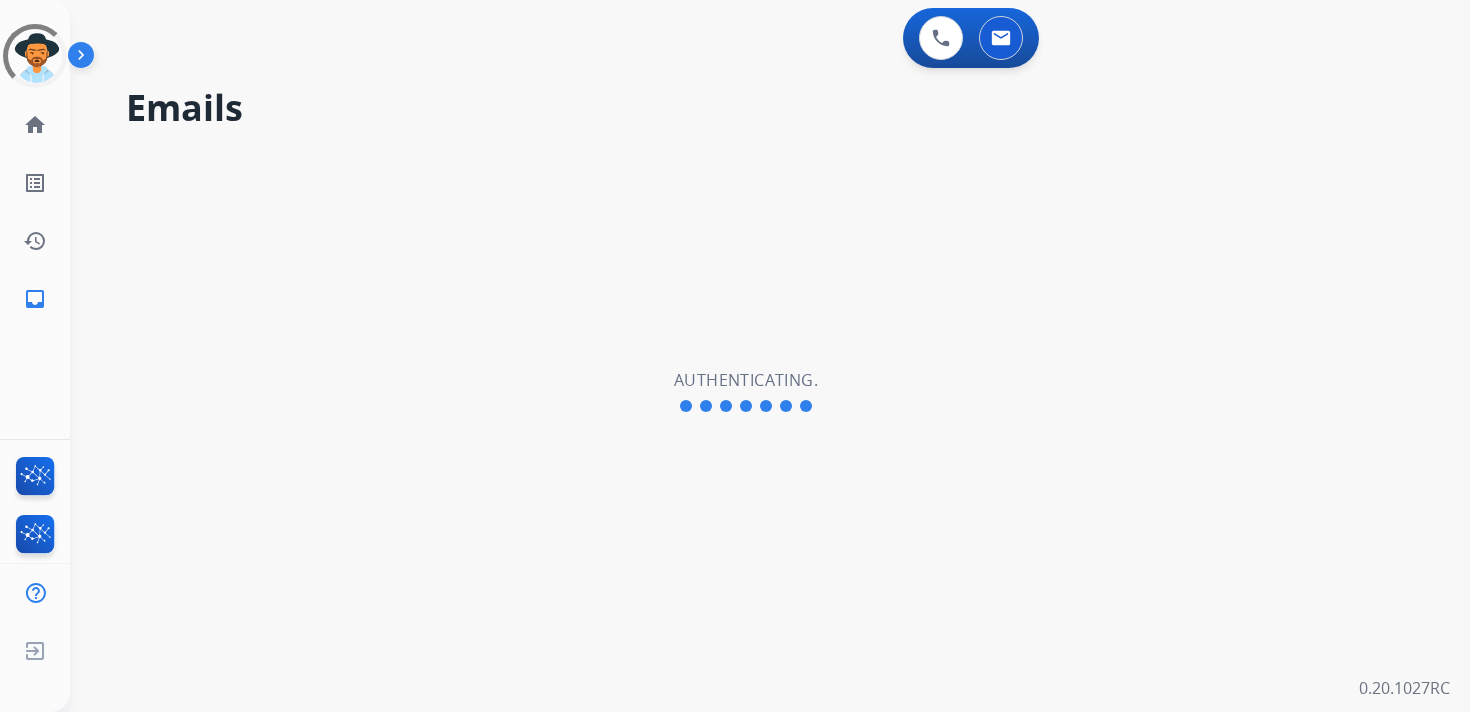 scroll, scrollTop: 0, scrollLeft: 0, axis: both 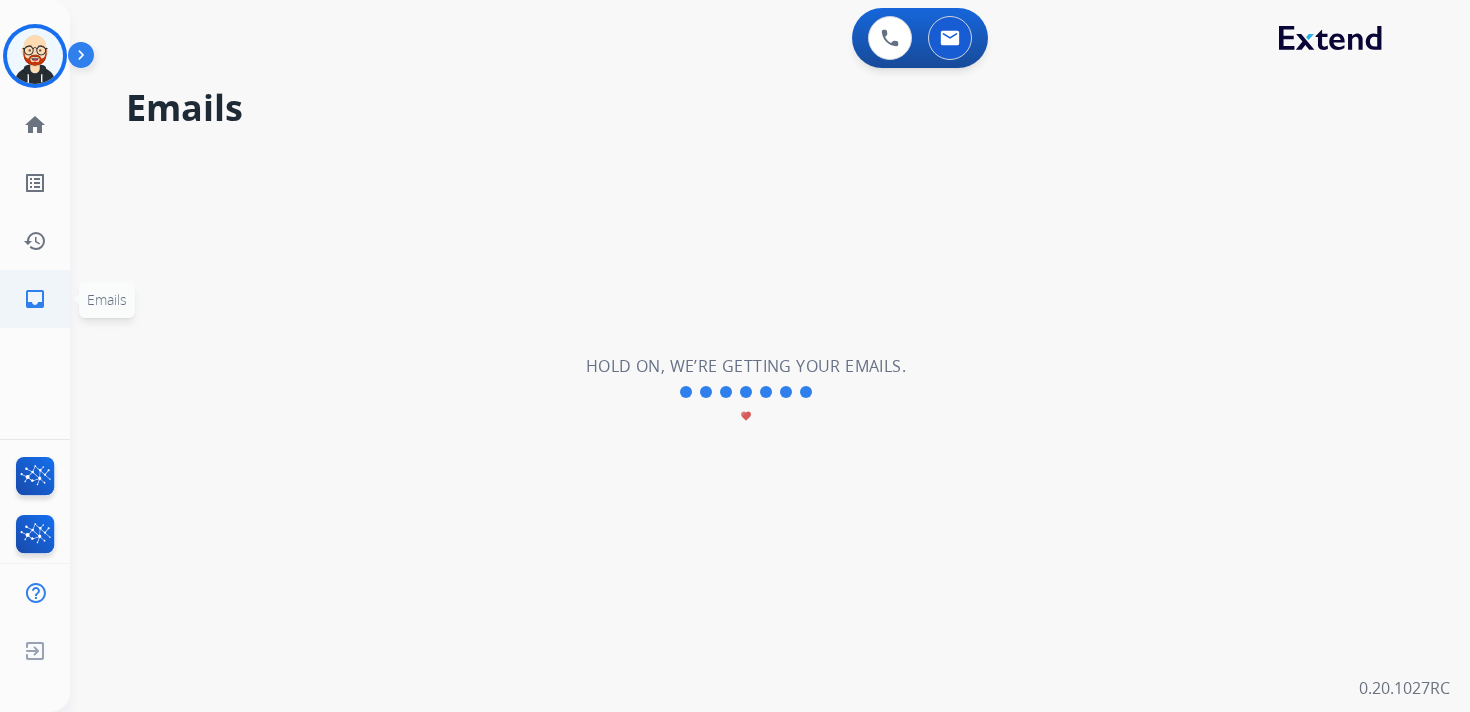 click on "inbox" 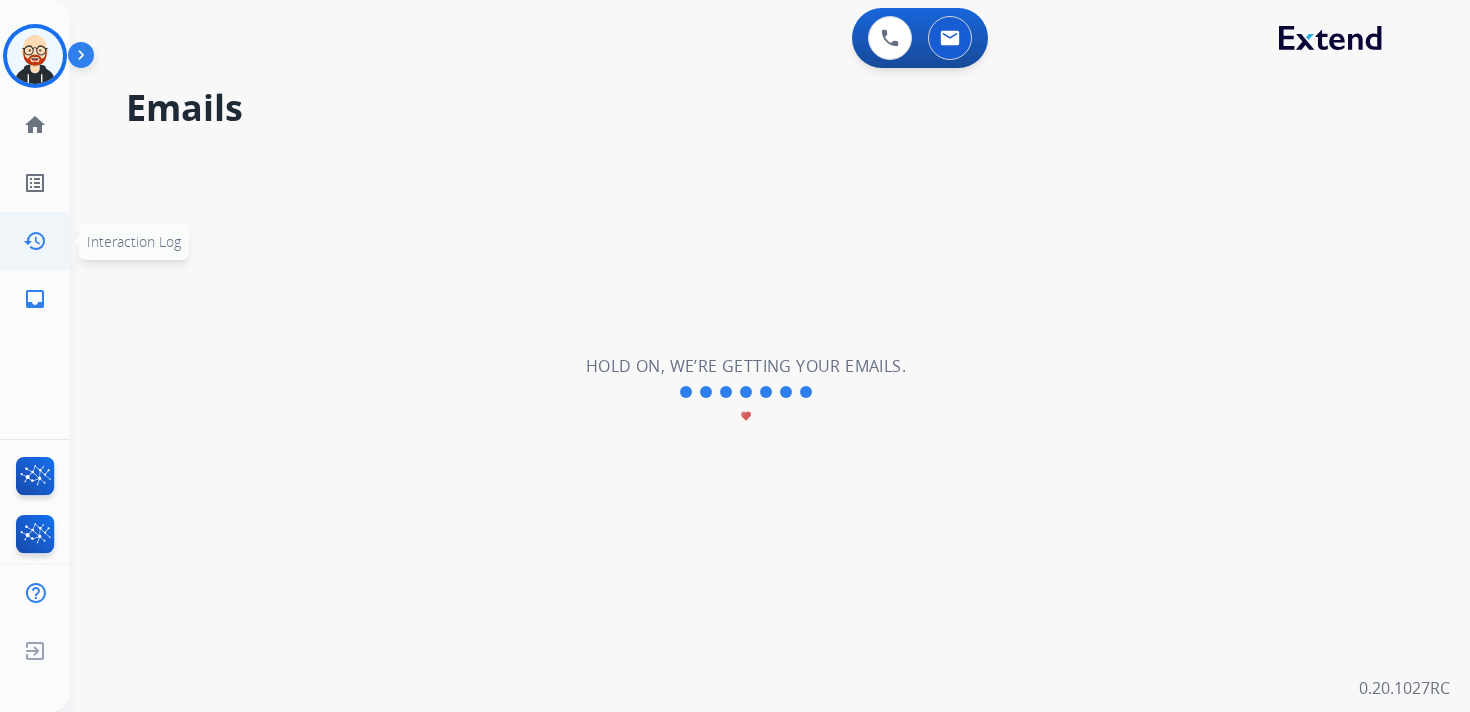 click on "history" 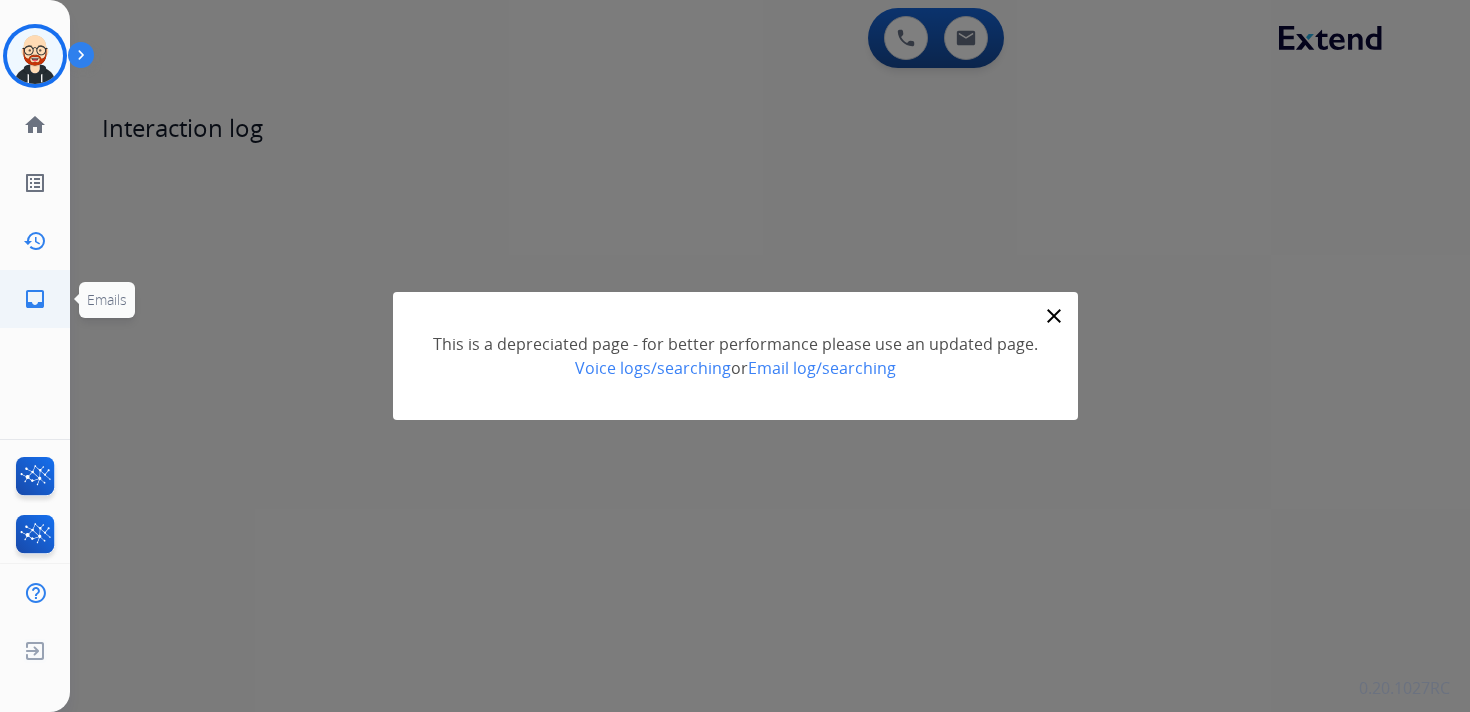 click on "inbox" 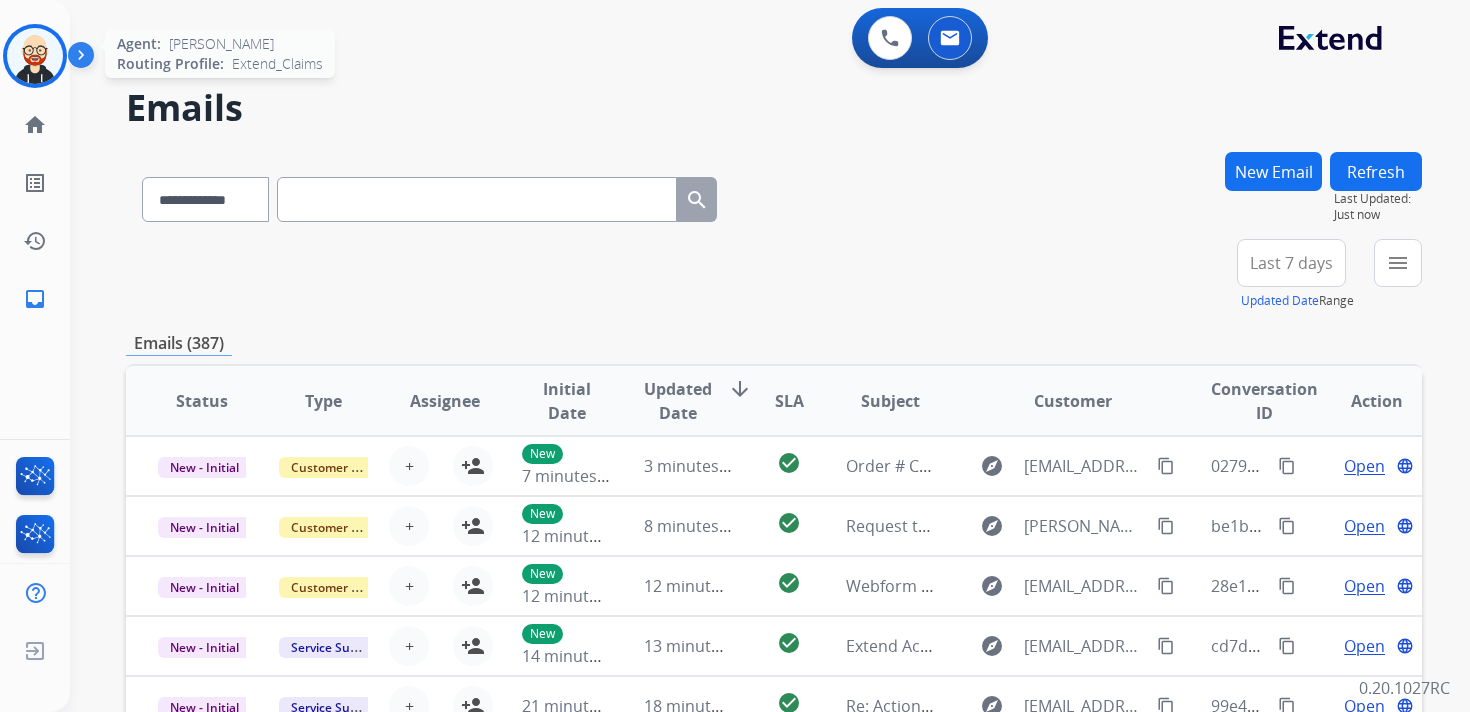 click at bounding box center (35, 56) 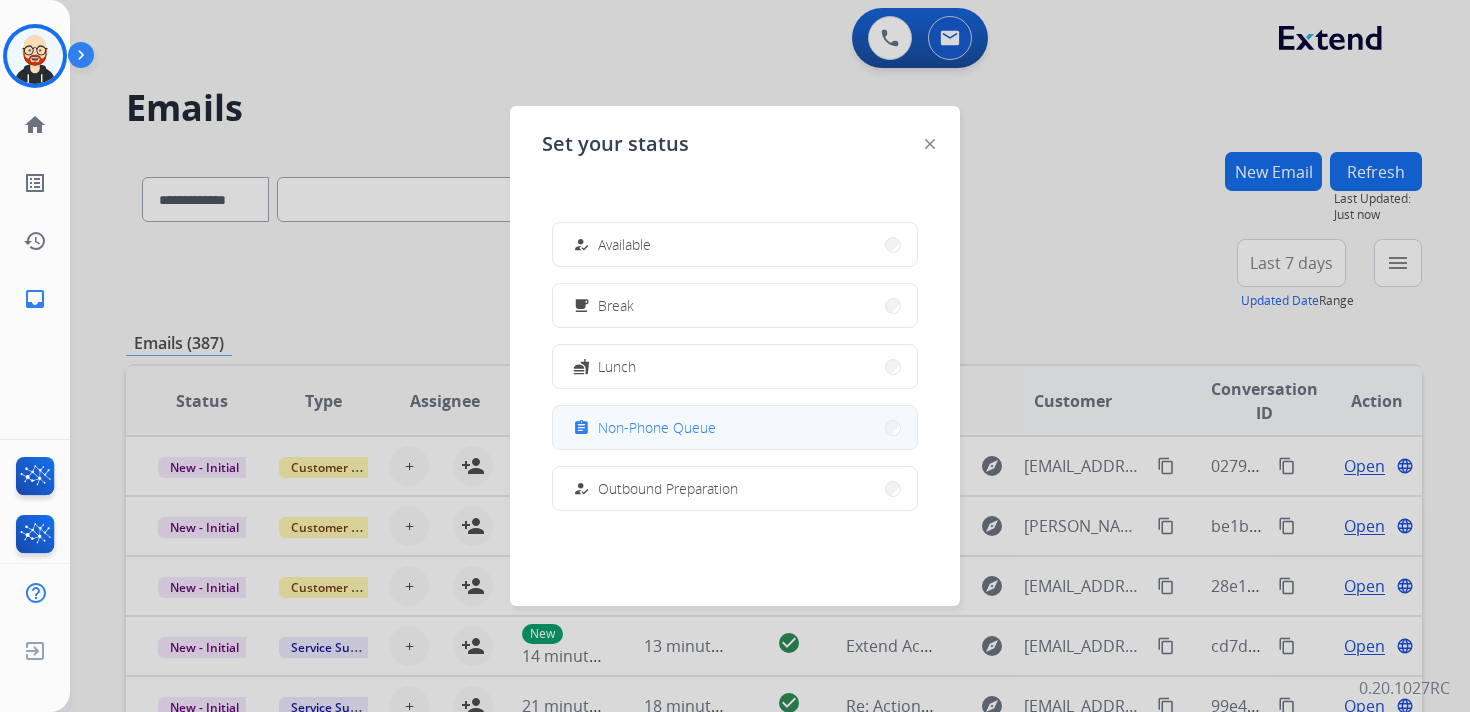 click on "Non-Phone Queue" at bounding box center (657, 427) 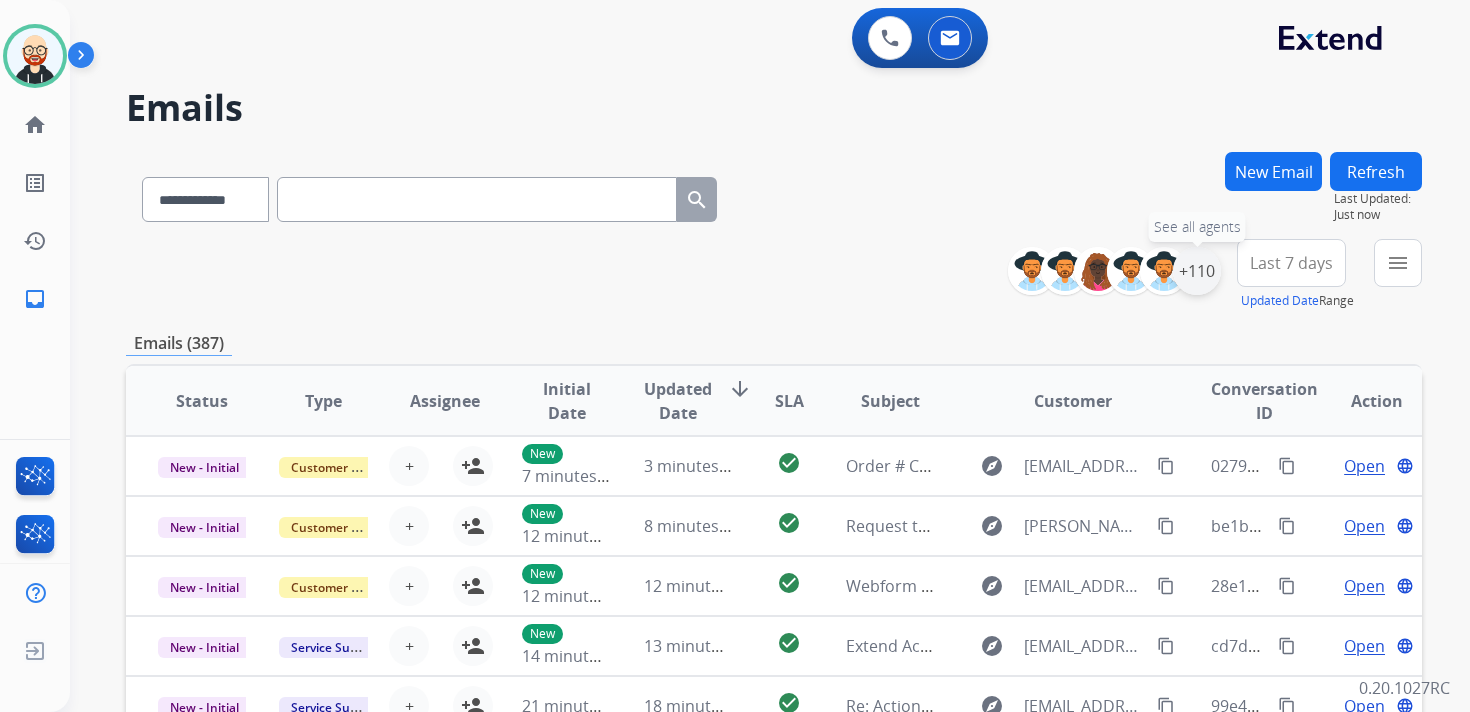 click on "+110" at bounding box center [1197, 271] 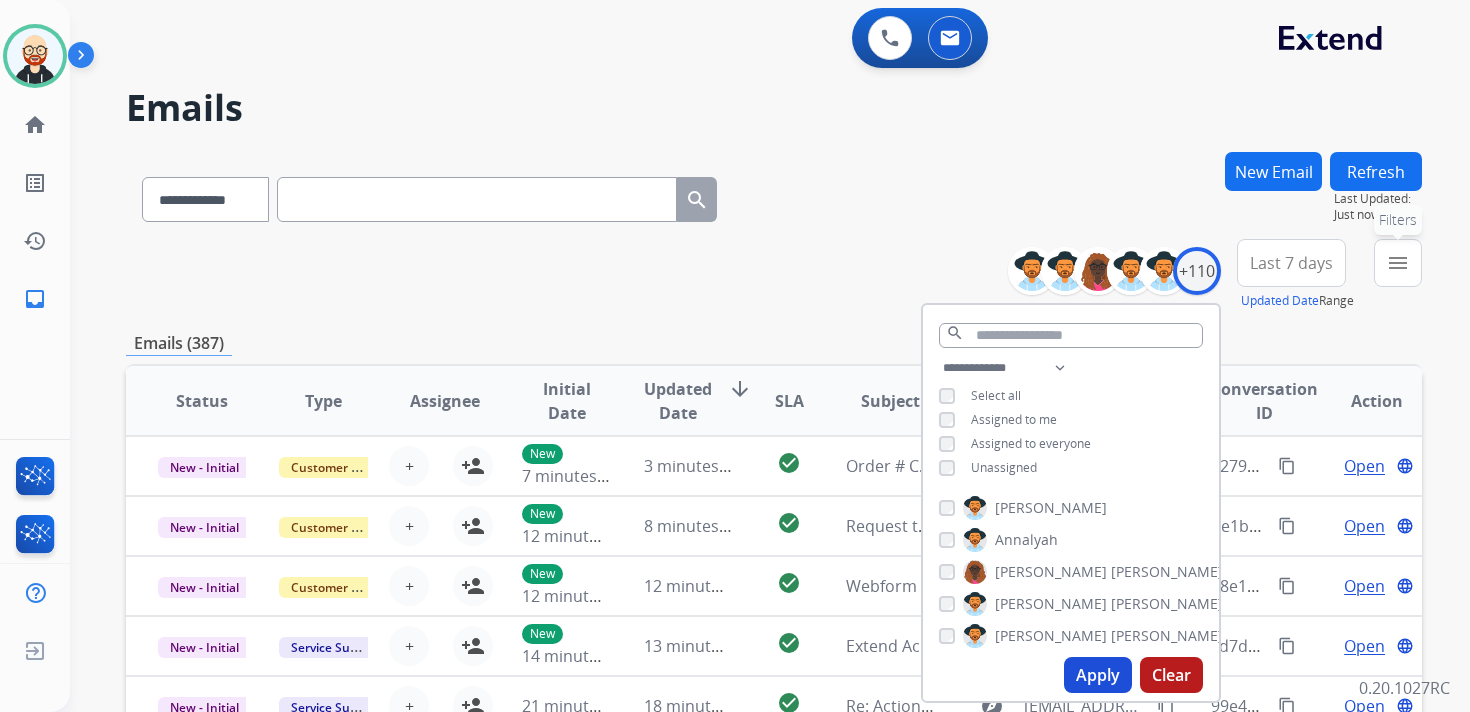 click on "menu" at bounding box center [1398, 263] 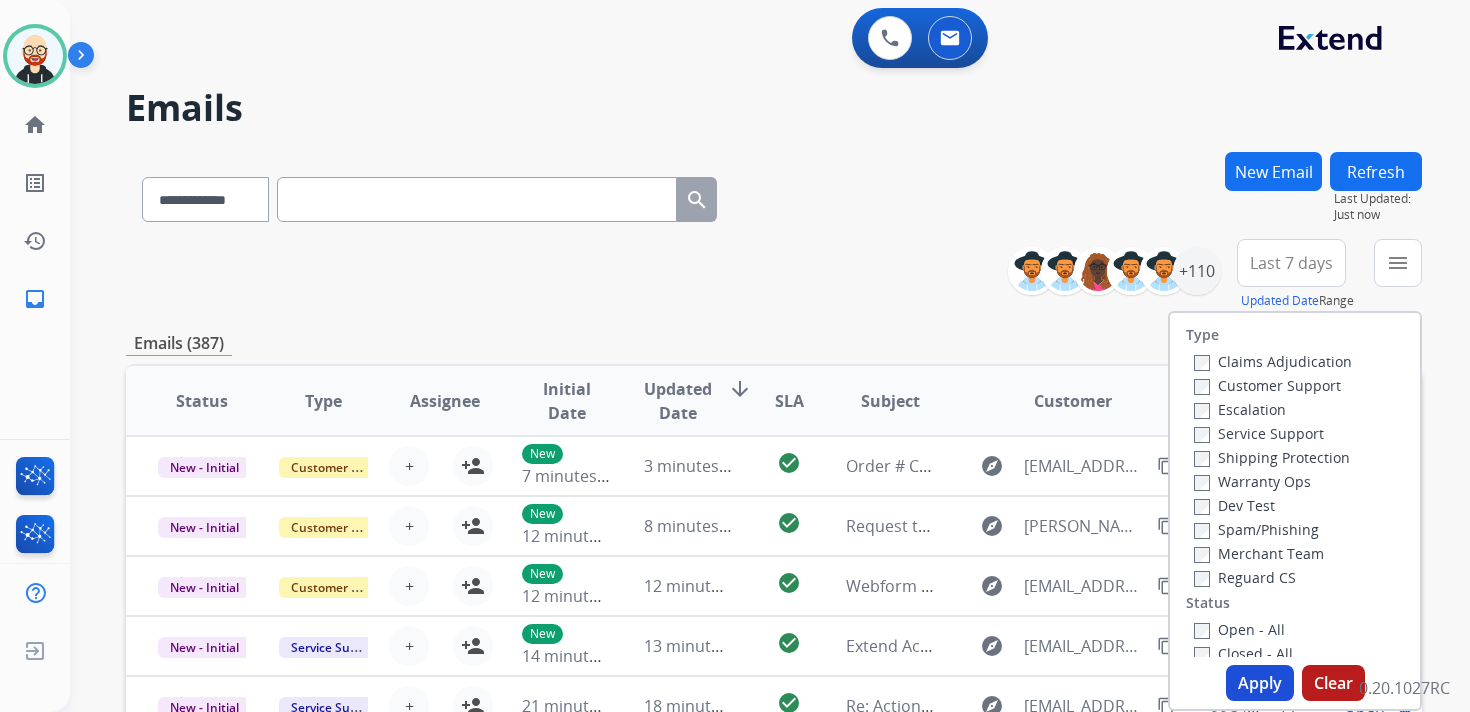 click on "Service Support" at bounding box center (1259, 433) 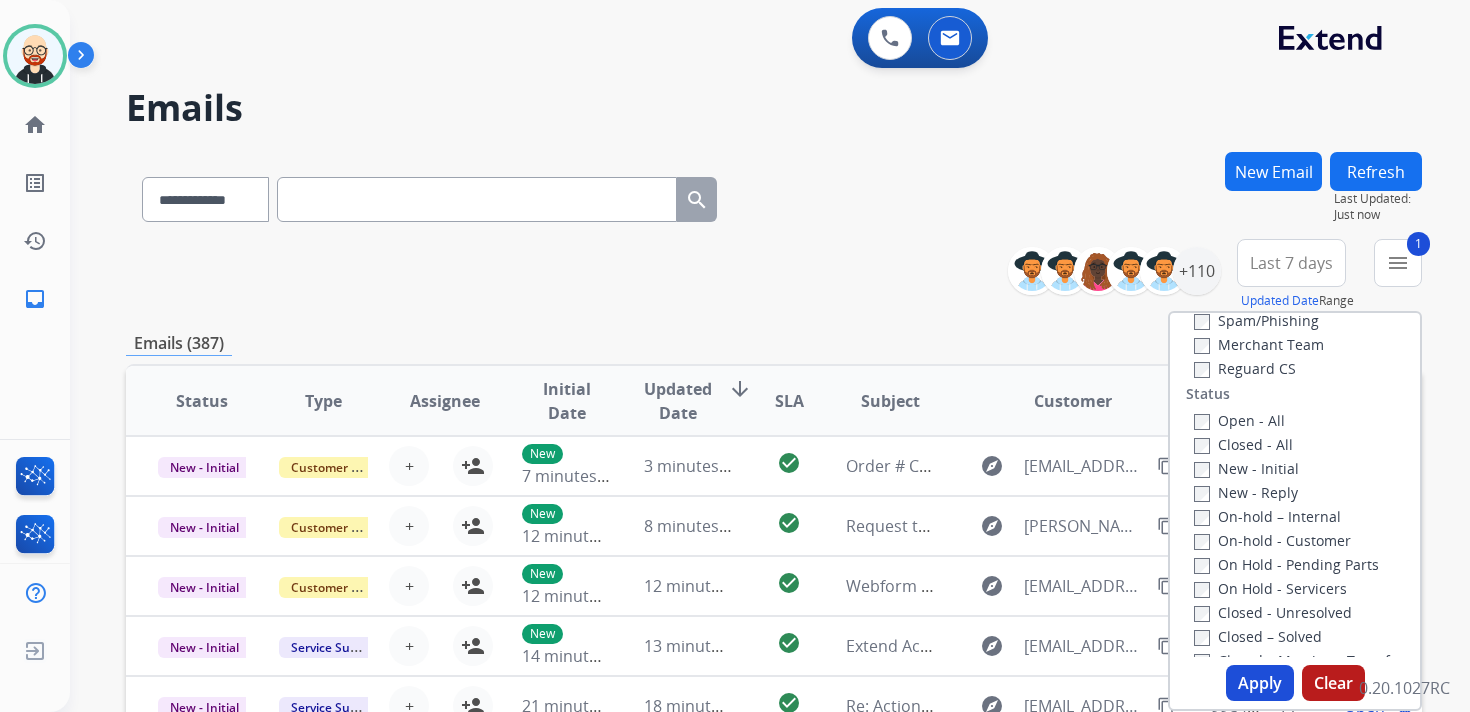 scroll, scrollTop: 249, scrollLeft: 0, axis: vertical 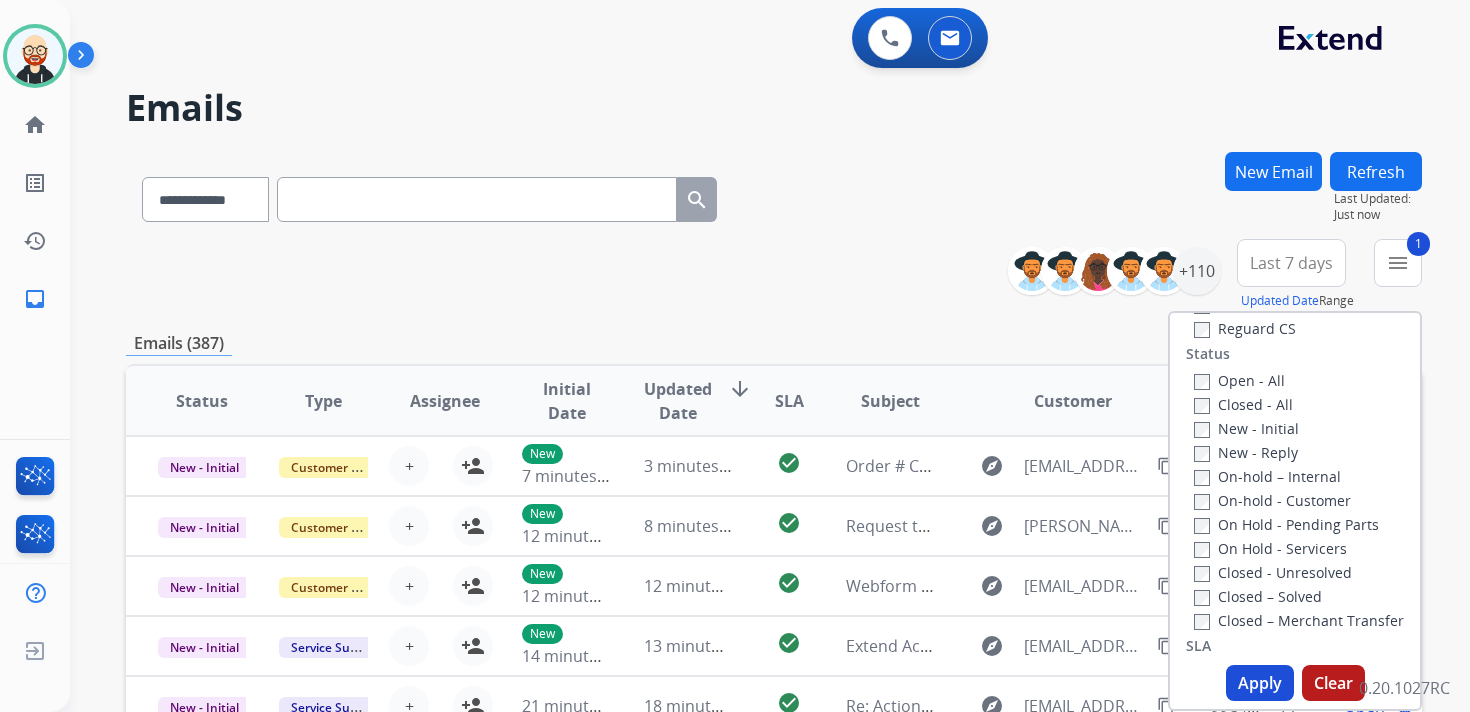 click on "New - Initial" at bounding box center (1246, 428) 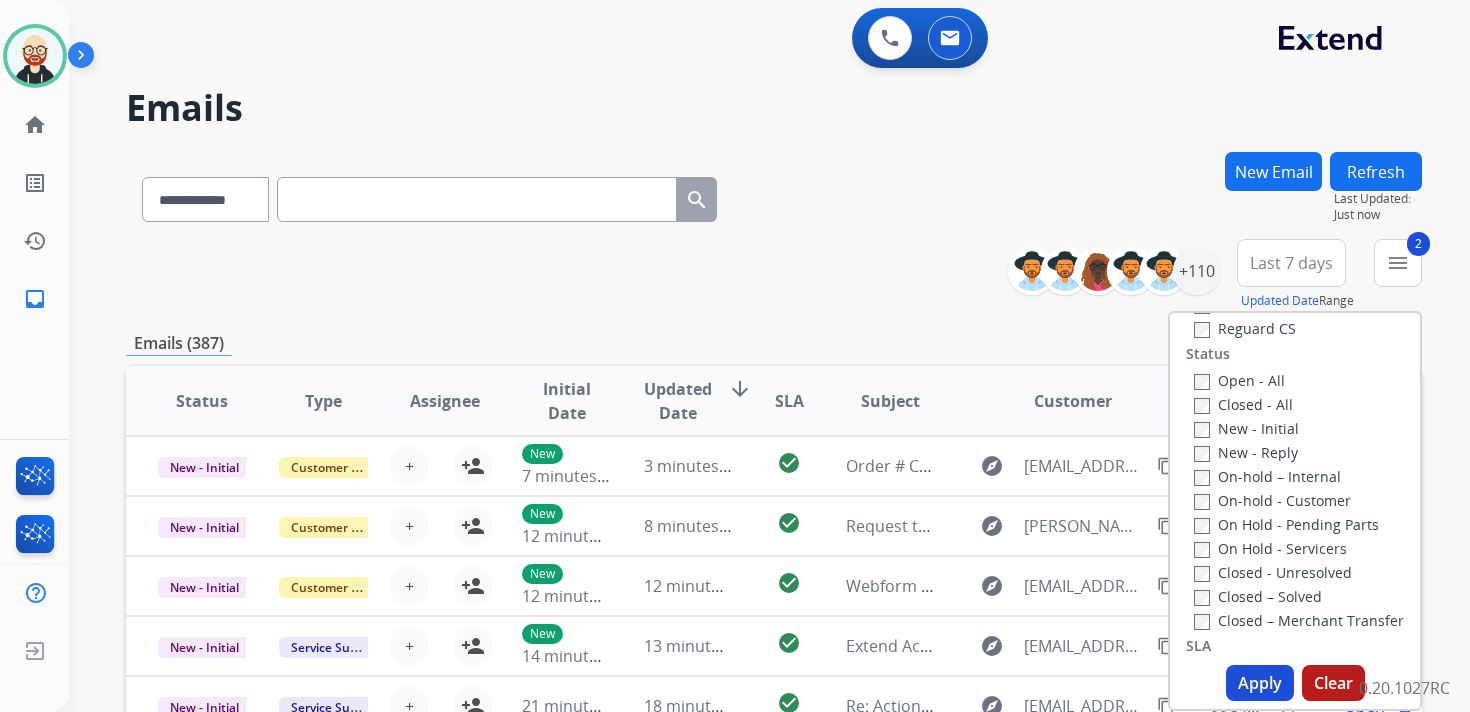 click on "New - Reply" at bounding box center [1246, 452] 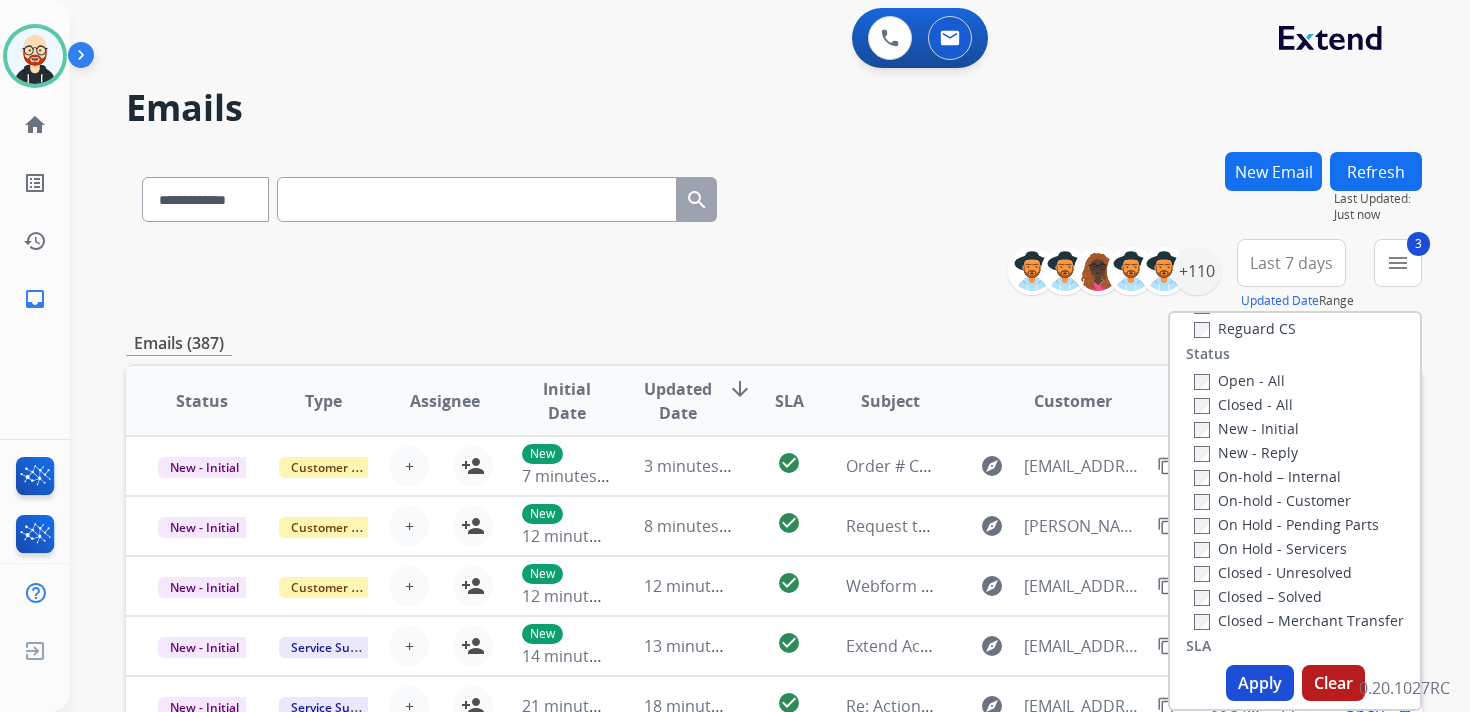 click on "Apply" at bounding box center [1260, 683] 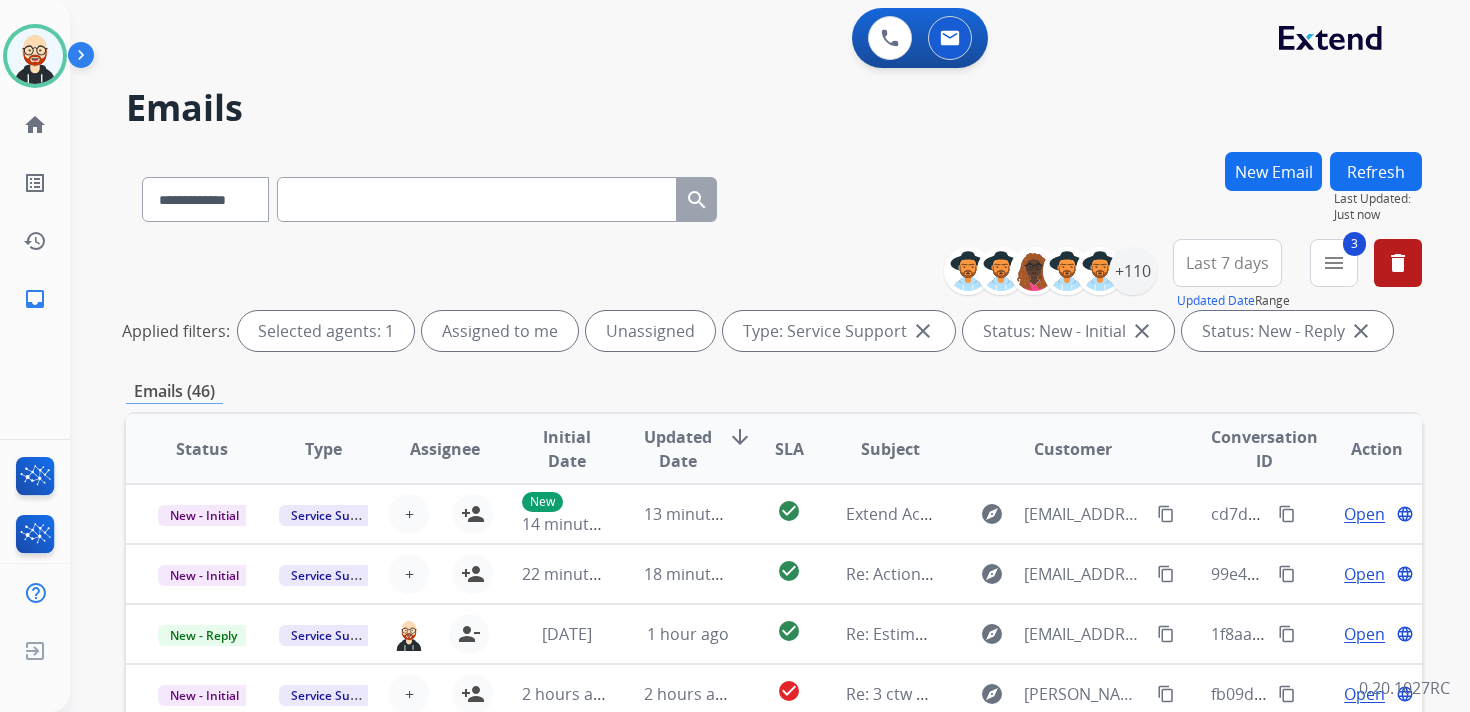 click on "Last 7 days" at bounding box center (1227, 263) 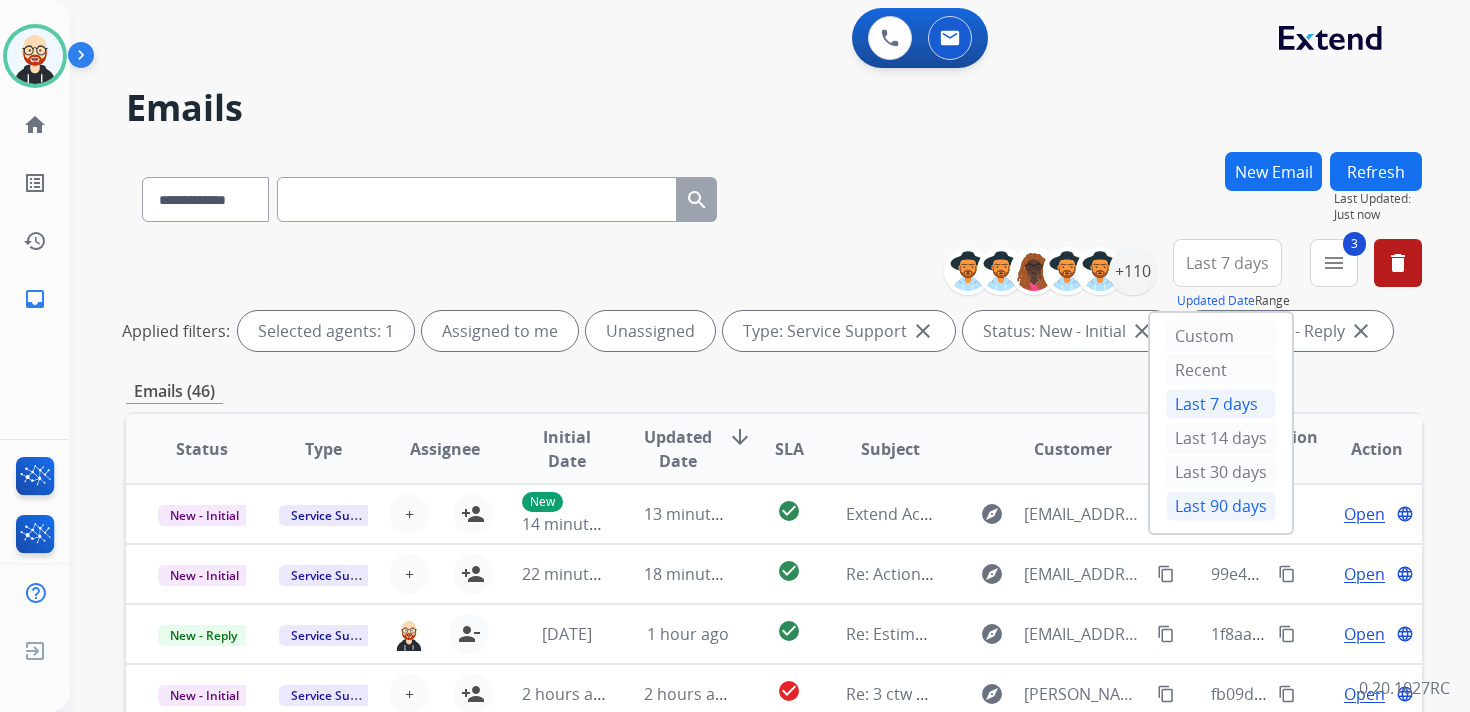 click on "Last 90 days" at bounding box center (1221, 506) 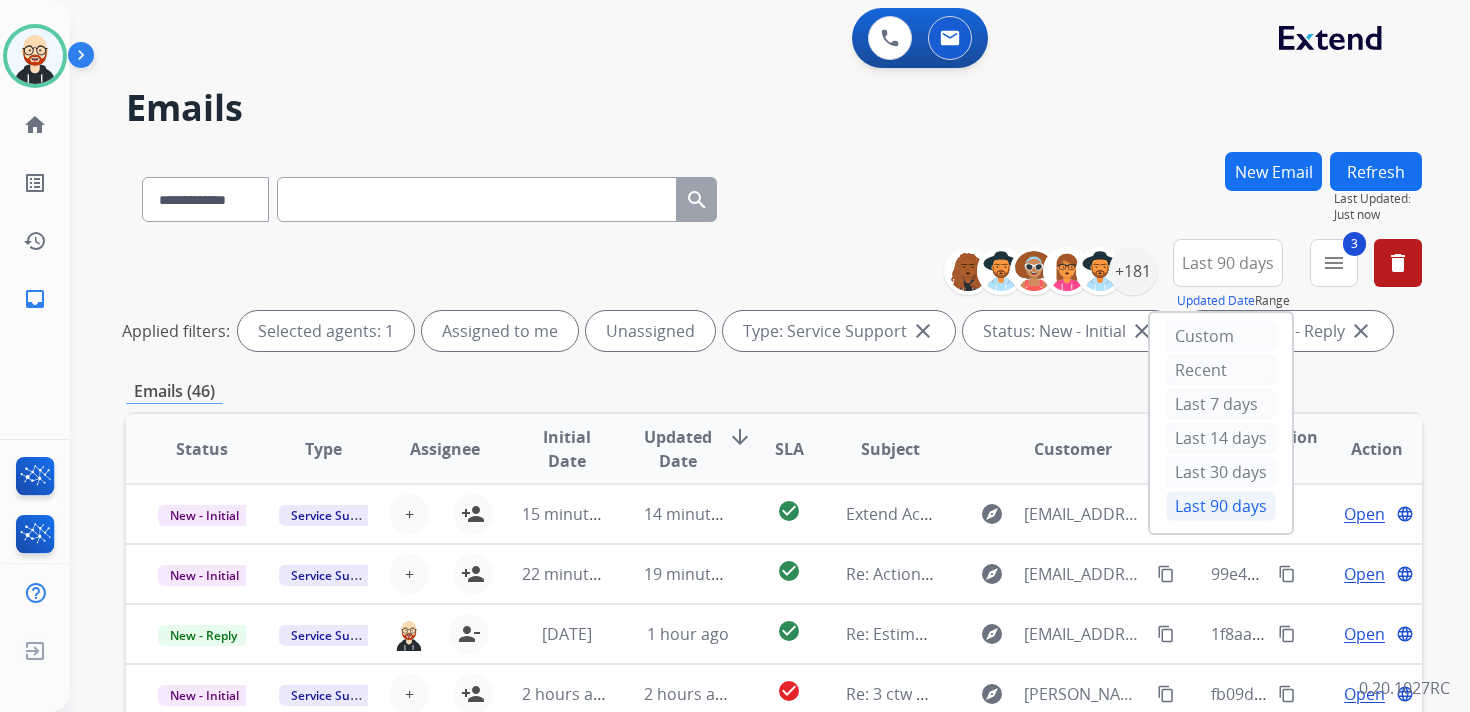 click on "**********" at bounding box center (774, 195) 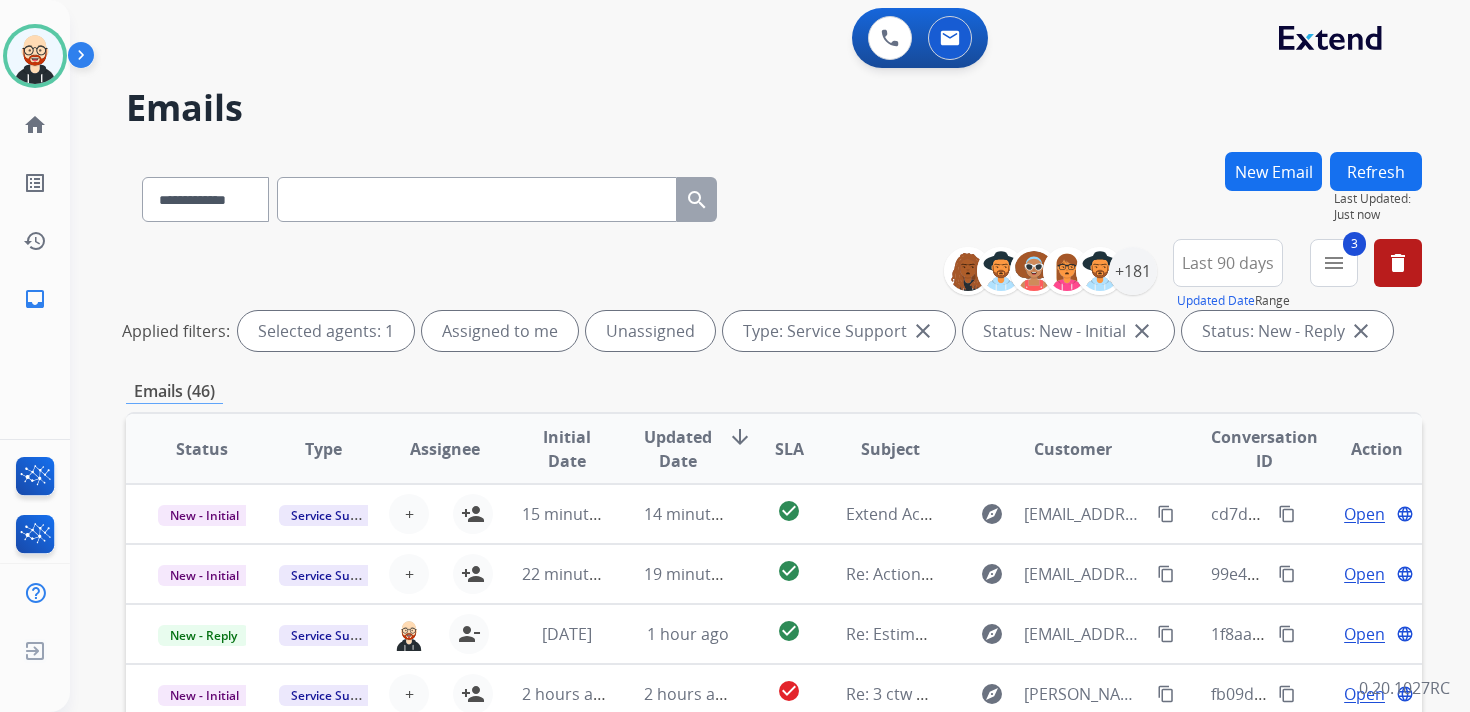 scroll, scrollTop: 2, scrollLeft: 0, axis: vertical 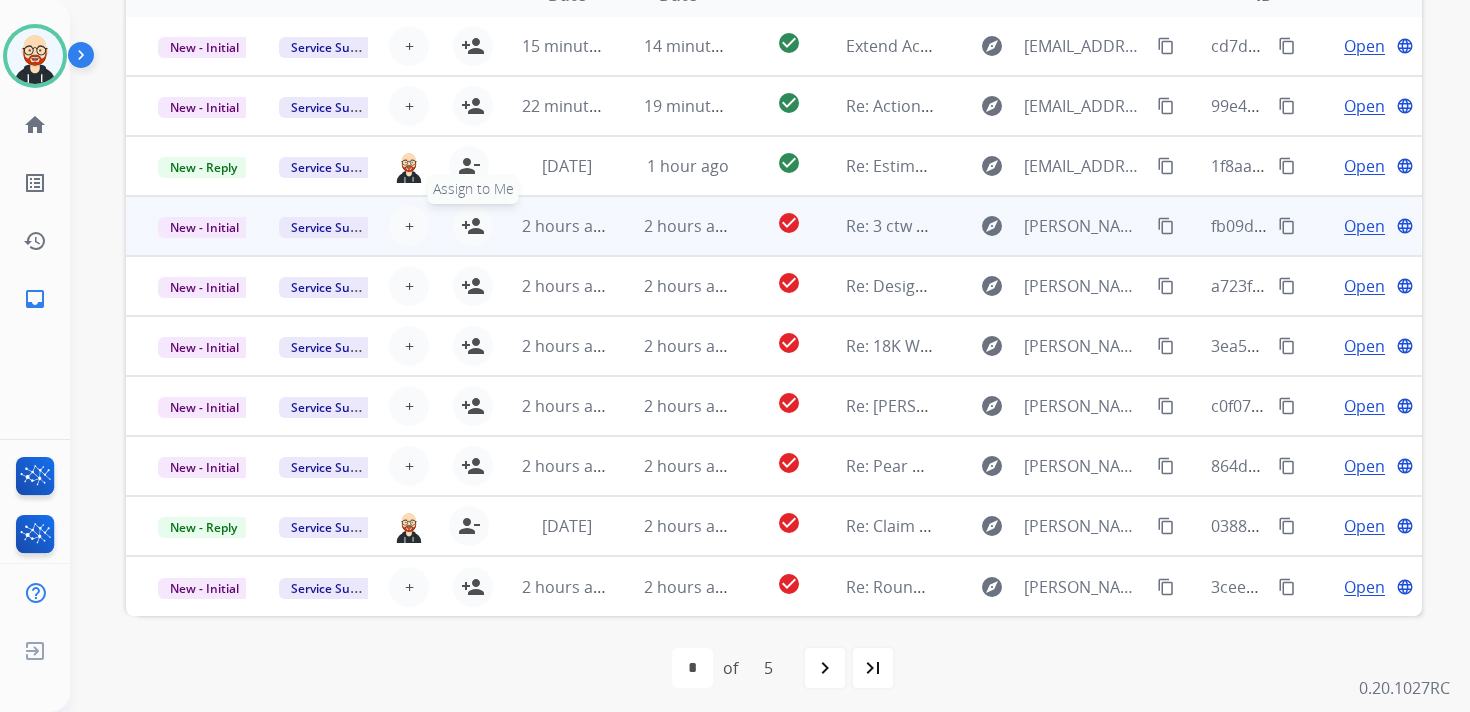 click on "person_add" at bounding box center (473, 226) 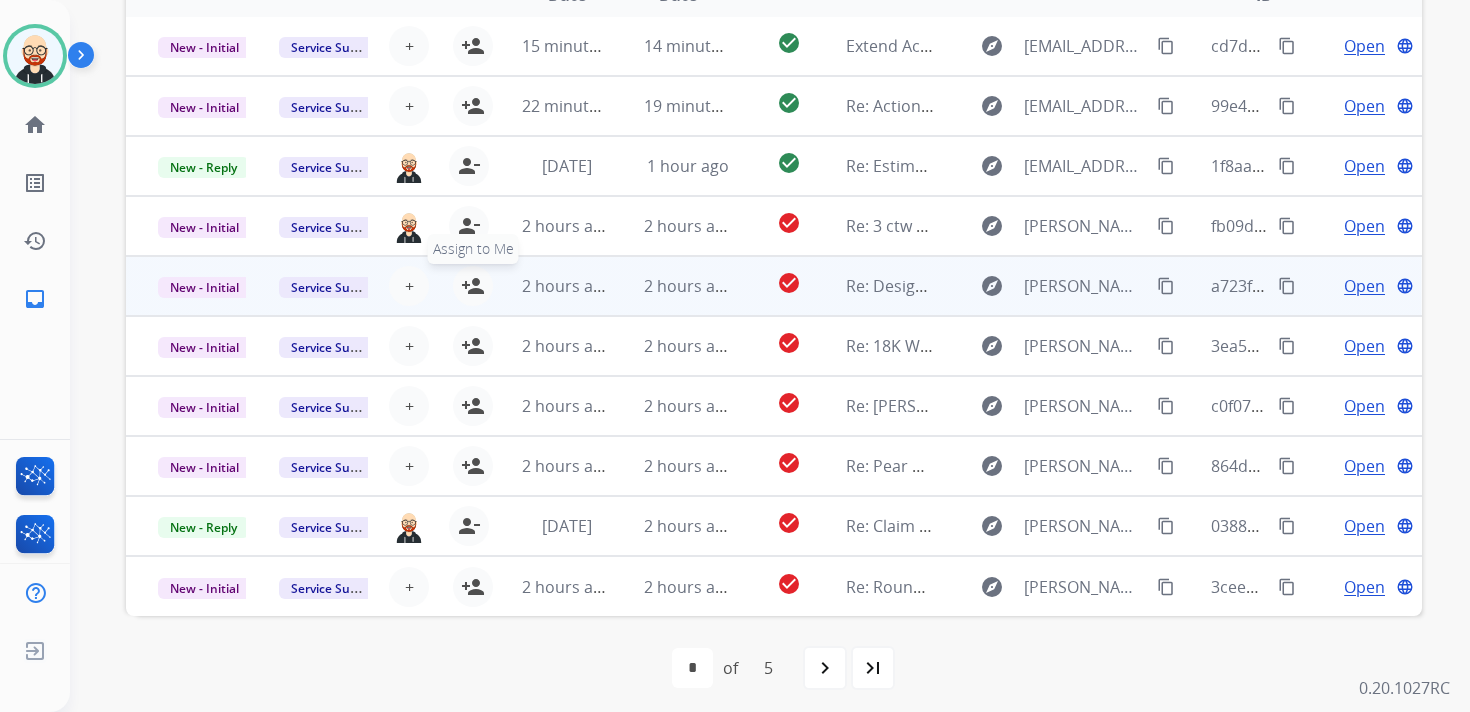 click on "person_add" at bounding box center (473, 286) 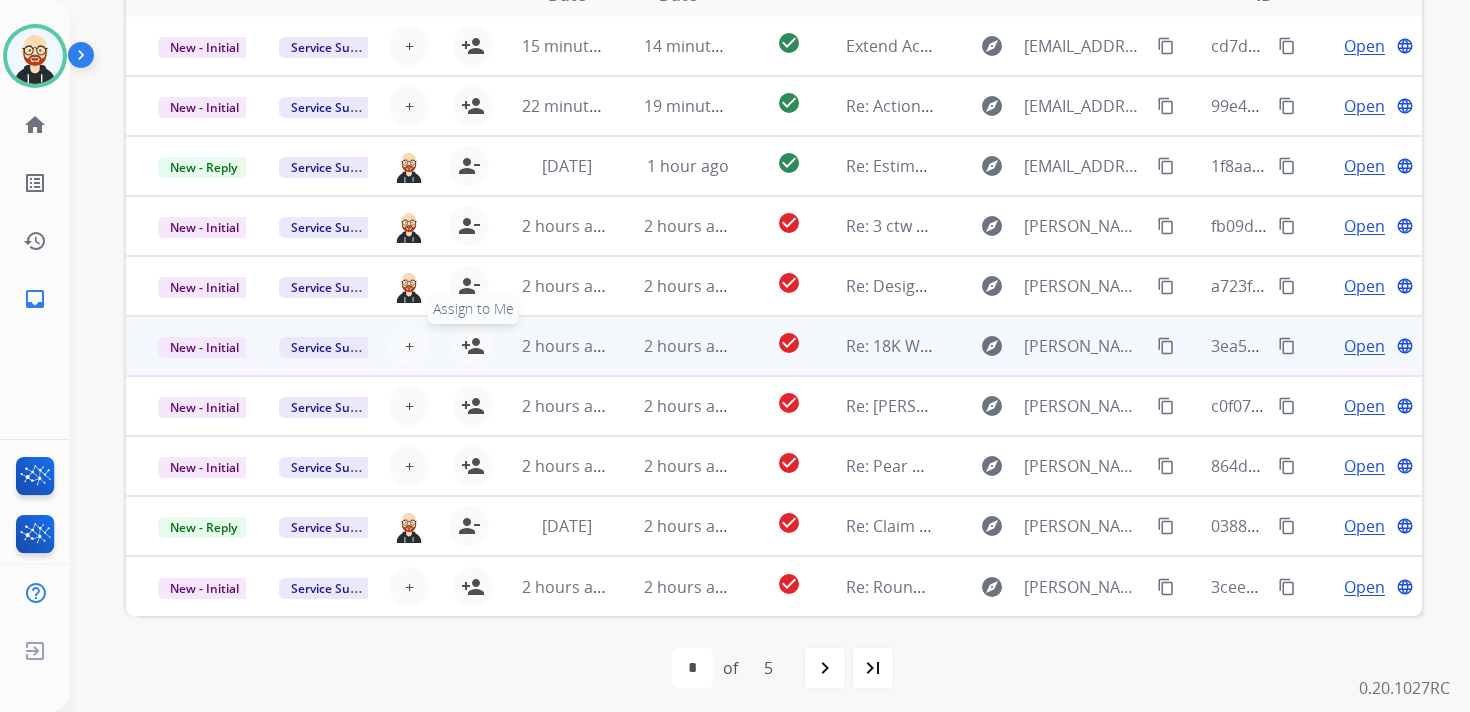 click on "person_add" at bounding box center (473, 346) 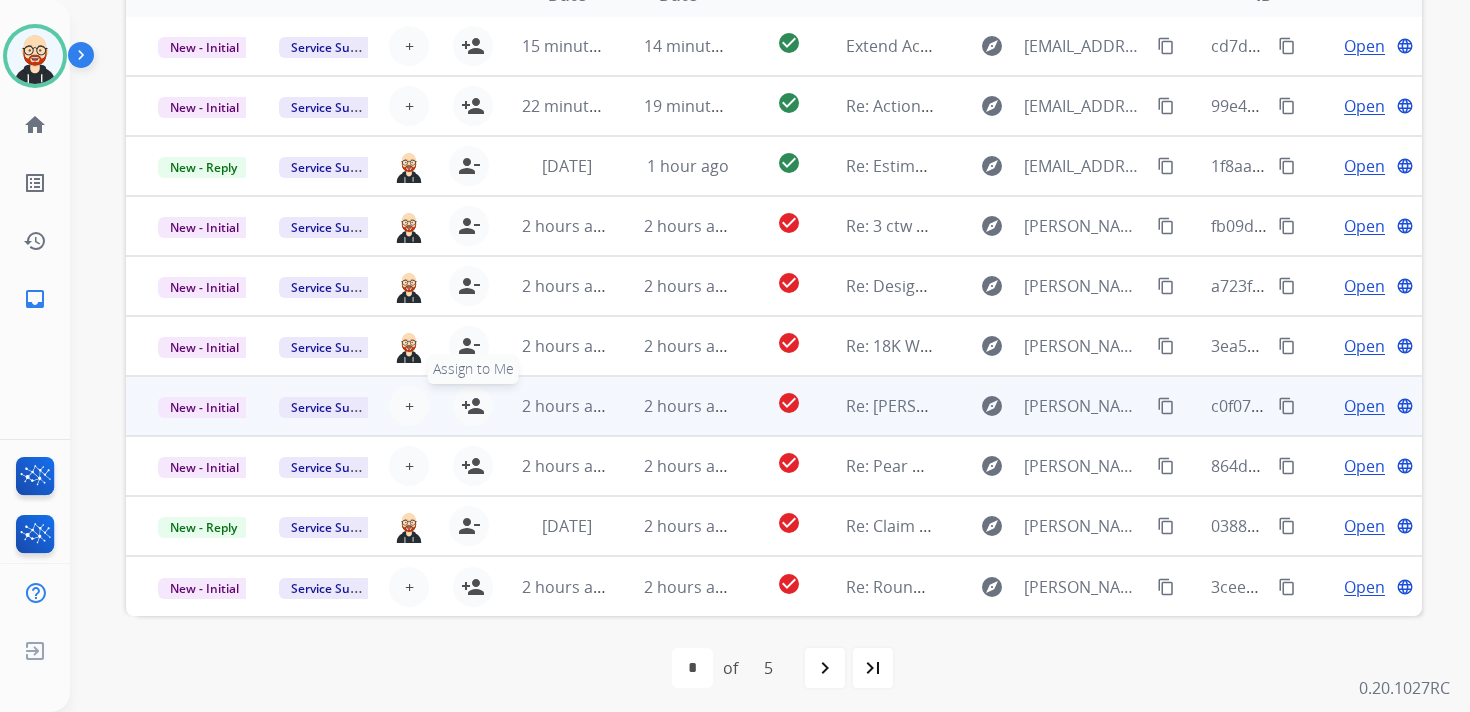 click on "person_add" at bounding box center (473, 406) 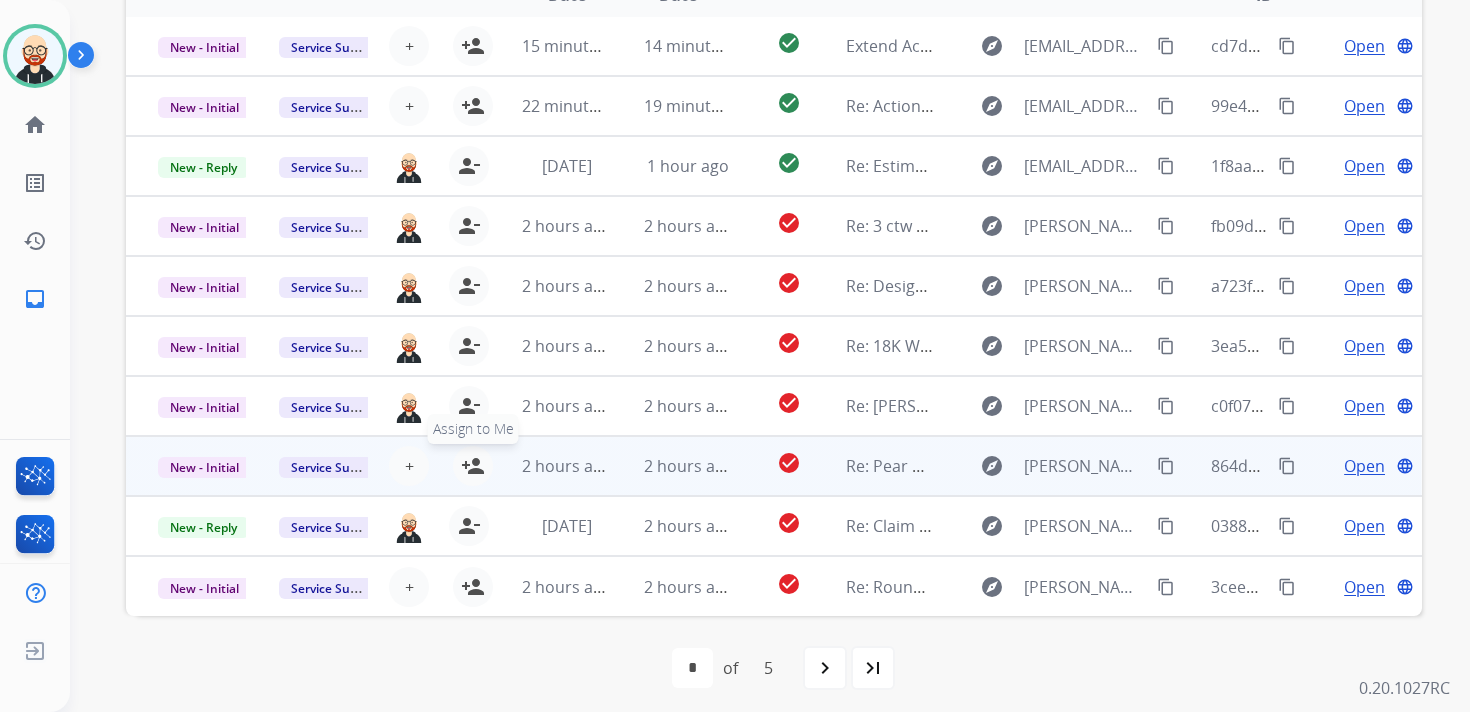 click on "person_add" at bounding box center [473, 466] 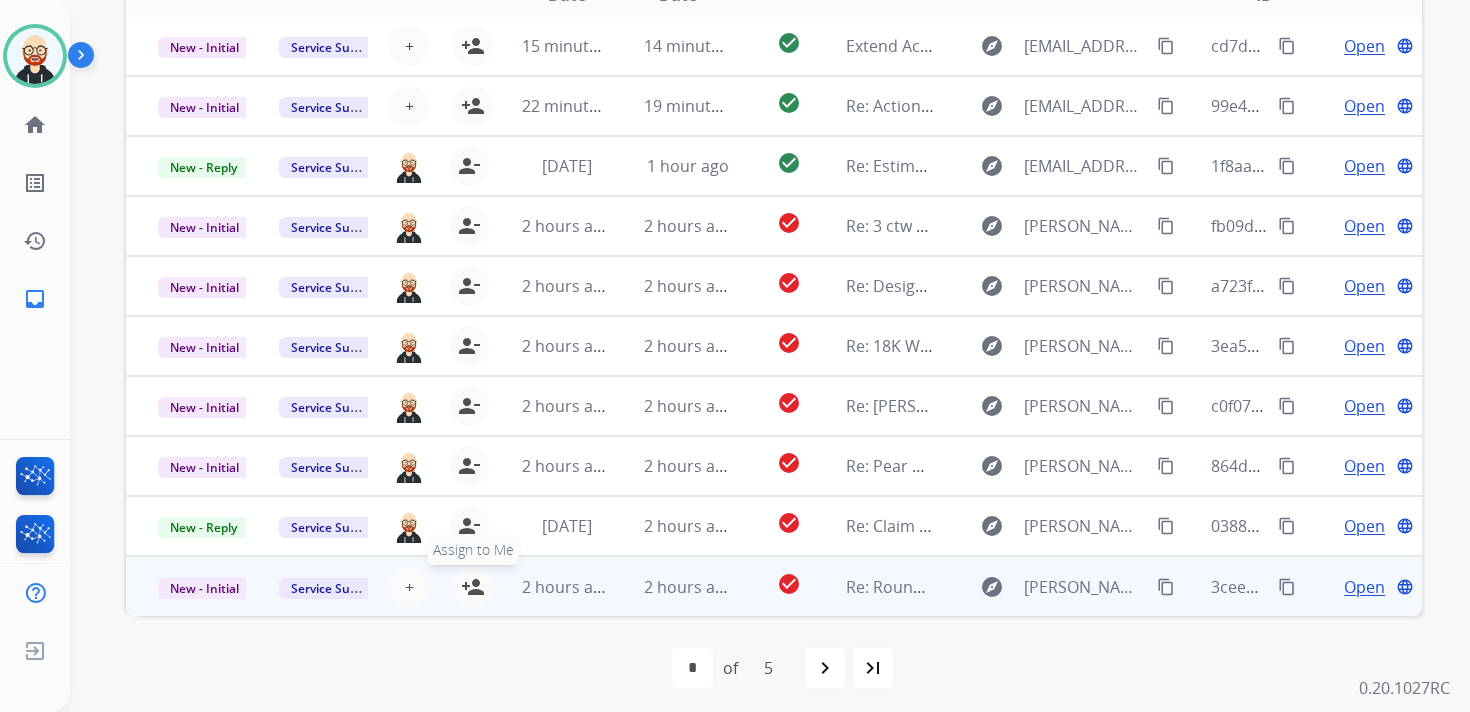 click on "person_add" at bounding box center (473, 587) 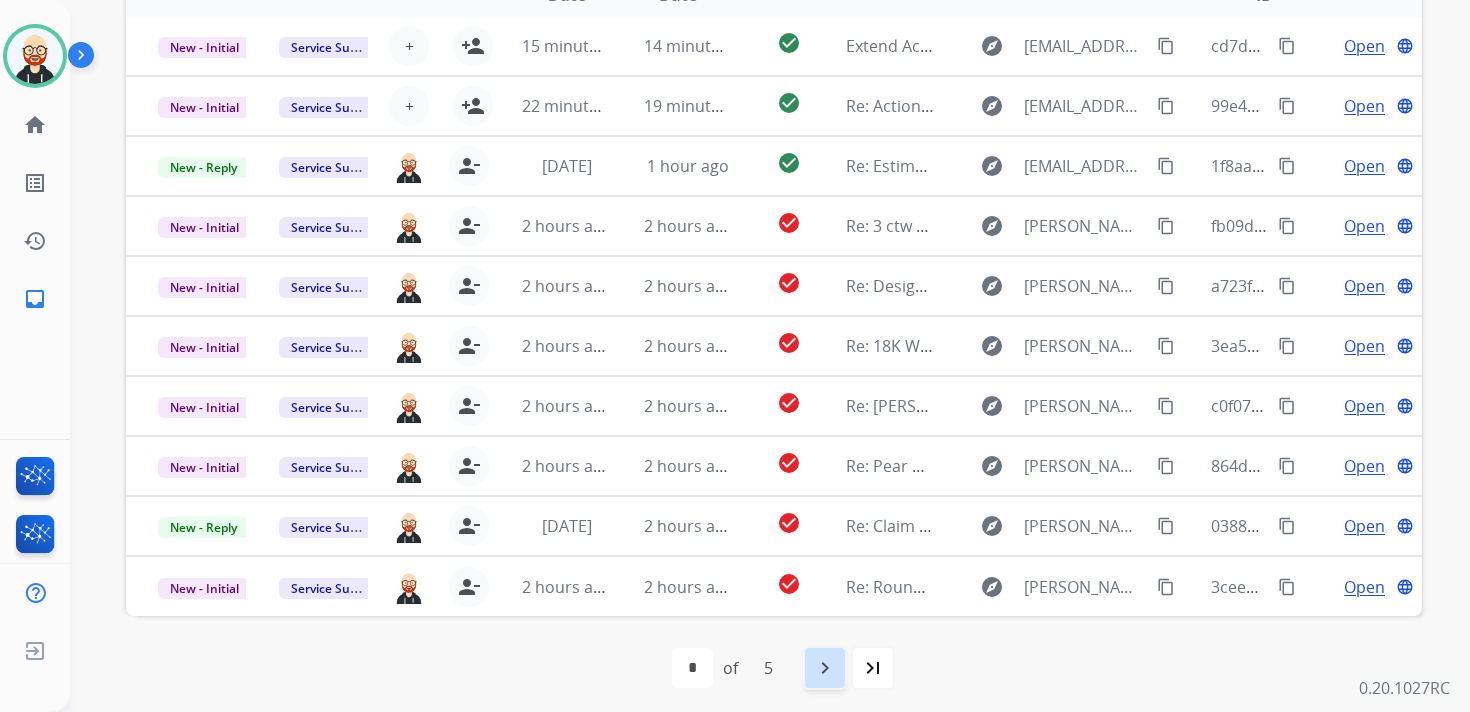 click on "navigate_next" at bounding box center (825, 668) 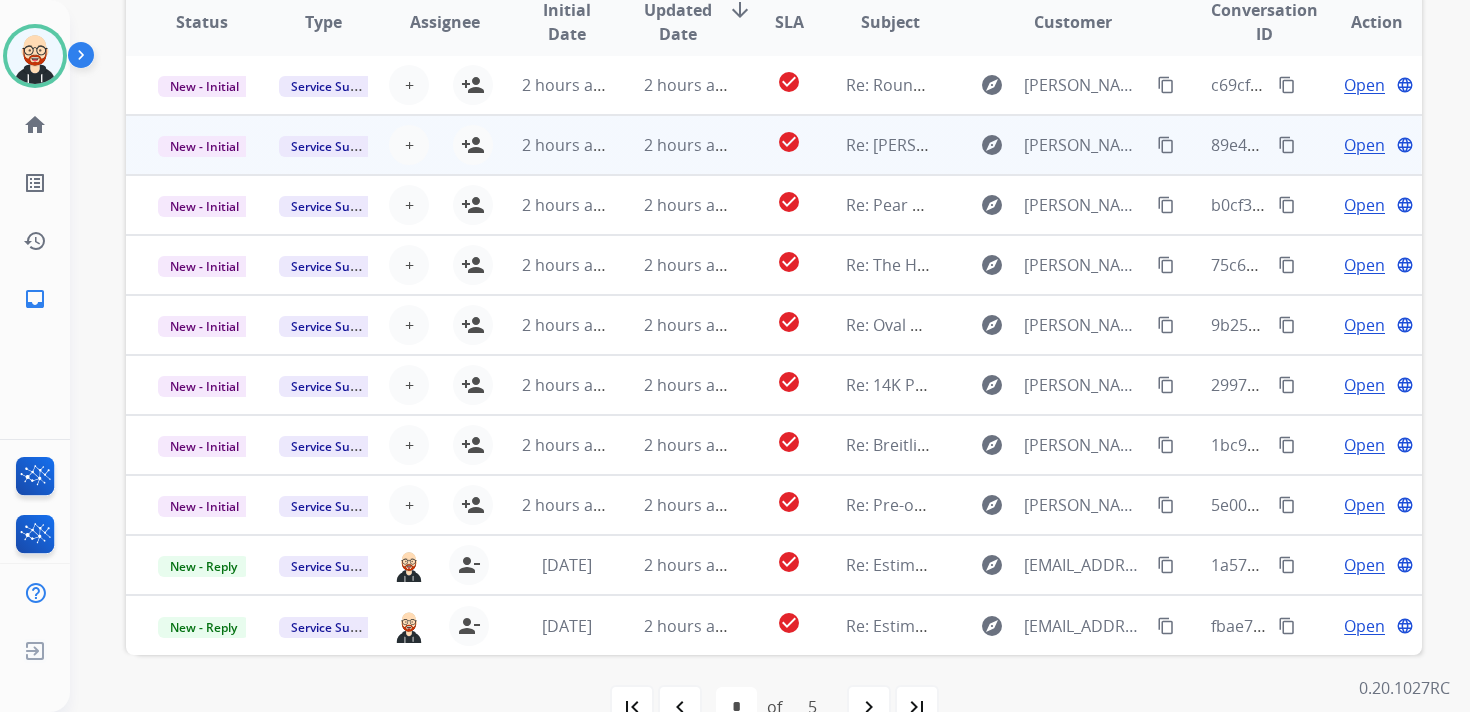 scroll, scrollTop: 422, scrollLeft: 0, axis: vertical 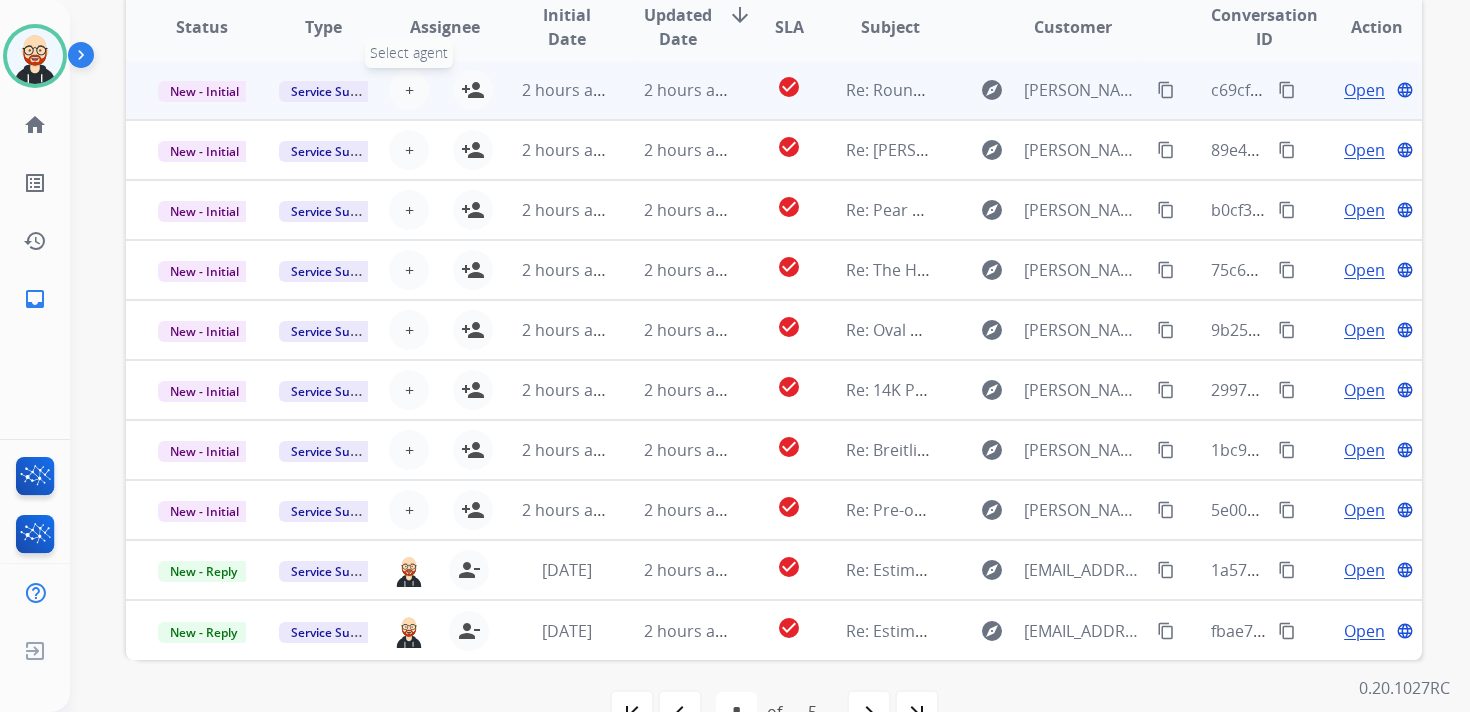 click on "+ Select agent" at bounding box center [409, 90] 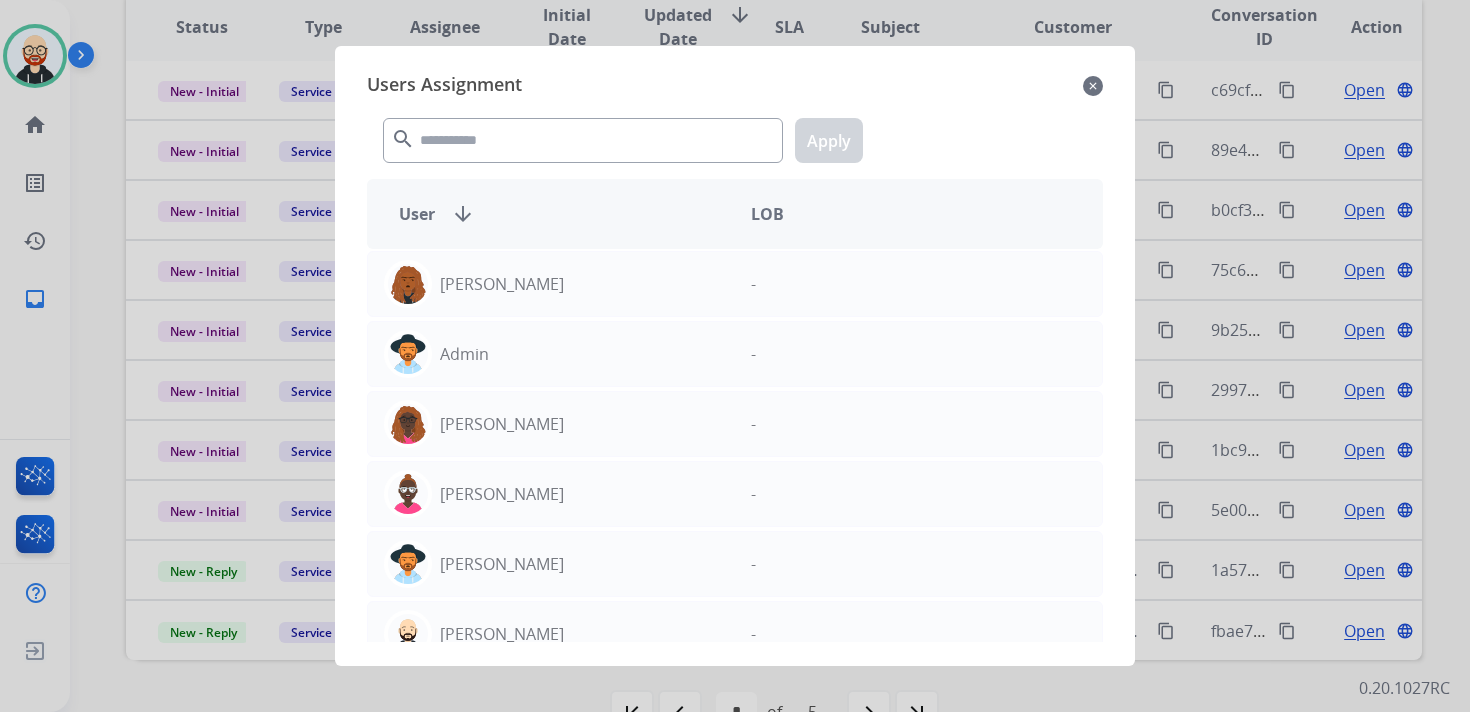 click on "close" 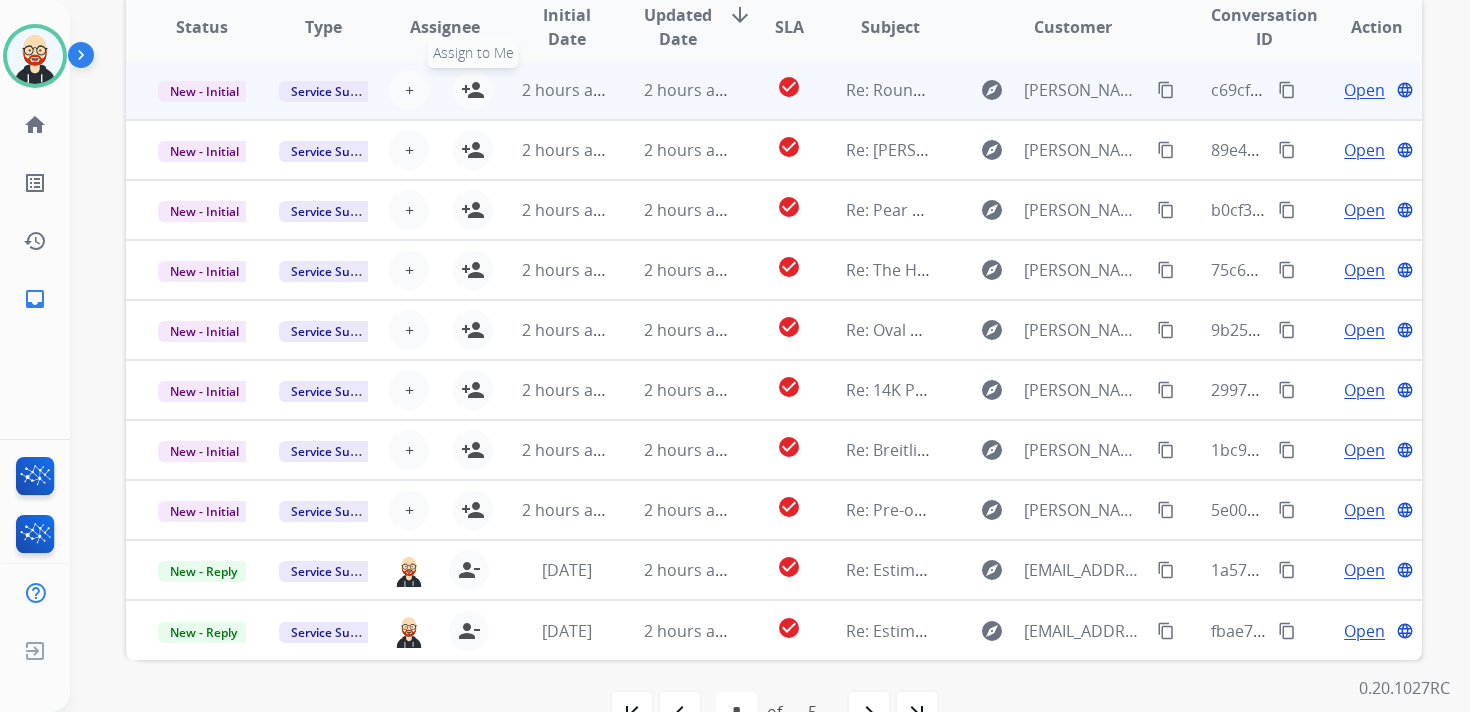 click on "person_add" at bounding box center (473, 90) 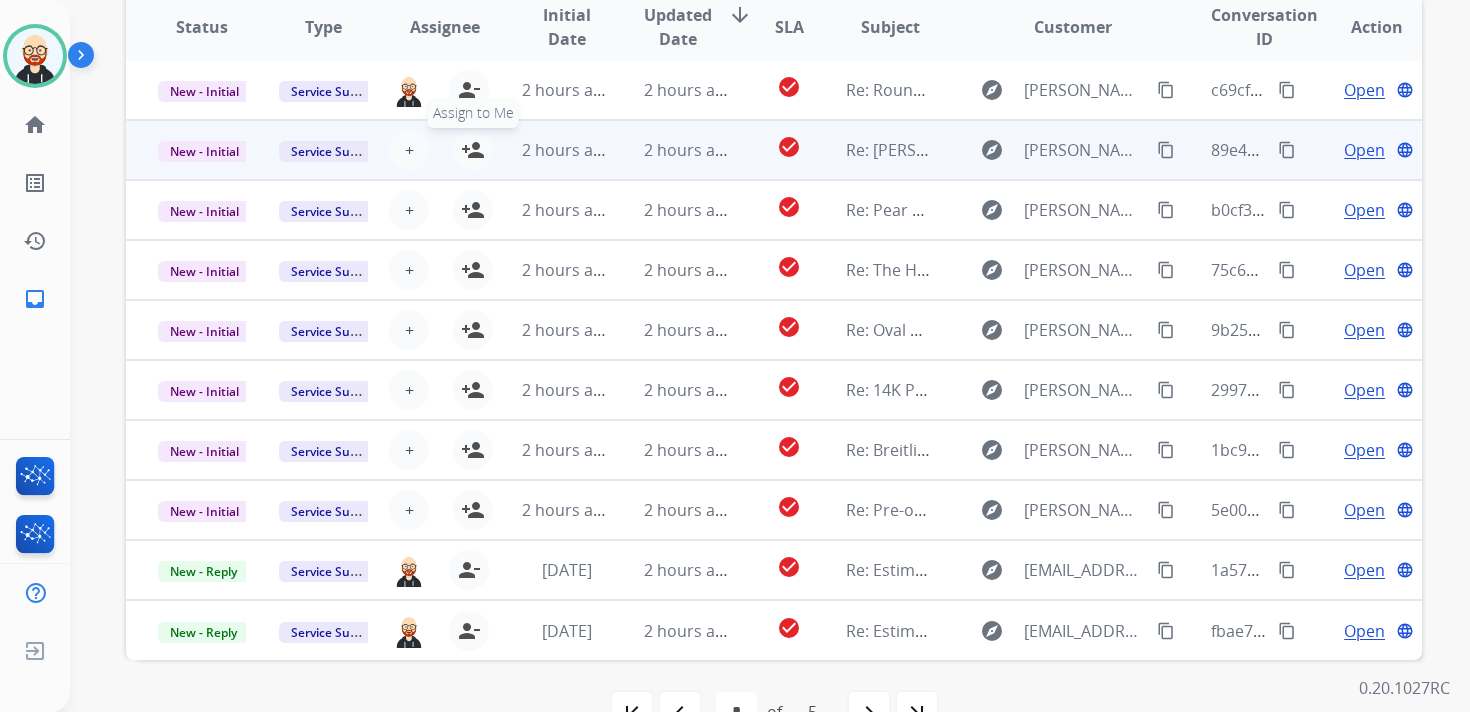 click on "person_add" at bounding box center (473, 150) 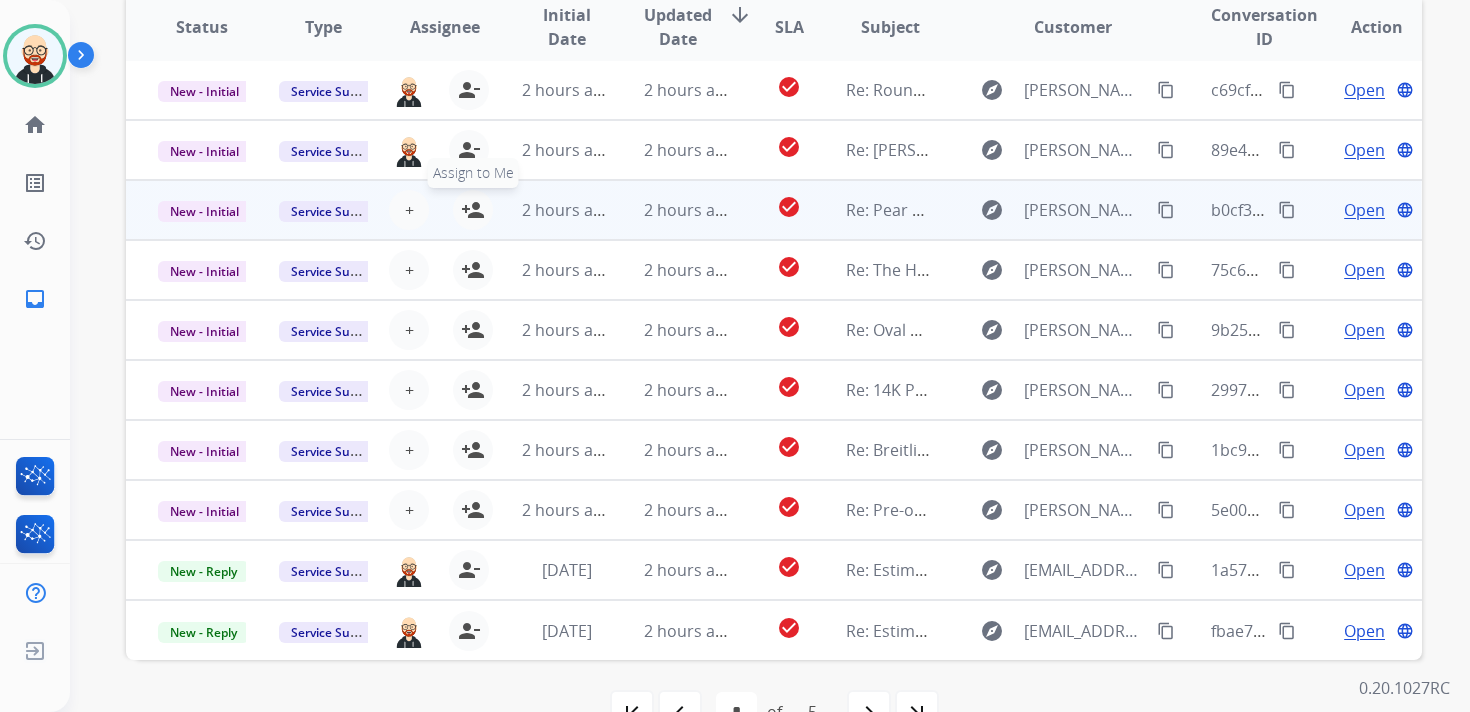 click on "person_add" at bounding box center [473, 210] 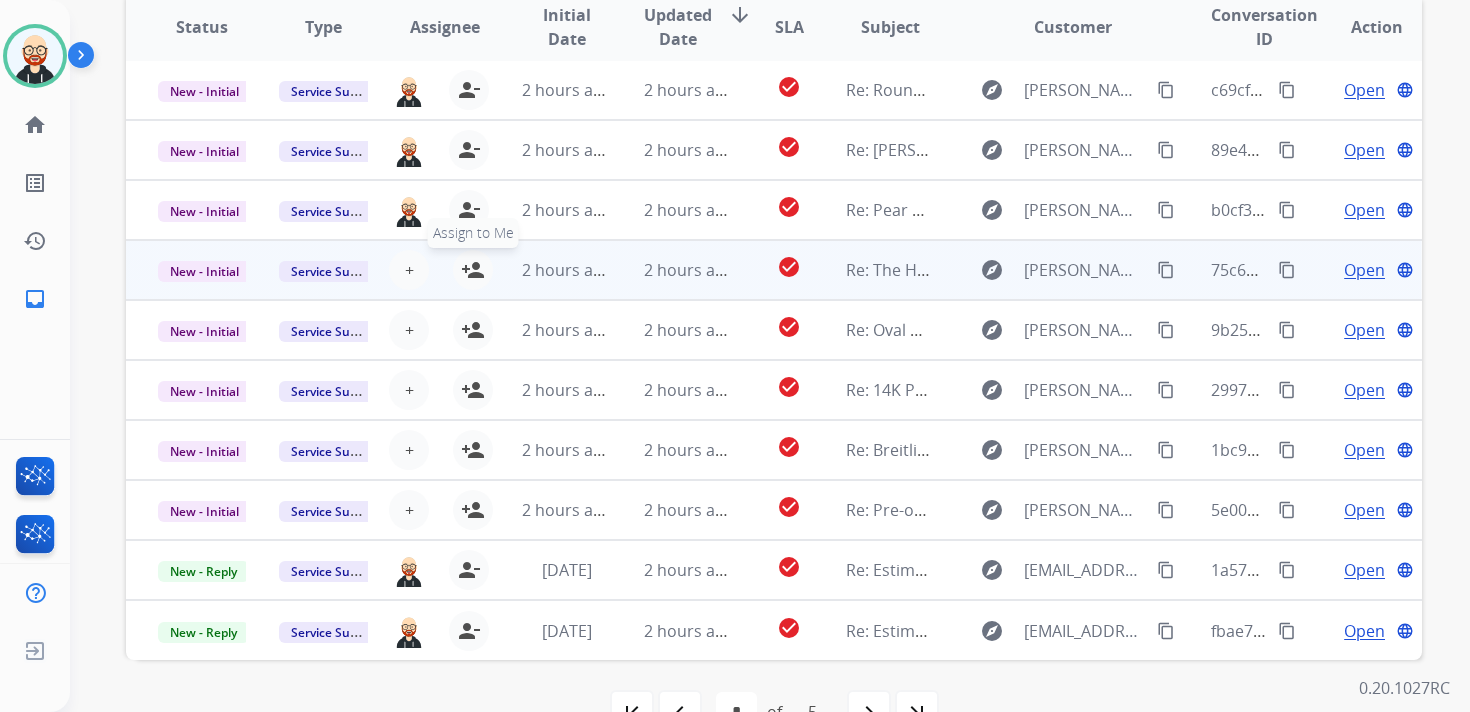 click on "person_add" at bounding box center (473, 270) 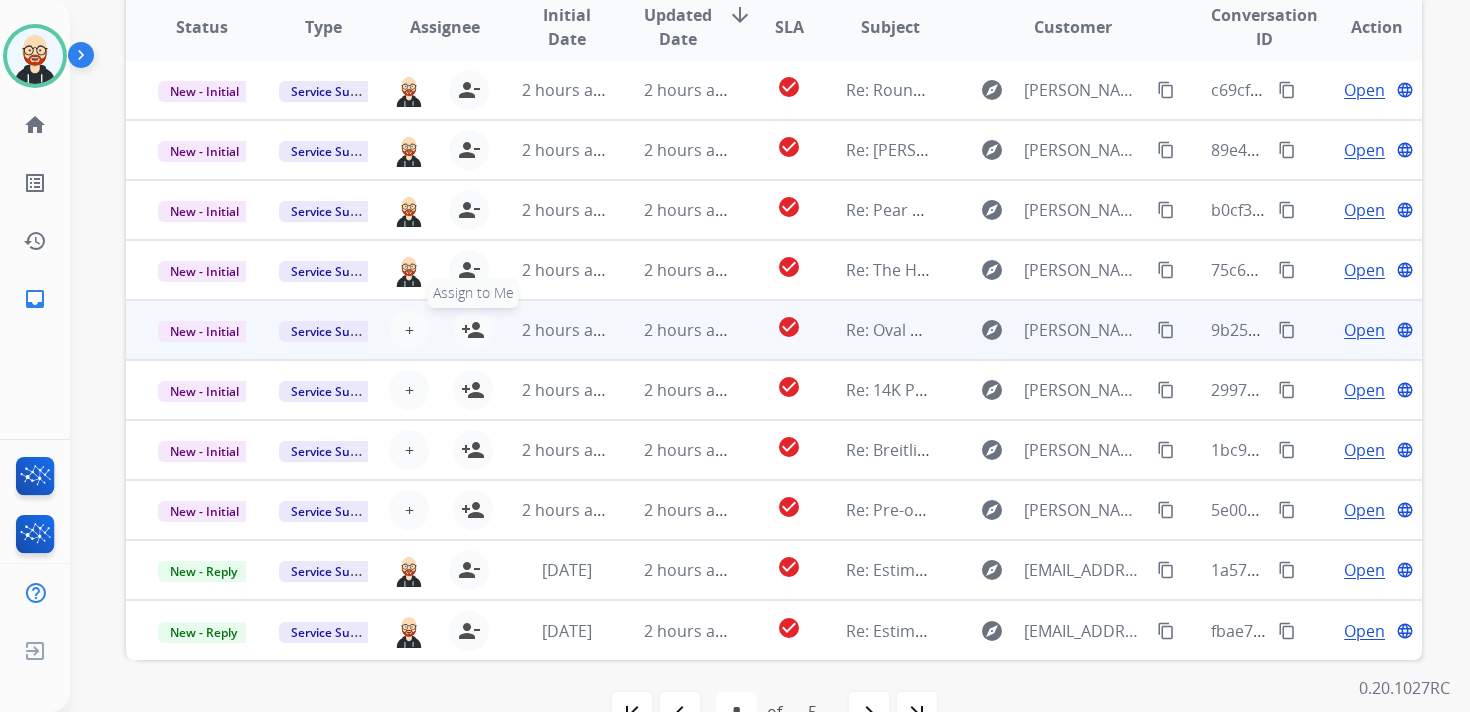 click on "person_add" at bounding box center [473, 330] 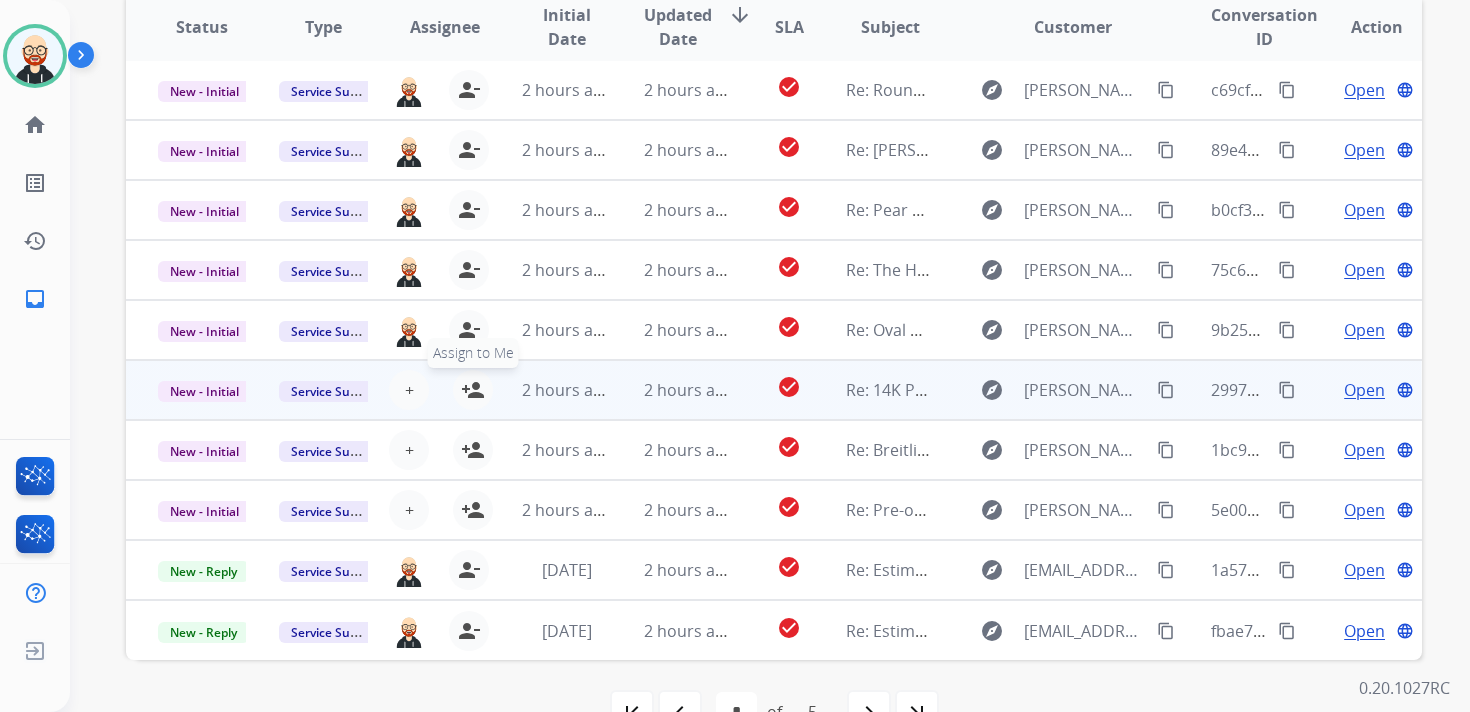 click on "person_add" at bounding box center (473, 390) 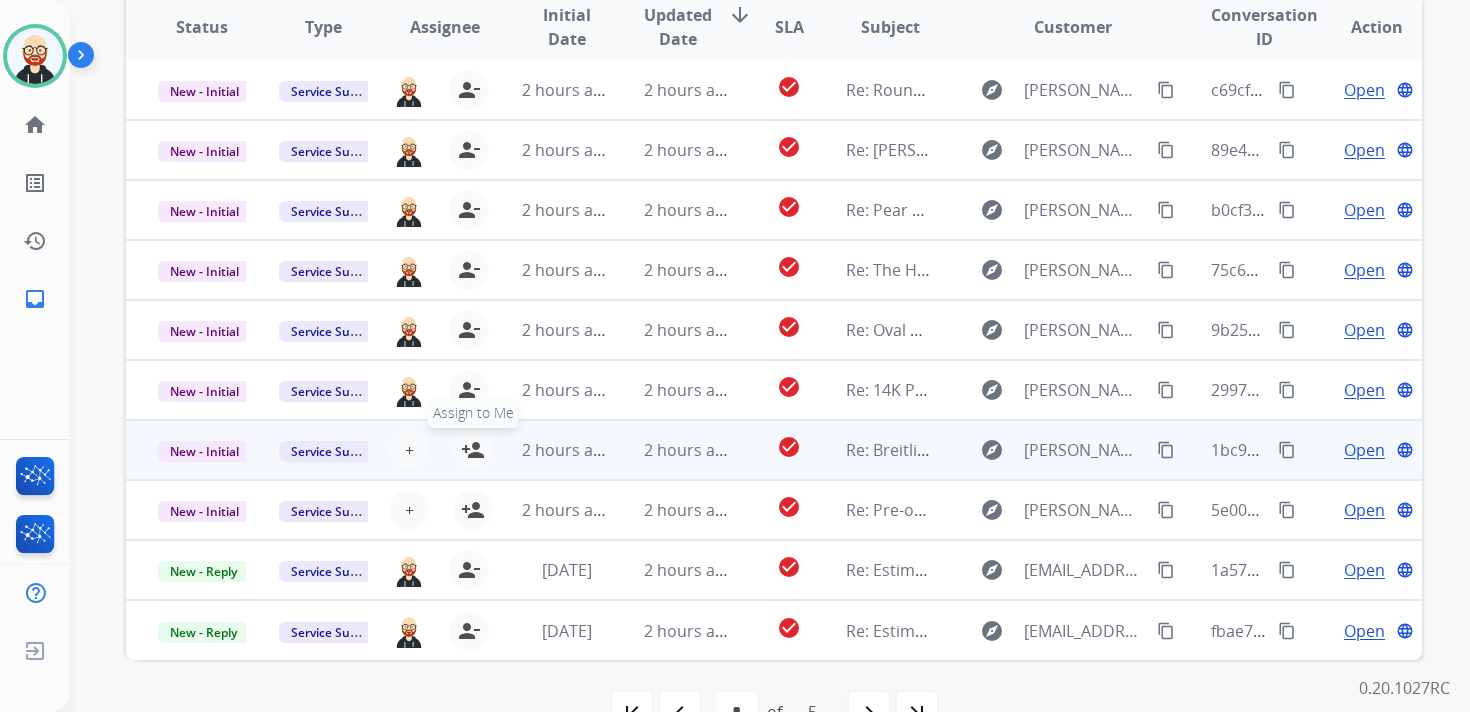 click on "person_add" at bounding box center [473, 450] 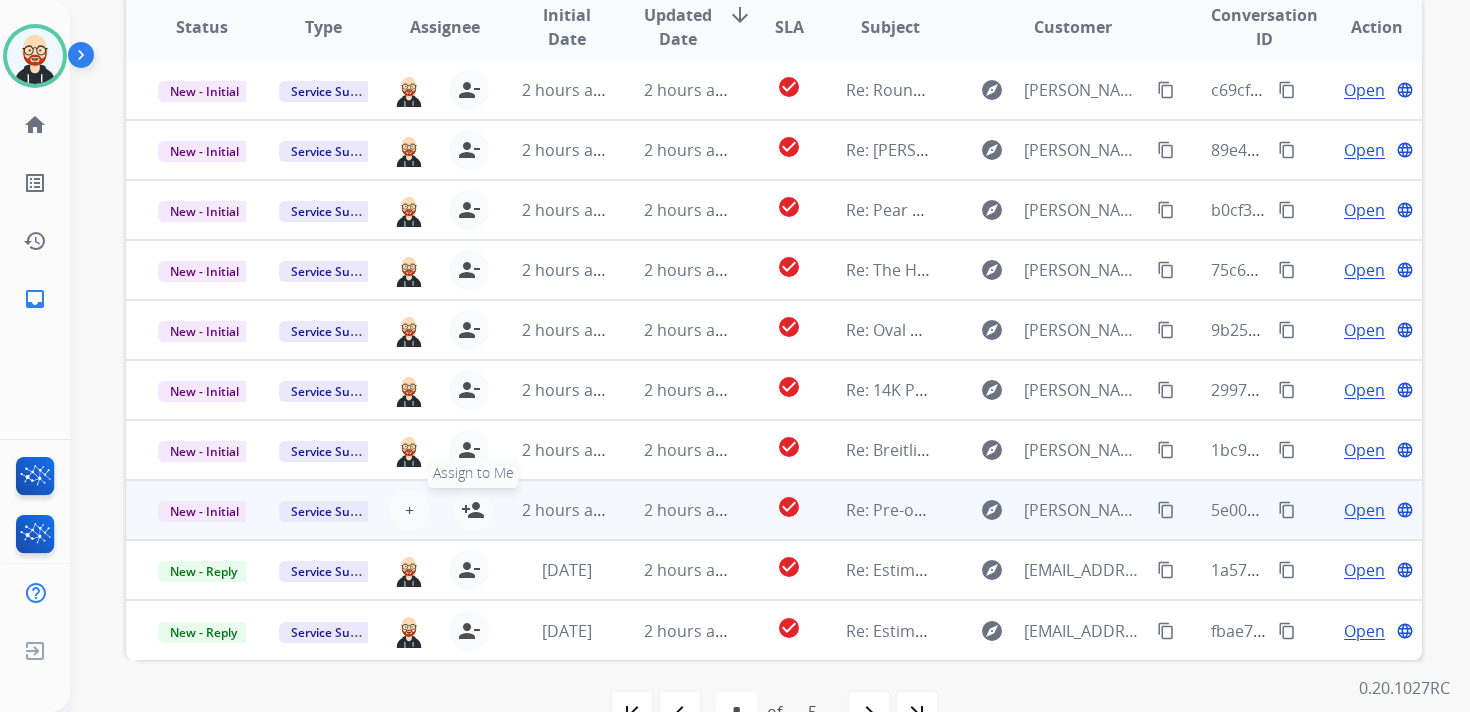click on "person_add" at bounding box center (473, 510) 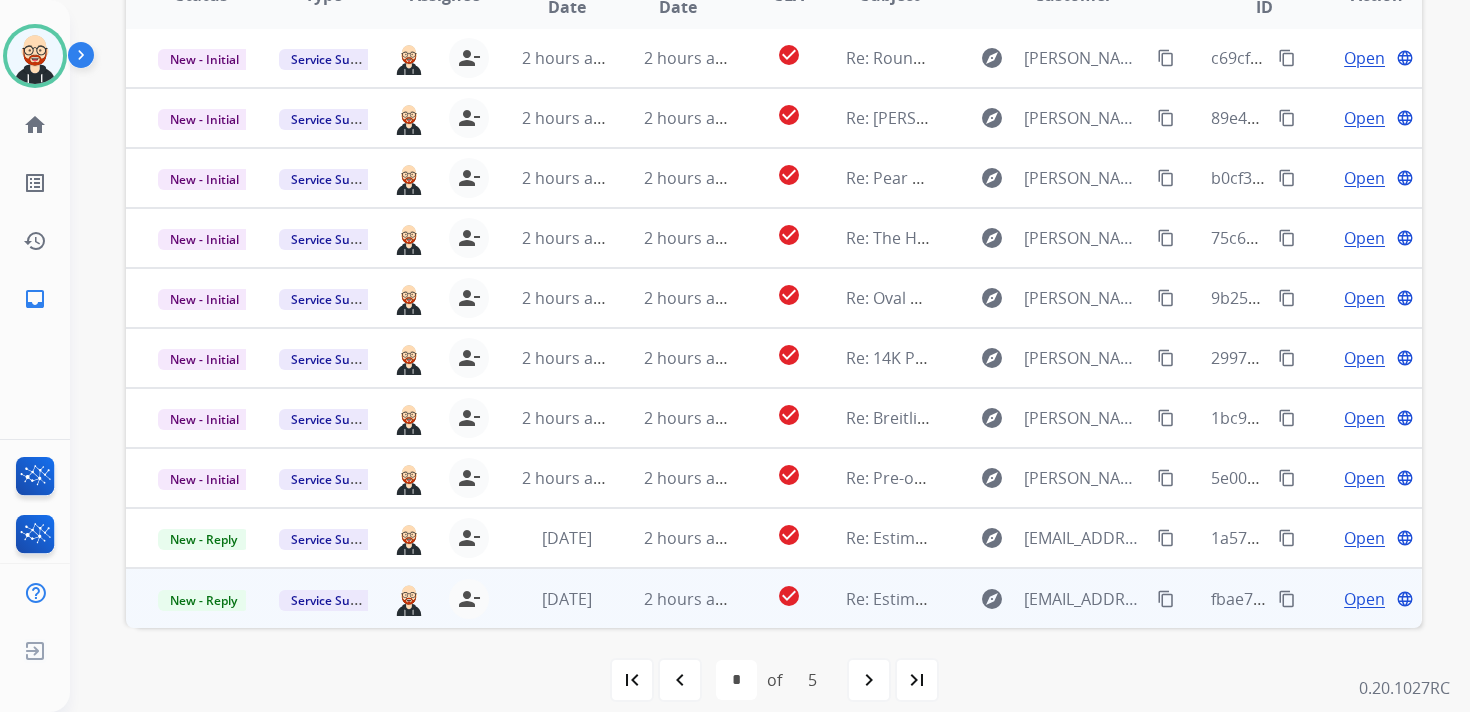 scroll, scrollTop: 467, scrollLeft: 0, axis: vertical 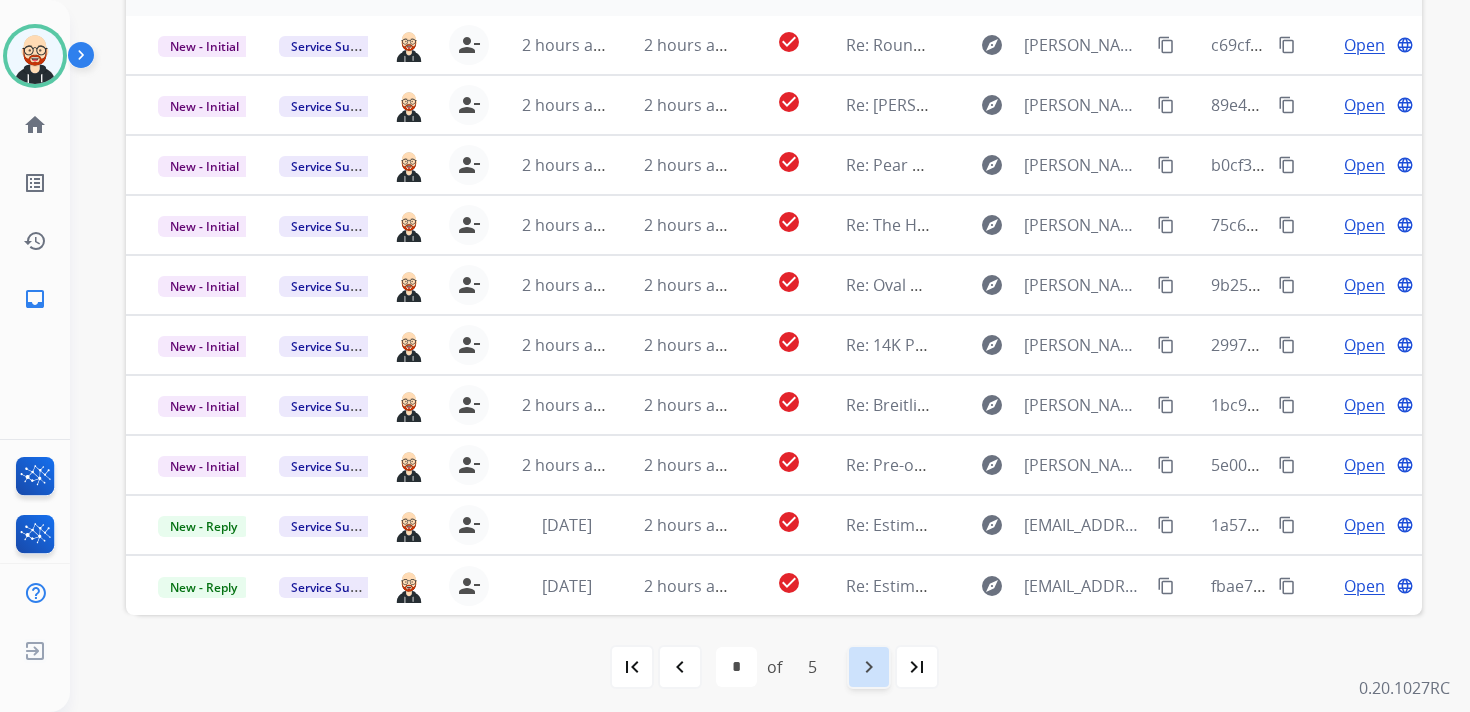 click on "navigate_next" at bounding box center [869, 667] 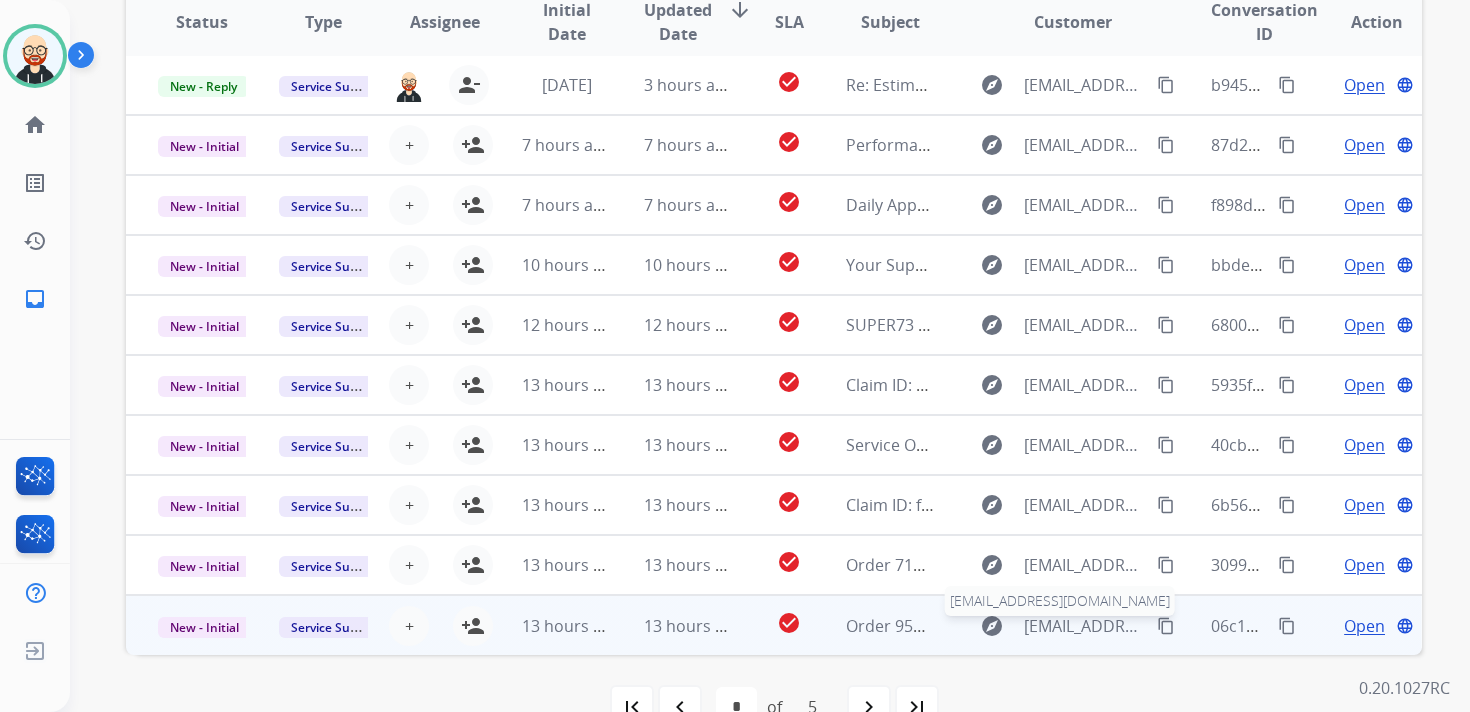 scroll, scrollTop: 474, scrollLeft: 0, axis: vertical 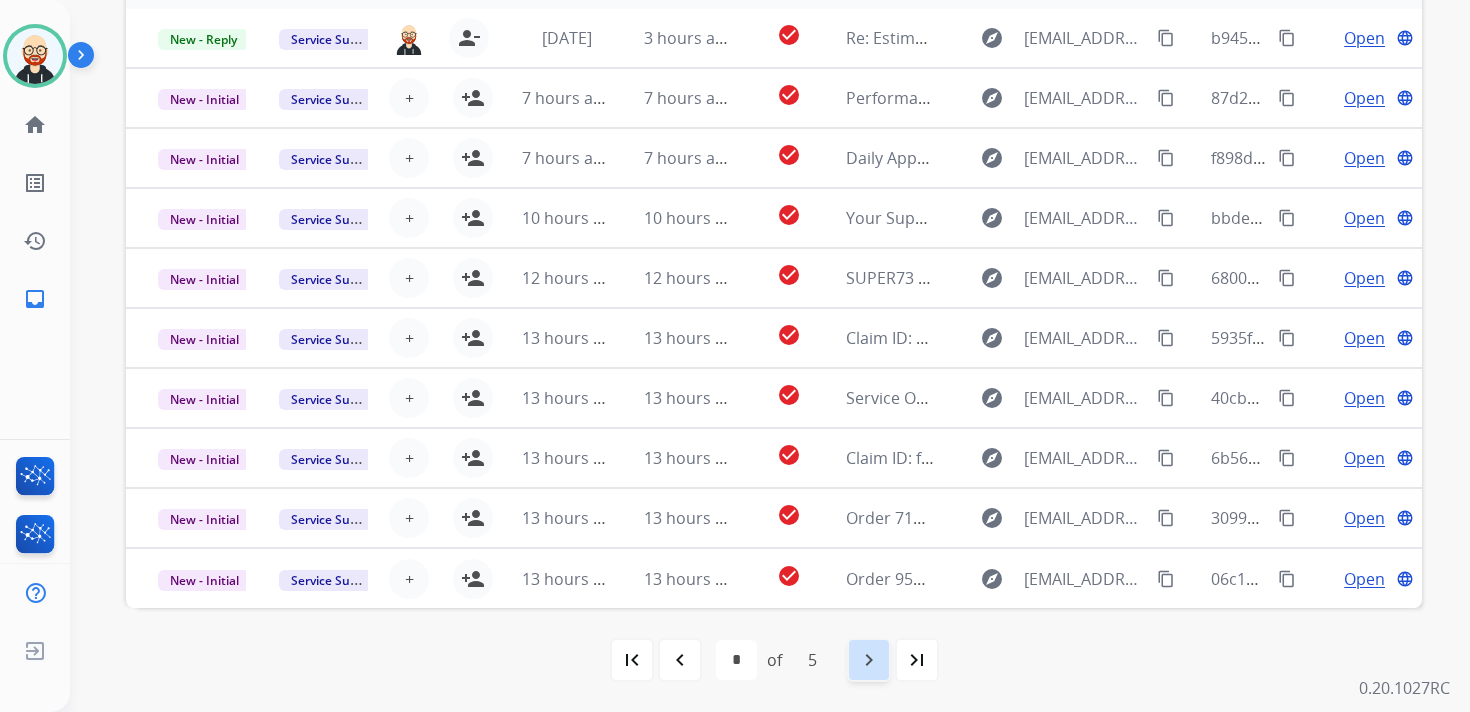 click on "navigate_next" at bounding box center [869, 660] 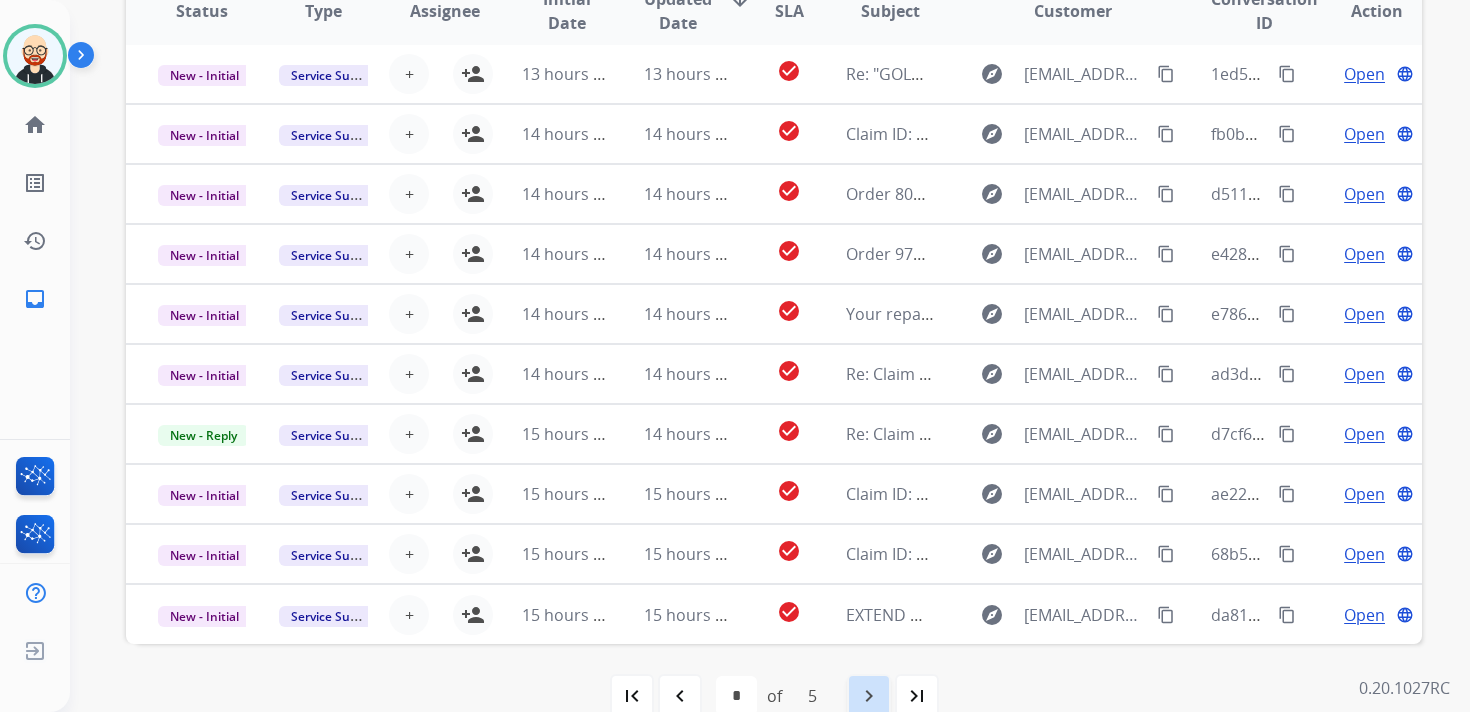 scroll, scrollTop: 440, scrollLeft: 0, axis: vertical 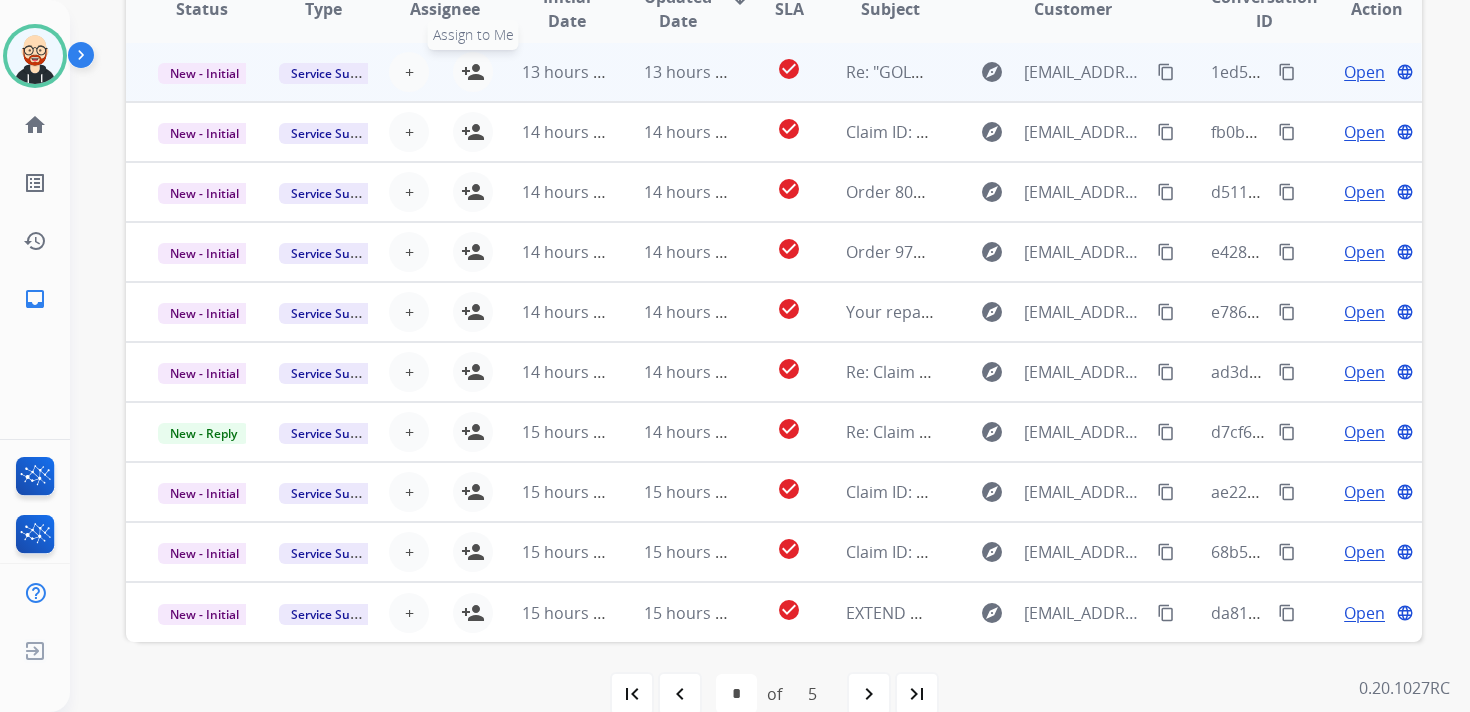 click on "person_add" at bounding box center [473, 72] 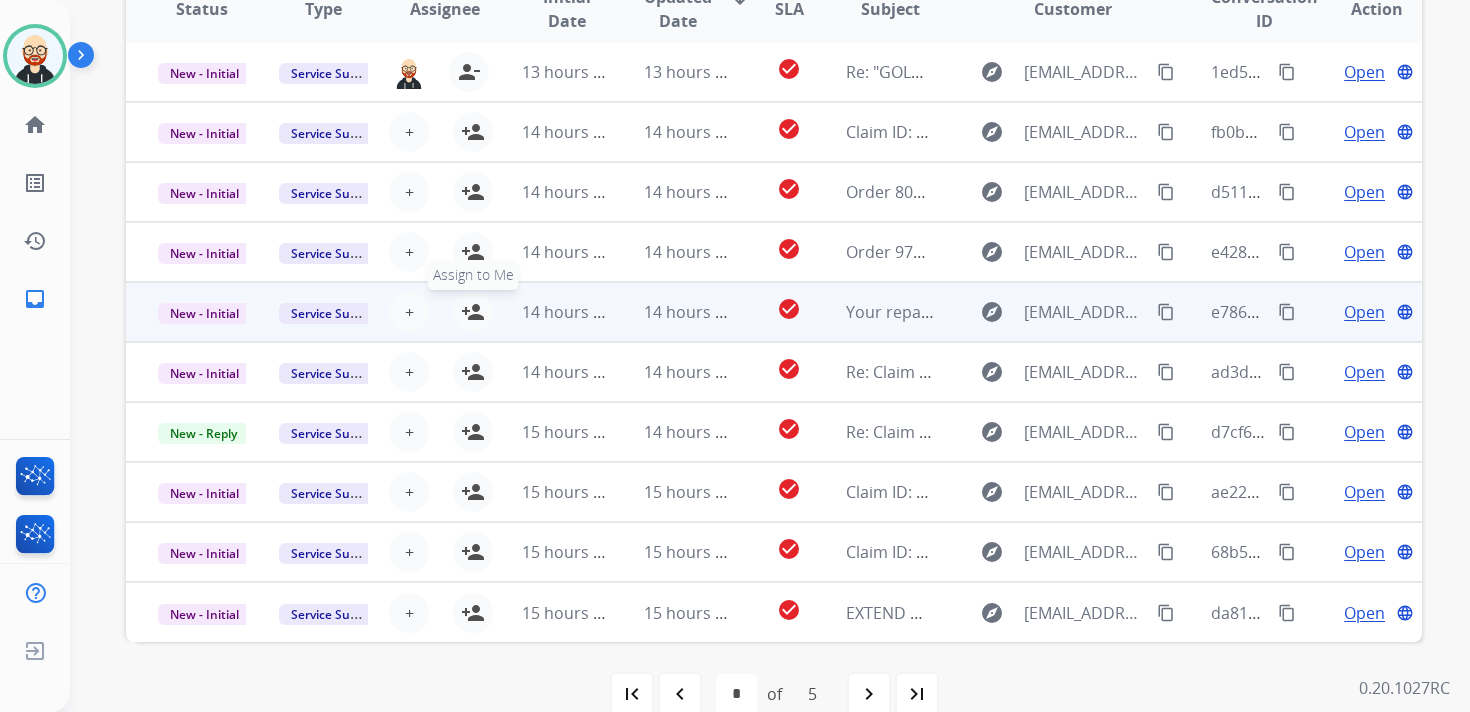 click on "person_add" at bounding box center [473, 312] 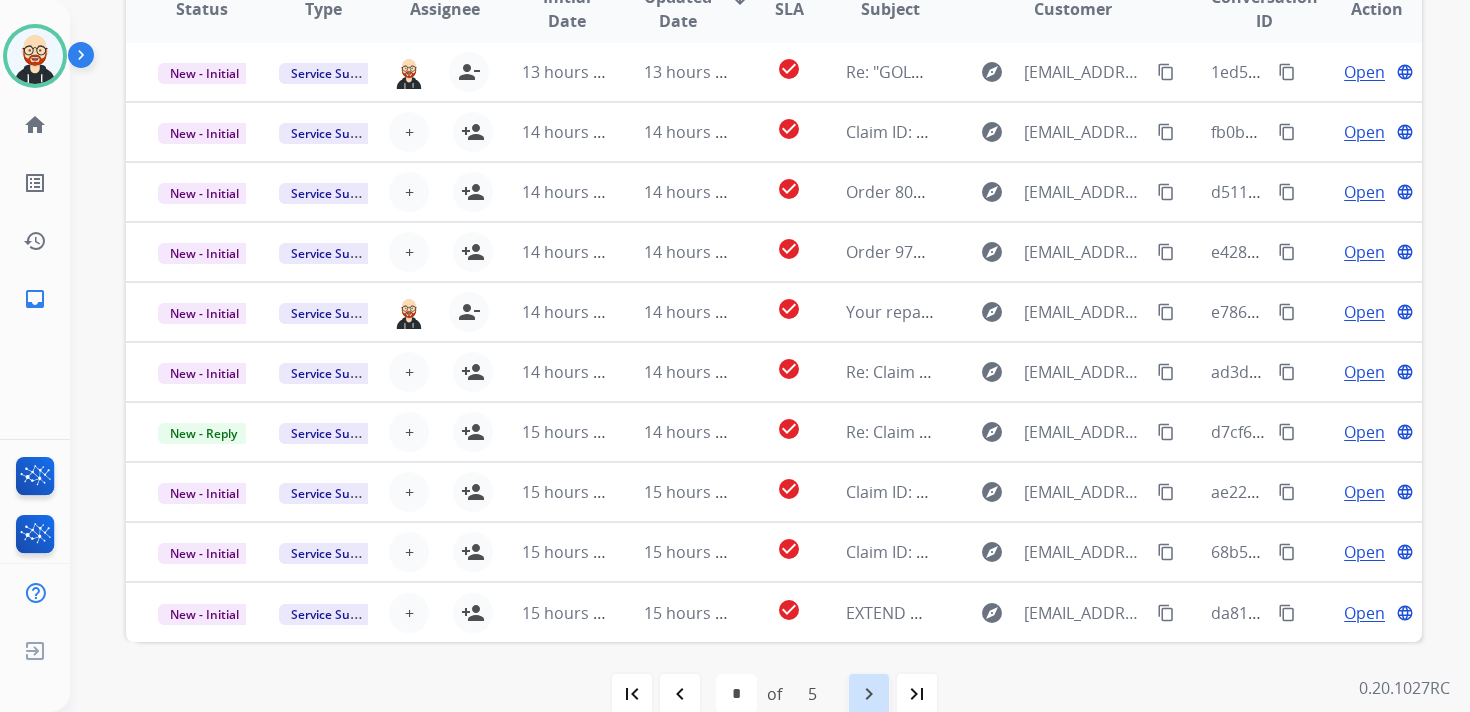 click on "navigate_next" at bounding box center (869, 694) 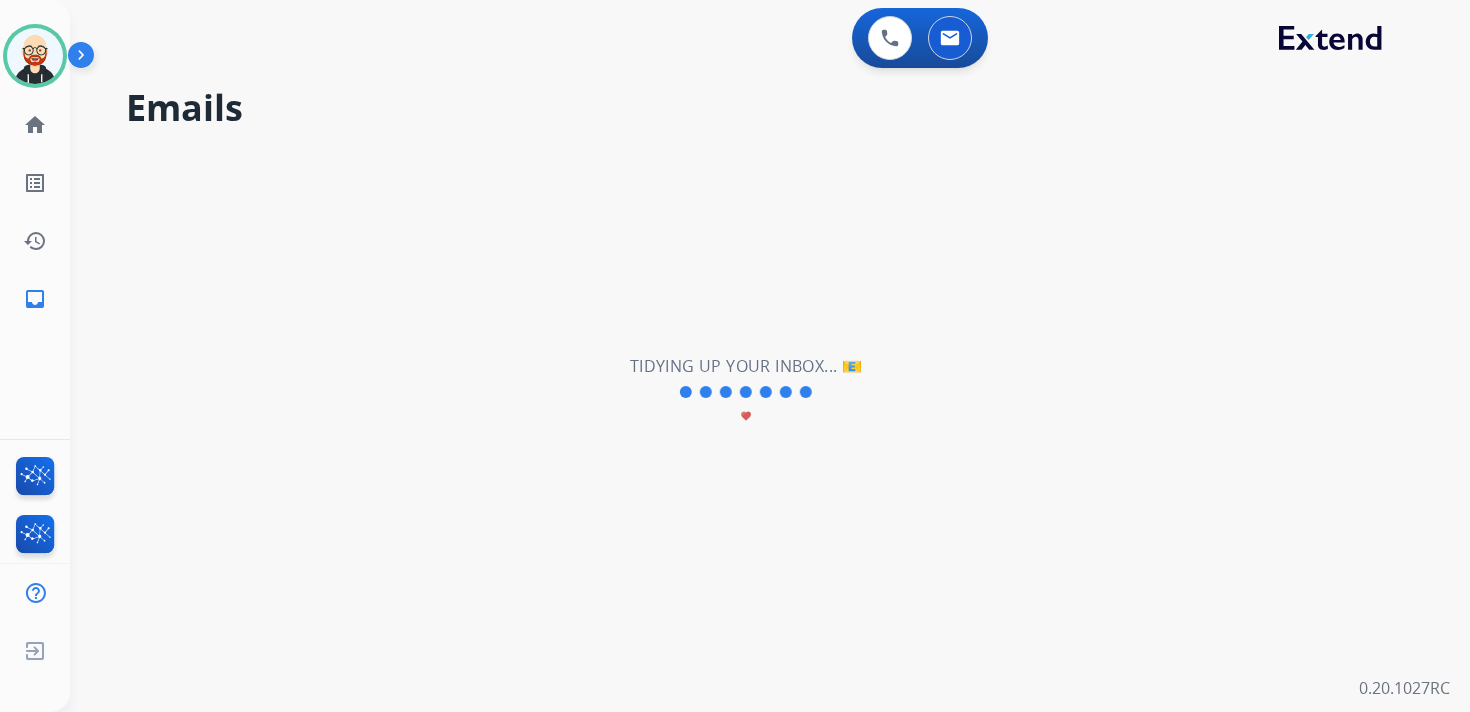 scroll, scrollTop: 0, scrollLeft: 0, axis: both 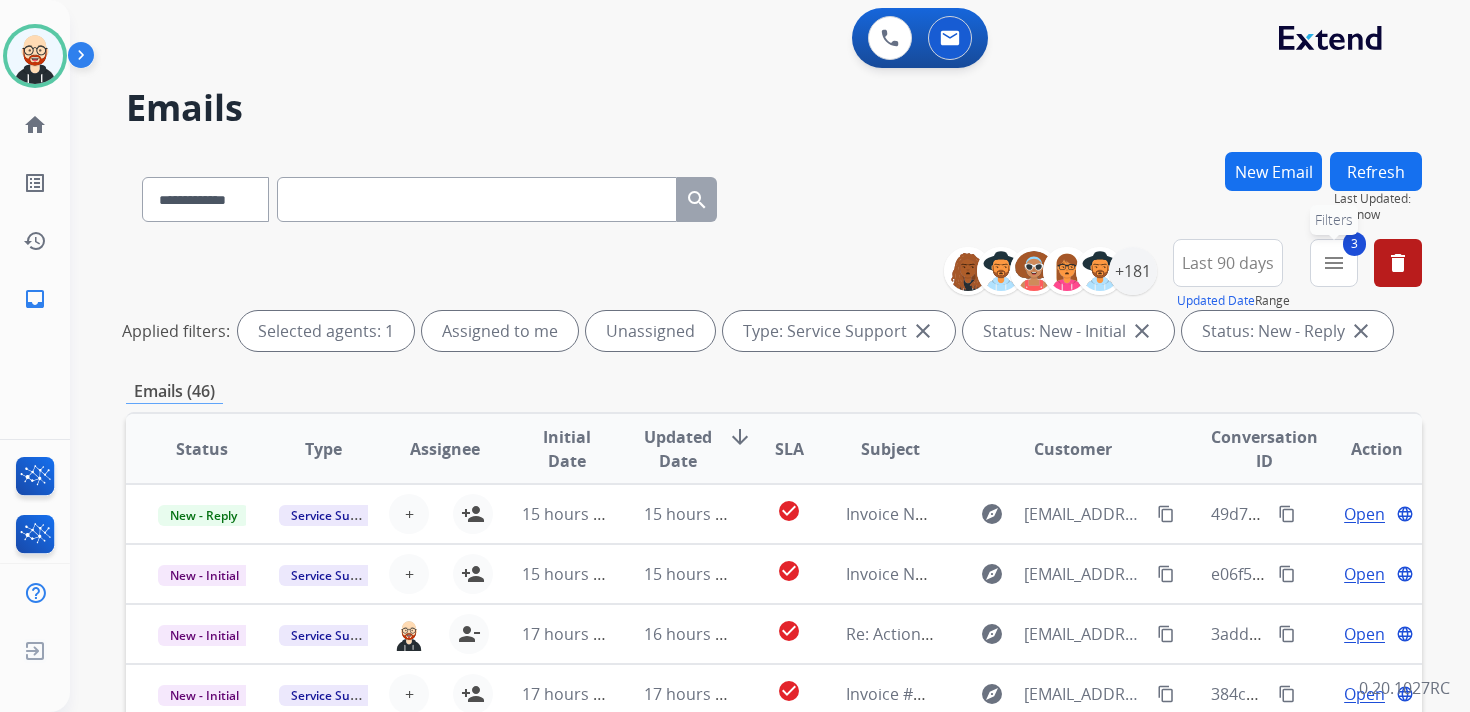 click on "3 menu  Filters" at bounding box center (1334, 263) 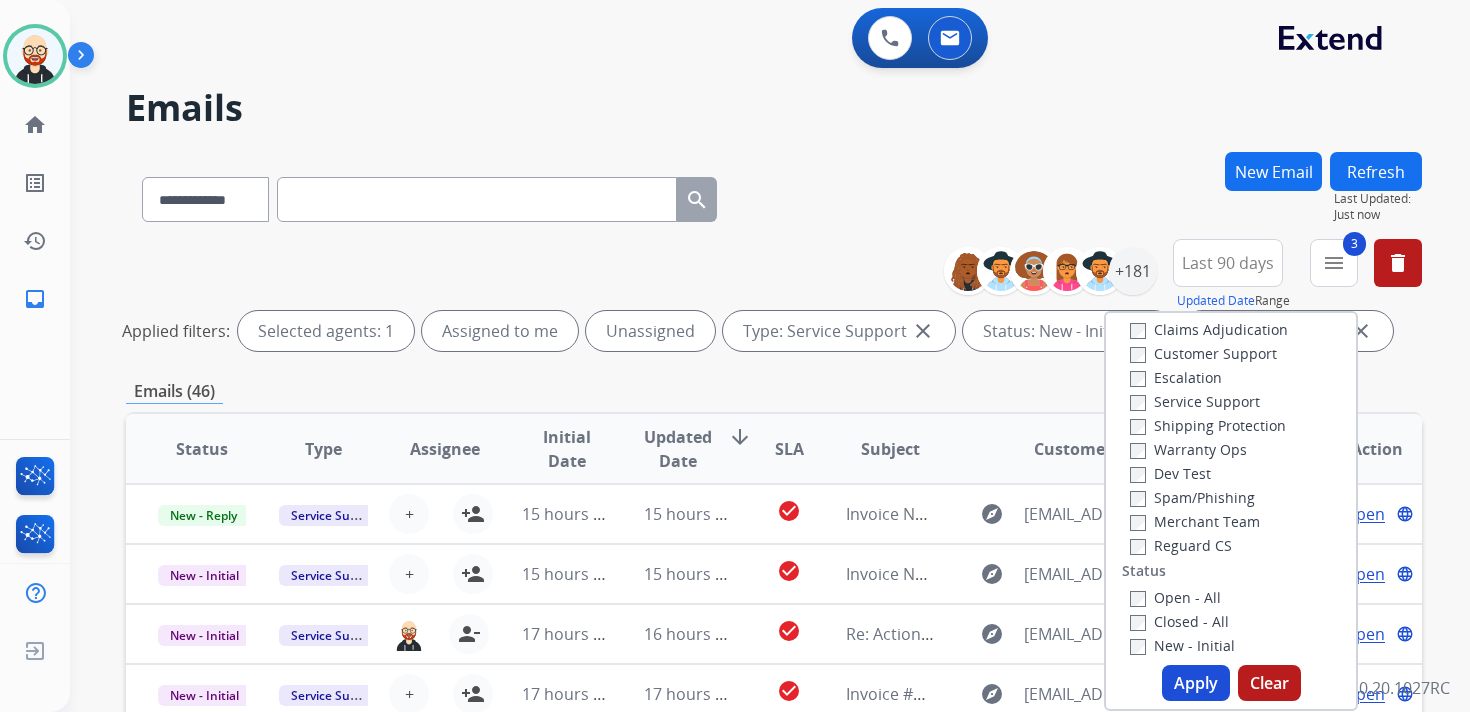 scroll, scrollTop: 29, scrollLeft: 0, axis: vertical 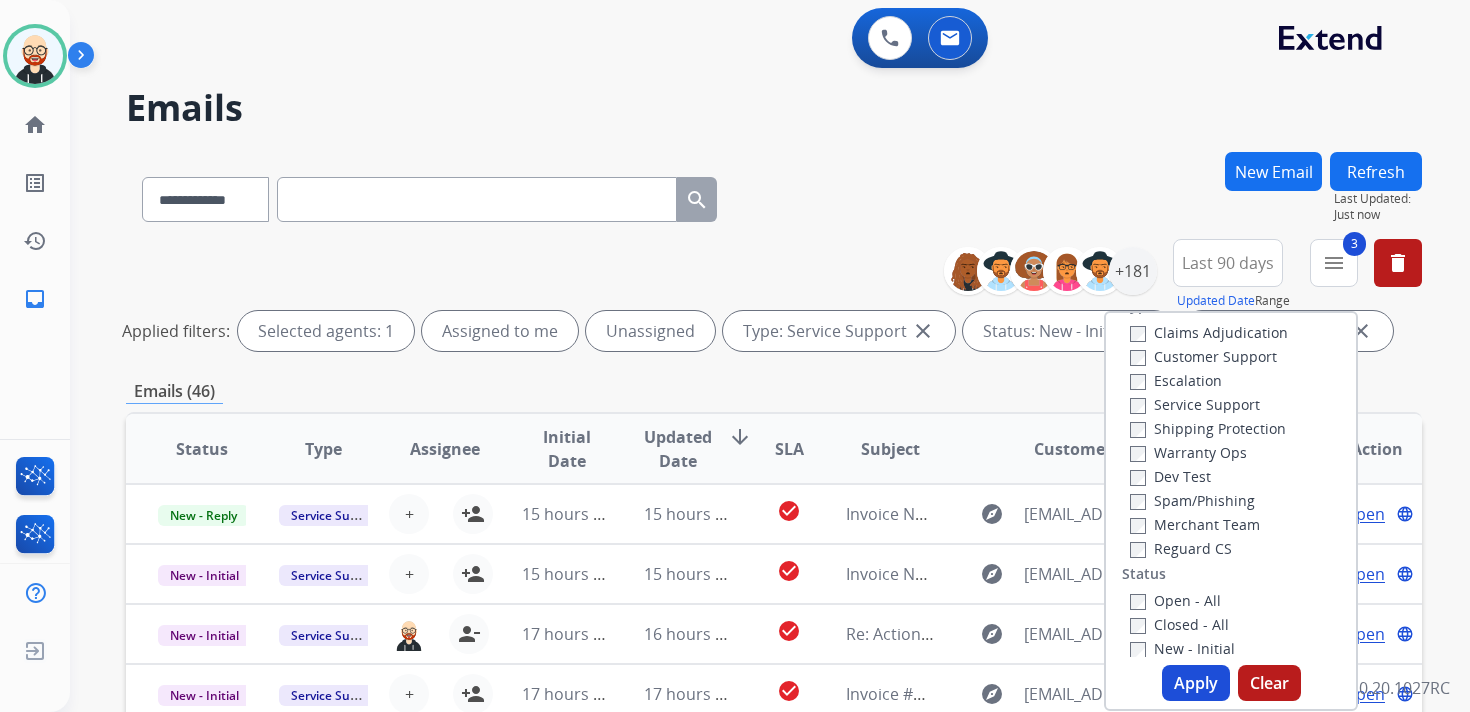 click on "Service Support" at bounding box center (1195, 404) 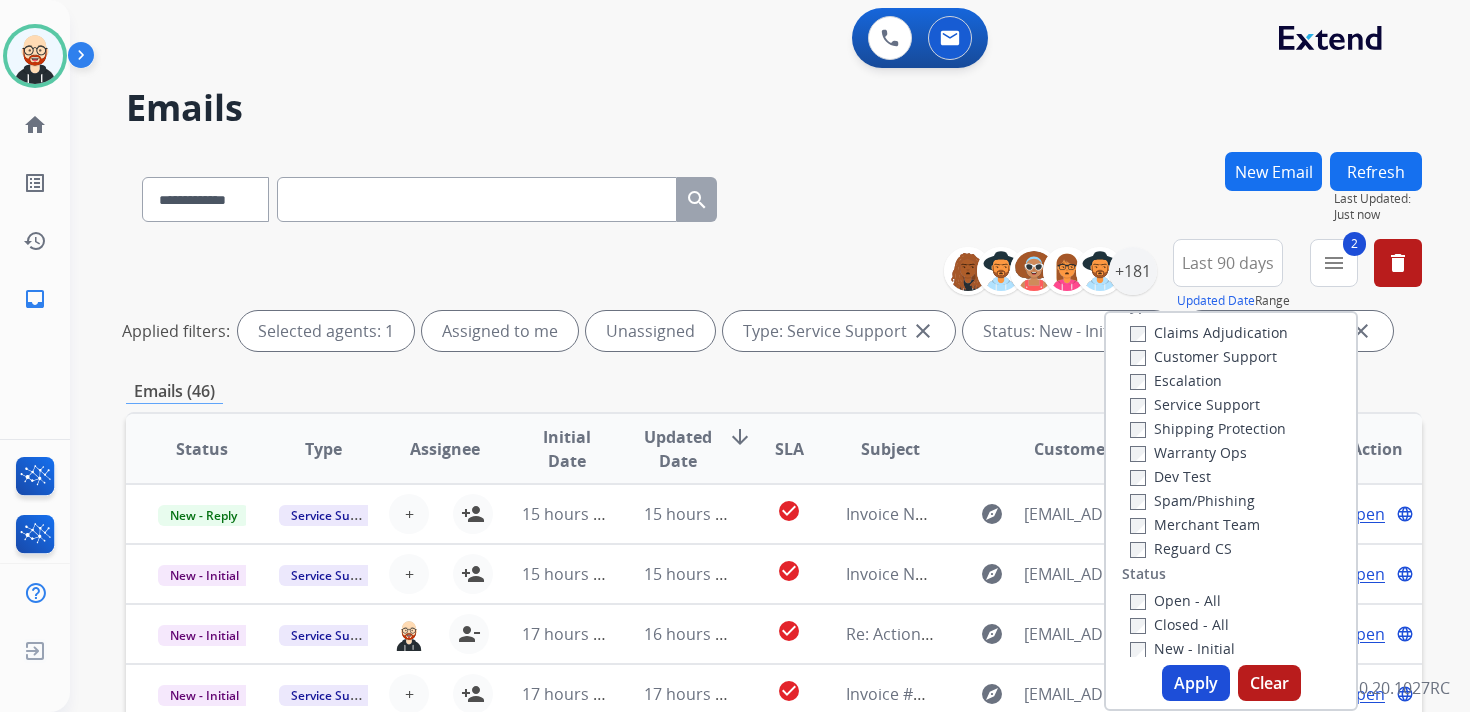 click on "Apply" at bounding box center [1196, 683] 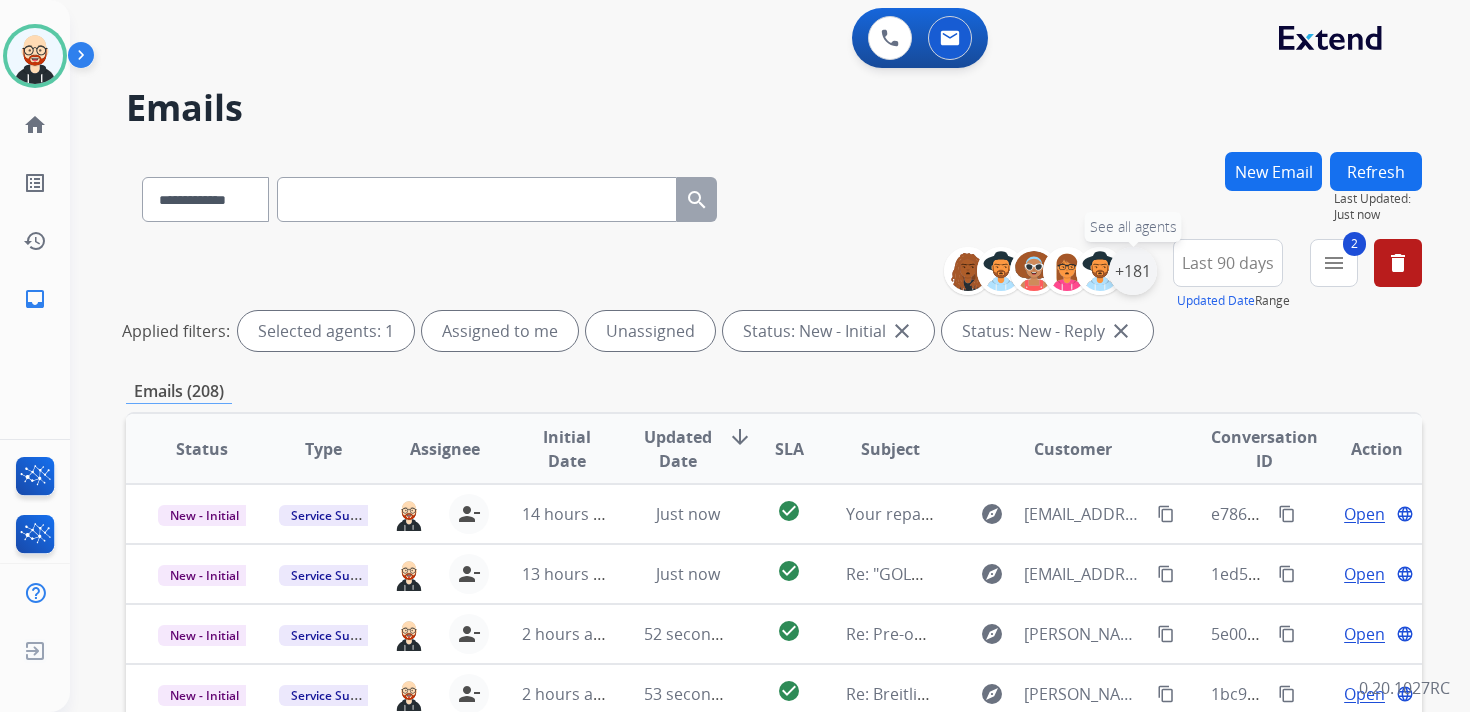 click on "+181" at bounding box center (1133, 271) 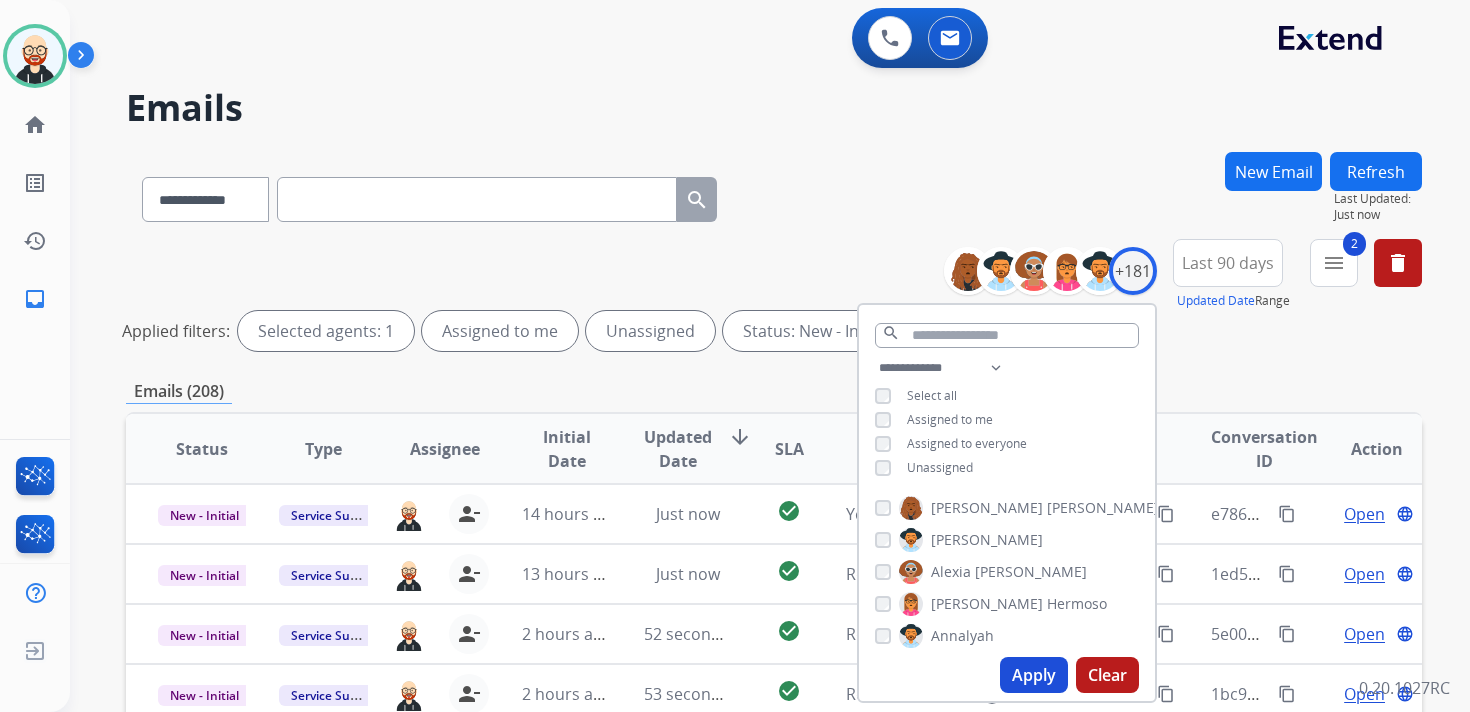 click on "Unassigned" at bounding box center [940, 467] 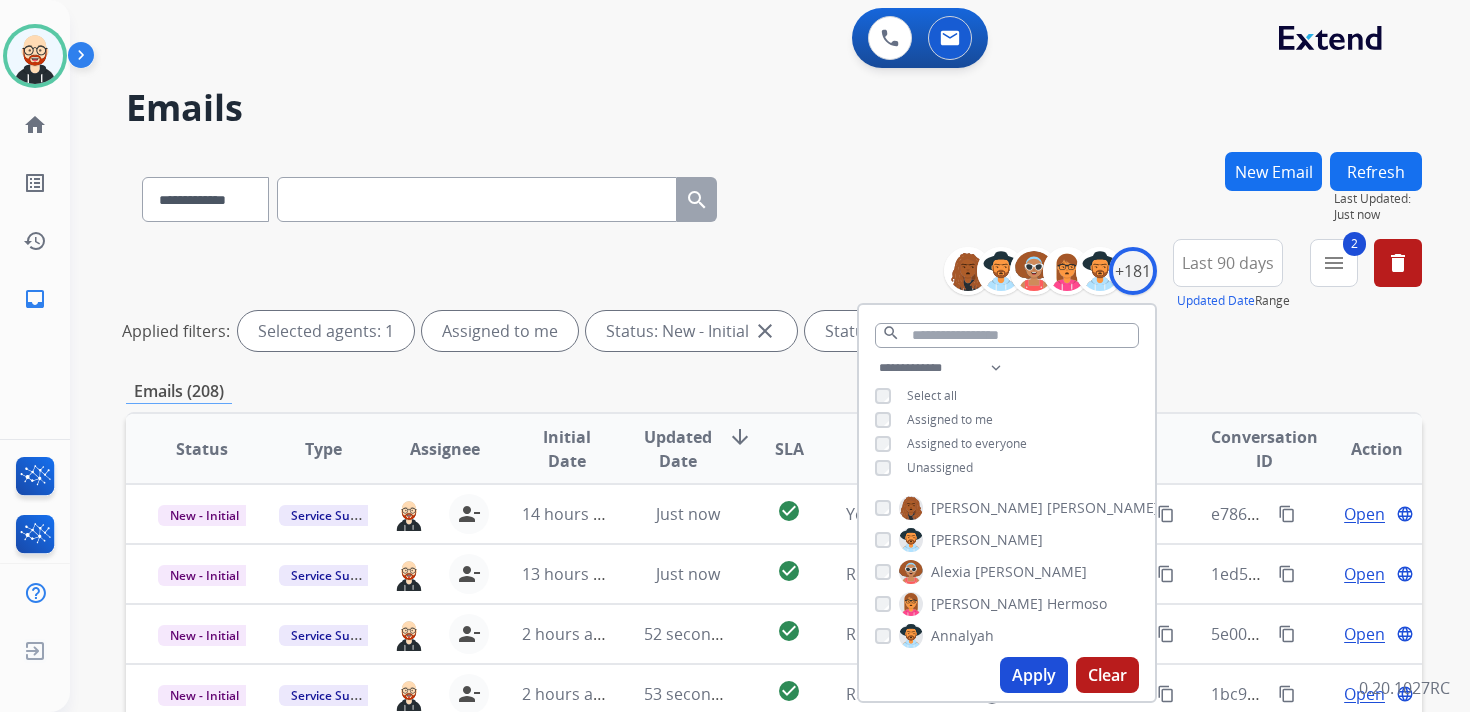 click on "Apply" at bounding box center (1034, 675) 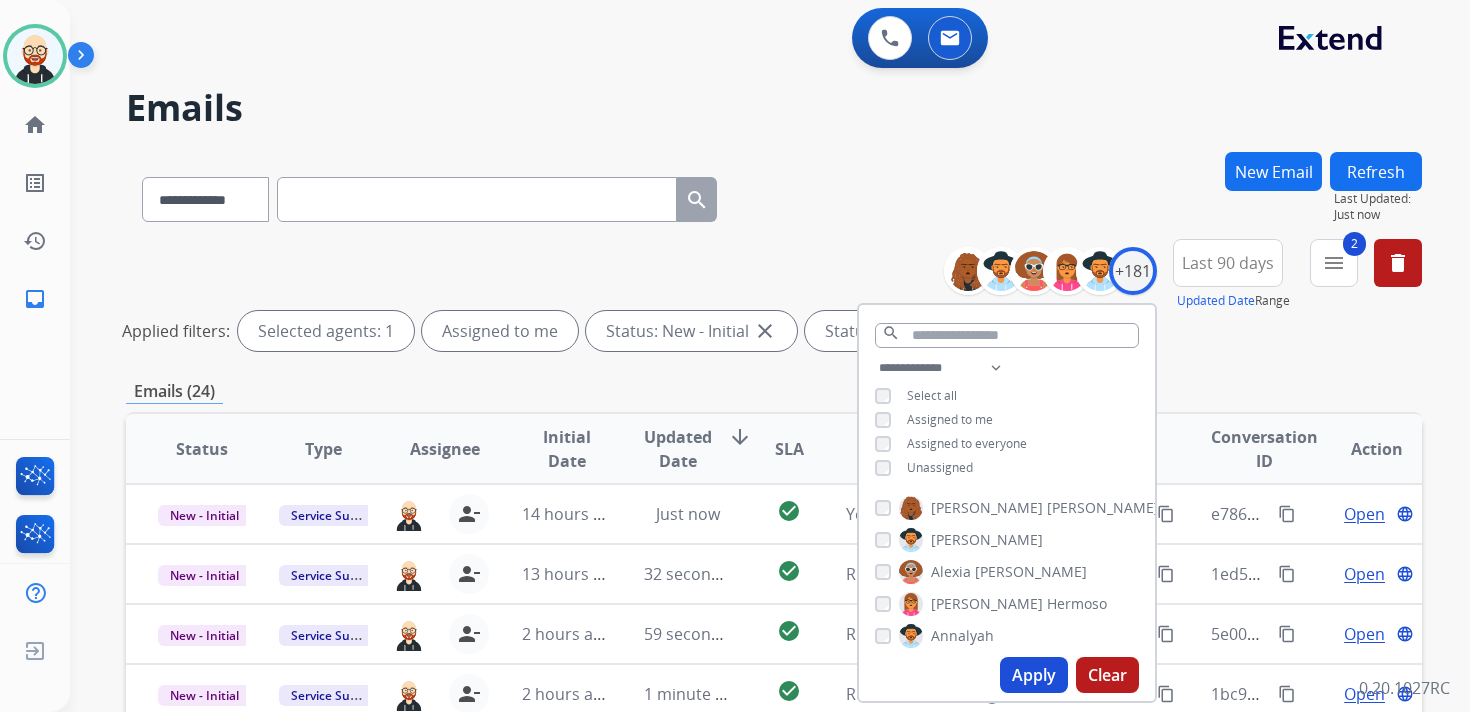 click on "Updated Date" at bounding box center (678, 449) 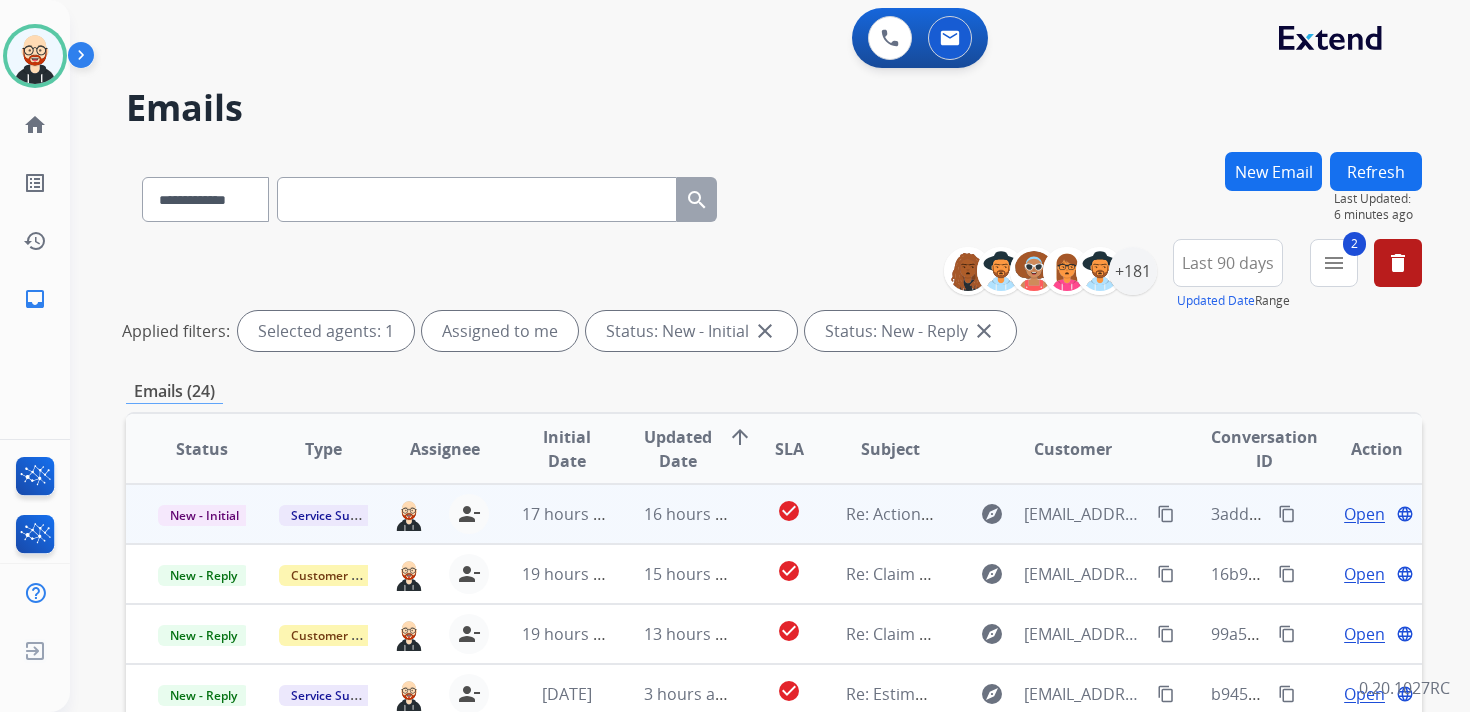 click on "Open" at bounding box center (1364, 514) 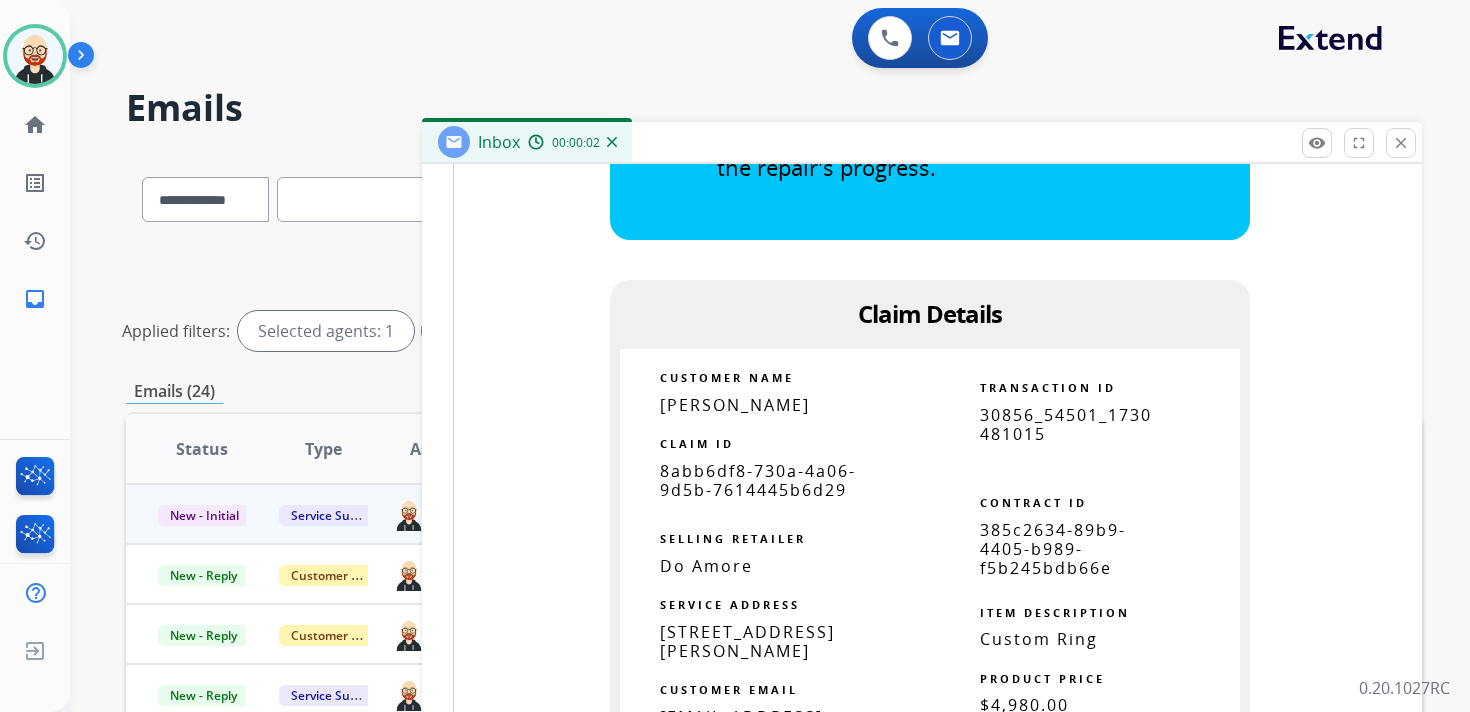 scroll, scrollTop: 1384, scrollLeft: 0, axis: vertical 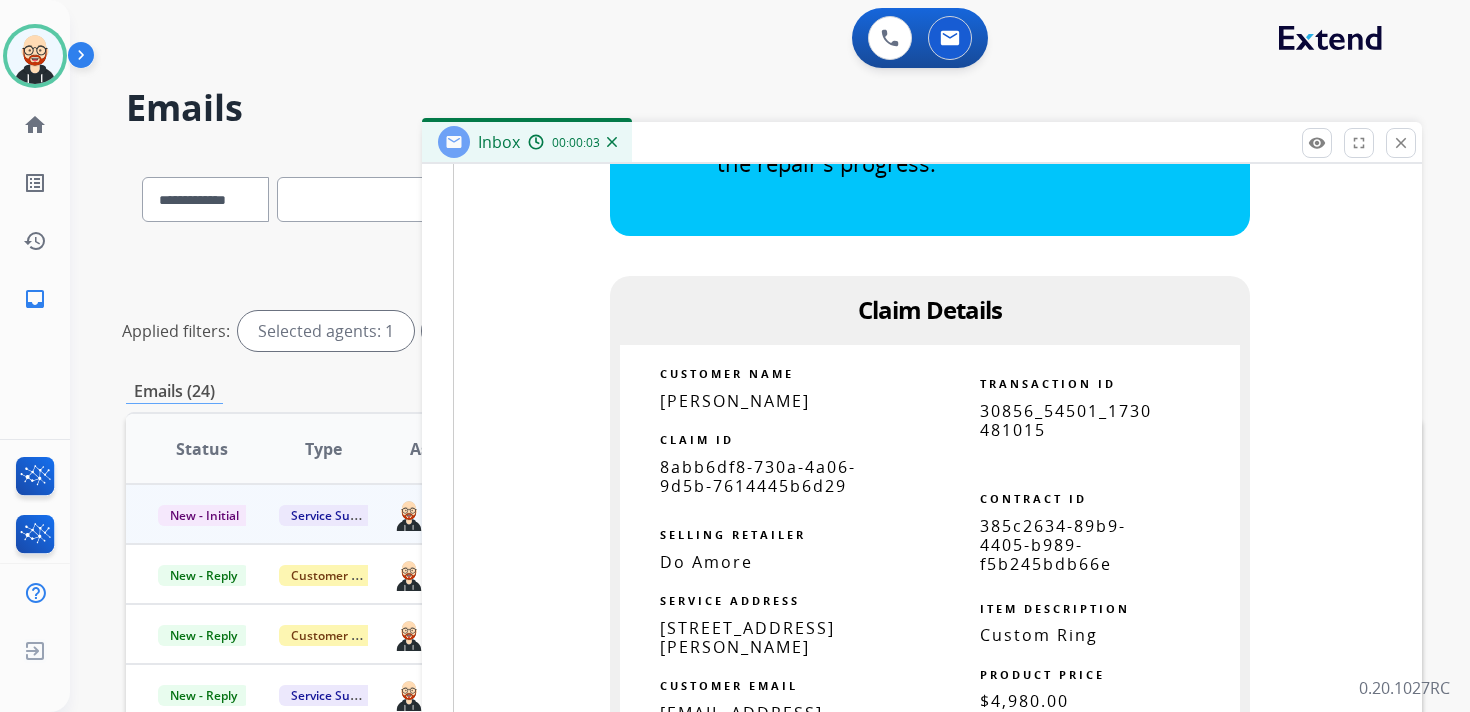 click on "8abb6df8-730a-4a06-9d5b-7614445b6d29" at bounding box center [758, 476] 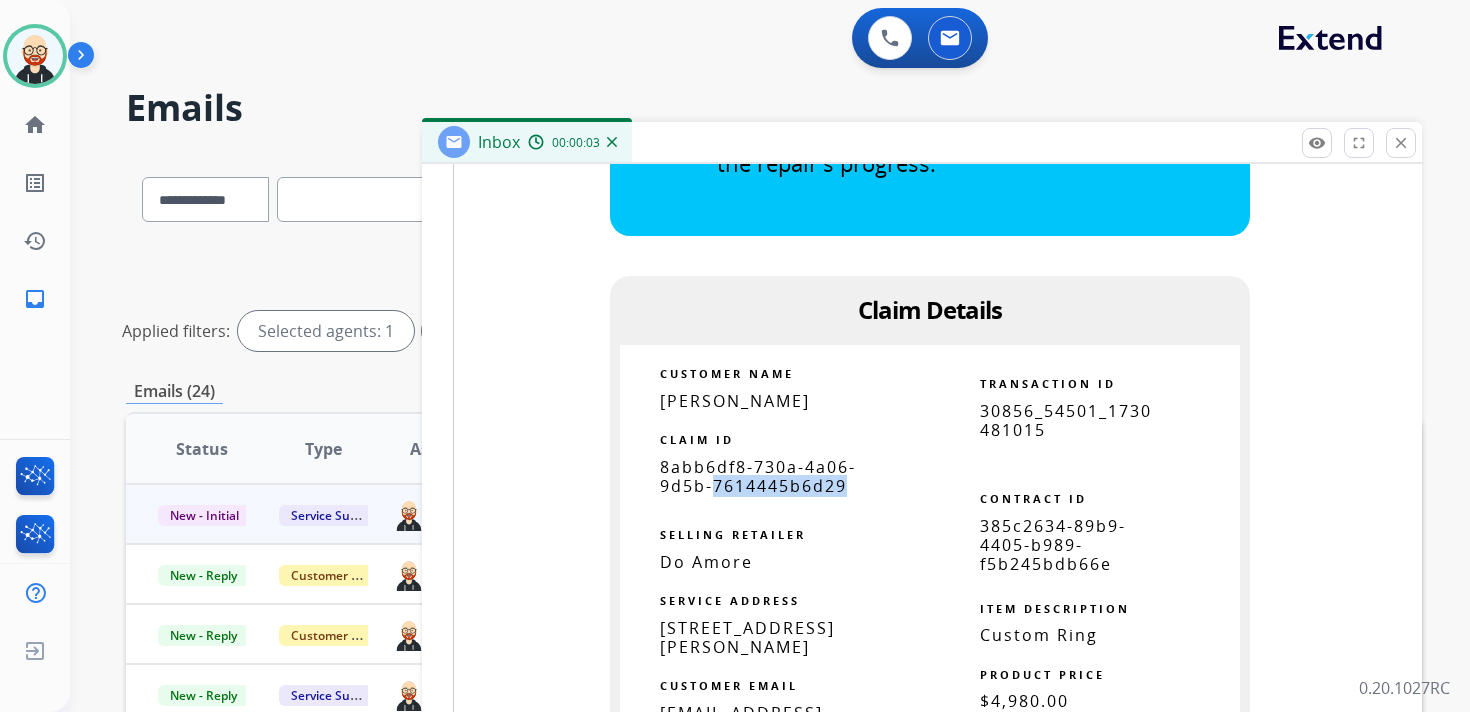 click on "8abb6df8-730a-4a06-9d5b-7614445b6d29" at bounding box center [758, 476] 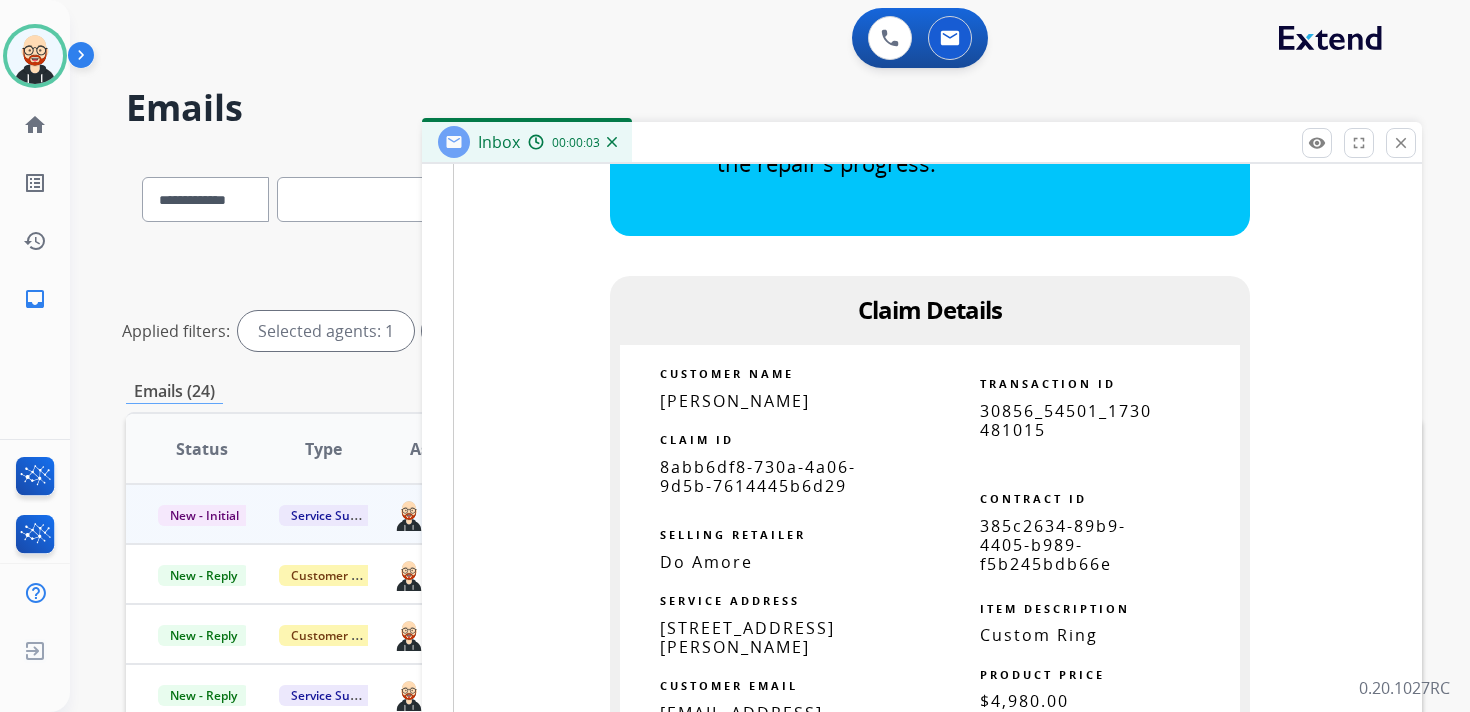 click on "8abb6df8-730a-4a06-9d5b-7614445b6d29" at bounding box center (758, 476) 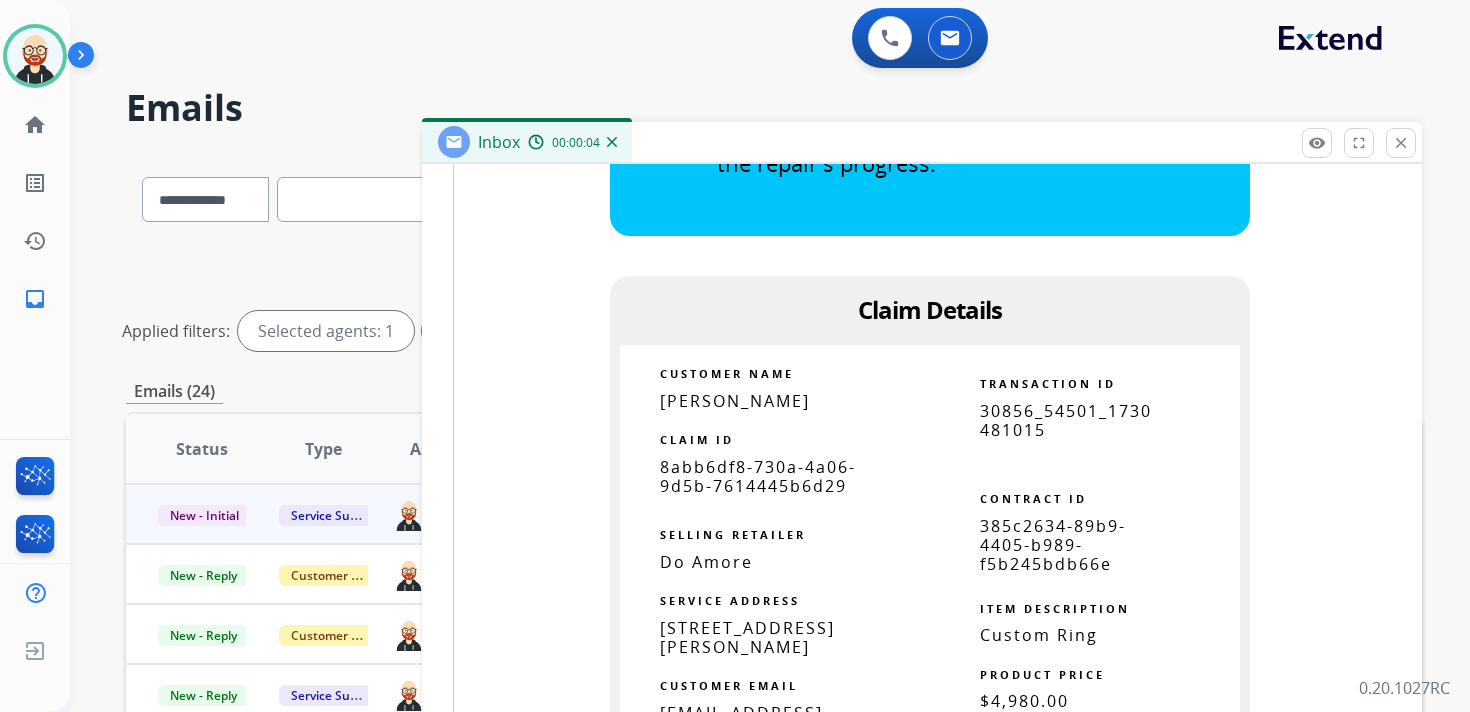 copy 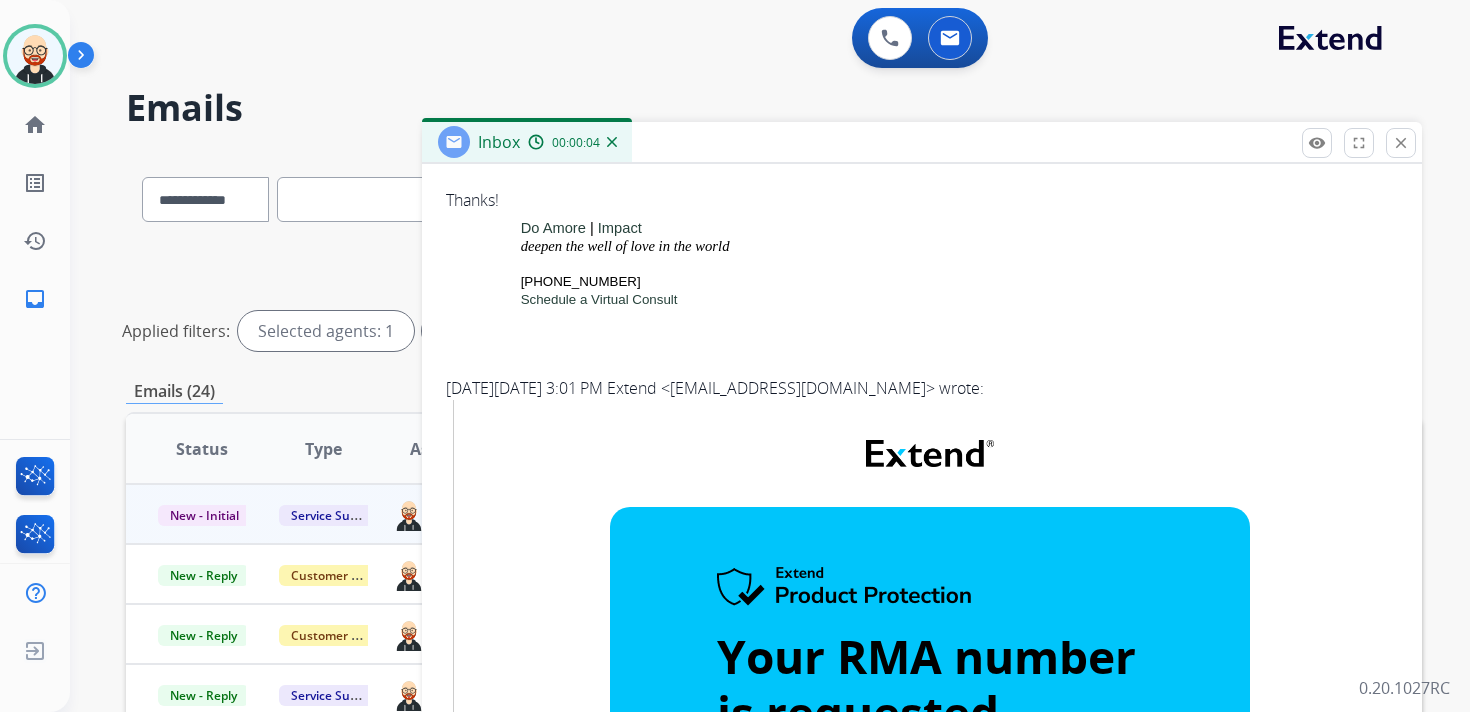 scroll, scrollTop: 0, scrollLeft: 0, axis: both 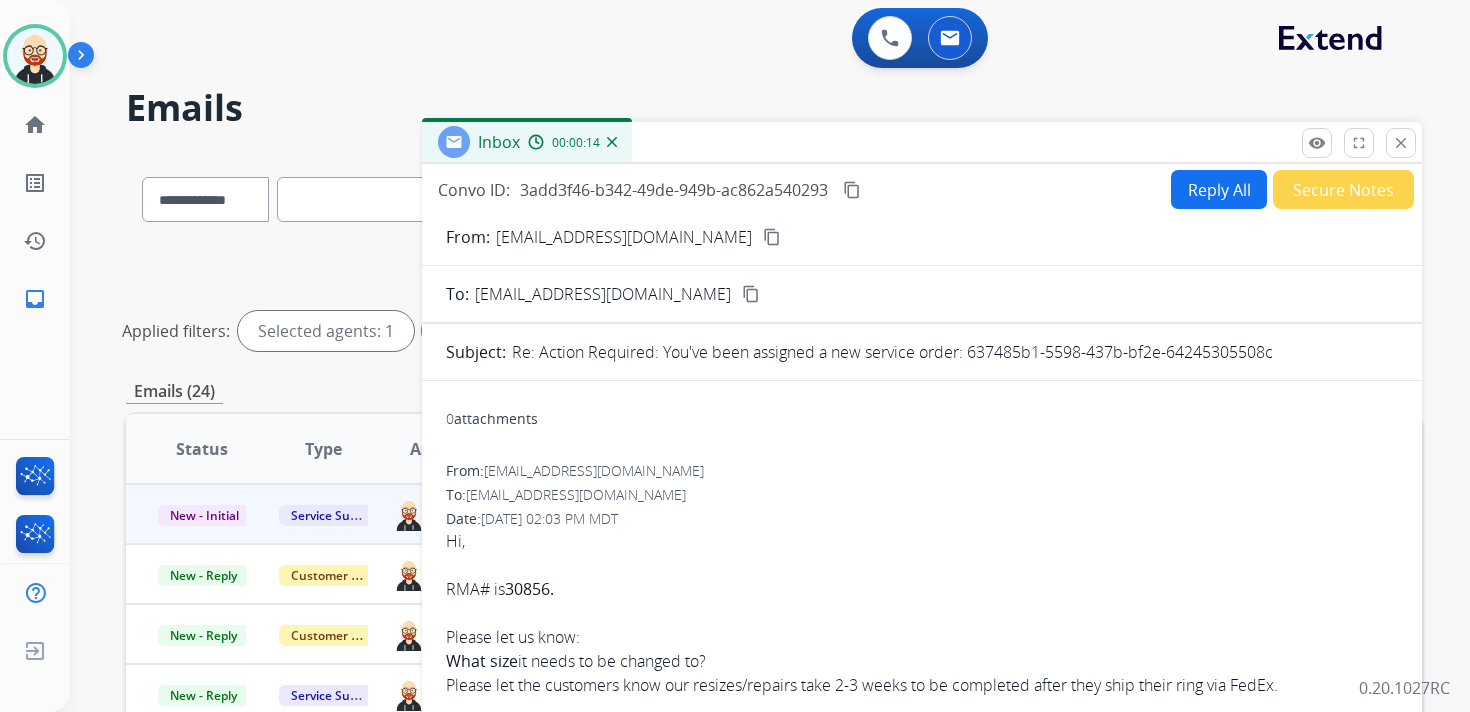 click on "30856." at bounding box center (529, 589) 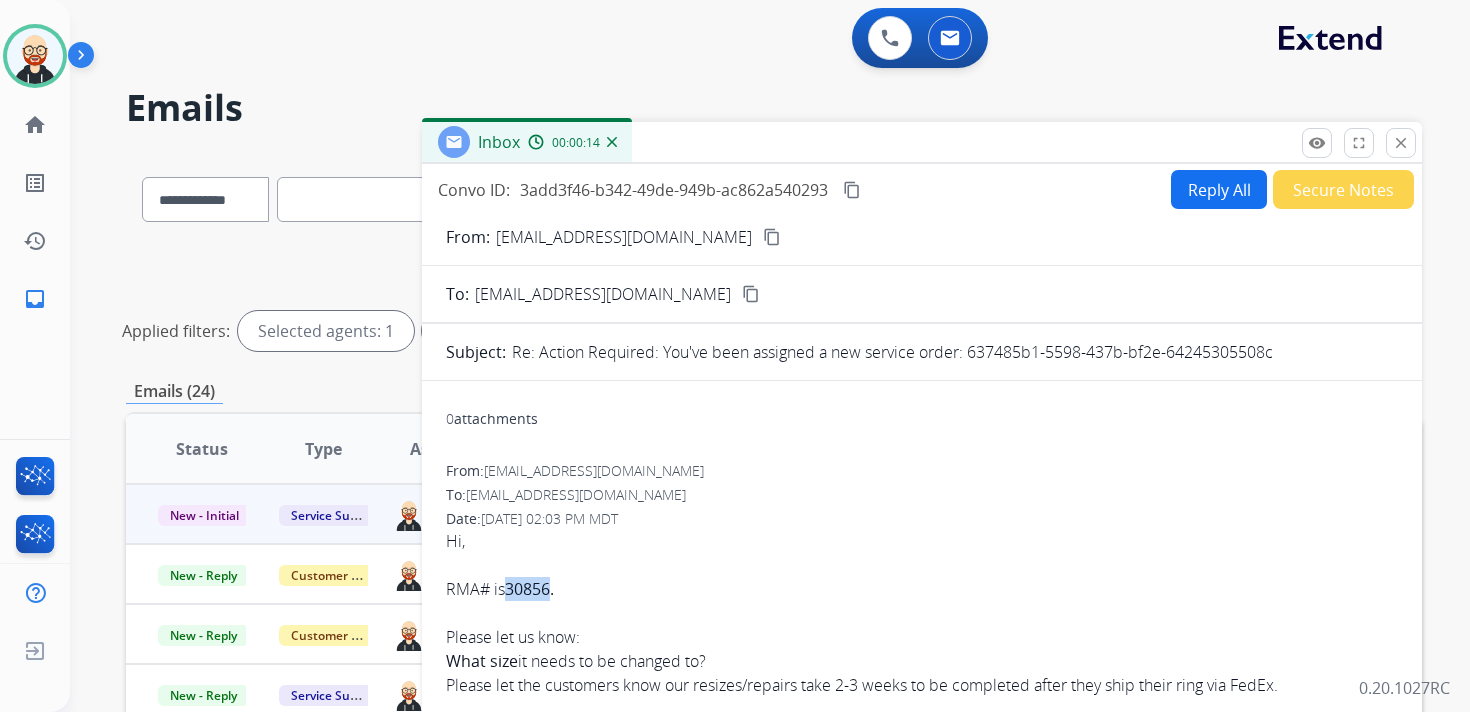 click on "30856." at bounding box center [529, 589] 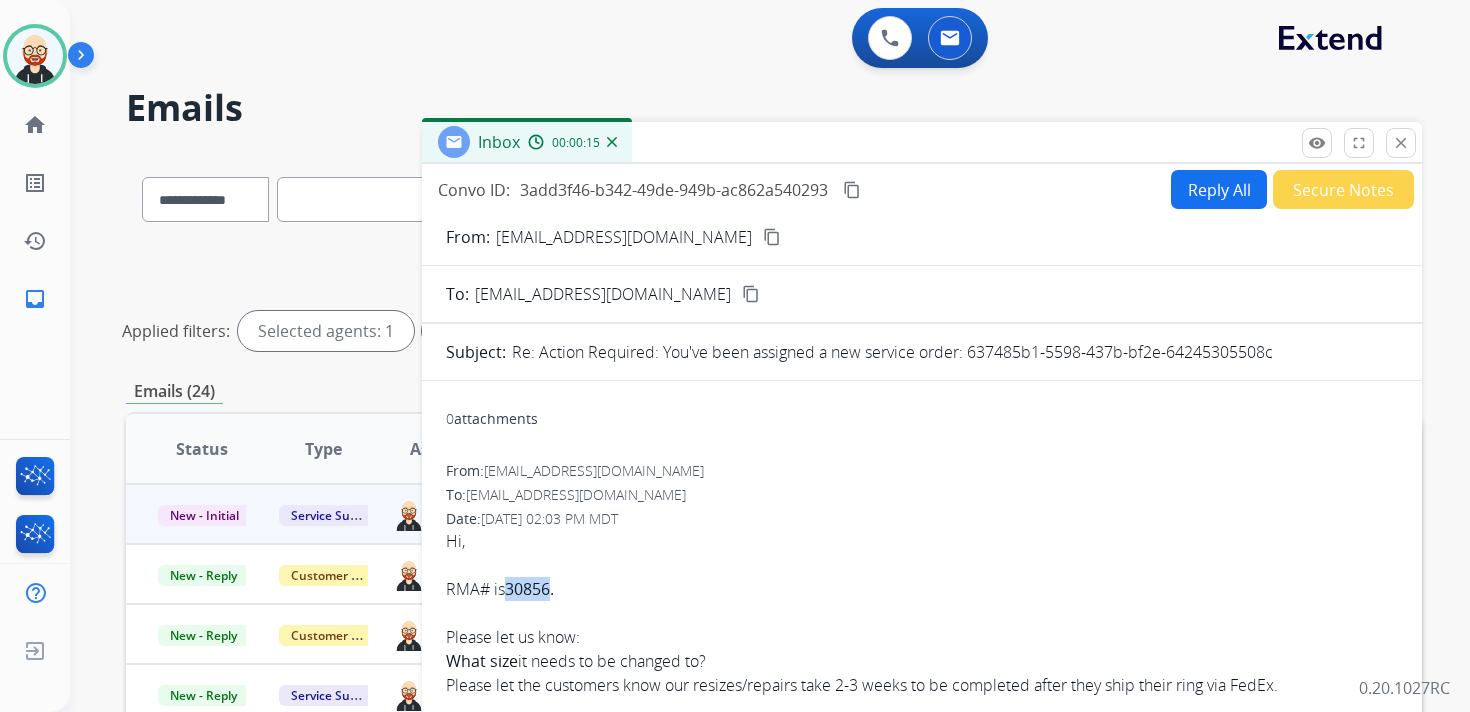 copy on "30856" 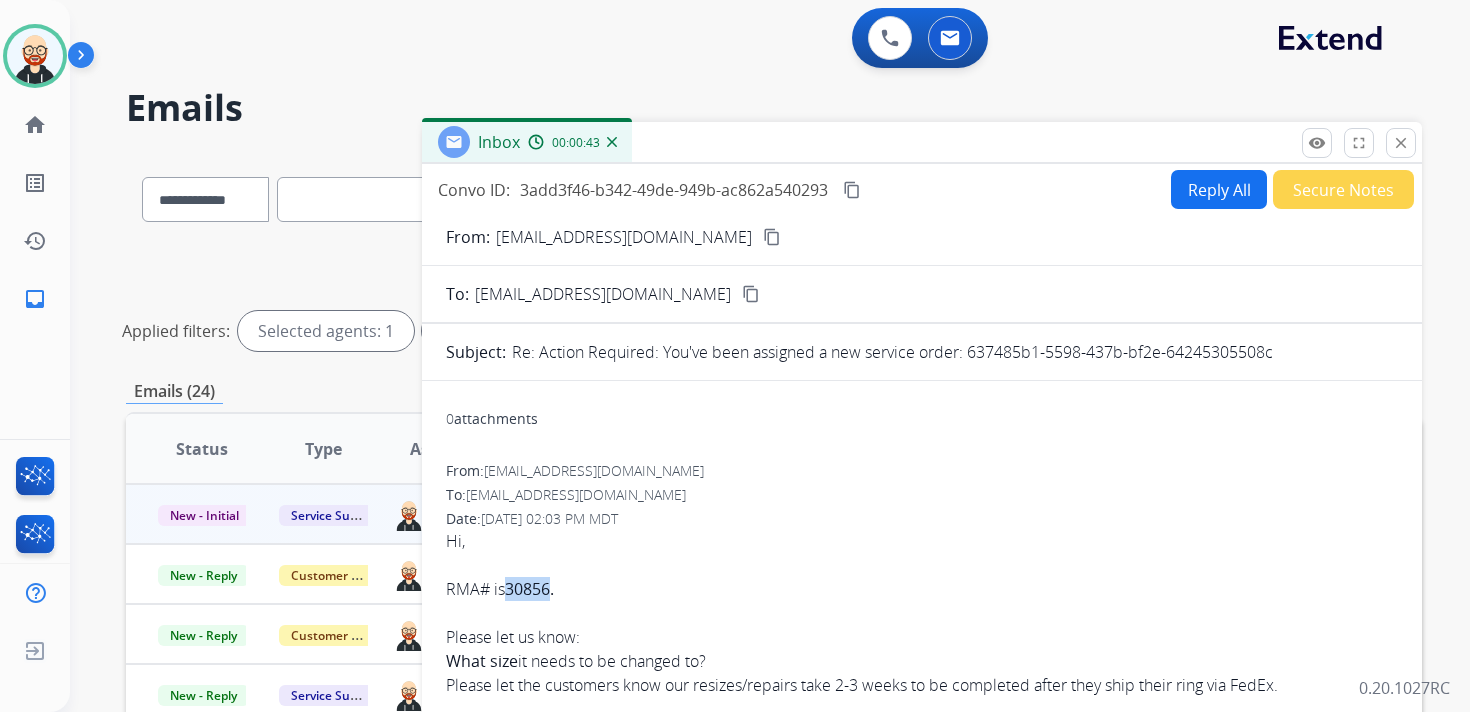 click on "Reply All" at bounding box center [1219, 189] 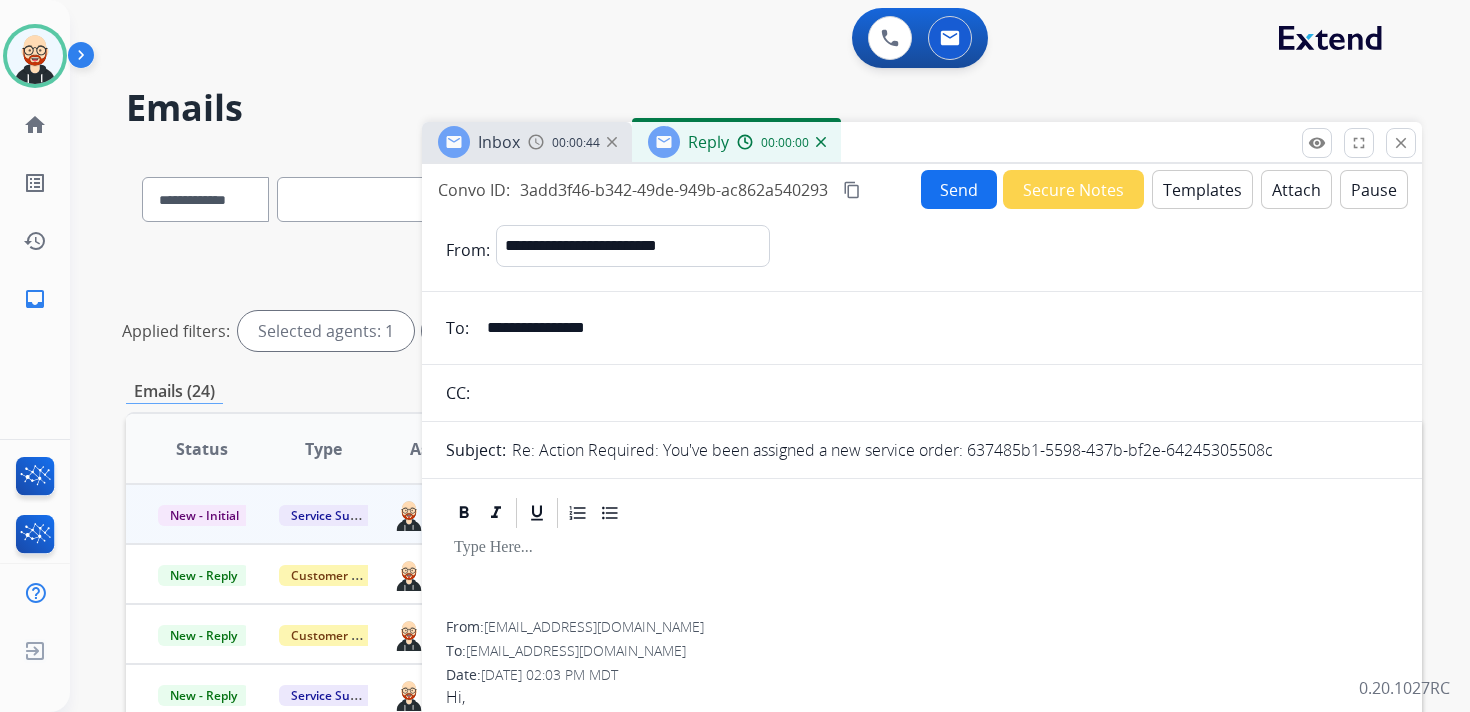 click at bounding box center [922, 548] 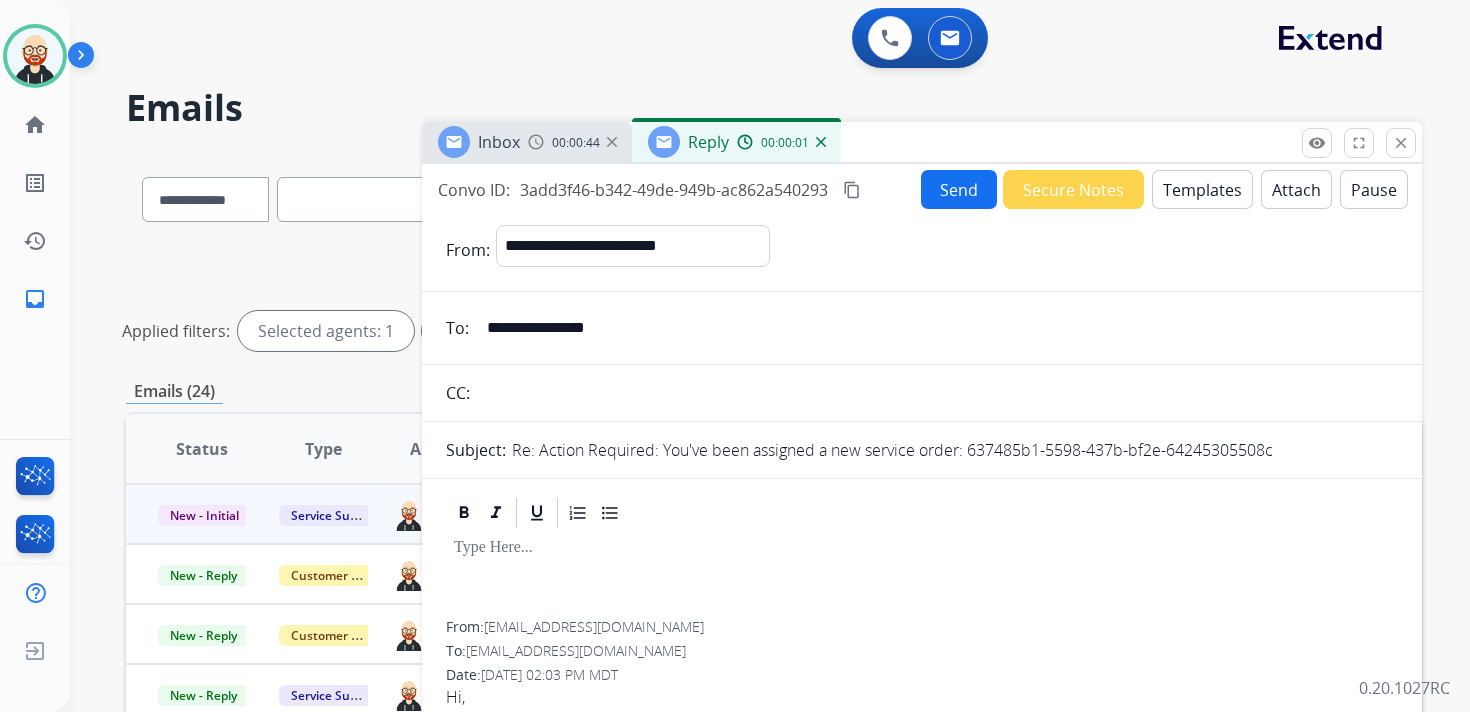 type 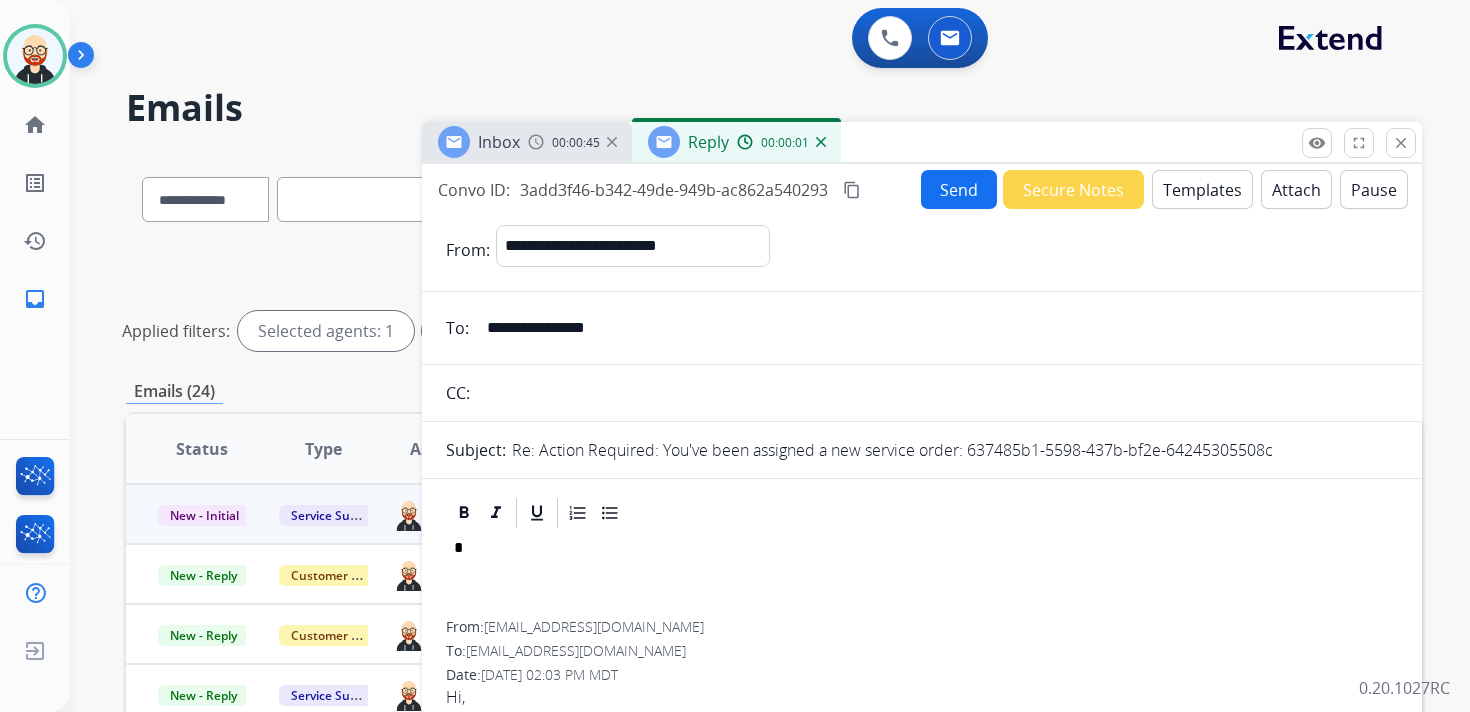 scroll, scrollTop: 5, scrollLeft: 0, axis: vertical 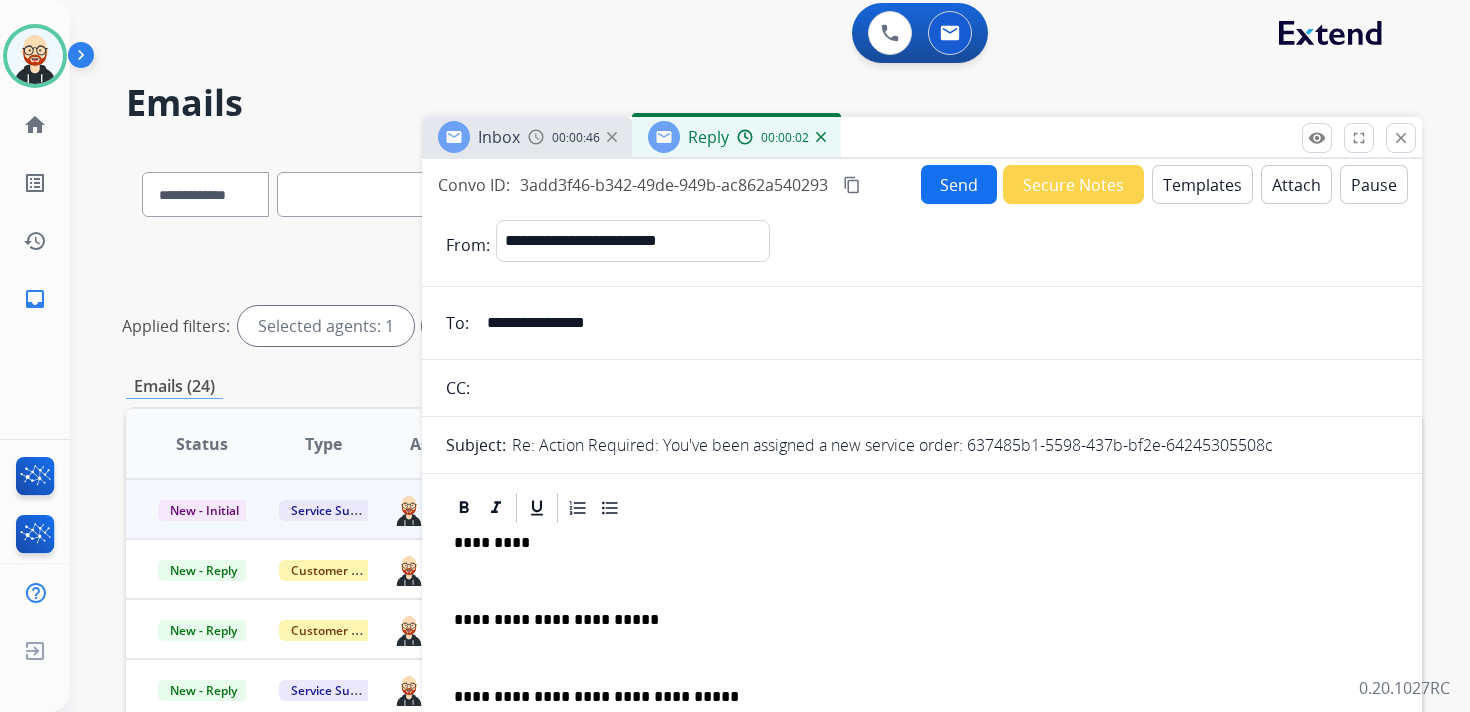 click at bounding box center (922, 581) 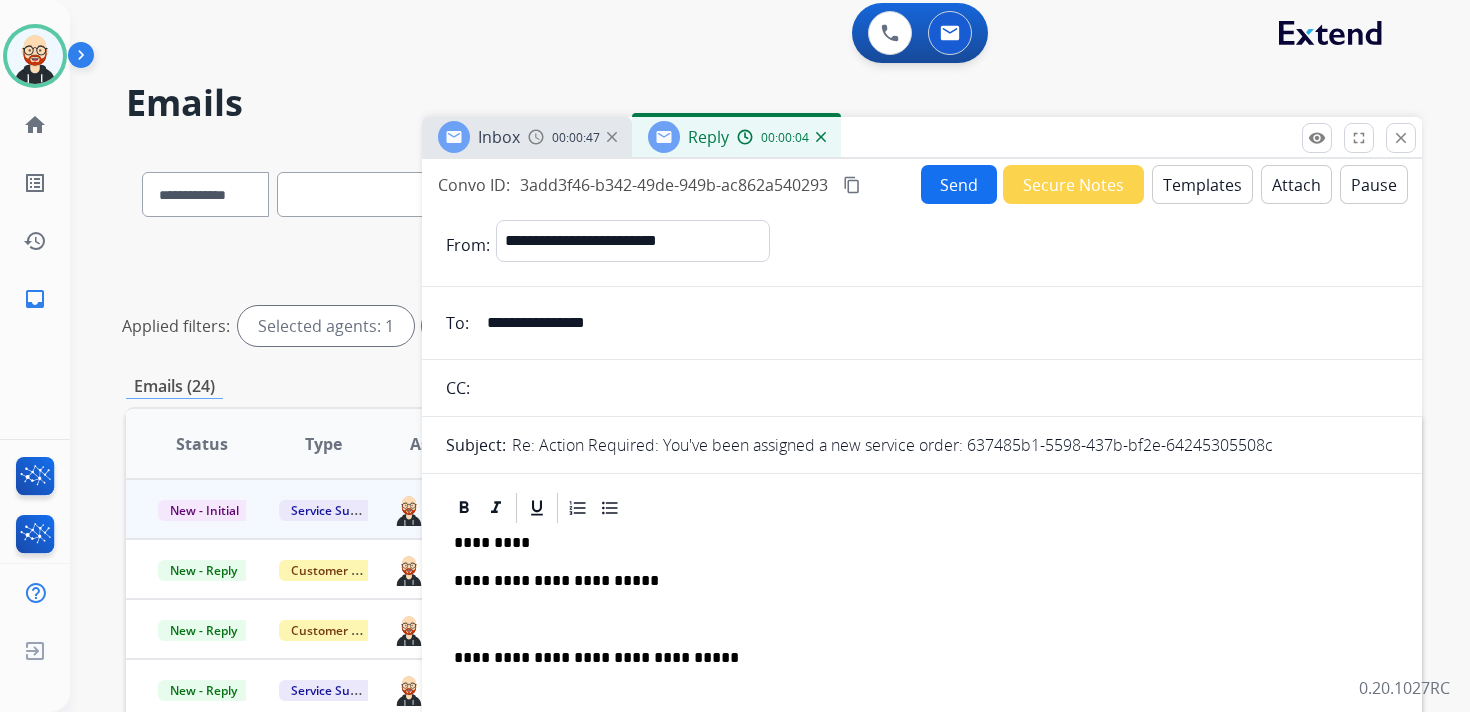 click on "**********" at bounding box center (914, 581) 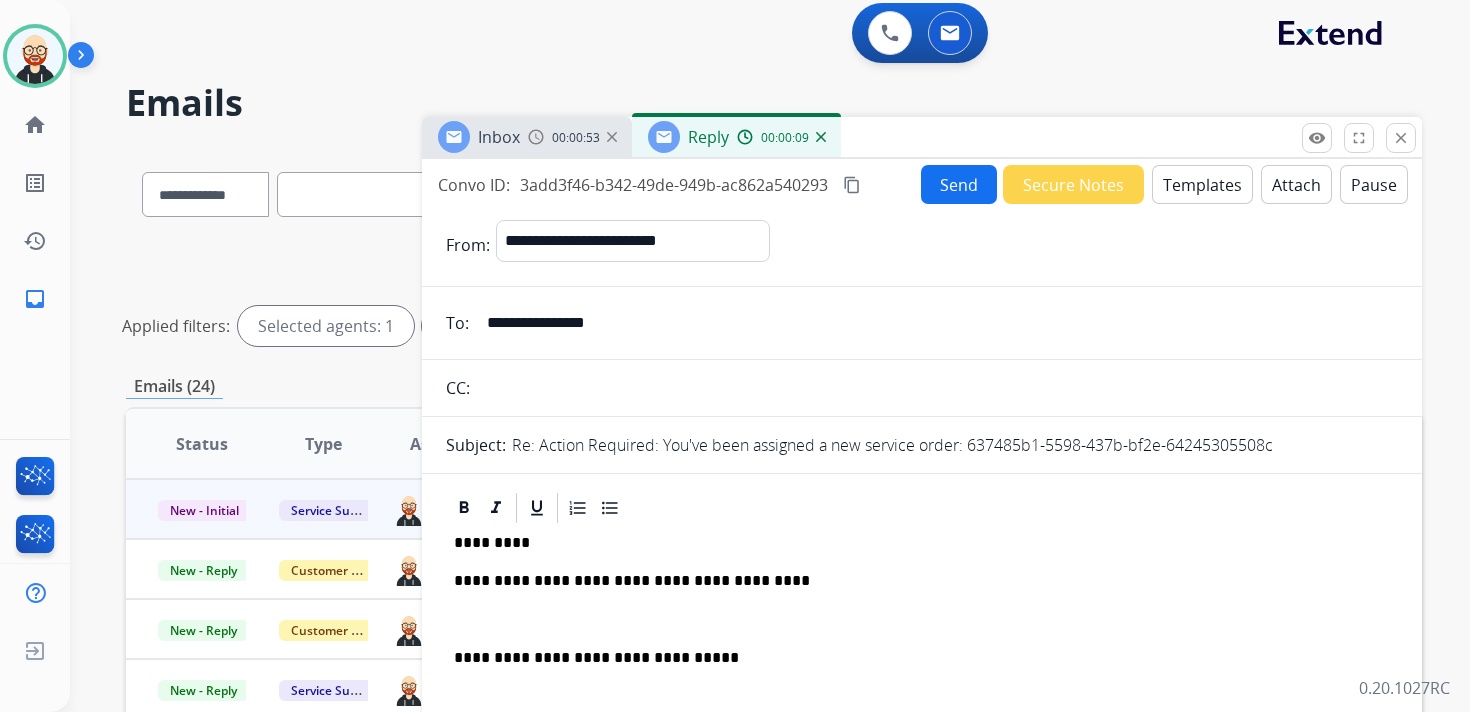 scroll, scrollTop: 4, scrollLeft: 0, axis: vertical 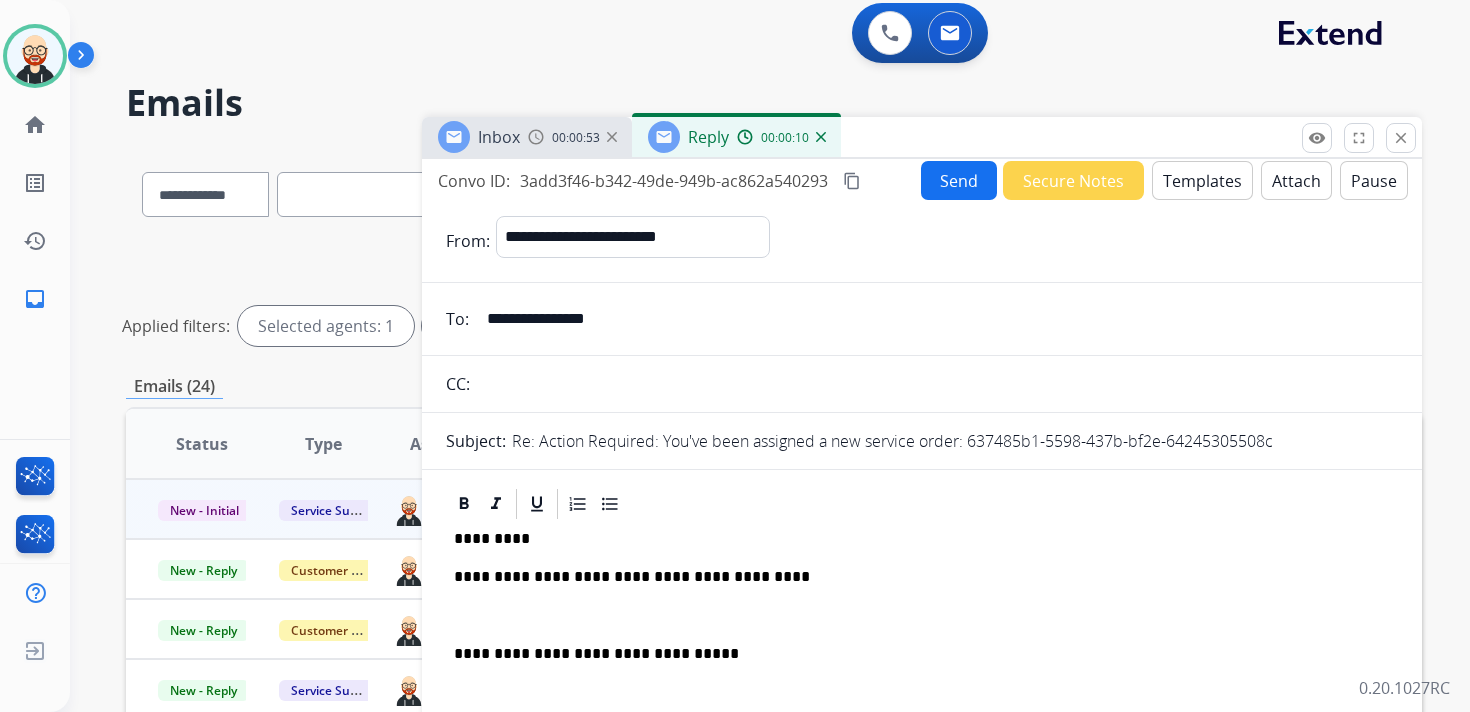 click at bounding box center [922, 616] 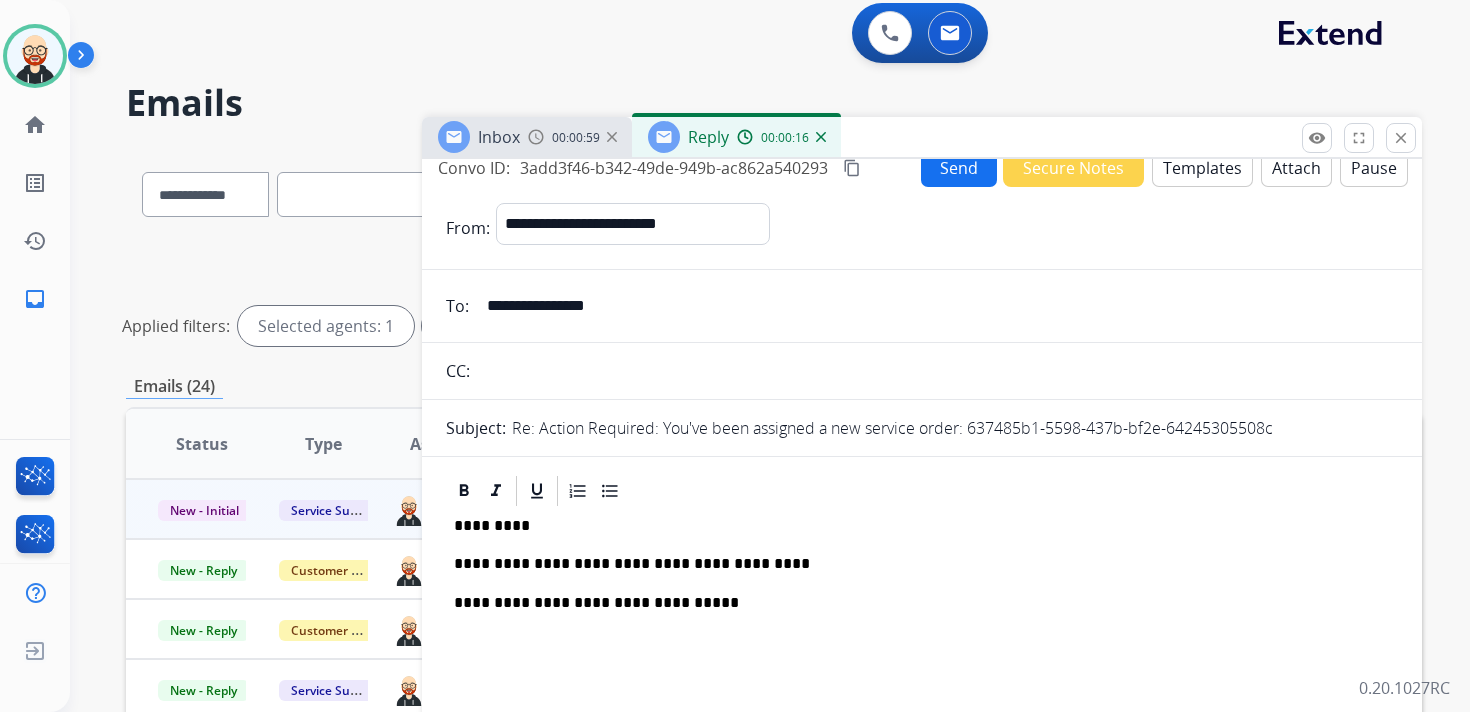 scroll, scrollTop: 0, scrollLeft: 0, axis: both 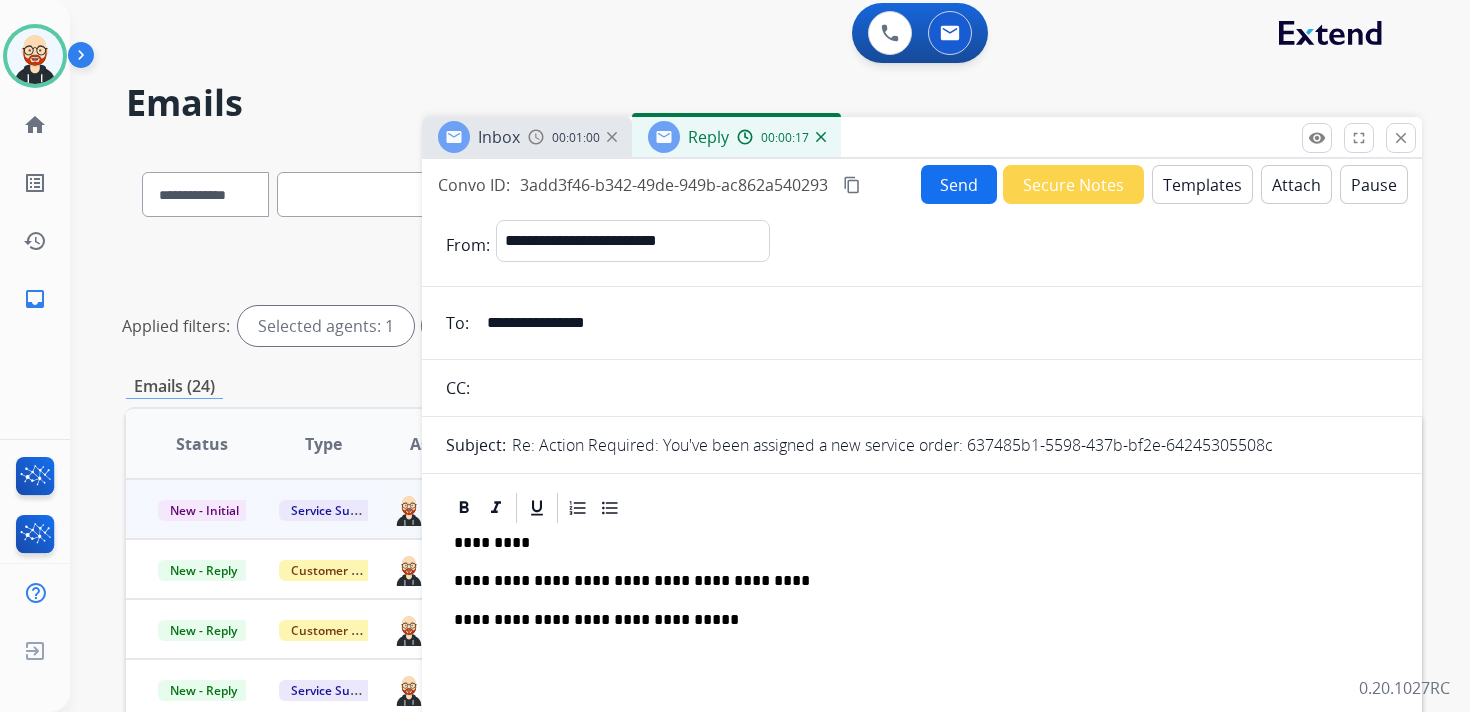 click on "content_copy" at bounding box center [852, 185] 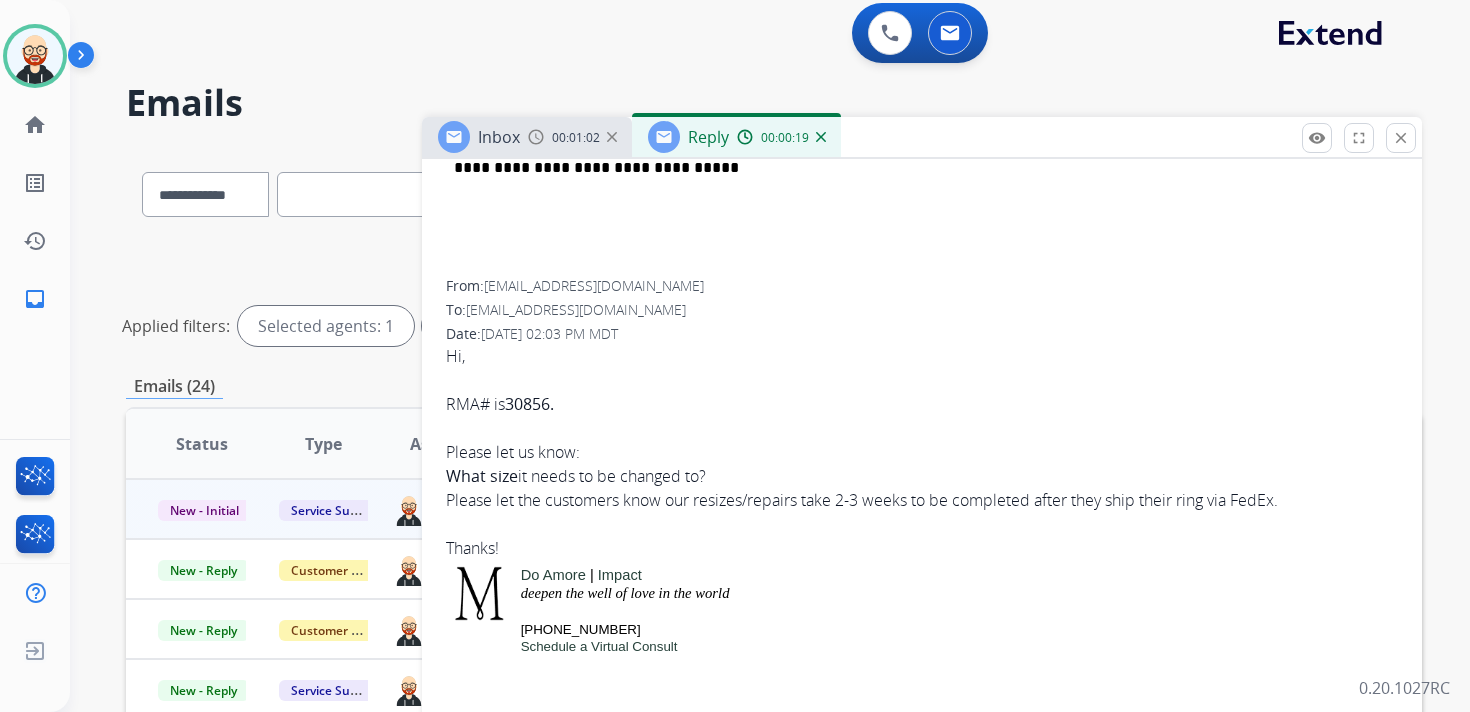 scroll, scrollTop: 459, scrollLeft: 0, axis: vertical 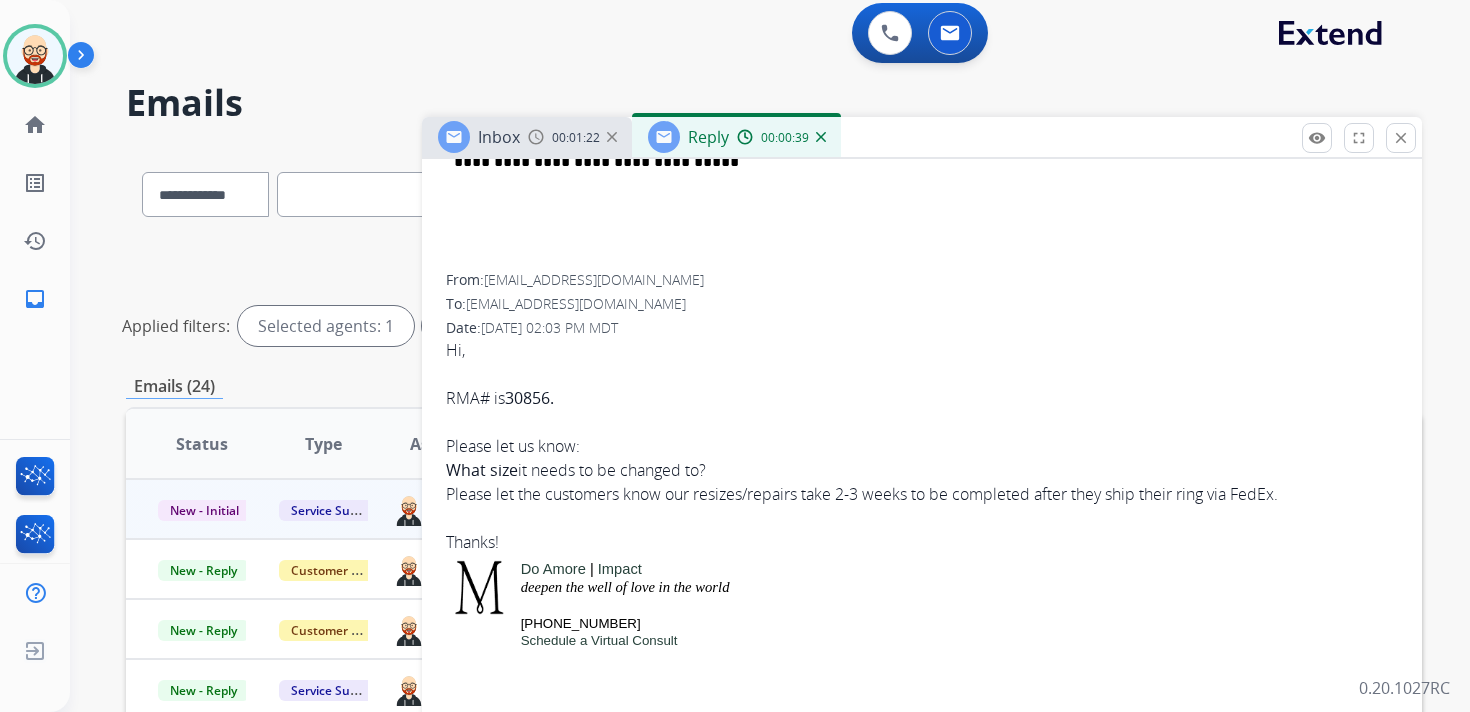 click on "What size  it needs to be changed to?" at bounding box center (922, 470) 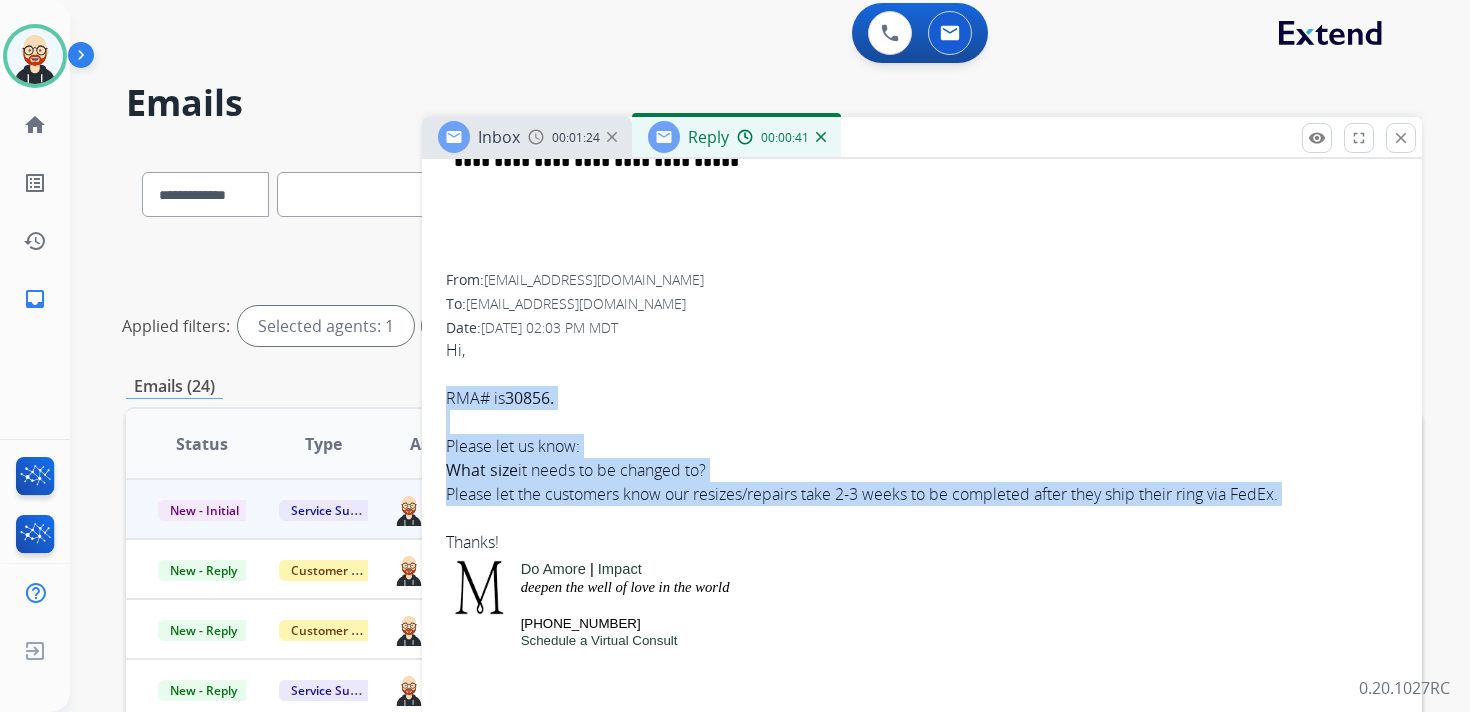 drag, startPoint x: 446, startPoint y: 396, endPoint x: 1275, endPoint y: 514, distance: 837.35596 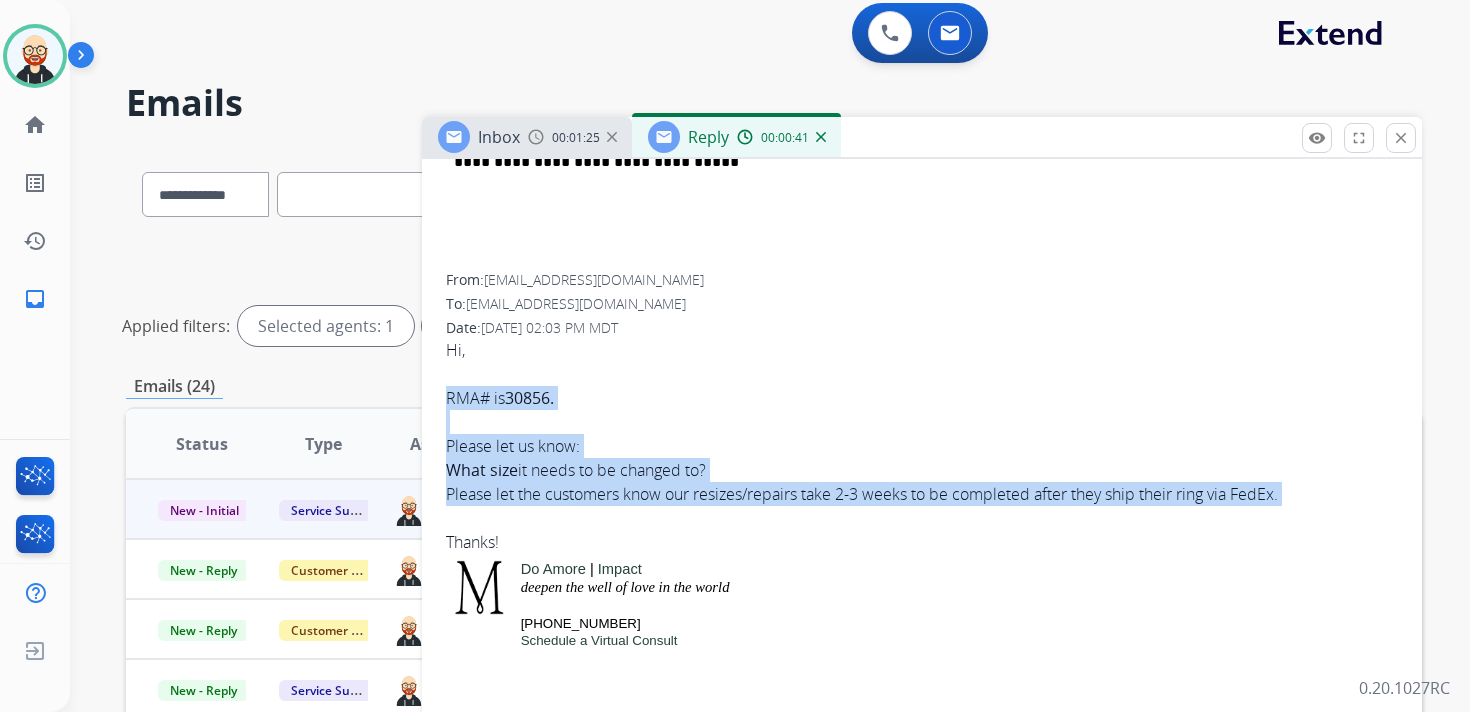 copy on "RMA# is  30856. Please let us know: What size  it needs to be changed to? Please let the customers know our resizes/repairs take 2-3 weeks to be completed after they ship their ring via FedEx." 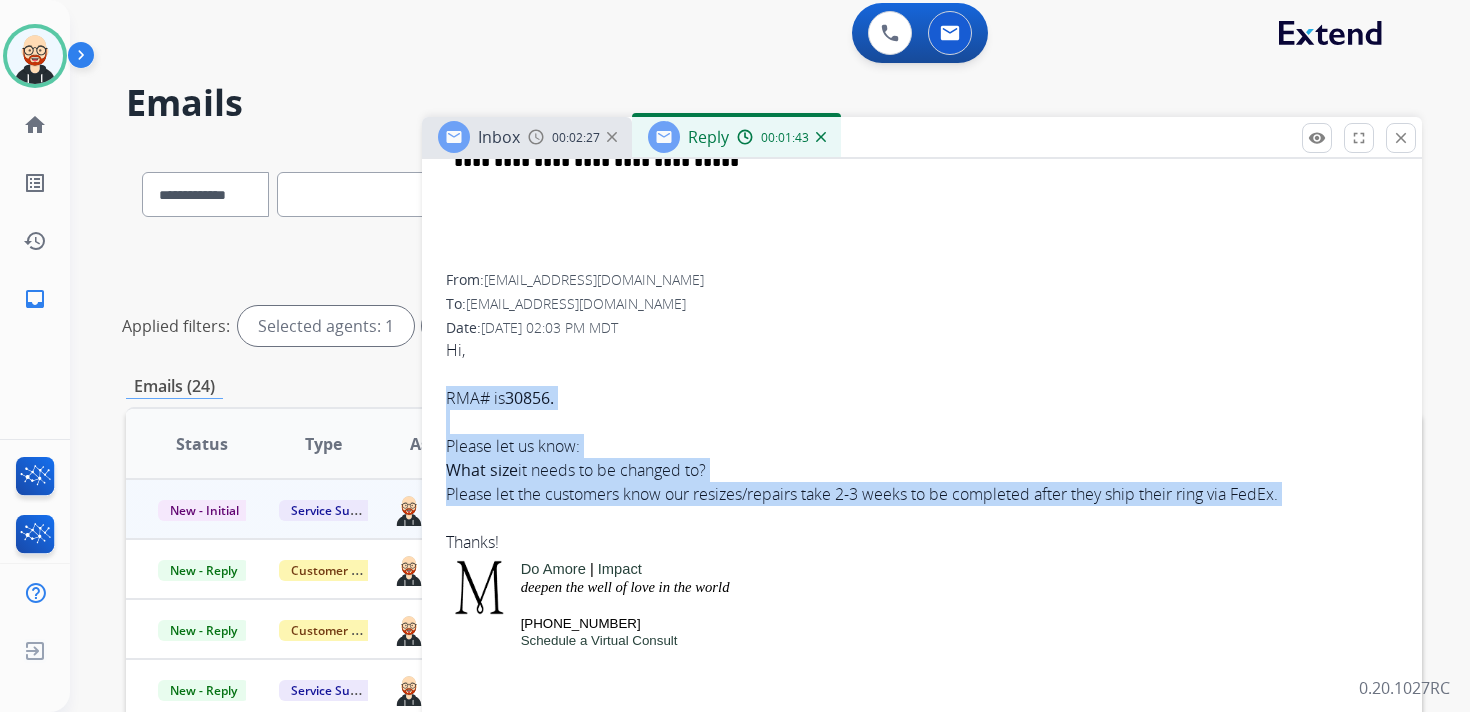 scroll, scrollTop: 0, scrollLeft: 0, axis: both 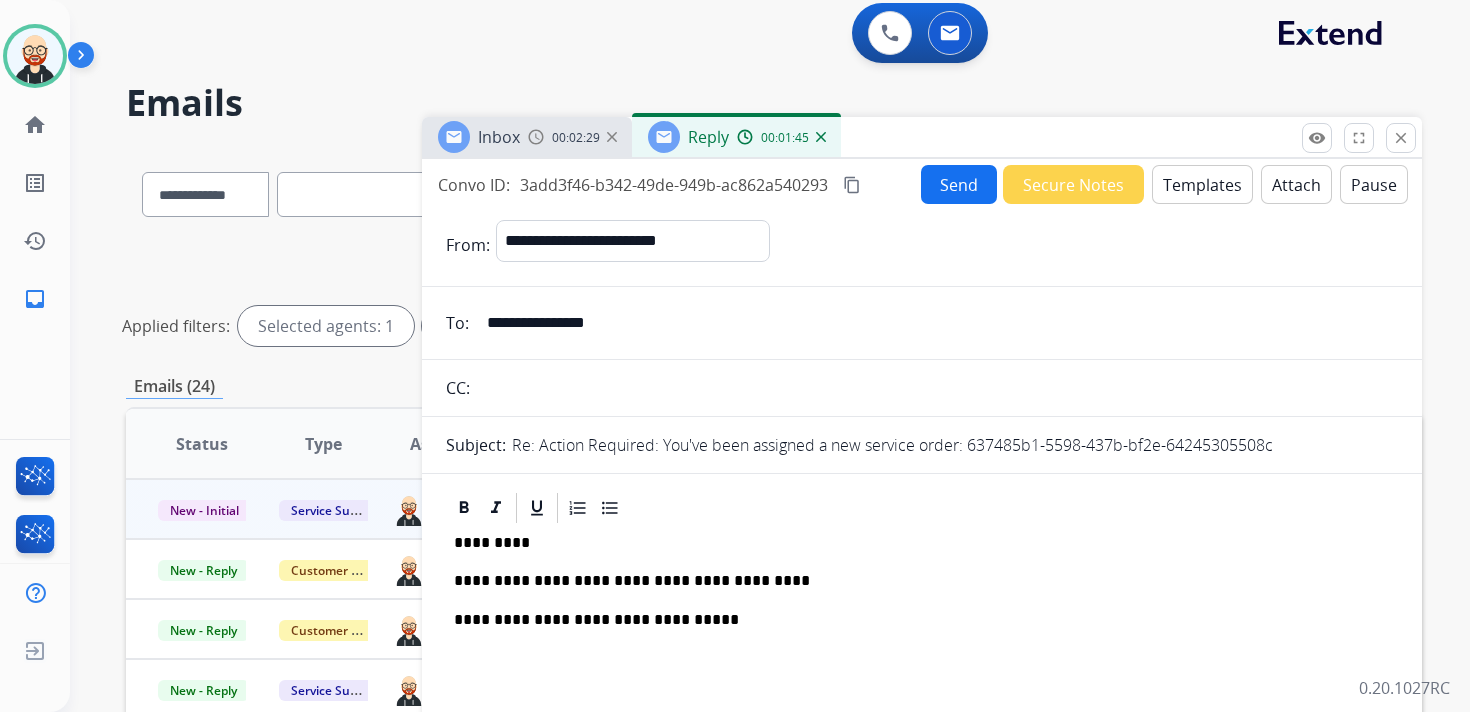 click on "Send" at bounding box center [959, 184] 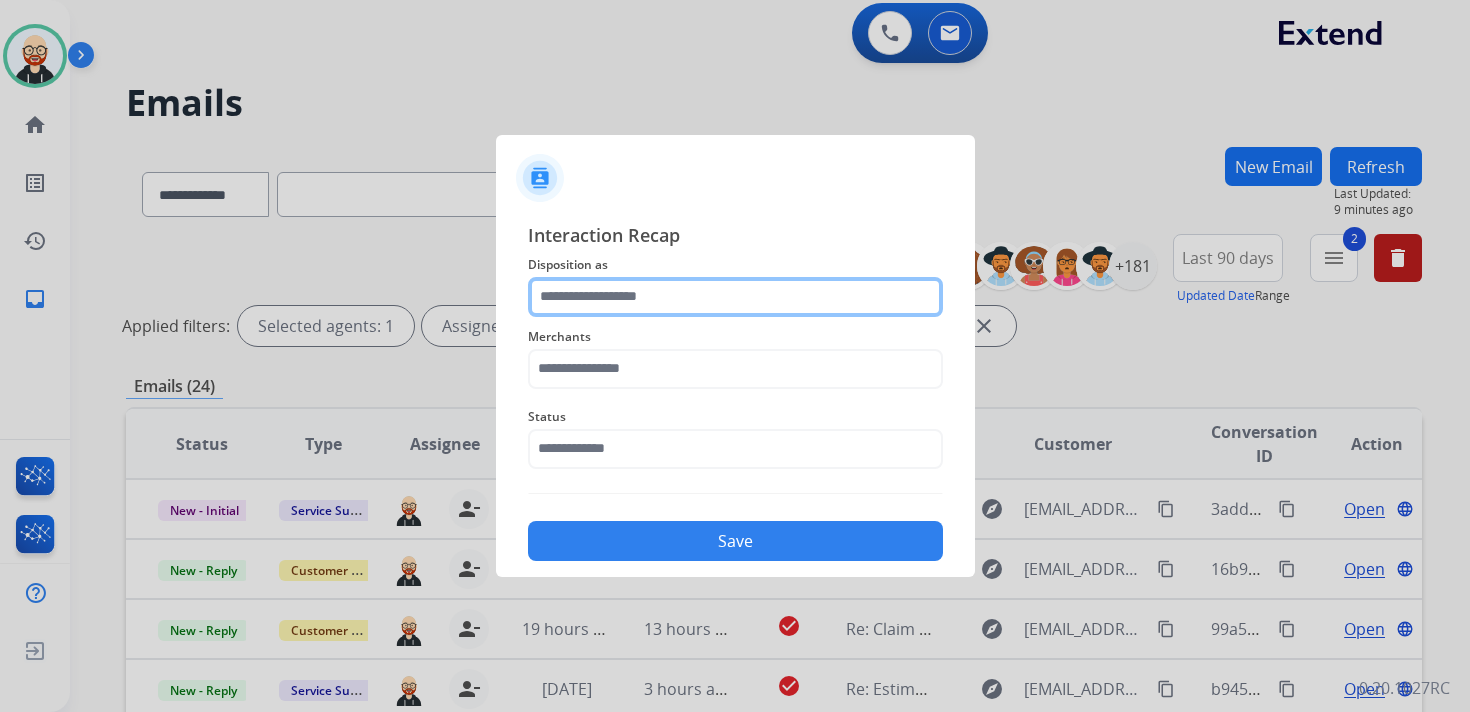 click 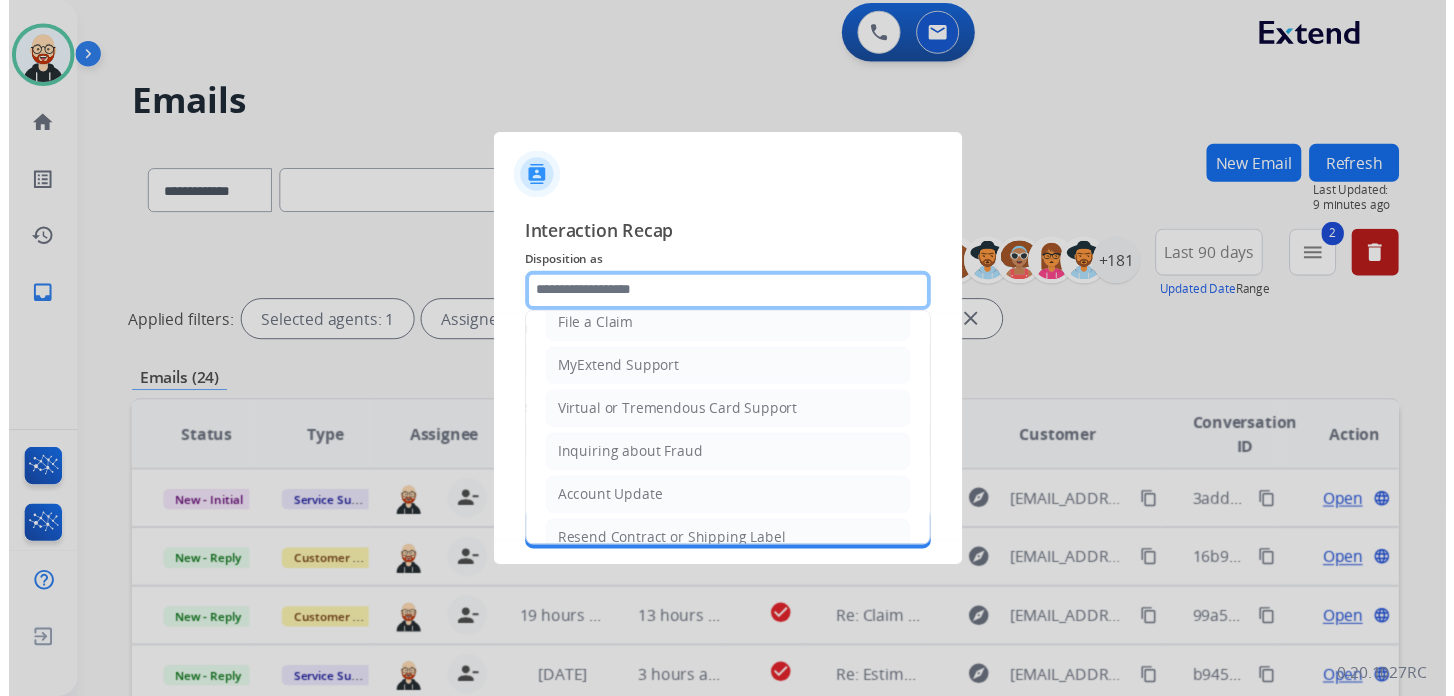 scroll, scrollTop: 300, scrollLeft: 0, axis: vertical 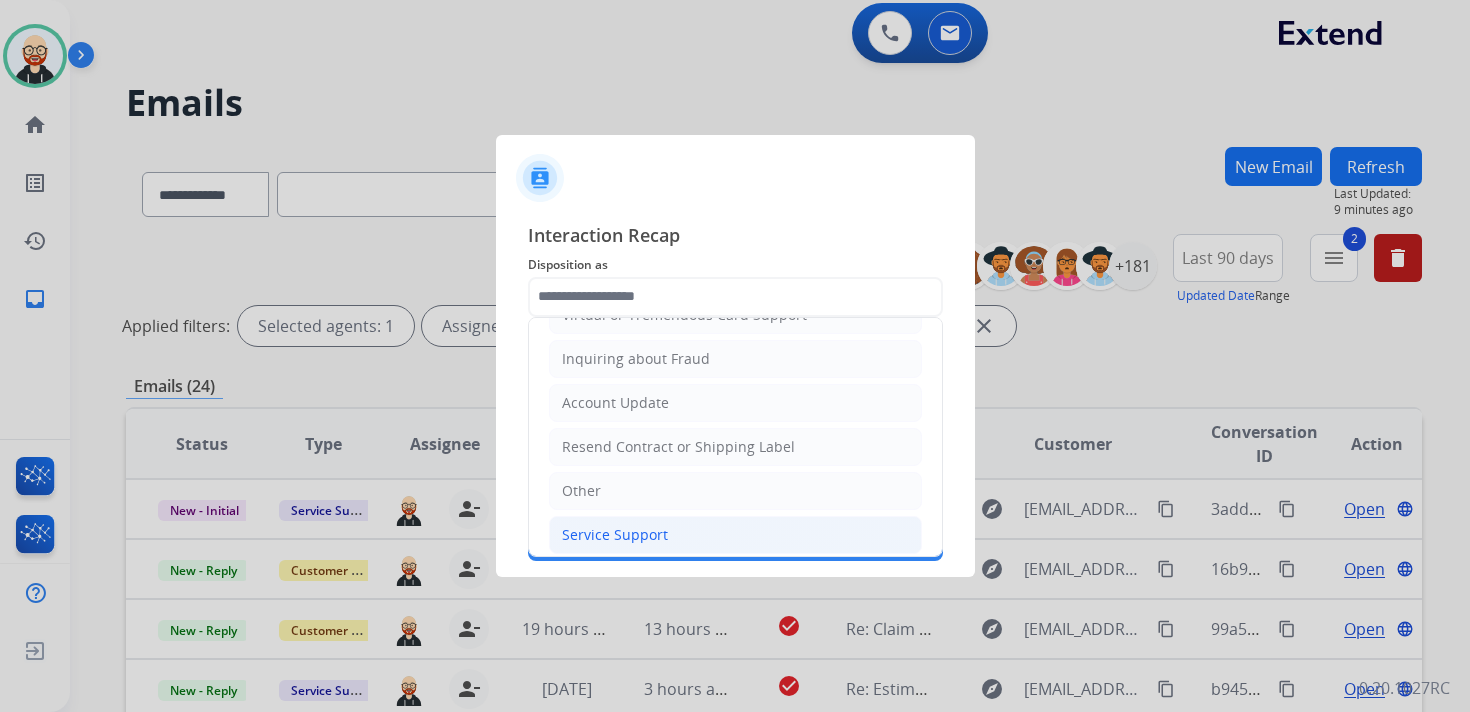 click on "Service Support" 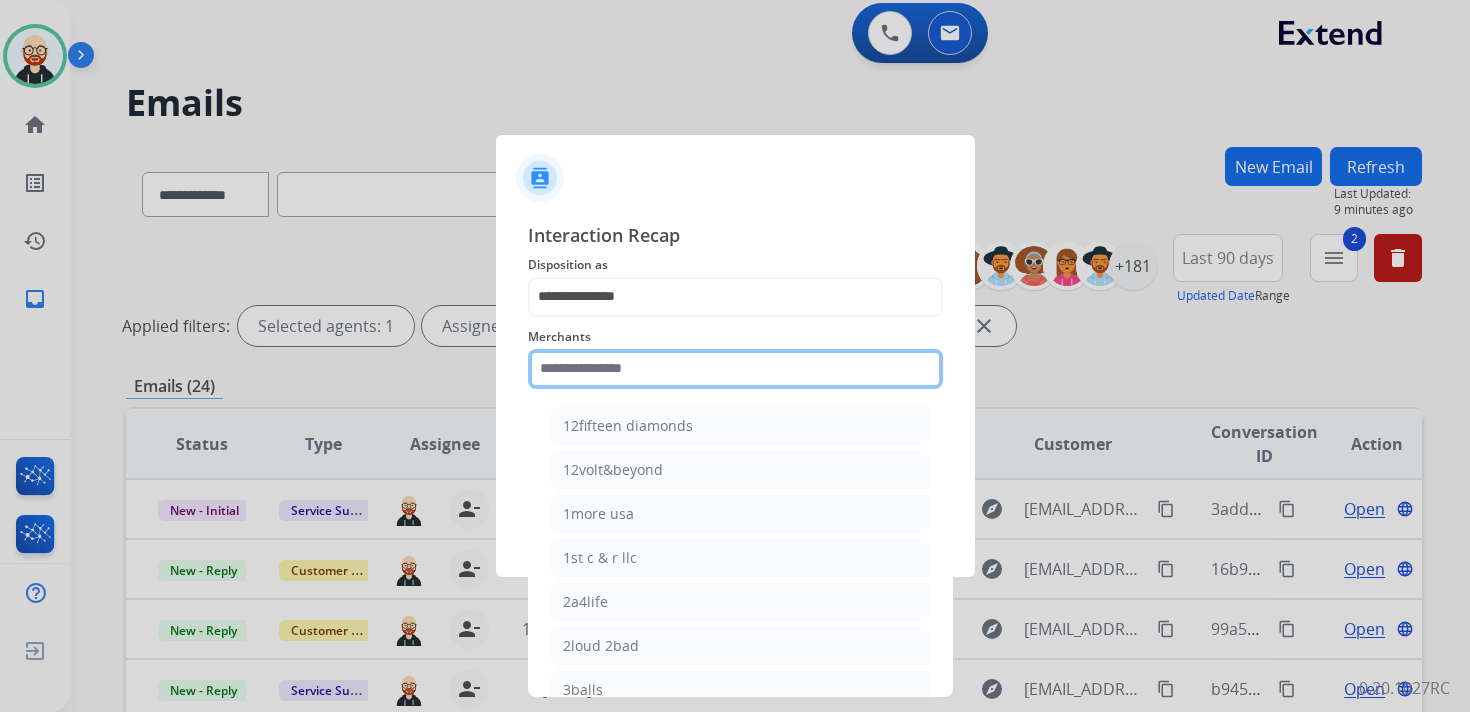click 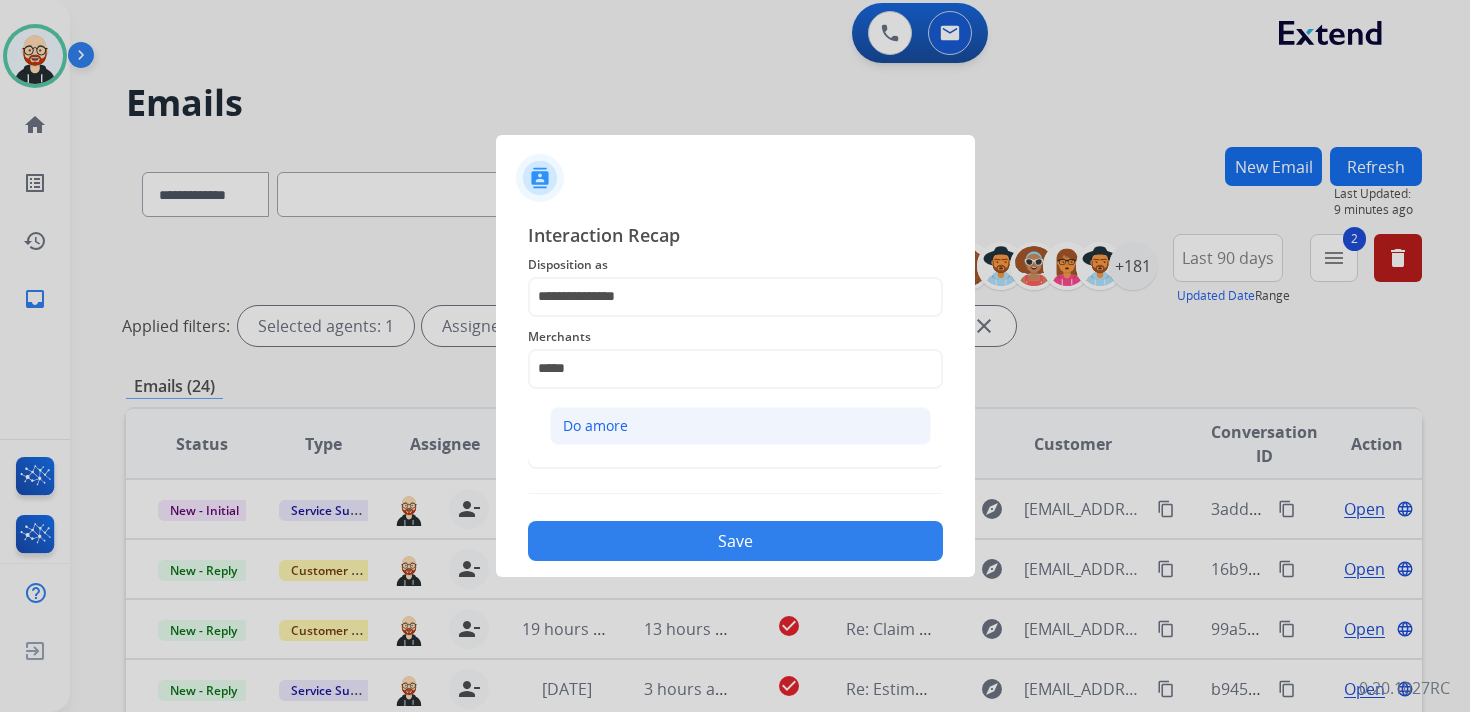 click on "Do amore" 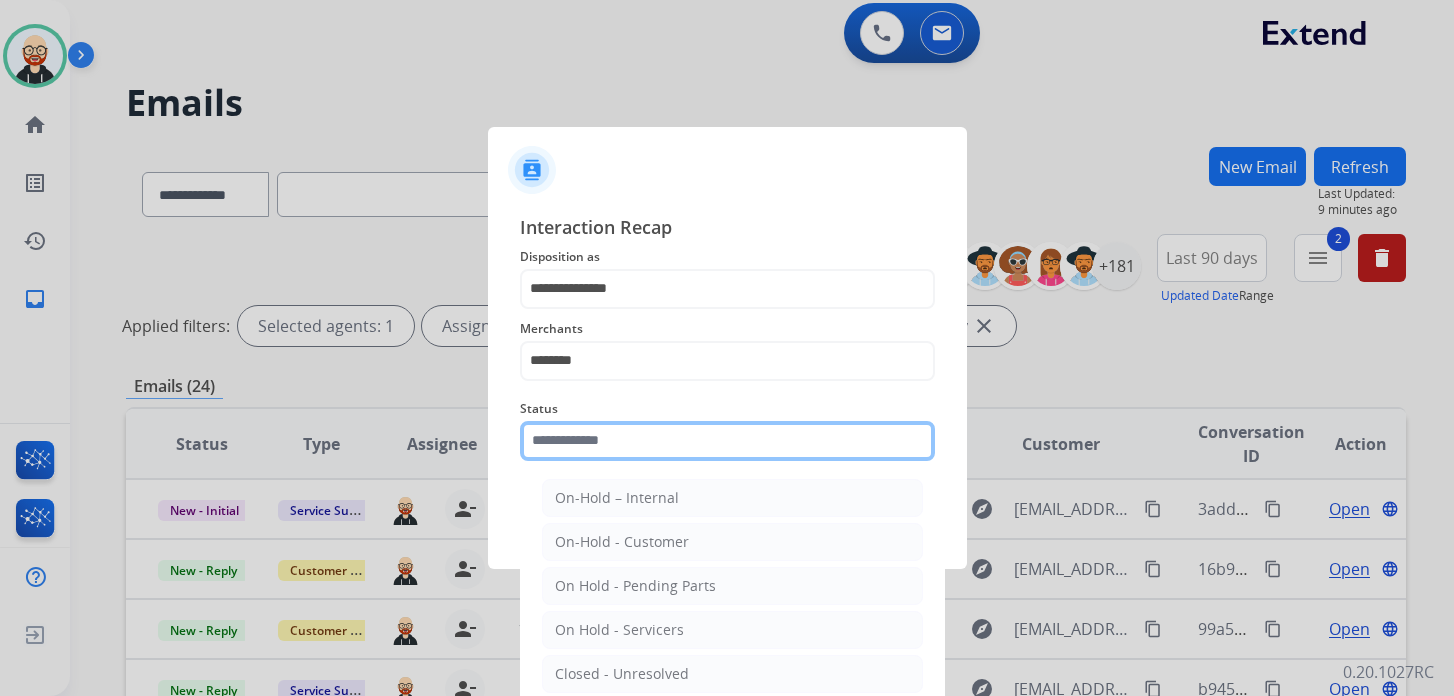click 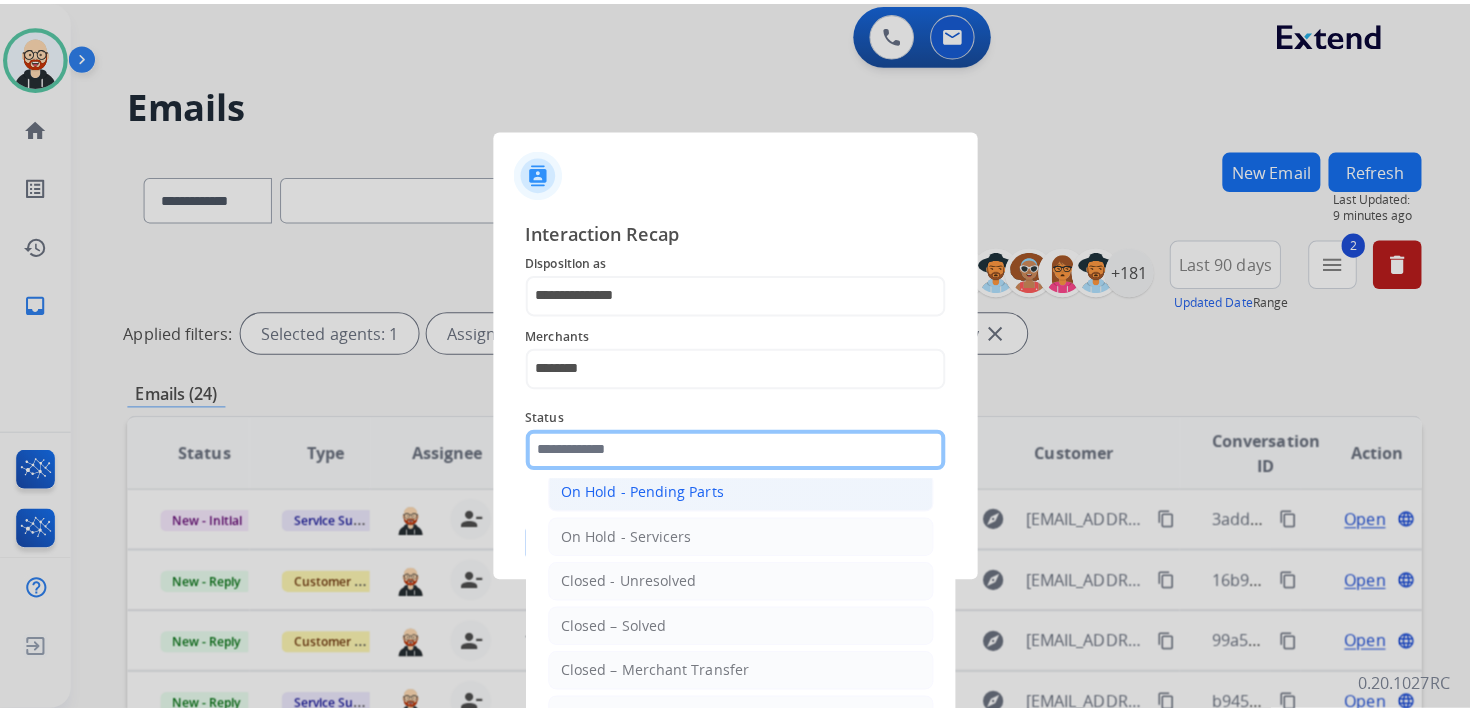 scroll, scrollTop: 111, scrollLeft: 0, axis: vertical 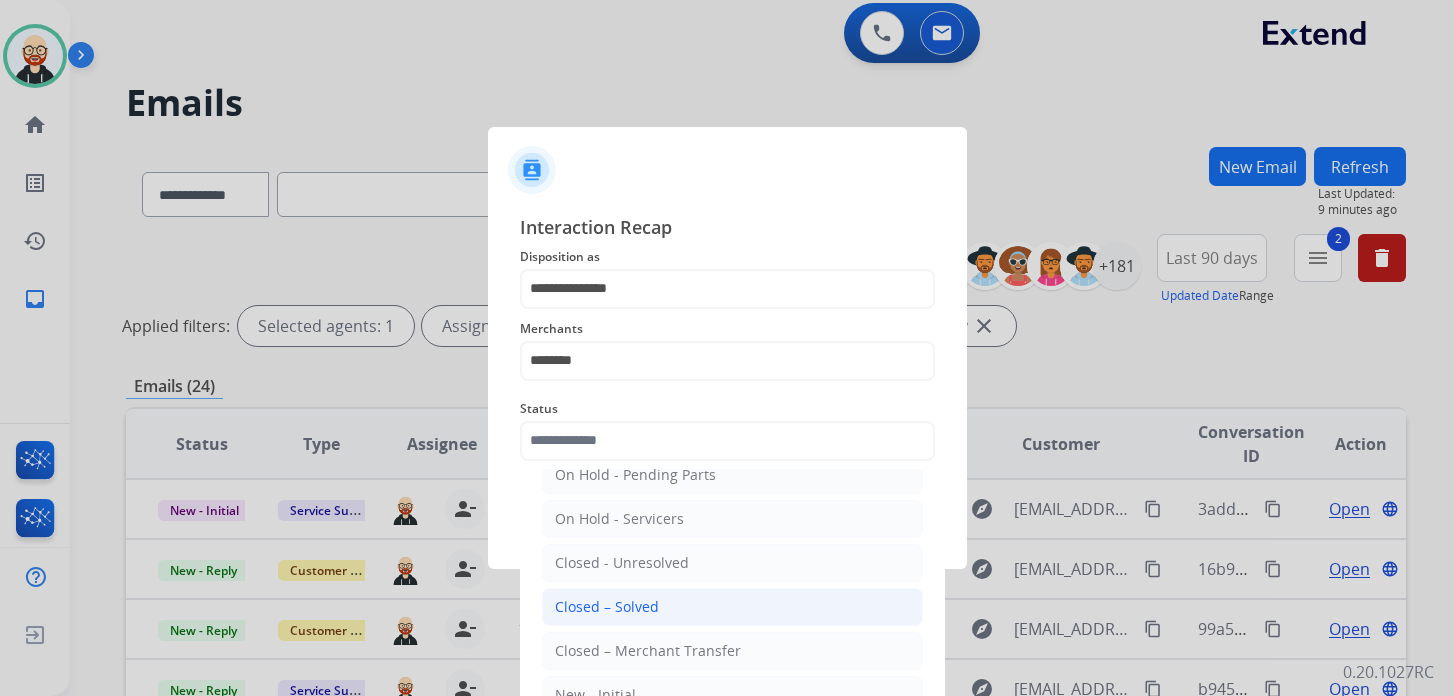 click on "Closed – Solved" 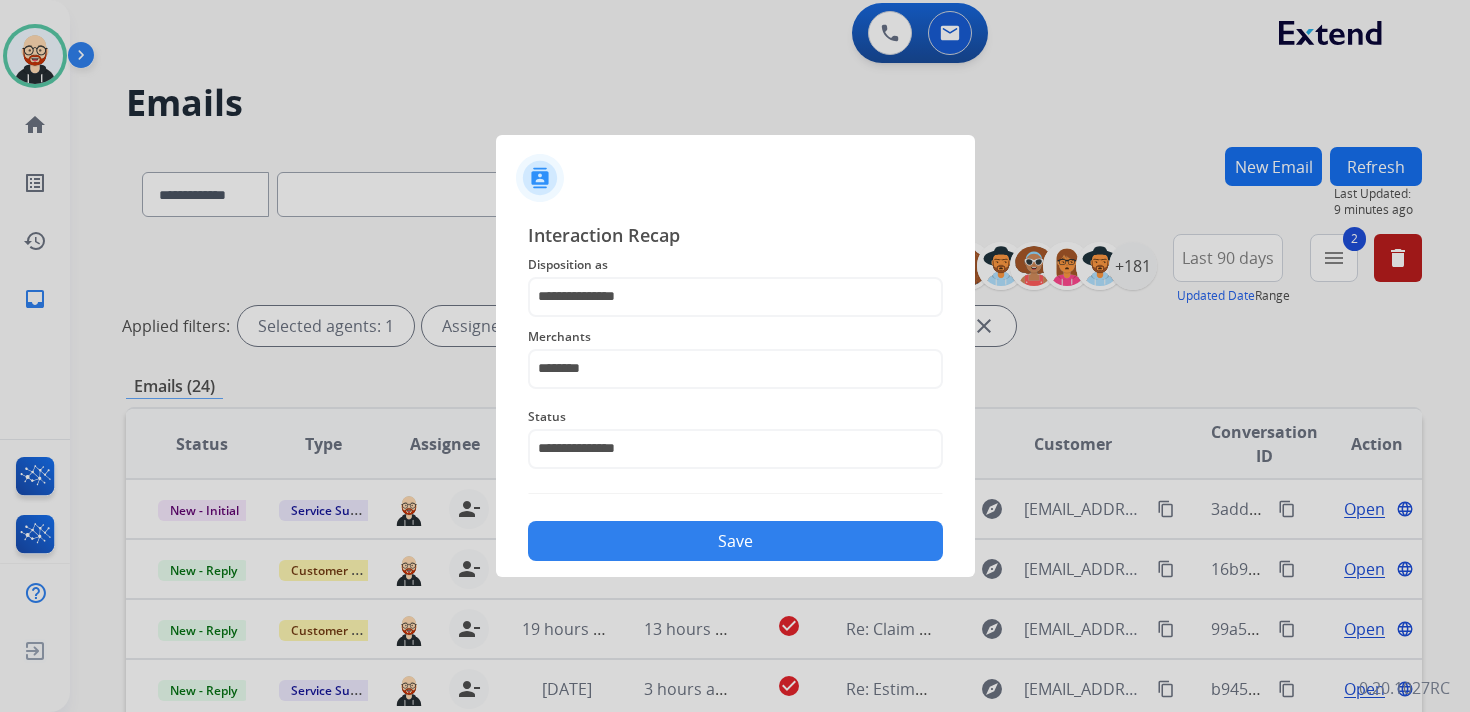 click on "Save" 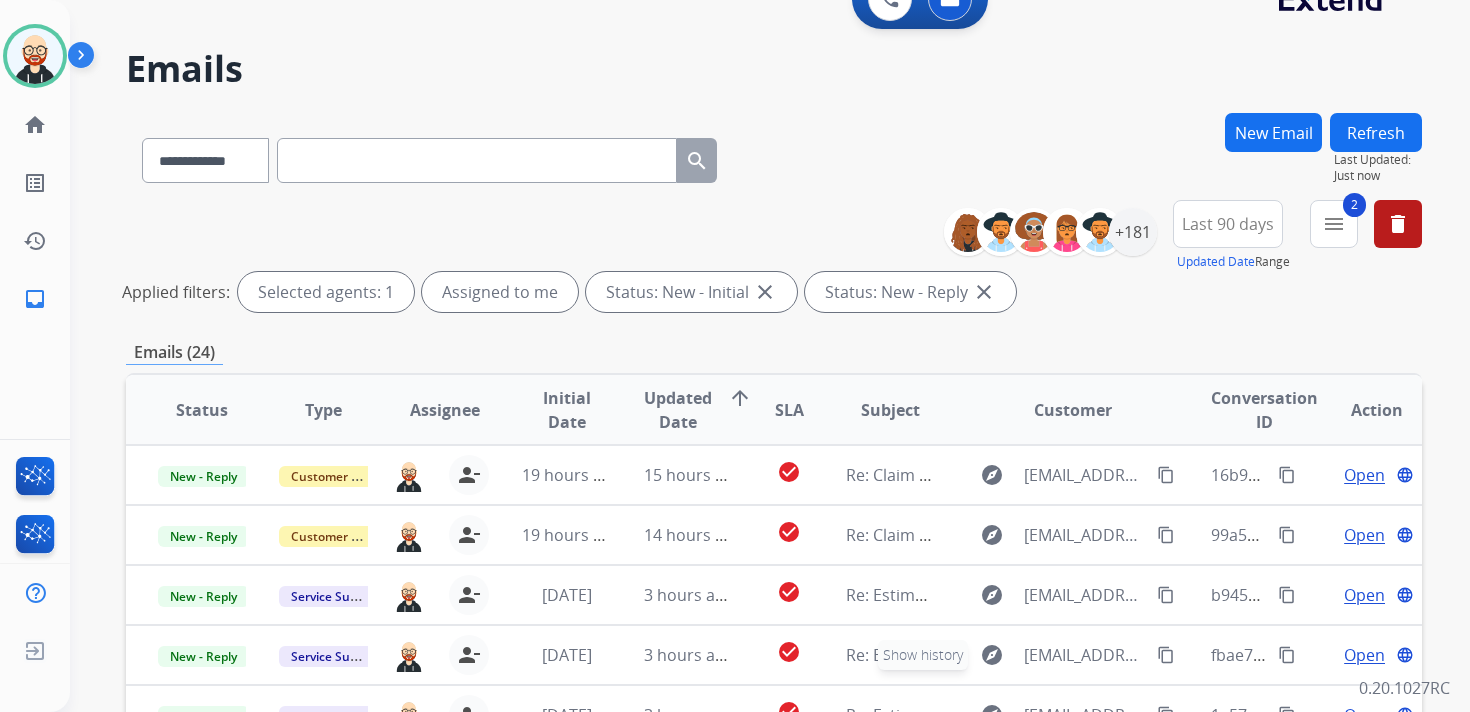 scroll, scrollTop: 0, scrollLeft: 0, axis: both 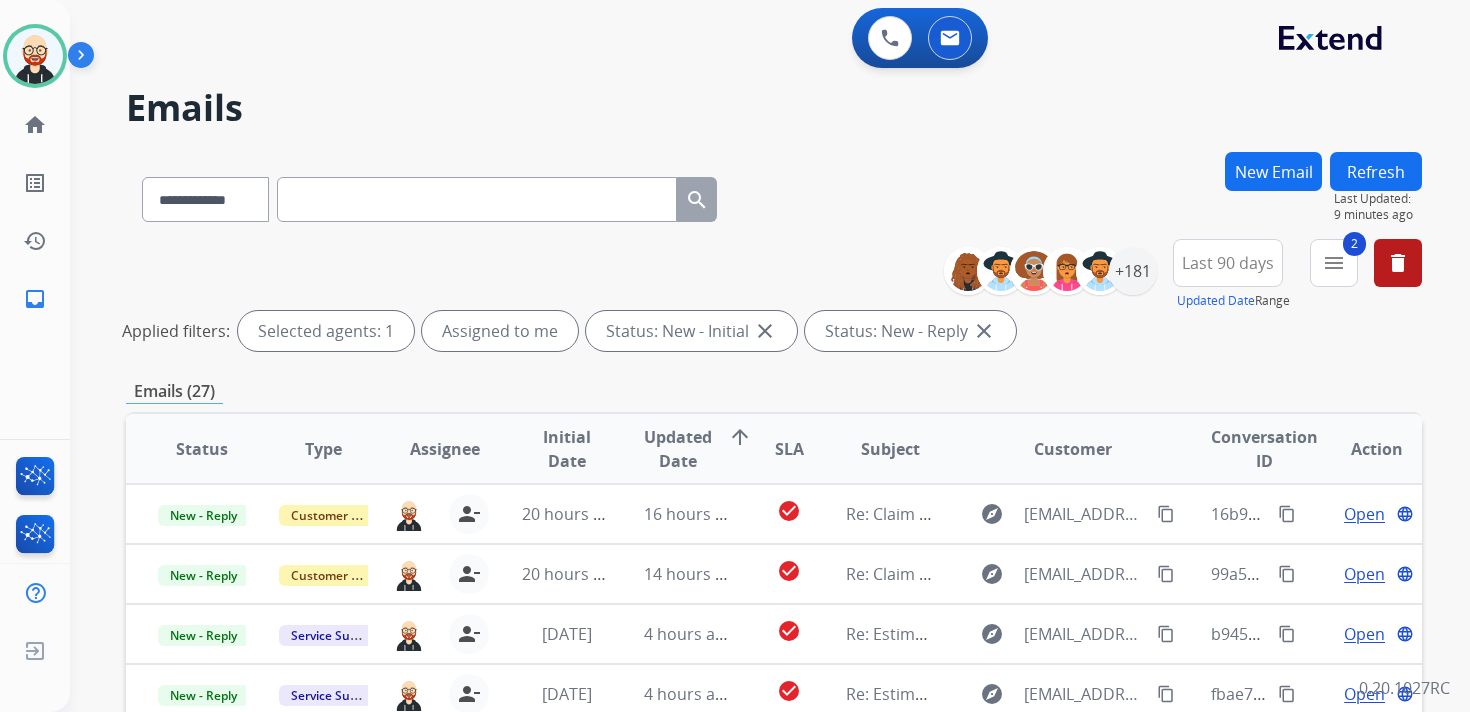 click on "Refresh" at bounding box center [1376, 171] 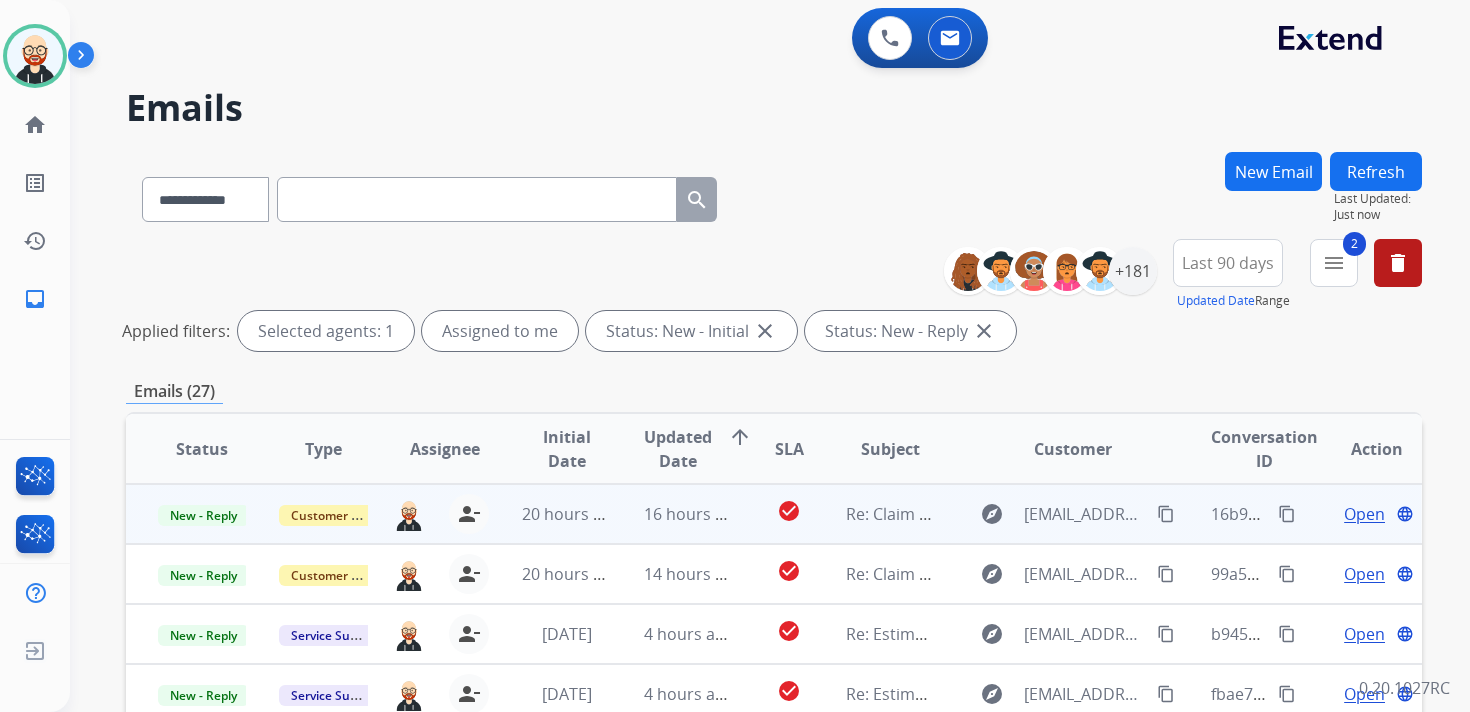 click on "Open" at bounding box center (1364, 514) 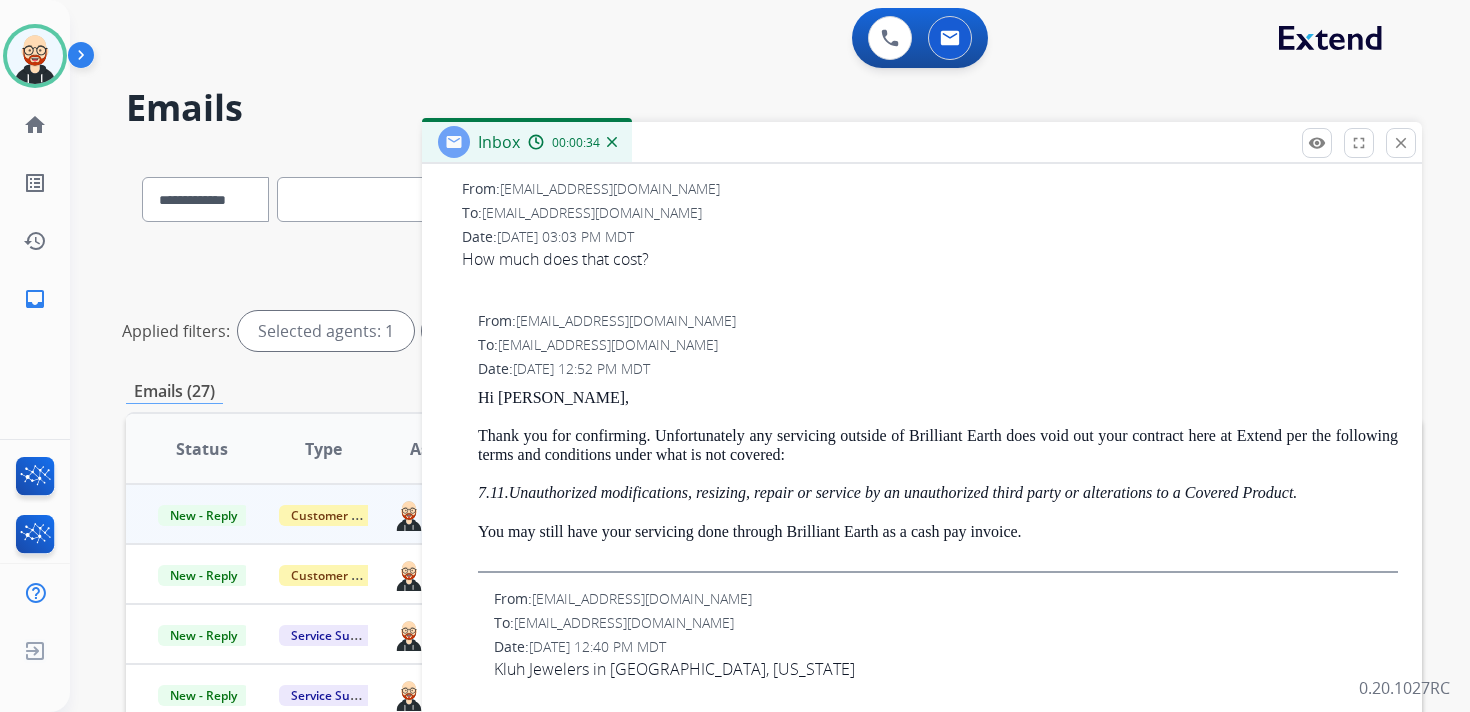 scroll, scrollTop: 1017, scrollLeft: 0, axis: vertical 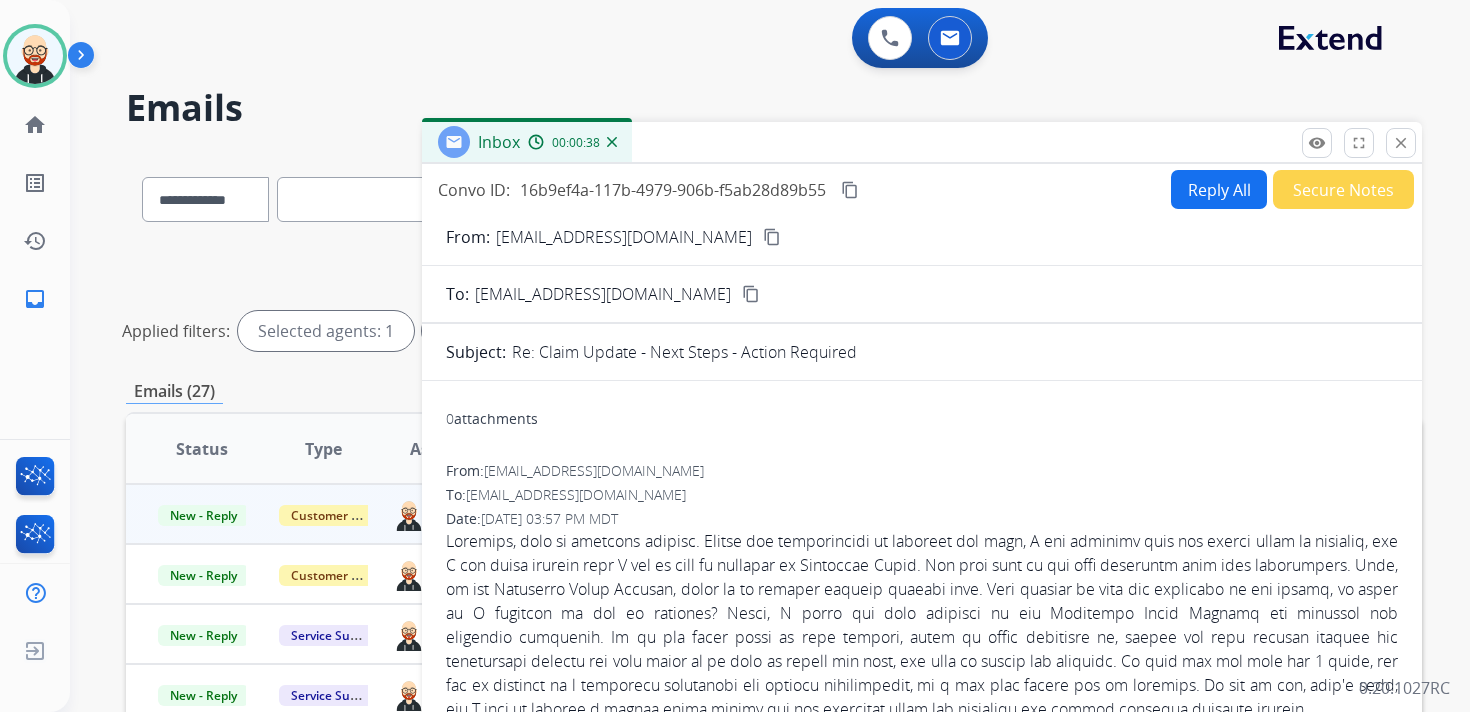 click on "Reply All" at bounding box center [1219, 189] 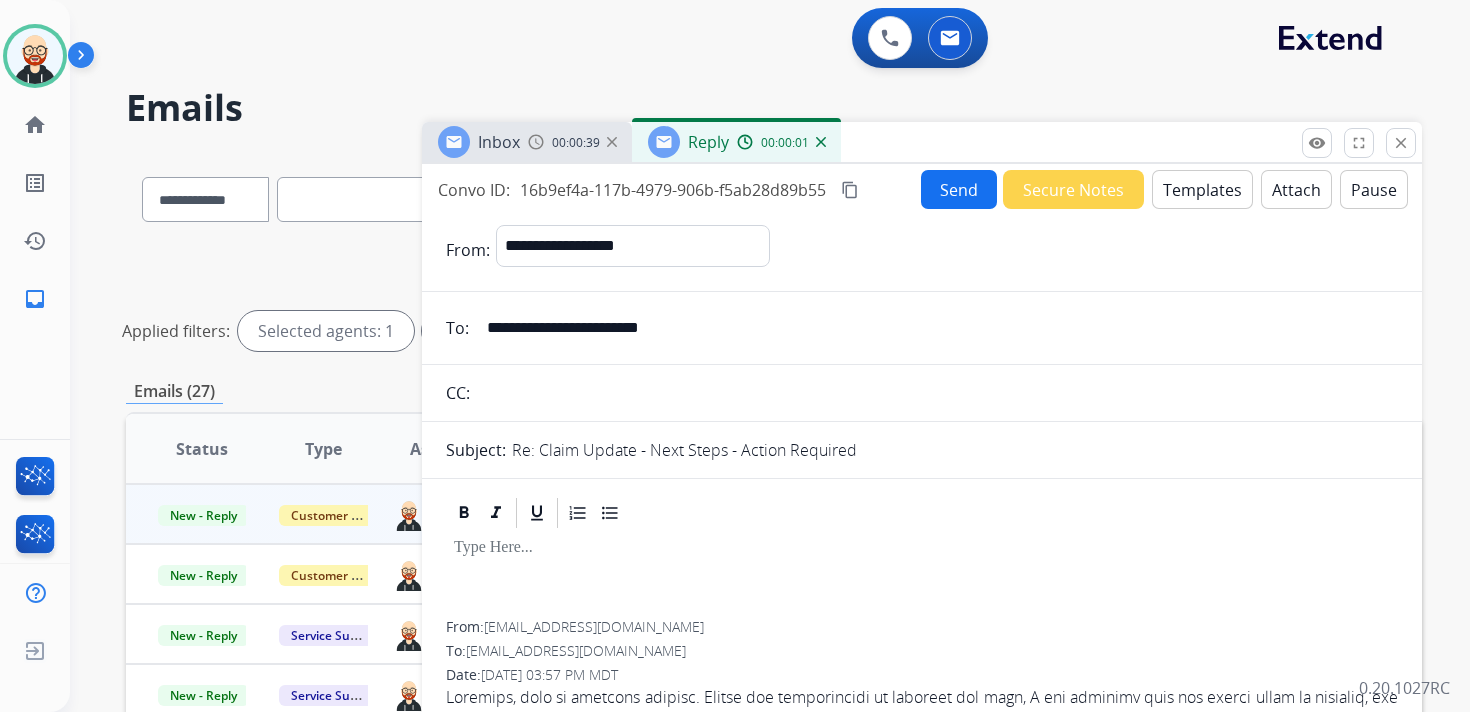 click at bounding box center [922, 548] 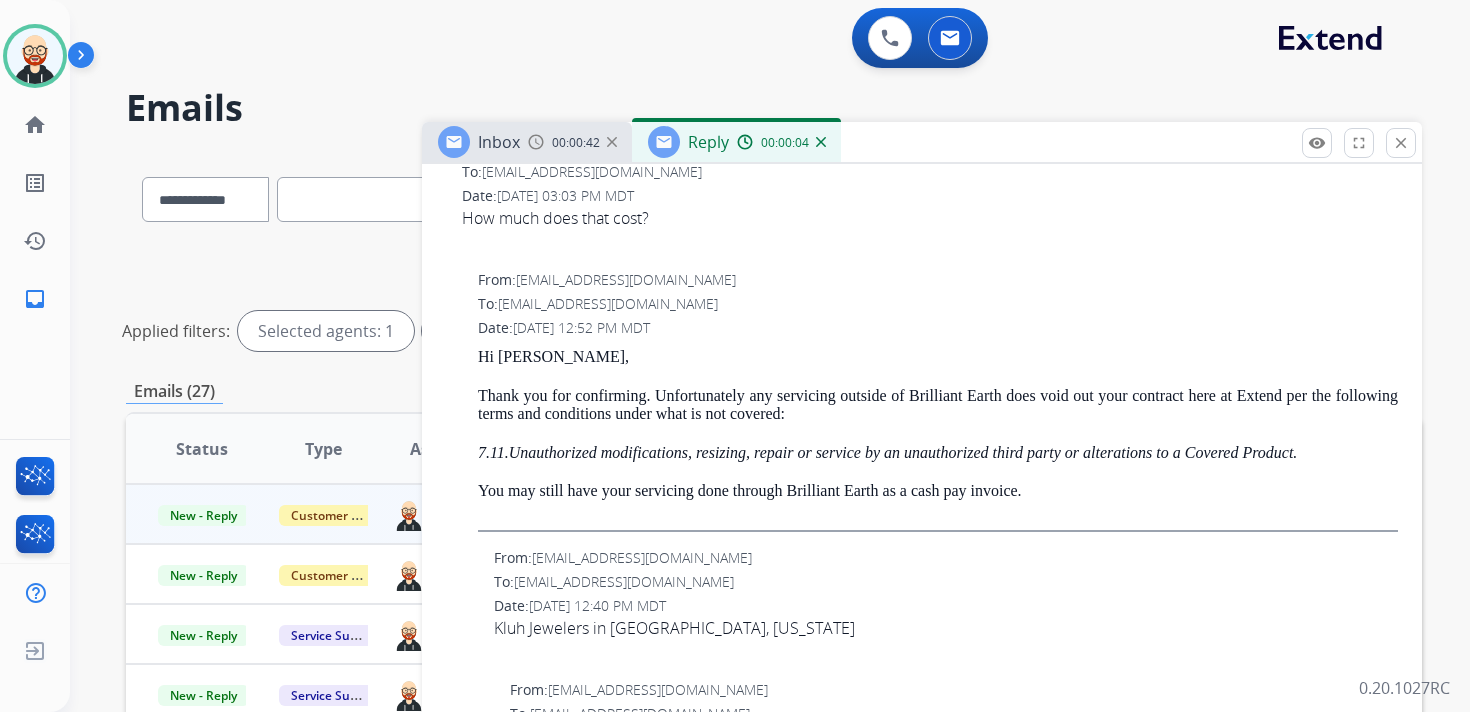scroll, scrollTop: 788, scrollLeft: 0, axis: vertical 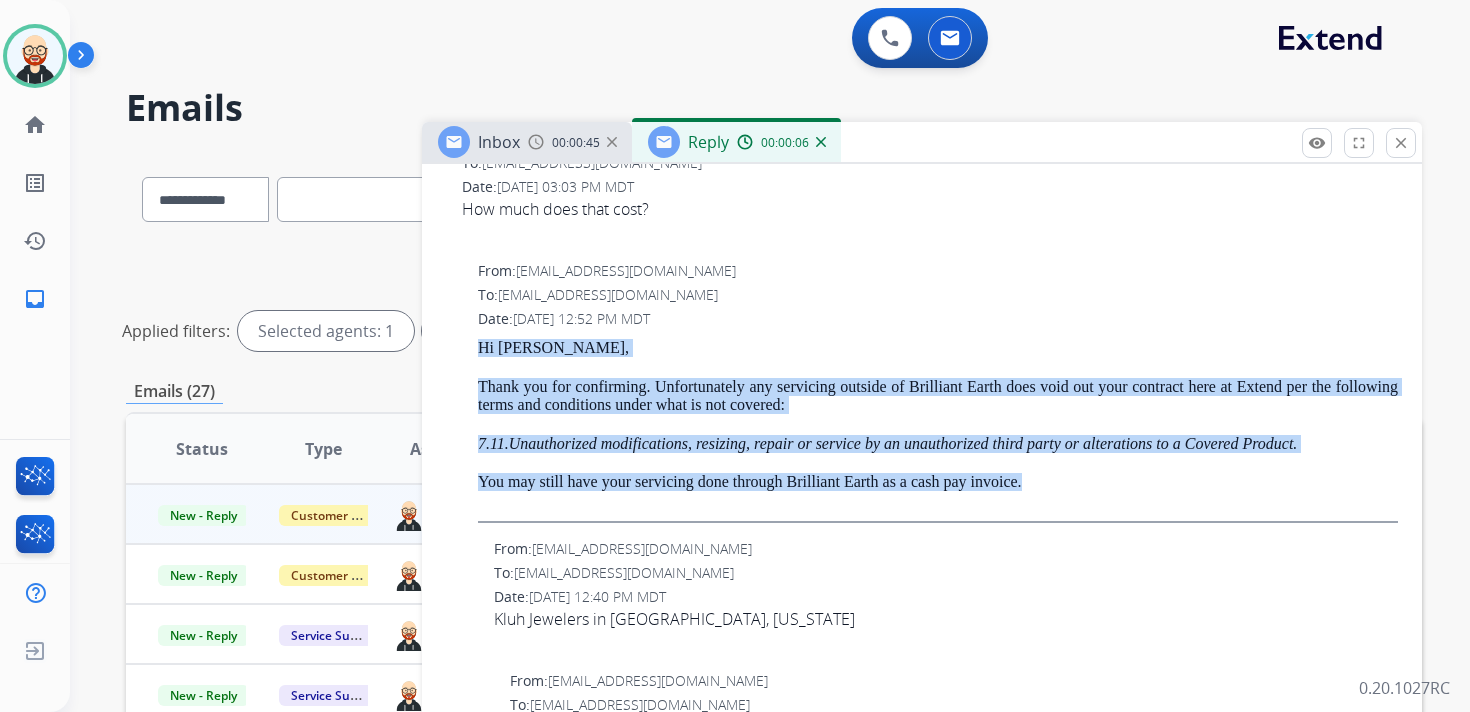 drag, startPoint x: 1075, startPoint y: 475, endPoint x: 452, endPoint y: 335, distance: 638.5366 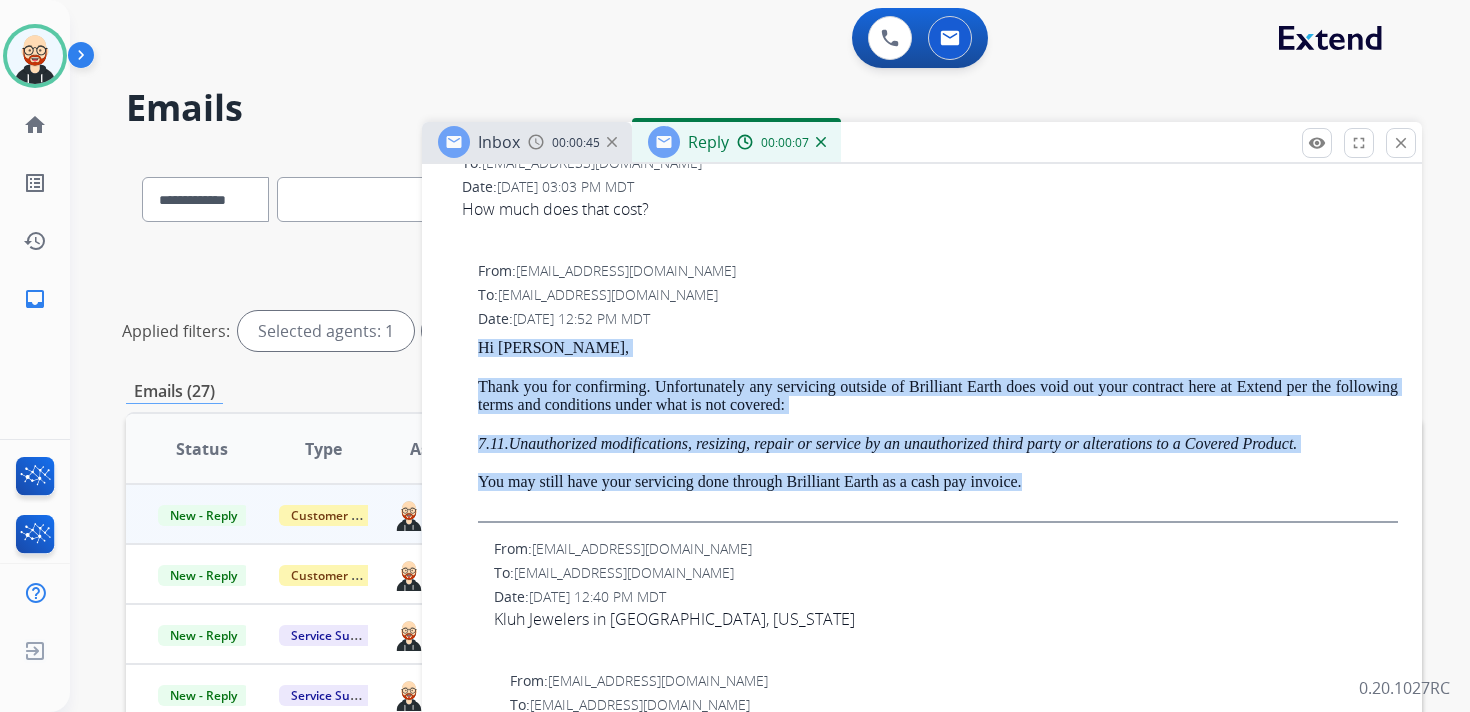copy on "Hi [PERSON_NAME], Thank you for confirming. Unfortunately any servicing outside of Brilliant Earth does void out your contract here at Extend per the following terms and conditions under what is not covered: 7.11.Unauthorized modifications, resizing, repair or service by an unauthorized third party or alterations to a Covered Product. You may still have your servicing done through Brilliant Earth as a cash pay invoice." 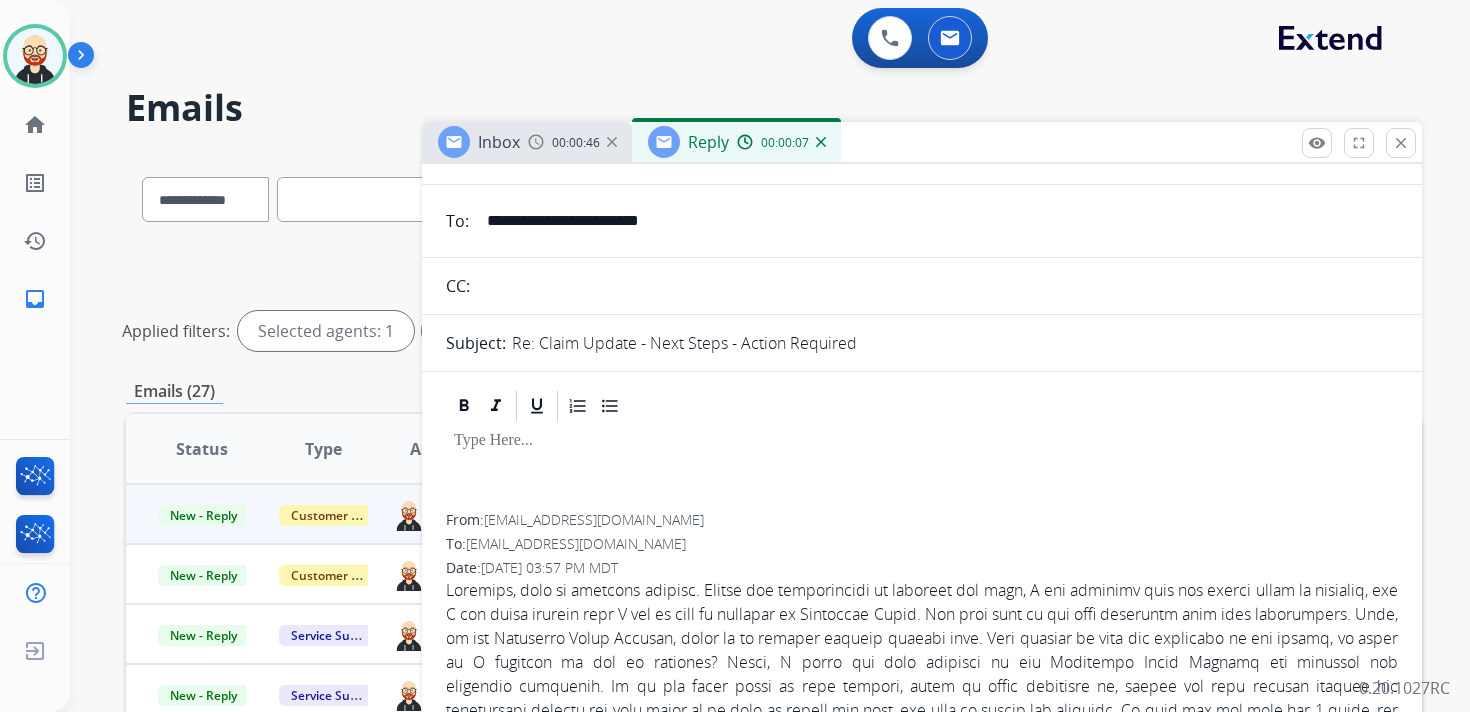 scroll, scrollTop: 0, scrollLeft: 0, axis: both 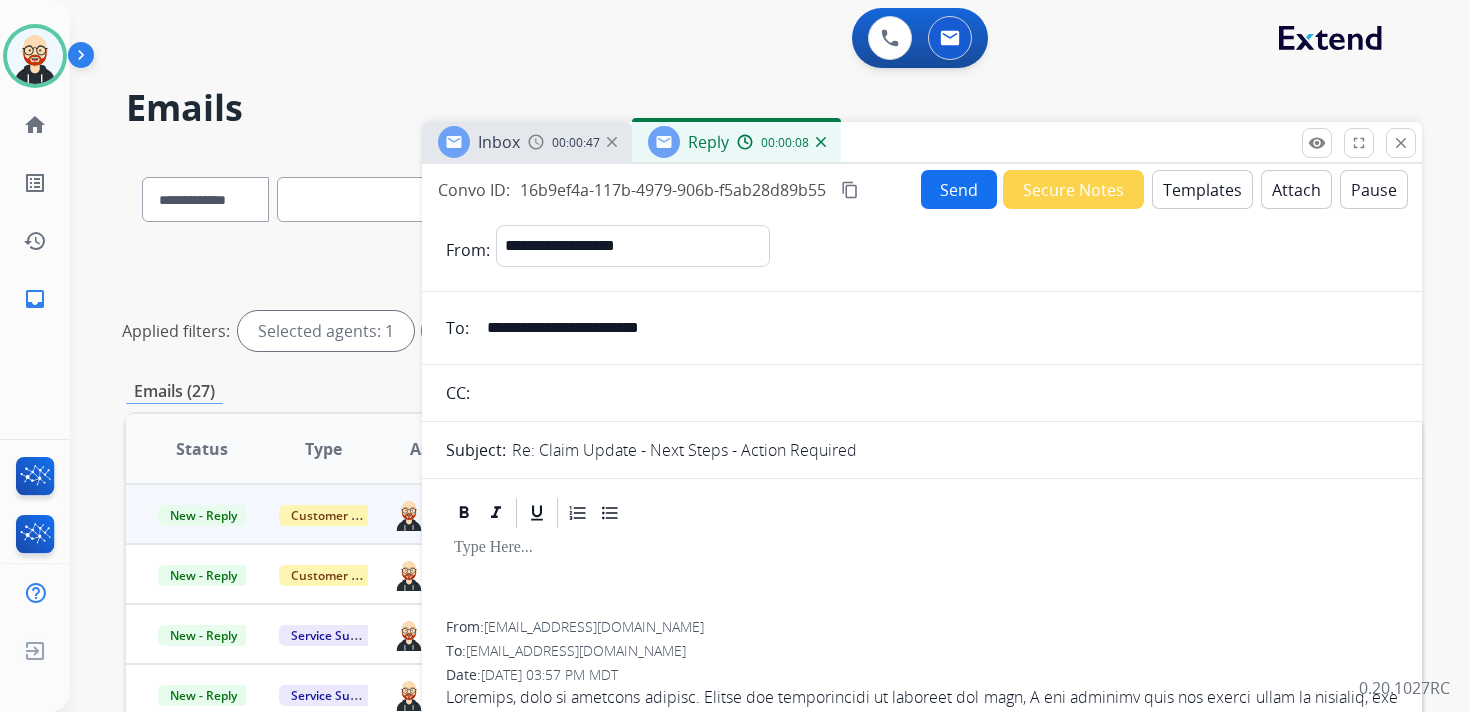 click at bounding box center (922, 576) 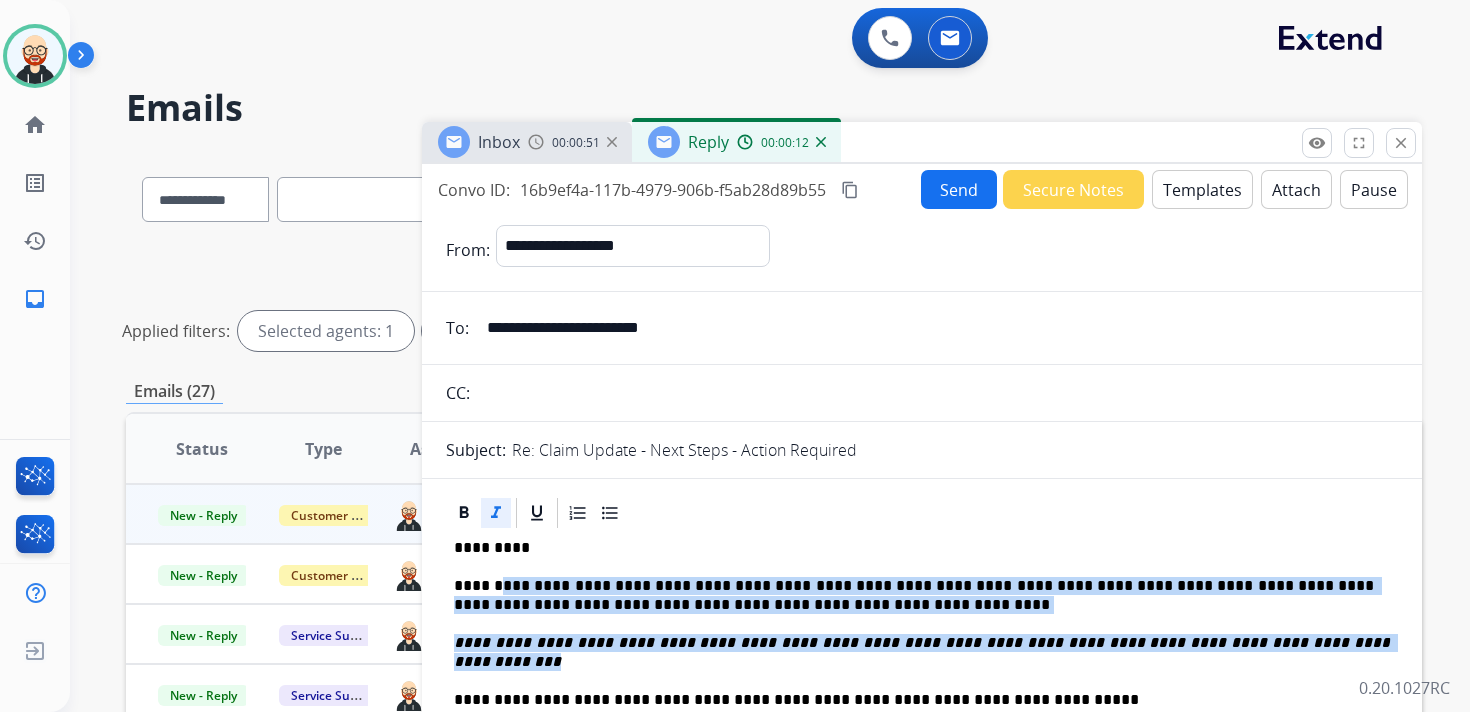 drag, startPoint x: 1358, startPoint y: 642, endPoint x: 503, endPoint y: 577, distance: 857.4672 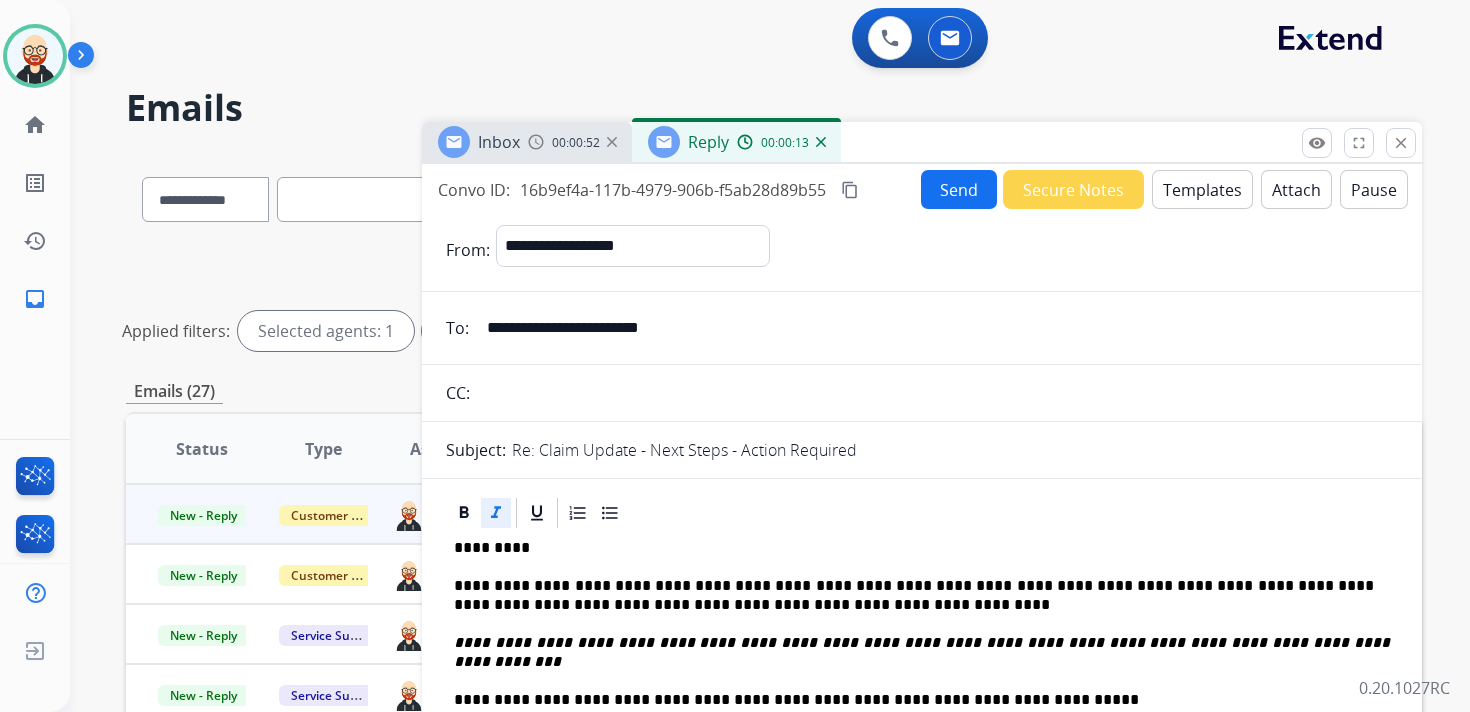 click on "**********" at bounding box center (914, 595) 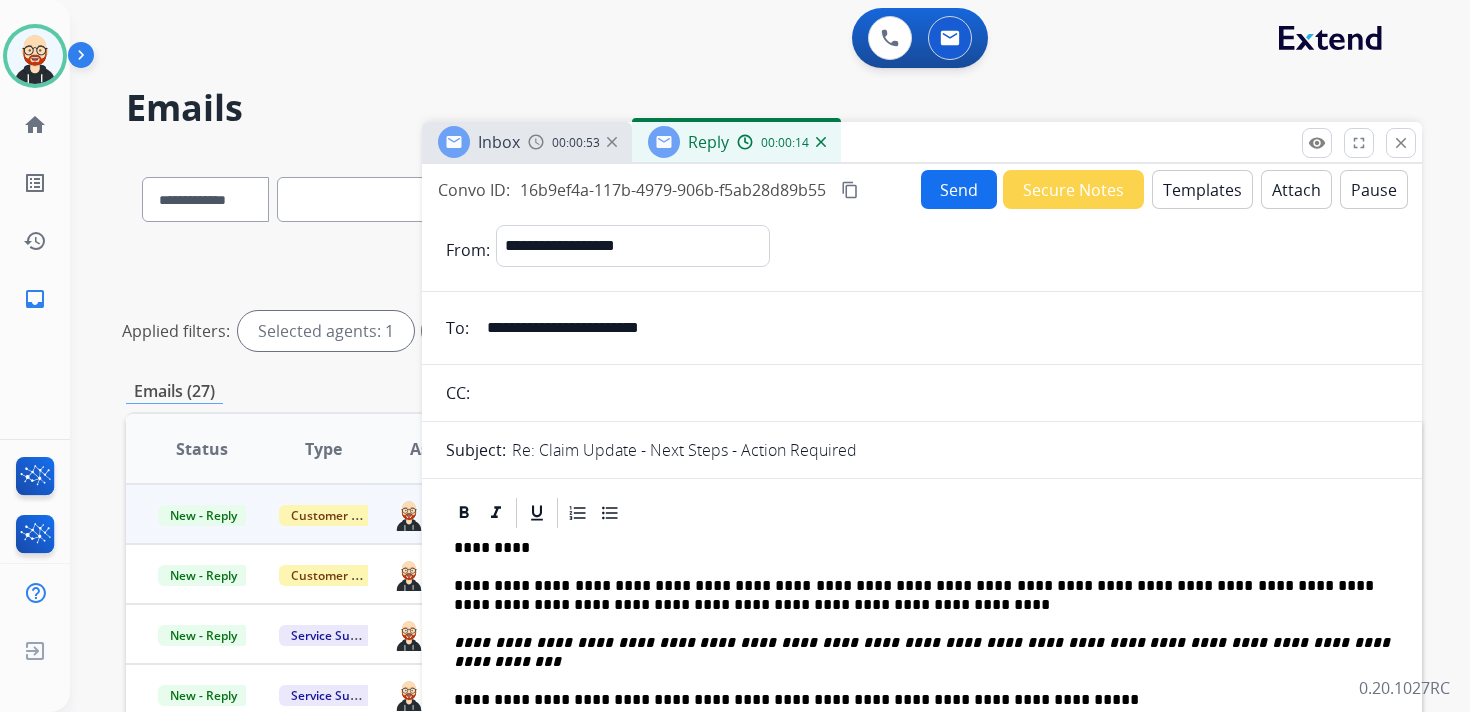 click on "**********" at bounding box center [924, 651] 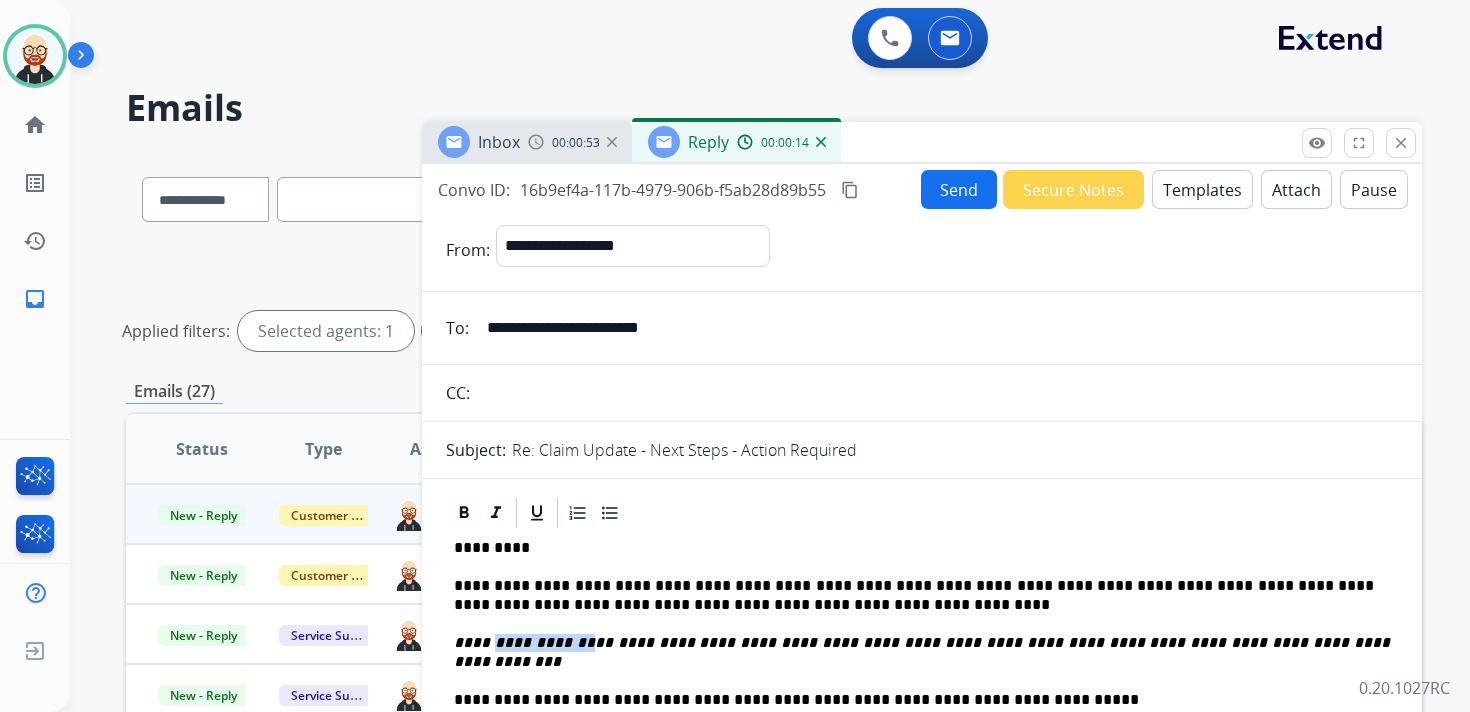 click on "**********" at bounding box center (924, 651) 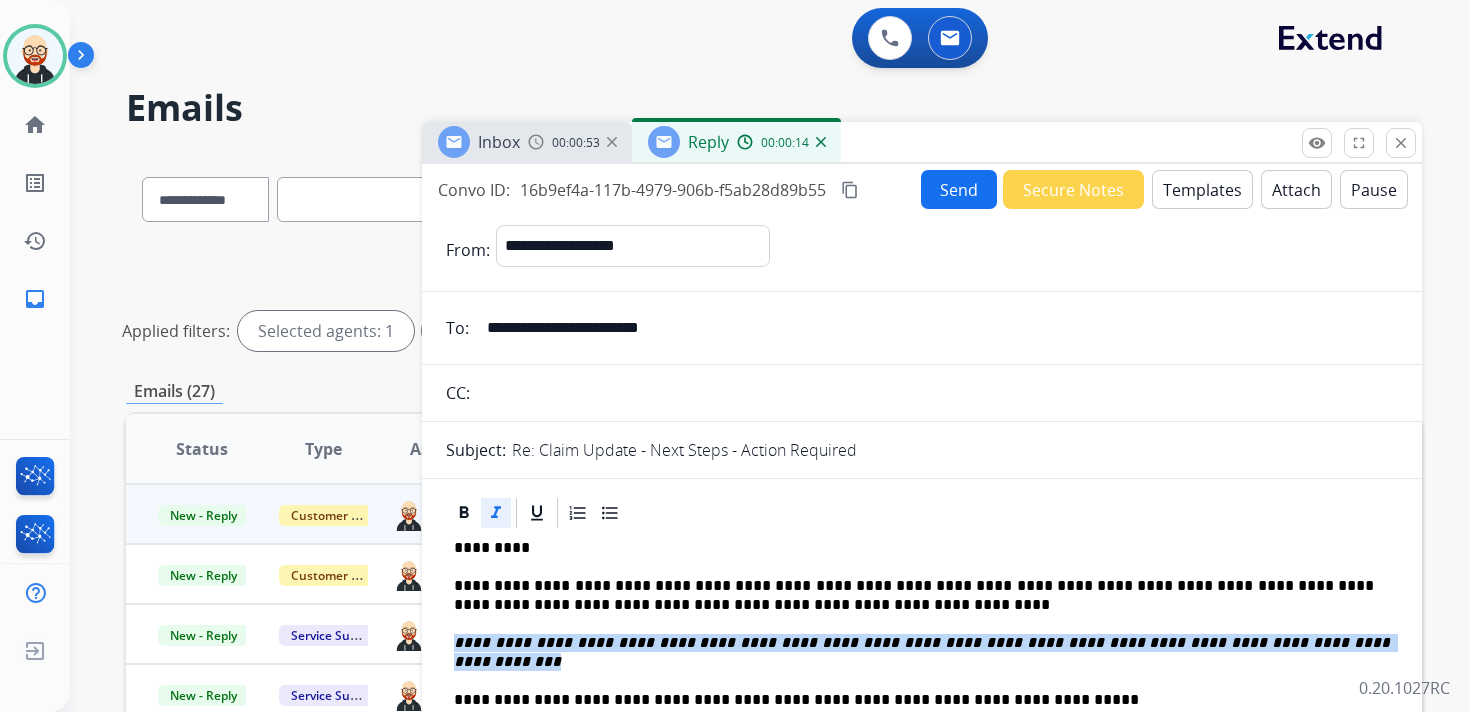 click on "**********" at bounding box center [924, 651] 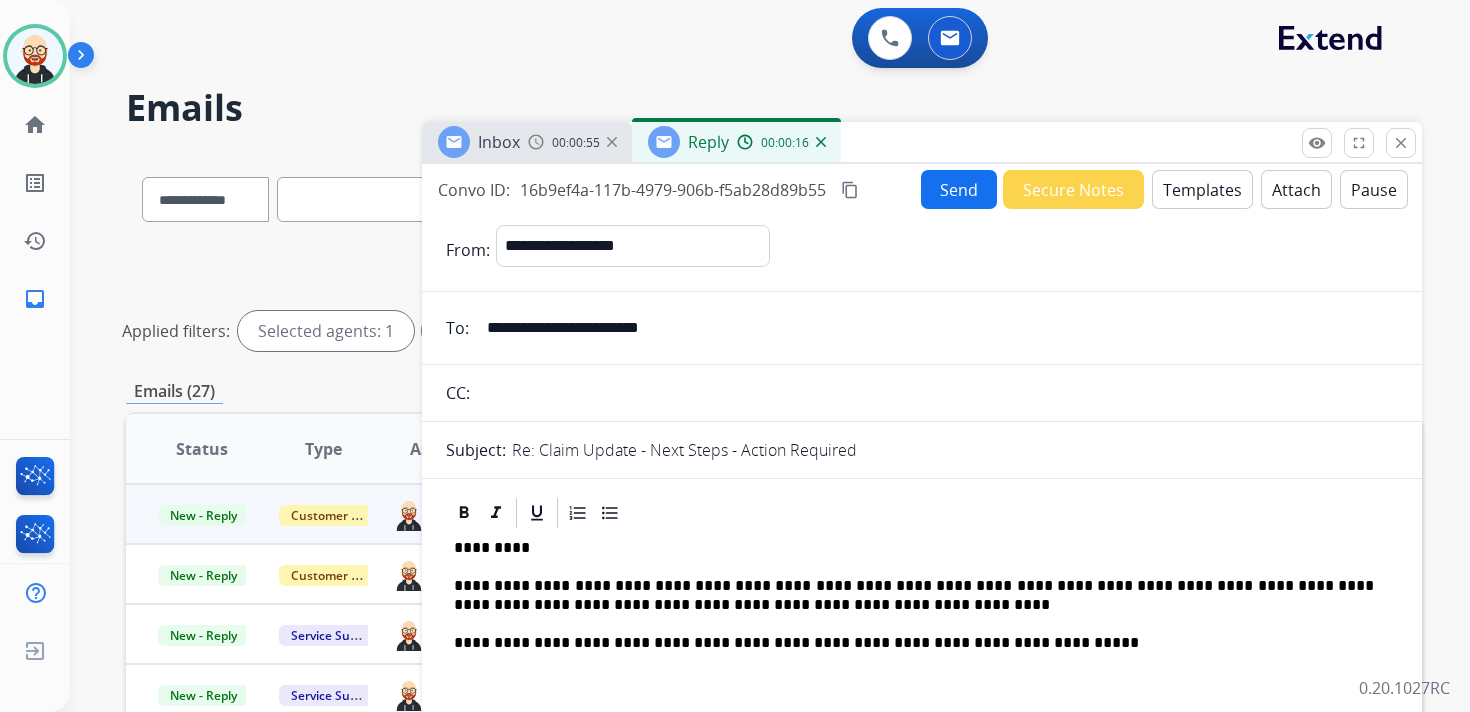 click on "**********" at bounding box center [914, 643] 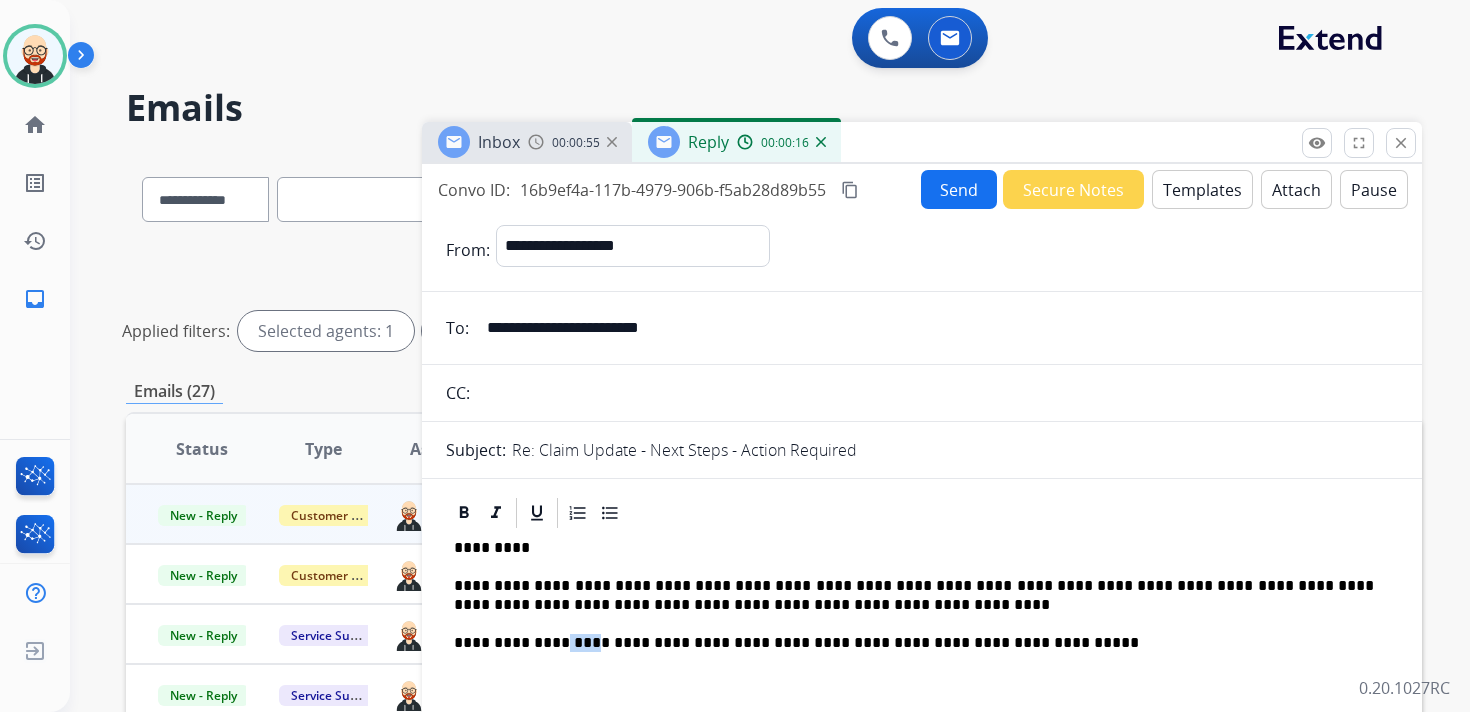 click on "**********" at bounding box center (914, 643) 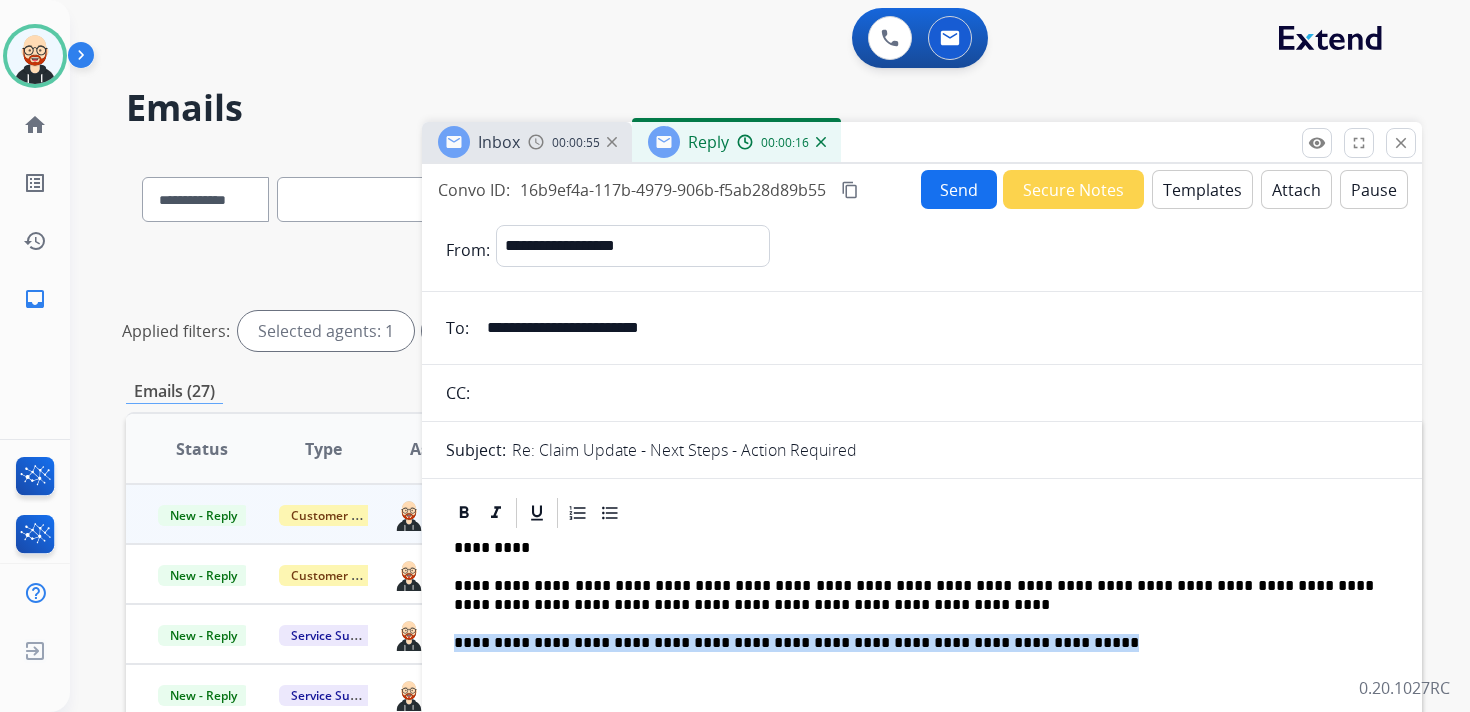 click on "**********" at bounding box center (914, 643) 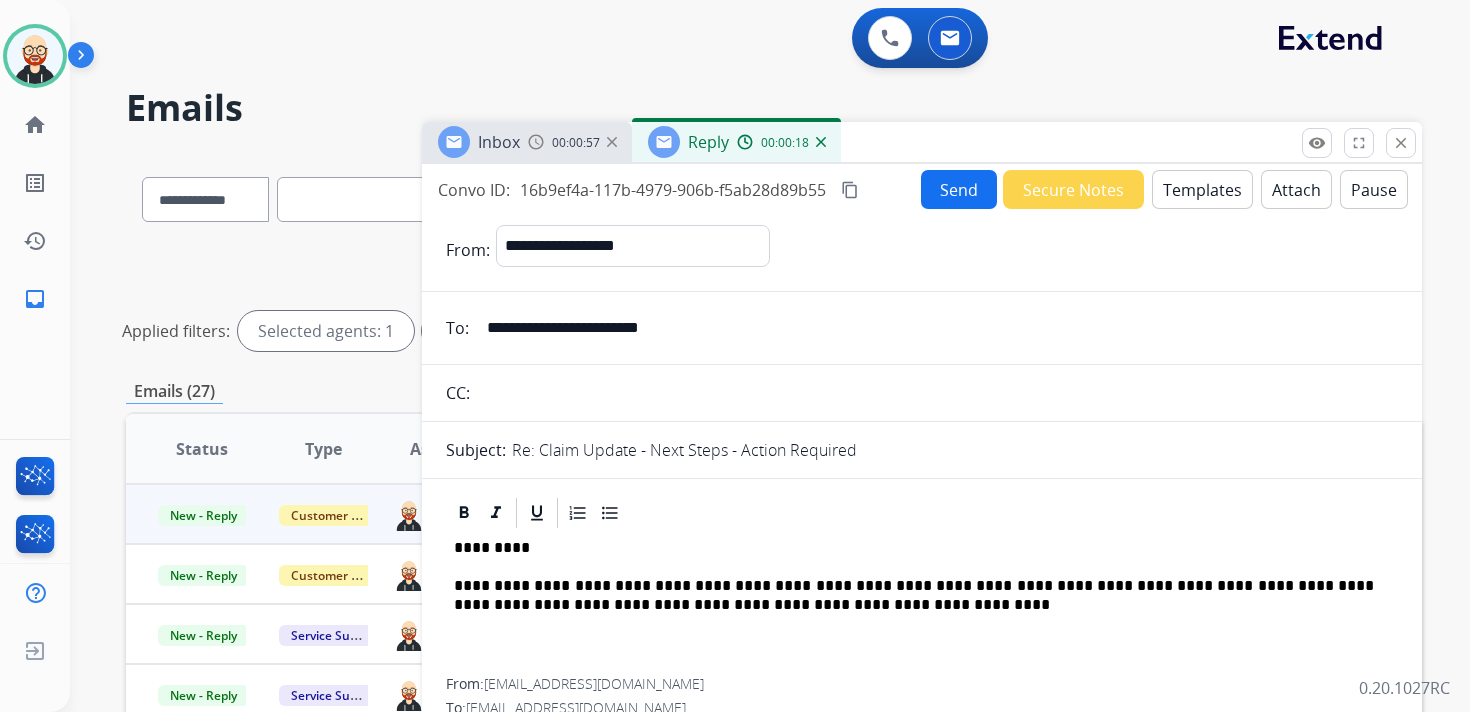click on "**********" at bounding box center [914, 595] 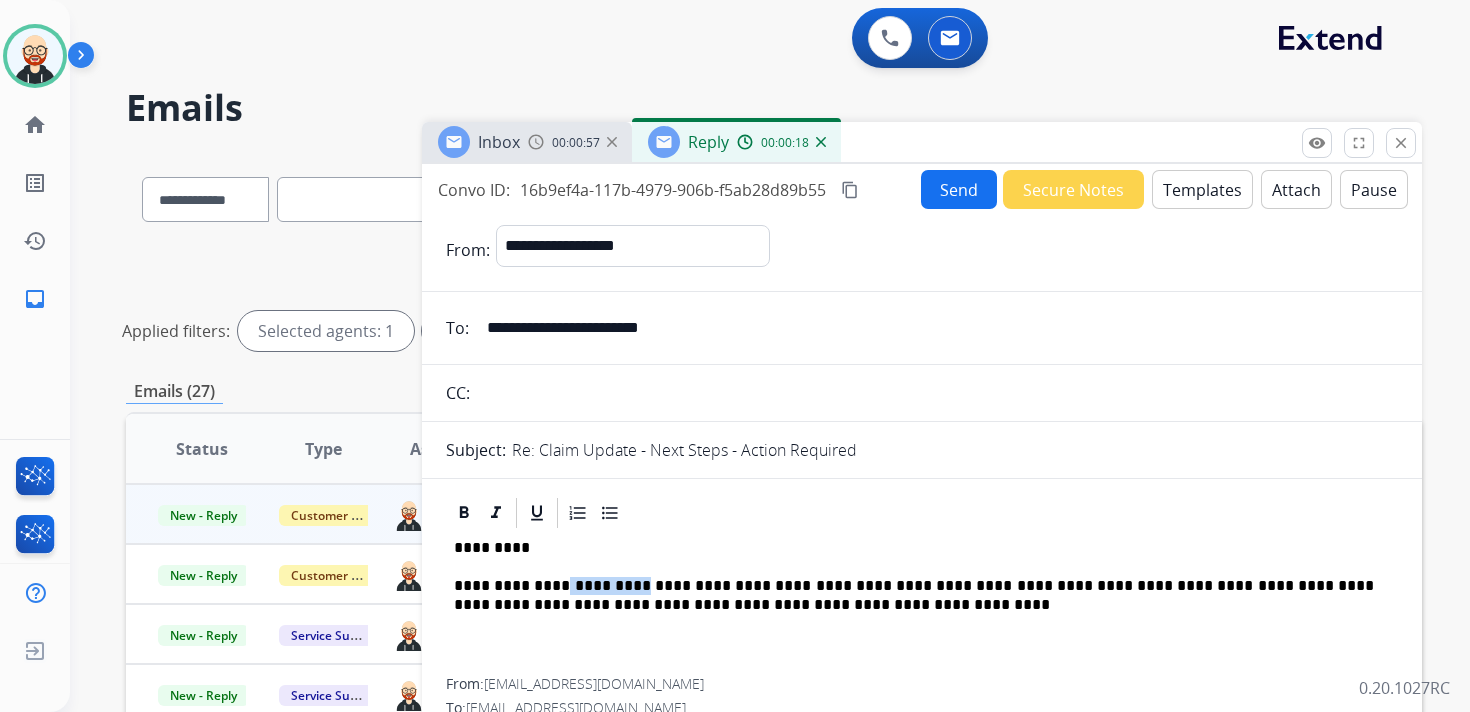 click on "**********" at bounding box center [914, 595] 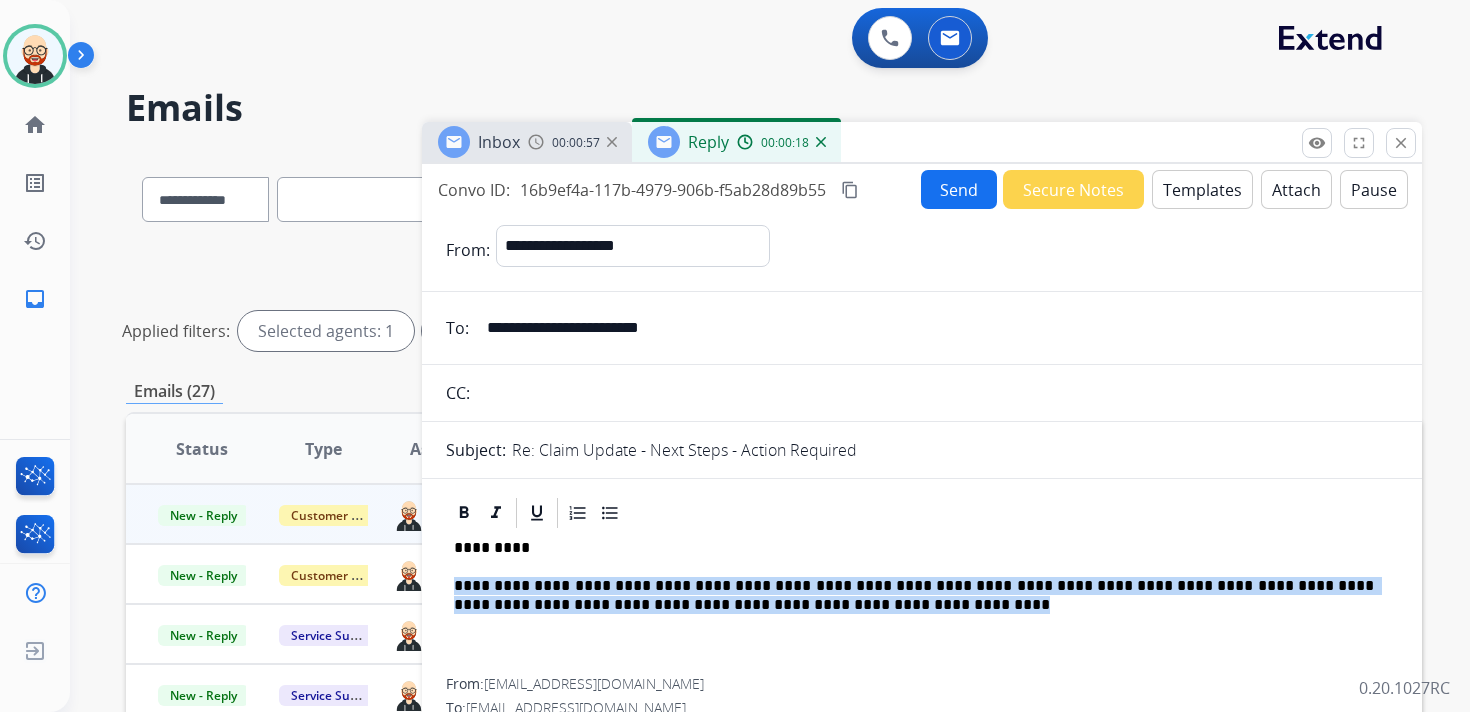 click on "**********" at bounding box center (914, 595) 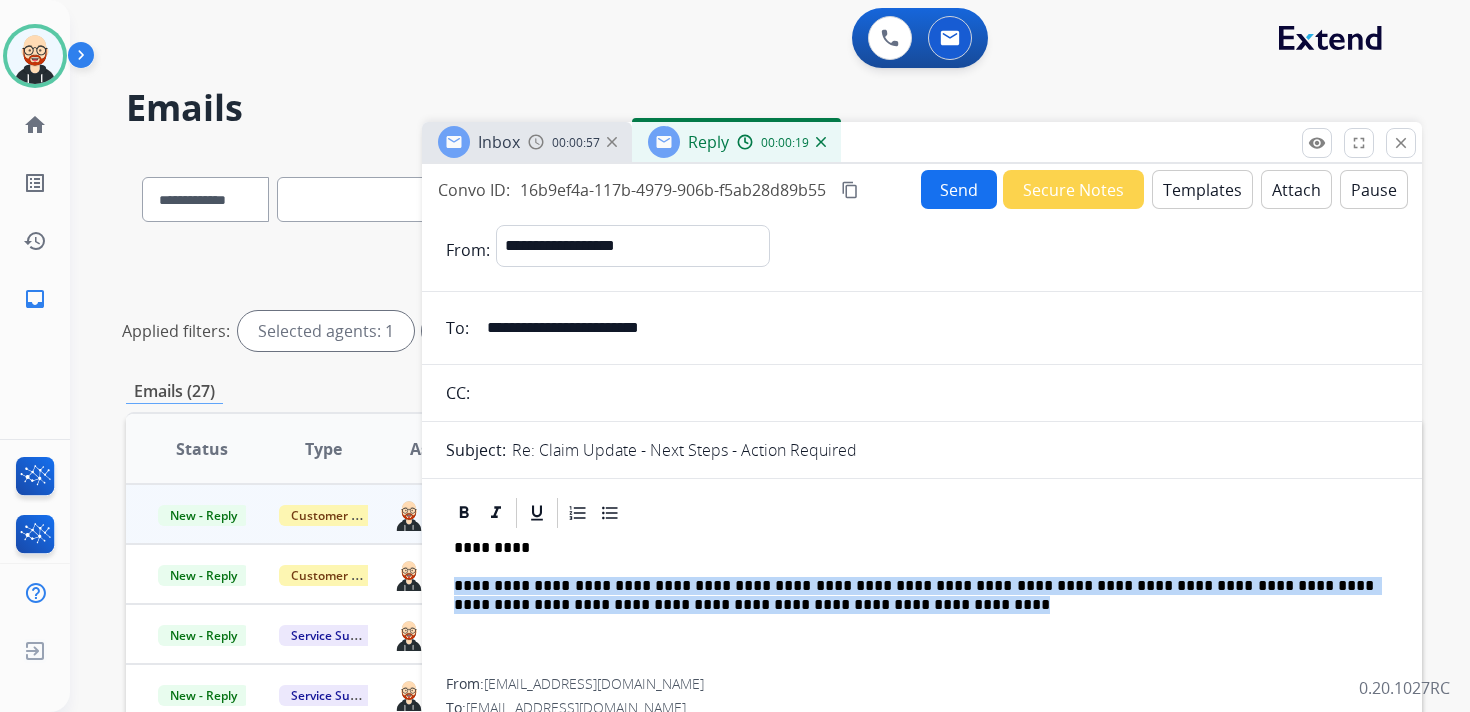 type 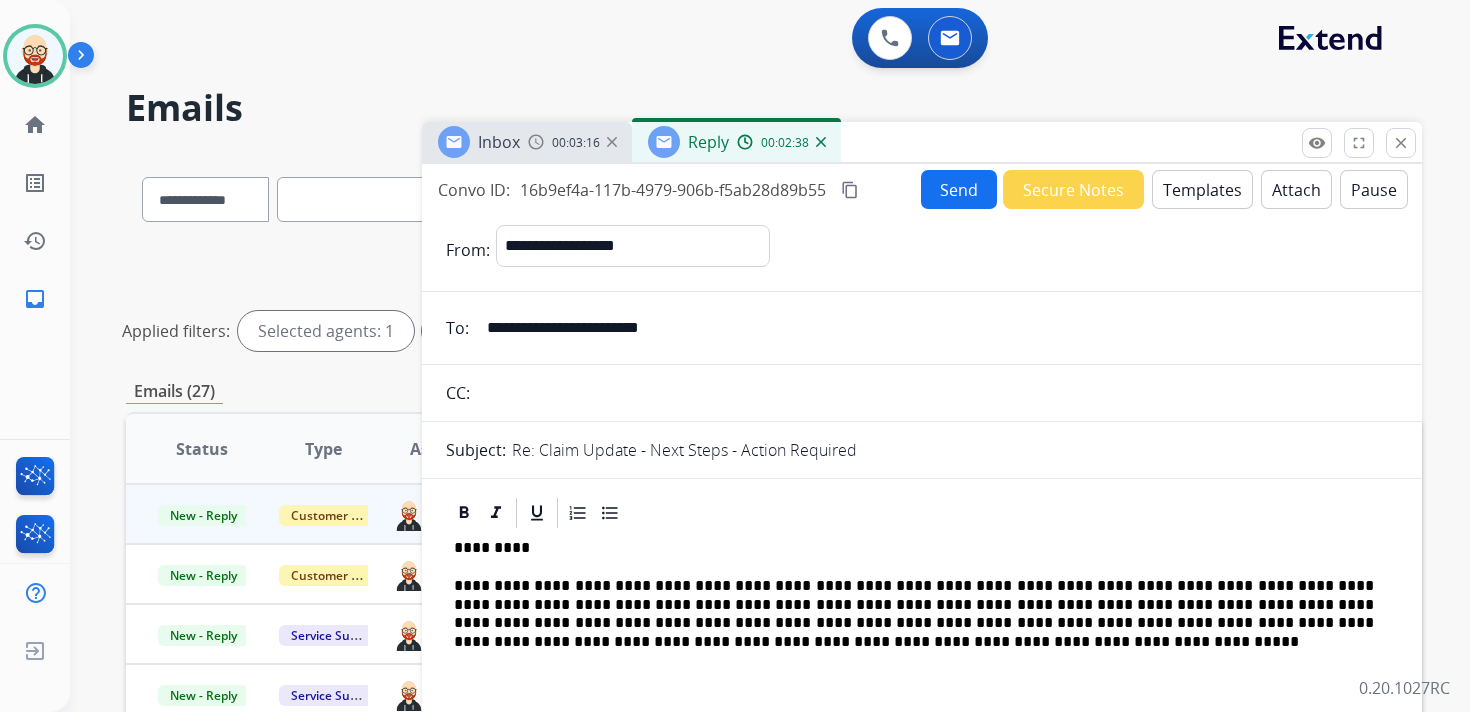 click on "**********" at bounding box center [914, 614] 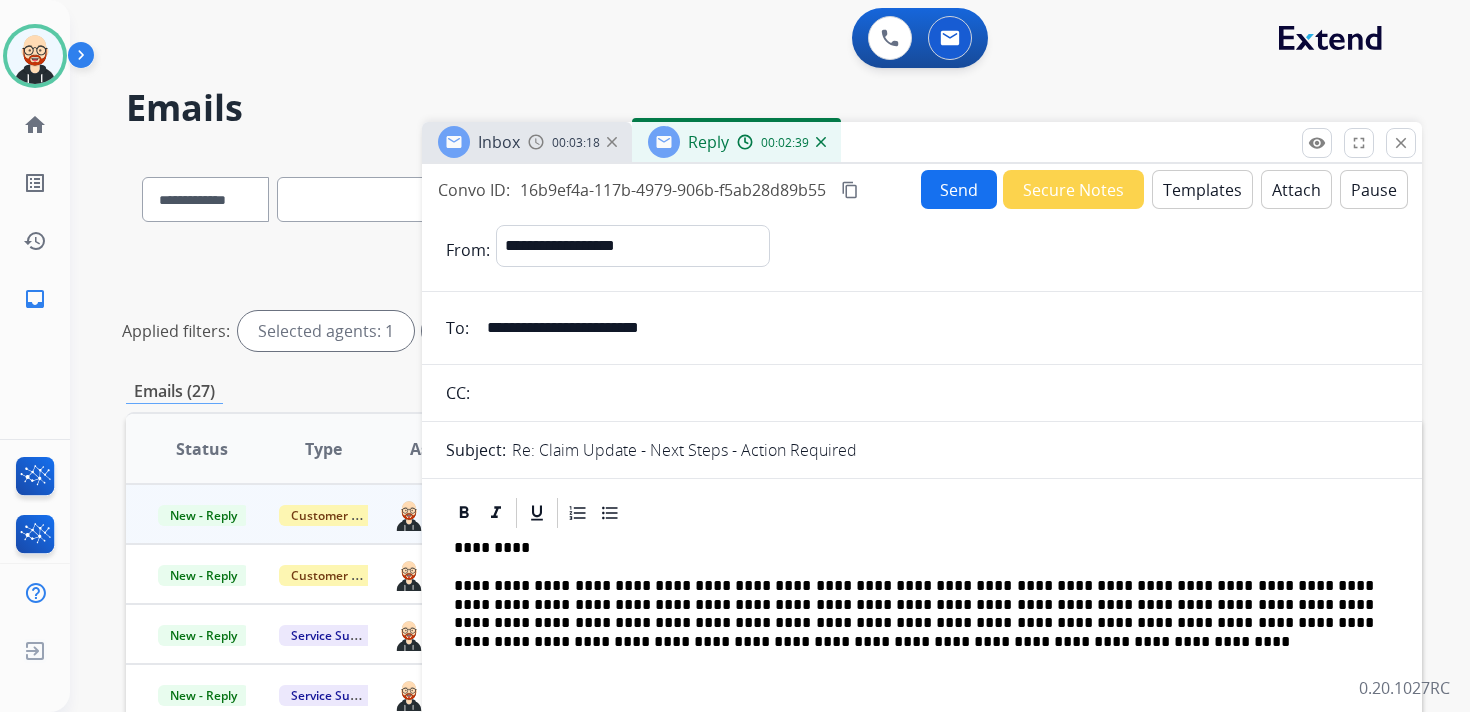 click on "**********" at bounding box center (914, 614) 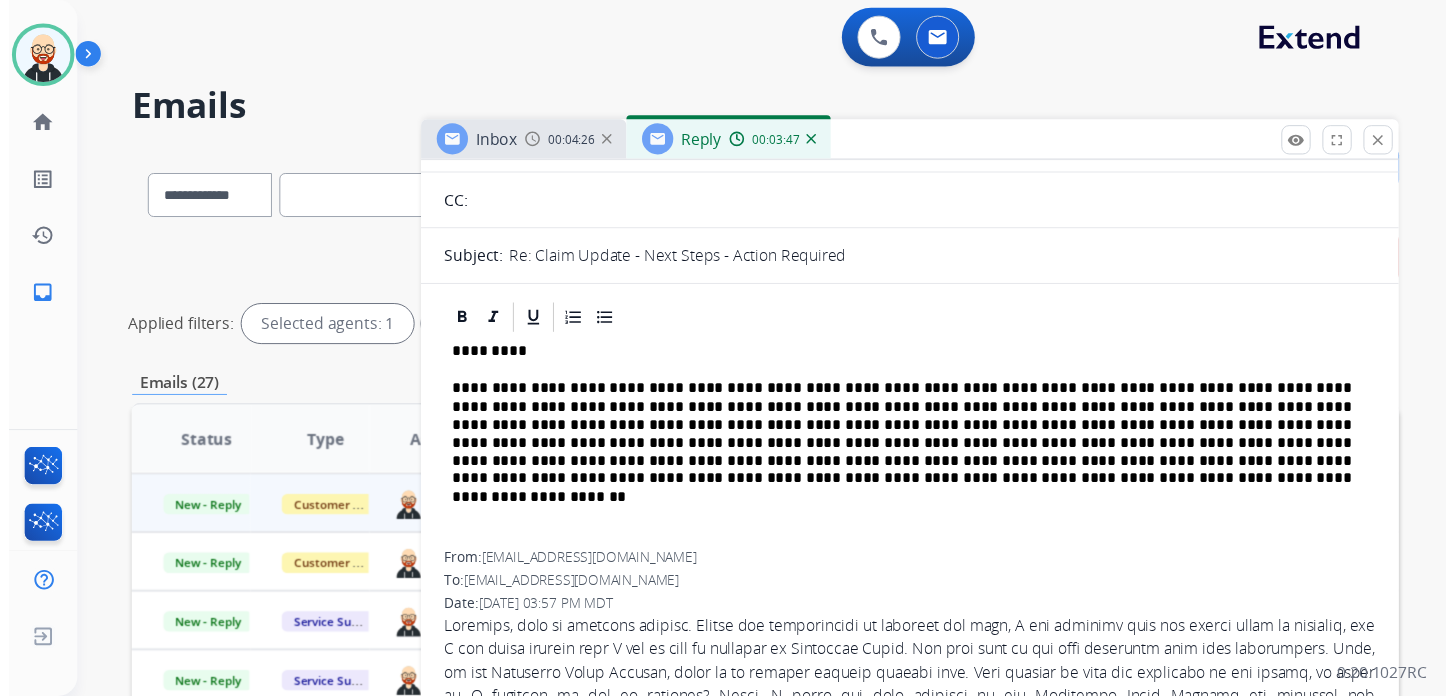 scroll, scrollTop: 0, scrollLeft: 0, axis: both 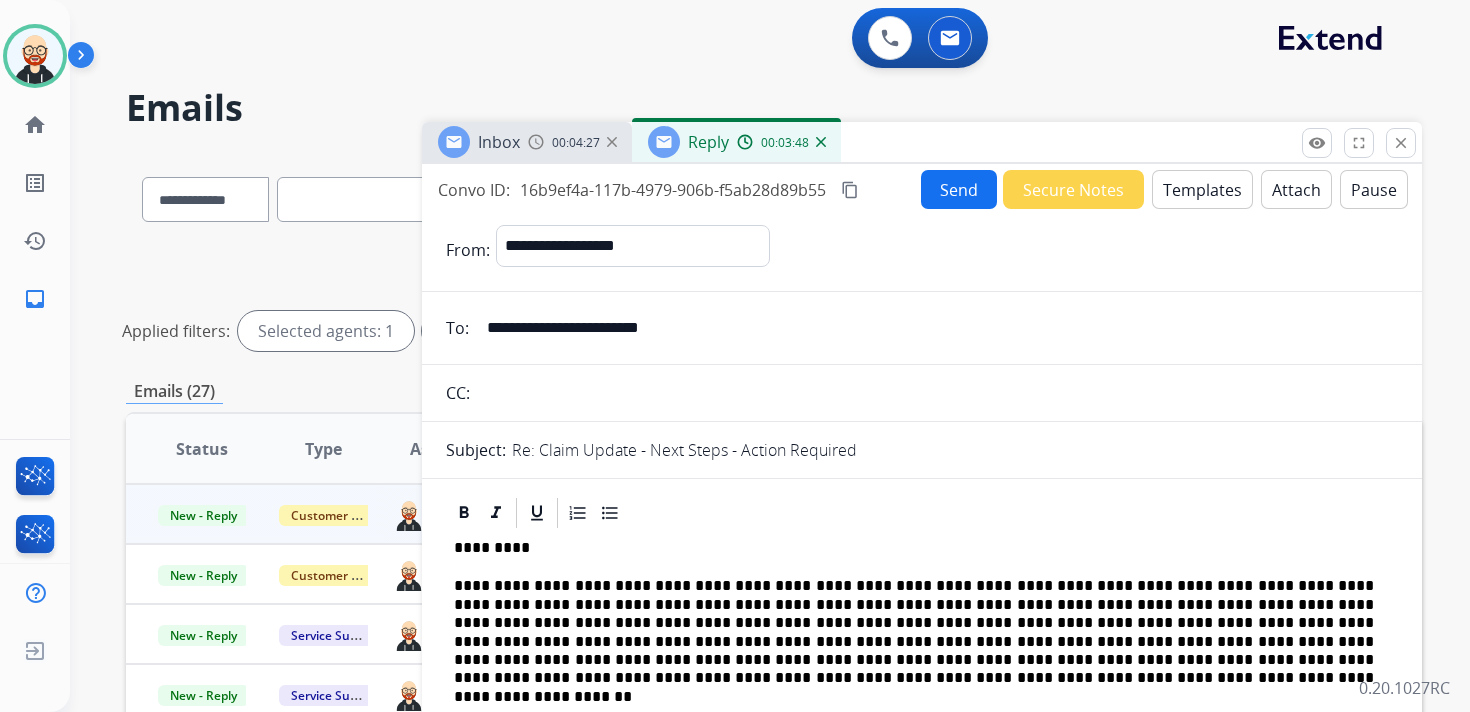 click on "Send" at bounding box center [959, 189] 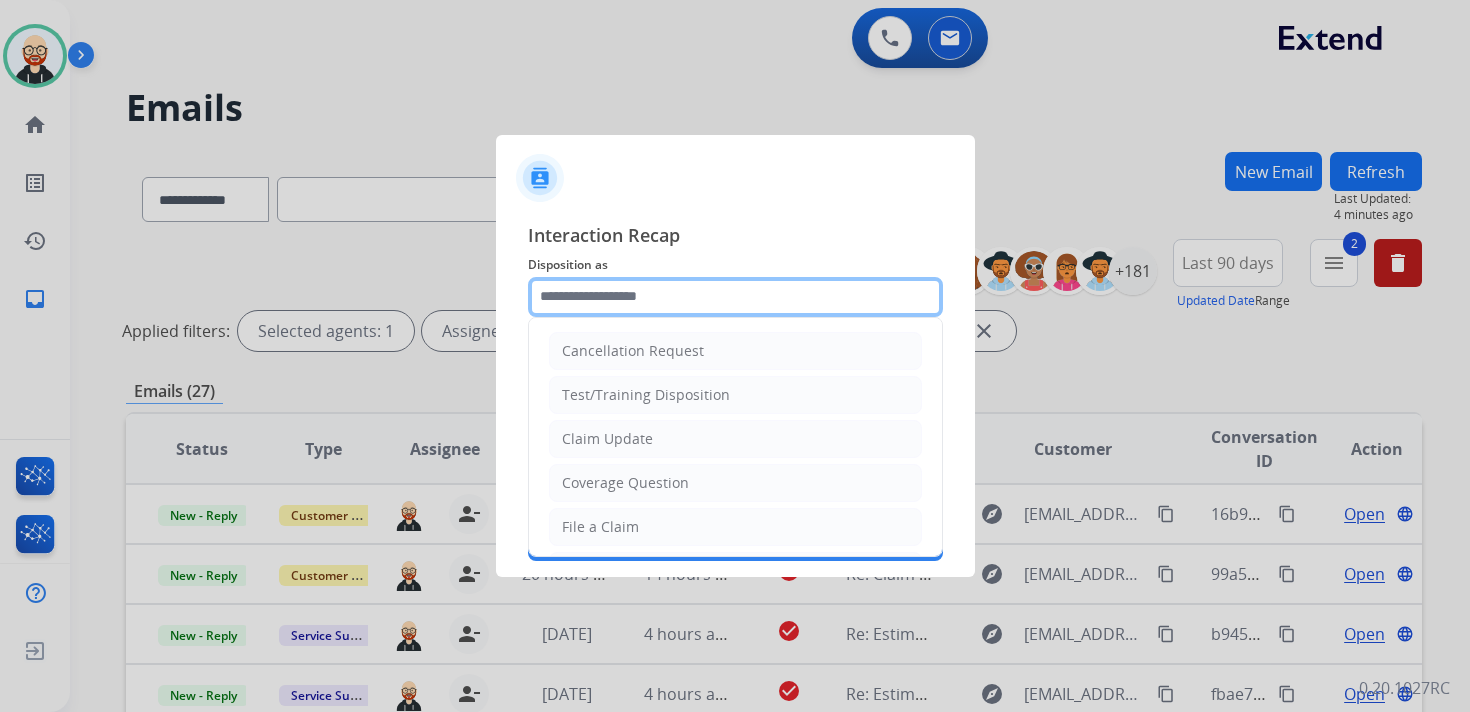 click 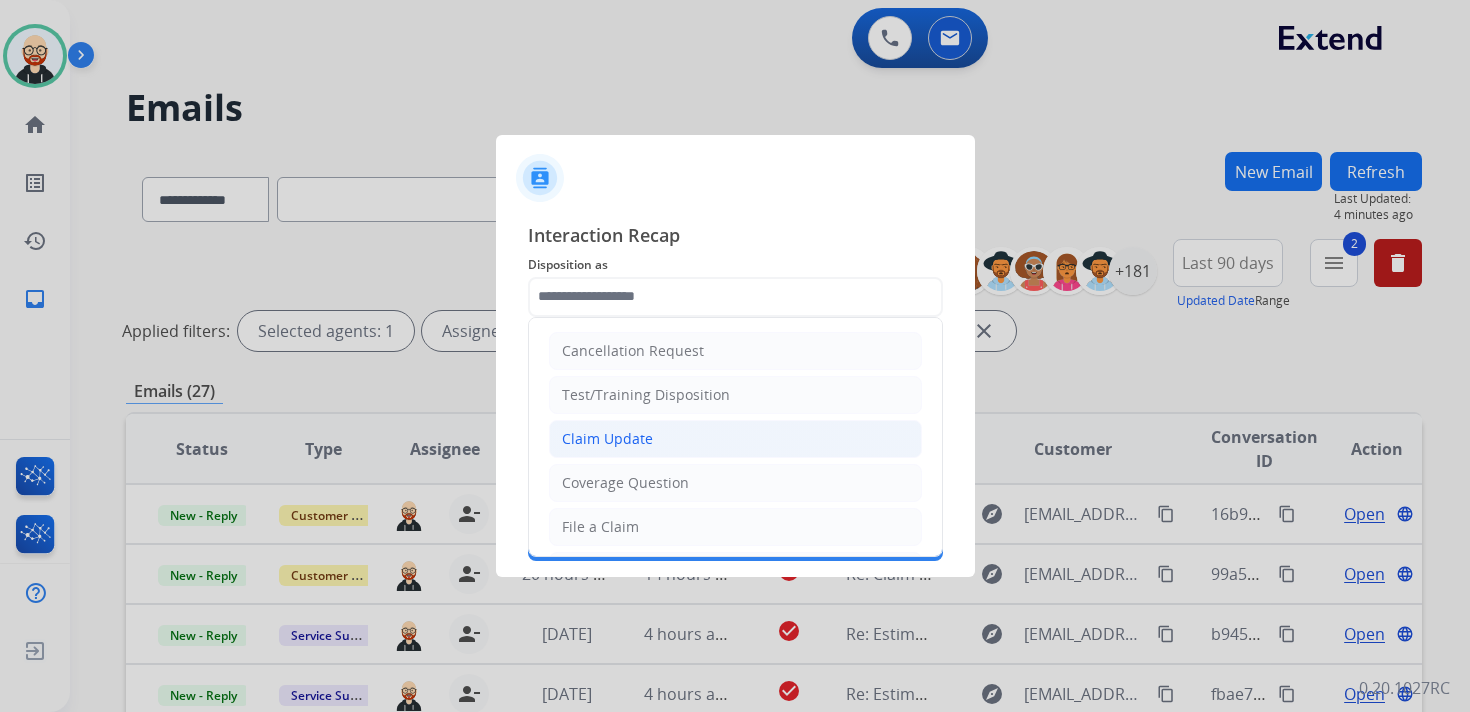 click on "Claim Update" 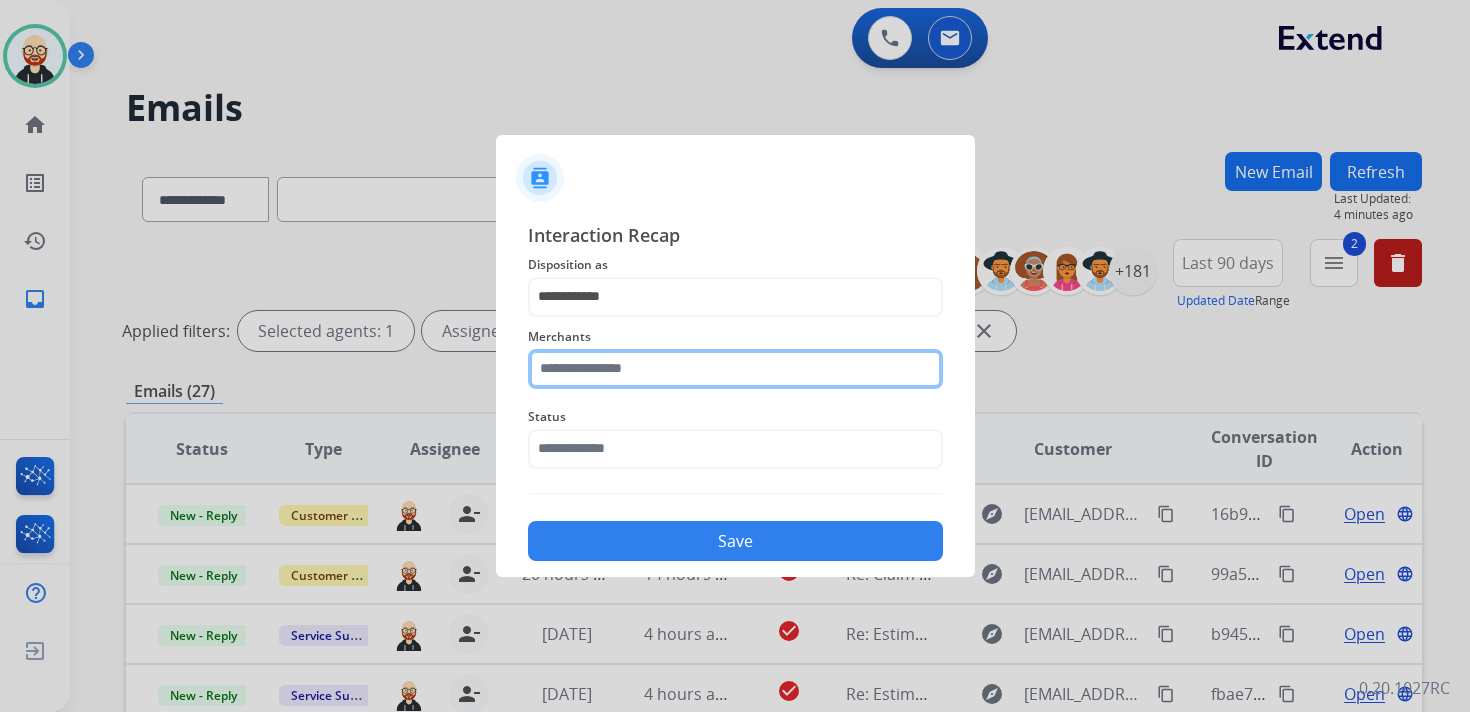 click 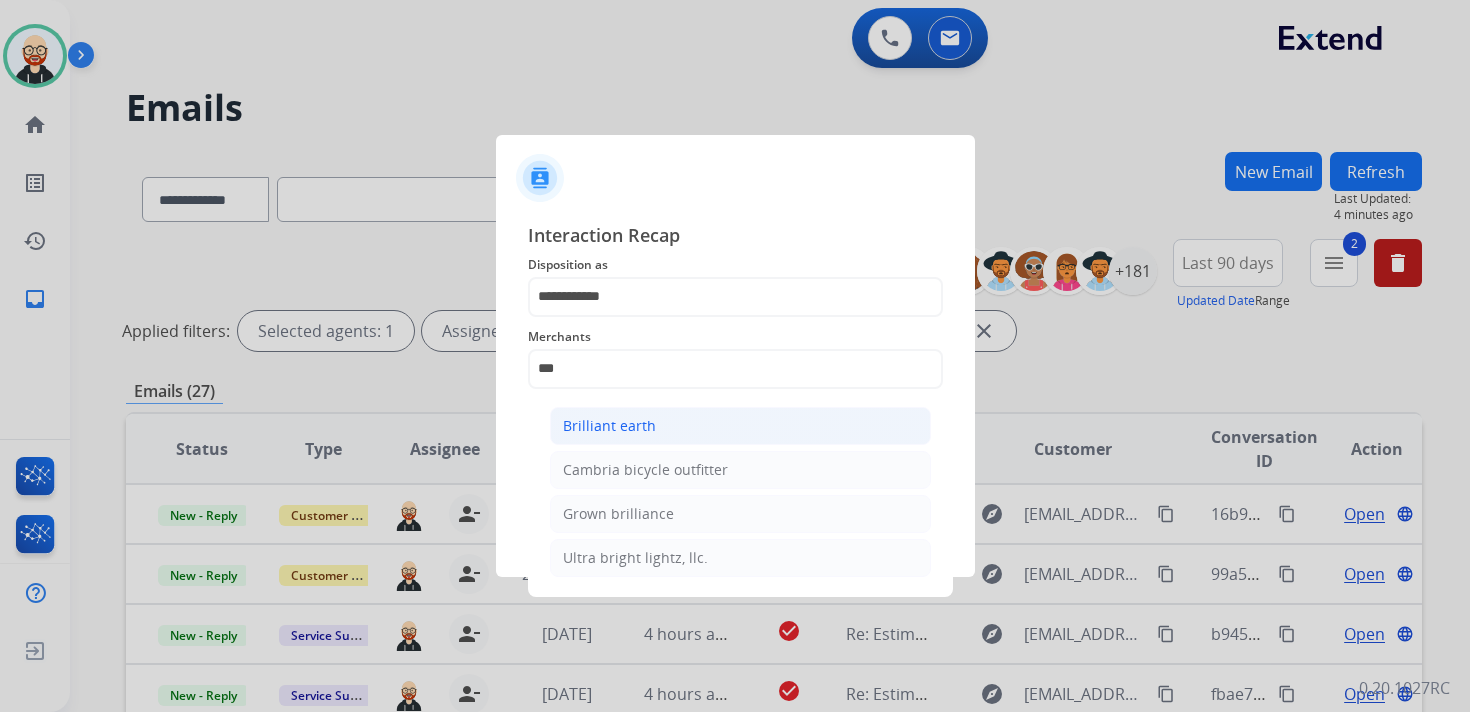 click on "Brilliant earth" 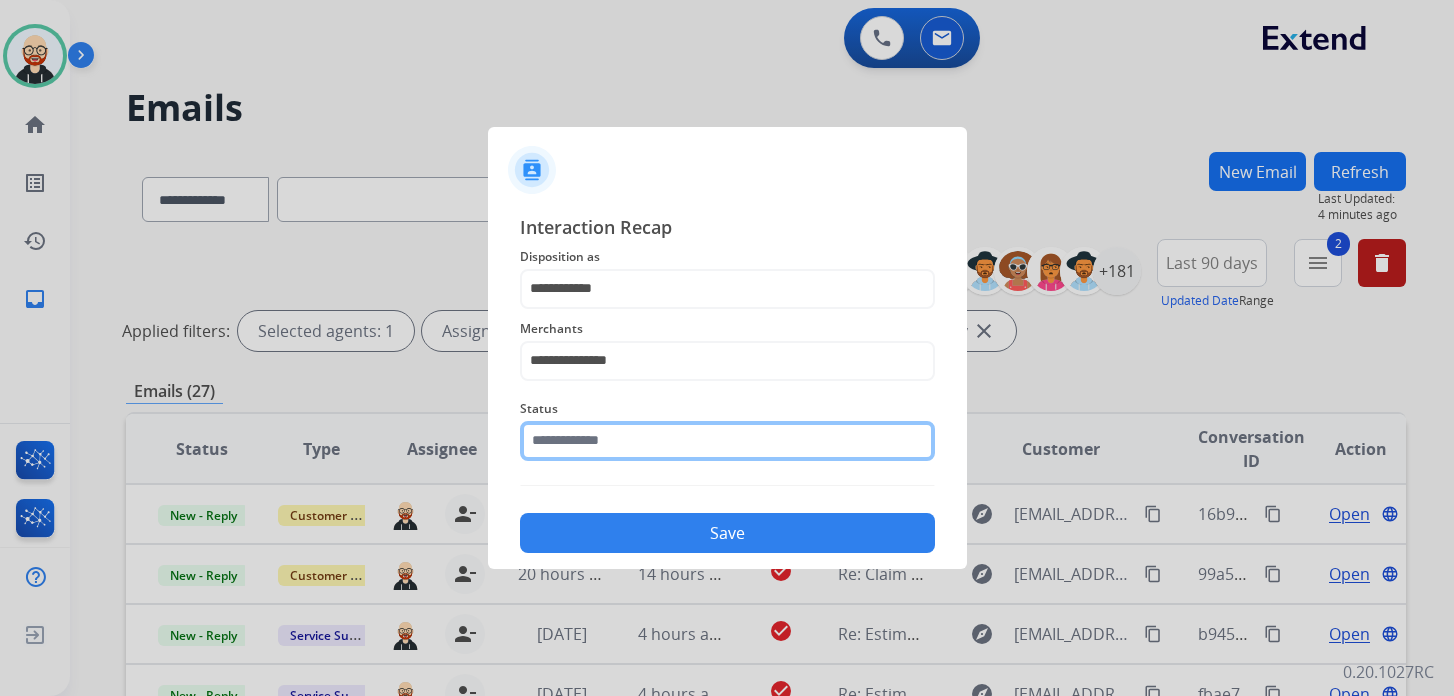 click 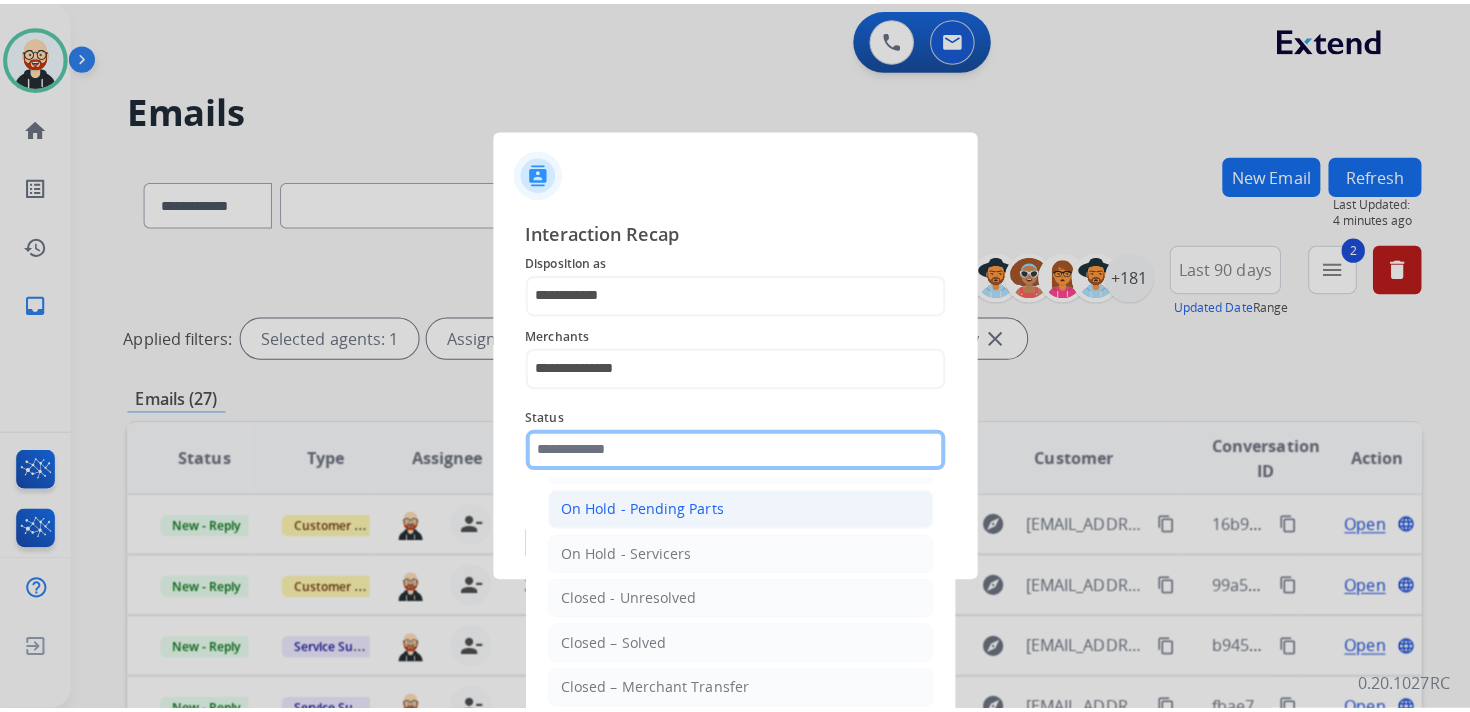 scroll, scrollTop: 89, scrollLeft: 0, axis: vertical 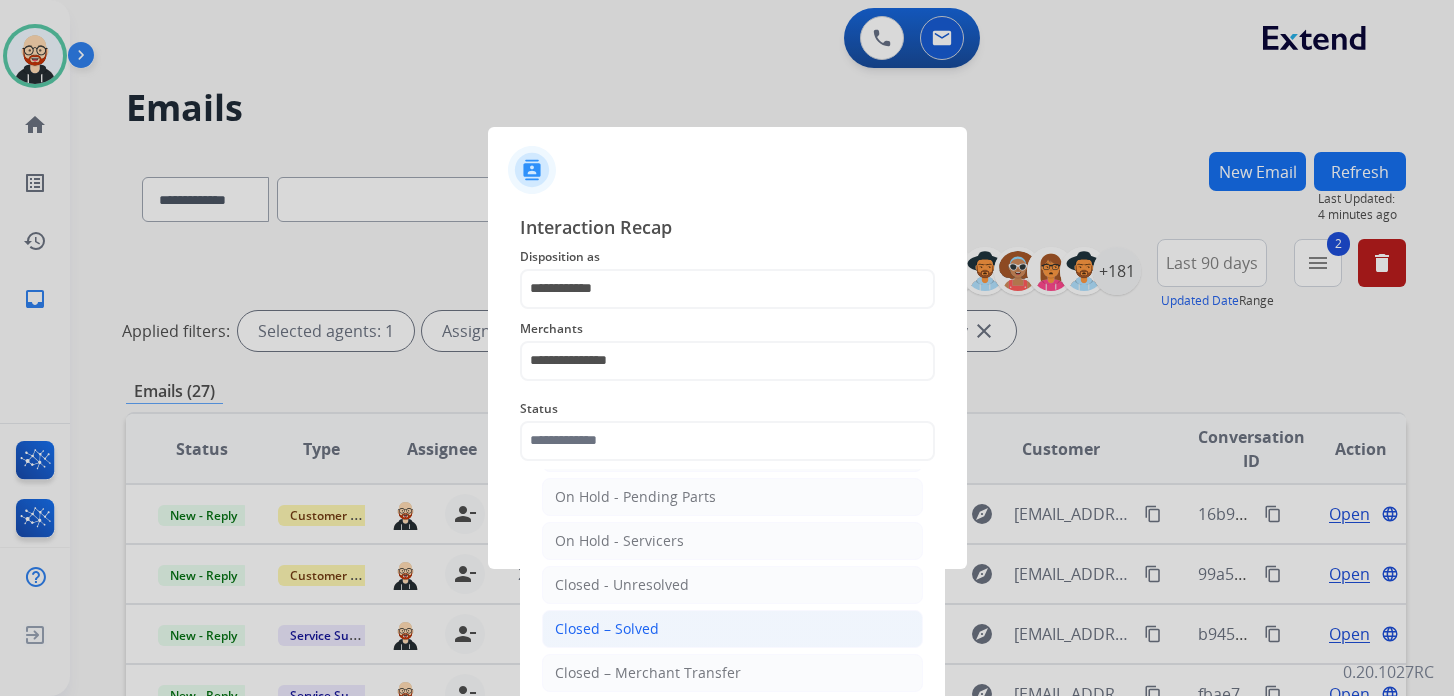 click on "Closed – Solved" 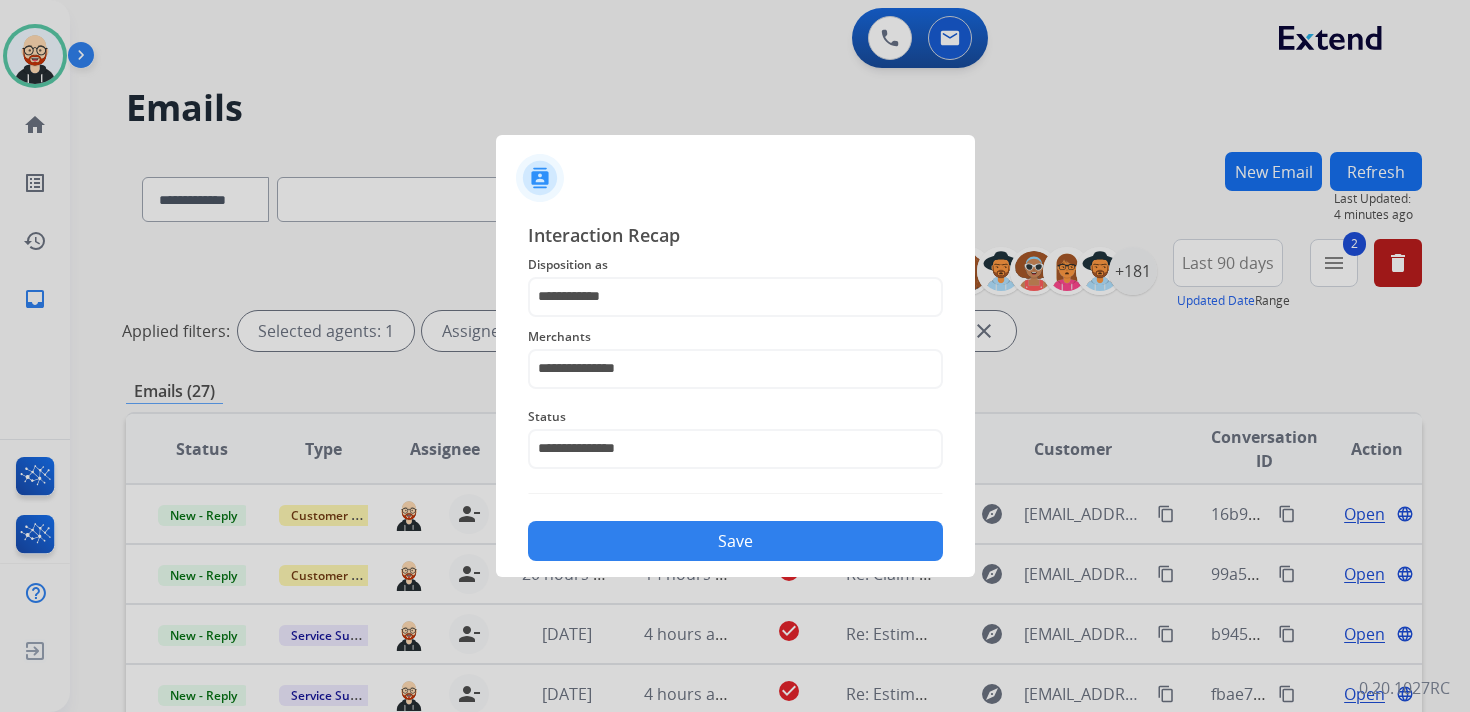 click on "Save" 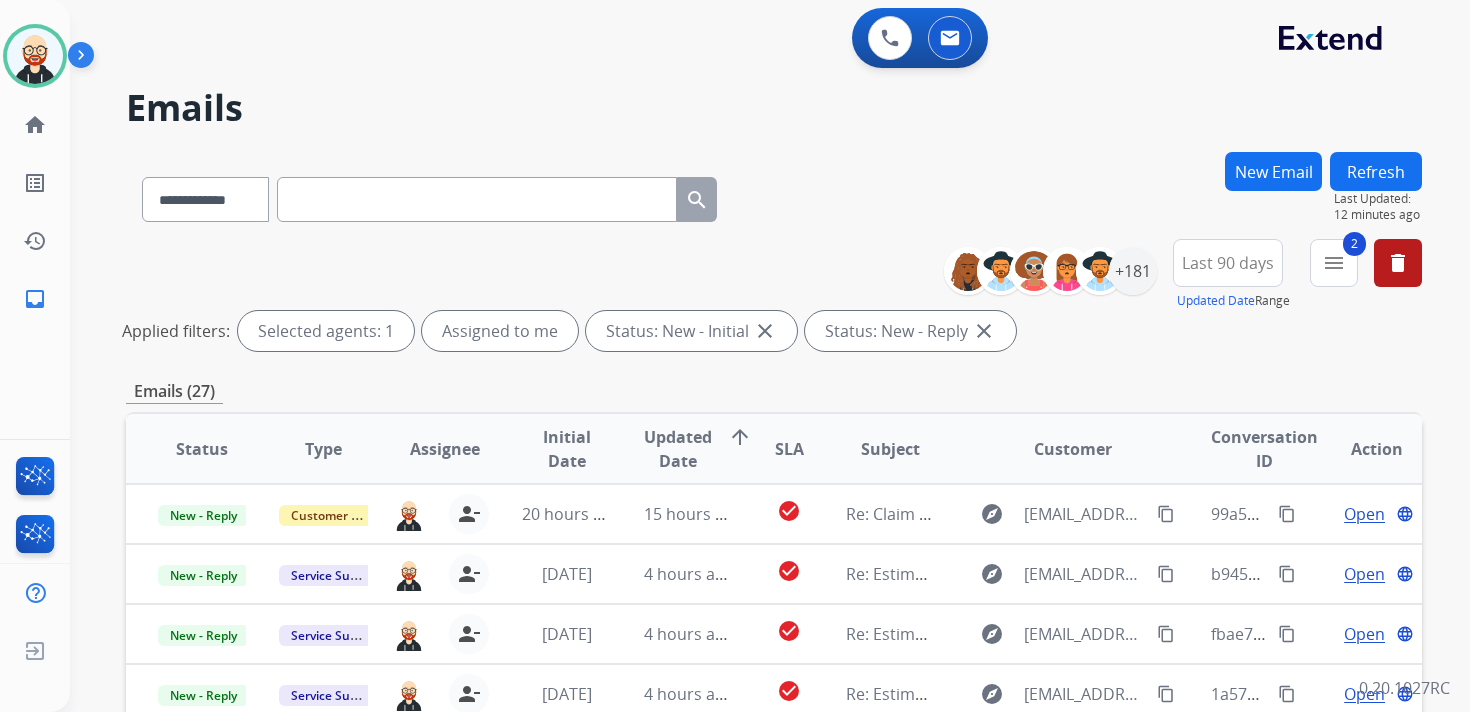 click on "Refresh" at bounding box center (1376, 171) 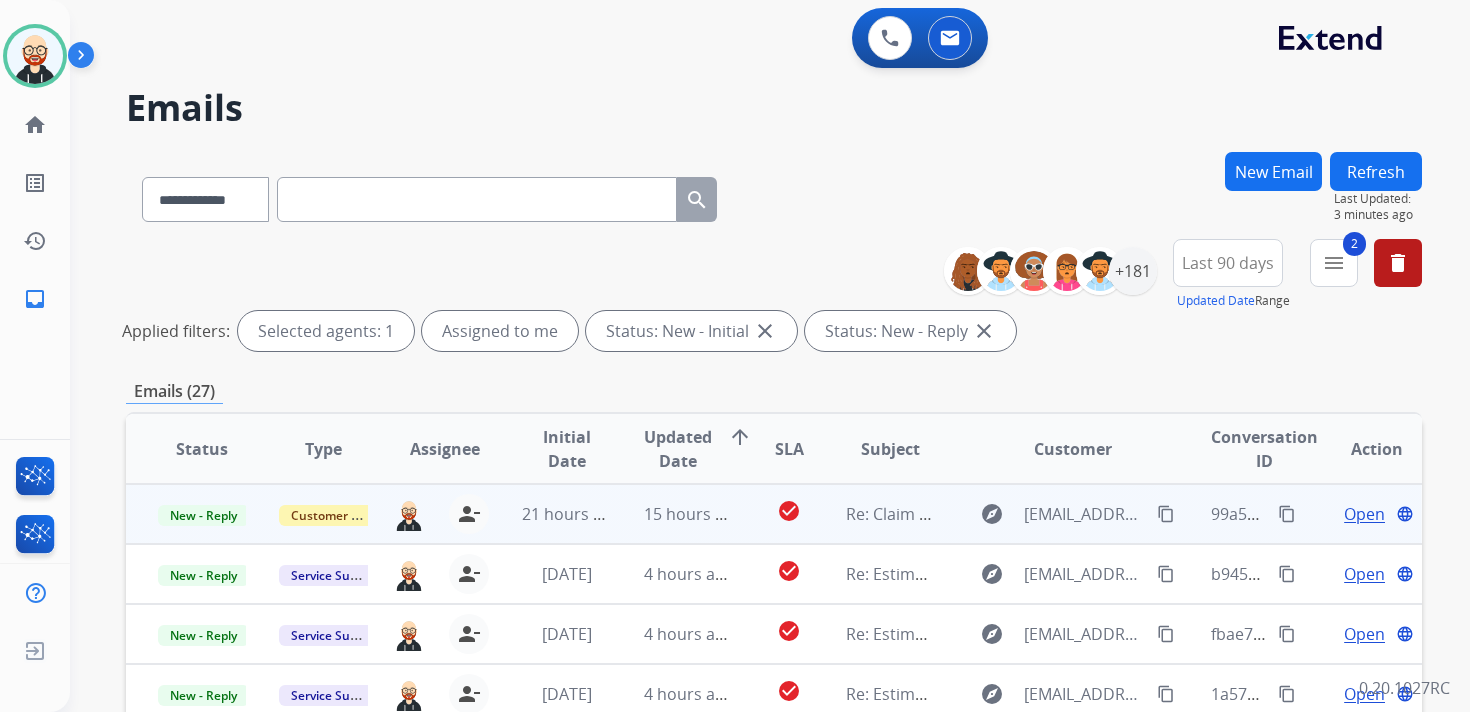 click on "Open" at bounding box center (1364, 514) 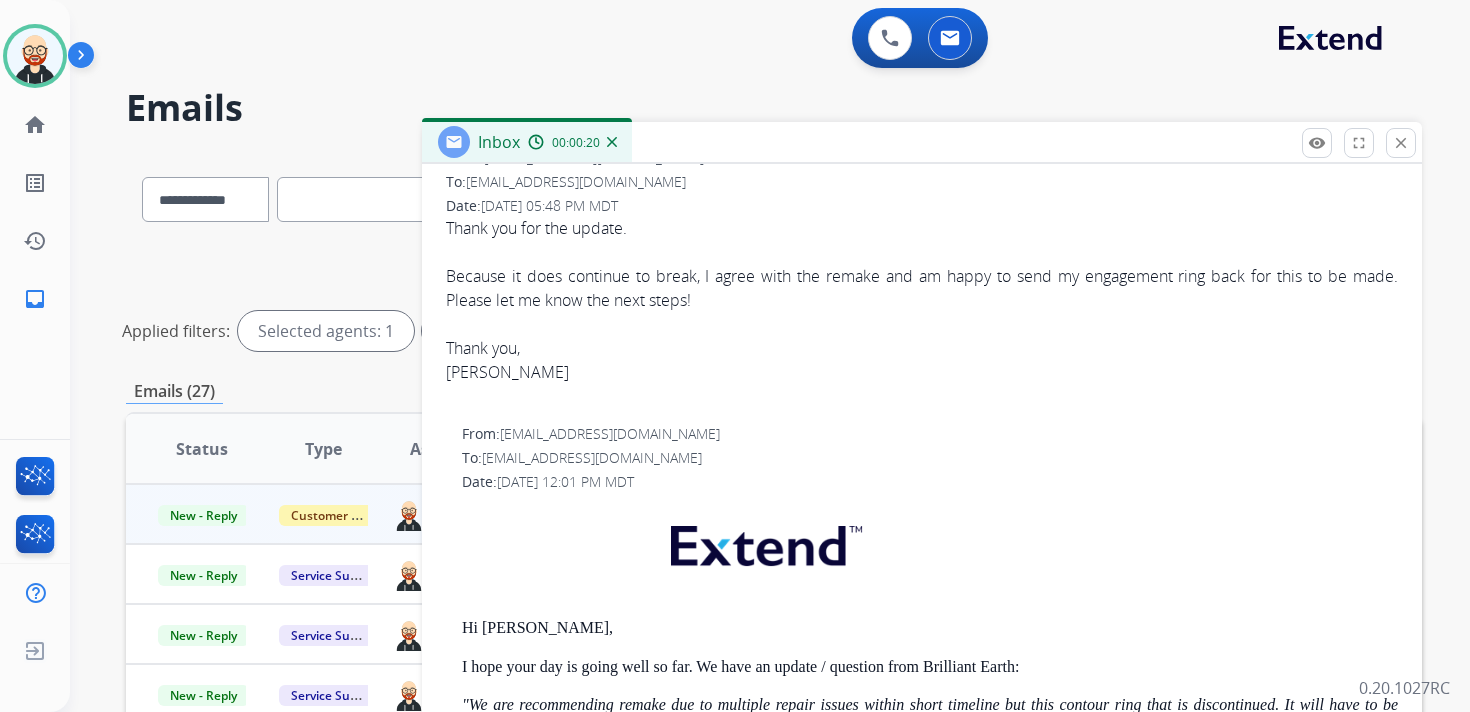 scroll, scrollTop: 316, scrollLeft: 0, axis: vertical 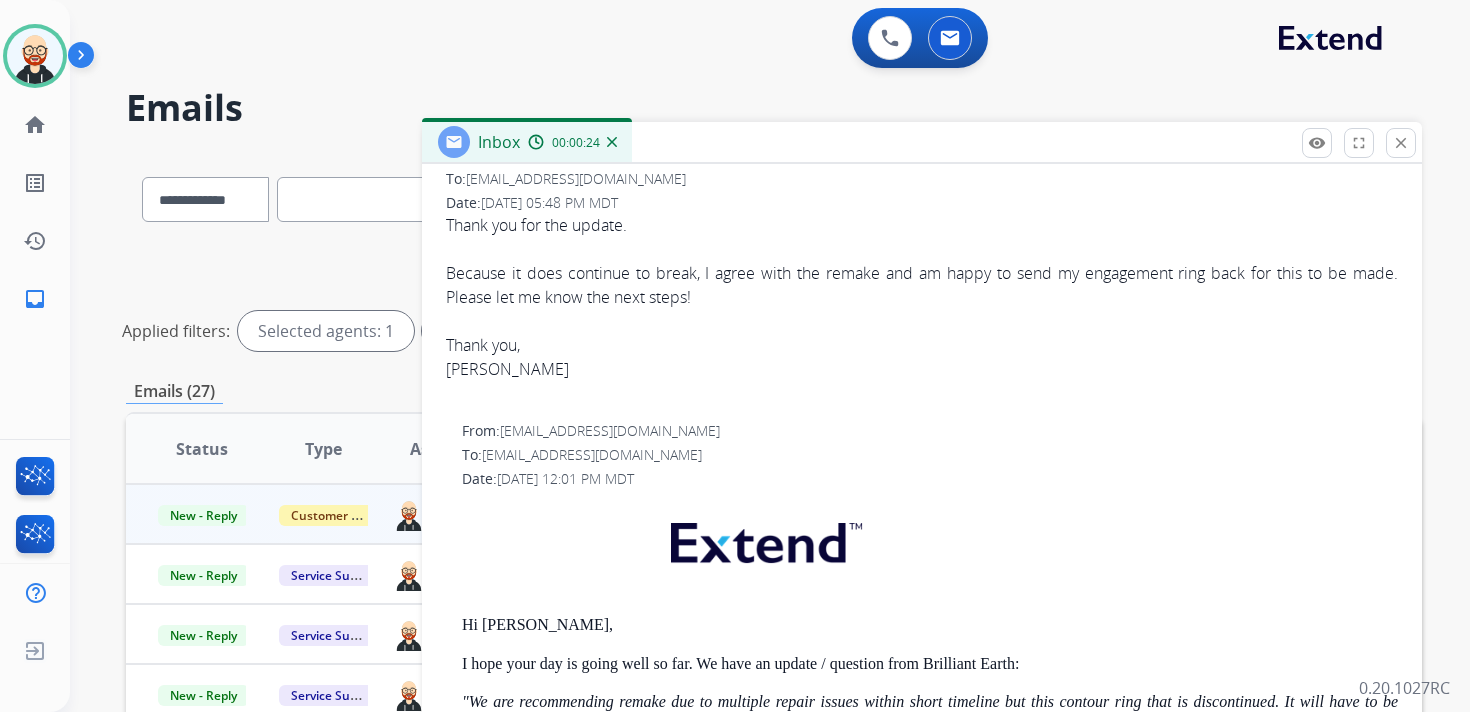 click on "Because it does continue to break, I agree with the remake and am happy to send my engagement ring back for this to be made. Please let me know the next steps!" at bounding box center [922, 285] 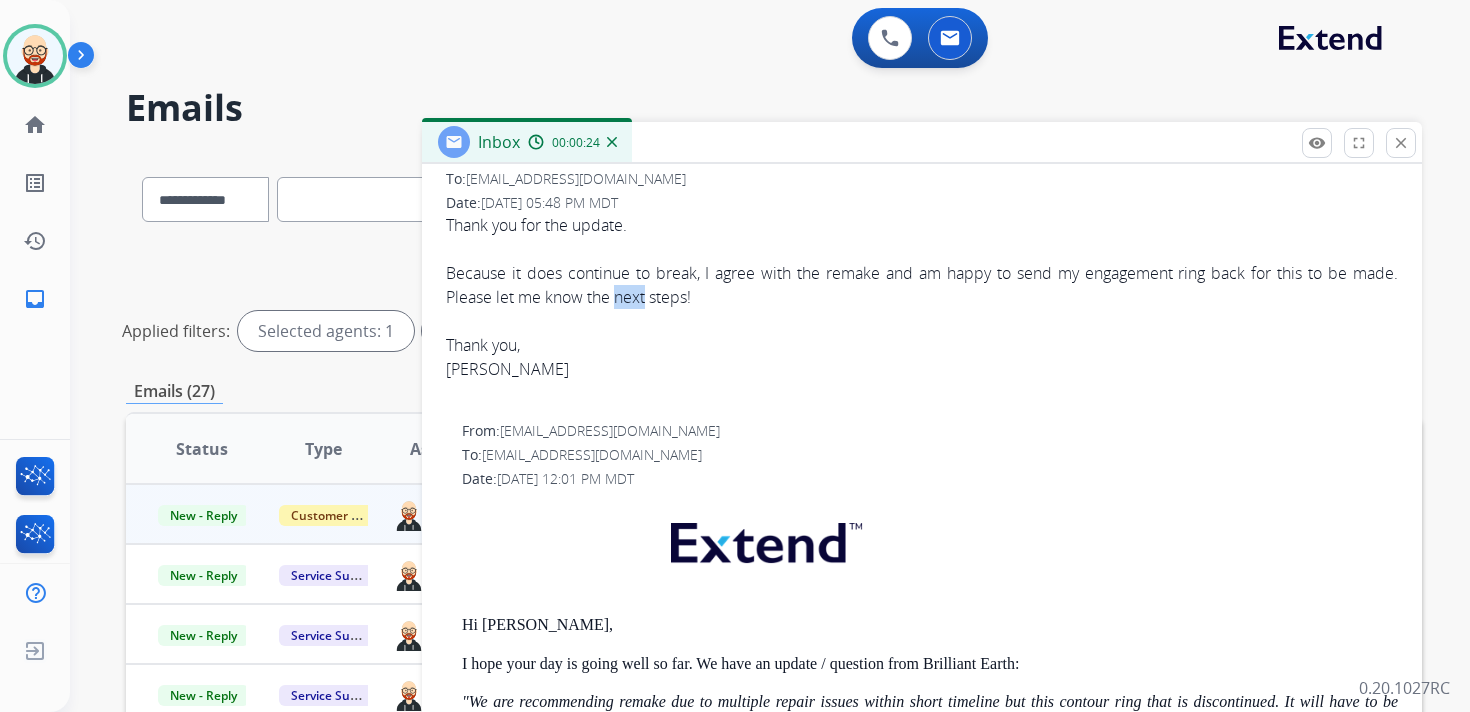 click on "Because it does continue to break, I agree with the remake and am happy to send my engagement ring back for this to be made. Please let me know the next steps!" at bounding box center [922, 285] 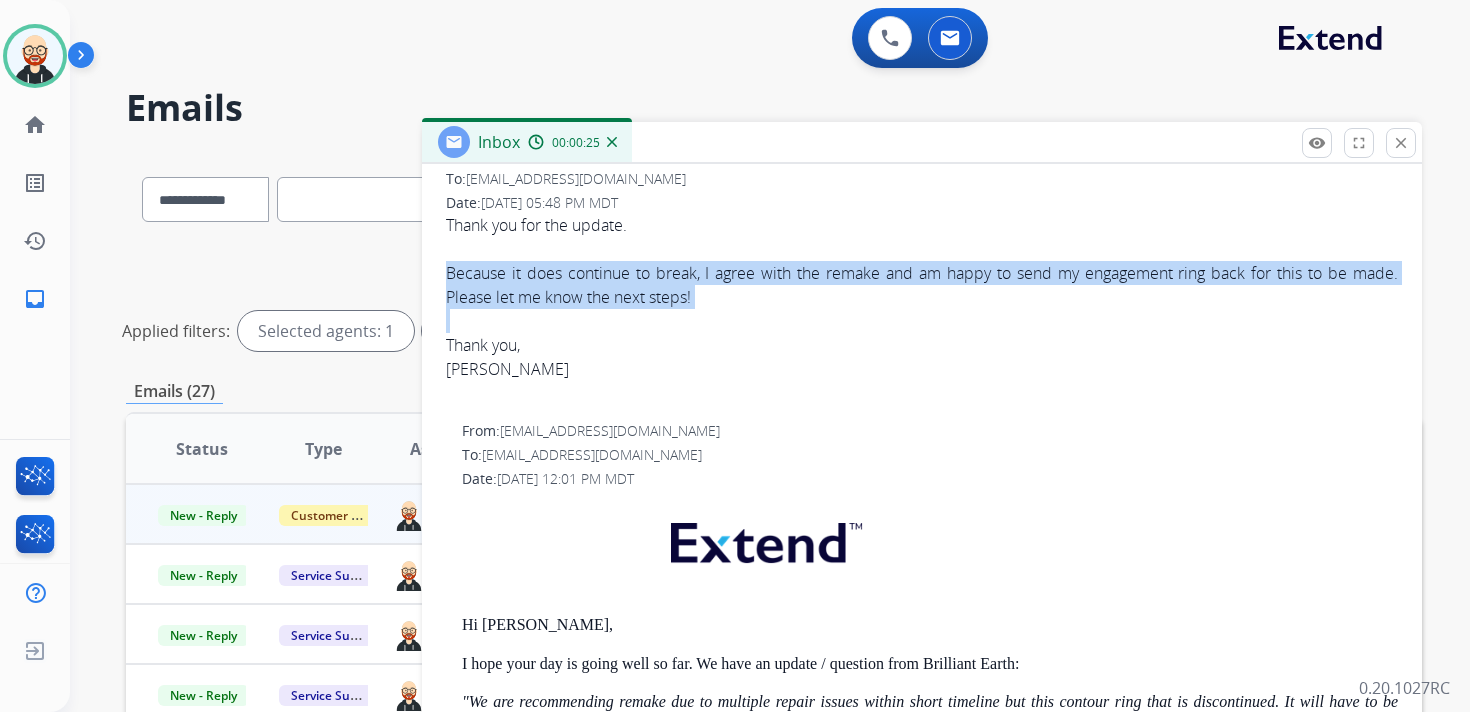 click on "Because it does continue to break, I agree with the remake and am happy to send my engagement ring back for this to be made. Please let me know the next steps!" at bounding box center [922, 285] 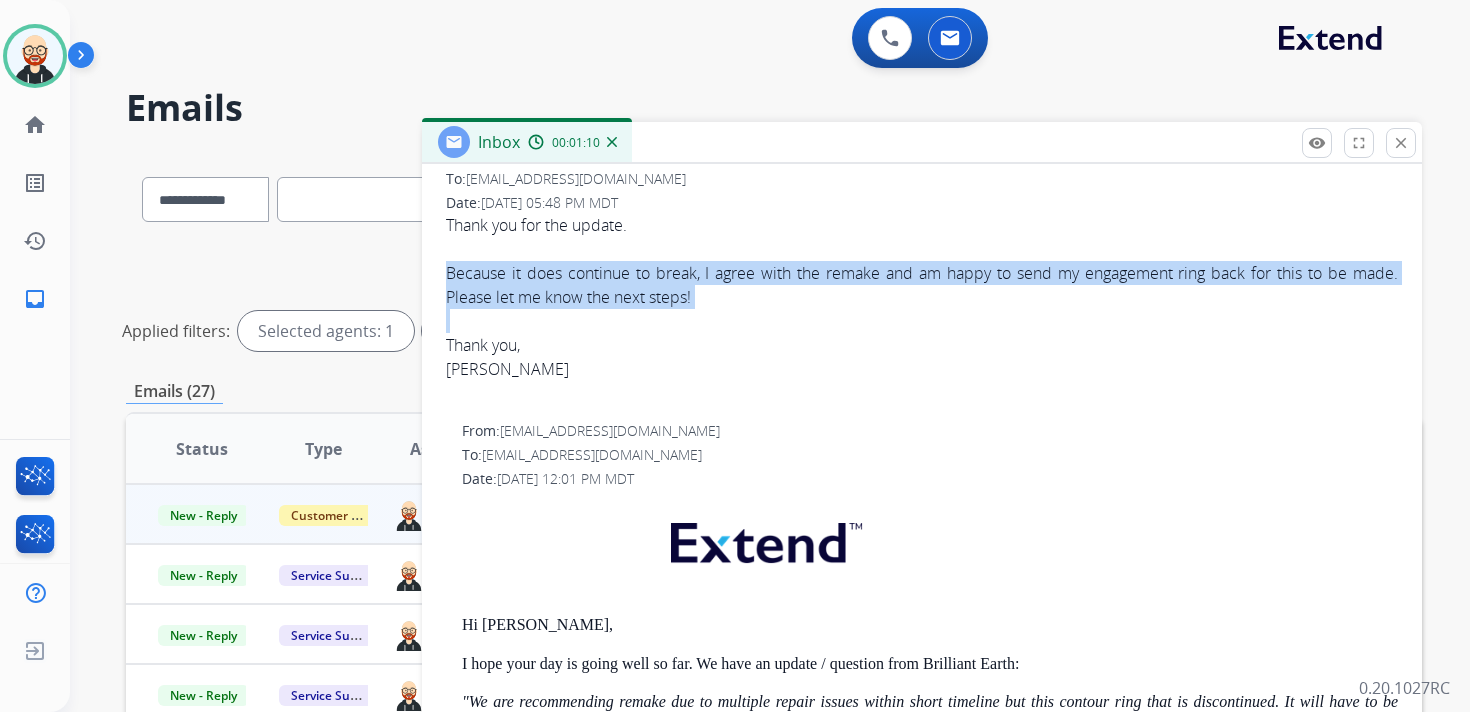 copy on "Because it does continue to break, I agree with the remake and am happy to send my engagement ring back for this to be made. Please let me know the next steps!" 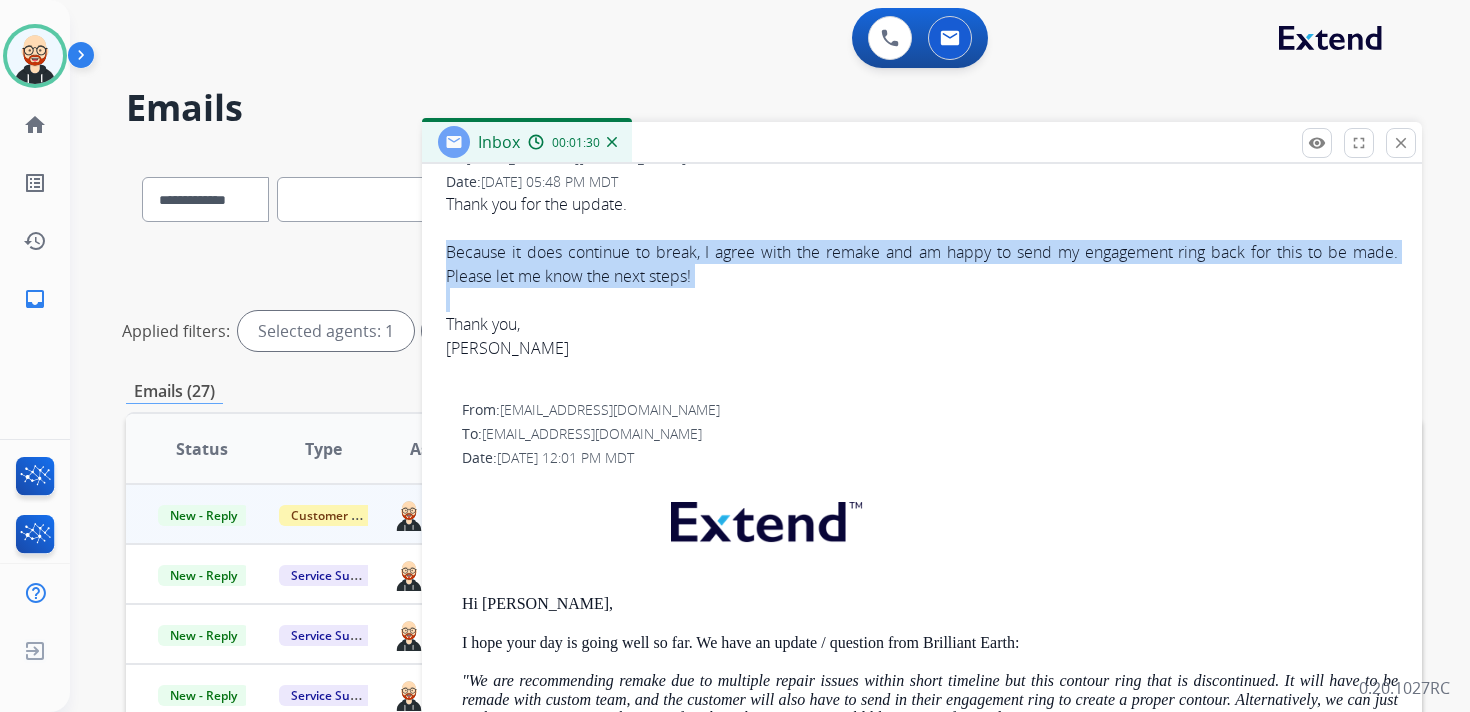 scroll, scrollTop: 526, scrollLeft: 0, axis: vertical 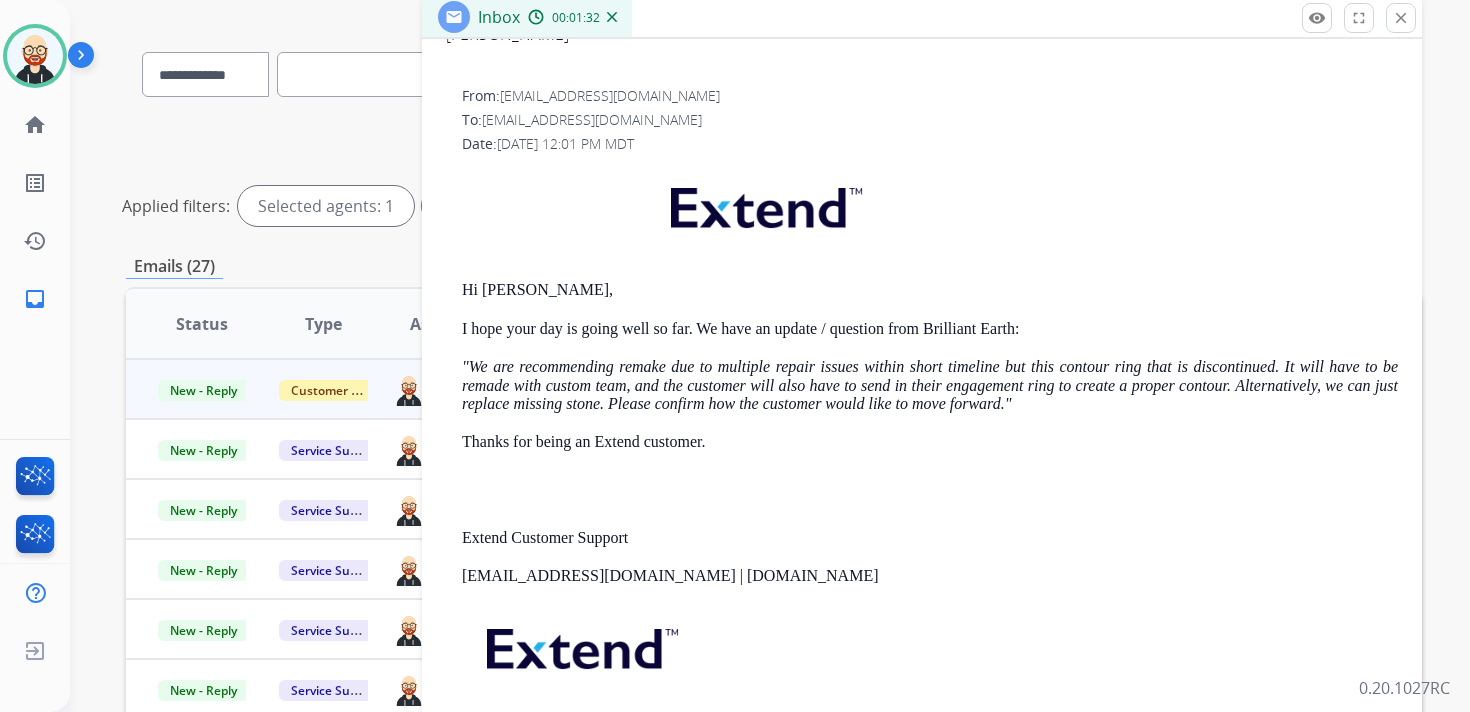 click on "[EMAIL_ADDRESS][DOMAIN_NAME] | [DOMAIN_NAME]" at bounding box center [930, 576] 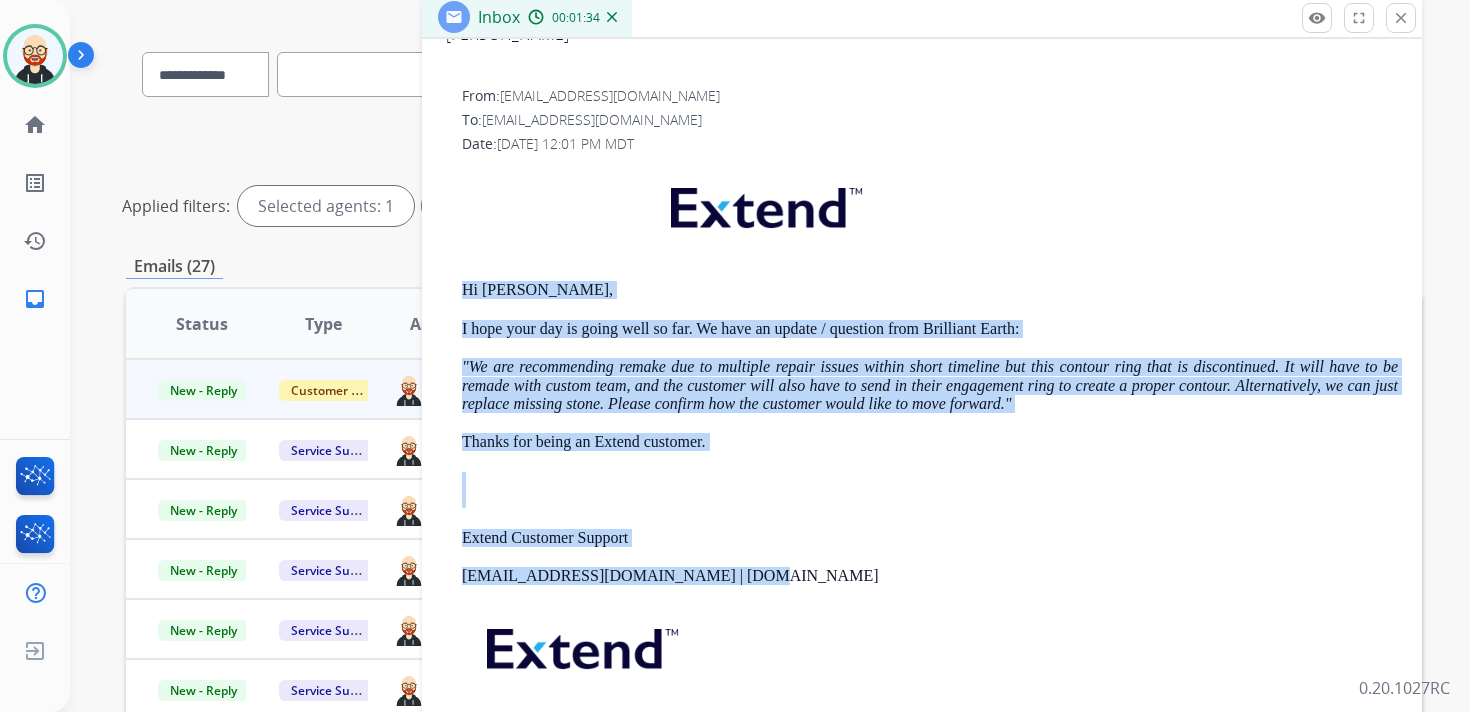 drag, startPoint x: 765, startPoint y: 576, endPoint x: 461, endPoint y: 295, distance: 413.97705 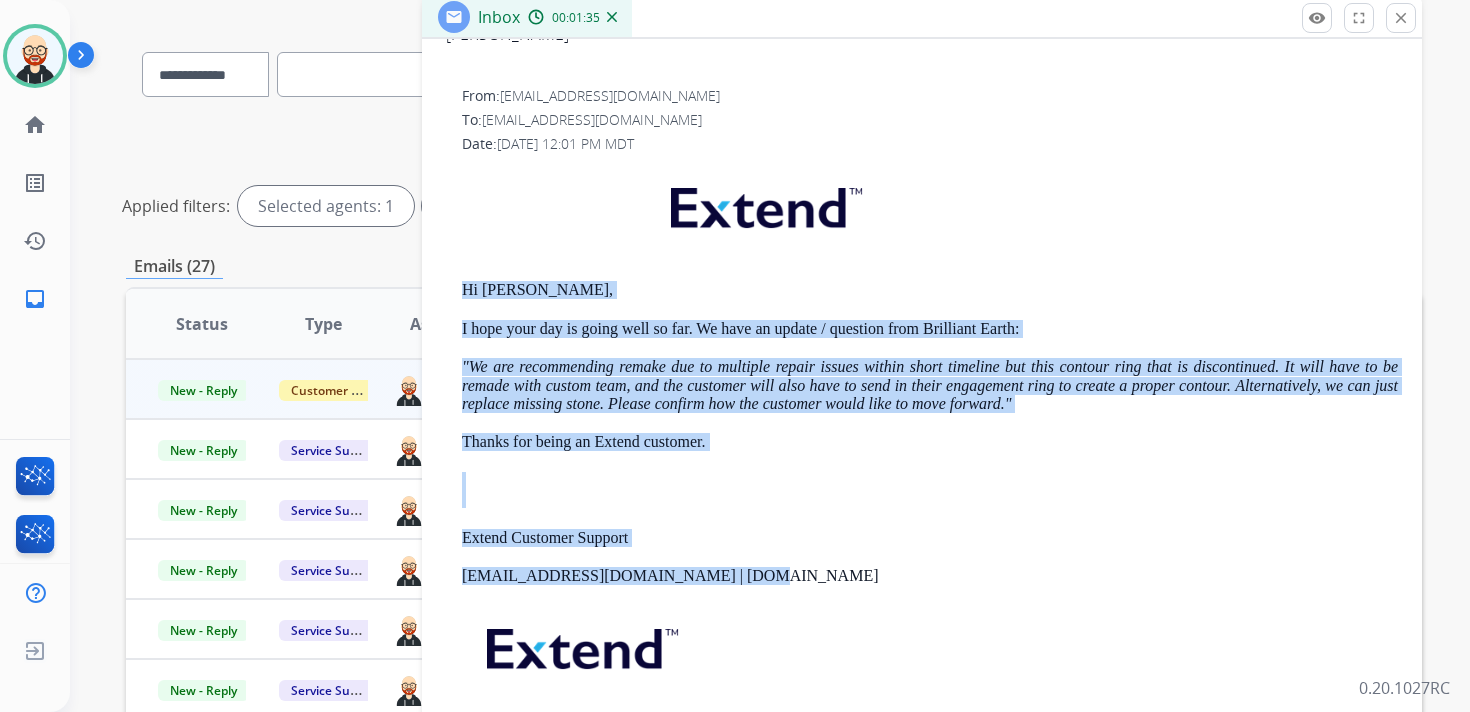 scroll, scrollTop: 0, scrollLeft: 0, axis: both 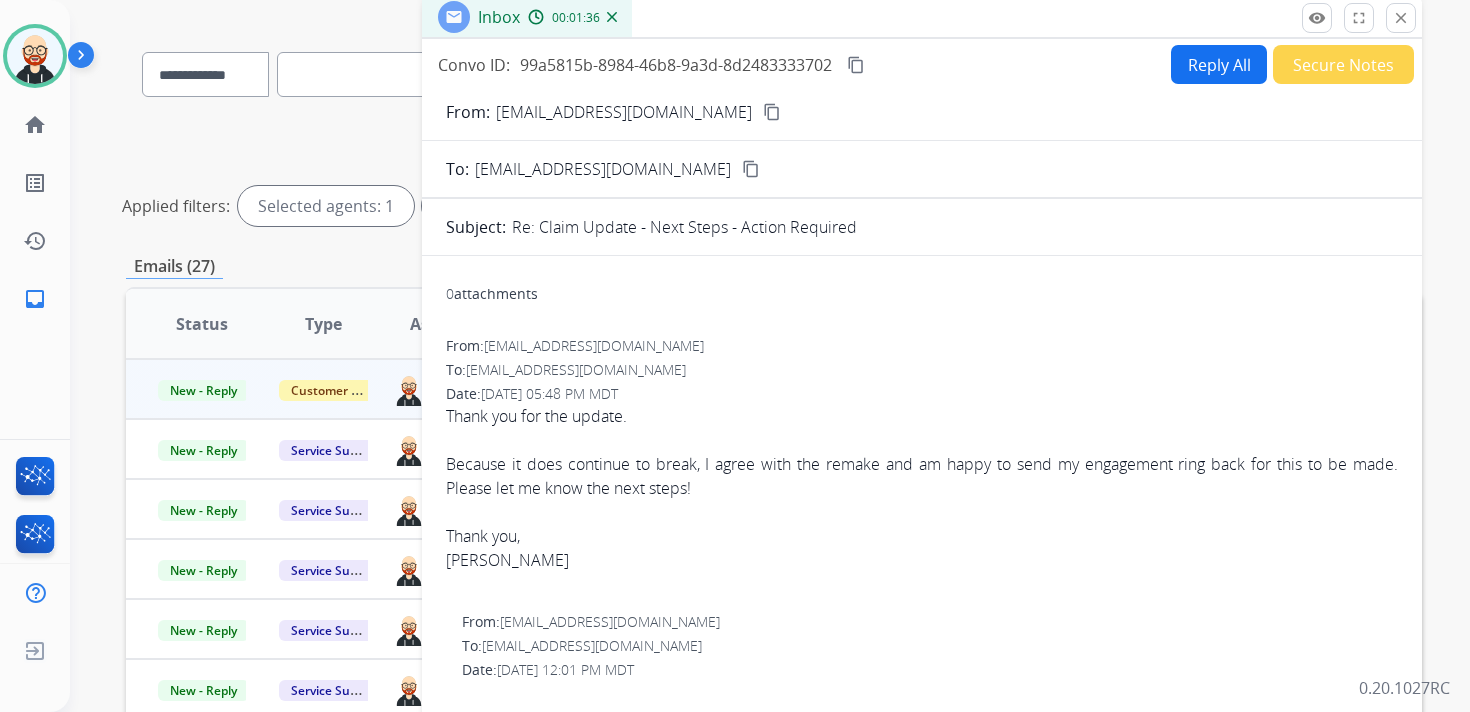 click on "From: [EMAIL_ADDRESS][DOMAIN_NAME] content_copy To:  [EMAIL_ADDRESS][DOMAIN_NAME]  content_copy Subject:  Re: Claim Update - Next Steps - Action Required  0  attachments  From:  [EMAIL_ADDRESS][DOMAIN_NAME]   To:  [EMAIL_ADDRESS][DOMAIN_NAME]  Date:  [DATE] 05:48 PM MDT Thank you for the update. Because it does continue to break, I agree with the remake and am happy to send my engagement ring back for this to be made. Please let me know the next steps! Thank you, [PERSON_NAME]  From:  [EMAIL_ADDRESS][DOMAIN_NAME]   To:  [EMAIL_ADDRESS][DOMAIN_NAME]  Date:  [DATE] 12:01 PM MDT Hi [PERSON_NAME], I hope your day is going well so far. We have an update / question from Brilliant Earth: "We are recommending remake due to multiple repair issues within short timeline but this contour ring that is discontinued. It will have to be remade with custom team, and the customer will also have to send in their engagement ring to create a proper contour. Alternatively, we can just replace missing stone. Please confirm how the customer would like to move forward."" at bounding box center [922, 717] 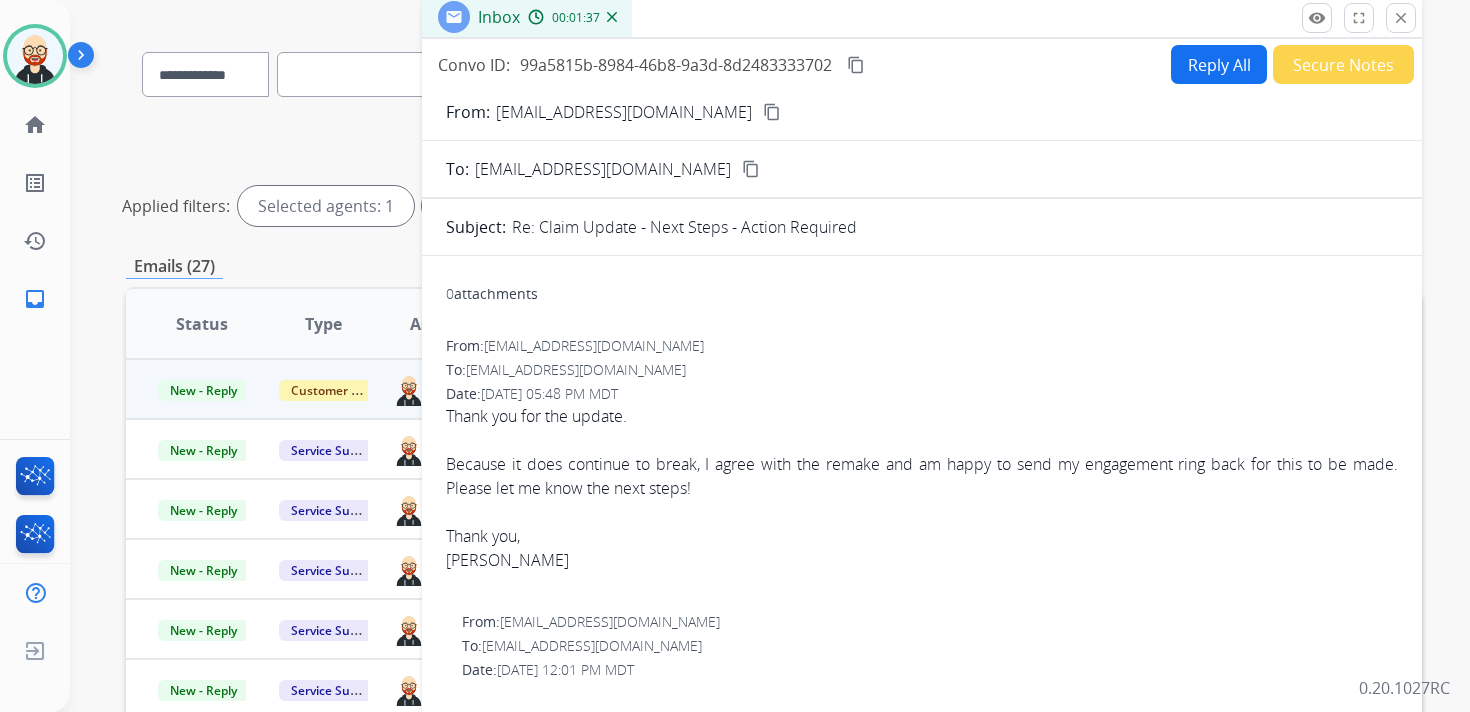 click on "Reply All" at bounding box center (1219, 64) 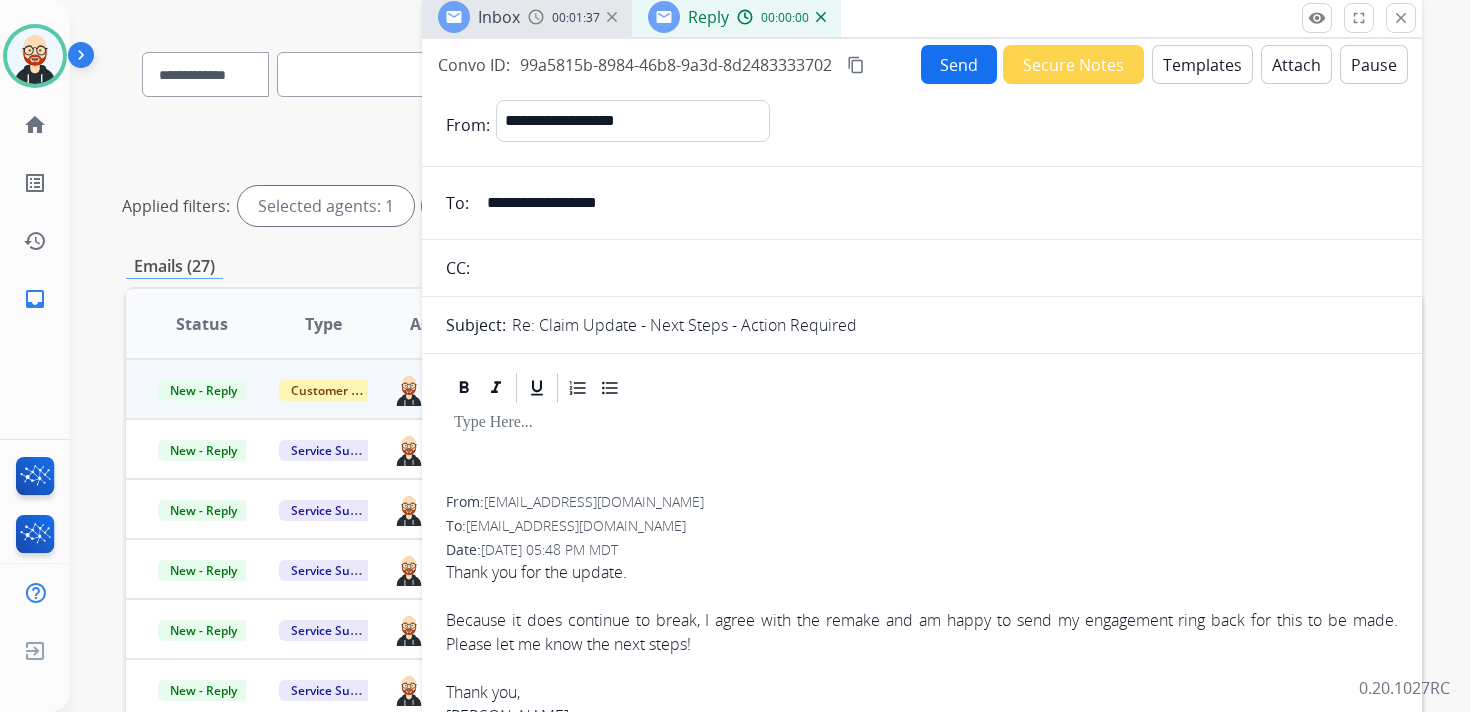 click at bounding box center [922, 451] 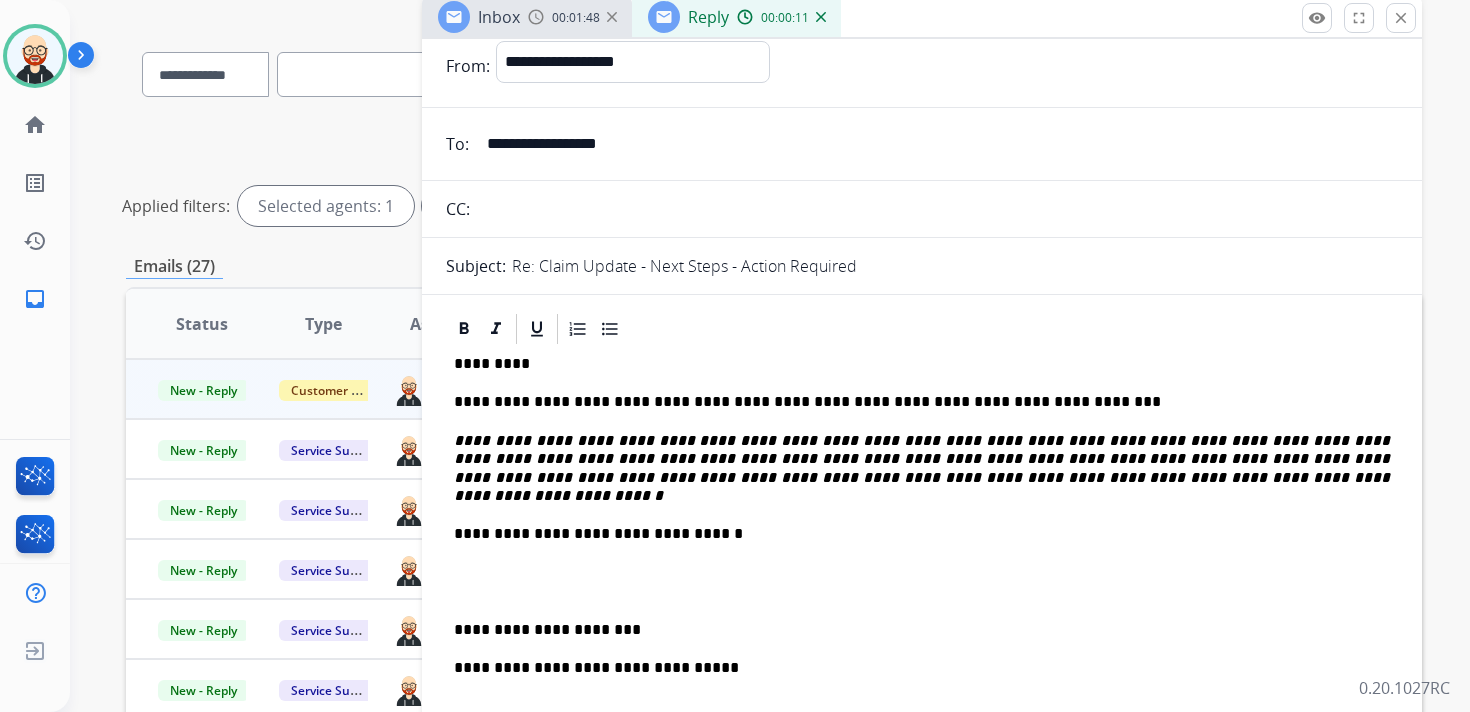 scroll, scrollTop: 69, scrollLeft: 0, axis: vertical 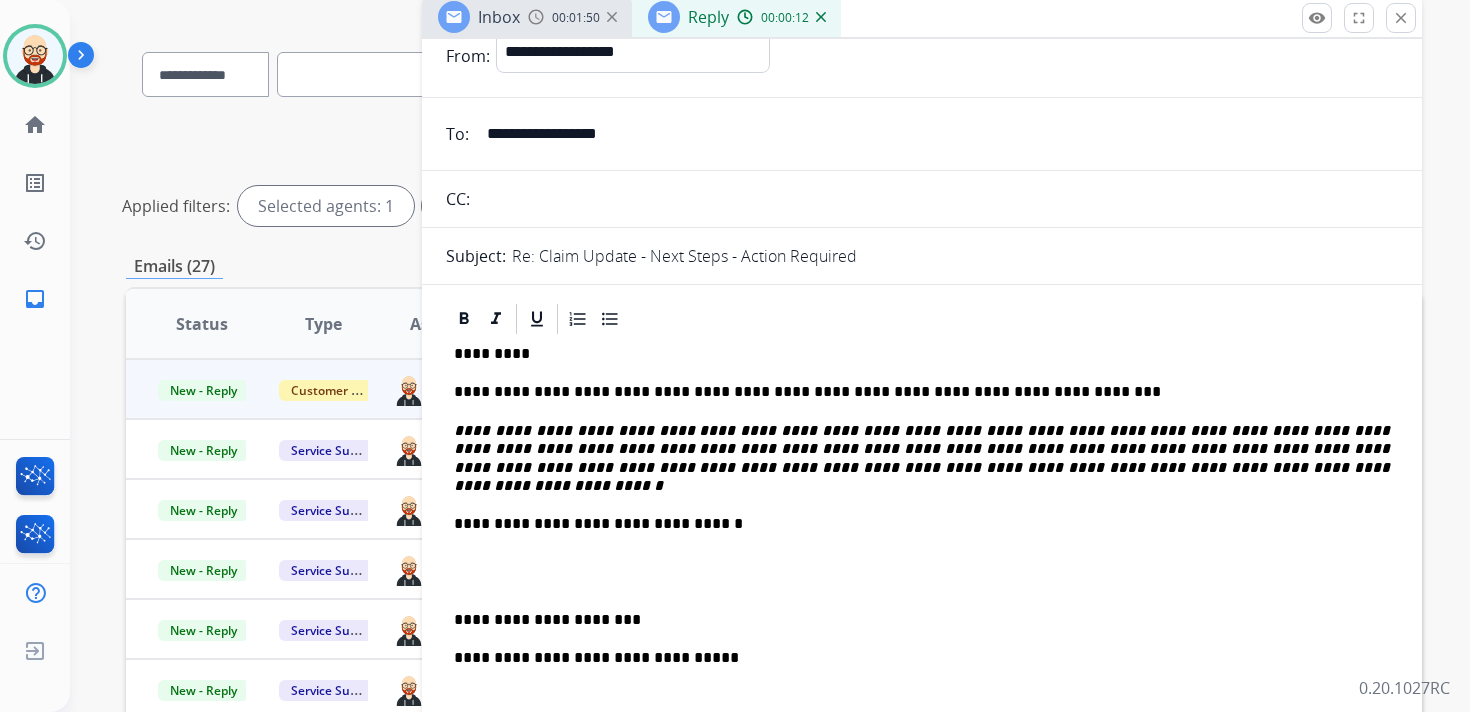 click on "**********" at bounding box center [924, 458] 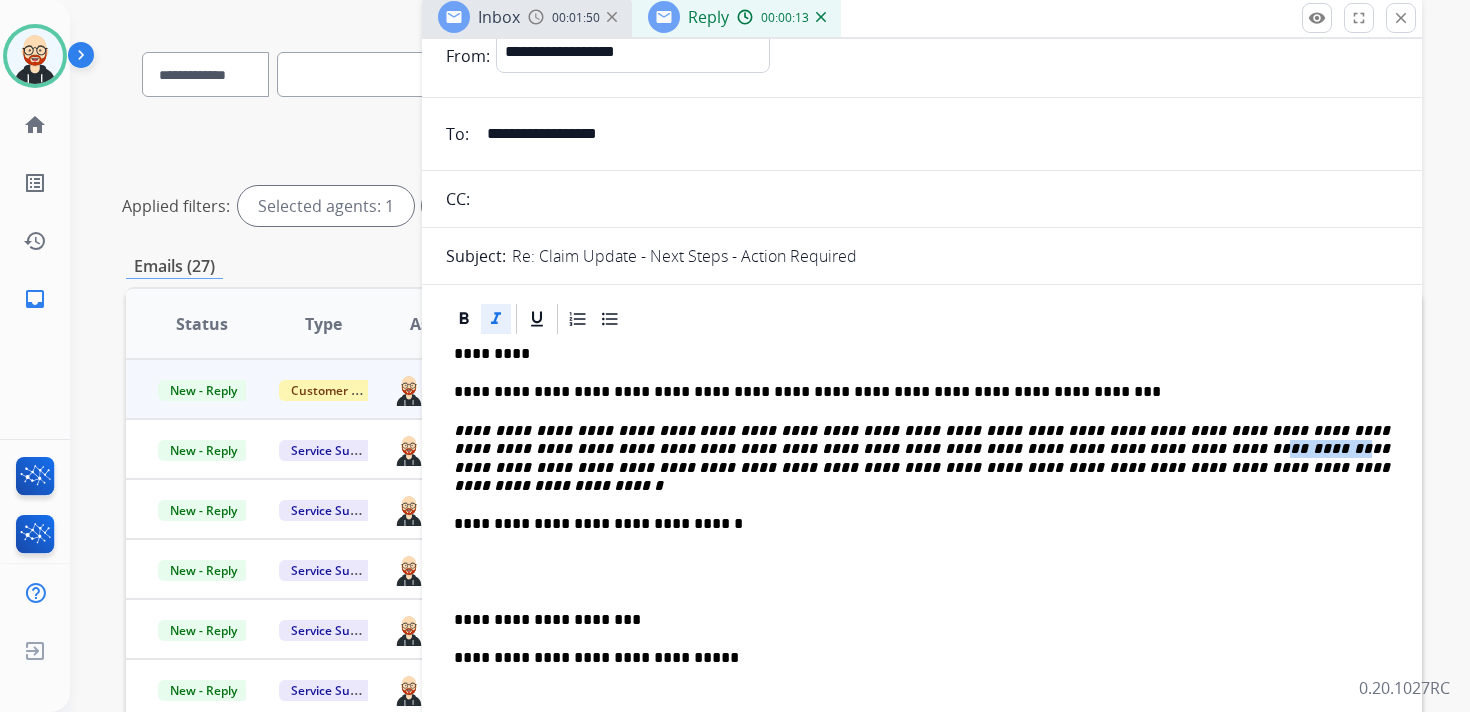 click on "**********" at bounding box center (924, 458) 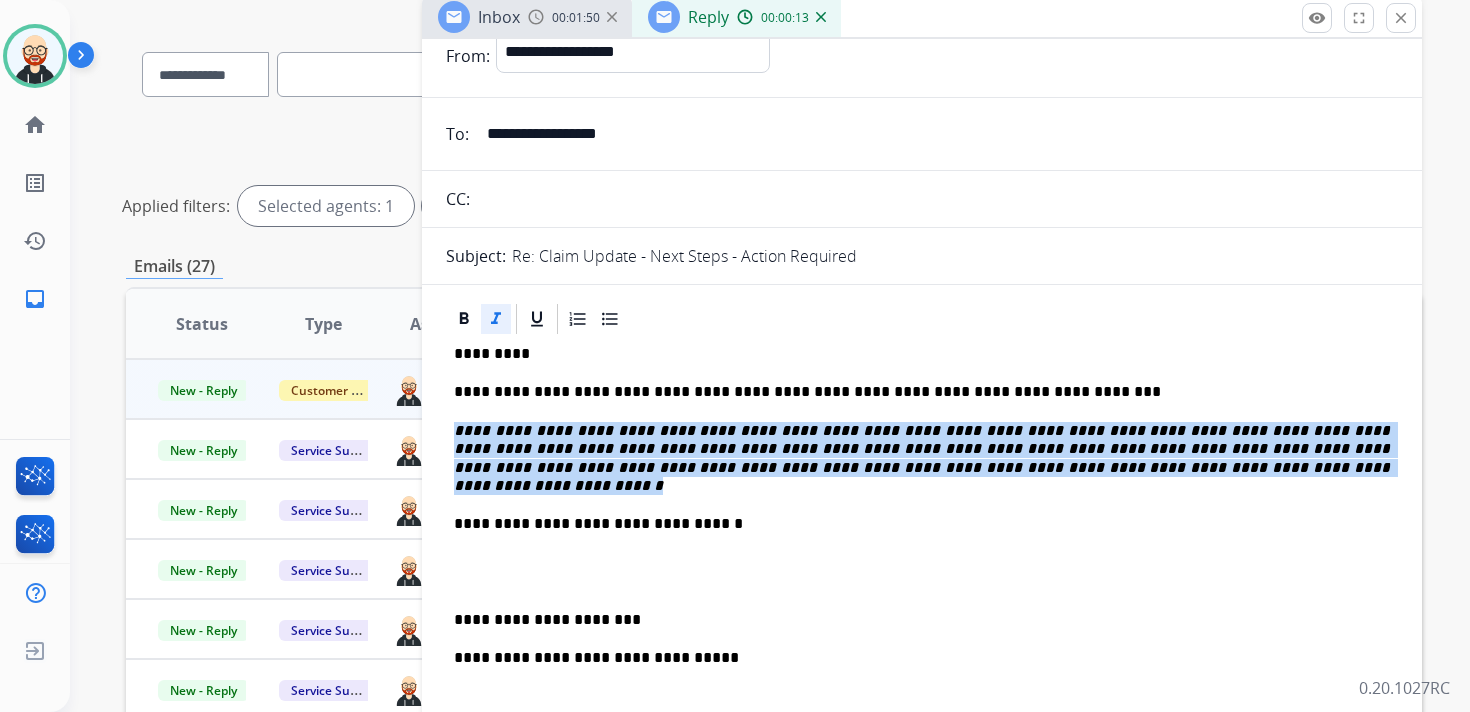 click on "**********" at bounding box center [924, 458] 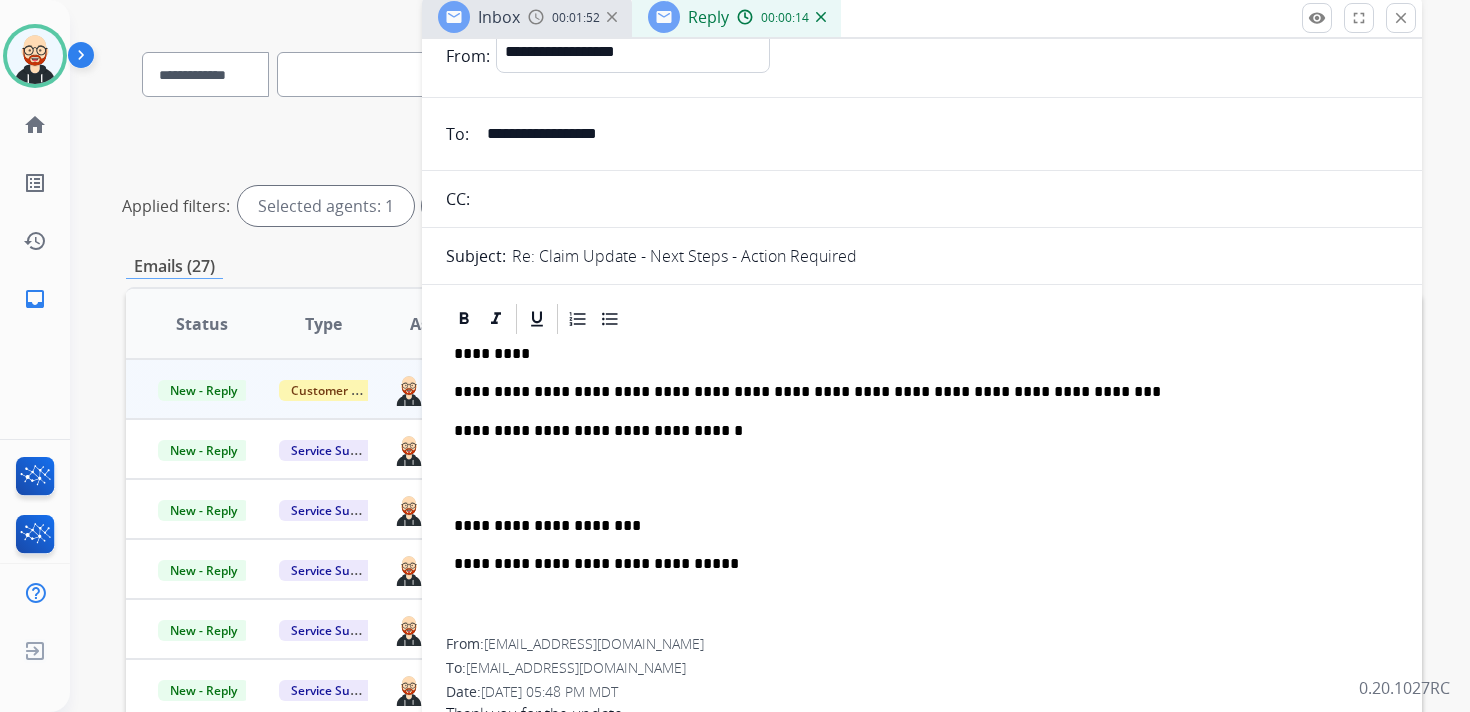 click on "**********" at bounding box center [914, 392] 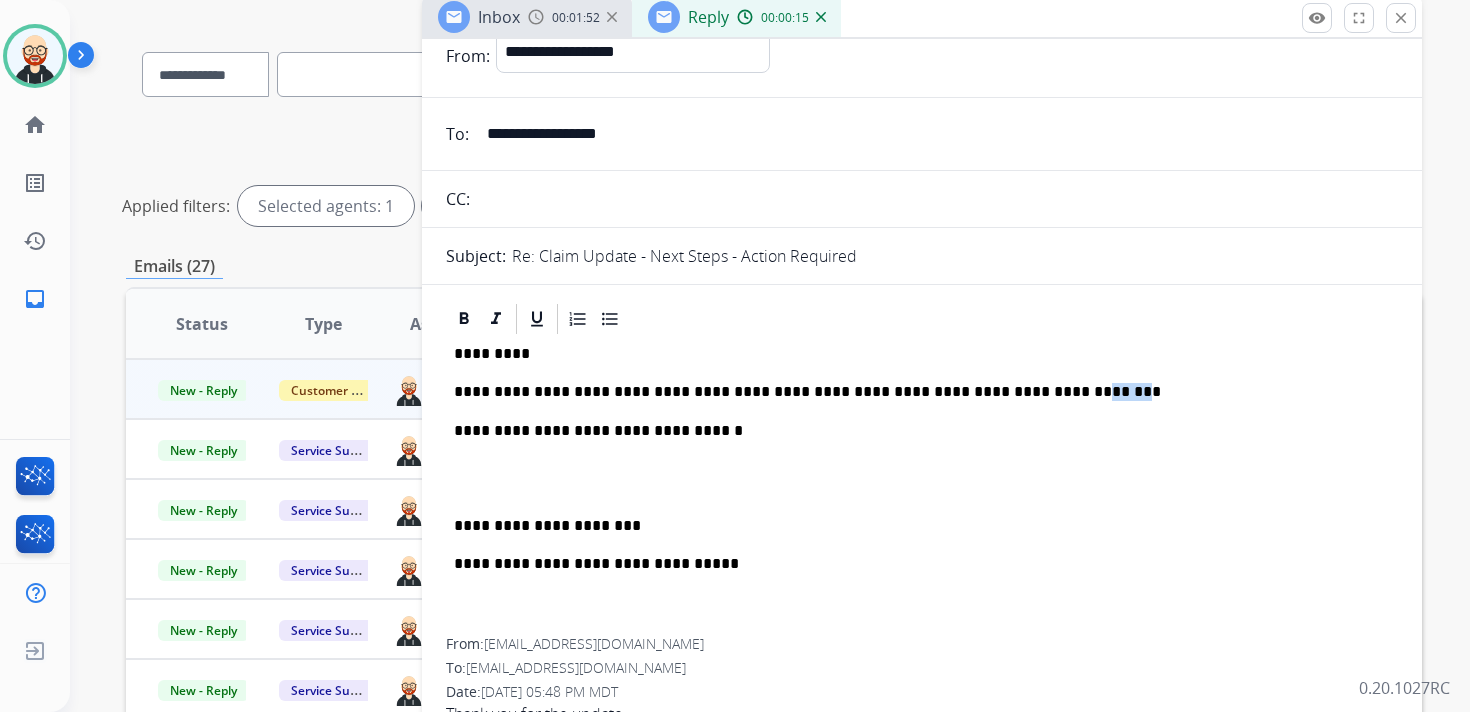 click on "**********" at bounding box center (914, 392) 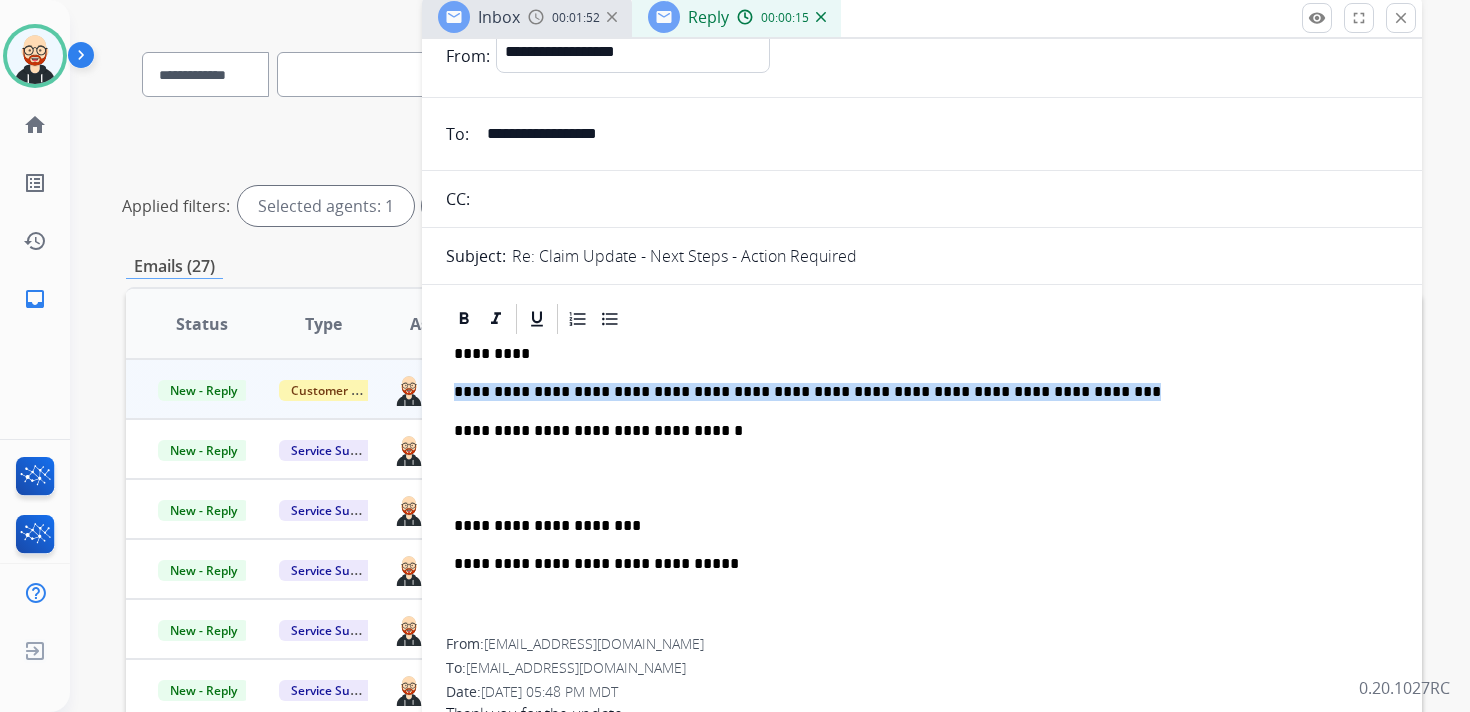 click on "**********" at bounding box center [914, 392] 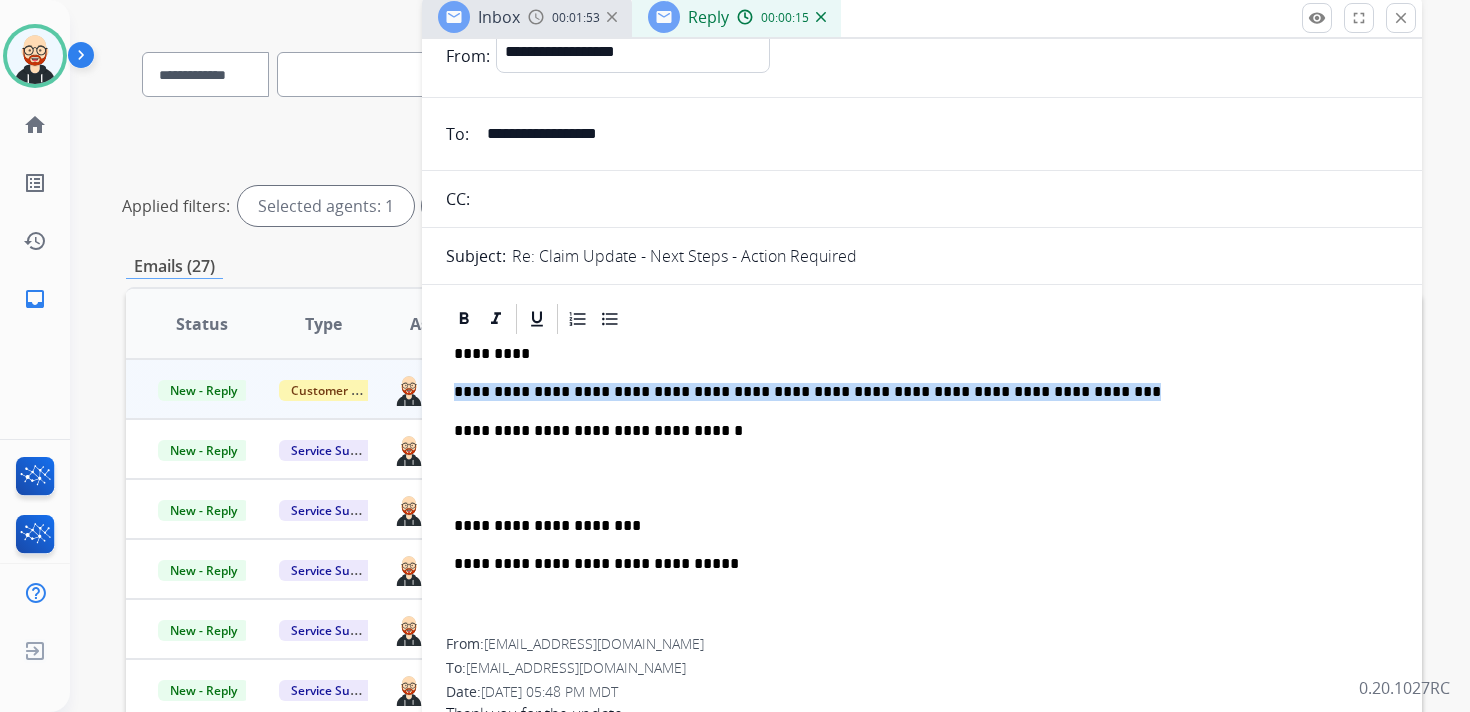 type 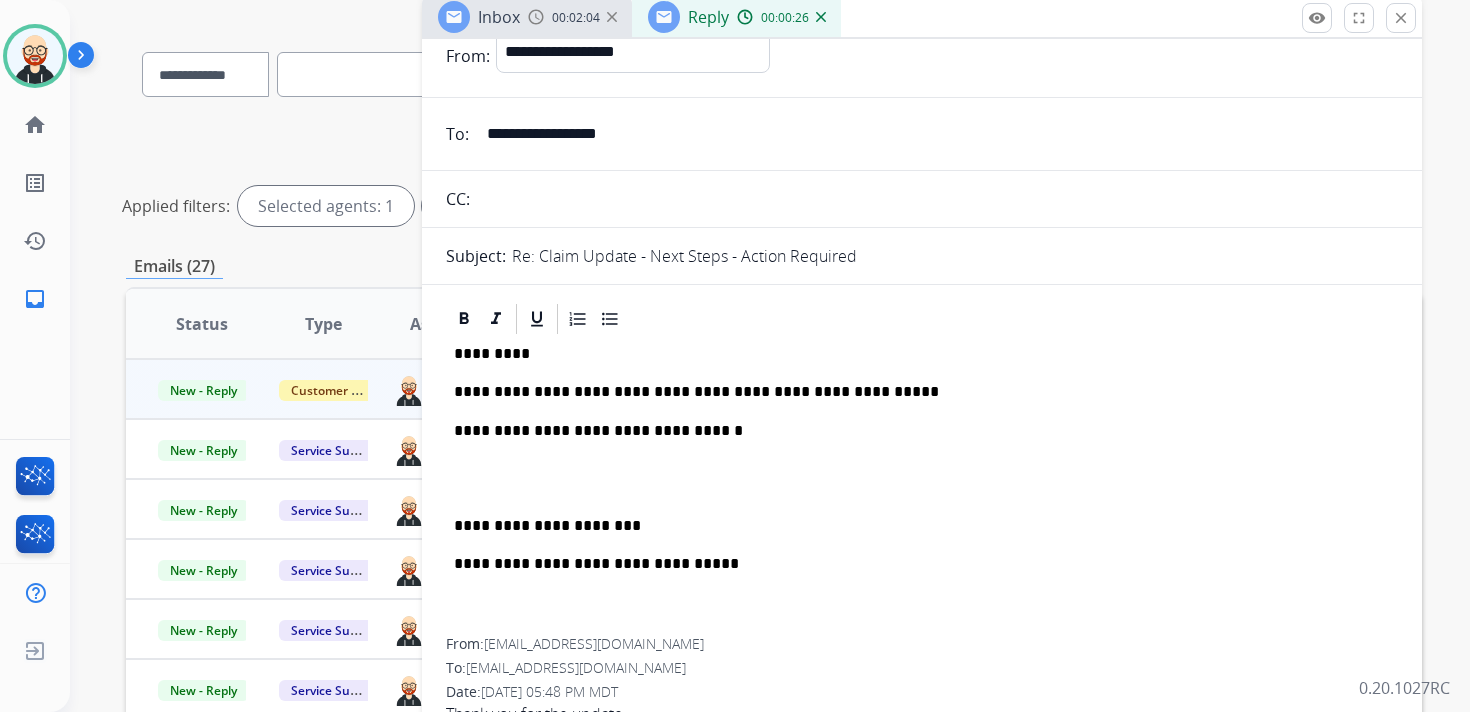 scroll, scrollTop: 0, scrollLeft: 0, axis: both 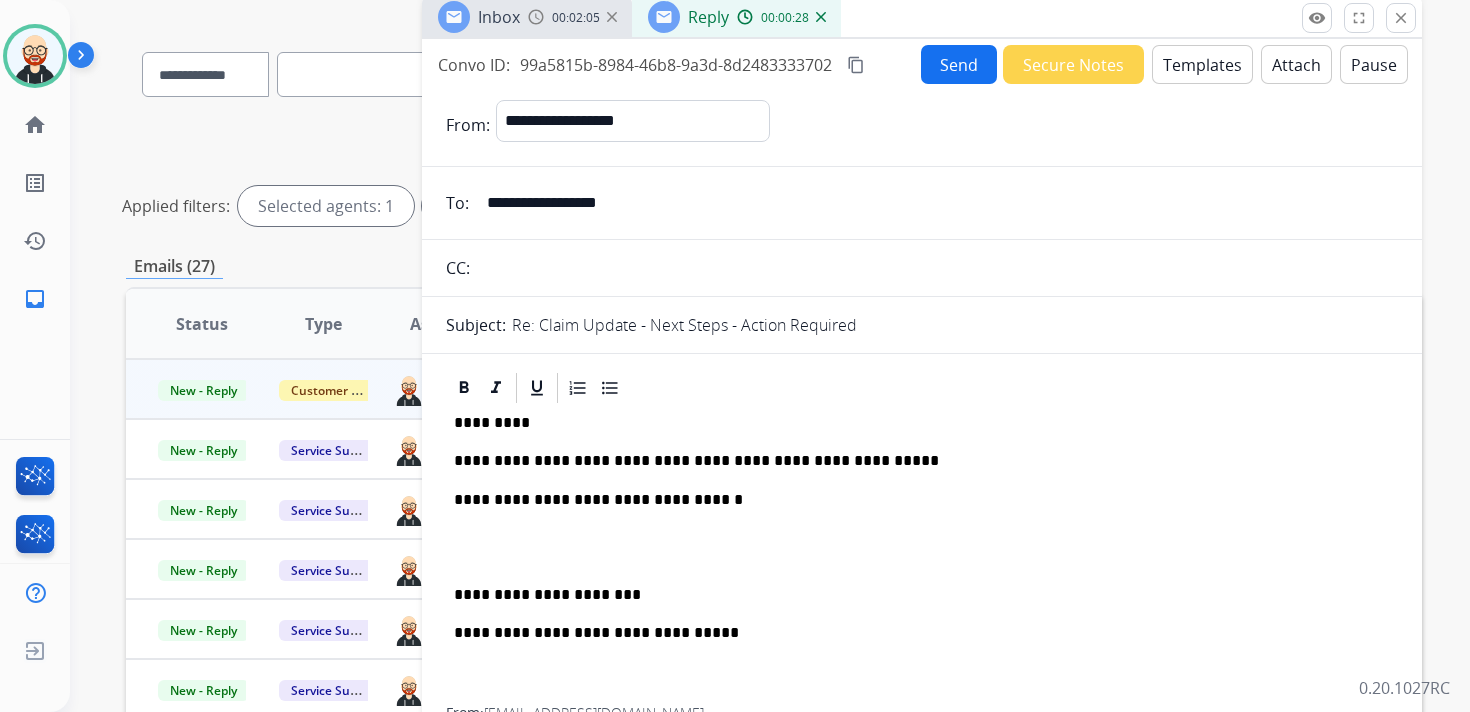 click on "Send" at bounding box center (959, 64) 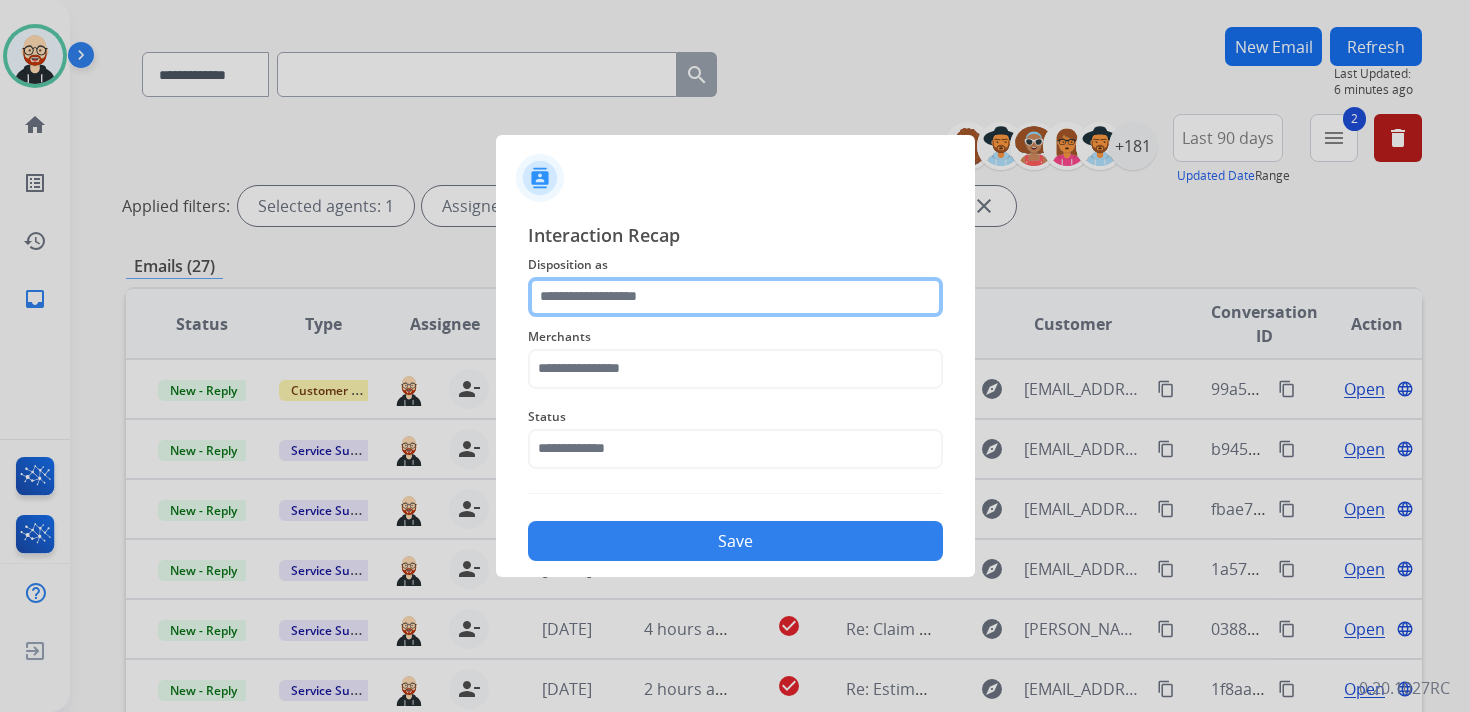 click 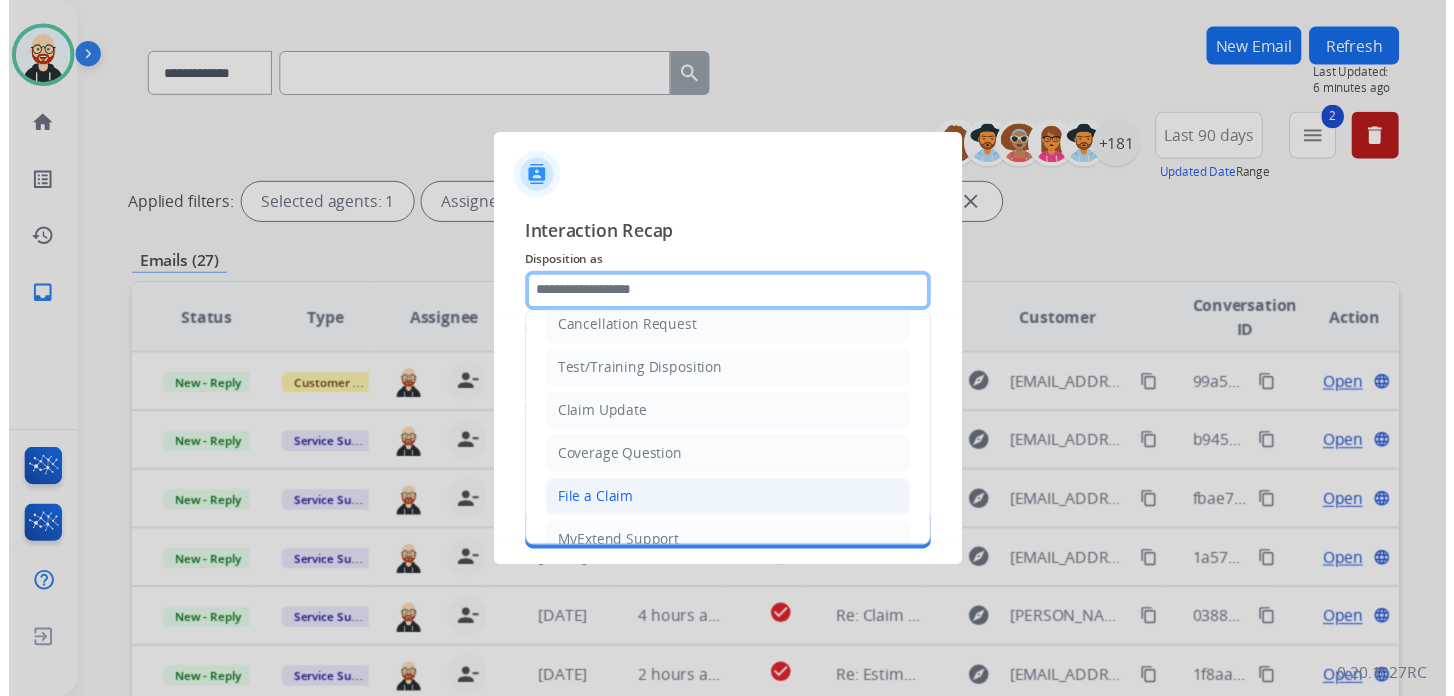 scroll, scrollTop: 0, scrollLeft: 0, axis: both 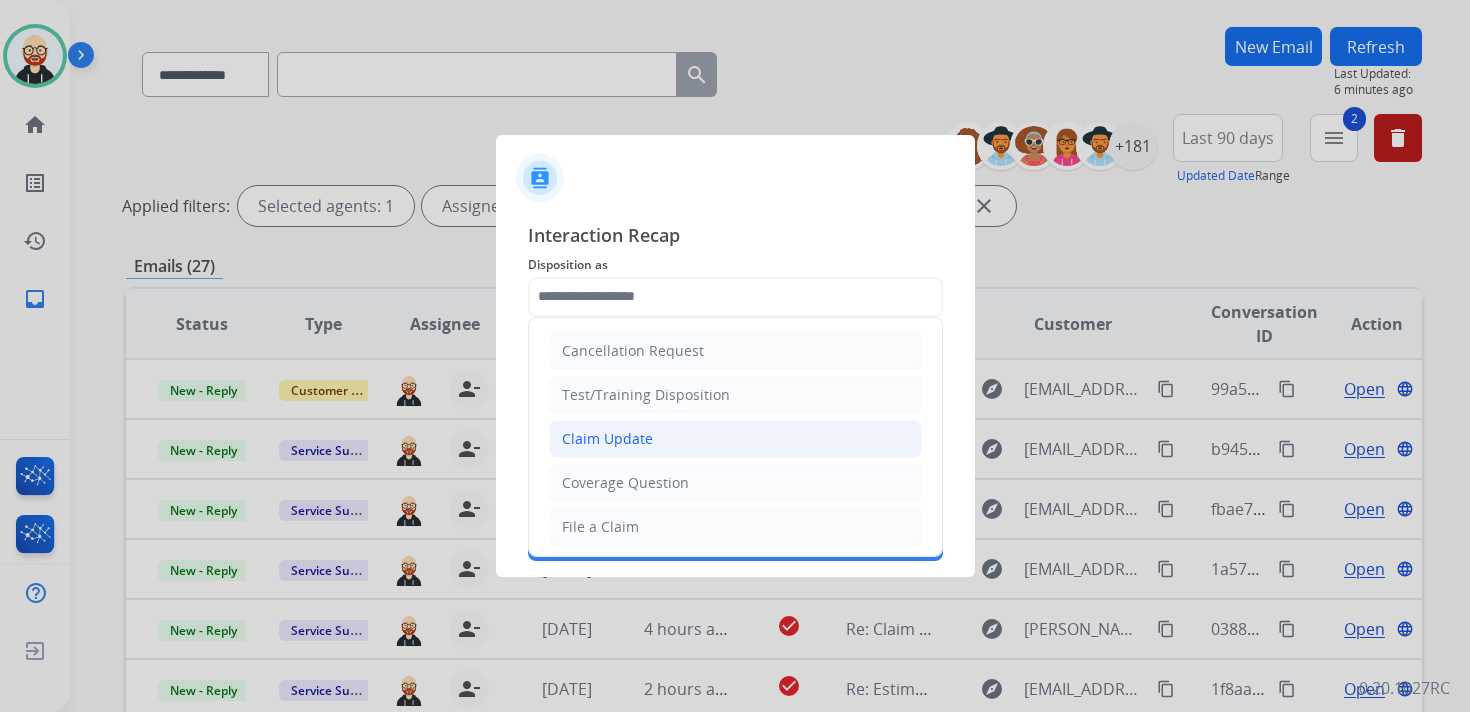 click on "Claim Update" 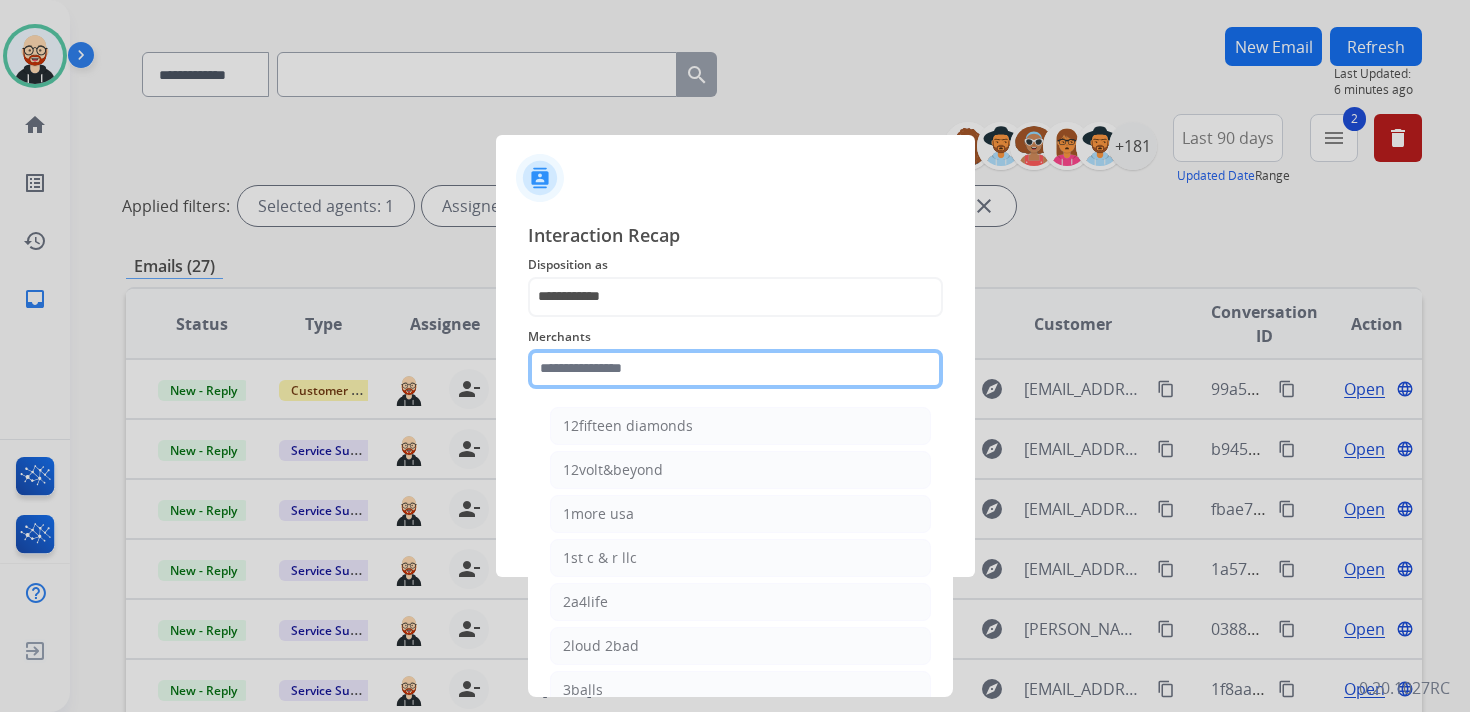 click 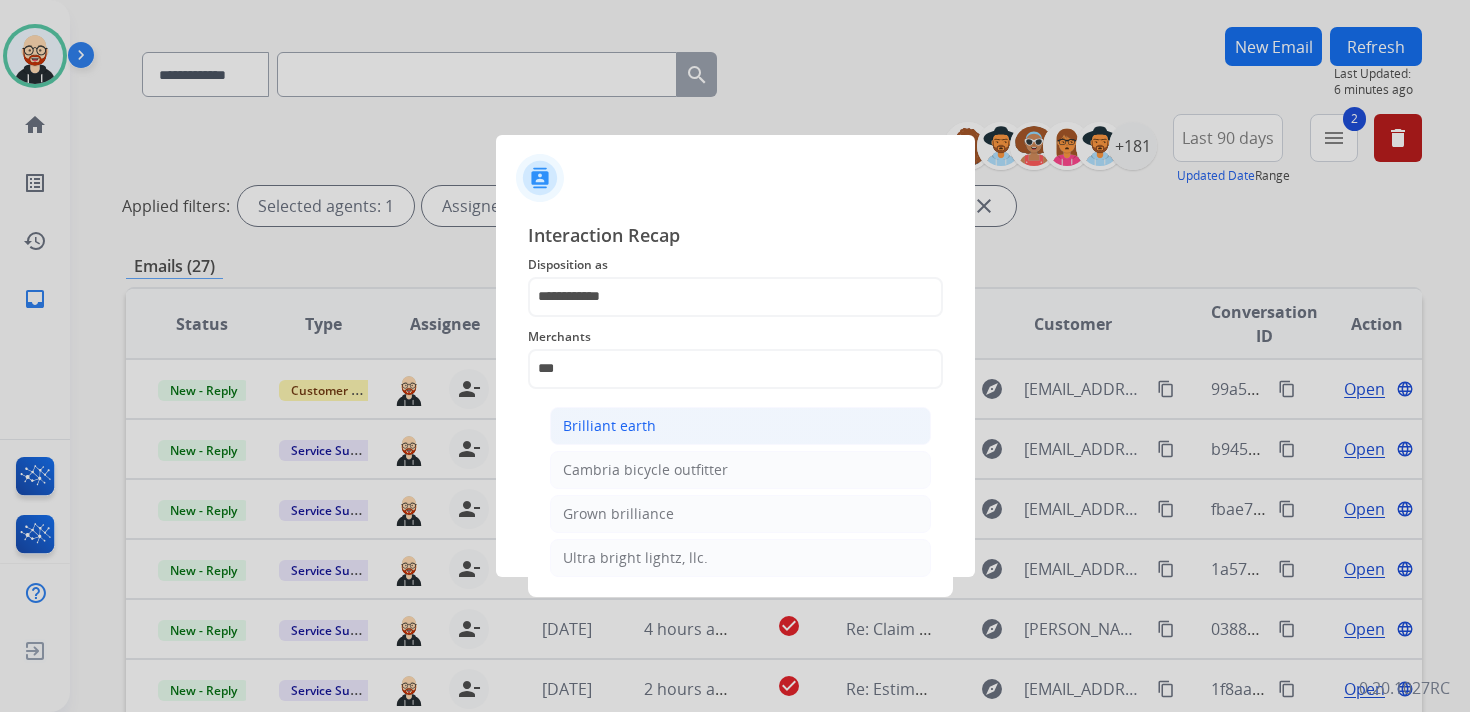 click on "Brilliant earth" 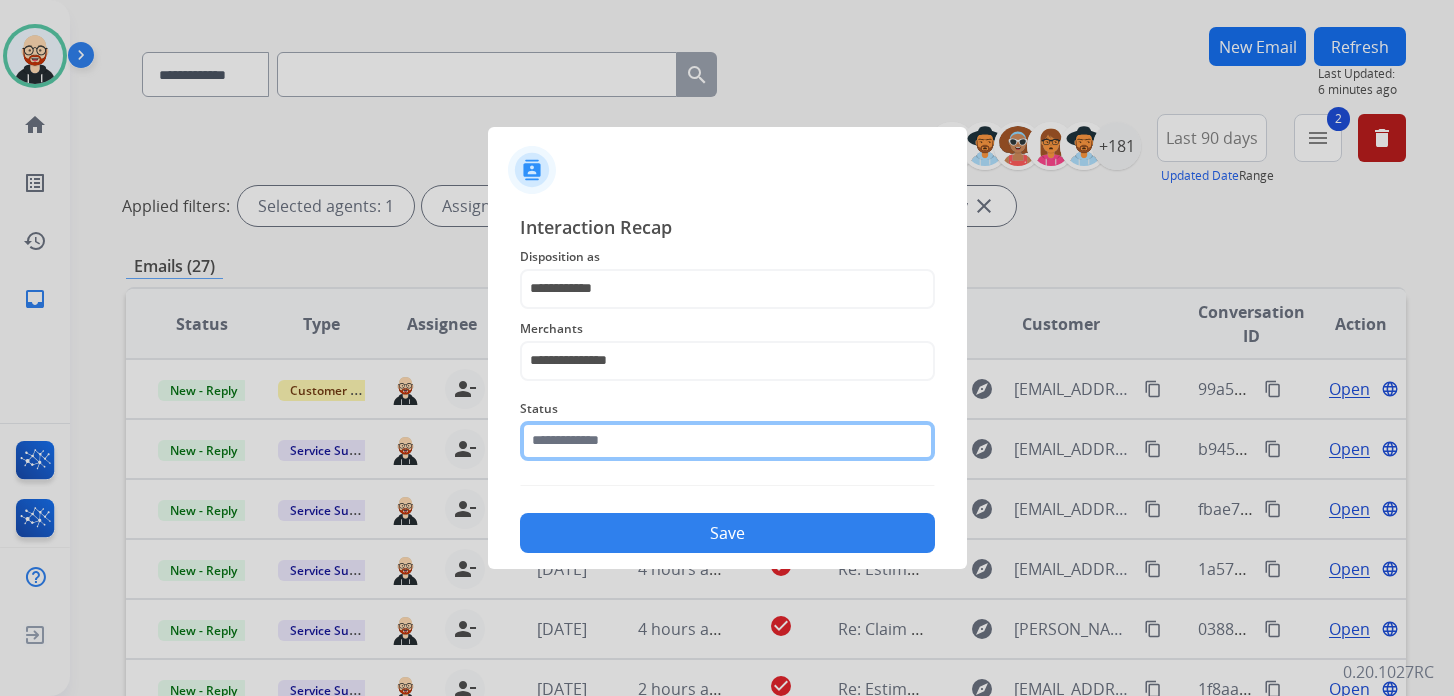 click 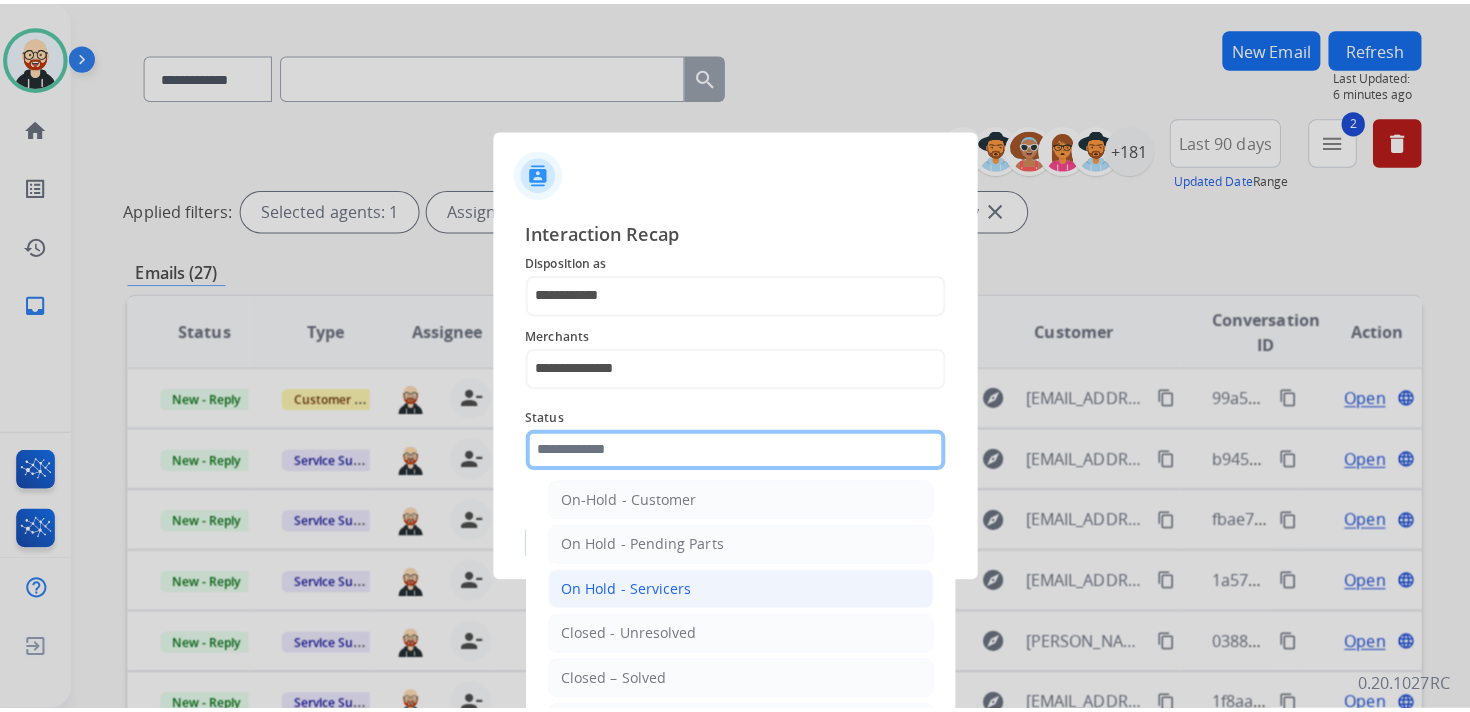 scroll, scrollTop: 53, scrollLeft: 0, axis: vertical 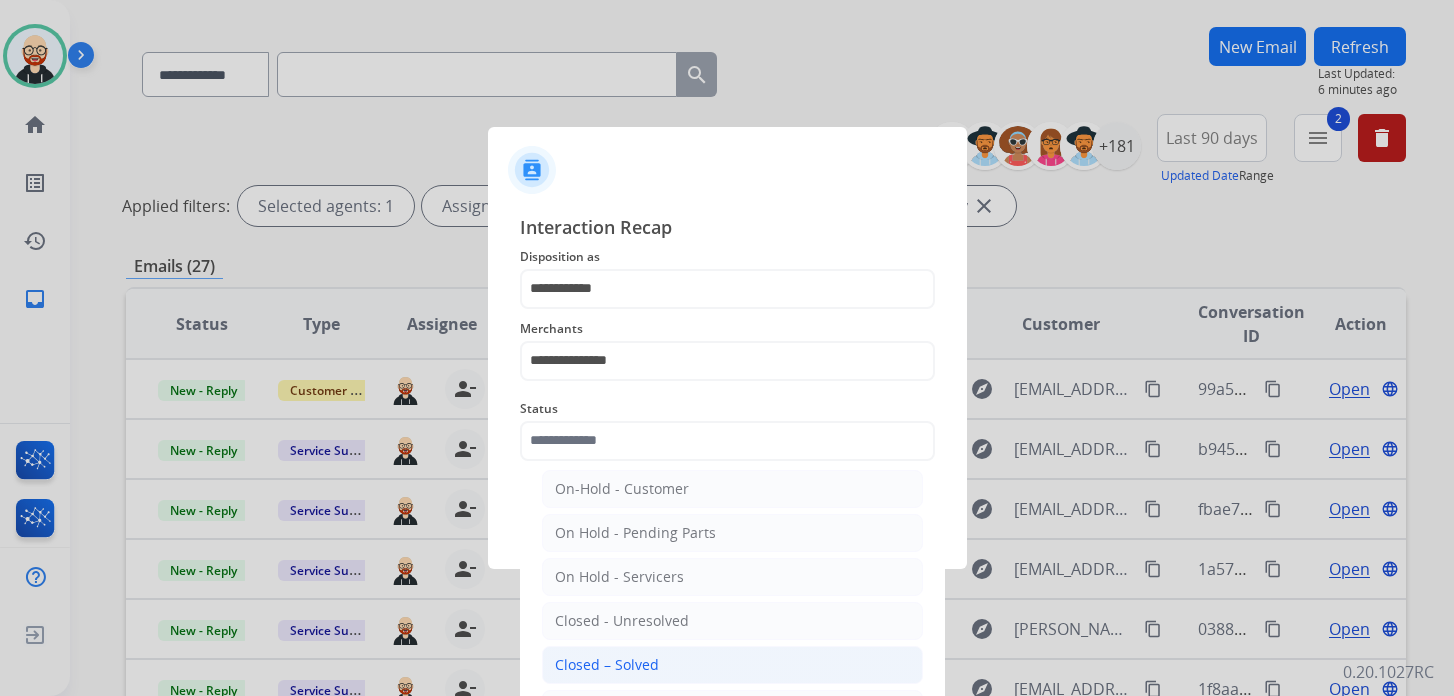 click on "Closed – Solved" 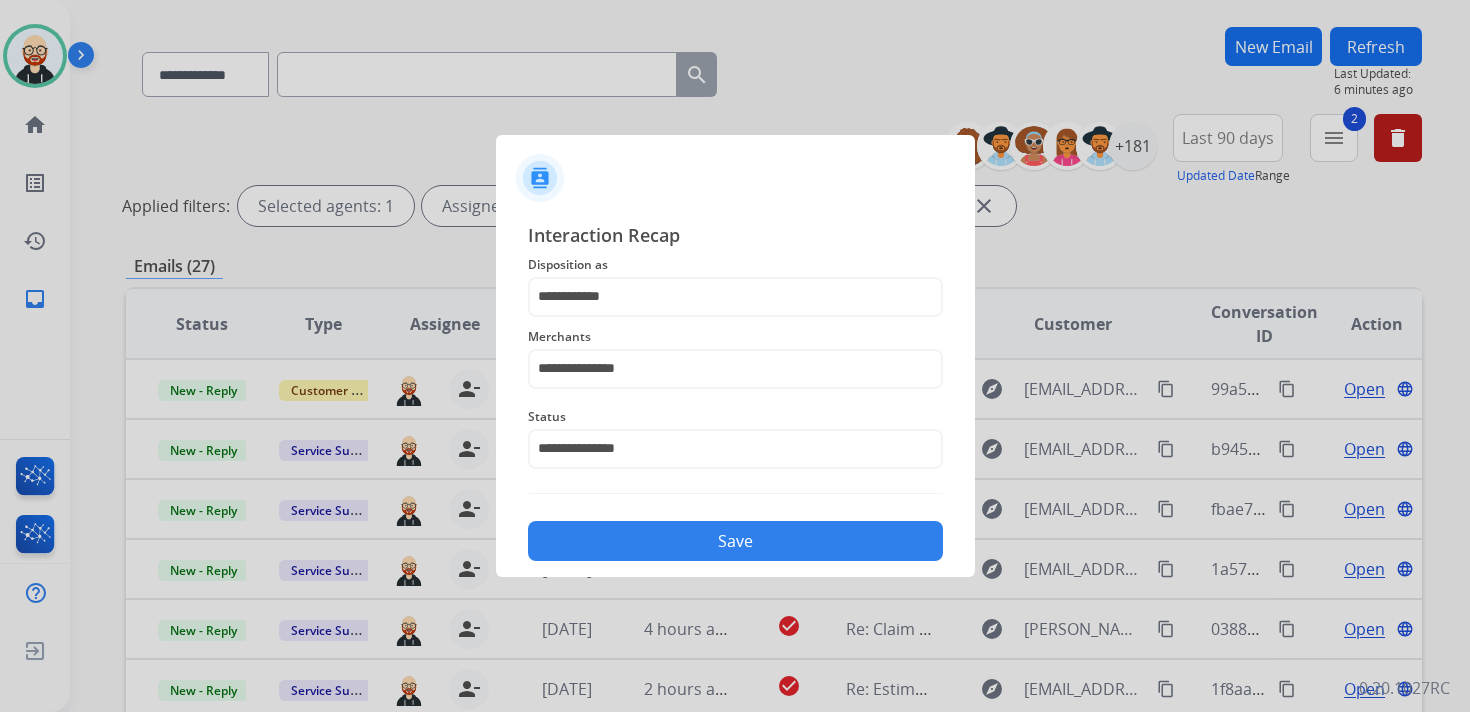 click on "Save" 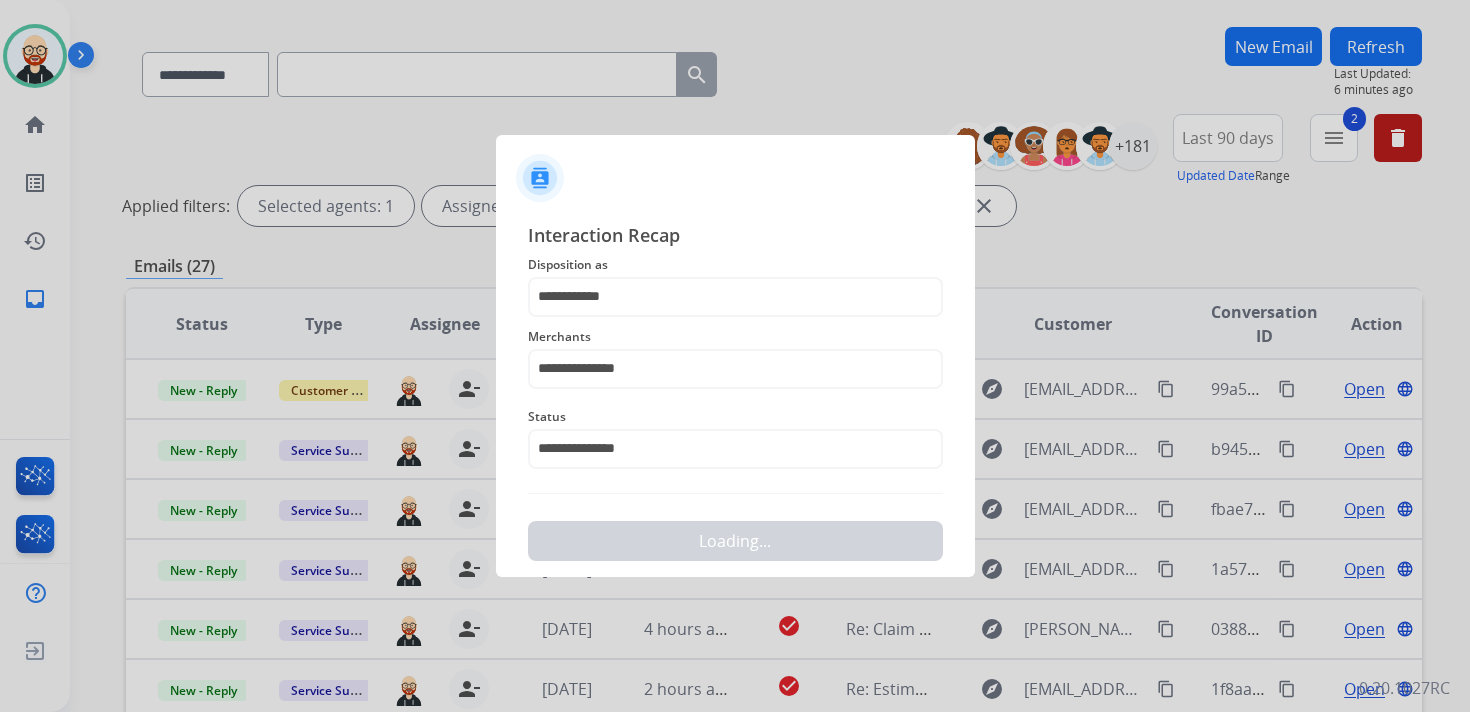 scroll, scrollTop: 0, scrollLeft: 0, axis: both 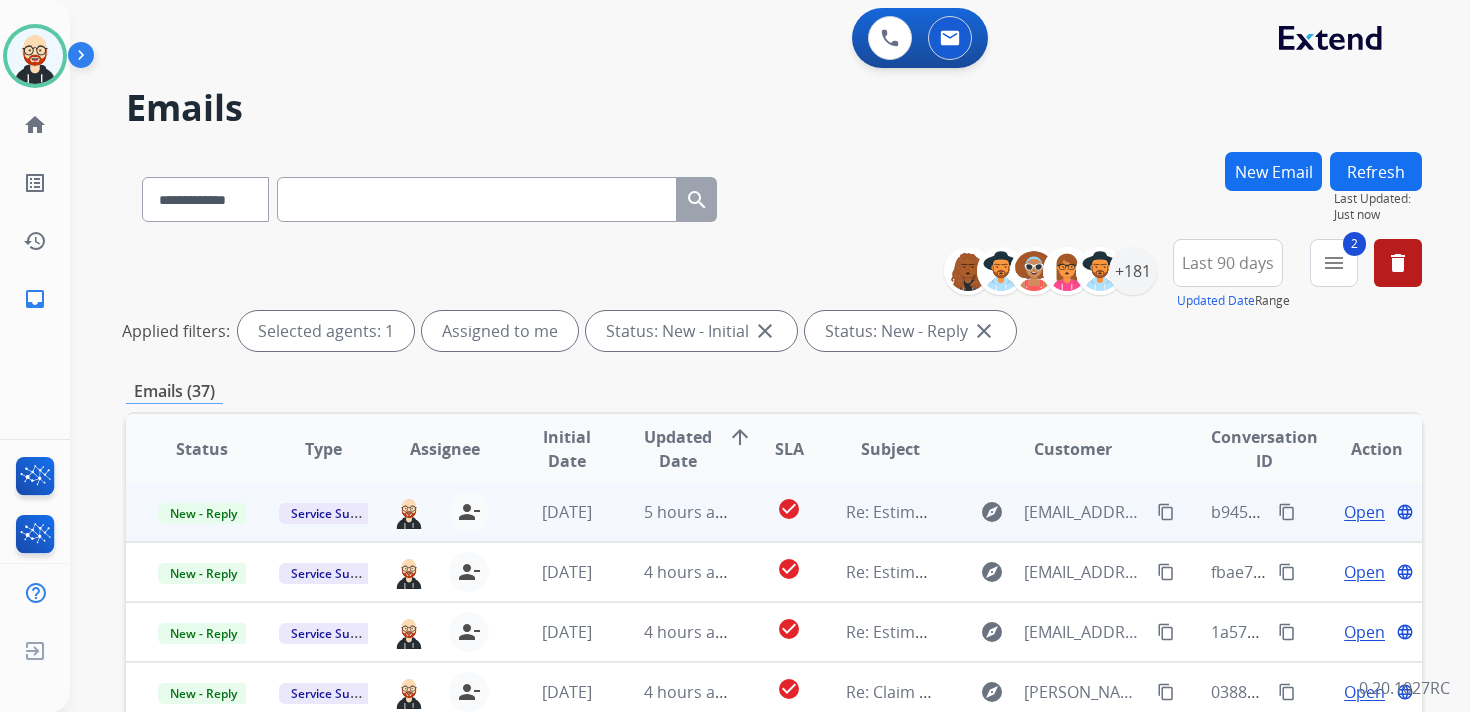 click on "Open" at bounding box center [1364, 512] 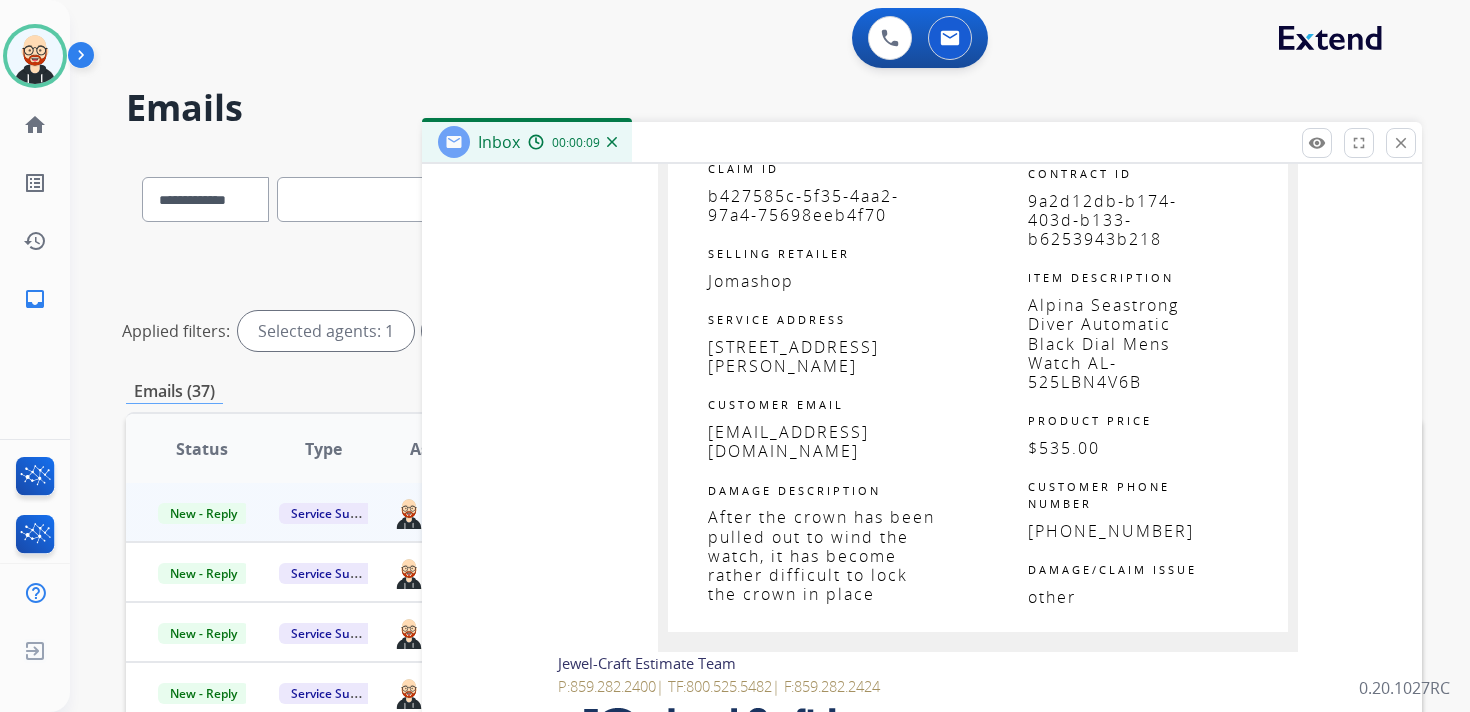 scroll, scrollTop: 3052, scrollLeft: 0, axis: vertical 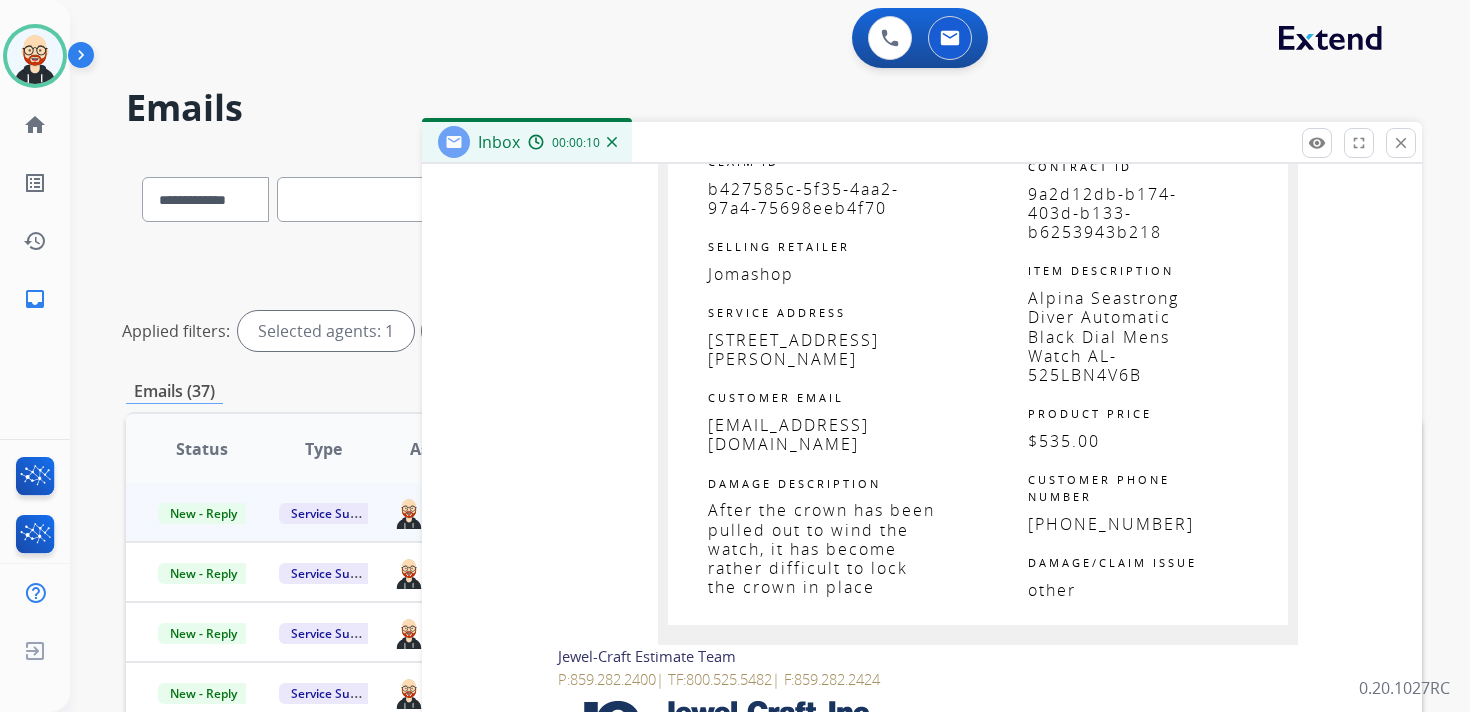 click on "b427585c-5f35-4aa2-97a4-75698eeb4f70" at bounding box center (803, 198) 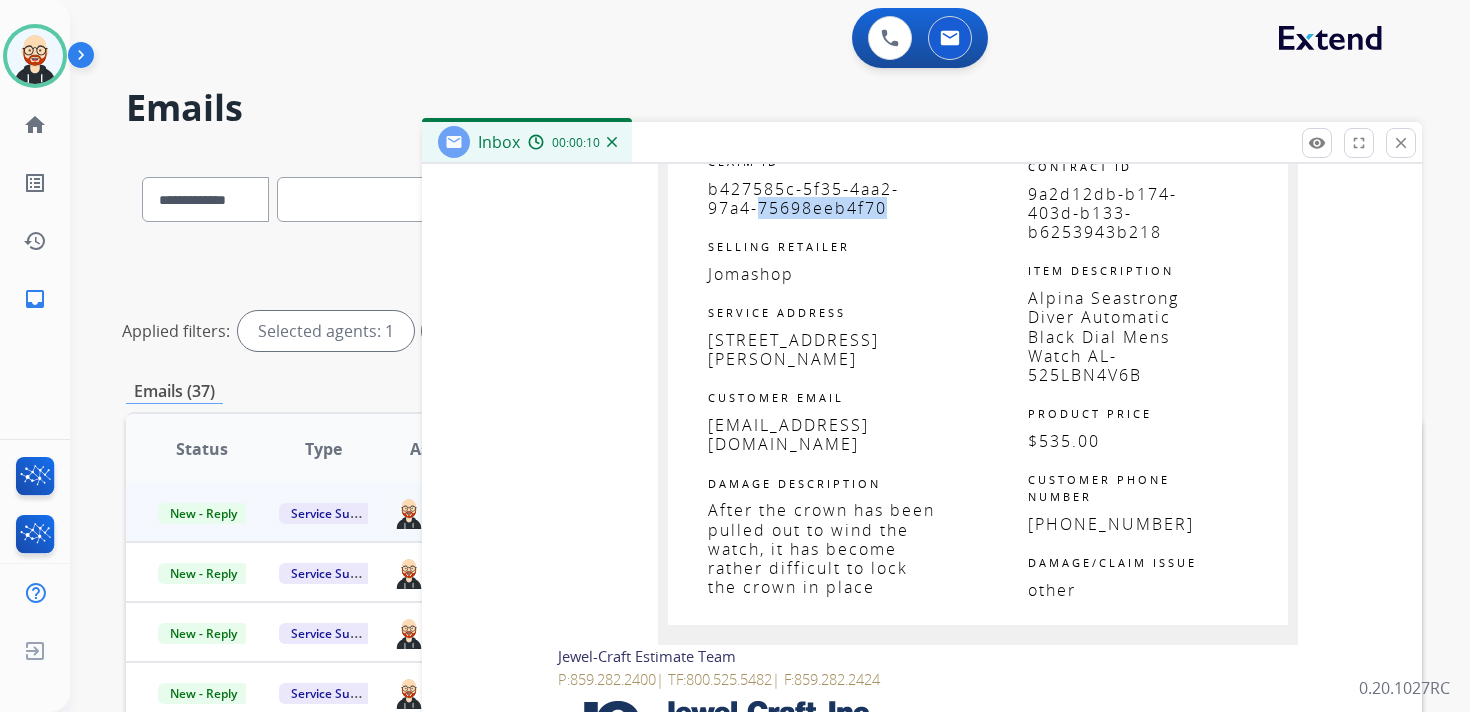 click on "b427585c-5f35-4aa2-97a4-75698eeb4f70" at bounding box center [803, 198] 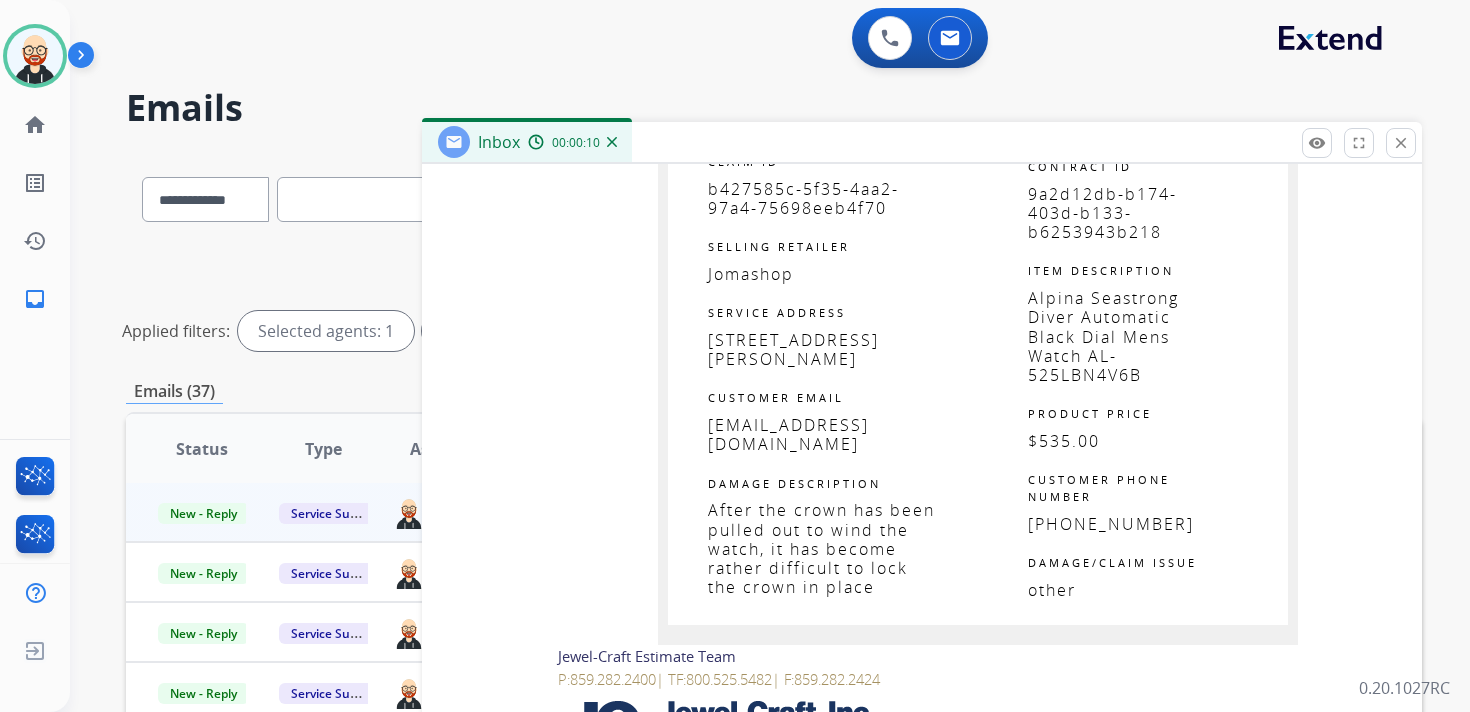 click on "b427585c-5f35-4aa2-97a4-75698eeb4f70" at bounding box center (803, 198) 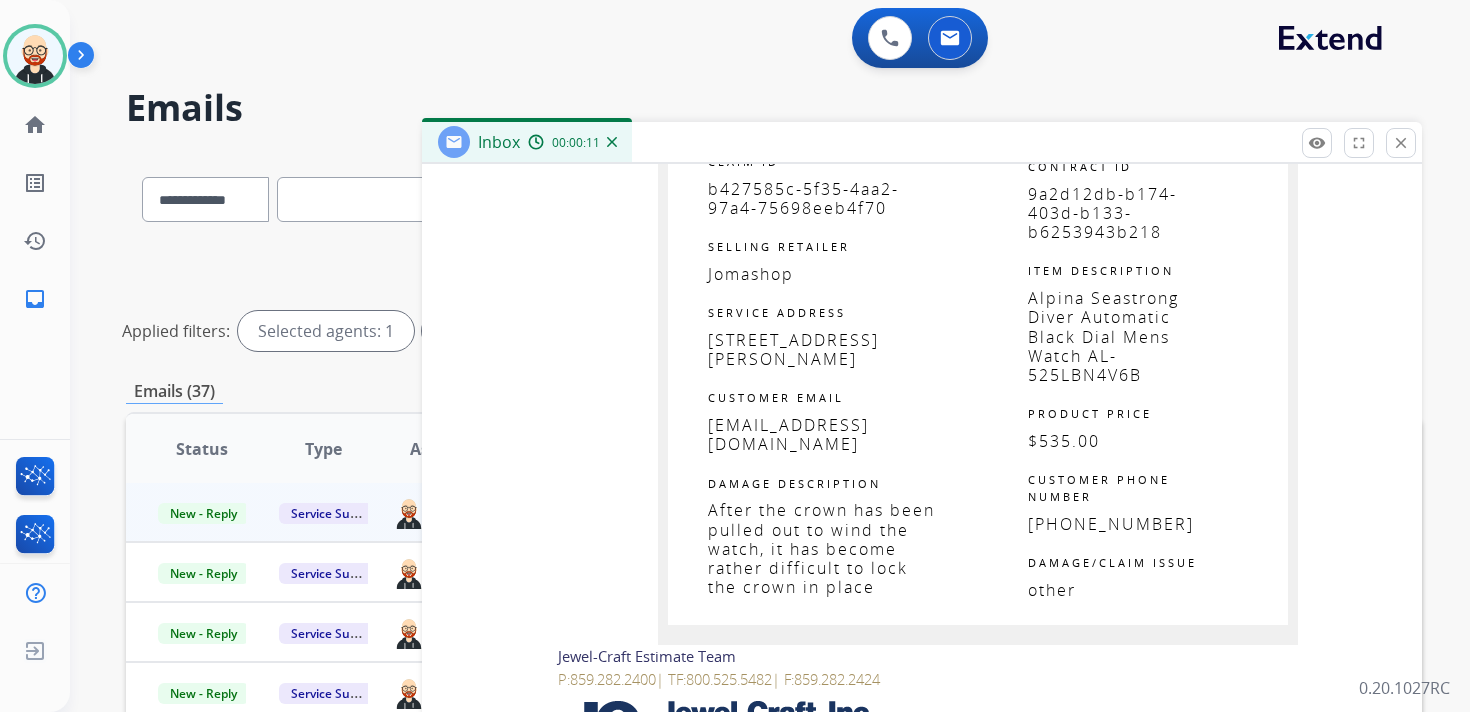 copy 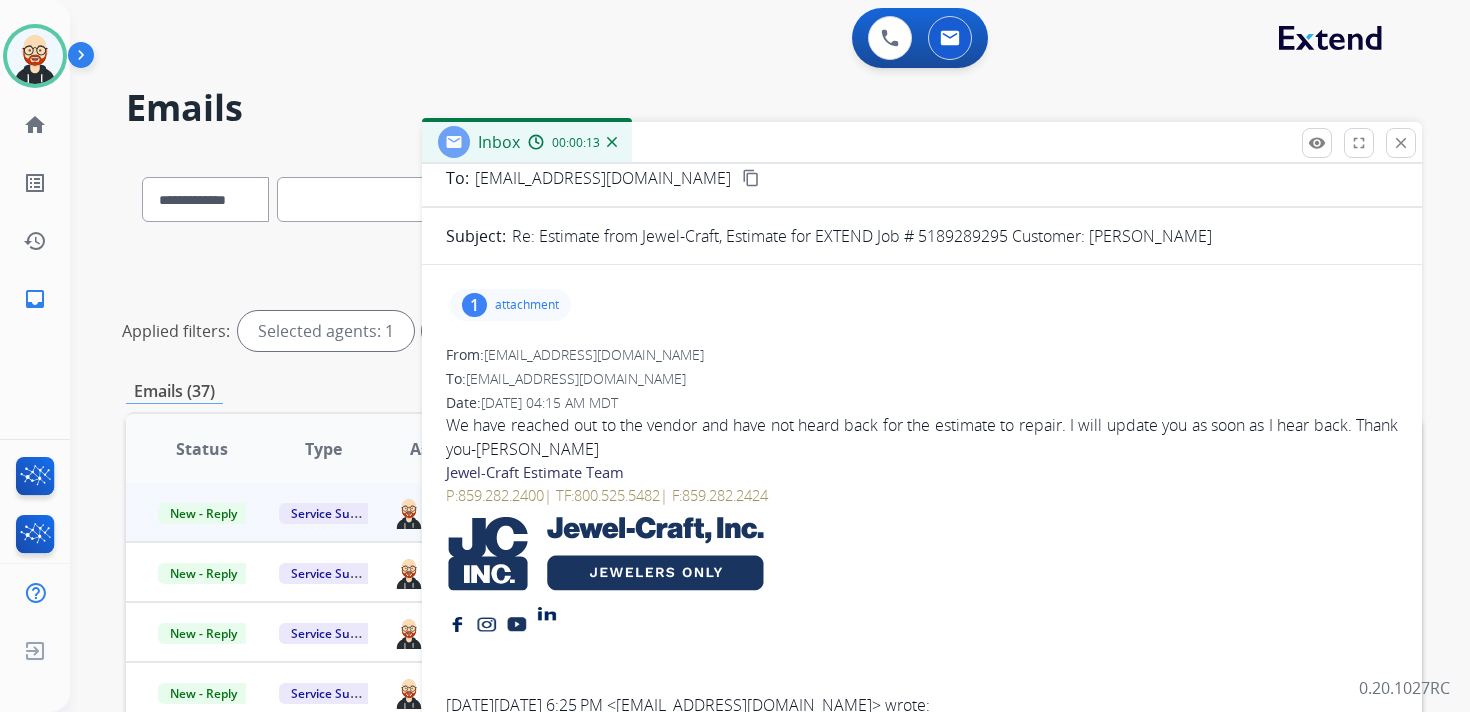 scroll, scrollTop: 0, scrollLeft: 0, axis: both 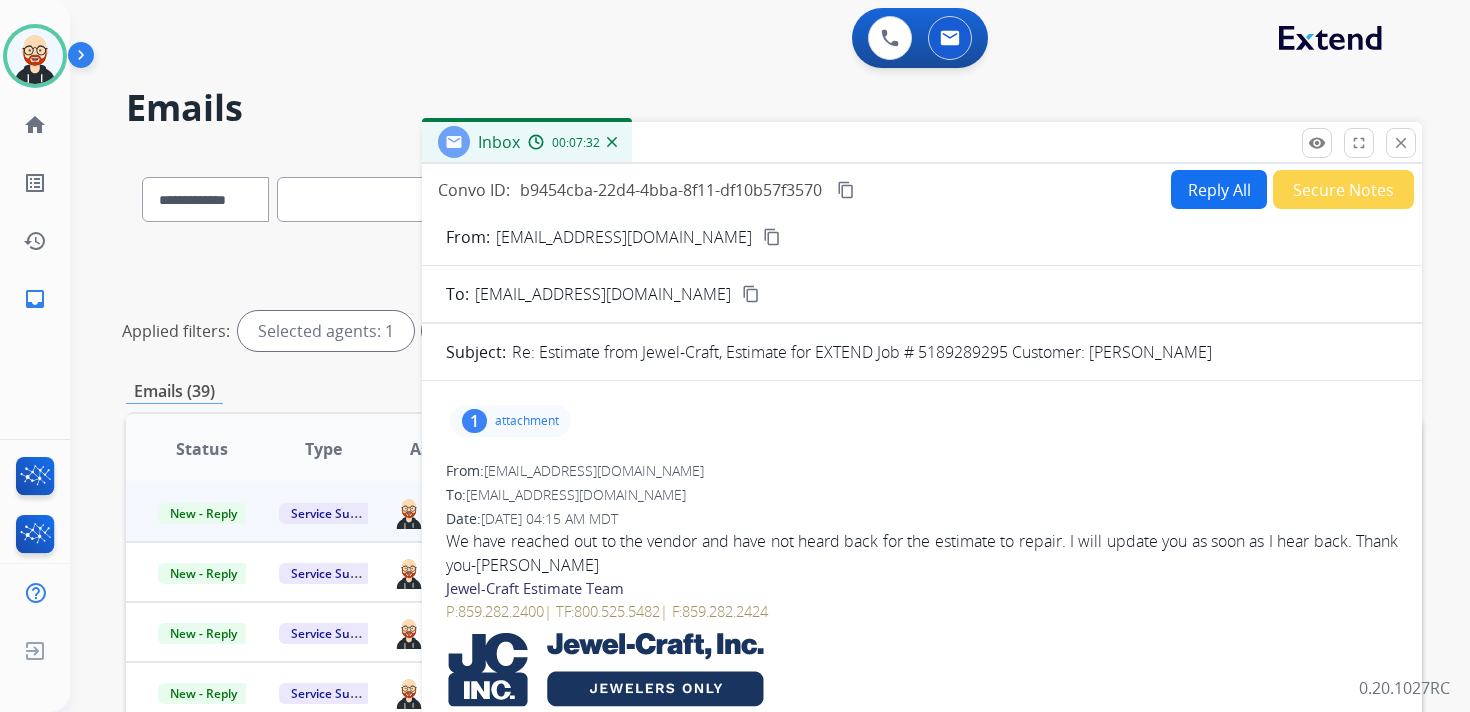 click on "content_copy" at bounding box center [846, 190] 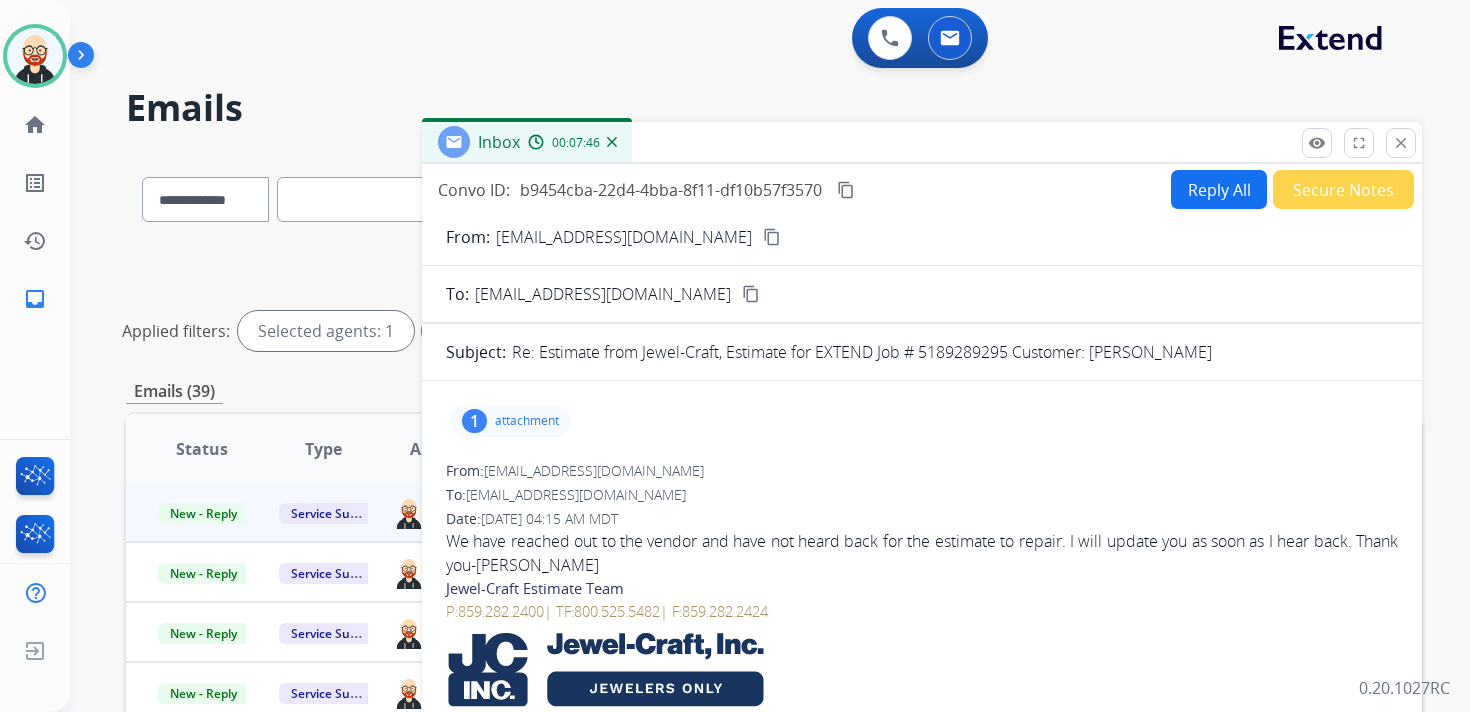 click on "We have reached out to the vendor and have not heard back for the estimate to repair. I will update you as soon as I hear back. Thank you-[PERSON_NAME]" at bounding box center [922, 553] 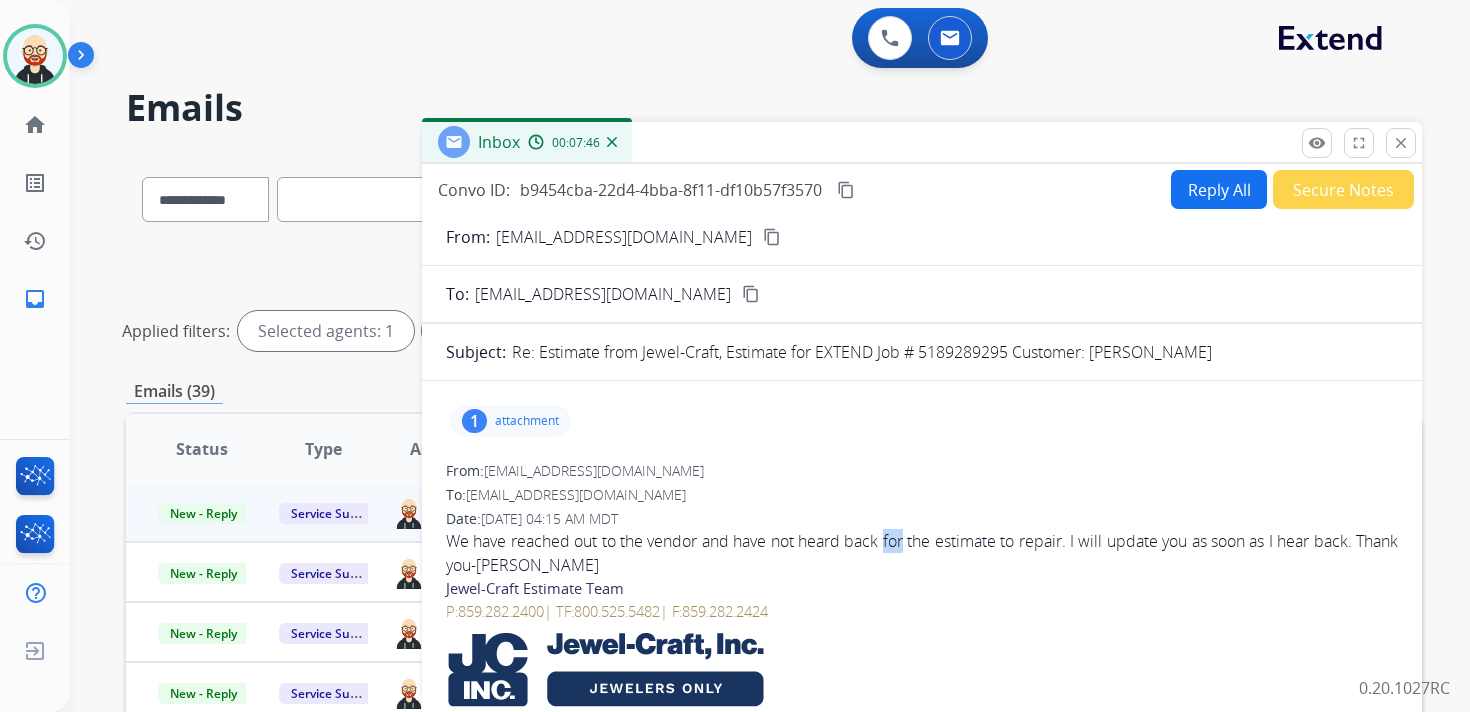 click on "We have reached out to the vendor and have not heard back for the estimate to repair. I will update you as soon as I hear back. Thank you-[PERSON_NAME]" at bounding box center [922, 553] 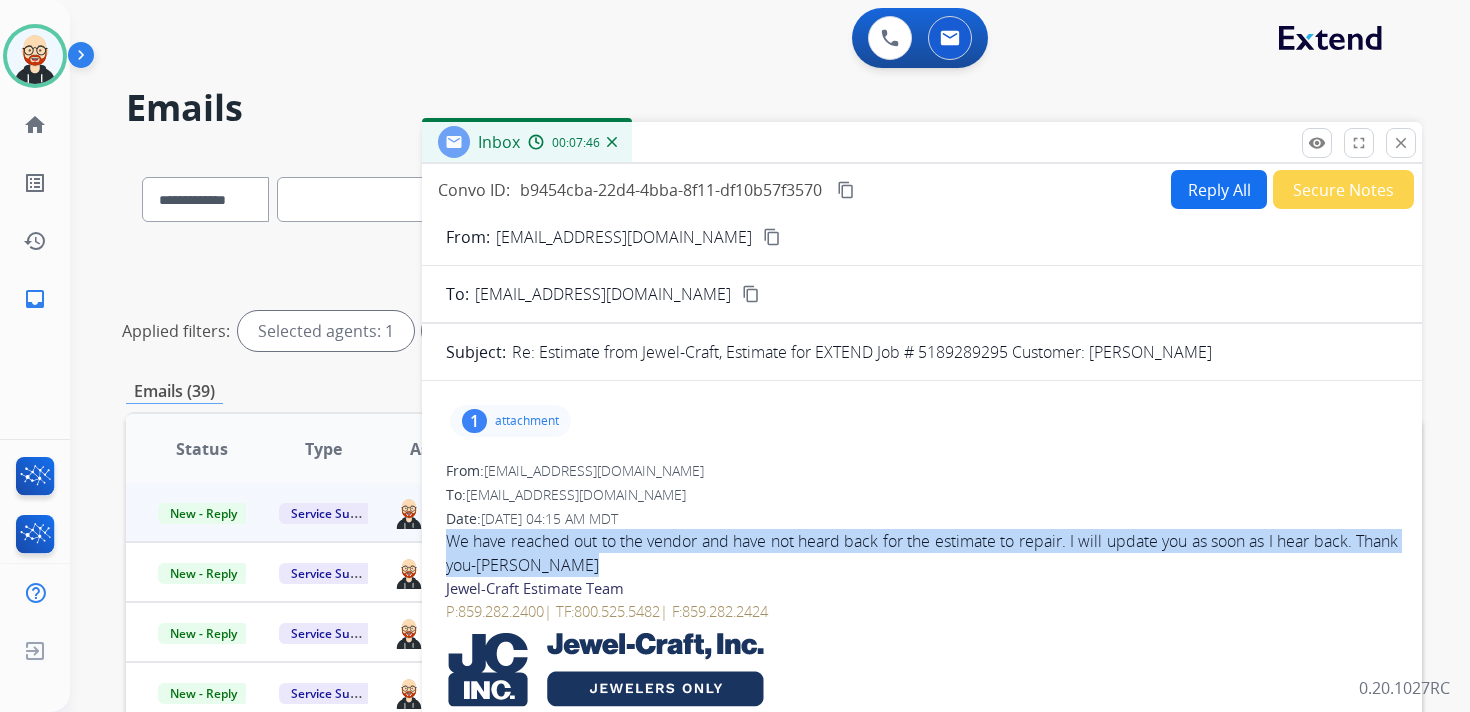 click on "We have reached out to the vendor and have not heard back for the estimate to repair. I will update you as soon as I hear back. Thank you-[PERSON_NAME]" at bounding box center [922, 553] 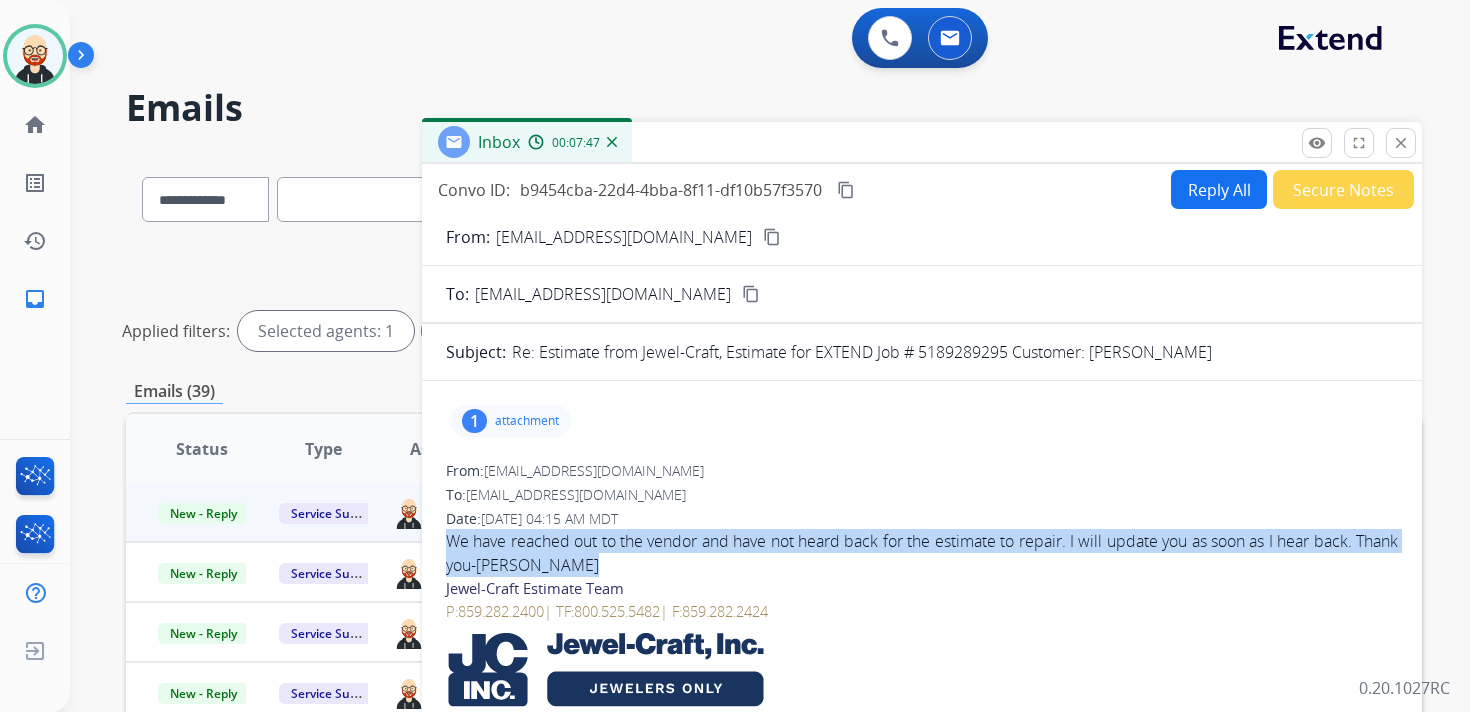 copy on "We have reached out to the vendor and have not heard back for the estimate to repair. I will update you as soon as I hear back. Thank you-[PERSON_NAME]" 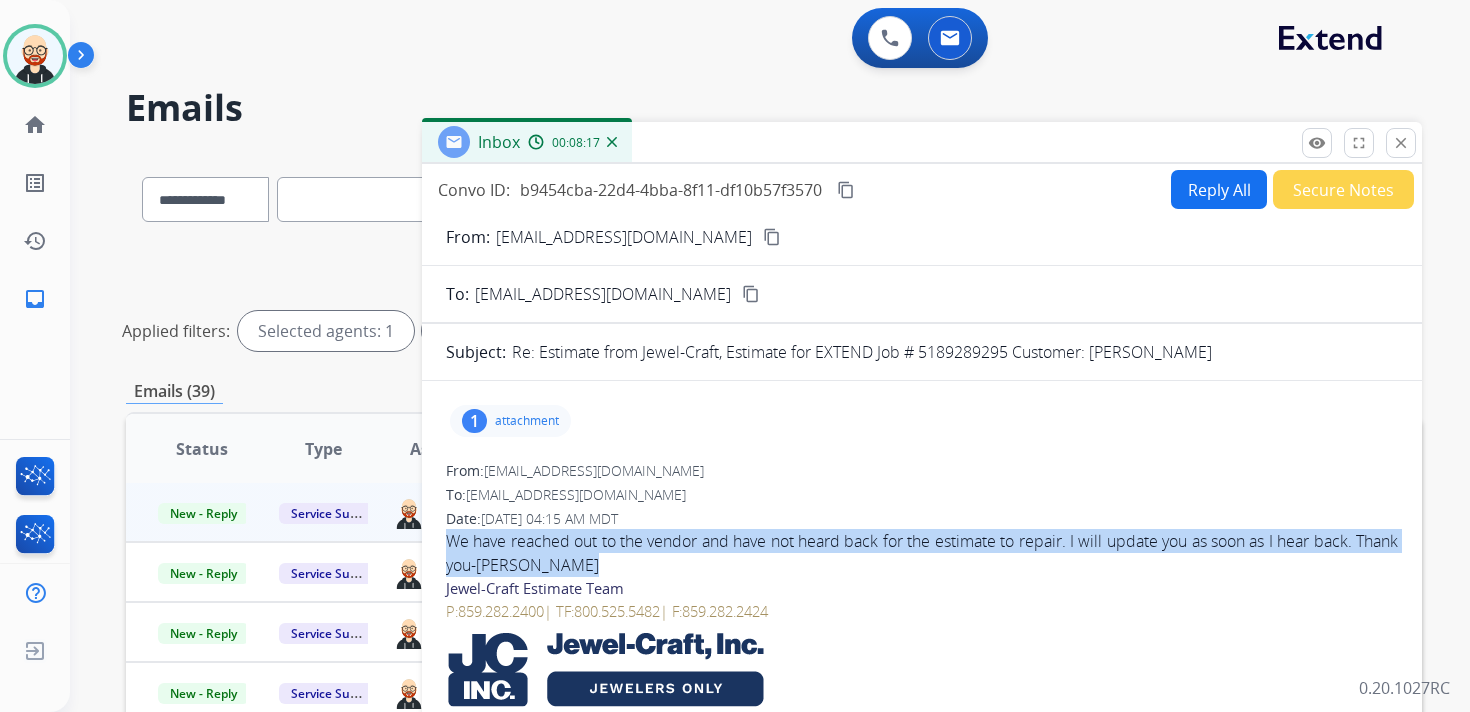 click on "Reply All" at bounding box center [1219, 189] 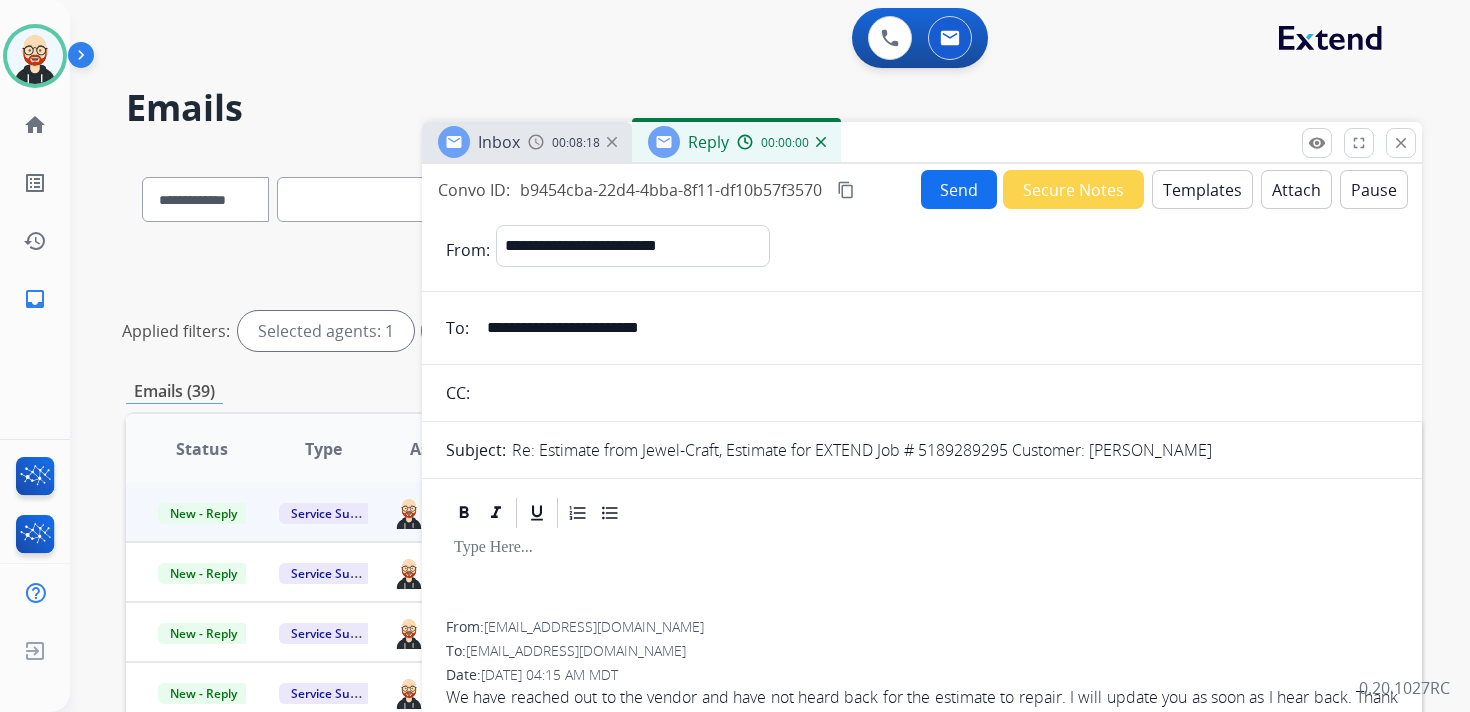click at bounding box center [922, 576] 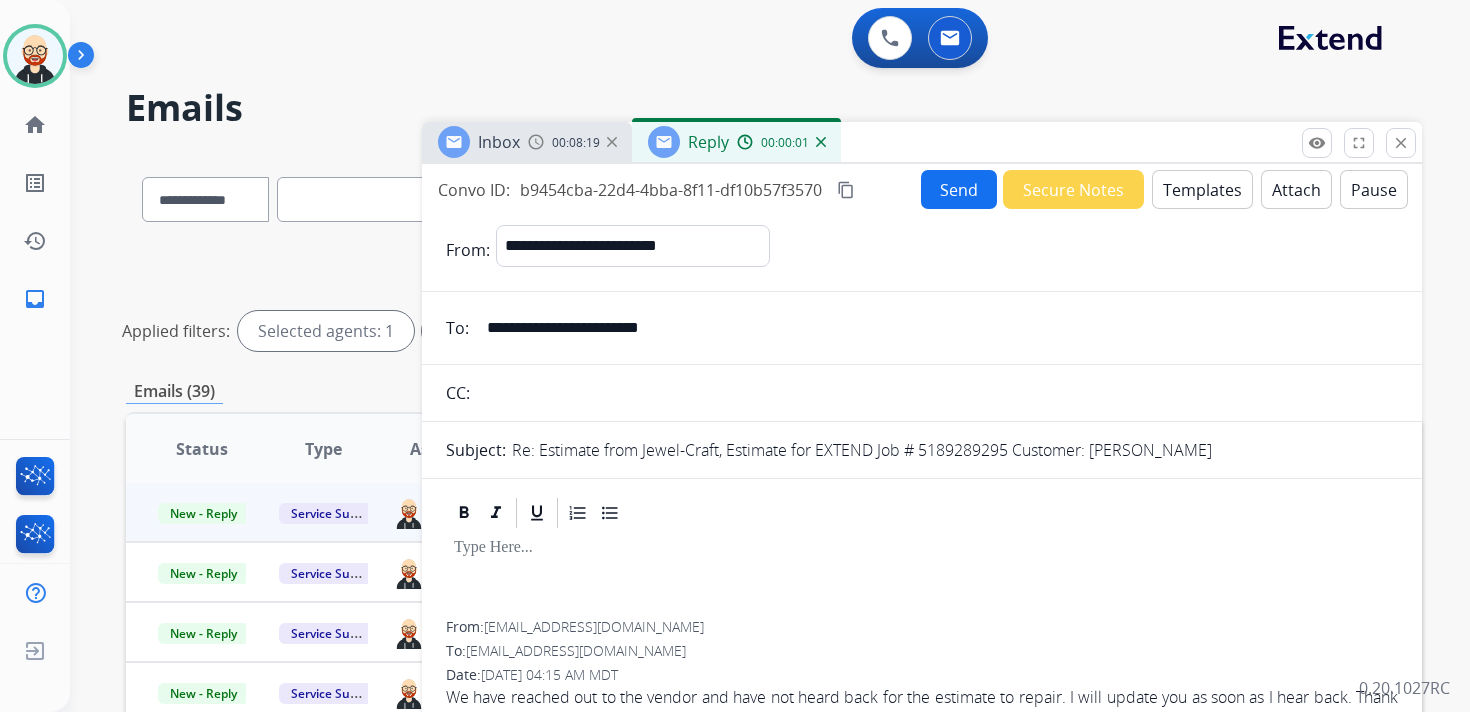 type 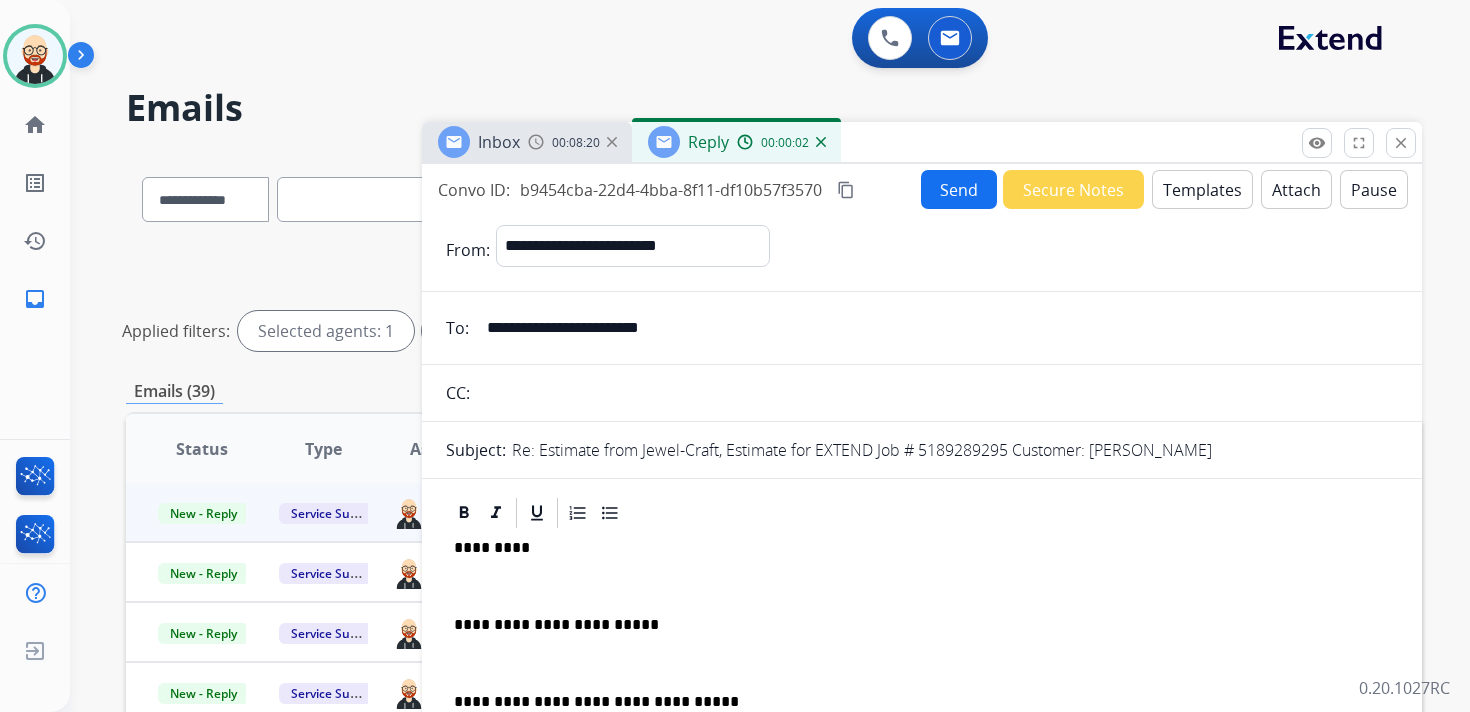 scroll, scrollTop: 5, scrollLeft: 0, axis: vertical 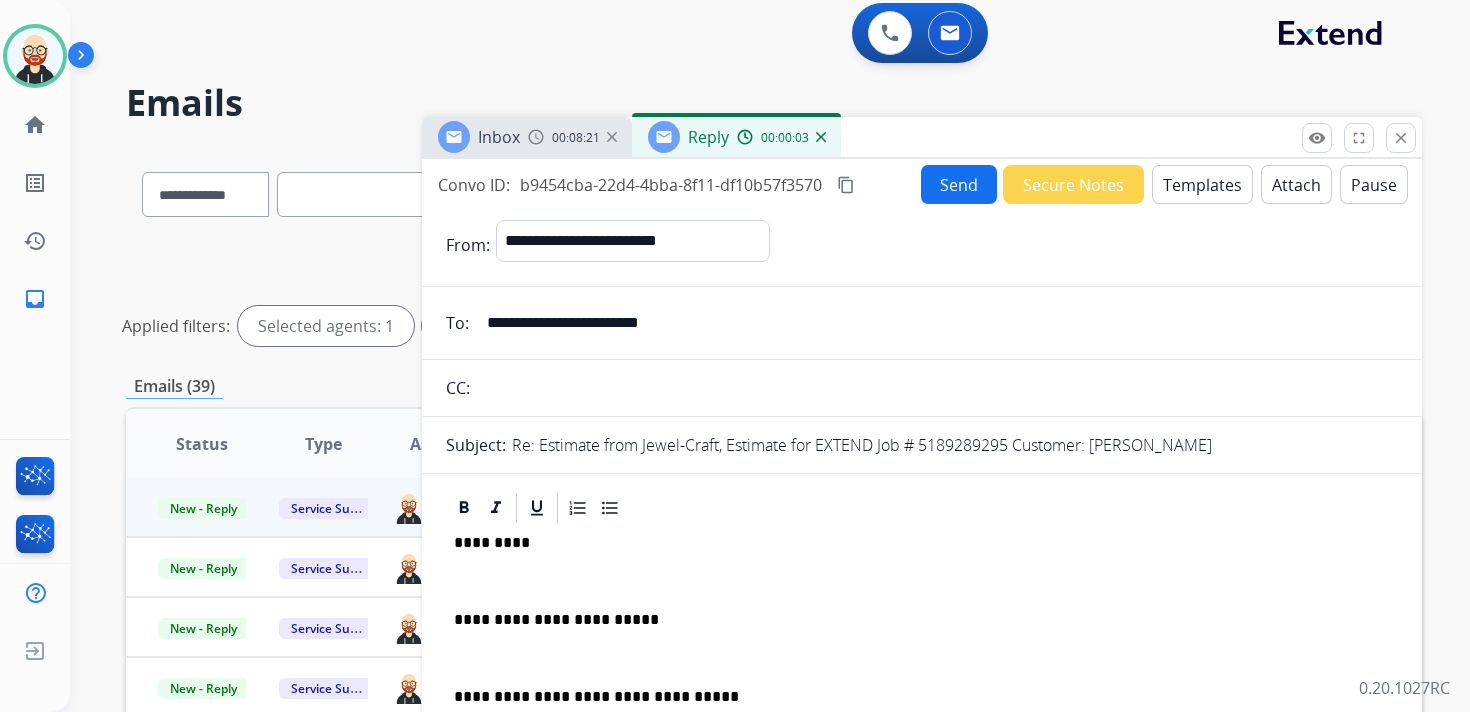 click on "*********" at bounding box center [914, 543] 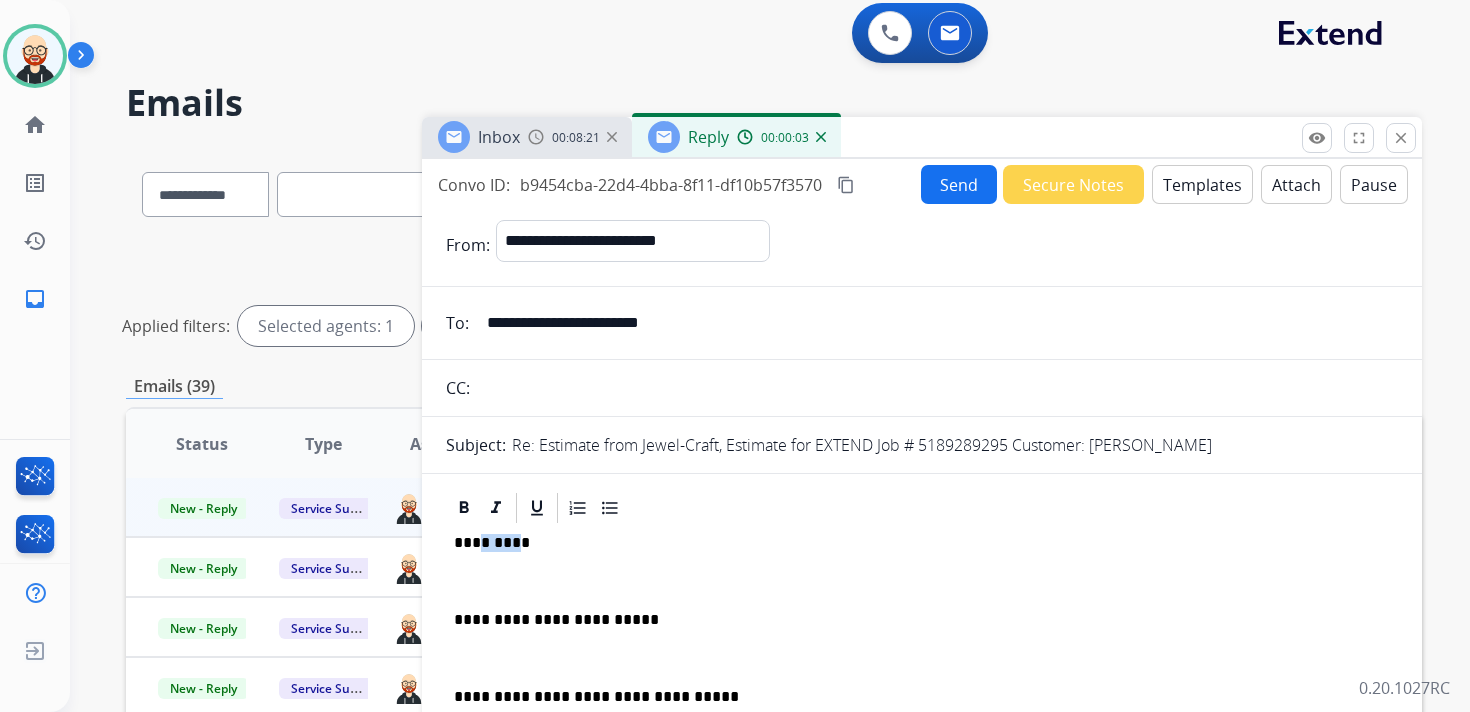 click on "*********" at bounding box center (914, 543) 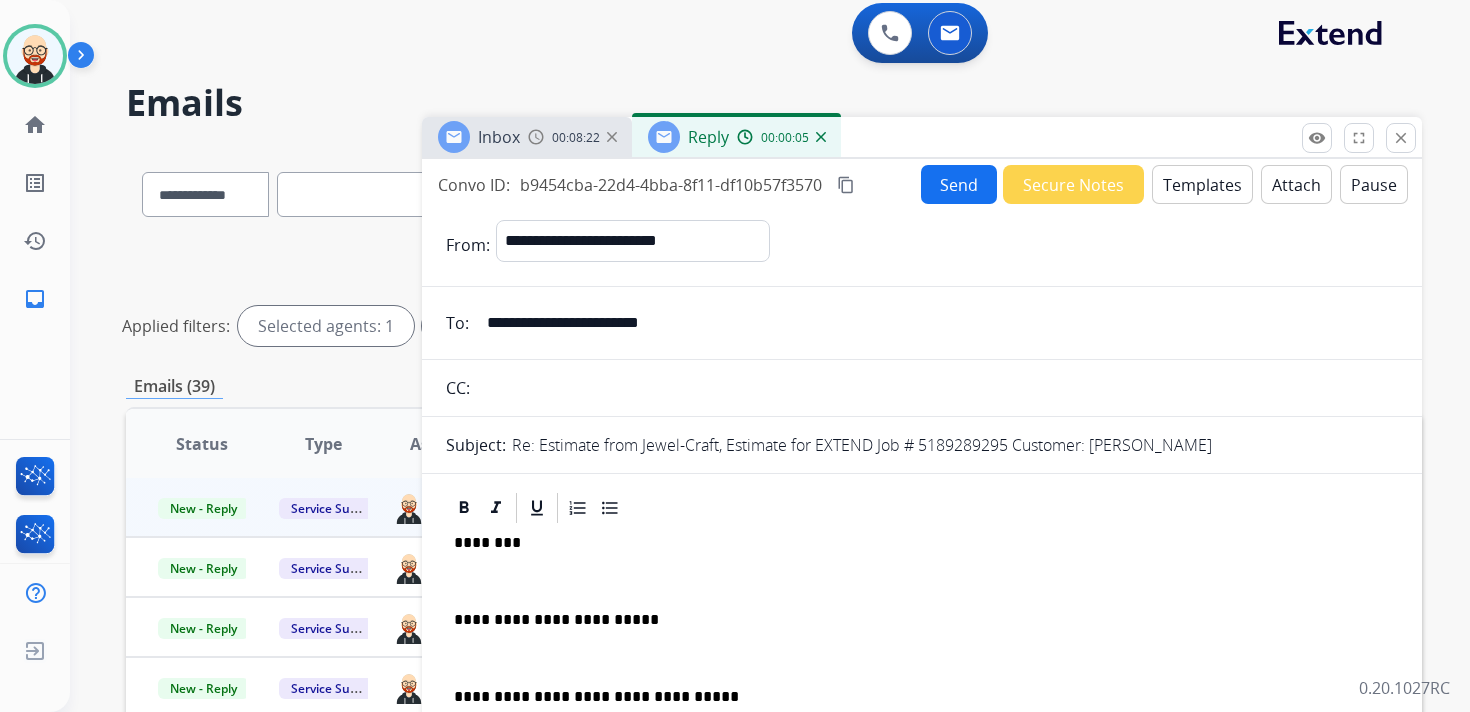 click on "**********" at bounding box center (922, 667) 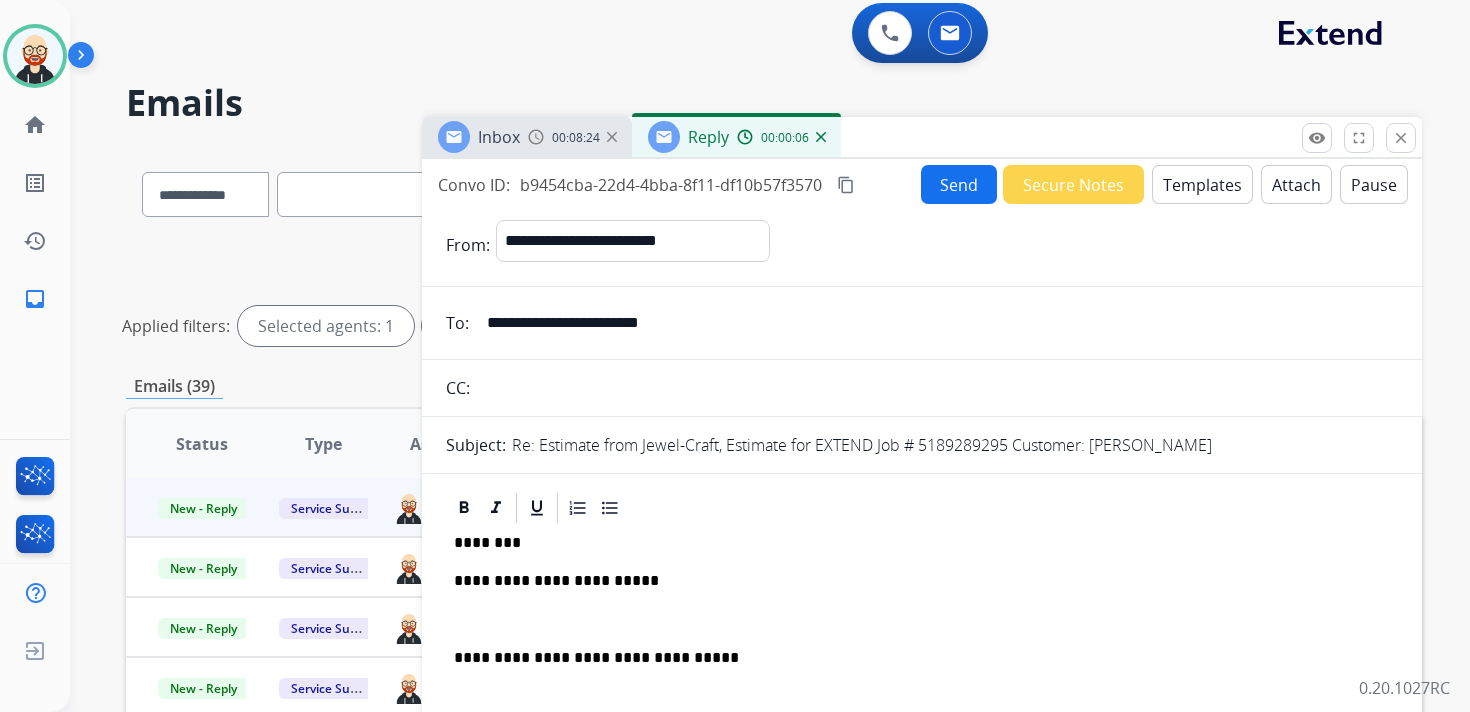 click at bounding box center [922, 620] 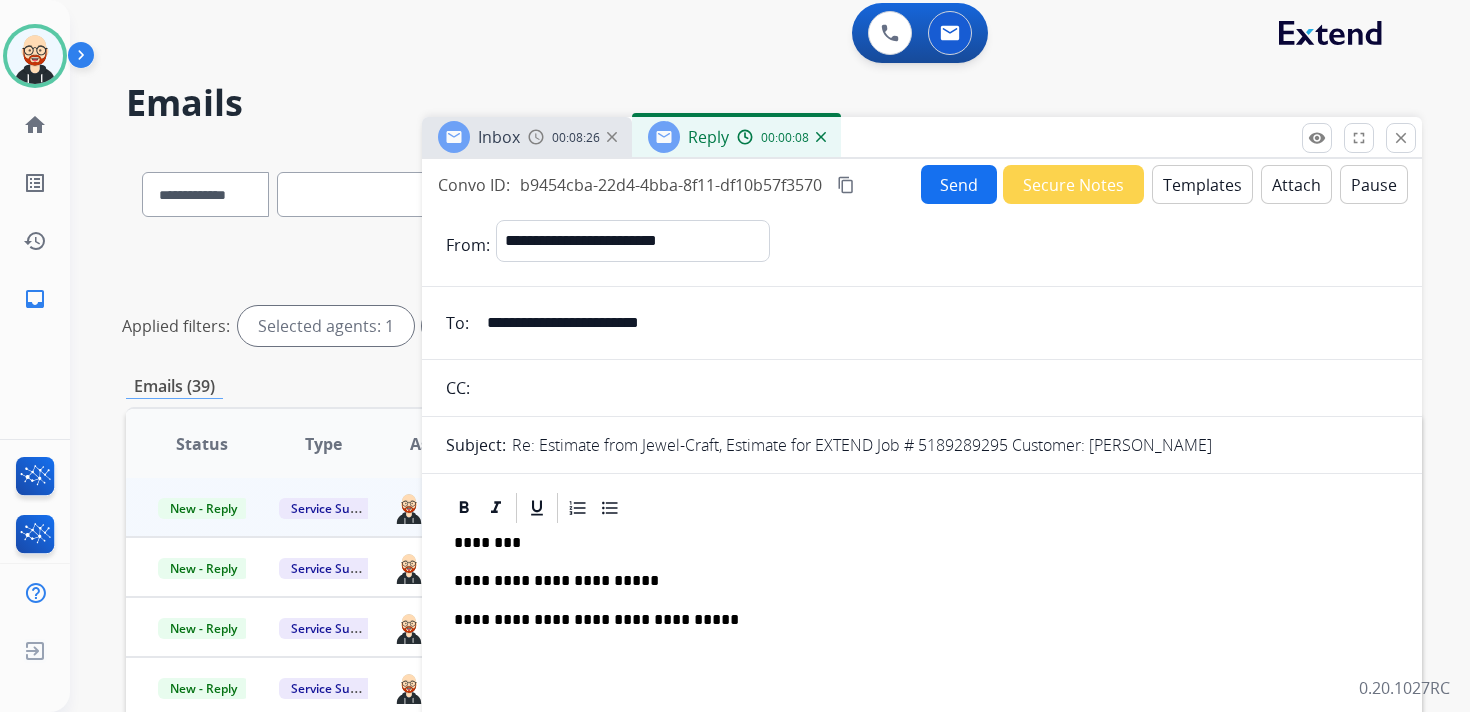 click on "**********" at bounding box center [914, 581] 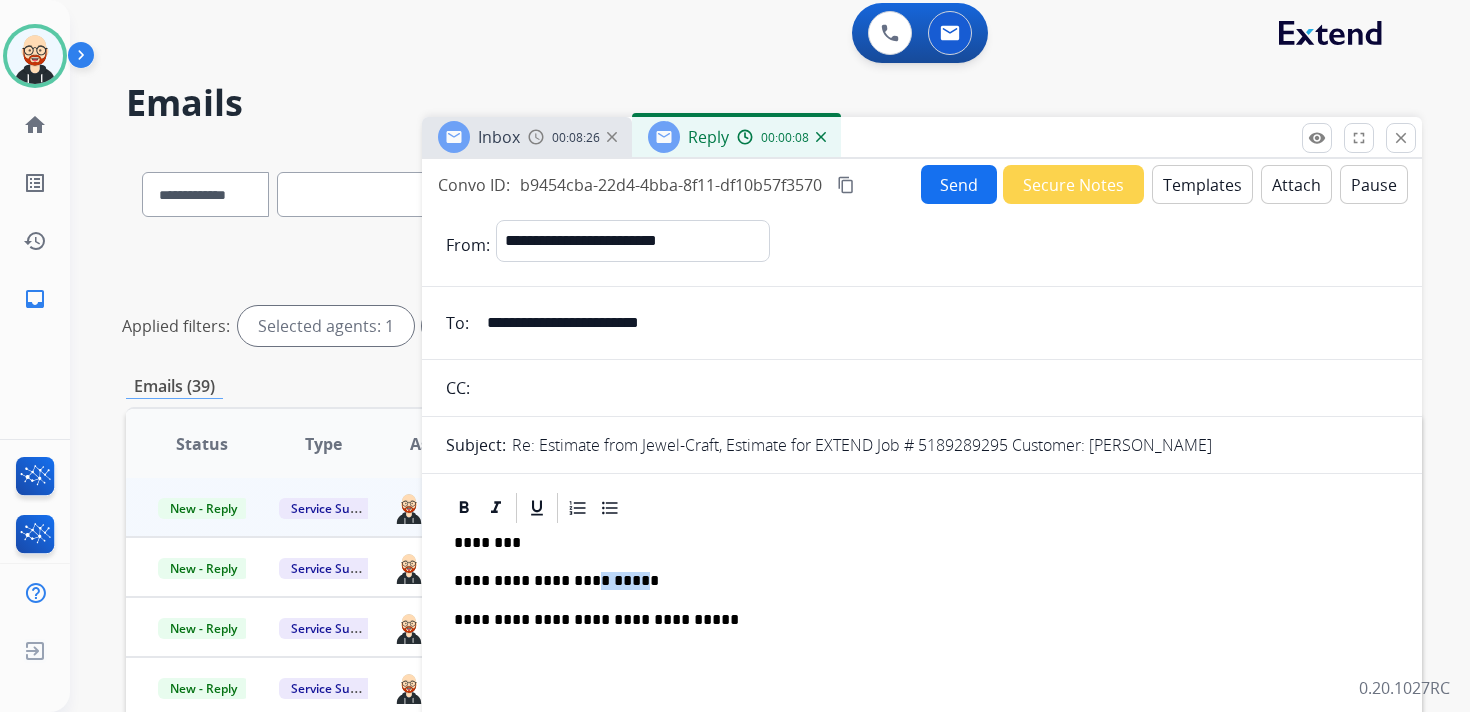 click on "**********" at bounding box center [914, 581] 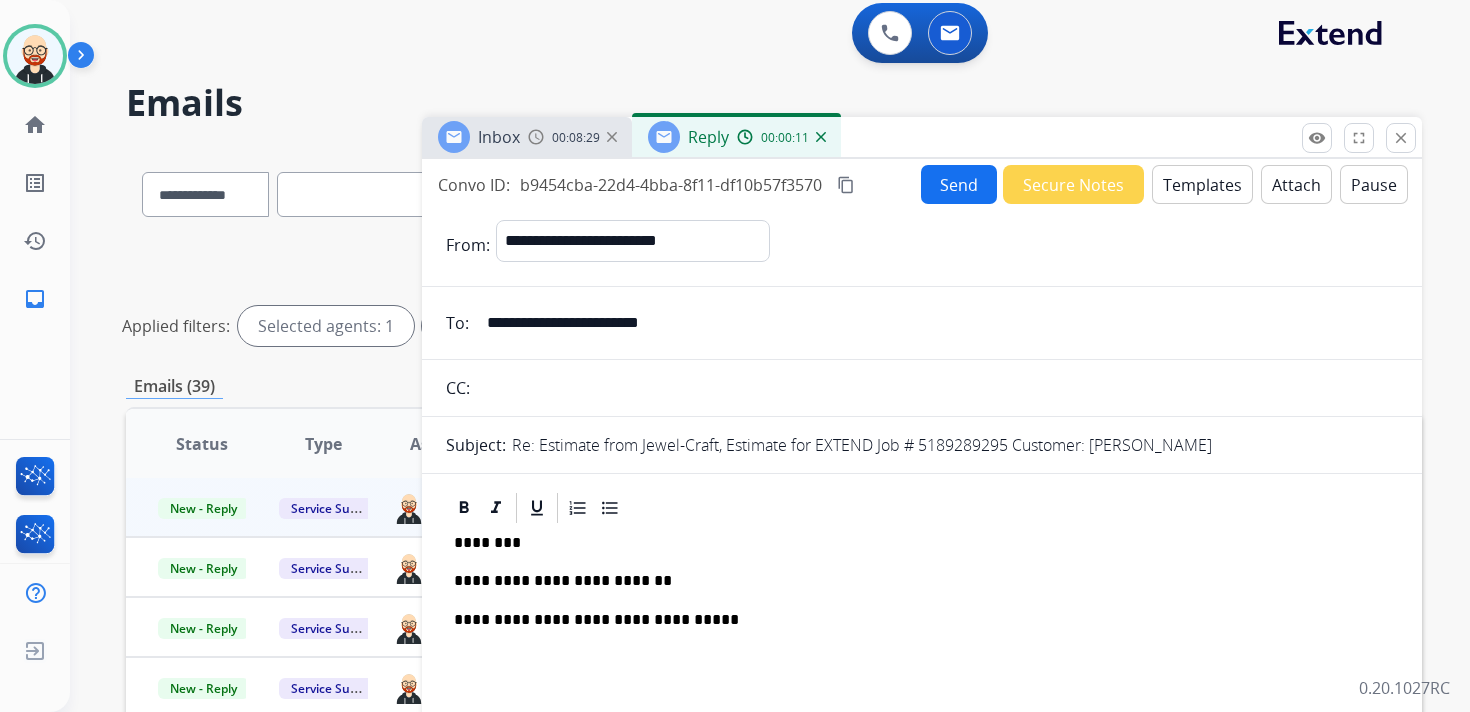 click on "**********" at bounding box center (914, 581) 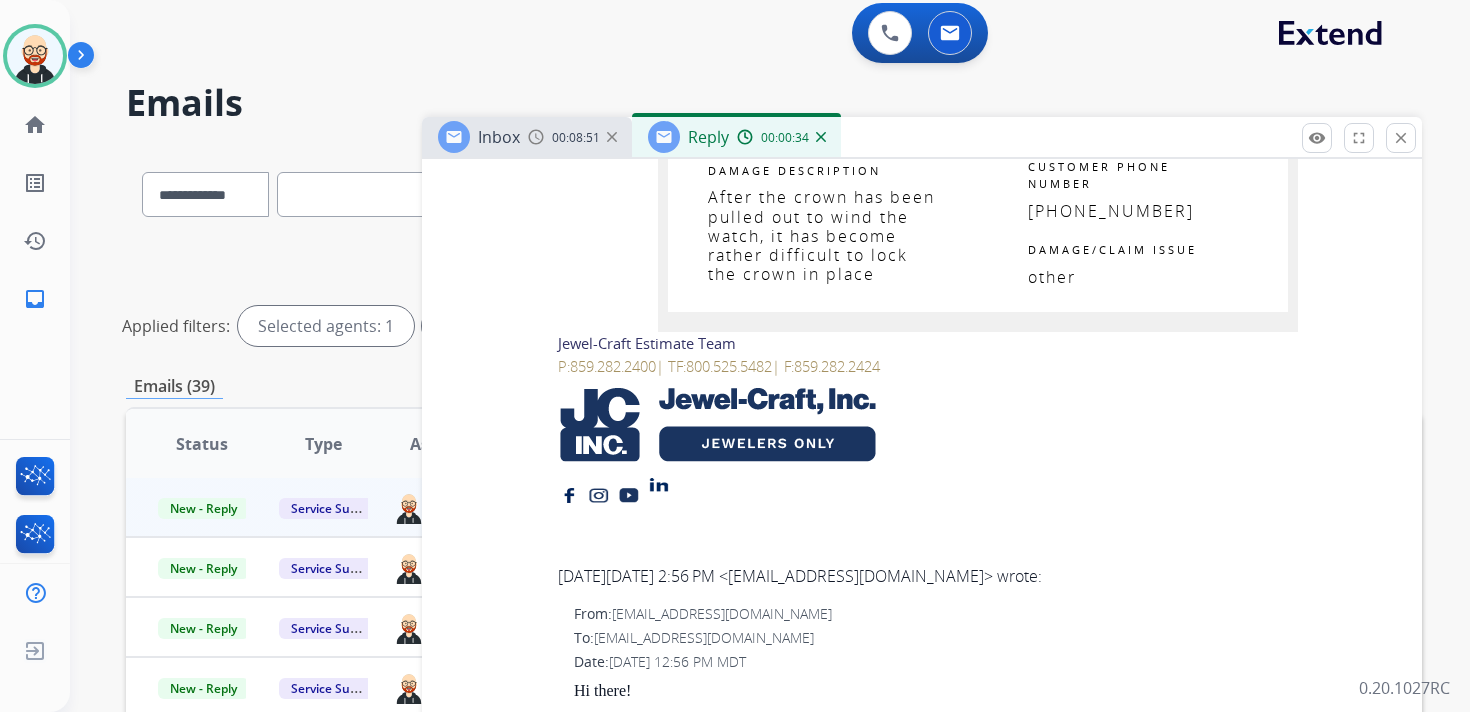 scroll, scrollTop: 3762, scrollLeft: 0, axis: vertical 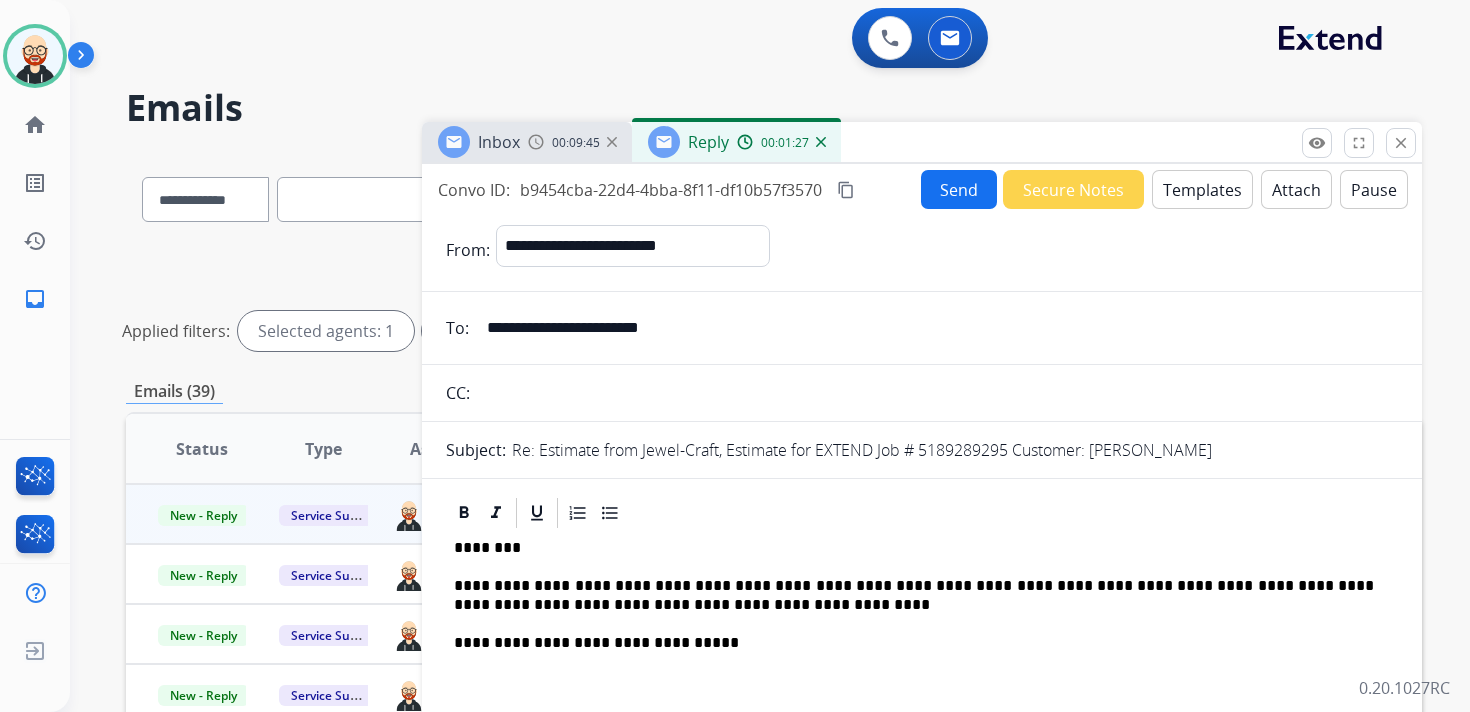 click on "Send" at bounding box center [959, 189] 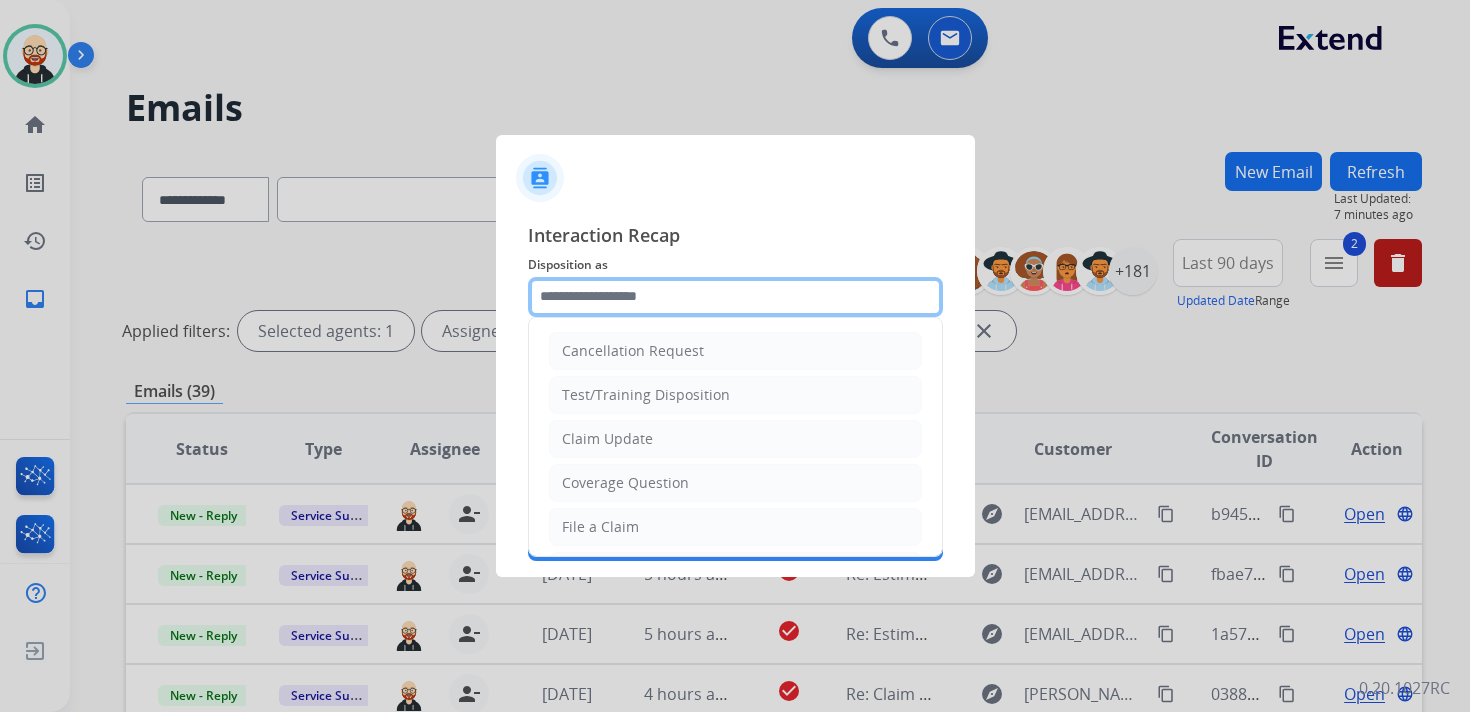 click 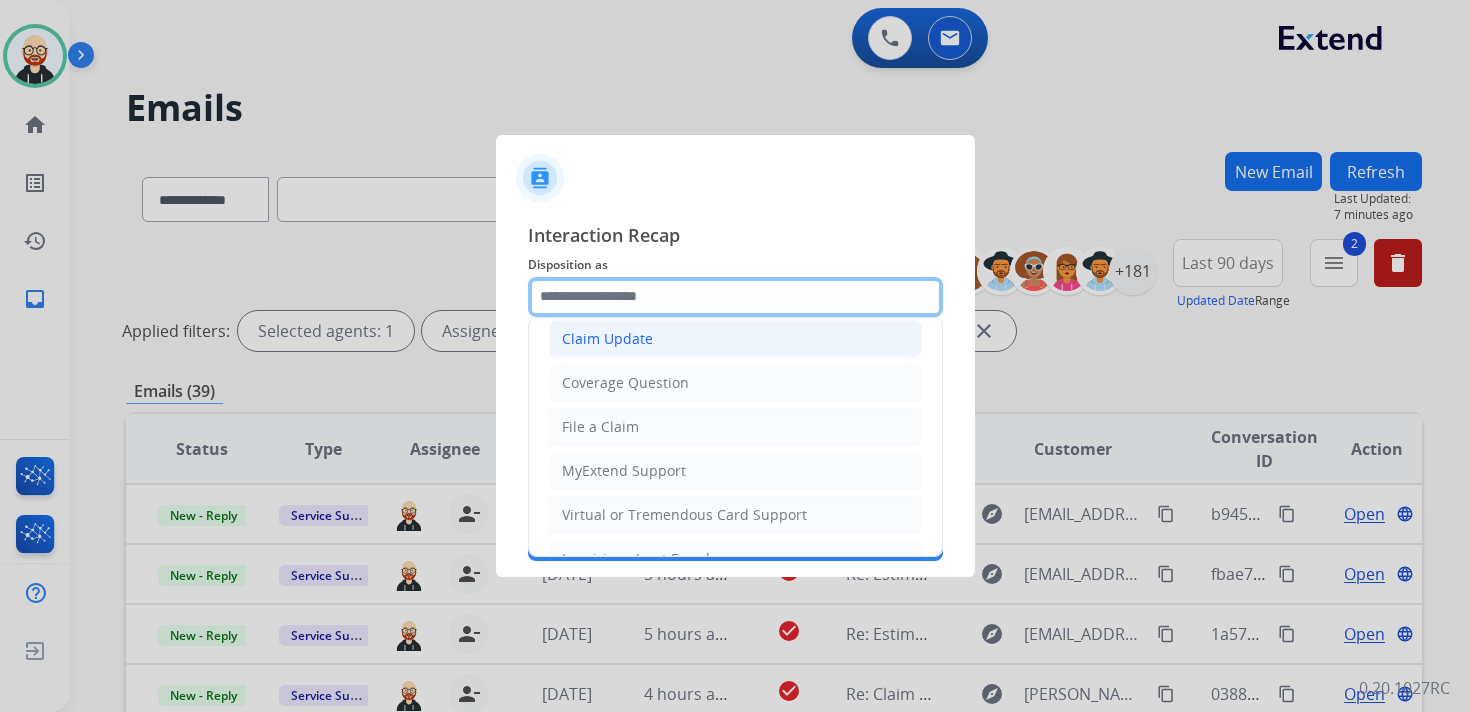 scroll, scrollTop: 300, scrollLeft: 0, axis: vertical 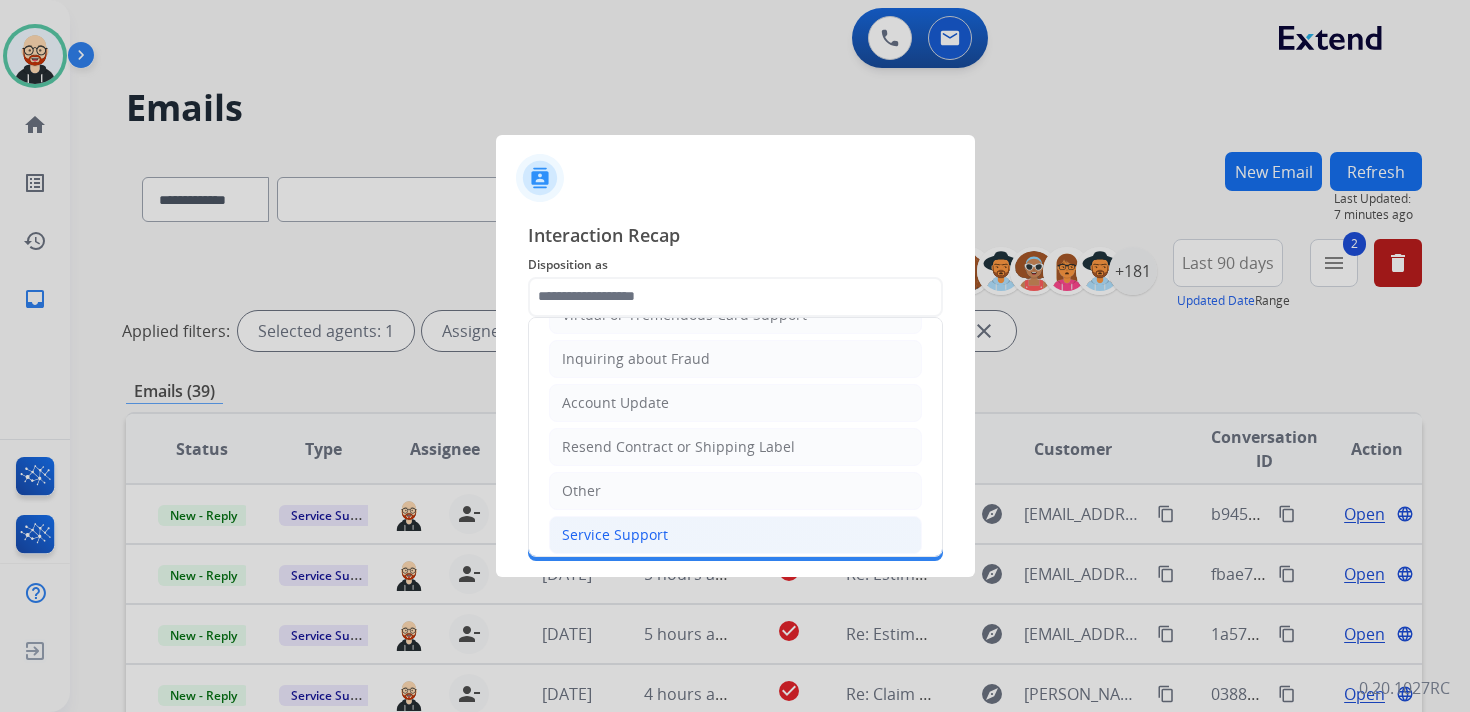 click on "Service Support" 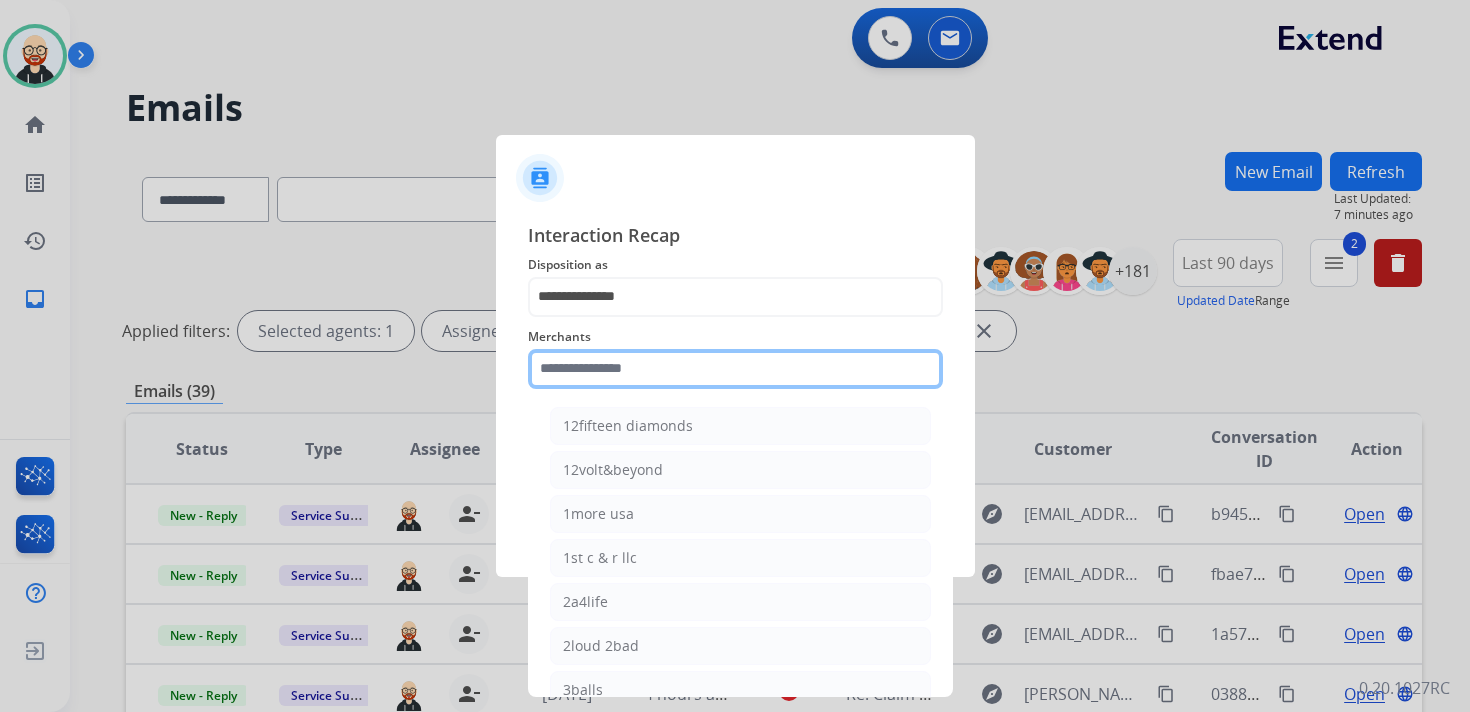 click 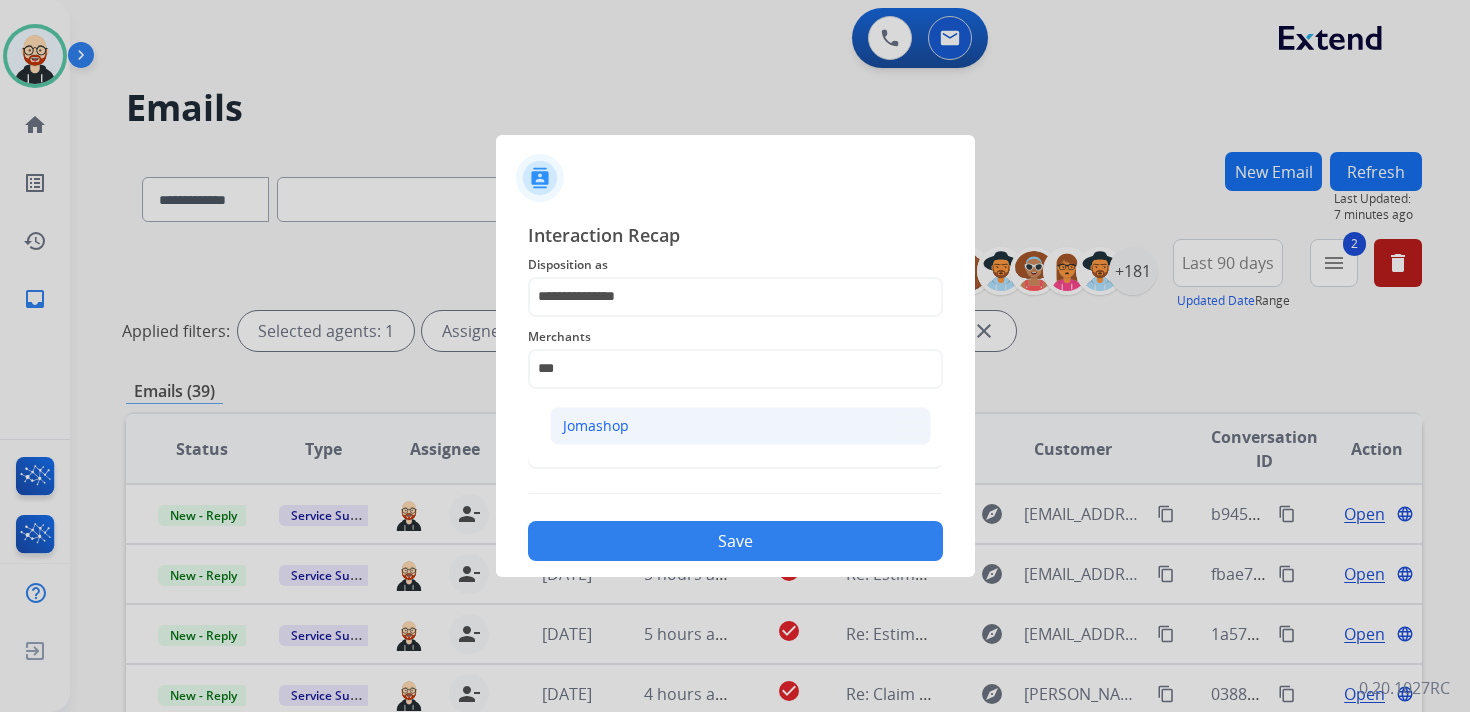click on "Jomashop" 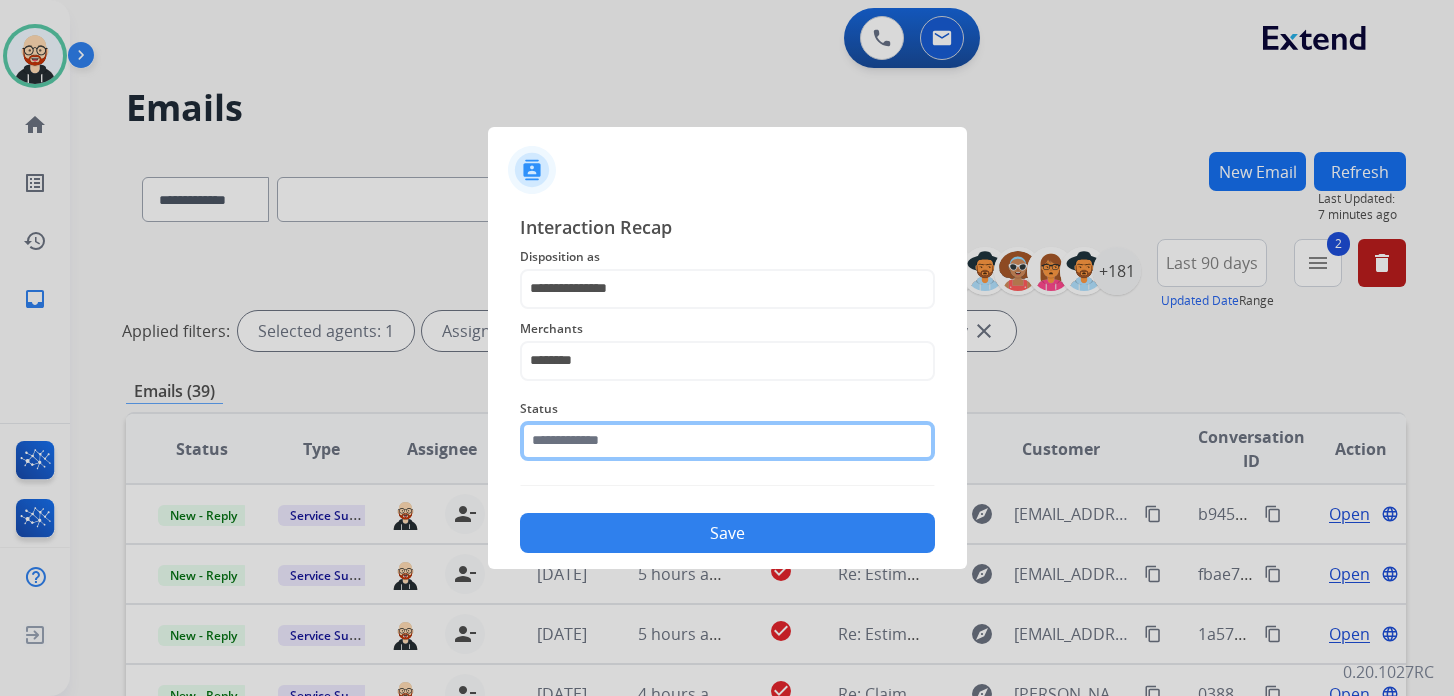 click 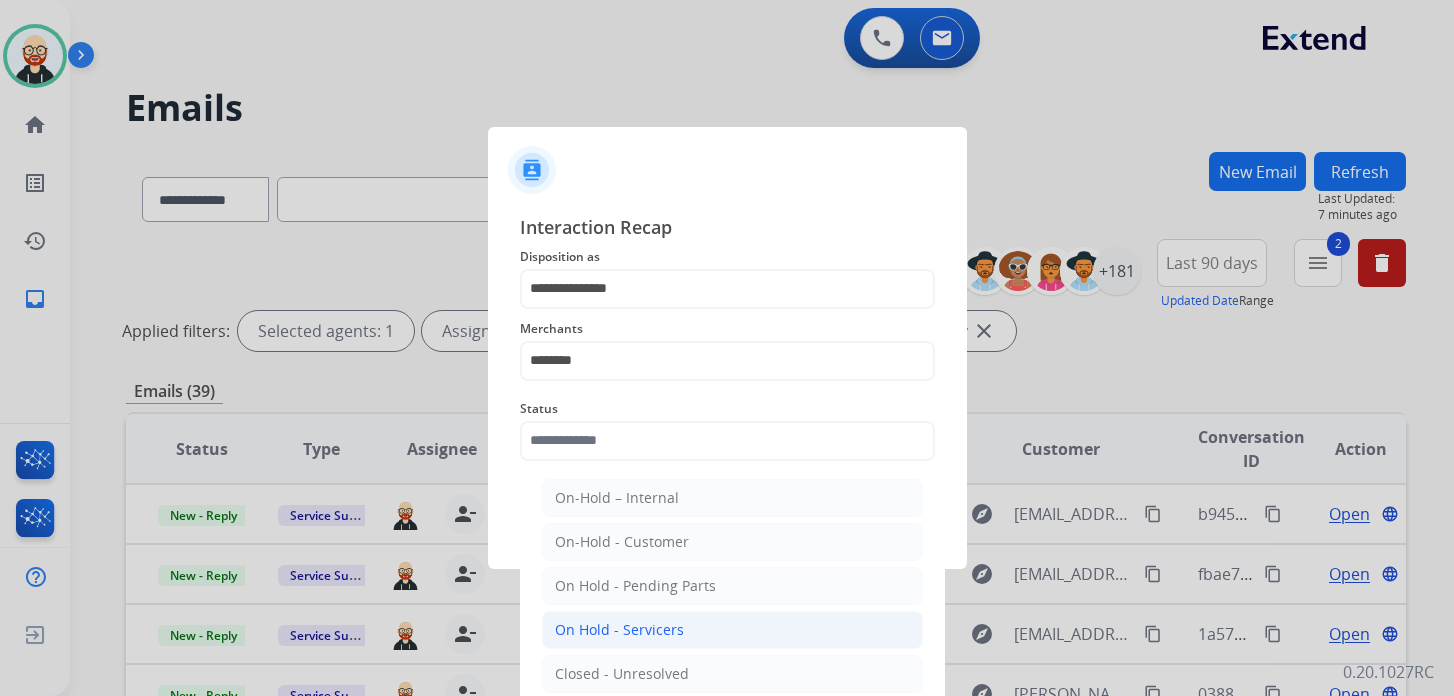 click on "On Hold - Servicers" 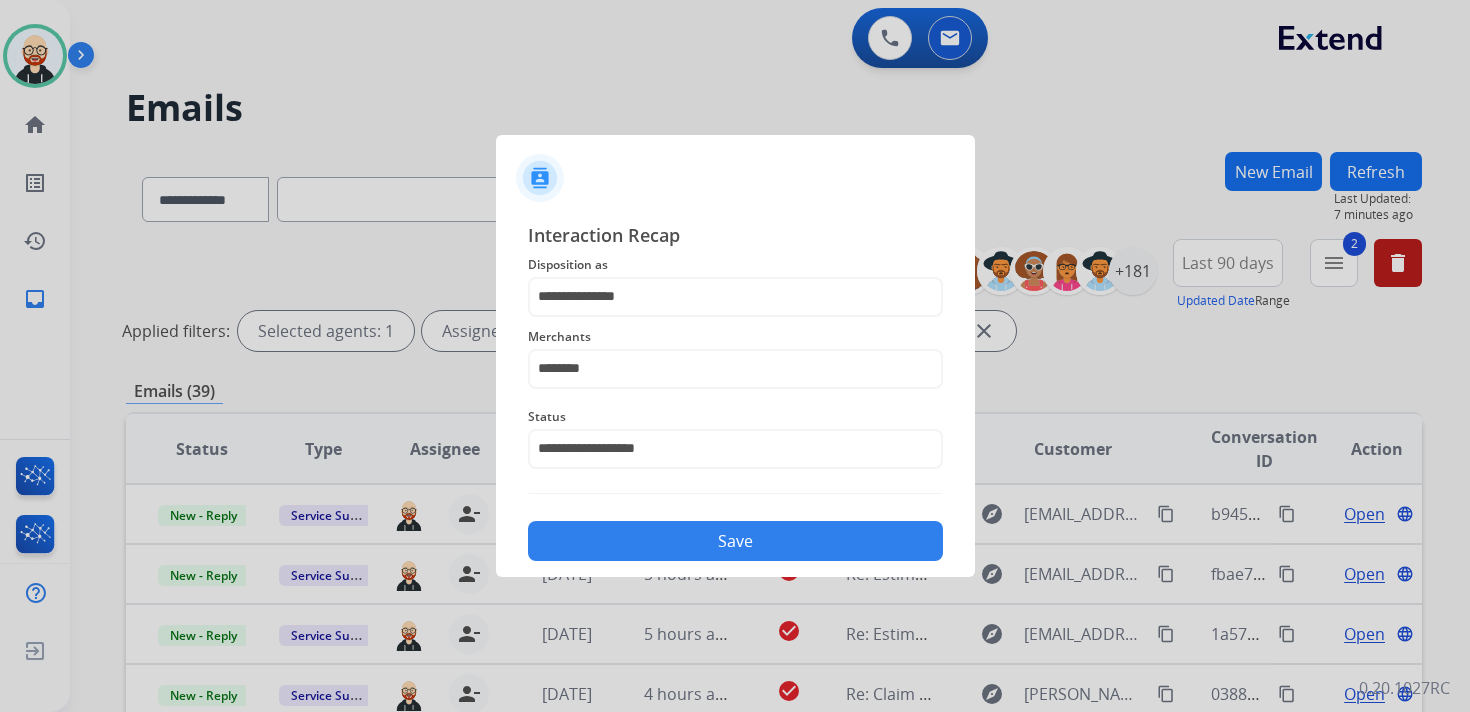 click on "Save" 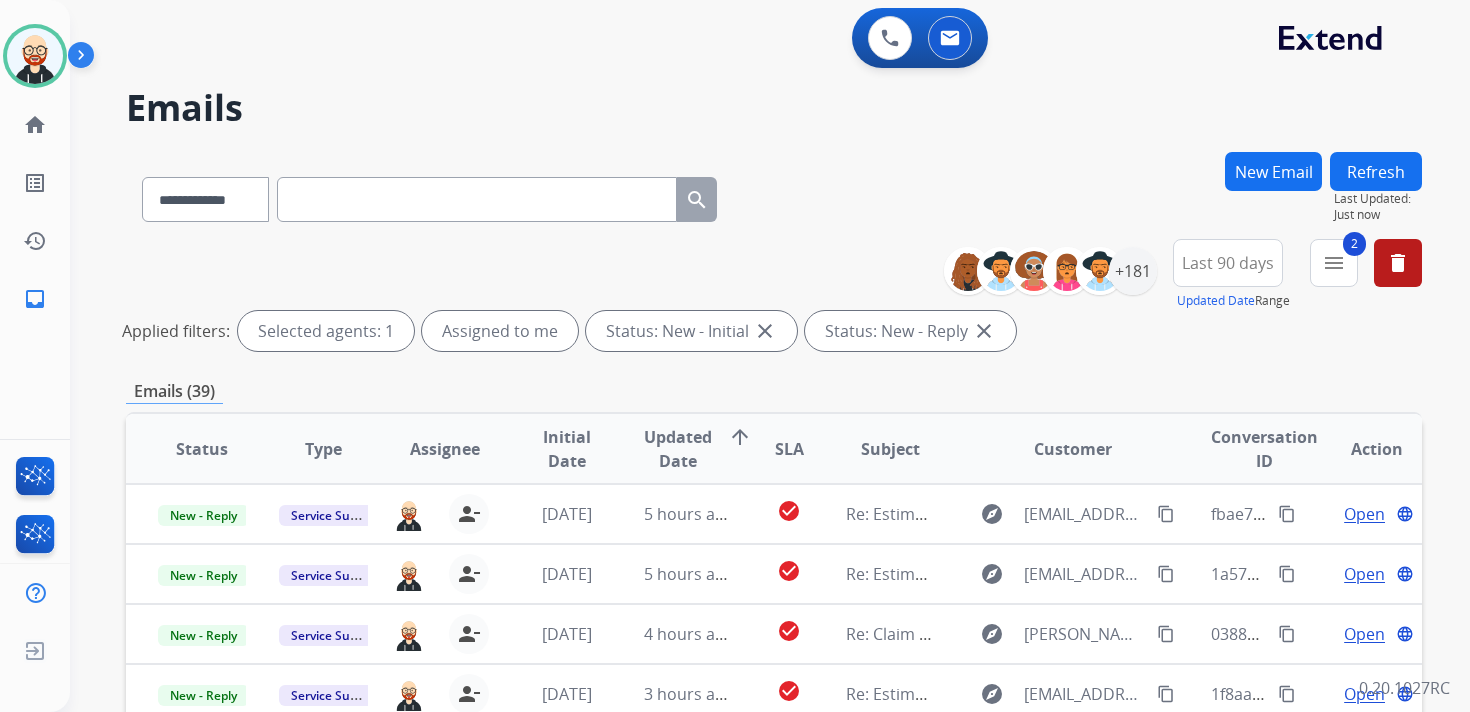 scroll, scrollTop: 2, scrollLeft: 0, axis: vertical 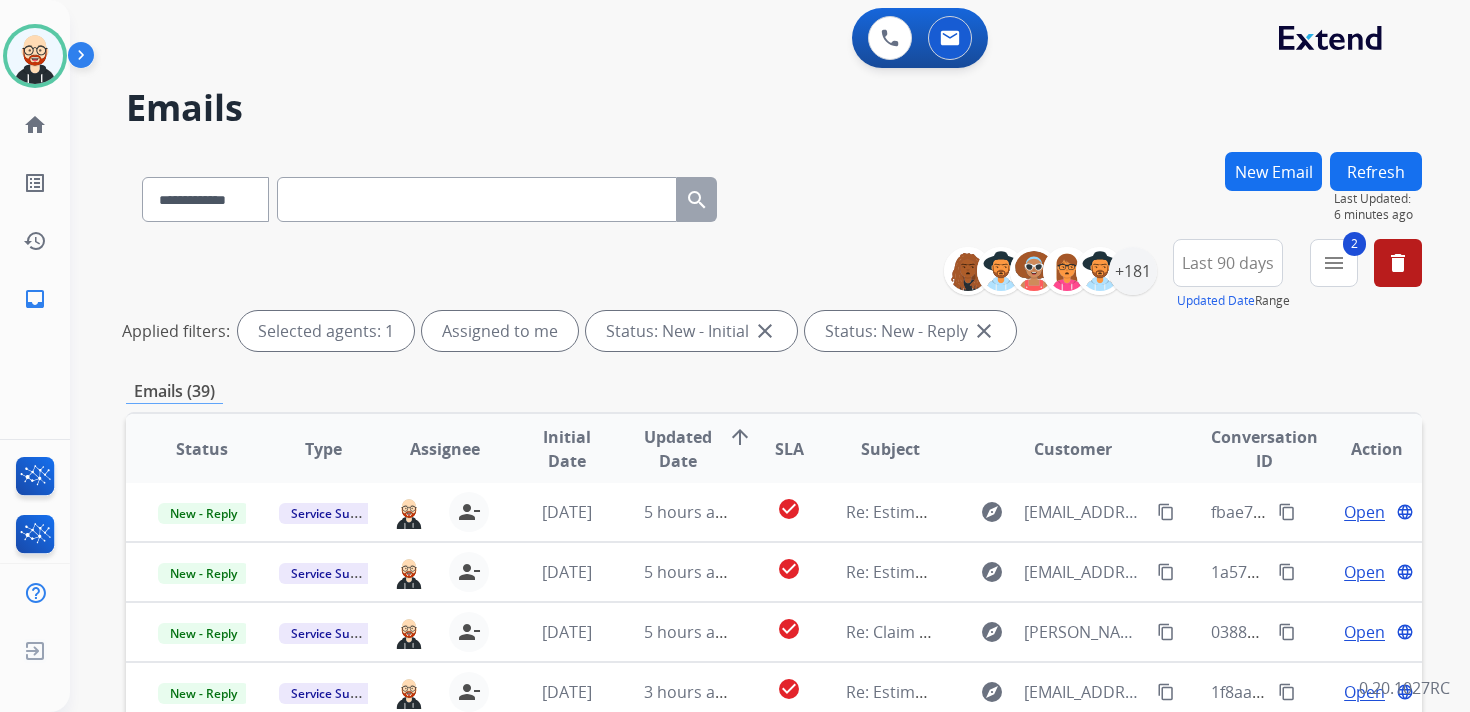 click on "Refresh" at bounding box center (1376, 171) 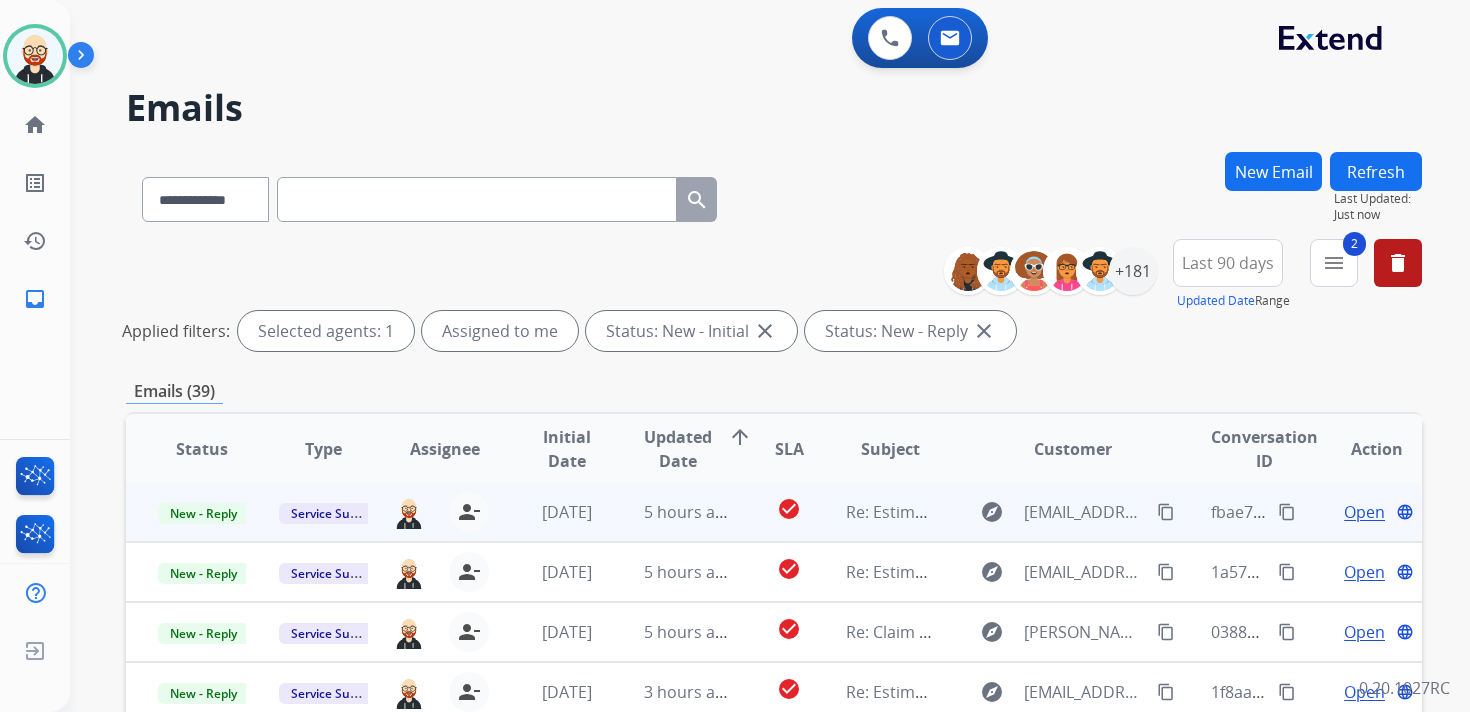 click on "Open" at bounding box center [1364, 512] 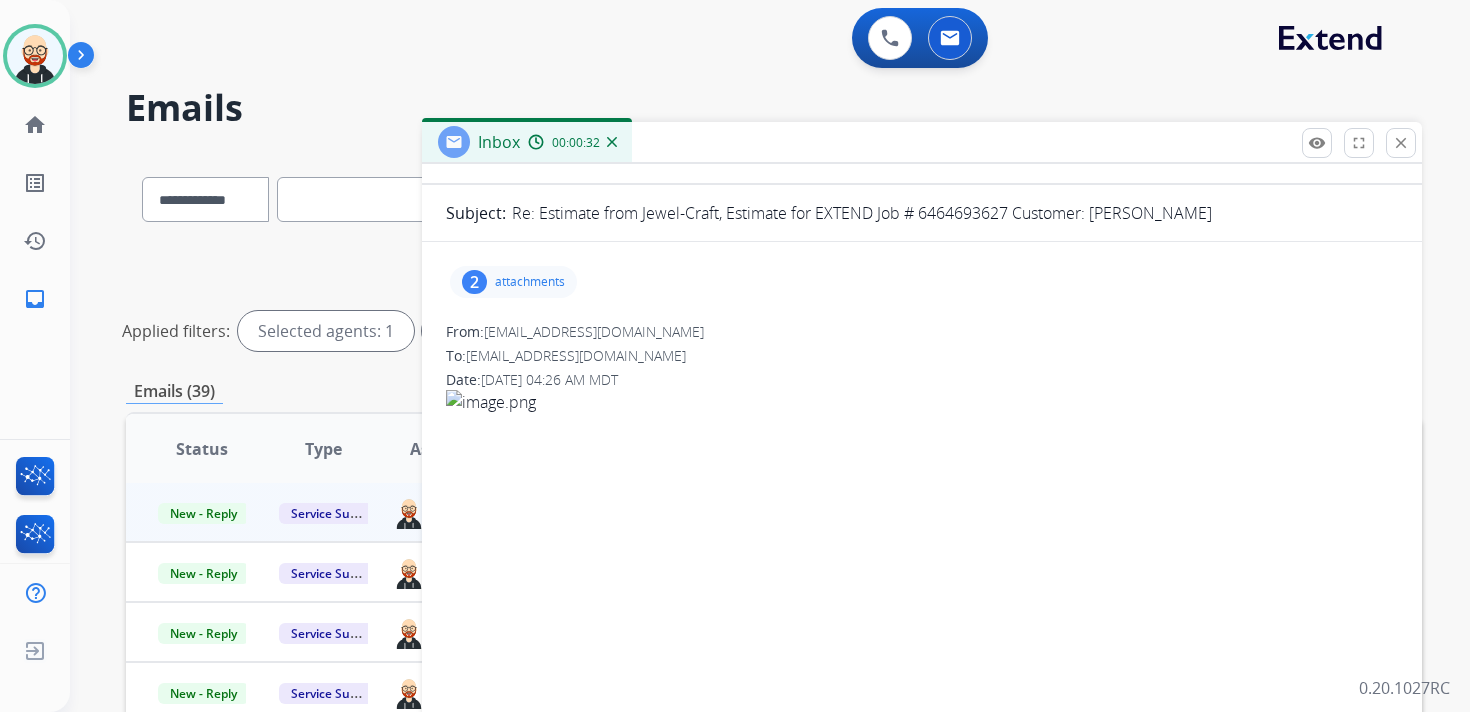 scroll, scrollTop: 125, scrollLeft: 0, axis: vertical 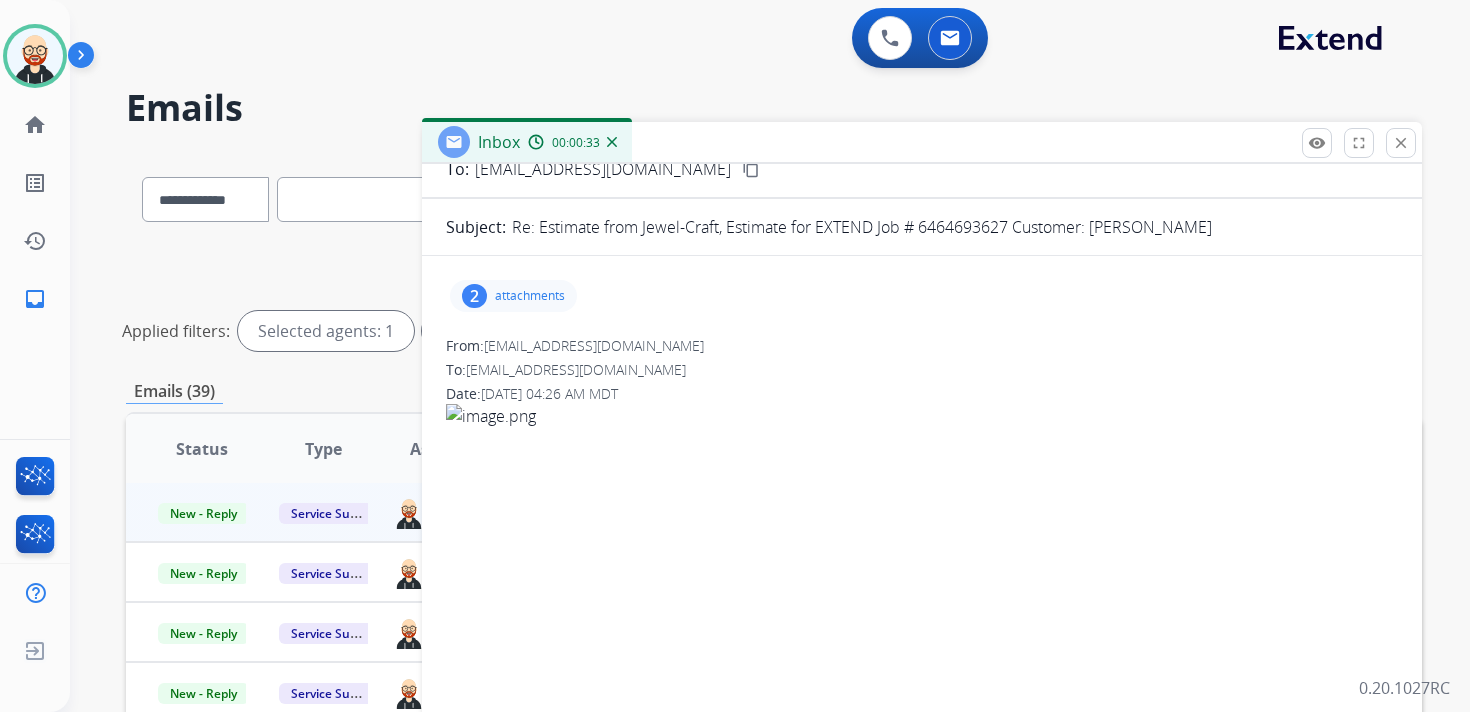 click on "attachments" at bounding box center [530, 296] 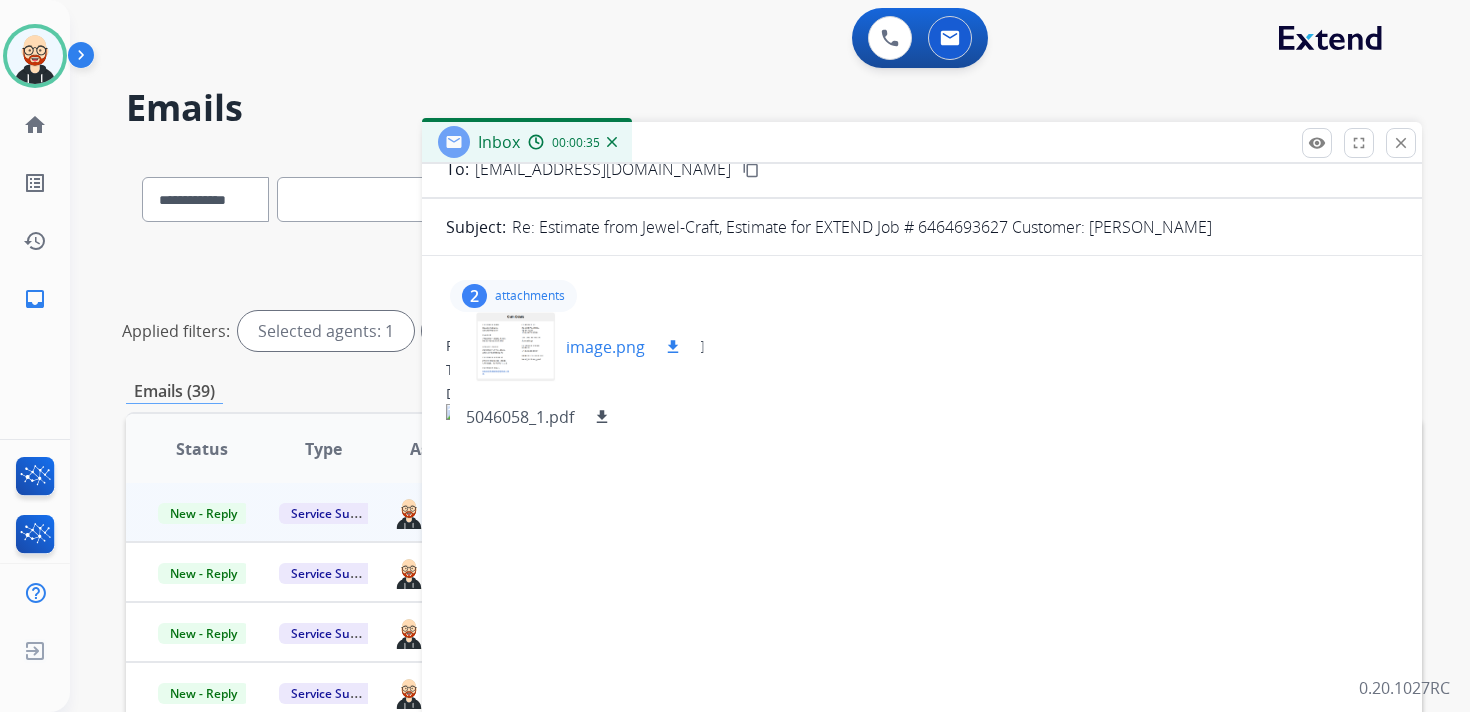 click at bounding box center [516, 347] 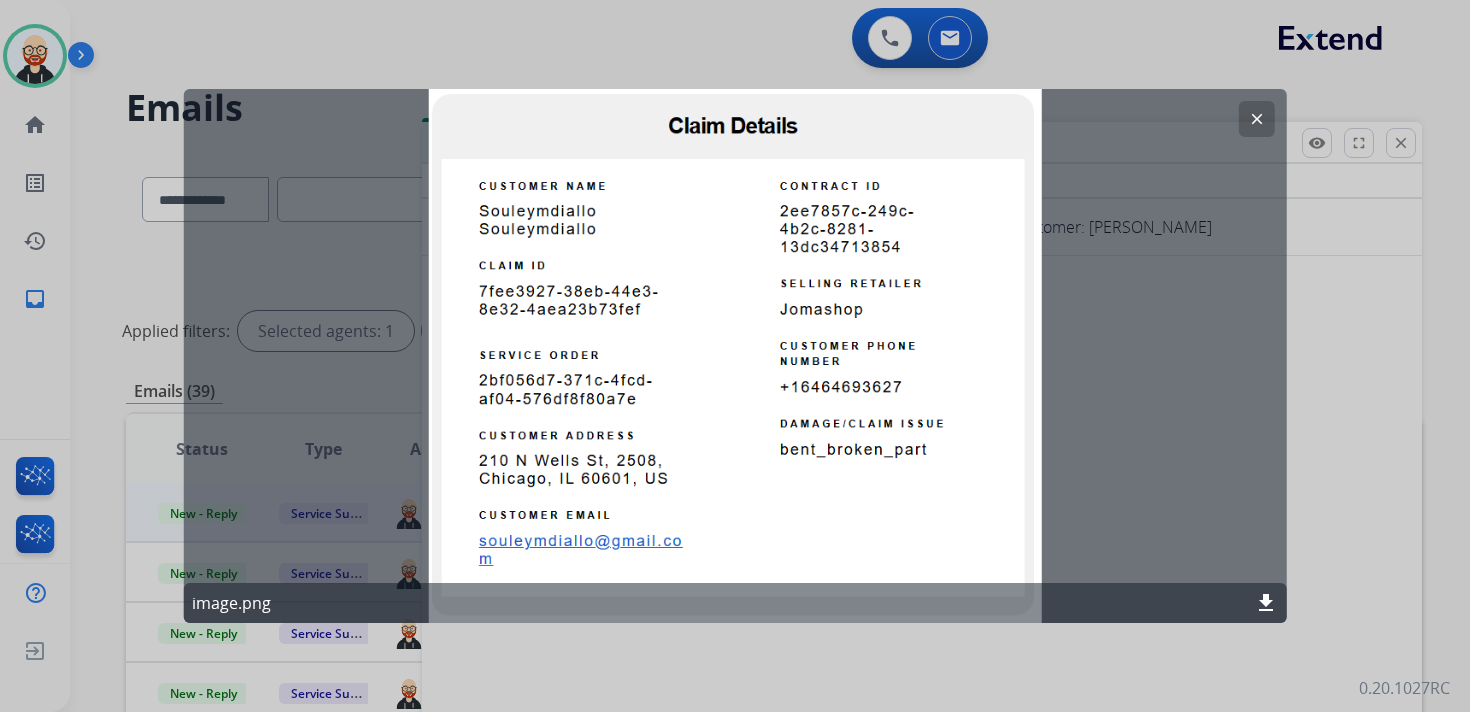 drag, startPoint x: 900, startPoint y: 386, endPoint x: 775, endPoint y: 381, distance: 125.09996 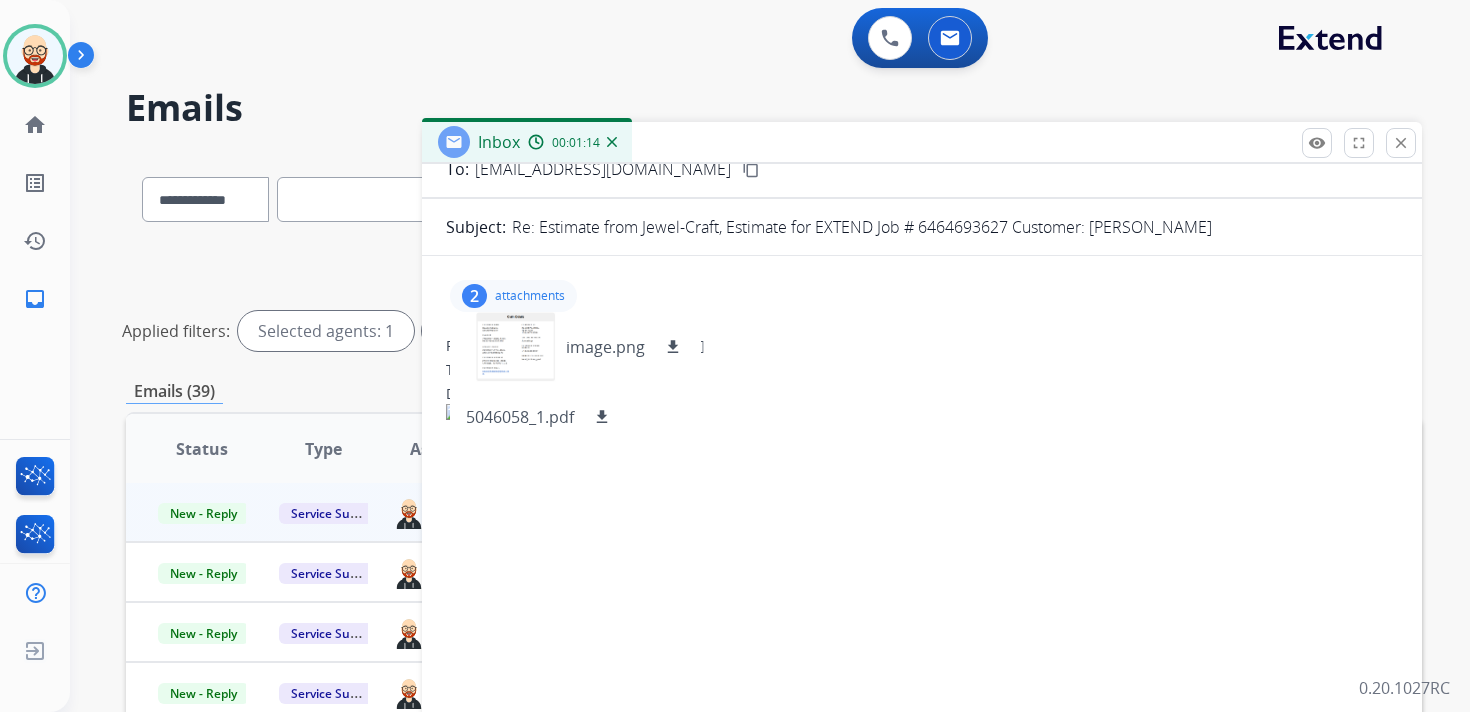 click at bounding box center [727, 649] 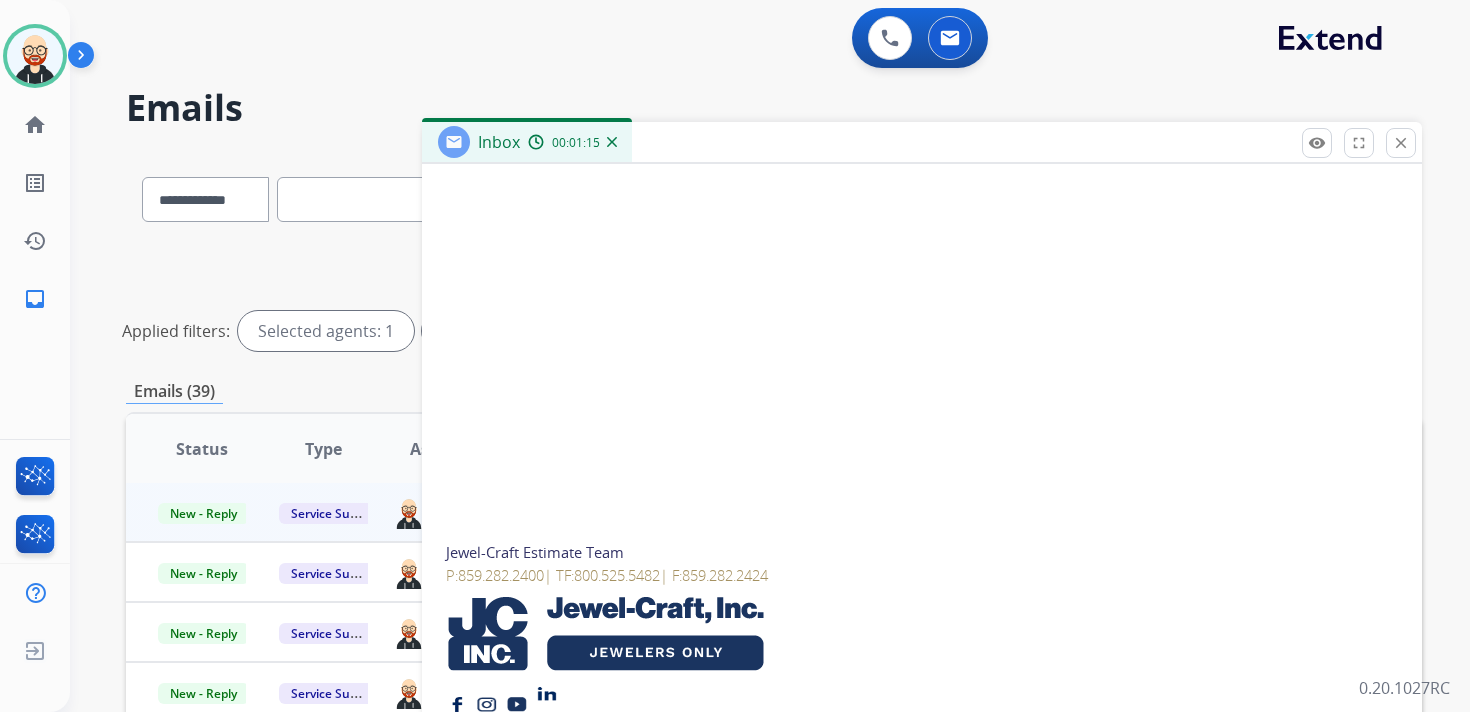 scroll, scrollTop: 896, scrollLeft: 0, axis: vertical 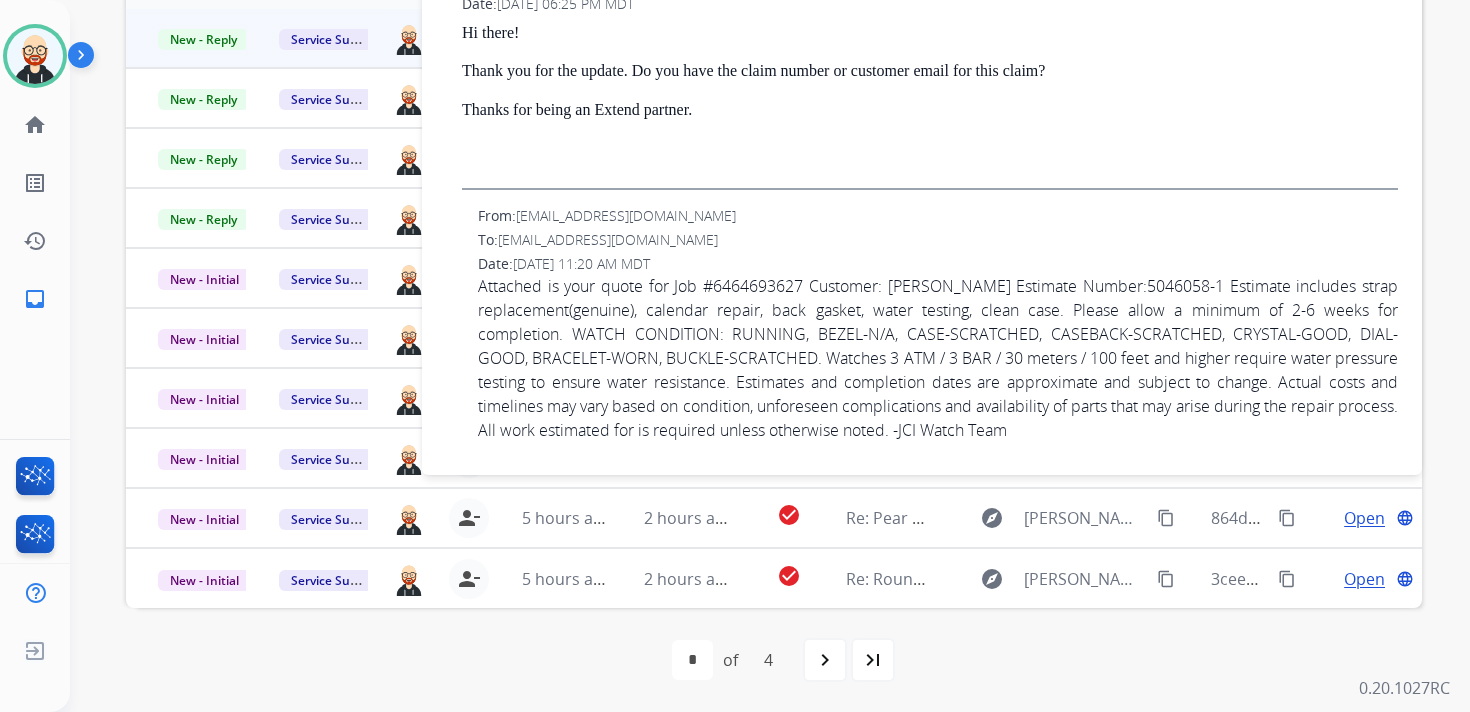 click on "Attached is your quote for Job #6464693627 Customer: [PERSON_NAME]                       Estimate Number:5046058-1
Estimate includes strap replacement(genuine), calendar repair, back gasket, water testing, clean case.
Please allow a minimum of 2-6 weeks for completion.
WATCH CONDITION: RUNNING, BEZEL-N/A, CASE-SCRATCHED, CASEBACK-SCRATCHED, CRYSTAL-GOOD, DIAL-GOOD, BRACELET-WORN, BUCKLE-SCRATCHED.
Watches 3 ATM / 3 BAR / 30 meters / 100 feet and higher require water pressure testing to ensure water resistance.
Estimates and completion dates are approximate and subject to change. Actual costs and timelines may vary based on condition, unforeseen complications and availability of parts that may arise during the repair process. All work estimated for is required unless otherwise noted.   -JCI Watch Team" at bounding box center [938, 358] 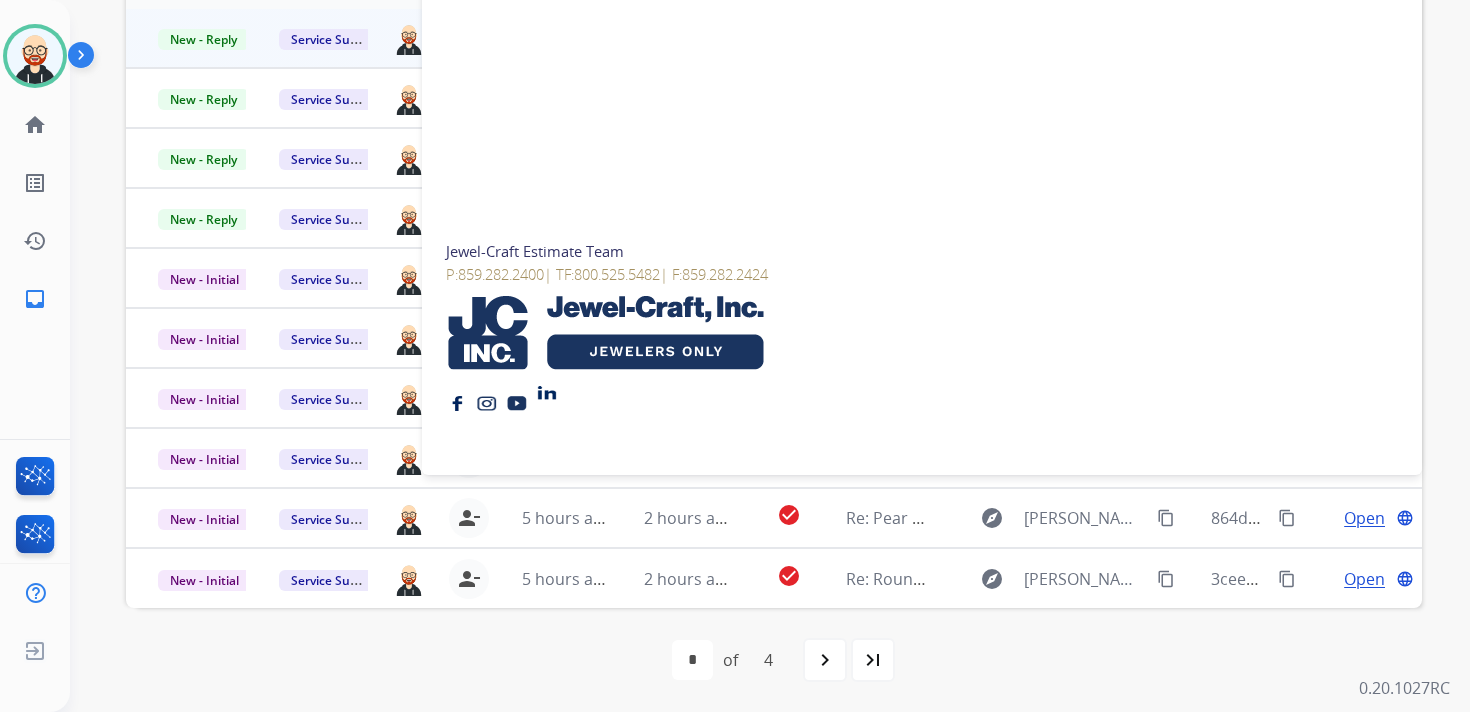 scroll, scrollTop: 0, scrollLeft: 0, axis: both 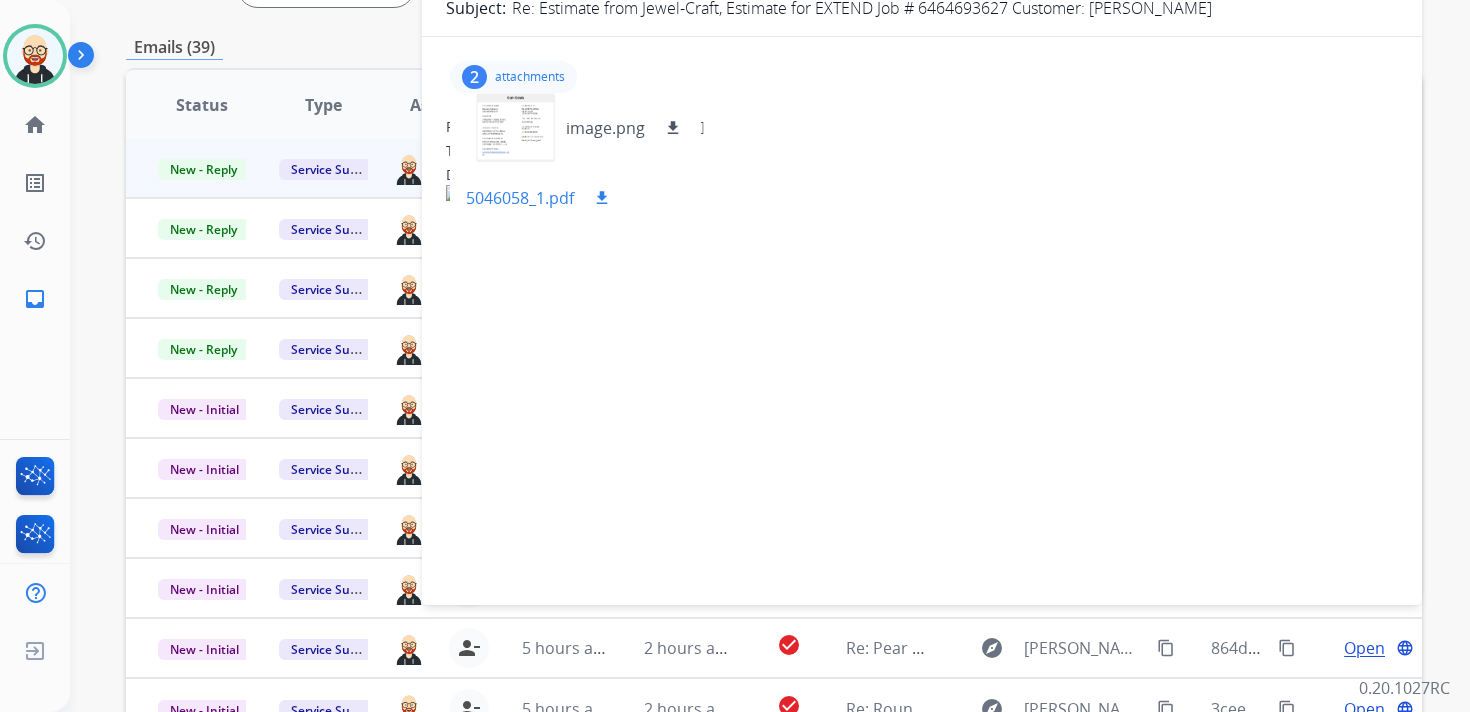 click on "5046058_1.pdf" at bounding box center [520, 198] 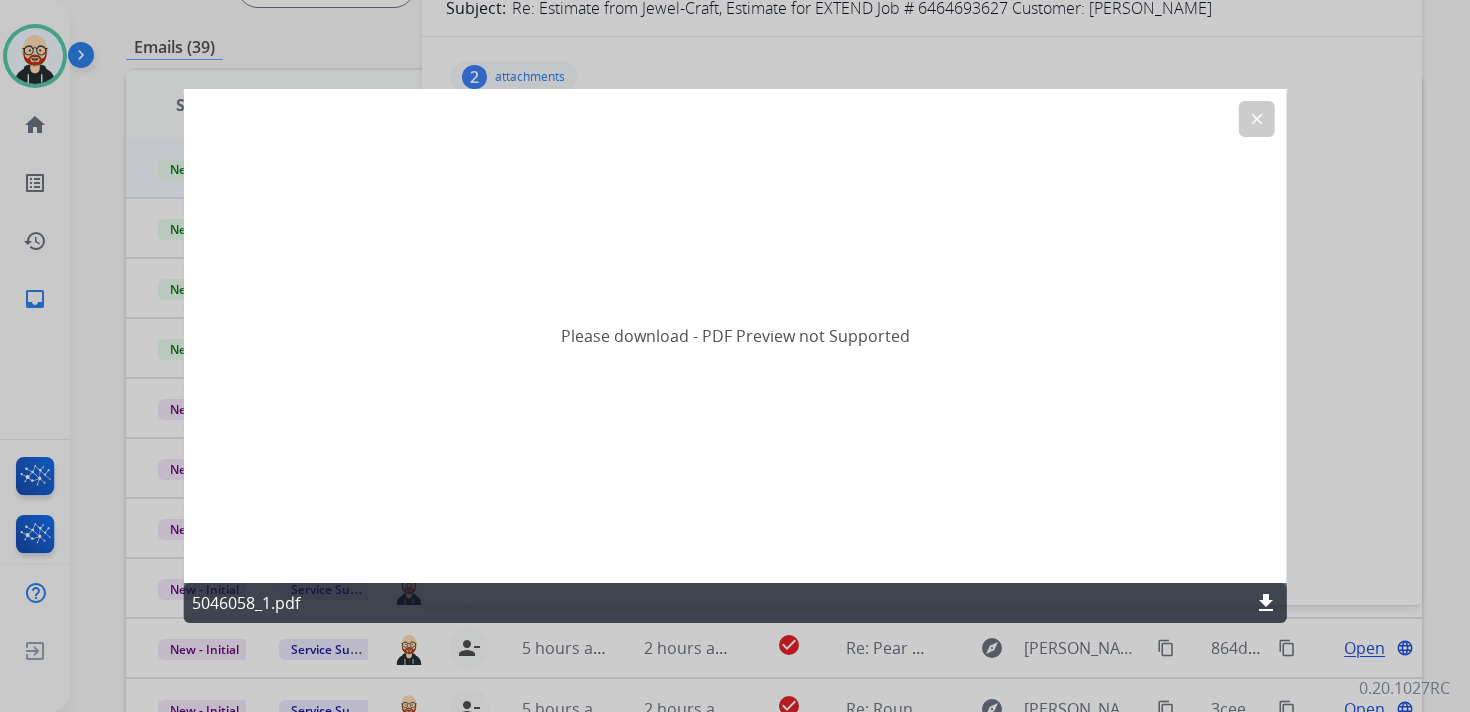 click on "download" 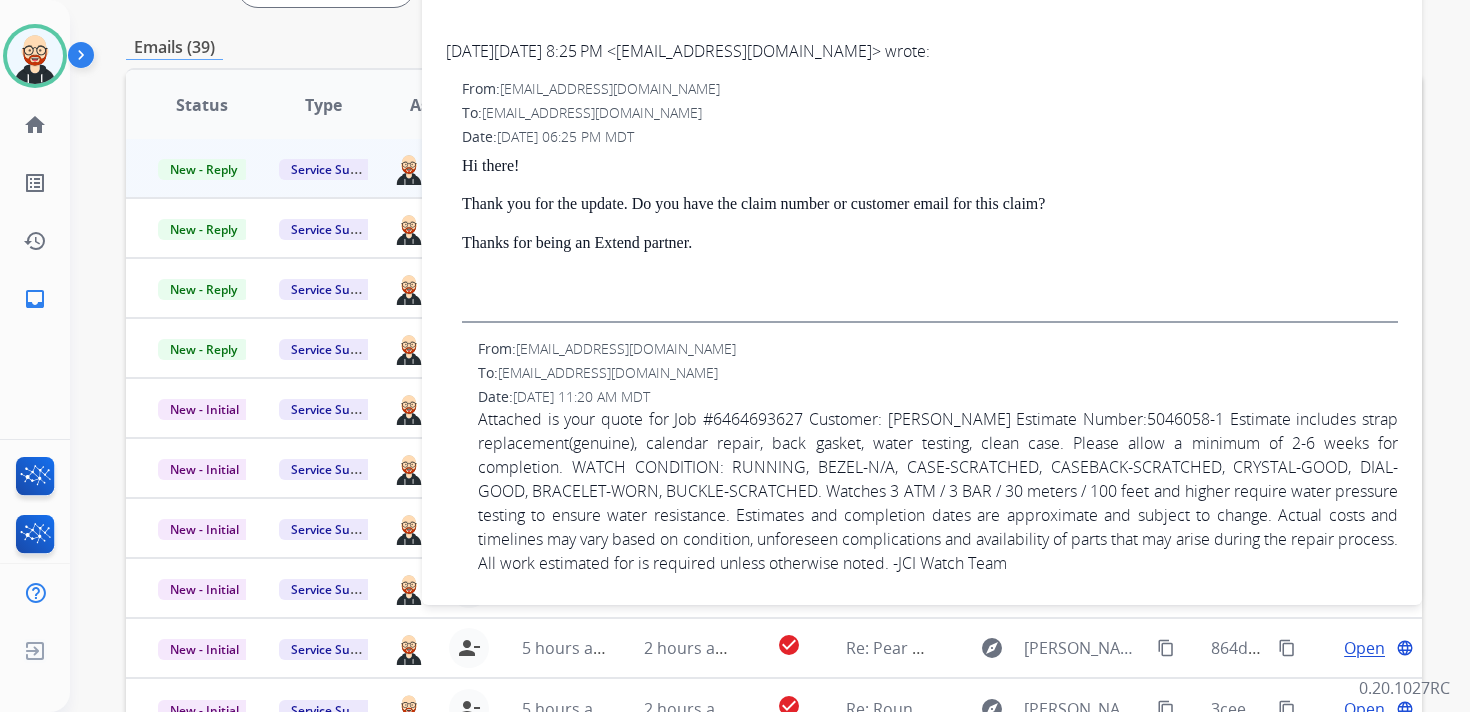 scroll, scrollTop: 896, scrollLeft: 0, axis: vertical 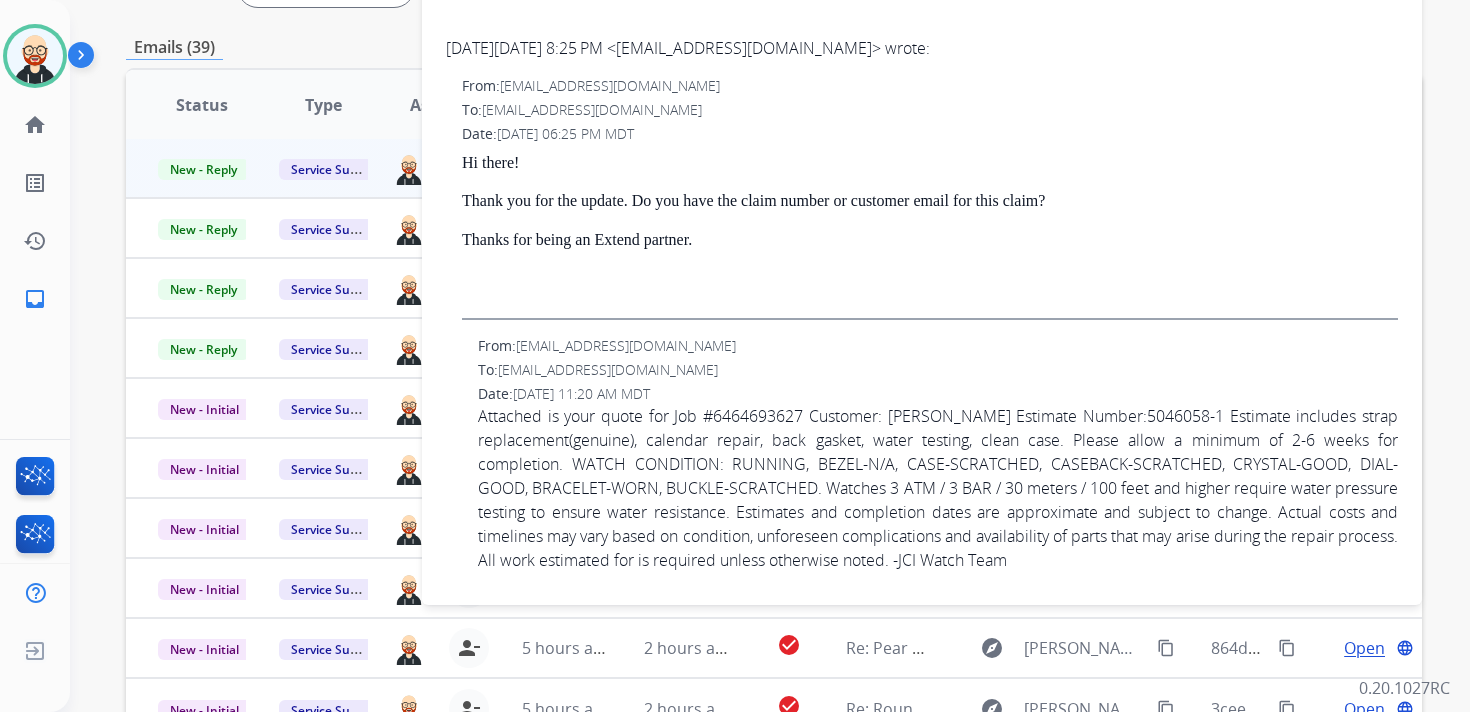 click on "Attached is your quote for Job #6464693627 Customer: [PERSON_NAME]                       Estimate Number:5046058-1
Estimate includes strap replacement(genuine), calendar repair, back gasket, water testing, clean case.
Please allow a minimum of 2-6 weeks for completion.
WATCH CONDITION: RUNNING, BEZEL-N/A, CASE-SCRATCHED, CASEBACK-SCRATCHED, CRYSTAL-GOOD, DIAL-GOOD, BRACELET-WORN, BUCKLE-SCRATCHED.
Watches 3 ATM / 3 BAR / 30 meters / 100 feet and higher require water pressure testing to ensure water resistance.
Estimates and completion dates are approximate and subject to change. Actual costs and timelines may vary based on condition, unforeseen complications and availability of parts that may arise during the repair process. All work estimated for is required unless otherwise noted.   -JCI Watch Team" at bounding box center [938, 488] 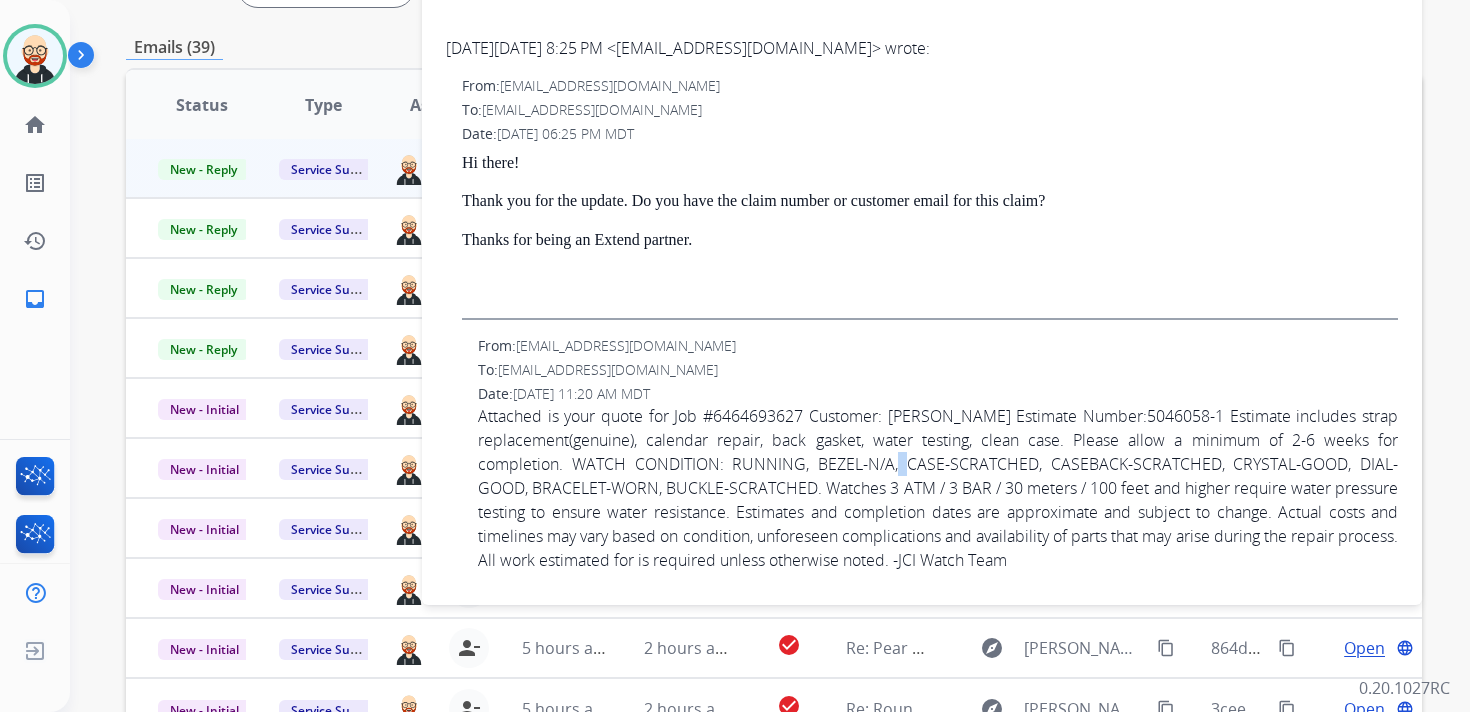 click on "Attached is your quote for Job #6464693627 Customer: [PERSON_NAME]                       Estimate Number:5046058-1
Estimate includes strap replacement(genuine), calendar repair, back gasket, water testing, clean case.
Please allow a minimum of 2-6 weeks for completion.
WATCH CONDITION: RUNNING, BEZEL-N/A, CASE-SCRATCHED, CASEBACK-SCRATCHED, CRYSTAL-GOOD, DIAL-GOOD, BRACELET-WORN, BUCKLE-SCRATCHED.
Watches 3 ATM / 3 BAR / 30 meters / 100 feet and higher require water pressure testing to ensure water resistance.
Estimates and completion dates are approximate and subject to change. Actual costs and timelines may vary based on condition, unforeseen complications and availability of parts that may arise during the repair process. All work estimated for is required unless otherwise noted.   -JCI Watch Team" at bounding box center [938, 488] 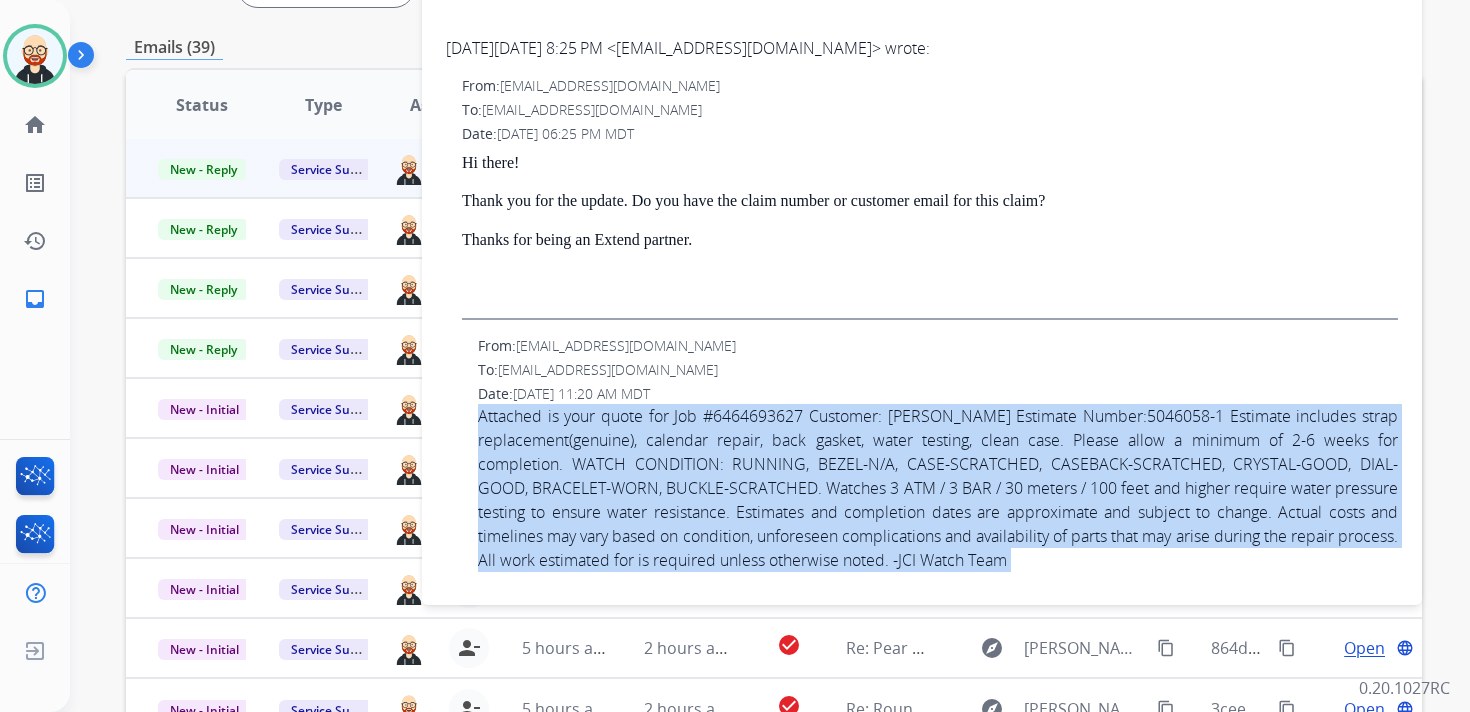 click on "Attached is your quote for Job #6464693627 Customer: [PERSON_NAME]                       Estimate Number:5046058-1
Estimate includes strap replacement(genuine), calendar repair, back gasket, water testing, clean case.
Please allow a minimum of 2-6 weeks for completion.
WATCH CONDITION: RUNNING, BEZEL-N/A, CASE-SCRATCHED, CASEBACK-SCRATCHED, CRYSTAL-GOOD, DIAL-GOOD, BRACELET-WORN, BUCKLE-SCRATCHED.
Watches 3 ATM / 3 BAR / 30 meters / 100 feet and higher require water pressure testing to ensure water resistance.
Estimates and completion dates are approximate and subject to change. Actual costs and timelines may vary based on condition, unforeseen complications and availability of parts that may arise during the repair process. All work estimated for is required unless otherwise noted.   -JCI Watch Team" at bounding box center [938, 488] 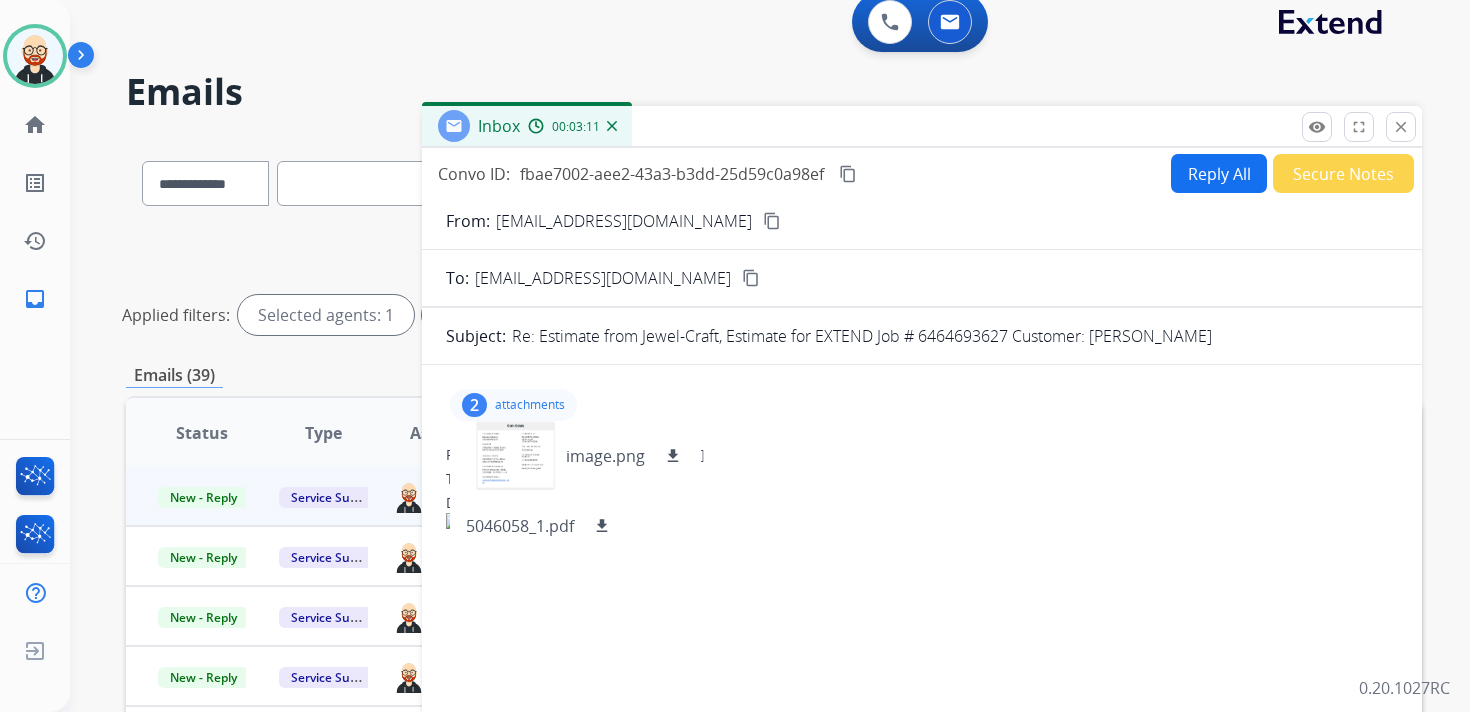 scroll, scrollTop: 0, scrollLeft: 0, axis: both 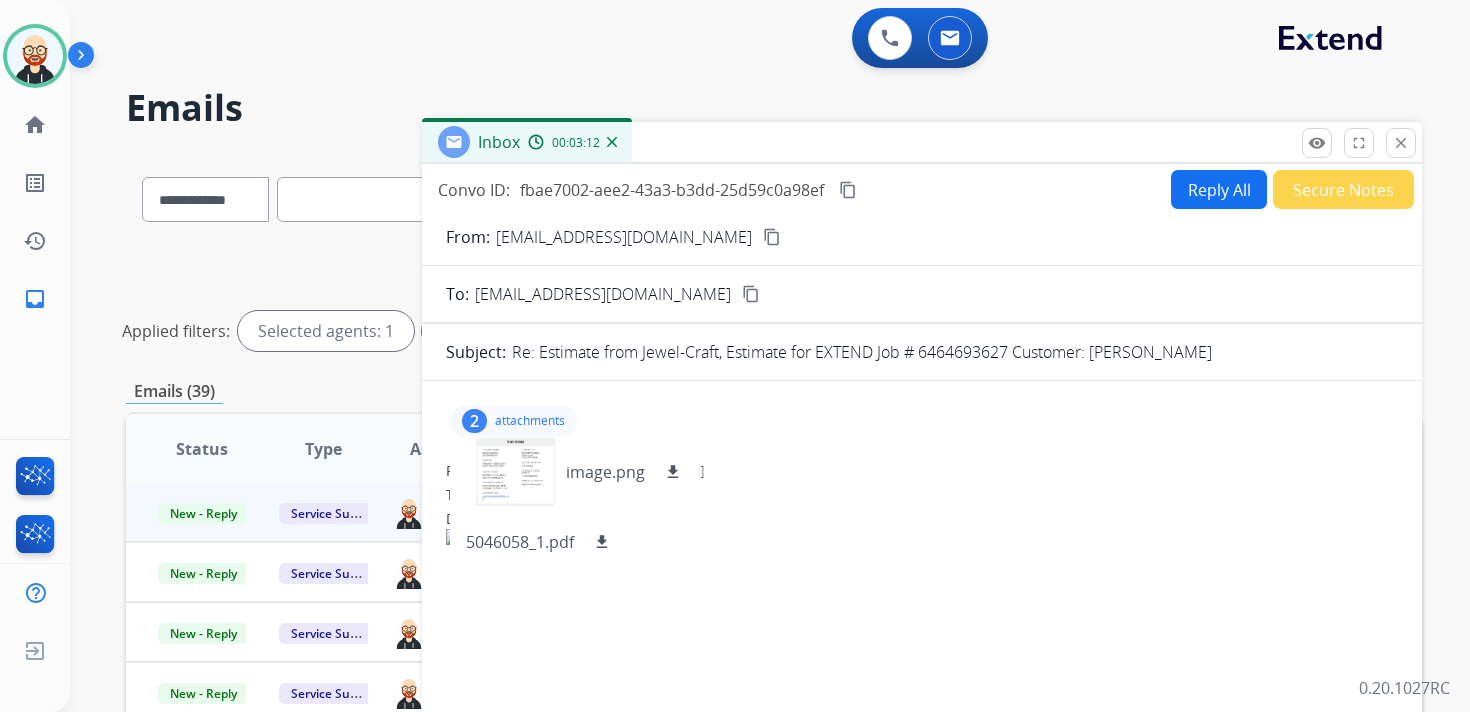 click on "content_copy" at bounding box center (848, 190) 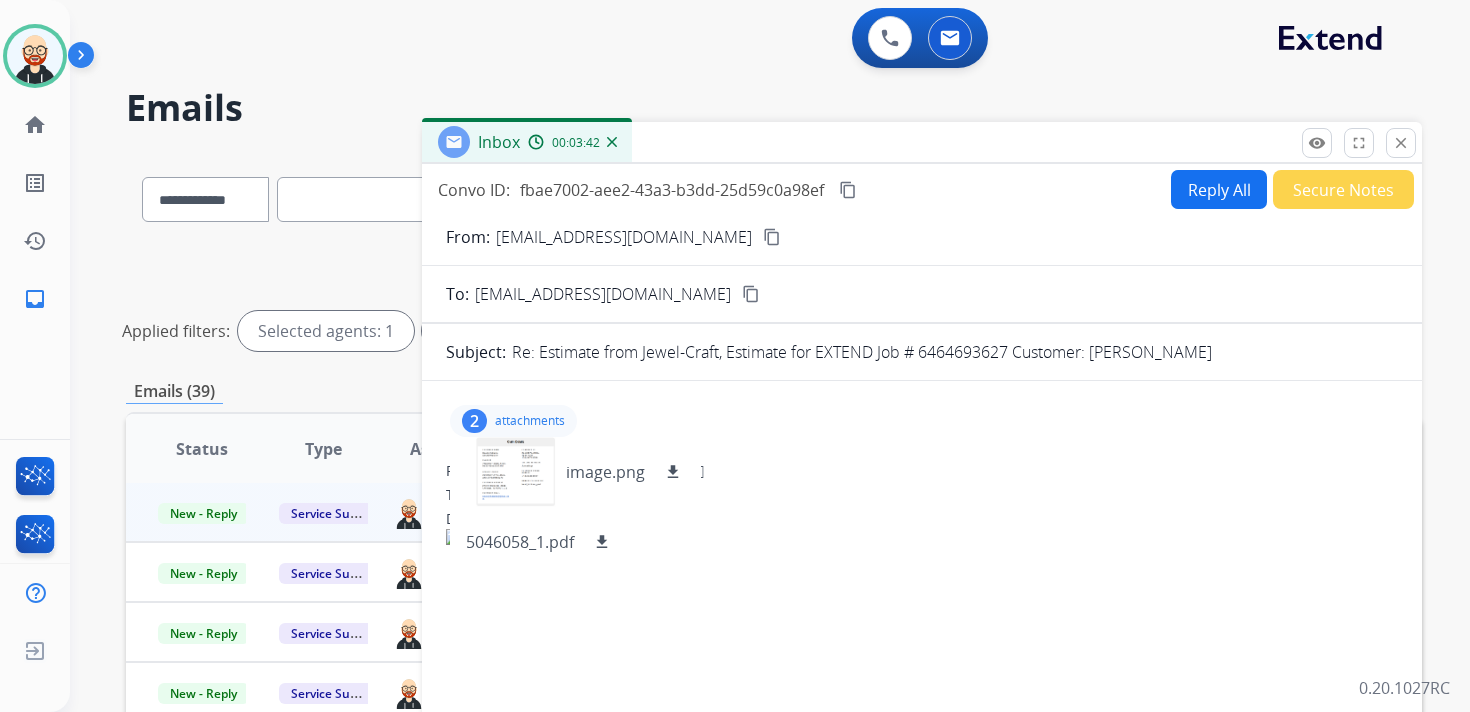 click on "Reply All" at bounding box center (1219, 189) 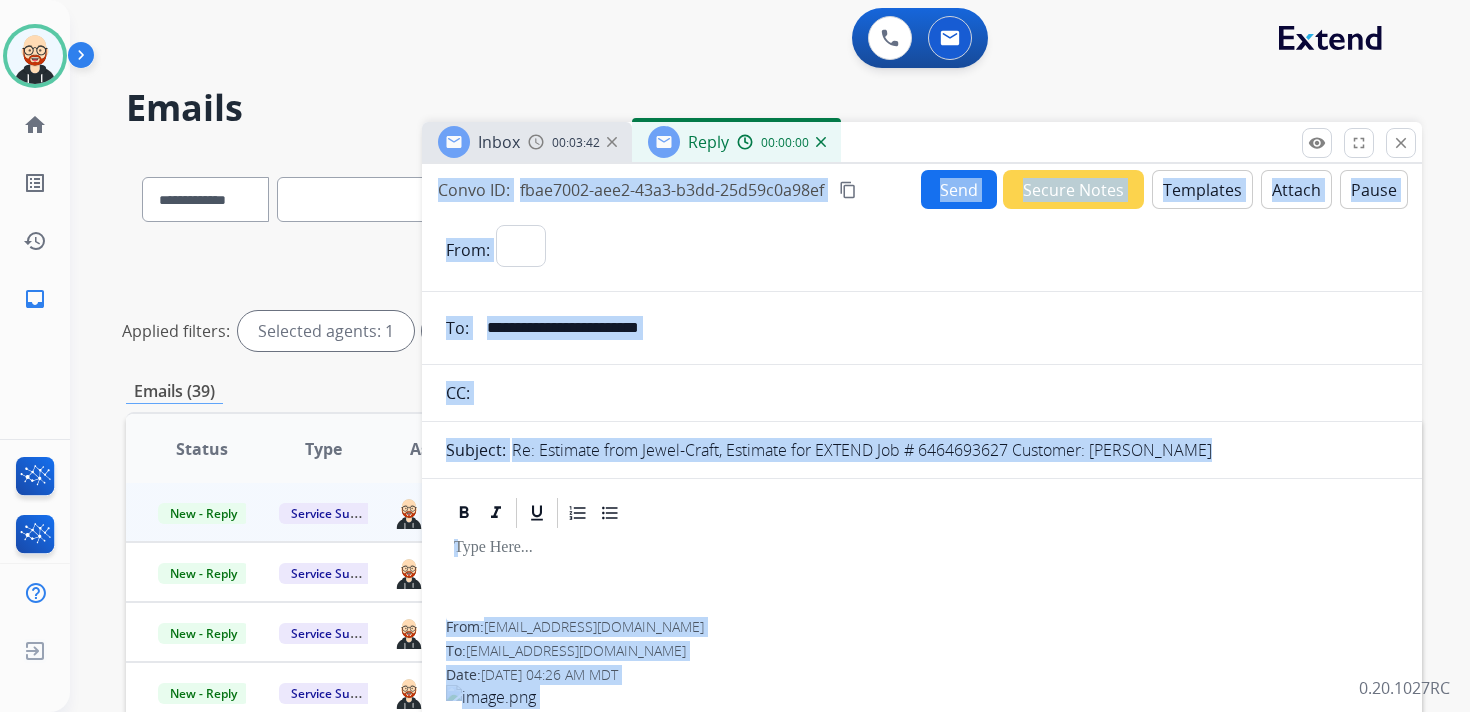 select on "**********" 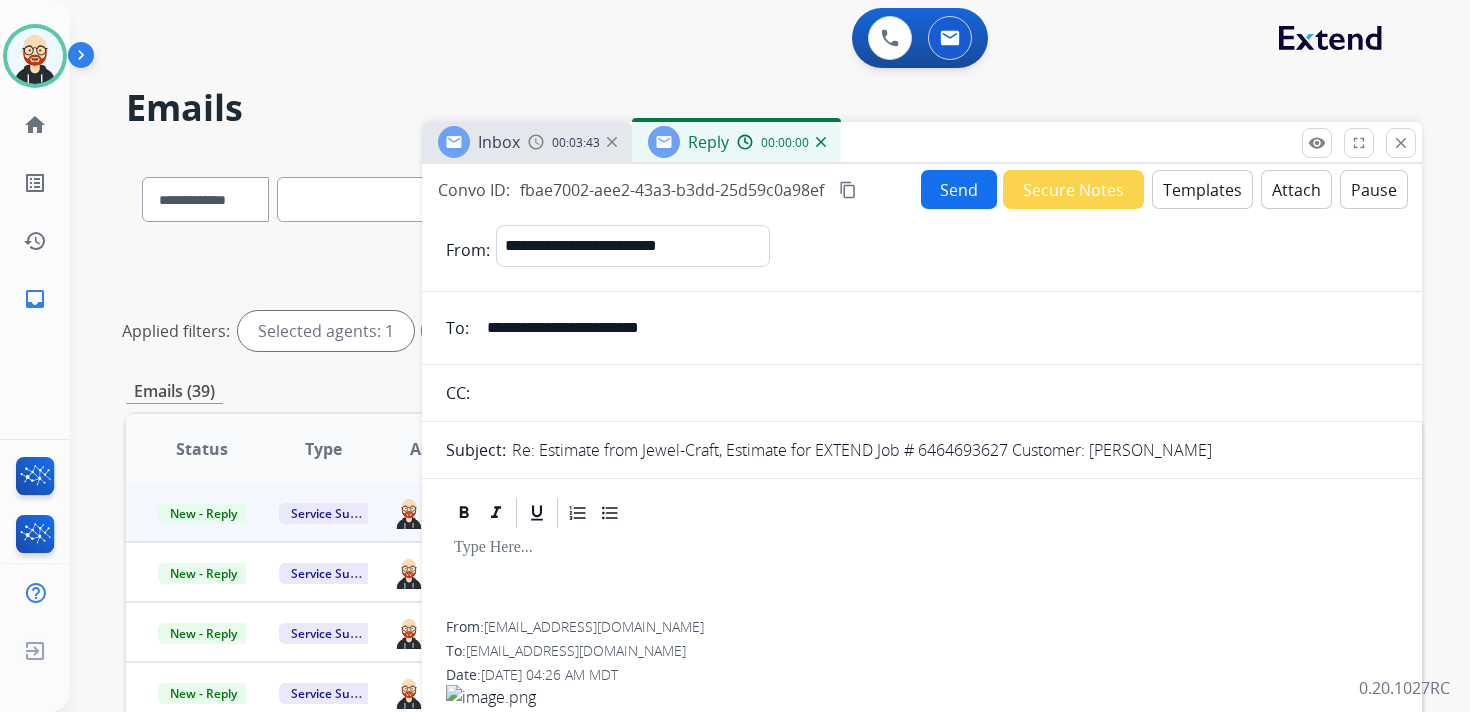 click at bounding box center [922, 576] 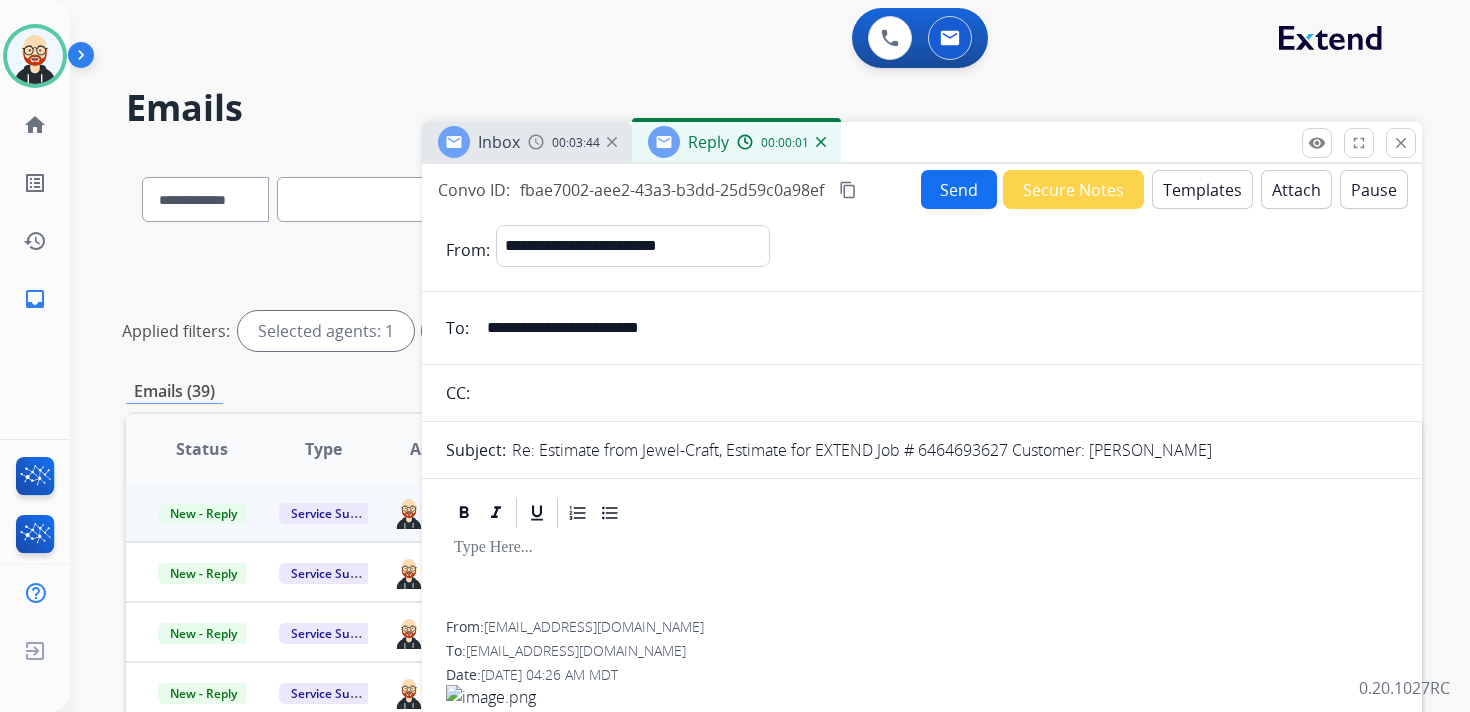 type 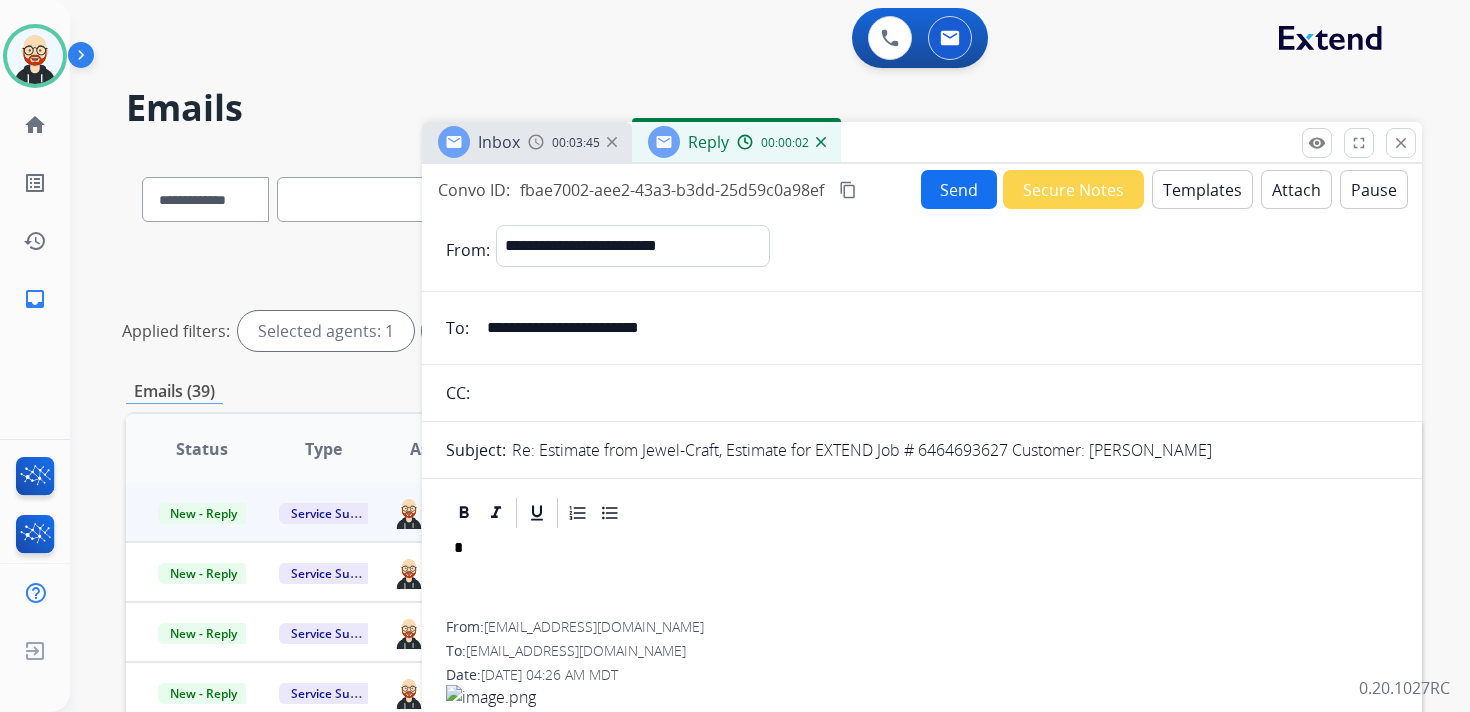 scroll, scrollTop: 5, scrollLeft: 0, axis: vertical 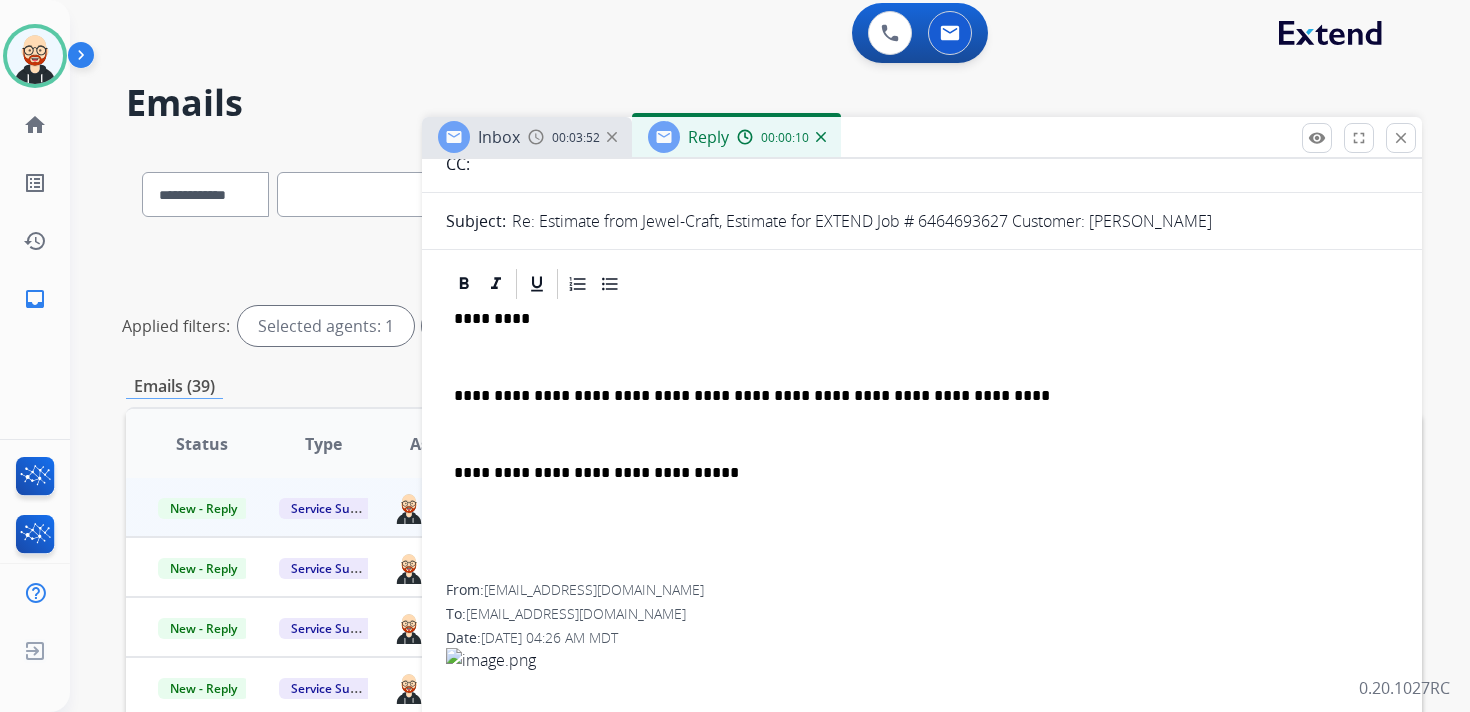 click at bounding box center (922, 434) 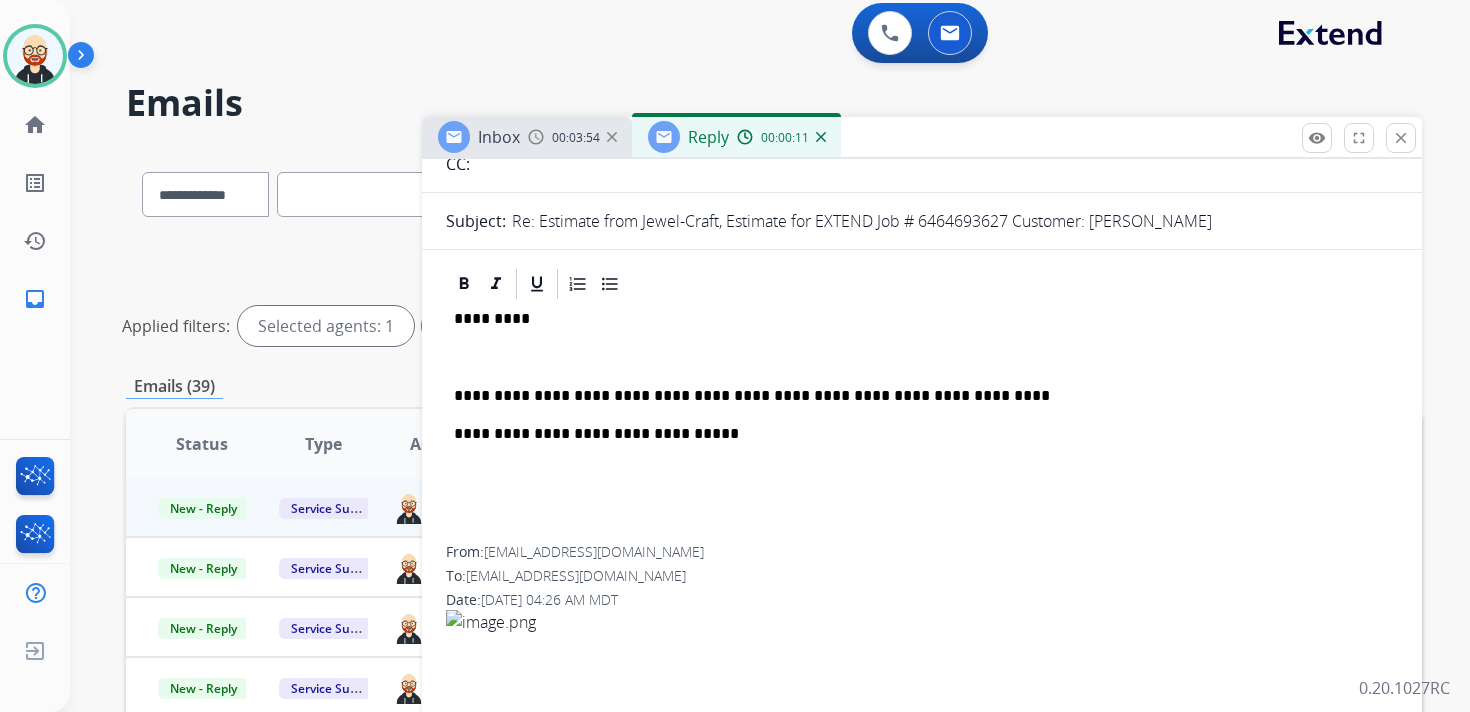 click on "**********" at bounding box center [922, 424] 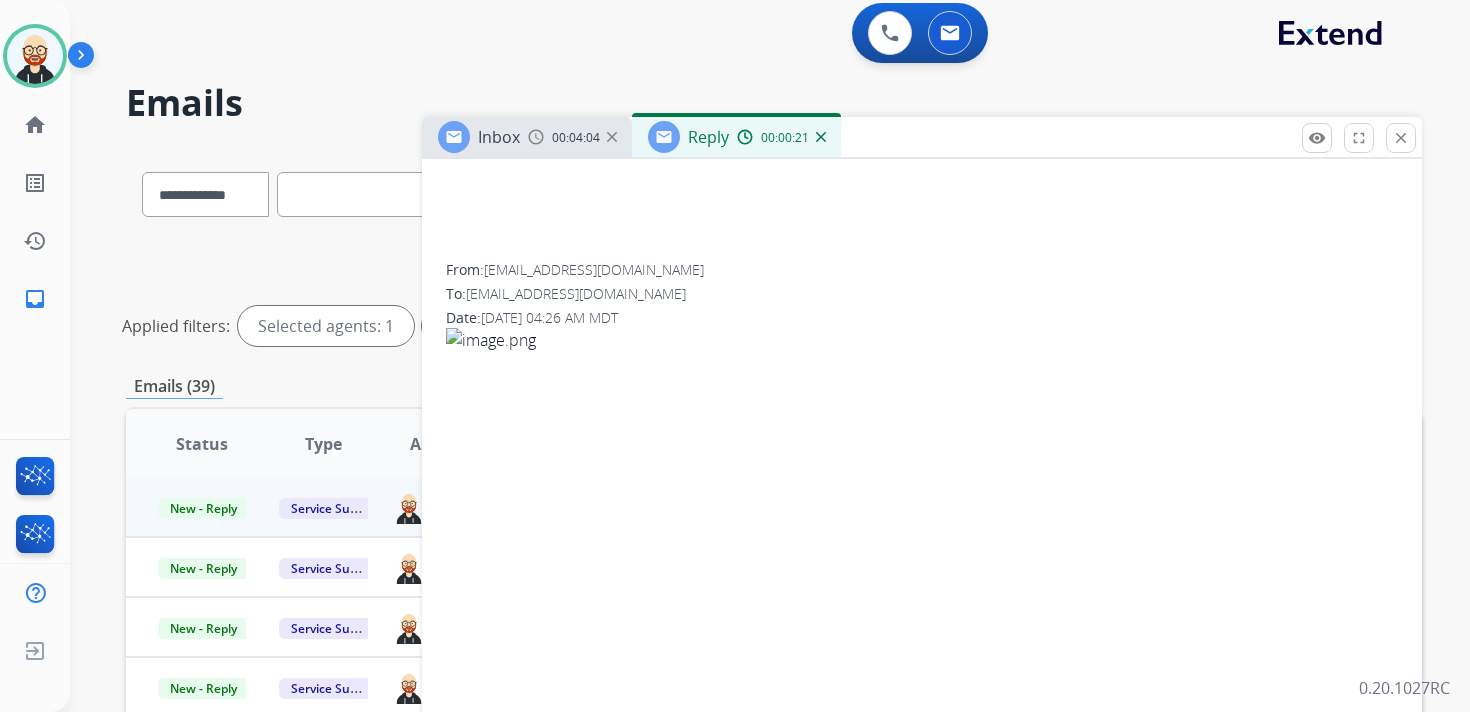 scroll, scrollTop: 0, scrollLeft: 0, axis: both 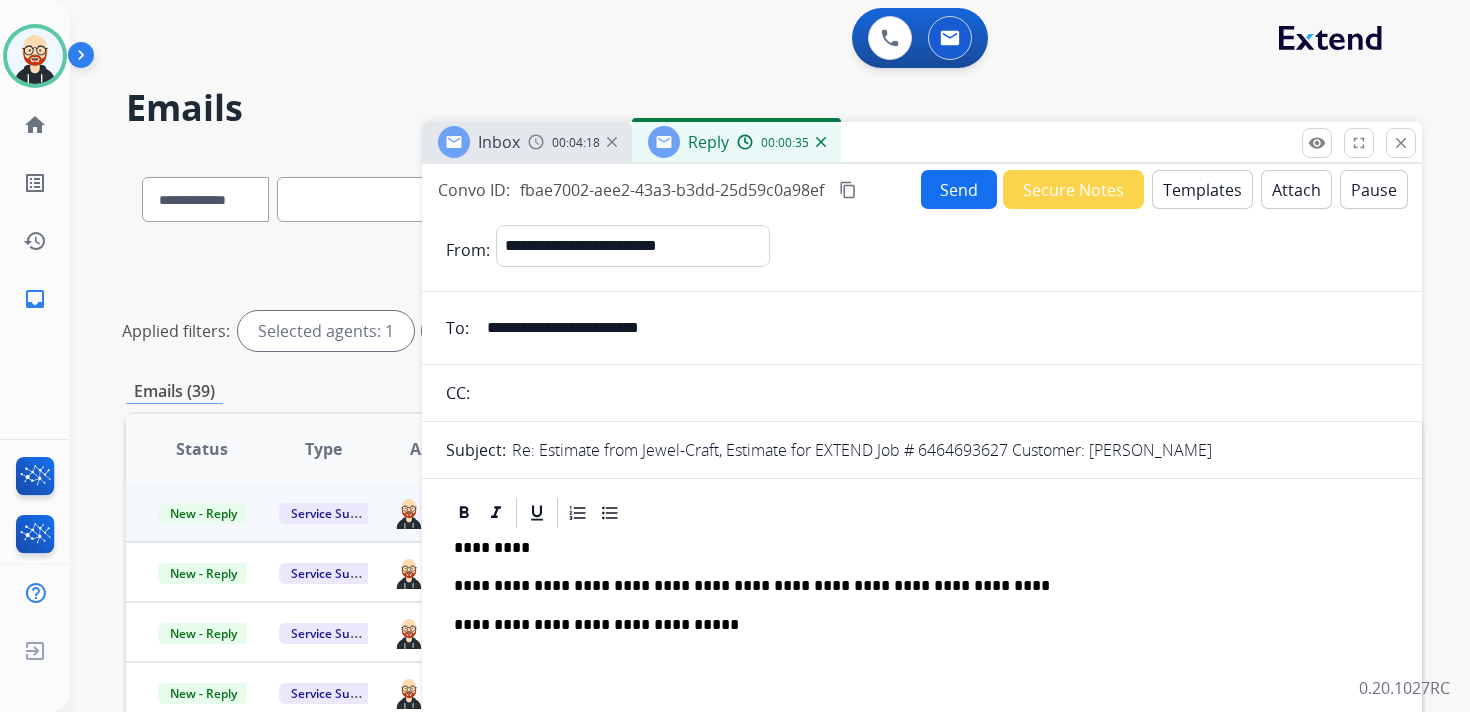 click on "Send" at bounding box center (959, 189) 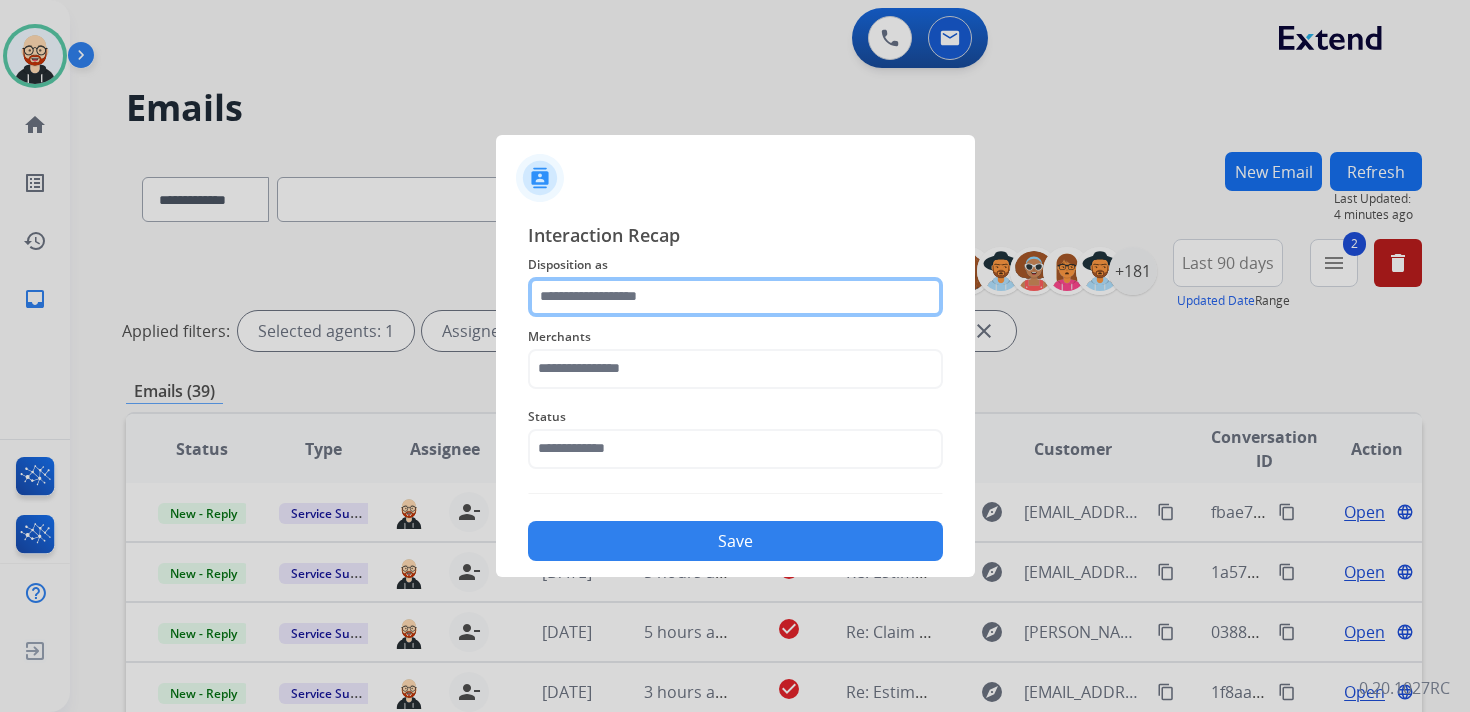 click 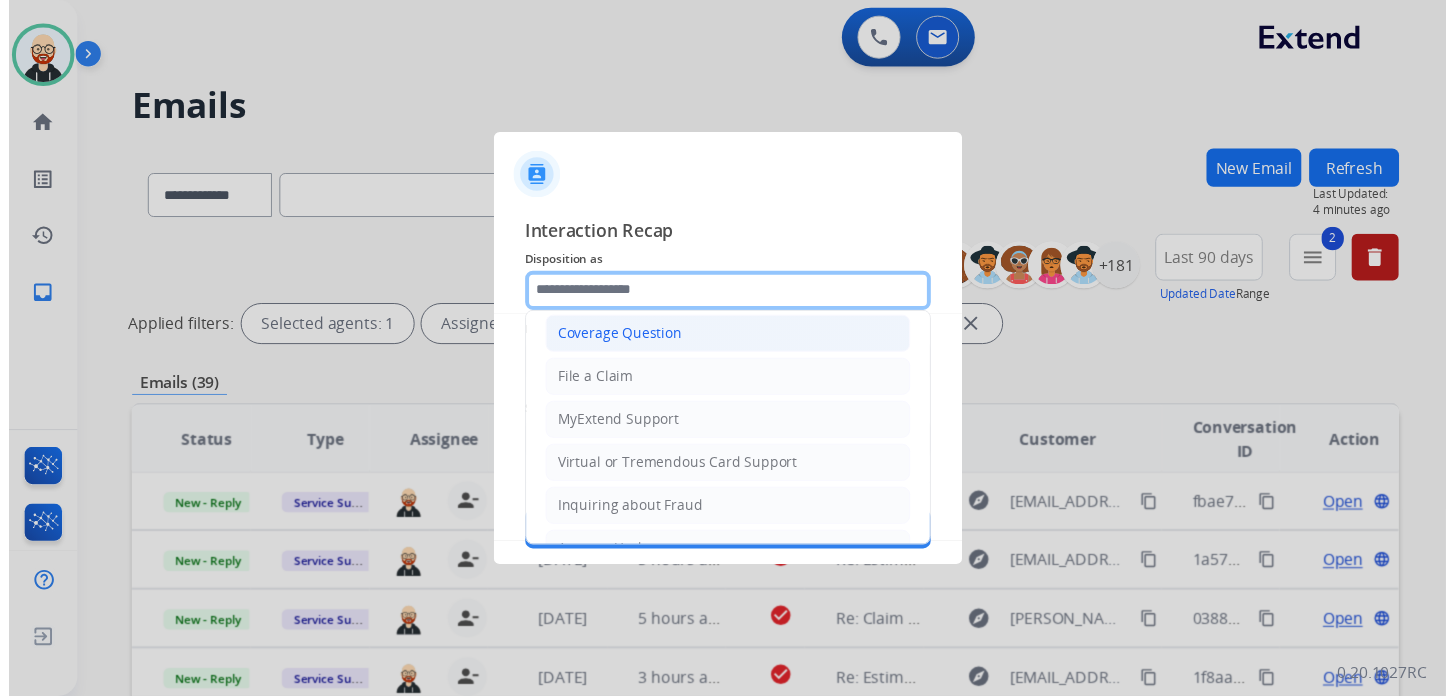 scroll, scrollTop: 300, scrollLeft: 0, axis: vertical 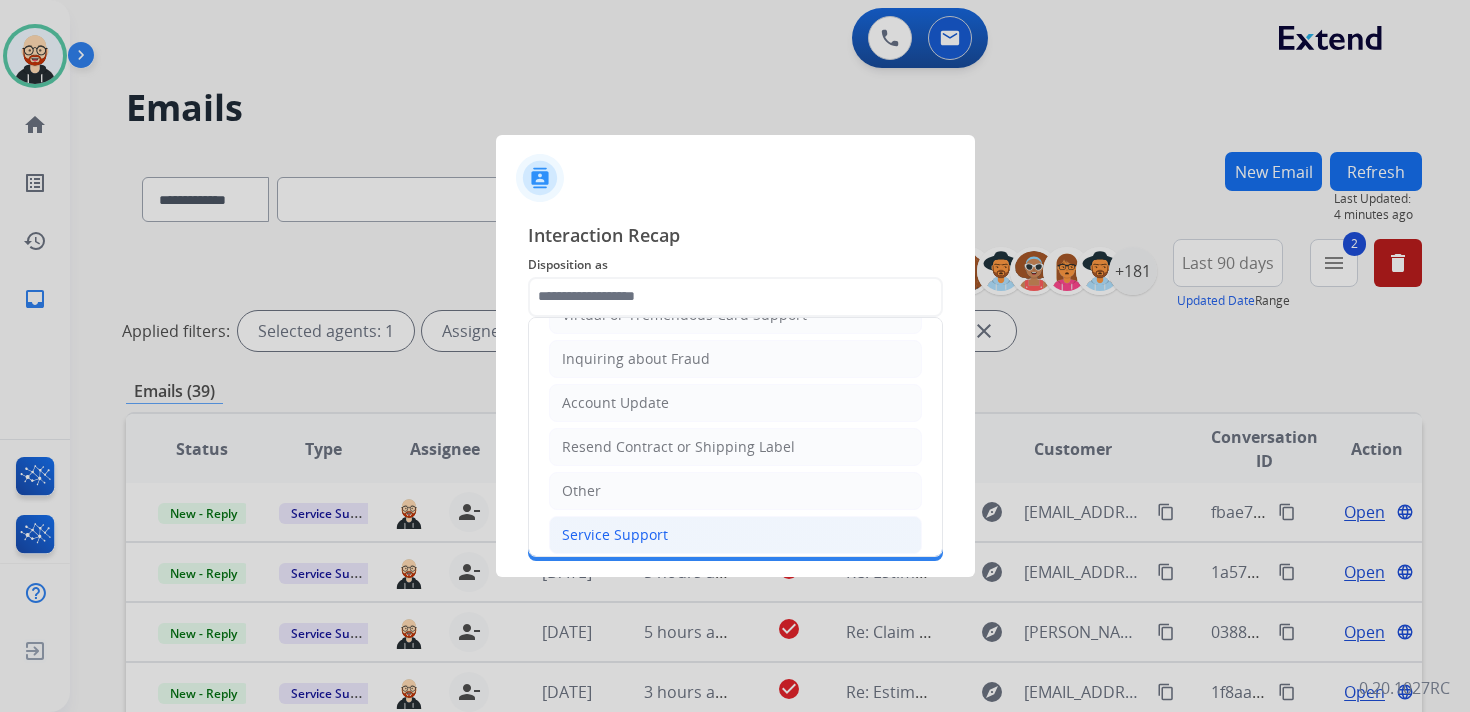 click on "Service Support" 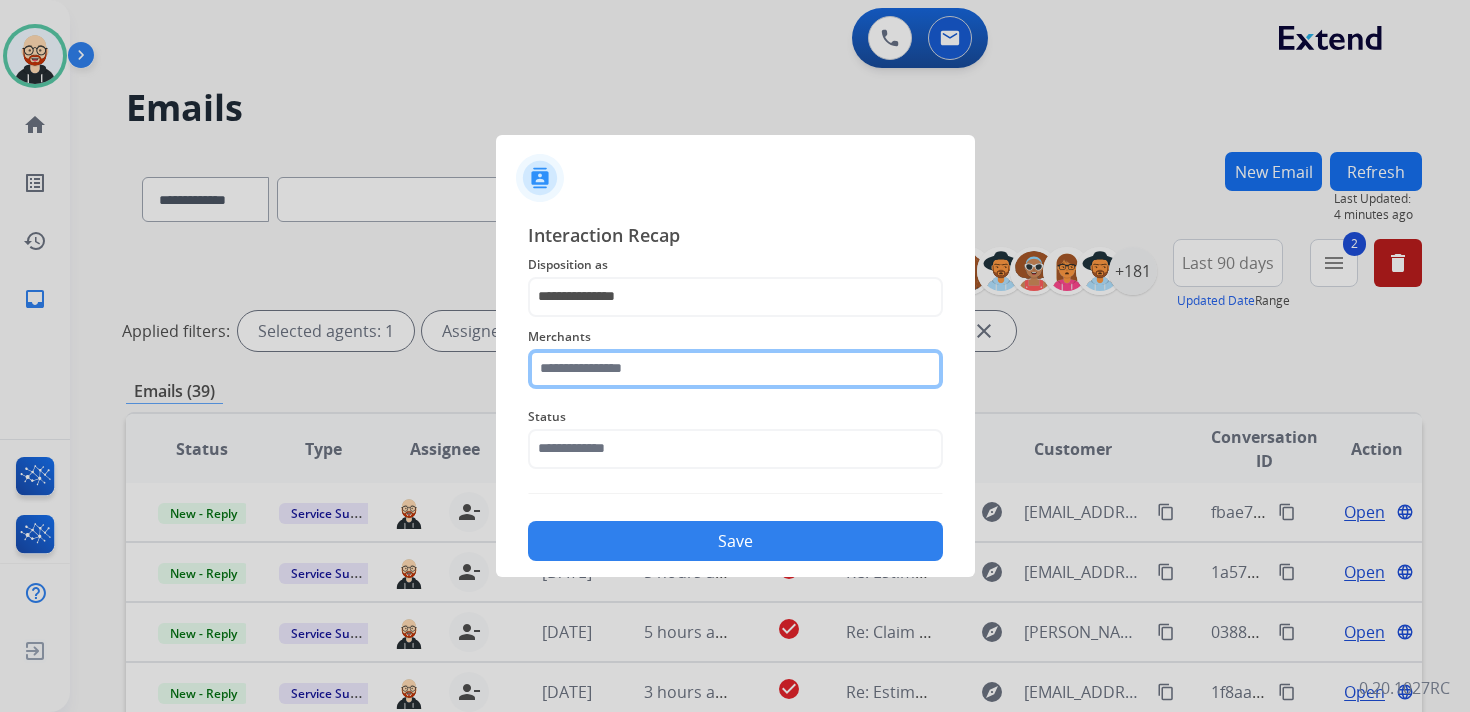 click 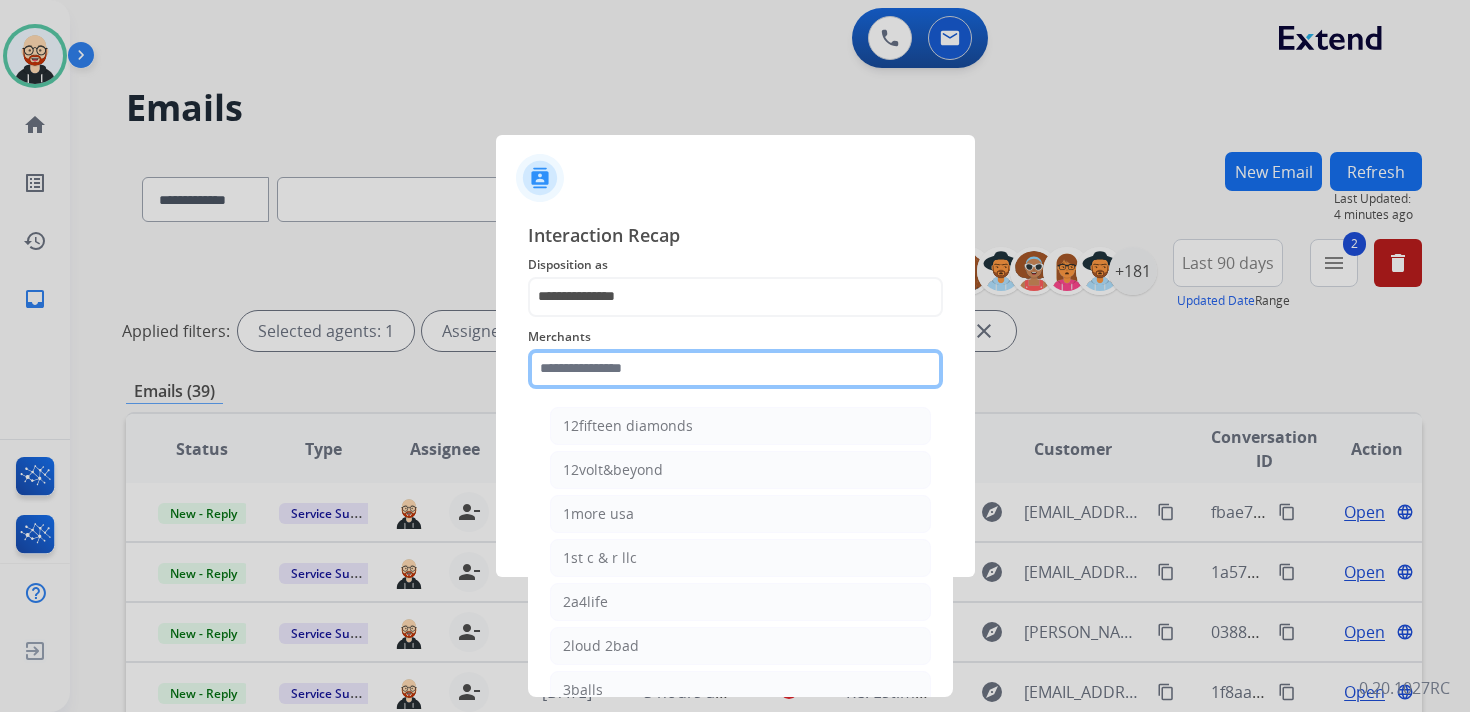 type on "*" 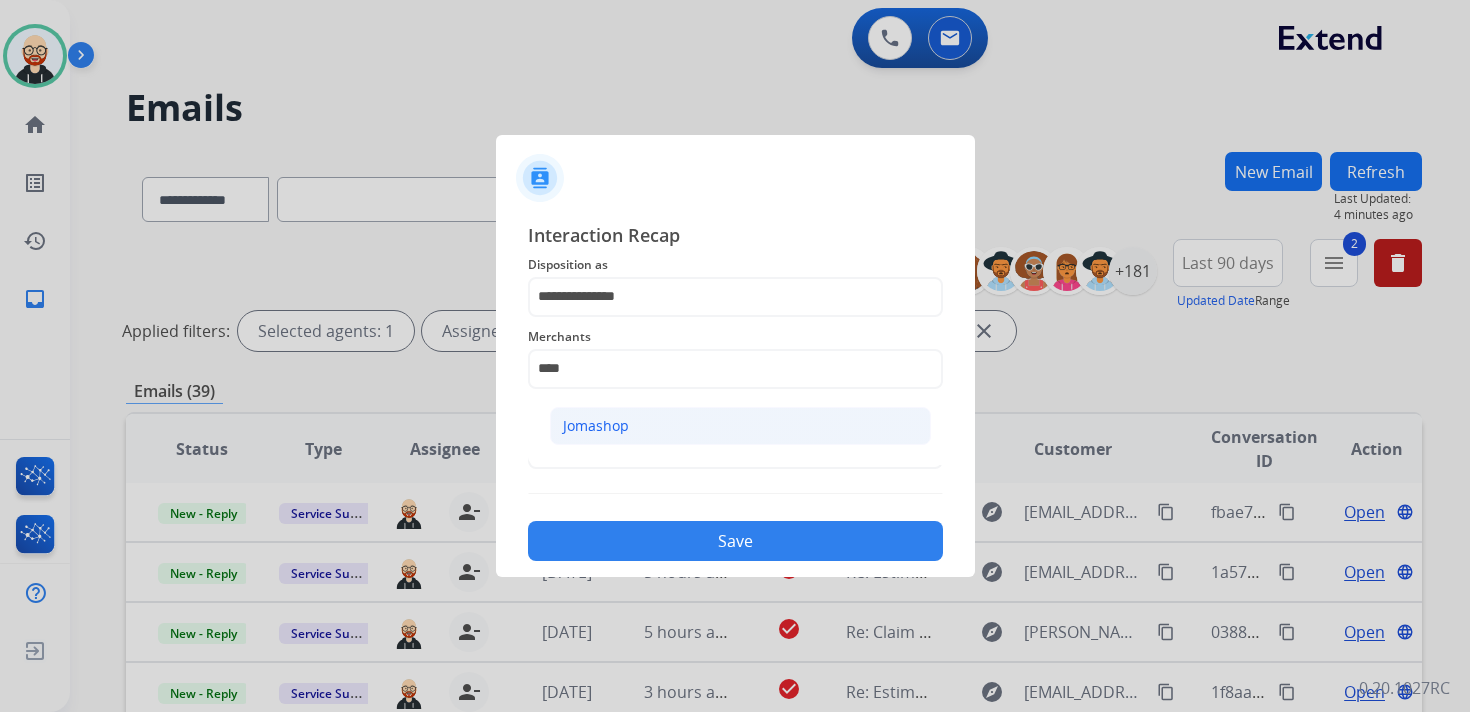 click on "Jomashop" 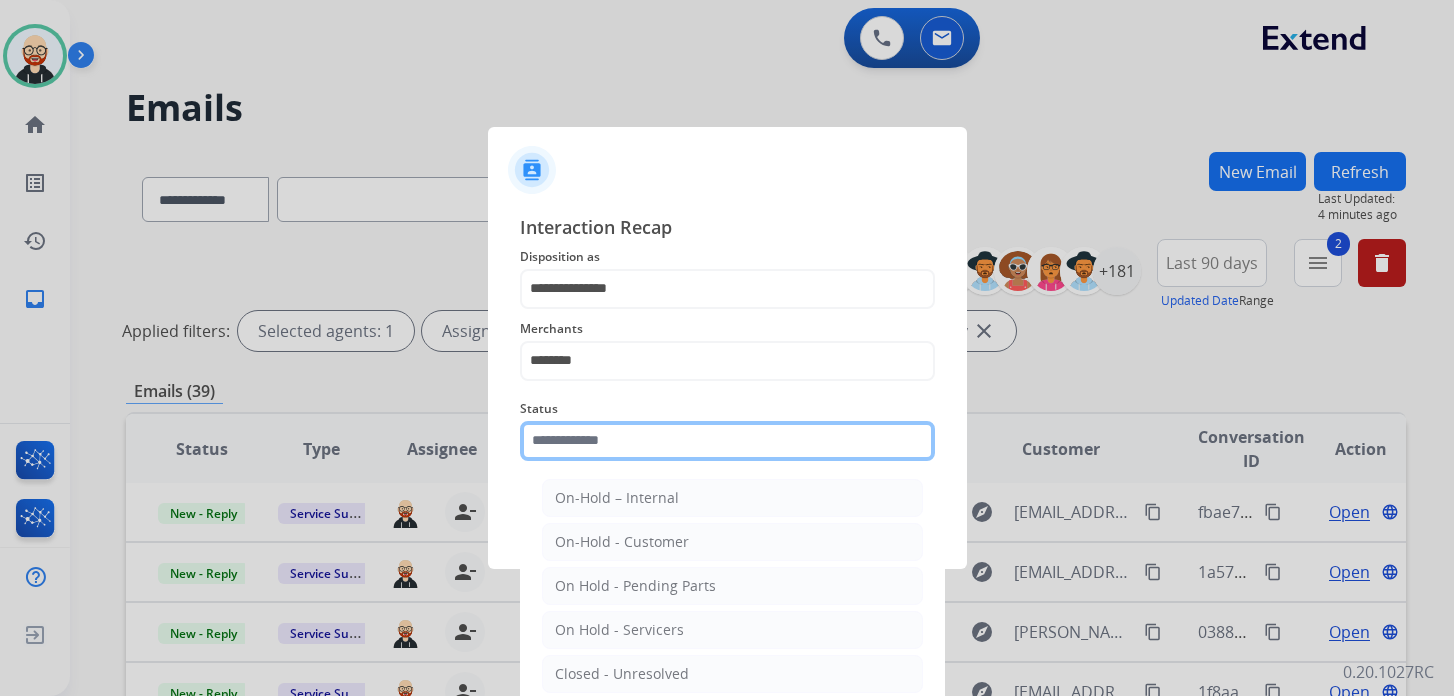 click on "Status    On-Hold – Internal   On-Hold - Customer   On Hold - Pending Parts   On Hold - Servicers   Closed - Unresolved   Closed – Solved   Closed – Merchant Transfer   New - Initial   New - Reply" 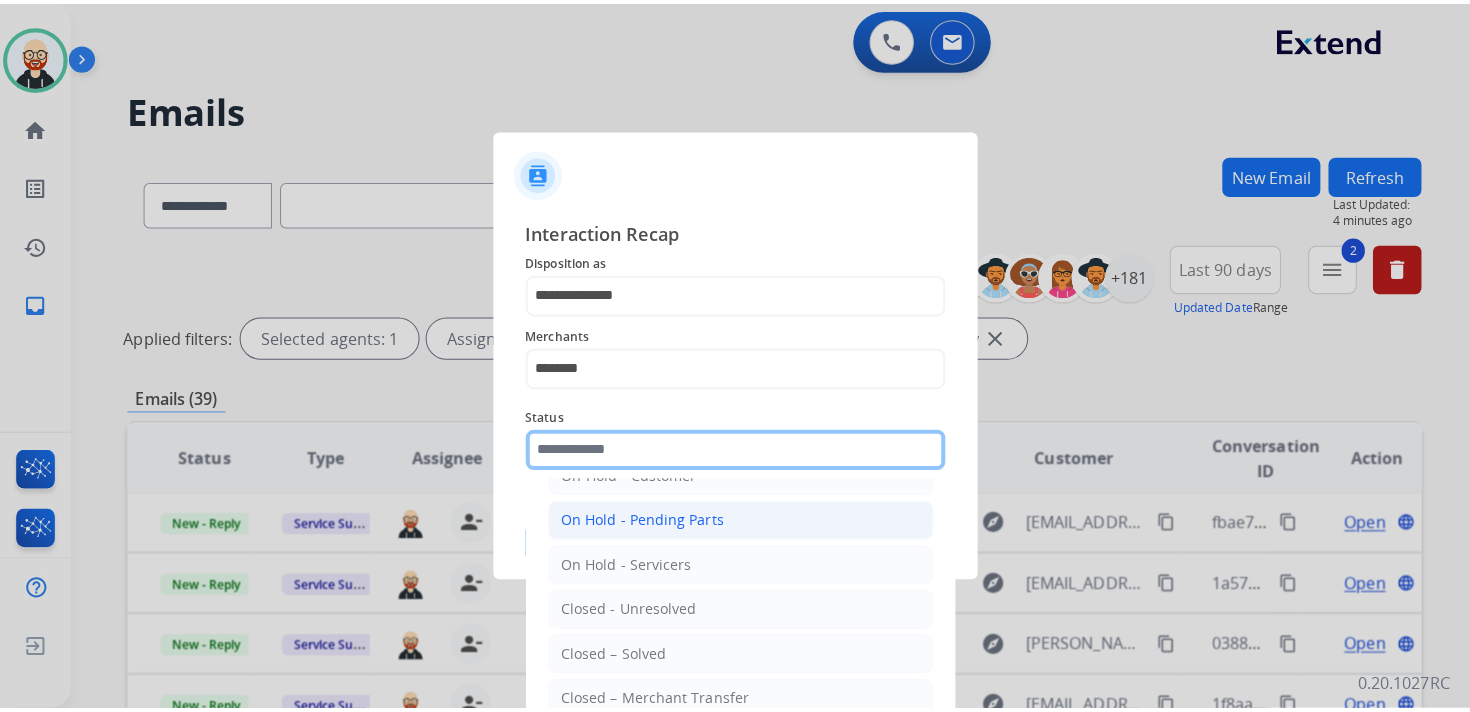 scroll, scrollTop: 111, scrollLeft: 0, axis: vertical 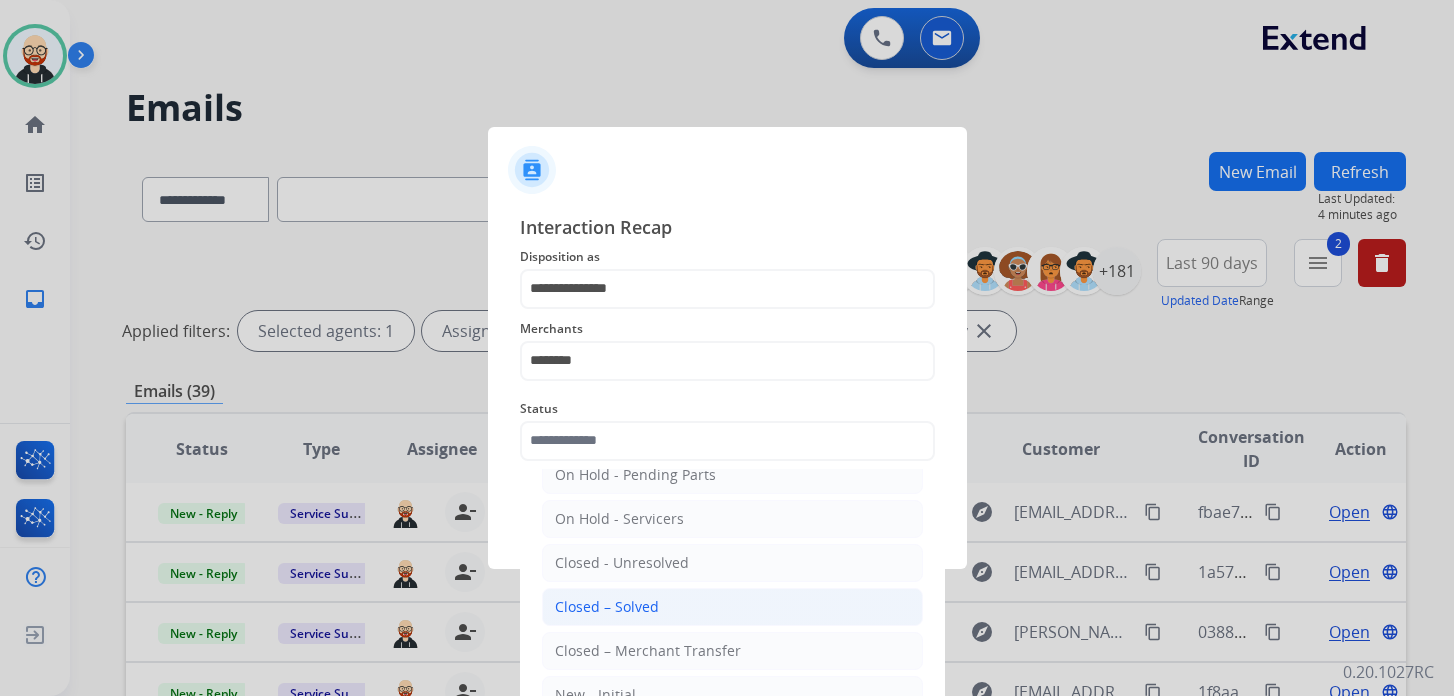 click on "Closed – Solved" 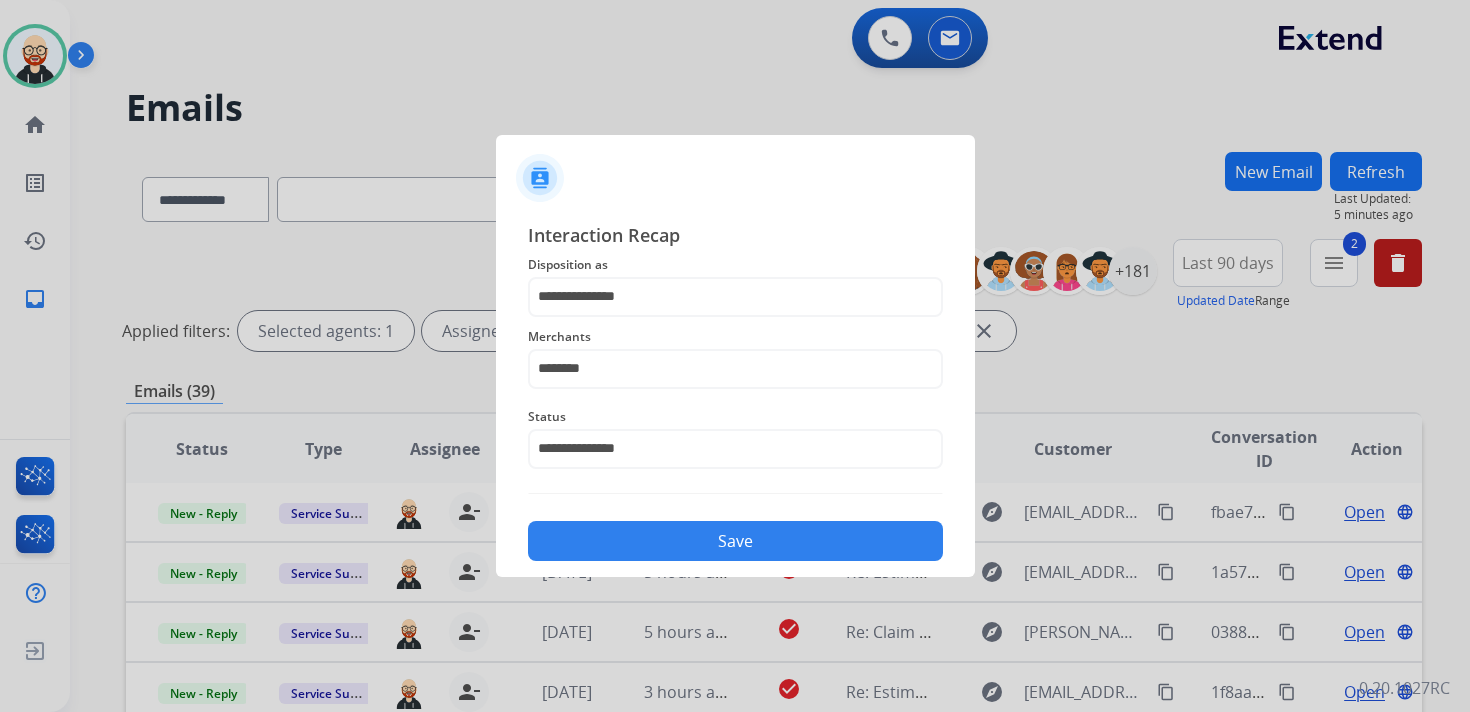 click on "Save" 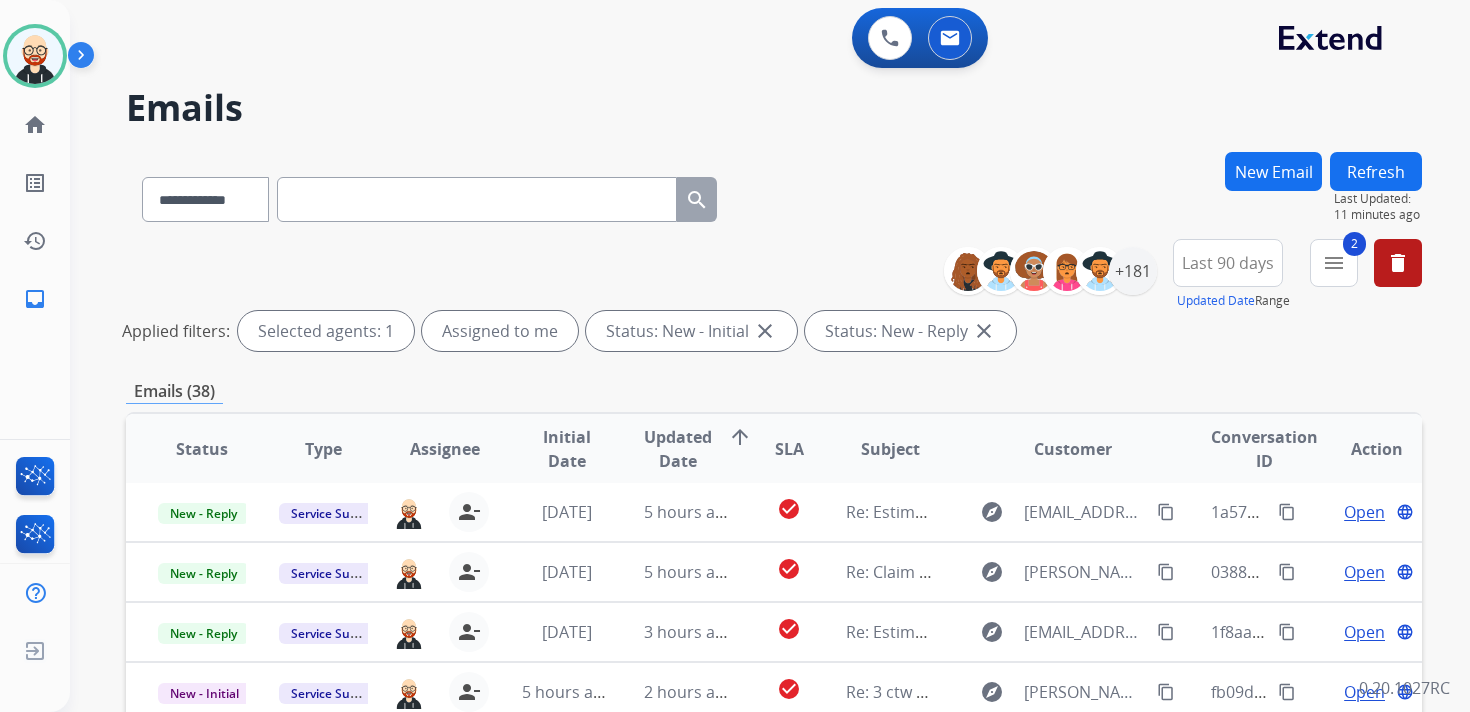 click on "Refresh" at bounding box center (1376, 171) 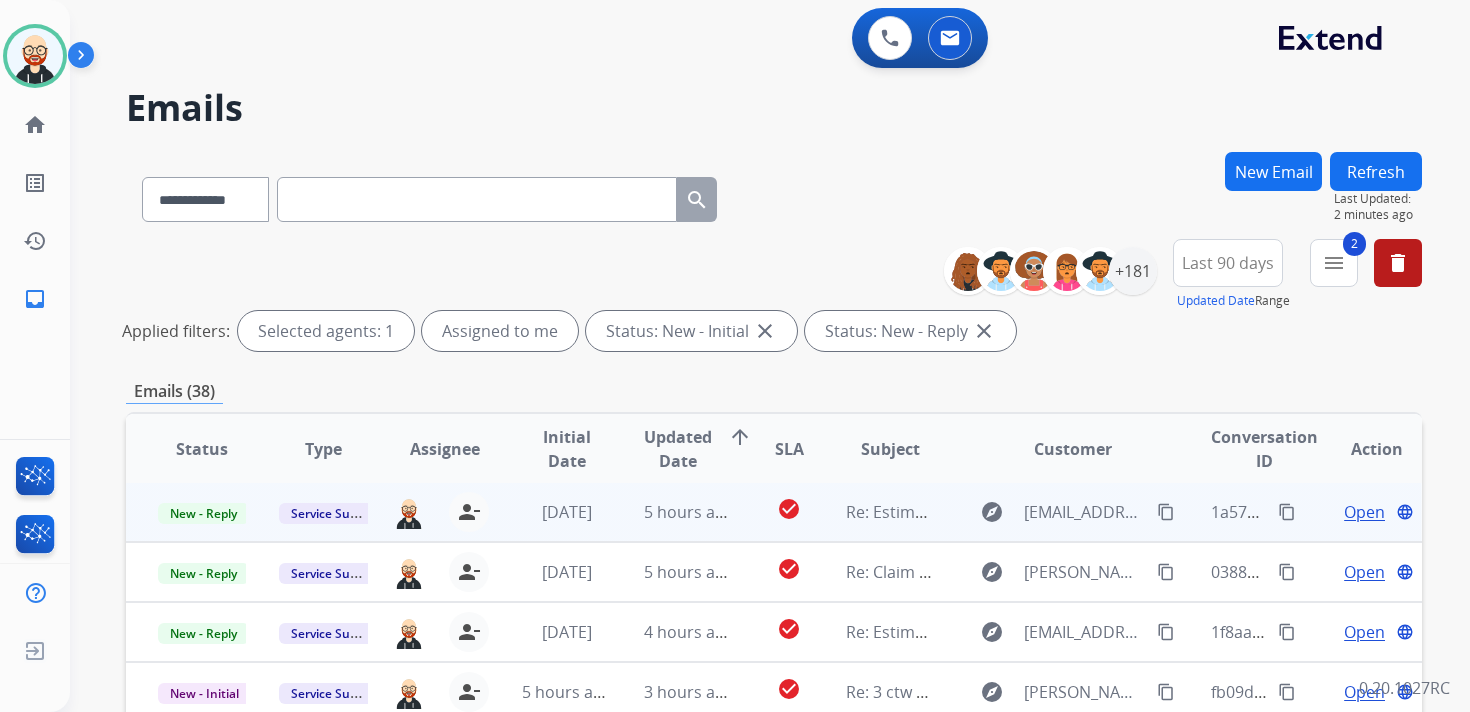 click on "Open" at bounding box center (1364, 512) 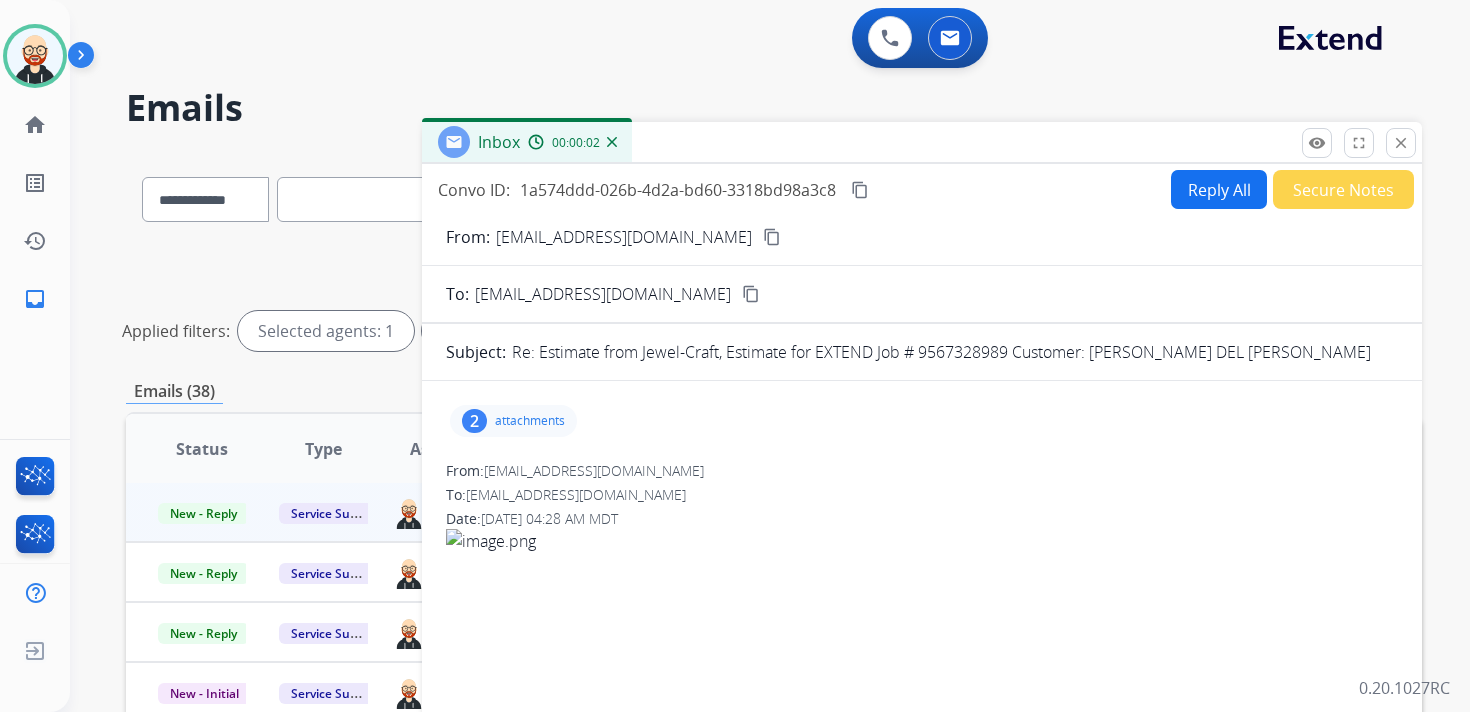 click on "2 attachments" at bounding box center (513, 421) 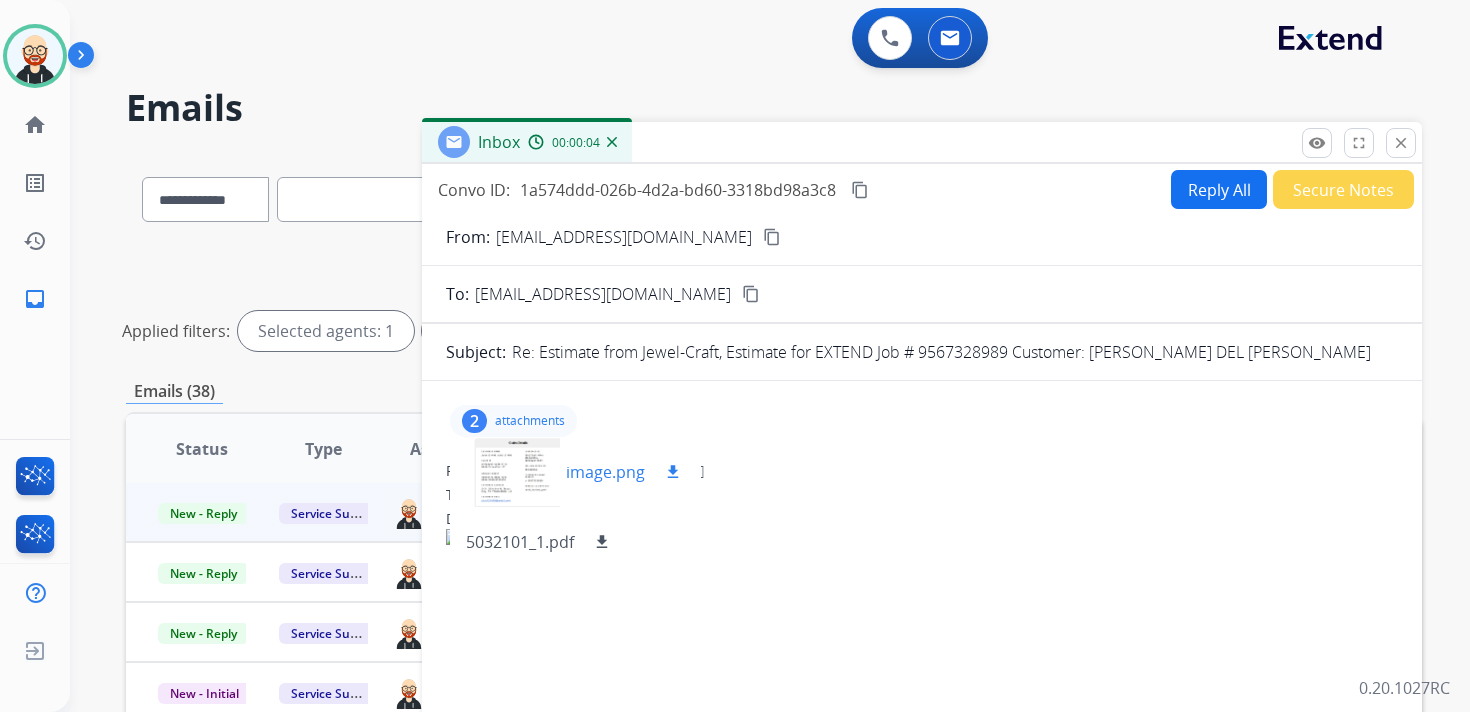 click on "image.png" at bounding box center [605, 472] 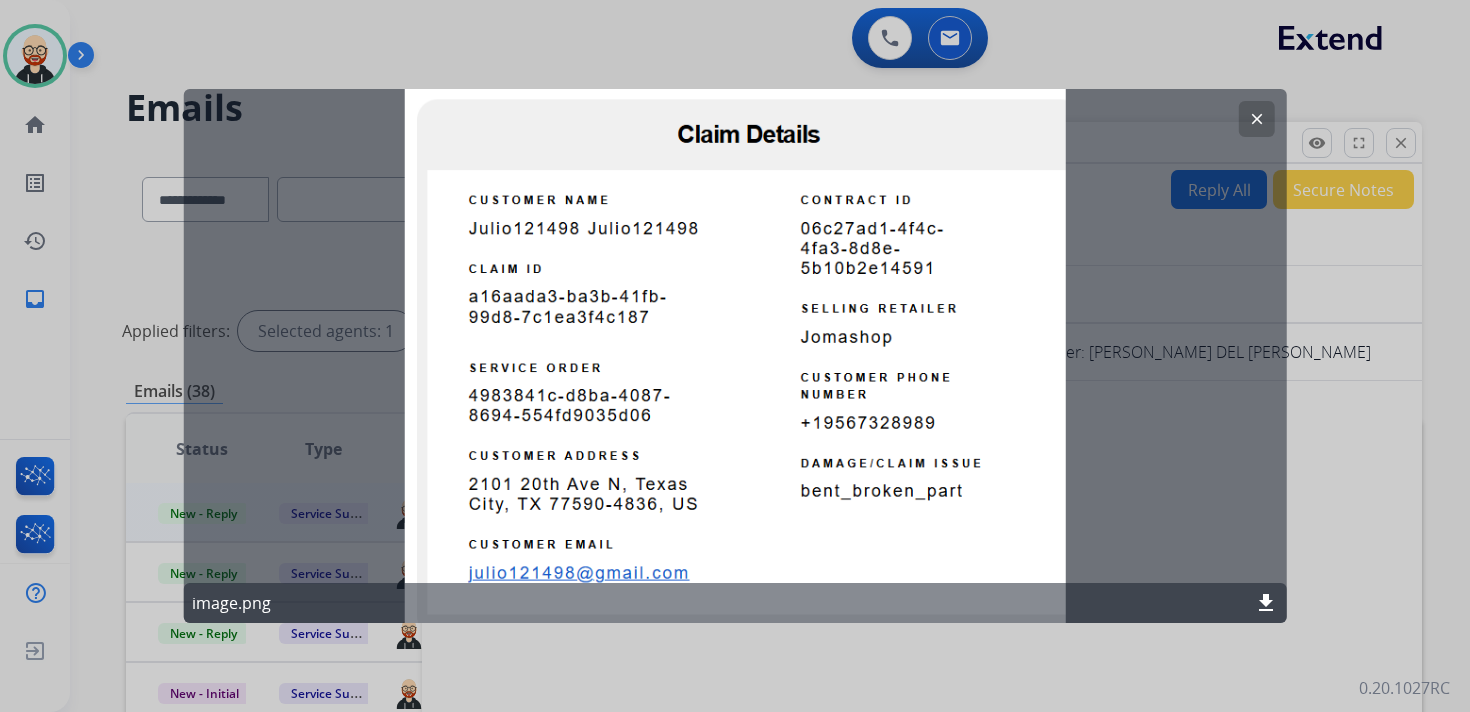 click on "clear" 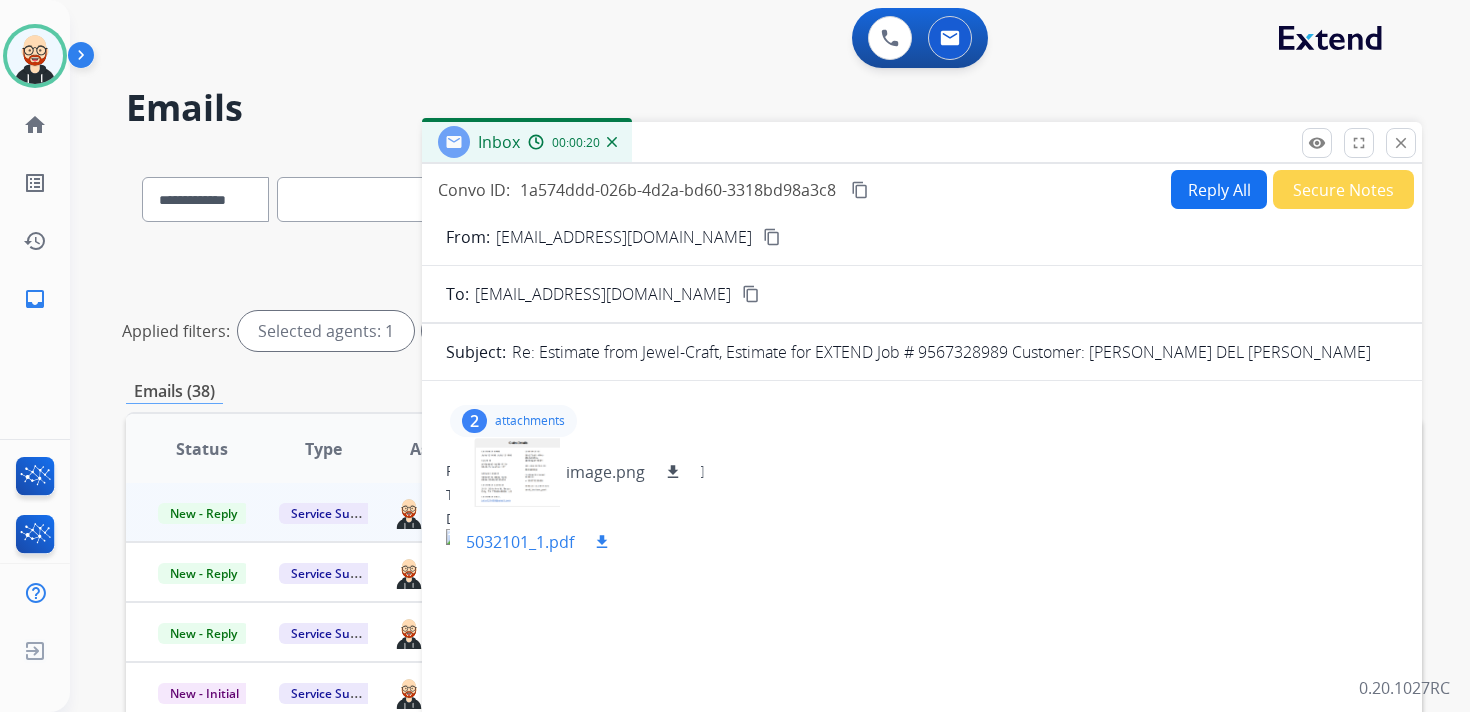 click on "5032101_1.pdf" at bounding box center (520, 542) 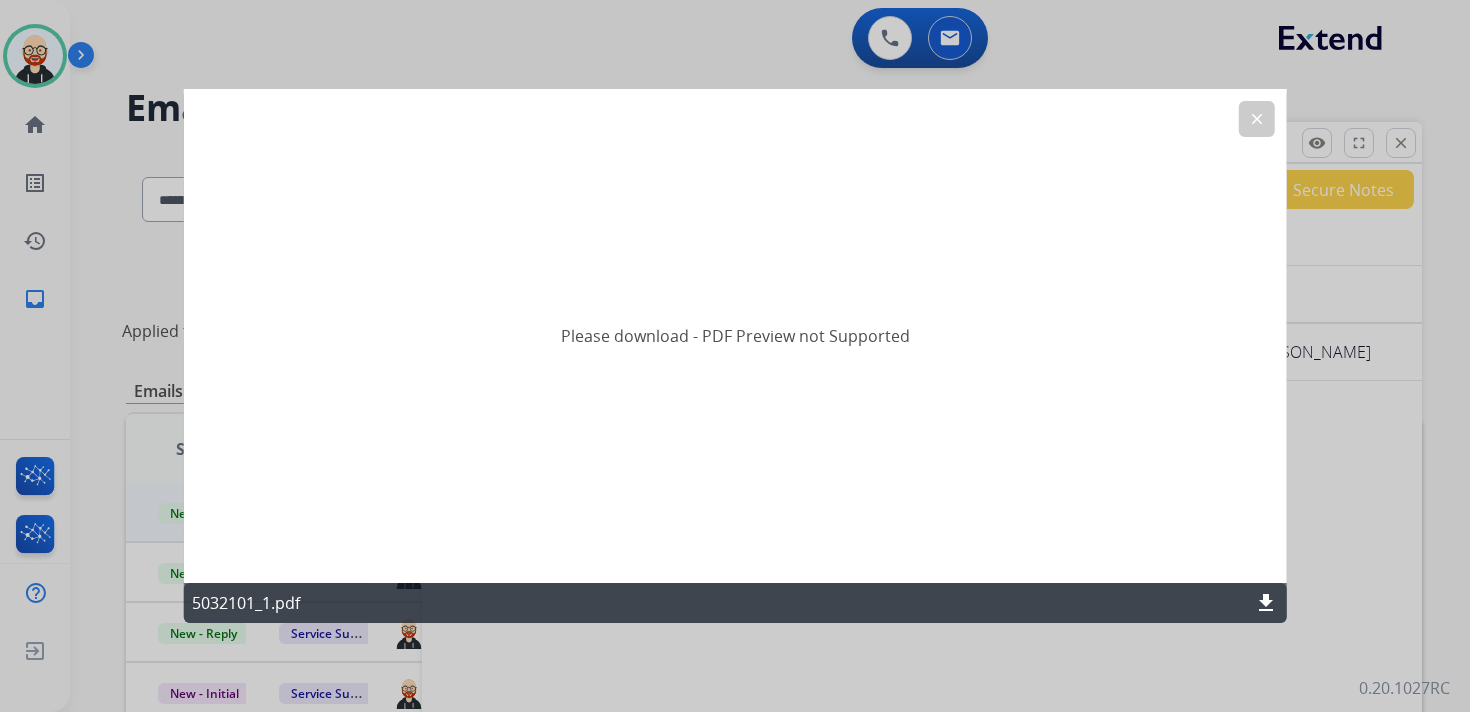 click on "Please download - PDF Preview not Supported" 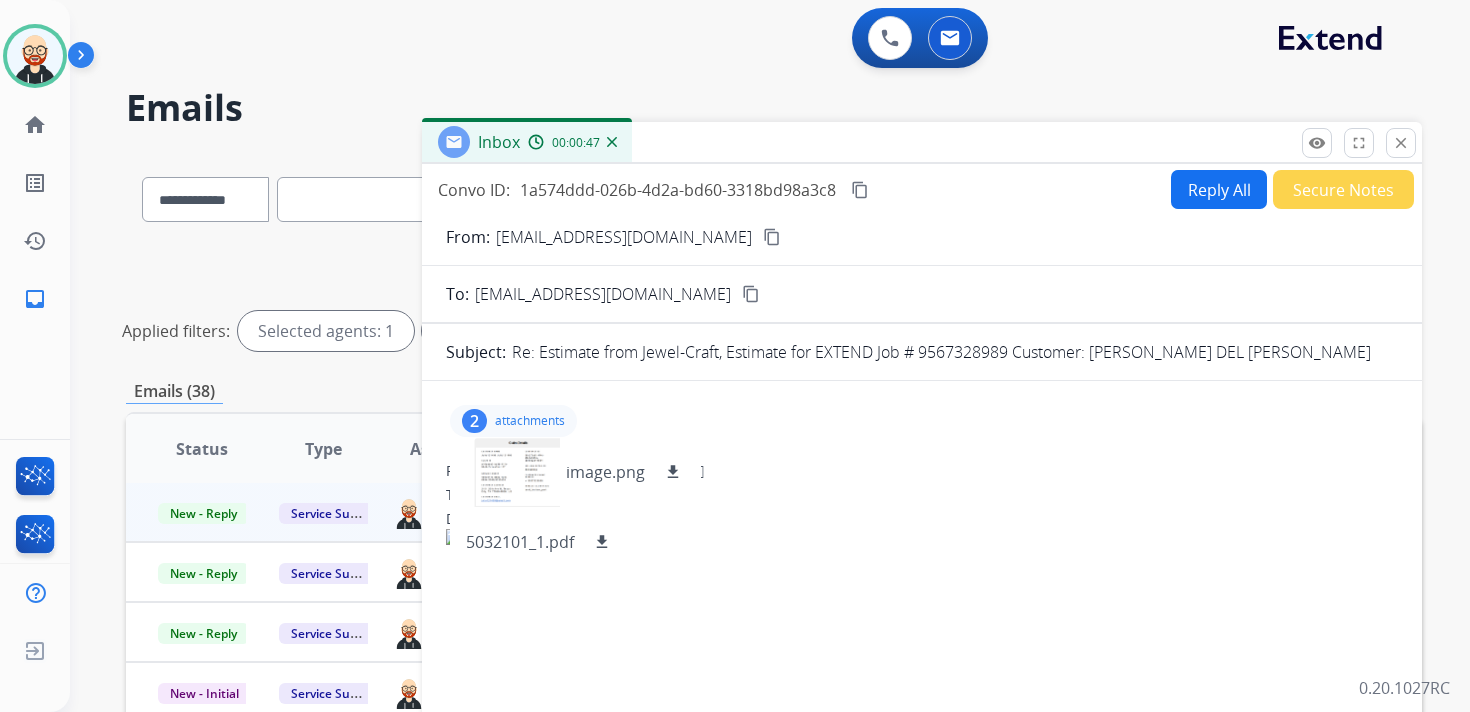 click on "Date:  [DATE] 04:28 AM MDT" at bounding box center [922, 519] 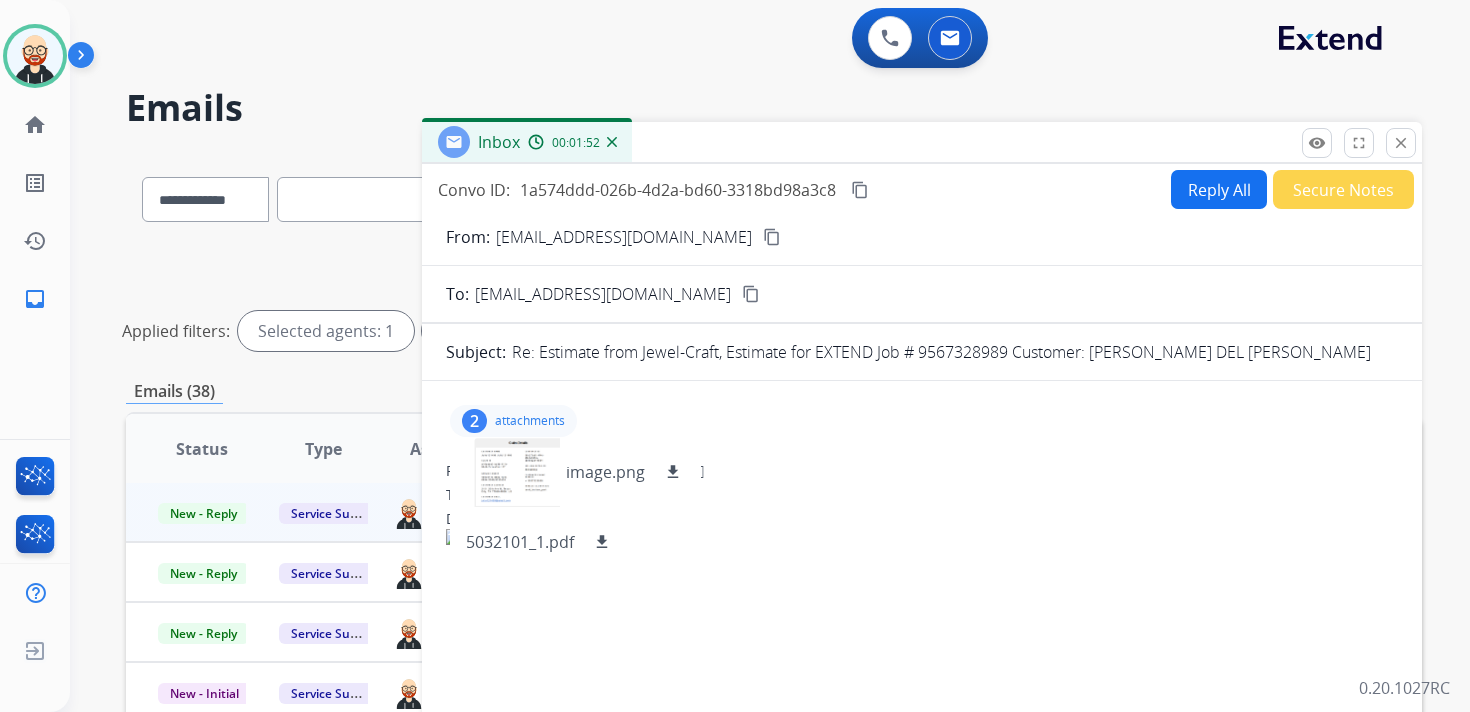 click on "content_copy" at bounding box center (860, 190) 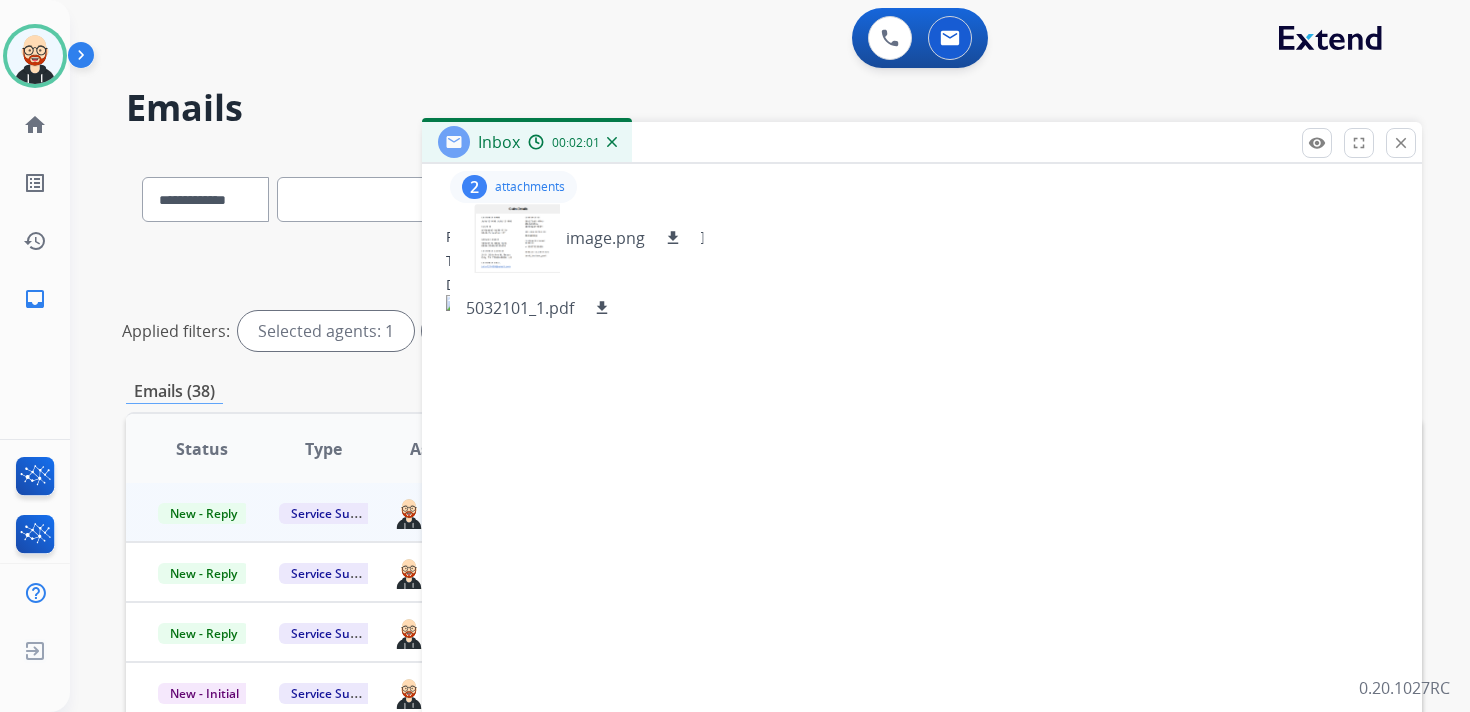scroll, scrollTop: 932, scrollLeft: 0, axis: vertical 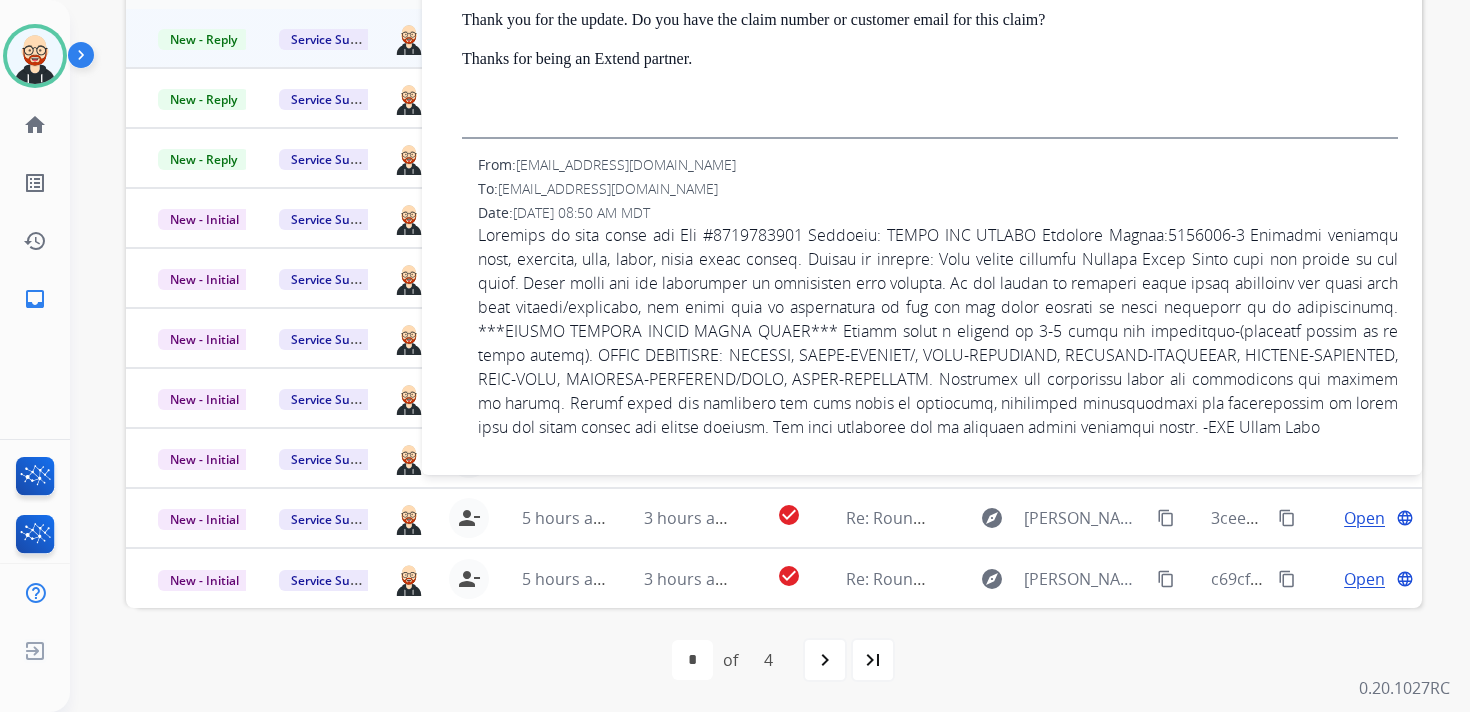 click at bounding box center [938, 331] 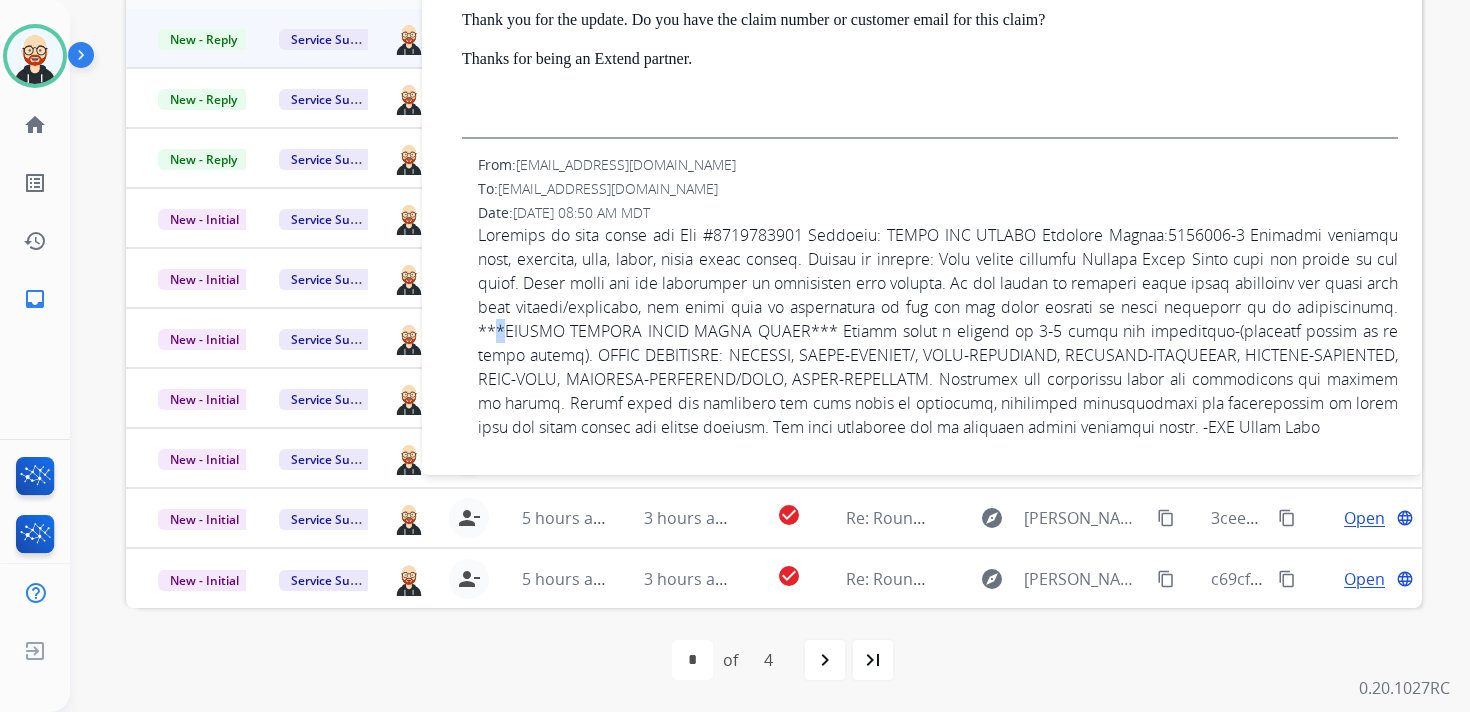 click at bounding box center (938, 331) 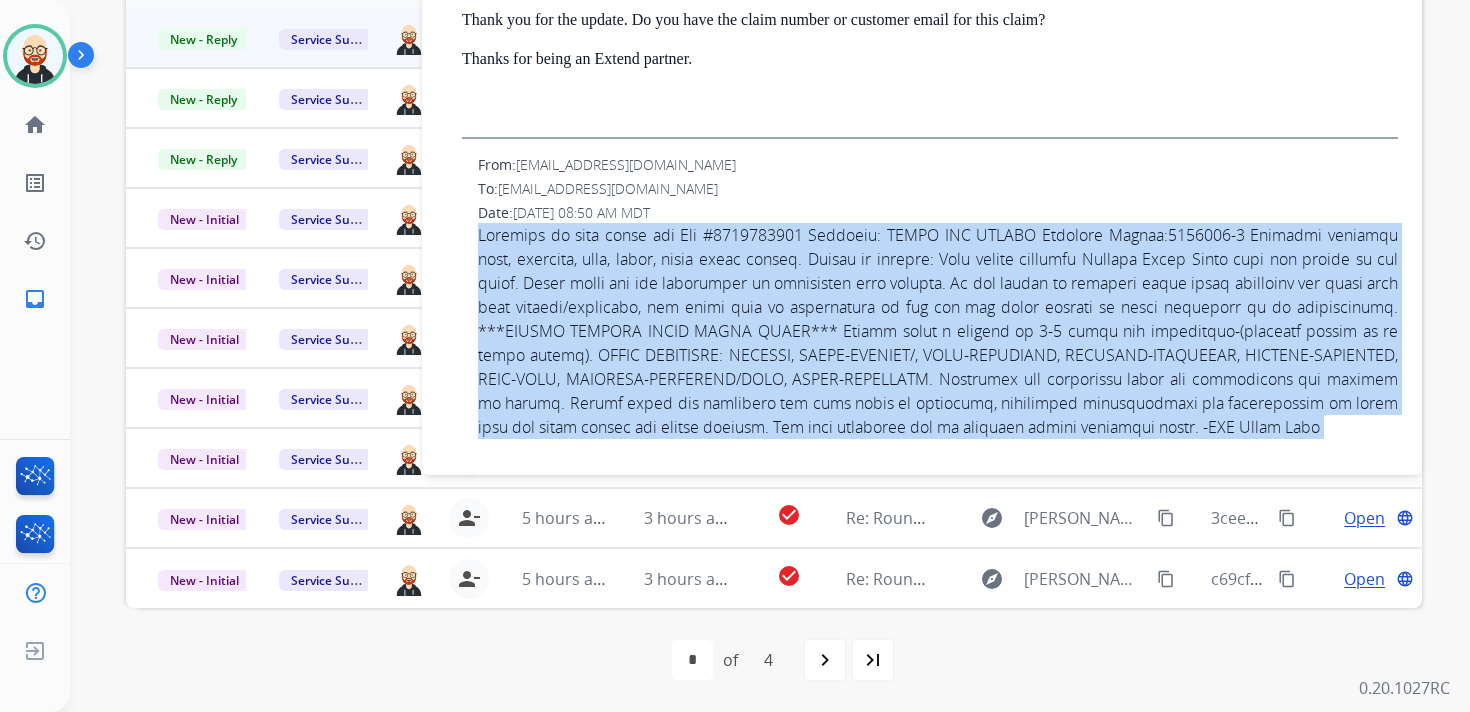 click at bounding box center [938, 331] 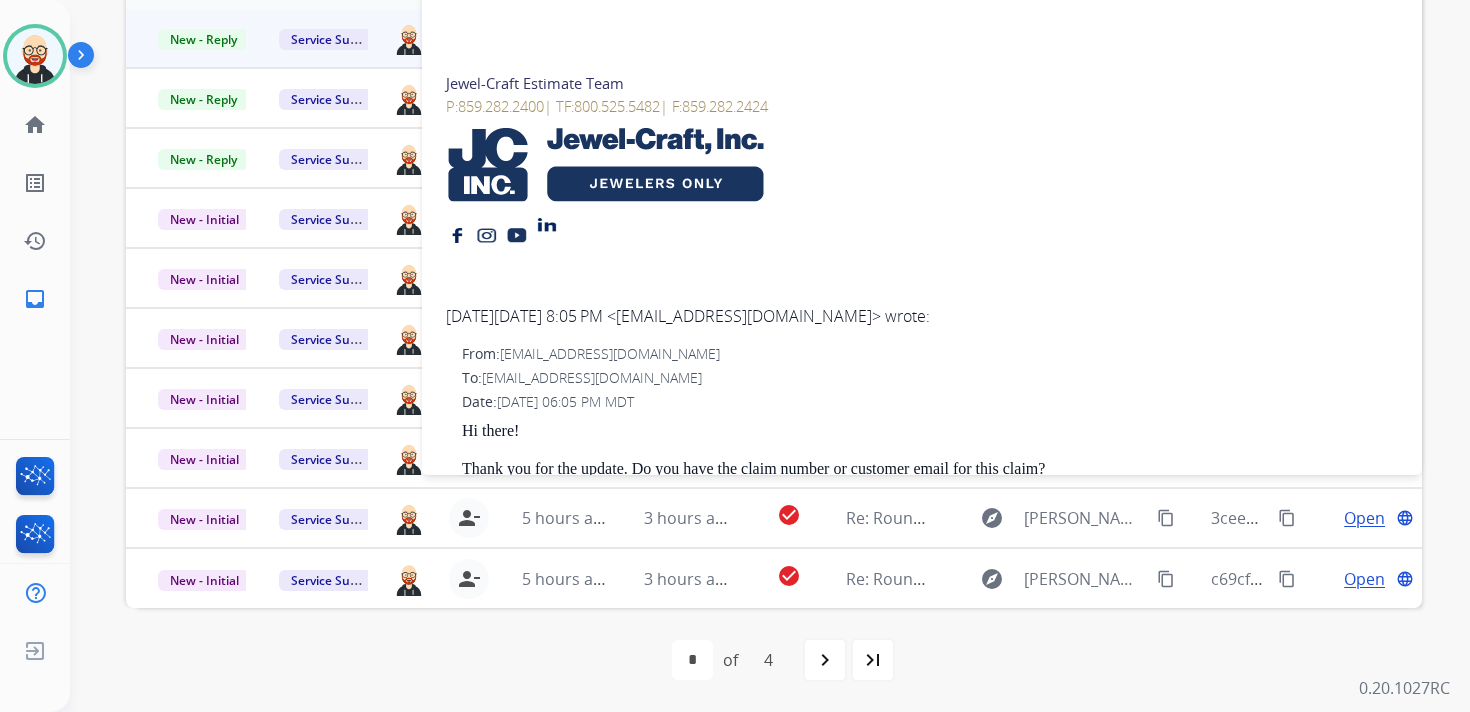 scroll, scrollTop: 0, scrollLeft: 0, axis: both 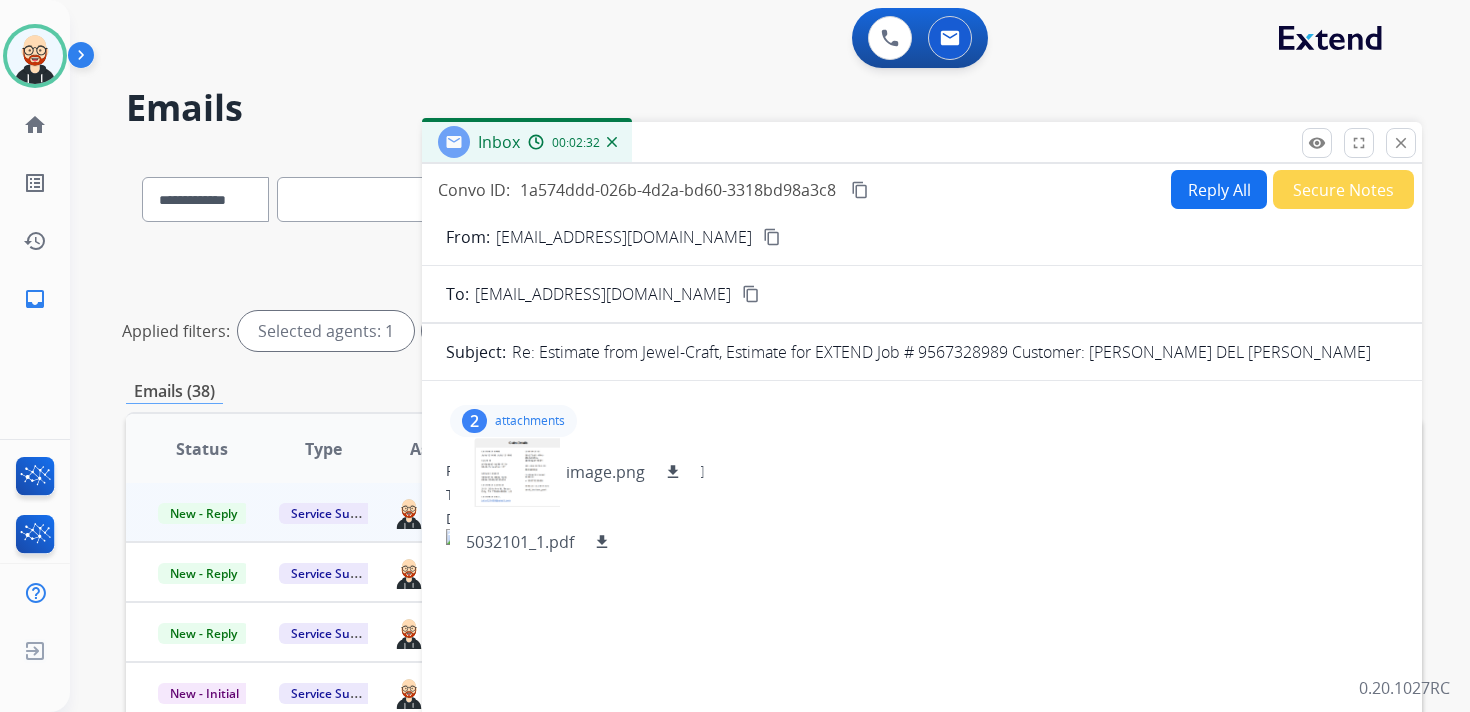 click on "Reply All" at bounding box center (1219, 189) 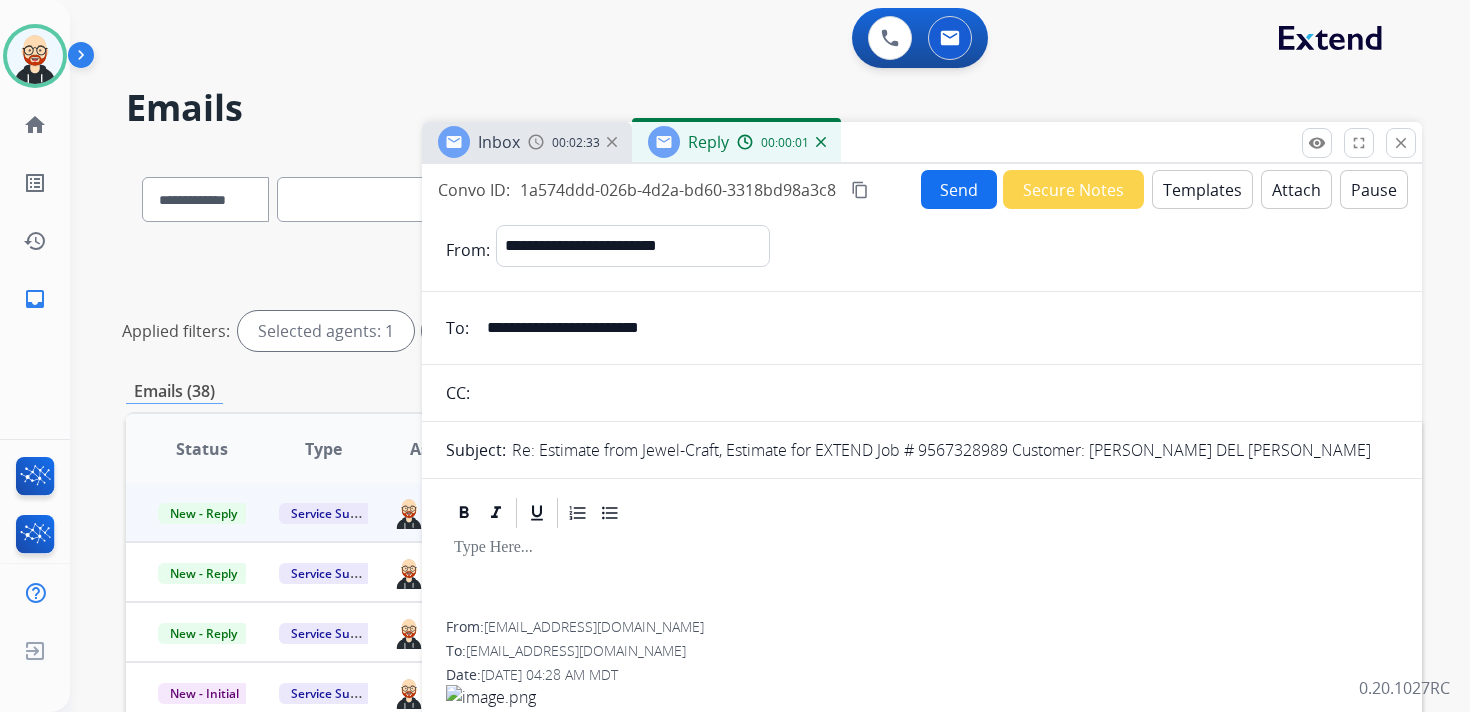 click at bounding box center (922, 548) 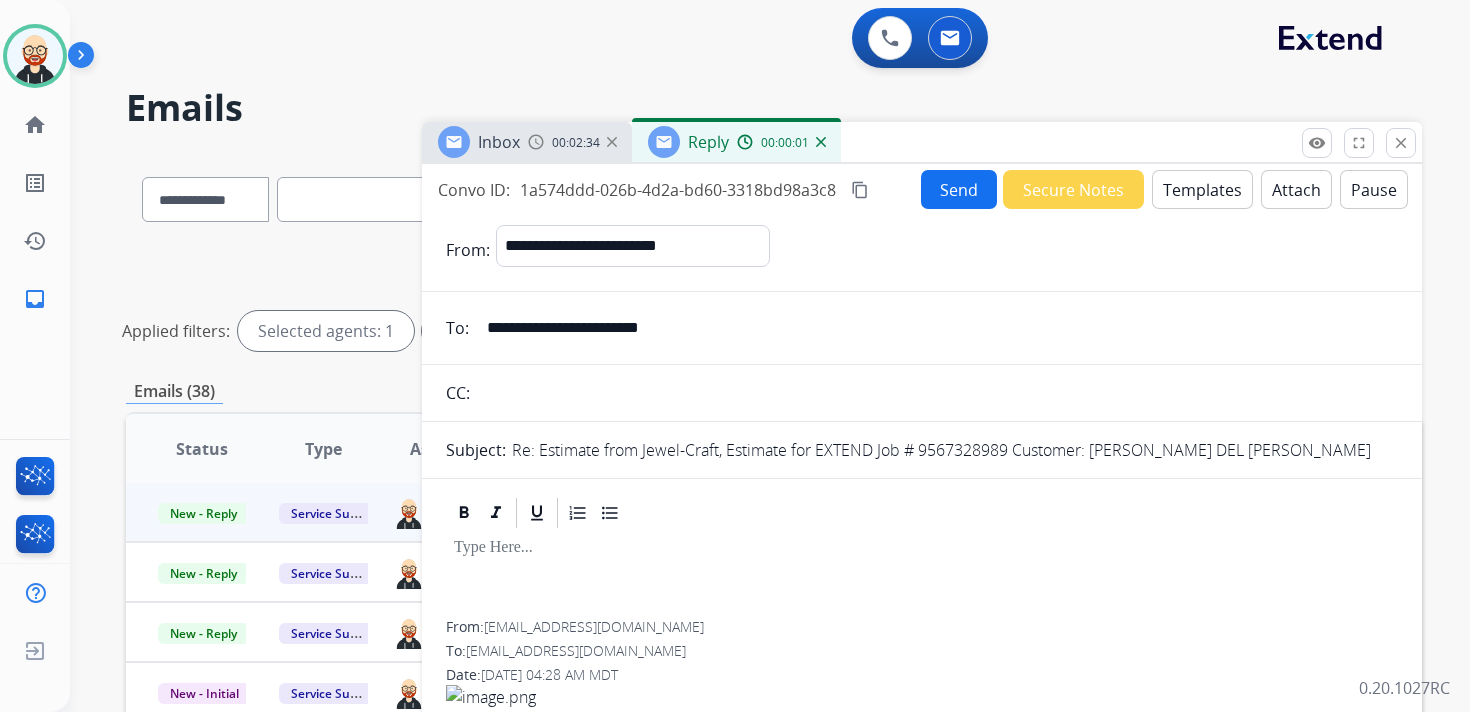 type 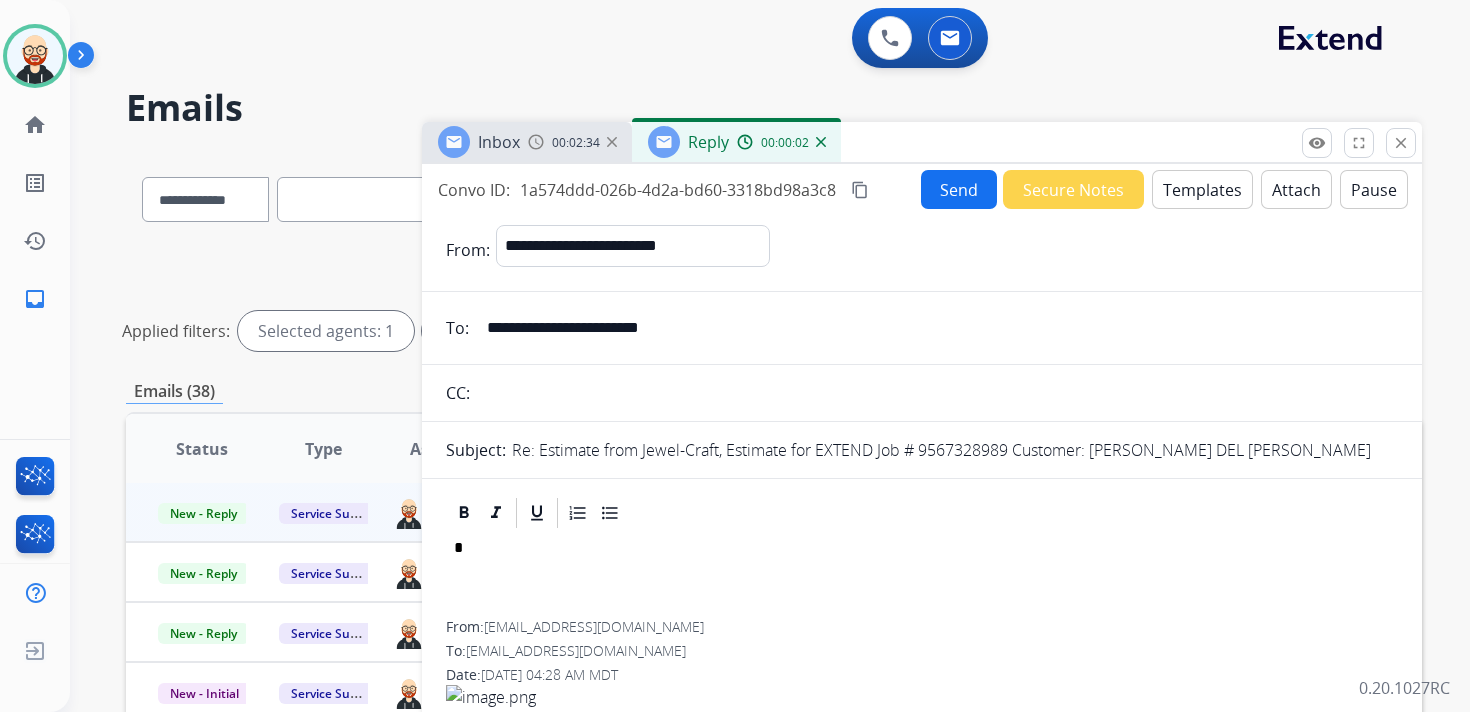 scroll, scrollTop: 5, scrollLeft: 0, axis: vertical 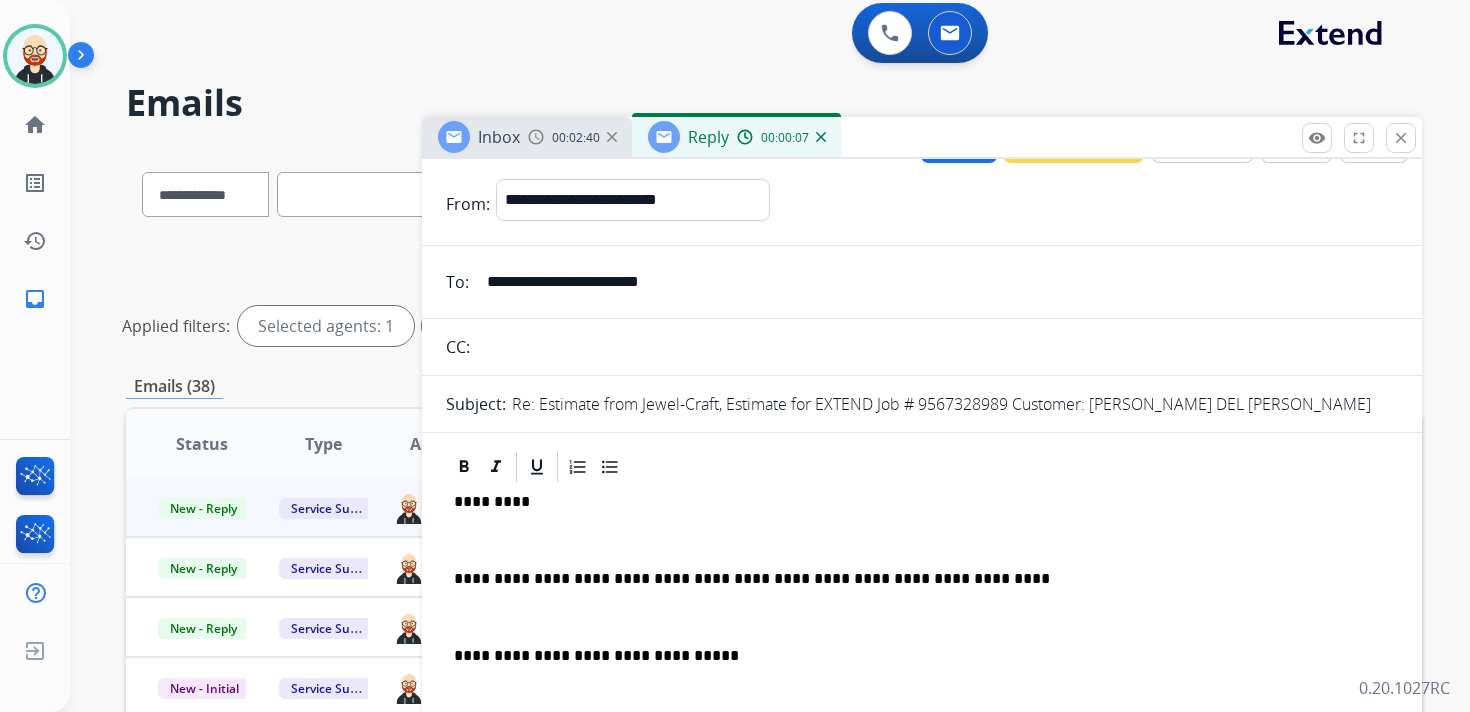 click on "**********" at bounding box center (922, 626) 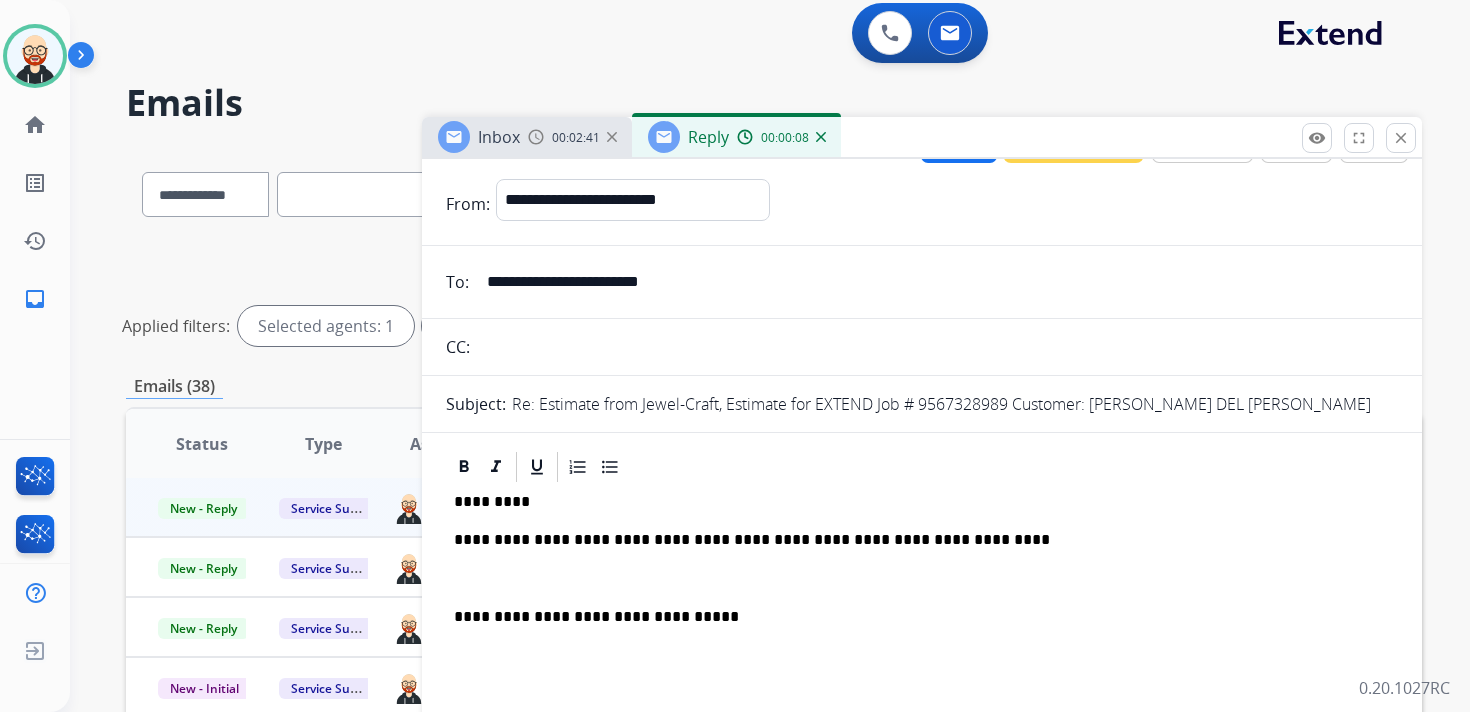 click at bounding box center (922, 579) 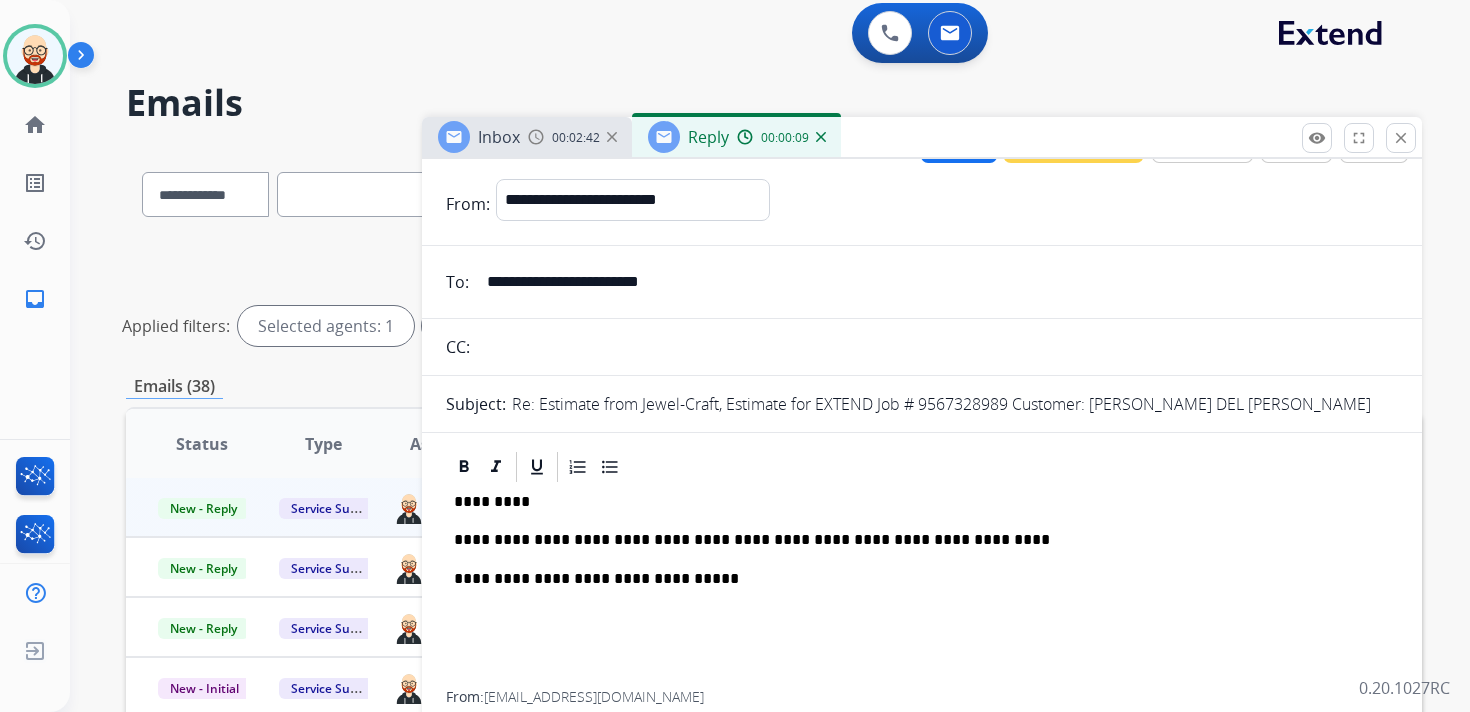 scroll, scrollTop: 0, scrollLeft: 0, axis: both 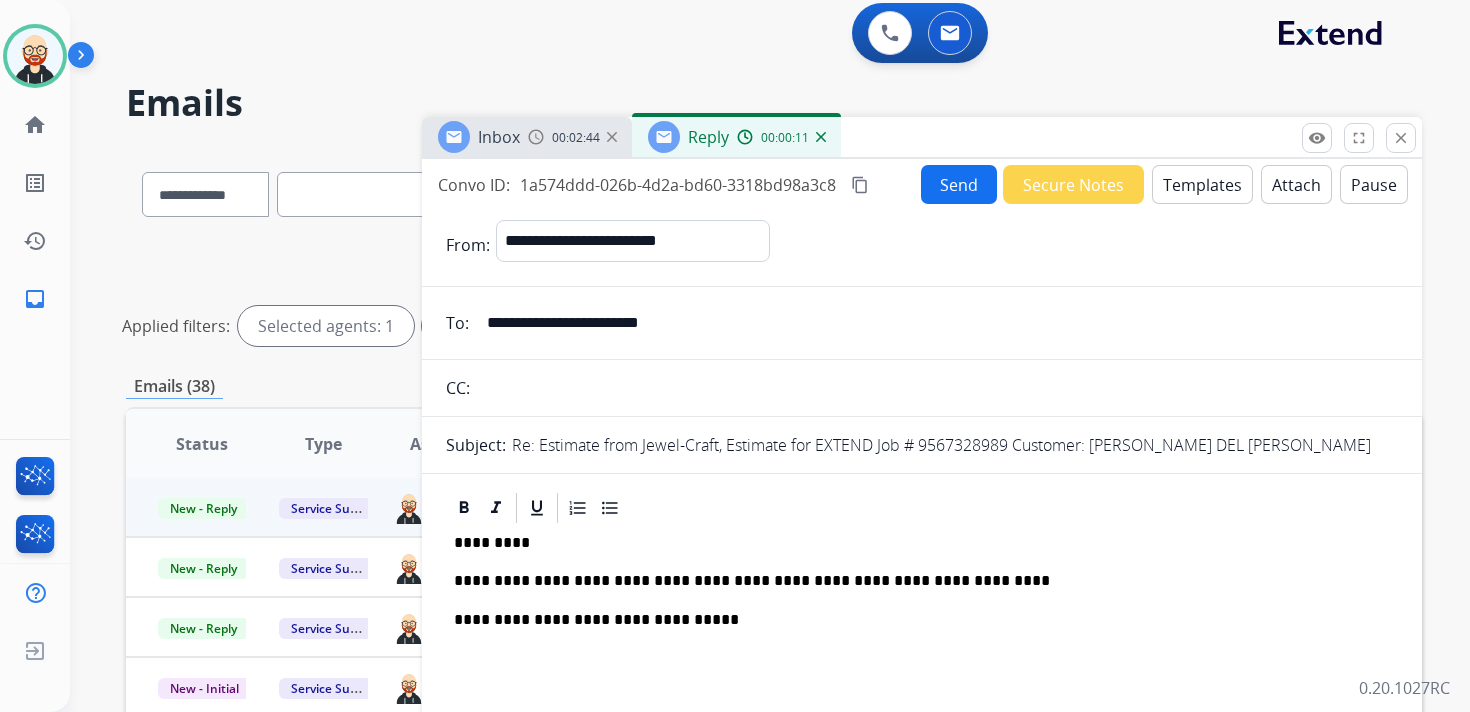 click on "Send" at bounding box center (959, 184) 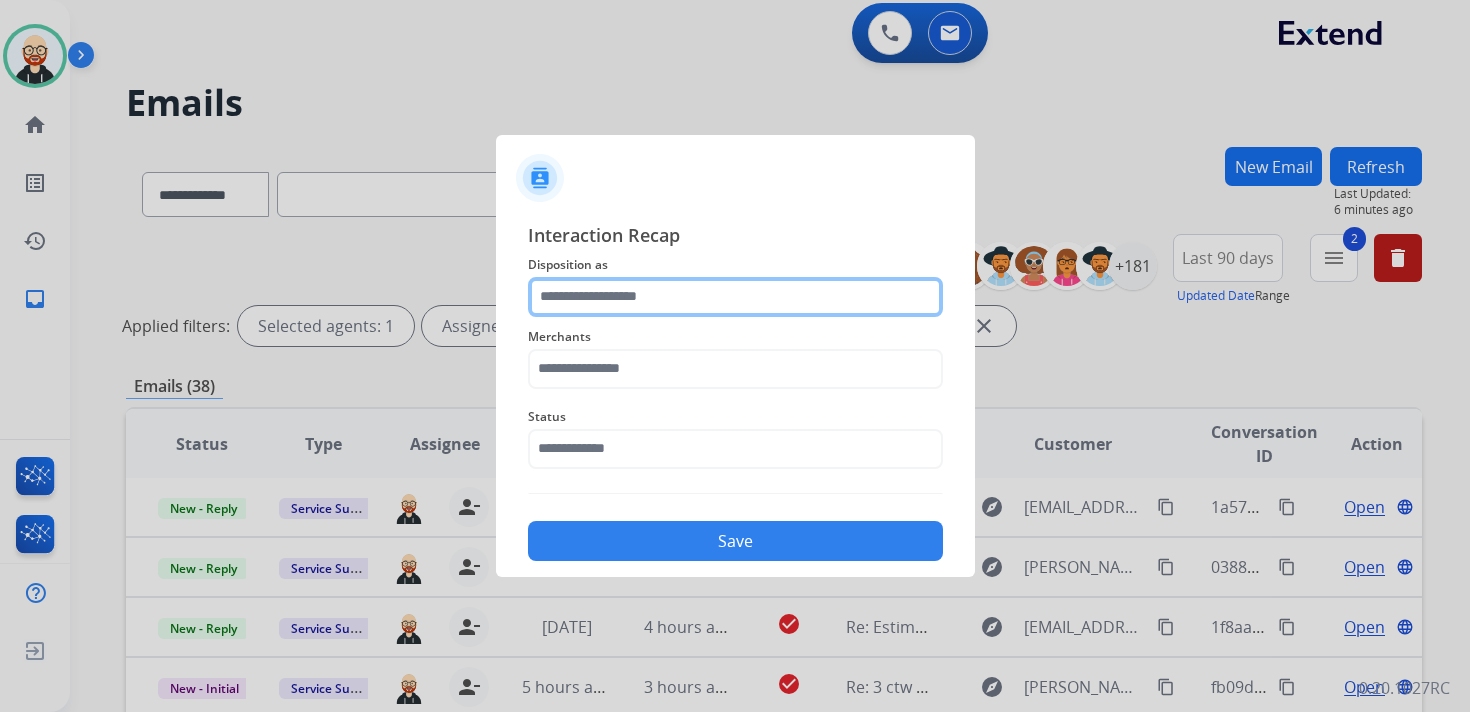 click 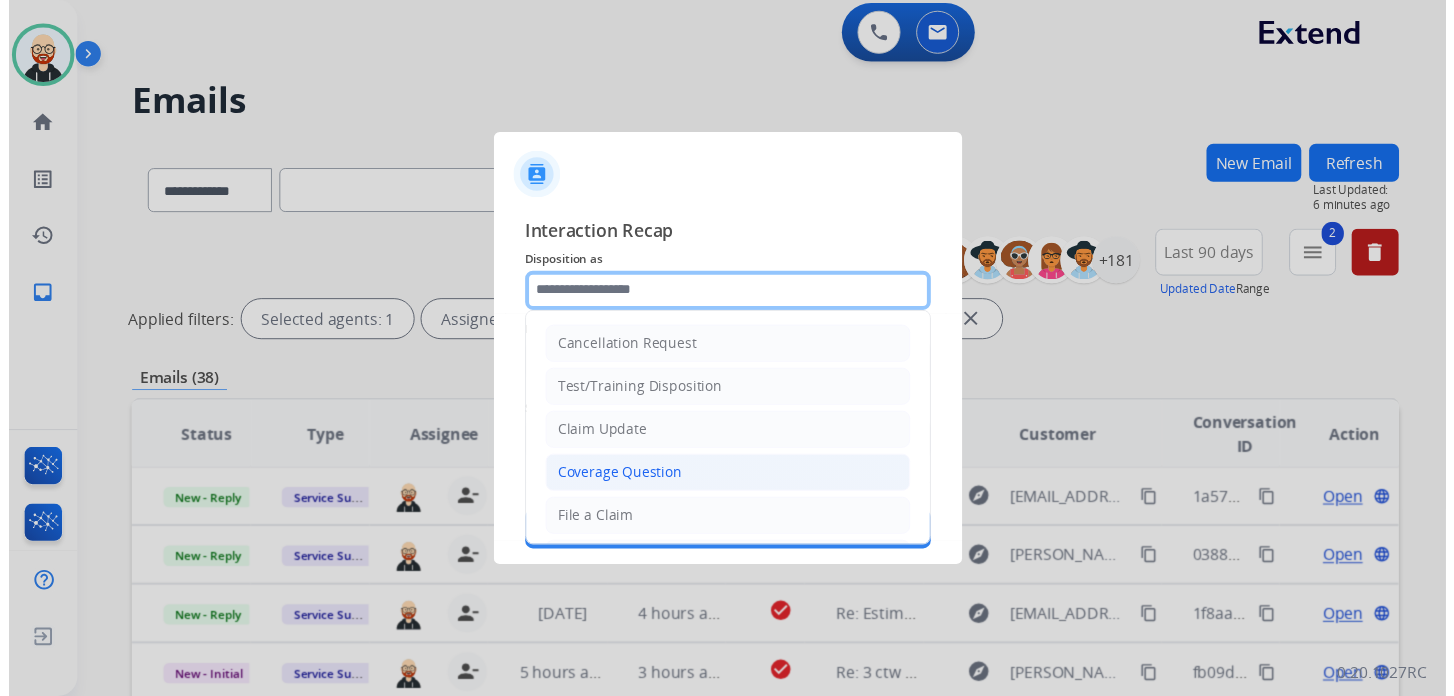 scroll, scrollTop: 300, scrollLeft: 0, axis: vertical 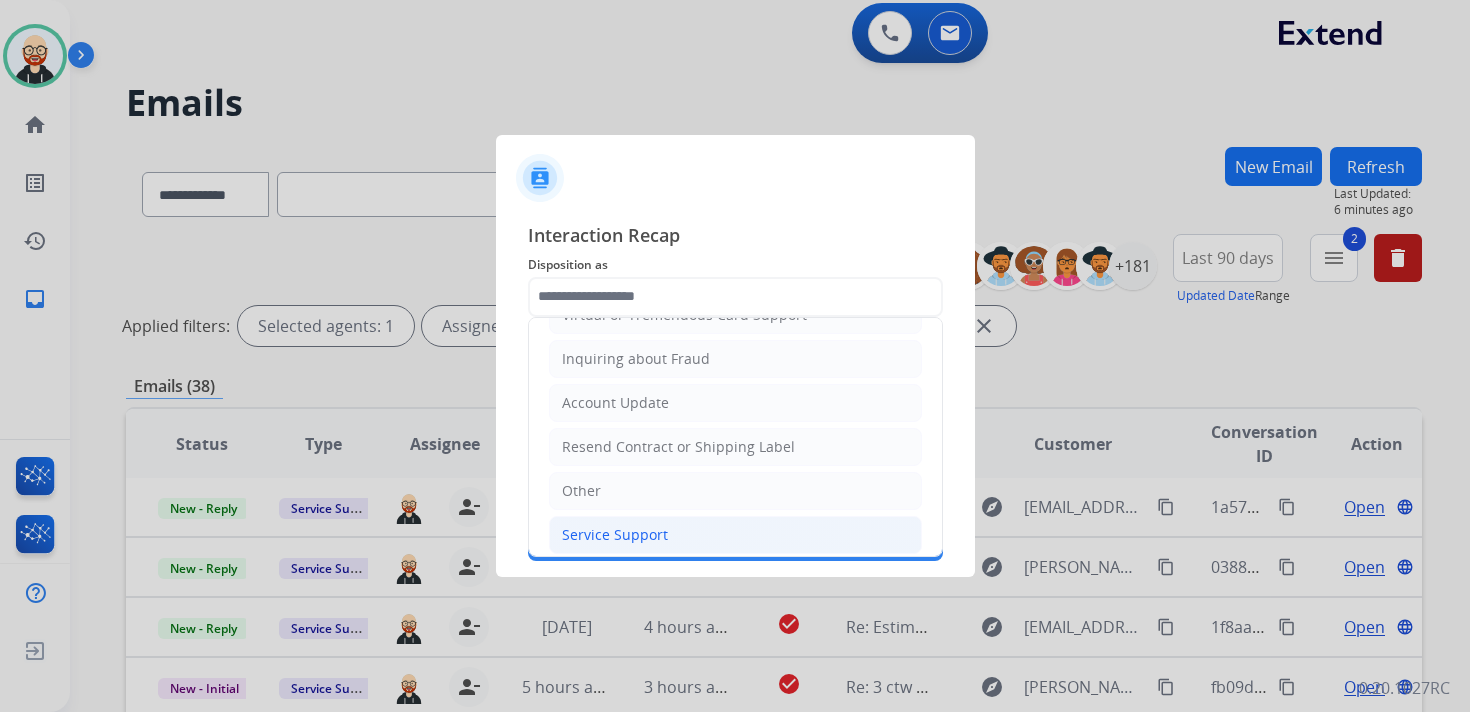 click on "Service Support" 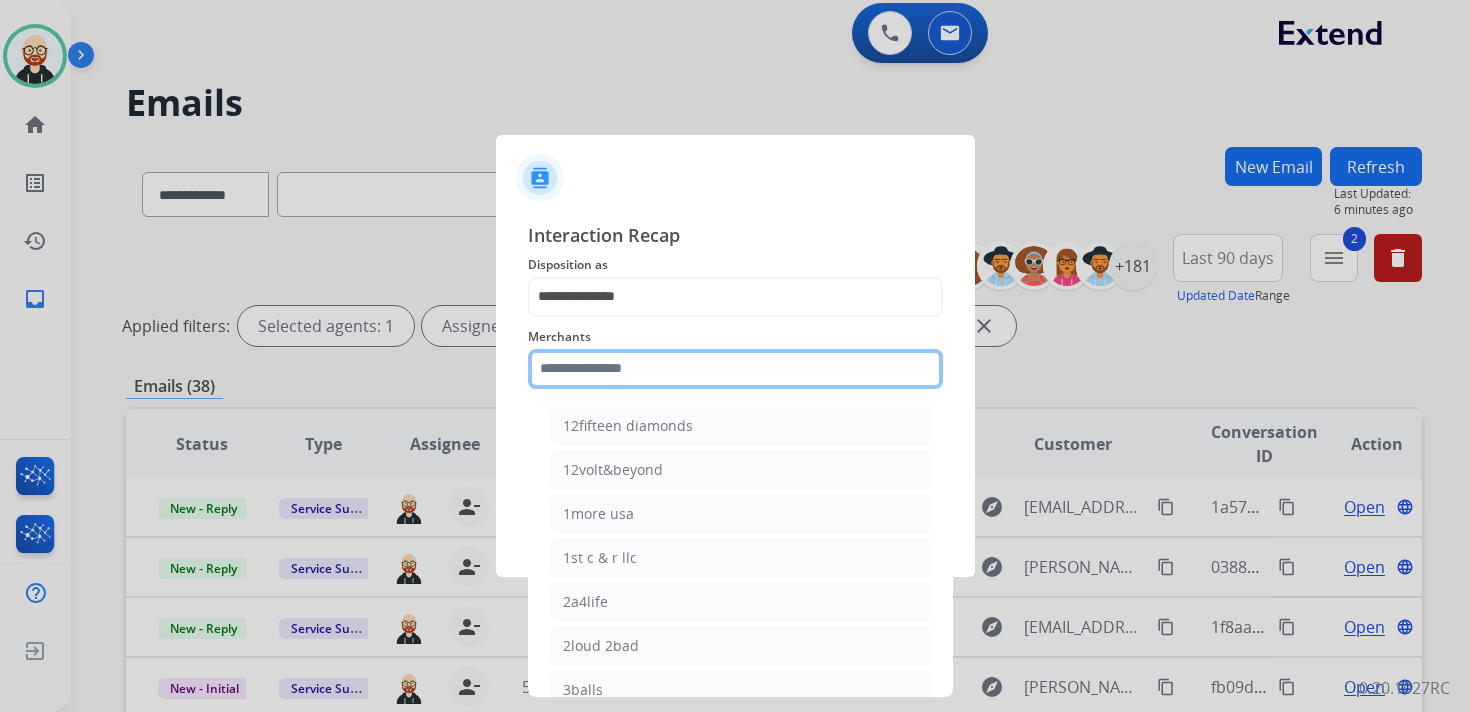 click 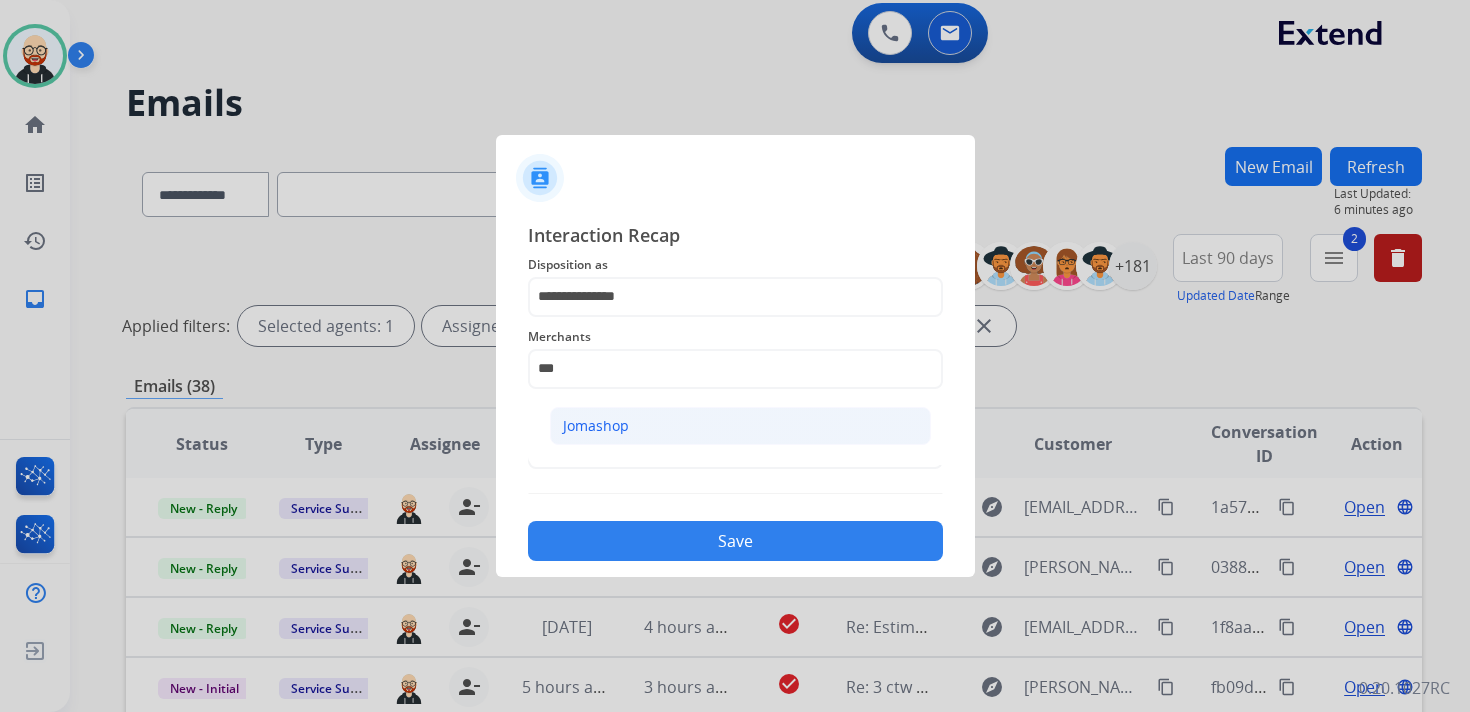click on "Jomashop" 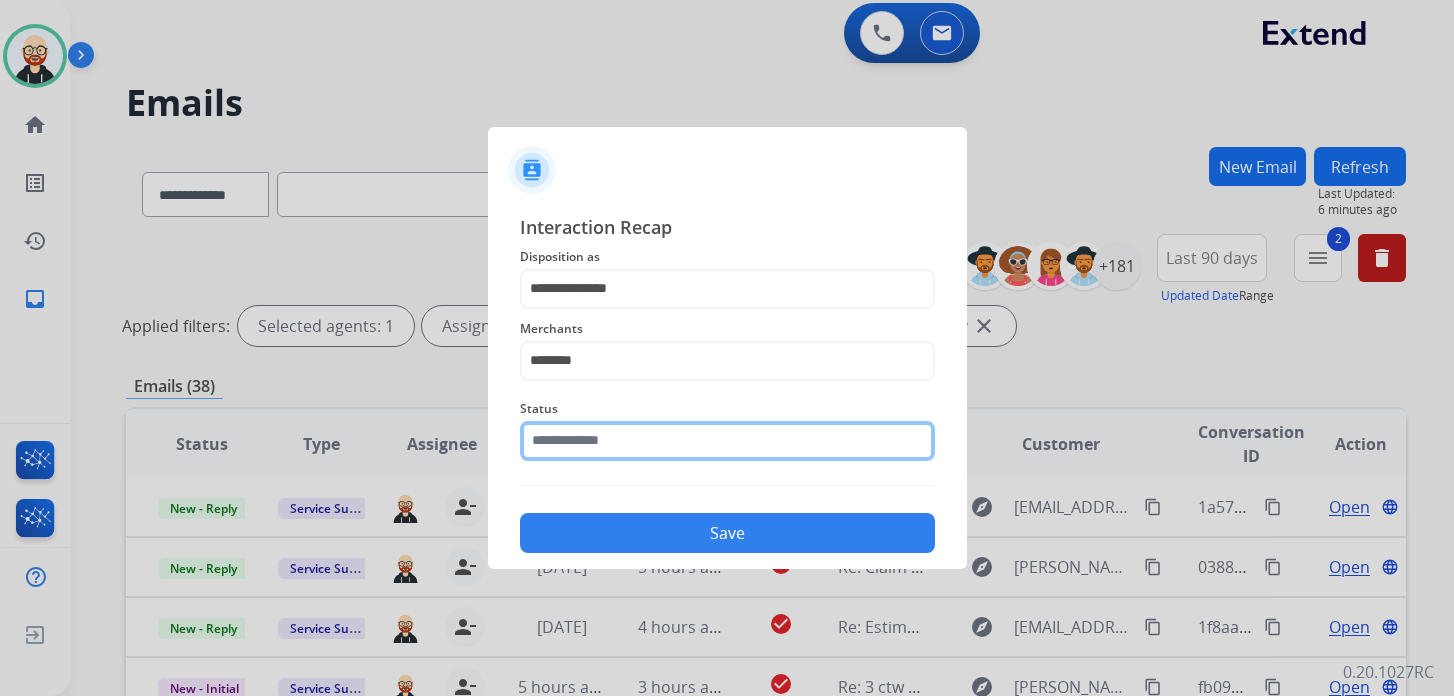 click 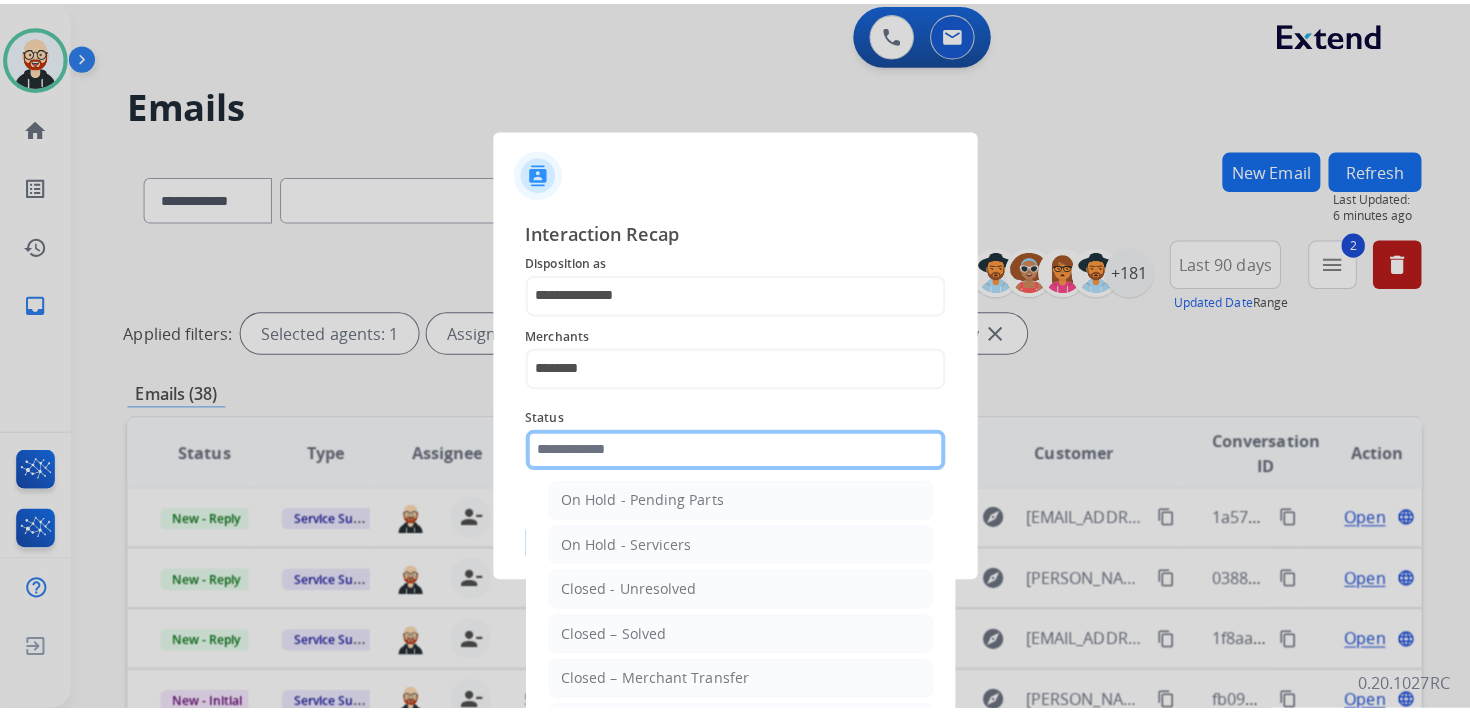 scroll, scrollTop: 111, scrollLeft: 0, axis: vertical 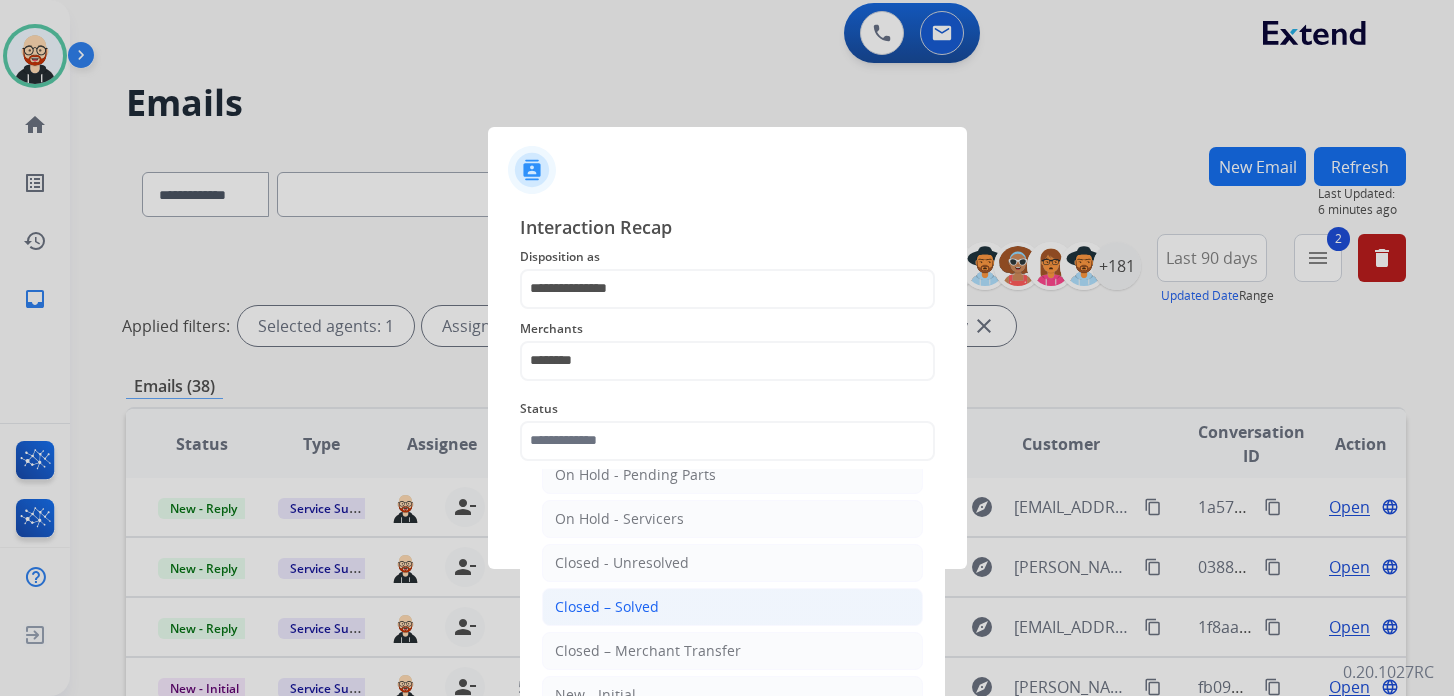 click on "Closed – Solved" 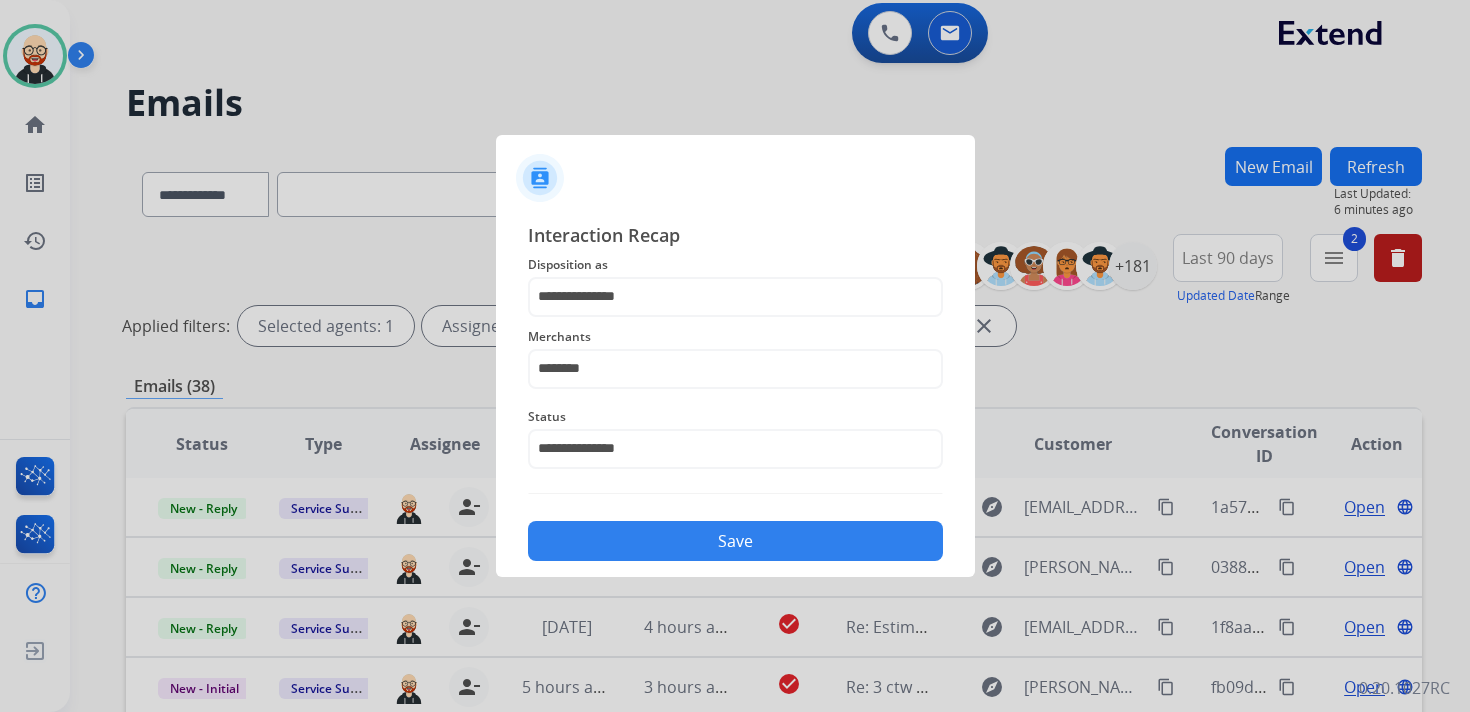 click on "Save" 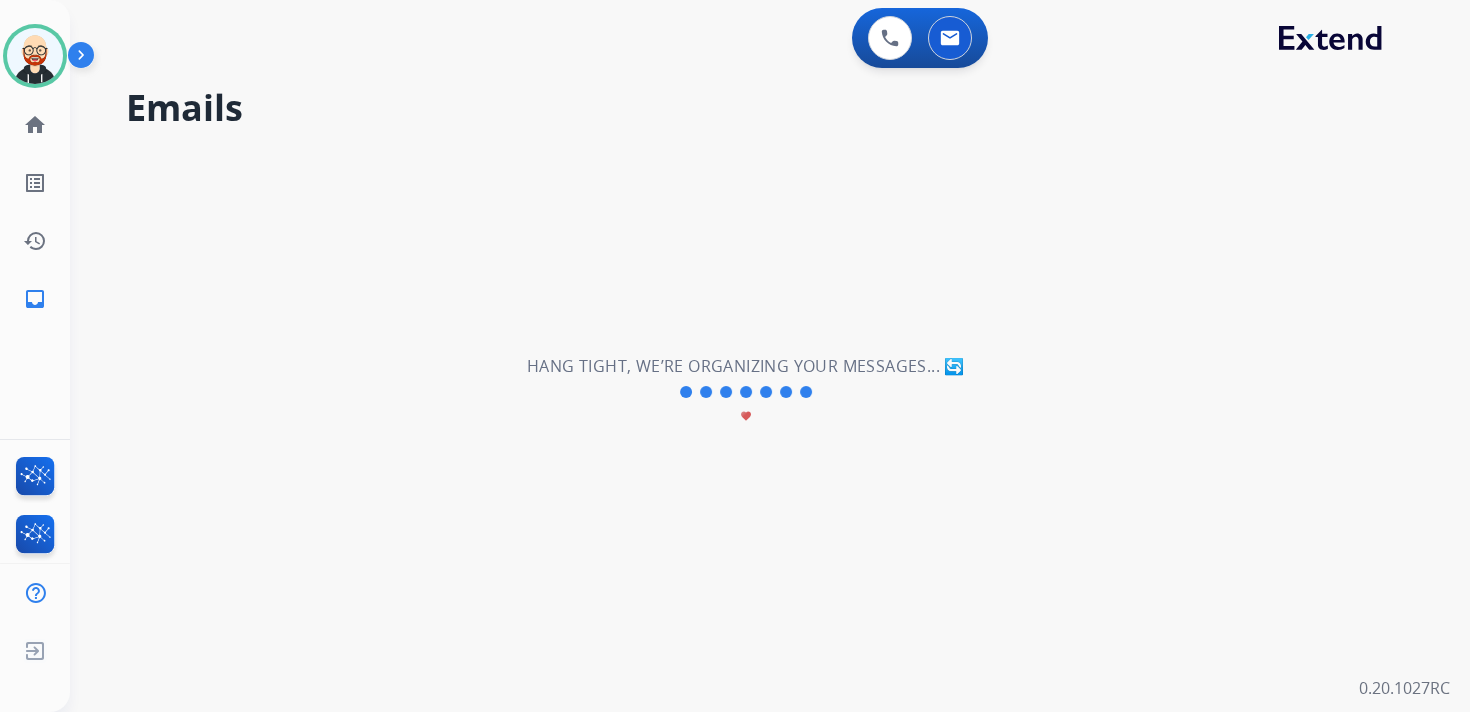 scroll, scrollTop: 0, scrollLeft: 0, axis: both 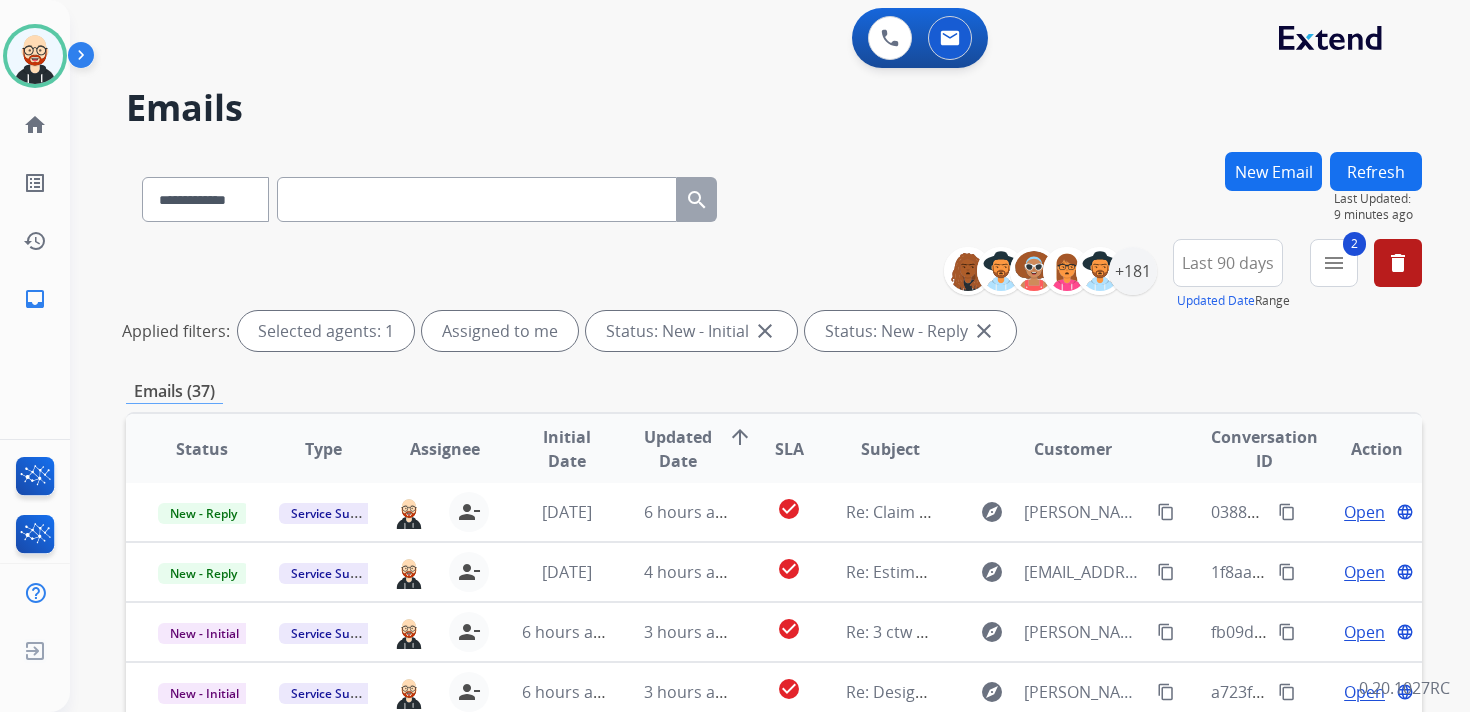click on "Refresh" at bounding box center (1376, 171) 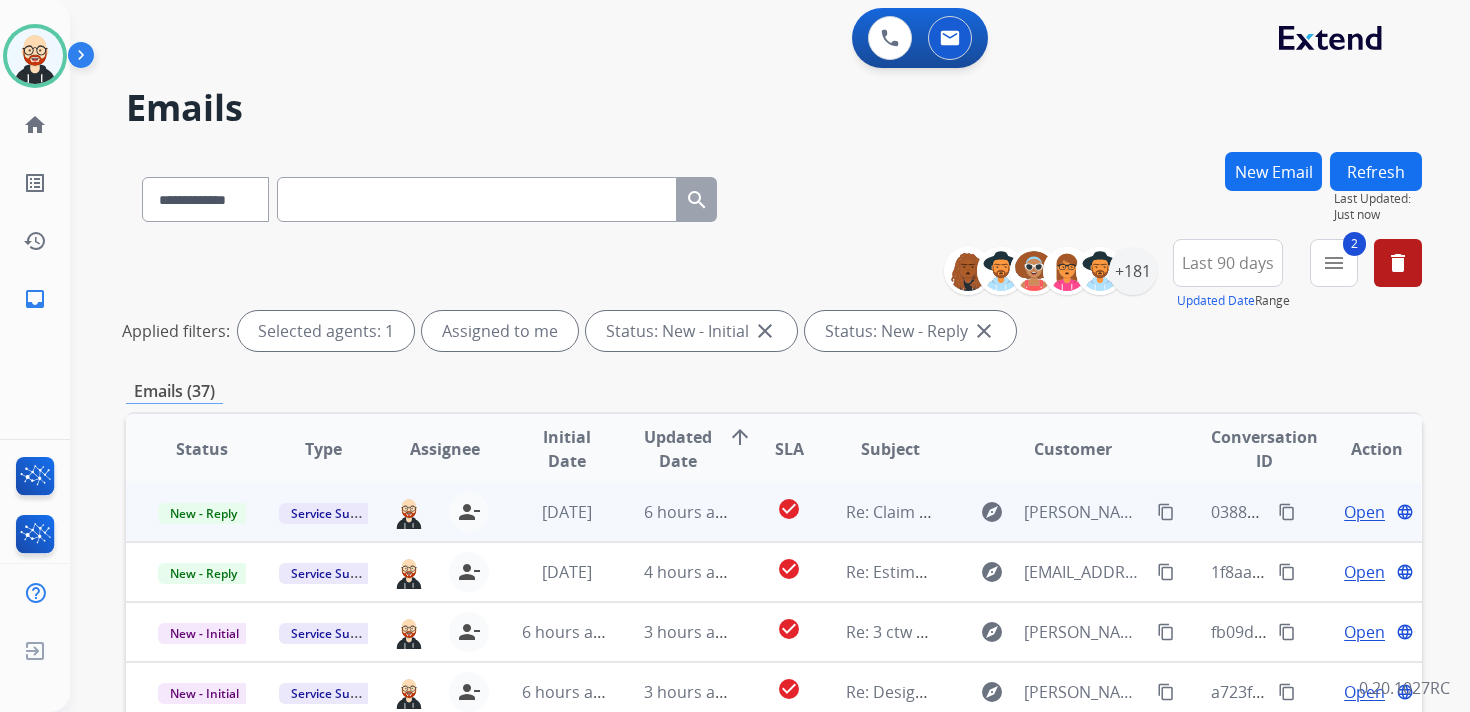 click on "Open" at bounding box center (1364, 512) 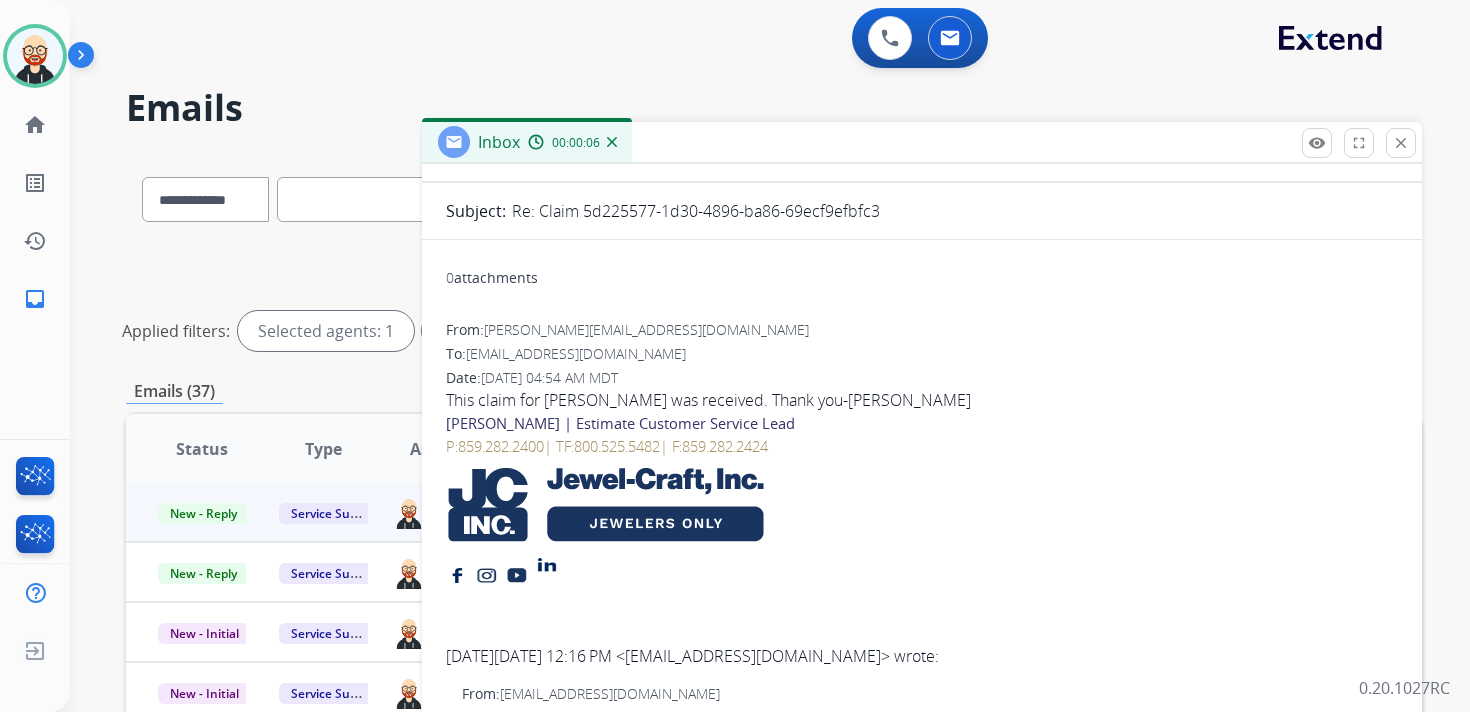scroll, scrollTop: 344, scrollLeft: 0, axis: vertical 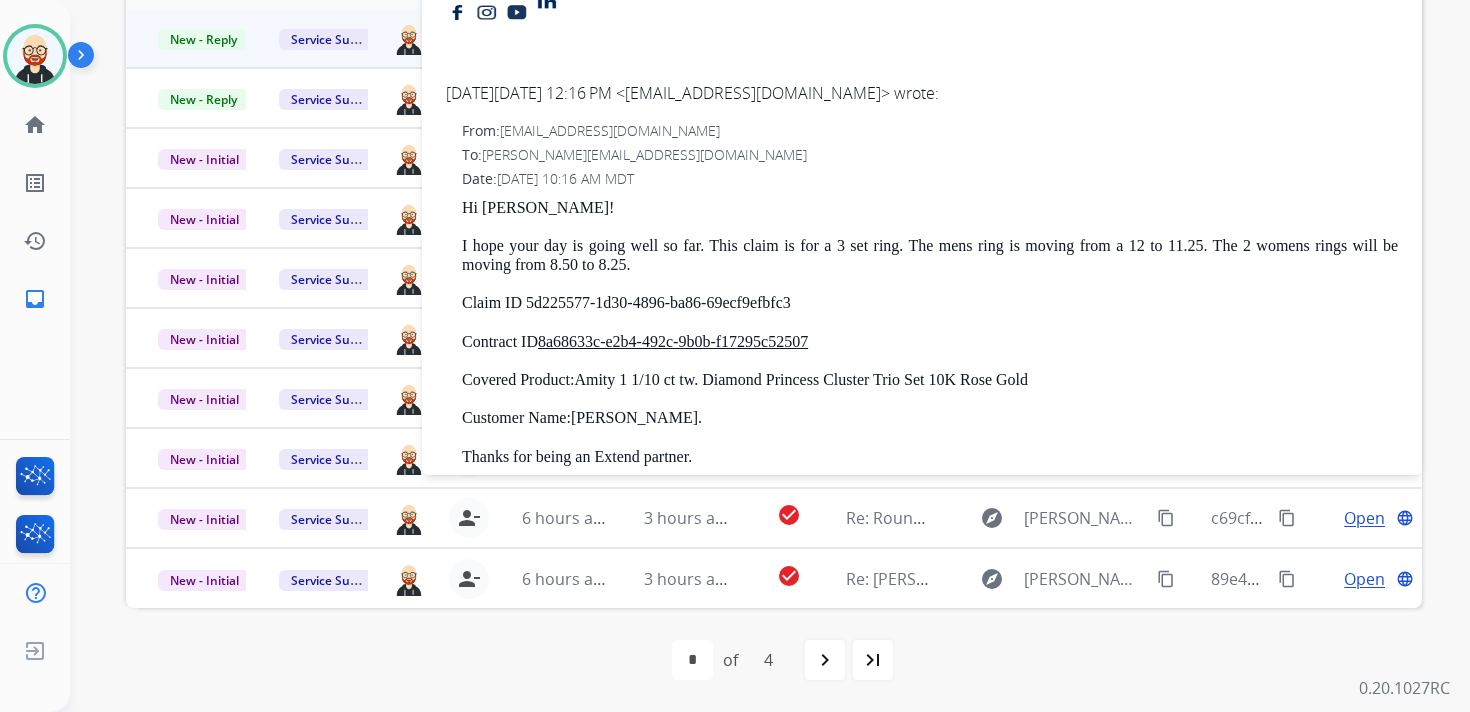 click on "Claim ID 5d225577-1d30-4896-ba86-69ecf9efbfc3" at bounding box center [930, 303] 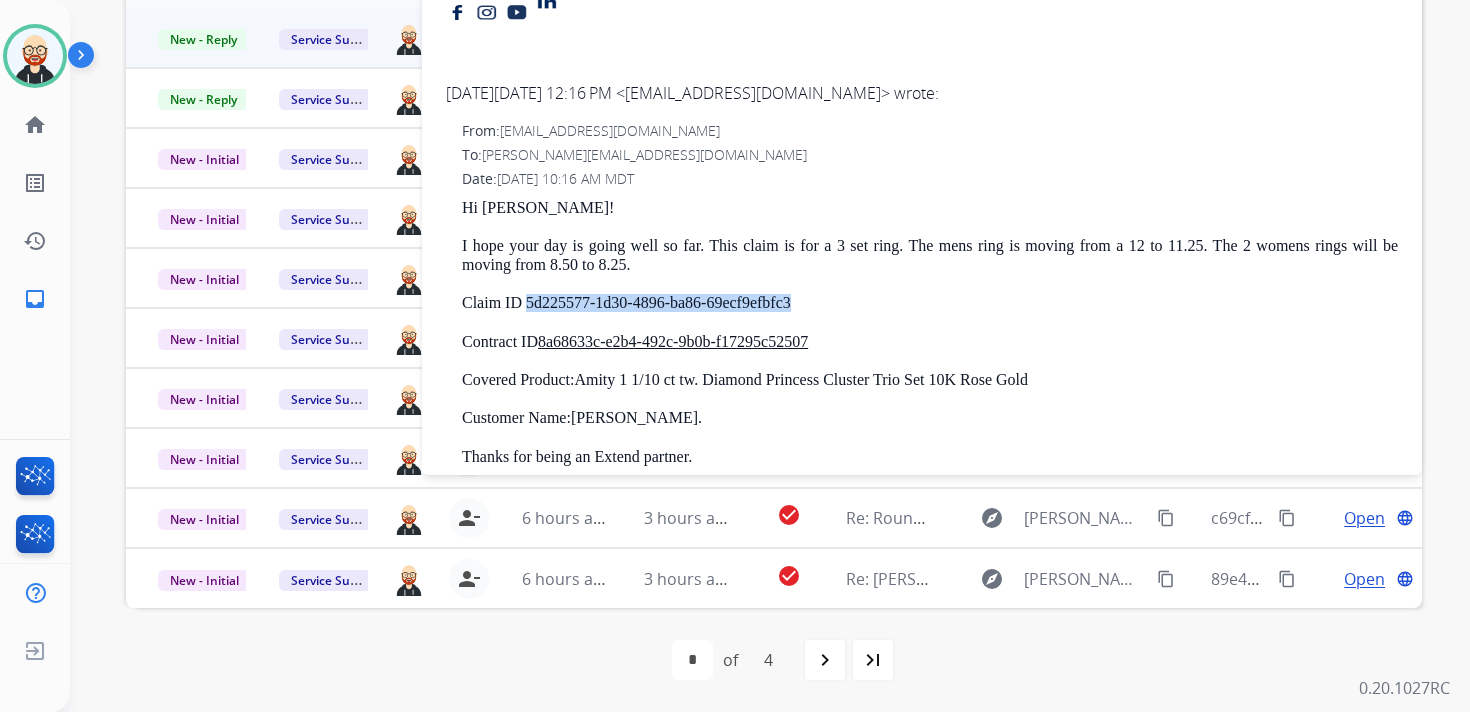 drag, startPoint x: 839, startPoint y: 301, endPoint x: 530, endPoint y: 307, distance: 309.05826 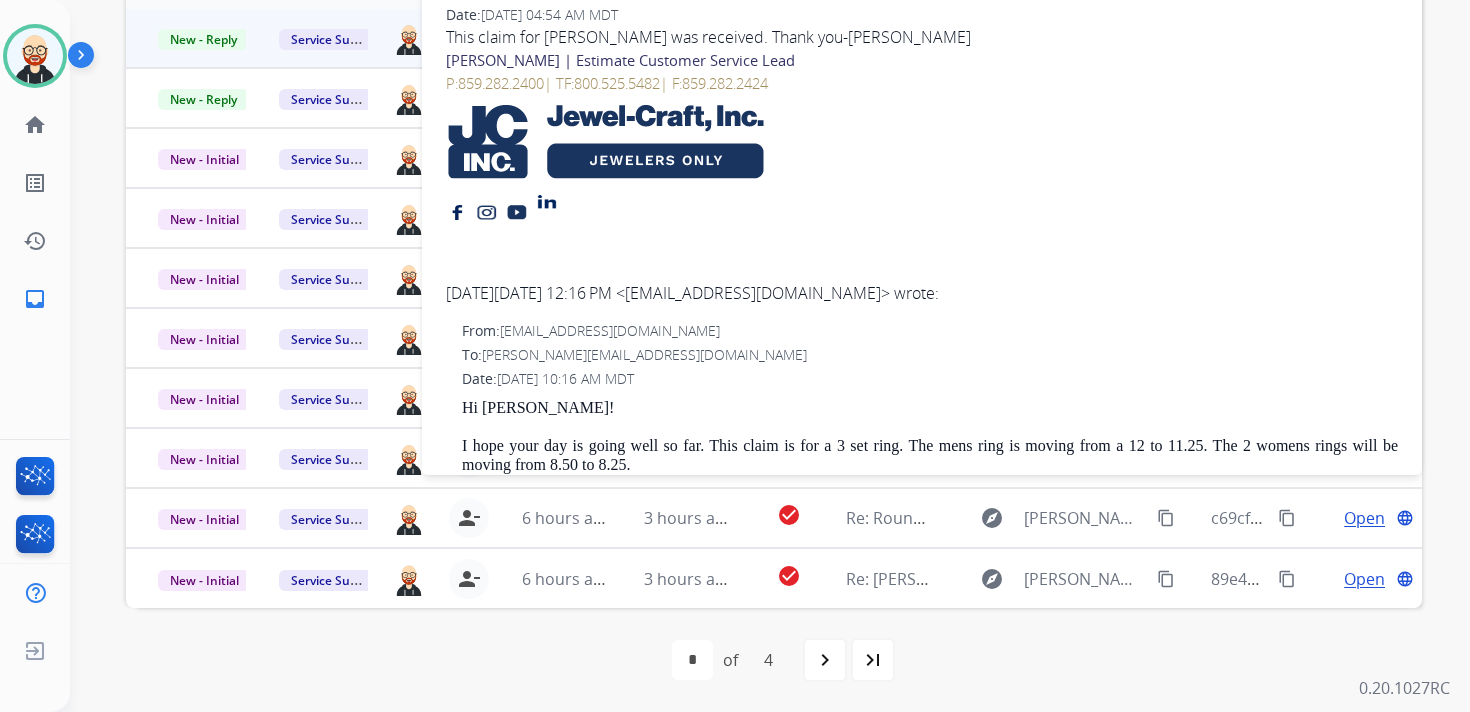 scroll, scrollTop: 0, scrollLeft: 0, axis: both 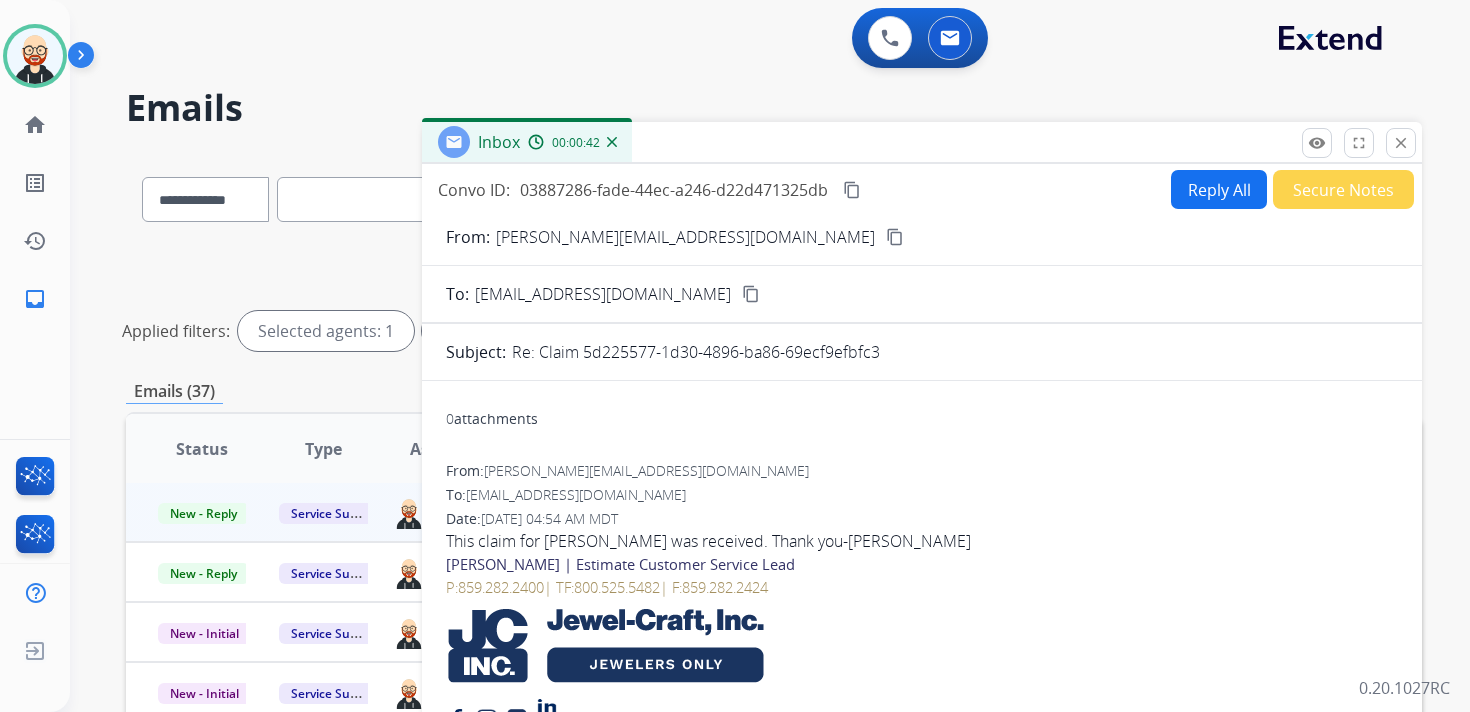 click on "content_copy" at bounding box center (852, 190) 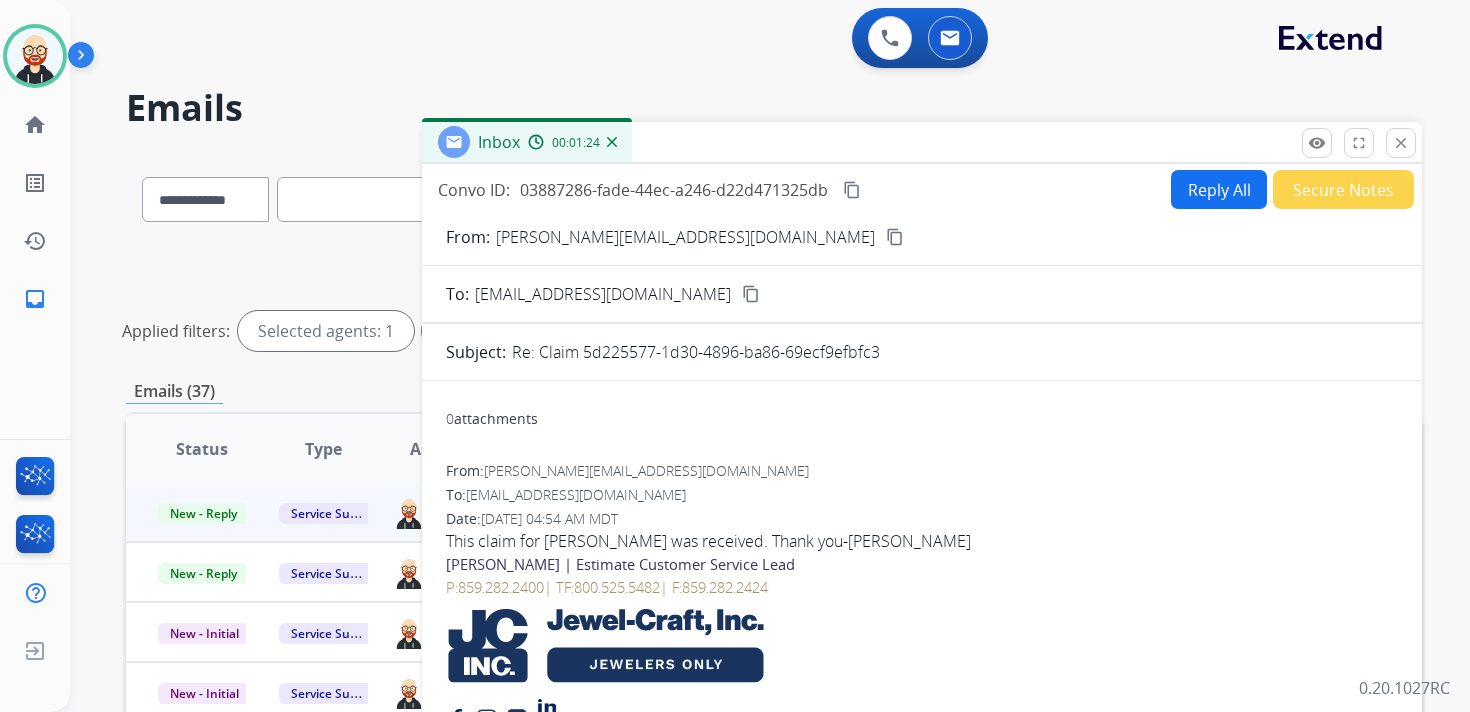 click on "Reply All" at bounding box center (1219, 189) 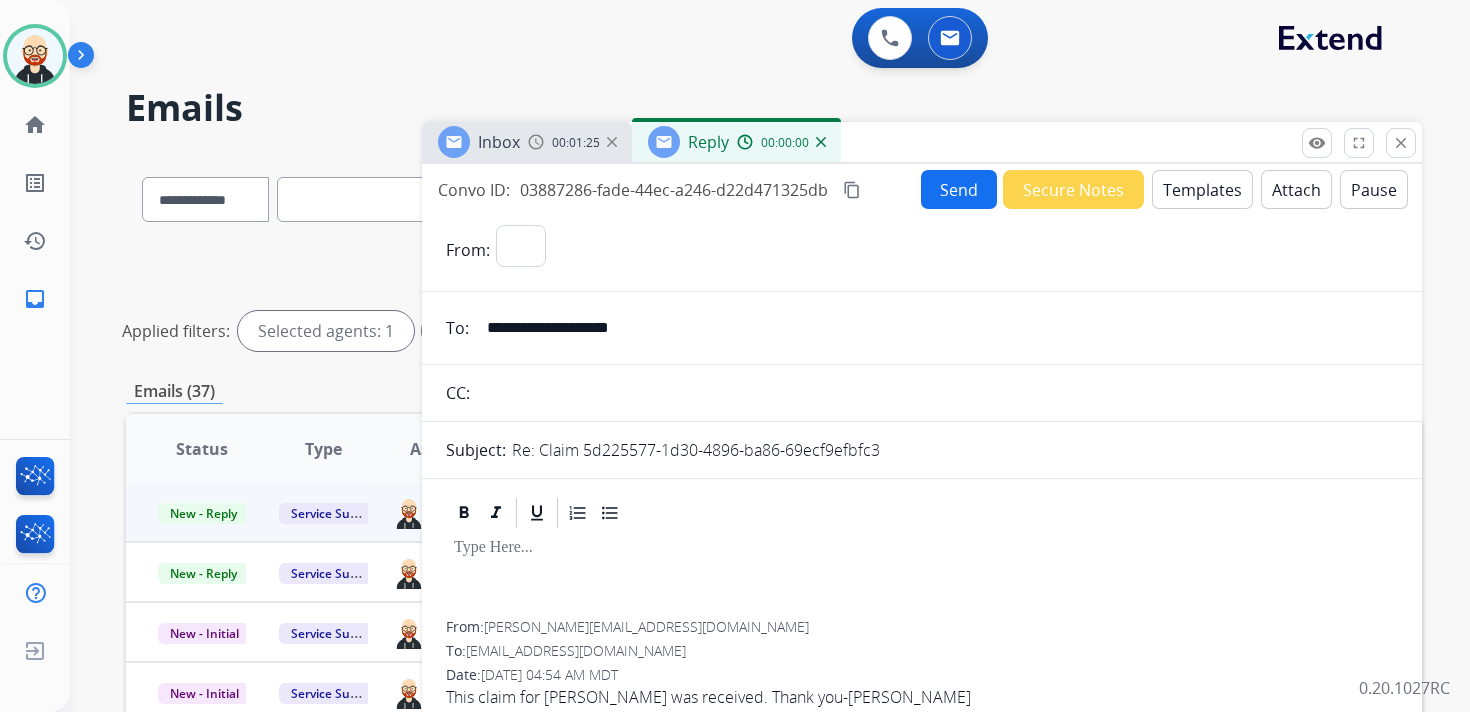 select on "**********" 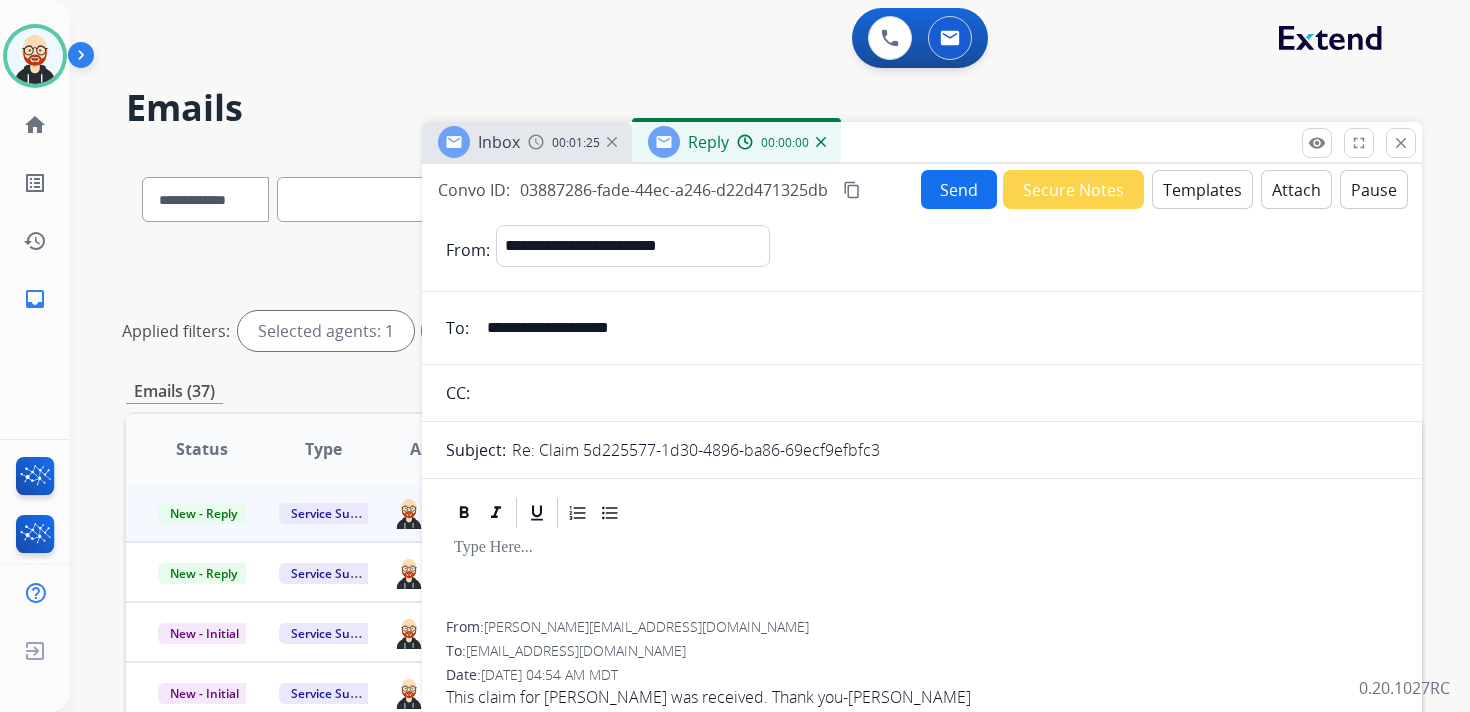 click at bounding box center [922, 548] 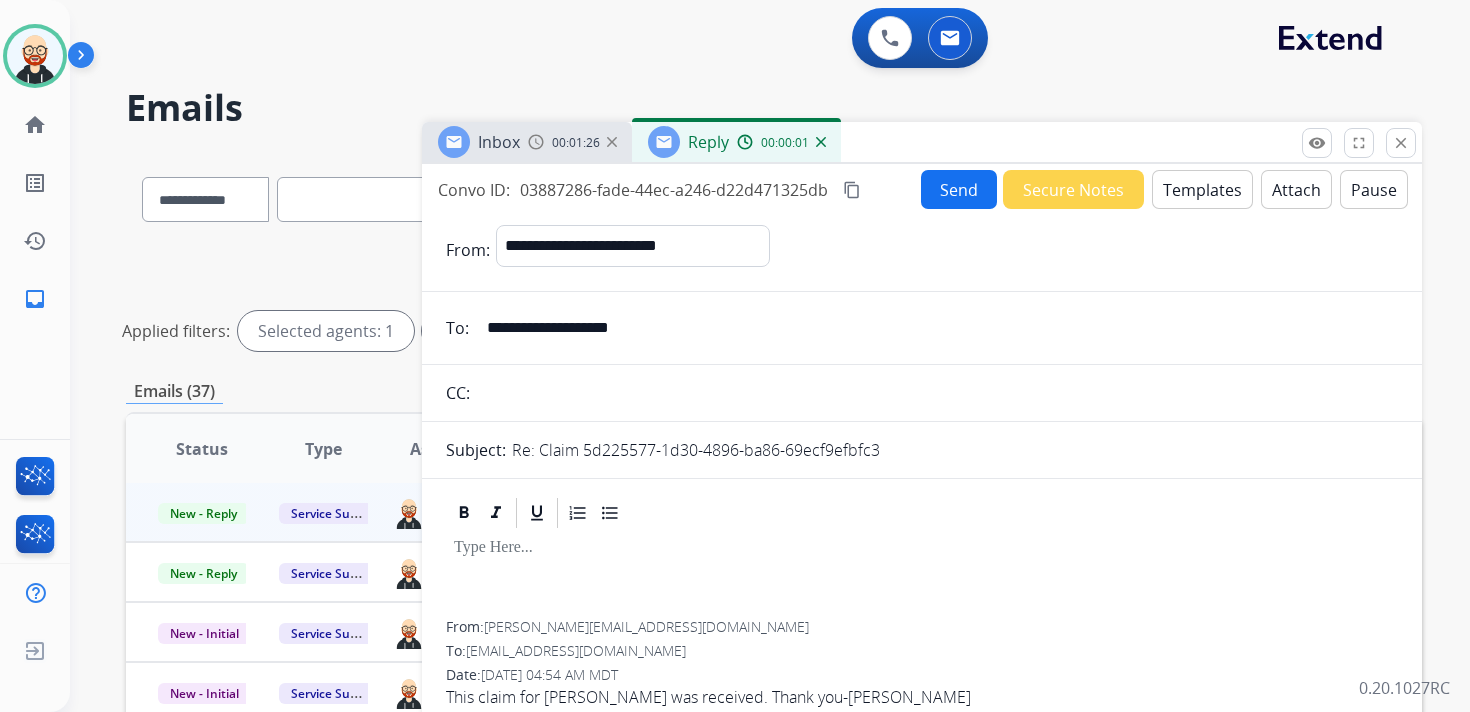 type 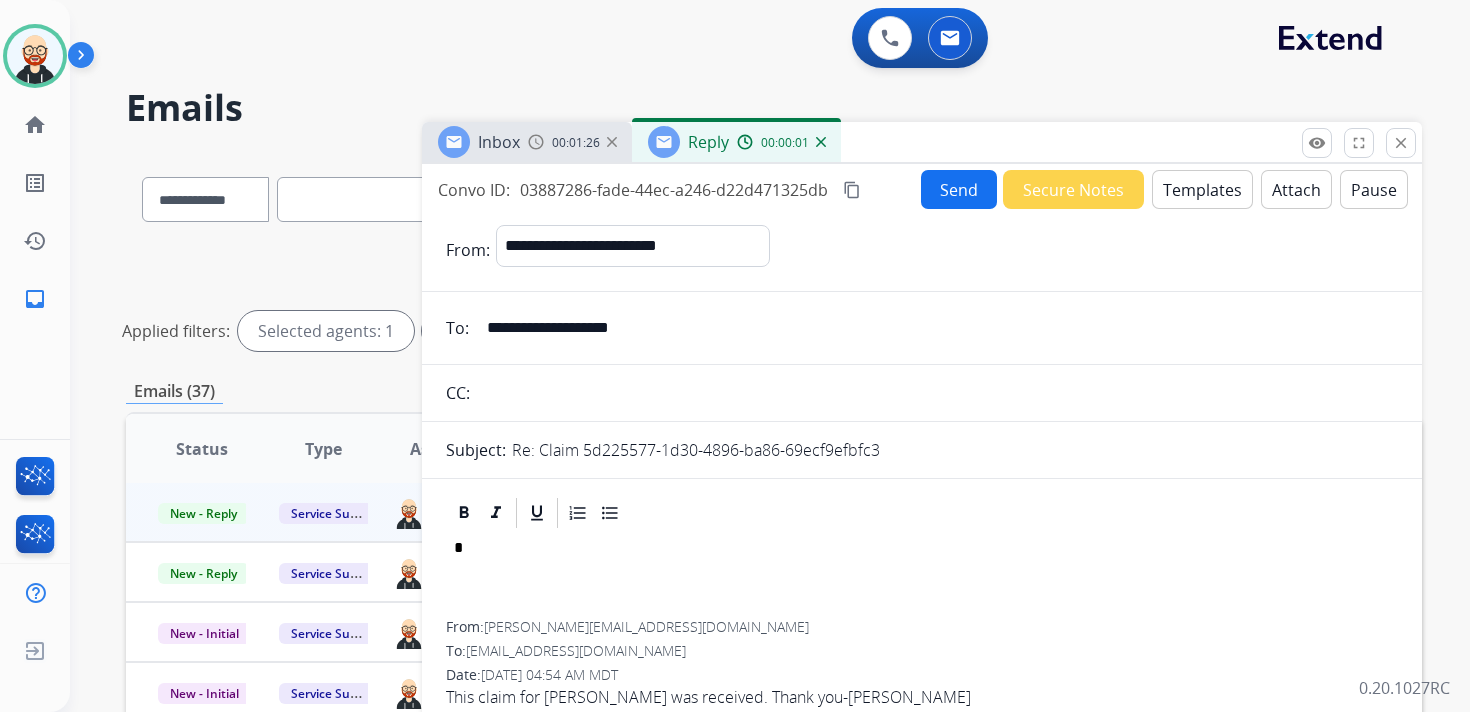 scroll, scrollTop: 5, scrollLeft: 0, axis: vertical 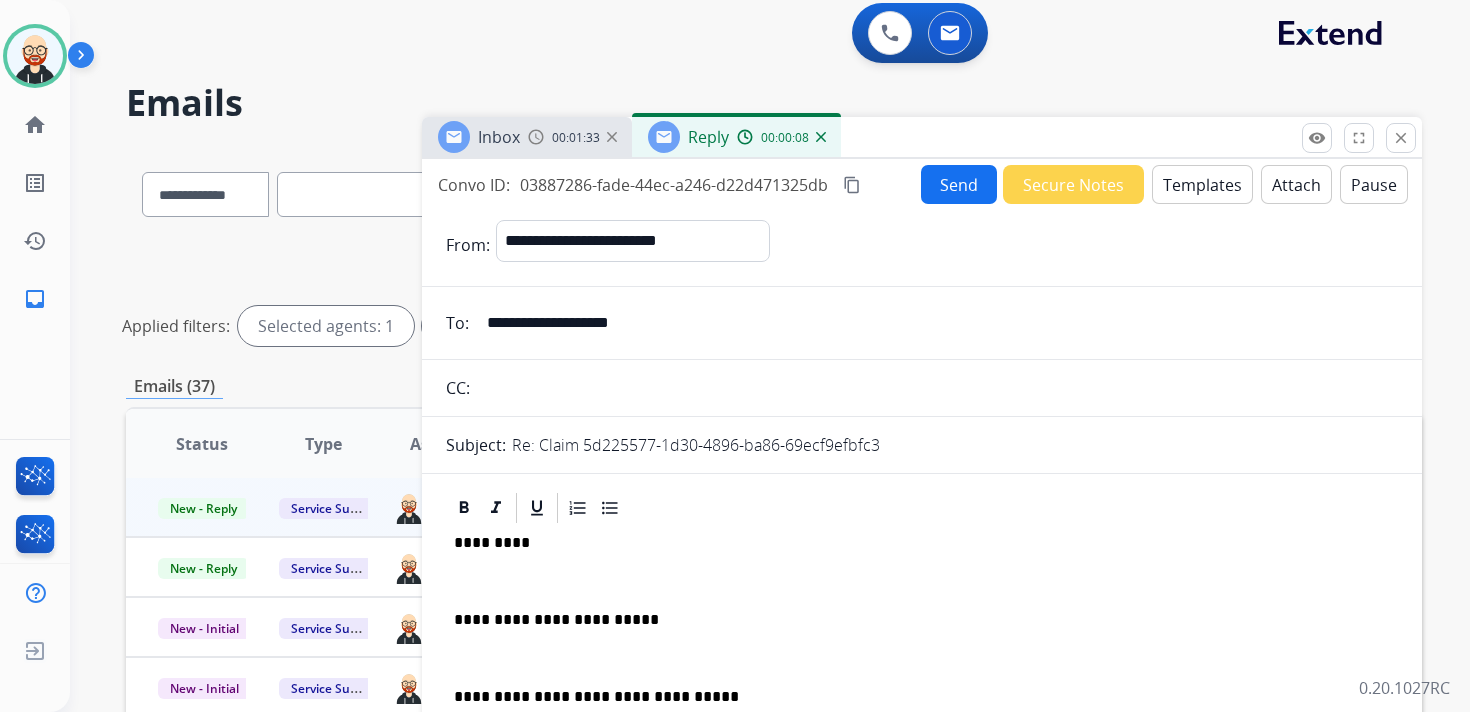 click on "*********" at bounding box center (914, 543) 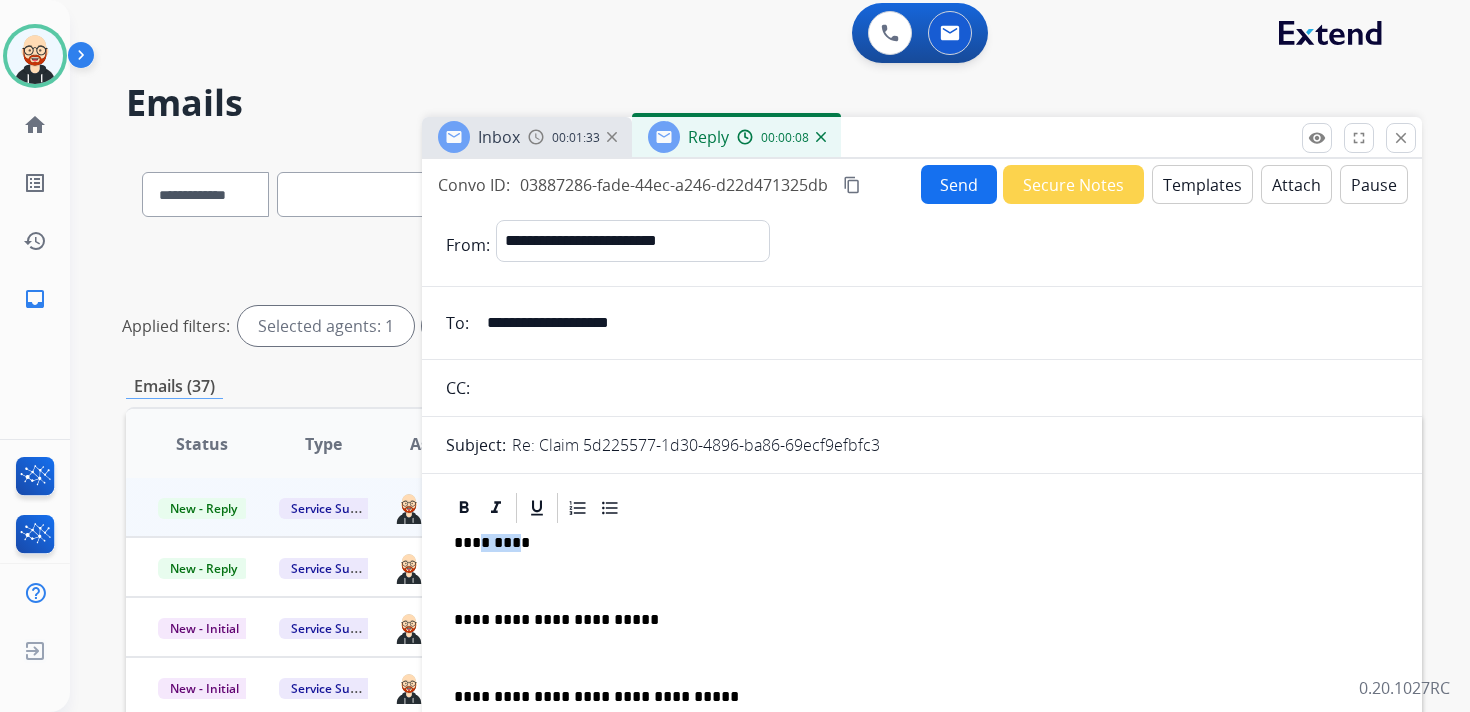 click on "*********" at bounding box center (914, 543) 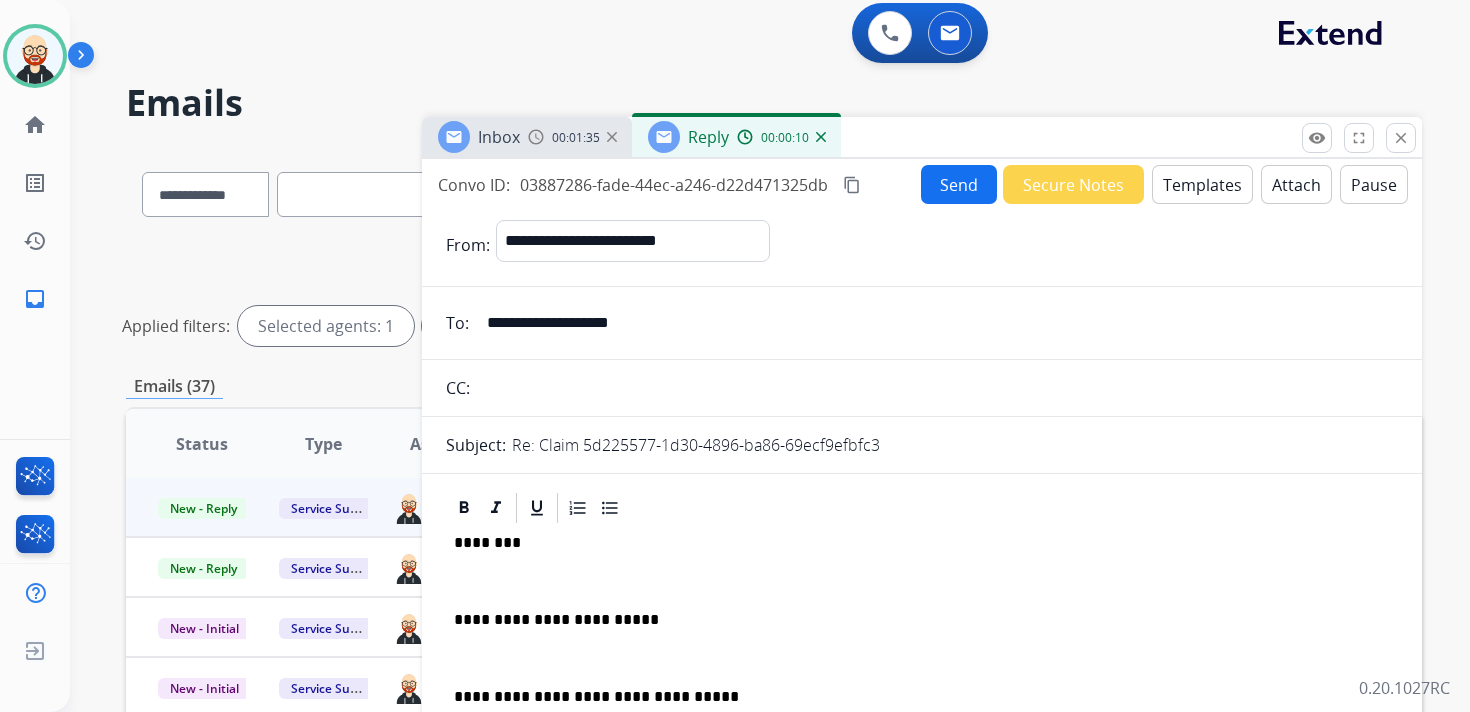 click on "**********" at bounding box center (922, 667) 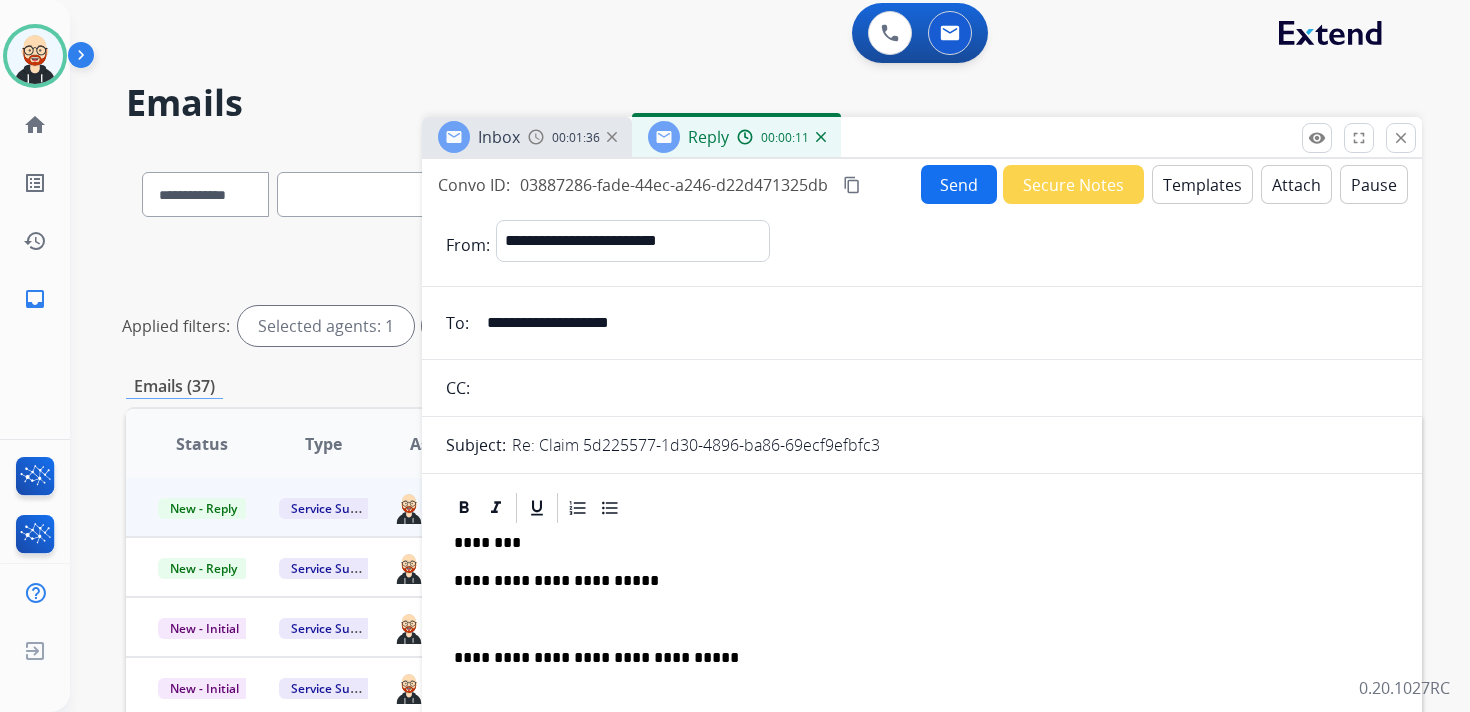 click on "**********" at bounding box center [922, 648] 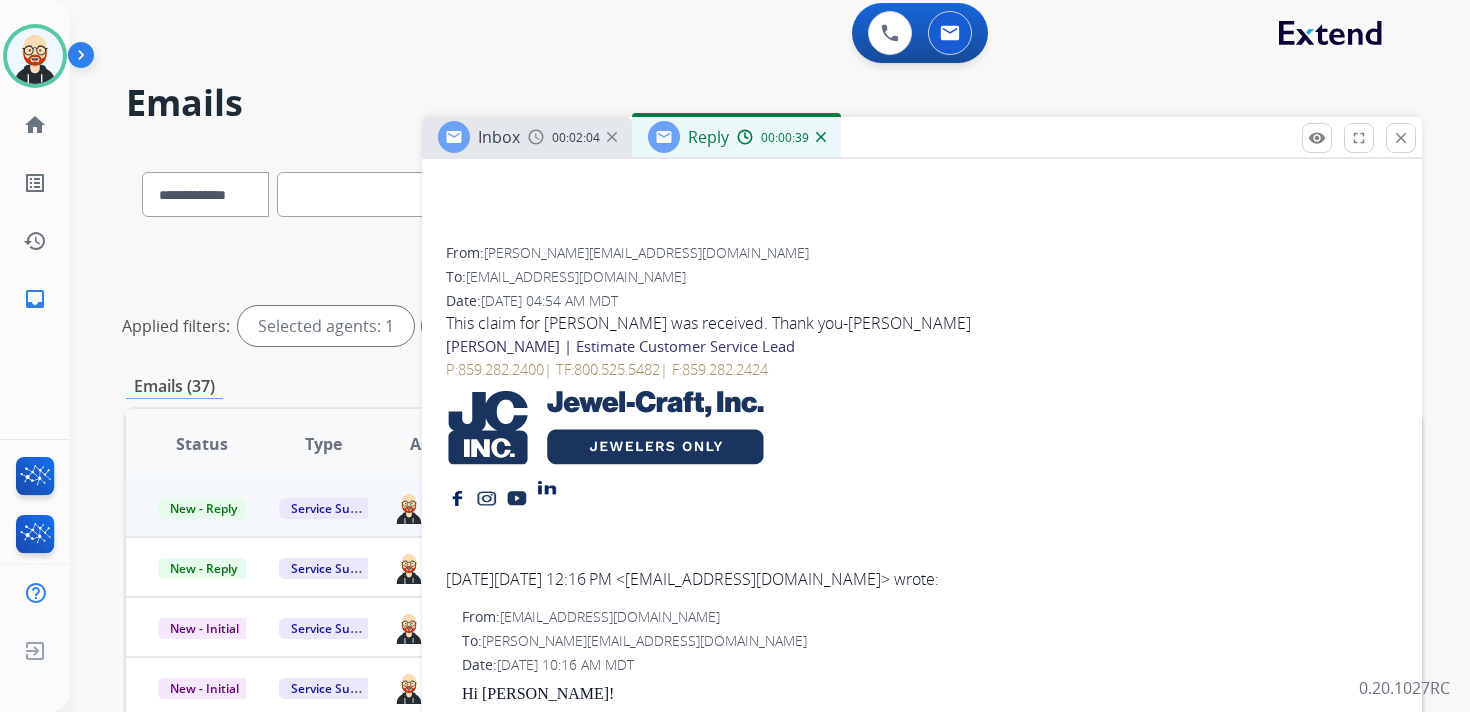 scroll, scrollTop: 615, scrollLeft: 0, axis: vertical 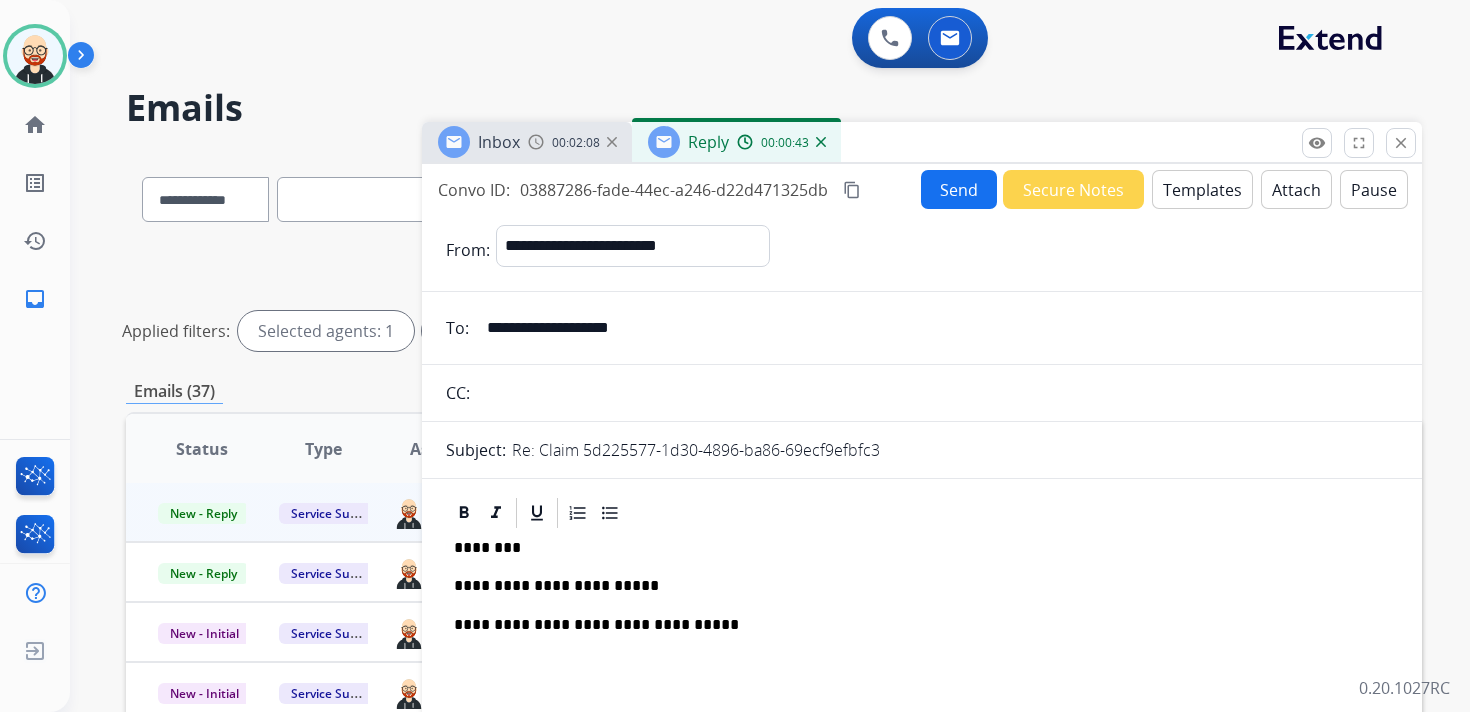 click on "Send" at bounding box center [959, 189] 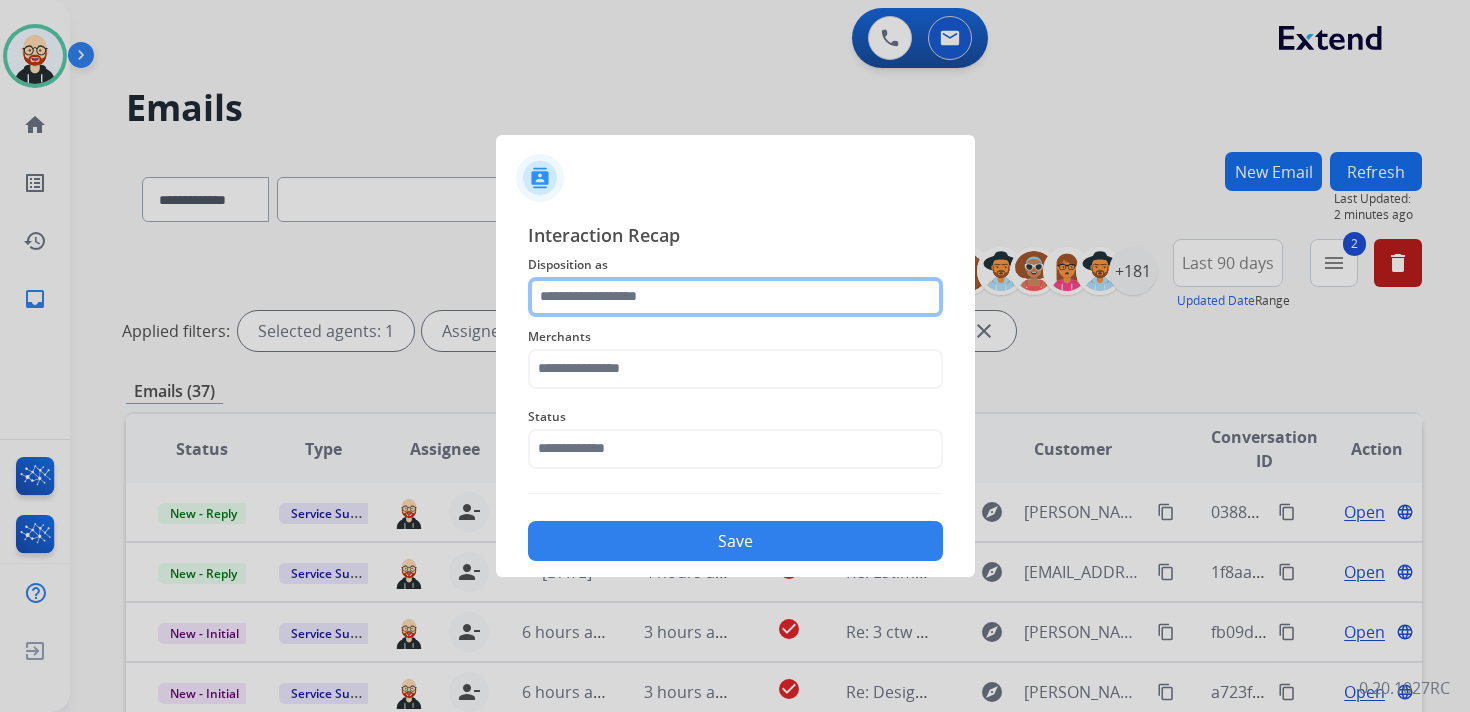 click 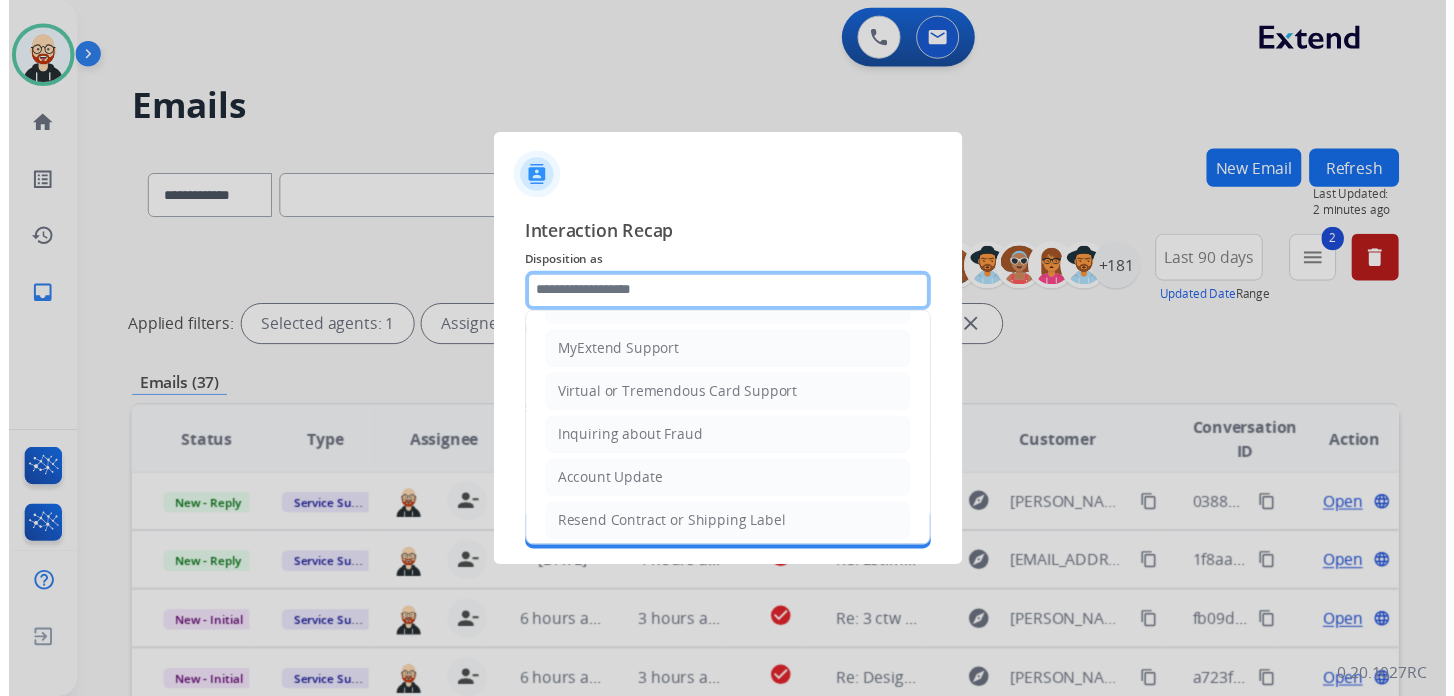 scroll, scrollTop: 300, scrollLeft: 0, axis: vertical 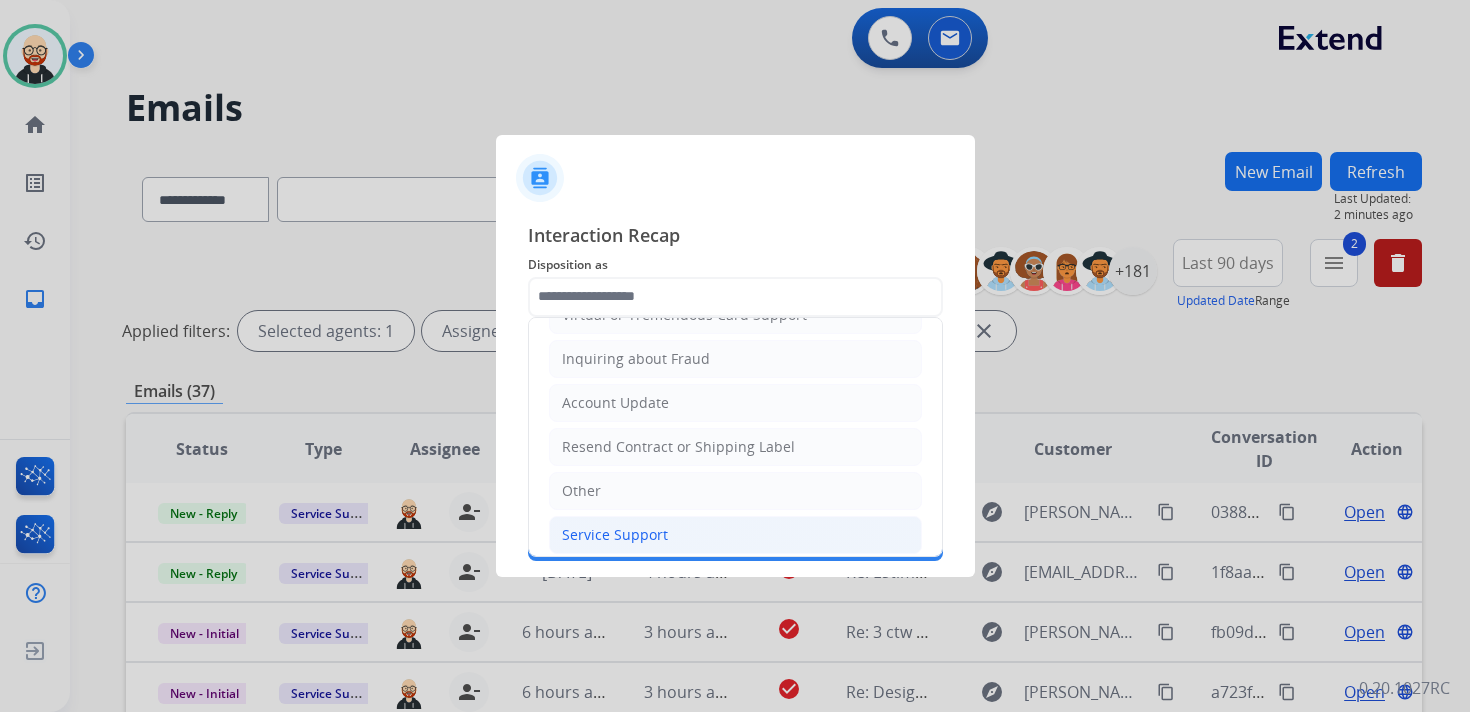 click on "Service Support" 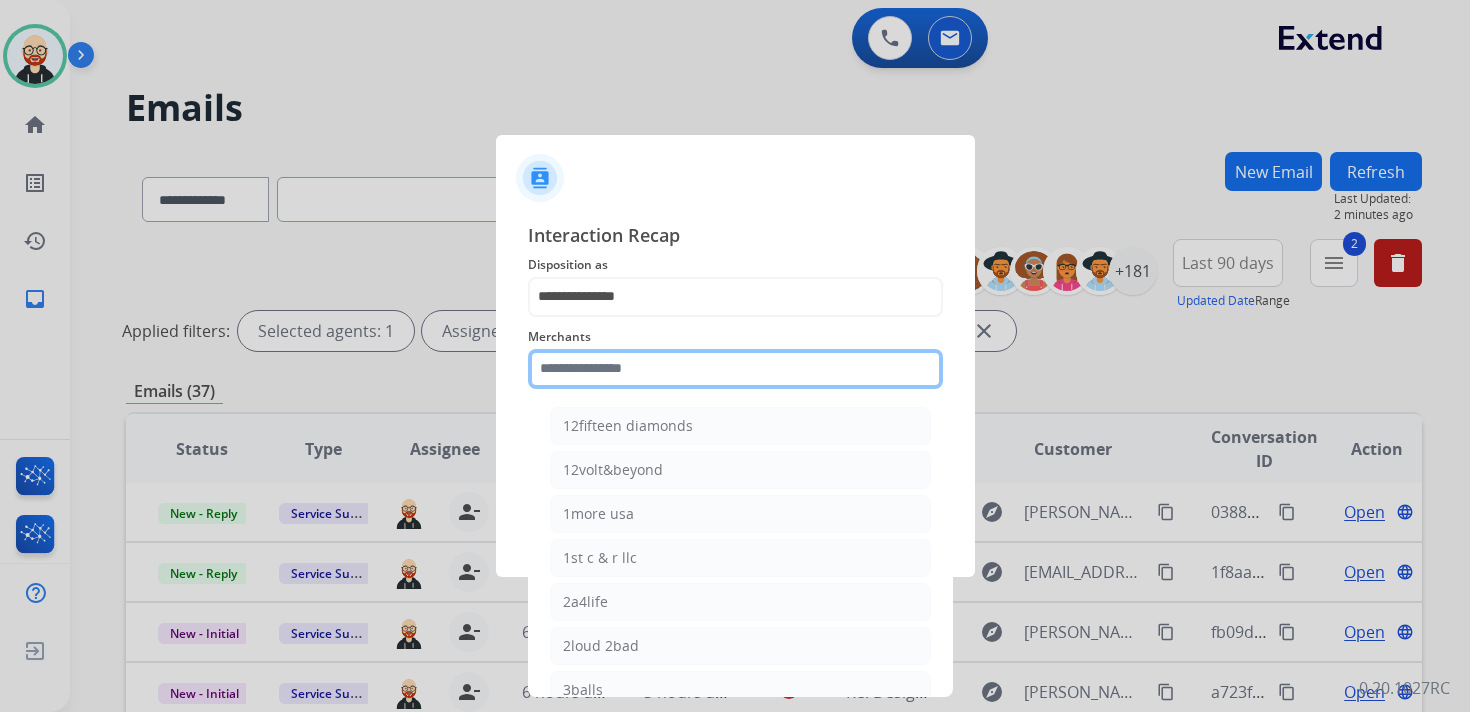 click 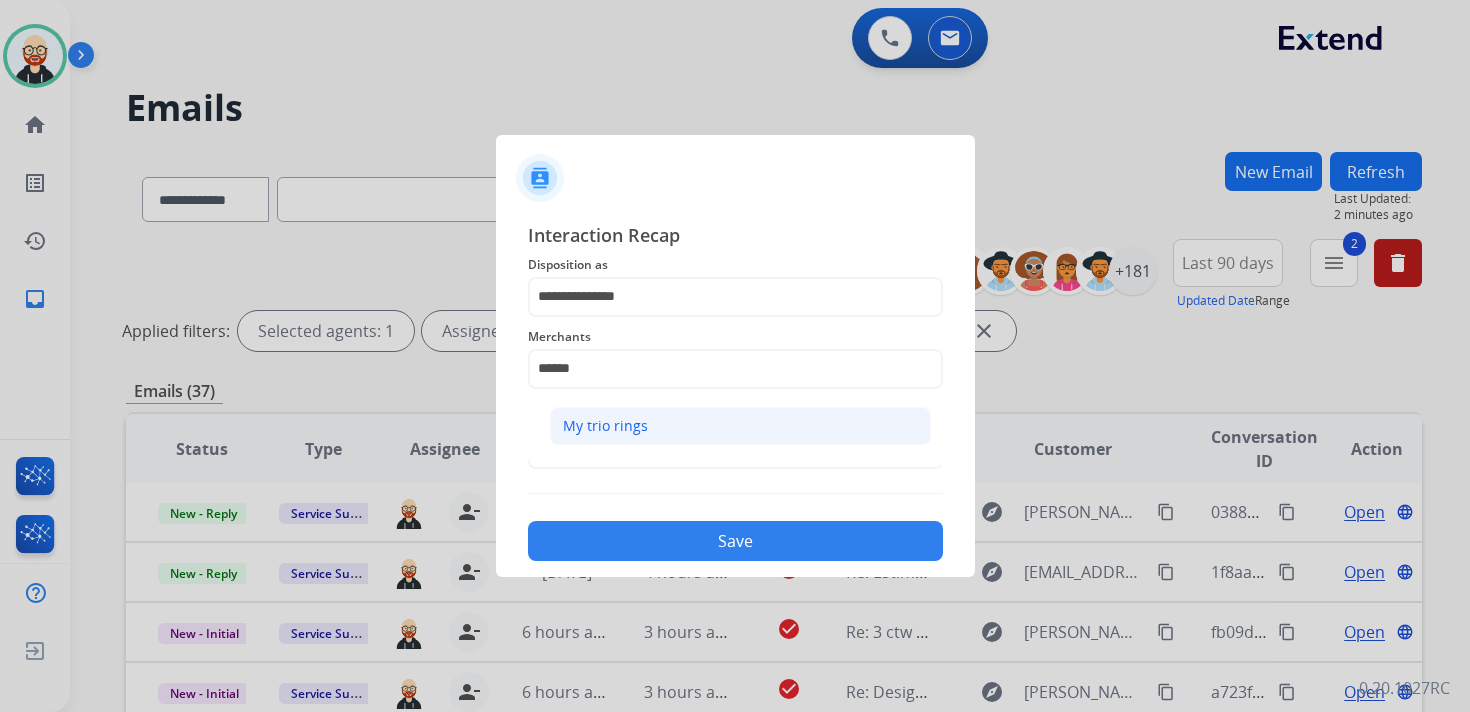click on "My trio rings" 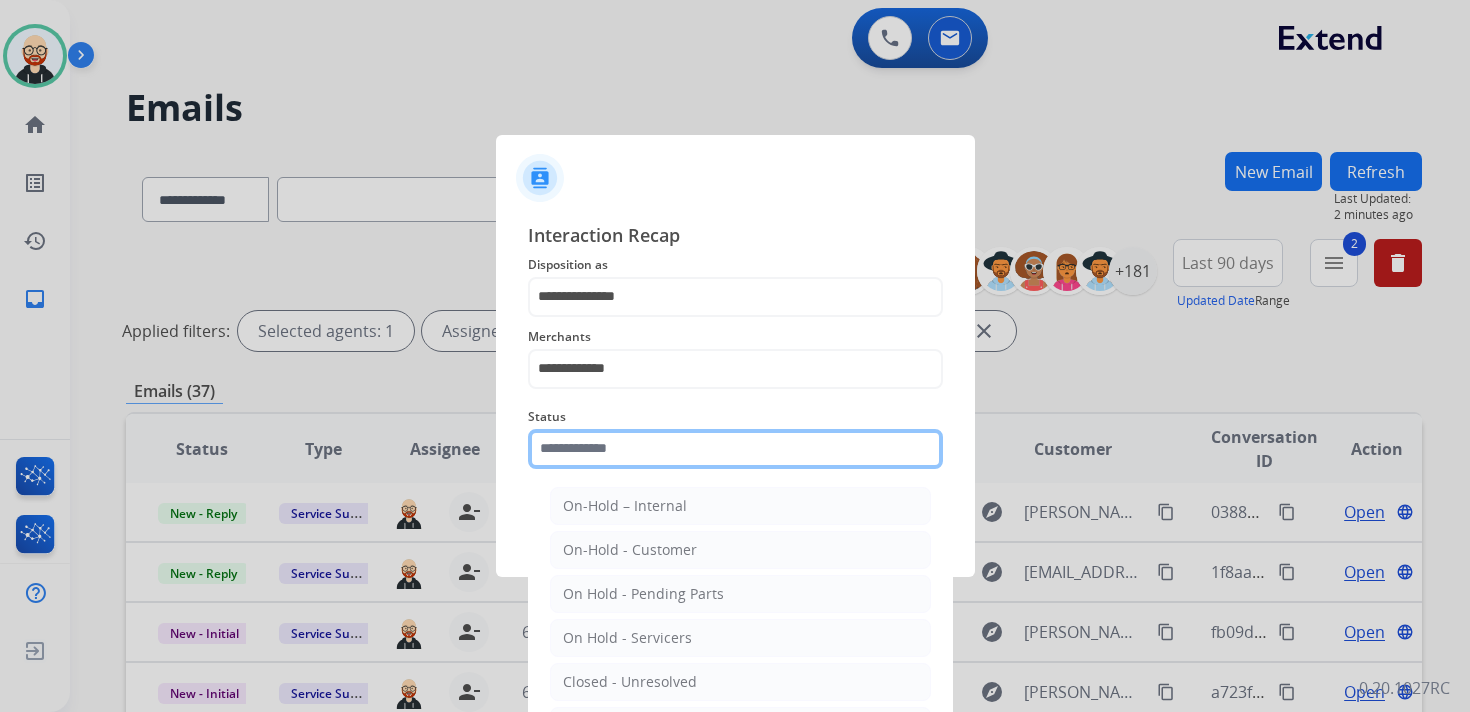 click 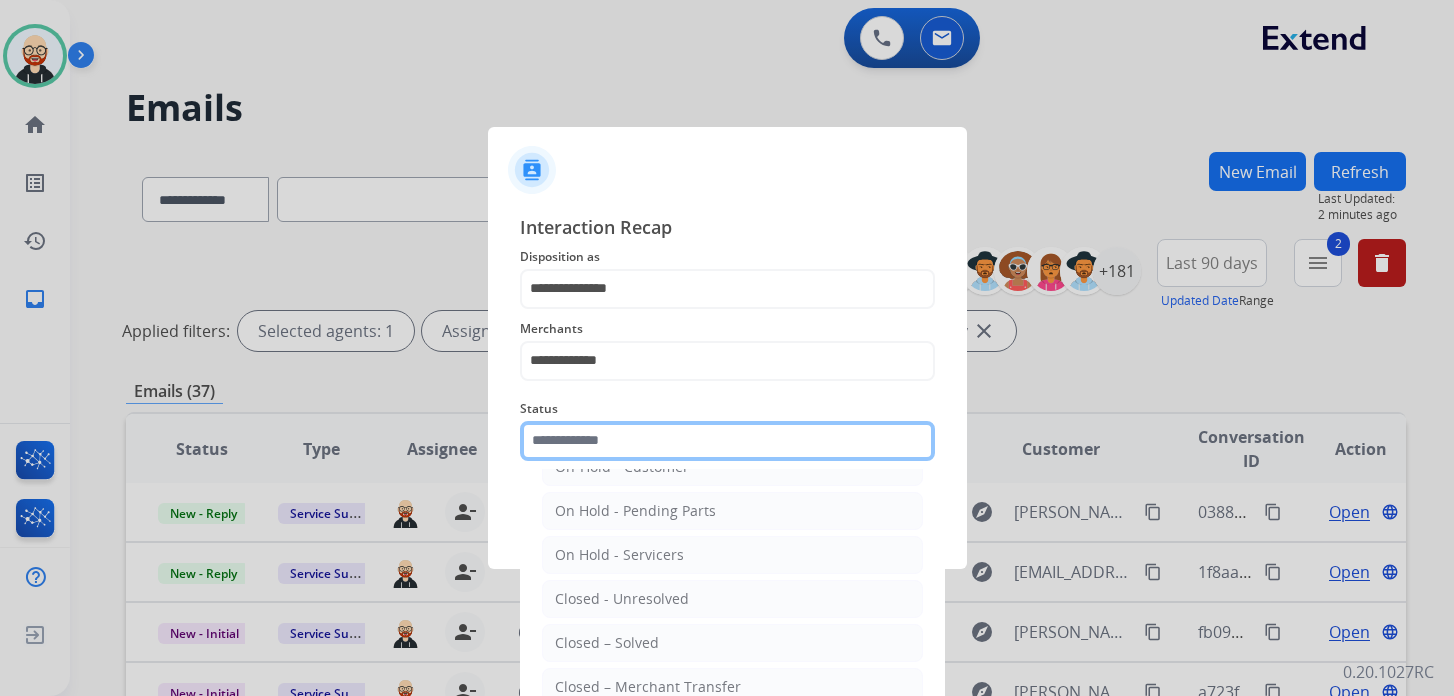 scroll, scrollTop: 111, scrollLeft: 0, axis: vertical 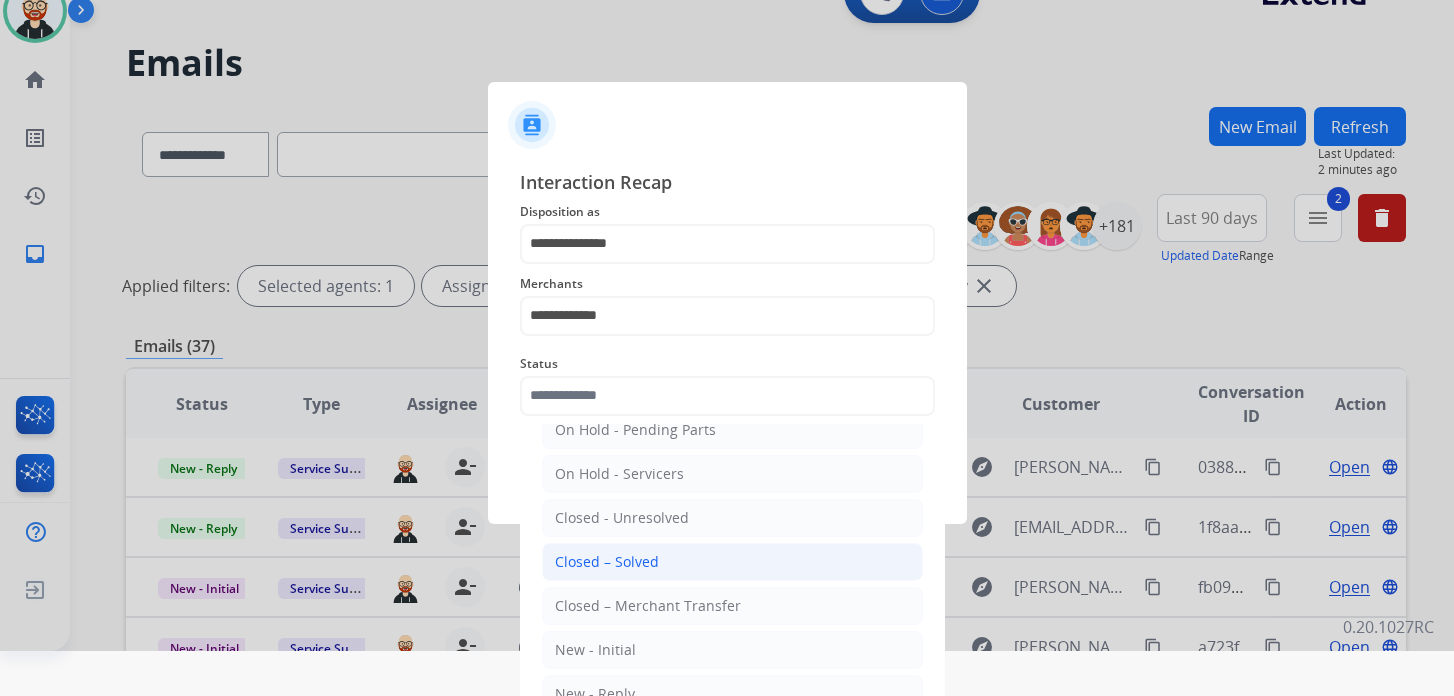click on "Closed – Solved" 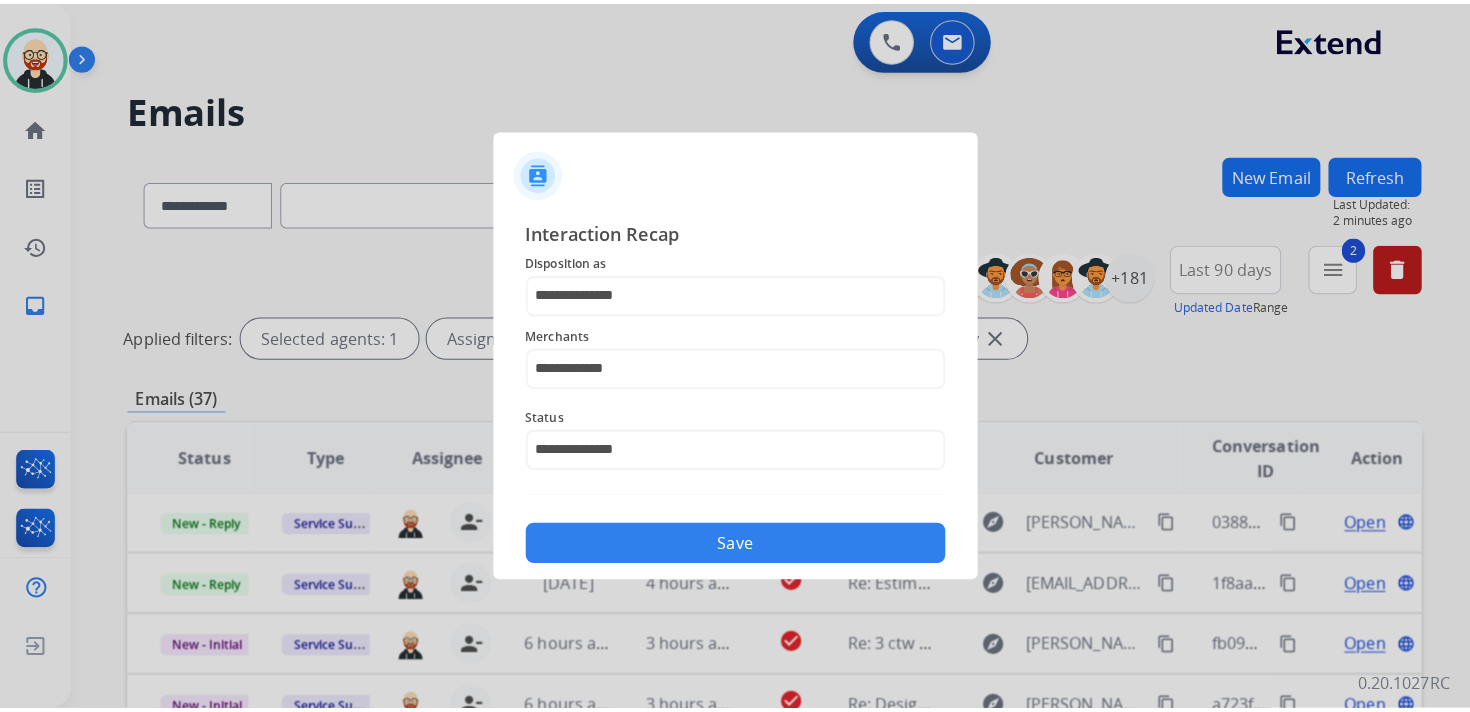 scroll, scrollTop: 0, scrollLeft: 0, axis: both 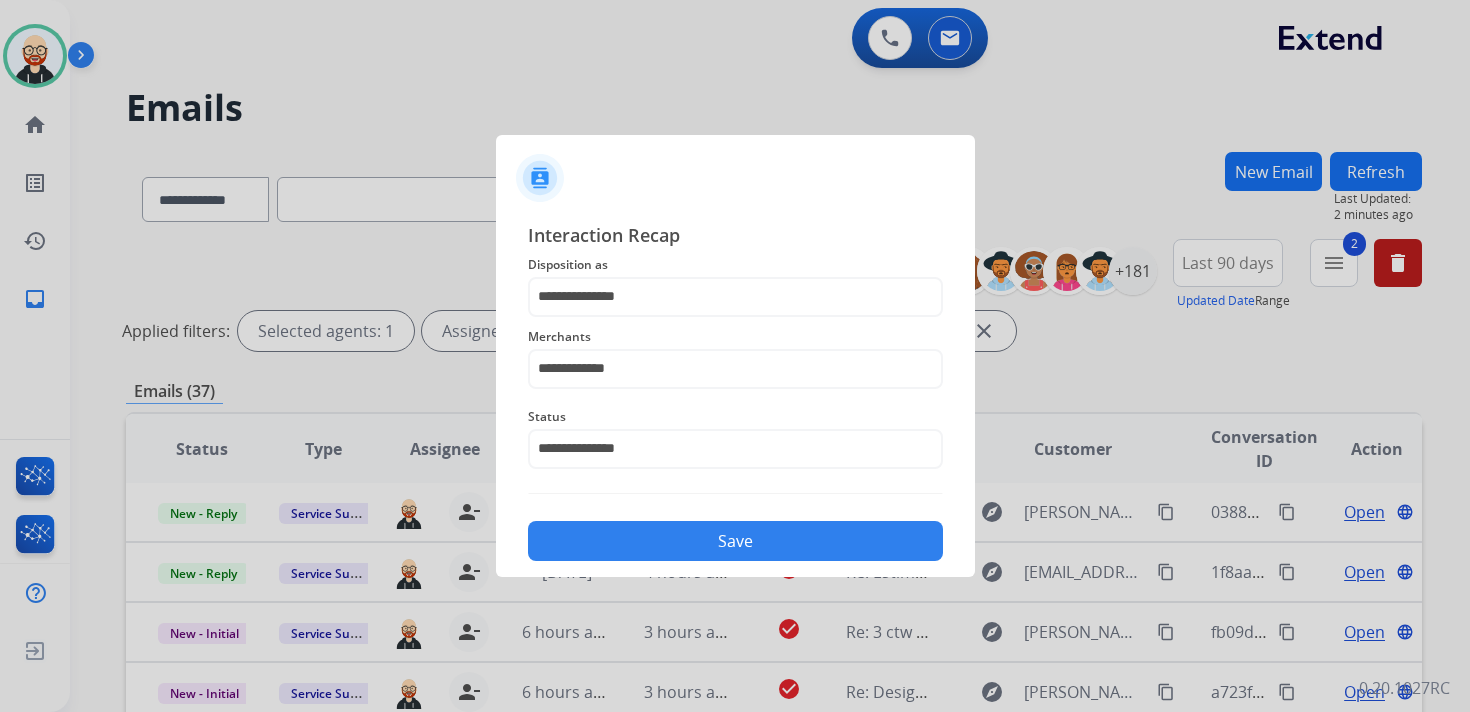 click on "Save" 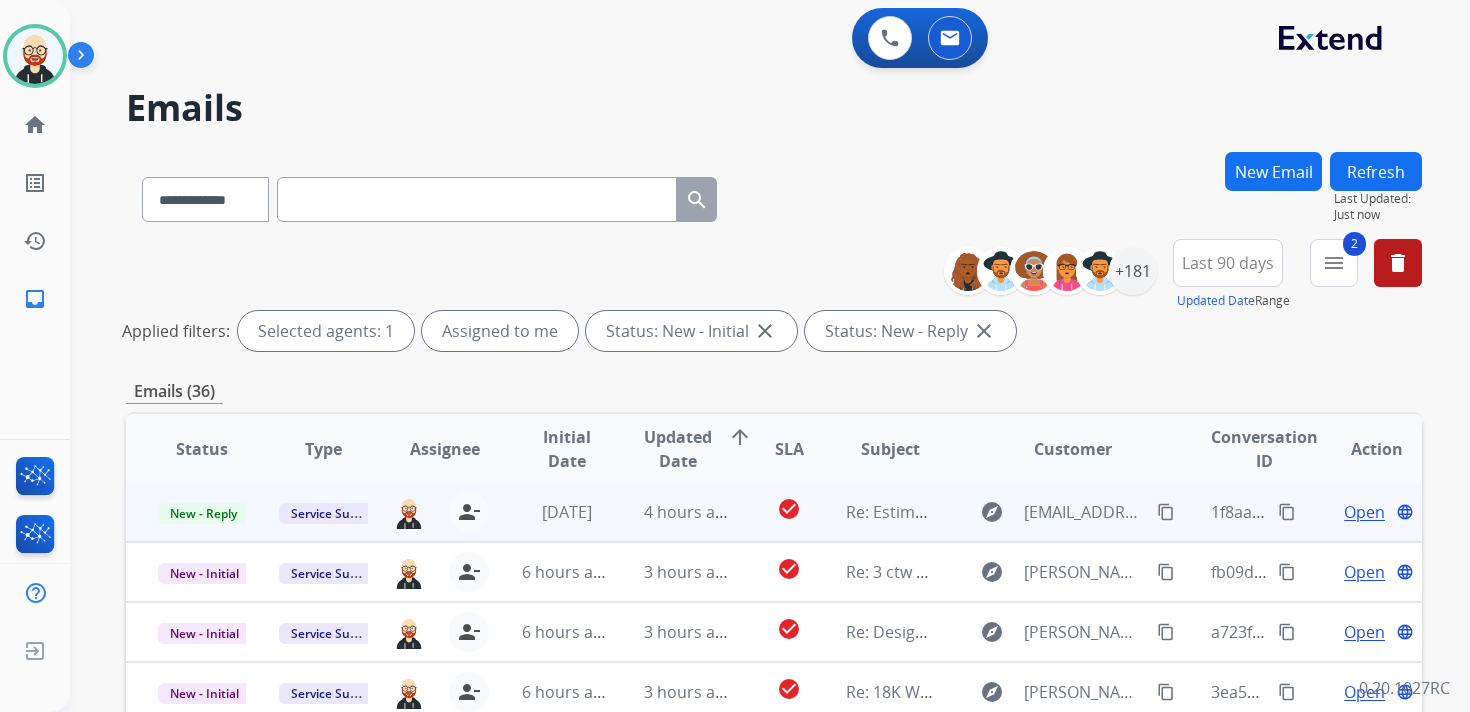 click on "Open" at bounding box center [1364, 512] 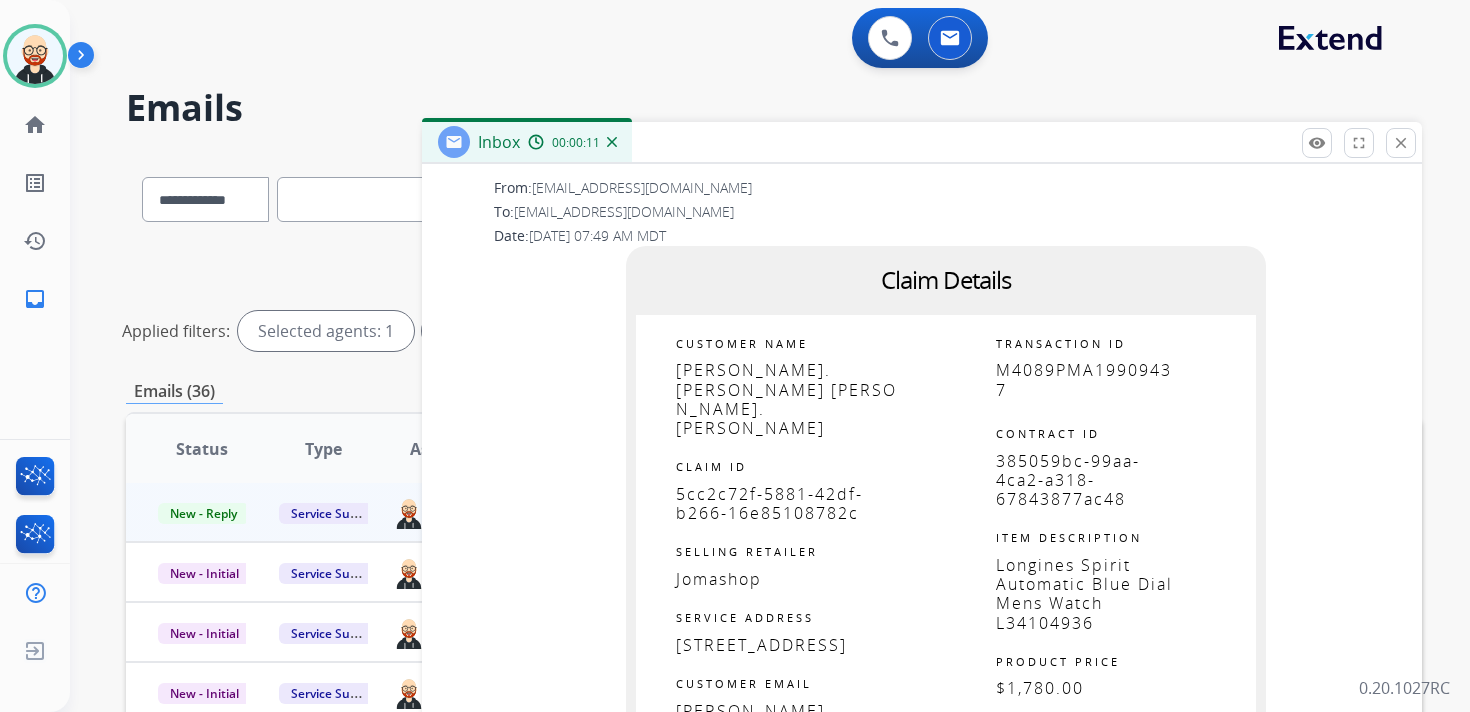 scroll, scrollTop: 1154, scrollLeft: 0, axis: vertical 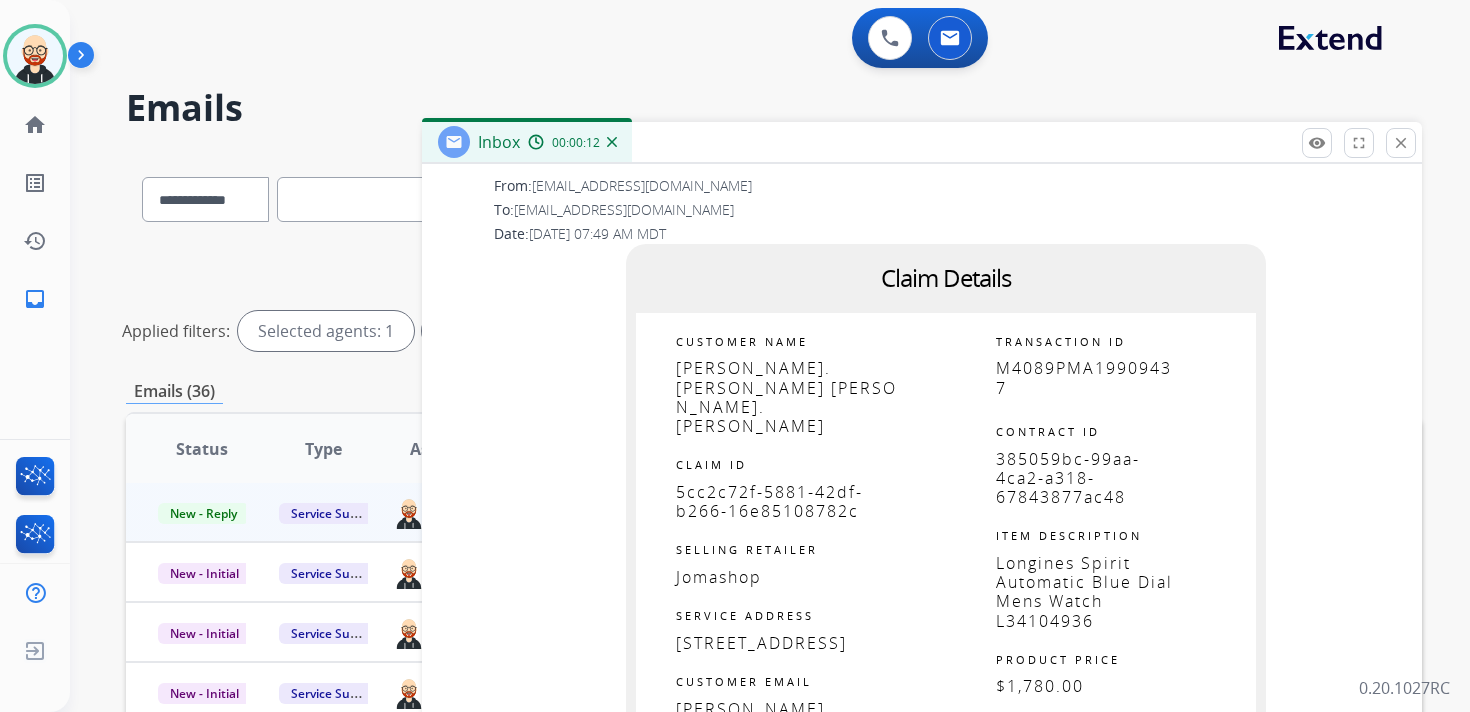 click on "5cc2c72f-5881-42df-b266-16e85108782c" at bounding box center [769, 501] 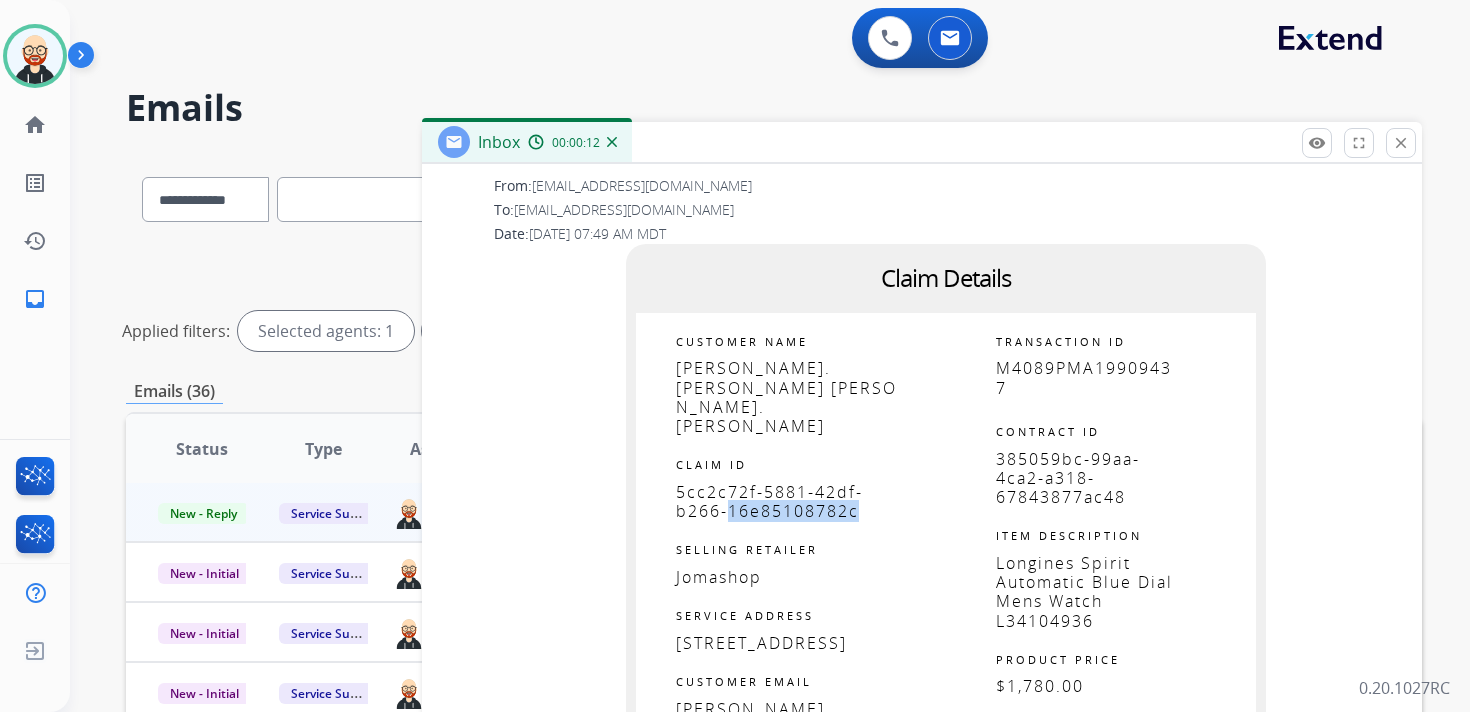 click on "5cc2c72f-5881-42df-b266-16e85108782c" at bounding box center (769, 501) 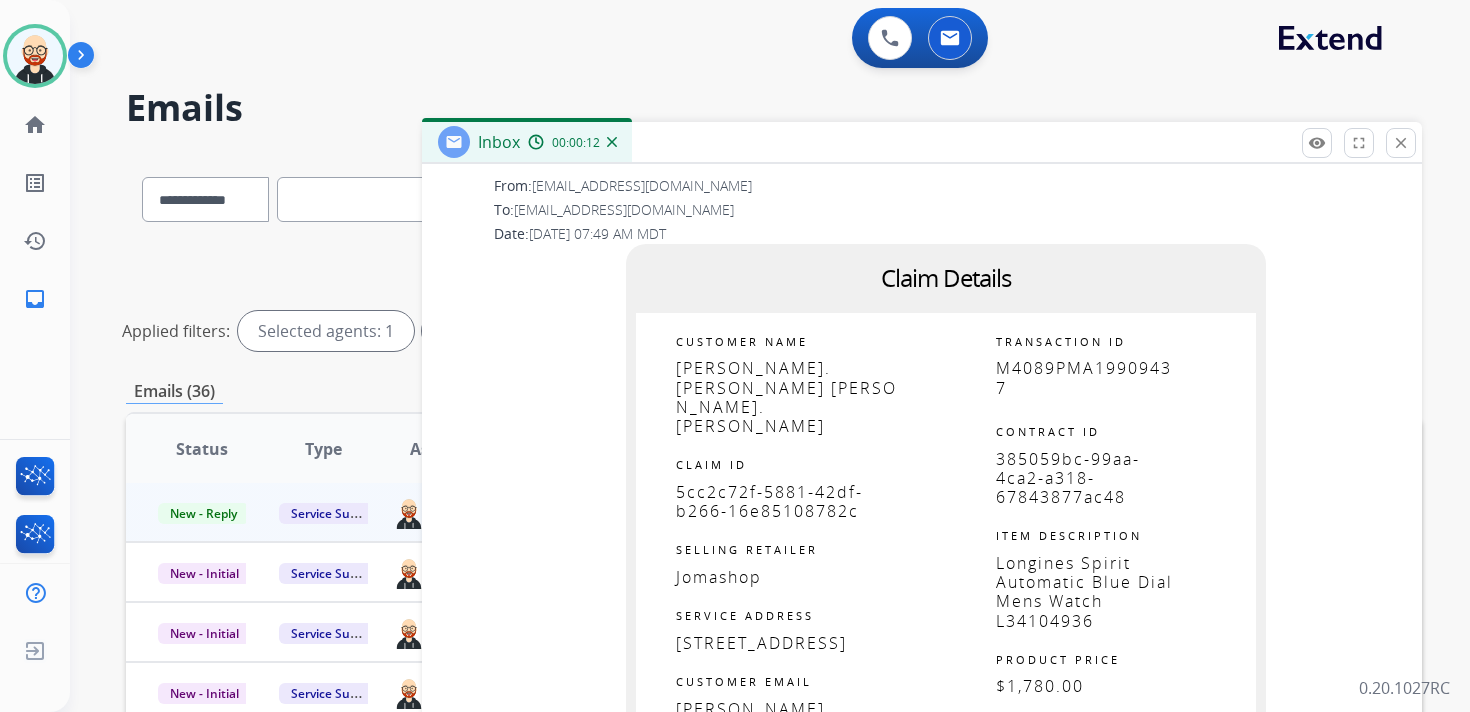 click on "5cc2c72f-5881-42df-b266-16e85108782c" at bounding box center [769, 501] 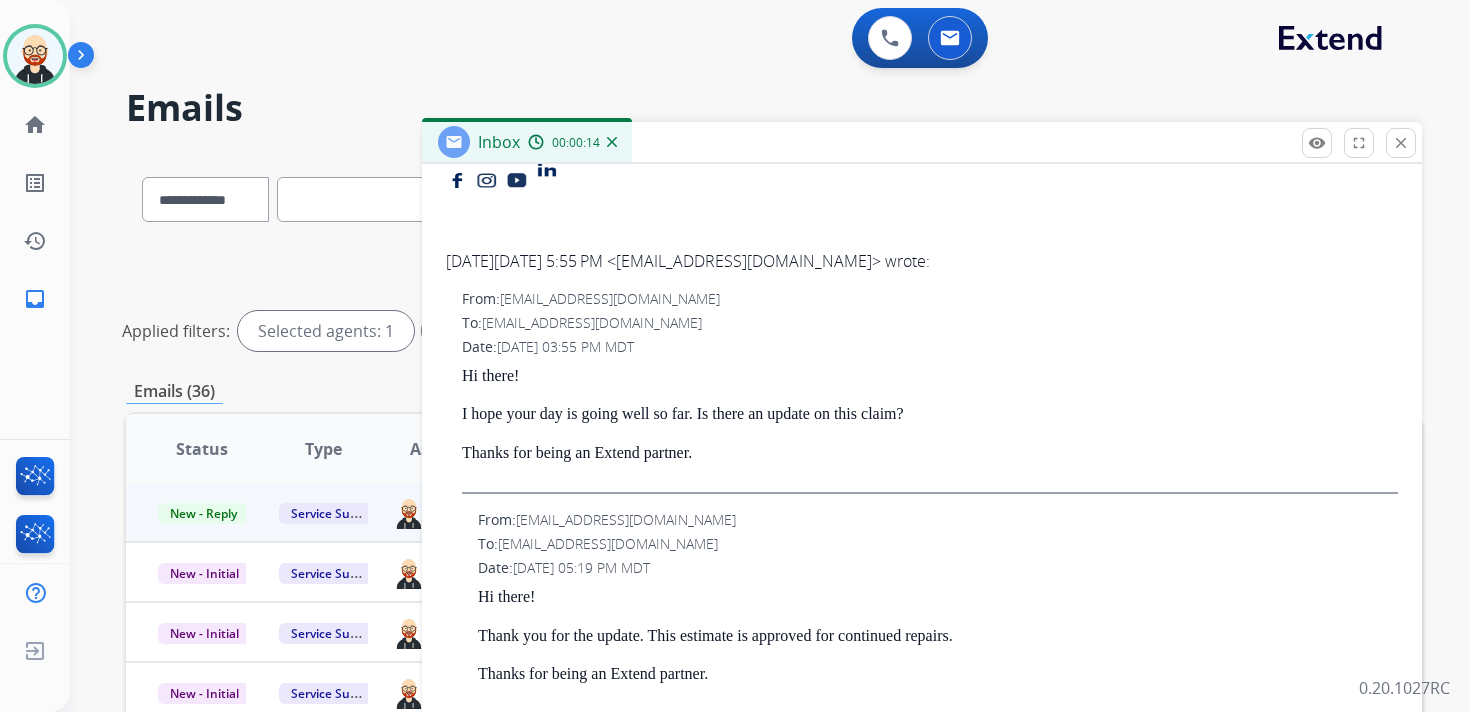 scroll, scrollTop: 0, scrollLeft: 0, axis: both 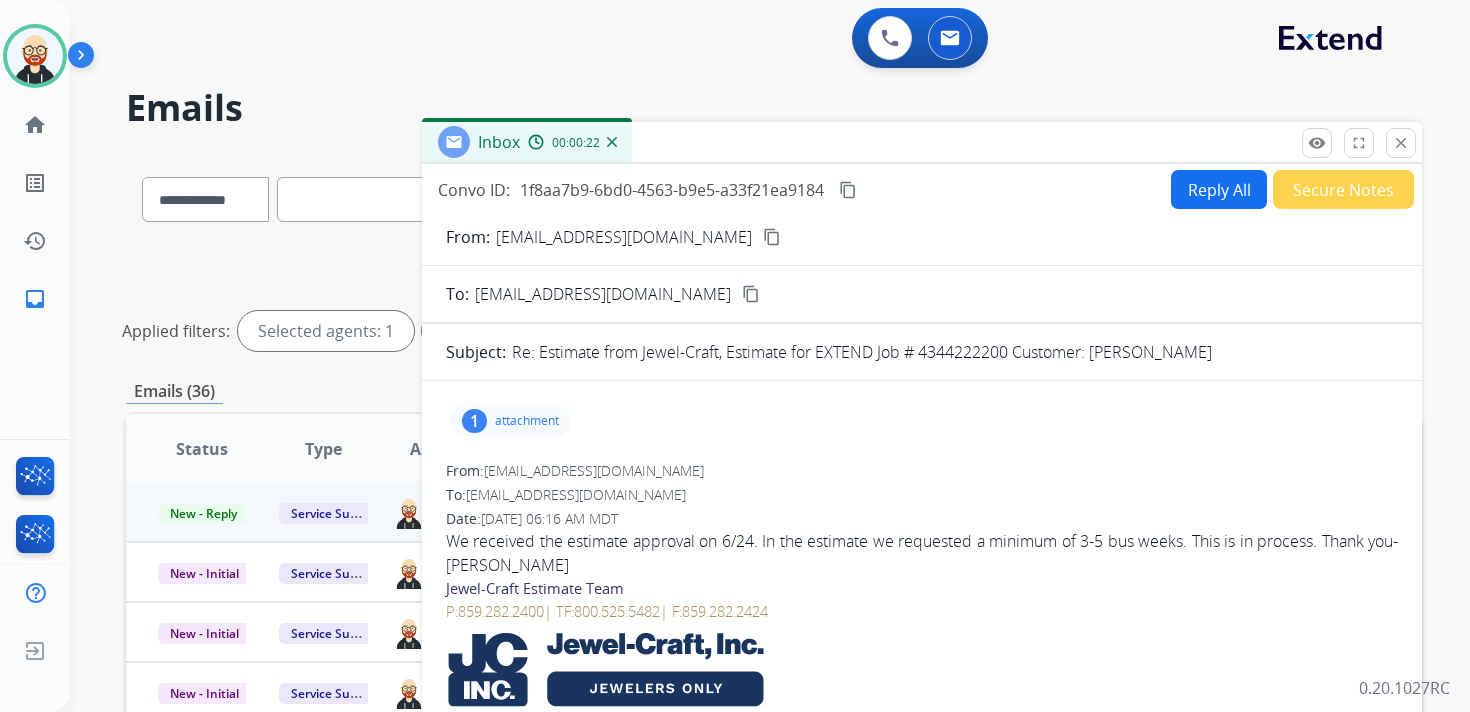 click on "content_copy" at bounding box center (848, 190) 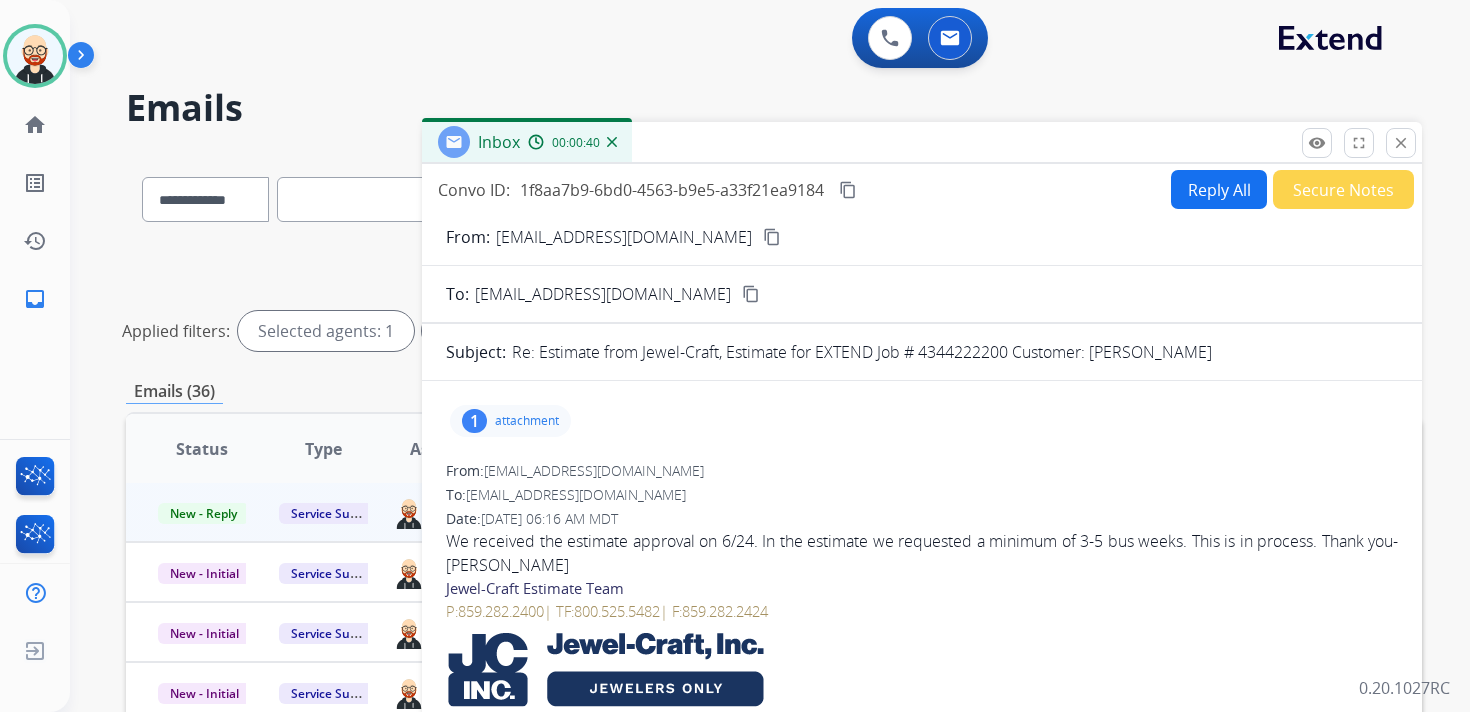 click on "We received the estimate approval on 6/24. In the estimate we requested a minimum of 3-5 bus weeks. This is in process. Thank you-[PERSON_NAME]" at bounding box center [922, 553] 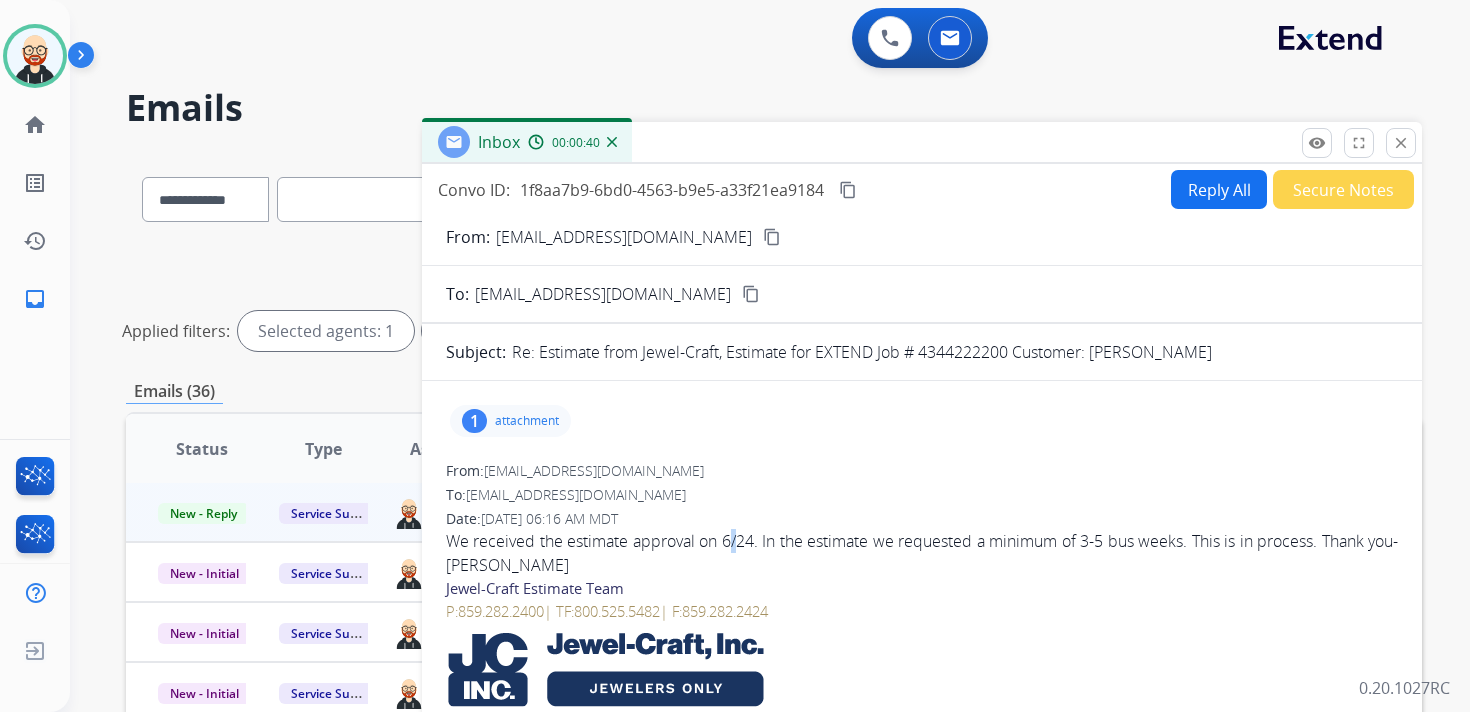 click on "We received the estimate approval on 6/24. In the estimate we requested a minimum of 3-5 bus weeks. This is in process. Thank you-[PERSON_NAME]" at bounding box center [922, 553] 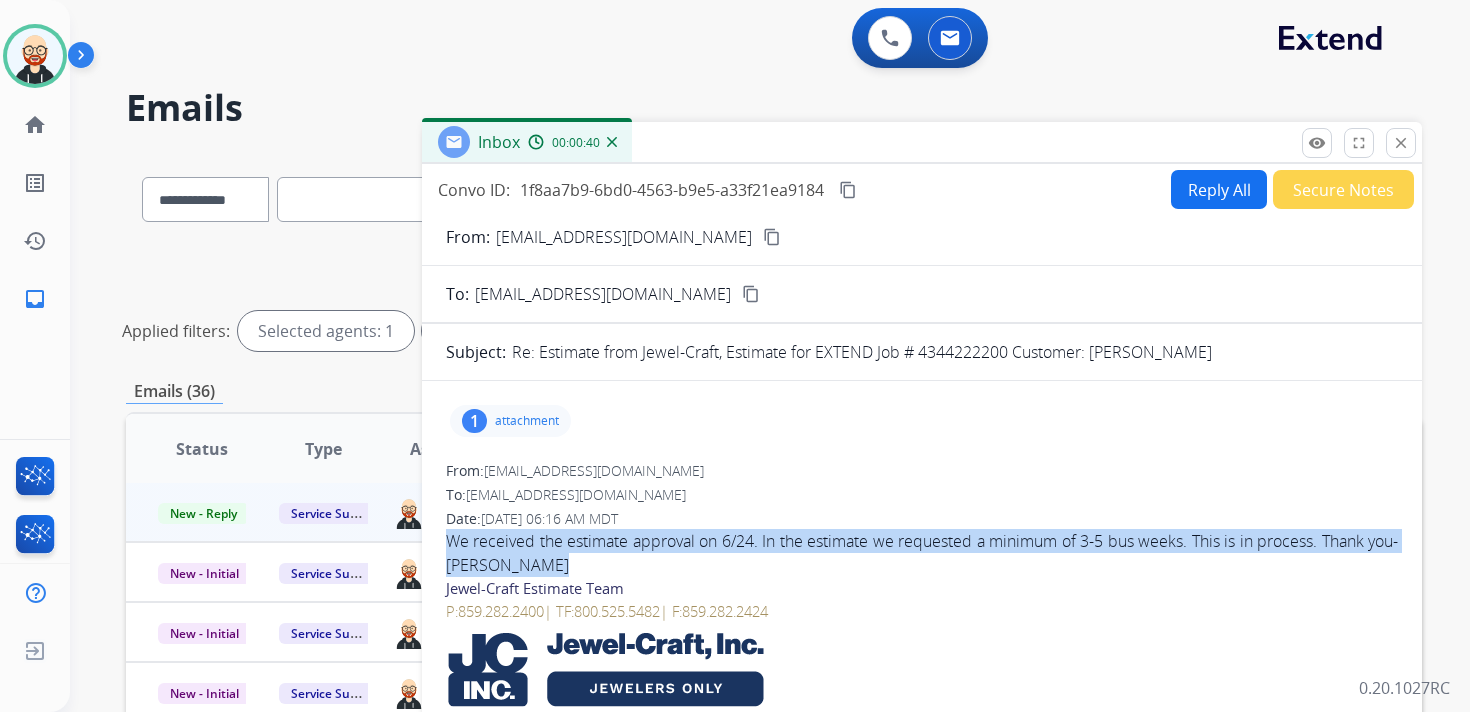 click on "We received the estimate approval on 6/24. In the estimate we requested a minimum of 3-5 bus weeks. This is in process. Thank you-[PERSON_NAME]" at bounding box center [922, 553] 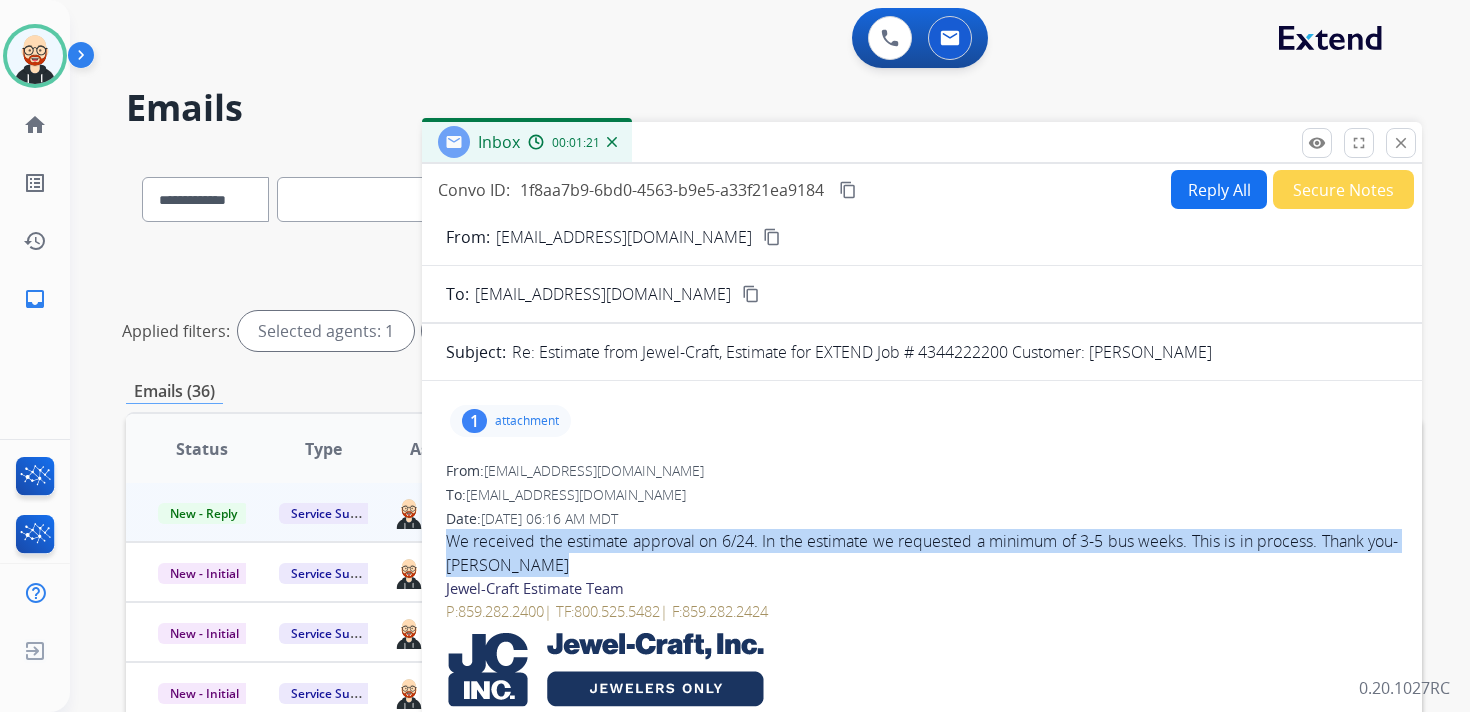 click on "Reply All" at bounding box center [1219, 189] 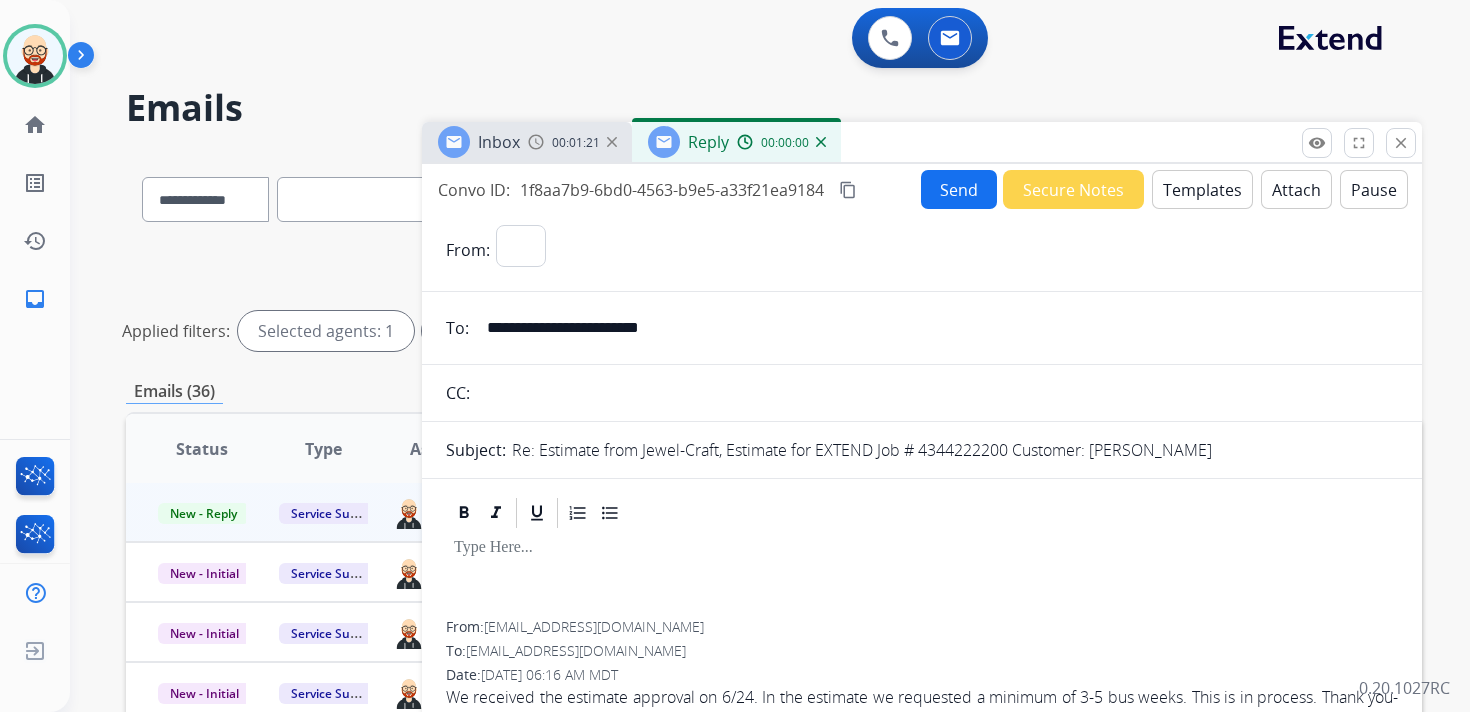 select on "**********" 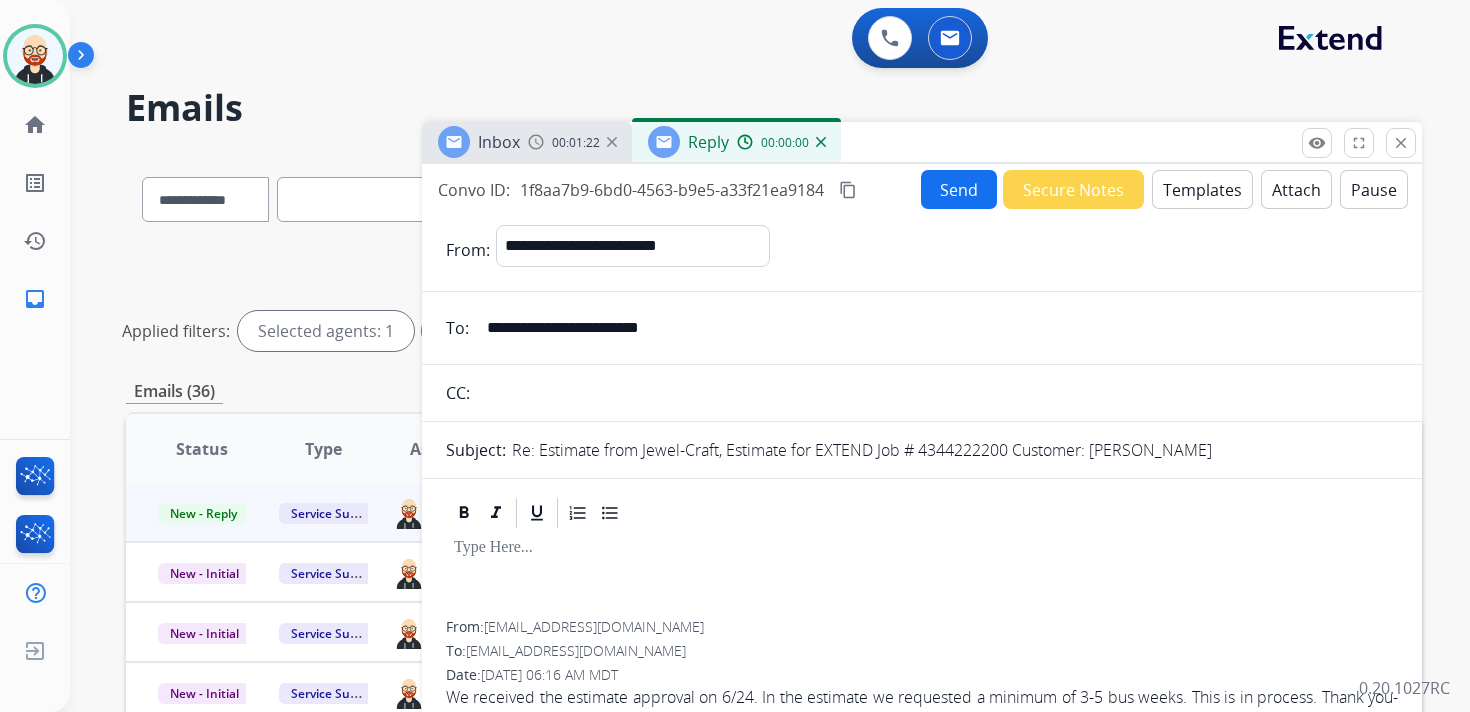 click at bounding box center [922, 576] 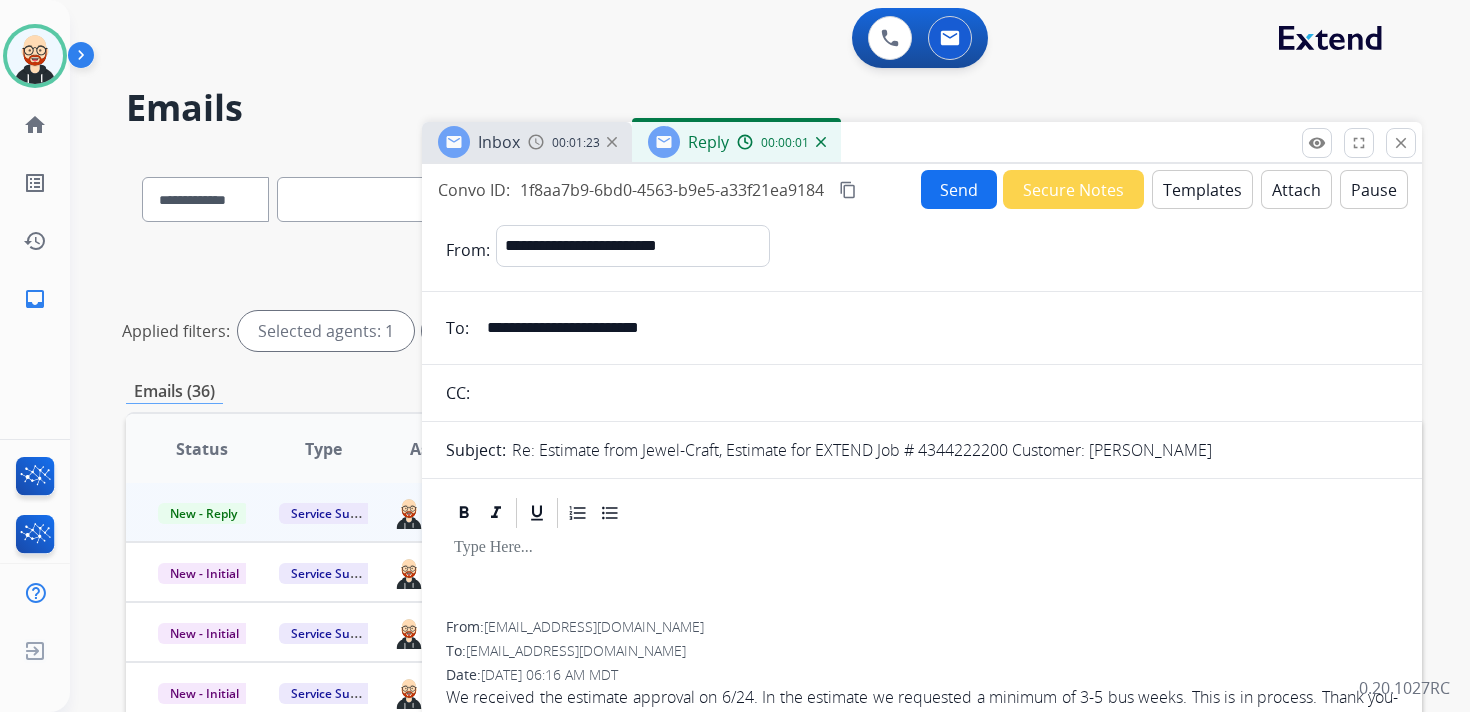 type 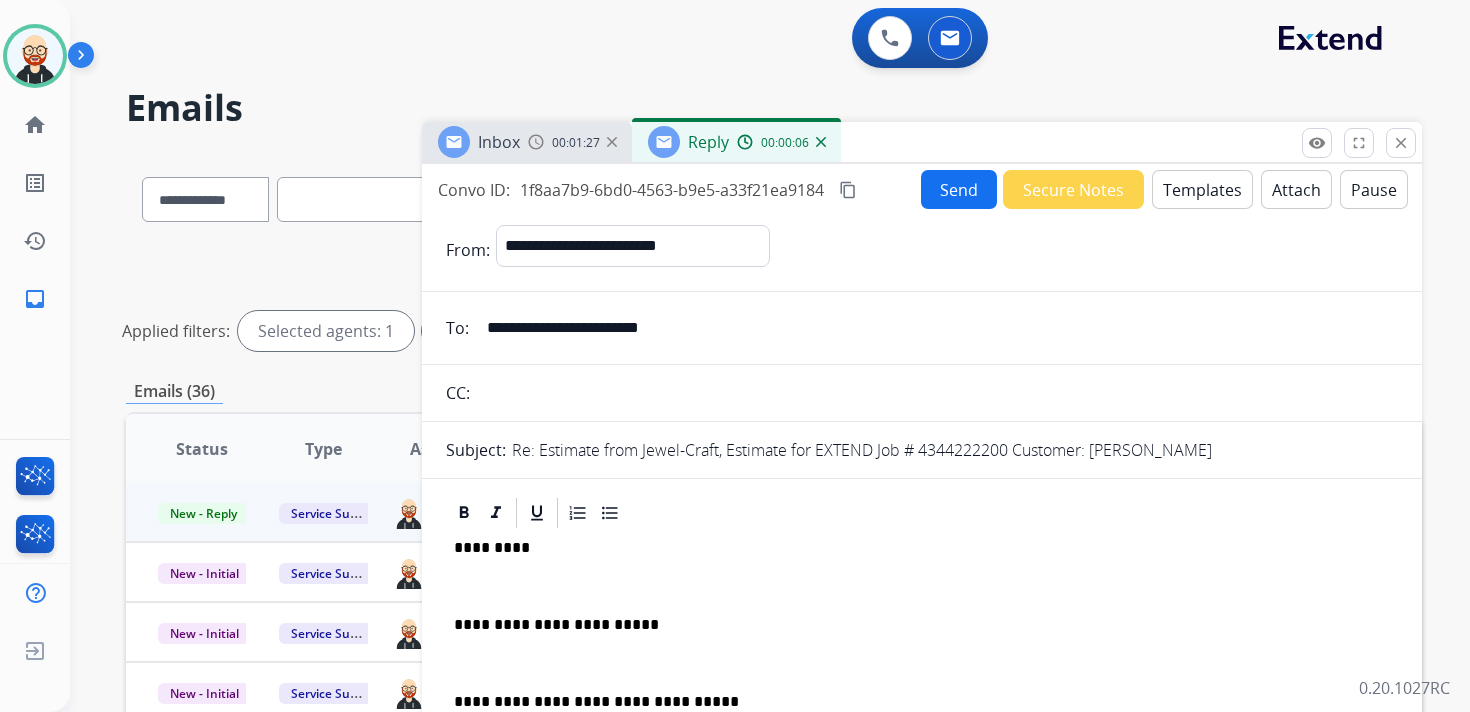 scroll, scrollTop: 5, scrollLeft: 0, axis: vertical 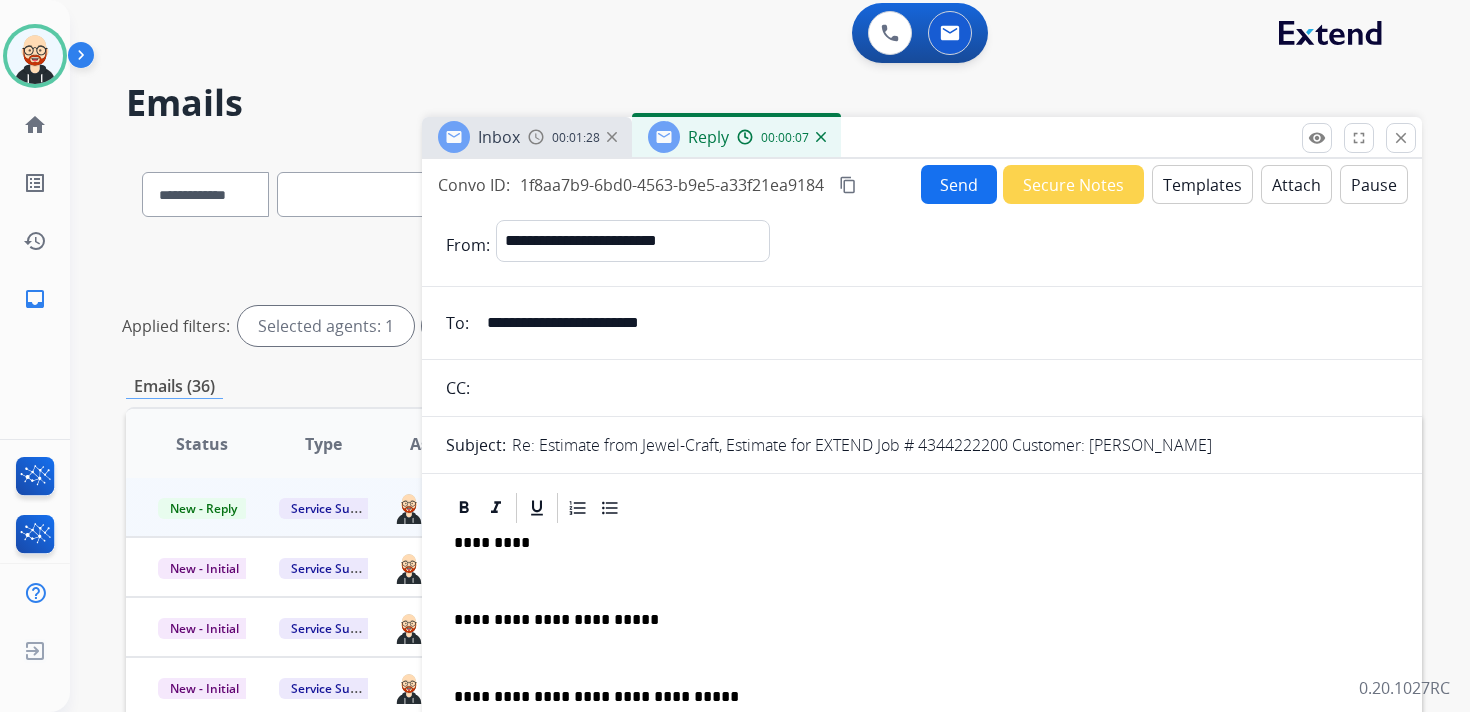 click on "*********" at bounding box center (914, 543) 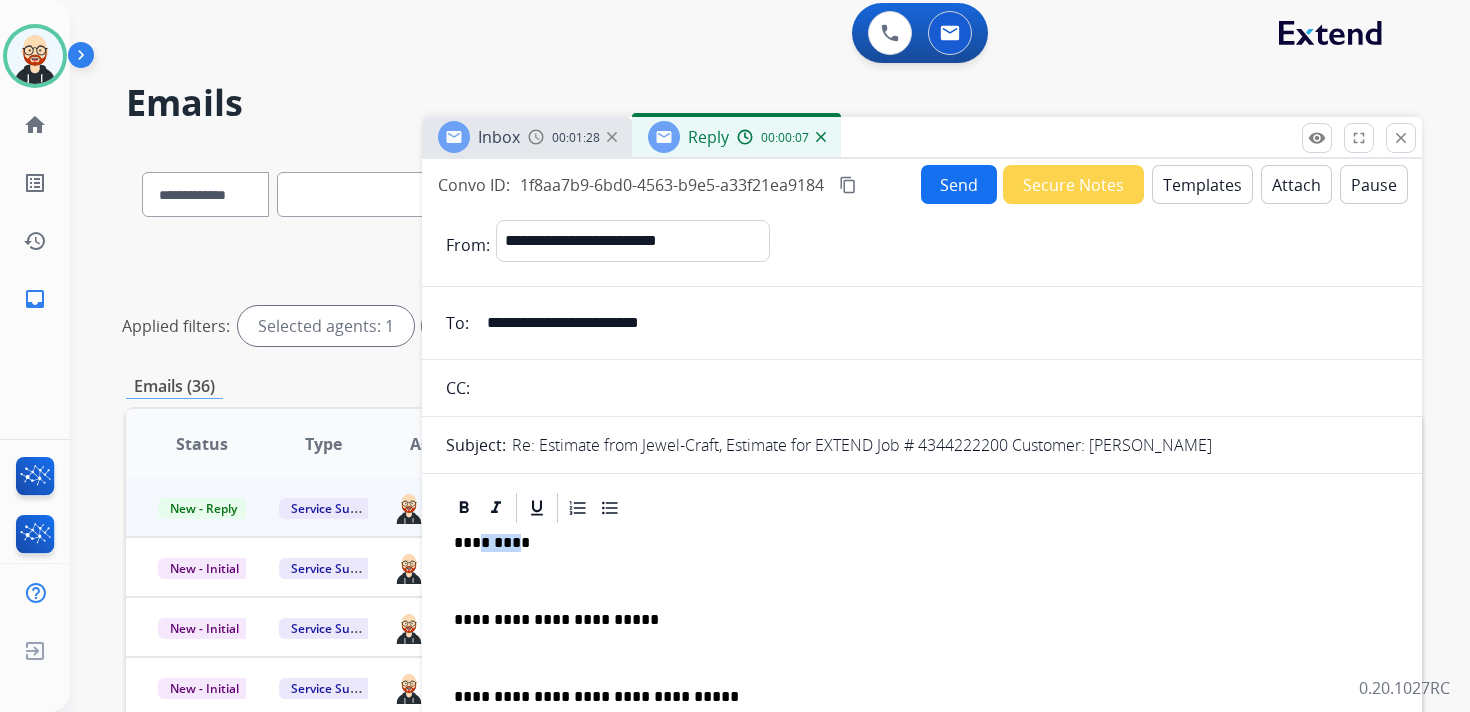 click on "*********" at bounding box center [914, 543] 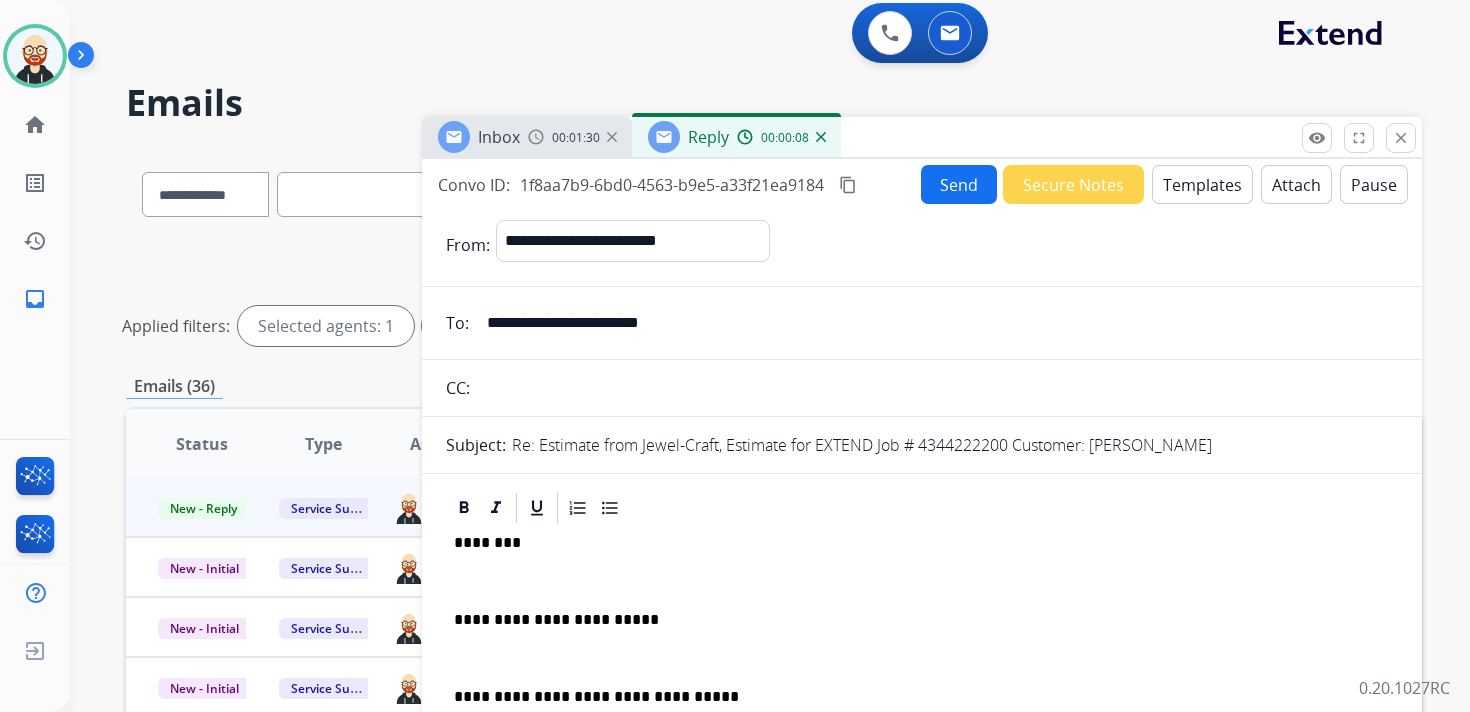 click on "**********" at bounding box center [922, 686] 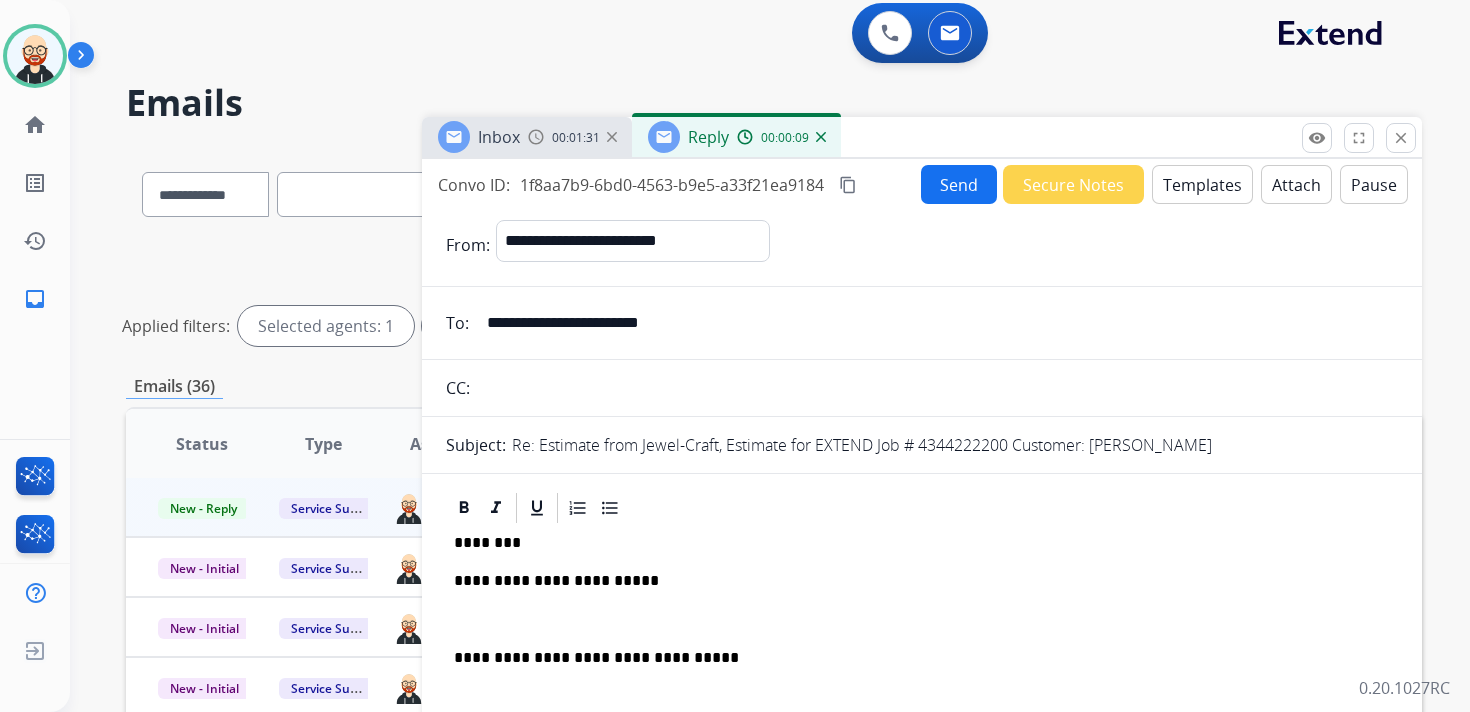 click on "**********" at bounding box center [922, 667] 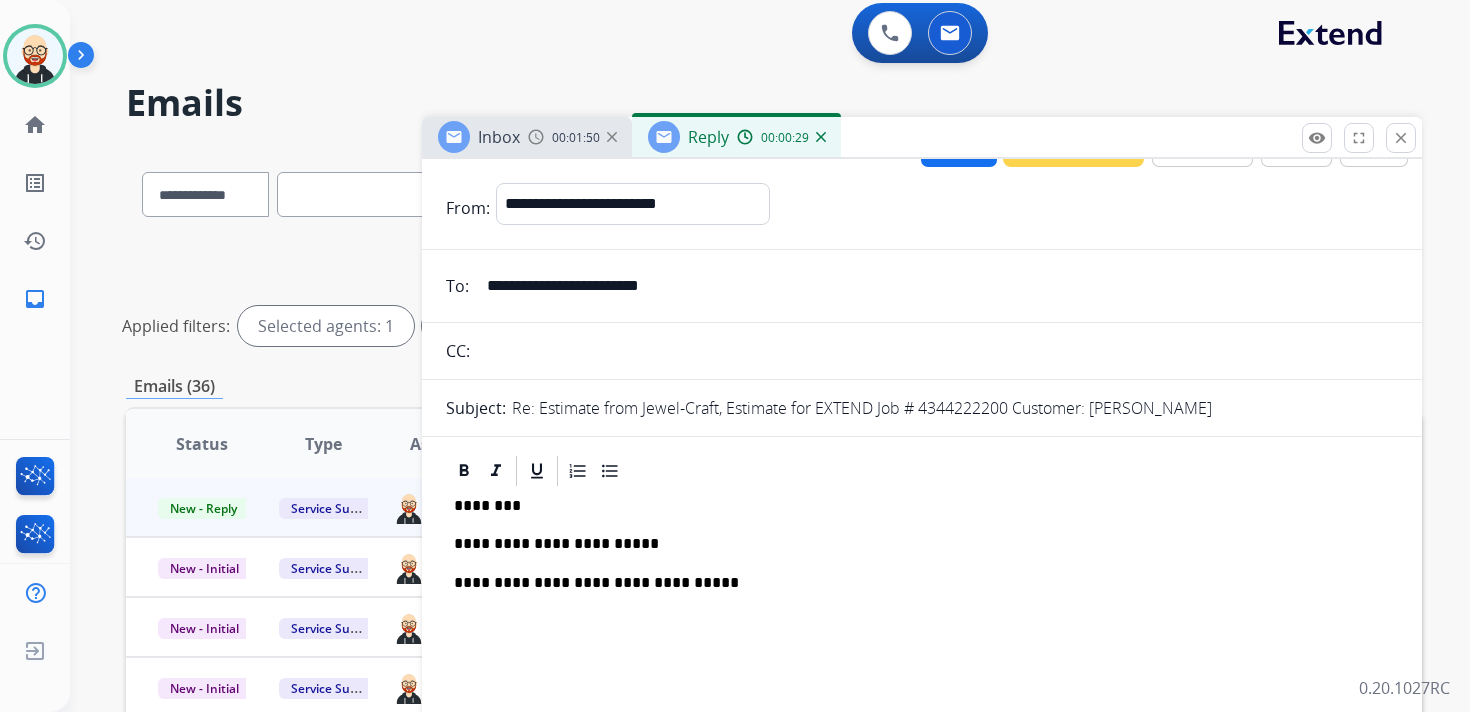 scroll, scrollTop: 0, scrollLeft: 0, axis: both 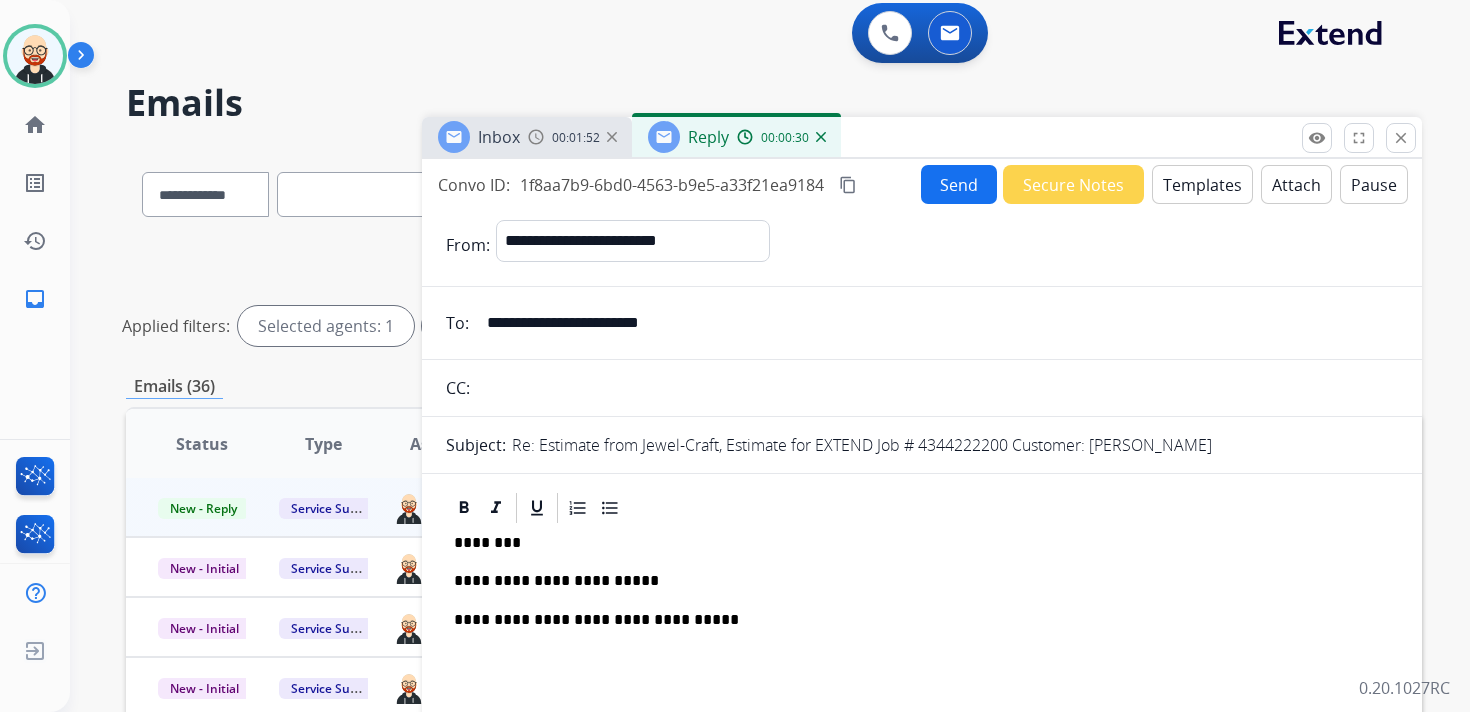 click on "Send" at bounding box center (959, 184) 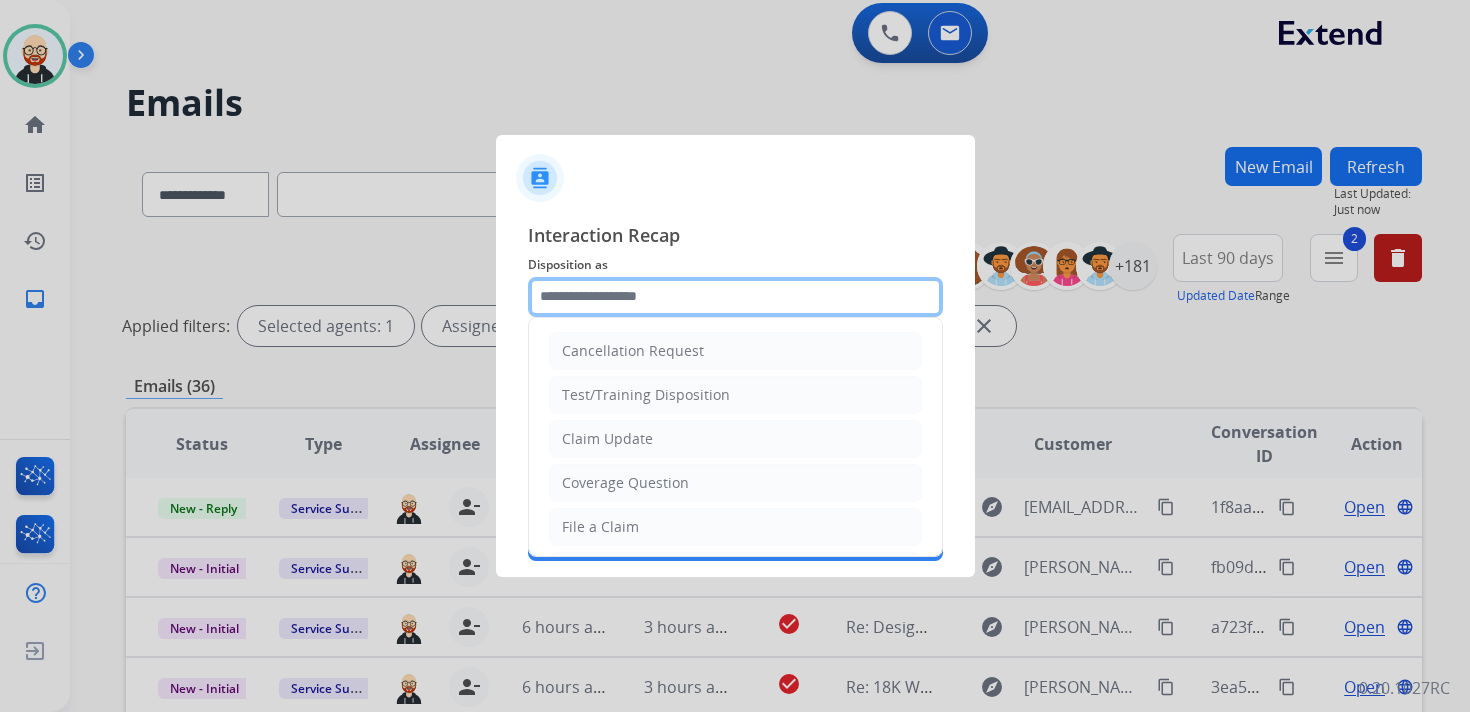 click 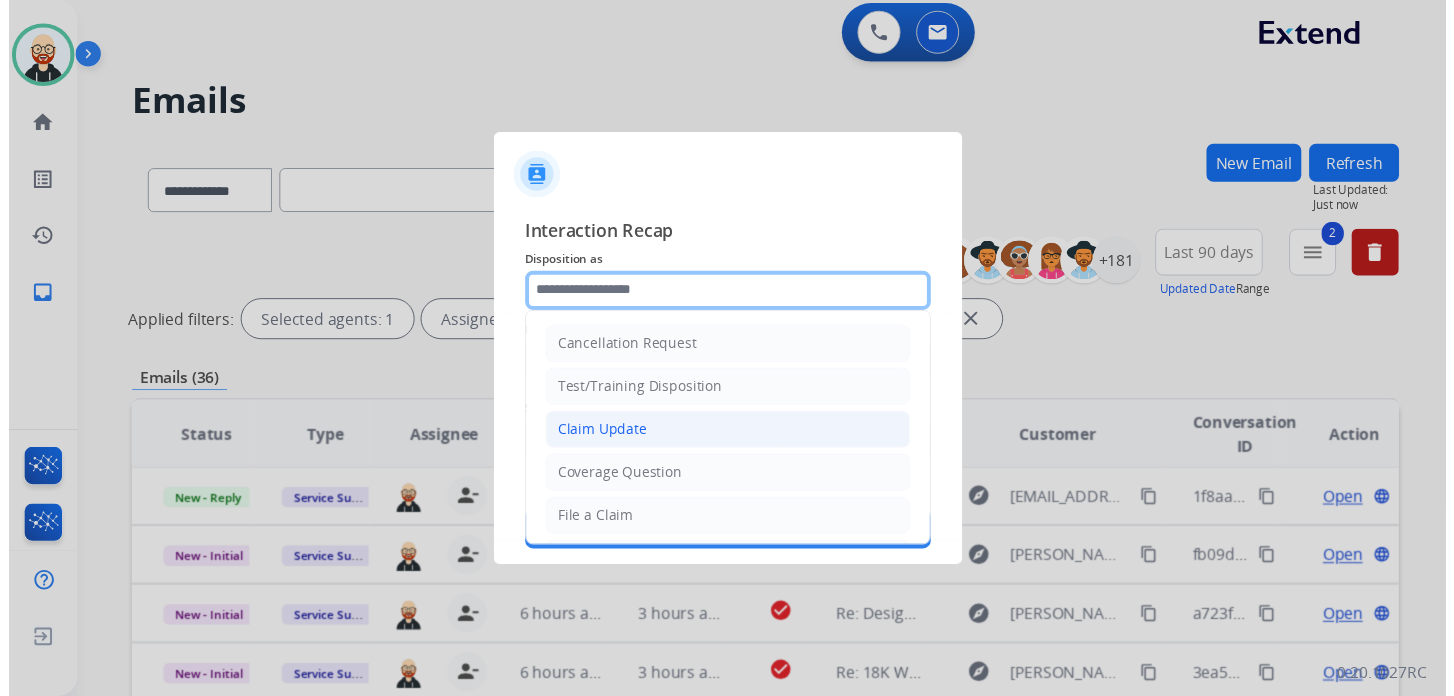 scroll, scrollTop: 300, scrollLeft: 0, axis: vertical 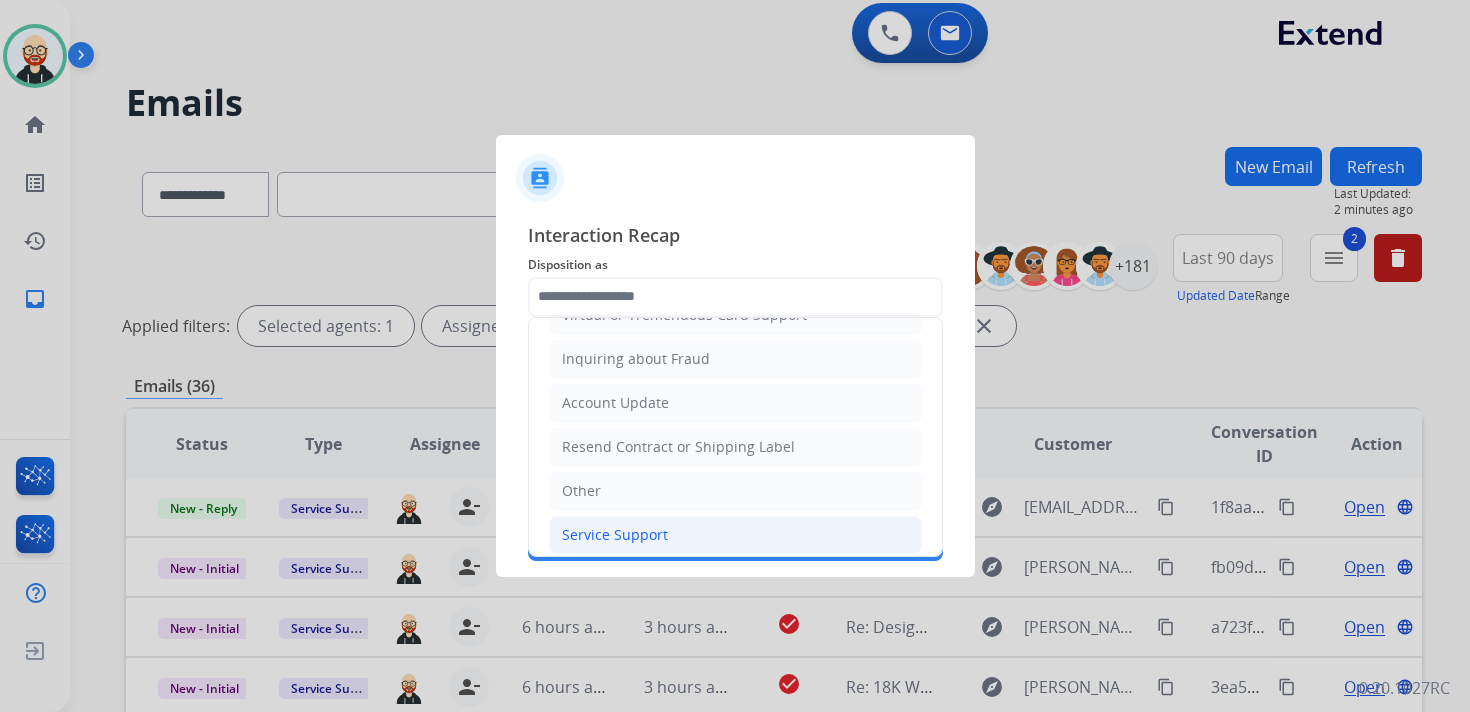 click on "Service Support" 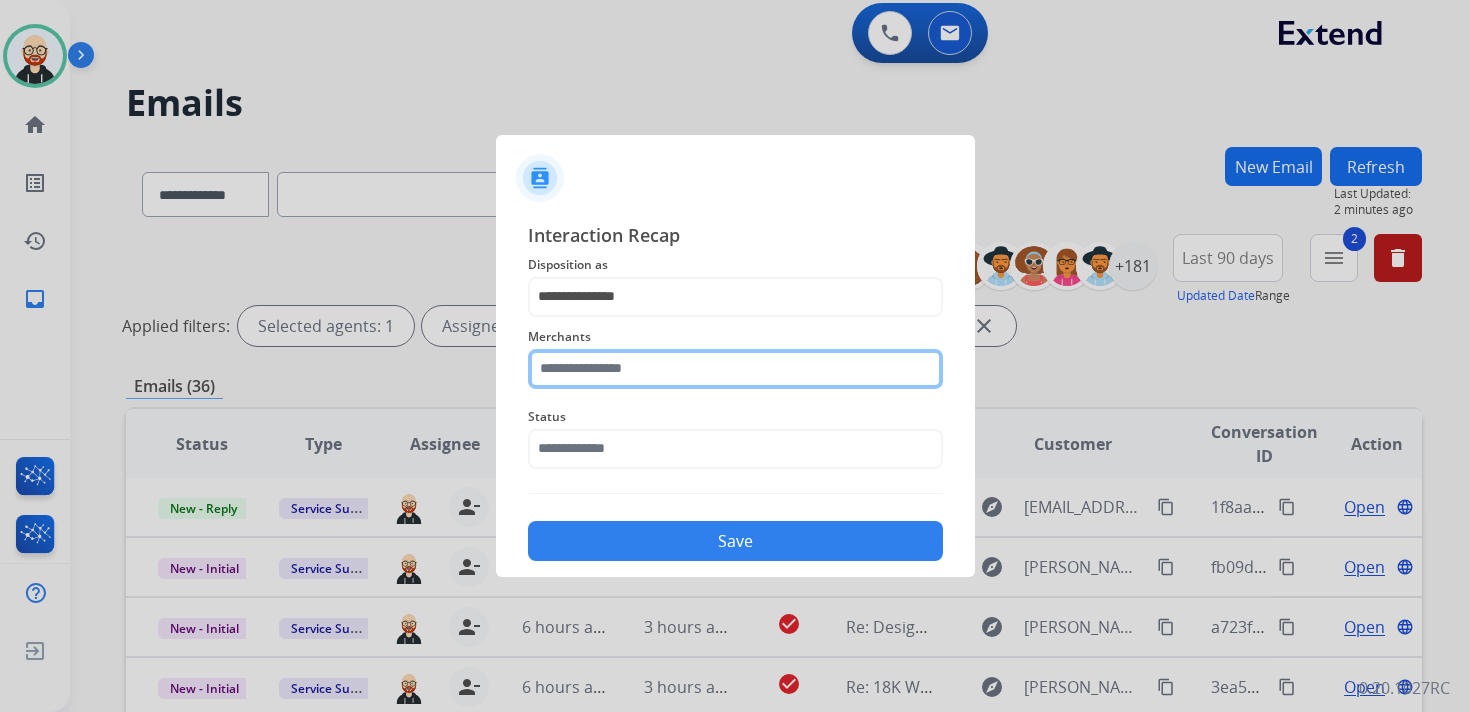 click 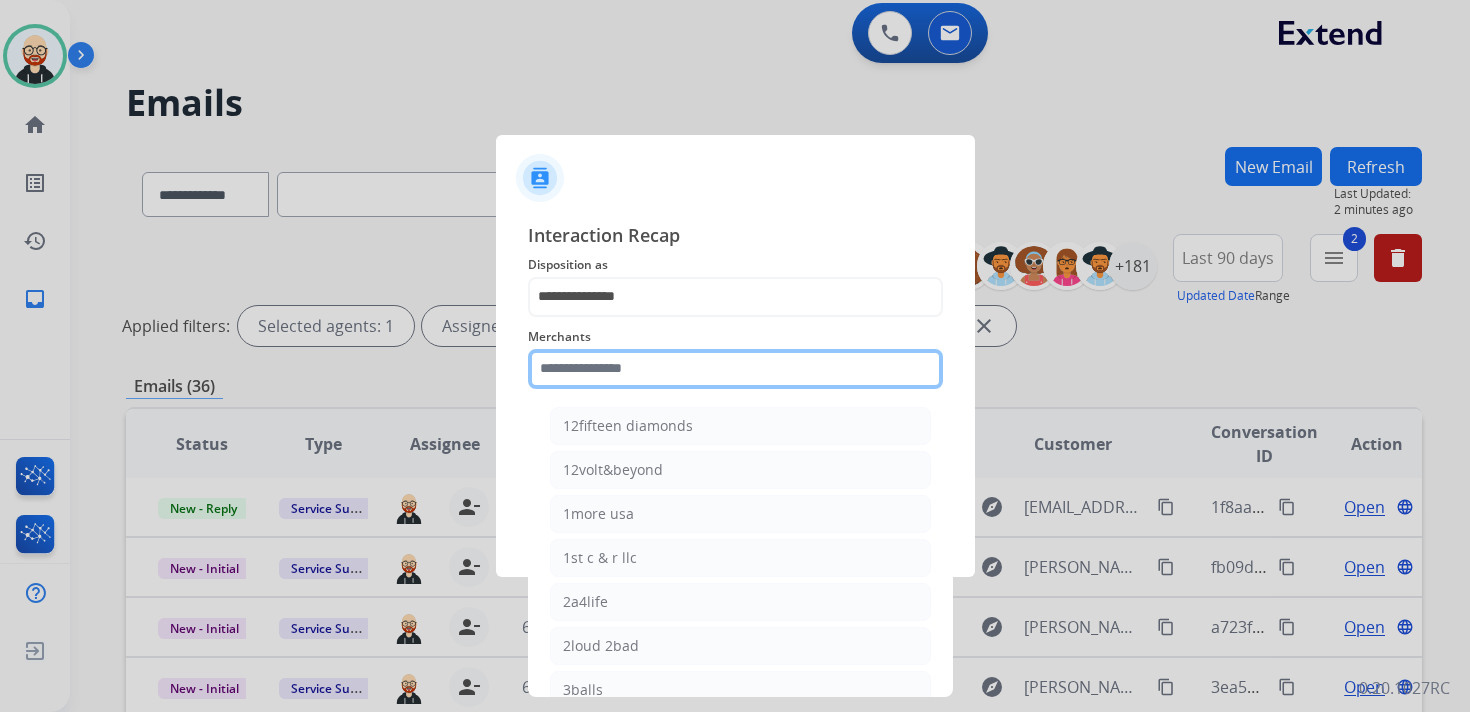click 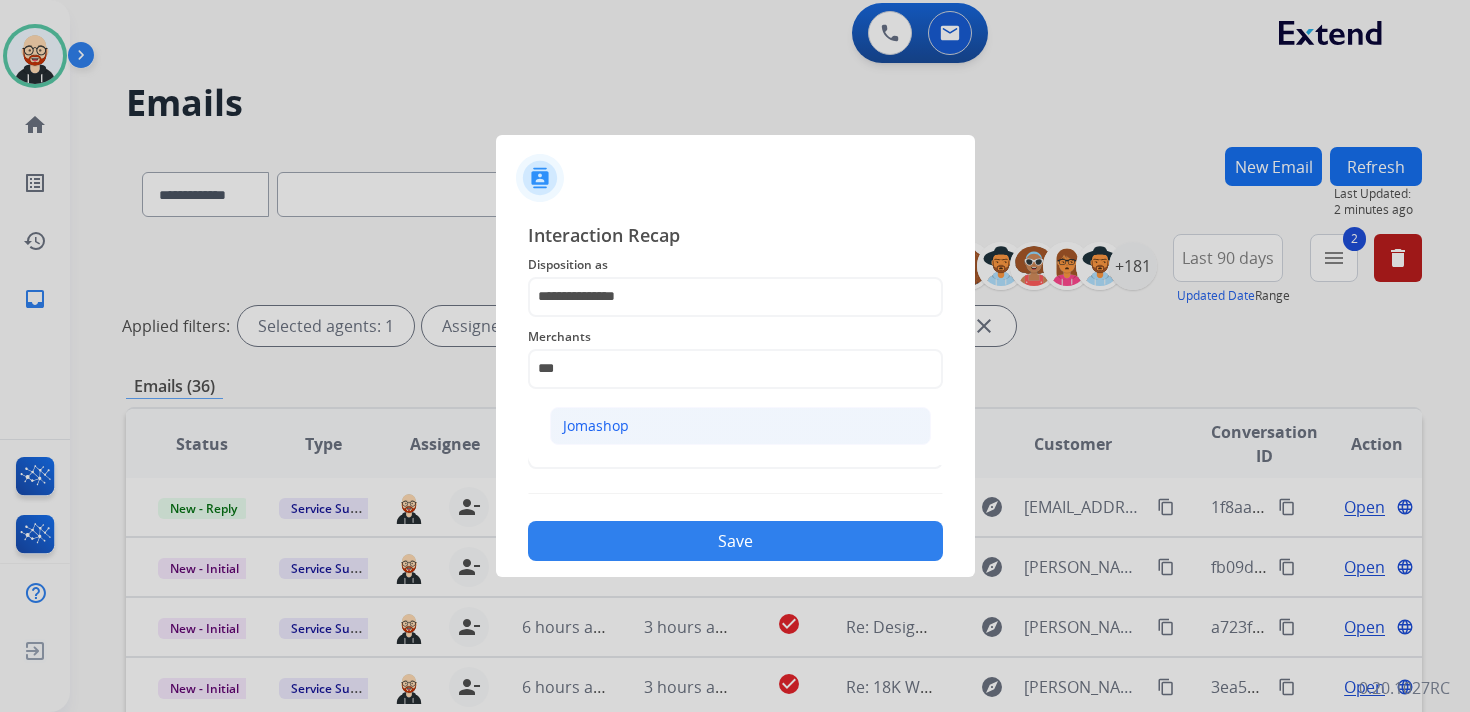 click on "Jomashop" 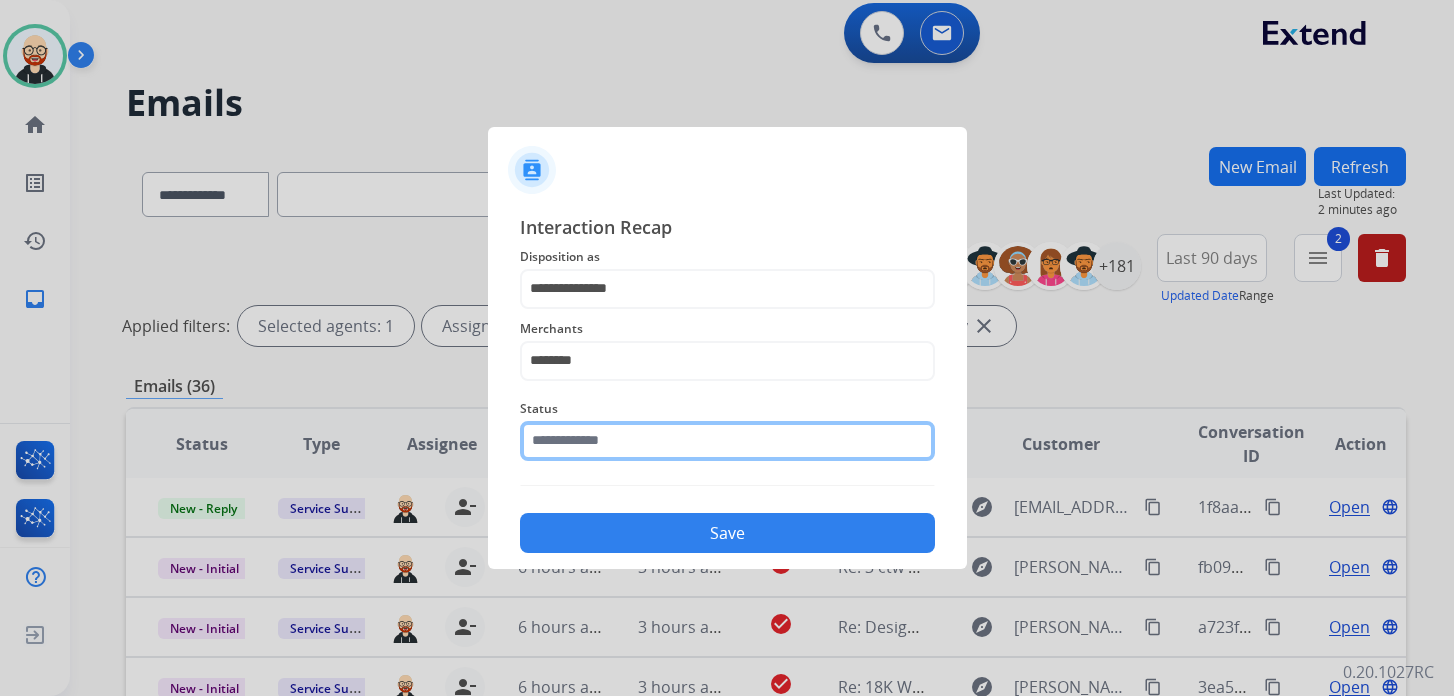 click 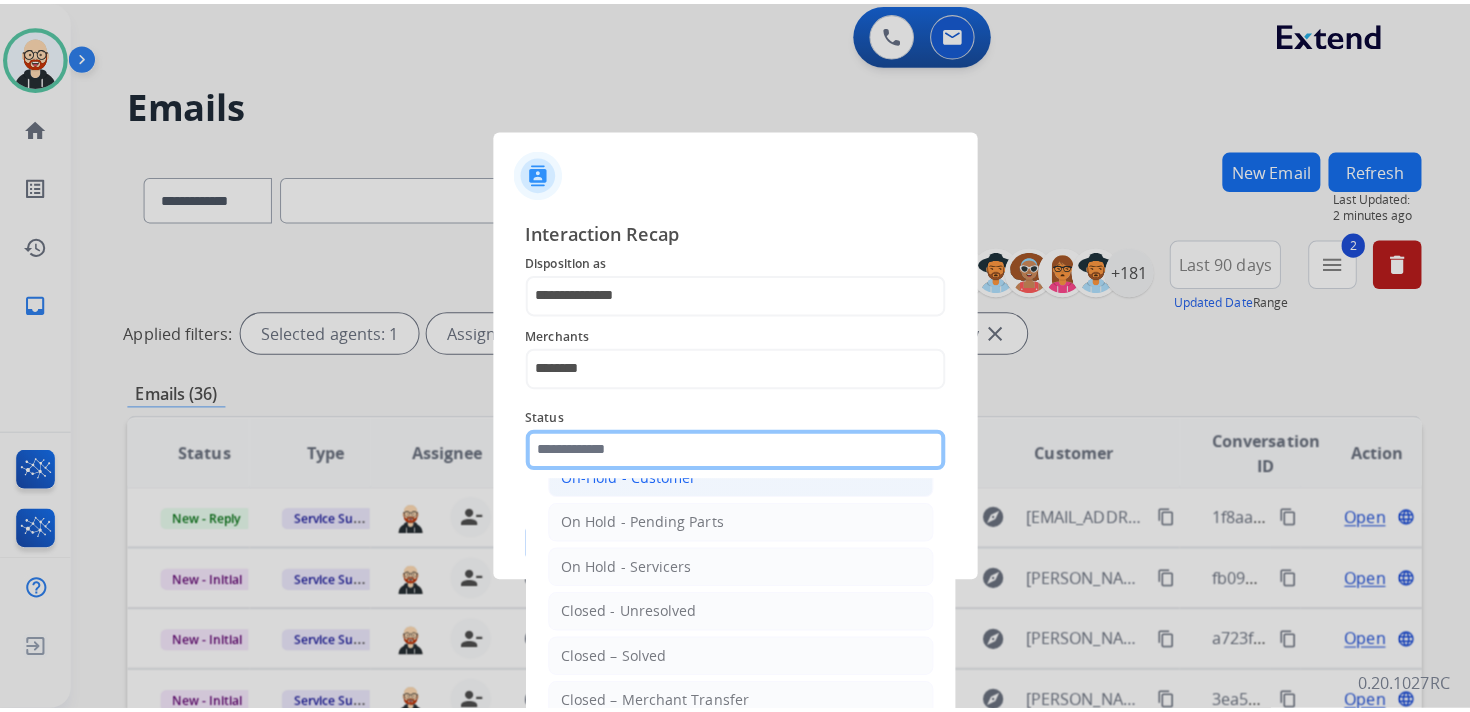 scroll, scrollTop: 111, scrollLeft: 0, axis: vertical 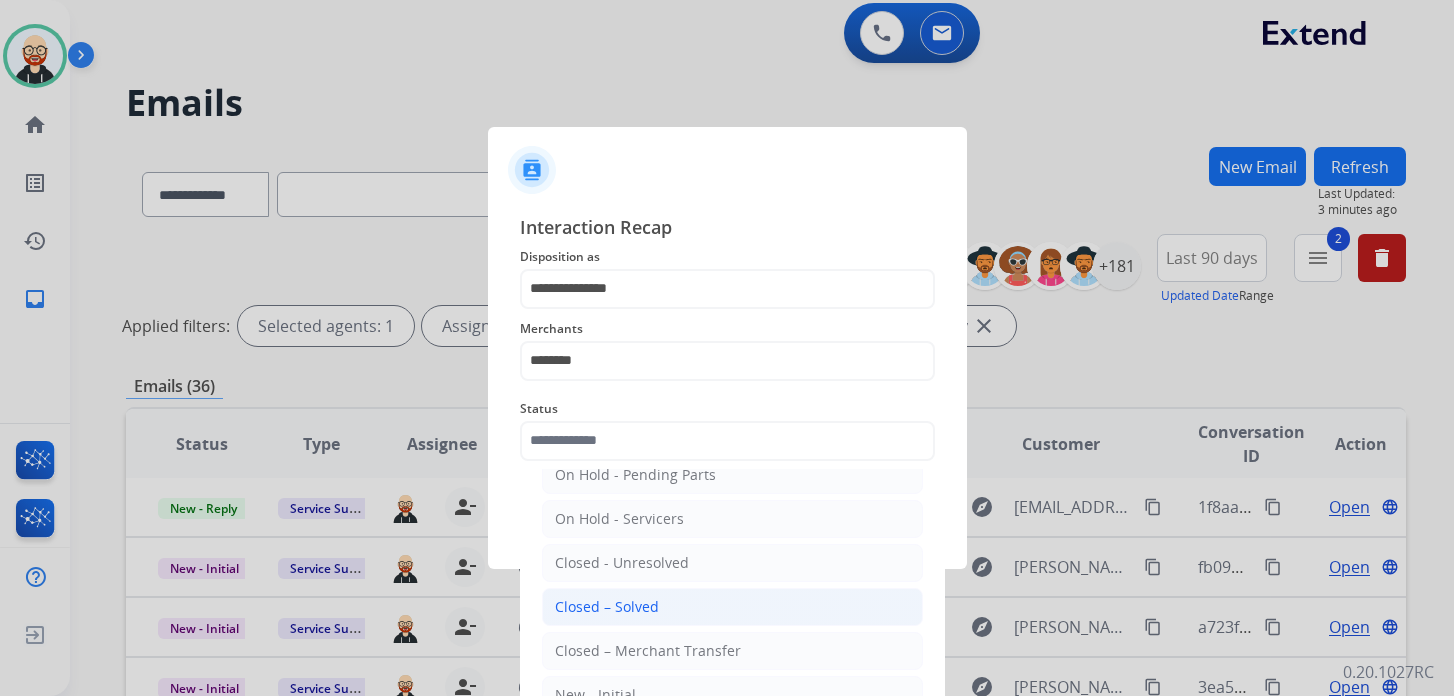 click on "Closed – Solved" 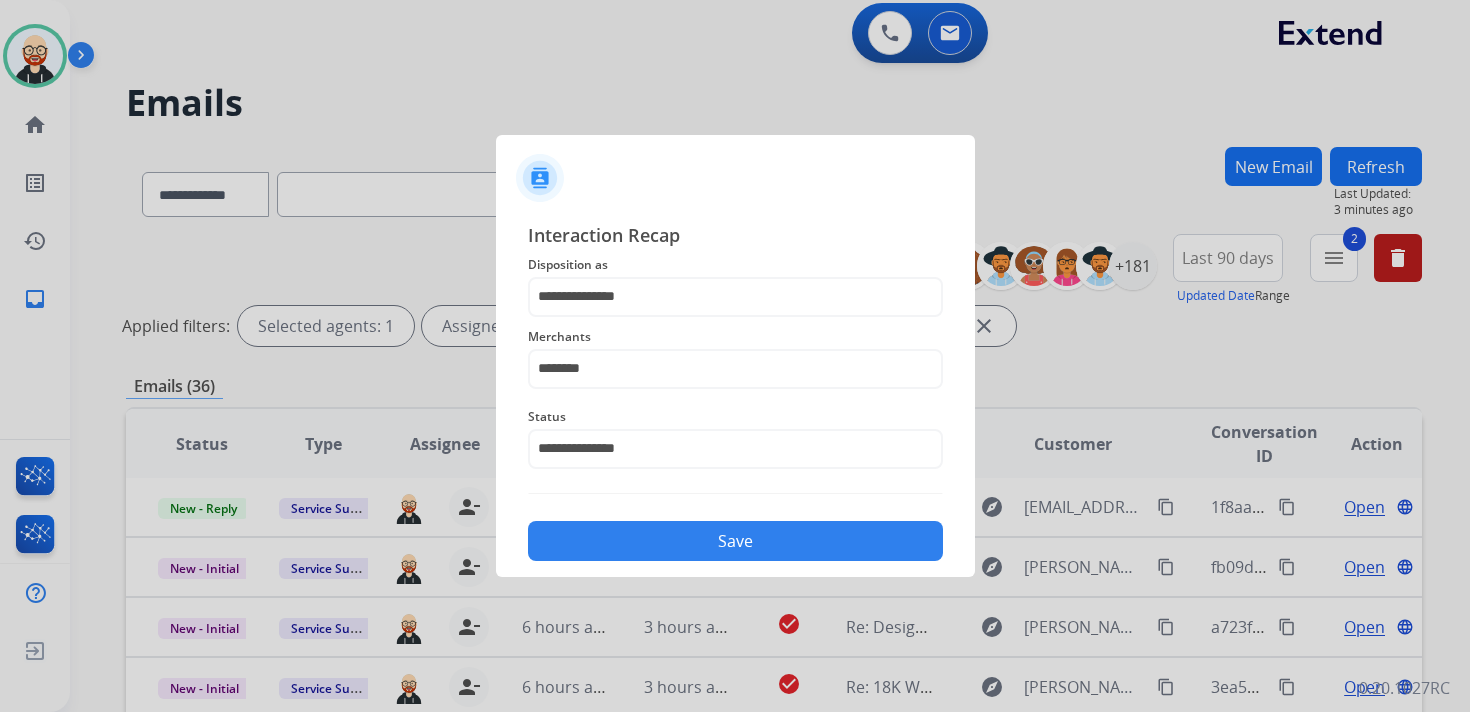 click on "Save" 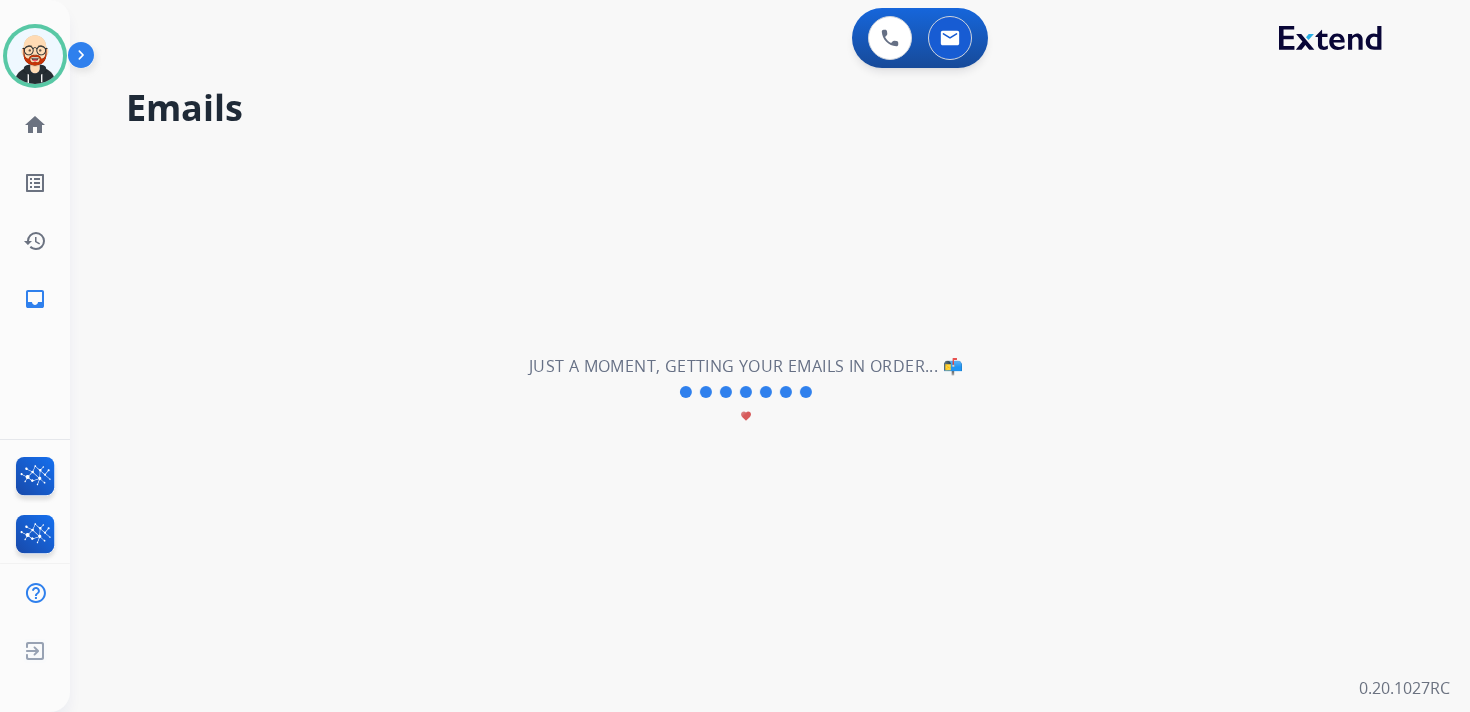 scroll, scrollTop: 0, scrollLeft: 0, axis: both 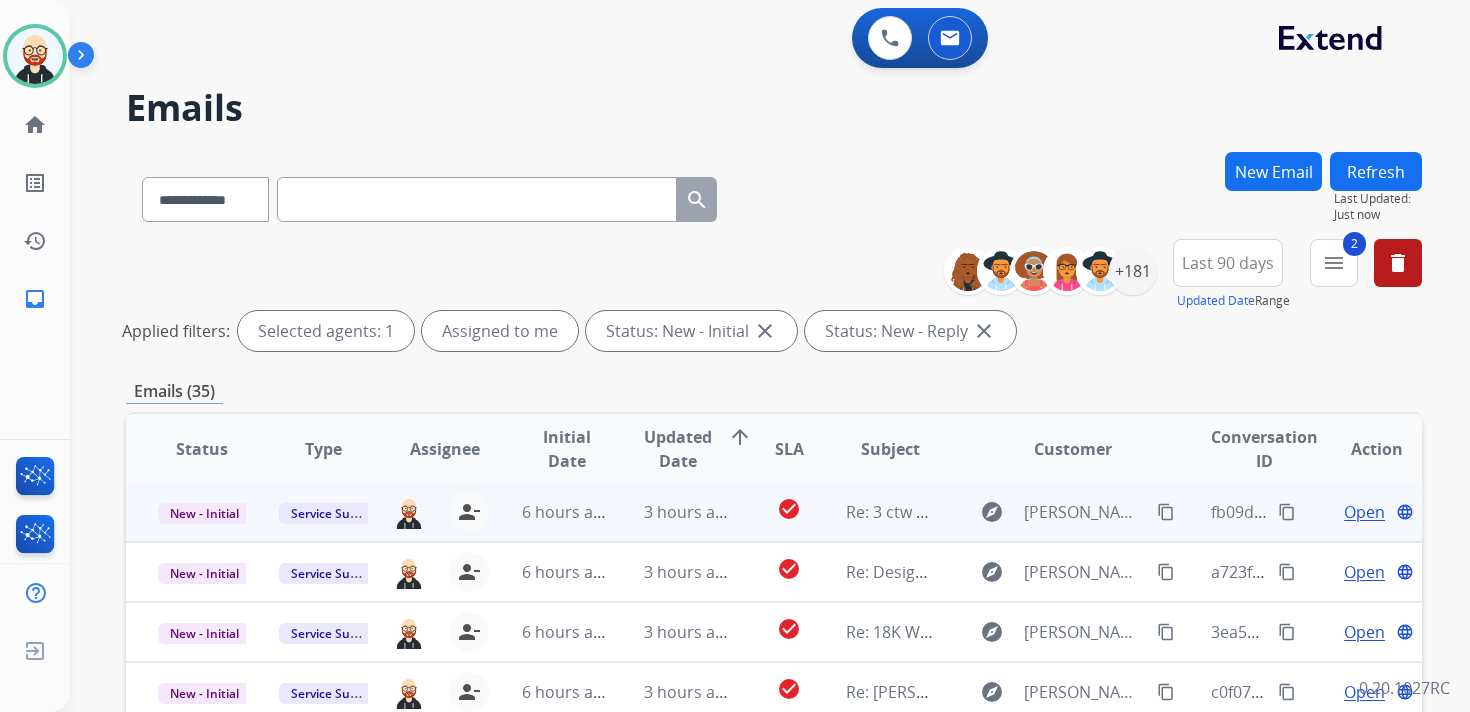 click on "Open" at bounding box center (1364, 512) 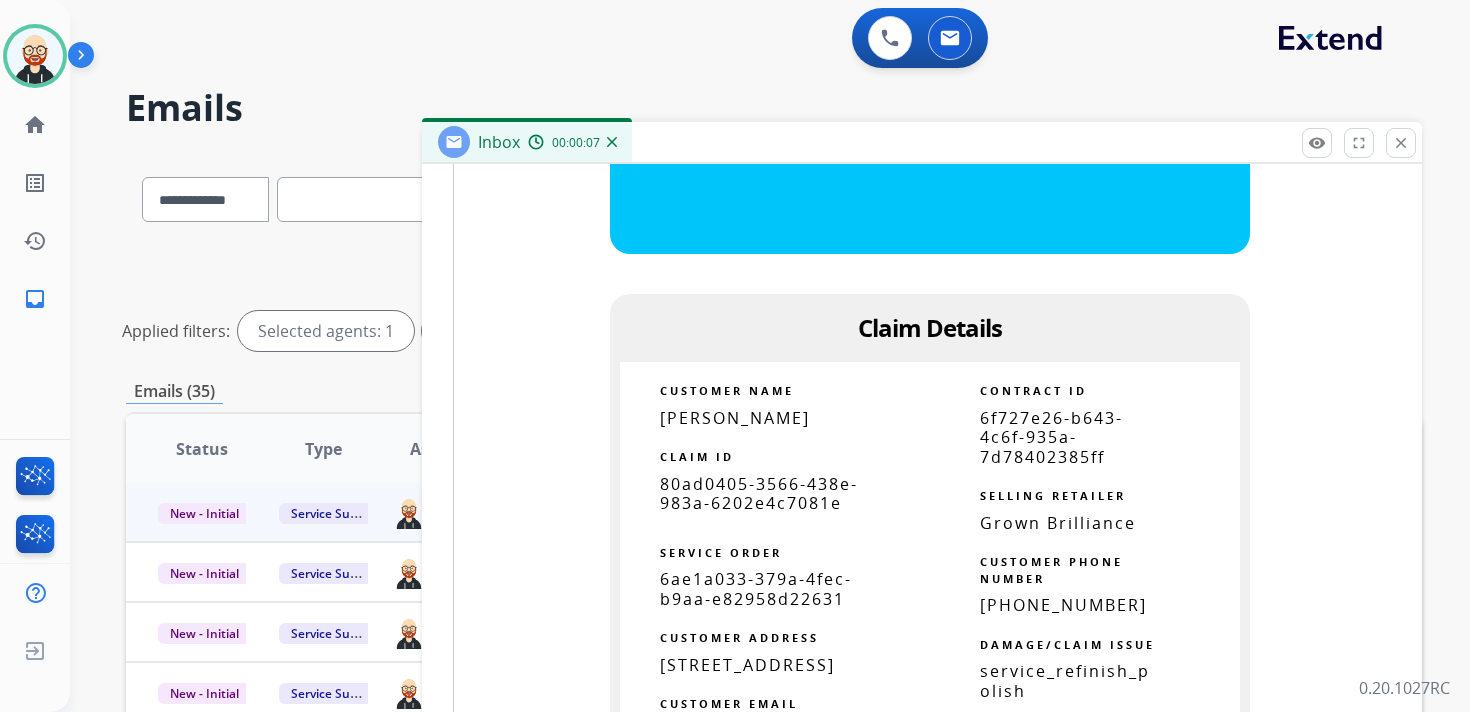 scroll, scrollTop: 1282, scrollLeft: 0, axis: vertical 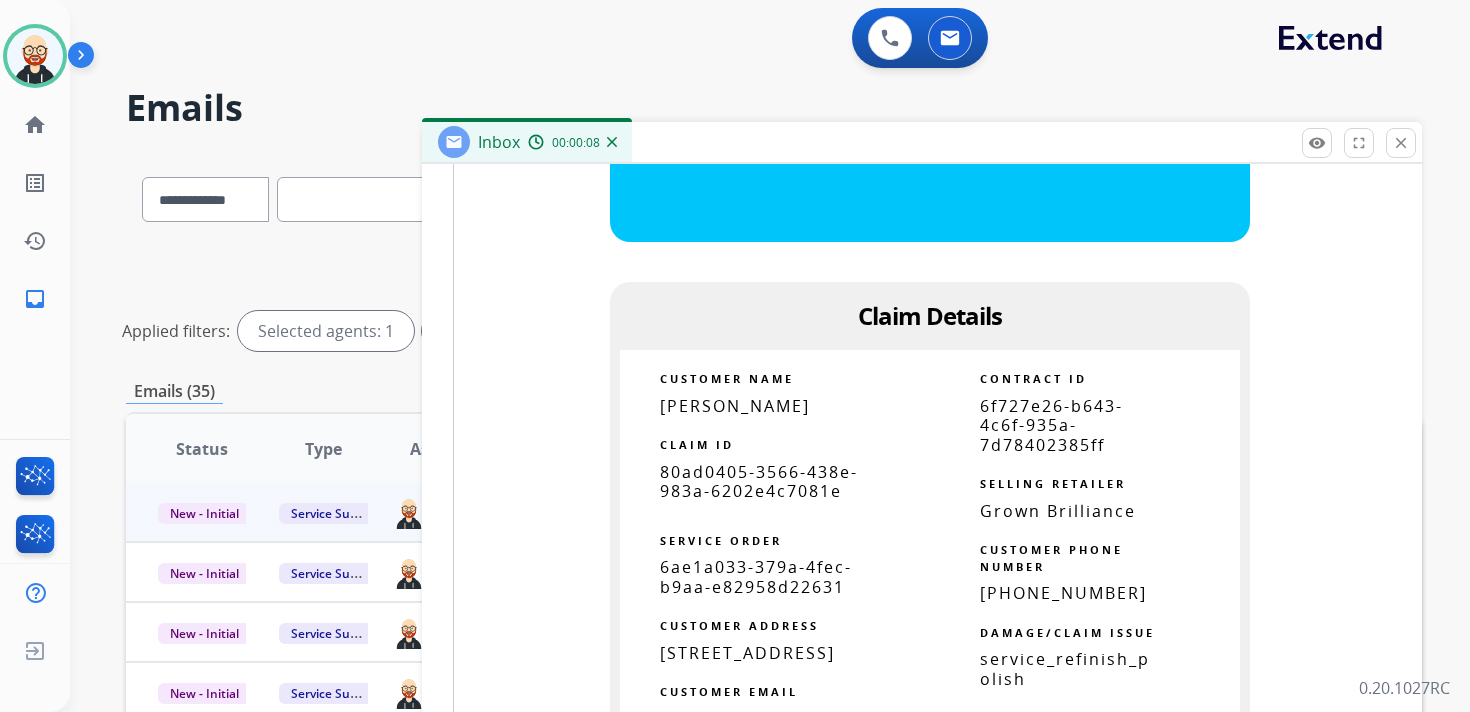 click on "80ad0405-3566-438e-983a-6202e4c7081e" at bounding box center [759, 481] 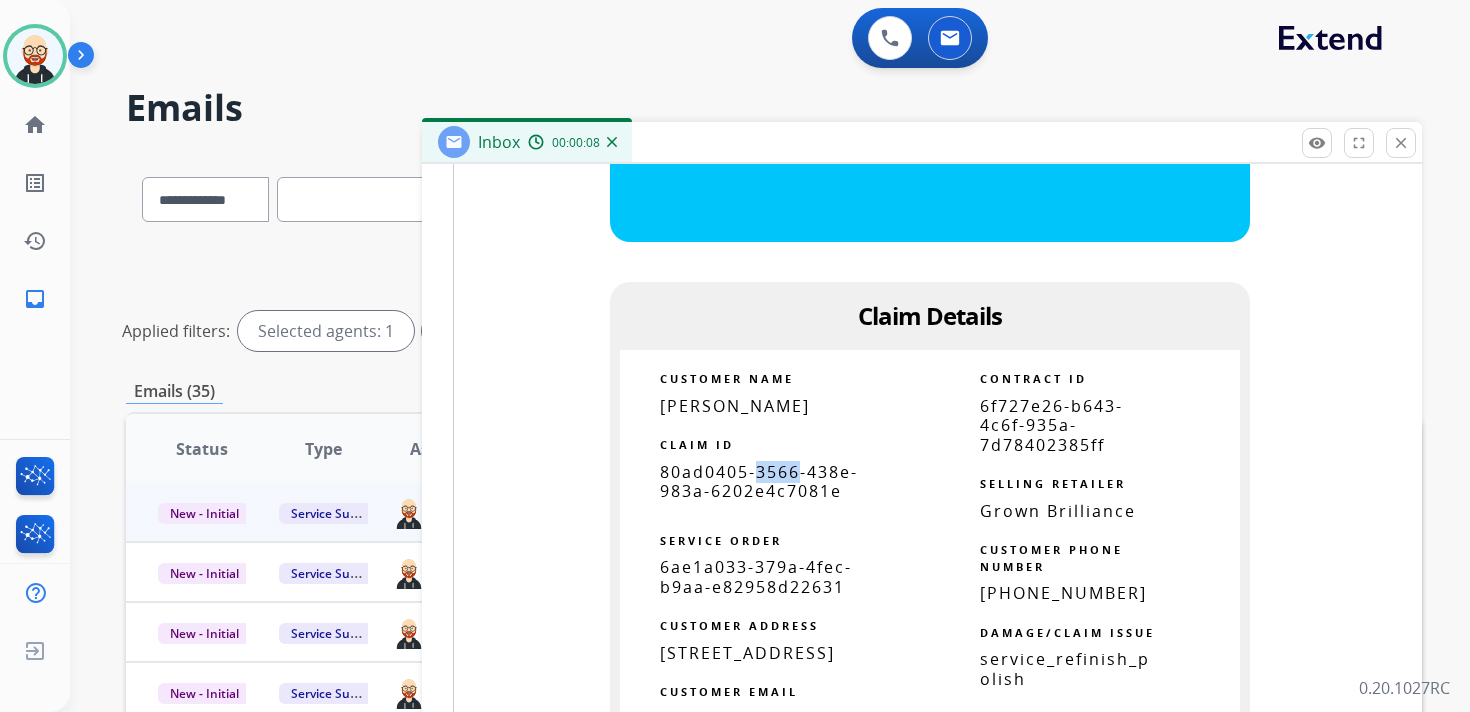 click on "80ad0405-3566-438e-983a-6202e4c7081e" at bounding box center (759, 481) 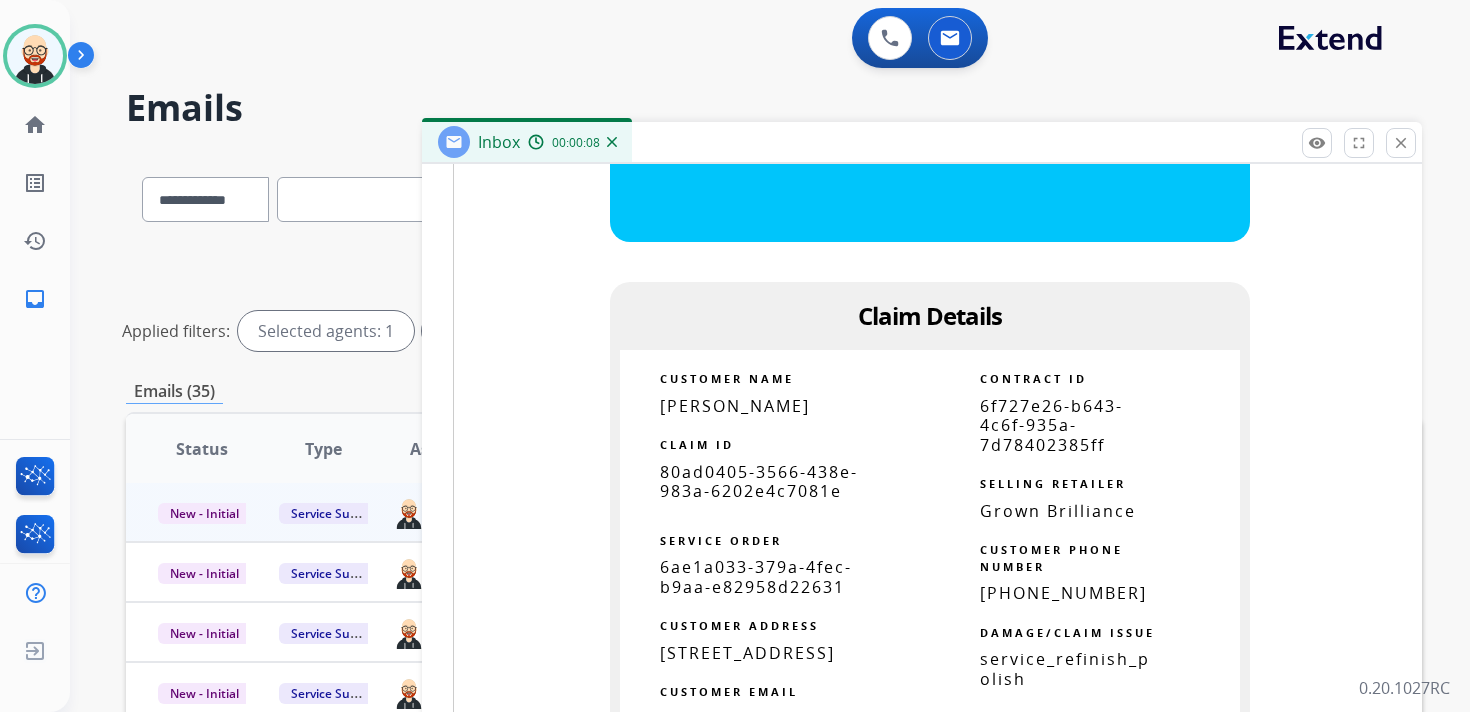 click on "80ad0405-3566-438e-983a-6202e4c7081e" at bounding box center [759, 481] 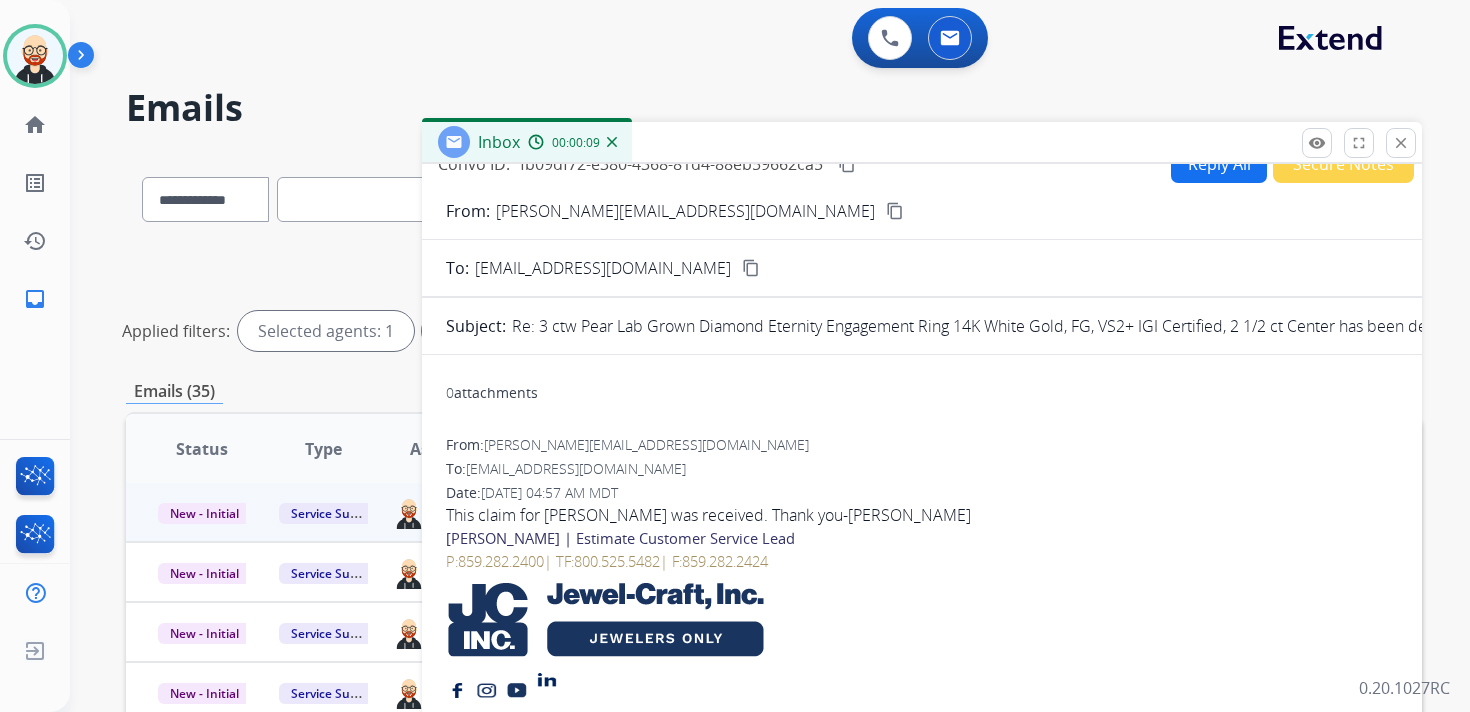 scroll, scrollTop: 0, scrollLeft: 0, axis: both 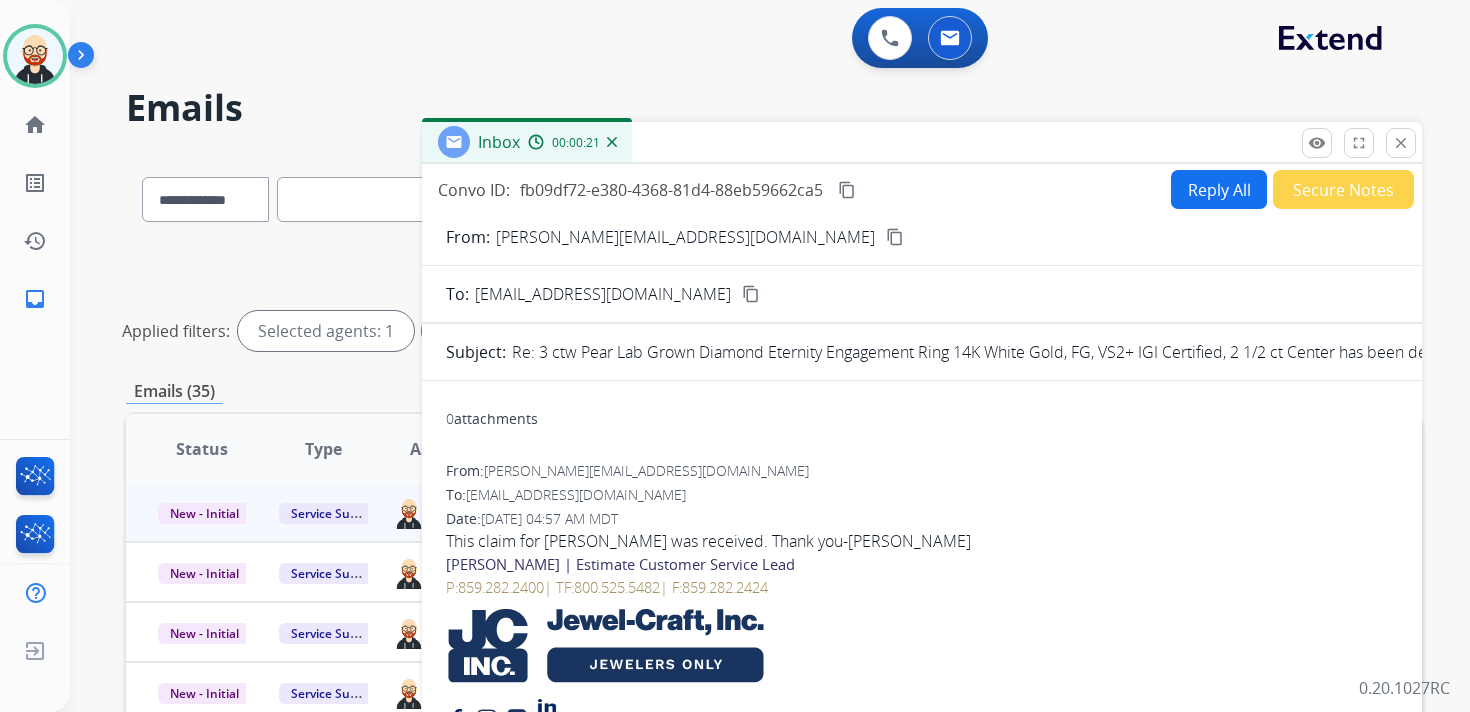 click on "content_copy" at bounding box center [847, 190] 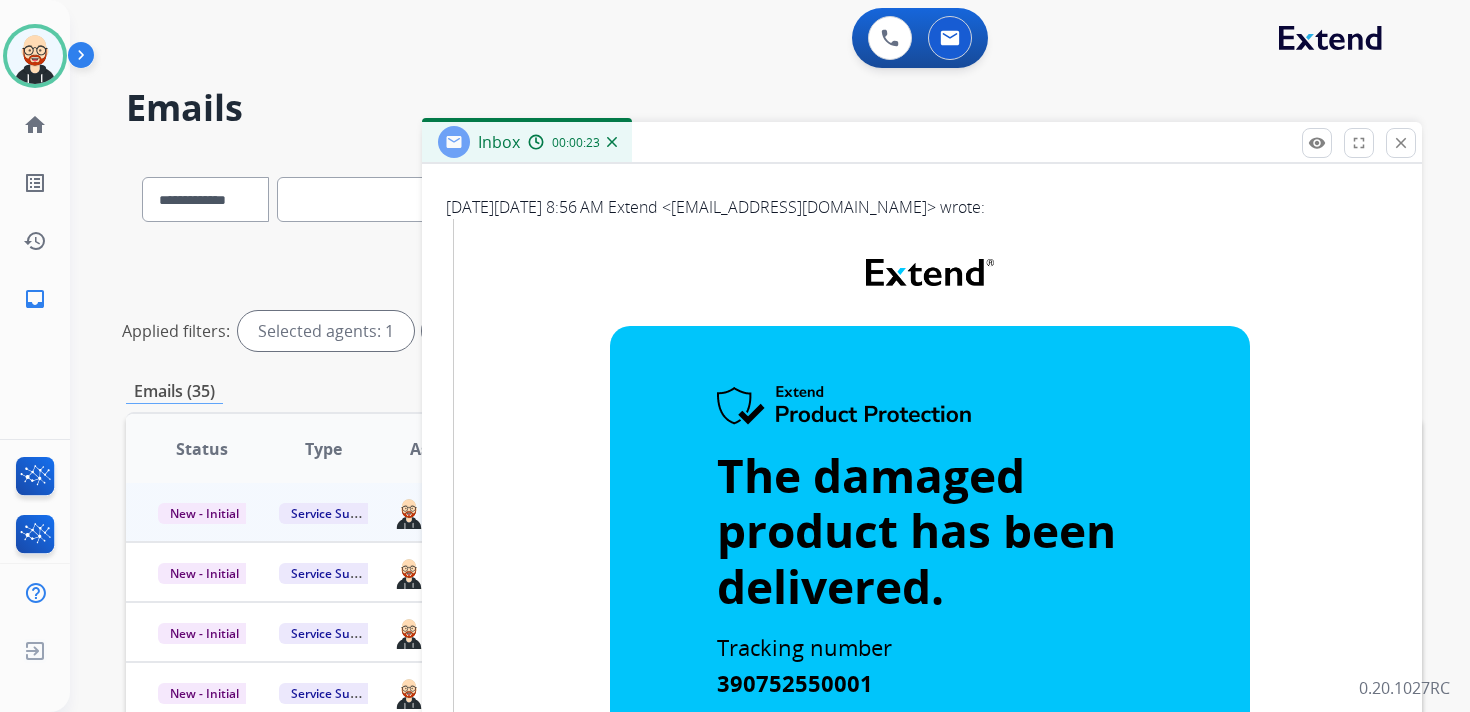 scroll, scrollTop: 0, scrollLeft: 0, axis: both 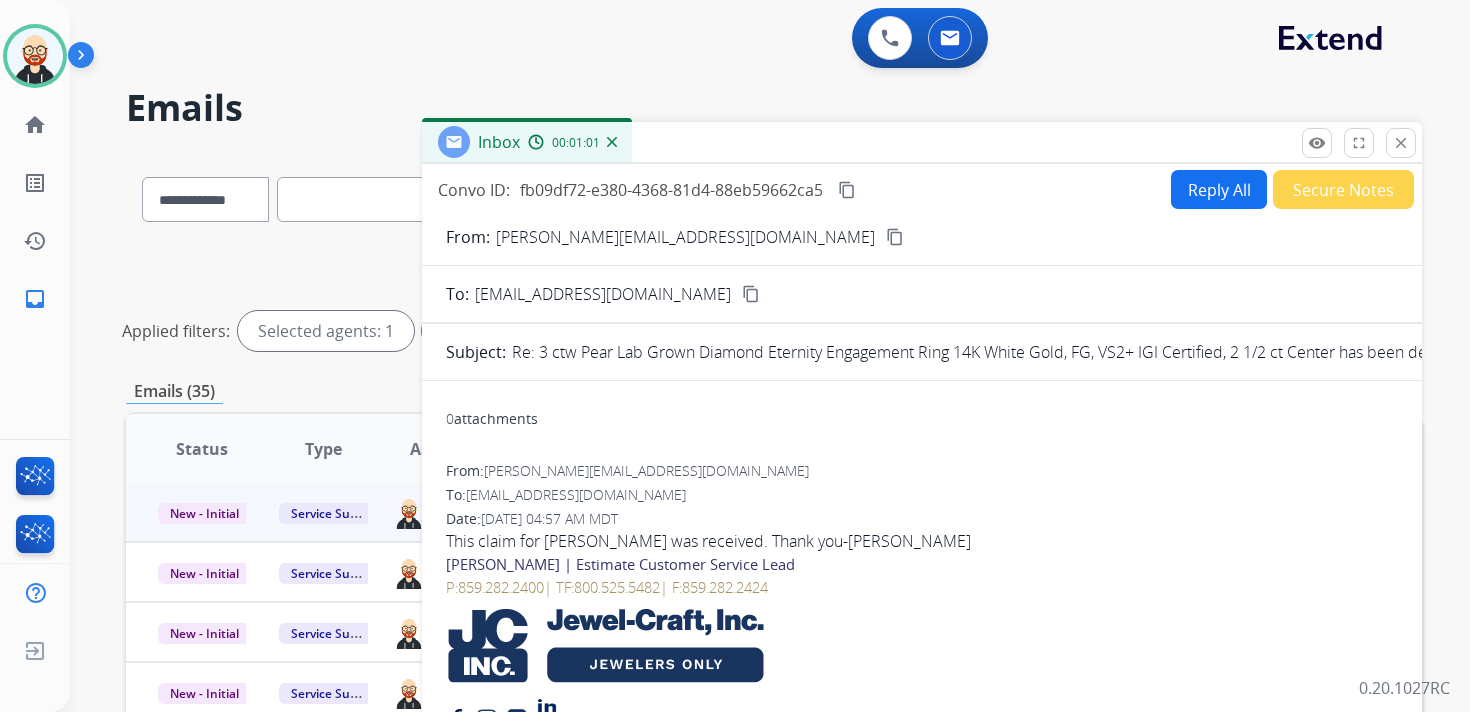 click on "Reply All" at bounding box center (1219, 189) 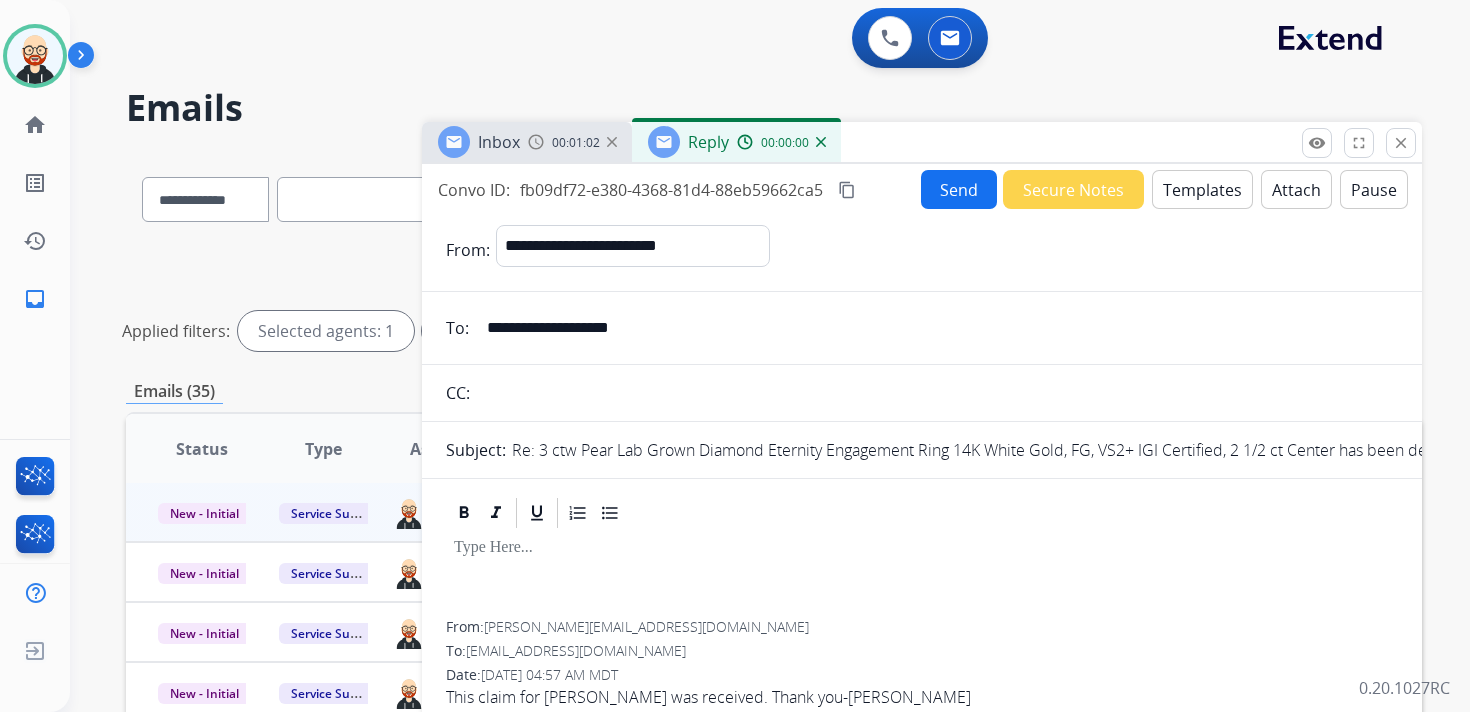 click at bounding box center (922, 576) 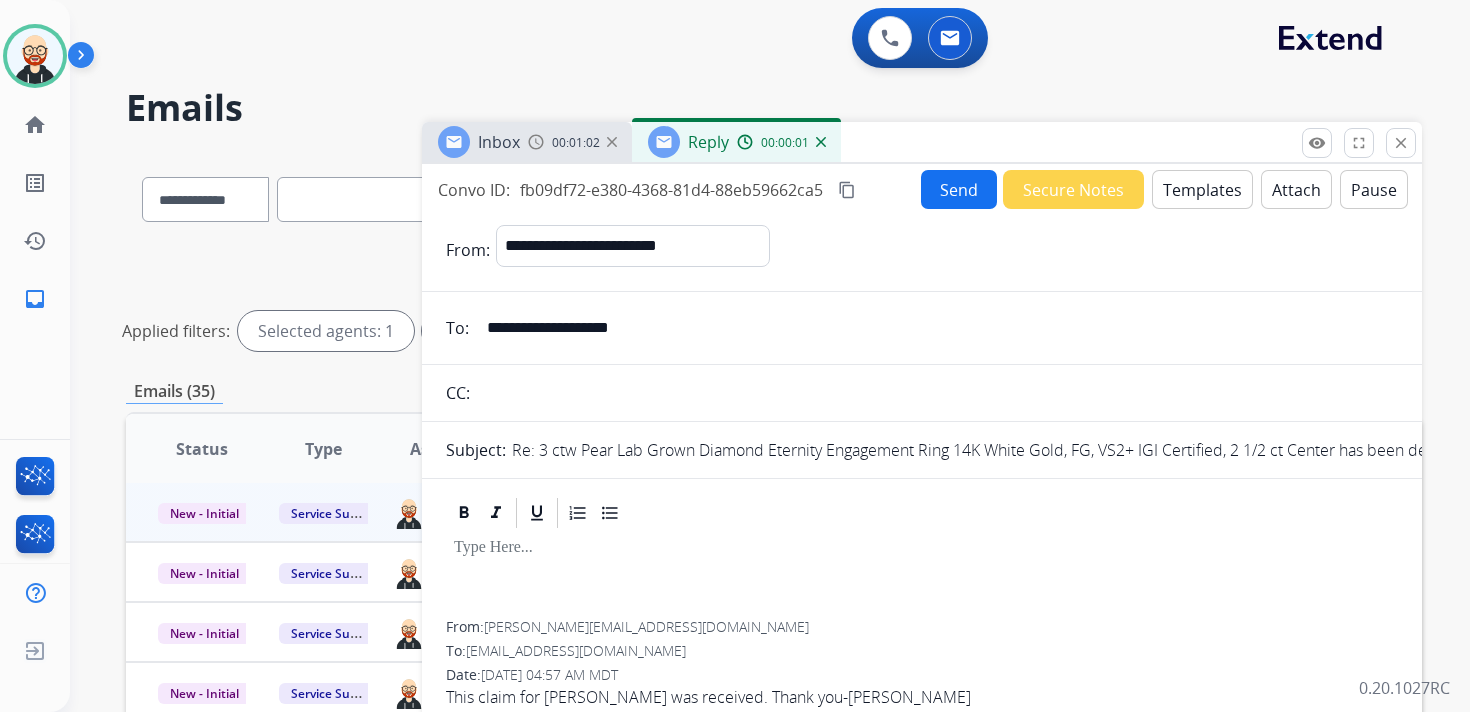 type 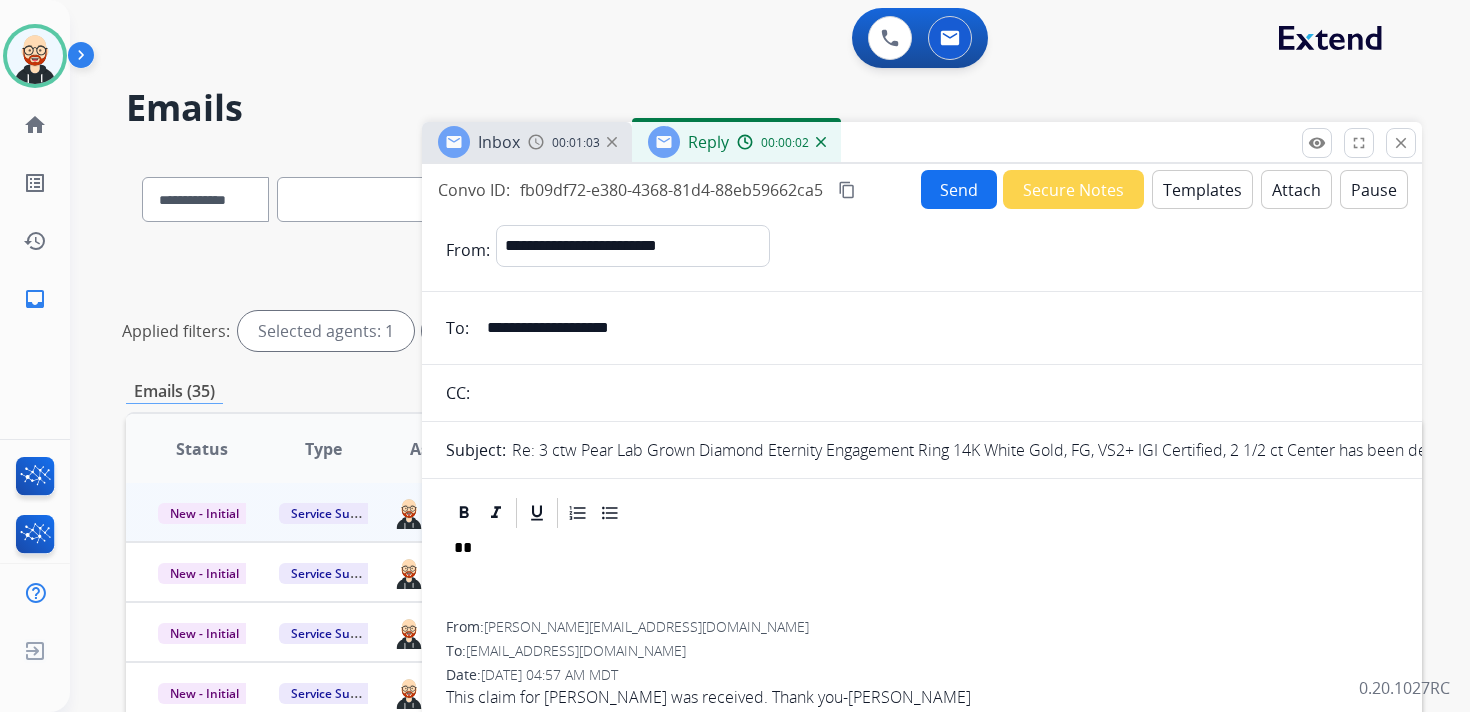 scroll, scrollTop: 5, scrollLeft: 0, axis: vertical 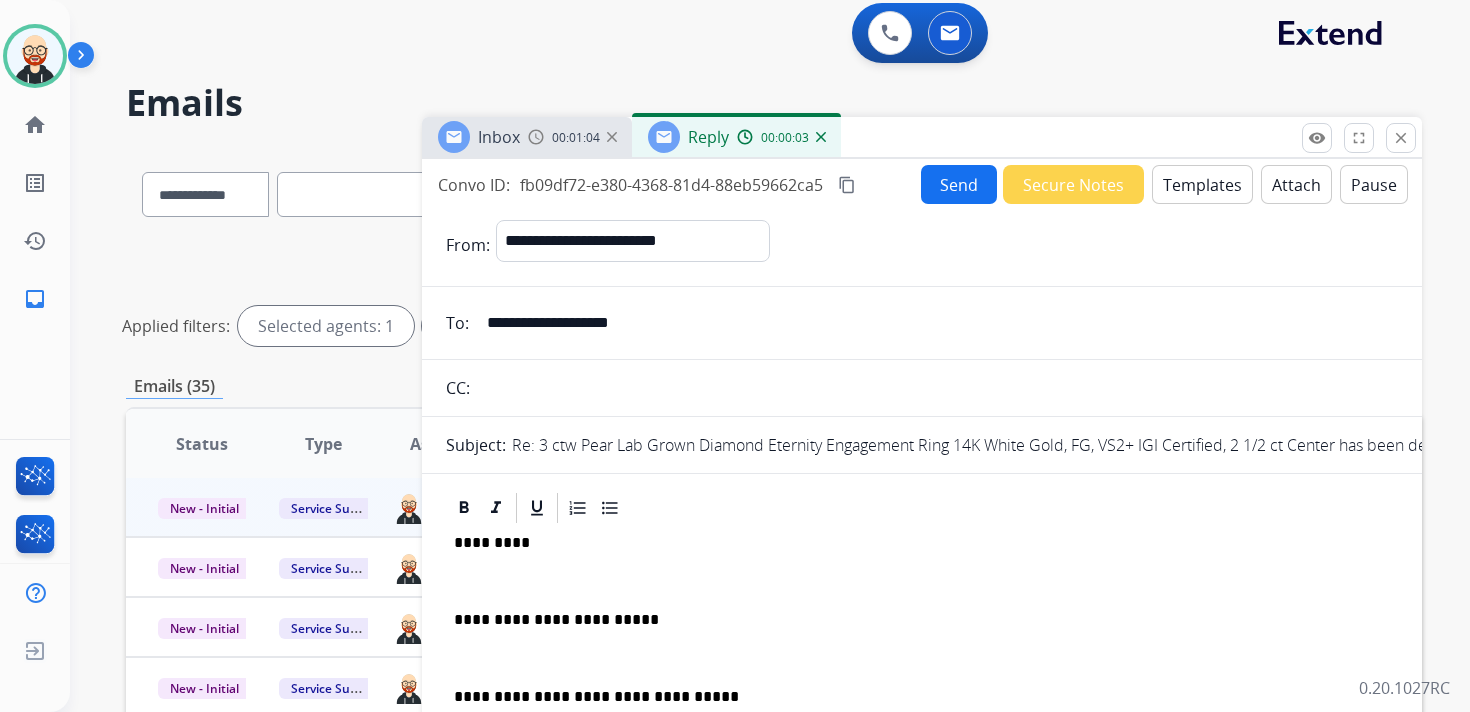 click at bounding box center [922, 581] 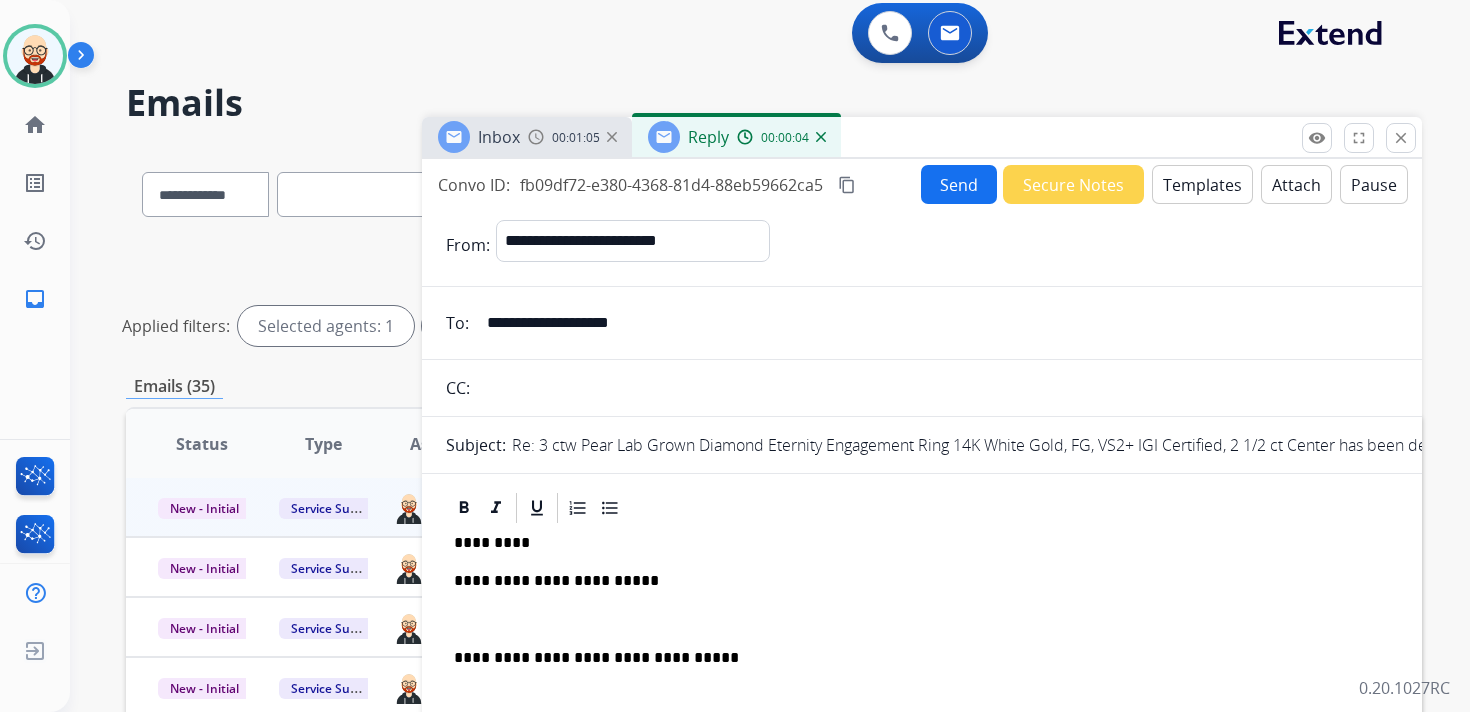 click at bounding box center [922, 620] 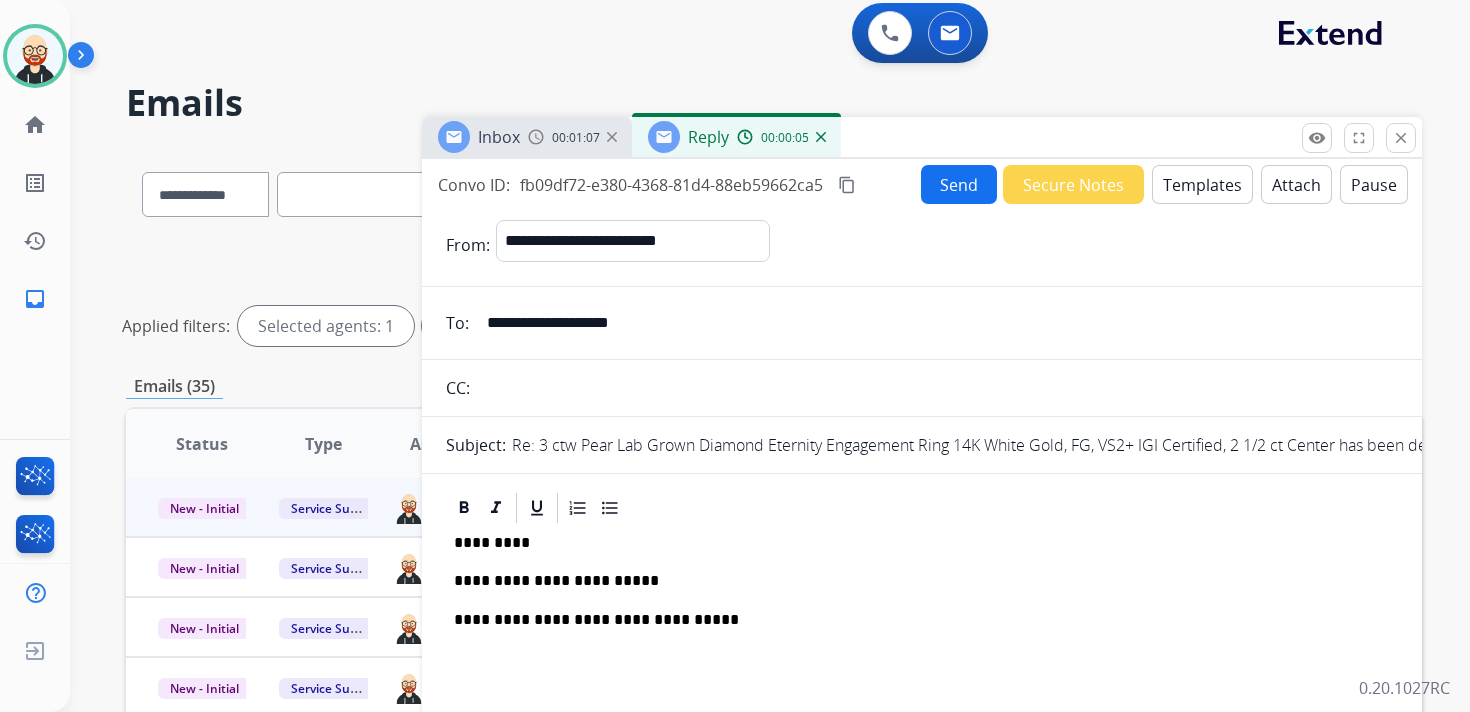 click on "*********" at bounding box center [914, 543] 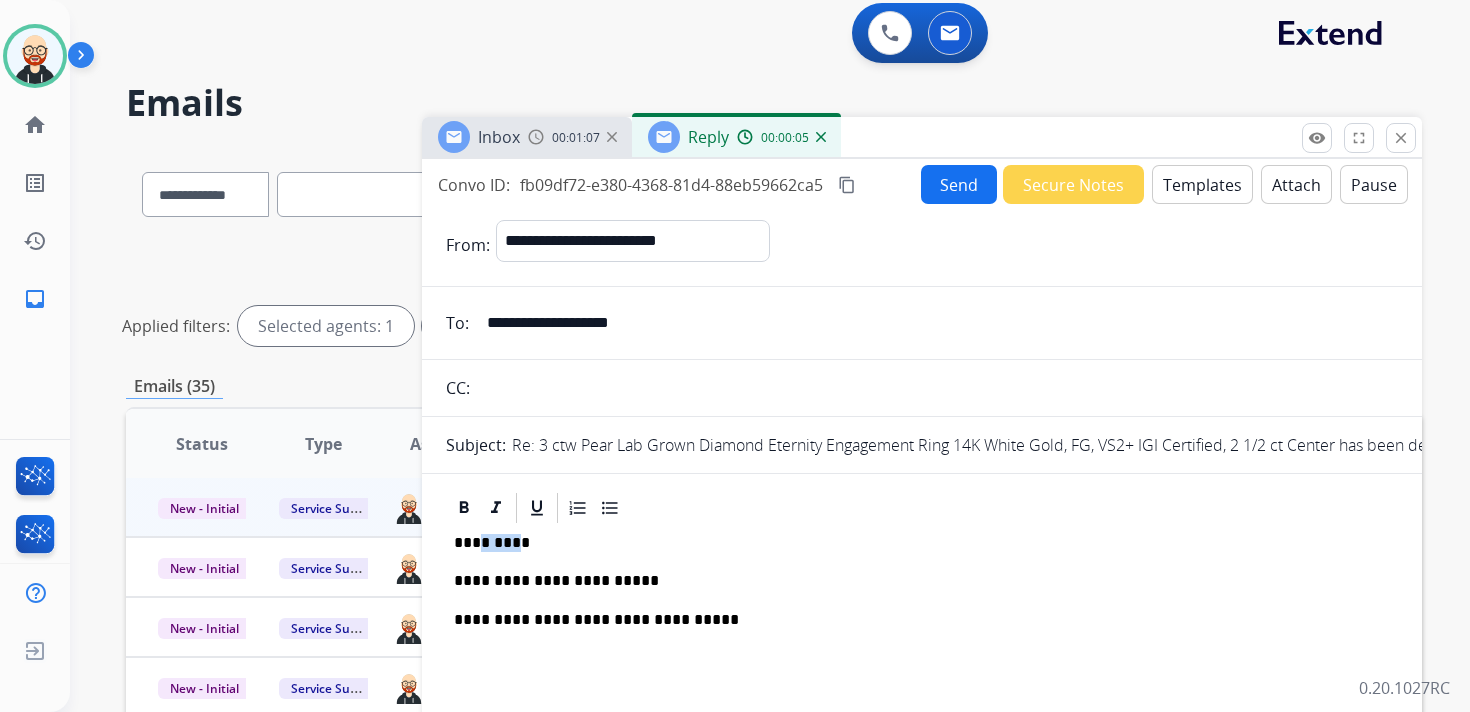 click on "*********" at bounding box center (914, 543) 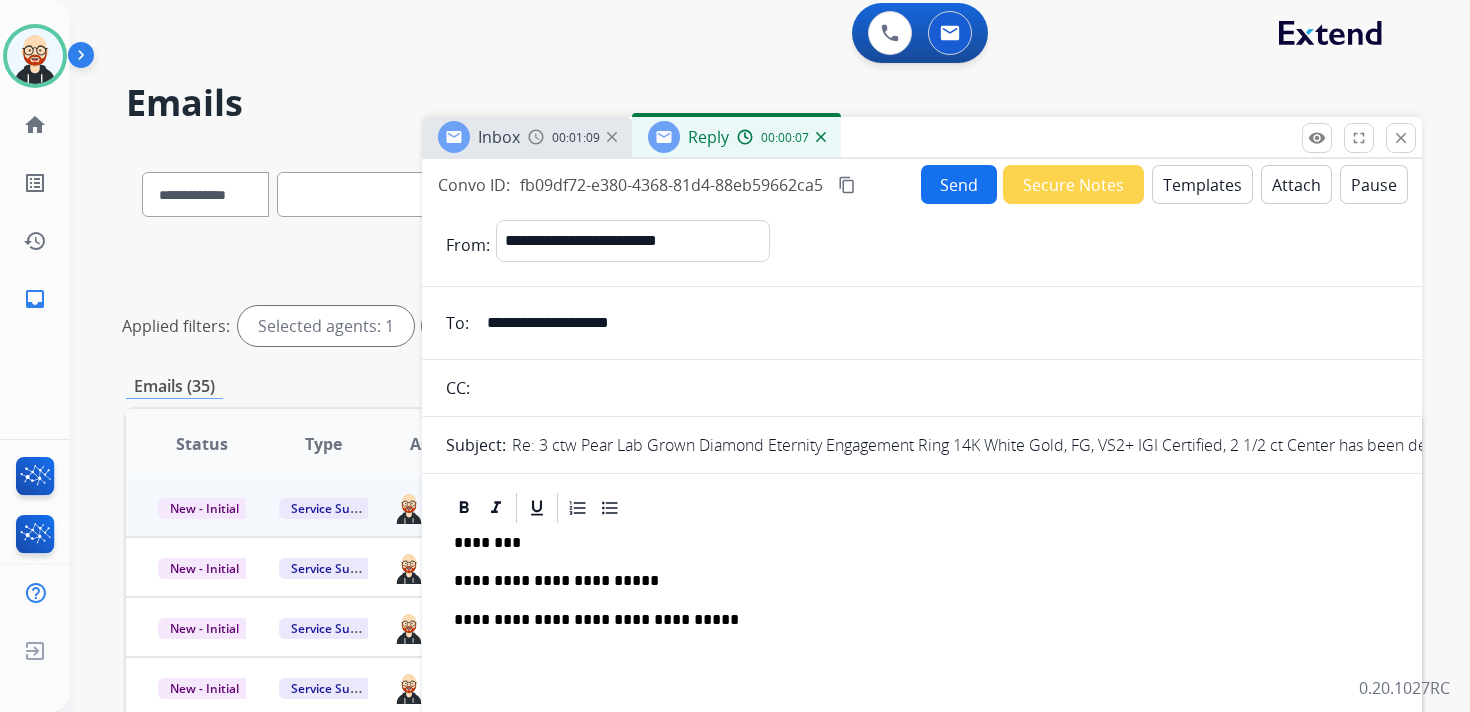click on "Send" at bounding box center (959, 184) 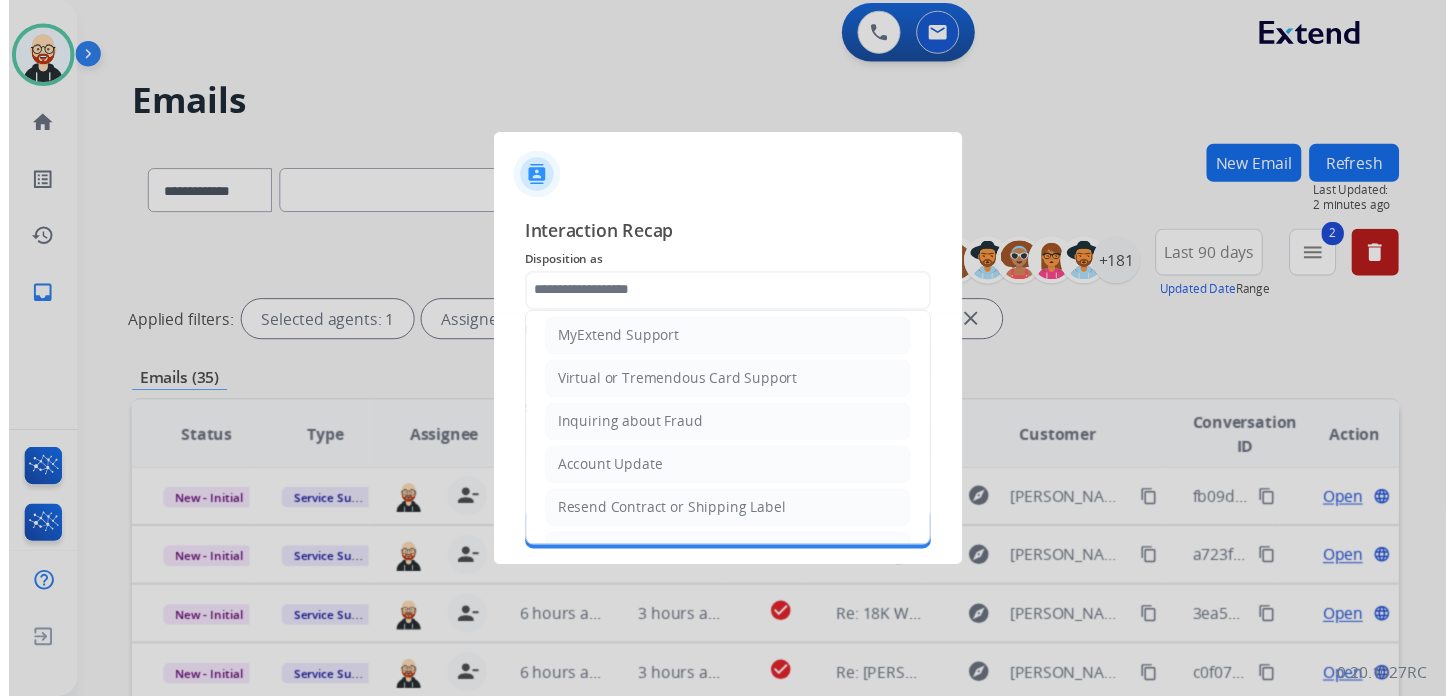 scroll, scrollTop: 300, scrollLeft: 0, axis: vertical 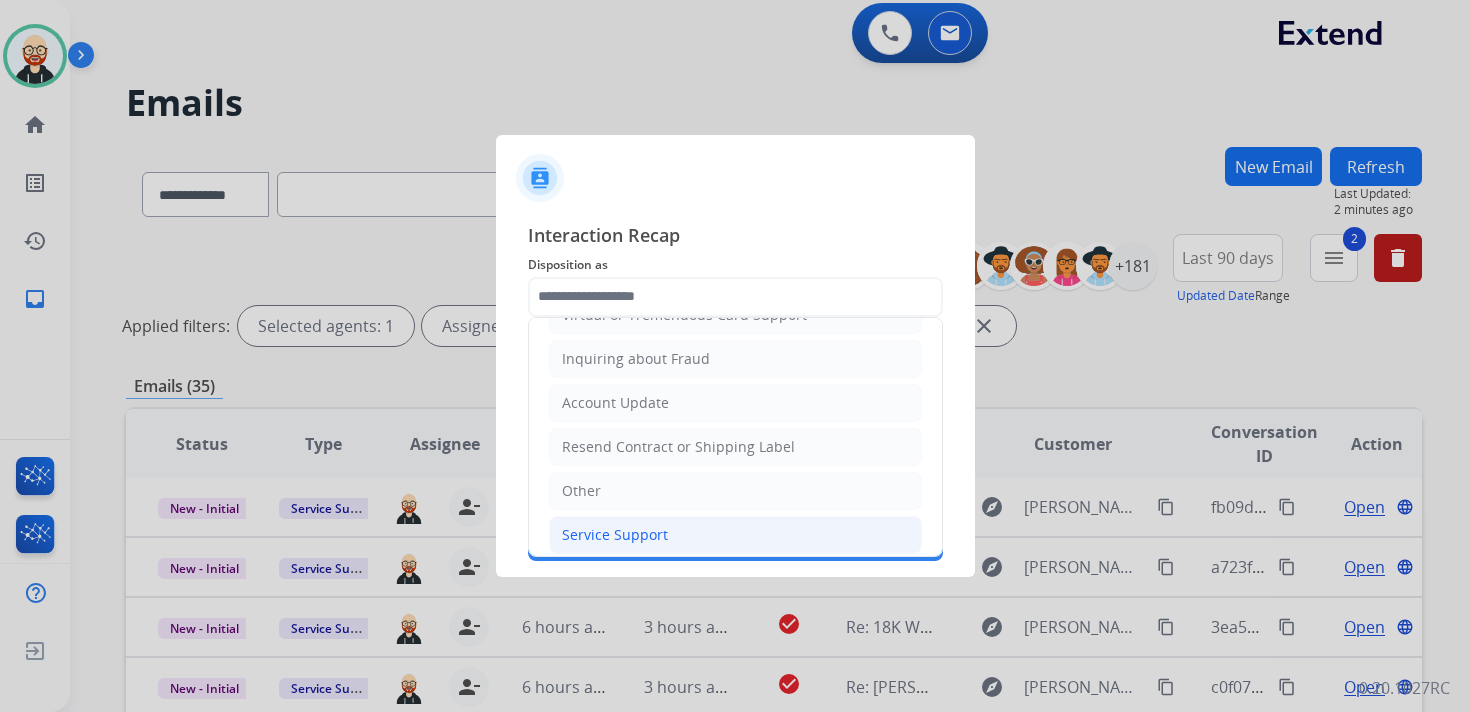 click on "Service Support" 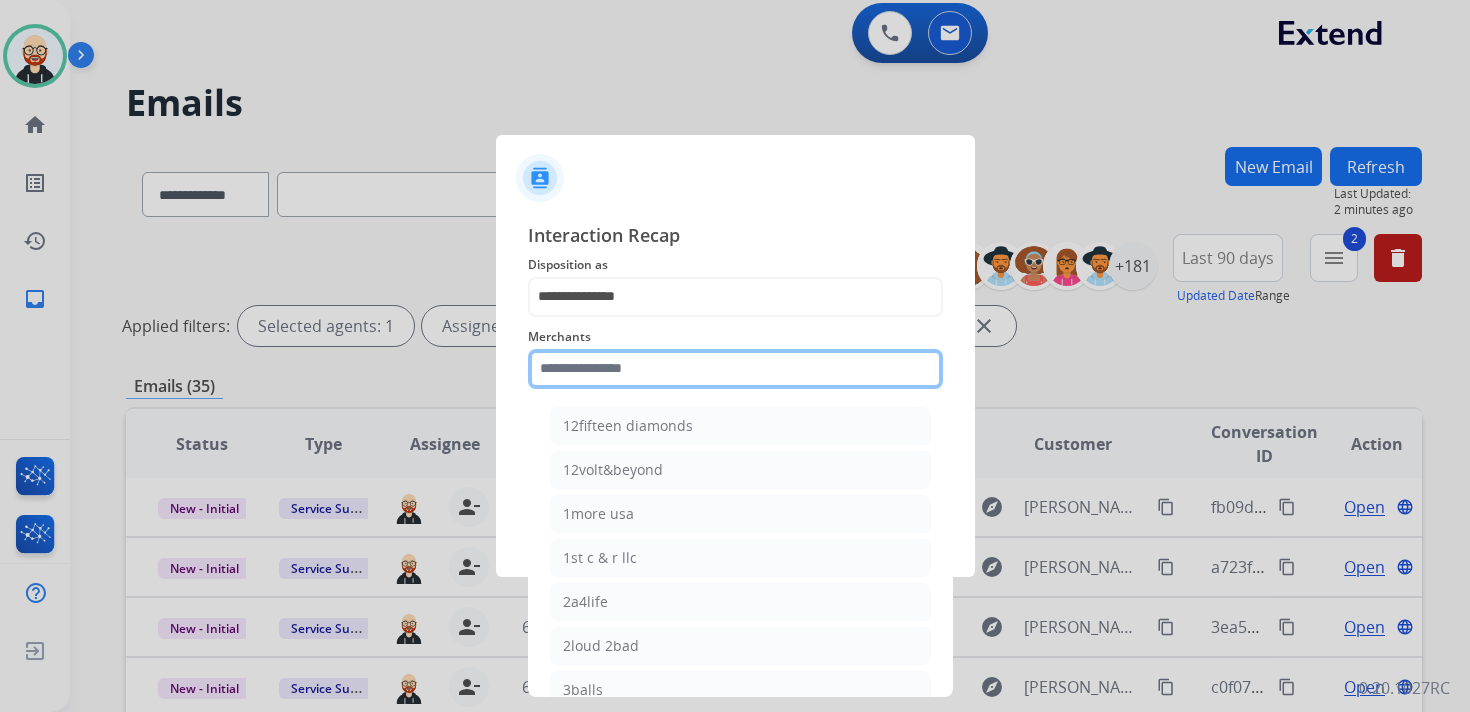 click 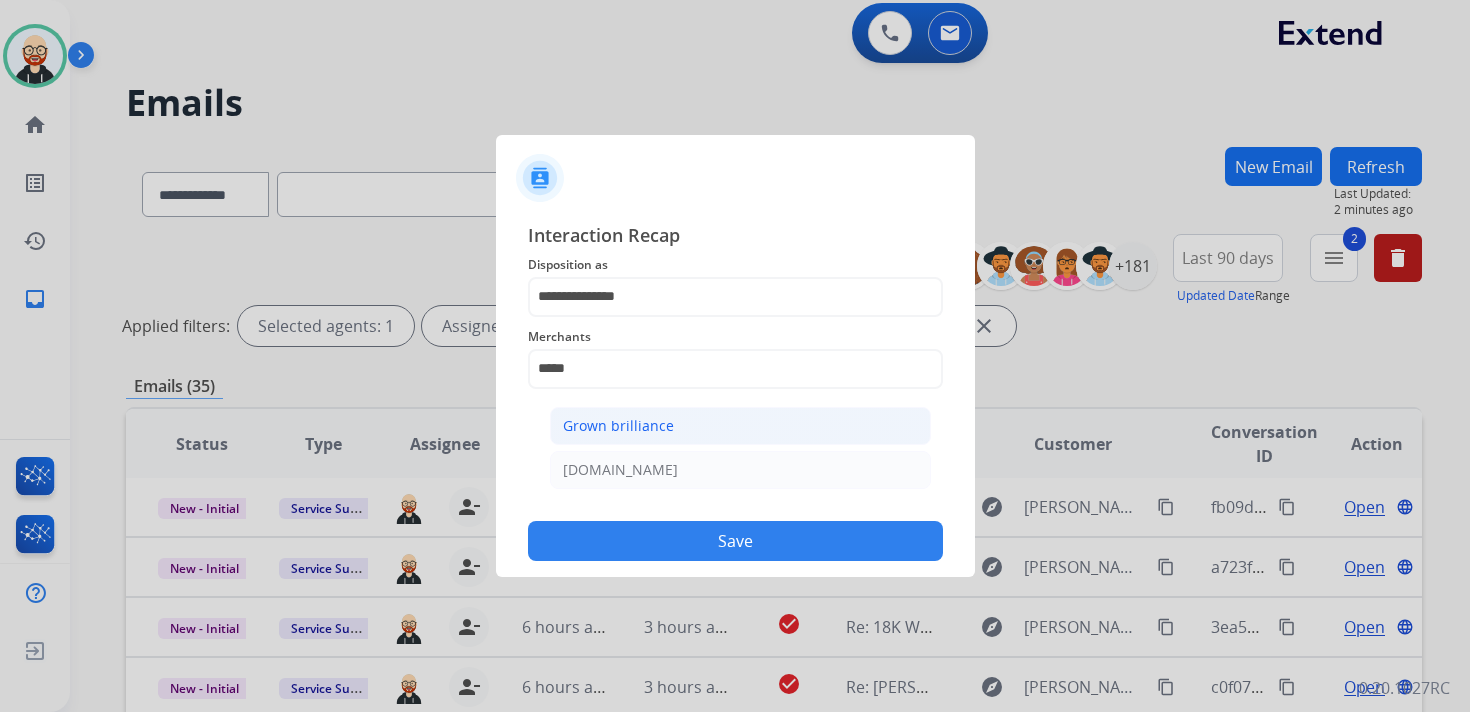 click on "Grown brilliance" 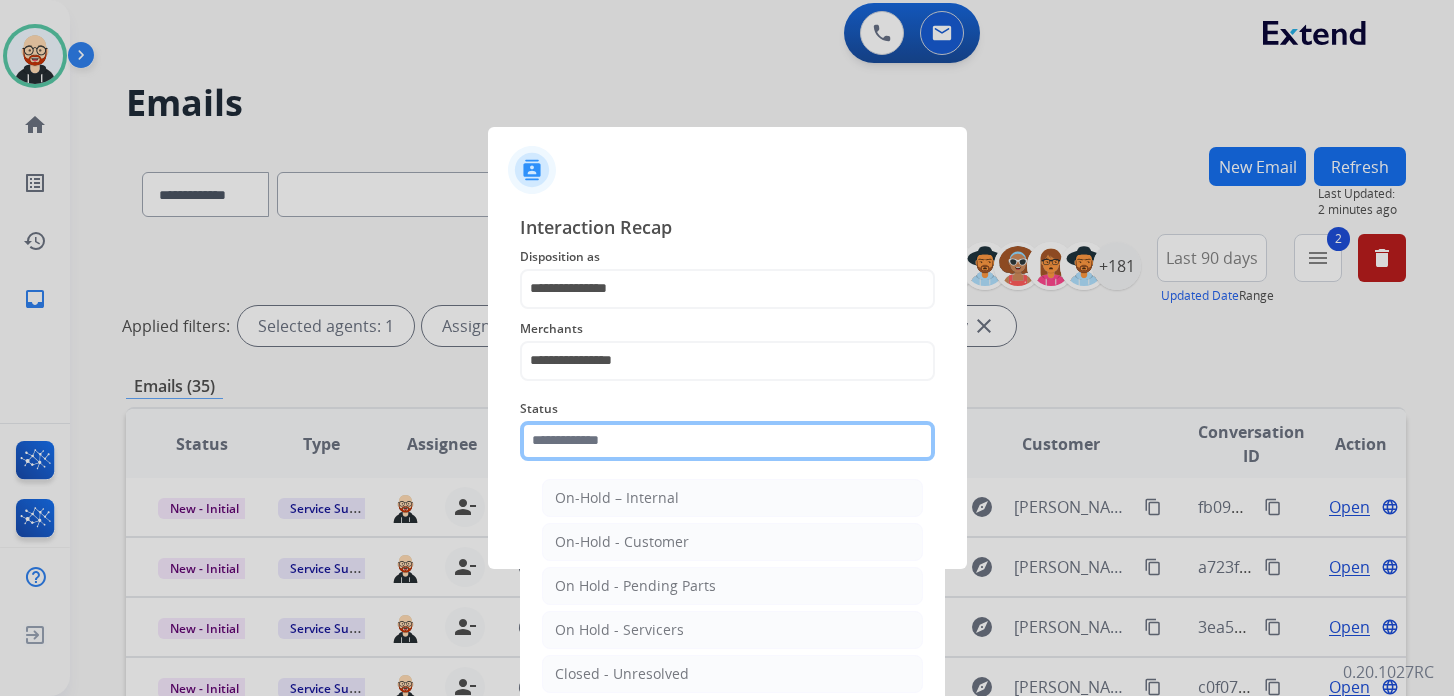 click 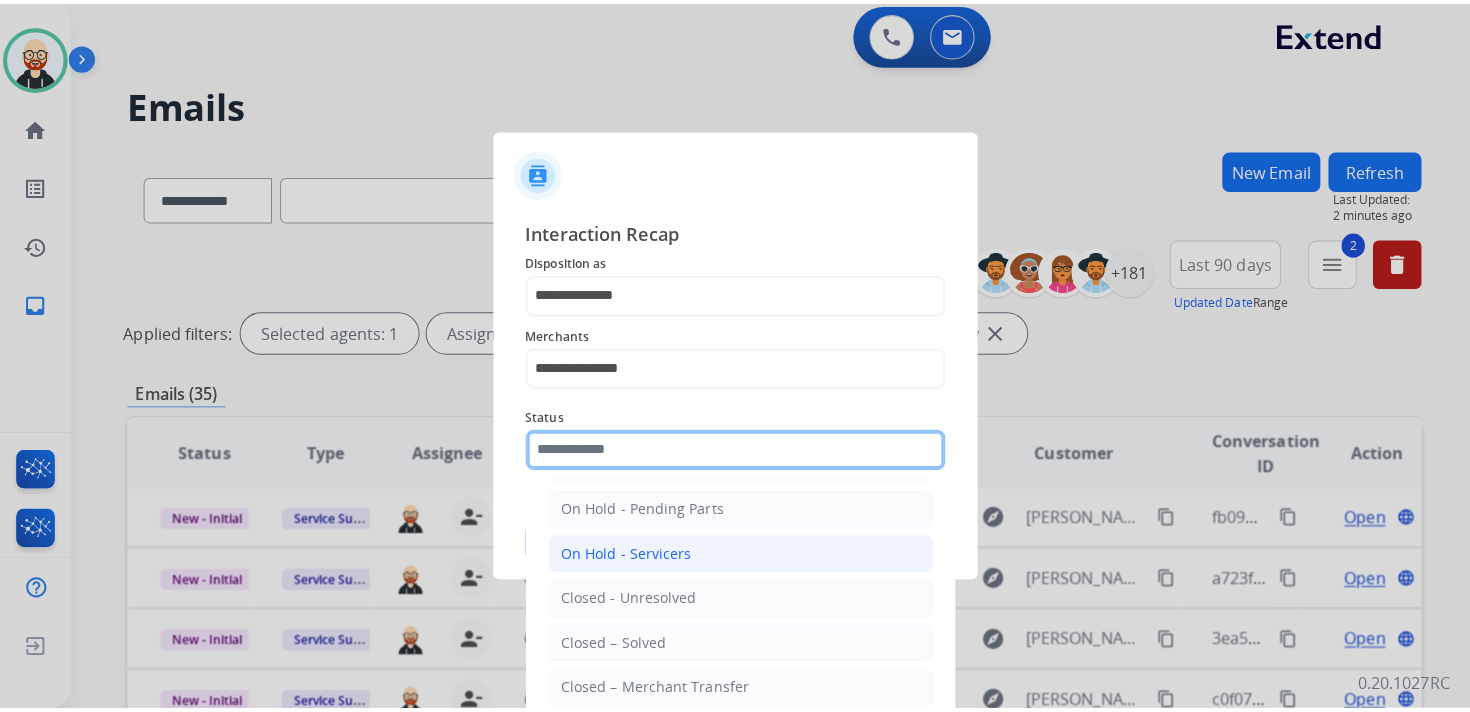 scroll, scrollTop: 111, scrollLeft: 0, axis: vertical 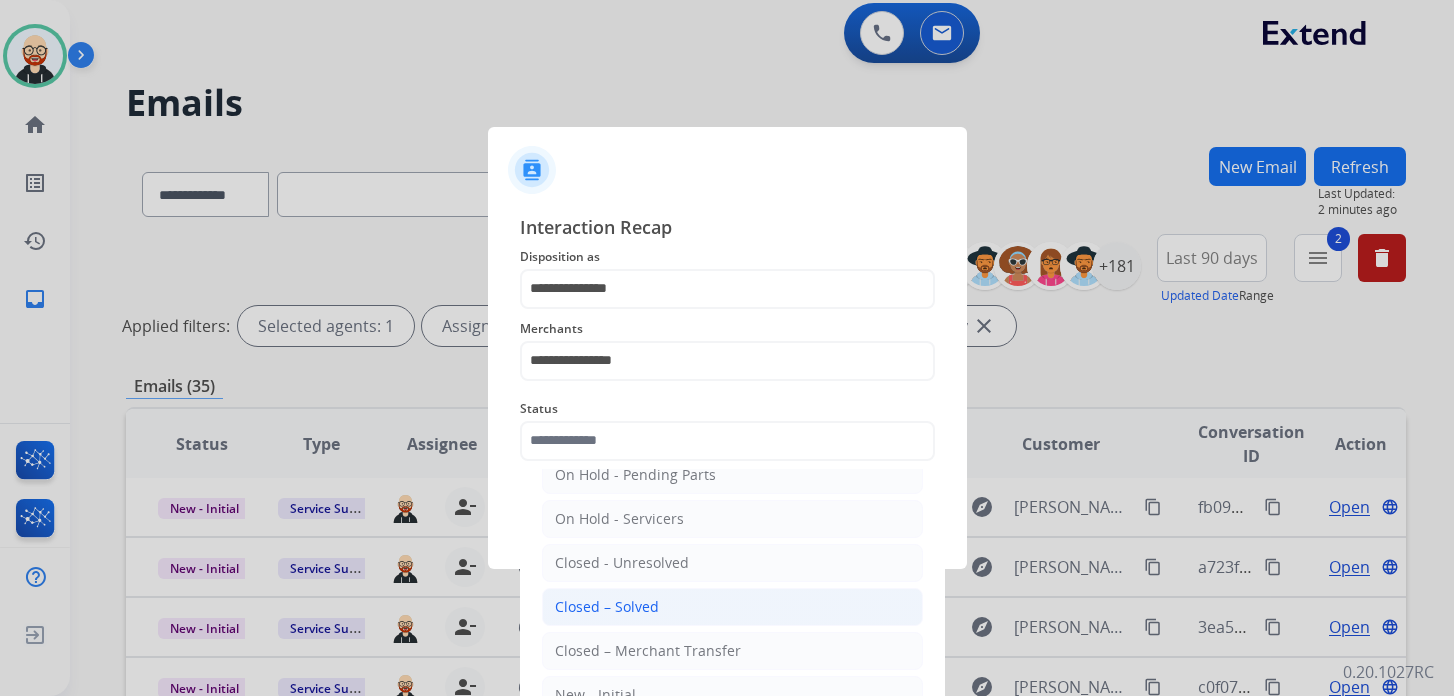 click on "Closed – Solved" 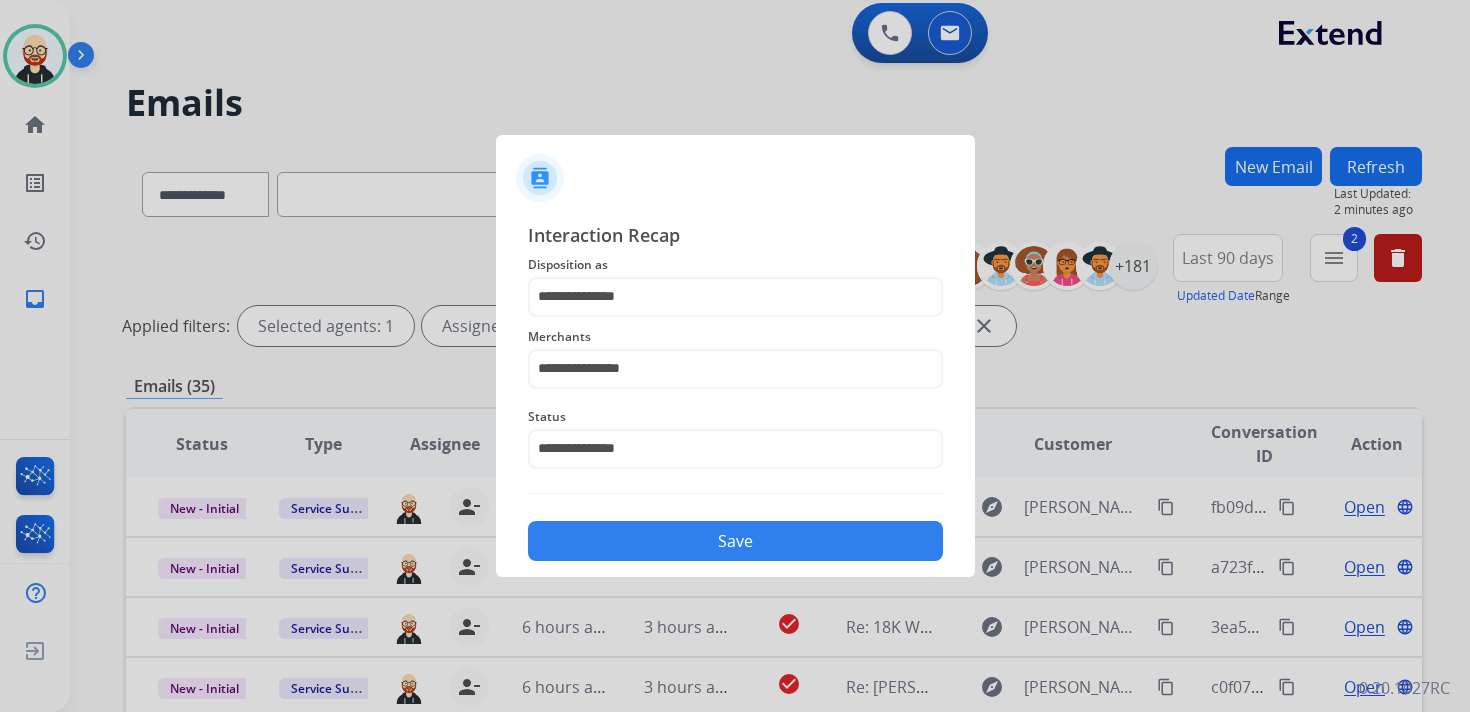 click on "Save" 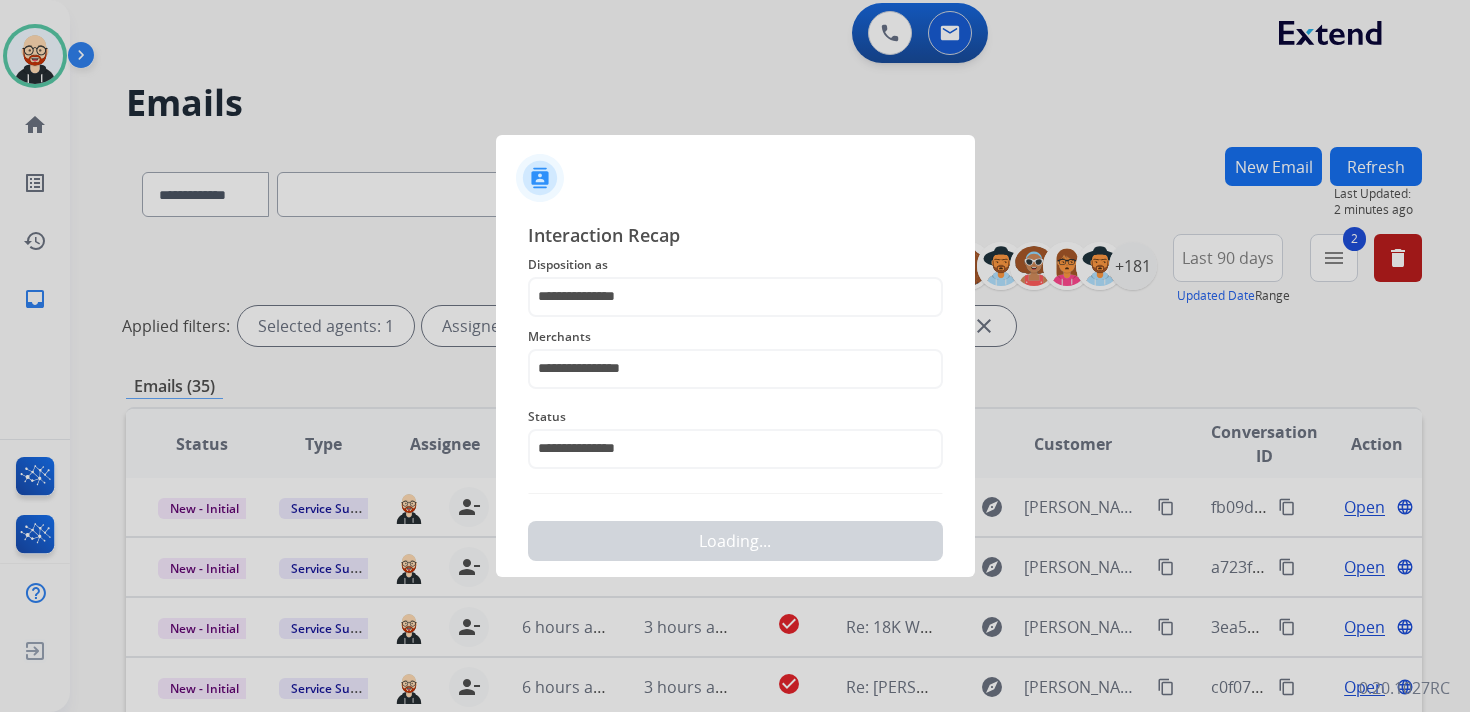 scroll, scrollTop: 0, scrollLeft: 0, axis: both 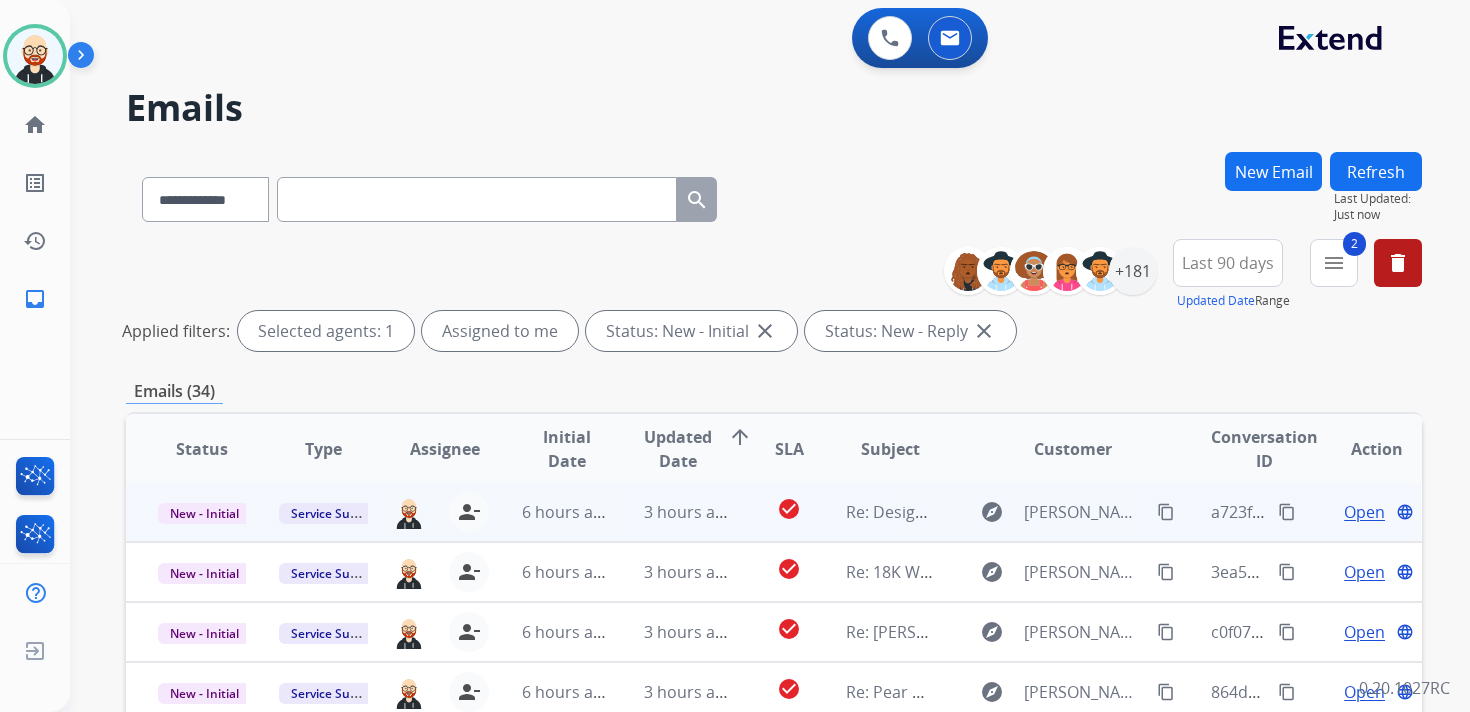 click on "Open" at bounding box center [1364, 512] 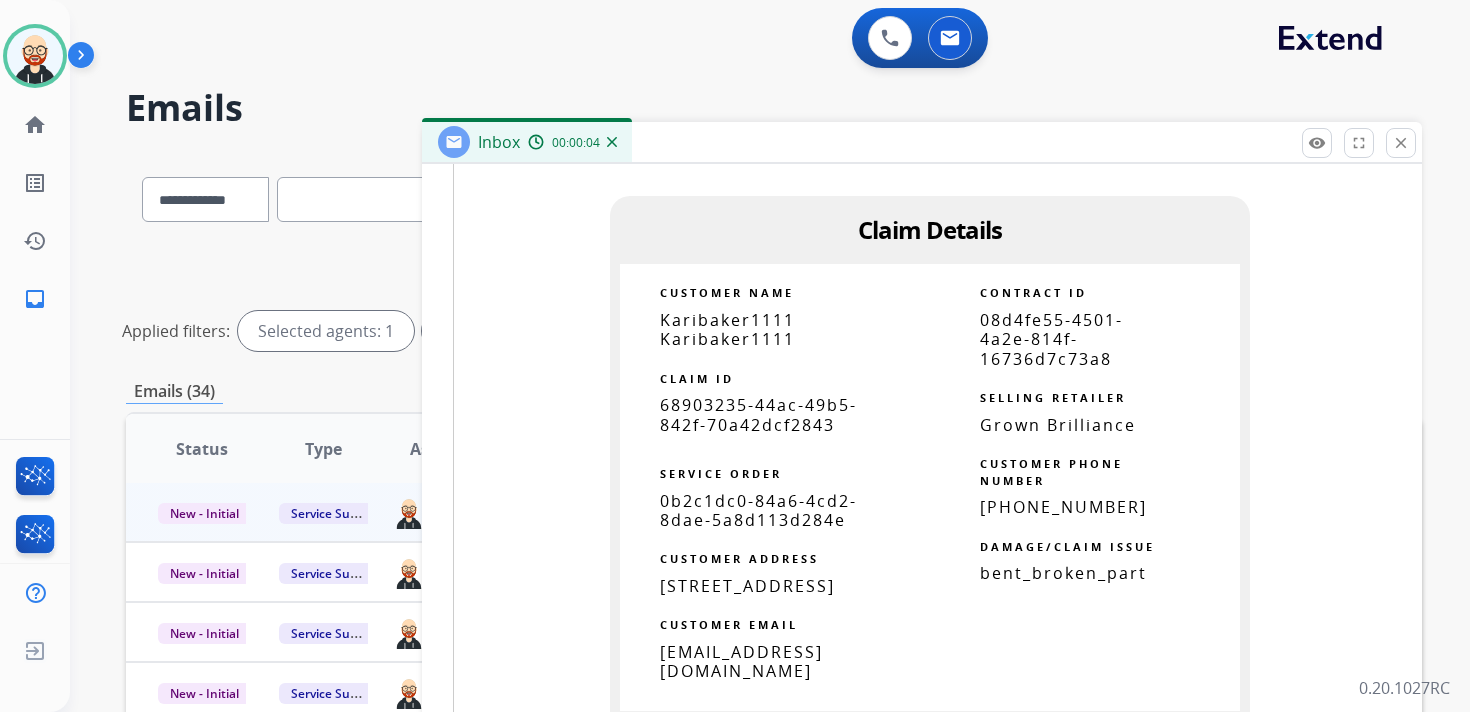 scroll, scrollTop: 1387, scrollLeft: 0, axis: vertical 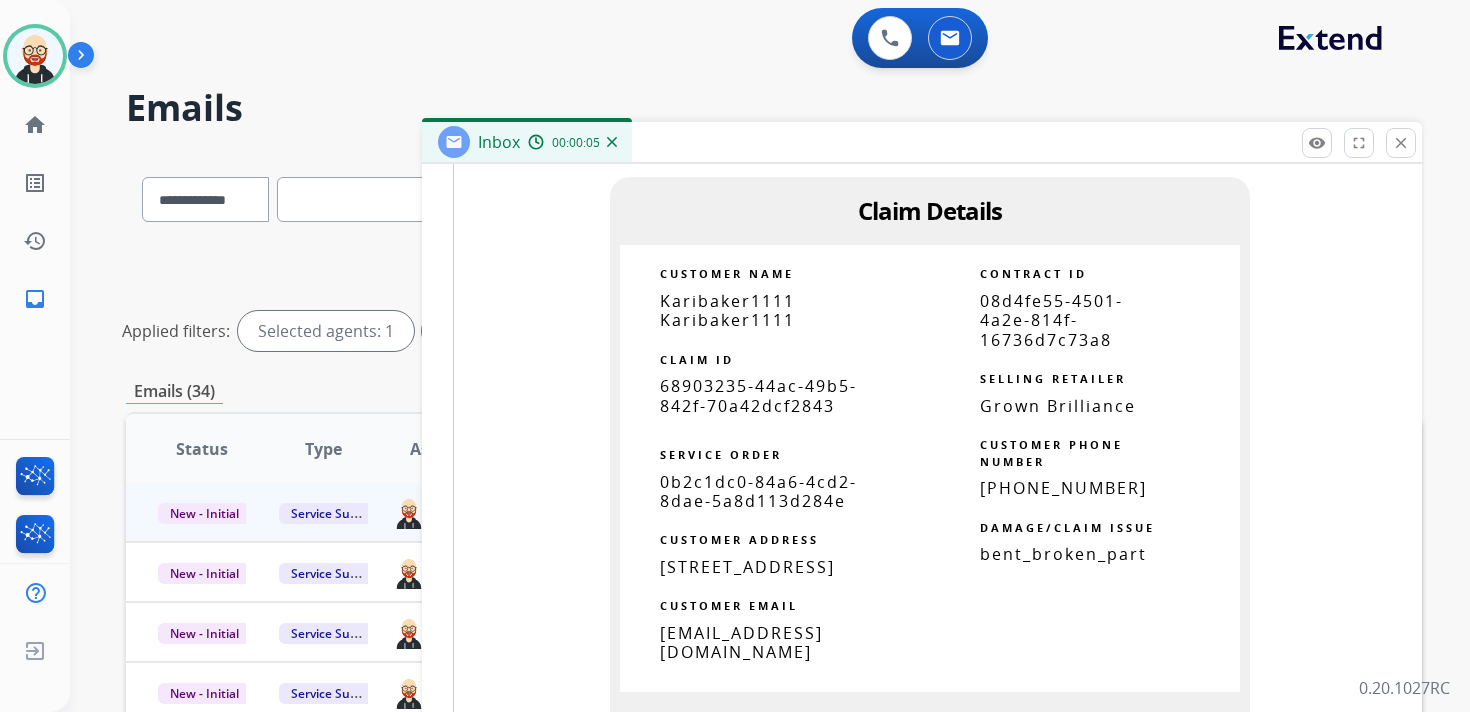 click on "68903235-44ac-49b5-842f-70a42dcf2843" at bounding box center (758, 395) 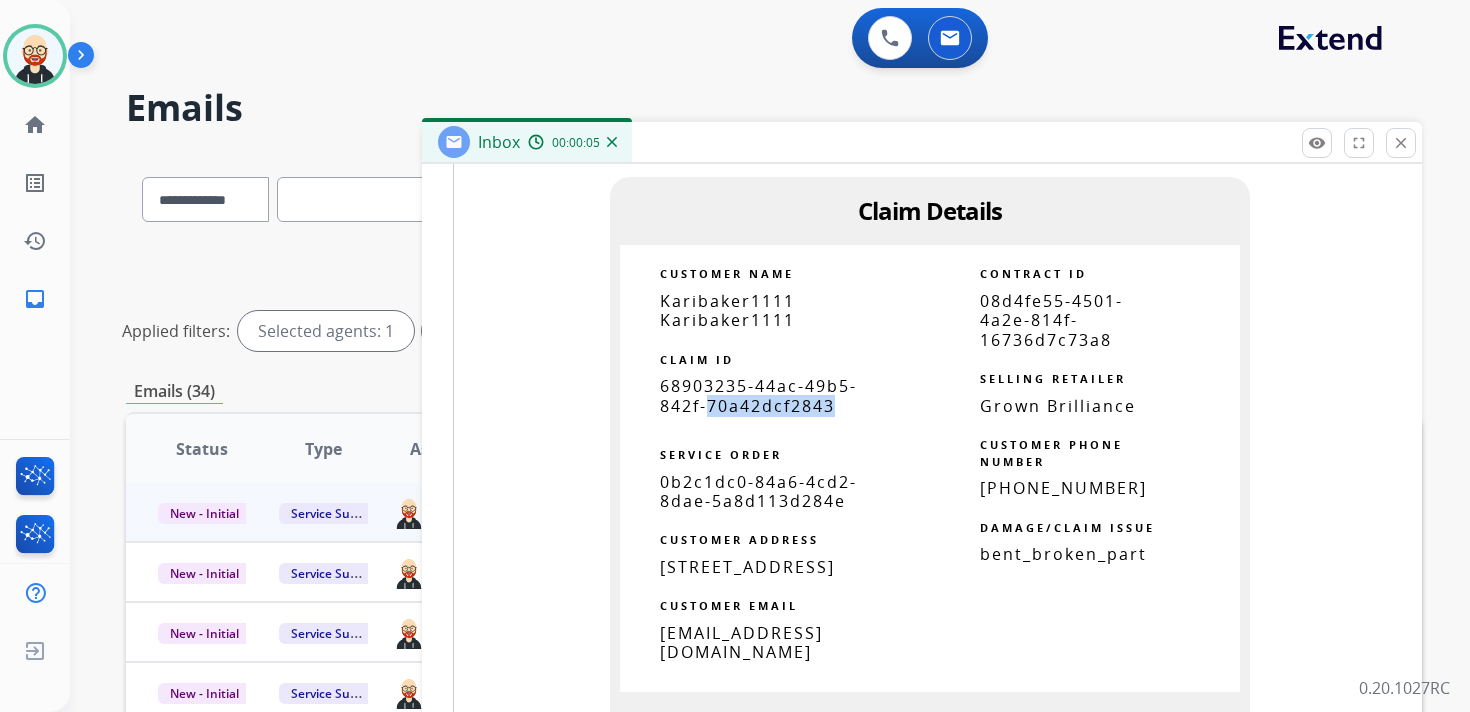 click on "68903235-44ac-49b5-842f-70a42dcf2843" at bounding box center (758, 395) 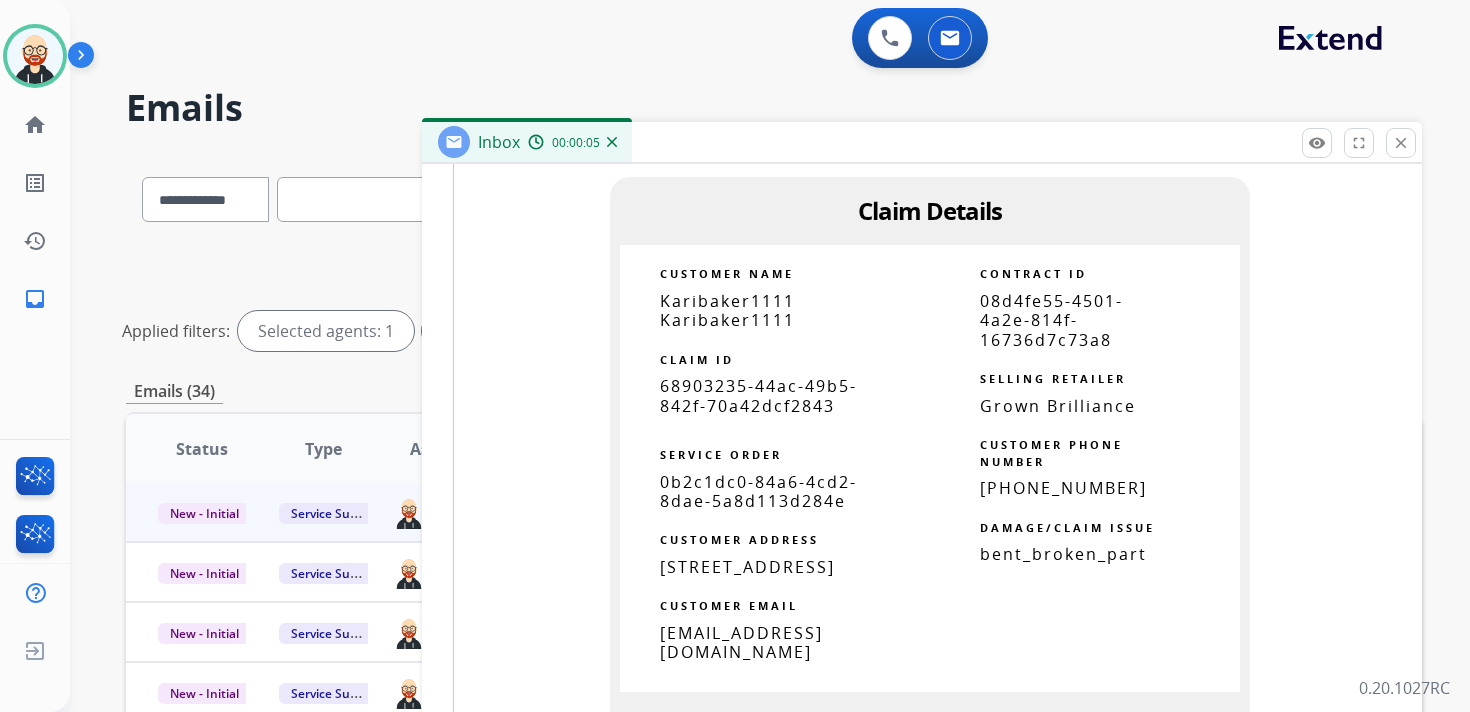 click on "68903235-44ac-49b5-842f-70a42dcf2843" at bounding box center (758, 395) 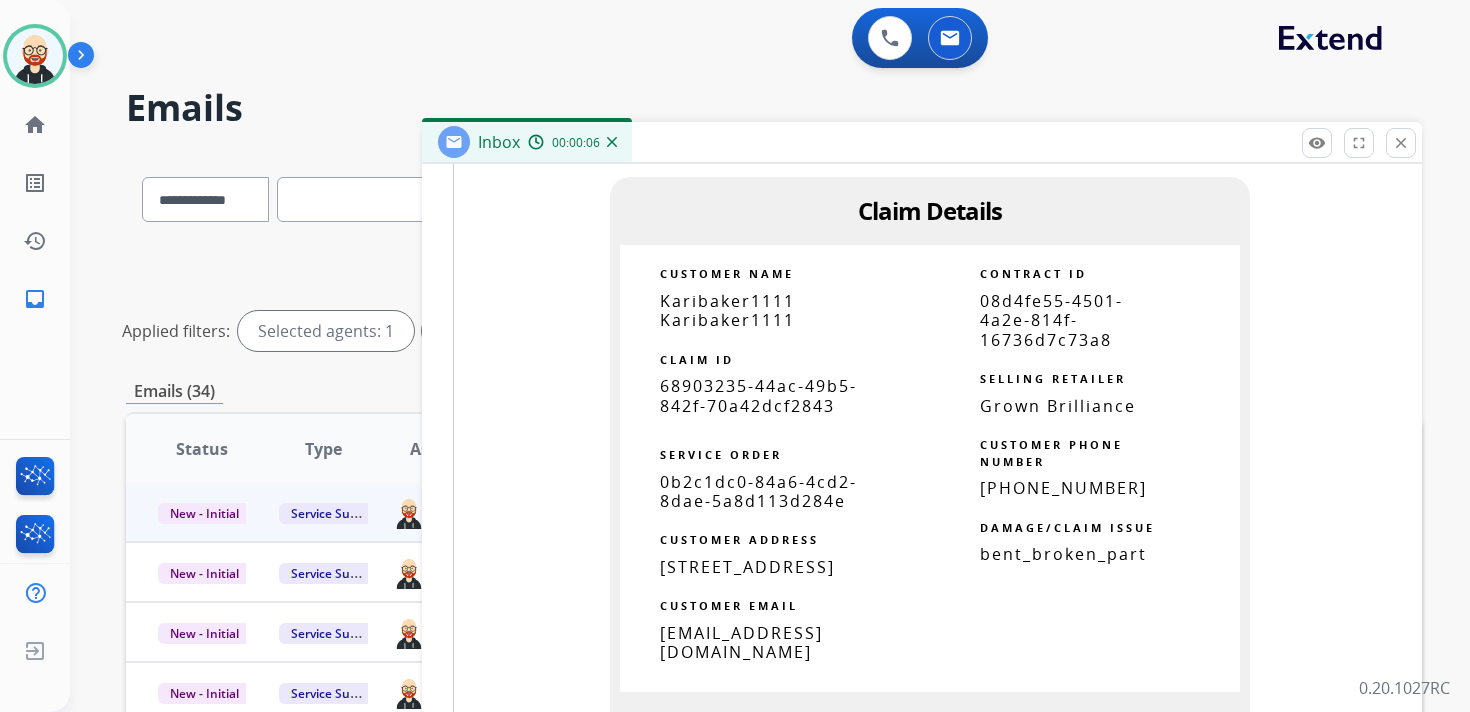 scroll, scrollTop: 0, scrollLeft: 0, axis: both 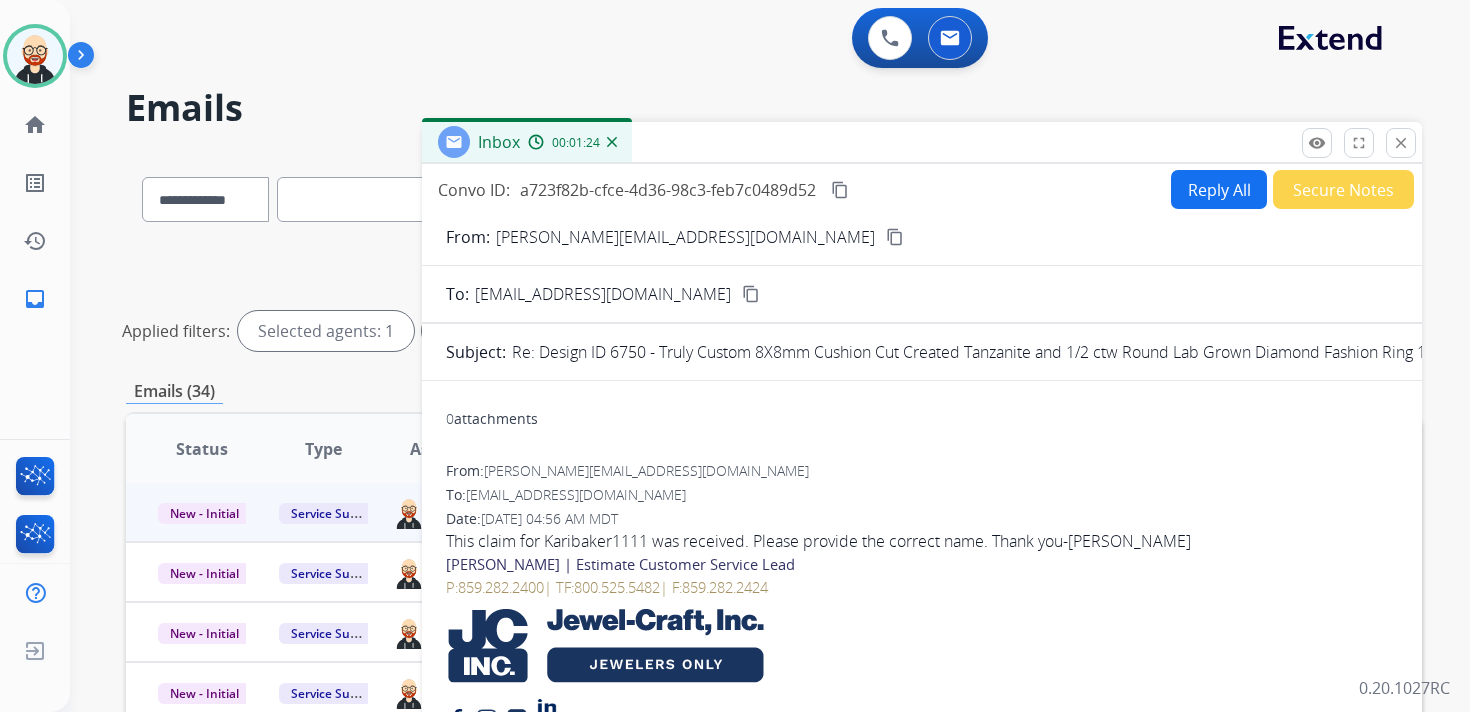 click on "content_copy" at bounding box center (840, 190) 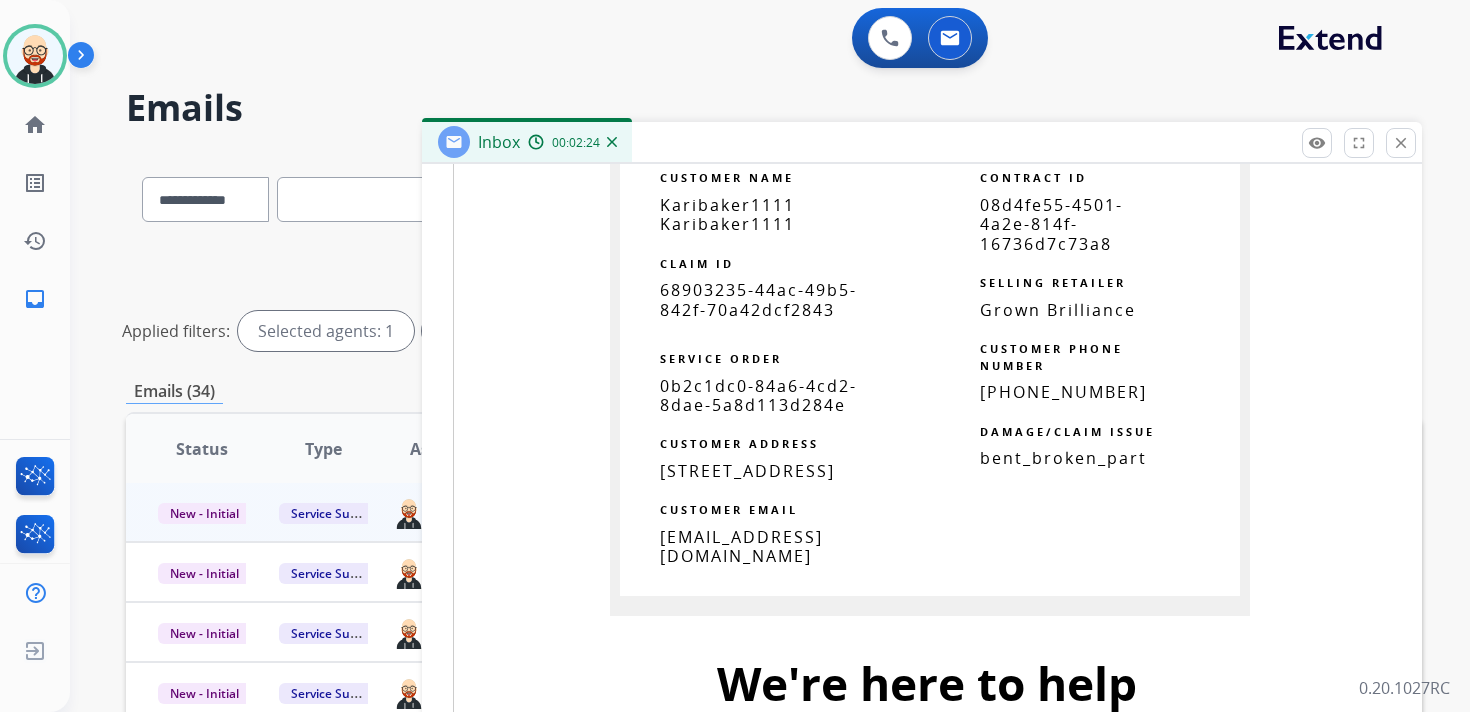 scroll, scrollTop: 0, scrollLeft: 0, axis: both 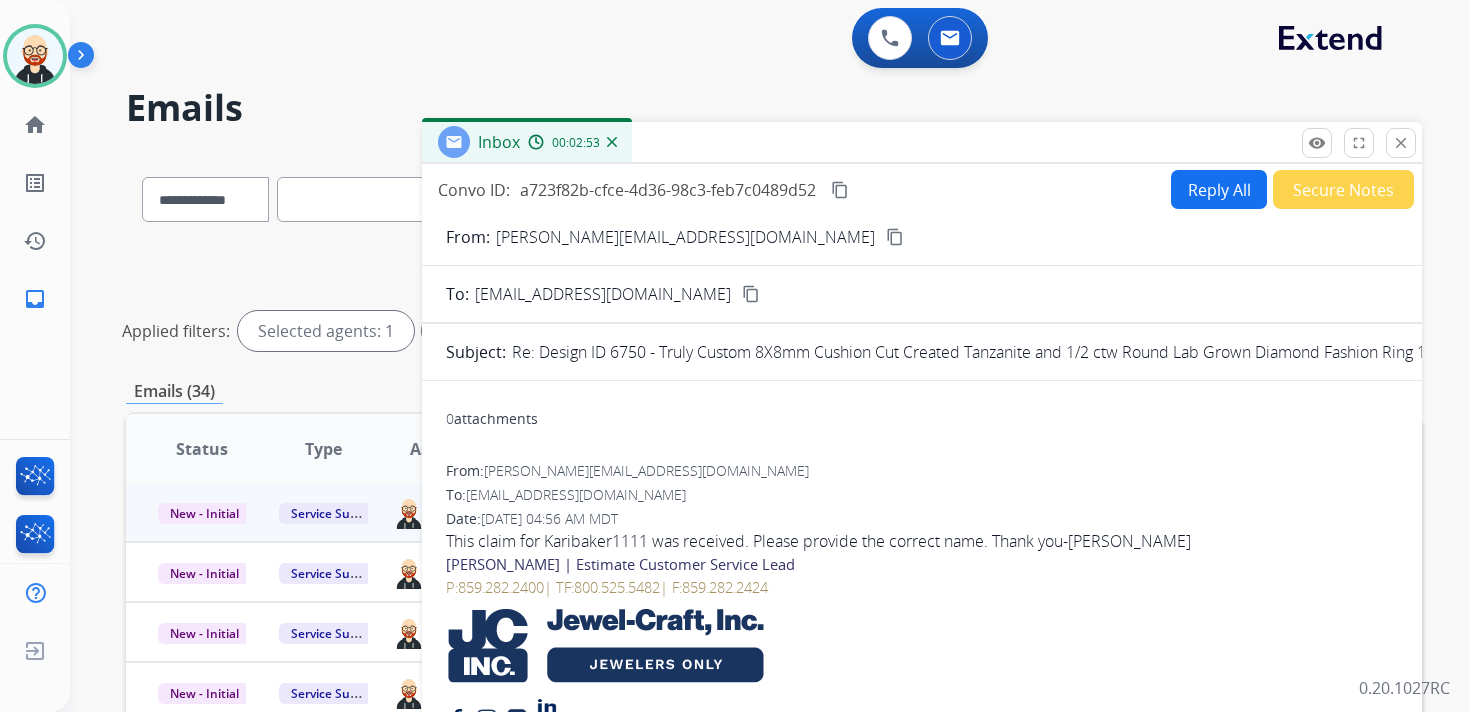 click on "Reply All" at bounding box center (1219, 189) 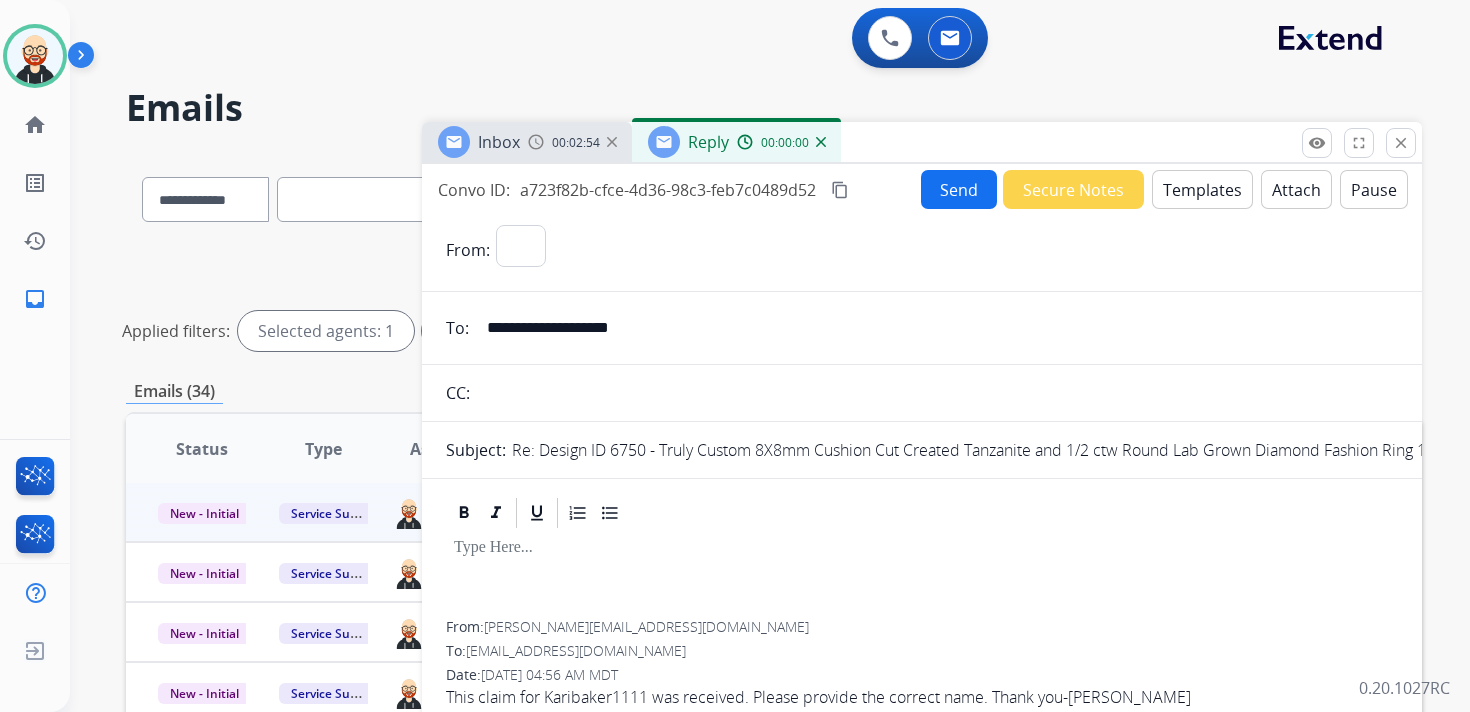 select on "**********" 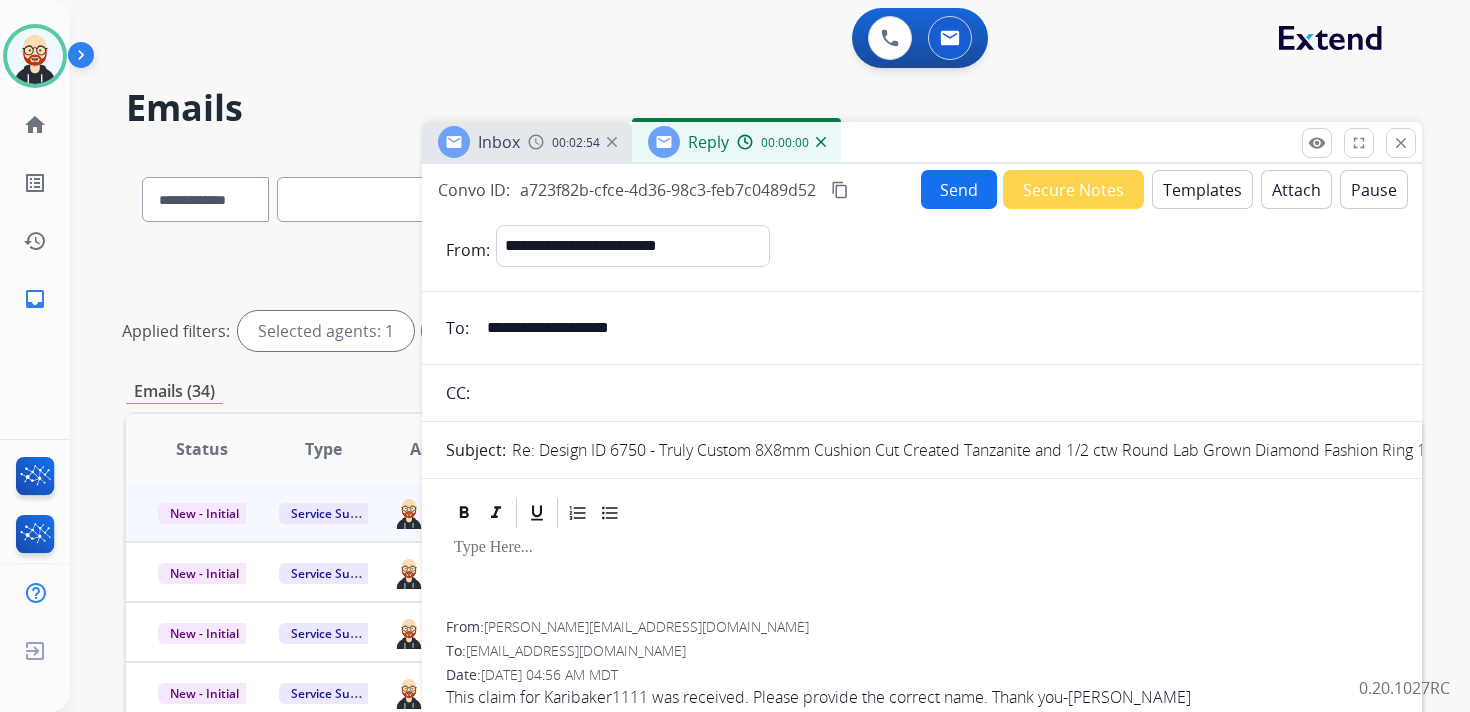 click at bounding box center (922, 576) 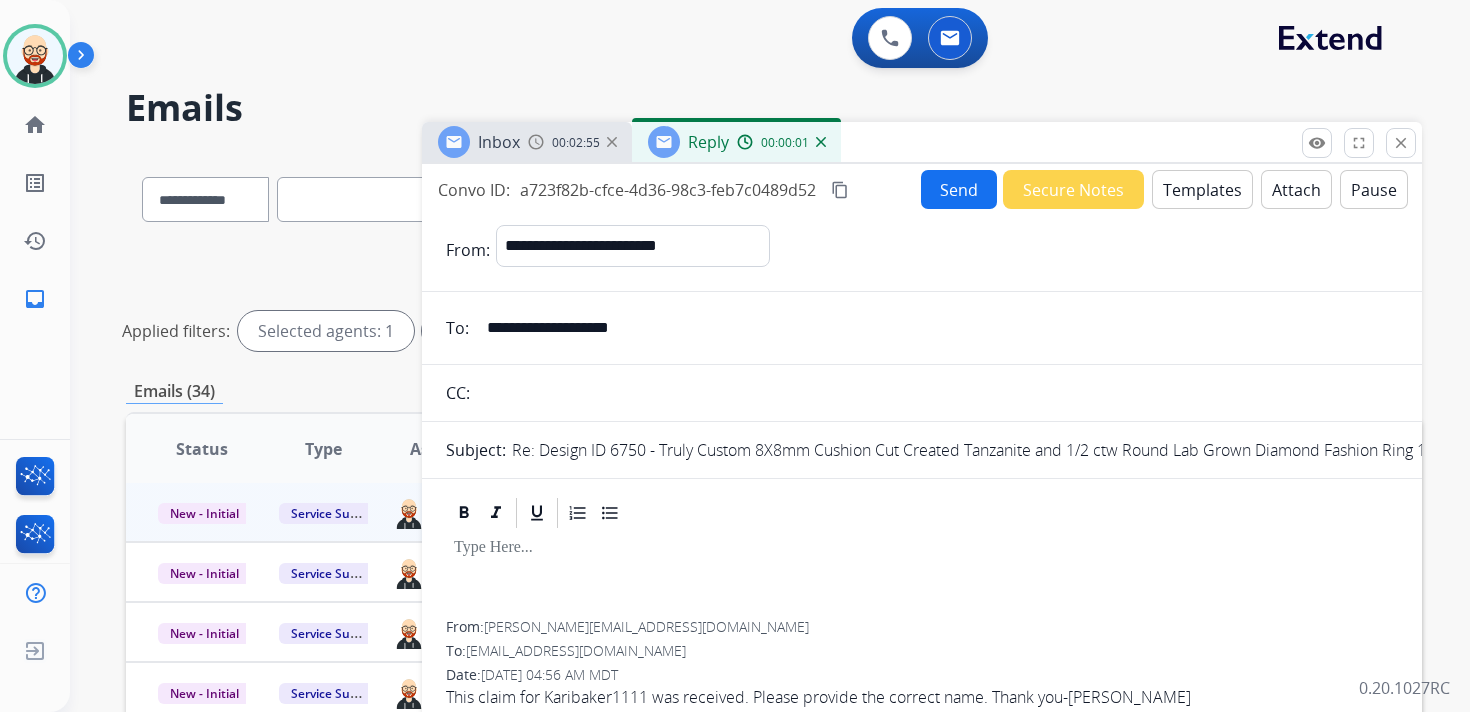 type 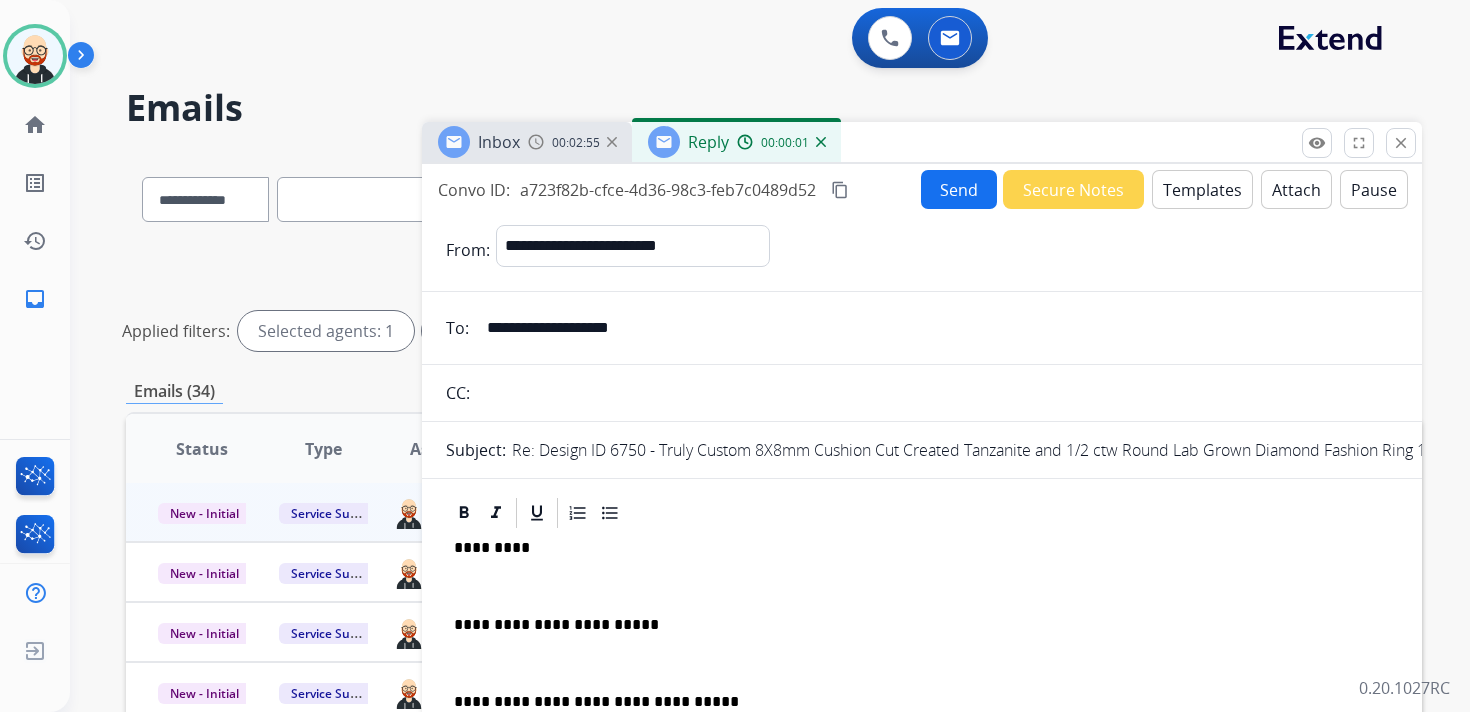 scroll, scrollTop: 5, scrollLeft: 0, axis: vertical 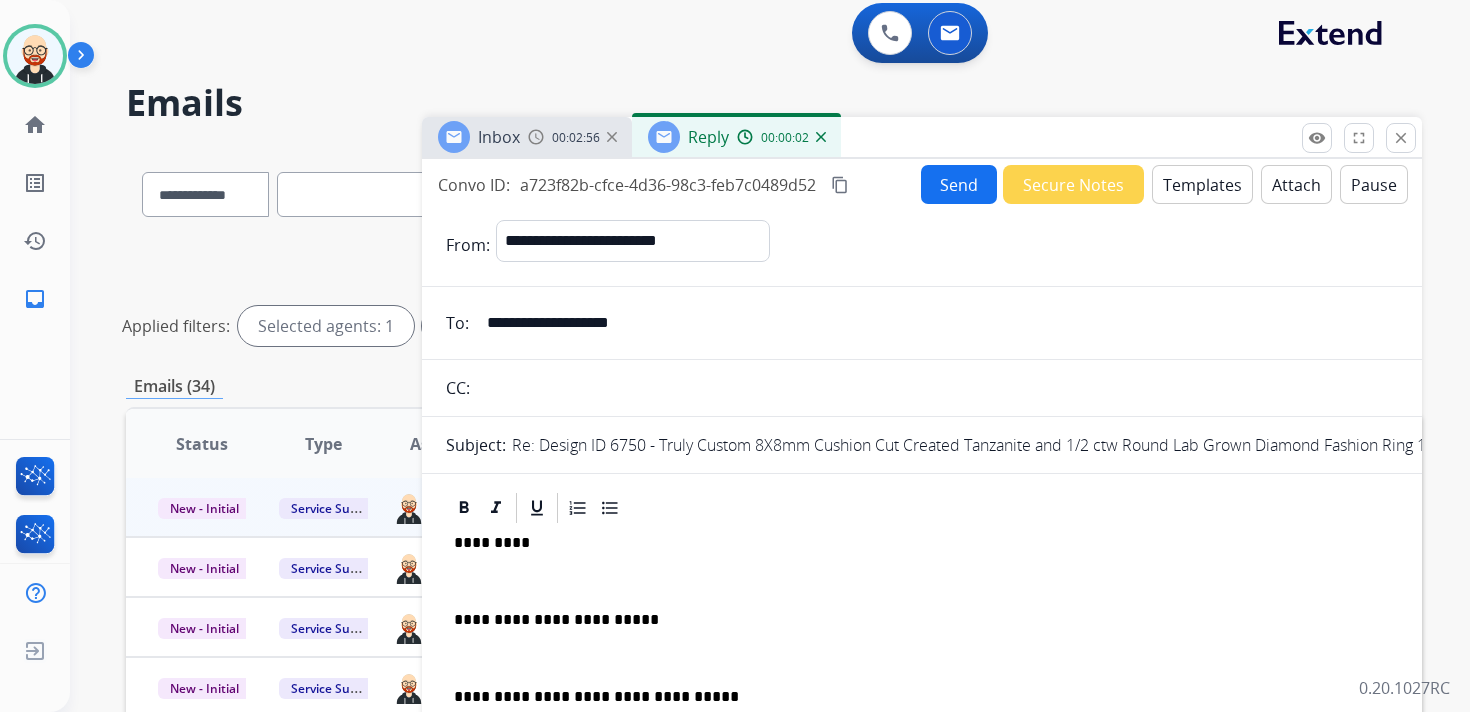 click on "*********" at bounding box center (914, 543) 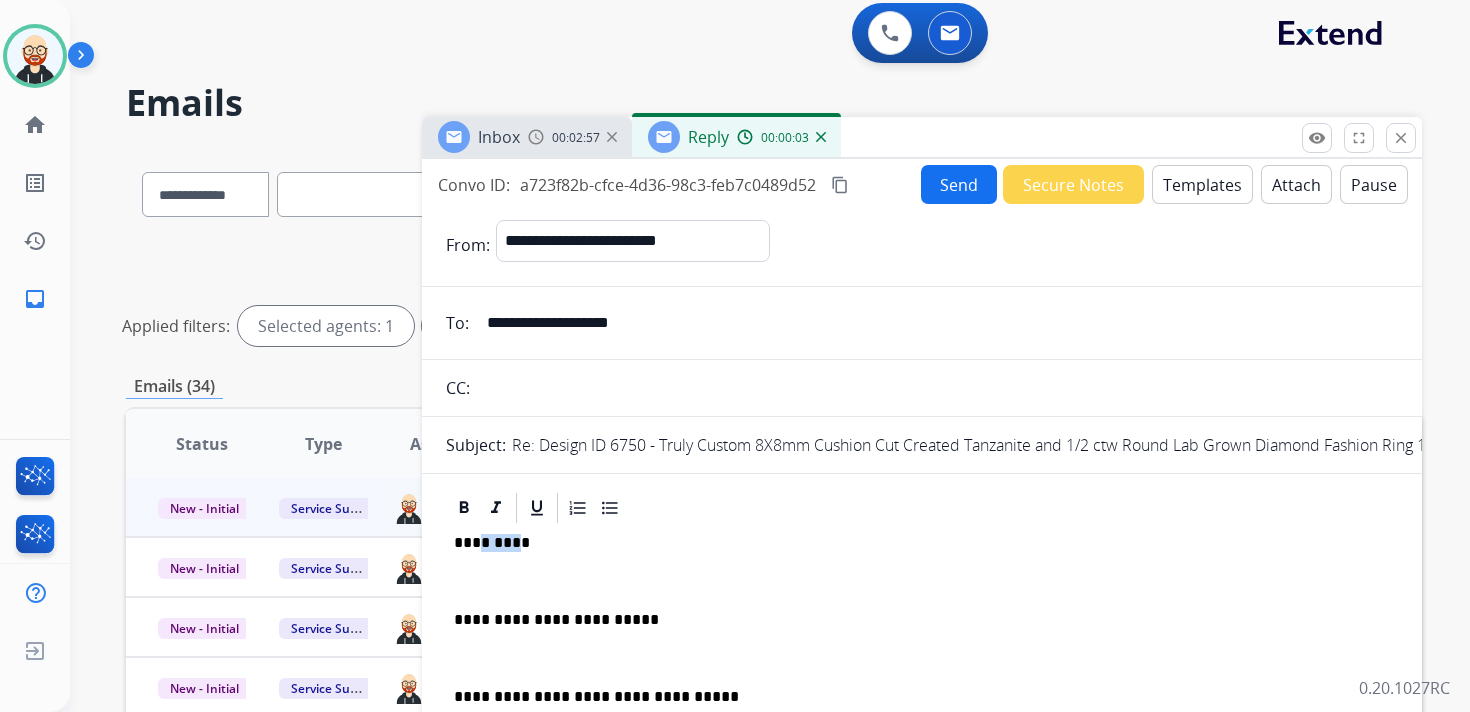 click on "*********" at bounding box center [914, 543] 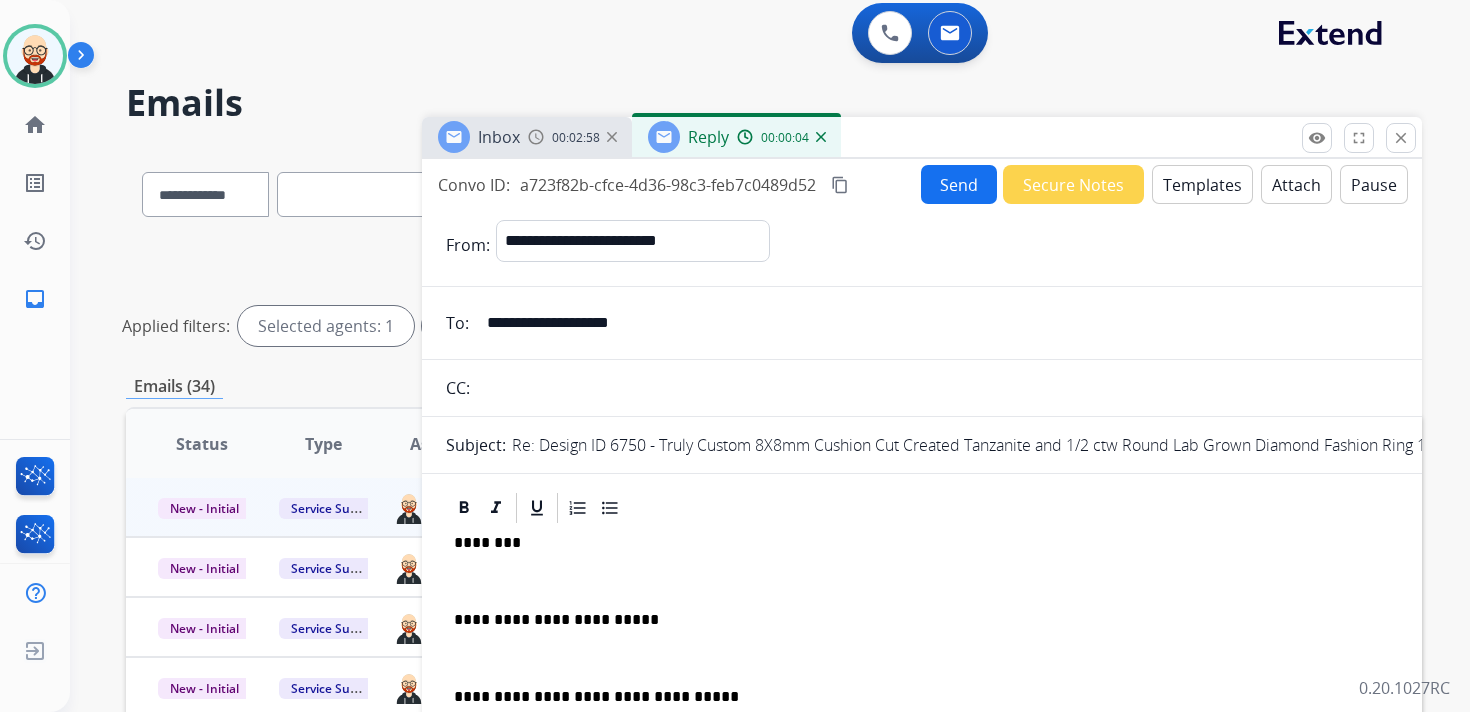 click at bounding box center (922, 581) 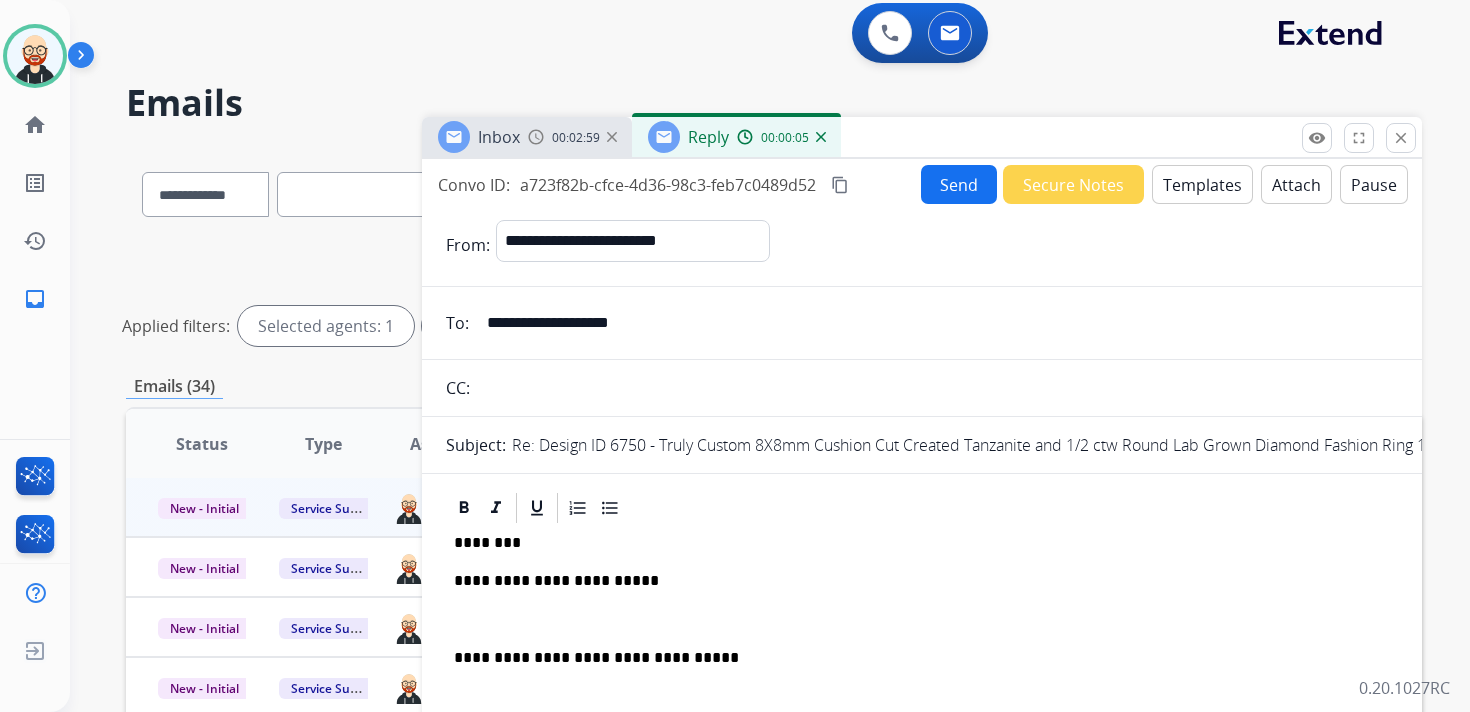 click at bounding box center [922, 620] 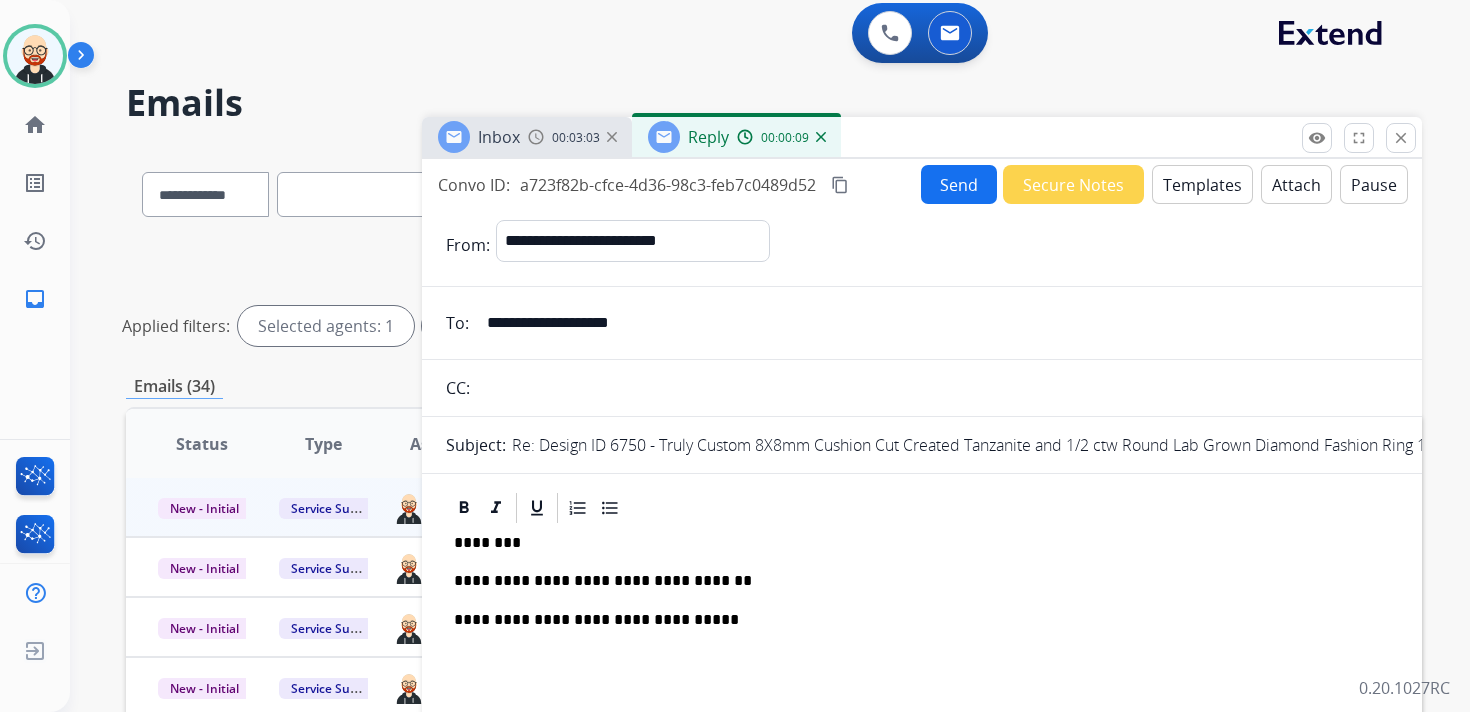 click on "Send" at bounding box center [959, 184] 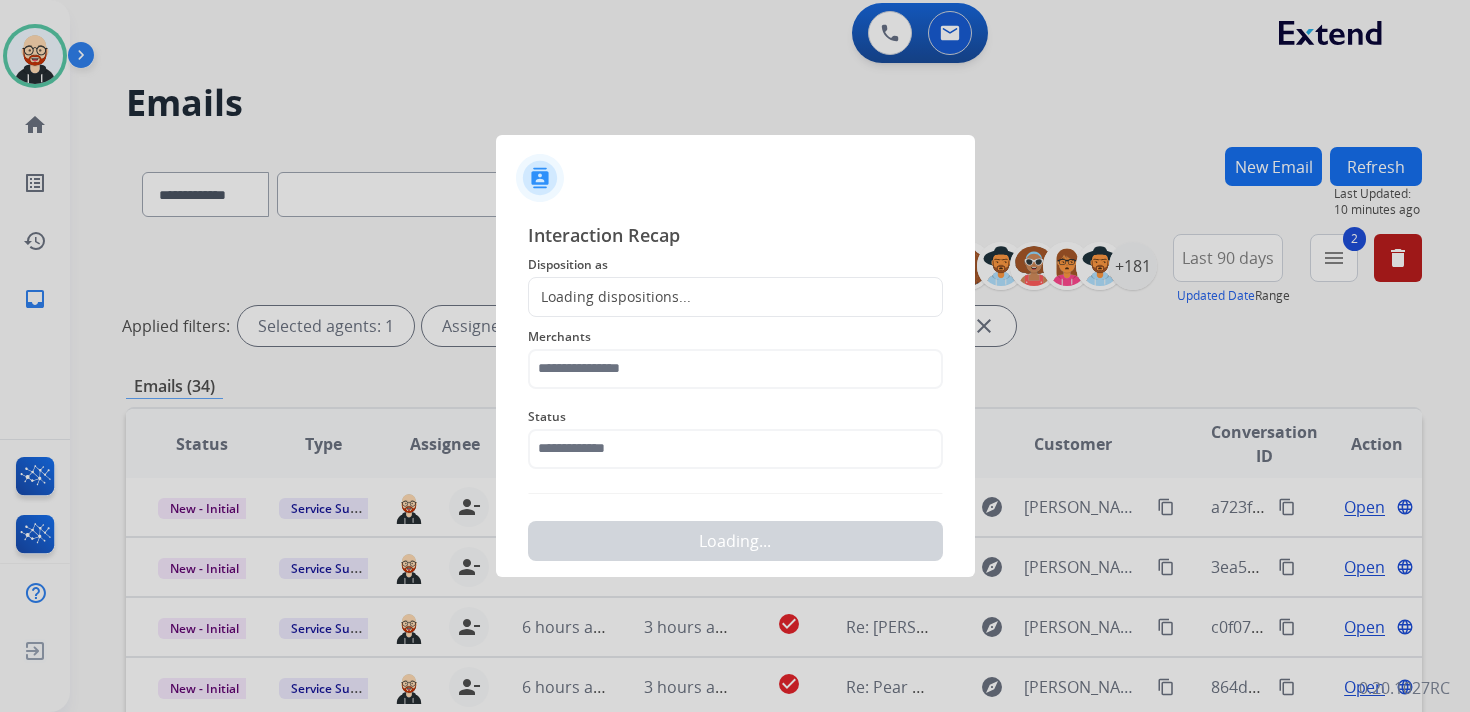 click on "Loading dispositions..." 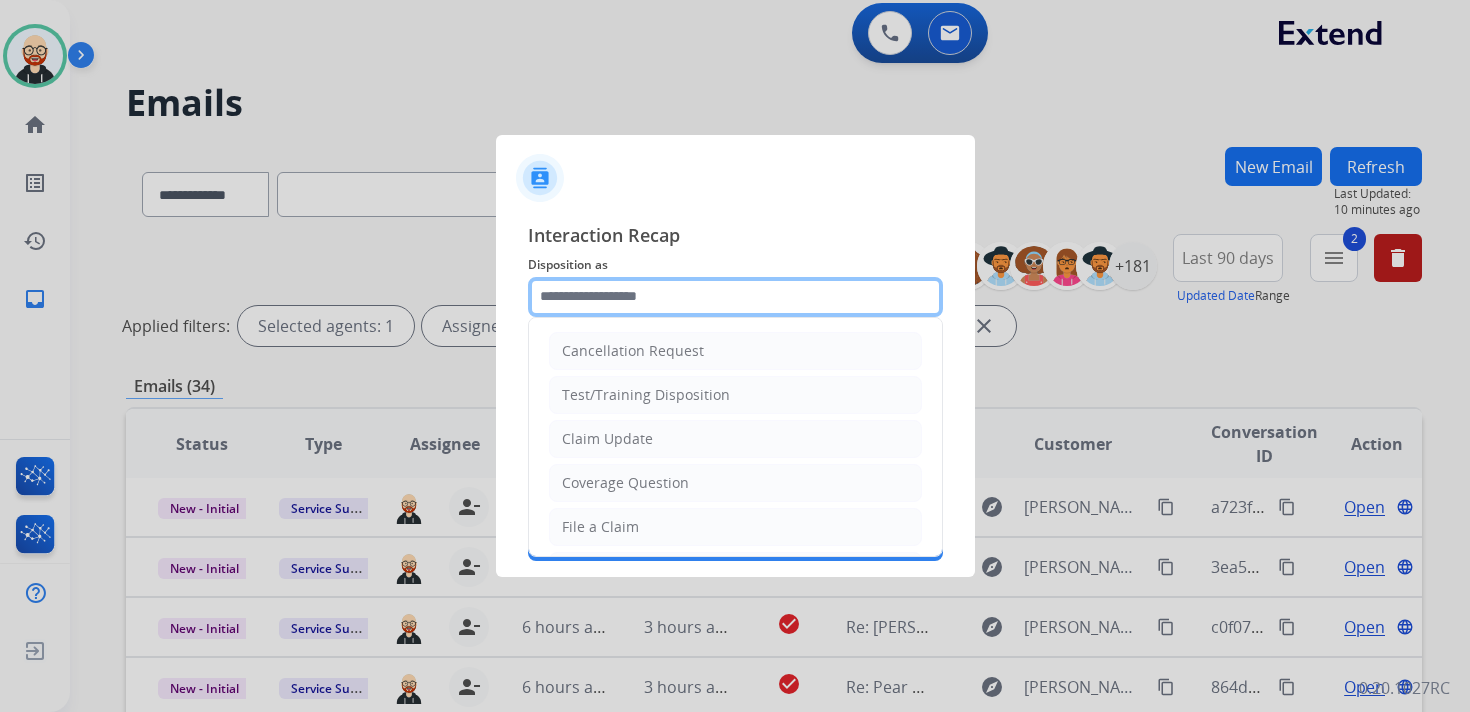click 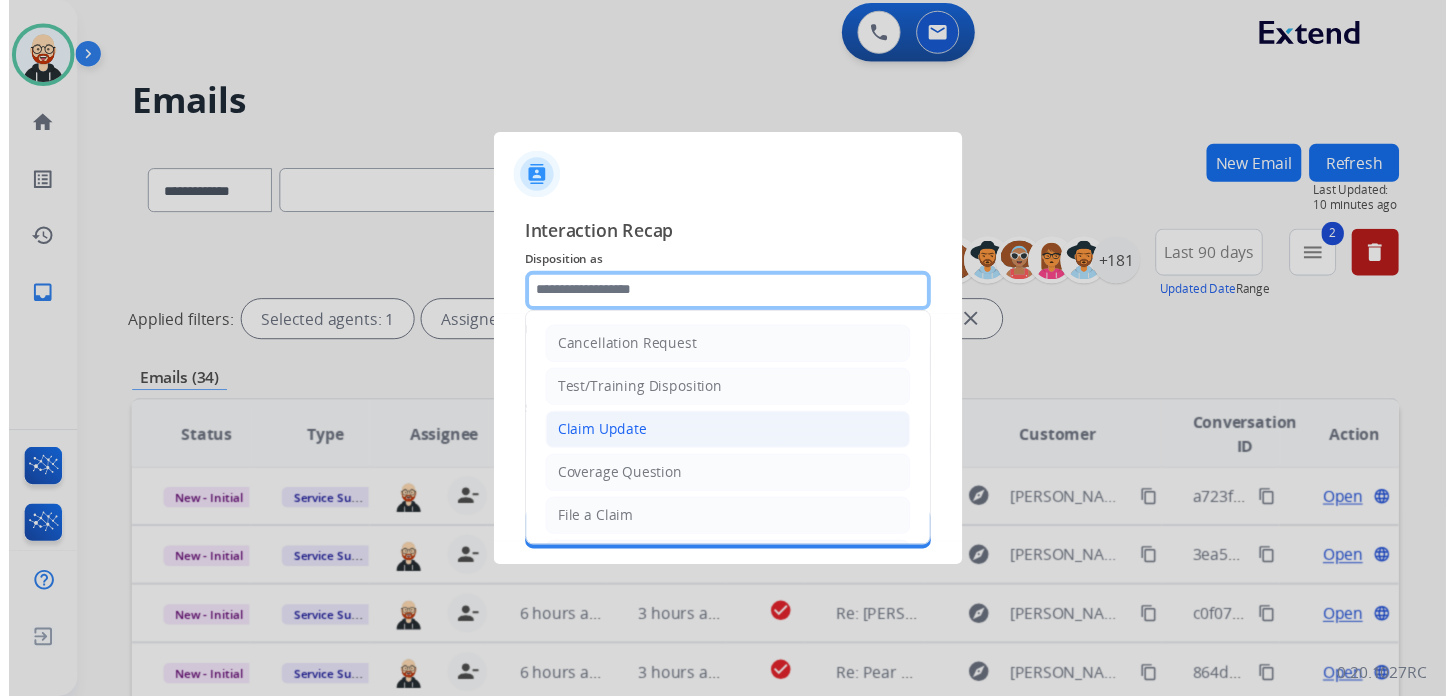 scroll, scrollTop: 300, scrollLeft: 0, axis: vertical 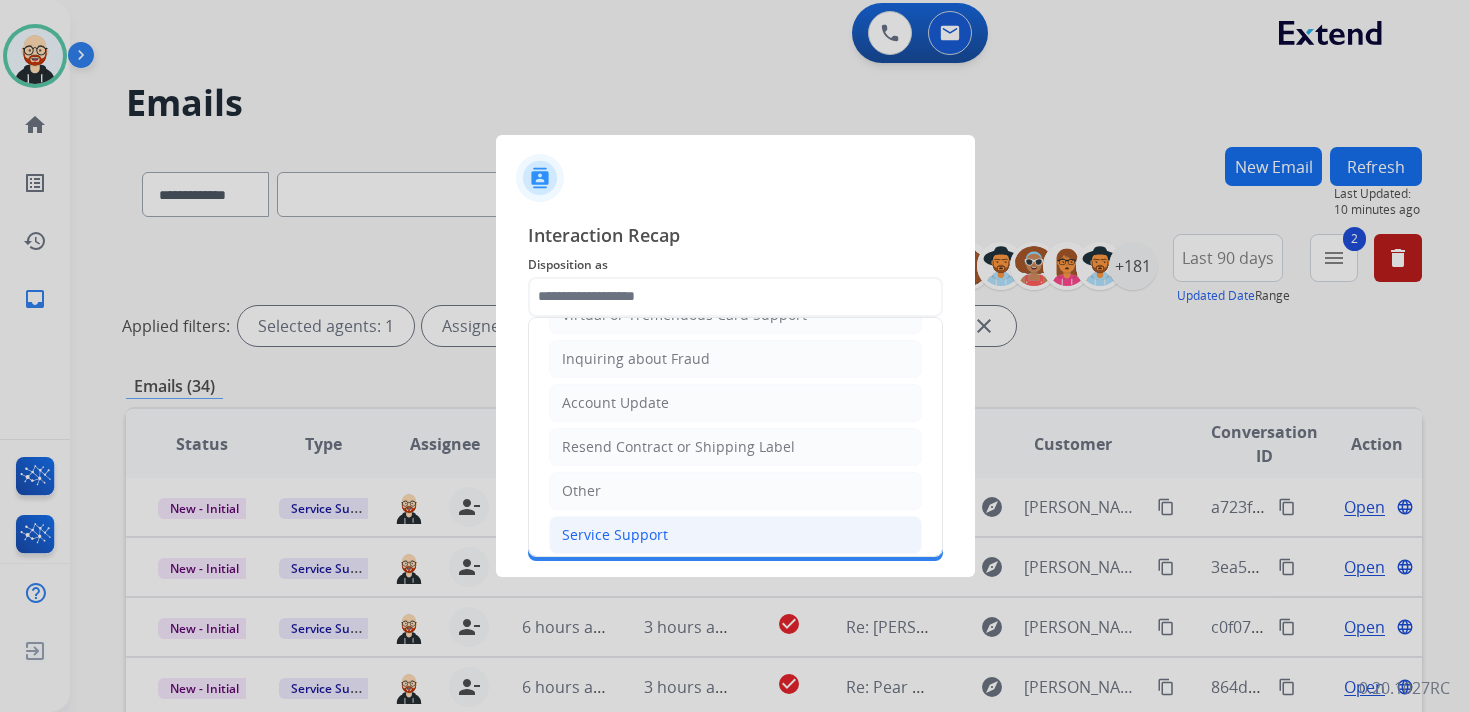 click on "Service Support" 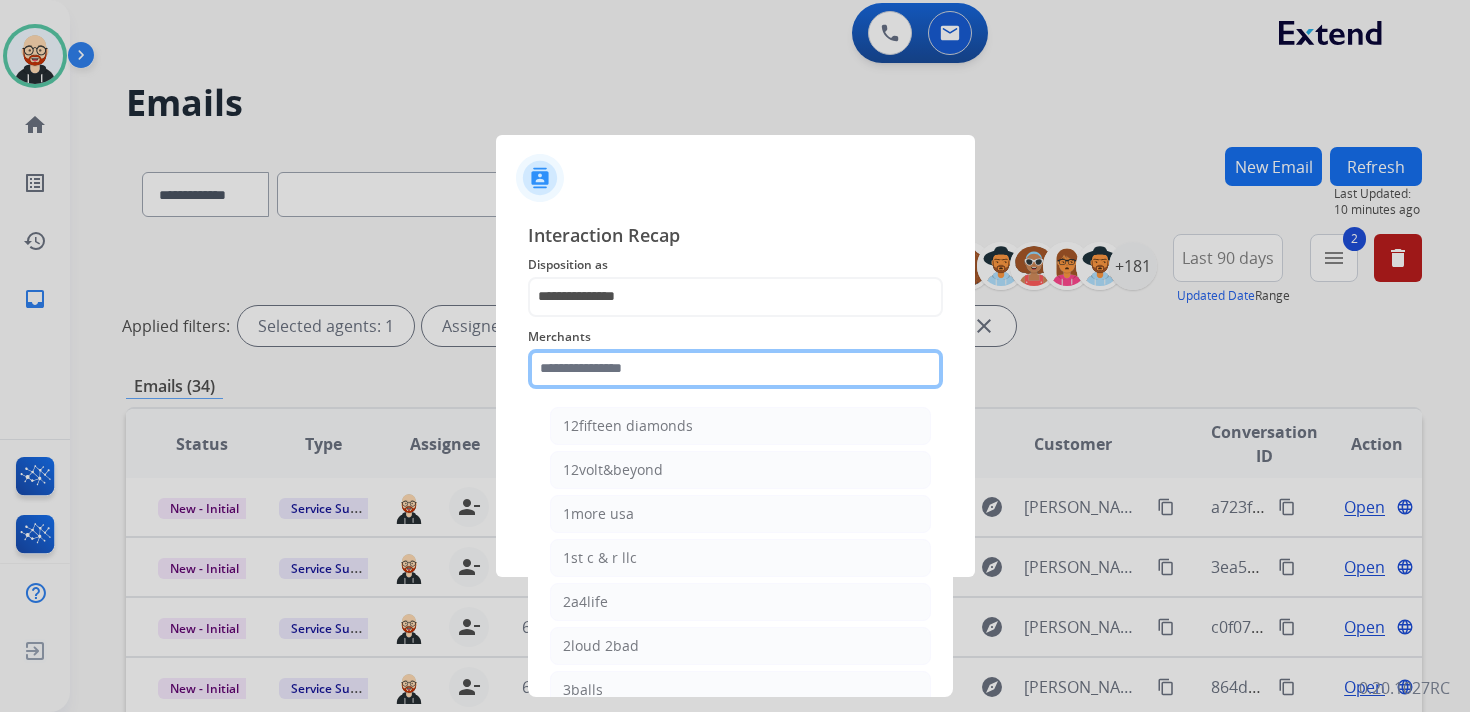 click 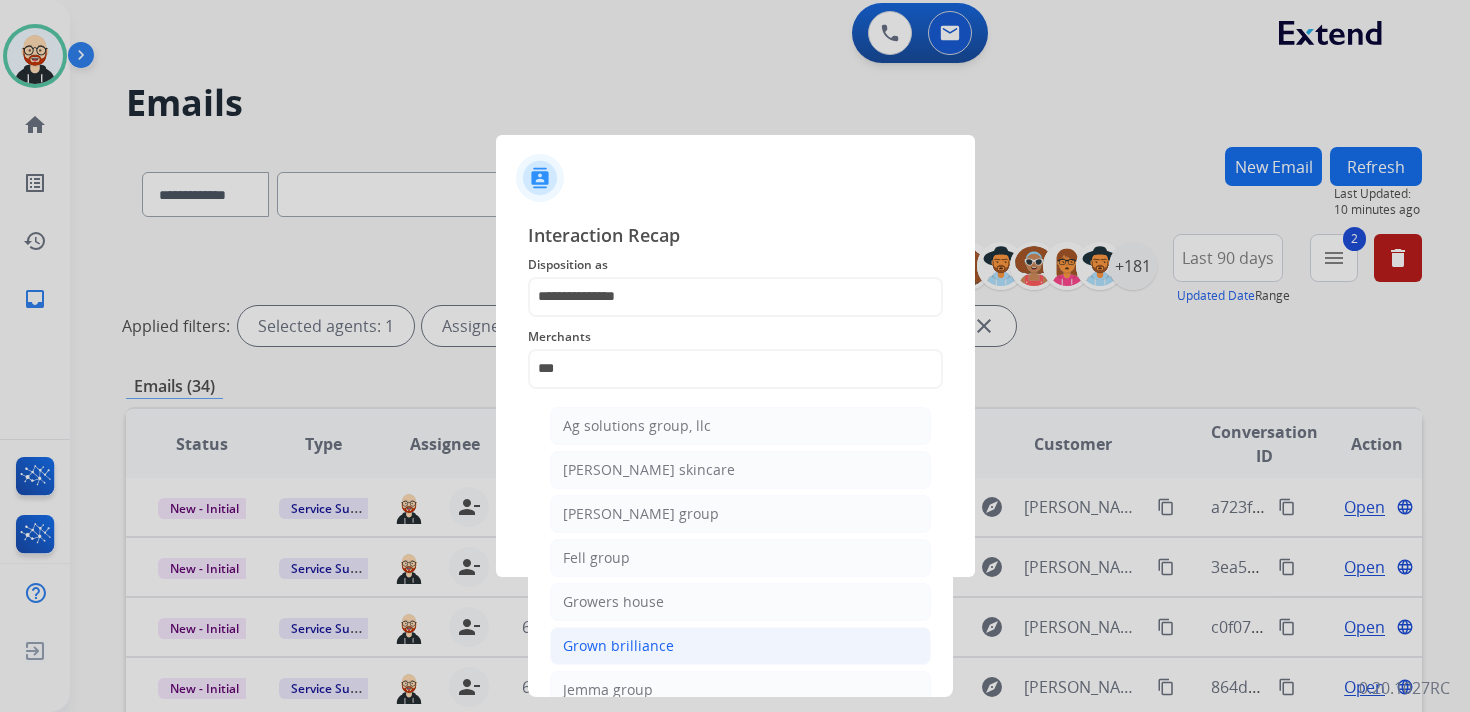 click on "Grown brilliance" 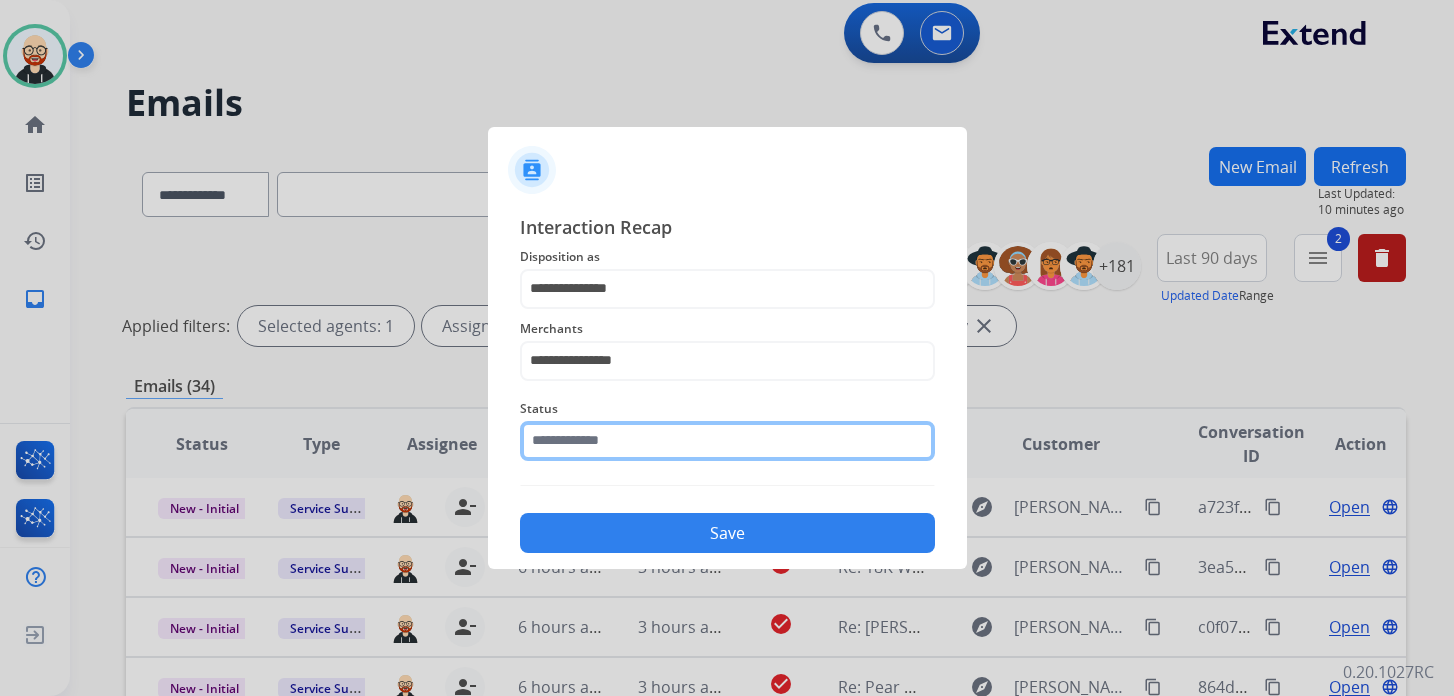 click 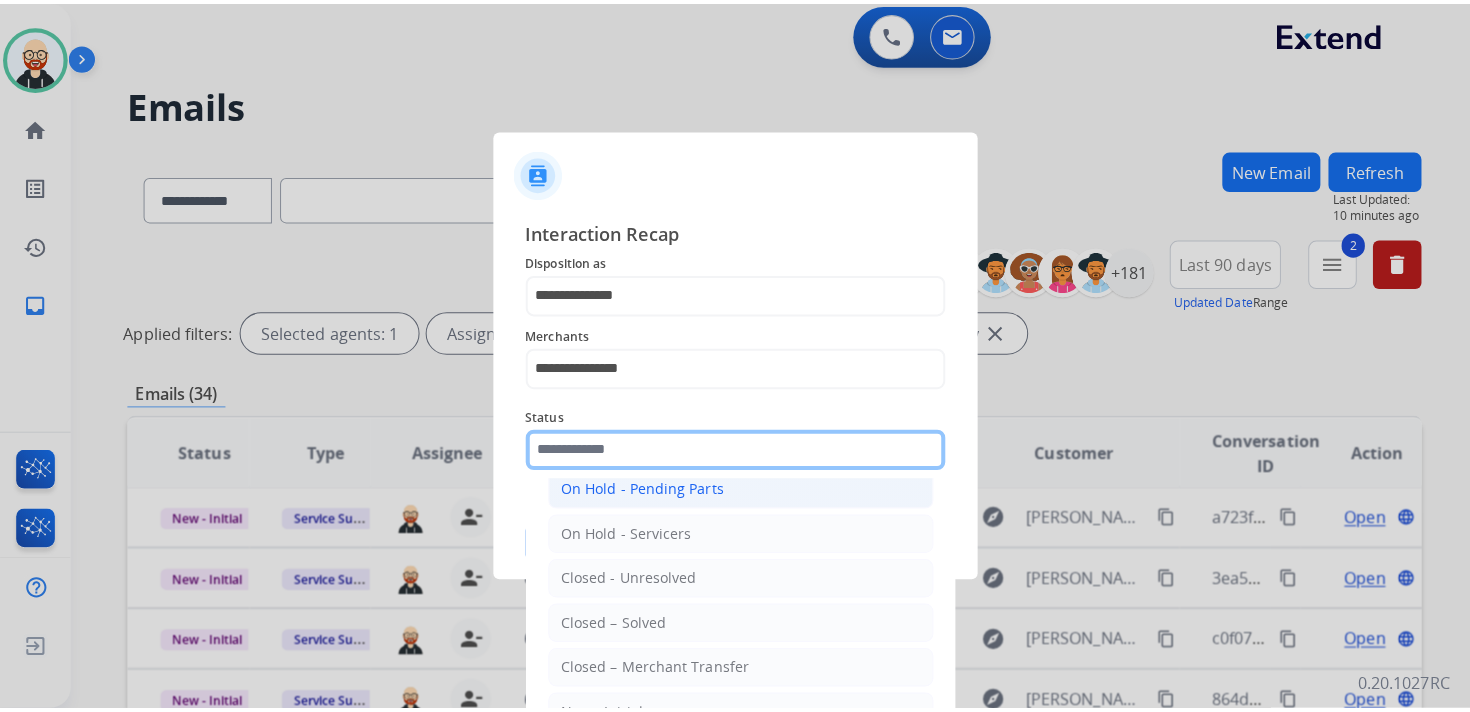 scroll, scrollTop: 111, scrollLeft: 0, axis: vertical 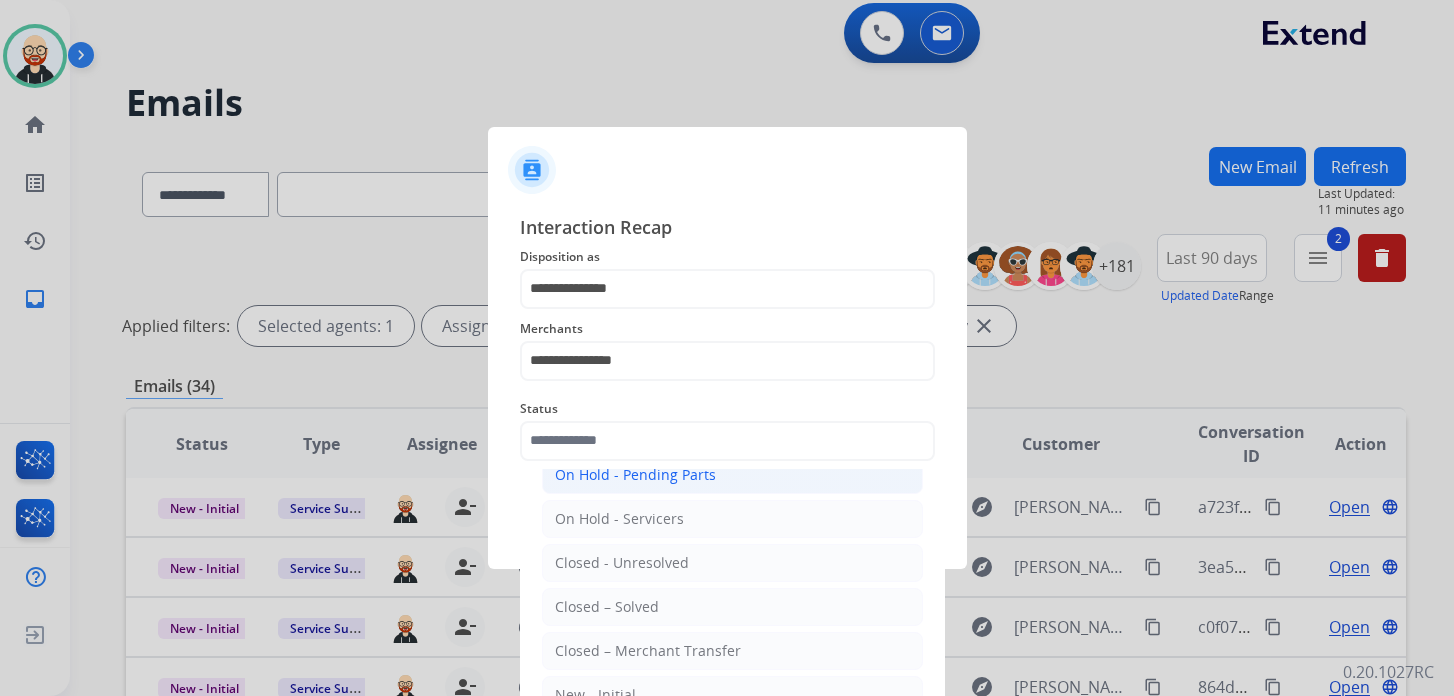 click on "Closed – Solved" 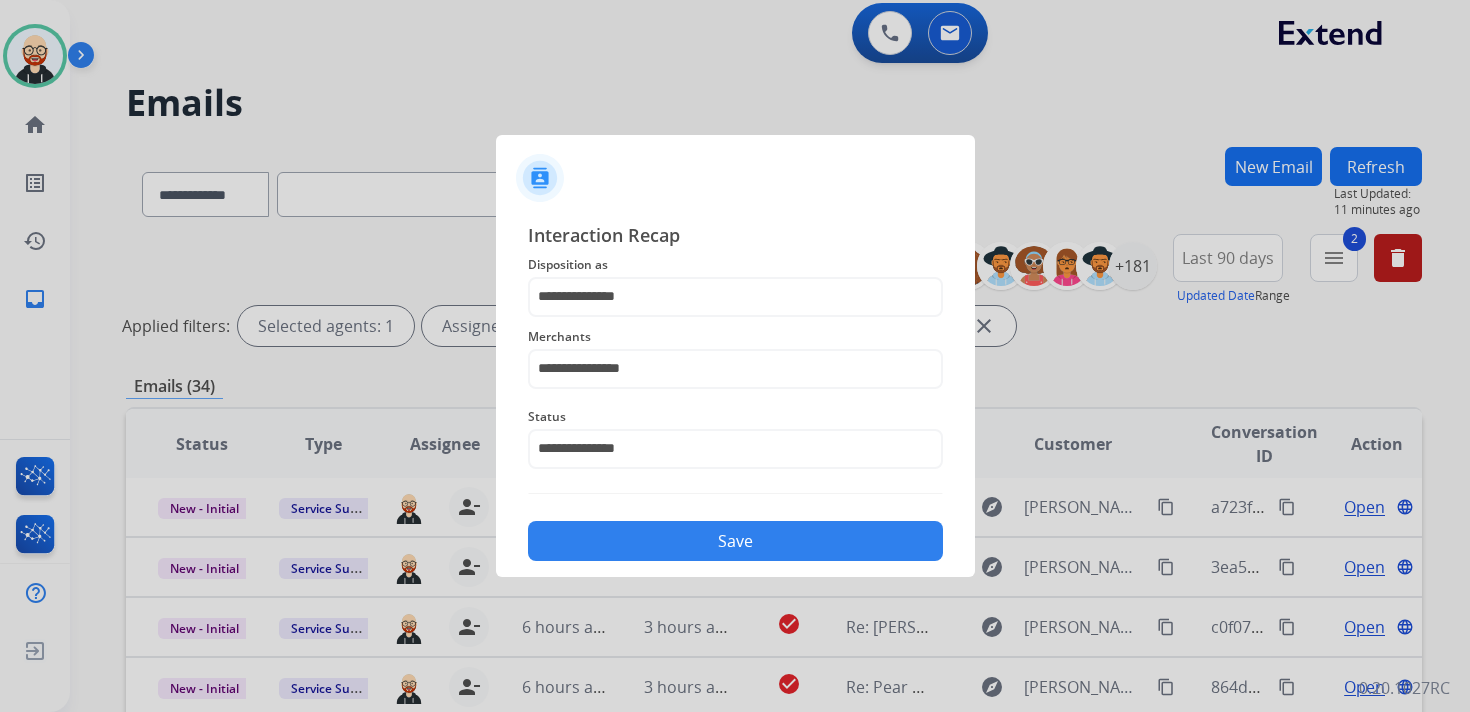 click on "Save" 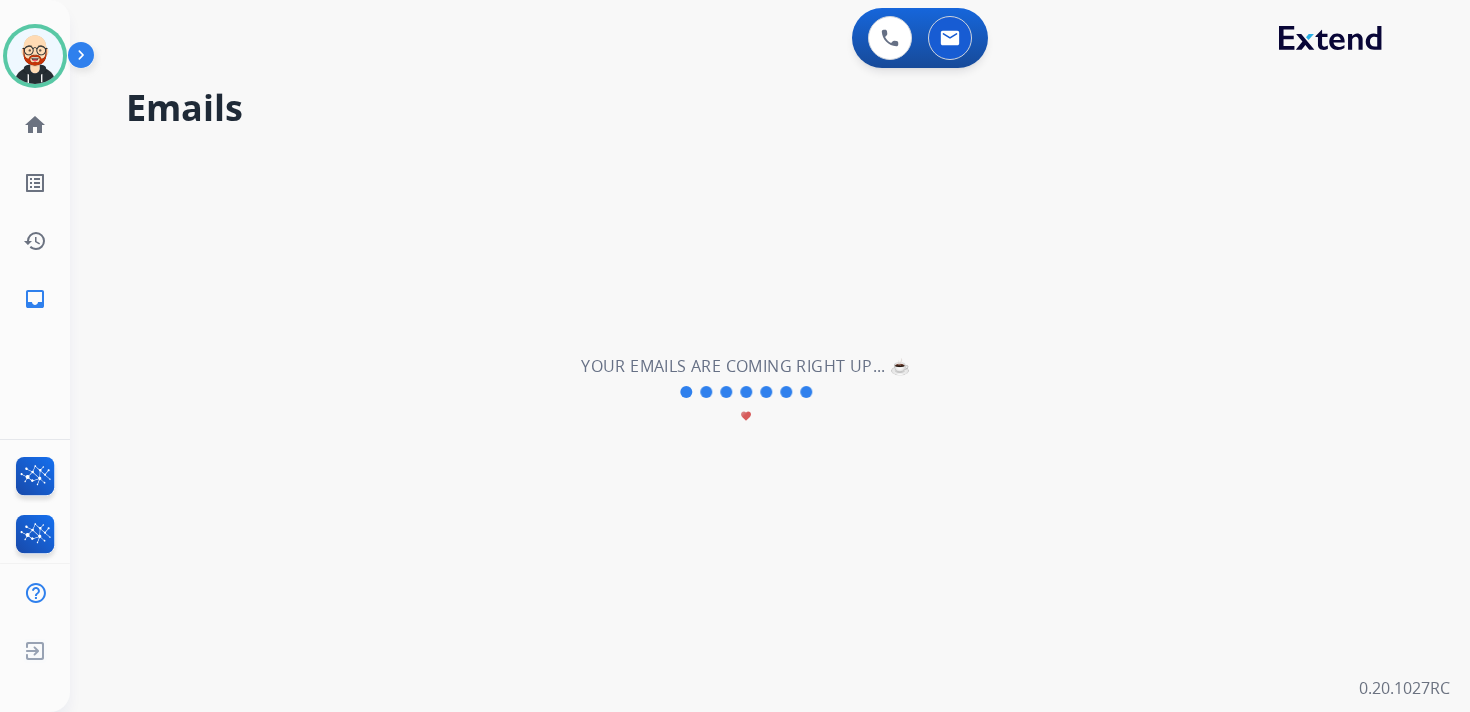 scroll, scrollTop: 0, scrollLeft: 0, axis: both 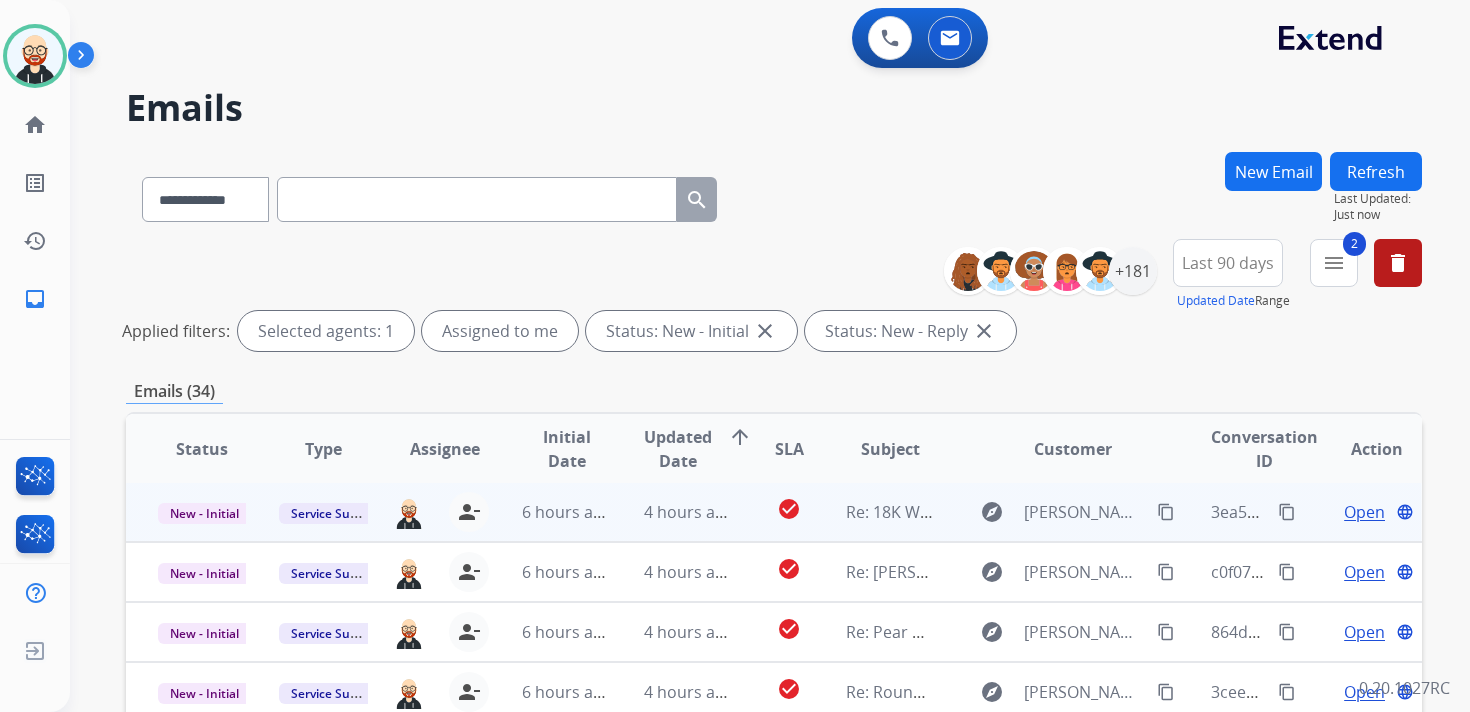 click on "Open" at bounding box center [1364, 512] 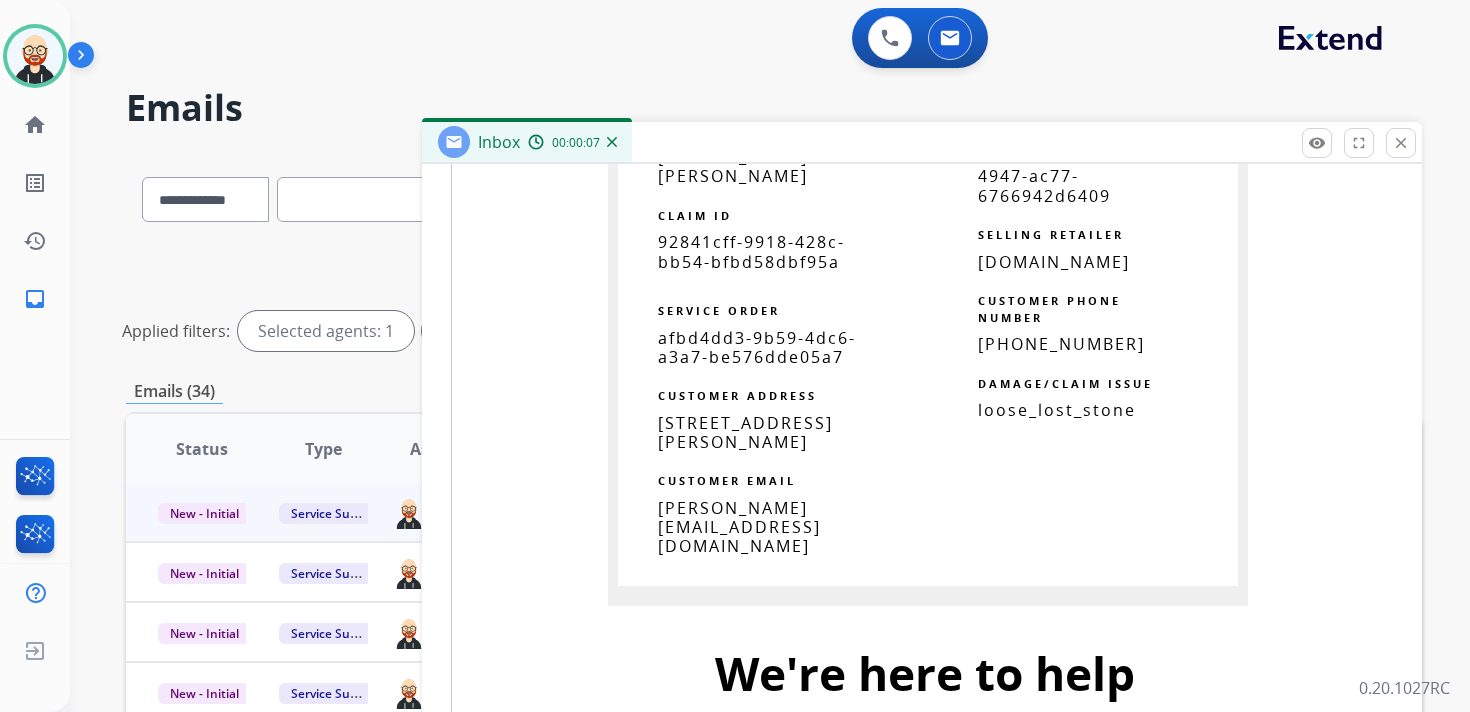 scroll, scrollTop: 1530, scrollLeft: 2, axis: both 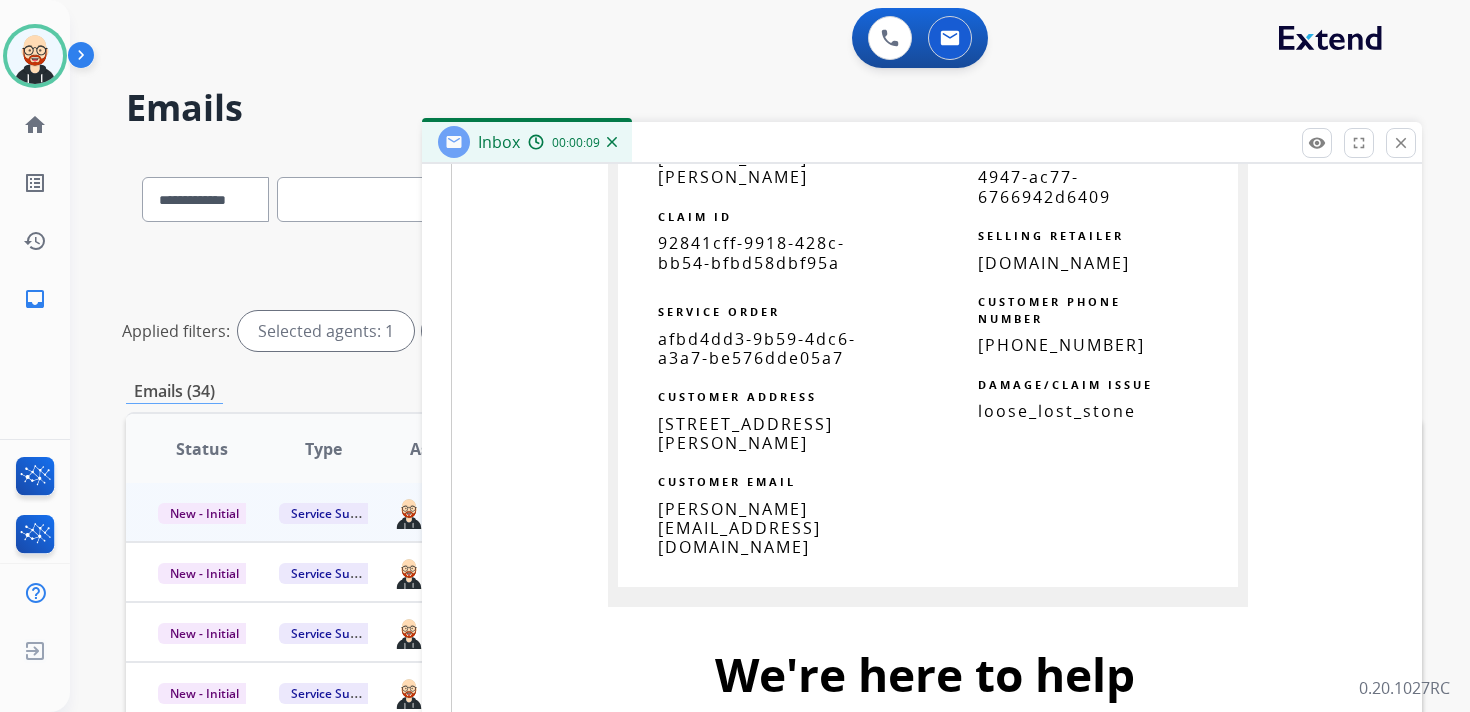 click on "92841cff-9918-428c-bb54-bfbd58dbf95a" at bounding box center (751, 252) 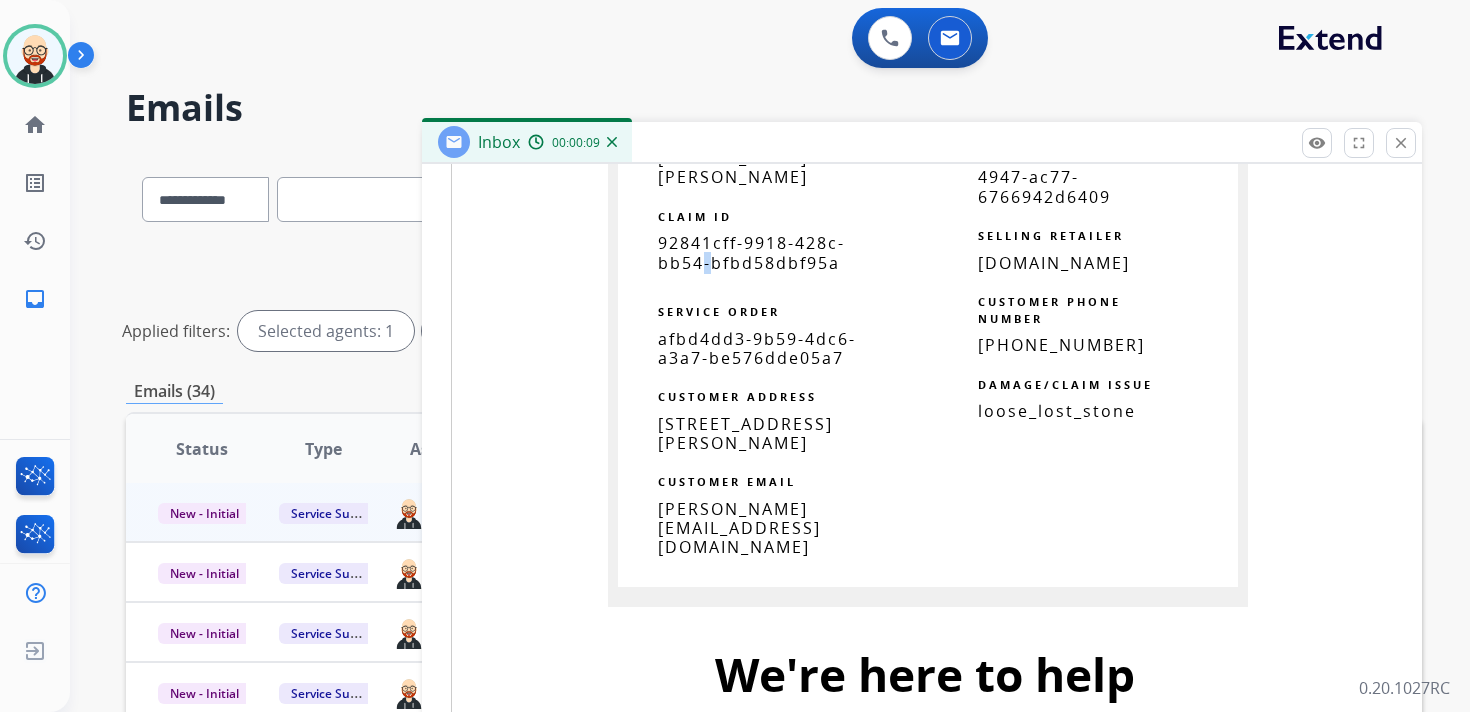 click on "92841cff-9918-428c-bb54-bfbd58dbf95a" at bounding box center [751, 252] 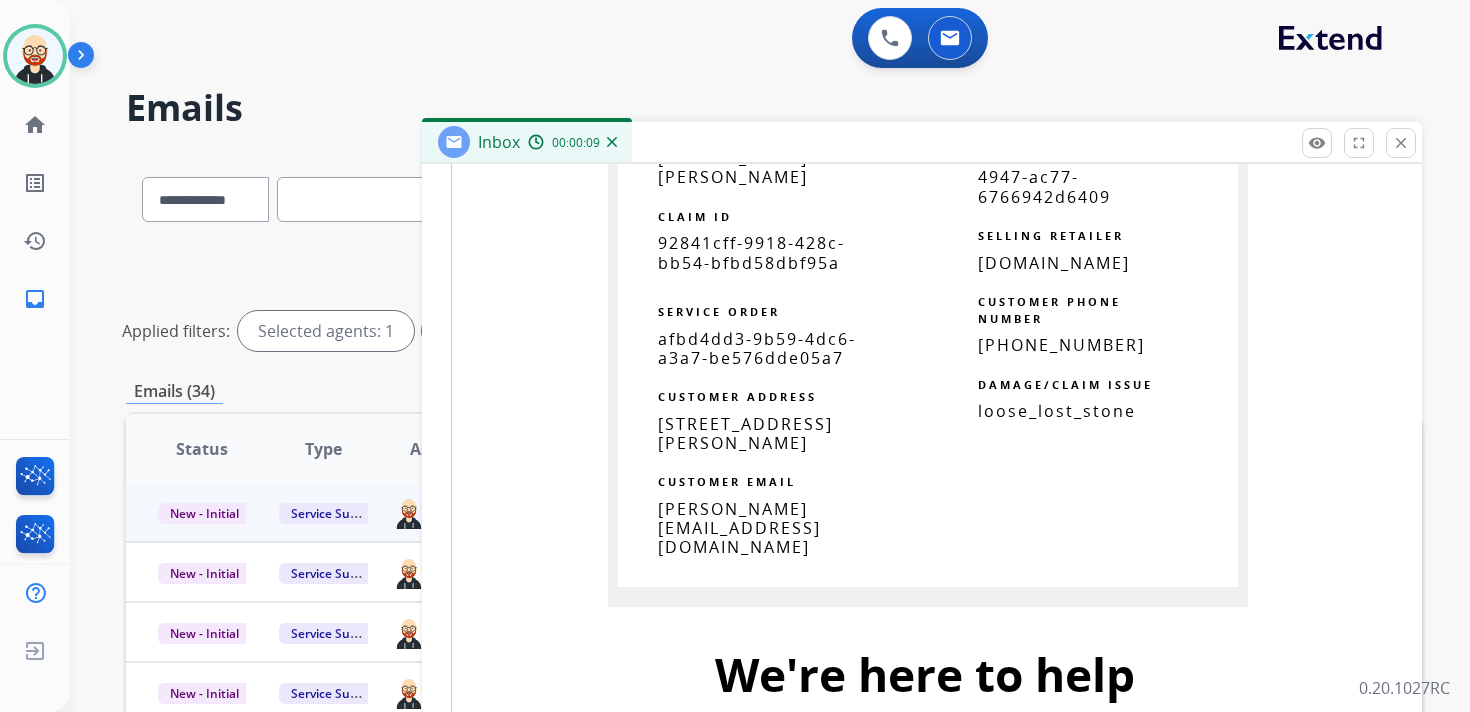 click on "92841cff-9918-428c-bb54-bfbd58dbf95a" at bounding box center (751, 252) 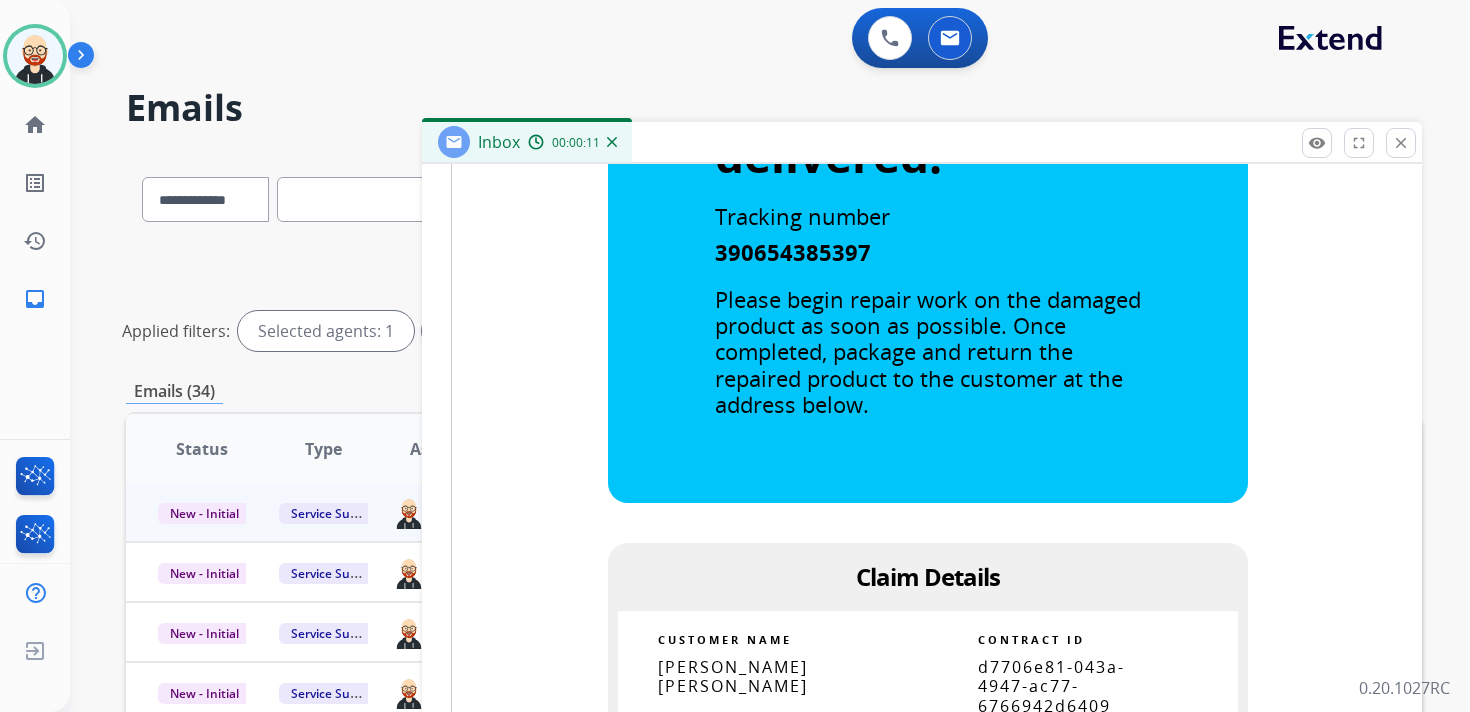 scroll, scrollTop: 0, scrollLeft: 2, axis: horizontal 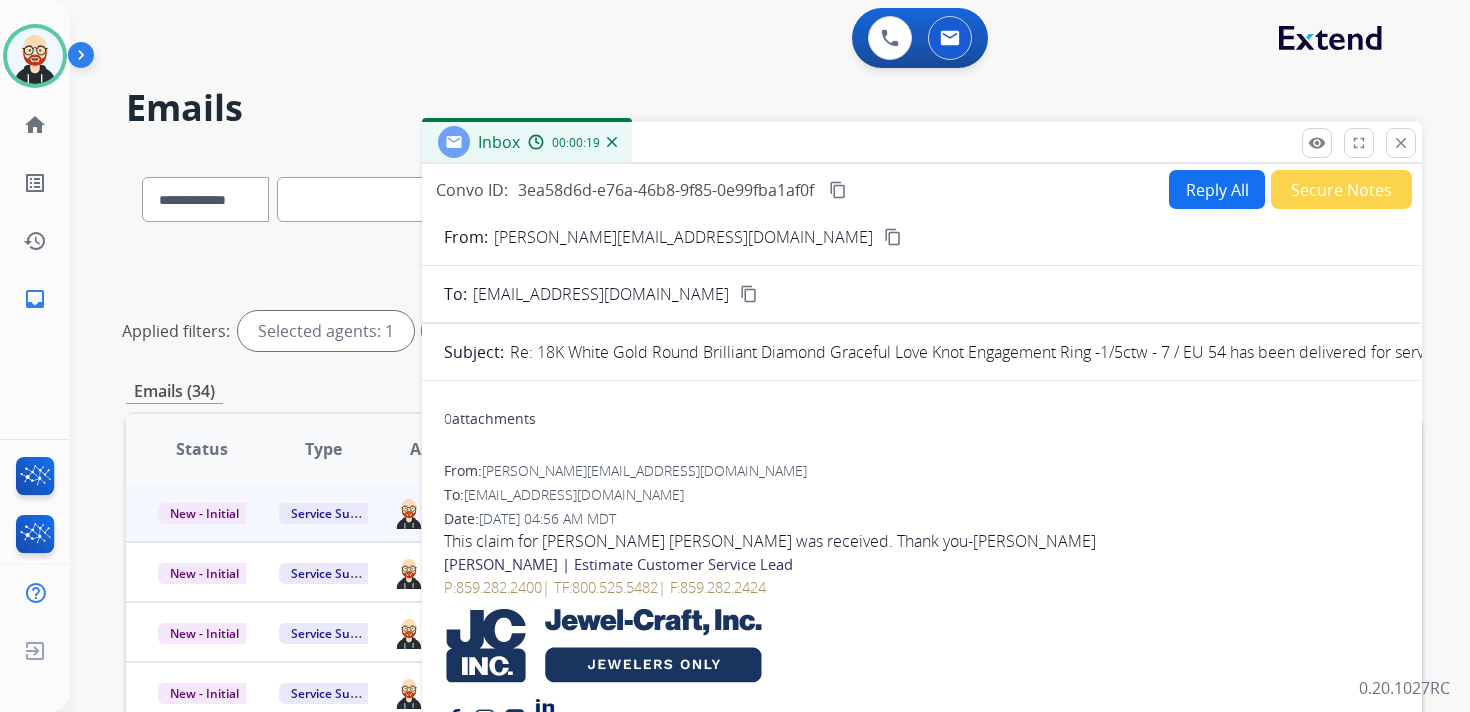 click on "content_copy" at bounding box center (838, 190) 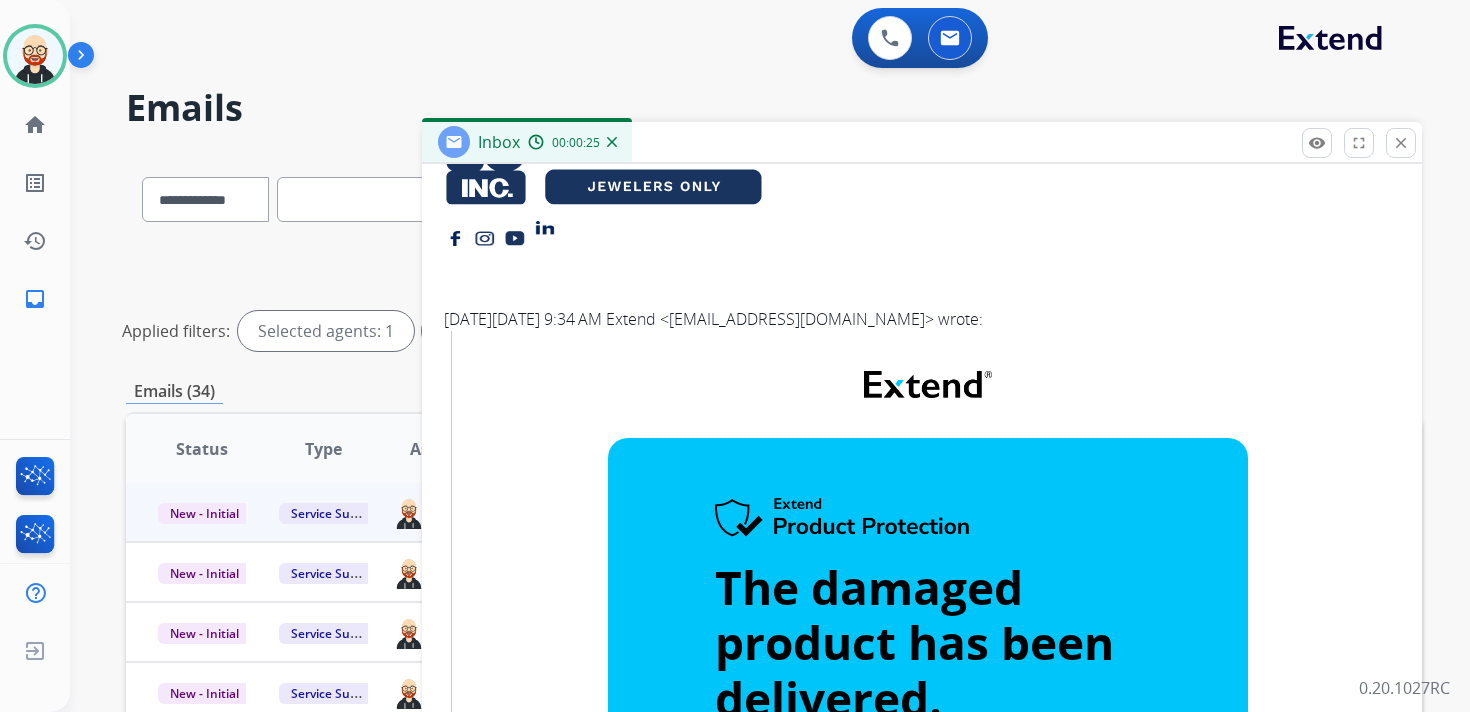 scroll, scrollTop: 0, scrollLeft: 2, axis: horizontal 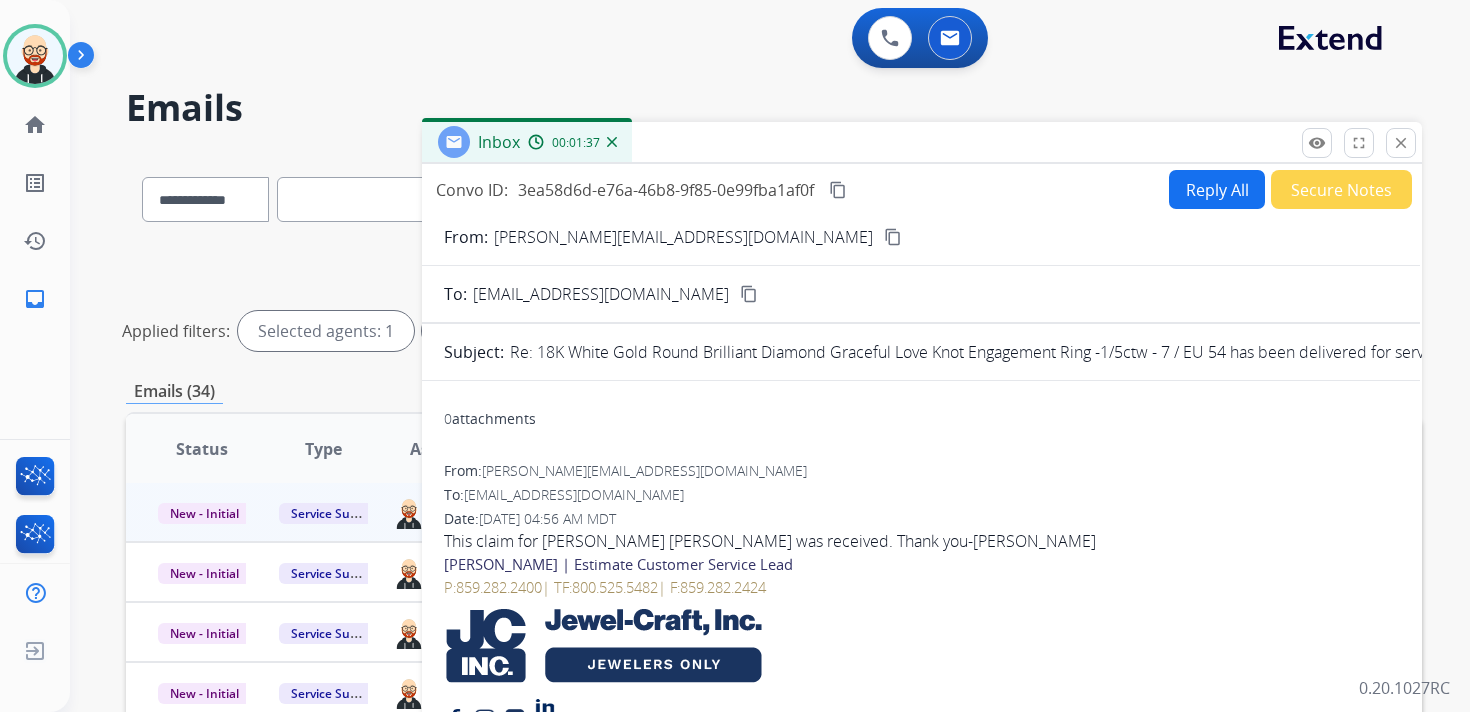 click on "Reply All" at bounding box center [1217, 189] 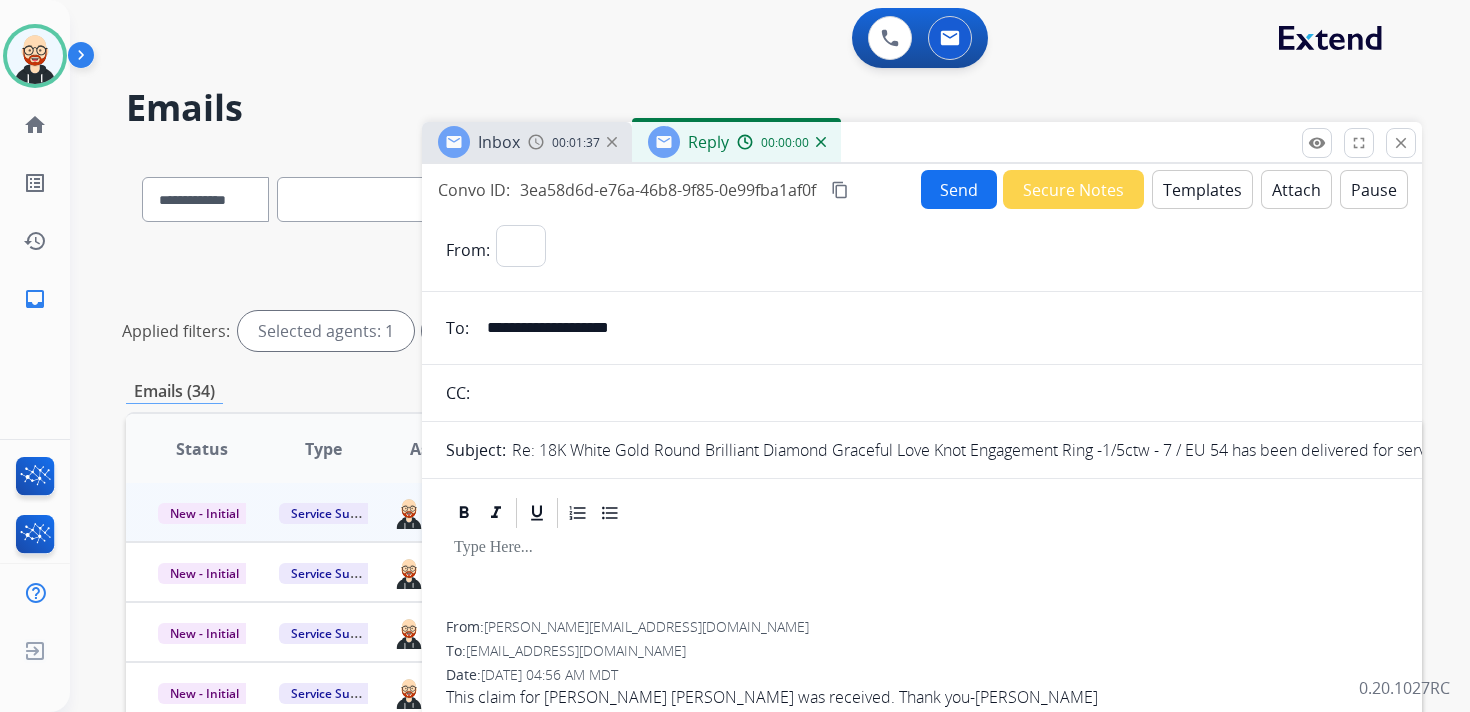 select on "**********" 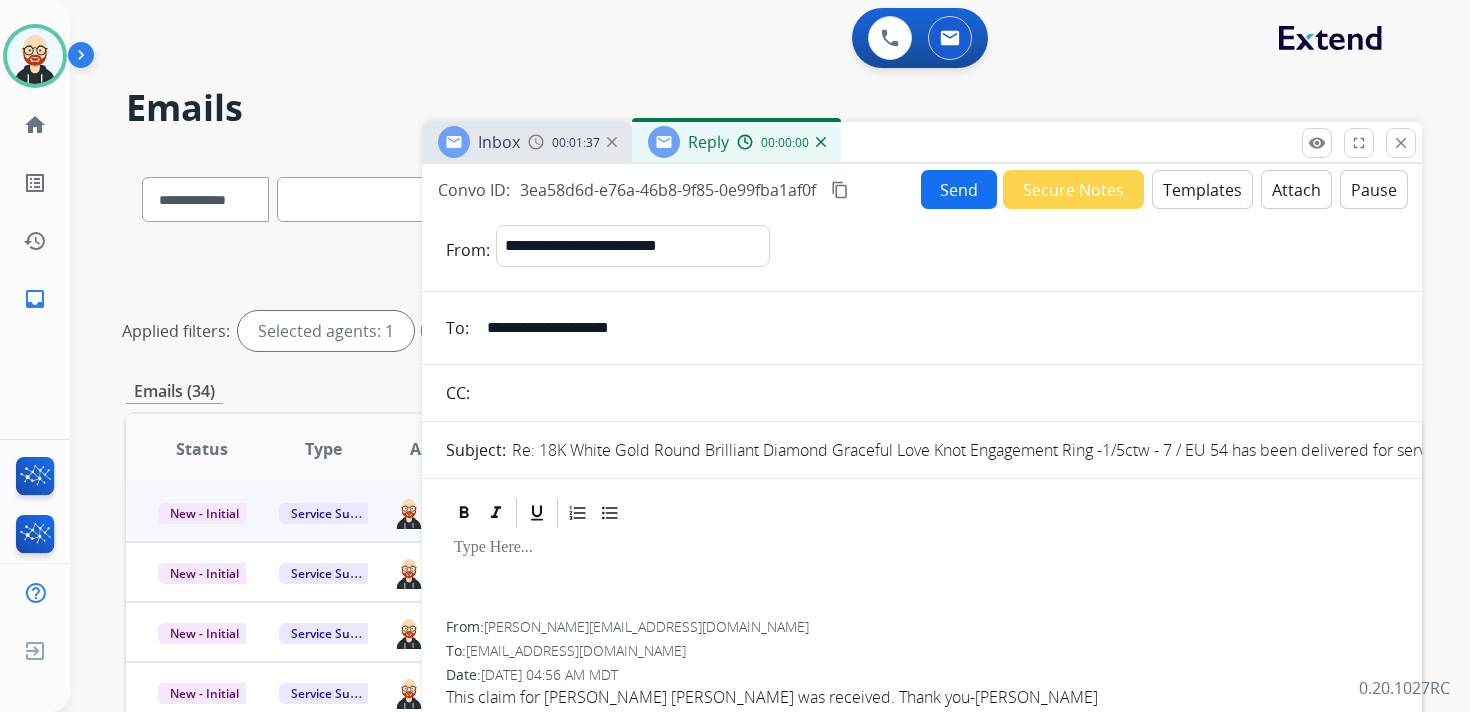 click at bounding box center [922, 576] 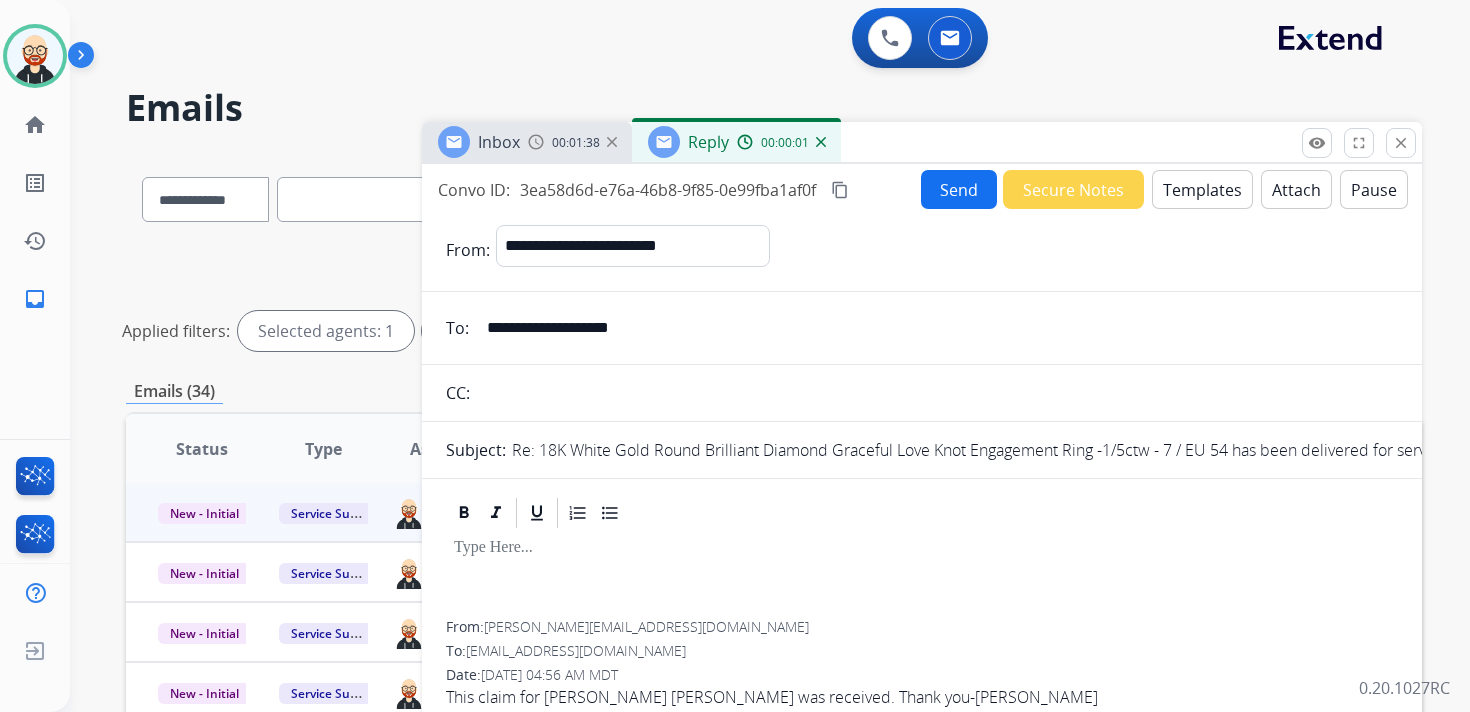type 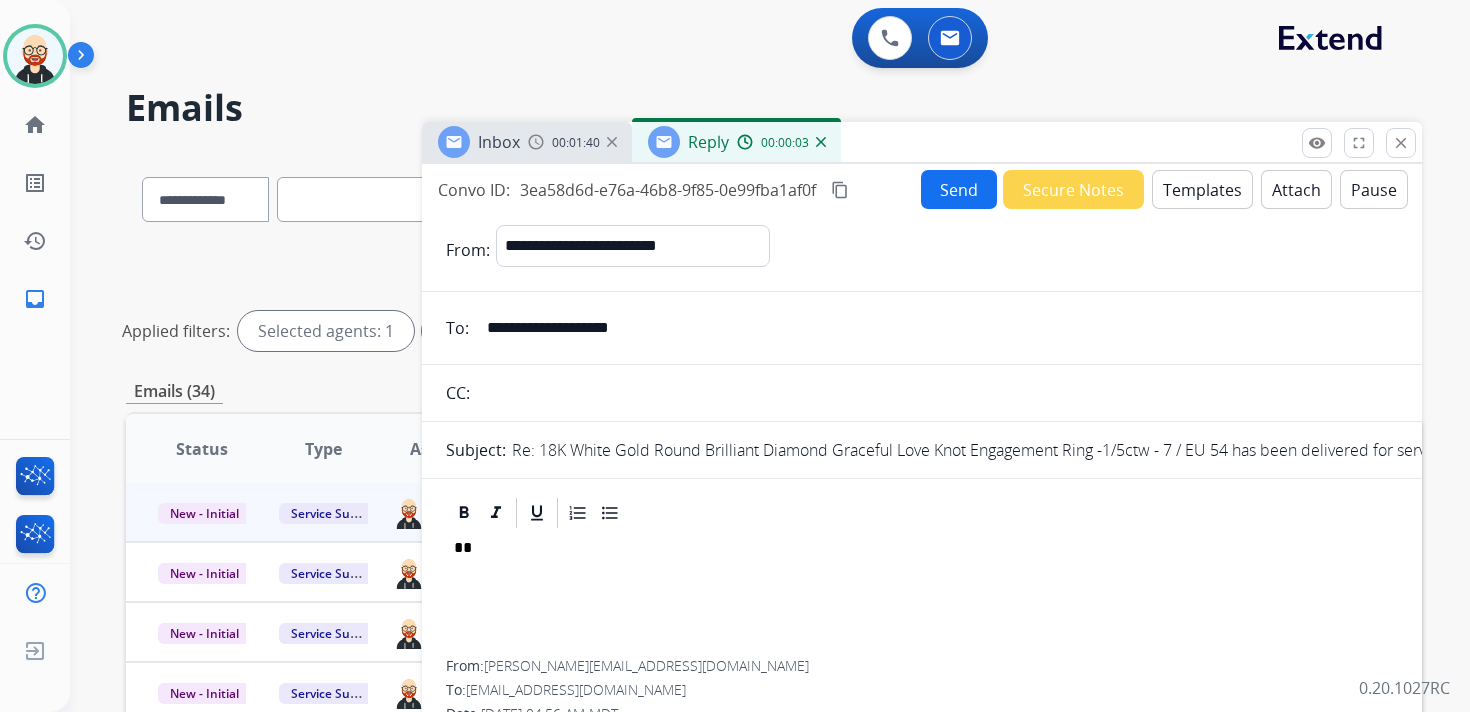scroll, scrollTop: 5, scrollLeft: 0, axis: vertical 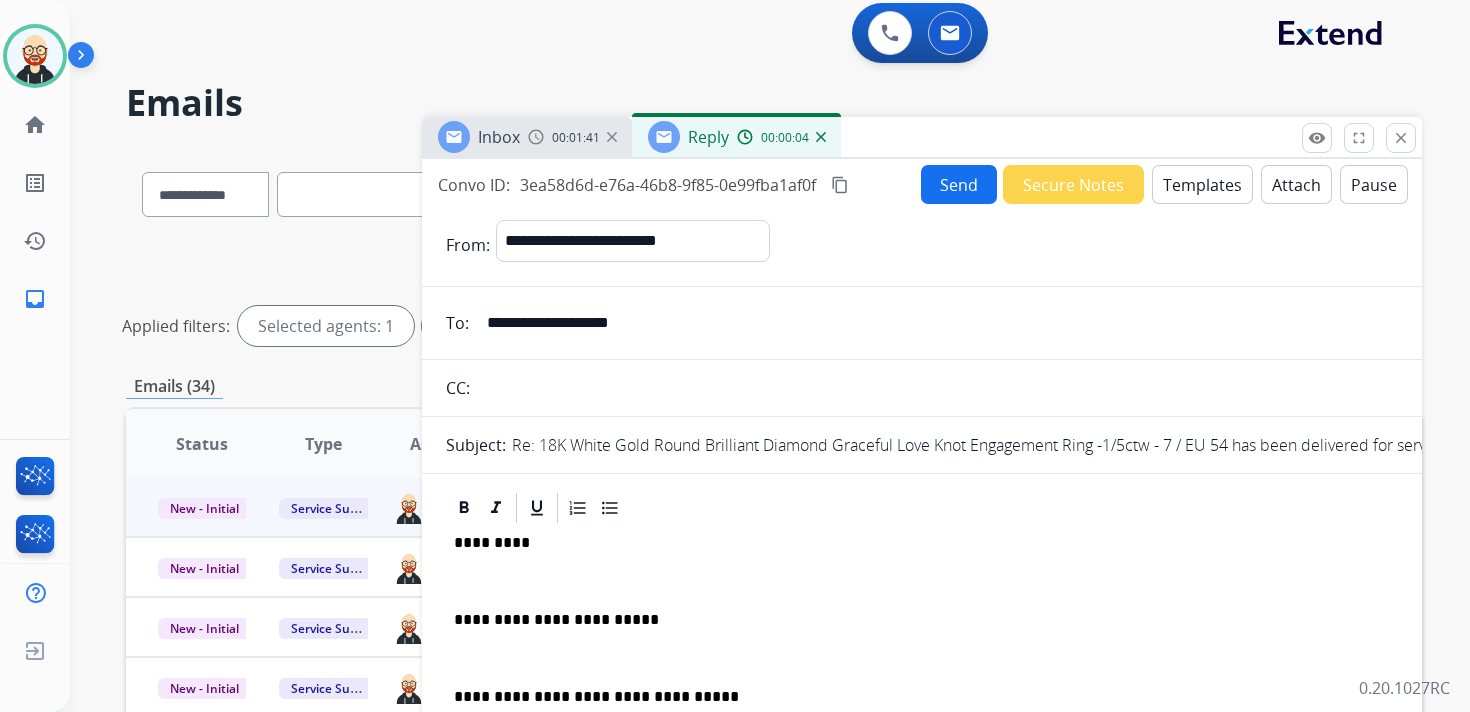 click on "*********" at bounding box center (914, 543) 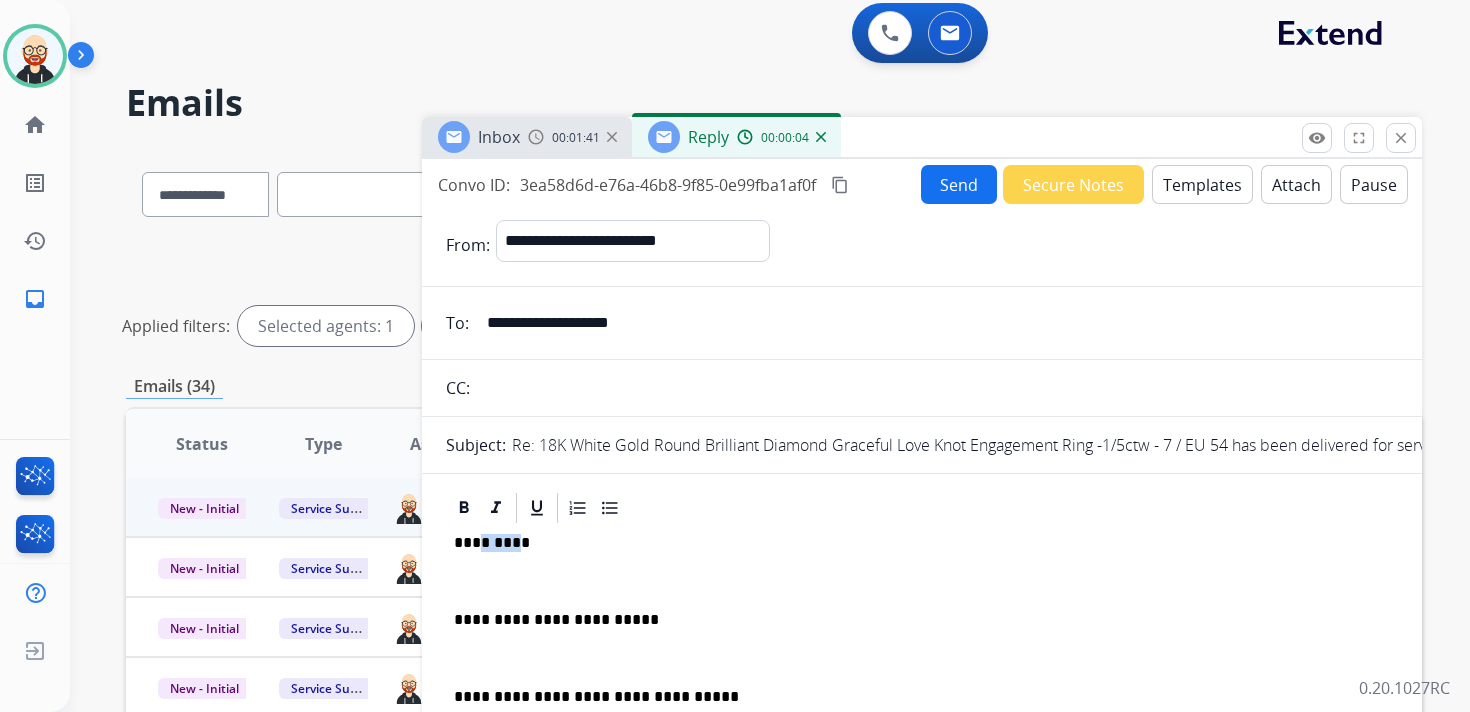 click on "*********" at bounding box center (914, 543) 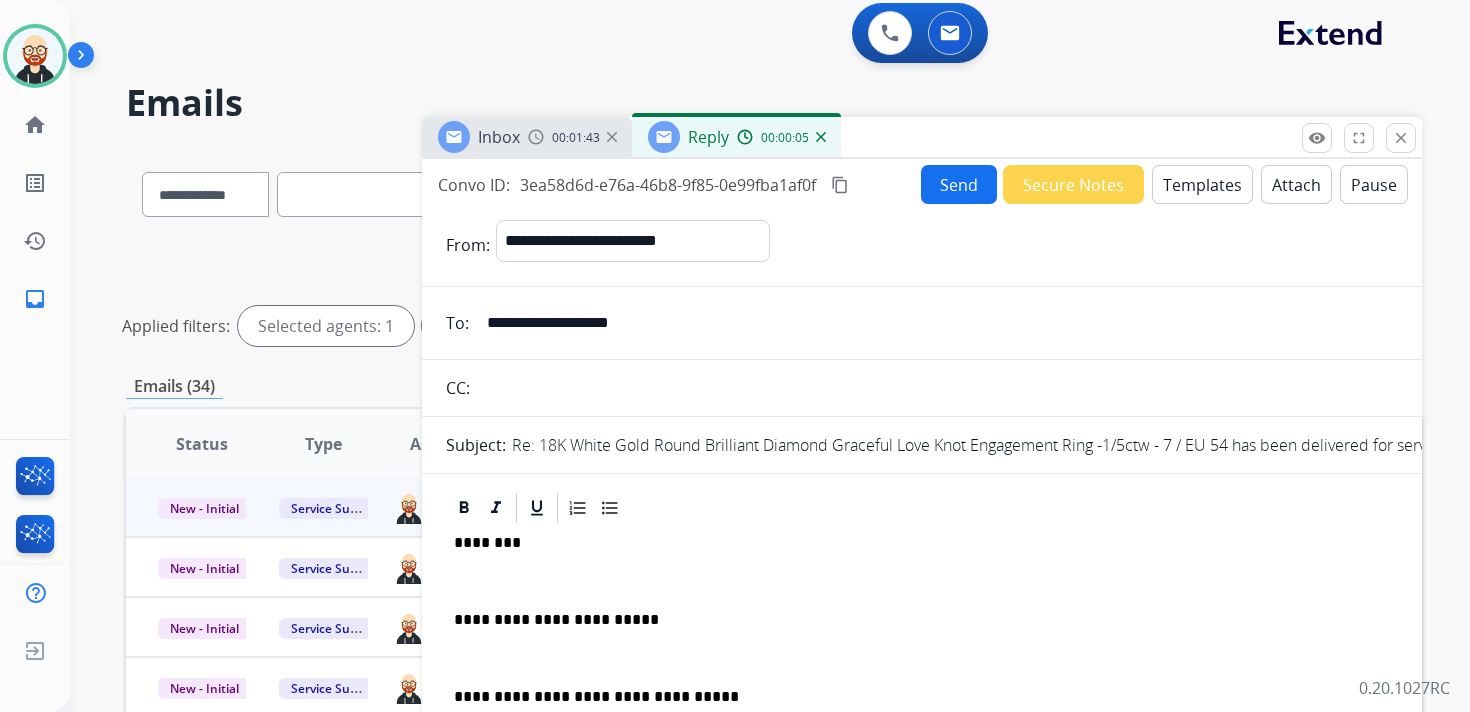 click on "**********" at bounding box center [922, 686] 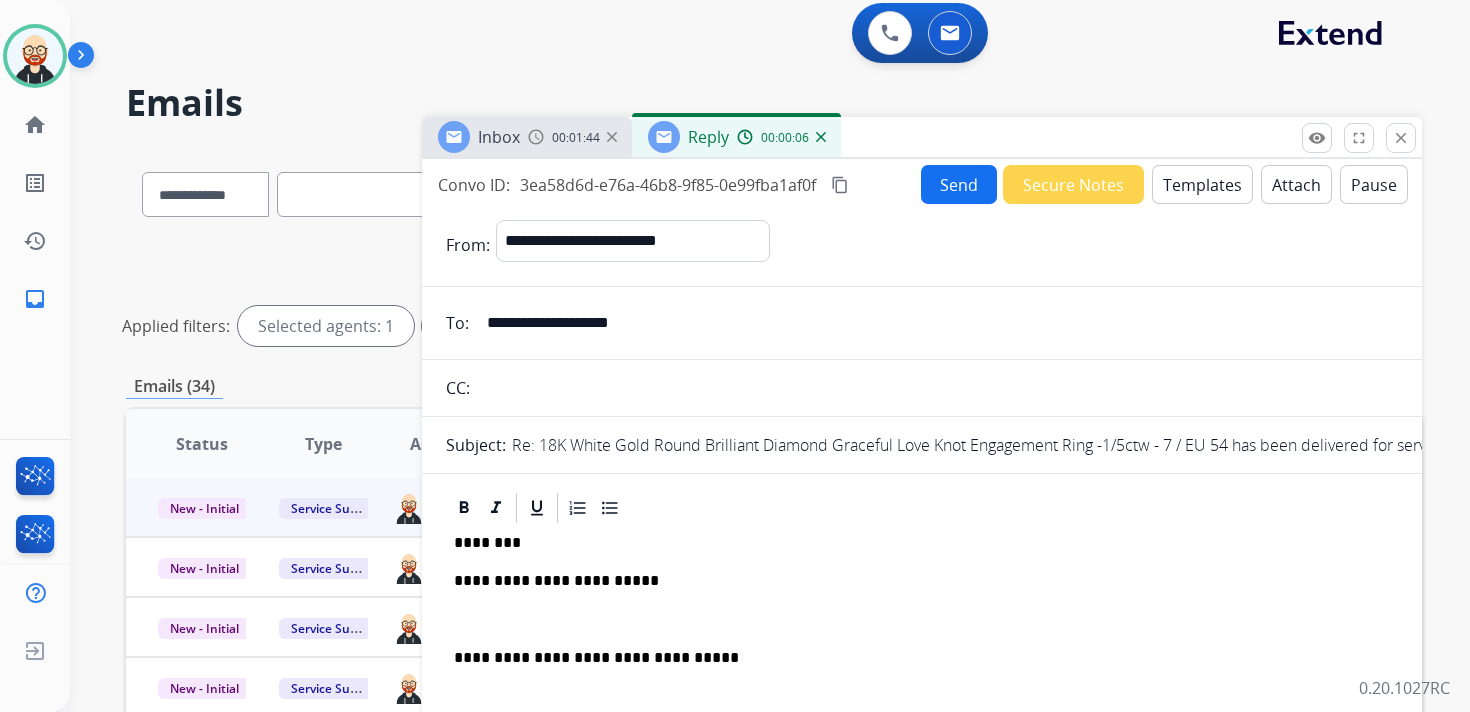 click on "**********" at bounding box center (922, 667) 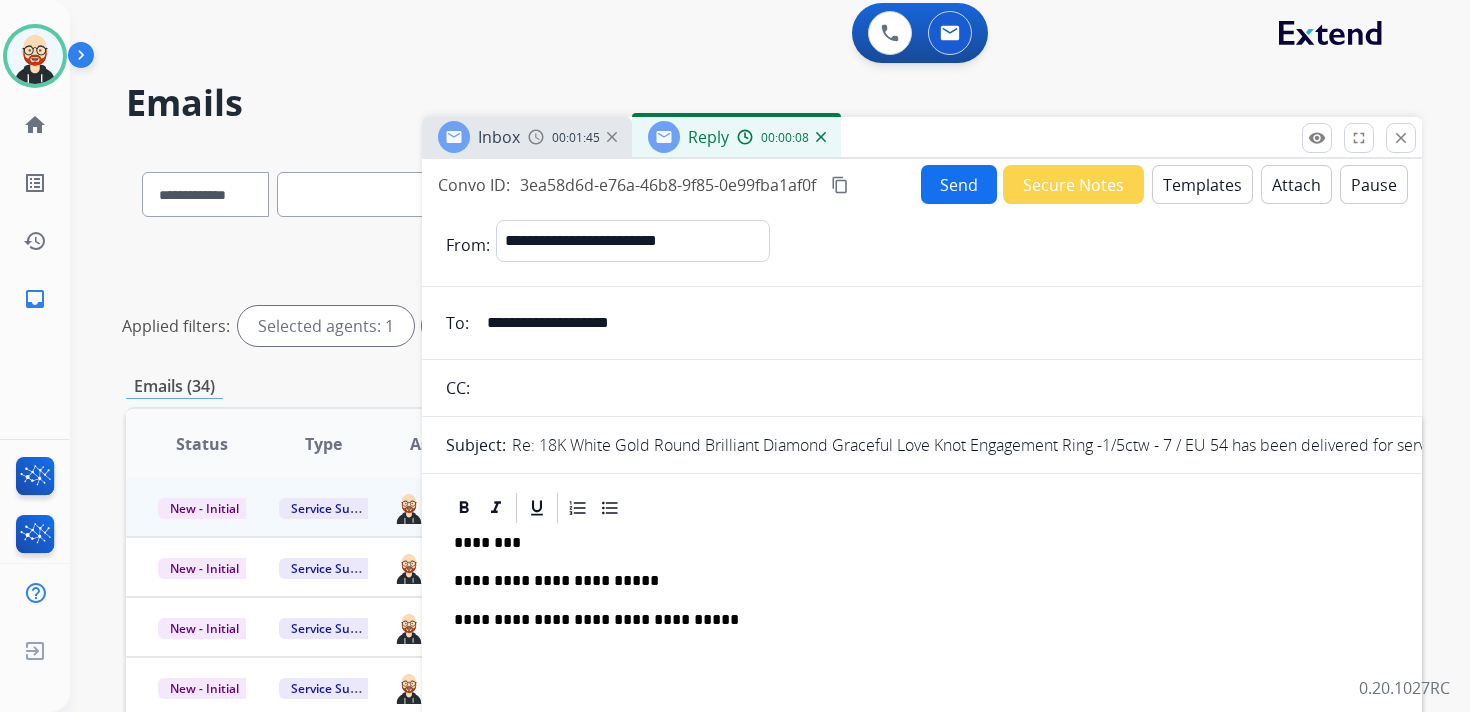 click on "**********" at bounding box center (922, 547) 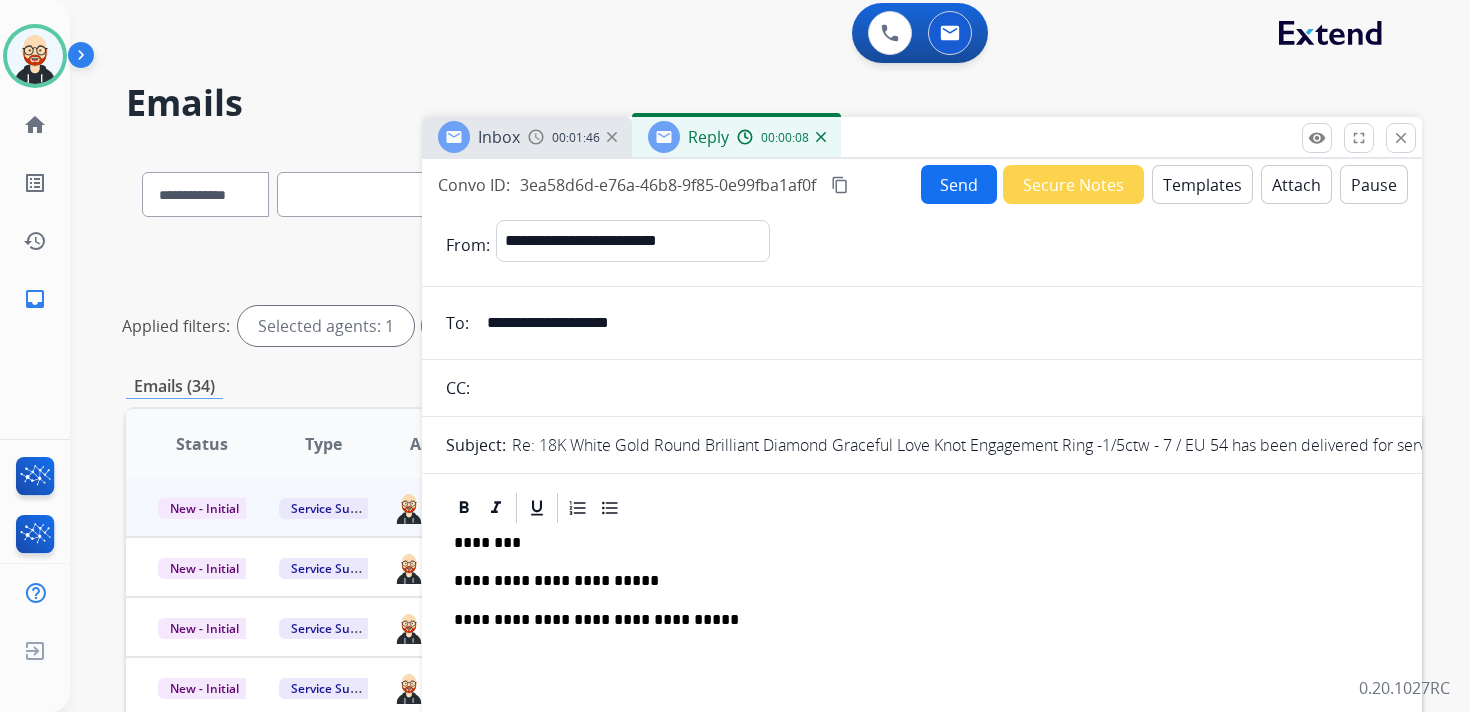 click on "Send" at bounding box center [959, 184] 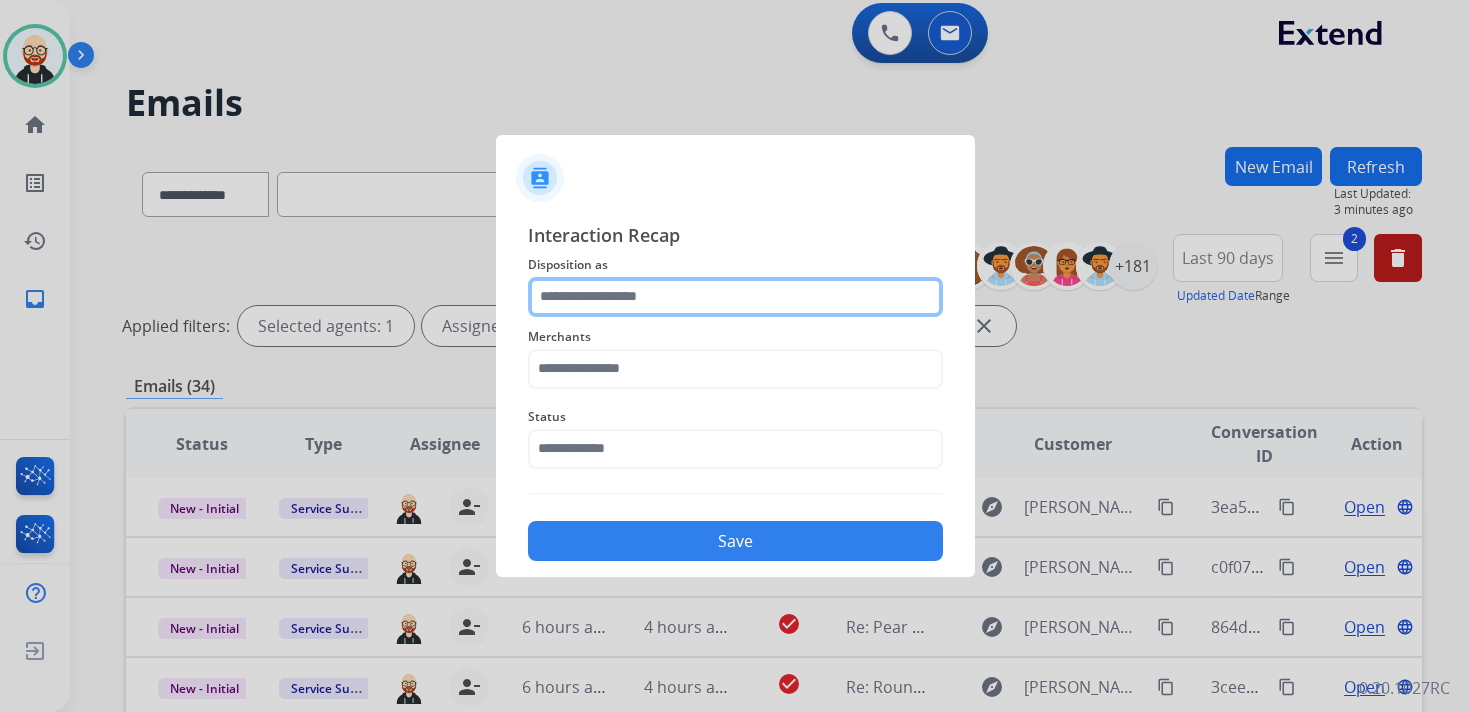 click 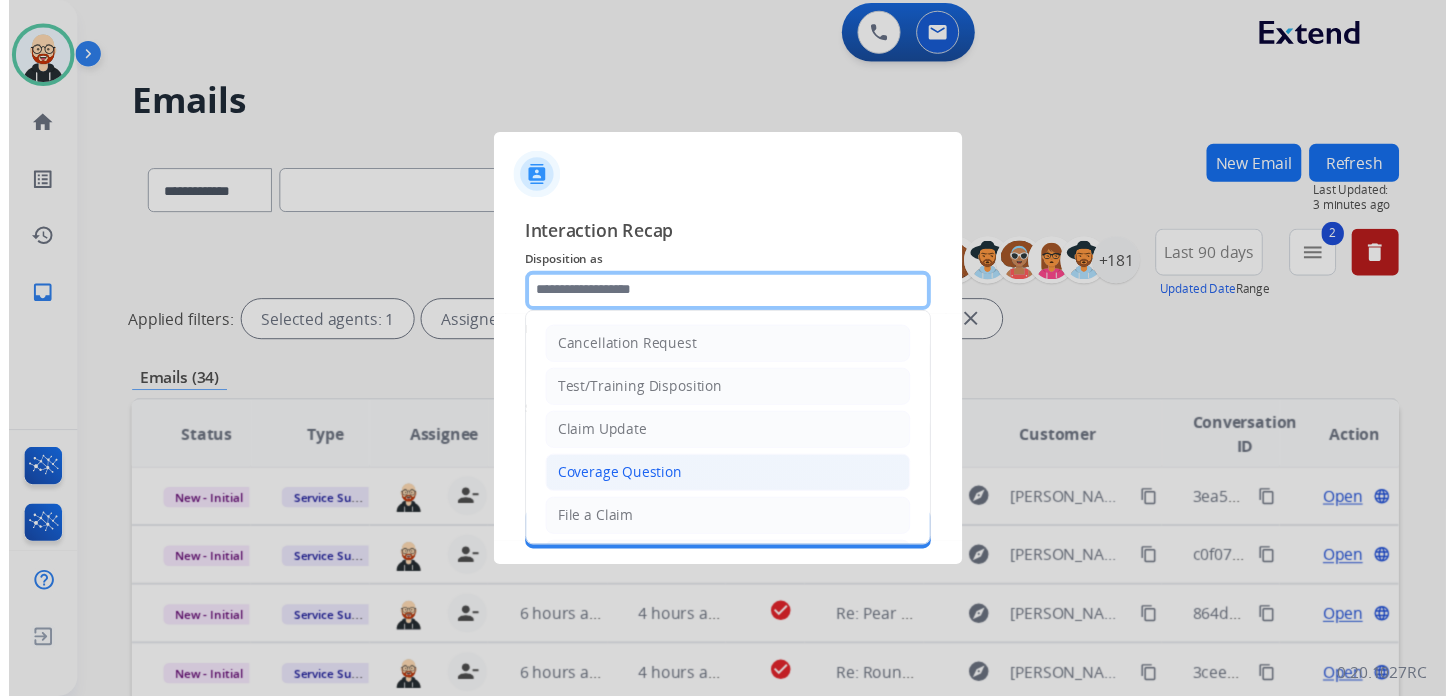 scroll, scrollTop: 300, scrollLeft: 0, axis: vertical 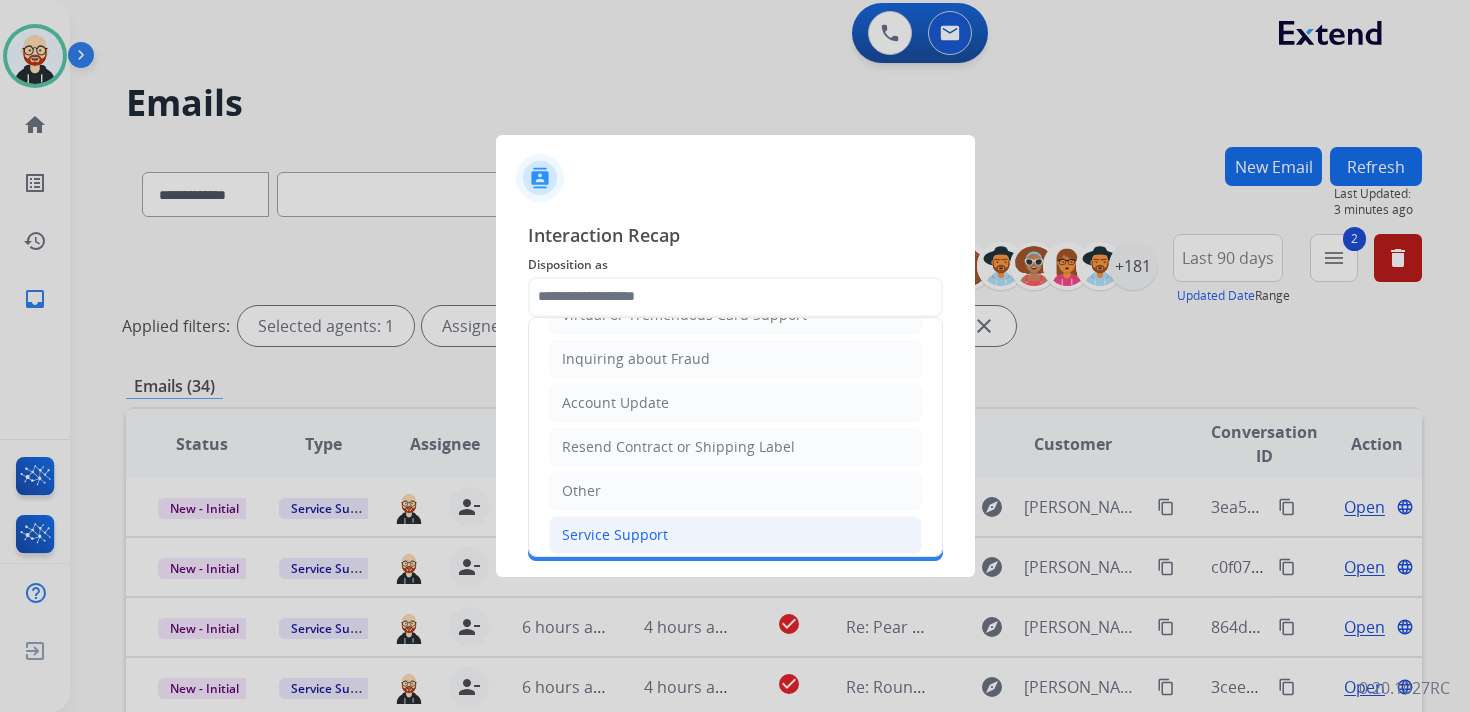 click on "Service Support" 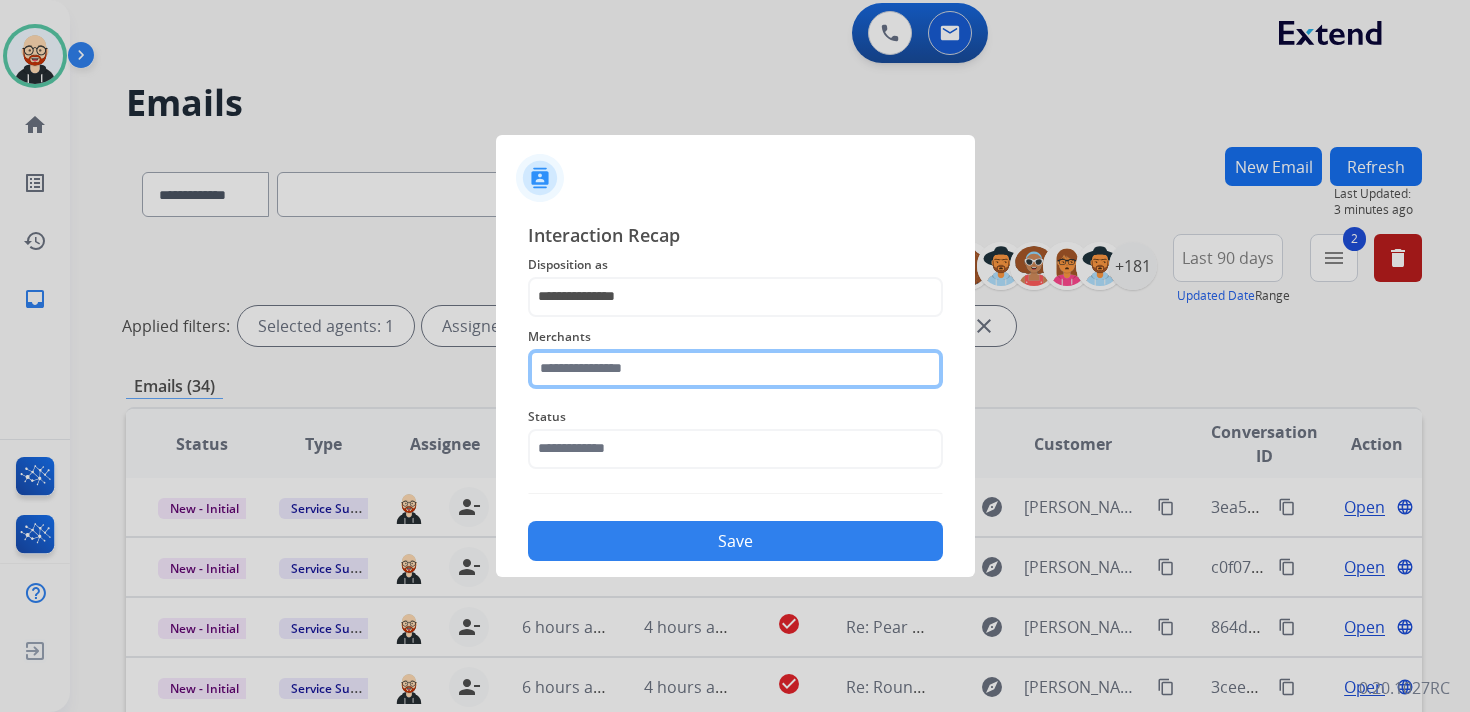 click 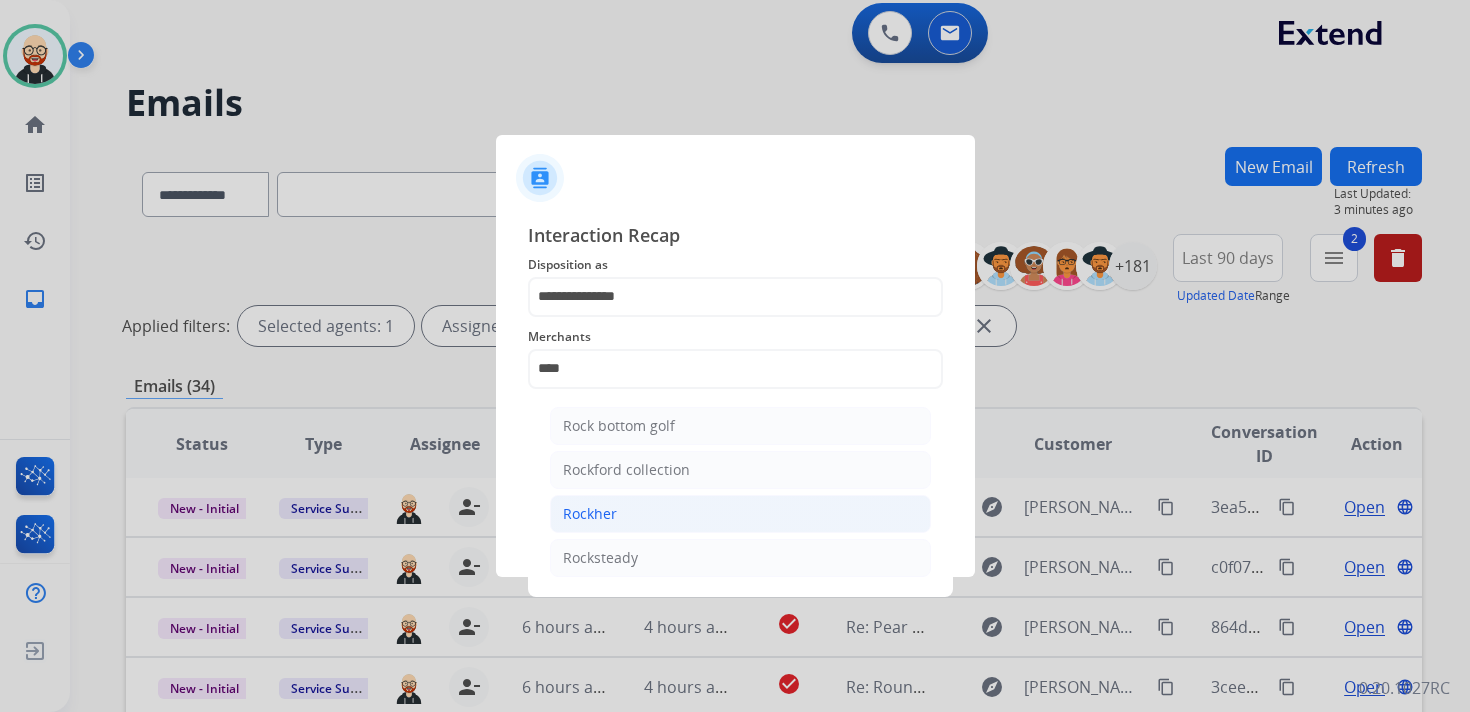click on "Rockher" 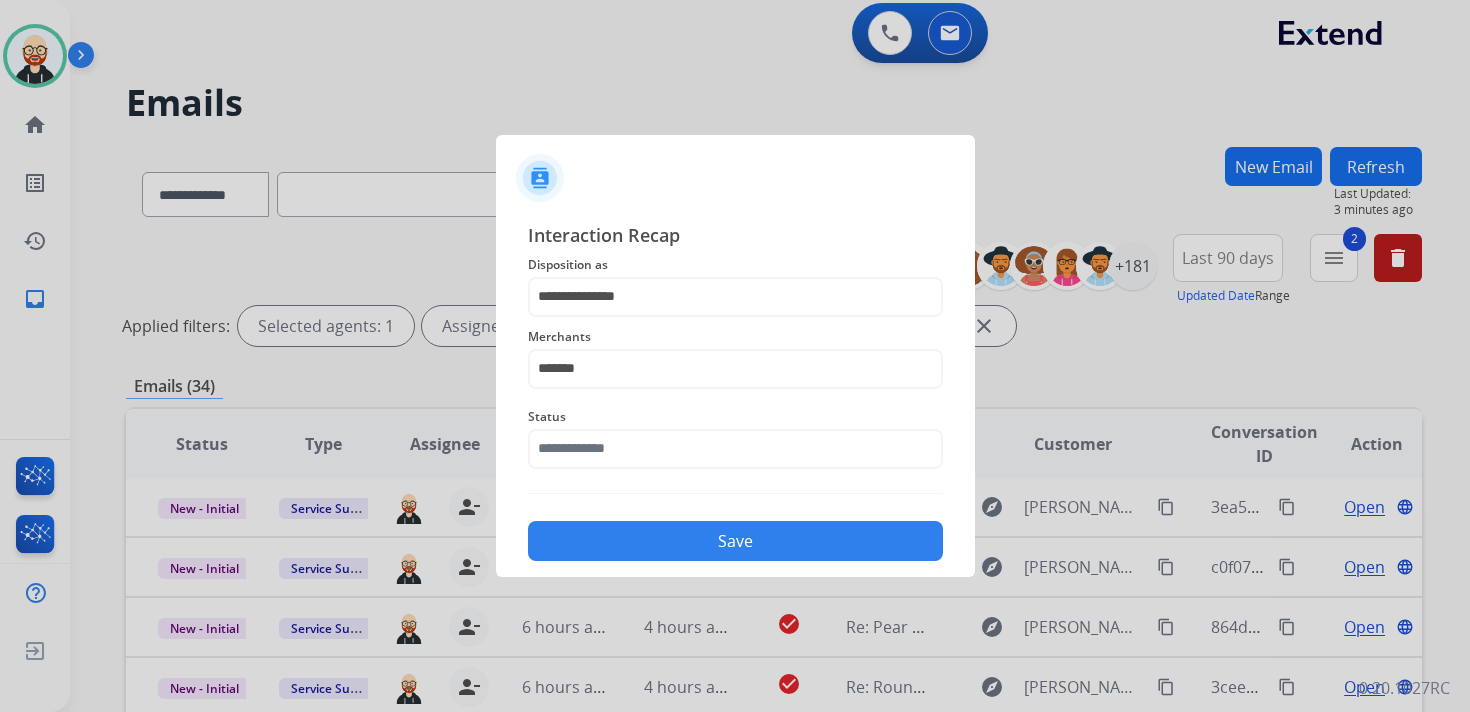 click on "Status" 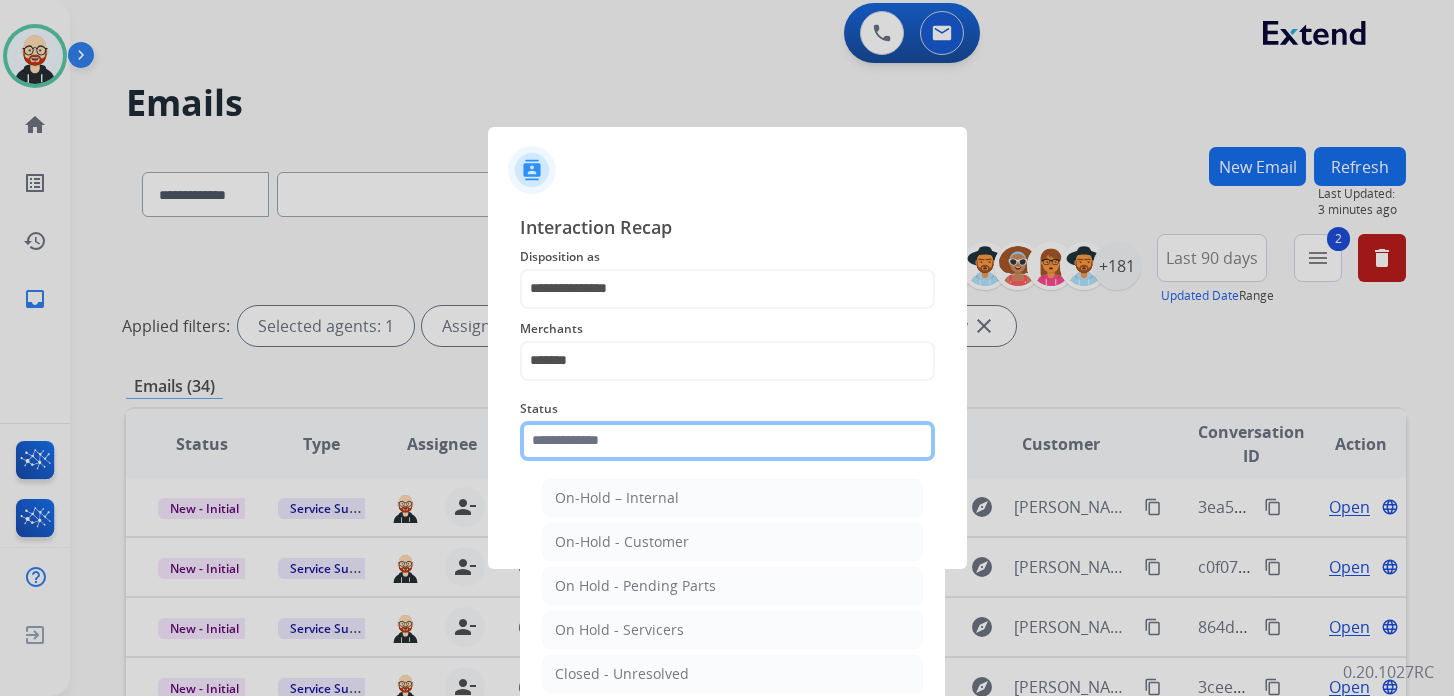 click 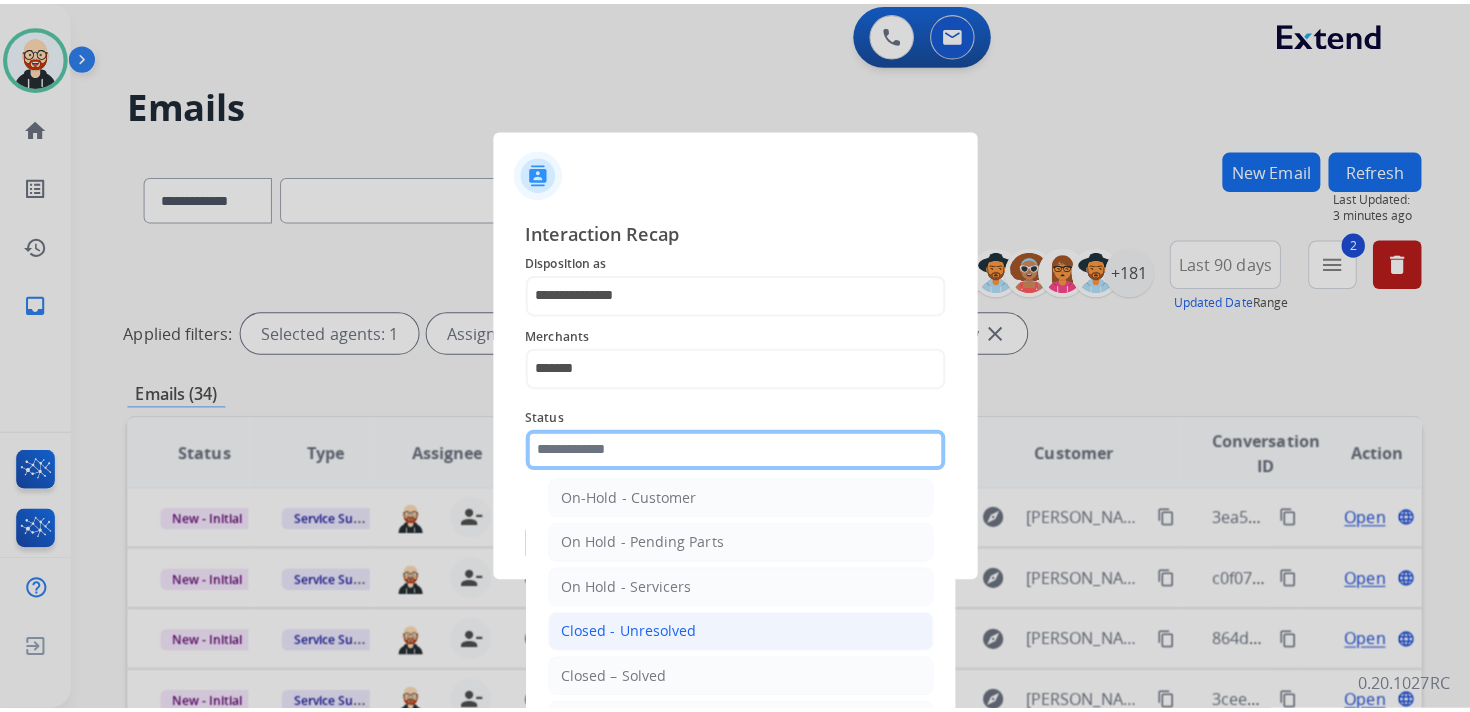 scroll, scrollTop: 76, scrollLeft: 0, axis: vertical 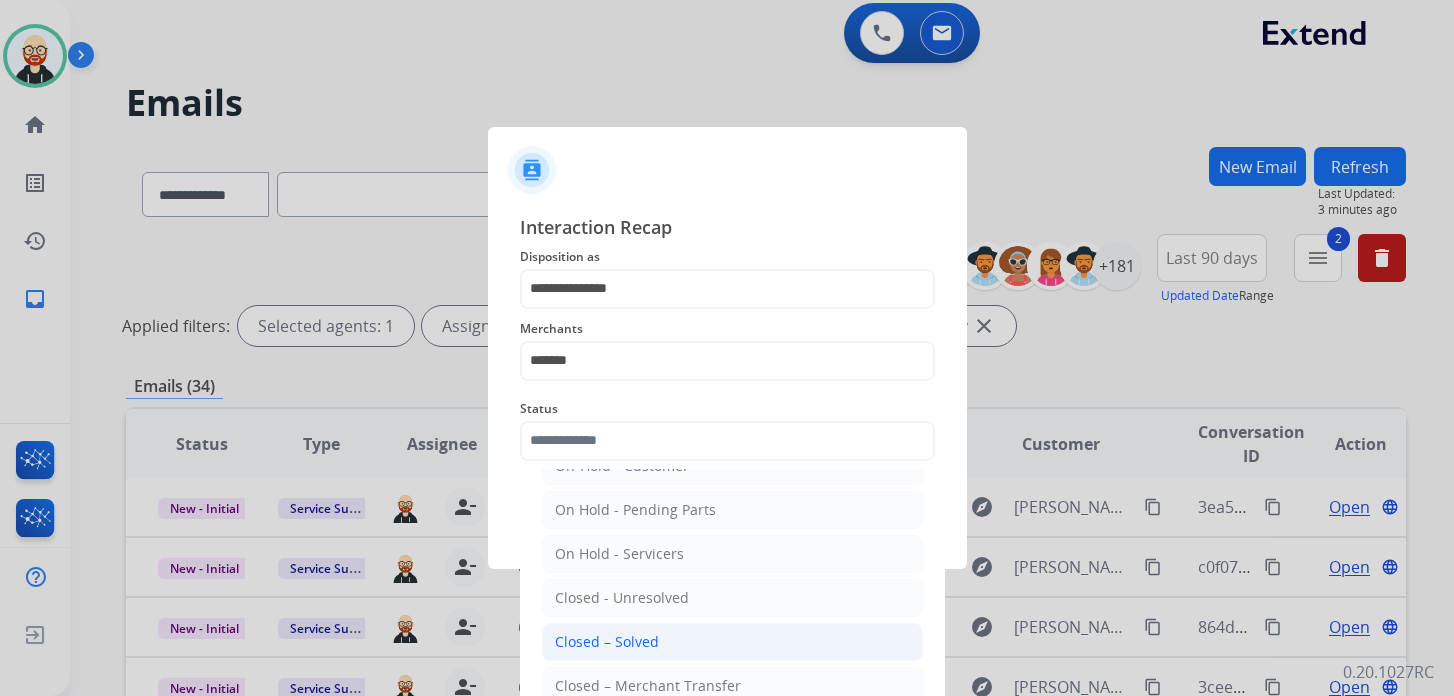 click on "Closed – Solved" 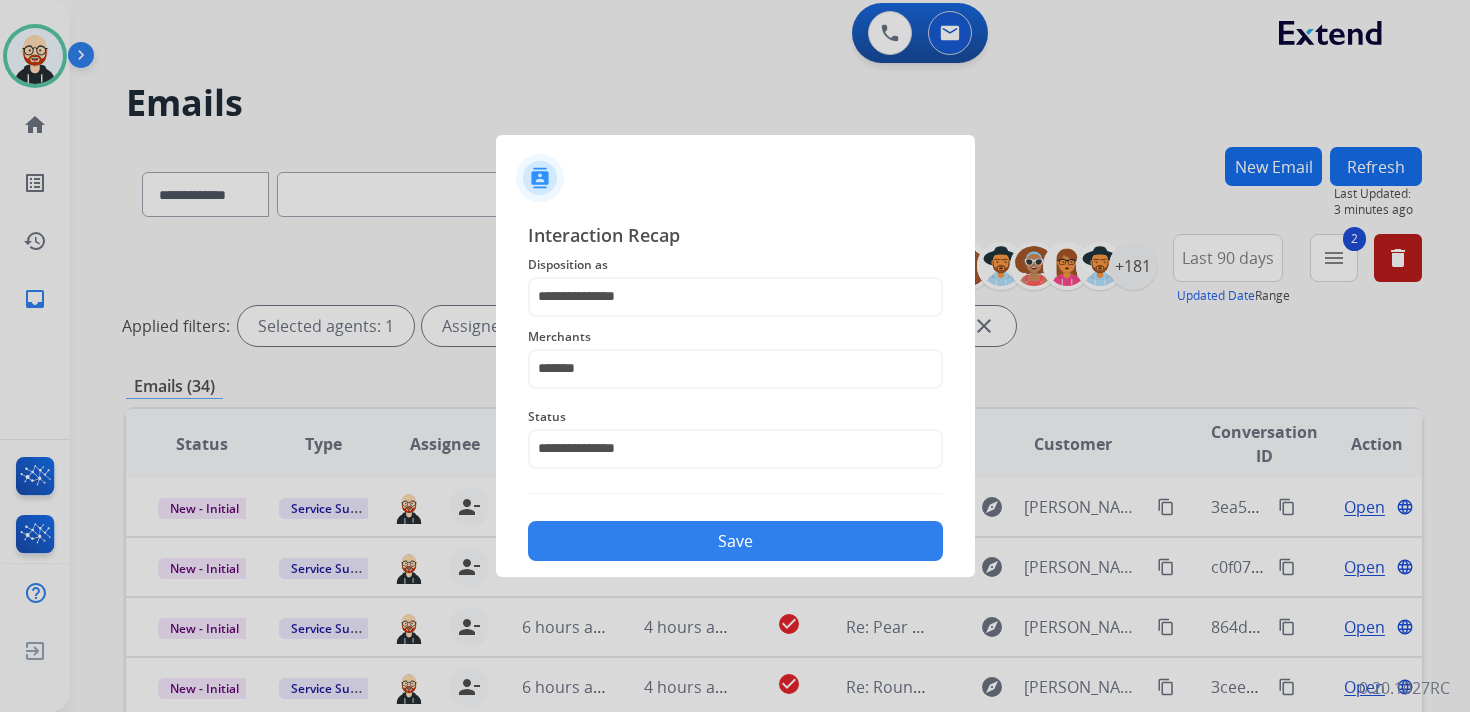 click on "Save" 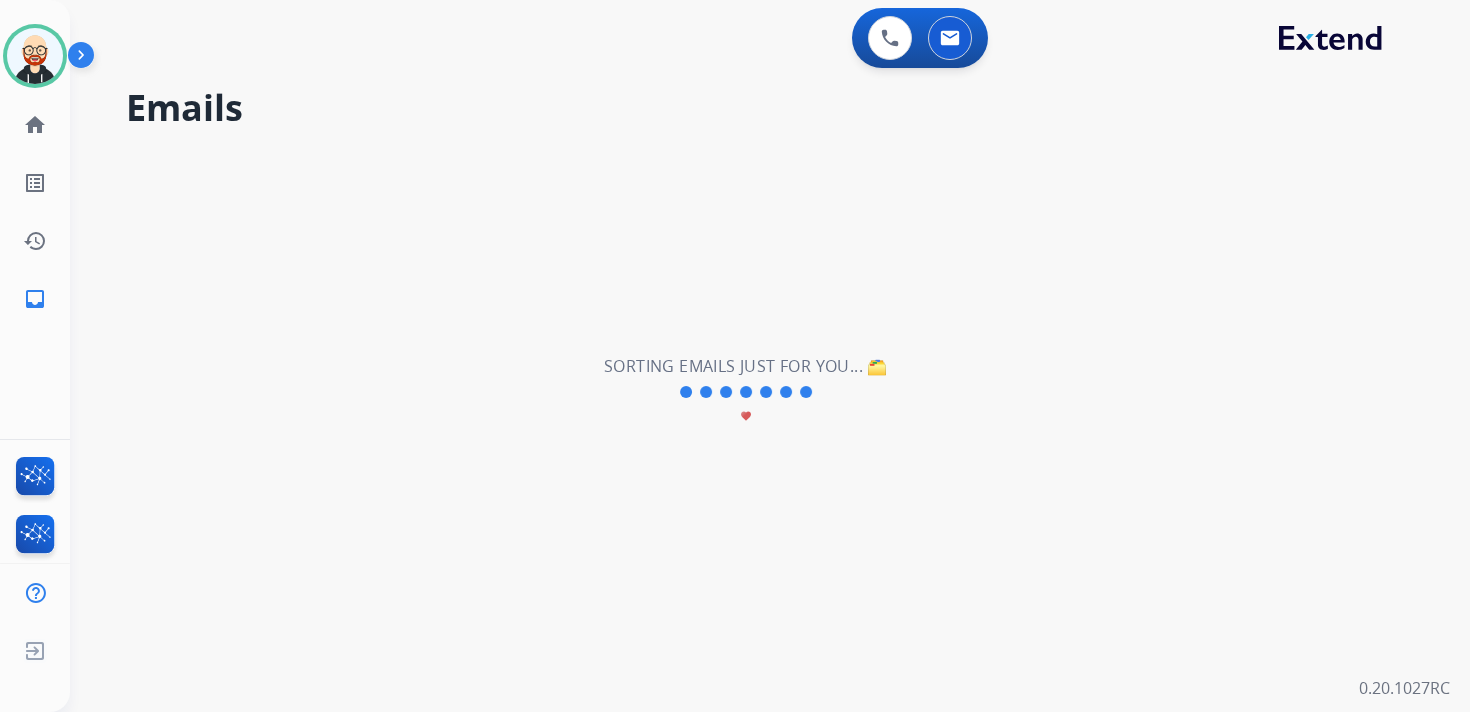 scroll, scrollTop: 0, scrollLeft: 0, axis: both 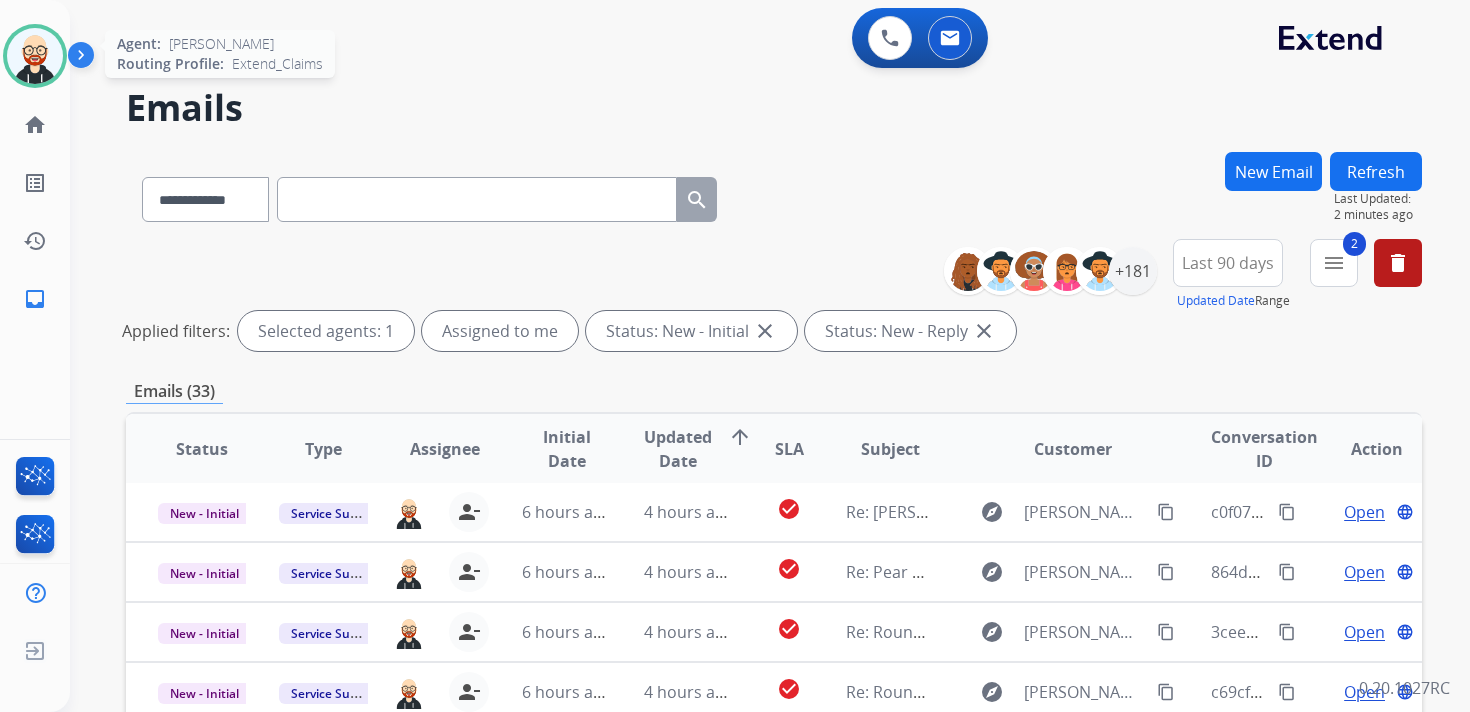 click at bounding box center [35, 56] 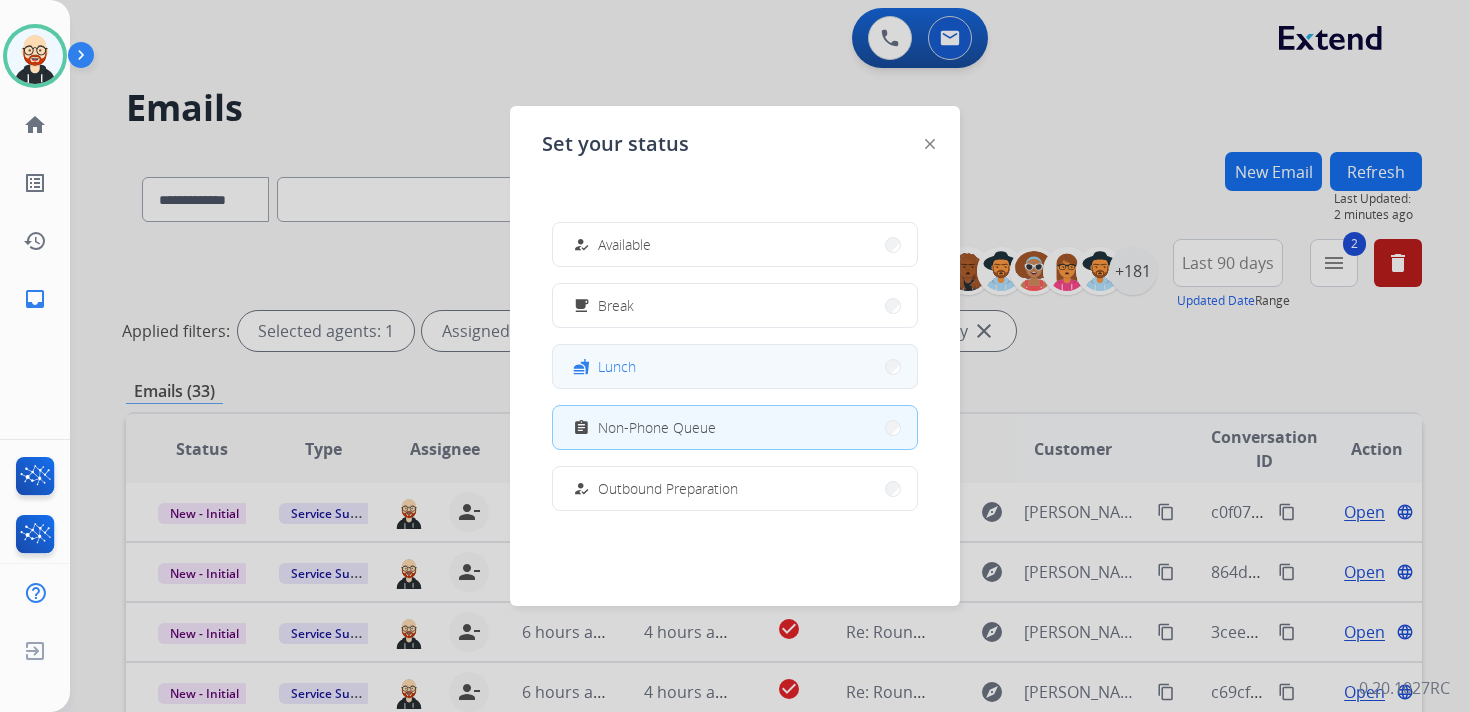 click on "fastfood Lunch" at bounding box center (735, 366) 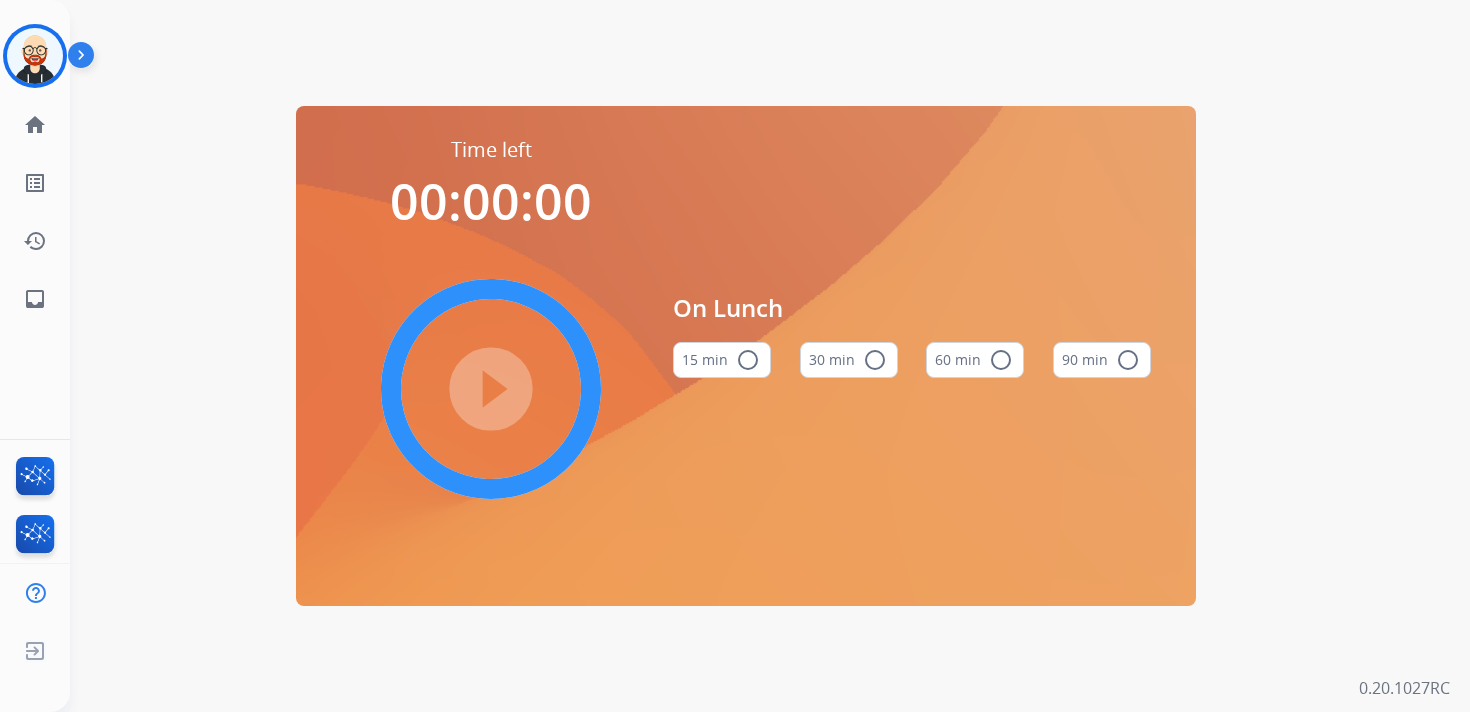 click on "radio_button_unchecked" at bounding box center [875, 360] 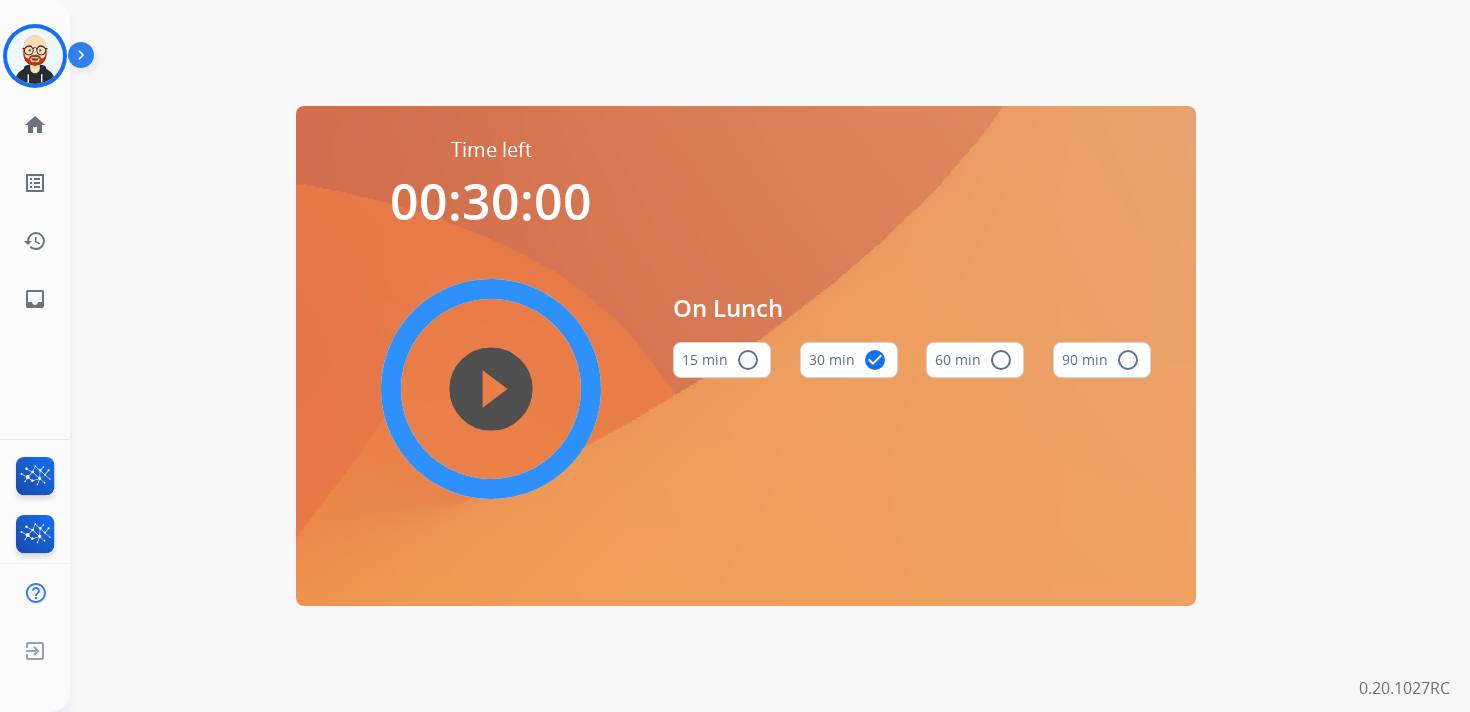 click on "play_circle_filled" at bounding box center [491, 389] 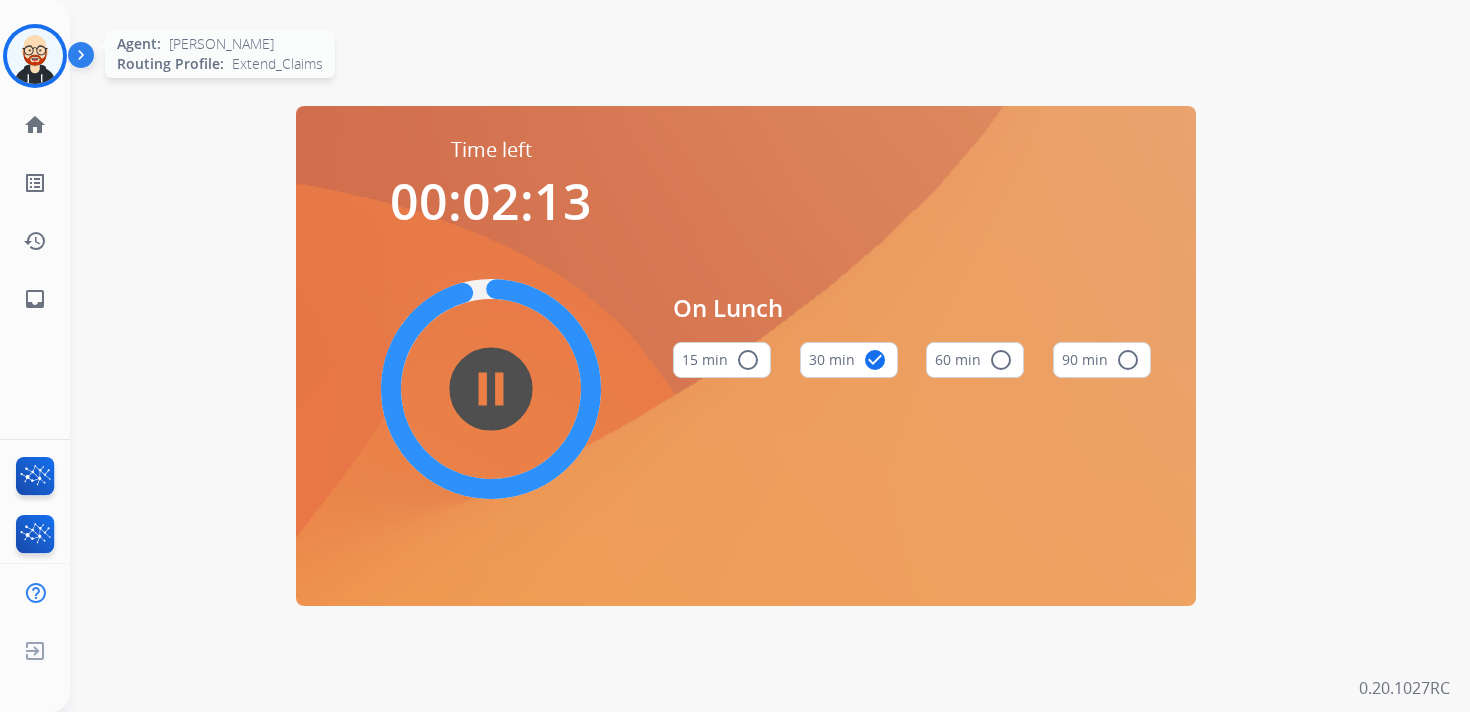 click at bounding box center (35, 56) 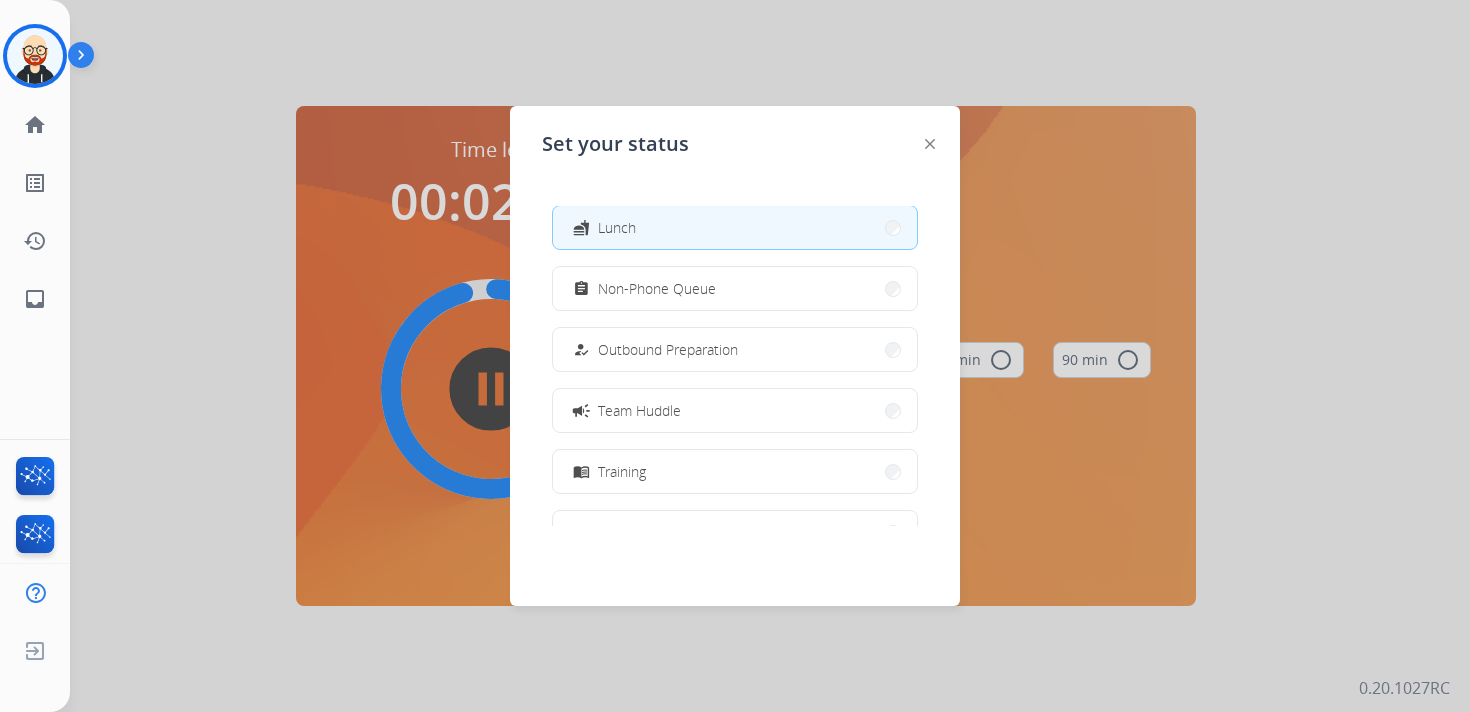 scroll, scrollTop: 121, scrollLeft: 0, axis: vertical 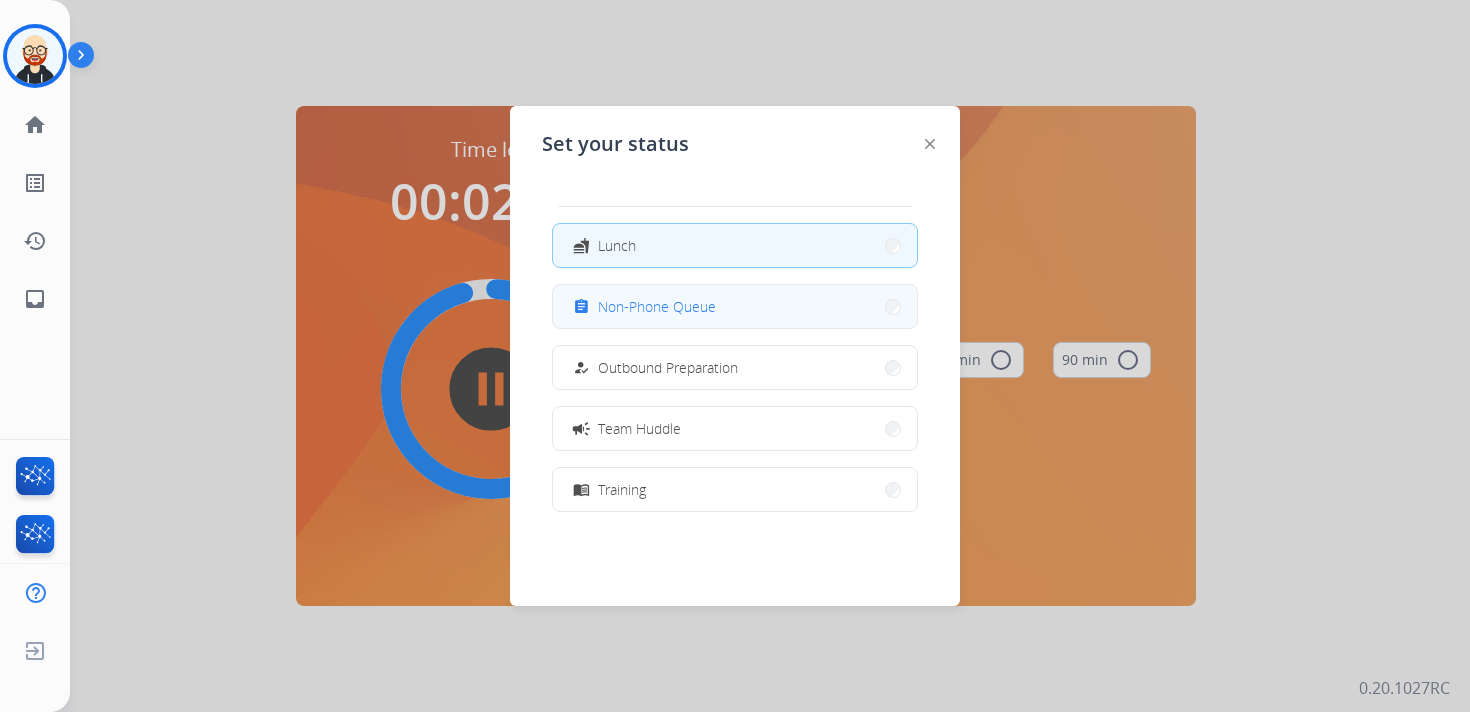click on "assignment Non-Phone Queue" at bounding box center (735, 306) 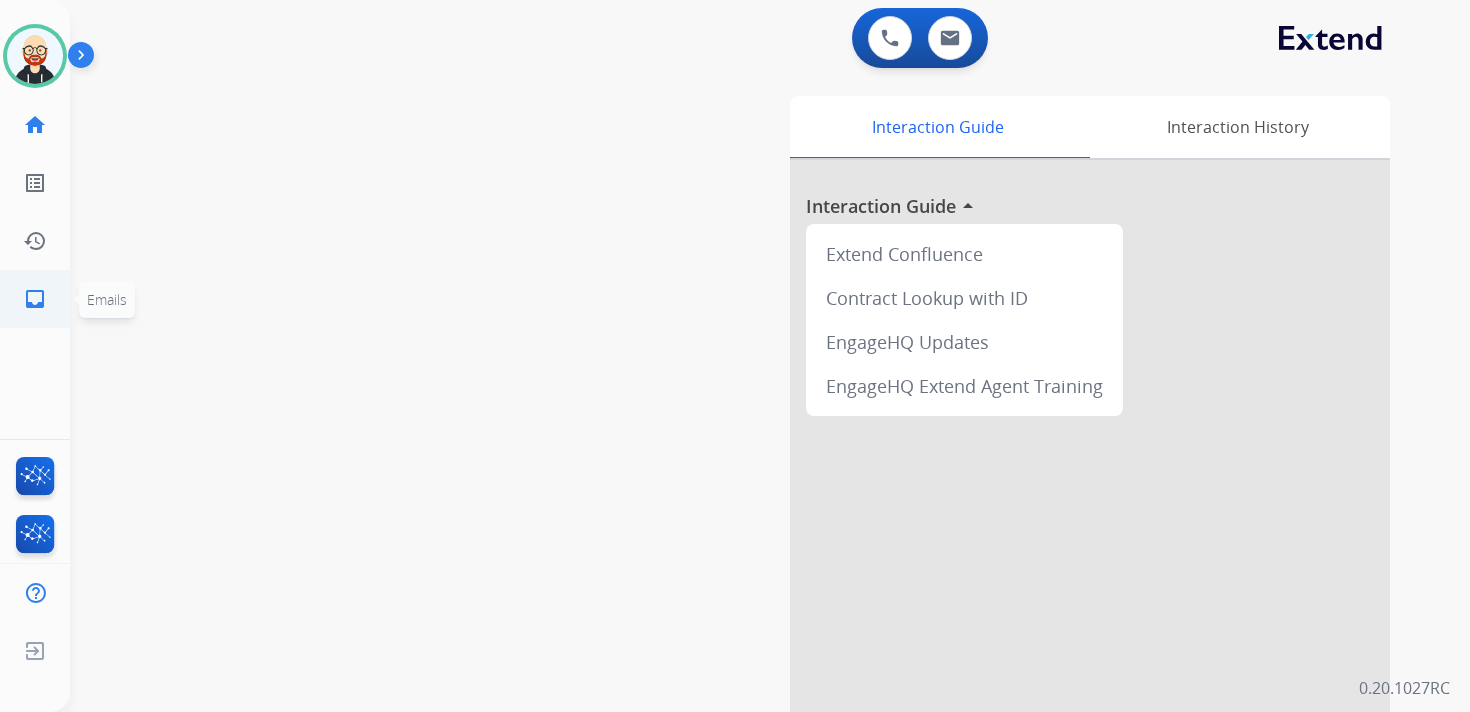 click on "inbox" 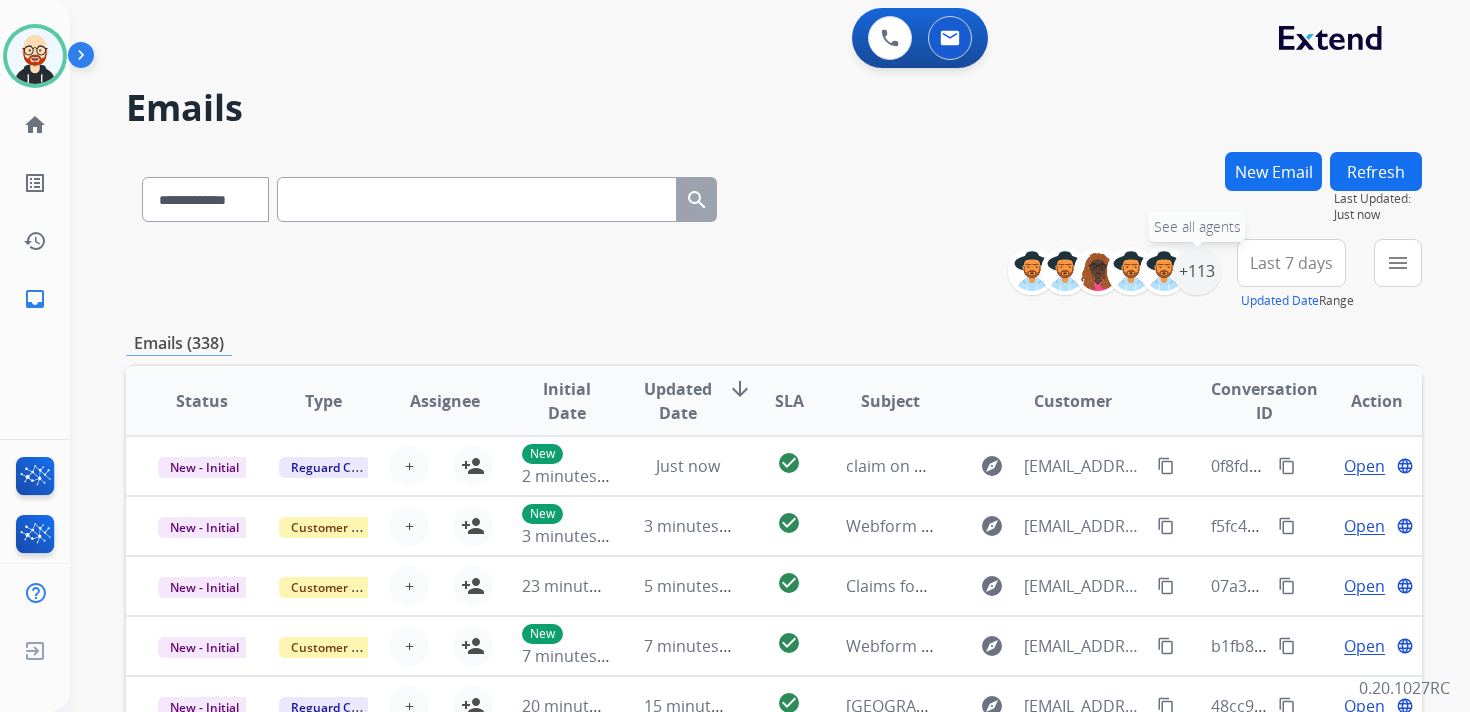 click on "+113" at bounding box center (1197, 271) 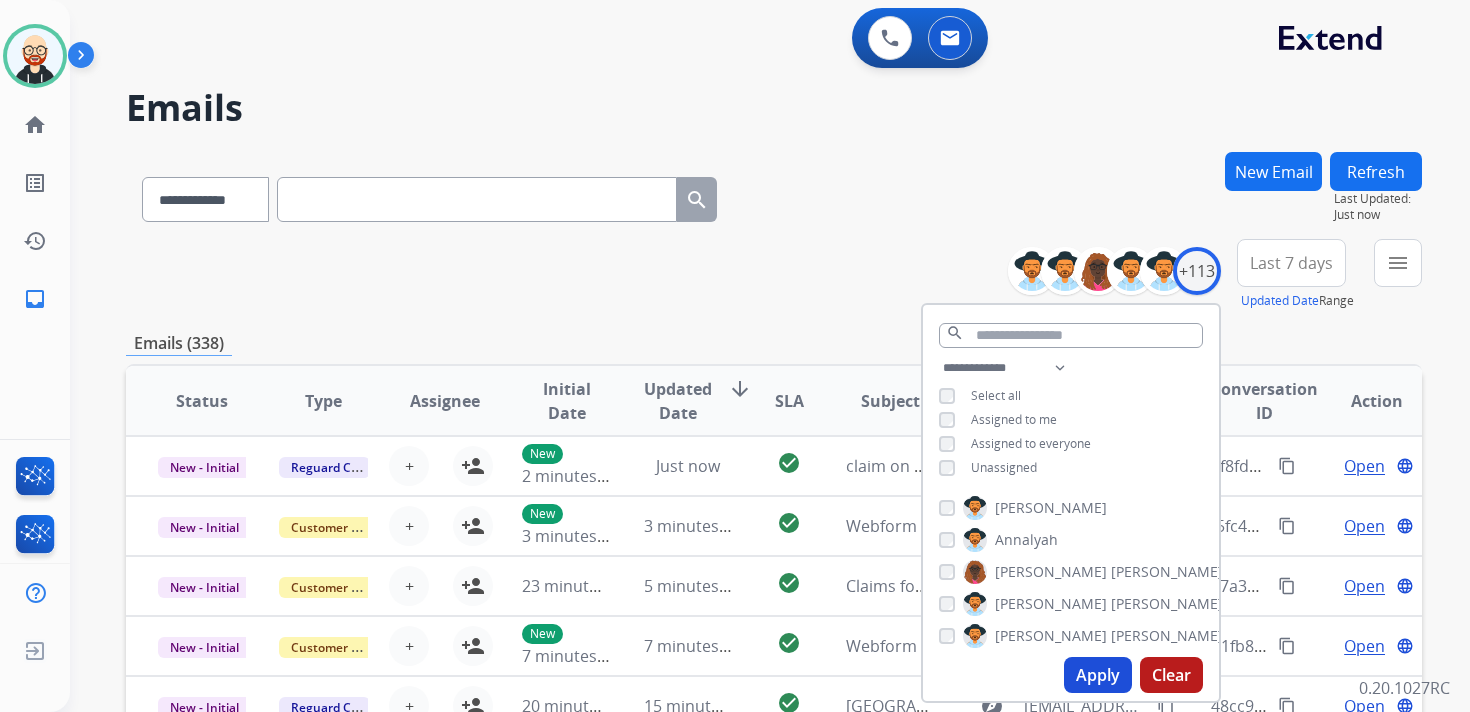 click on "Unassigned" at bounding box center [1004, 467] 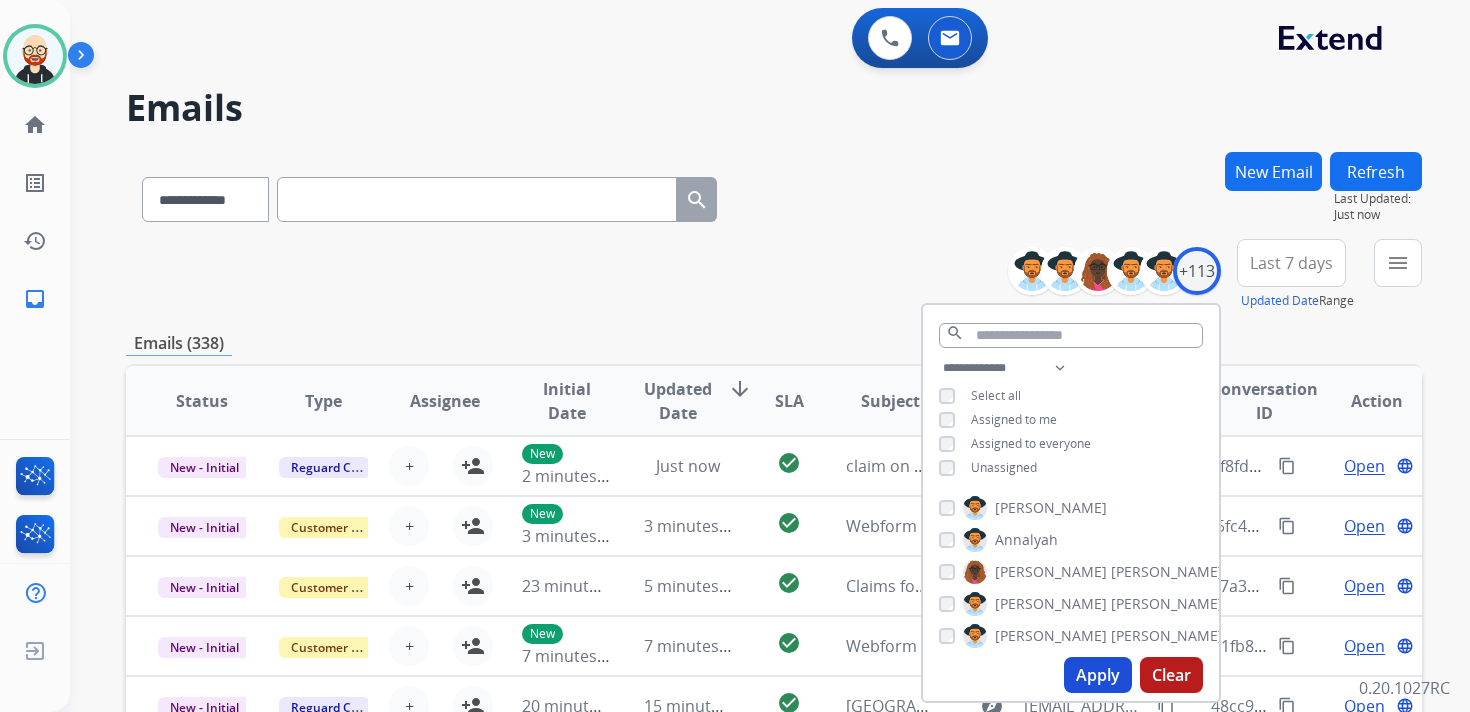 click on "Apply" at bounding box center [1098, 675] 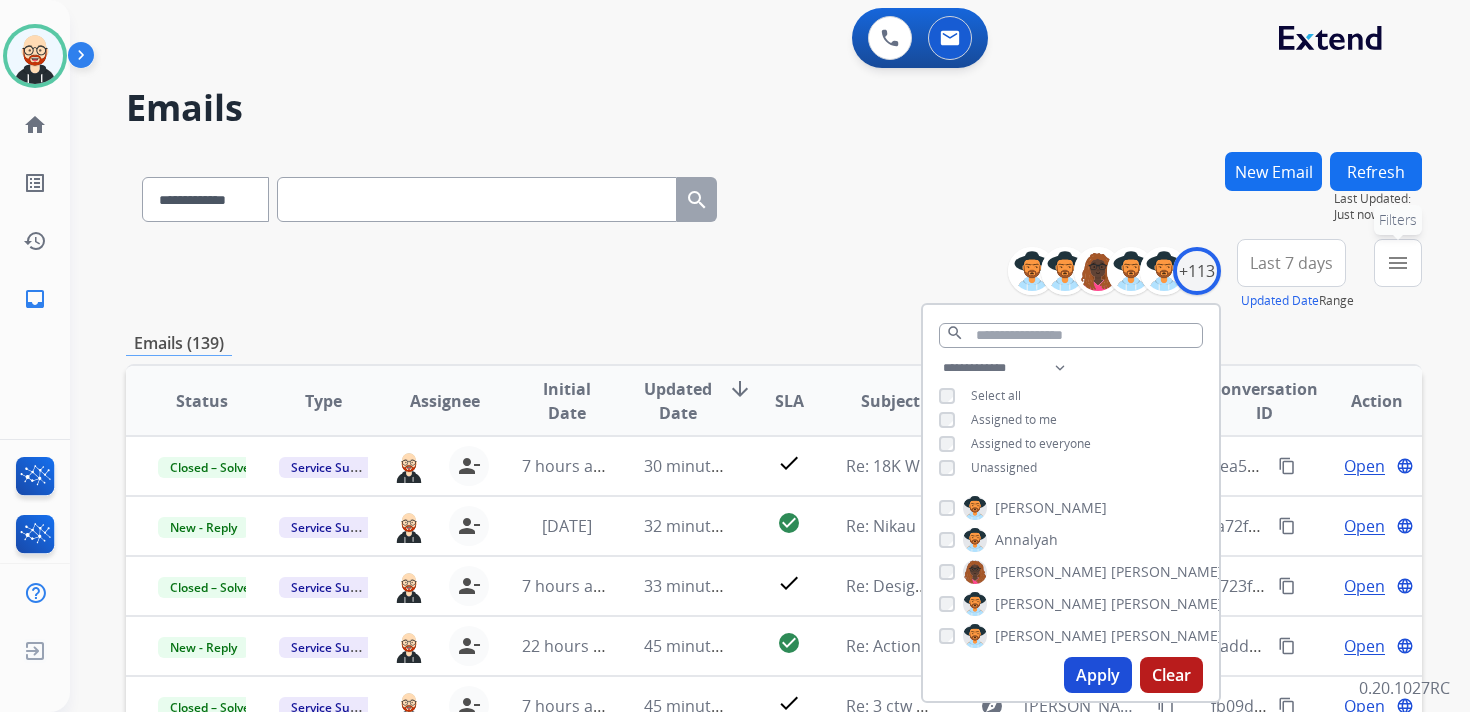 click on "menu  Filters" at bounding box center [1398, 263] 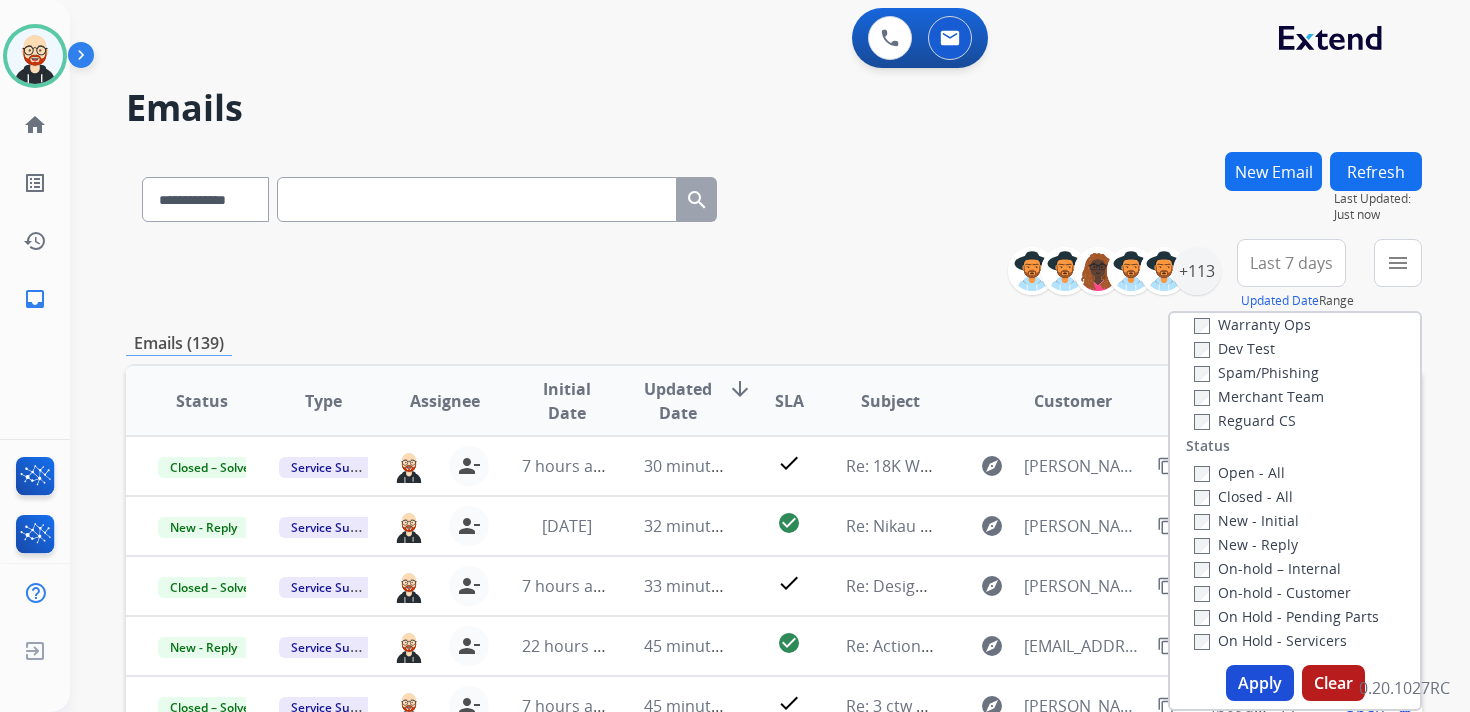 scroll, scrollTop: 170, scrollLeft: 0, axis: vertical 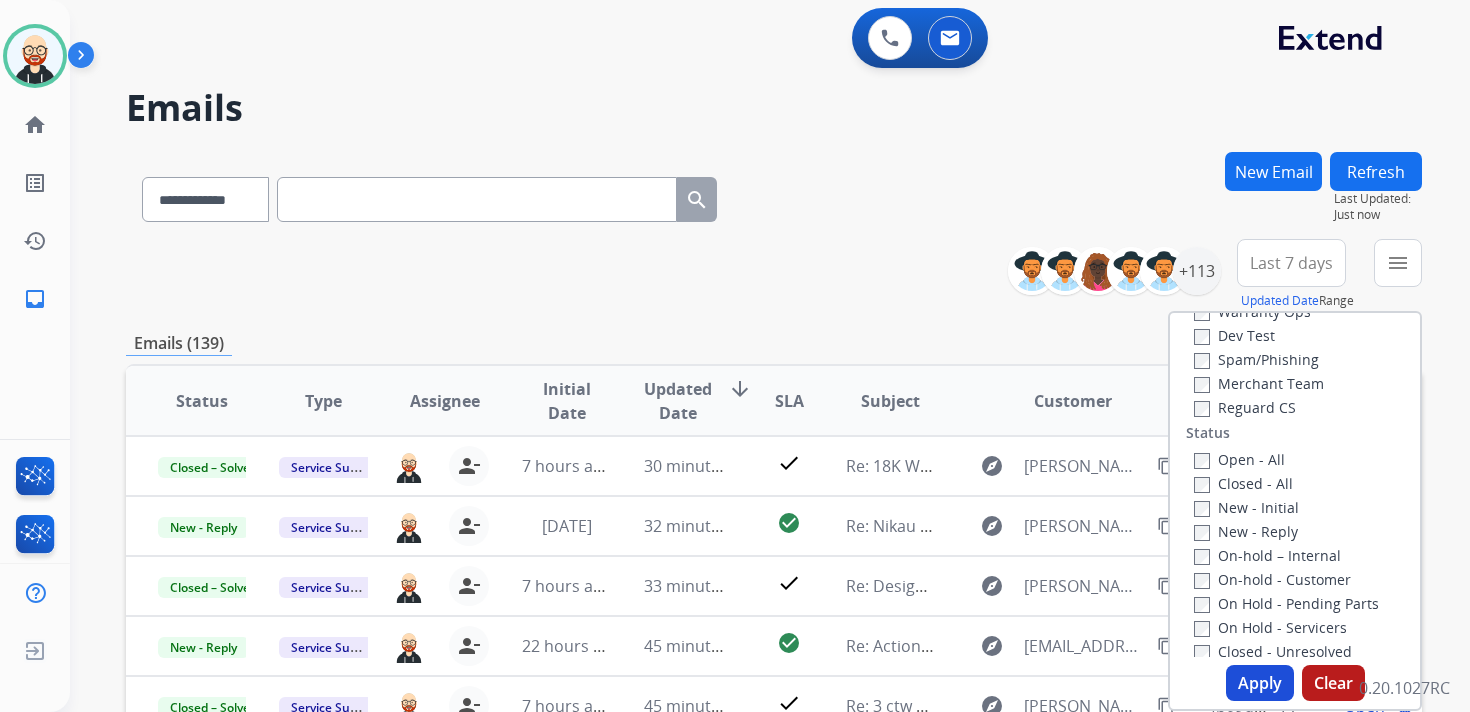 click on "New - Initial" at bounding box center [1246, 507] 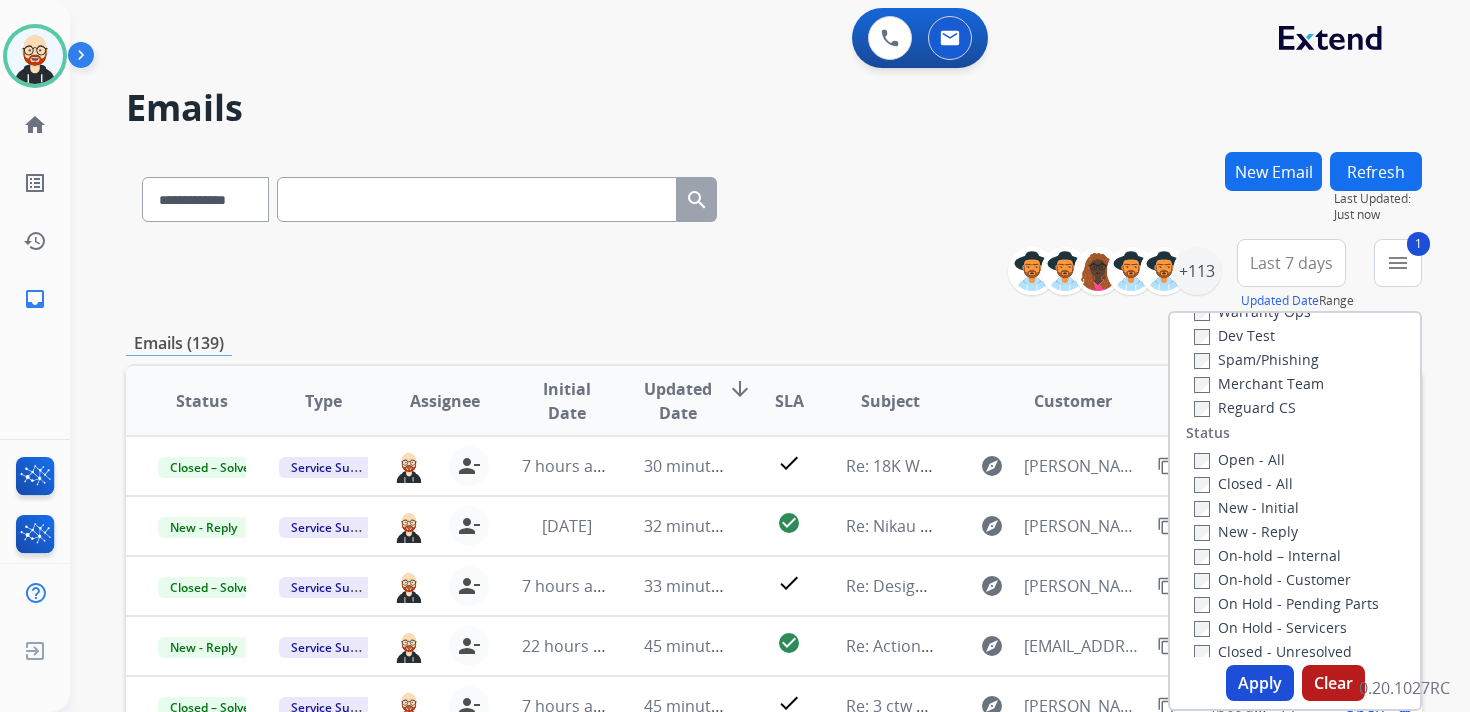 click on "New - Reply" at bounding box center [1246, 531] 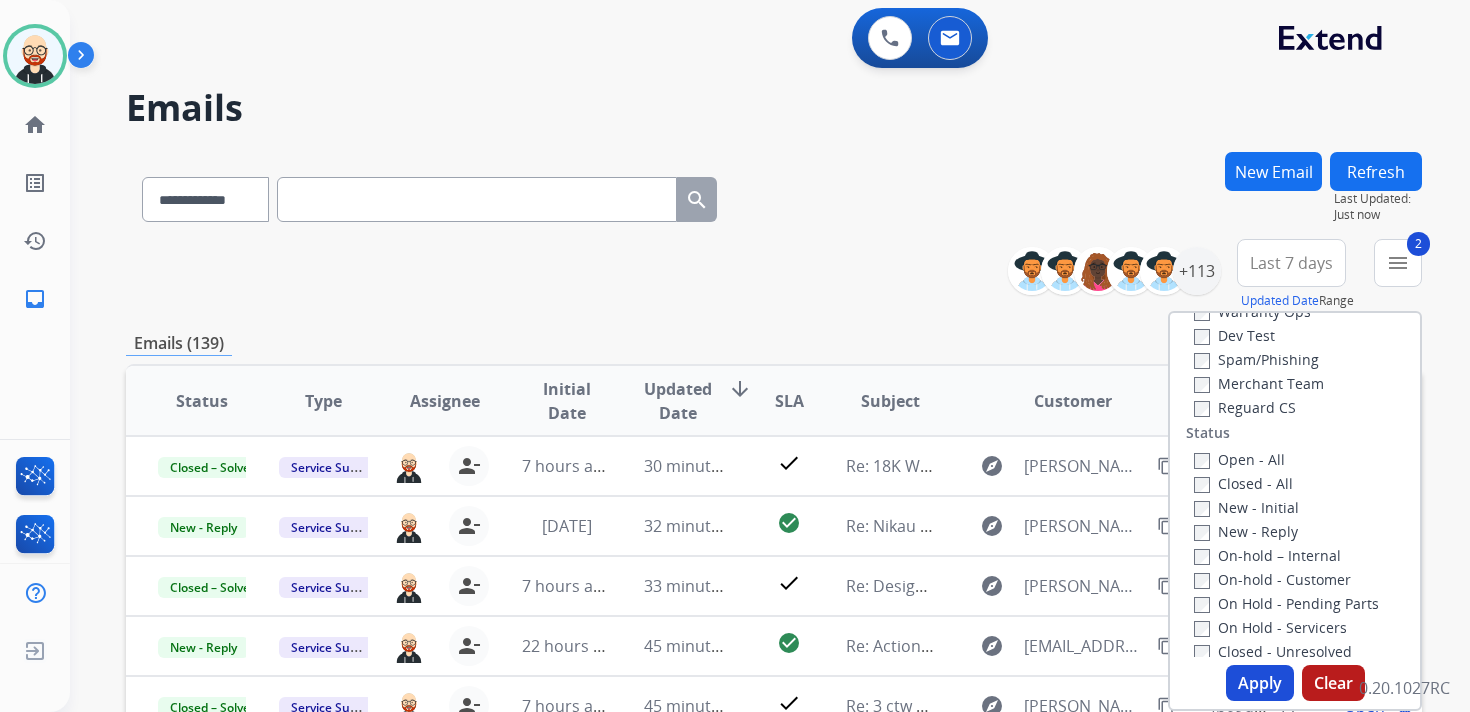 click on "Apply" at bounding box center (1260, 683) 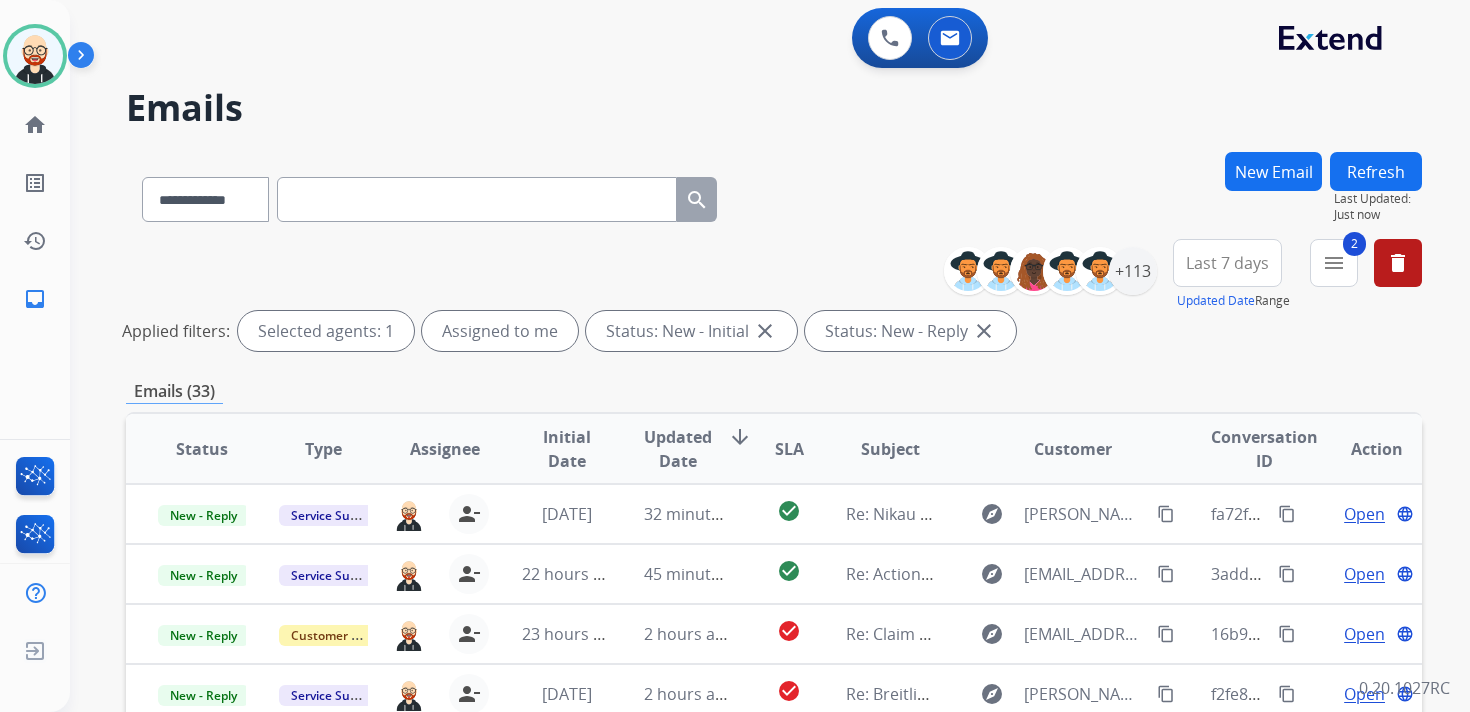 click on "Last 7 days" at bounding box center (1227, 263) 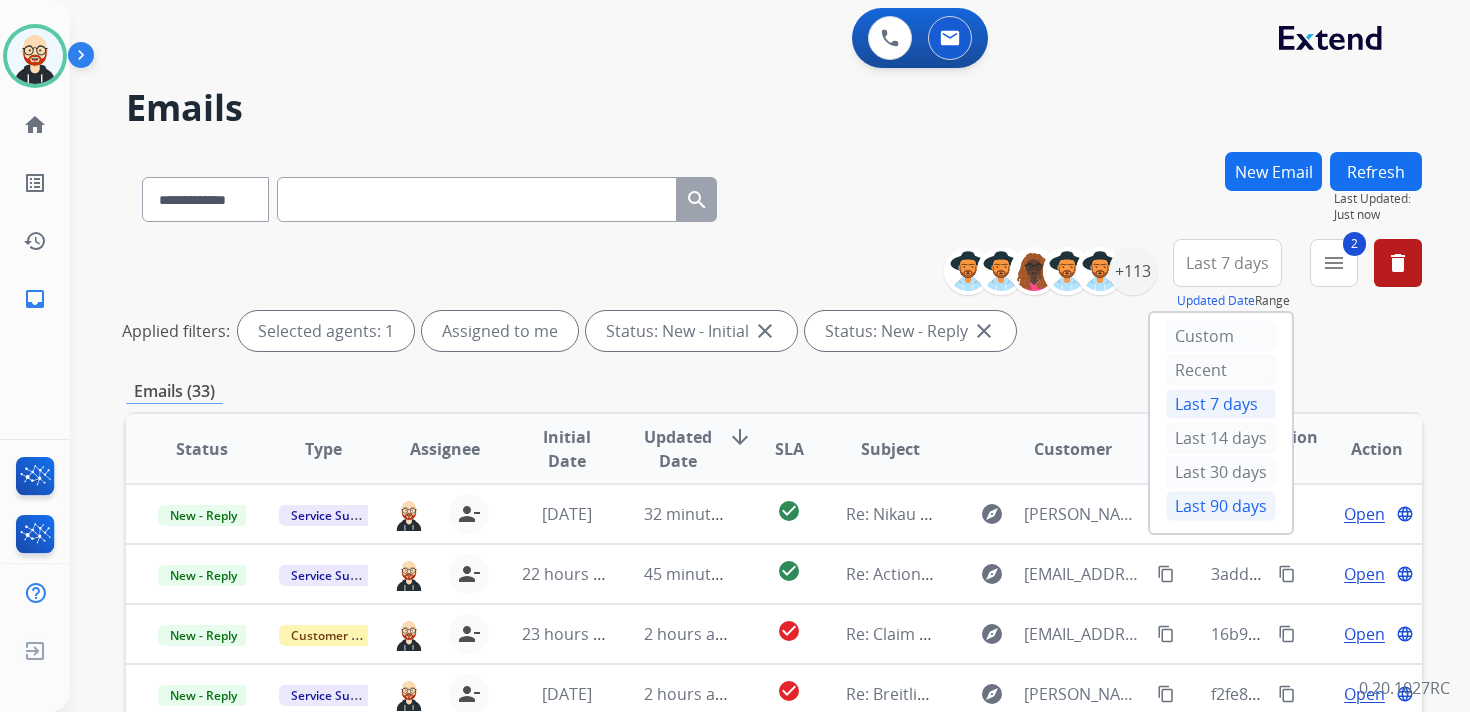 click on "Last 90 days" at bounding box center (1221, 506) 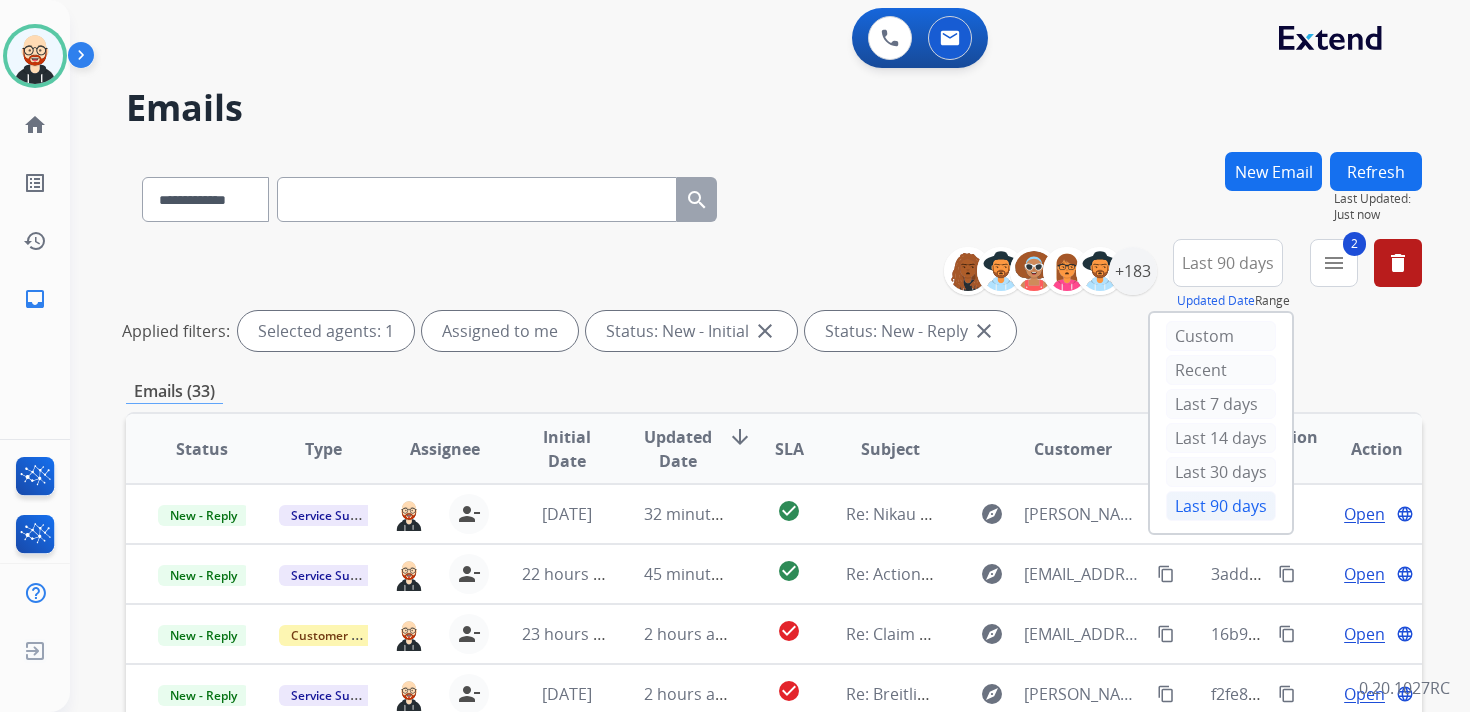 click on "Updated Date" at bounding box center [678, 449] 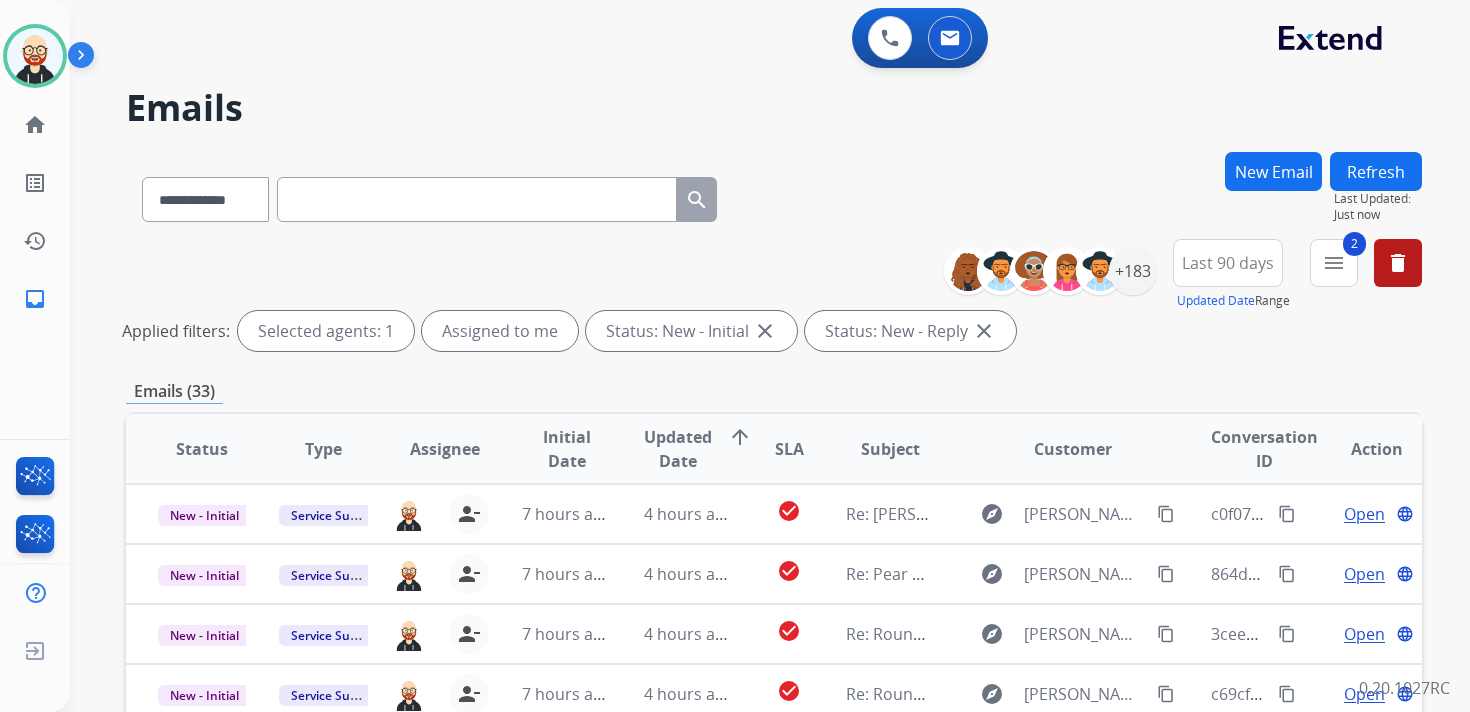 scroll, scrollTop: 2, scrollLeft: 0, axis: vertical 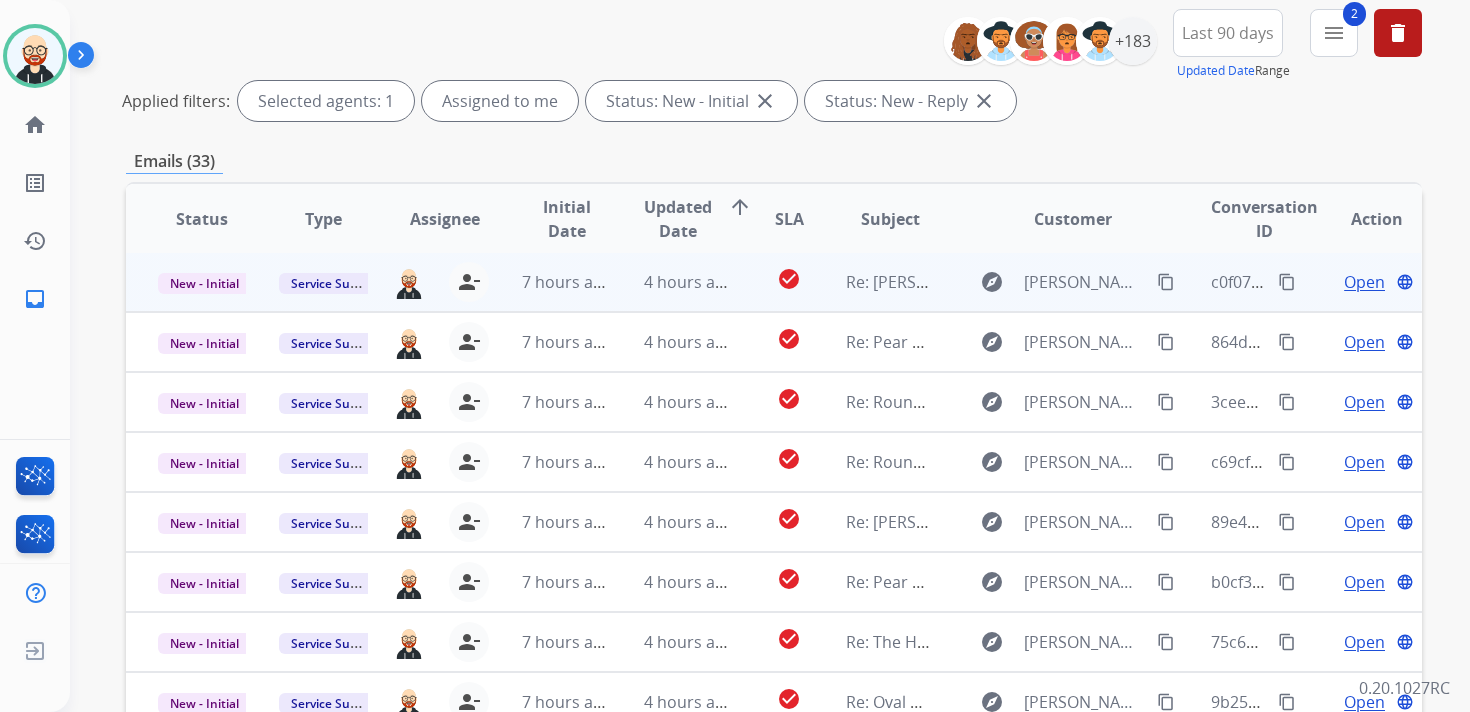 click on "Open" at bounding box center (1364, 282) 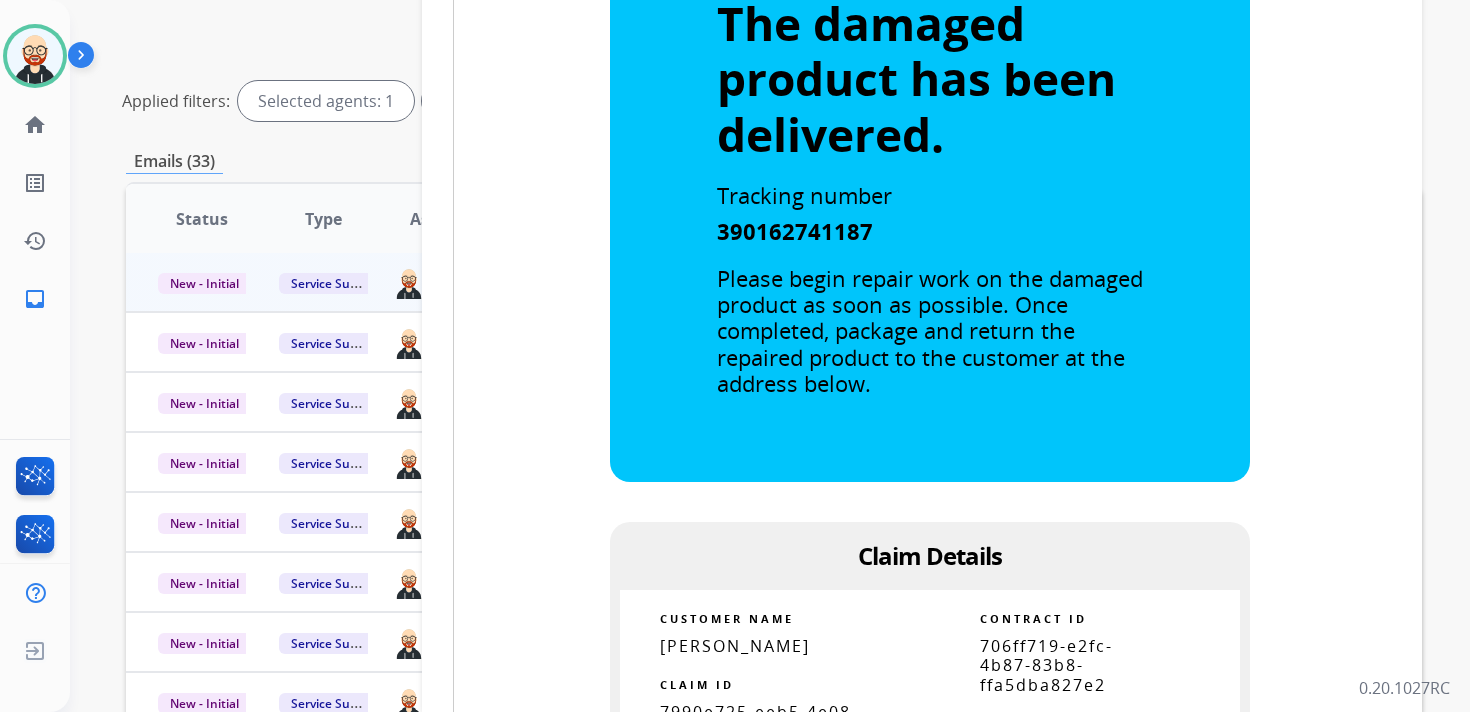 scroll, scrollTop: 911, scrollLeft: 0, axis: vertical 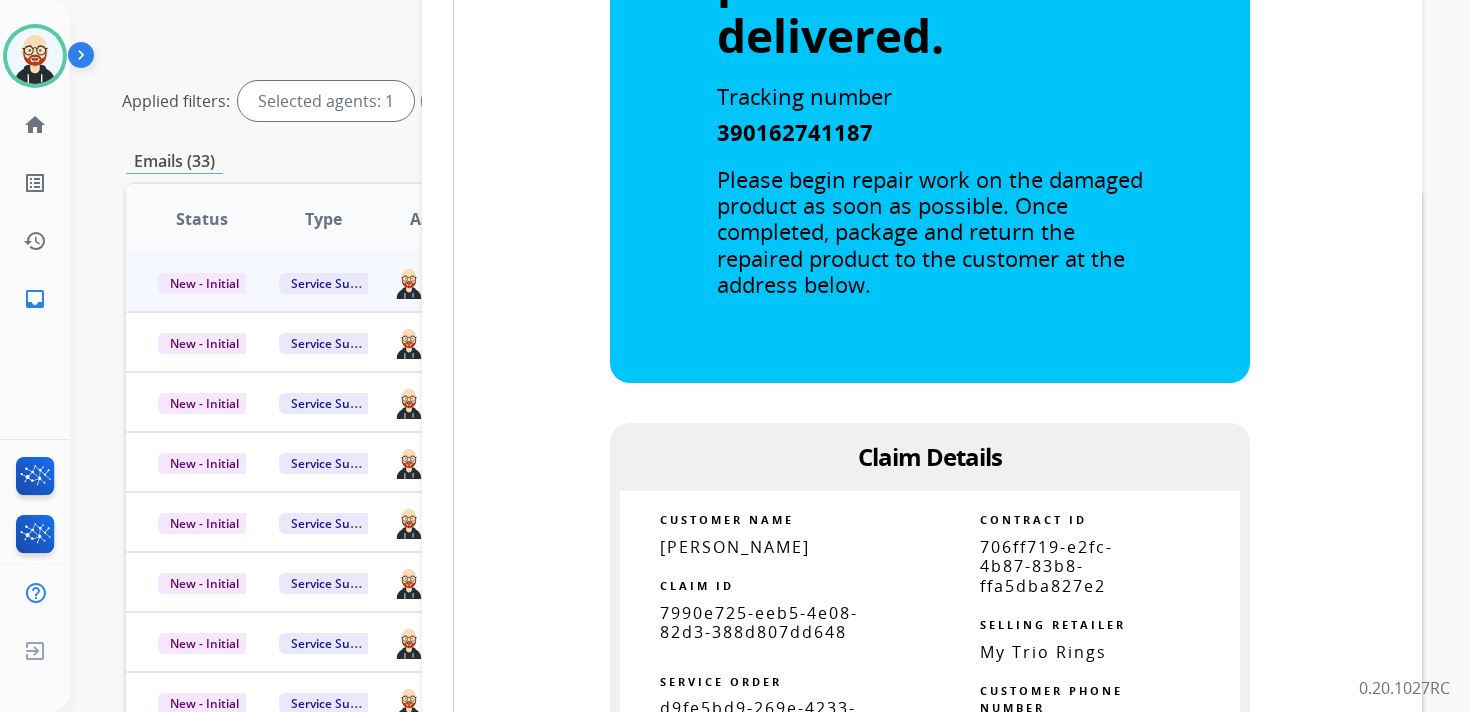 click on "7990e725-eeb5-4e08-82d3-388d807dd648" at bounding box center [759, 622] 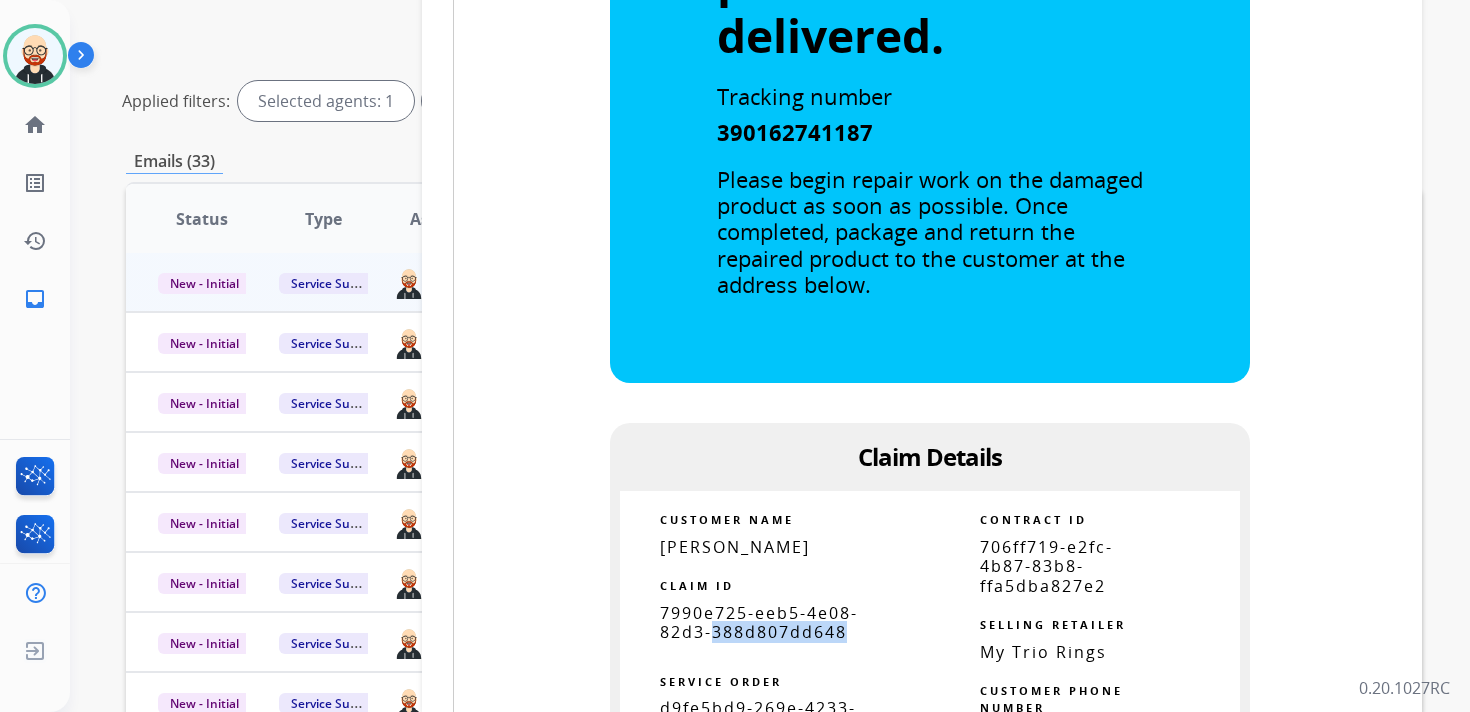 click on "7990e725-eeb5-4e08-82d3-388d807dd648" at bounding box center [759, 622] 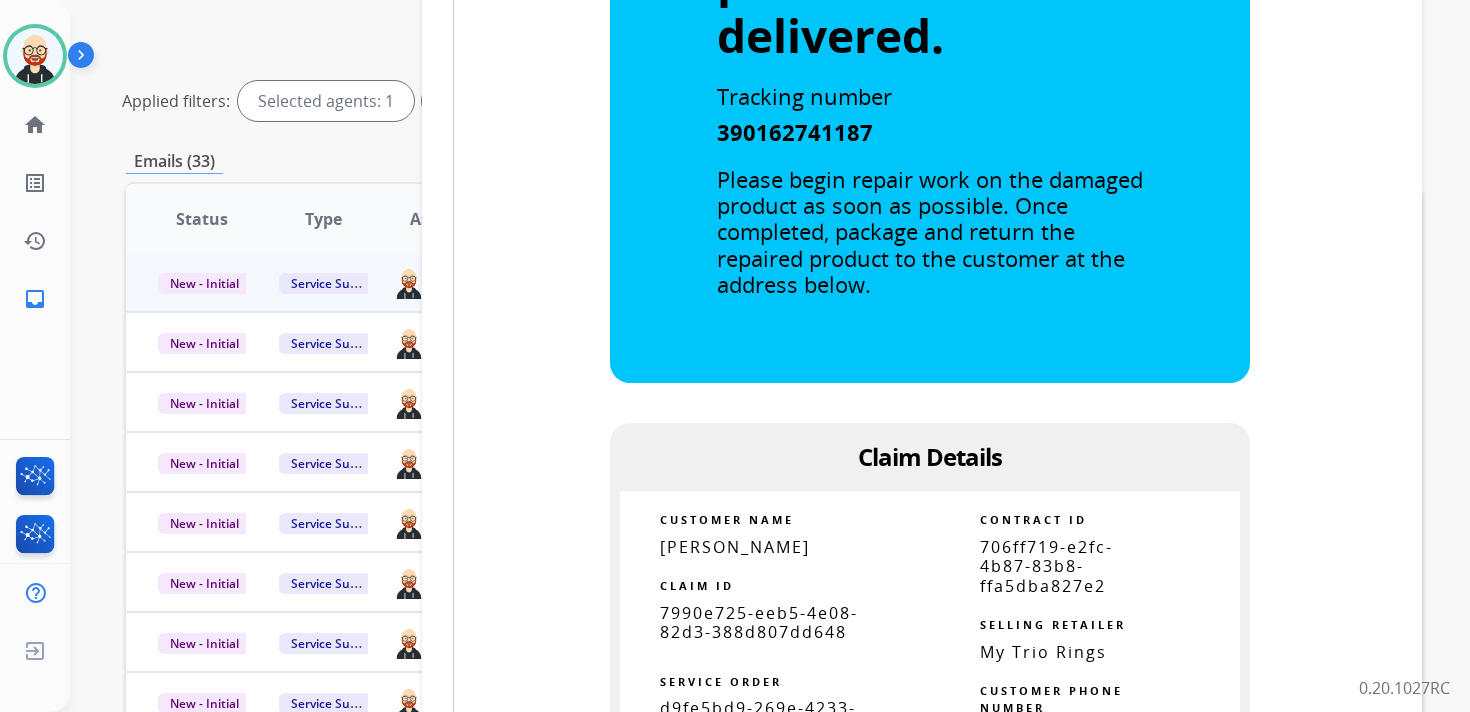 click on "7990e725-eeb5-4e08-82d3-388d807dd648" at bounding box center [759, 622] 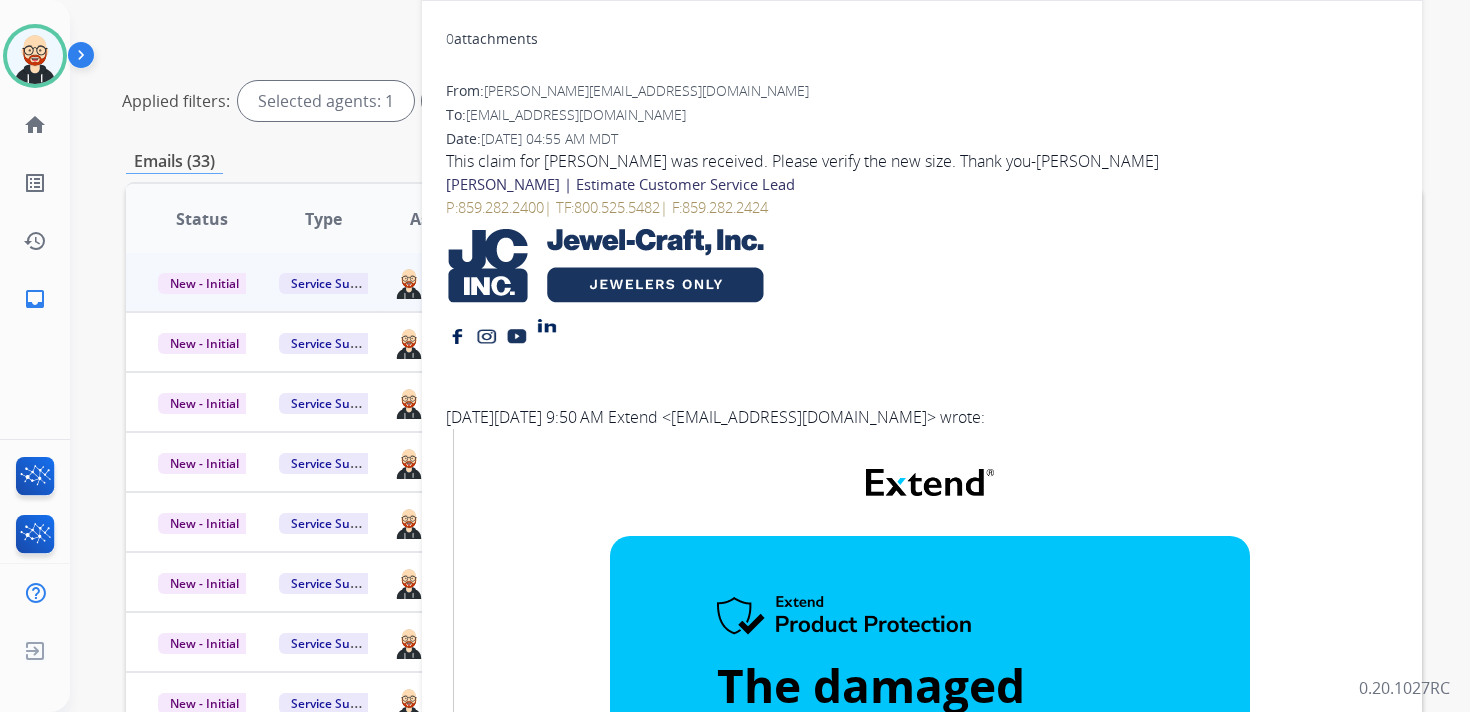scroll, scrollTop: 0, scrollLeft: 0, axis: both 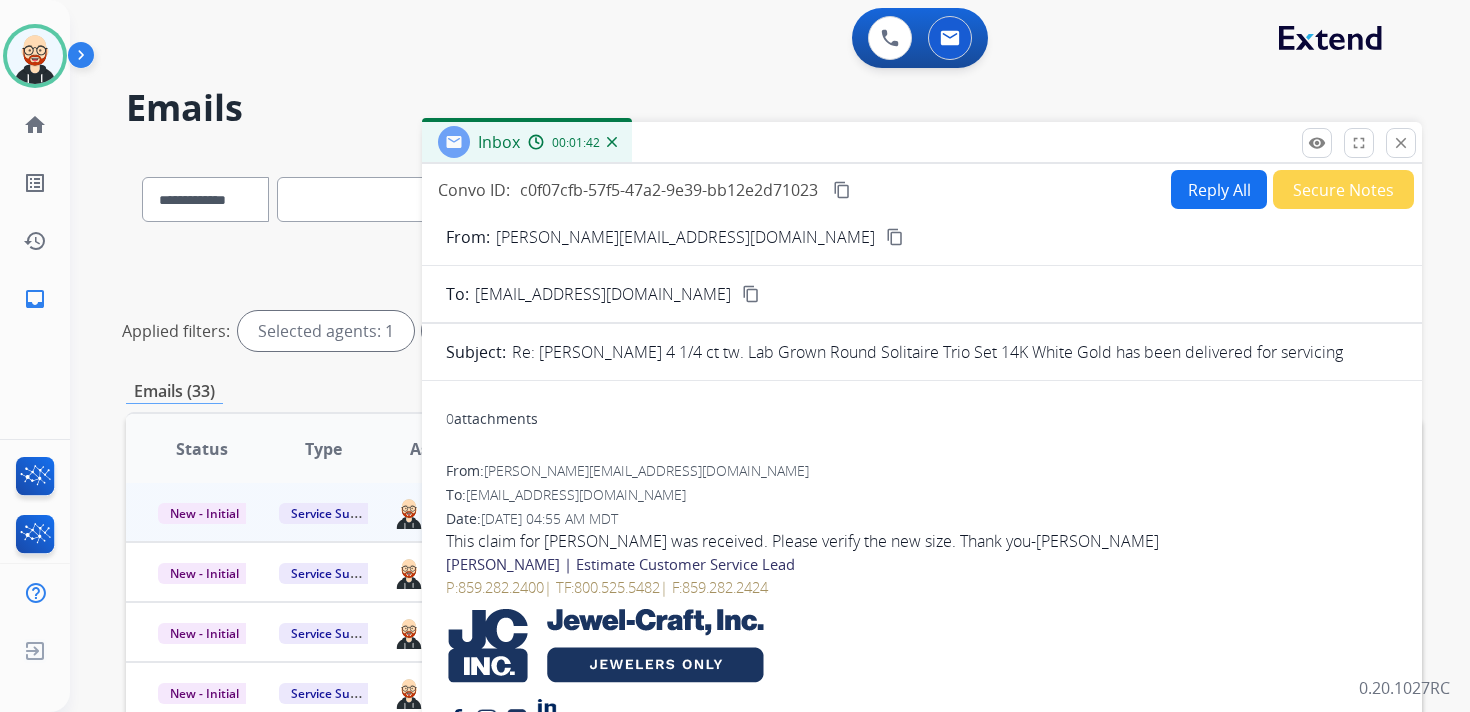 click on "content_copy" at bounding box center (842, 190) 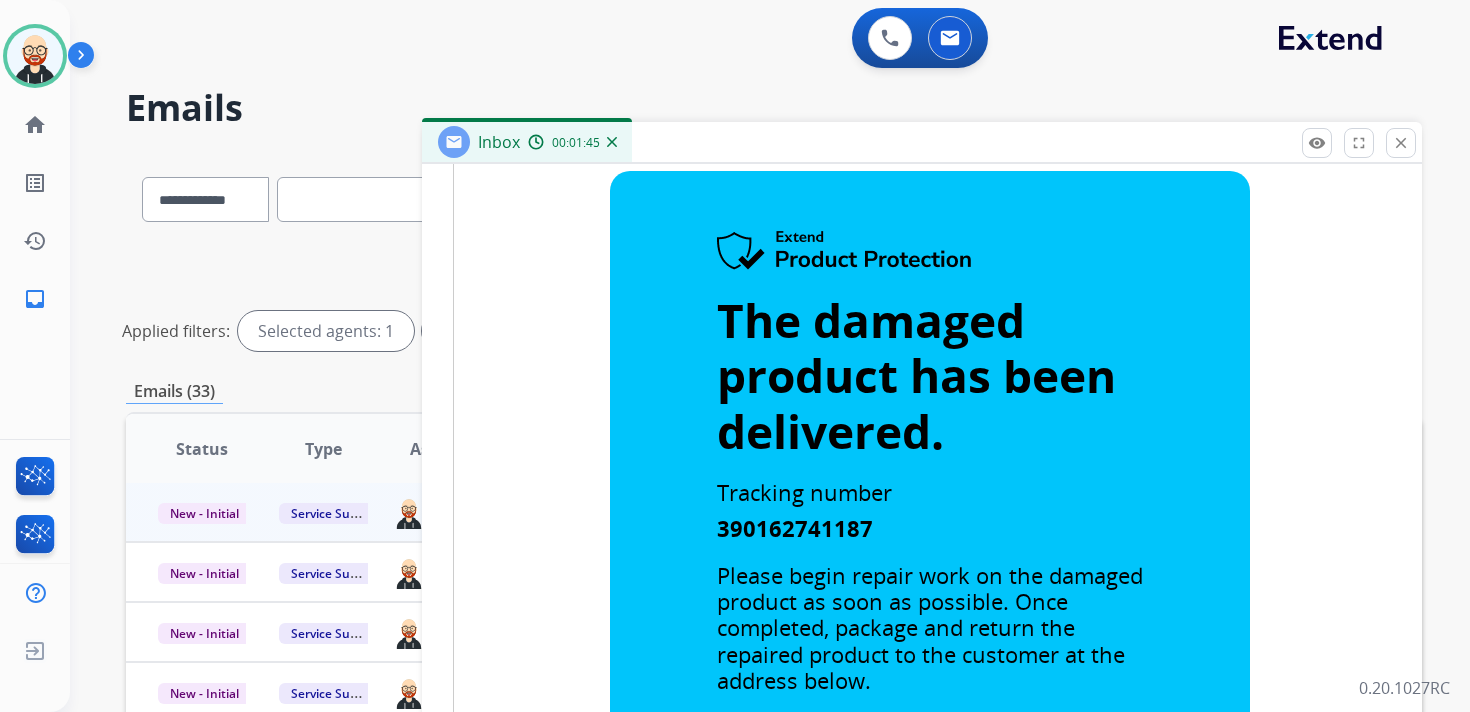 scroll, scrollTop: 0, scrollLeft: 0, axis: both 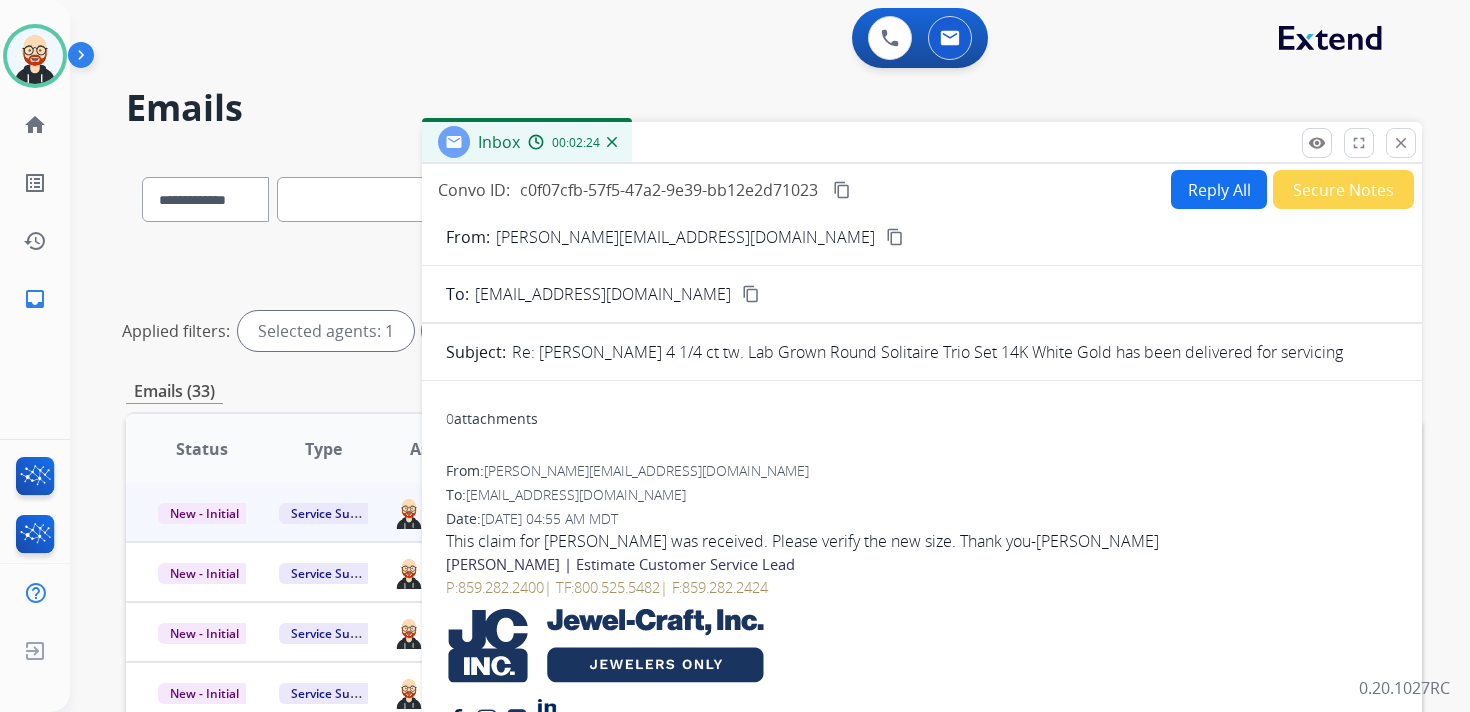 click on "Reply All" at bounding box center [1219, 189] 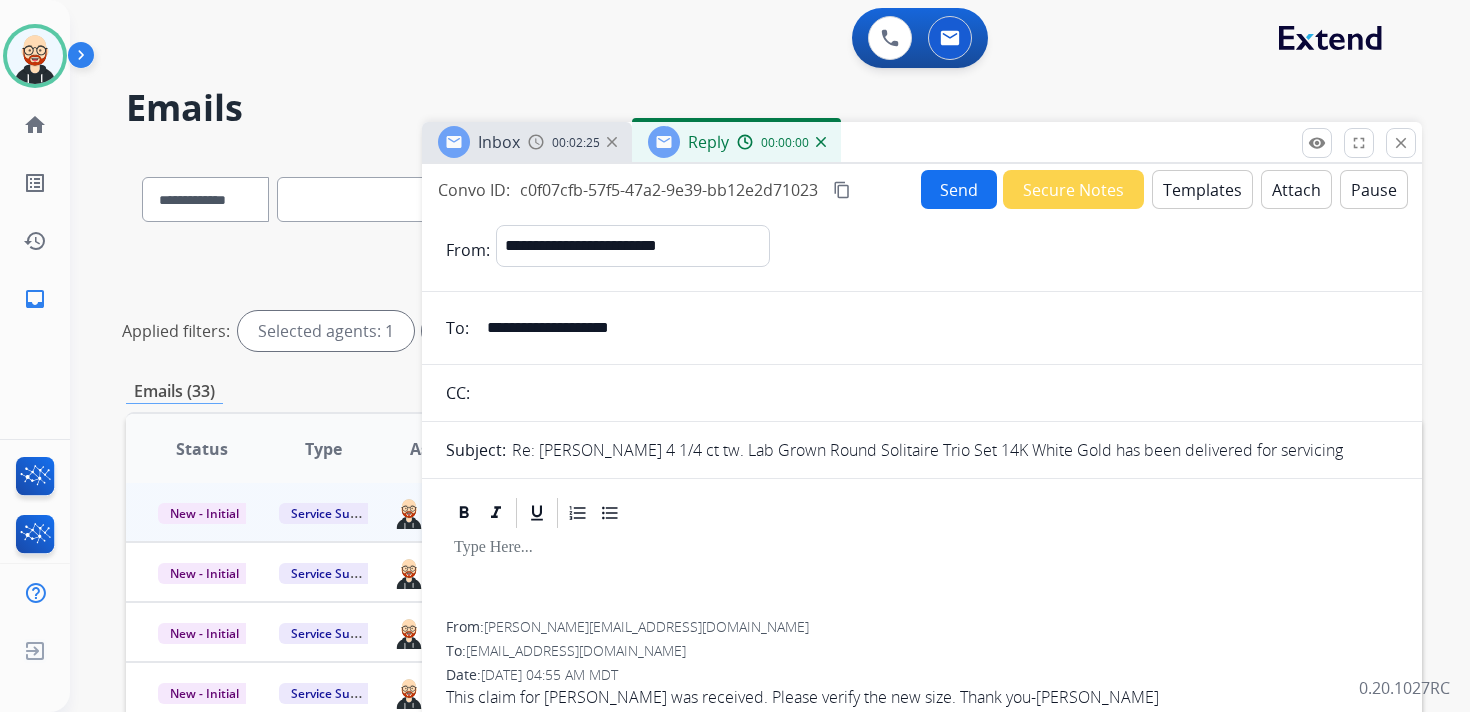 click at bounding box center [922, 576] 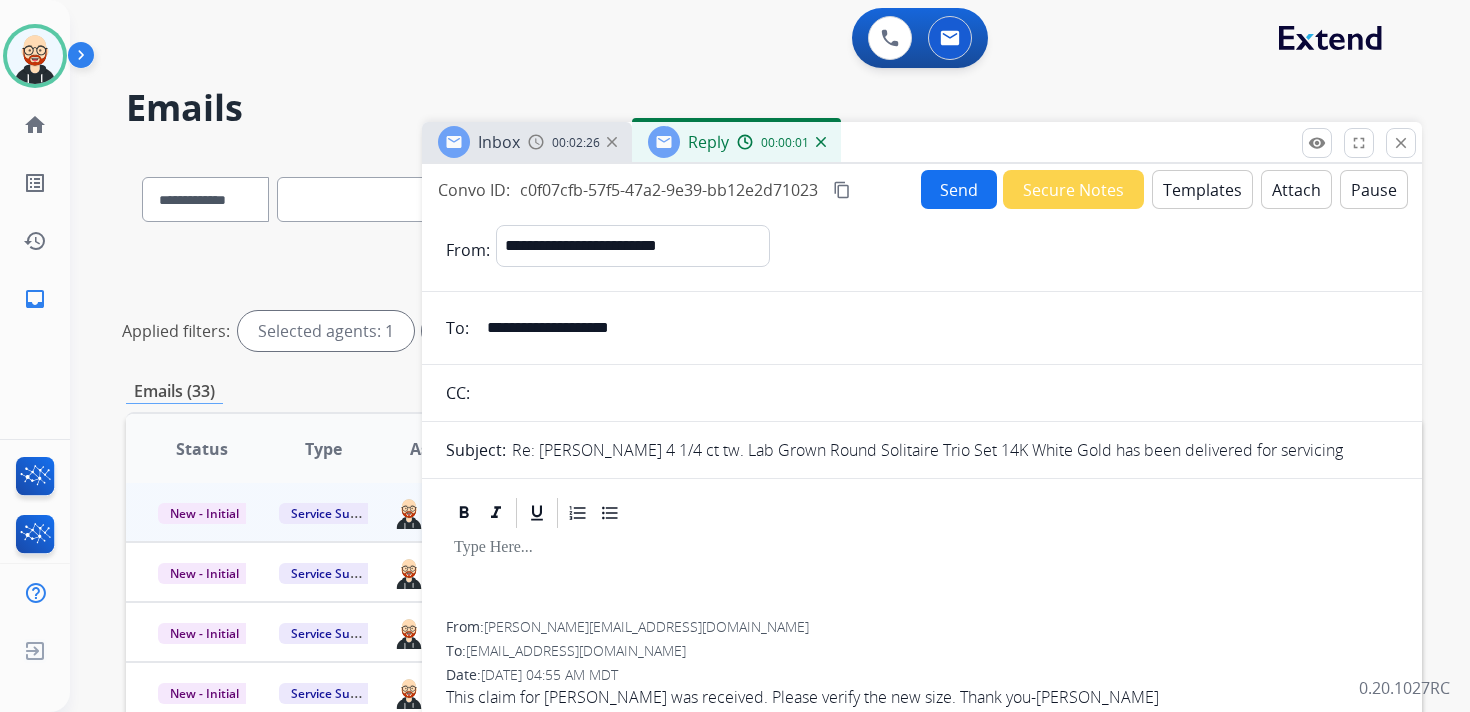 type 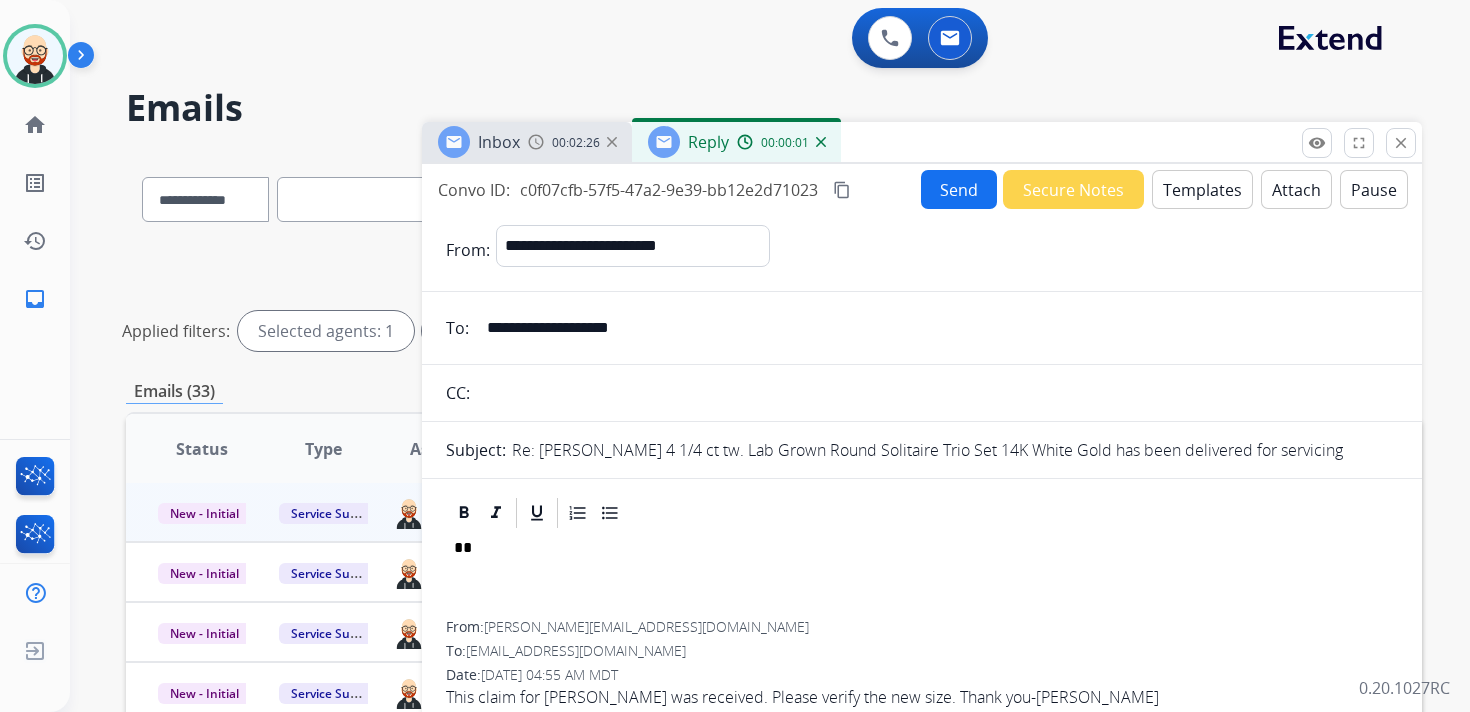 scroll, scrollTop: 5, scrollLeft: 0, axis: vertical 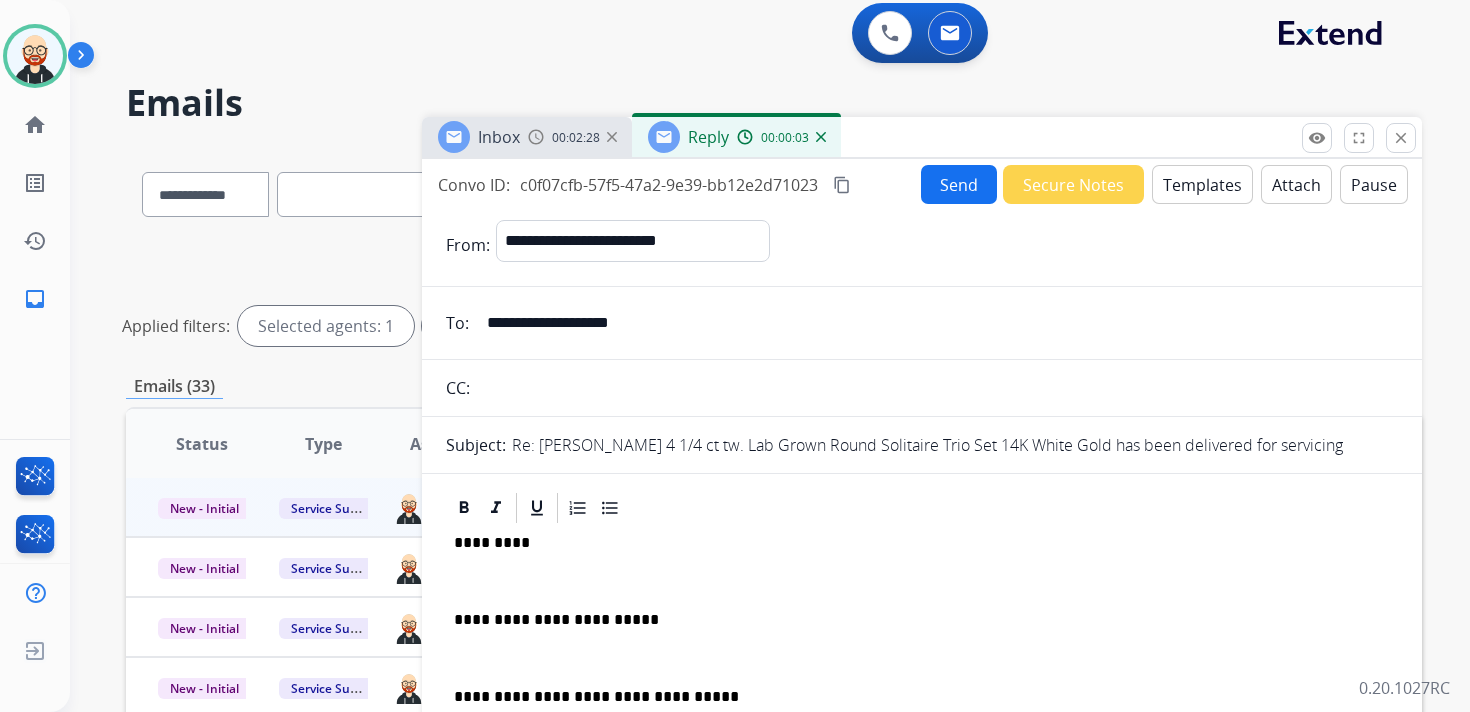 click on "*********" at bounding box center (914, 543) 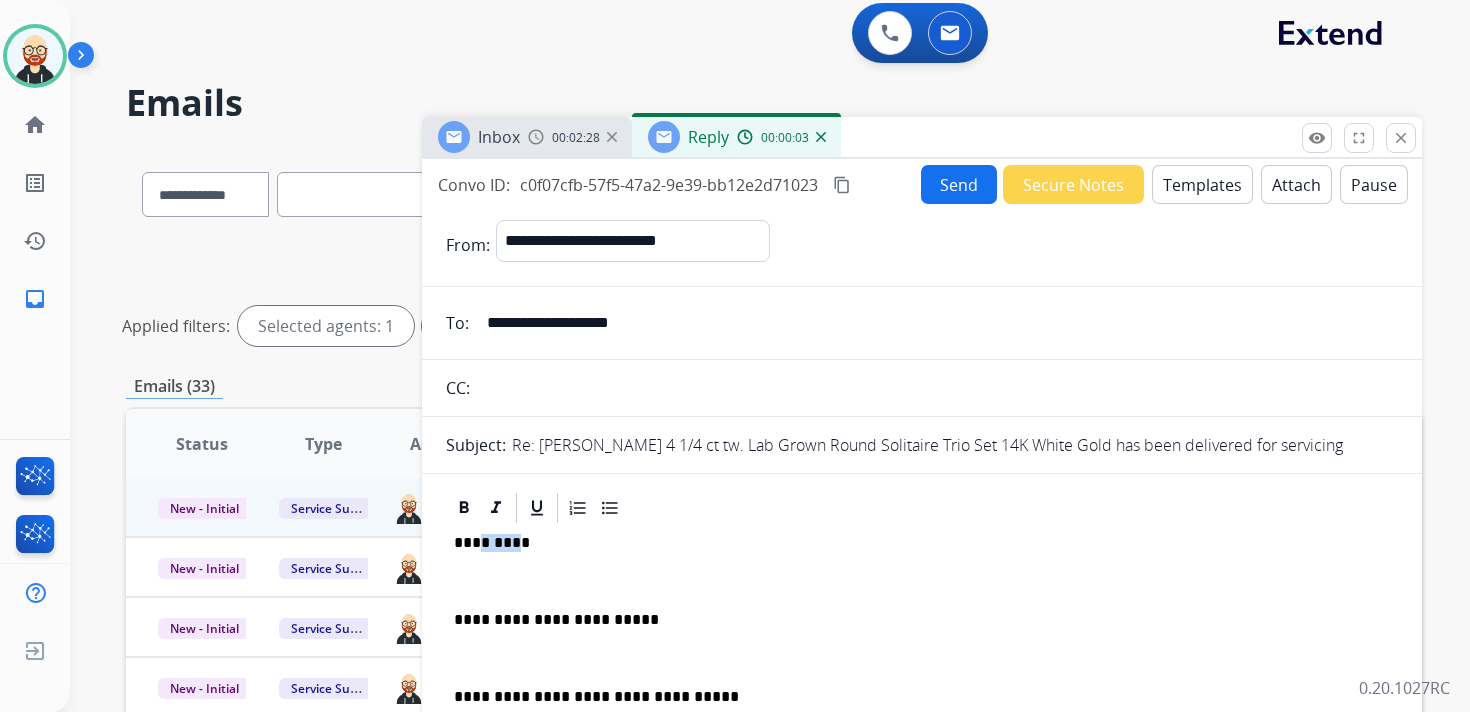 click on "*********" at bounding box center [914, 543] 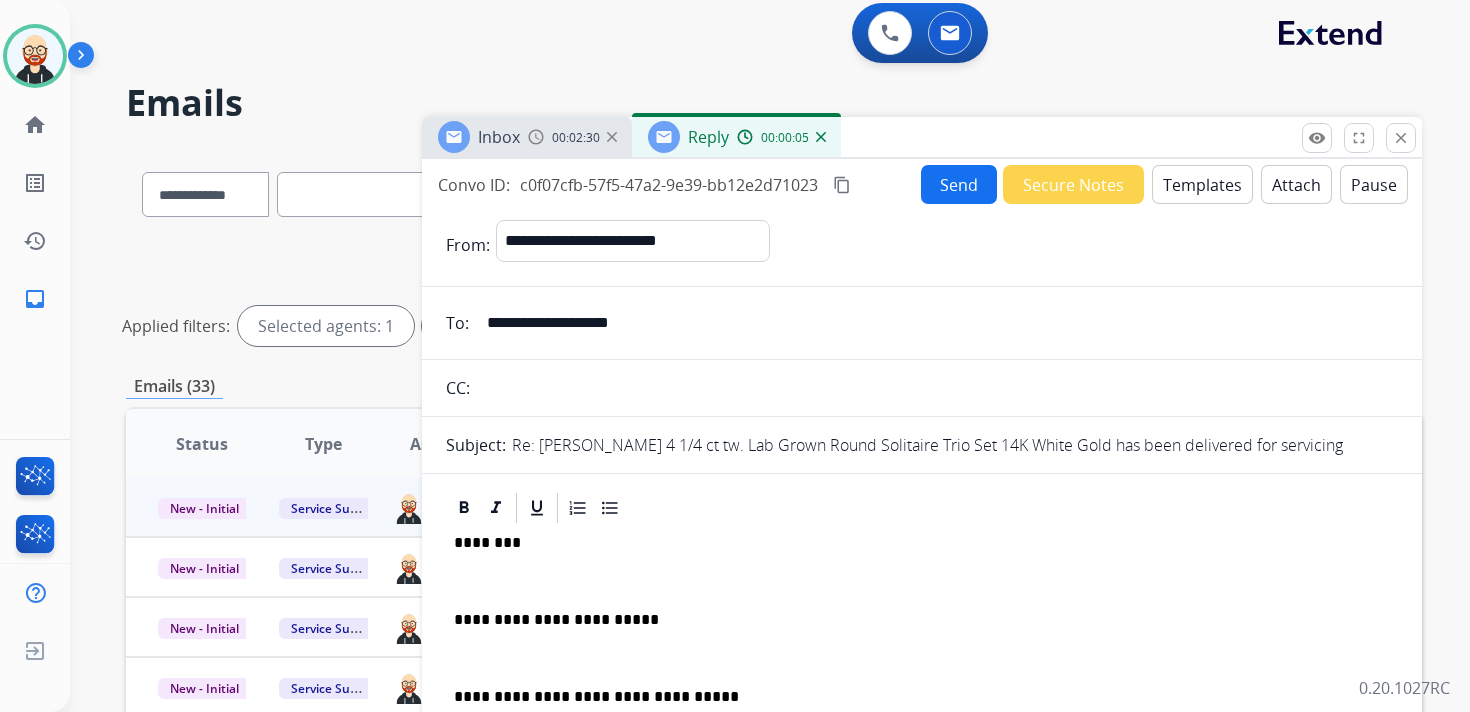 click on "**********" at bounding box center (922, 667) 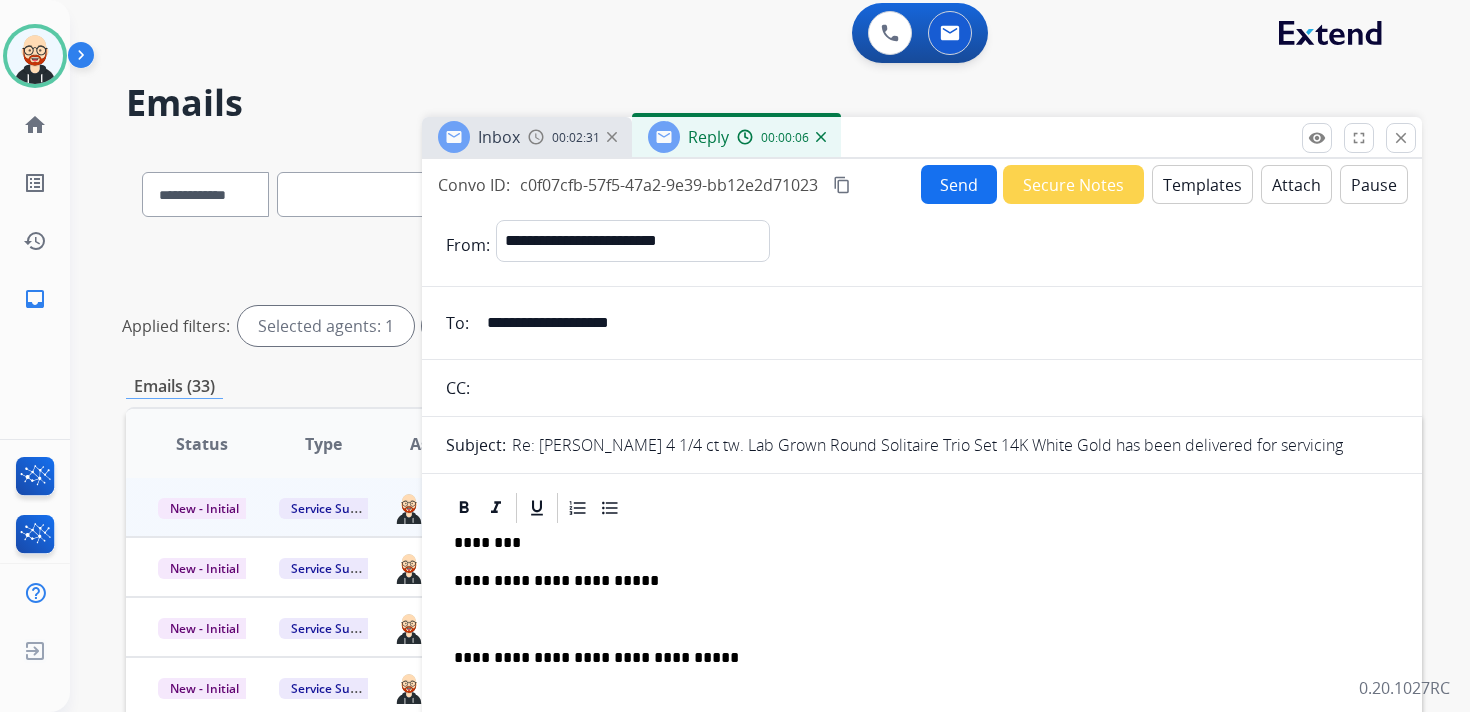 drag, startPoint x: 496, startPoint y: 623, endPoint x: 496, endPoint y: 608, distance: 15 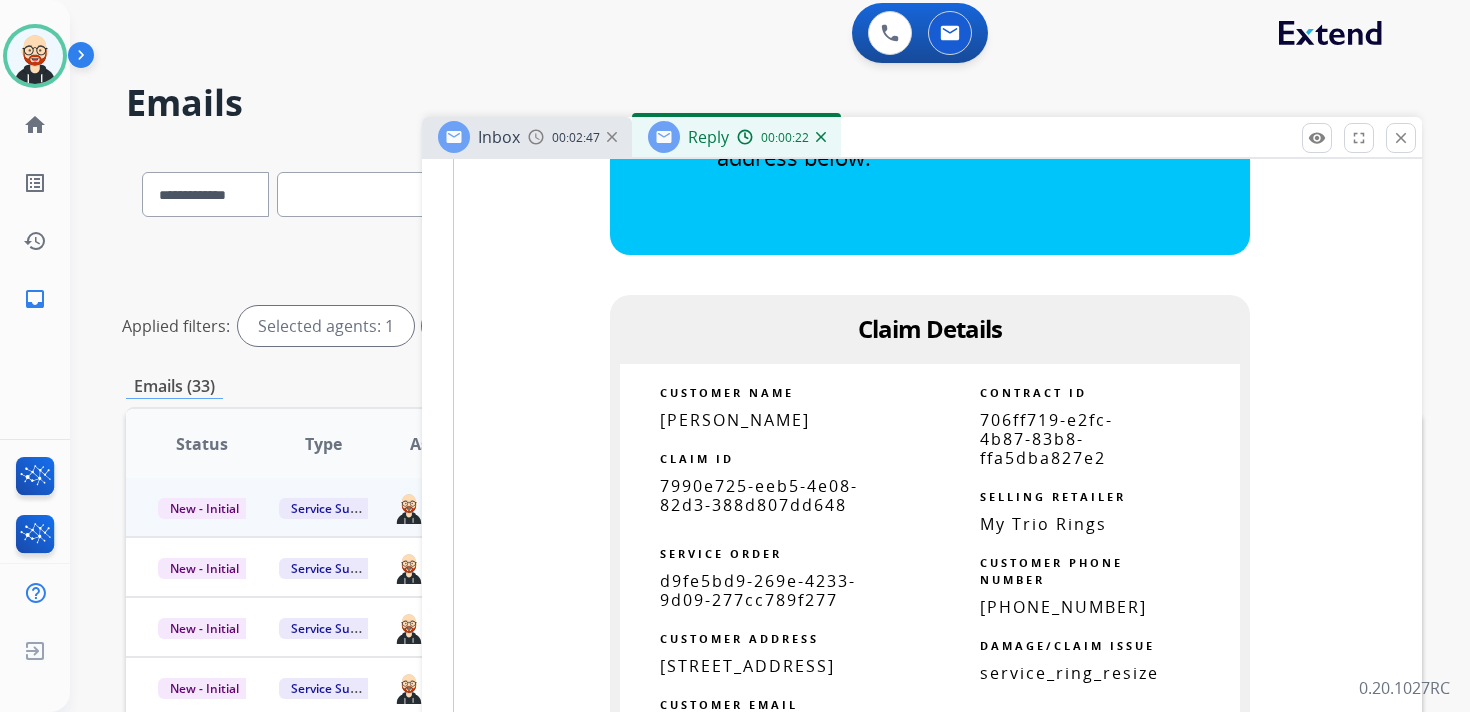 scroll, scrollTop: 0, scrollLeft: 0, axis: both 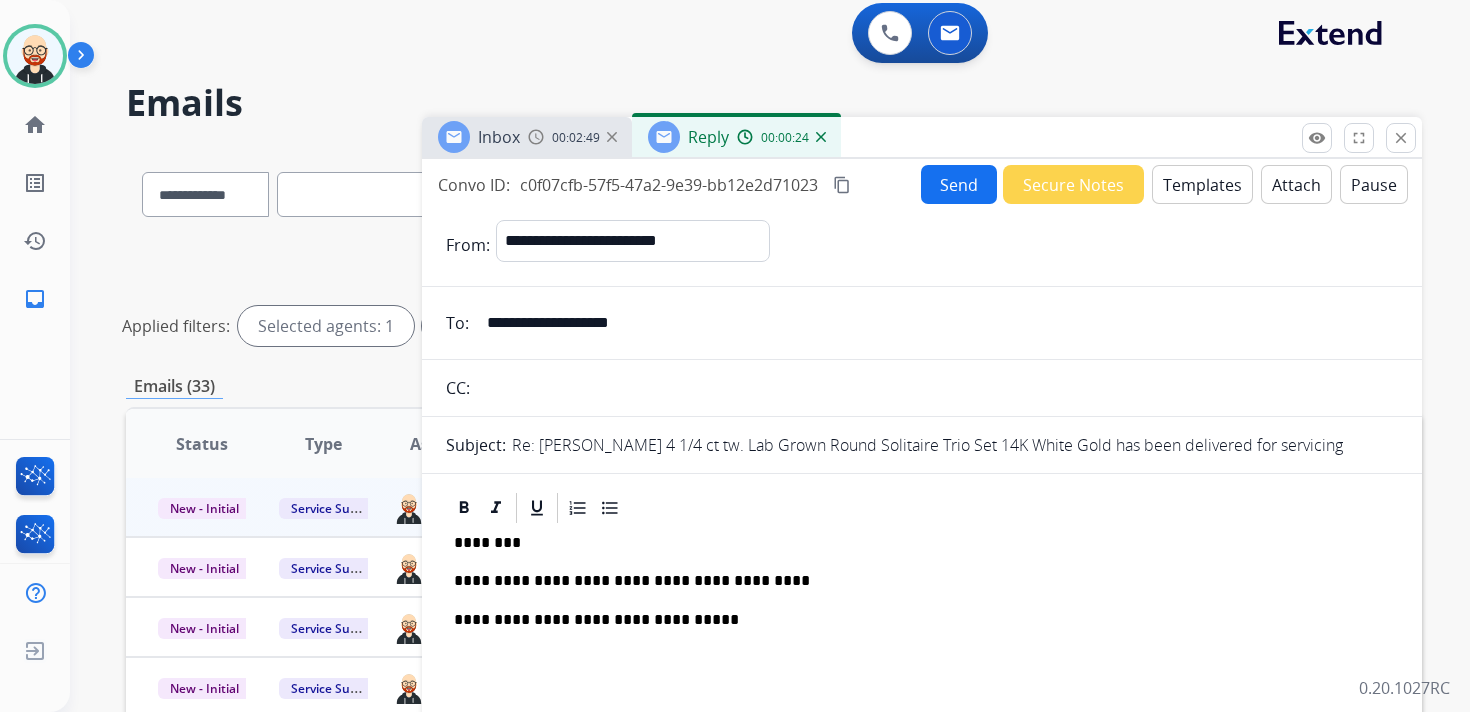 click on "Send" at bounding box center (959, 184) 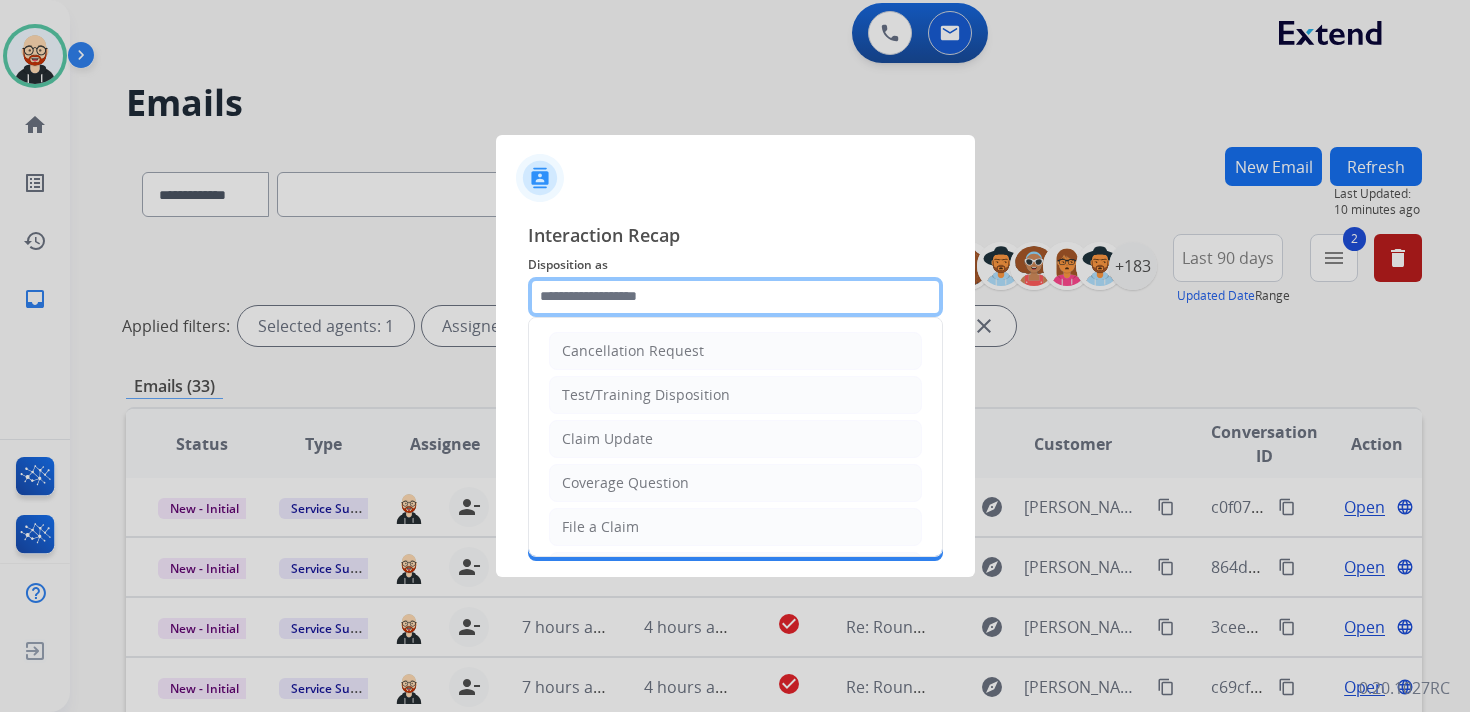 click 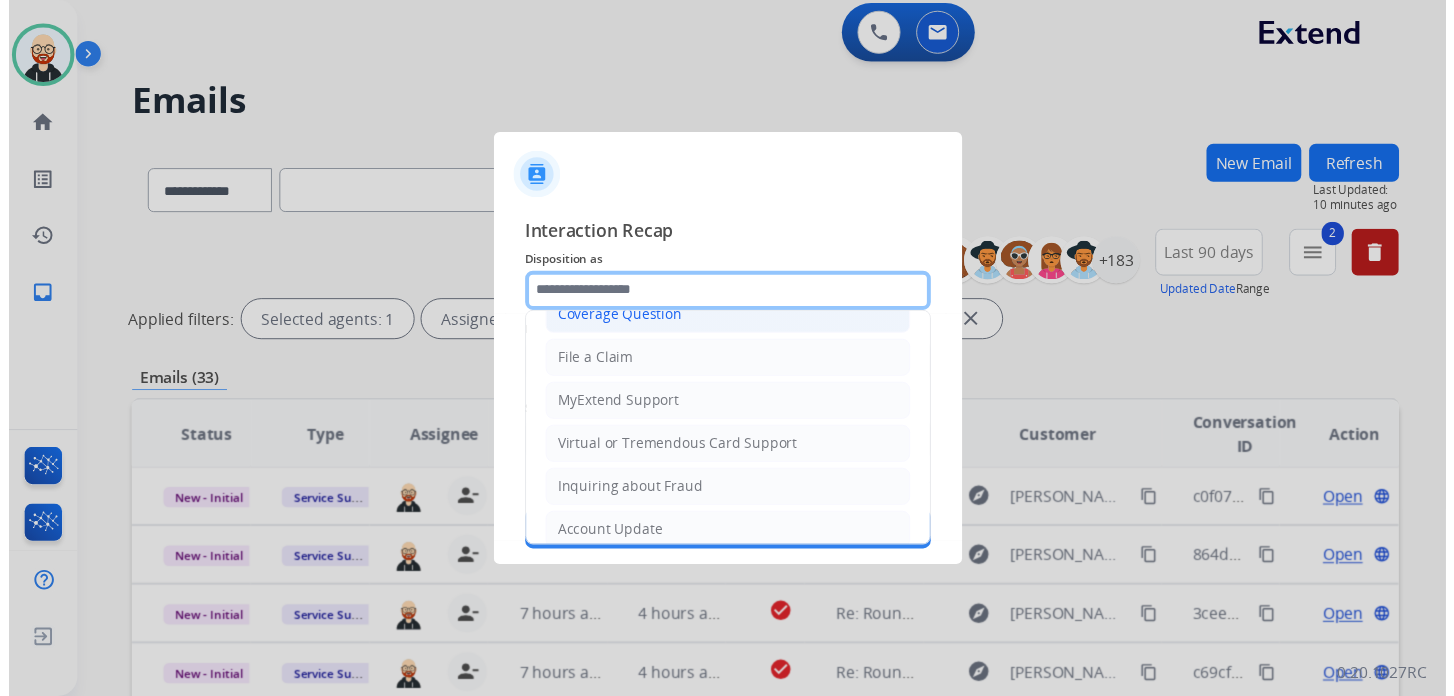 scroll, scrollTop: 300, scrollLeft: 0, axis: vertical 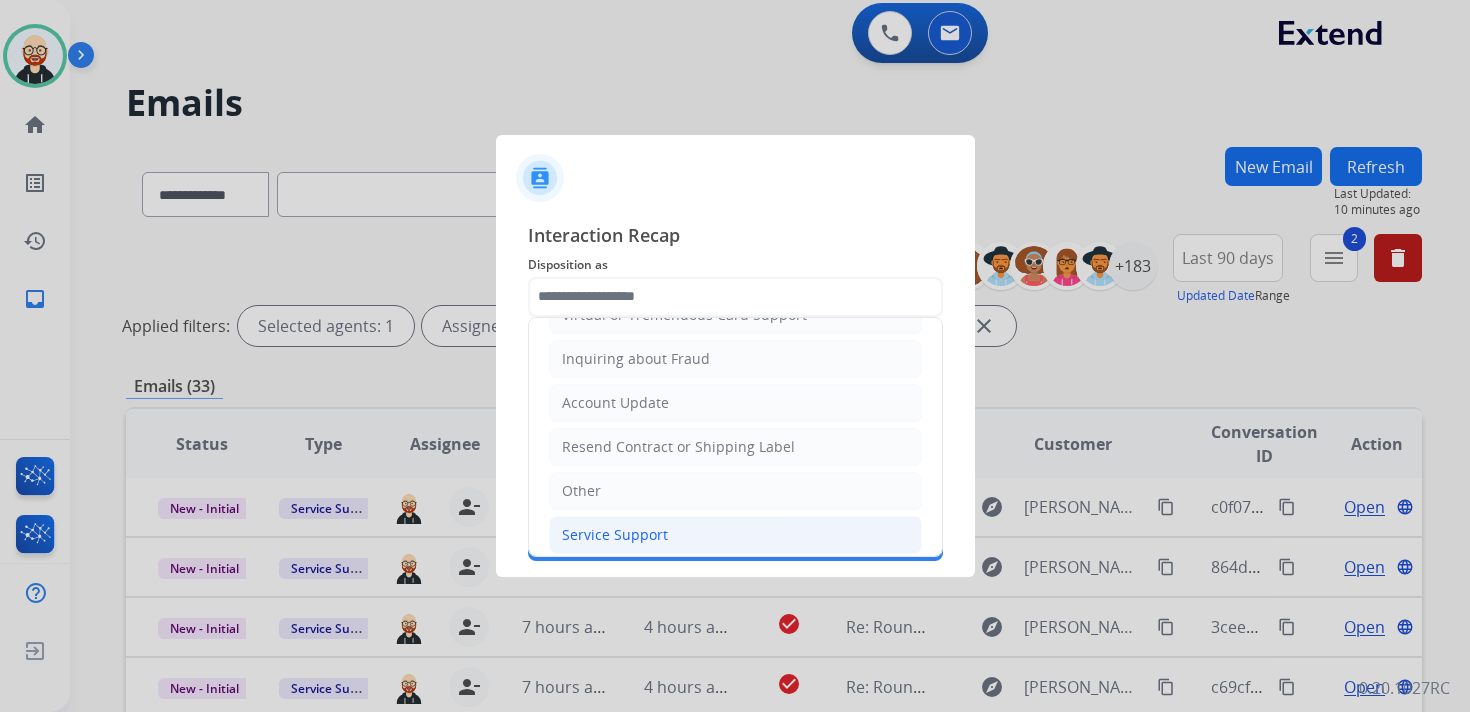 click on "Service Support" 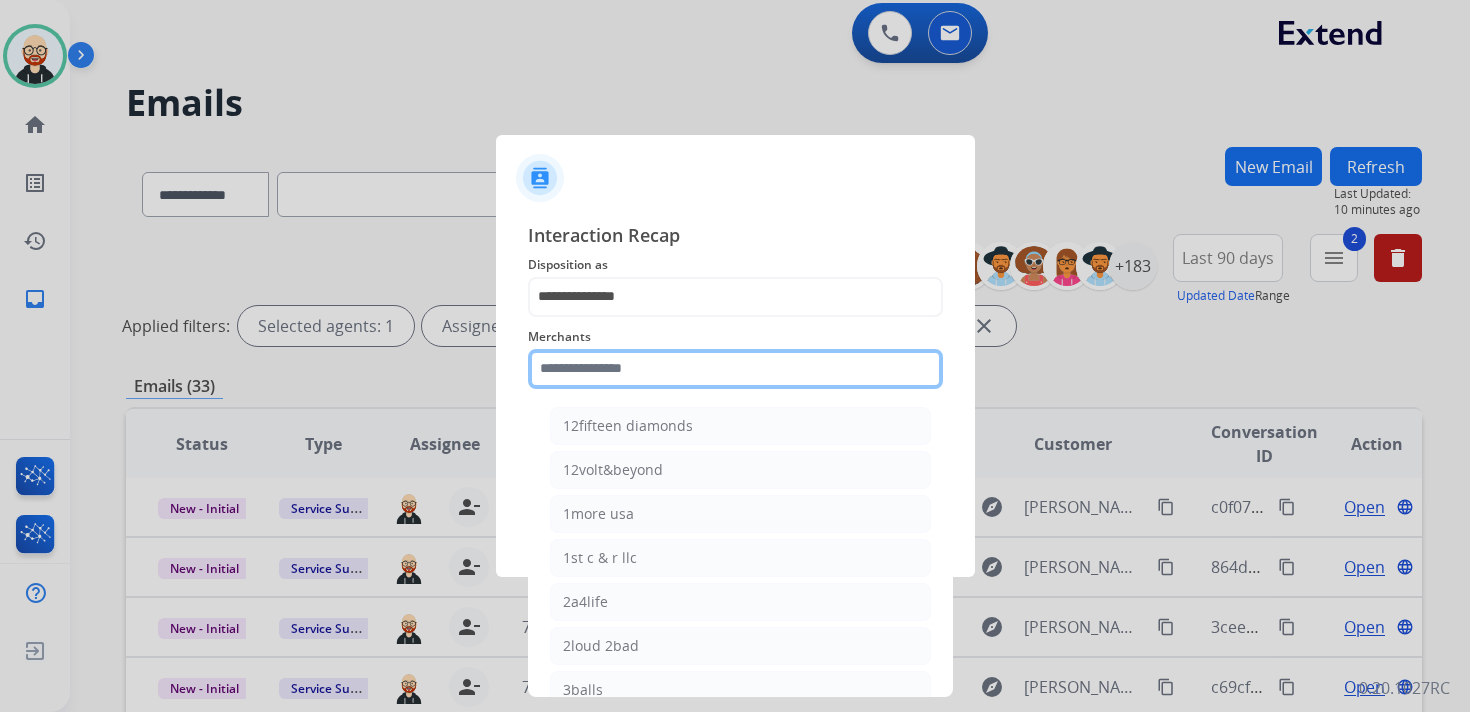 click 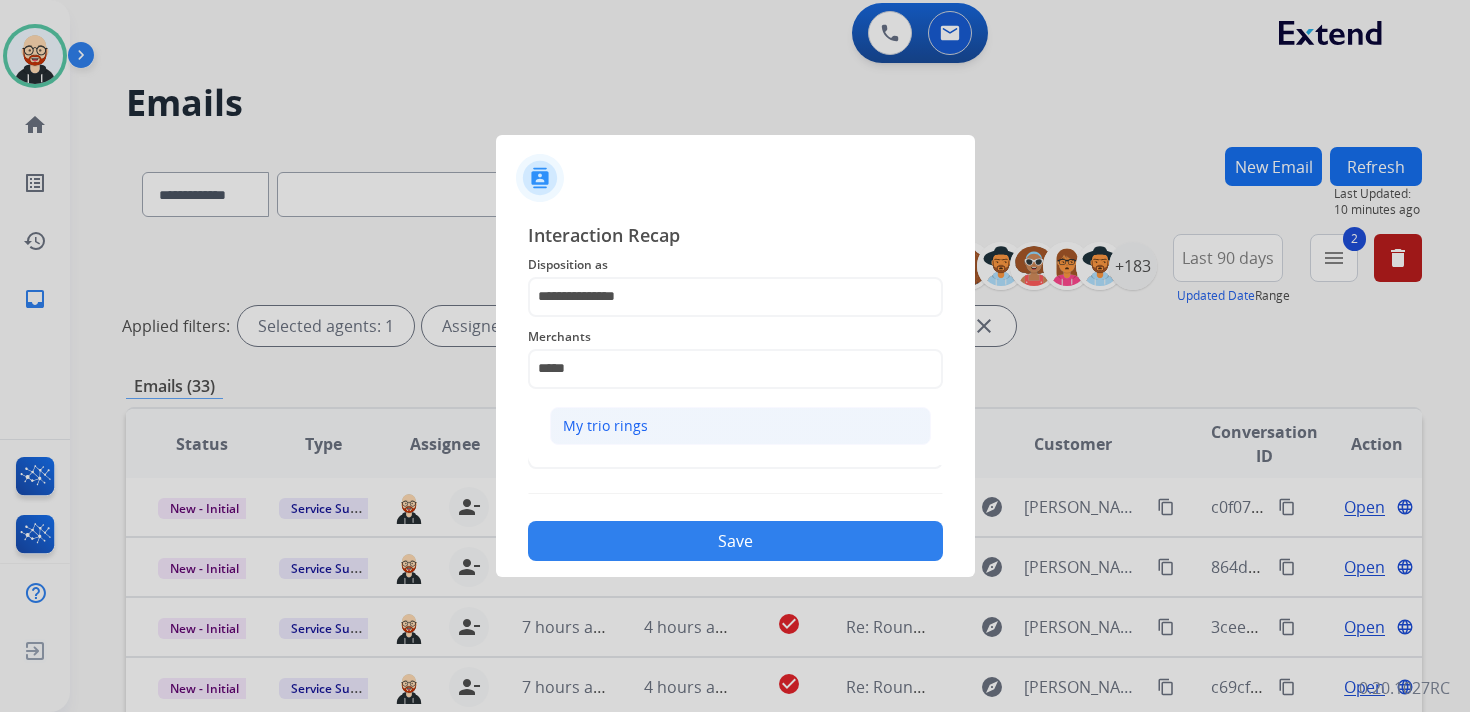 click on "My trio rings" 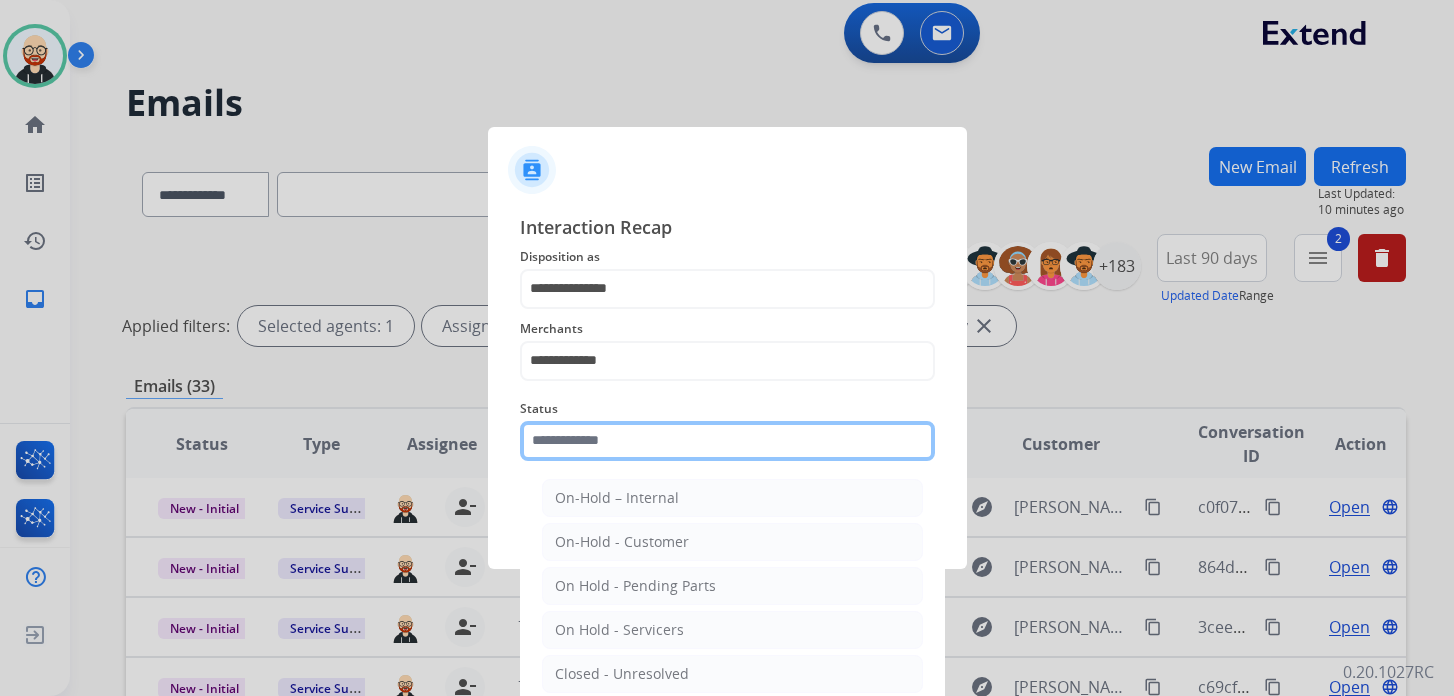 click 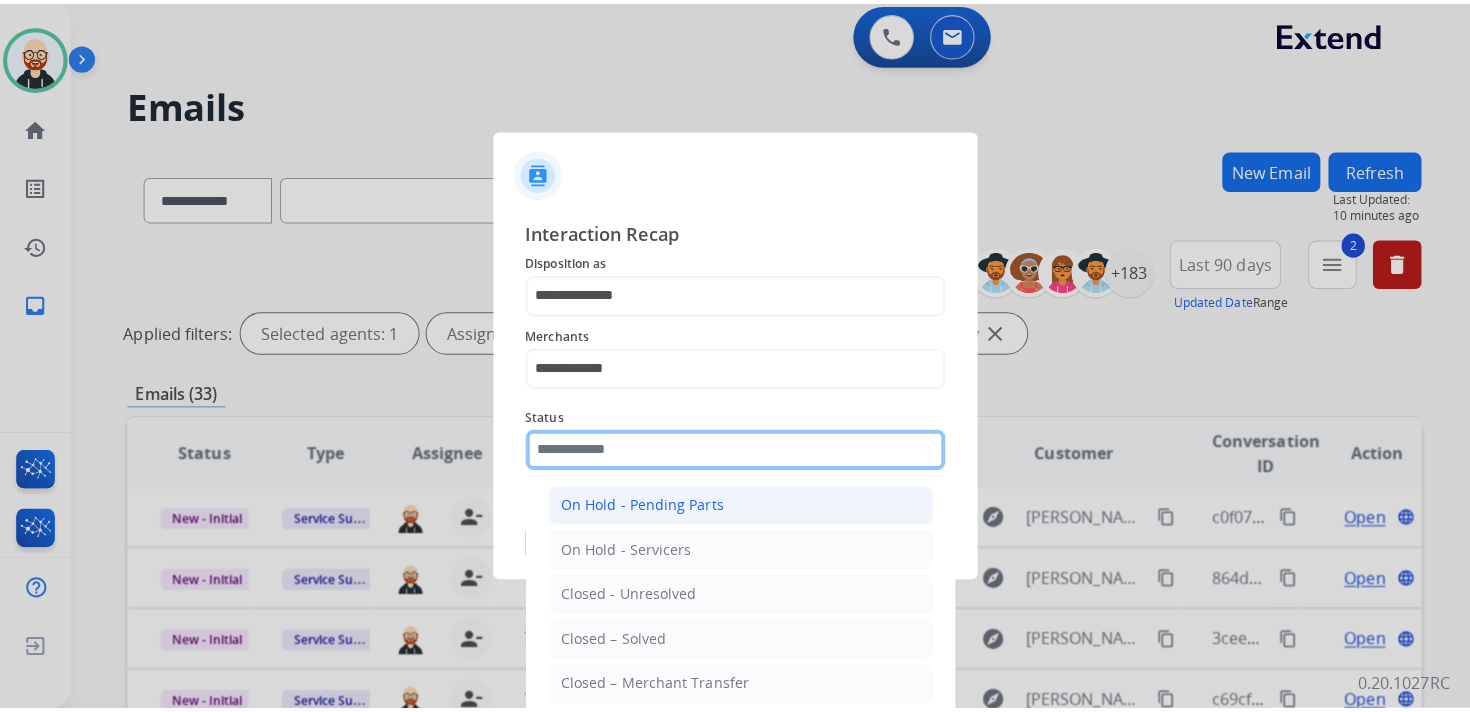 scroll, scrollTop: 96, scrollLeft: 0, axis: vertical 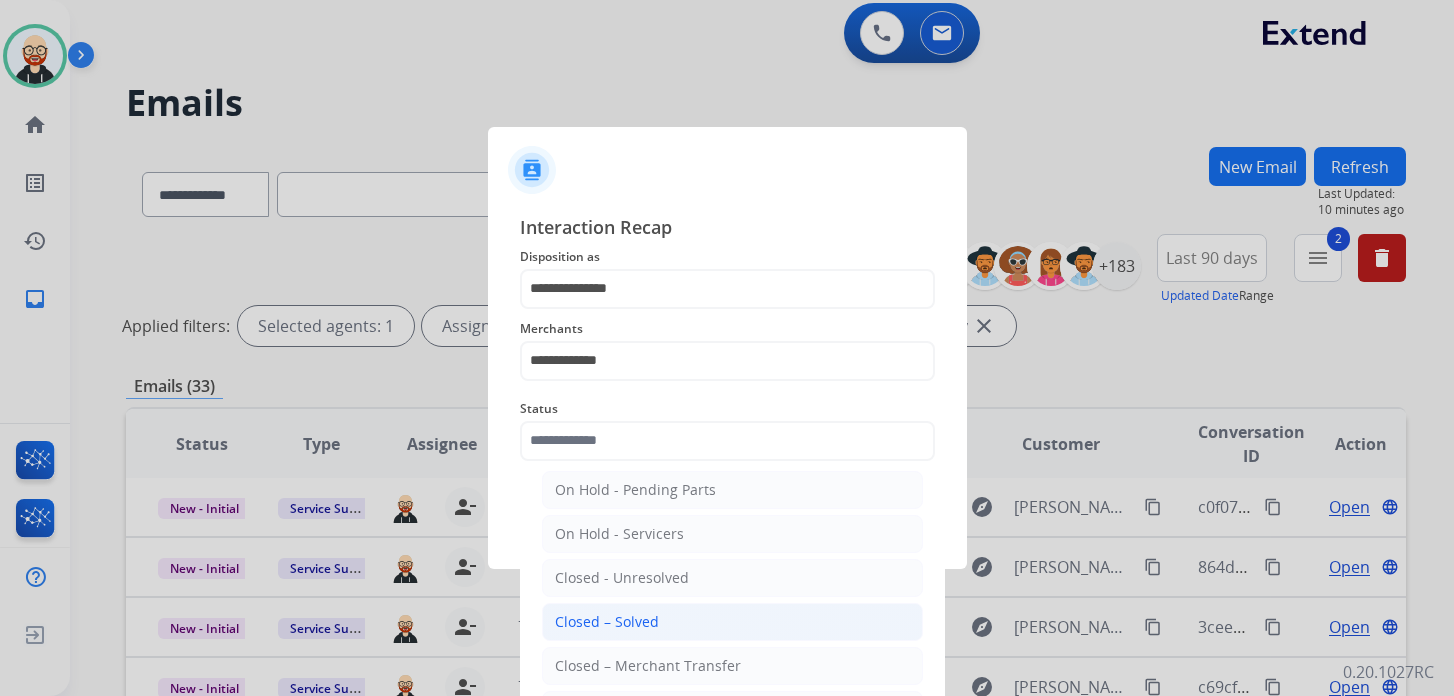 click on "Closed – Solved" 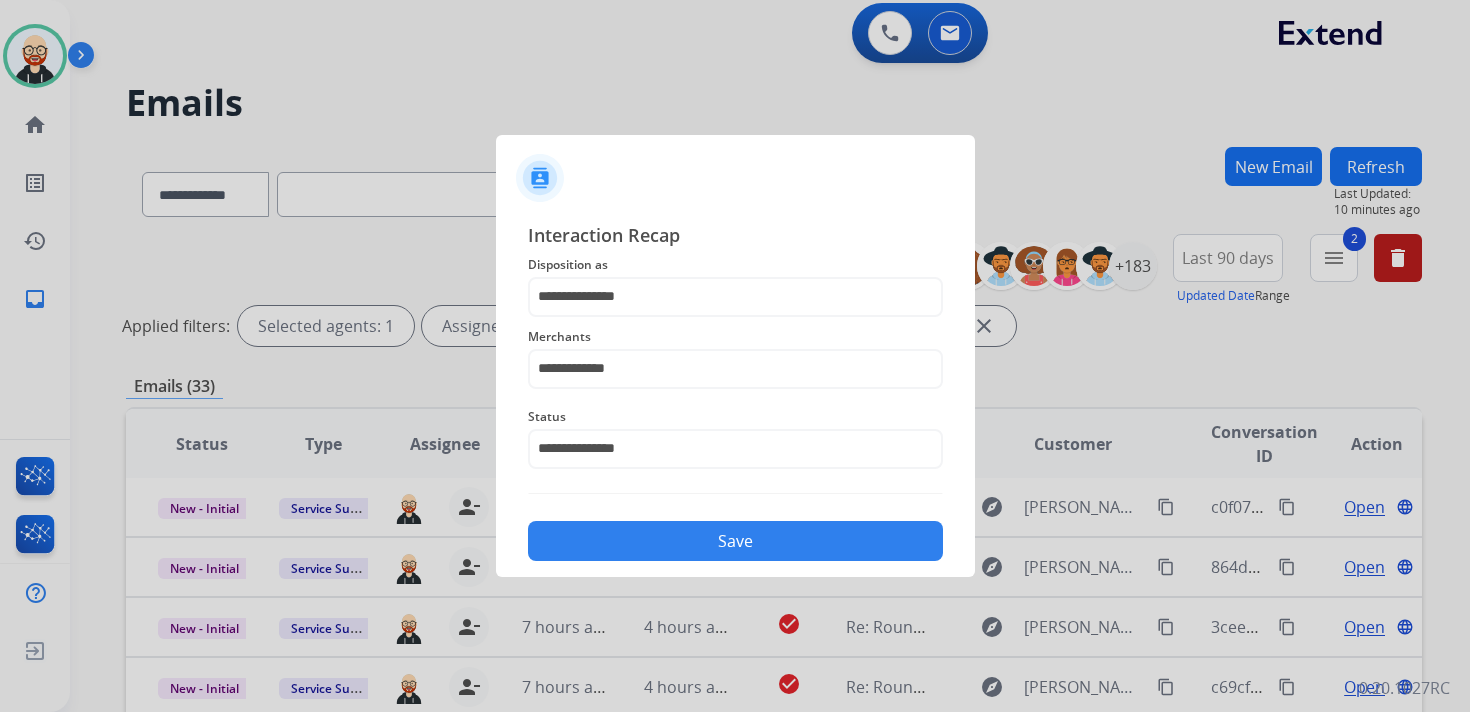 click on "Save" 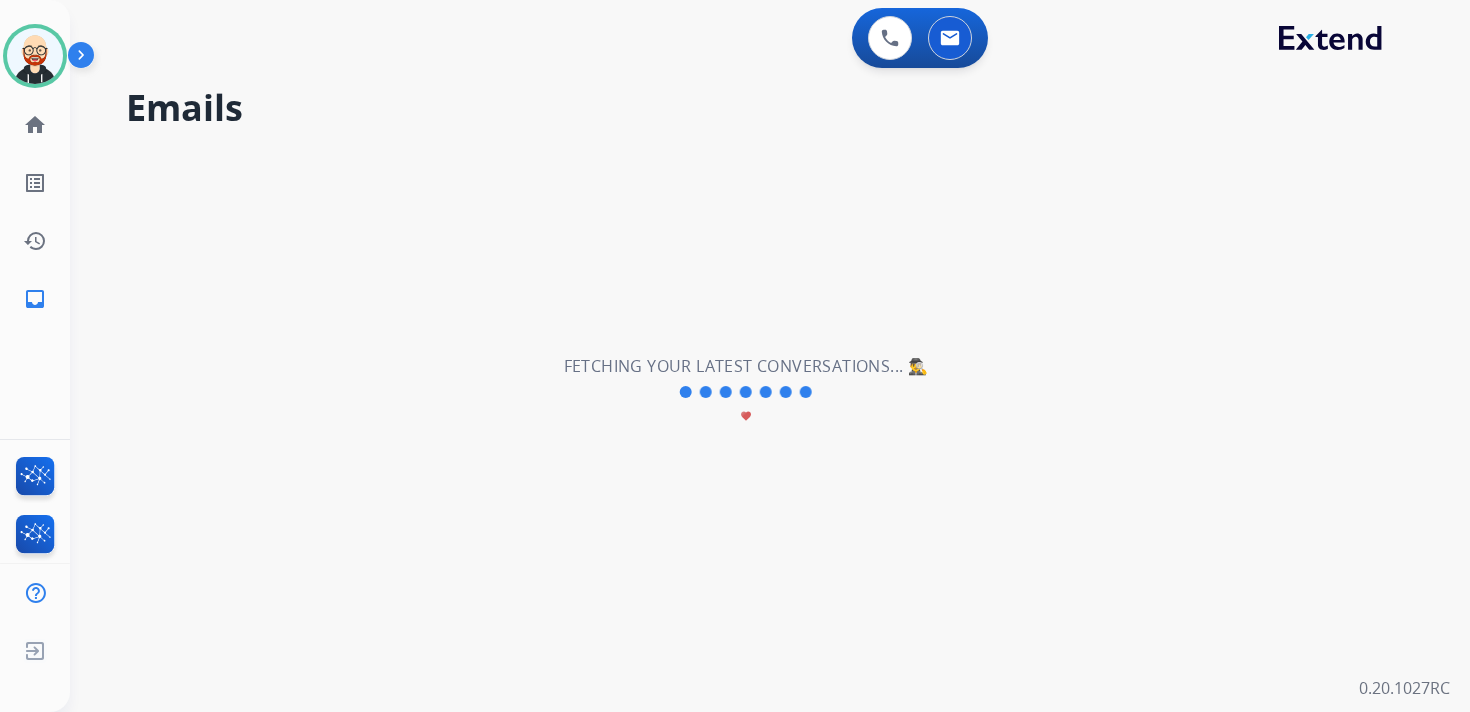 scroll, scrollTop: 0, scrollLeft: 0, axis: both 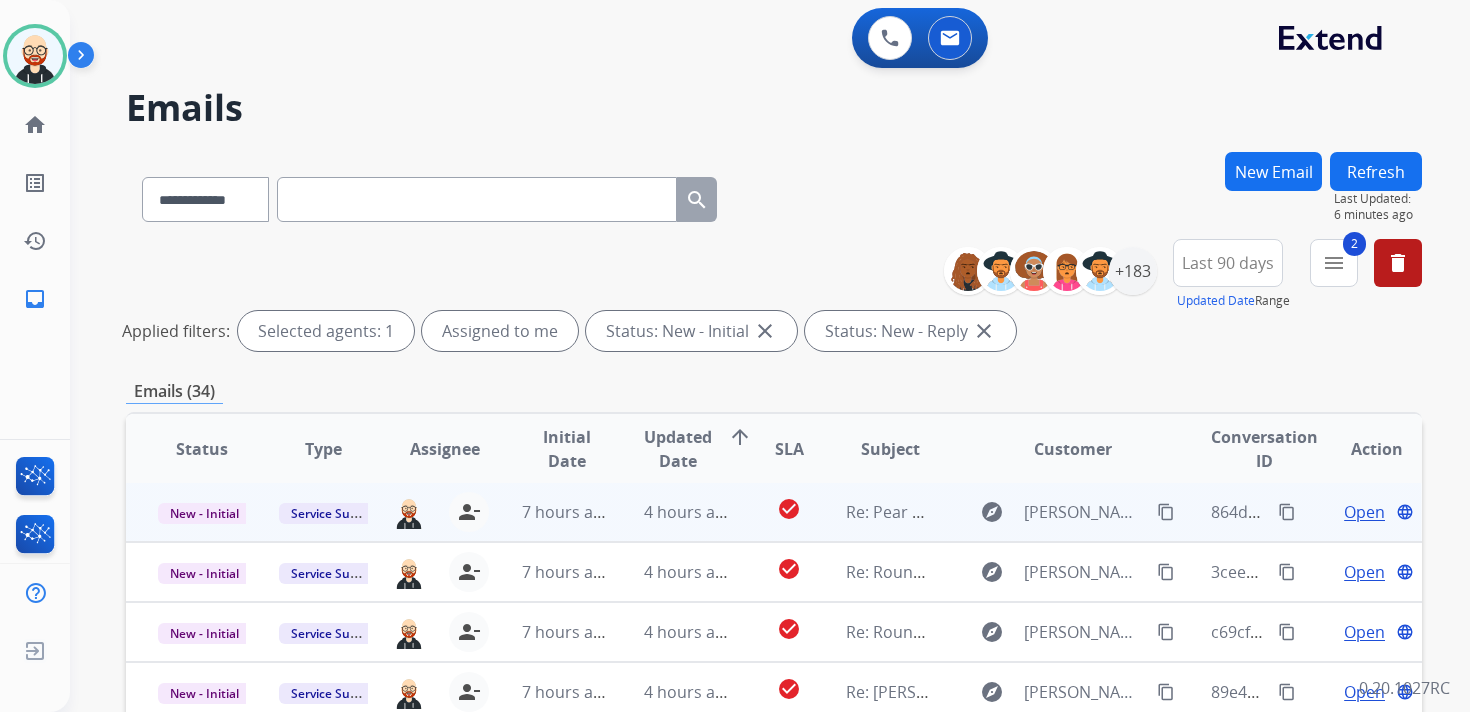 click on "Open" at bounding box center [1364, 512] 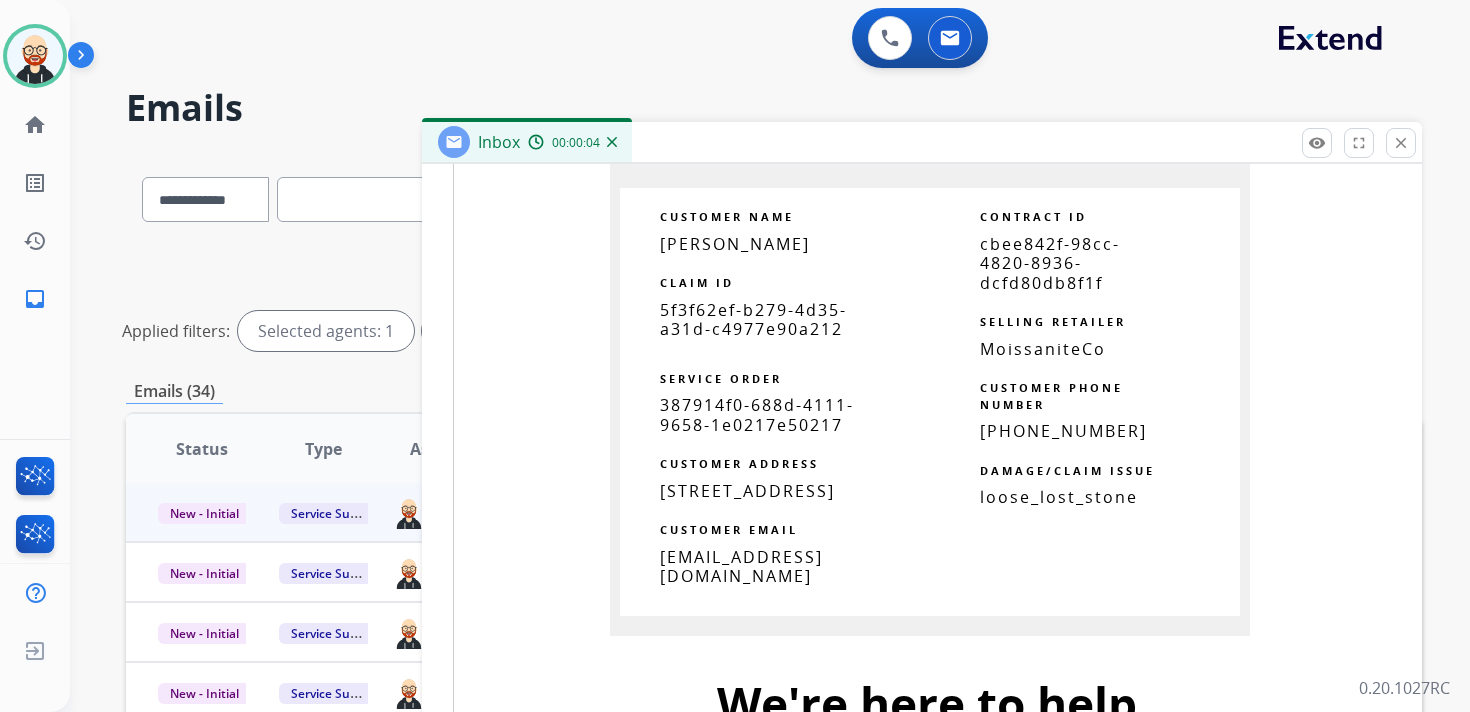 scroll, scrollTop: 1413, scrollLeft: 0, axis: vertical 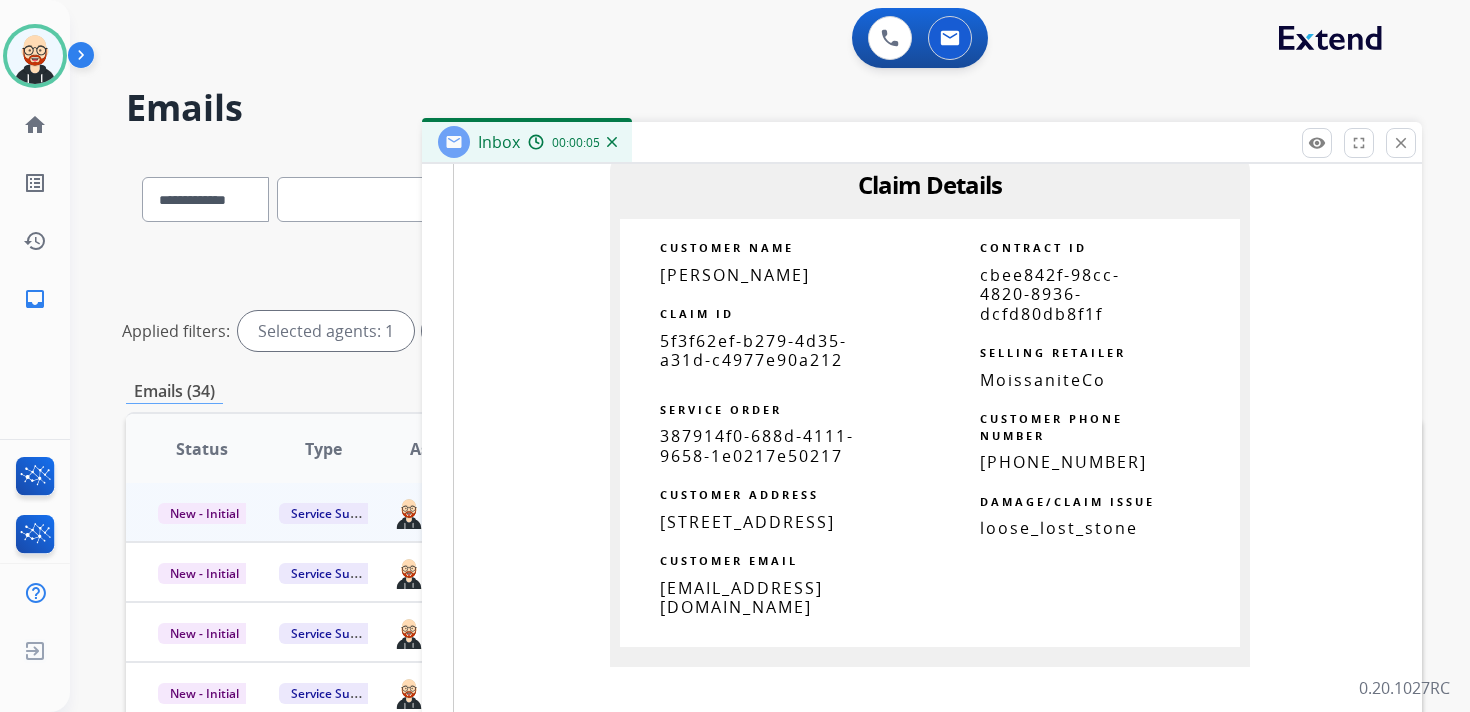 click on "5f3f62ef-b279-4d35-a31d-c4977e90a212" at bounding box center (753, 350) 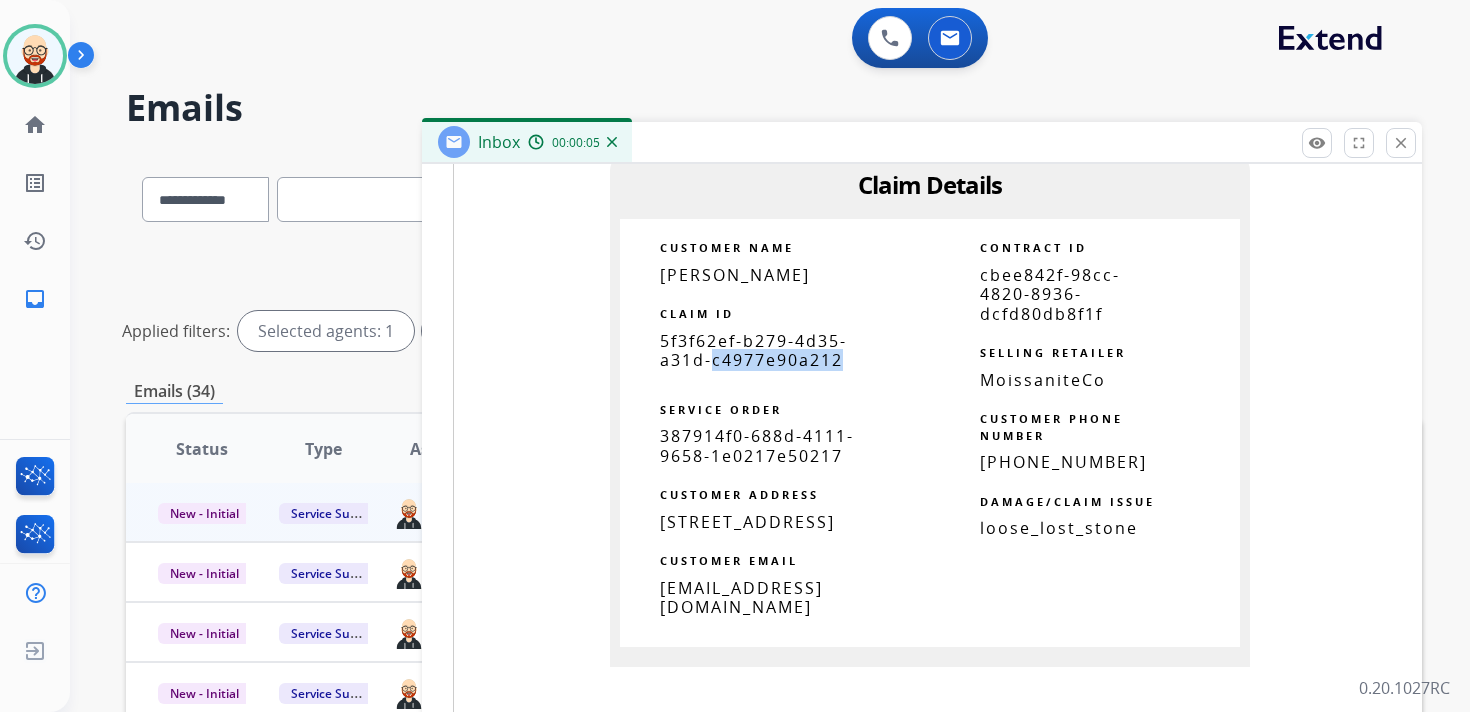 click on "5f3f62ef-b279-4d35-a31d-c4977e90a212" at bounding box center (753, 350) 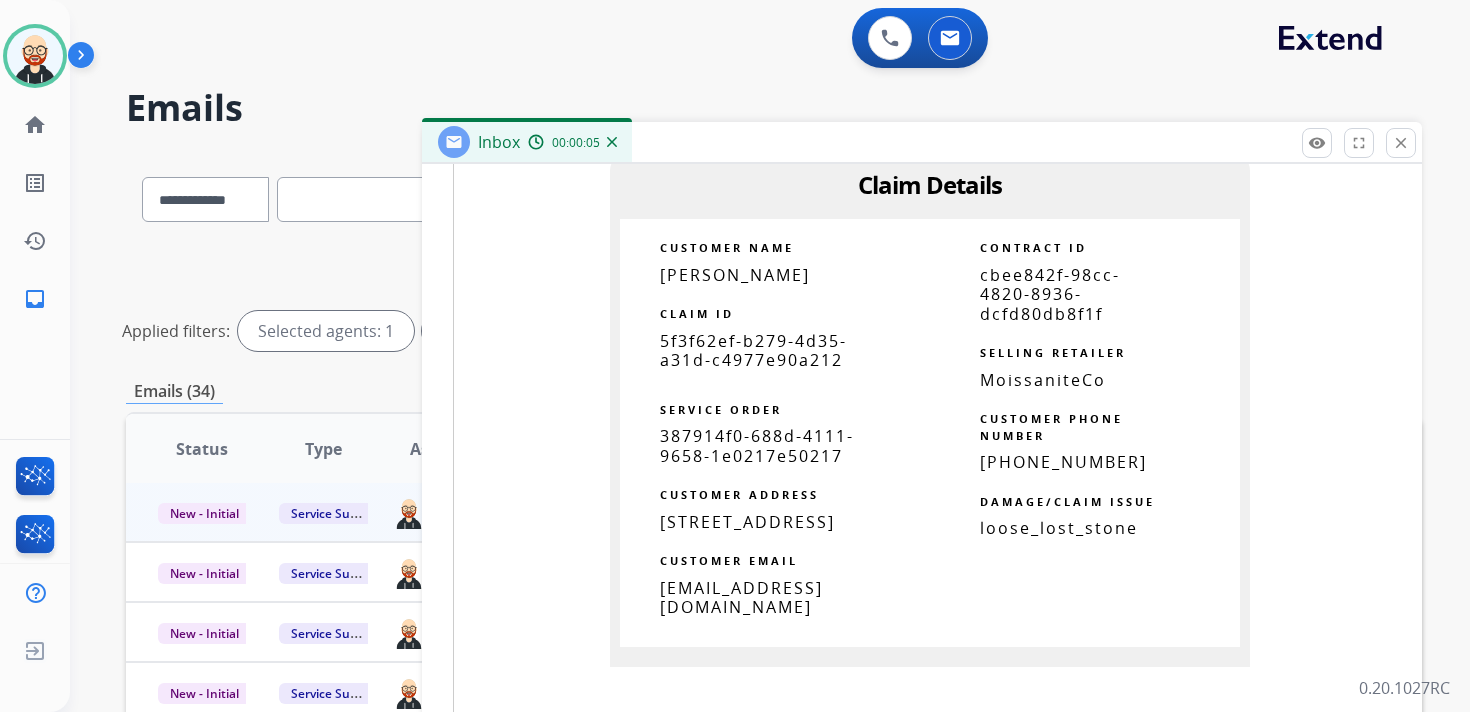 click on "5f3f62ef-b279-4d35-a31d-c4977e90a212" at bounding box center (753, 350) 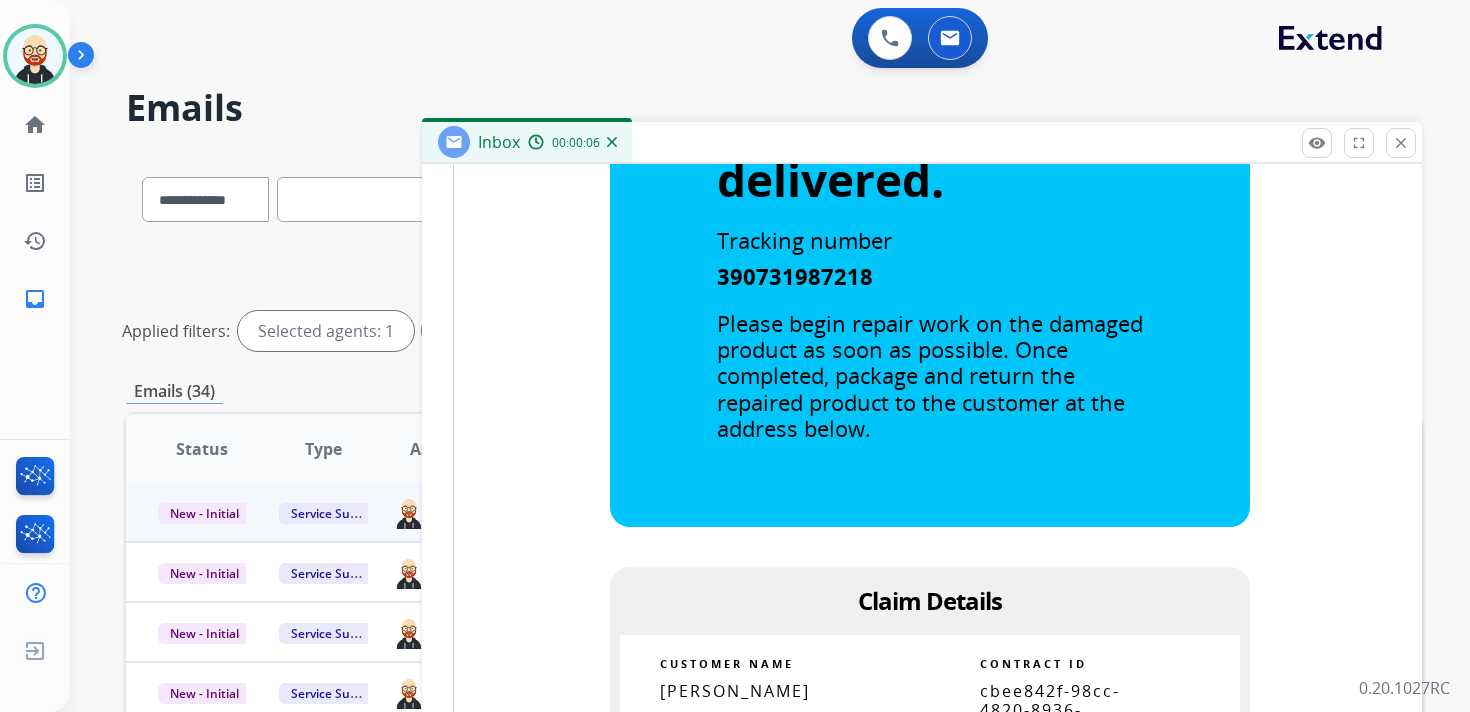 scroll, scrollTop: 0, scrollLeft: 0, axis: both 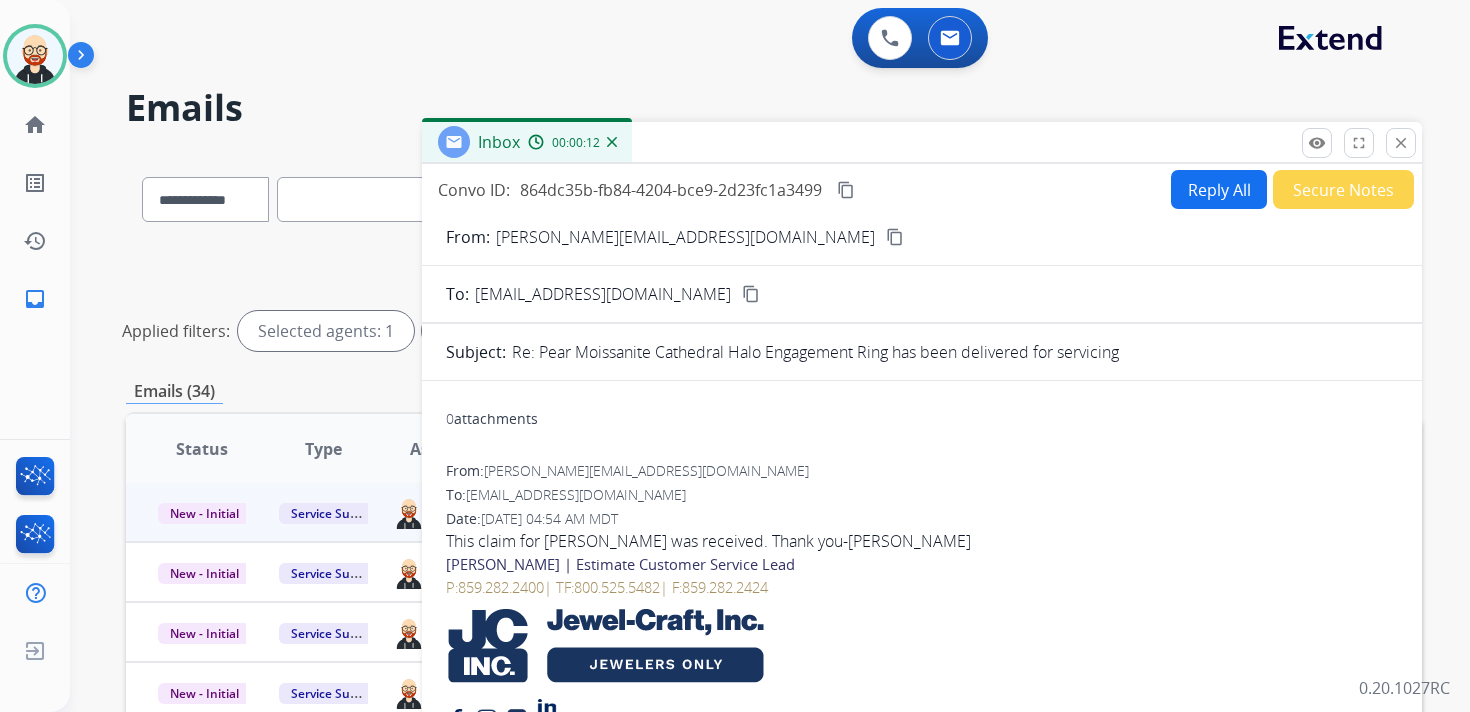 click on "content_copy" at bounding box center (846, 190) 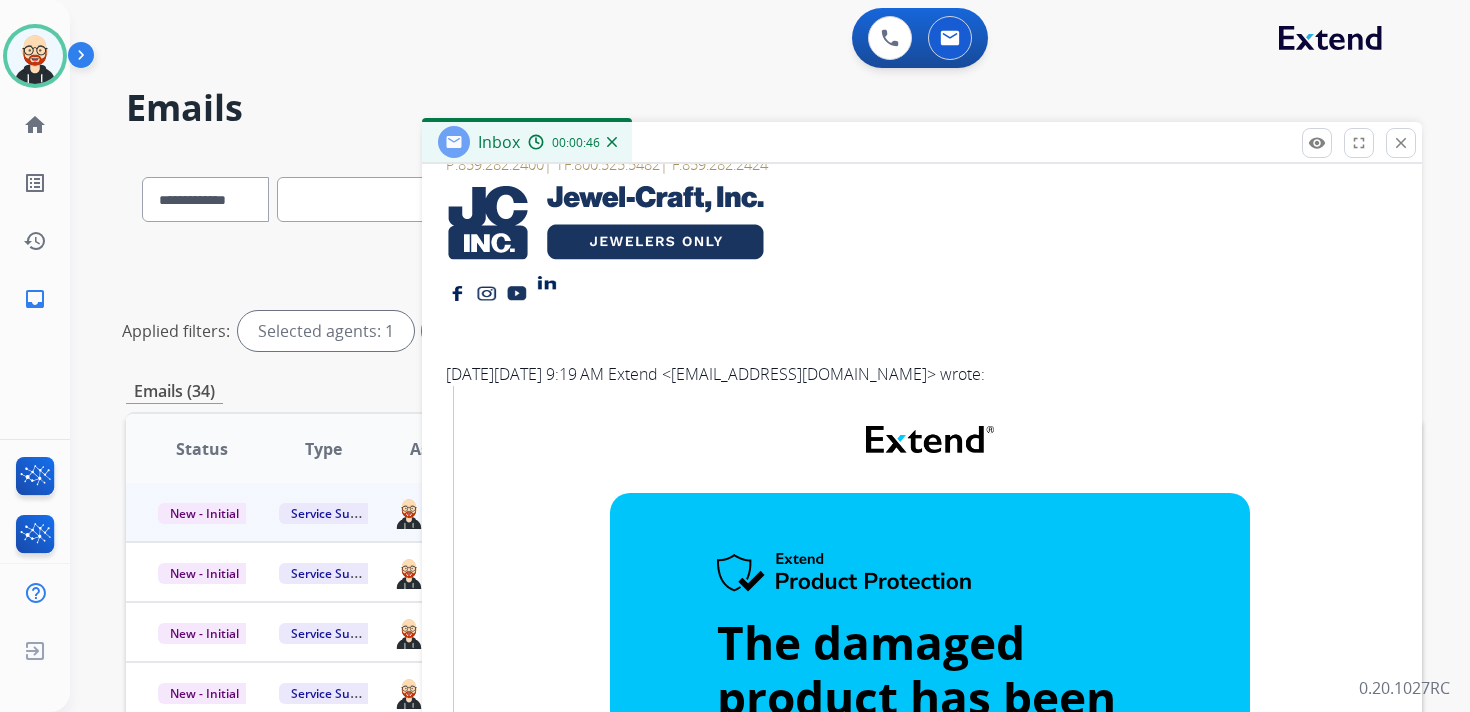 scroll, scrollTop: 0, scrollLeft: 0, axis: both 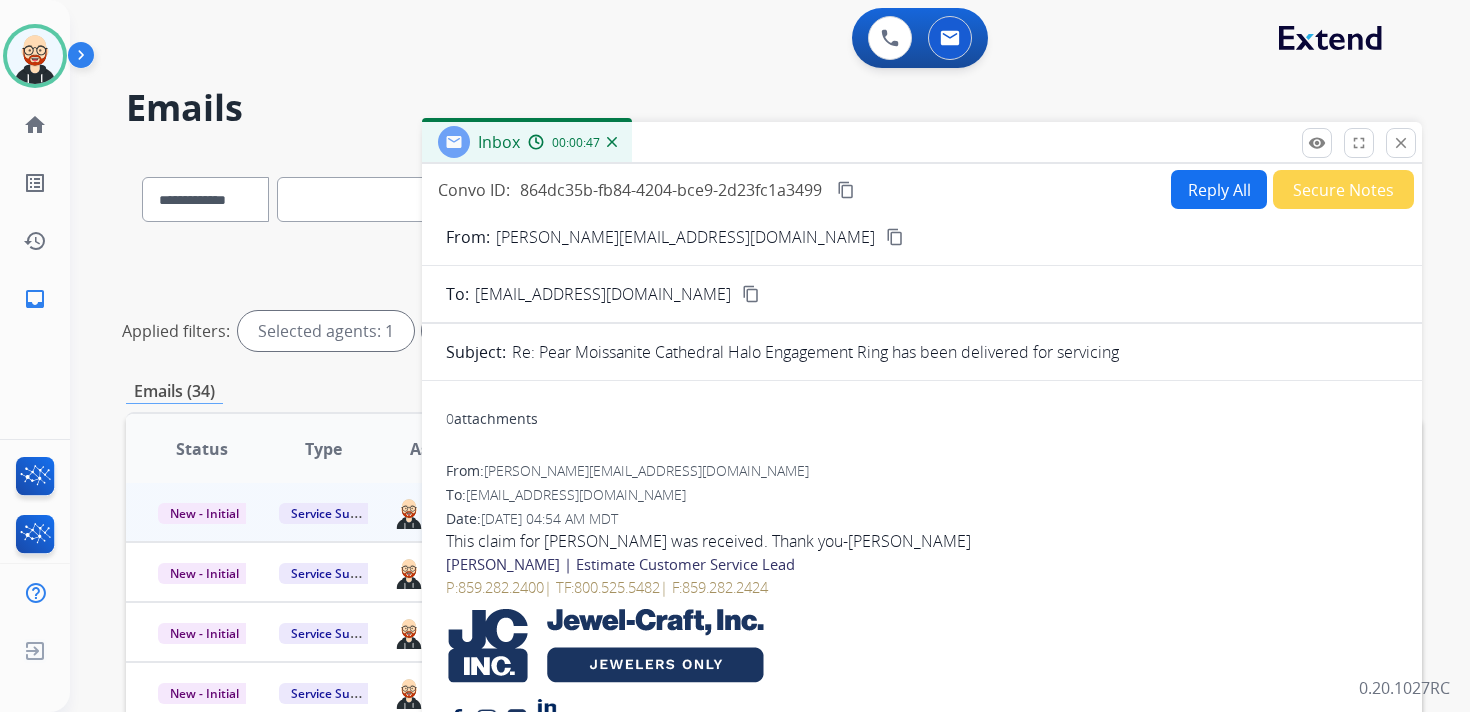 click on "Reply All" at bounding box center (1219, 189) 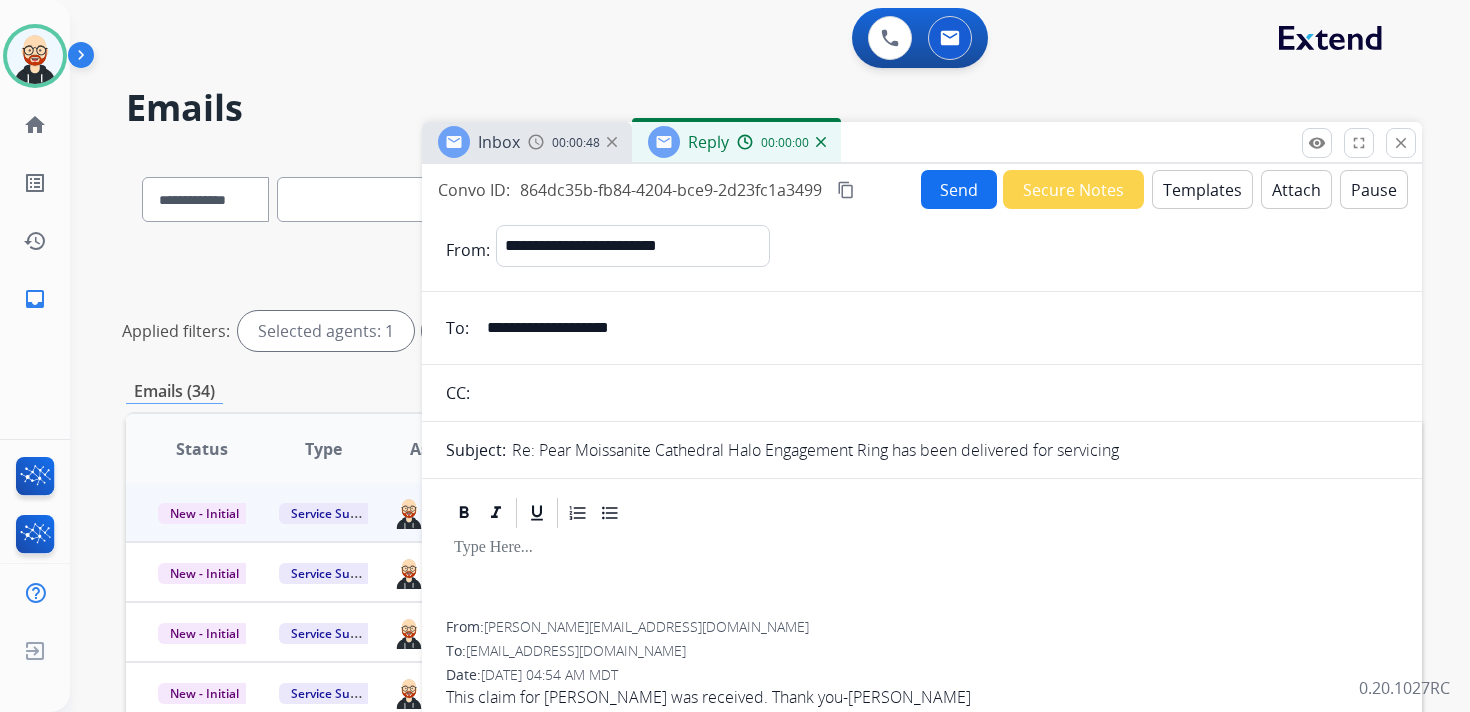 click at bounding box center [922, 576] 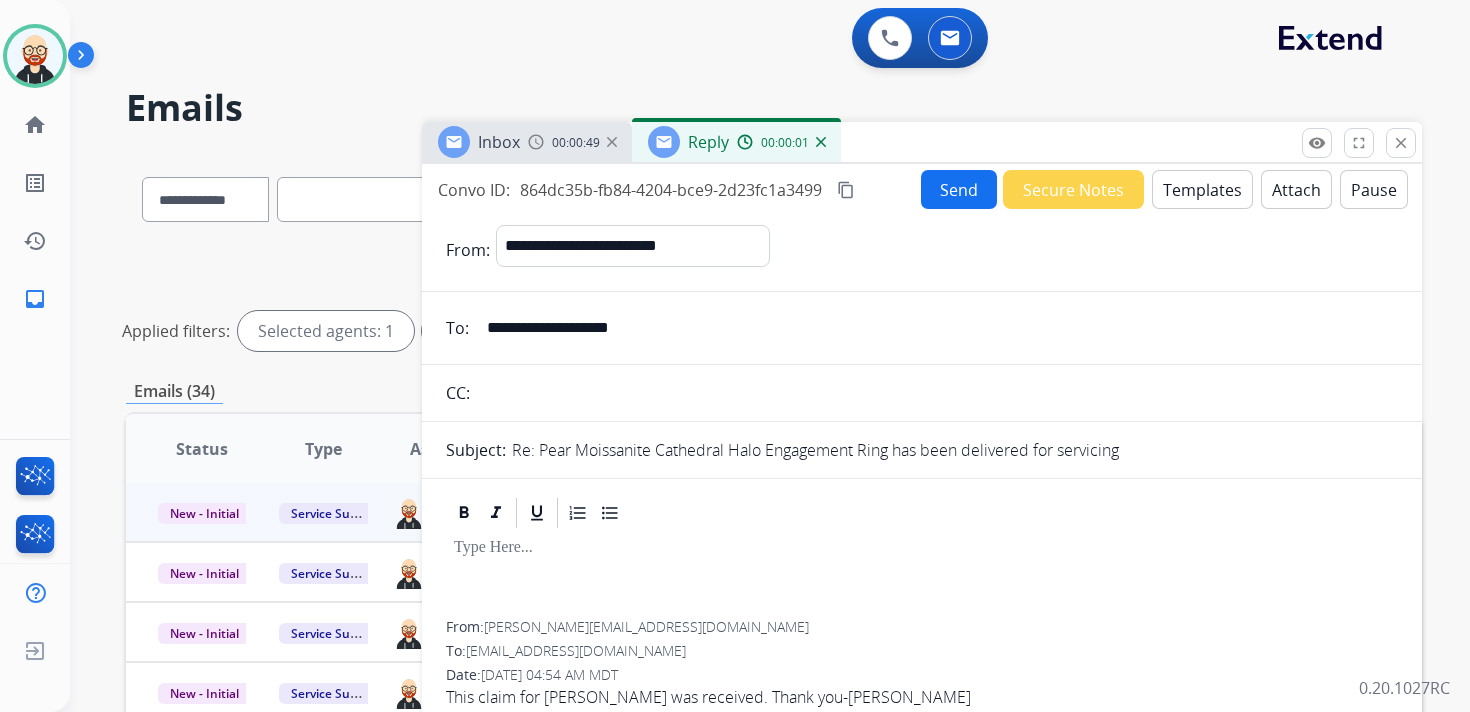 type 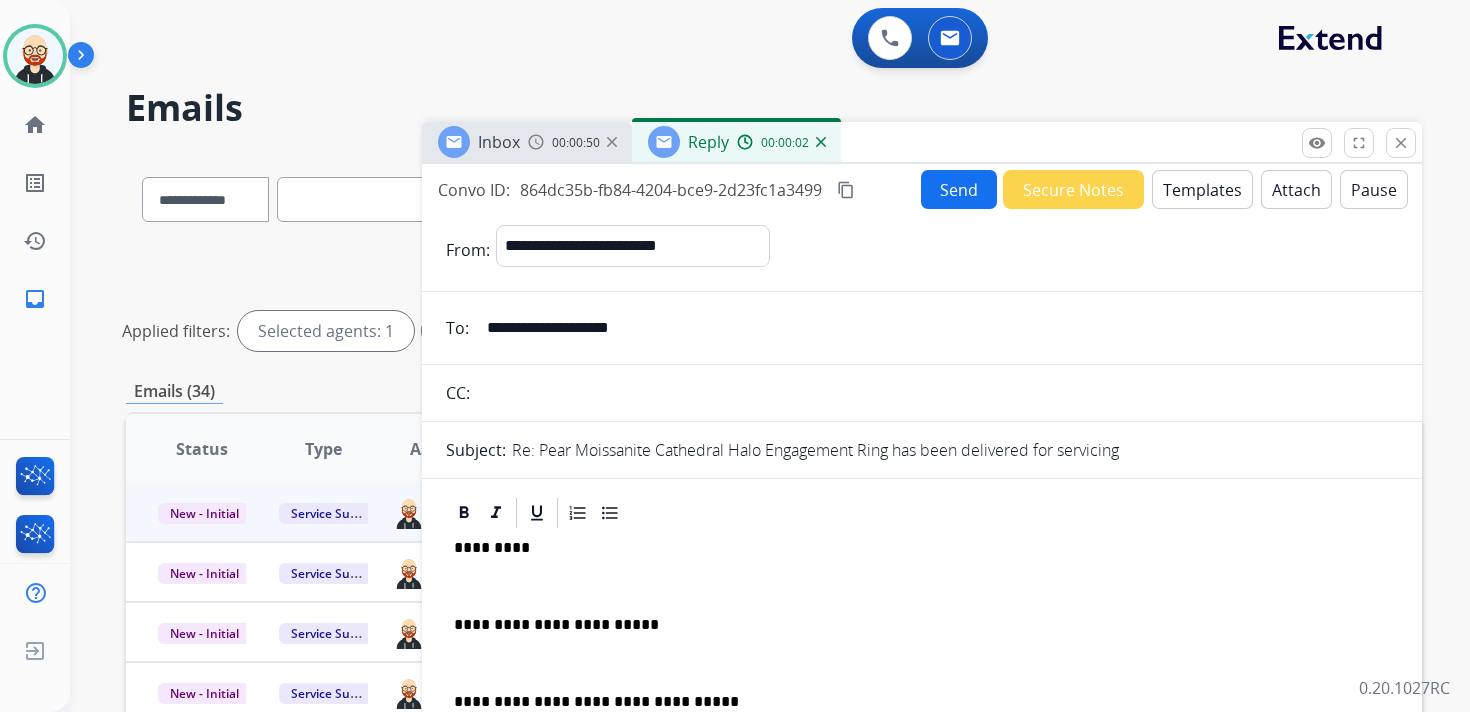 scroll, scrollTop: 5, scrollLeft: 0, axis: vertical 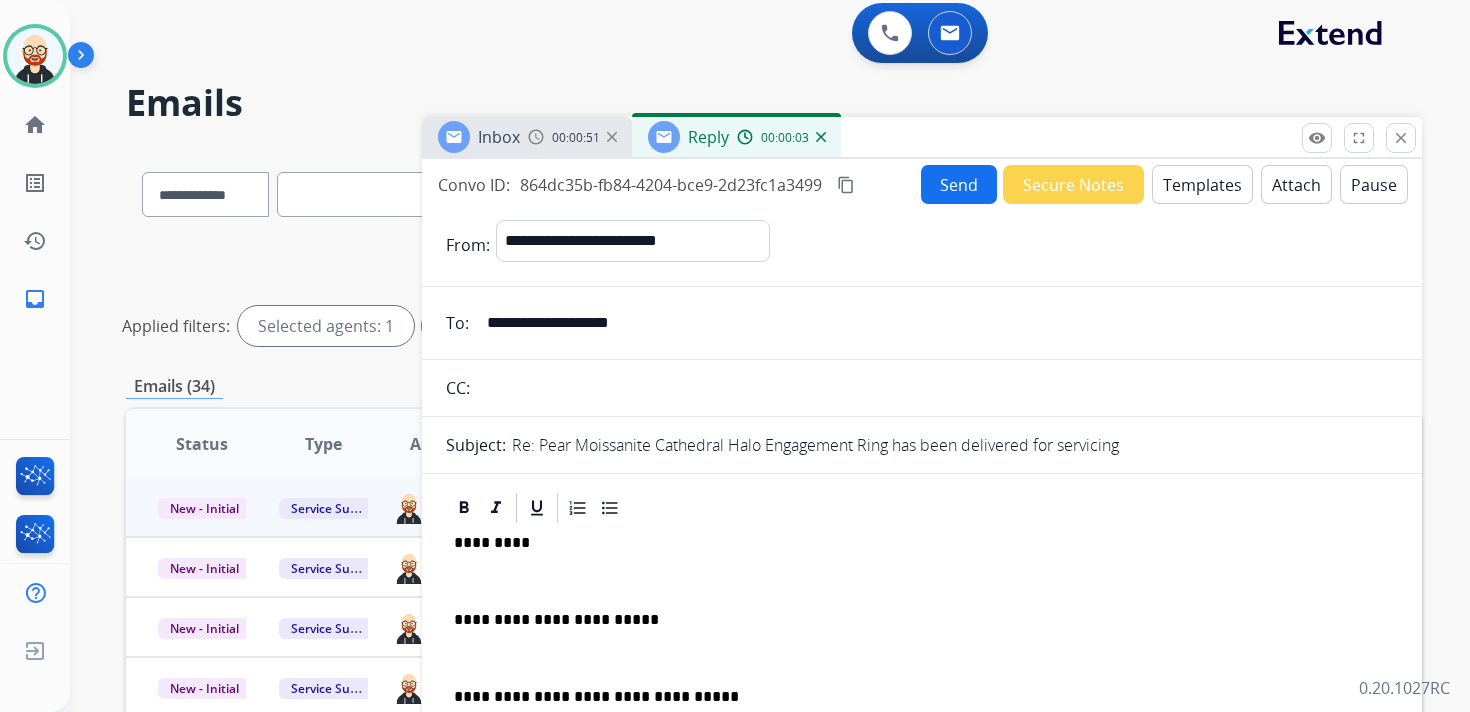 click on "*********" at bounding box center (914, 543) 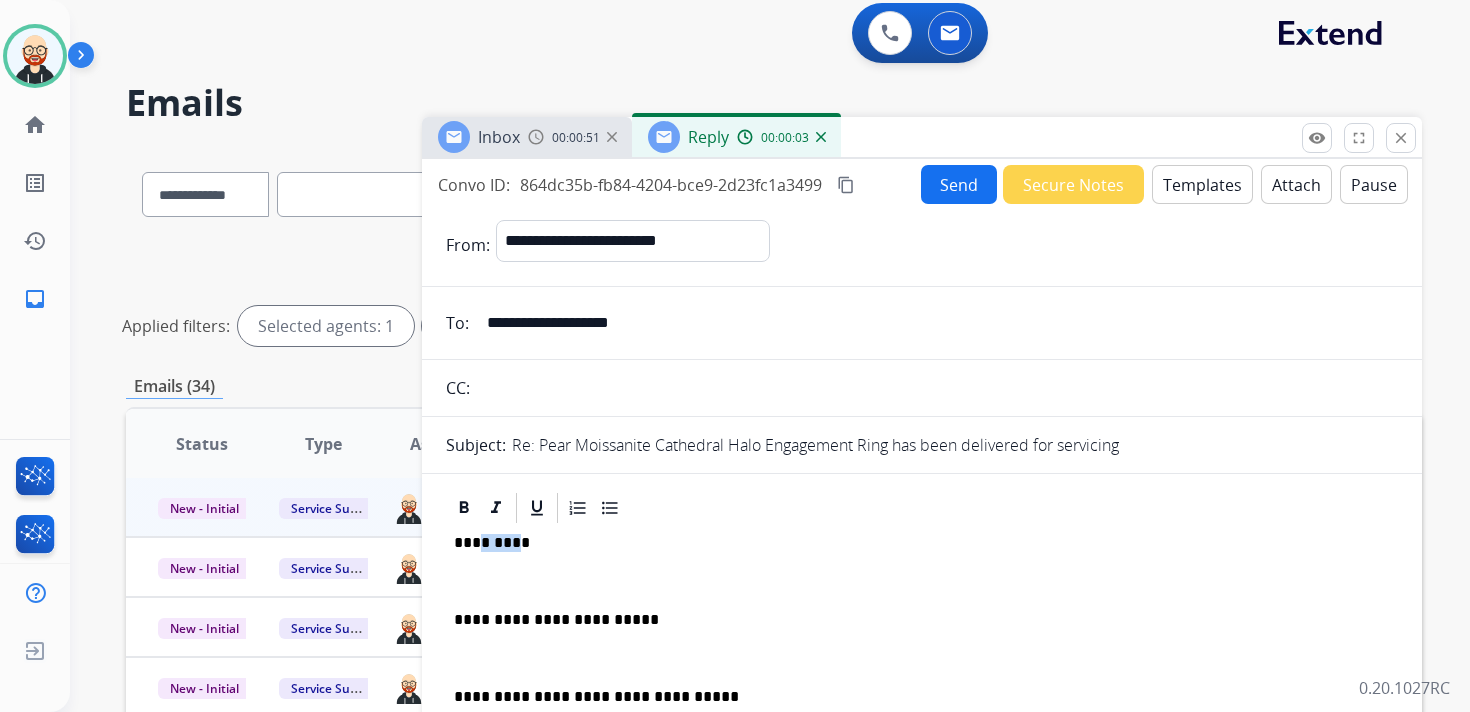 click on "*********" at bounding box center (914, 543) 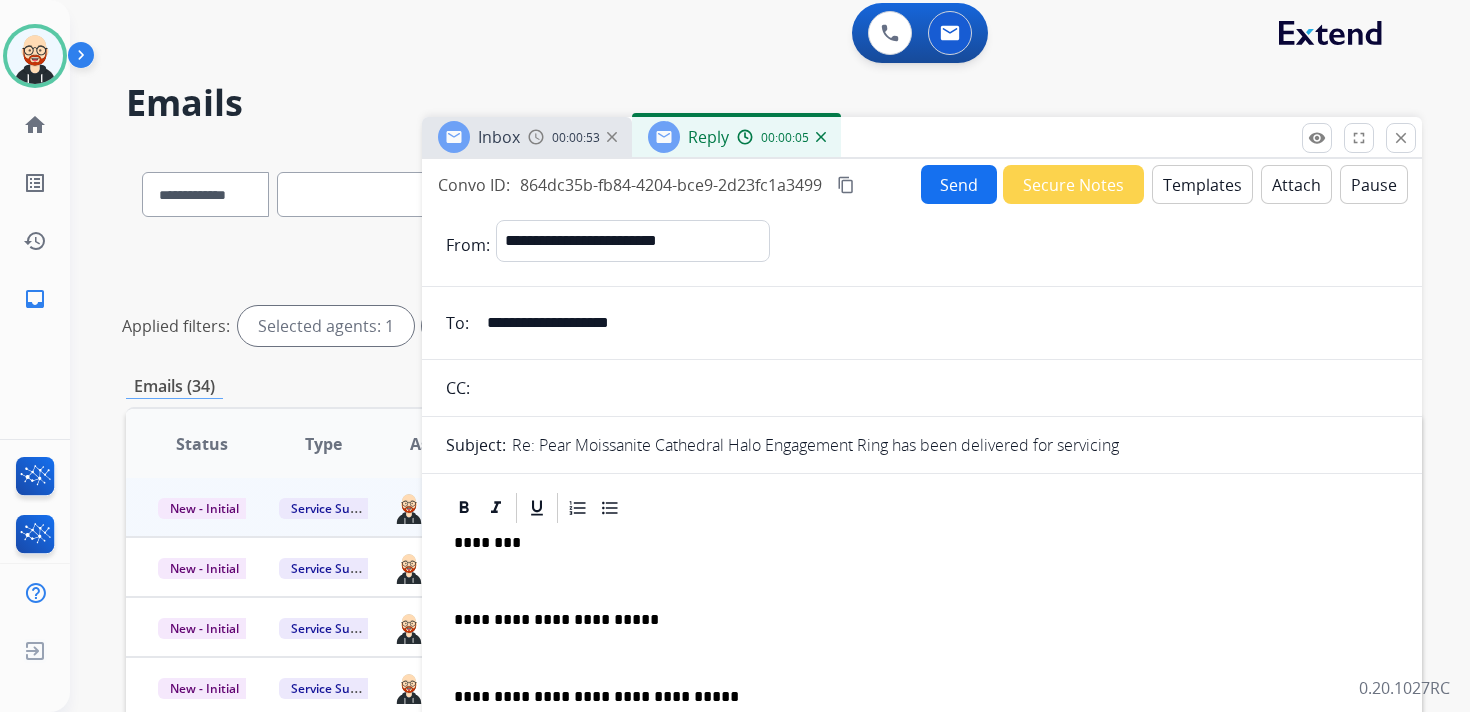 click at bounding box center [922, 581] 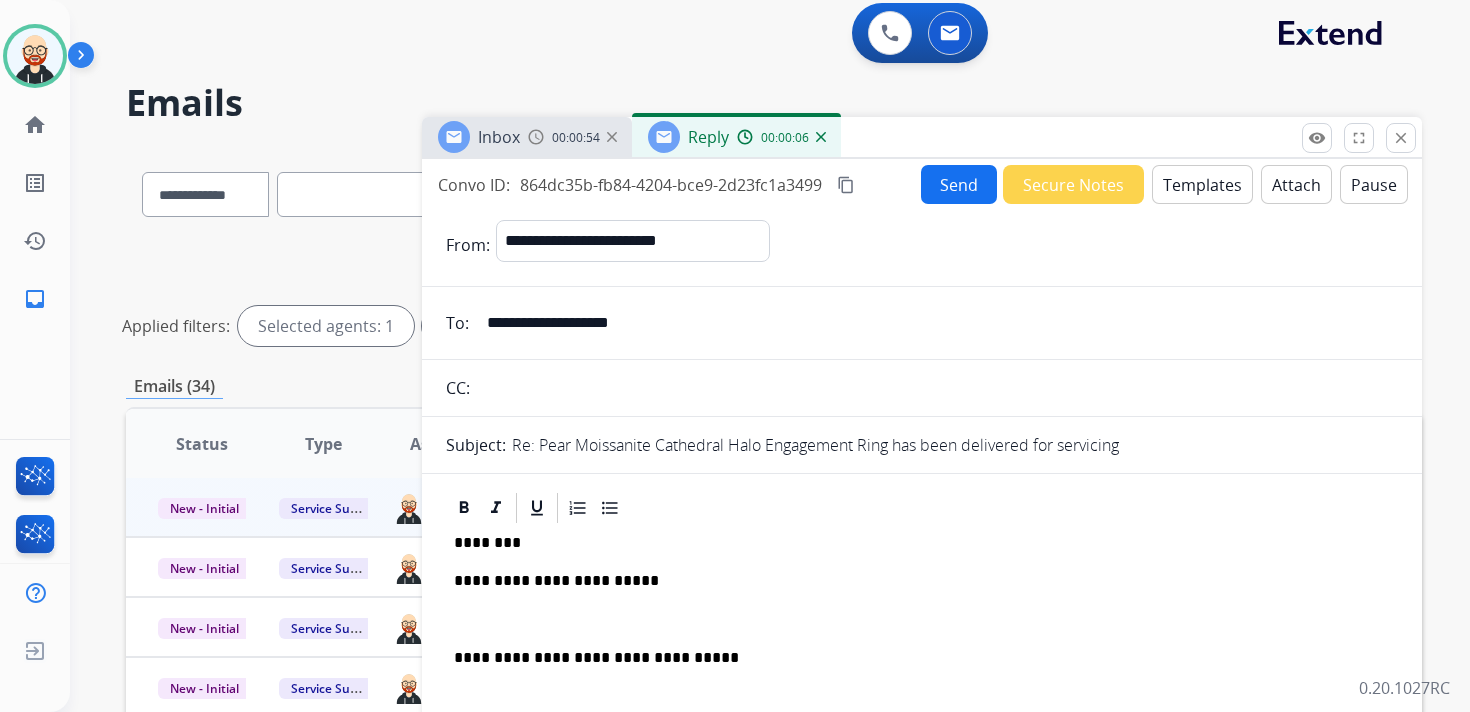 click on "**********" at bounding box center (922, 648) 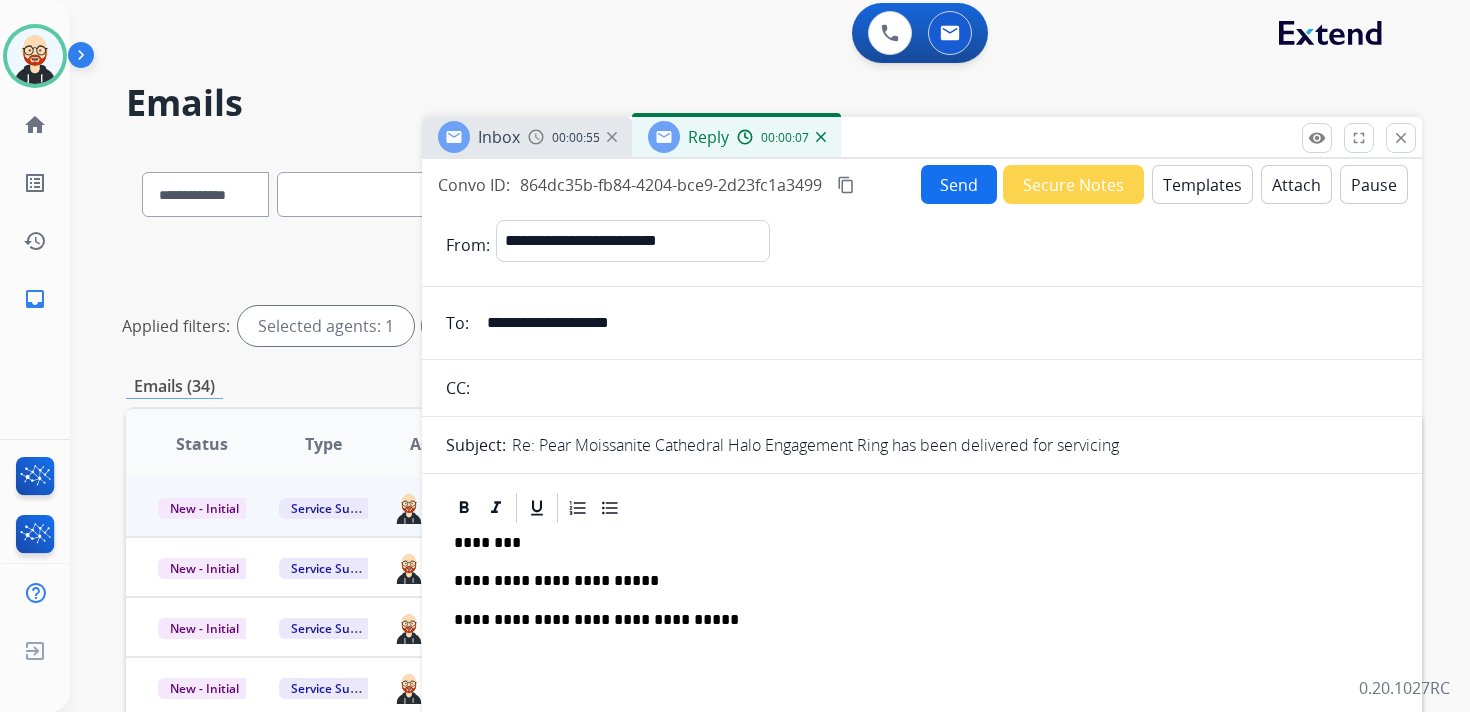 click on "Send" at bounding box center (959, 184) 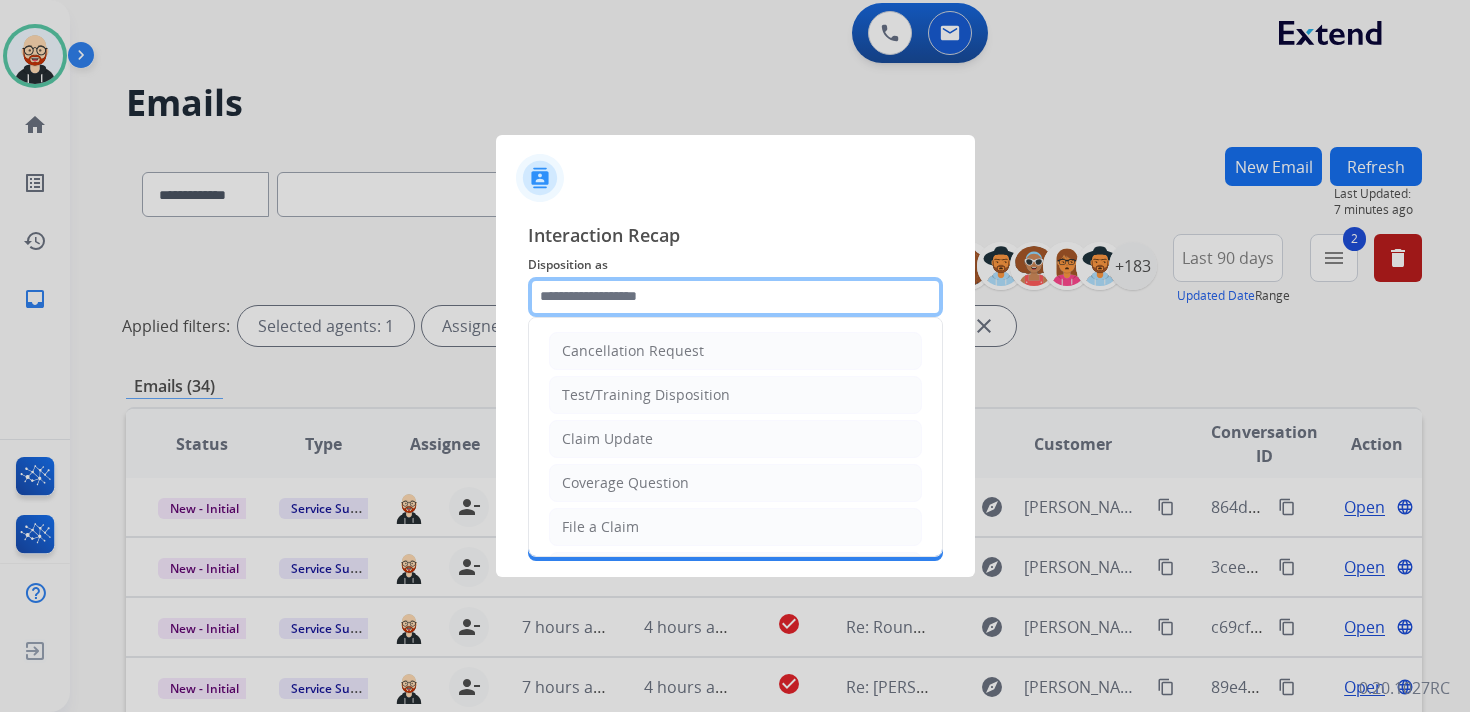 click 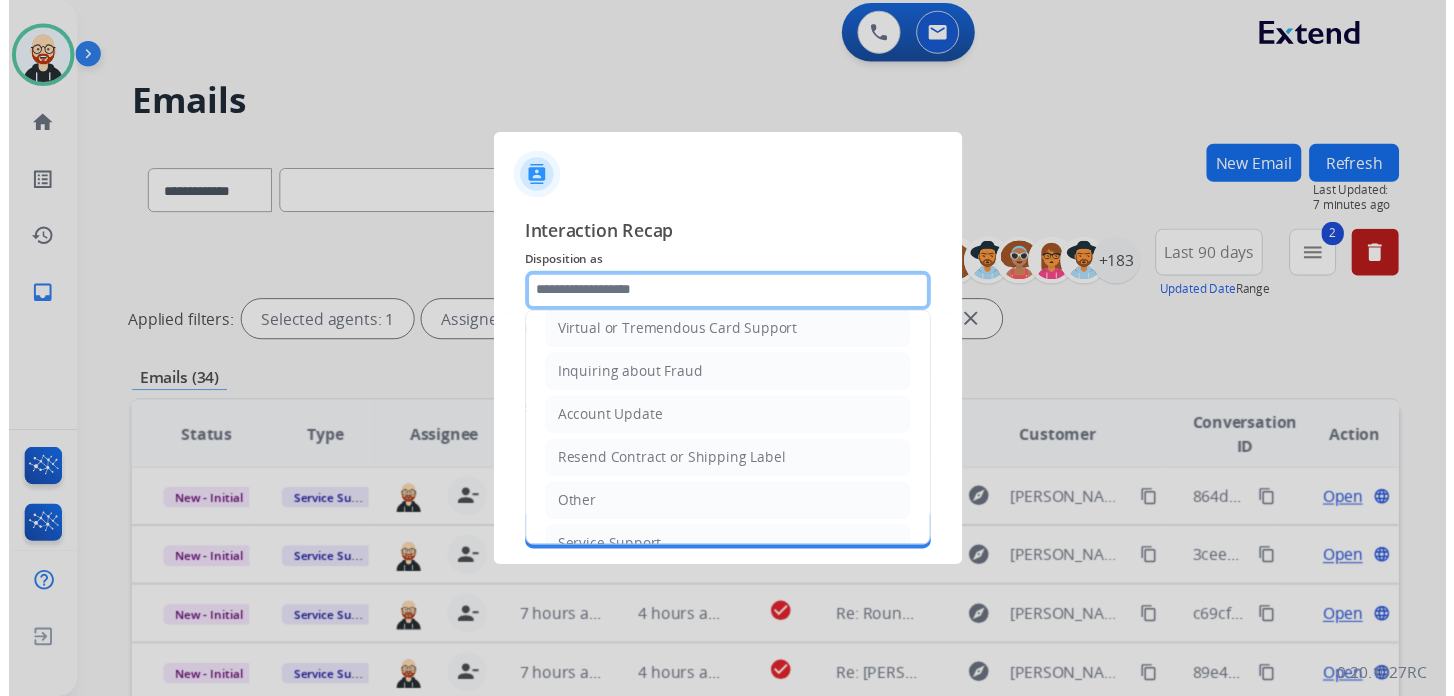 scroll, scrollTop: 300, scrollLeft: 0, axis: vertical 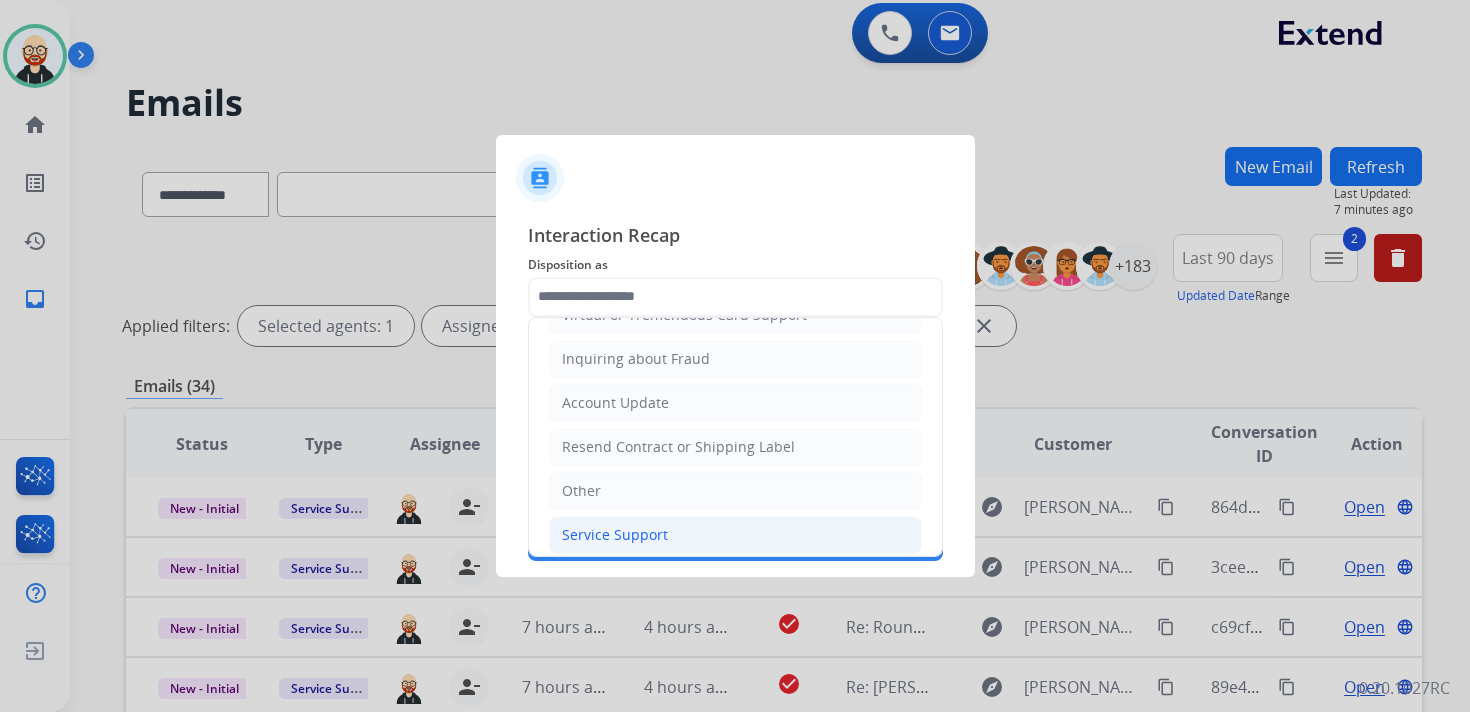 click on "Service Support" 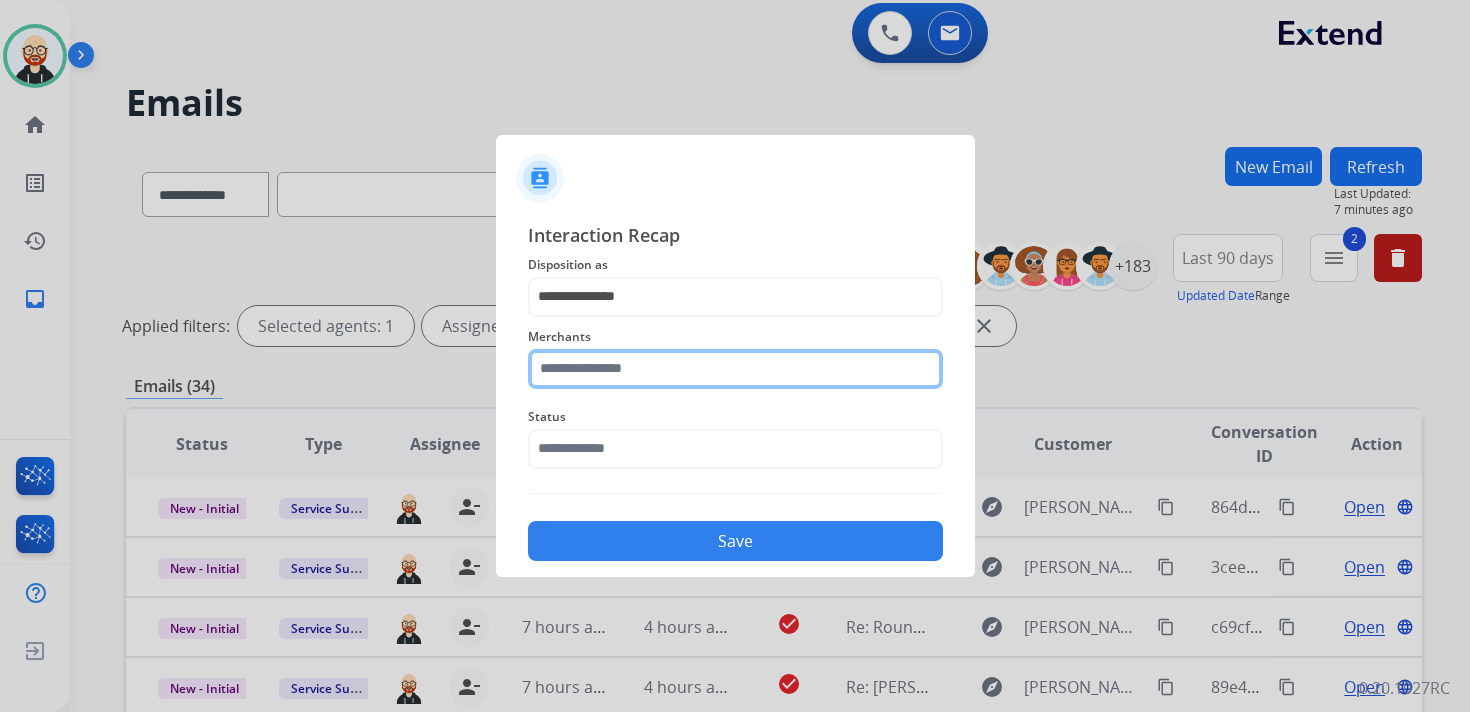 click 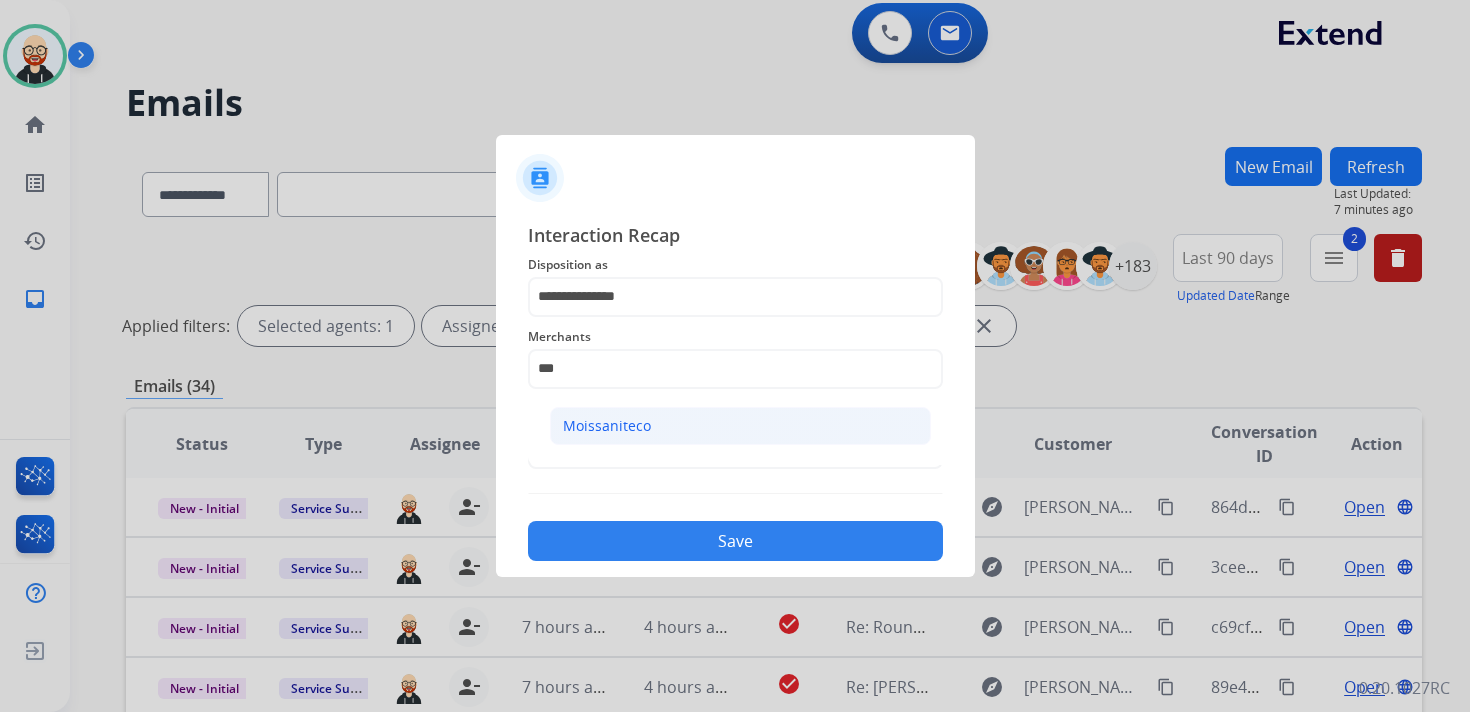 click on "Moissaniteco" 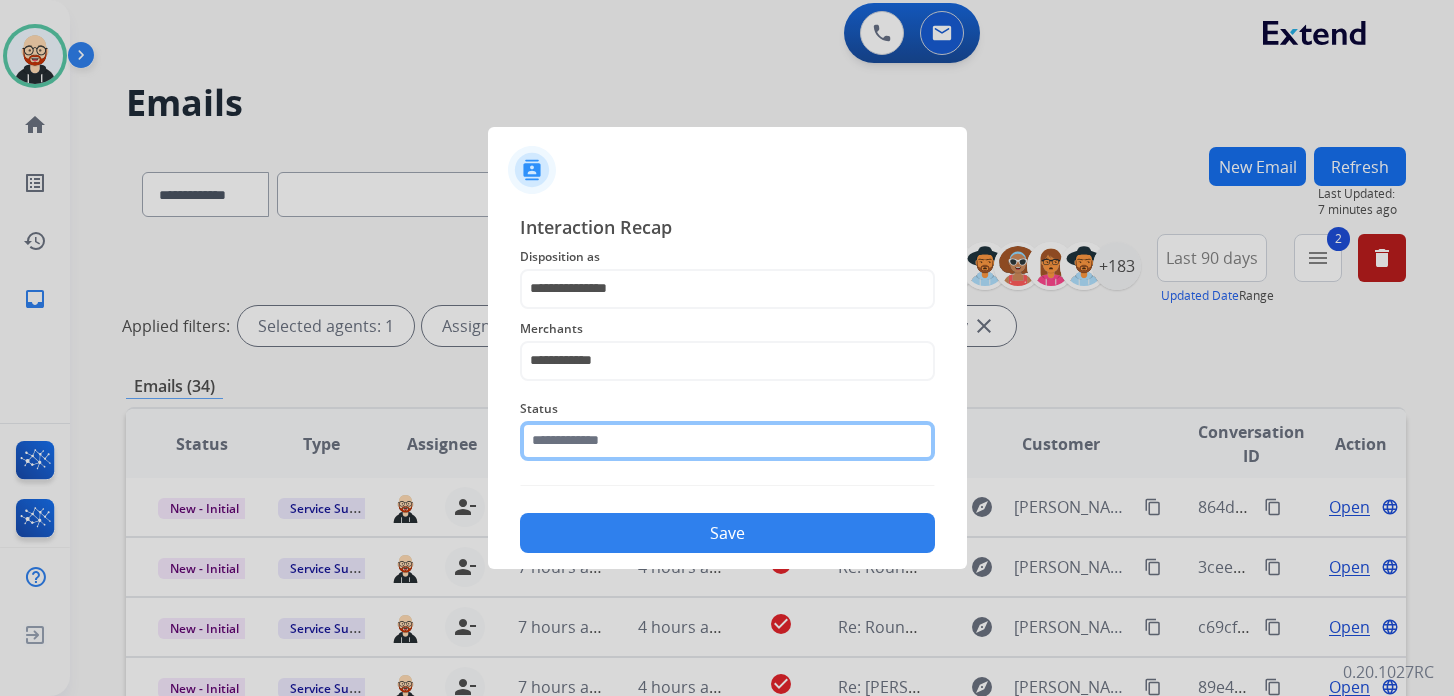 click 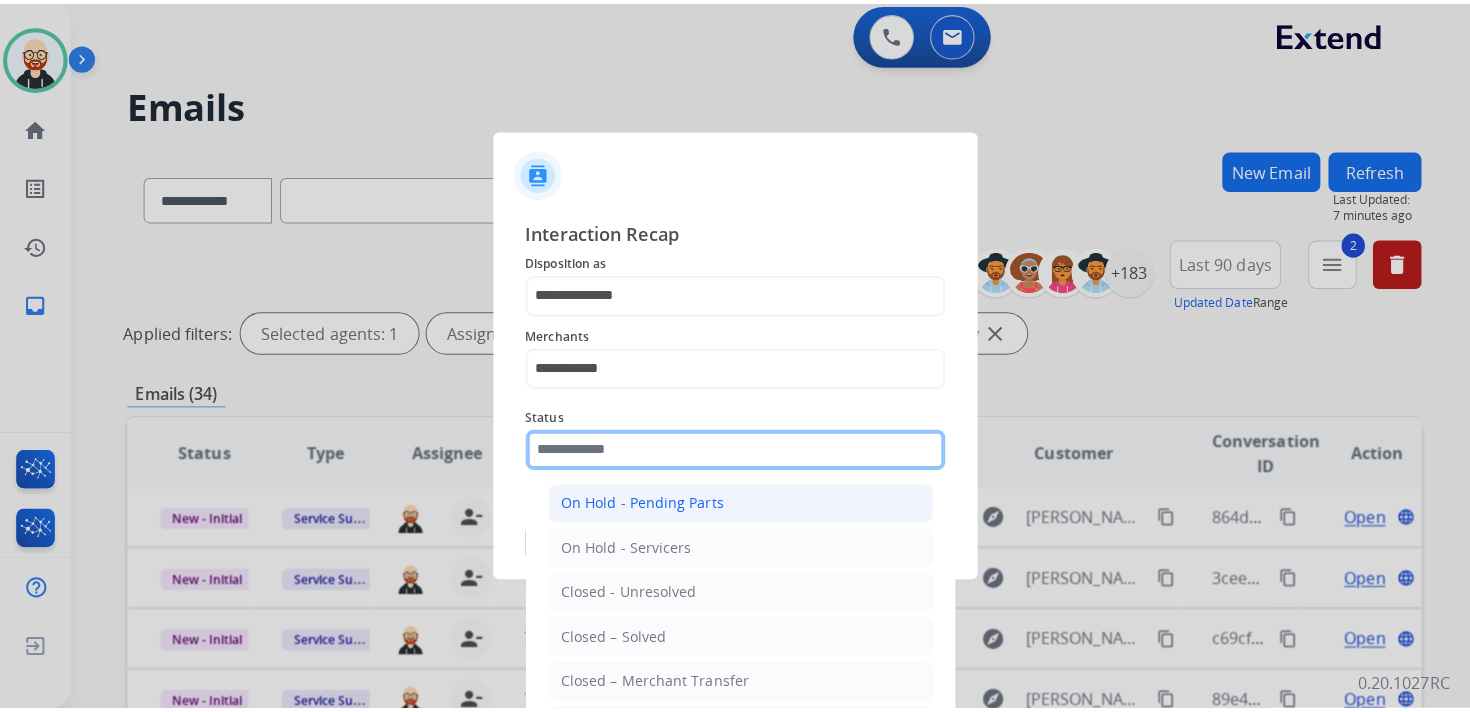 scroll, scrollTop: 93, scrollLeft: 0, axis: vertical 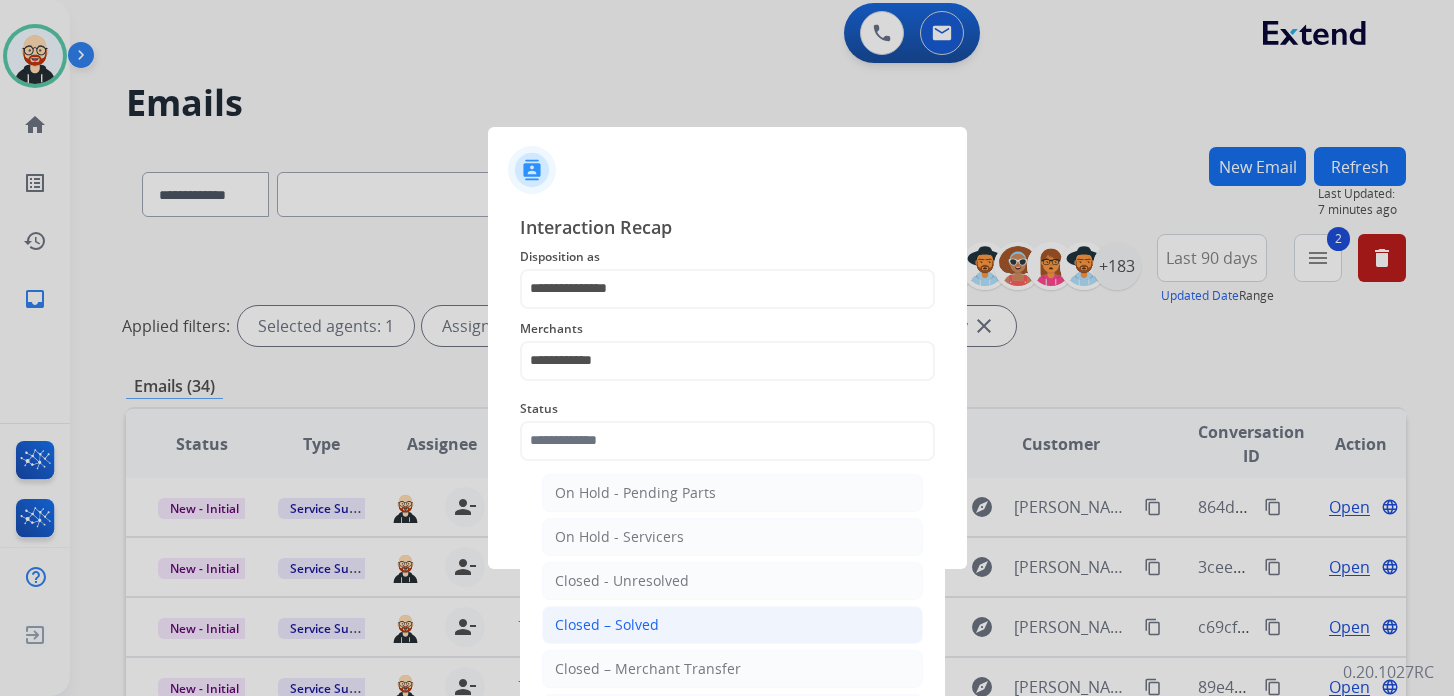 click on "Closed – Solved" 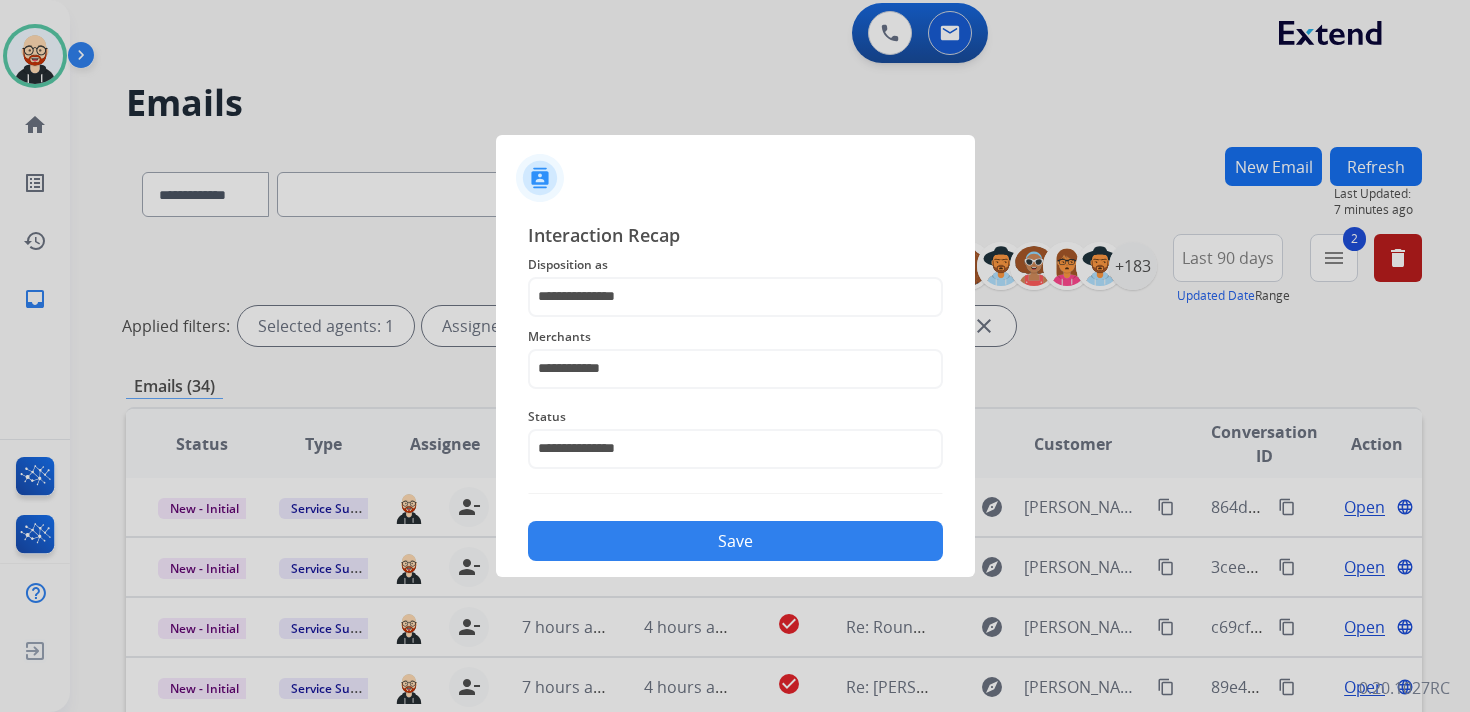 click on "Save" 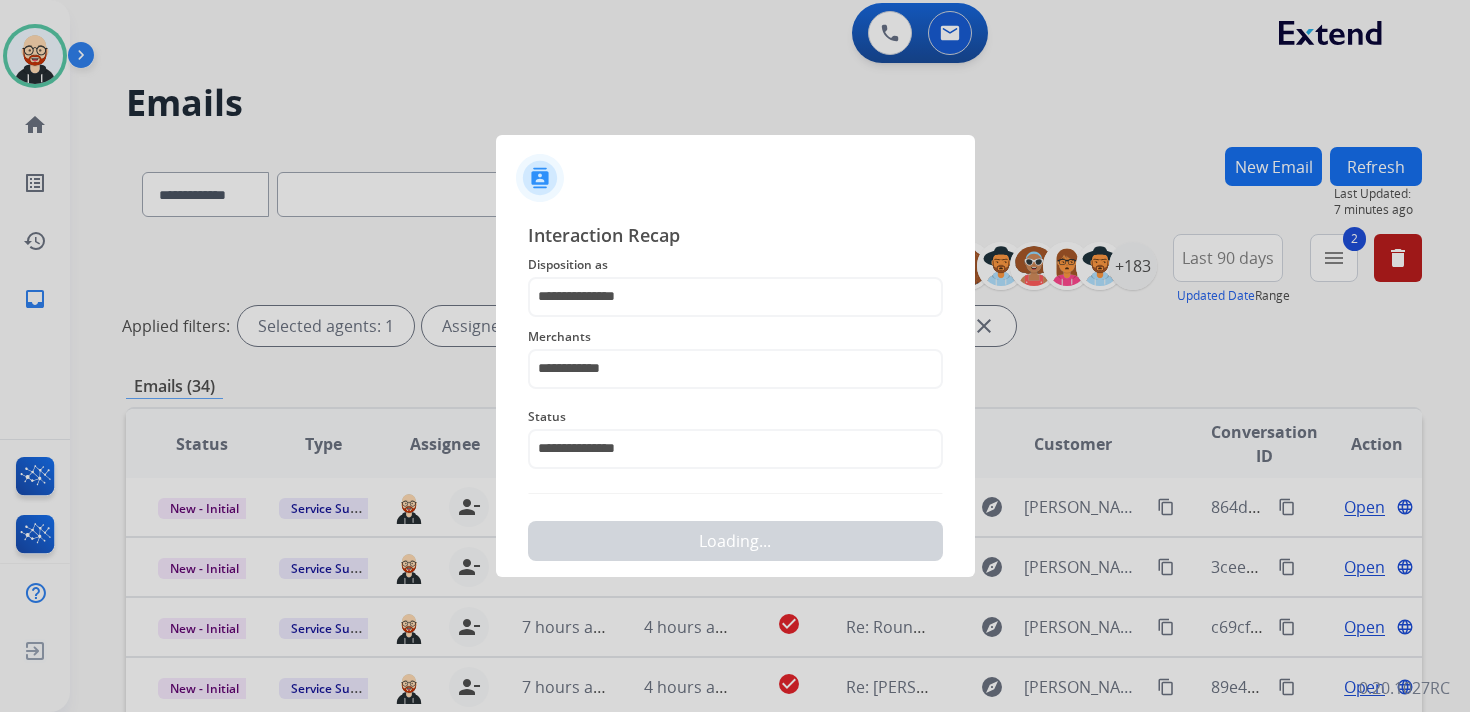 scroll, scrollTop: 0, scrollLeft: 0, axis: both 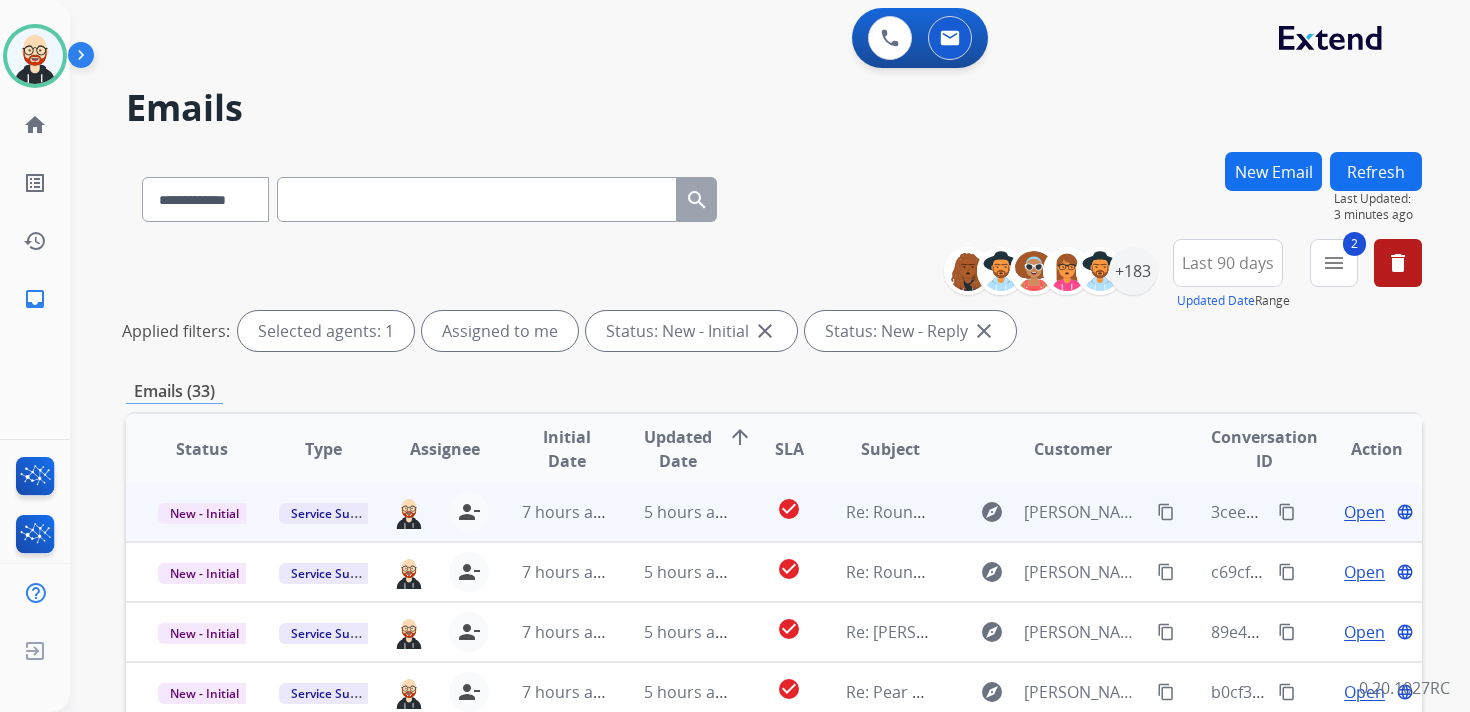 click on "Open" at bounding box center (1364, 512) 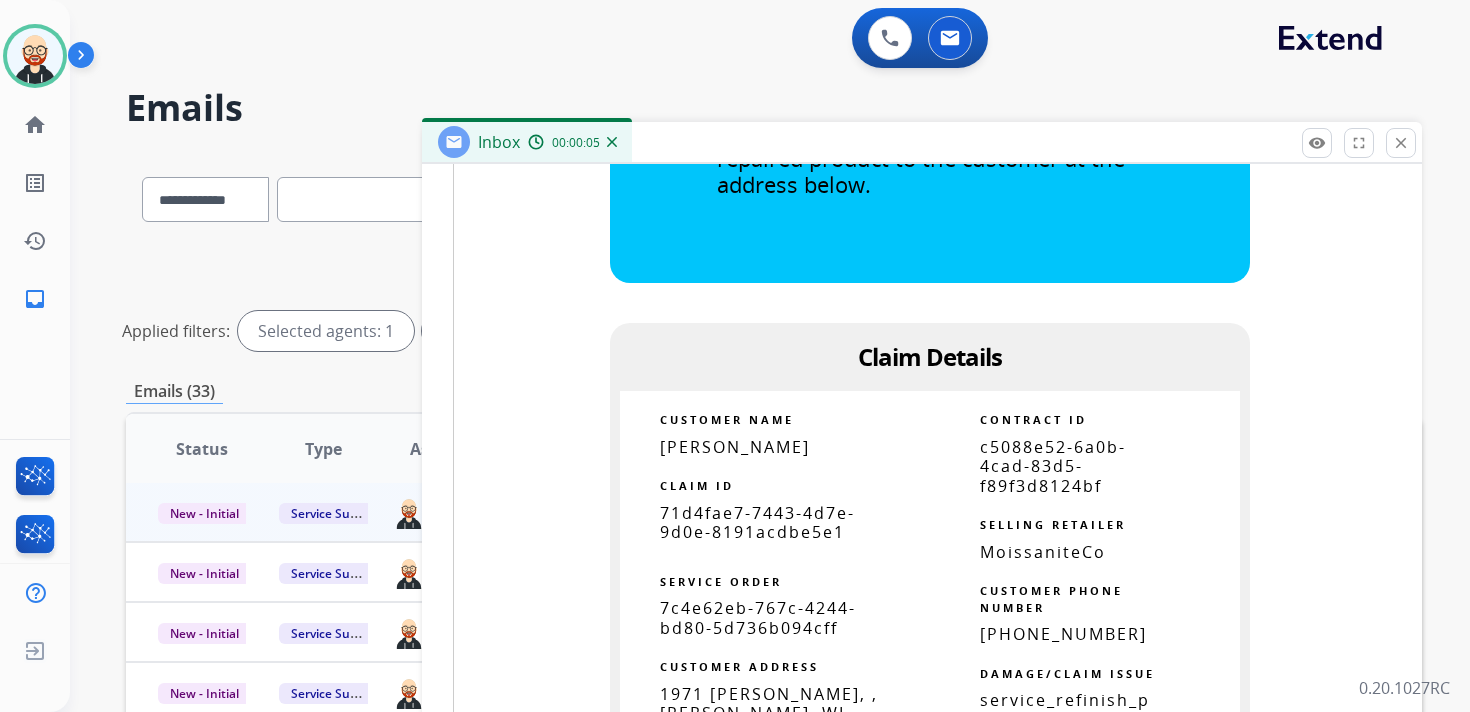 scroll, scrollTop: 1245, scrollLeft: 0, axis: vertical 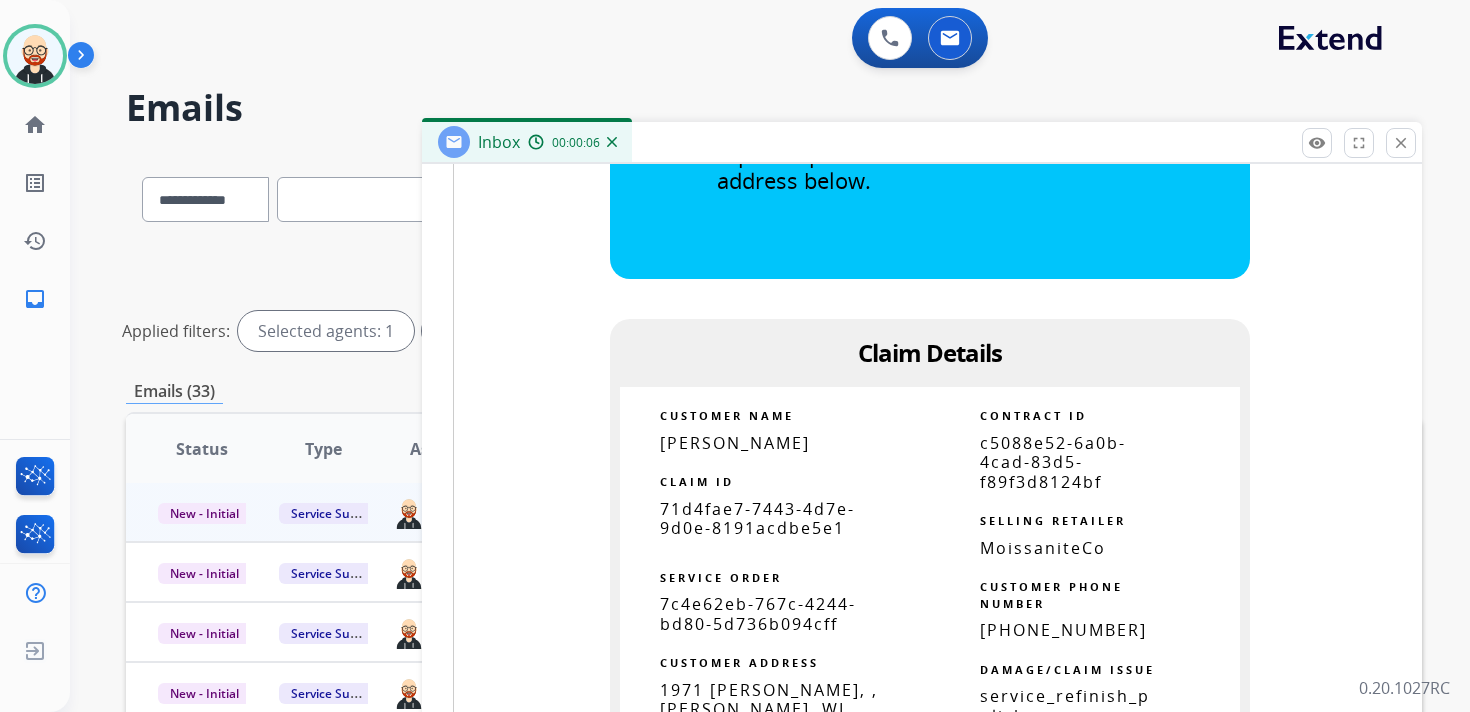 click on "71d4fae7-7443-4d7e-9d0e-8191acdbe5e1" at bounding box center (757, 518) 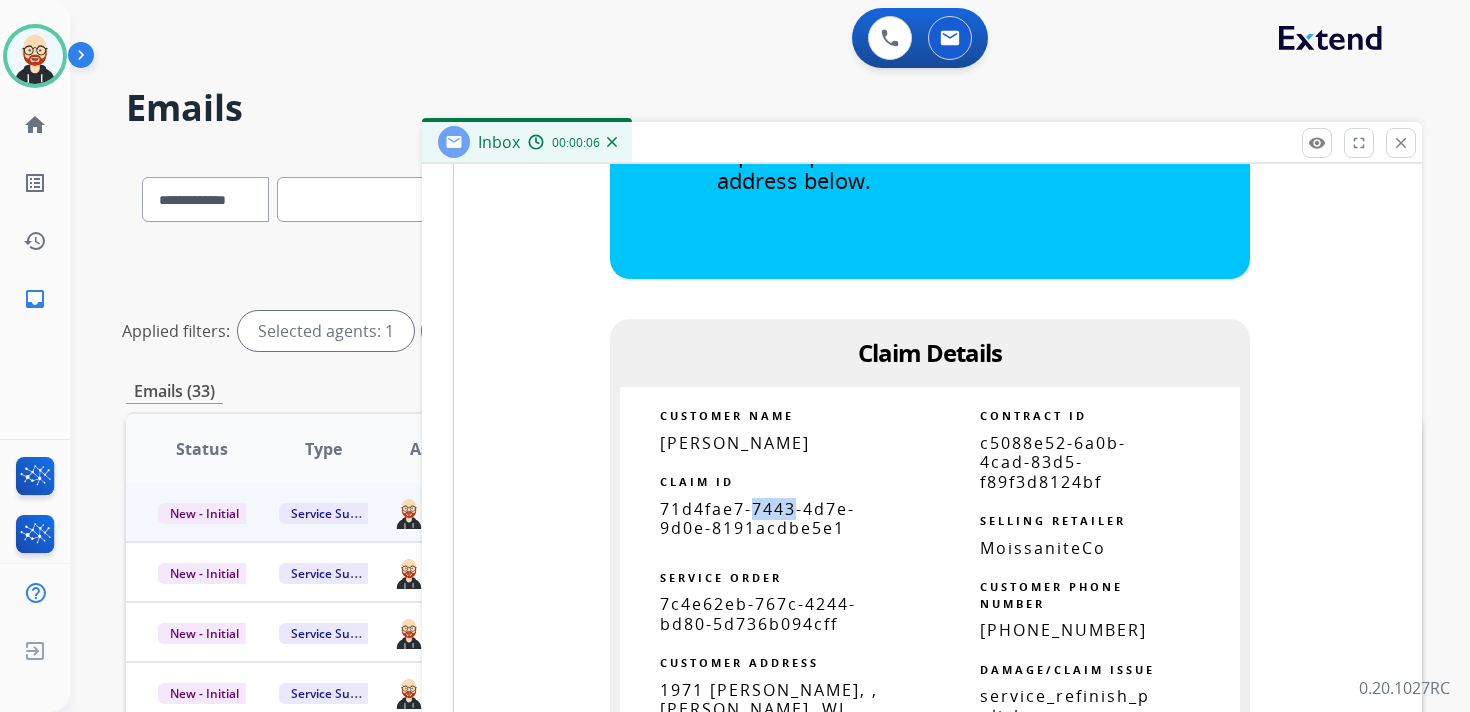 click on "71d4fae7-7443-4d7e-9d0e-8191acdbe5e1" at bounding box center [757, 518] 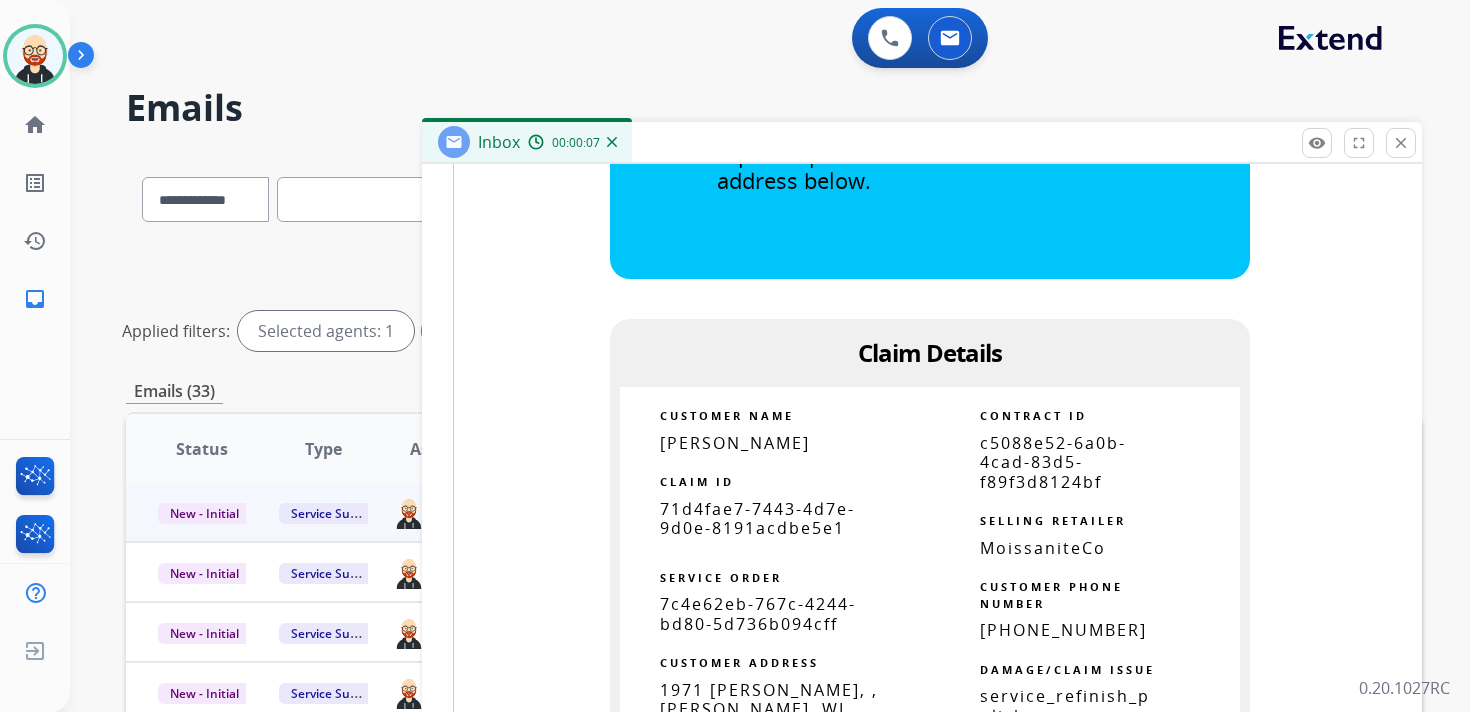 click on "71d4fae7-7443-4d7e-9d0e-8191acdbe5e1" at bounding box center [757, 518] 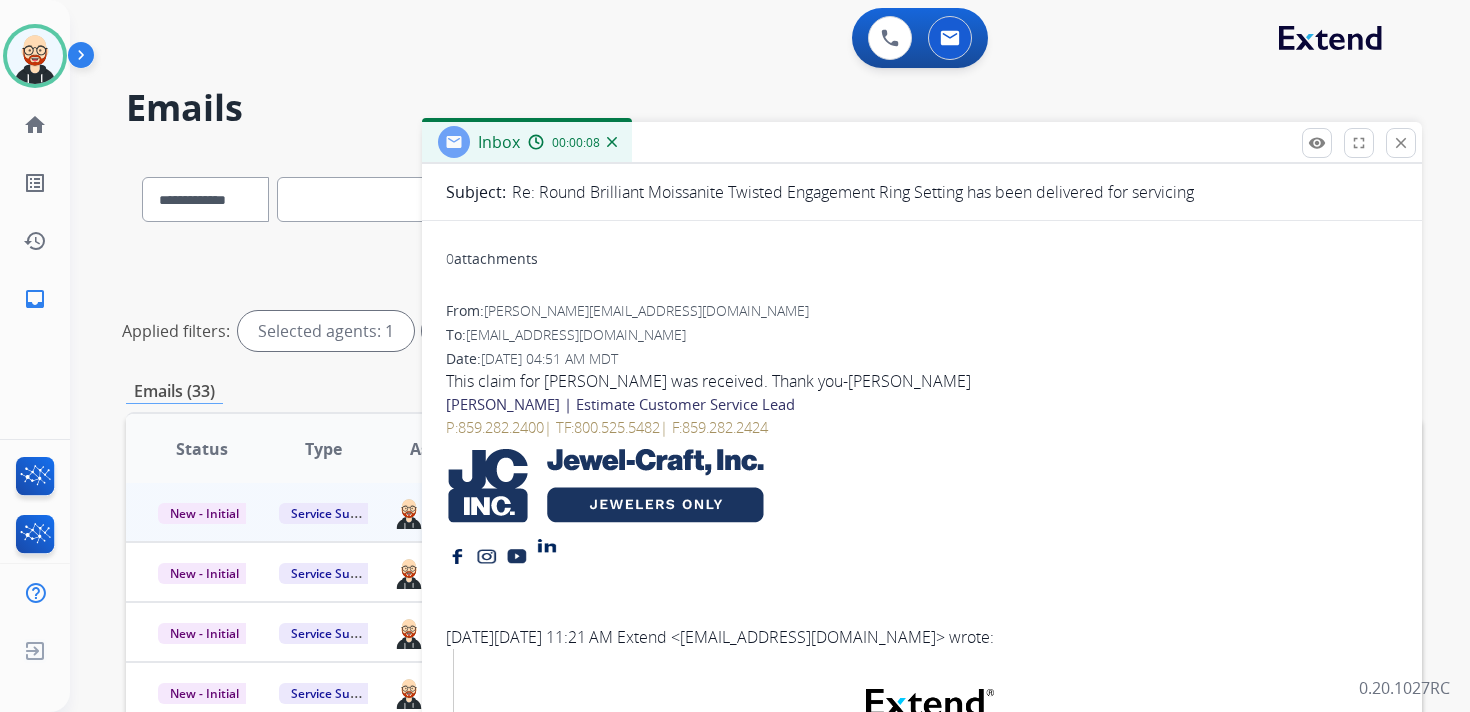 scroll, scrollTop: 0, scrollLeft: 0, axis: both 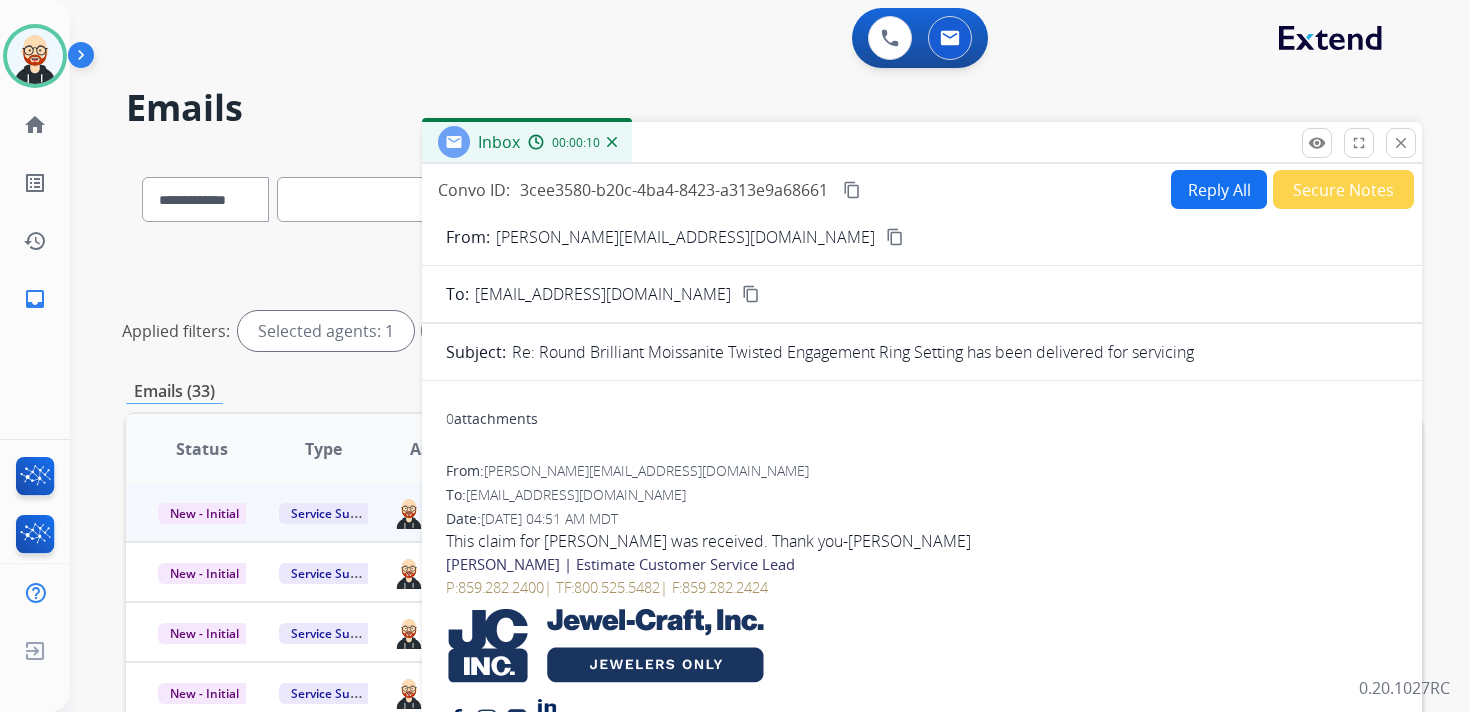 click on "Reply All" at bounding box center [1219, 189] 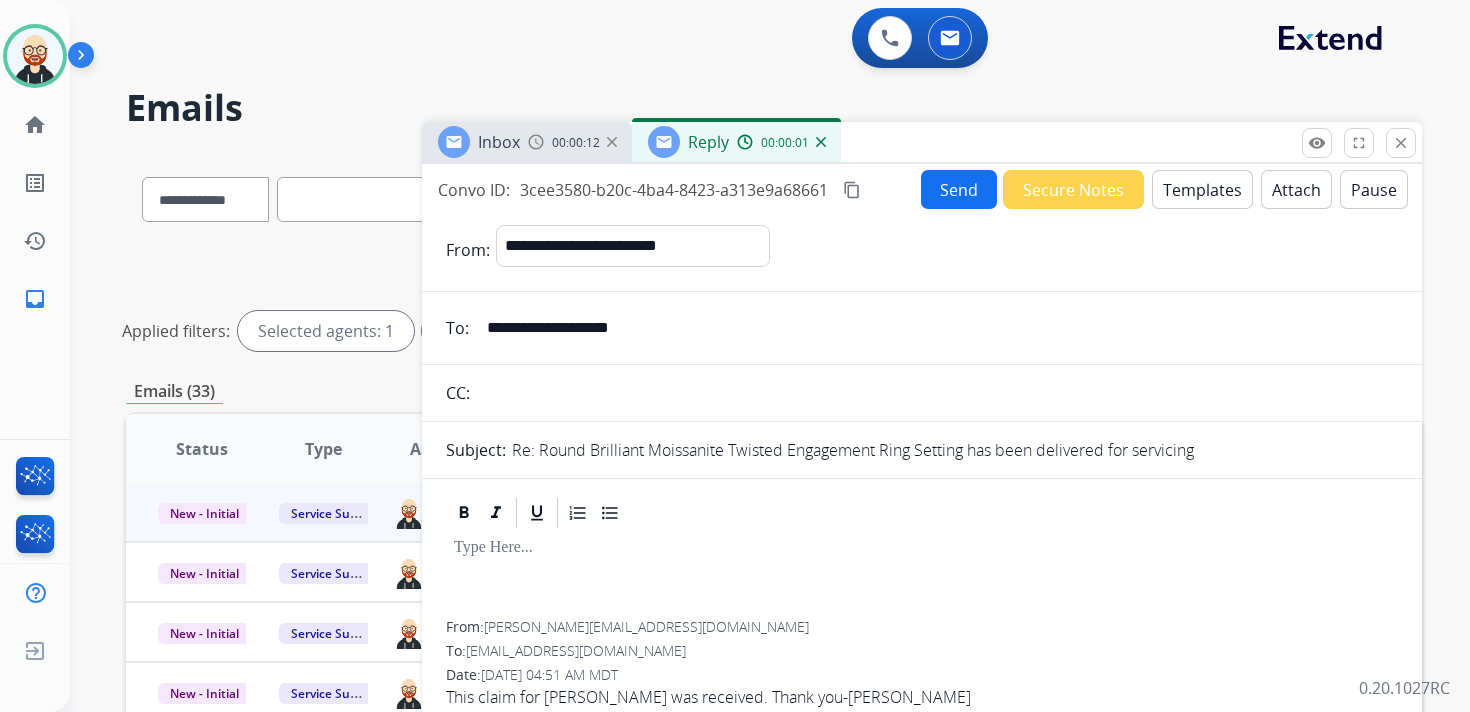 click at bounding box center (922, 576) 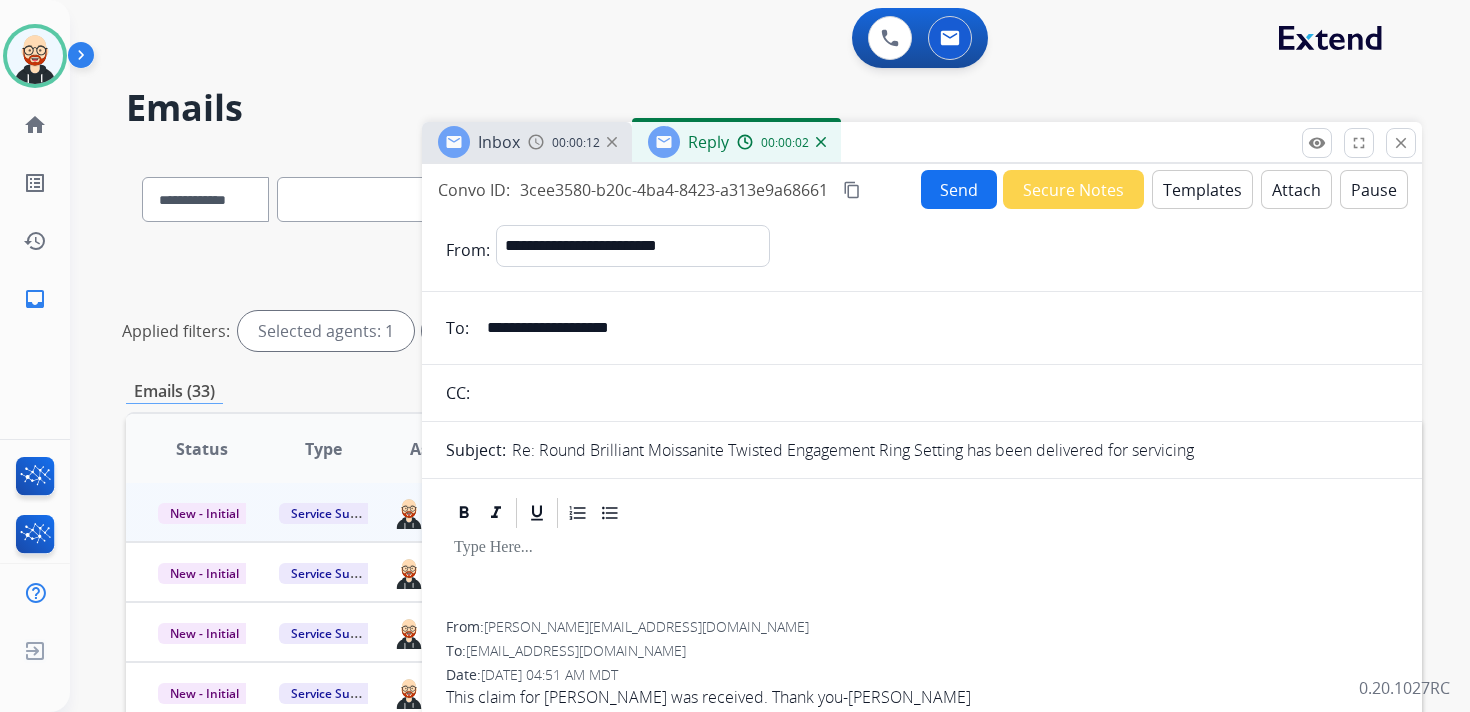 type 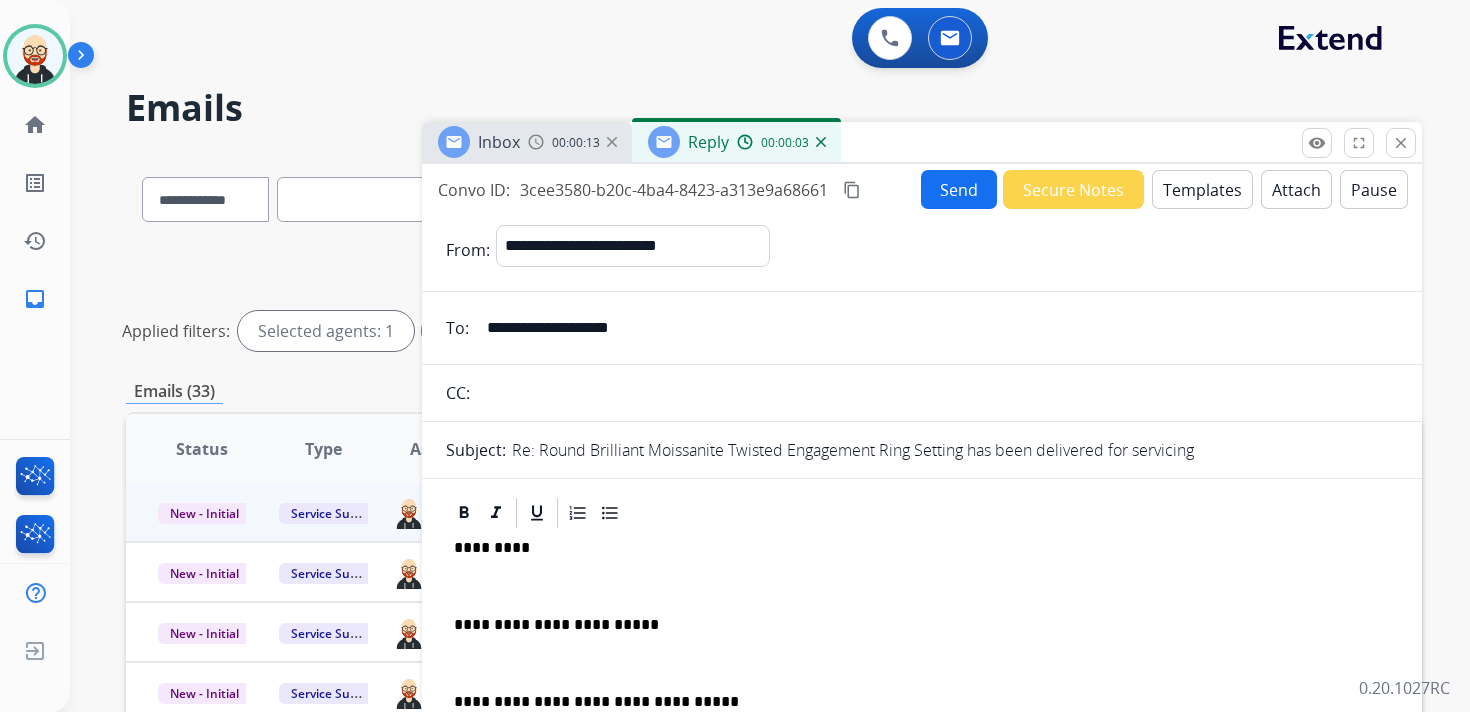 scroll, scrollTop: 5, scrollLeft: 0, axis: vertical 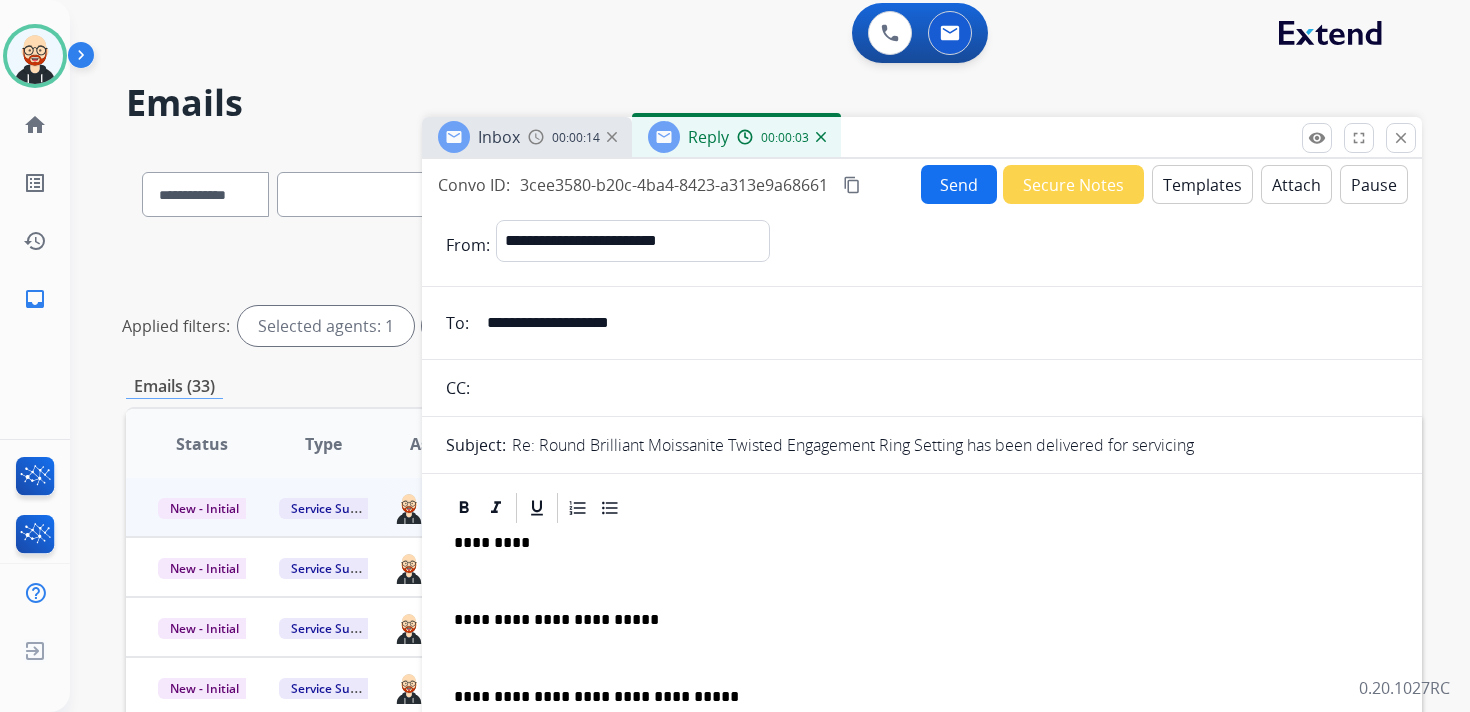 click on "*********" at bounding box center [914, 543] 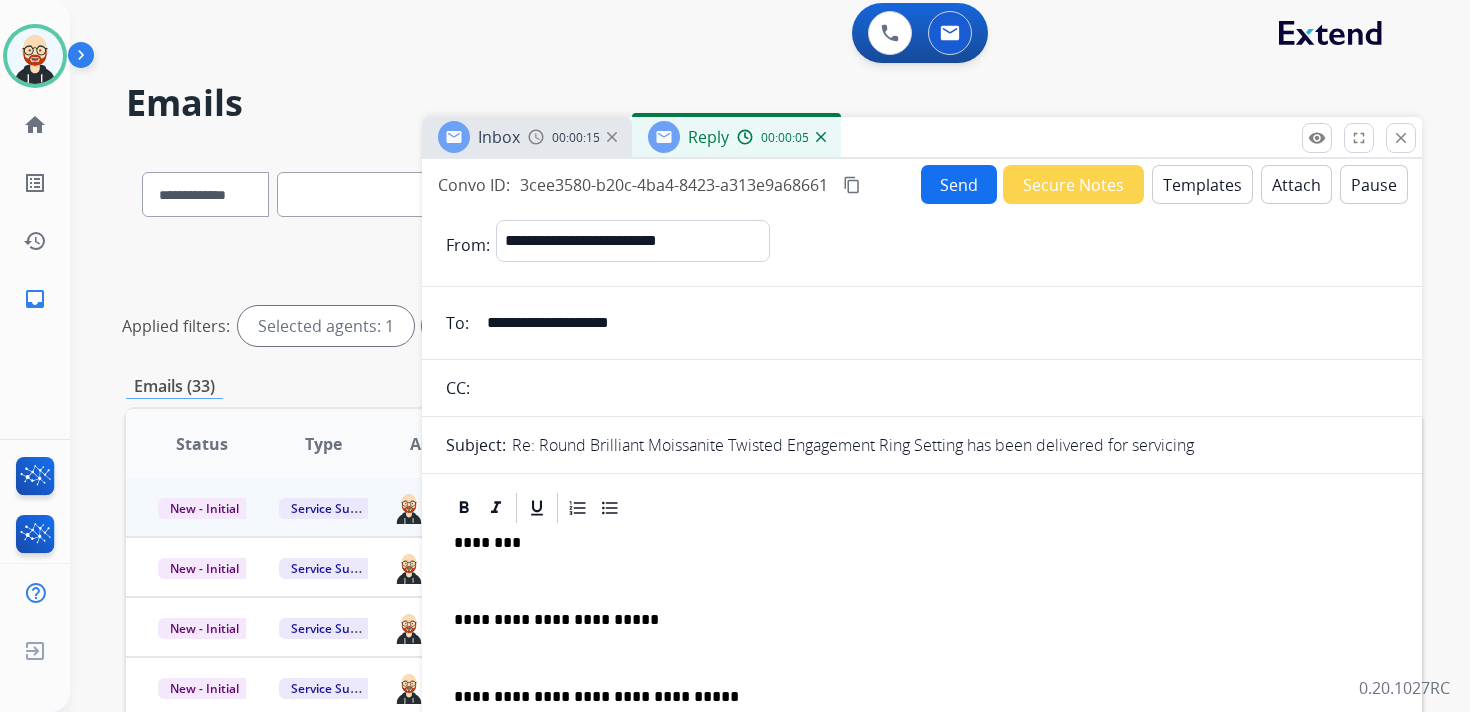 click at bounding box center [922, 581] 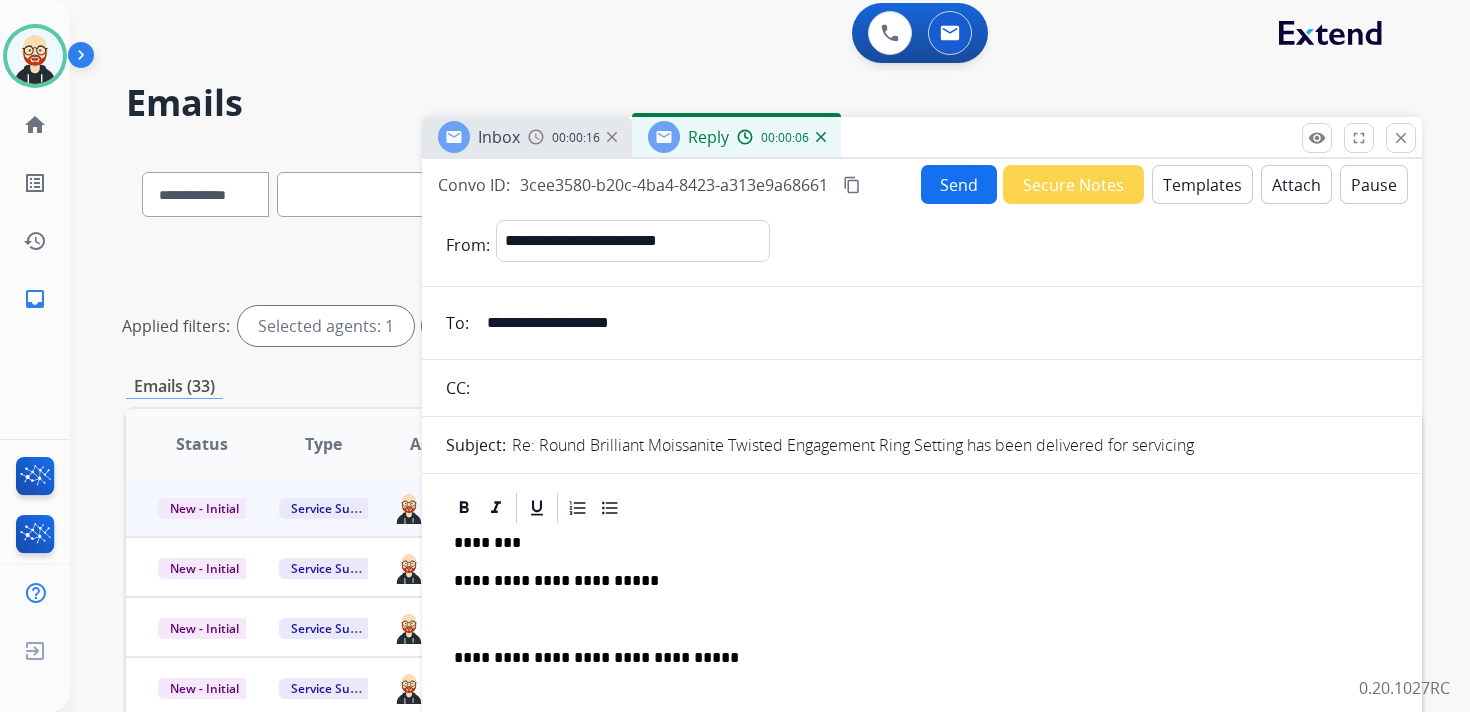 click at bounding box center (922, 620) 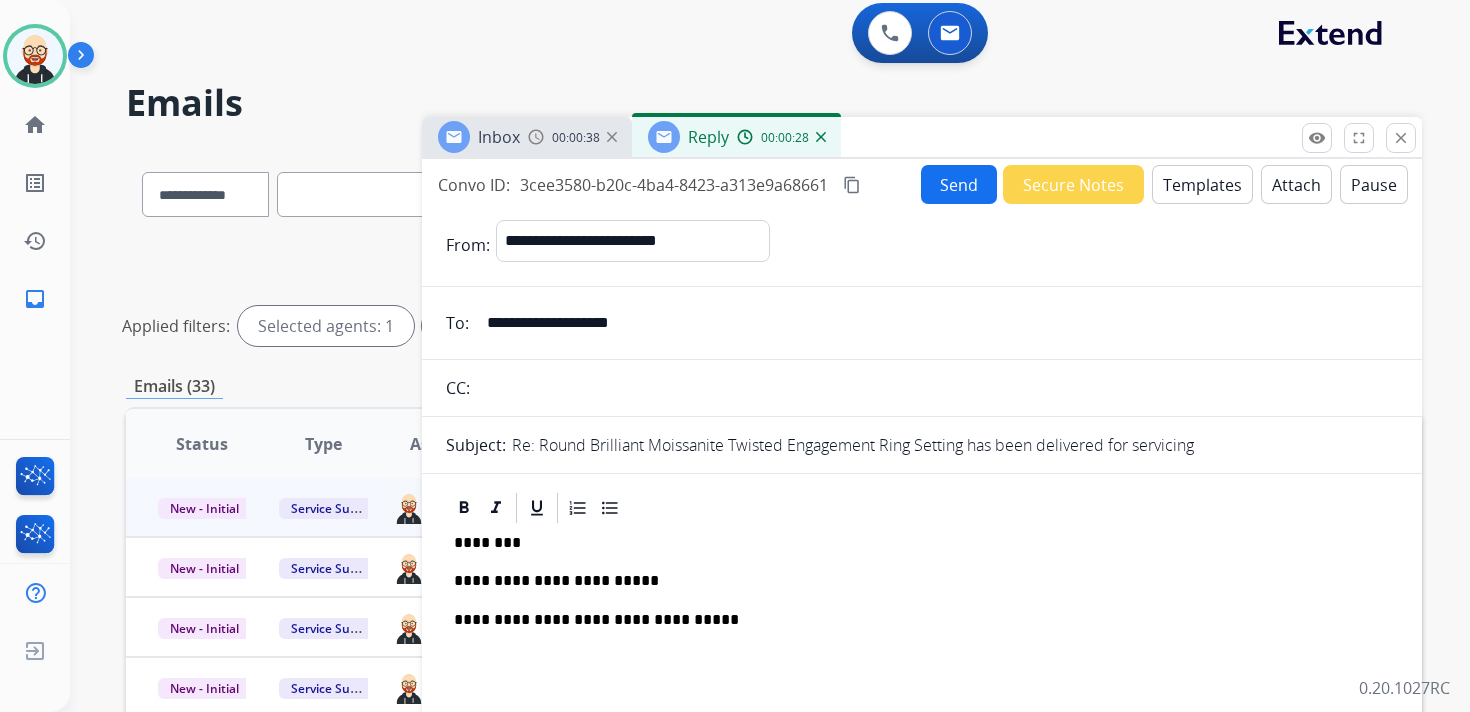click on "content_copy" at bounding box center (852, 185) 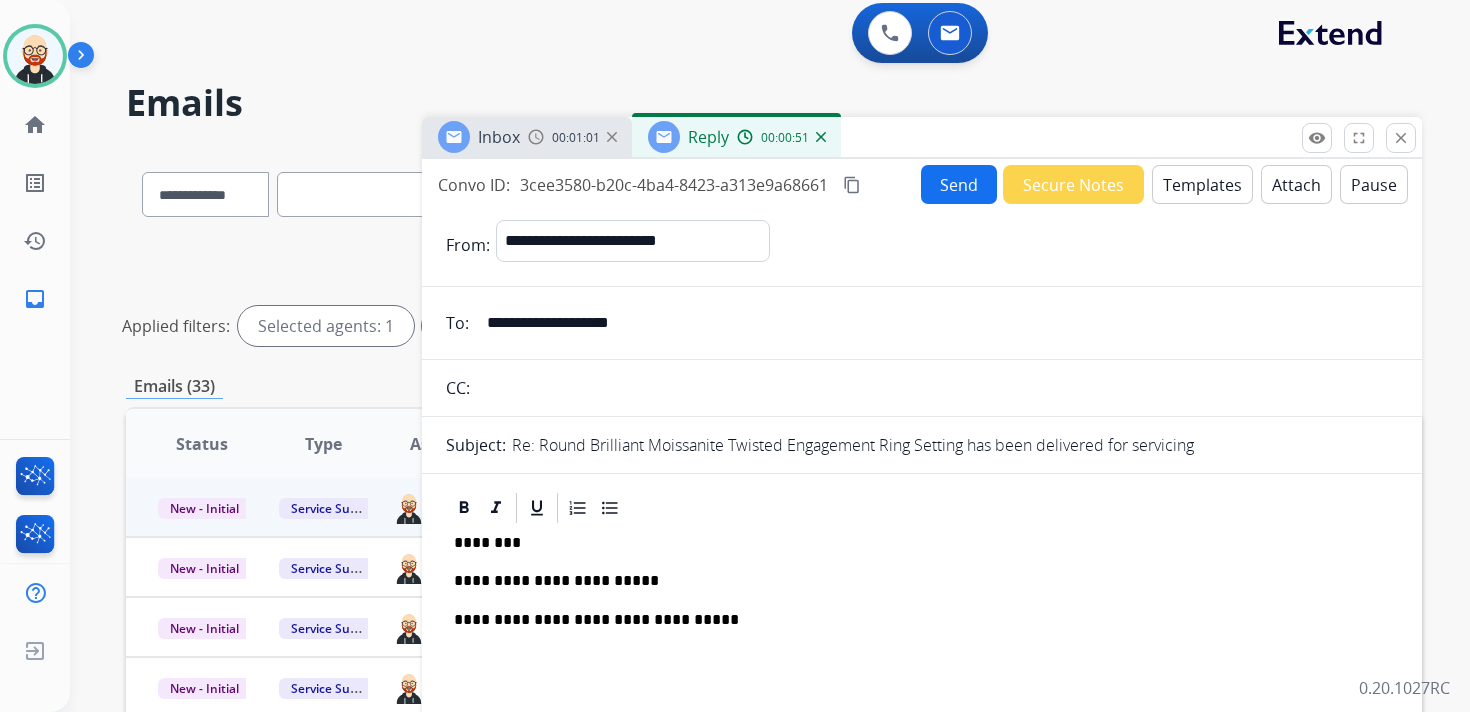 click on "Send" at bounding box center (959, 184) 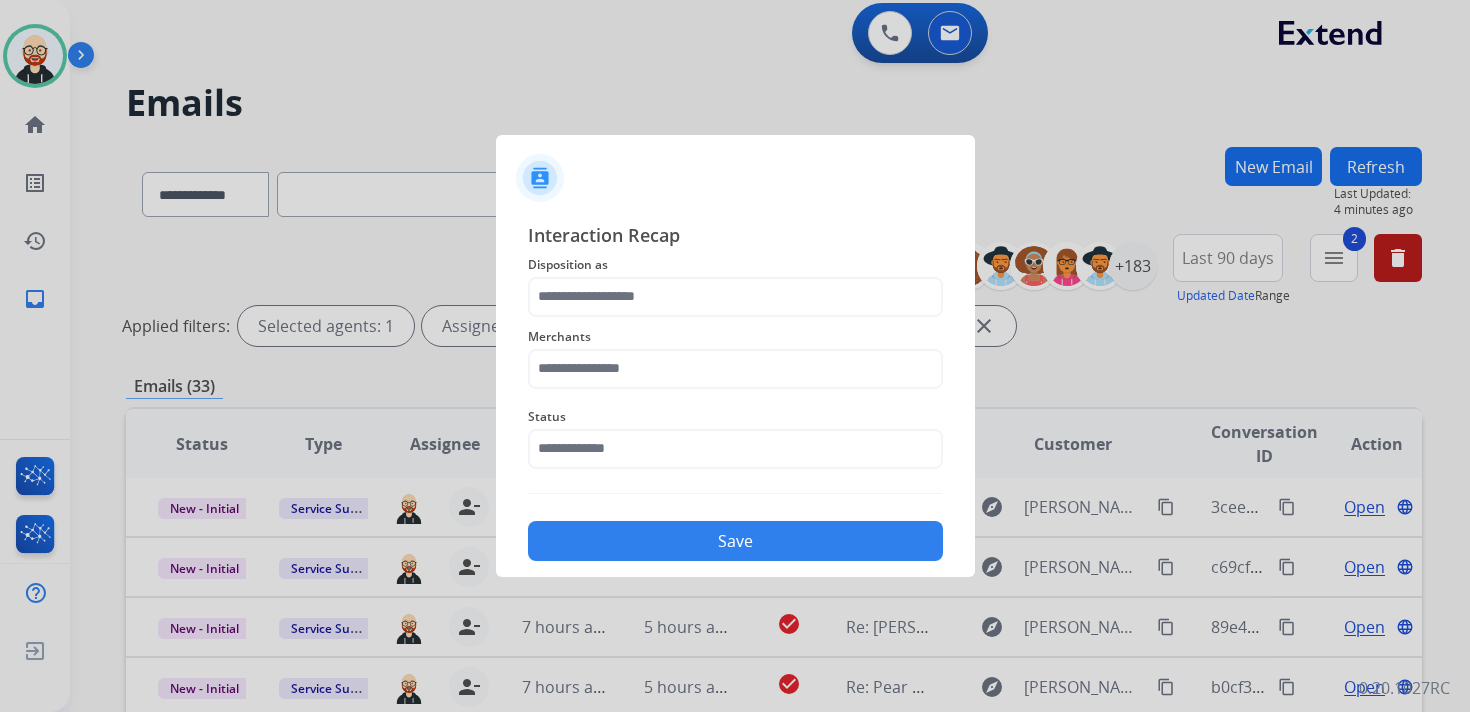 click on "Merchants" 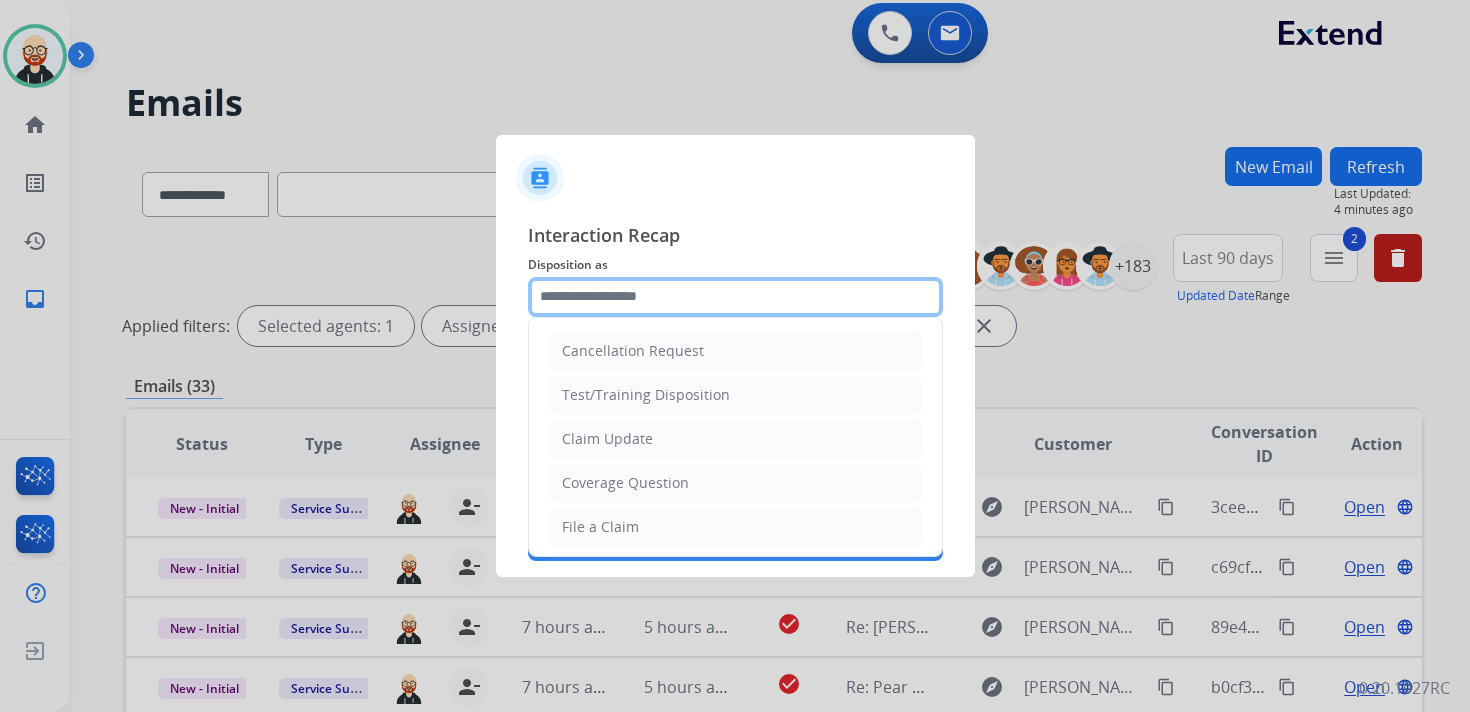 click 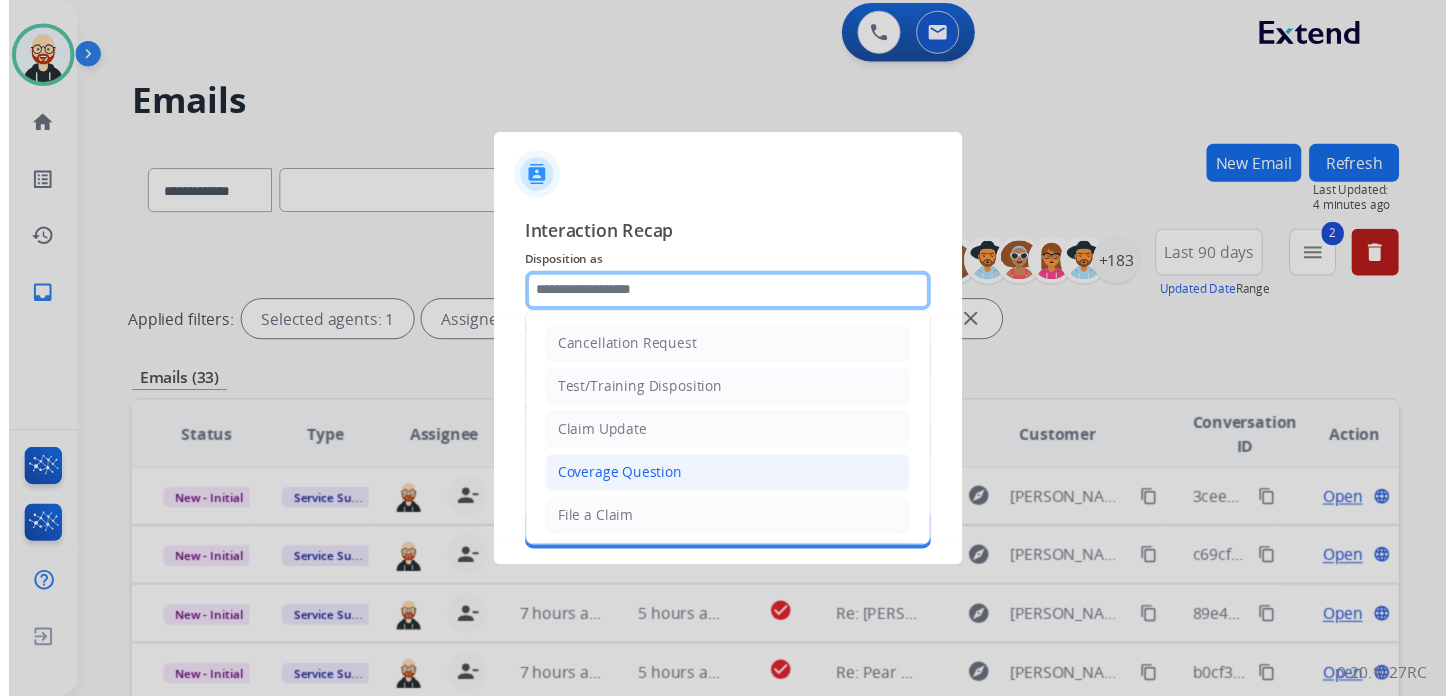 scroll, scrollTop: 300, scrollLeft: 0, axis: vertical 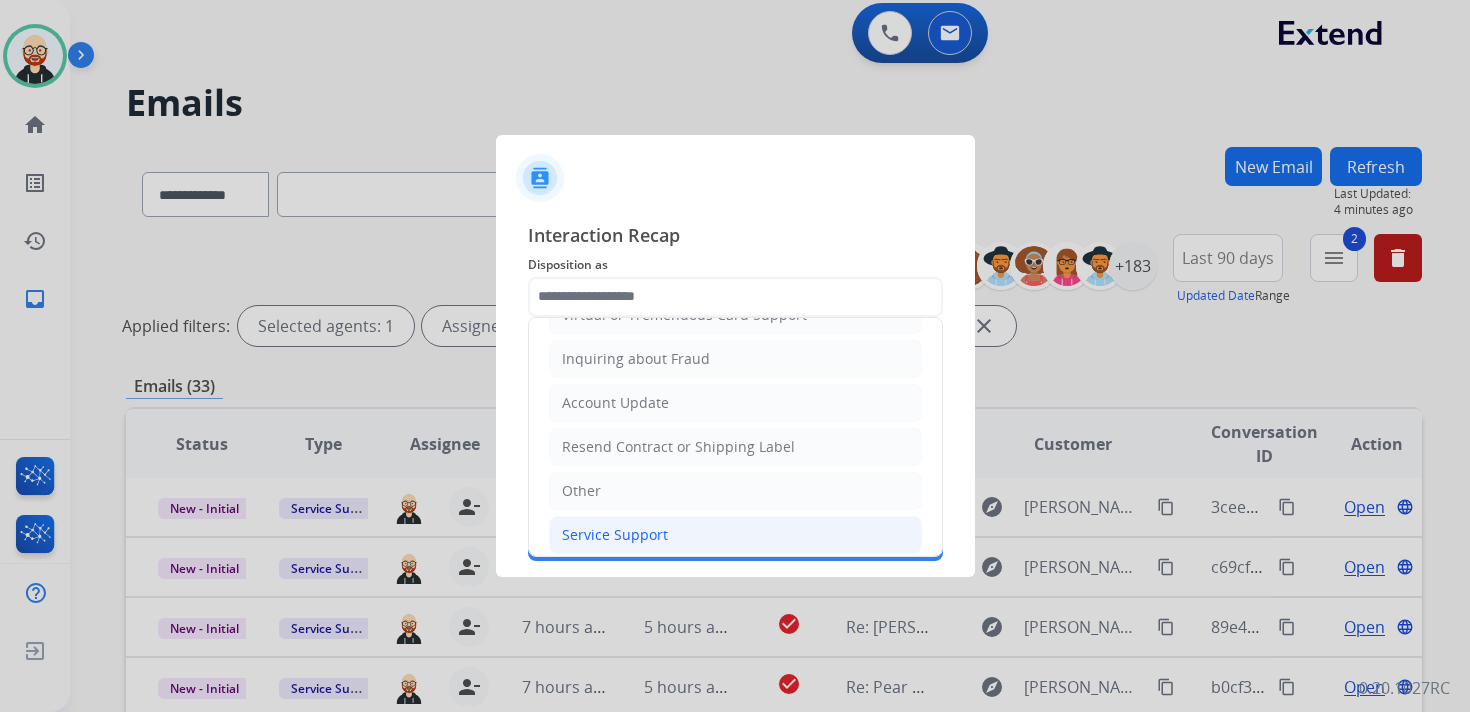 click on "Service Support" 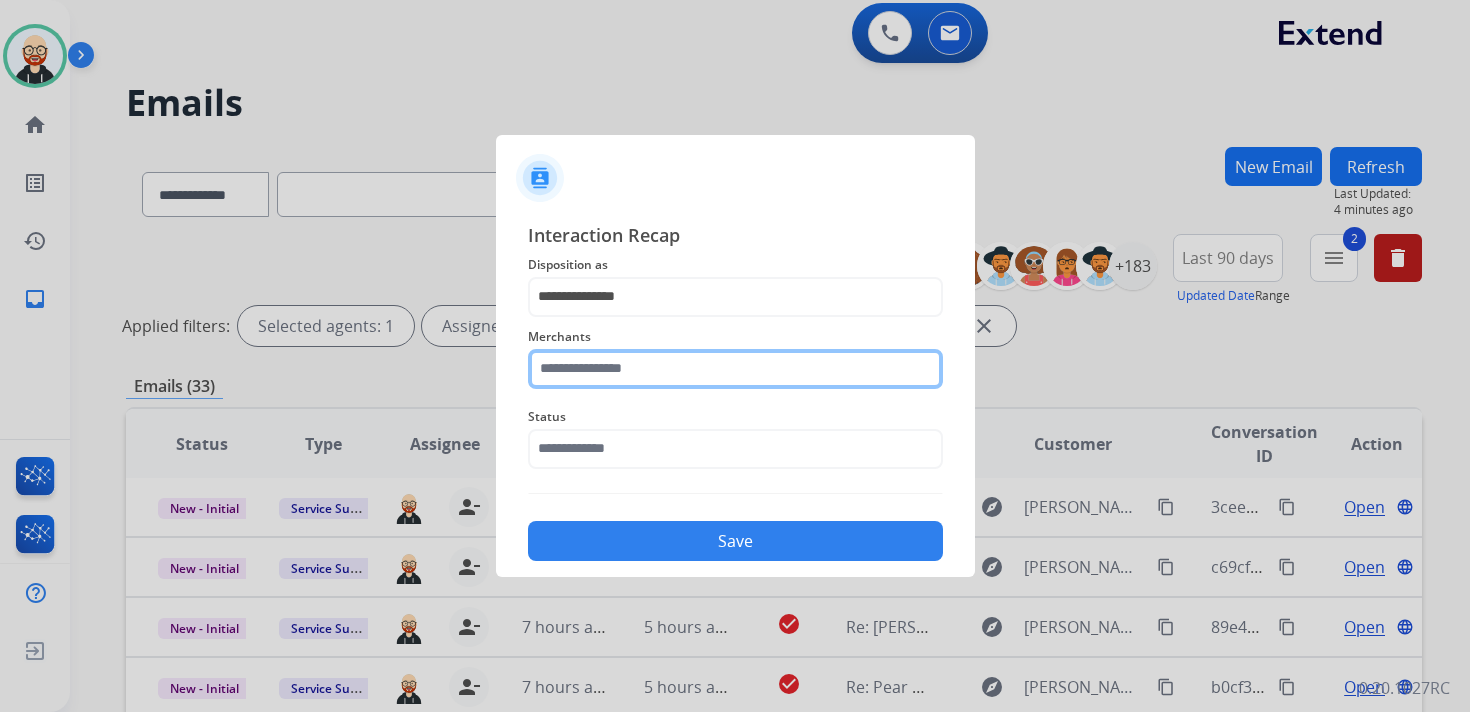 click 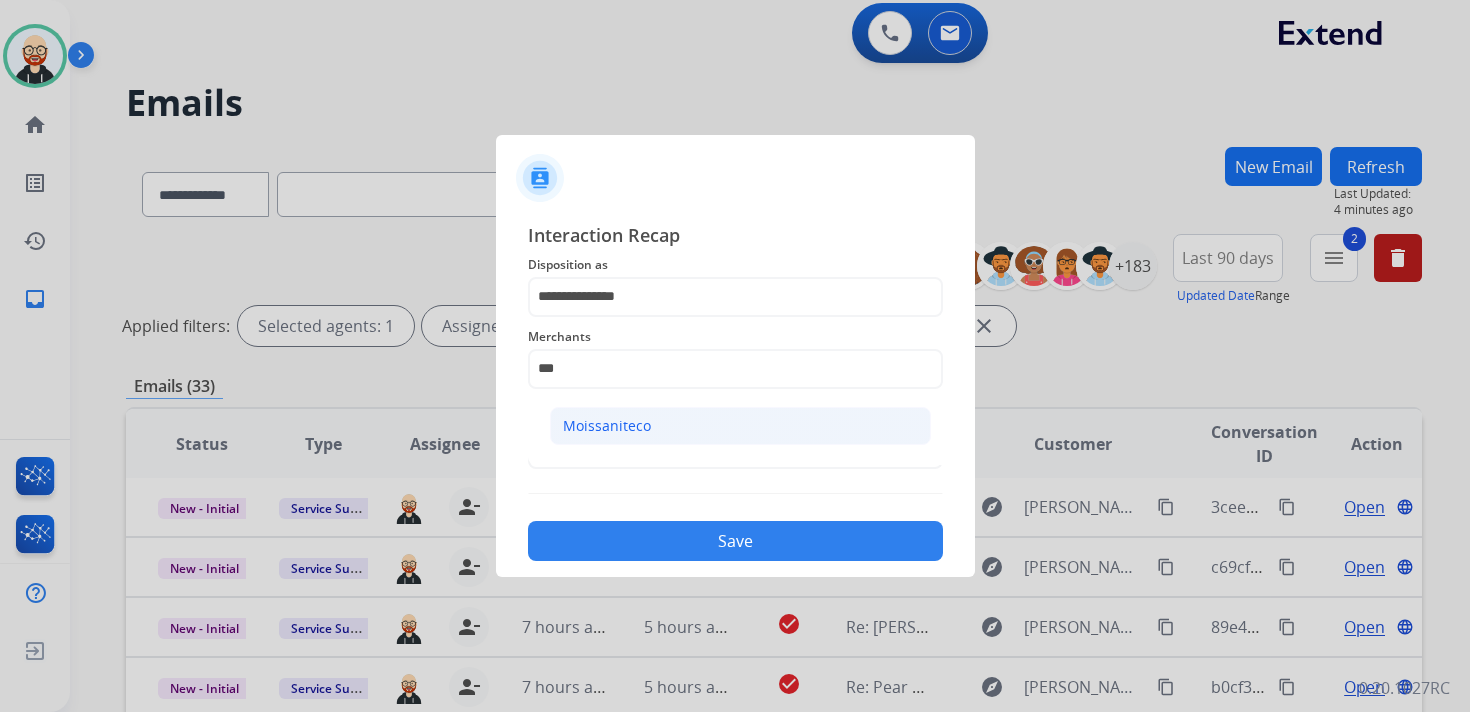 click on "Moissaniteco" 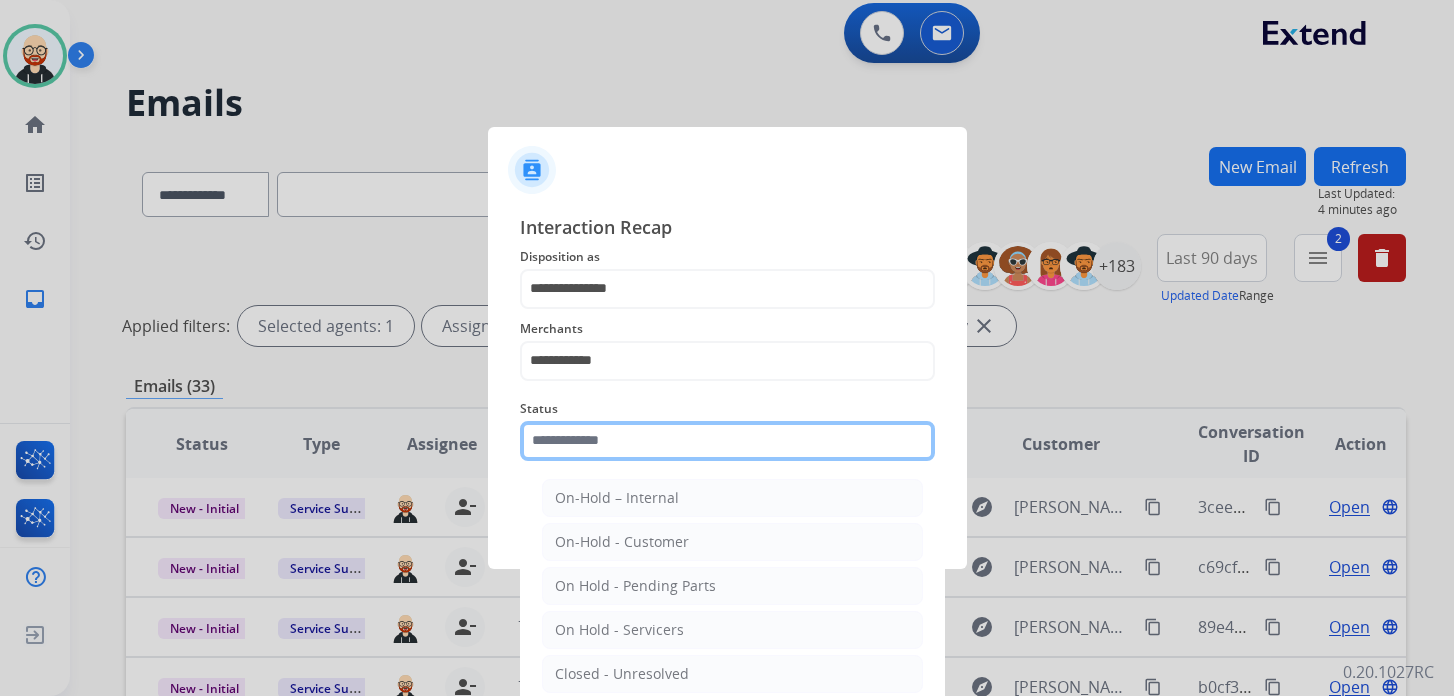 click on "Status    On-Hold – Internal   On-Hold - Customer   On Hold - Pending Parts   On Hold - Servicers   Closed - Unresolved   Closed – Solved   Closed – Merchant Transfer   New - Initial   New - Reply" 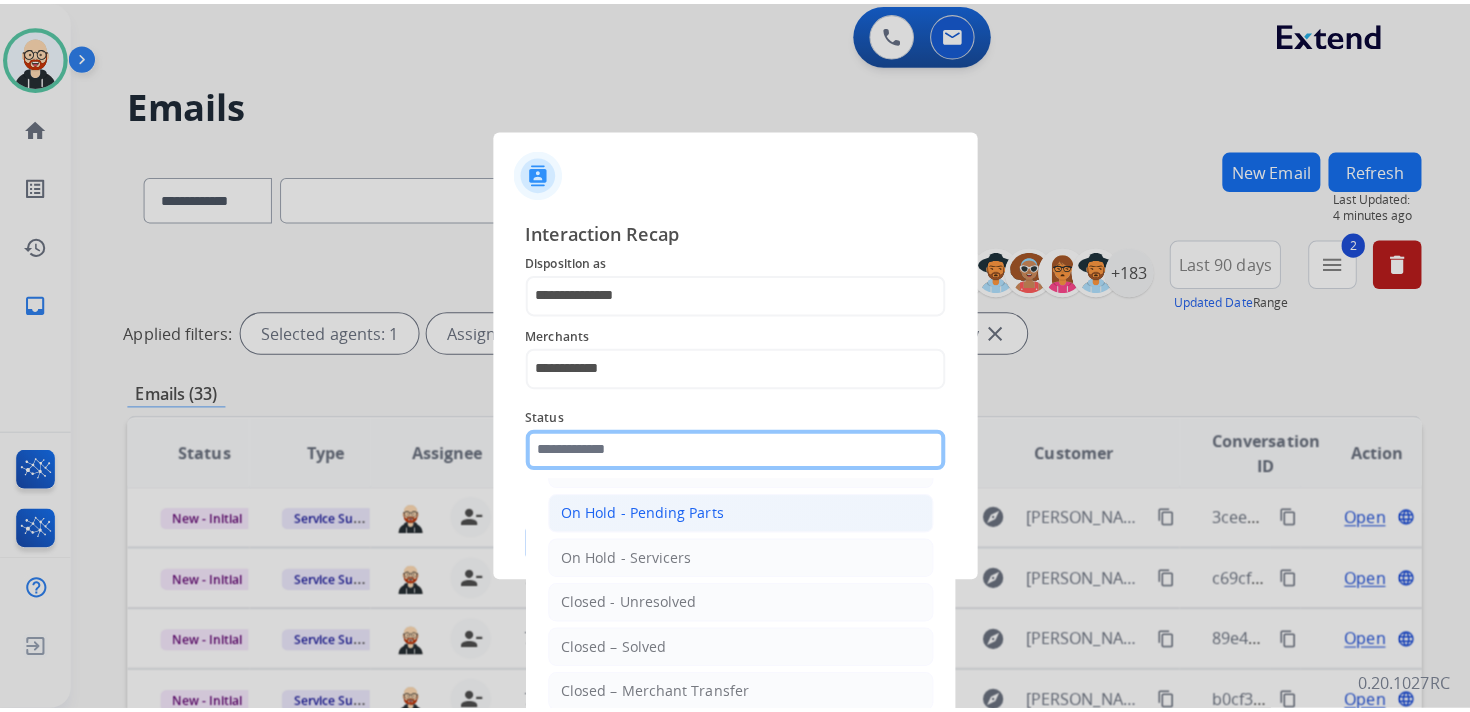 scroll, scrollTop: 84, scrollLeft: 0, axis: vertical 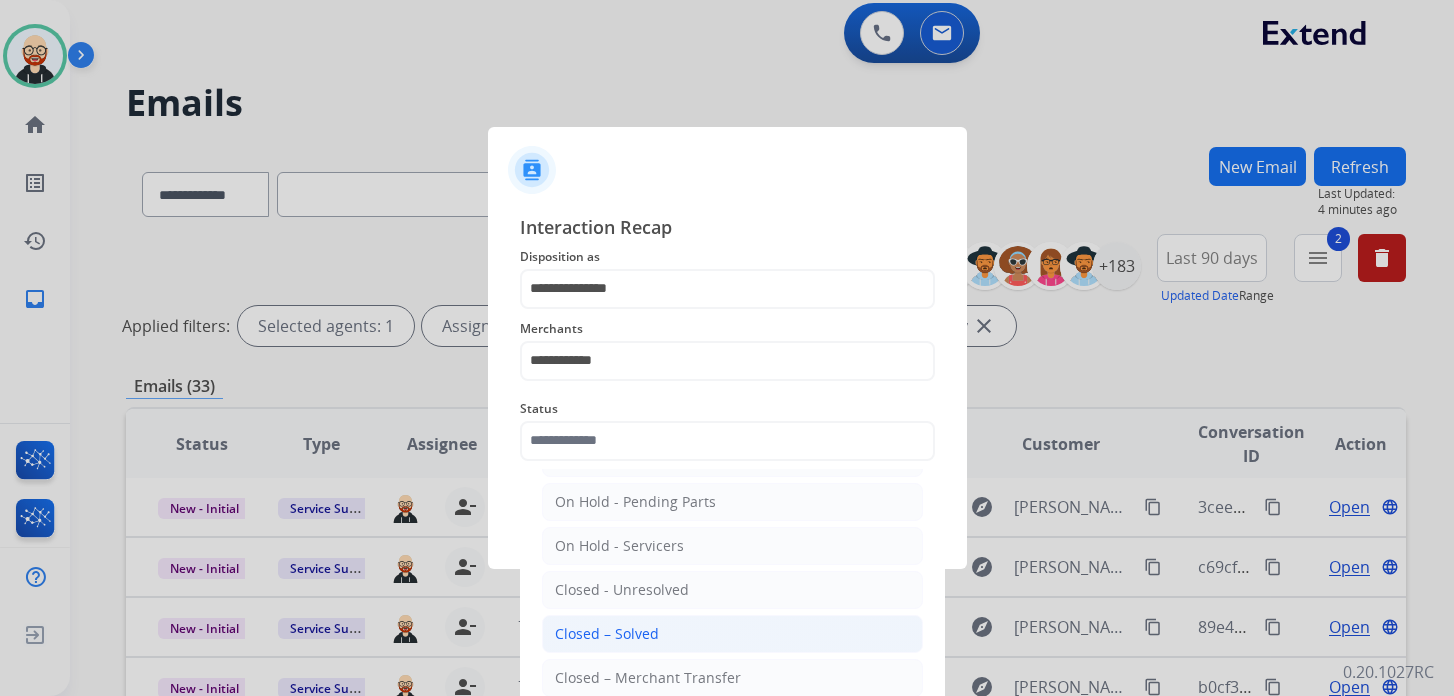 click on "Closed – Solved" 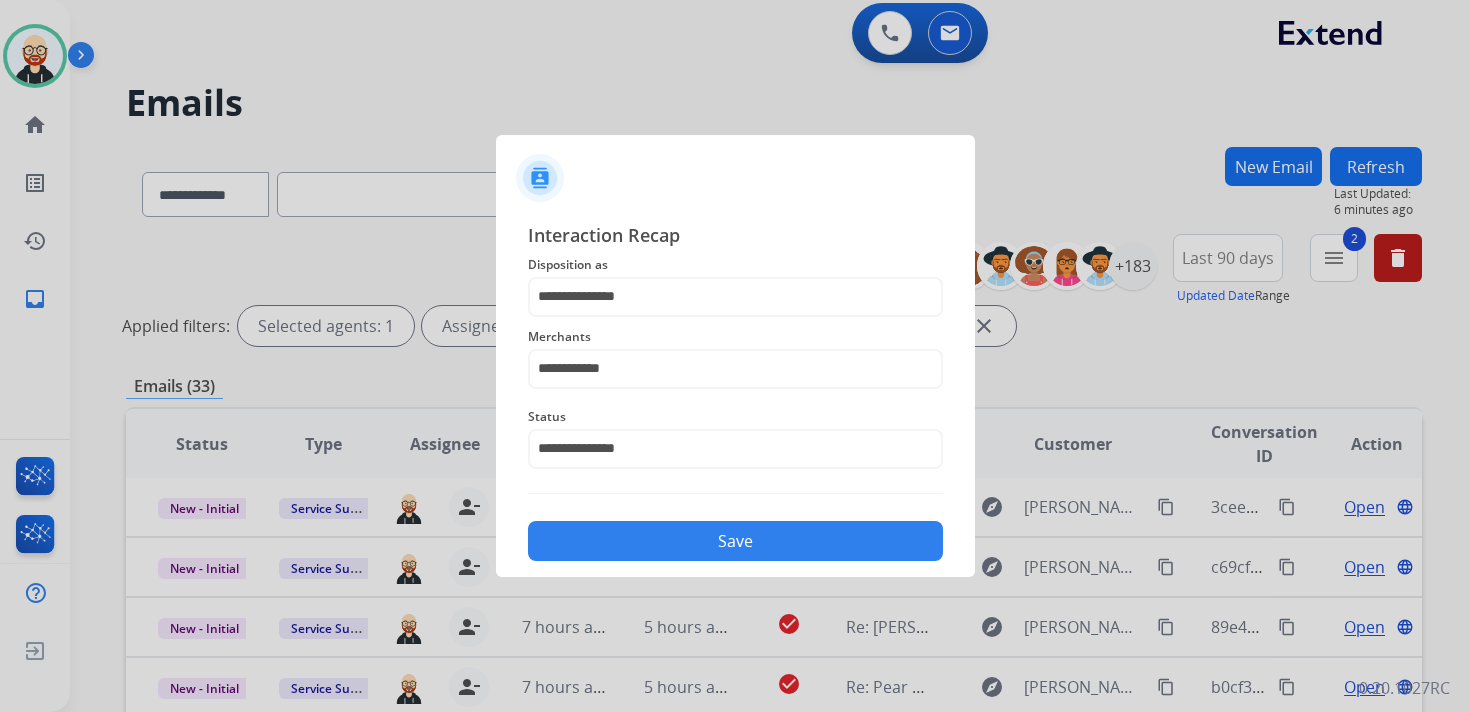 click on "Save" 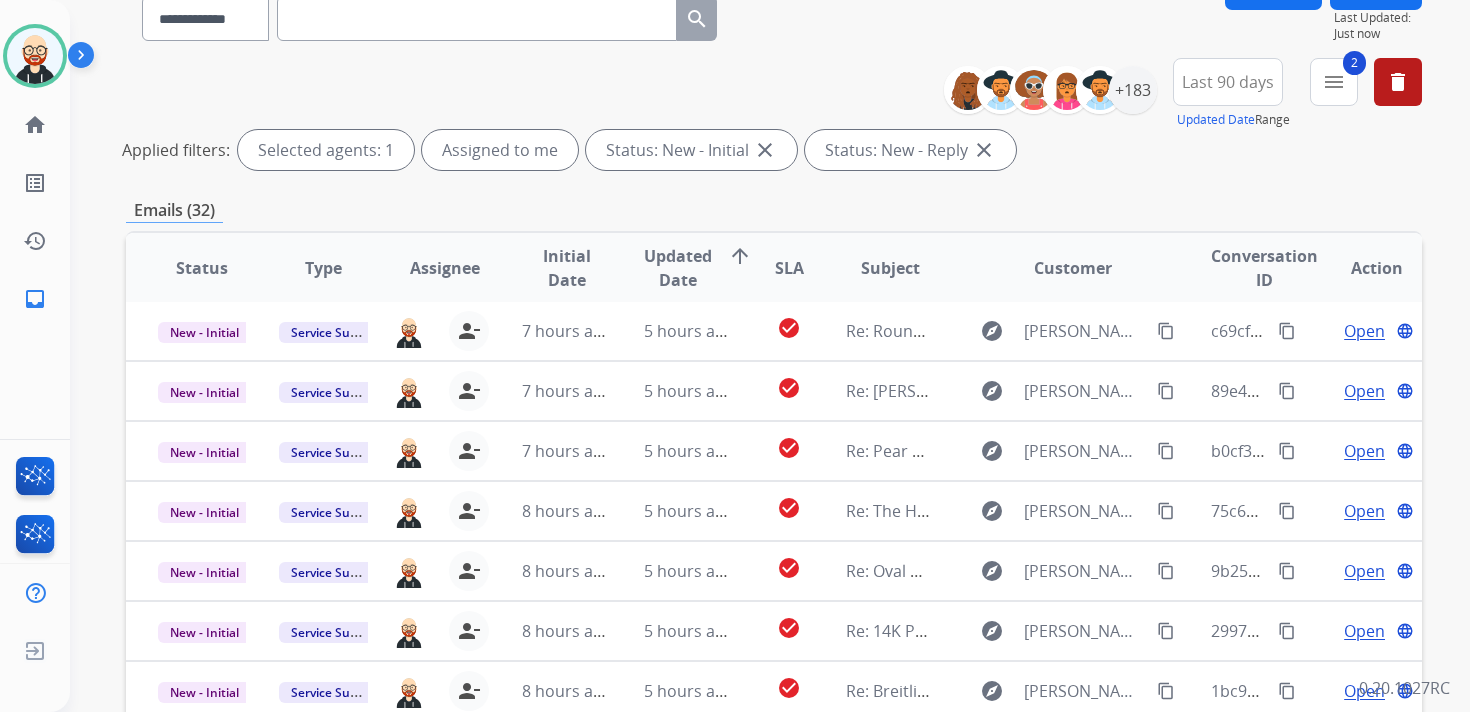 scroll, scrollTop: 474, scrollLeft: 0, axis: vertical 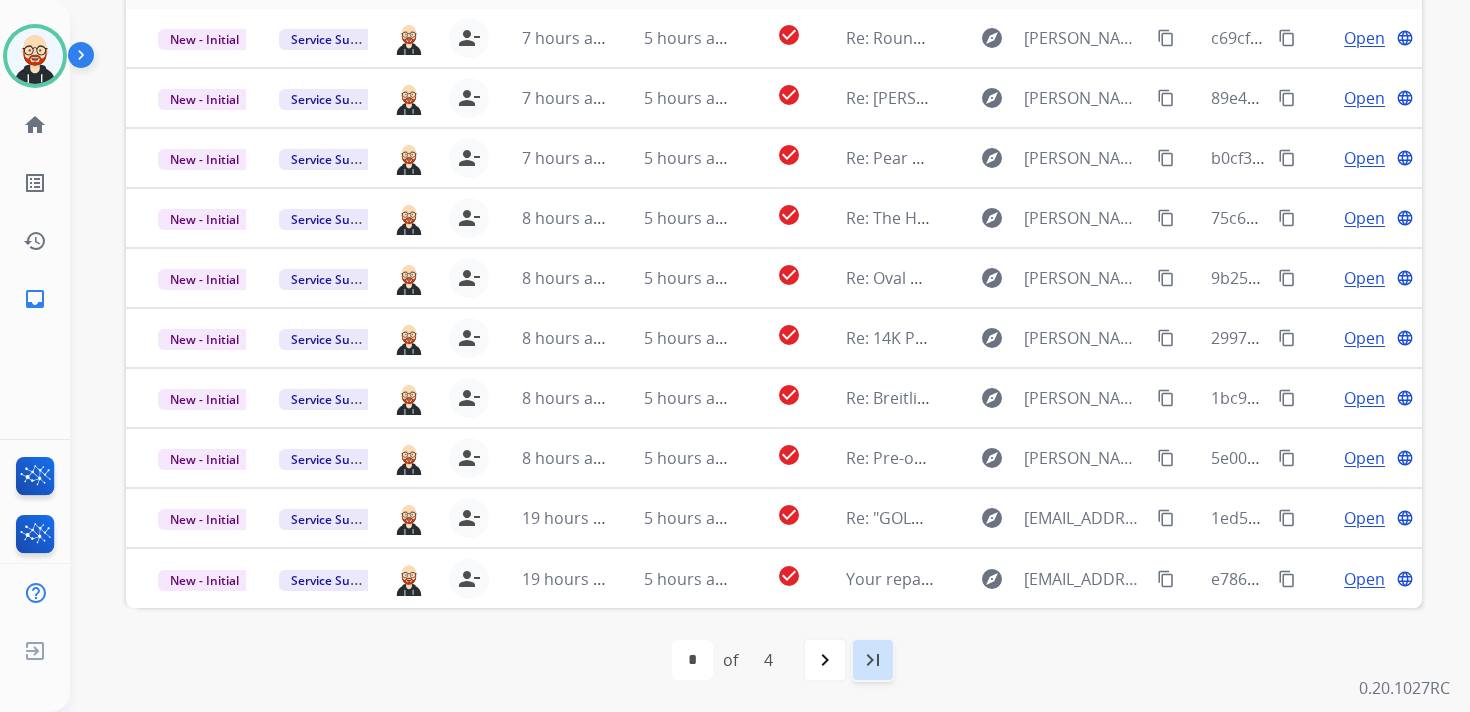 click on "last_page" at bounding box center (873, 660) 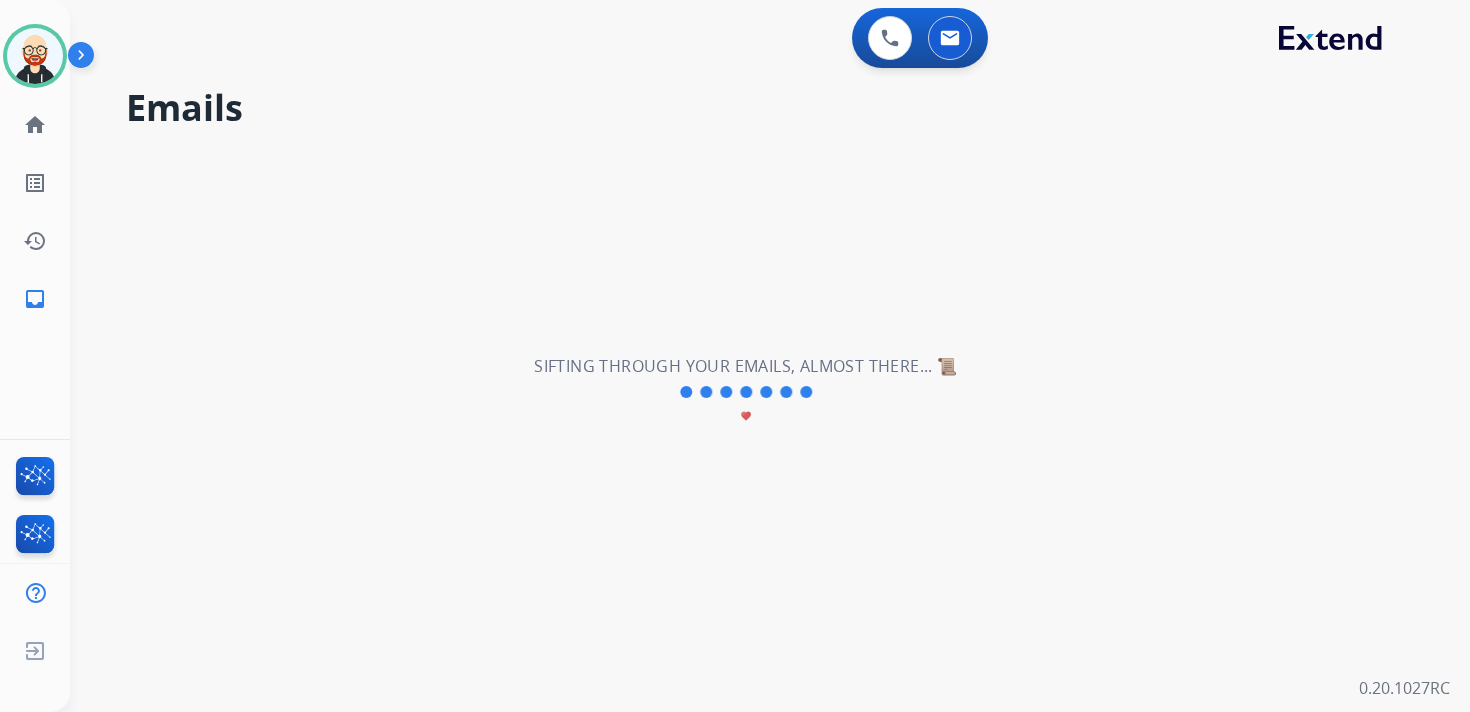 scroll, scrollTop: 0, scrollLeft: 0, axis: both 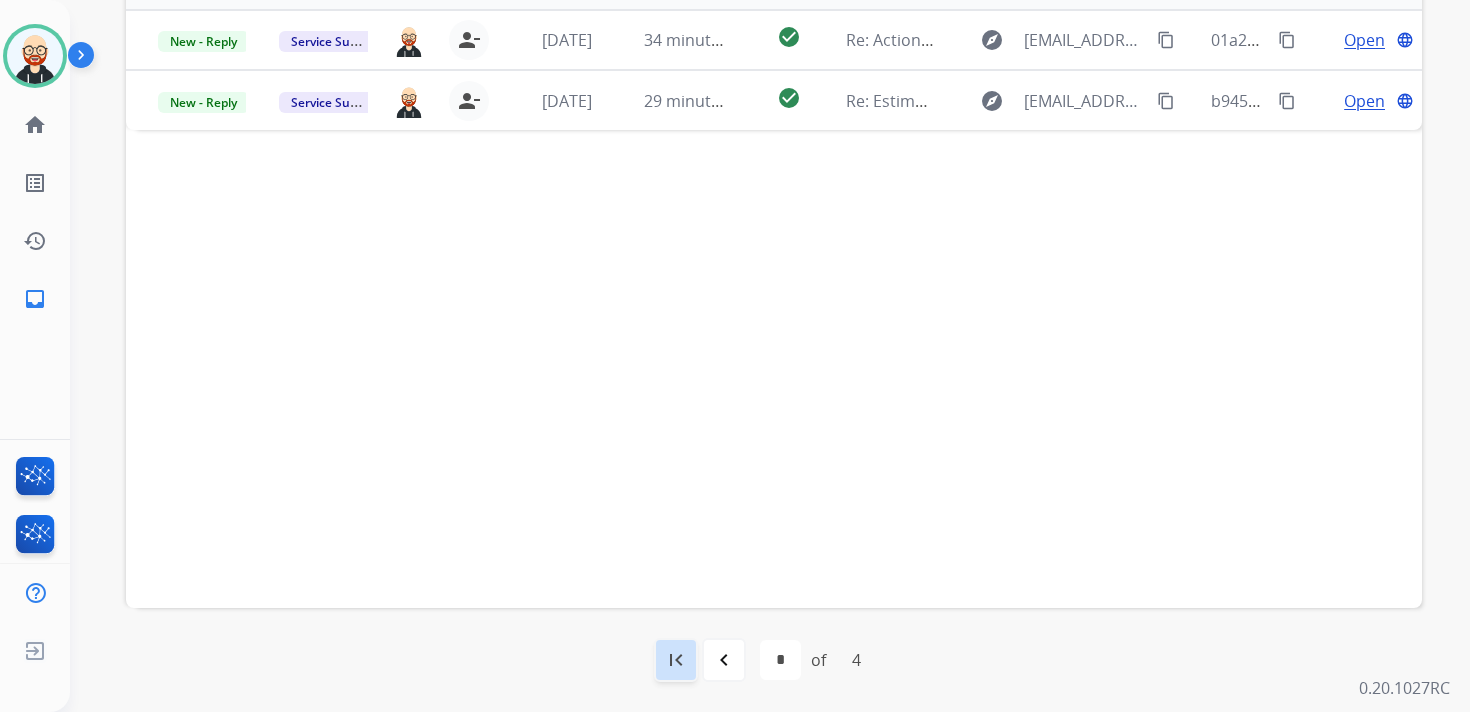 click on "first_page" at bounding box center [676, 660] 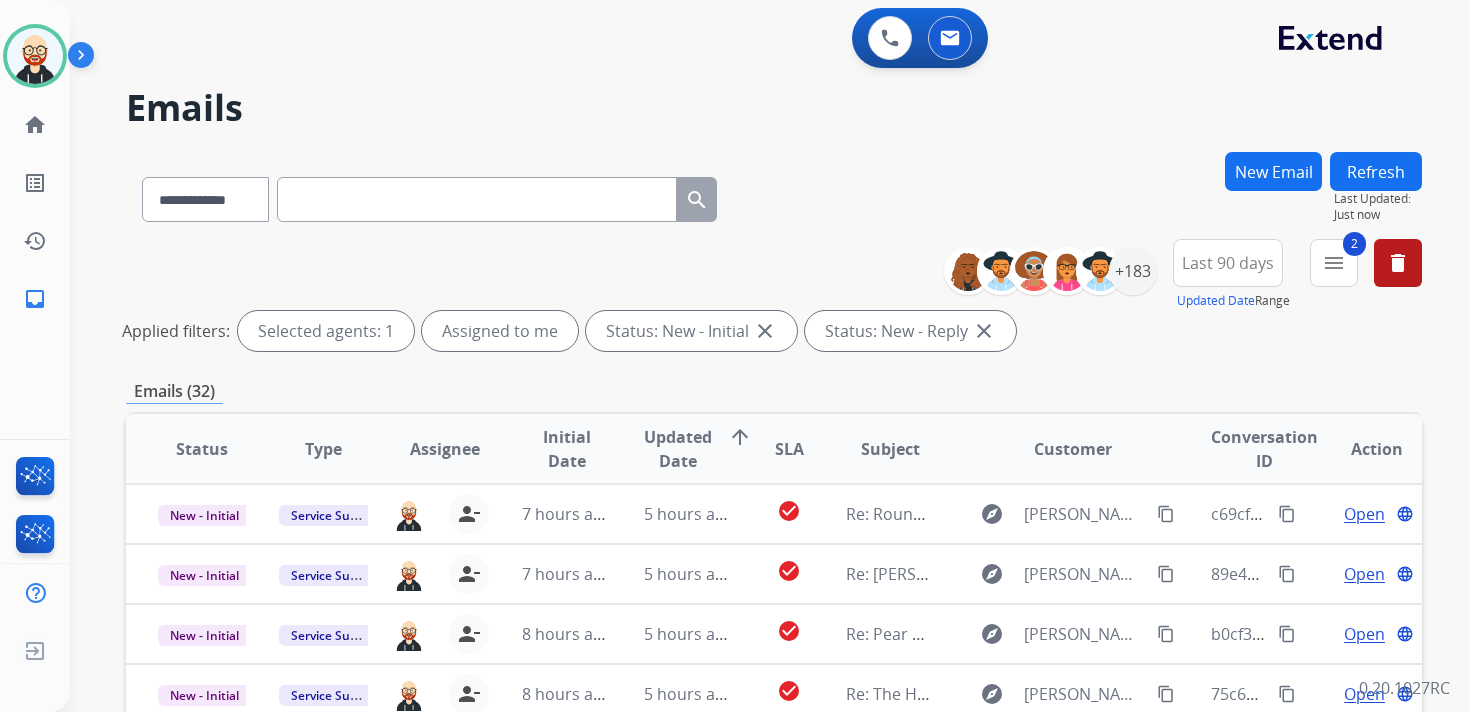 scroll, scrollTop: 0, scrollLeft: 0, axis: both 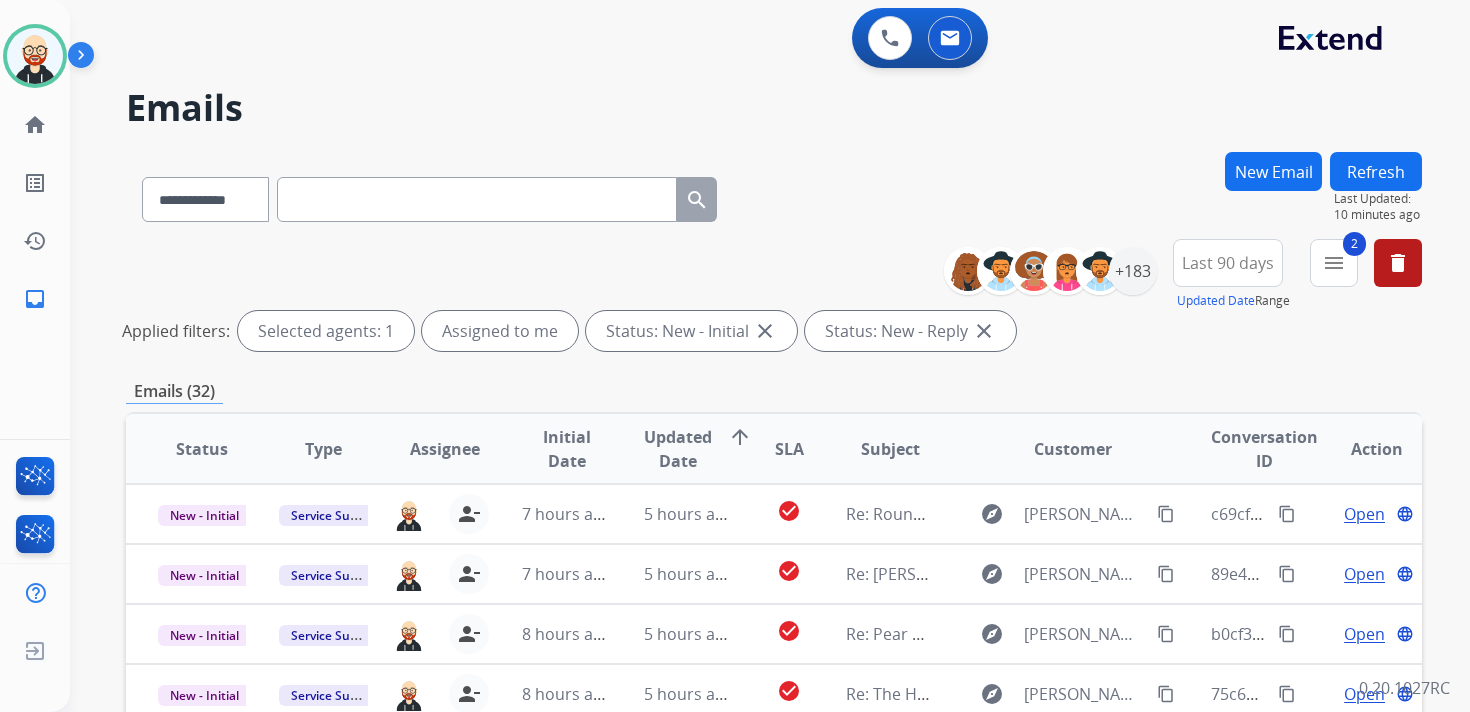 click on "Refresh" at bounding box center (1376, 171) 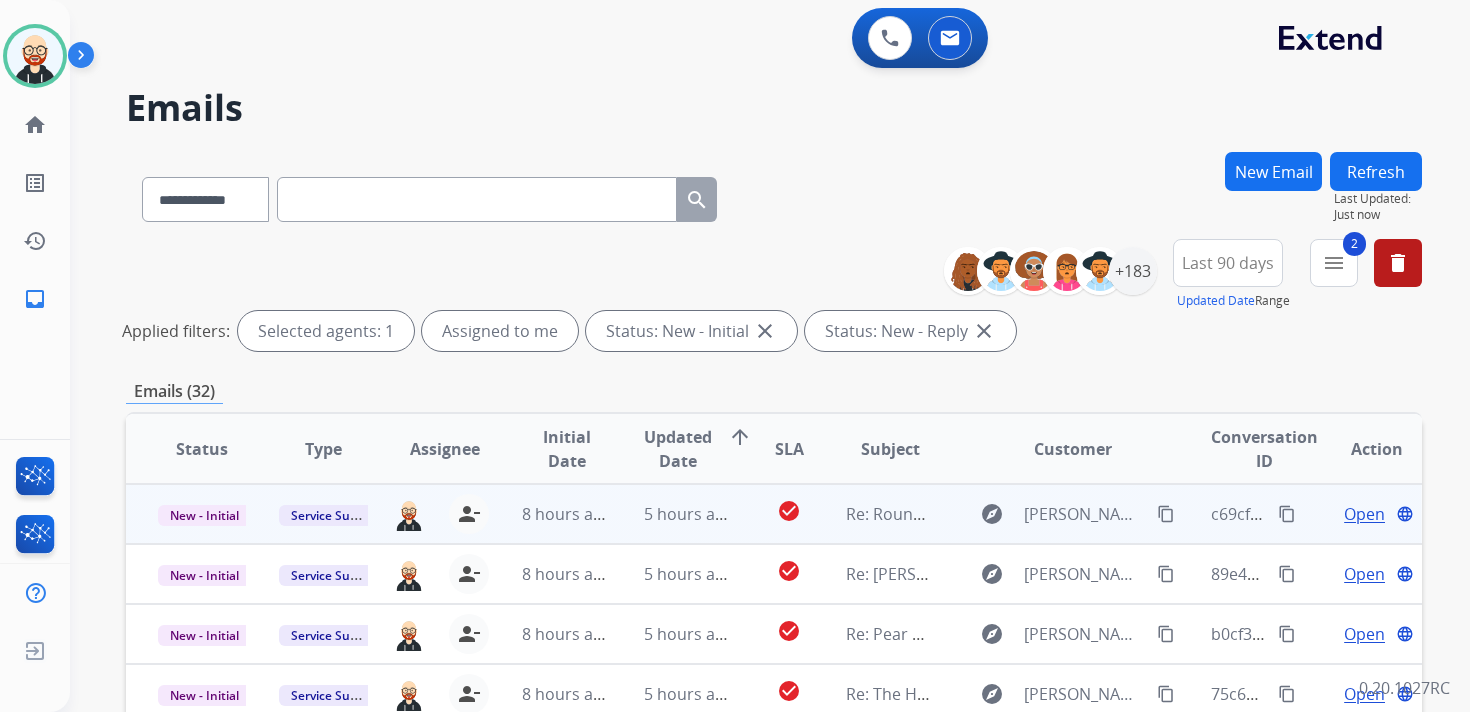 click on "Open" at bounding box center [1364, 514] 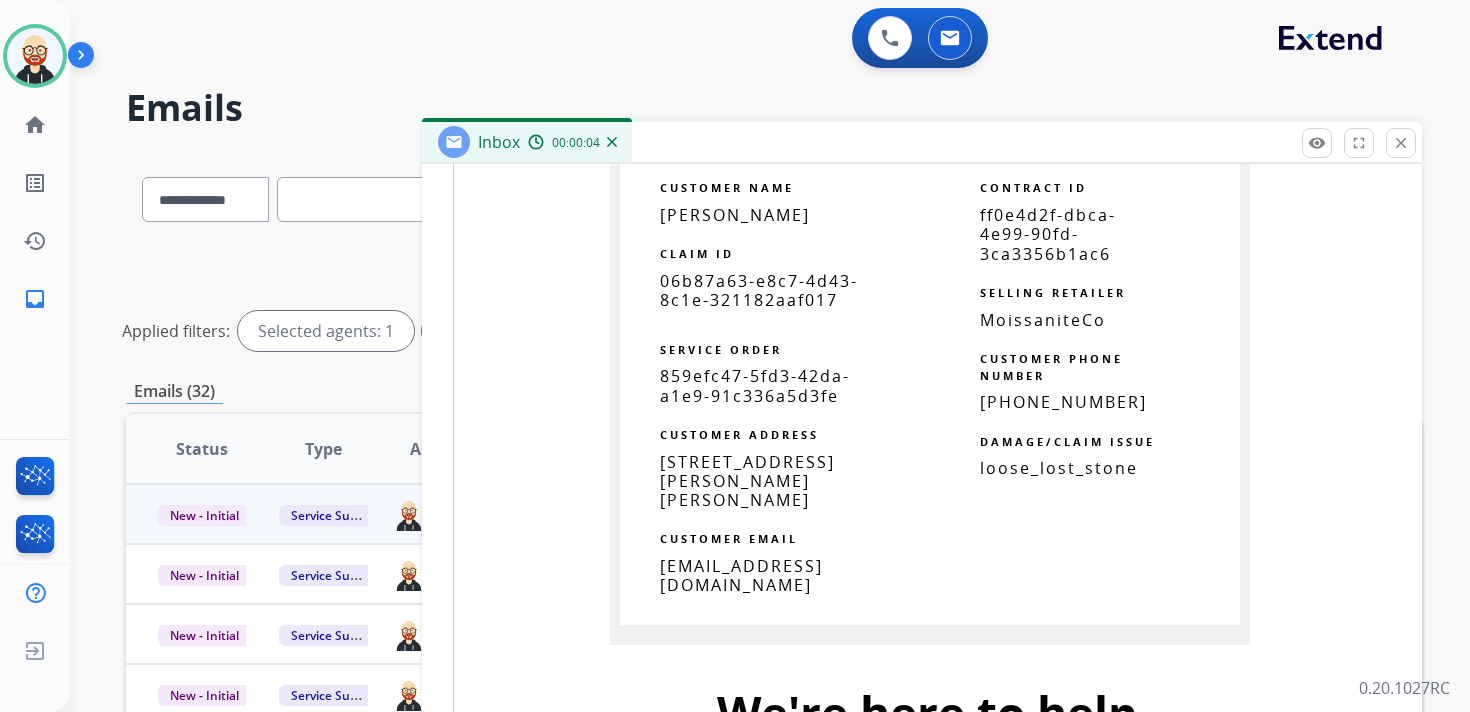 scroll, scrollTop: 1471, scrollLeft: 0, axis: vertical 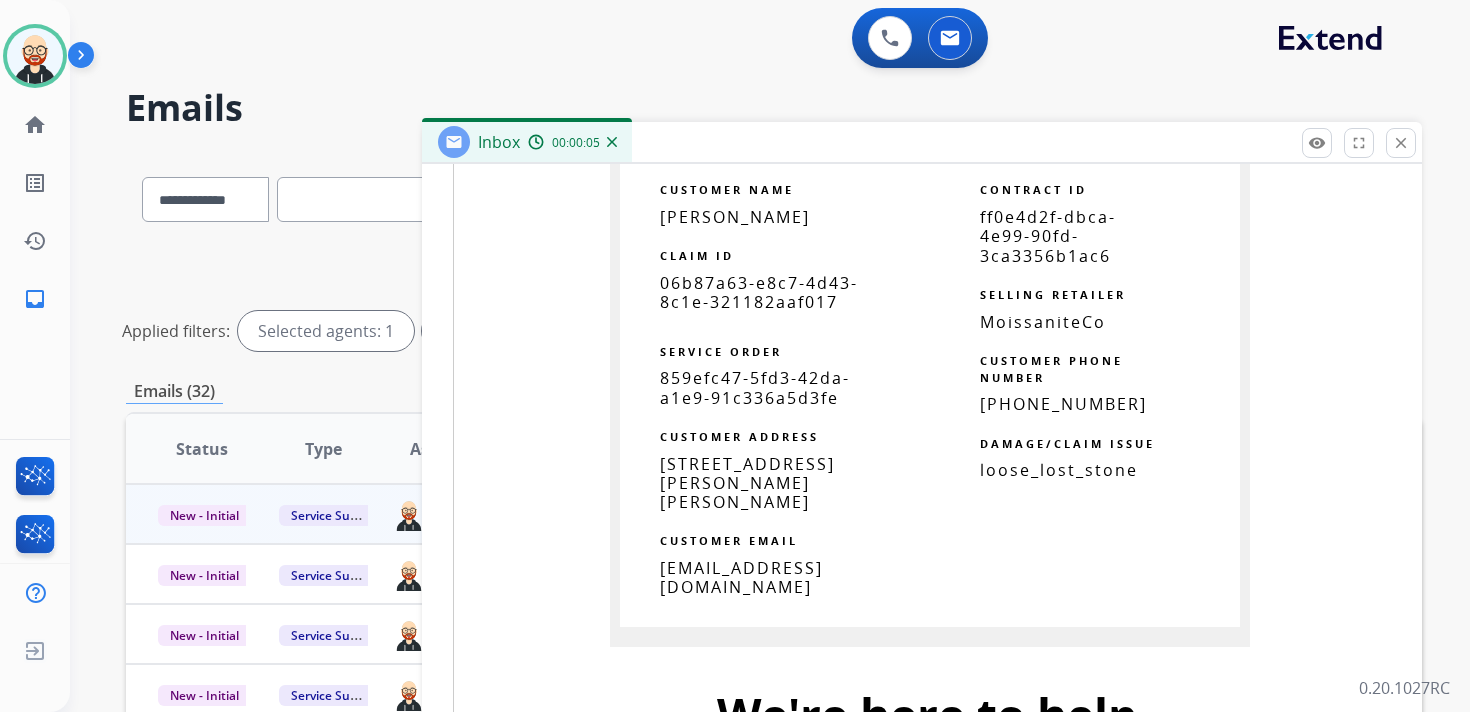 click on "06b87a63-e8c7-4d43-8c1e-321182aaf017" at bounding box center (759, 292) 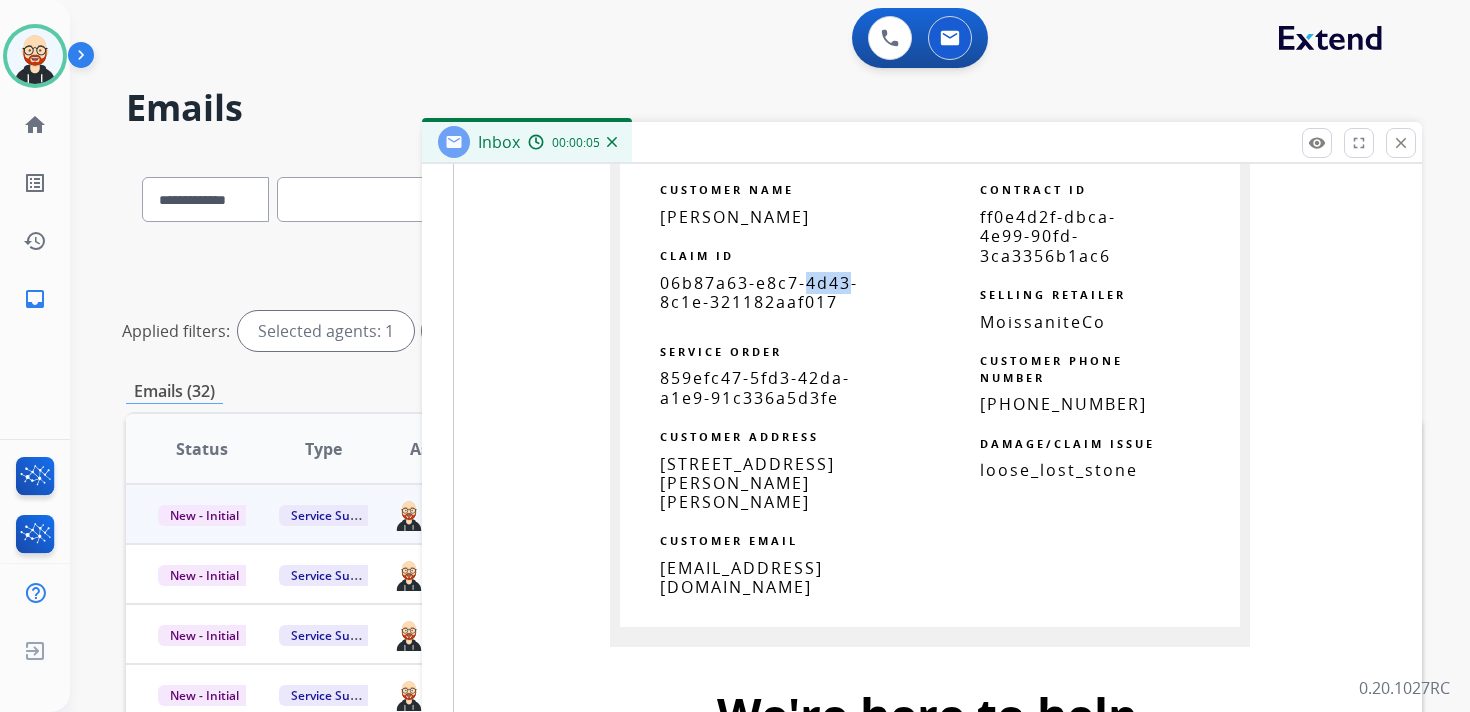 click on "06b87a63-e8c7-4d43-8c1e-321182aaf017" at bounding box center [759, 292] 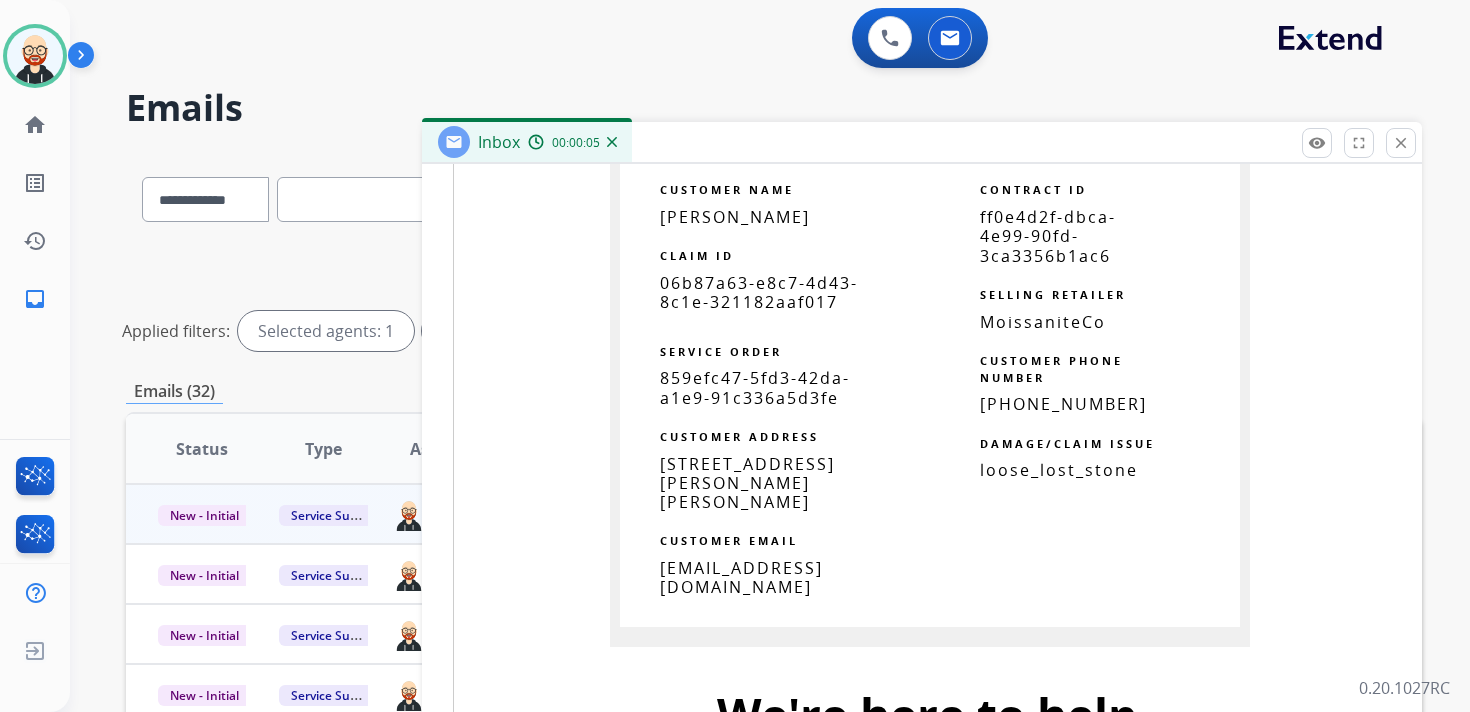 click on "06b87a63-e8c7-4d43-8c1e-321182aaf017" at bounding box center [759, 292] 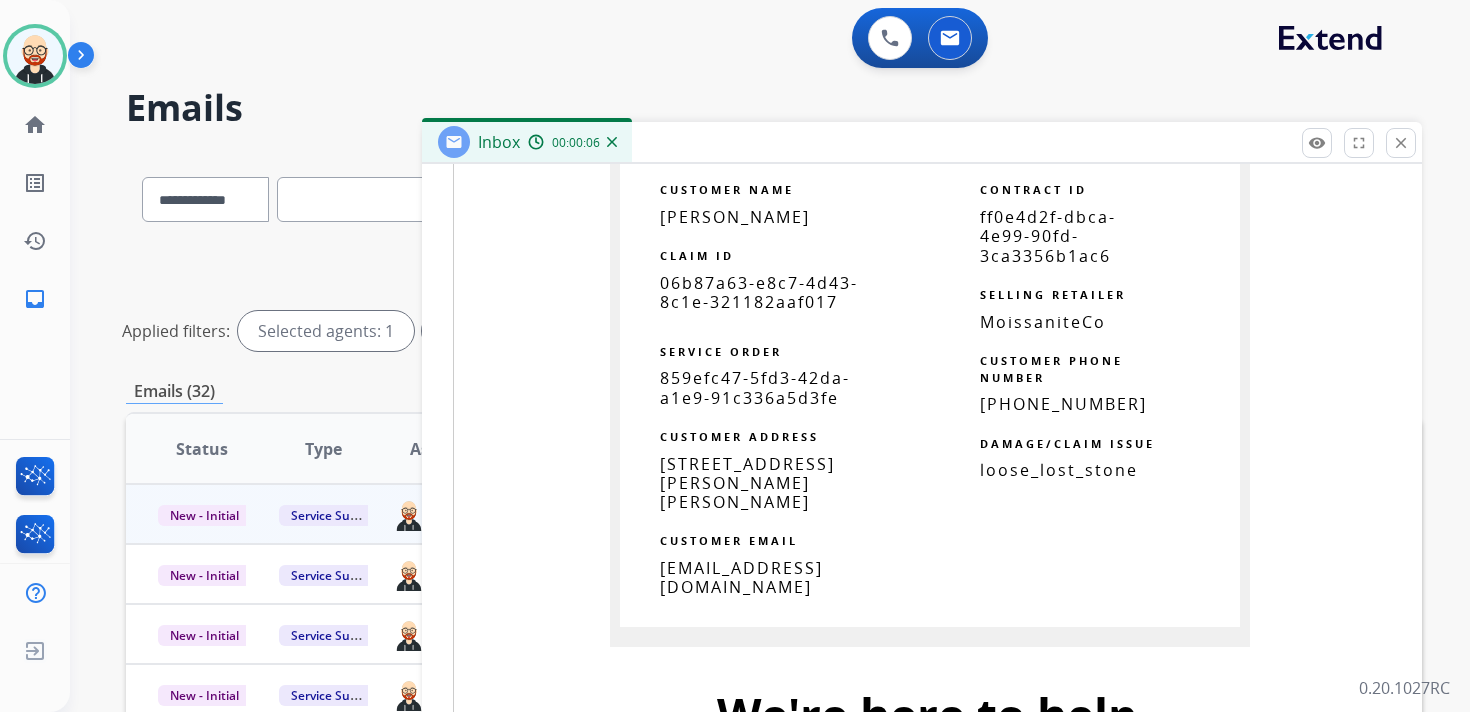 copy 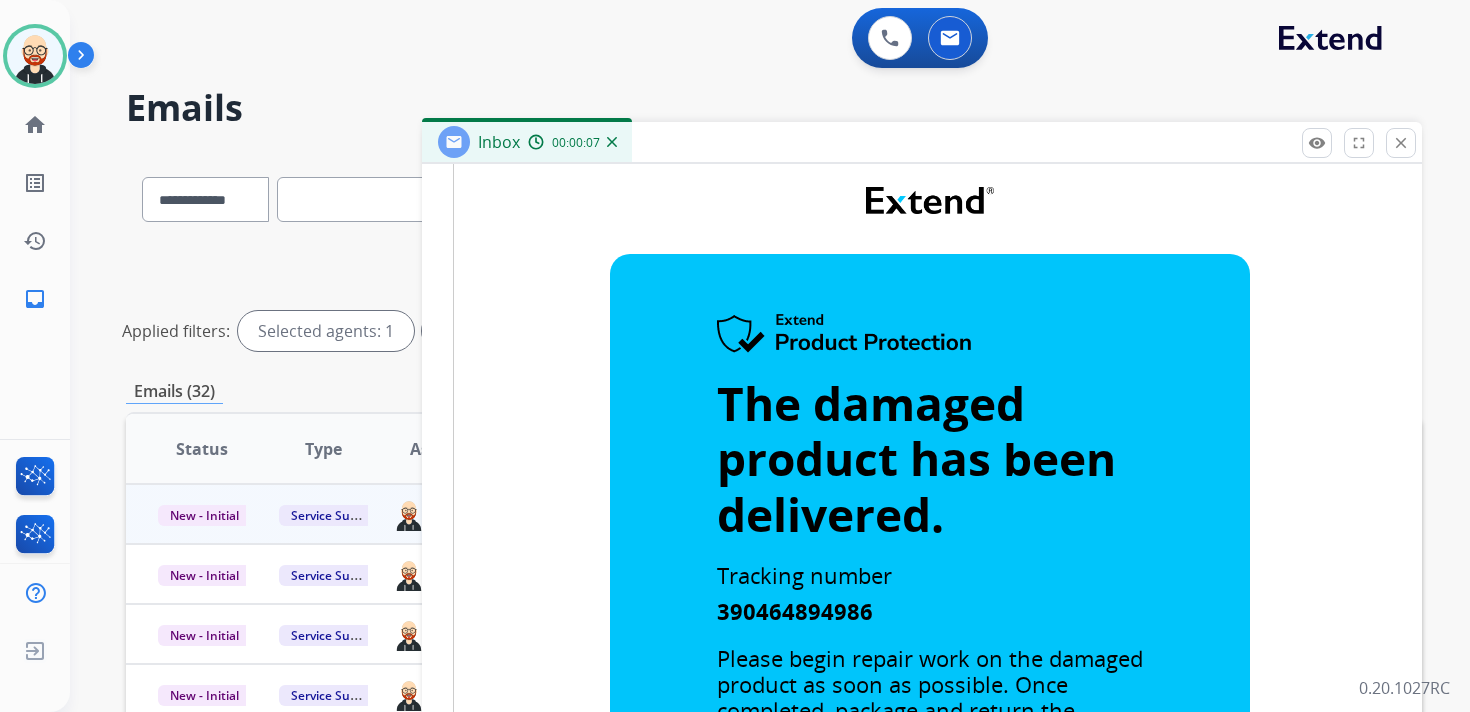 scroll, scrollTop: 0, scrollLeft: 0, axis: both 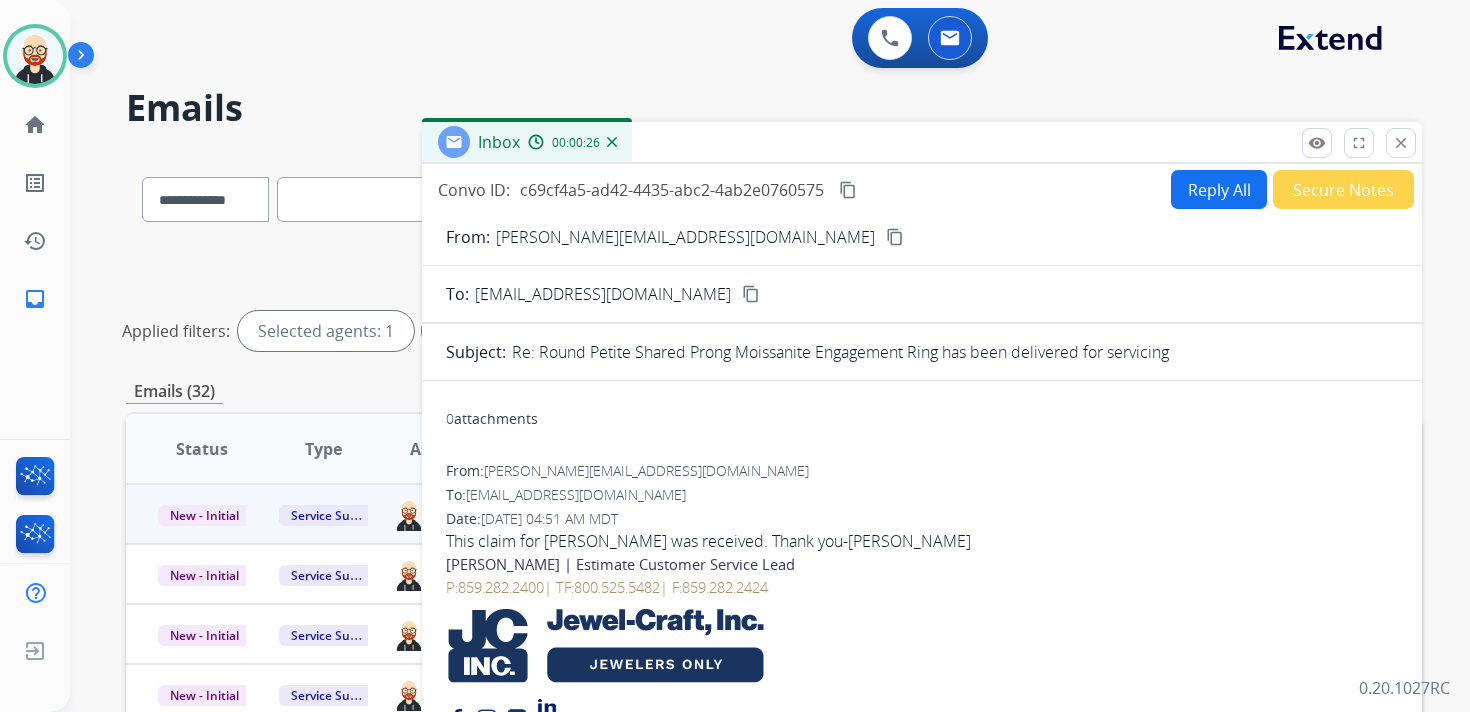 click on "content_copy" at bounding box center [848, 190] 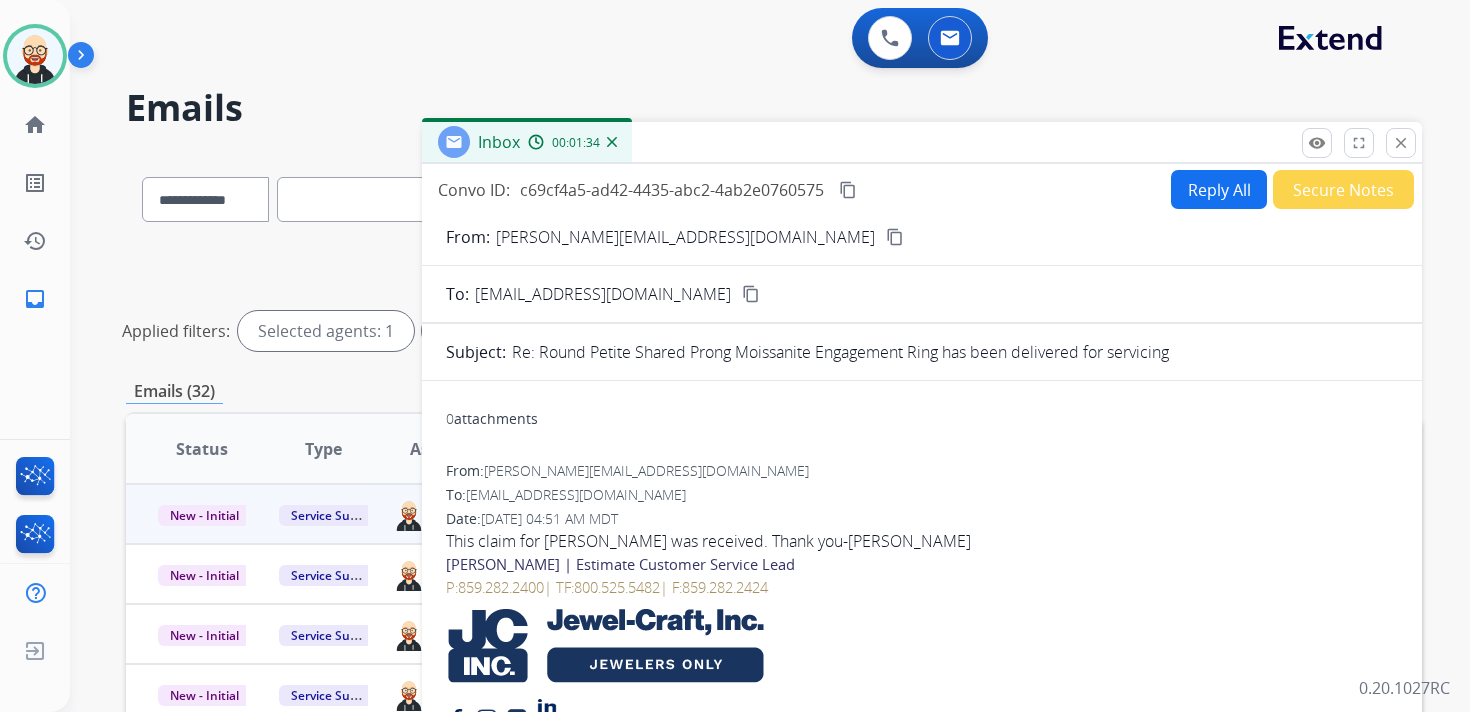 click on "Reply All" at bounding box center (1219, 189) 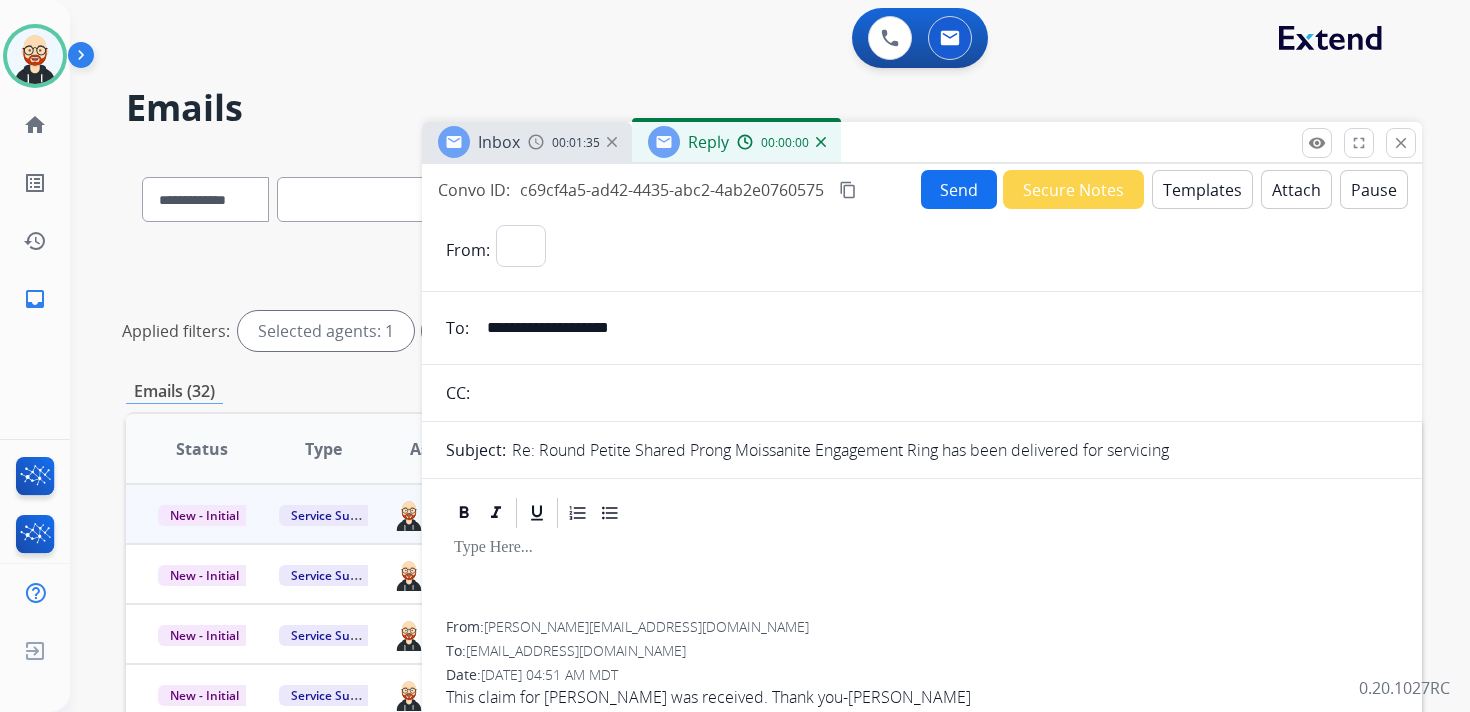 select on "**********" 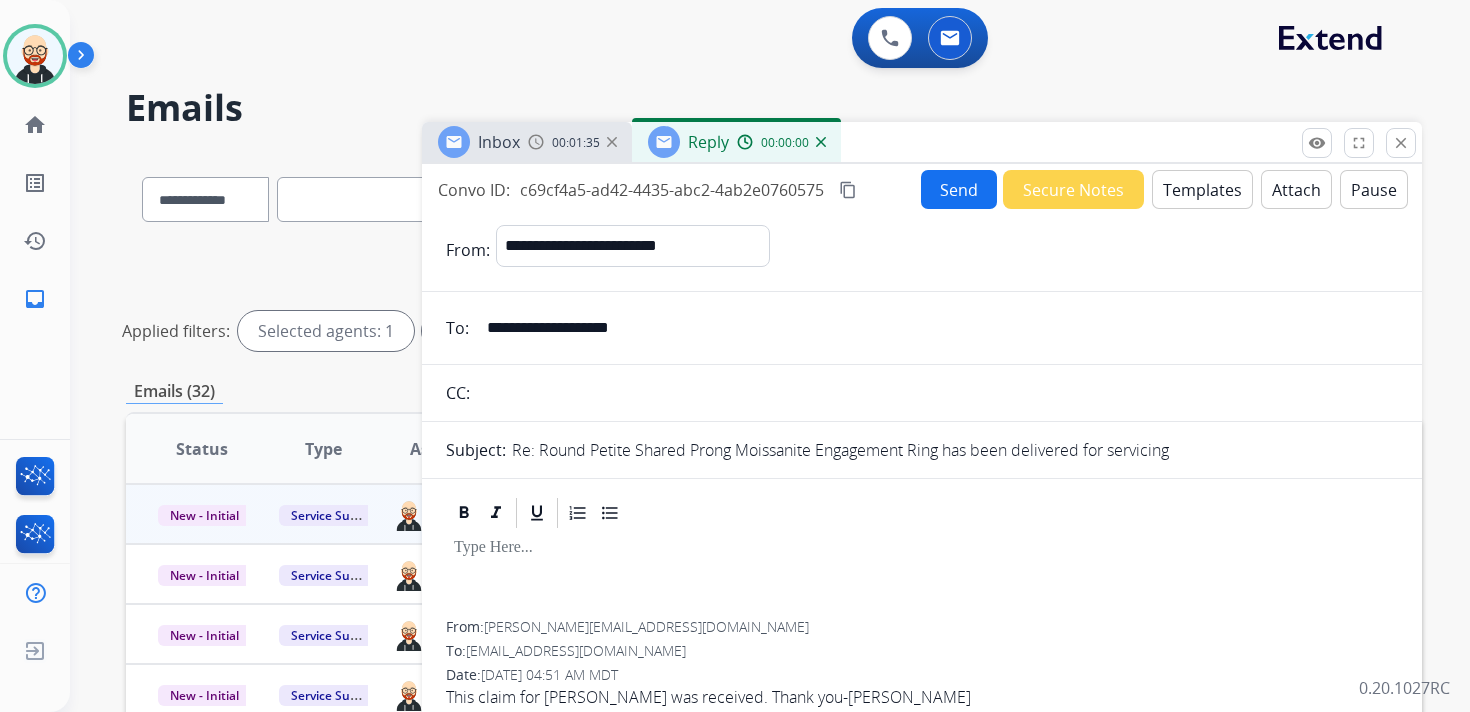 click at bounding box center [922, 576] 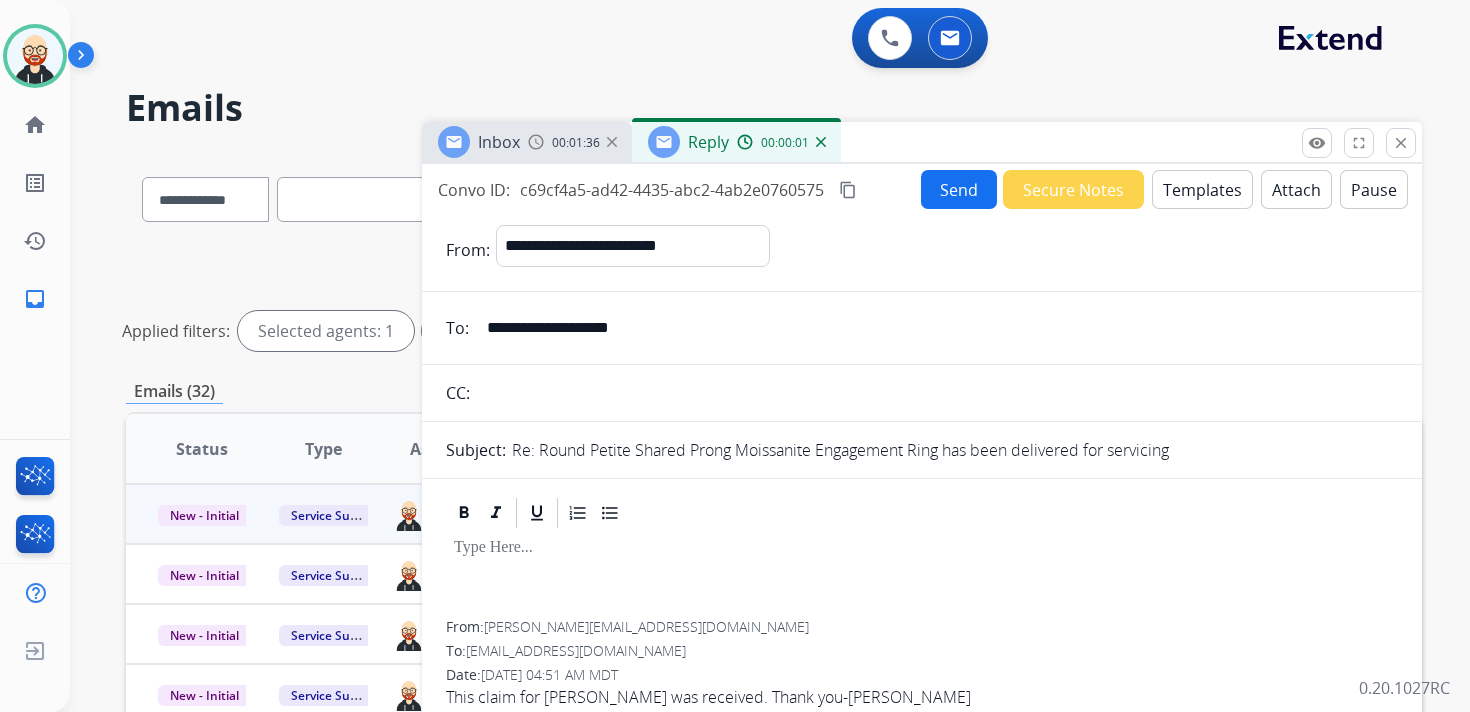 type 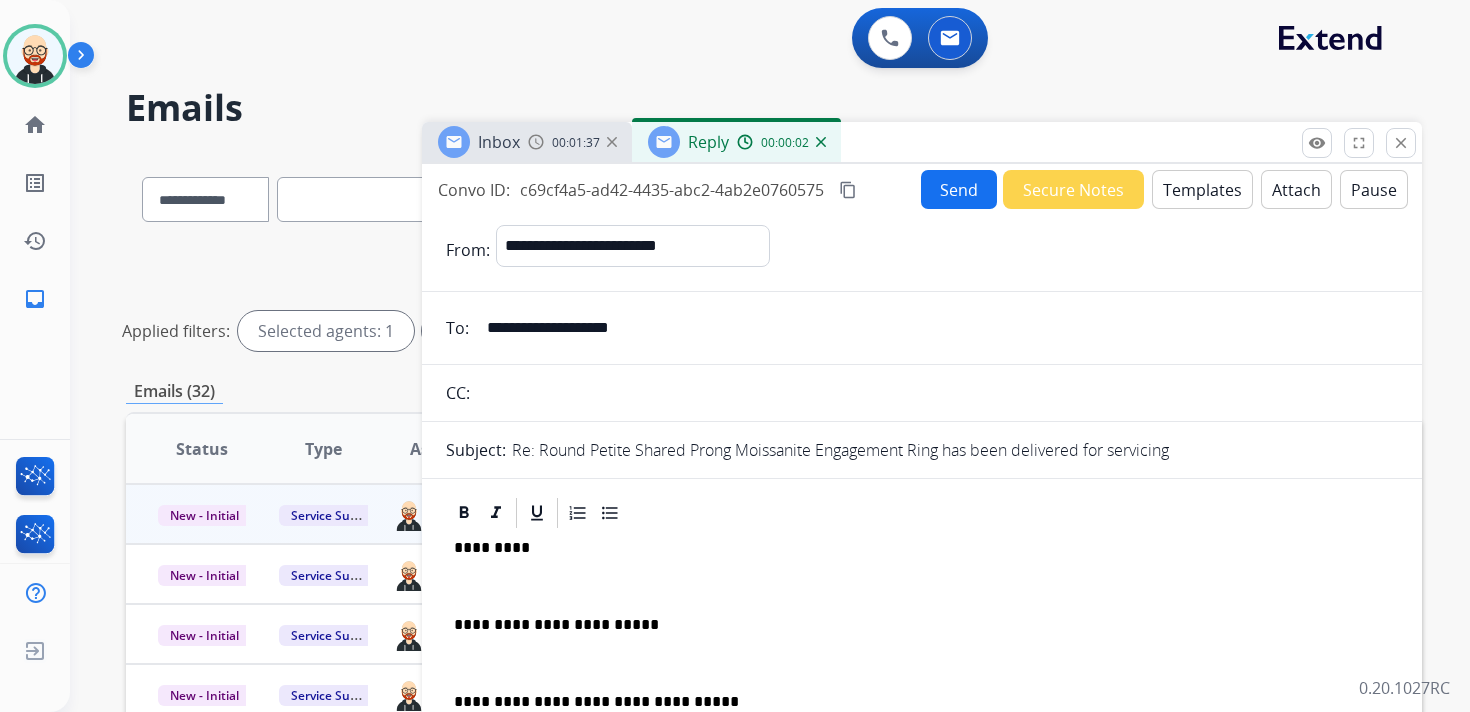 scroll, scrollTop: 5, scrollLeft: 0, axis: vertical 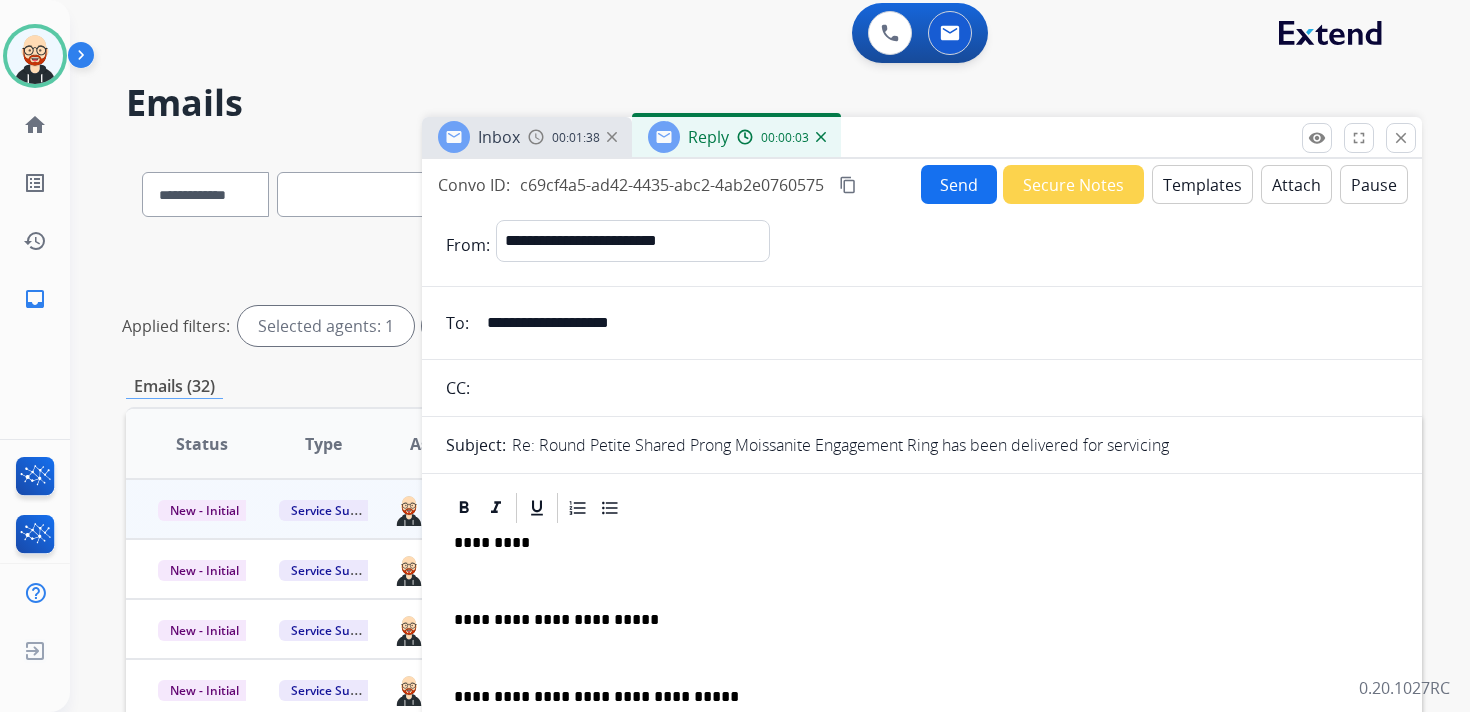 click on "*********" at bounding box center [914, 543] 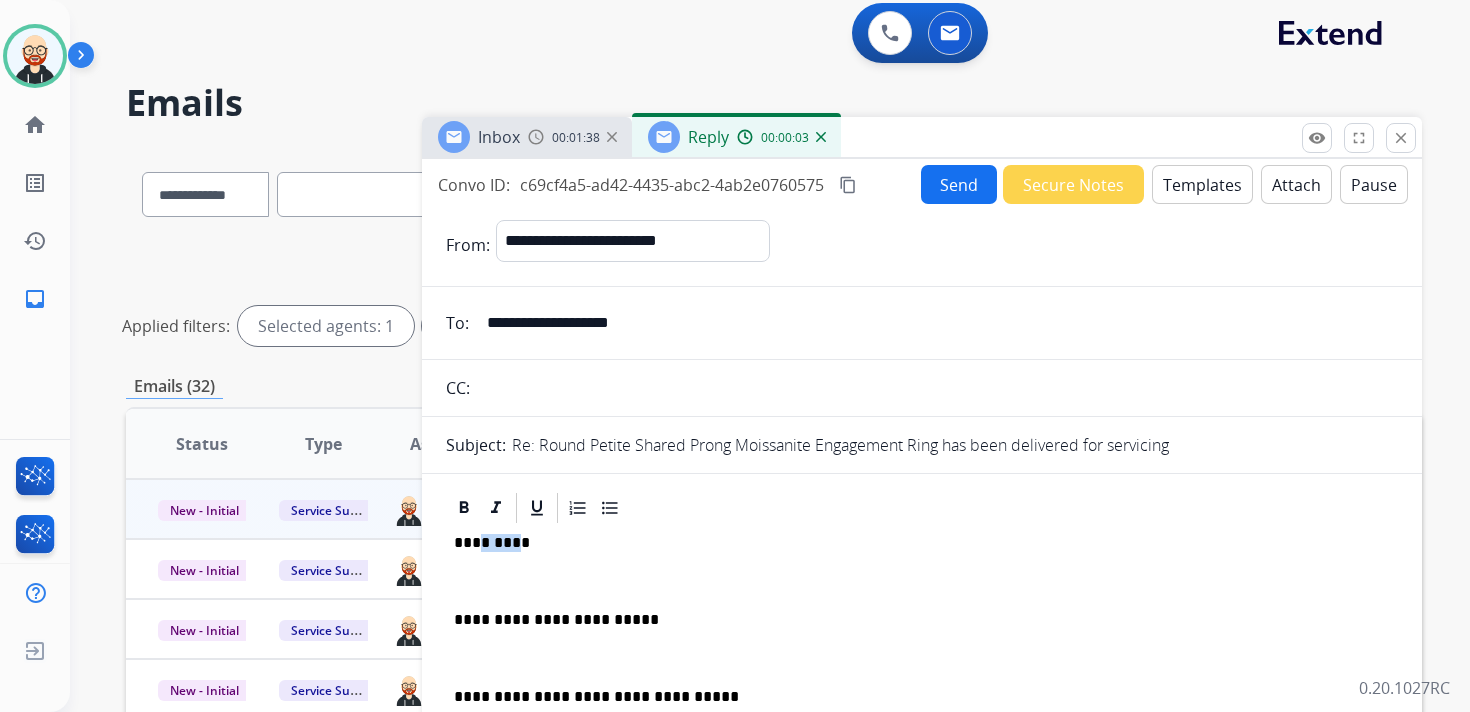 click on "*********" at bounding box center (914, 543) 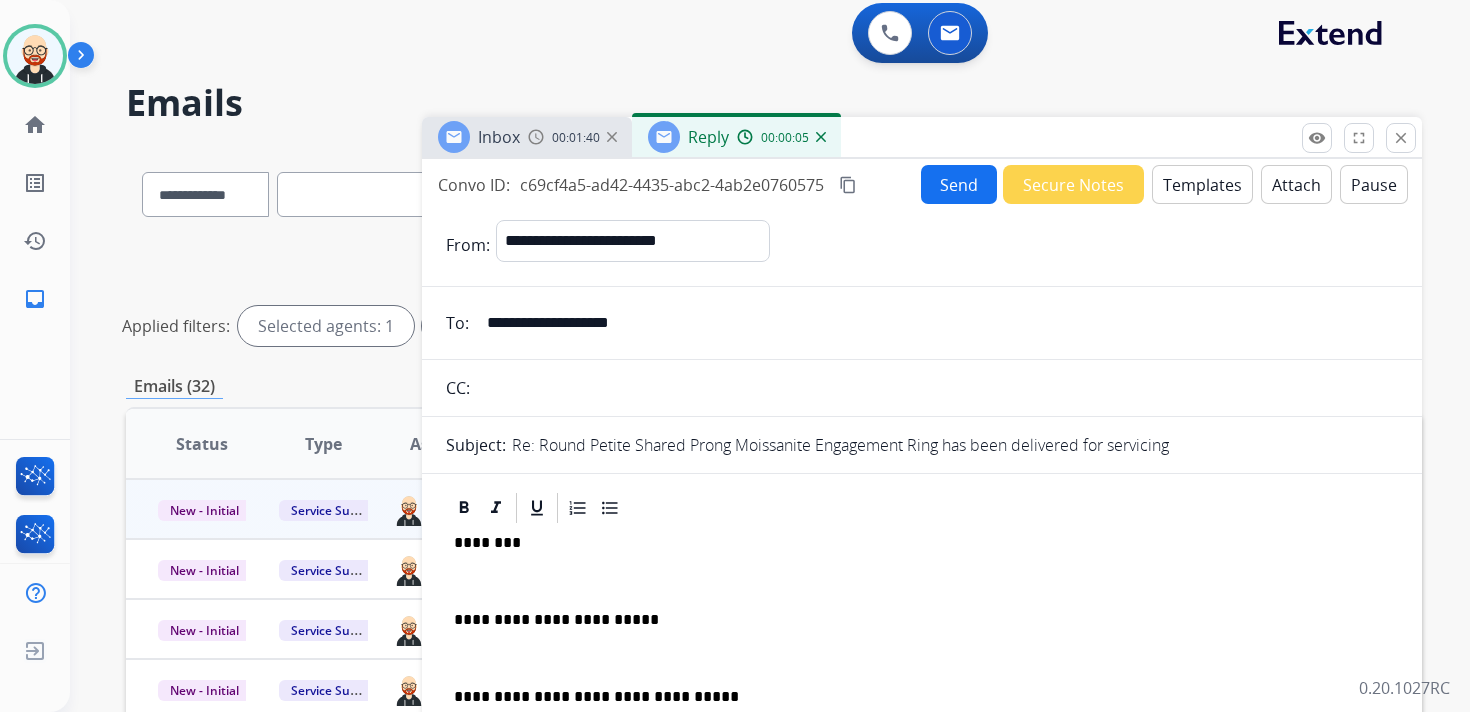 click on "**********" at bounding box center (922, 667) 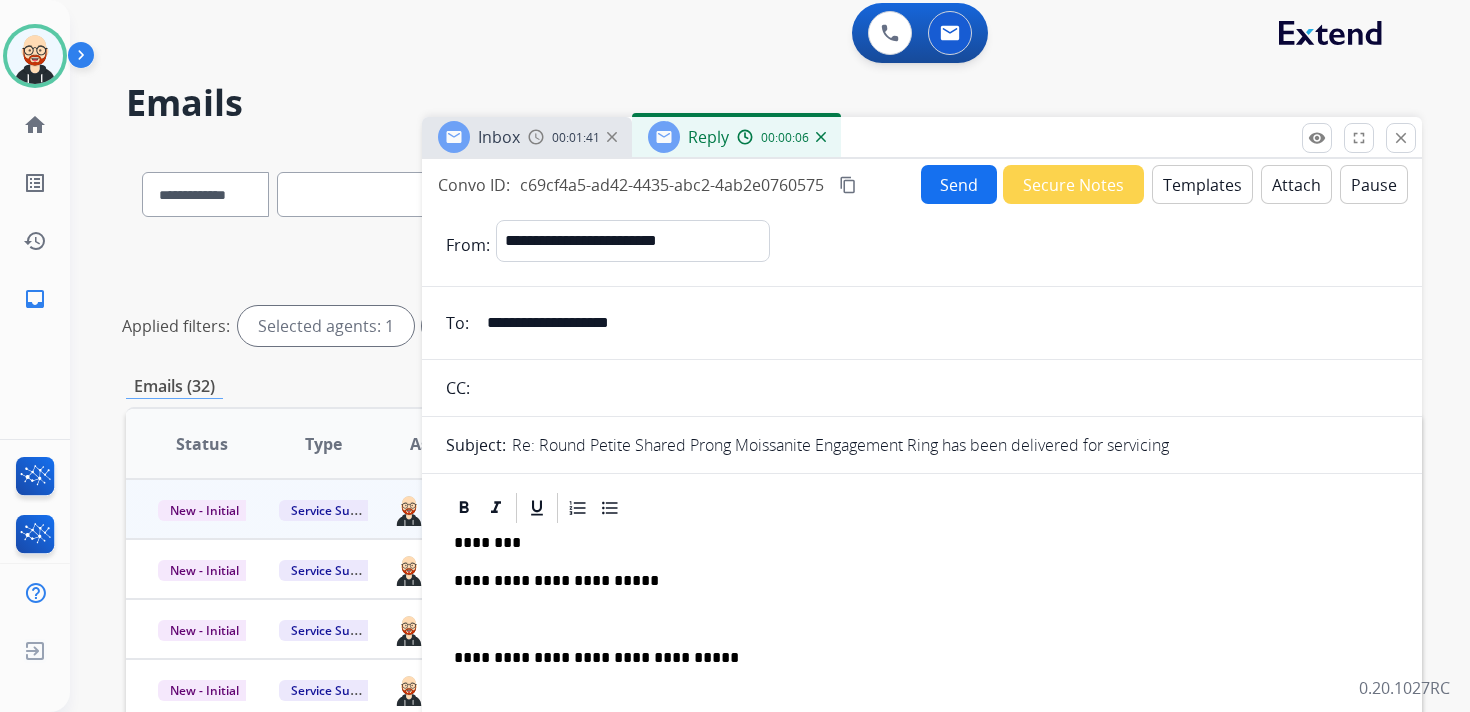 click on "**********" at bounding box center (922, 648) 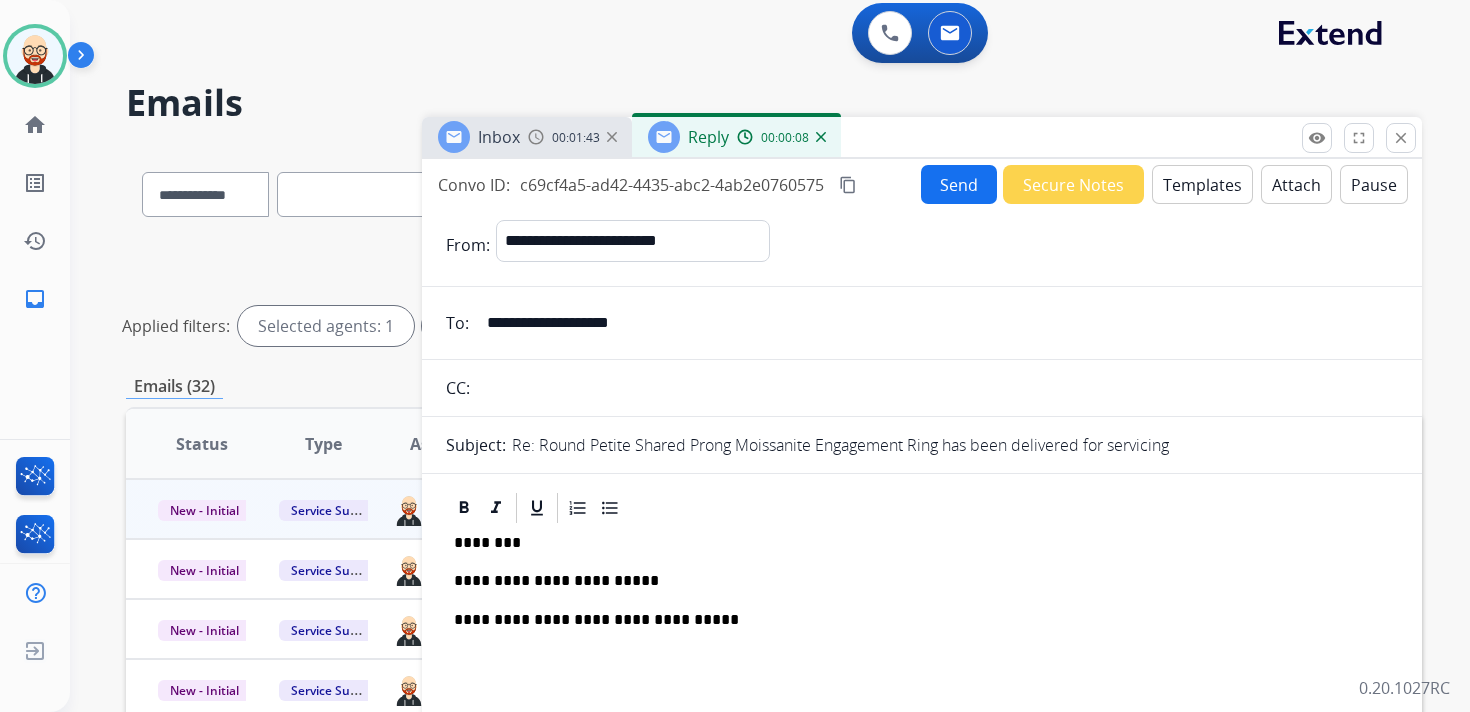 click on "Send" at bounding box center (959, 184) 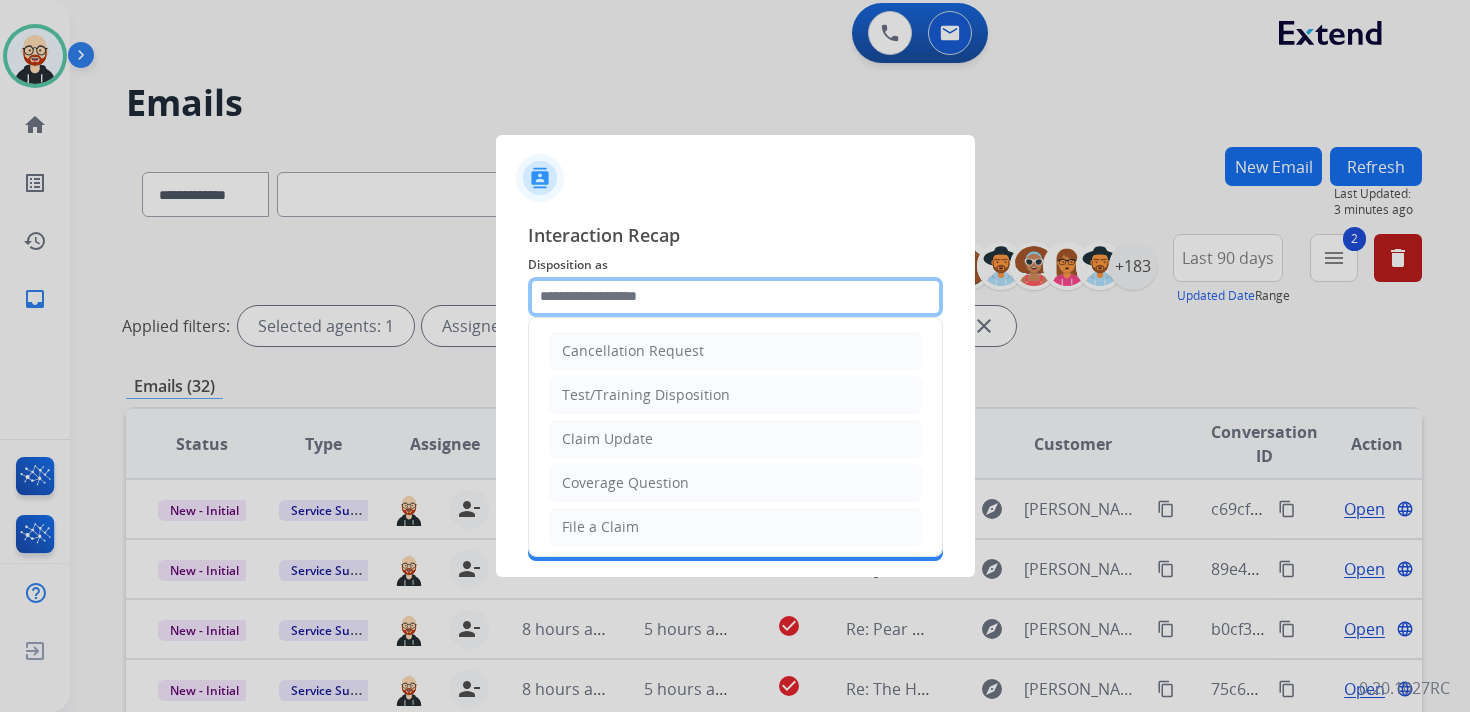 click 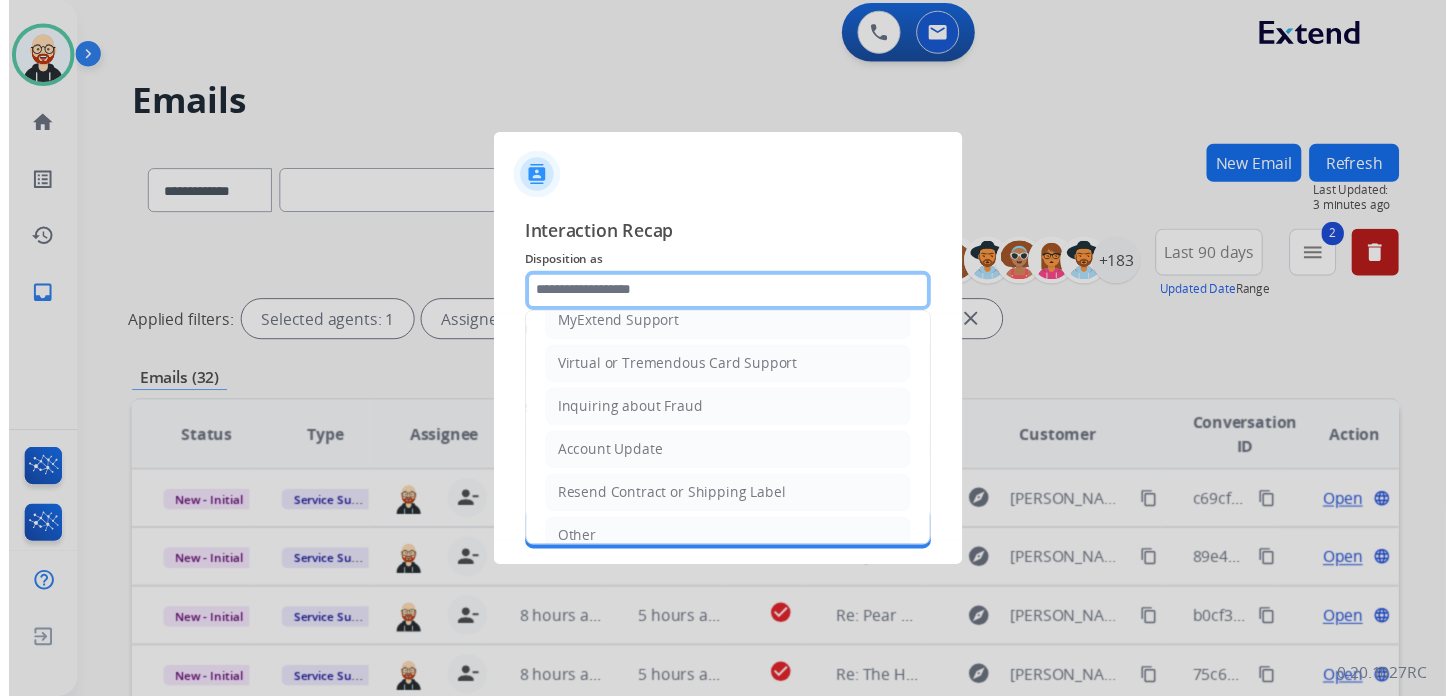 scroll, scrollTop: 300, scrollLeft: 0, axis: vertical 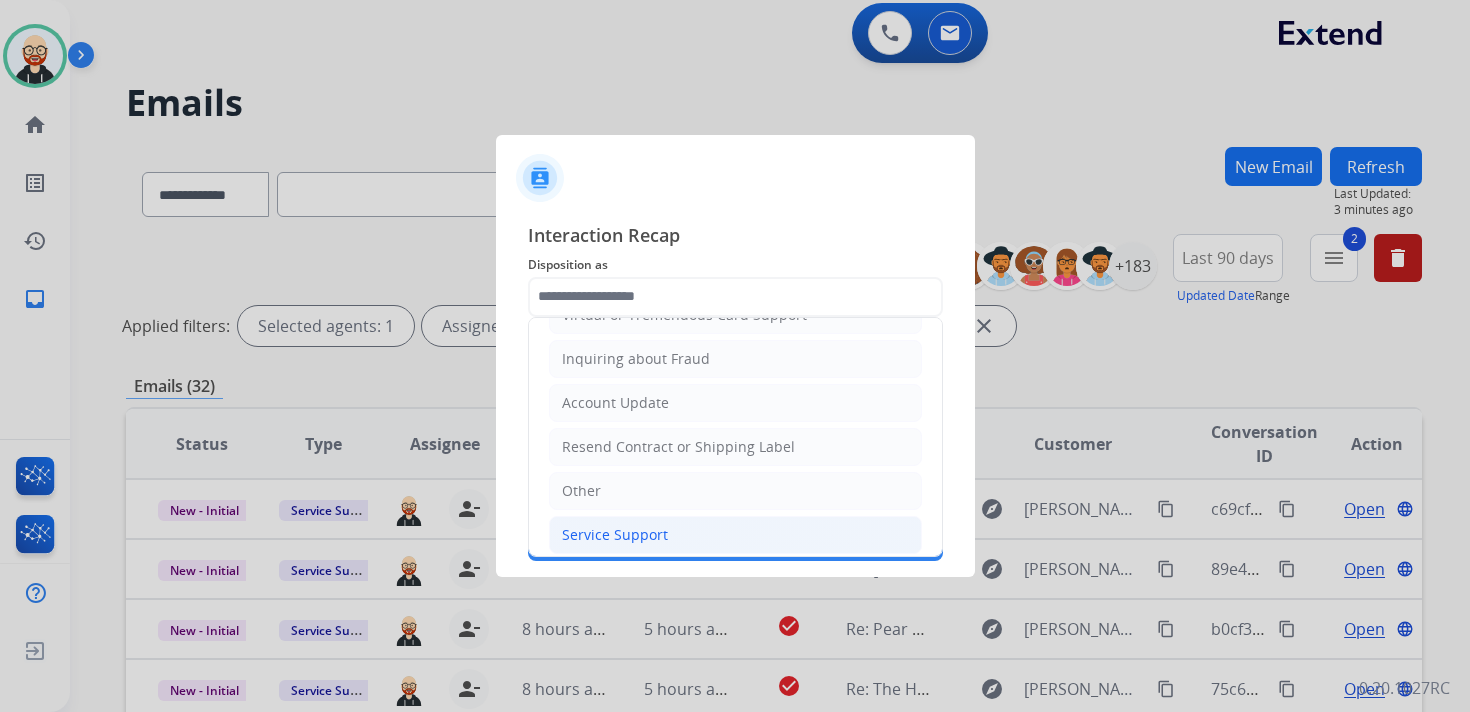 click on "Service Support" 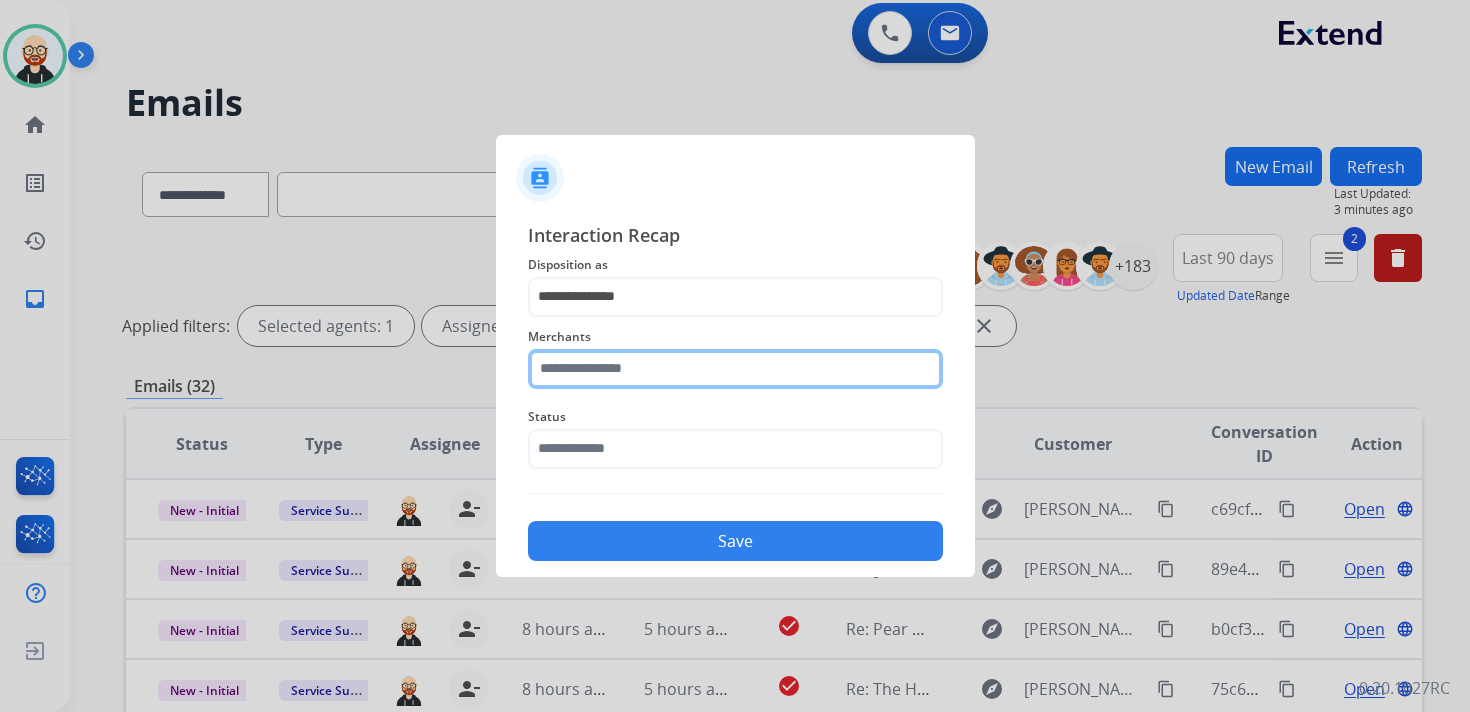 click 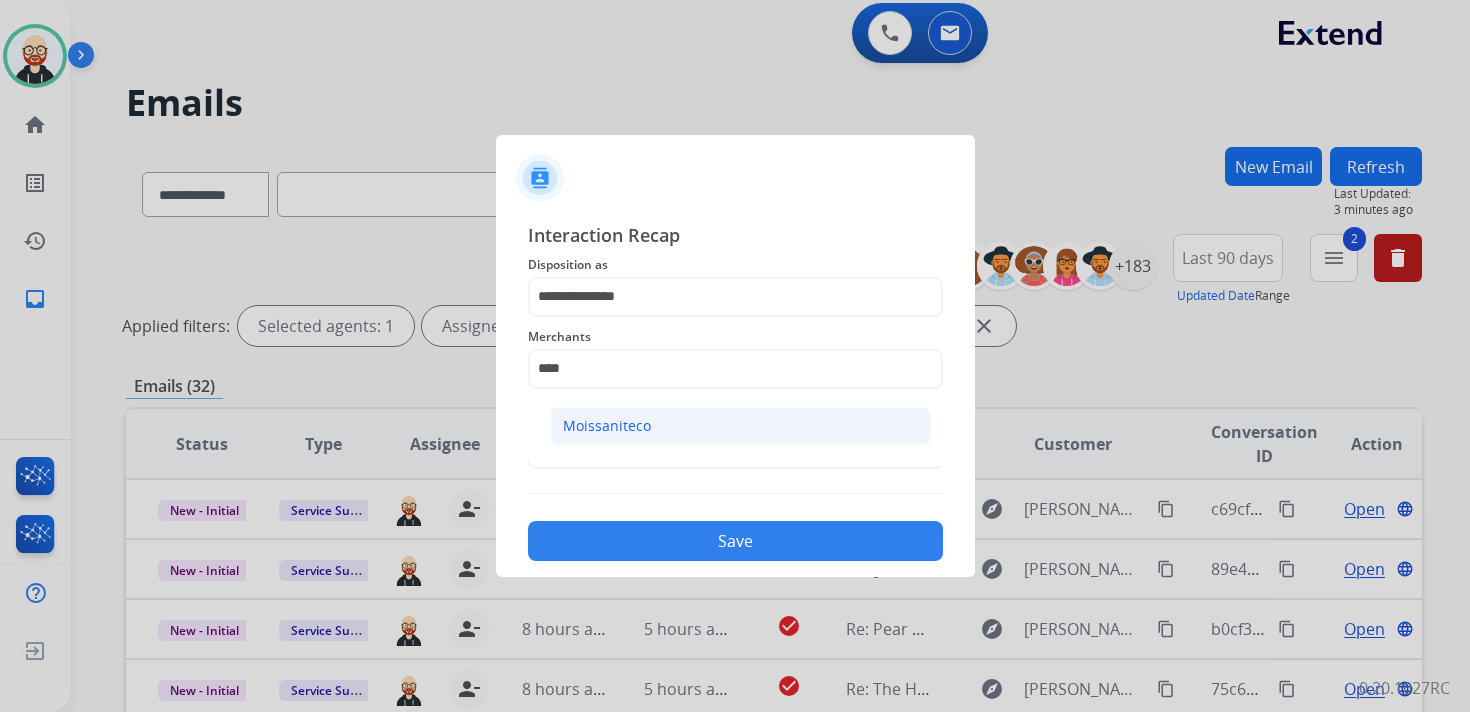 click on "Moissaniteco" 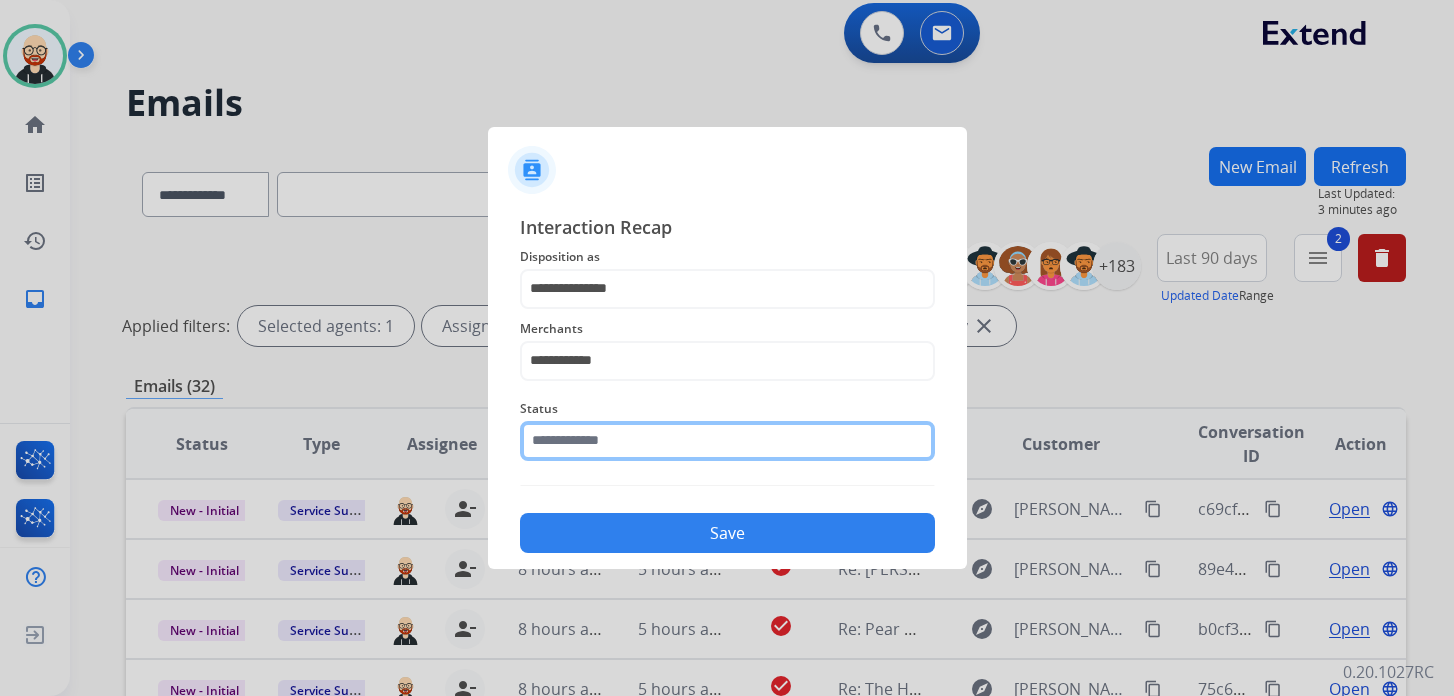 click 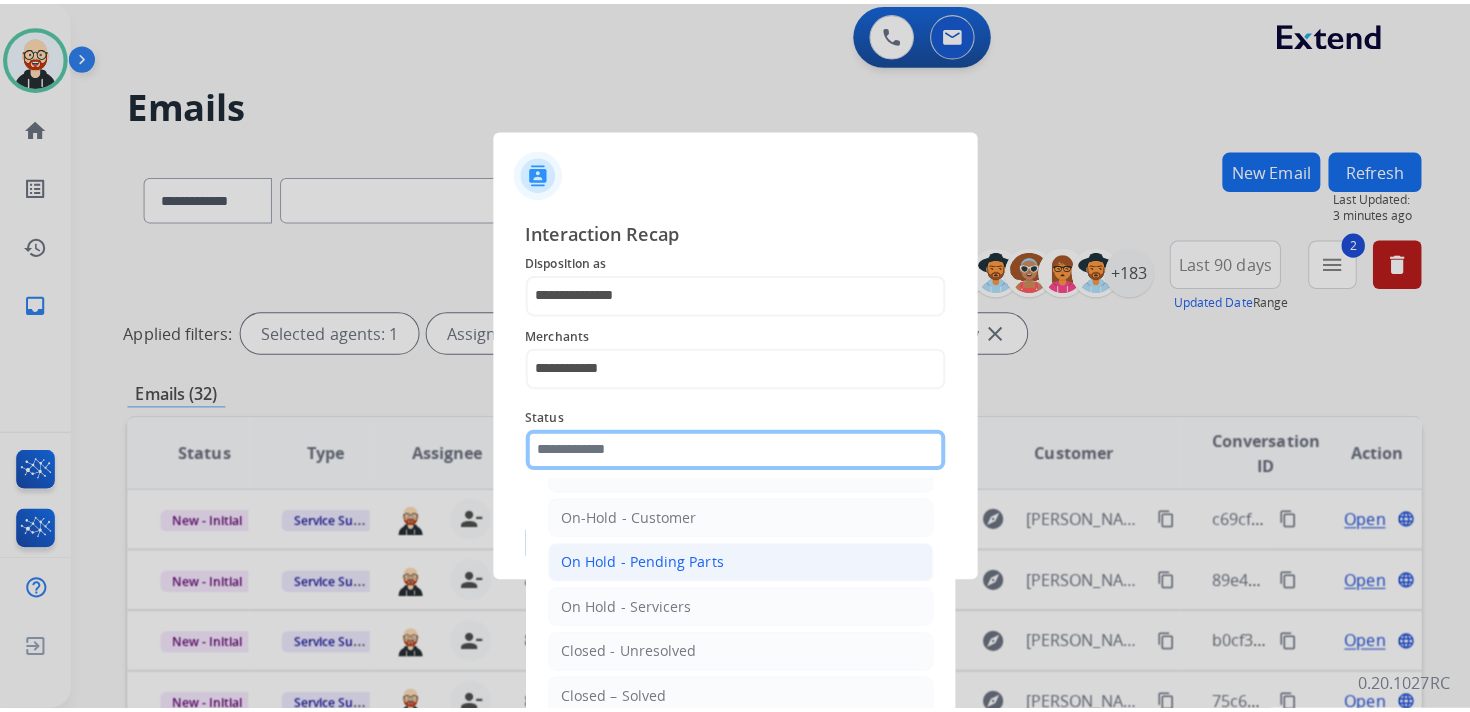scroll, scrollTop: 35, scrollLeft: 0, axis: vertical 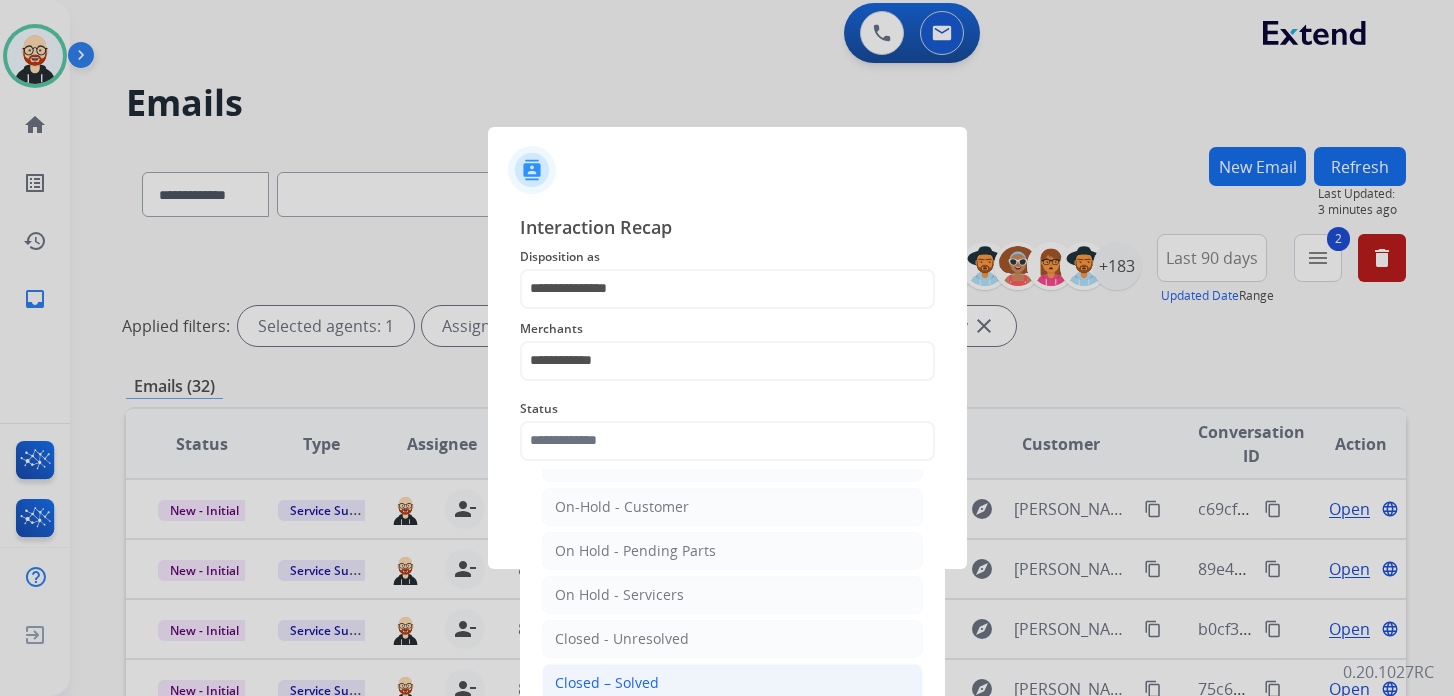 click on "Closed – Solved" 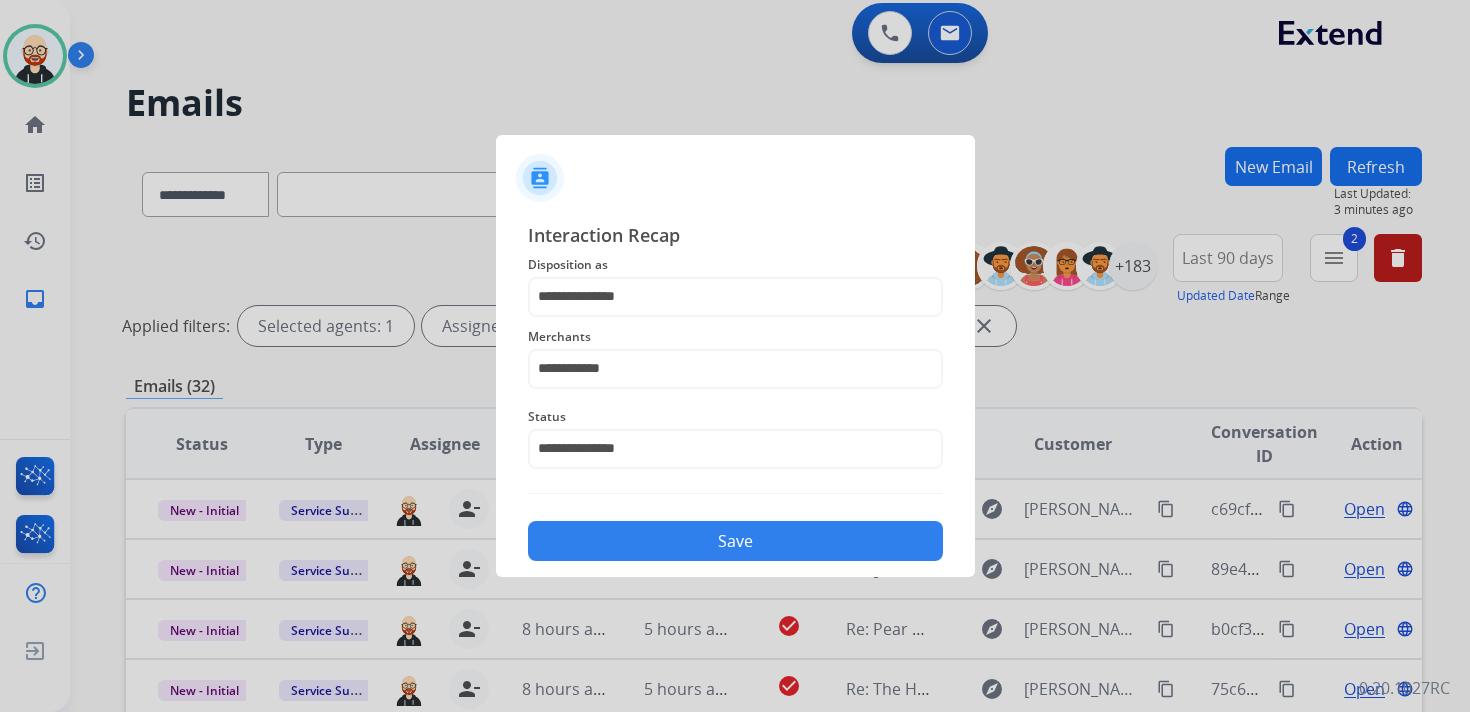 click on "Save" 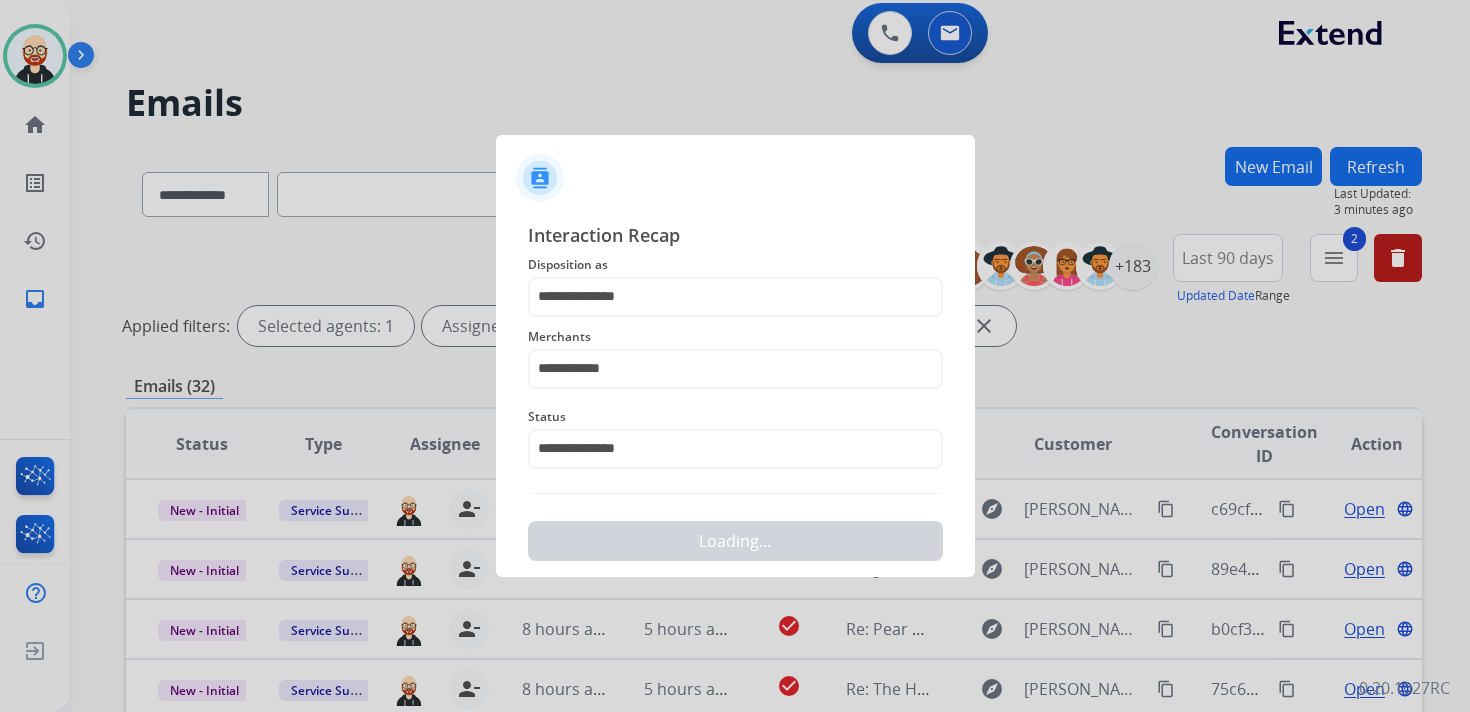 scroll, scrollTop: 0, scrollLeft: 0, axis: both 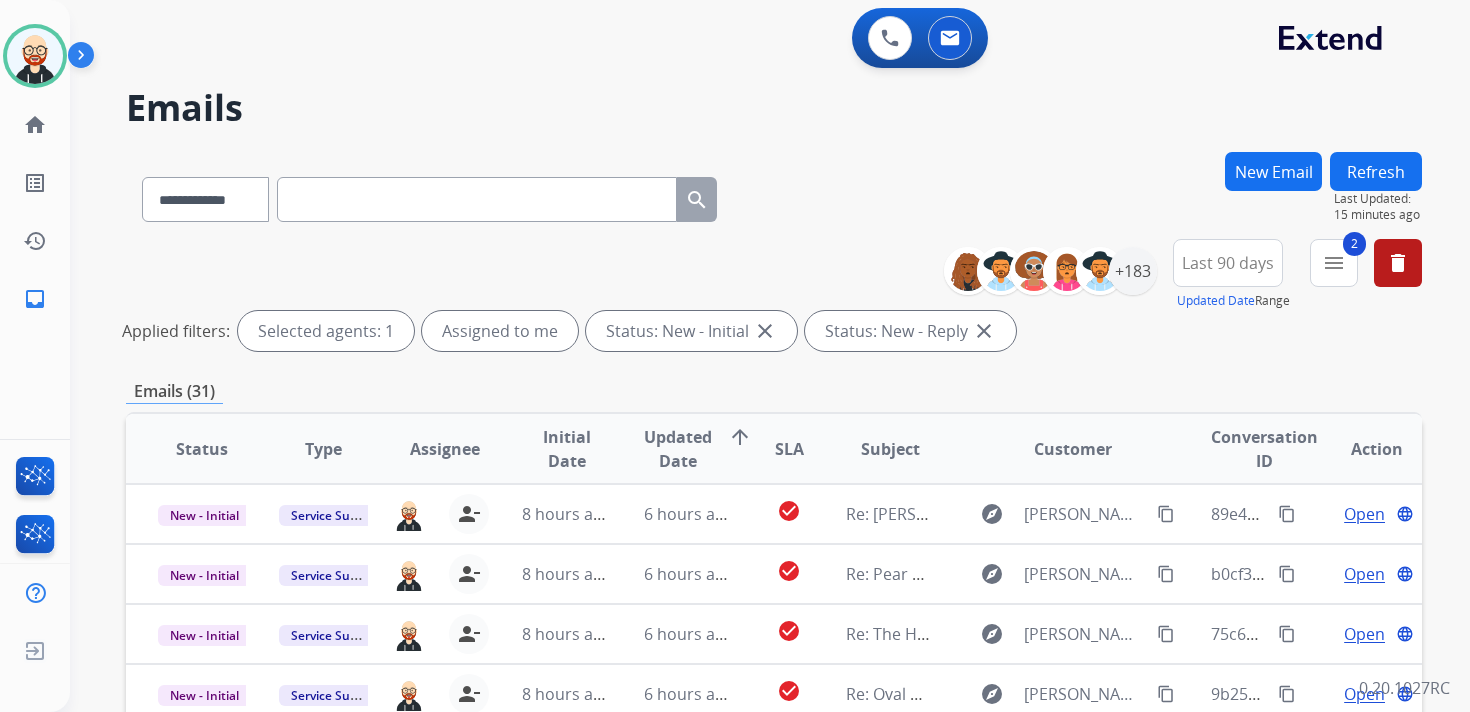 click on "Refresh" at bounding box center (1376, 171) 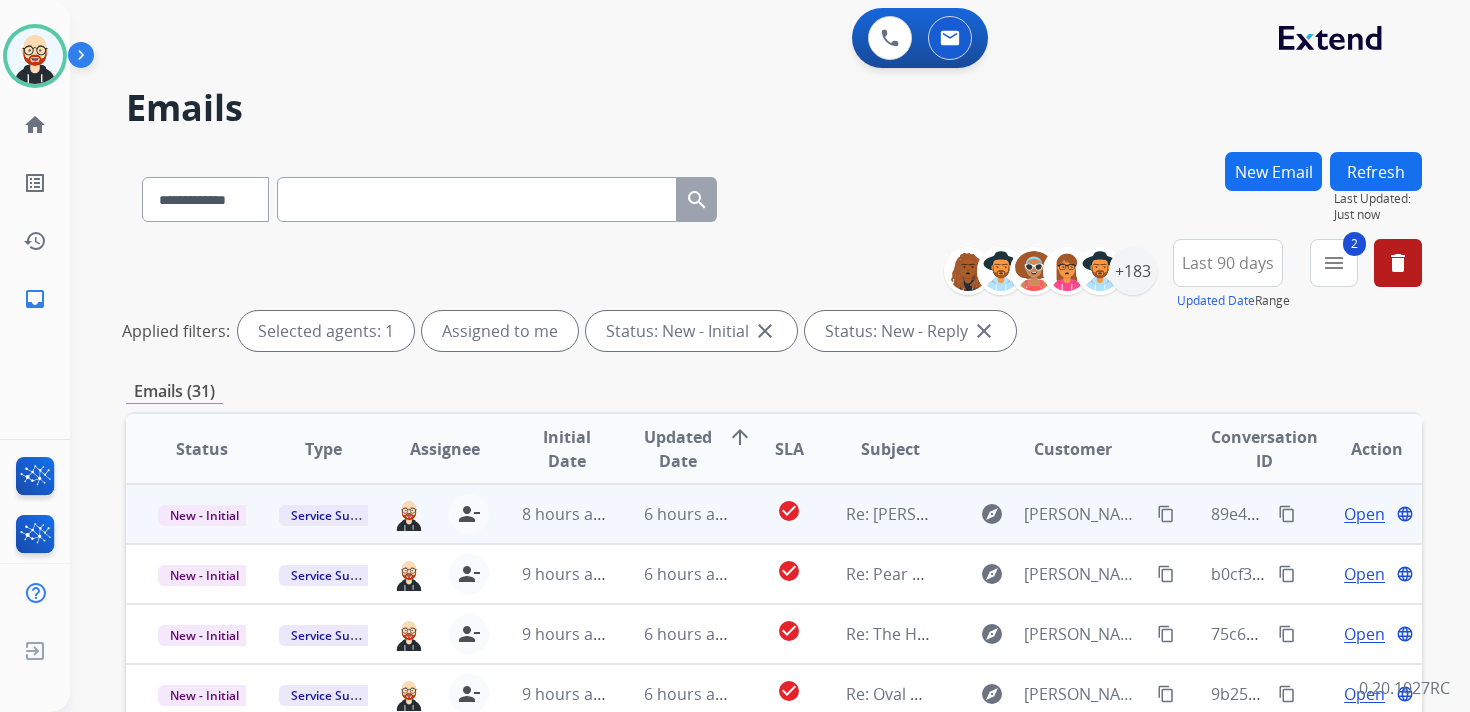 scroll, scrollTop: 2, scrollLeft: 0, axis: vertical 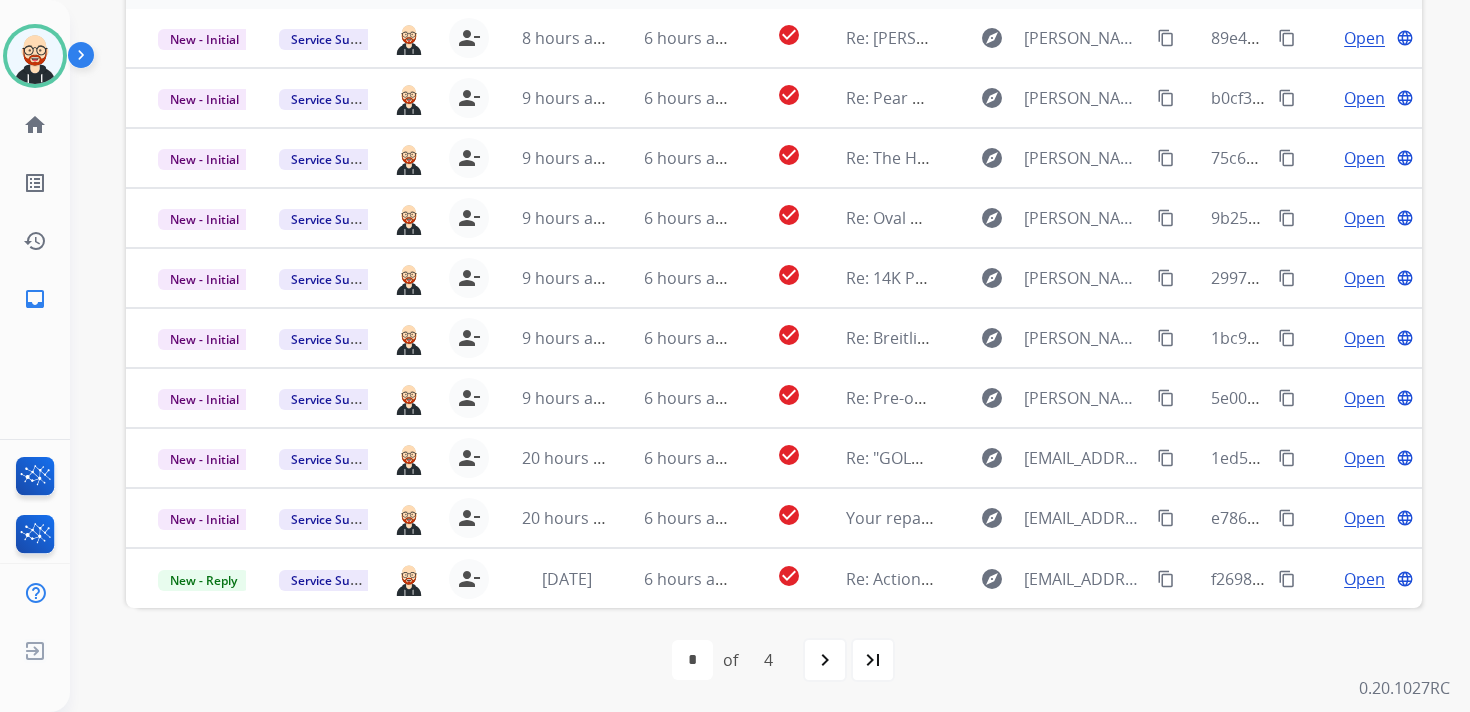 click on "first_page navigate_before * * * * of 4 navigate_next last_page" at bounding box center (774, 660) 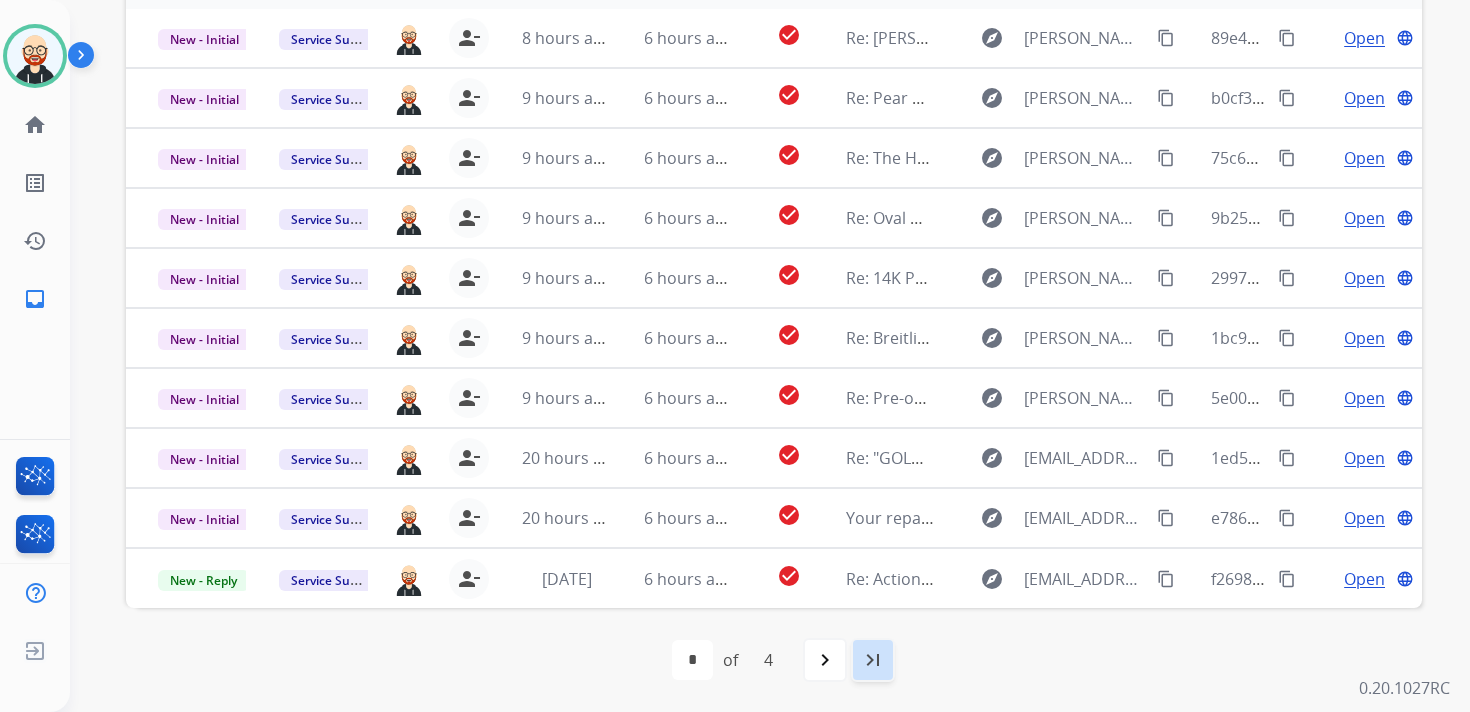 click on "last_page" at bounding box center [873, 660] 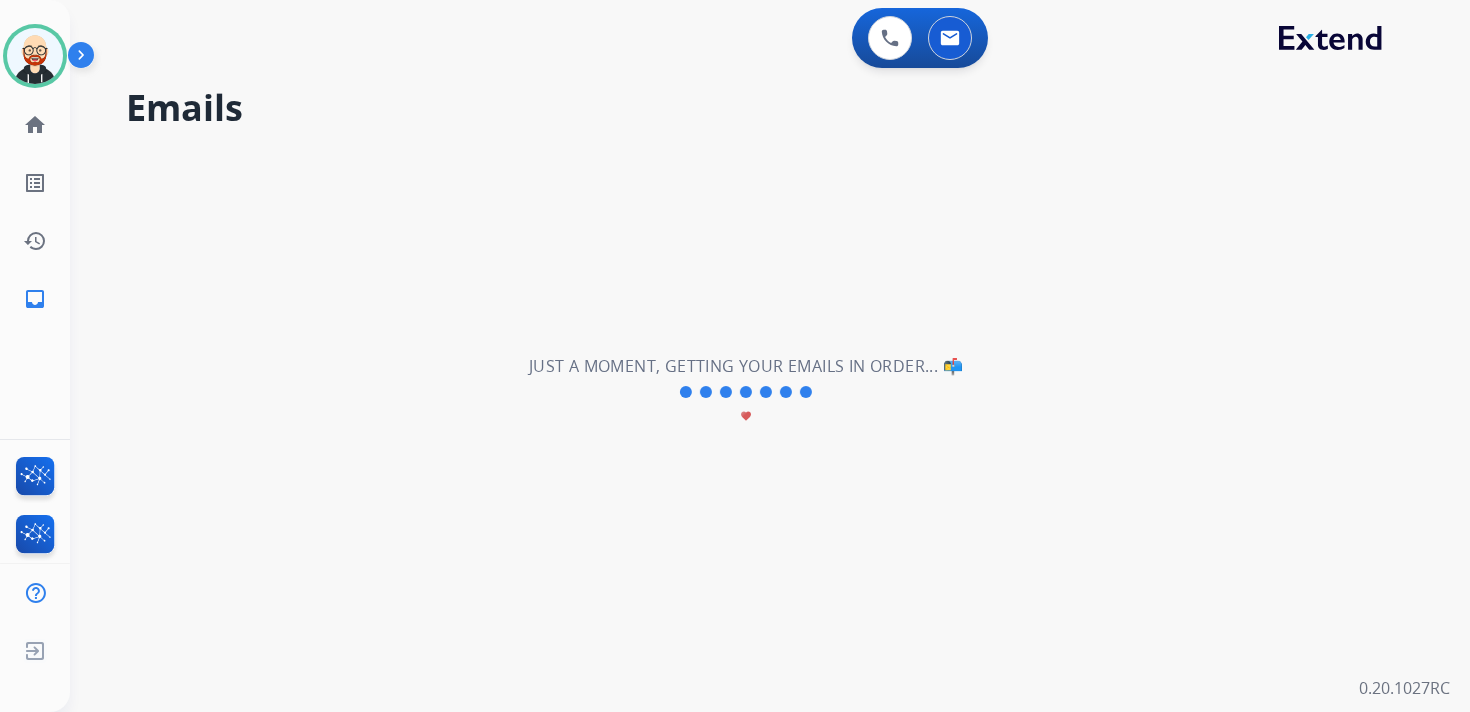 scroll, scrollTop: 0, scrollLeft: 0, axis: both 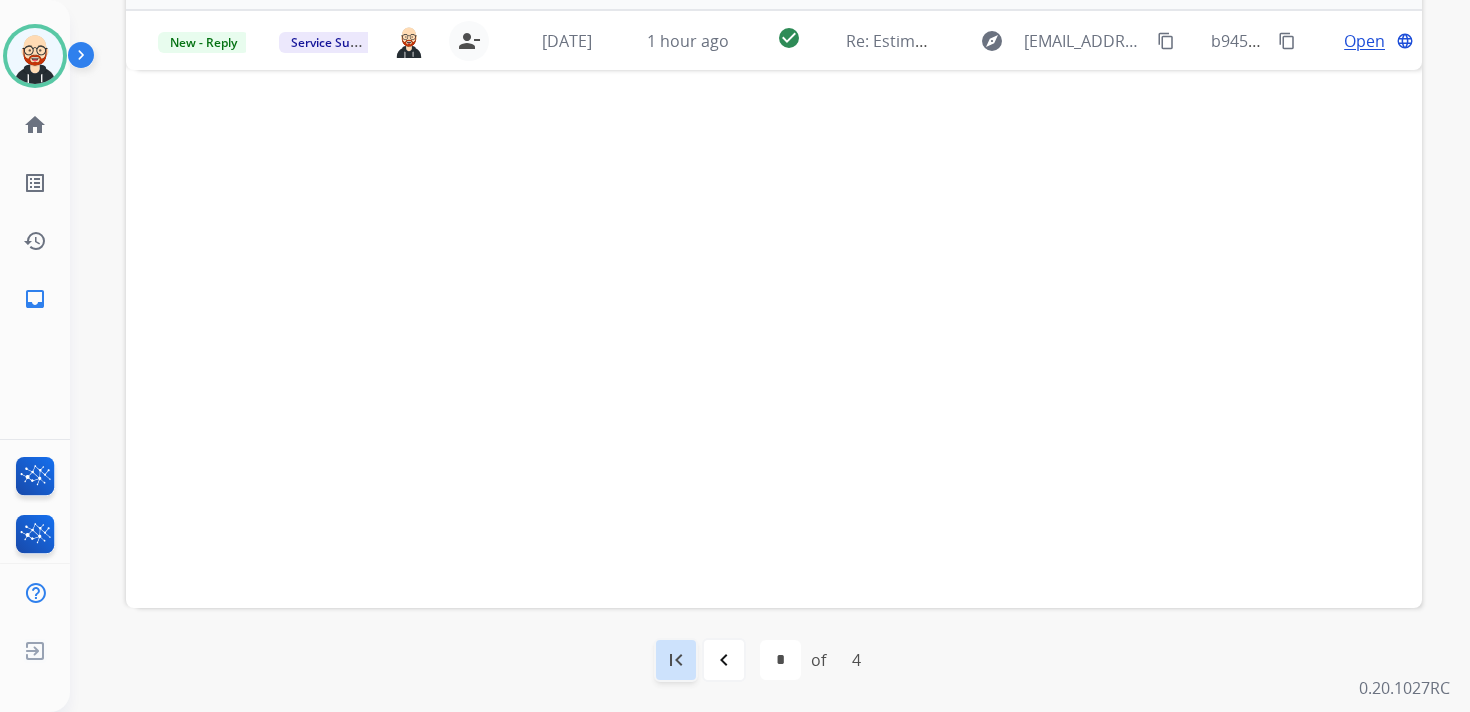 click on "first_page" at bounding box center (676, 660) 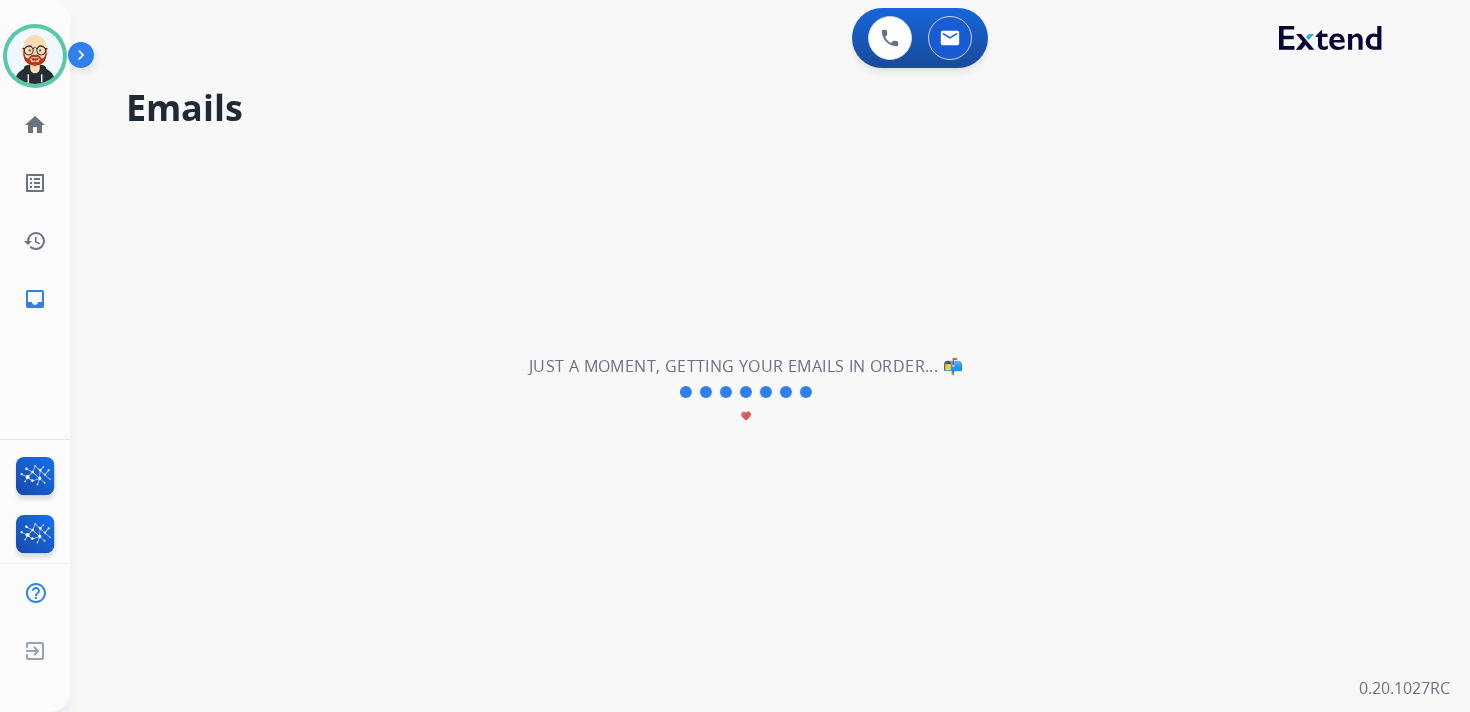 scroll, scrollTop: 0, scrollLeft: 0, axis: both 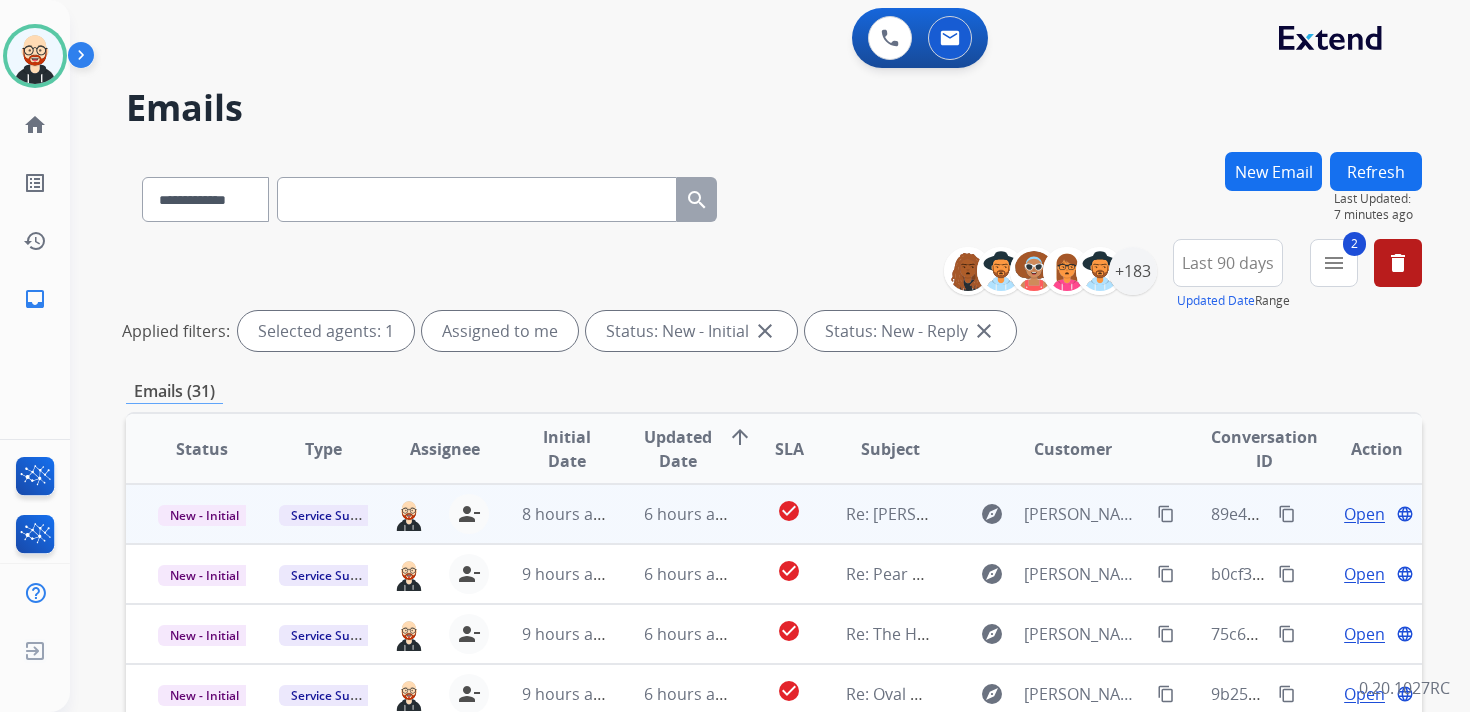 click on "Open" at bounding box center (1364, 514) 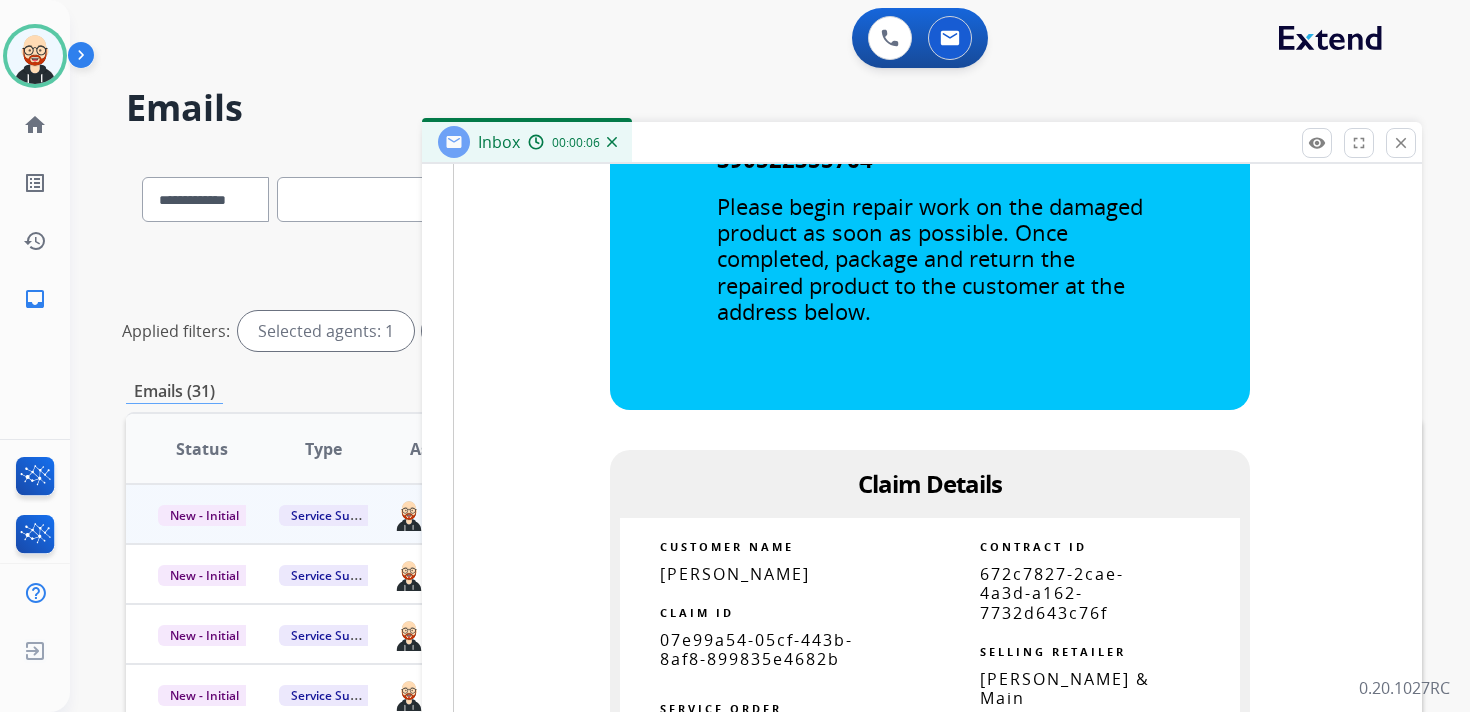 scroll, scrollTop: 1153, scrollLeft: 0, axis: vertical 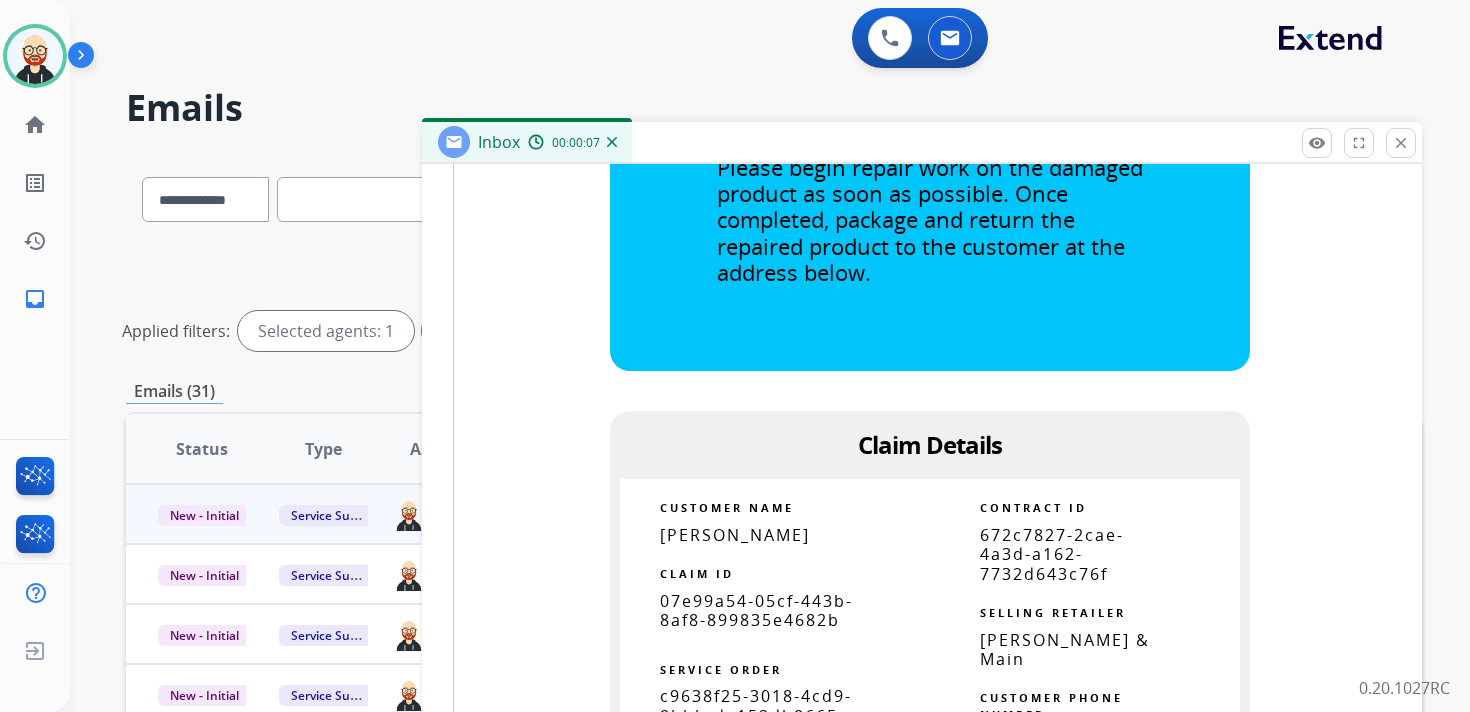 click on "07e99a54-05cf-443b-8af8-899835e4682b" at bounding box center [756, 610] 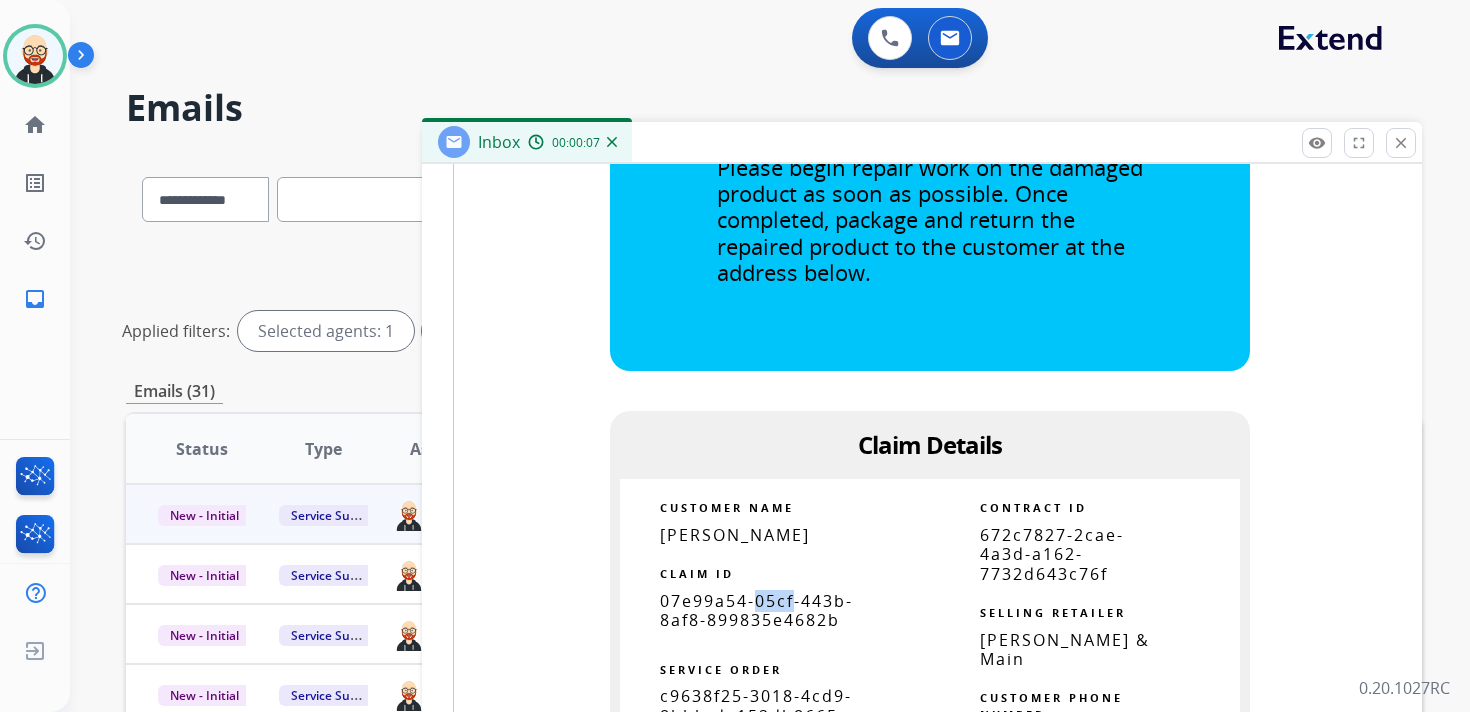click on "07e99a54-05cf-443b-8af8-899835e4682b" at bounding box center [756, 610] 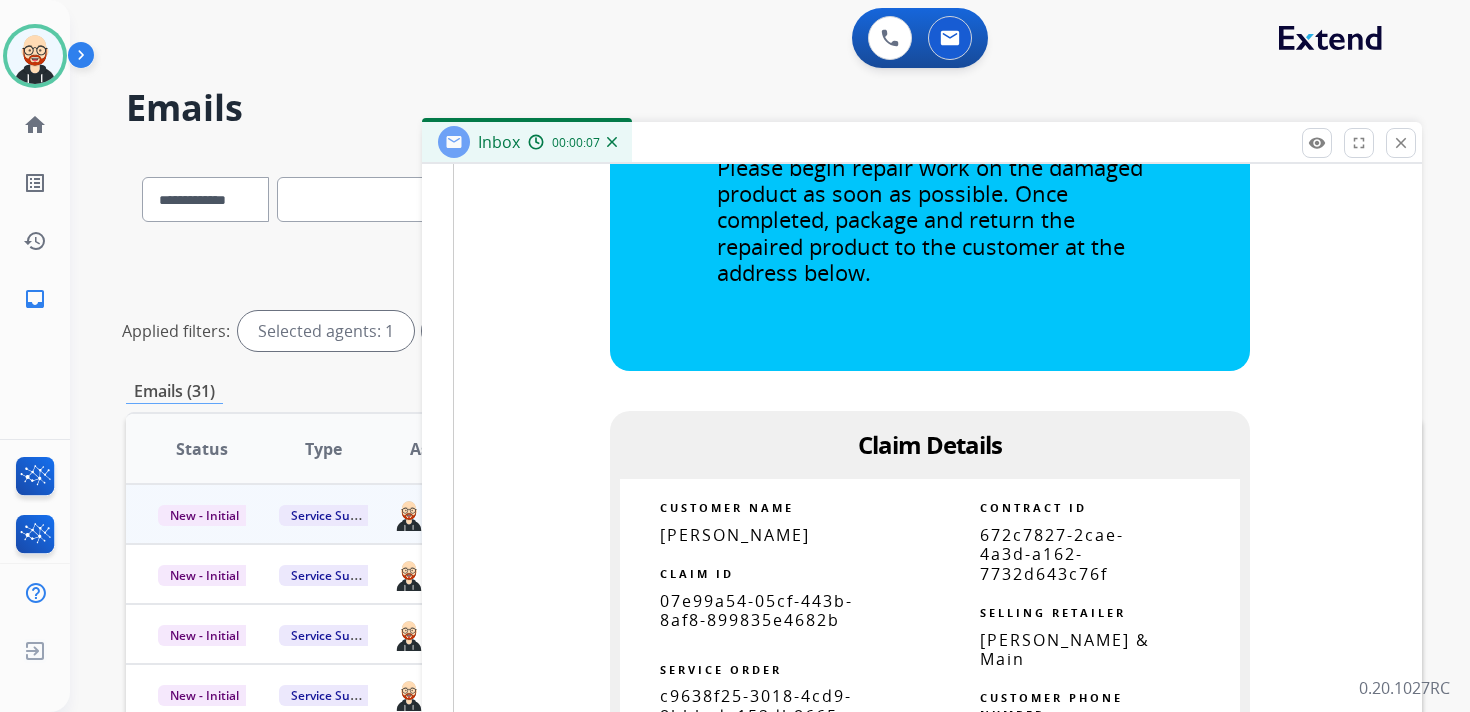 click on "07e99a54-05cf-443b-8af8-899835e4682b" at bounding box center [756, 610] 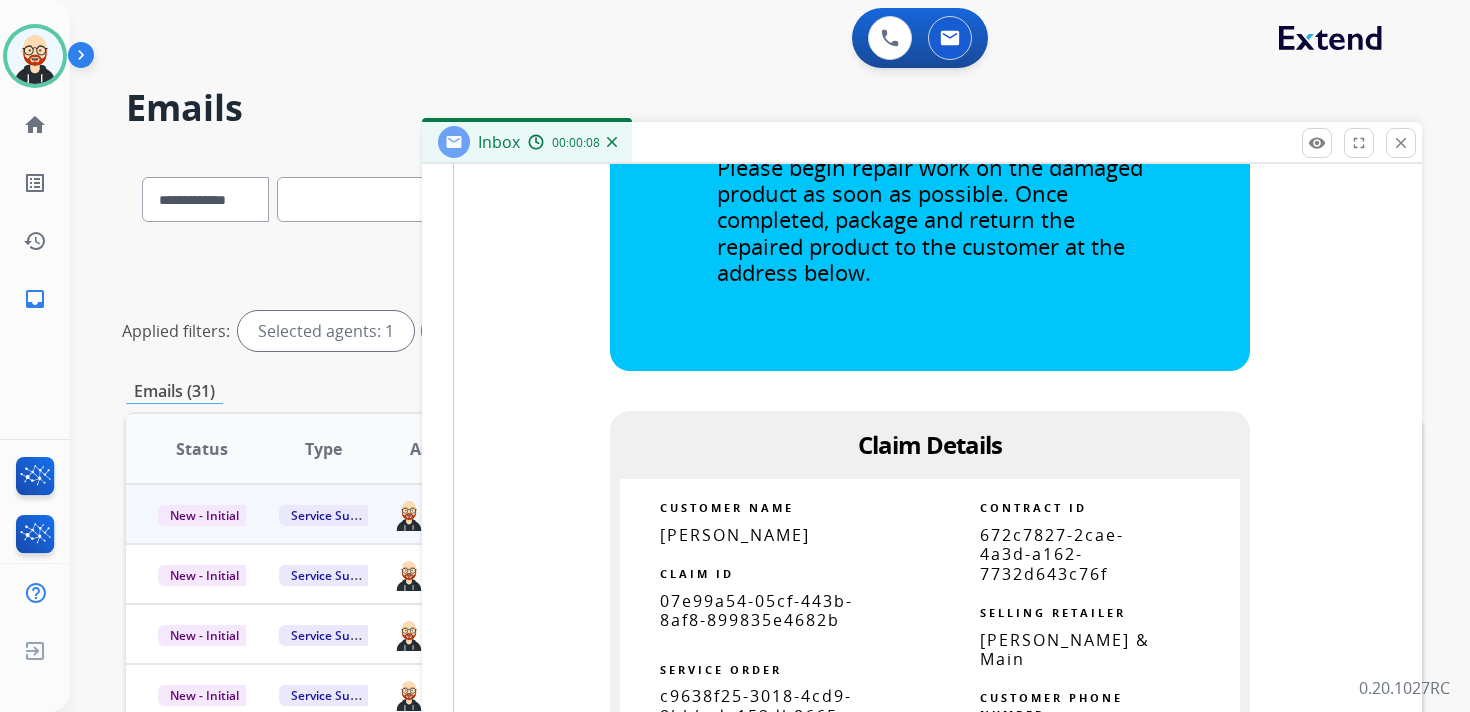 copy 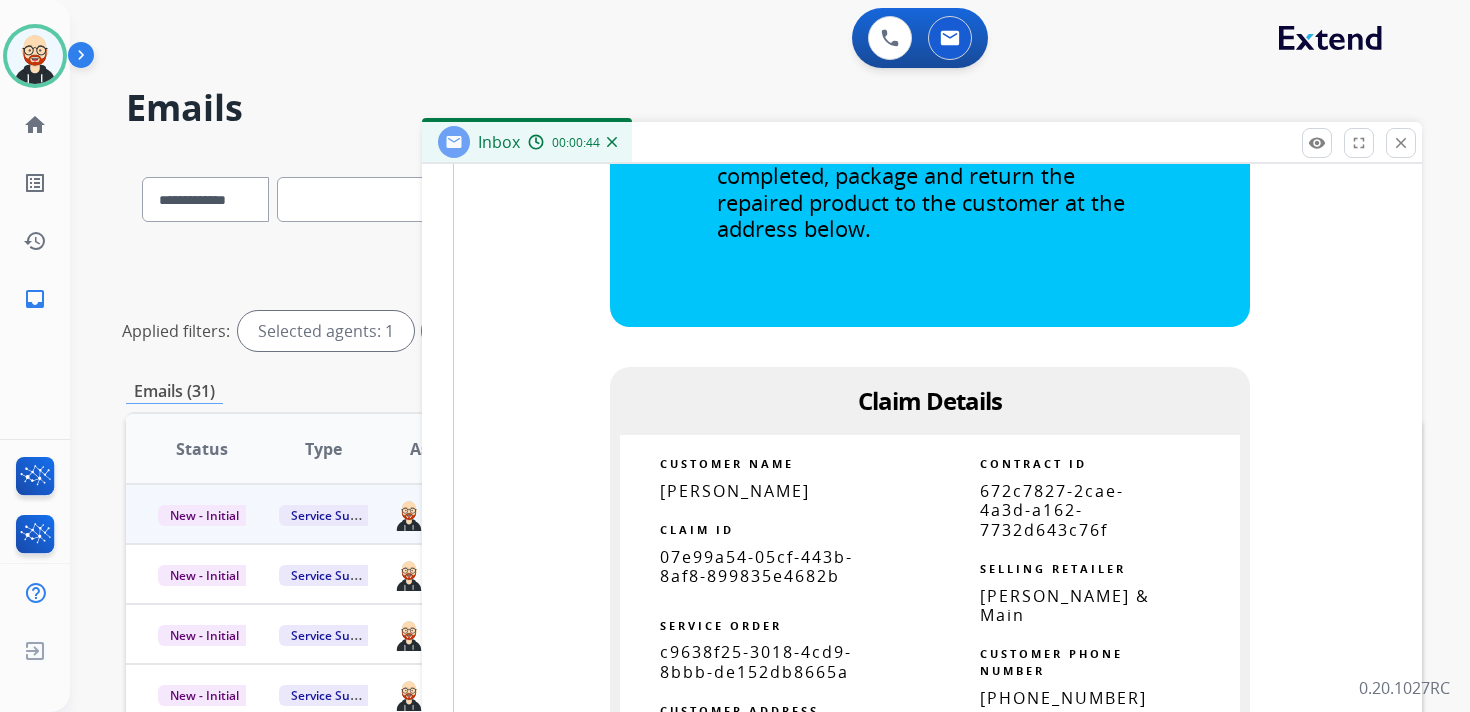scroll, scrollTop: 0, scrollLeft: 0, axis: both 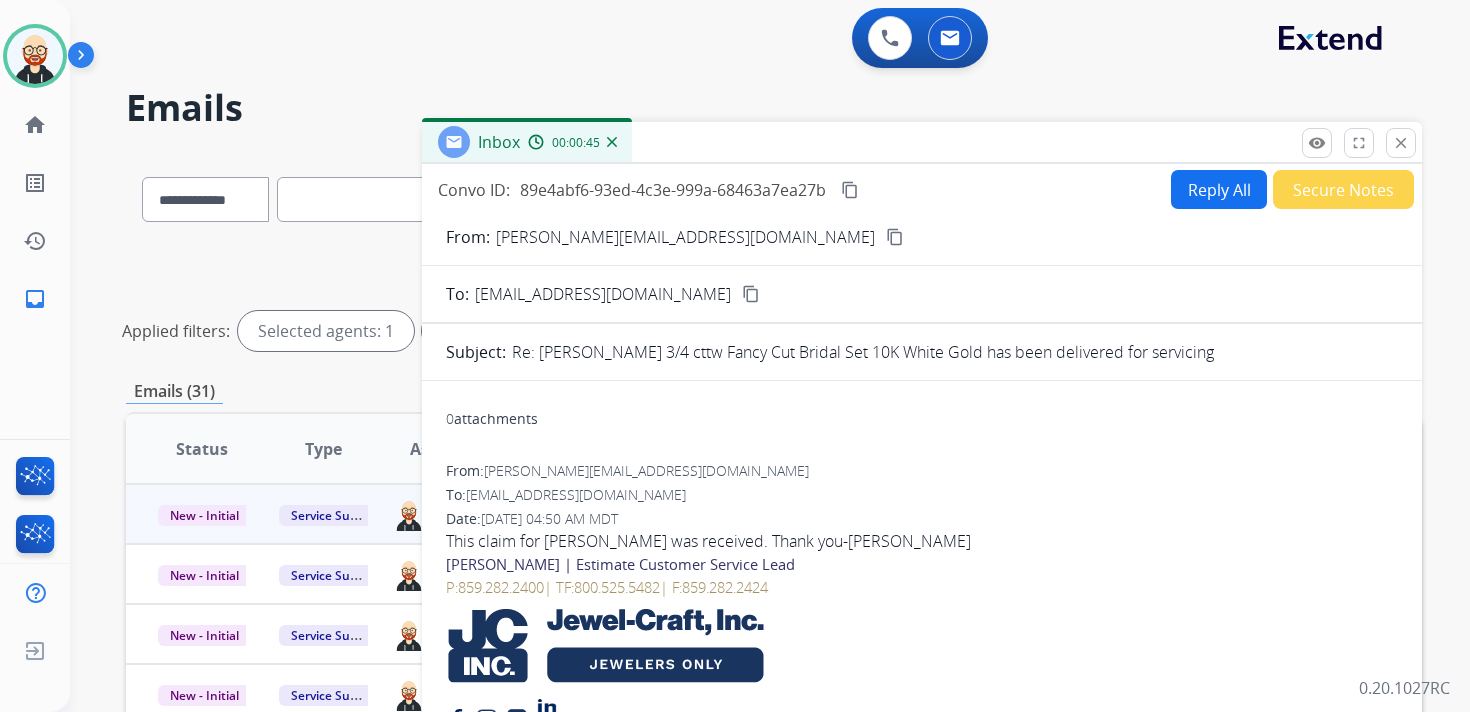 click on "content_copy" at bounding box center (850, 190) 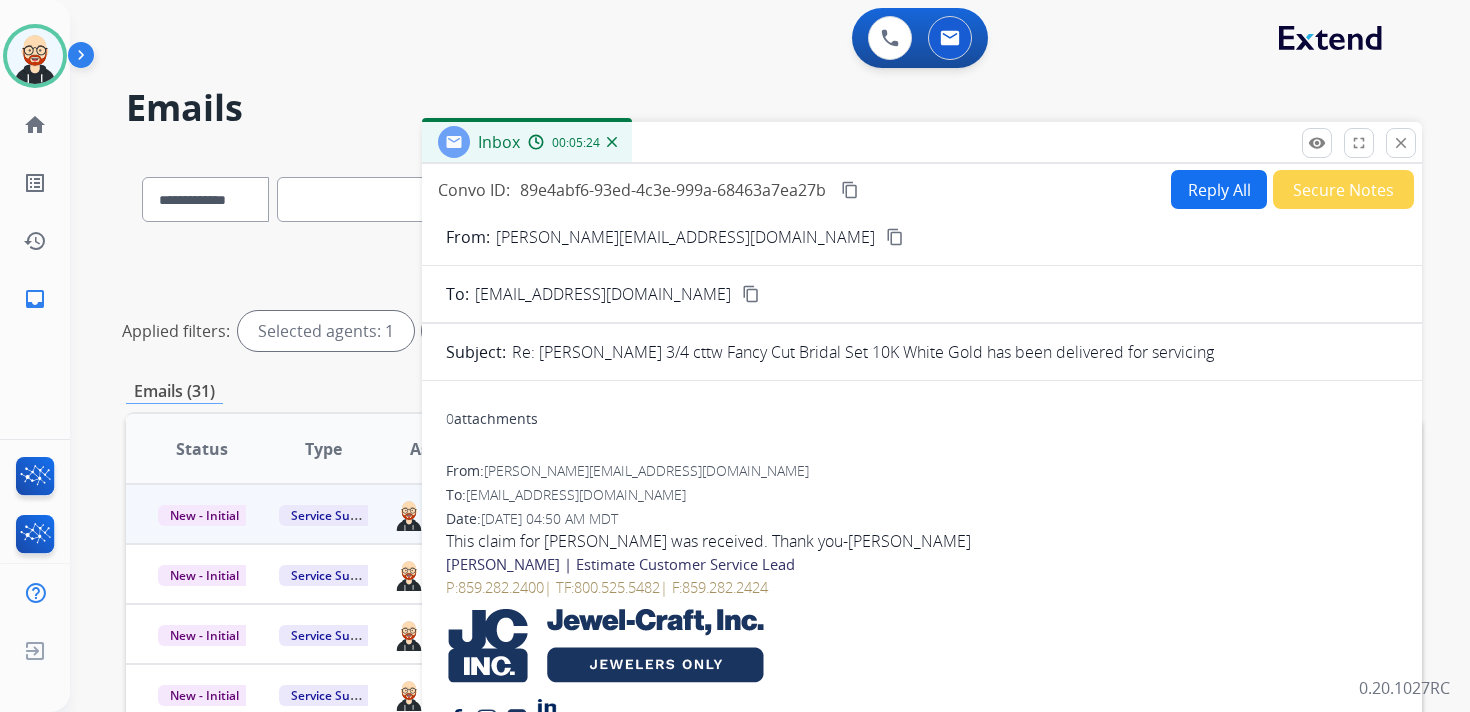 click on "content_copy" at bounding box center [850, 190] 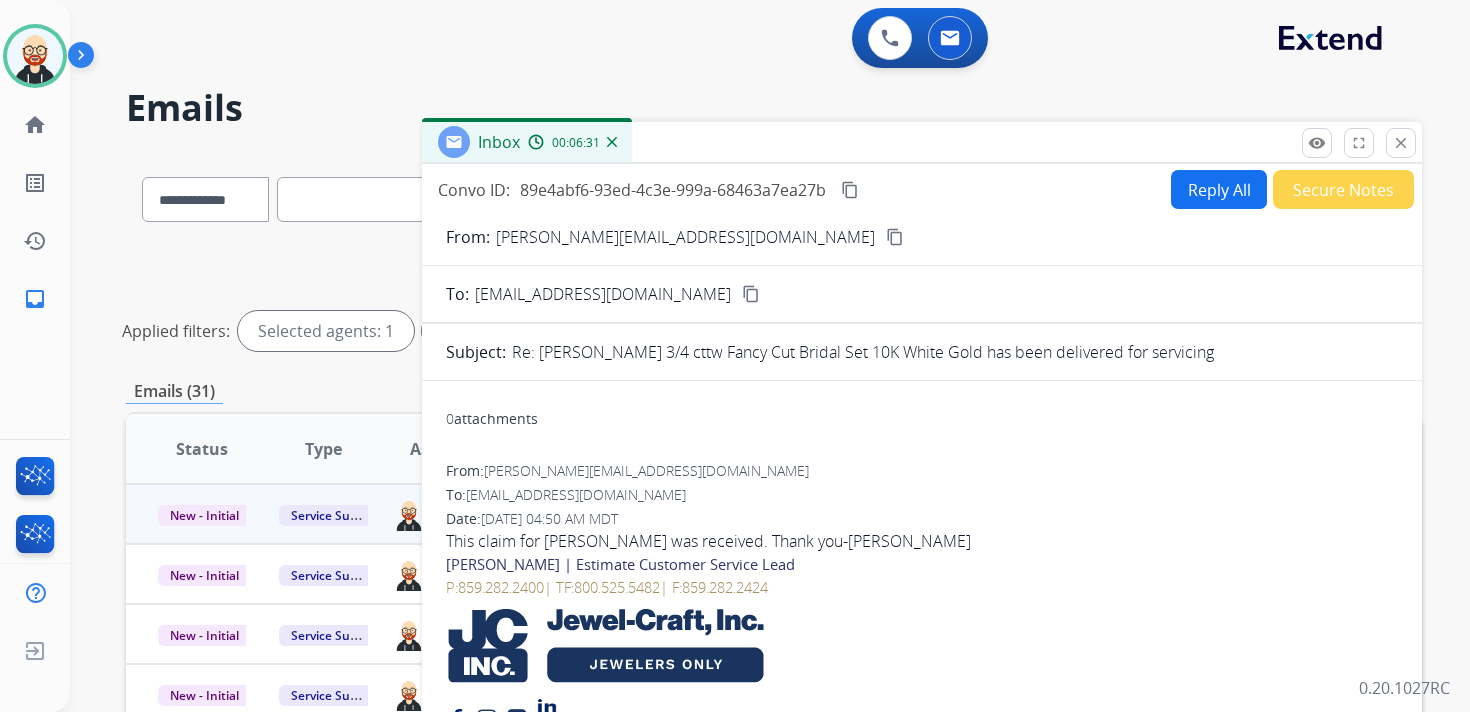 click on "Reply All" at bounding box center [1219, 189] 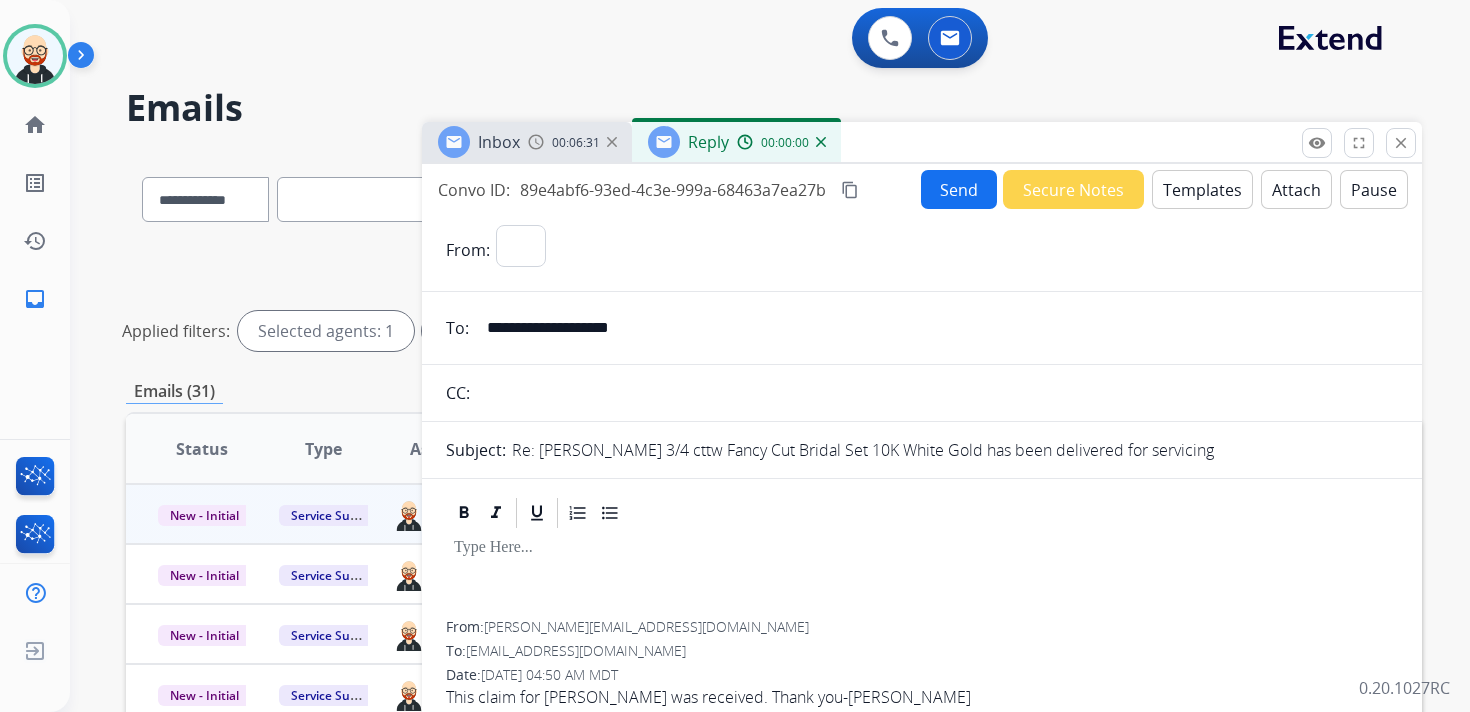 select on "**********" 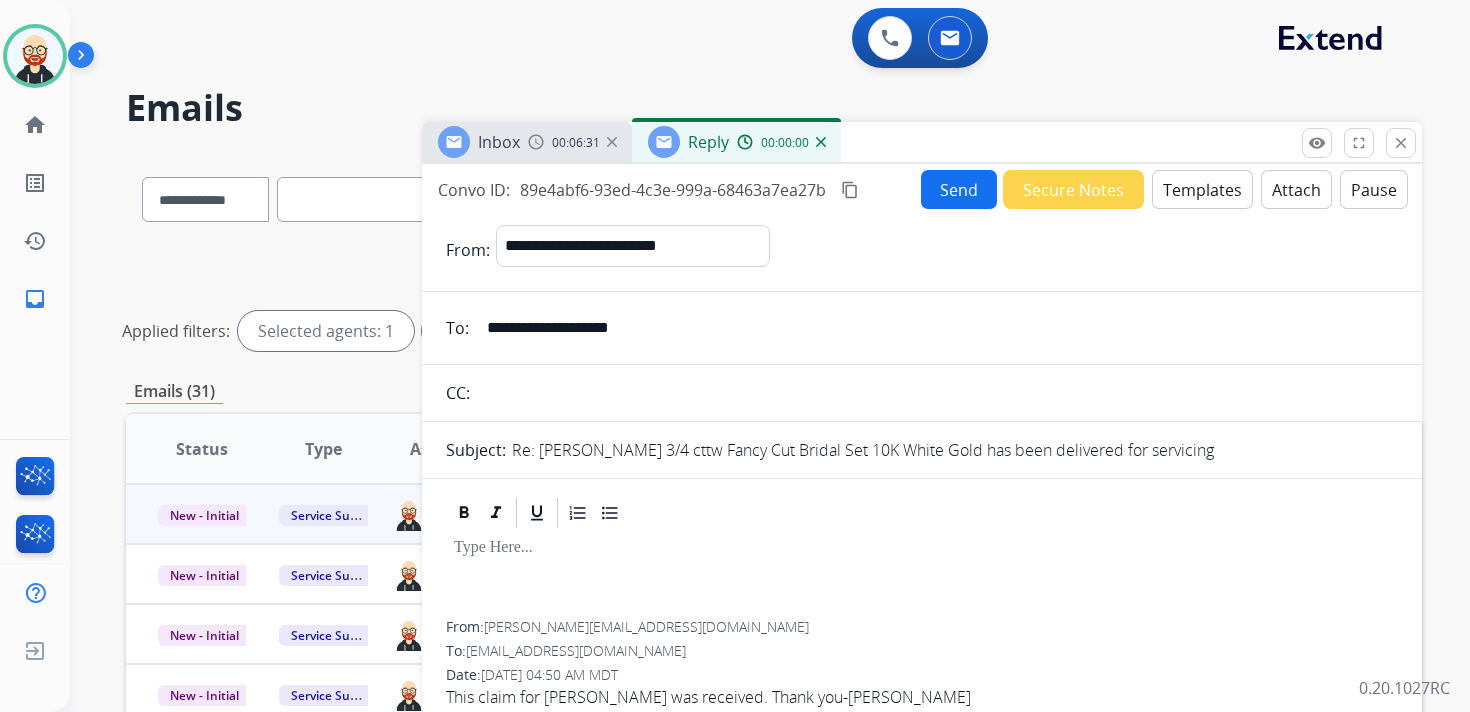 click at bounding box center [922, 576] 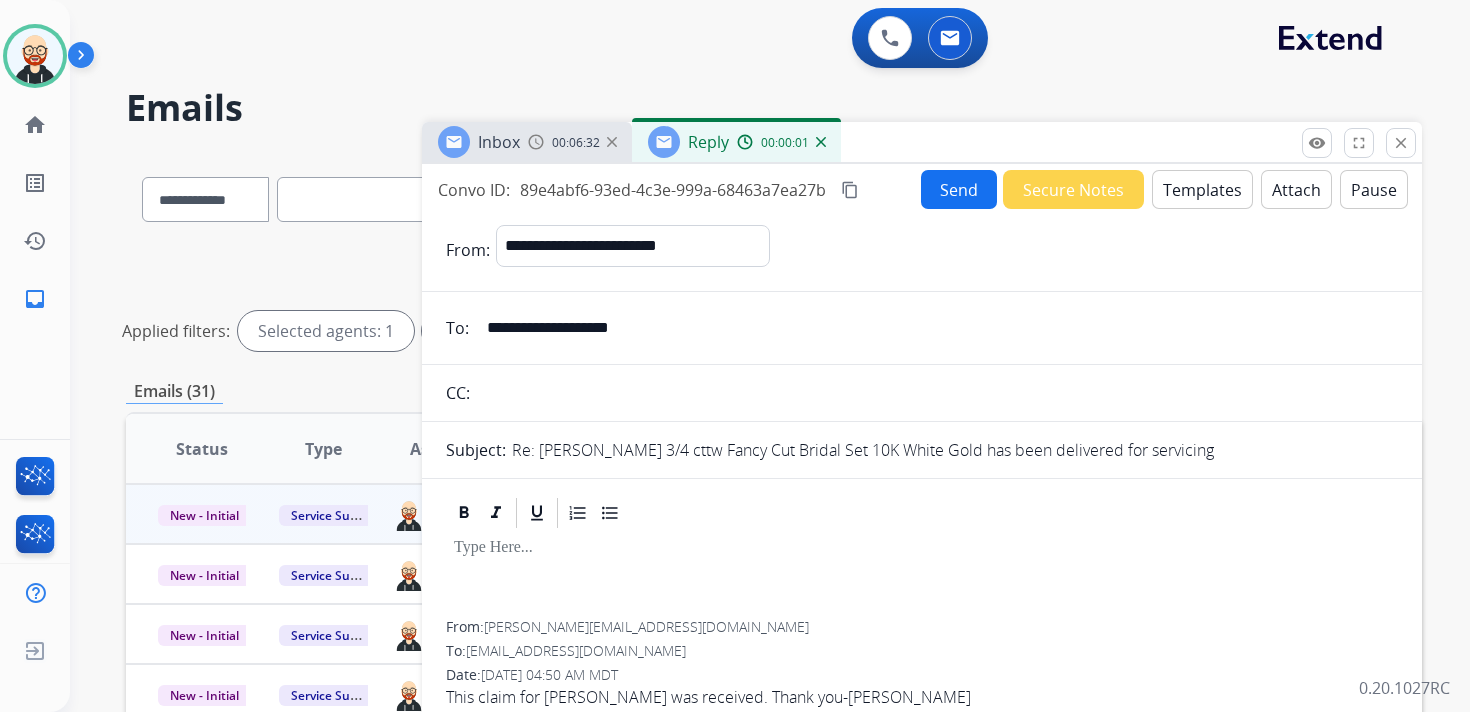 type 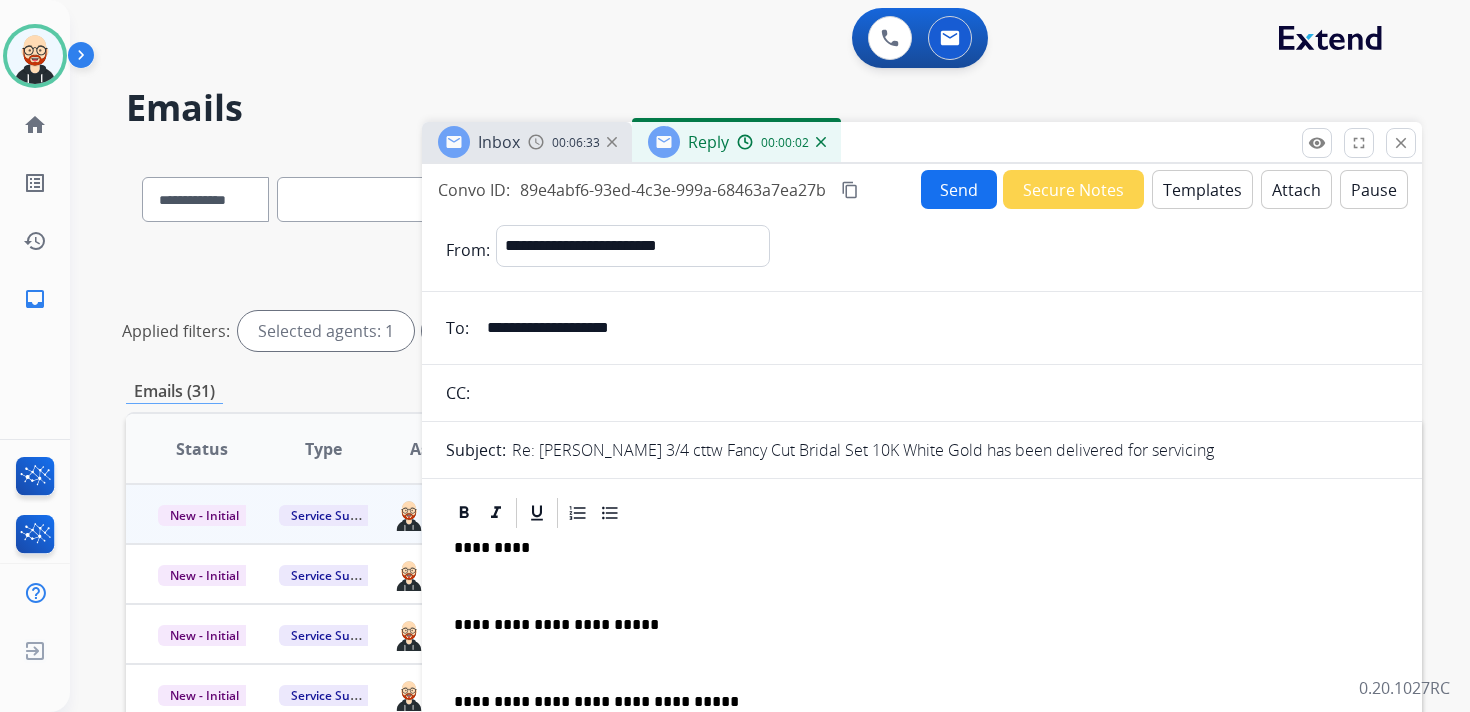 scroll, scrollTop: 5, scrollLeft: 0, axis: vertical 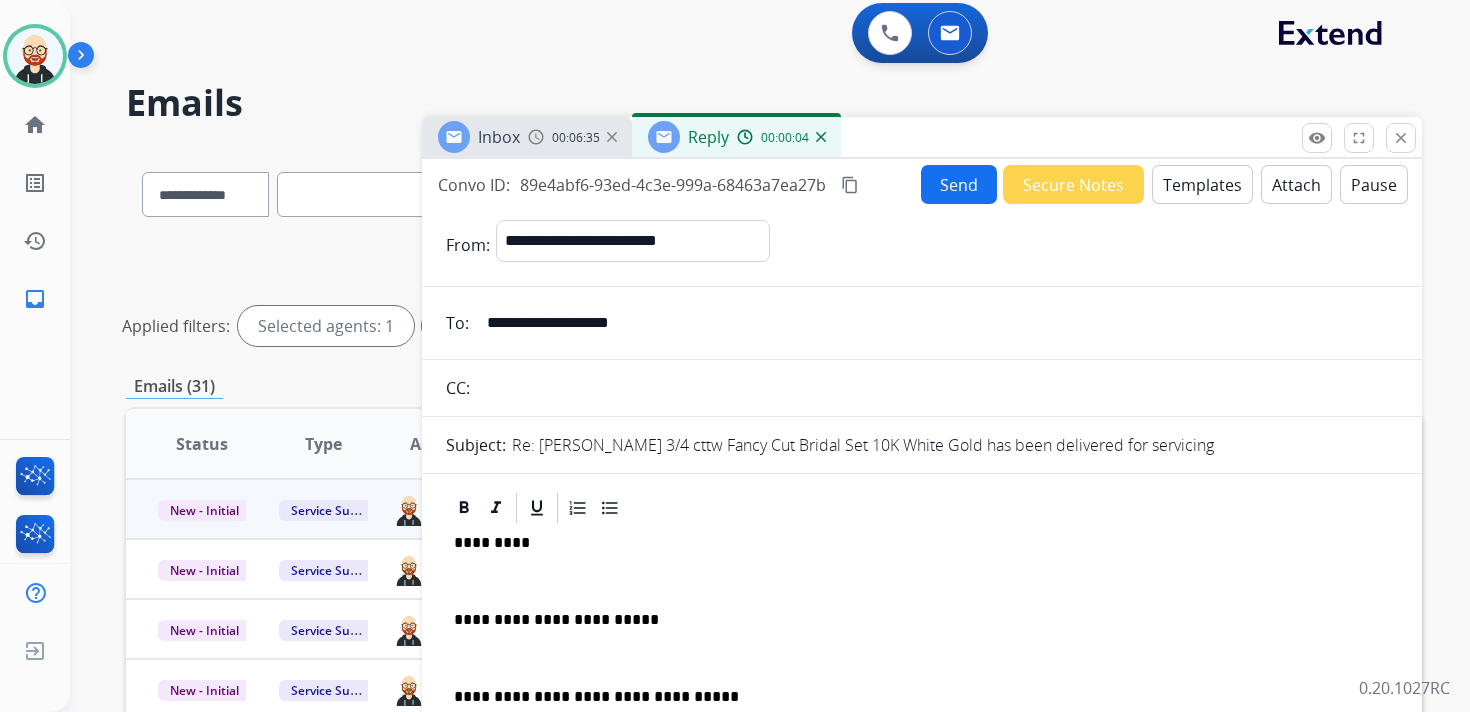 click on "*********" at bounding box center [914, 543] 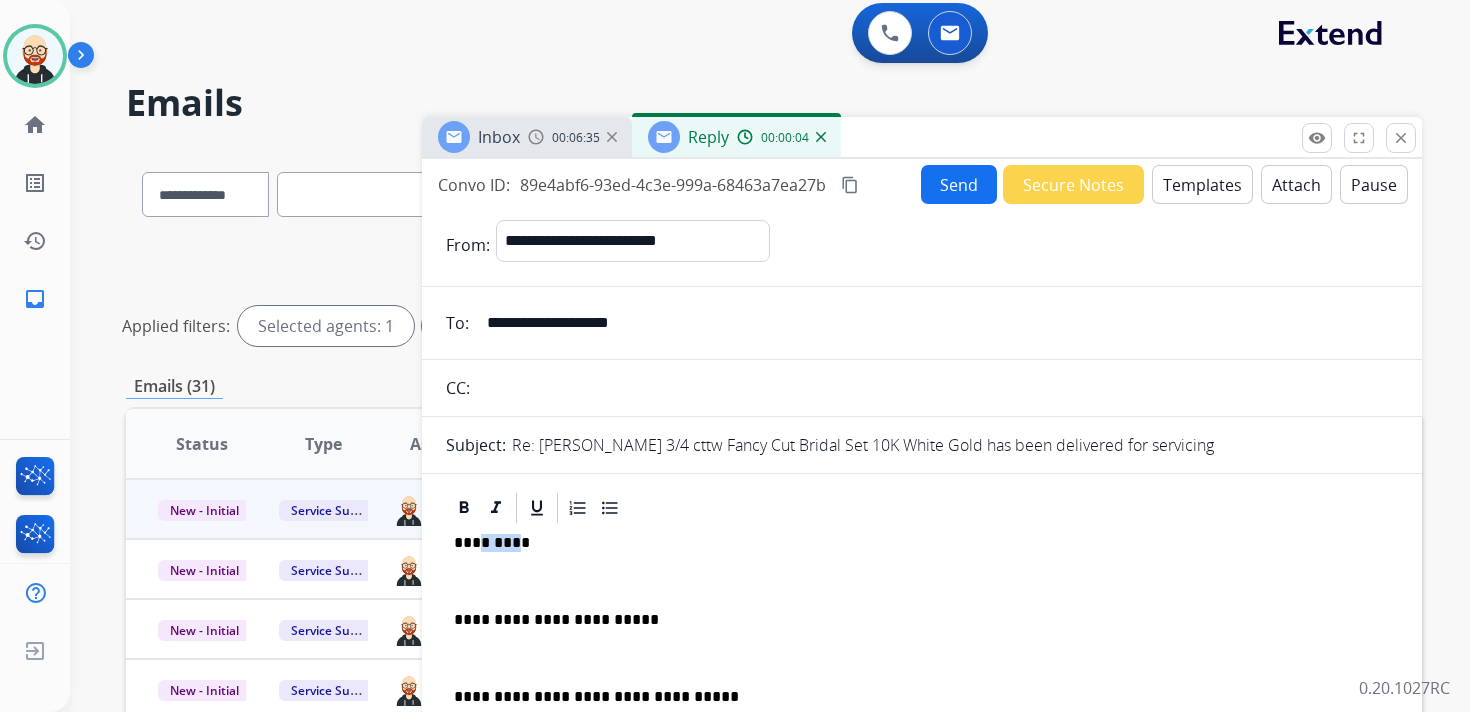 click on "*********" at bounding box center (914, 543) 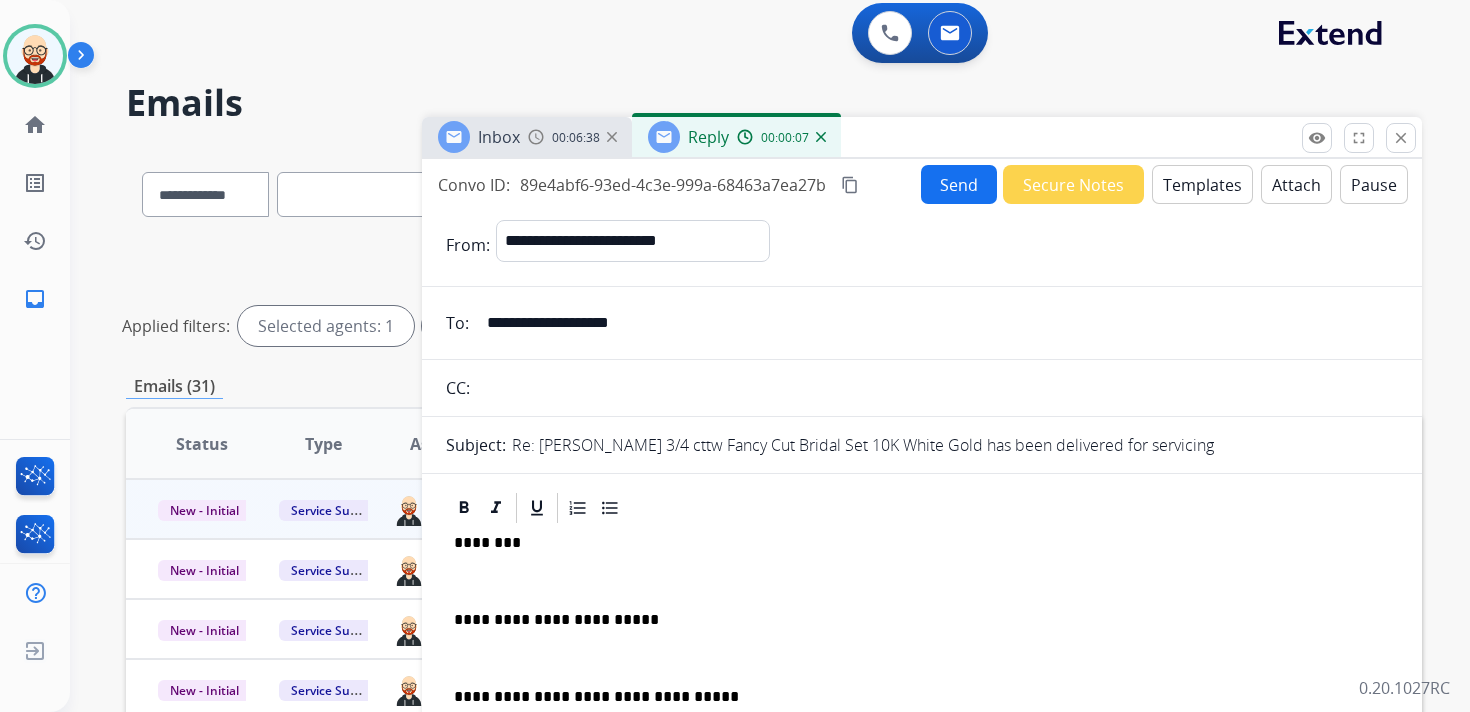 scroll, scrollTop: 0, scrollLeft: 0, axis: both 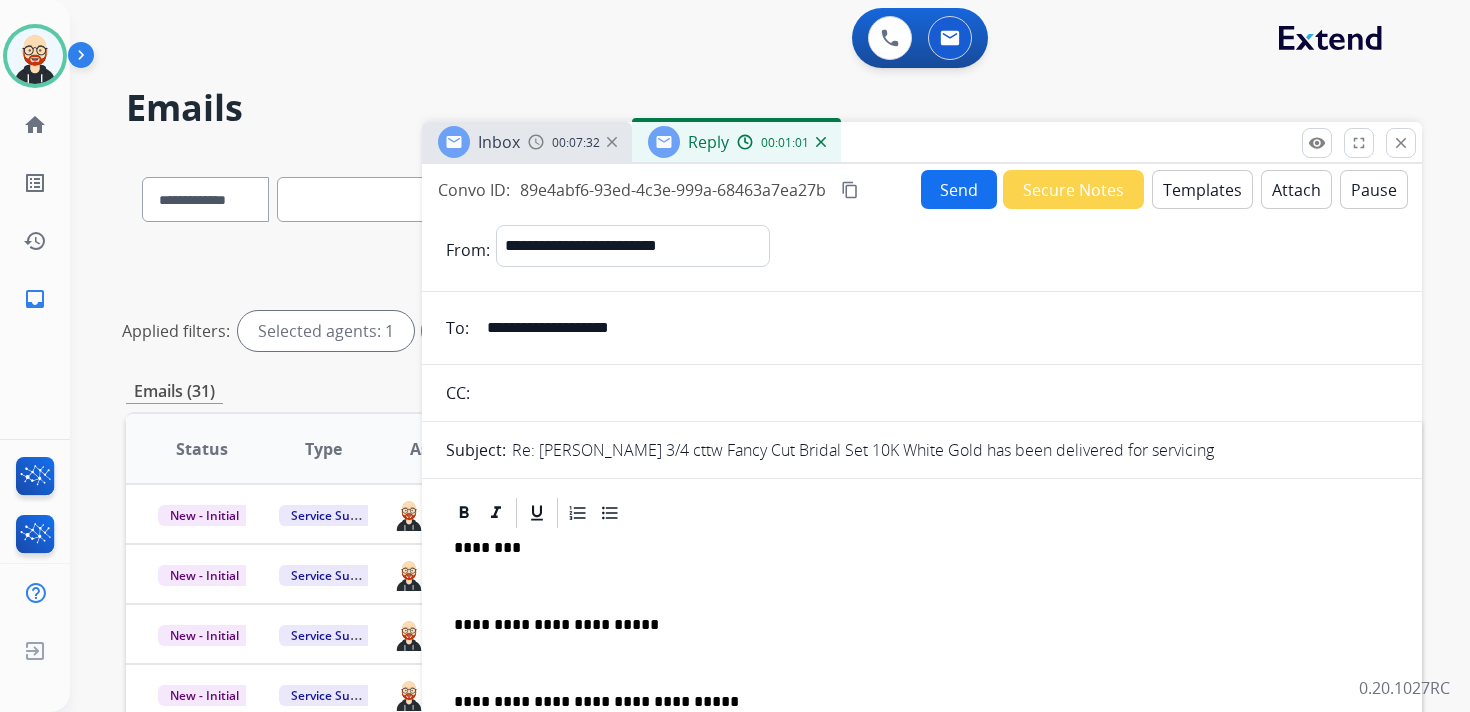 click on "********" at bounding box center (914, 548) 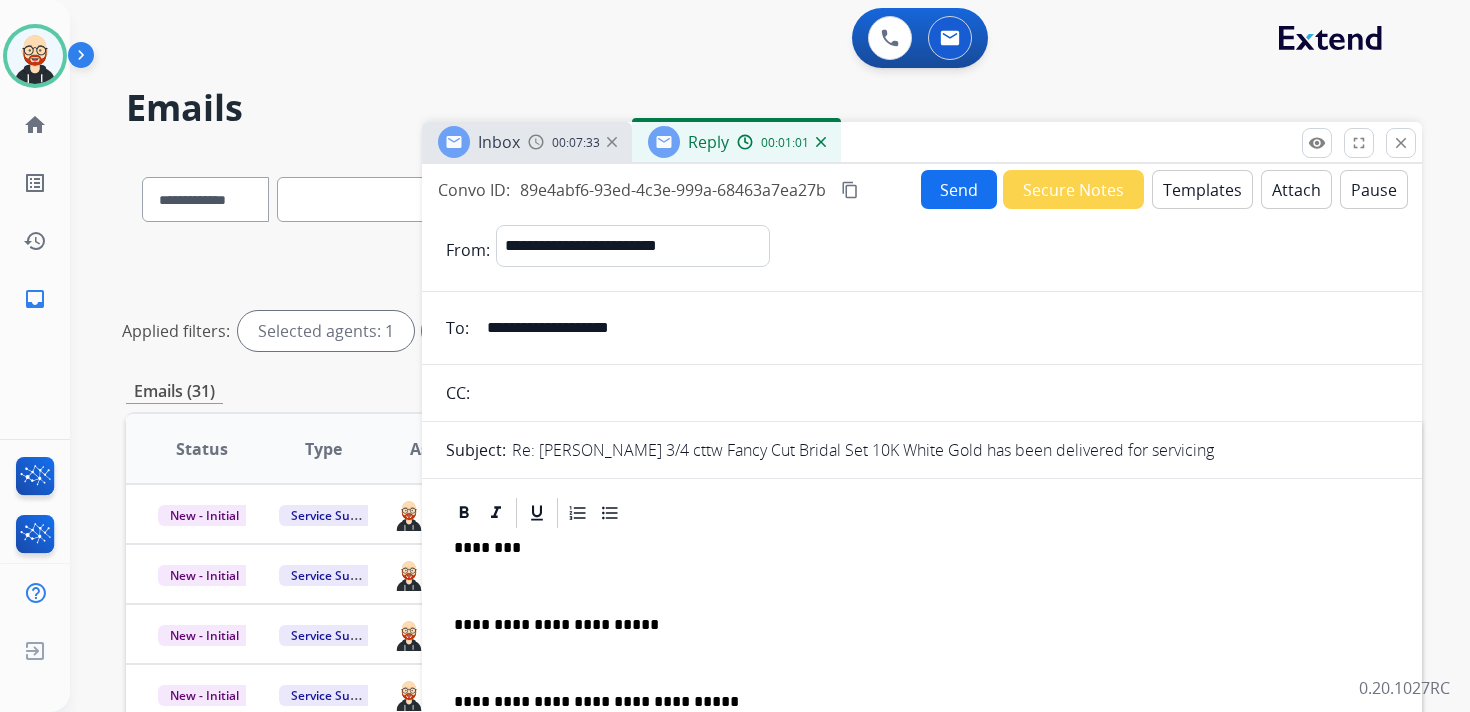 click at bounding box center (922, 586) 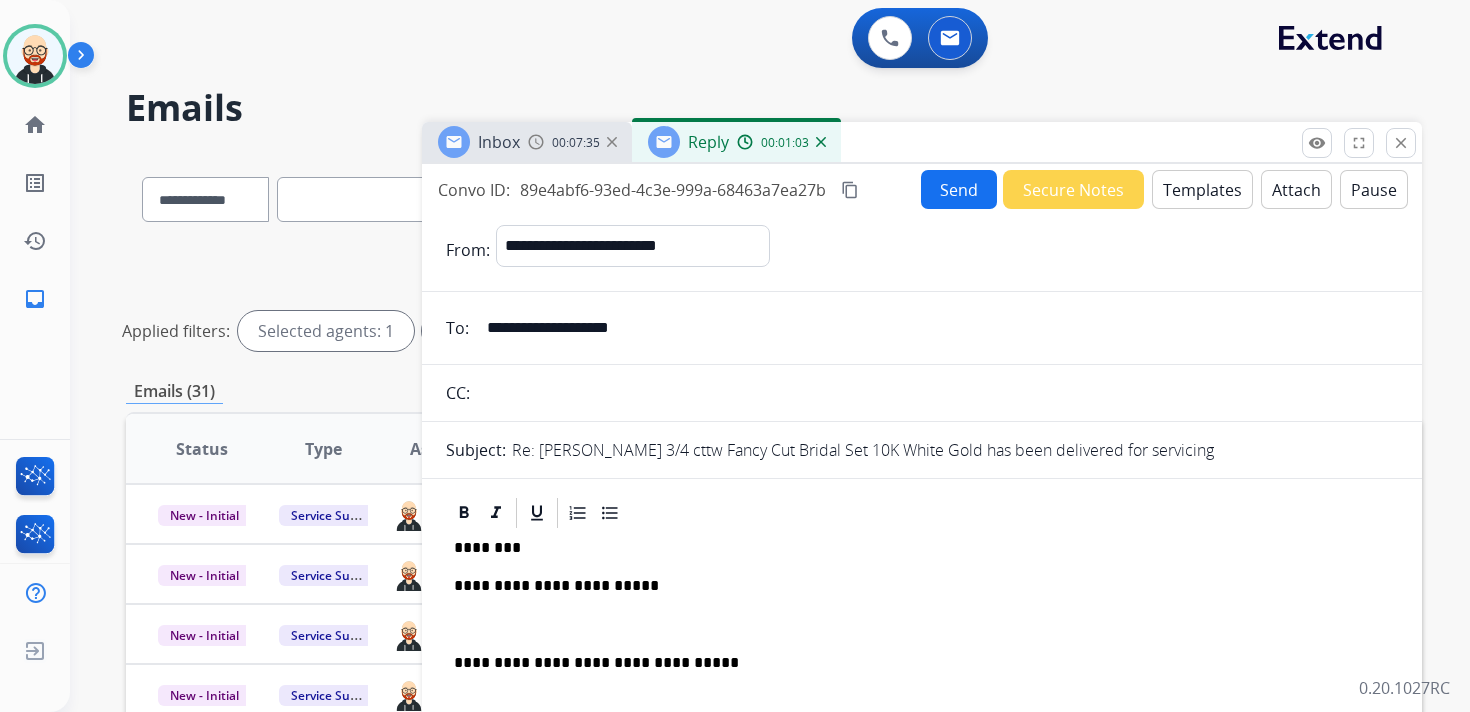click at bounding box center [922, 625] 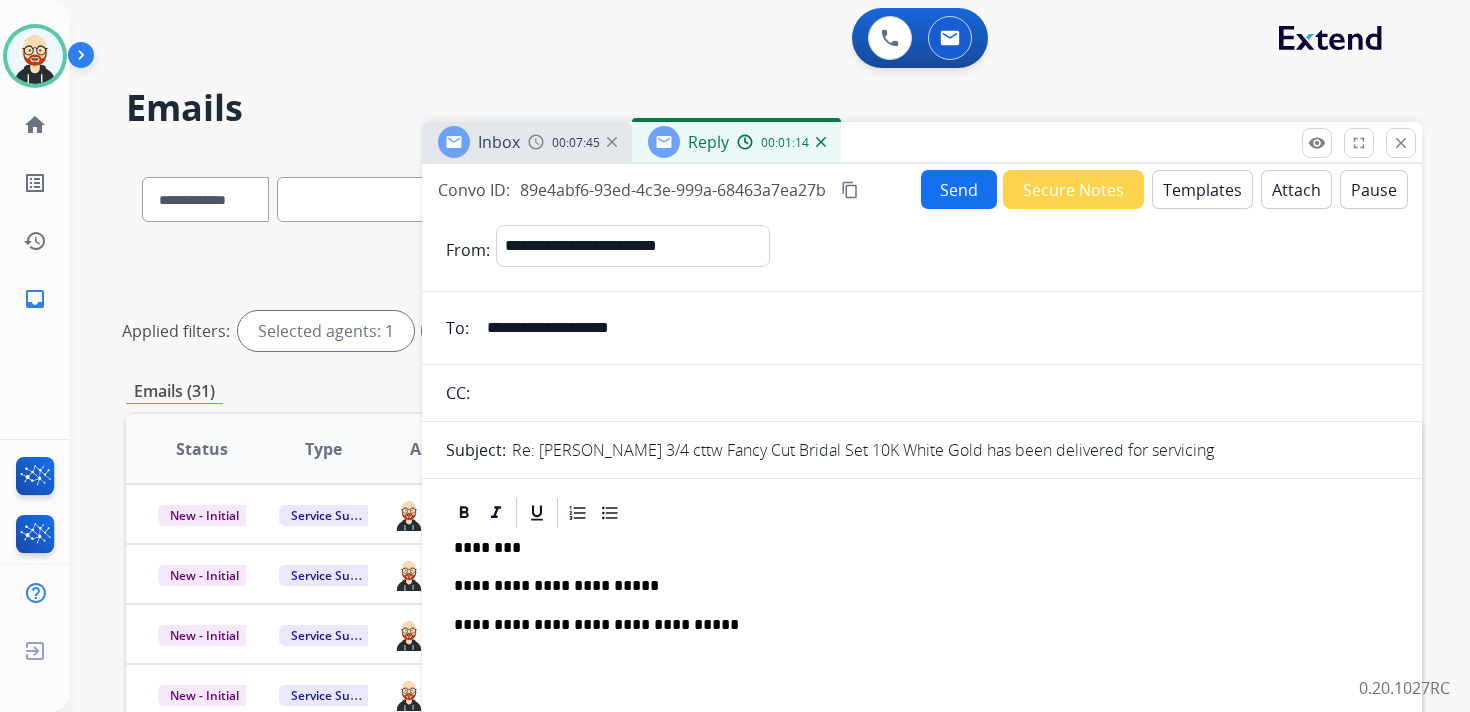 click on "Send" at bounding box center [959, 189] 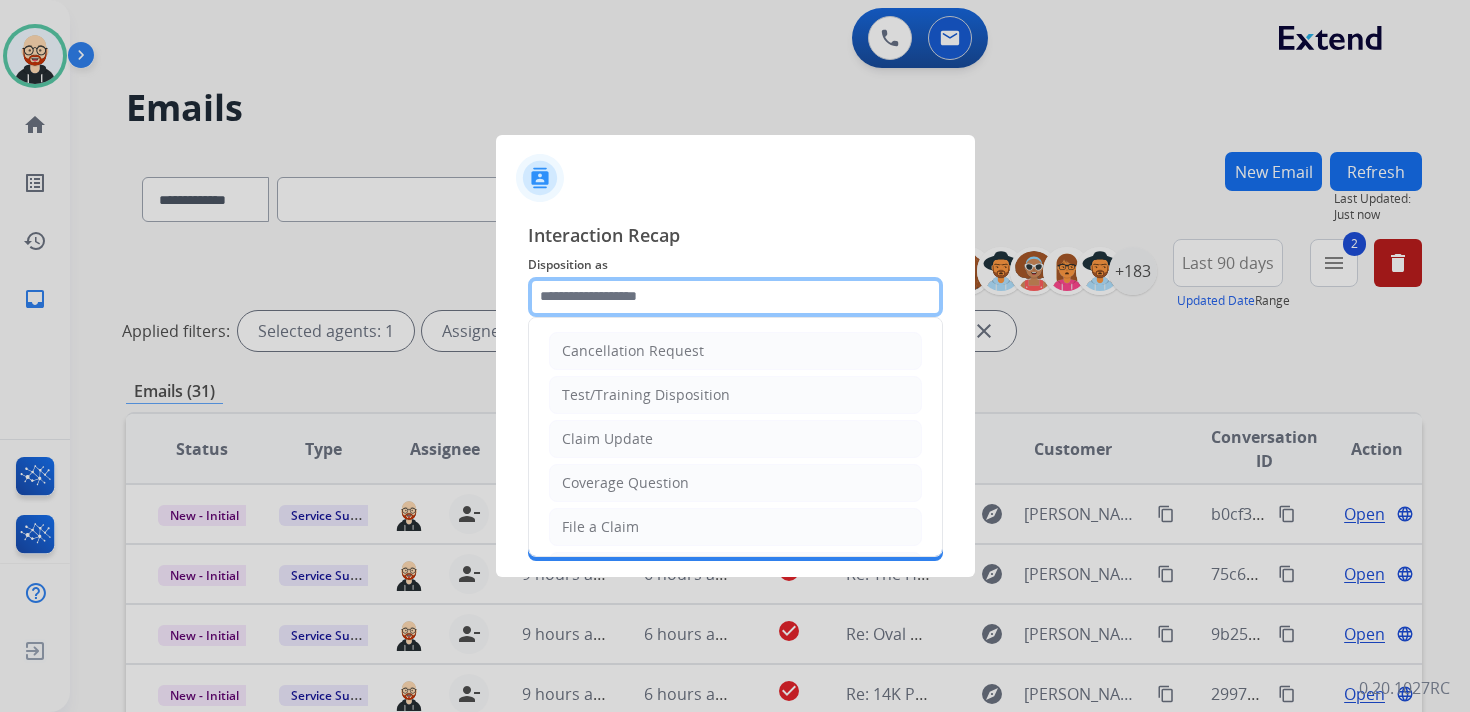 click on "Cancellation Request   Test/Training Disposition   Claim Update   Coverage Question   File a Claim   MyExtend Support   Virtual or Tremendous Card Support   Inquiring about Fraud   Account Update   Resend Contract or Shipping Label   Other   Service Support" 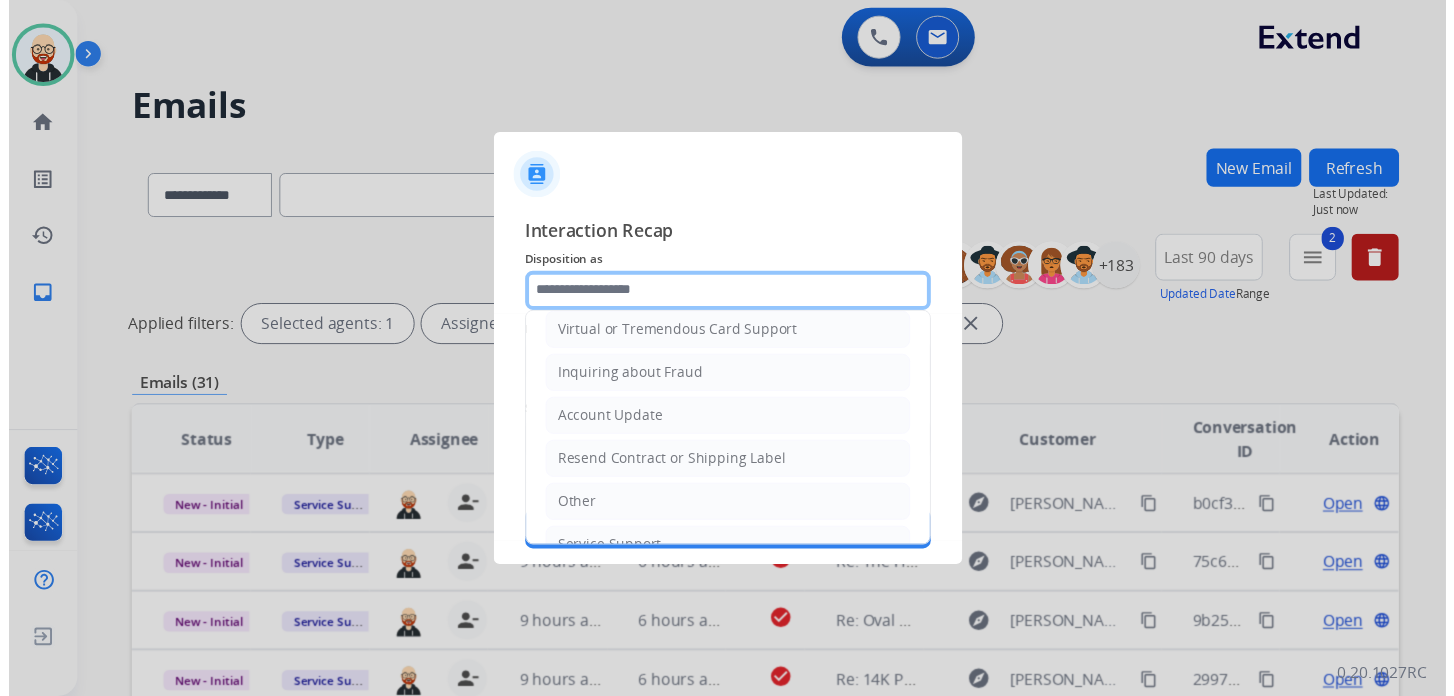 scroll, scrollTop: 300, scrollLeft: 0, axis: vertical 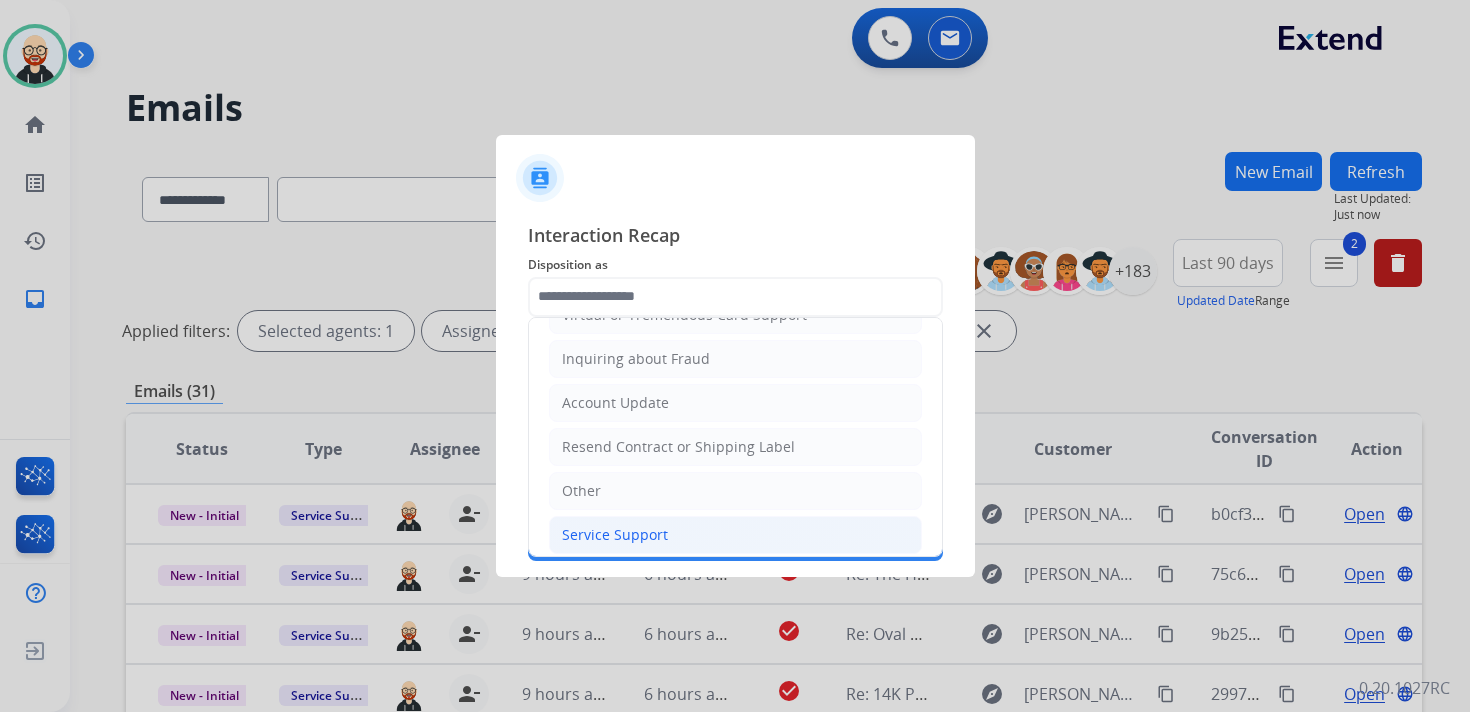 click on "Service Support" 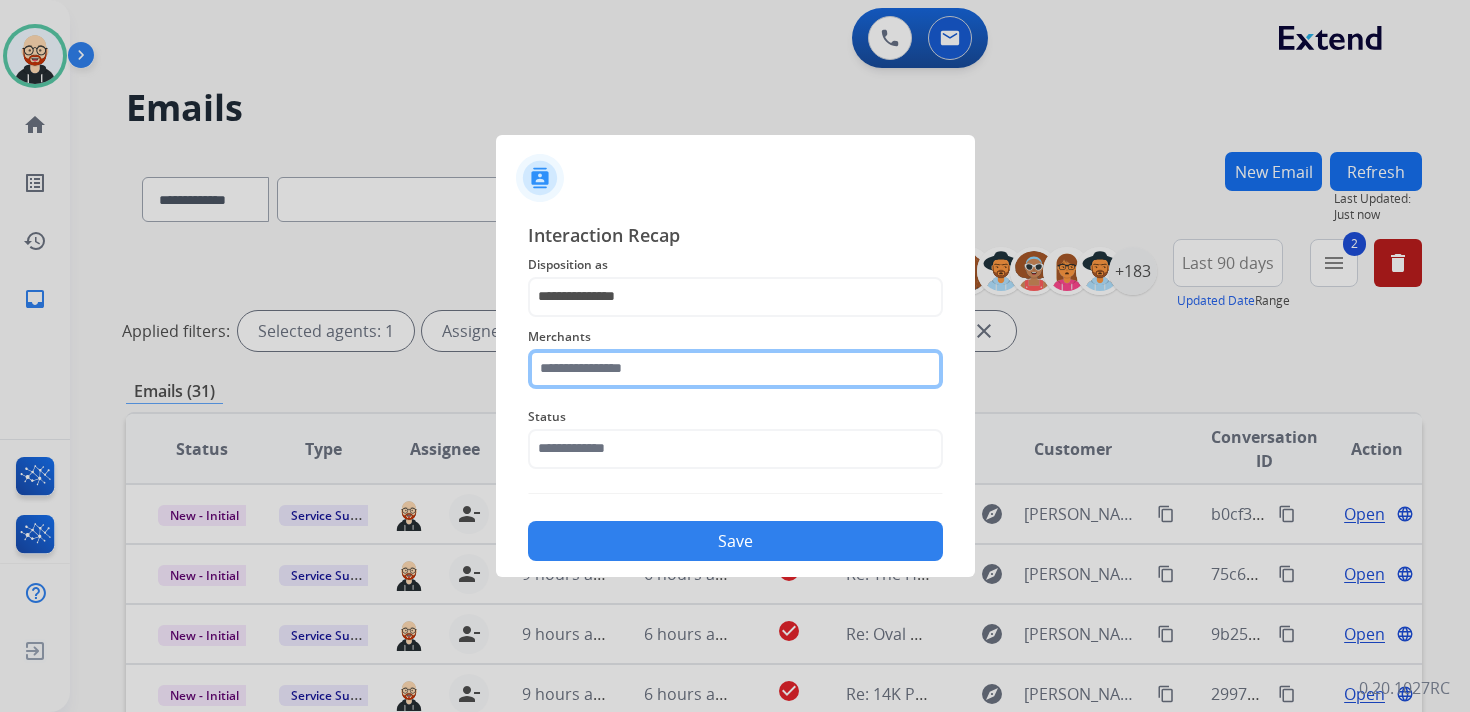 click 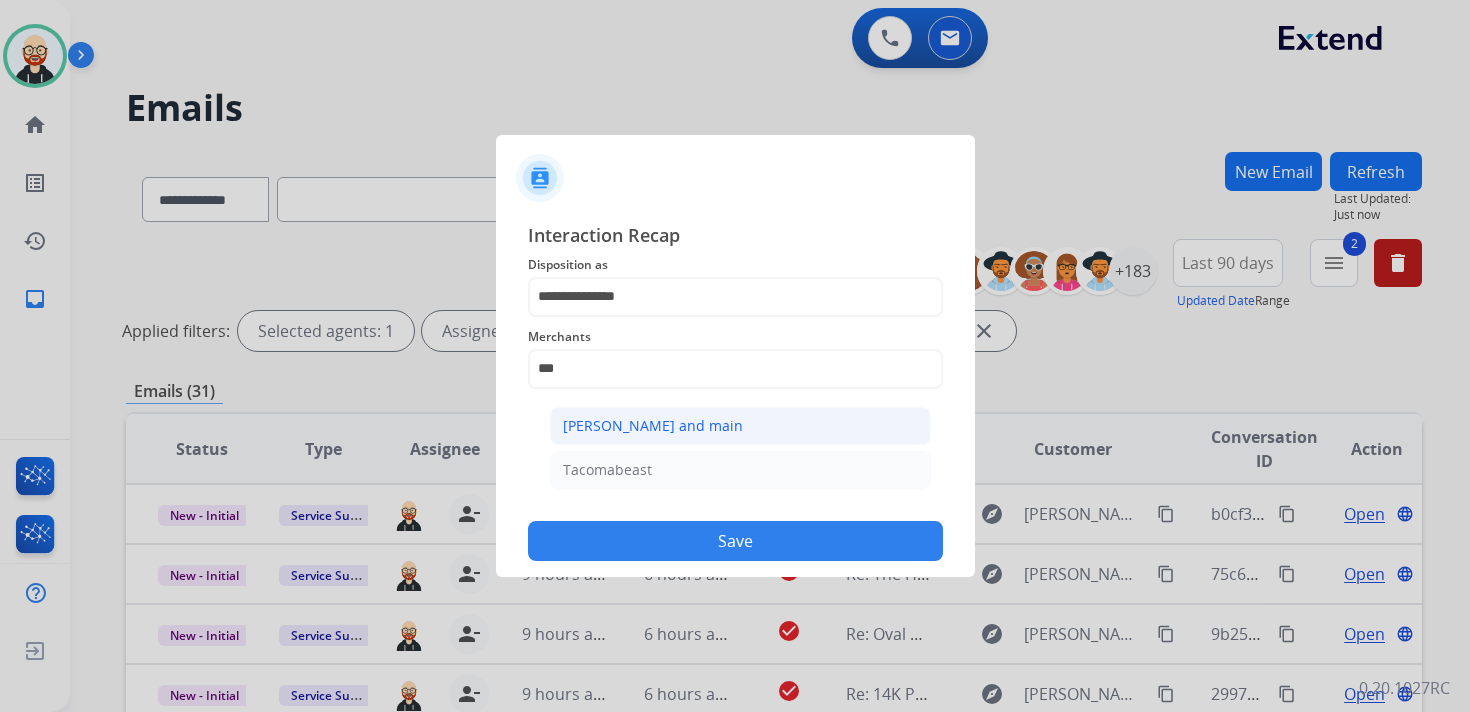 click on "[PERSON_NAME] and main" 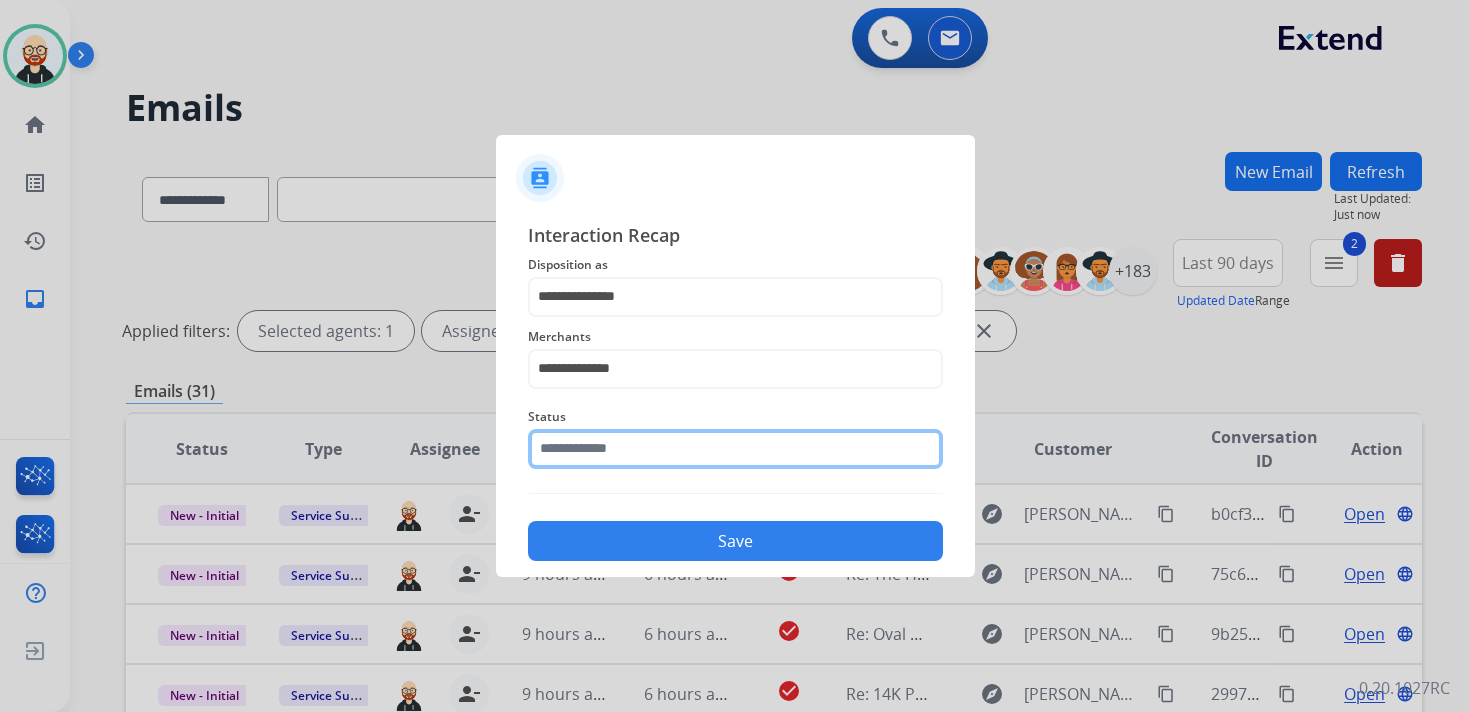 click 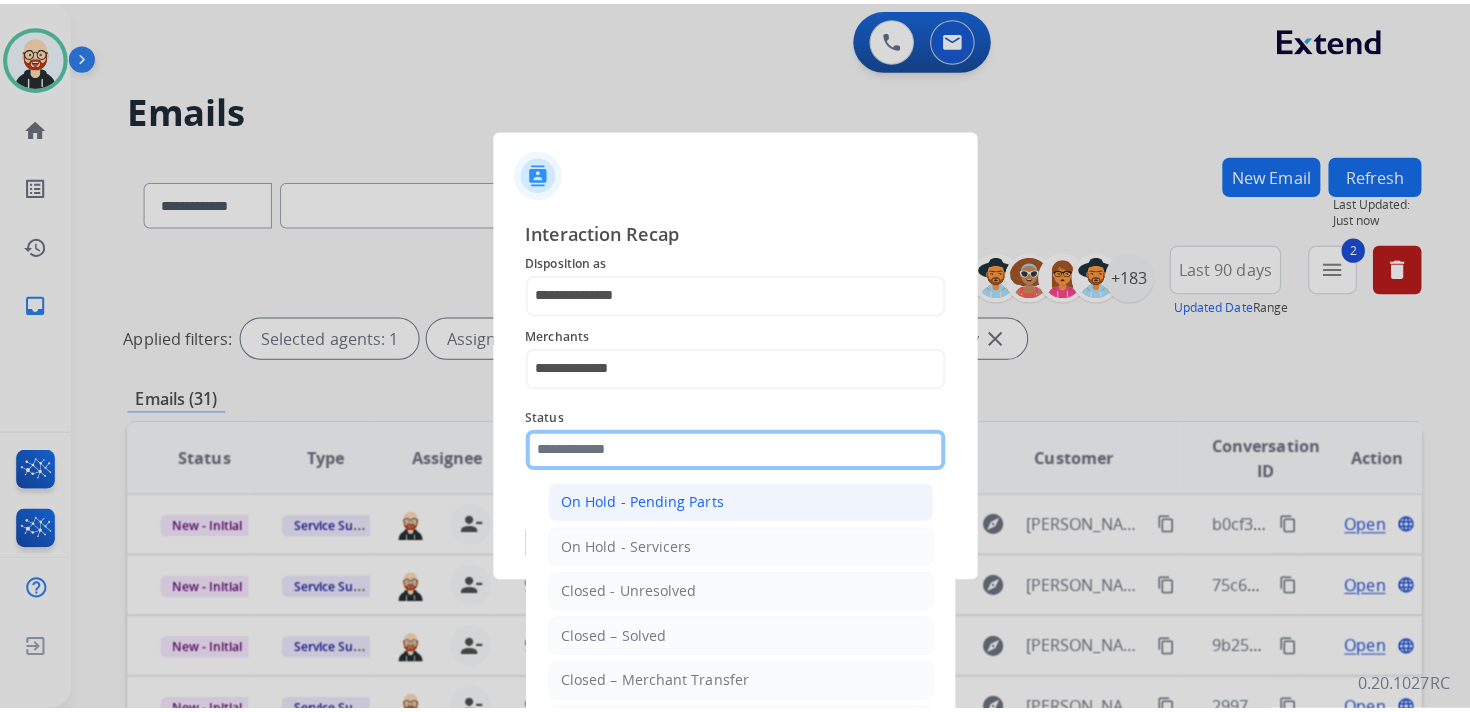scroll, scrollTop: 111, scrollLeft: 0, axis: vertical 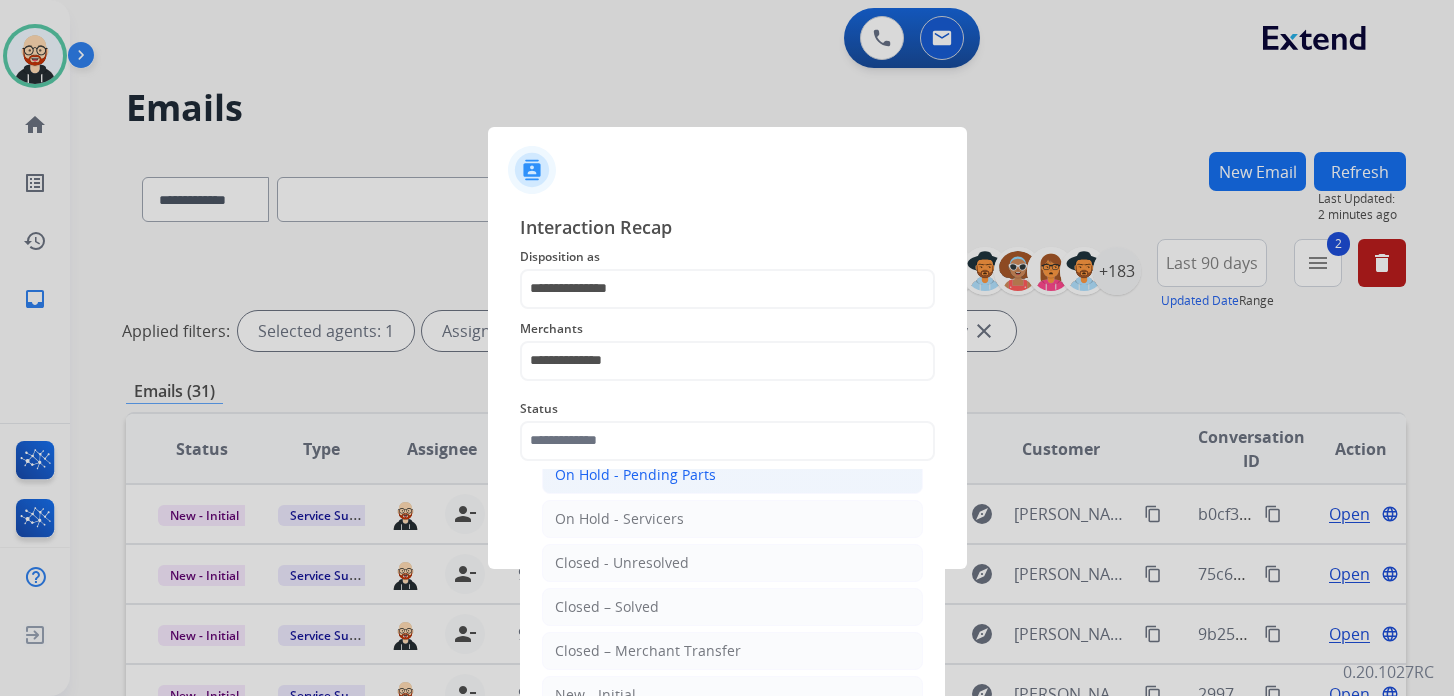 click on "Closed – Solved" 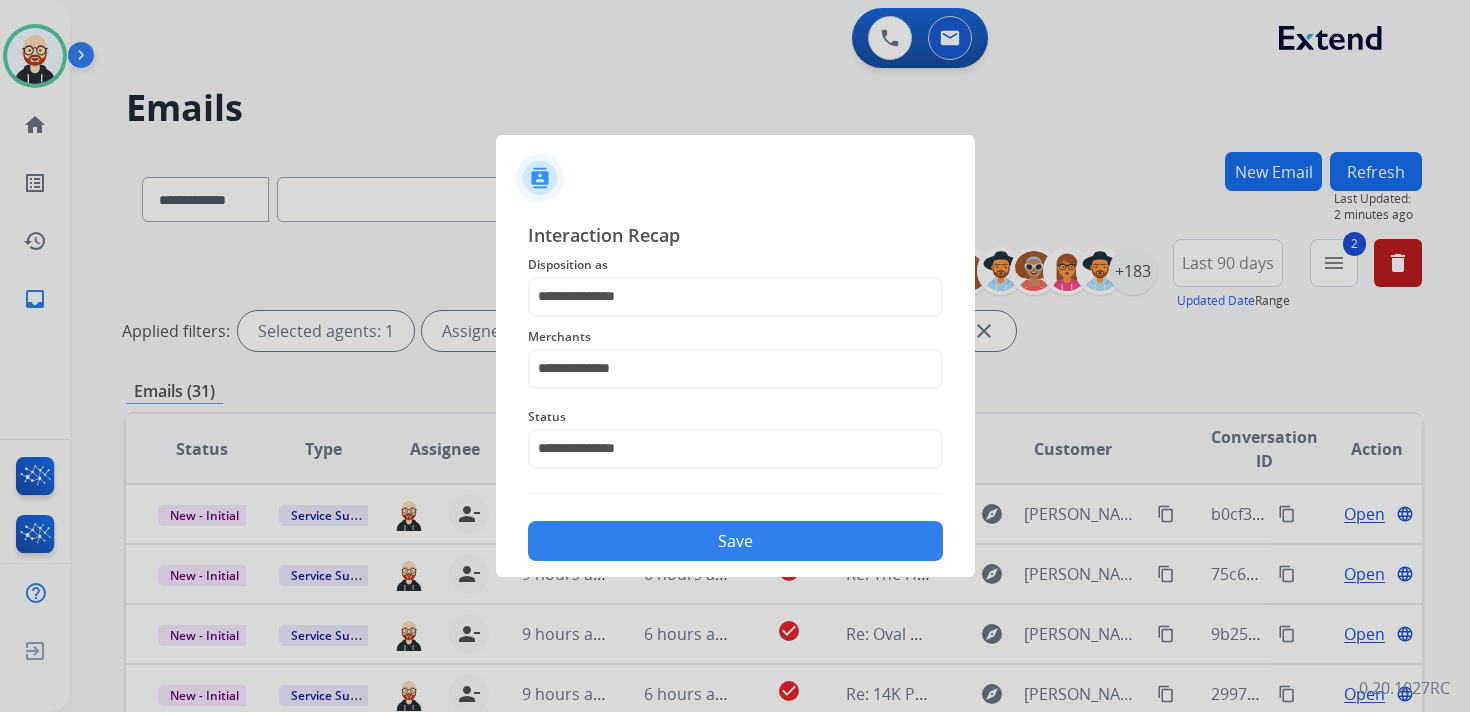 click on "Save" 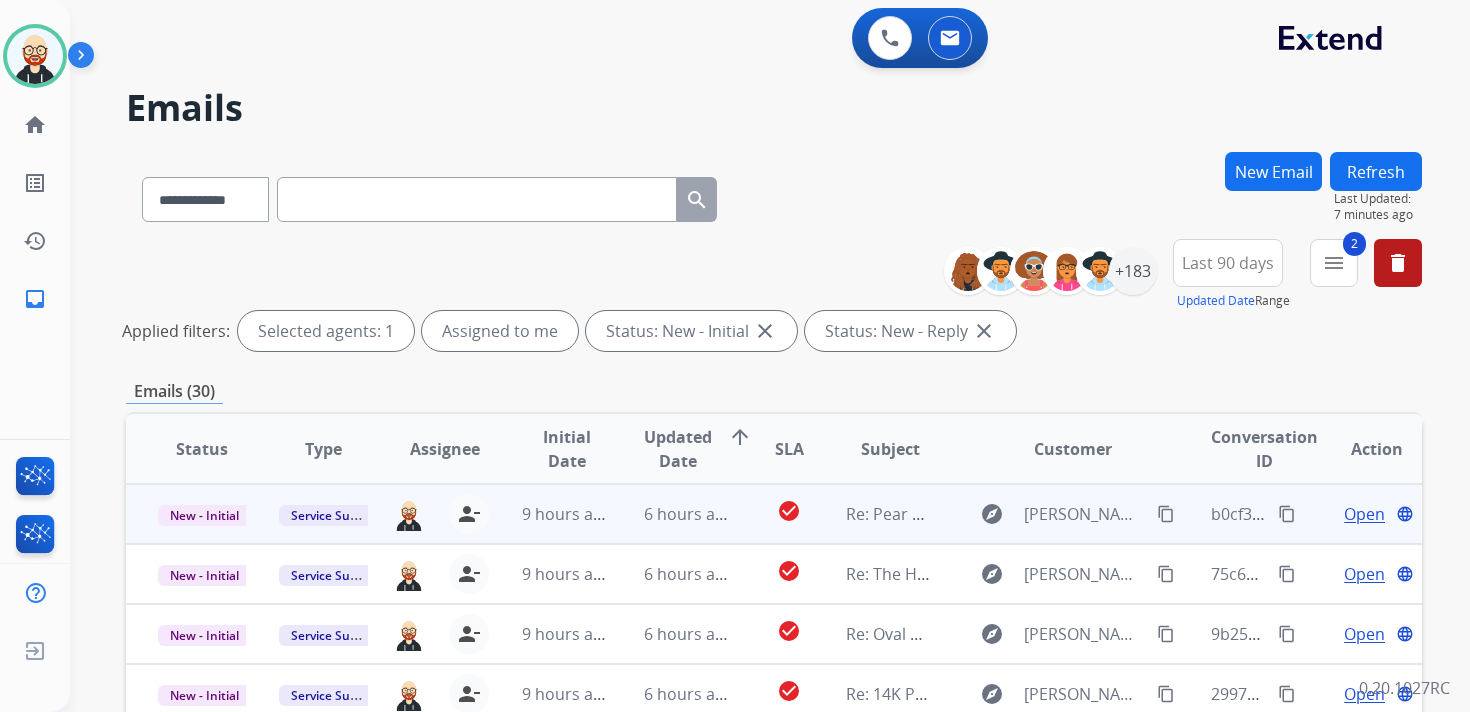 click on "Open" at bounding box center [1364, 514] 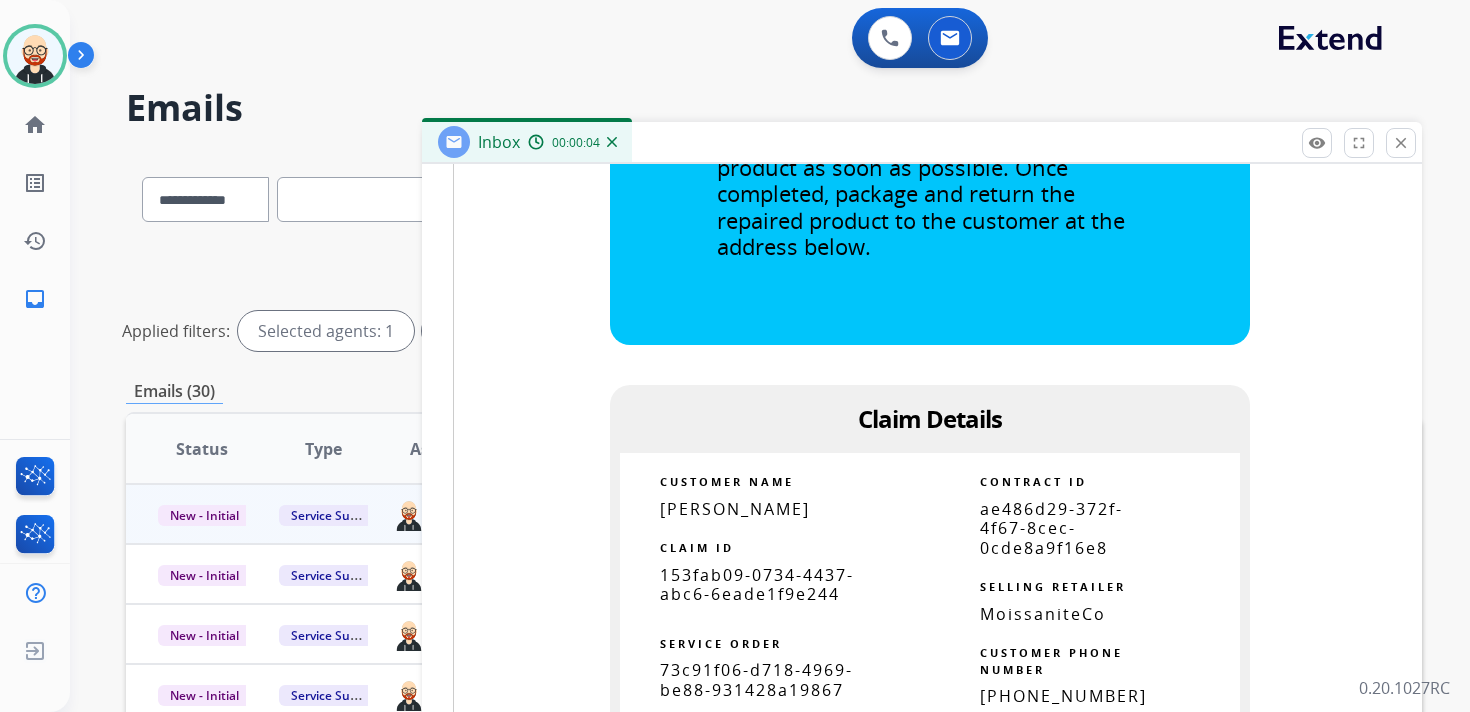 scroll, scrollTop: 1187, scrollLeft: 0, axis: vertical 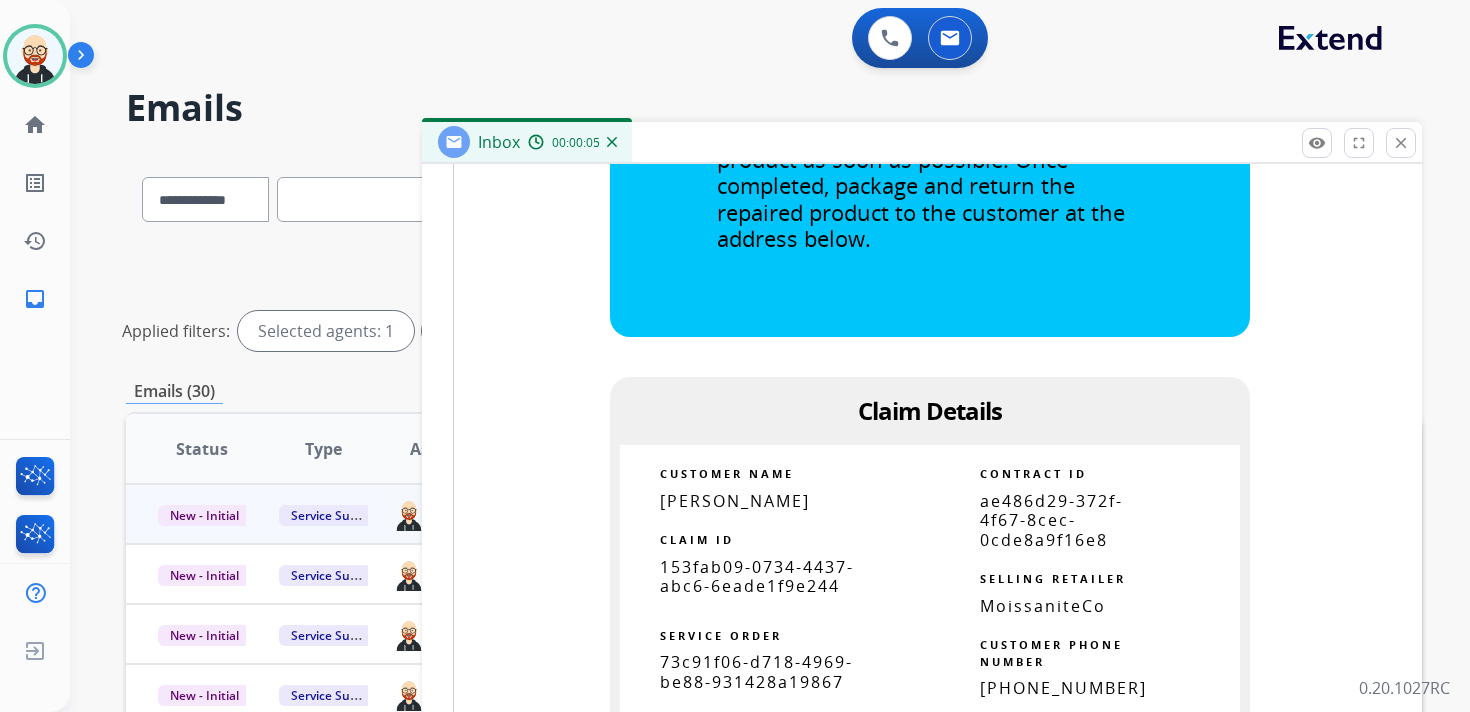 click on "153fab09-0734-4437-abc6-6eade1f9e244" at bounding box center [757, 576] 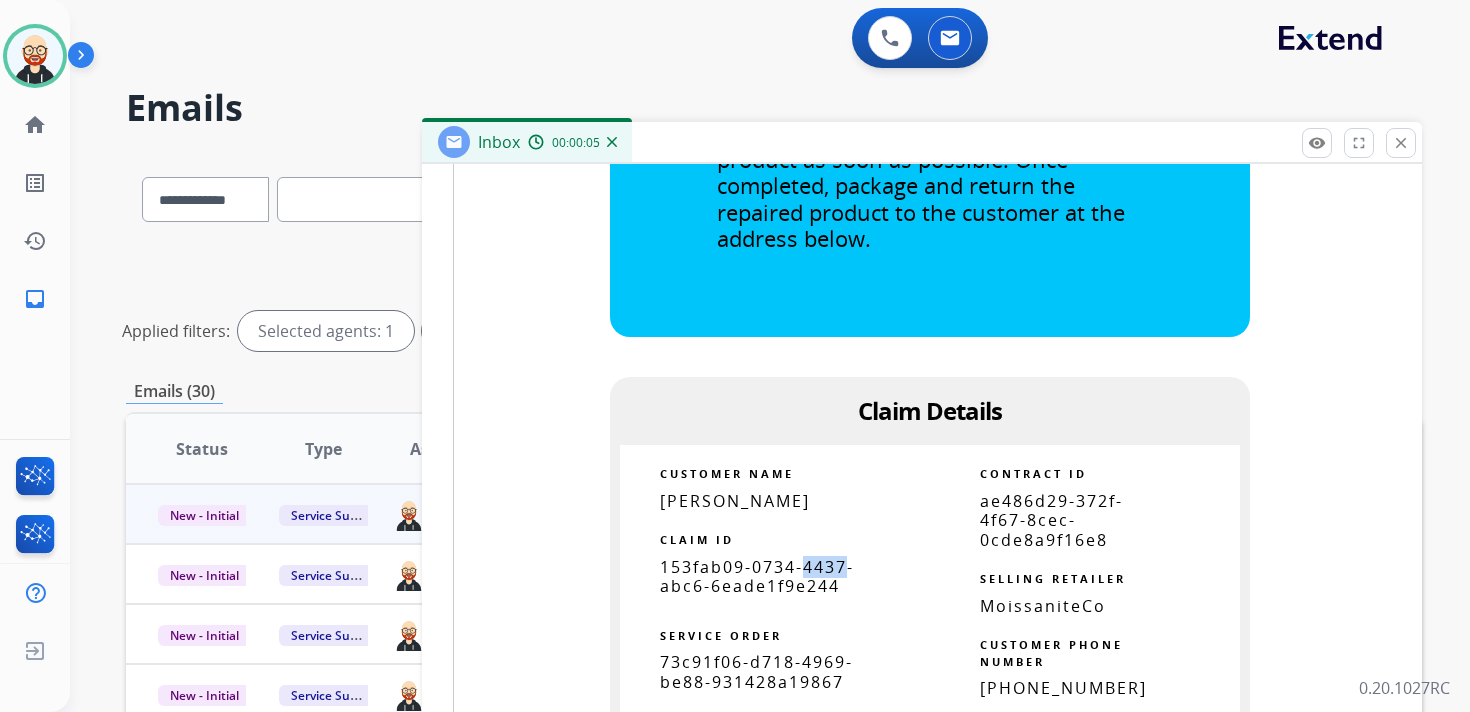 click on "153fab09-0734-4437-abc6-6eade1f9e244" at bounding box center [757, 576] 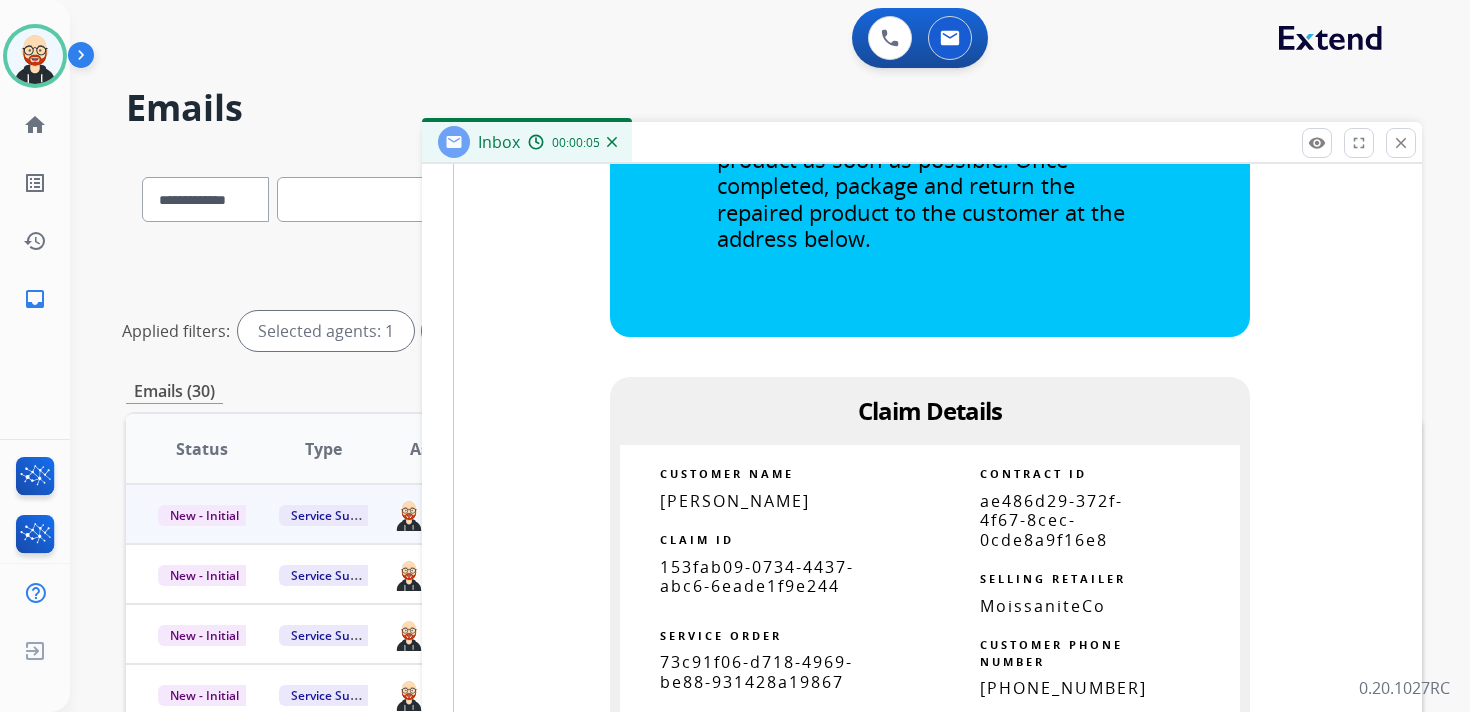 click on "153fab09-0734-4437-abc6-6eade1f9e244" at bounding box center [757, 576] 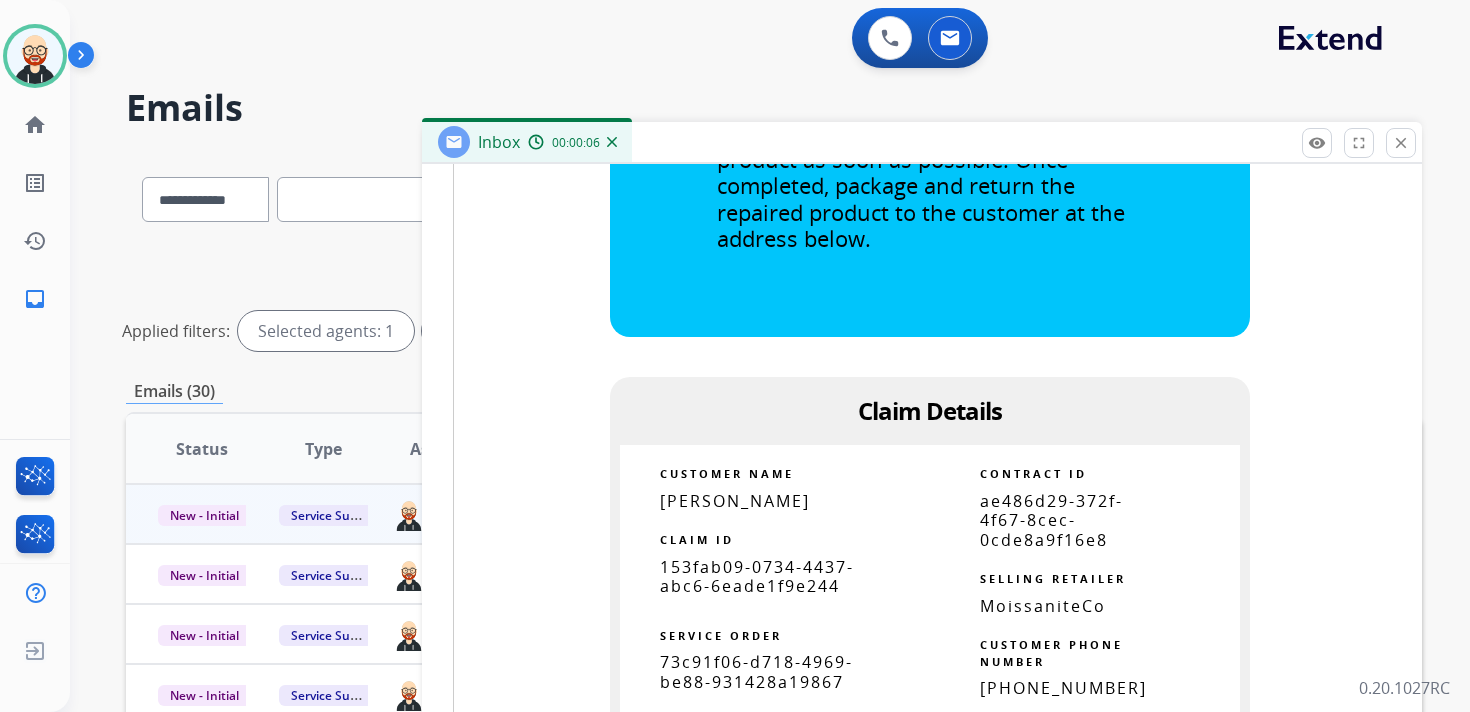 copy 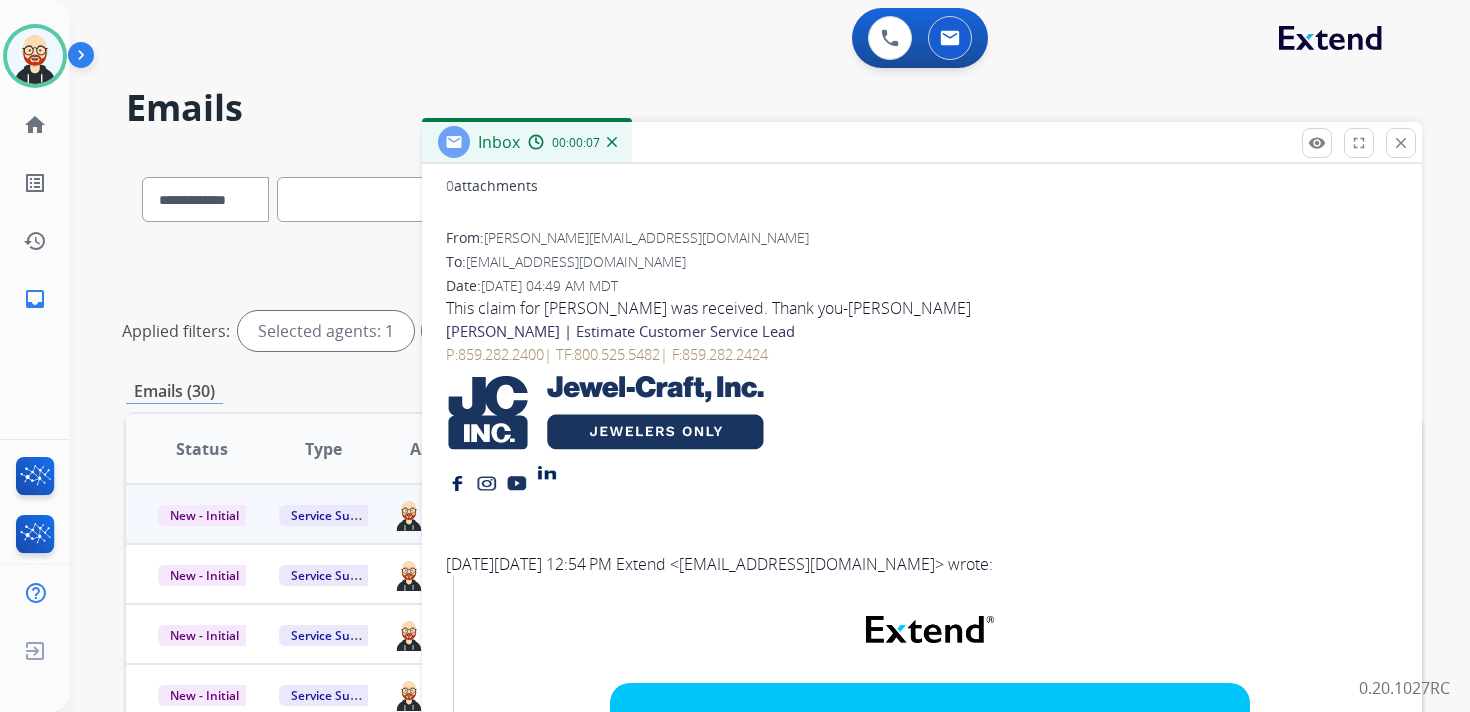 scroll, scrollTop: 0, scrollLeft: 0, axis: both 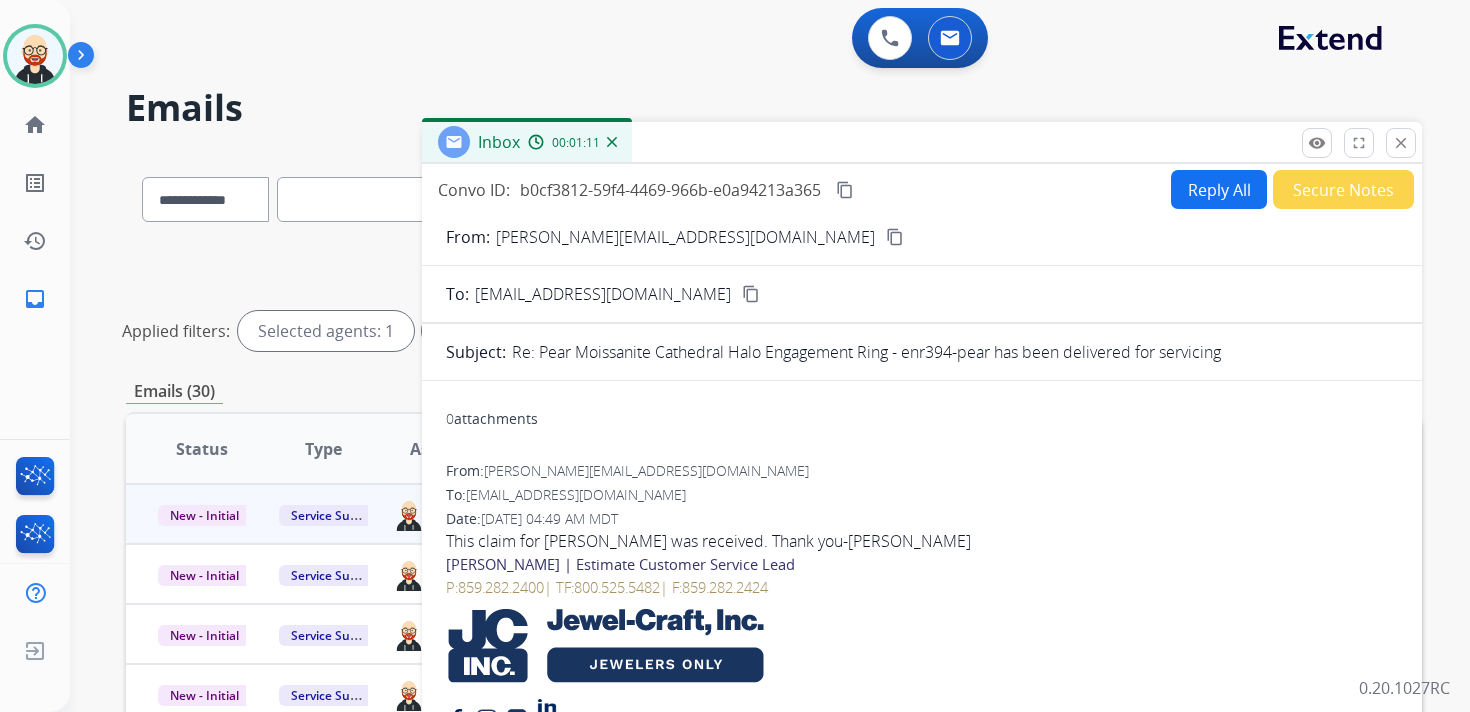 click on "content_copy" at bounding box center [845, 190] 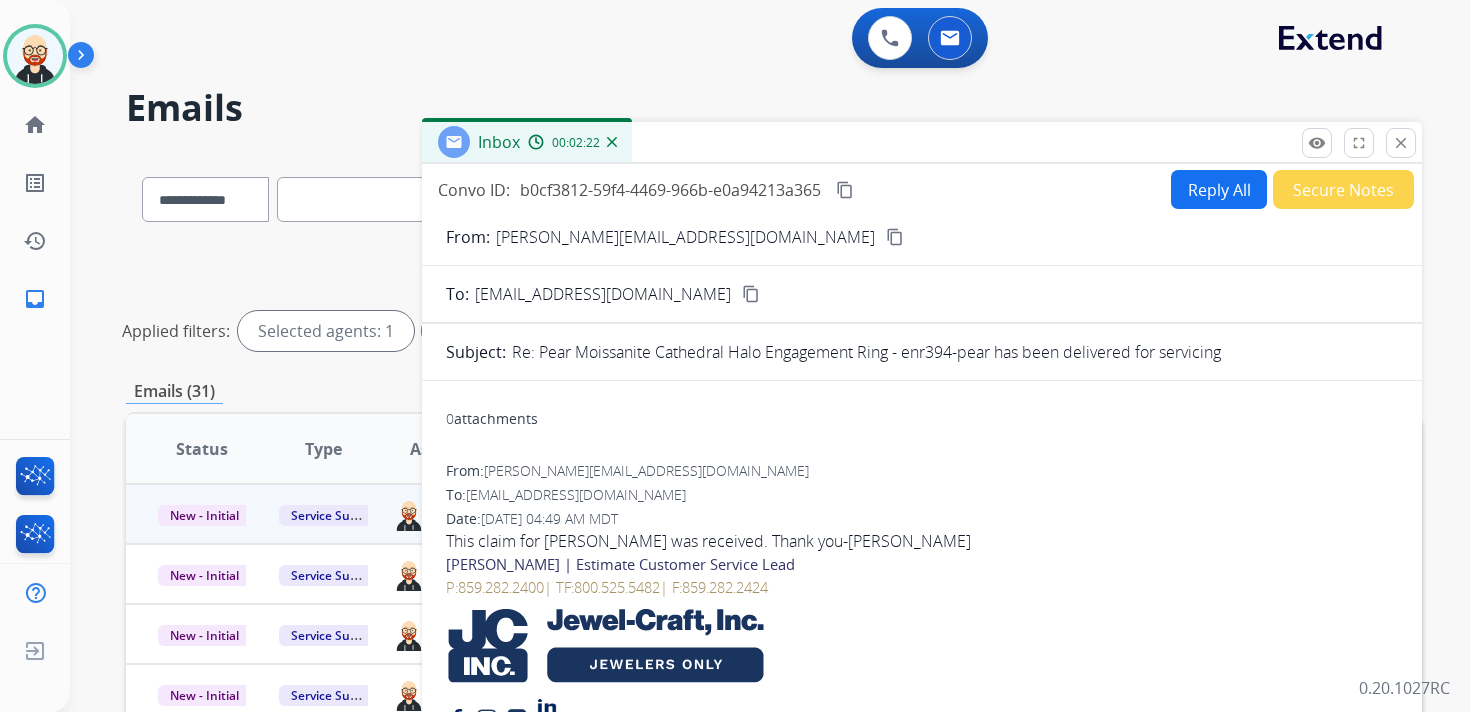 click on "Reply All" at bounding box center [1219, 189] 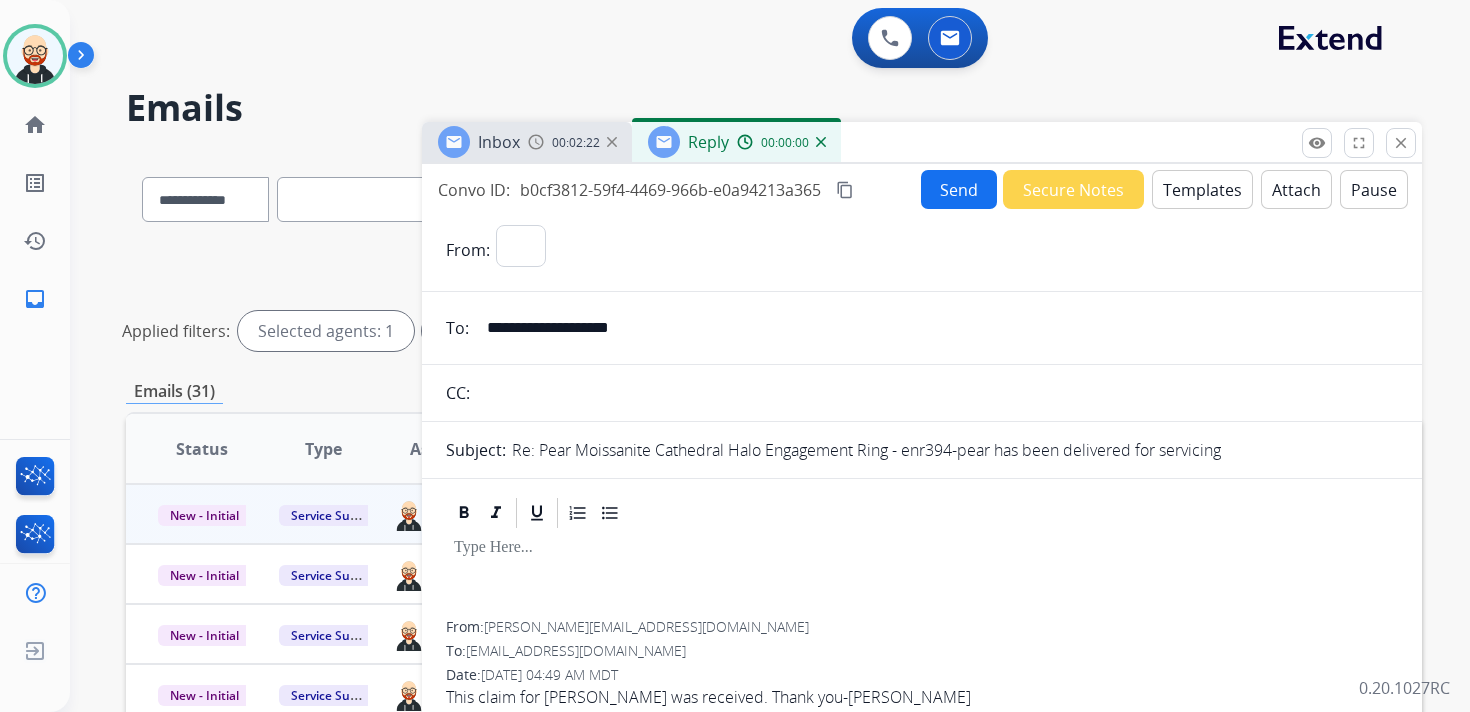 select on "**********" 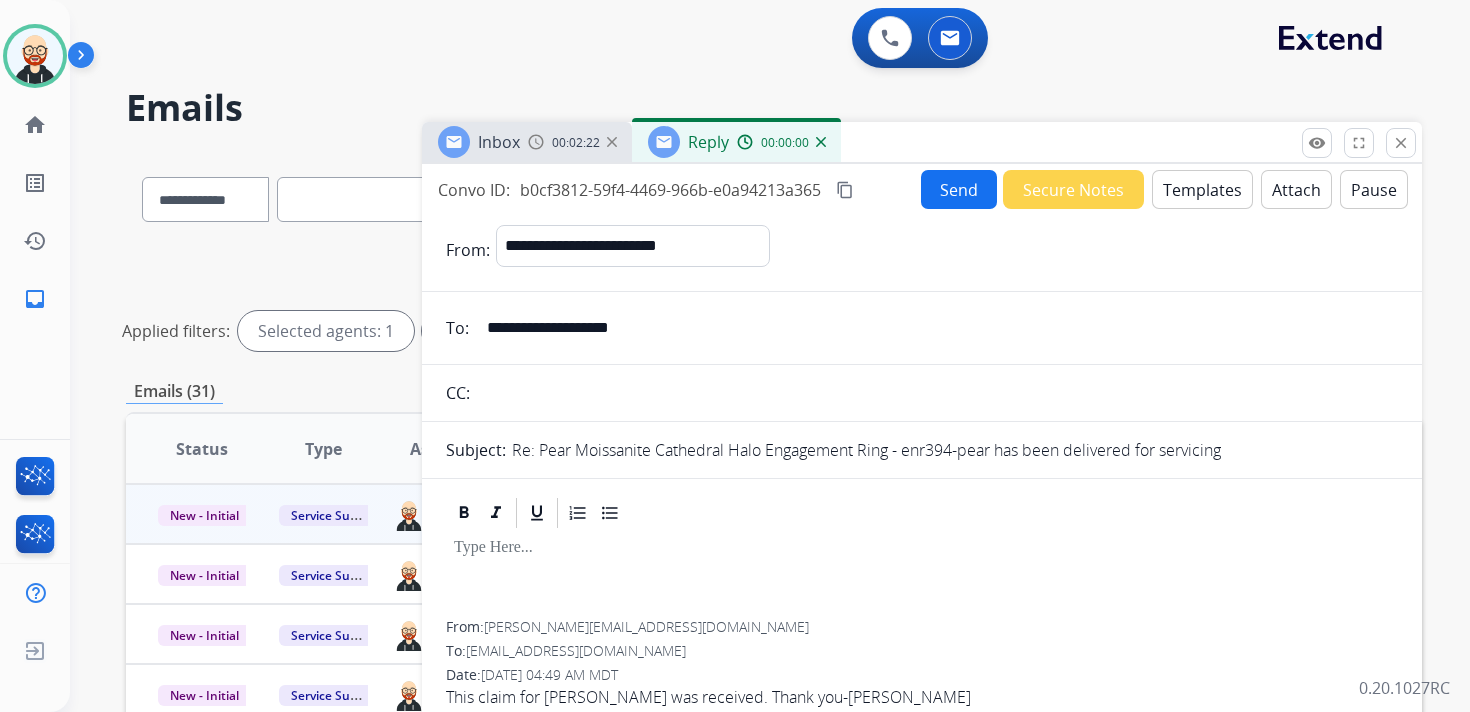 click at bounding box center (922, 576) 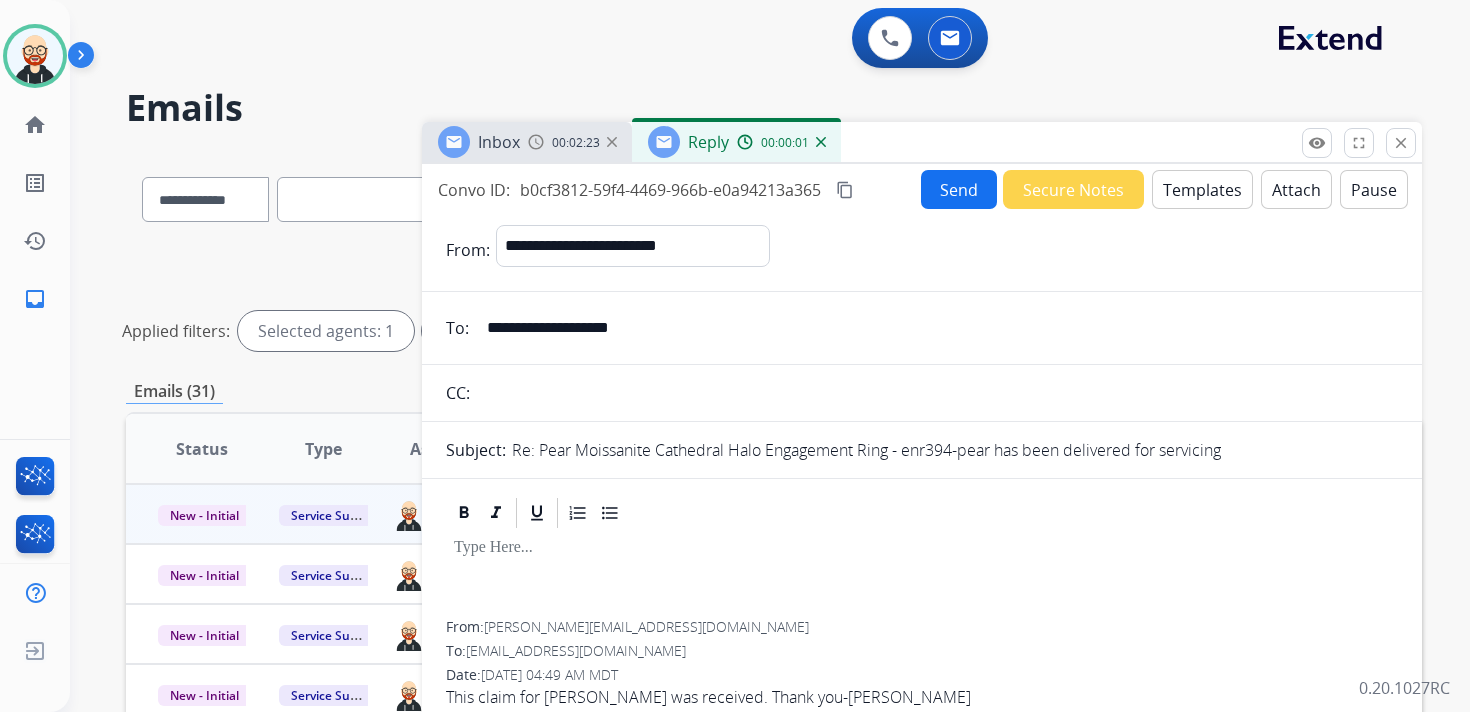 type 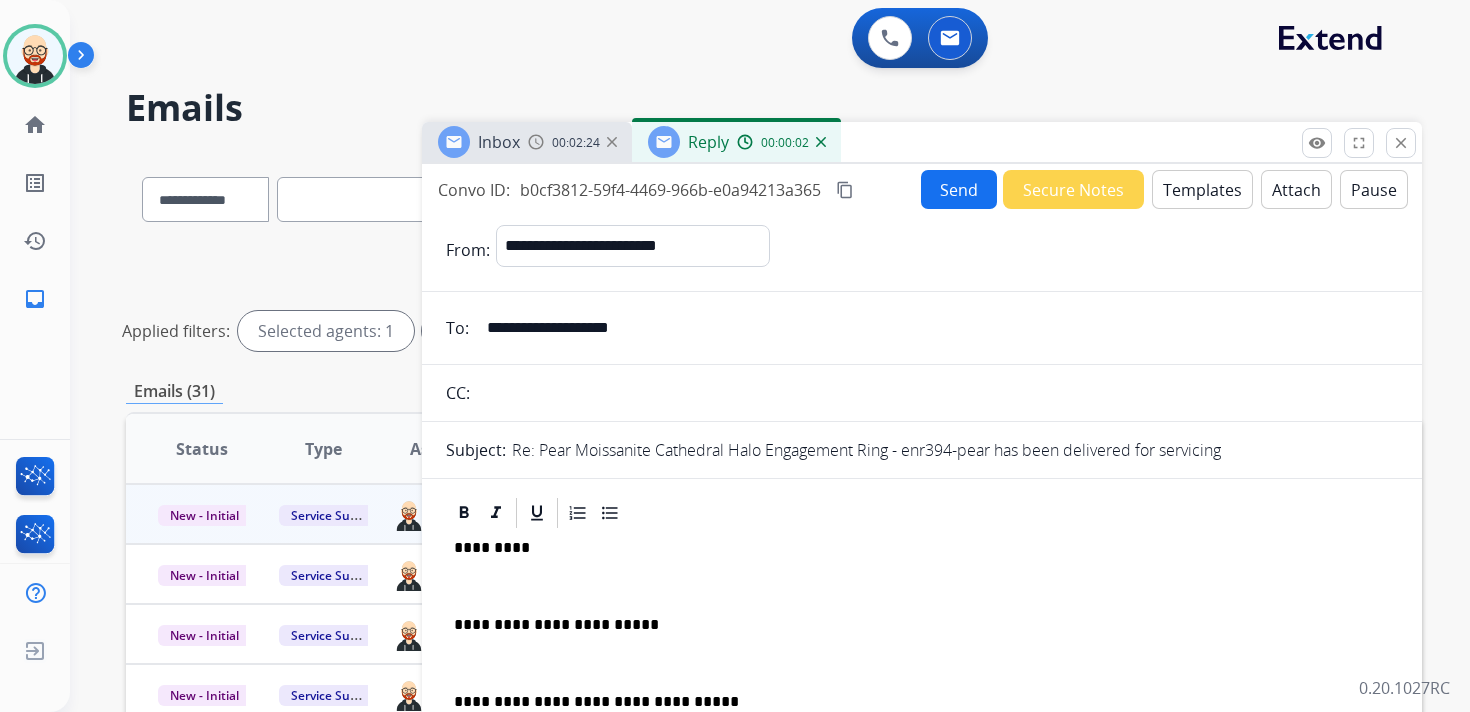 scroll, scrollTop: 5, scrollLeft: 0, axis: vertical 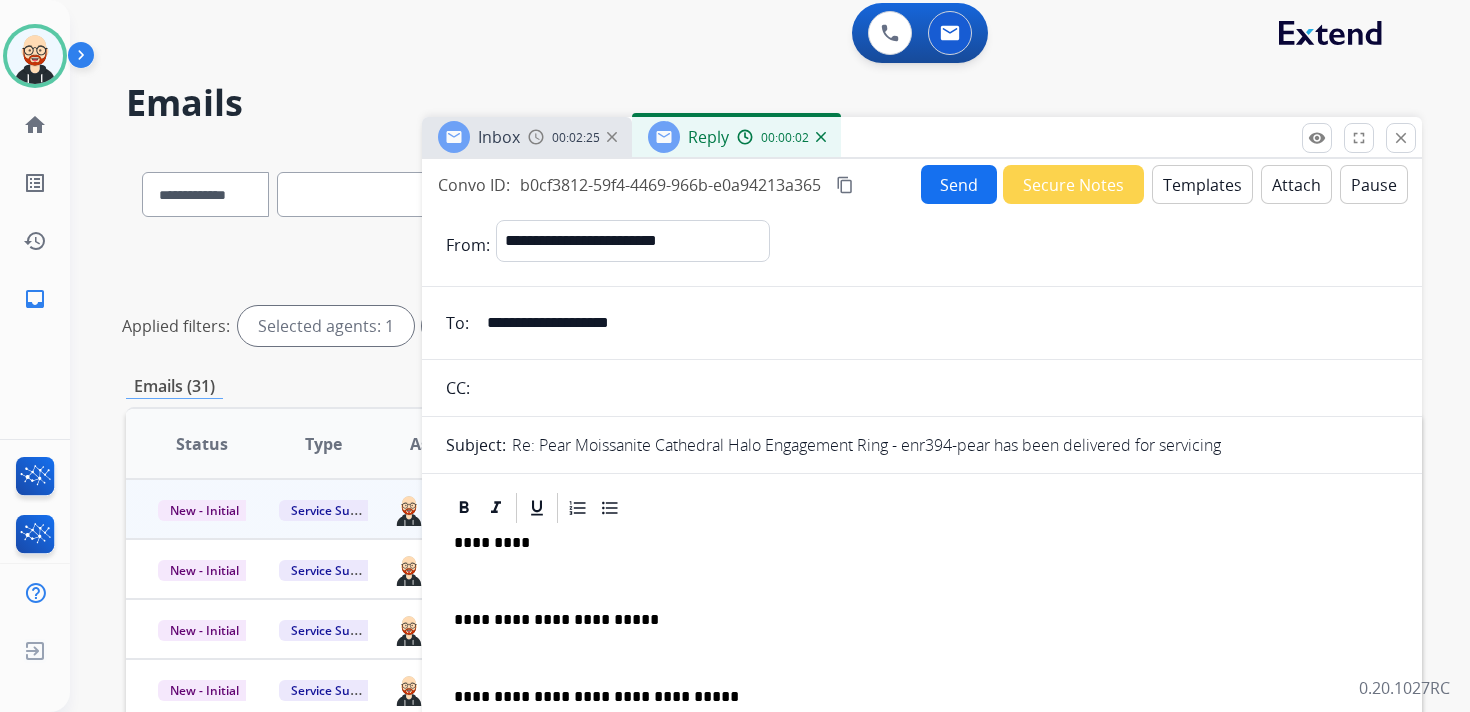 click on "*********" at bounding box center [914, 543] 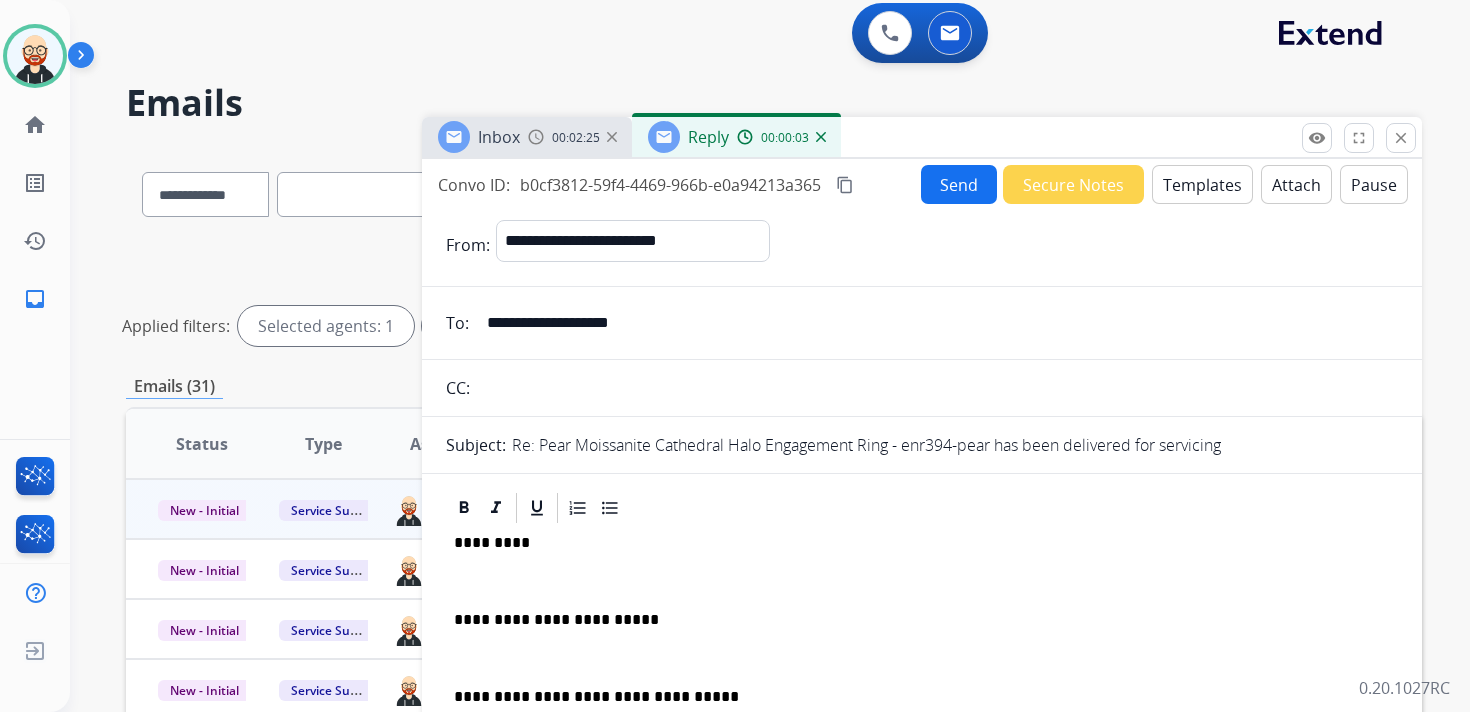 click on "*********" at bounding box center [914, 543] 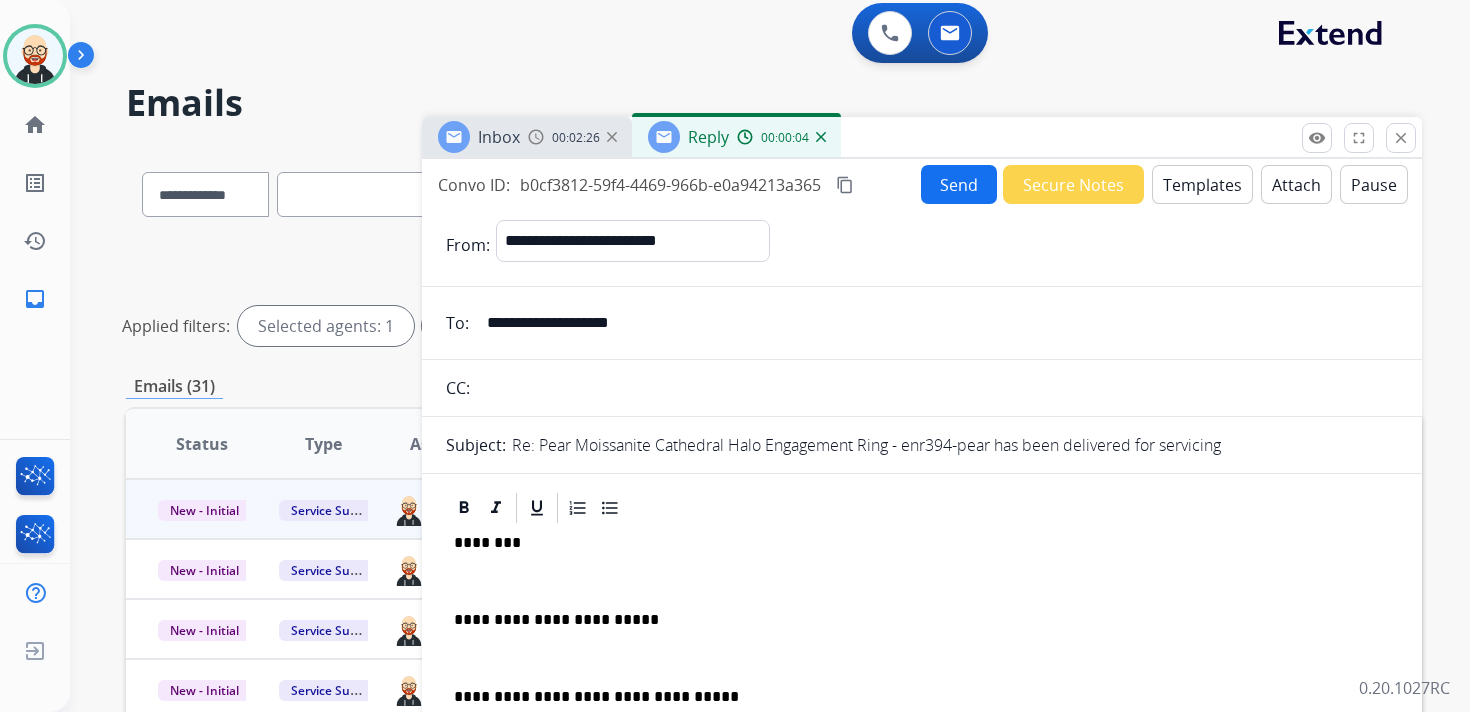 click at bounding box center [922, 581] 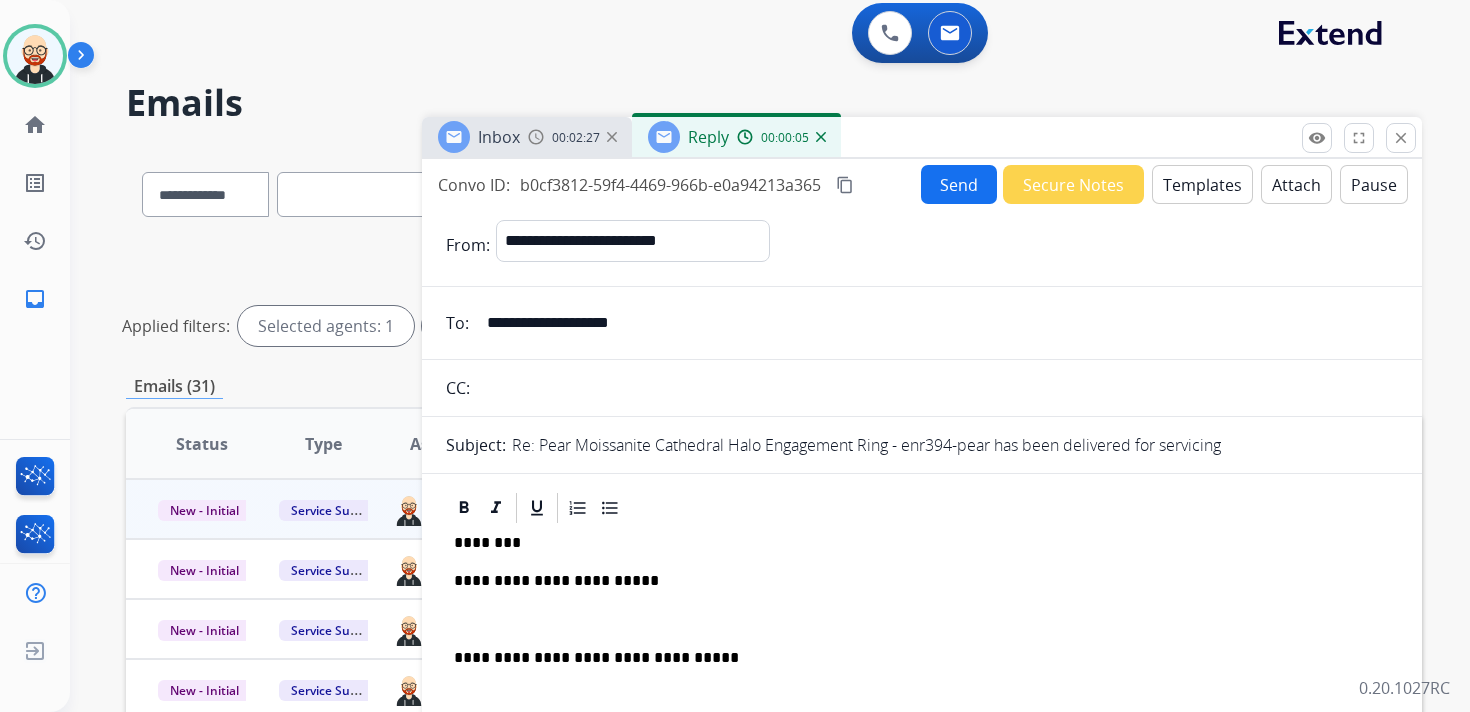 click at bounding box center [922, 620] 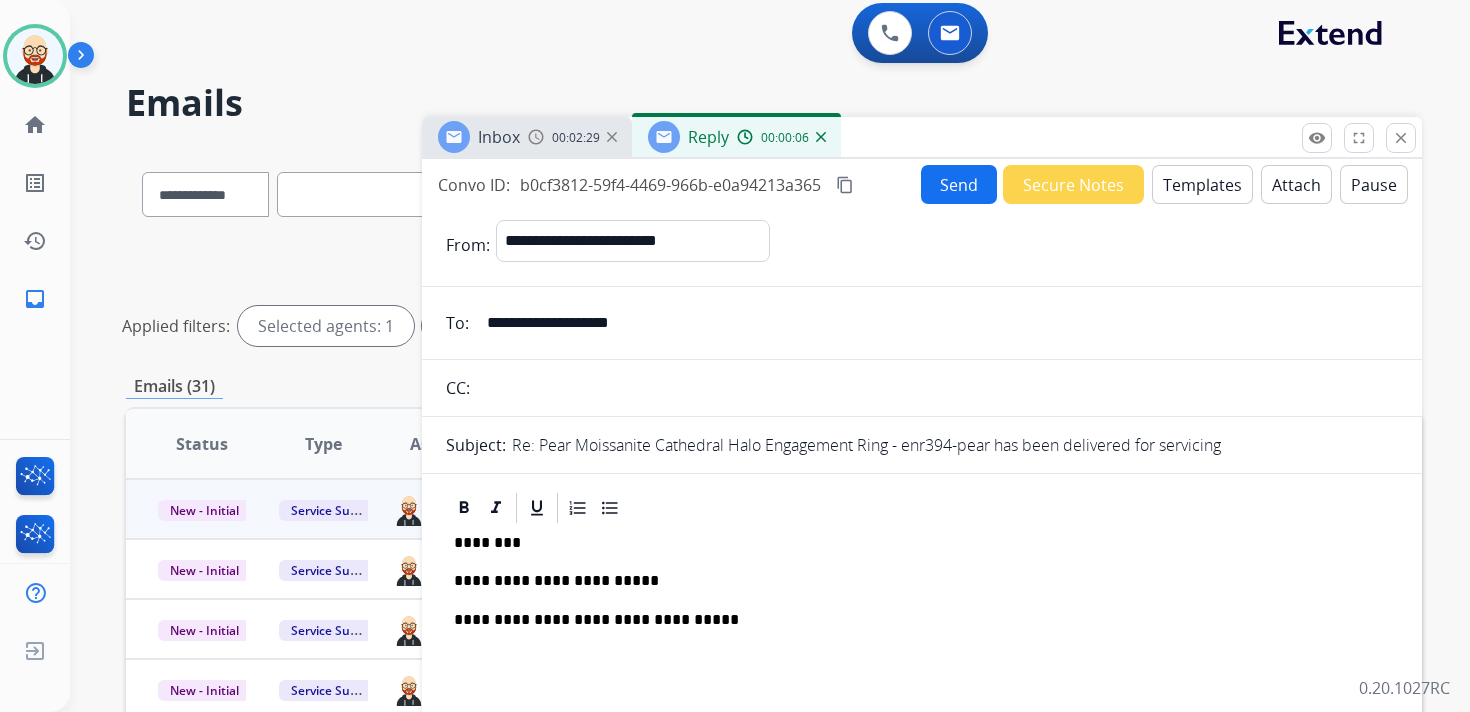 click on "Send" at bounding box center [959, 184] 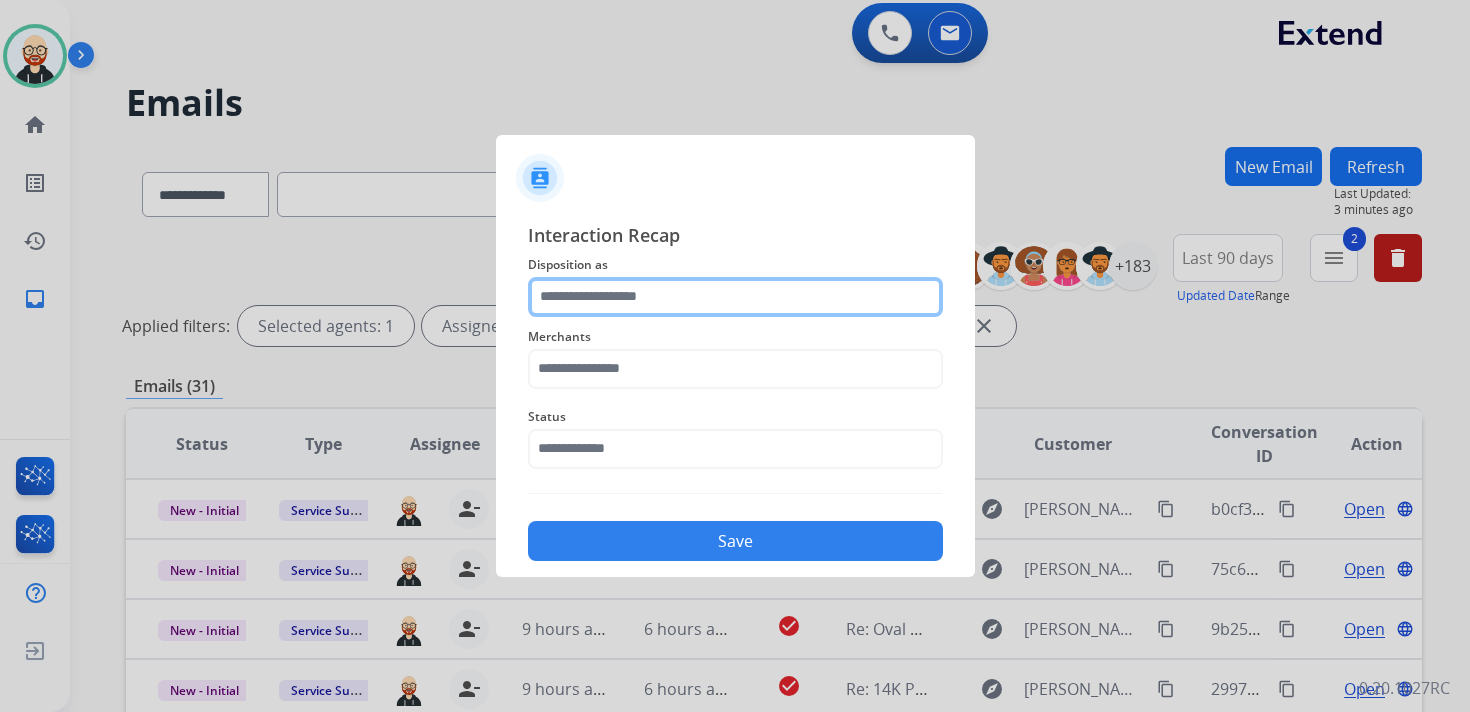click 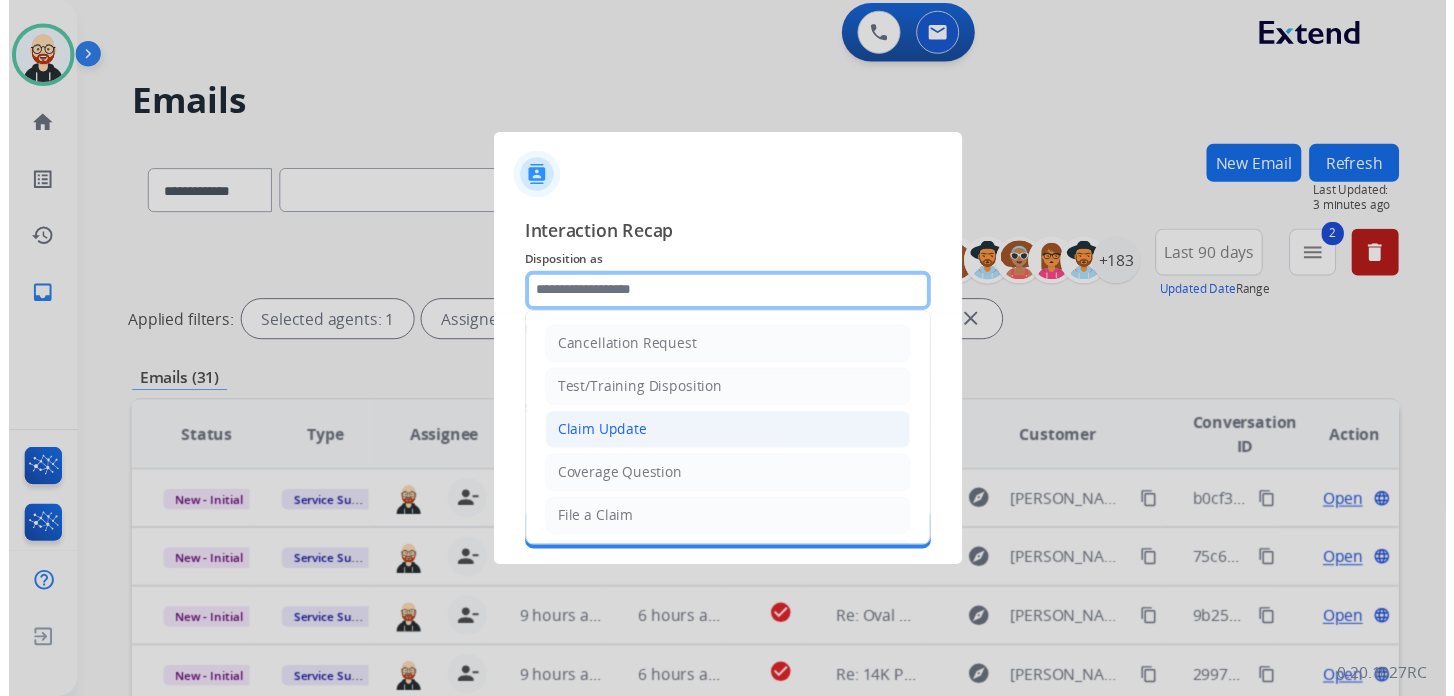 scroll, scrollTop: 300, scrollLeft: 0, axis: vertical 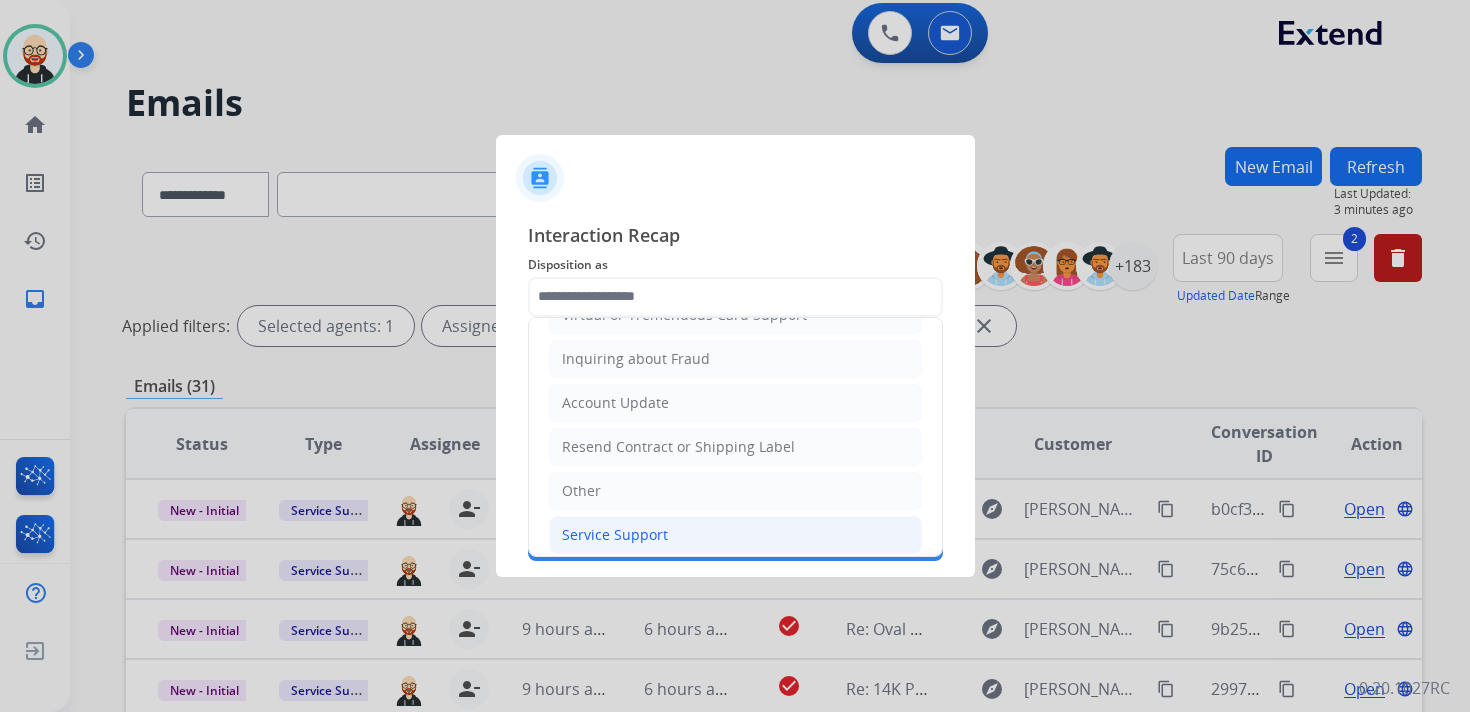 click on "Service Support" 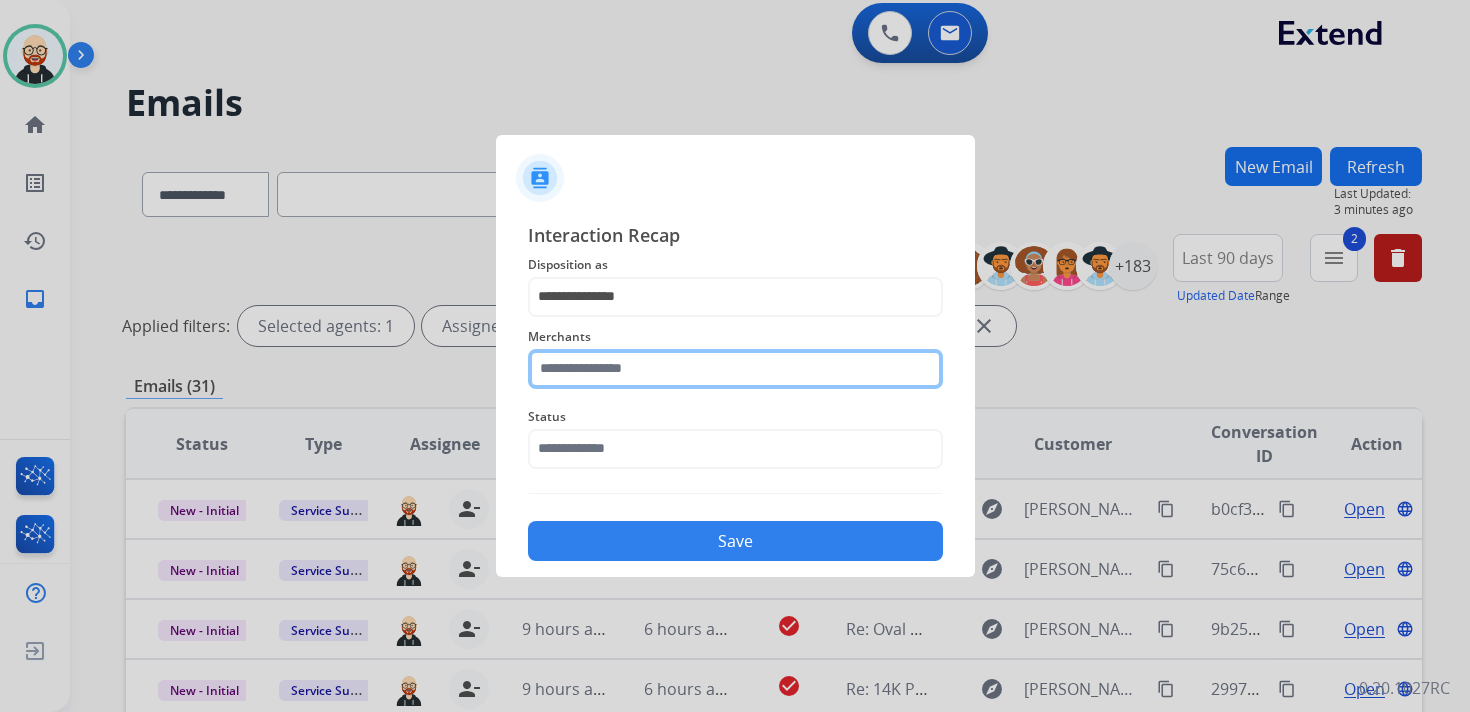 click 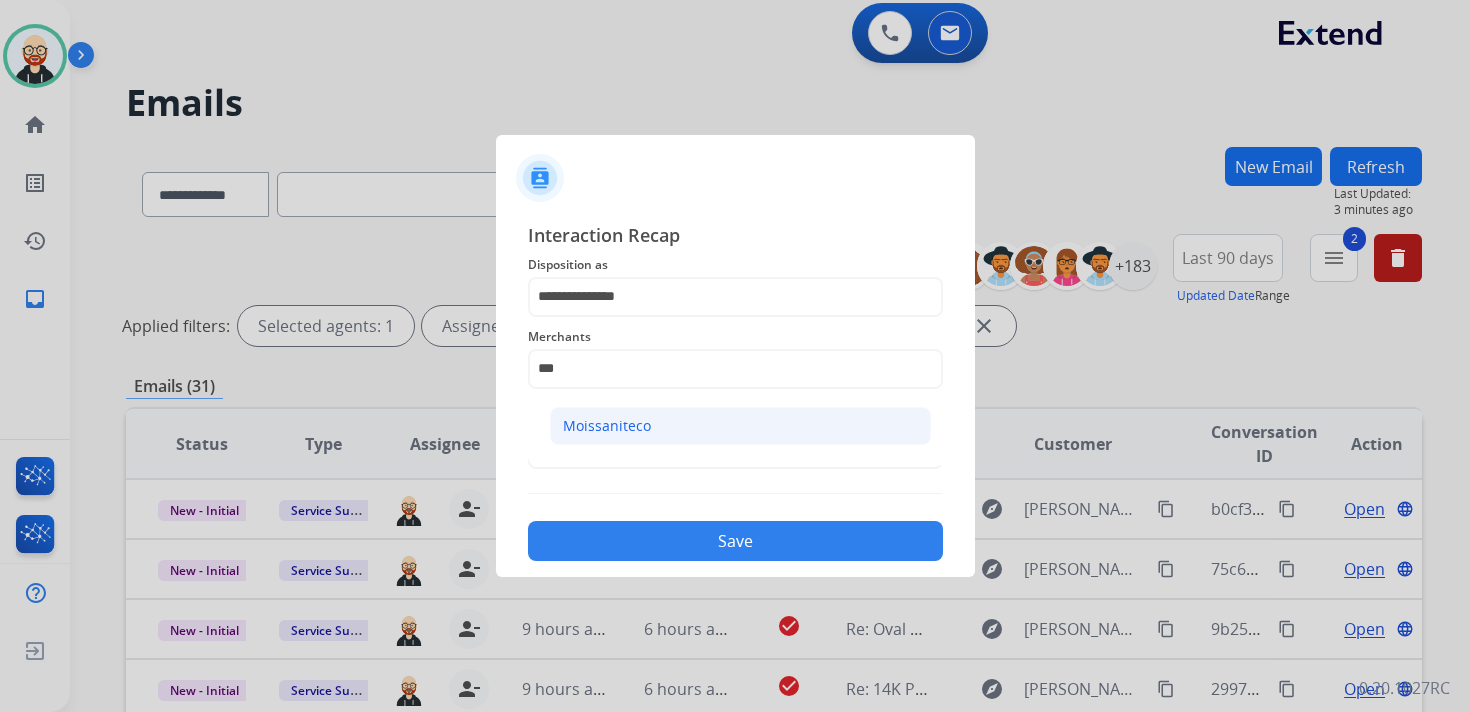 click on "Moissaniteco" 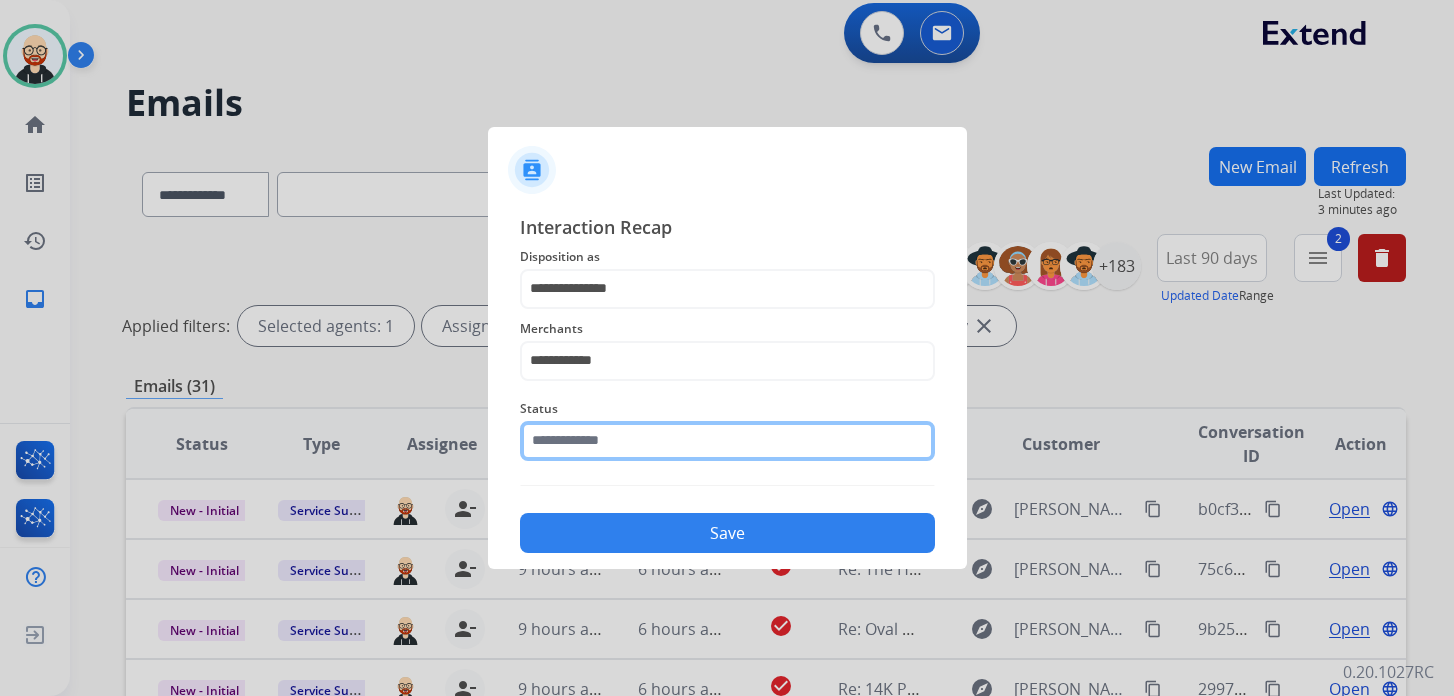 click on "Status" 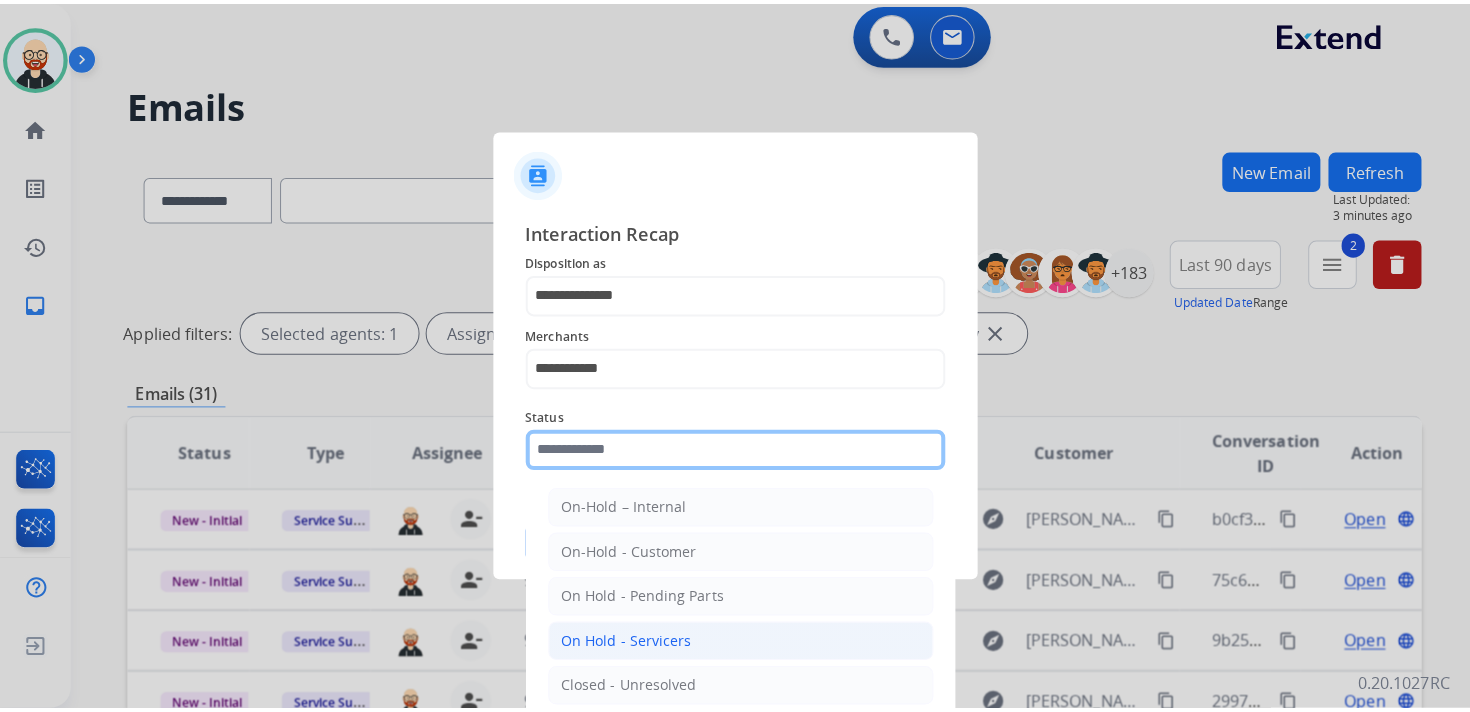 scroll, scrollTop: 111, scrollLeft: 0, axis: vertical 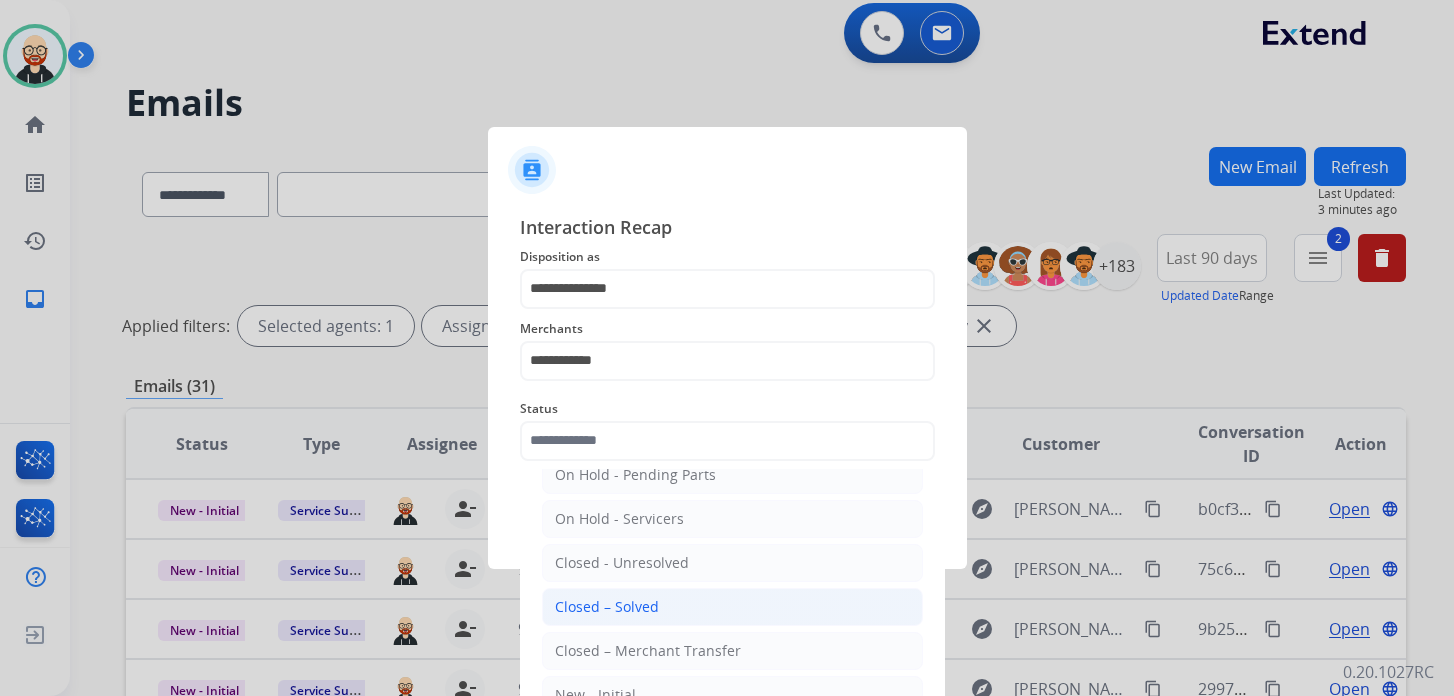 click on "Closed – Solved" 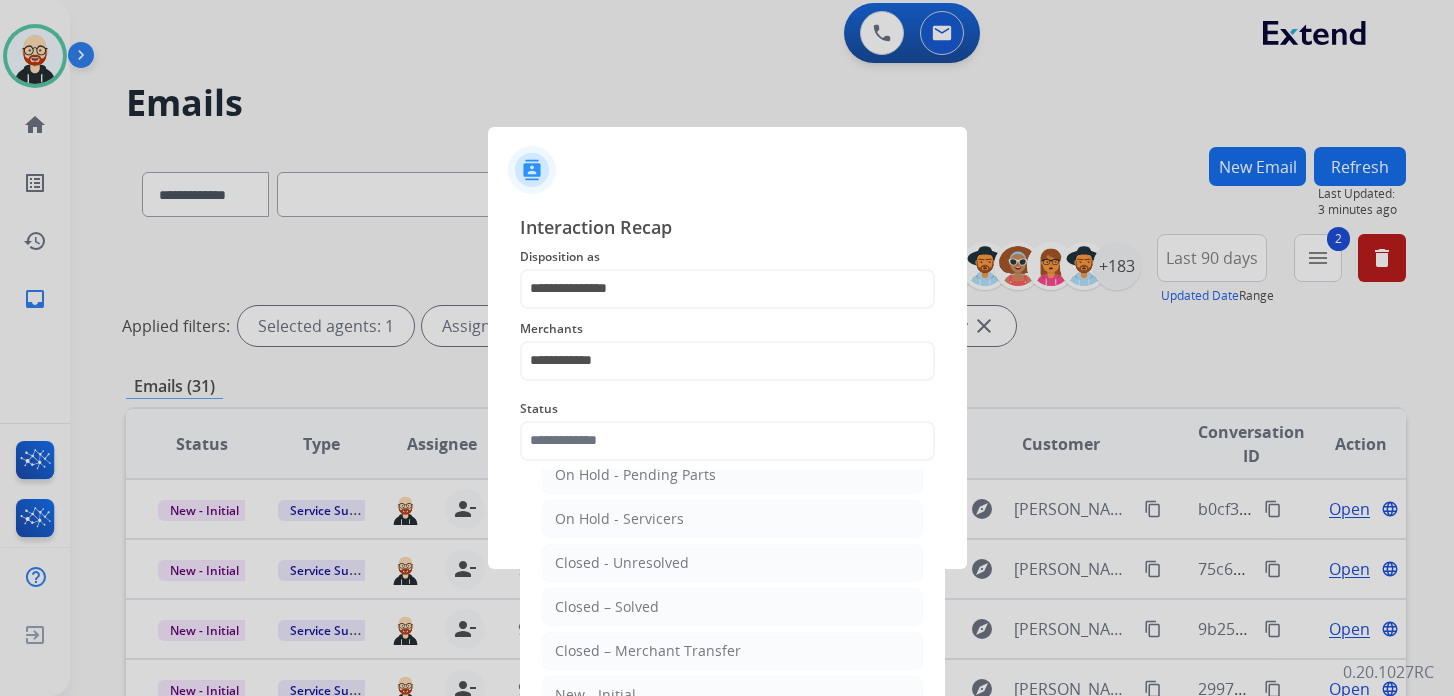 type on "**********" 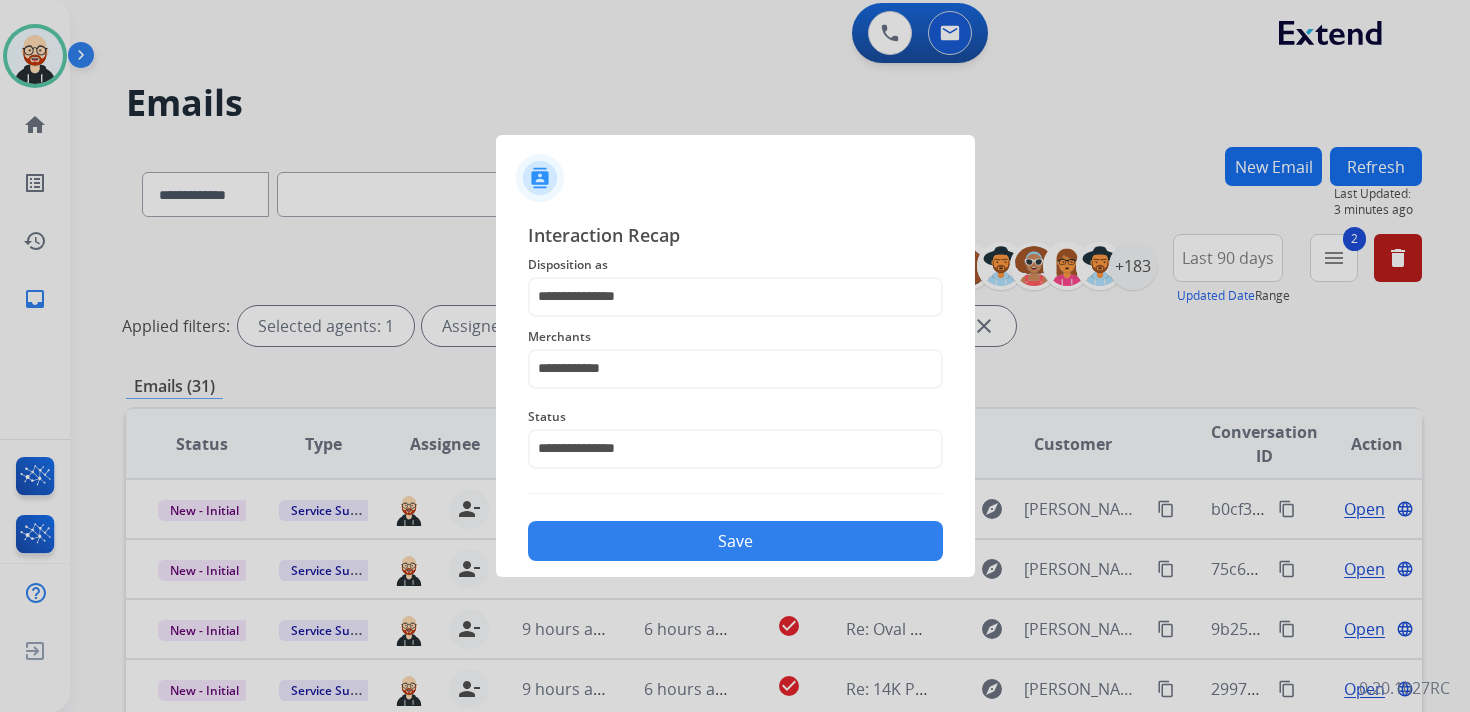 click on "Save" 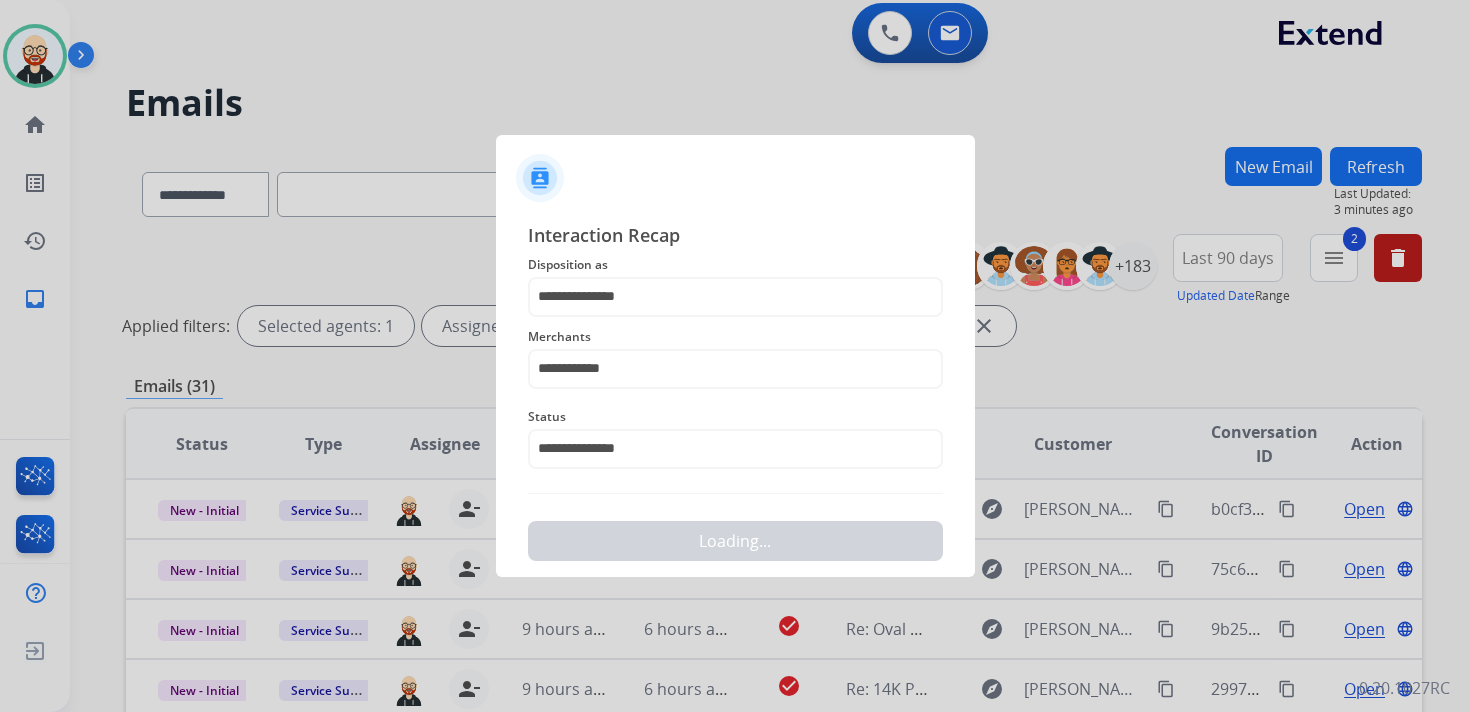 scroll, scrollTop: 0, scrollLeft: 0, axis: both 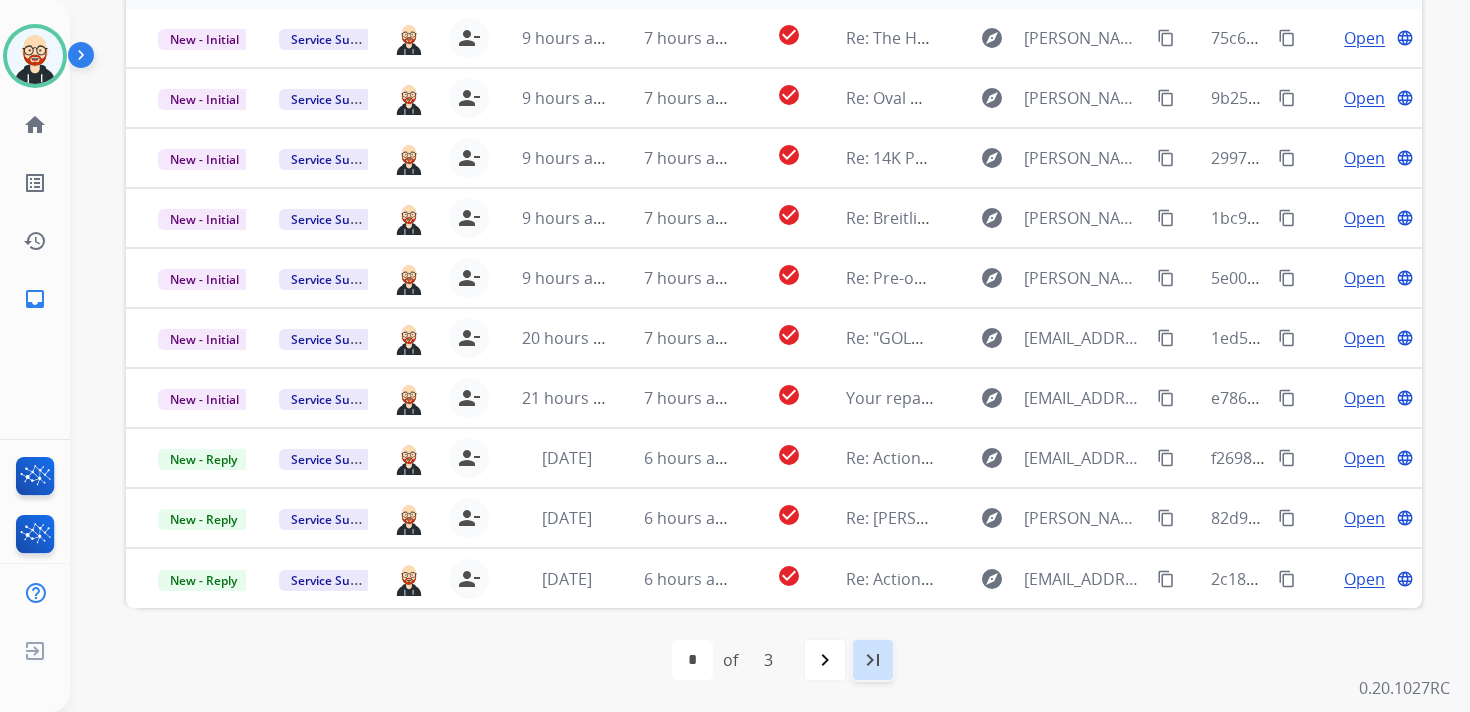 click on "last_page" at bounding box center [873, 660] 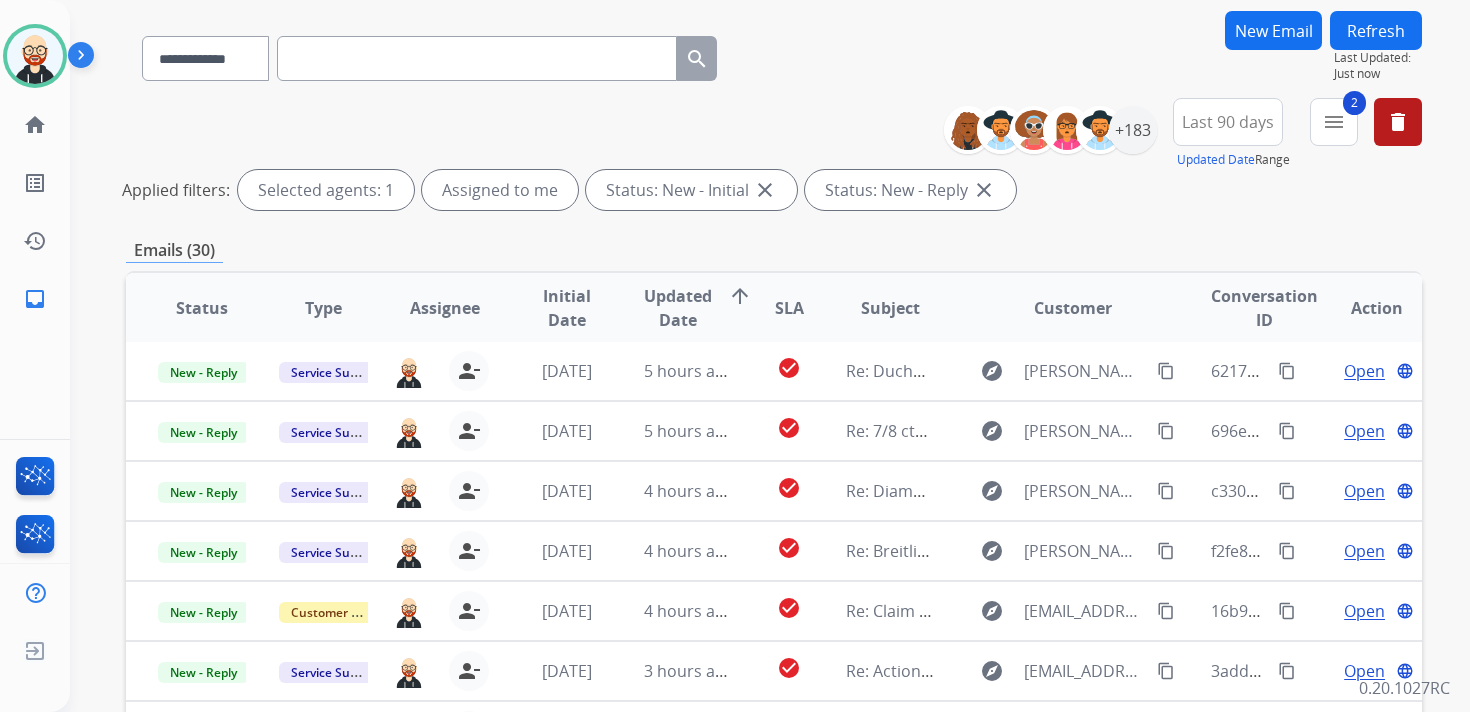 scroll, scrollTop: 474, scrollLeft: 0, axis: vertical 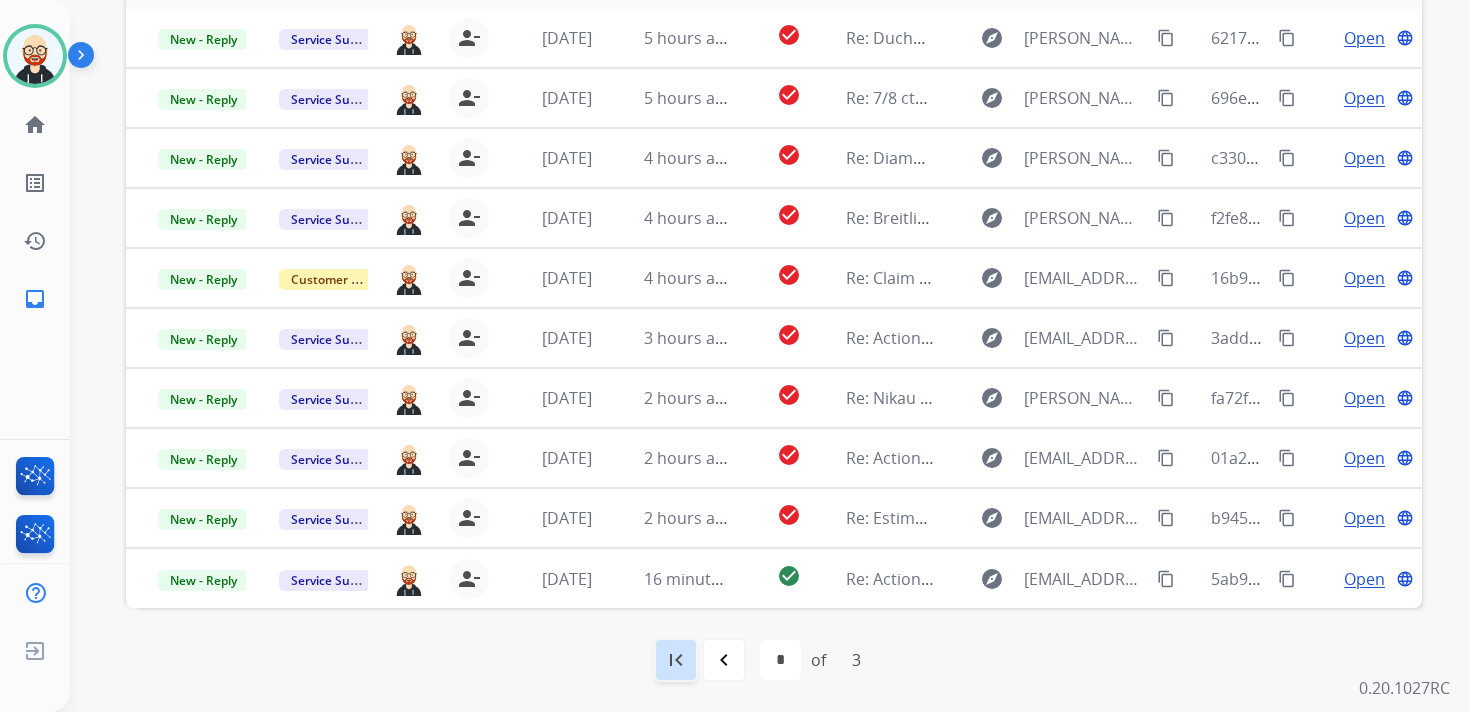 click on "first_page" at bounding box center (676, 660) 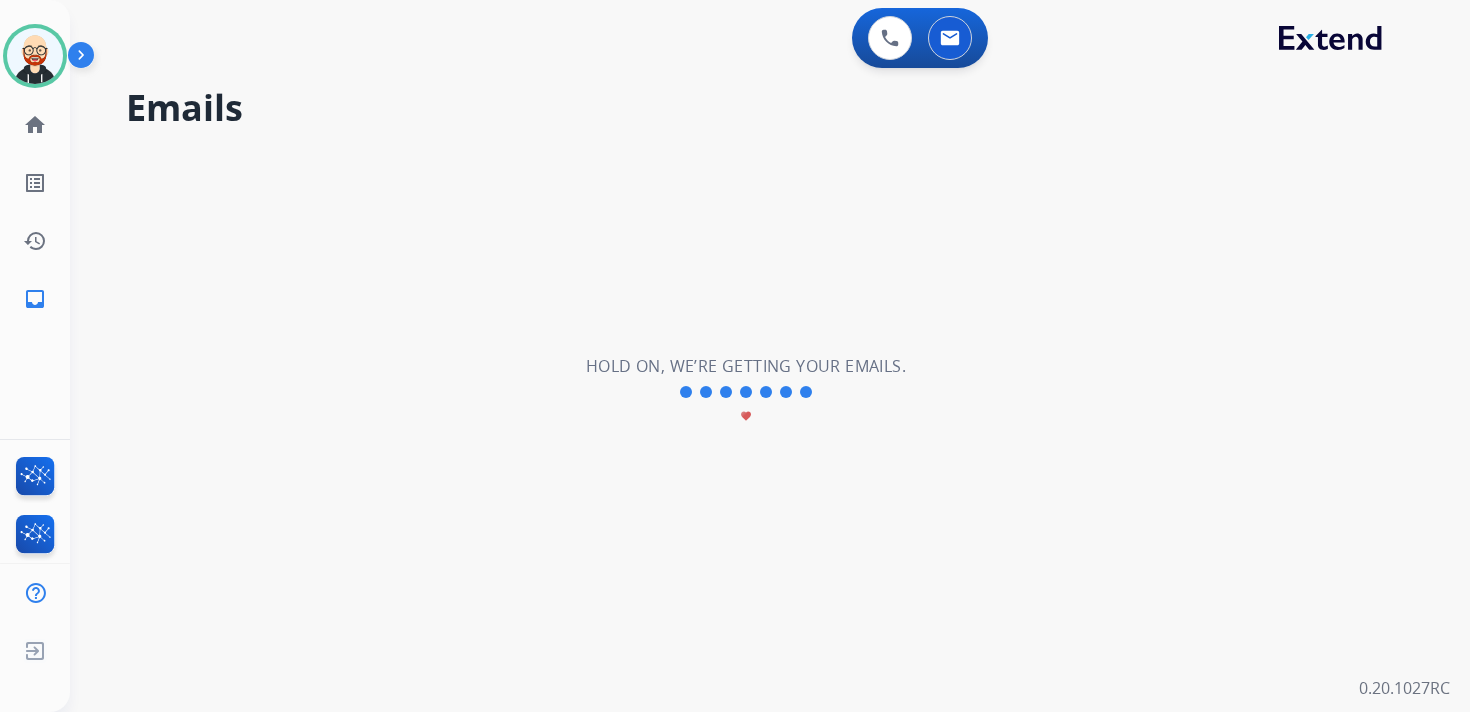 scroll, scrollTop: 0, scrollLeft: 0, axis: both 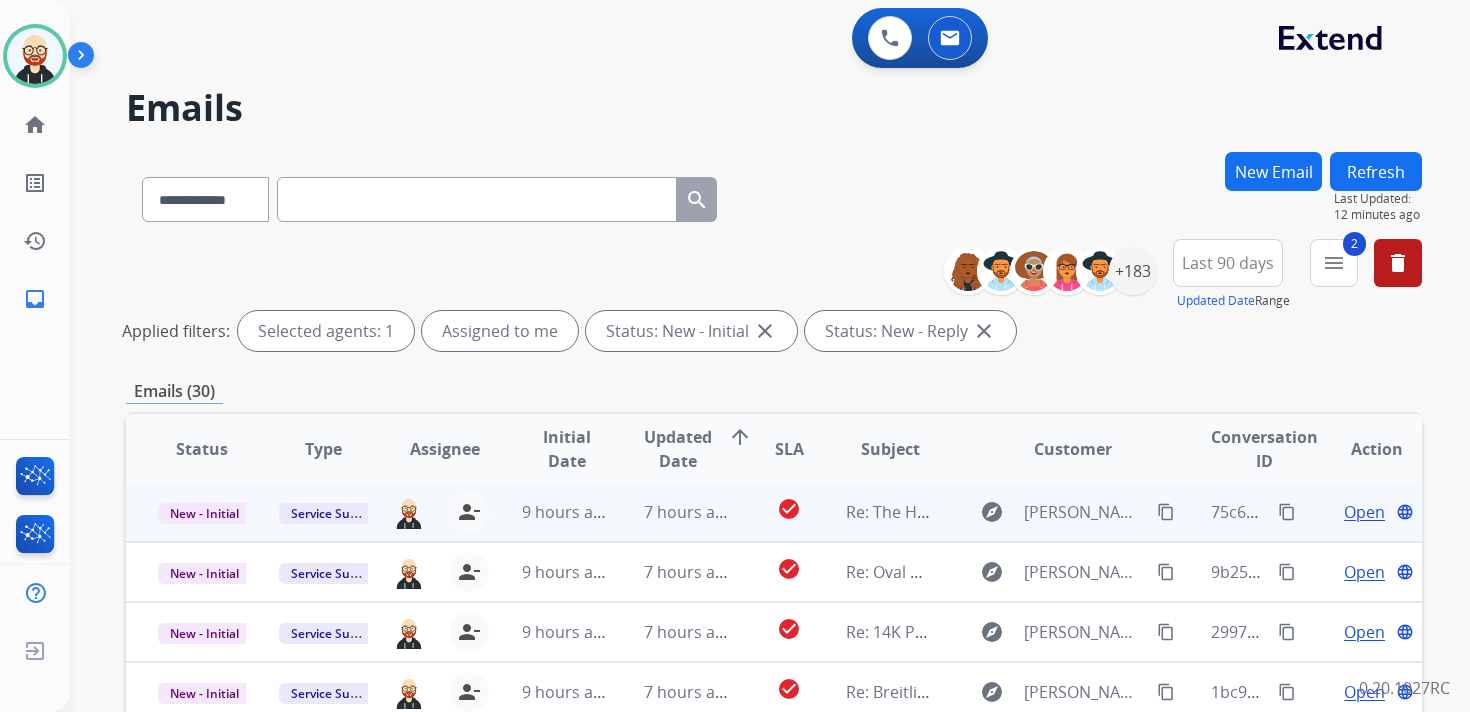 click on "Open" at bounding box center [1364, 512] 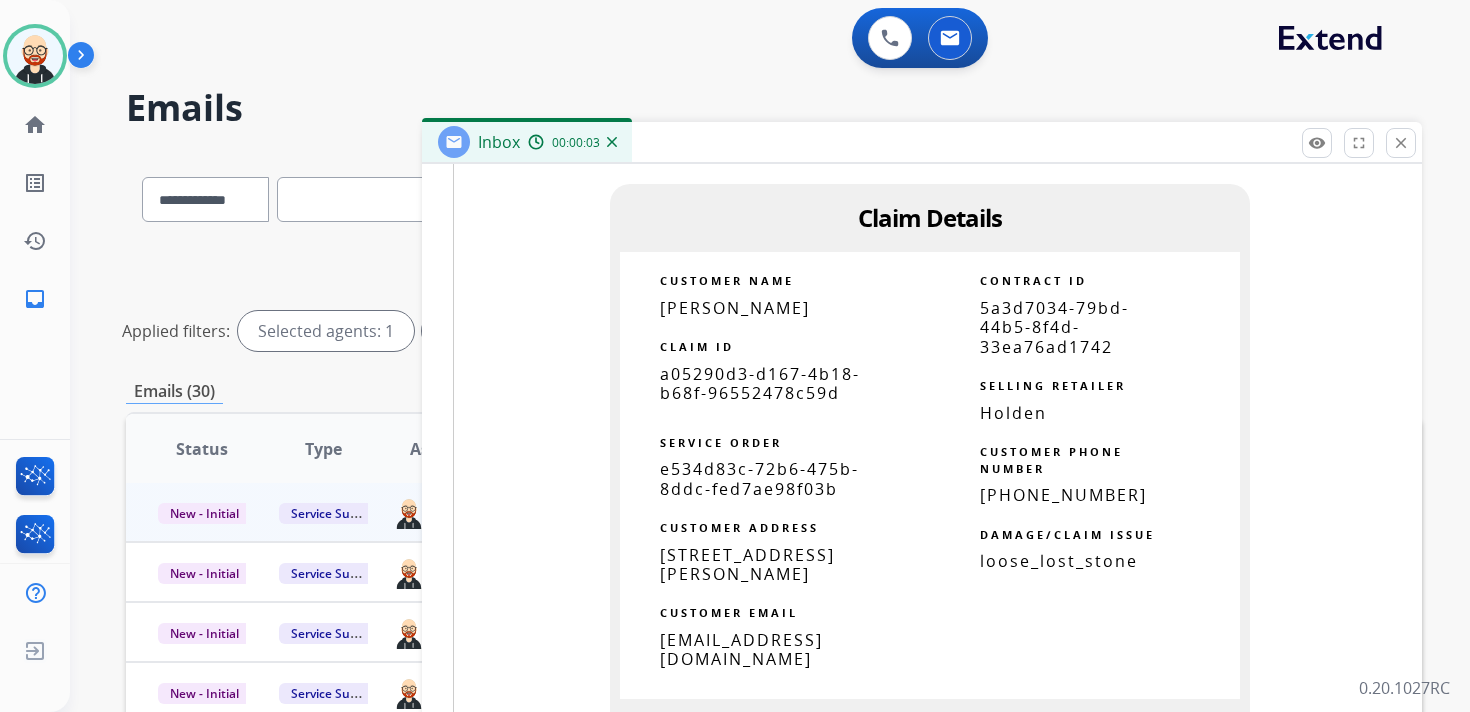 scroll, scrollTop: 1384, scrollLeft: 0, axis: vertical 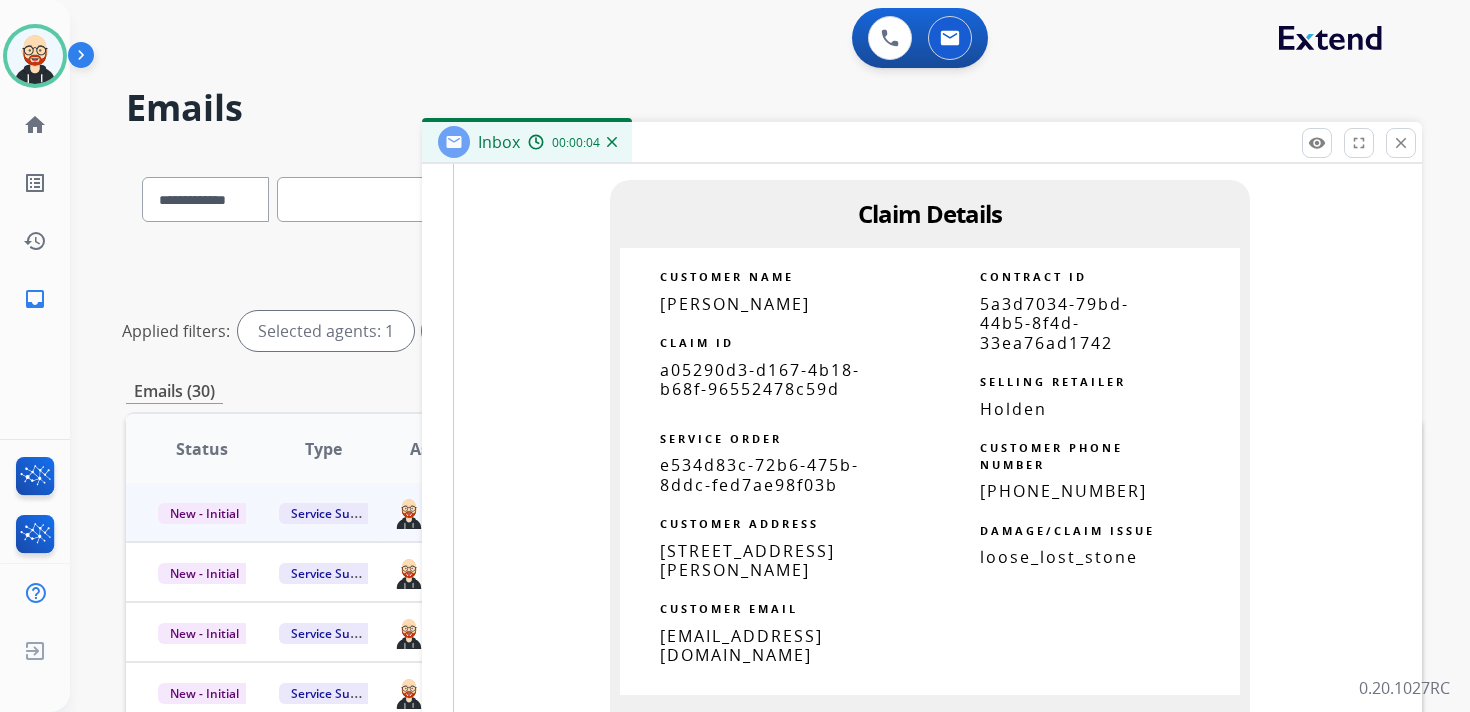 click on "a05290d3-d167-4b18-b68f-96552478c59d" at bounding box center (760, 379) 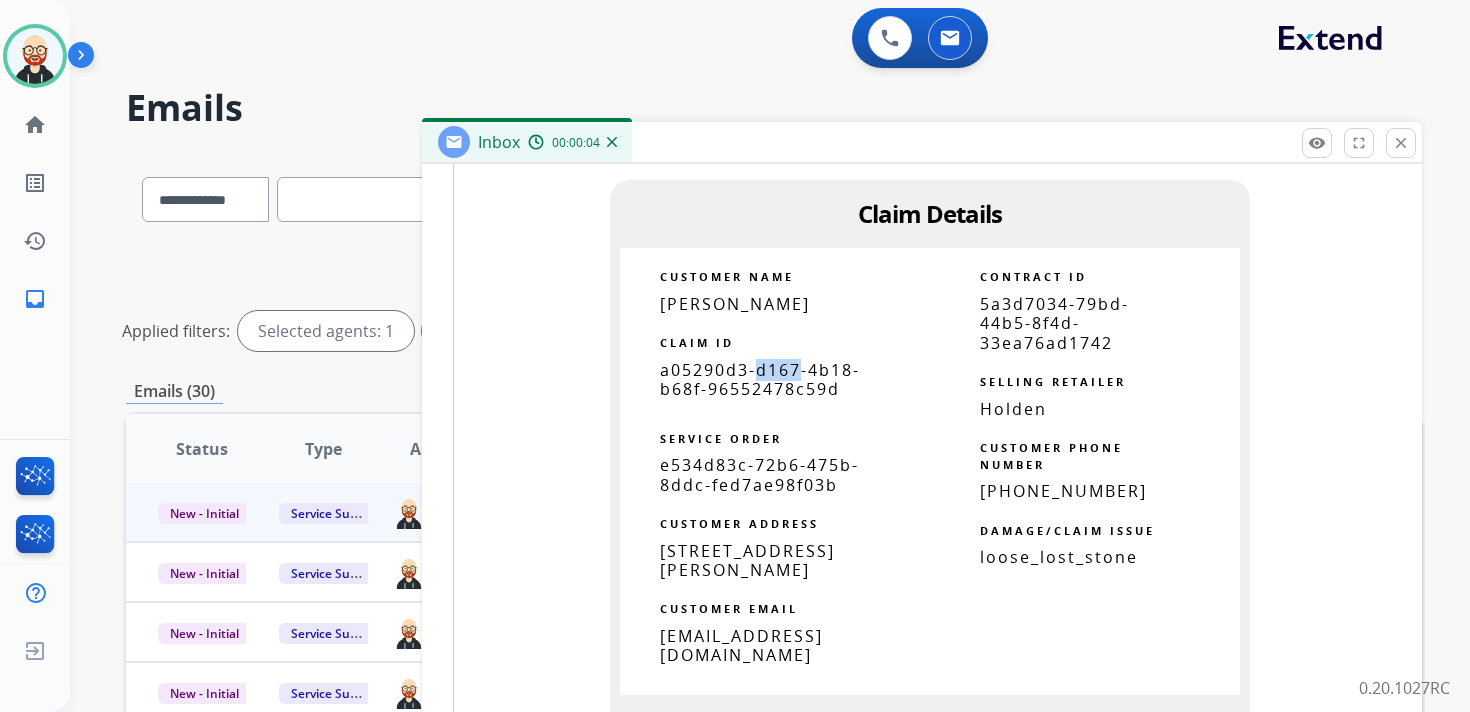 click on "a05290d3-d167-4b18-b68f-96552478c59d" at bounding box center (760, 379) 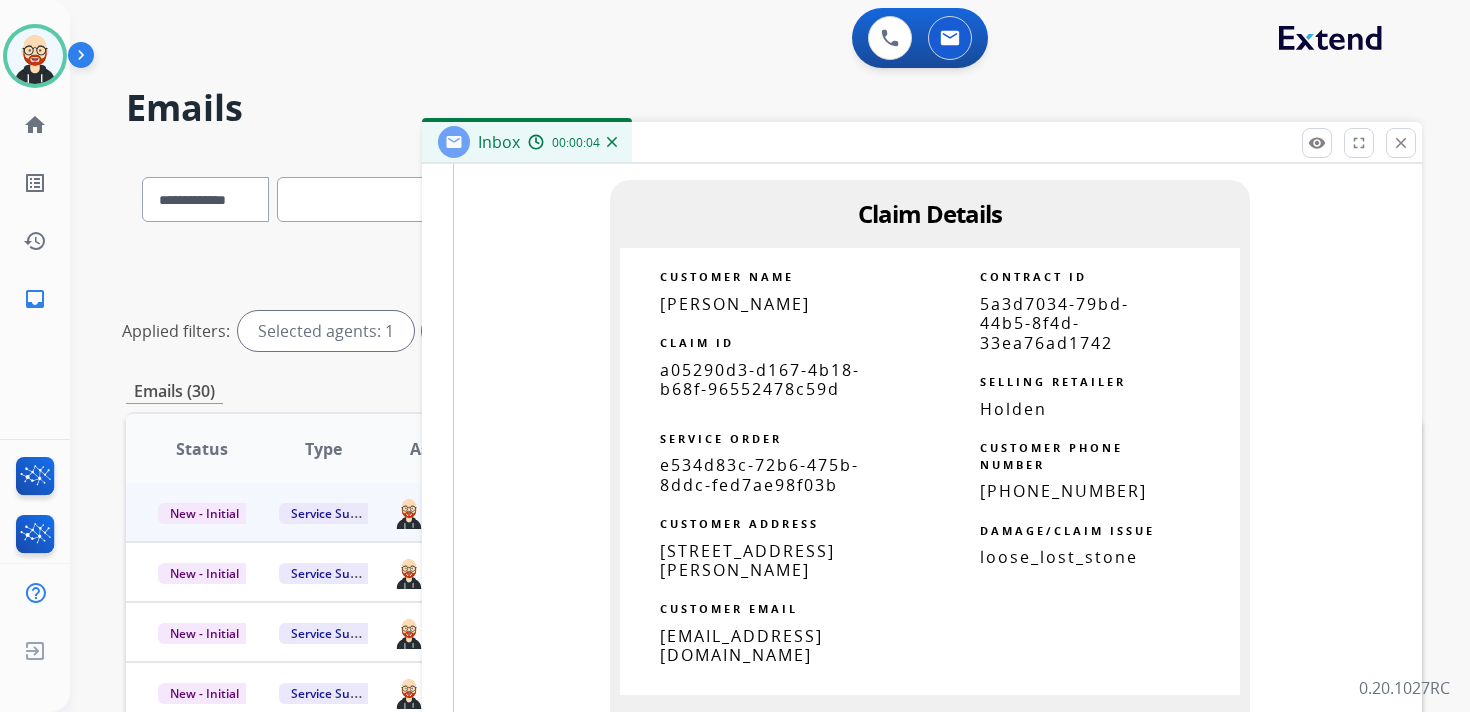 click on "a05290d3-d167-4b18-b68f-96552478c59d" at bounding box center [760, 379] 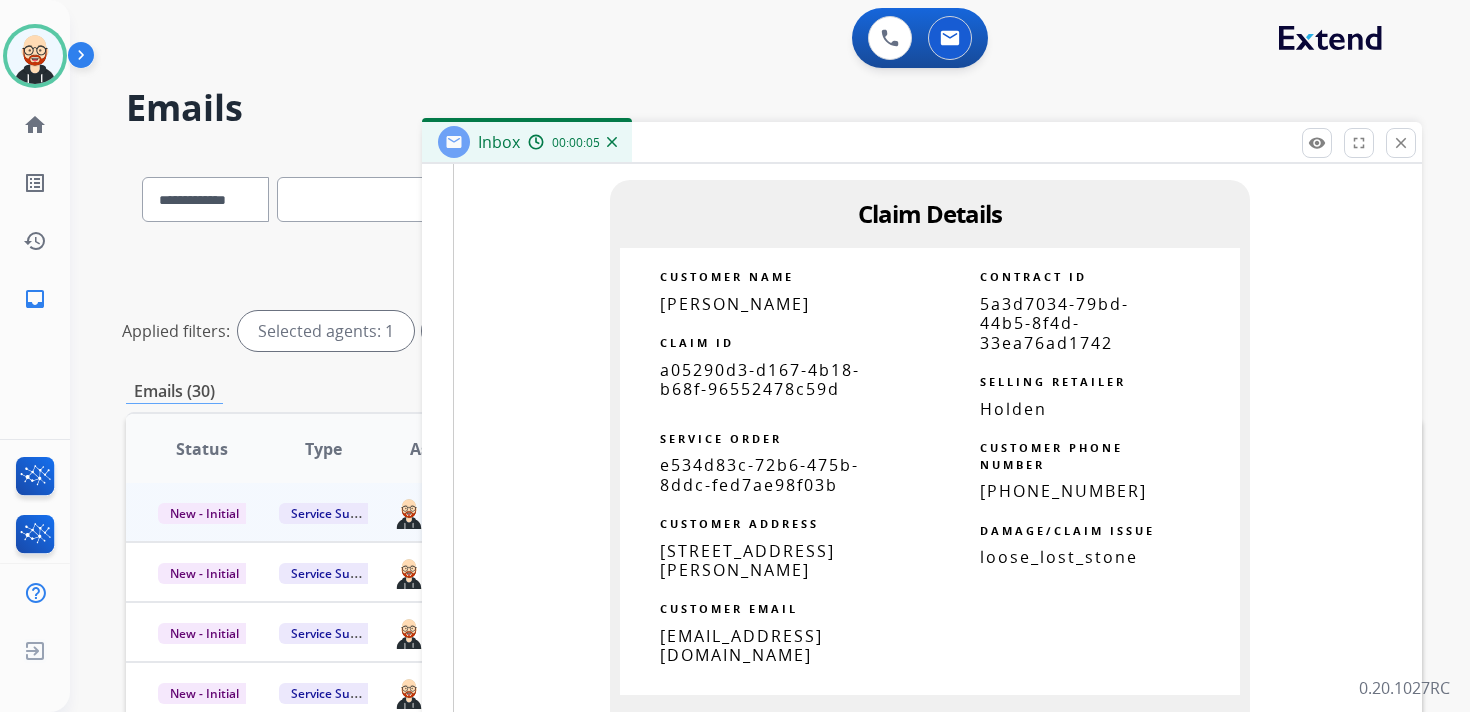 copy 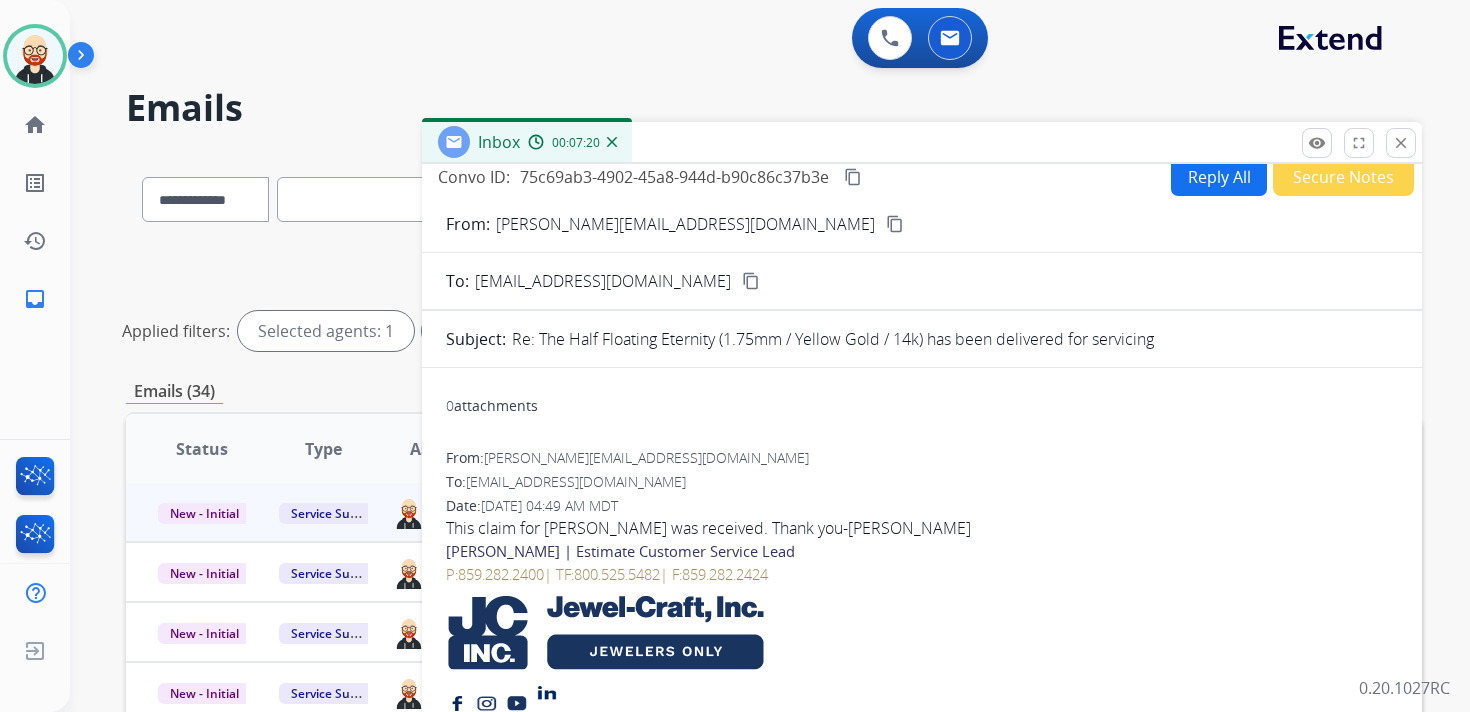 scroll, scrollTop: 0, scrollLeft: 0, axis: both 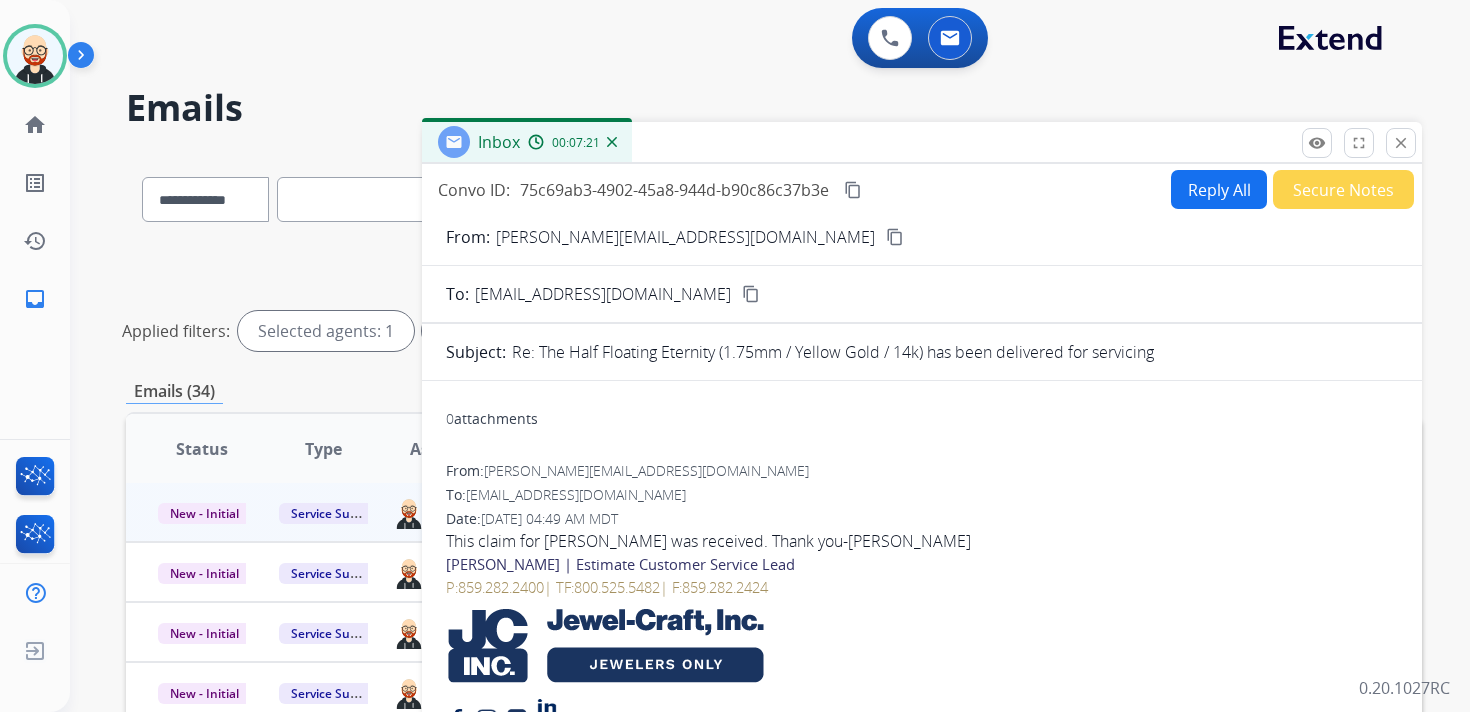 click on "content_copy" at bounding box center (853, 190) 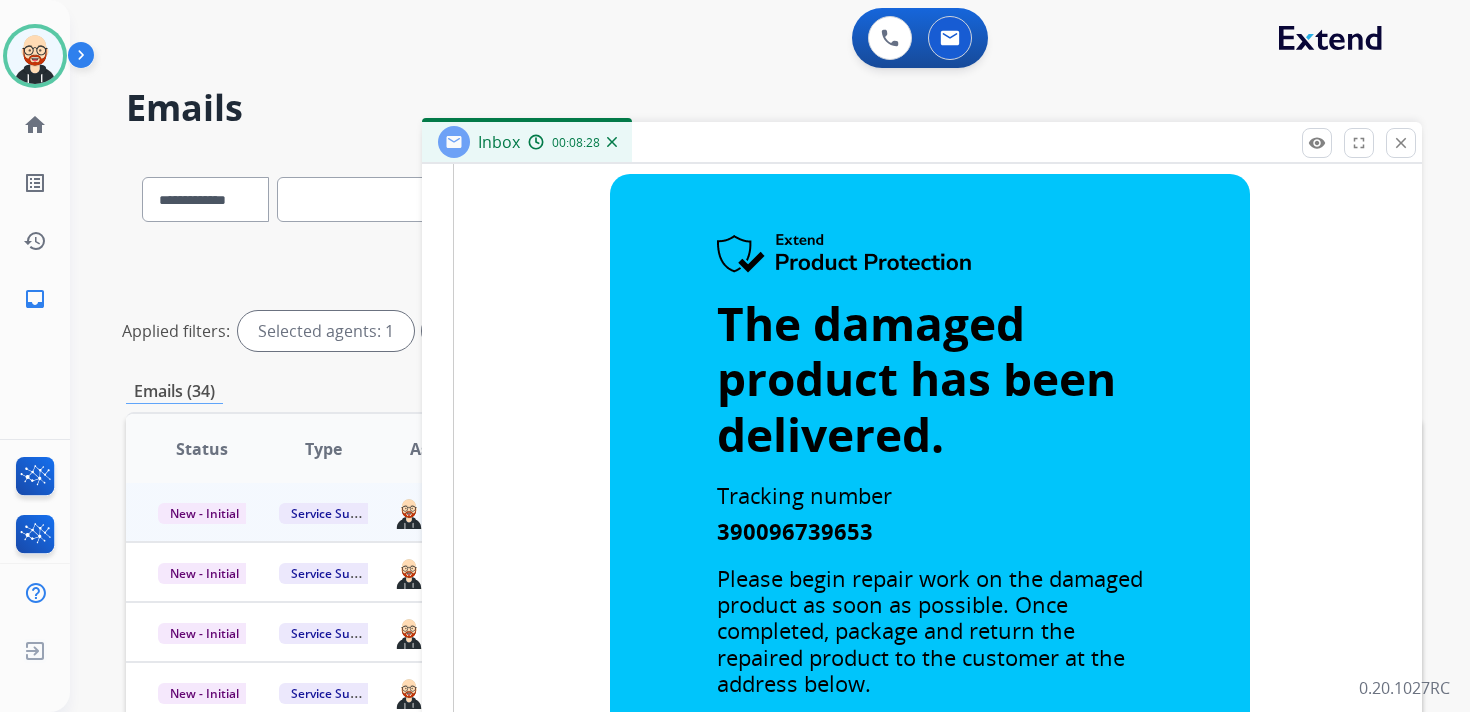 scroll, scrollTop: 0, scrollLeft: 0, axis: both 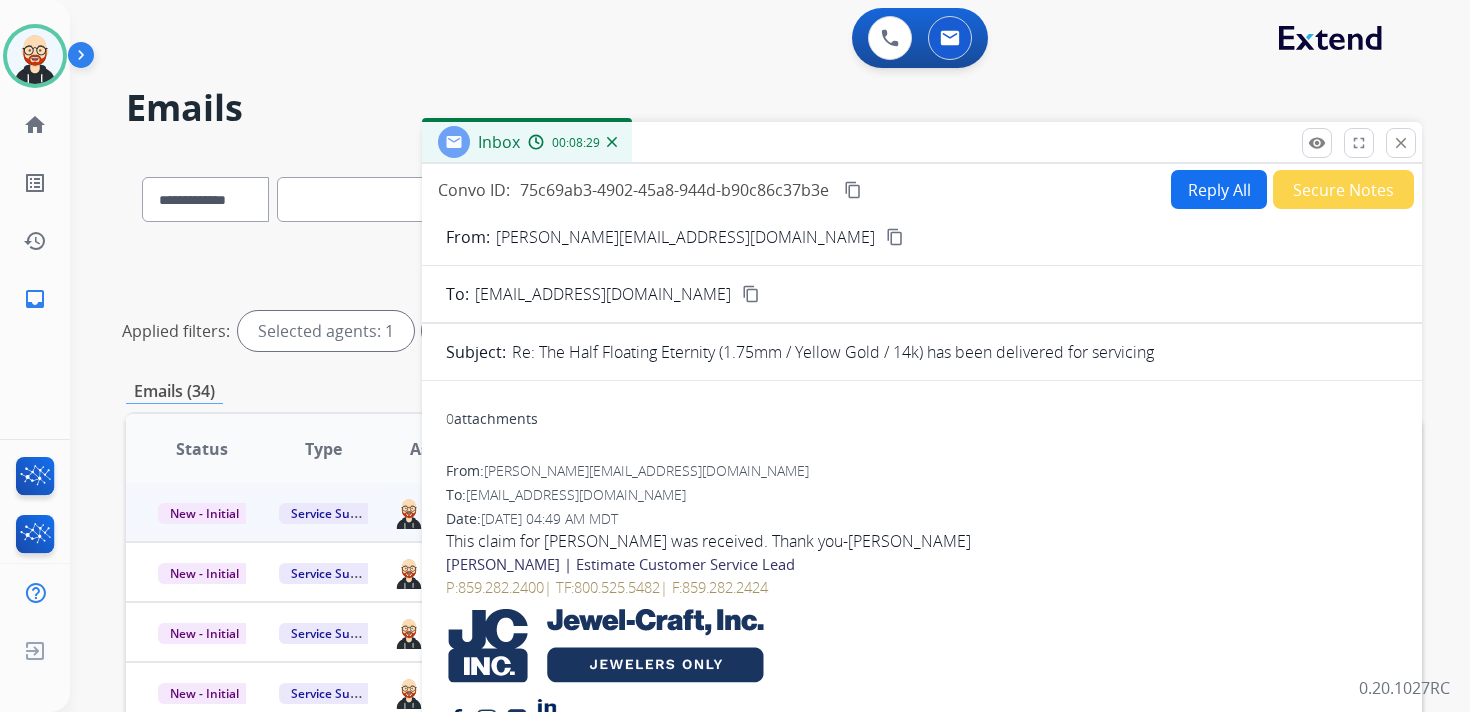 click on "Reply All" at bounding box center (1219, 189) 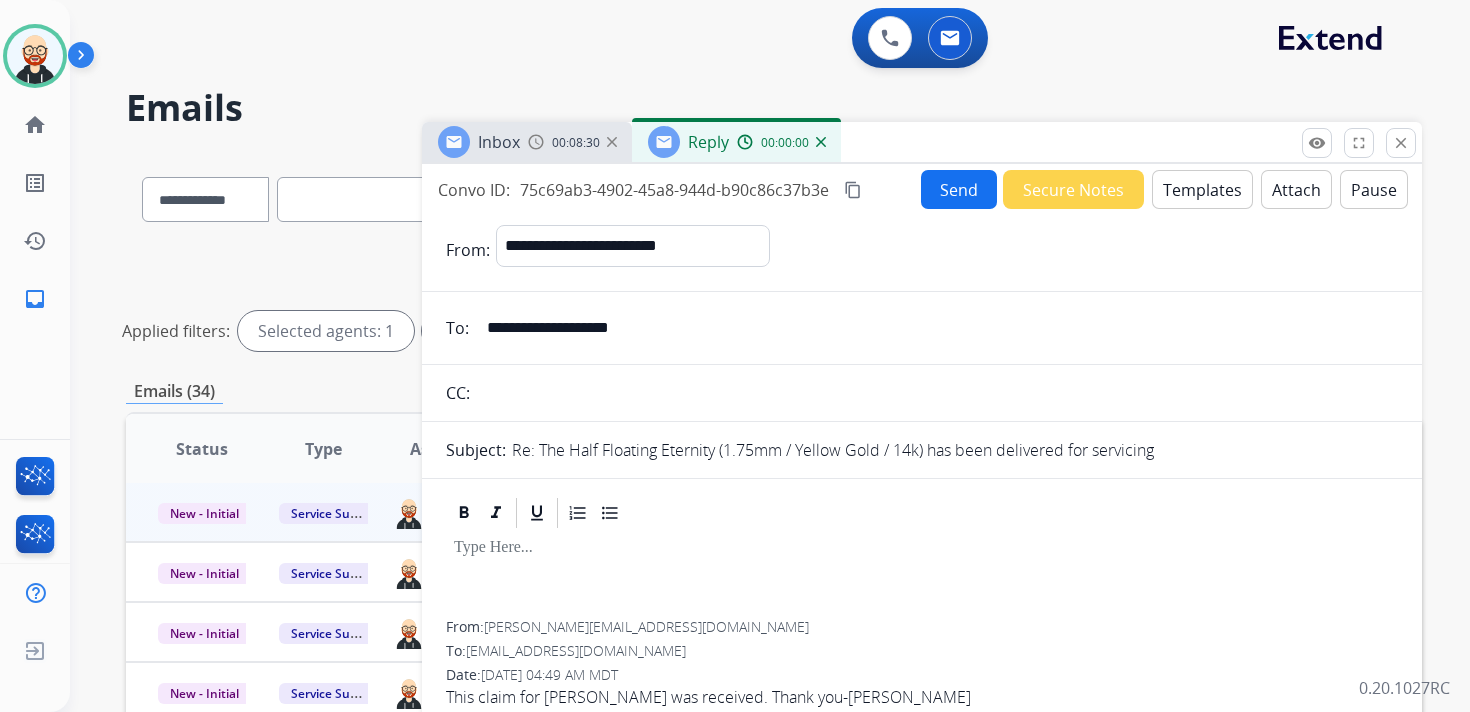 click at bounding box center (922, 576) 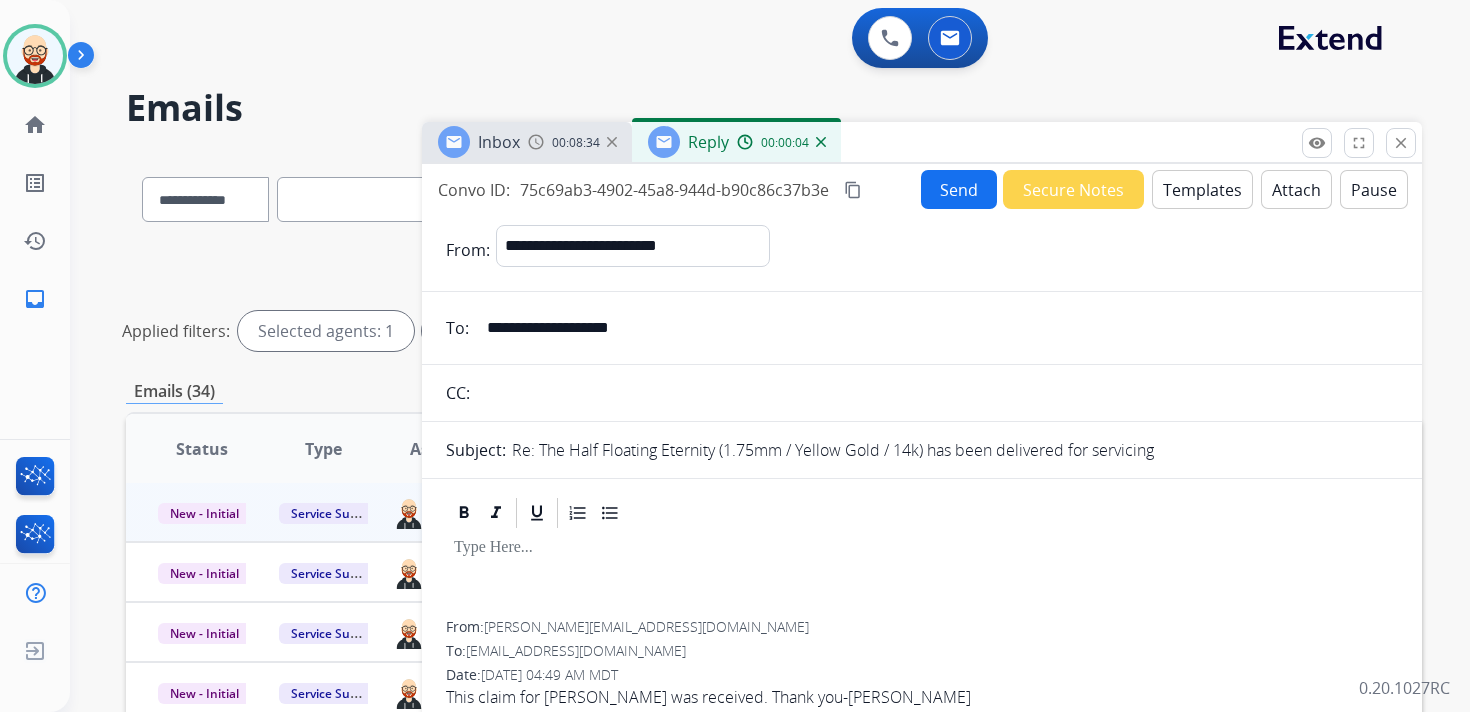 type 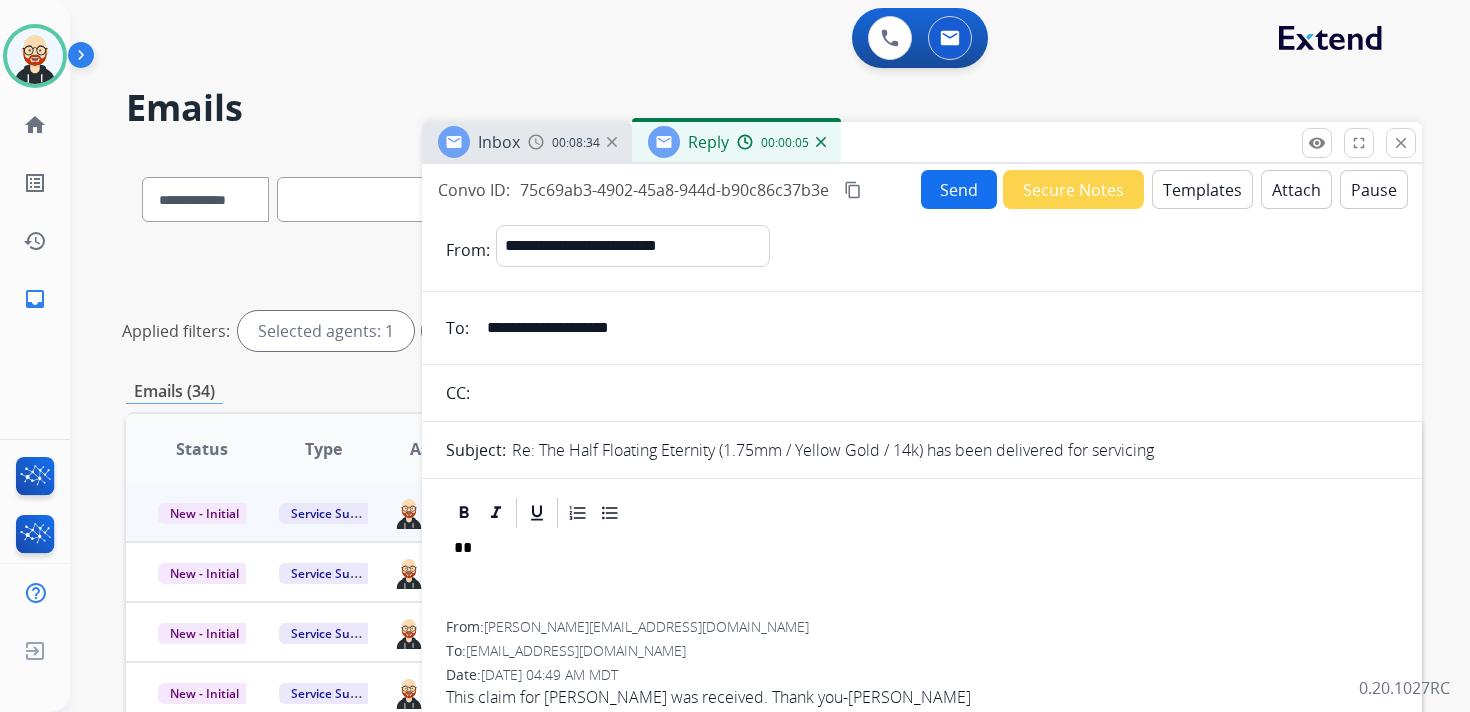 scroll, scrollTop: 5, scrollLeft: 0, axis: vertical 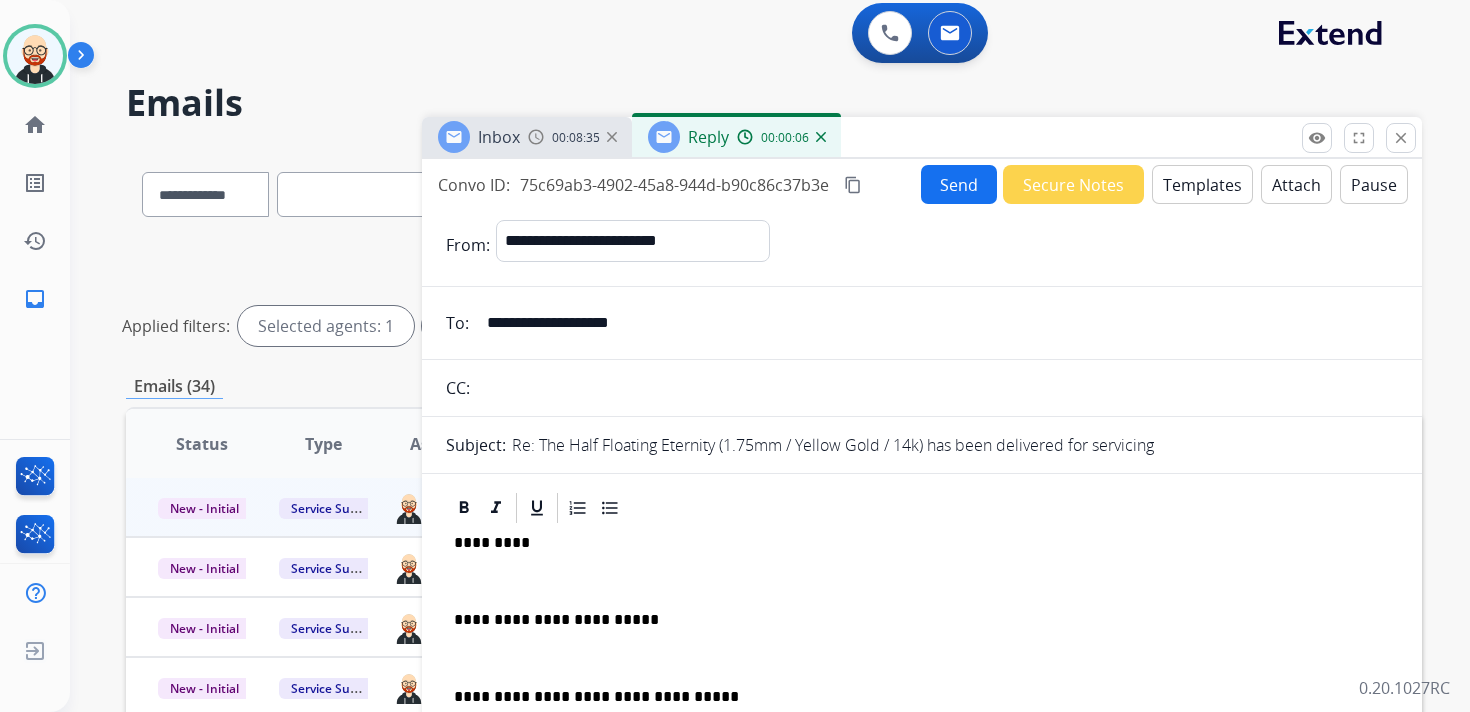 click on "*********" at bounding box center [914, 543] 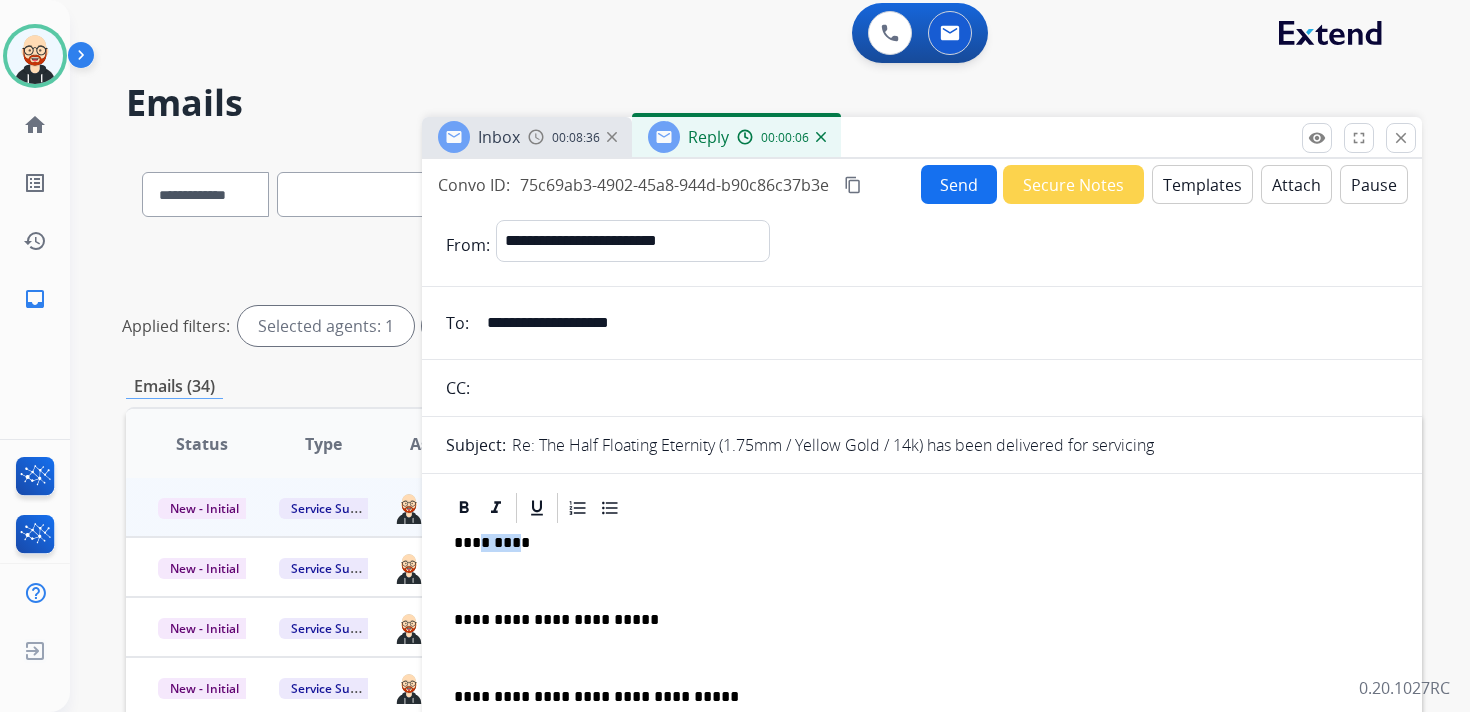 click on "*********" at bounding box center (914, 543) 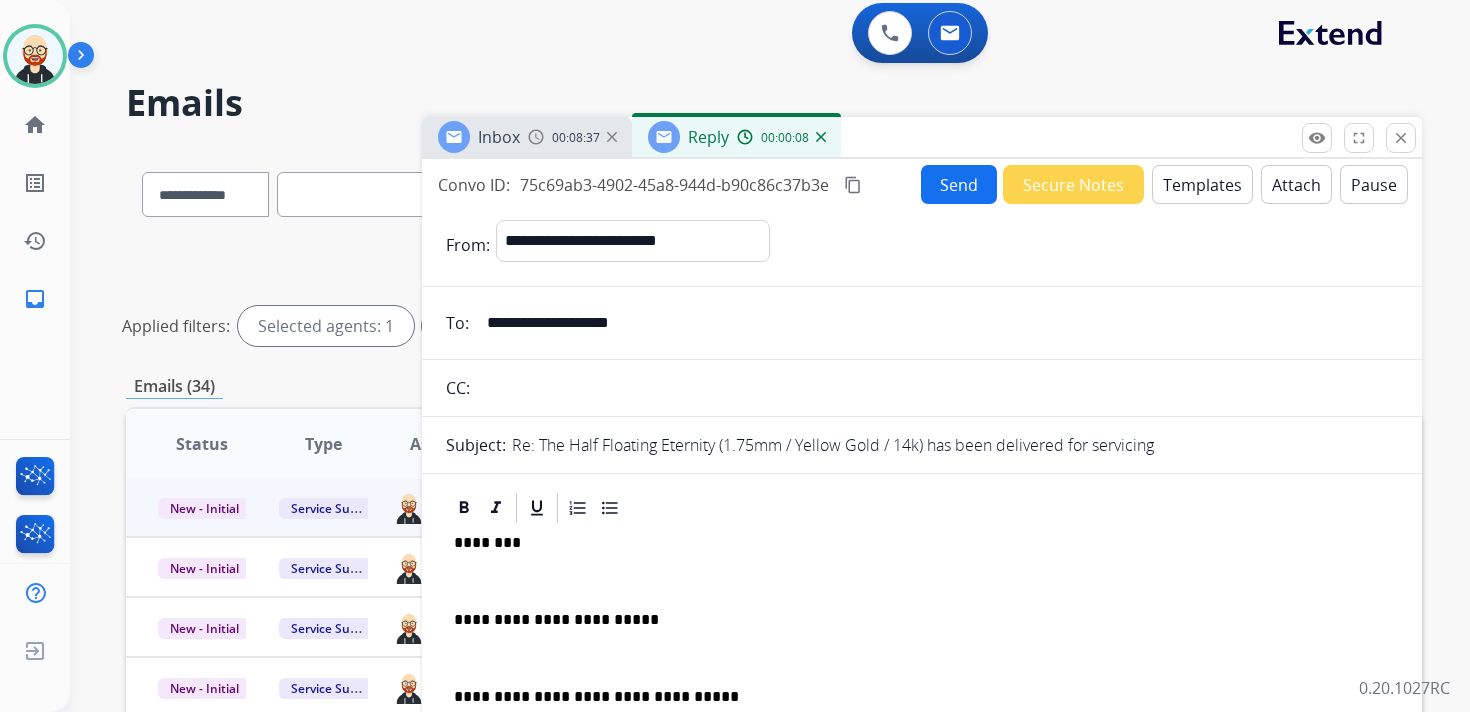 click at bounding box center (922, 581) 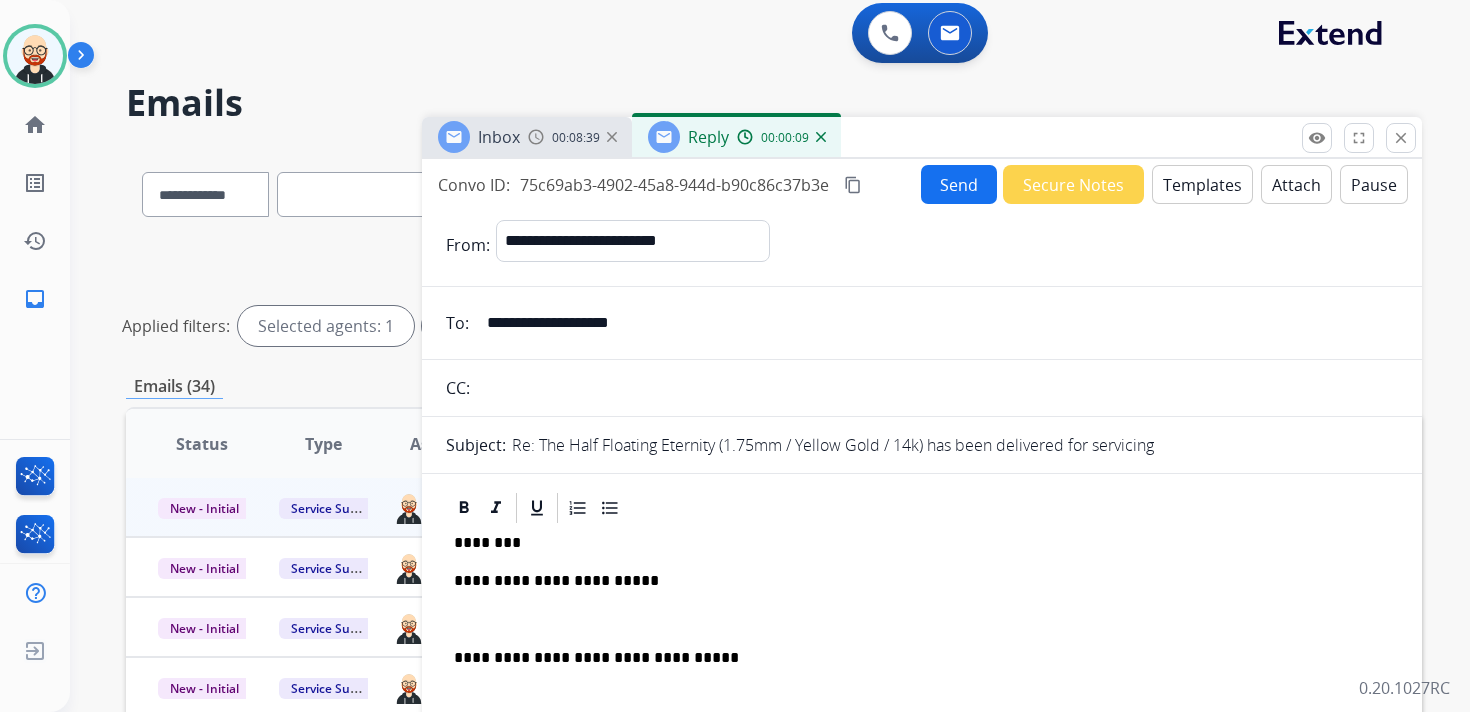 click on "**********" at bounding box center (922, 648) 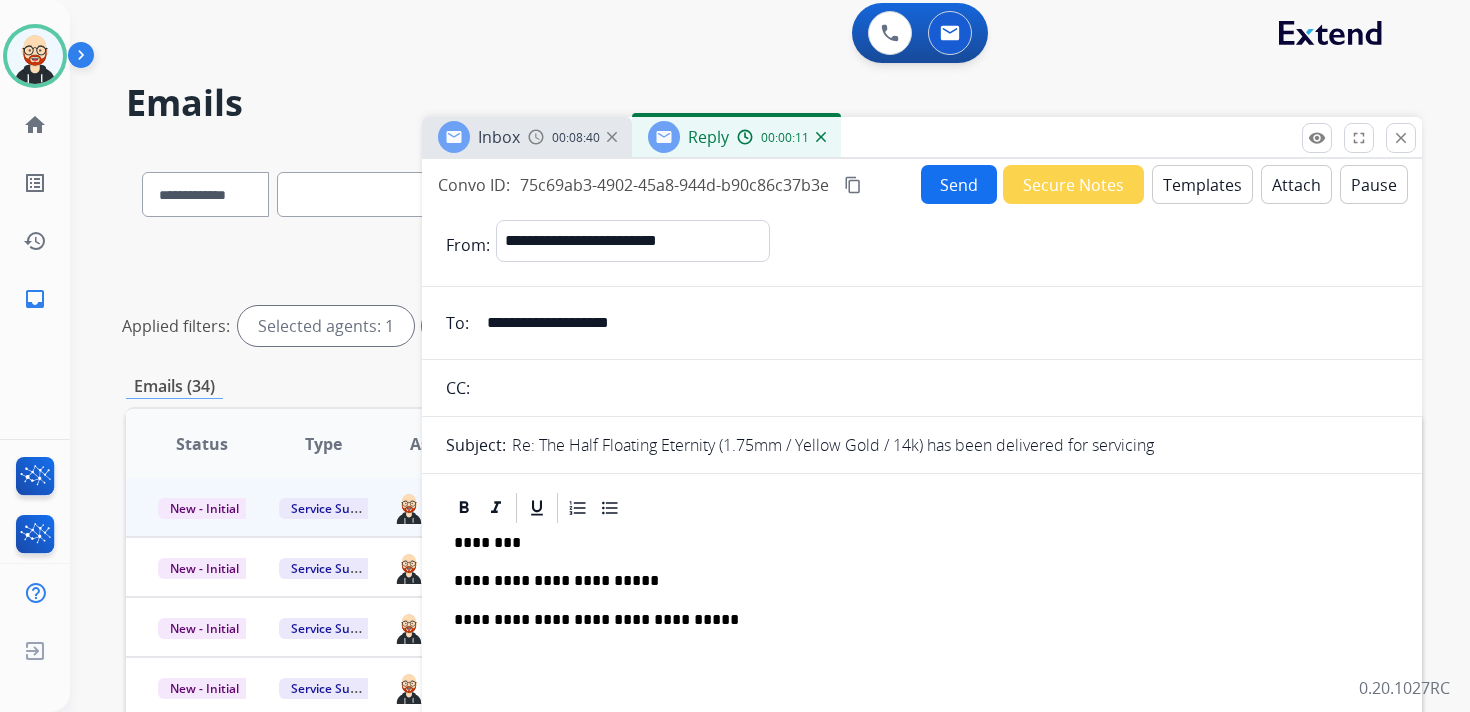click on "Send" at bounding box center [959, 184] 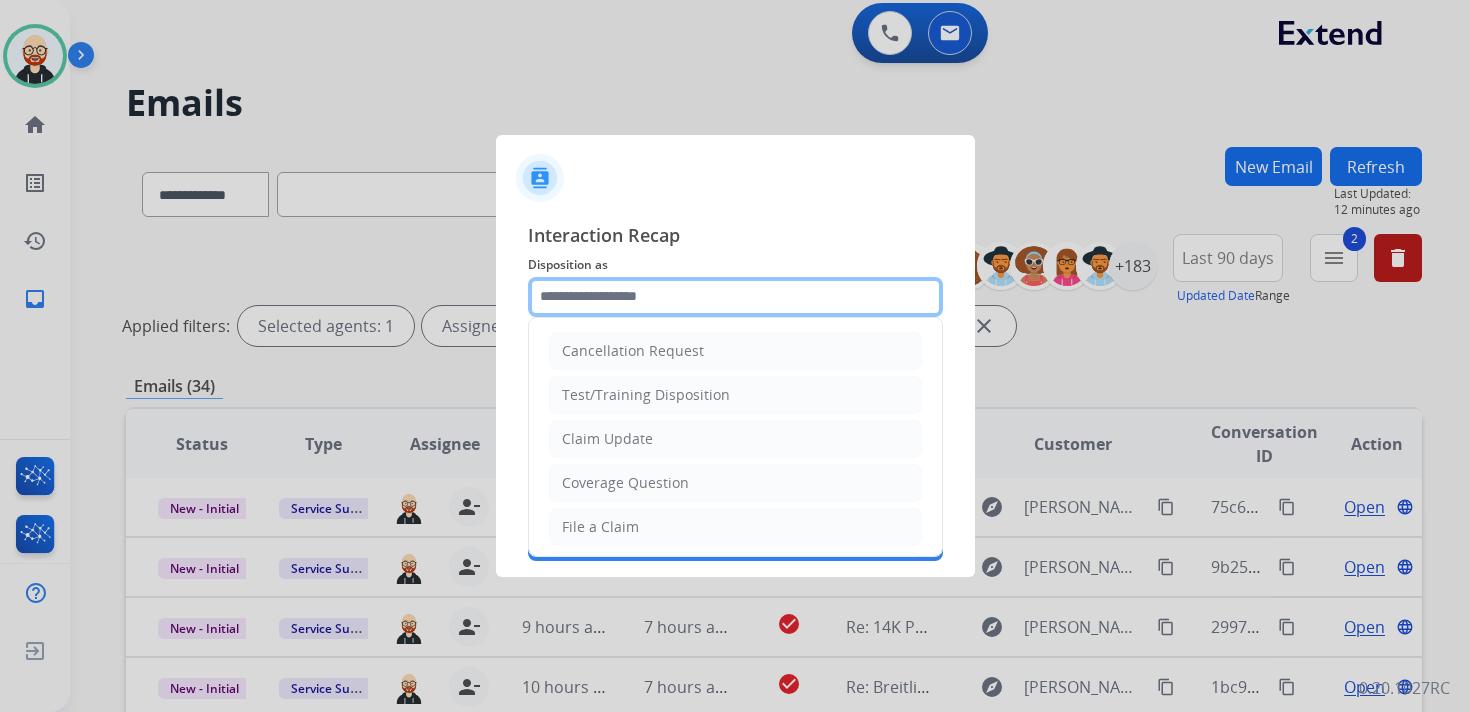 click 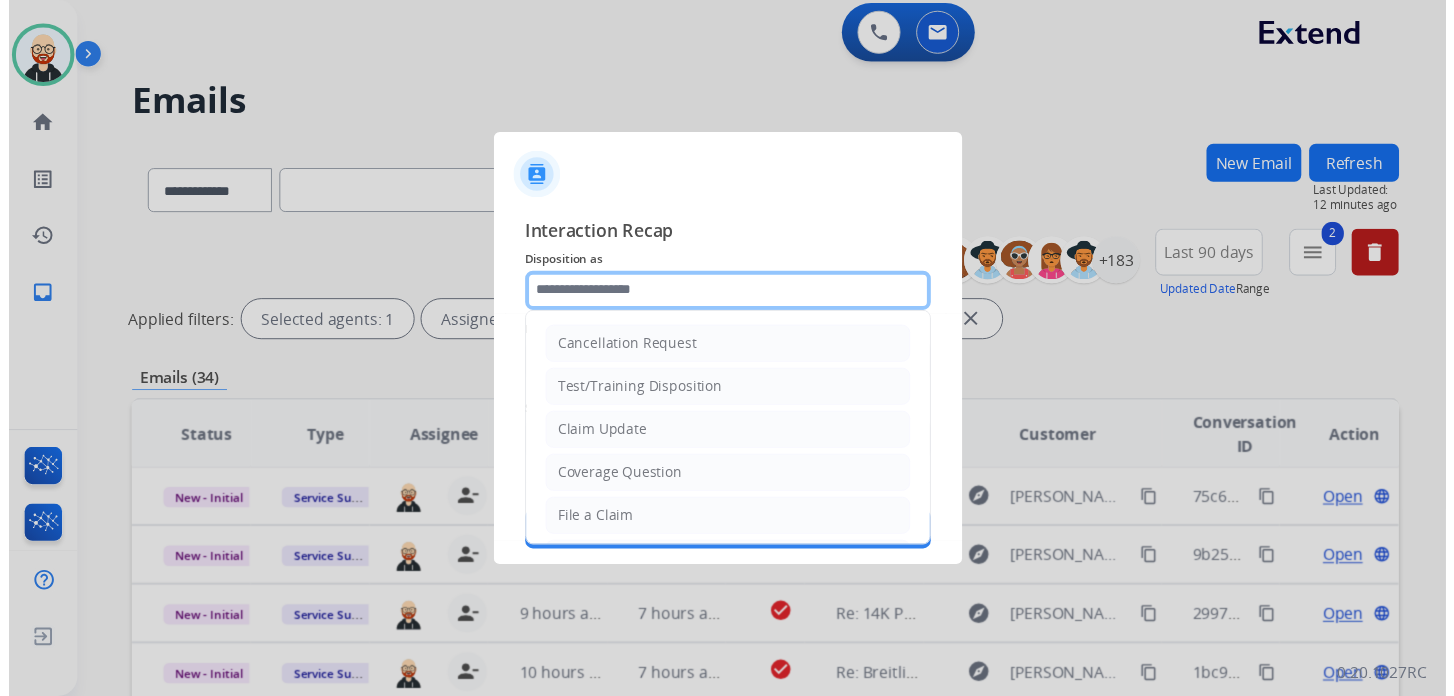 scroll, scrollTop: 300, scrollLeft: 0, axis: vertical 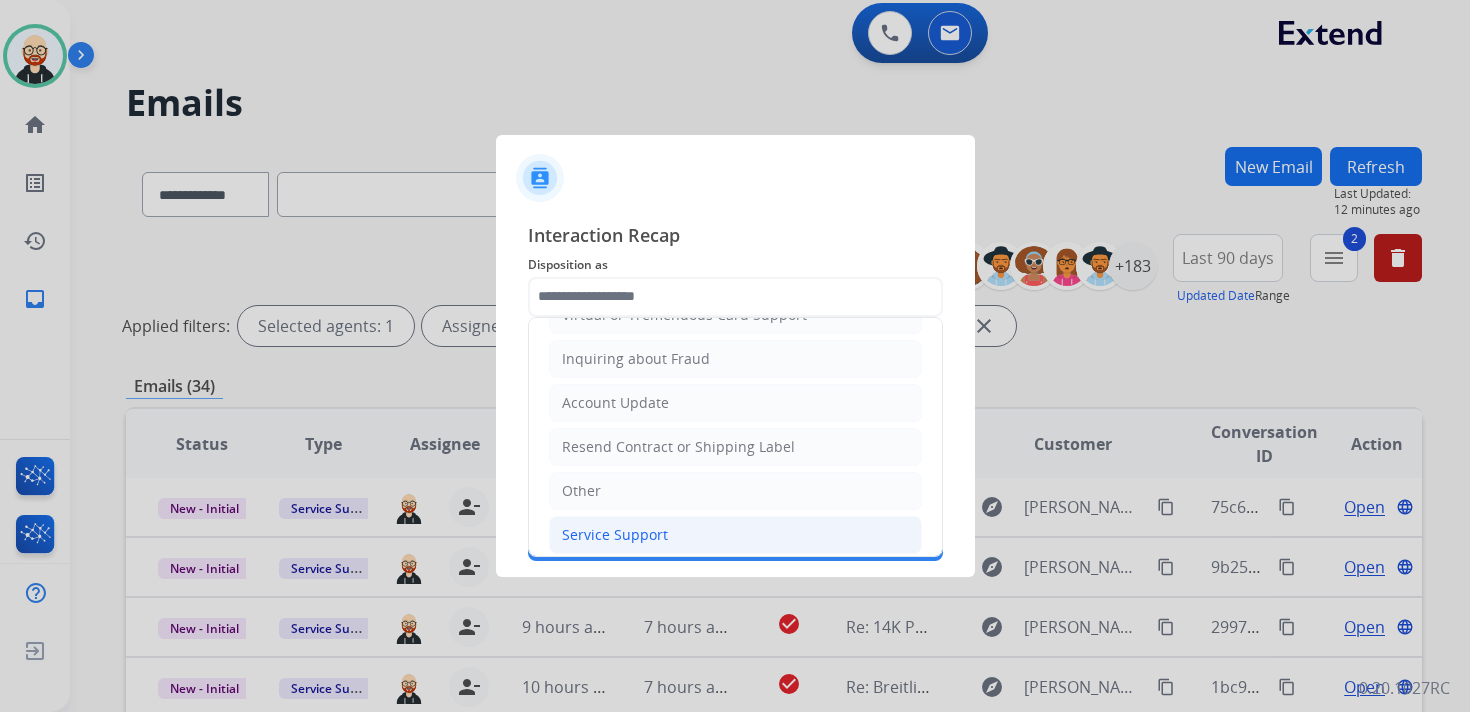 click on "Service Support" 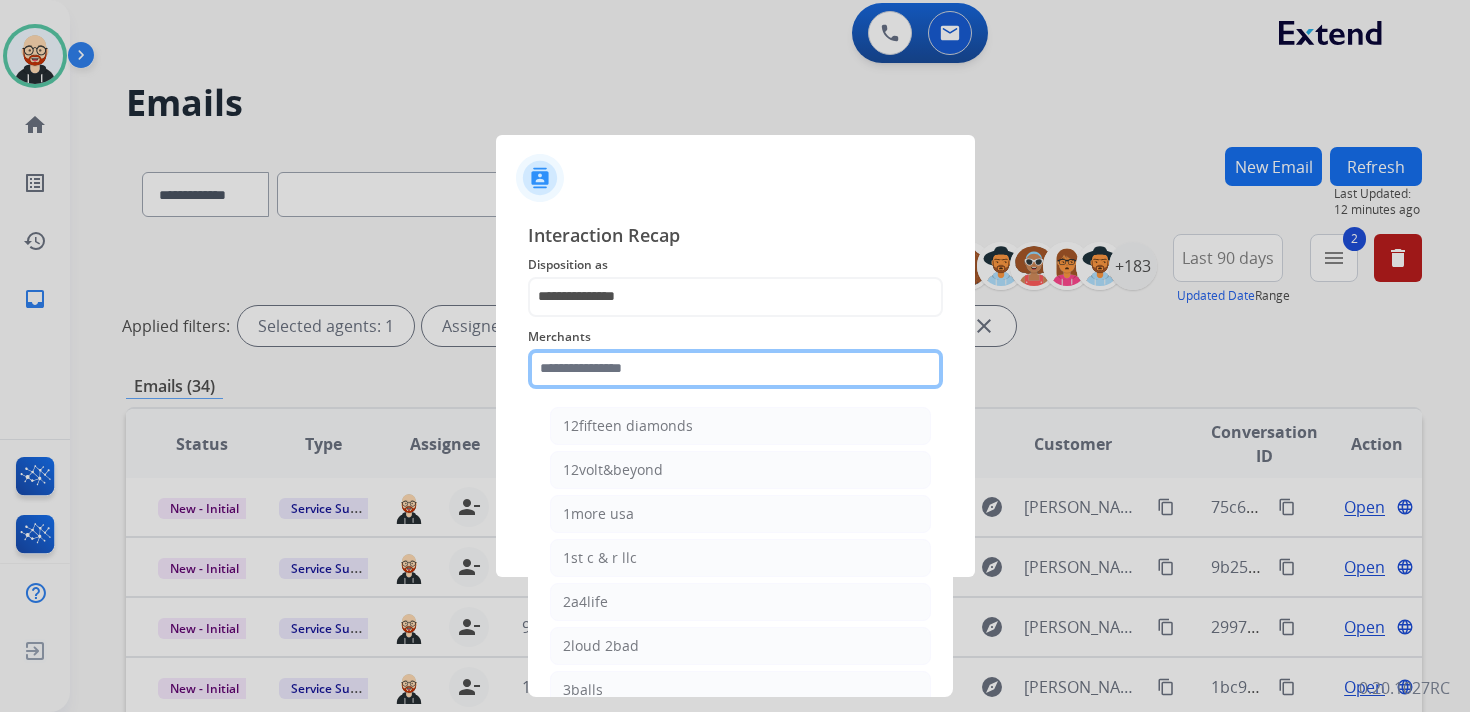 click 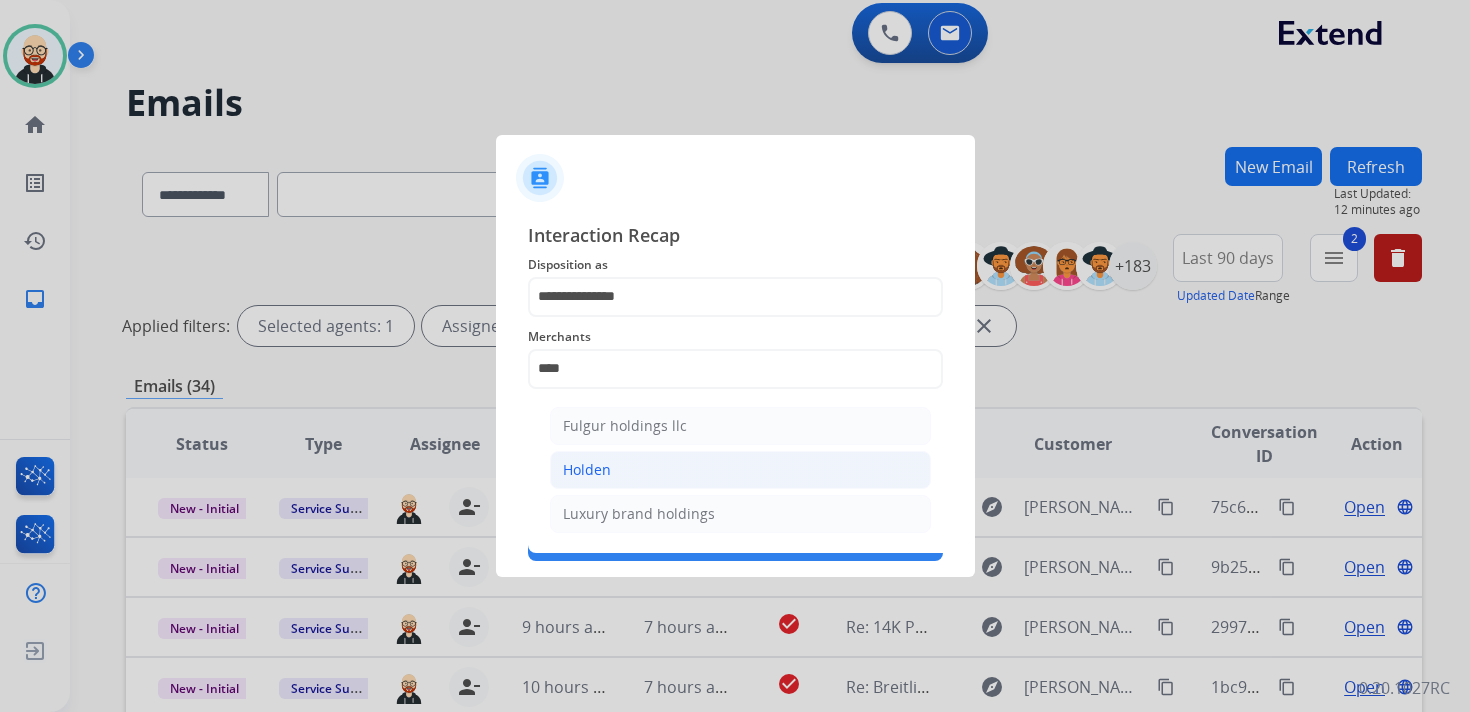 click on "Holden" 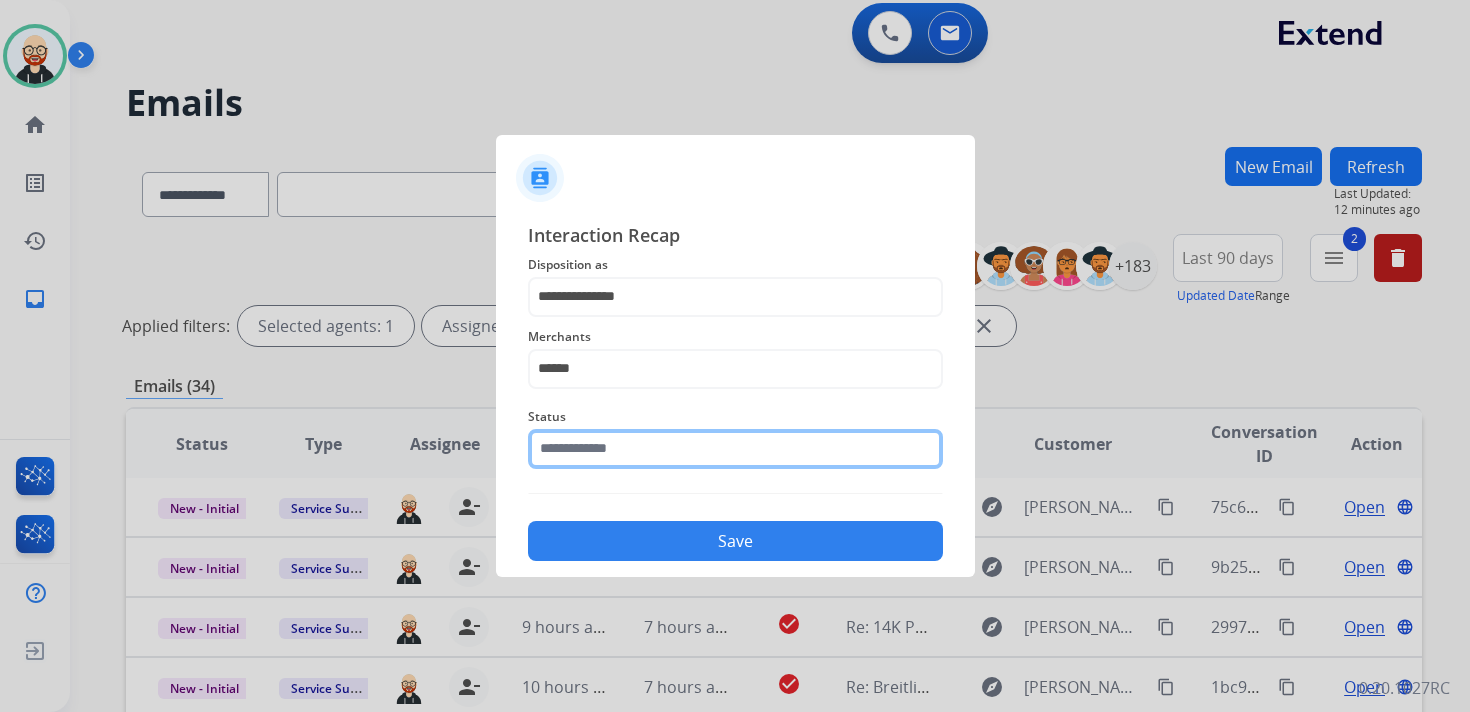 click 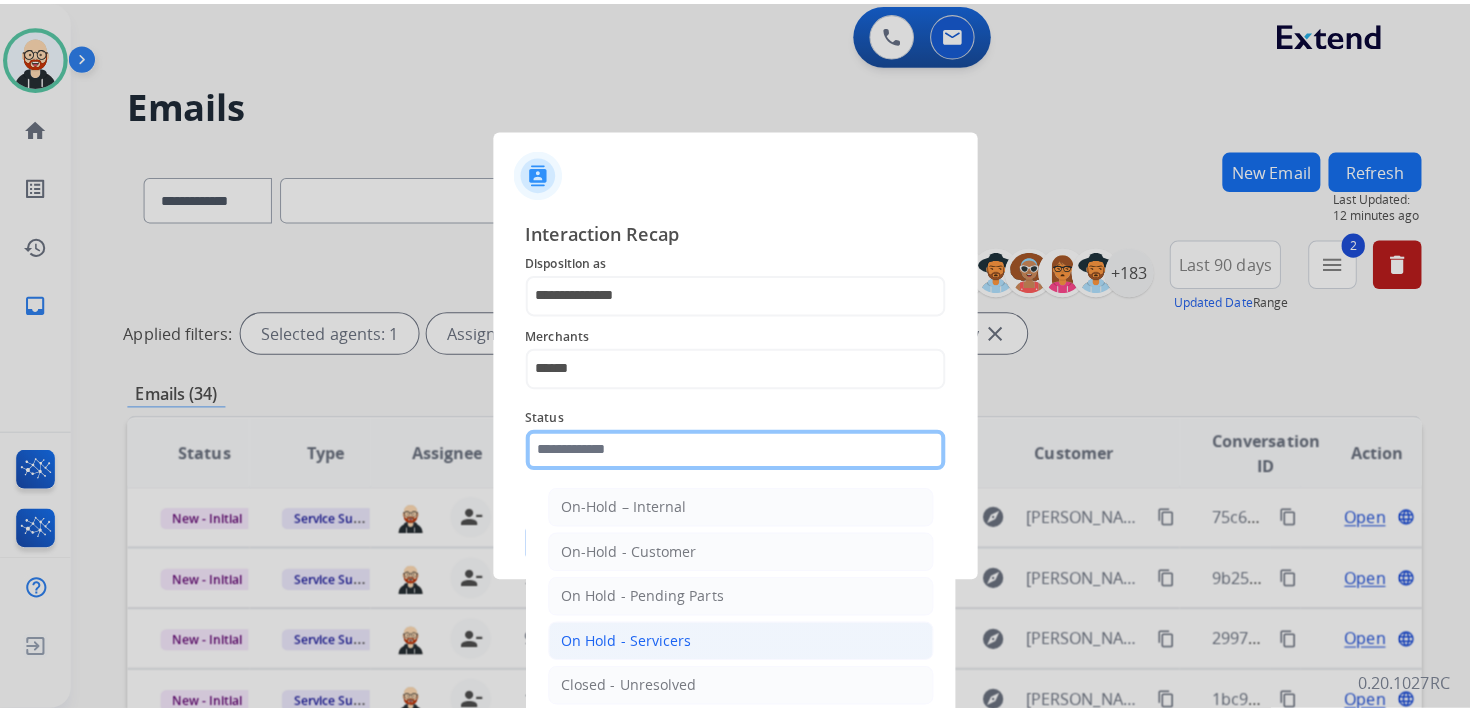 scroll, scrollTop: 111, scrollLeft: 0, axis: vertical 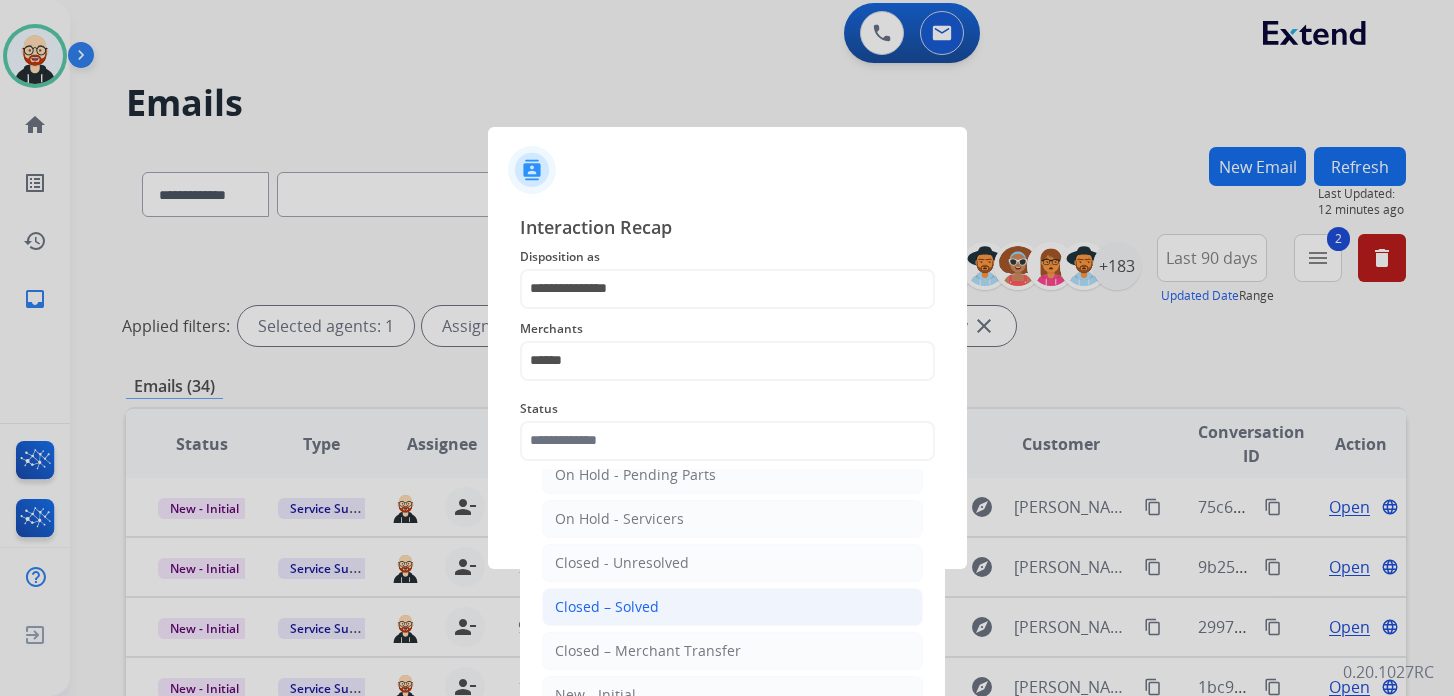 click on "Closed – Solved" 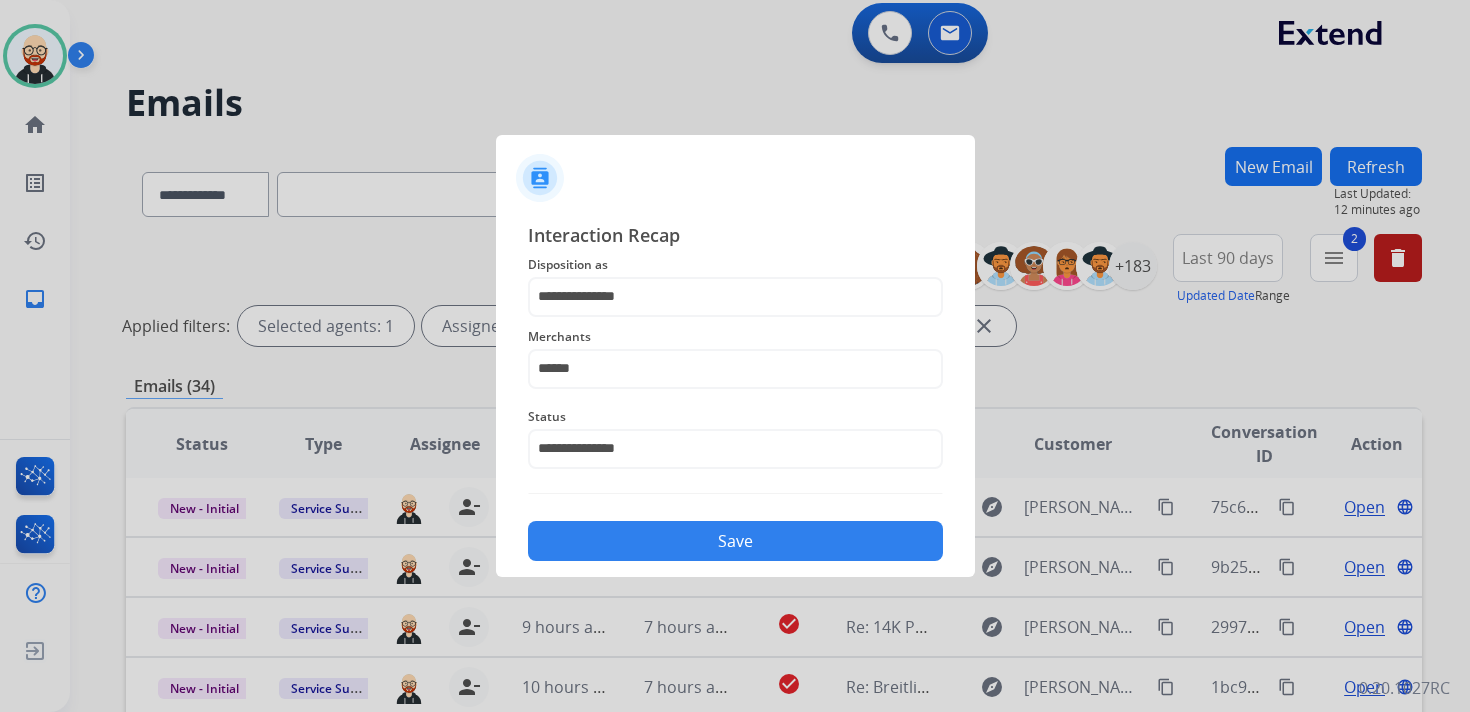 click on "Save" 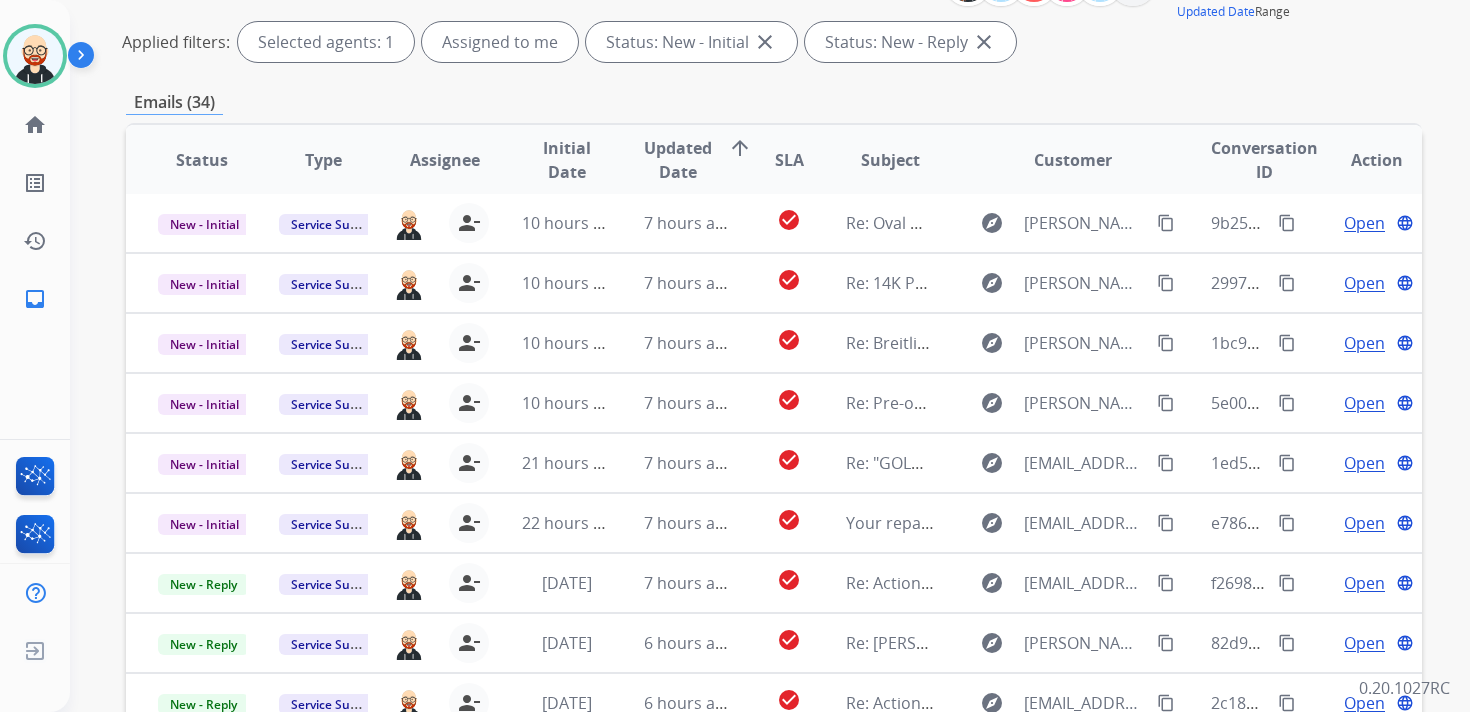 scroll, scrollTop: 474, scrollLeft: 0, axis: vertical 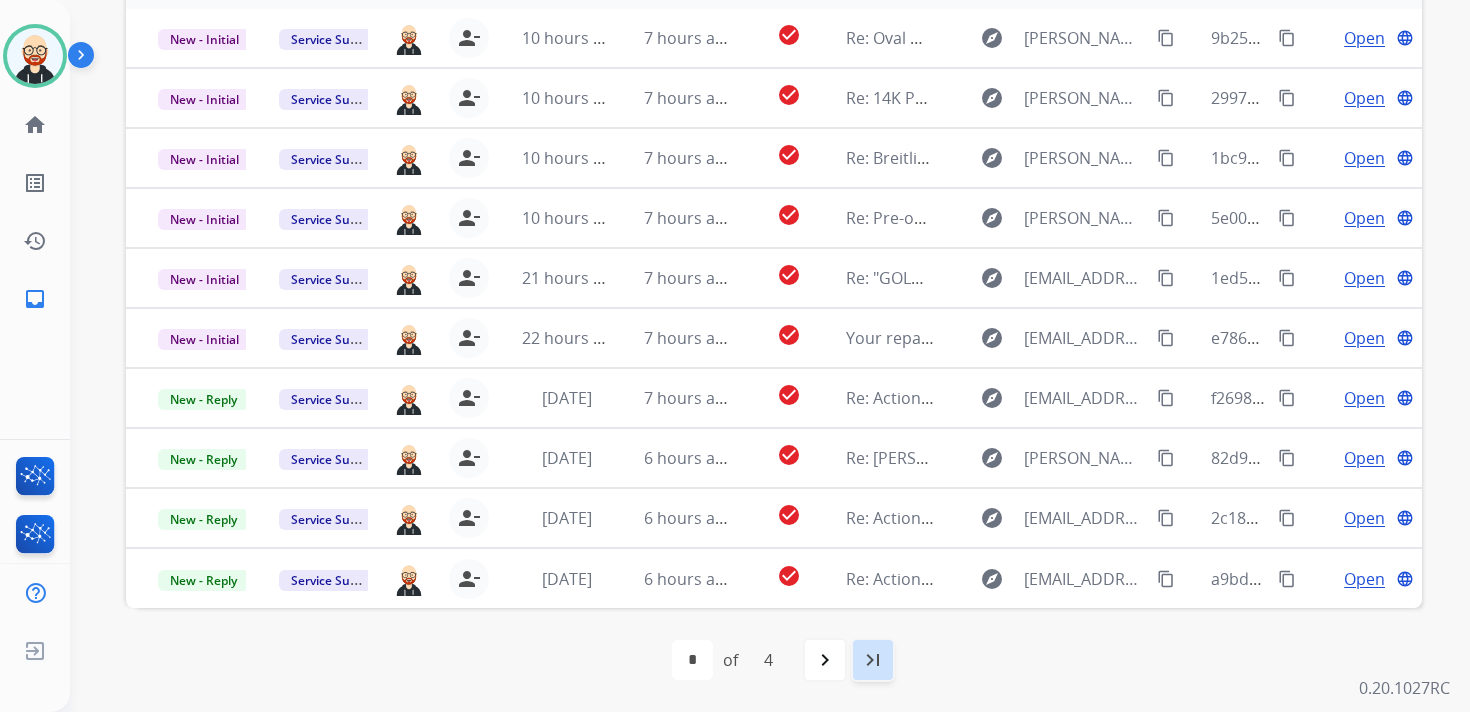 click on "last_page" at bounding box center (873, 660) 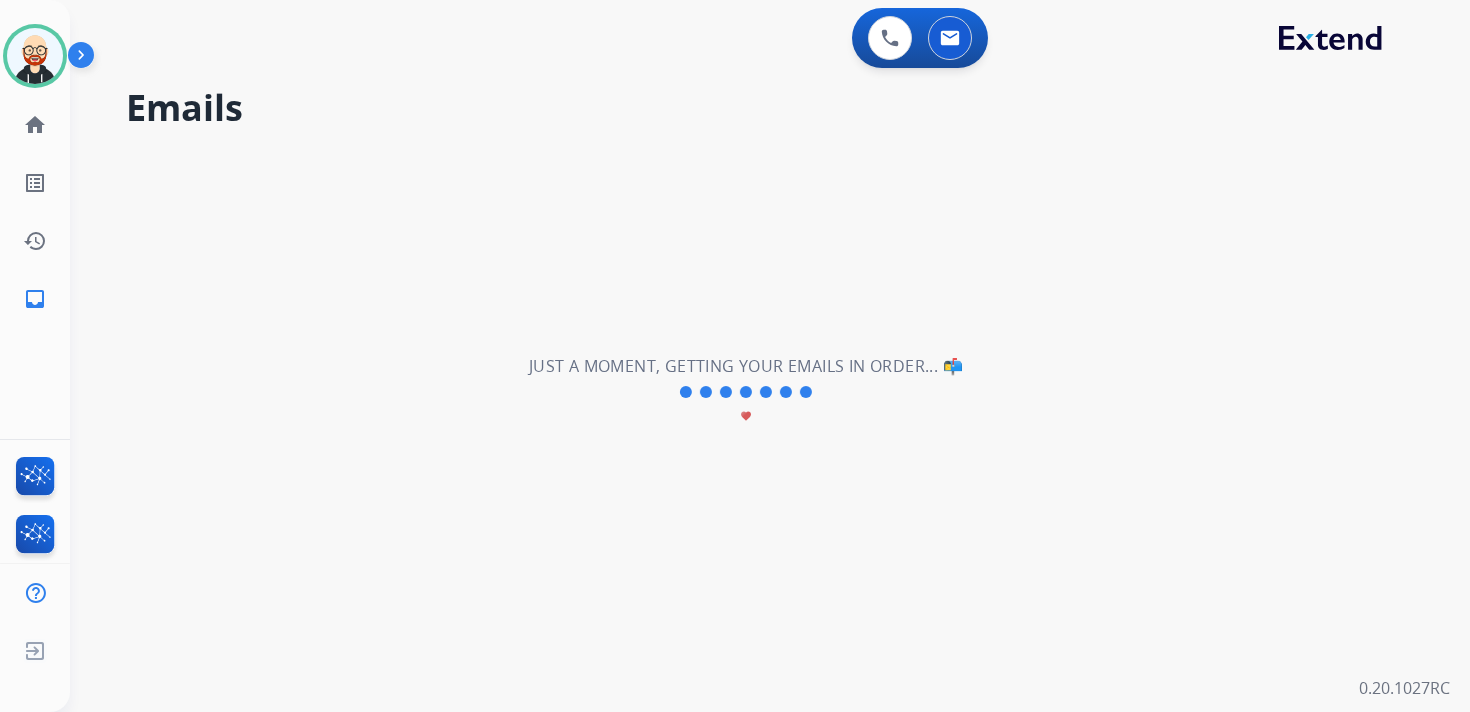 scroll, scrollTop: 0, scrollLeft: 0, axis: both 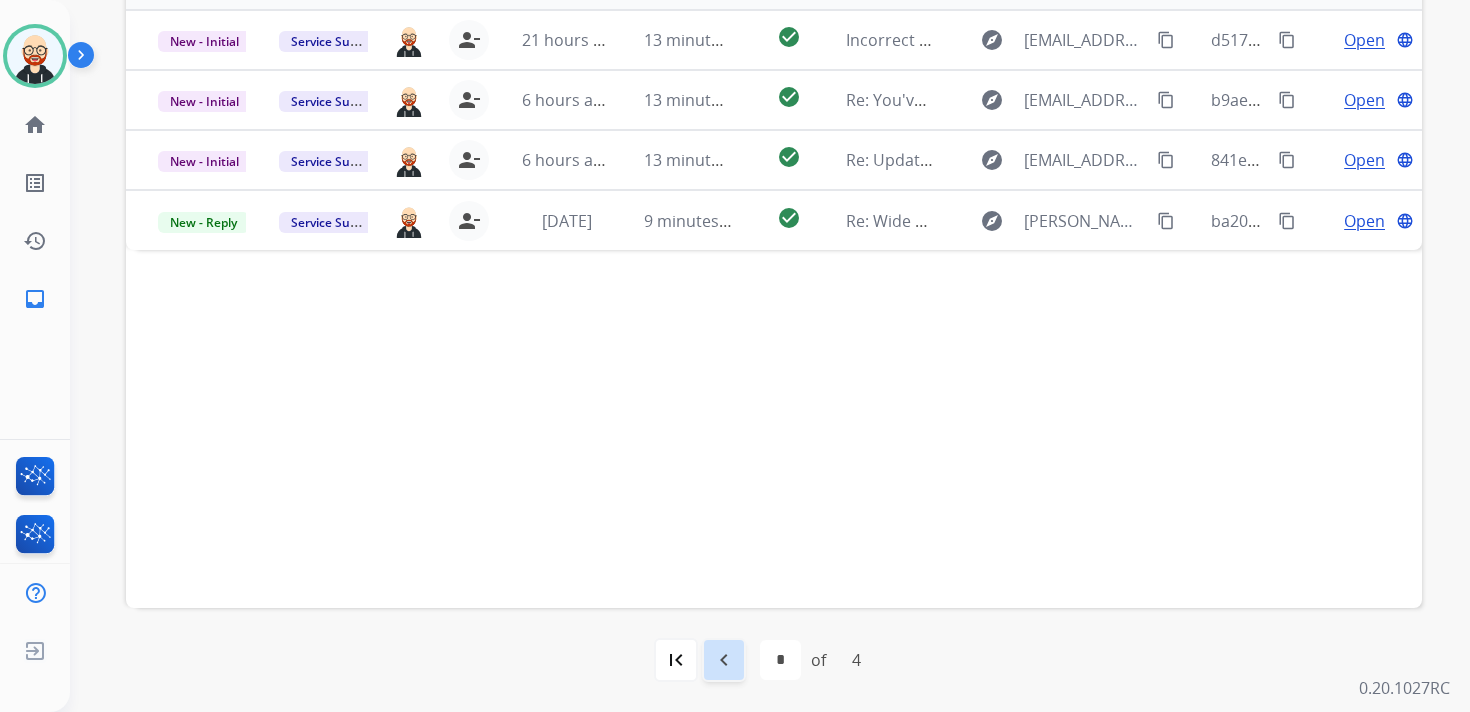 click on "navigate_before" at bounding box center [724, 660] 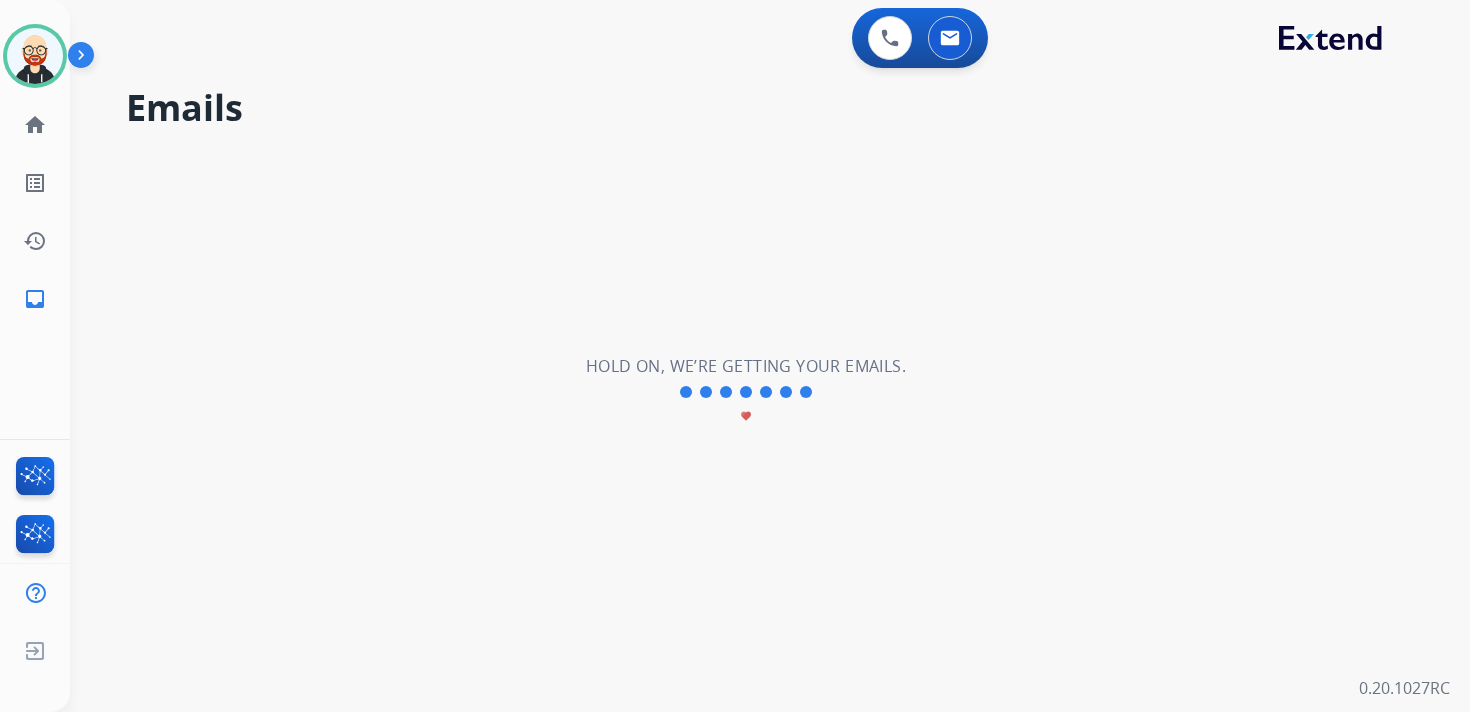 scroll, scrollTop: 0, scrollLeft: 0, axis: both 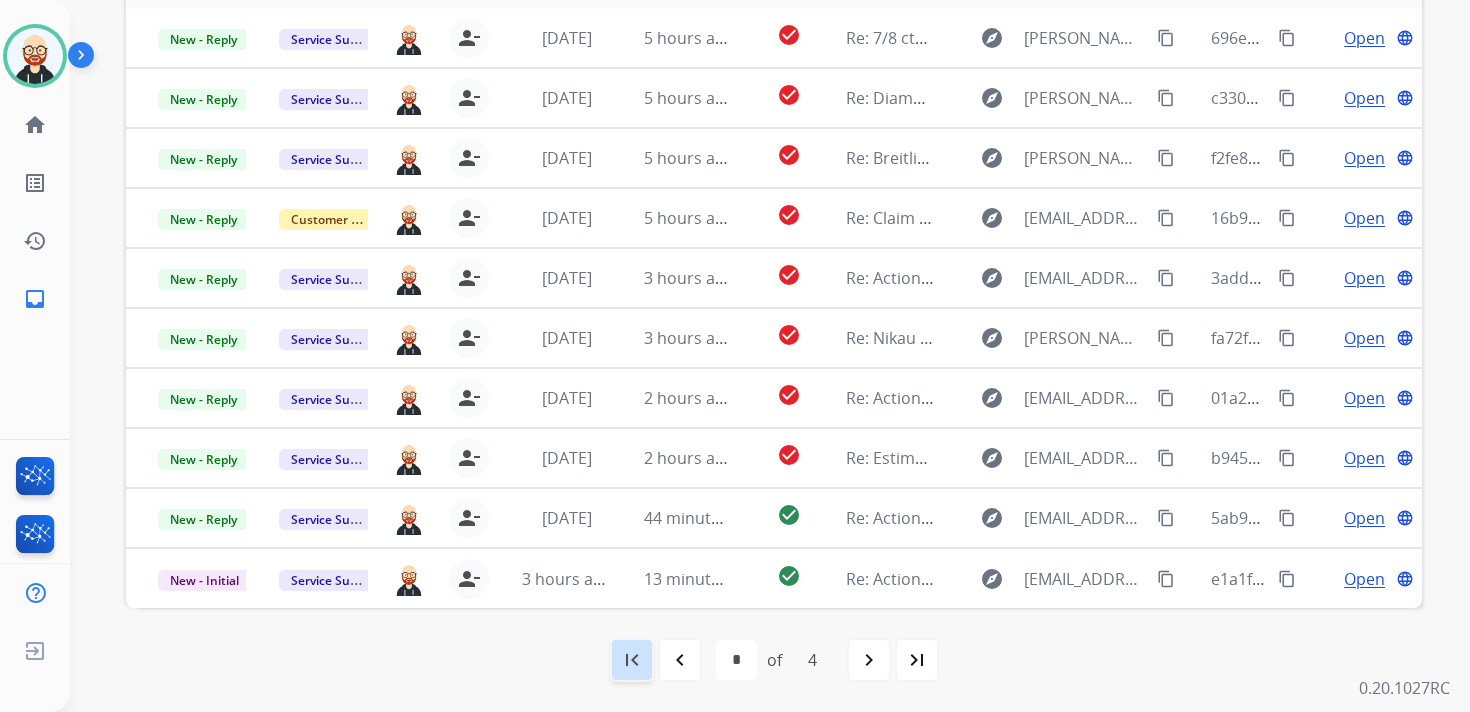 click on "first_page" at bounding box center [632, 660] 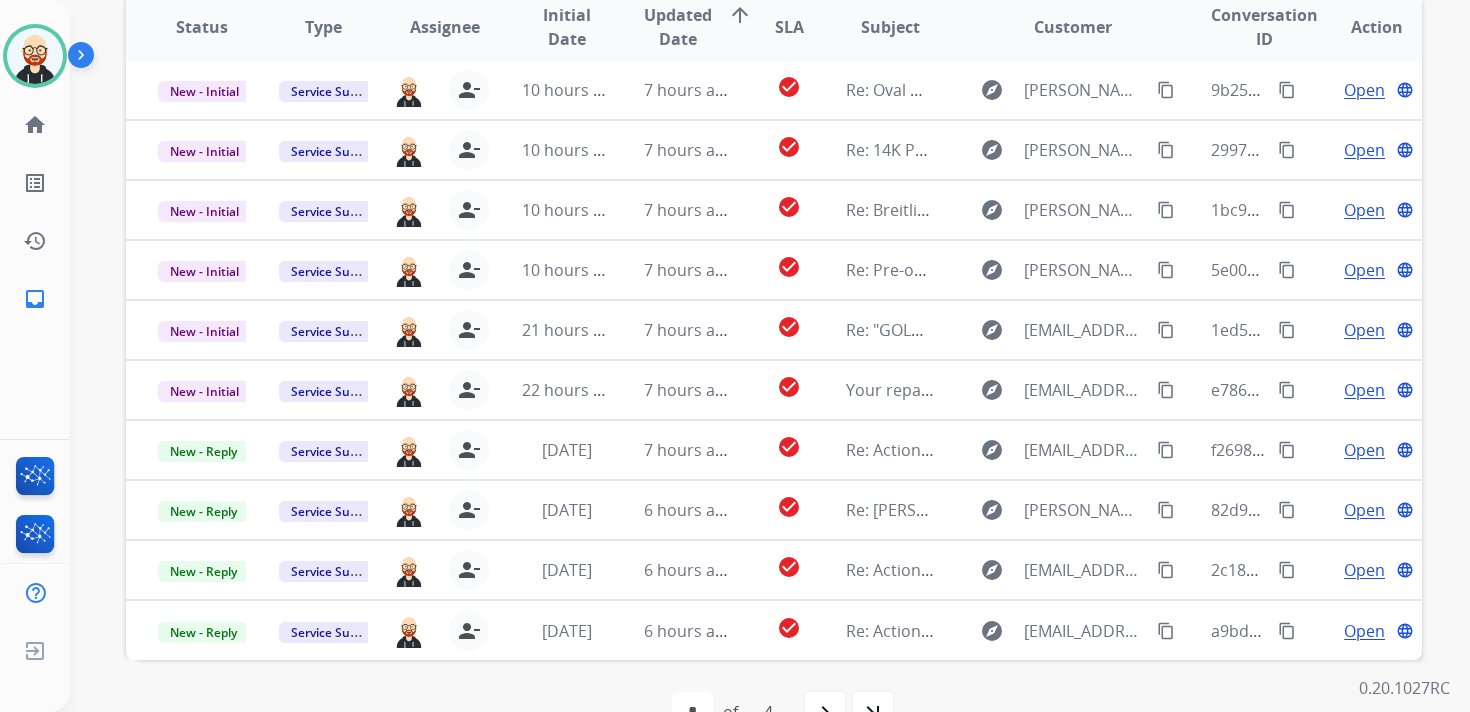 scroll, scrollTop: 425, scrollLeft: 0, axis: vertical 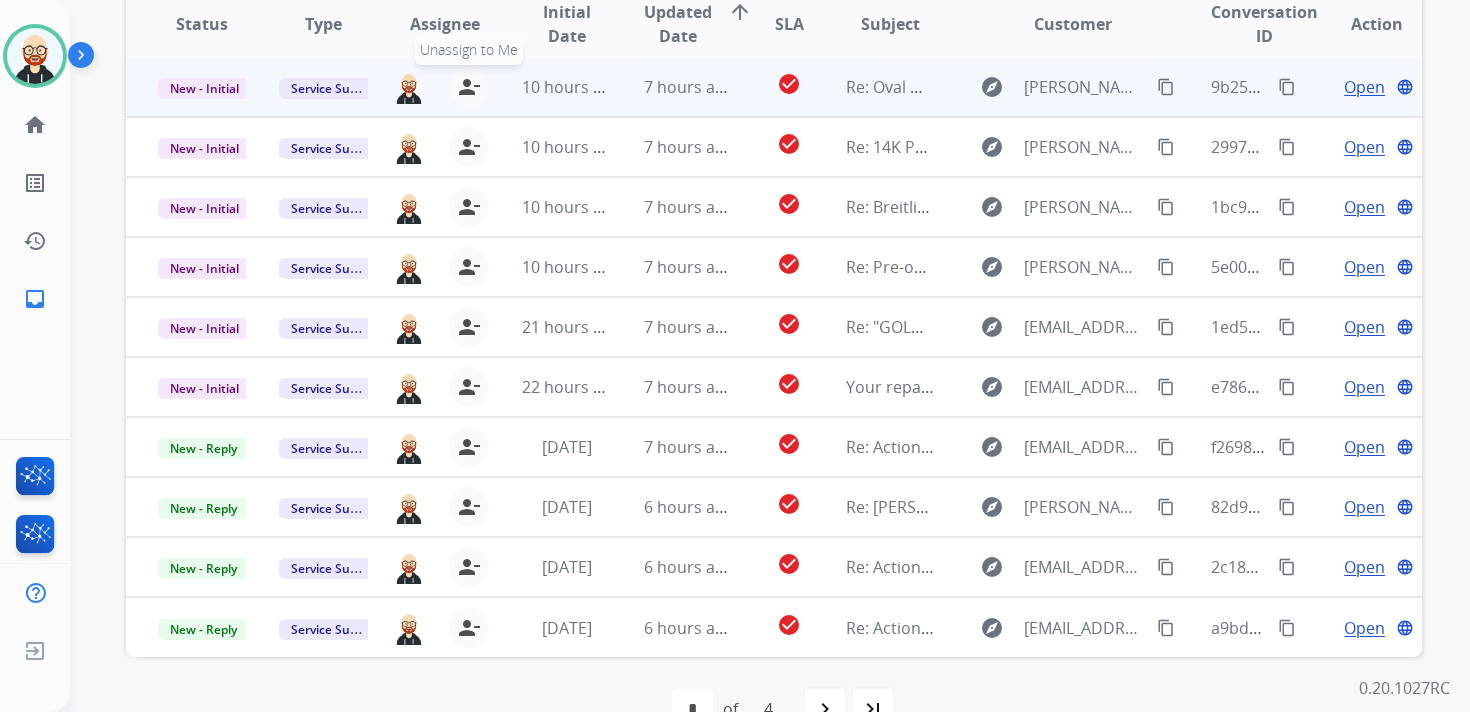 click on "person_remove" at bounding box center [469, 87] 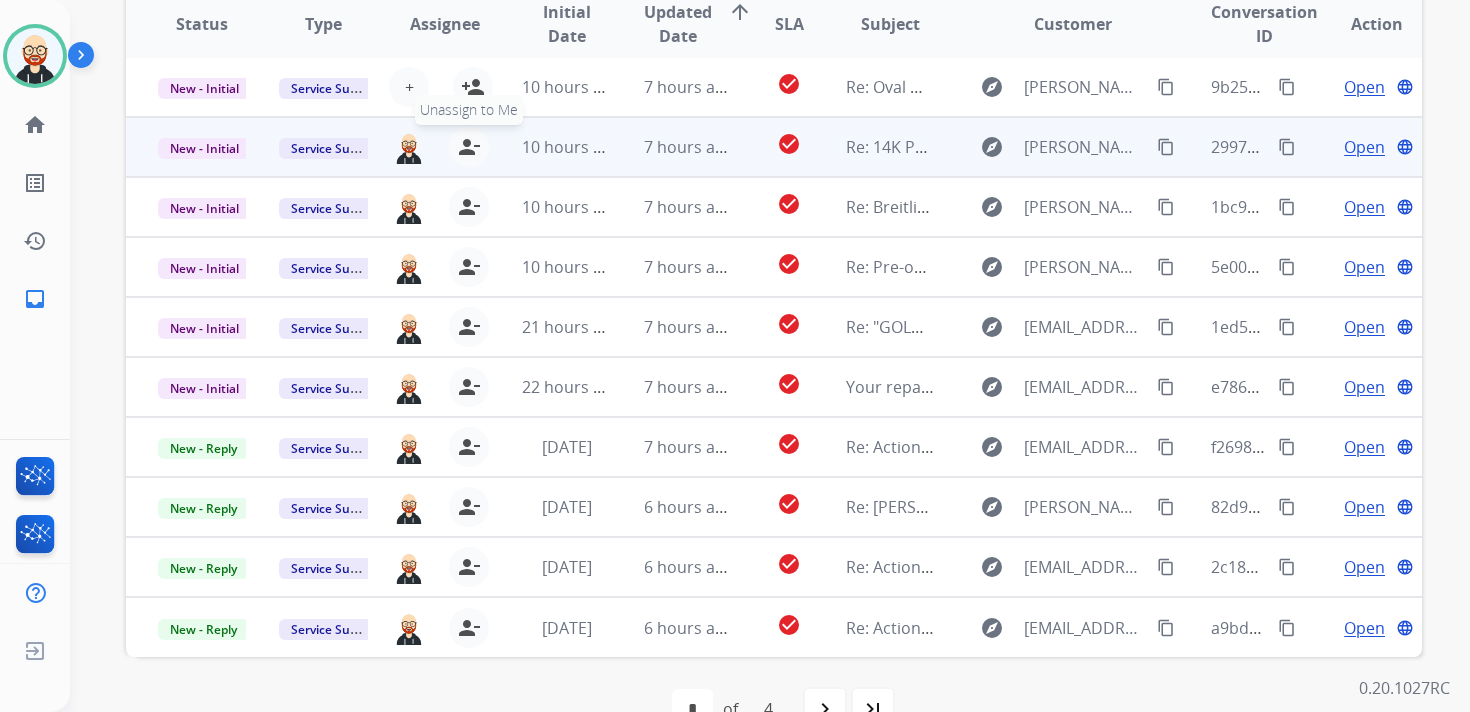 click on "person_remove" at bounding box center (469, 147) 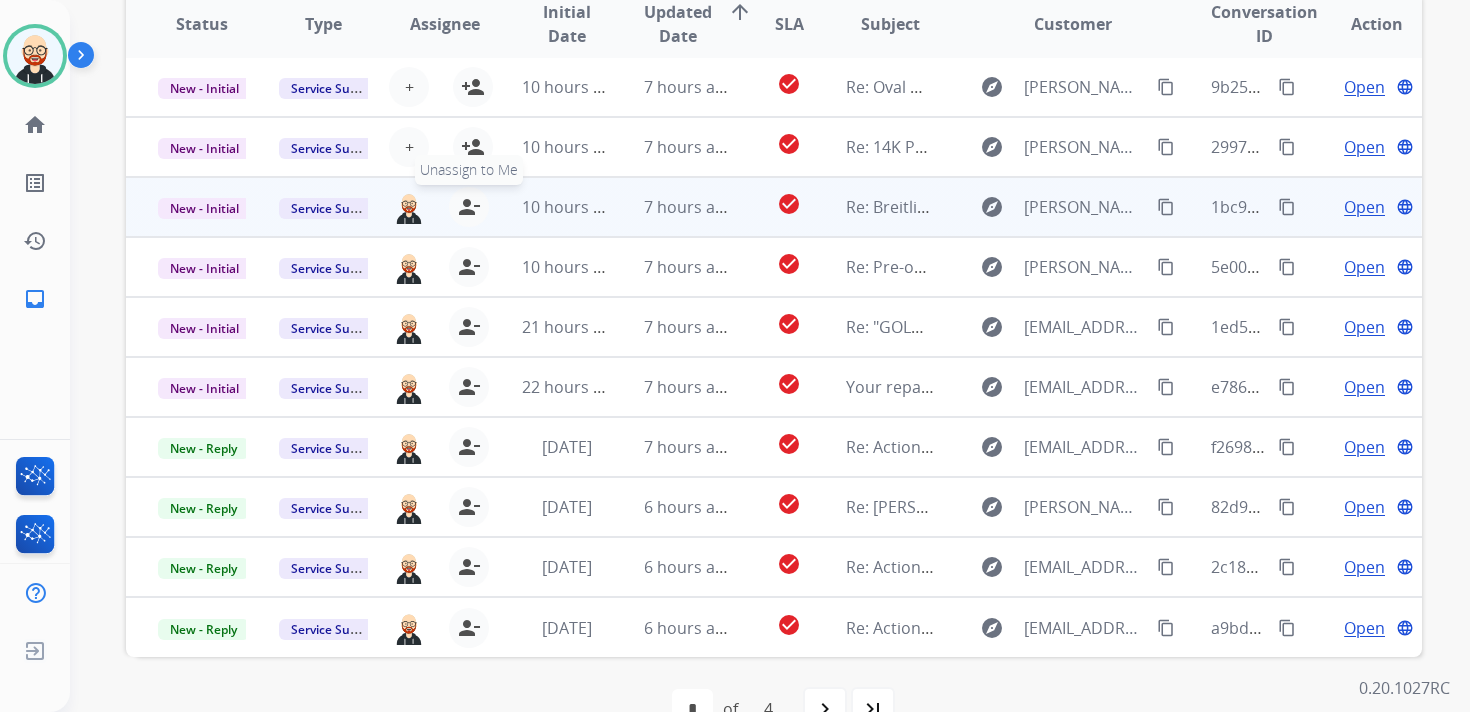 click on "person_remove" at bounding box center [469, 207] 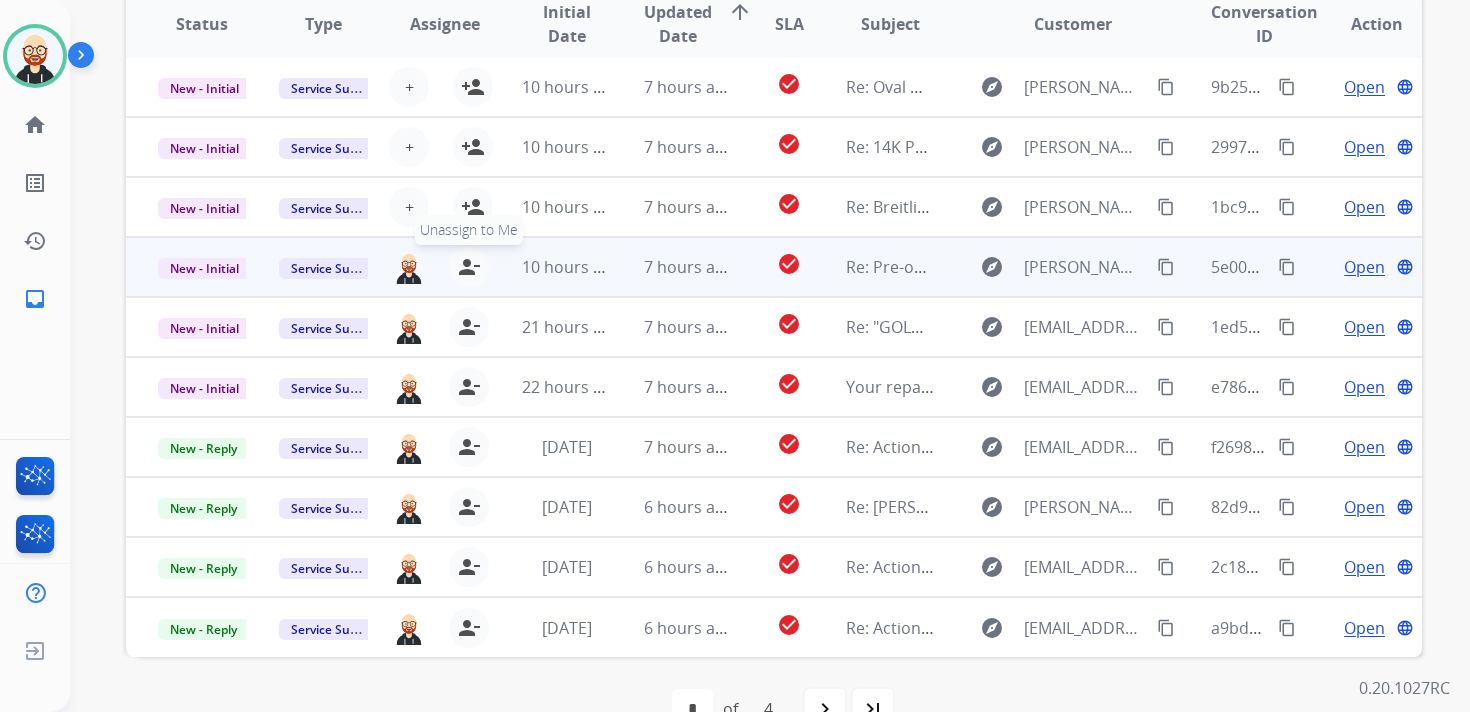 click on "person_remove" at bounding box center [469, 267] 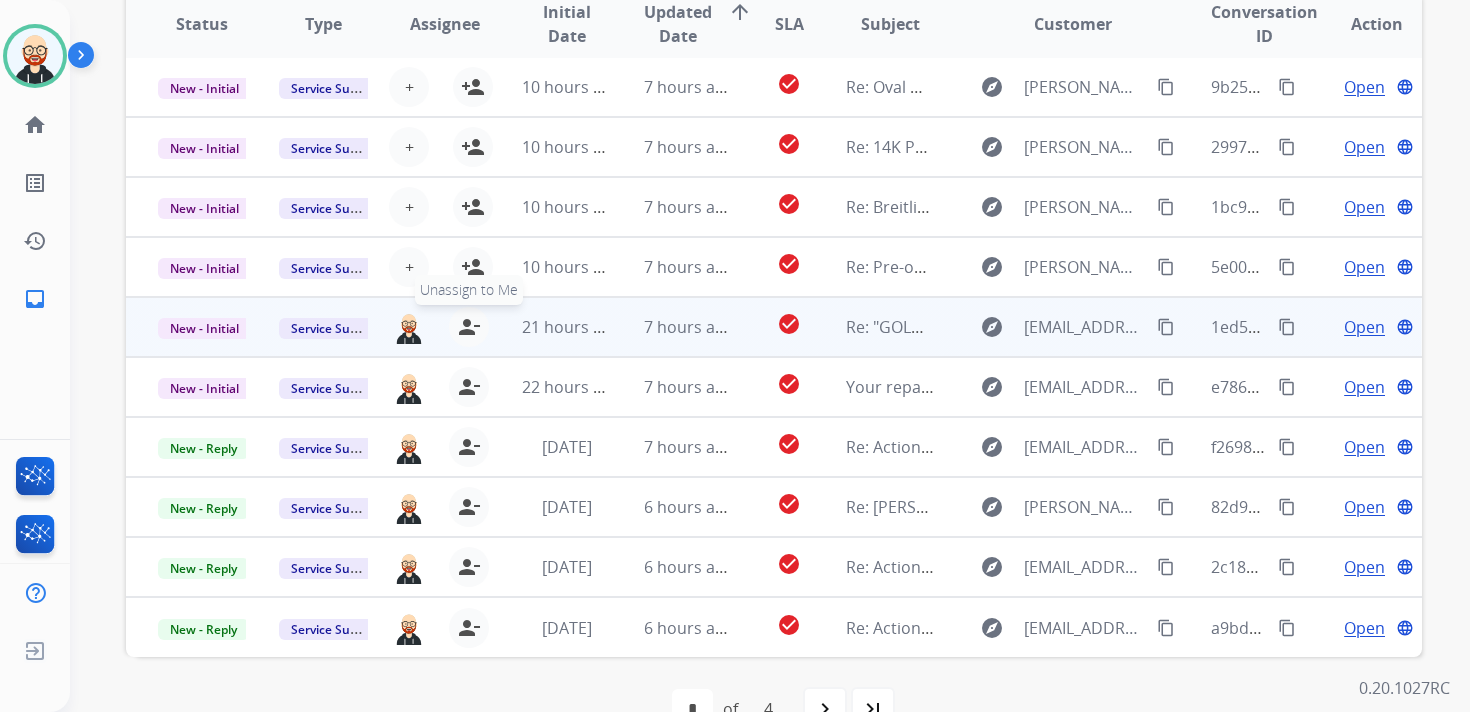 click on "person_remove" at bounding box center [469, 327] 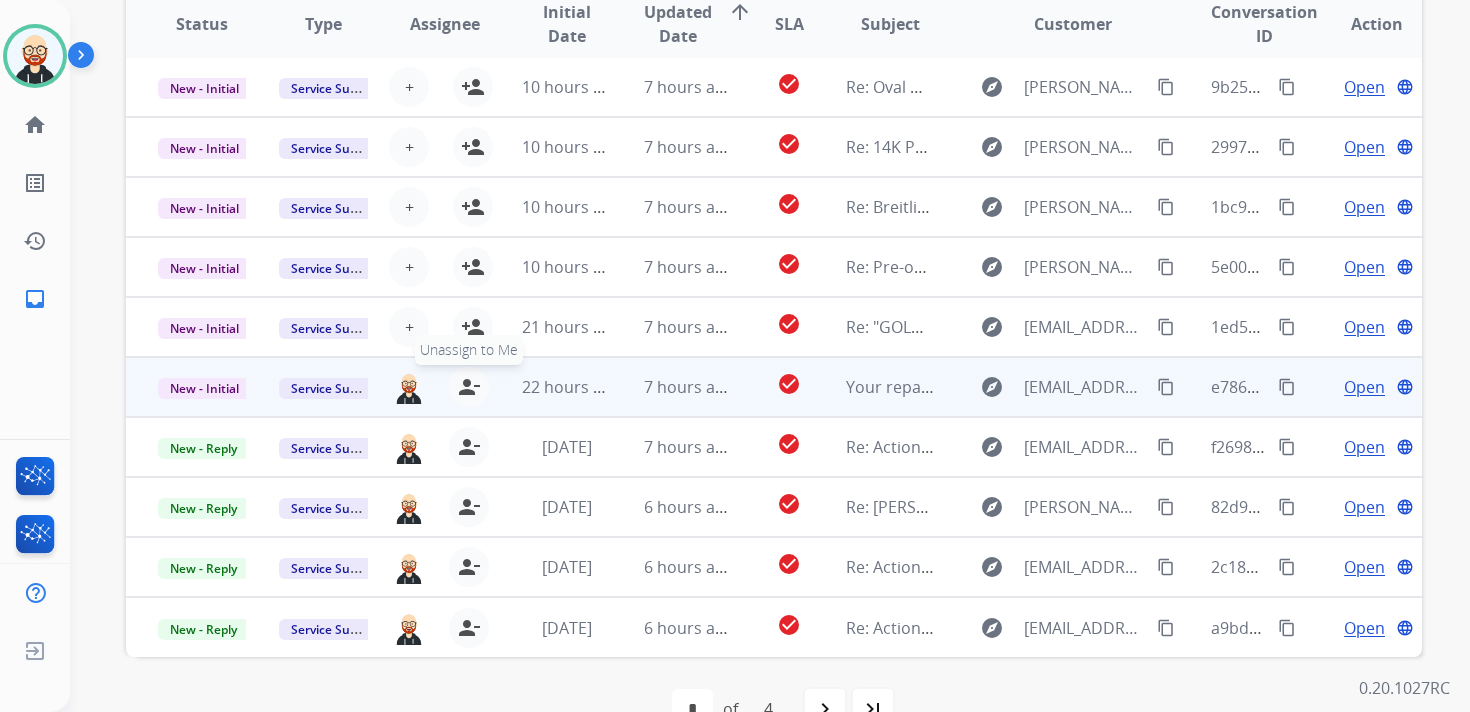 click on "person_remove" at bounding box center [469, 387] 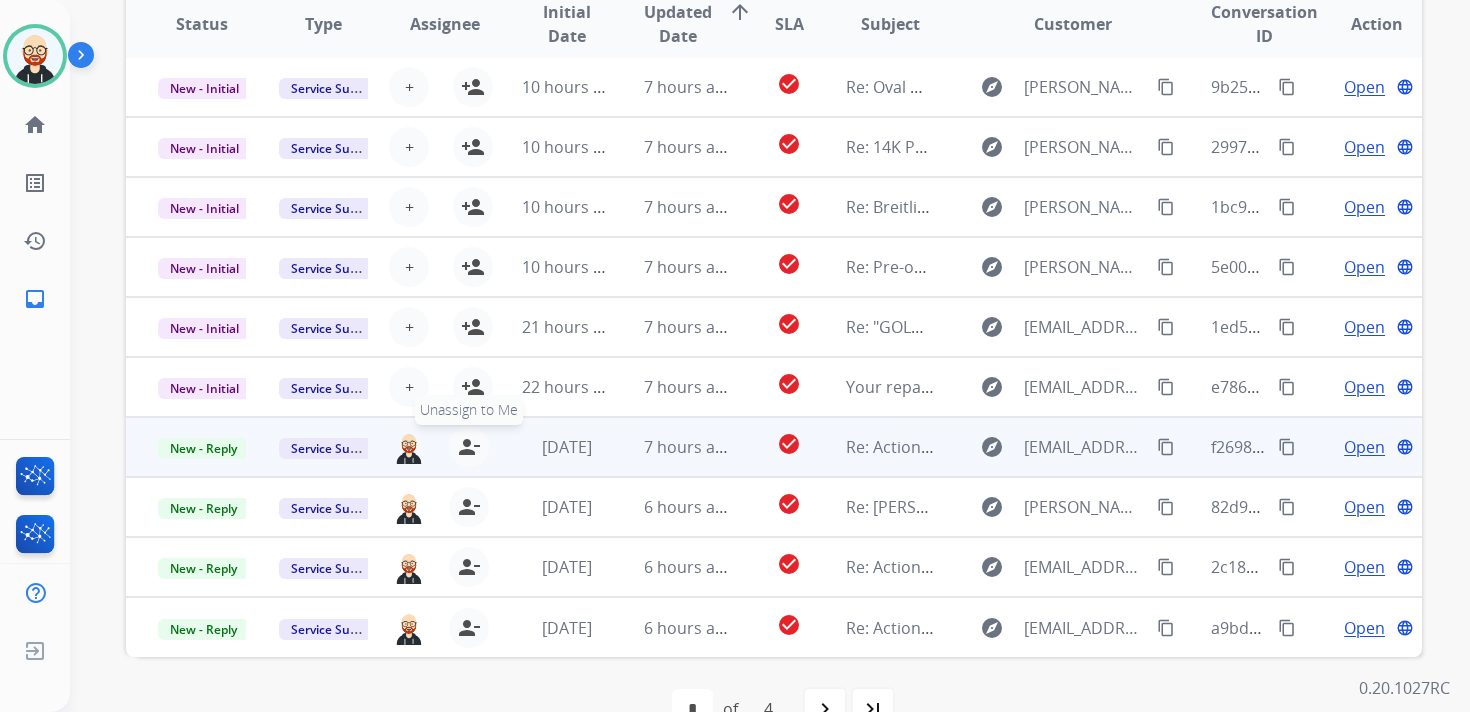 click on "person_remove" at bounding box center (469, 447) 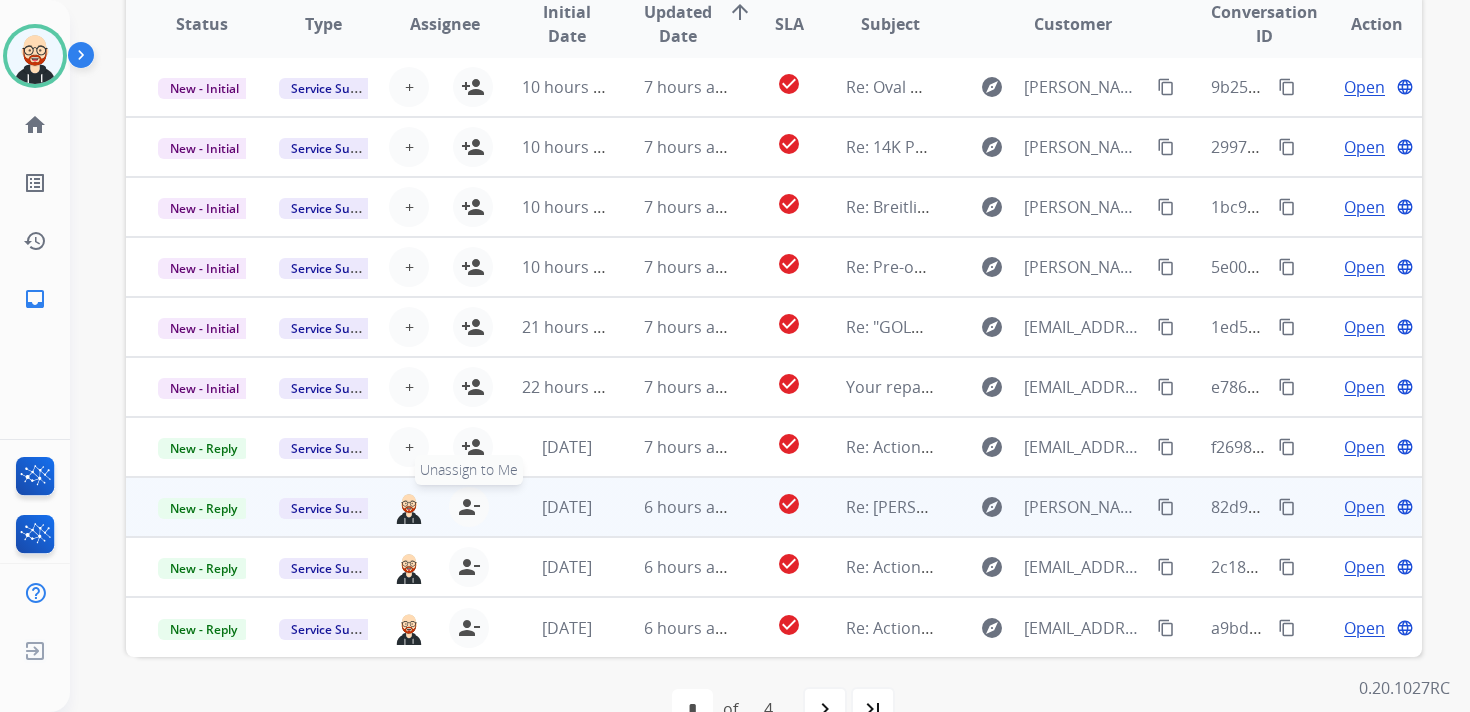 click on "person_remove" at bounding box center [469, 507] 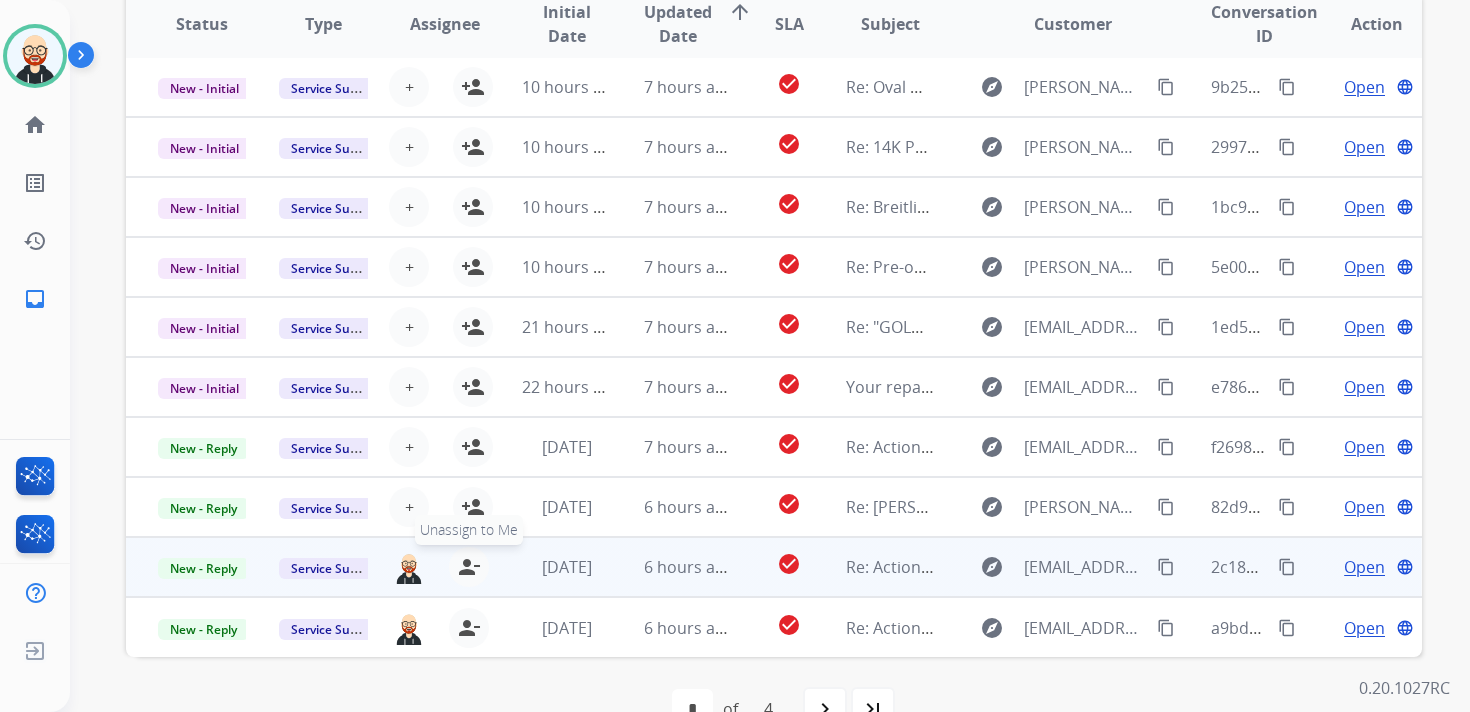 click on "person_remove" at bounding box center (469, 567) 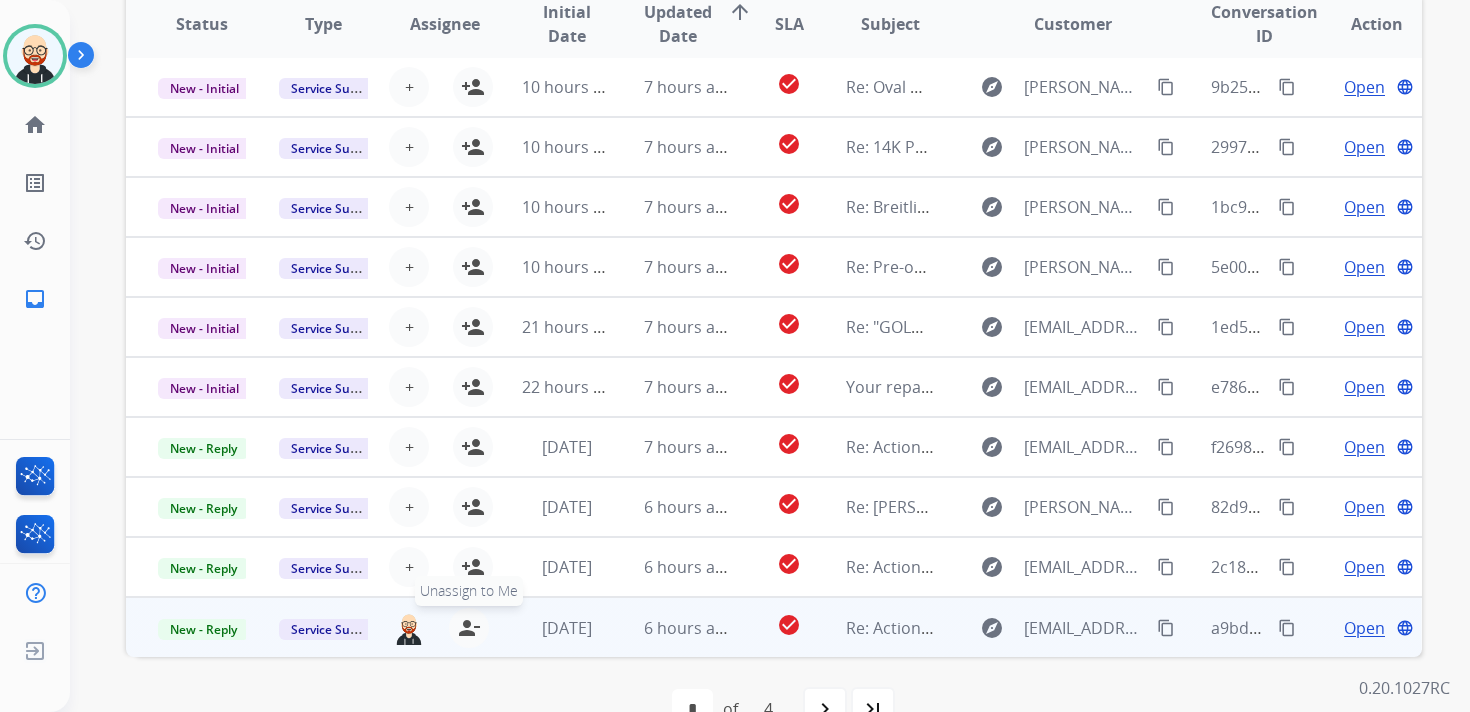 click on "person_remove" at bounding box center [469, 628] 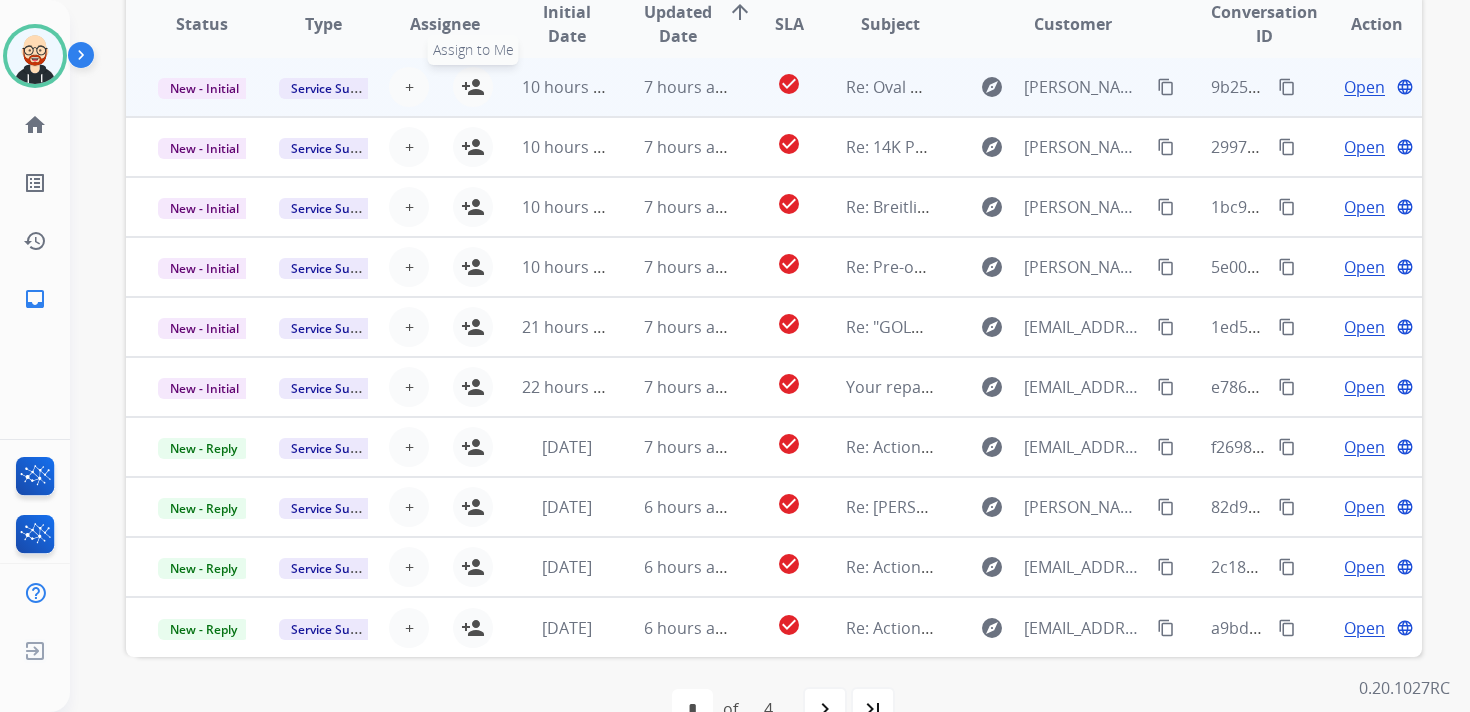 click on "person_add" at bounding box center [473, 87] 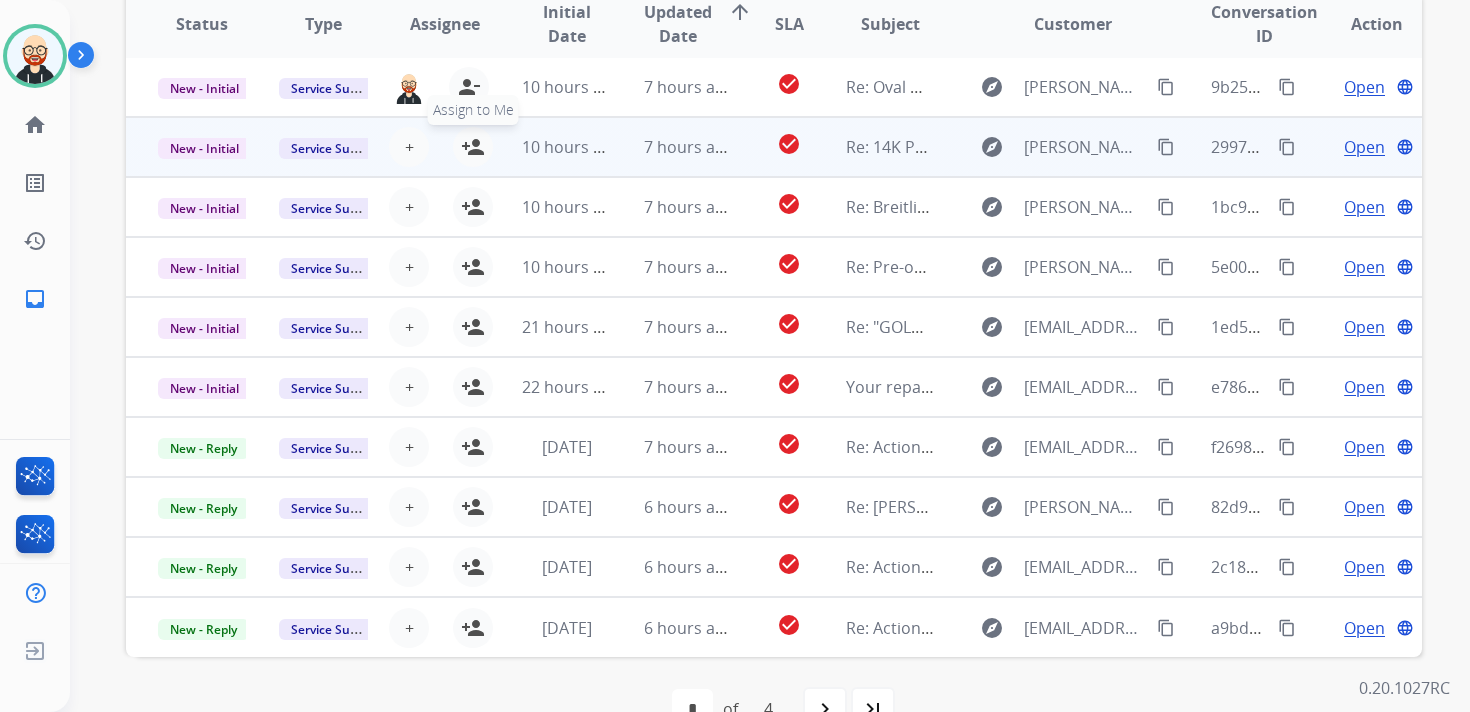 click on "person_add" at bounding box center [473, 147] 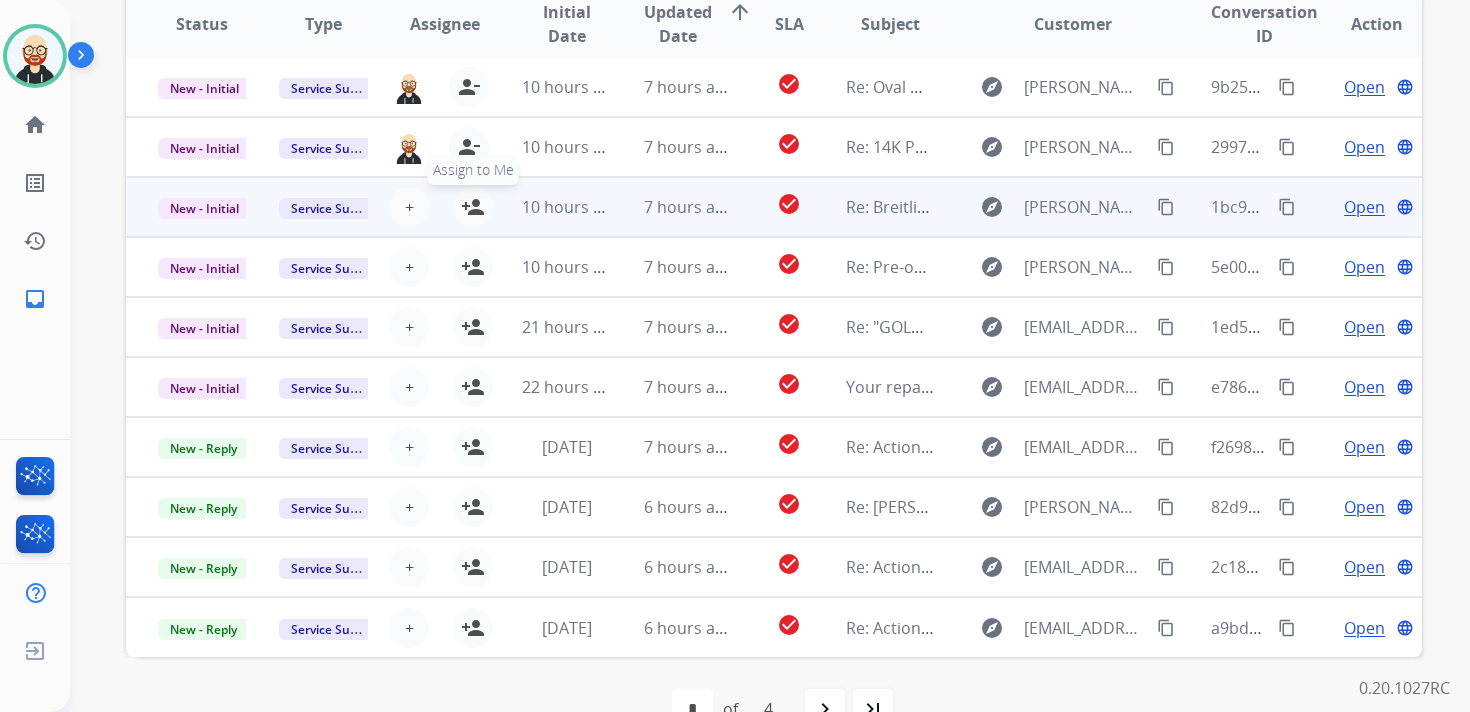 click on "person_add" at bounding box center (473, 207) 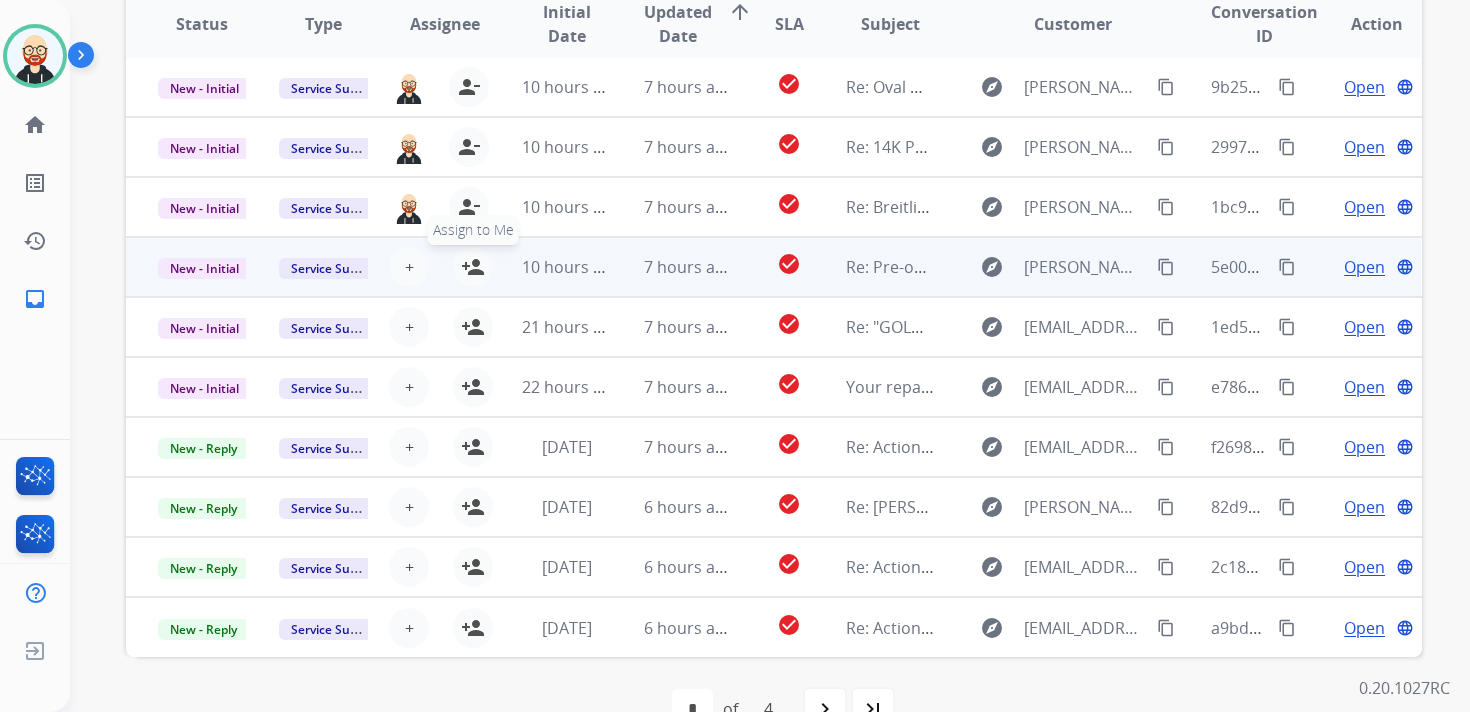 click on "person_add" at bounding box center (473, 267) 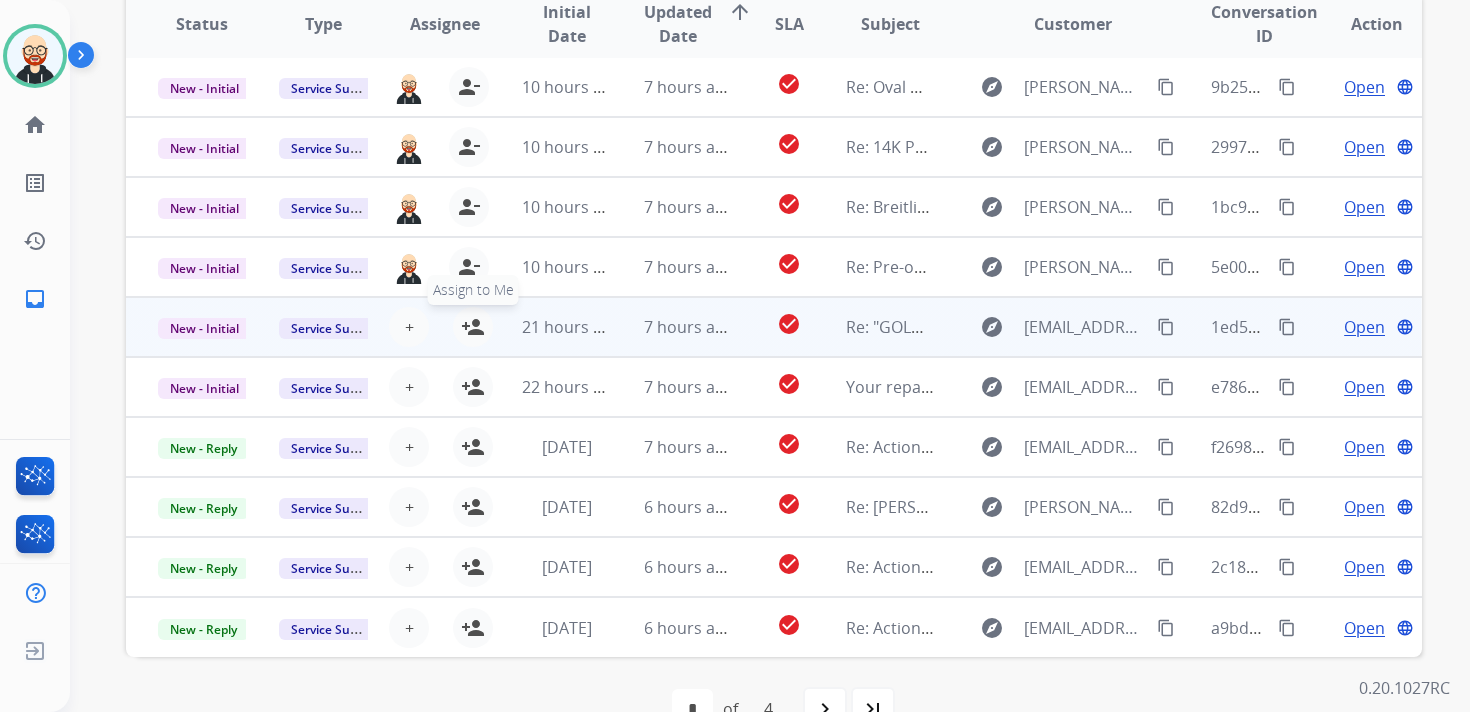 click on "person_add" at bounding box center [473, 327] 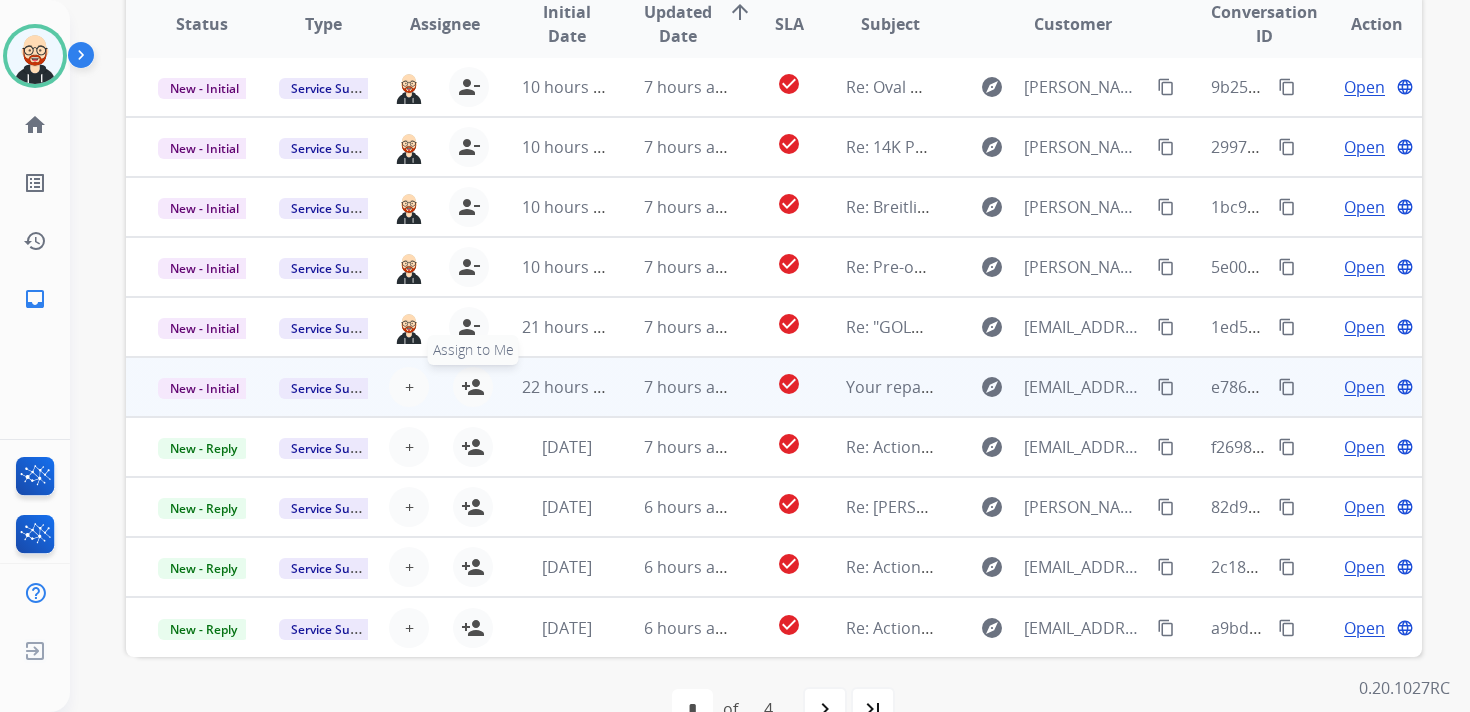 click on "person_add" at bounding box center (473, 387) 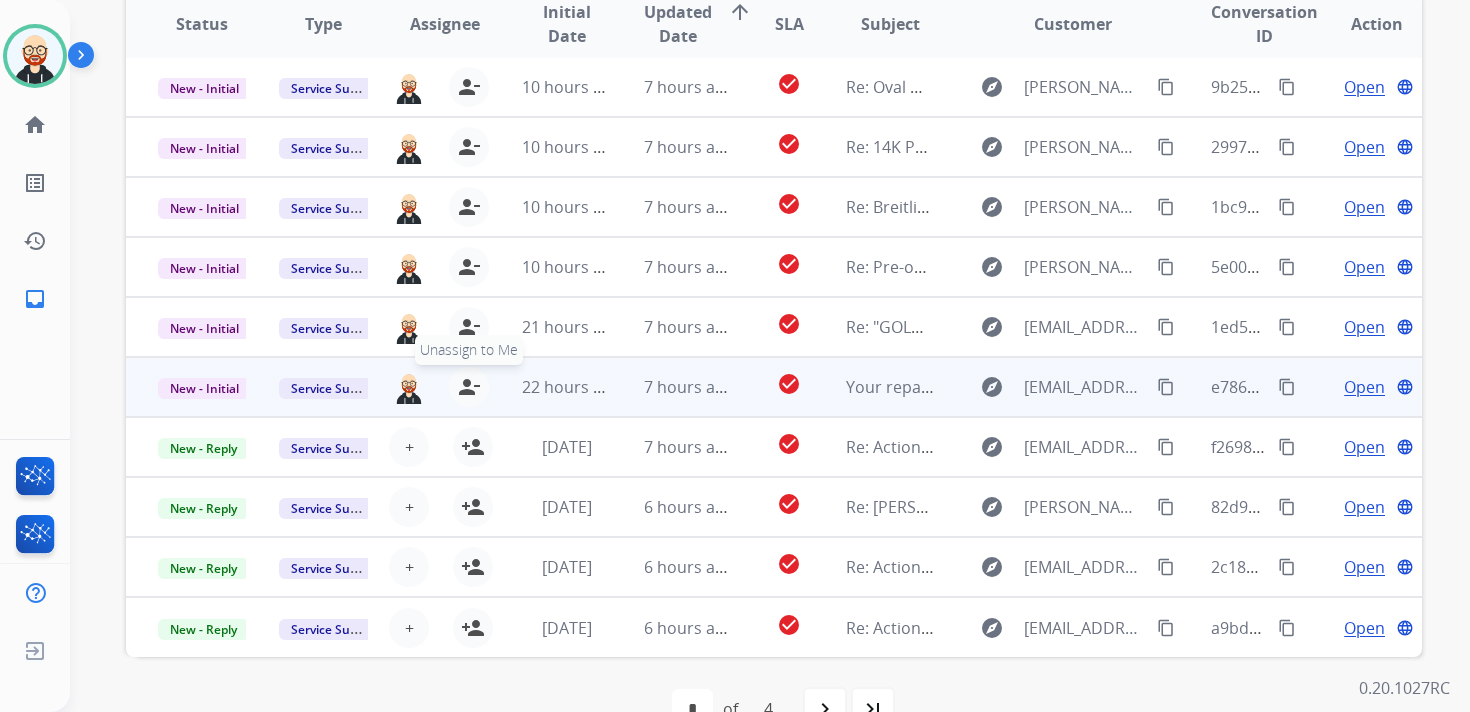 click on "person_remove" at bounding box center [469, 387] 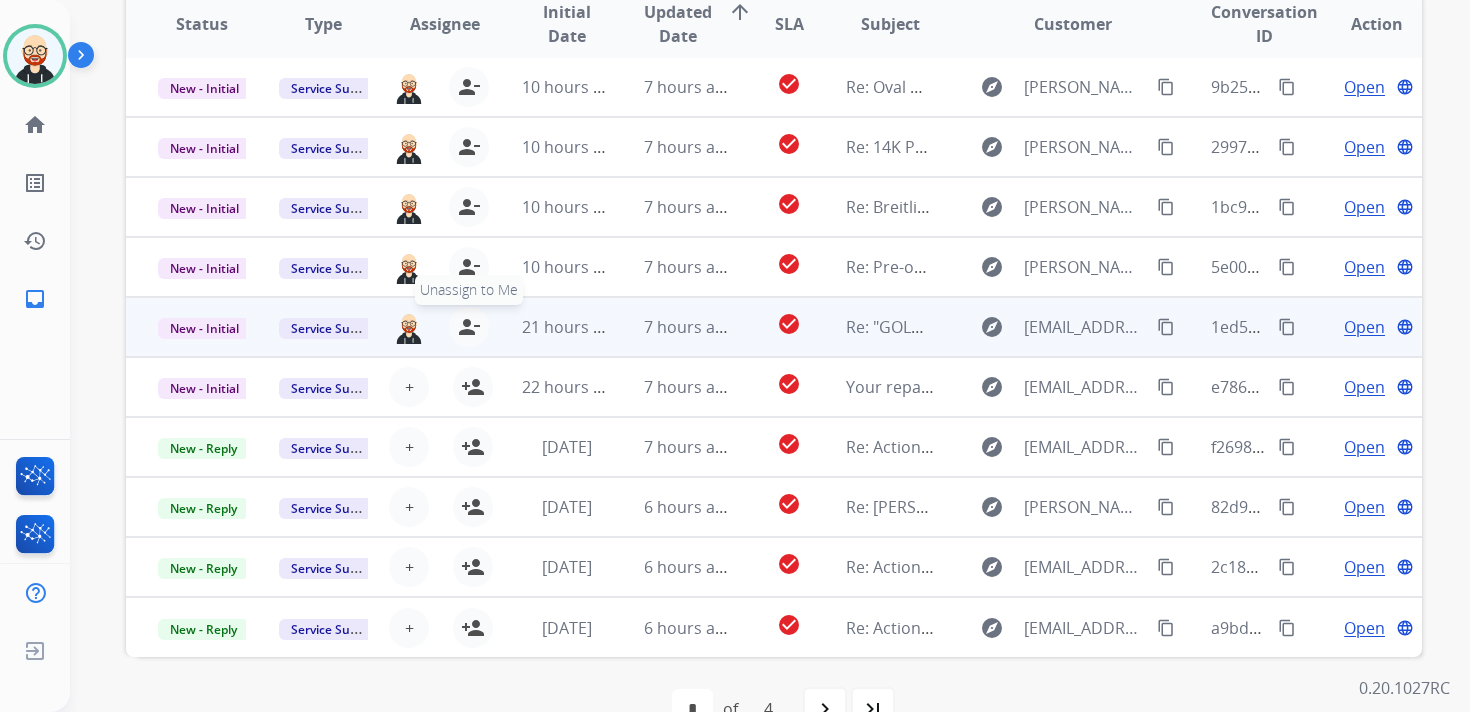 click on "person_remove" at bounding box center [469, 327] 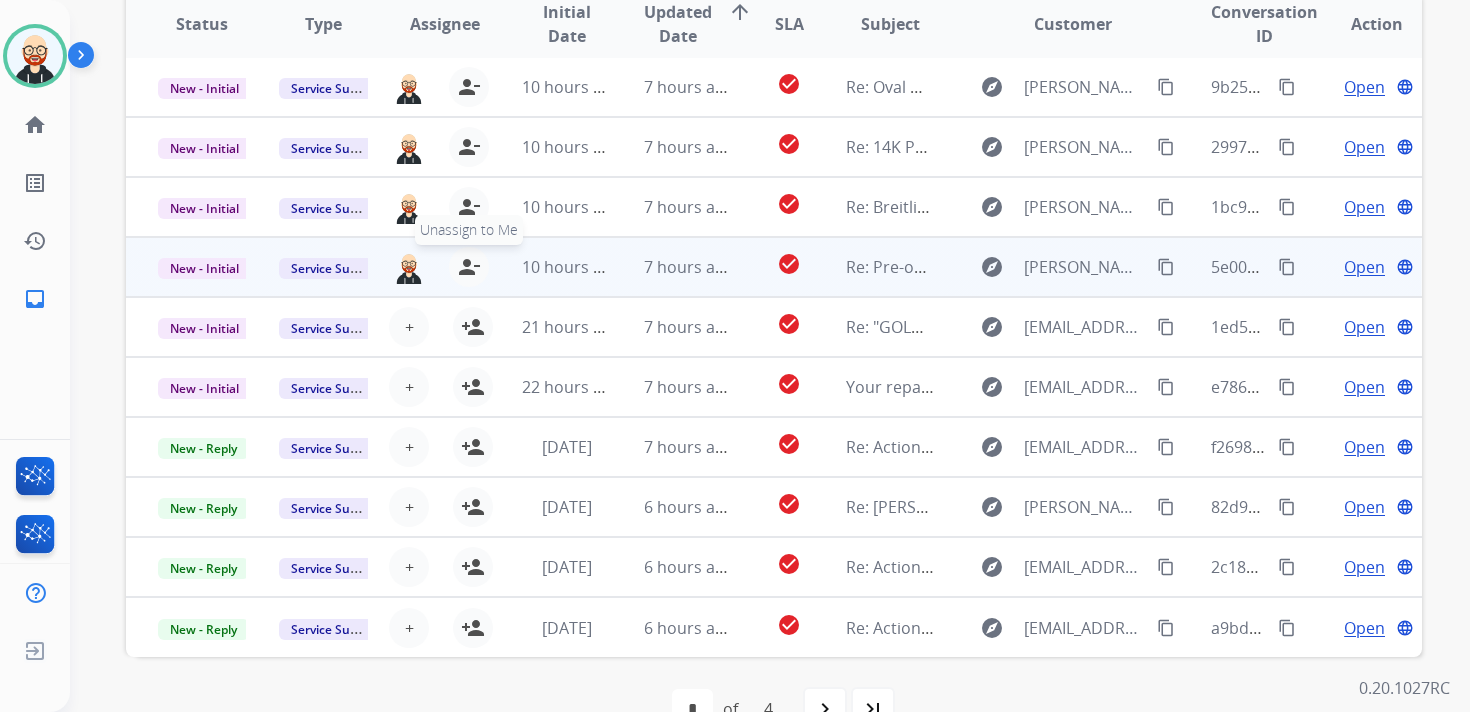 click on "person_remove" at bounding box center [469, 267] 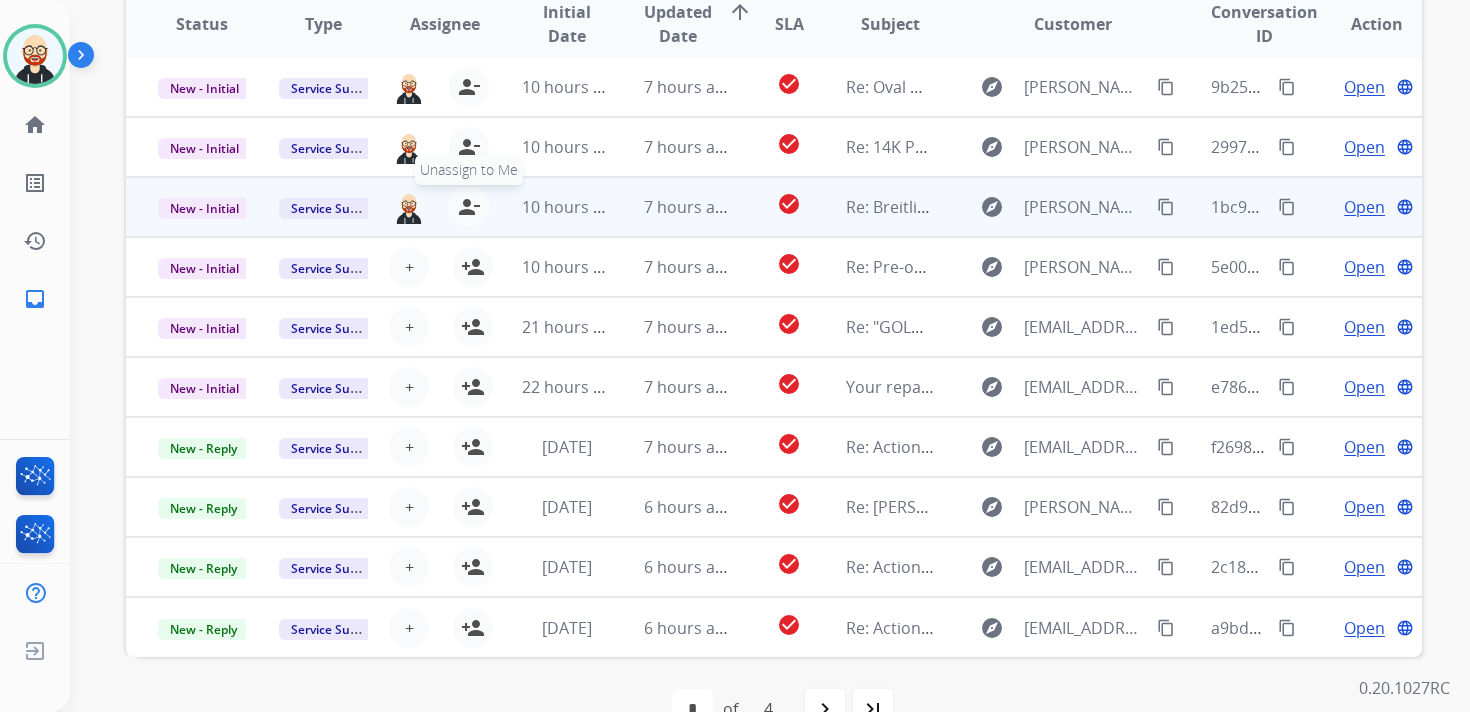 click on "person_remove" at bounding box center [469, 207] 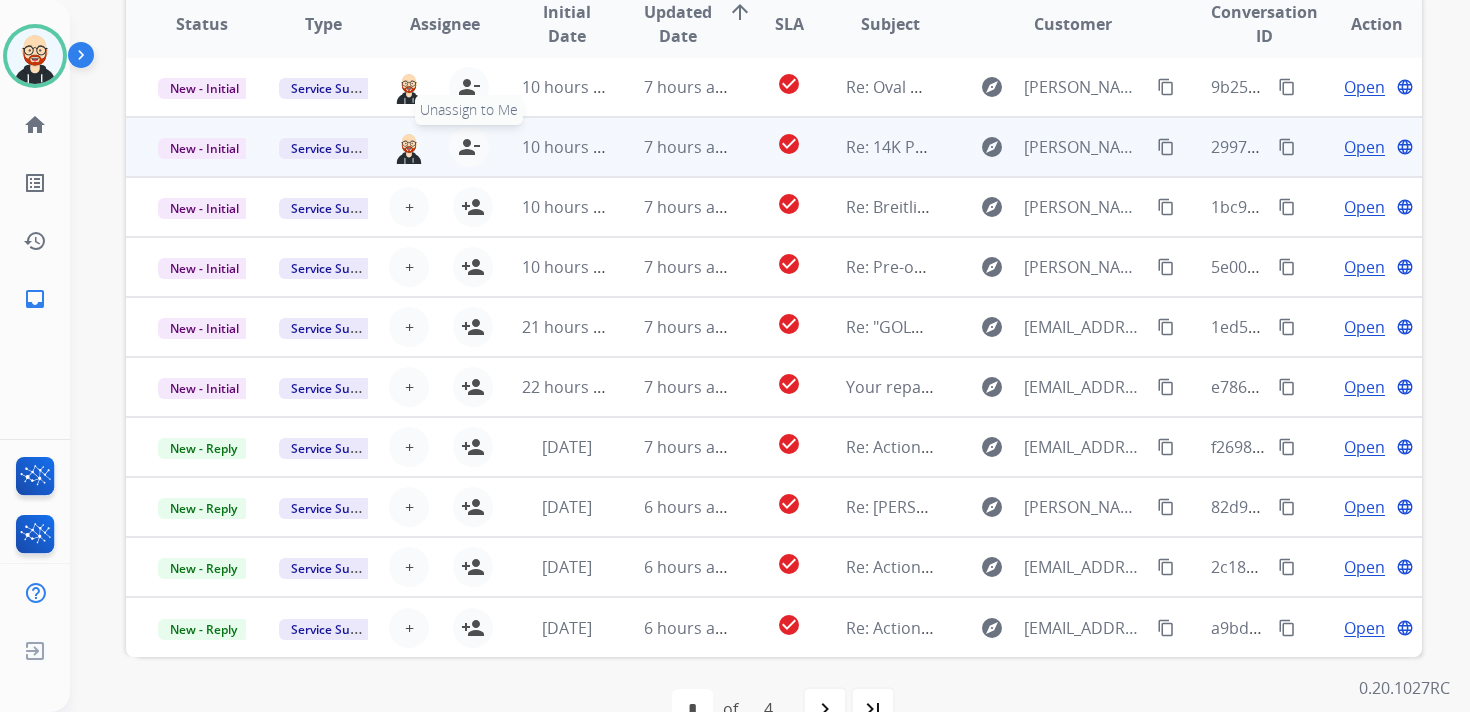 click on "Status Type Assignee Initial Date Updated Date arrow_upward SLA Subject Customer Conversation ID Action New - Initial Service Support ezra.barnes@extend.com person_remove Unassign to Me 10 hours ago 7 hours ago check_circle  Re: Oval Halo Cathedral Engagement Ring has been delivered for servicing  explore kris@jewel-craft.com content_copy  9b25de04-45ab-4243-8991-c8acb40d9faf  content_copy Open language New - Initial Service Support ezra.barnes@extend.com person_remove Unassign to Me 10 hours ago 7 hours ago check_circle  Re: 14K POL VIRGIN MARY & CROSS STATION ANKLET 9+1EX has been delivered for servicing  explore kris@jewel-craft.com content_copy  299749f0-ff20-438d-b43c-69e136b87e20  content_copy Open language New - Initial Service Support + Select agent person_add Assign to Me 10 hours ago 7 hours ago check_circle  Re: Breitling Premier B15 Duograph Chronograph Automatic Blue Dial Mens Watch AB1510171C1P1 has been delivered for servicing  explore kris@jewel-craft.com content_copy content_copy Open + Open" at bounding box center (774, 322) 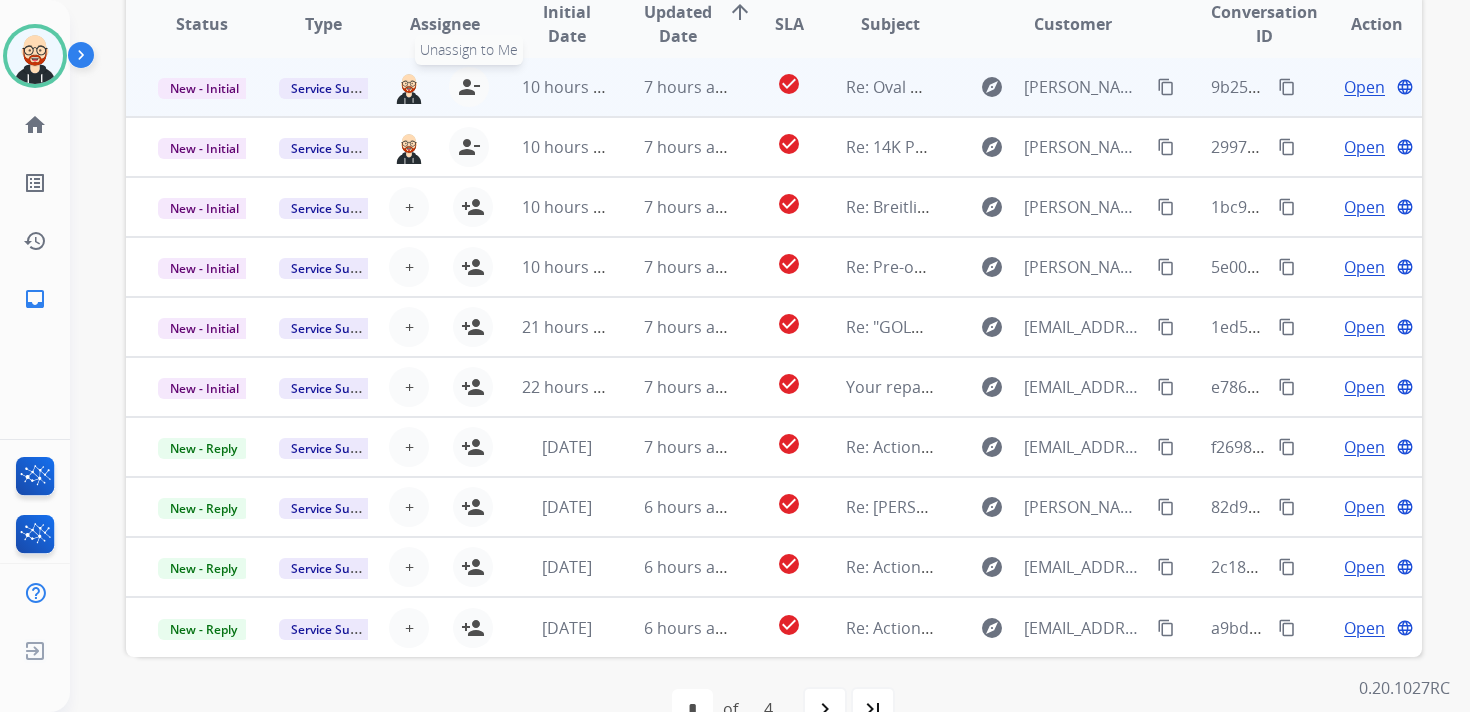 click on "person_remove" at bounding box center [469, 87] 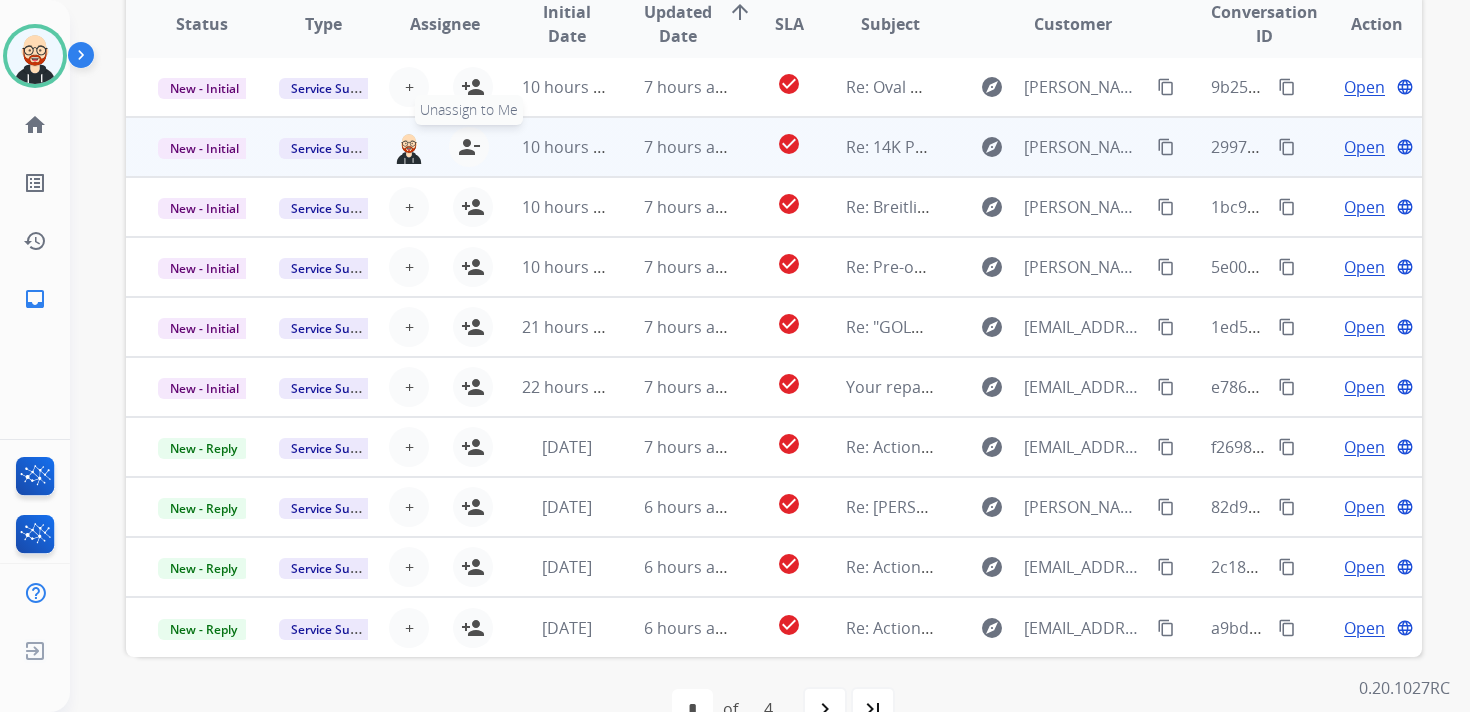 click on "person_remove" at bounding box center (469, 147) 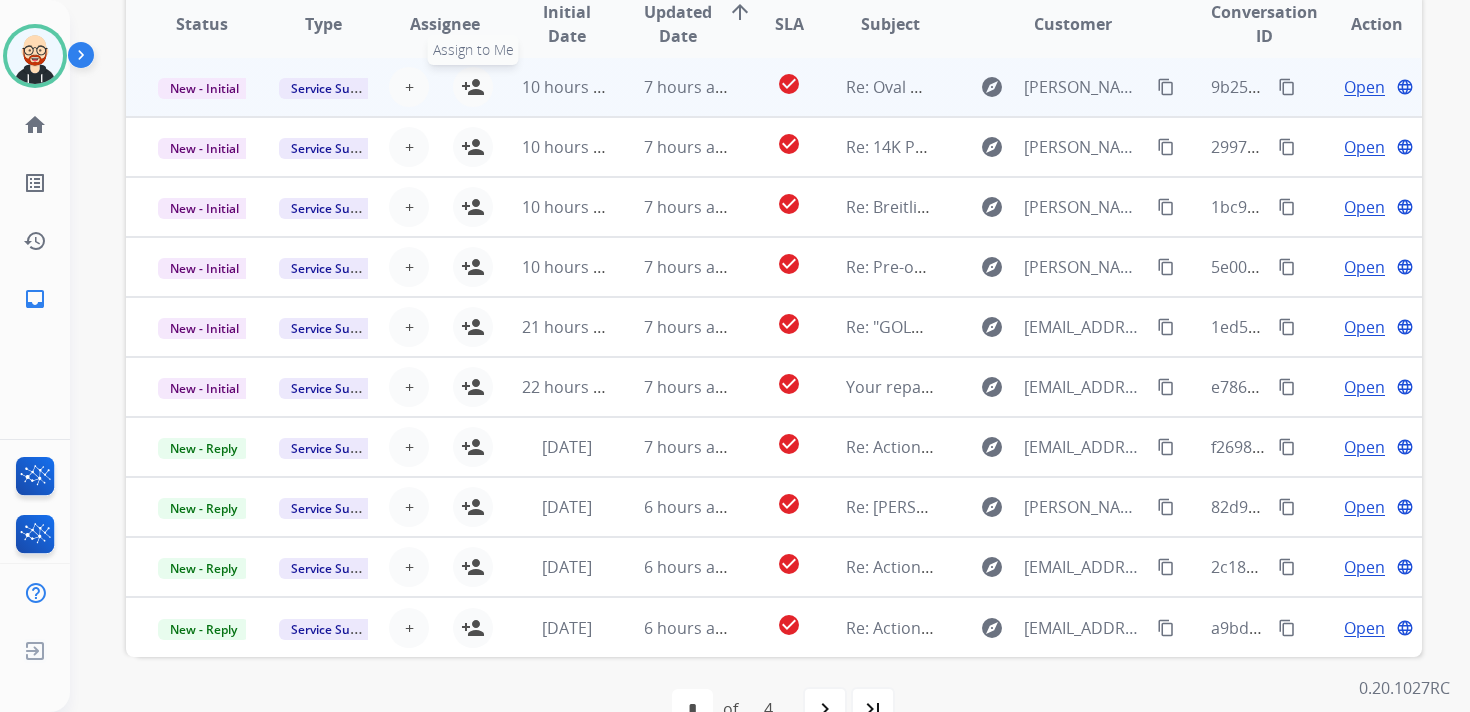 click on "person_add" at bounding box center [473, 87] 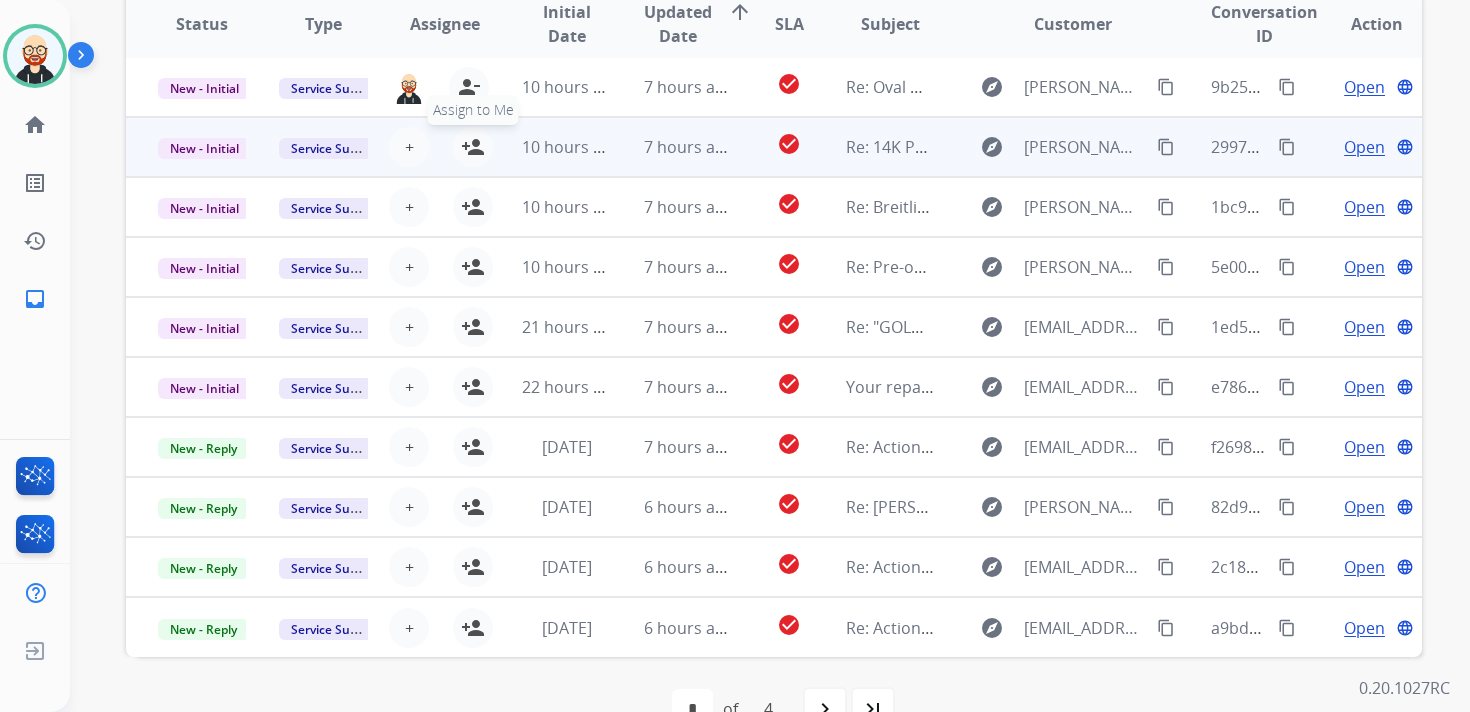 click on "person_add" at bounding box center (473, 147) 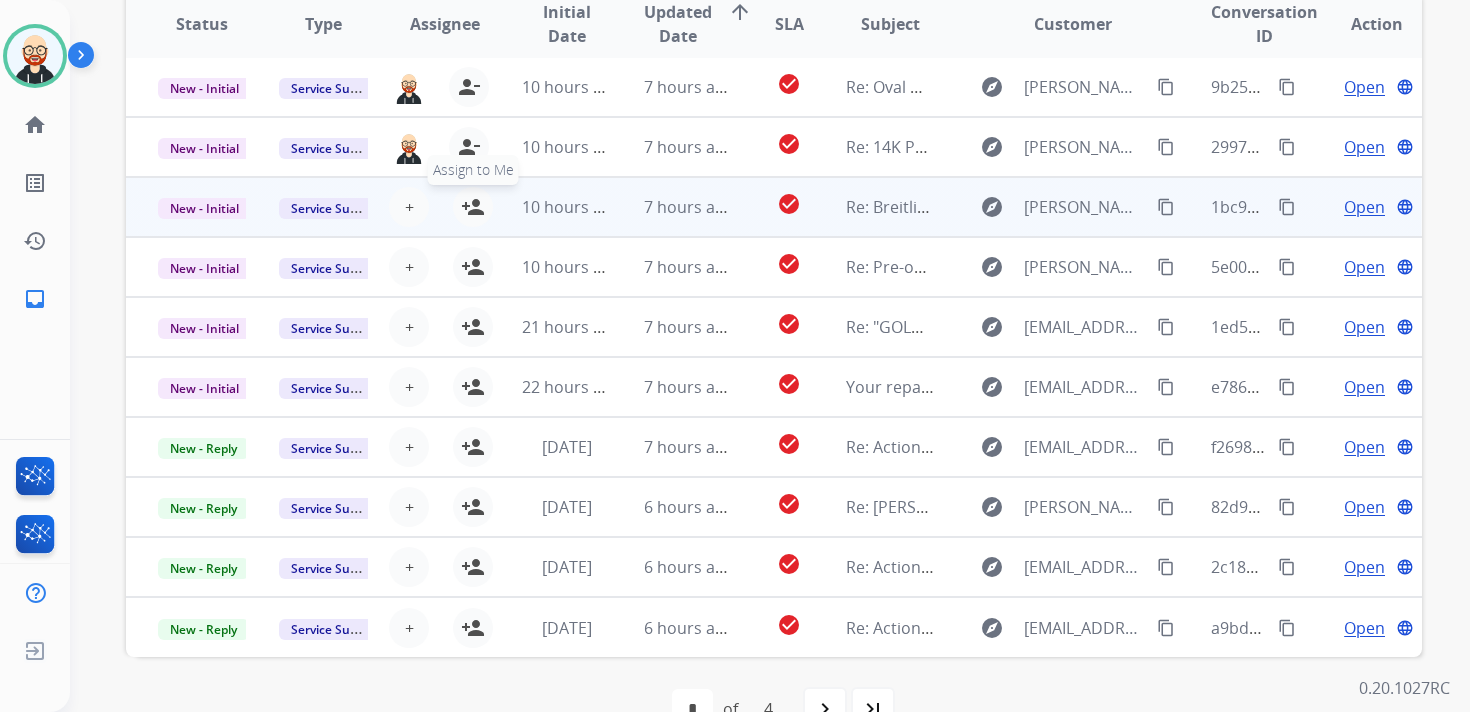 click on "person_add" at bounding box center [473, 207] 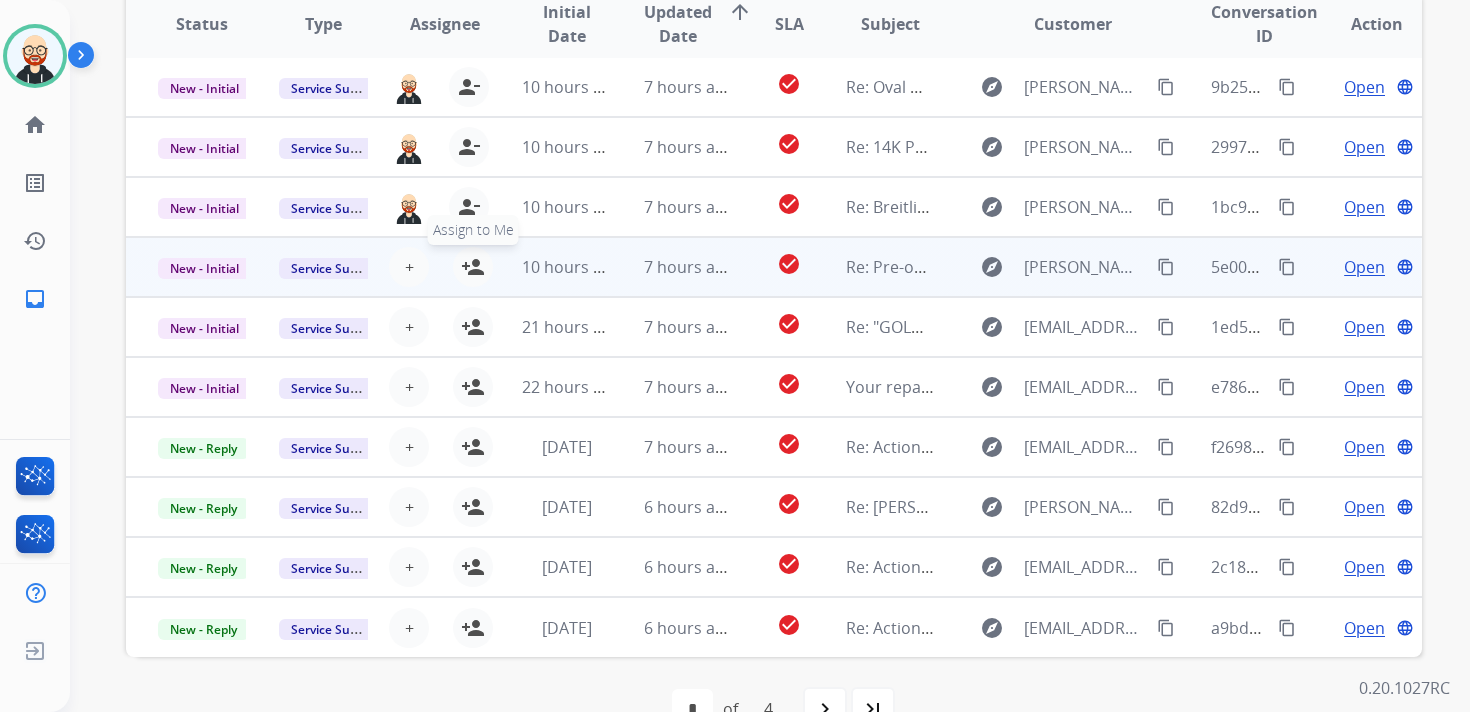 click on "person_add" at bounding box center [473, 267] 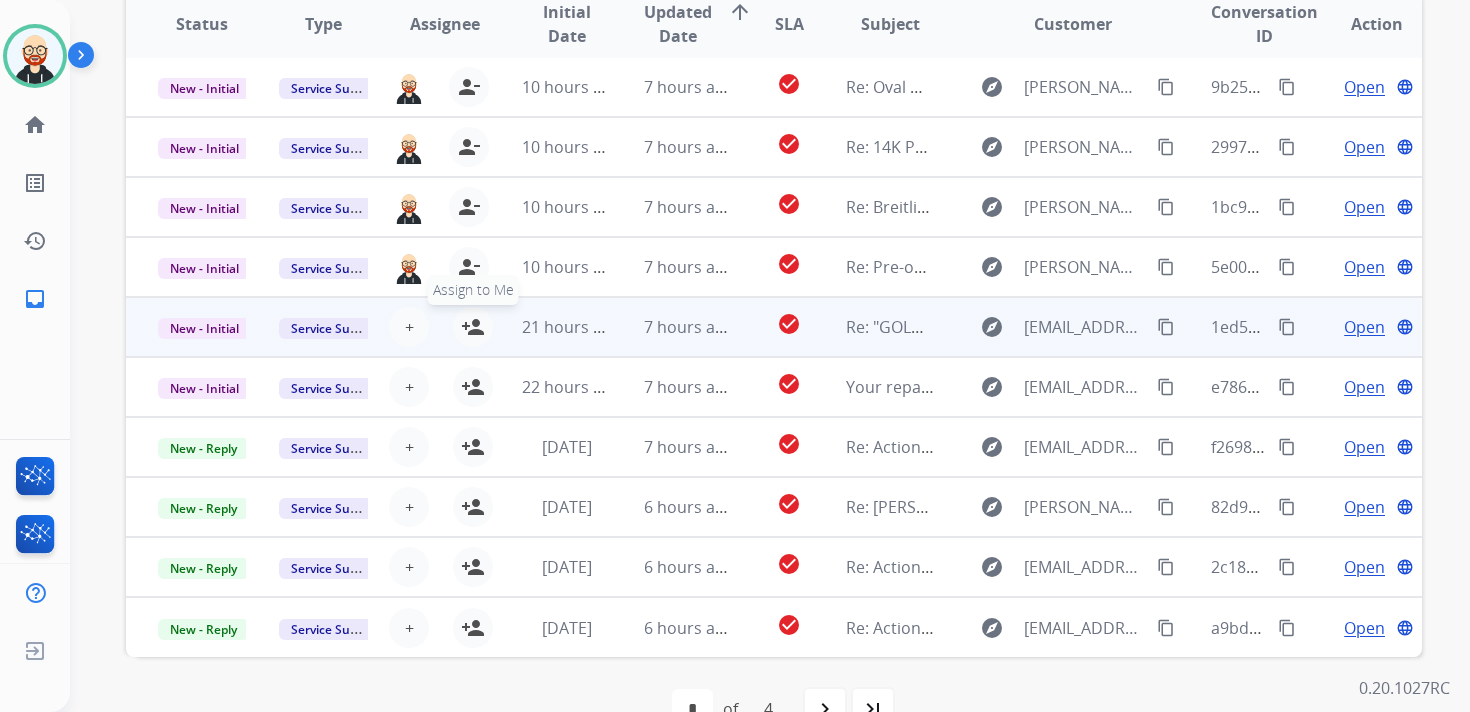 click on "person_add" at bounding box center [473, 327] 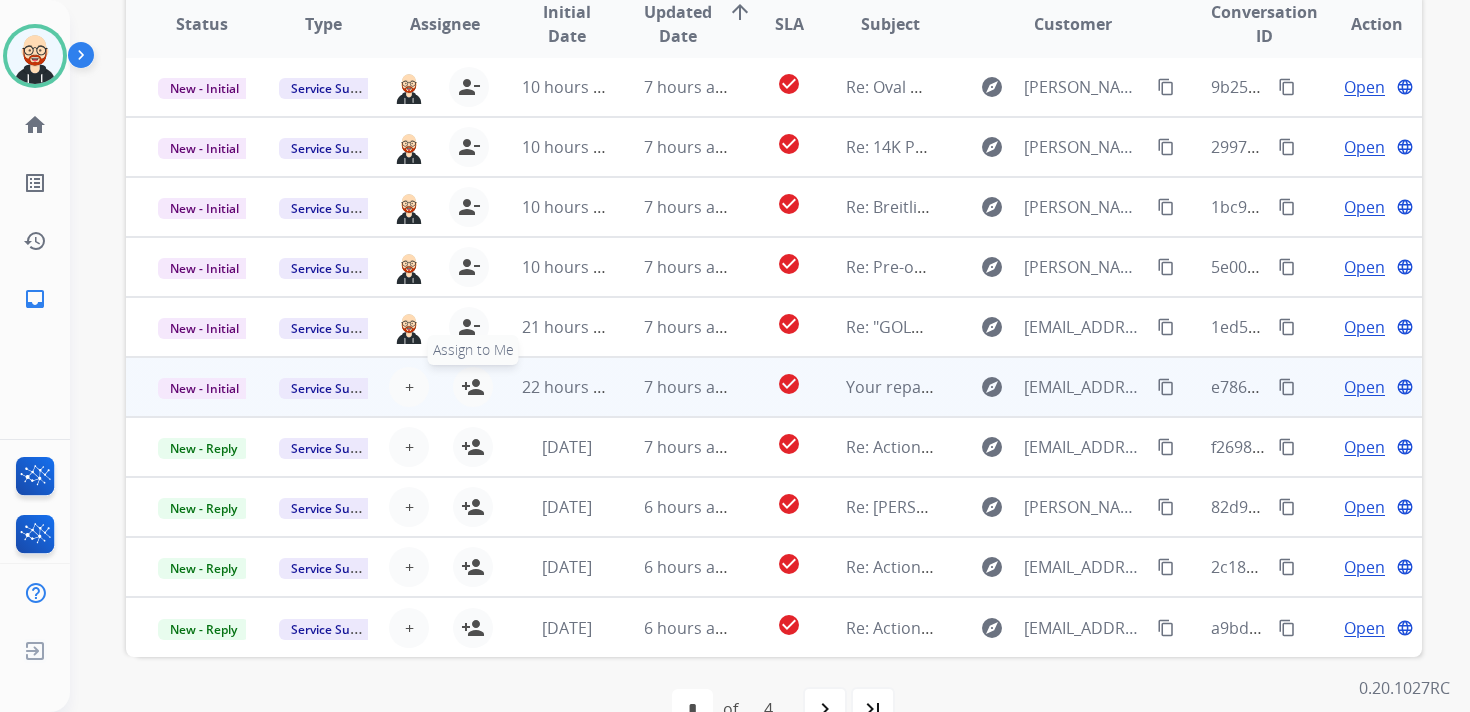 click on "person_add" at bounding box center (473, 387) 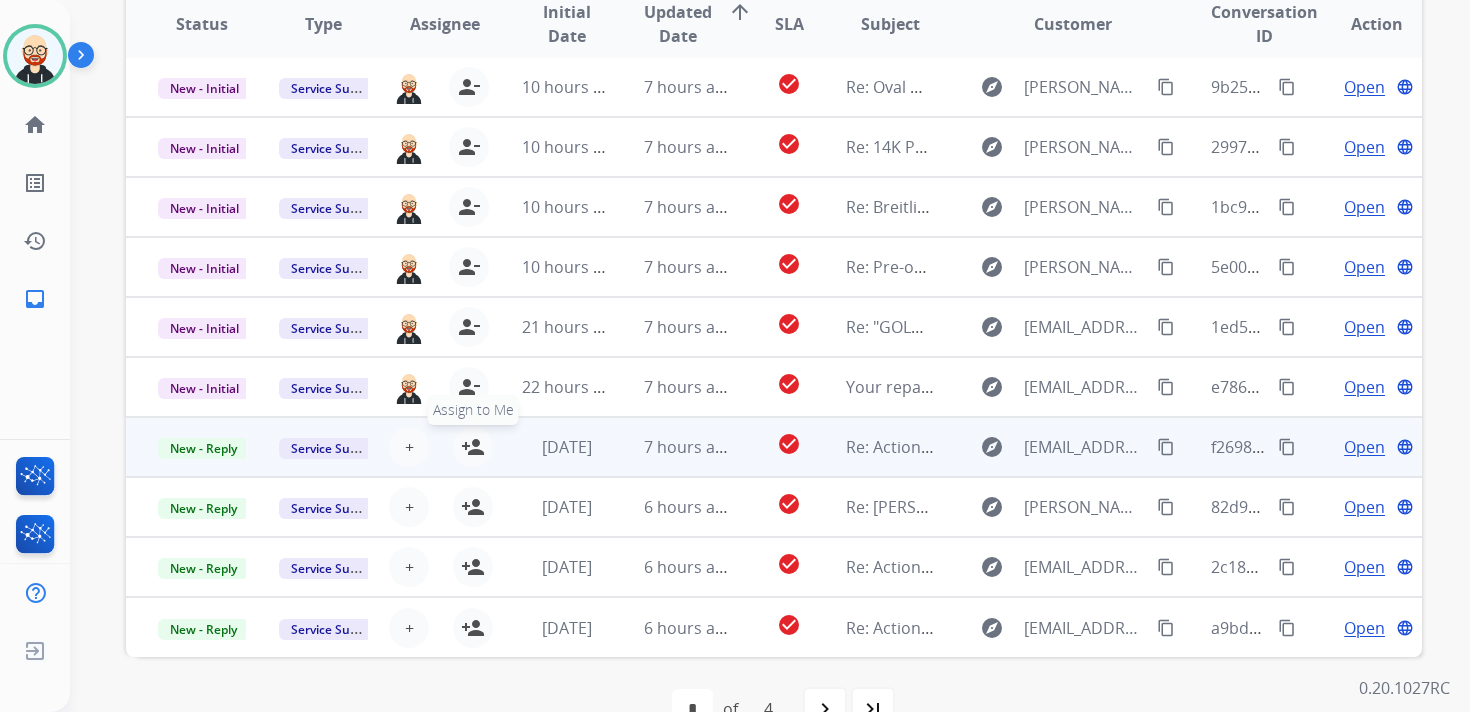 click on "person_add" at bounding box center (473, 447) 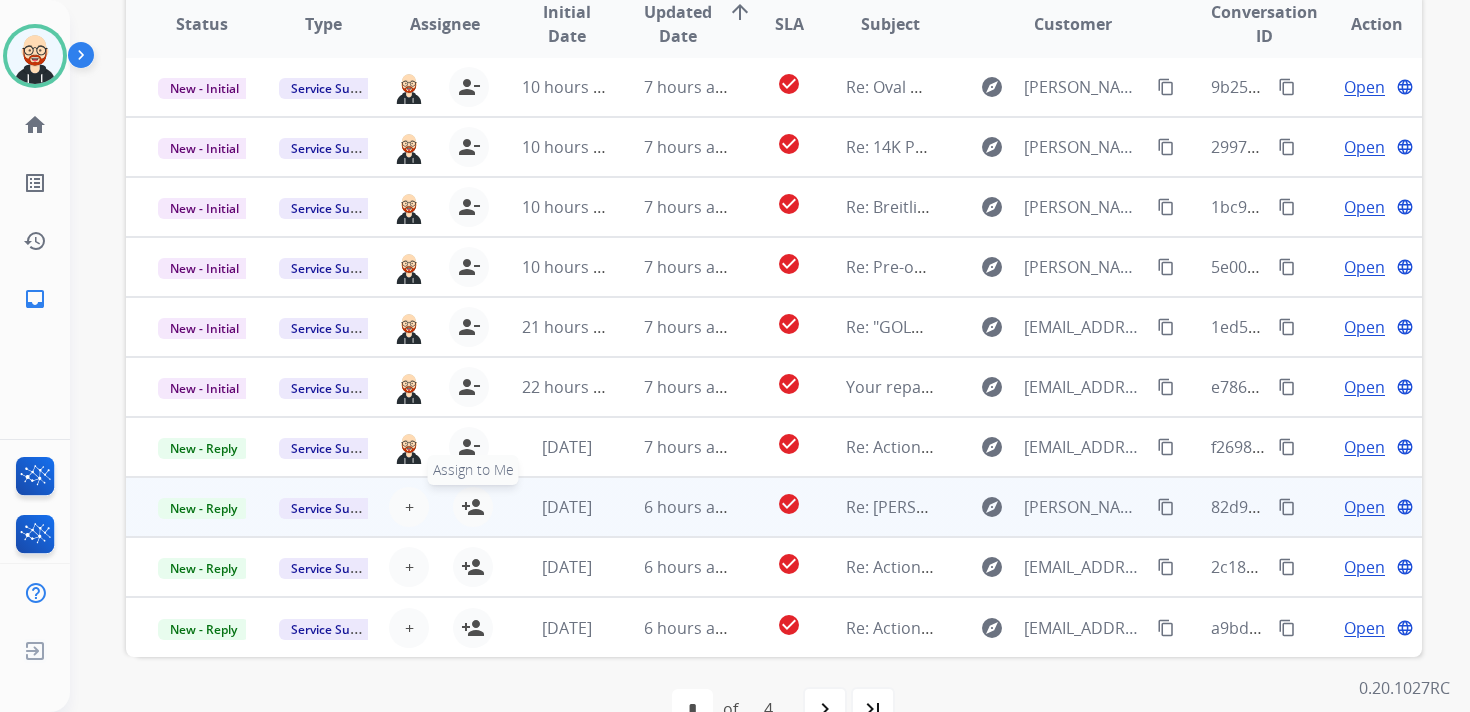 click on "person_add" at bounding box center (473, 507) 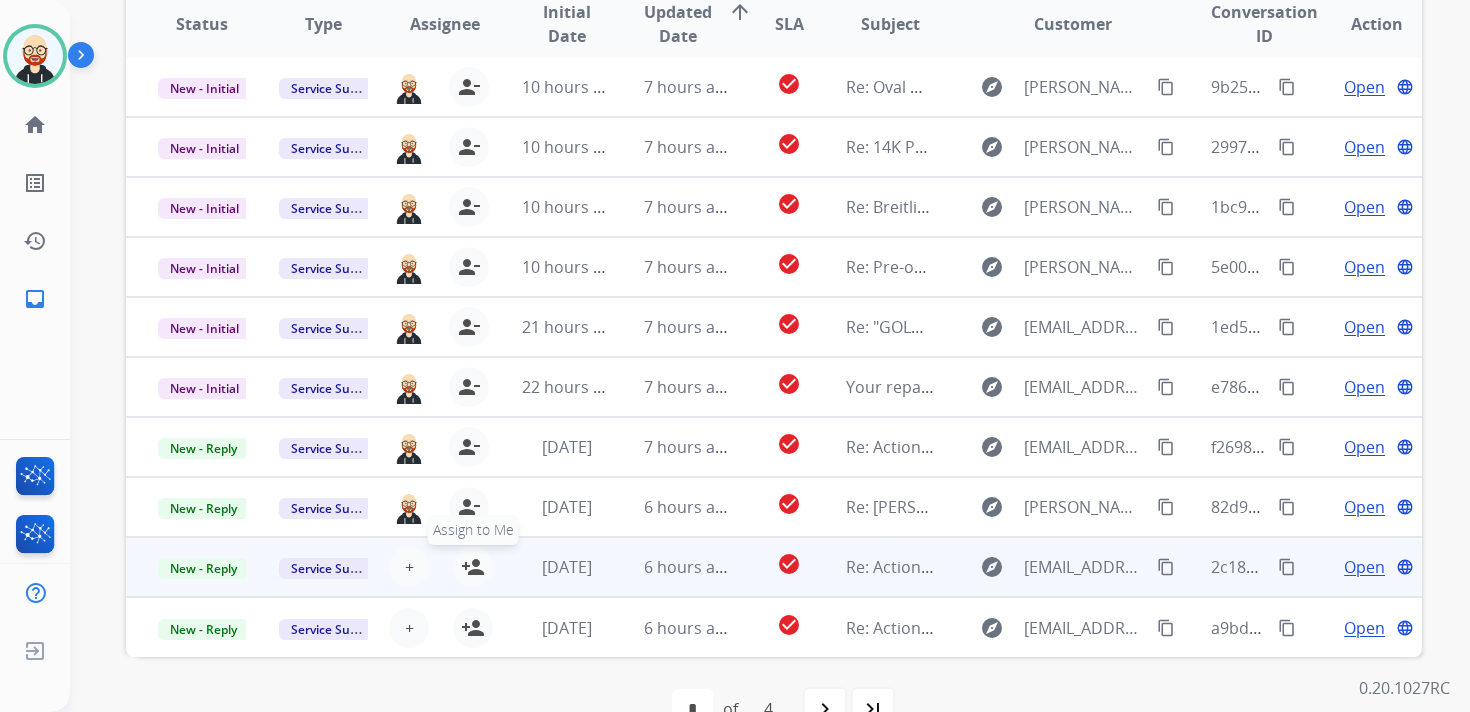 click on "person_add" at bounding box center [473, 567] 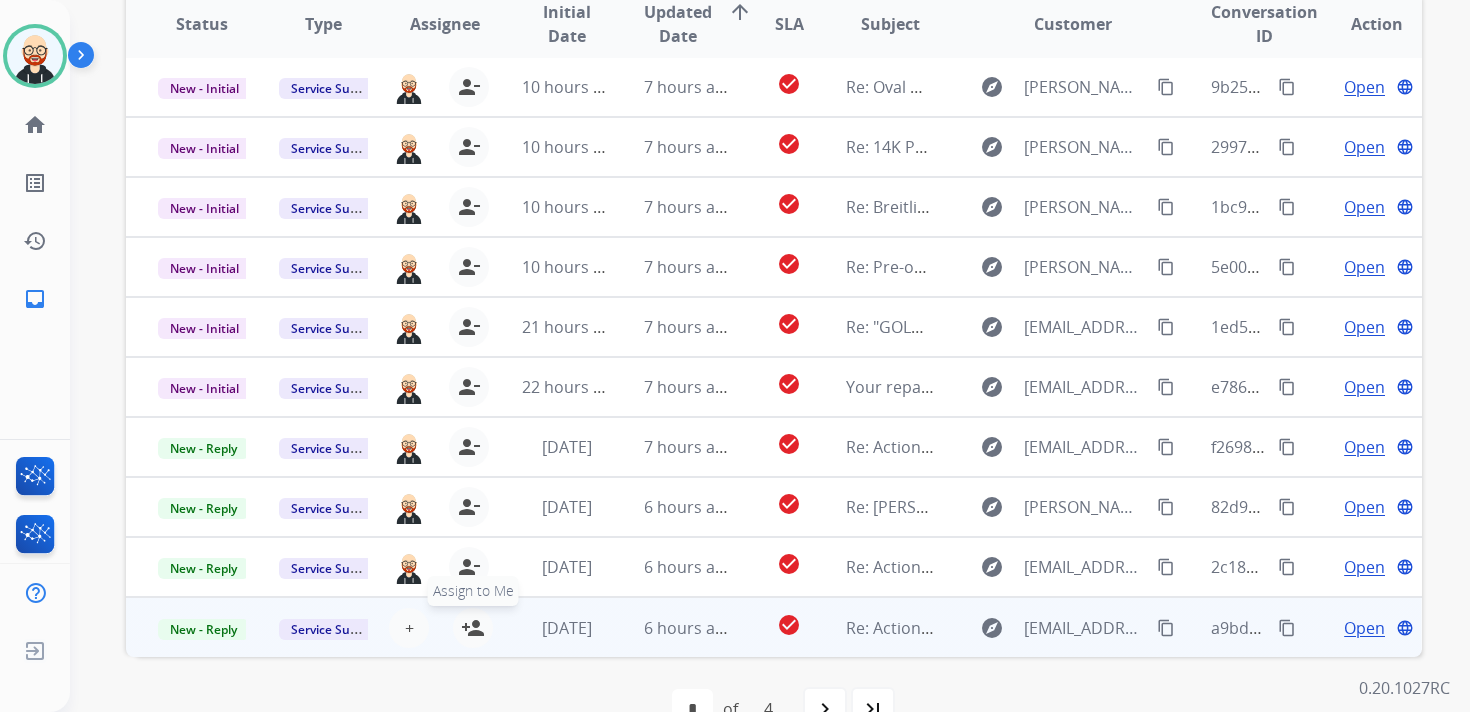 click on "person_add" at bounding box center (473, 628) 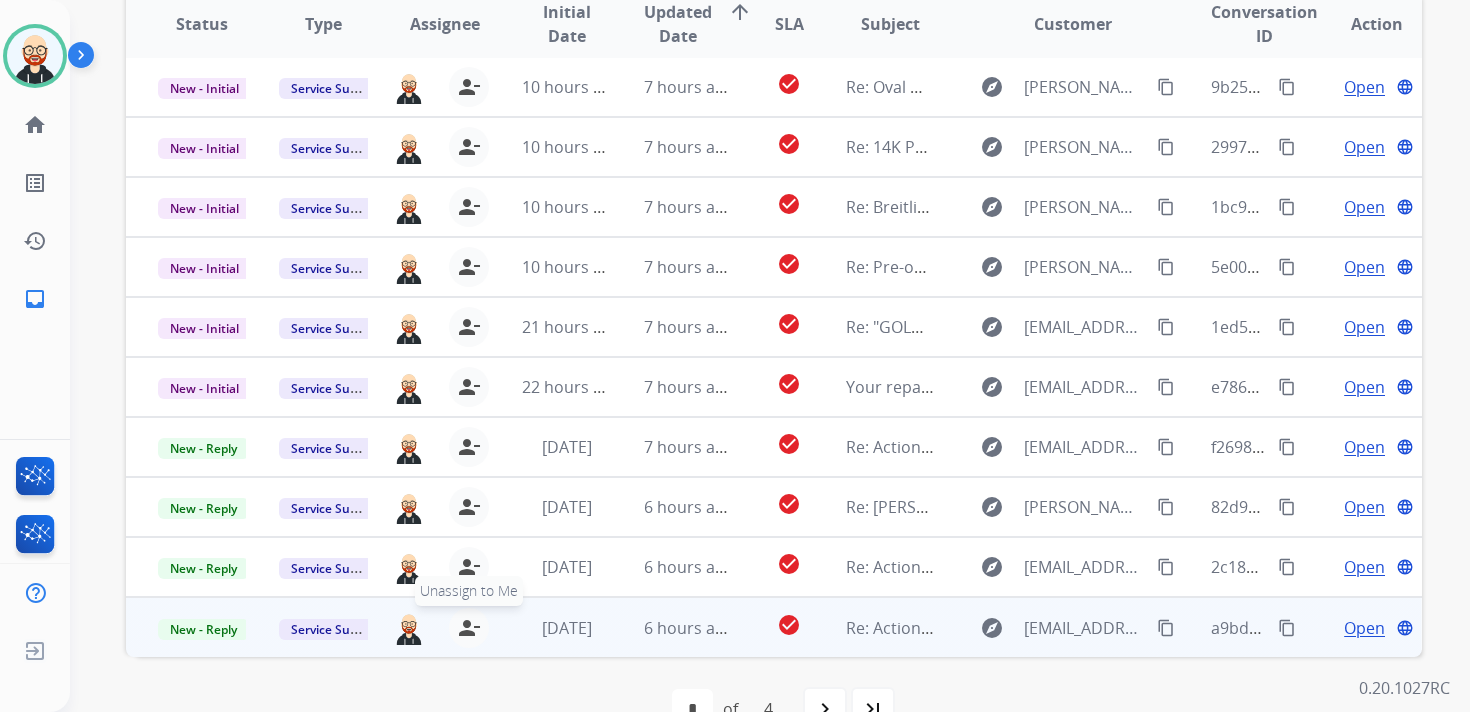 scroll, scrollTop: 0, scrollLeft: 0, axis: both 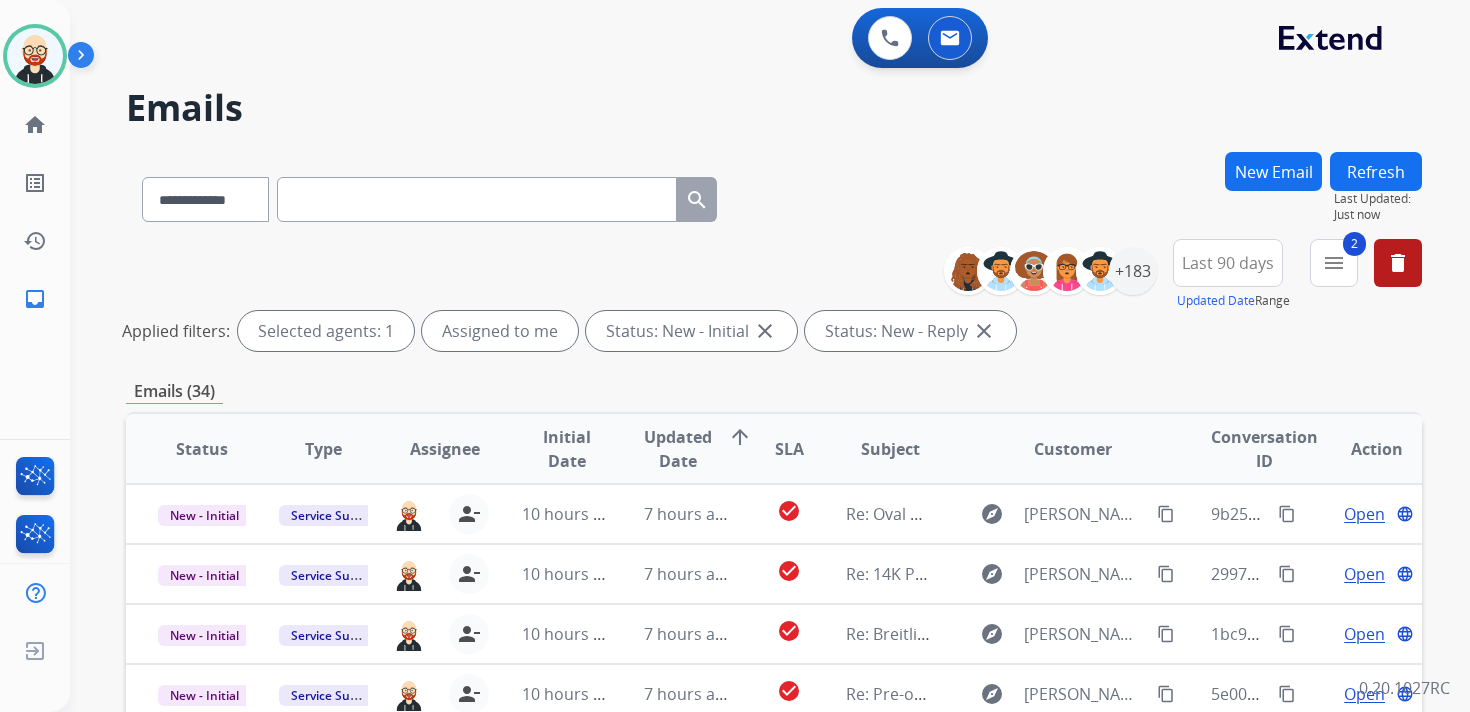 click on "Refresh" at bounding box center (1376, 171) 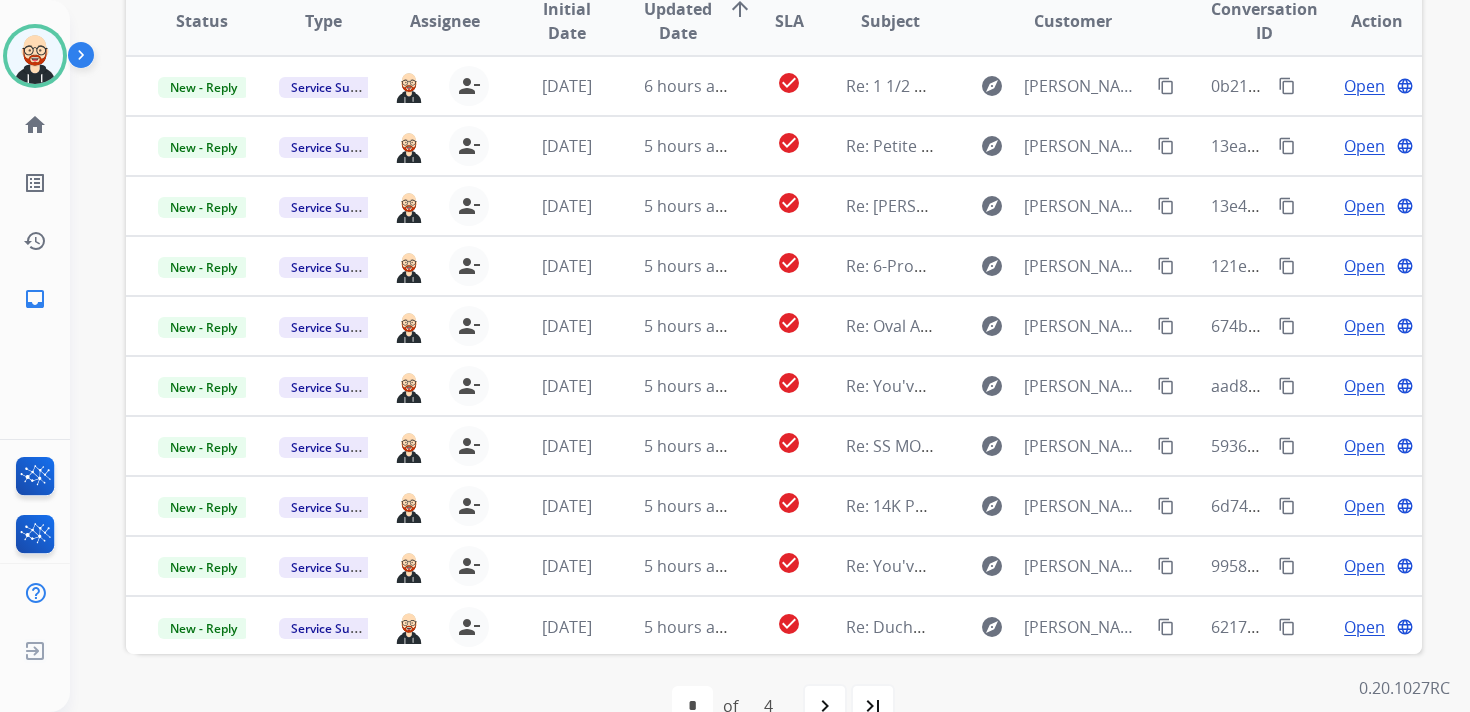 scroll, scrollTop: 425, scrollLeft: 0, axis: vertical 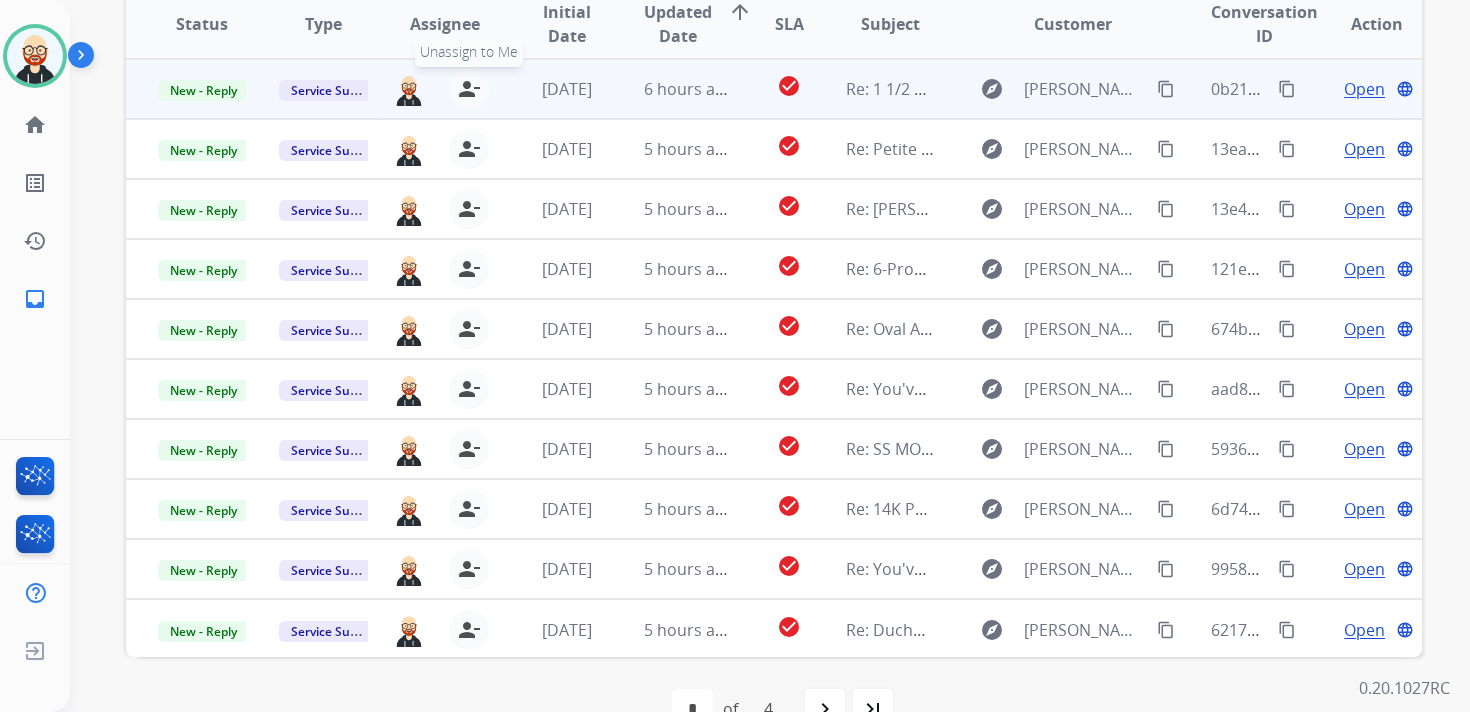 click on "person_remove" at bounding box center (469, 89) 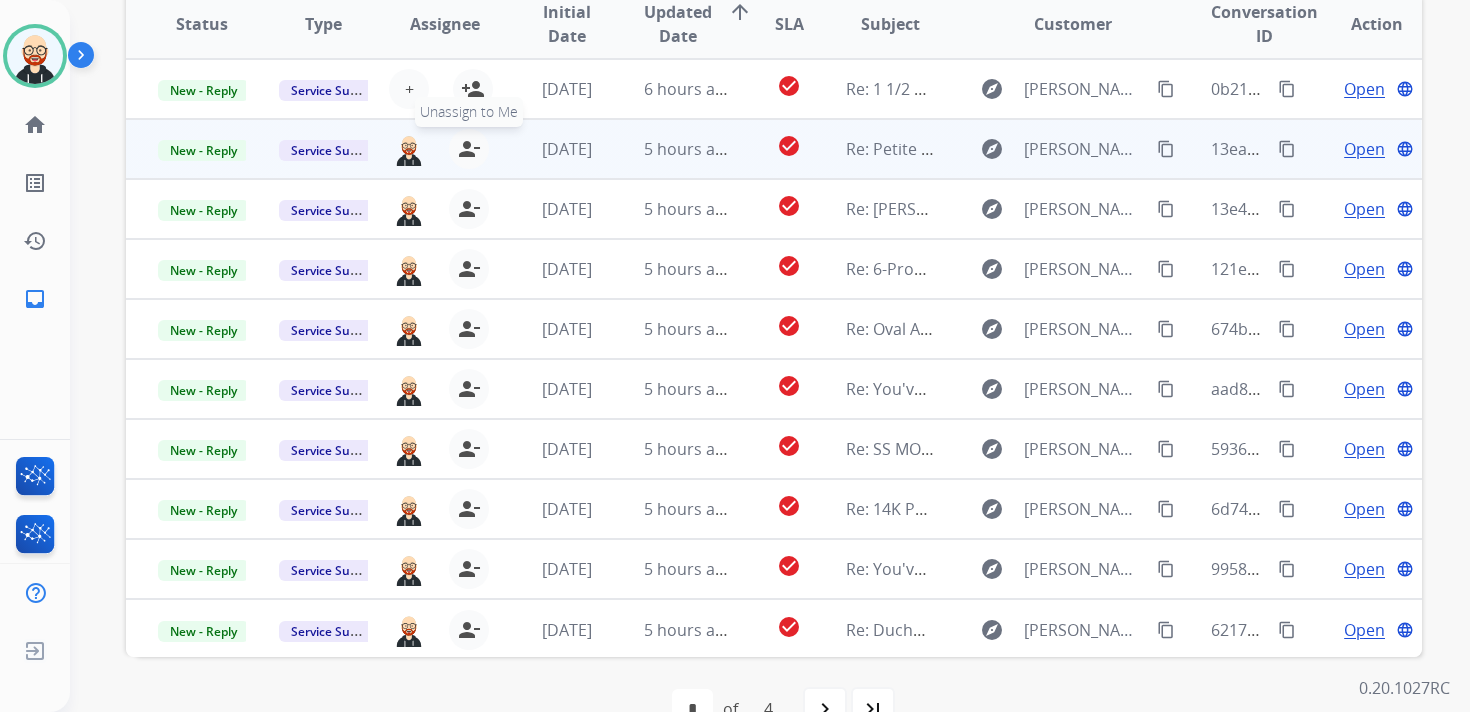 click on "person_remove" at bounding box center (469, 149) 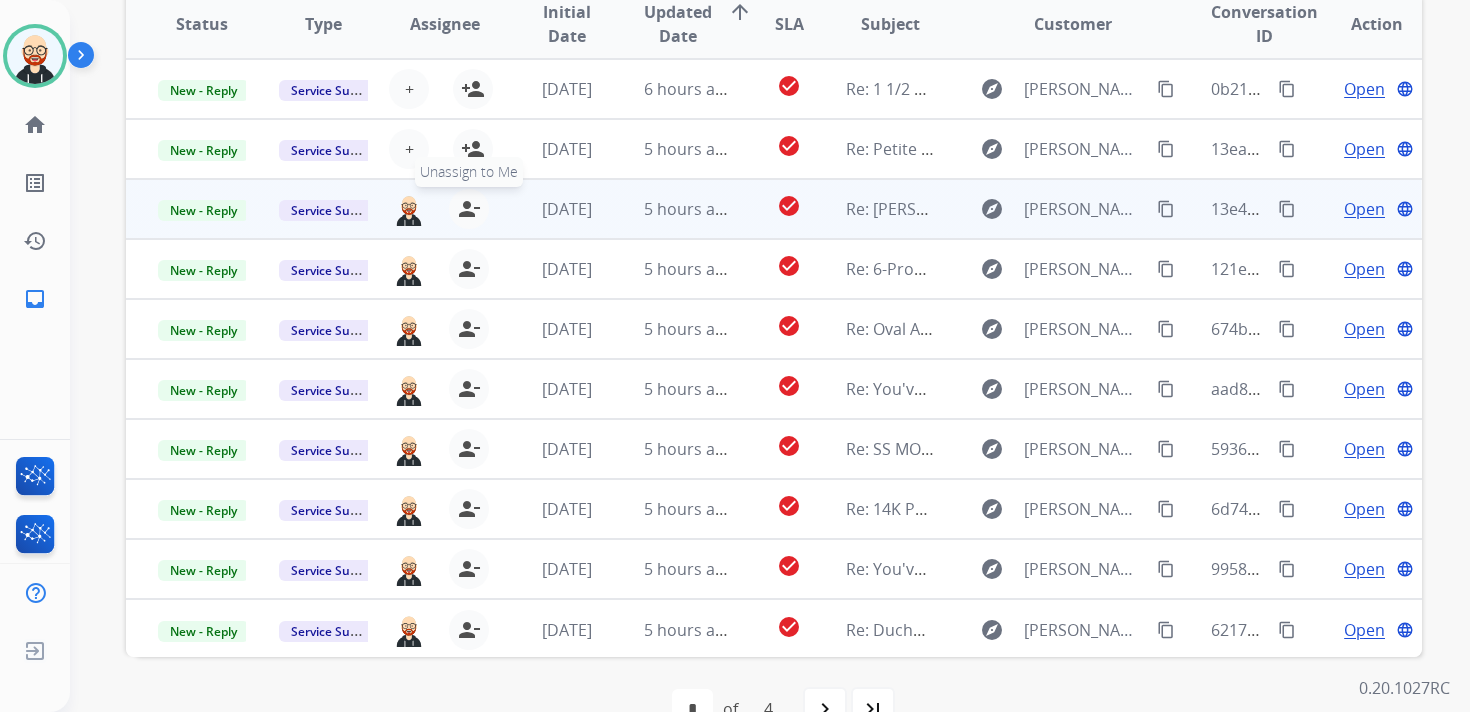 click on "person_remove" at bounding box center (469, 209) 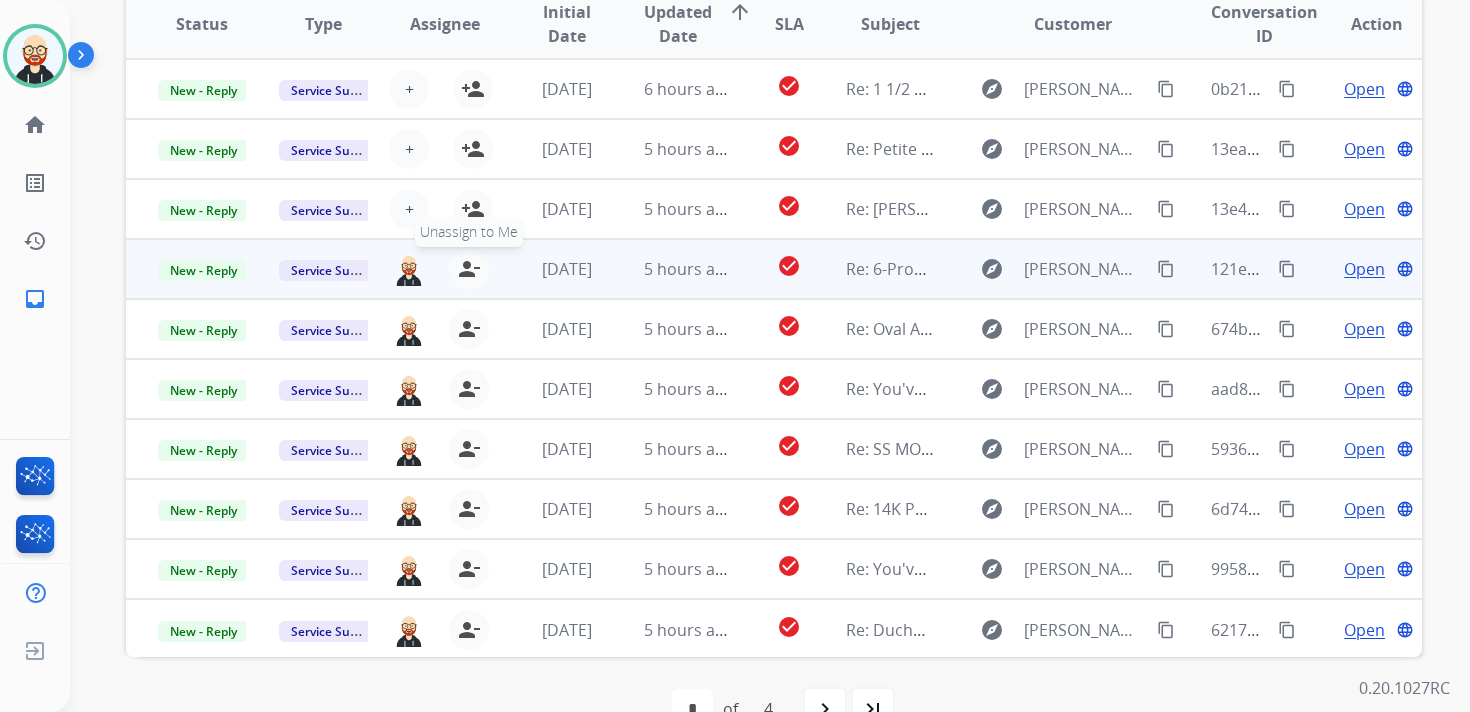 click on "person_remove" at bounding box center (469, 269) 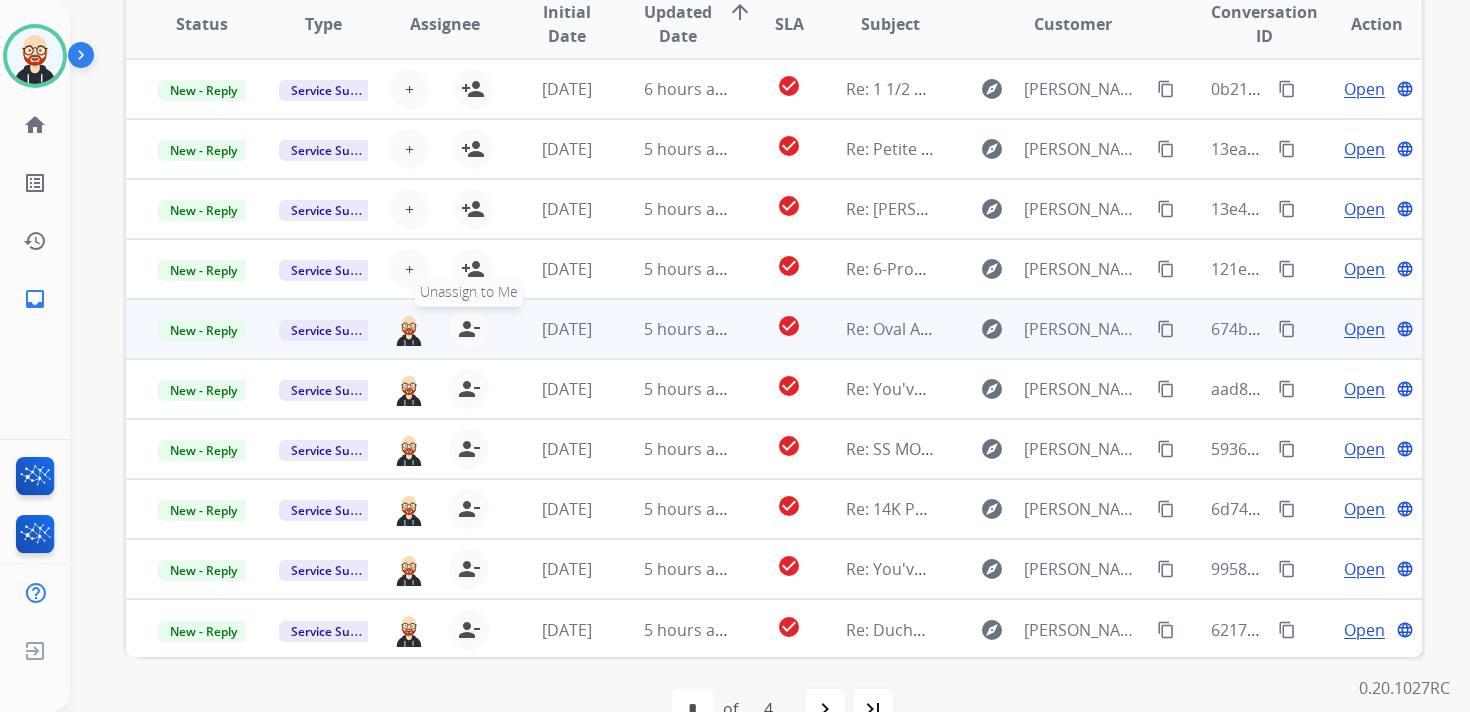 click on "person_remove" at bounding box center (469, 329) 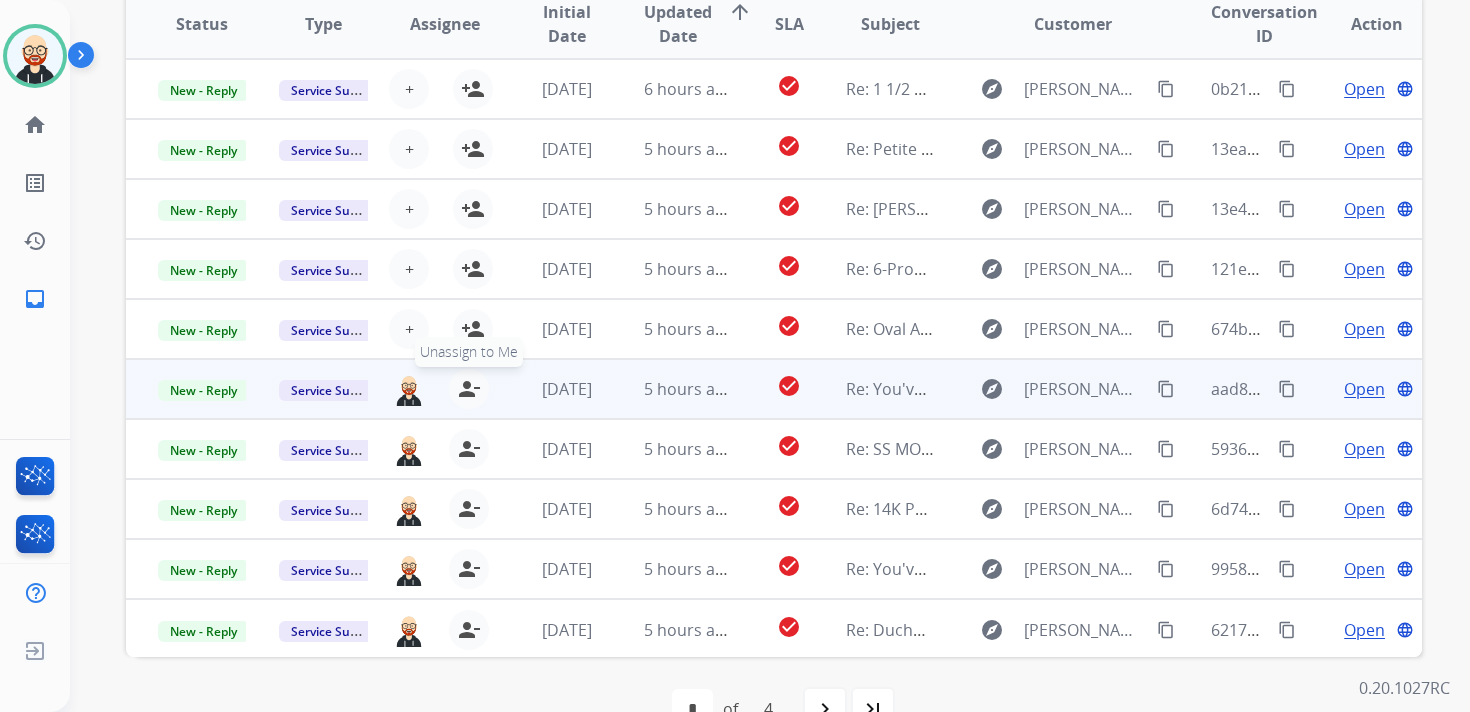 click on "person_remove" at bounding box center (469, 389) 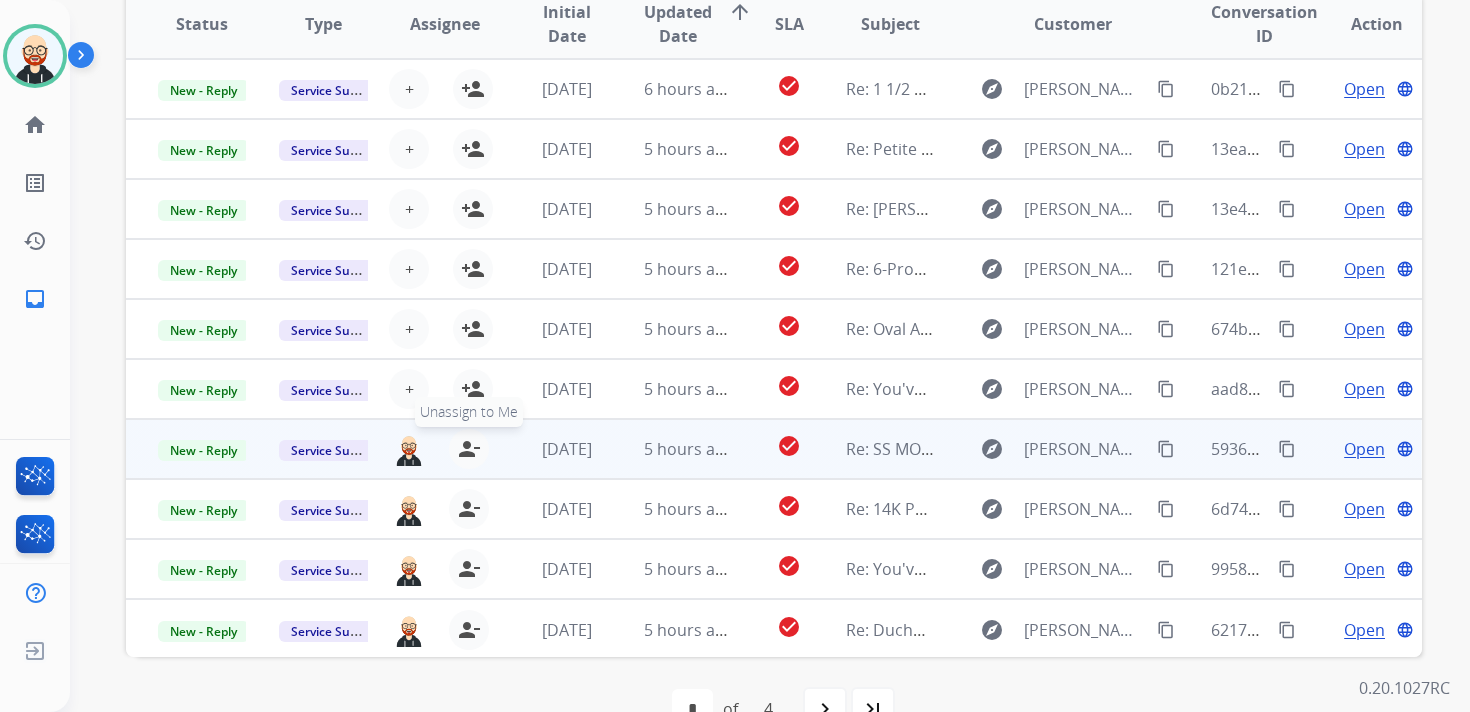 click on "person_remove" at bounding box center (469, 449) 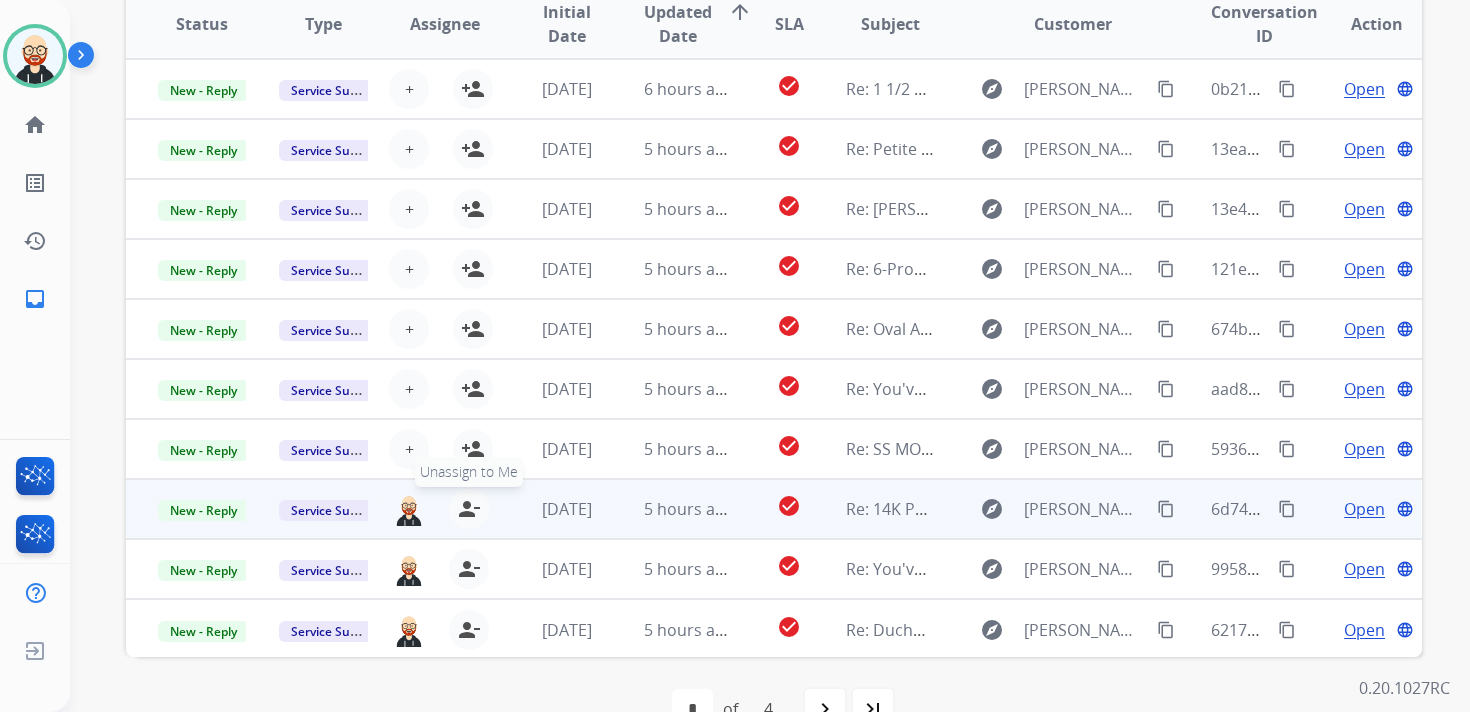 click on "person_remove" at bounding box center (469, 509) 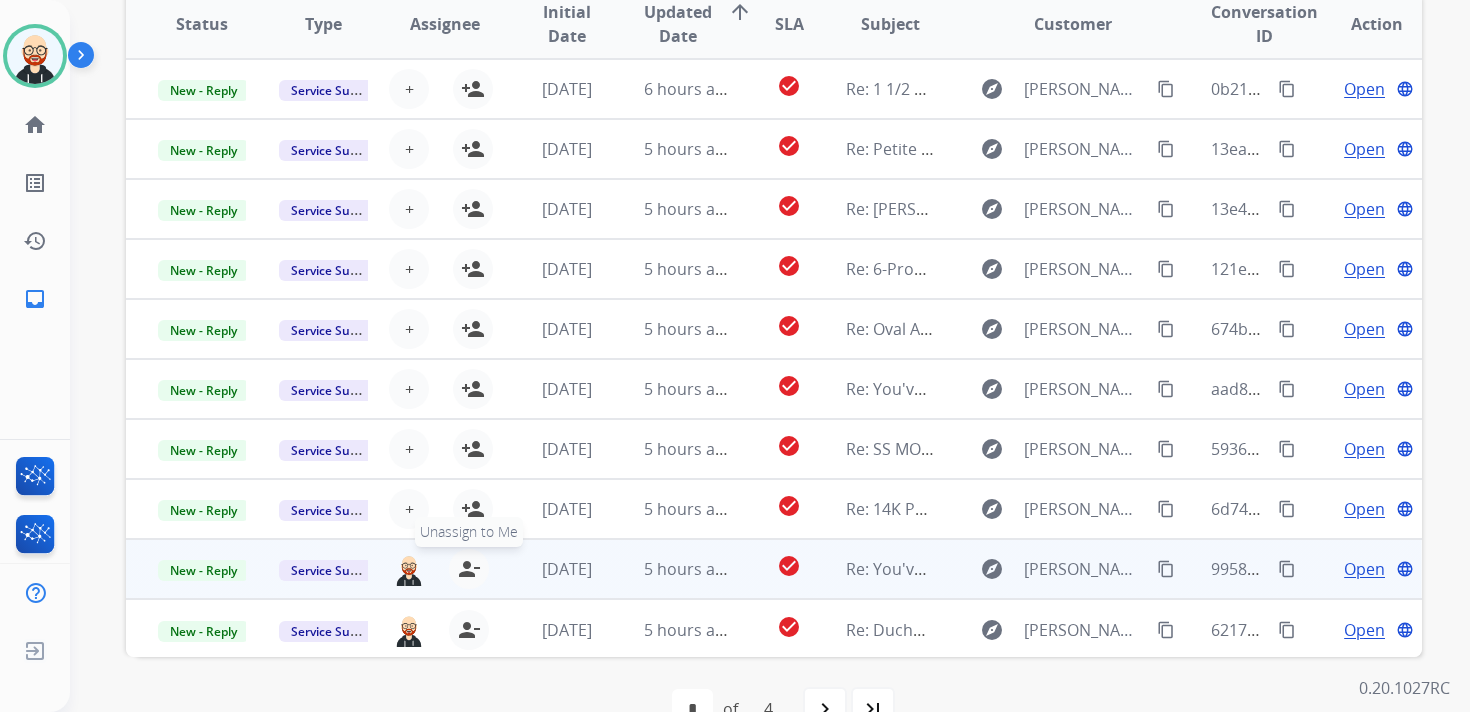 click on "person_remove" at bounding box center (469, 569) 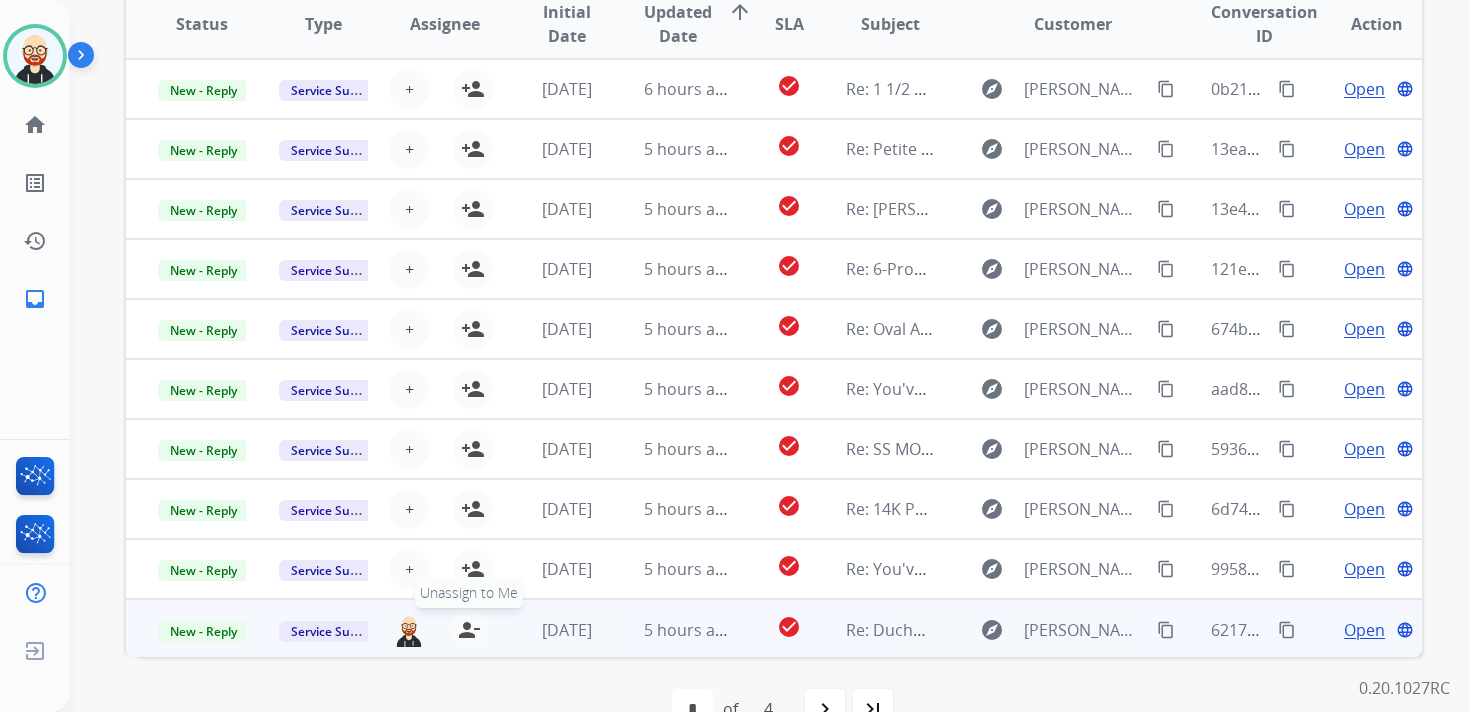 click on "person_remove" at bounding box center [469, 630] 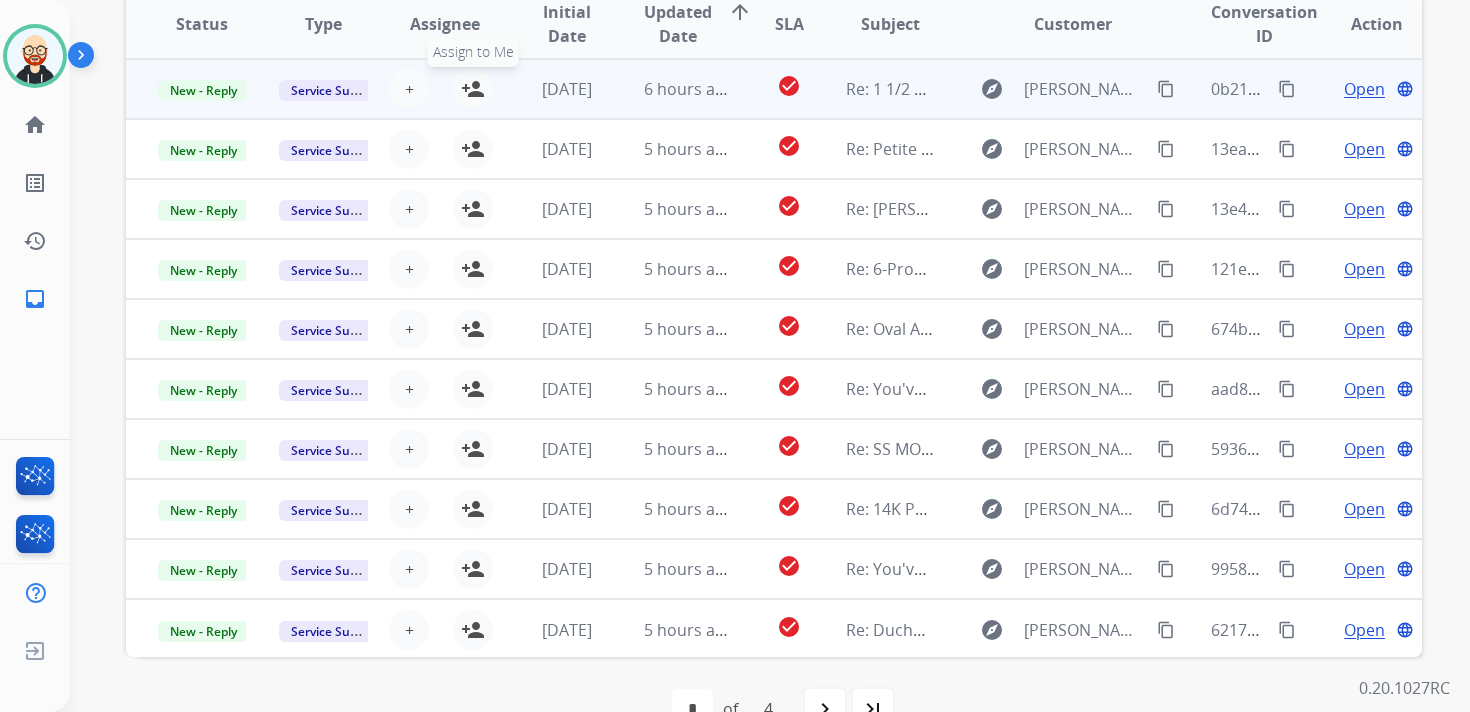 click on "person_add" at bounding box center [473, 89] 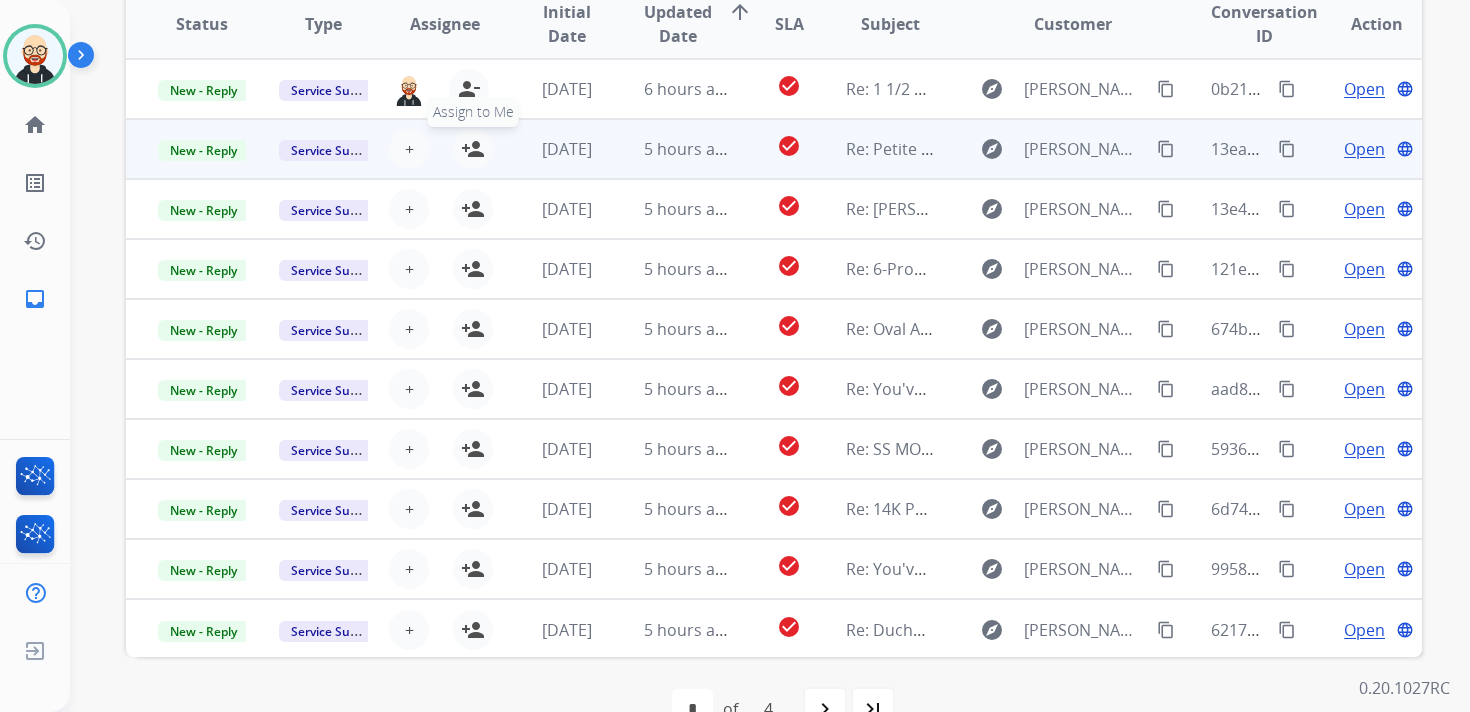 click on "person_add" at bounding box center (473, 149) 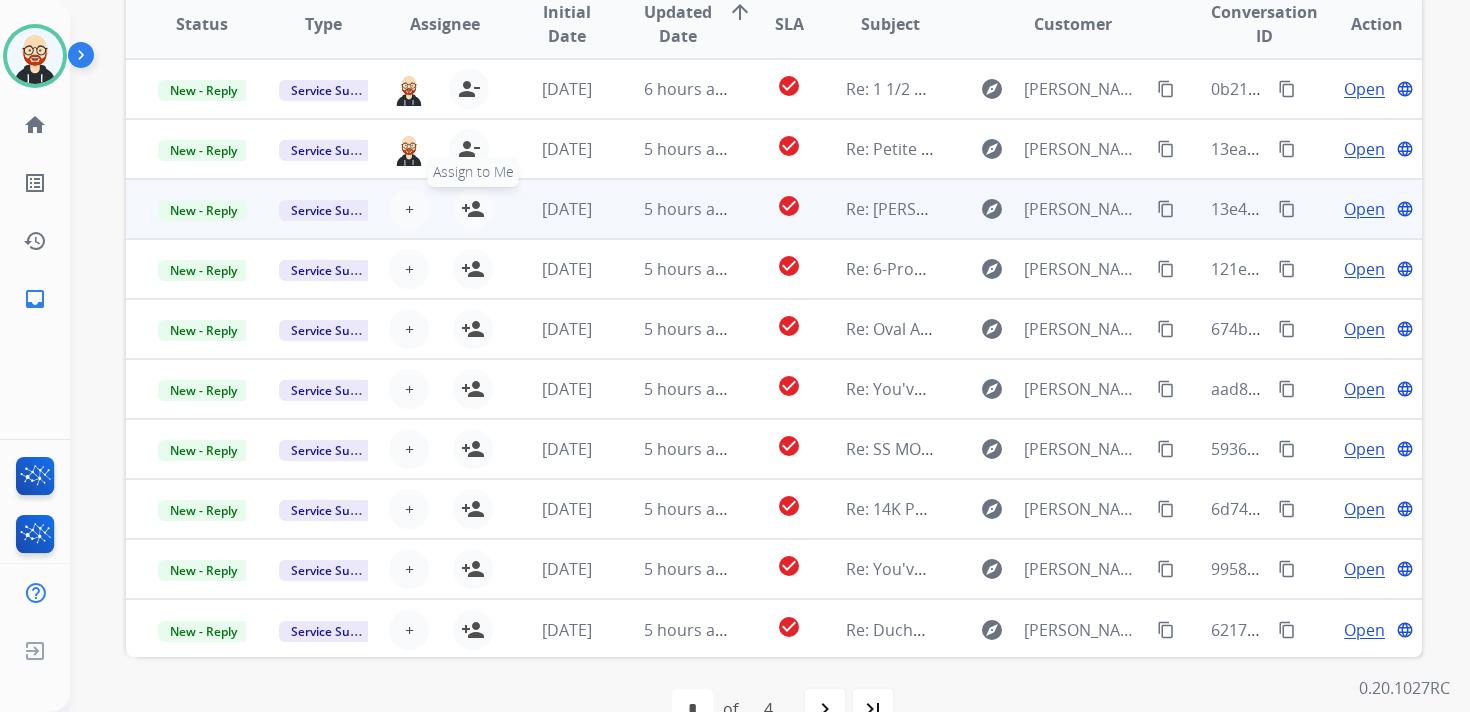 click on "person_add" at bounding box center [473, 209] 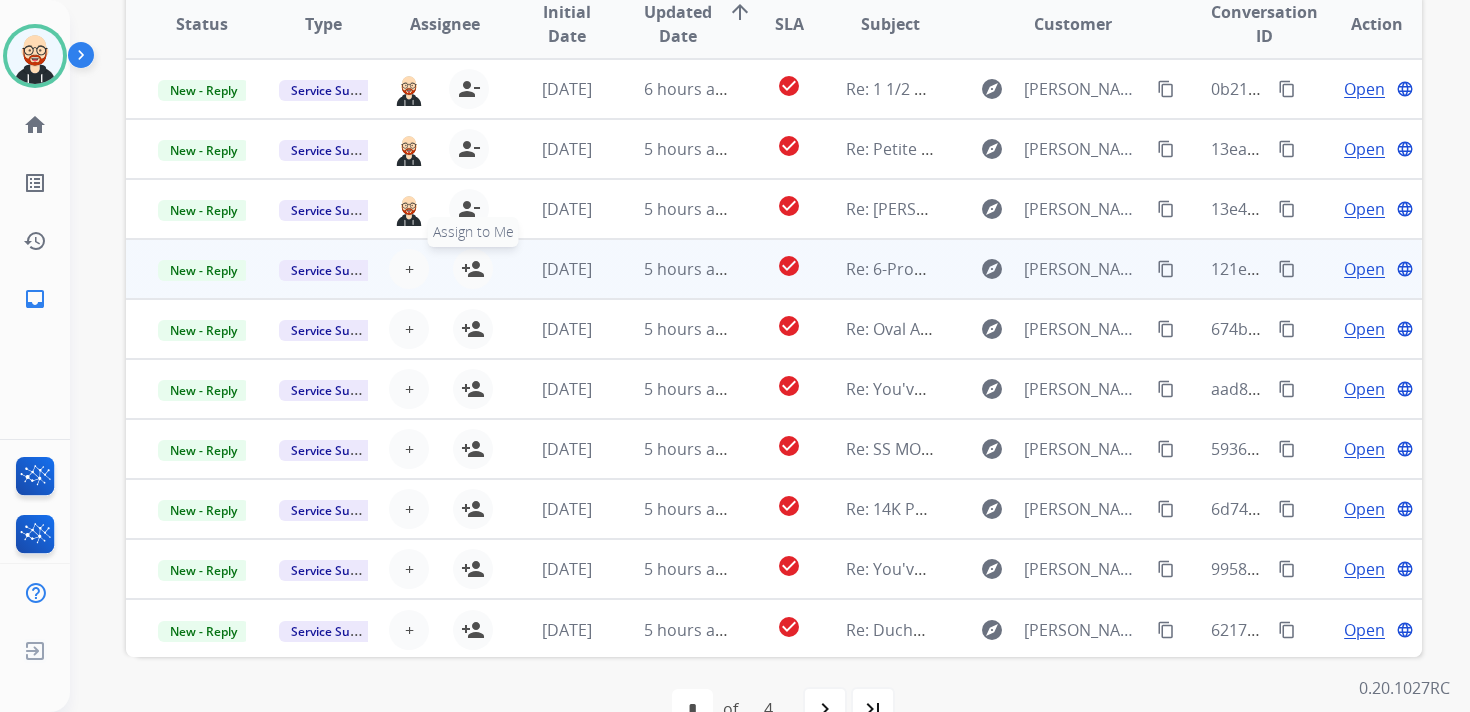 click on "person_add" at bounding box center (473, 269) 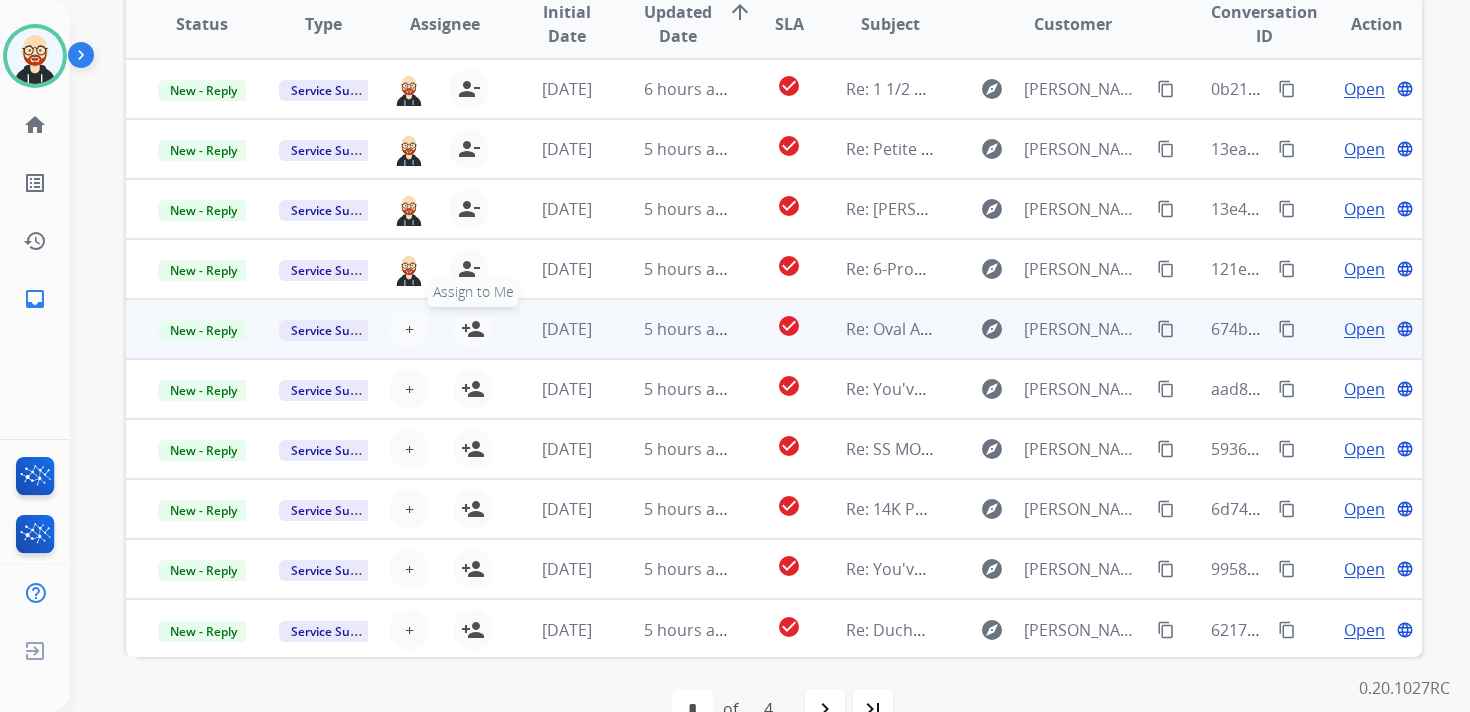 click on "person_add" at bounding box center [473, 329] 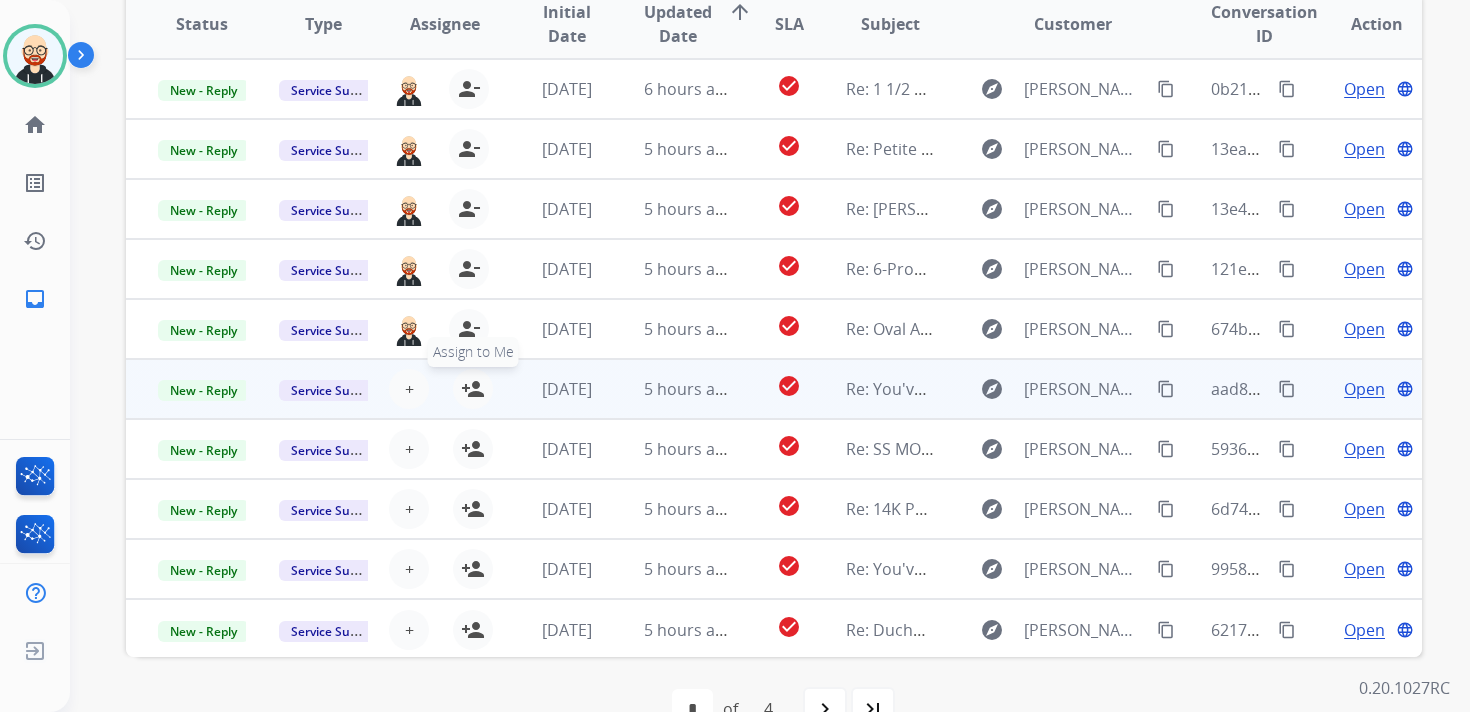 click on "person_add" at bounding box center [473, 389] 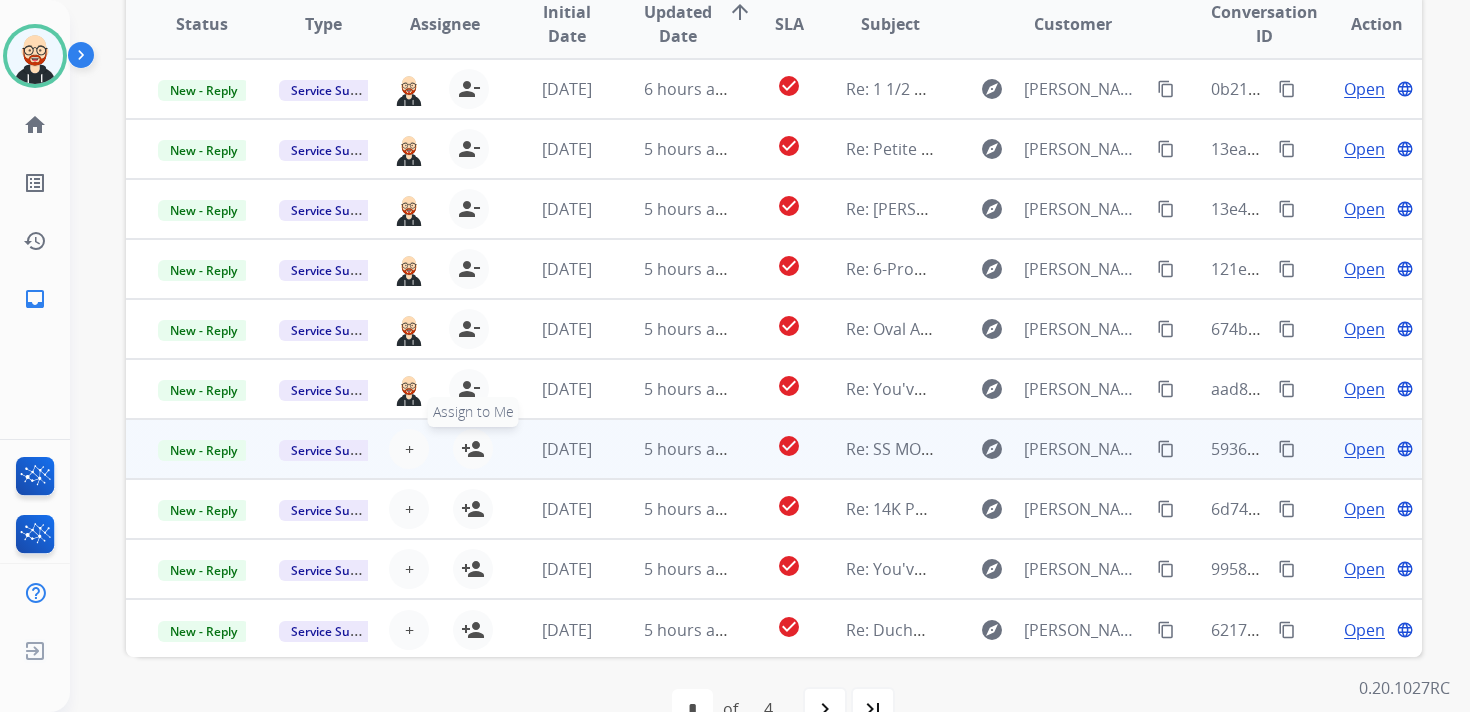 click on "person_add" at bounding box center [473, 449] 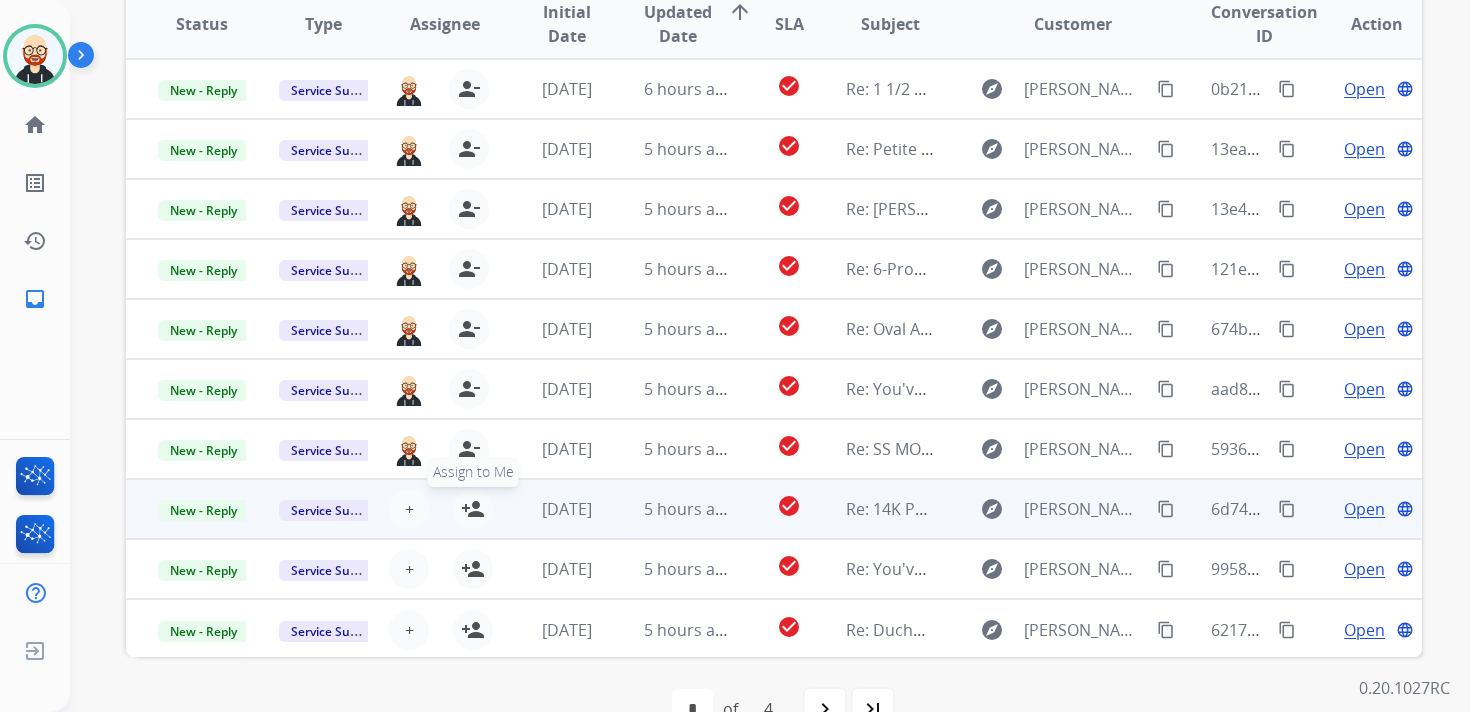 click on "person_add" at bounding box center [473, 509] 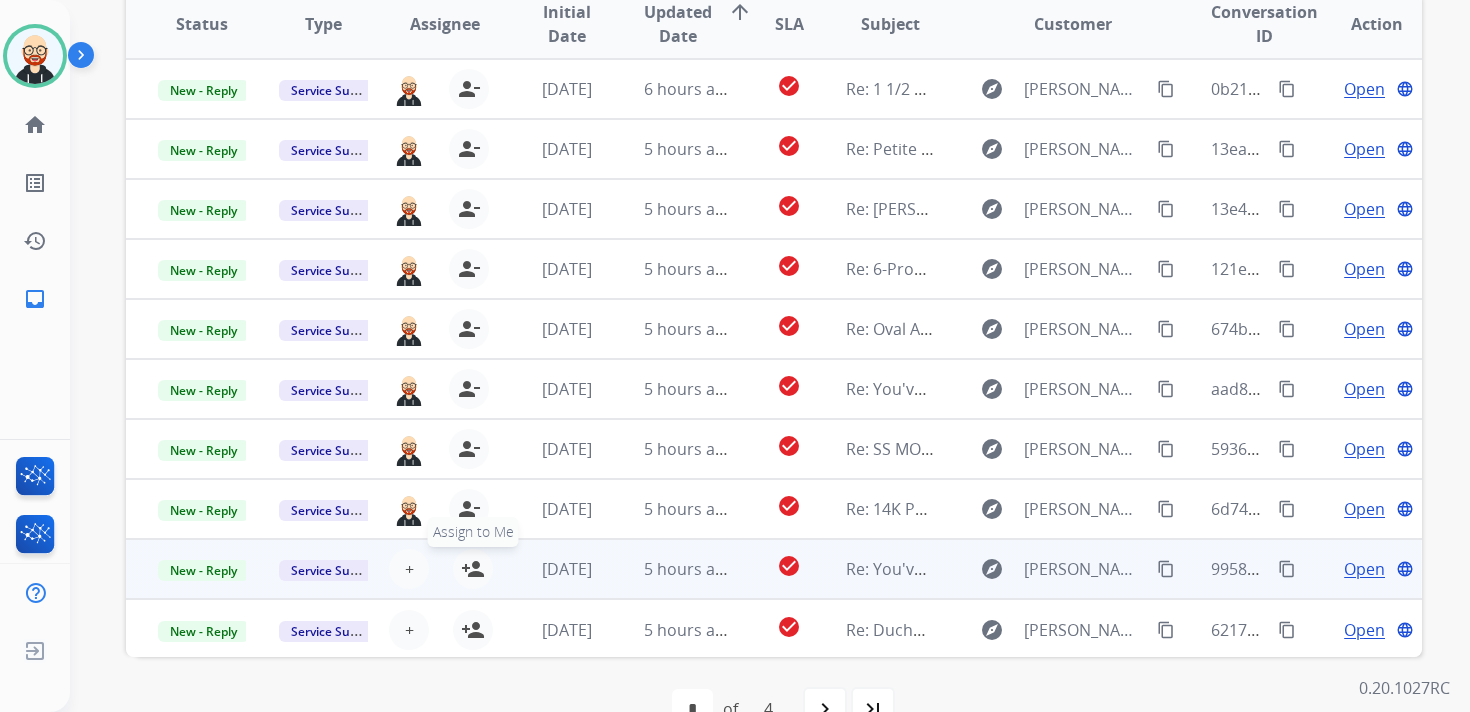 click on "person_add" at bounding box center [473, 569] 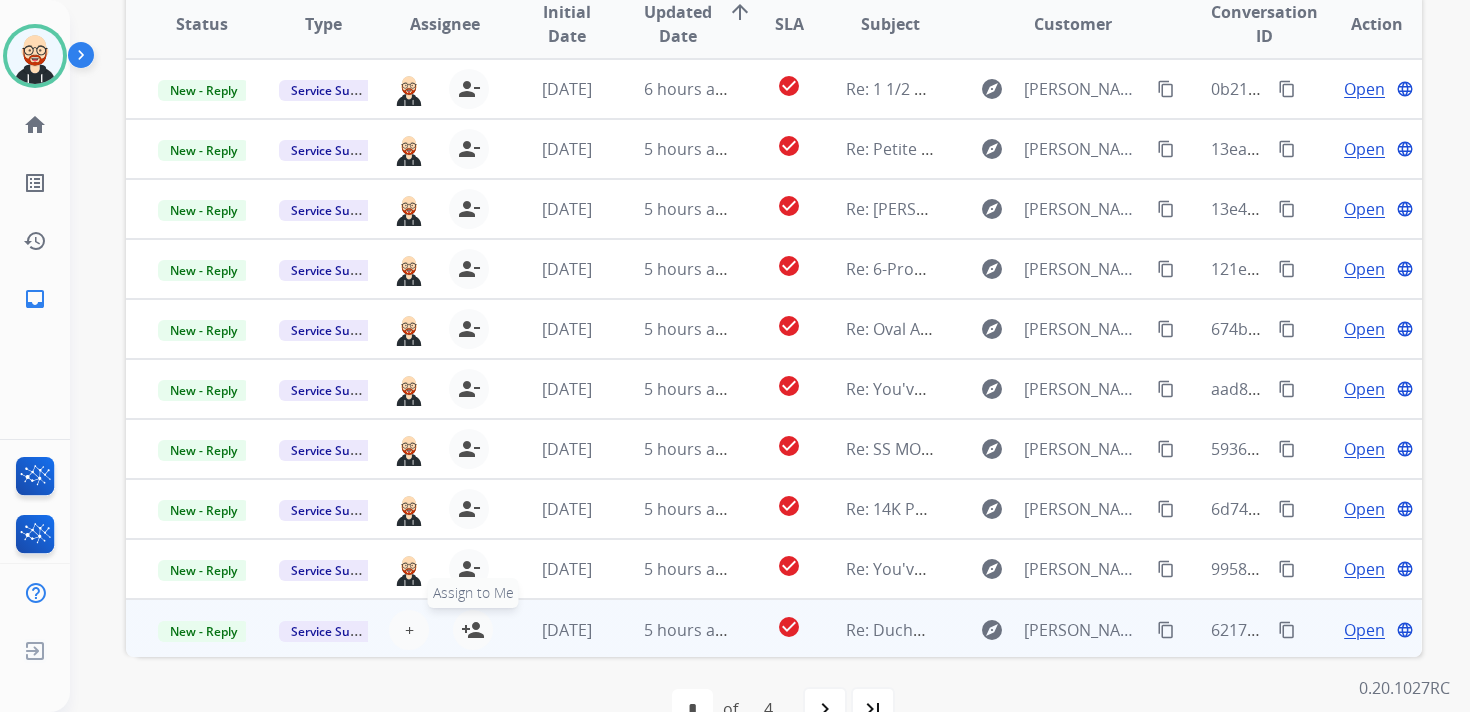 click on "person_add" at bounding box center (473, 630) 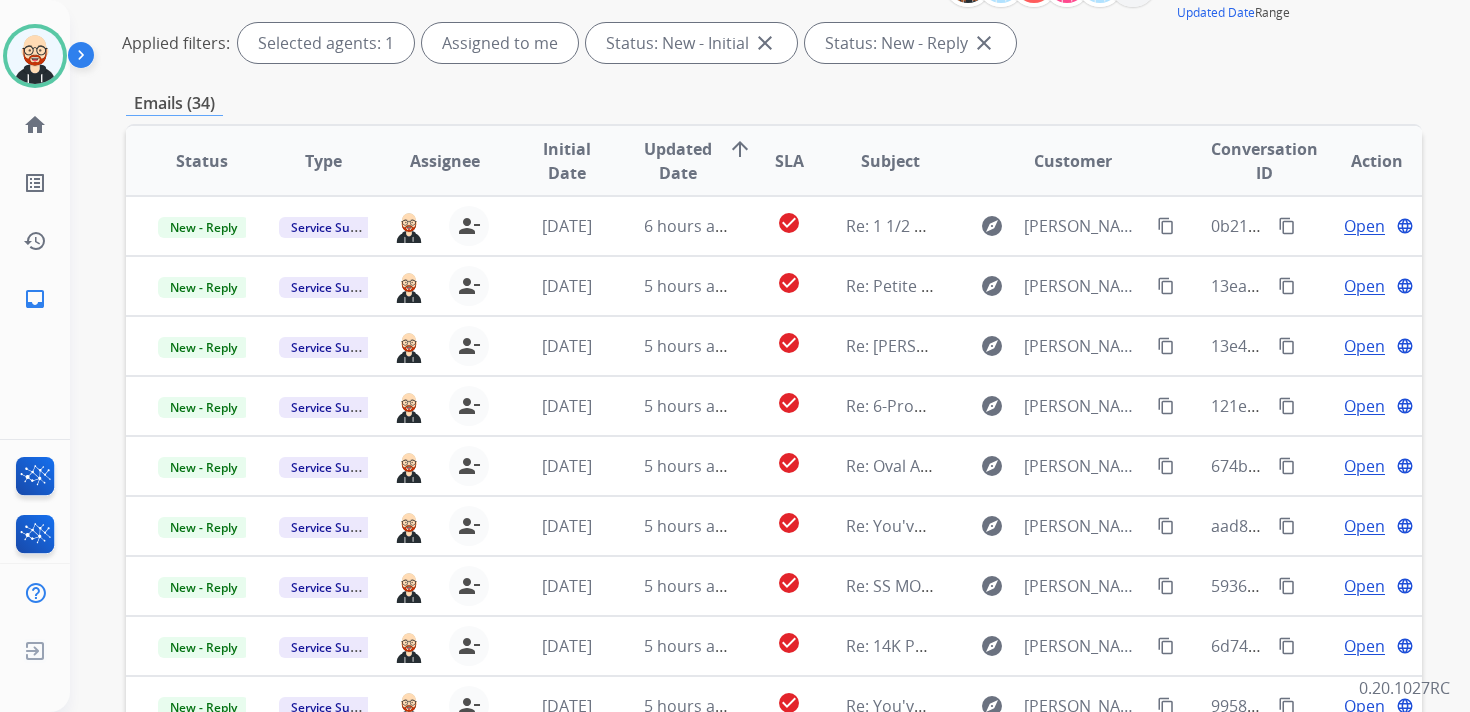 scroll, scrollTop: 0, scrollLeft: 0, axis: both 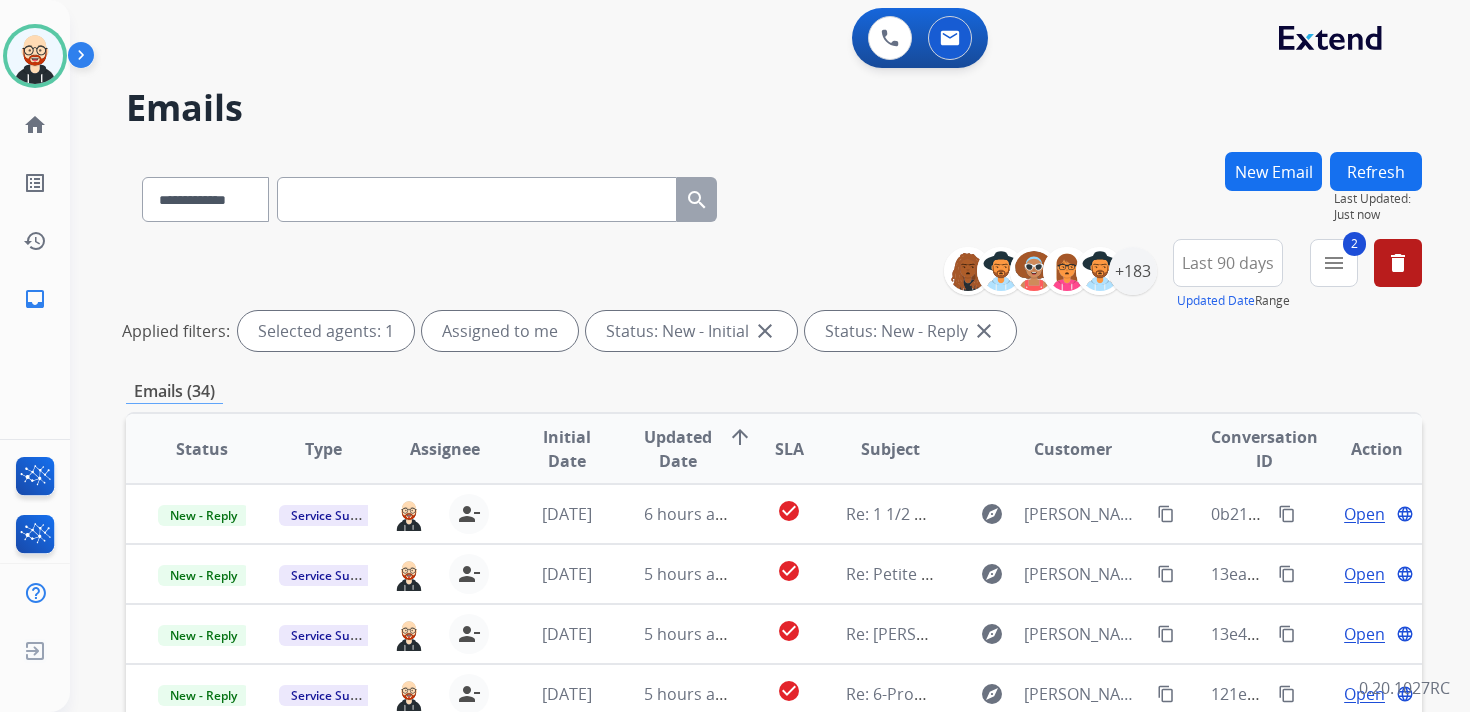 click on "Refresh" at bounding box center [1376, 171] 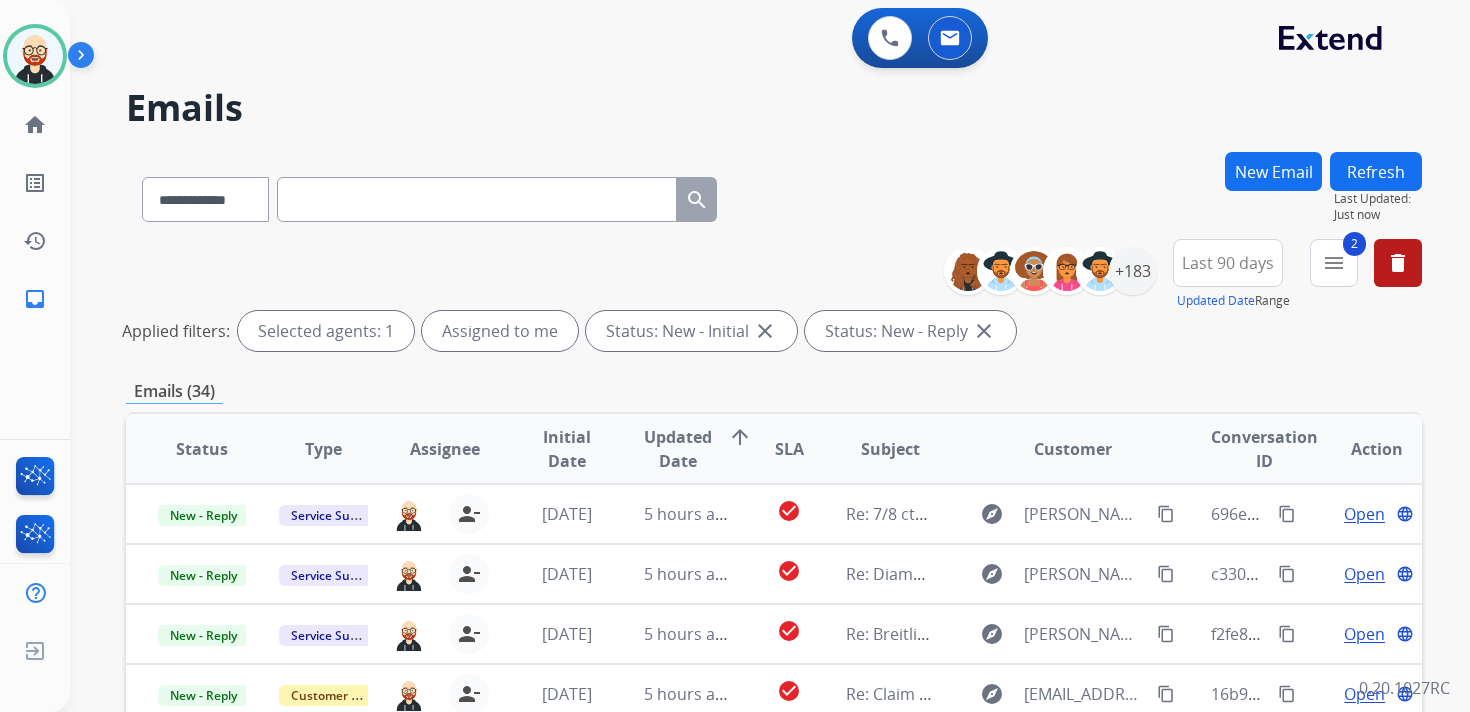 scroll, scrollTop: 2, scrollLeft: 0, axis: vertical 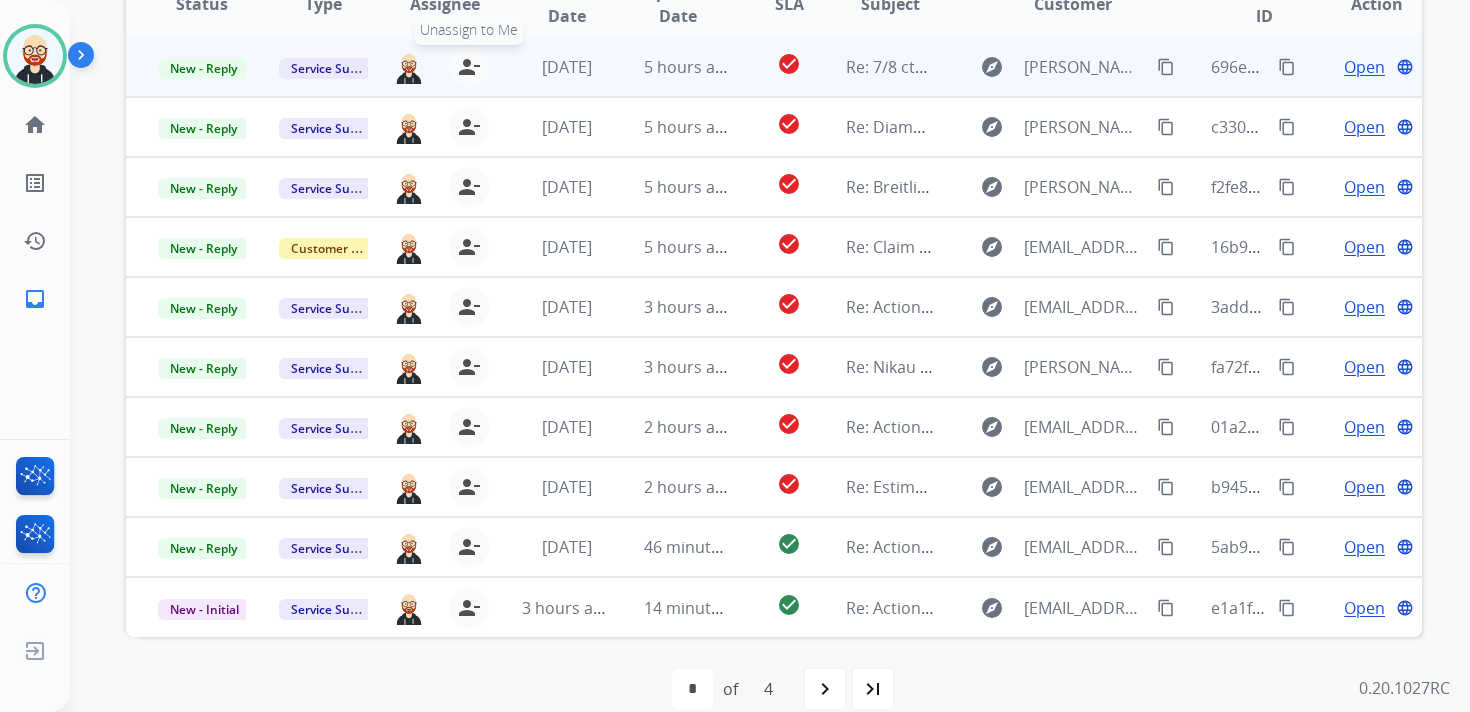 click on "person_remove" at bounding box center (469, 67) 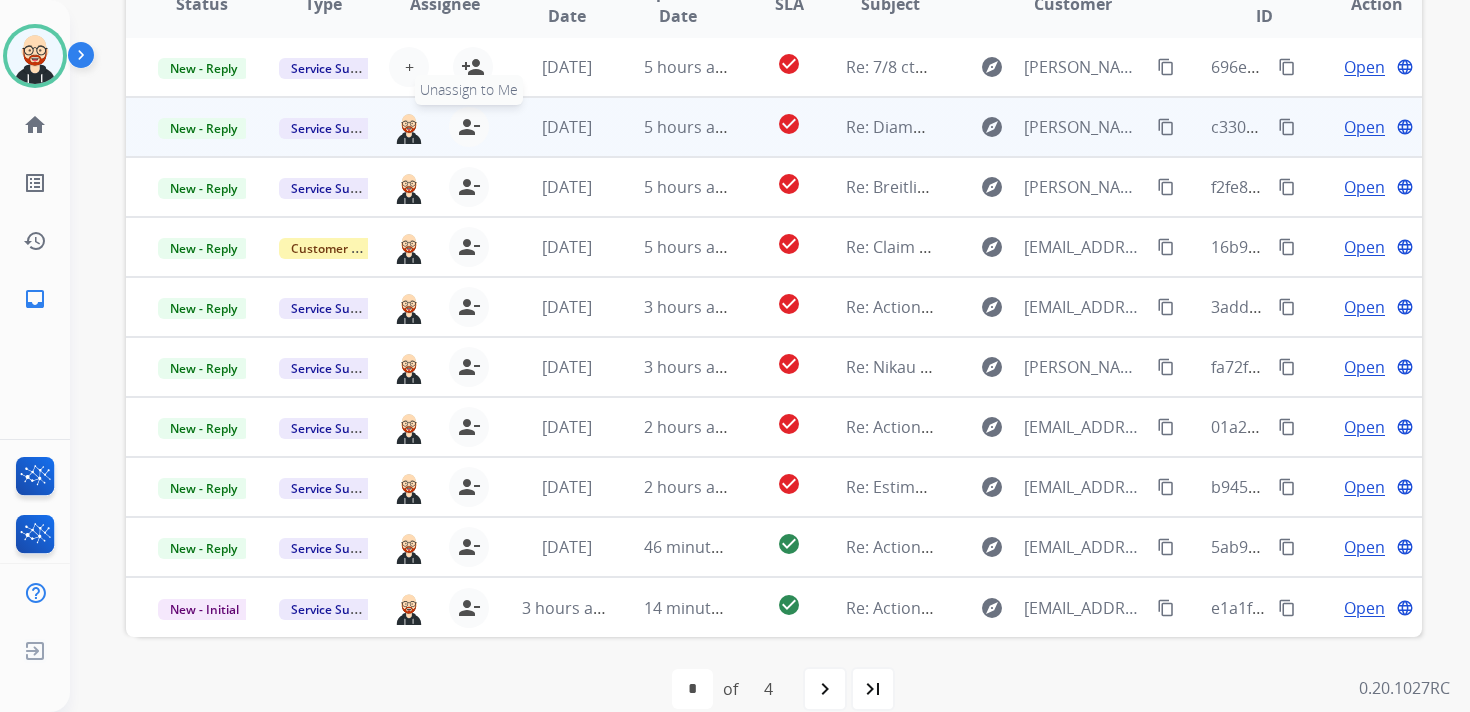 click on "person_remove" at bounding box center [469, 127] 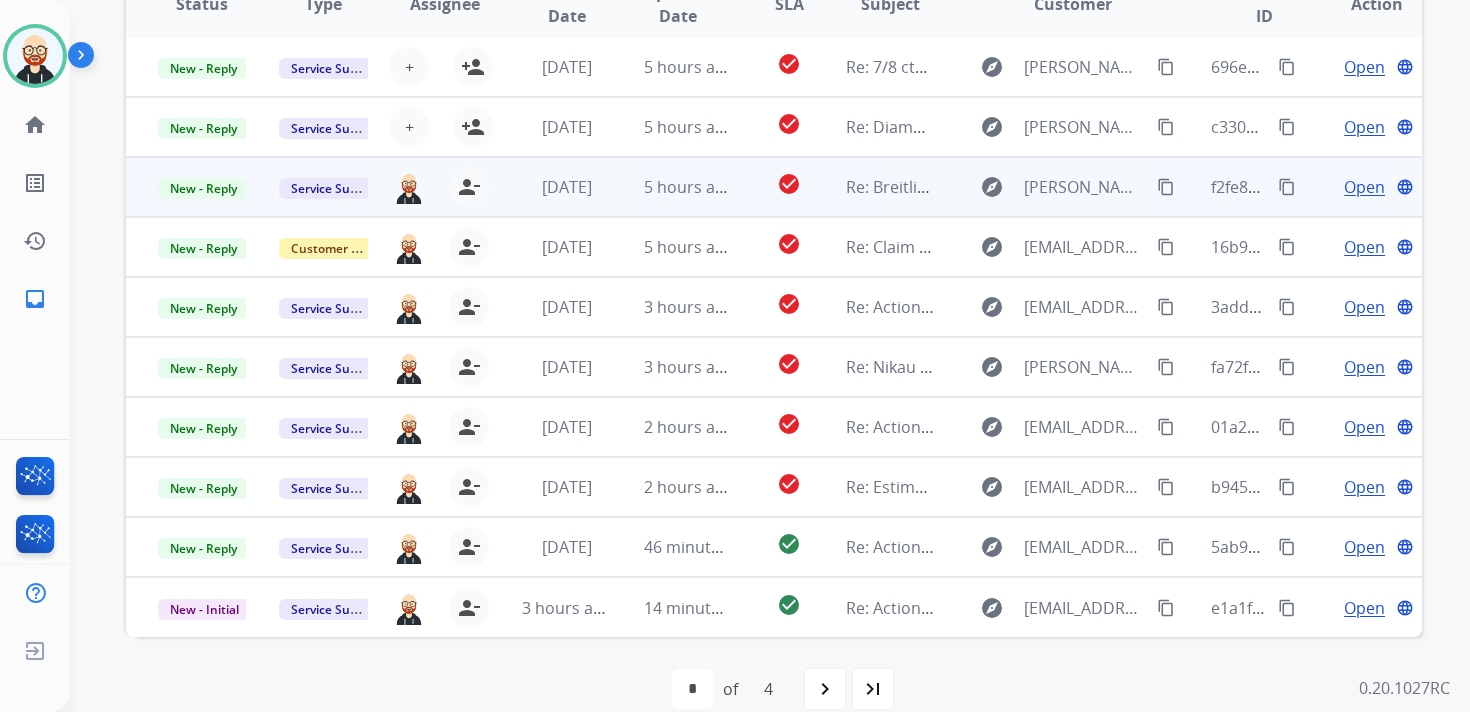 click on "ezra.barnes@extend.com person_remove Unassign to Me" at bounding box center [429, 187] 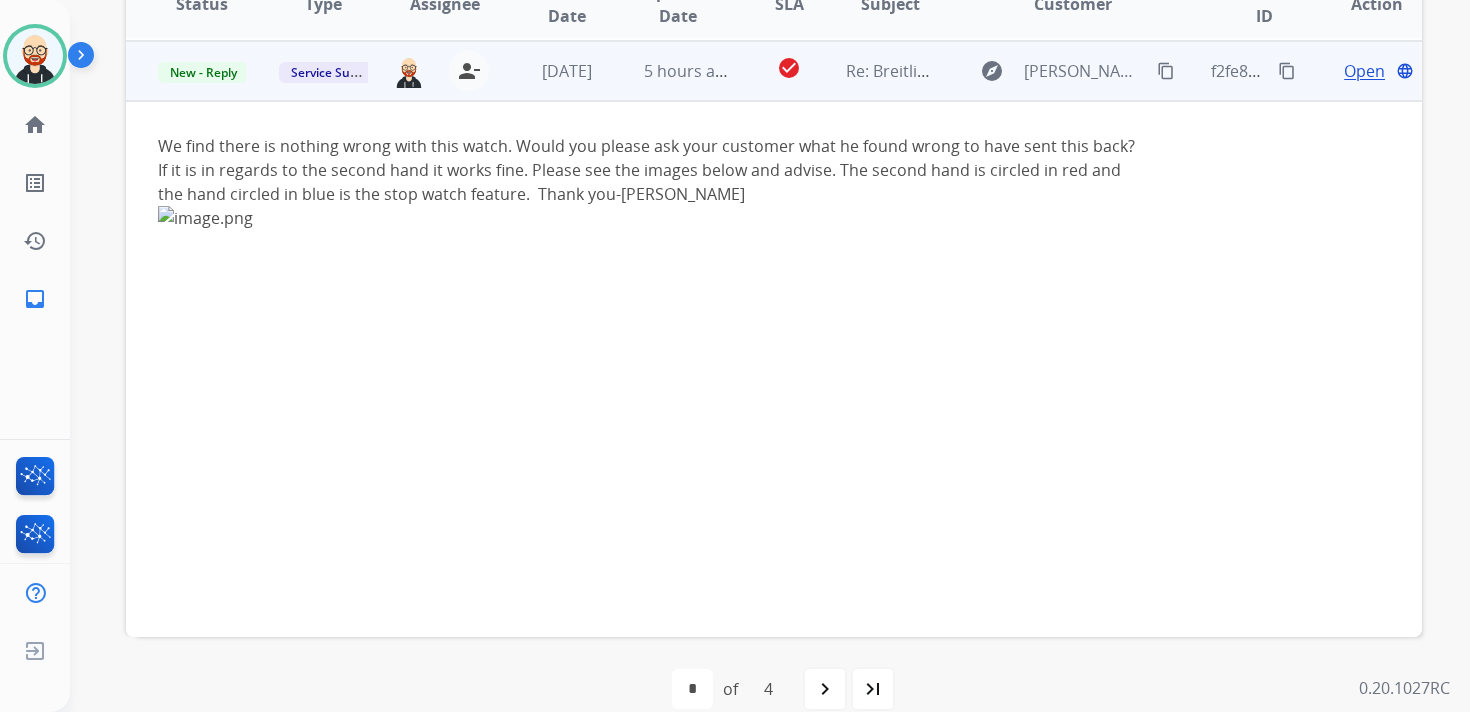 scroll, scrollTop: 120, scrollLeft: 0, axis: vertical 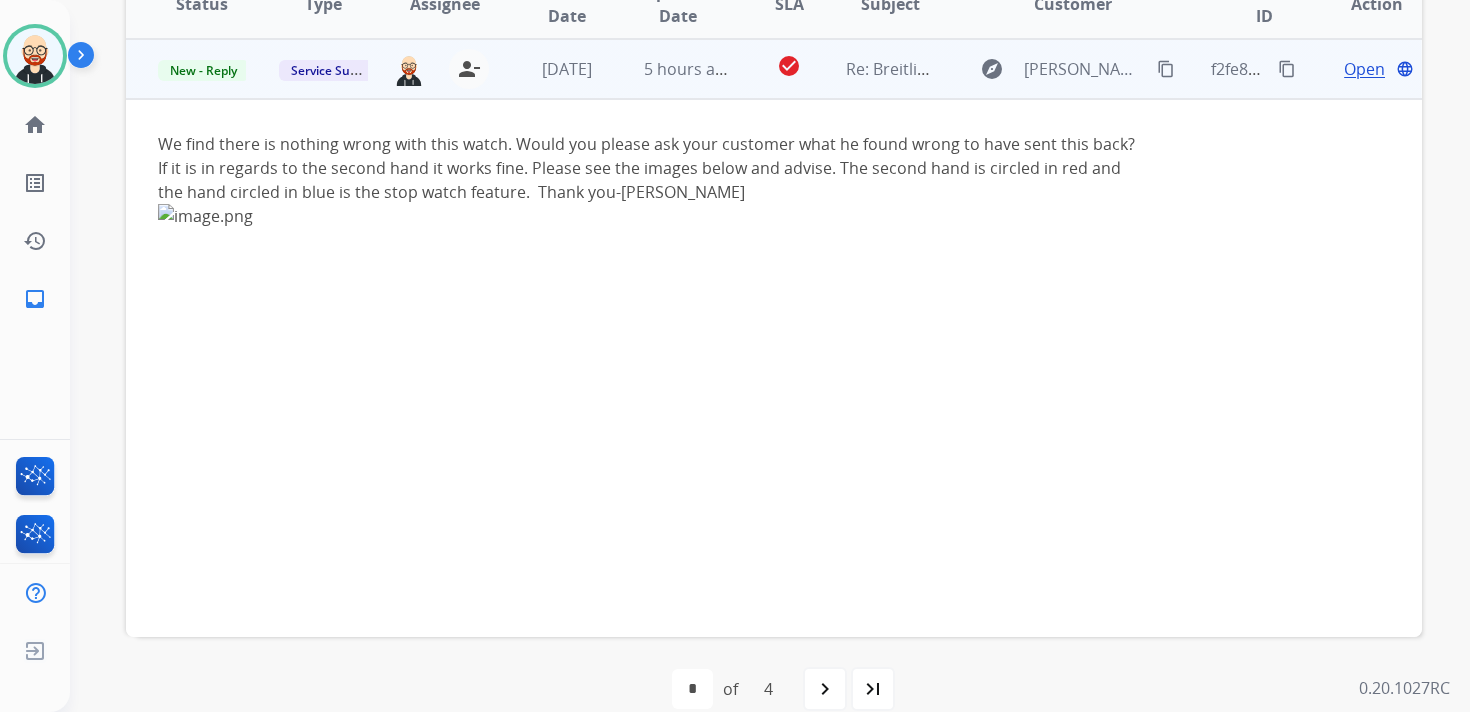click on "3 days ago" at bounding box center [550, 69] 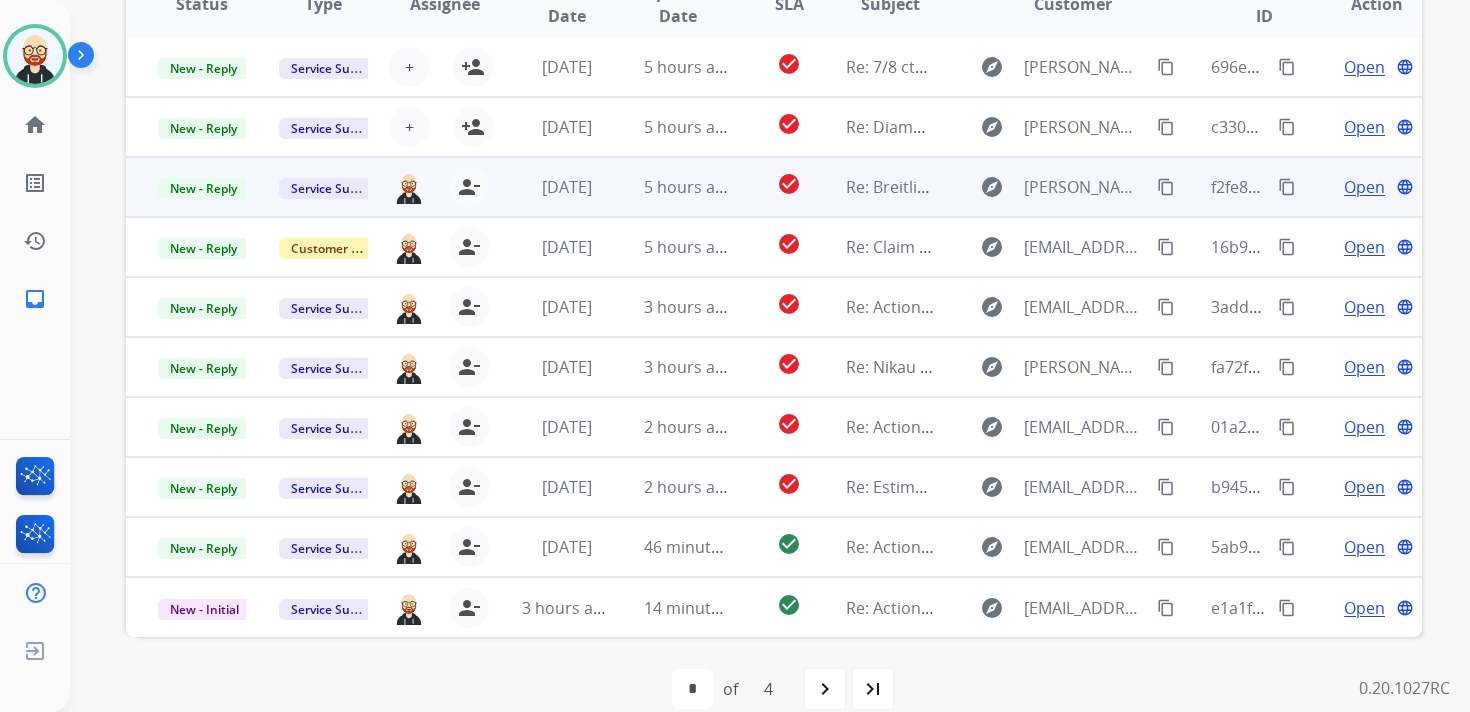 scroll, scrollTop: 2, scrollLeft: 0, axis: vertical 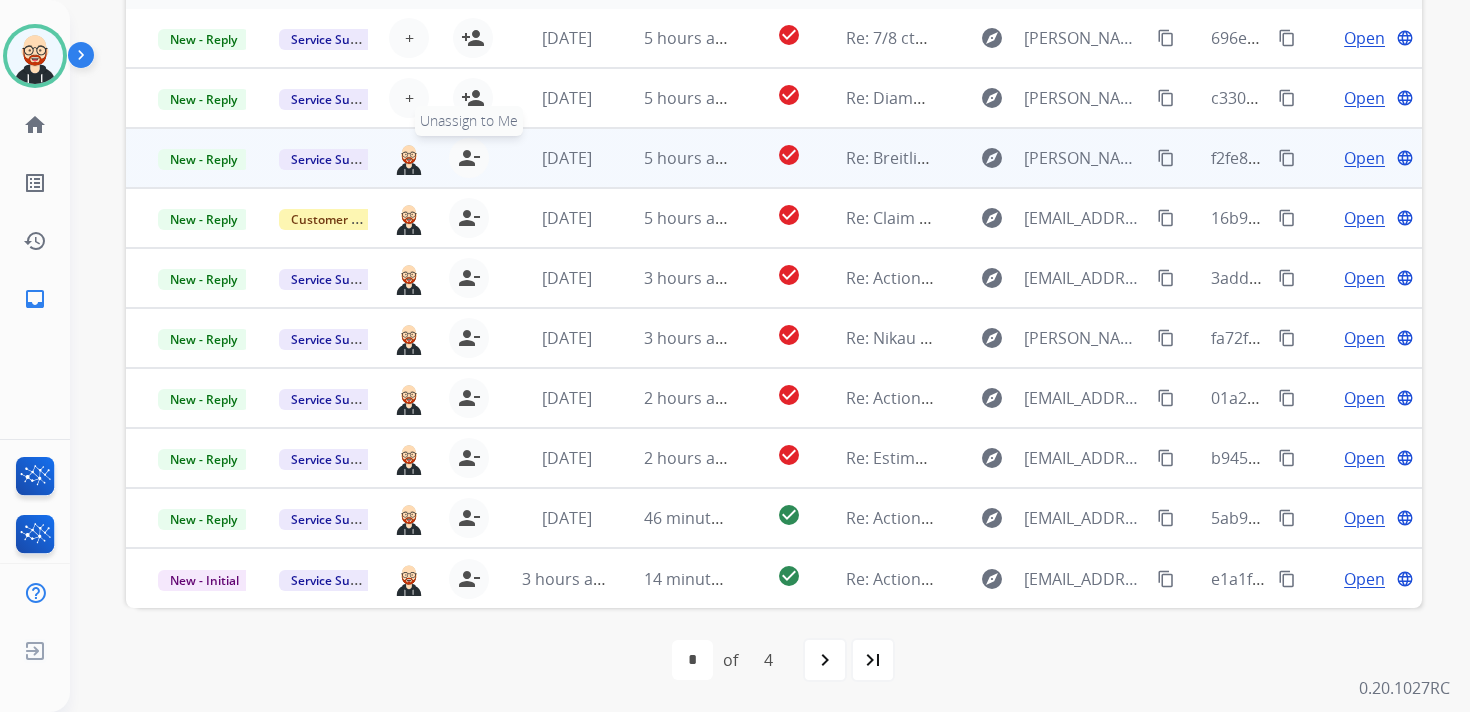 click on "person_remove" at bounding box center [469, 158] 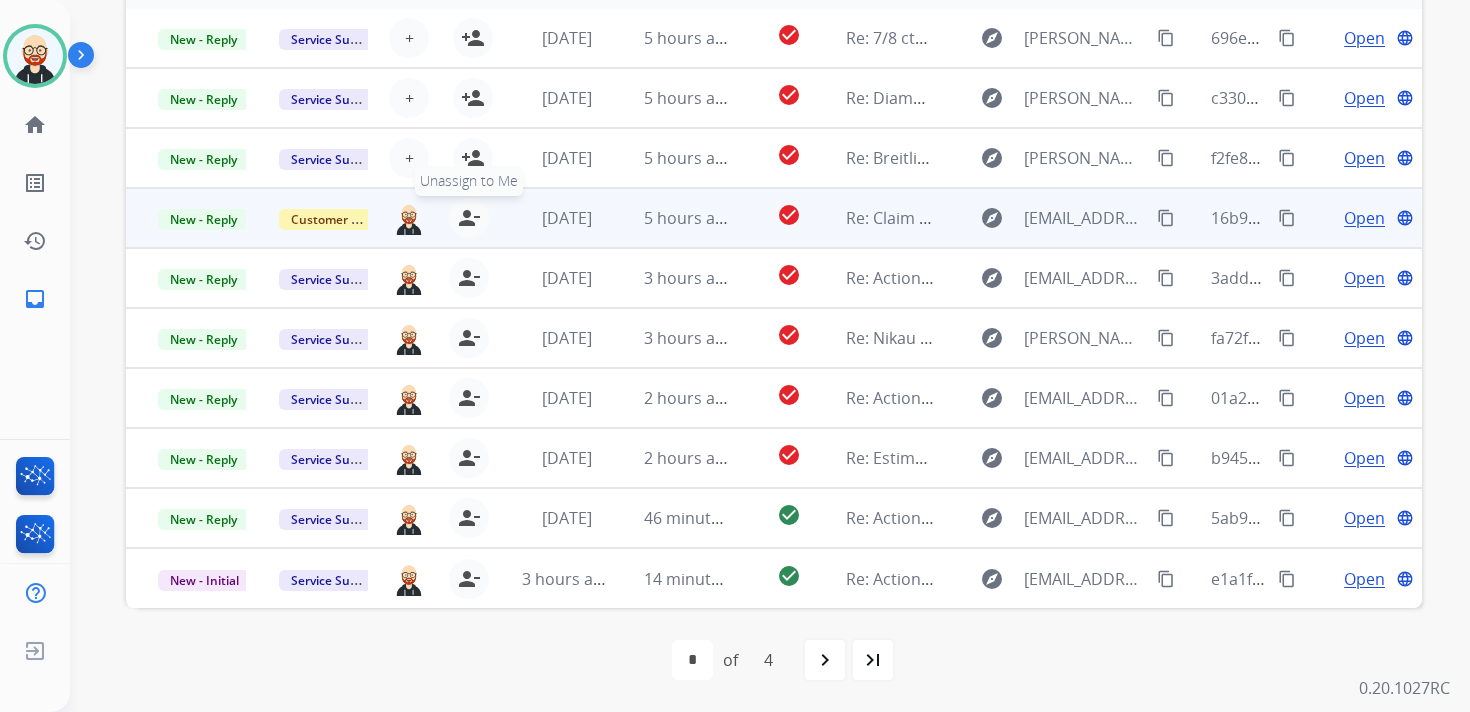 click on "person_remove" at bounding box center [469, 218] 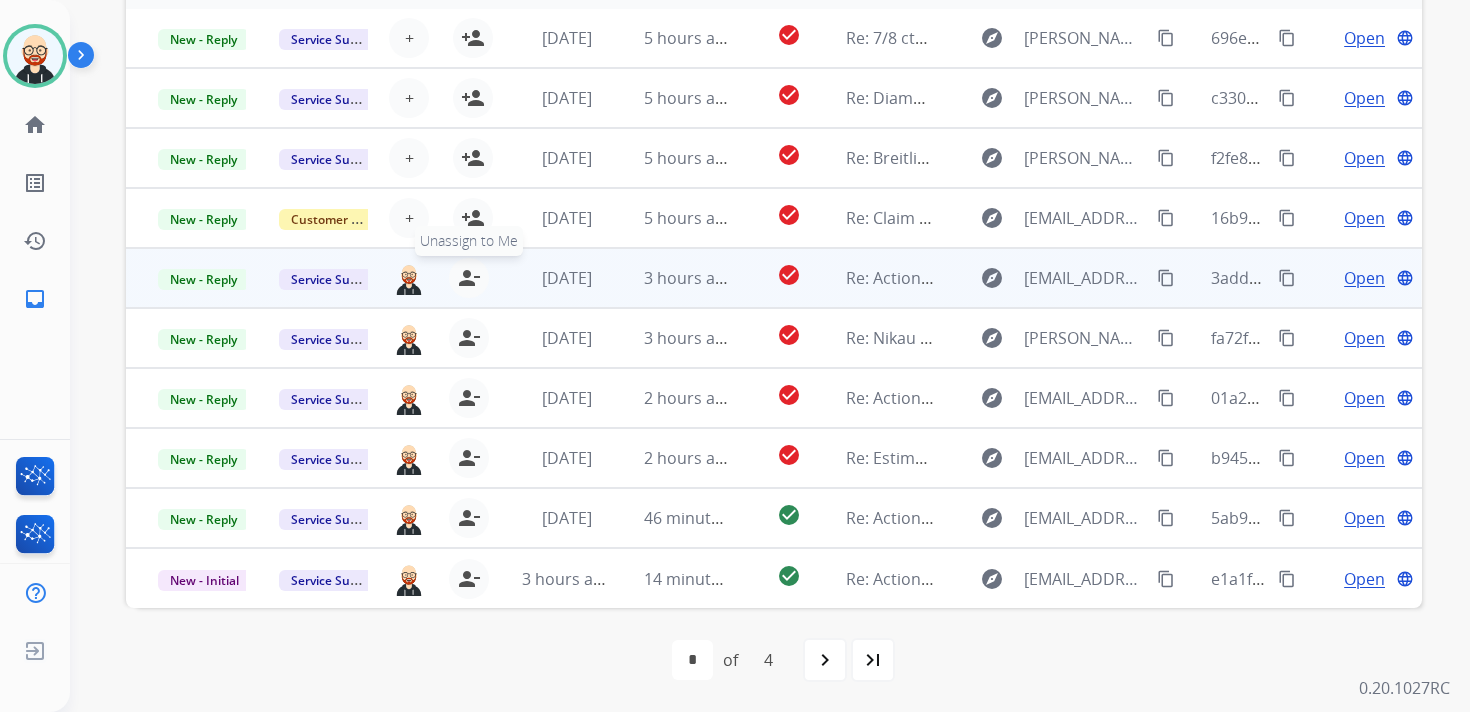 click on "person_remove" at bounding box center [469, 278] 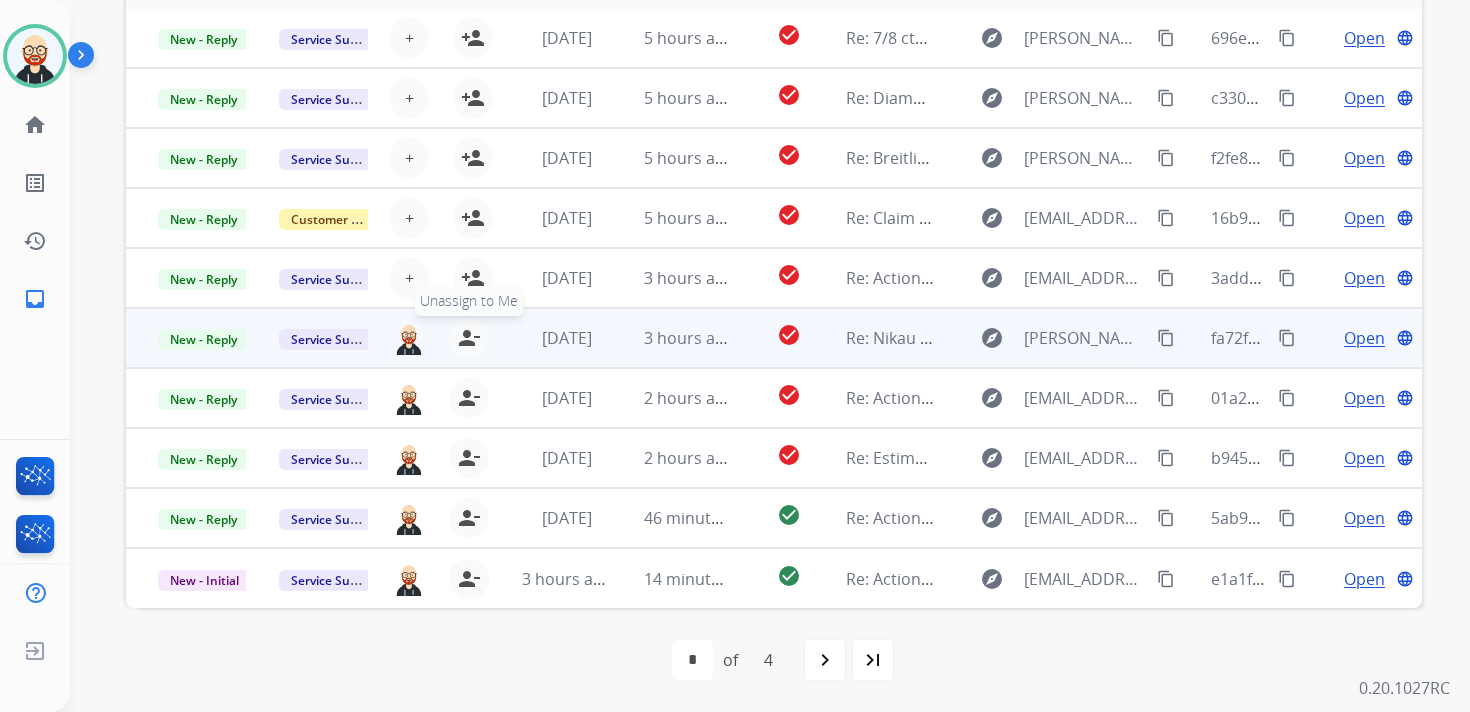 click on "person_remove" at bounding box center [469, 338] 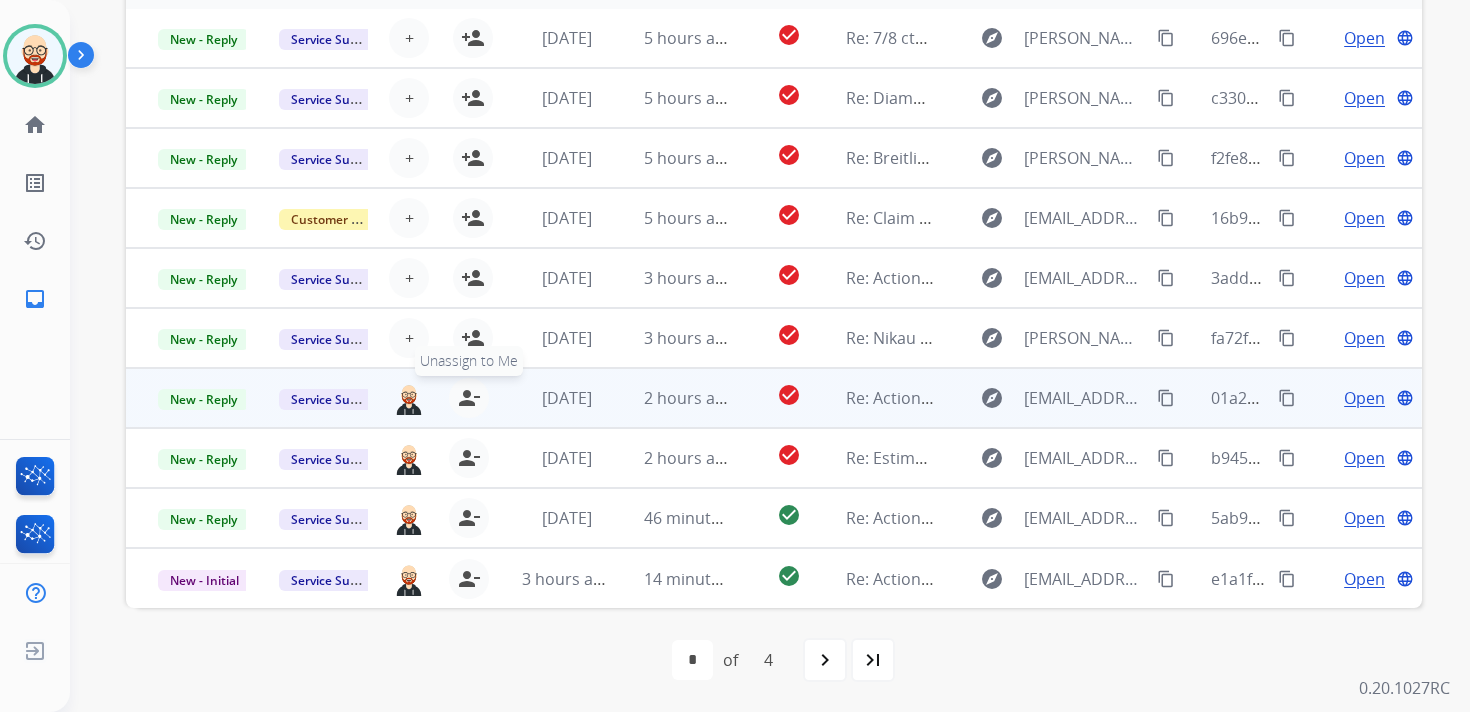 click on "person_remove" at bounding box center [469, 398] 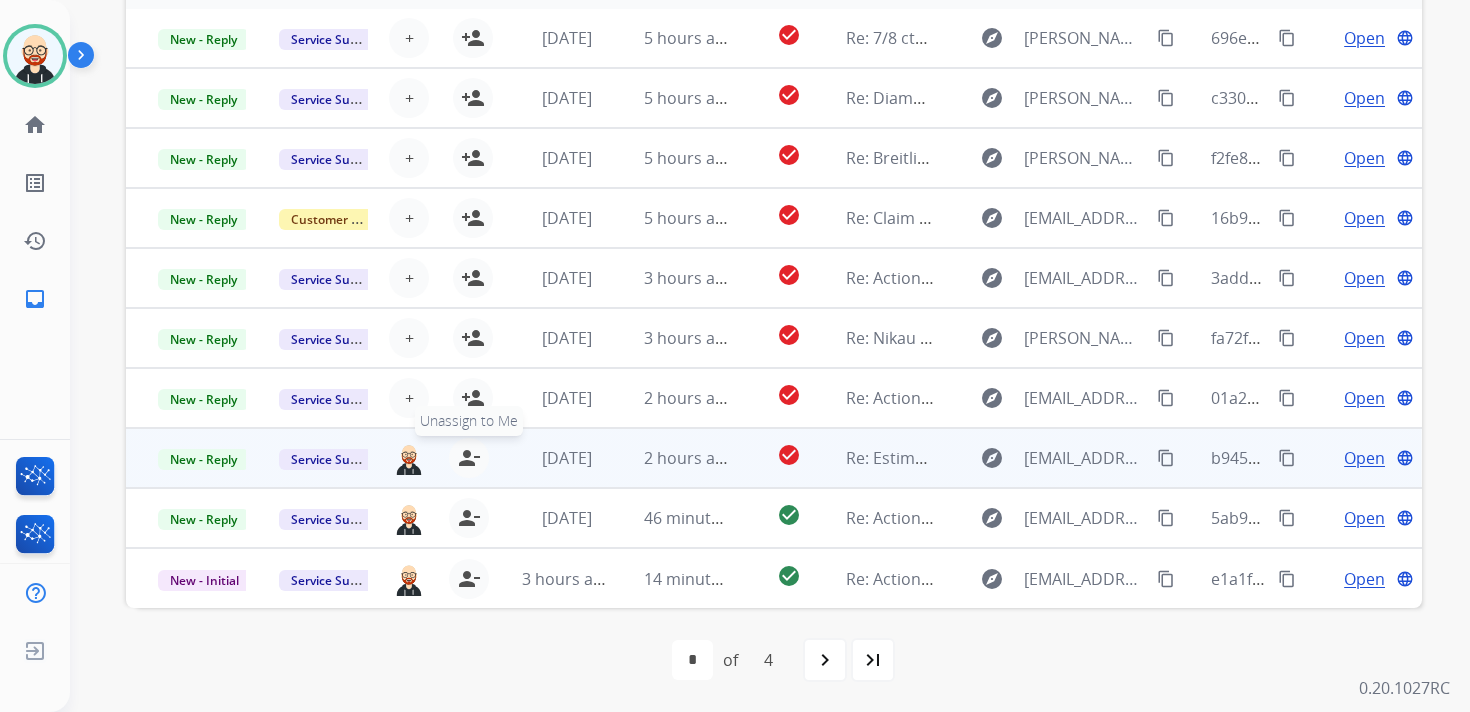 click on "person_remove" at bounding box center (469, 458) 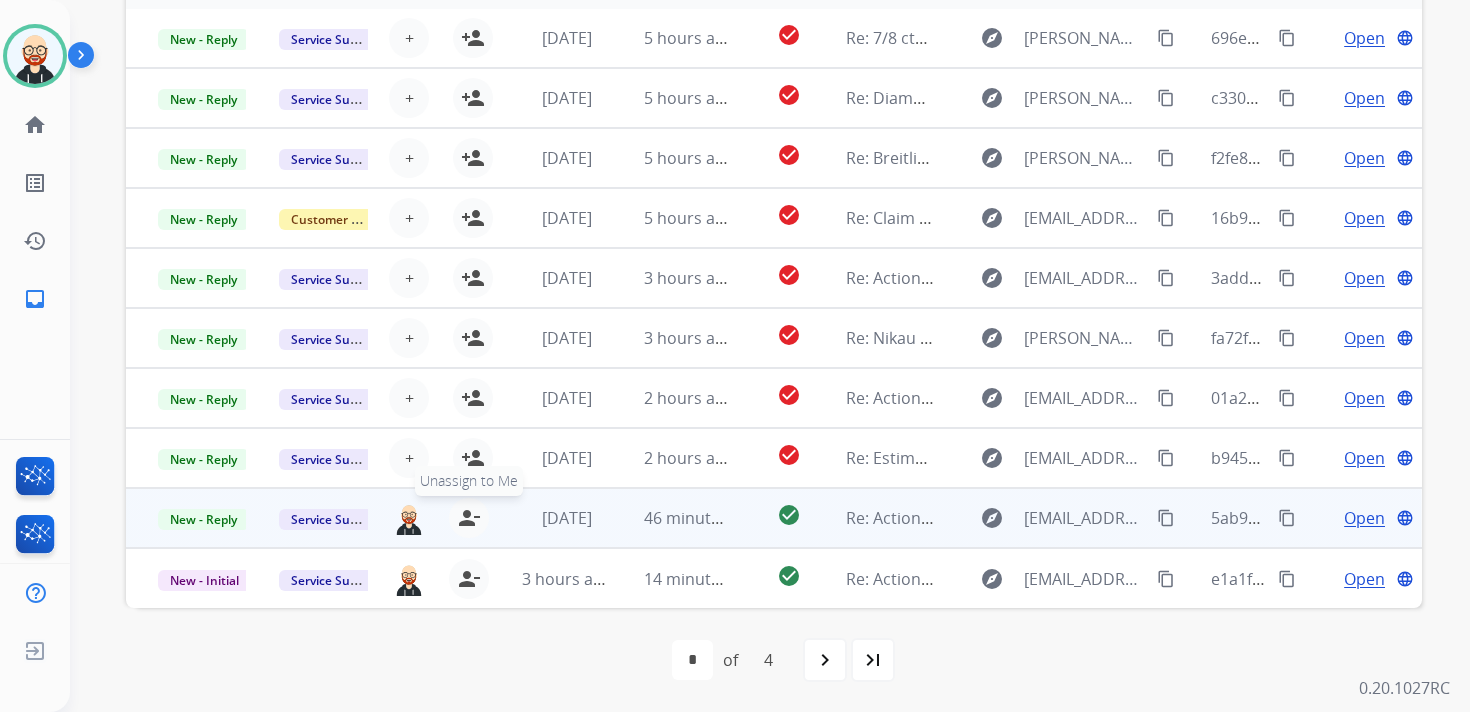 click on "person_remove" at bounding box center (469, 518) 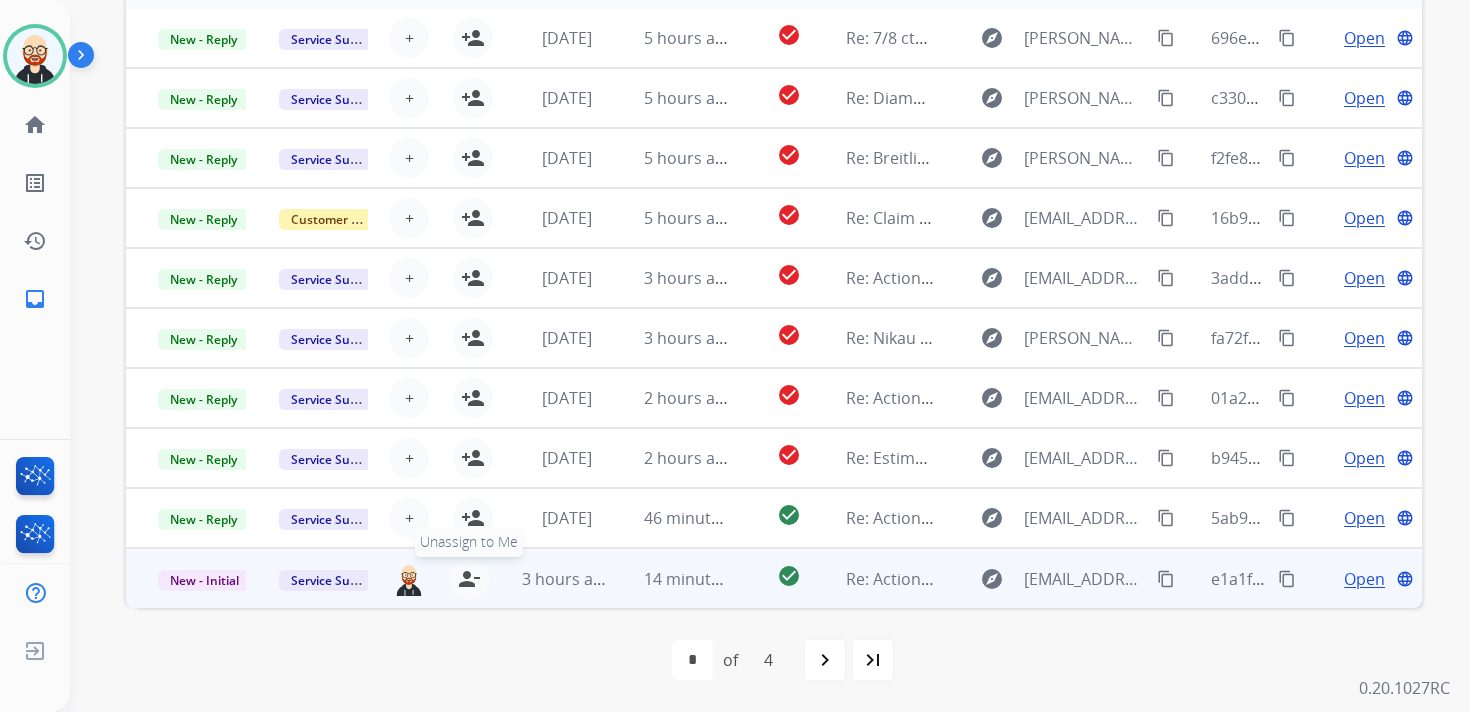 click on "person_remove" at bounding box center (469, 579) 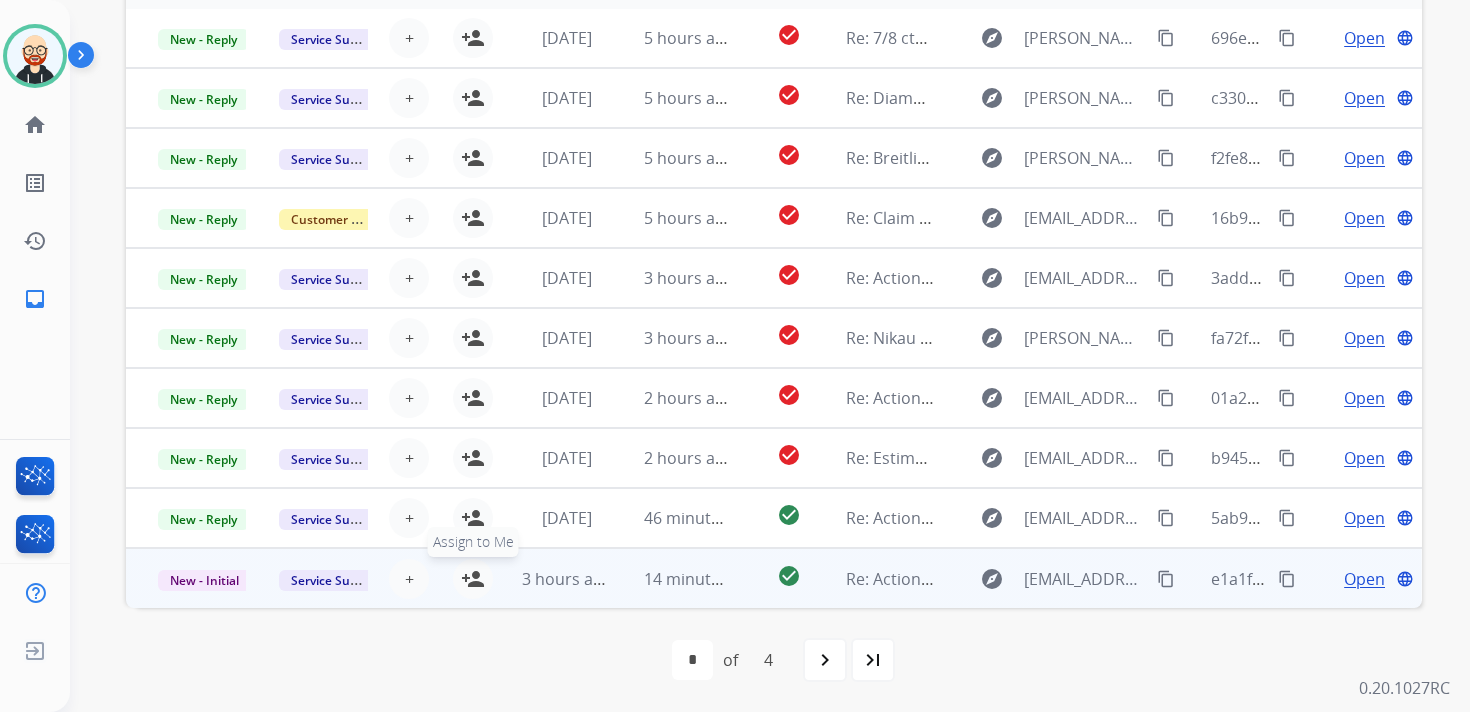 scroll, scrollTop: 0, scrollLeft: 0, axis: both 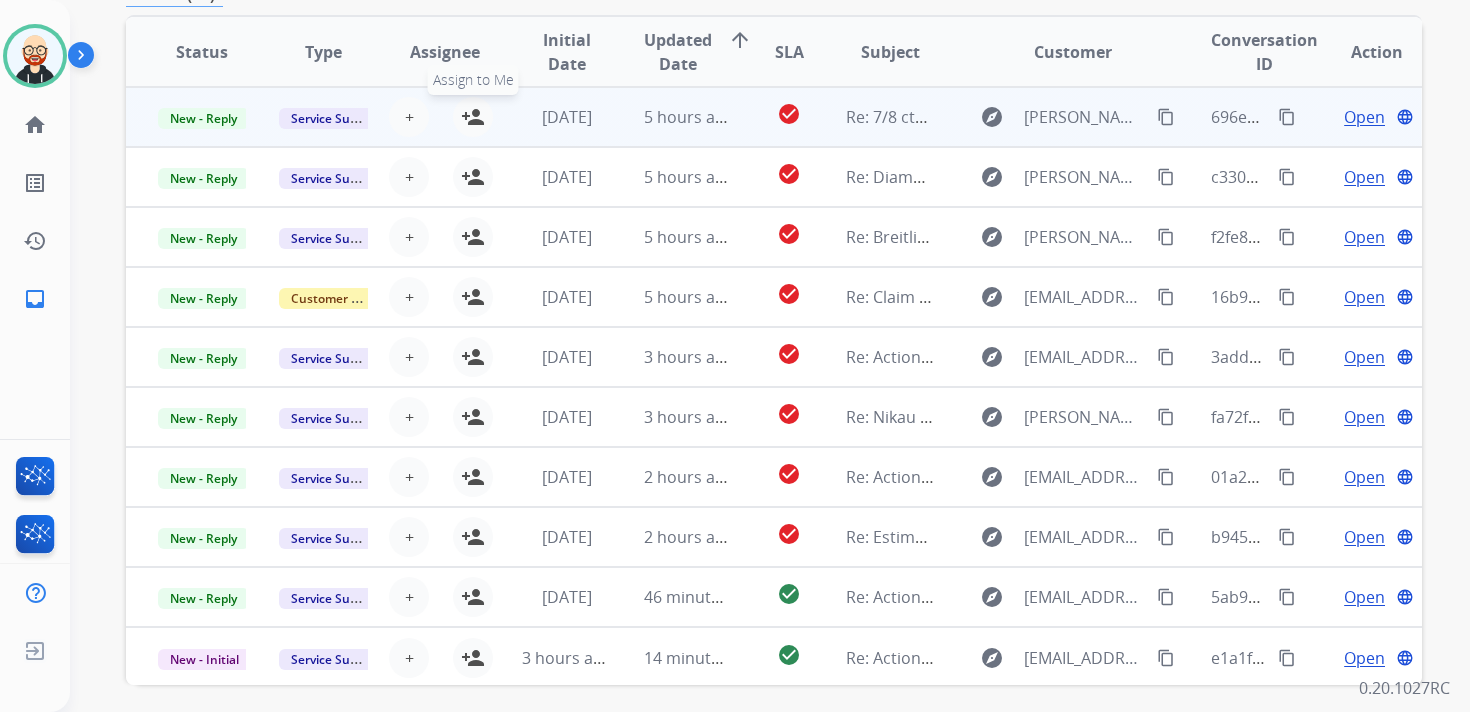 click on "person_add" at bounding box center [473, 117] 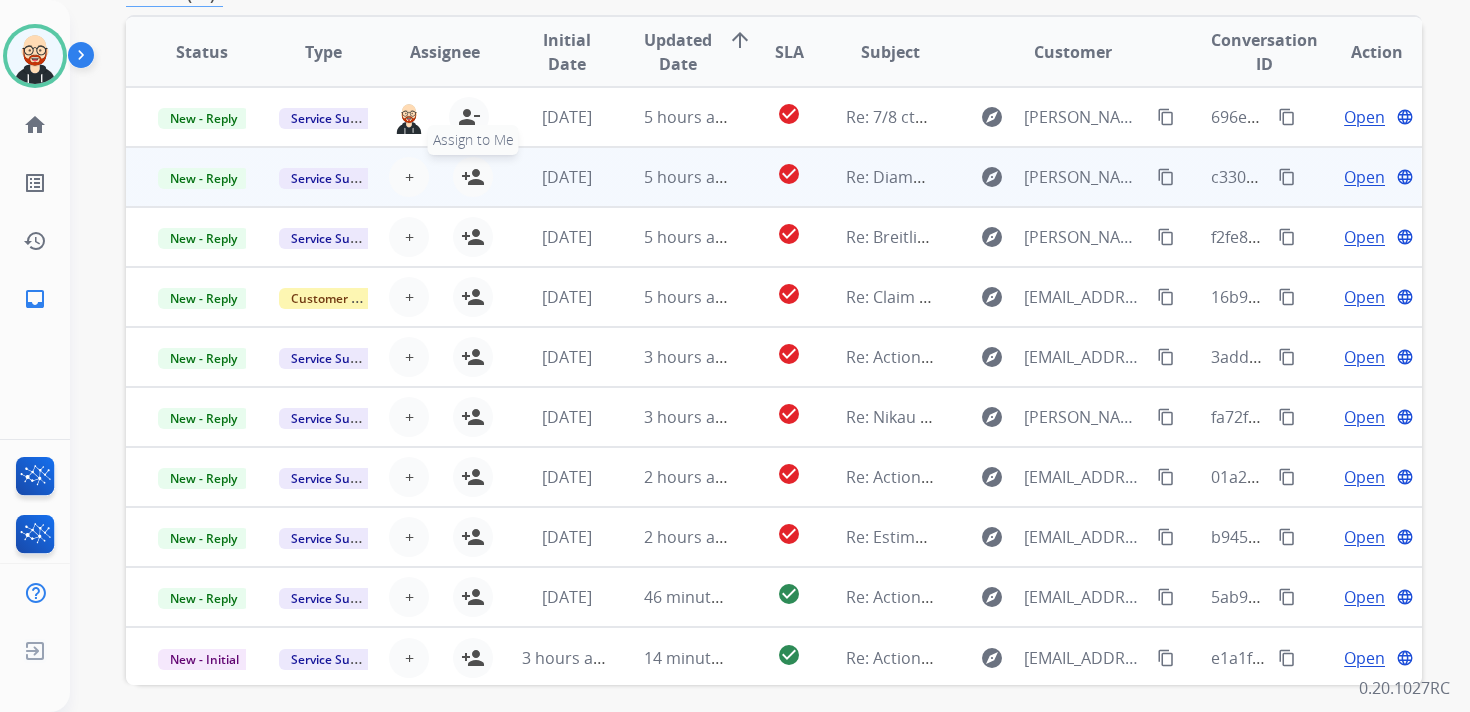 click on "person_add" at bounding box center (473, 177) 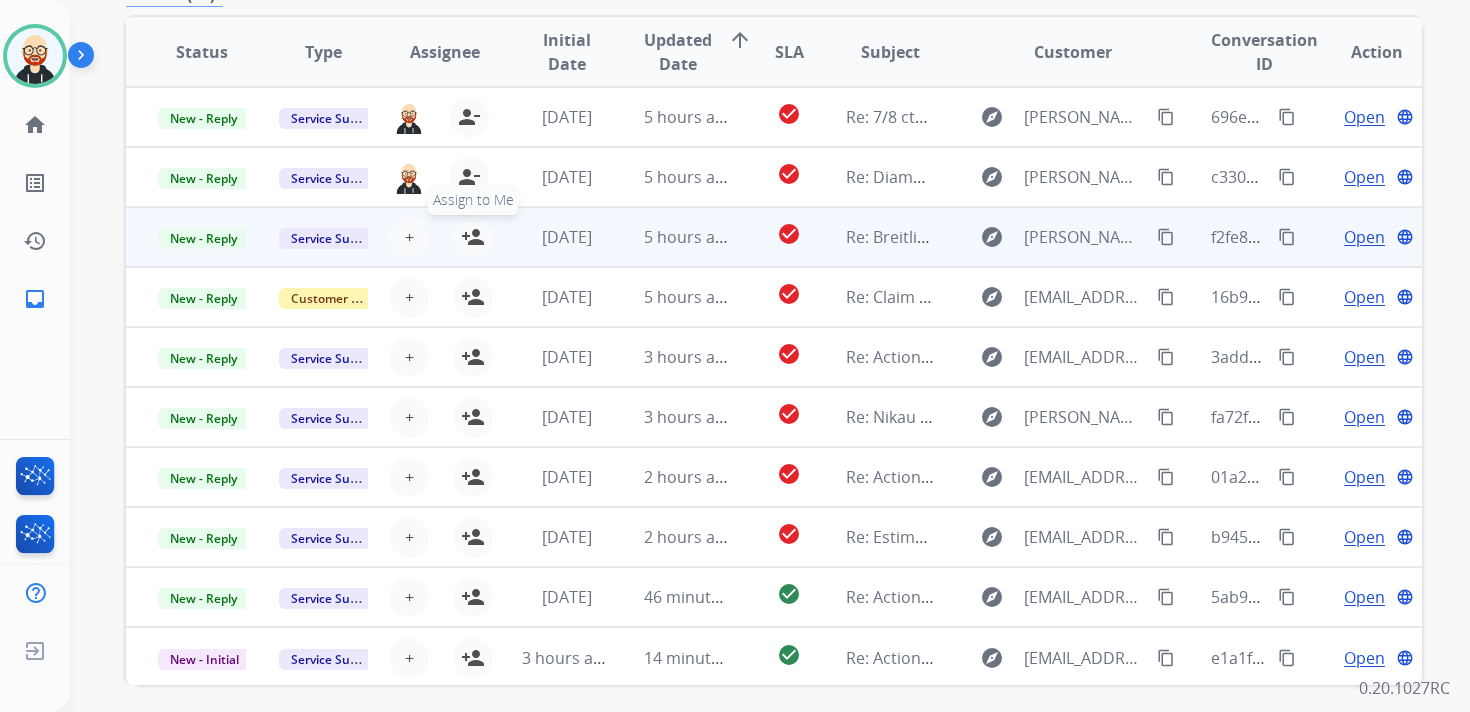 click on "person_add" at bounding box center [473, 237] 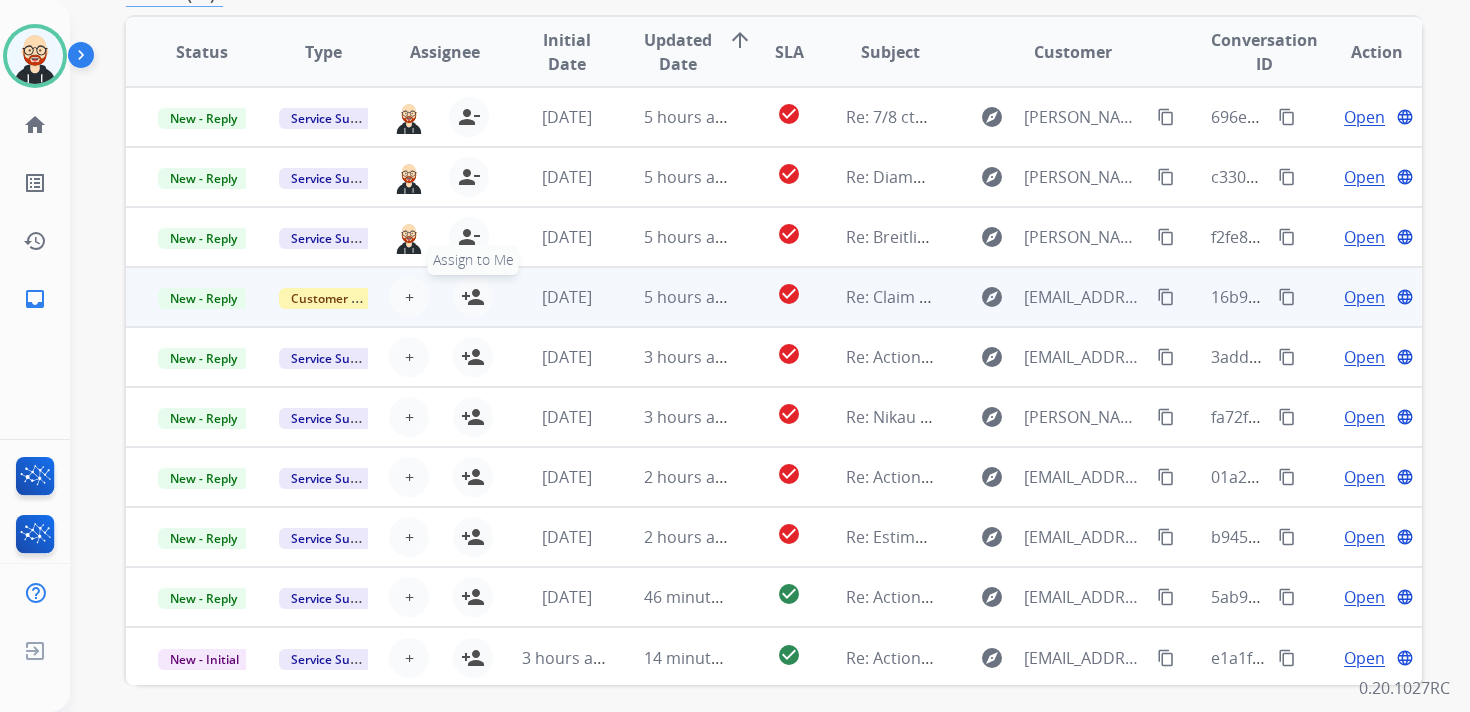 click on "person_add" at bounding box center [473, 297] 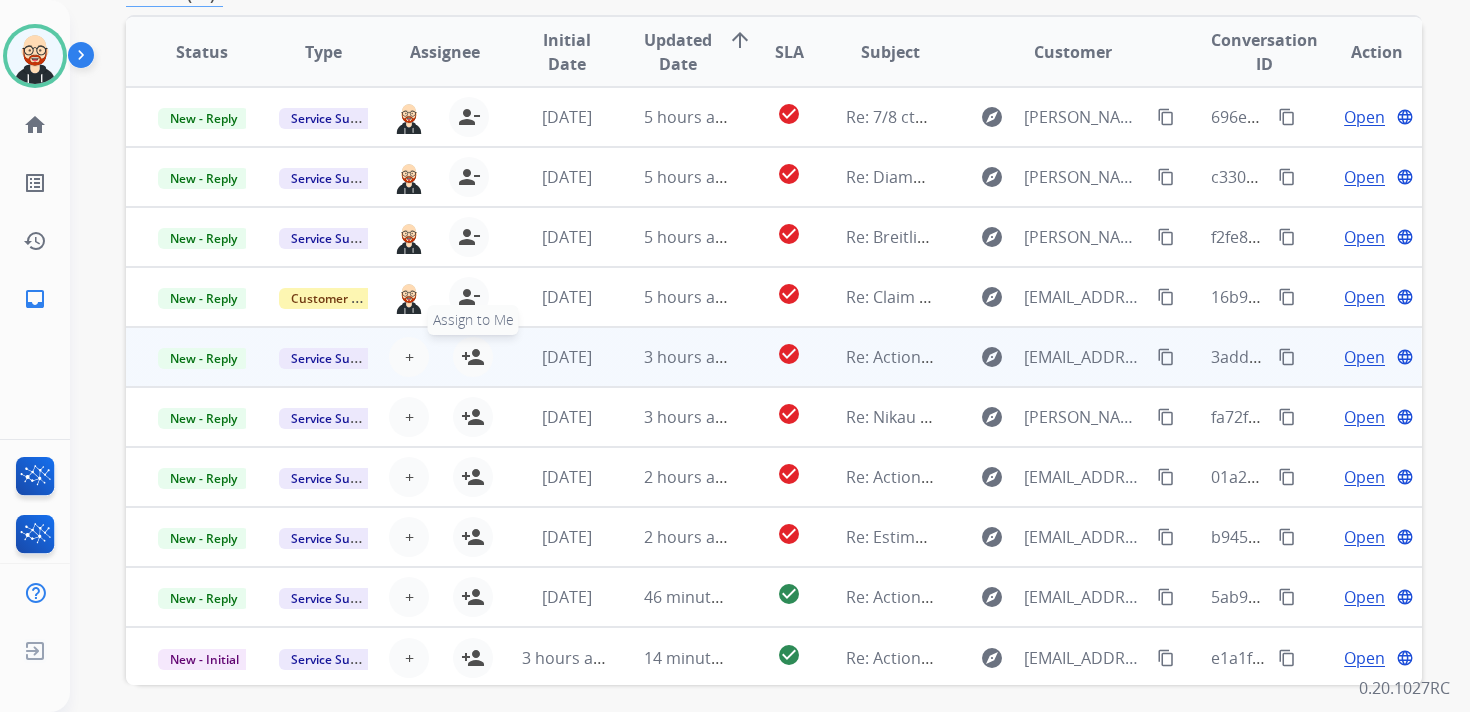 click on "person_add" at bounding box center [473, 357] 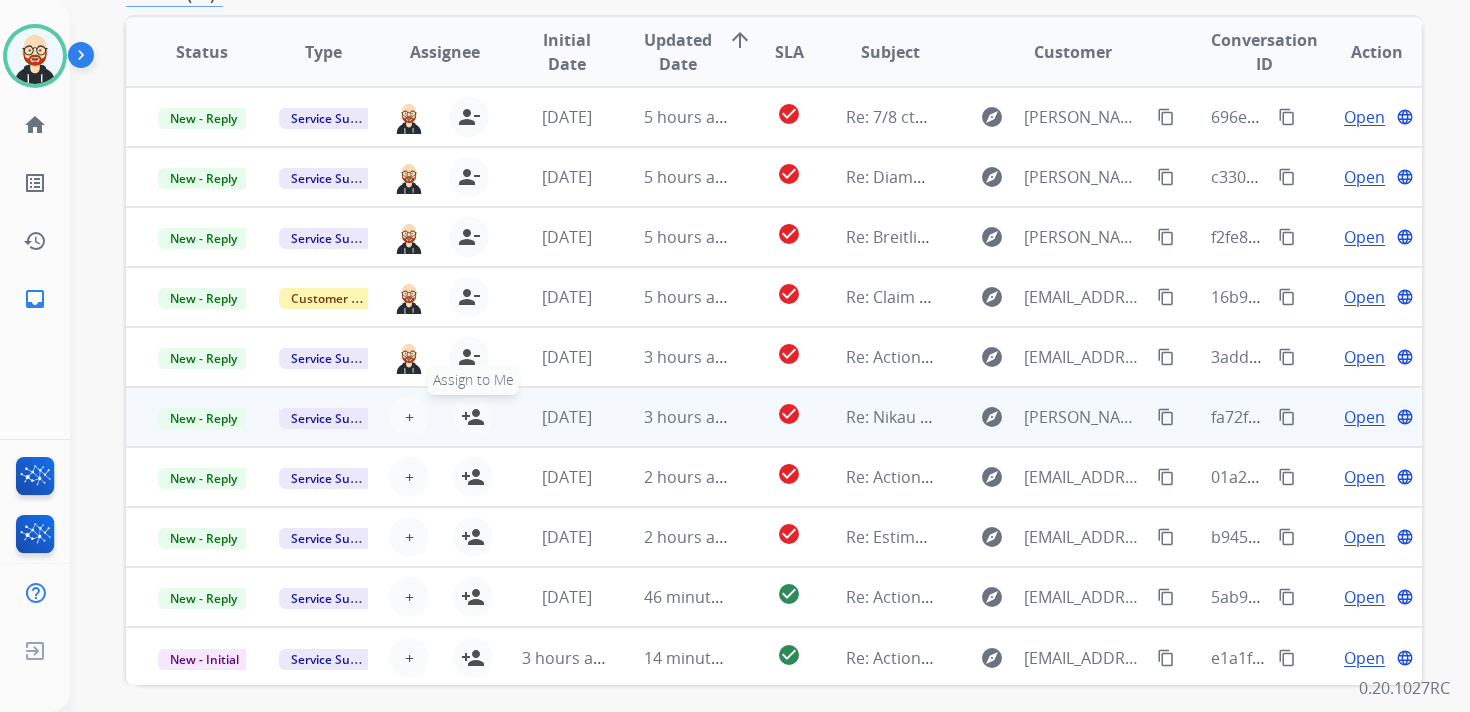 click on "person_add" at bounding box center (473, 417) 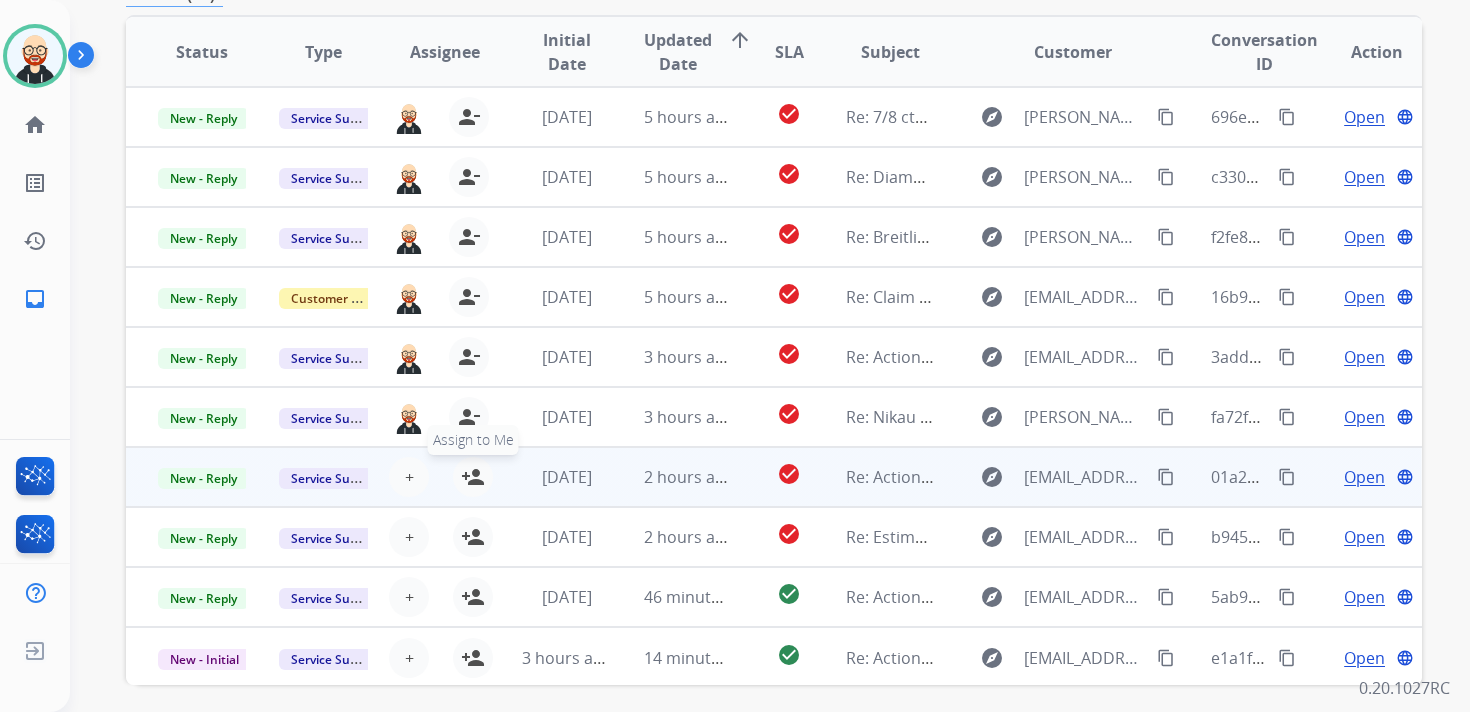click on "person_add" at bounding box center (473, 477) 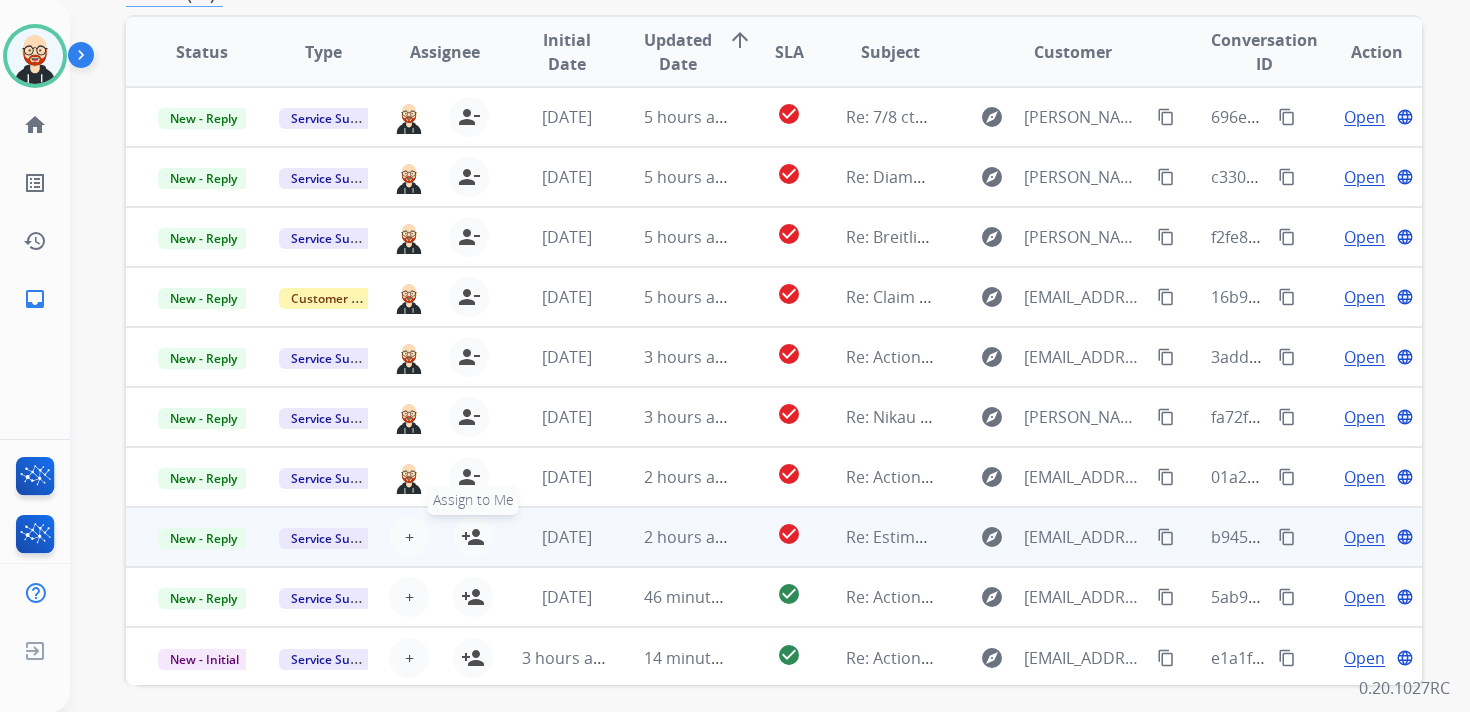 click on "person_add" at bounding box center [473, 537] 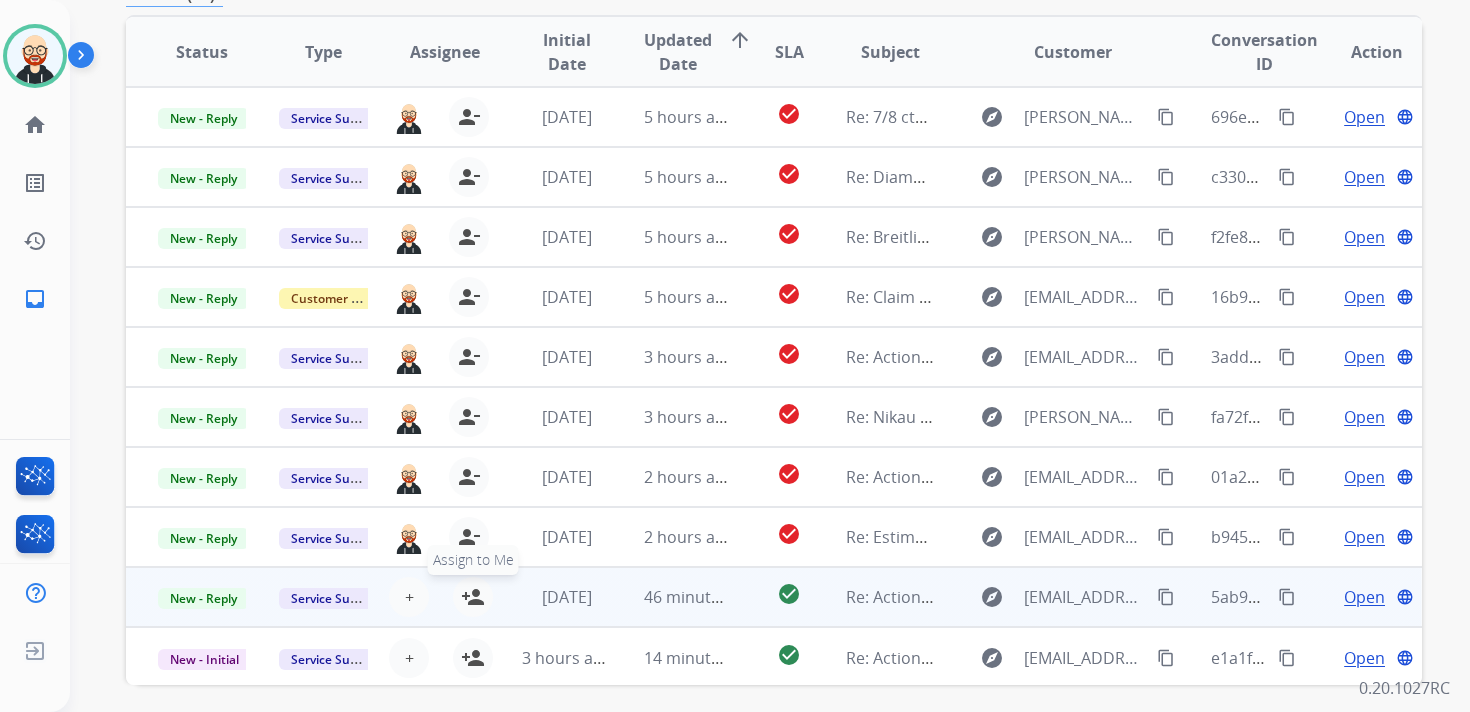 click on "person_add" at bounding box center [473, 597] 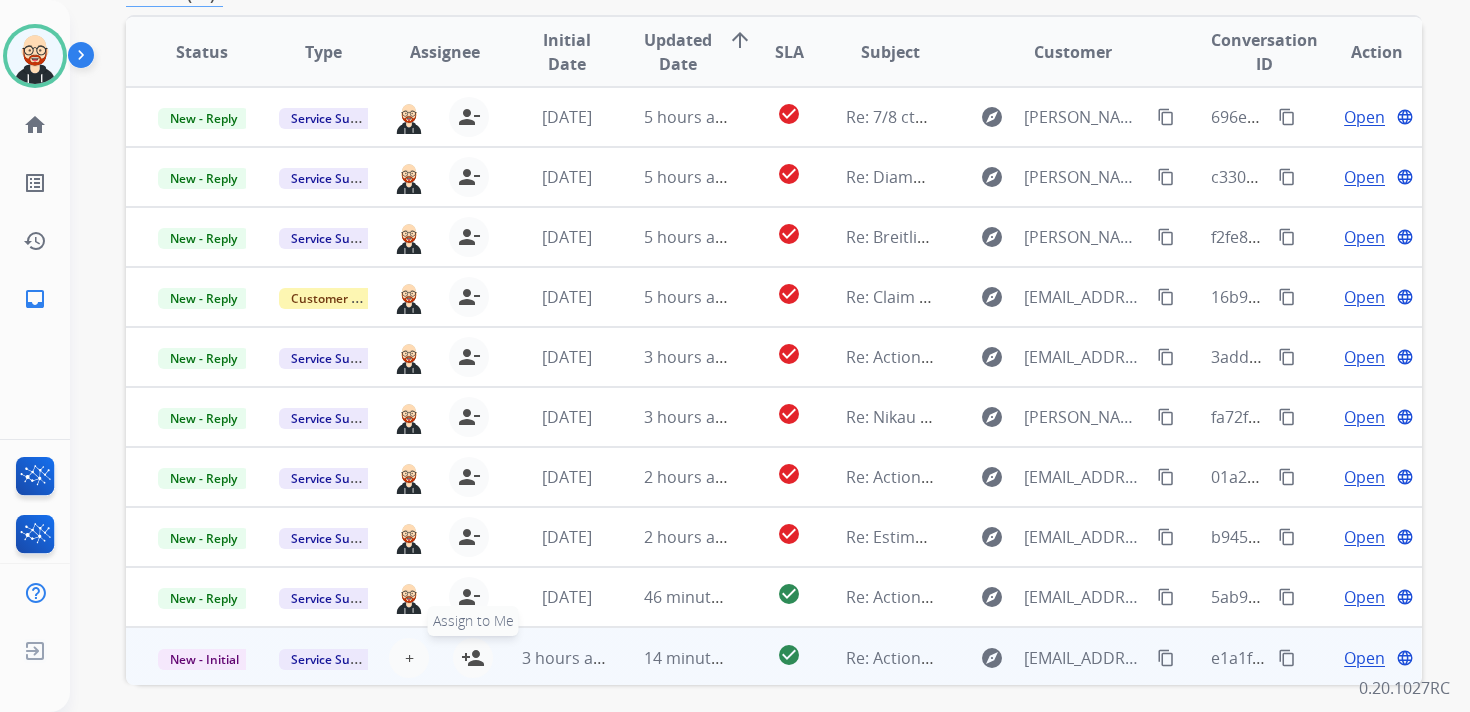 click on "person_add" at bounding box center (473, 658) 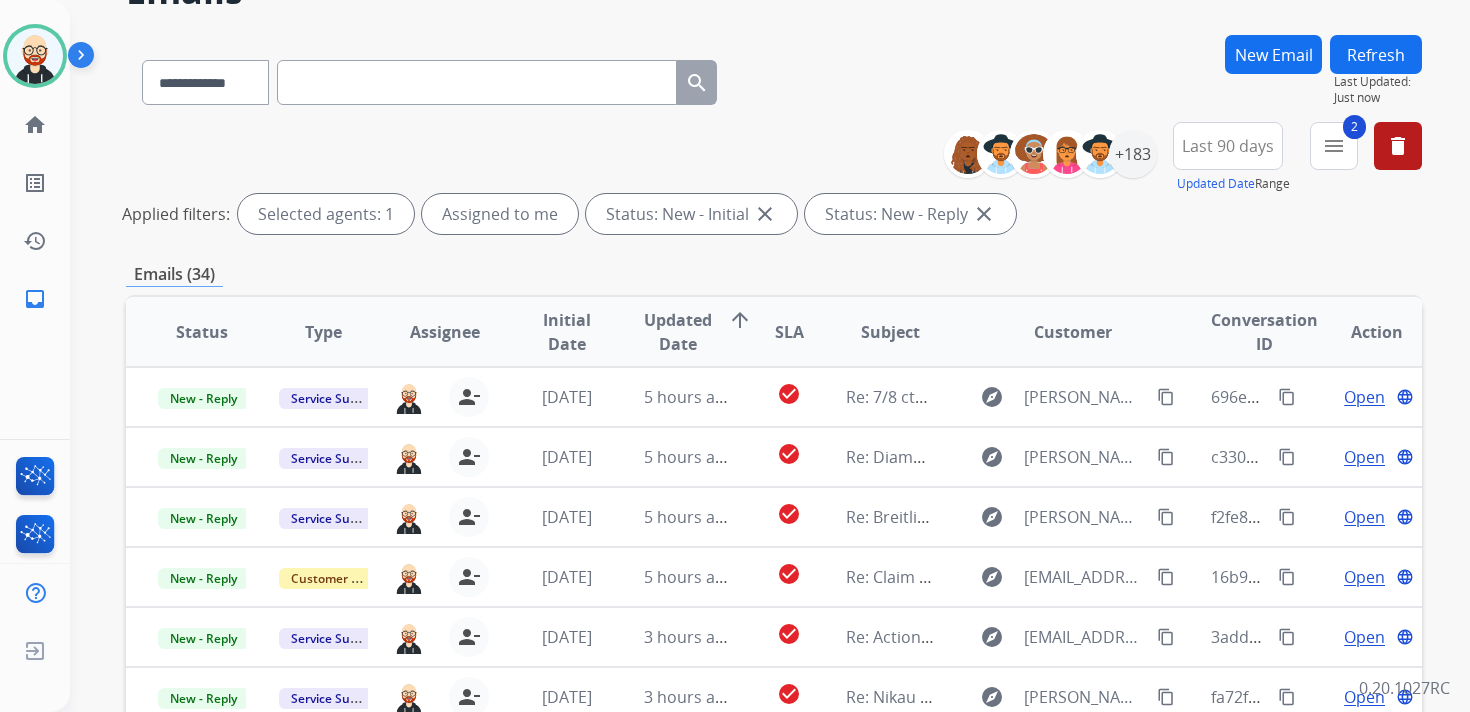 scroll, scrollTop: 0, scrollLeft: 0, axis: both 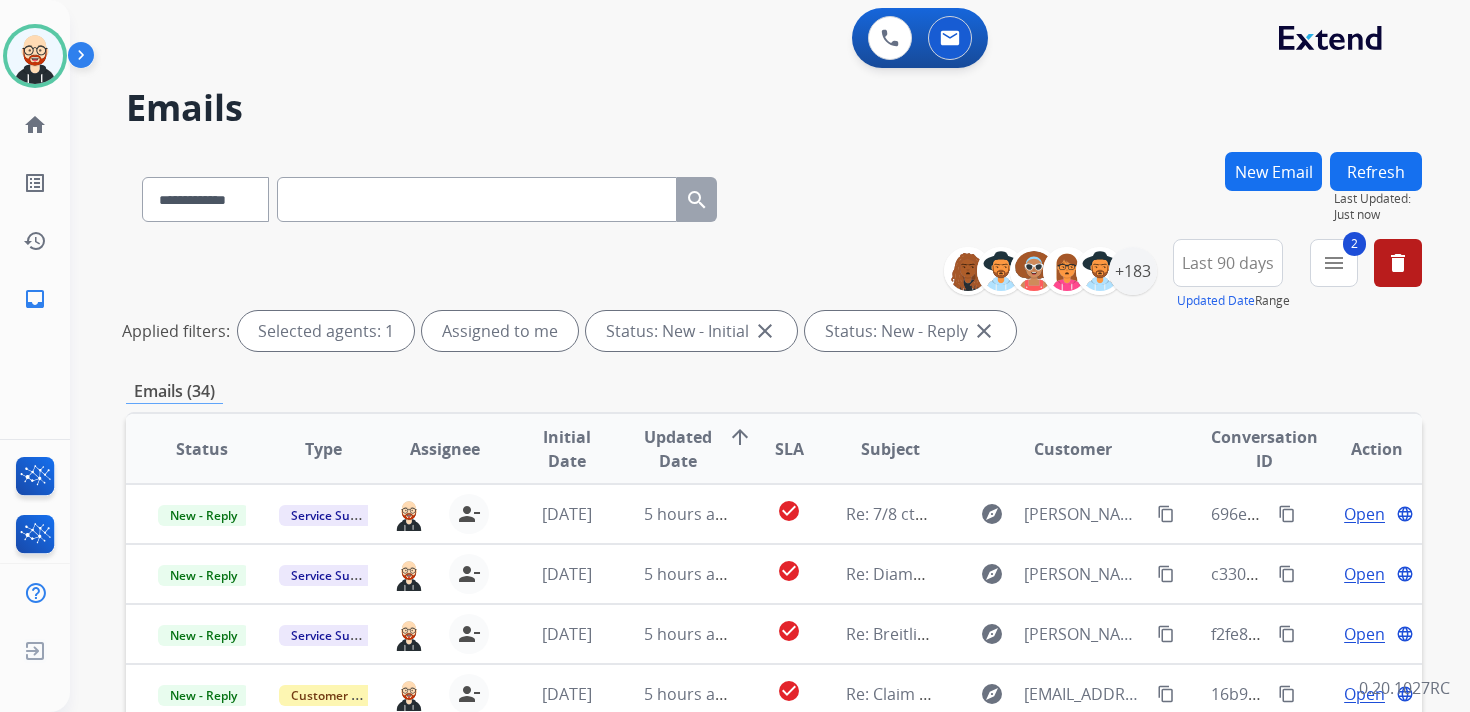 click on "Refresh" at bounding box center [1376, 171] 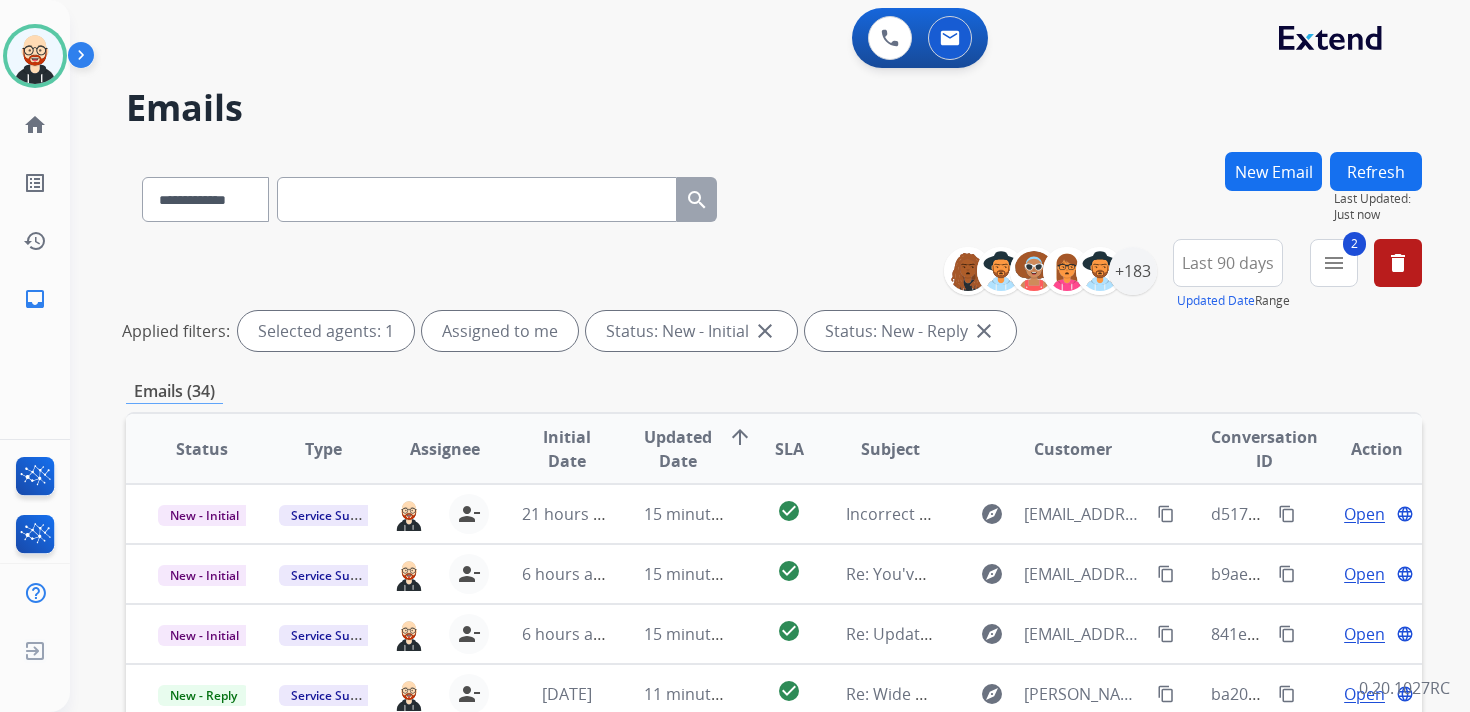 scroll, scrollTop: 2, scrollLeft: 0, axis: vertical 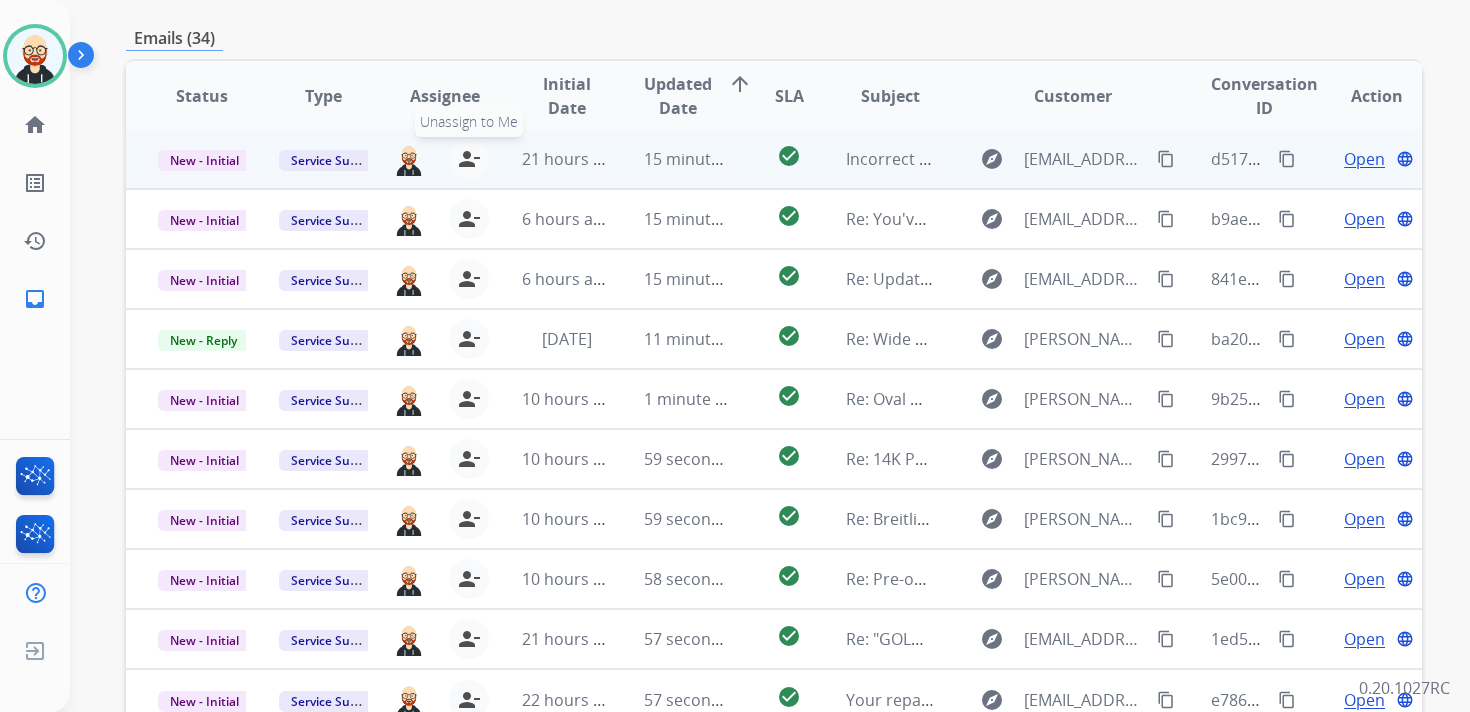 click on "person_remove" at bounding box center (469, 159) 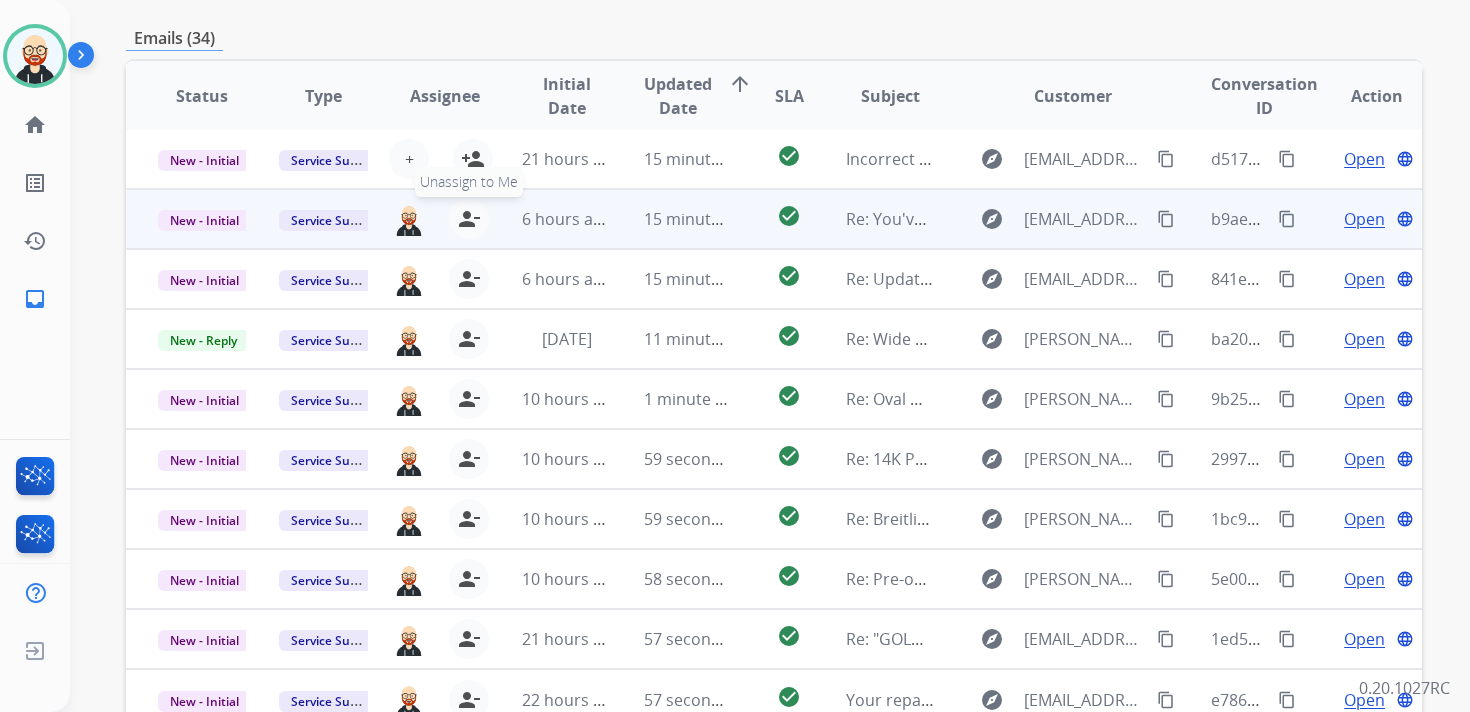 click on "person_remove" at bounding box center [469, 219] 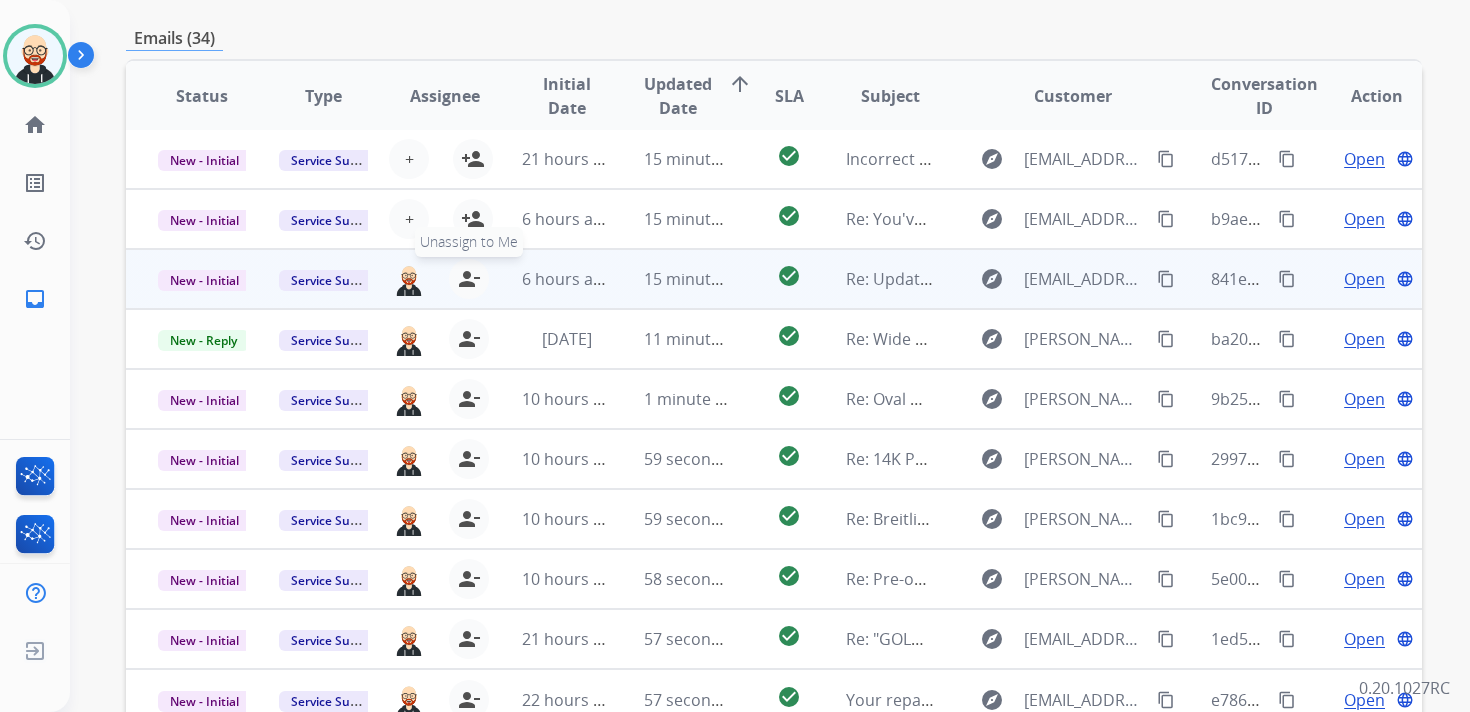 click on "person_remove" at bounding box center (469, 279) 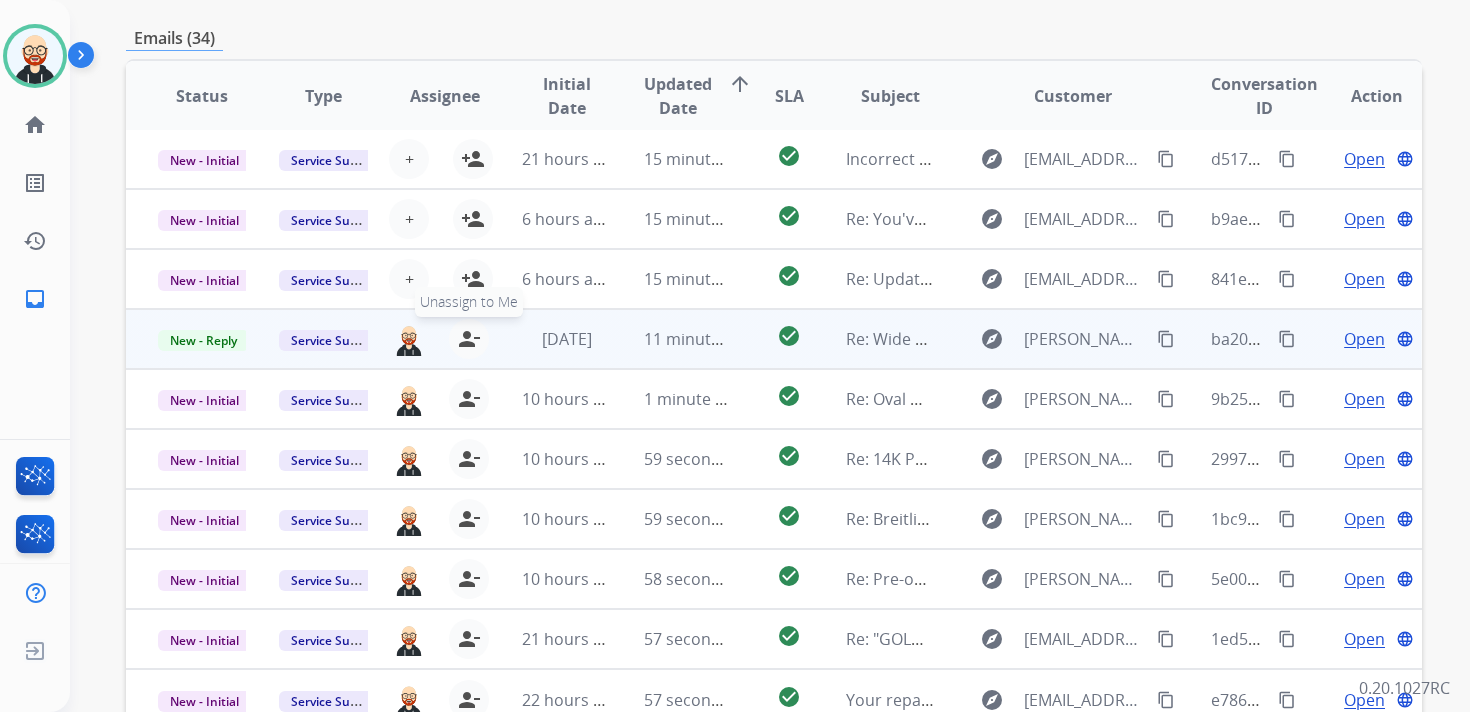 click on "person_remove" at bounding box center [469, 339] 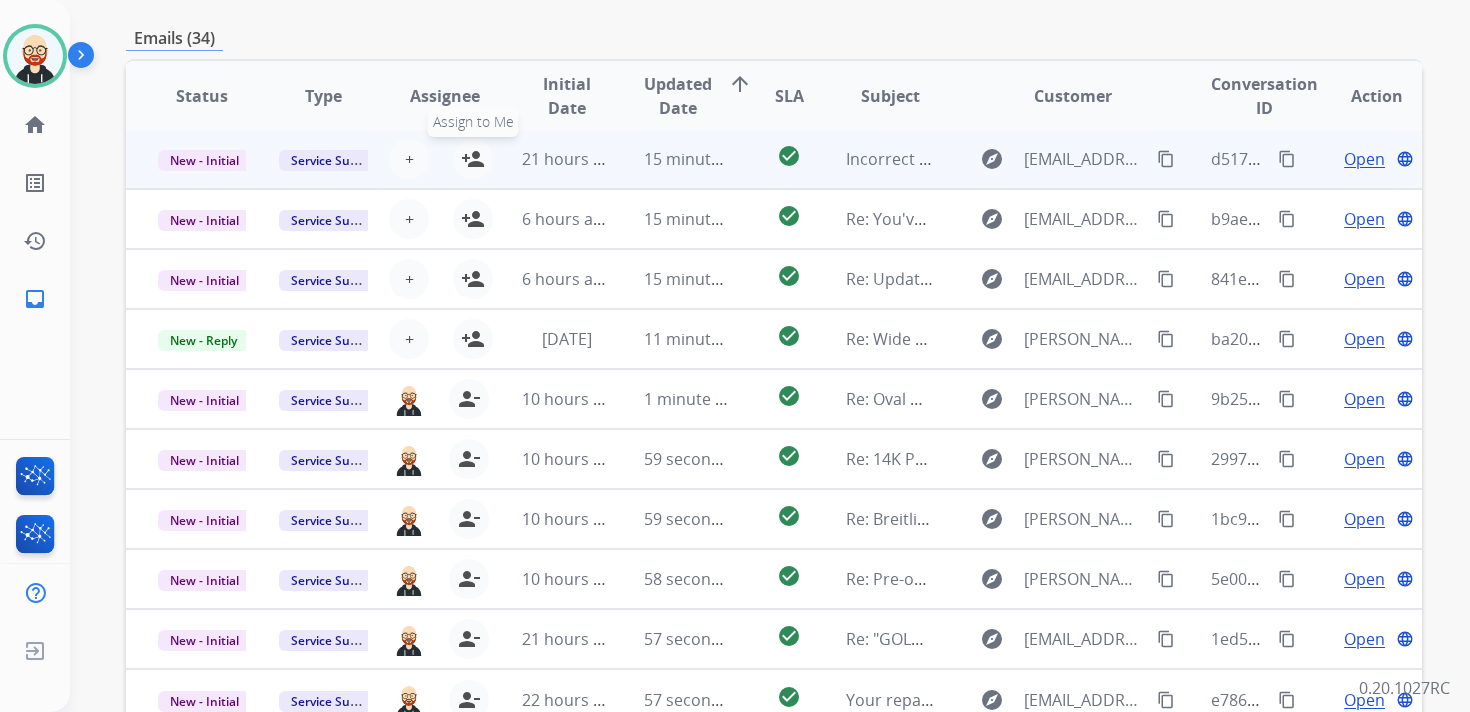 click on "person_add" at bounding box center (473, 159) 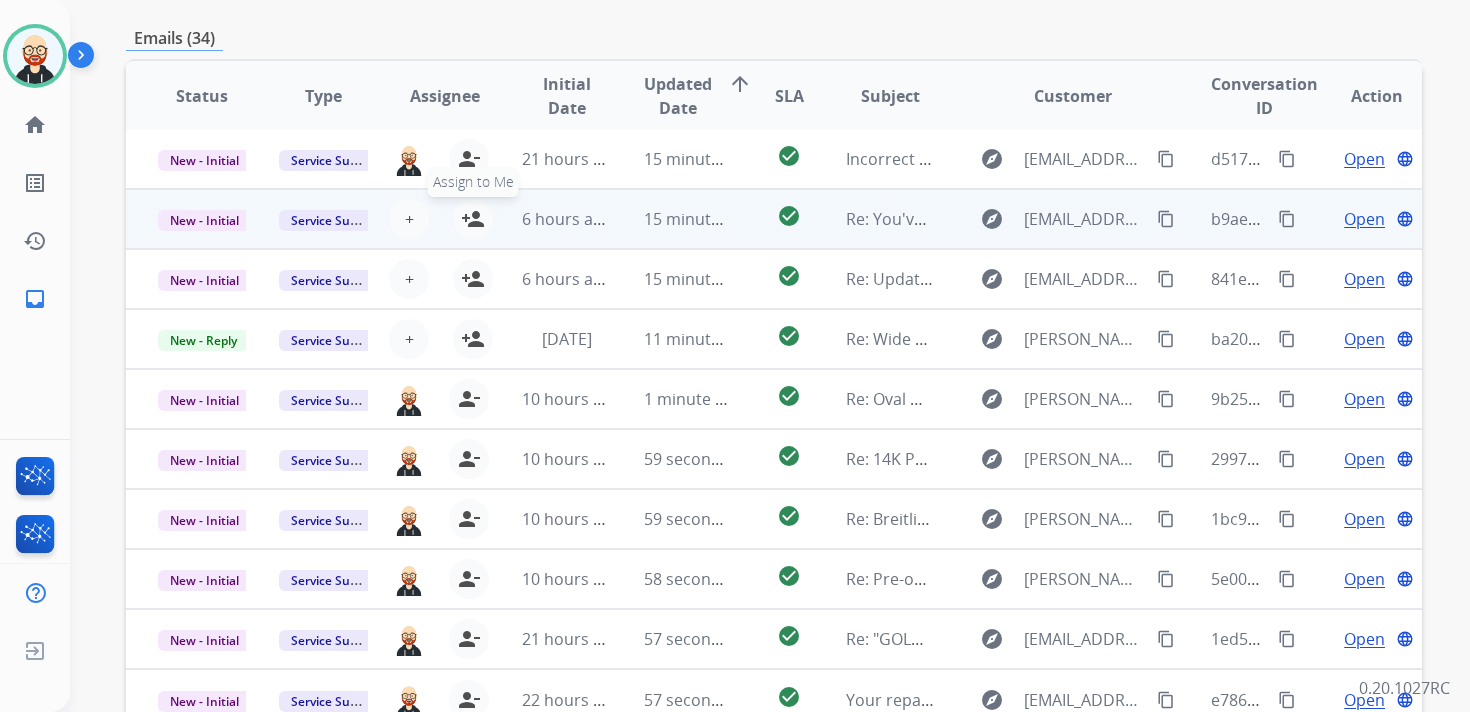 click on "person_add" at bounding box center [473, 219] 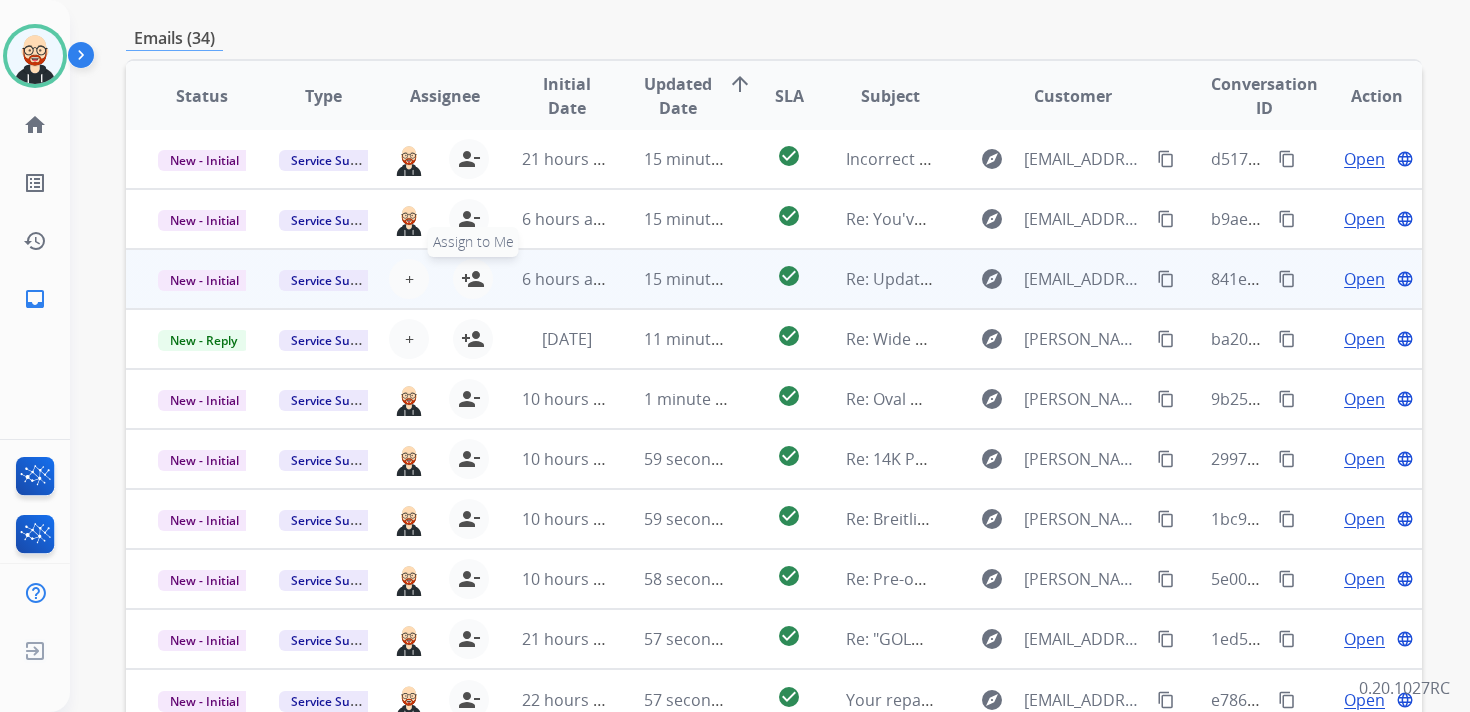 click on "person_add" at bounding box center [473, 279] 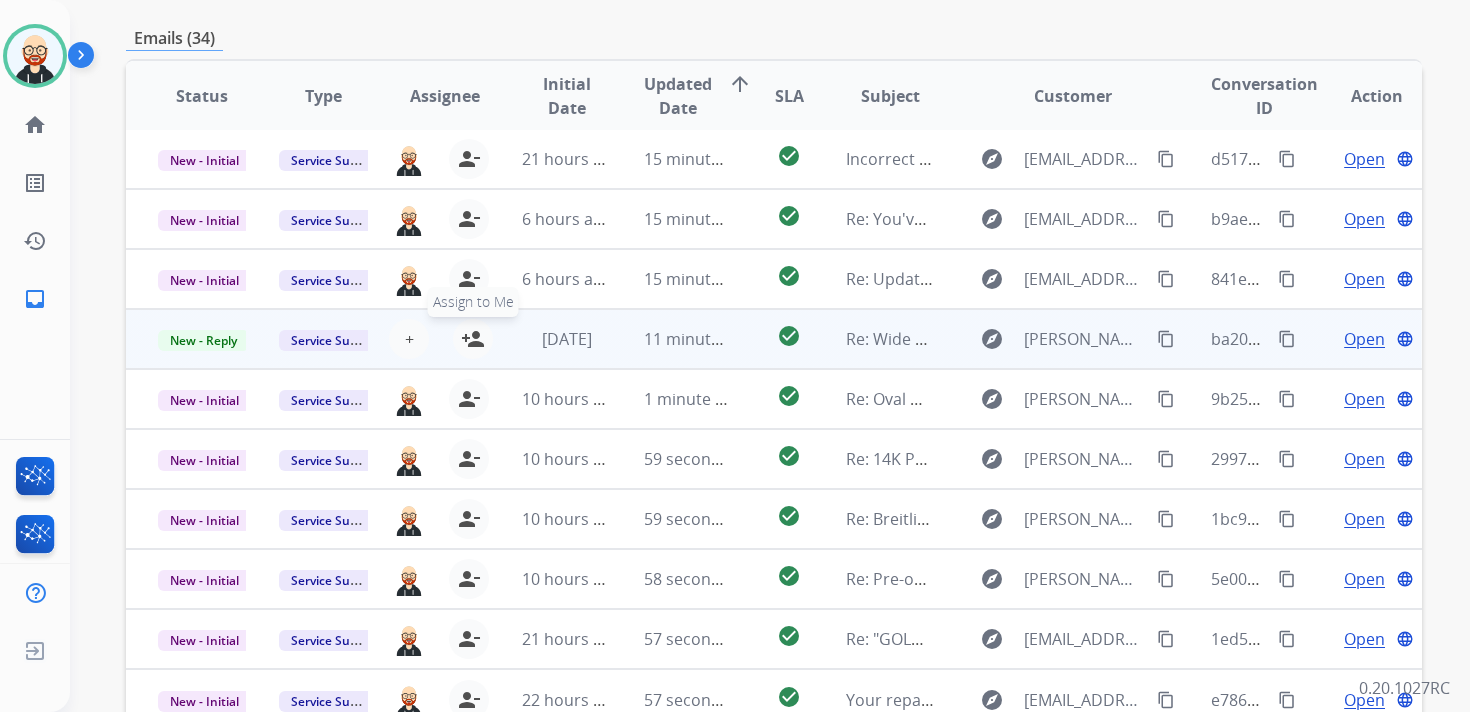 click on "person_add" at bounding box center (473, 339) 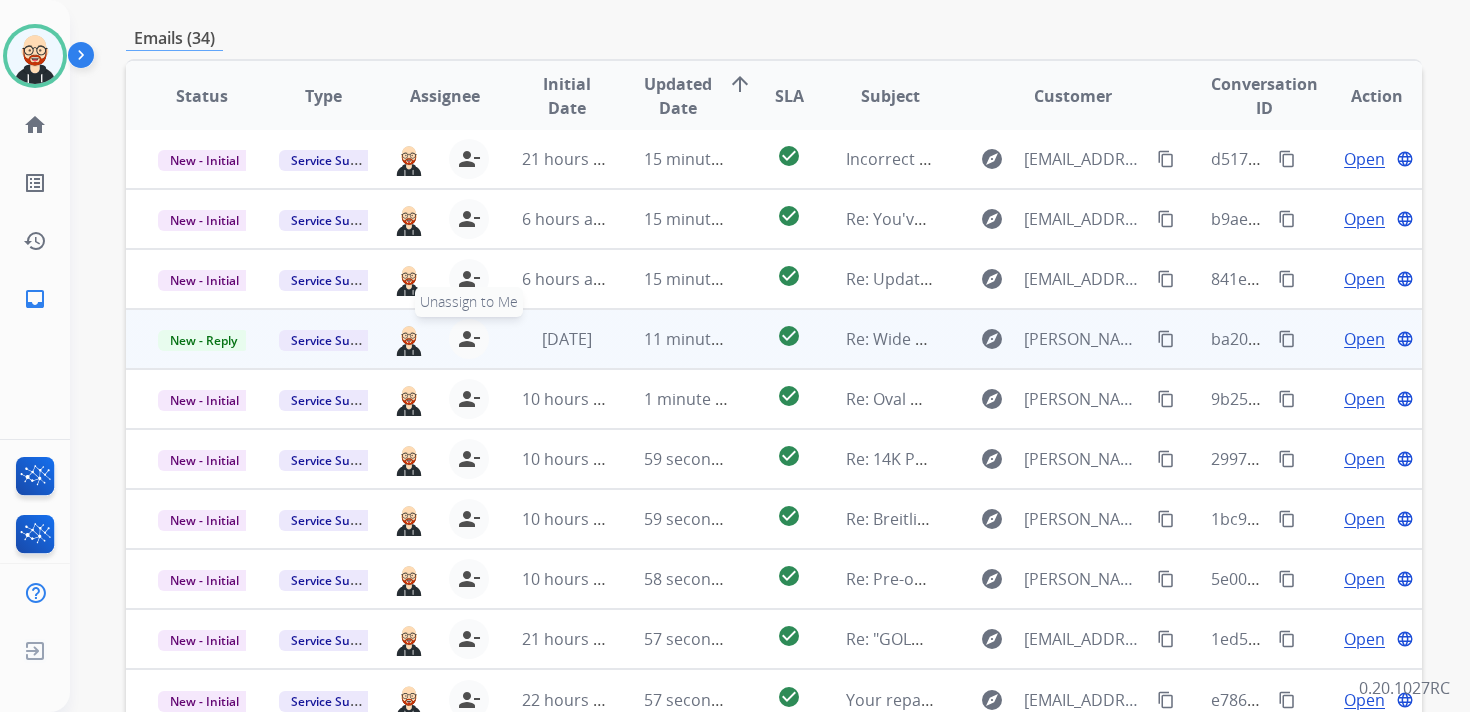 scroll, scrollTop: 0, scrollLeft: 0, axis: both 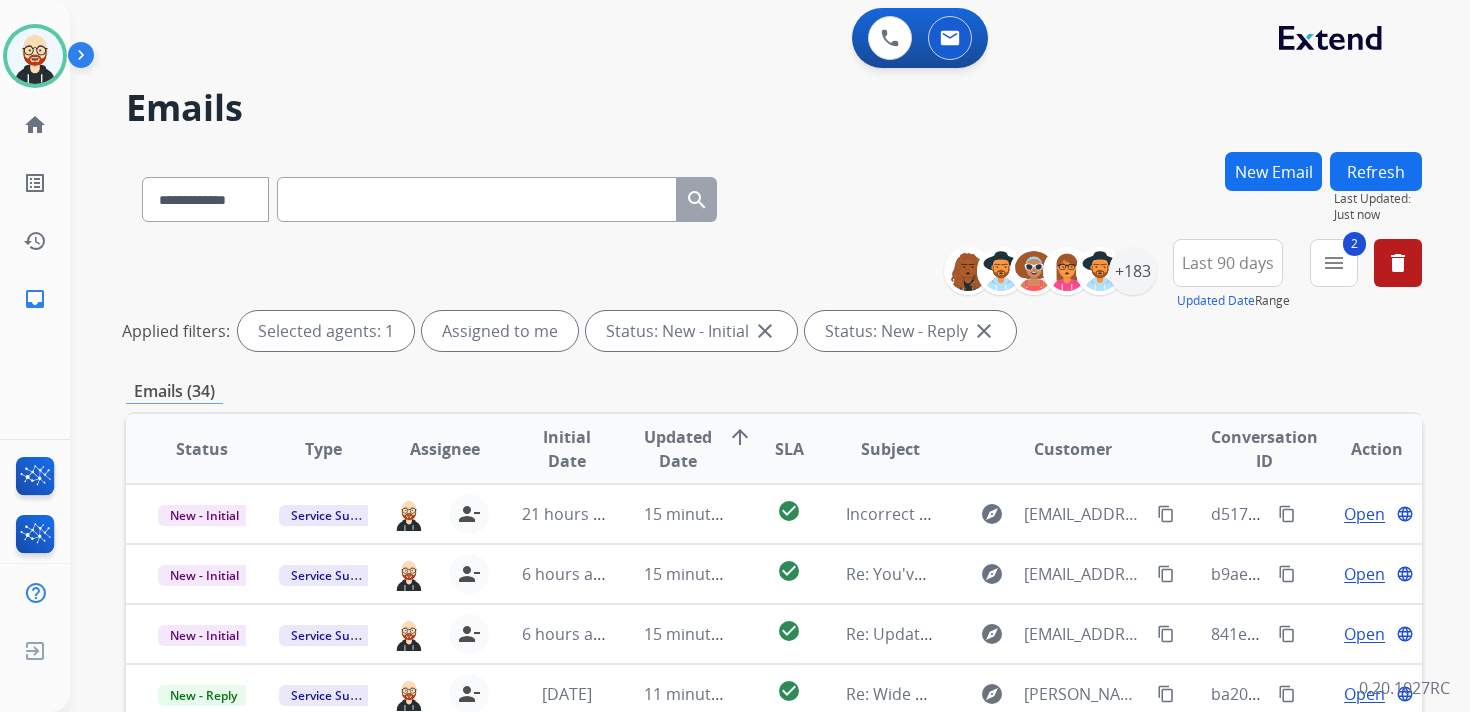 click on "Refresh" at bounding box center (1376, 171) 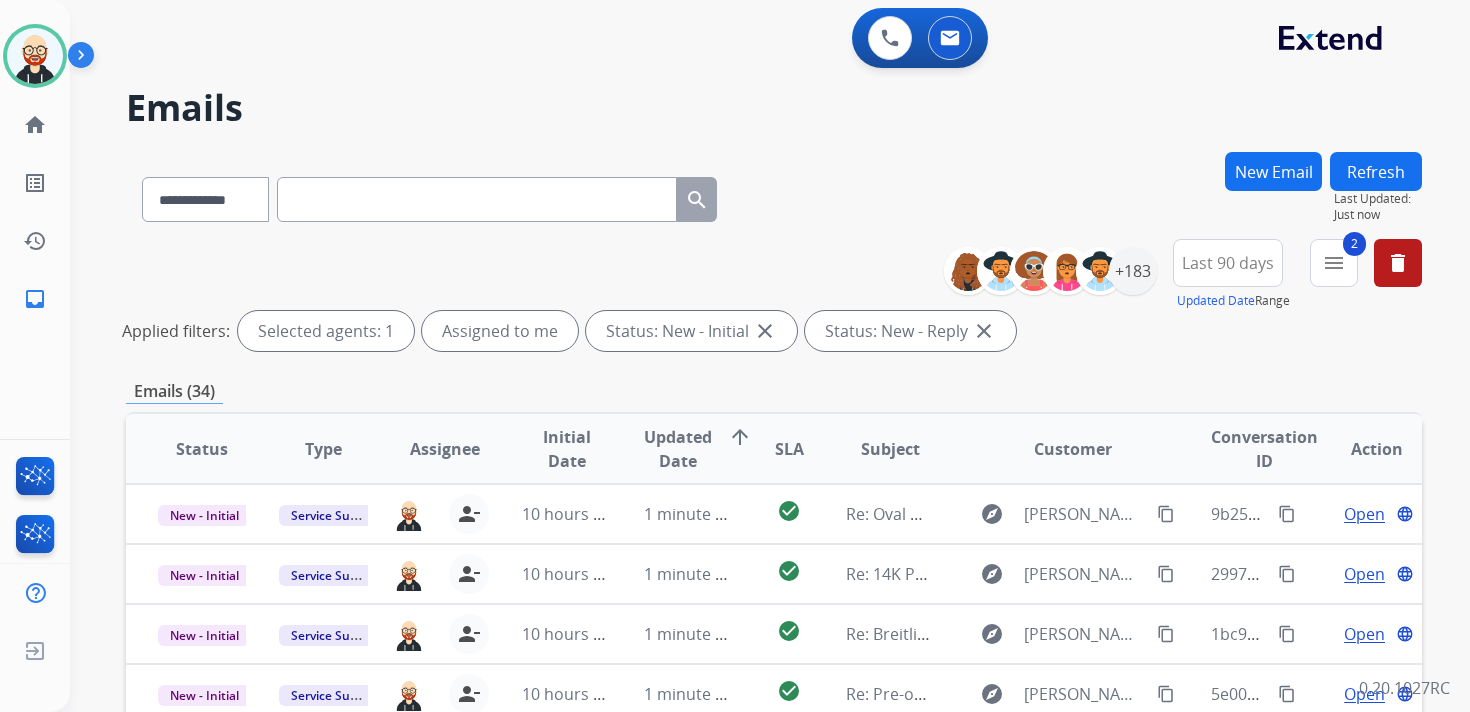 scroll, scrollTop: 2, scrollLeft: 0, axis: vertical 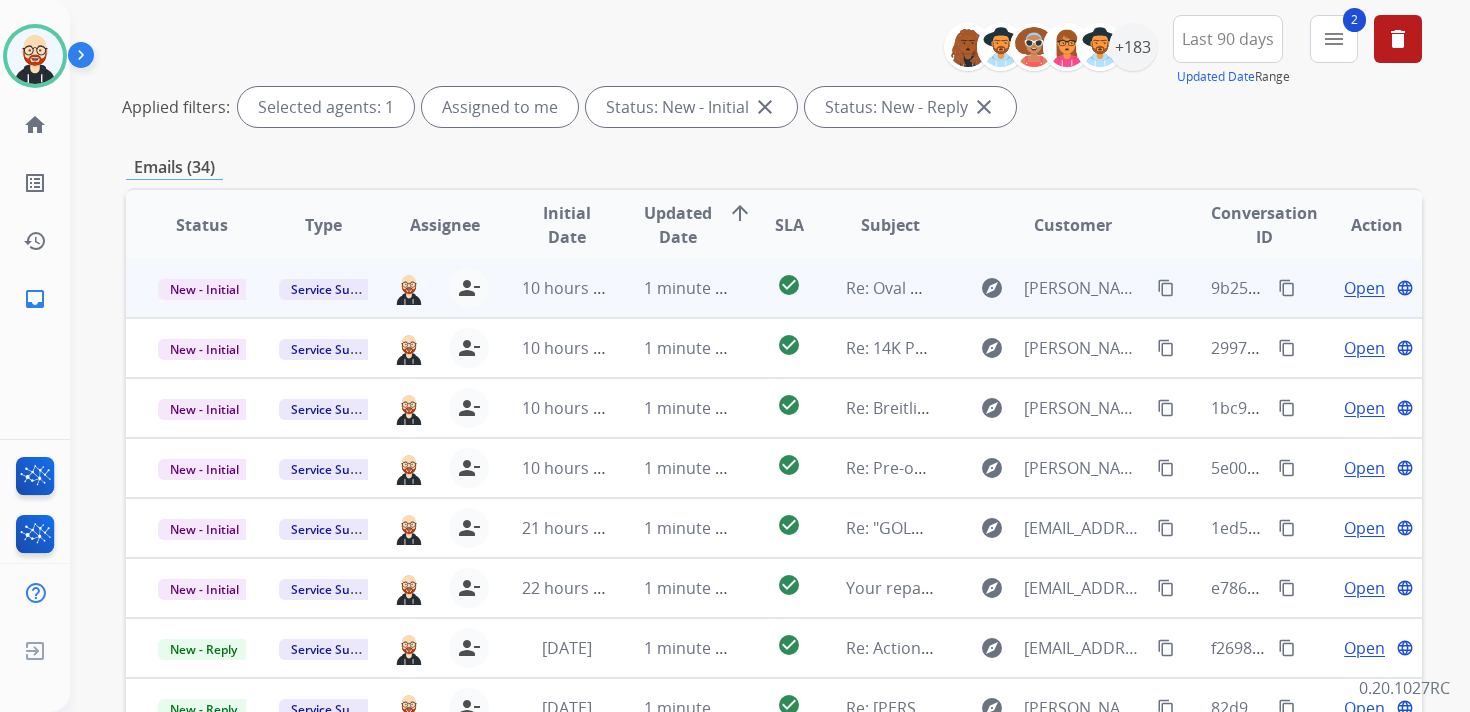 click on "Open" at bounding box center (1364, 288) 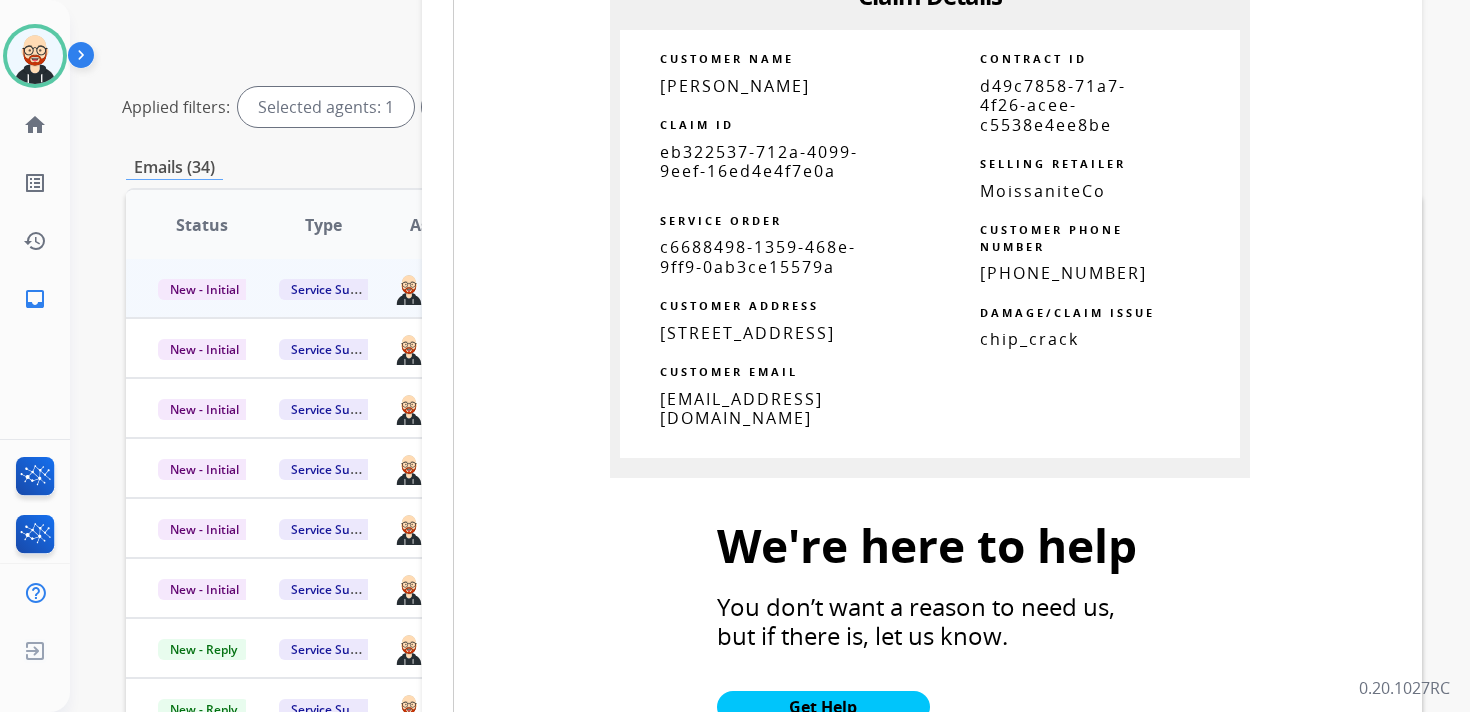 scroll, scrollTop: 1174, scrollLeft: 0, axis: vertical 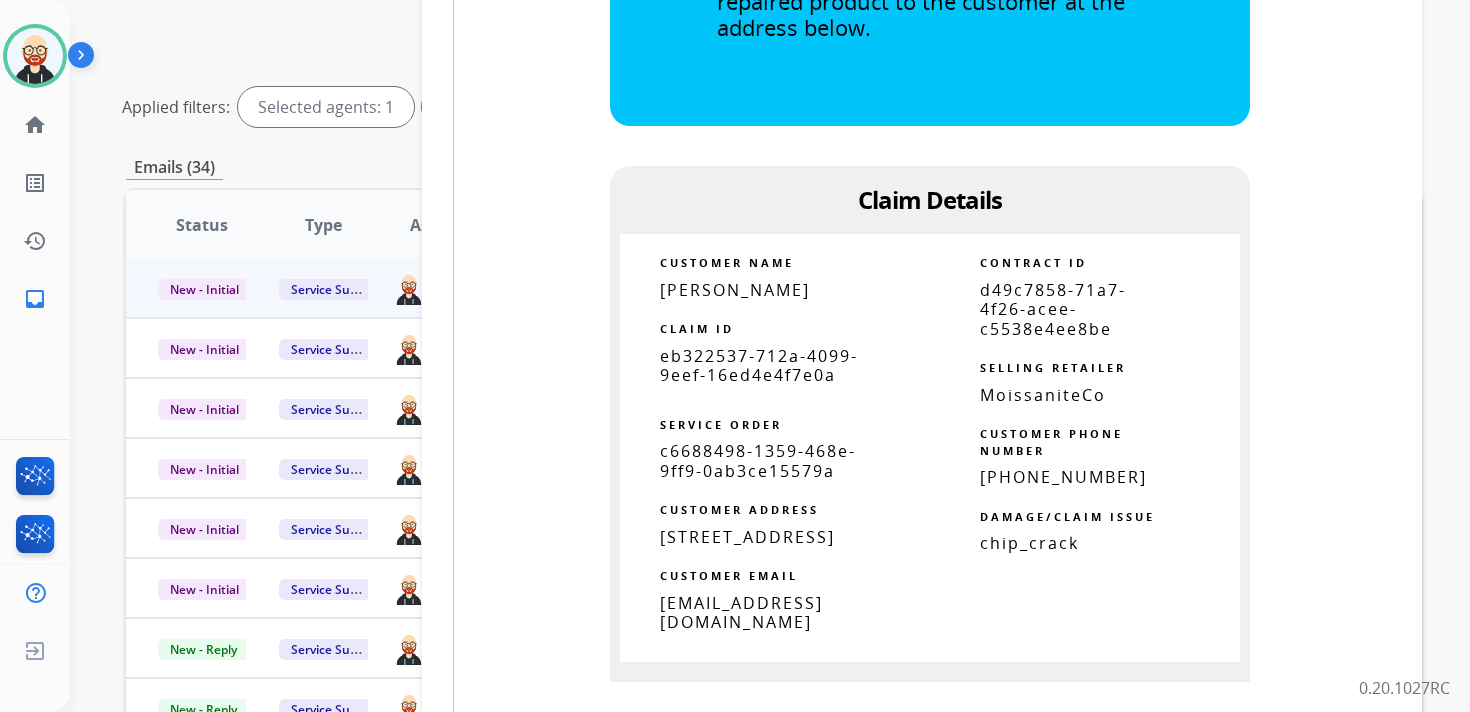 click on "eb322537-712a-4099-9eef-16ed4e4f7e0a" at bounding box center [759, 365] 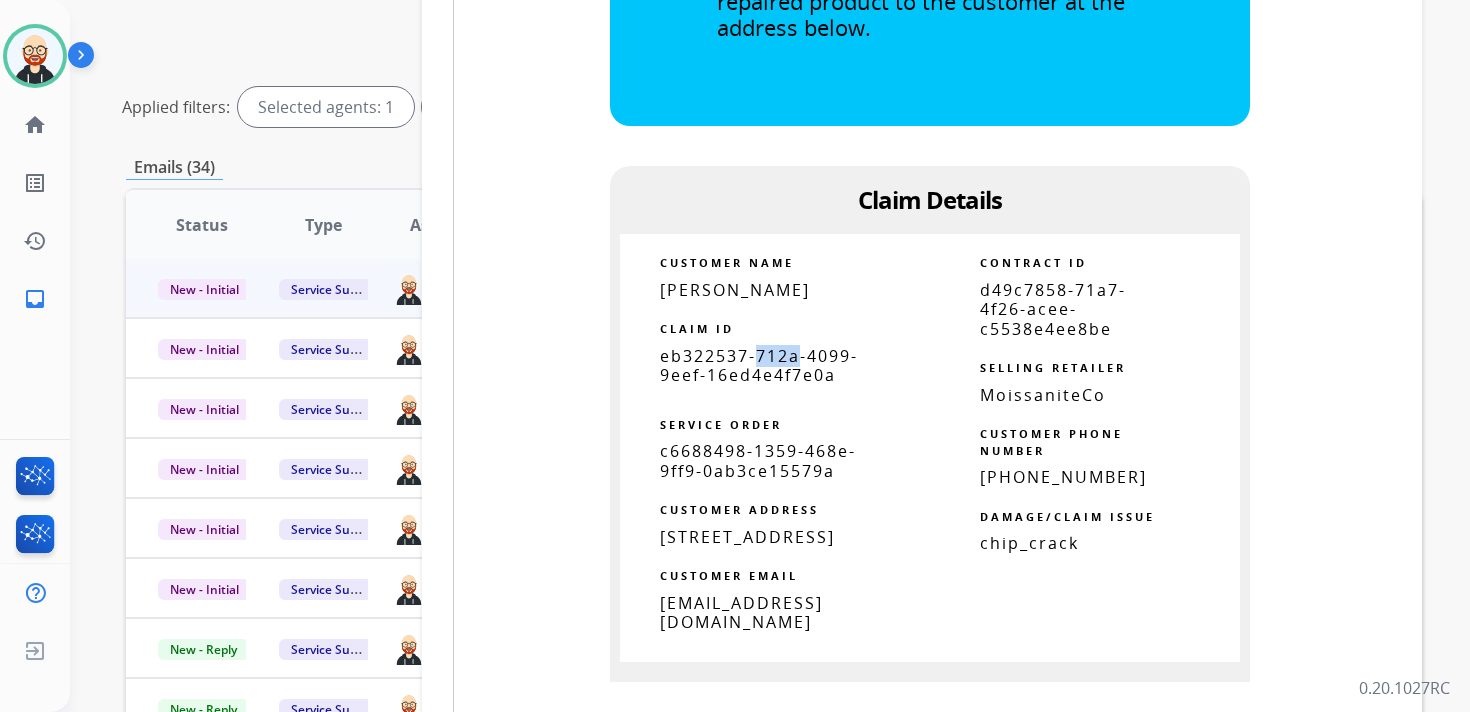 click on "eb322537-712a-4099-9eef-16ed4e4f7e0a" at bounding box center (759, 365) 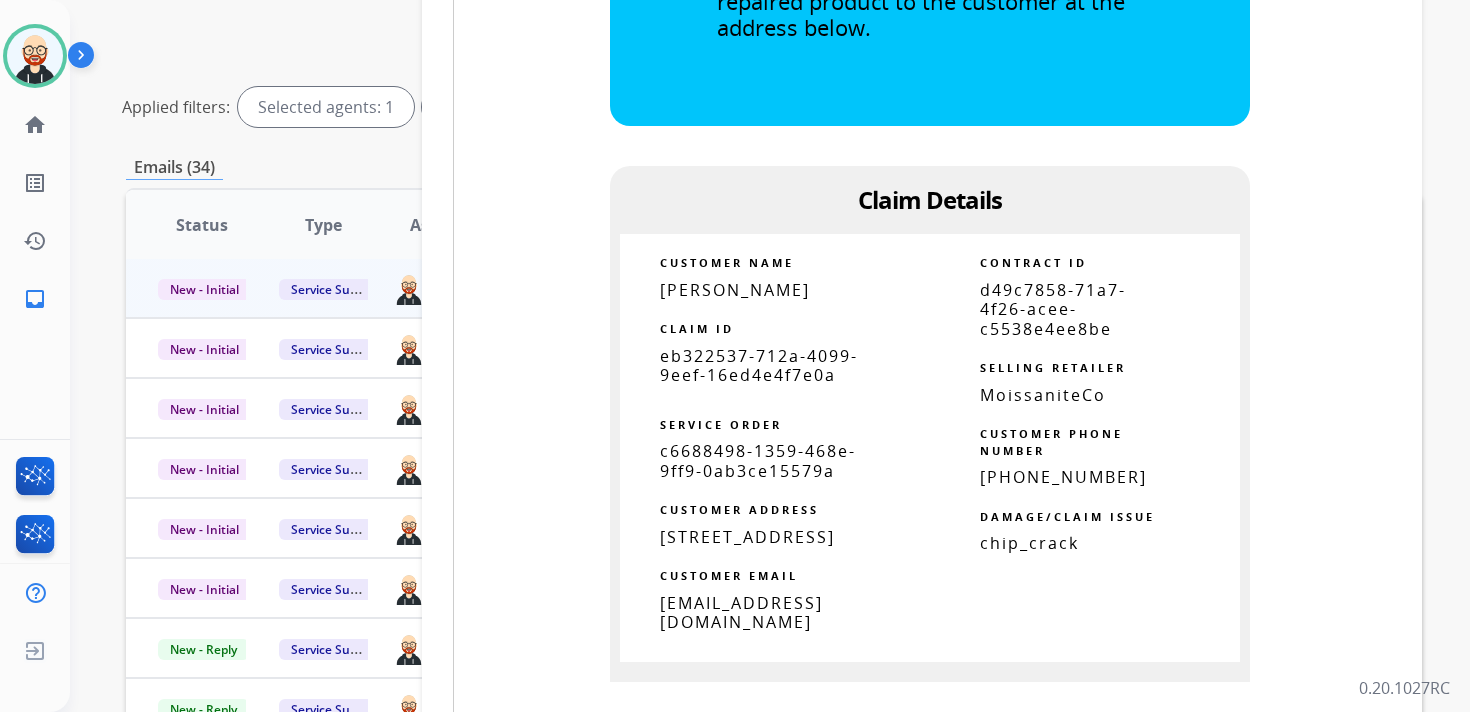 click on "eb322537-712a-4099-9eef-16ed4e4f7e0a" at bounding box center [759, 365] 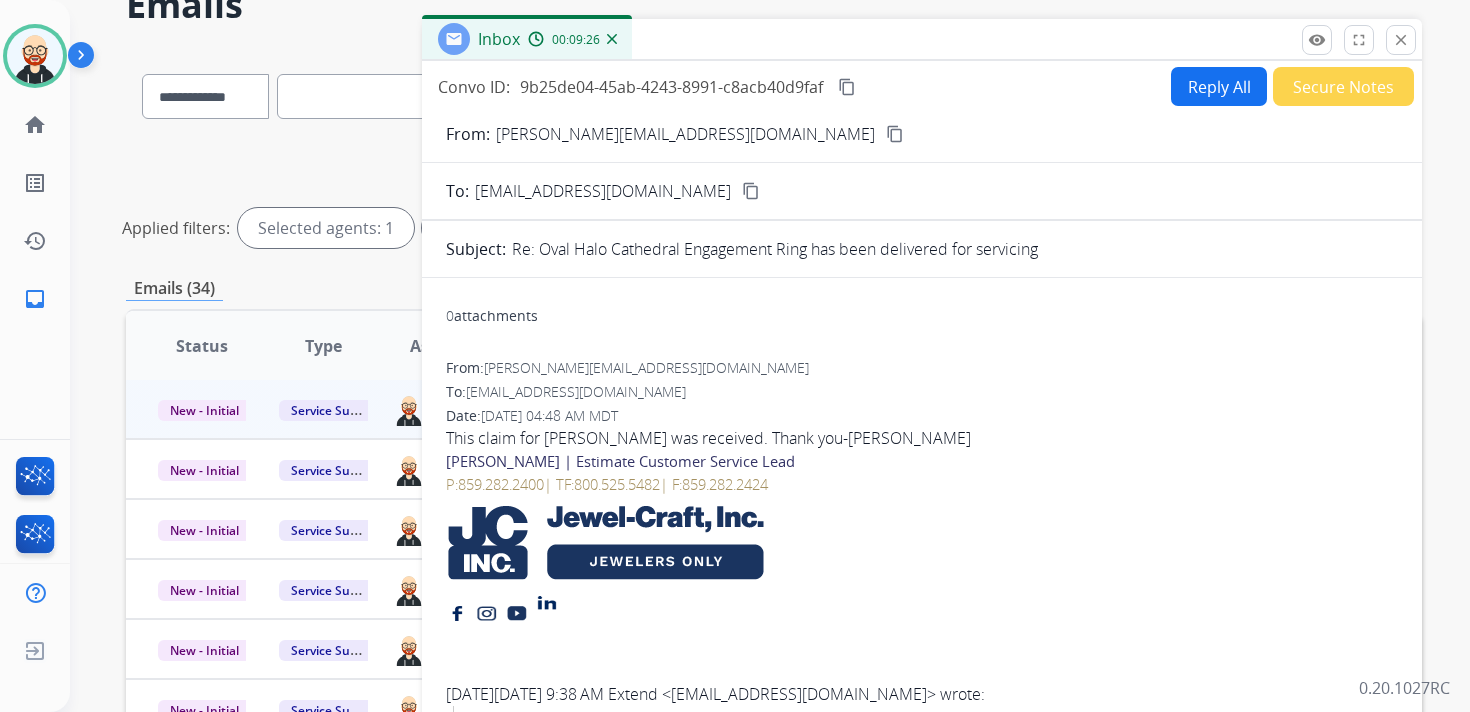 scroll, scrollTop: 0, scrollLeft: 0, axis: both 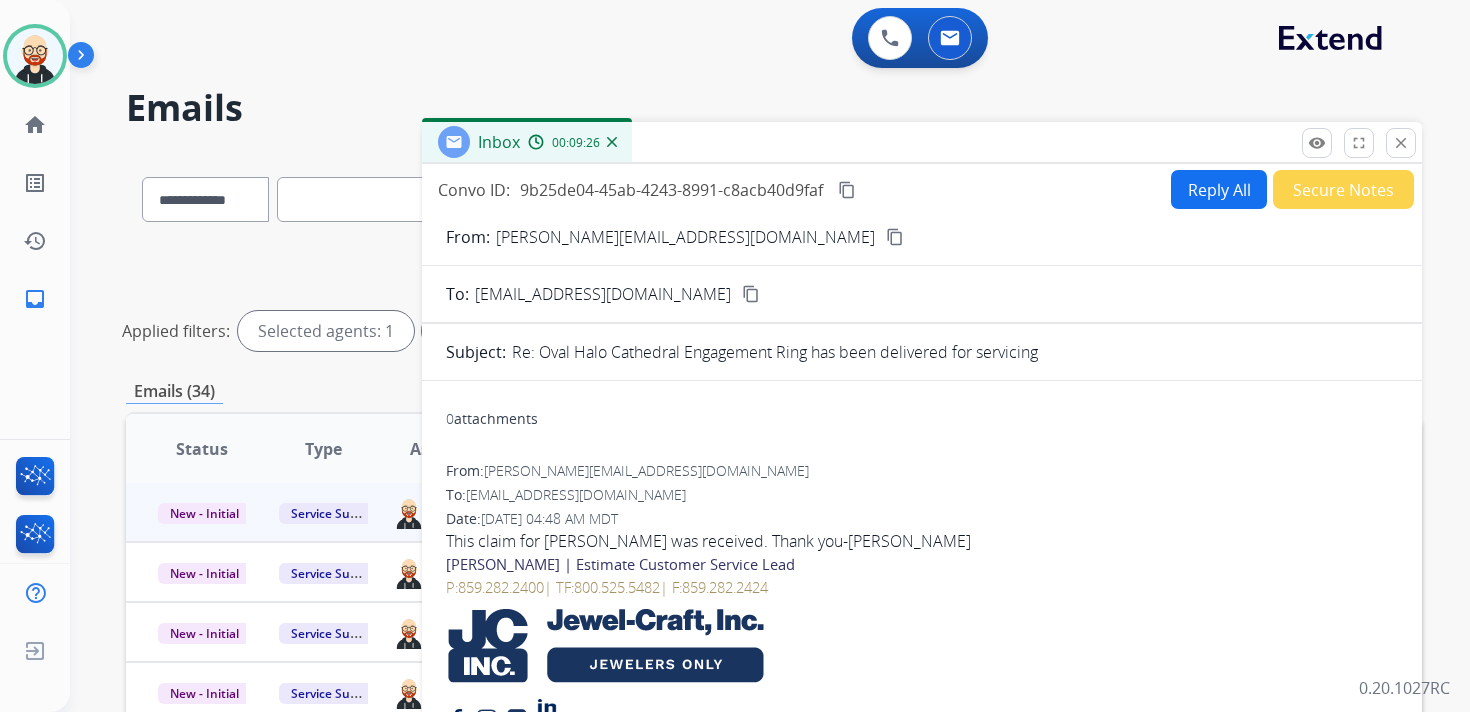 click on "content_copy" at bounding box center (847, 190) 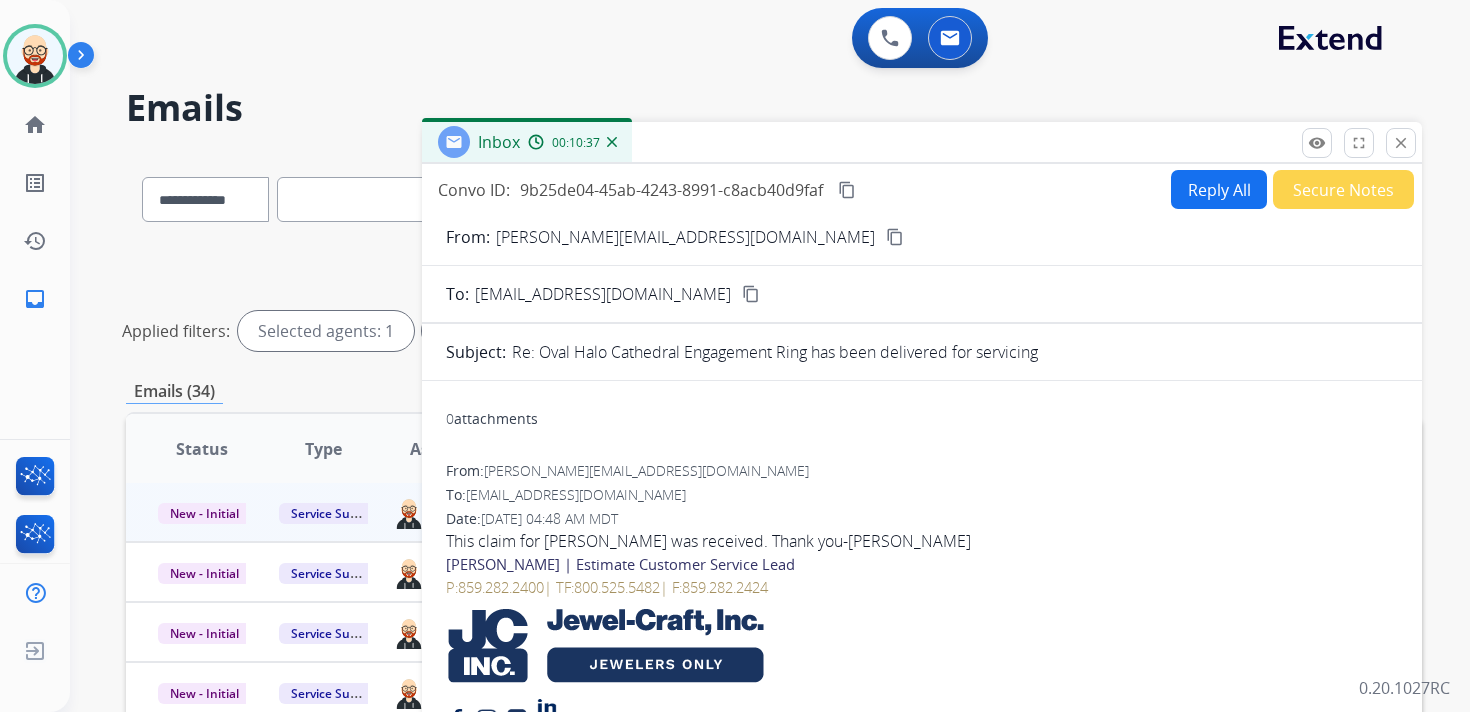 click on "Reply All" at bounding box center (1219, 189) 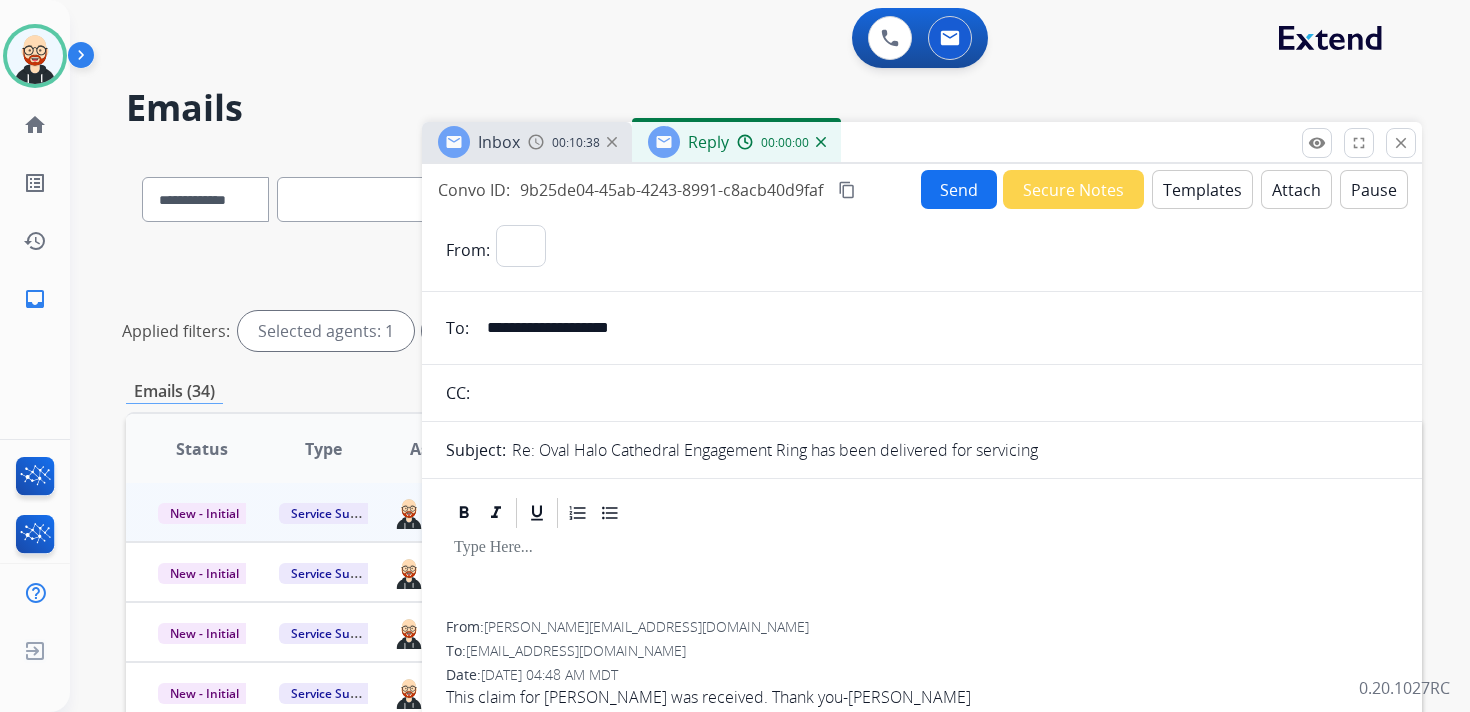 select on "**********" 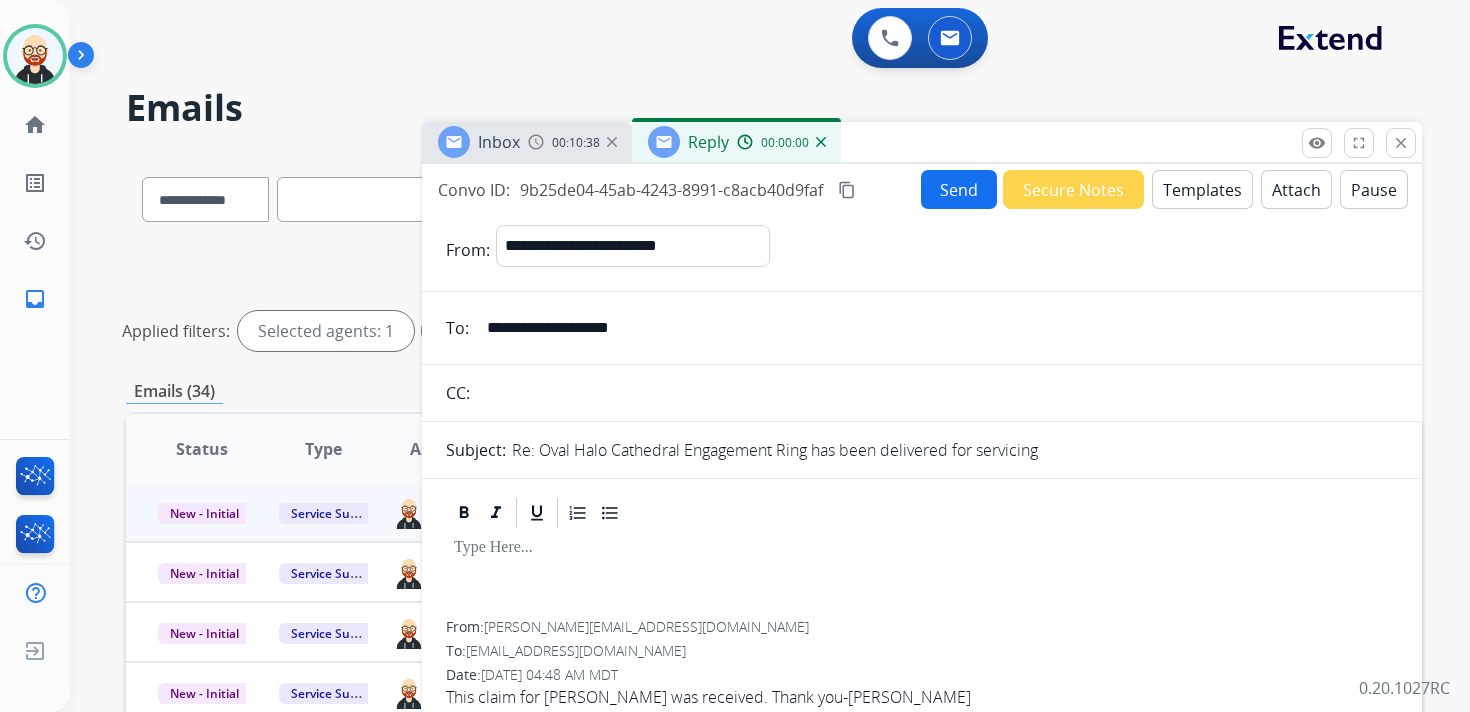 click at bounding box center (922, 548) 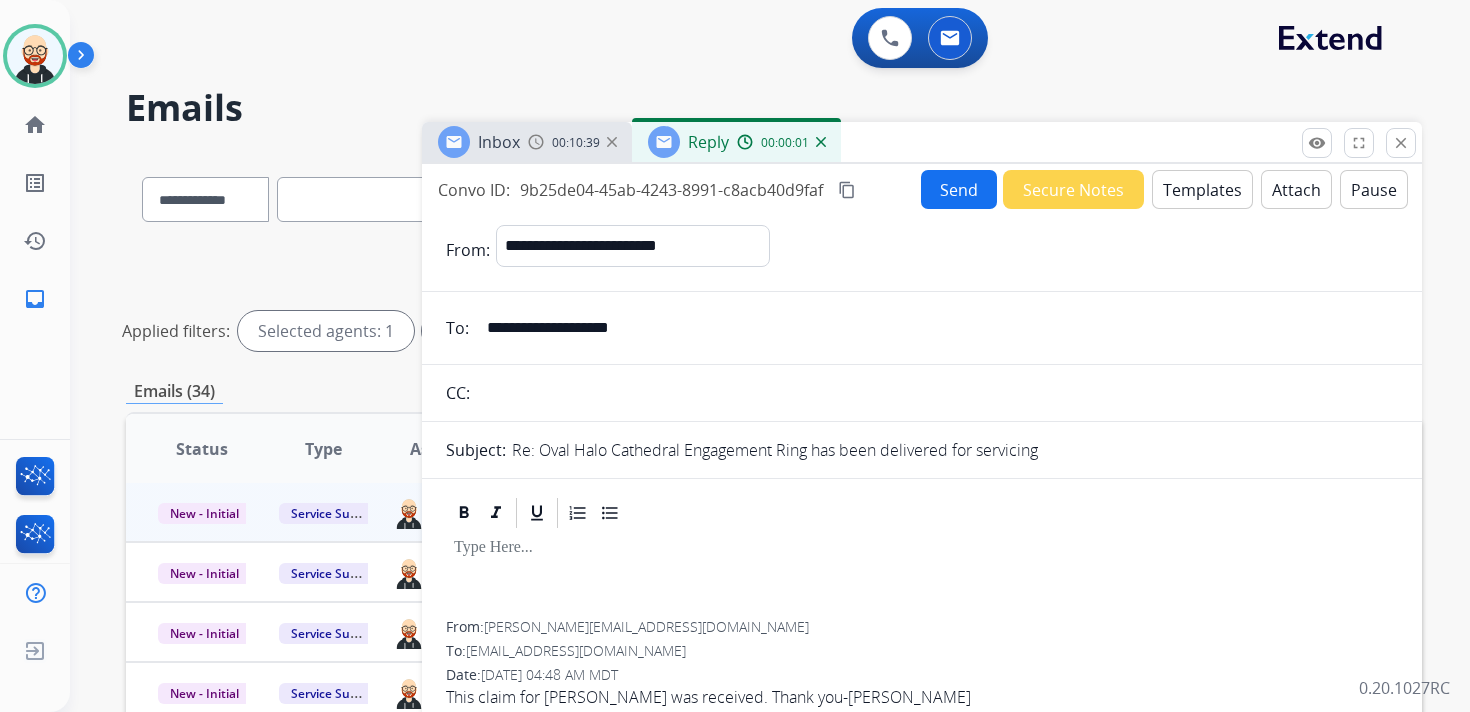 type 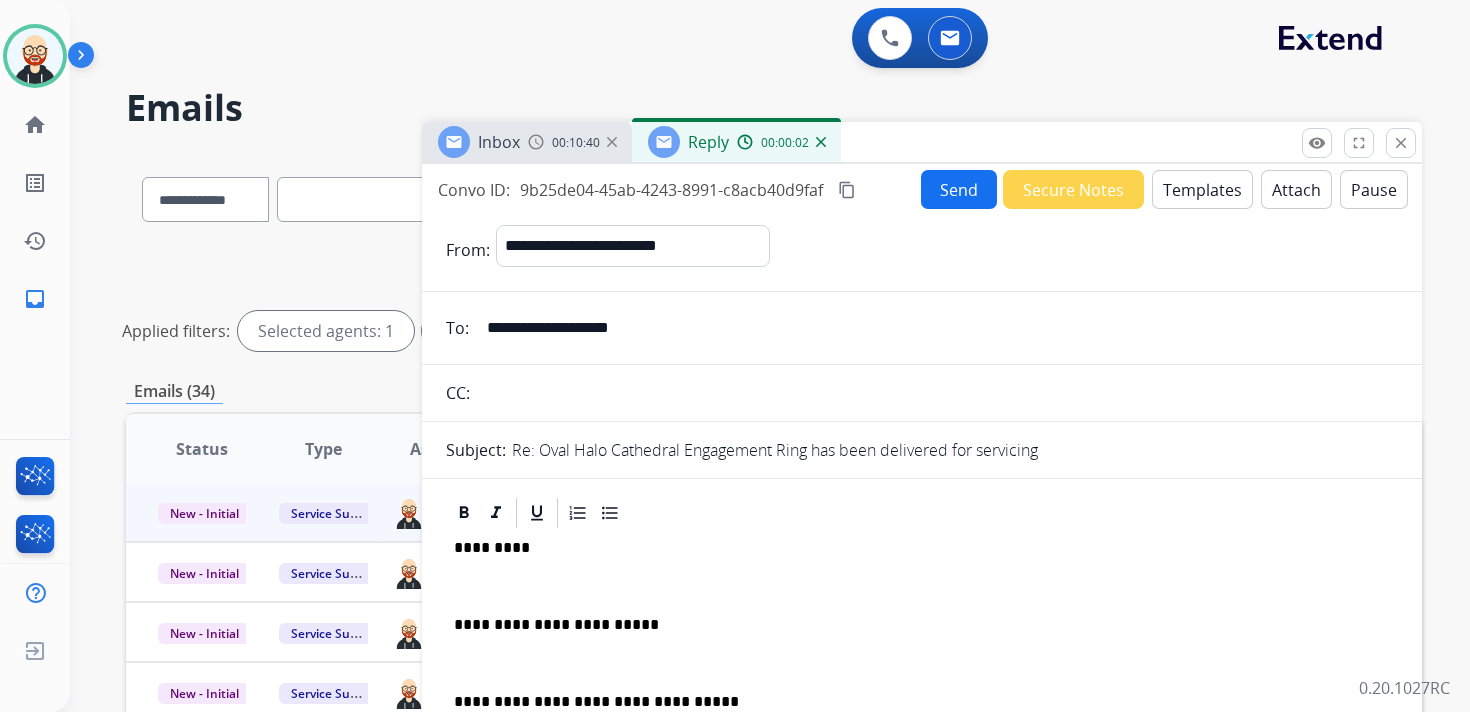 scroll, scrollTop: 5, scrollLeft: 0, axis: vertical 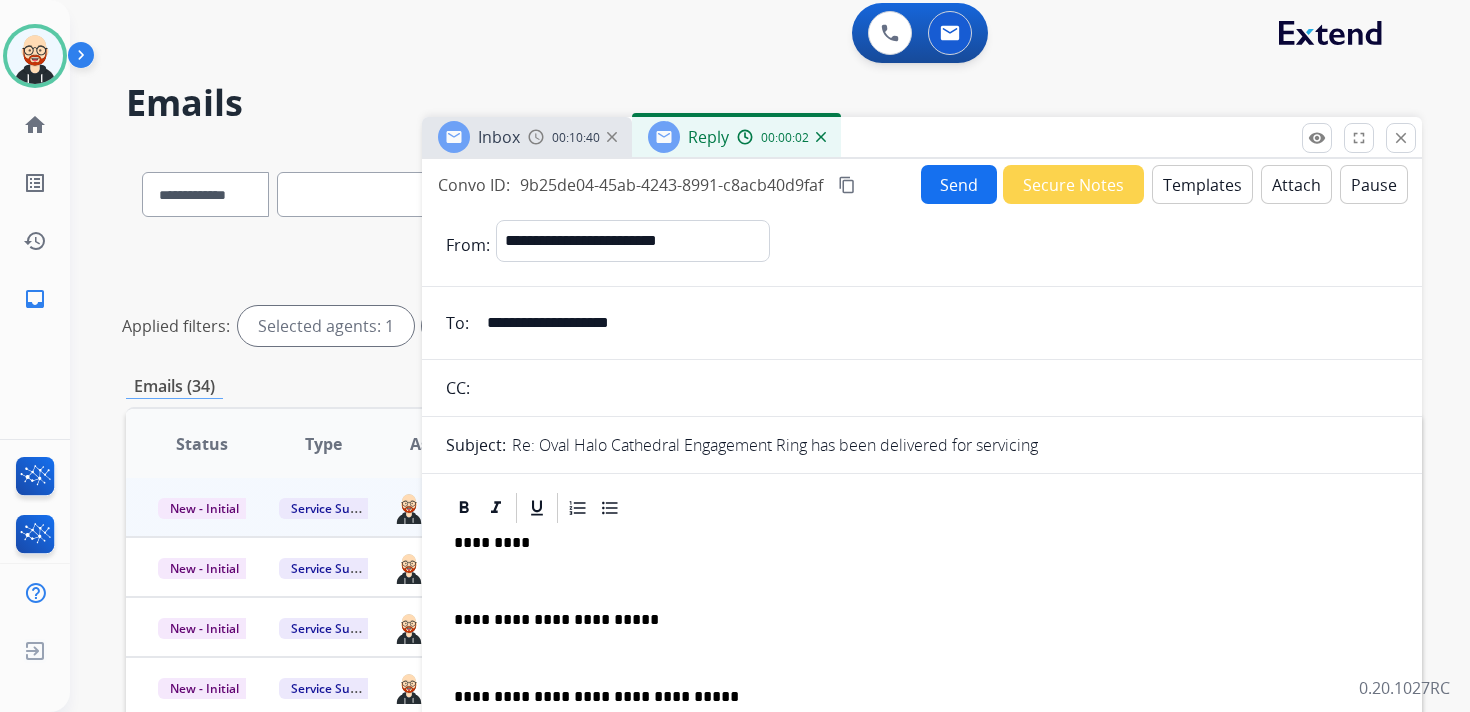 click on "**********" at bounding box center [922, 667] 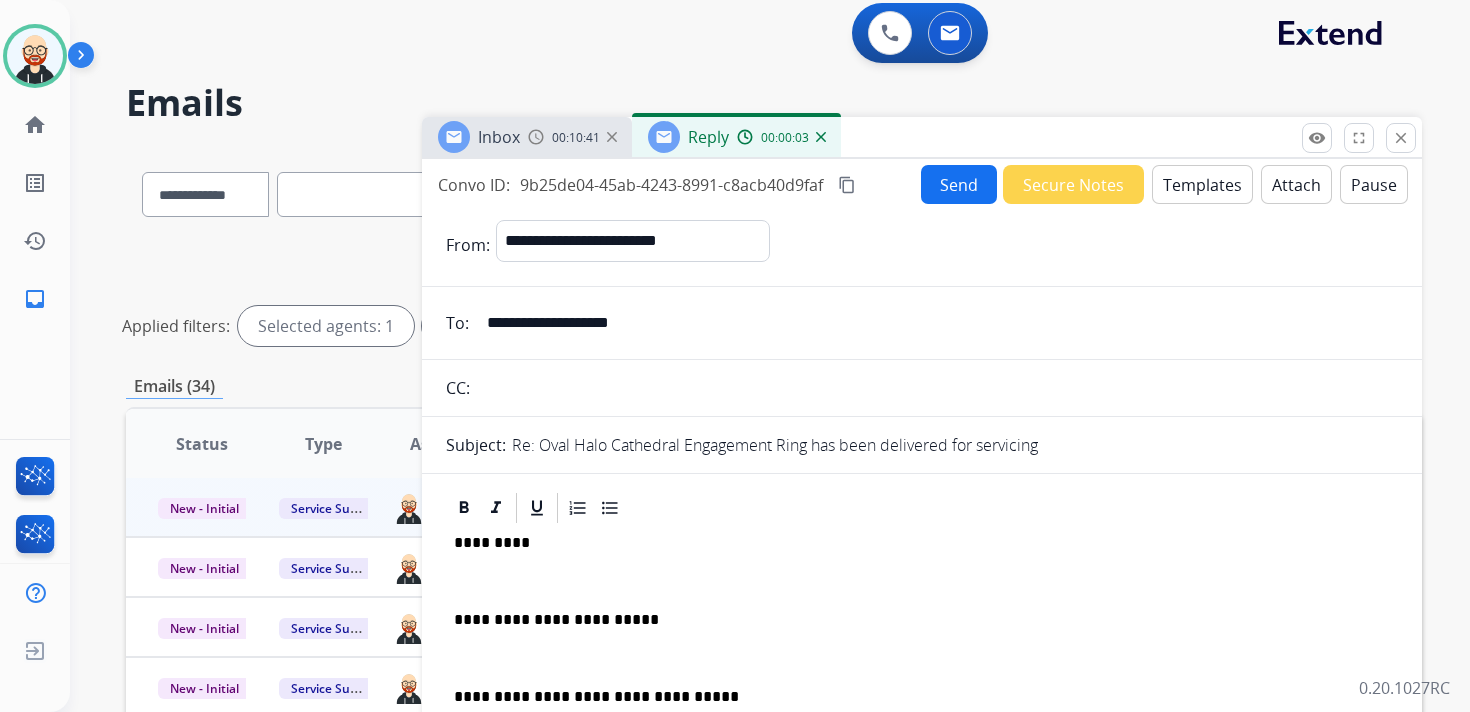 click on "*********" at bounding box center (914, 543) 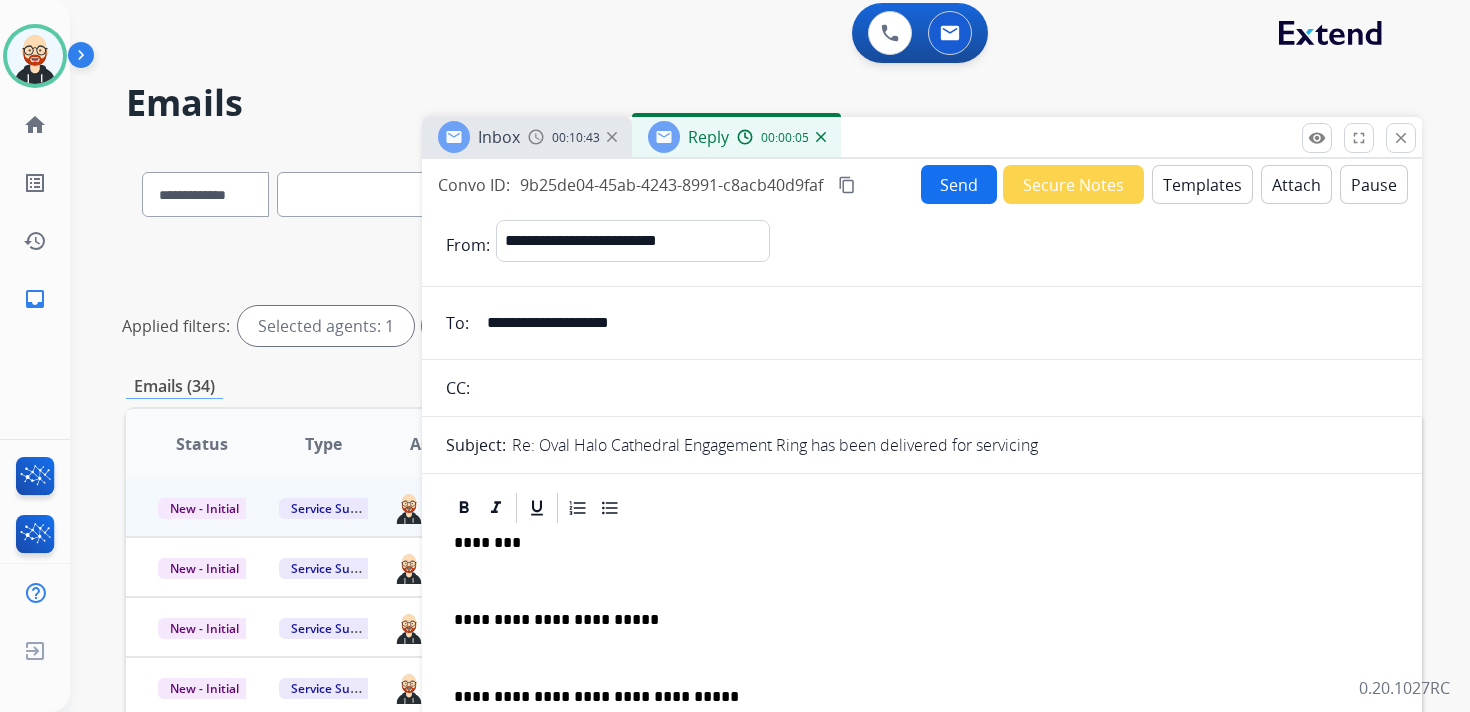 click on "**********" at bounding box center [922, 667] 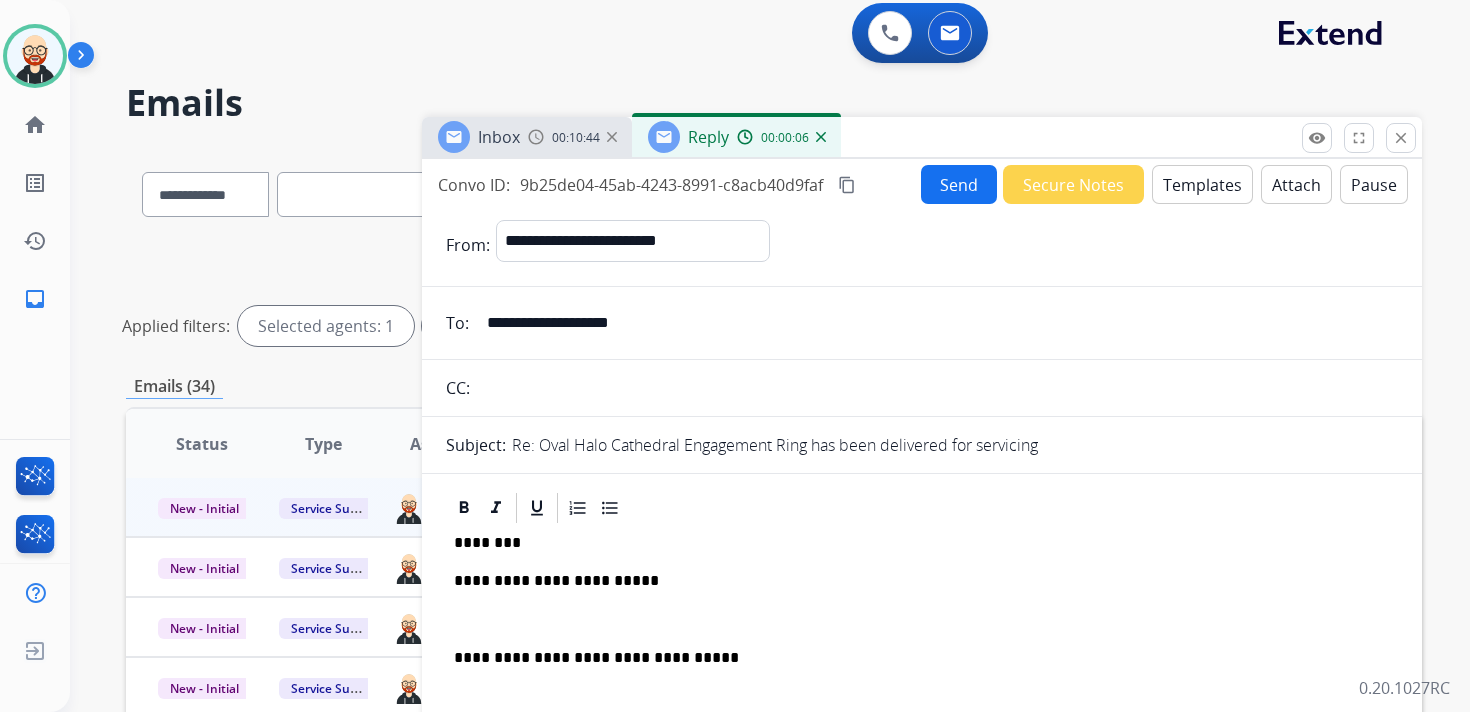 click at bounding box center (922, 620) 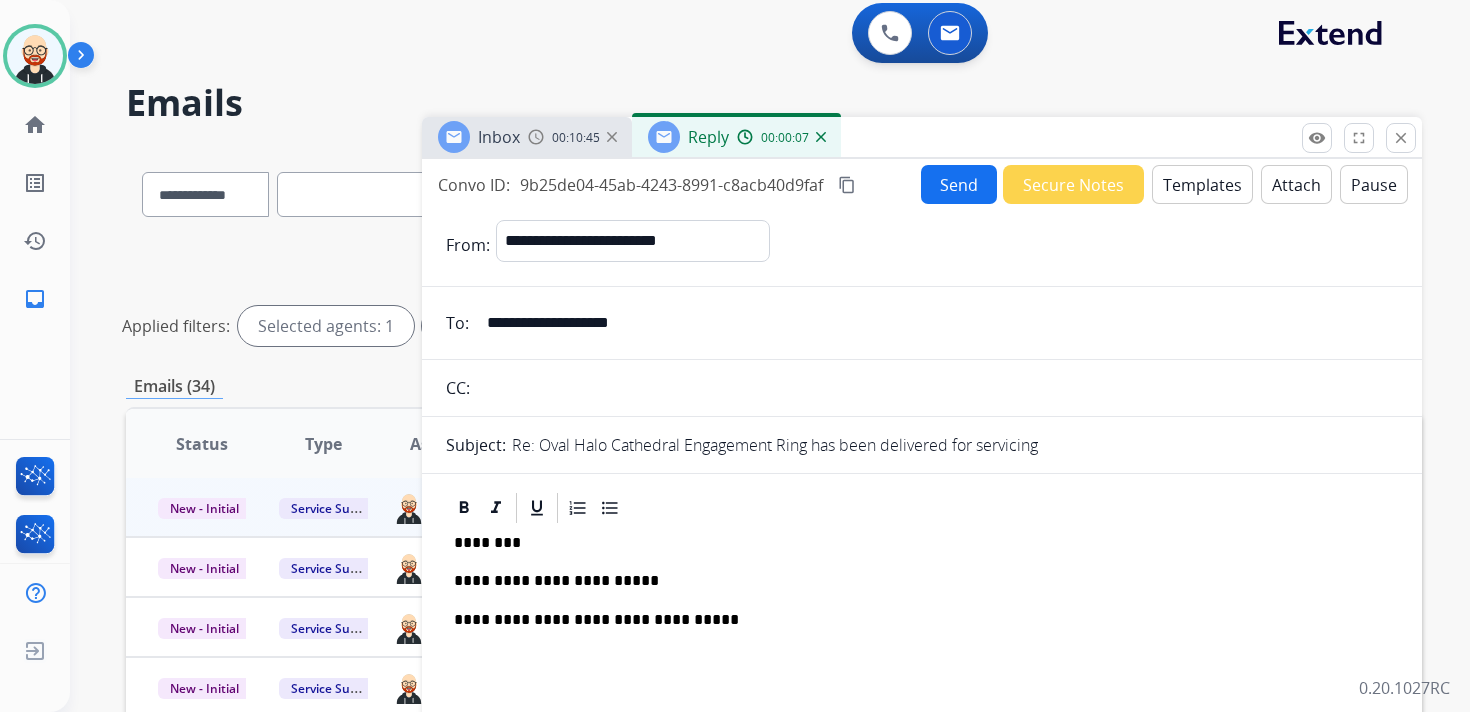 click on "Send" at bounding box center [959, 184] 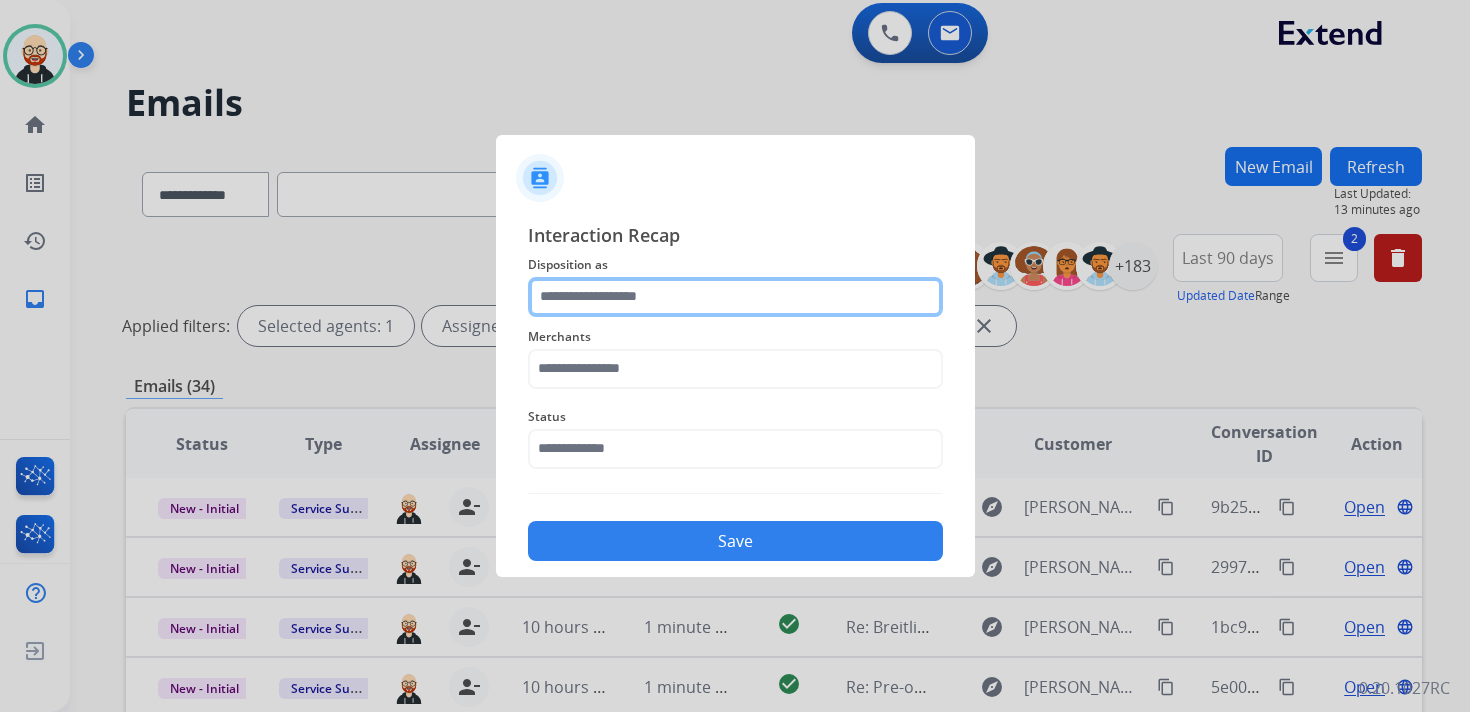 click 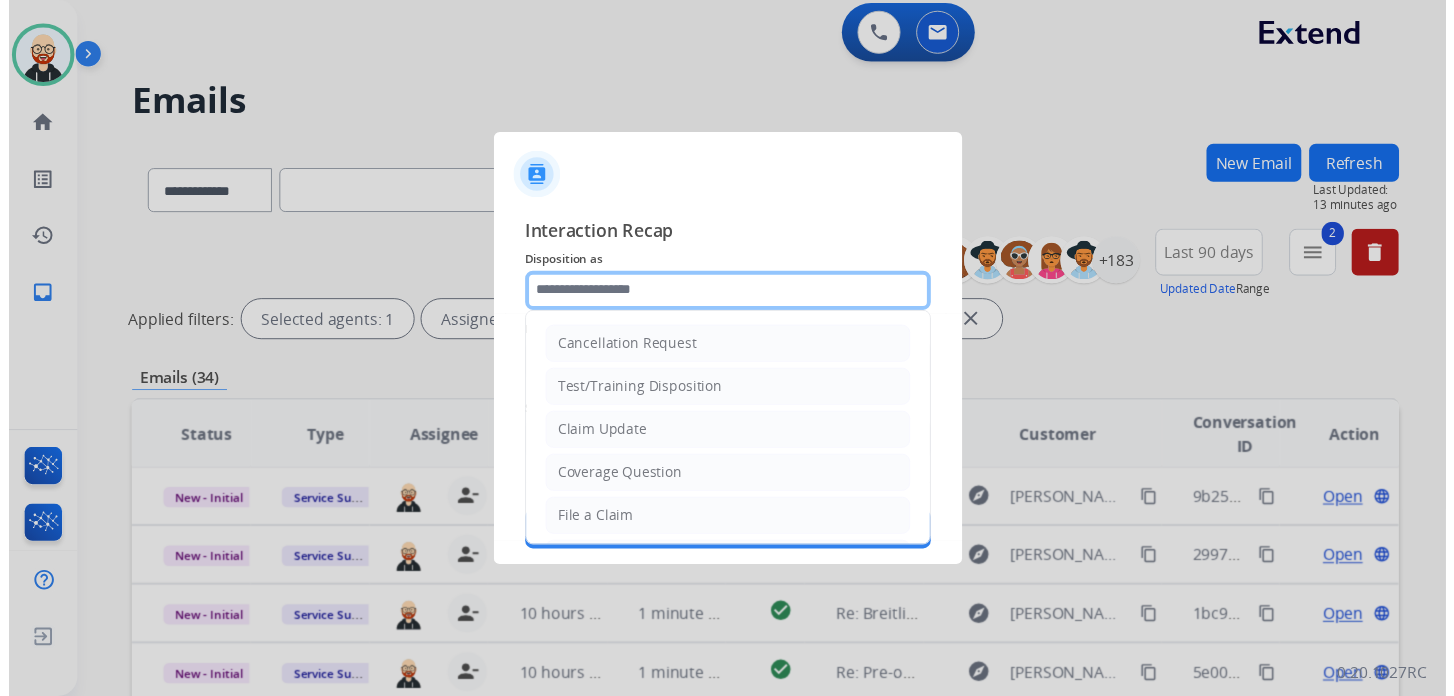 scroll, scrollTop: 300, scrollLeft: 0, axis: vertical 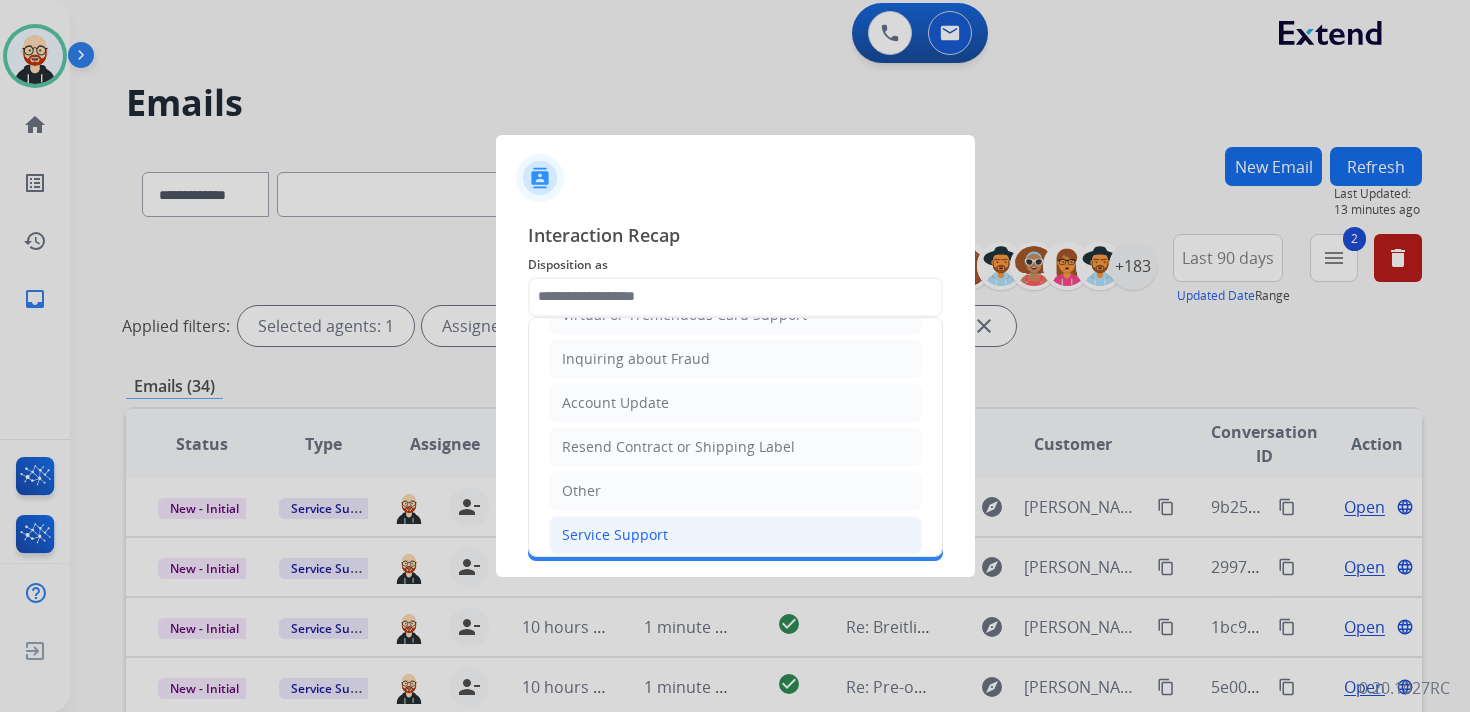 click on "Service Support" 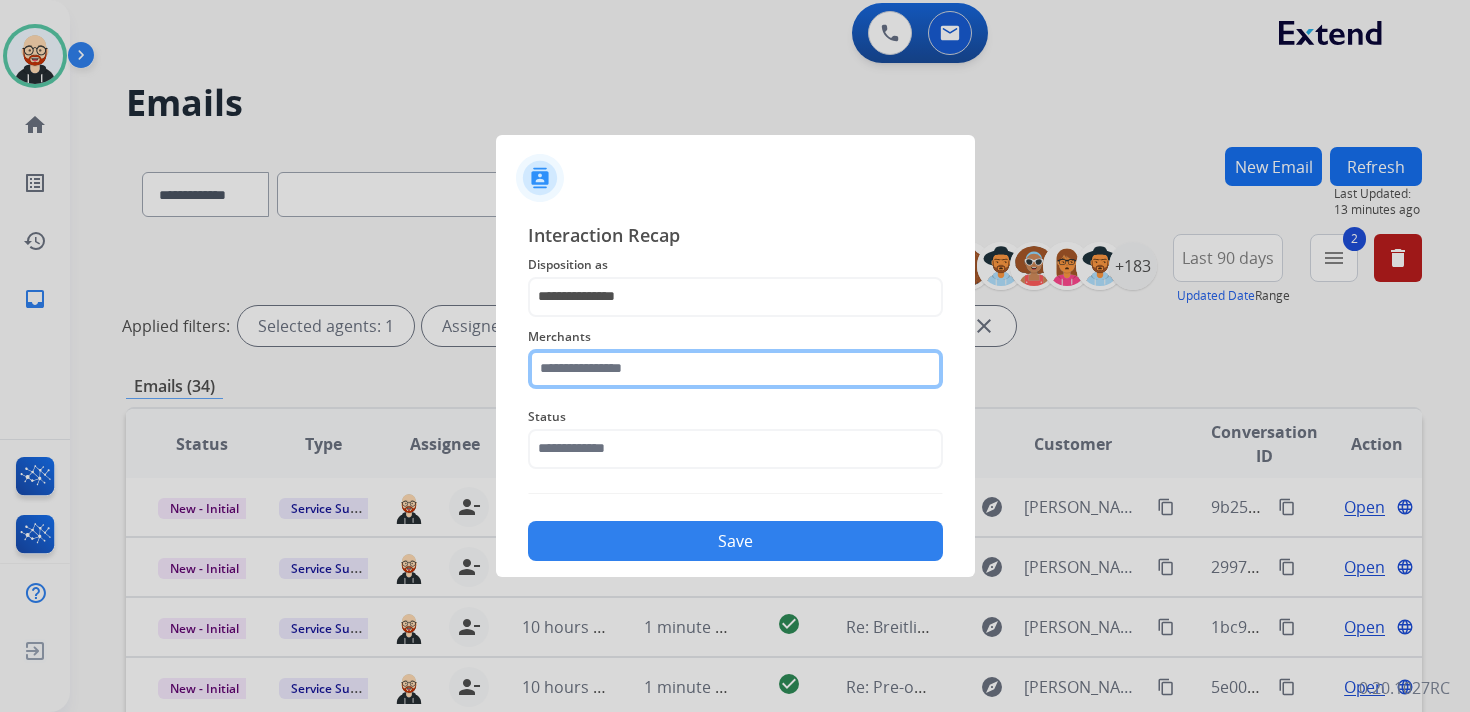 click 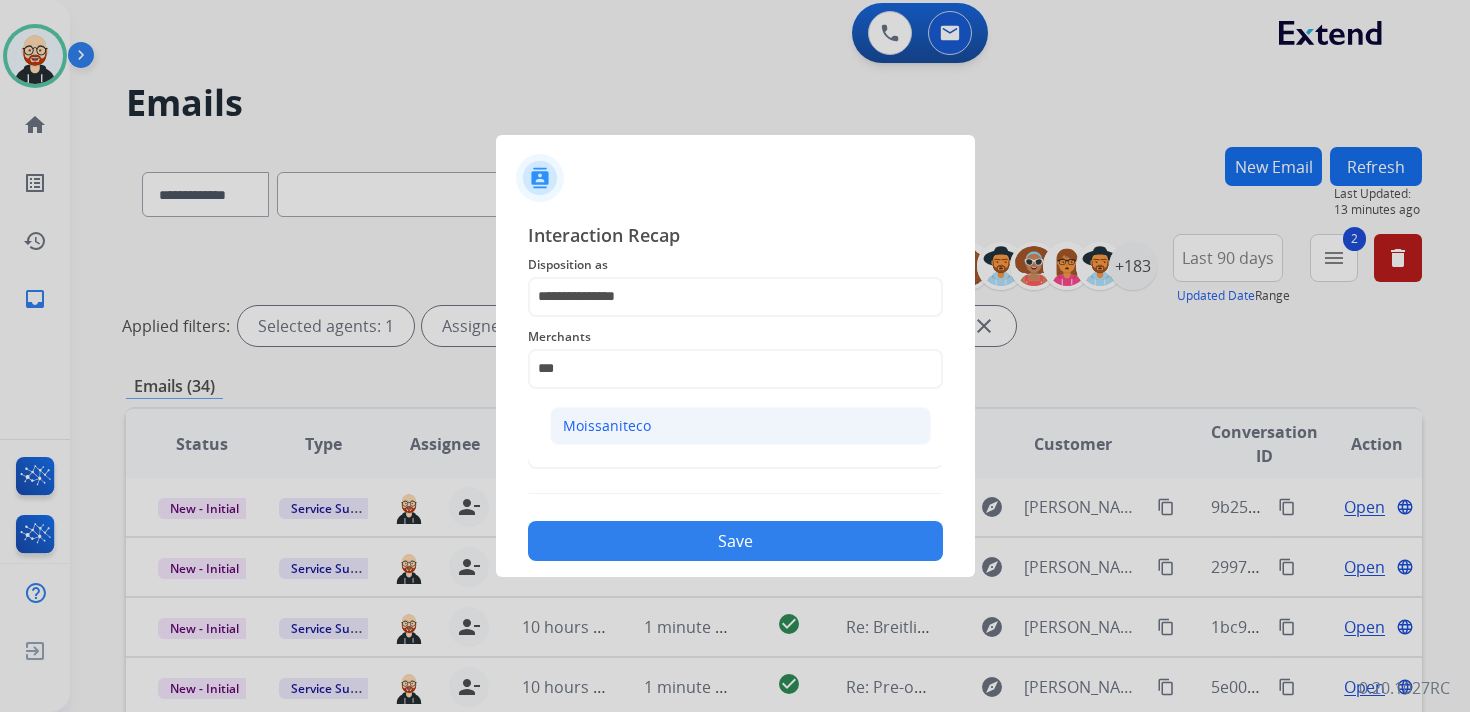 click on "Moissaniteco" 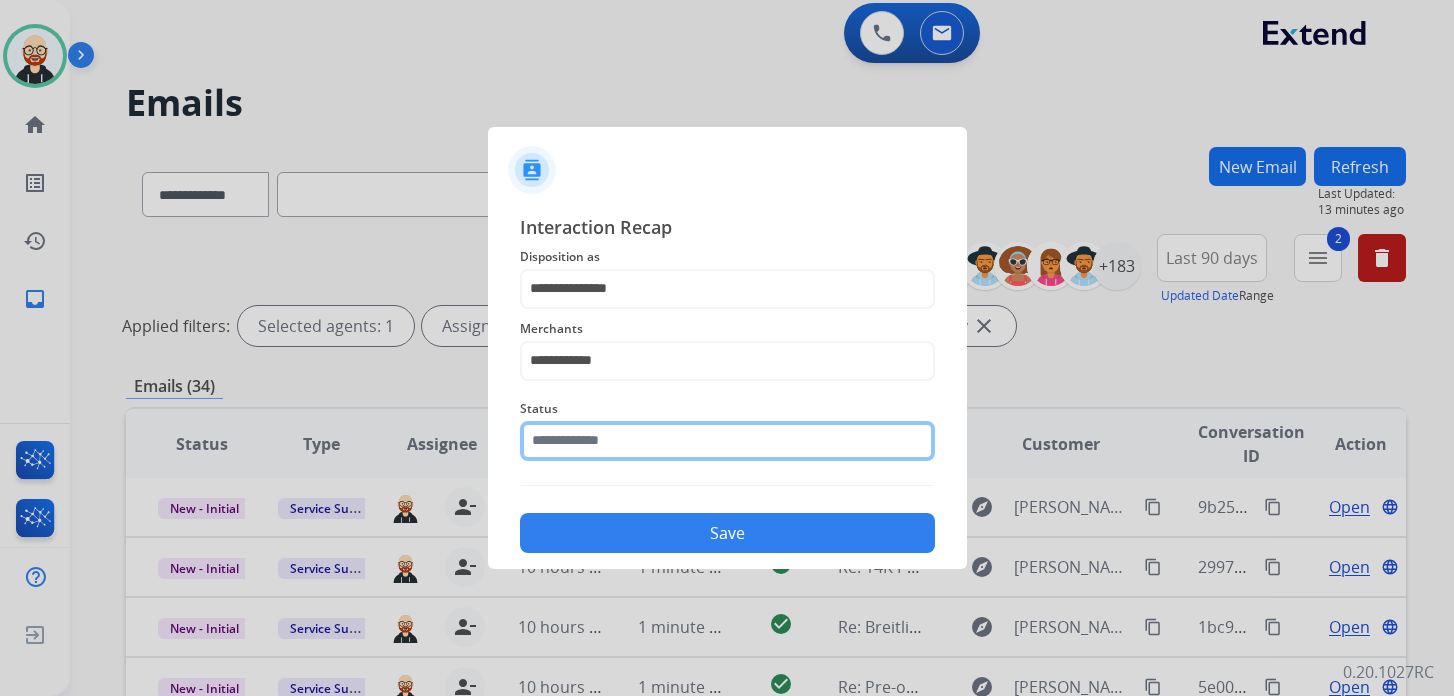 click on "Status" 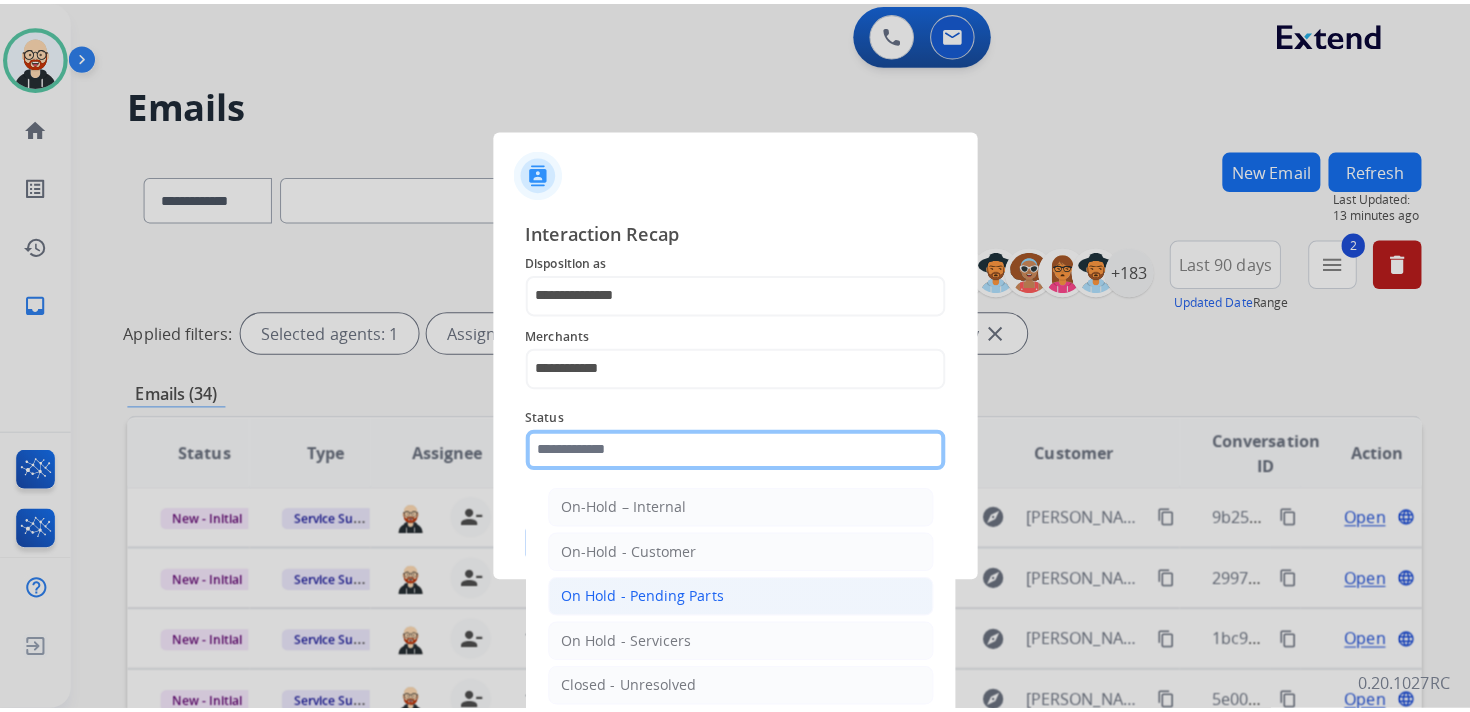 scroll, scrollTop: 111, scrollLeft: 0, axis: vertical 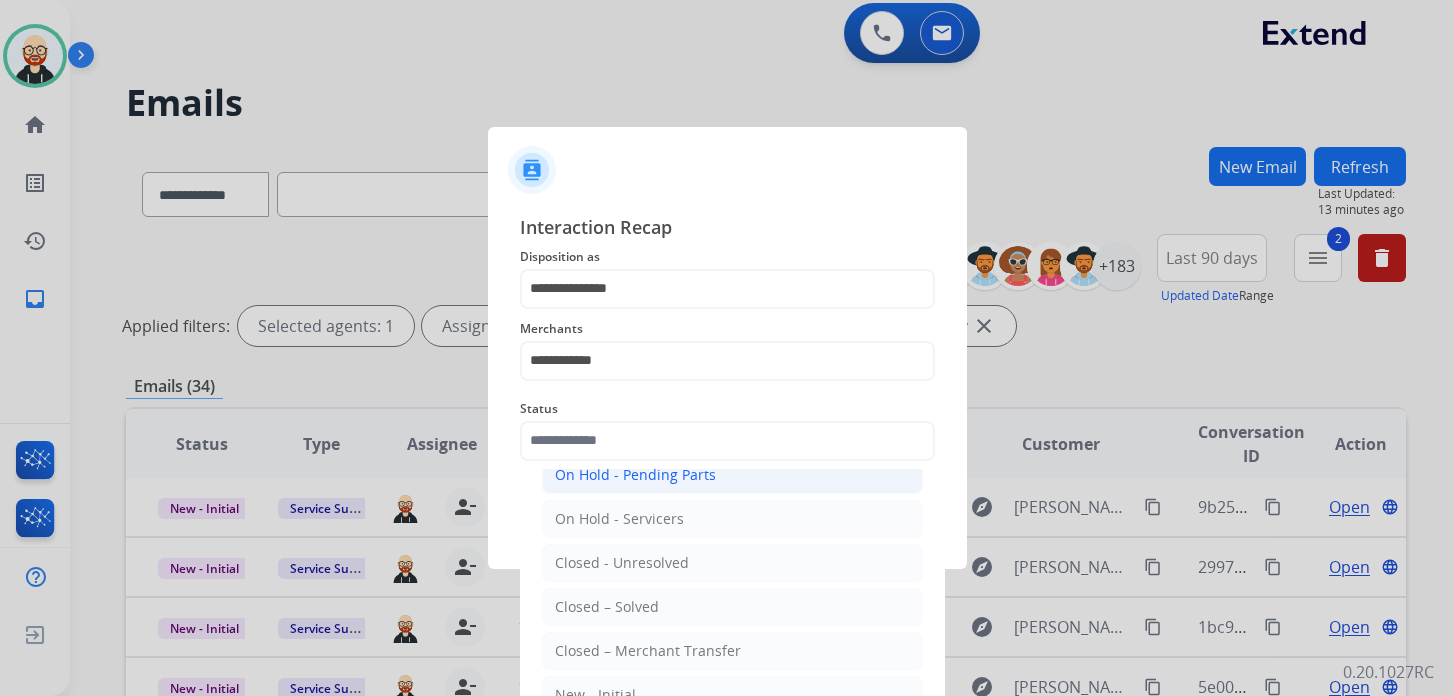 click on "Closed – Solved" 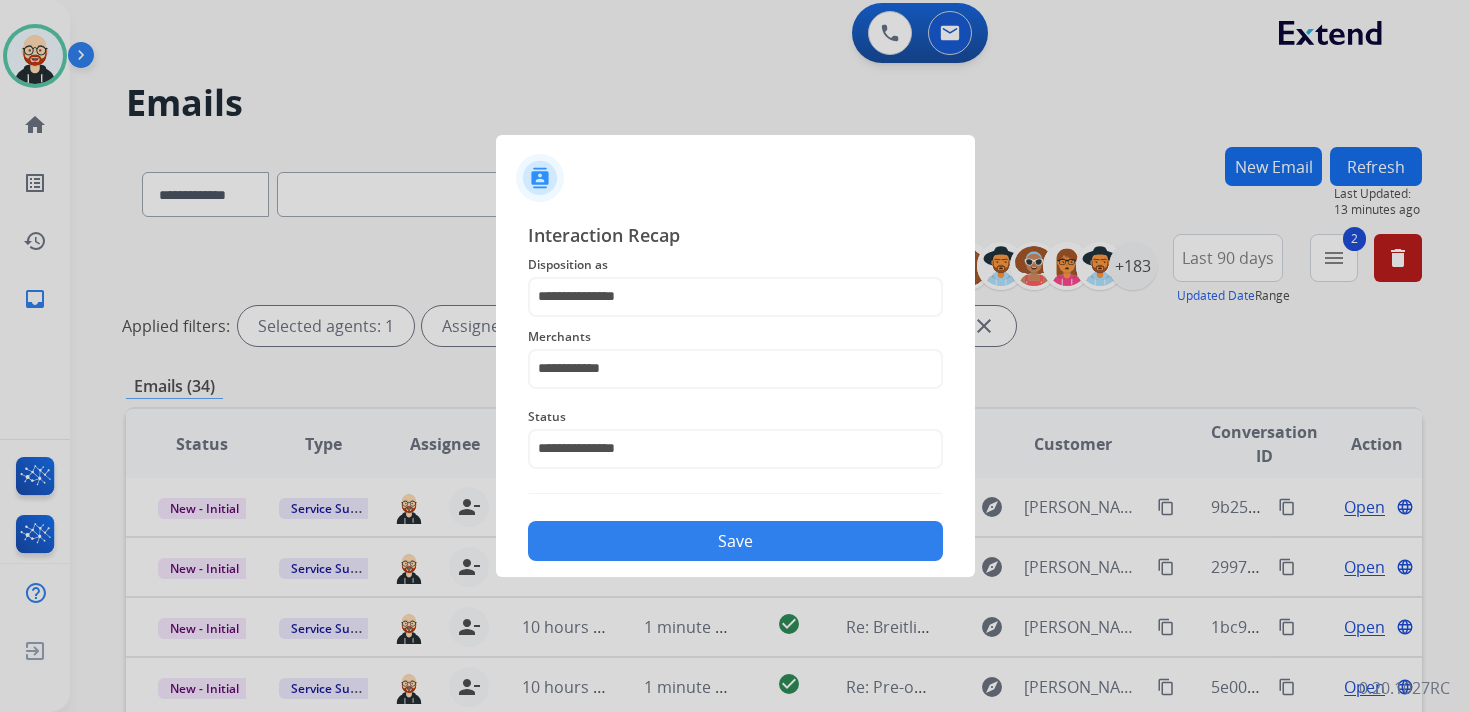 click on "Save" 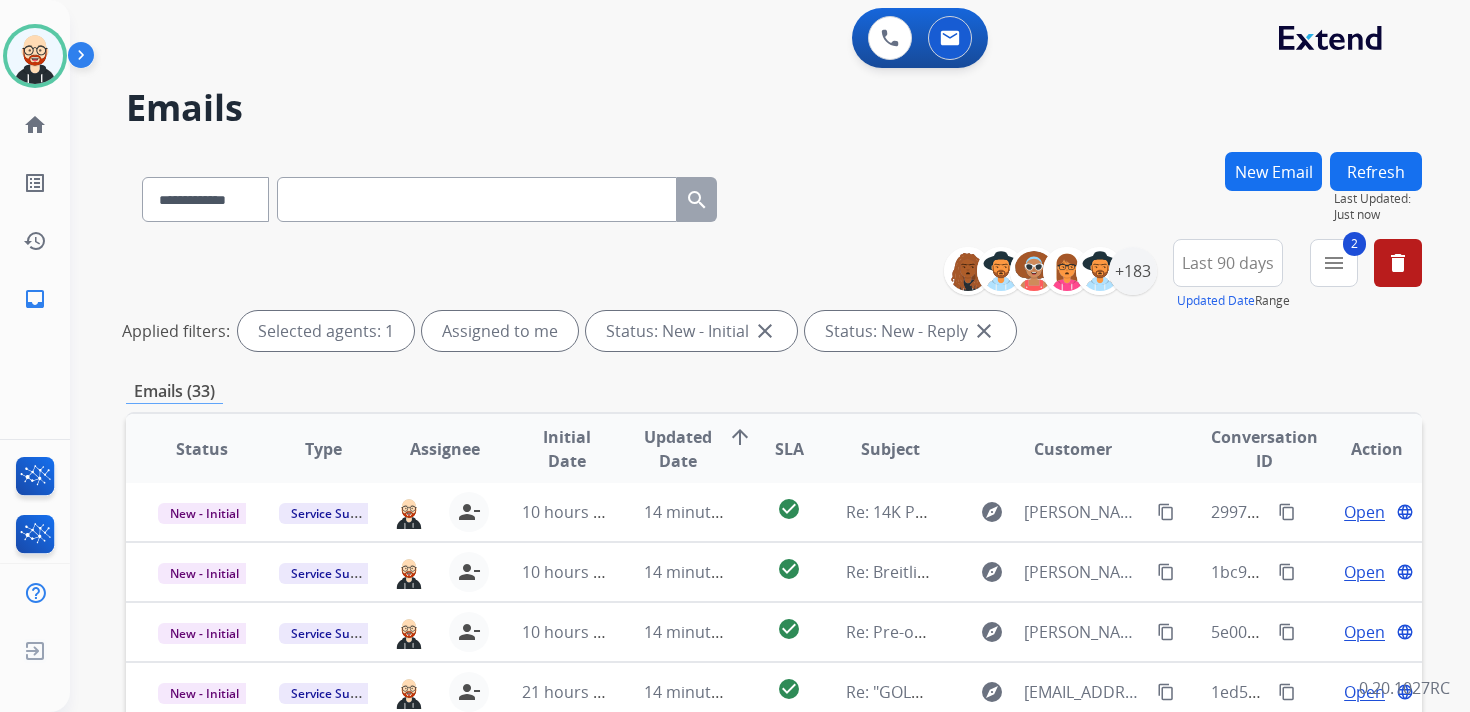 scroll, scrollTop: 474, scrollLeft: 0, axis: vertical 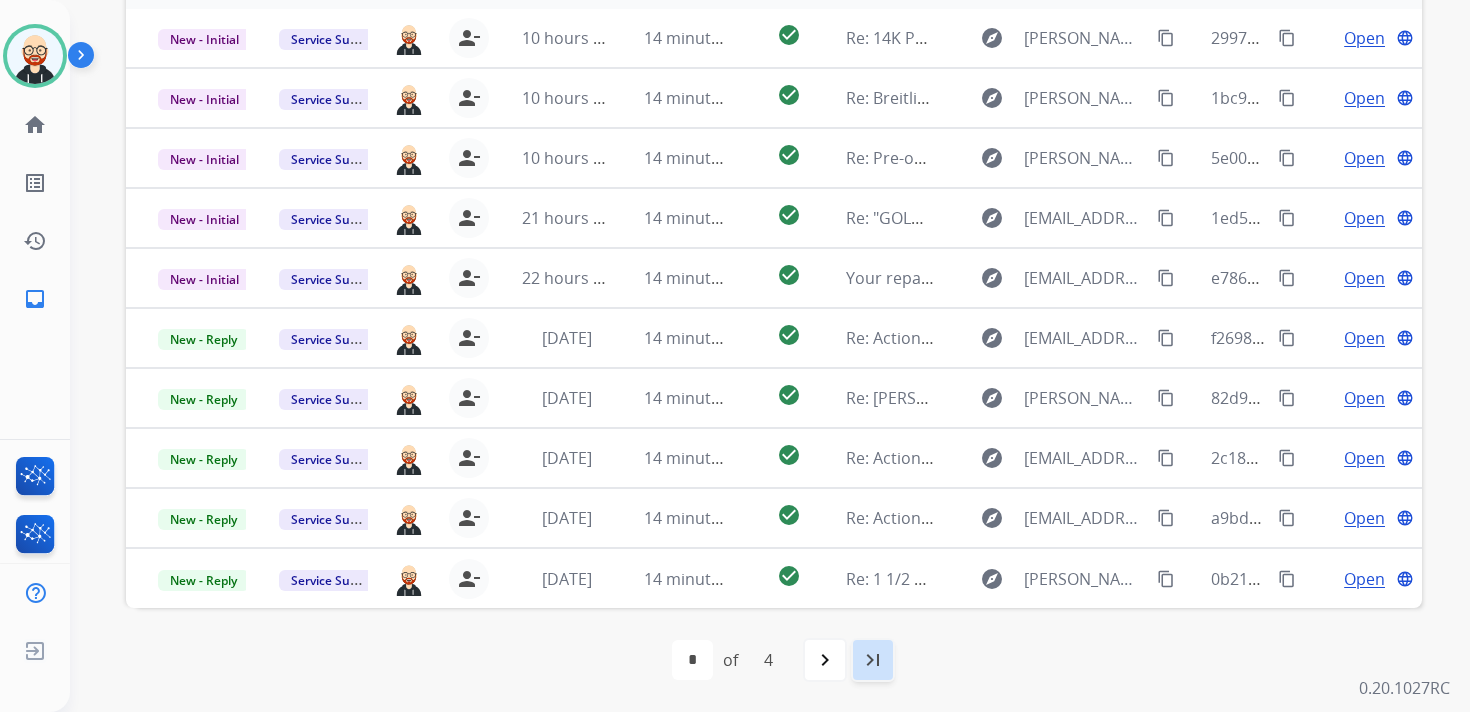 click on "last_page" at bounding box center [873, 660] 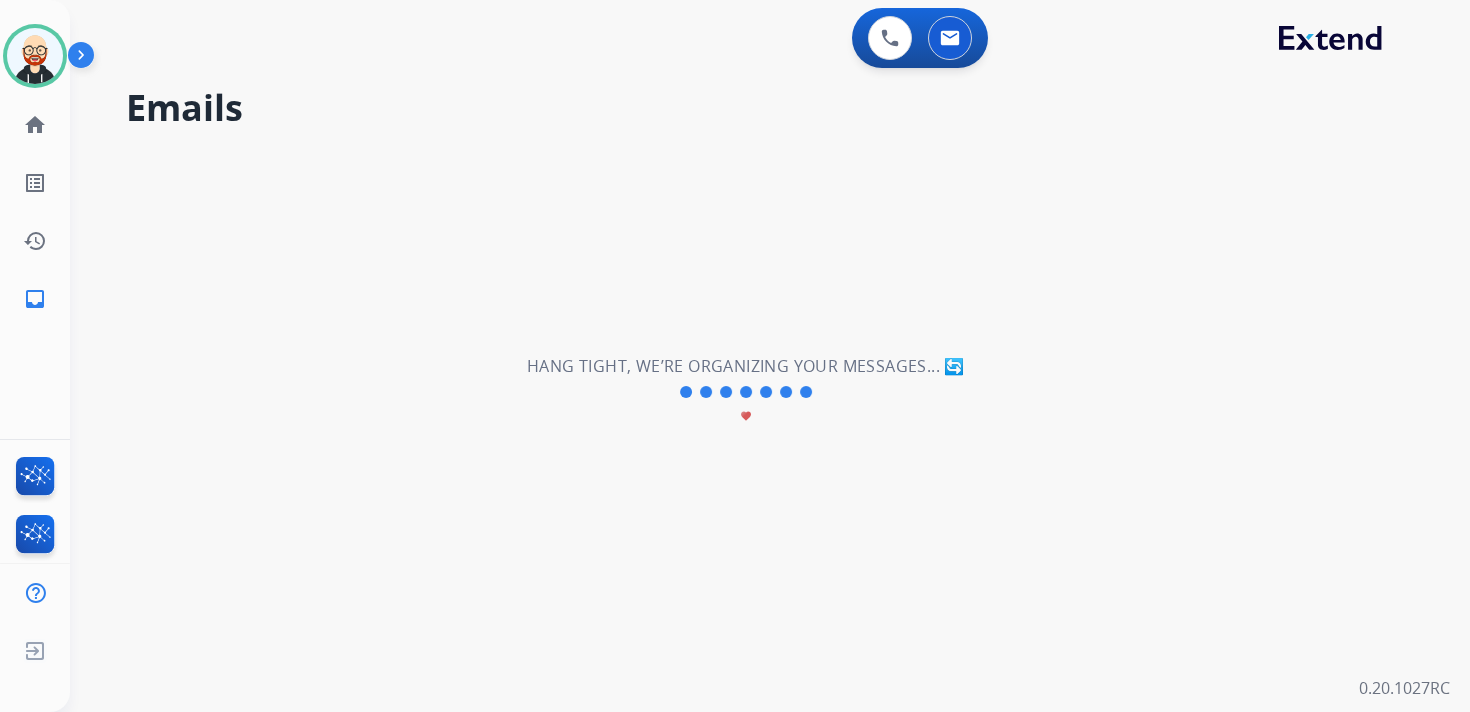 scroll, scrollTop: 0, scrollLeft: 0, axis: both 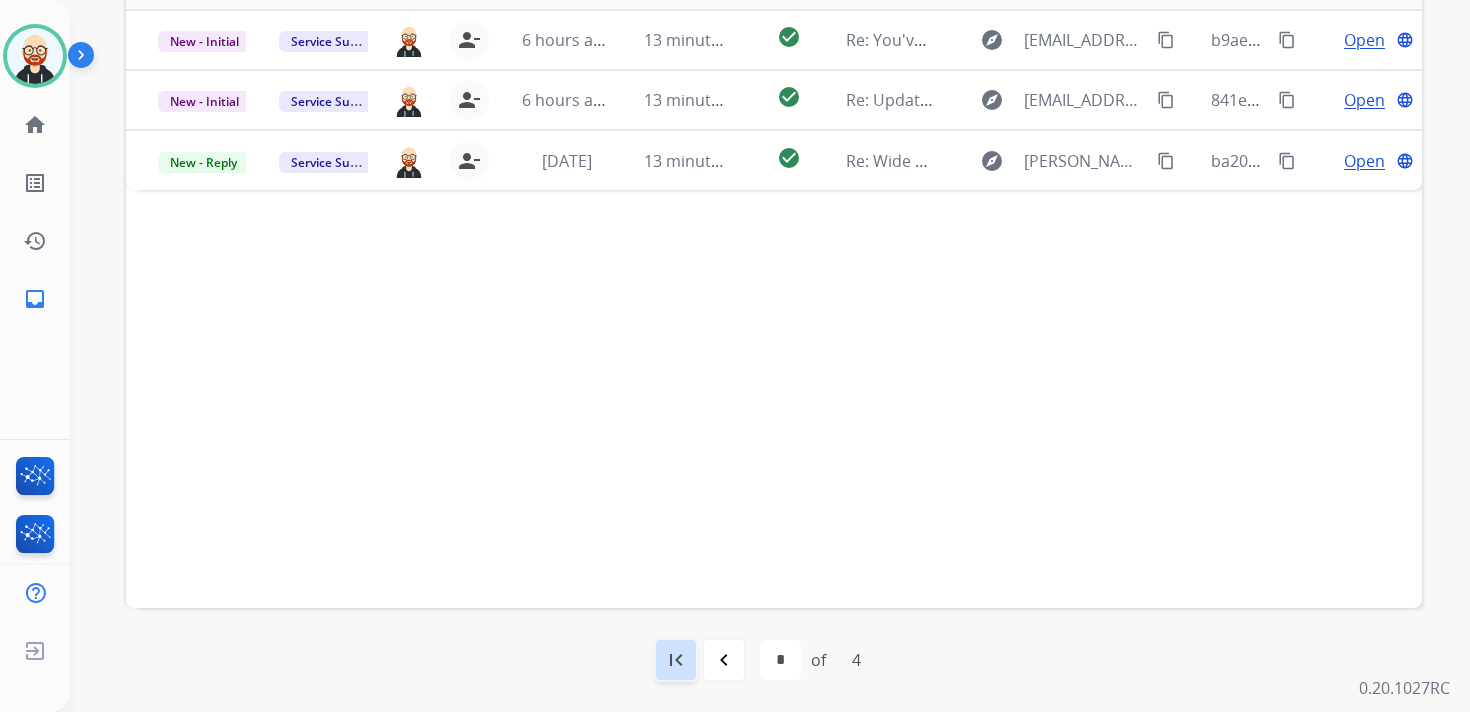 click on "first_page" at bounding box center (676, 660) 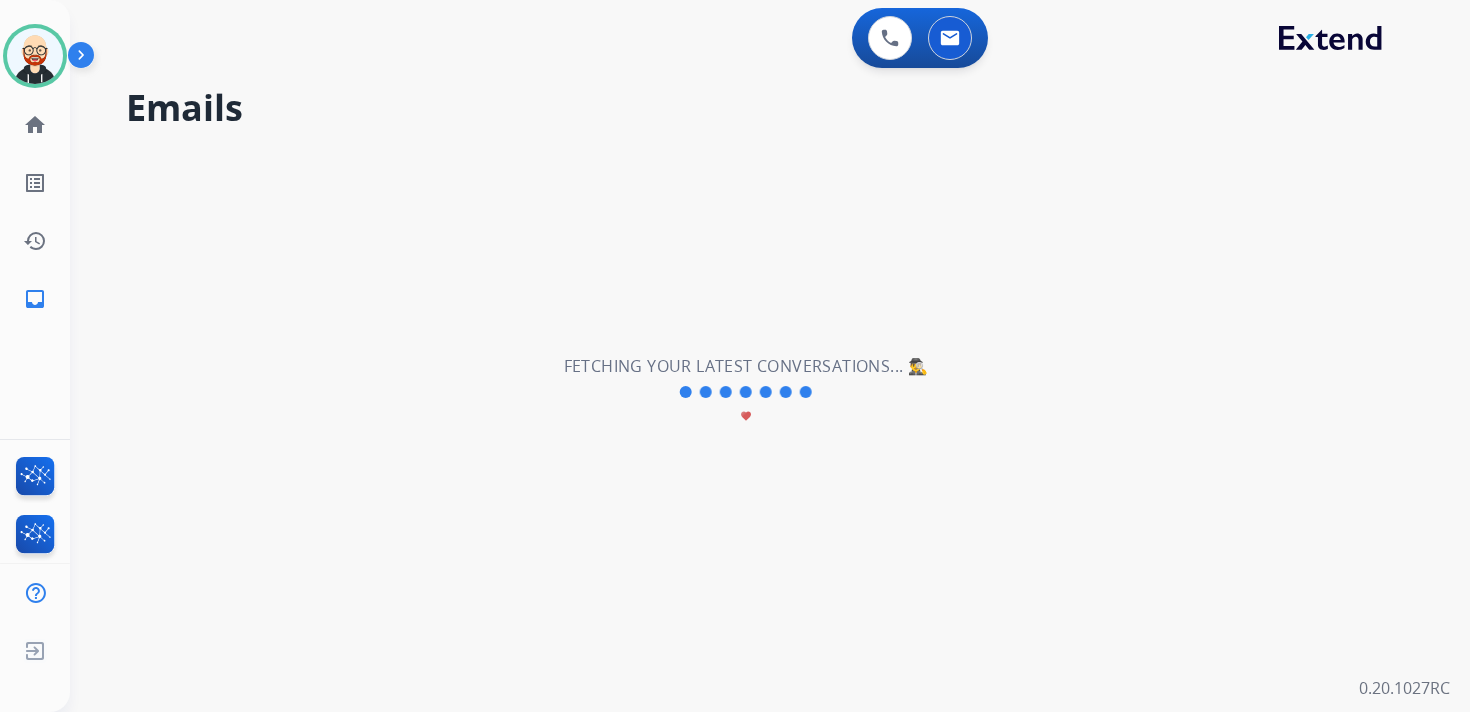 scroll, scrollTop: 0, scrollLeft: 0, axis: both 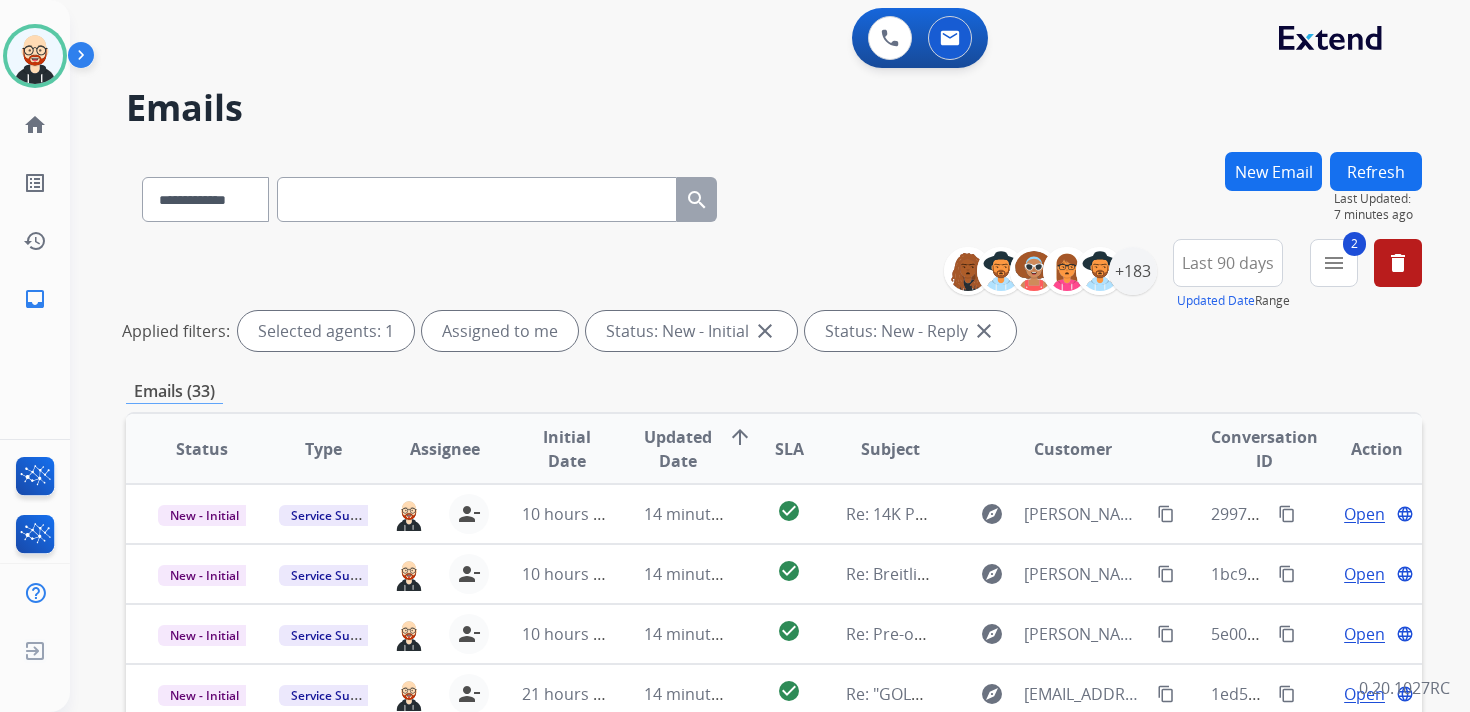 click on "Refresh" at bounding box center (1376, 171) 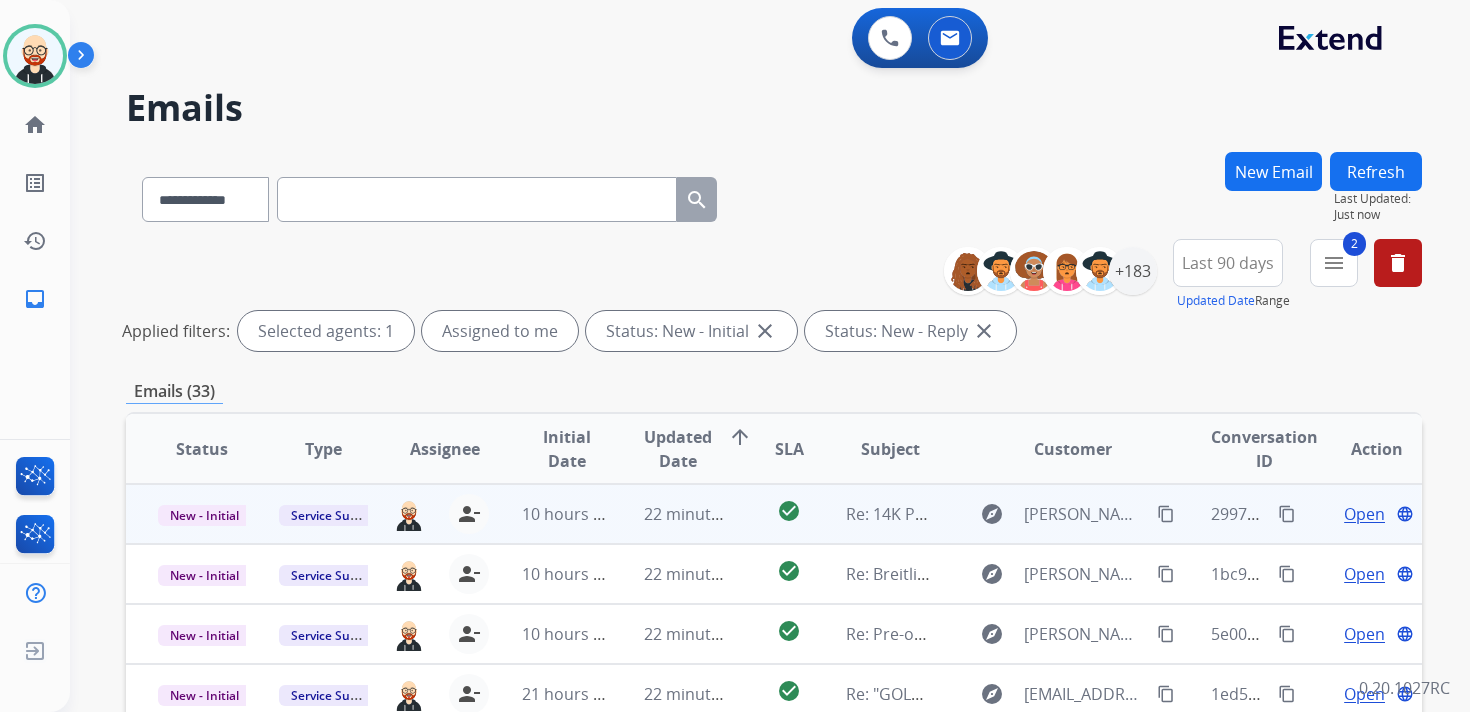 click on "Open" at bounding box center (1364, 514) 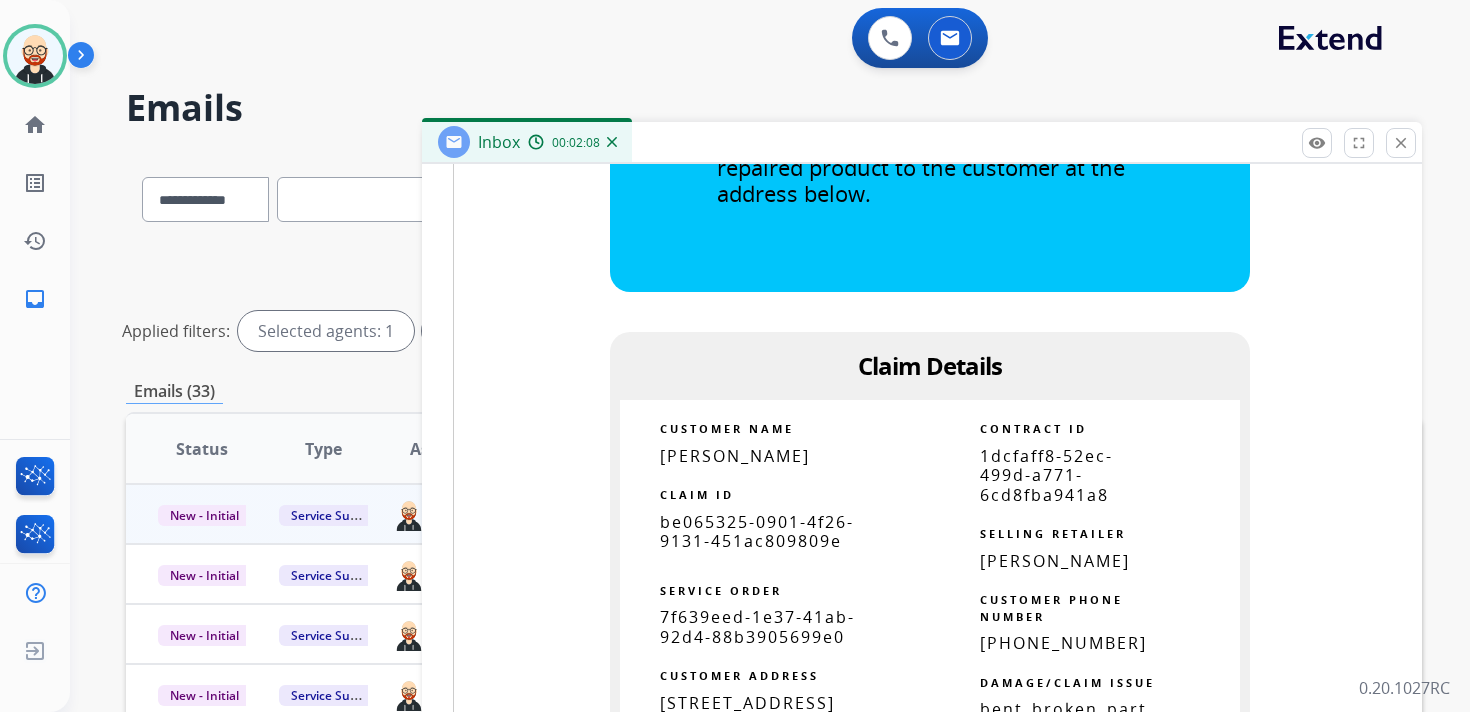 scroll, scrollTop: 1228, scrollLeft: 0, axis: vertical 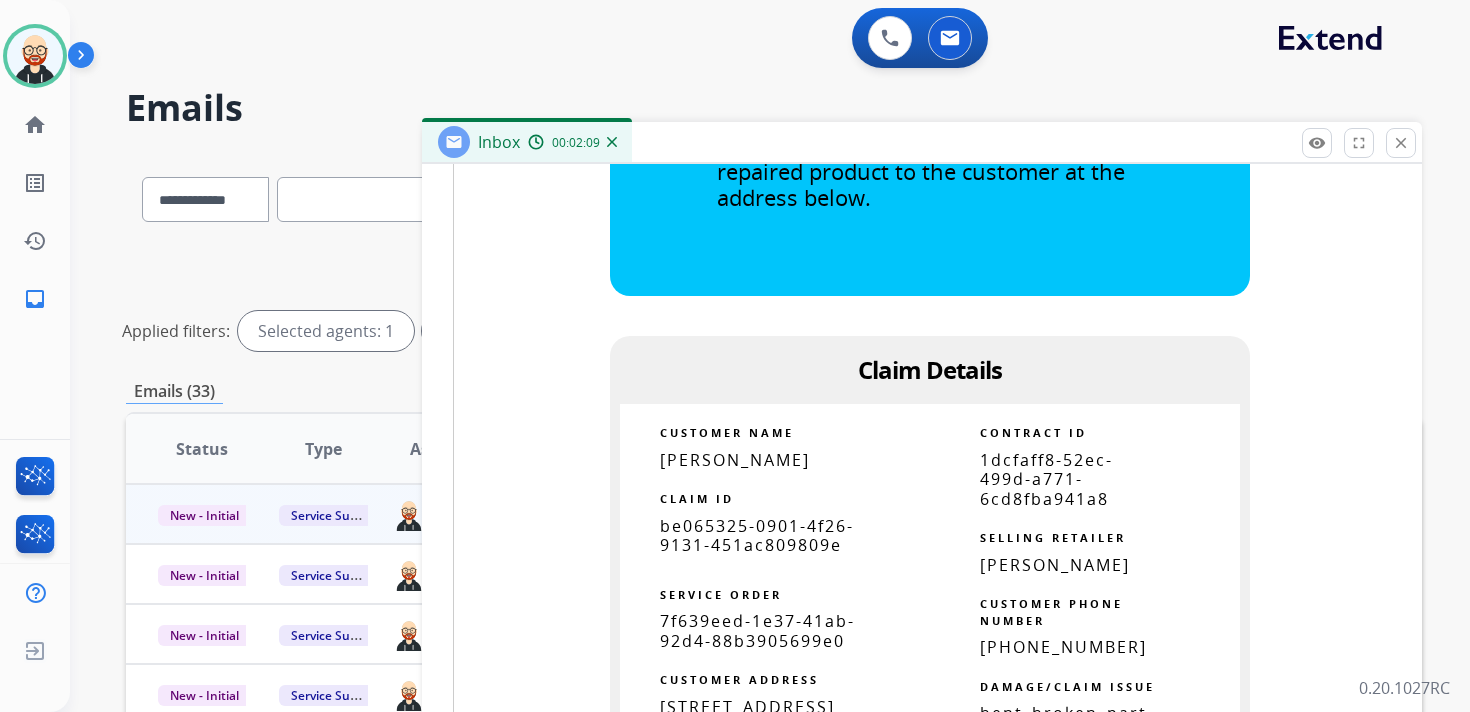 click on "be065325-0901-4f26-9131-451ac809809e" at bounding box center [757, 535] 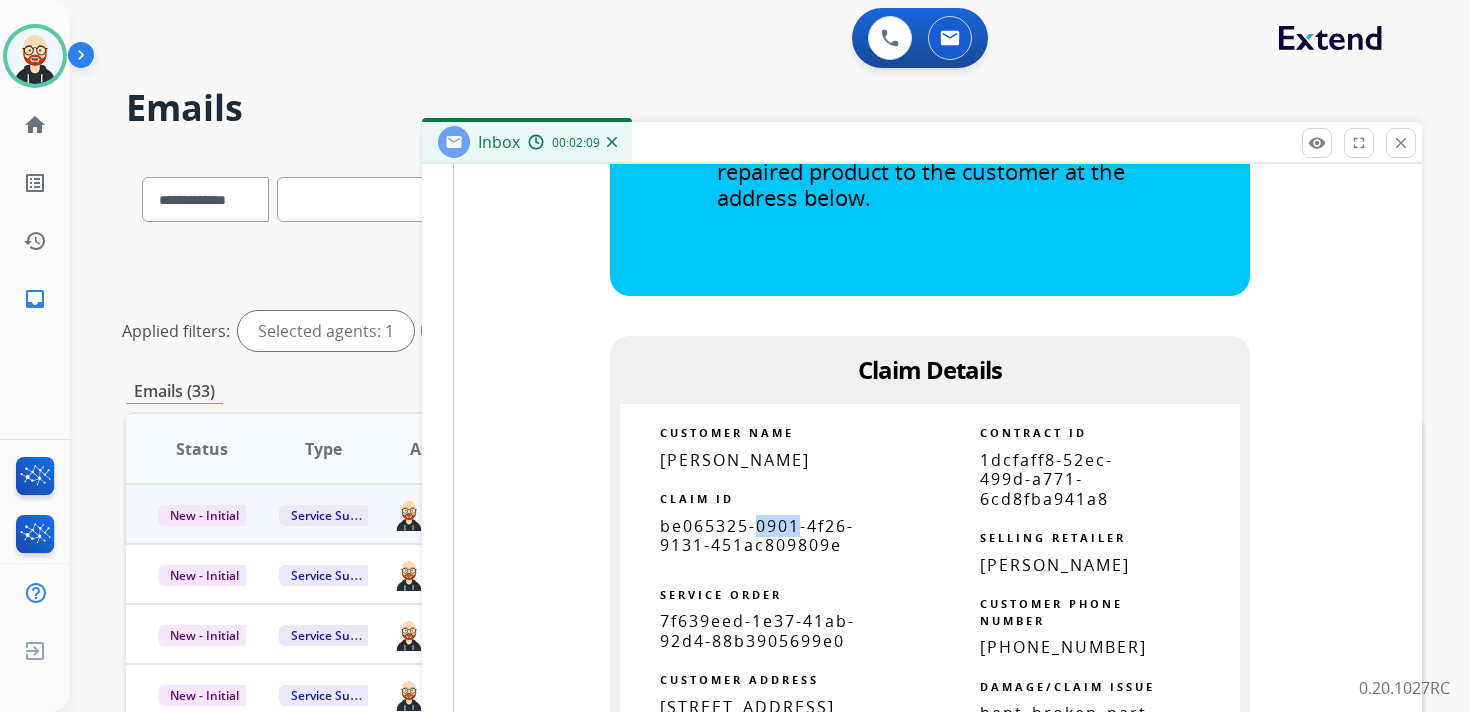 click on "be065325-0901-4f26-9131-451ac809809e" at bounding box center [757, 535] 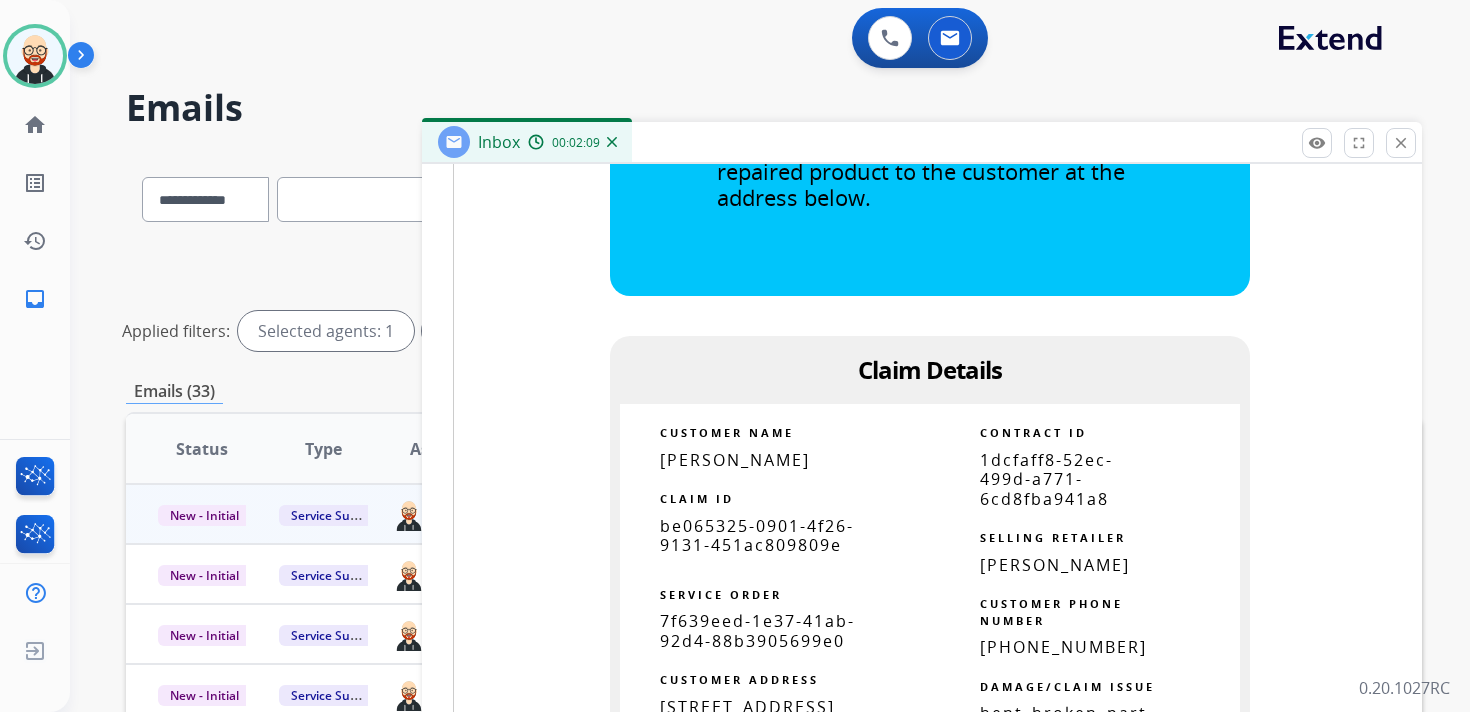 click on "be065325-0901-4f26-9131-451ac809809e" at bounding box center [757, 535] 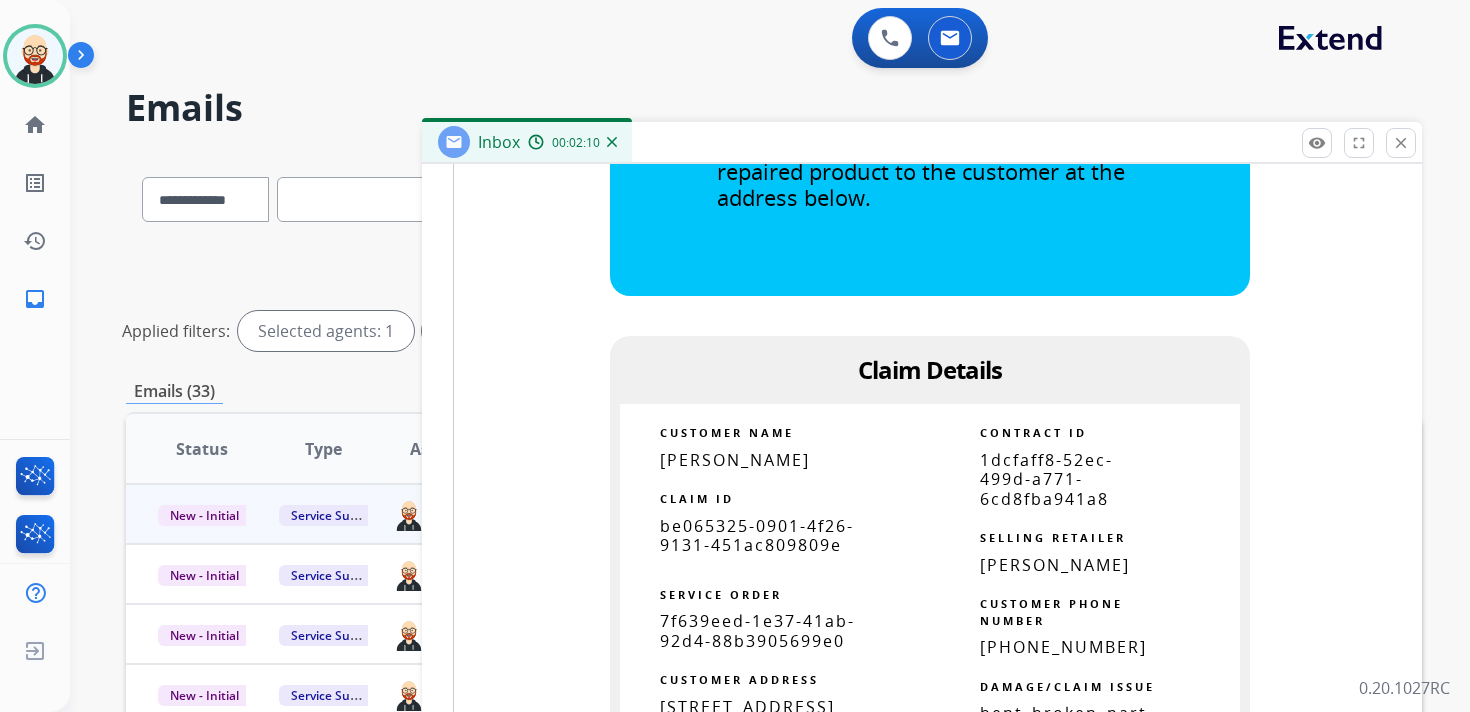 copy 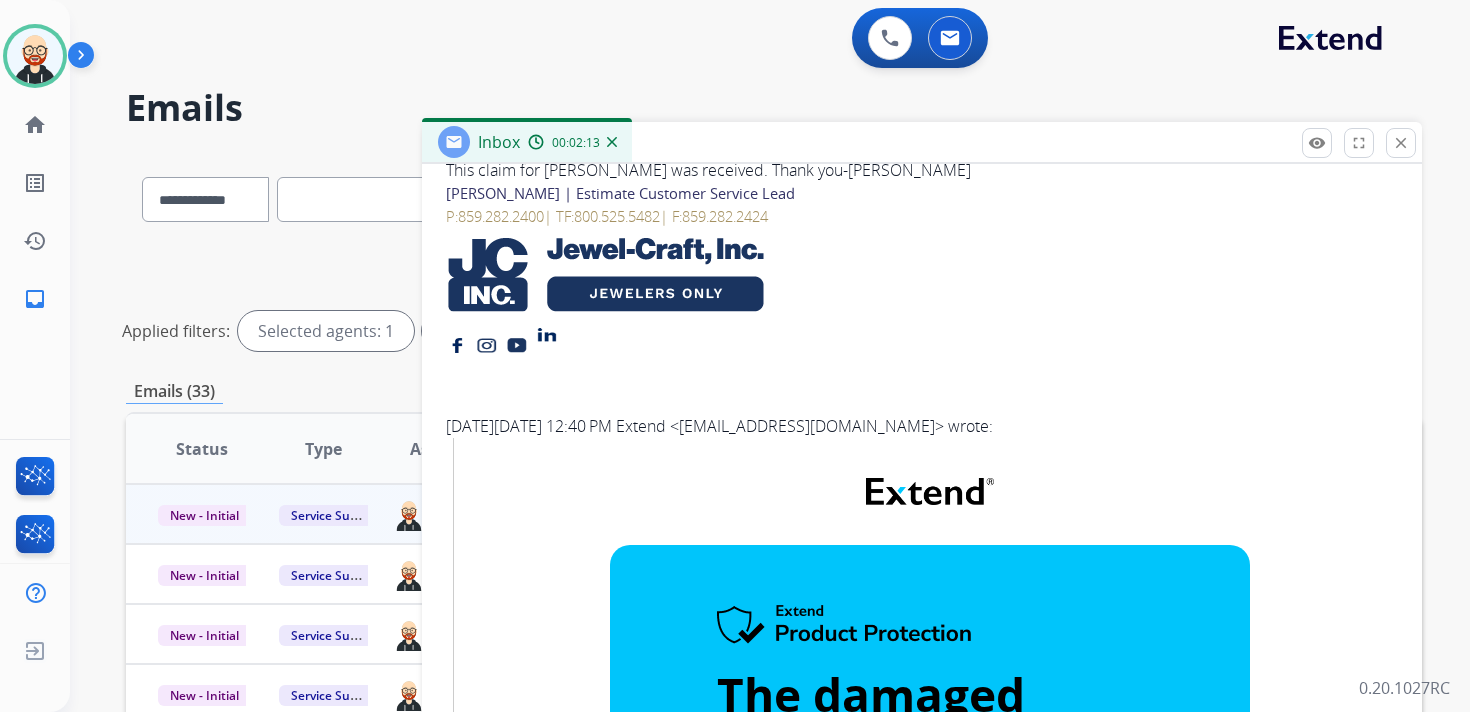 scroll, scrollTop: 0, scrollLeft: 0, axis: both 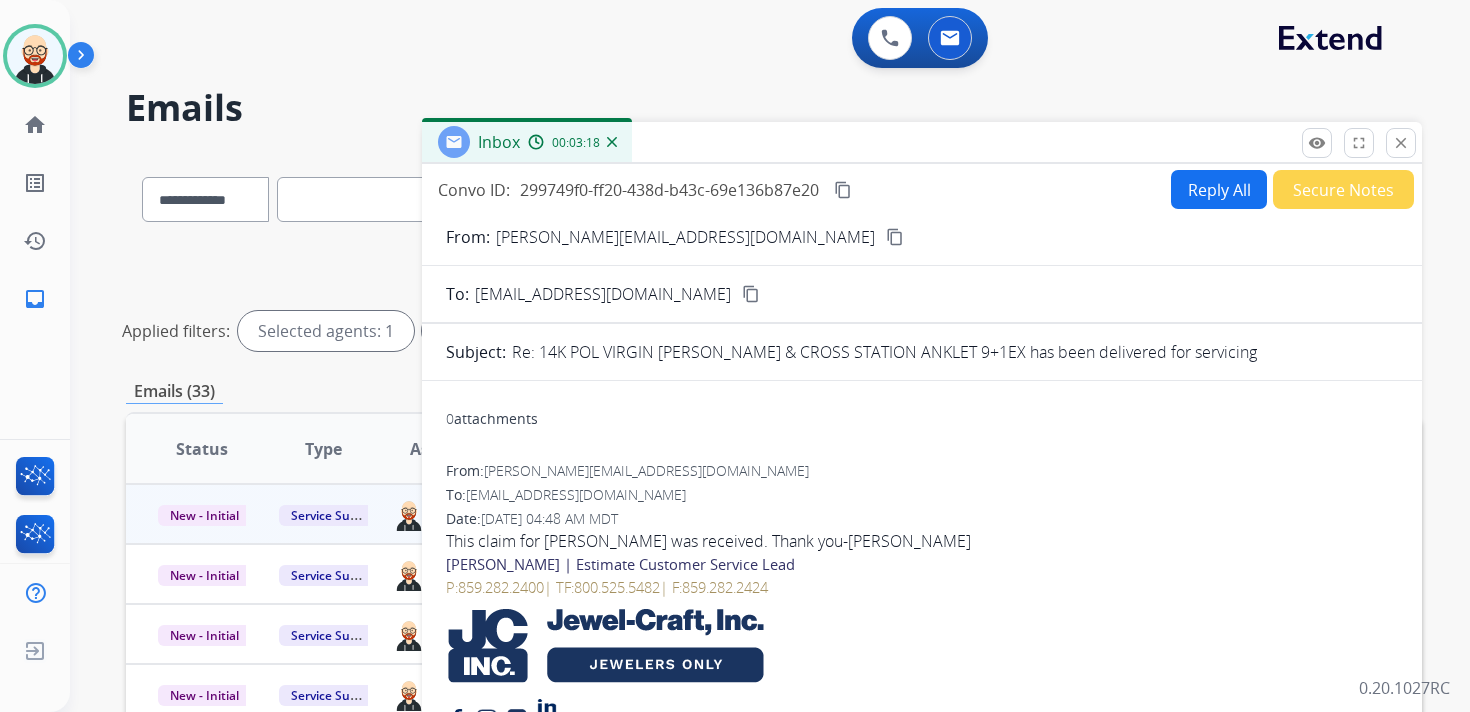 click on "content_copy" at bounding box center [843, 190] 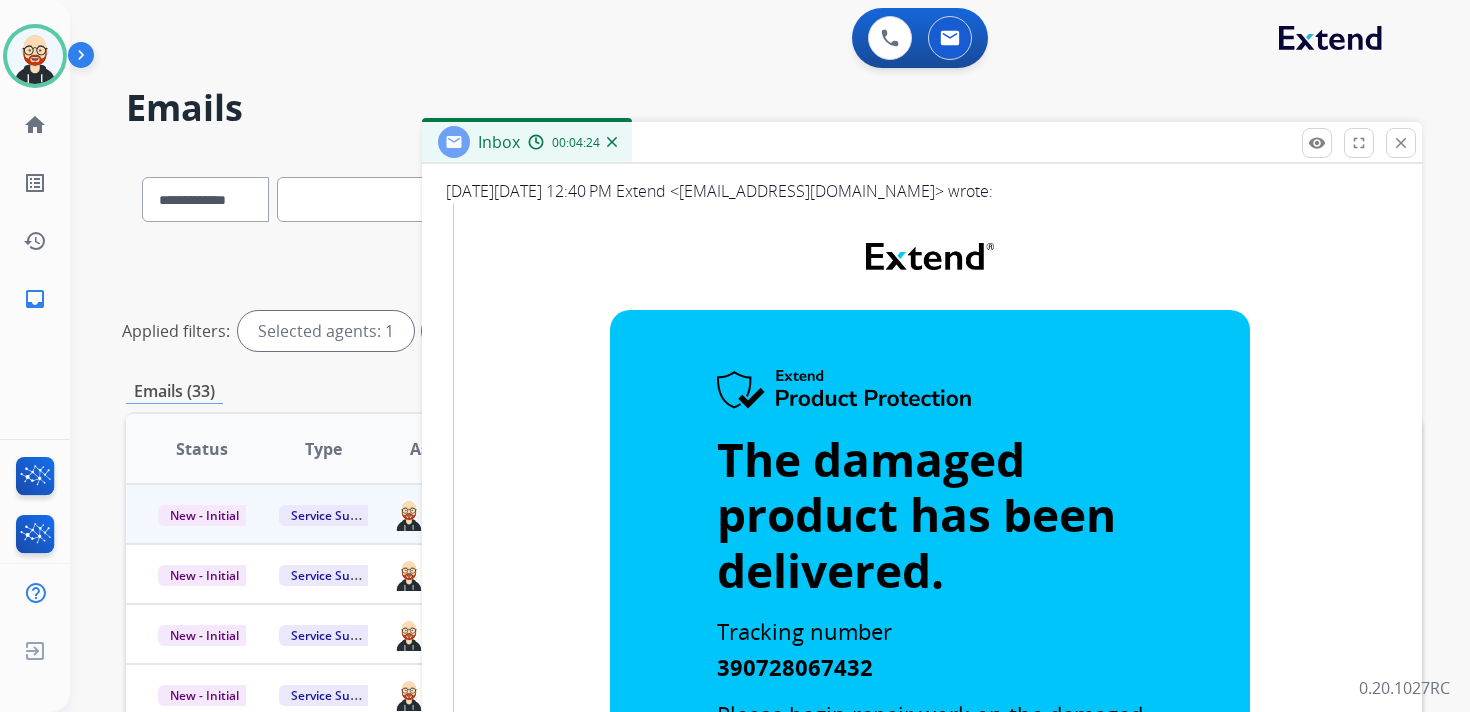 scroll, scrollTop: 0, scrollLeft: 0, axis: both 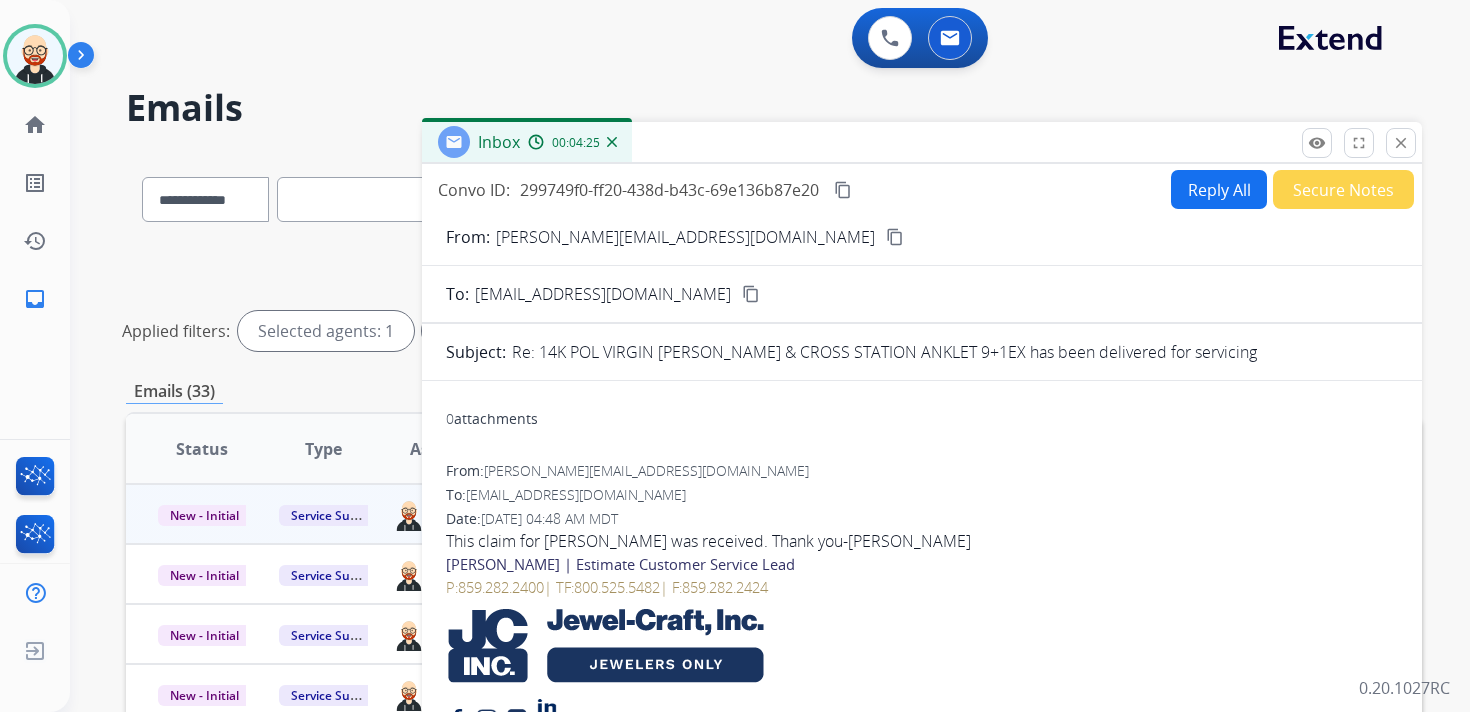 click on "Reply All" at bounding box center (1219, 189) 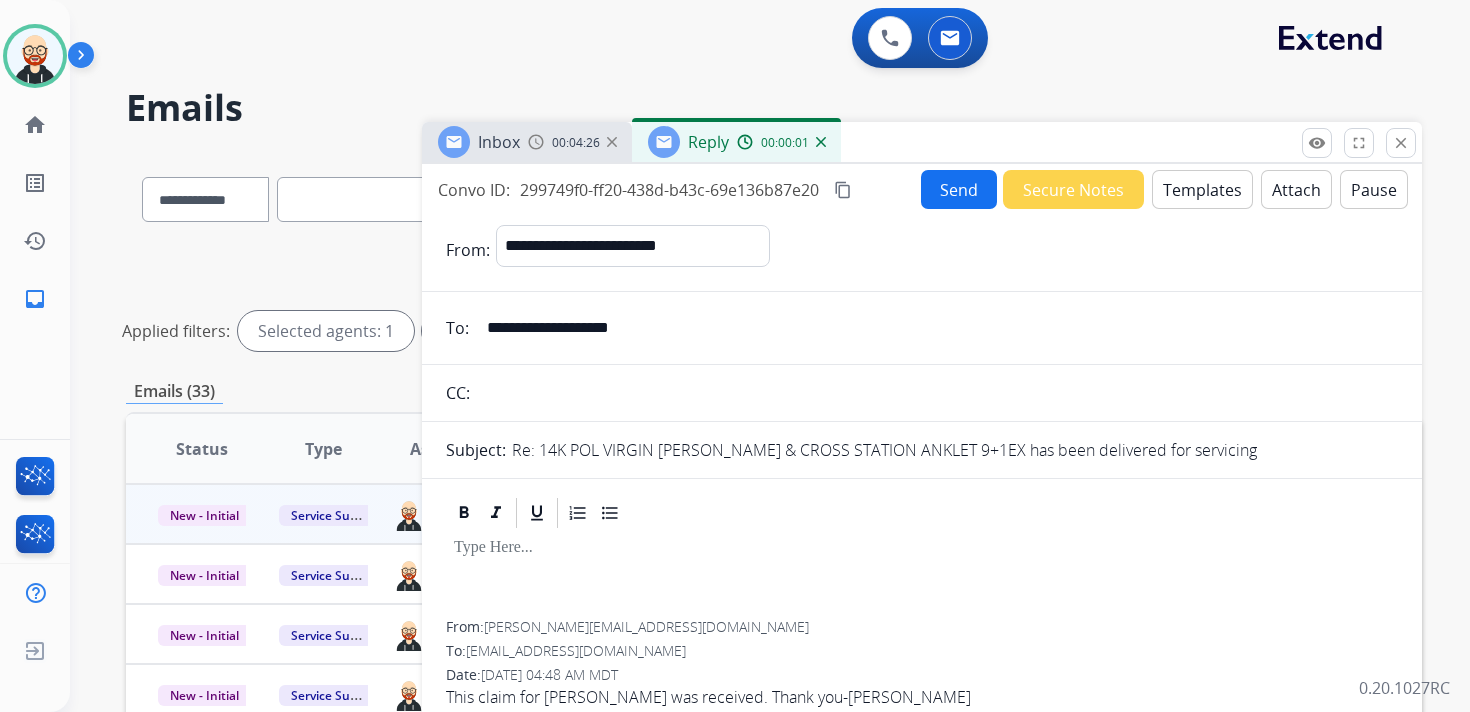 click at bounding box center (922, 576) 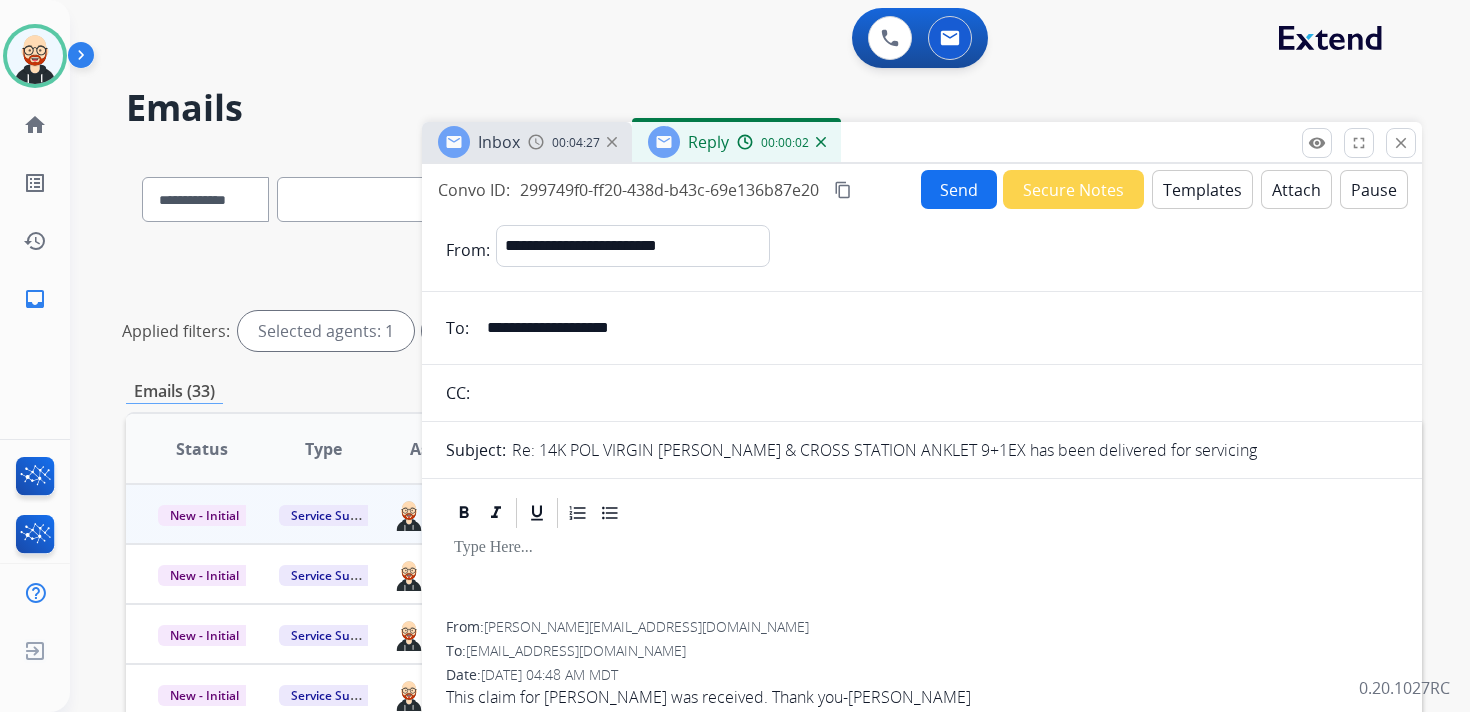 type 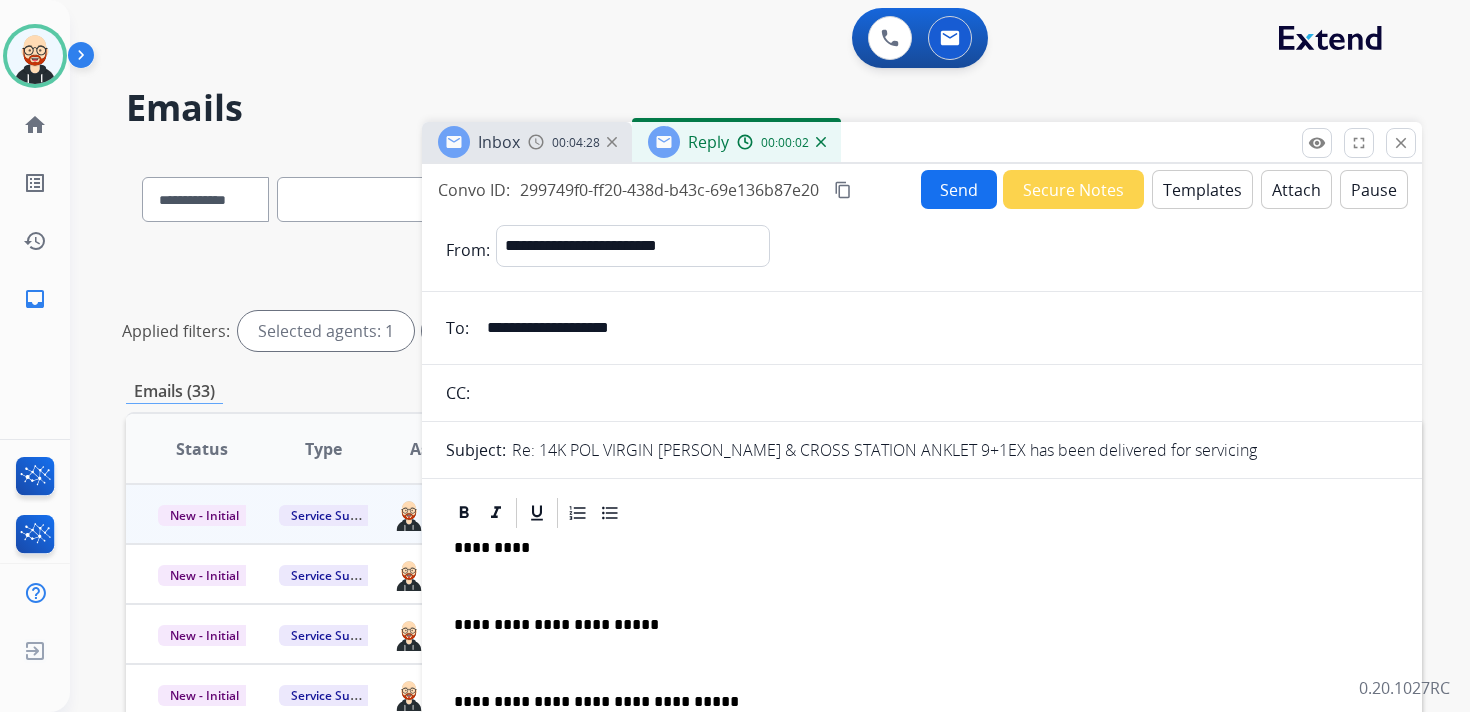 scroll, scrollTop: 5, scrollLeft: 0, axis: vertical 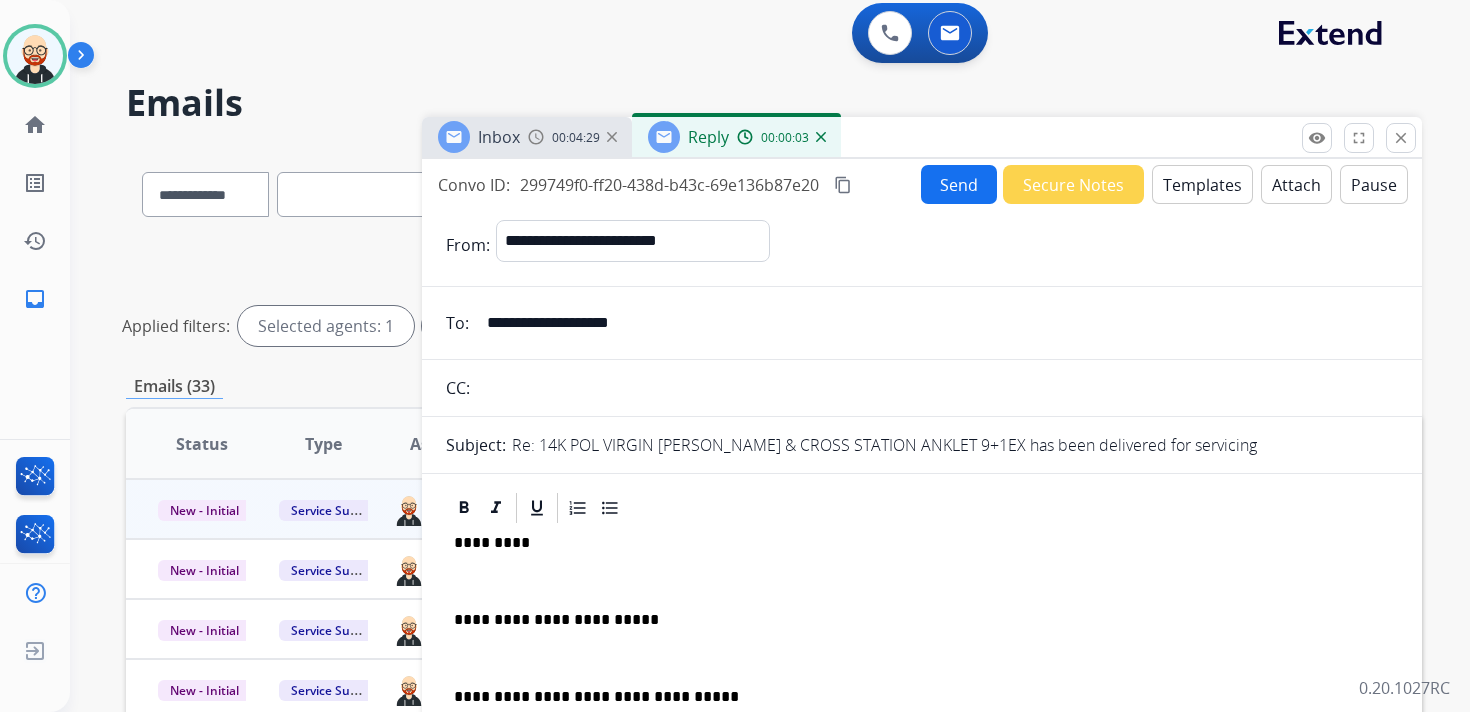 click on "*********" at bounding box center (914, 543) 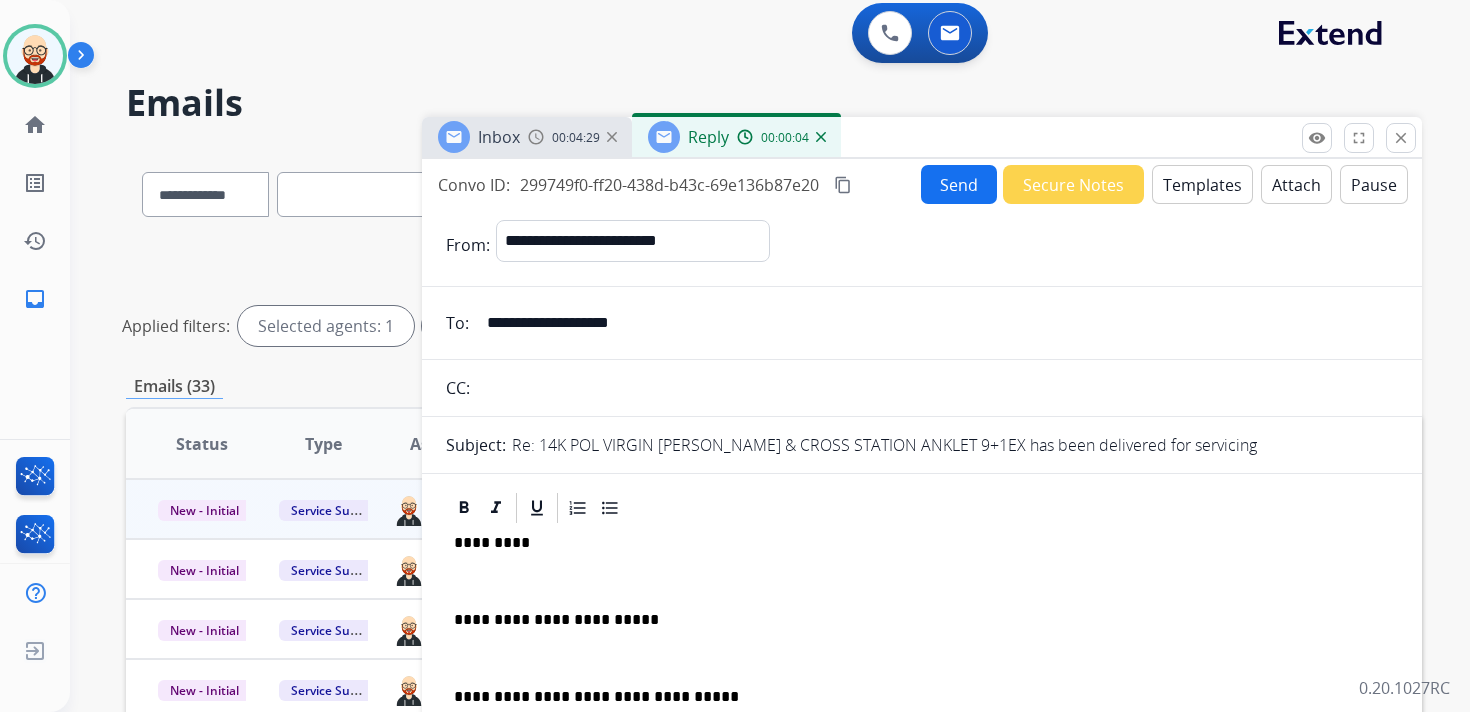 click on "*********" at bounding box center [914, 543] 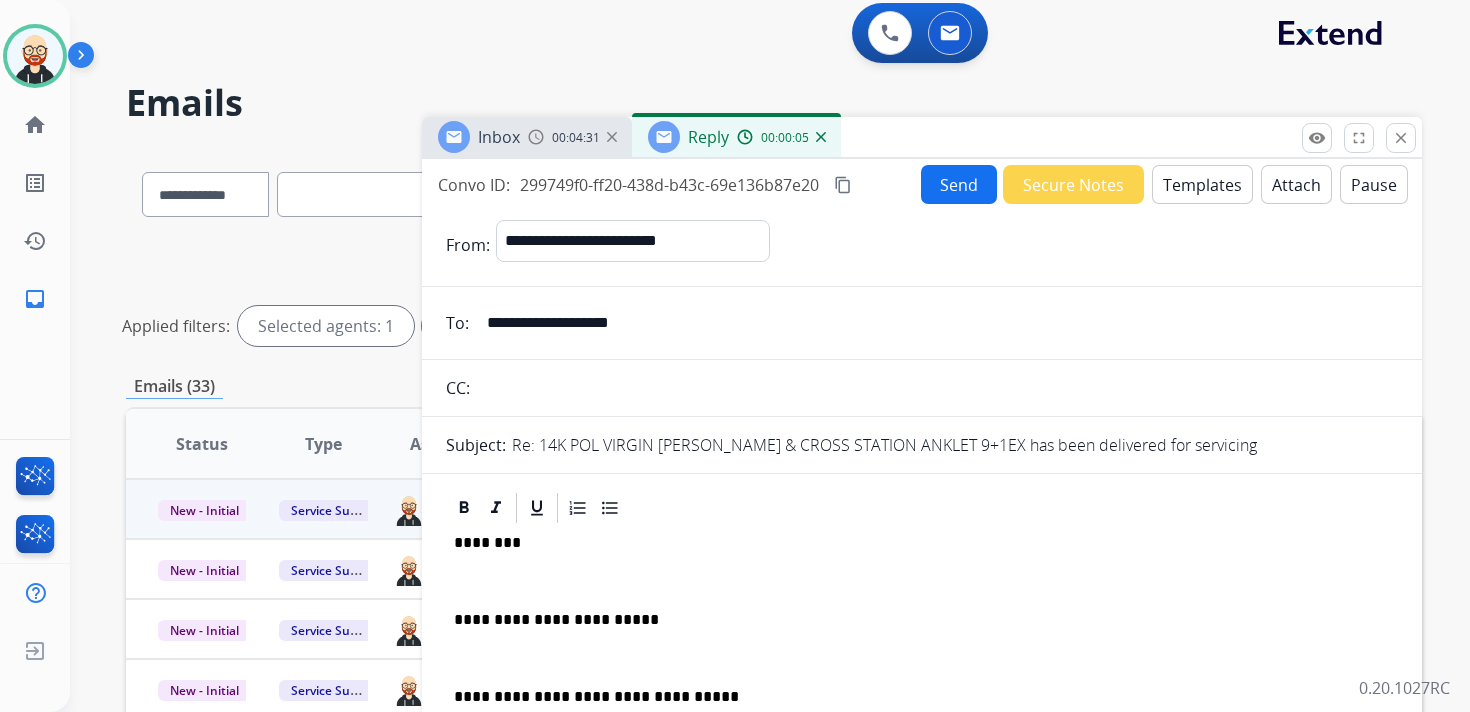 click on "**********" at bounding box center (922, 667) 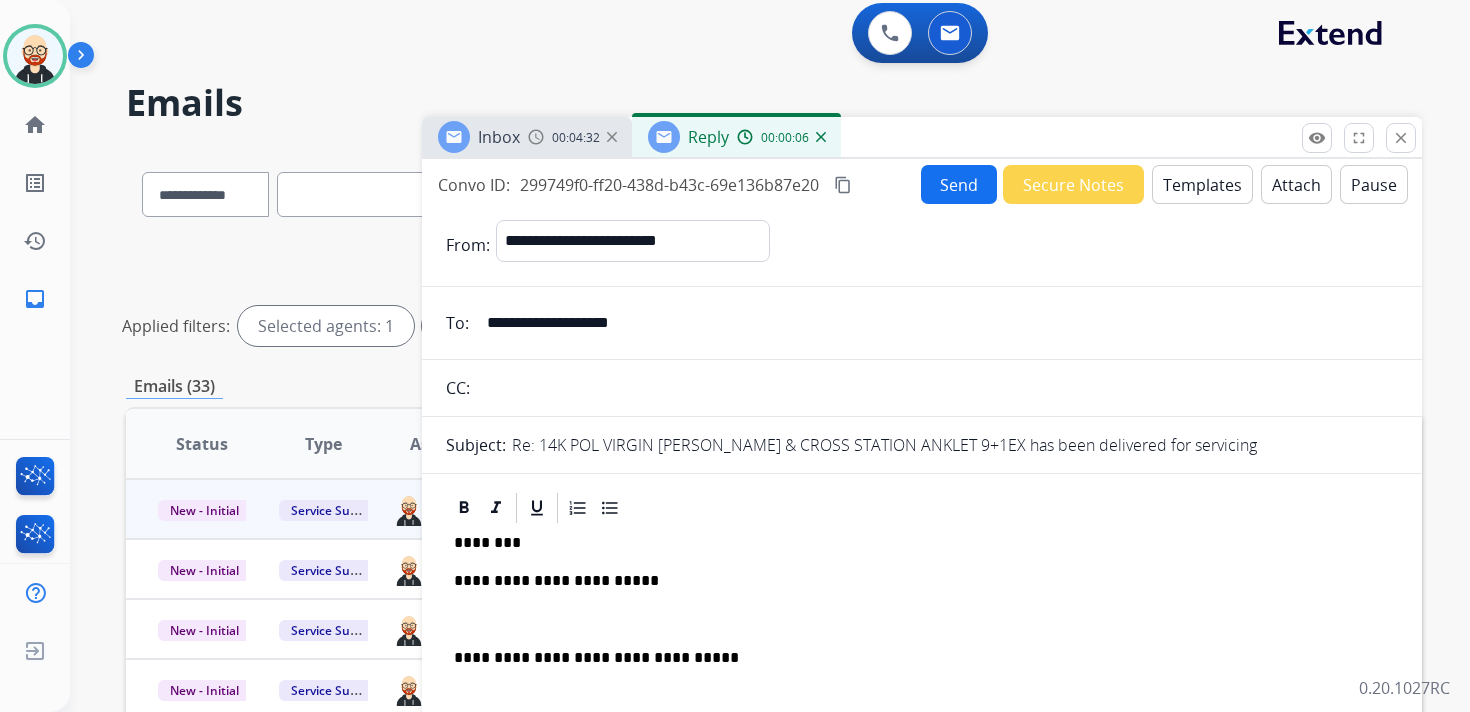 click at bounding box center (922, 620) 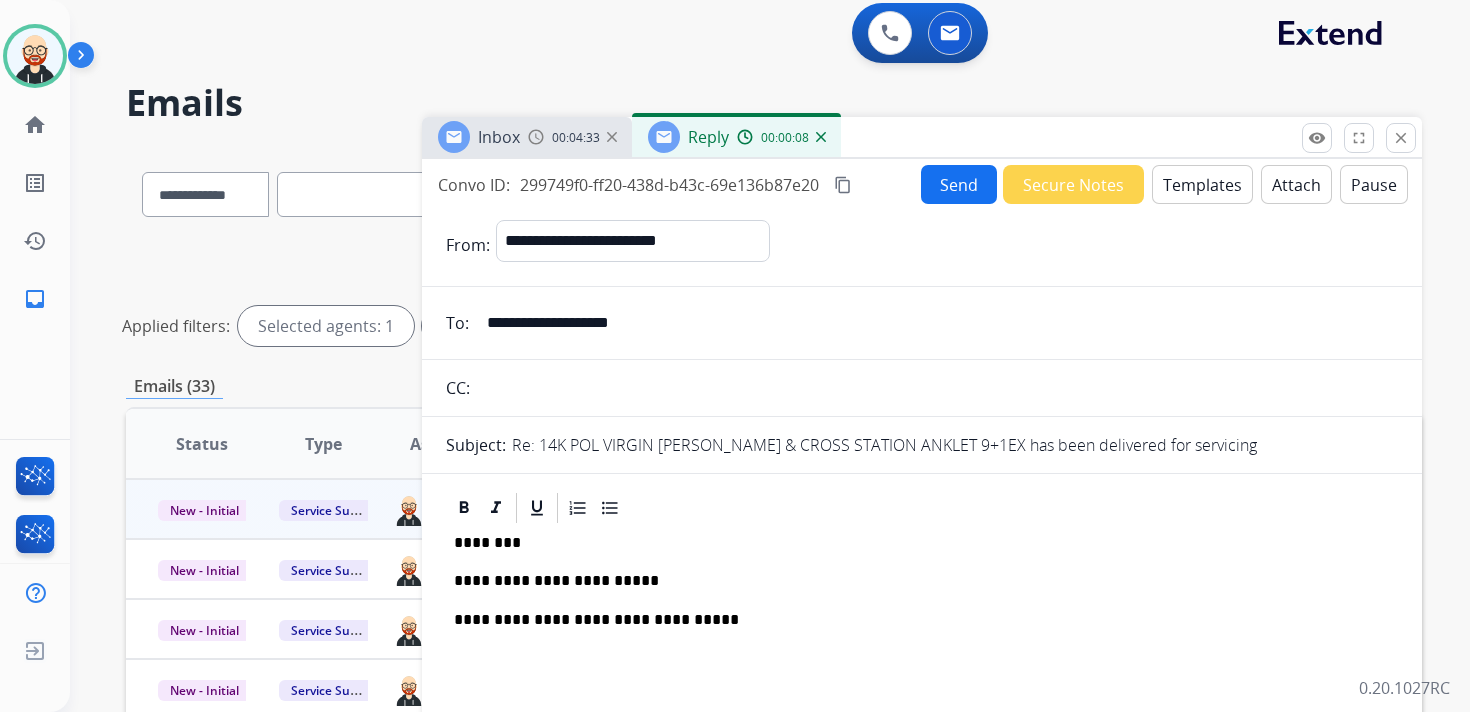click on "Send" at bounding box center (959, 184) 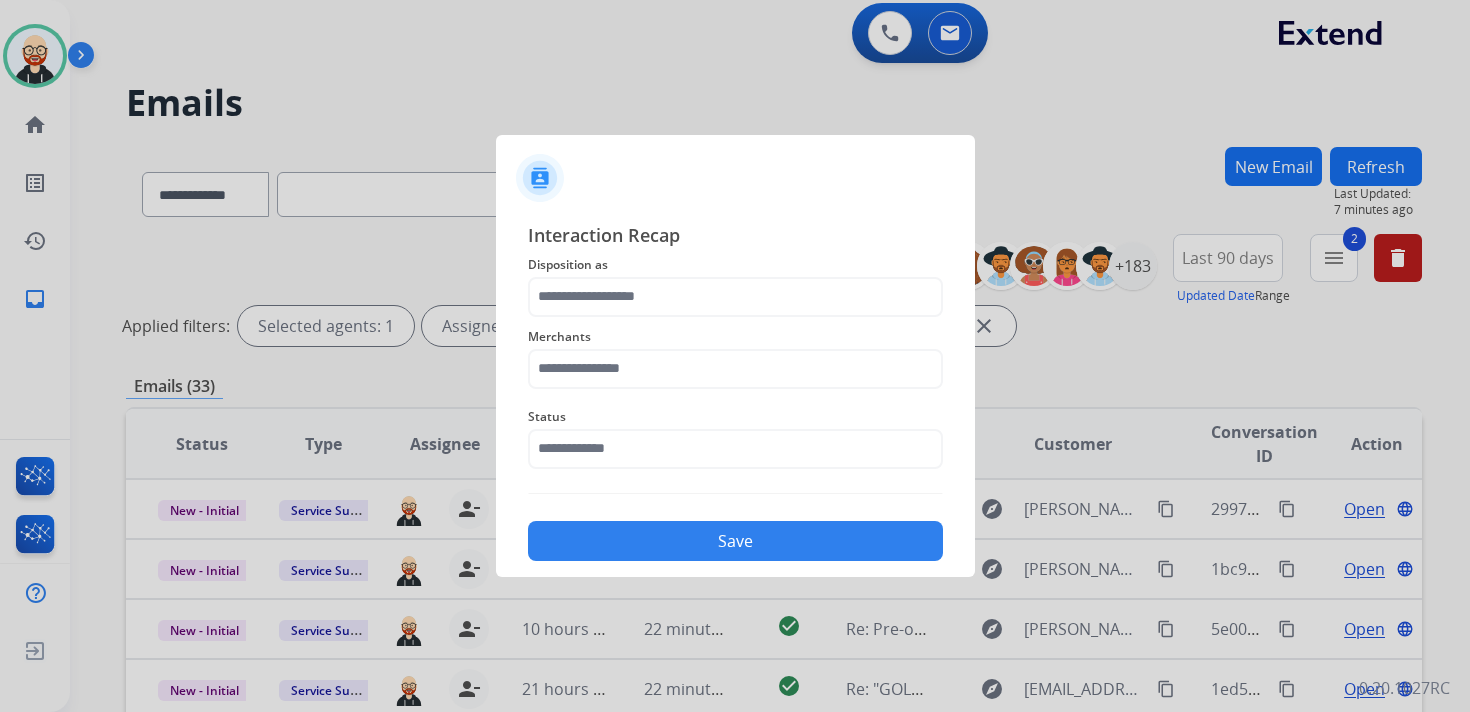 click on "Merchants" 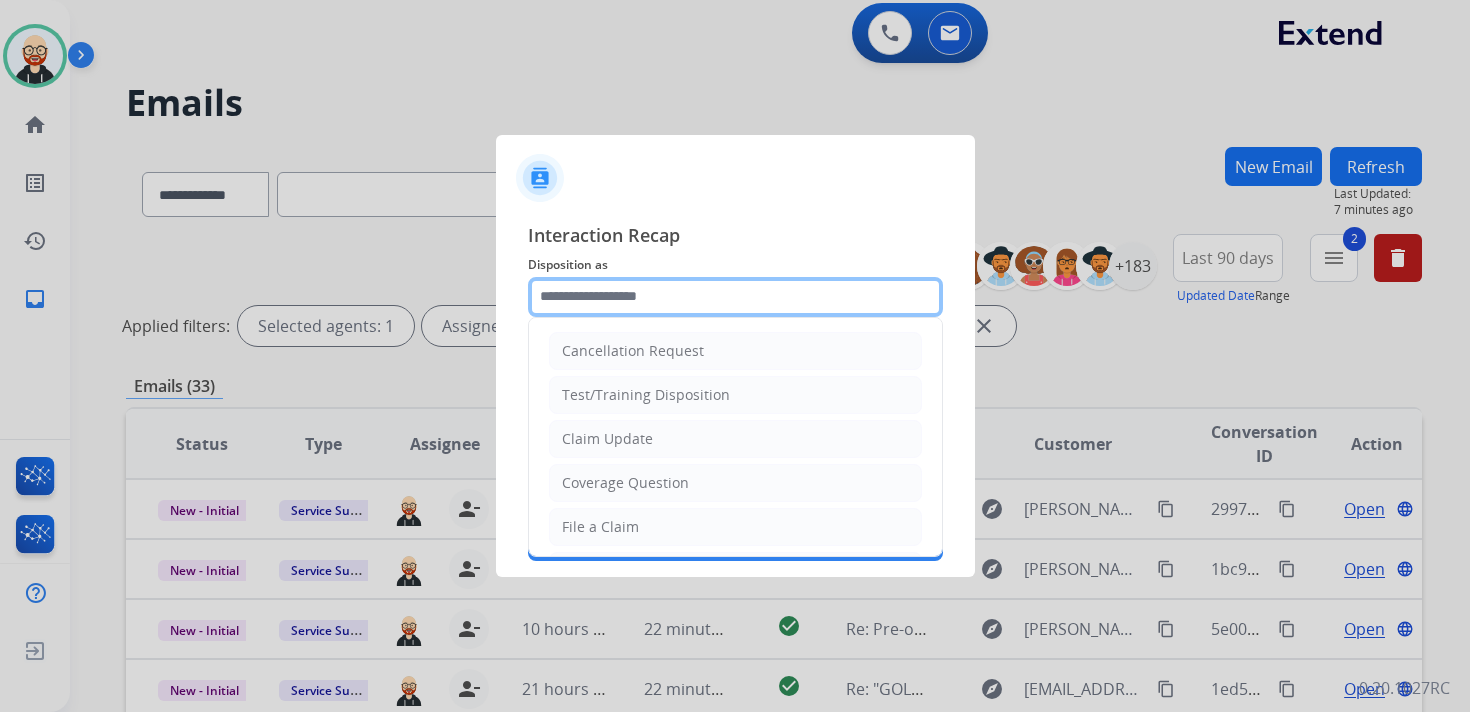 click 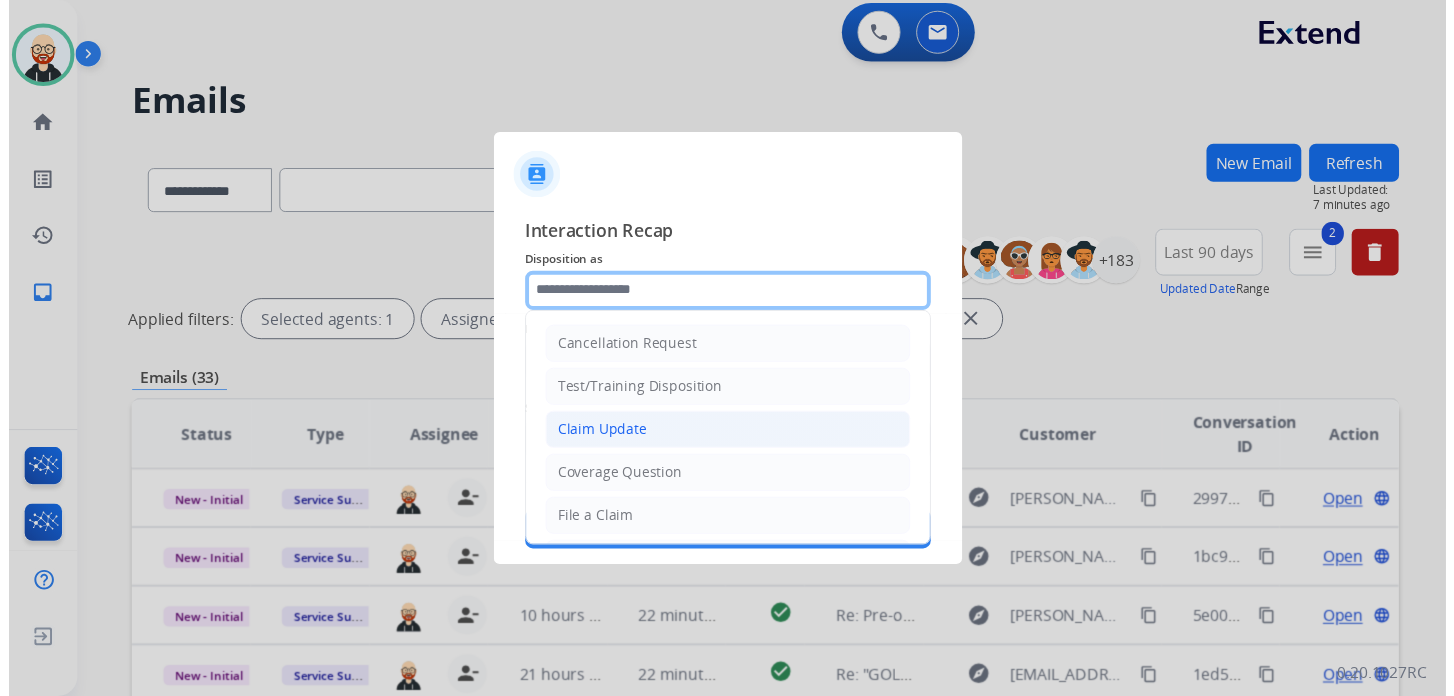 scroll, scrollTop: 300, scrollLeft: 0, axis: vertical 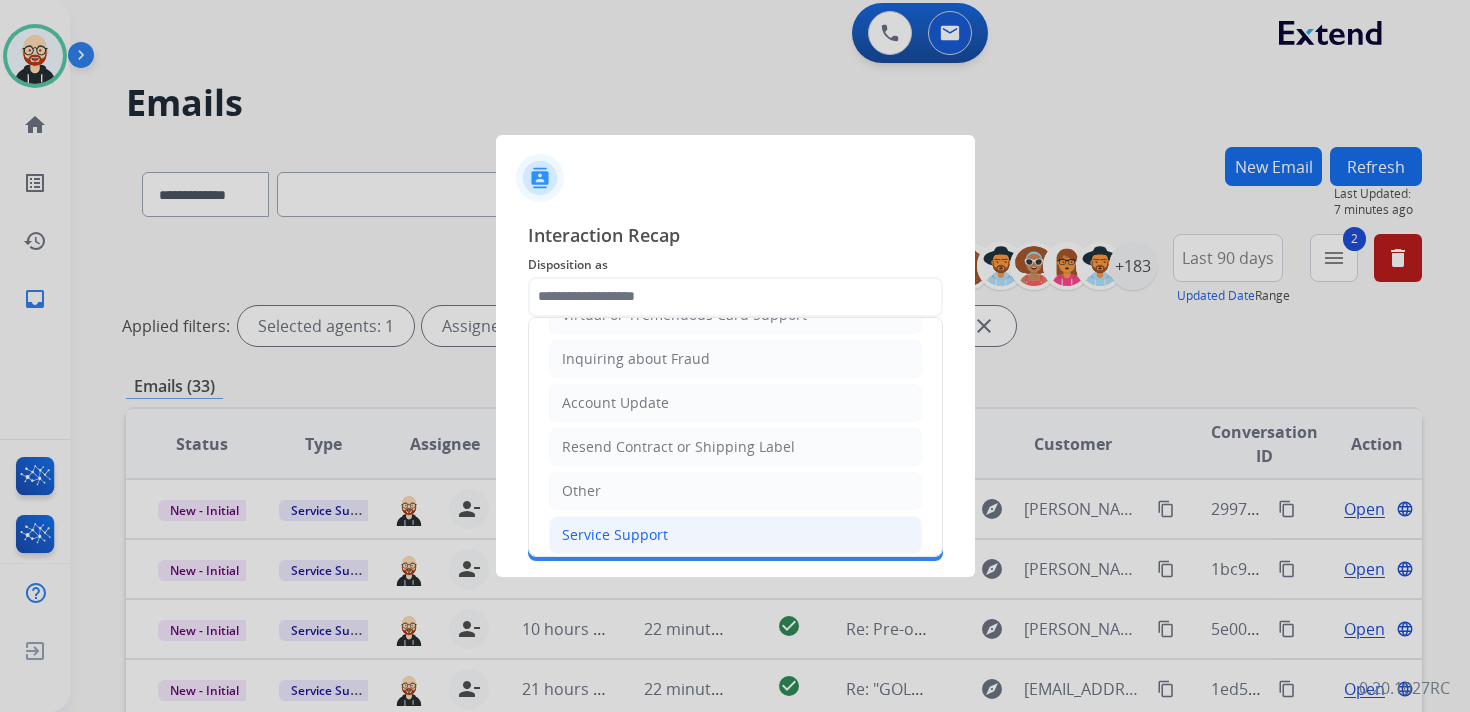 click on "Service Support" 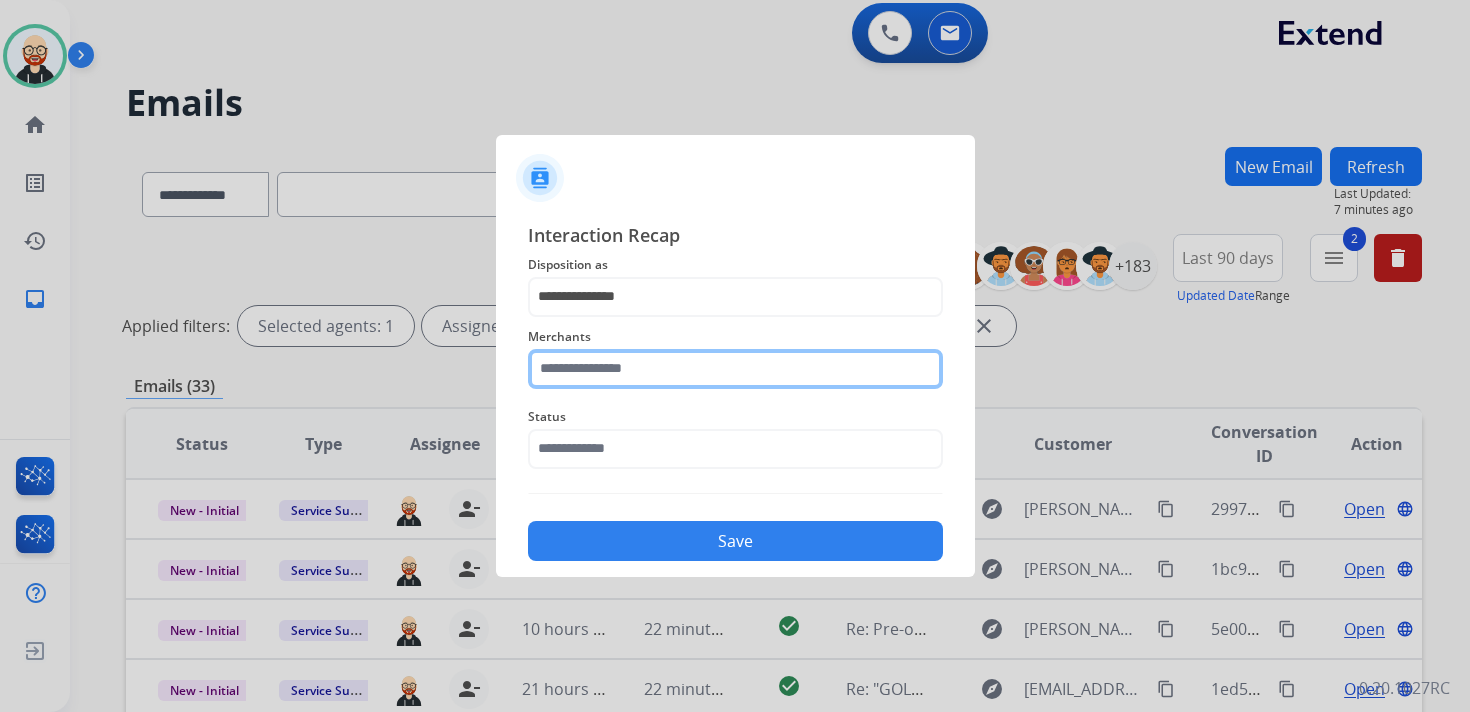 click 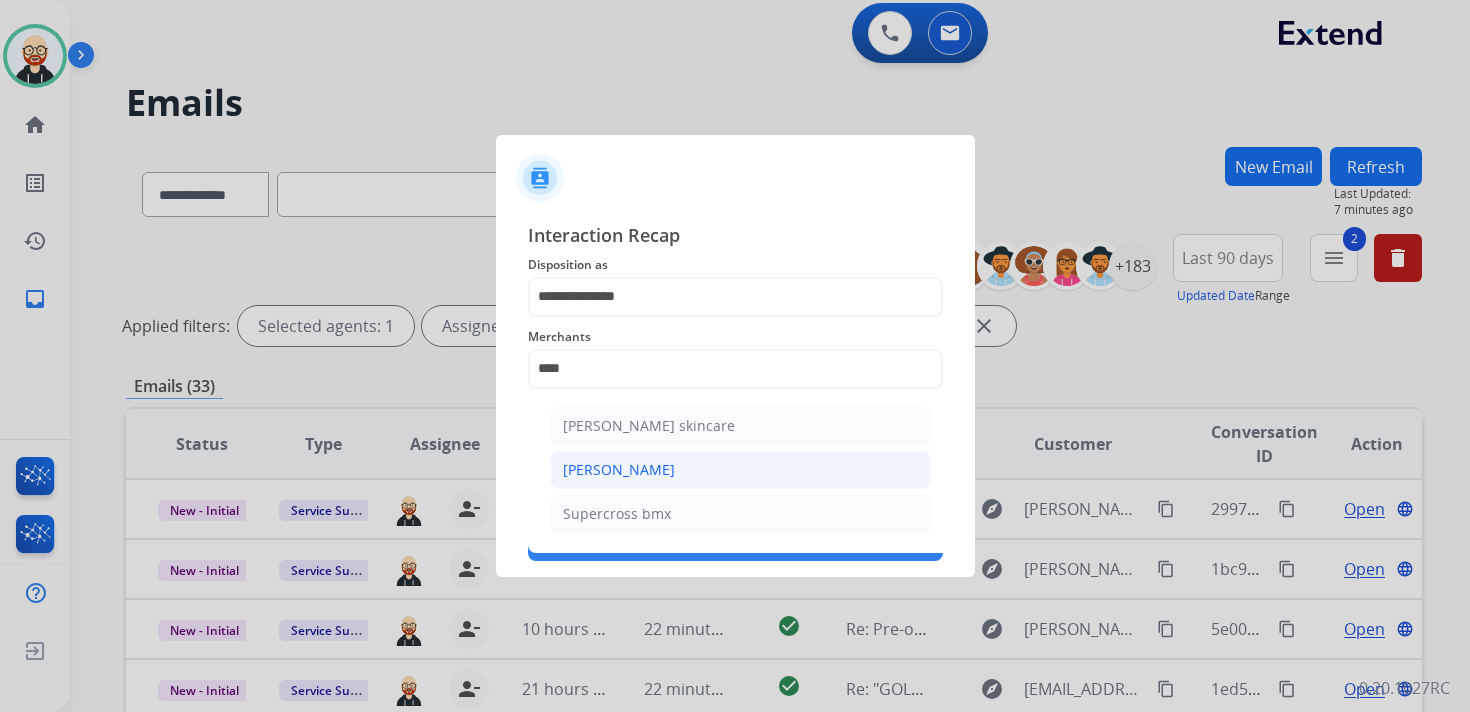 click on "[PERSON_NAME]" 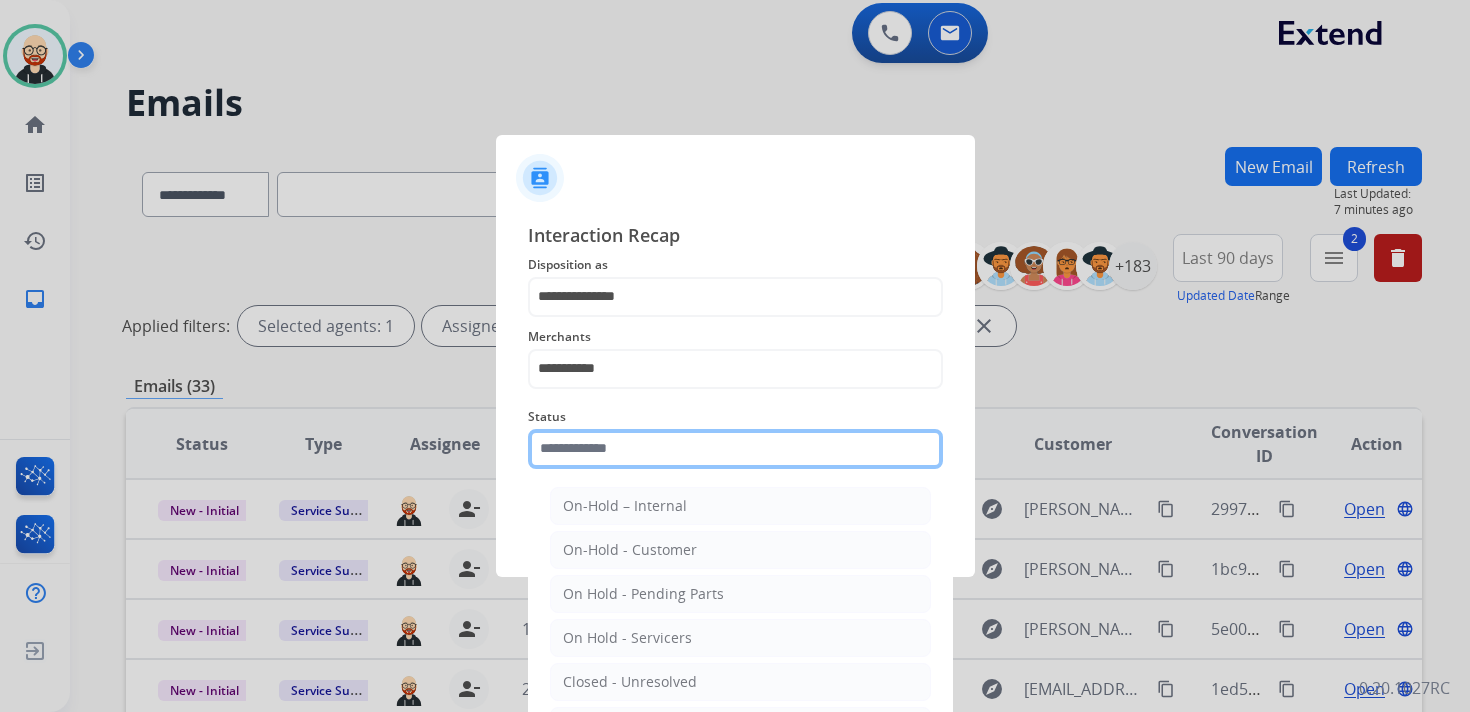 click 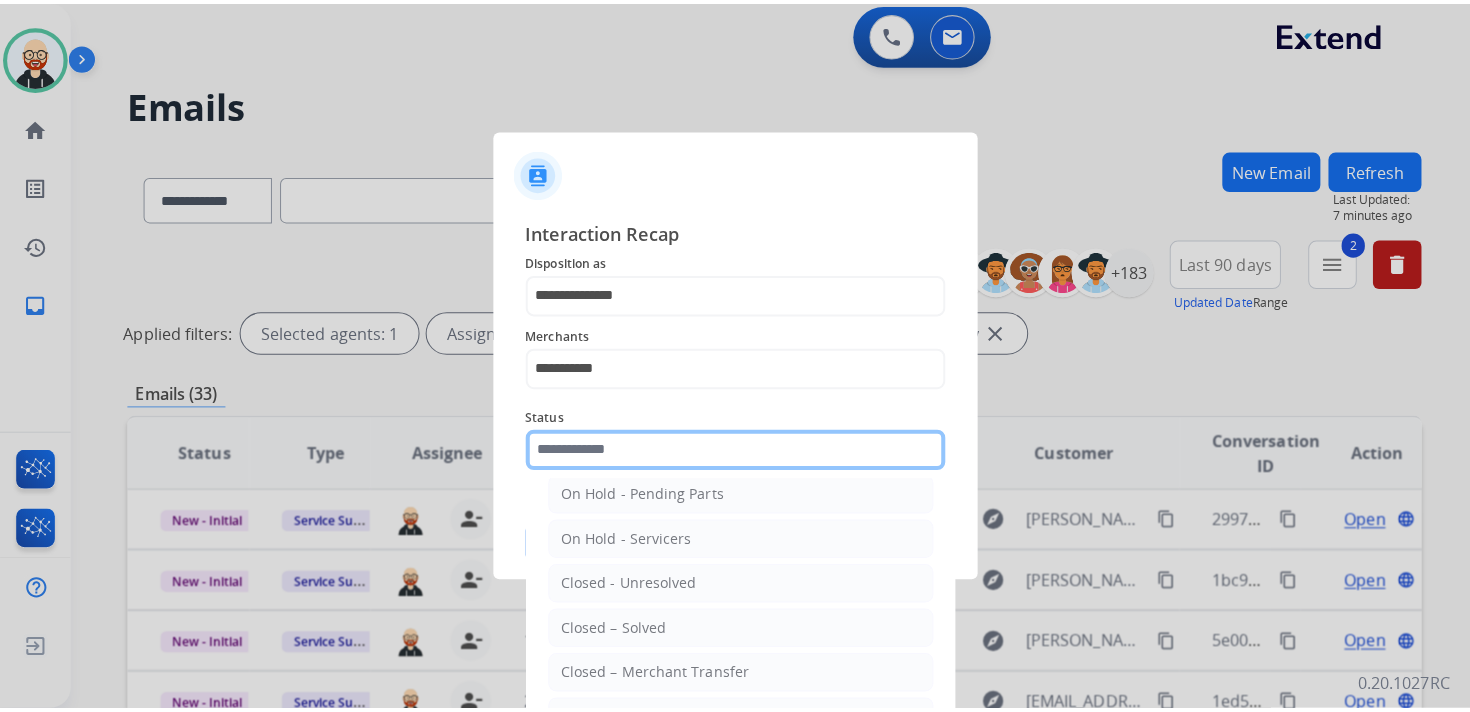 scroll, scrollTop: 106, scrollLeft: 0, axis: vertical 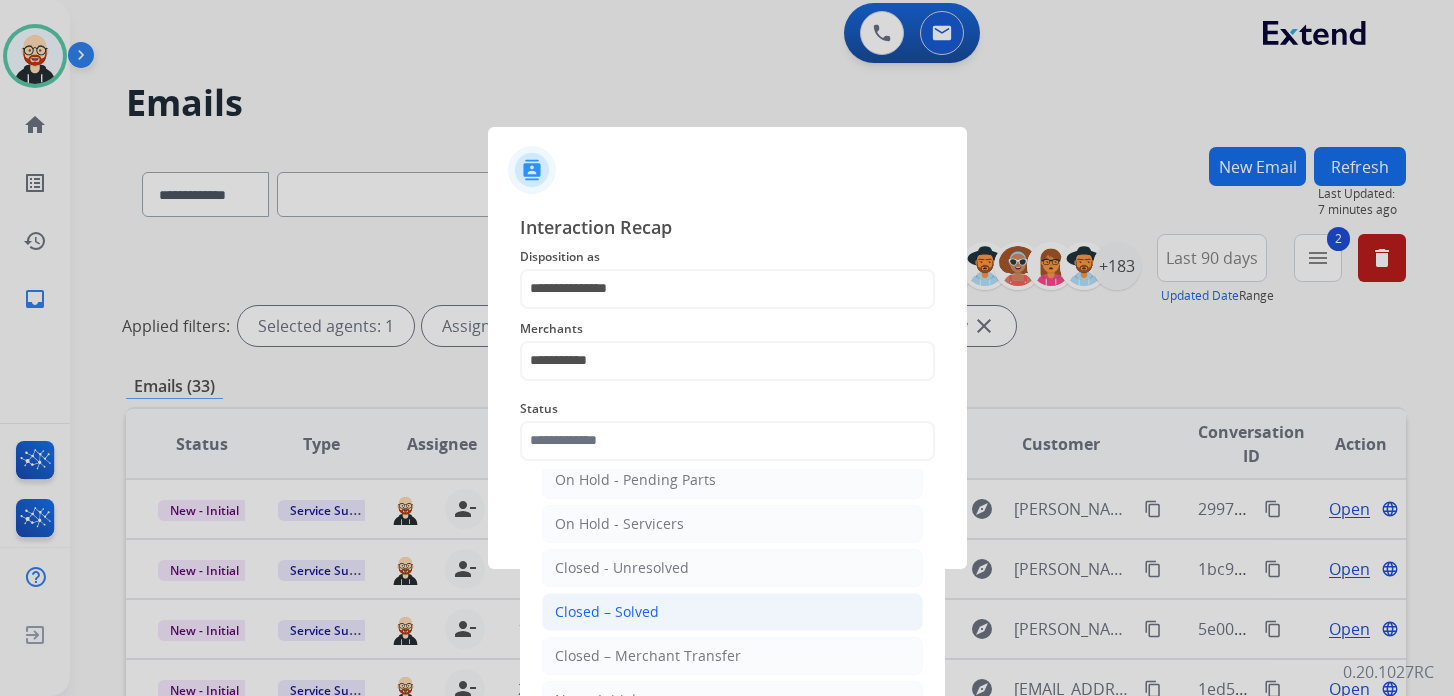 click on "Closed – Solved" 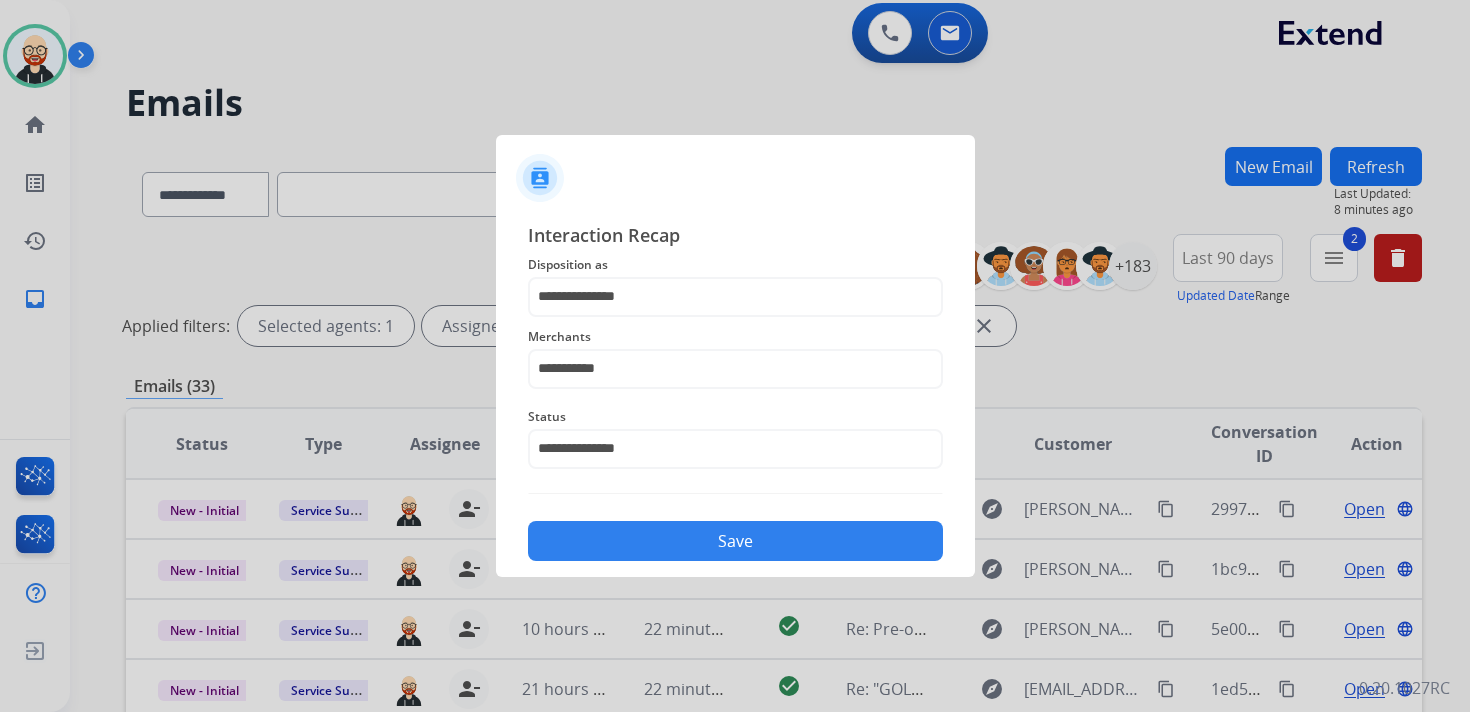 click on "Save" 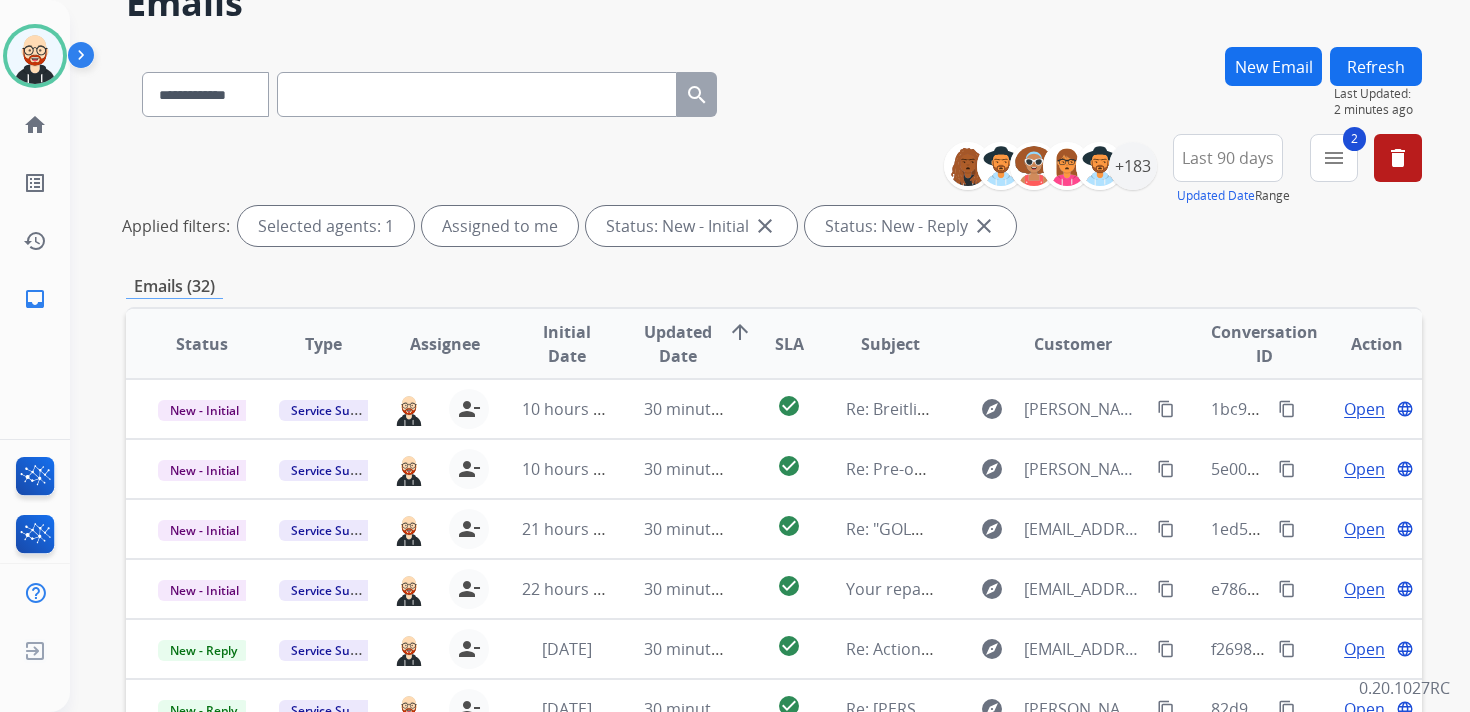 scroll, scrollTop: 113, scrollLeft: 0, axis: vertical 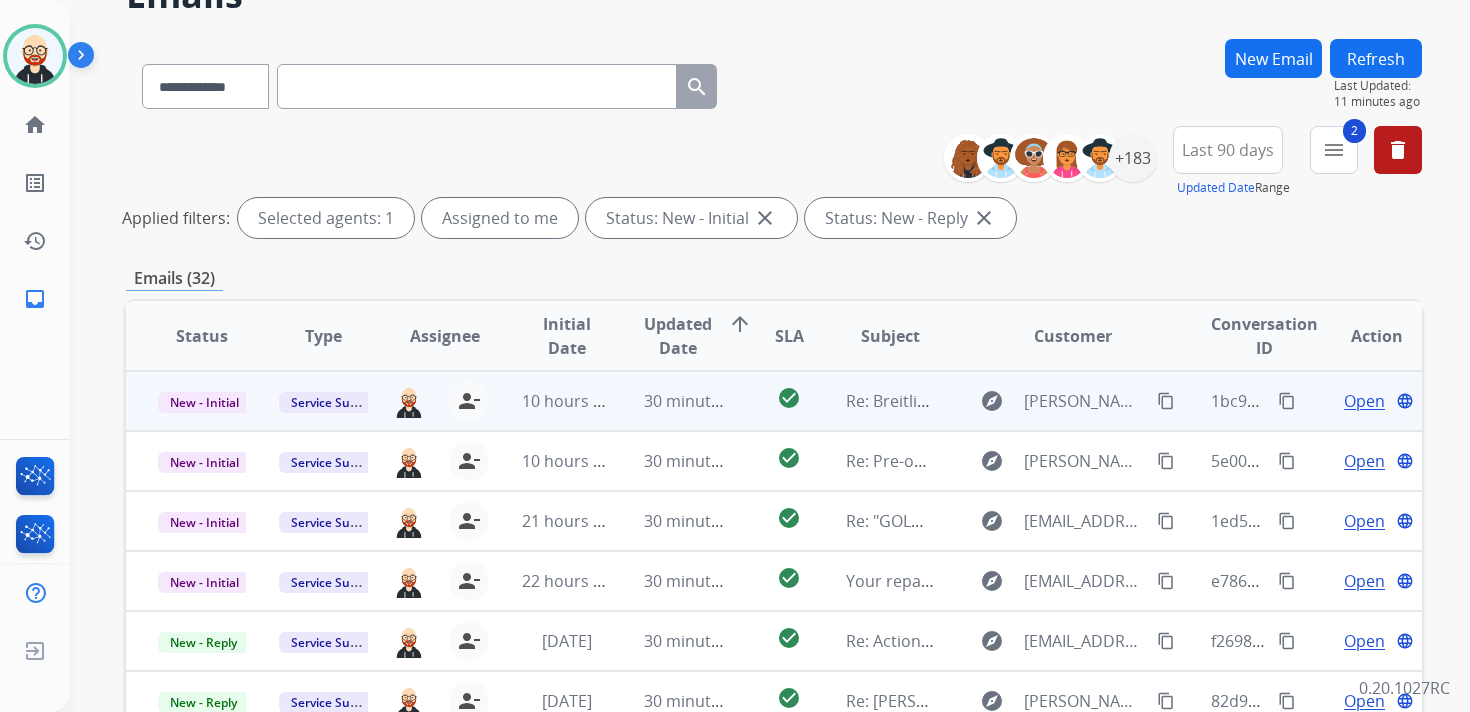click on "Open" at bounding box center [1364, 401] 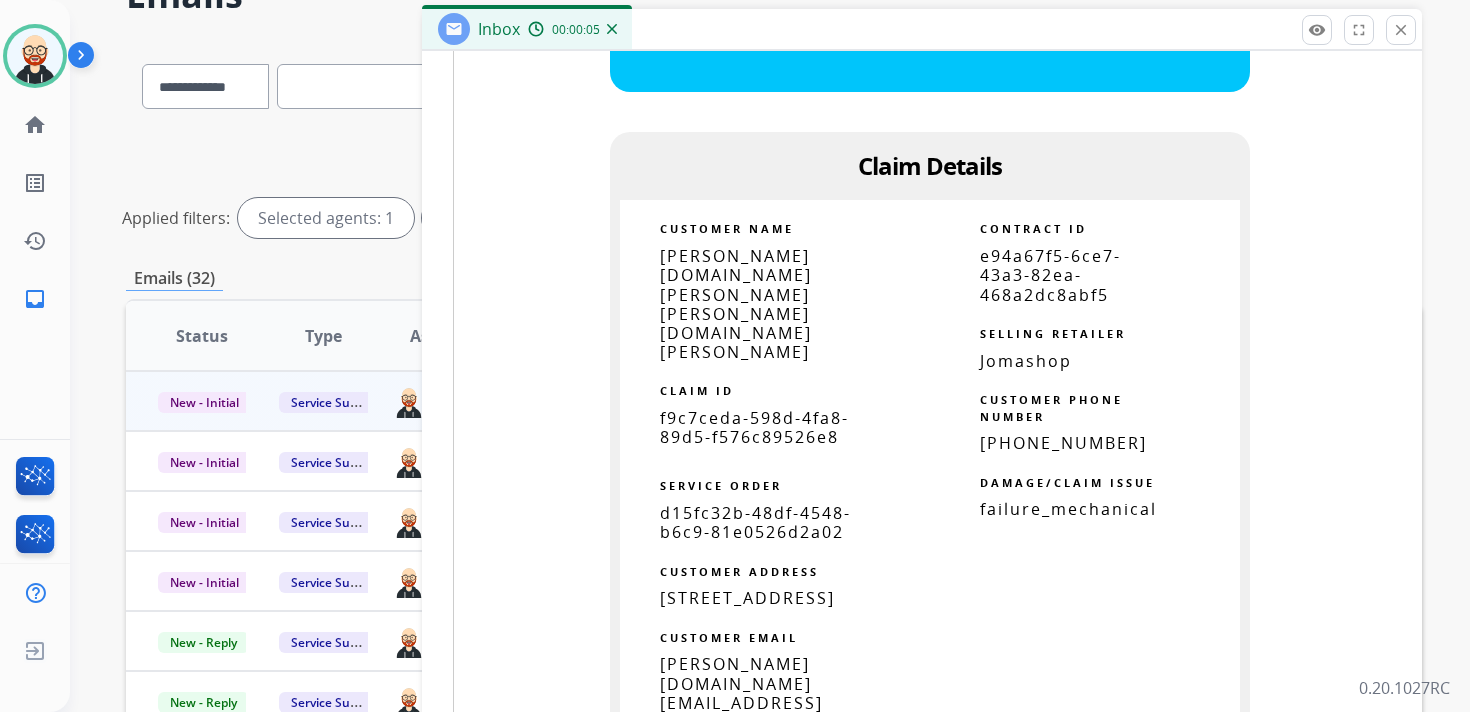 scroll, scrollTop: 1347, scrollLeft: 0, axis: vertical 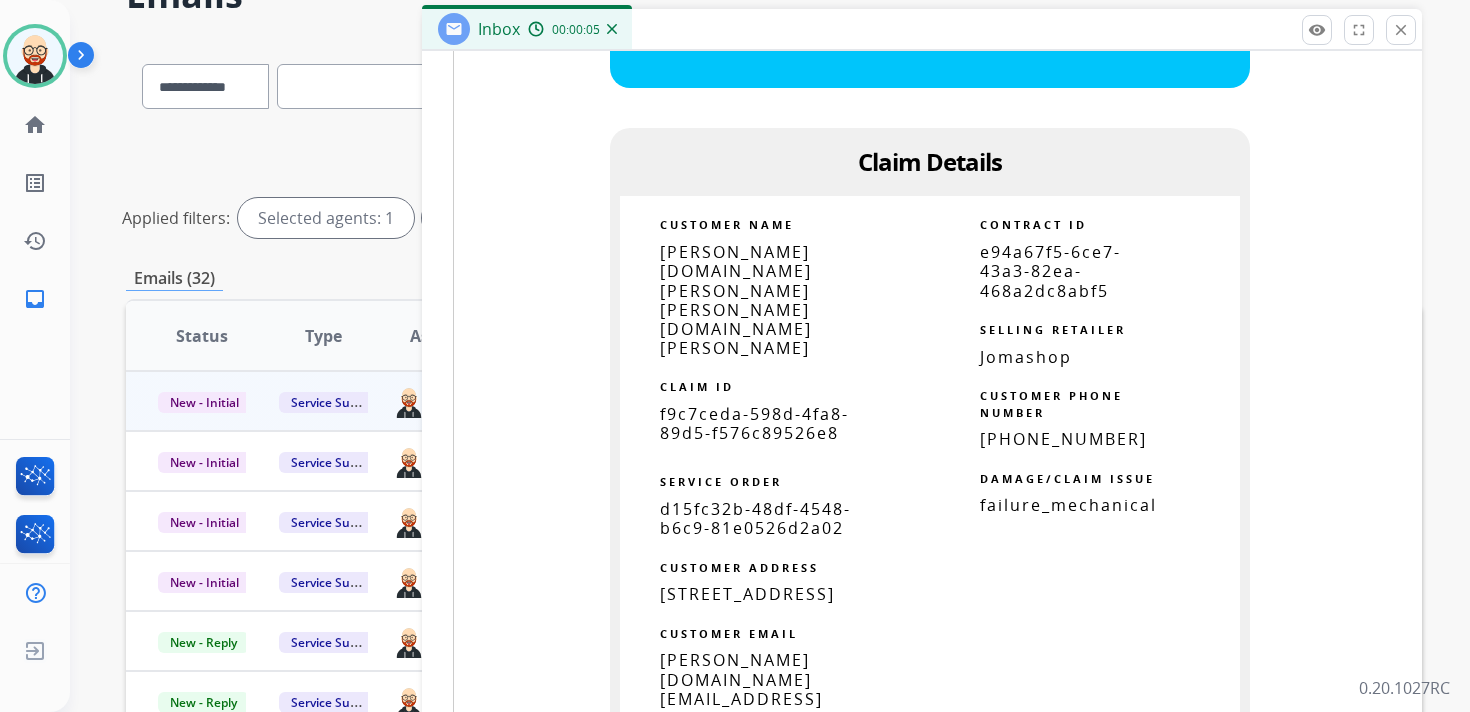 click on "f9c7ceda-598d-4fa8-89d5-f576c89526e8" at bounding box center [754, 423] 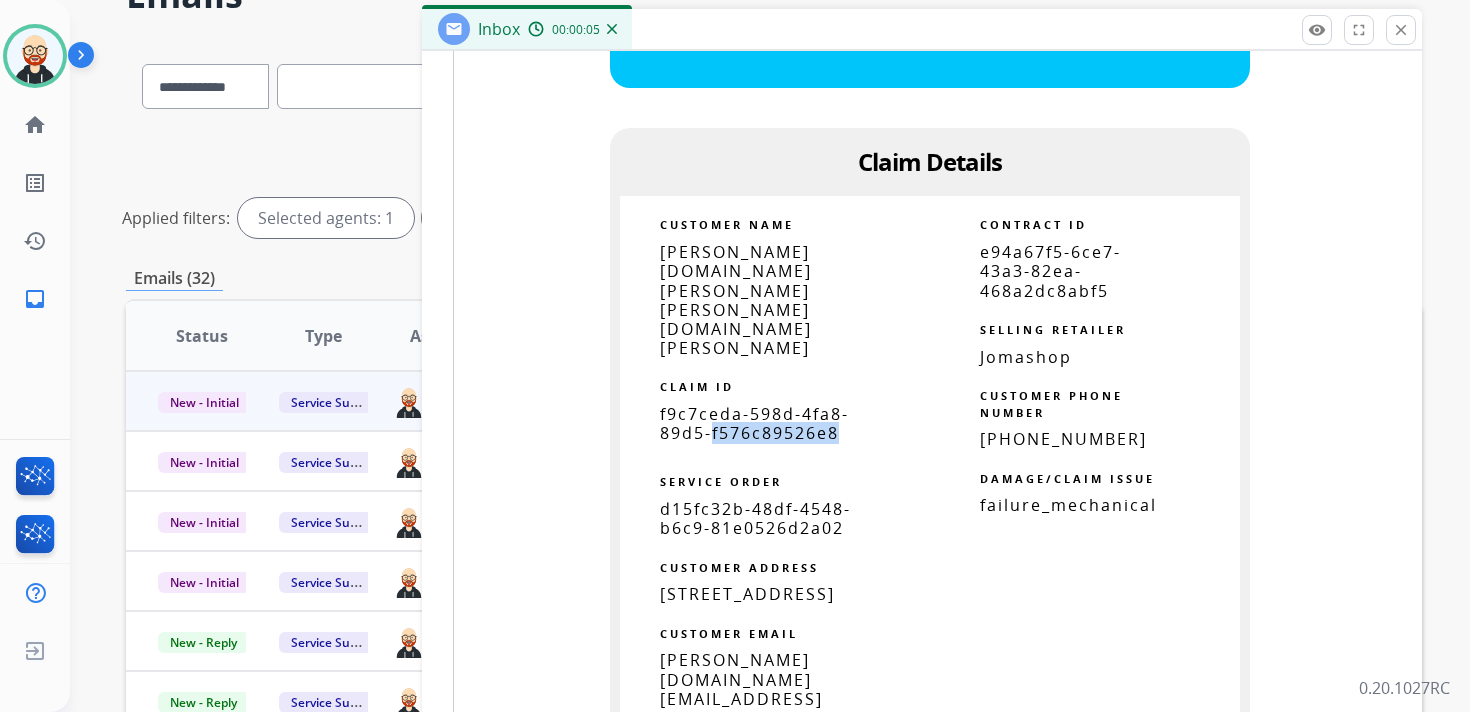 click on "f9c7ceda-598d-4fa8-89d5-f576c89526e8" at bounding box center (754, 423) 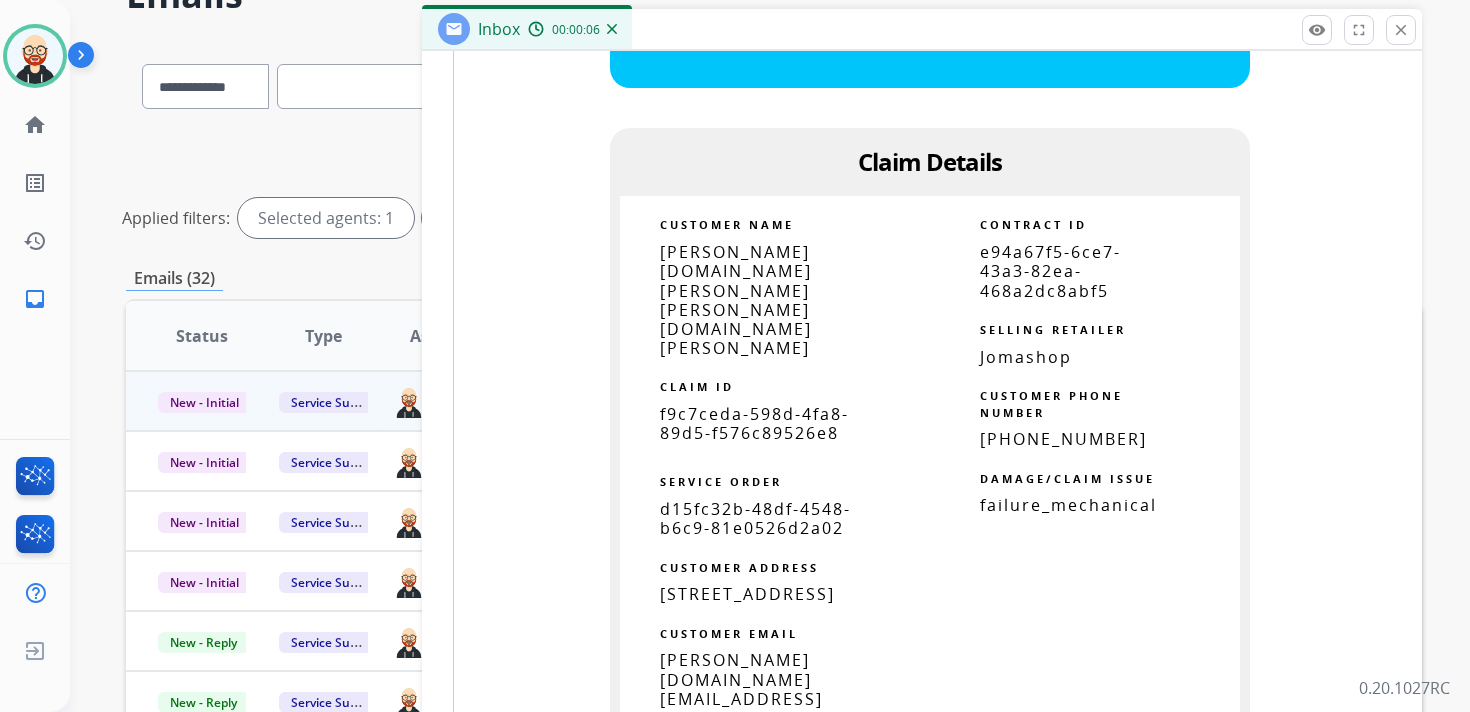 click on "f9c7ceda-598d-4fa8-89d5-f576c89526e8" at bounding box center [754, 423] 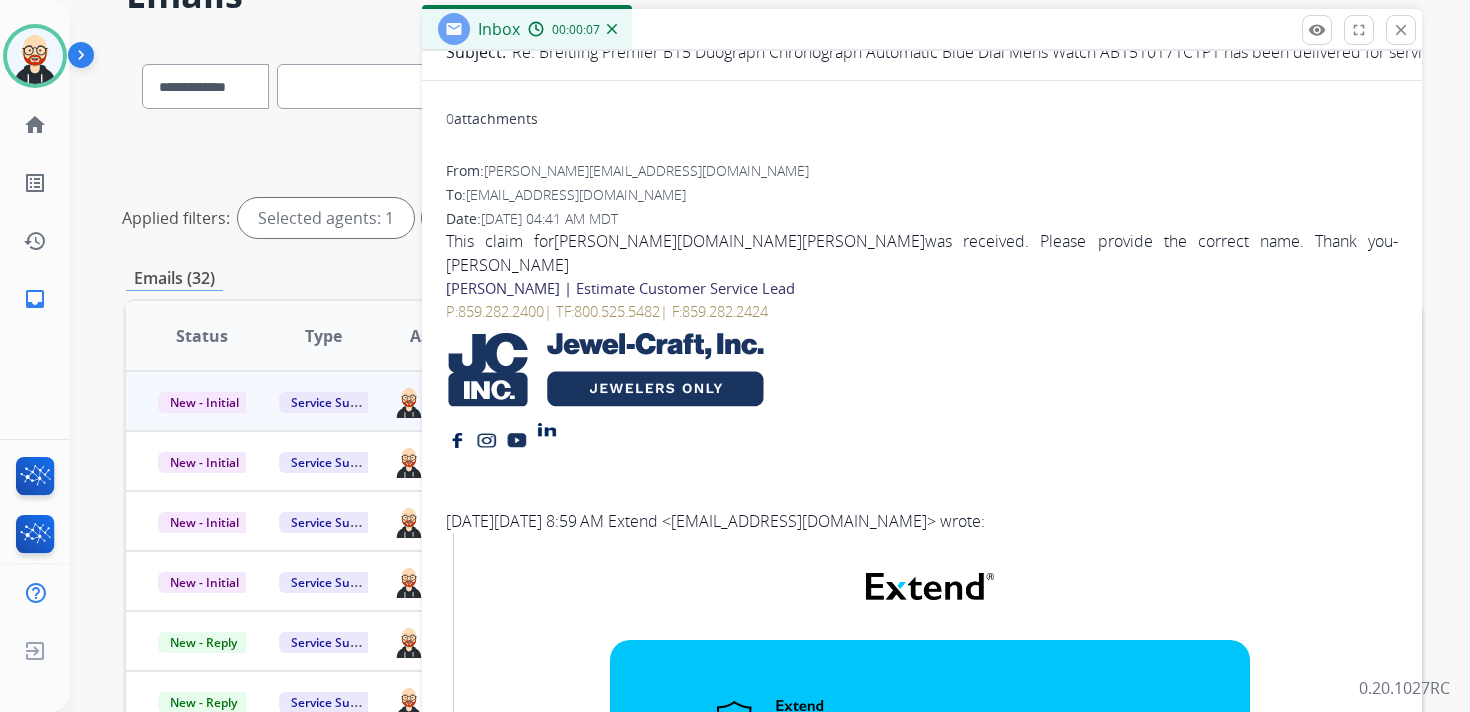 scroll, scrollTop: 0, scrollLeft: 0, axis: both 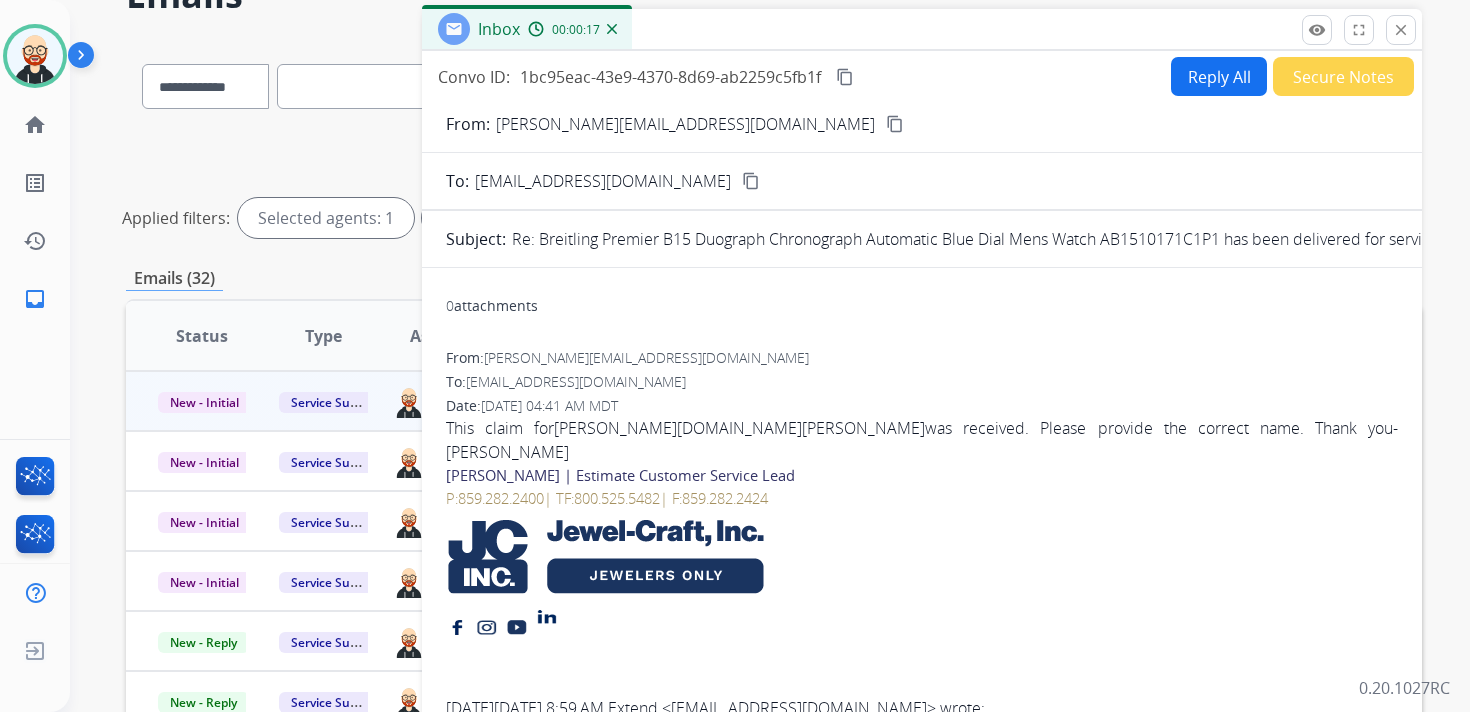 click on "content_copy" at bounding box center [845, 77] 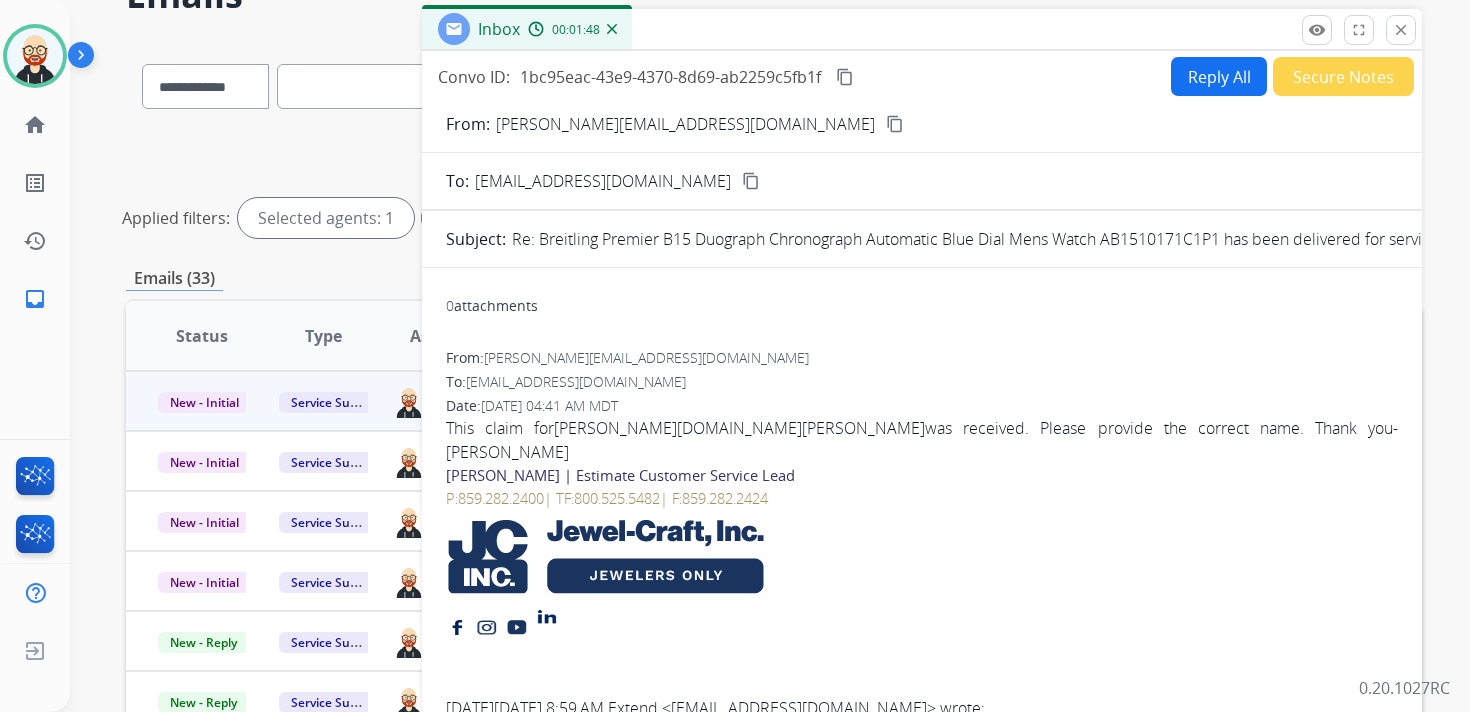scroll, scrollTop: 0, scrollLeft: 0, axis: both 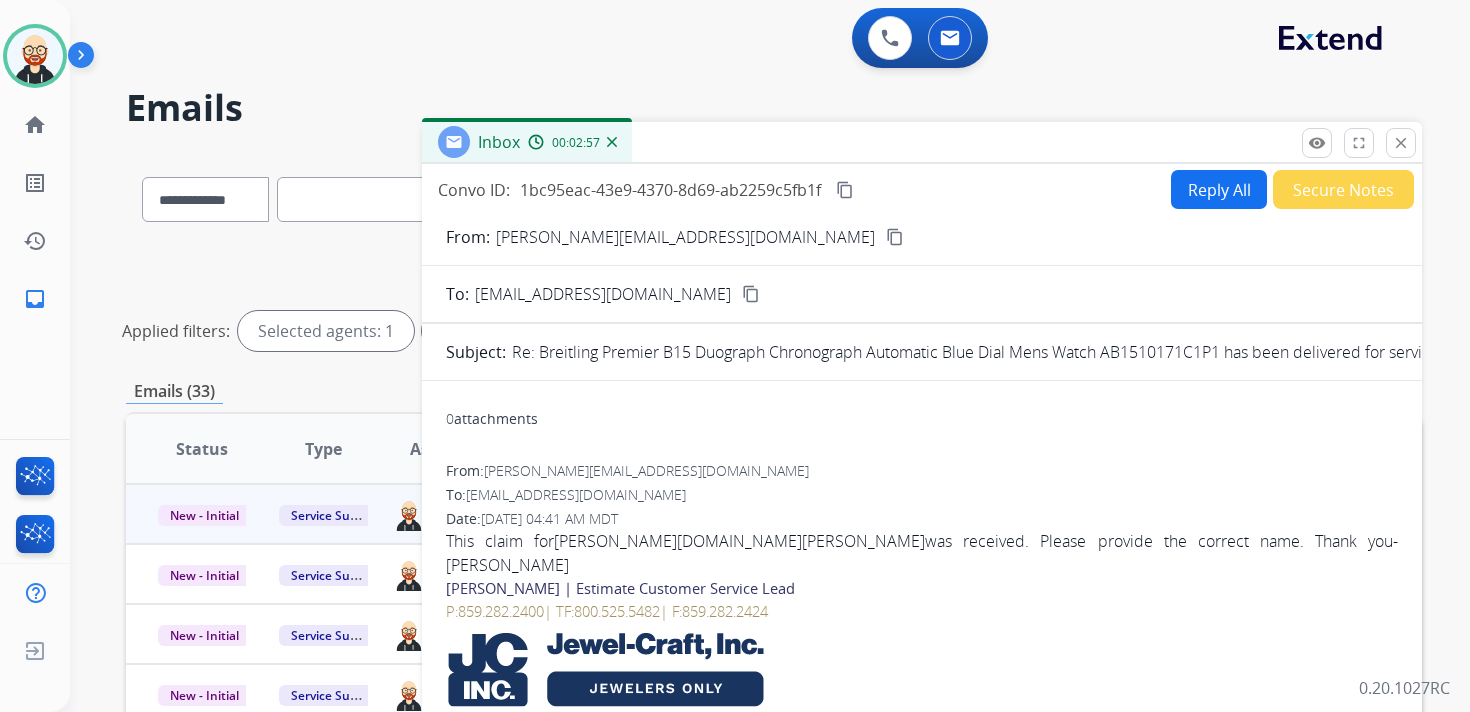 click on "Reply All" at bounding box center (1219, 189) 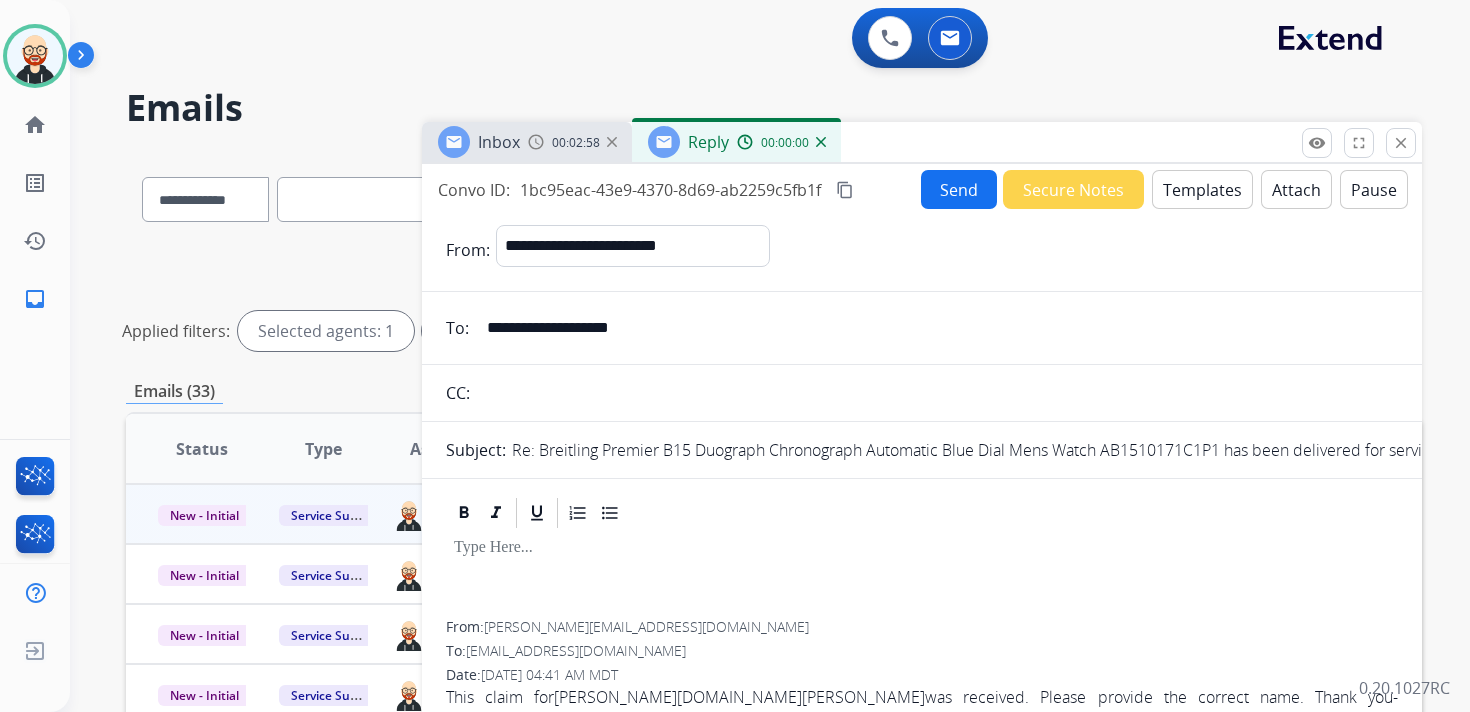 click at bounding box center (922, 576) 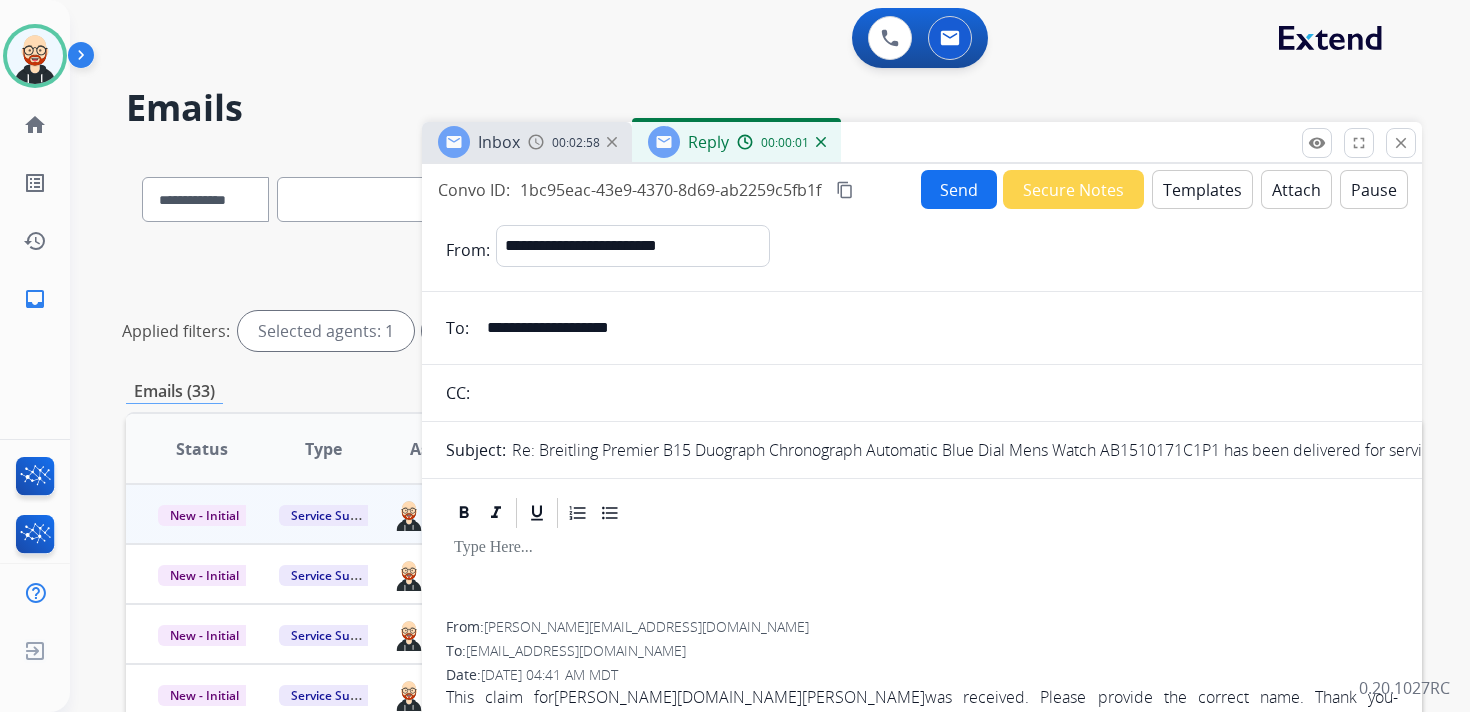 type 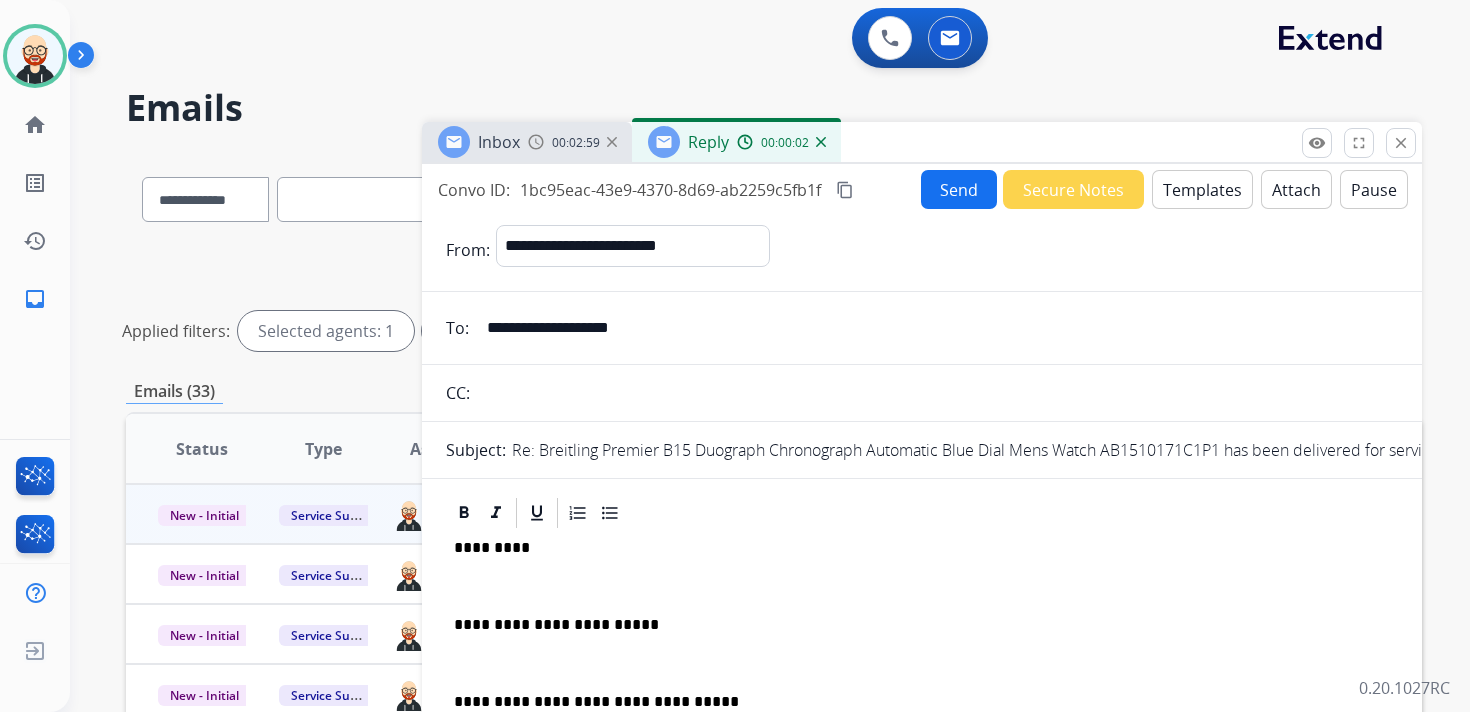 scroll, scrollTop: 5, scrollLeft: 0, axis: vertical 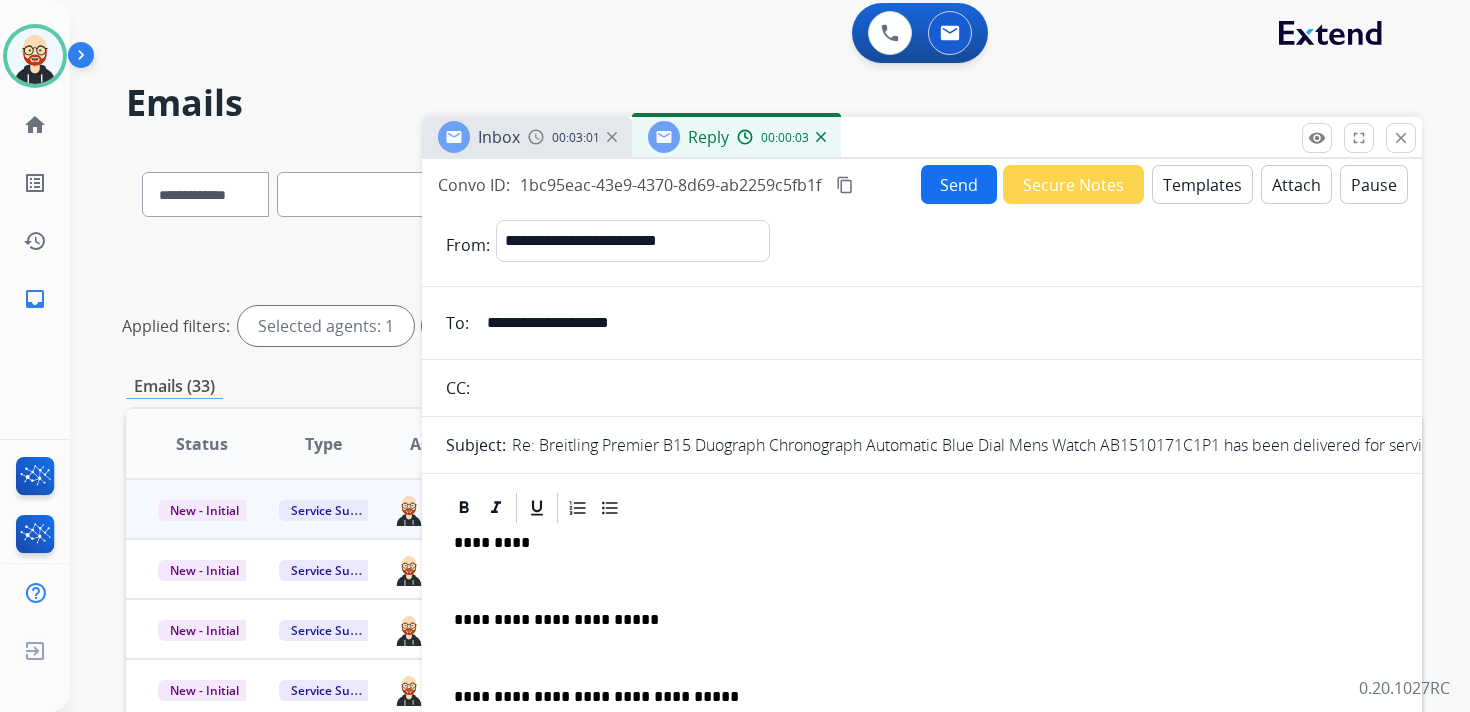 click on "*********" at bounding box center [914, 543] 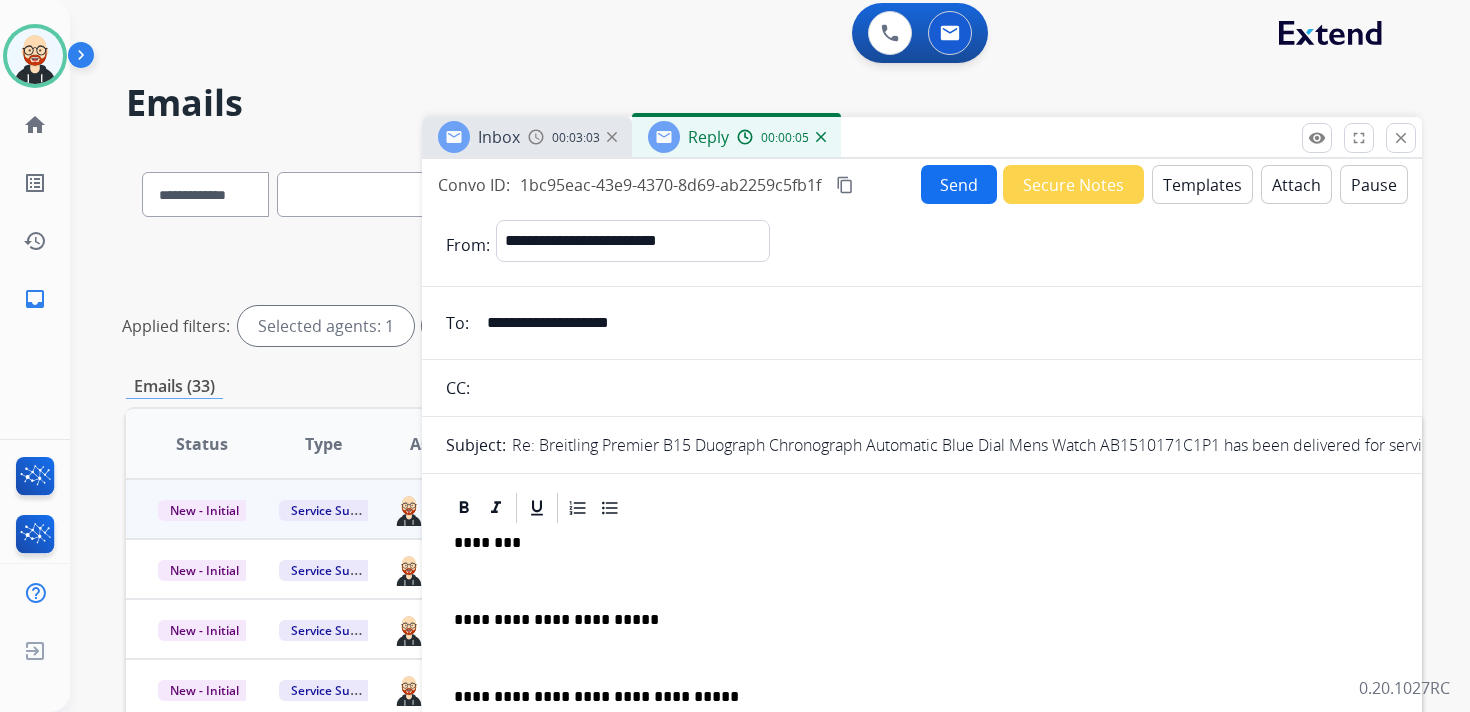 click at bounding box center [922, 581] 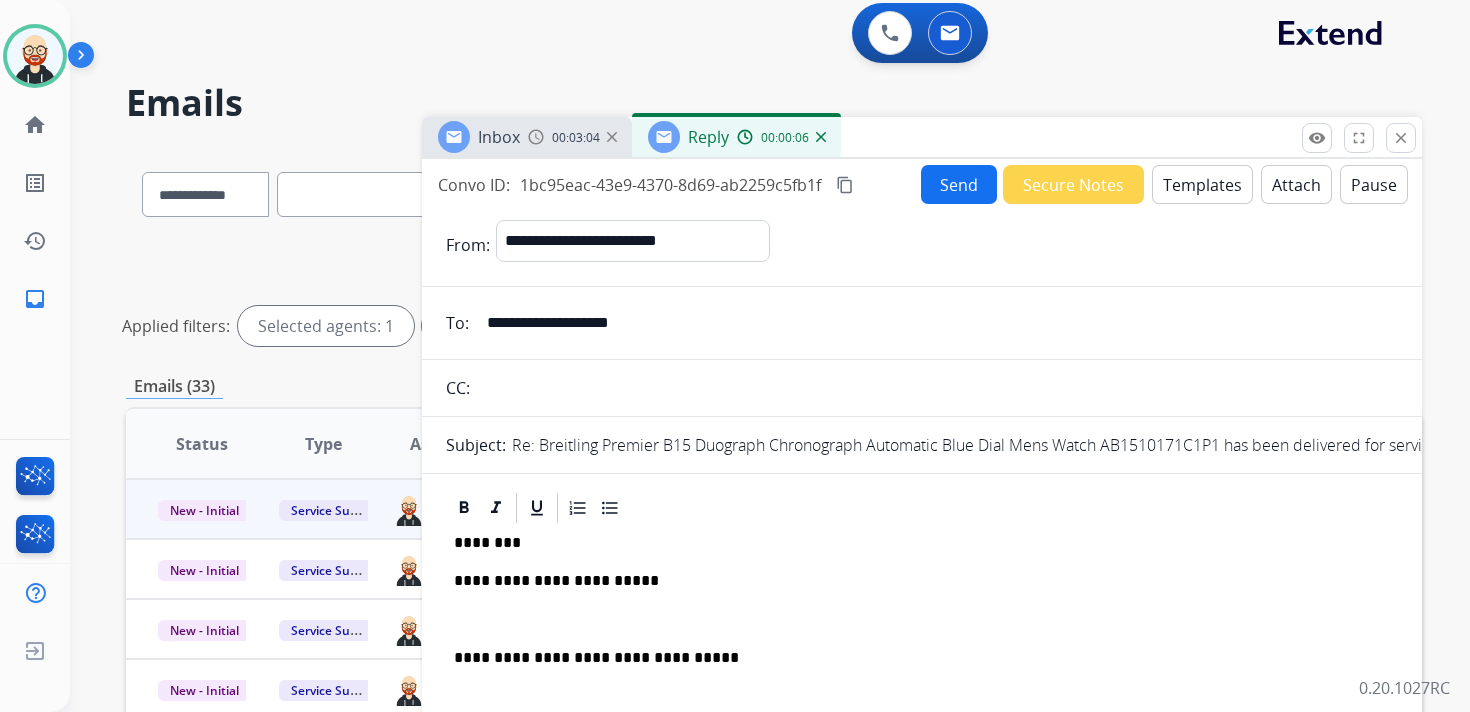 click at bounding box center (922, 620) 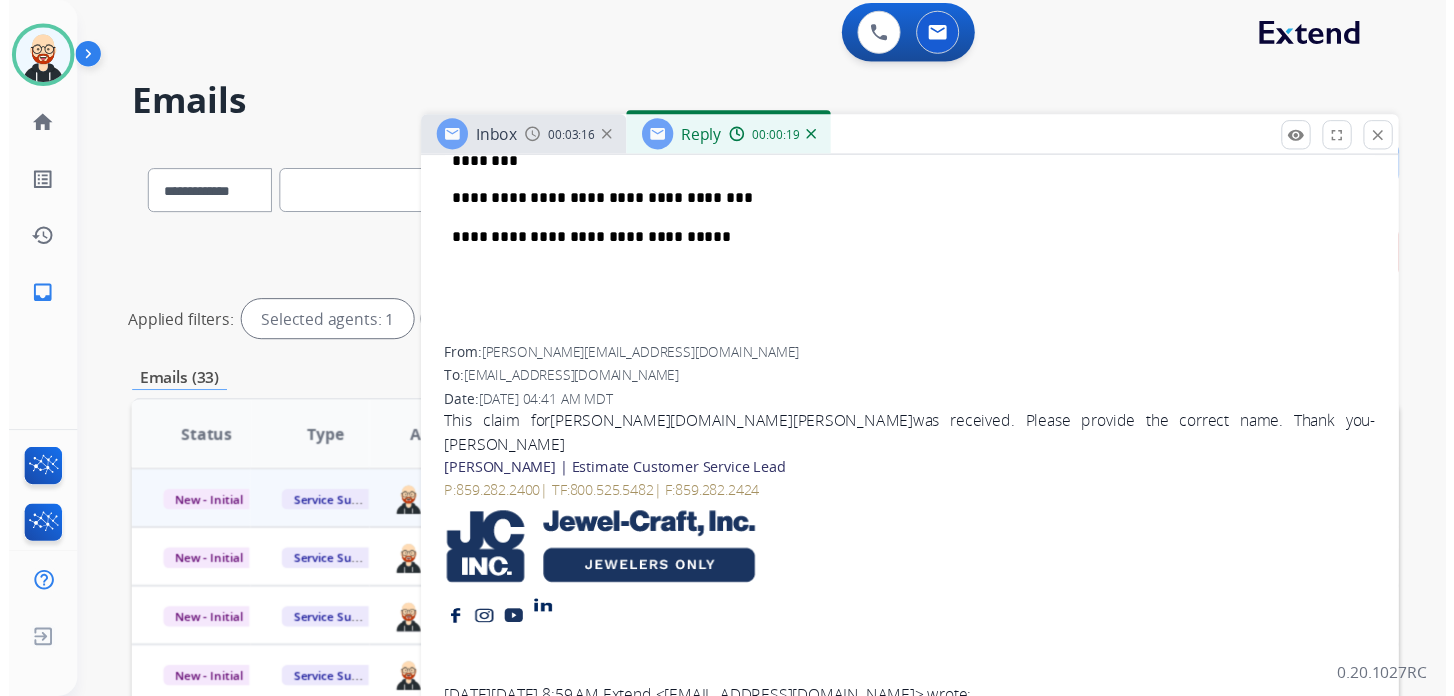 scroll, scrollTop: 0, scrollLeft: 0, axis: both 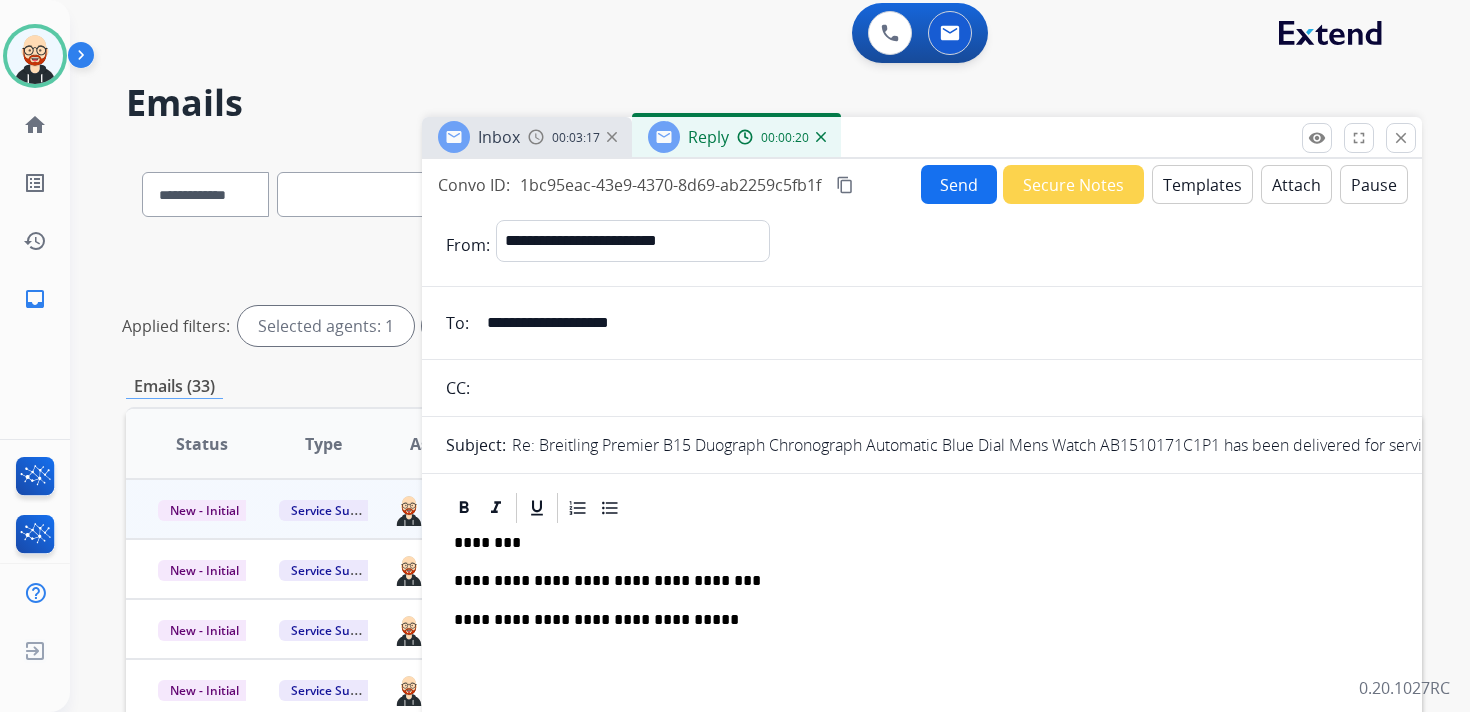 click on "Send" at bounding box center (959, 184) 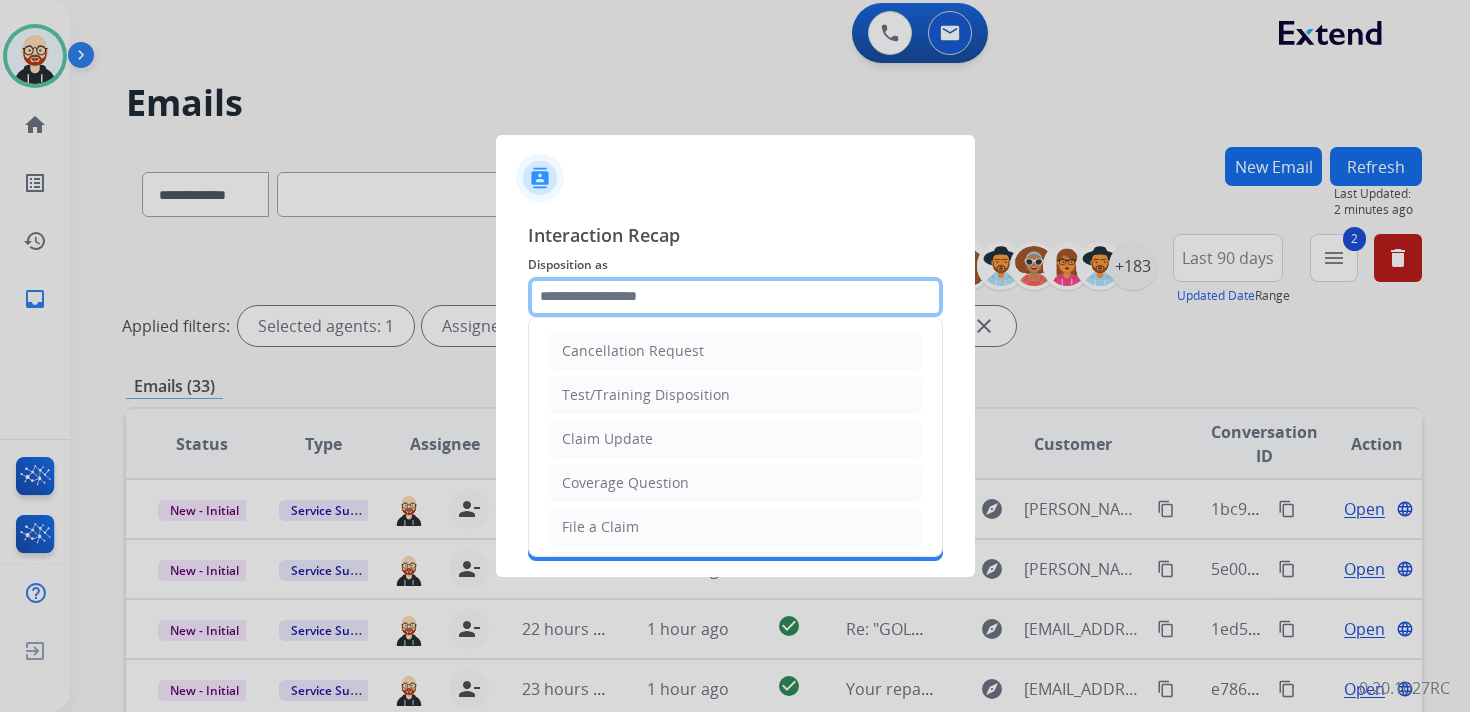 click 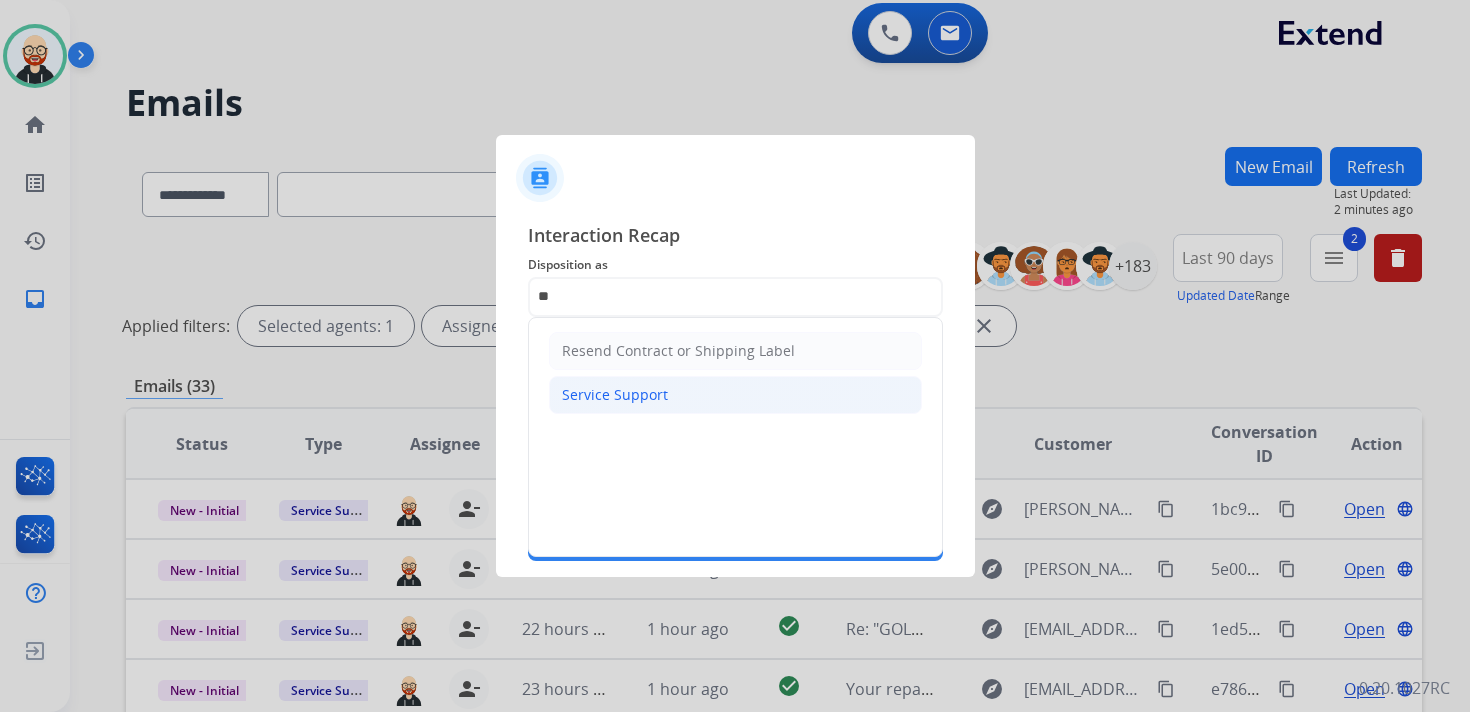 click on "Service Support" 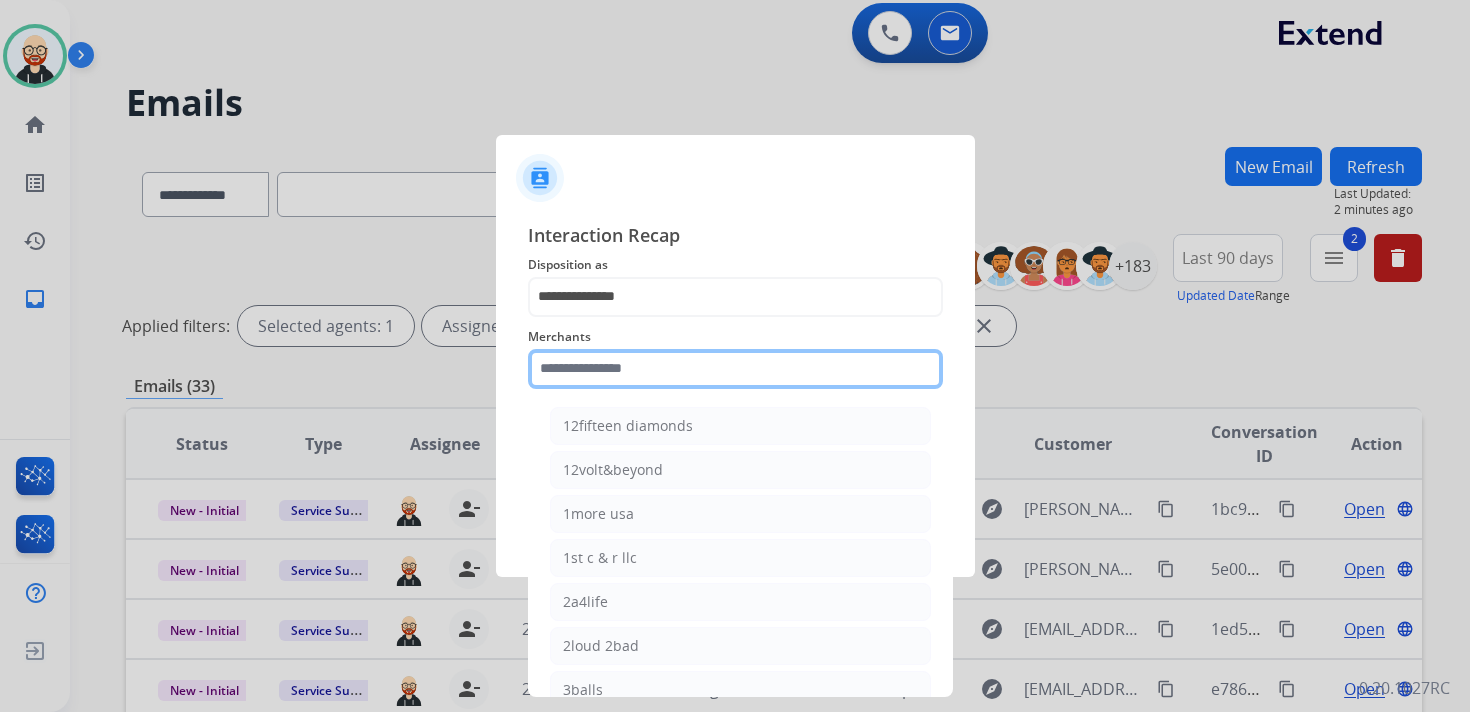 click 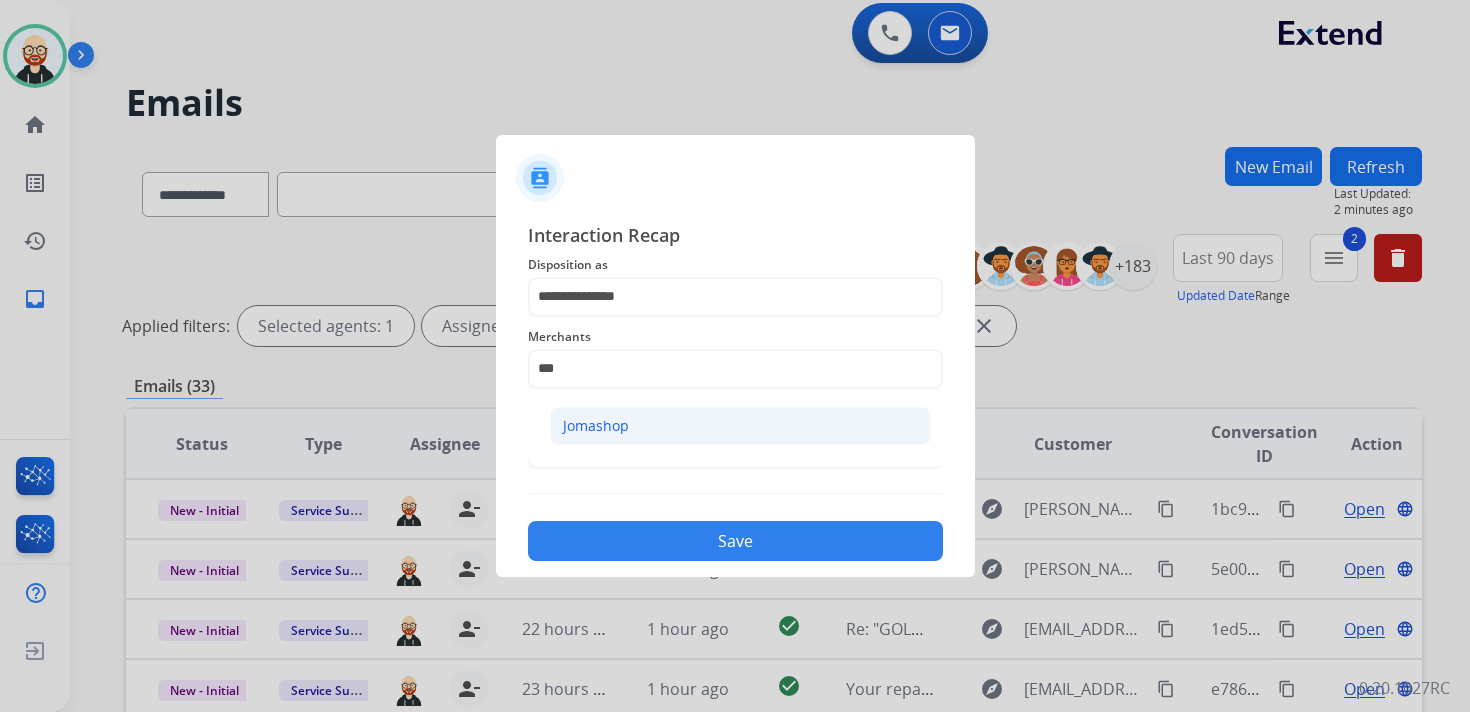 click on "Jomashop" 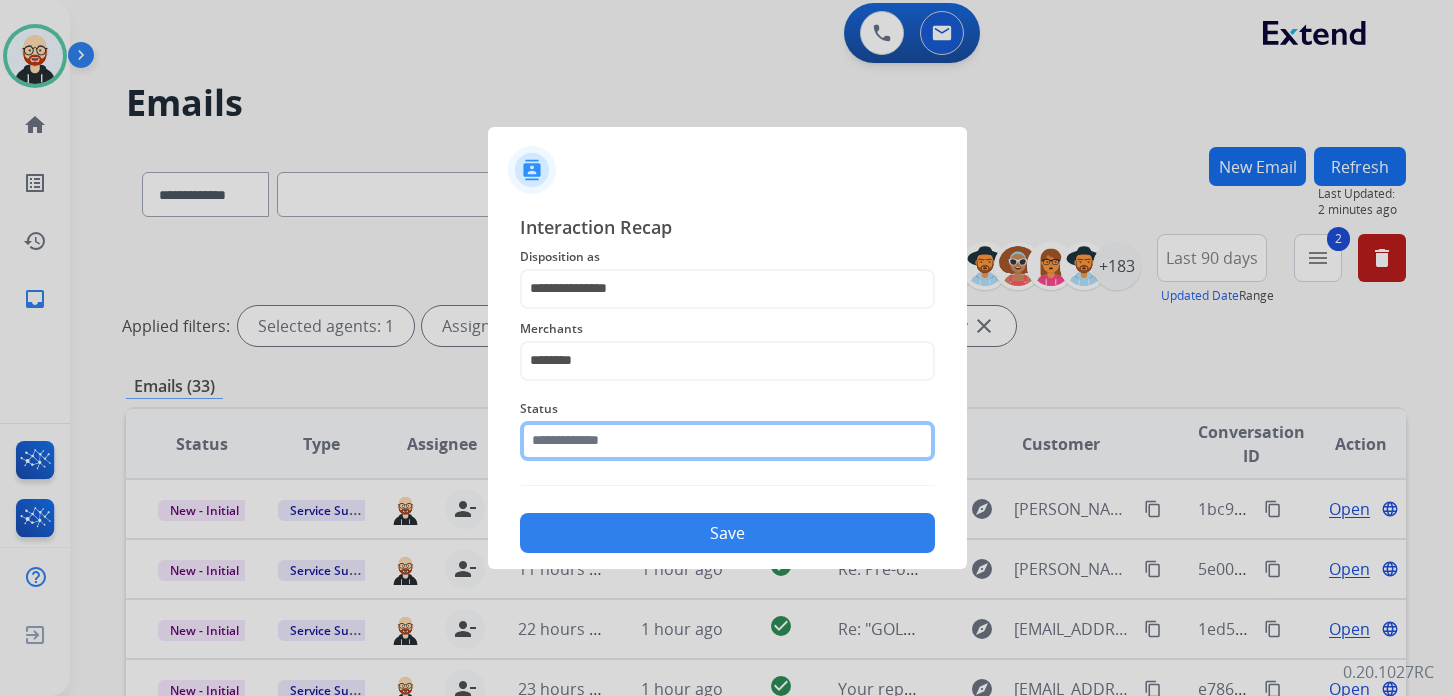 click 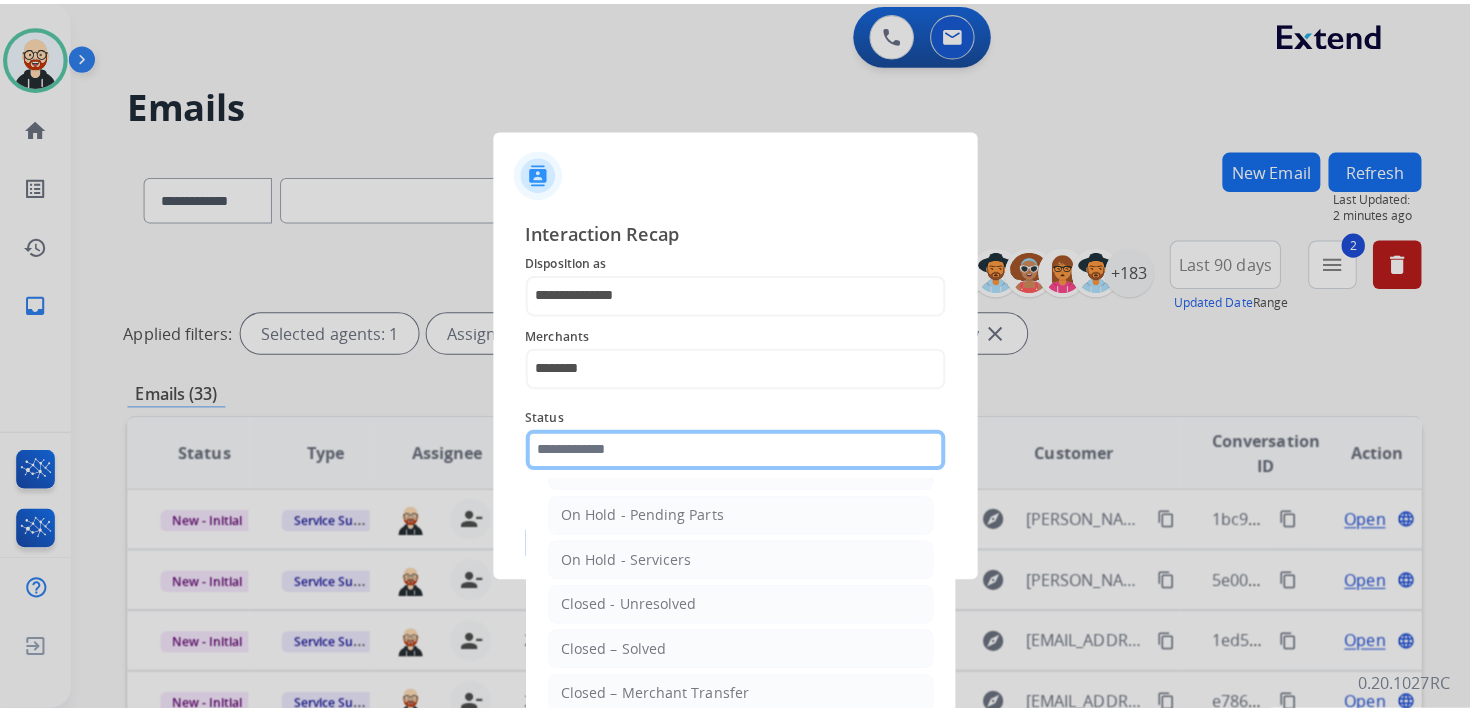 scroll, scrollTop: 82, scrollLeft: 0, axis: vertical 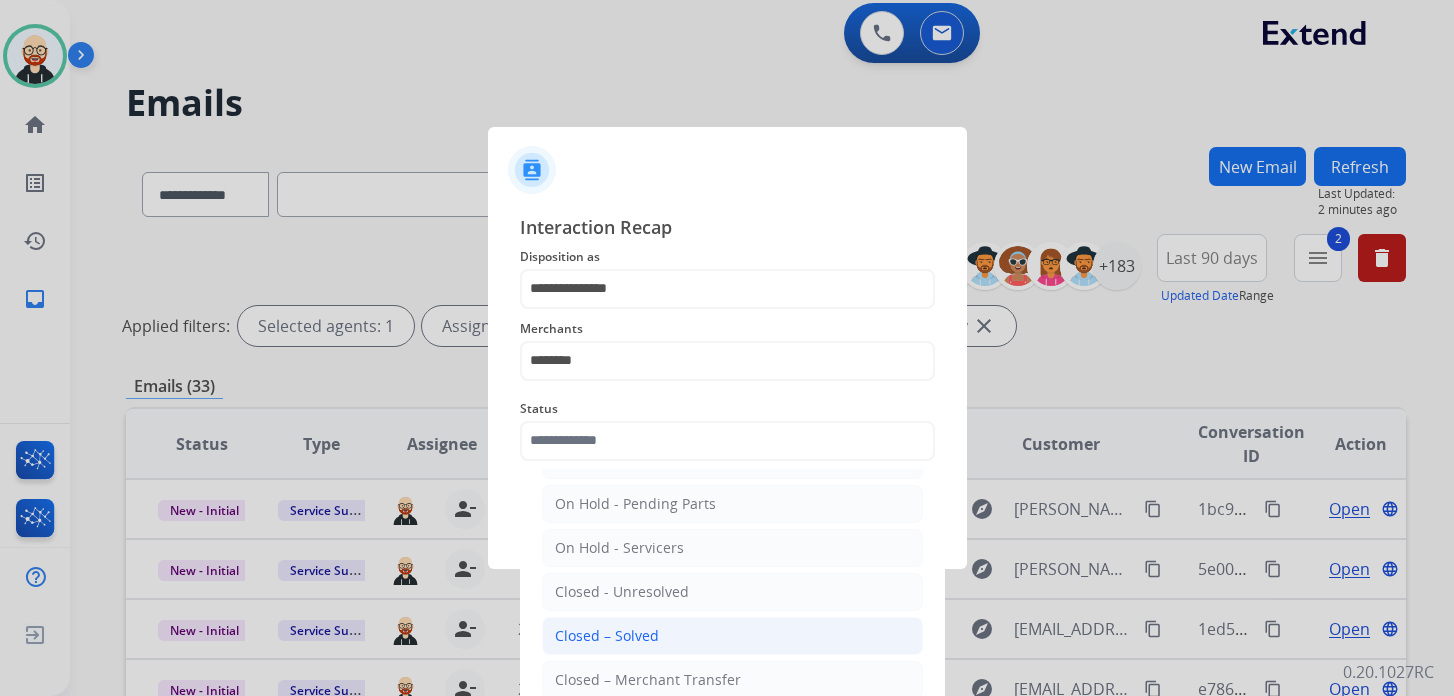 click on "Closed – Solved" 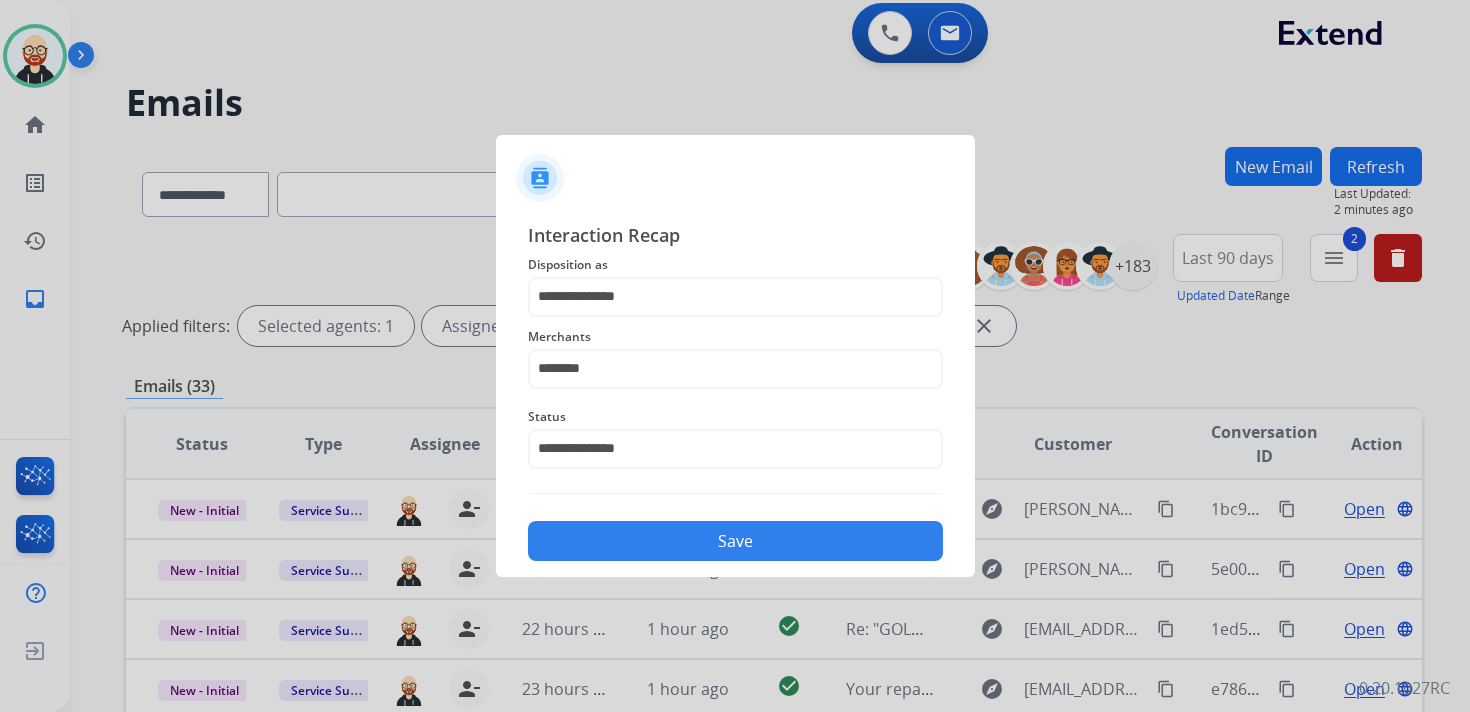 click on "Save" 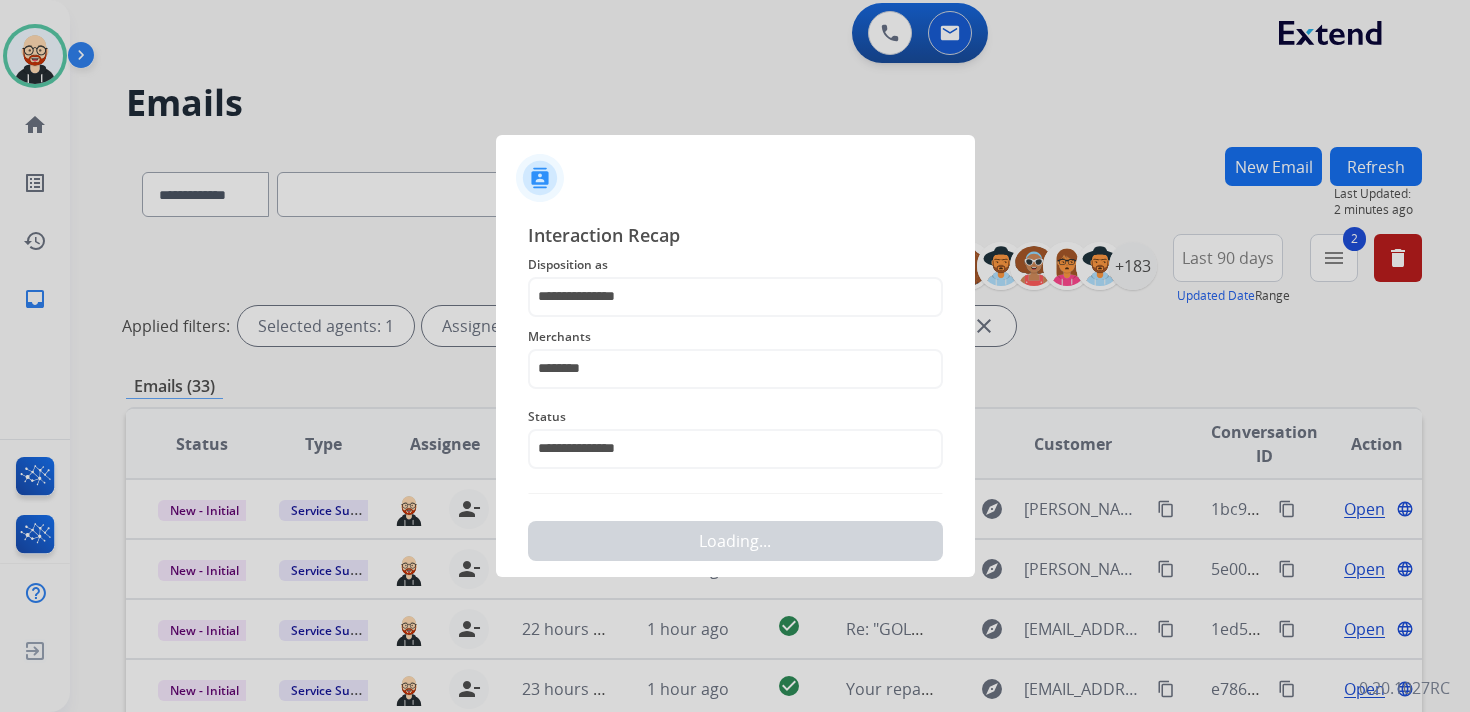 scroll, scrollTop: 0, scrollLeft: 0, axis: both 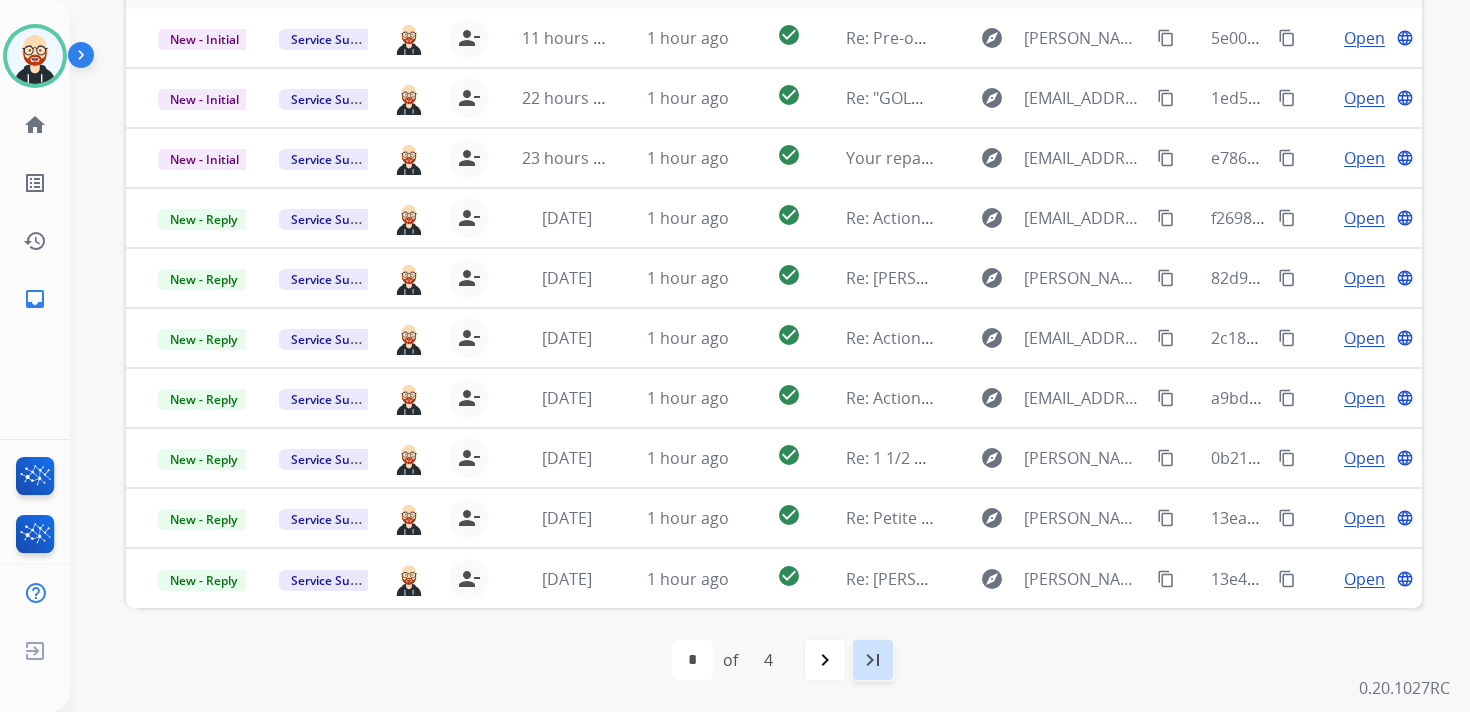 click on "last_page" at bounding box center [873, 660] 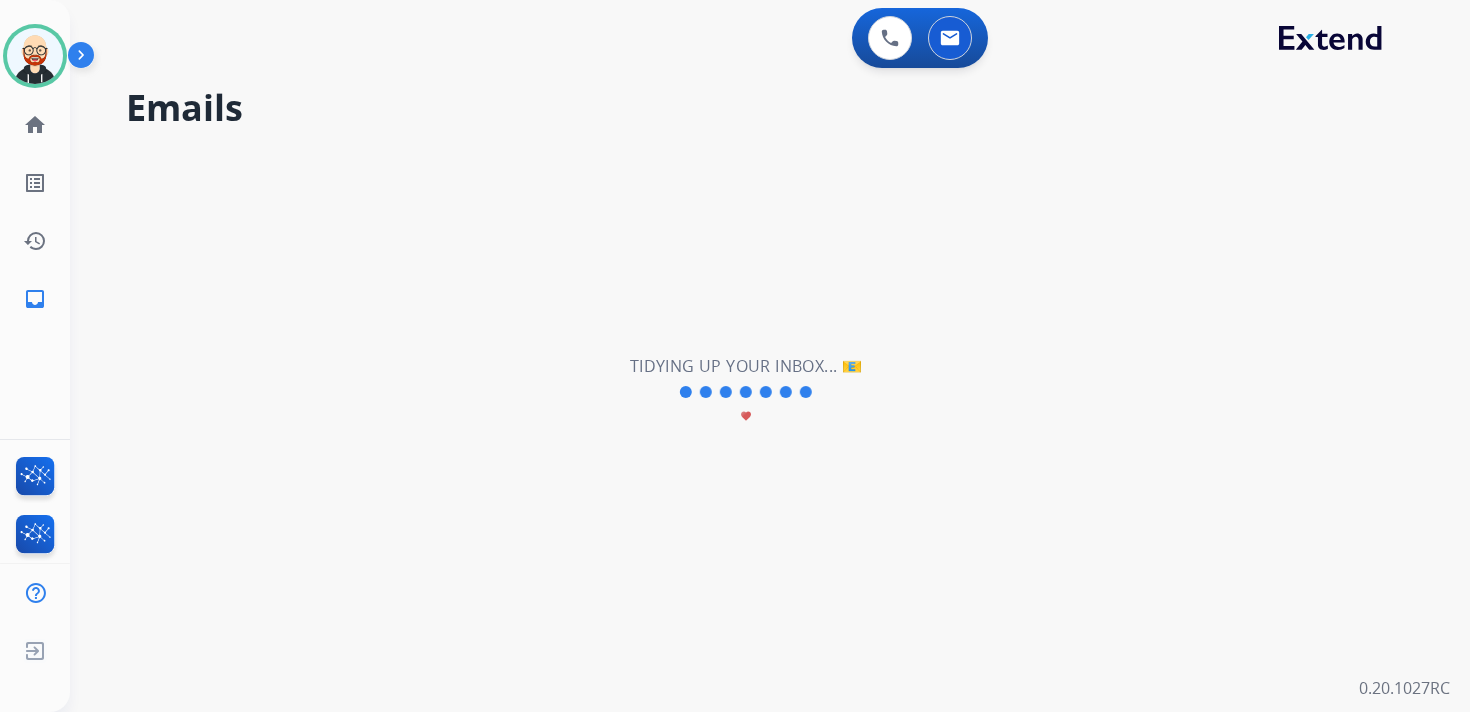 scroll, scrollTop: 0, scrollLeft: 0, axis: both 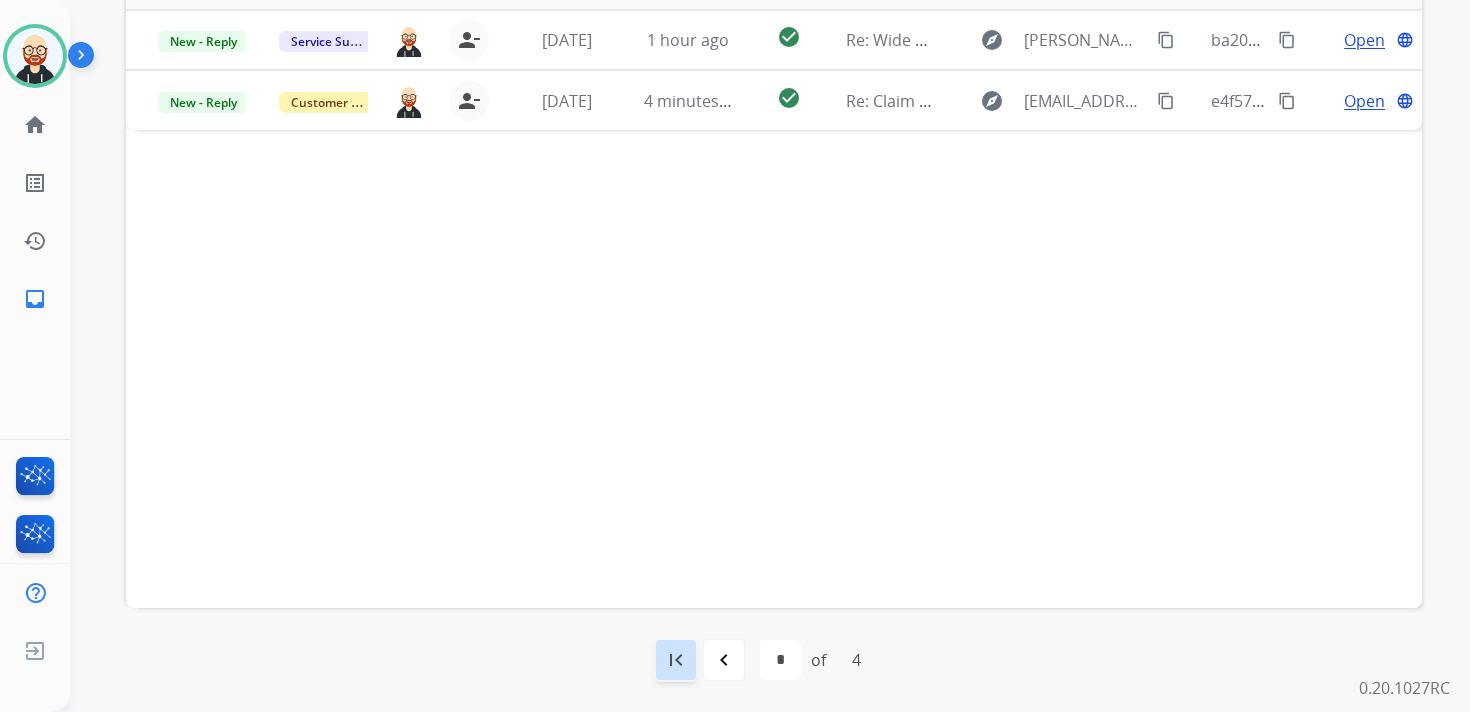 click on "first_page" at bounding box center [676, 660] 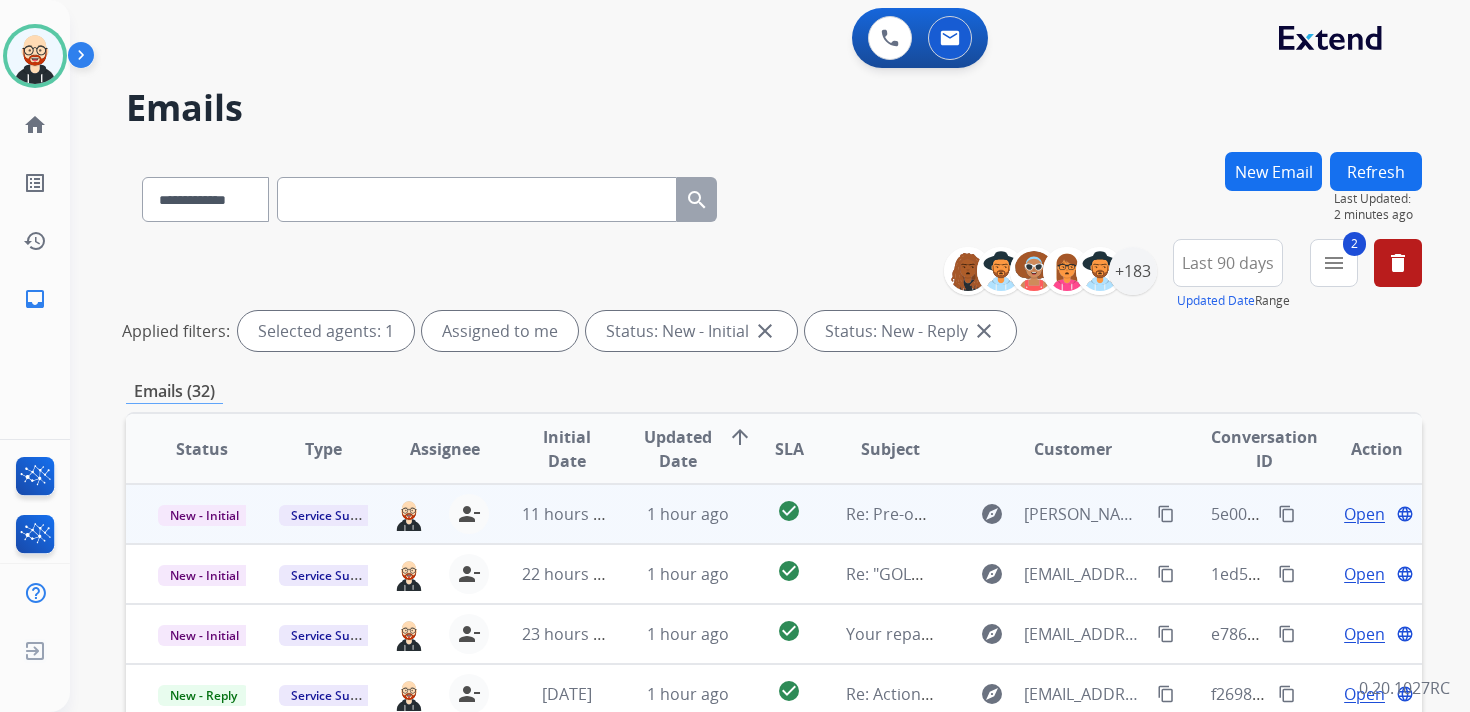 click on "Open" at bounding box center (1364, 514) 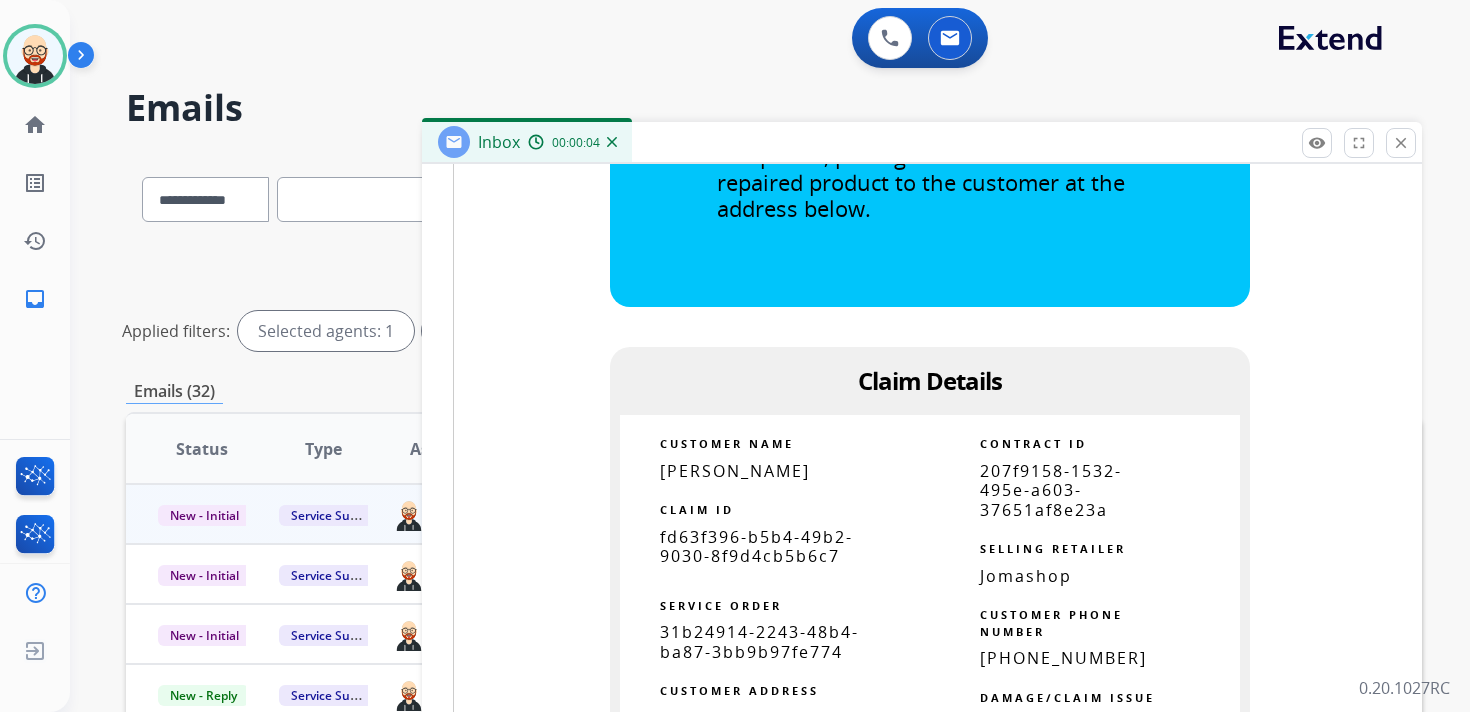scroll, scrollTop: 1248, scrollLeft: 0, axis: vertical 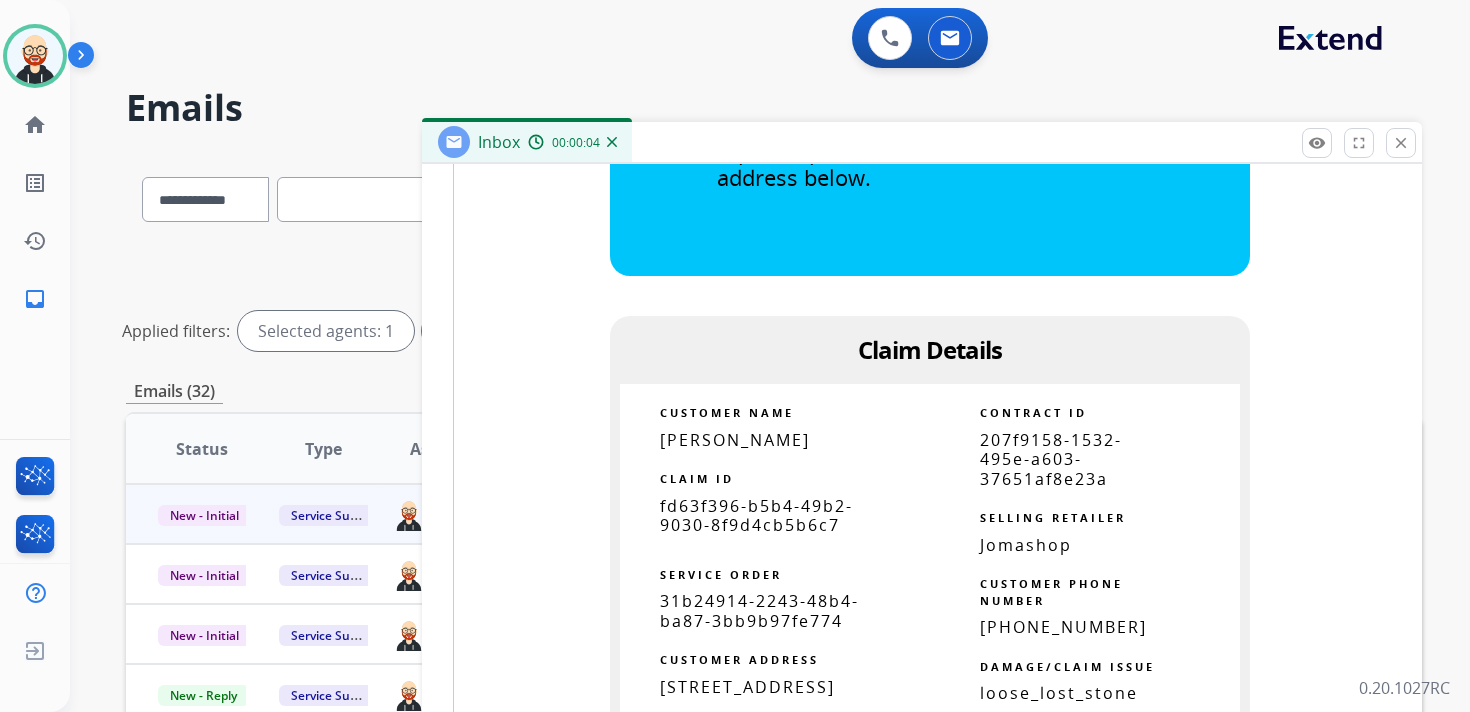 click on "fd63f396-b5b4-49b2-9030-8f9d4cb5b6c7" at bounding box center (756, 515) 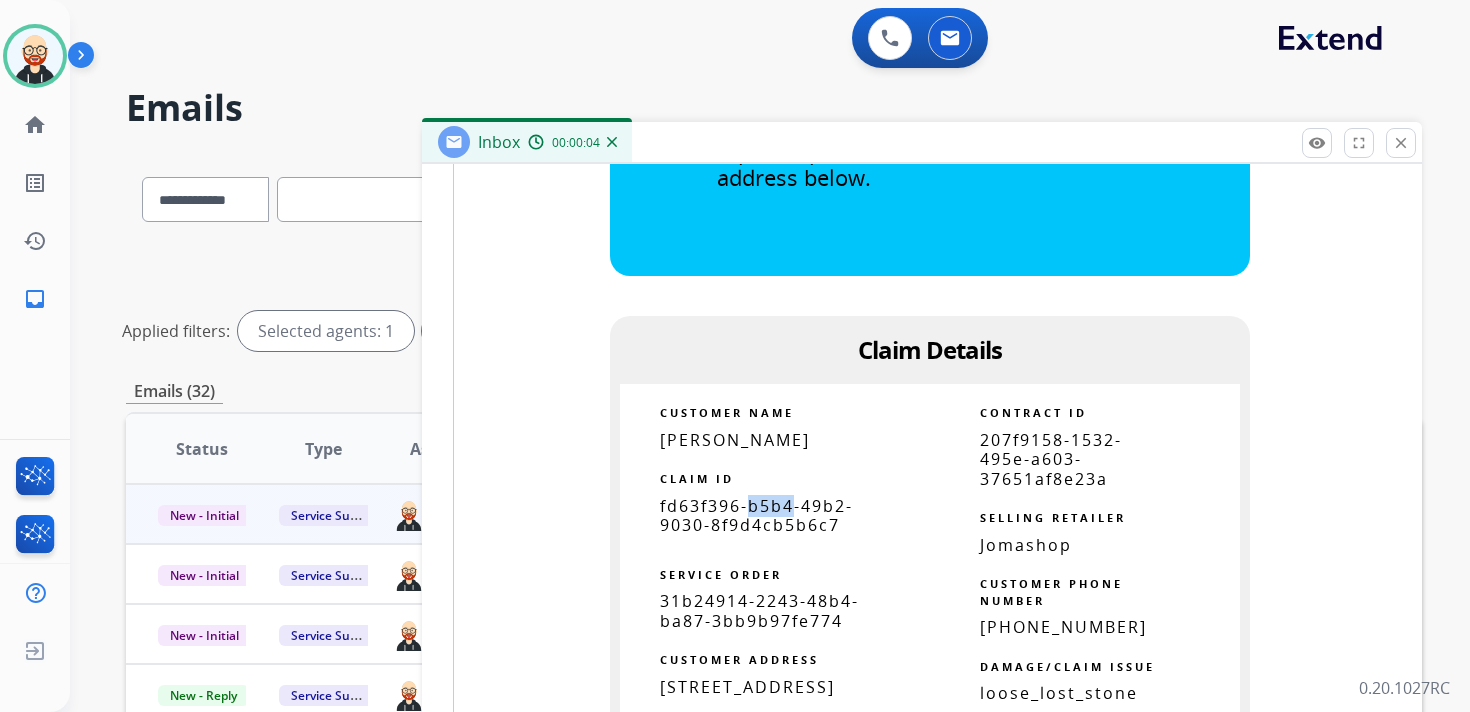 click on "fd63f396-b5b4-49b2-9030-8f9d4cb5b6c7" at bounding box center (756, 515) 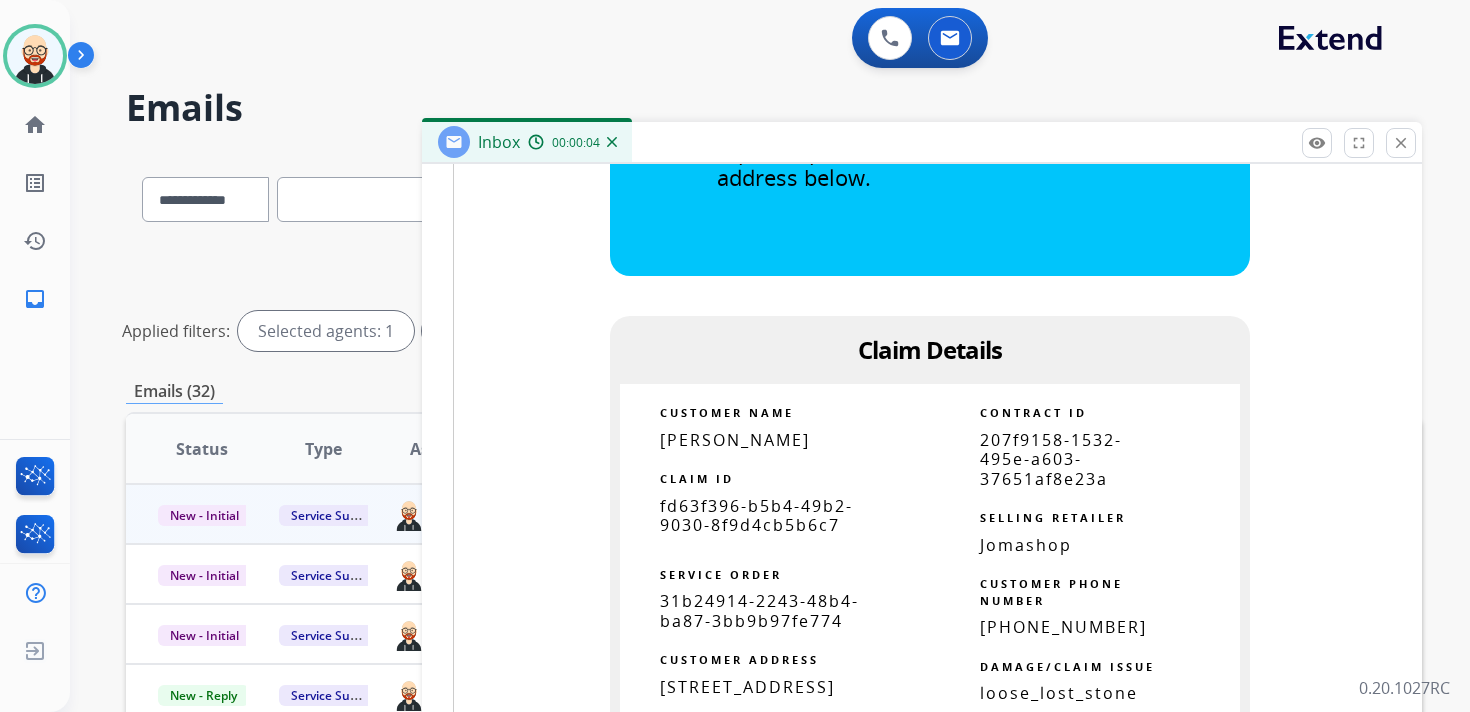 click on "fd63f396-b5b4-49b2-9030-8f9d4cb5b6c7" at bounding box center [756, 515] 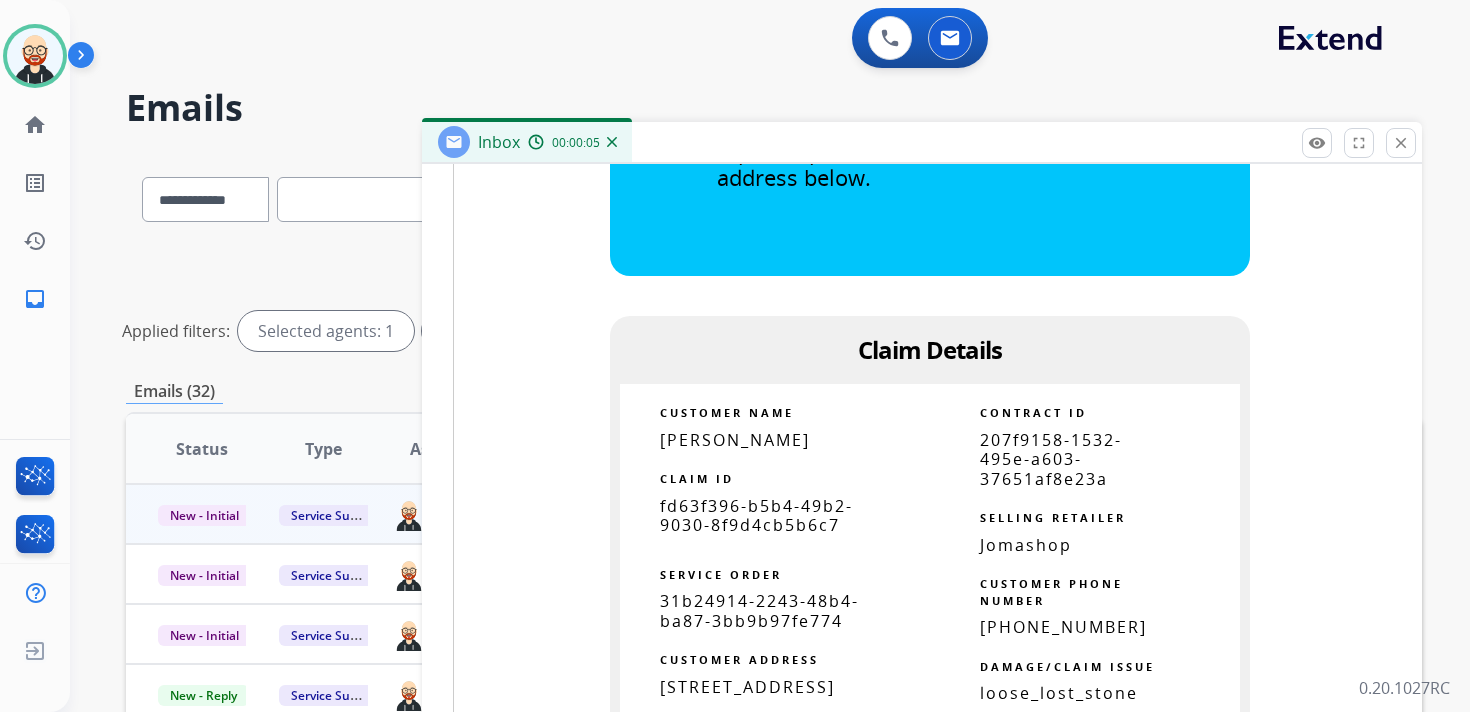 copy 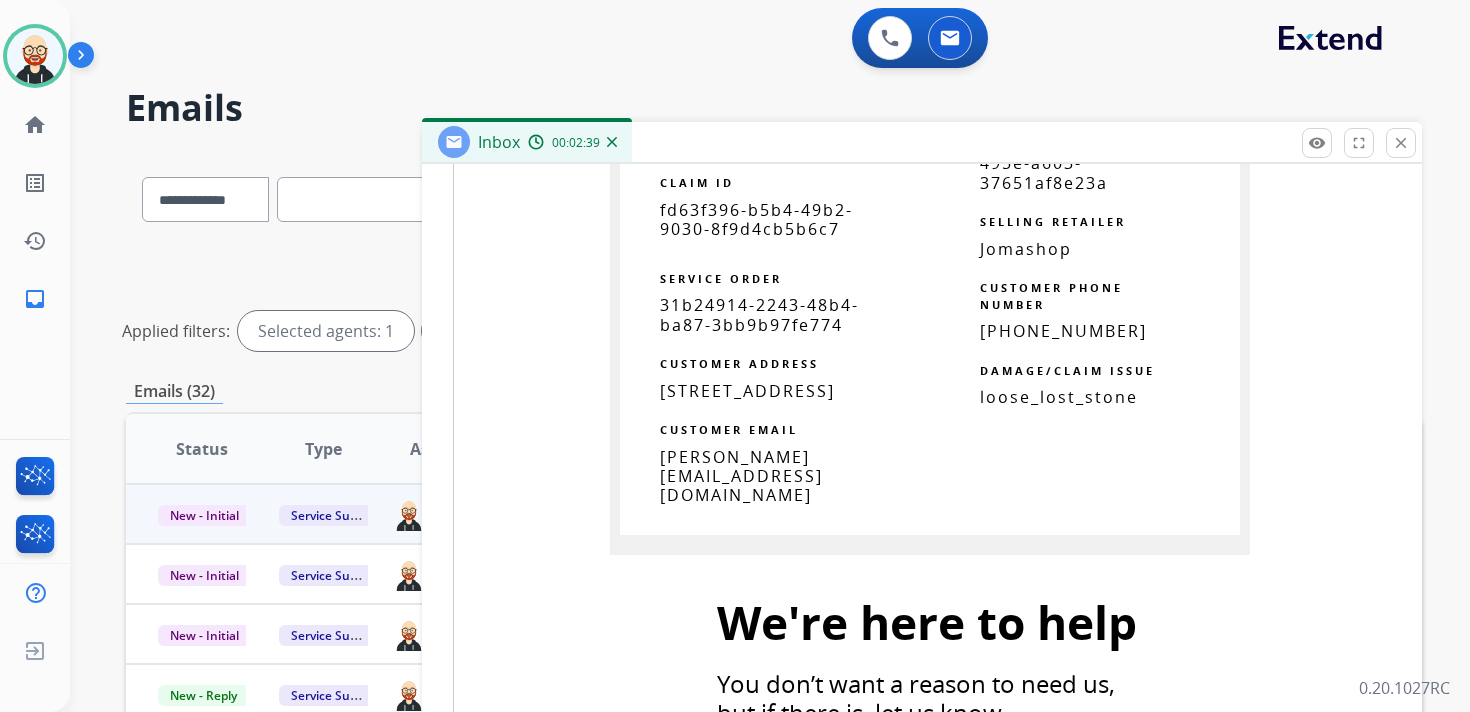 scroll, scrollTop: 1504, scrollLeft: 0, axis: vertical 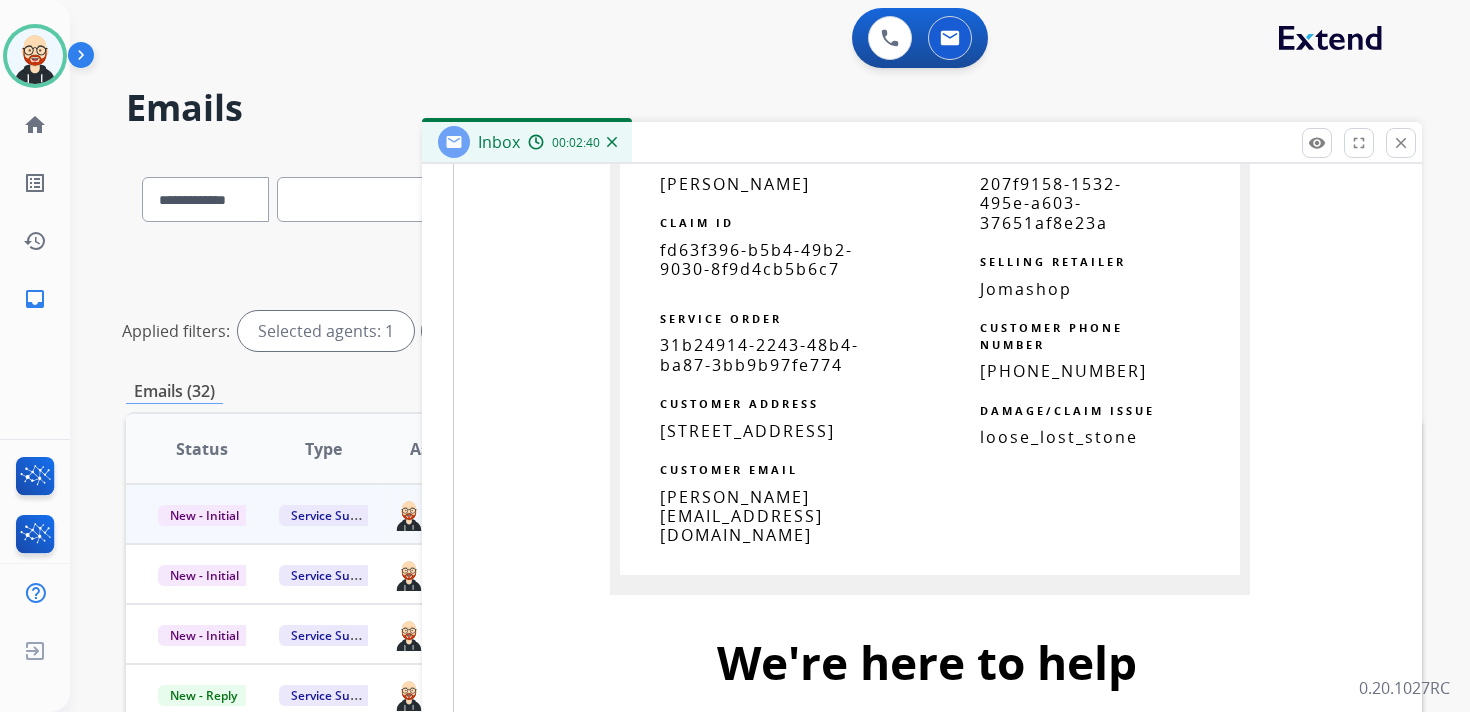 copy 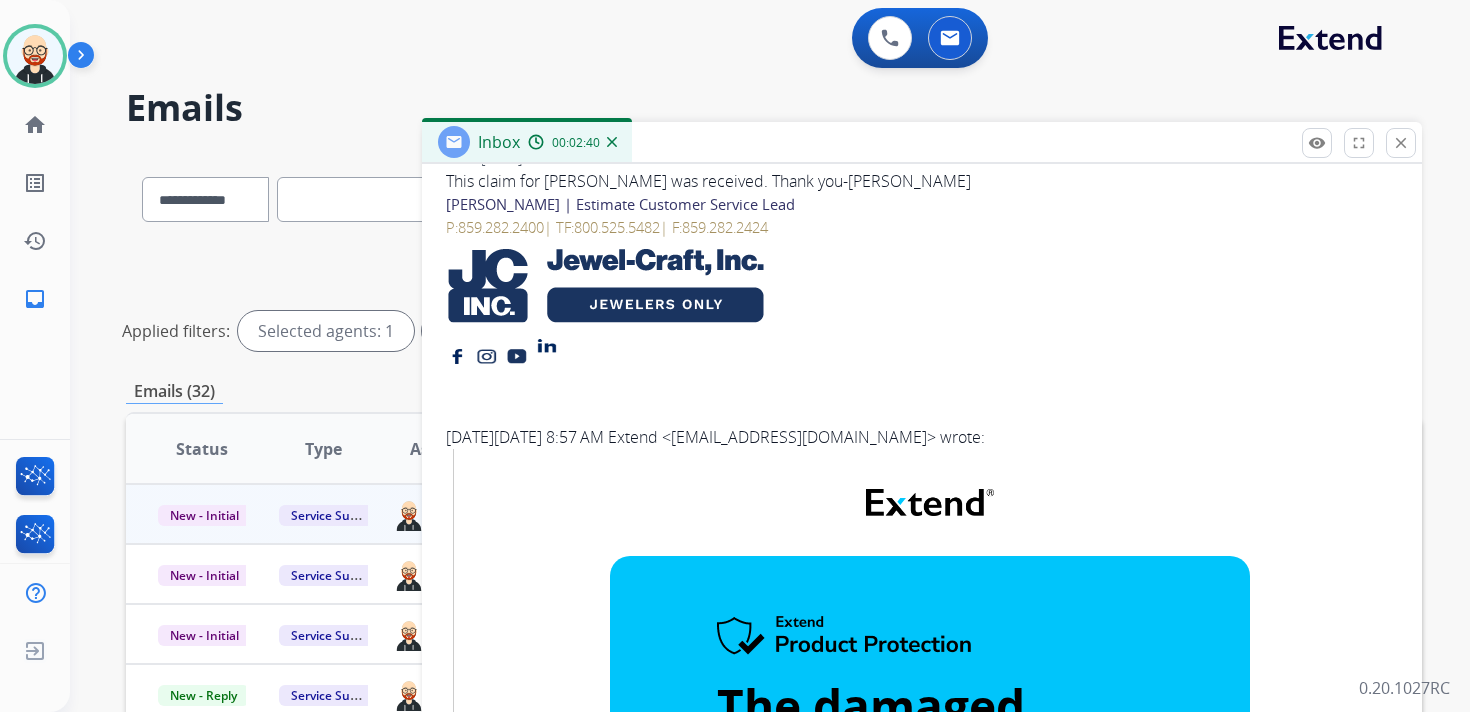scroll, scrollTop: 0, scrollLeft: 0, axis: both 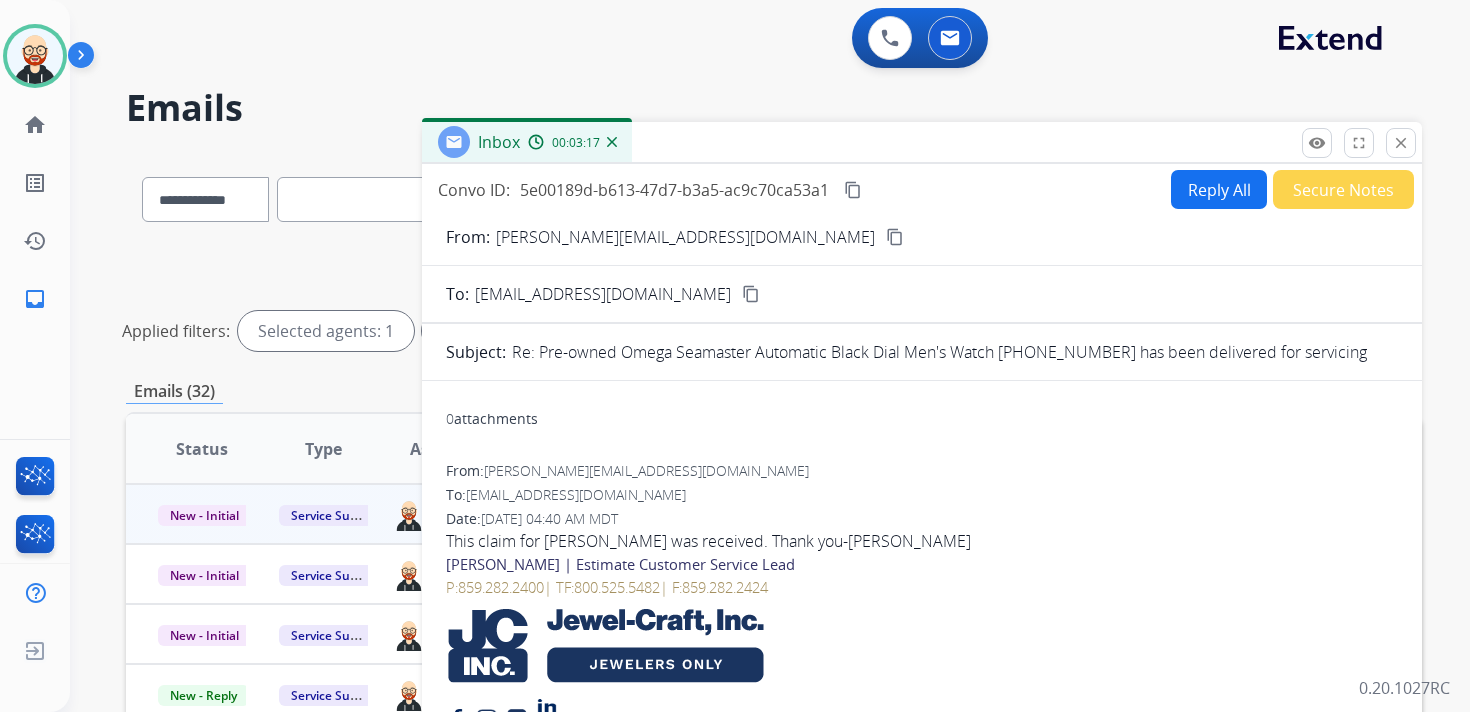 click on "content_copy" at bounding box center [853, 190] 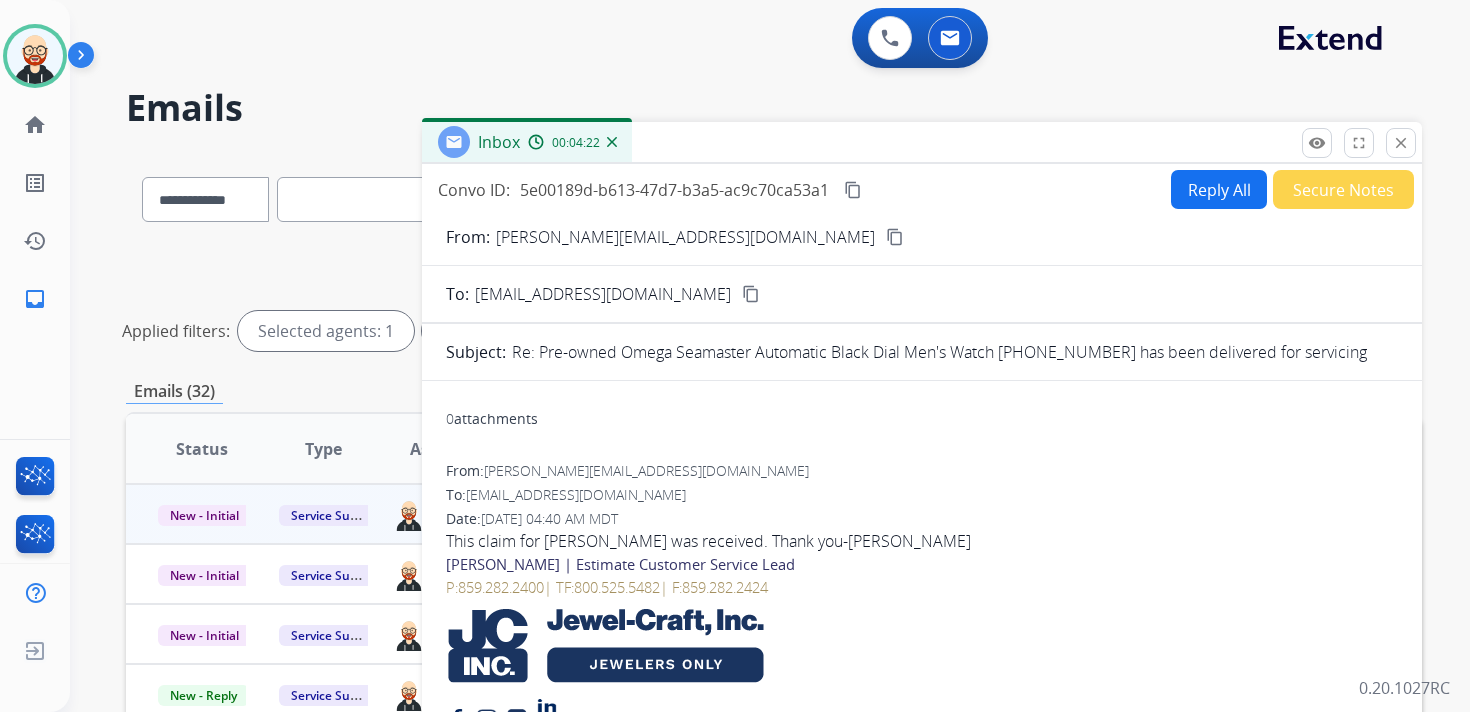 click on "content_copy" at bounding box center (853, 190) 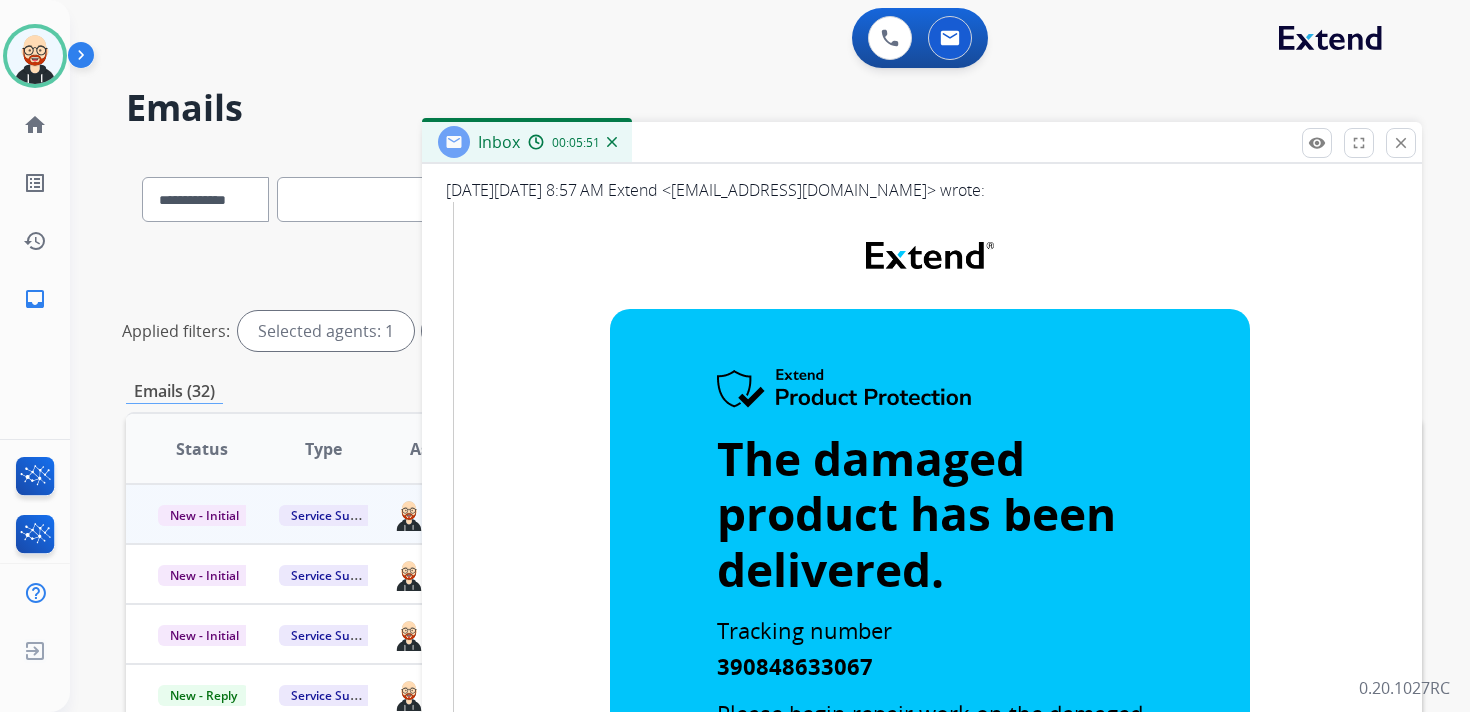 scroll, scrollTop: 0, scrollLeft: 0, axis: both 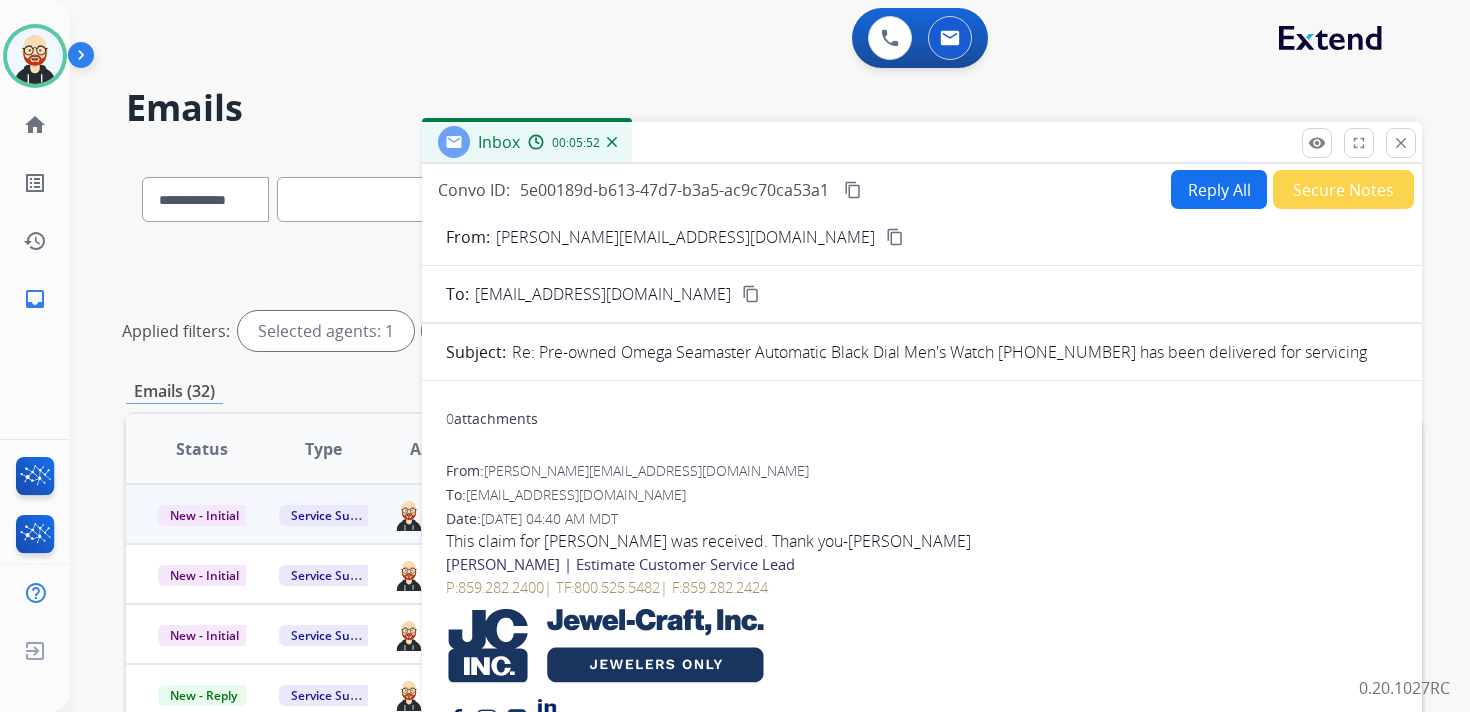 click on "Reply All" at bounding box center [1219, 189] 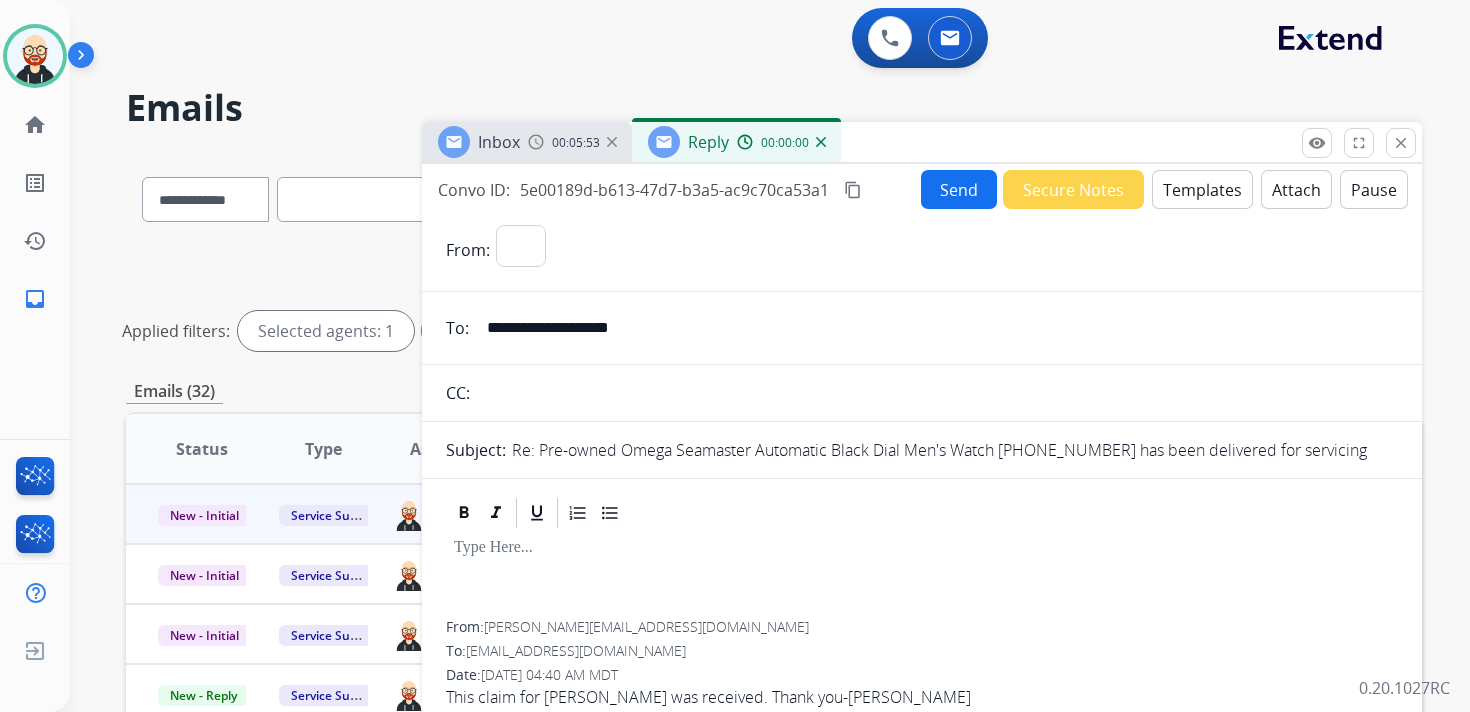 select on "**********" 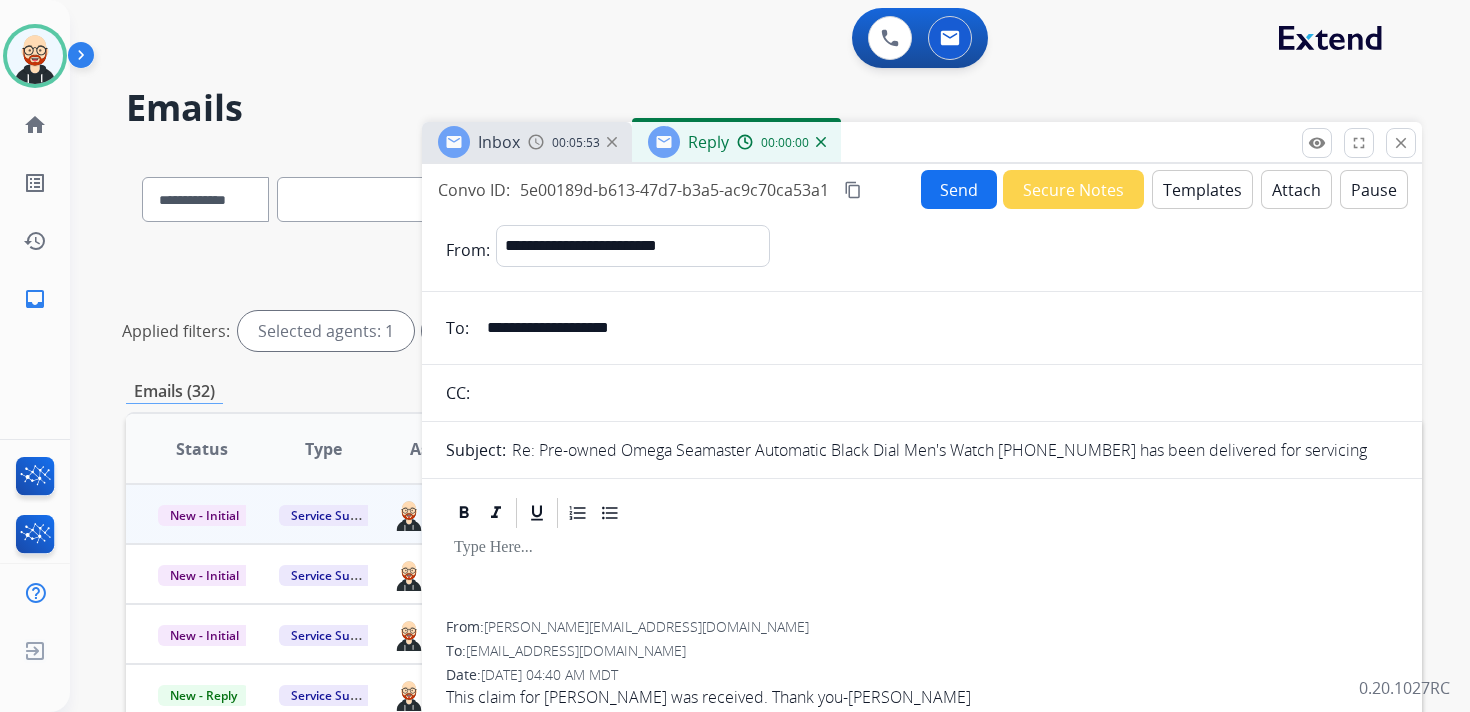 click at bounding box center (922, 576) 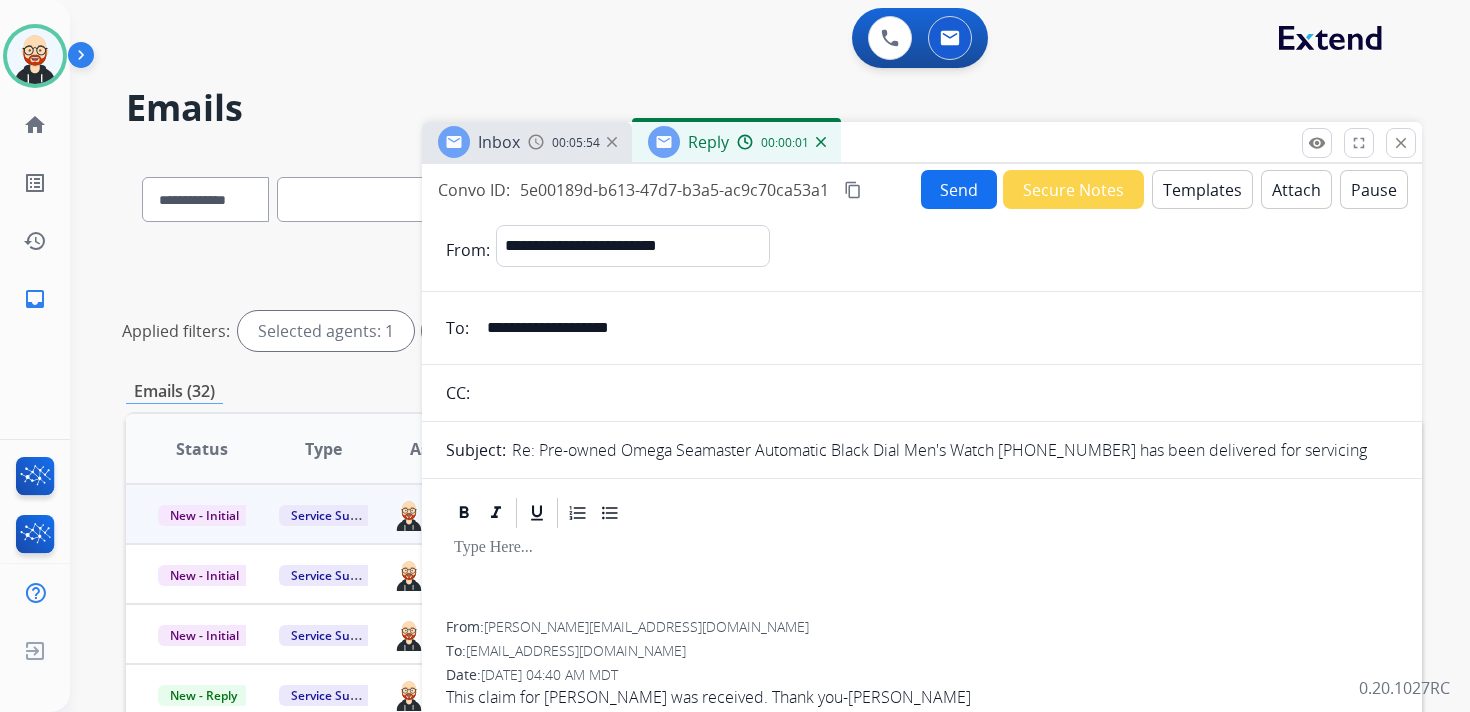 type 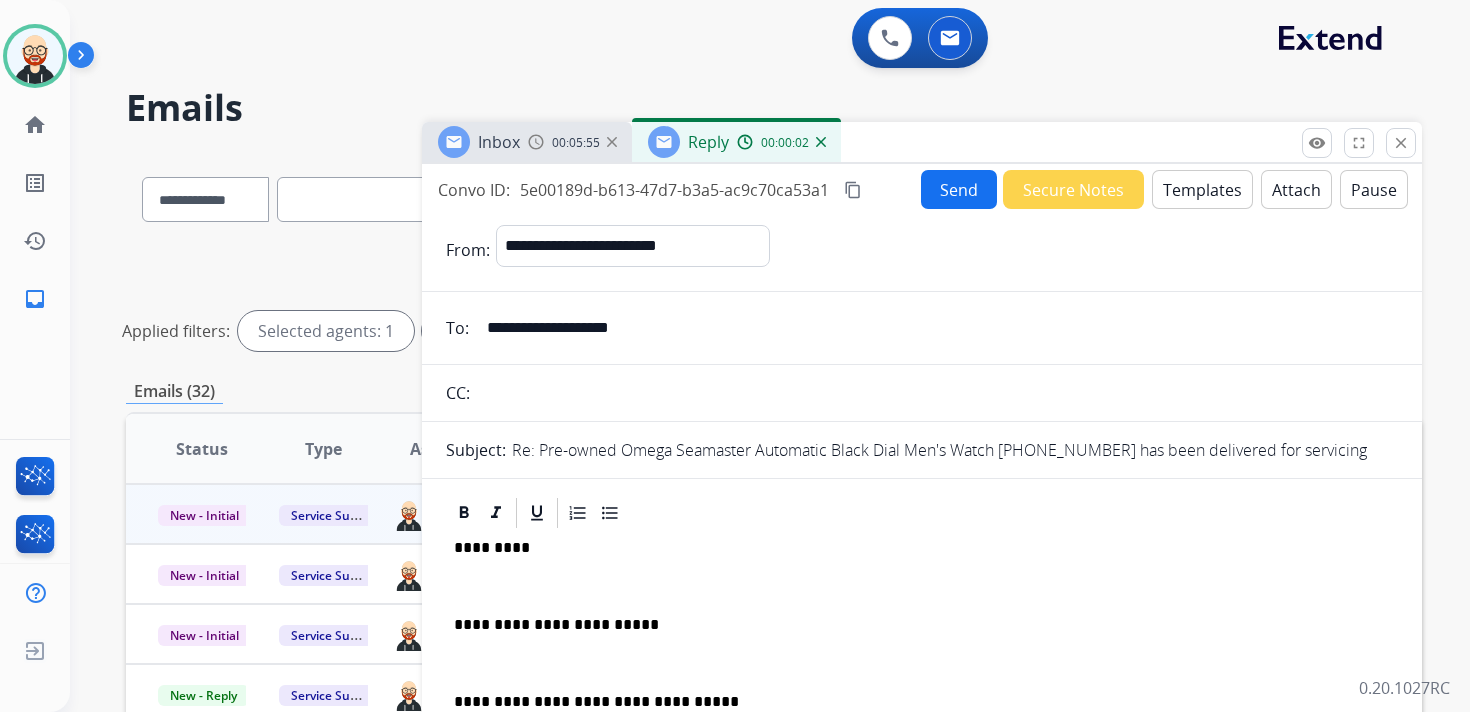 scroll, scrollTop: 5, scrollLeft: 0, axis: vertical 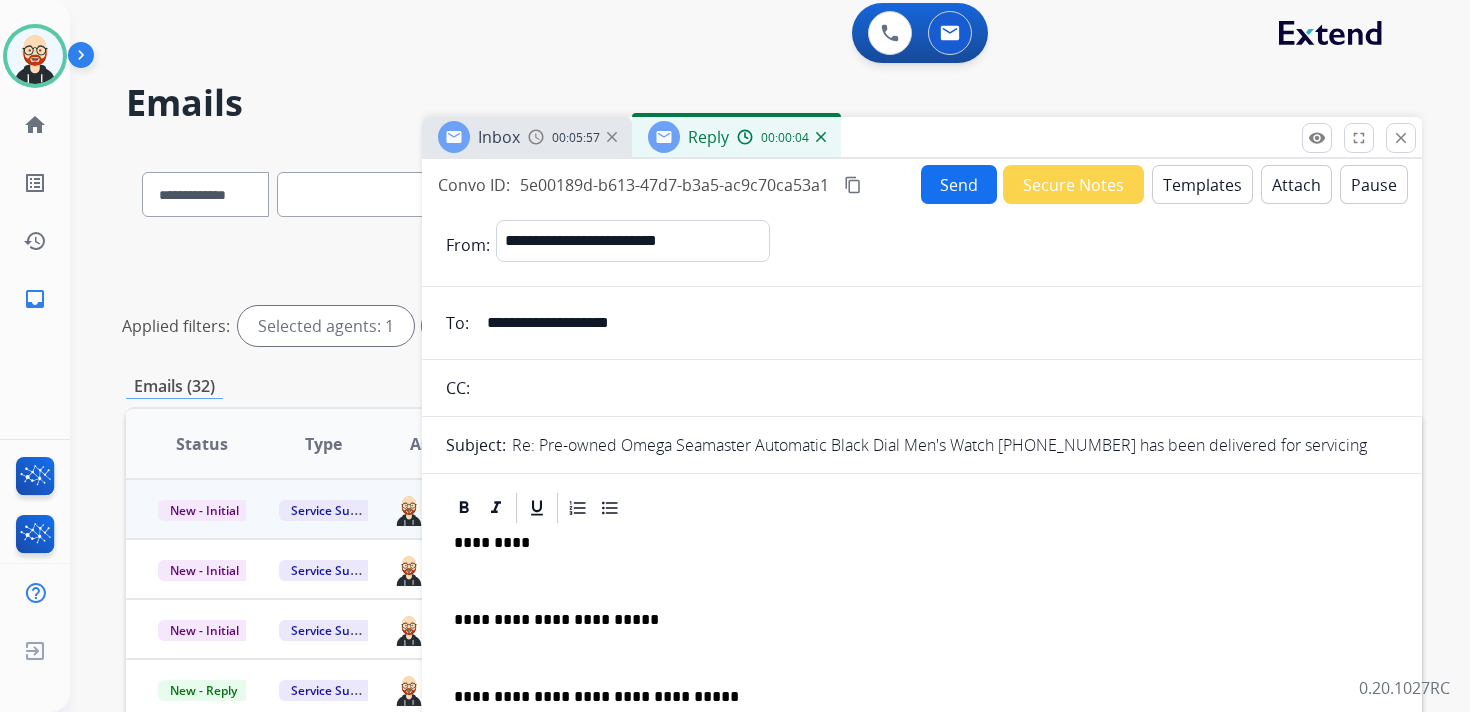 click on "*********" at bounding box center [914, 543] 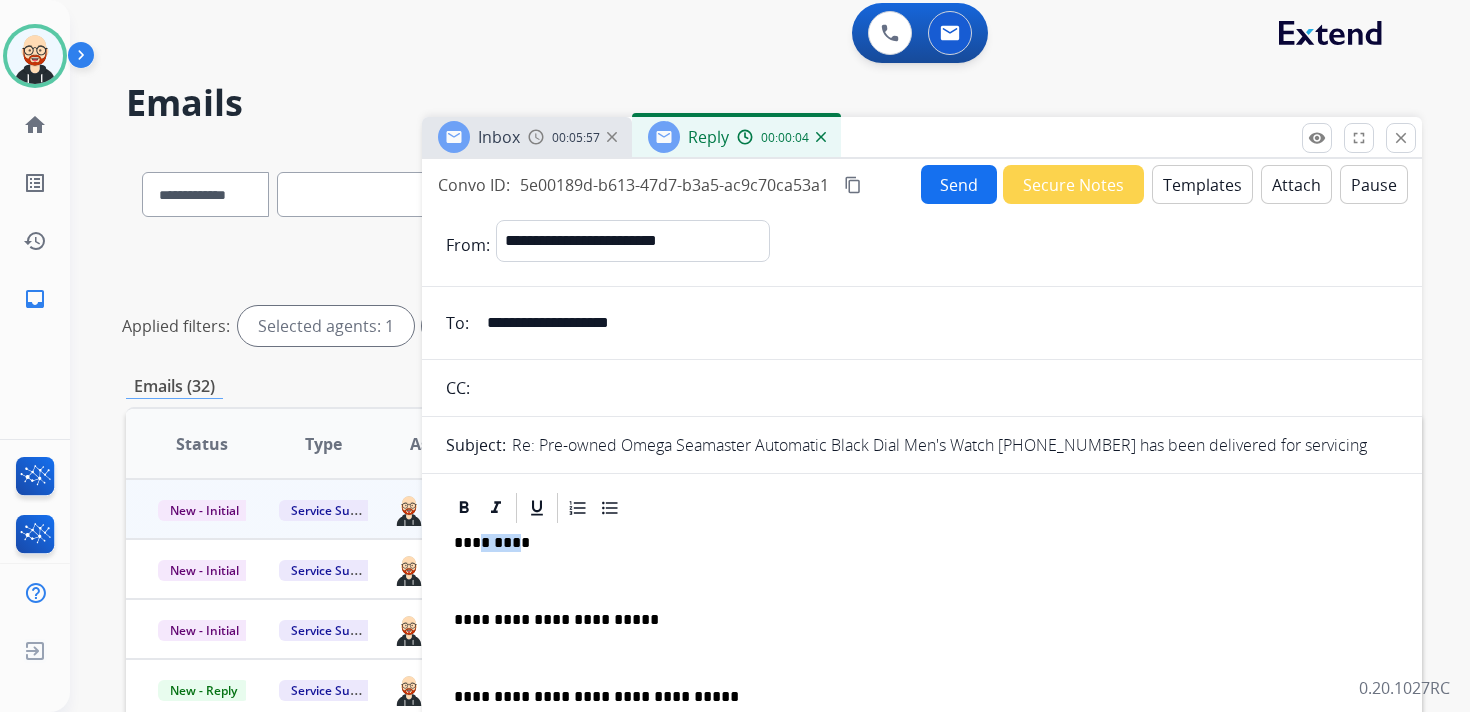 click on "*********" at bounding box center (914, 543) 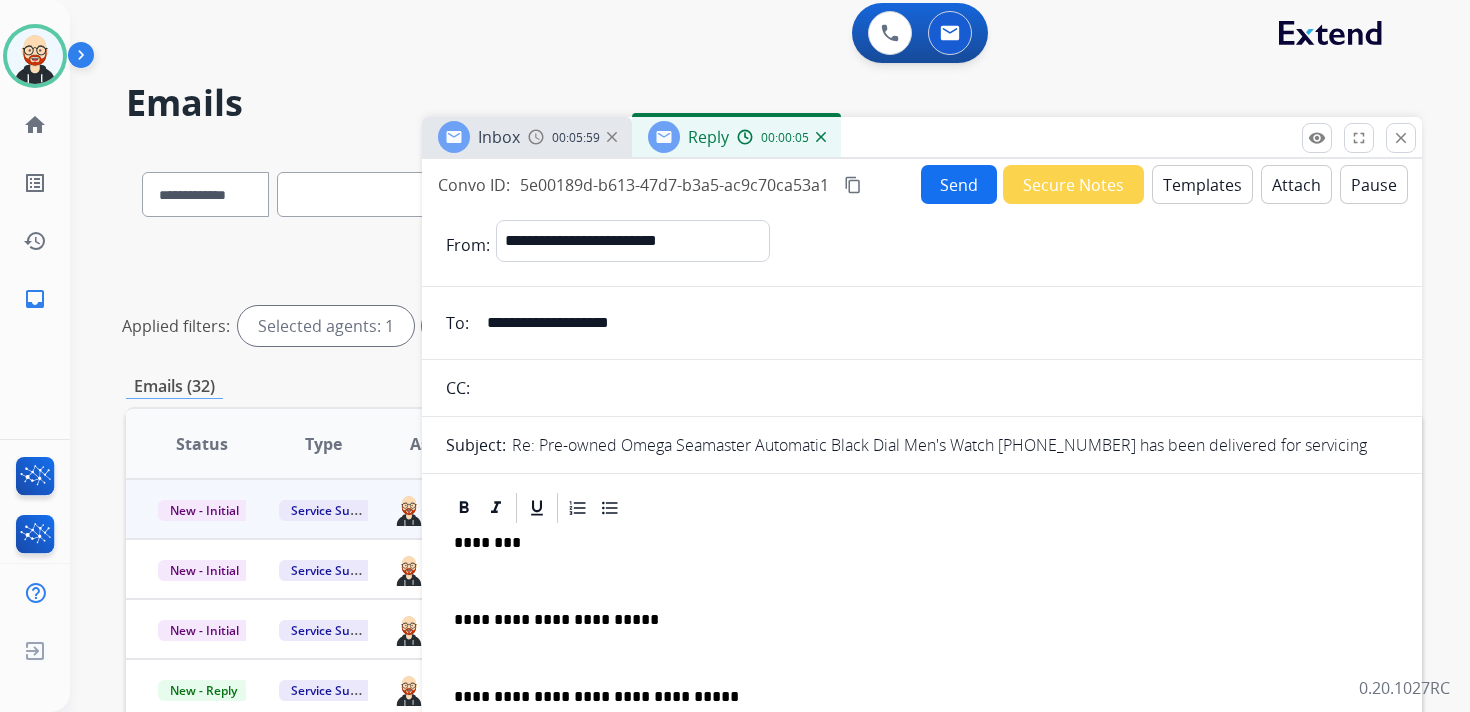 click at bounding box center [922, 581] 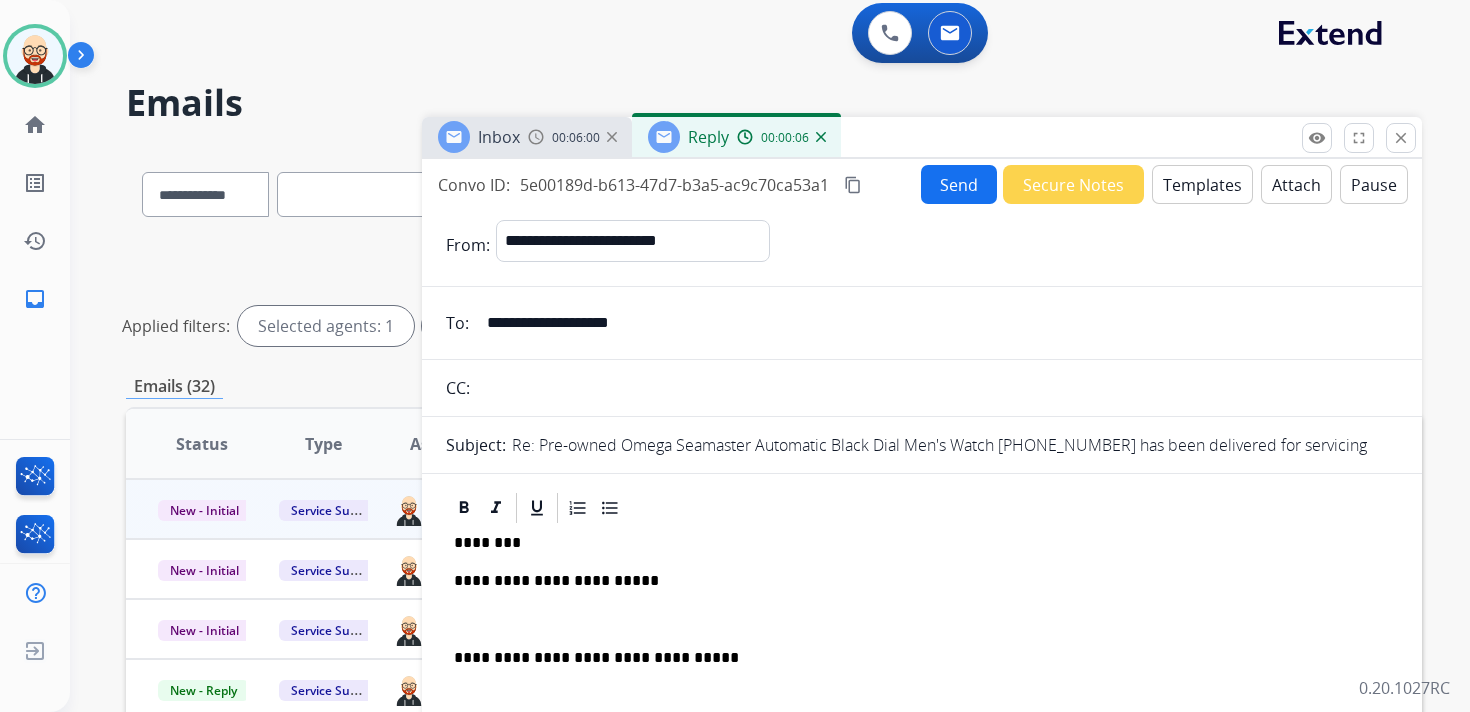 drag, startPoint x: 494, startPoint y: 629, endPoint x: 500, endPoint y: 614, distance: 16.155495 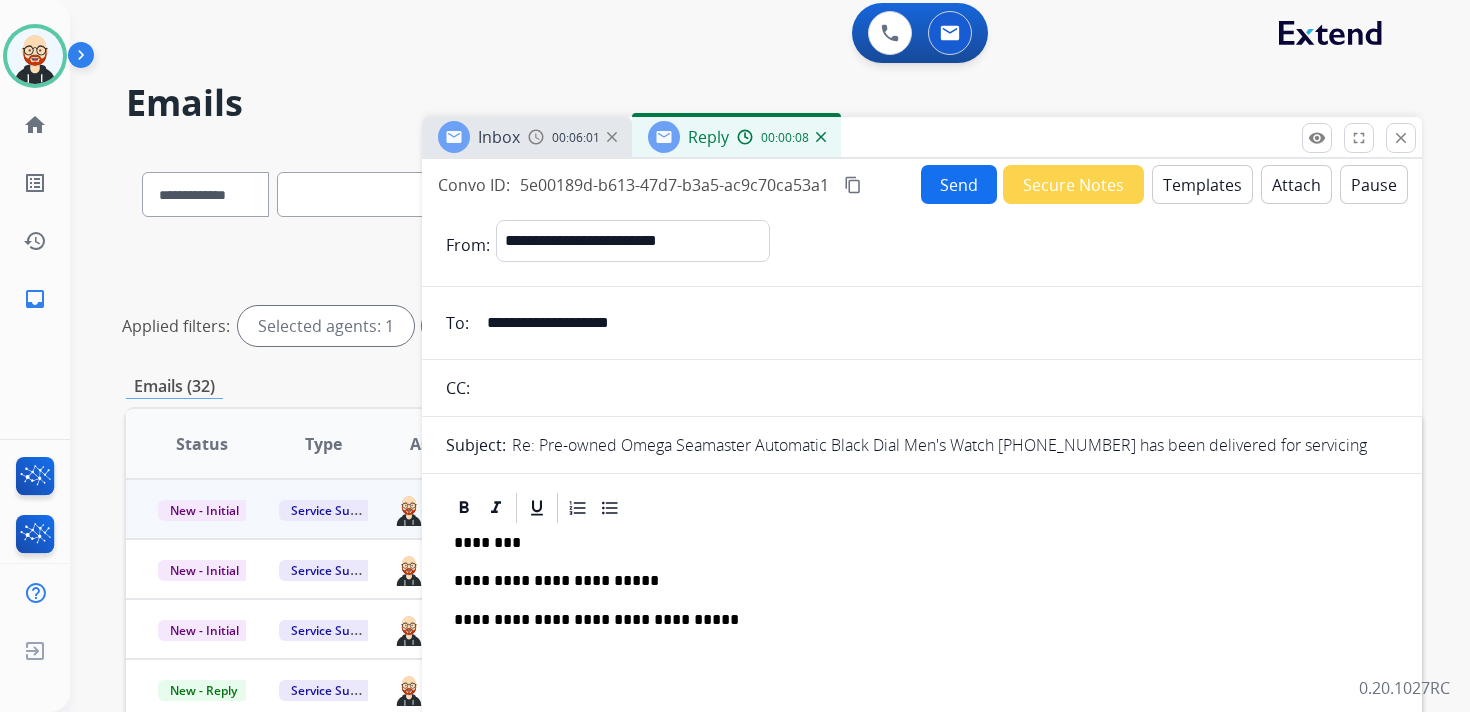 click on "Send" at bounding box center (959, 184) 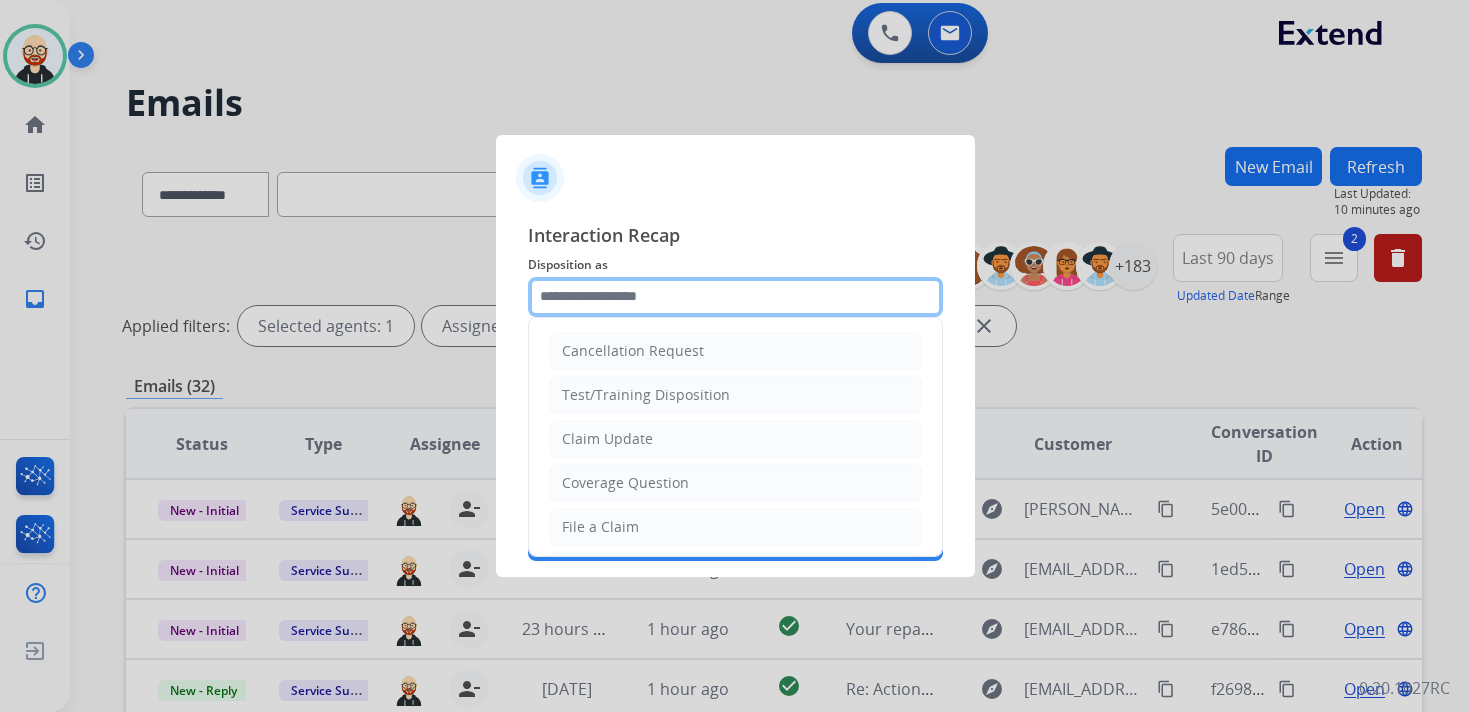 click 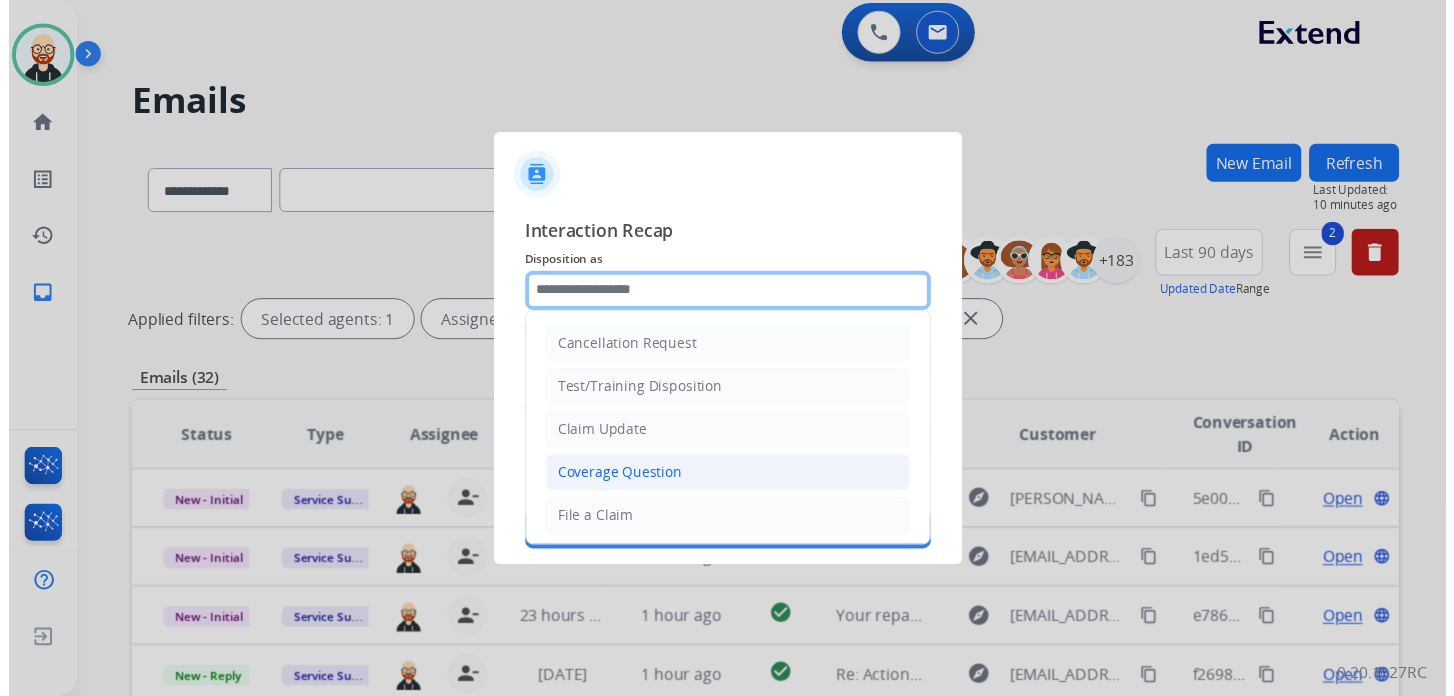 scroll, scrollTop: 300, scrollLeft: 0, axis: vertical 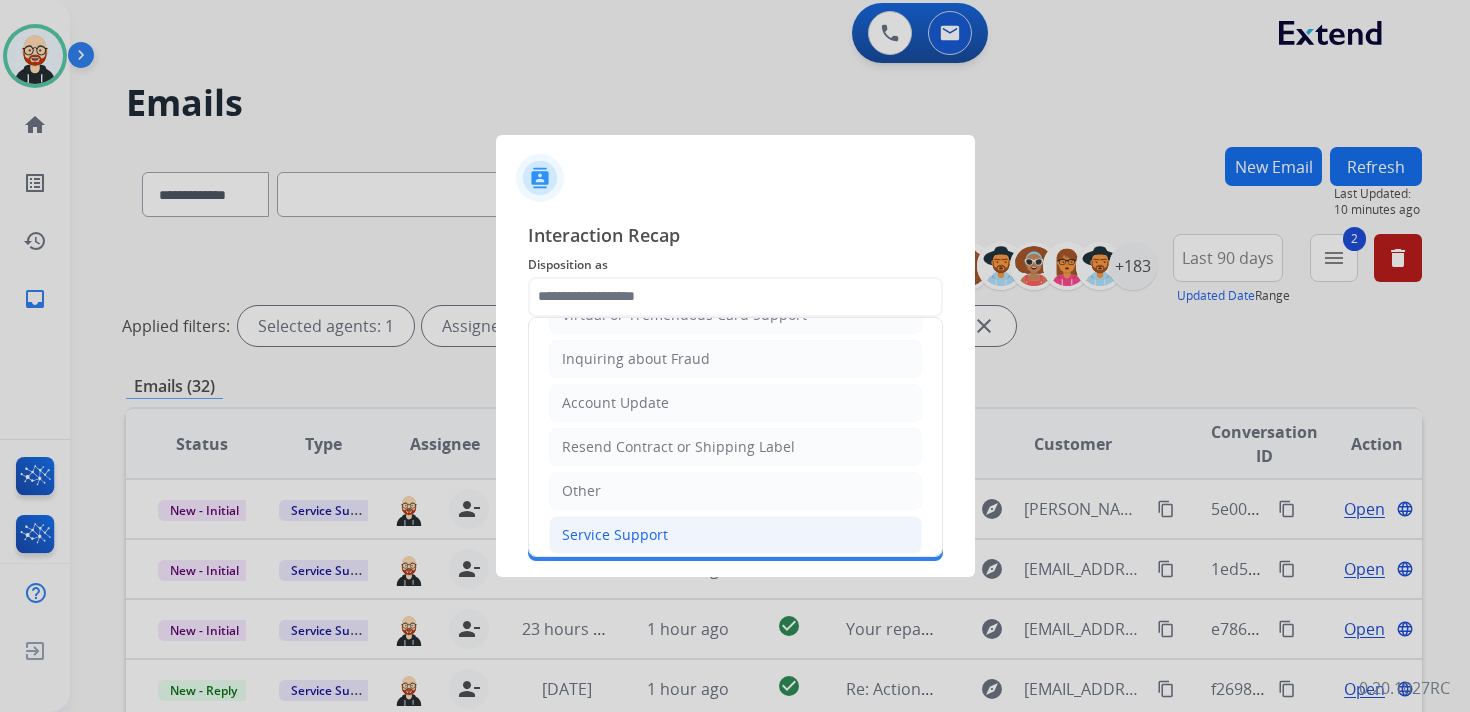 click on "Service Support" 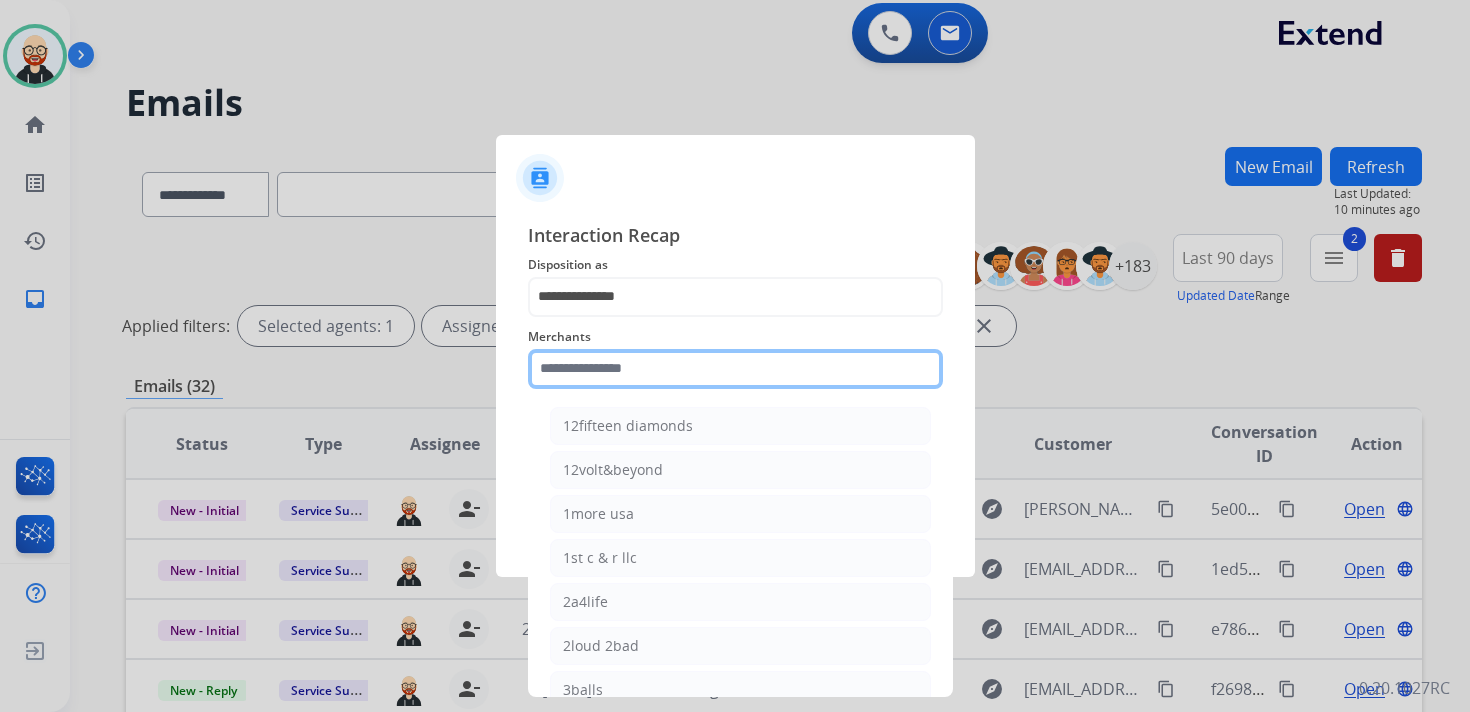 click 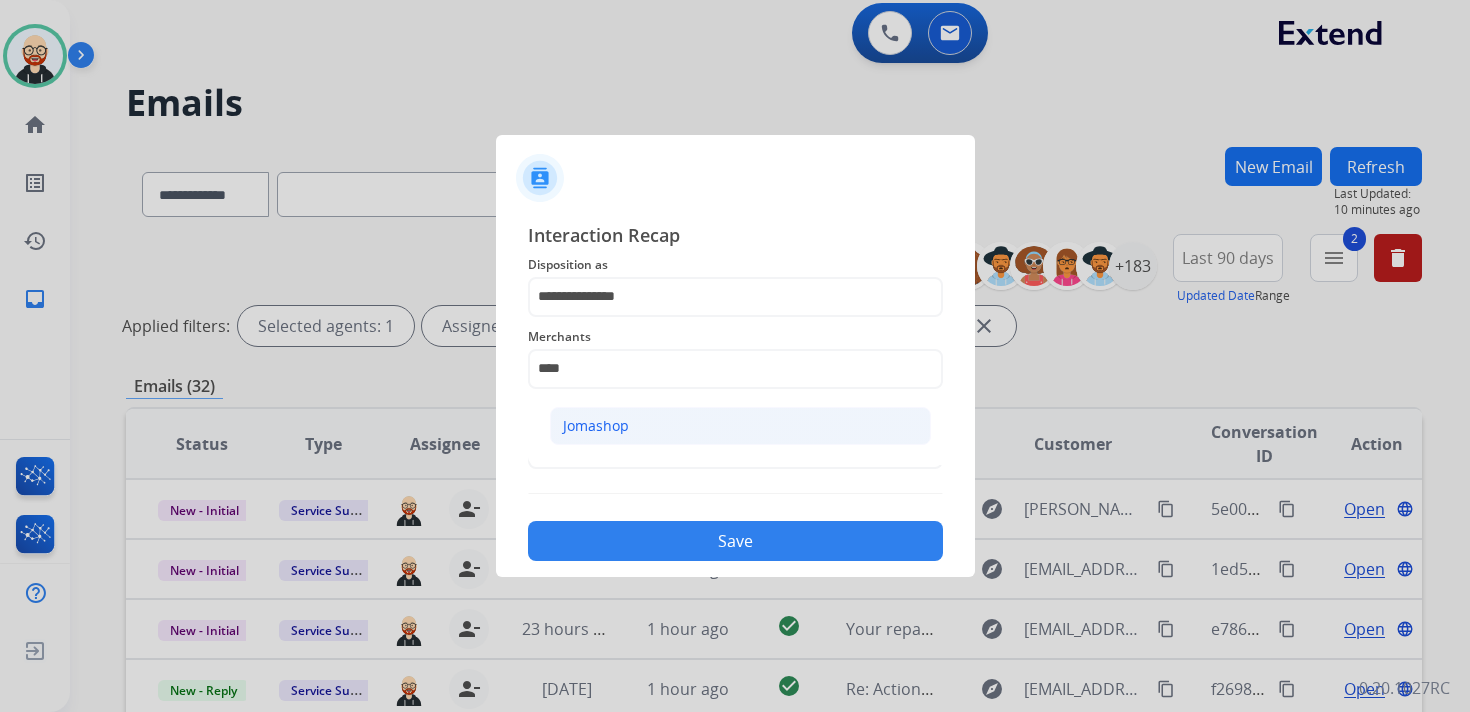 click on "Jomashop" 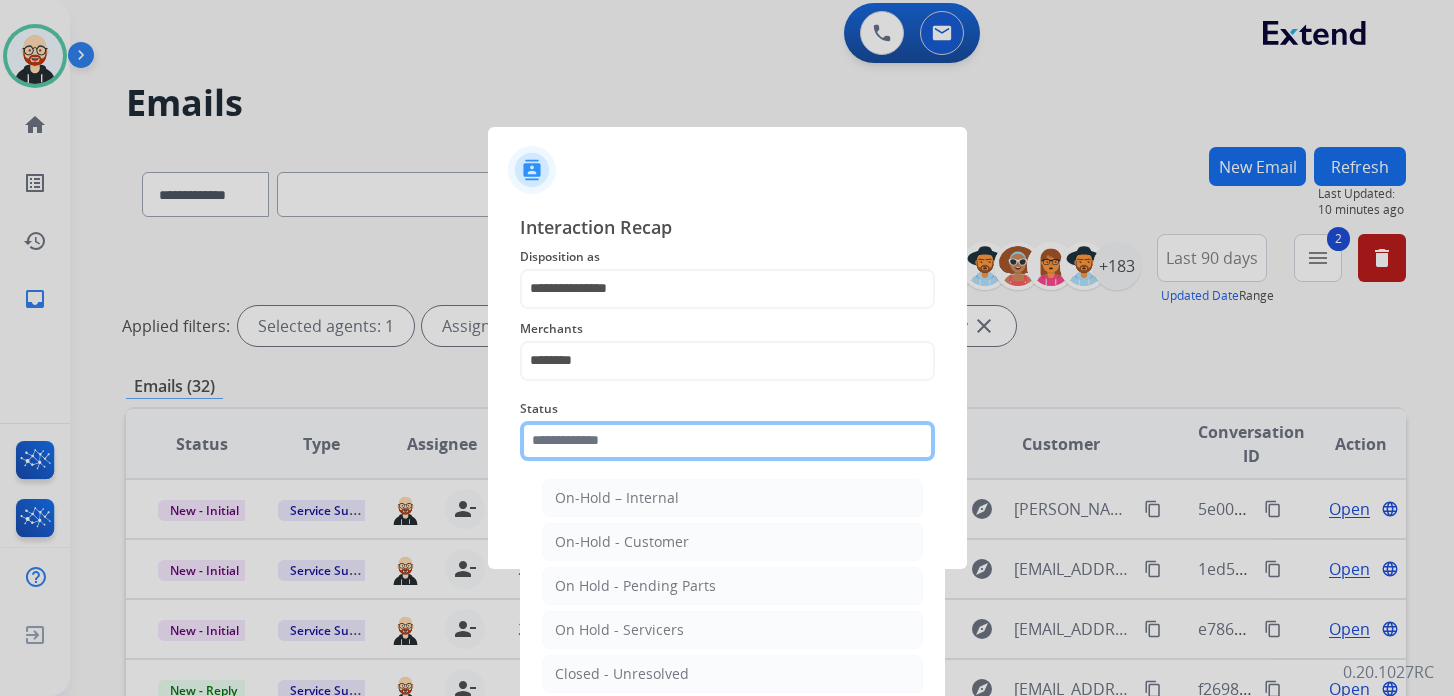 click on "Status    On-Hold – Internal   On-Hold - Customer   On Hold - Pending Parts   On Hold - Servicers   Closed - Unresolved   Closed – Solved   Closed – Merchant Transfer   New - Initial   New - Reply" 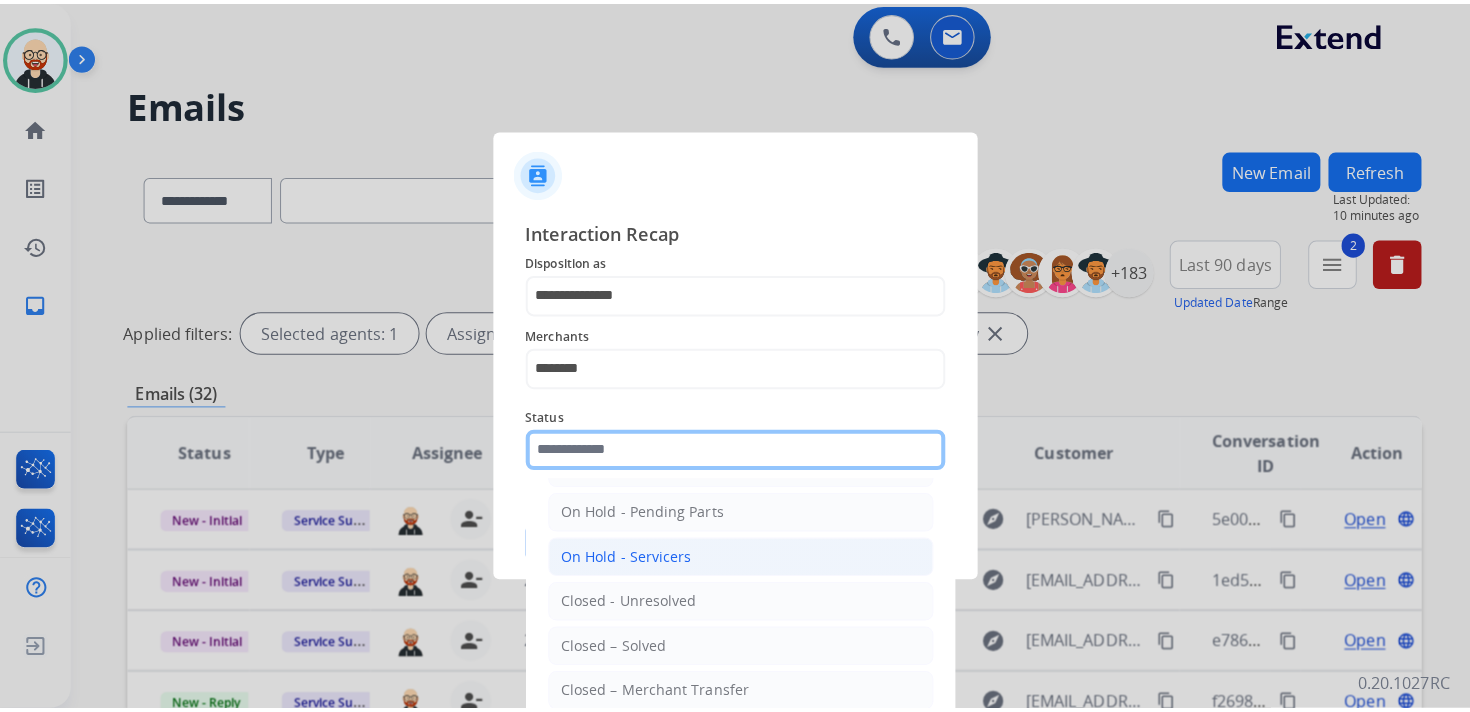 scroll, scrollTop: 111, scrollLeft: 0, axis: vertical 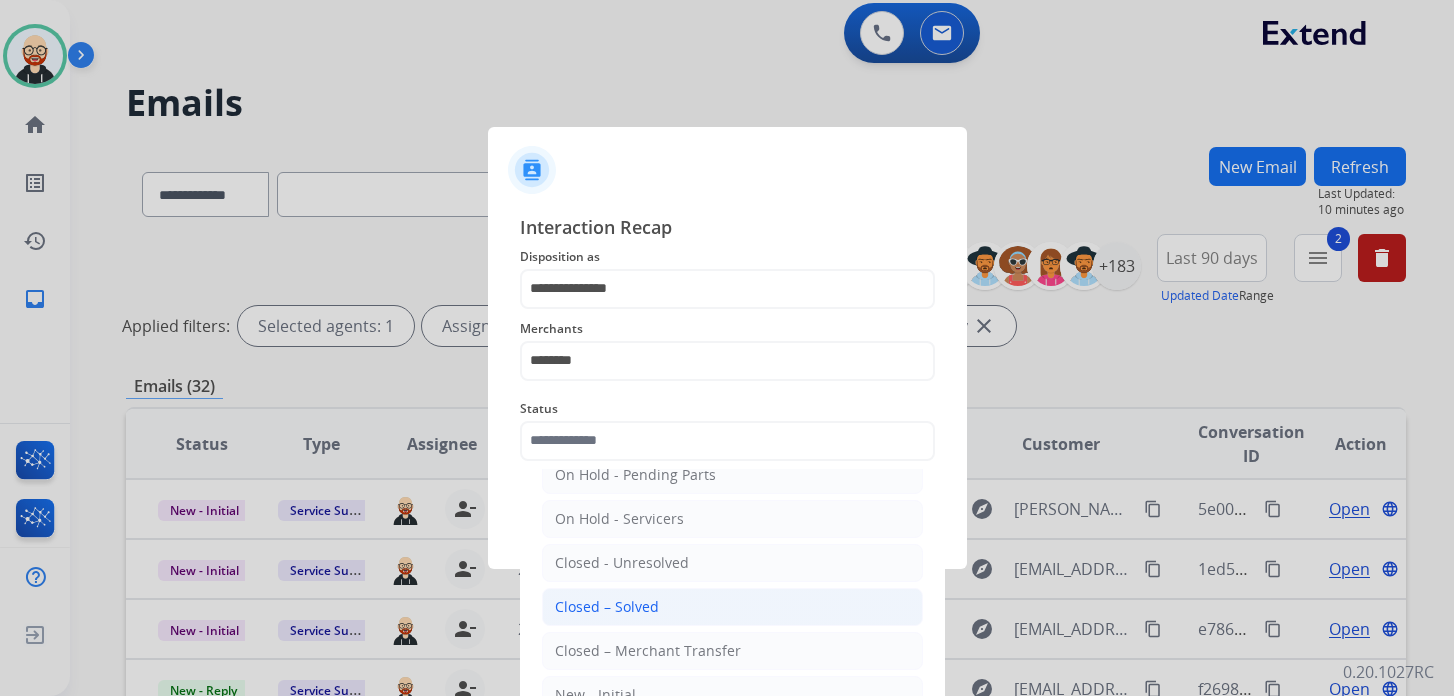 click on "Closed – Solved" 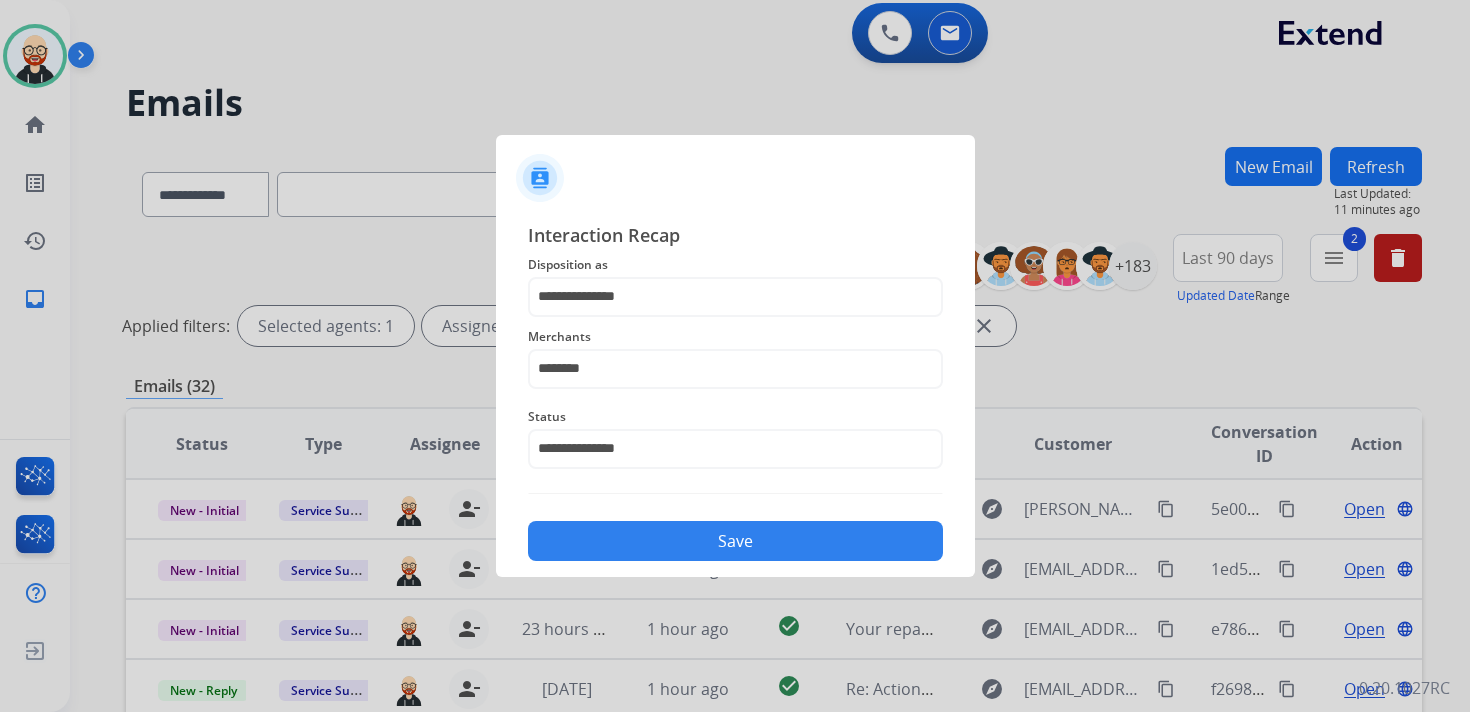 click on "Save" 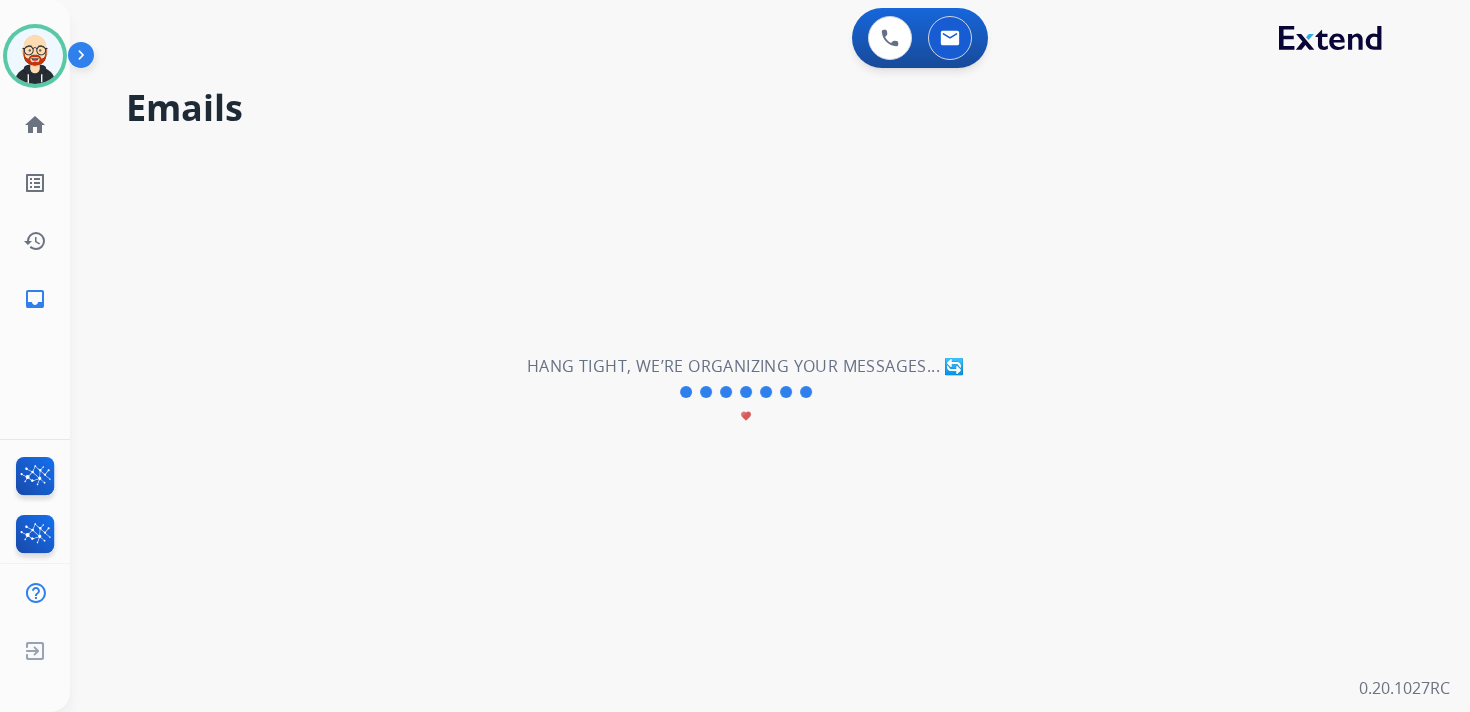 scroll, scrollTop: 0, scrollLeft: 0, axis: both 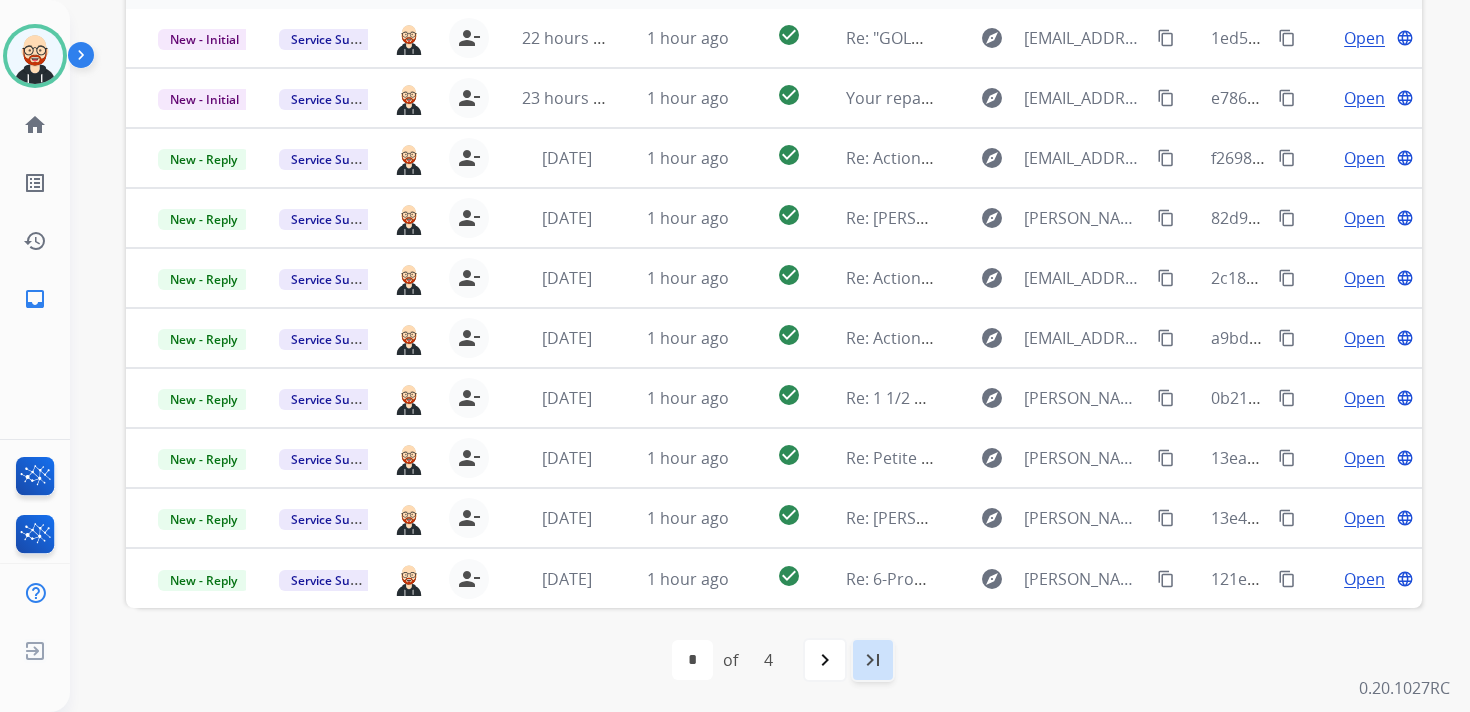 click on "last_page" at bounding box center [873, 660] 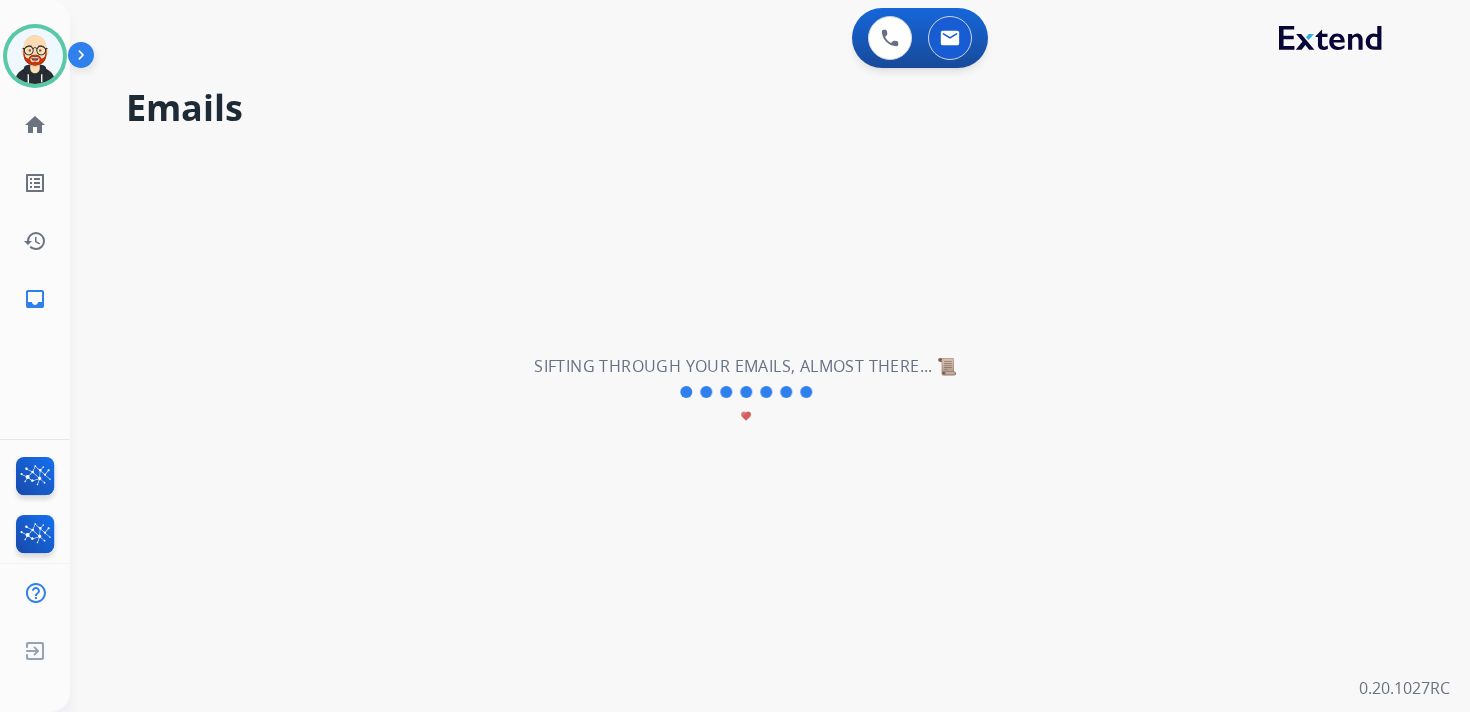 scroll, scrollTop: 0, scrollLeft: 0, axis: both 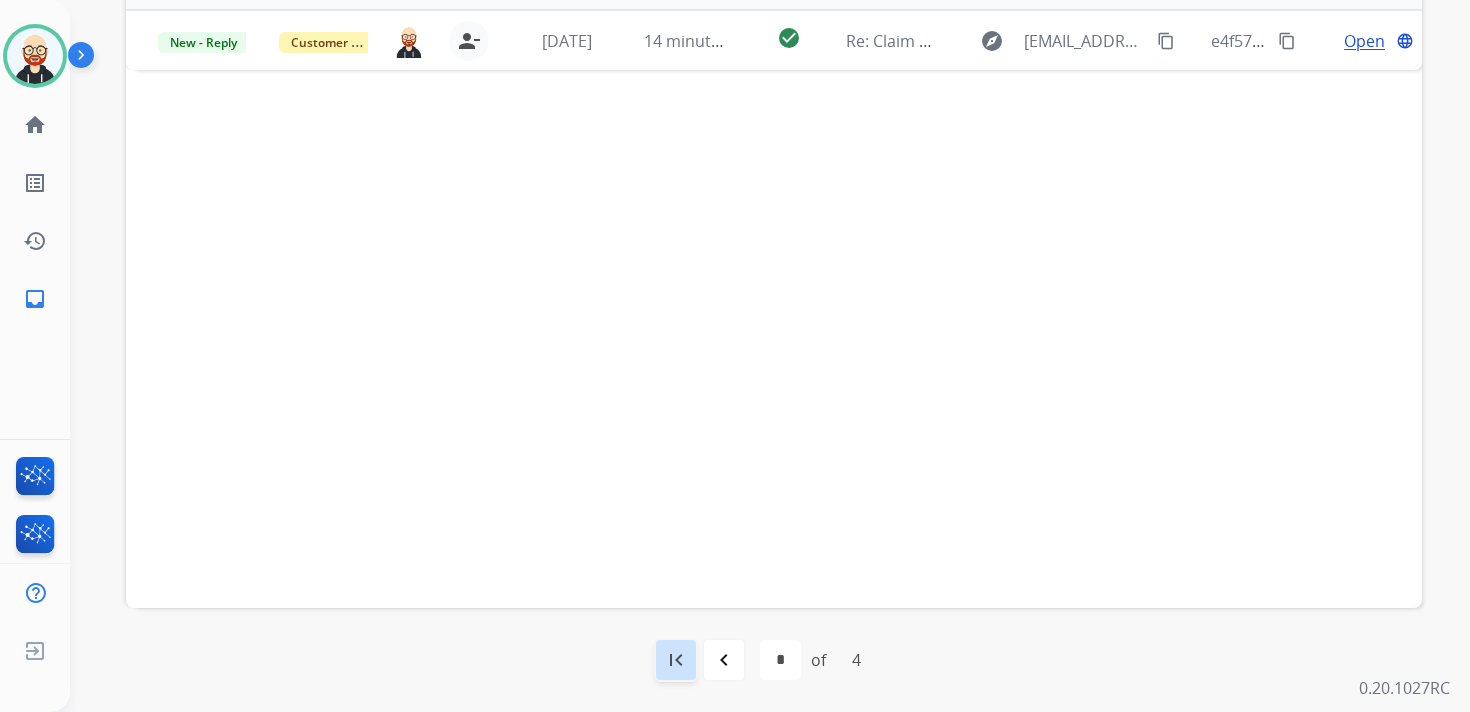 click on "first_page" at bounding box center [676, 660] 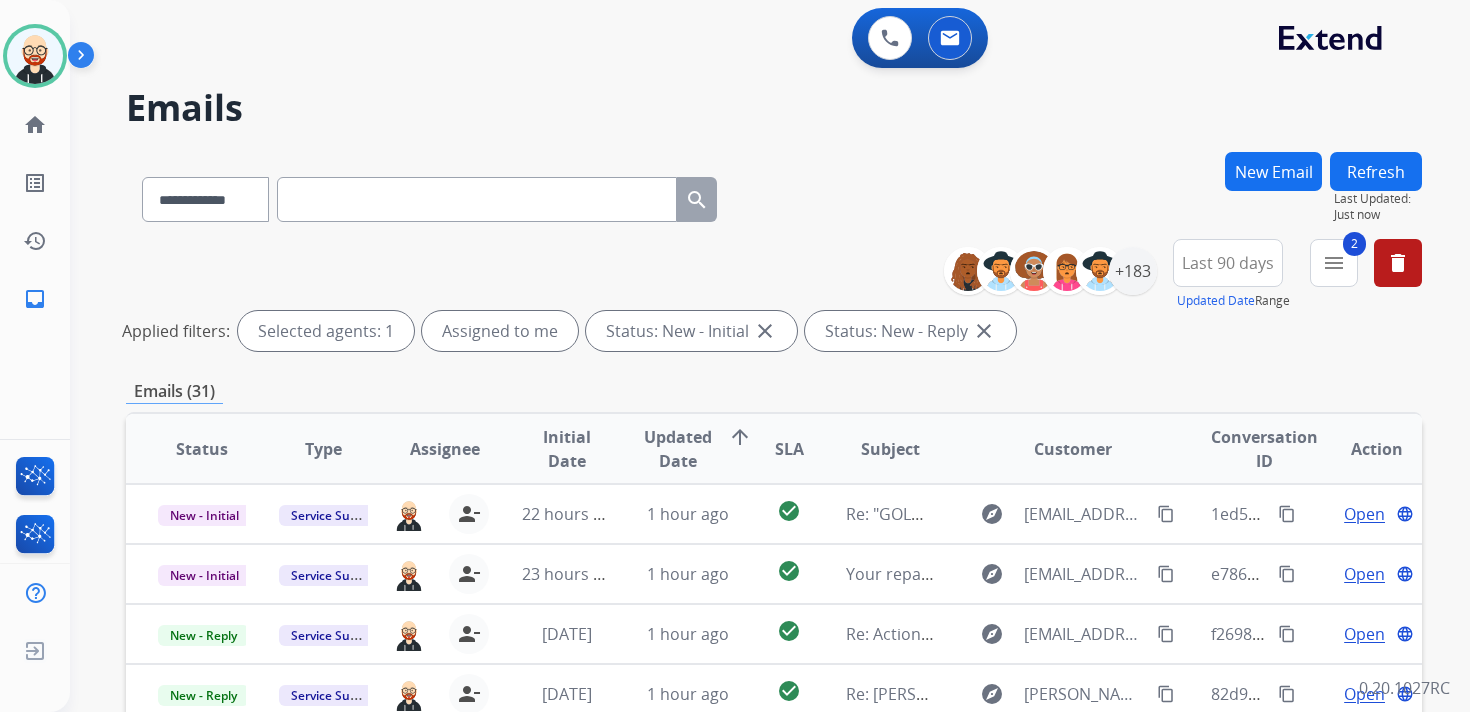 scroll, scrollTop: 2, scrollLeft: 0, axis: vertical 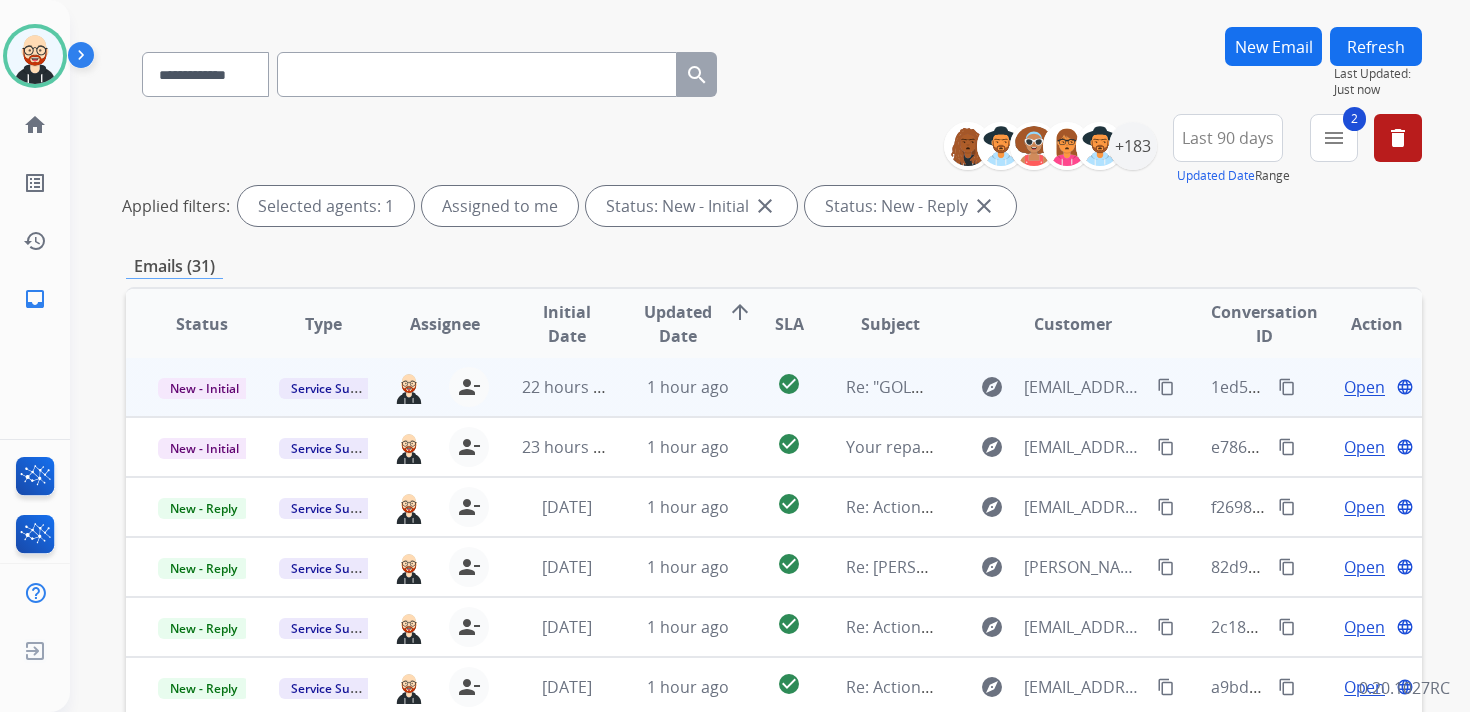 click on "Open" at bounding box center (1364, 387) 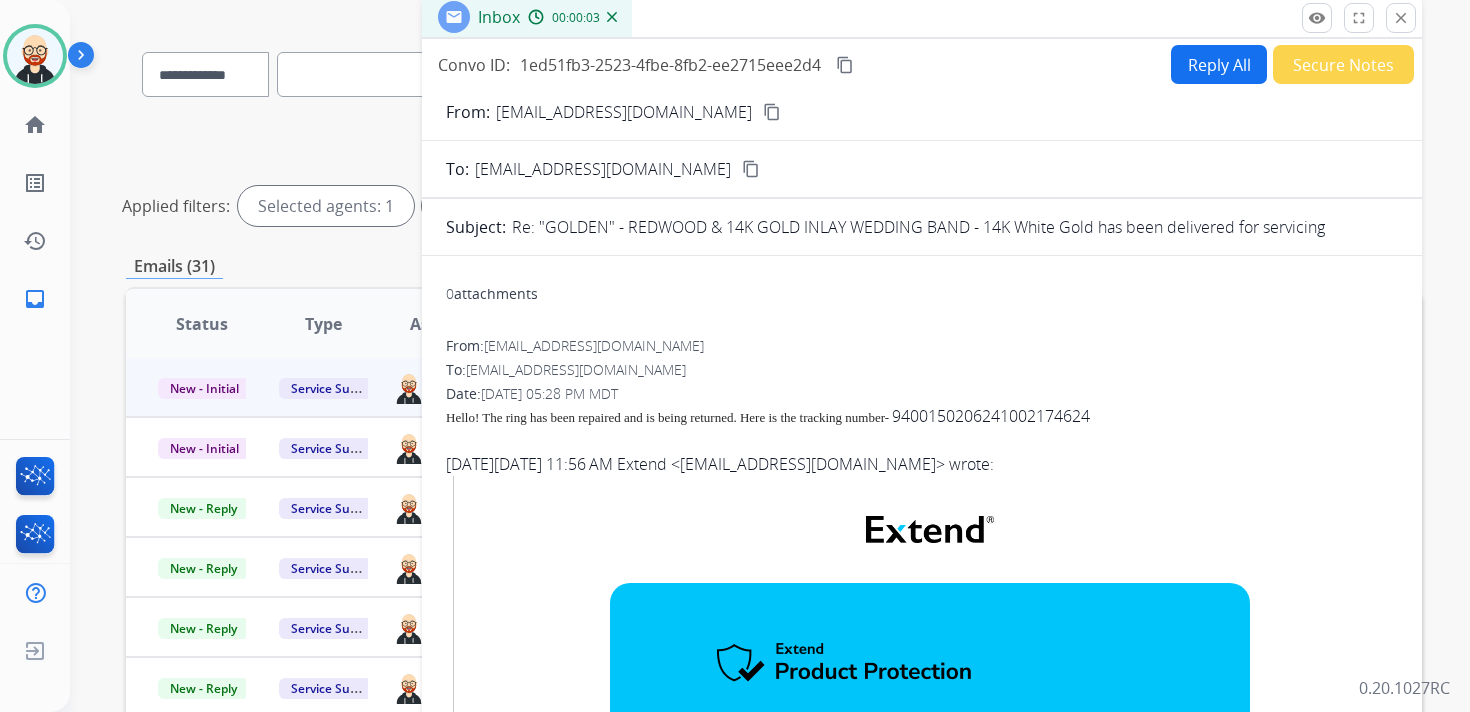 scroll, scrollTop: 0, scrollLeft: 0, axis: both 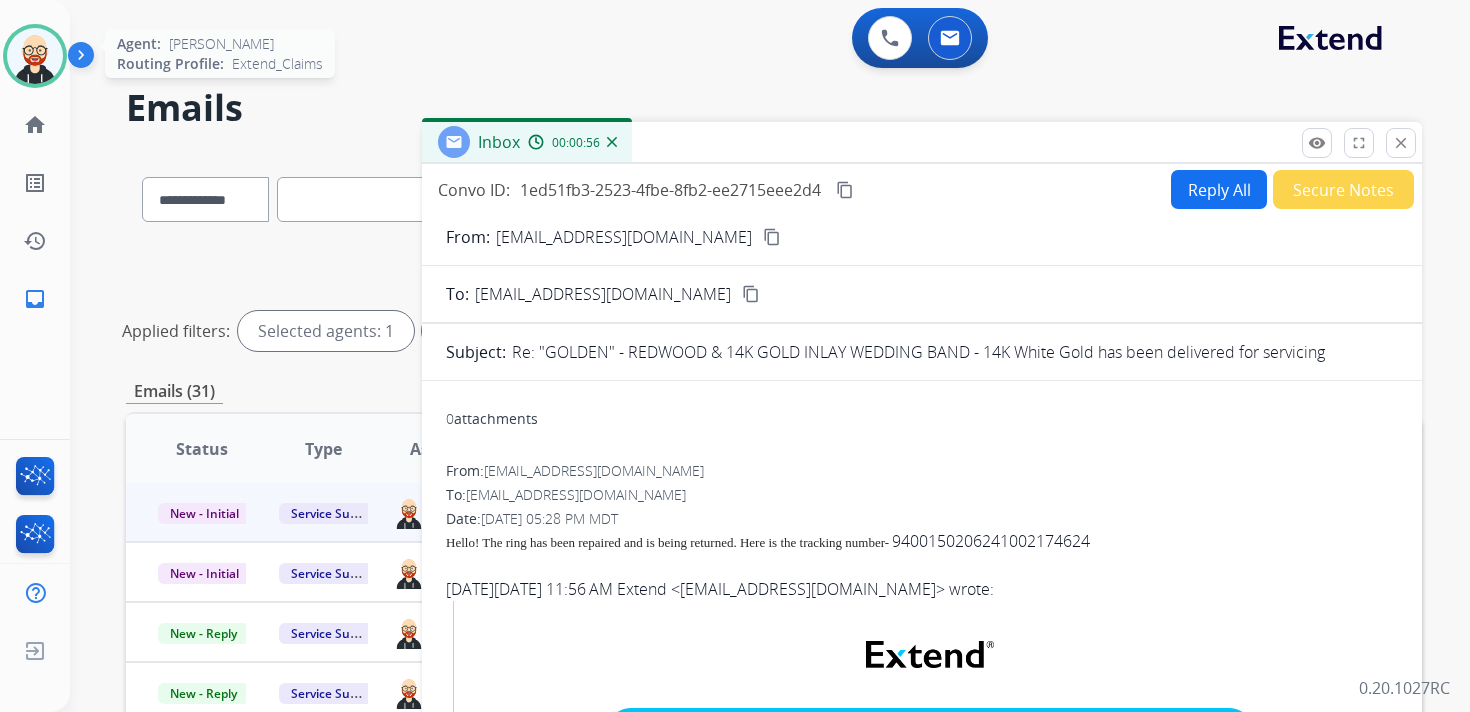 click at bounding box center [35, 56] 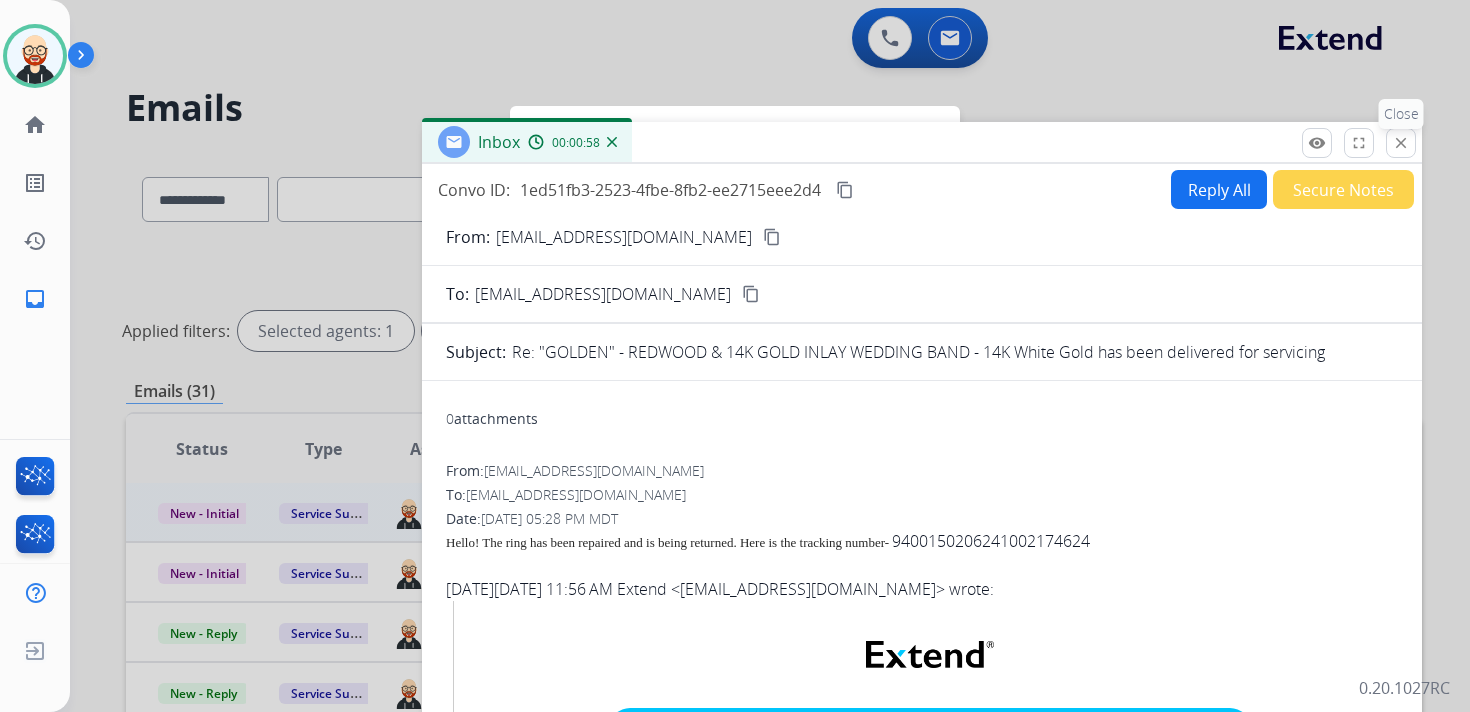 click on "close" at bounding box center [1401, 143] 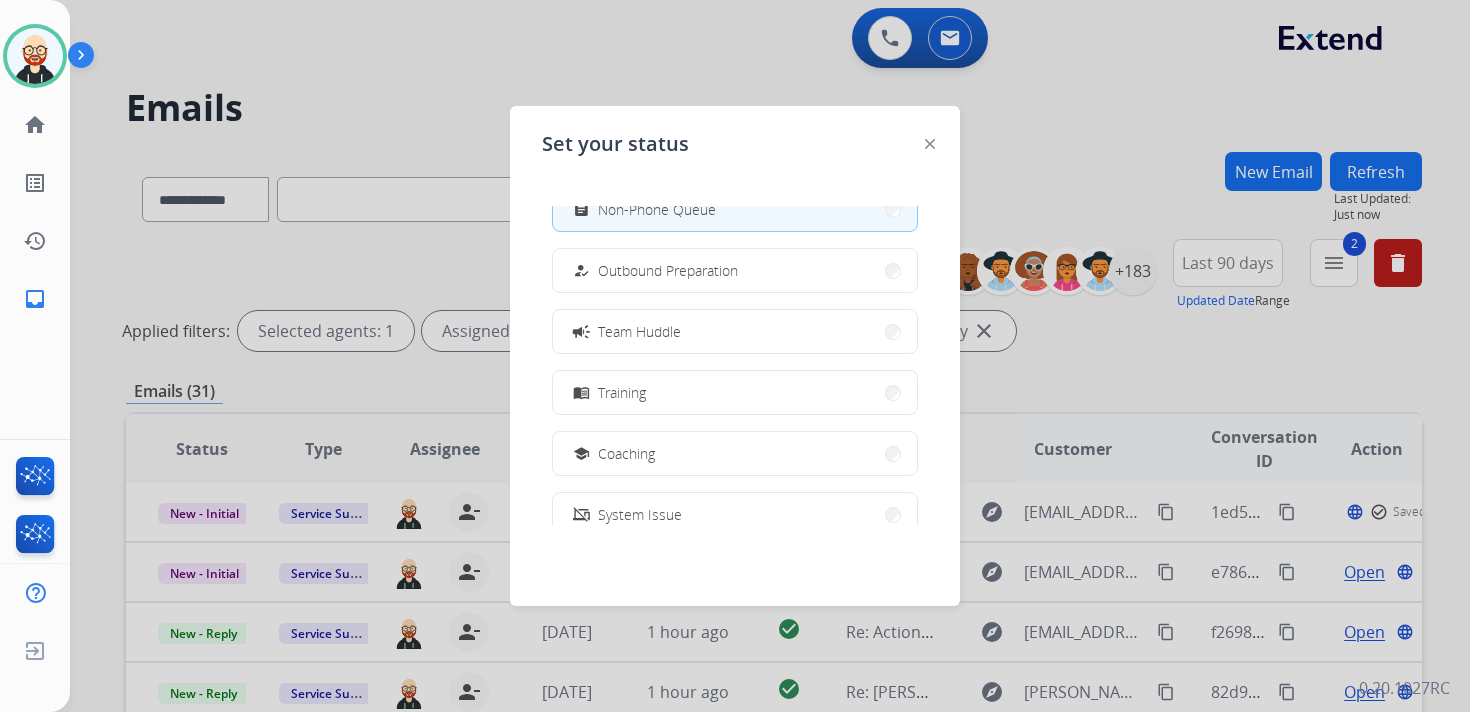 scroll, scrollTop: 377, scrollLeft: 0, axis: vertical 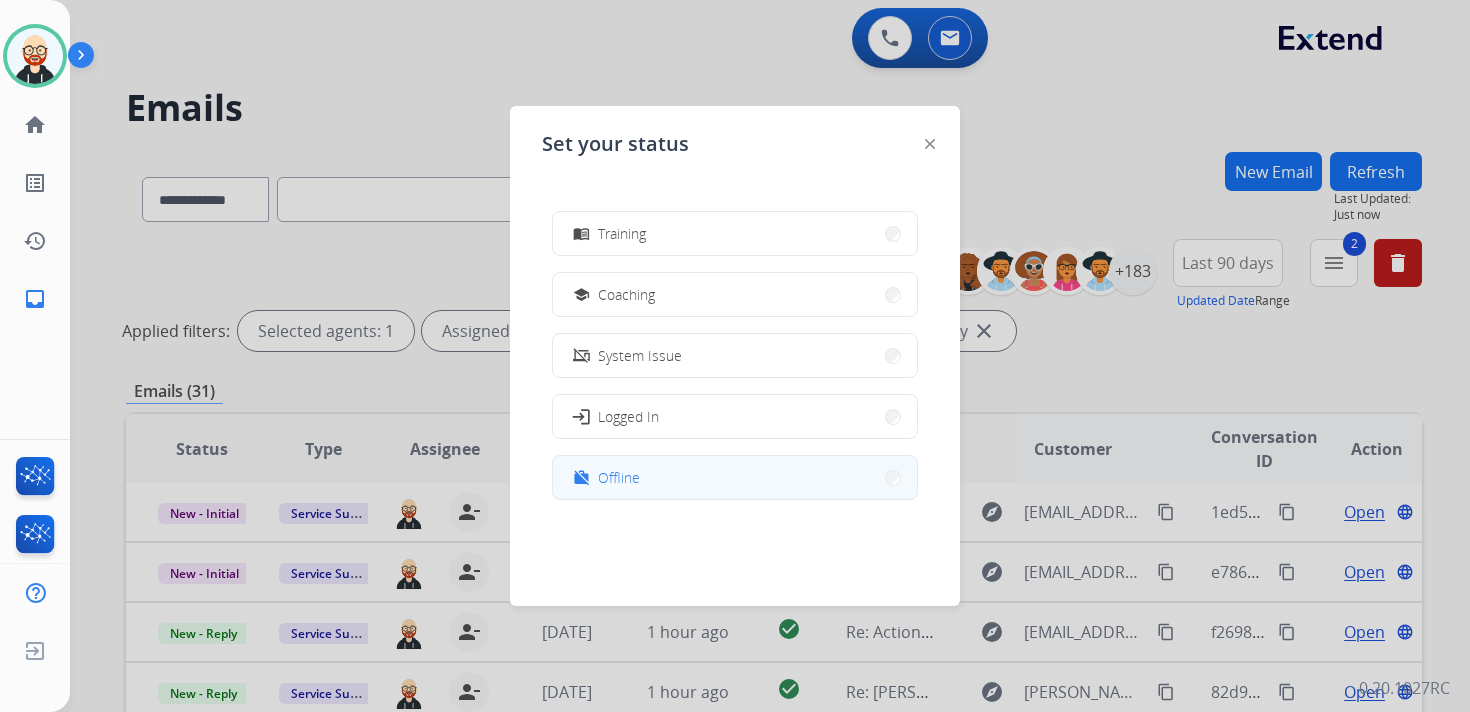 click on "Offline" at bounding box center [619, 477] 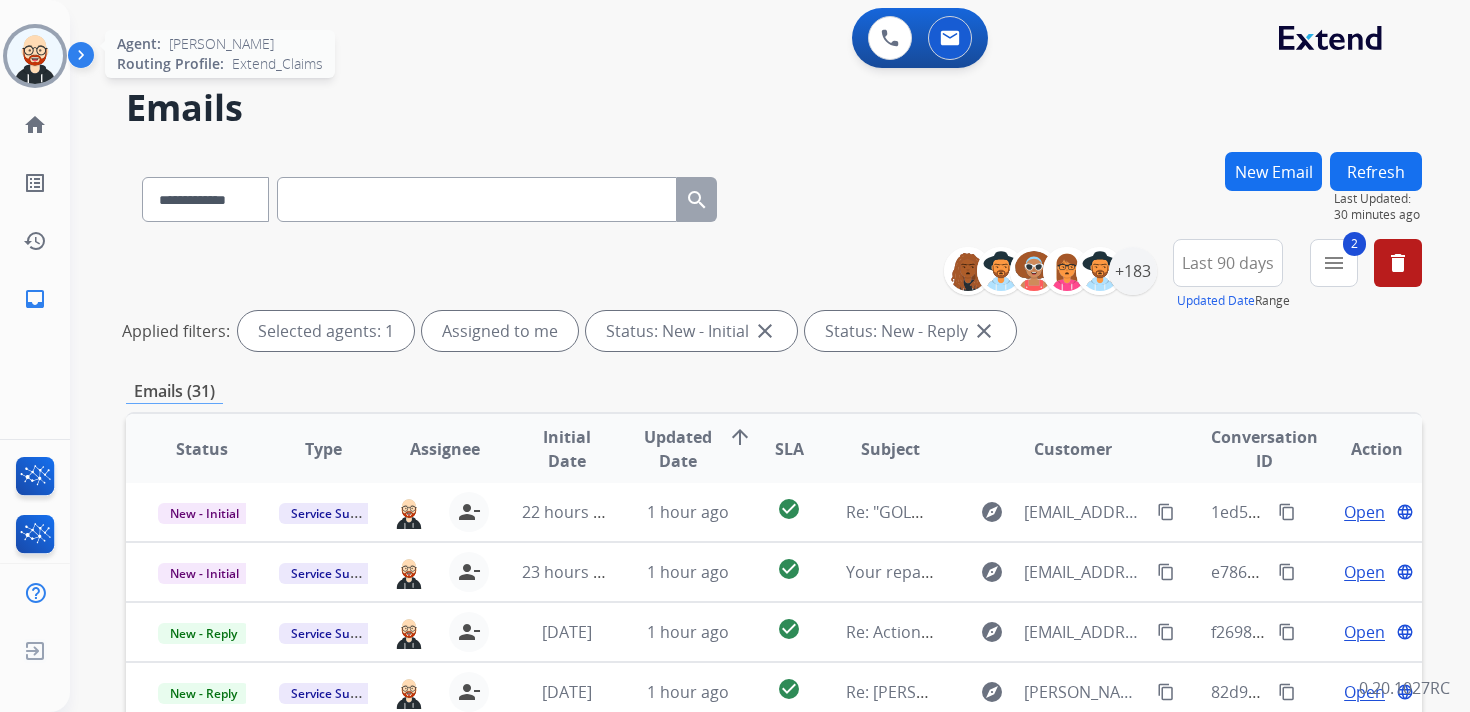 click at bounding box center (35, 56) 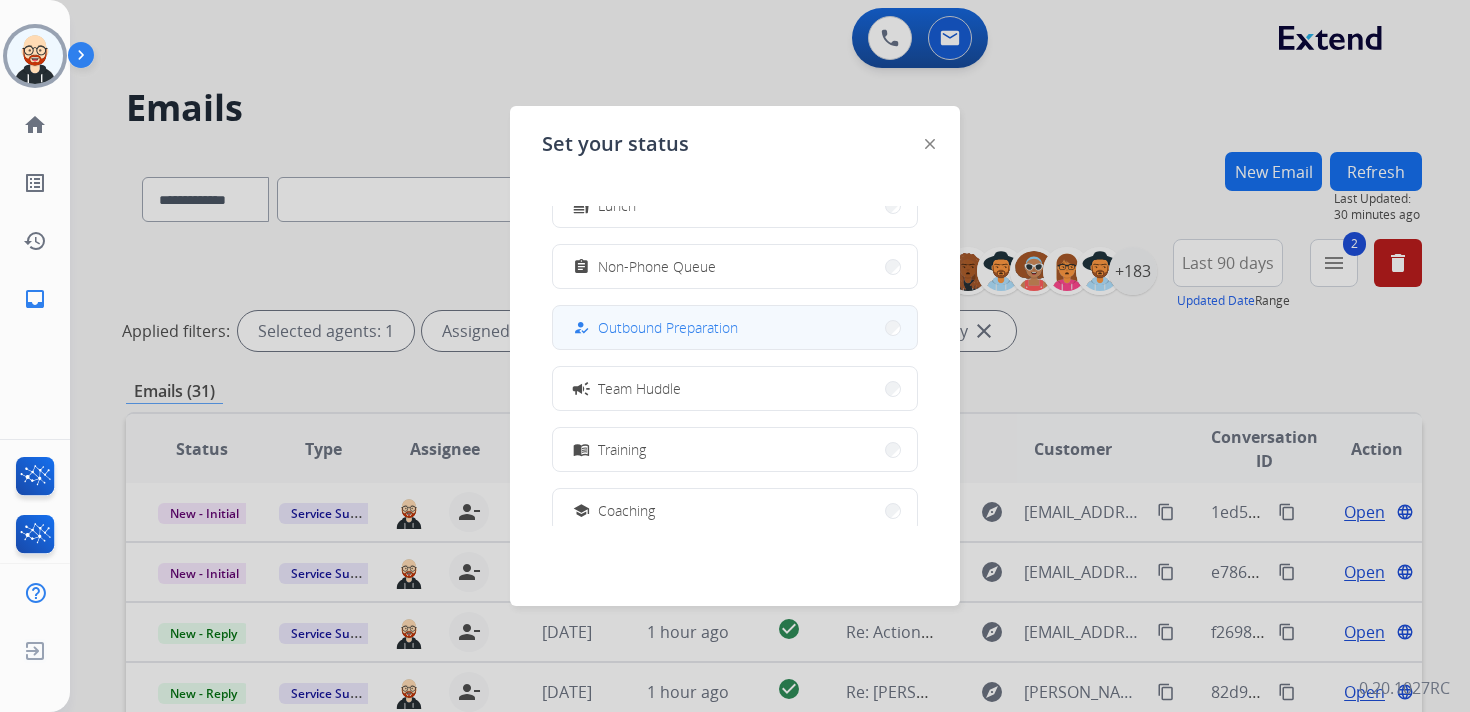 scroll, scrollTop: 156, scrollLeft: 0, axis: vertical 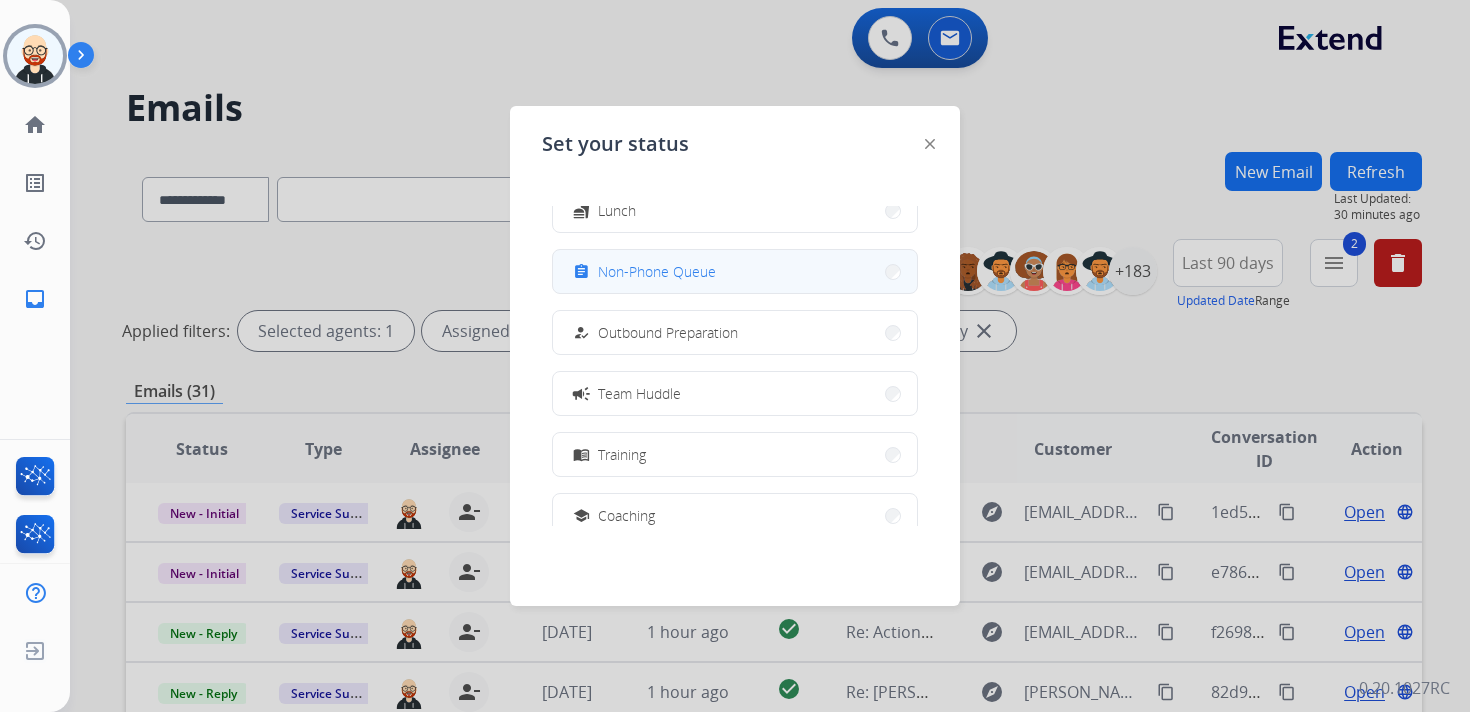 click on "Non-Phone Queue" at bounding box center [657, 271] 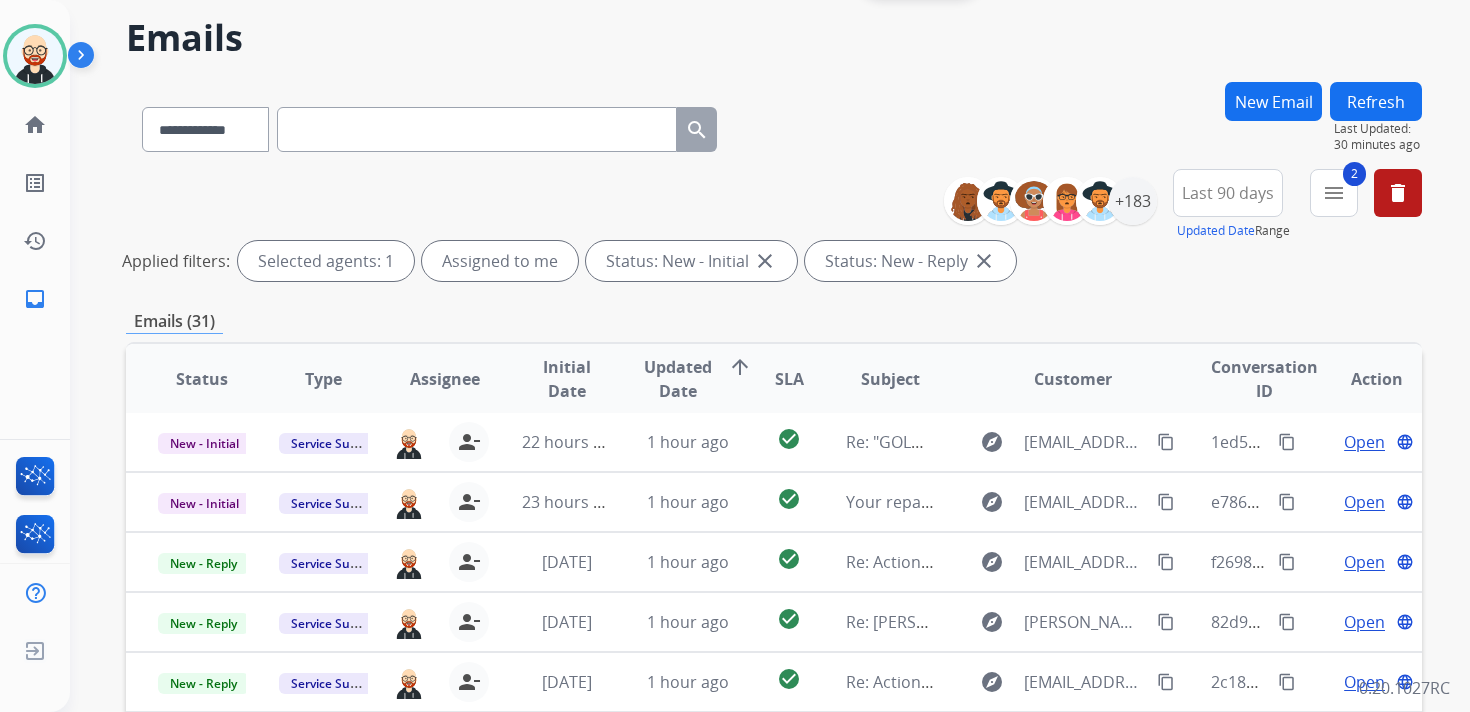 scroll, scrollTop: 71, scrollLeft: 0, axis: vertical 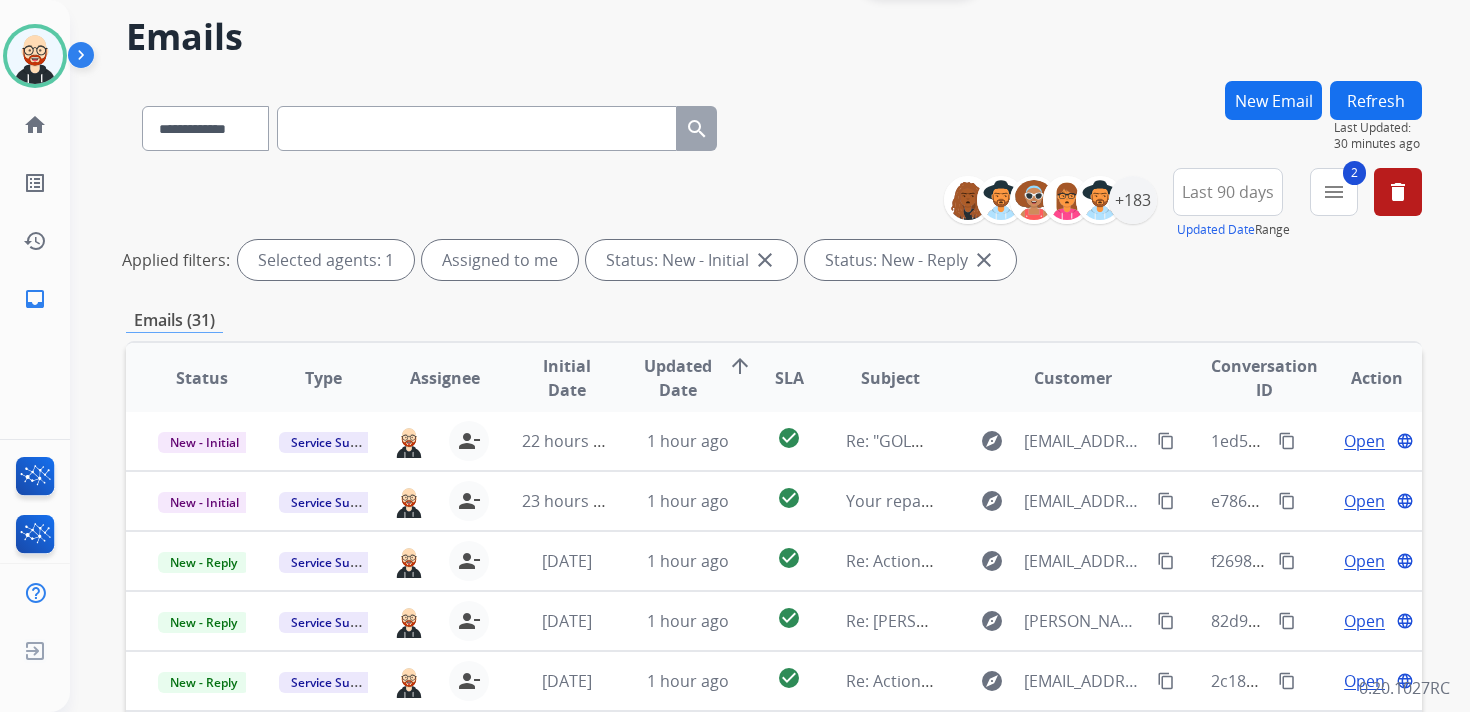 click on "Refresh" at bounding box center (1376, 100) 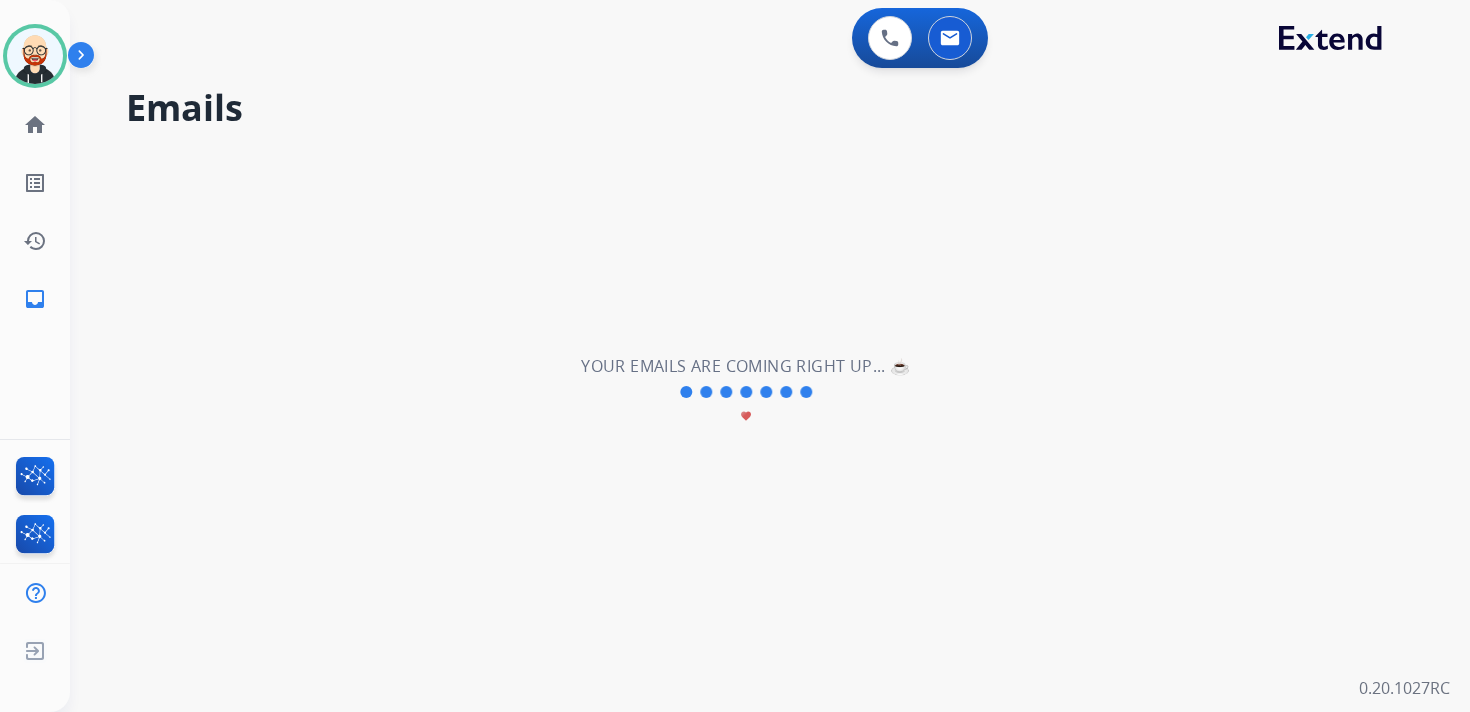 scroll, scrollTop: 0, scrollLeft: 0, axis: both 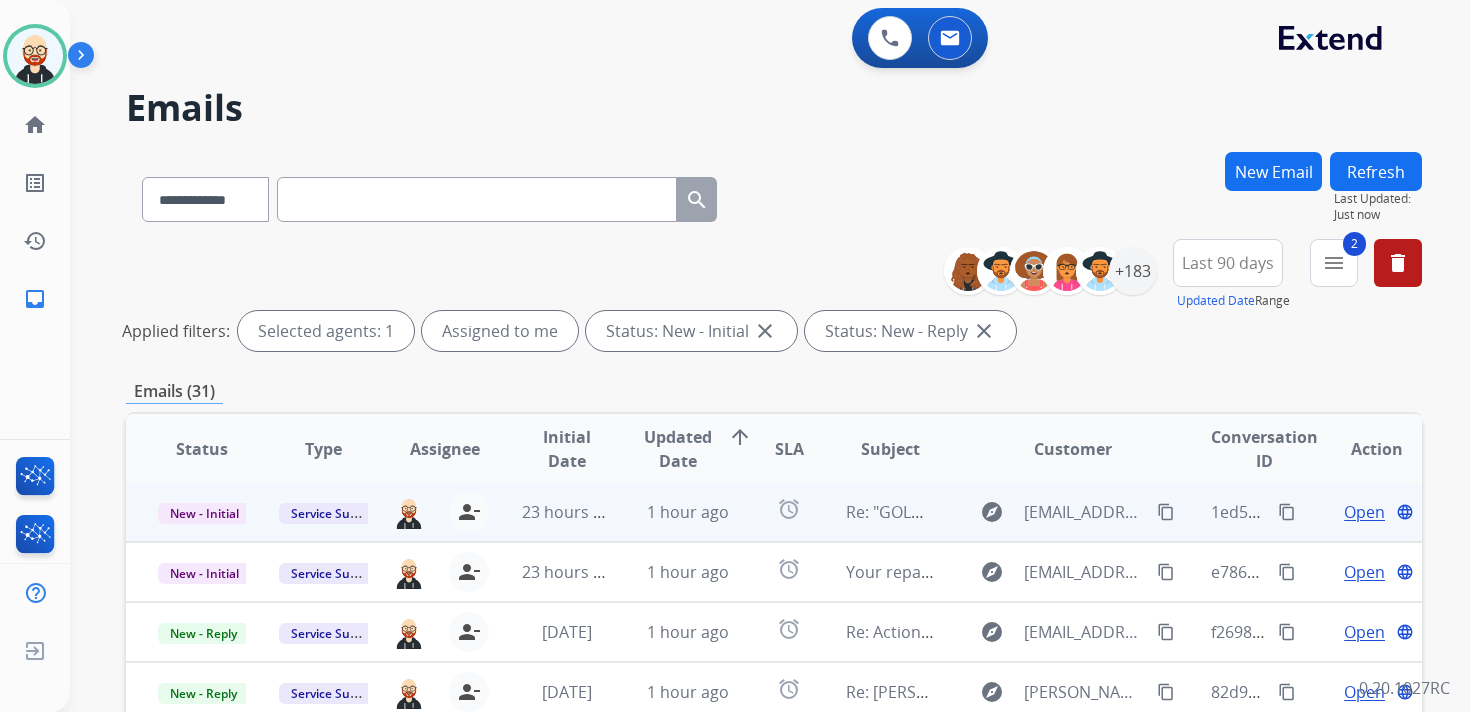 click on "Open" at bounding box center (1364, 512) 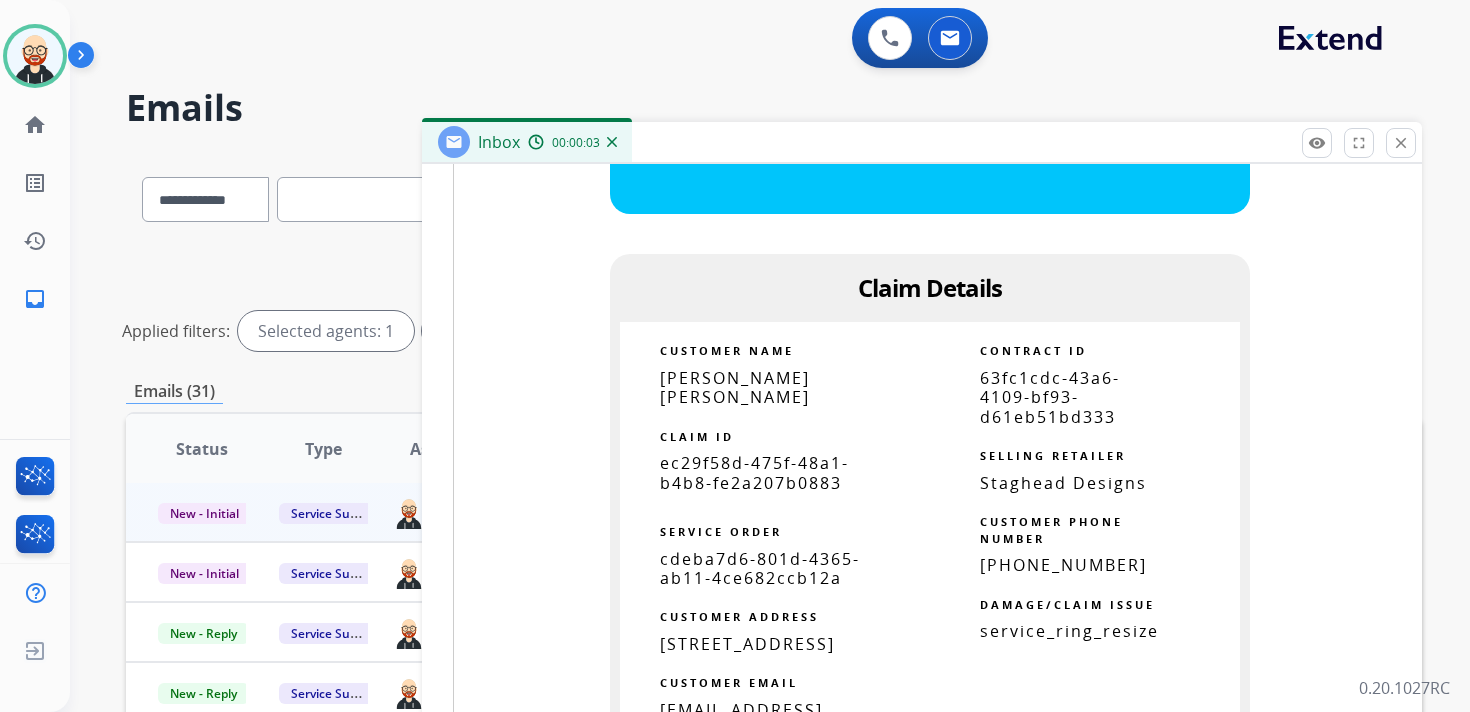 scroll, scrollTop: 1117, scrollLeft: 0, axis: vertical 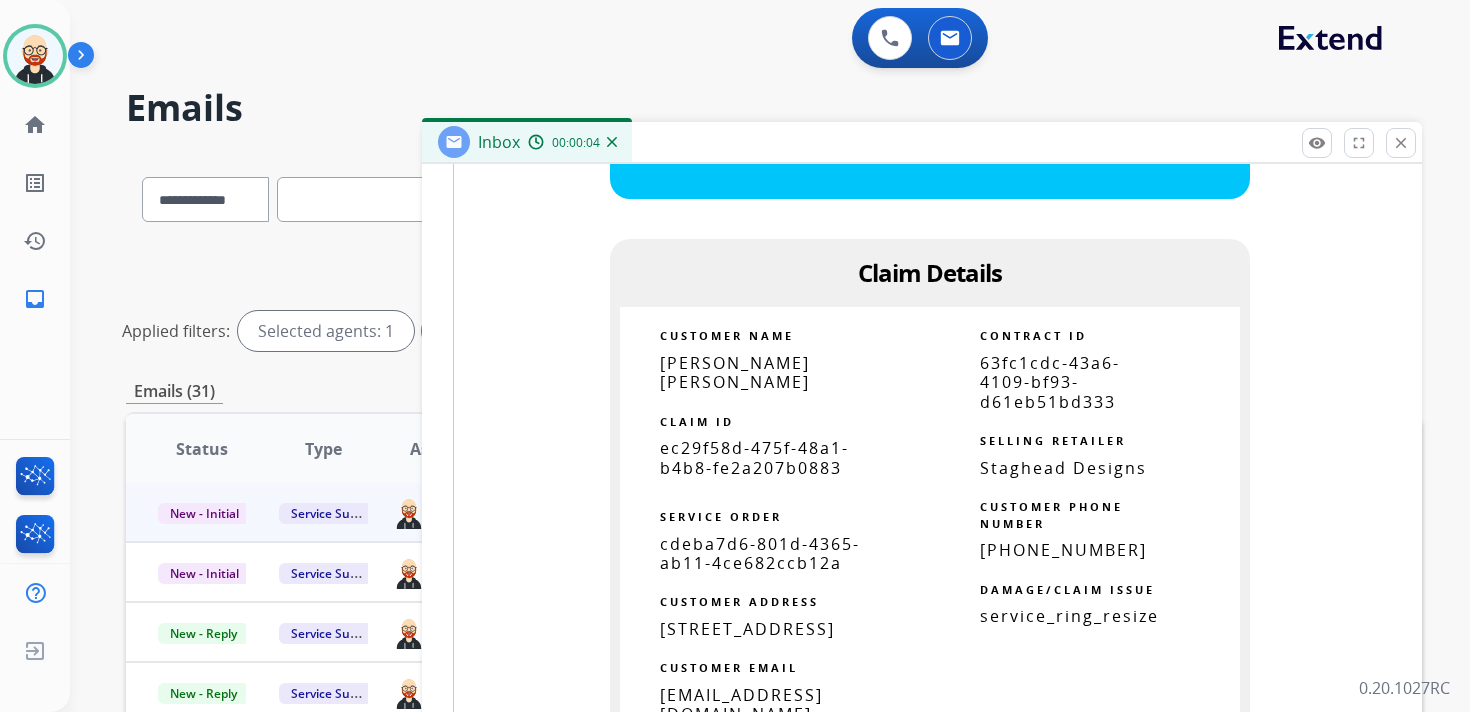 click on "ec29f58d-475f-48a1-b4b8-fe2a207b0883" at bounding box center (754, 457) 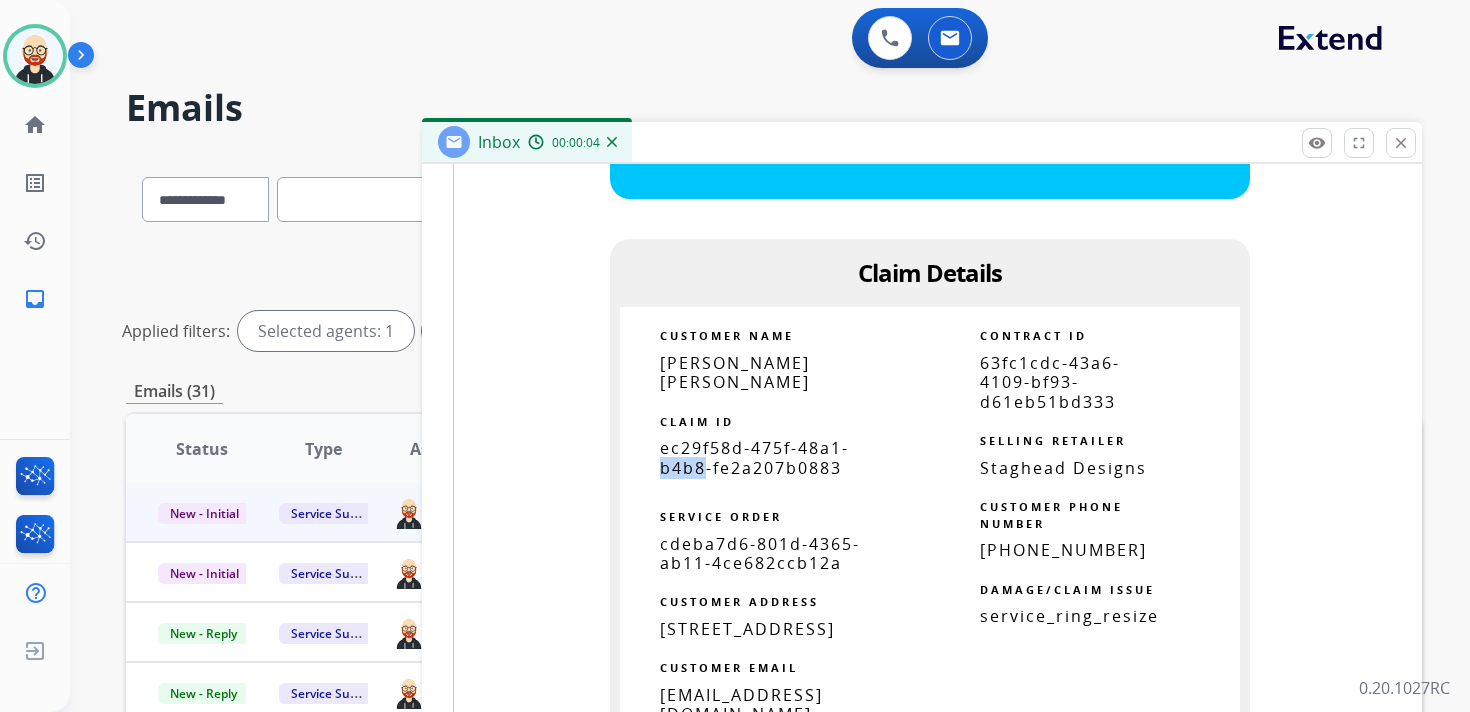 click on "ec29f58d-475f-48a1-b4b8-fe2a207b0883" at bounding box center (754, 457) 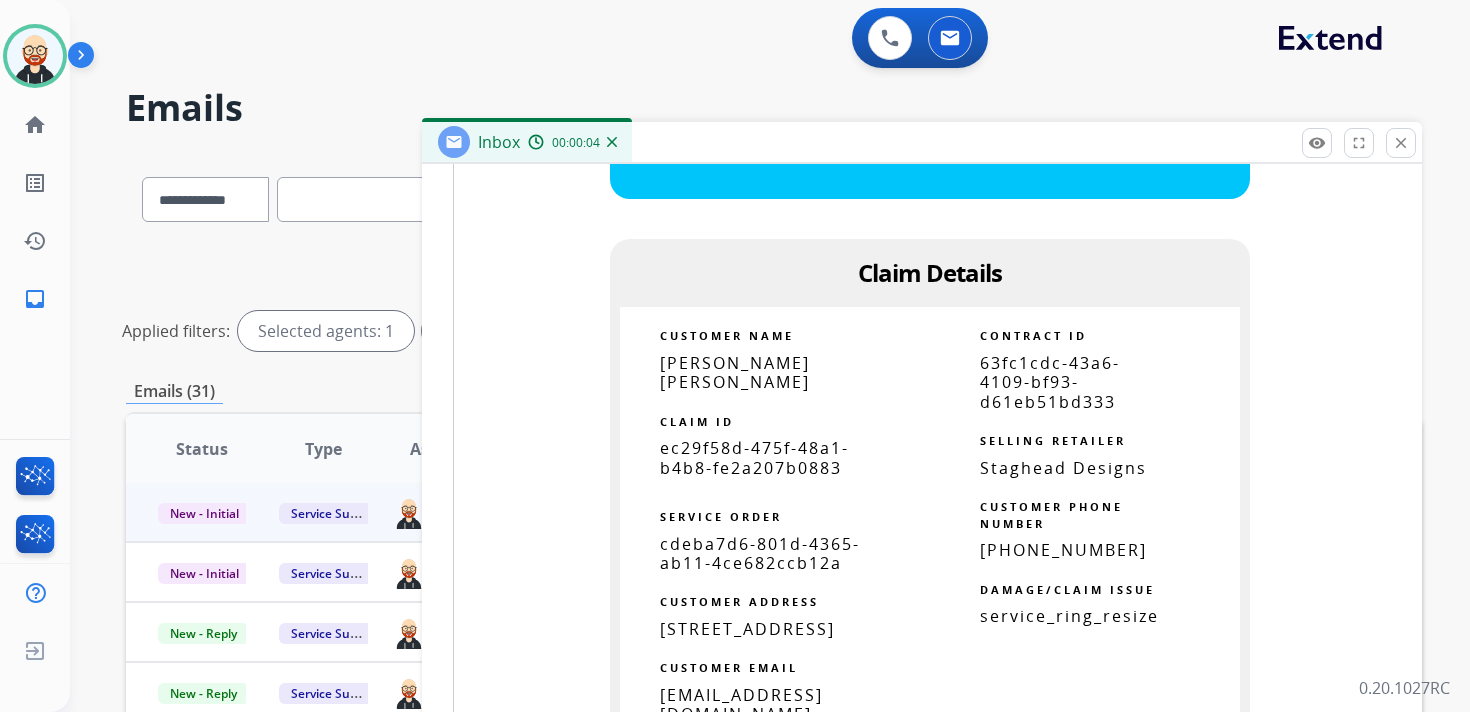 click on "ec29f58d-475f-48a1-b4b8-fe2a207b0883" at bounding box center (754, 457) 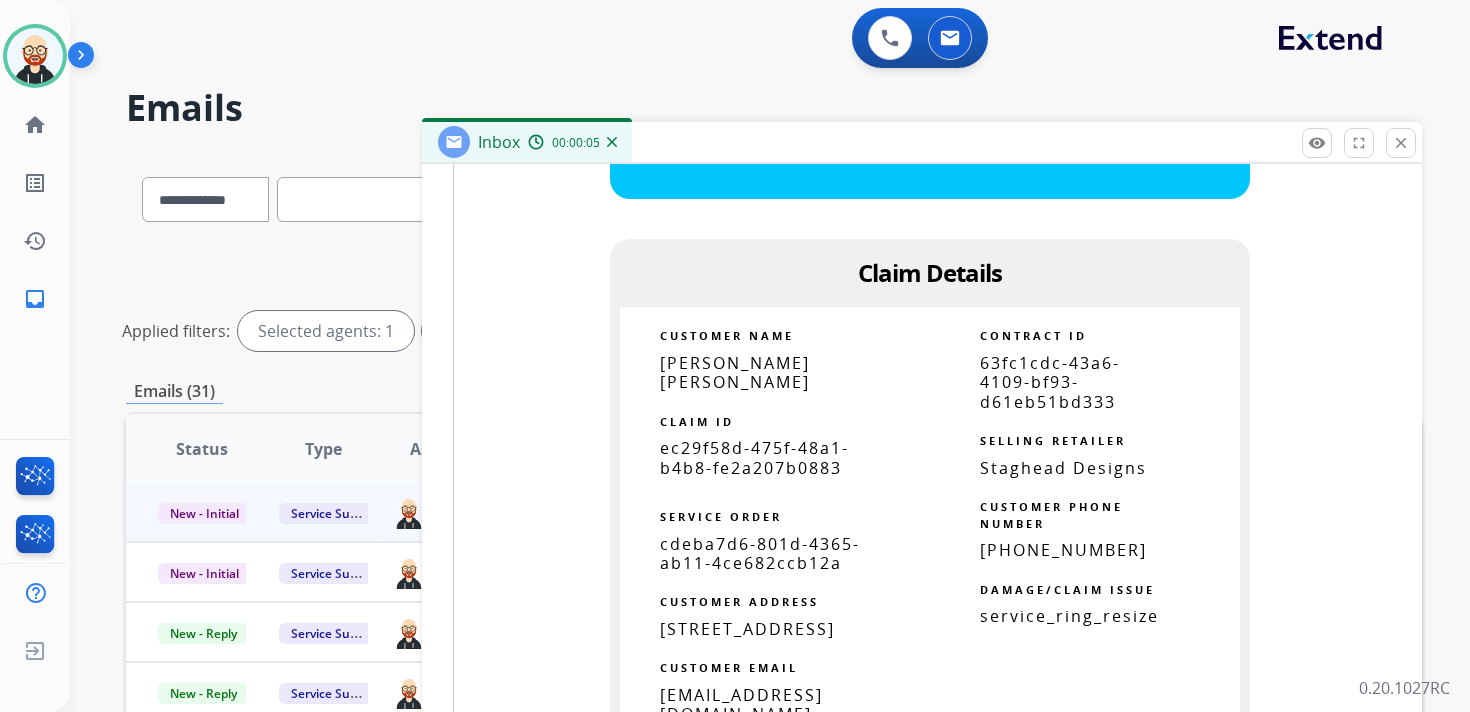 copy 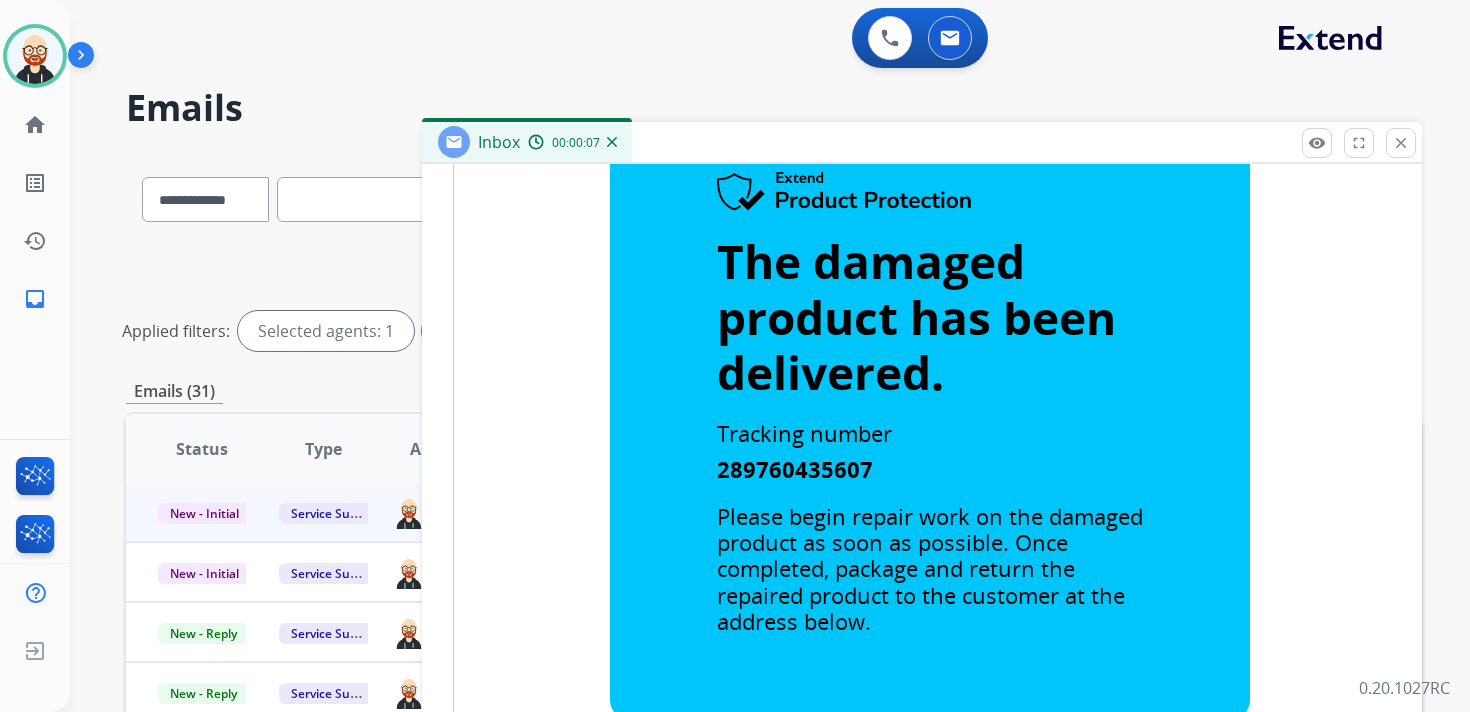 scroll, scrollTop: 0, scrollLeft: 0, axis: both 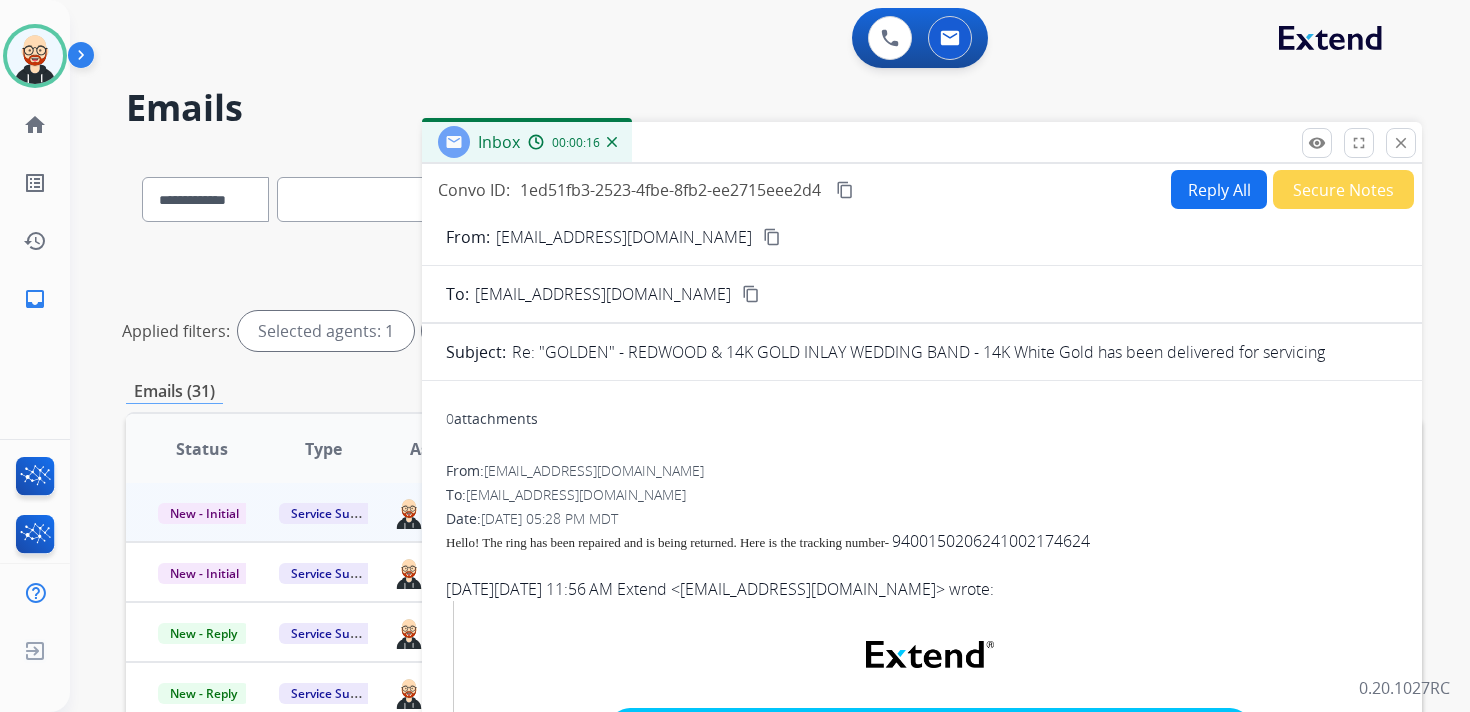 click on "content_copy" at bounding box center [845, 190] 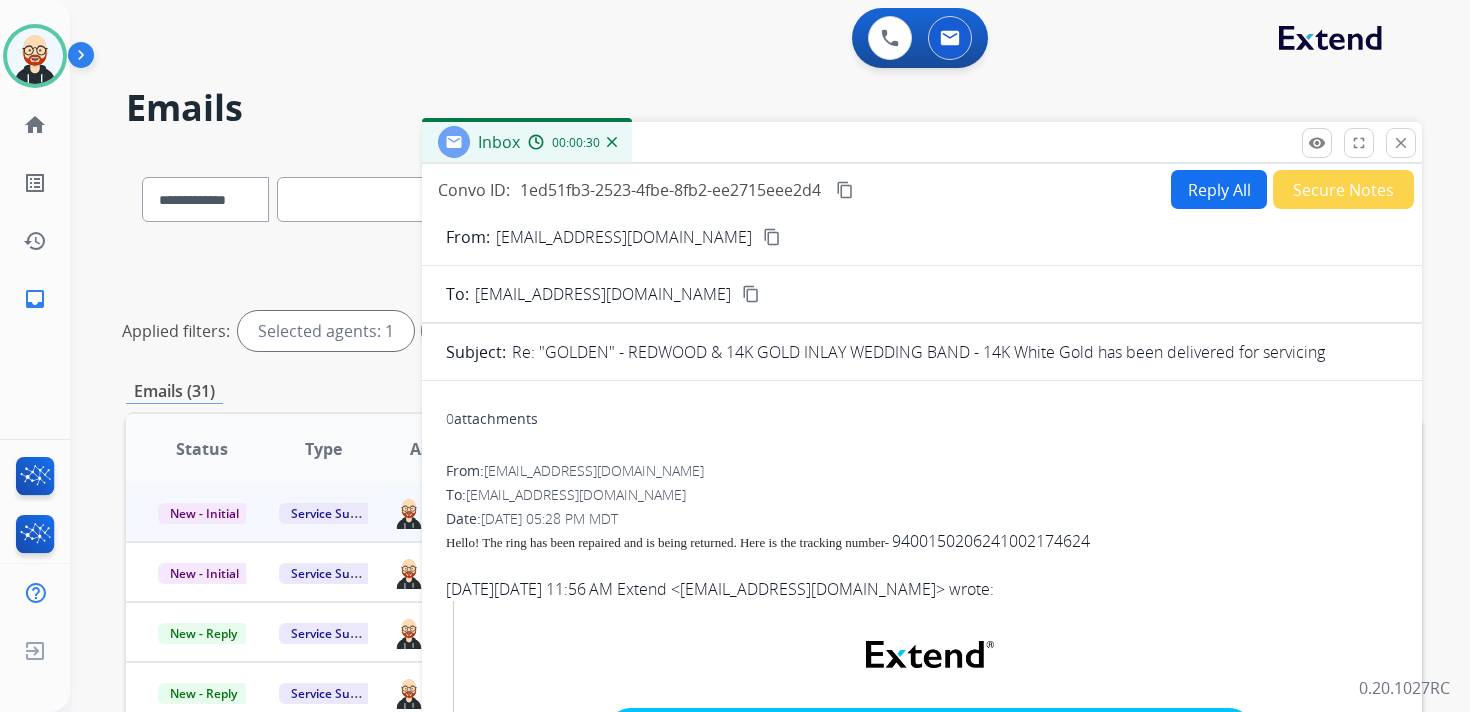 click on "Hello! The ring has been repaired and is being returned. Here is the tracking number-" at bounding box center [667, 542] 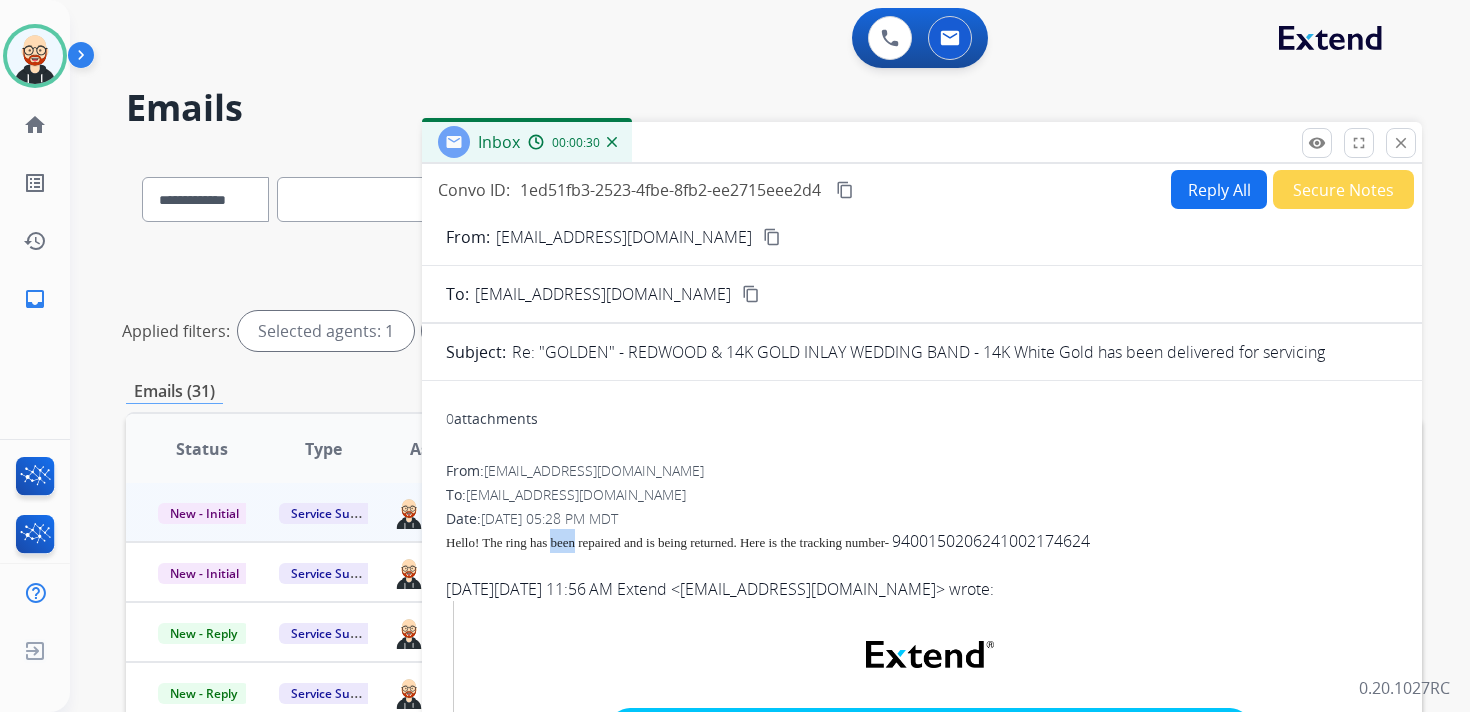 click on "Hello! The ring has been repaired and is being returned. Here is the tracking number-" at bounding box center (667, 542) 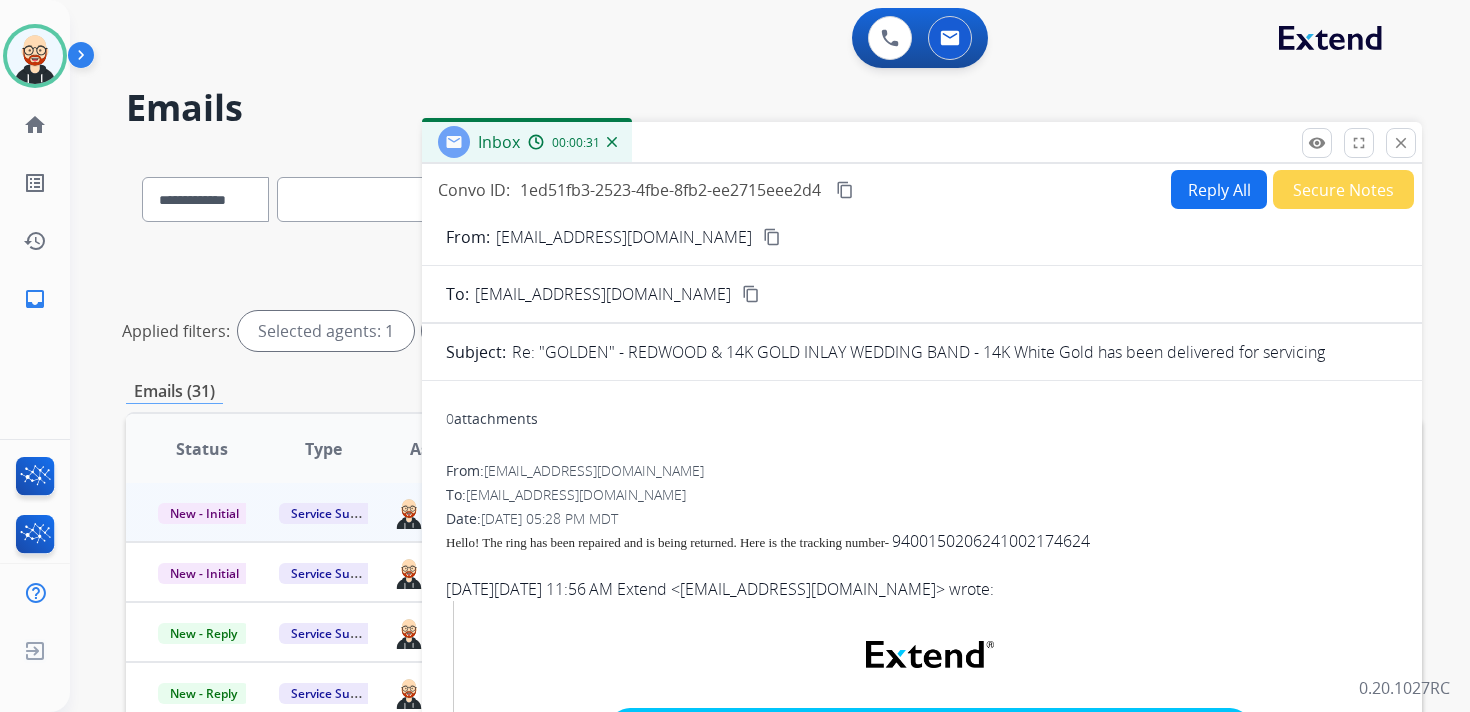 click on "Hello! The ring has been repaired and is being returned. Here is the tracking number-" at bounding box center (667, 542) 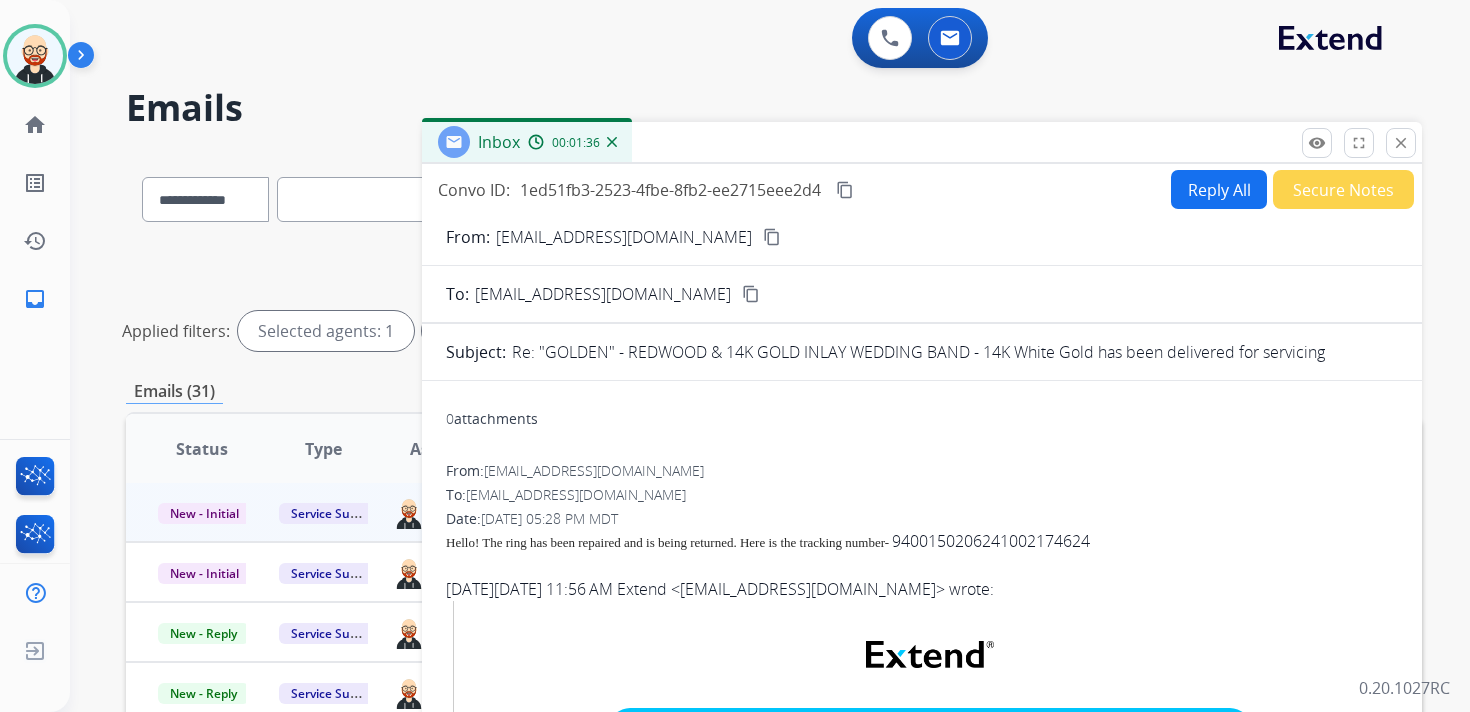 click on "Reply All" at bounding box center (1219, 189) 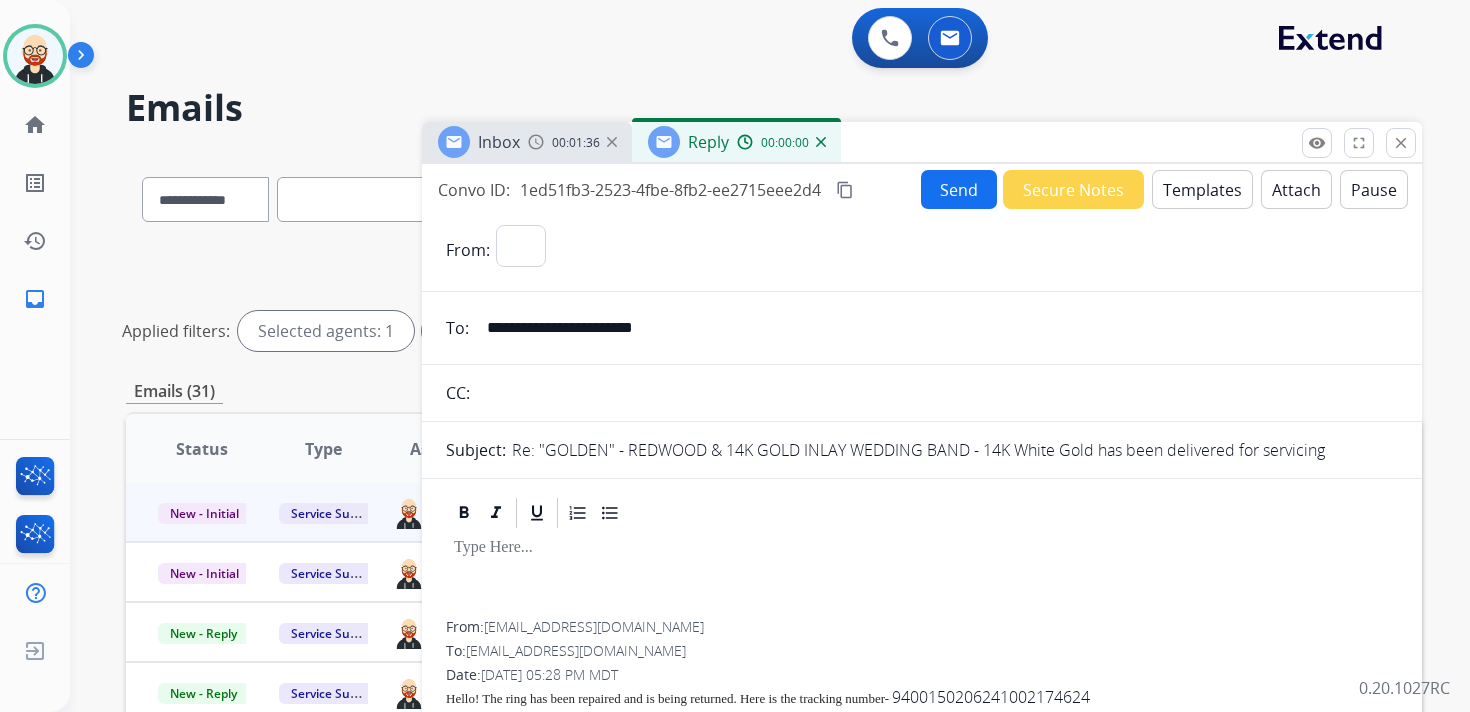 select on "**********" 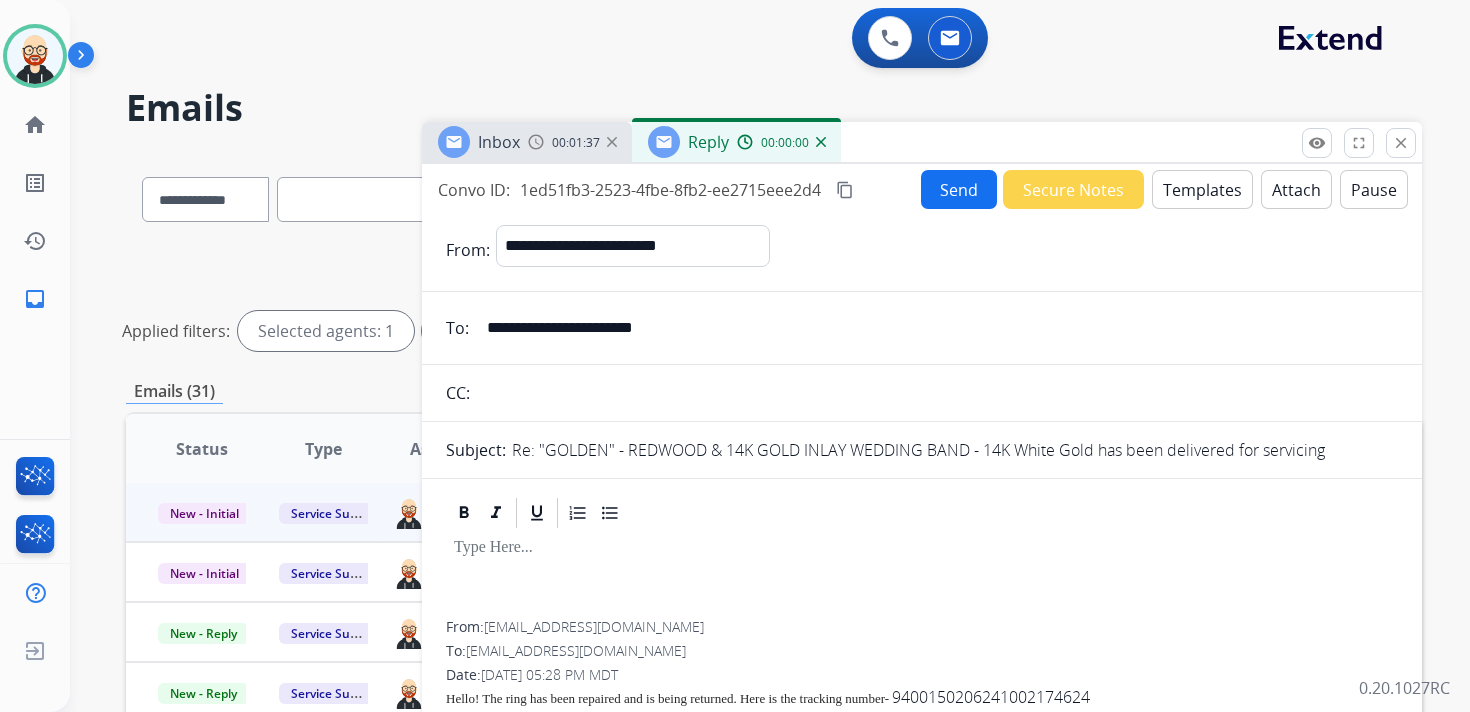 click at bounding box center (922, 576) 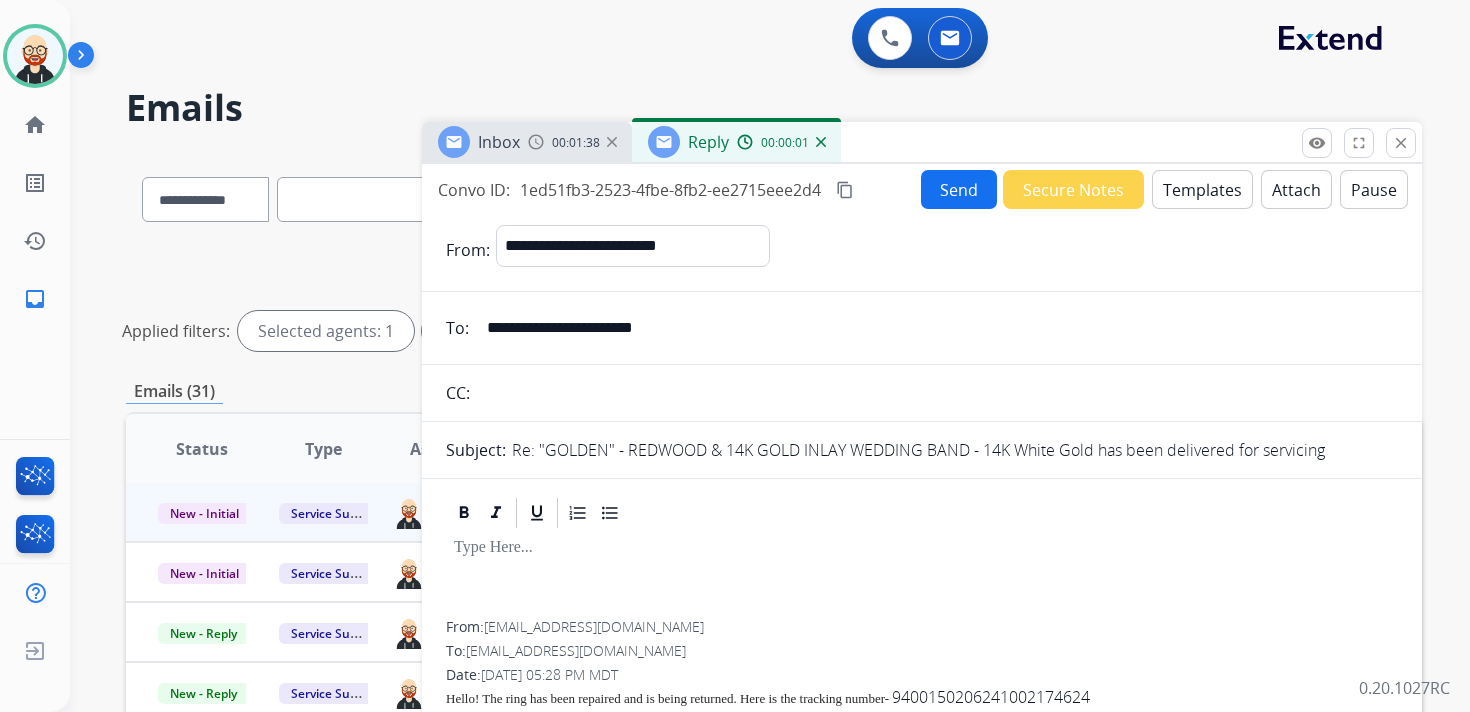 type 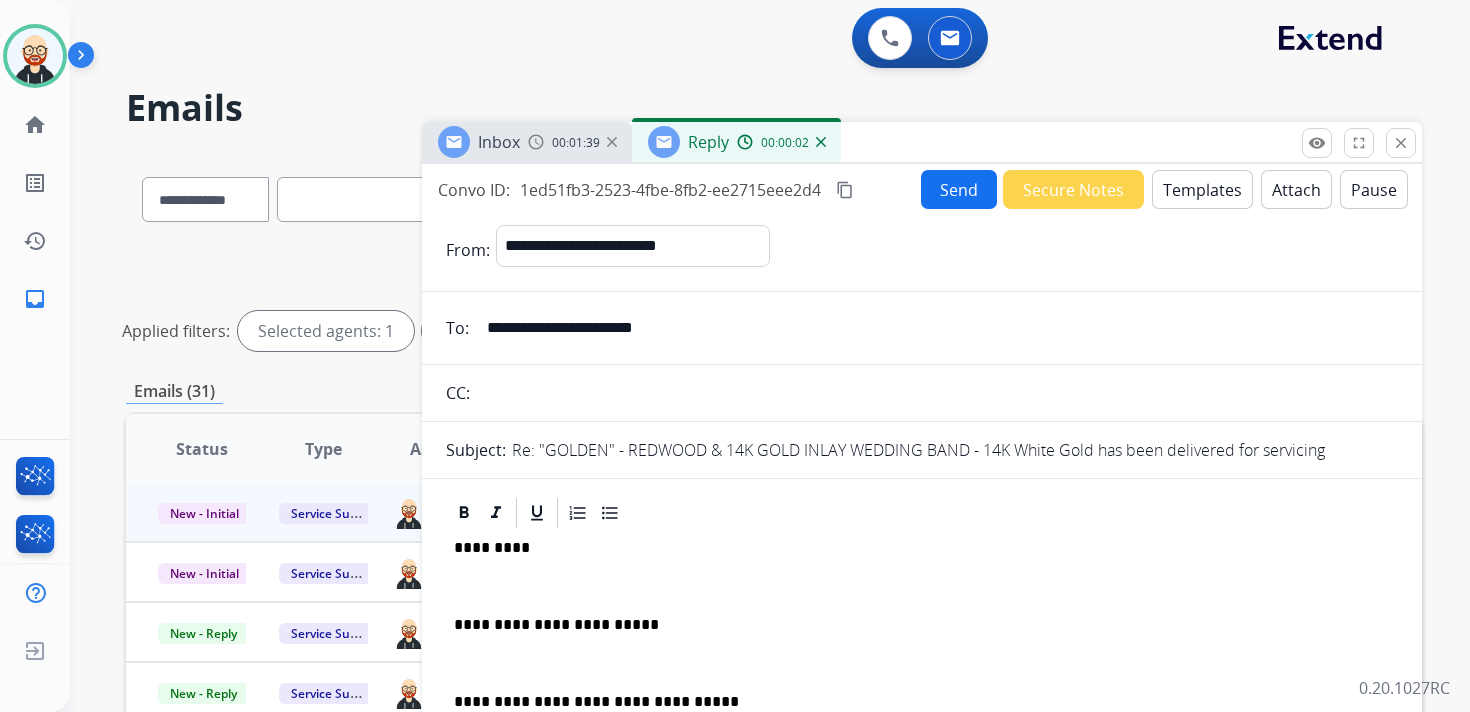 scroll, scrollTop: 5, scrollLeft: 0, axis: vertical 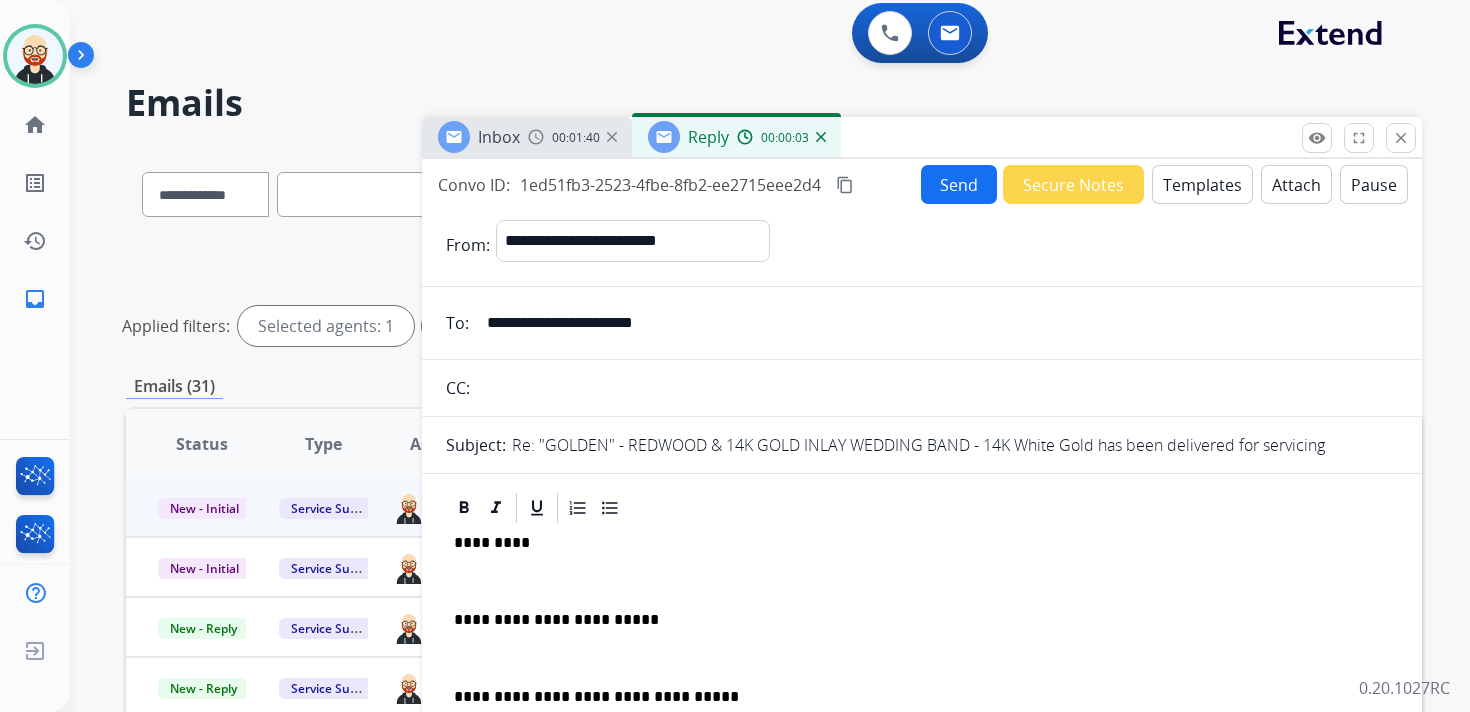 click on "**********" at bounding box center (922, 667) 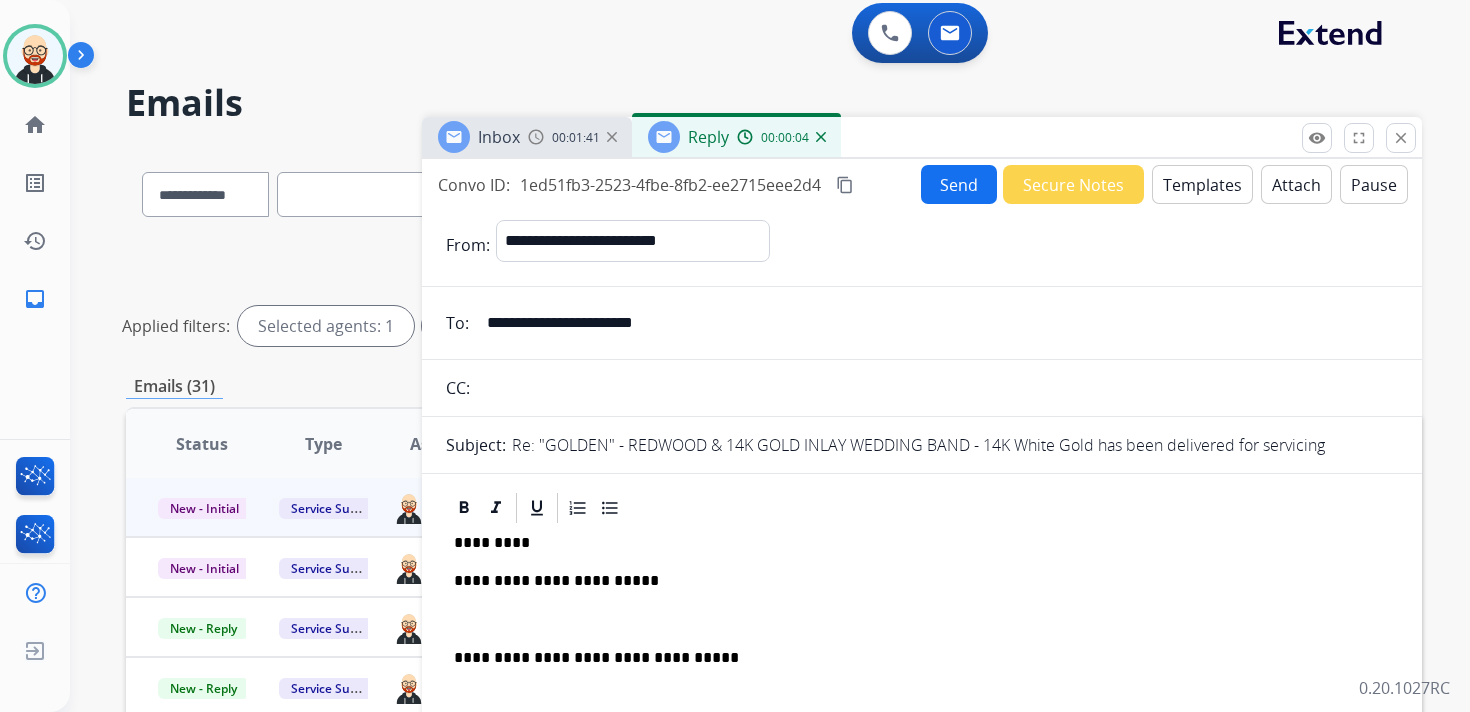click on "**********" at bounding box center [922, 648] 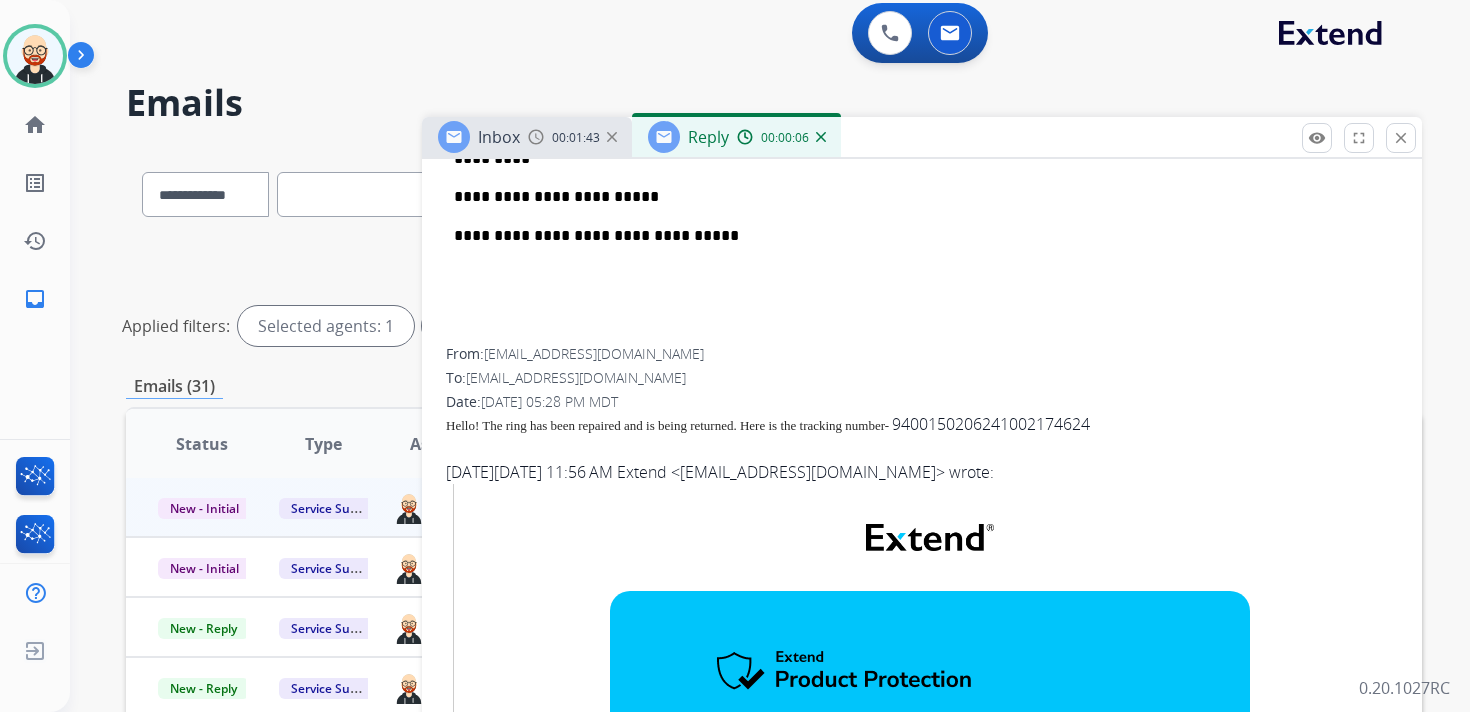 scroll, scrollTop: 0, scrollLeft: 0, axis: both 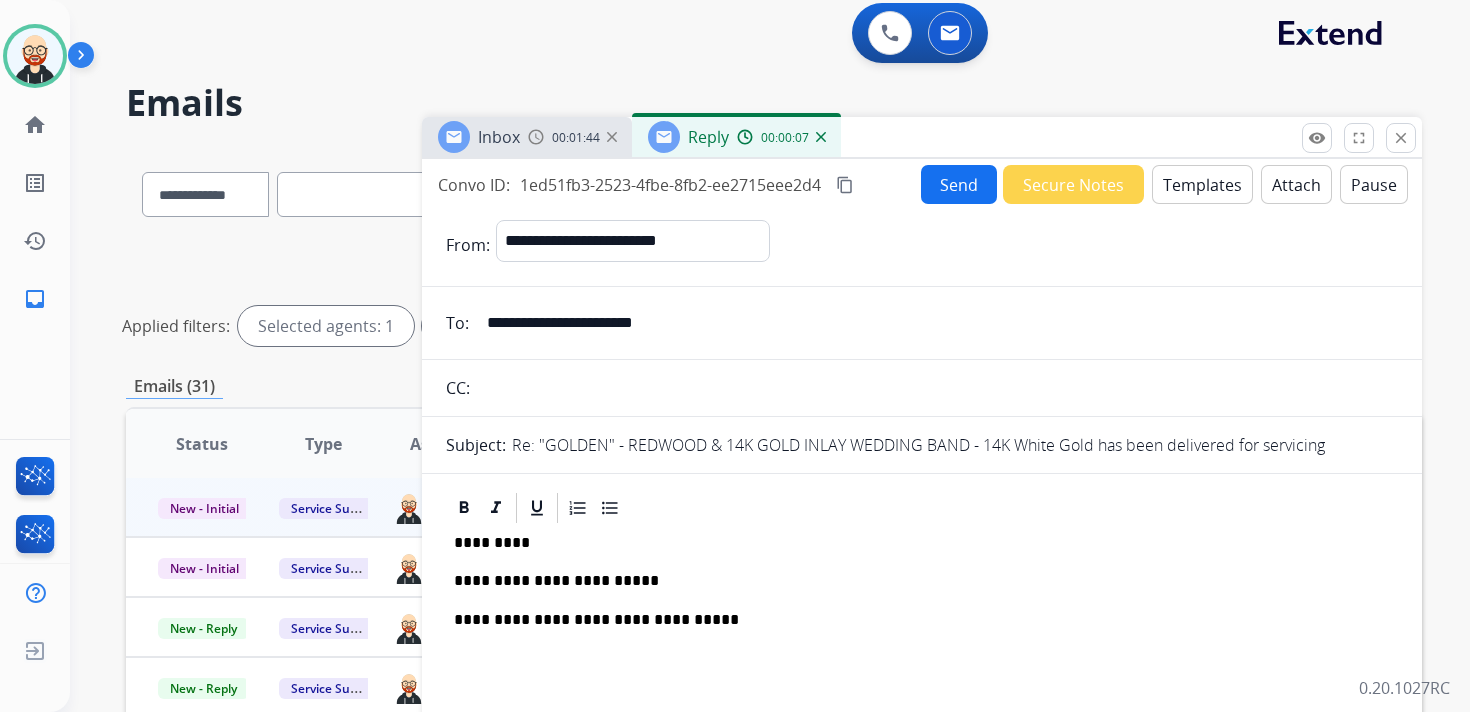 click on "Send" at bounding box center (959, 184) 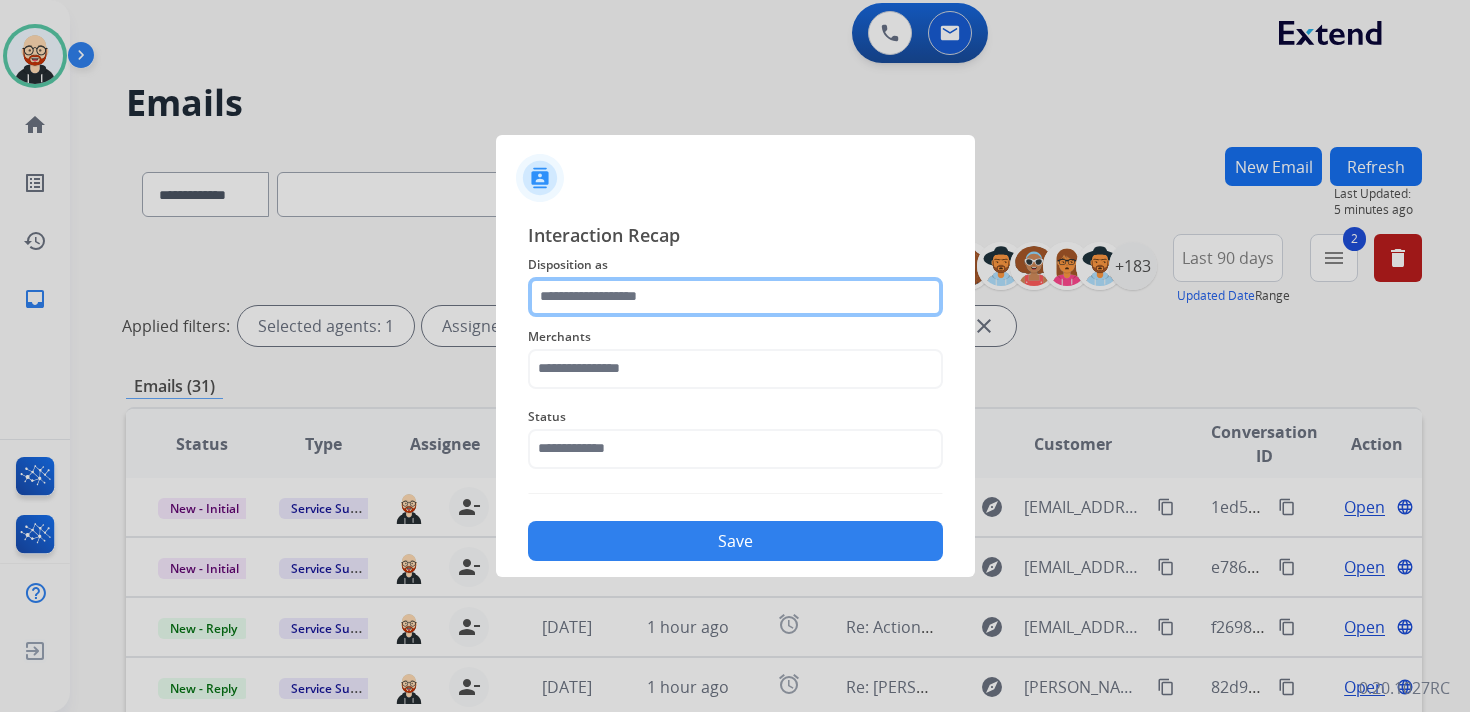 click 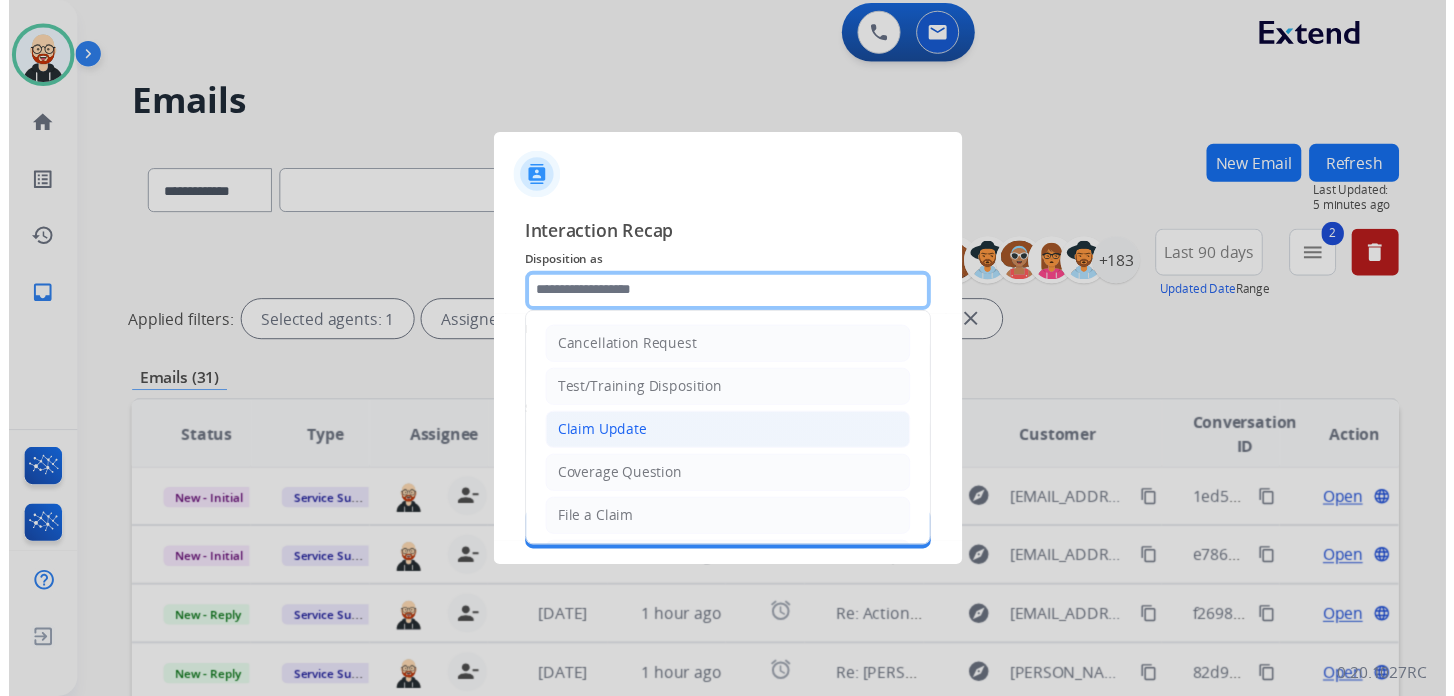 scroll, scrollTop: 300, scrollLeft: 0, axis: vertical 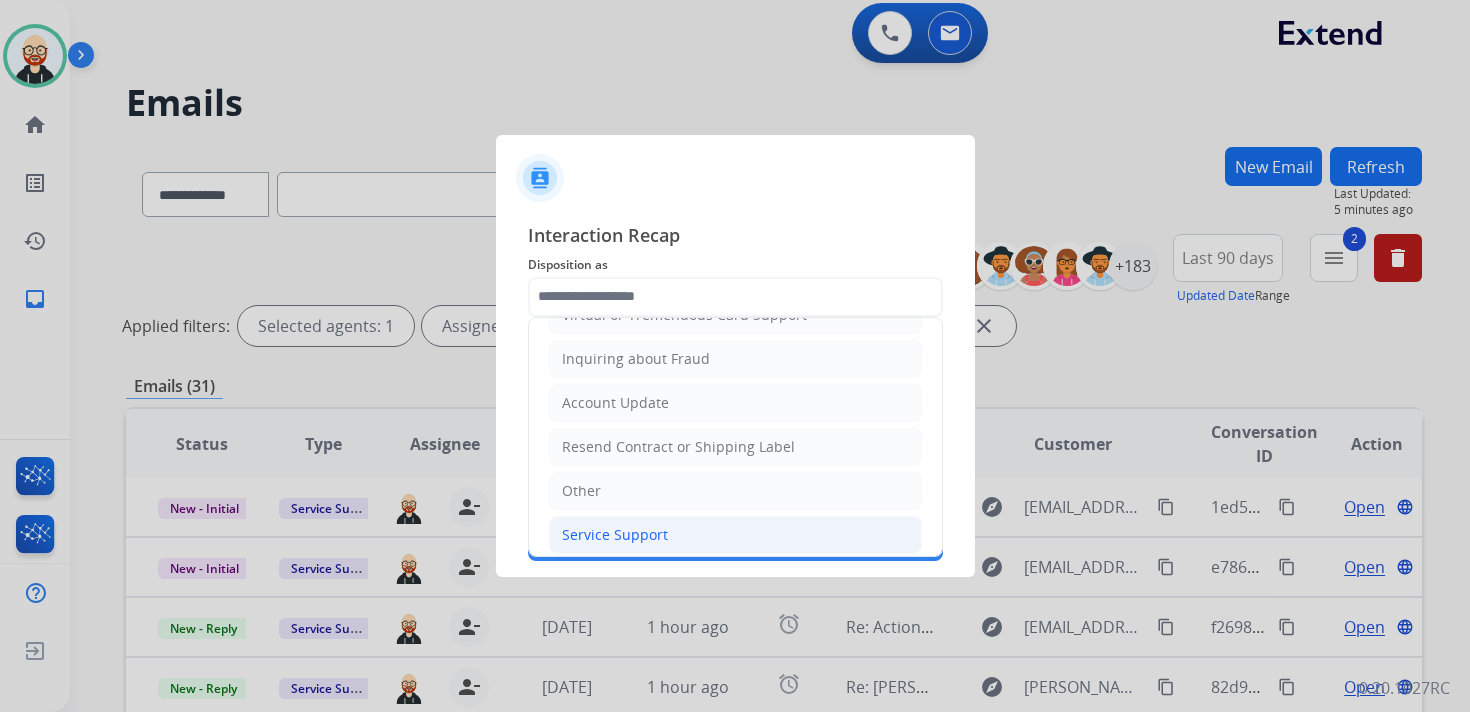 click on "Service Support" 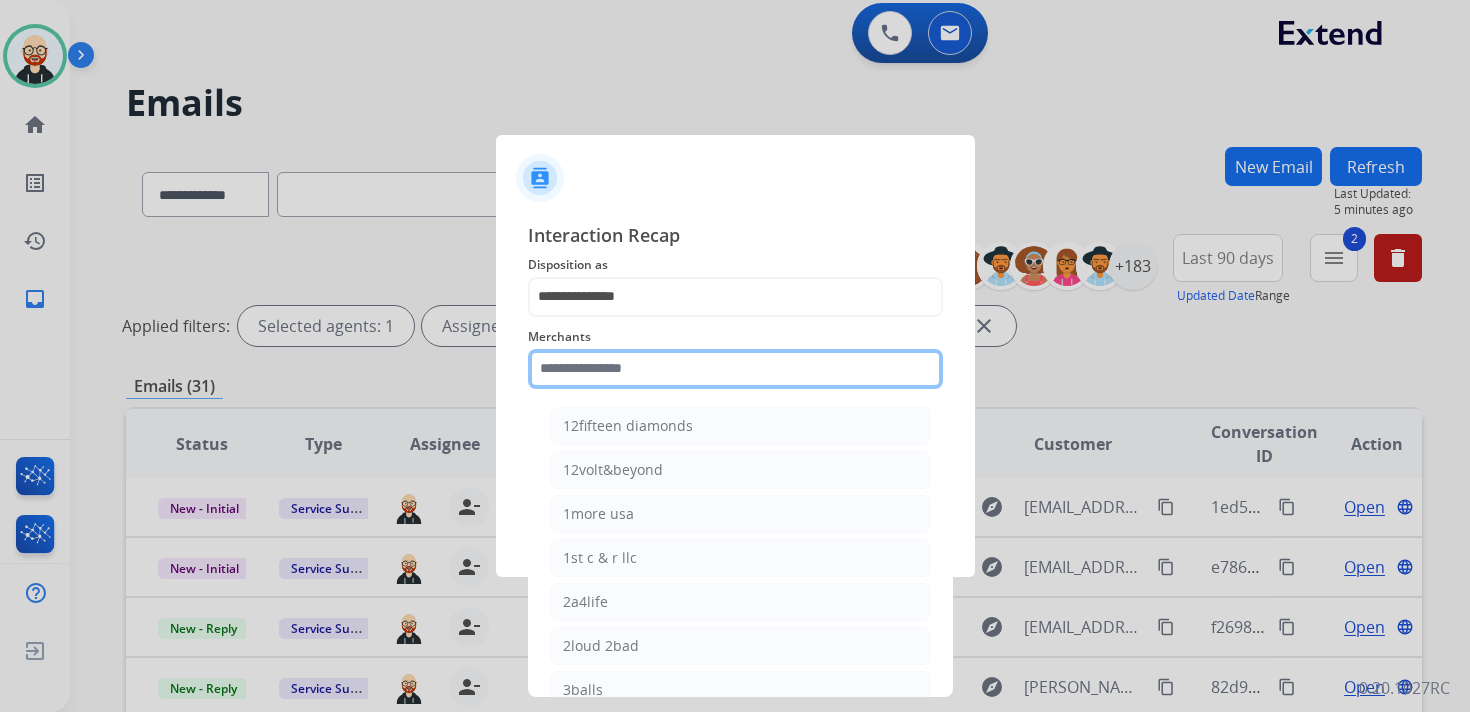 click 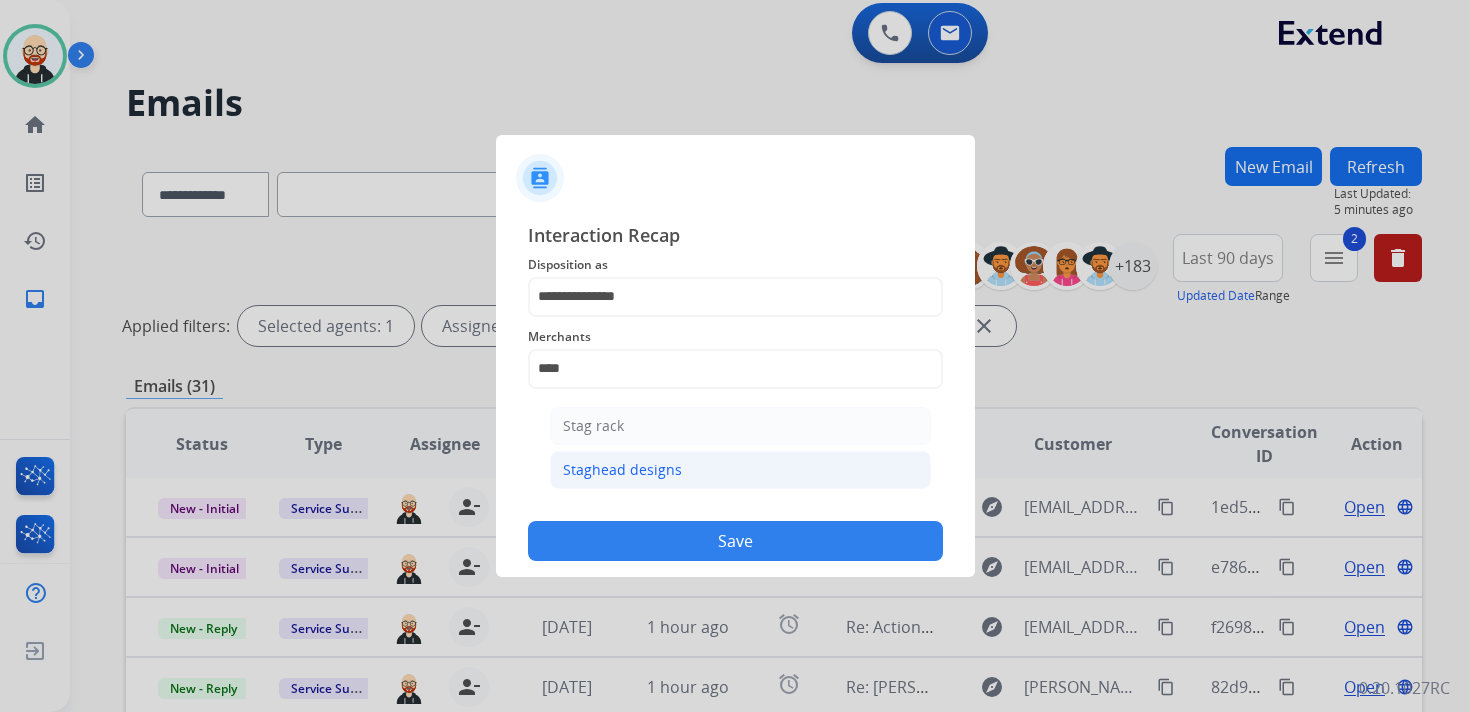 click on "Staghead designs" 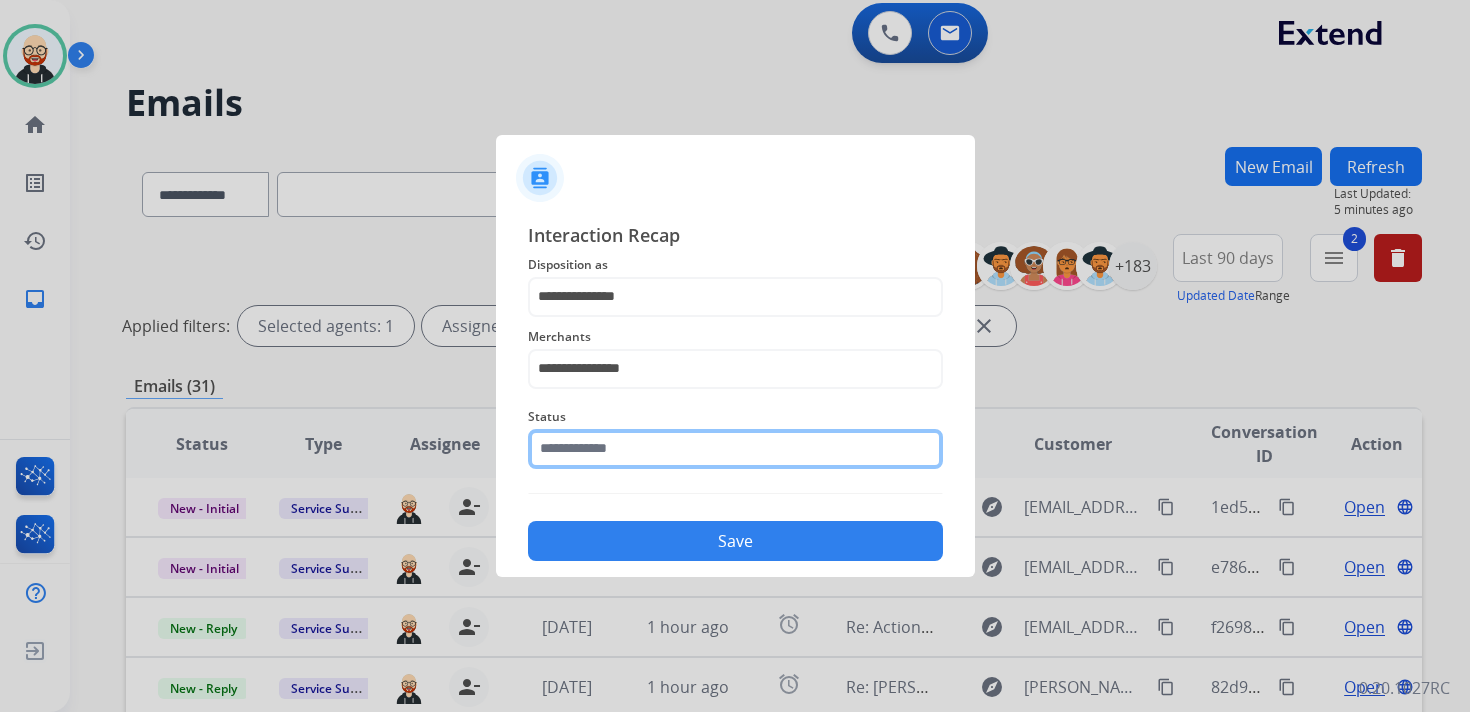 click 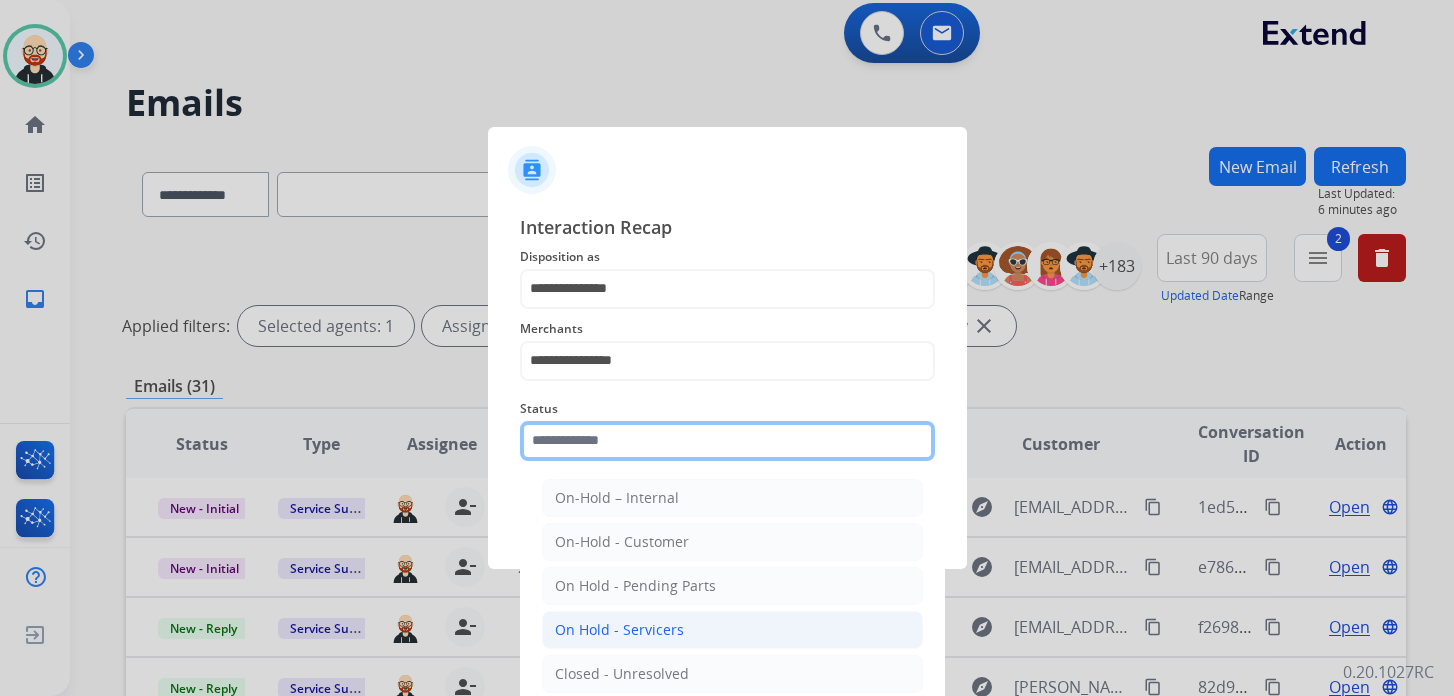 scroll, scrollTop: 111, scrollLeft: 0, axis: vertical 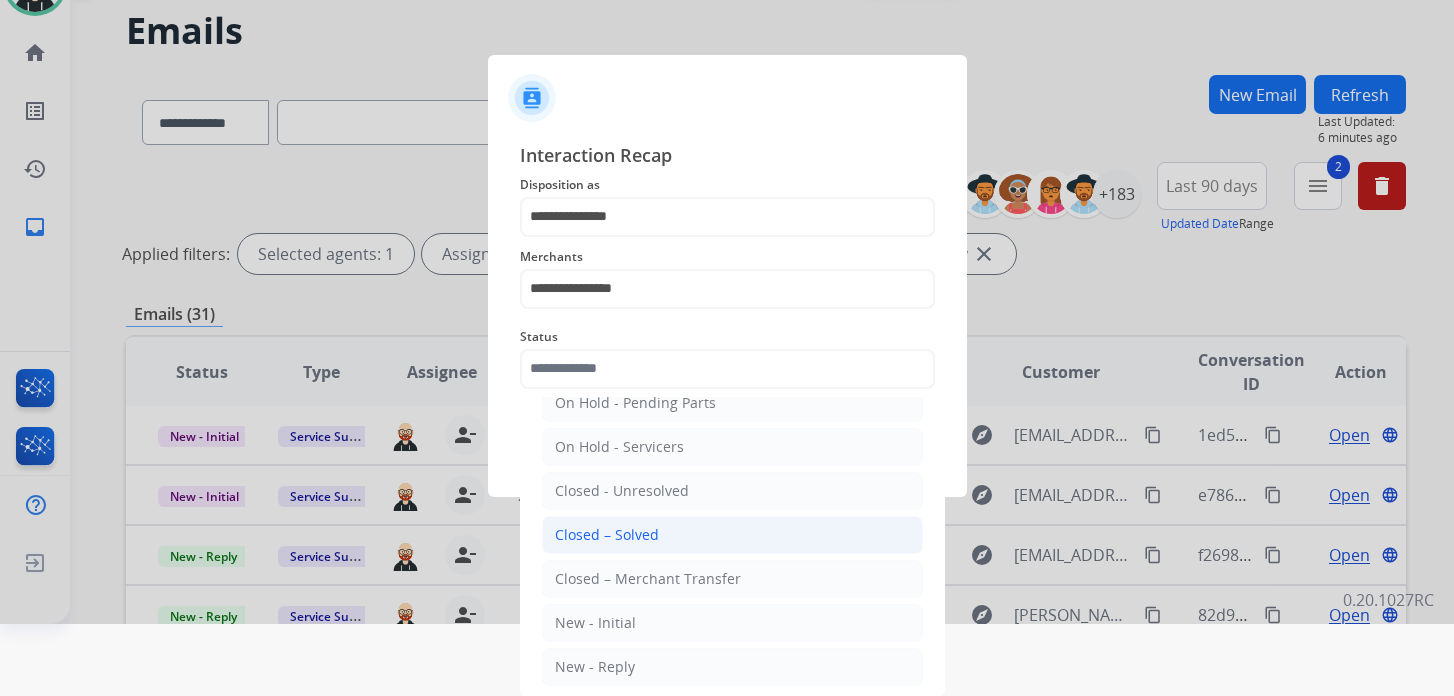 click on "Closed – Solved" 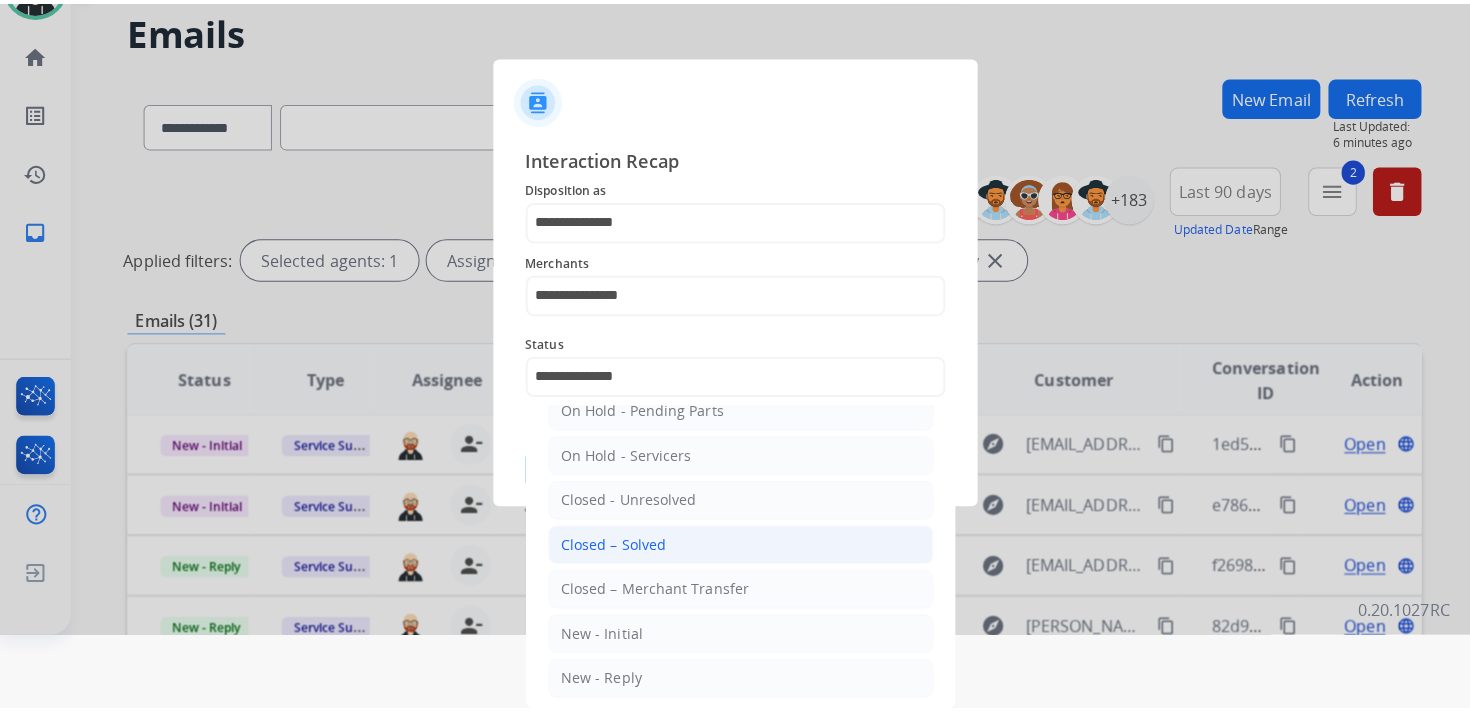 scroll, scrollTop: 0, scrollLeft: 0, axis: both 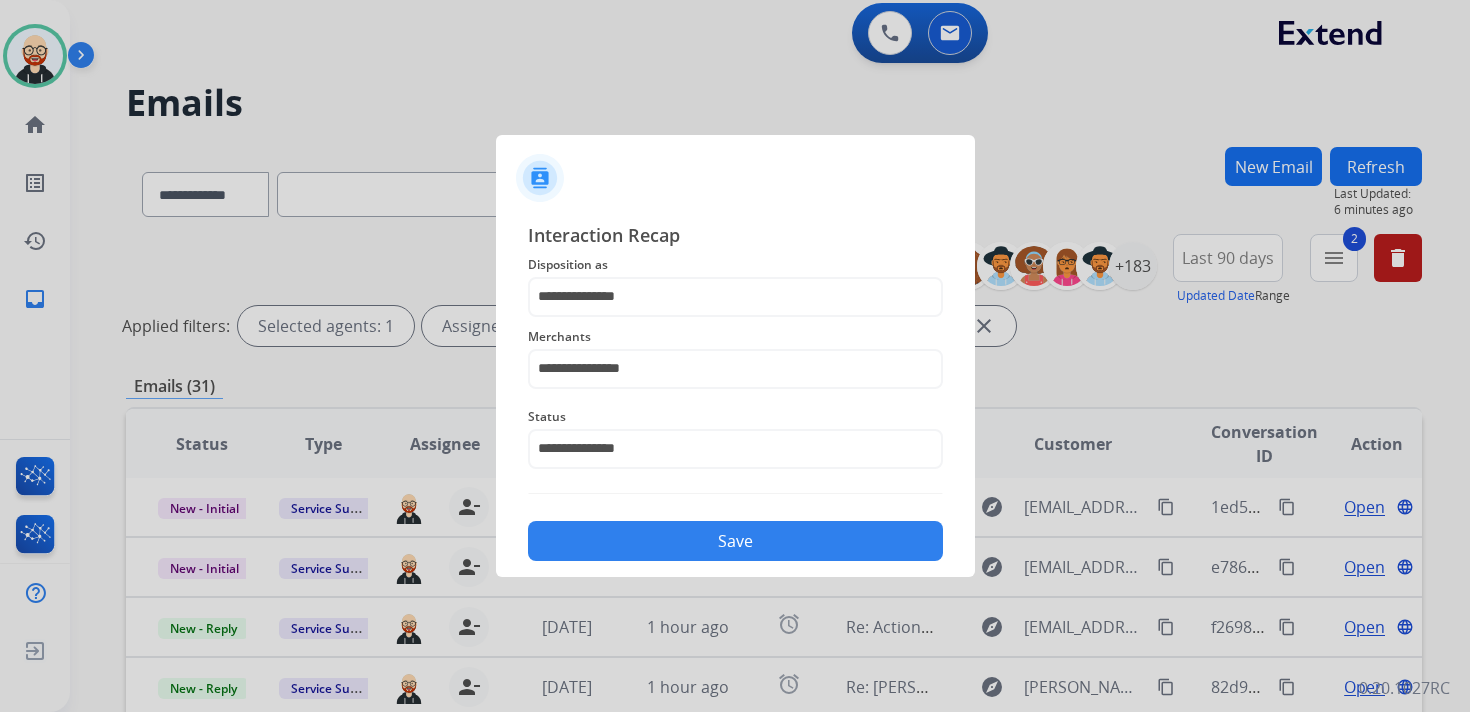 click on "Save" 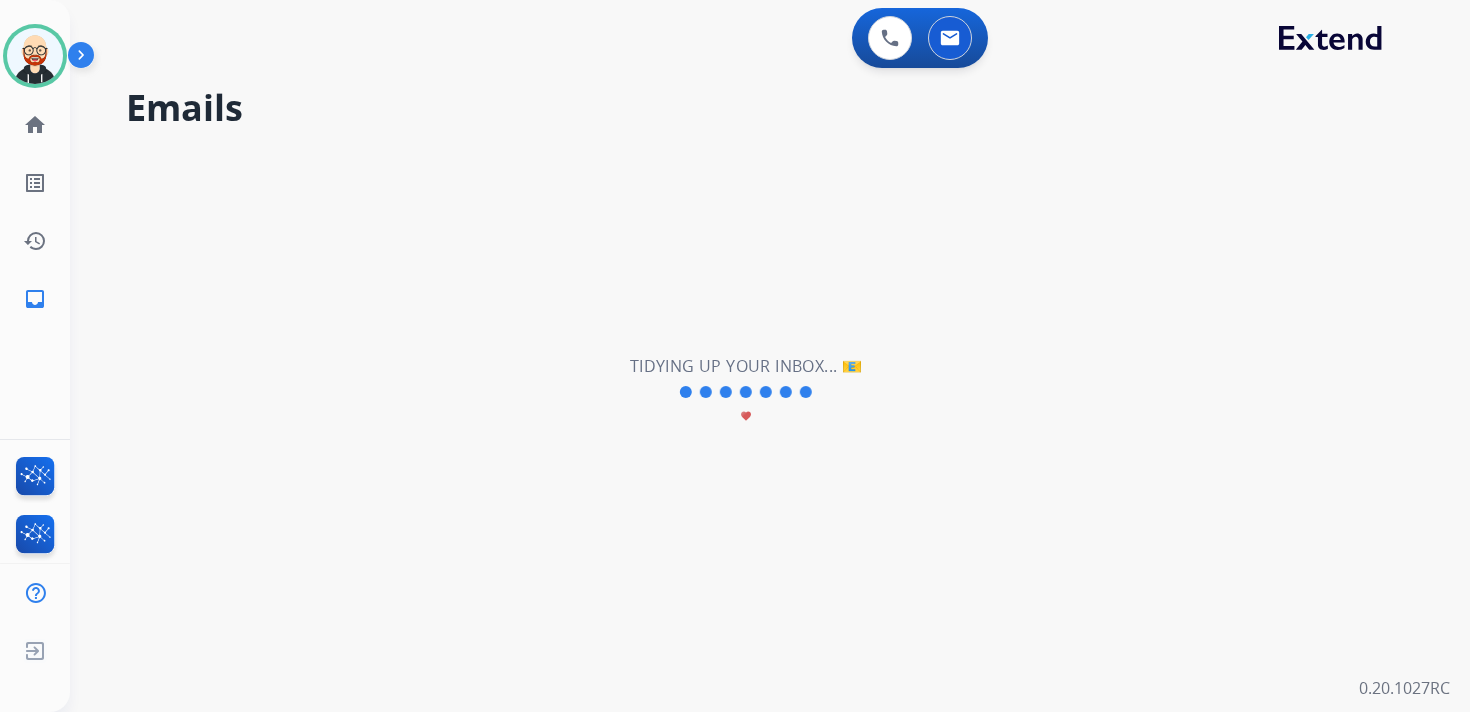 scroll, scrollTop: 0, scrollLeft: 0, axis: both 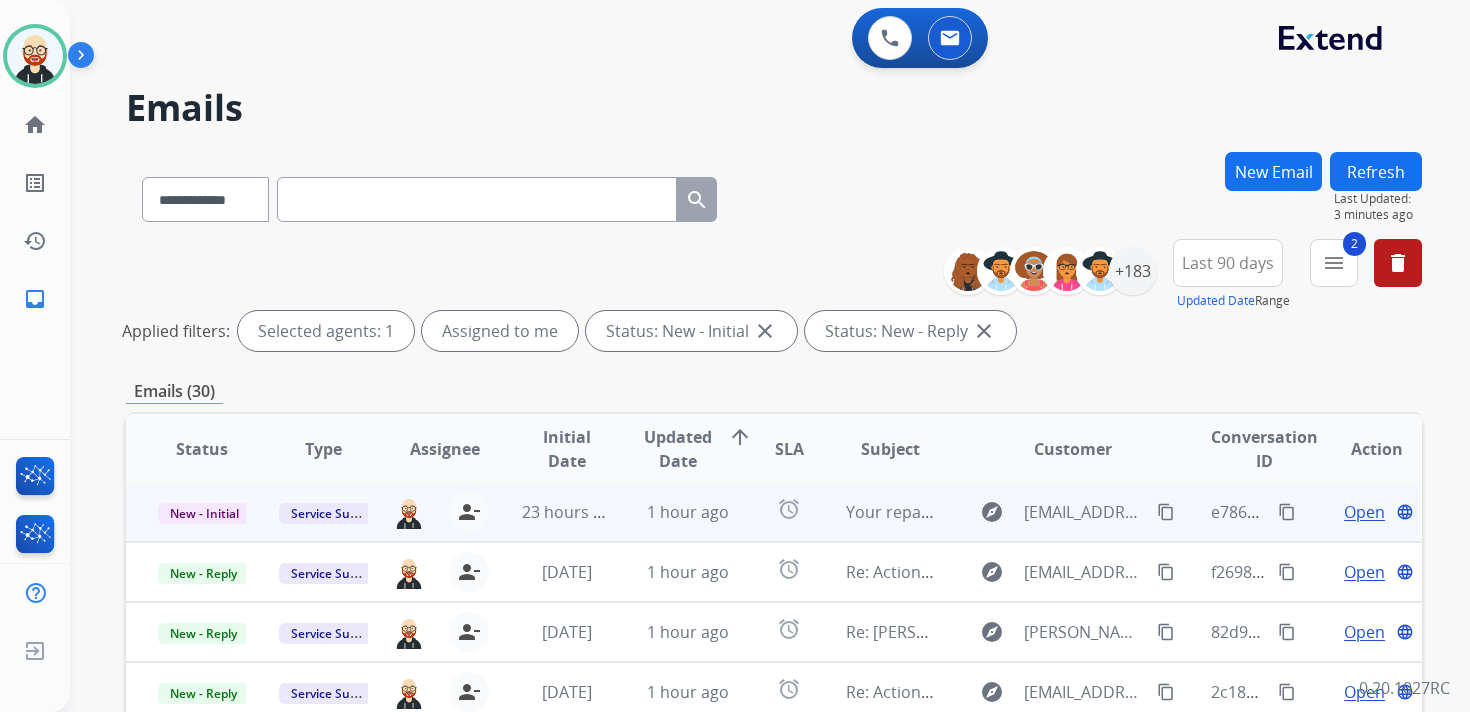 click on "Open language" at bounding box center [1361, 512] 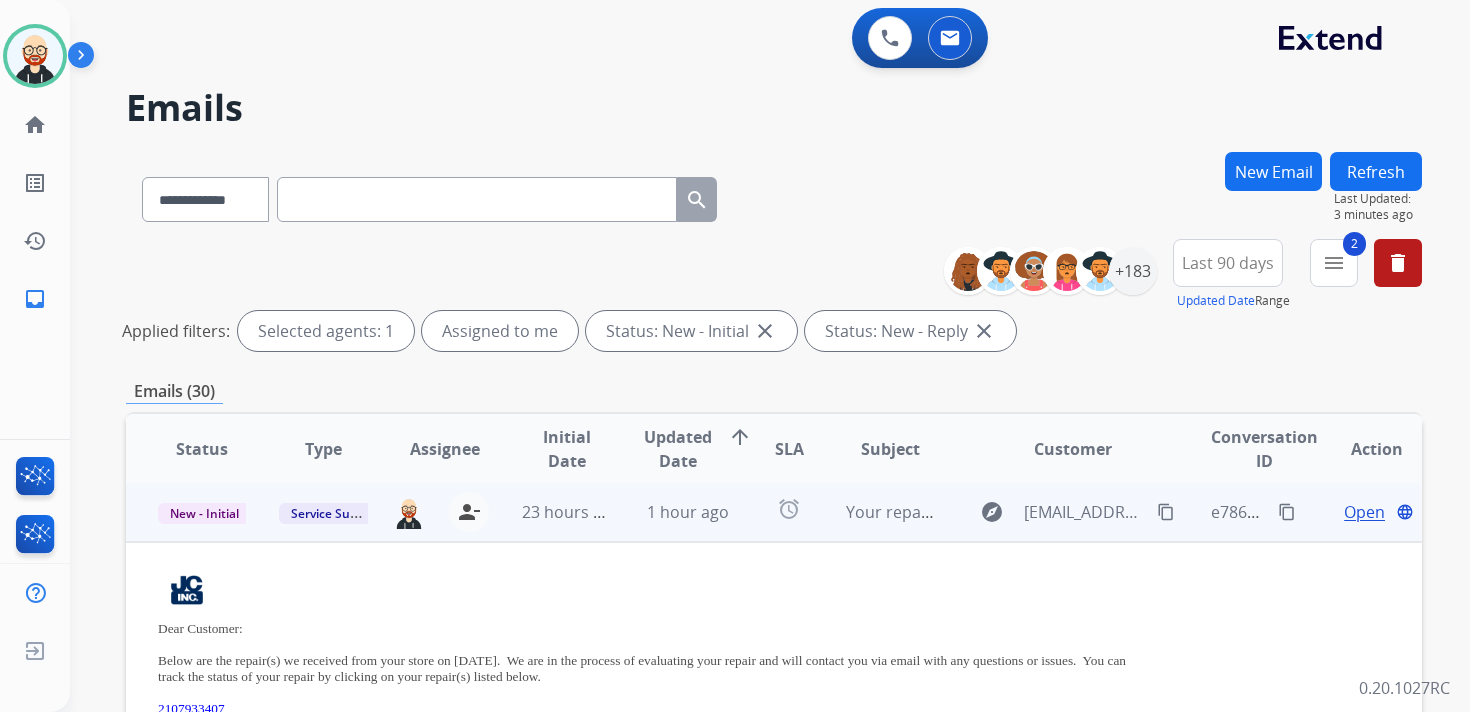 scroll, scrollTop: 0, scrollLeft: 0, axis: both 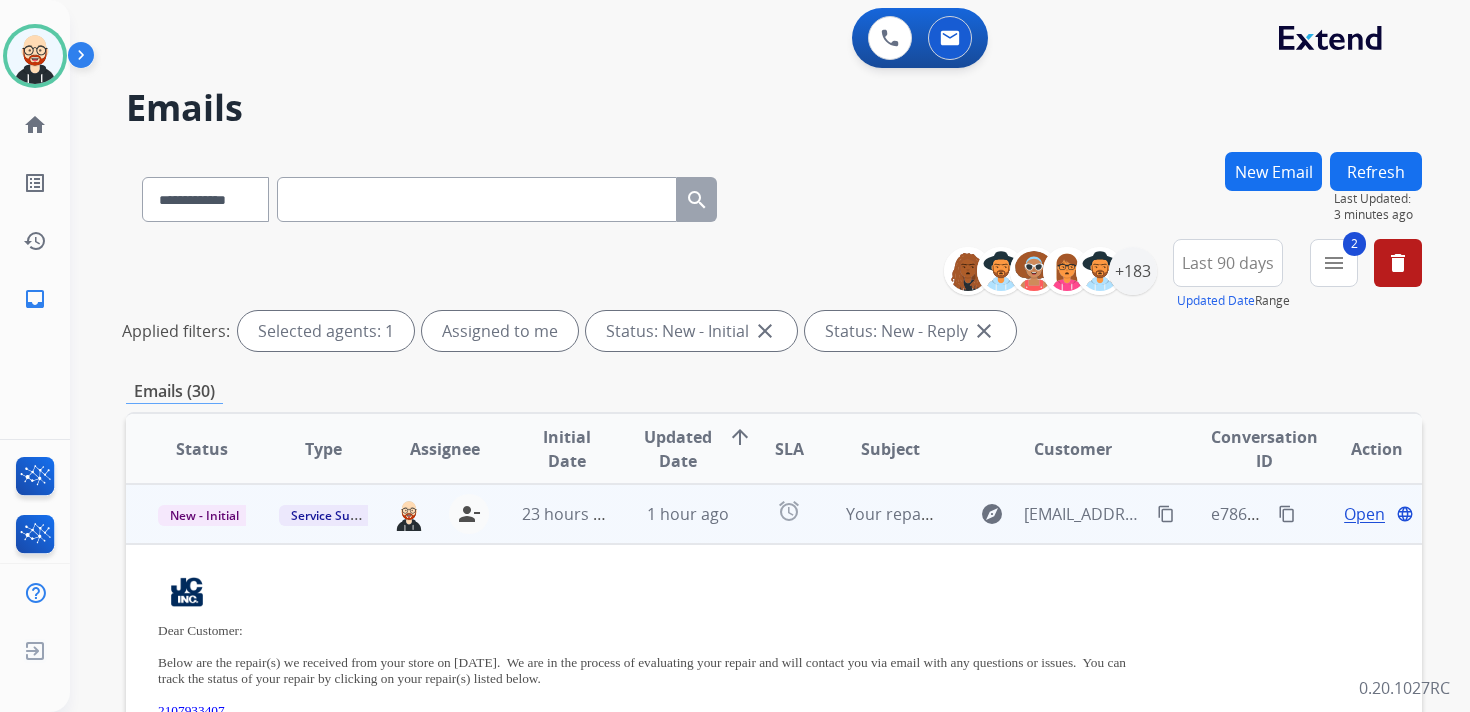 click on "Open language" at bounding box center [1361, 514] 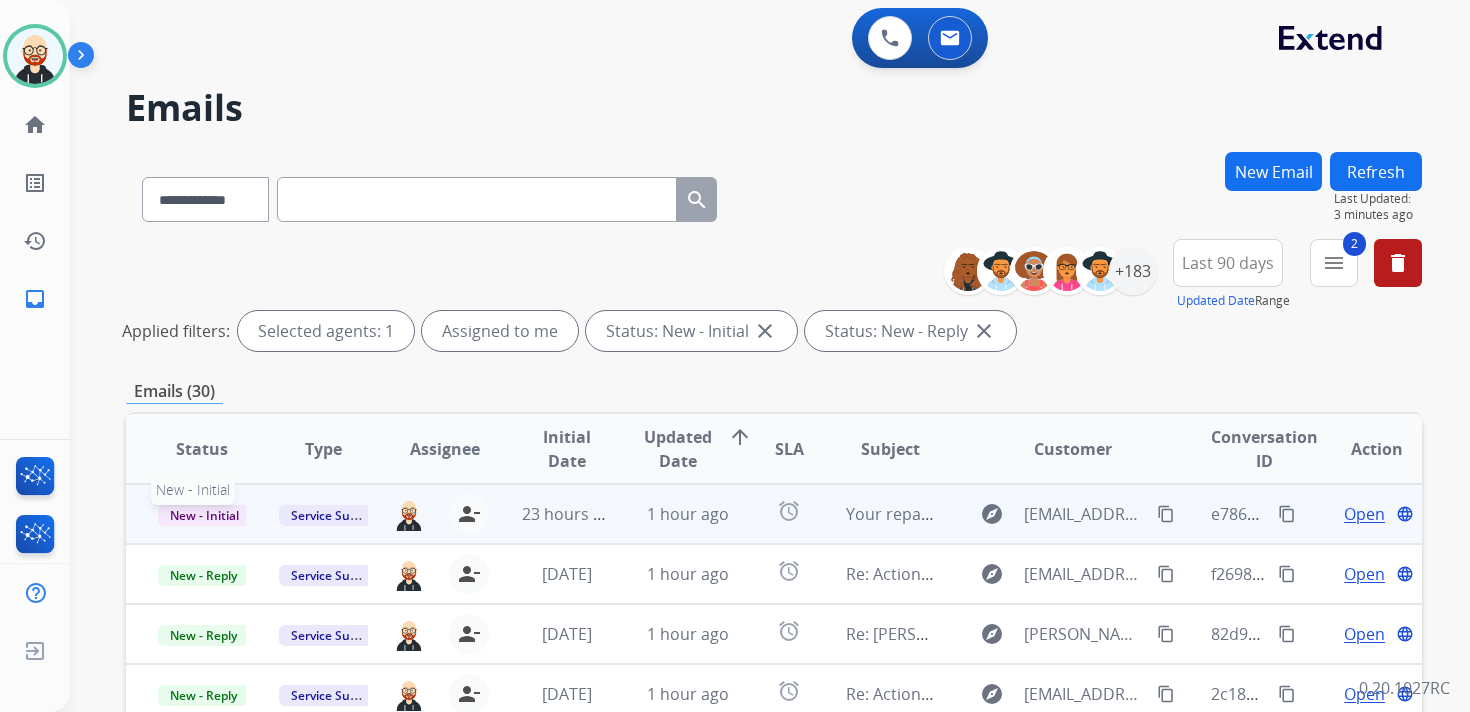 click on "New - Initial" at bounding box center (204, 515) 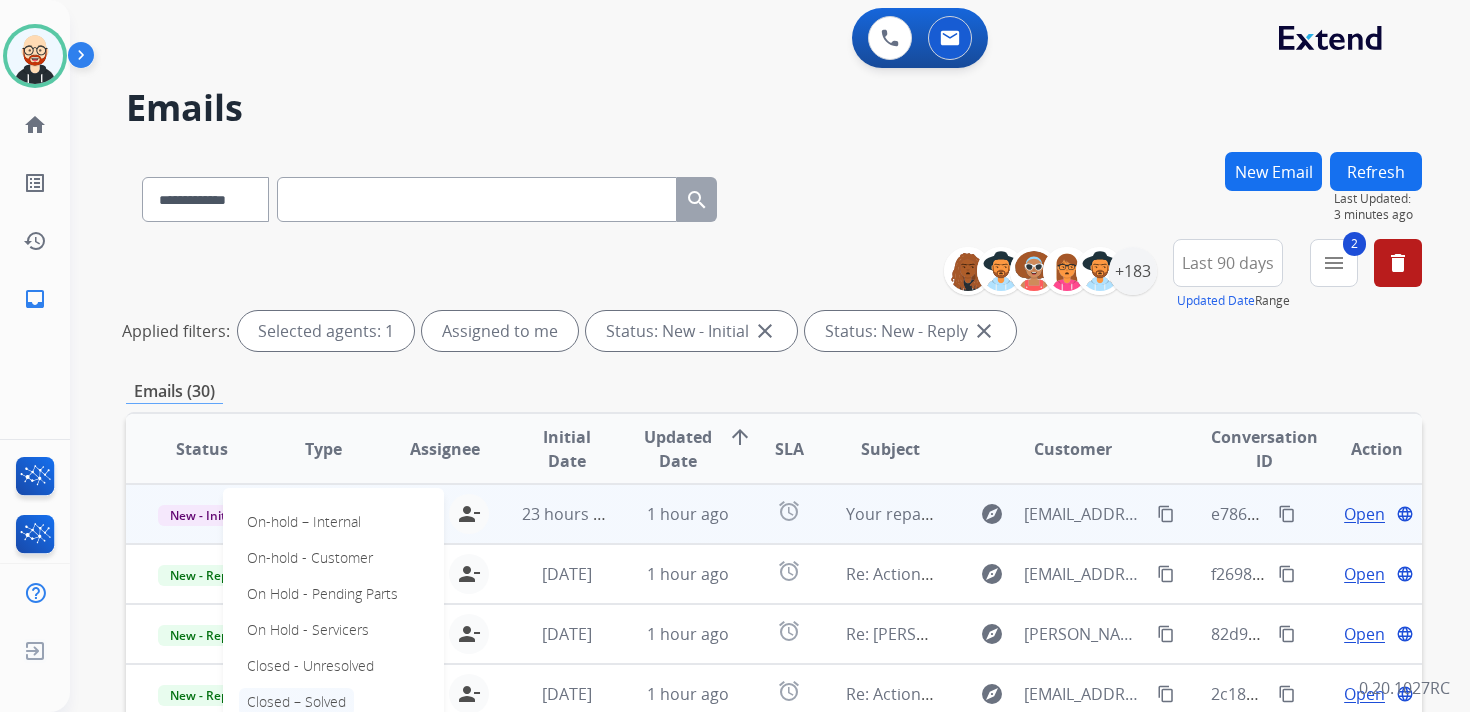 click on "Closed – Solved" at bounding box center [296, 702] 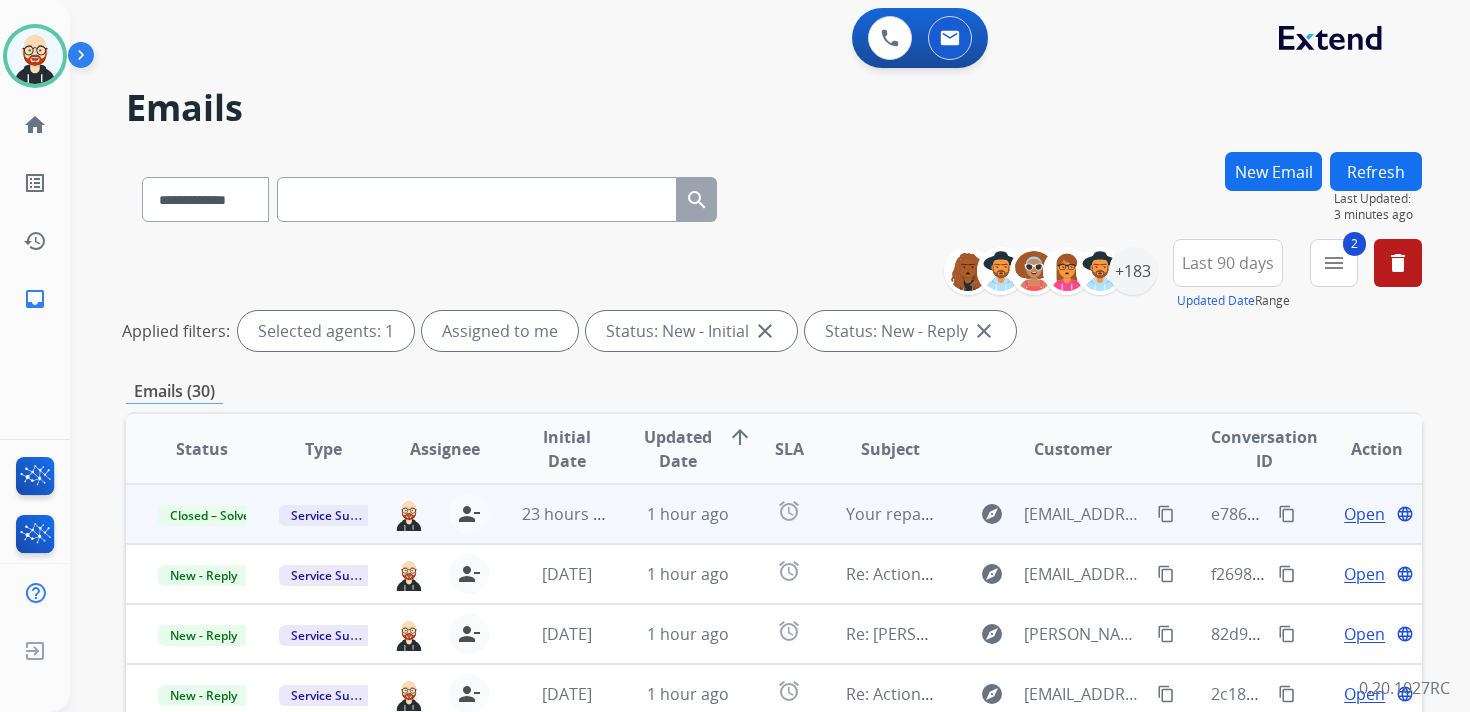 click on "Refresh" at bounding box center [1376, 171] 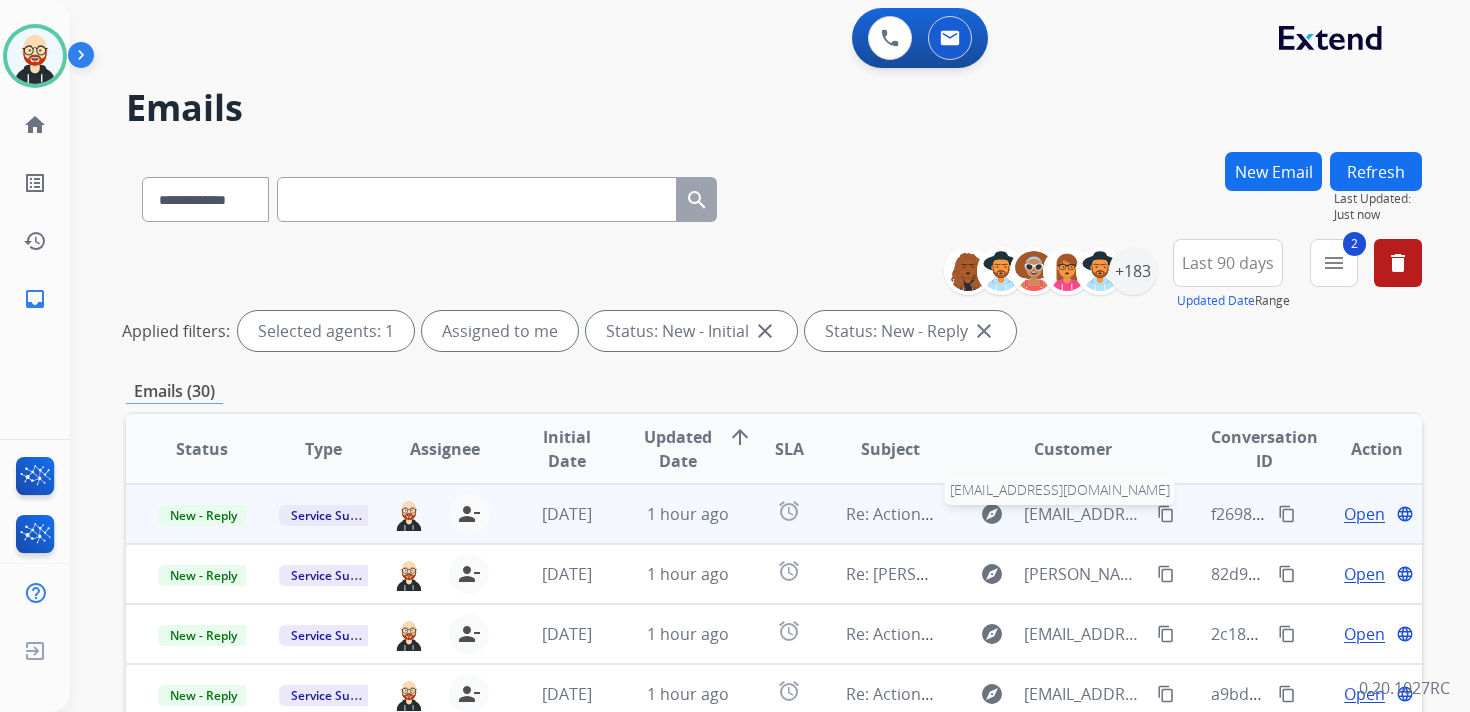 scroll, scrollTop: 2, scrollLeft: 0, axis: vertical 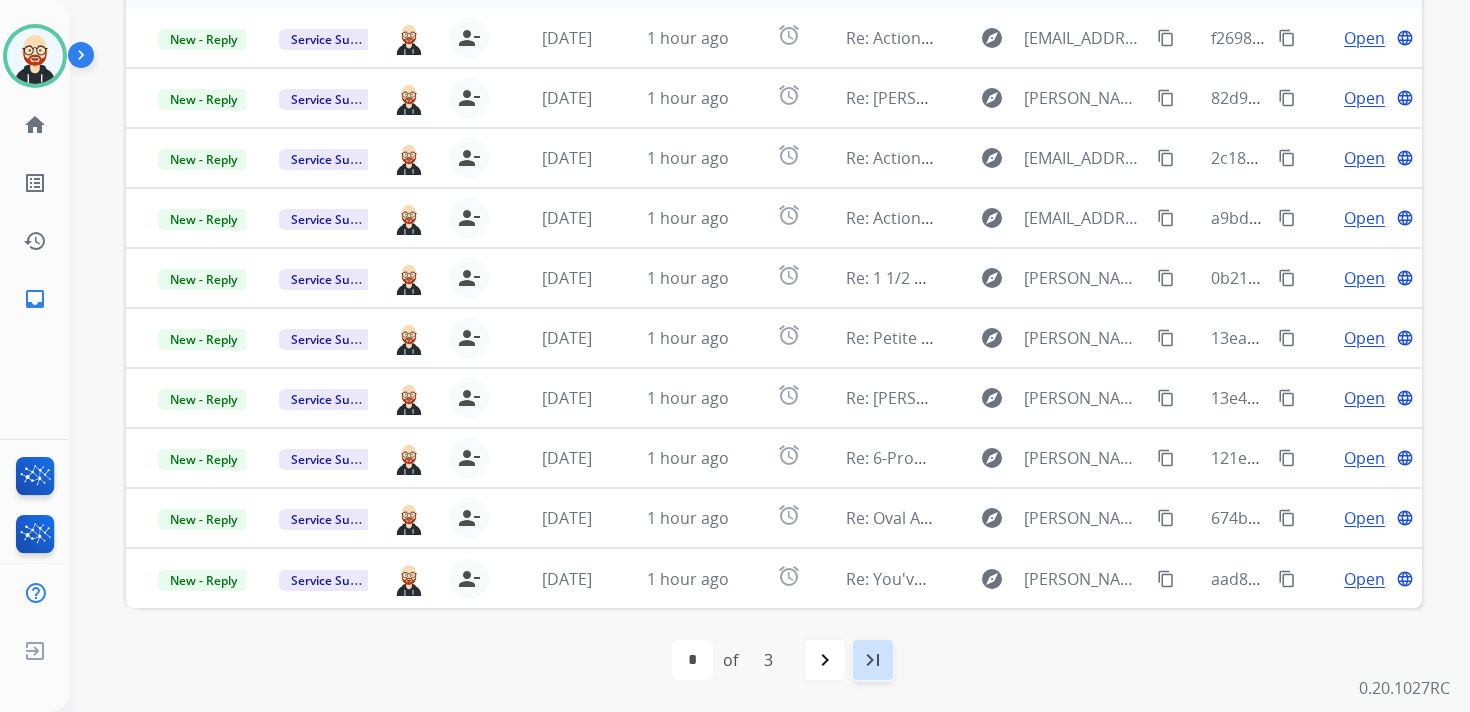 click on "last_page" at bounding box center [873, 660] 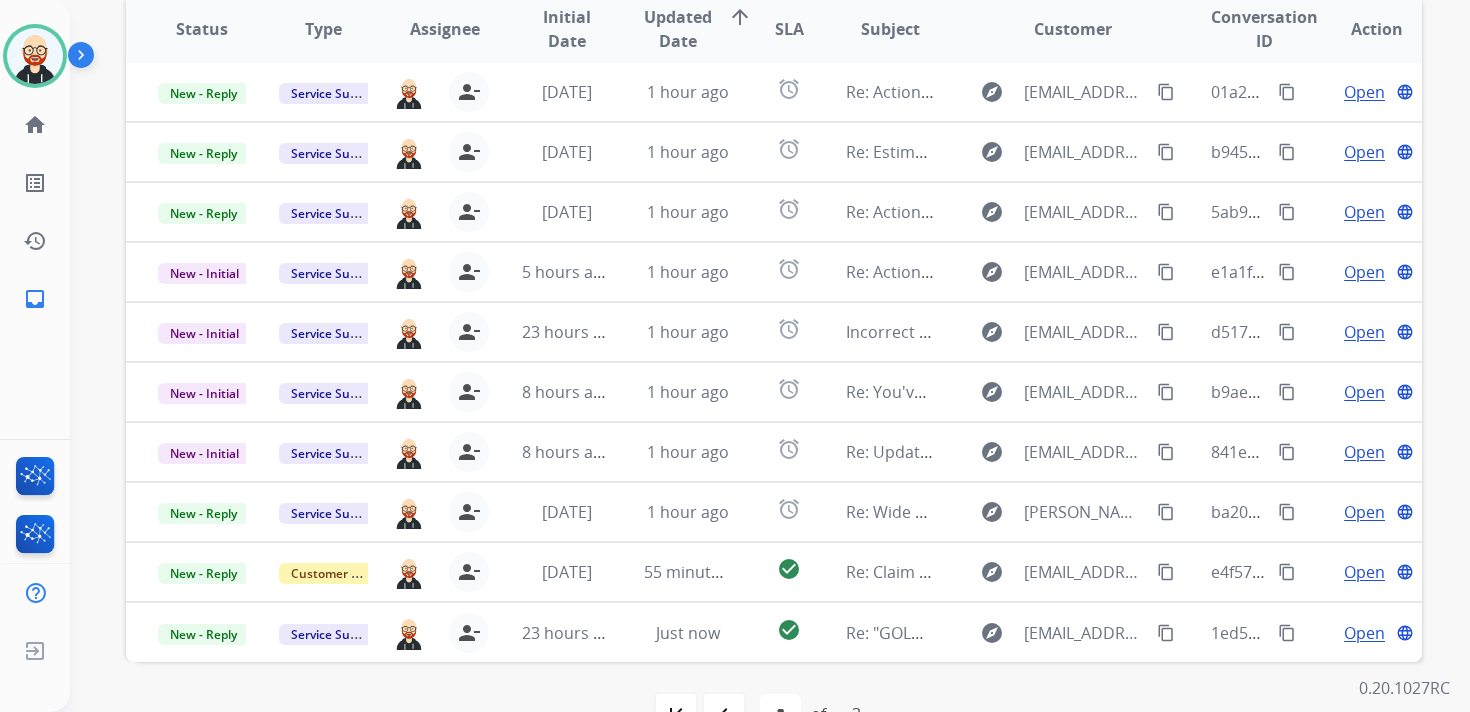 scroll, scrollTop: 474, scrollLeft: 0, axis: vertical 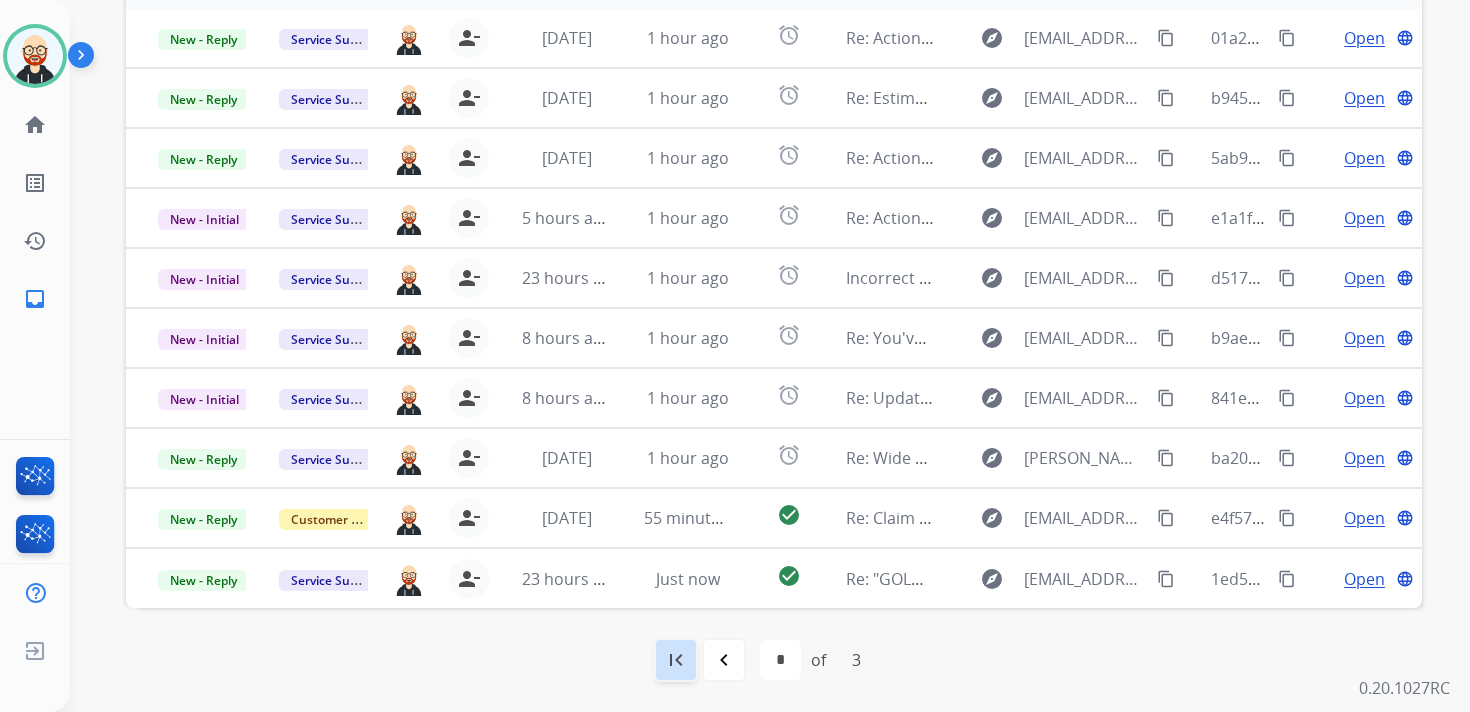 click on "first_page" at bounding box center [676, 660] 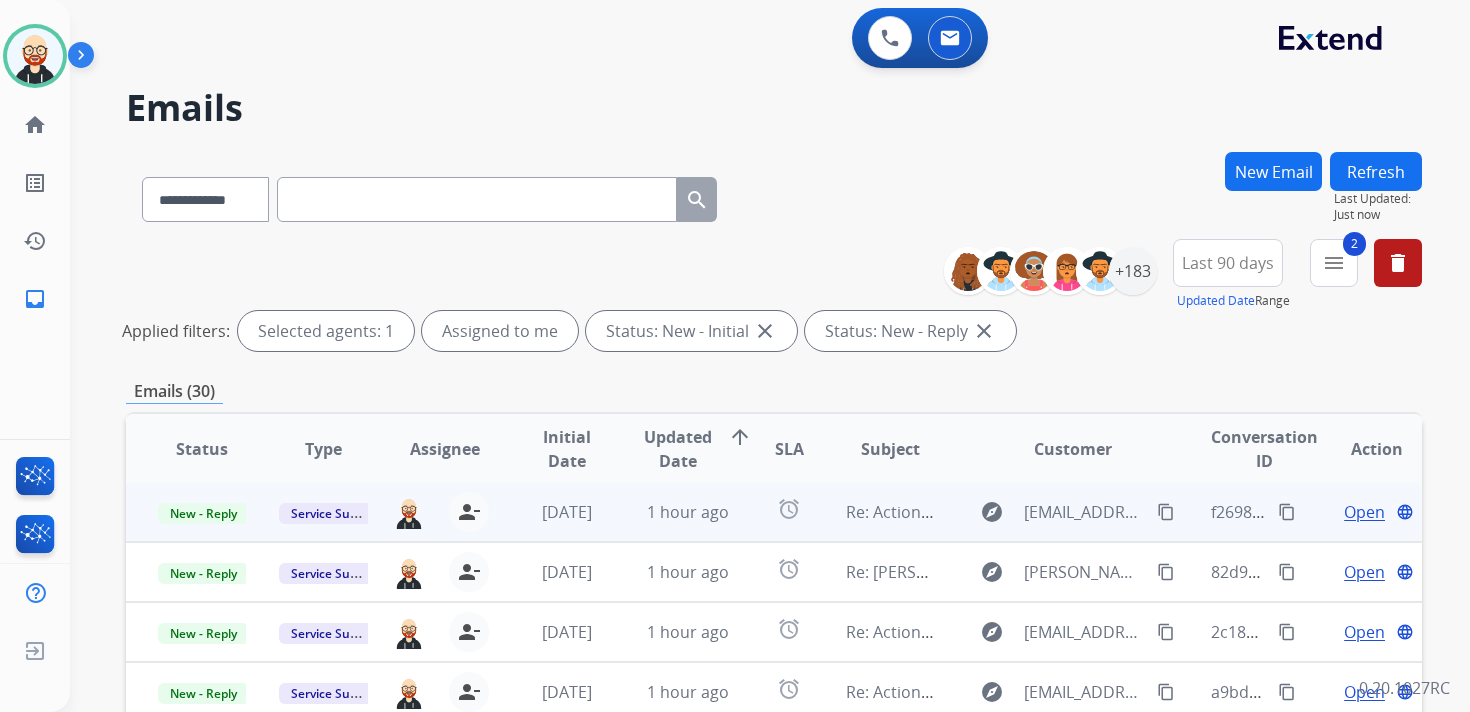 click on "Open" at bounding box center (1364, 512) 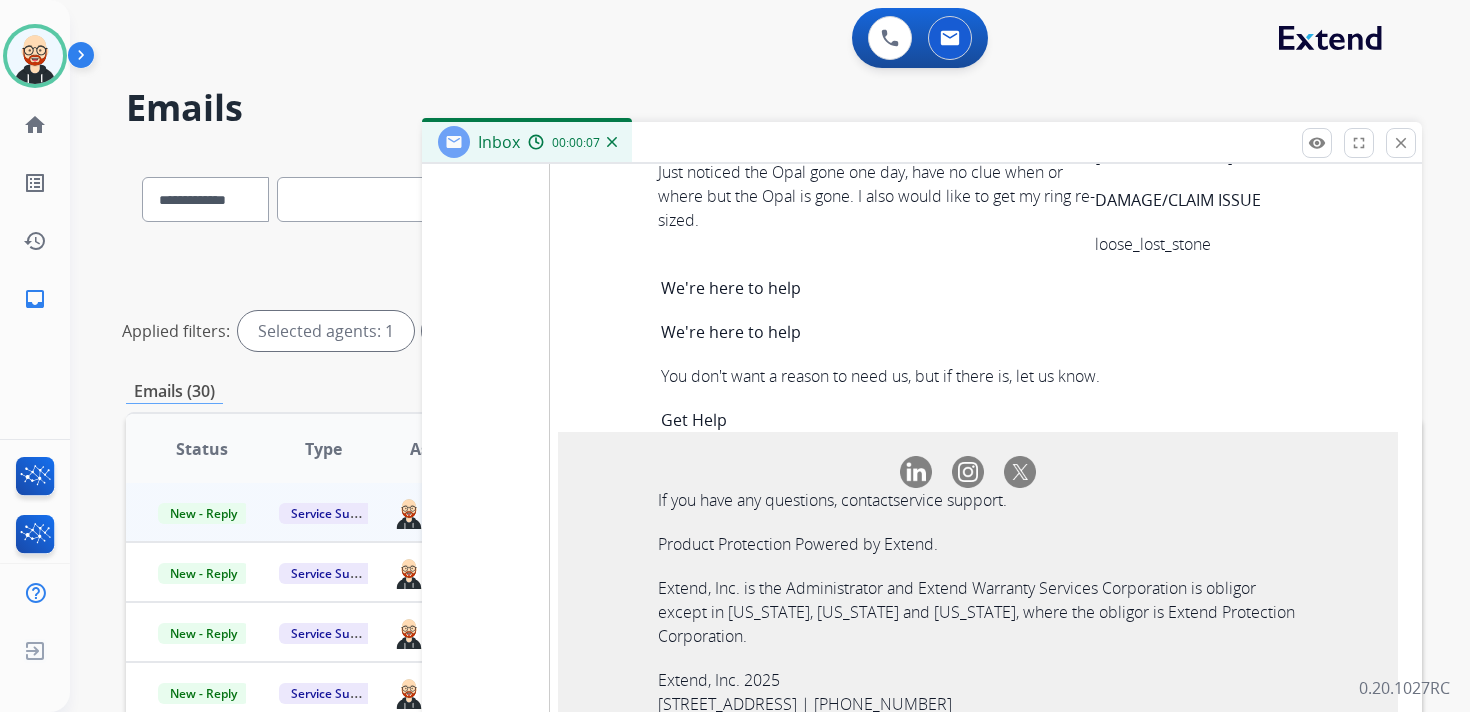scroll, scrollTop: 11251, scrollLeft: 0, axis: vertical 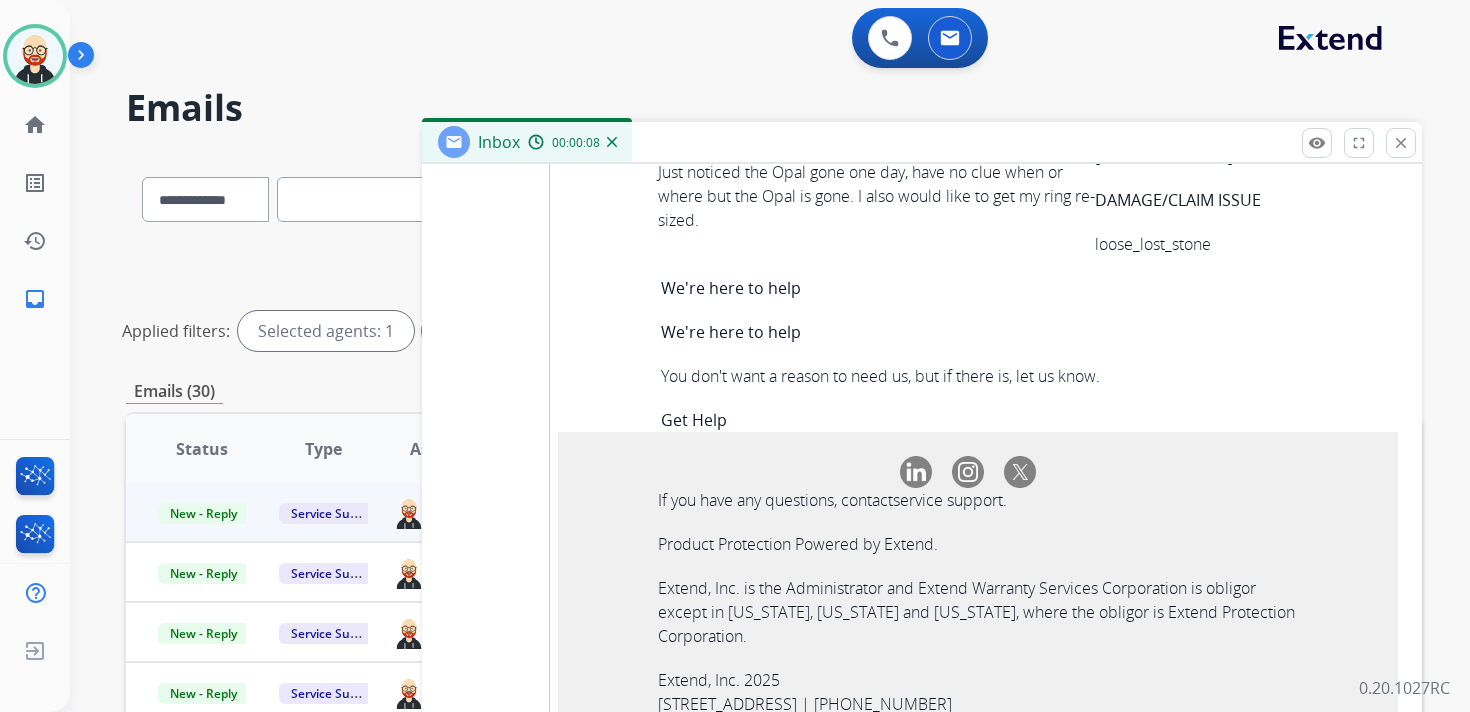 click on "668ed9c3-6aa1-4e0f-b099-2c6646ea04ce" at bounding box center [876, -180] 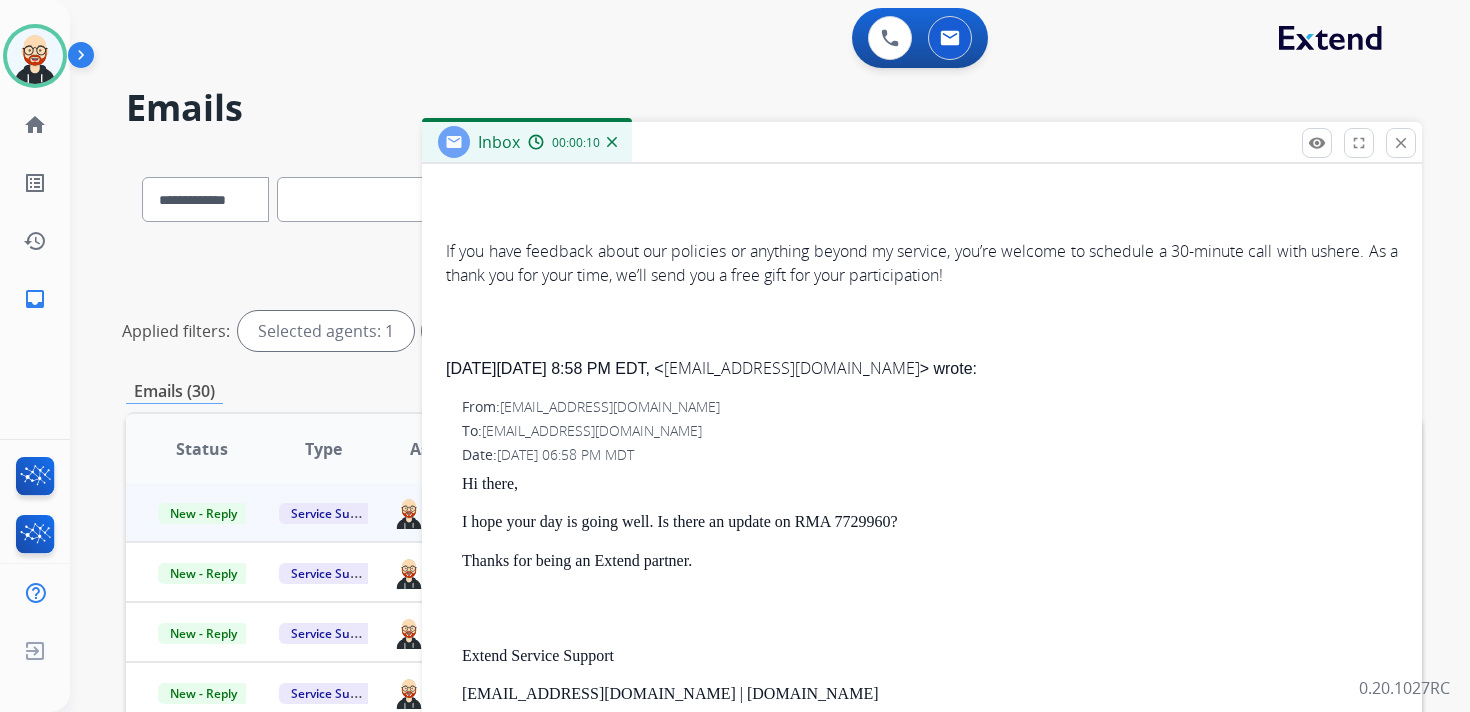 scroll, scrollTop: 0, scrollLeft: 0, axis: both 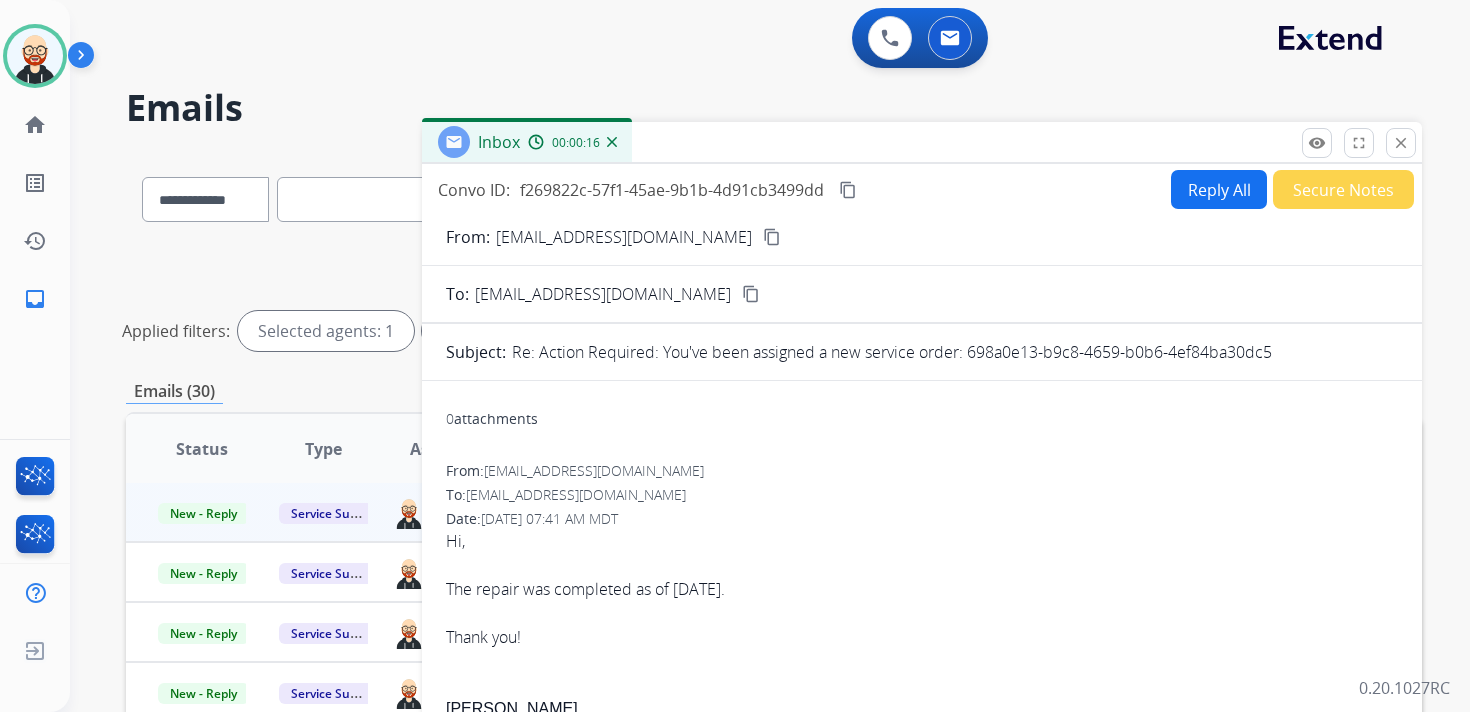 click on "content_copy" at bounding box center (848, 190) 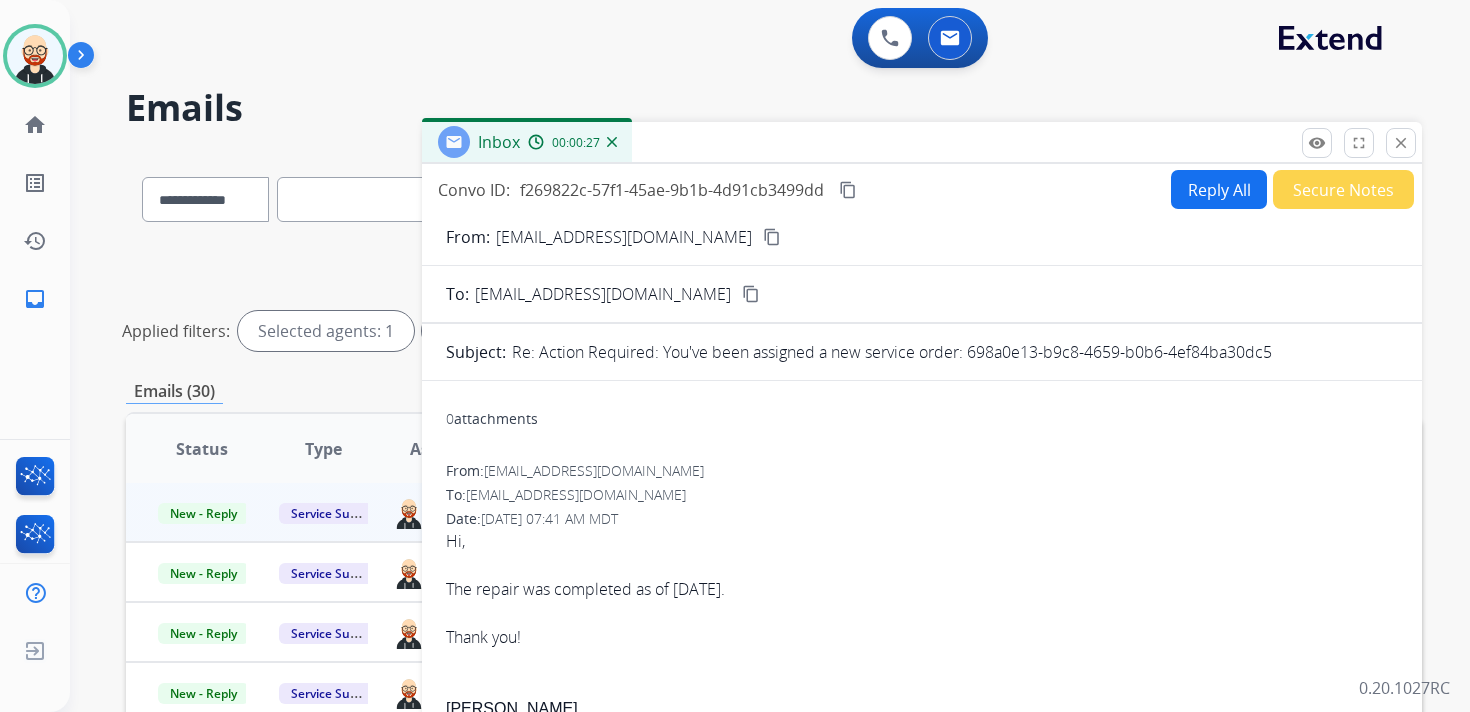 click on "Hi, The repair was completed as of June 24th. Thank you!" at bounding box center (922, 589) 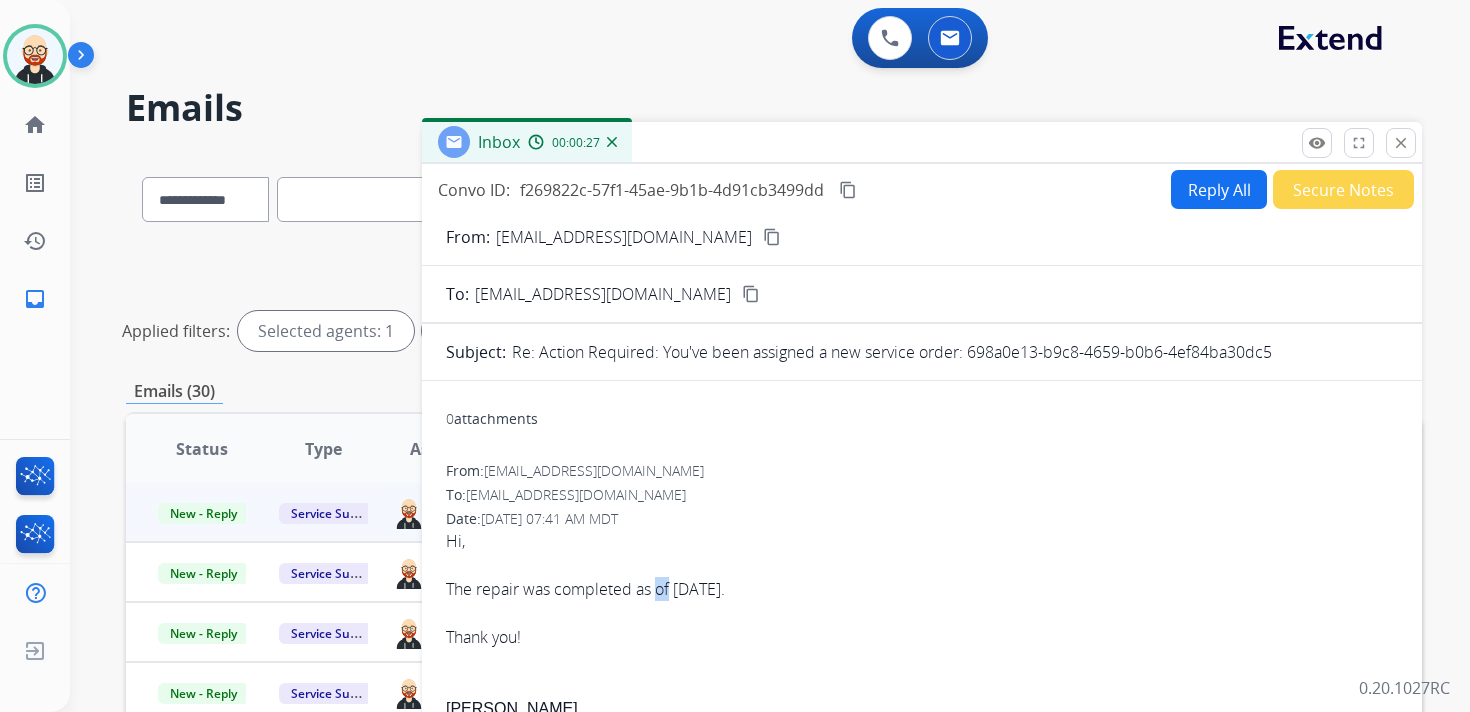 click on "Hi, The repair was completed as of June 24th. Thank you!" at bounding box center (922, 589) 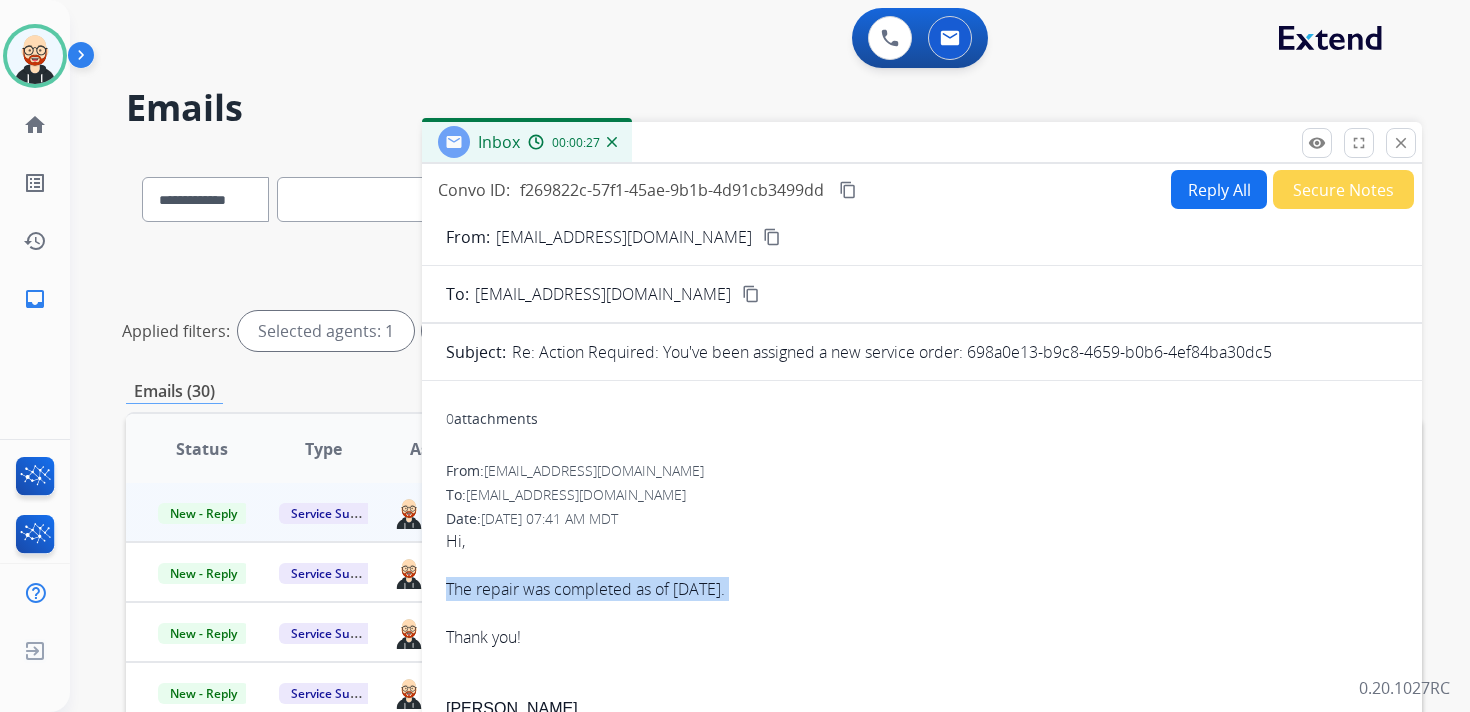 click on "Hi, The repair was completed as of June 24th. Thank you!" at bounding box center (922, 589) 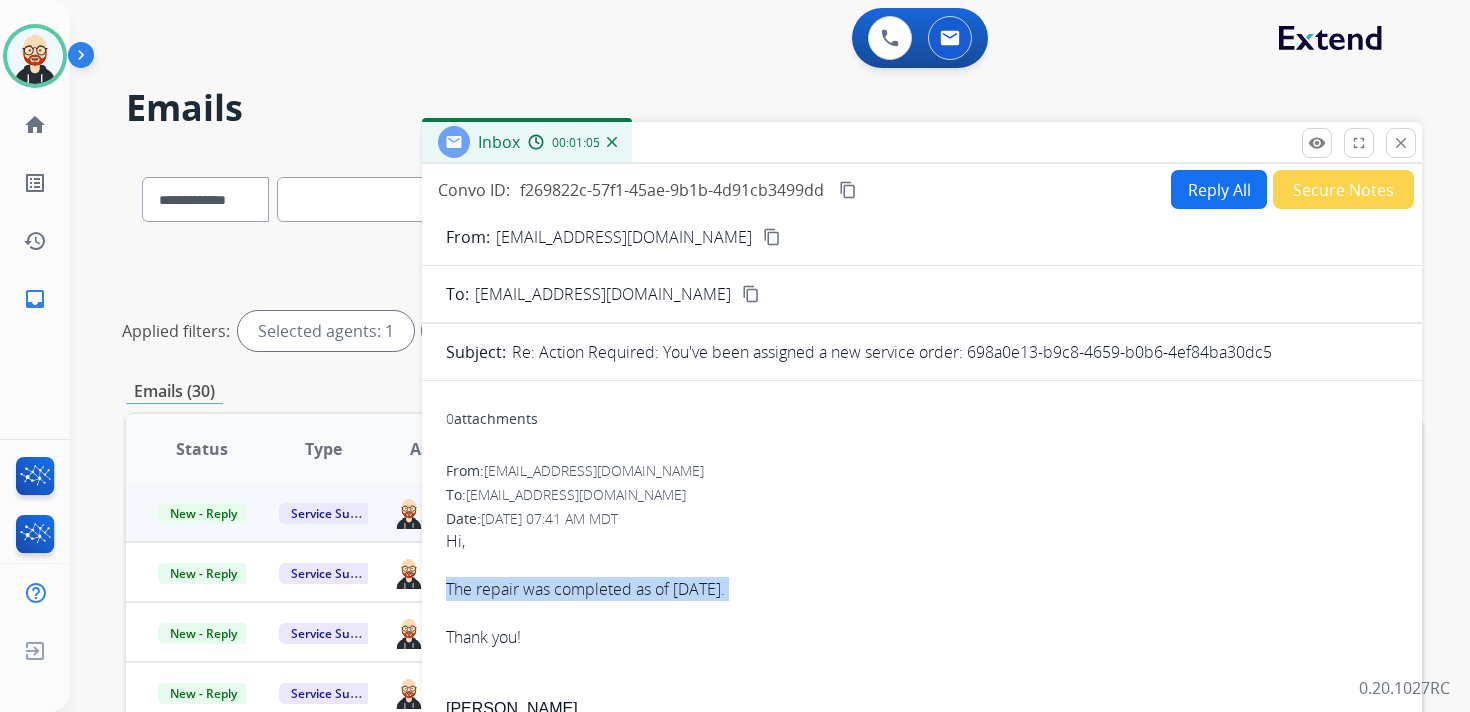 click on "Reply All" at bounding box center (1219, 189) 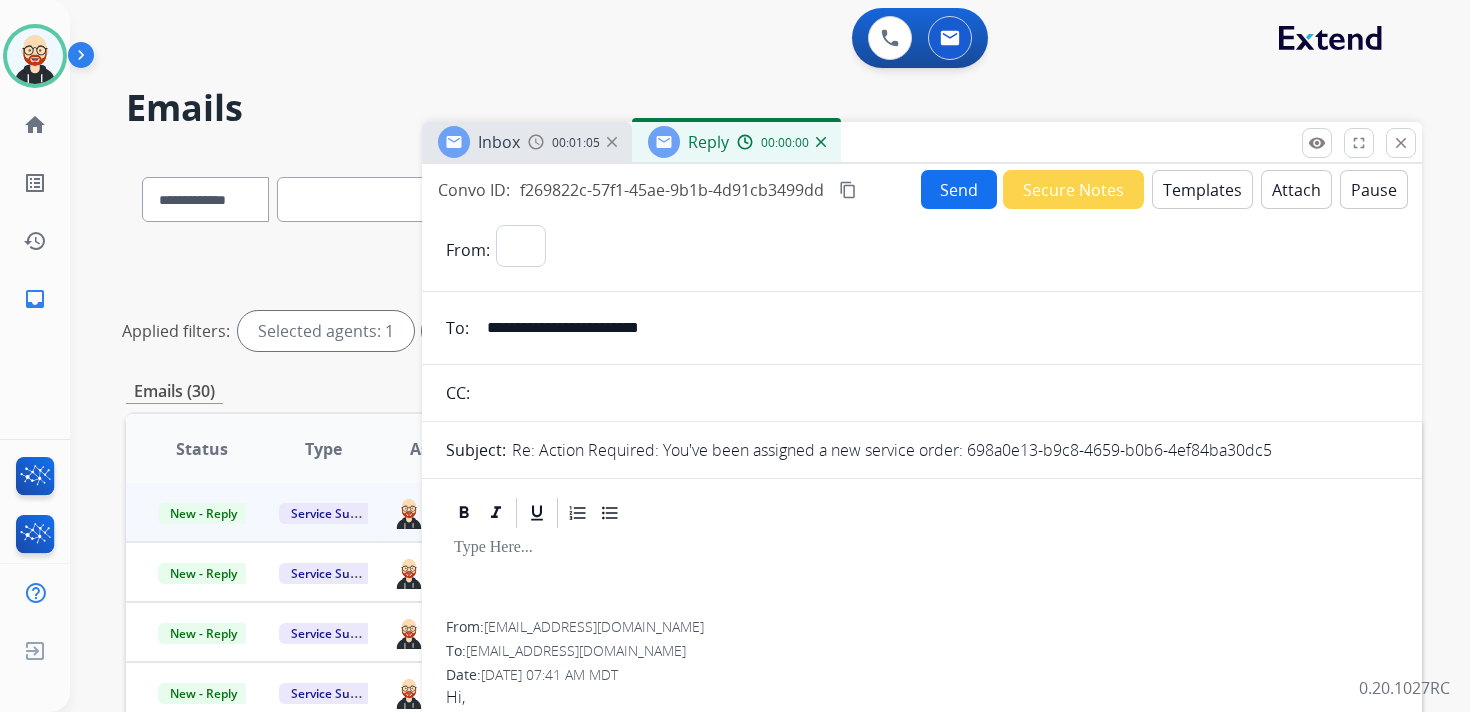 select on "**********" 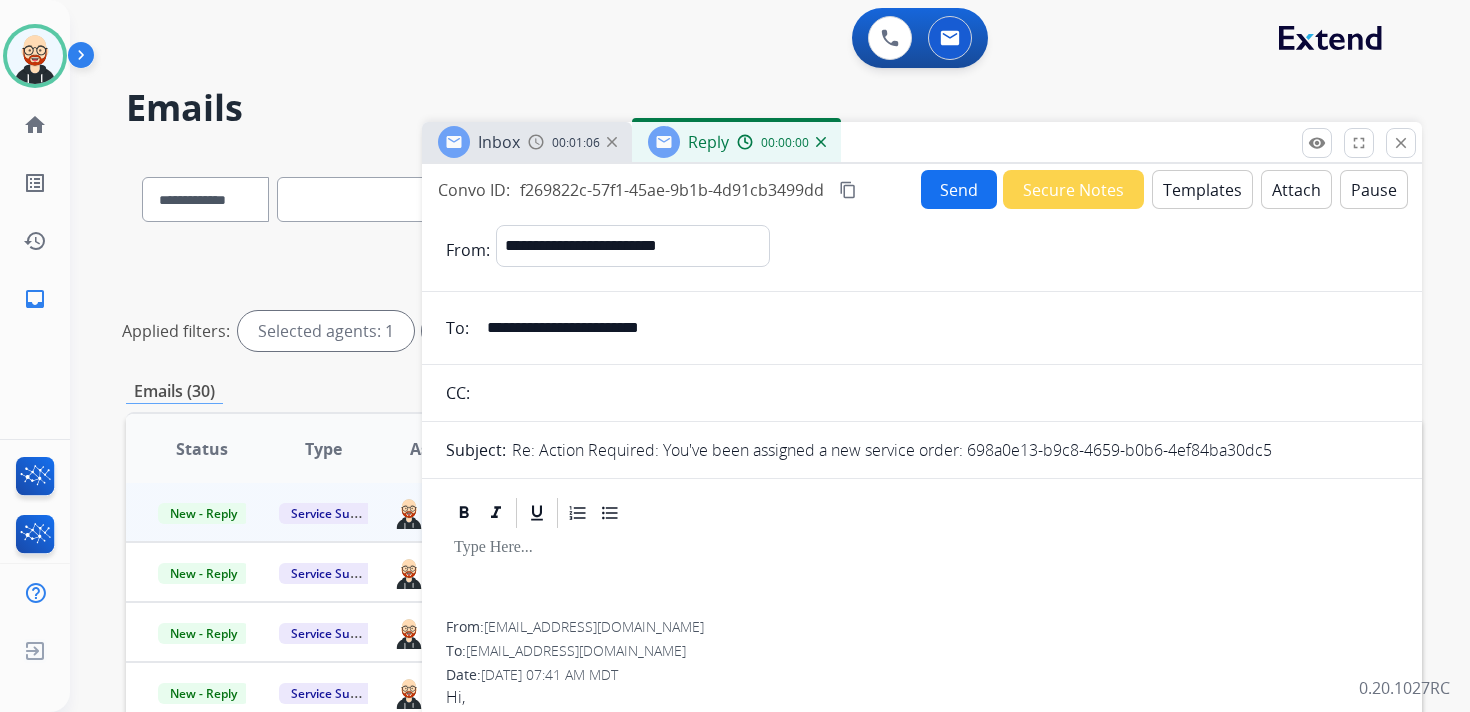 click at bounding box center (922, 576) 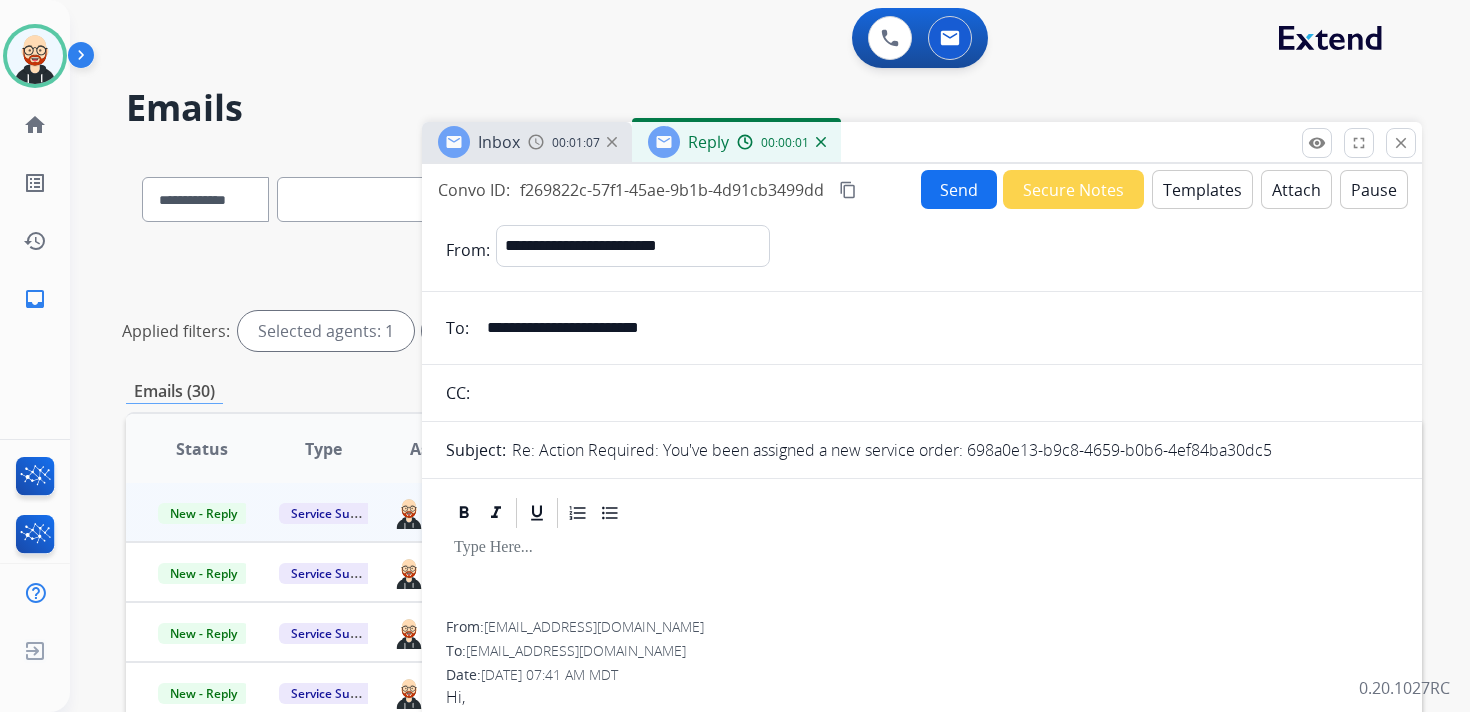 type 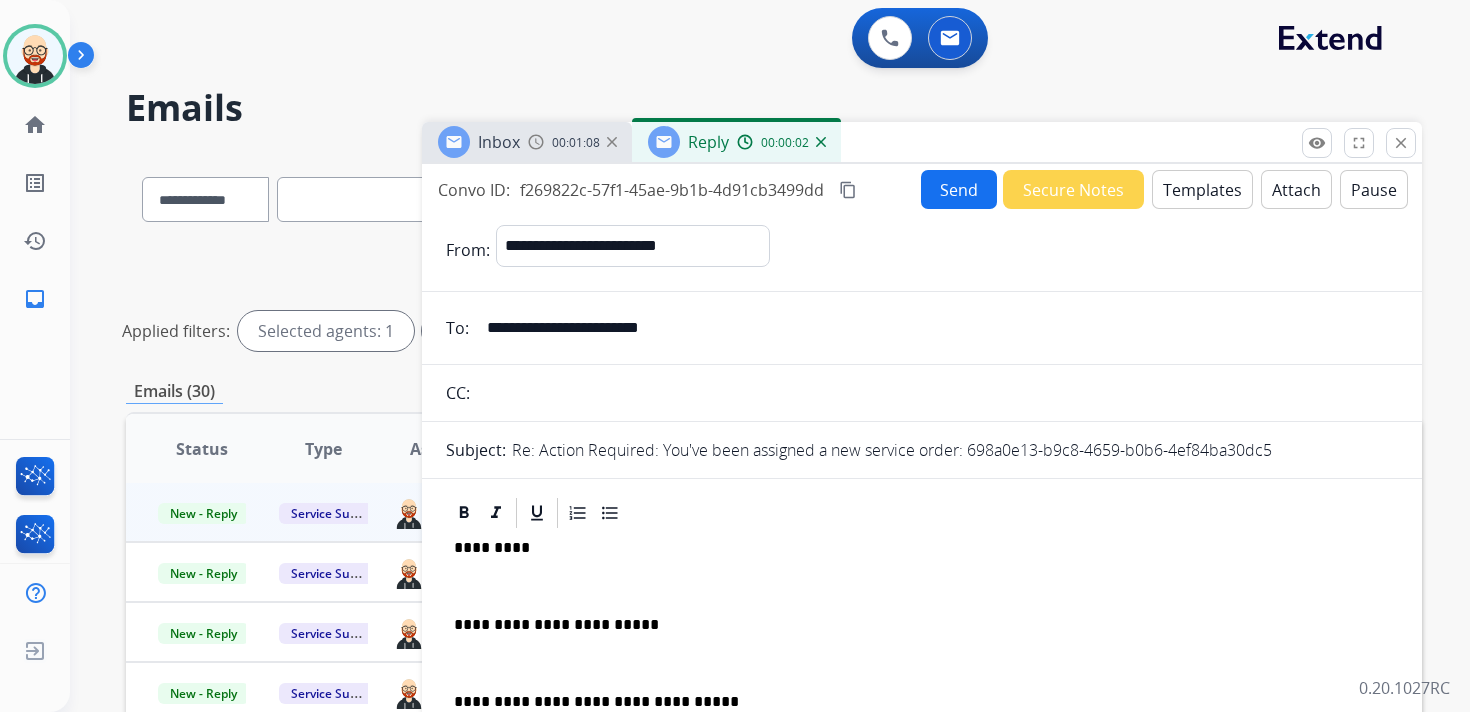 scroll, scrollTop: 5, scrollLeft: 0, axis: vertical 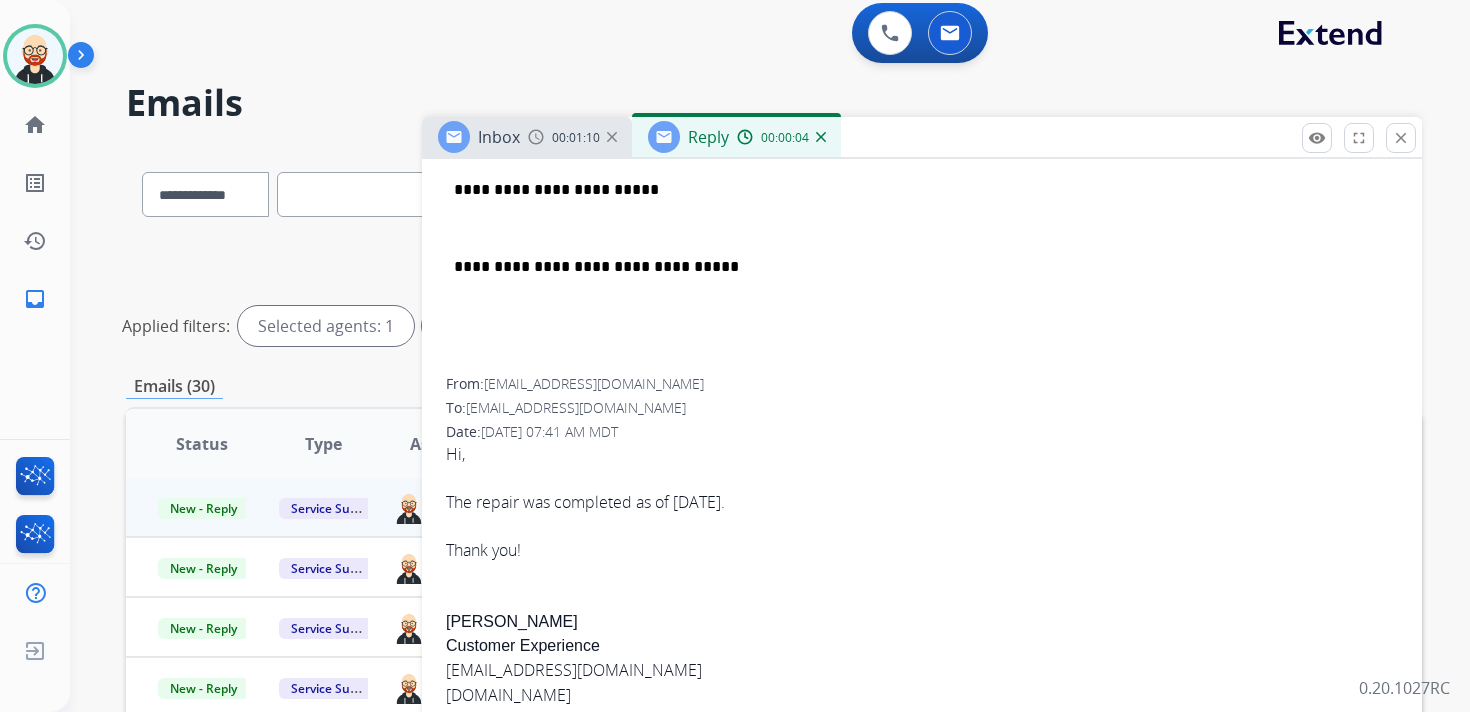 click on "Hi, The repair was completed as of June 24th. Thank you!
Sarah S Customer Experience support@jewlr.com www.jewlr.com How would you rate my service? Great      Okay      Not Good If you have feedback about our policies or anything beyond my service, you’re welcome to schedule a 30-minute call with us  here . As a thank you for your time, we’ll send you a free gift for your participation!" at bounding box center (922, 703) 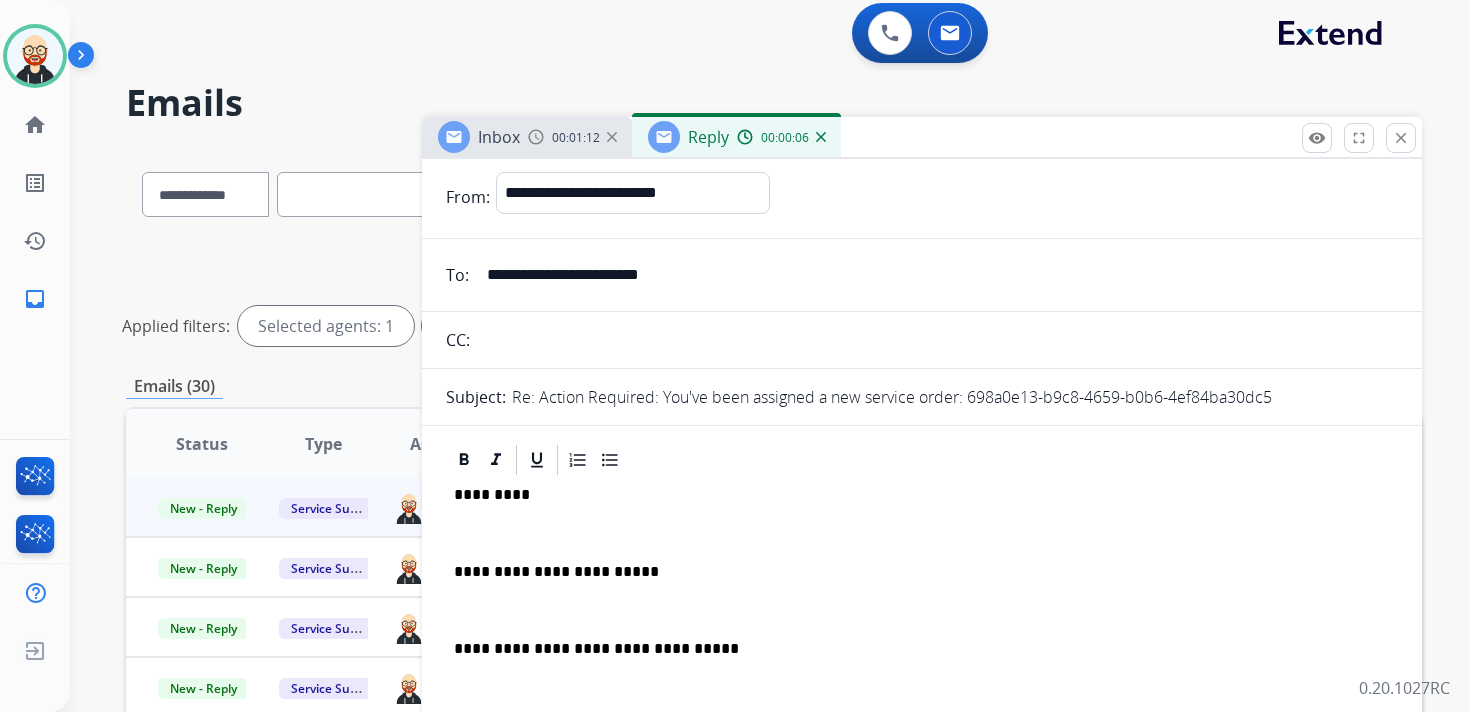 scroll, scrollTop: 0, scrollLeft: 0, axis: both 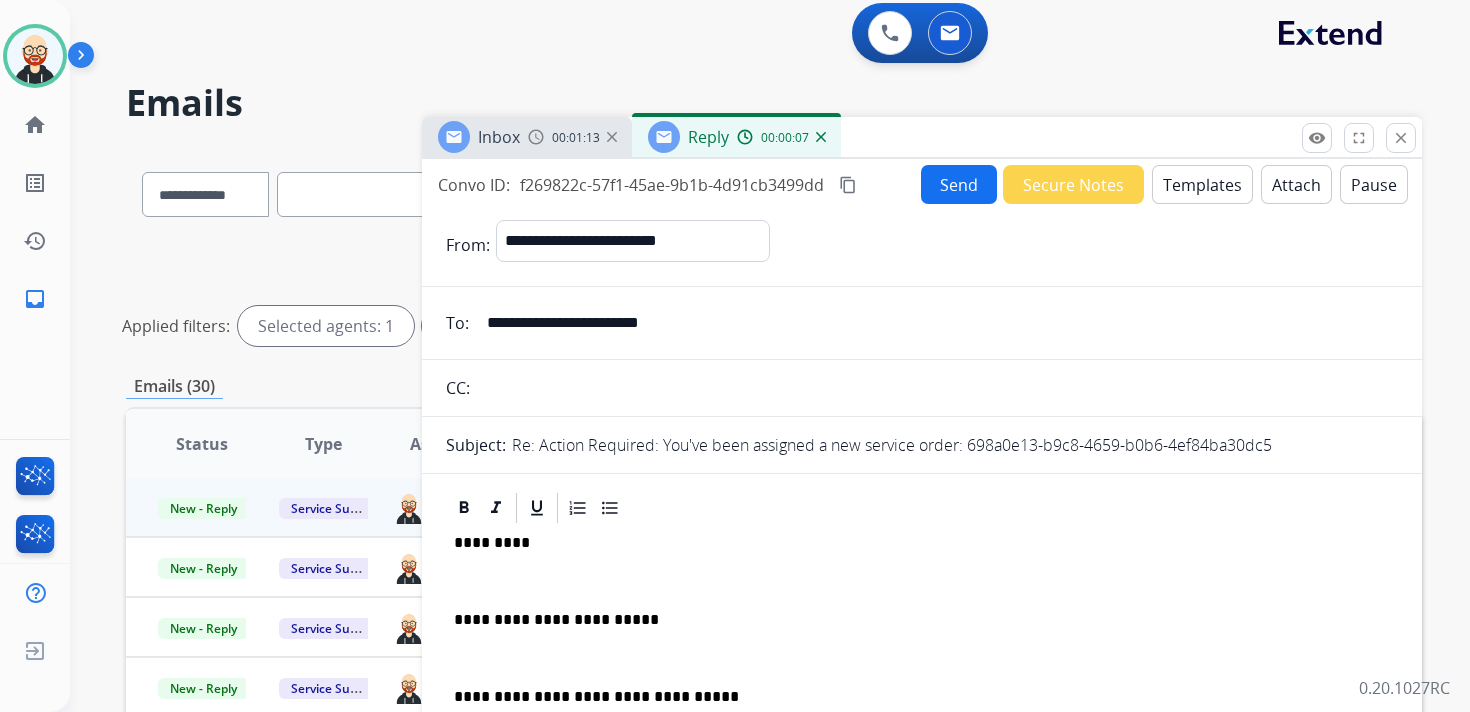 click on "*********" at bounding box center (914, 543) 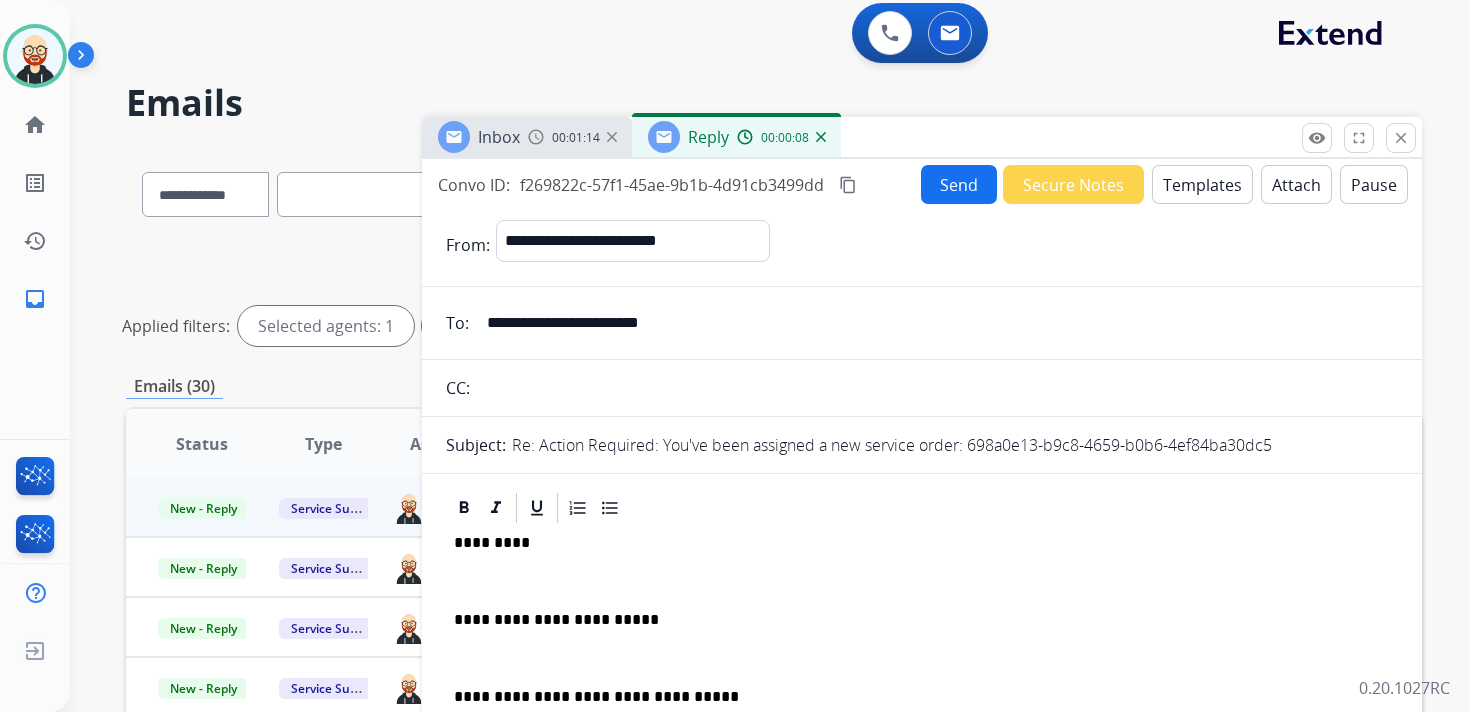 click on "**********" at bounding box center [922, 667] 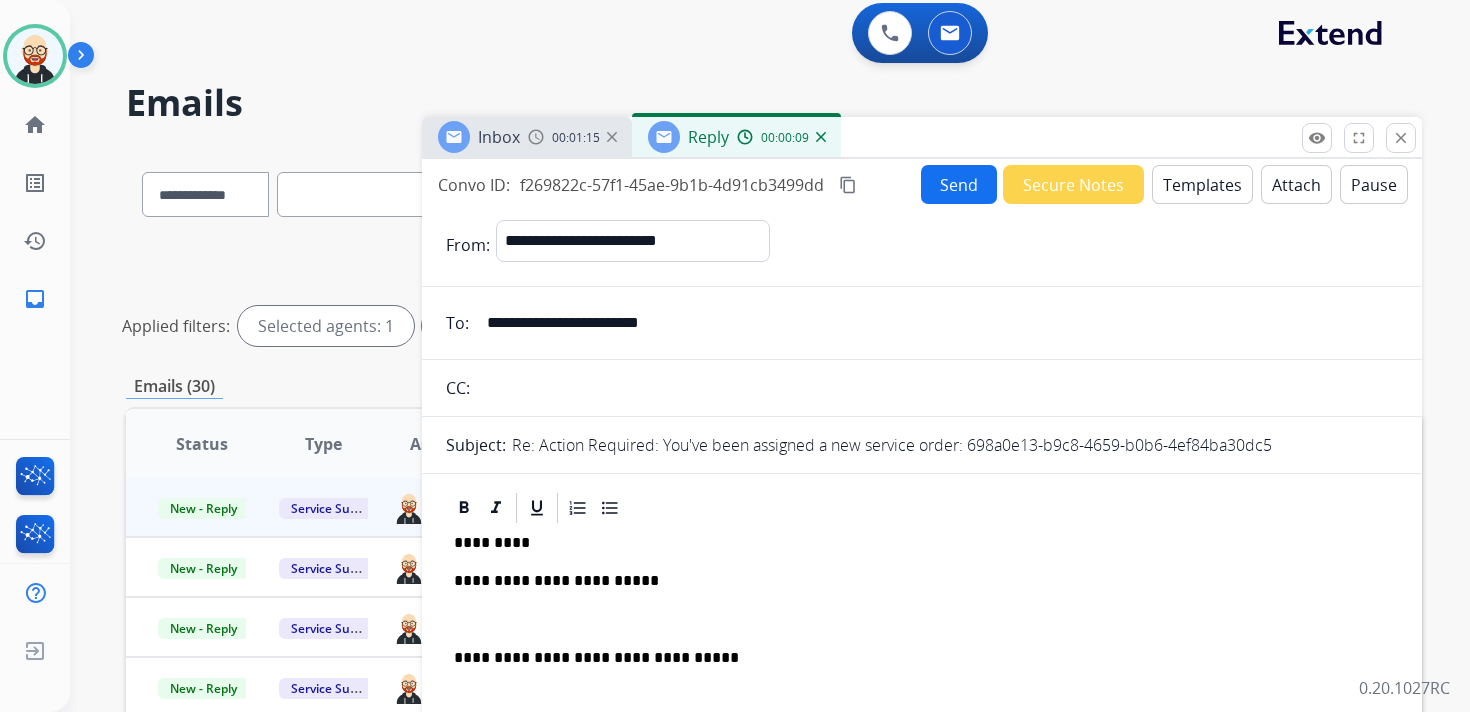 click on "**********" at bounding box center [922, 648] 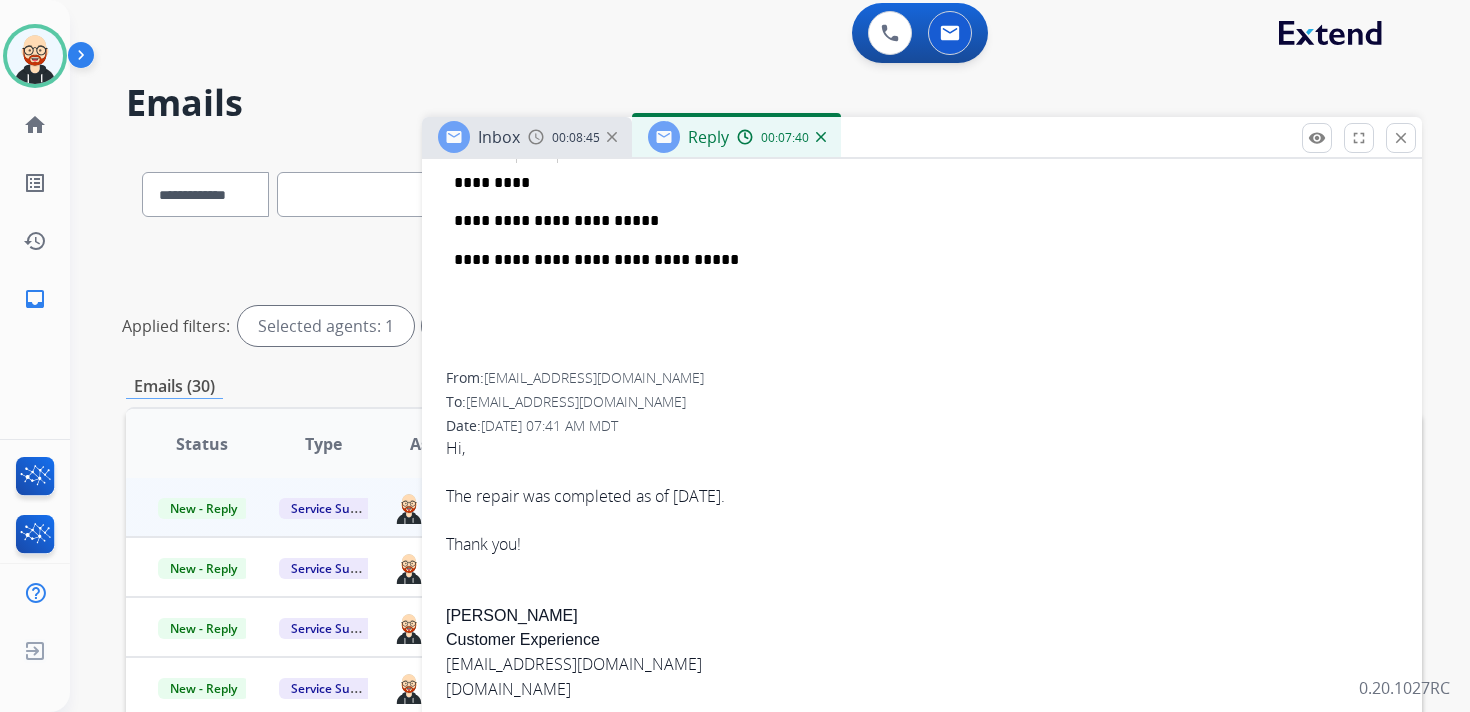 scroll, scrollTop: 0, scrollLeft: 0, axis: both 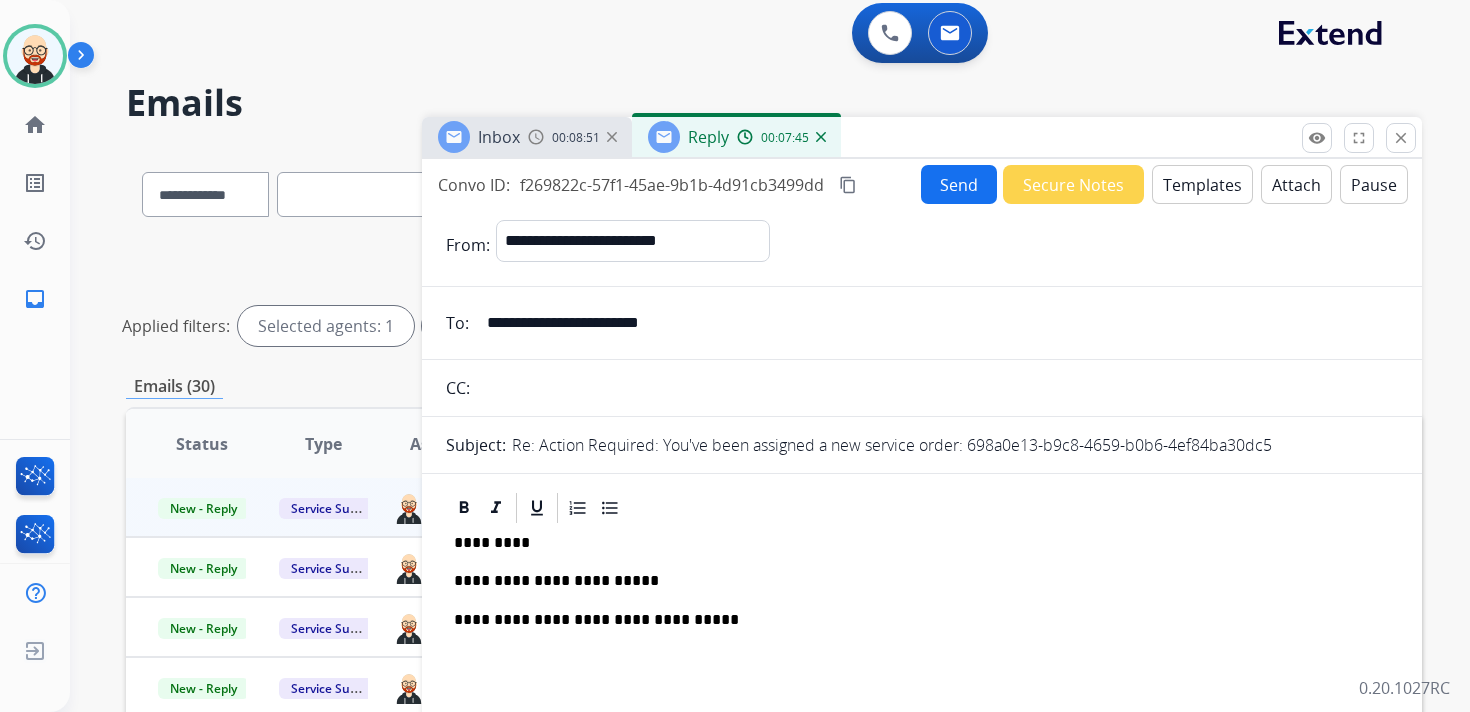 click on "Send" at bounding box center [959, 184] 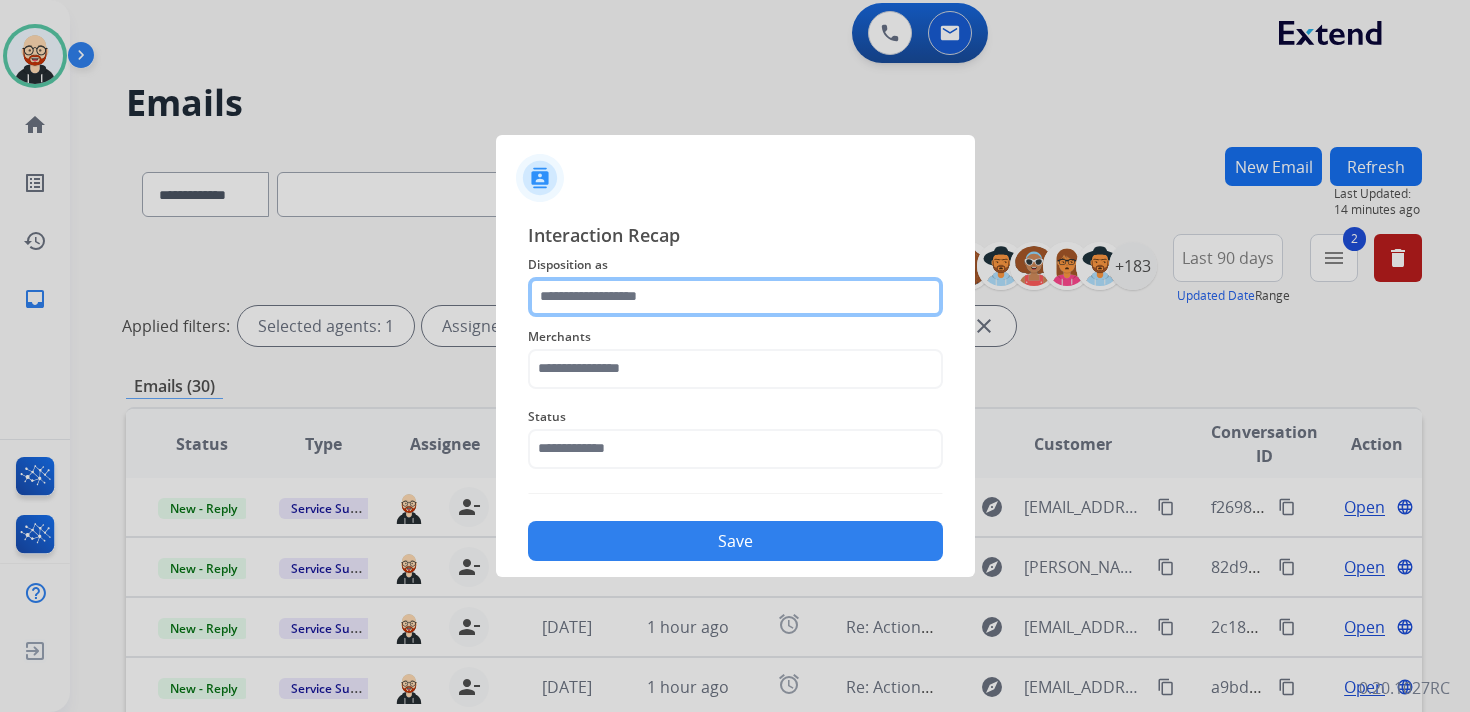 click 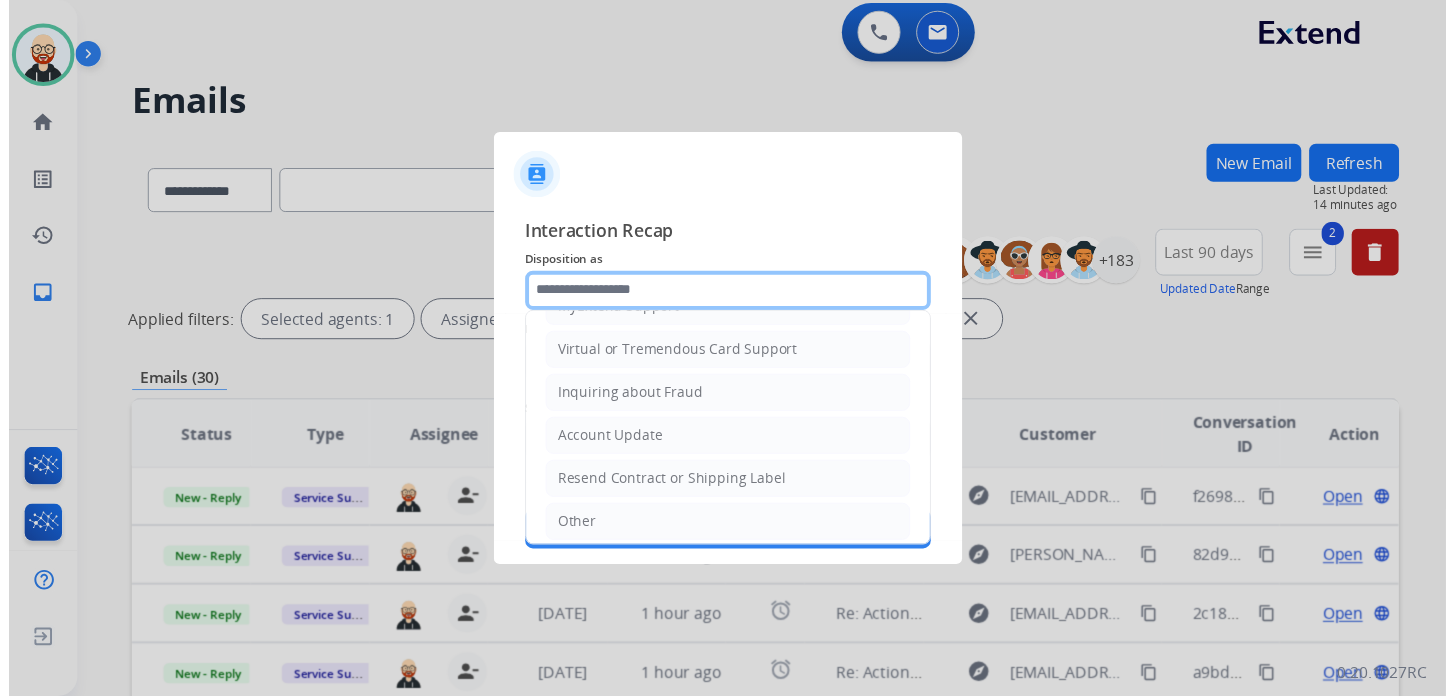 scroll, scrollTop: 300, scrollLeft: 0, axis: vertical 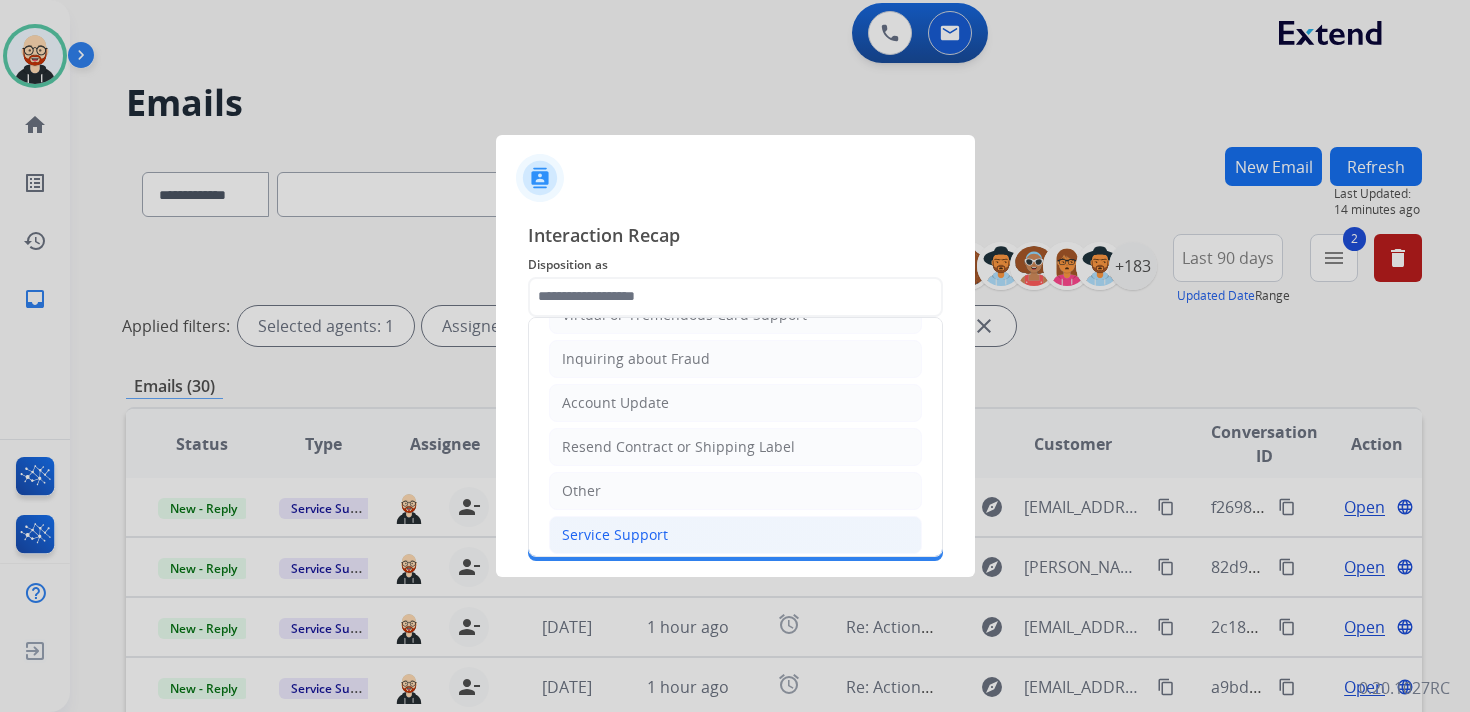 click on "Service Support" 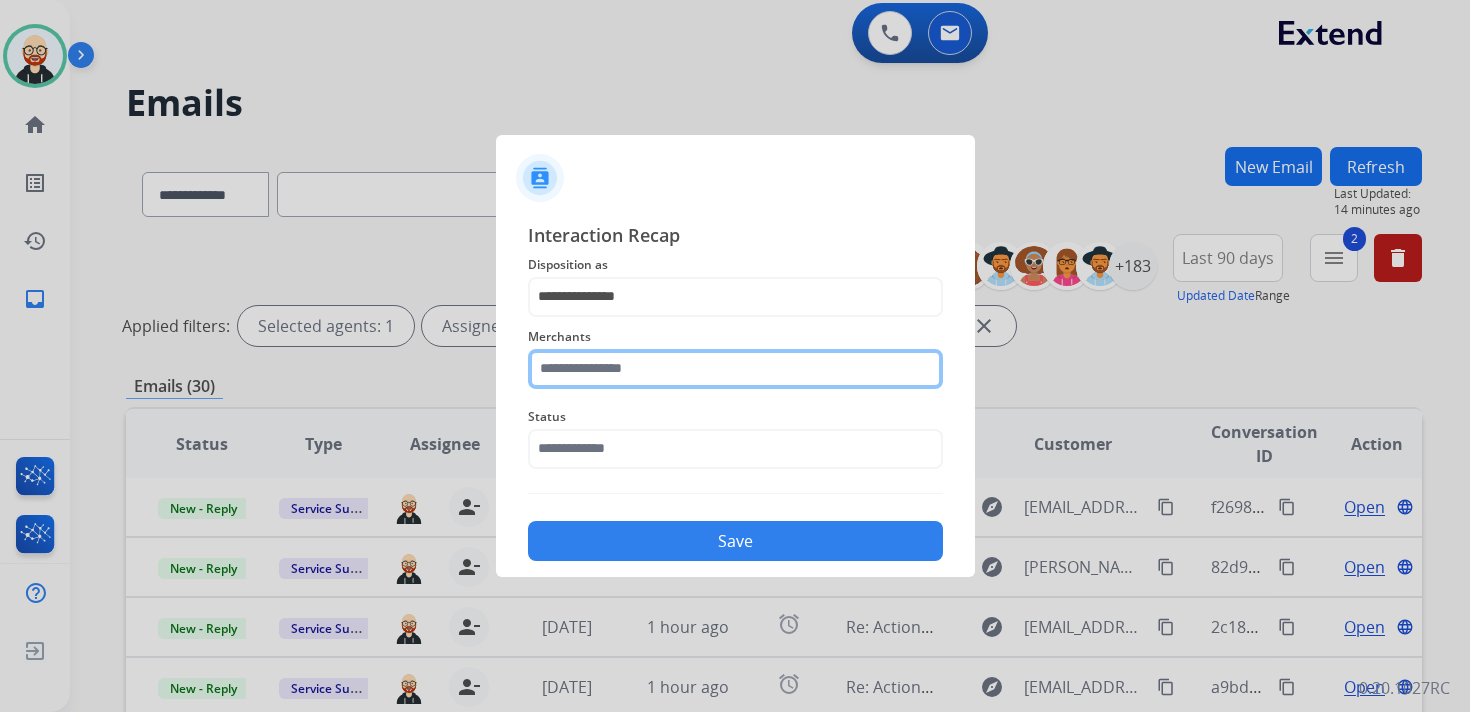 click 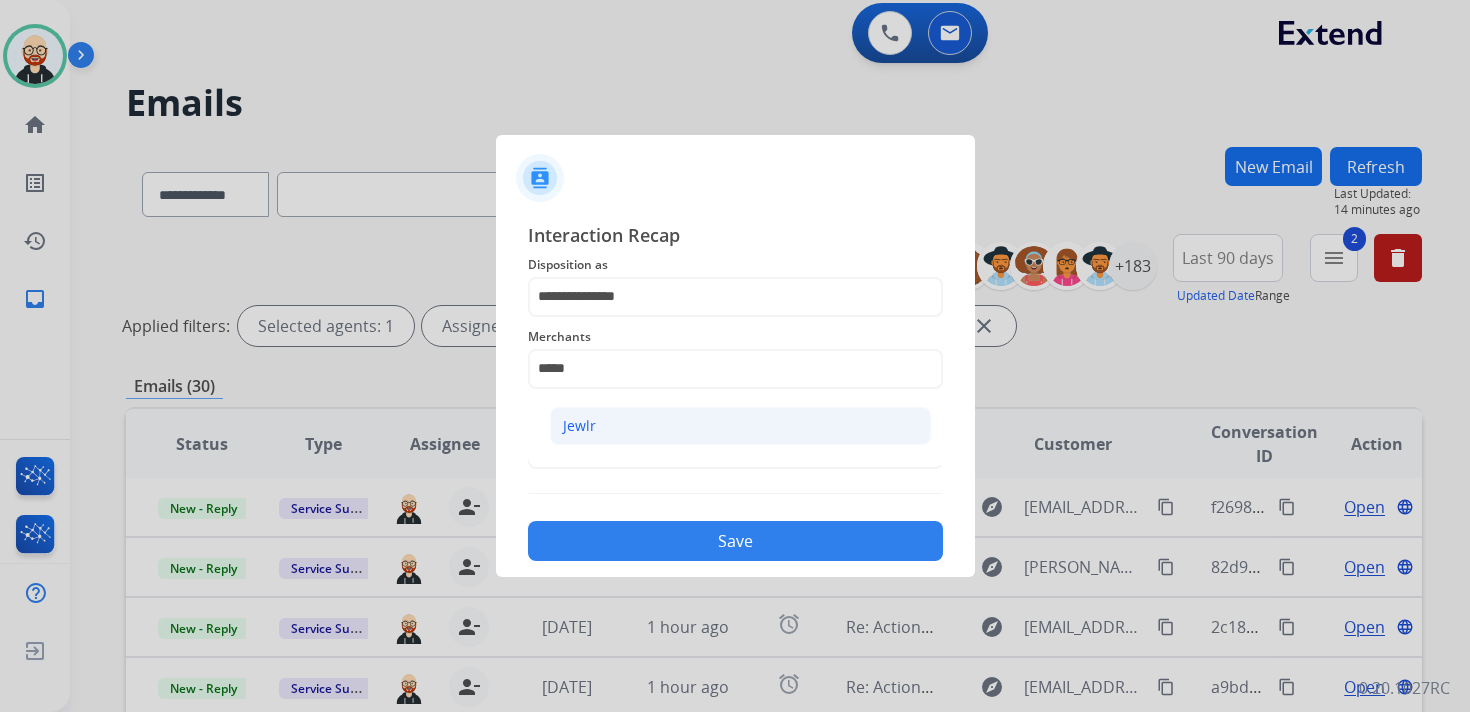 click on "Jewlr" 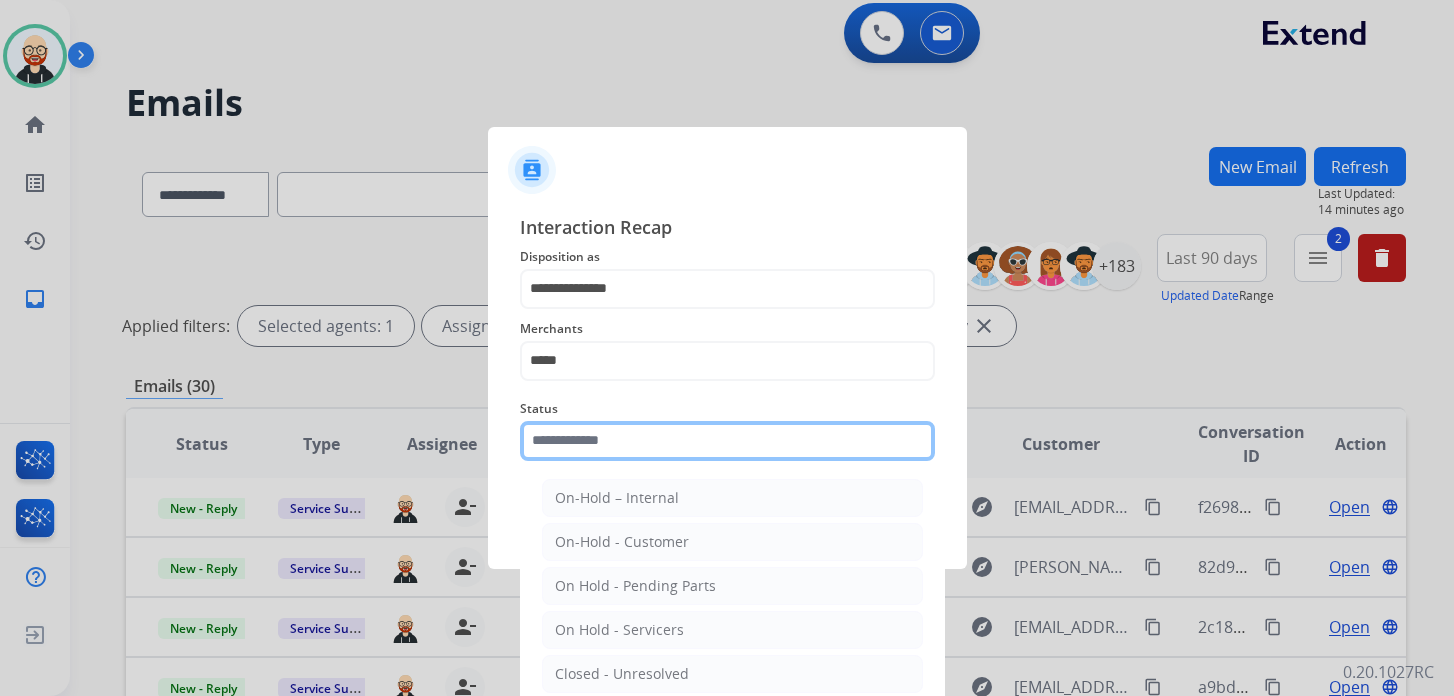 click 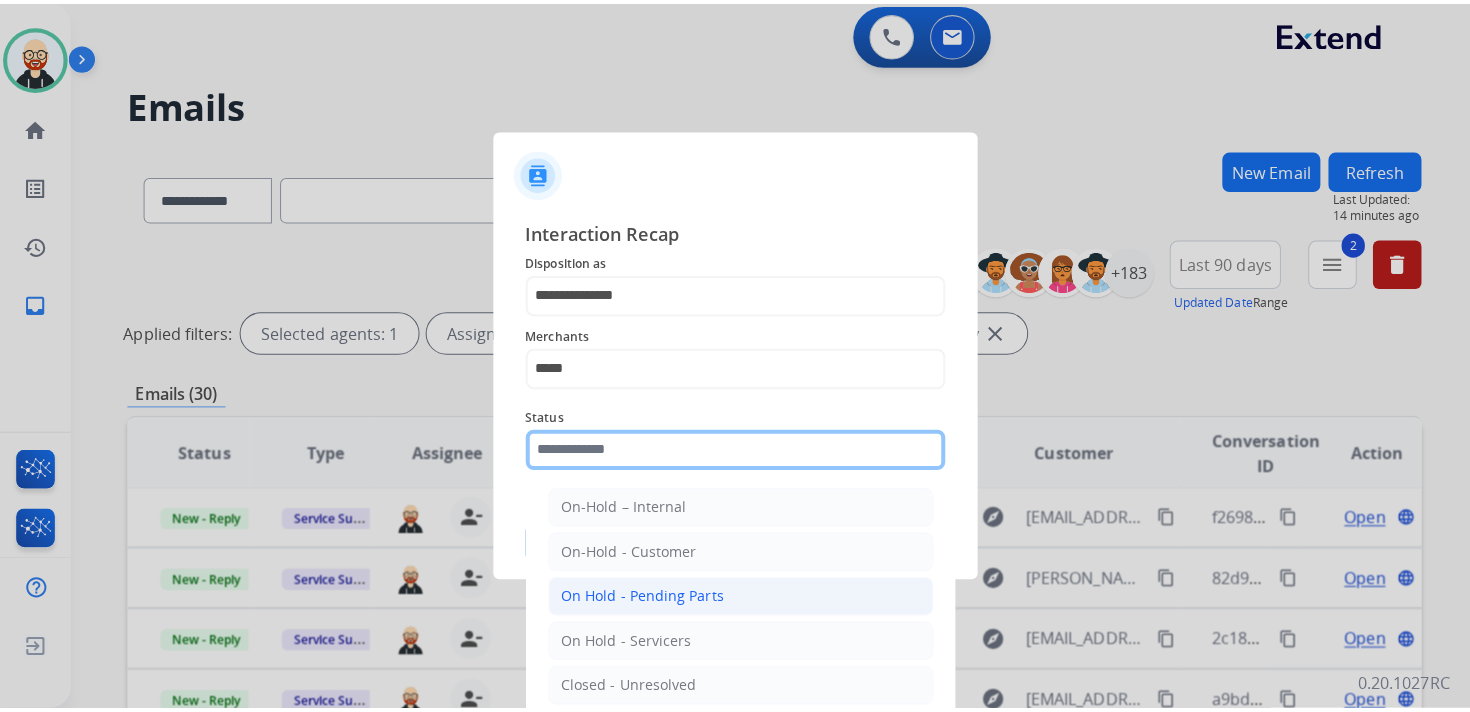 scroll, scrollTop: 111, scrollLeft: 0, axis: vertical 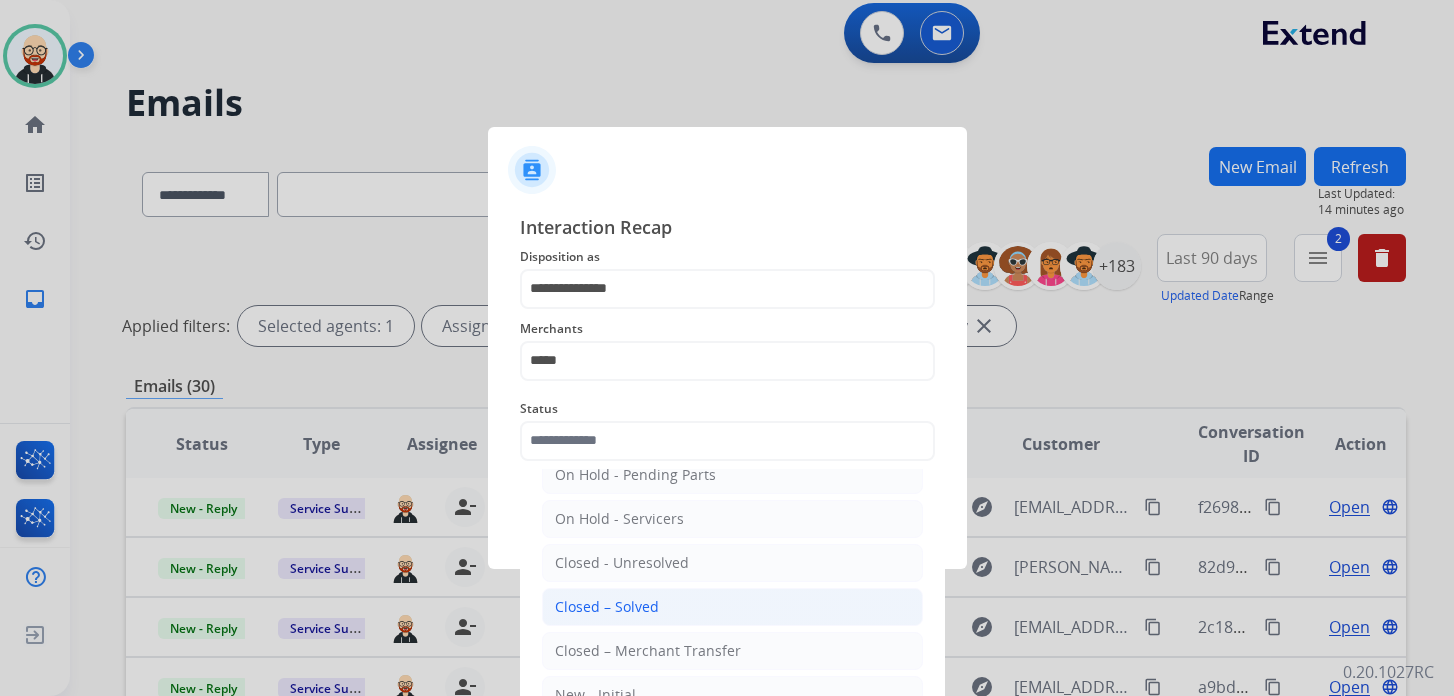 click on "Closed – Solved" 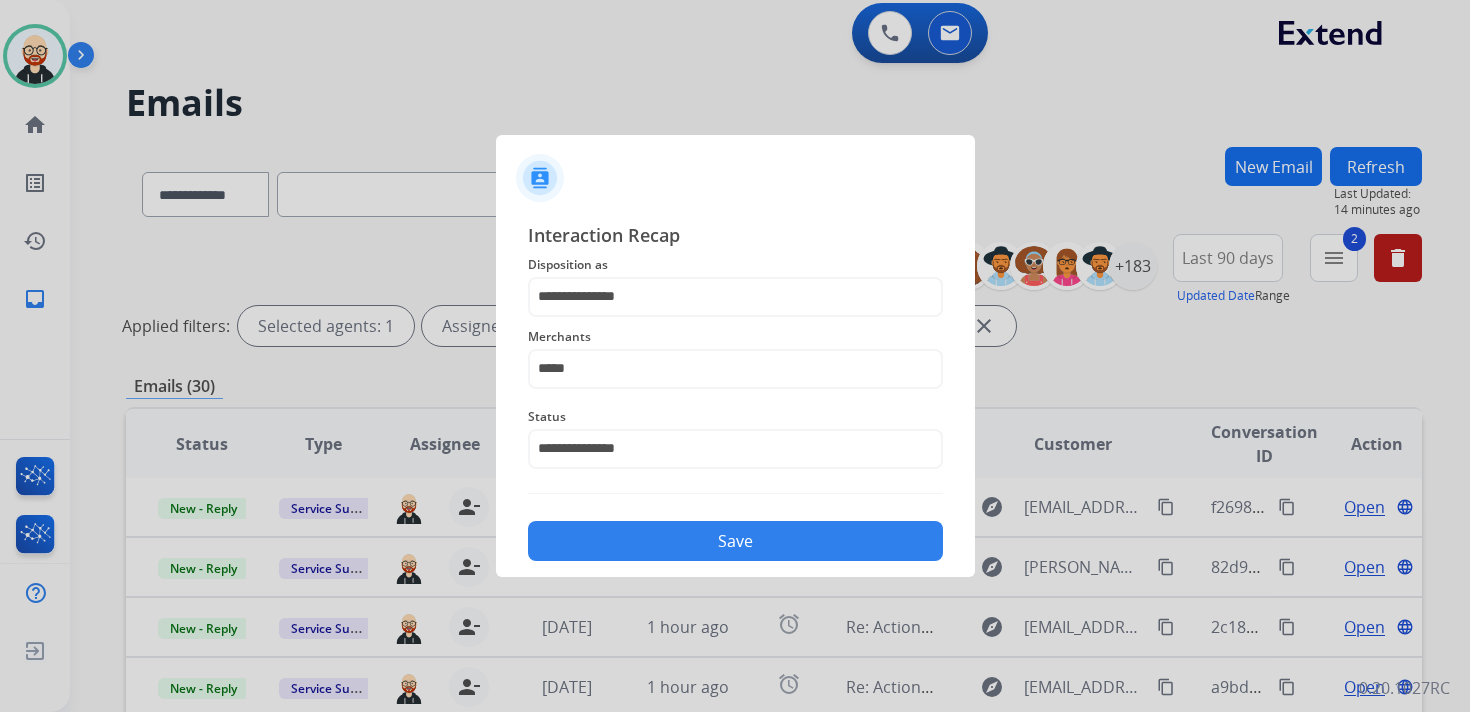 click on "Save" 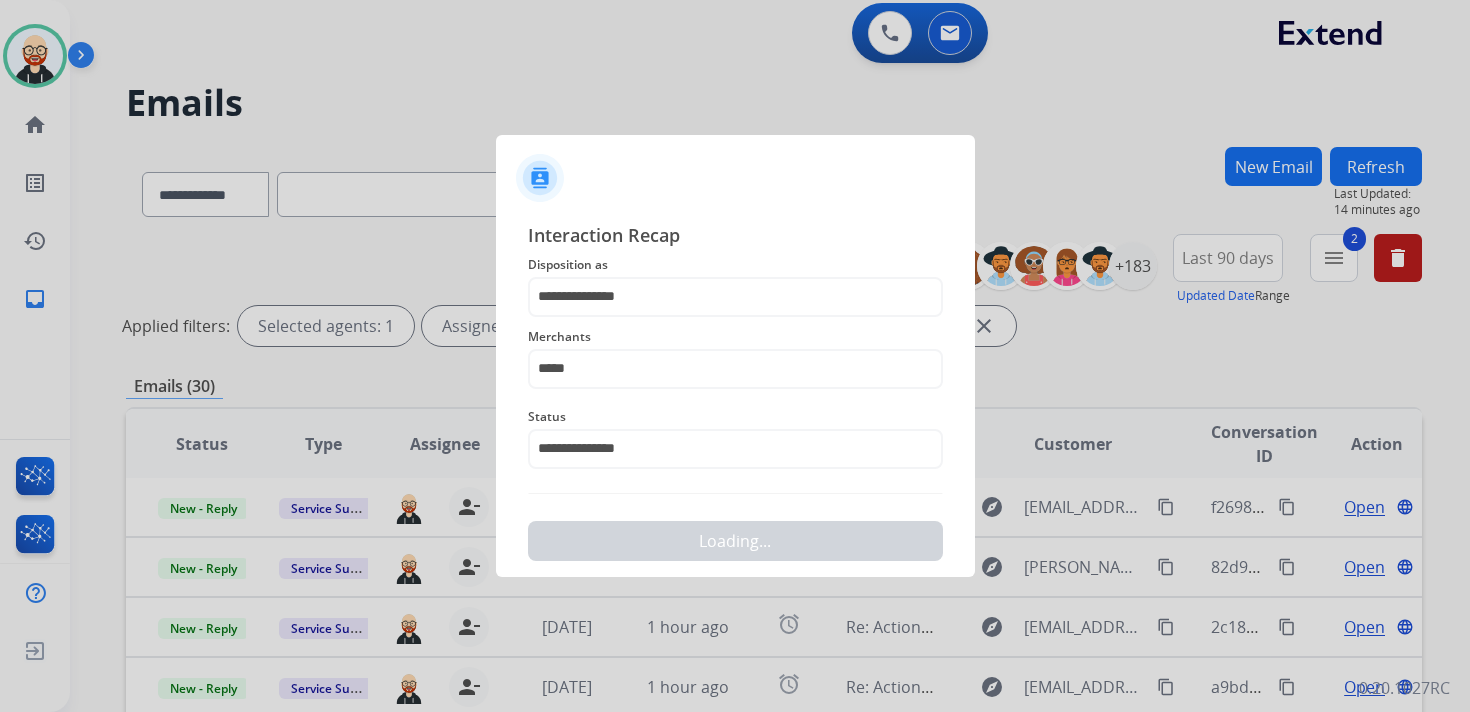 scroll, scrollTop: 0, scrollLeft: 0, axis: both 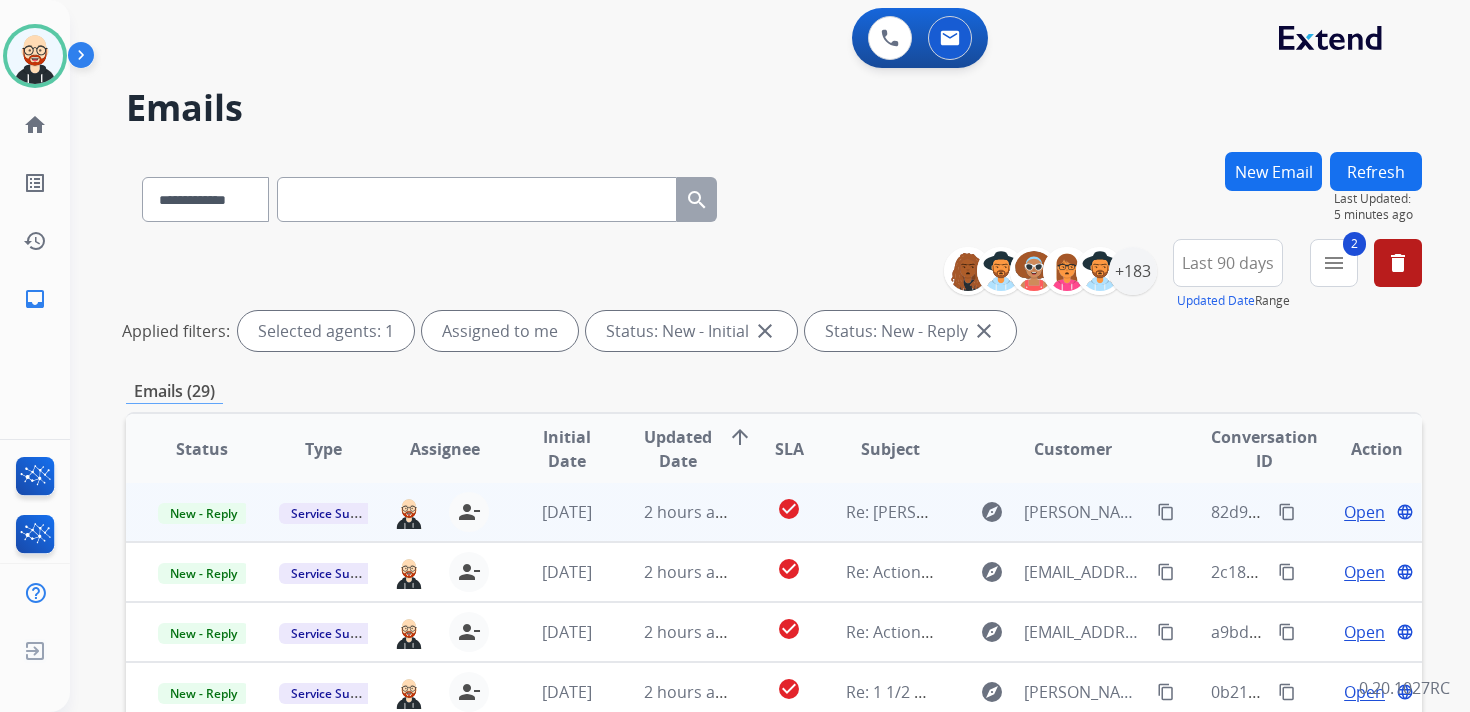 click on "Open" at bounding box center [1364, 512] 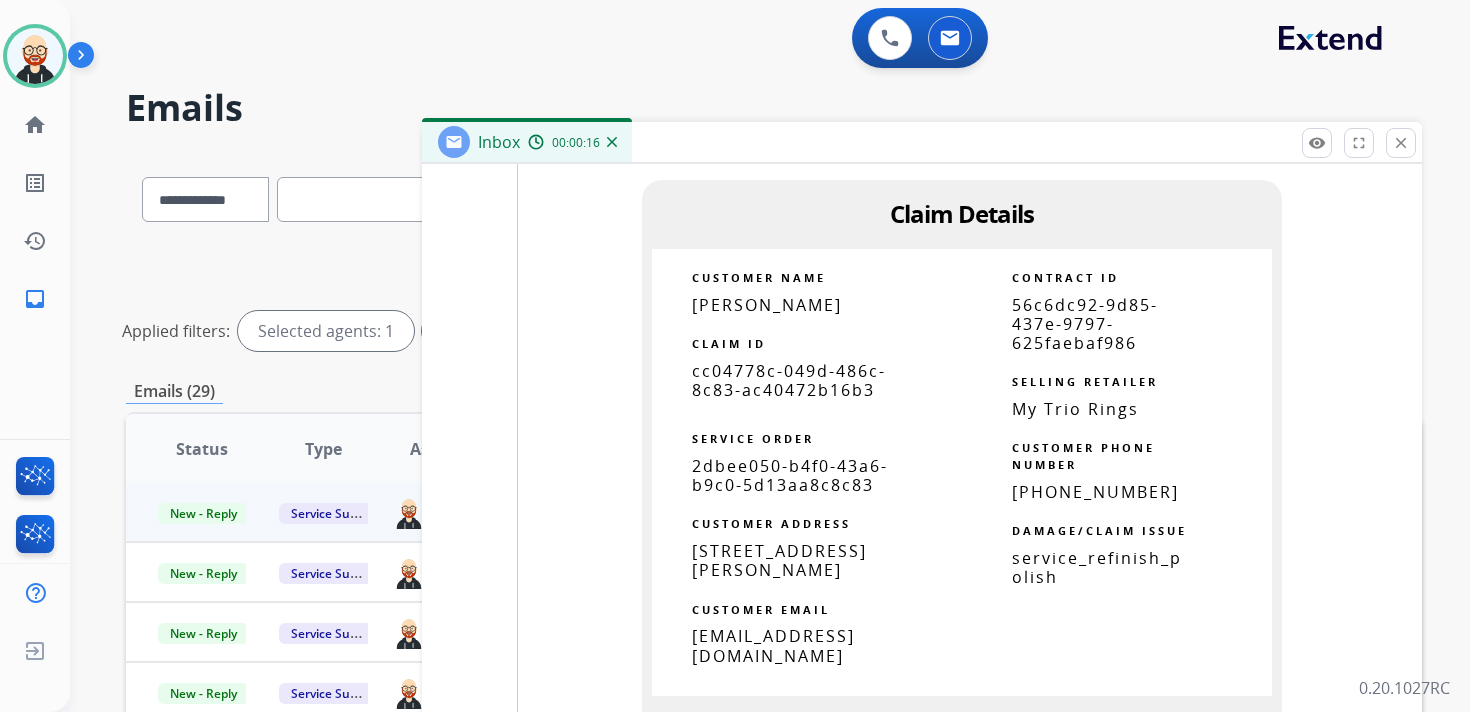 scroll, scrollTop: 2408, scrollLeft: 0, axis: vertical 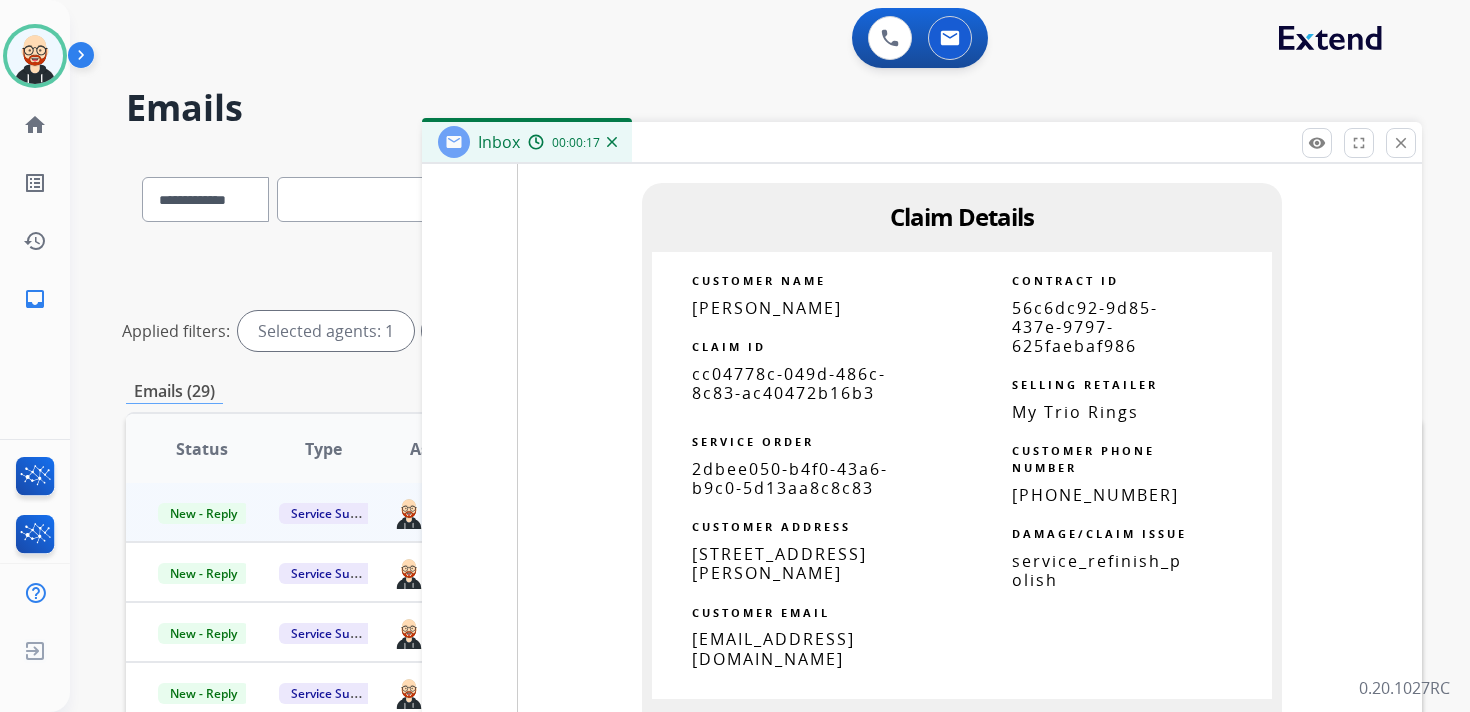click on "cc04778c-049d-486c-8c83-ac40472b16b3" at bounding box center [789, 383] 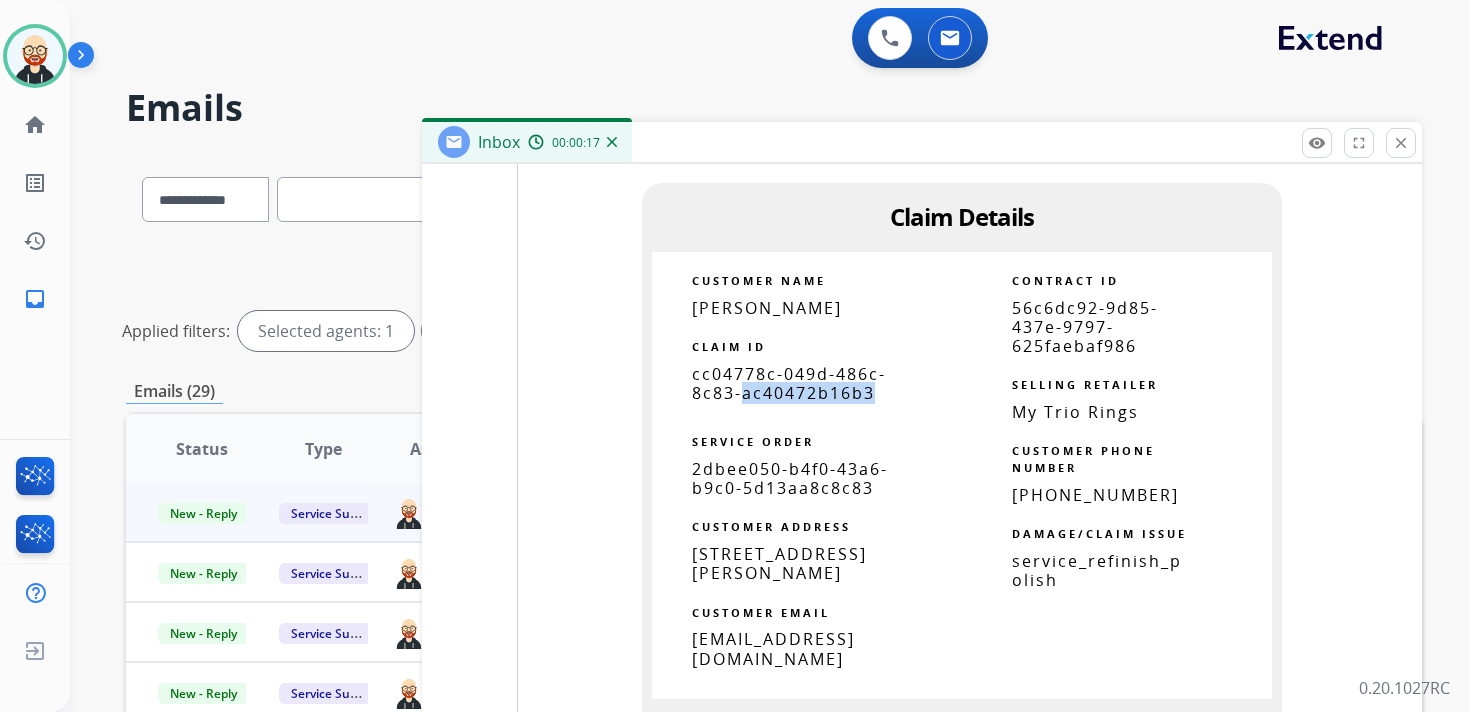click on "cc04778c-049d-486c-8c83-ac40472b16b3" at bounding box center (789, 383) 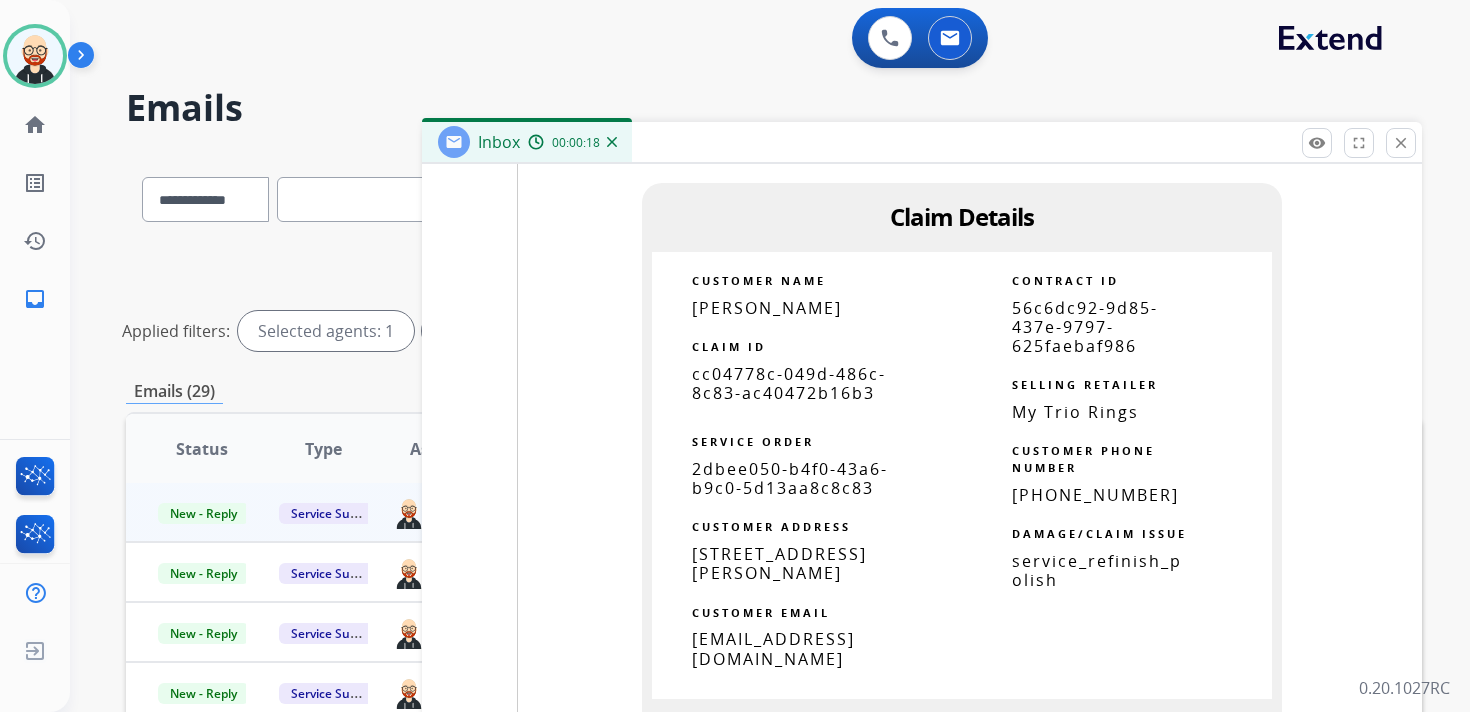 click on "cc04778c-049d-486c-8c83-ac40472b16b3" at bounding box center [789, 383] 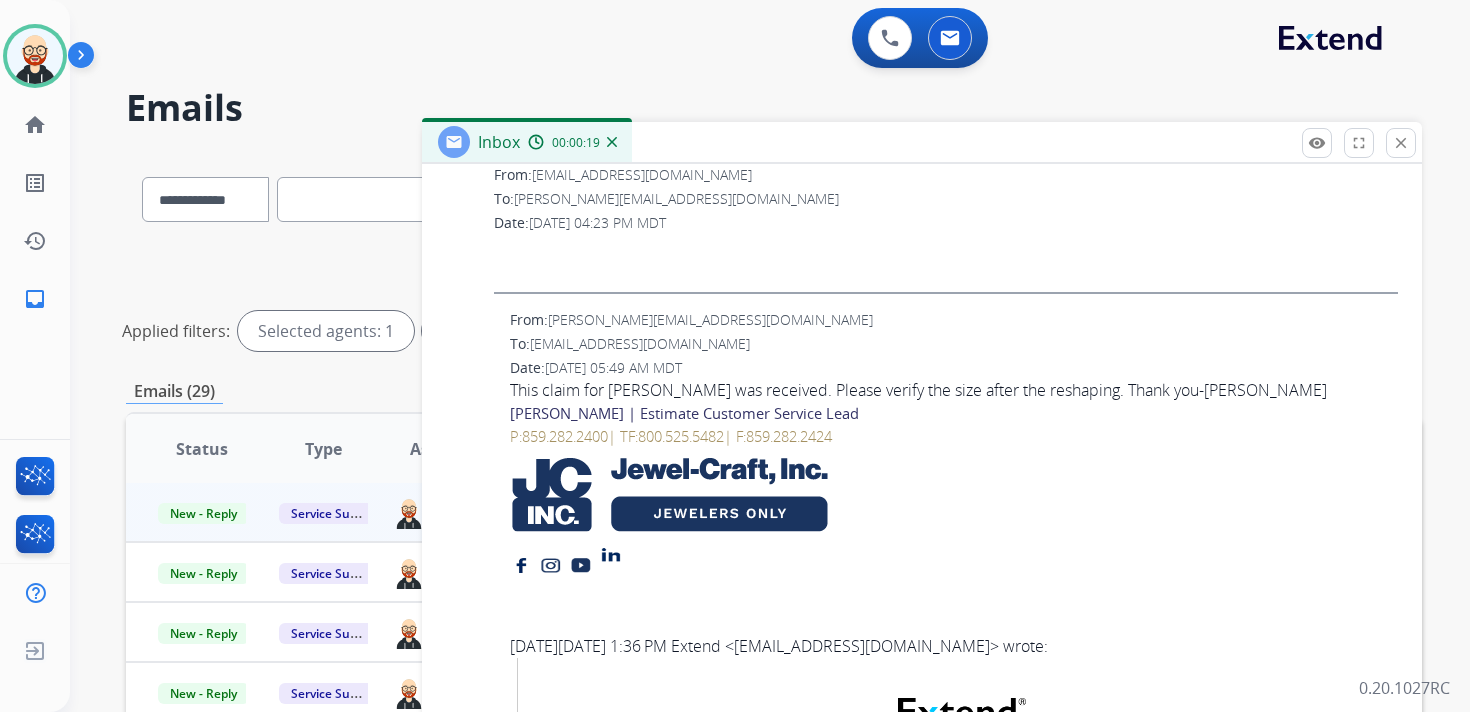 scroll, scrollTop: 0, scrollLeft: 0, axis: both 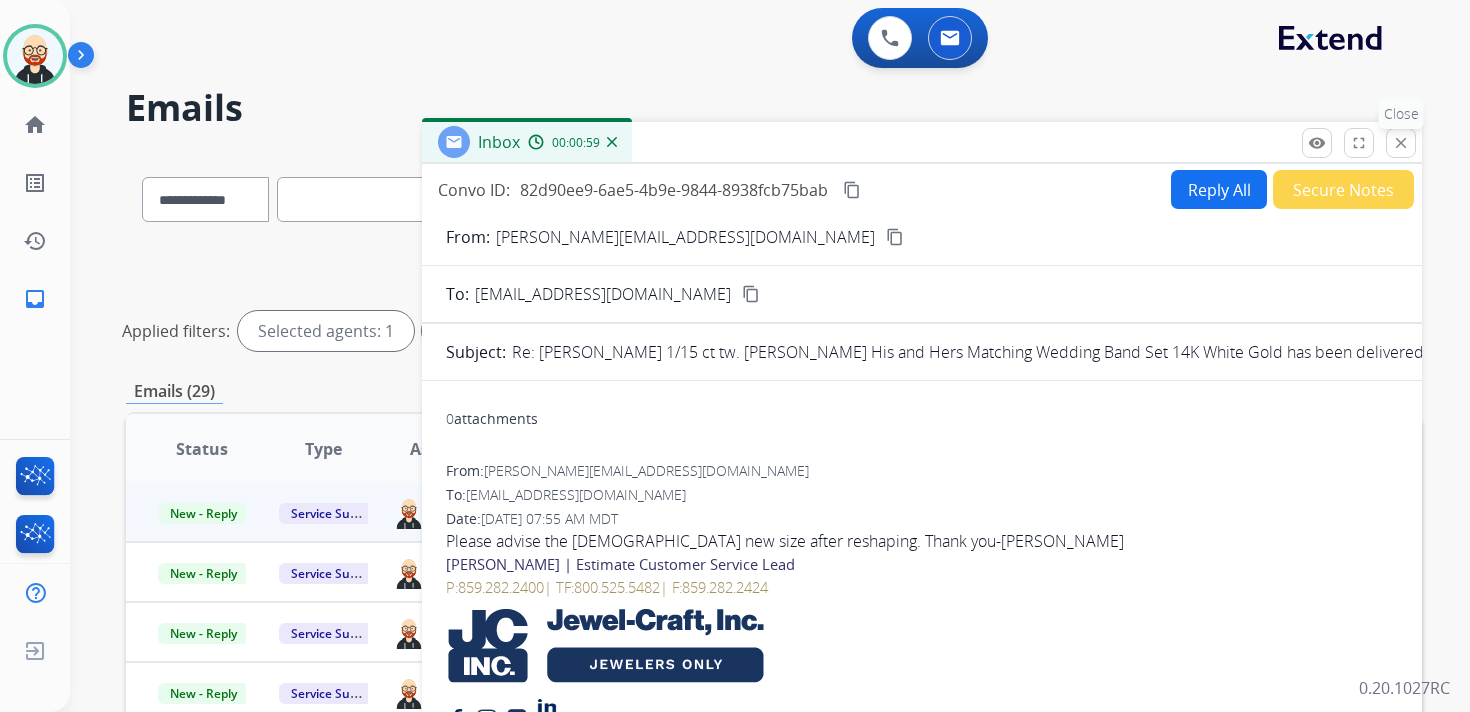 click on "close" at bounding box center (1401, 143) 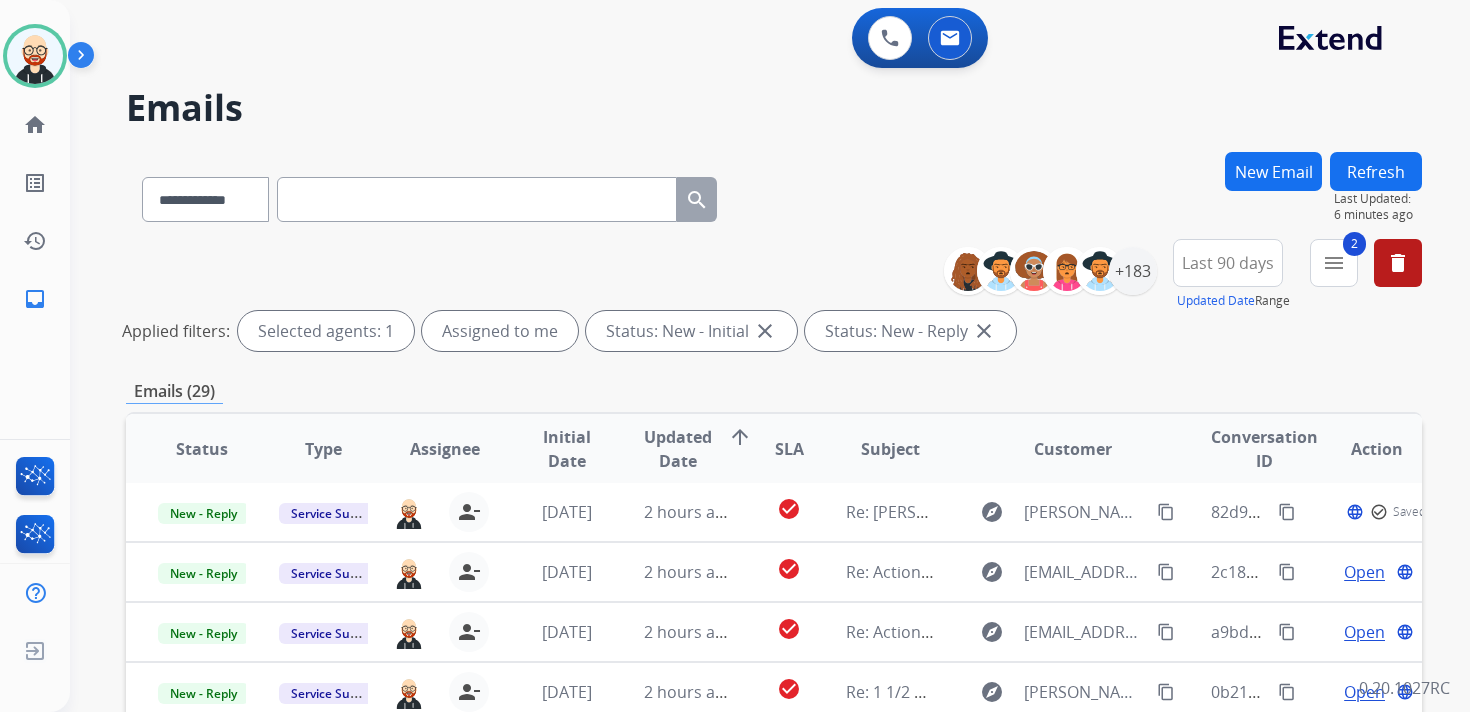 click on "New Email" at bounding box center [1273, 171] 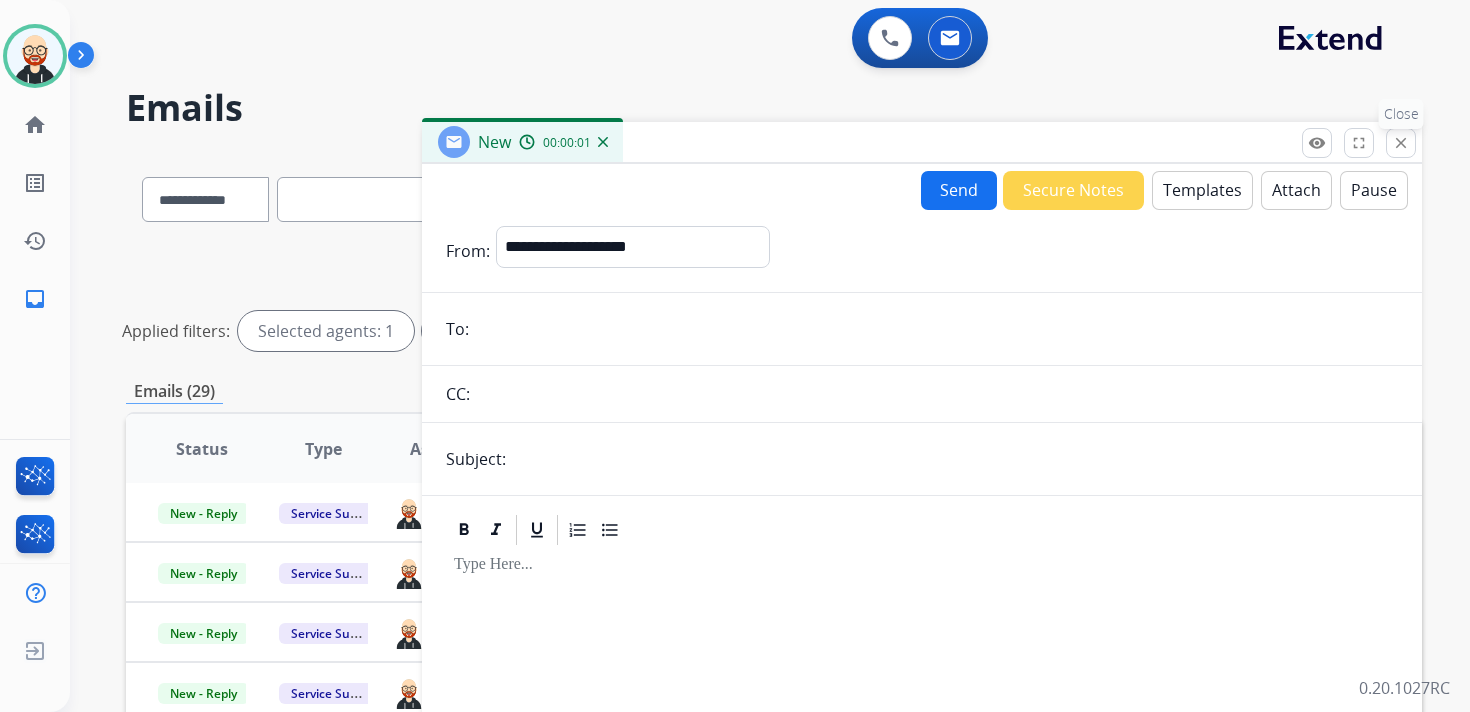 click on "close" at bounding box center [1401, 143] 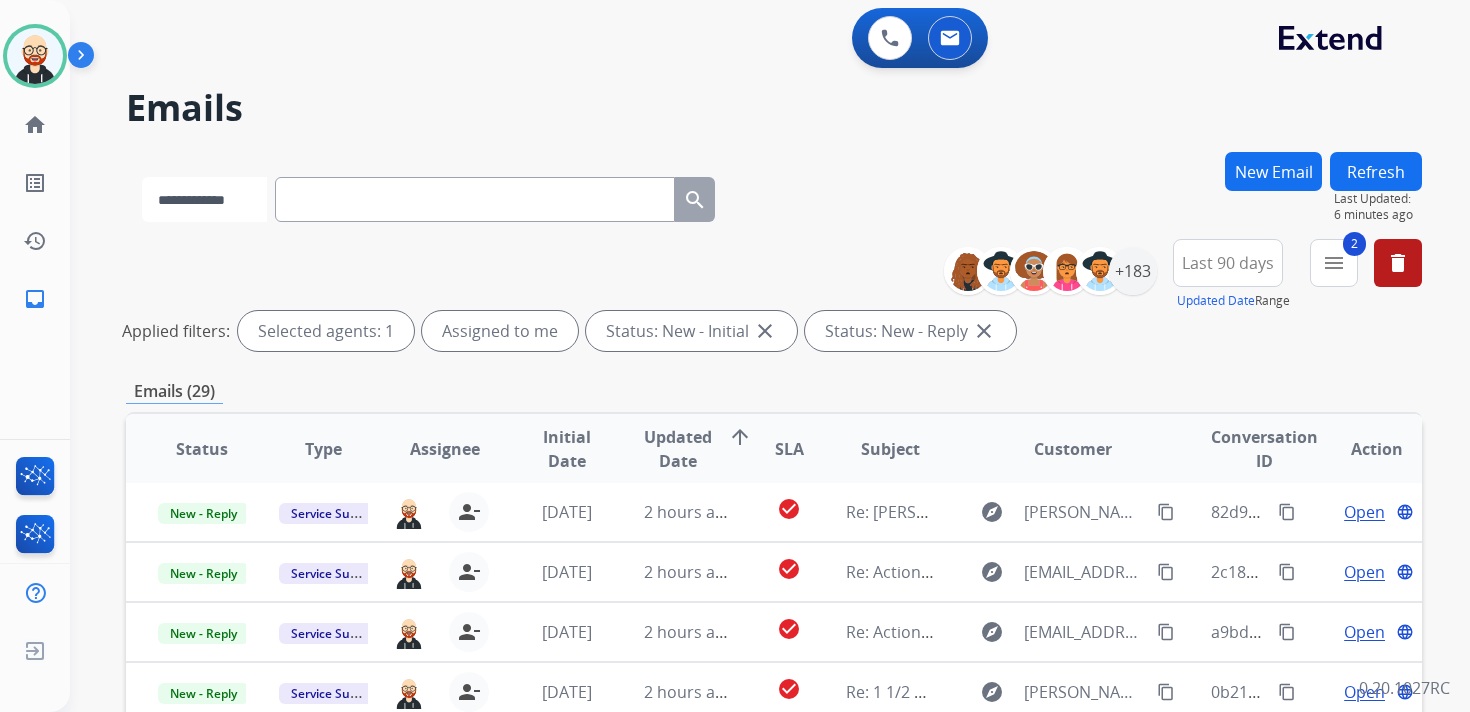 click on "**********" at bounding box center [204, 199] 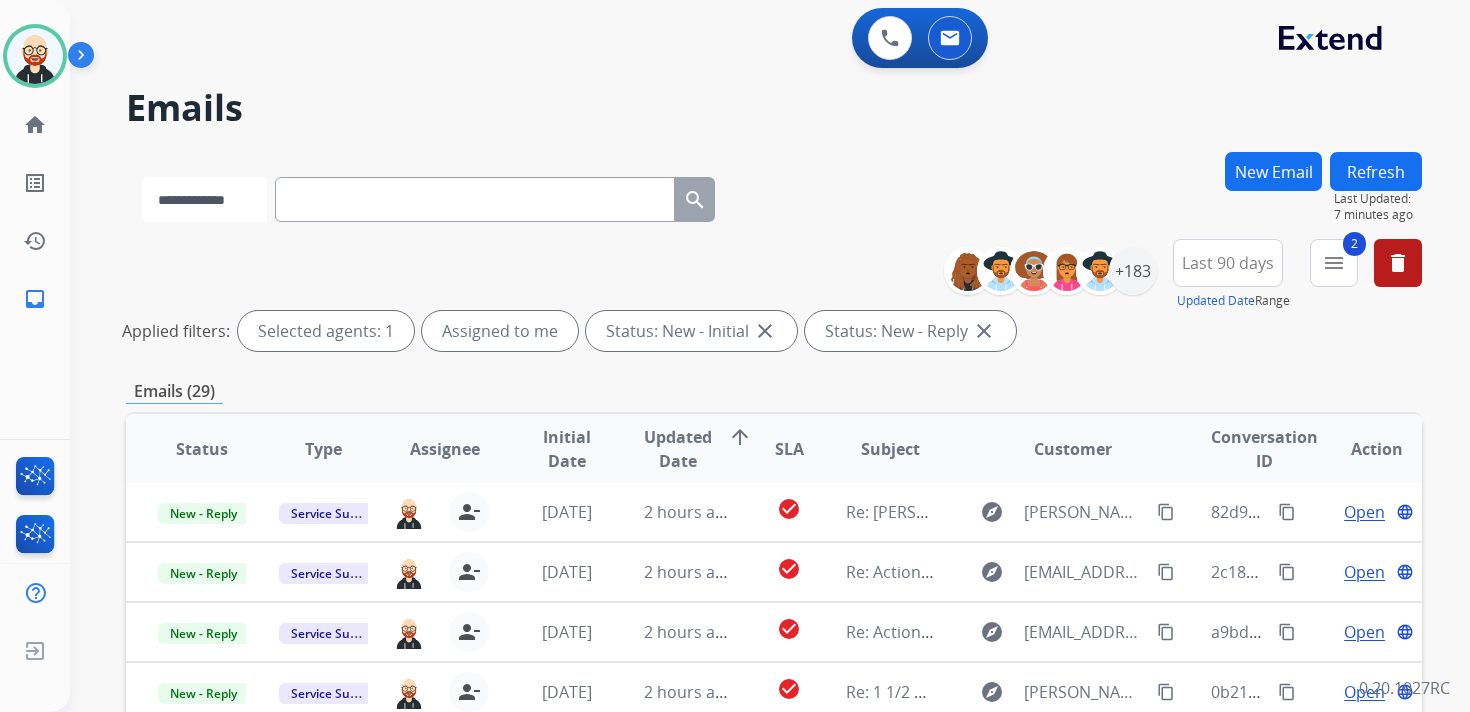 select on "**********" 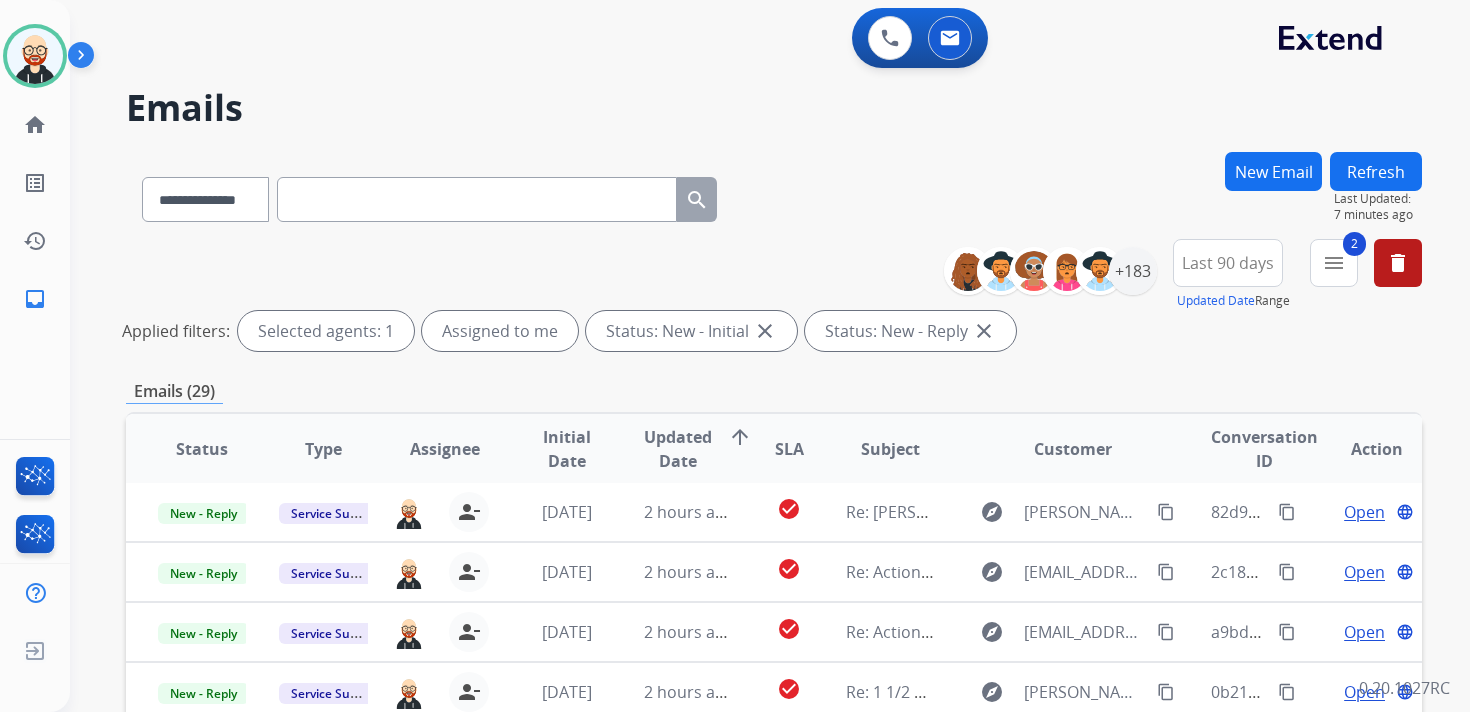 click at bounding box center [477, 199] 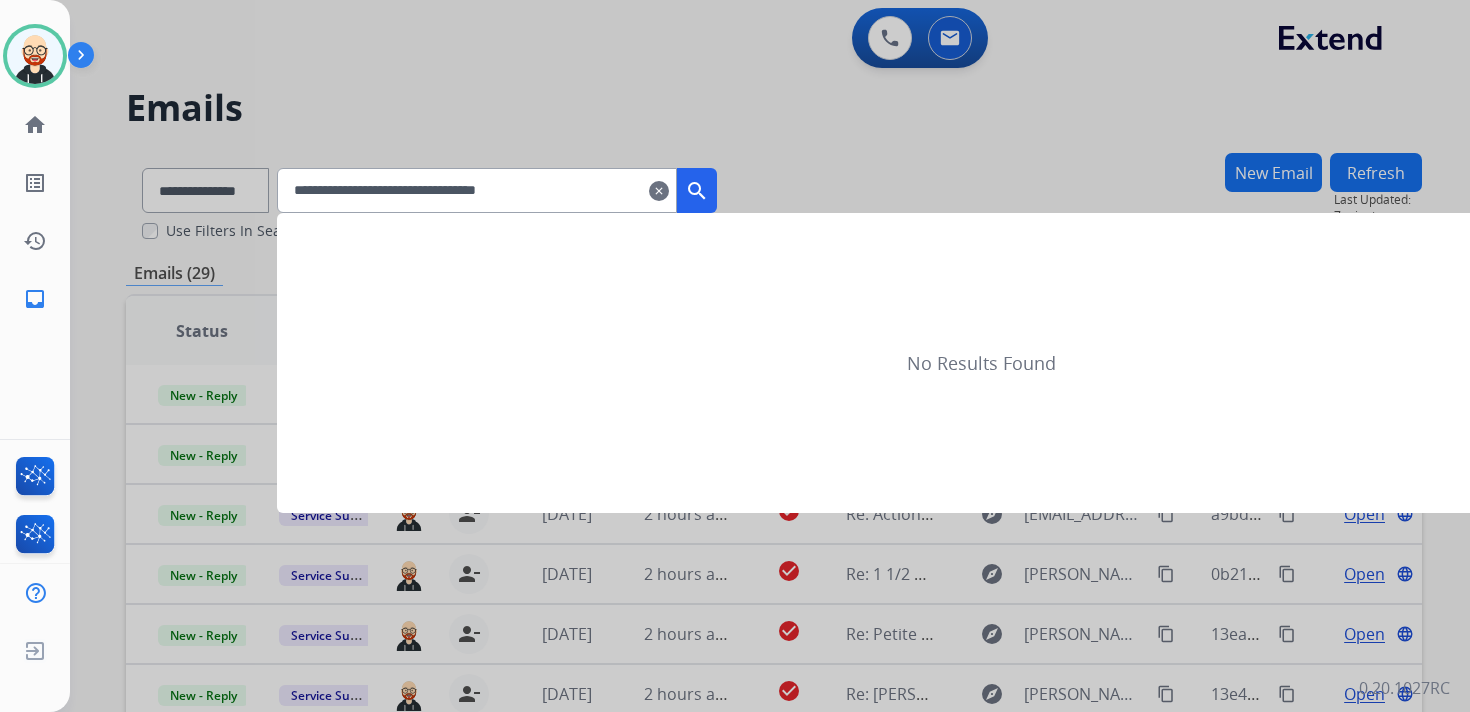 type on "**********" 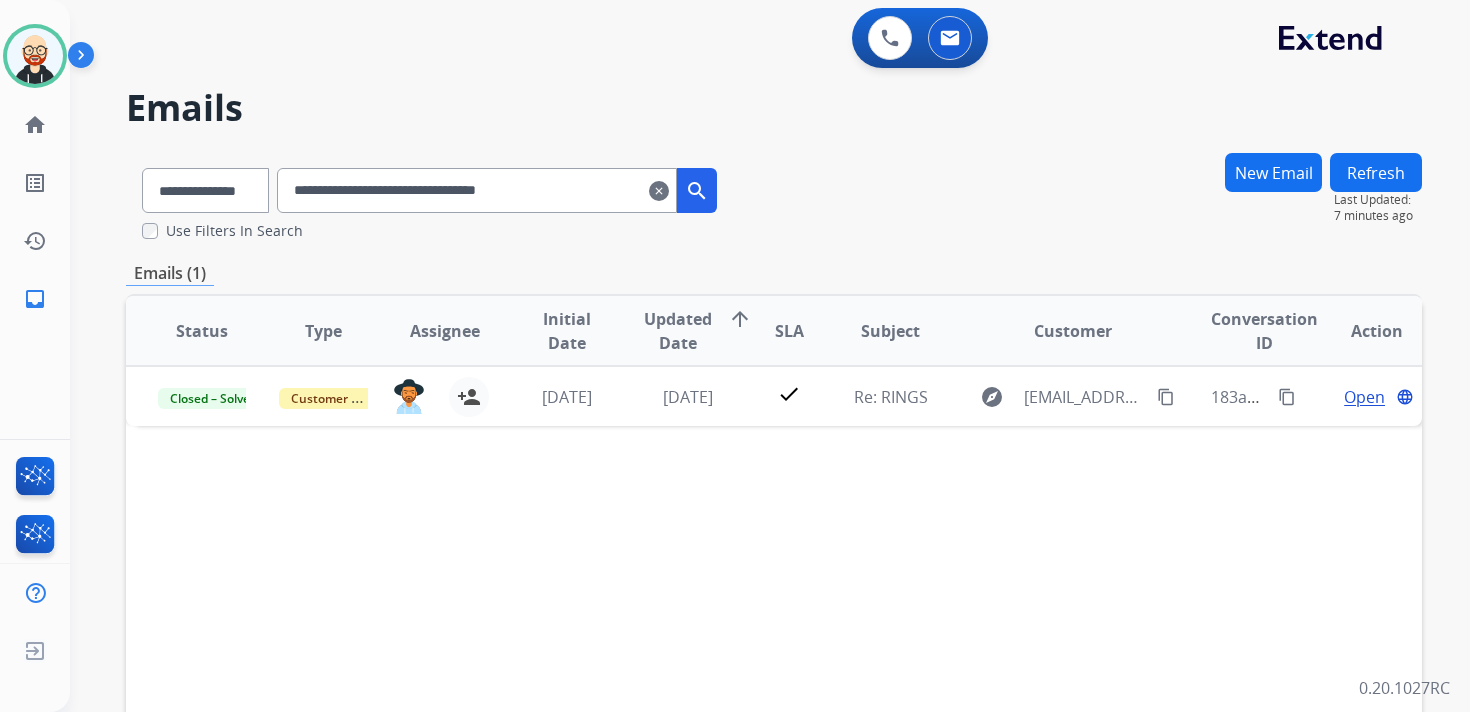 scroll, scrollTop: 0, scrollLeft: 0, axis: both 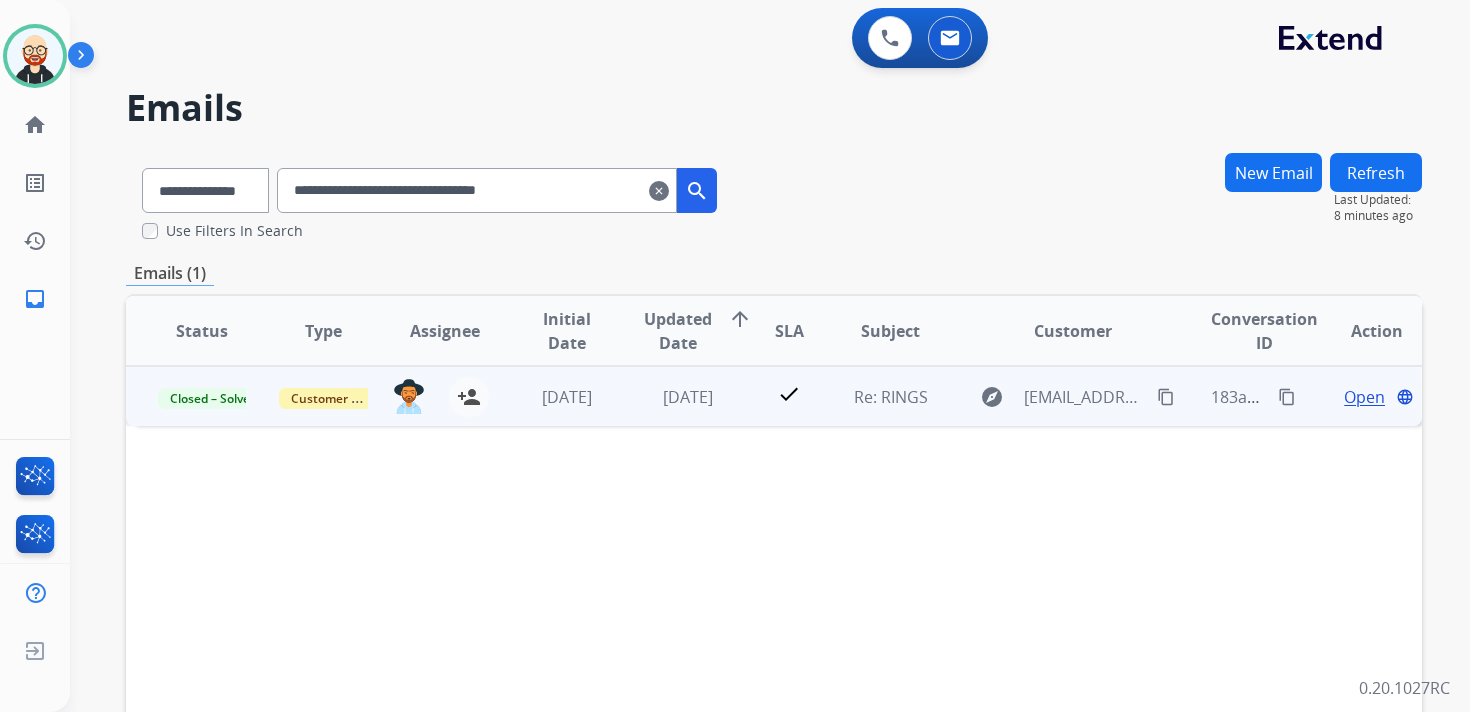 click on "Open" at bounding box center (1364, 397) 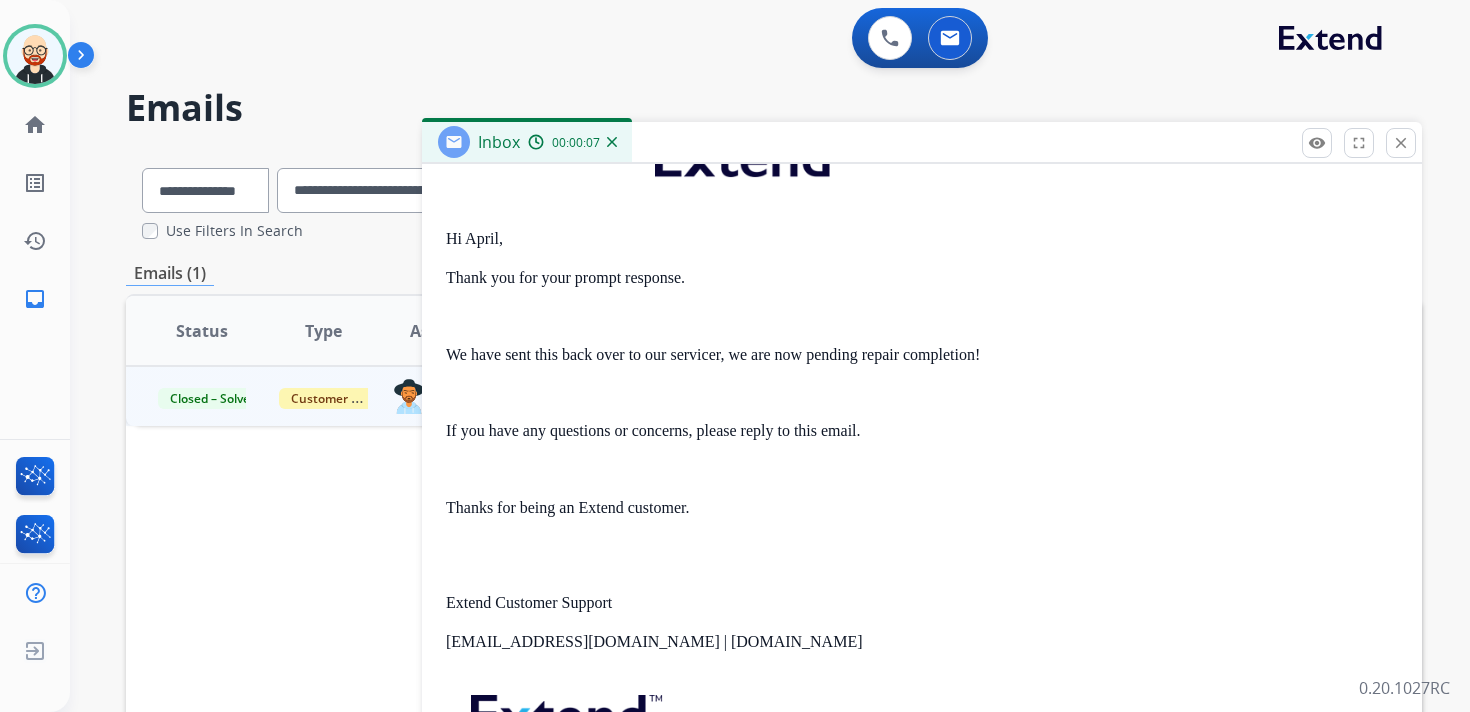 scroll, scrollTop: 410, scrollLeft: 0, axis: vertical 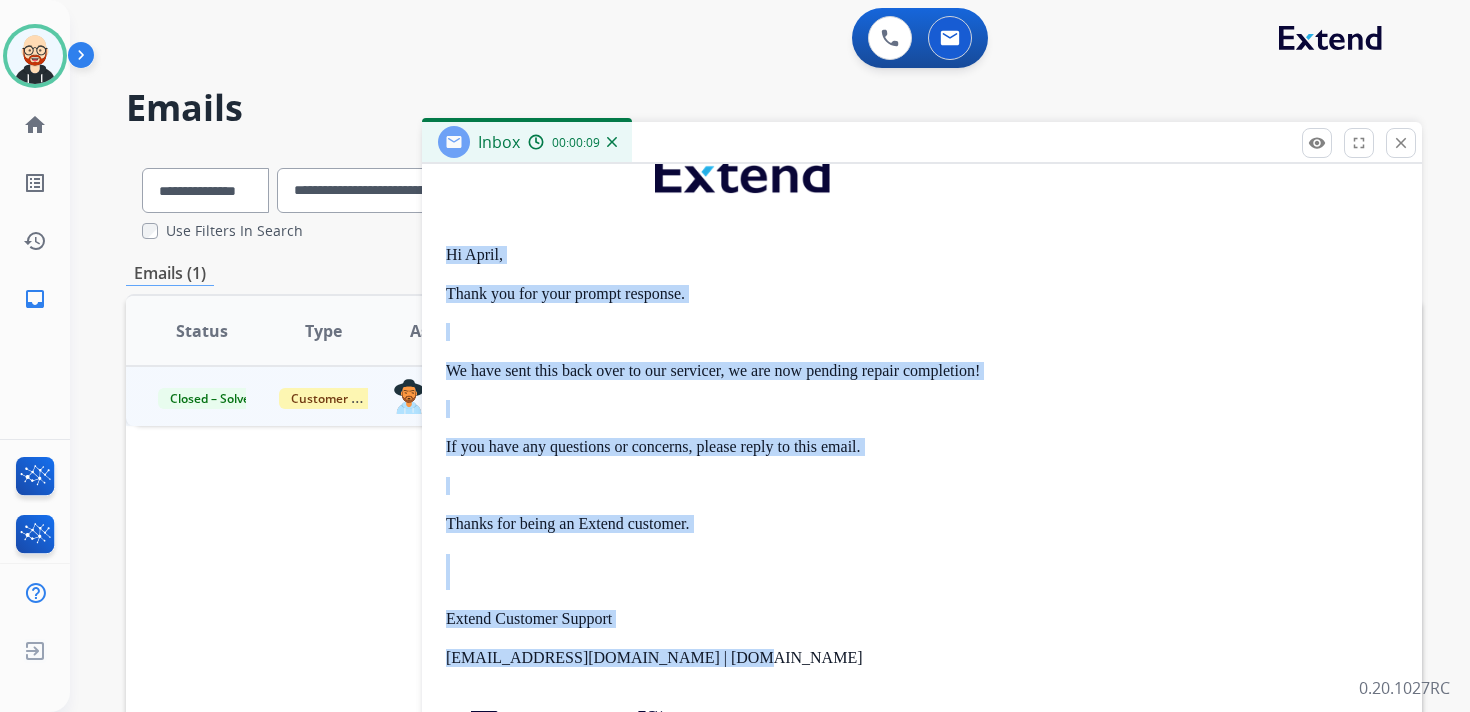 drag, startPoint x: 750, startPoint y: 661, endPoint x: 441, endPoint y: 259, distance: 507.0355 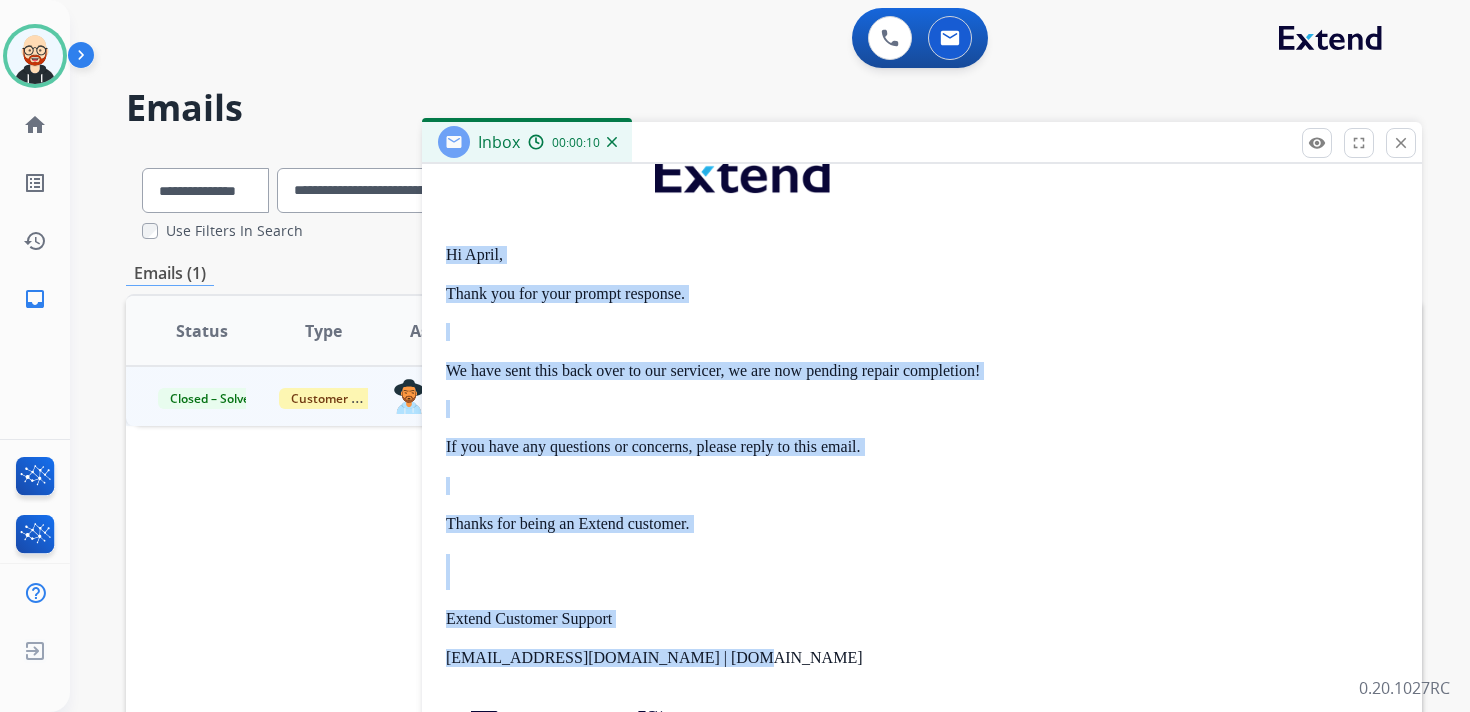 scroll, scrollTop: 0, scrollLeft: 0, axis: both 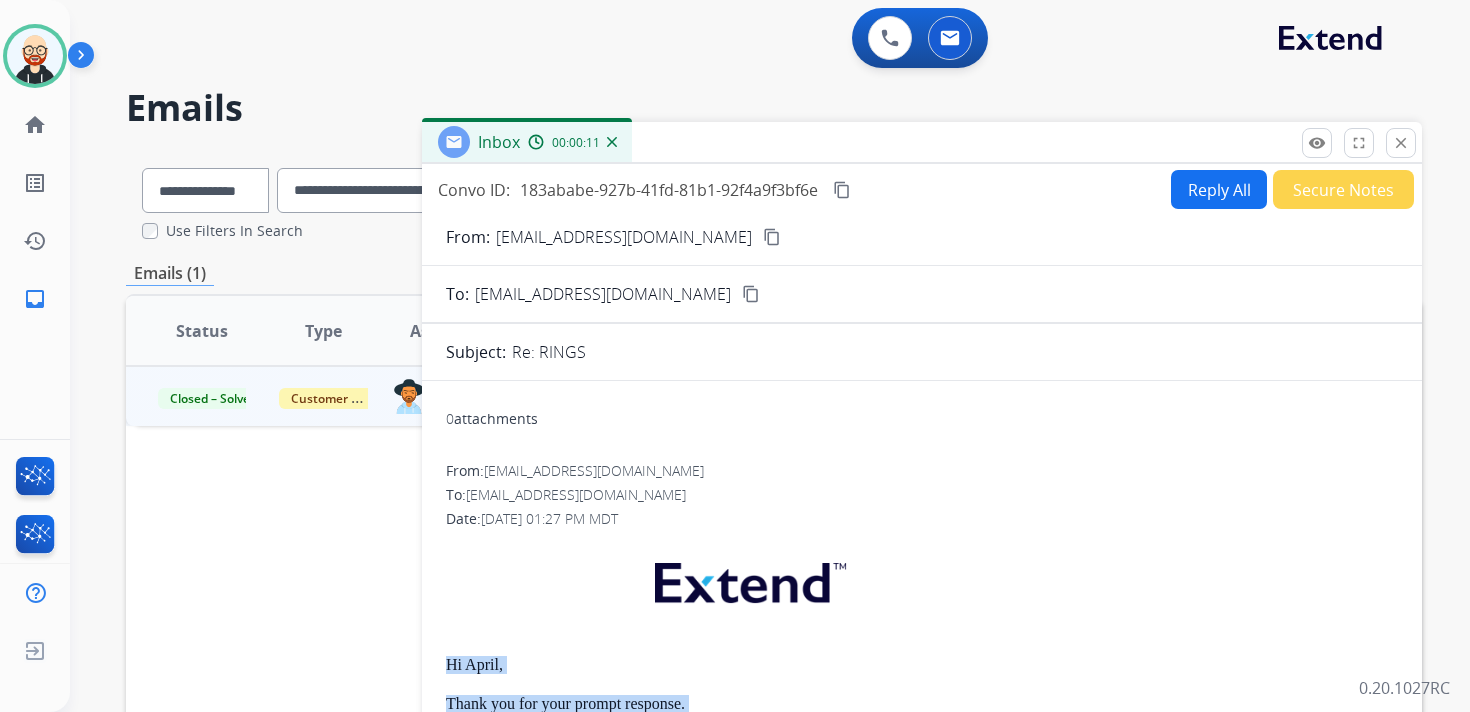 click on "Reply All" at bounding box center (1219, 189) 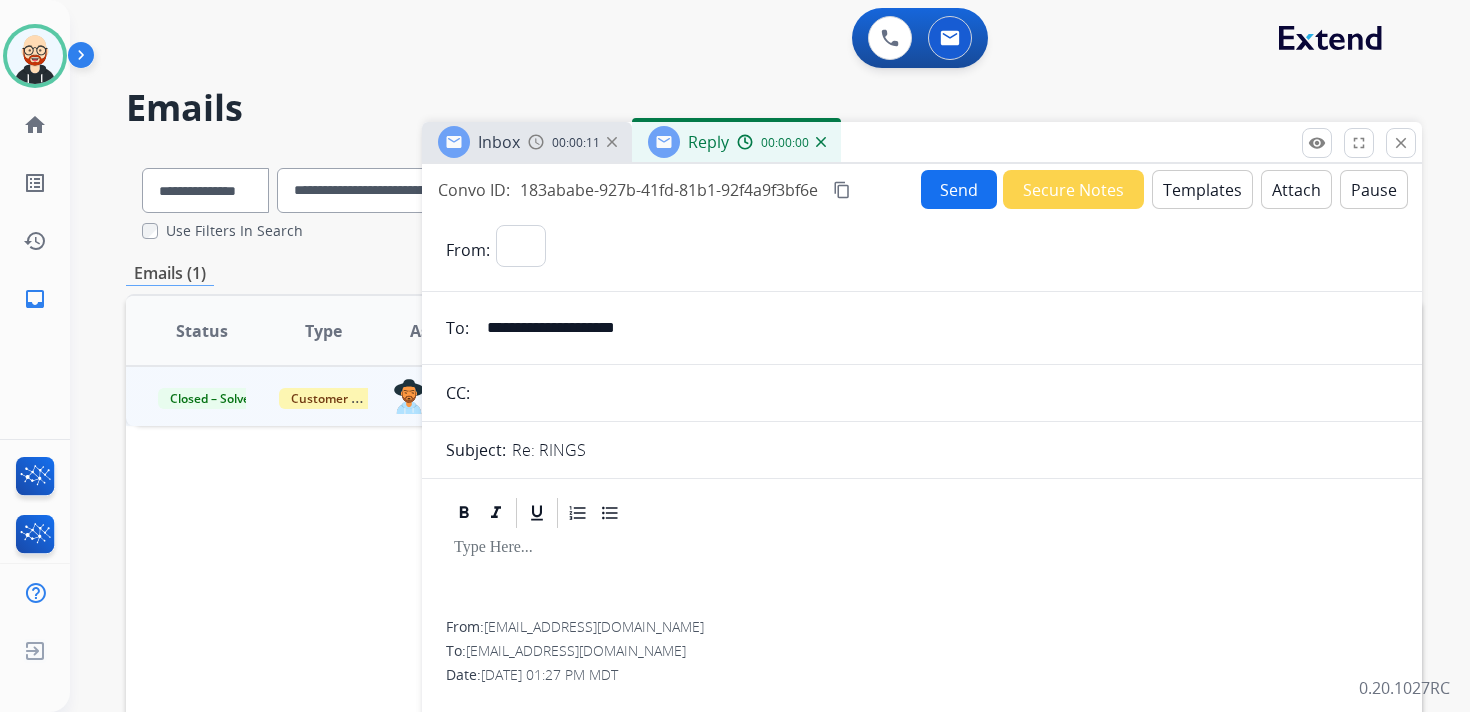select on "**********" 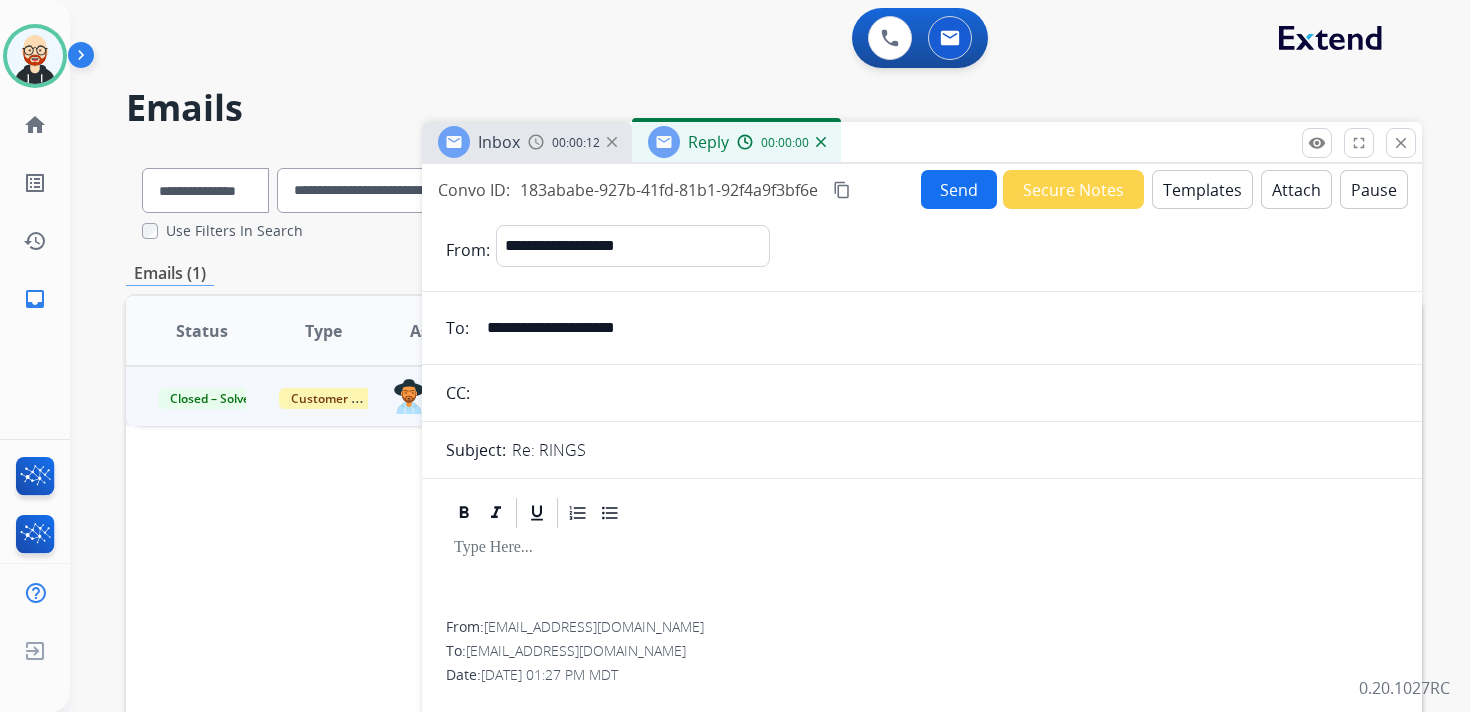 click at bounding box center (922, 576) 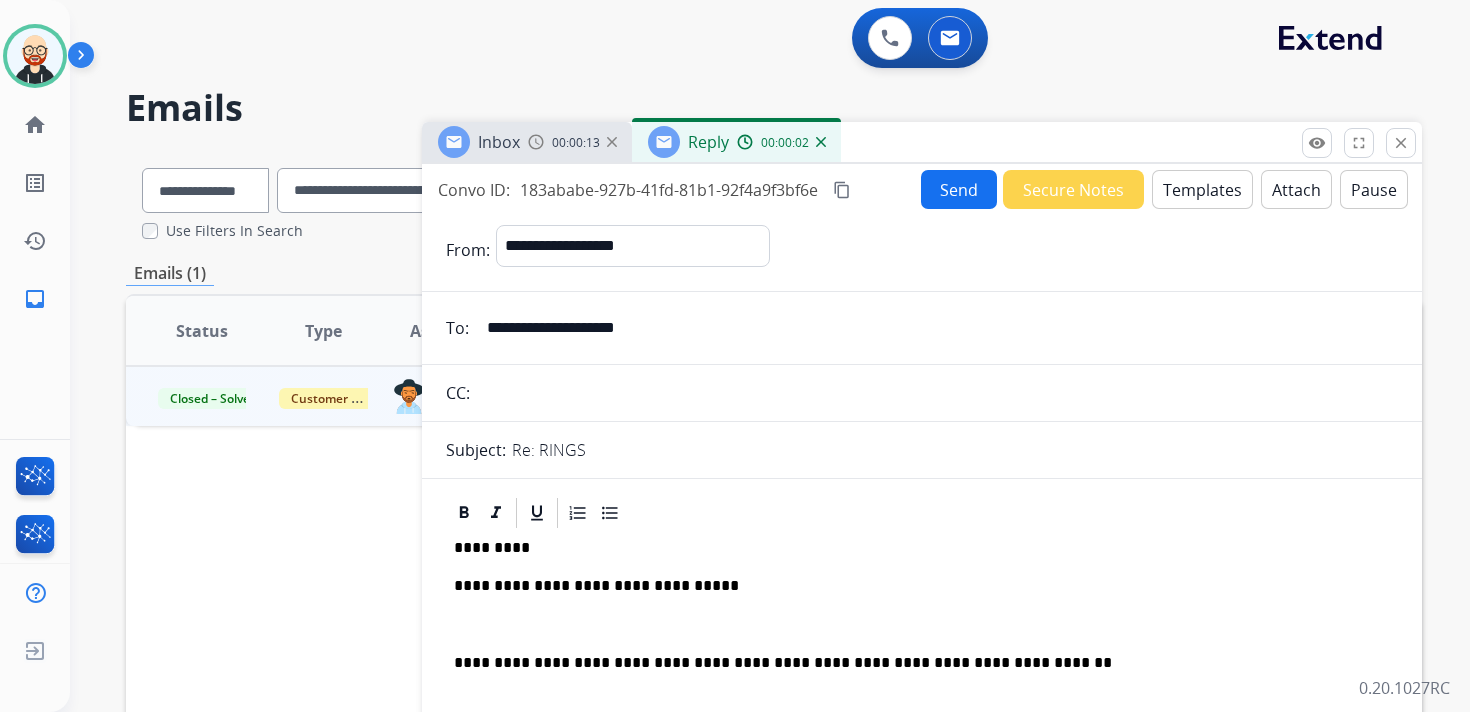 click on "**********" at bounding box center [922, 777] 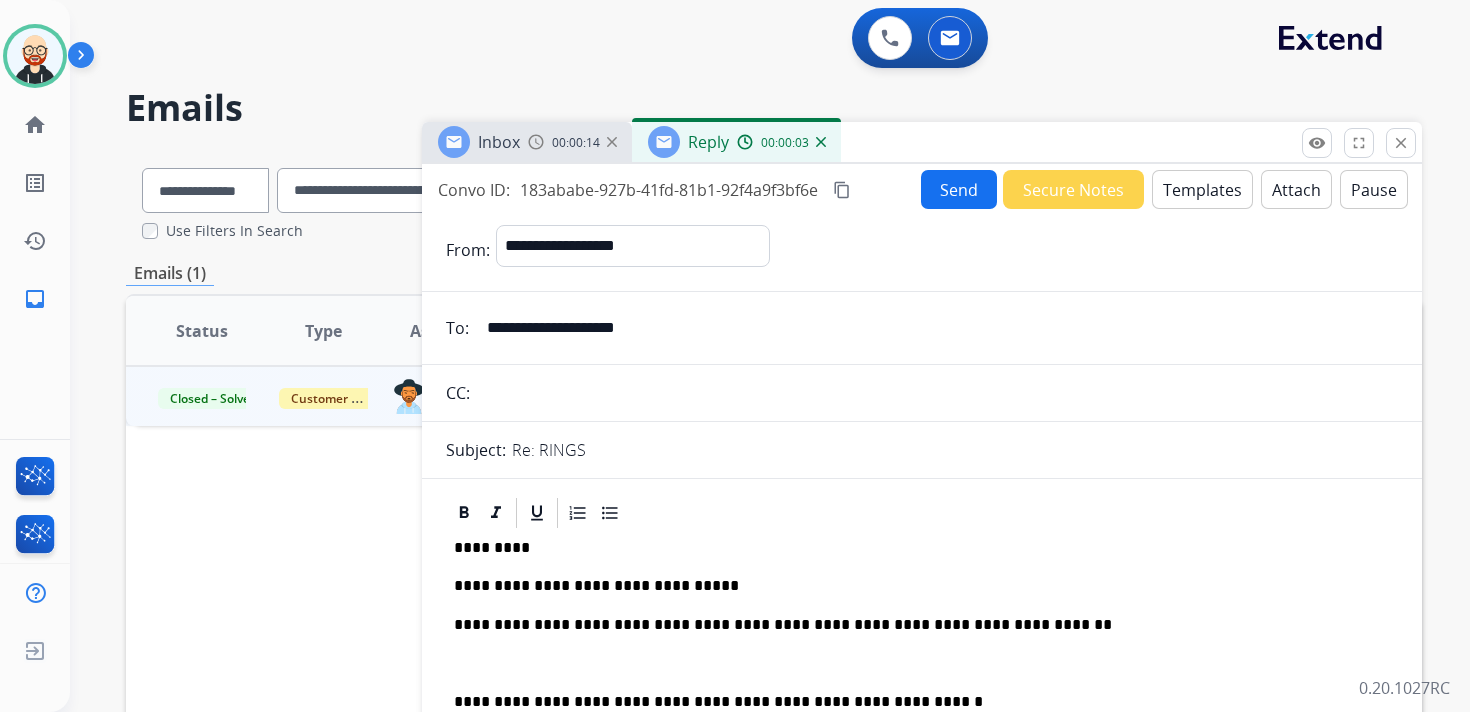 click at bounding box center (922, 663) 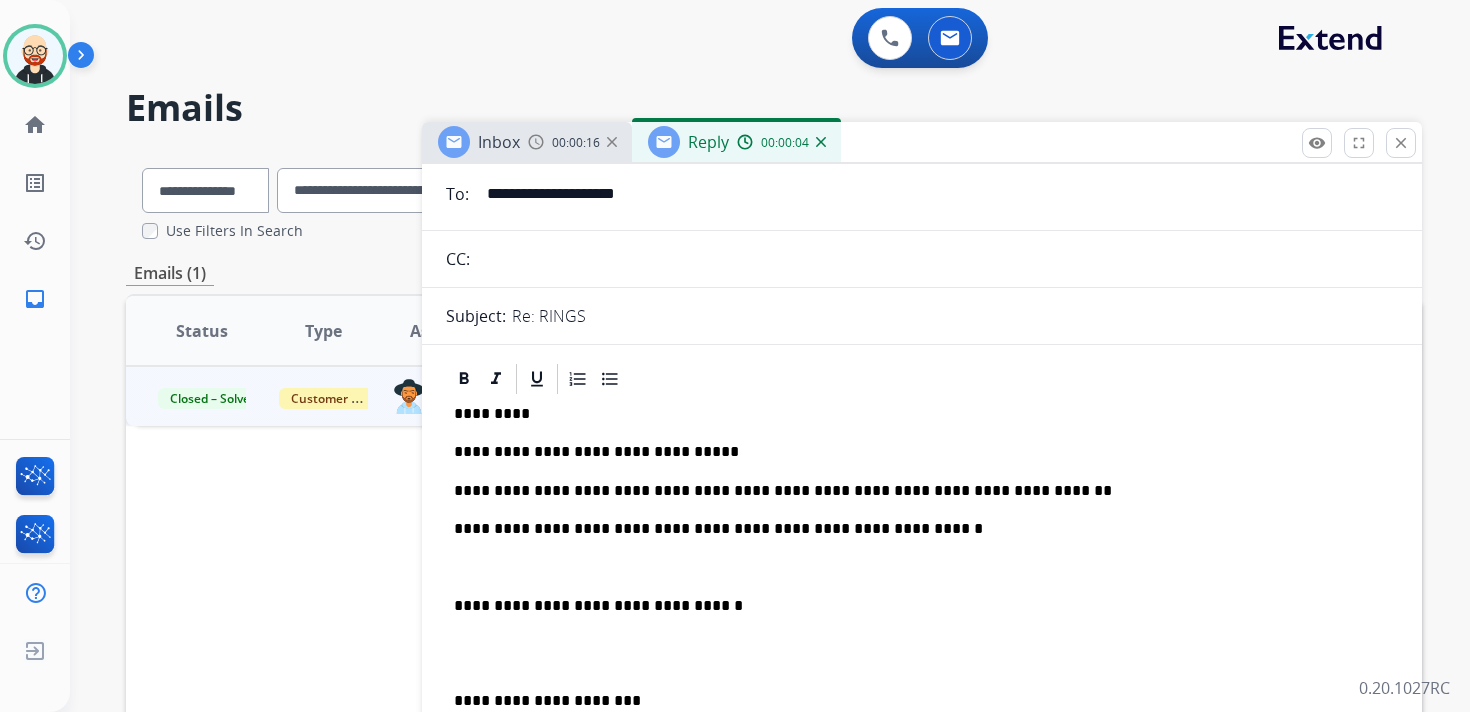 scroll, scrollTop: 152, scrollLeft: 0, axis: vertical 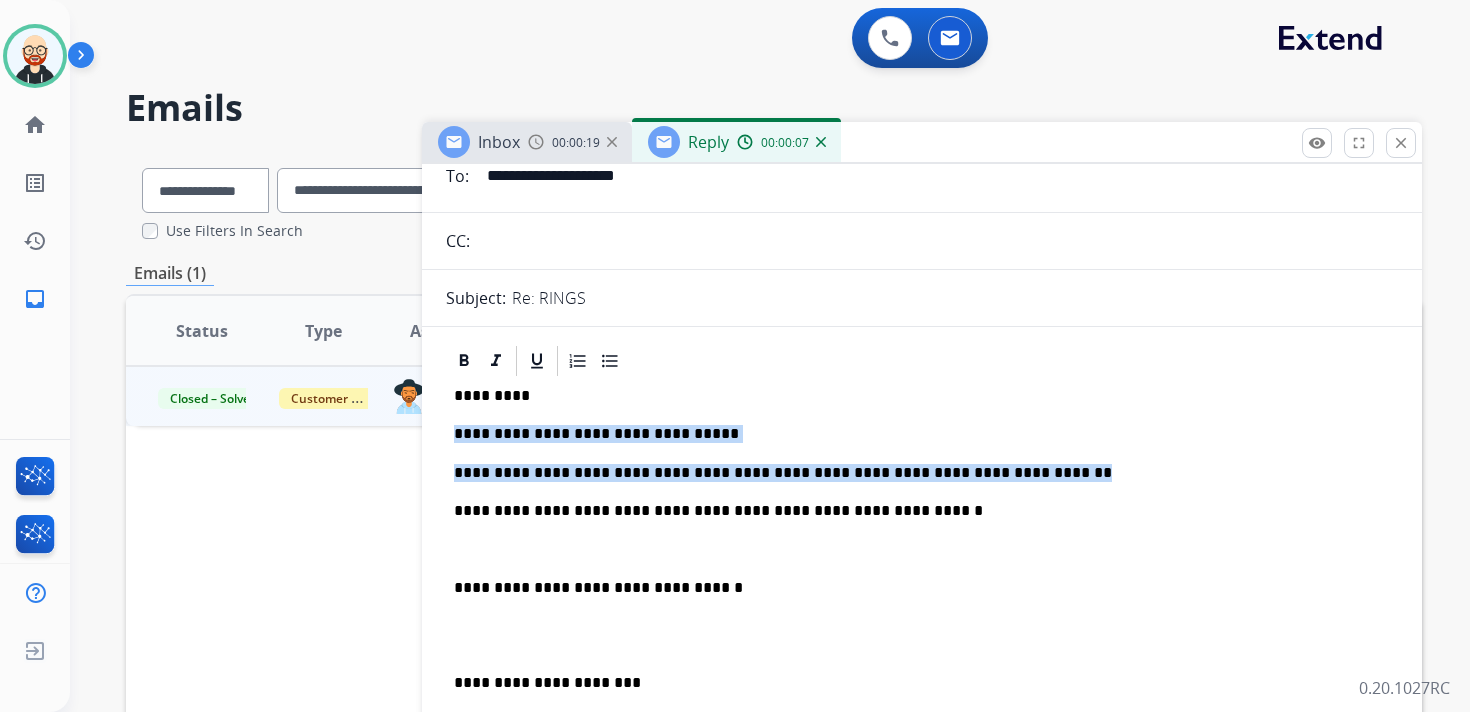 drag, startPoint x: 1058, startPoint y: 470, endPoint x: 454, endPoint y: 433, distance: 605.1322 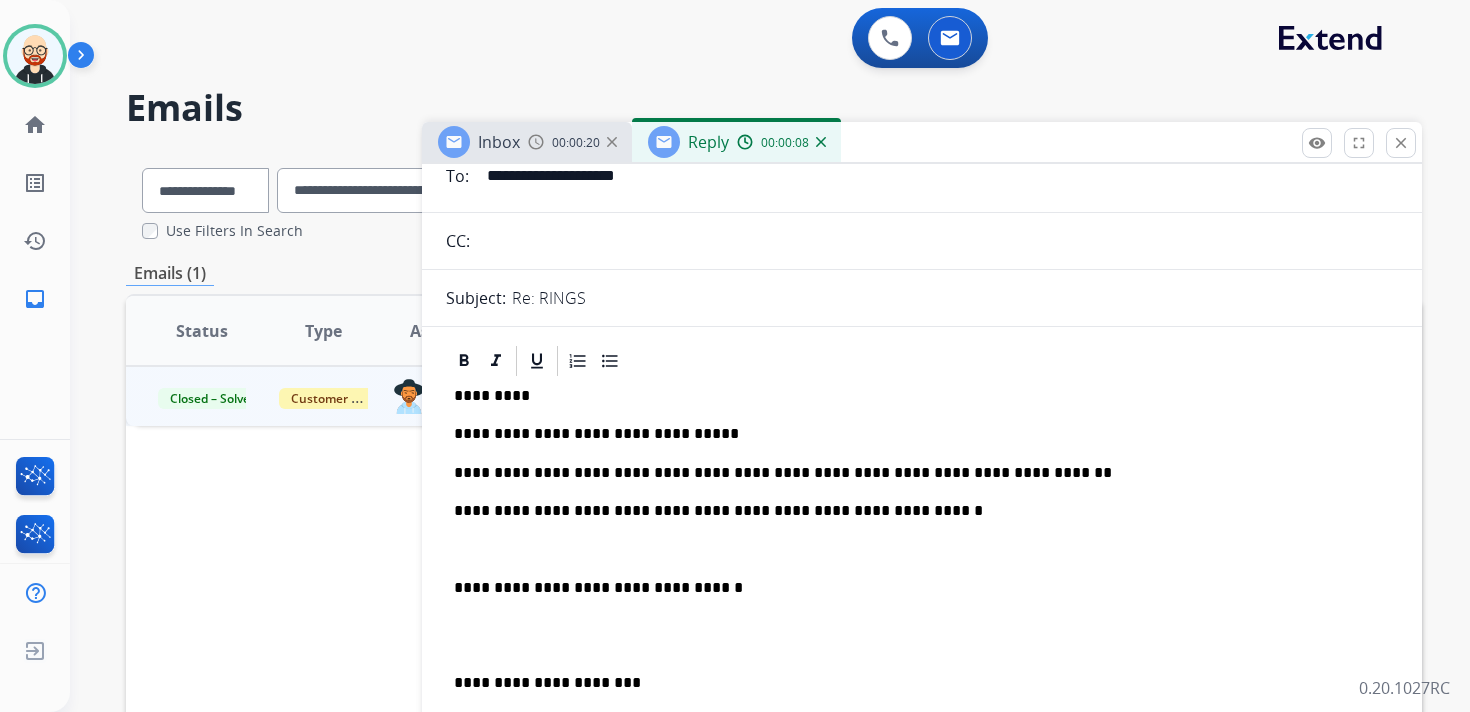 type 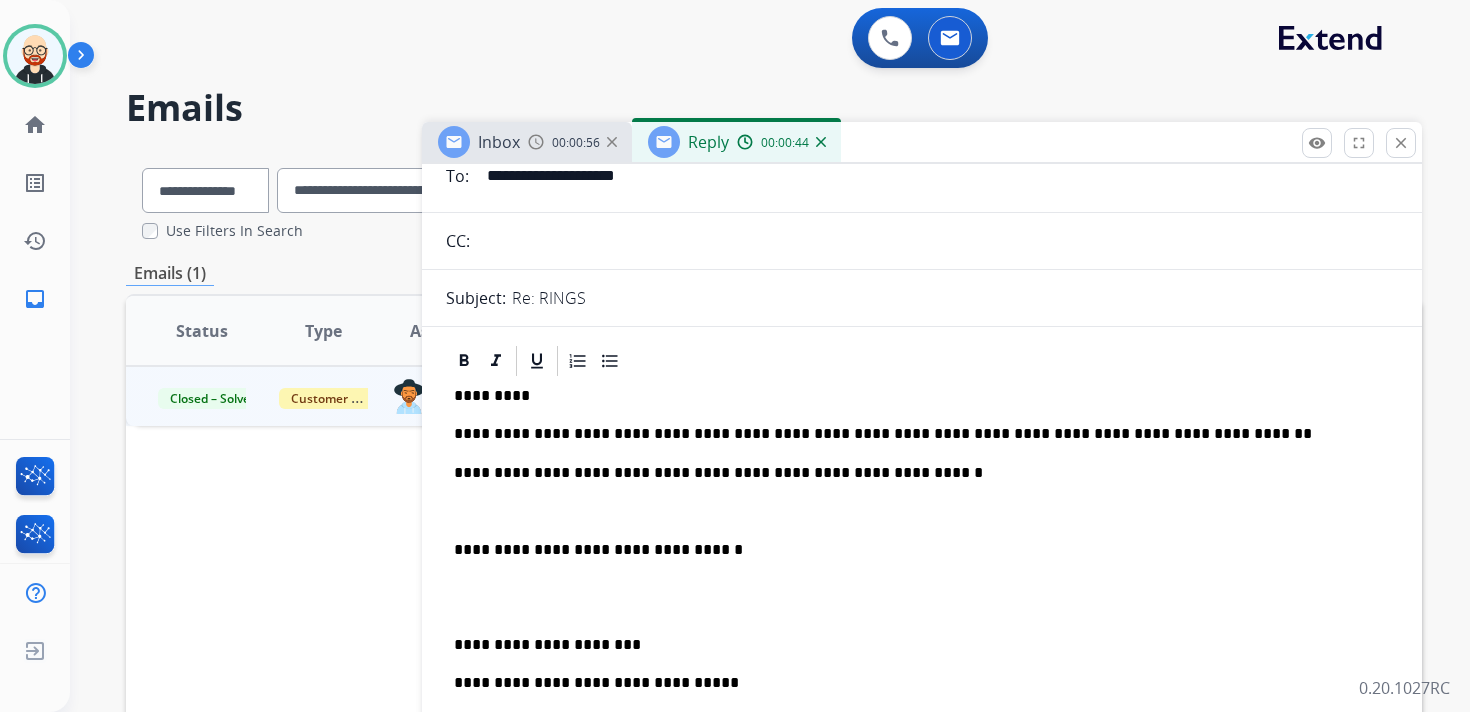 click on "**********" at bounding box center (914, 434) 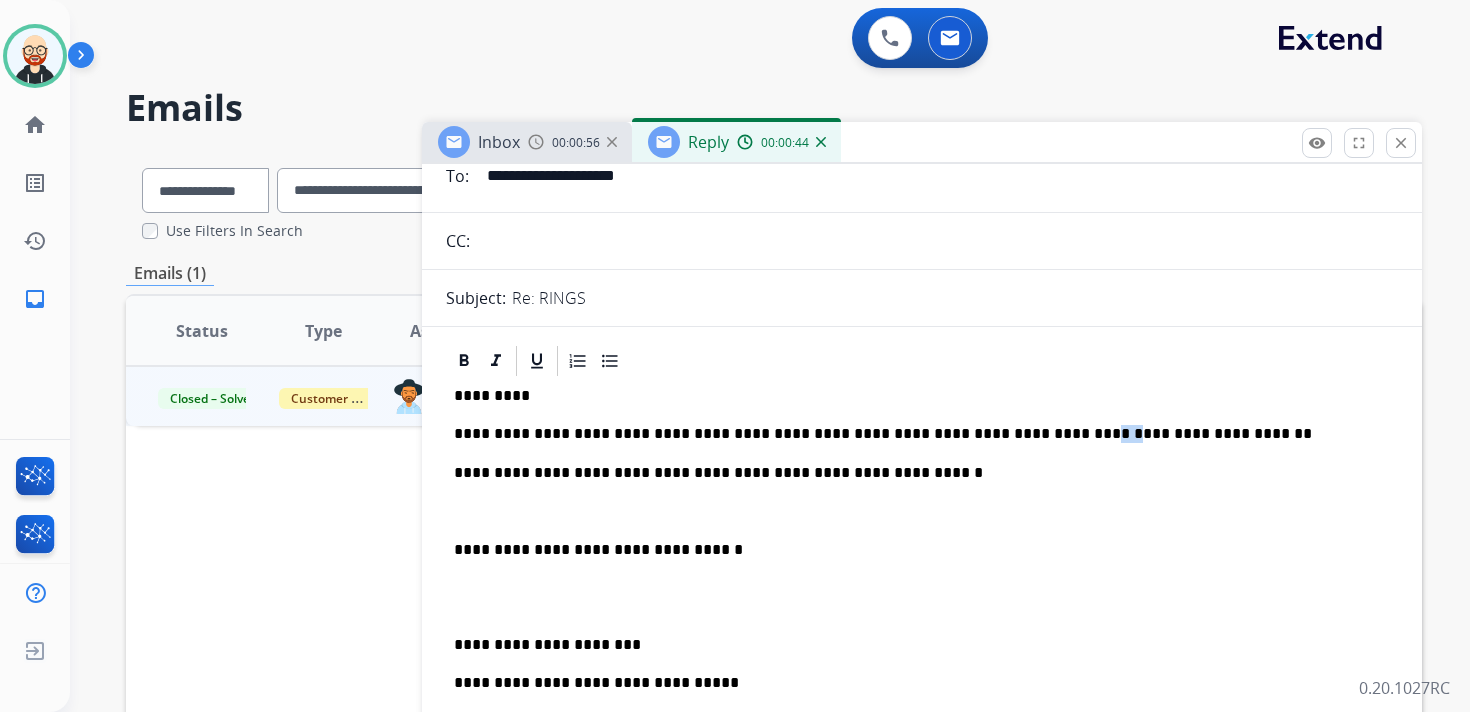 click on "**********" at bounding box center [914, 434] 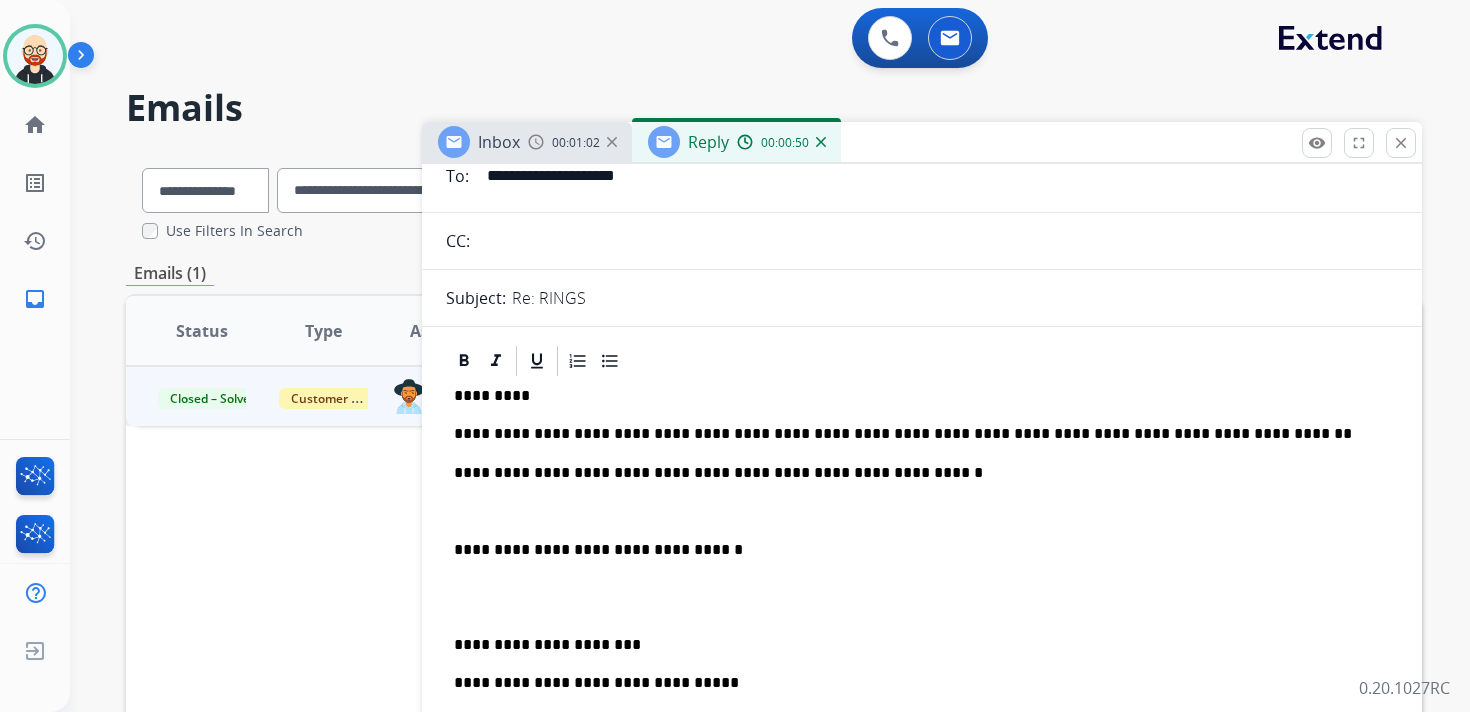 scroll, scrollTop: 0, scrollLeft: 0, axis: both 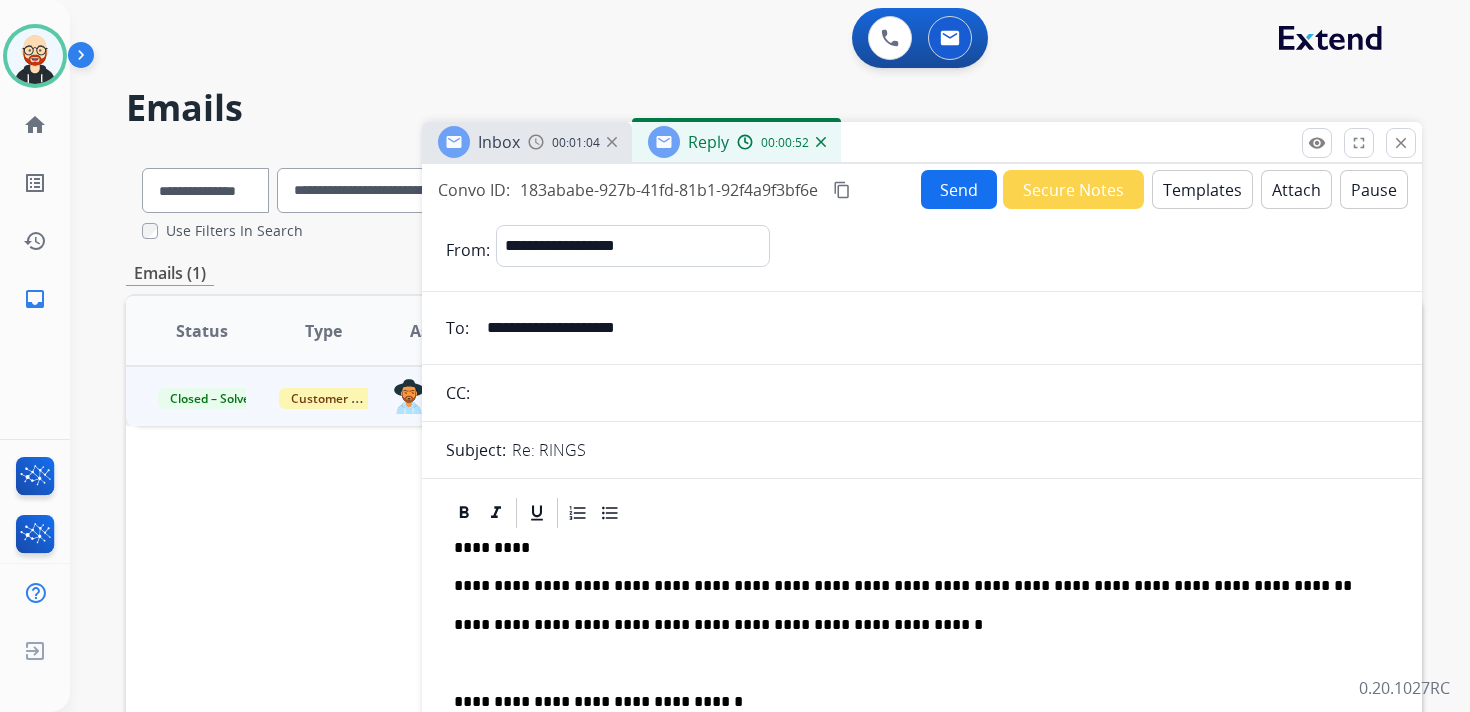 click on "Send" at bounding box center [959, 189] 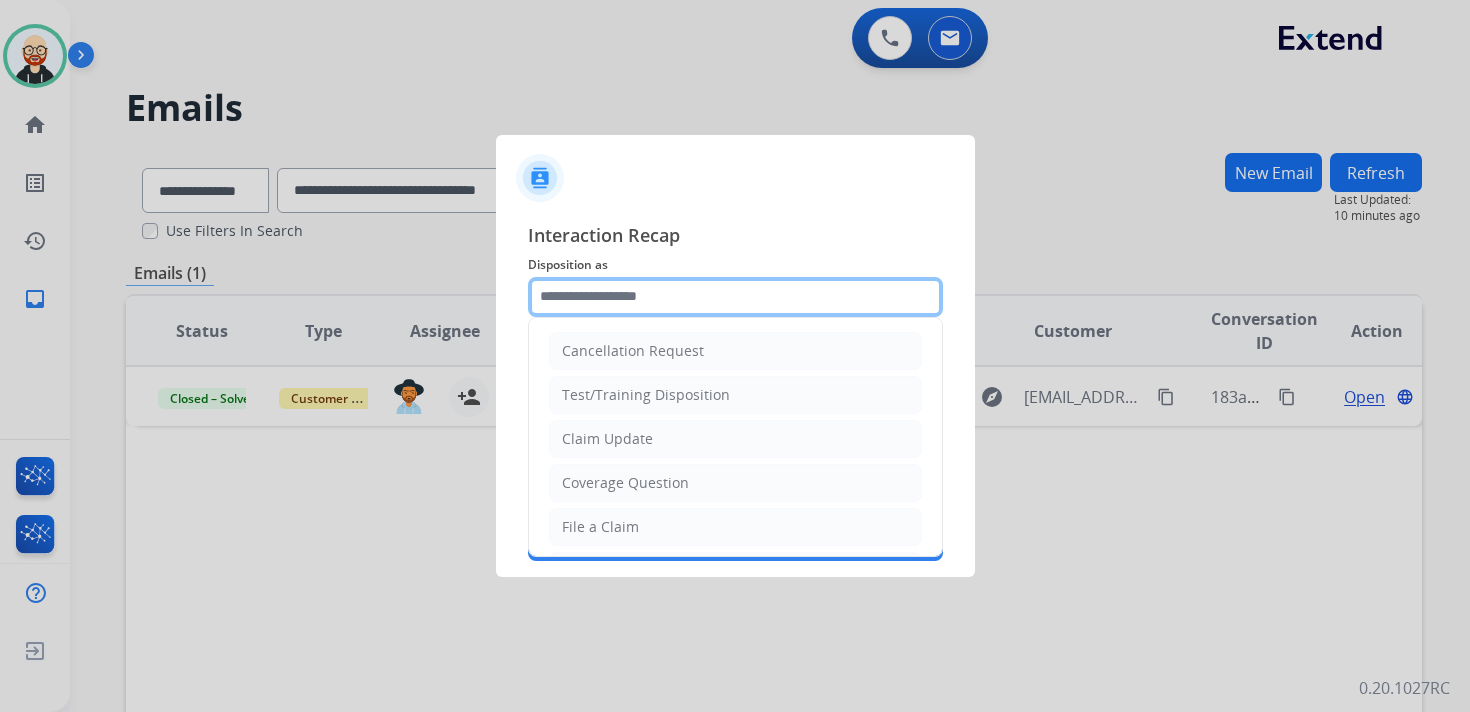 click 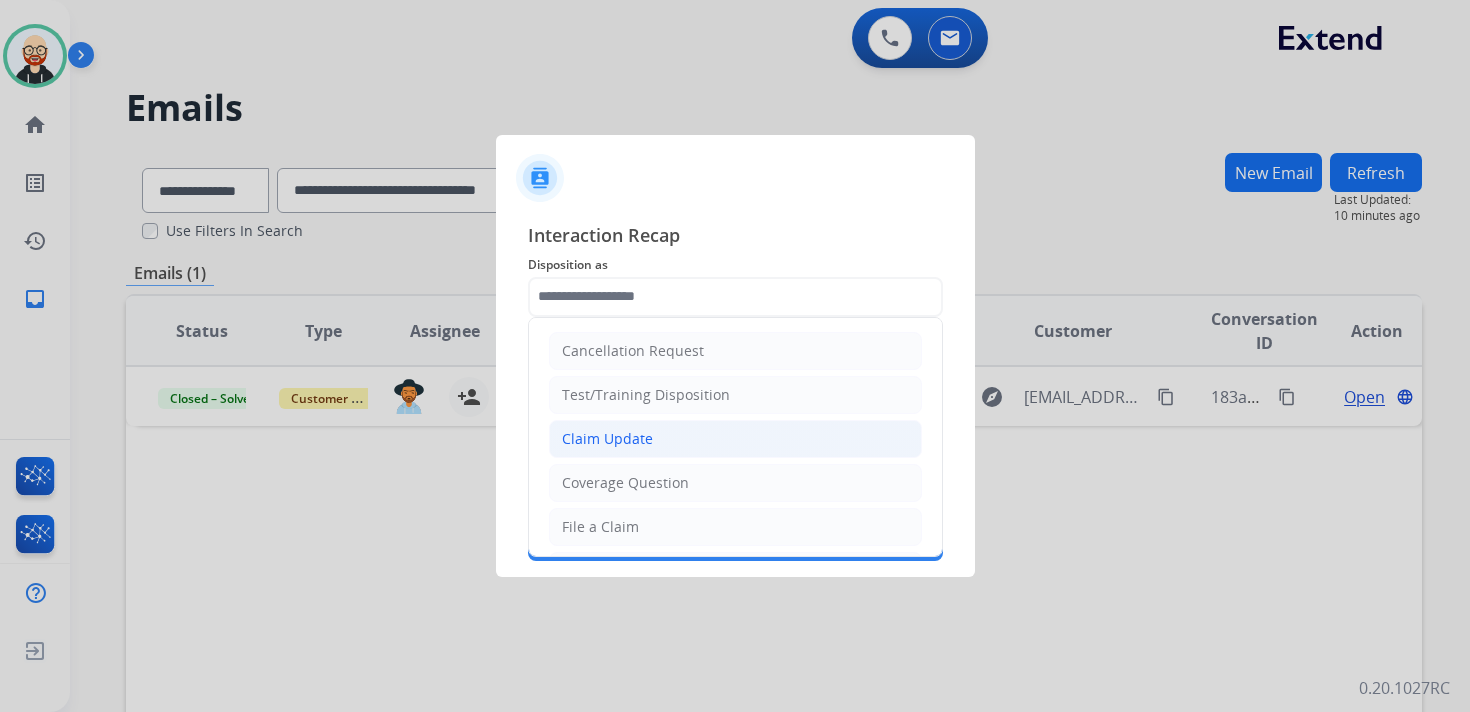 click on "Claim Update" 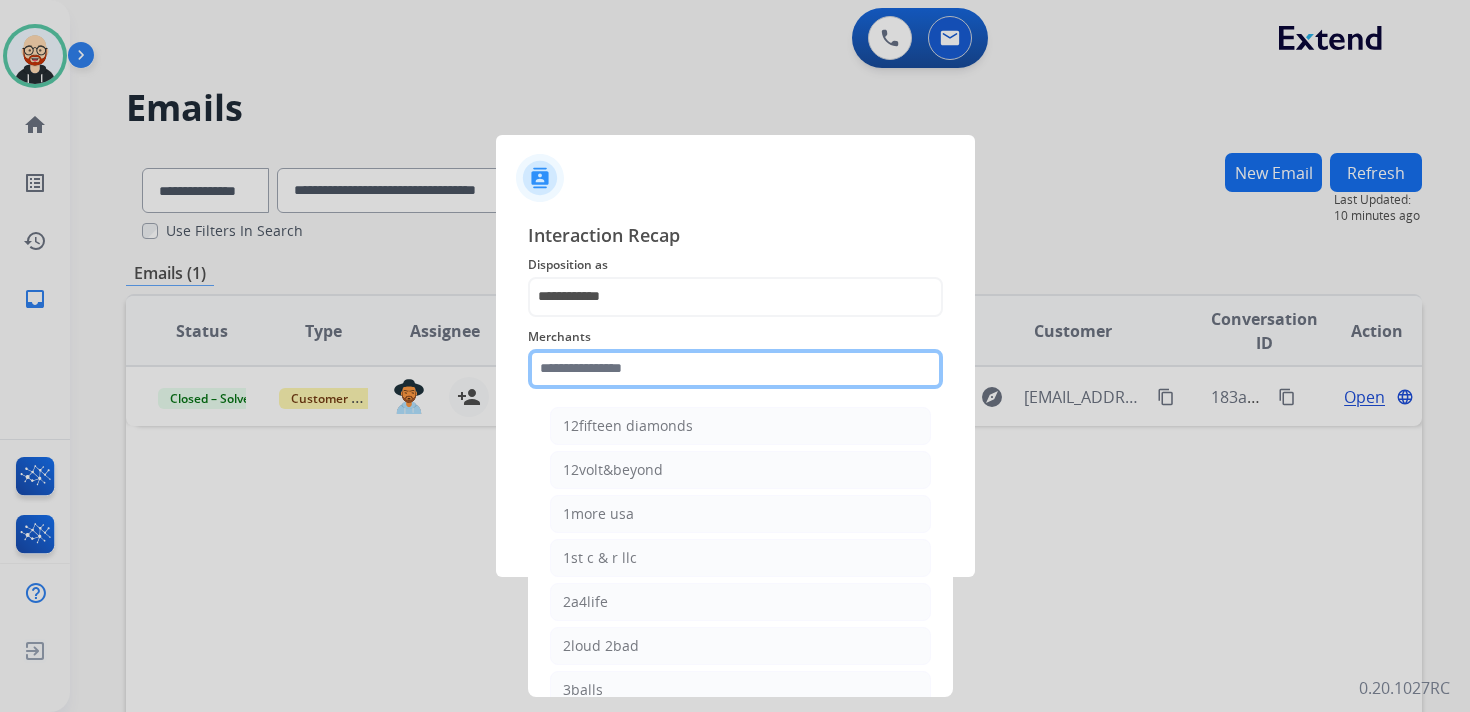 click 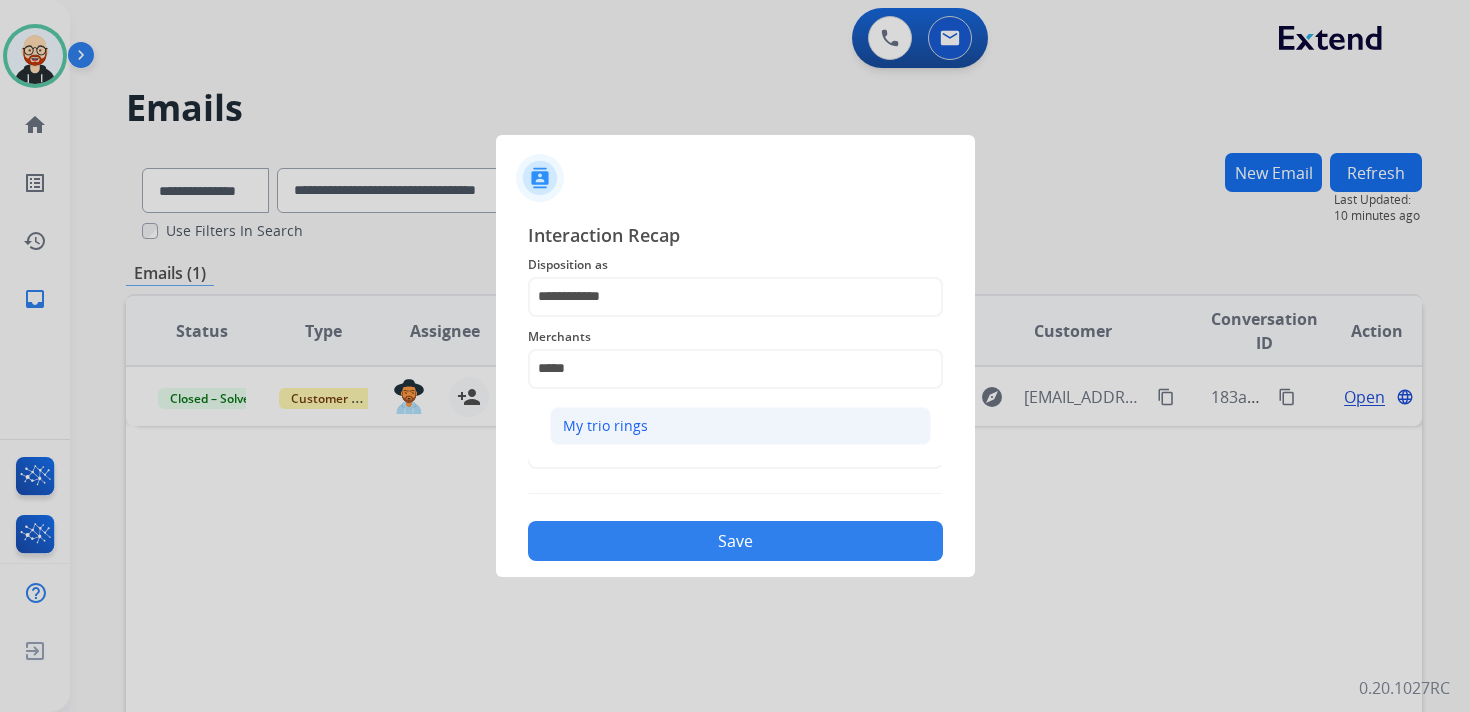 click on "My trio rings" 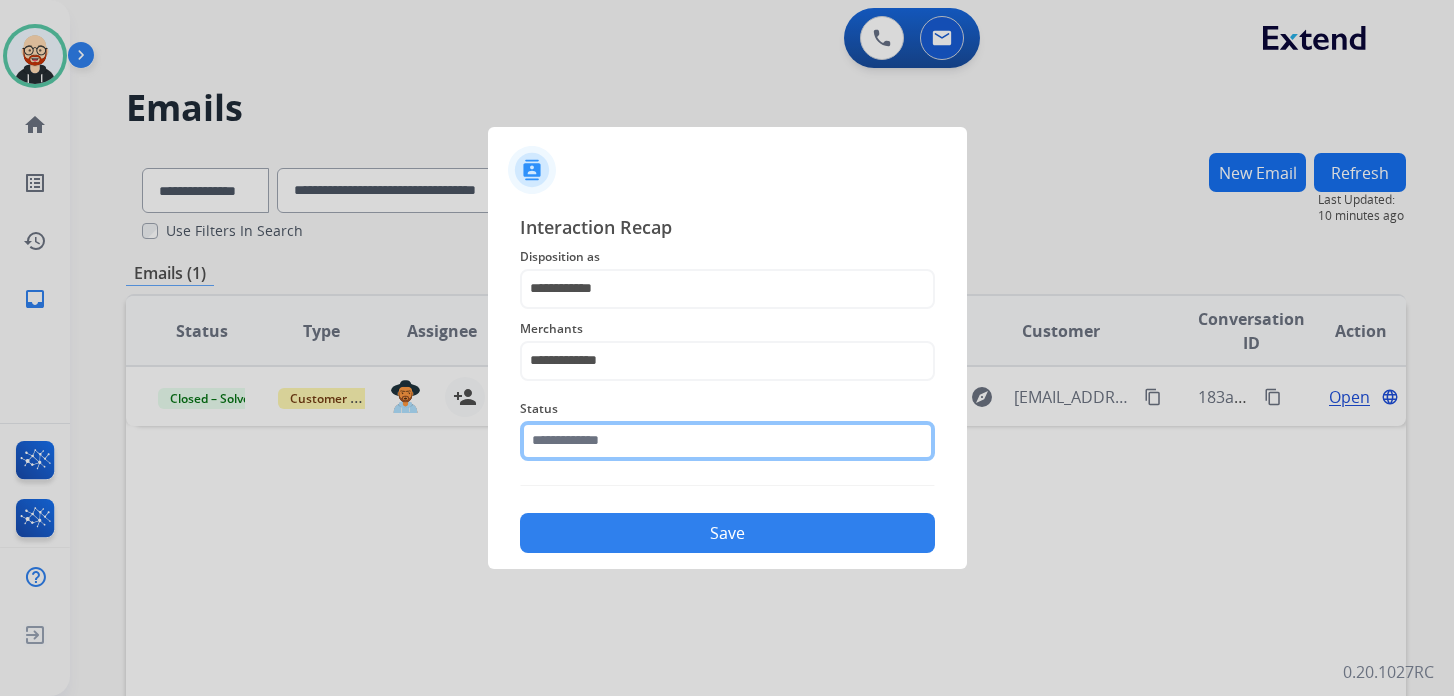 click 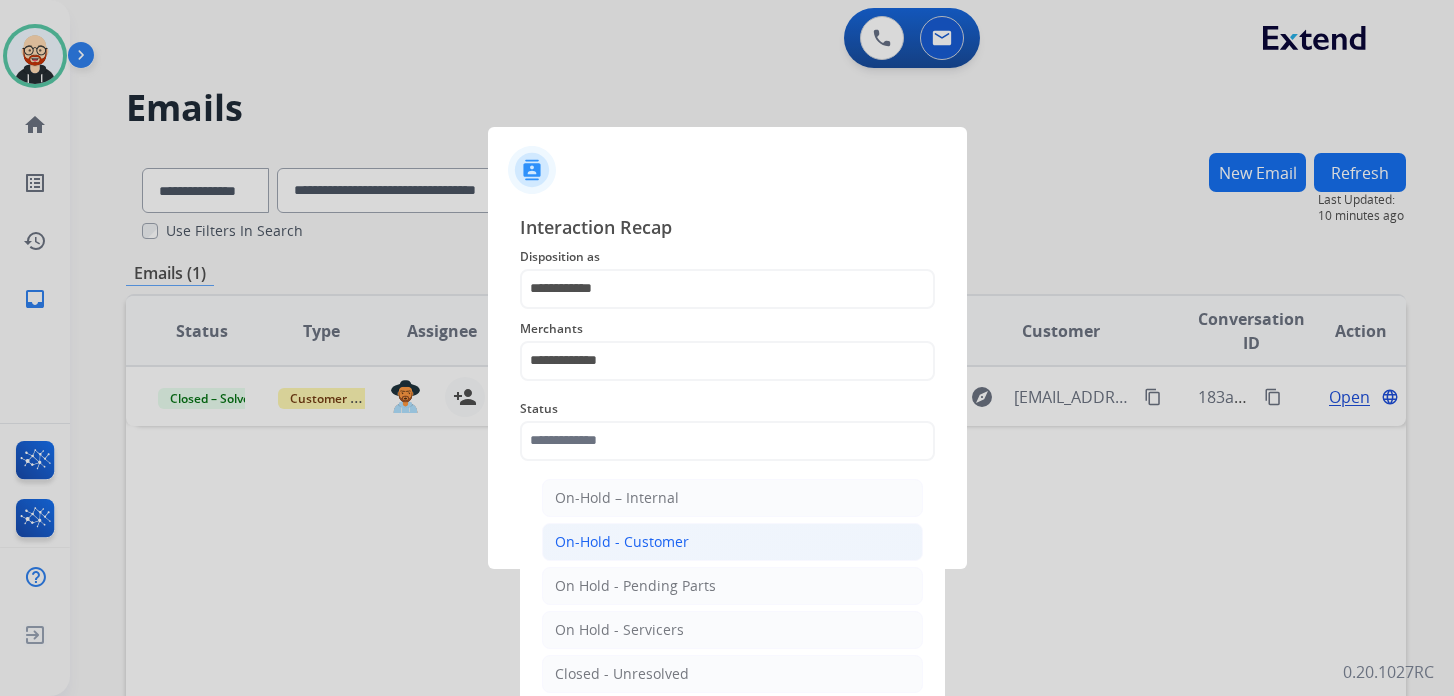 click on "On-Hold - Customer" 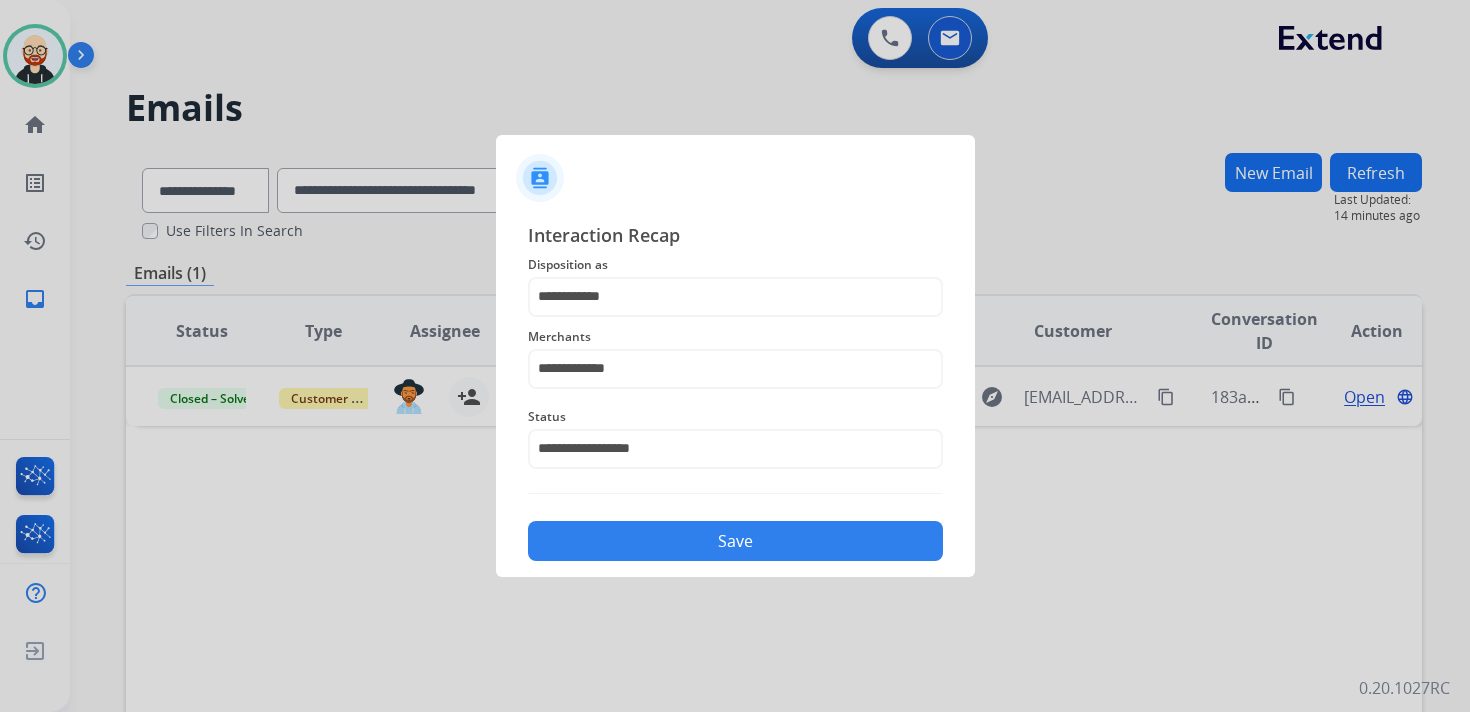 click on "Save" 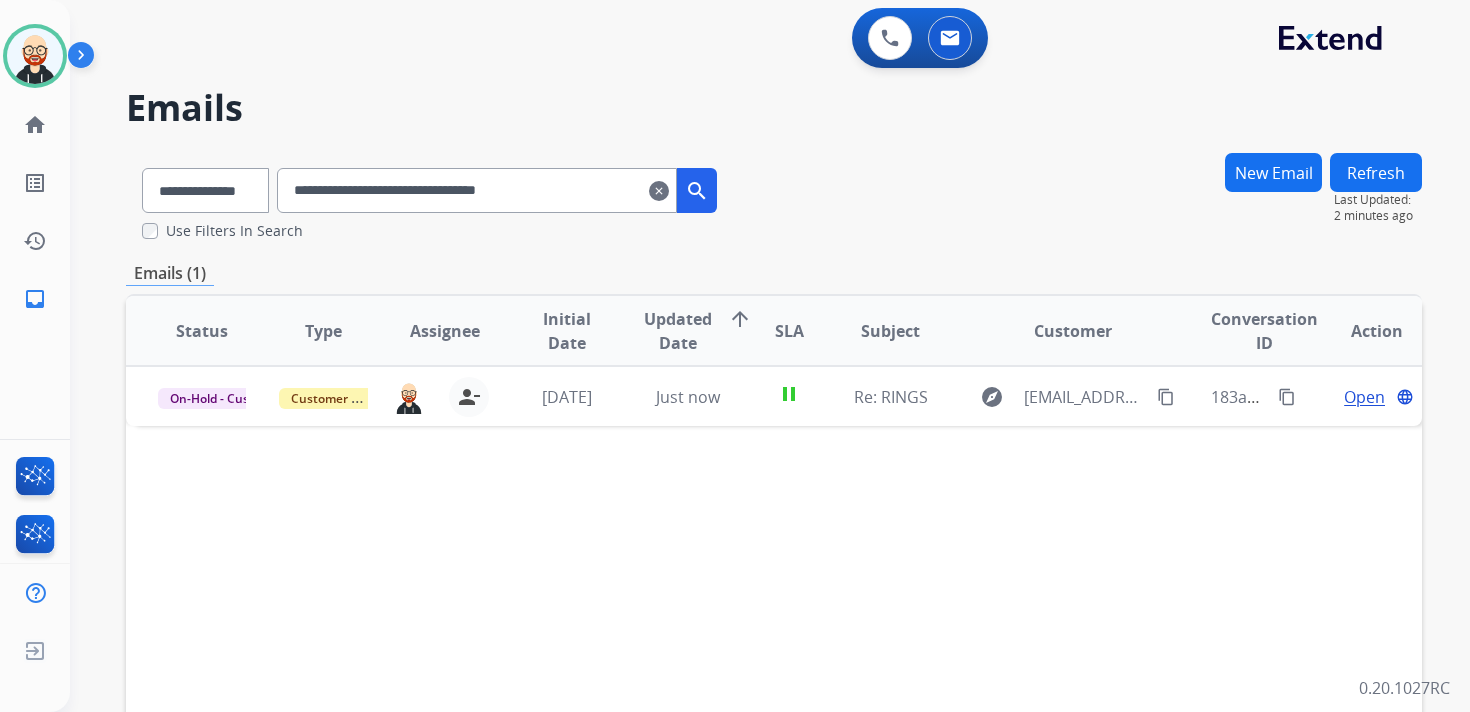 click on "clear" at bounding box center [659, 191] 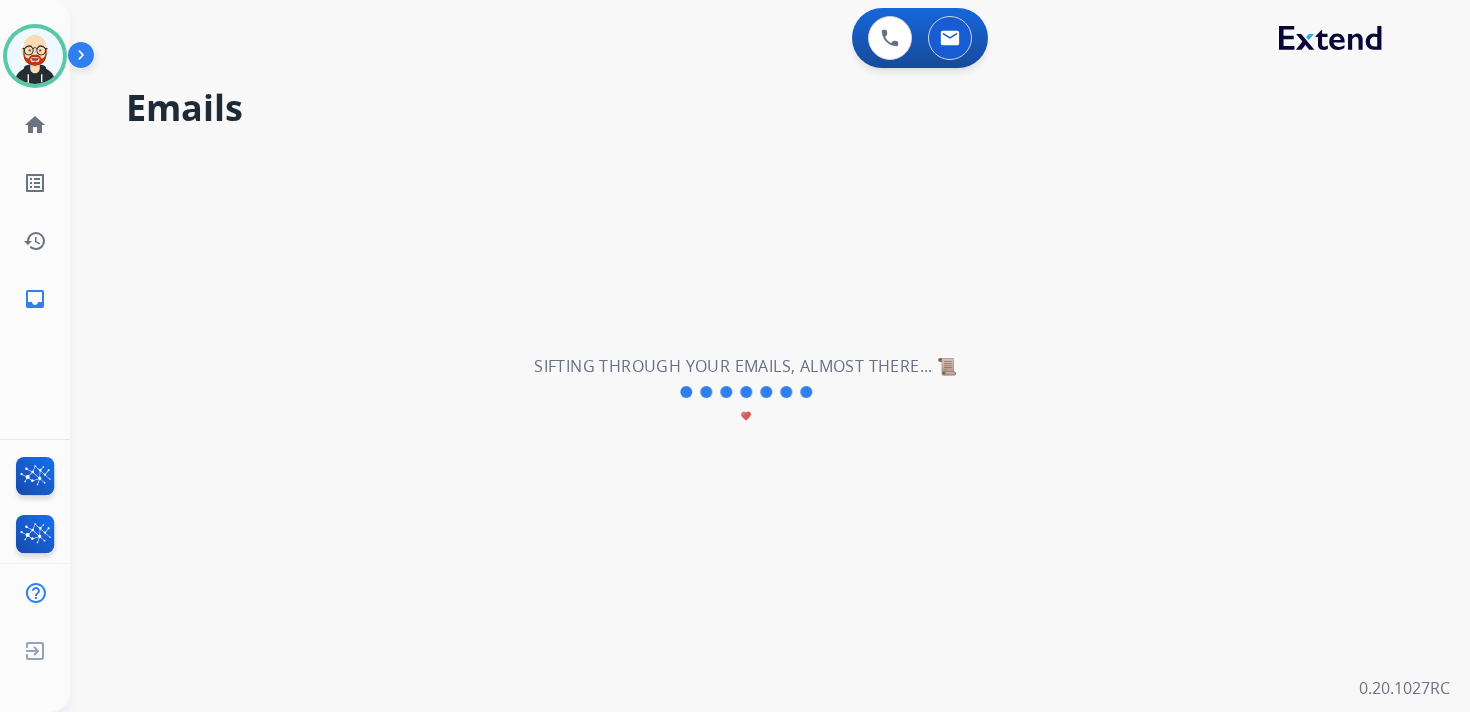 select on "**********" 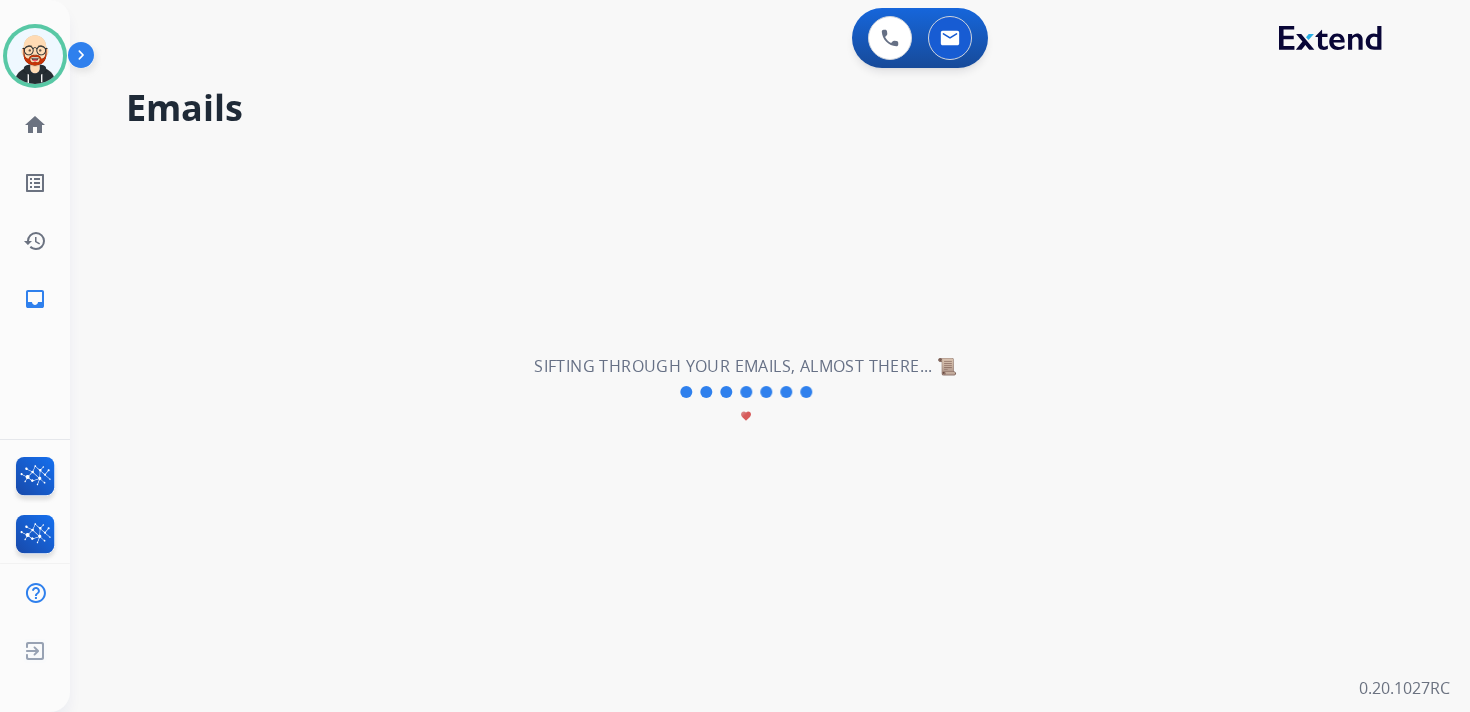 type 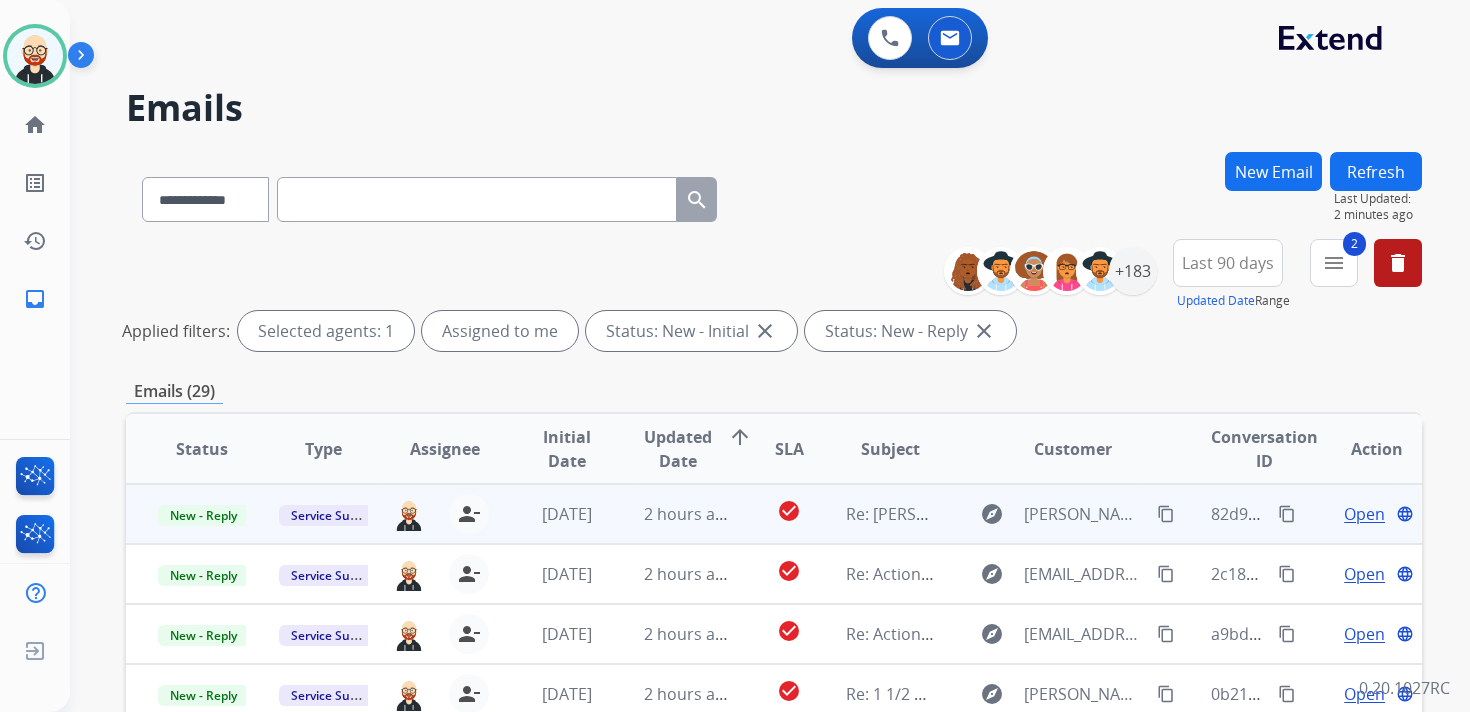 click on "Open" at bounding box center [1364, 514] 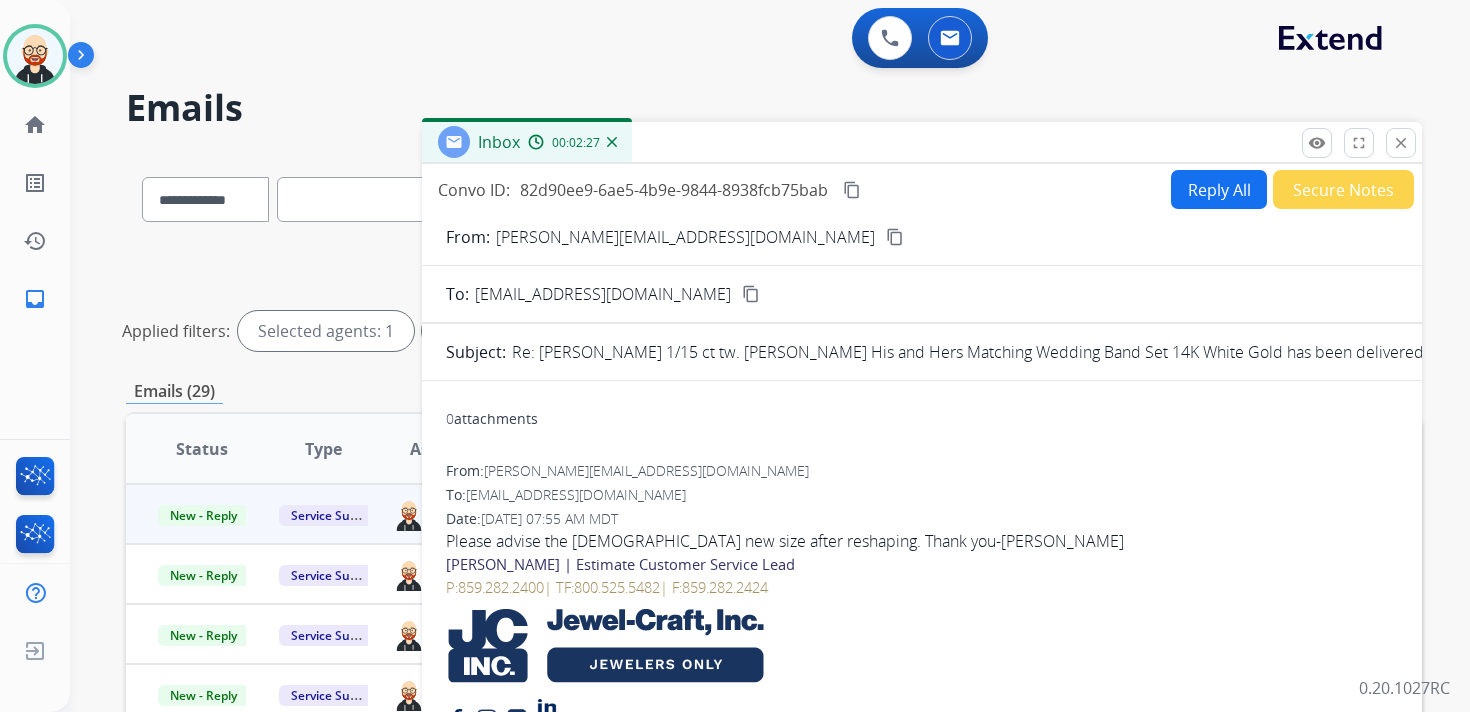 click on "Reply All" at bounding box center [1219, 189] 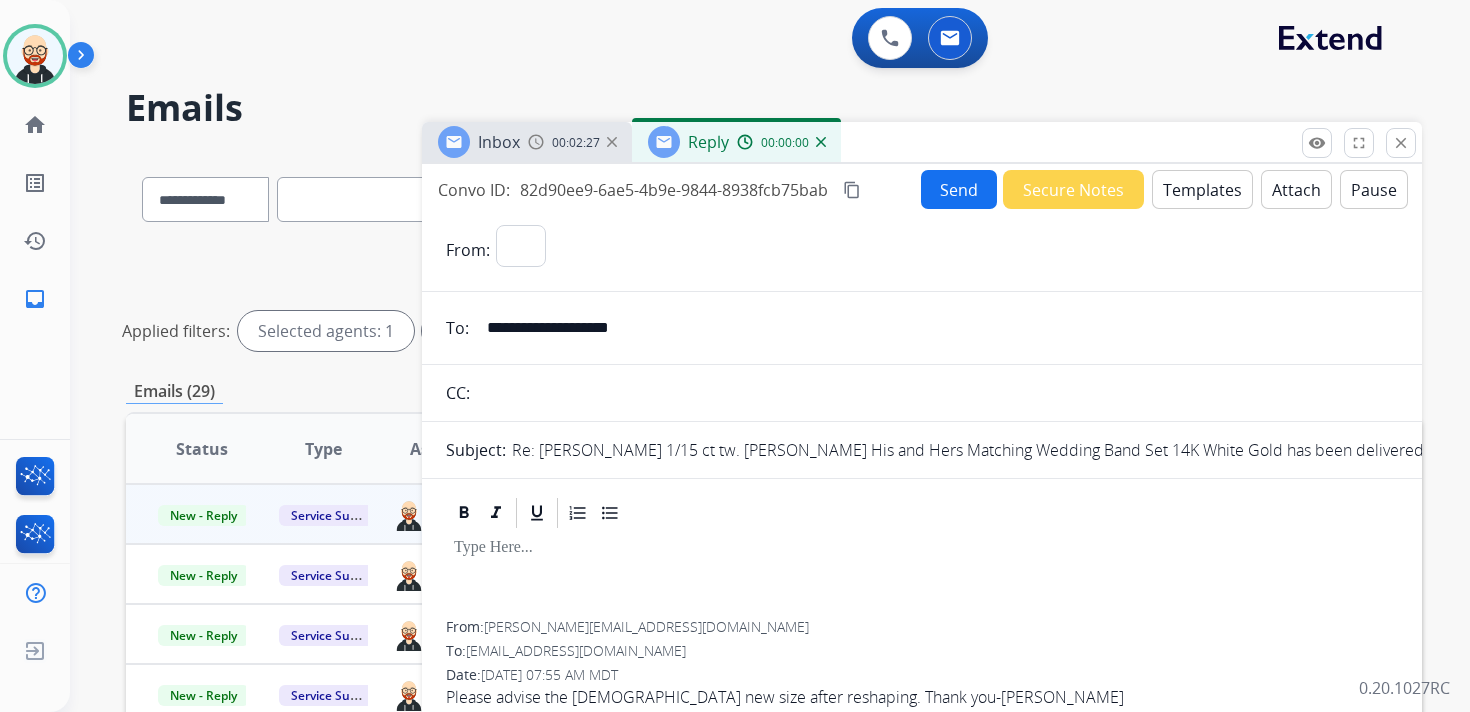 select on "**********" 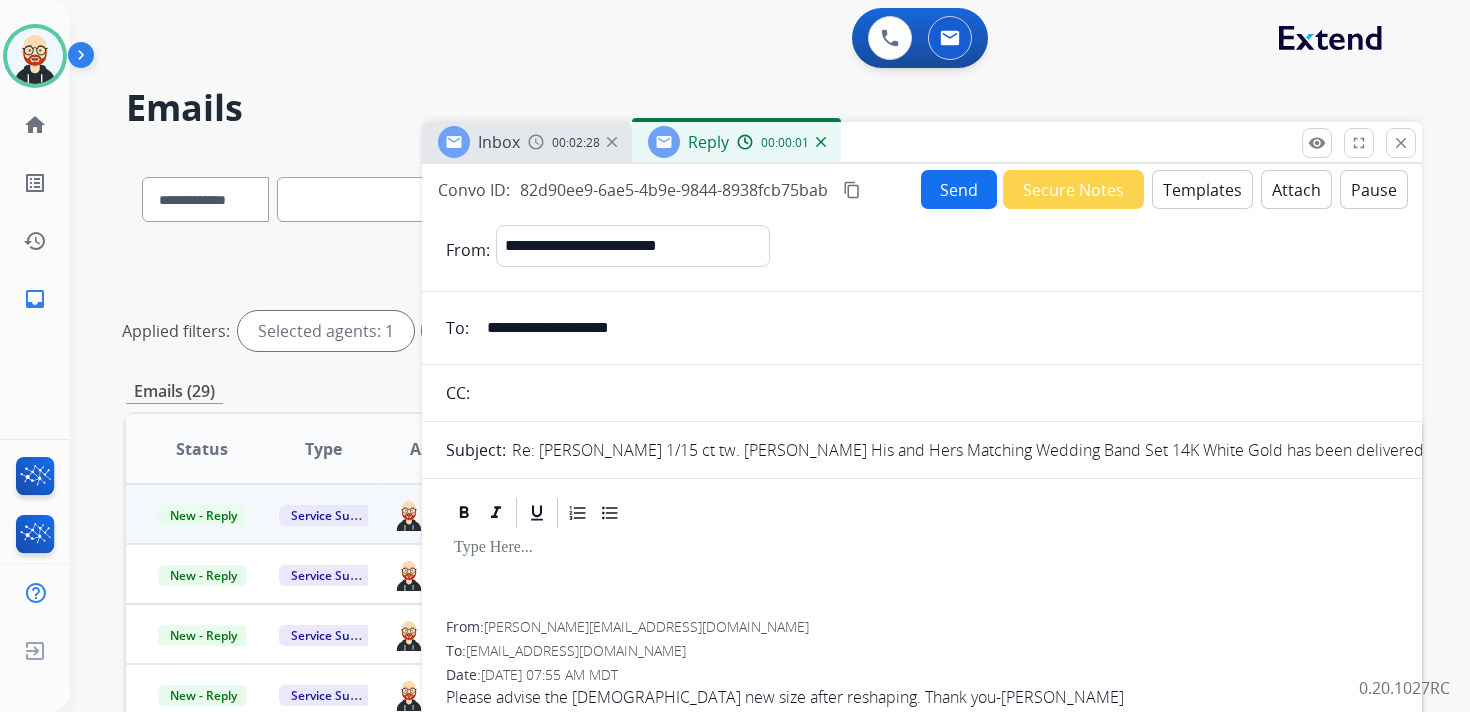 click at bounding box center (922, 548) 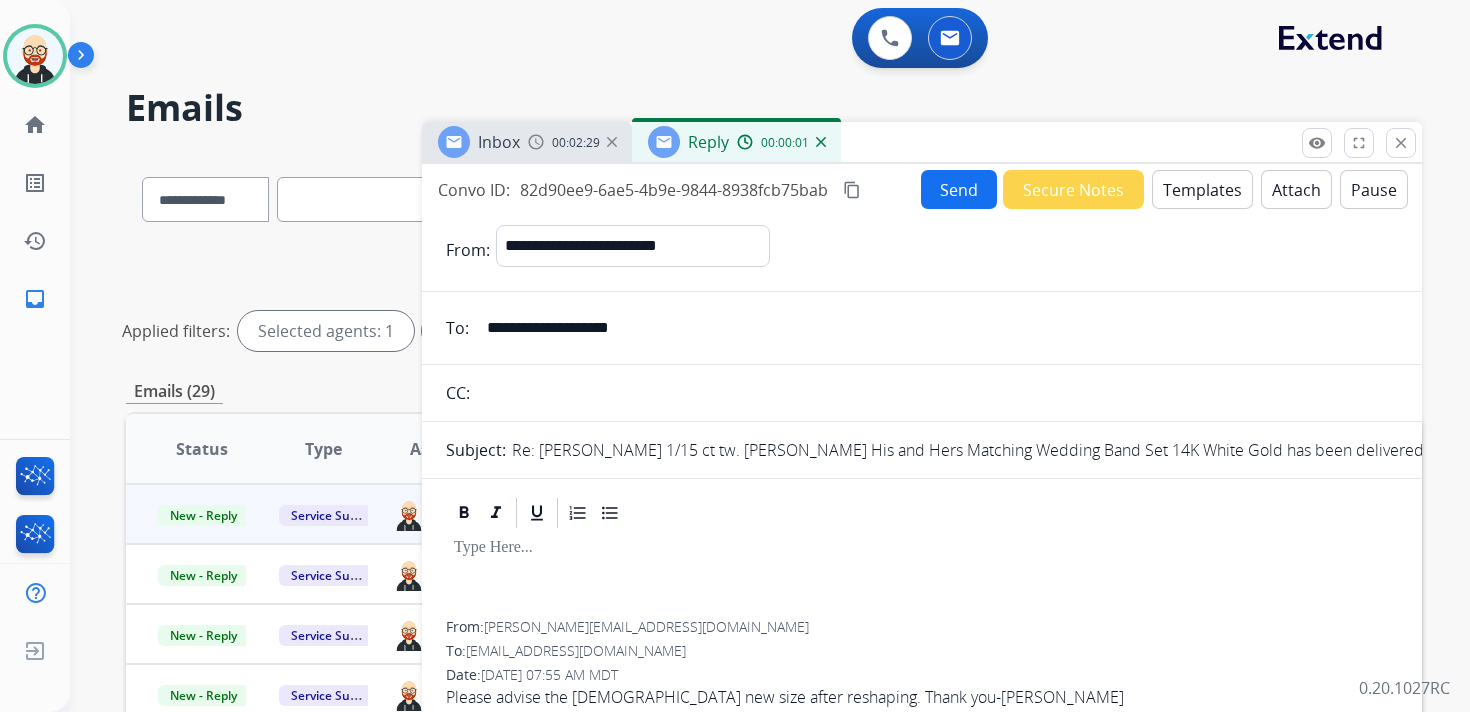 type 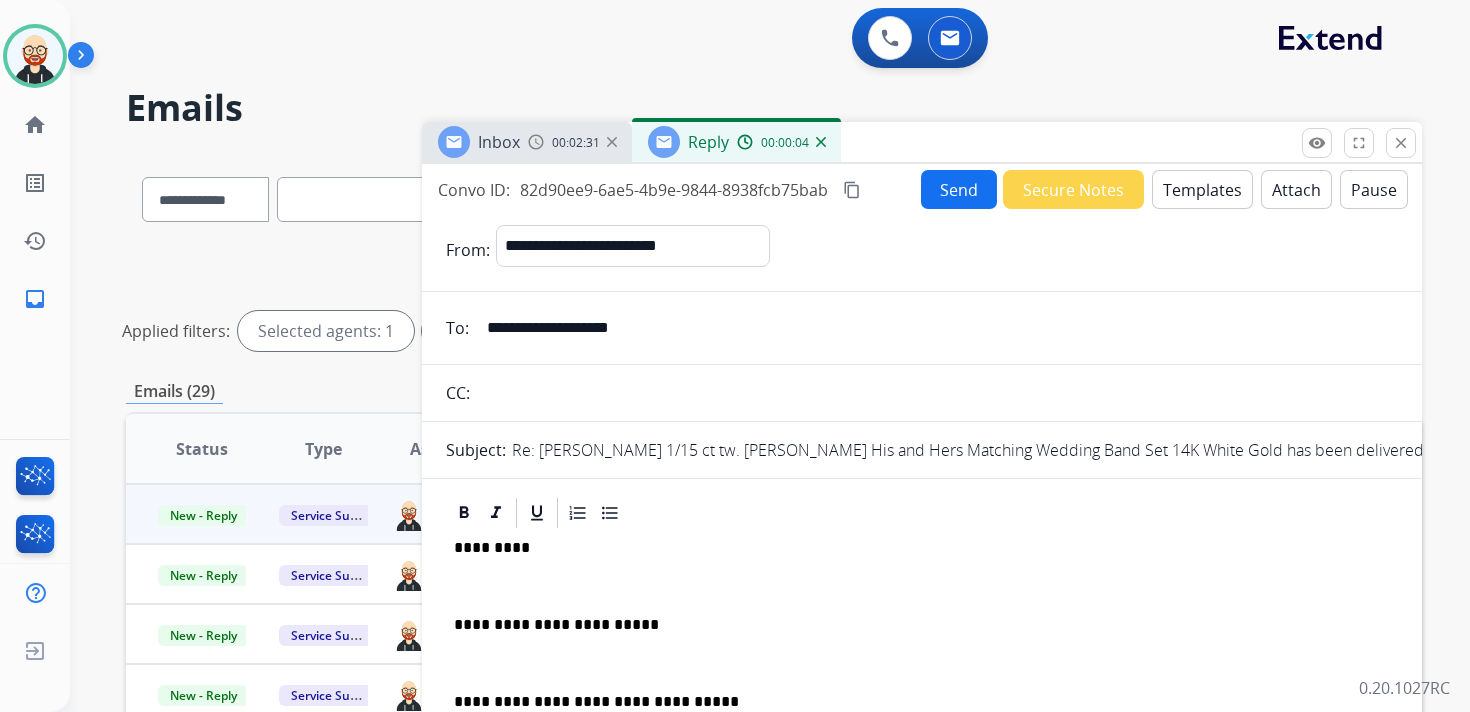 scroll, scrollTop: 5, scrollLeft: 0, axis: vertical 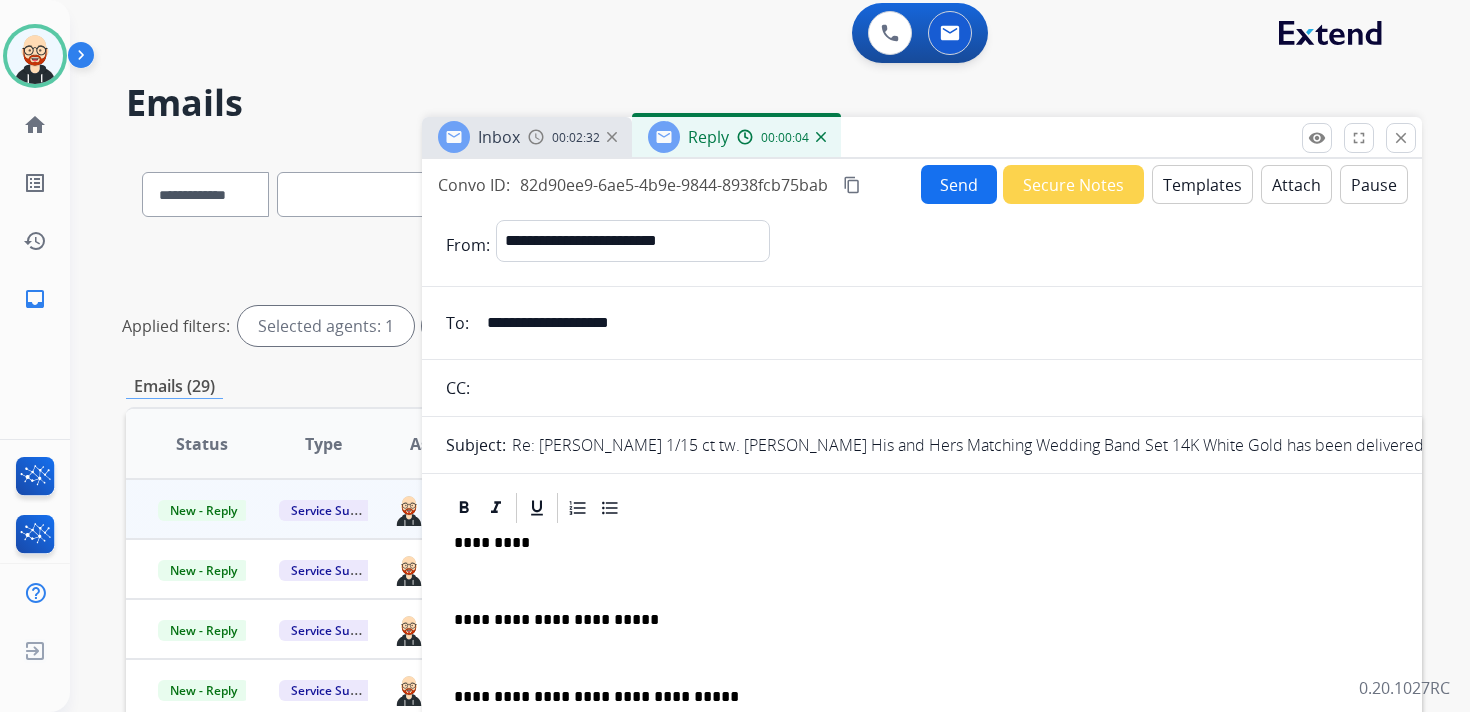 click on "*********" at bounding box center (914, 543) 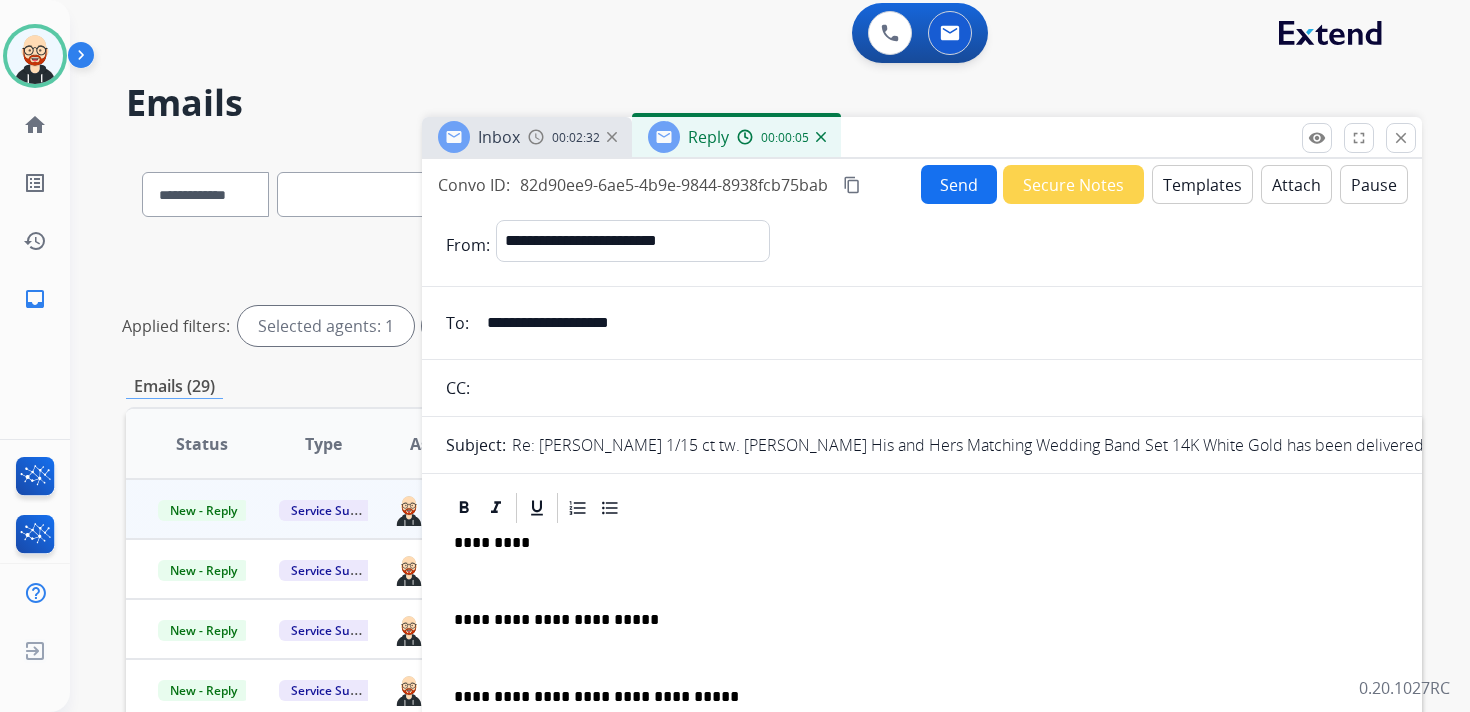 click on "*********" at bounding box center [914, 543] 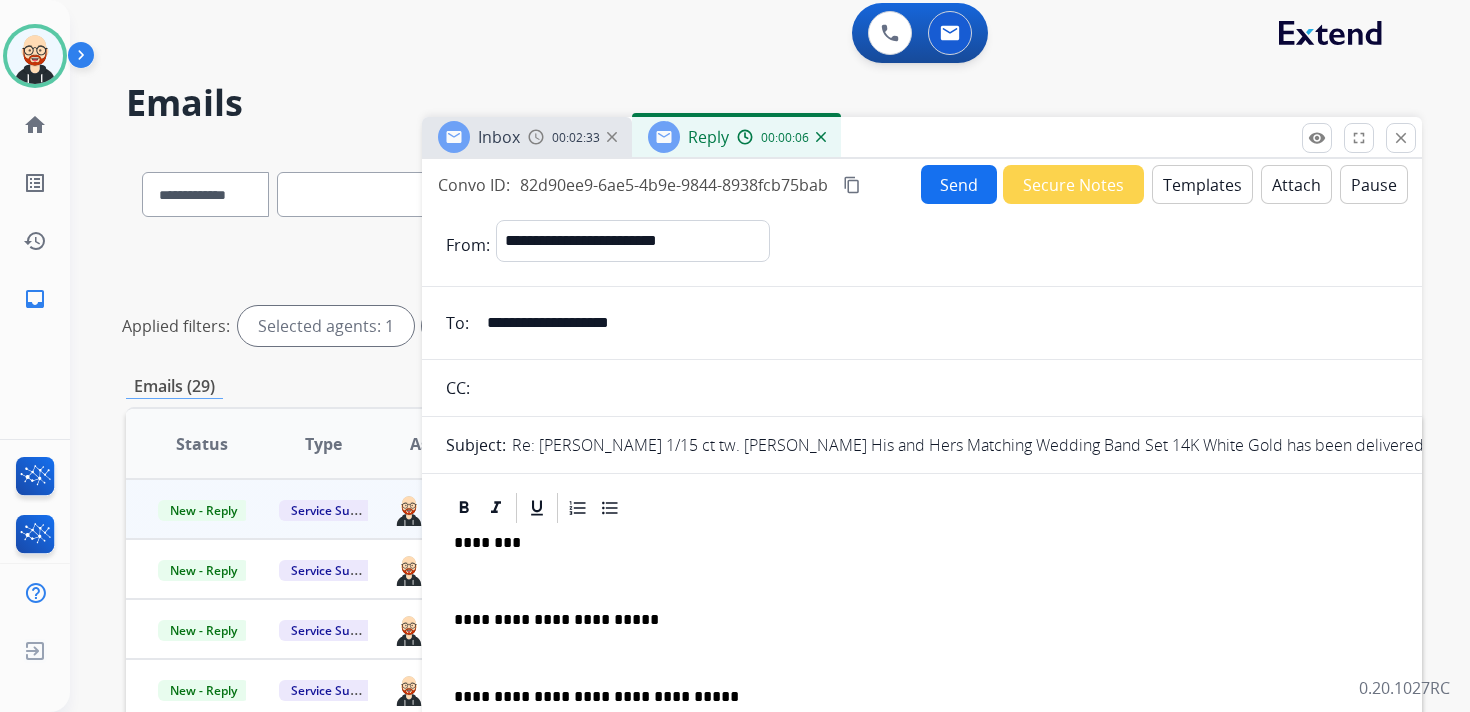 click at bounding box center (922, 581) 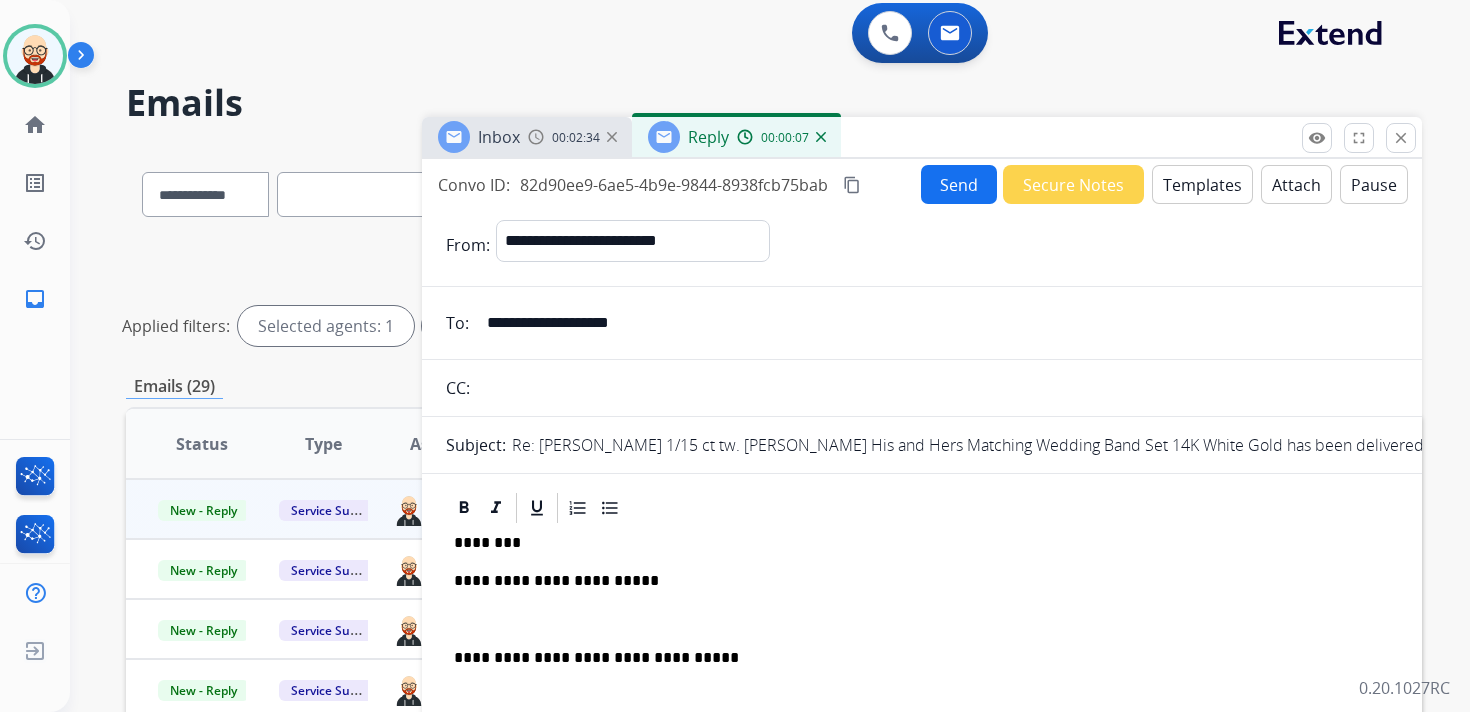 click at bounding box center [922, 620] 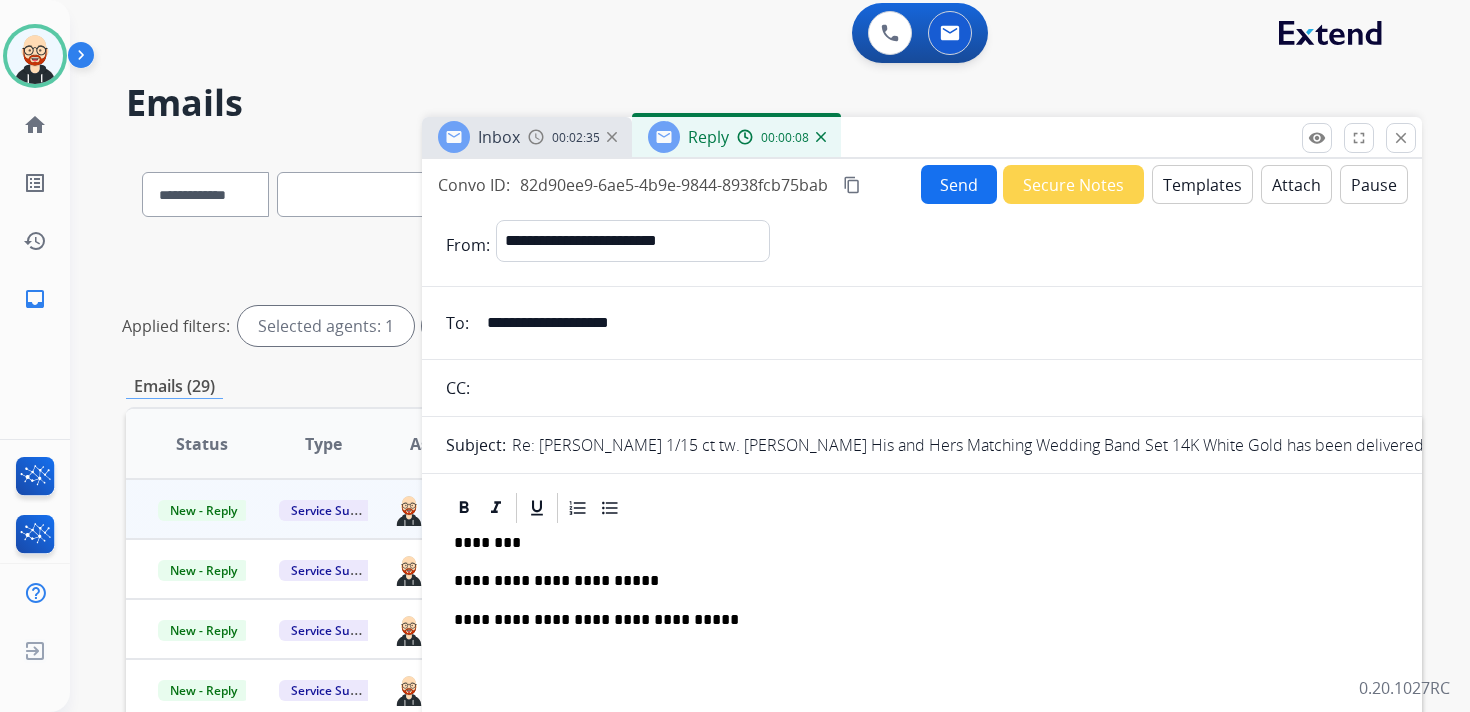 click on "**********" at bounding box center [914, 581] 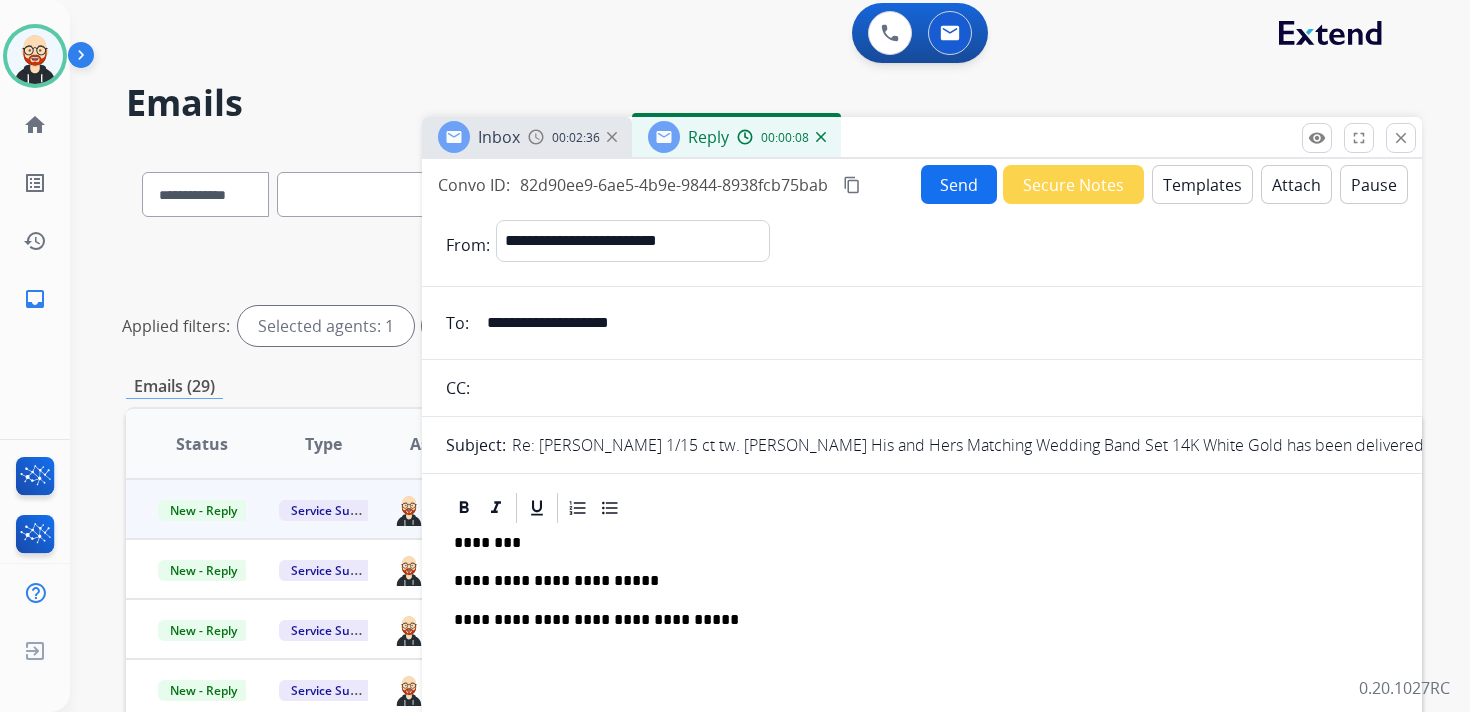 click on "**********" at bounding box center [914, 581] 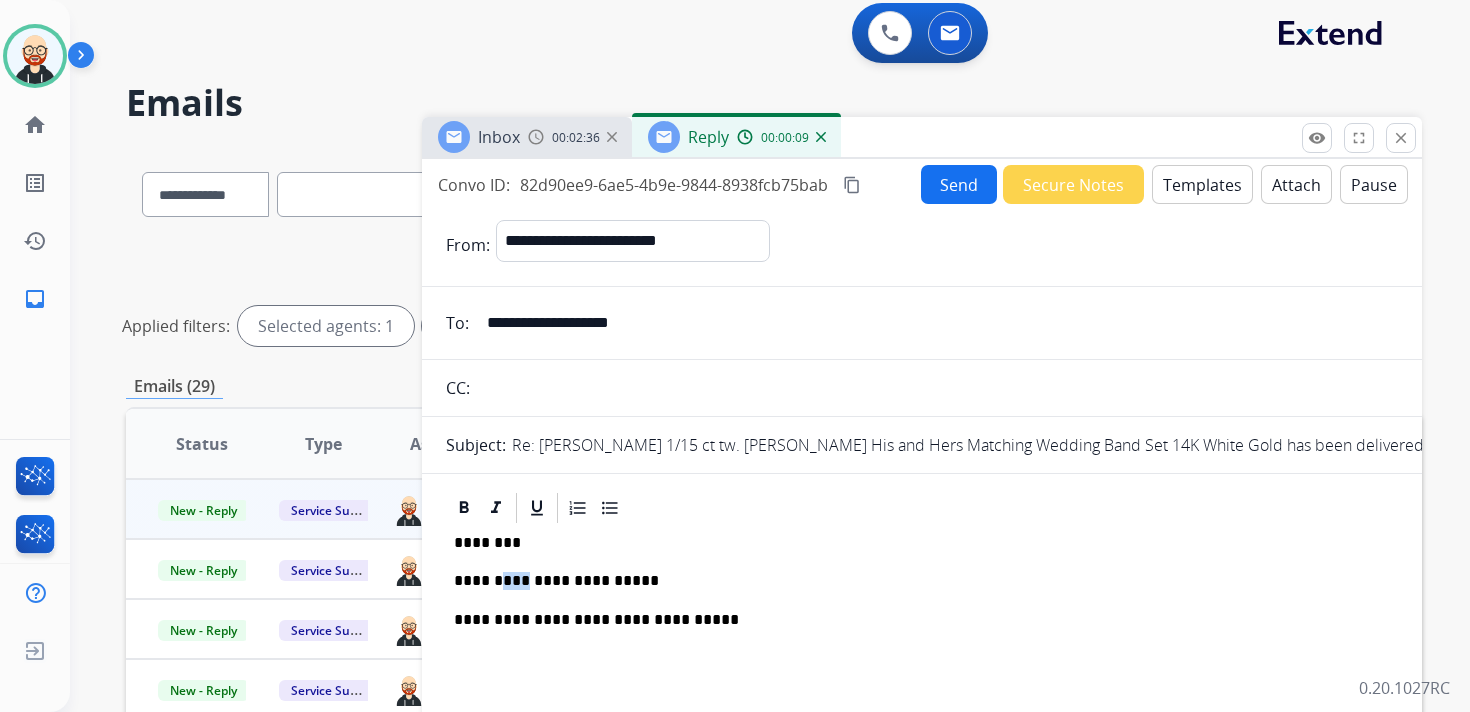 click on "**********" at bounding box center [914, 581] 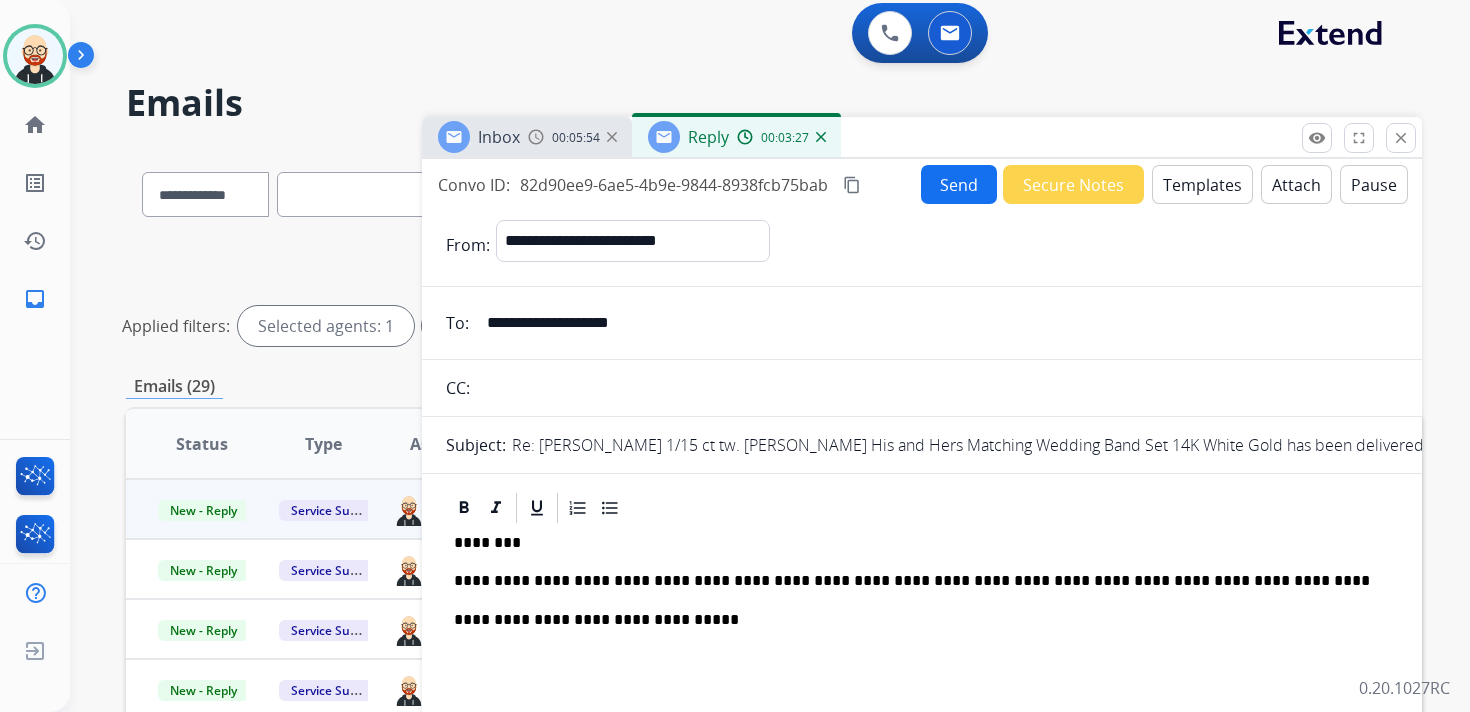 click on "Send" at bounding box center [959, 184] 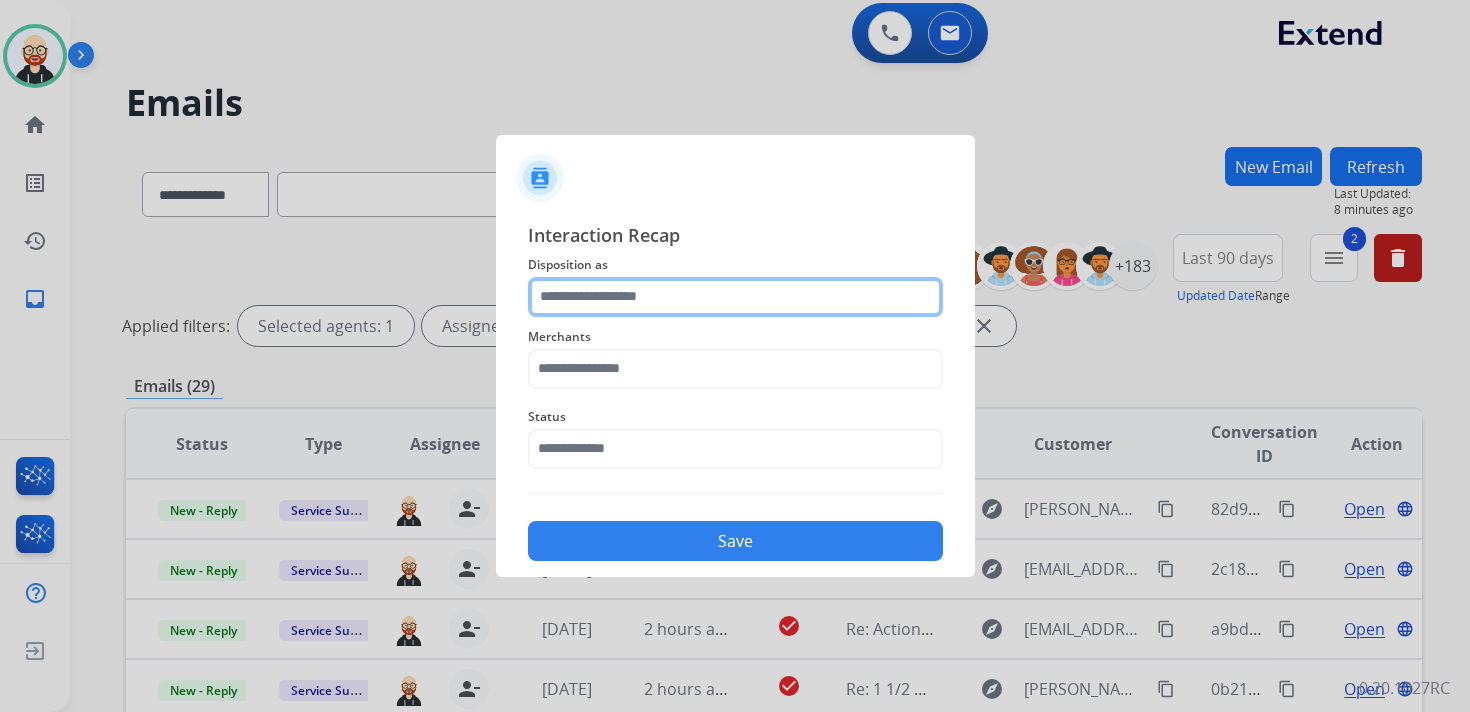 click 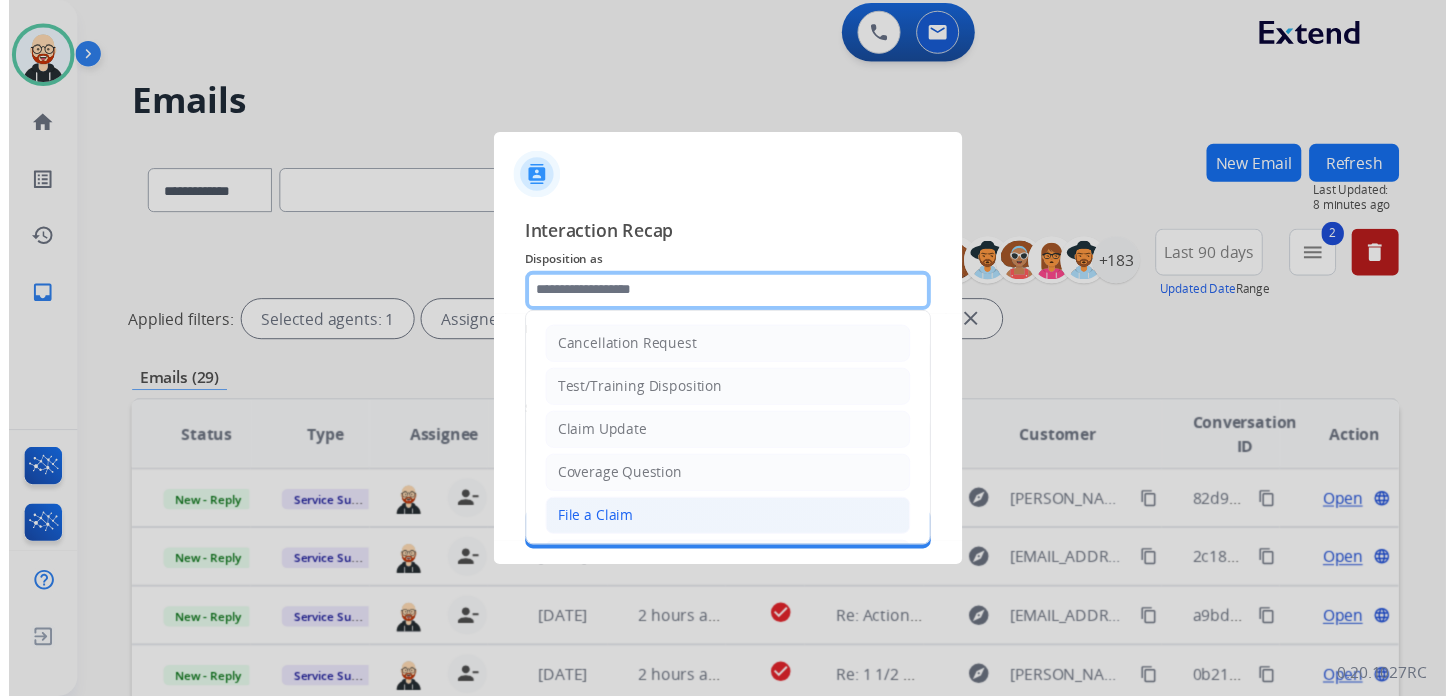 scroll, scrollTop: 300, scrollLeft: 0, axis: vertical 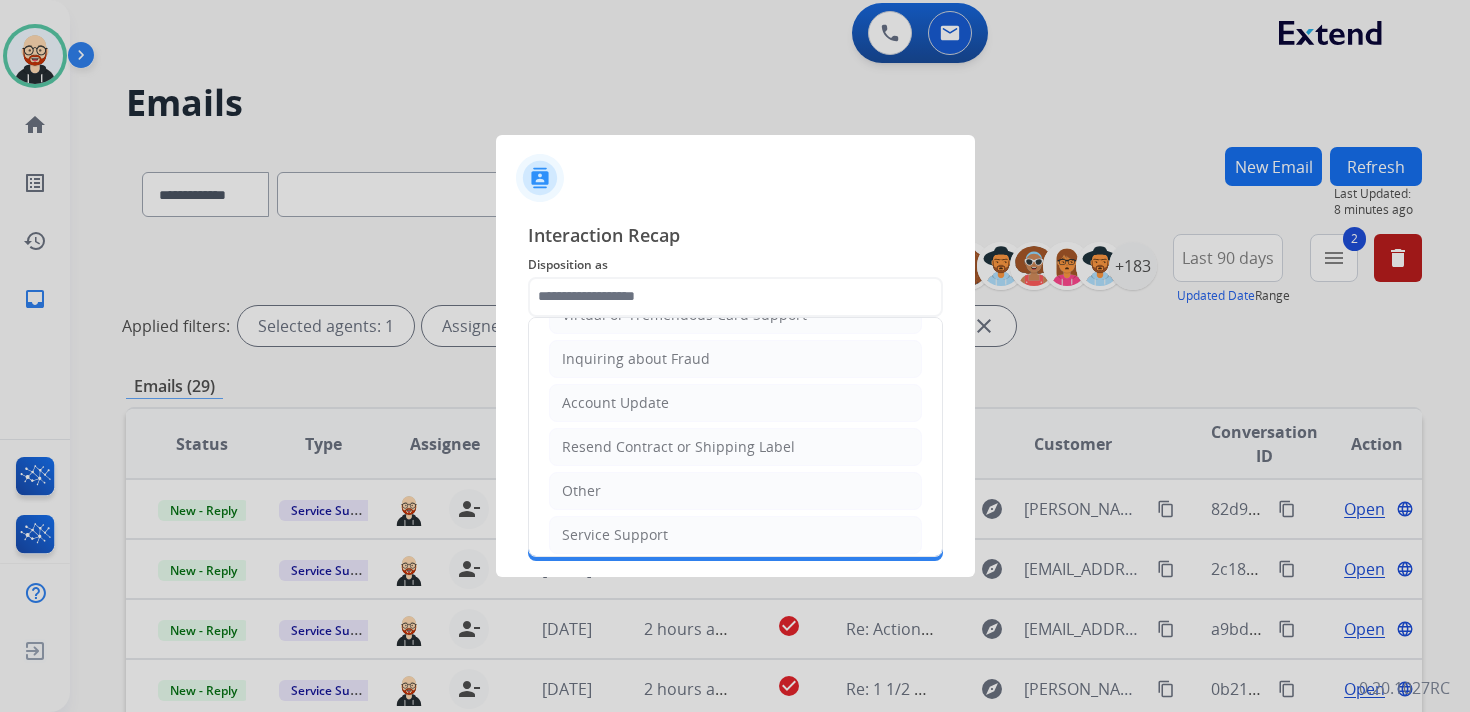 click on "Service Support" 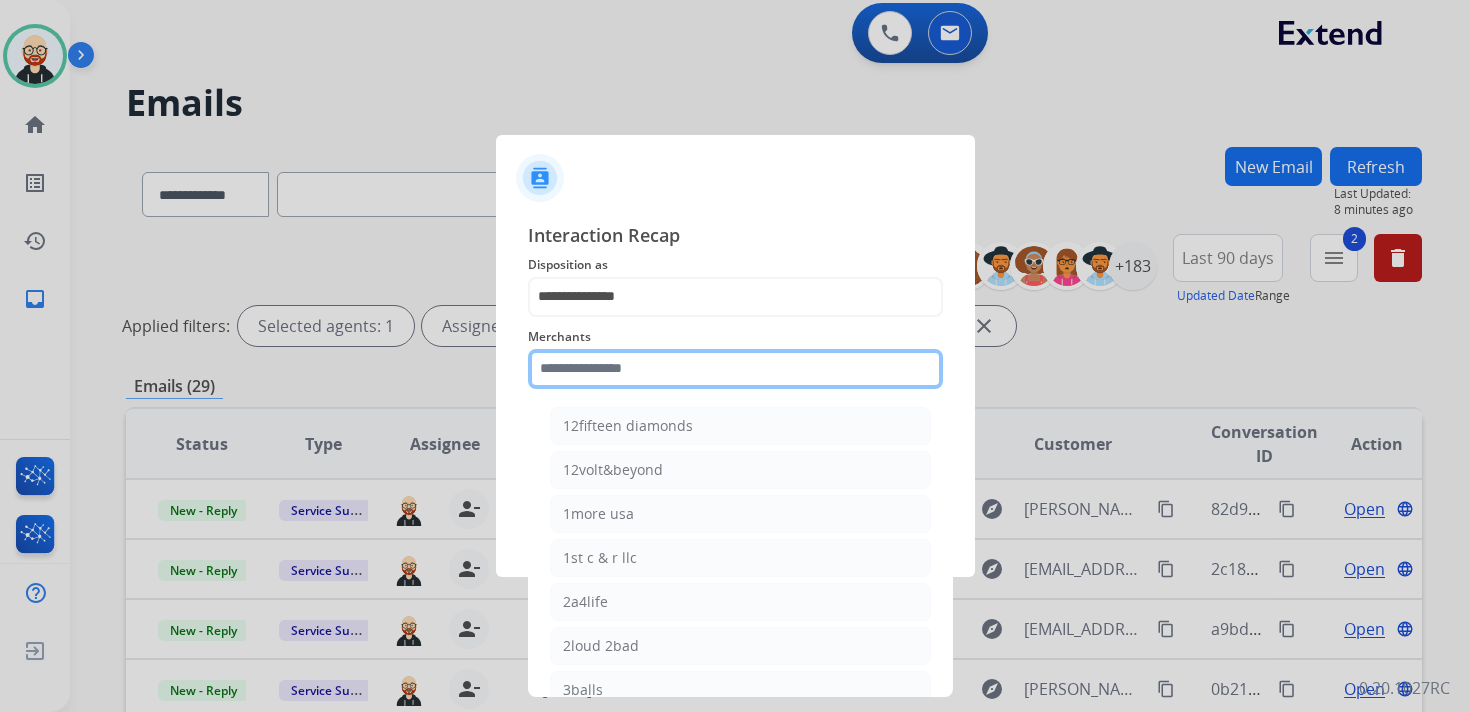 click 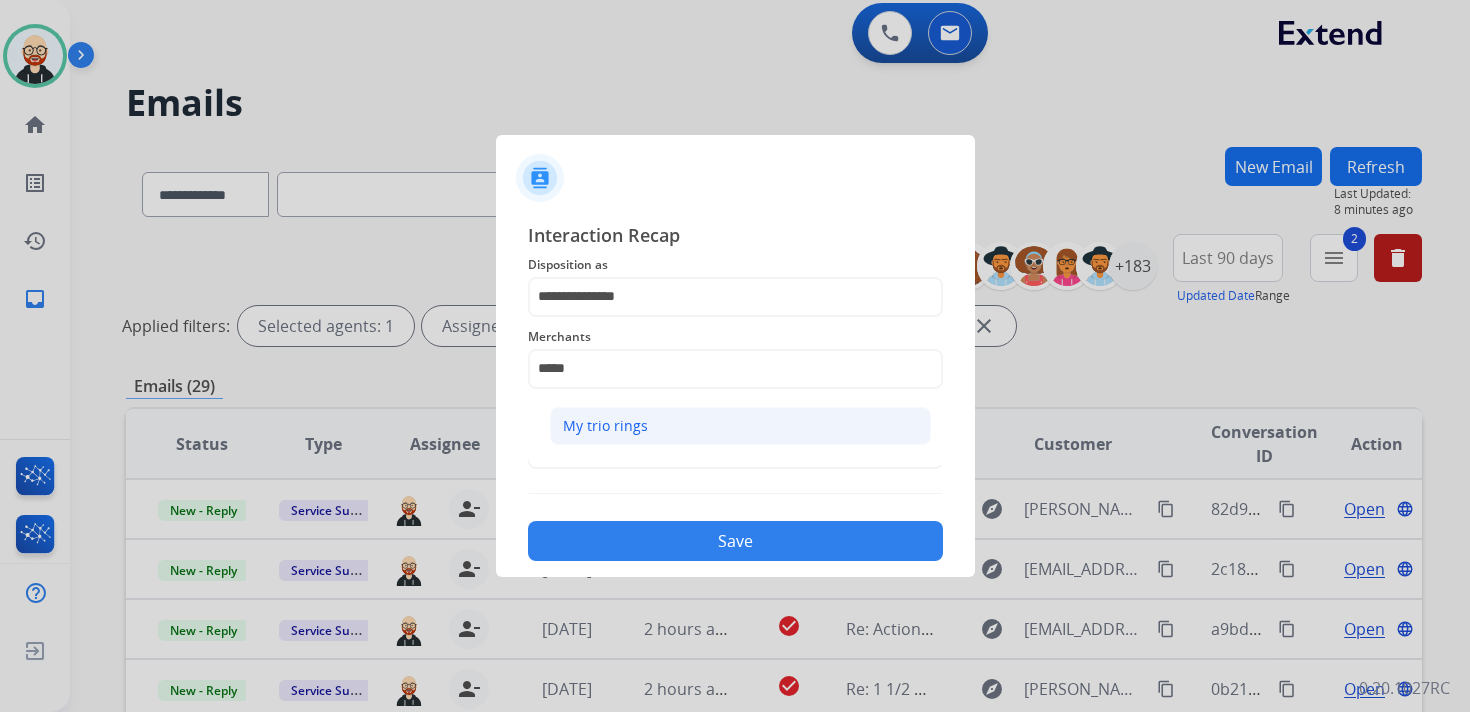click on "My trio rings" 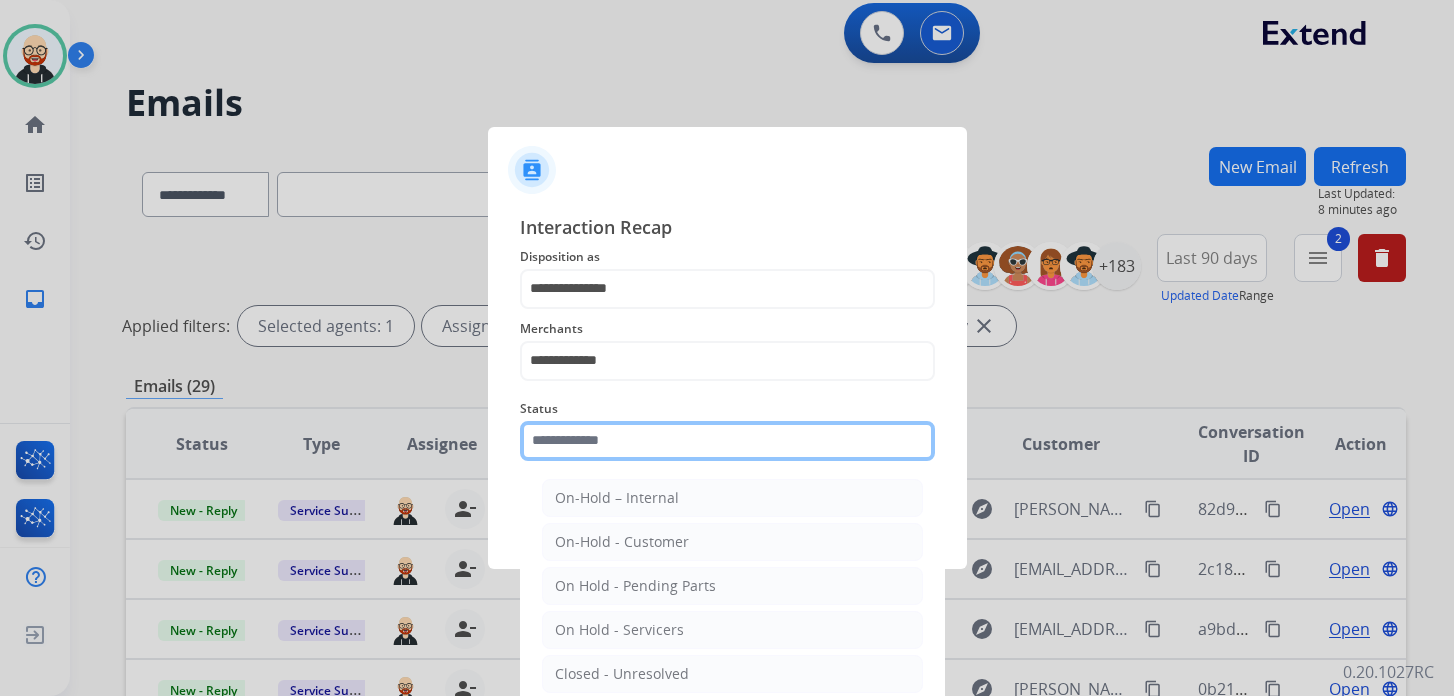 click 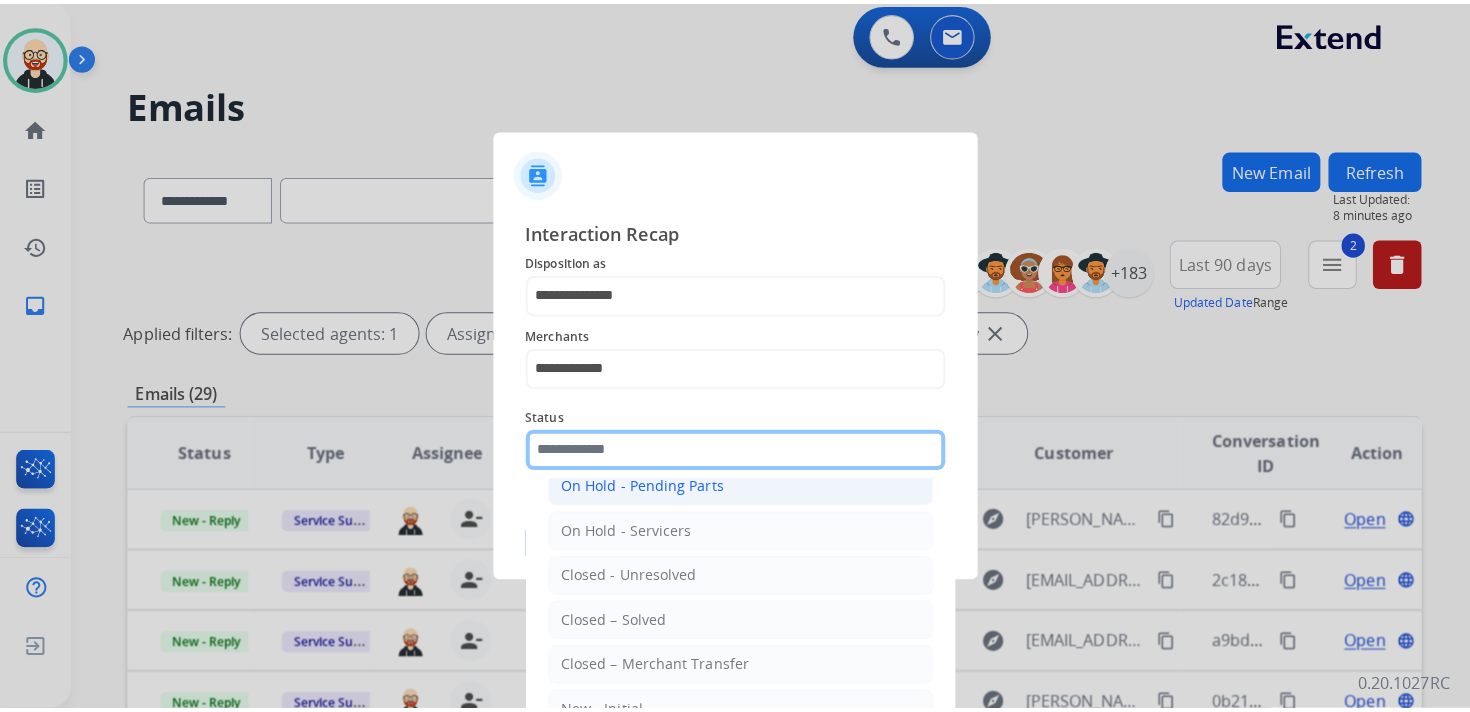scroll, scrollTop: 111, scrollLeft: 0, axis: vertical 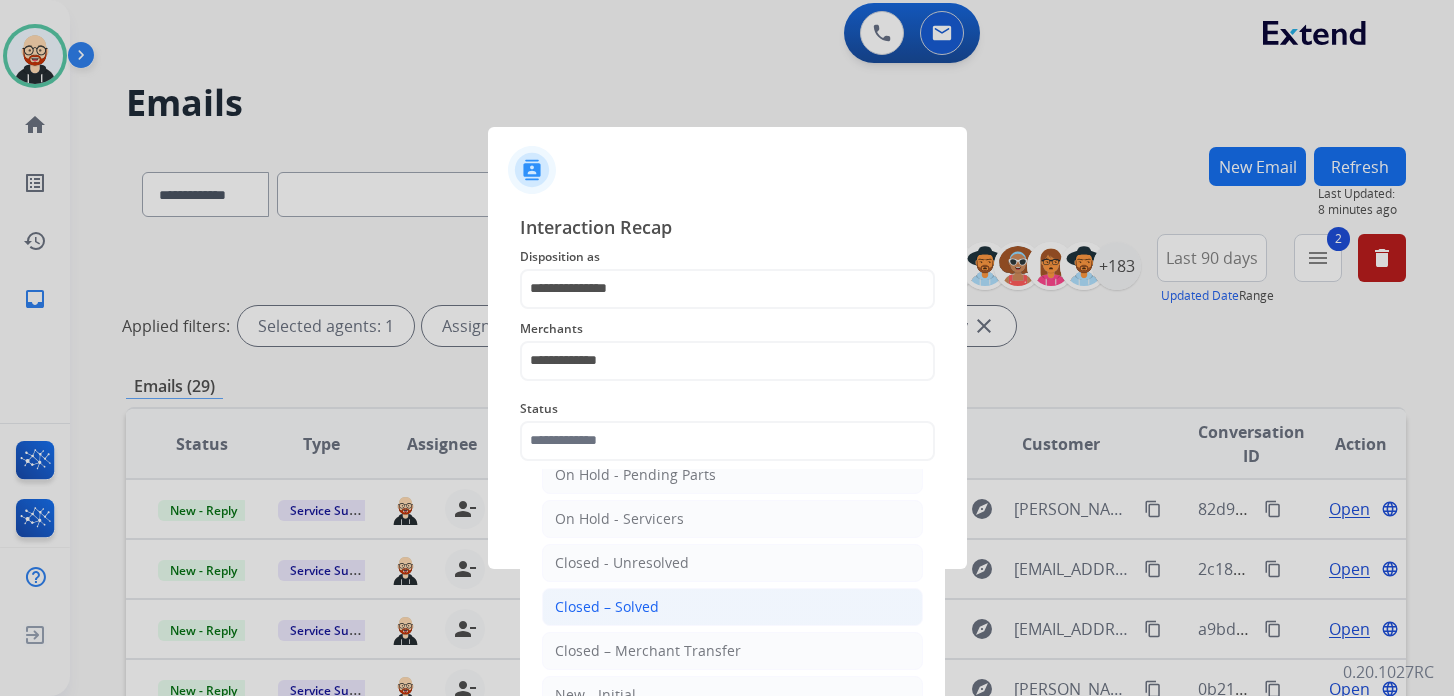 click on "Closed – Solved" 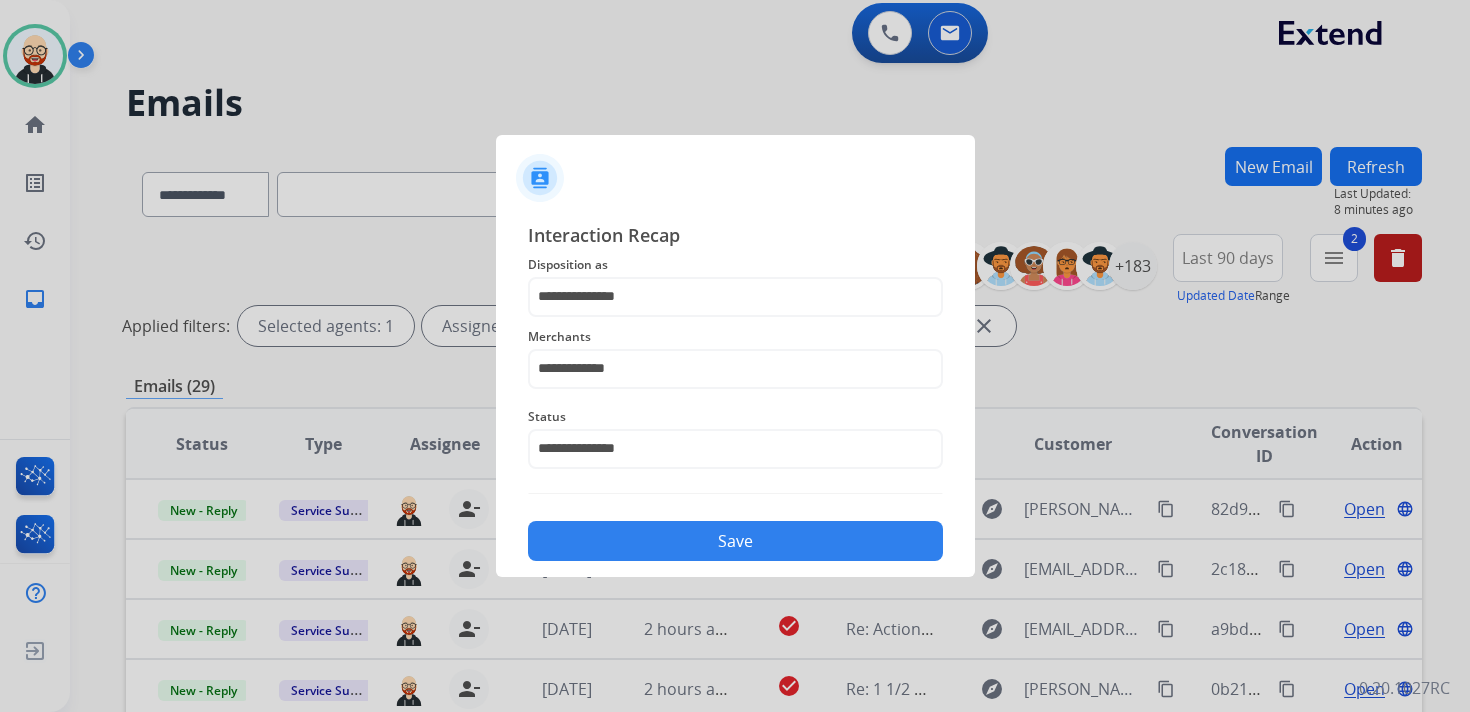 click on "Save" 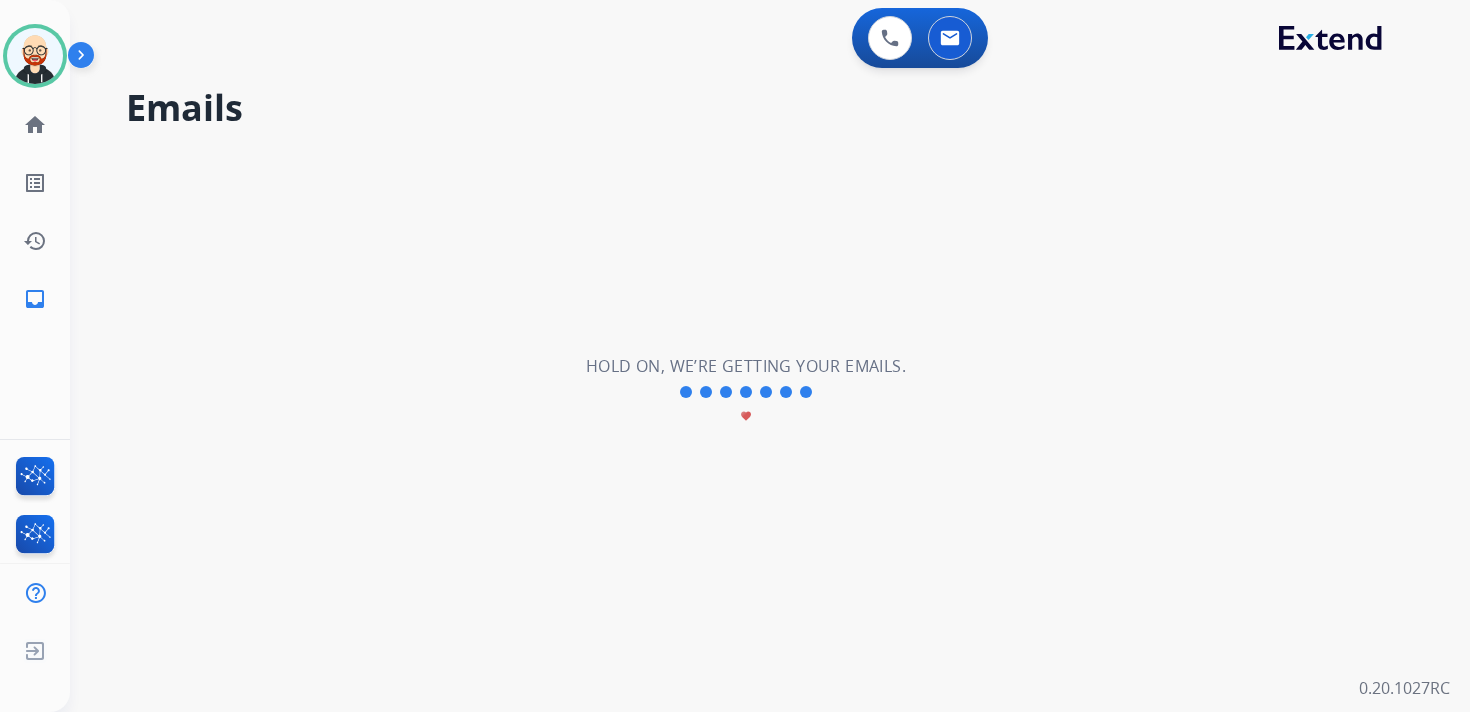 scroll, scrollTop: 0, scrollLeft: 0, axis: both 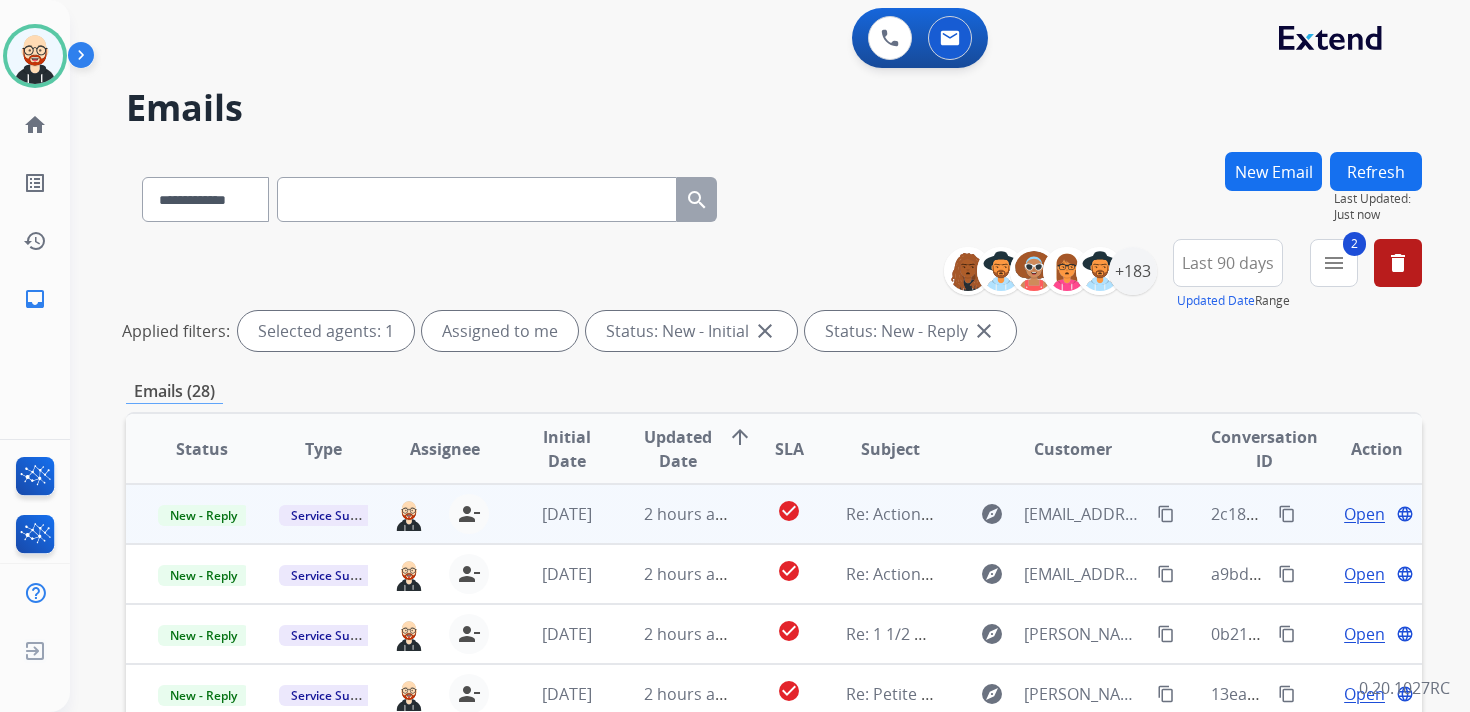 click on "Open" at bounding box center [1364, 514] 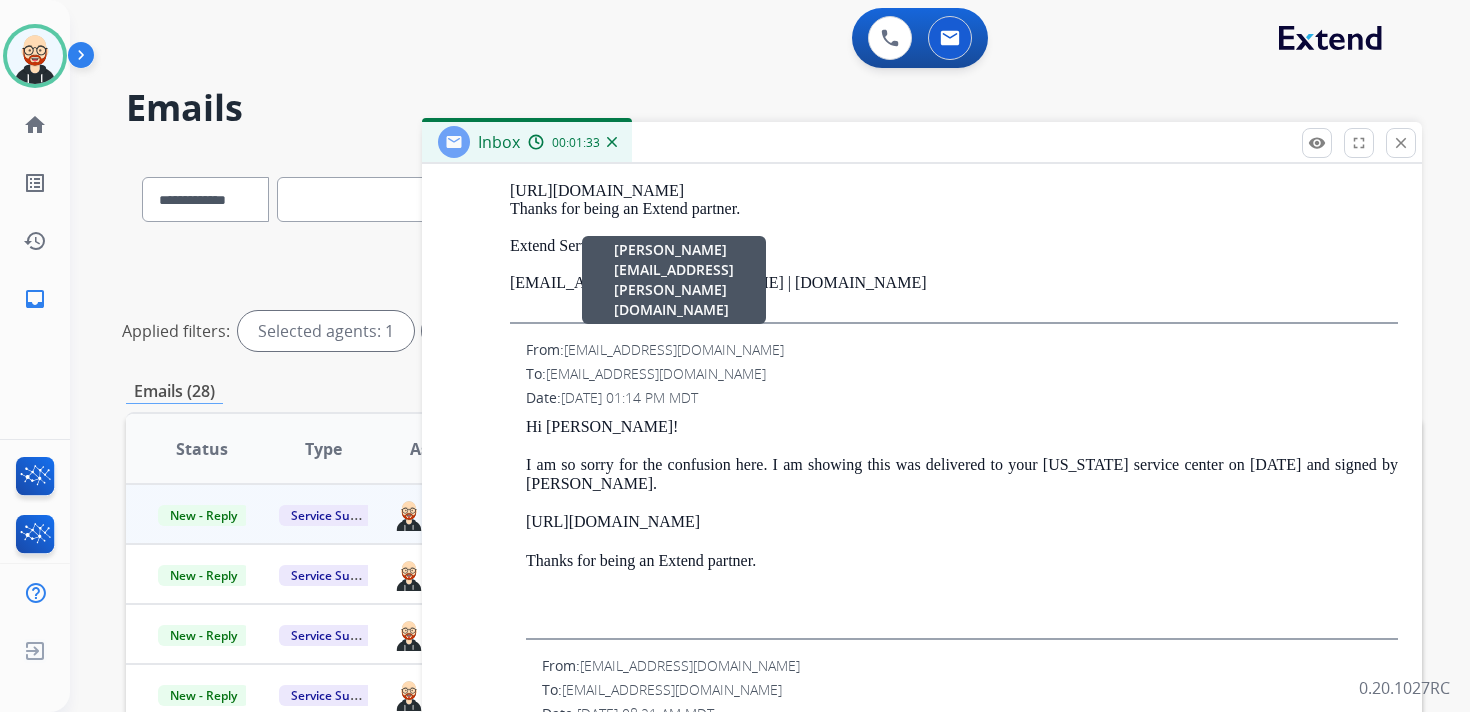 scroll, scrollTop: 3459, scrollLeft: 0, axis: vertical 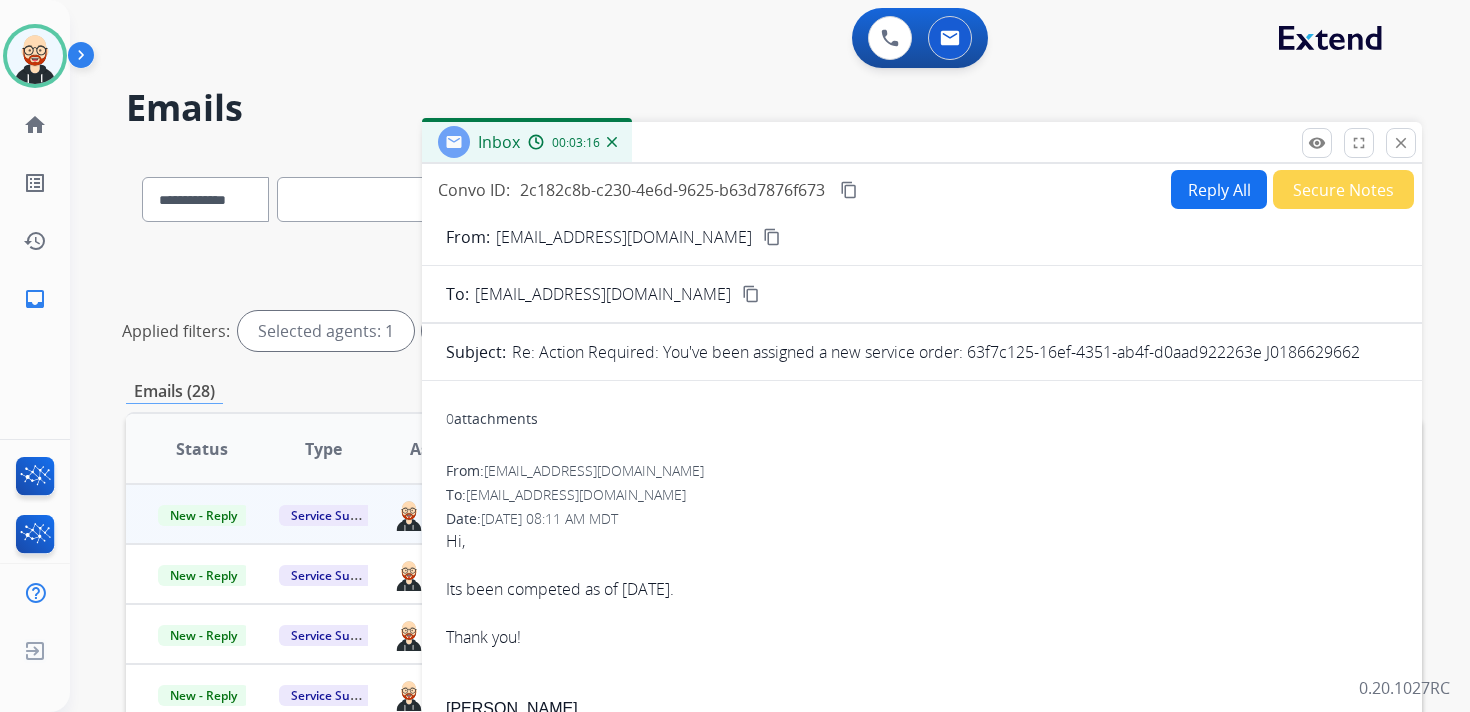 drag, startPoint x: 967, startPoint y: 352, endPoint x: 1356, endPoint y: 366, distance: 389.25186 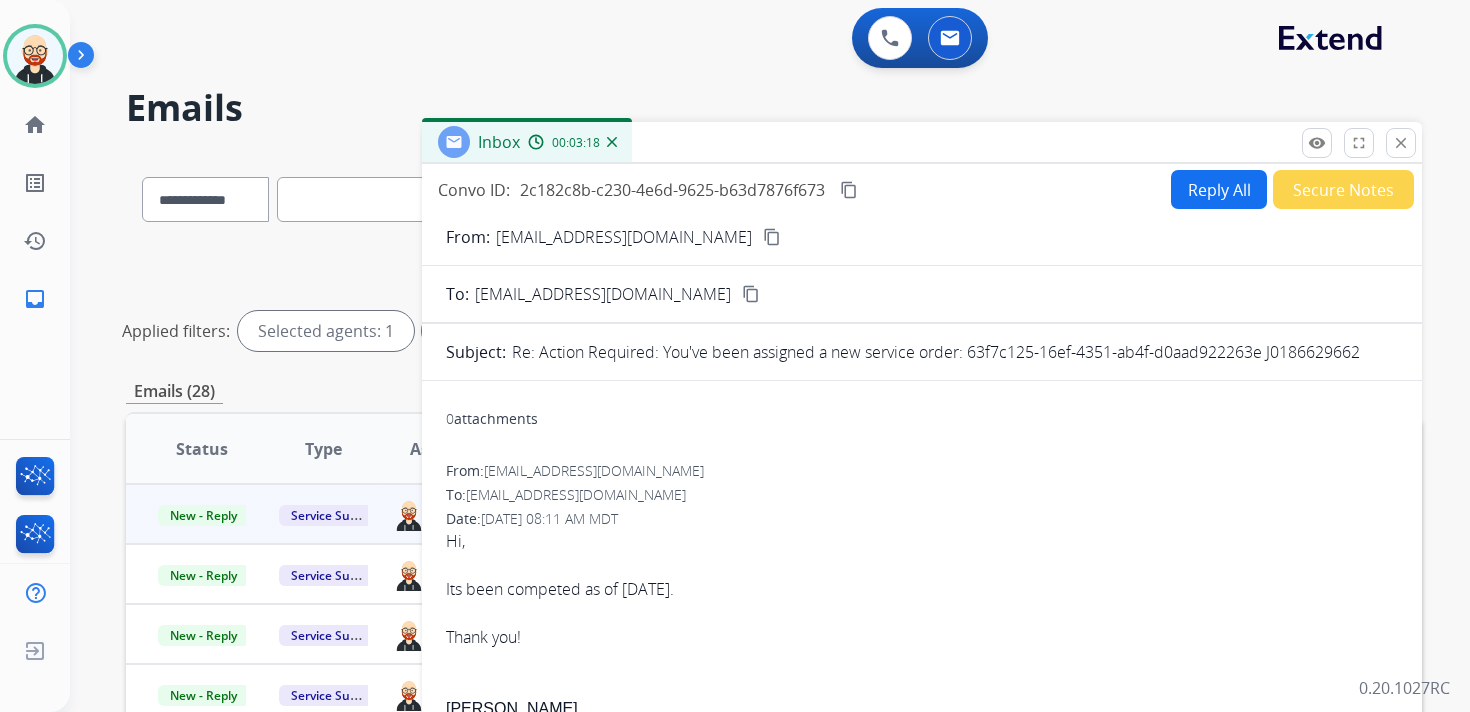 click on "From: customerservice@jewlr.com content_copy To:  servicesupport@extend.com  content_copy Subject:  Re: Action Required: You've been assigned a new service order: 63f7c125-16ef-4351-ab4f-d0aad922263e J0186629662  0  attachments  From:  customerservice@jewlr.com   To:  servicesupport@extend.com  Date:  07/11/2025 - 08:11 AM MDT
Hi, Its been competed as of June 24th. Thank you!
Sarah S Customer Experience support@jewlr.com www.jewlr.com How would you rate my service? Great      Okay      Not Good If you have feedback about our policies or anything beyond my service, you’re welcome to schedule a 30-minute call with us  here . As a thank you for your time, we’ll send you a free gift for your participation!
{#HS:2959082835-4225100#}
From:" at bounding box center (922, 2298) 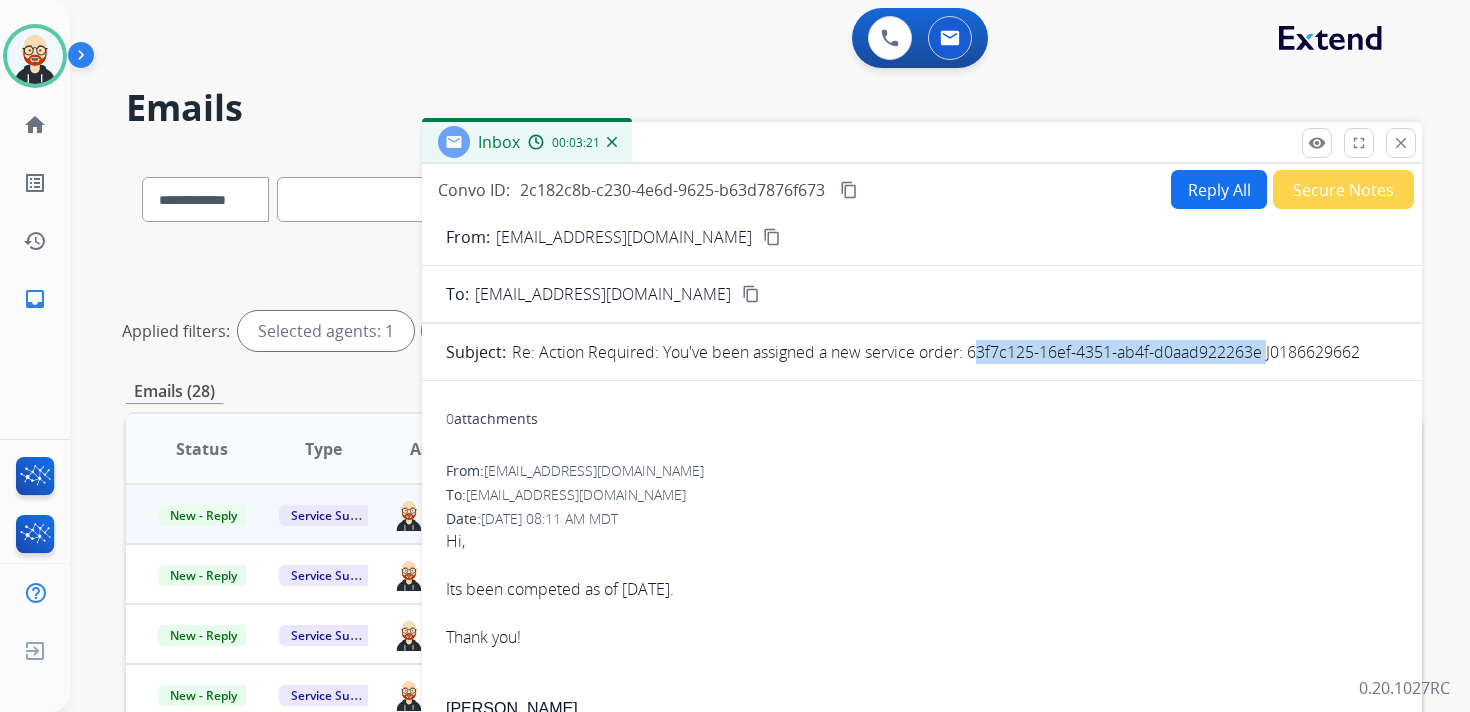 drag, startPoint x: 1261, startPoint y: 355, endPoint x: 970, endPoint y: 349, distance: 291.06186 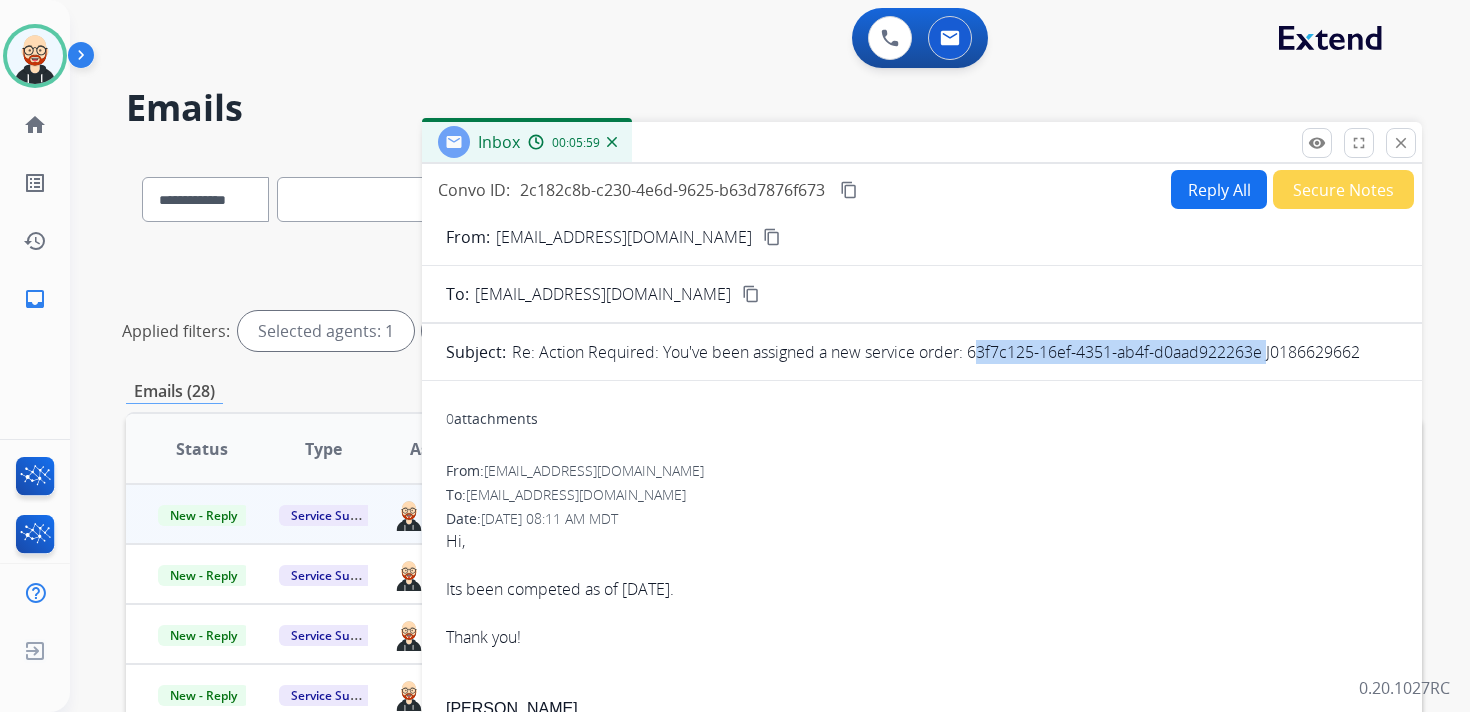 click on "content_copy" at bounding box center (849, 190) 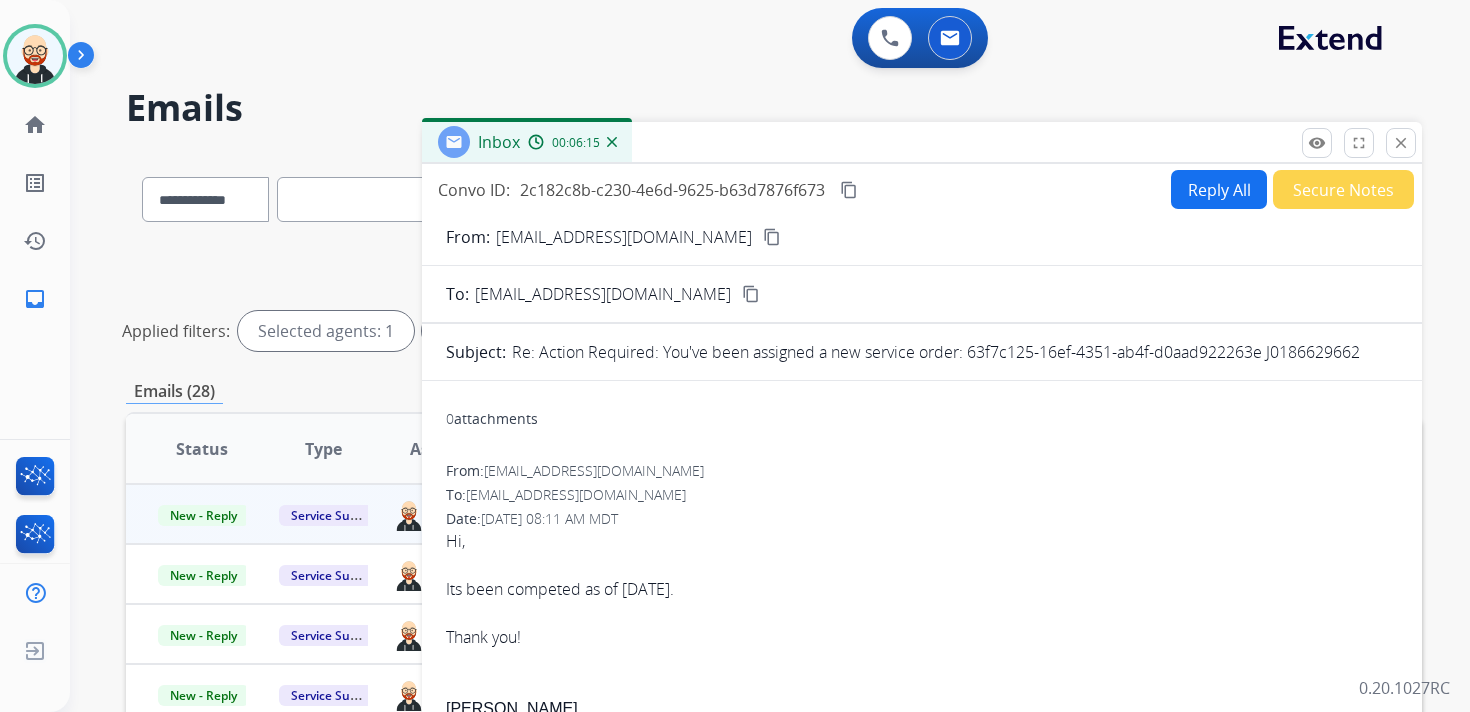 click on "Hi, Its been competed as of June 24th. Thank you!" at bounding box center [922, 589] 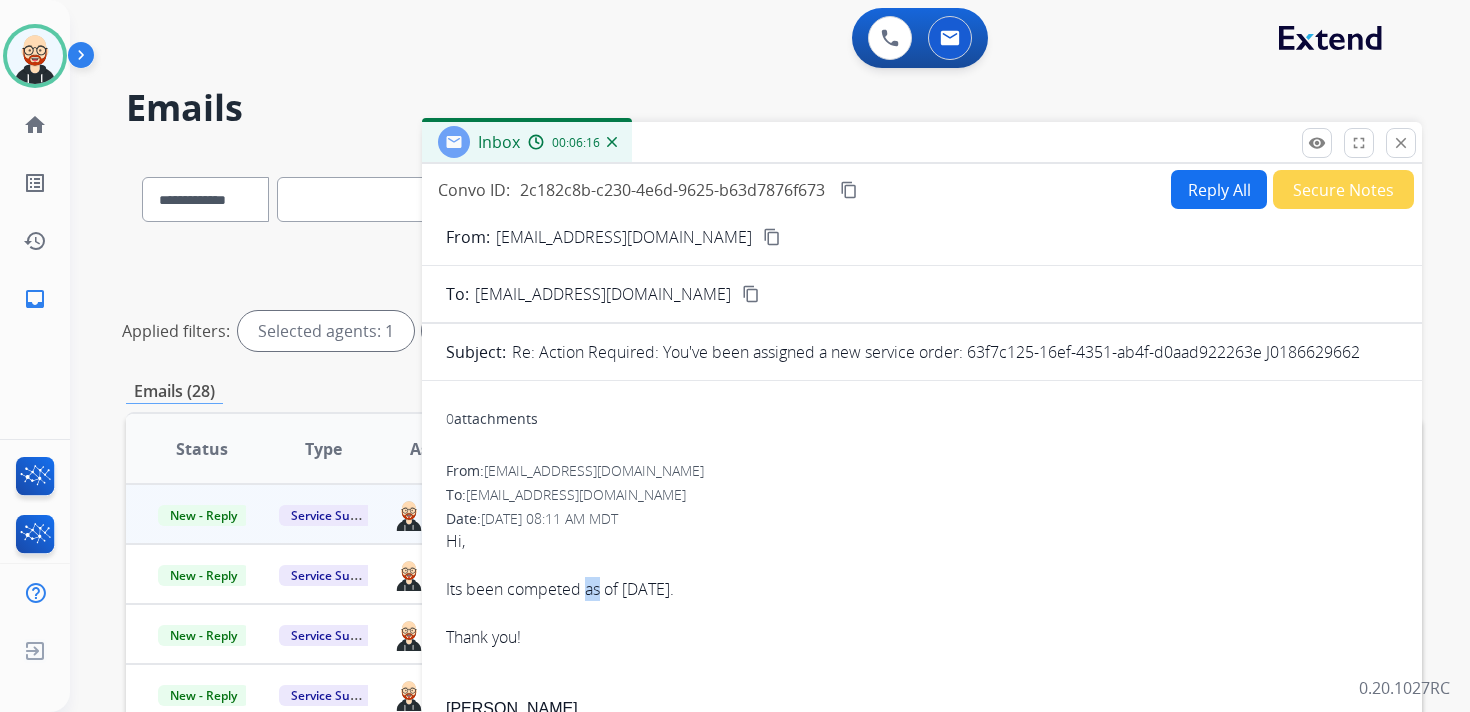 click on "Hi, Its been competed as of June 24th. Thank you!" at bounding box center (922, 589) 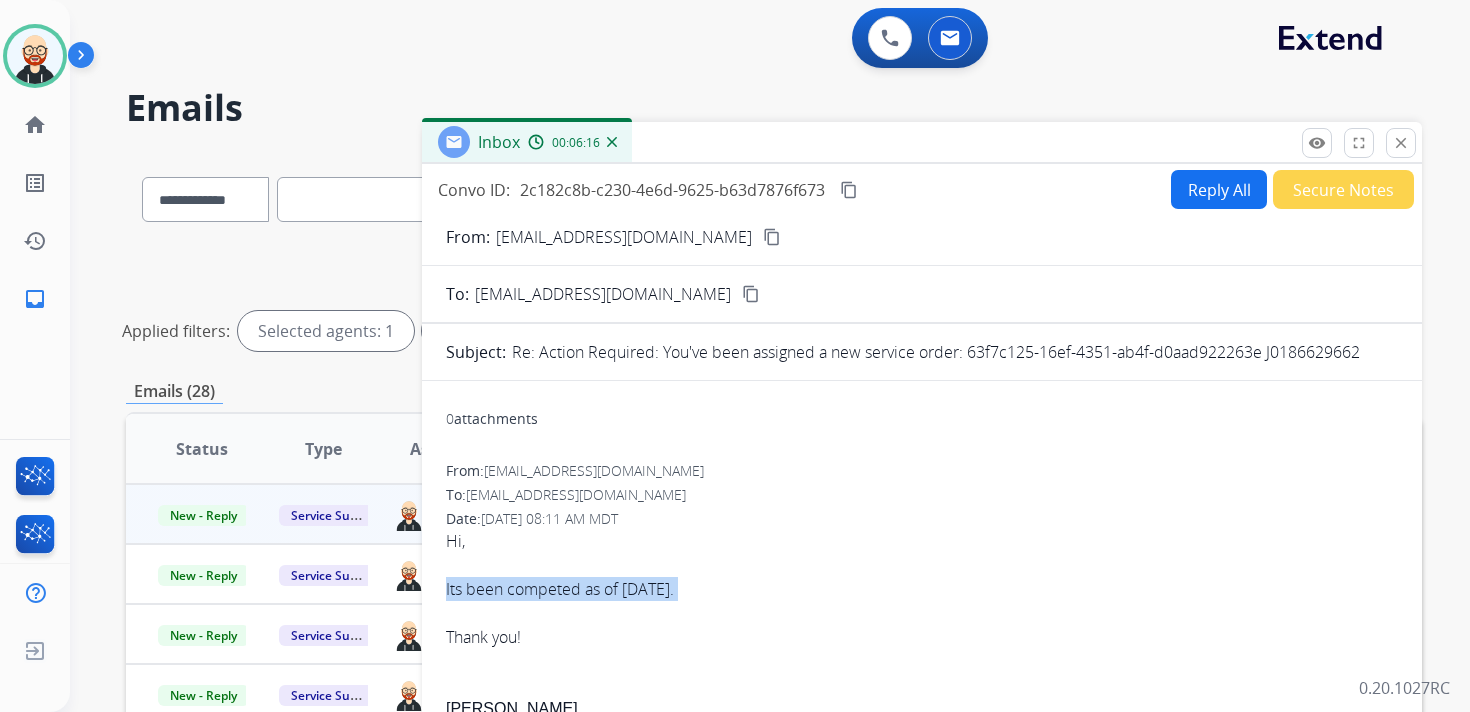 click on "Hi, Its been competed as of June 24th. Thank you!" at bounding box center [922, 589] 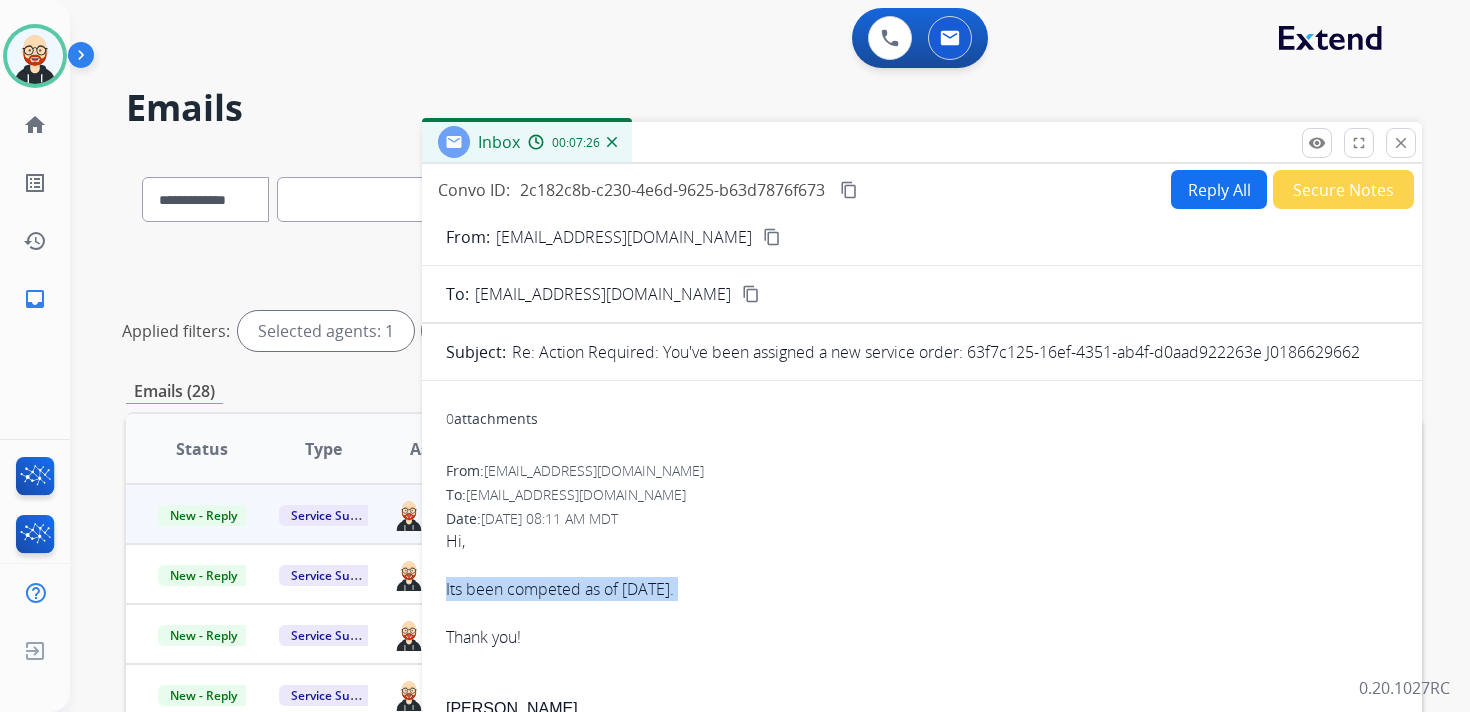 click on "Reply All" at bounding box center [1219, 189] 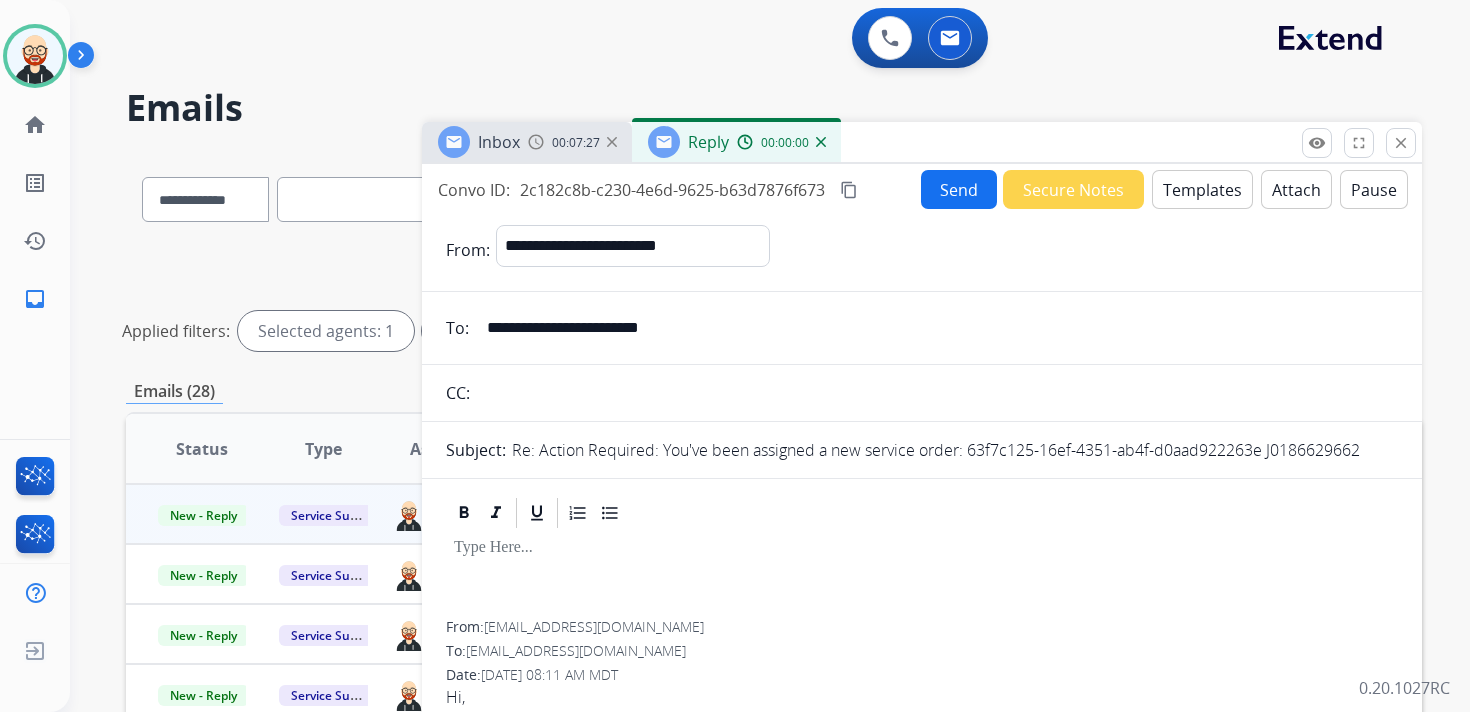 click at bounding box center [922, 548] 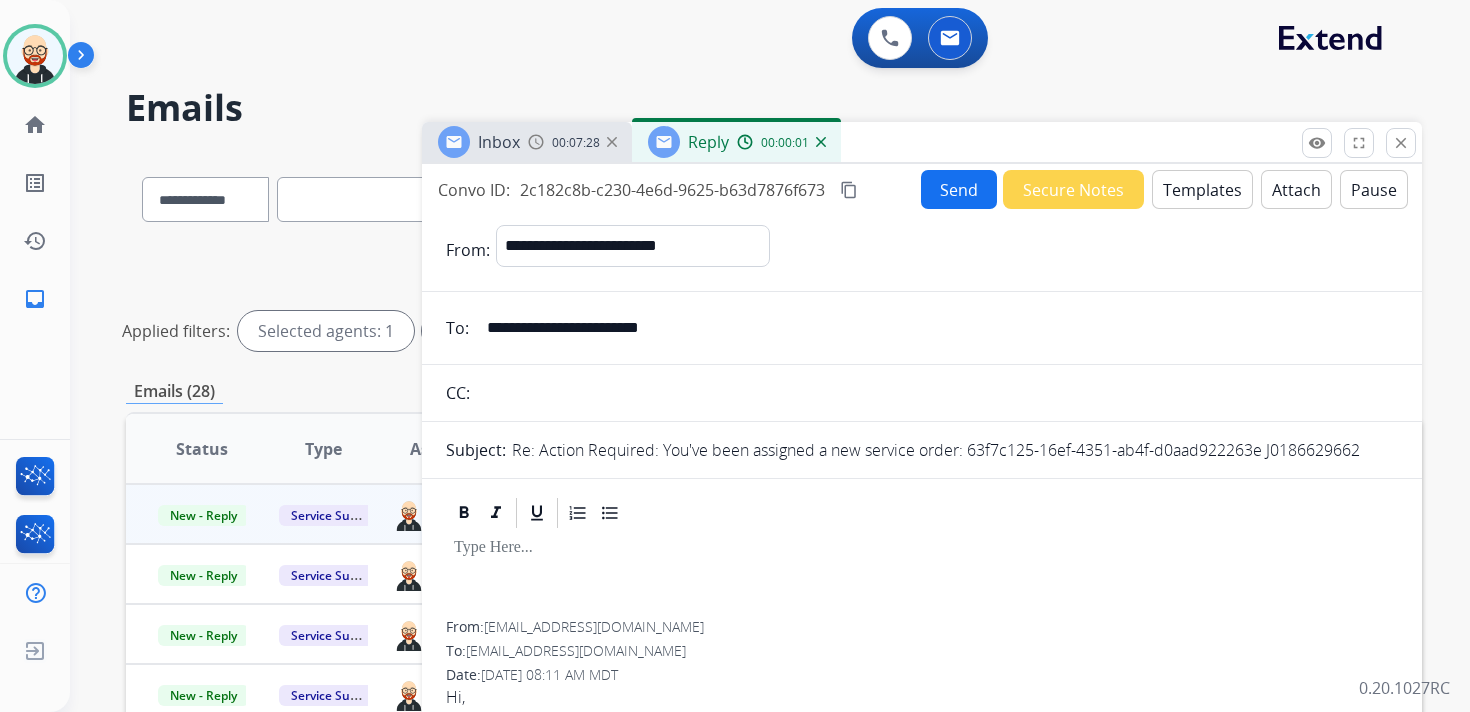 type 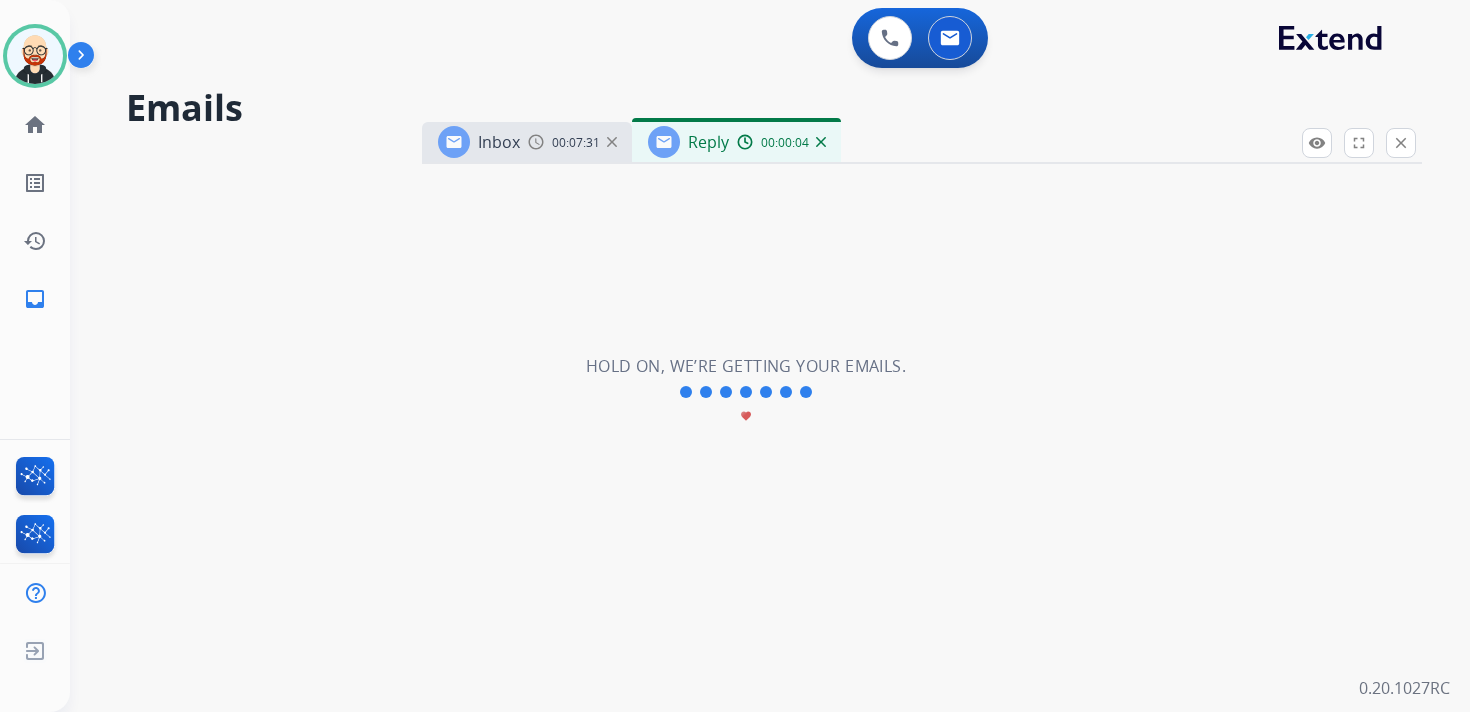 scroll, scrollTop: 0, scrollLeft: 0, axis: both 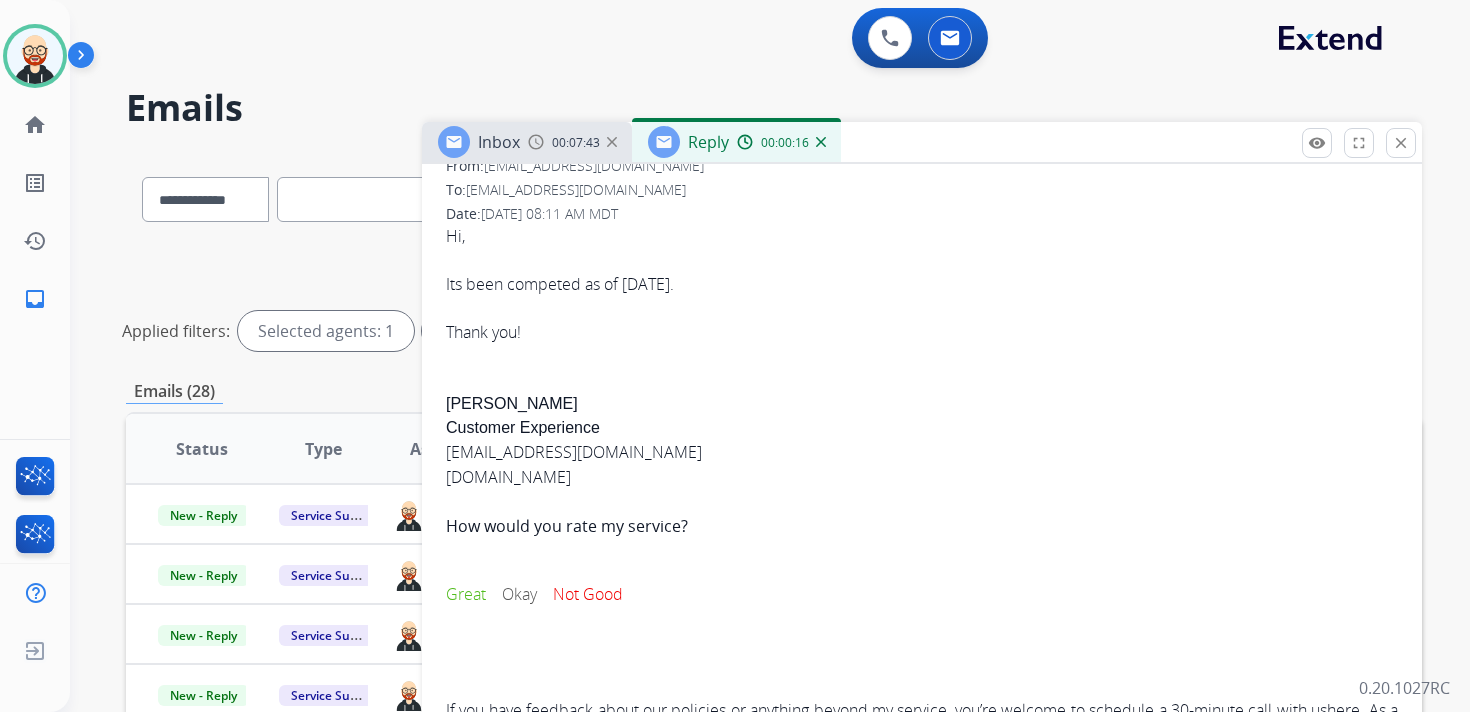 click on "Hi, Its been competed as of June 24th. Thank you!
Sarah S Customer Experience support@jewlr.com www.jewlr.com How would you rate my service? Great      Okay      Not Good If you have feedback about our policies or anything beyond my service, you’re welcome to schedule a 30-minute call with us  here . As a thank you for your time, we’ll send you a free gift for your participation!" at bounding box center (922, 485) 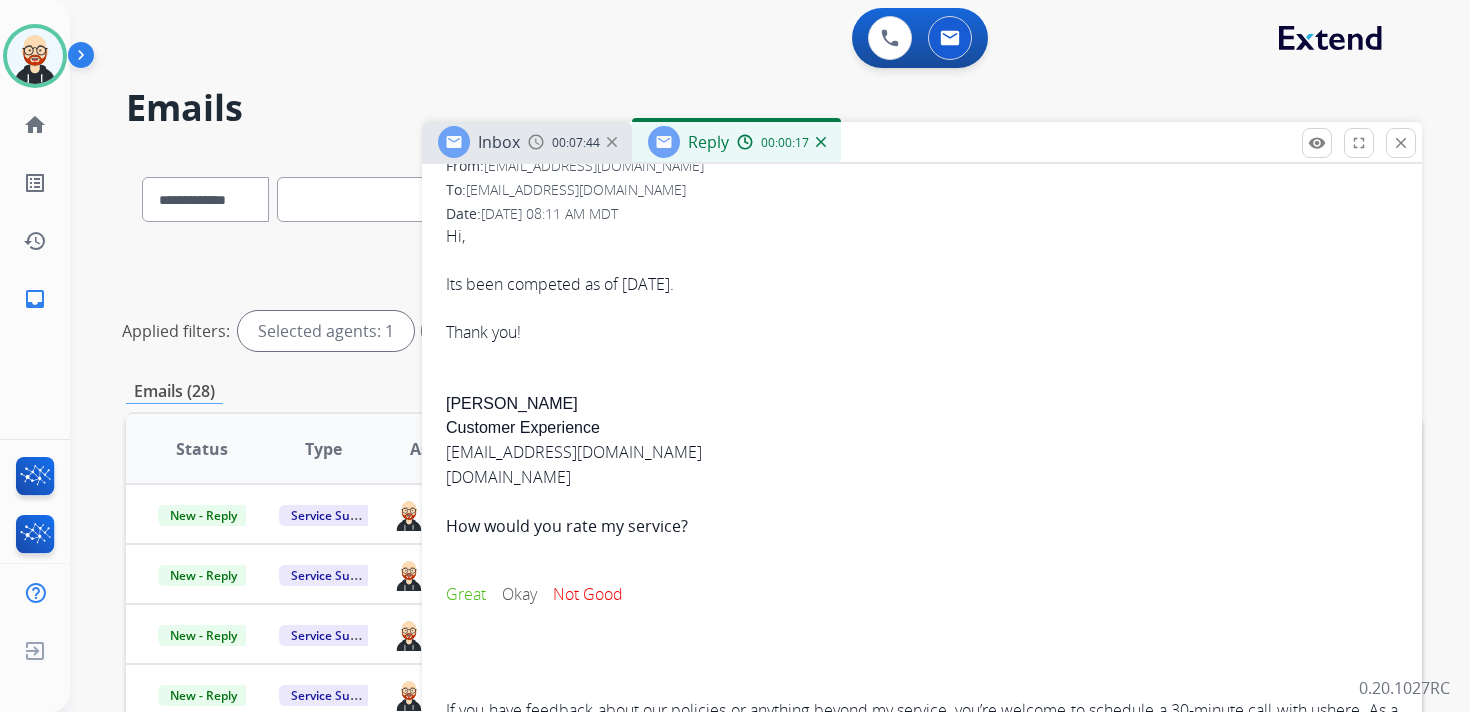 click on "Hi, Its been competed as of June 24th. Thank you!
Sarah S Customer Experience support@jewlr.com www.jewlr.com How would you rate my service? Great      Okay      Not Good If you have feedback about our policies or anything beyond my service, you’re welcome to schedule a 30-minute call with us  here . As a thank you for your time, we’ll send you a free gift for your participation!" at bounding box center [922, 485] 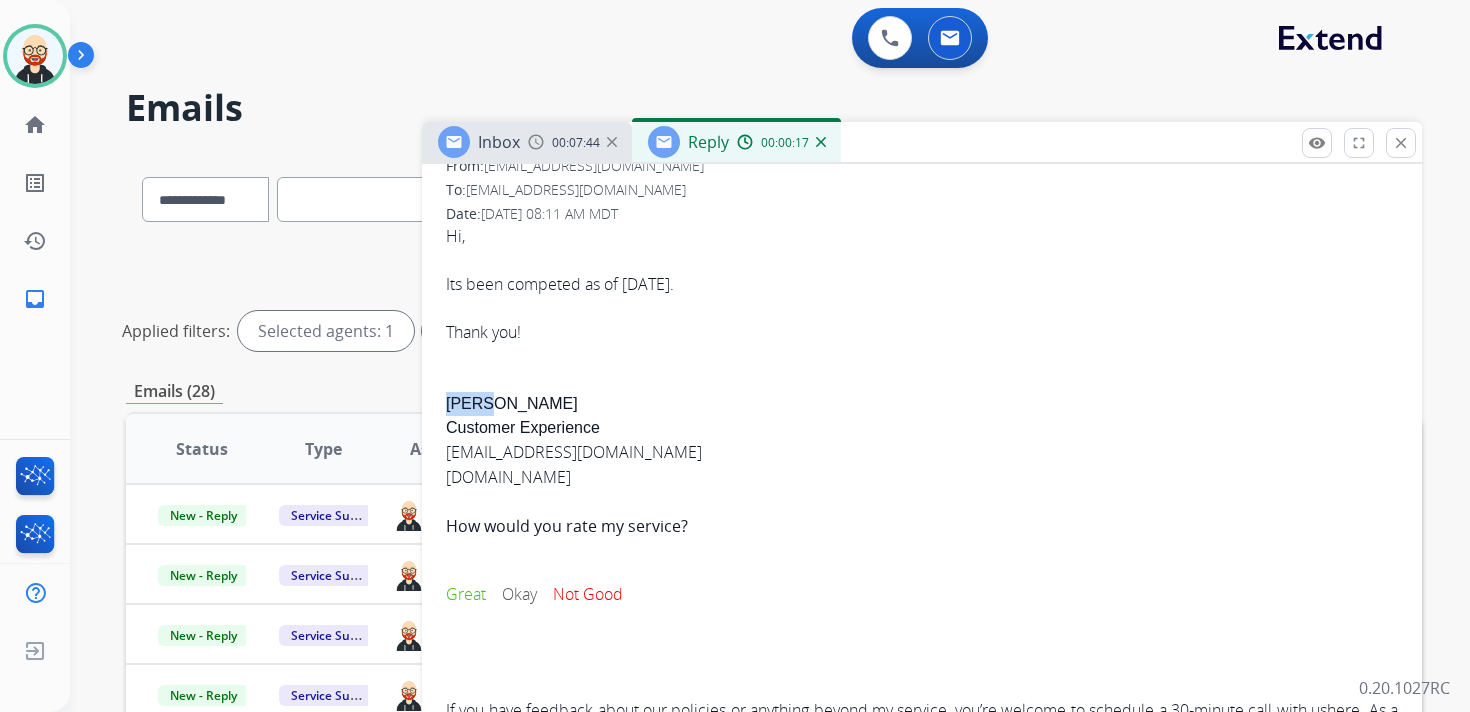 click on "Hi, Its been competed as of June 24th. Thank you!
Sarah S Customer Experience support@jewlr.com www.jewlr.com How would you rate my service? Great      Okay      Not Good If you have feedback about our policies or anything beyond my service, you’re welcome to schedule a 30-minute call with us  here . As a thank you for your time, we’ll send you a free gift for your participation!" at bounding box center (922, 485) 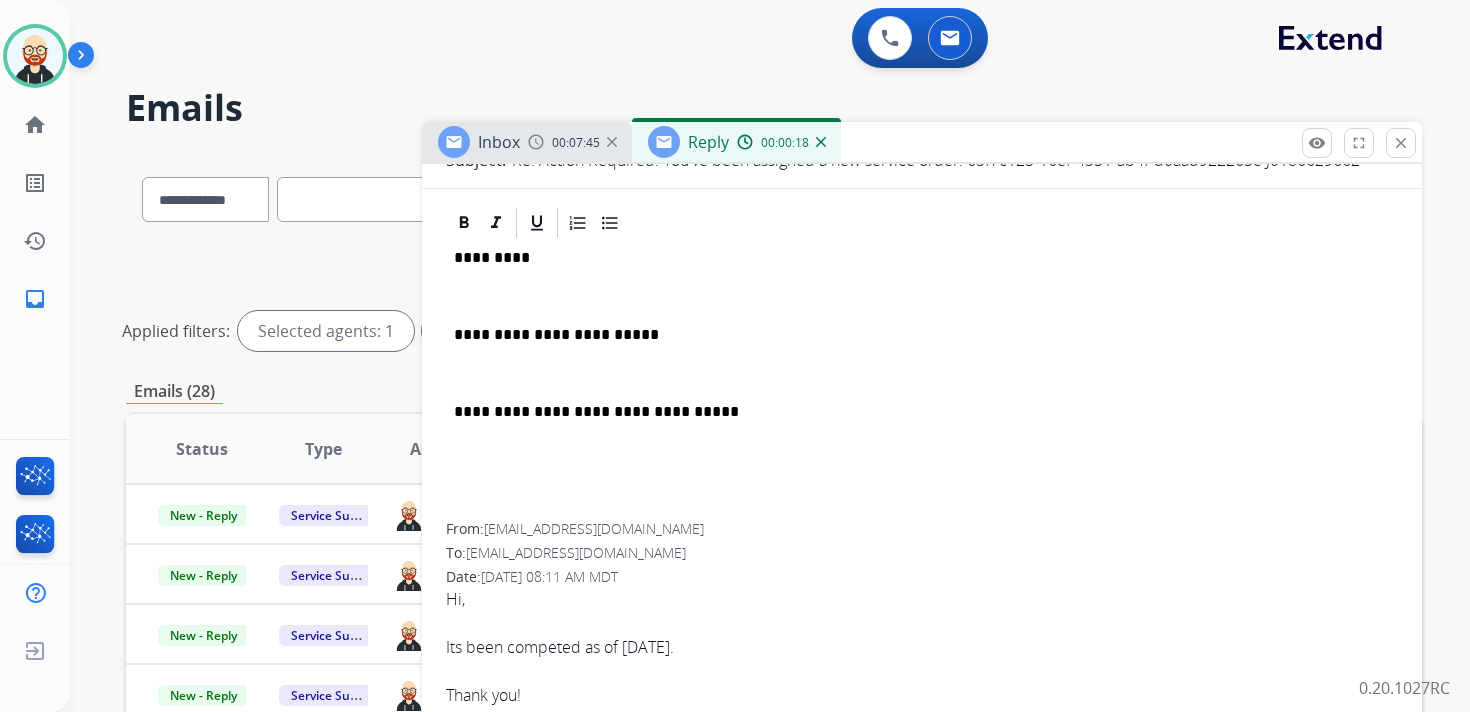 scroll, scrollTop: 0, scrollLeft: 0, axis: both 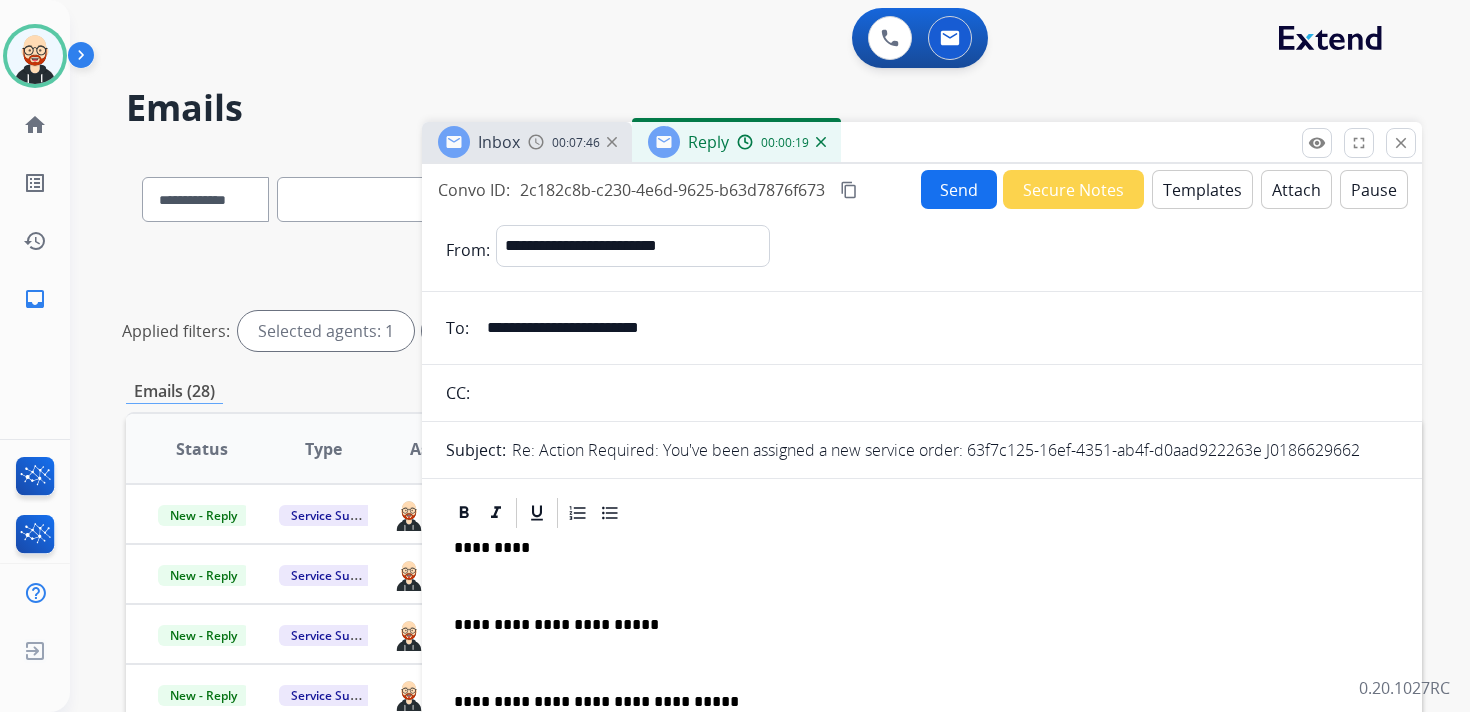 click on "*********" at bounding box center [914, 548] 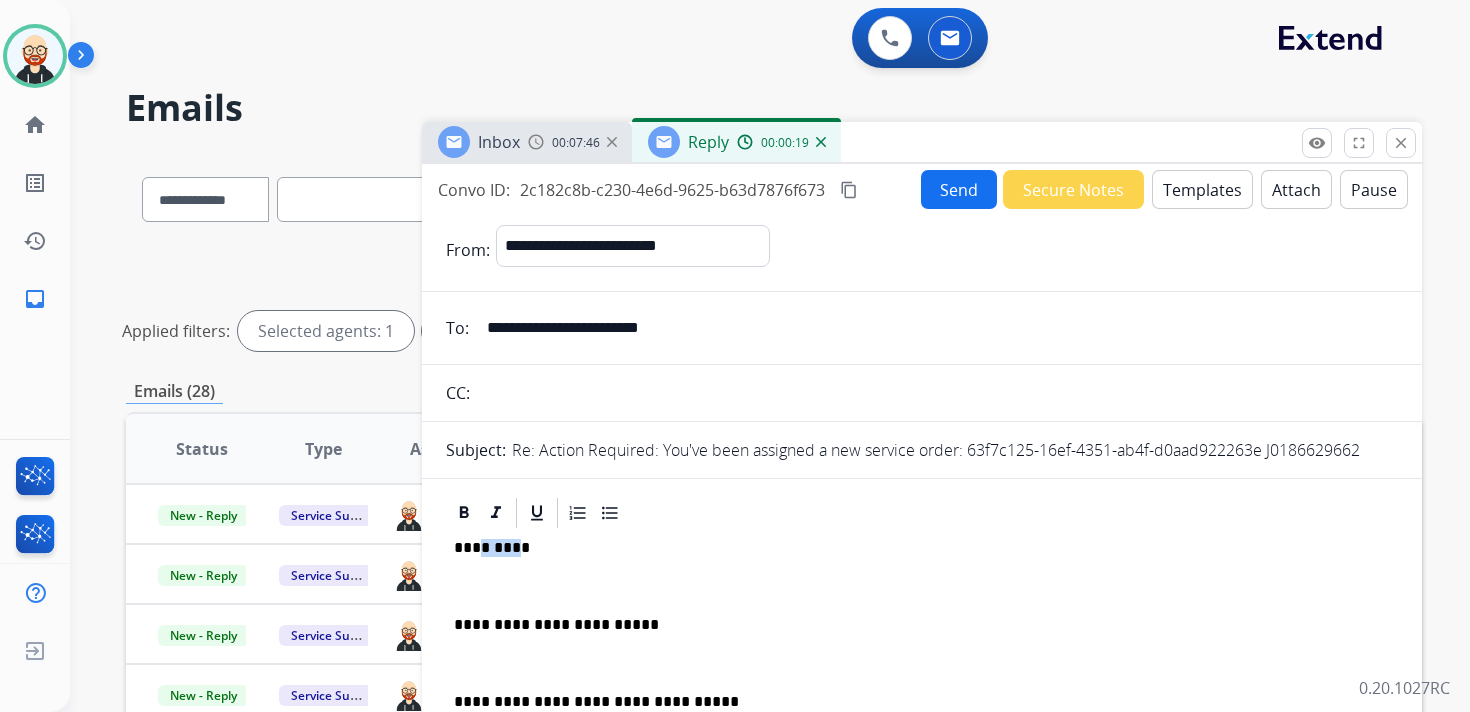 click on "*********" at bounding box center (914, 548) 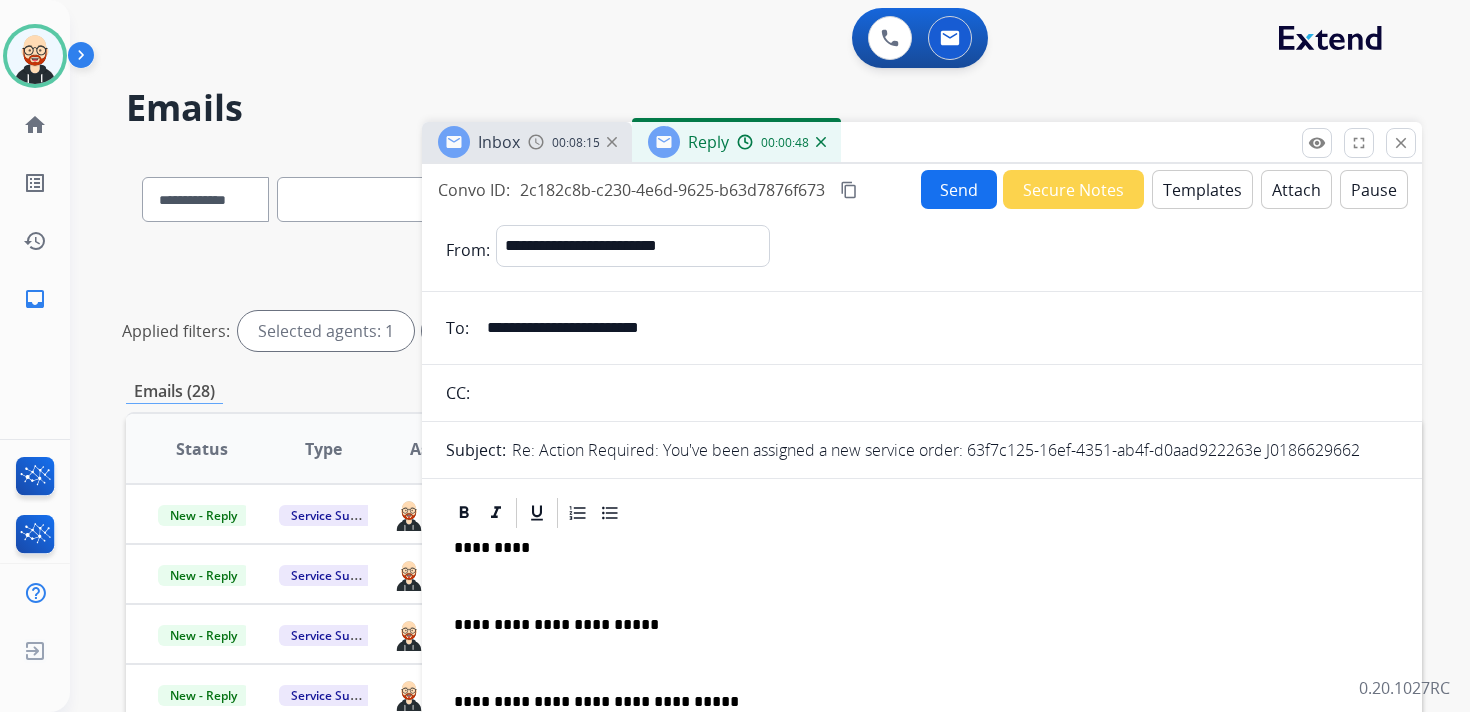 click on "**********" at bounding box center [922, 672] 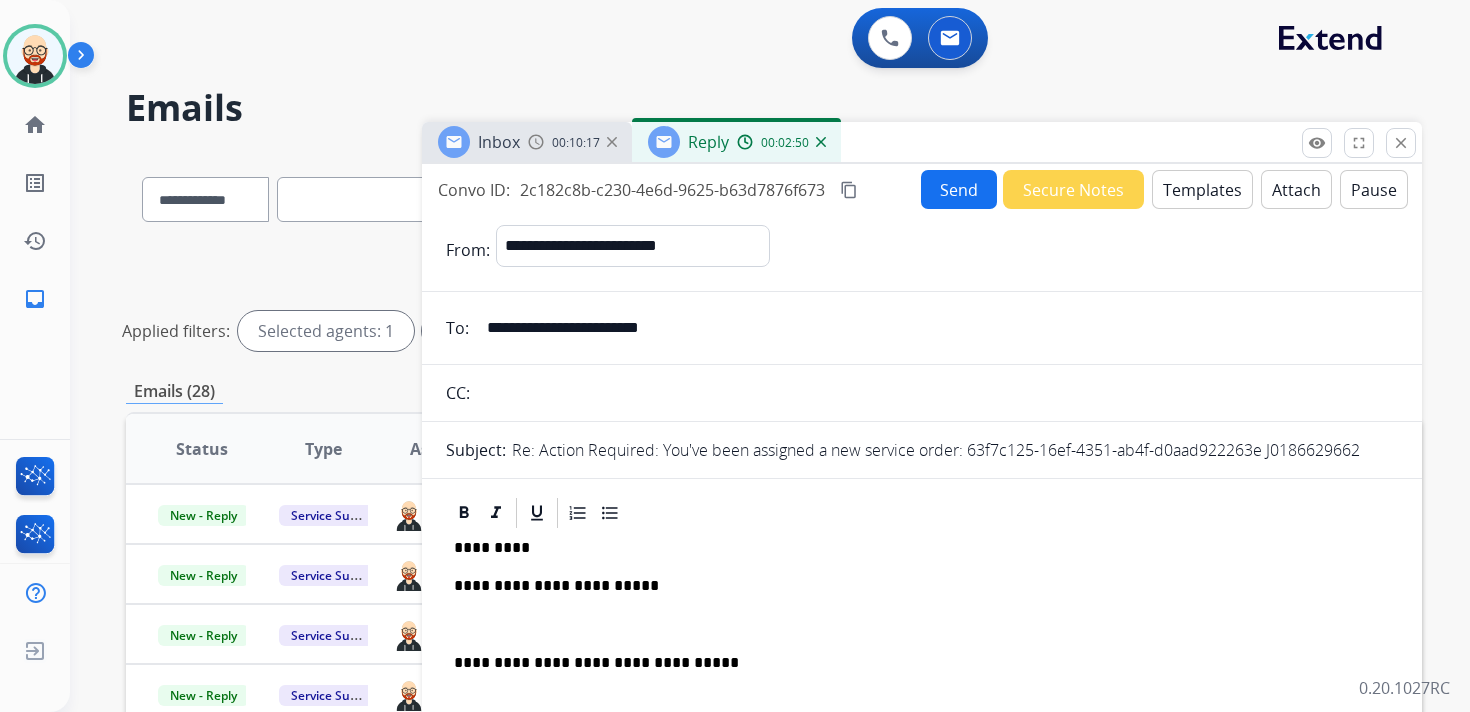 click on "**********" at bounding box center (922, 653) 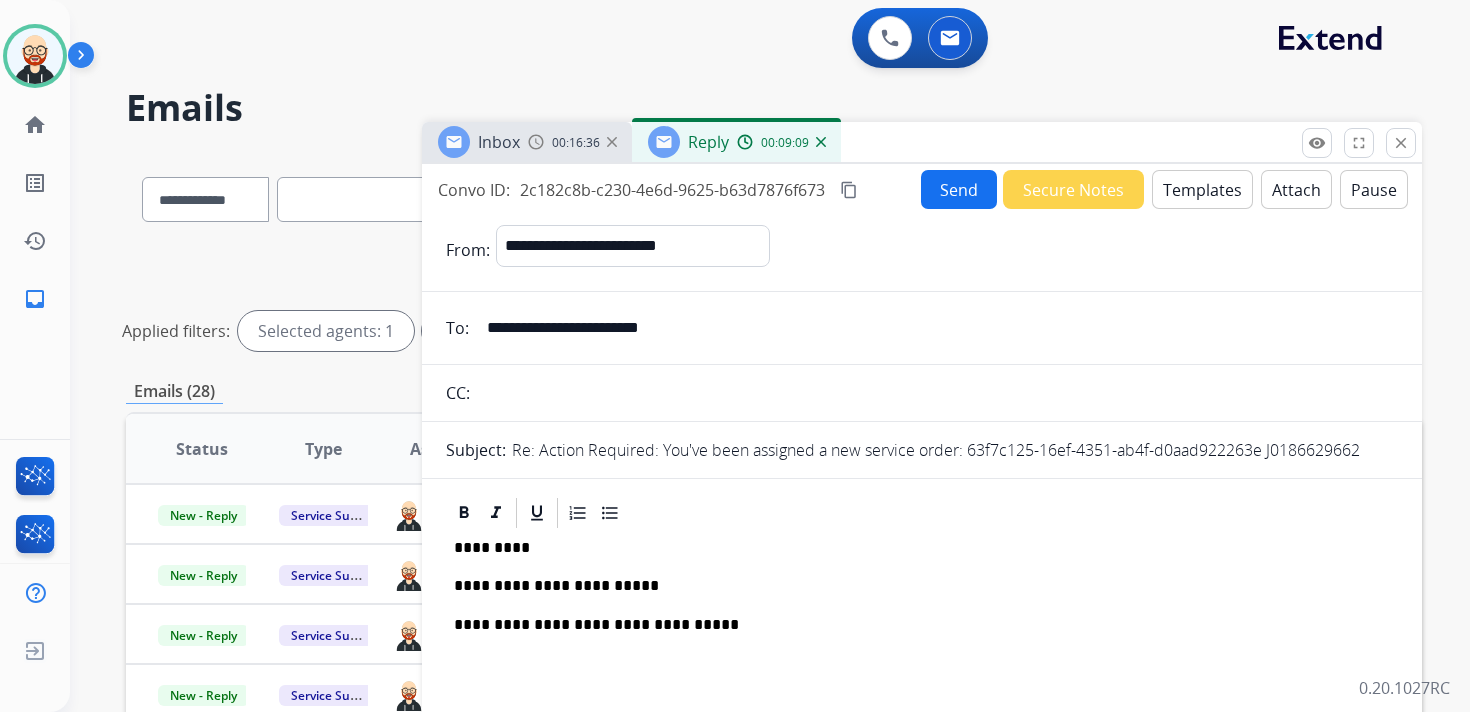 click on "Send" at bounding box center (959, 189) 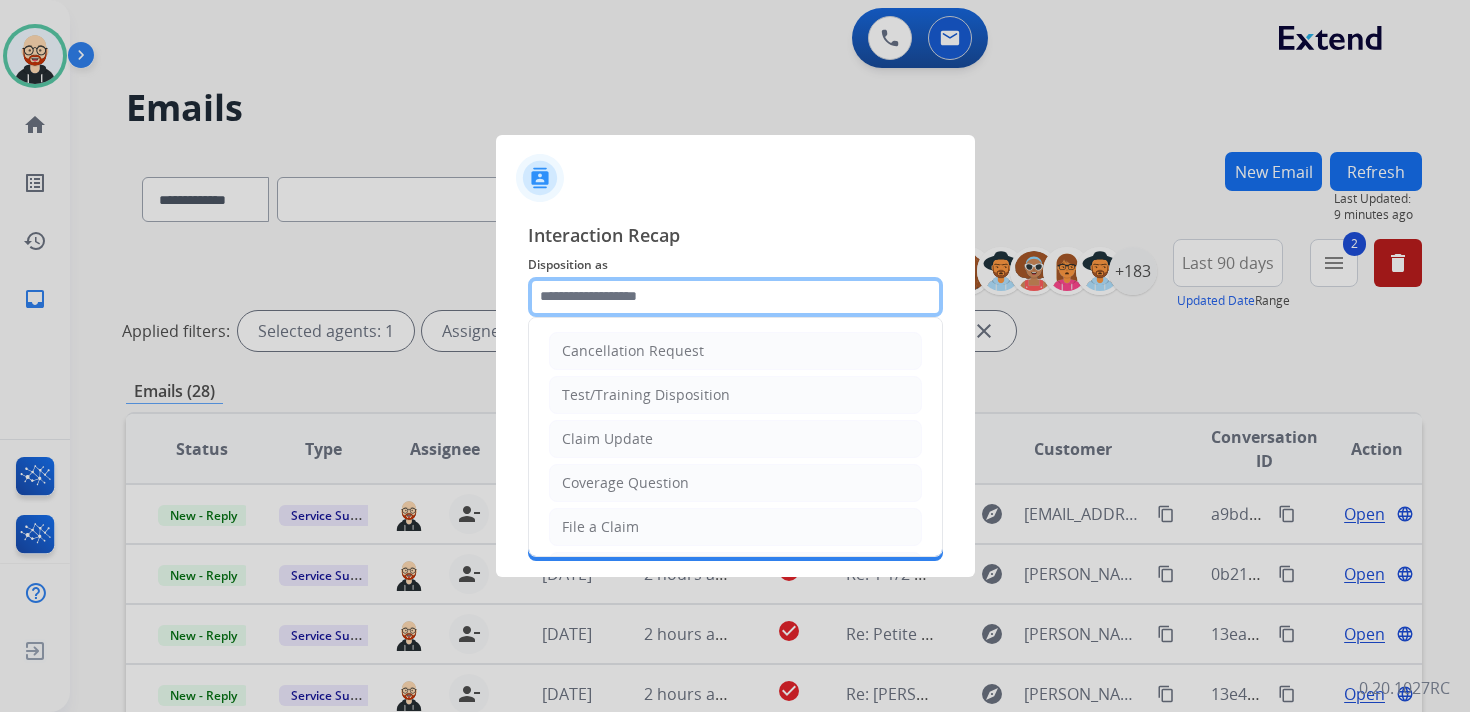 click 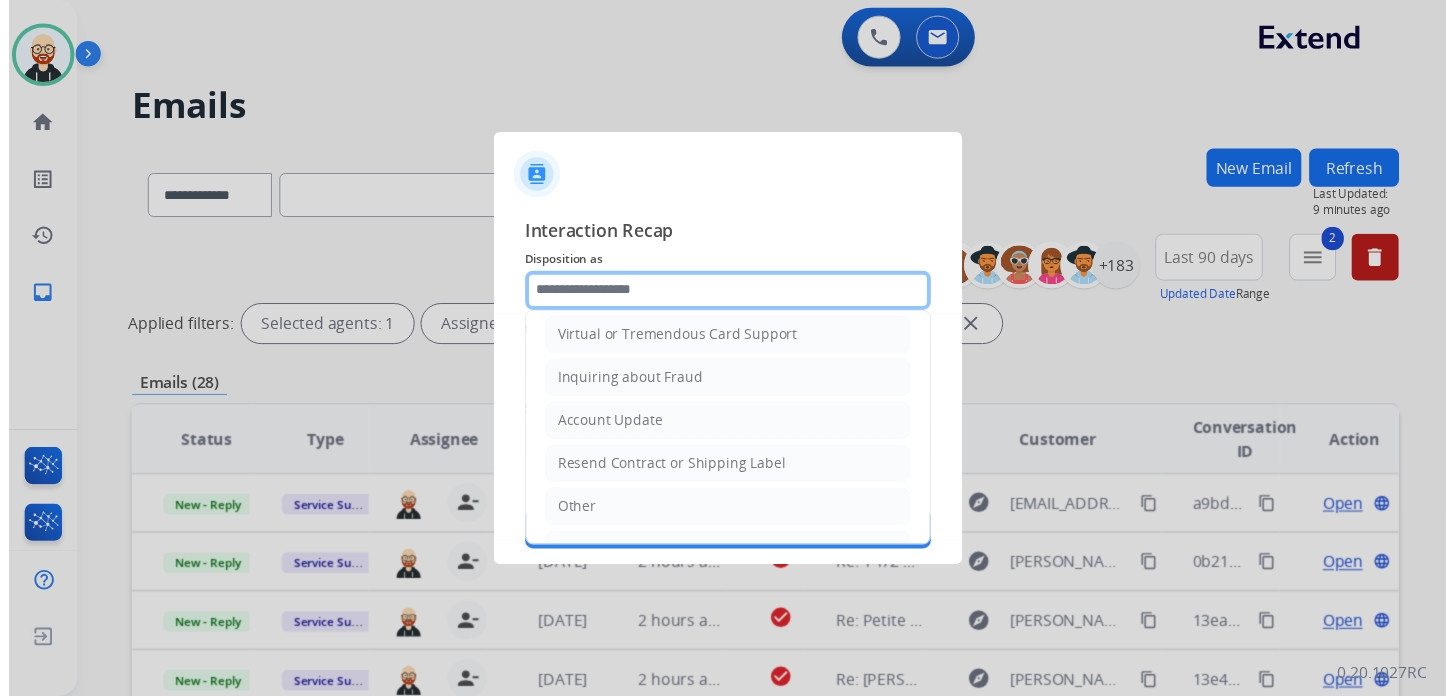 scroll, scrollTop: 300, scrollLeft: 0, axis: vertical 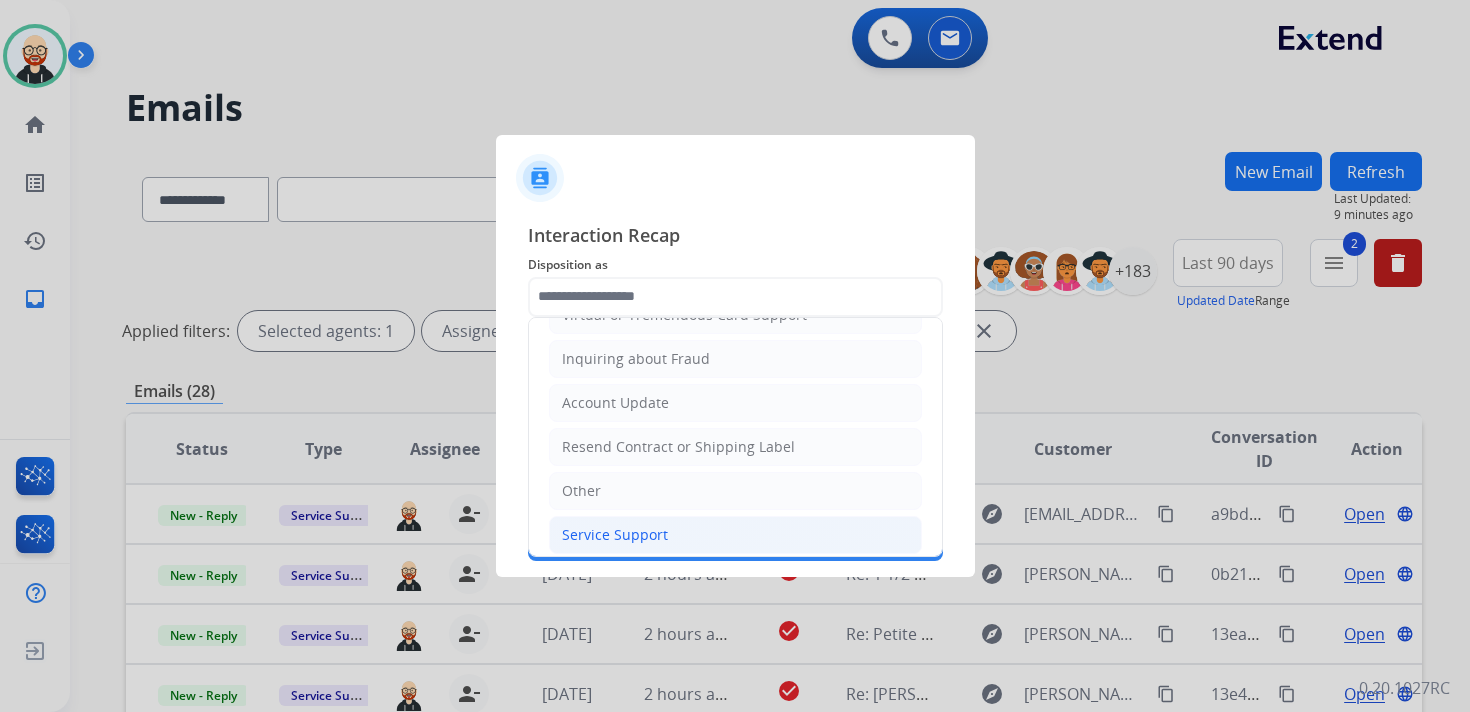 click on "Service Support" 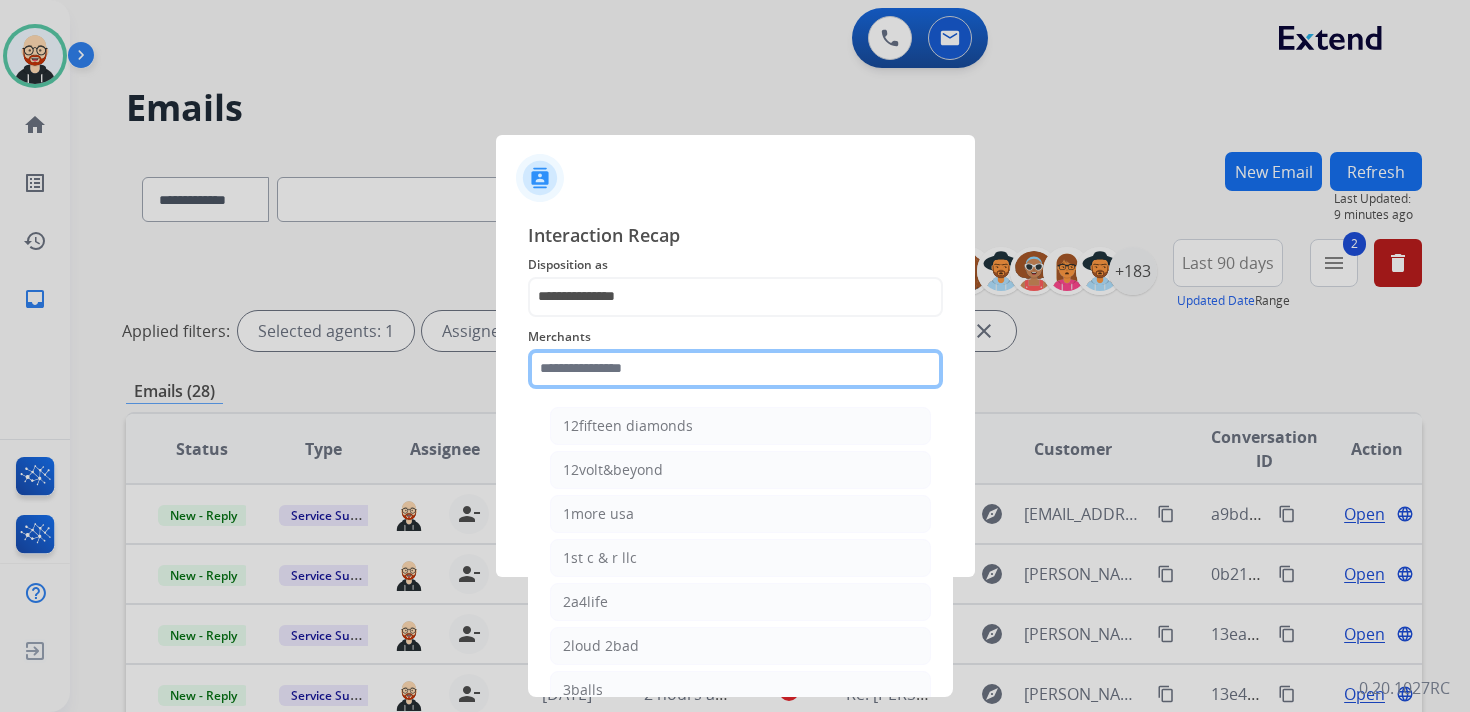 click 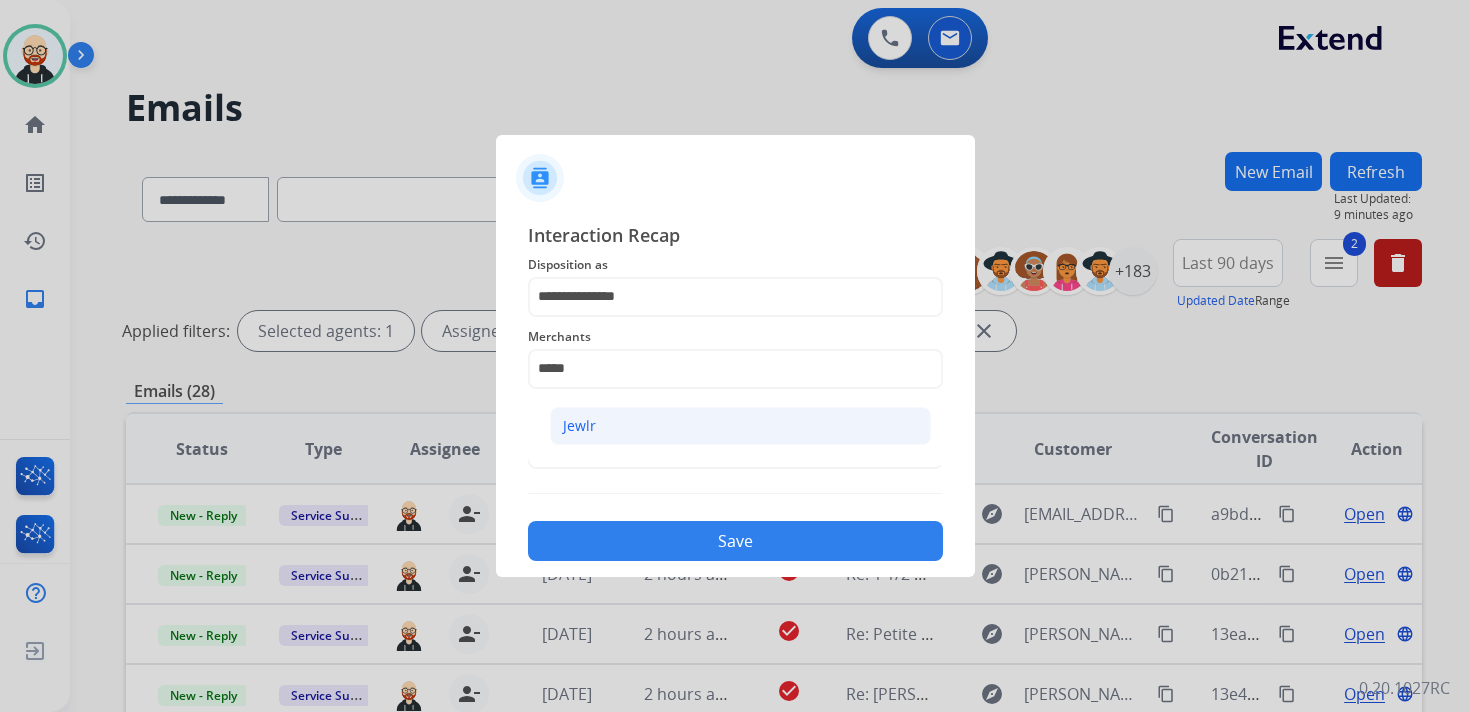 click on "Jewlr" 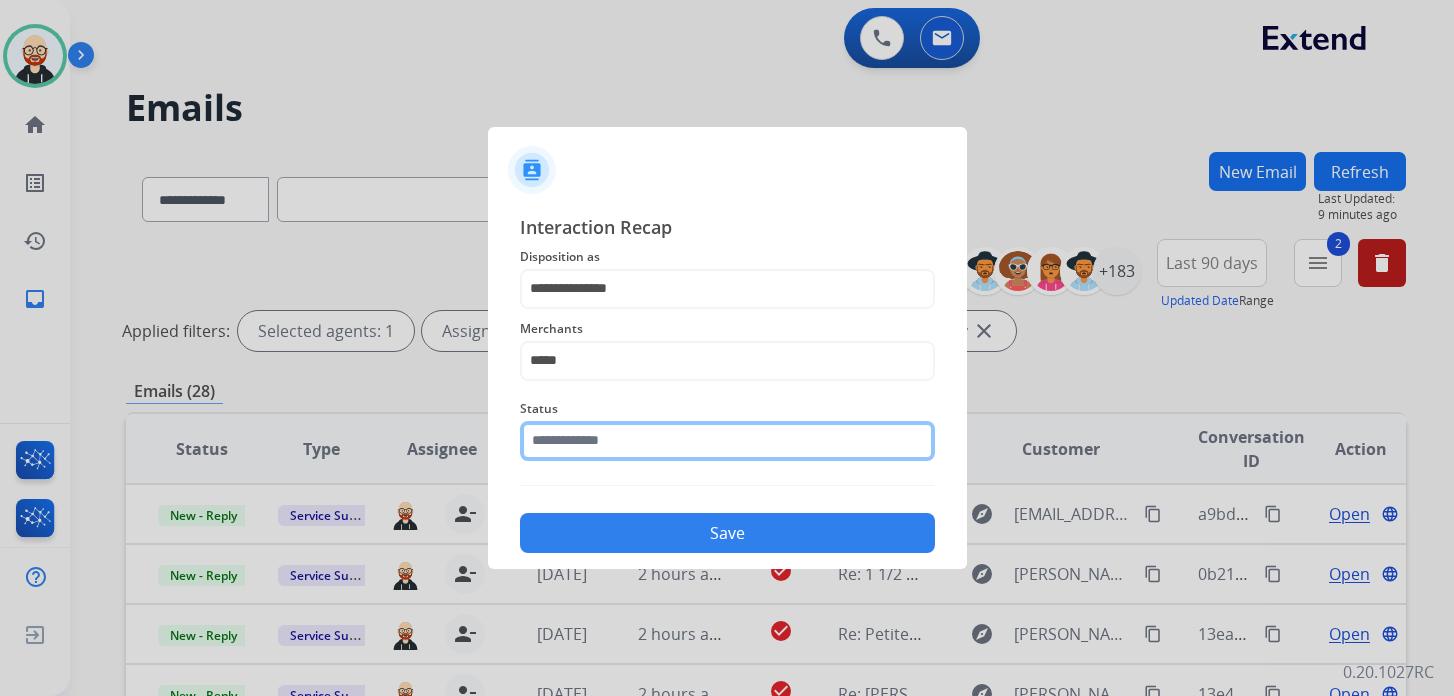 click 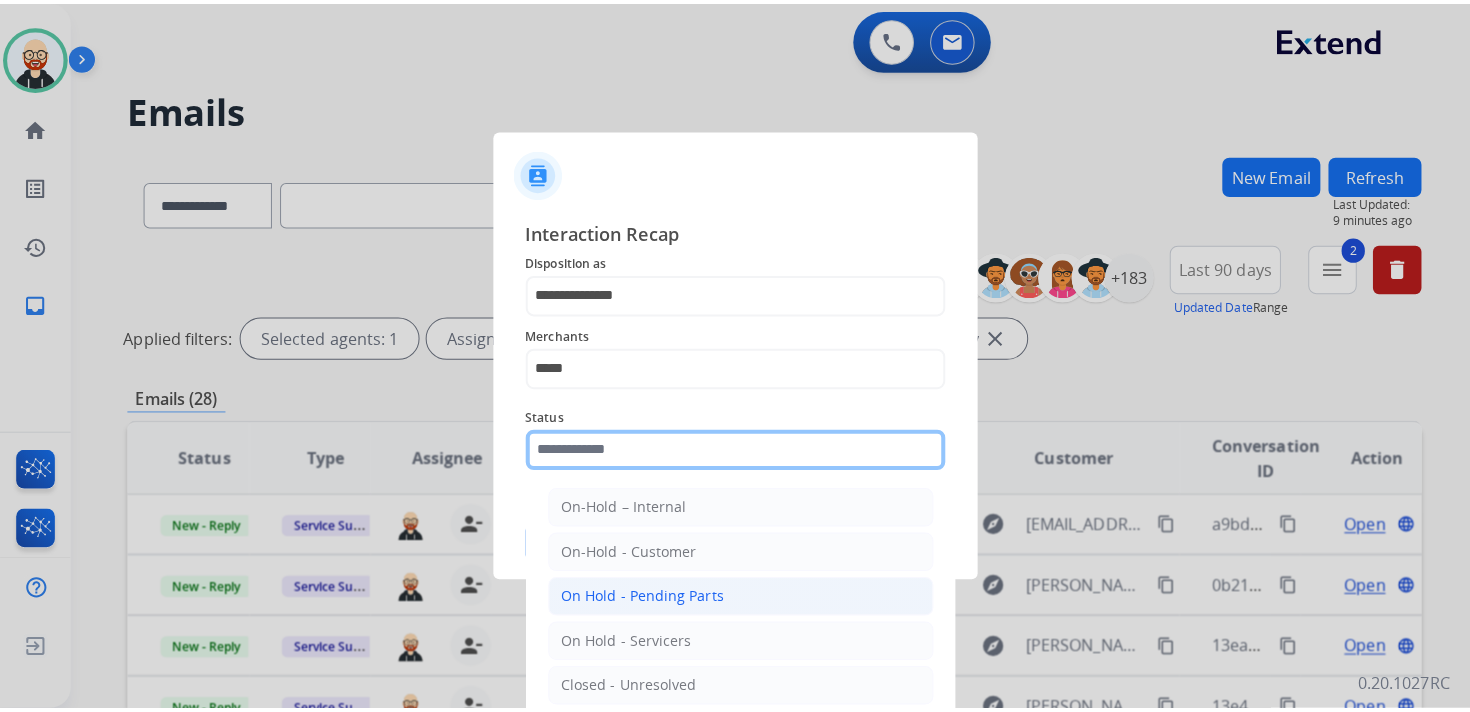 scroll, scrollTop: 111, scrollLeft: 0, axis: vertical 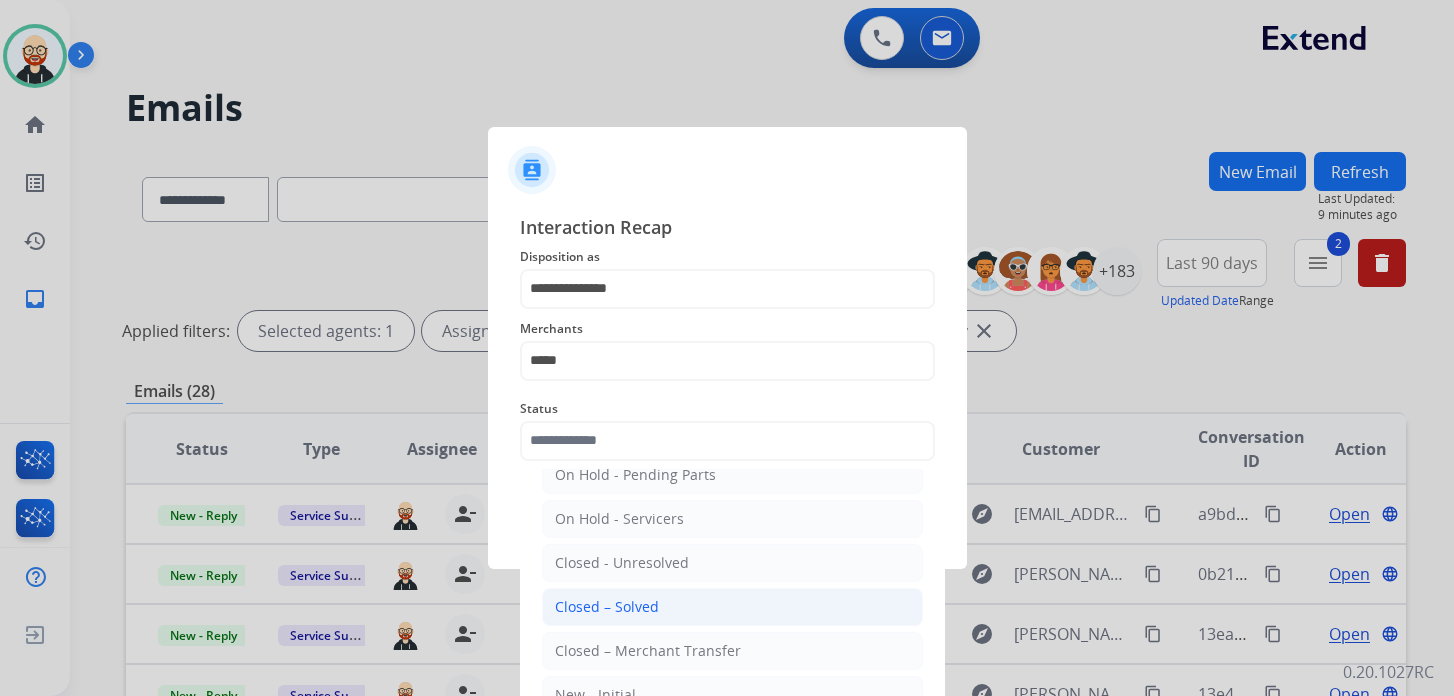 click on "Closed – Solved" 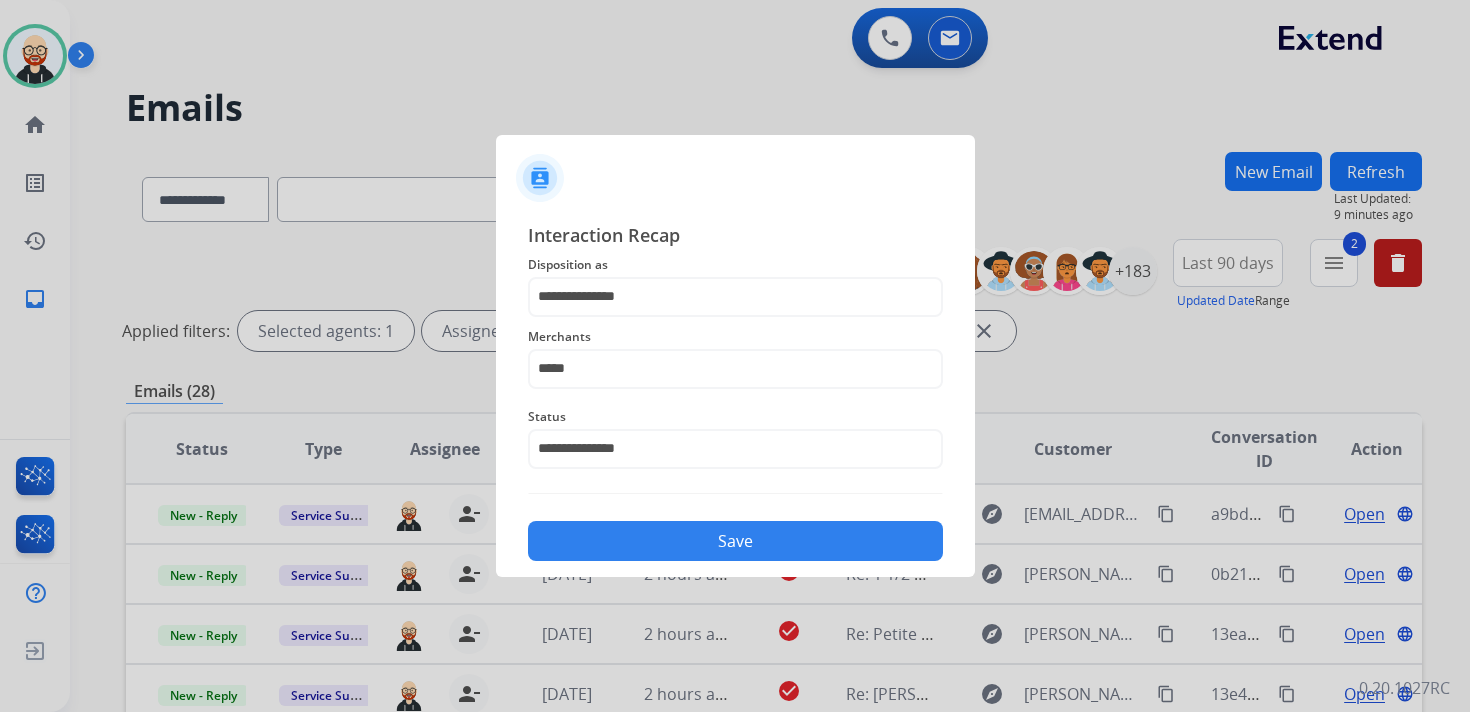 click on "Save" 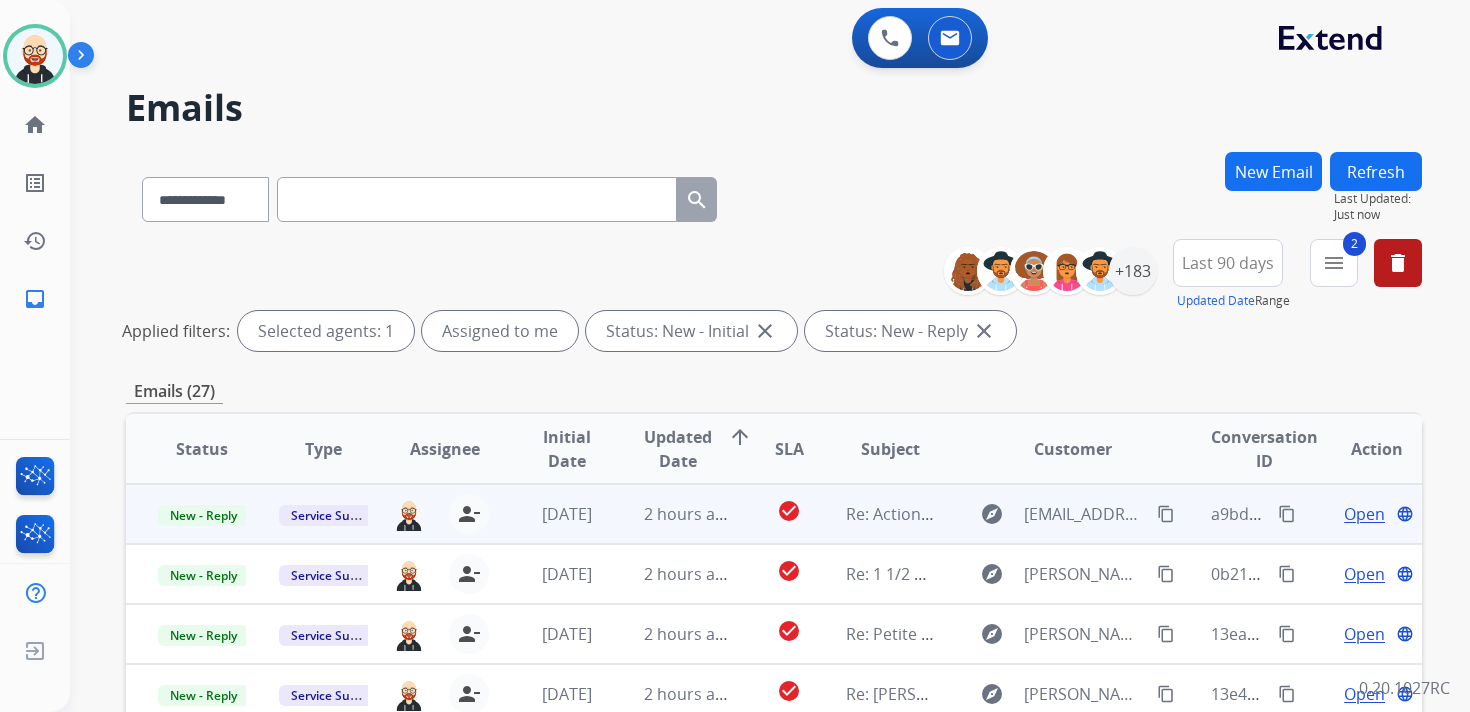 scroll, scrollTop: 2, scrollLeft: 0, axis: vertical 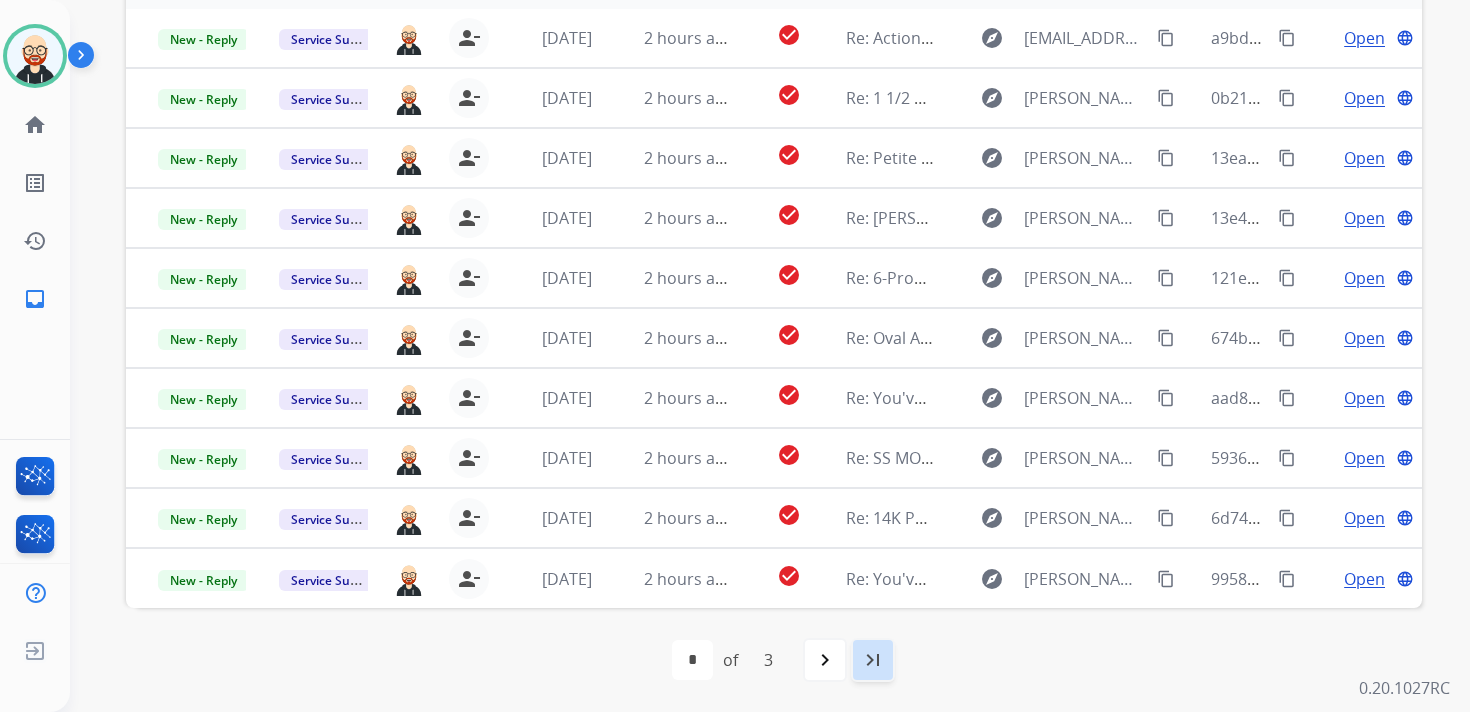 click on "last_page" at bounding box center (873, 660) 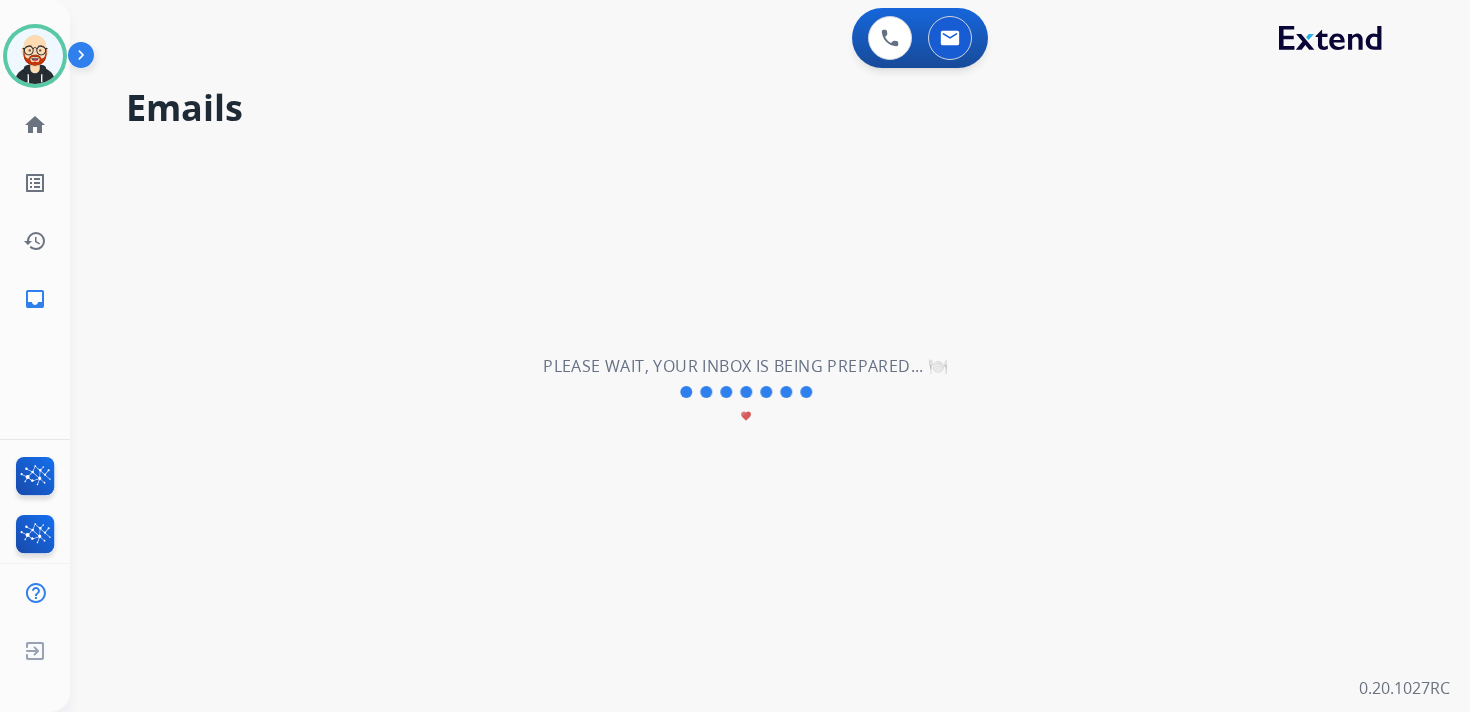 scroll, scrollTop: 0, scrollLeft: 0, axis: both 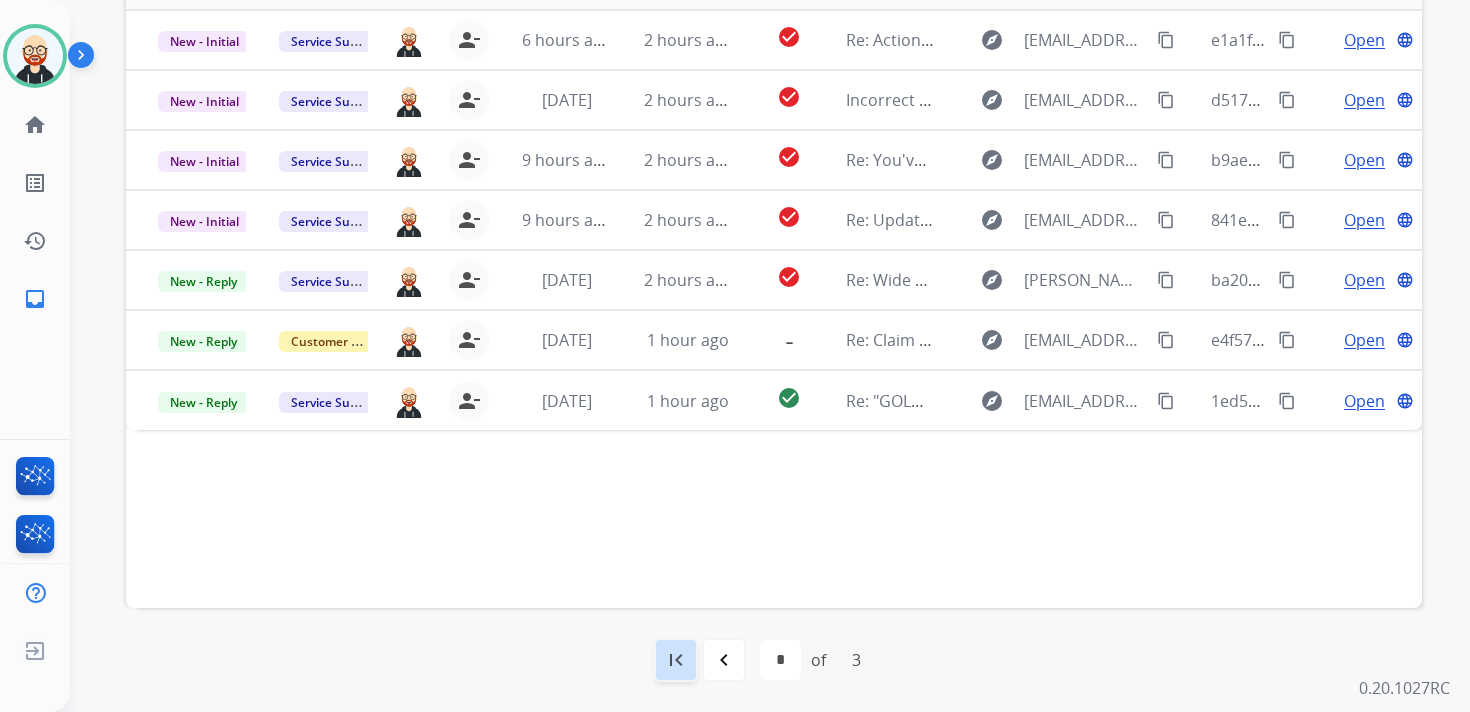 click on "first_page" at bounding box center [676, 660] 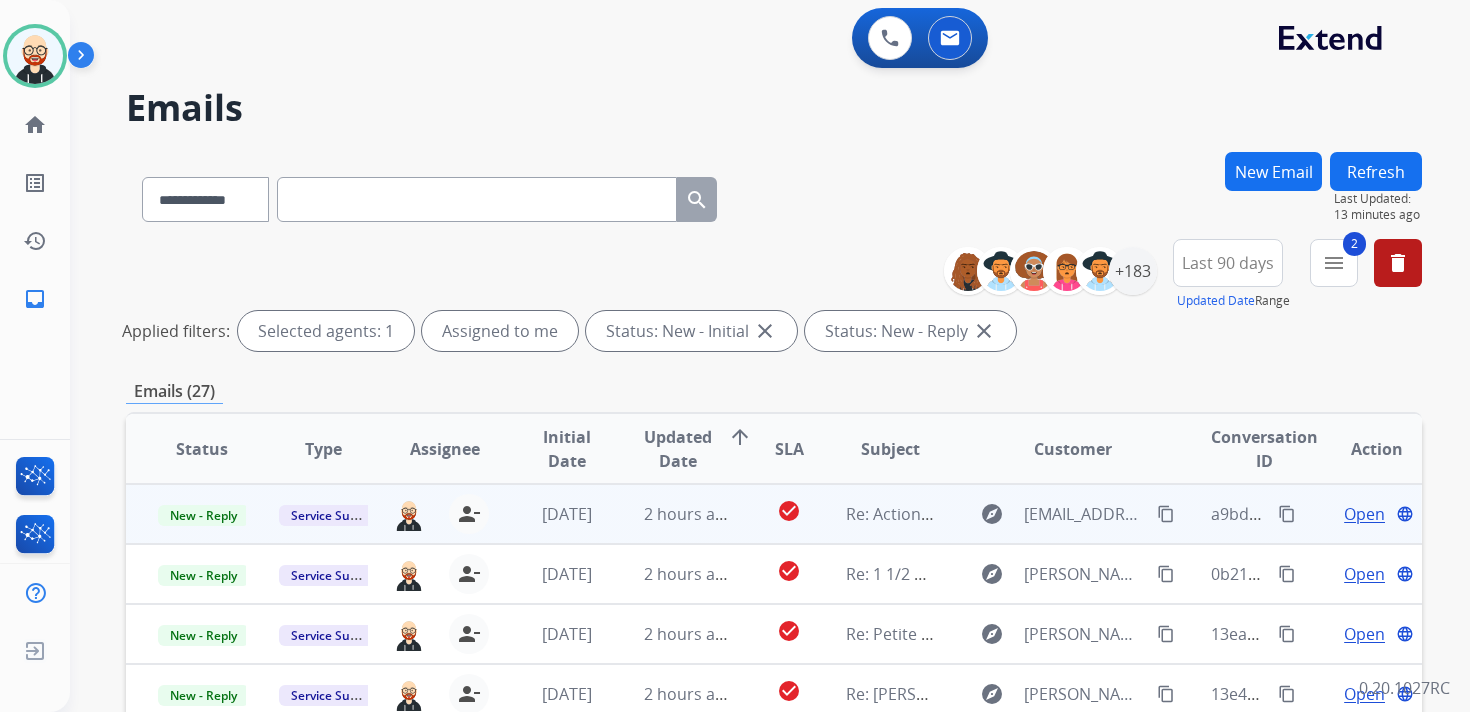 click on "Open" at bounding box center (1364, 514) 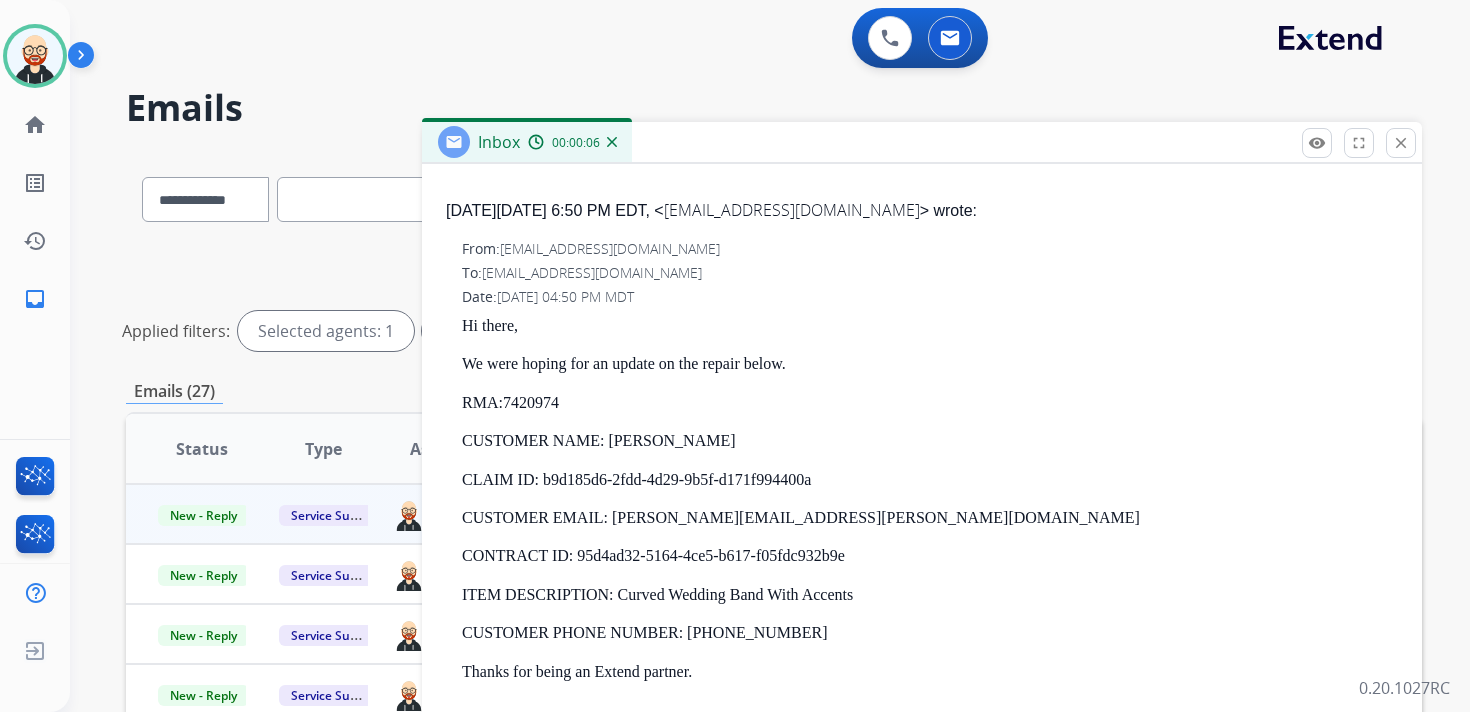 scroll, scrollTop: 924, scrollLeft: 0, axis: vertical 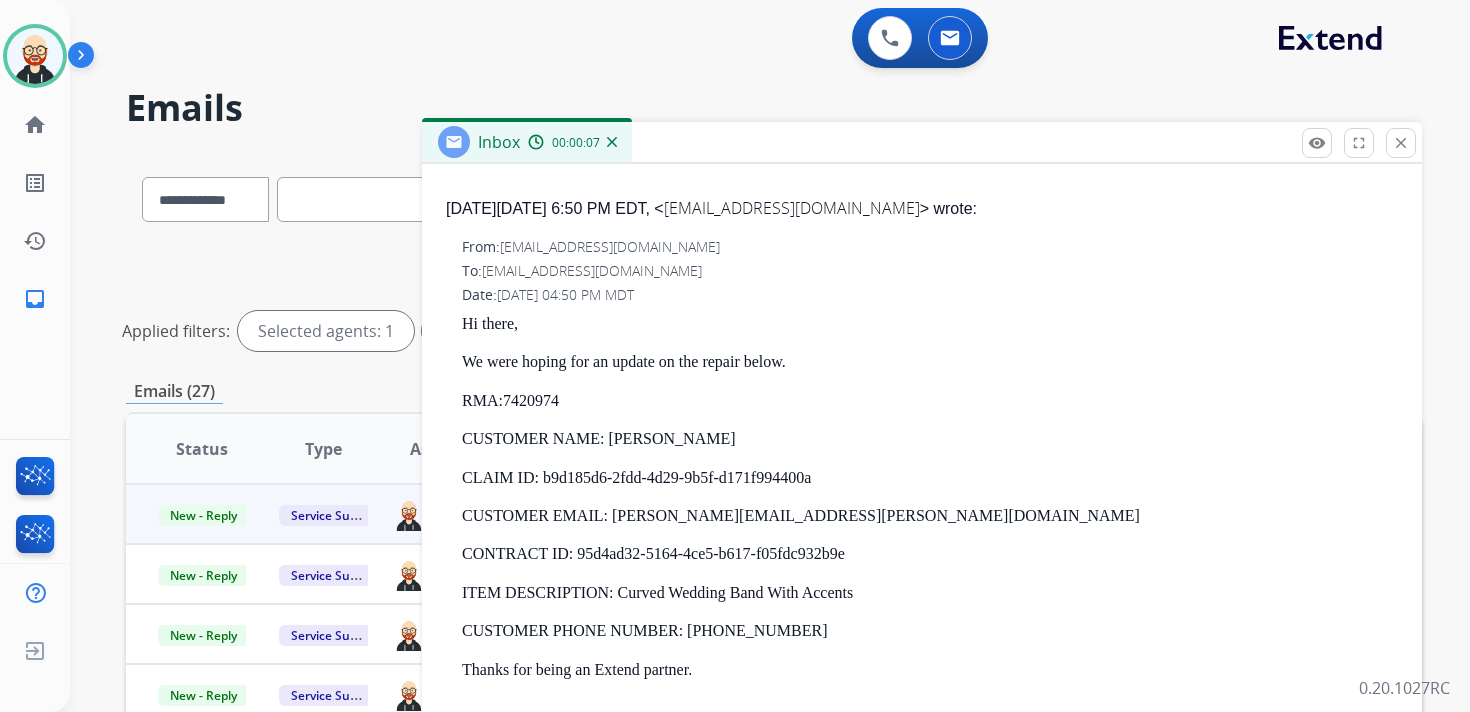 click on "CLAIM ID: b9d185d6-2fdd-4d29-9b5f-d171f994400a" at bounding box center (930, 478) 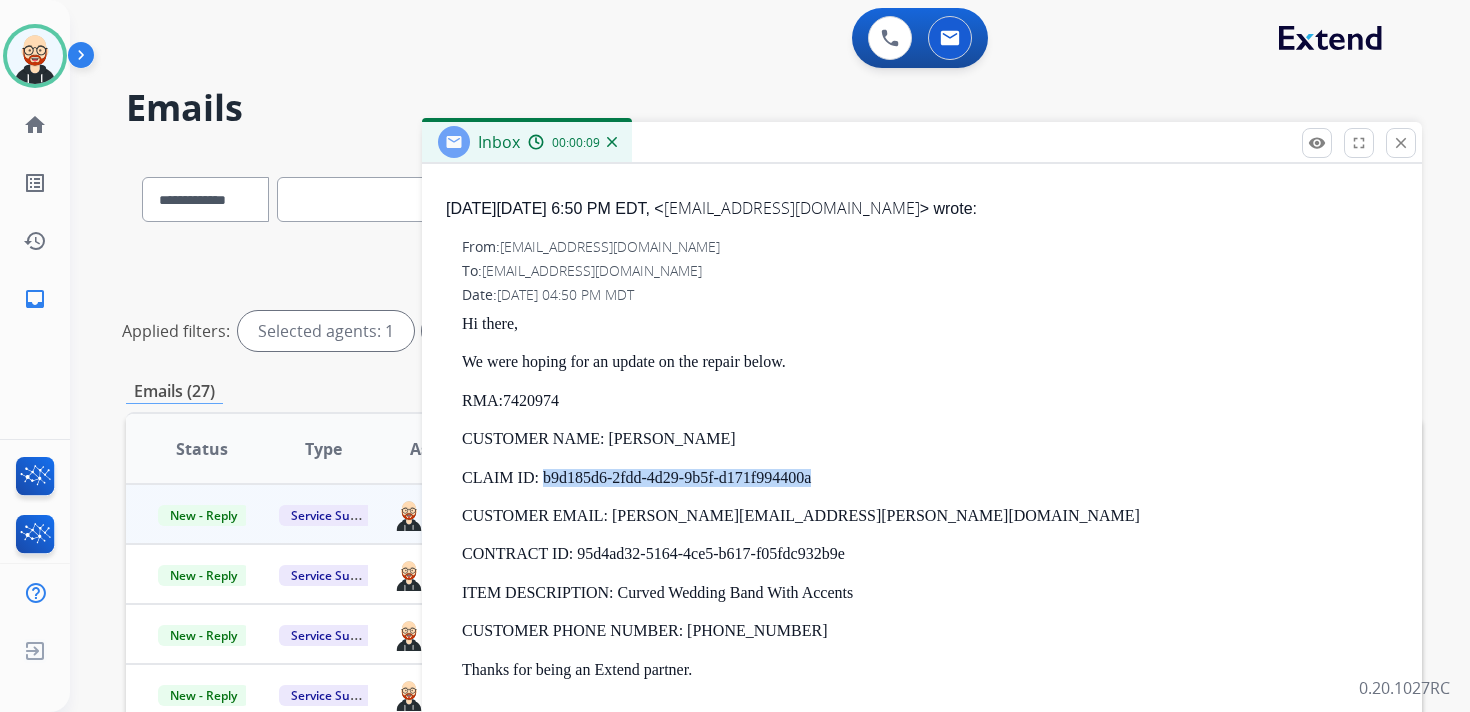 drag, startPoint x: 539, startPoint y: 477, endPoint x: 867, endPoint y: 471, distance: 328.05487 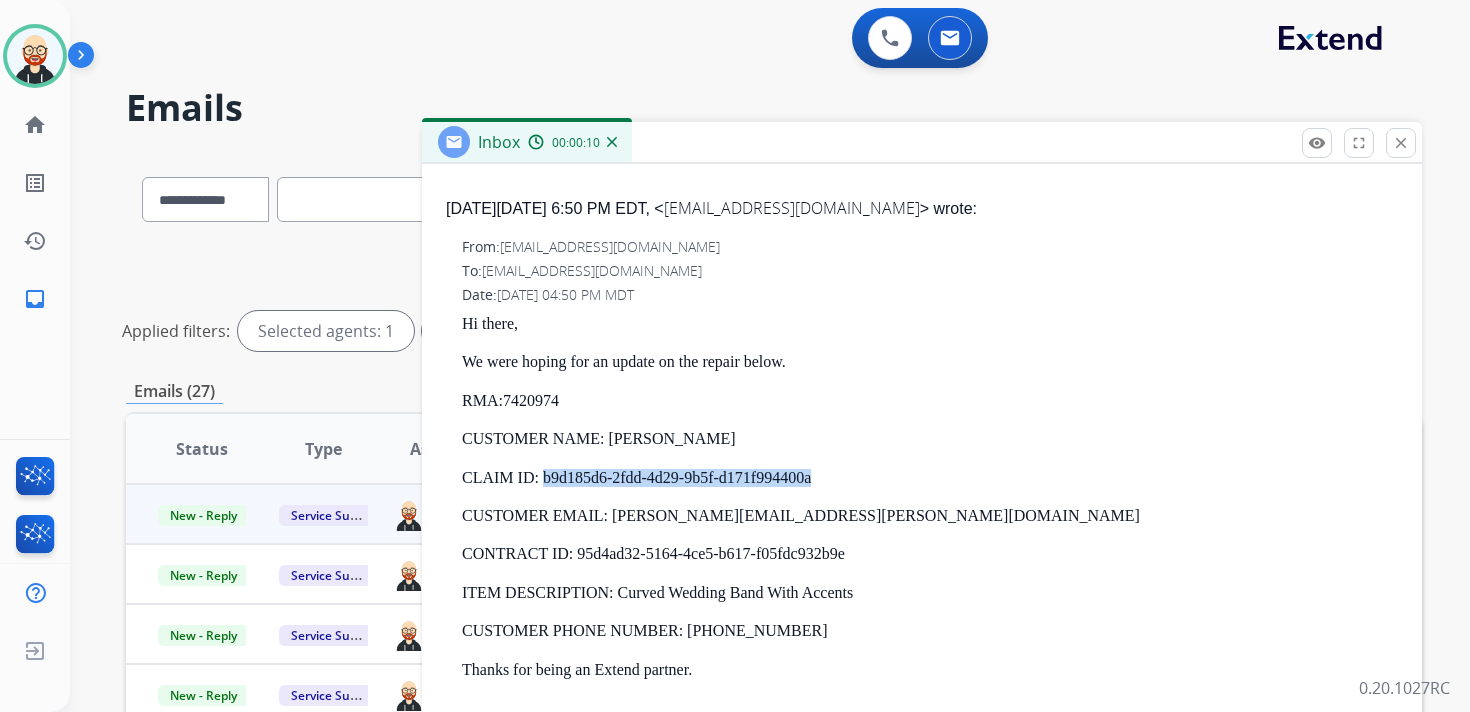 scroll, scrollTop: 0, scrollLeft: 0, axis: both 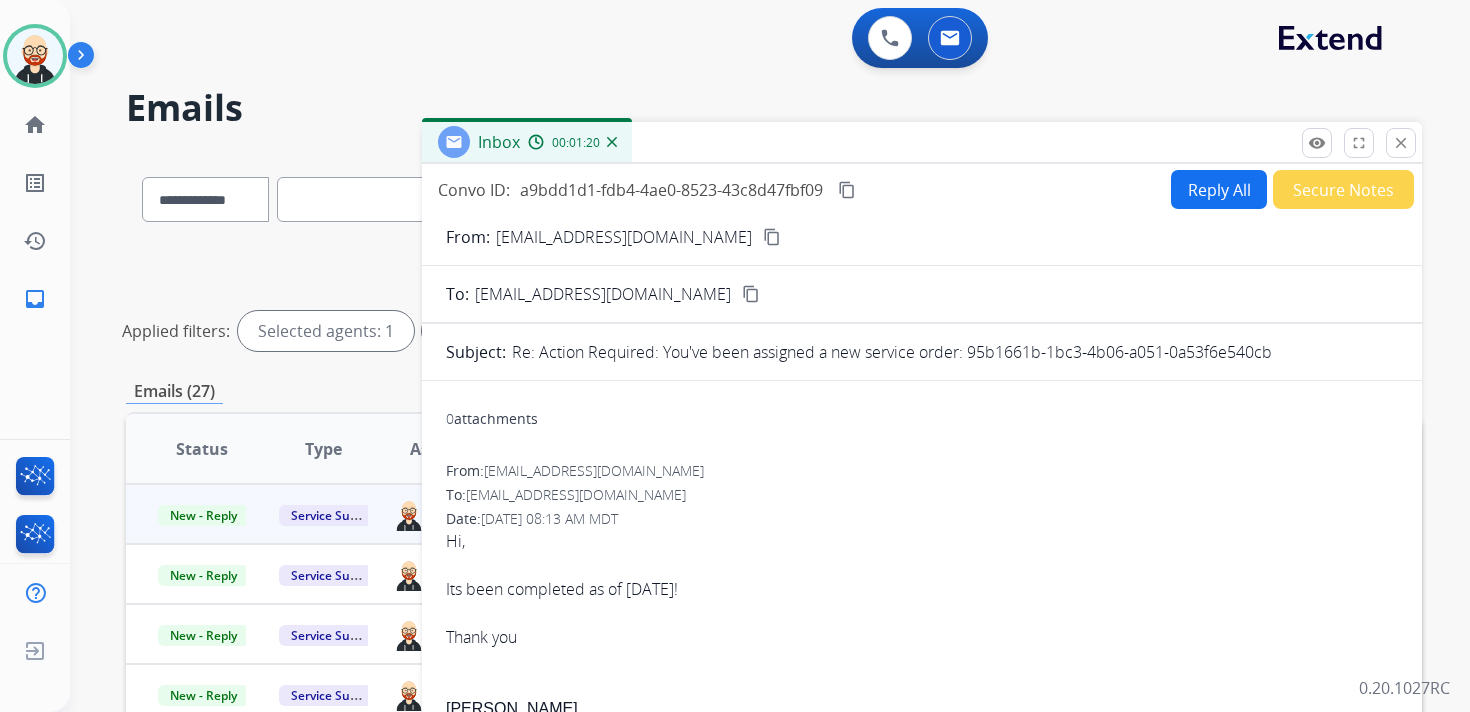 click on "Hi, Its been completed as of June 25th! Thank you" at bounding box center [922, 589] 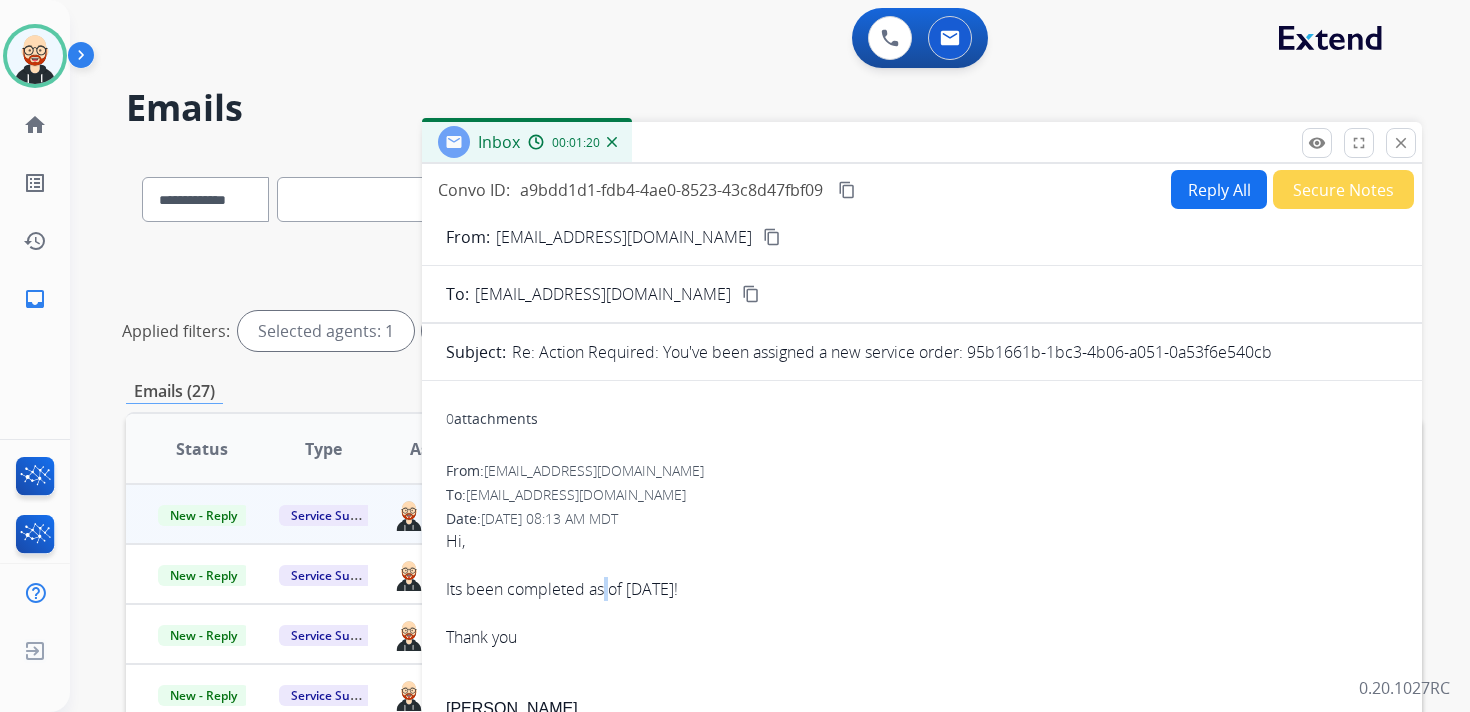 click on "Hi, Its been completed as of June 25th! Thank you" at bounding box center (922, 589) 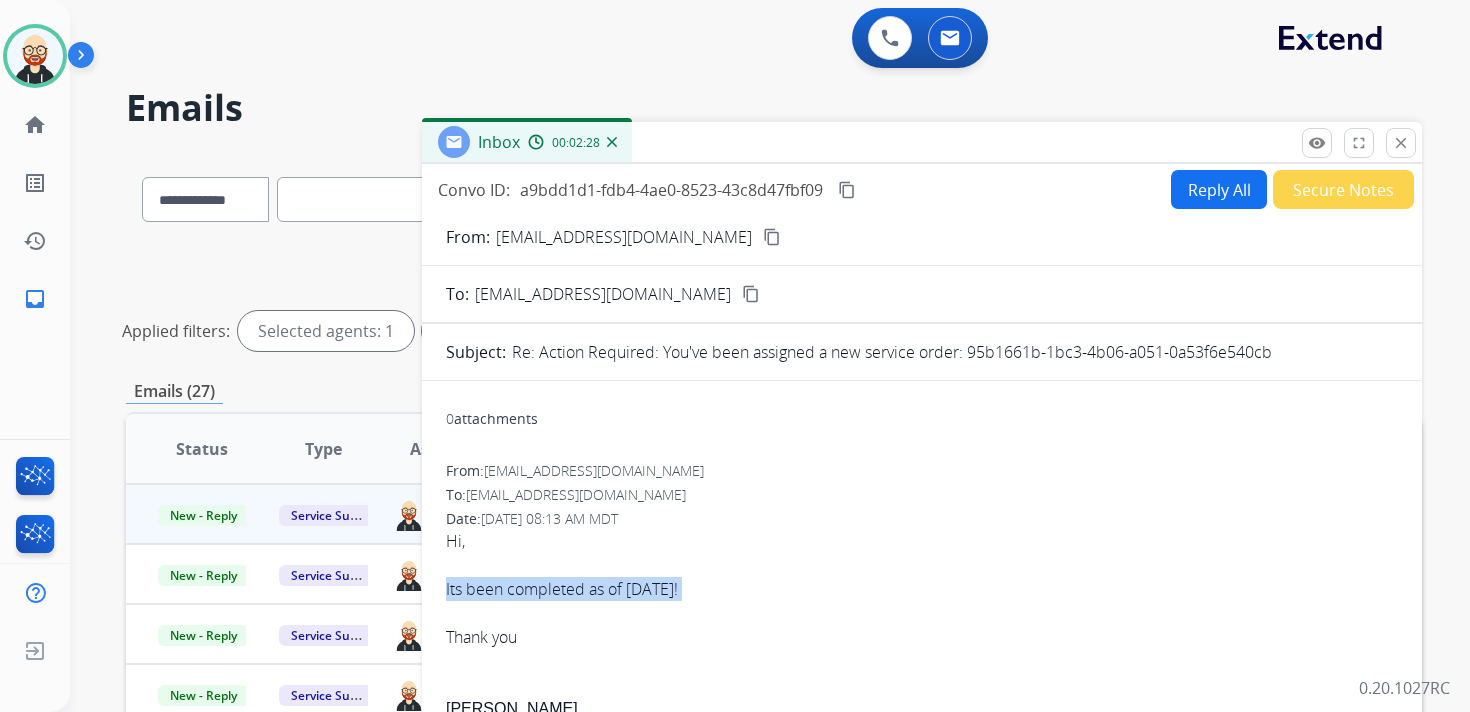 click on "Reply All" at bounding box center [1219, 189] 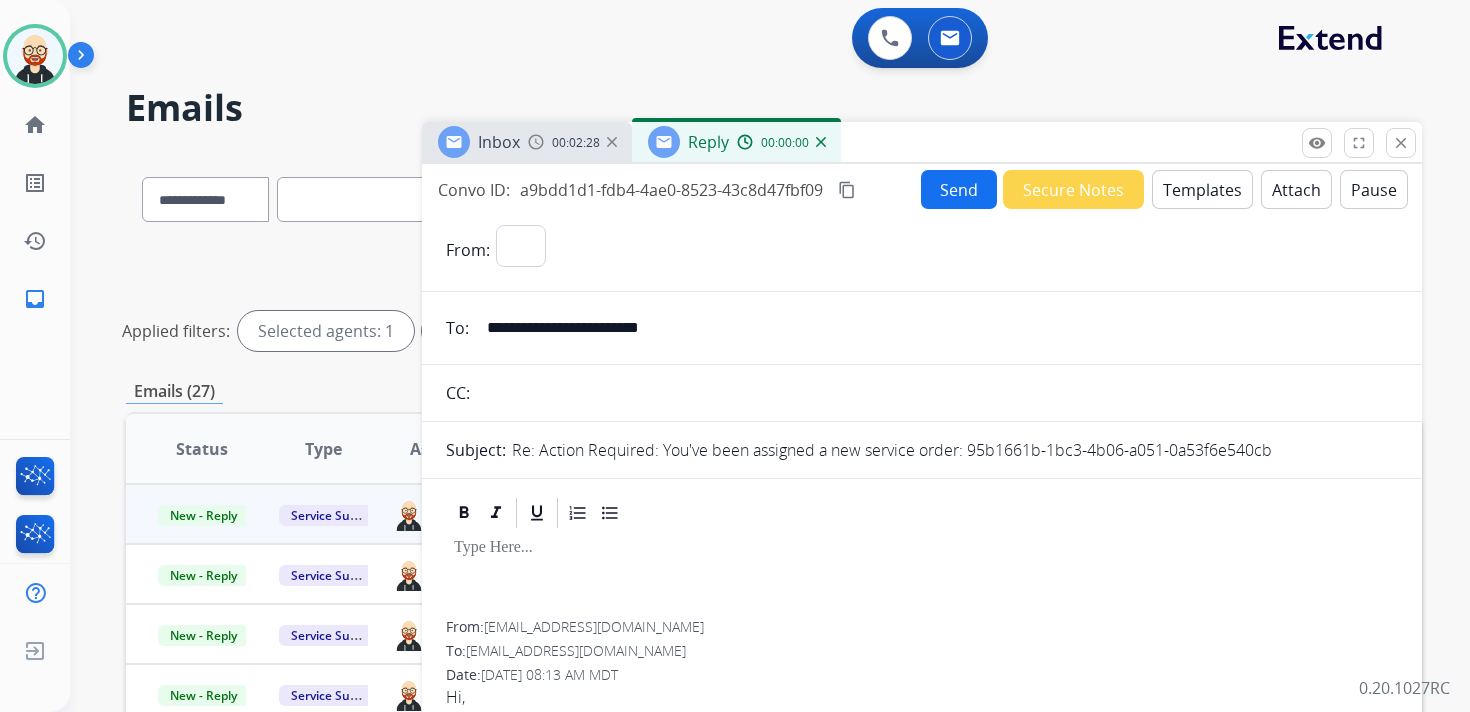 select on "**********" 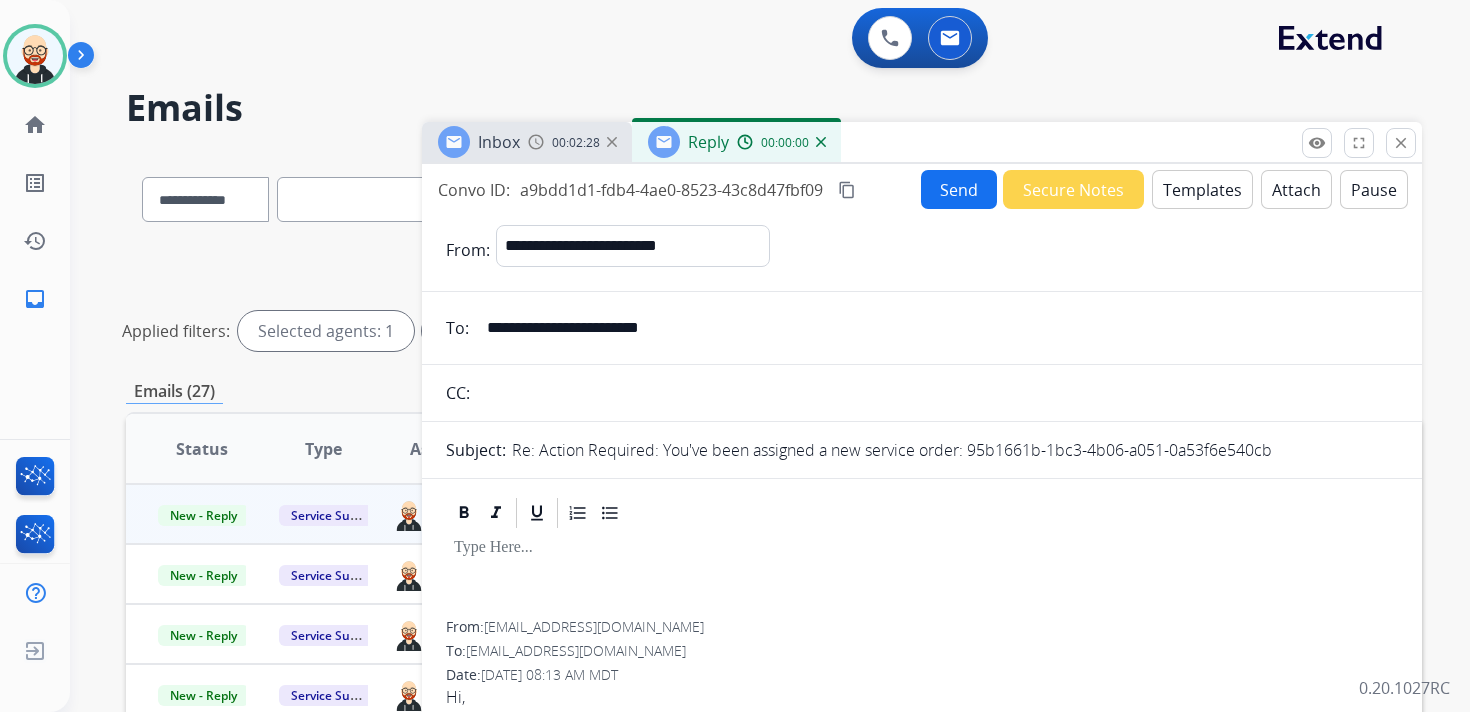 click at bounding box center (922, 576) 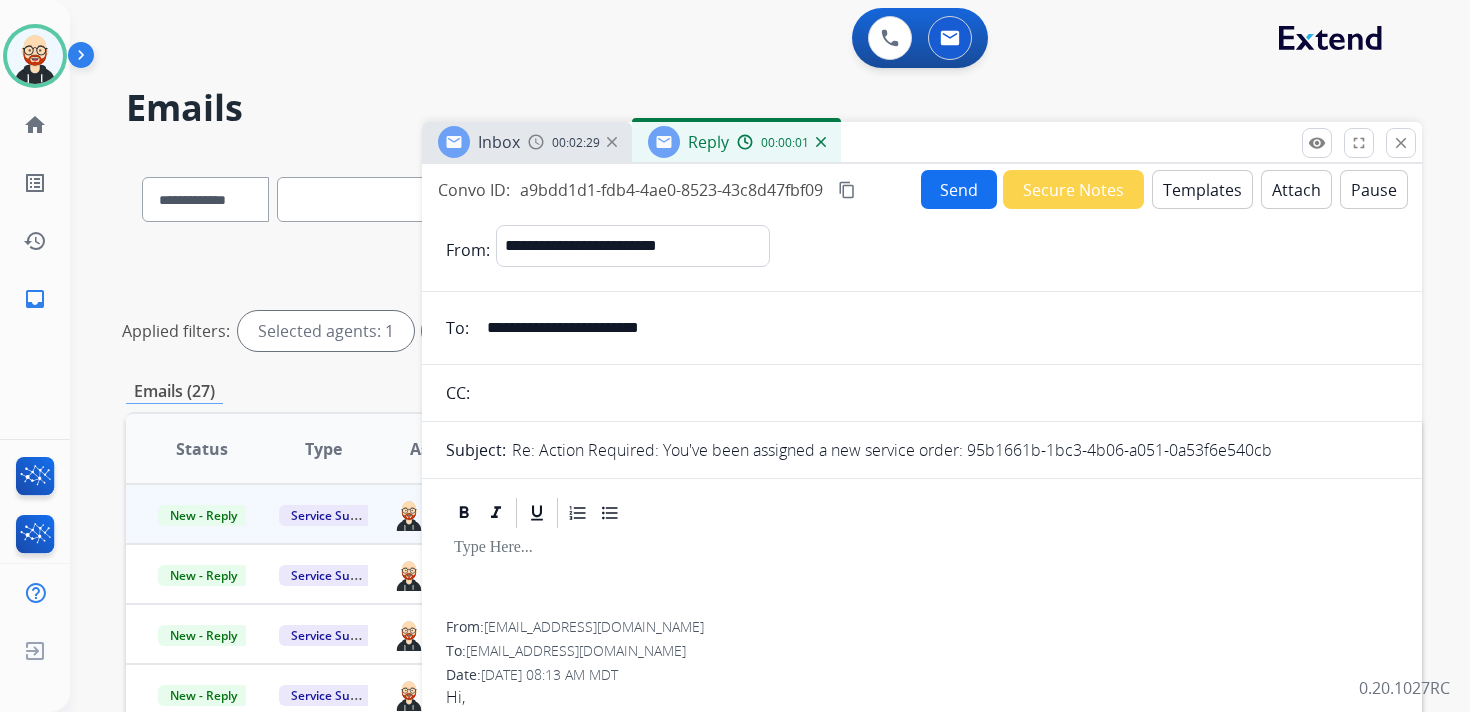 type 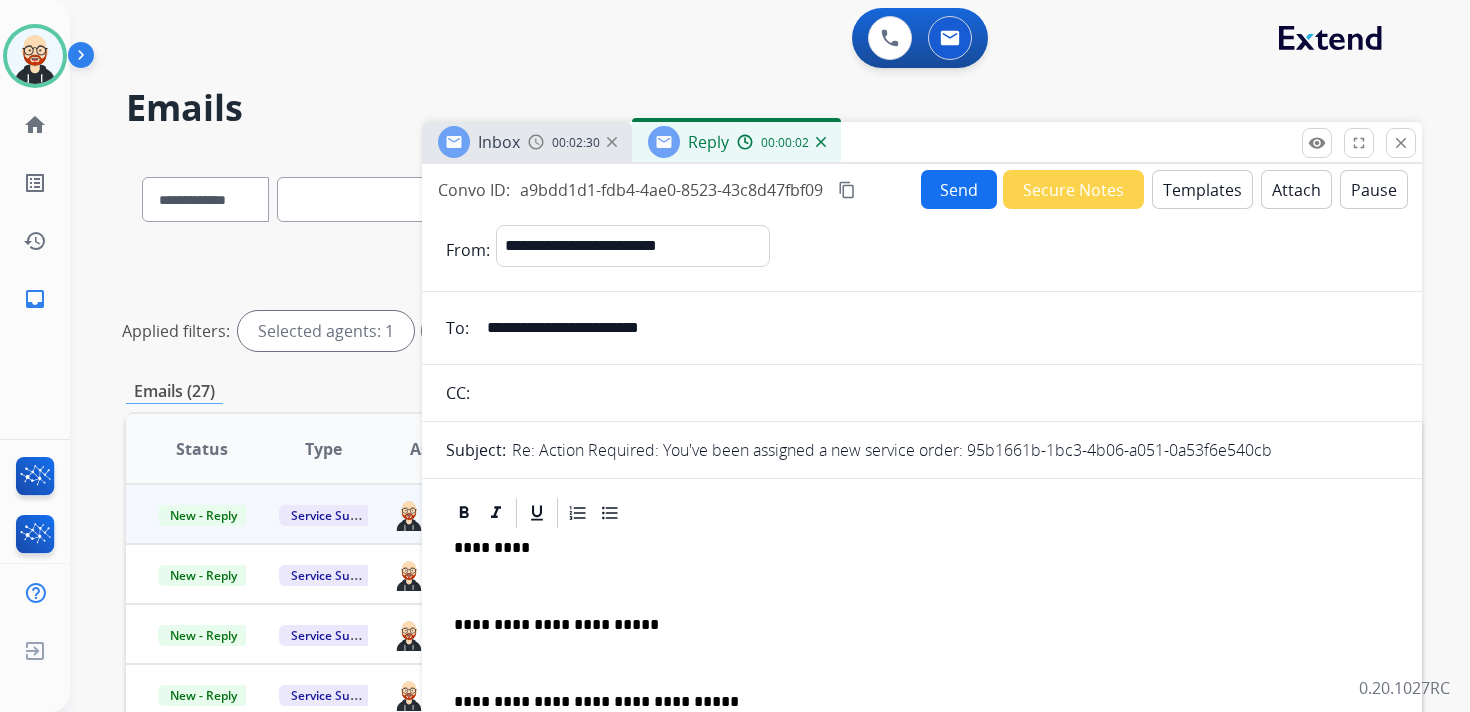 scroll, scrollTop: 5, scrollLeft: 0, axis: vertical 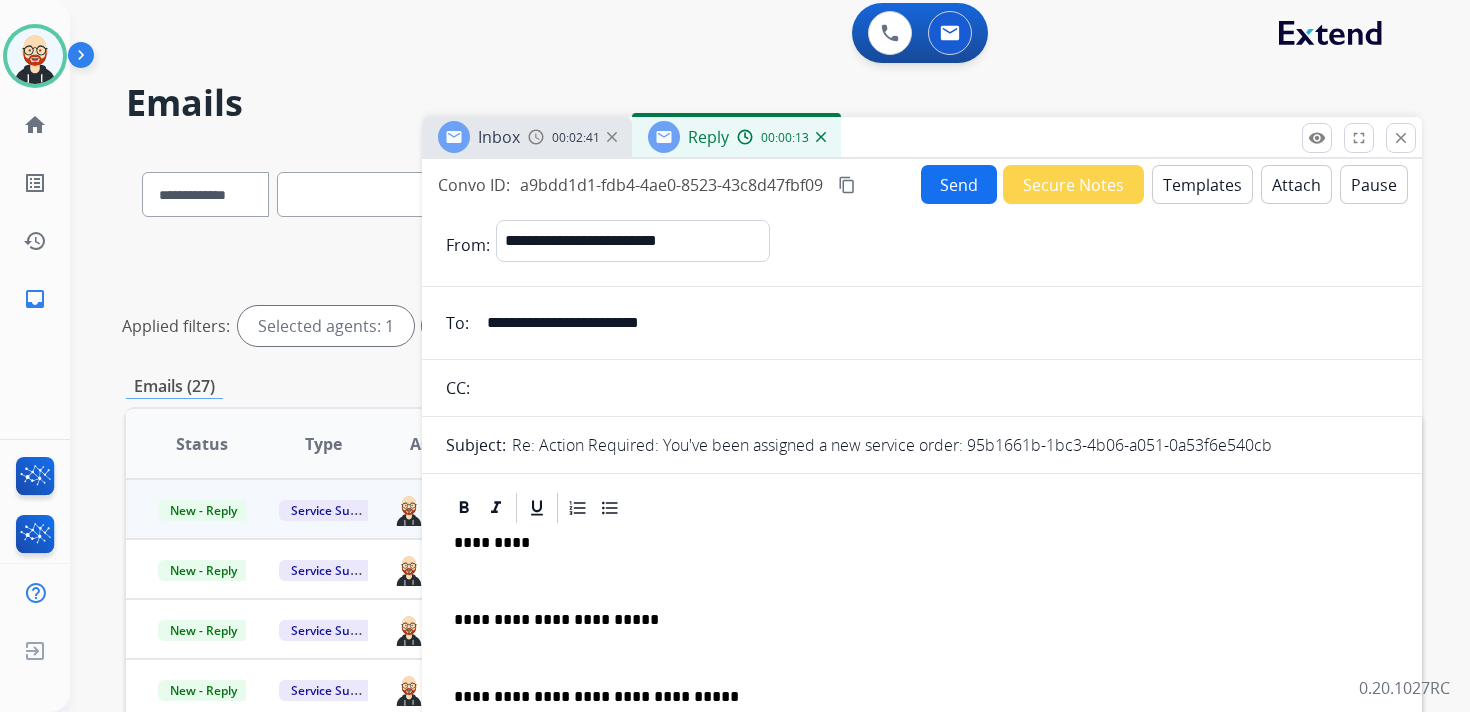 click on "**********" at bounding box center (922, 667) 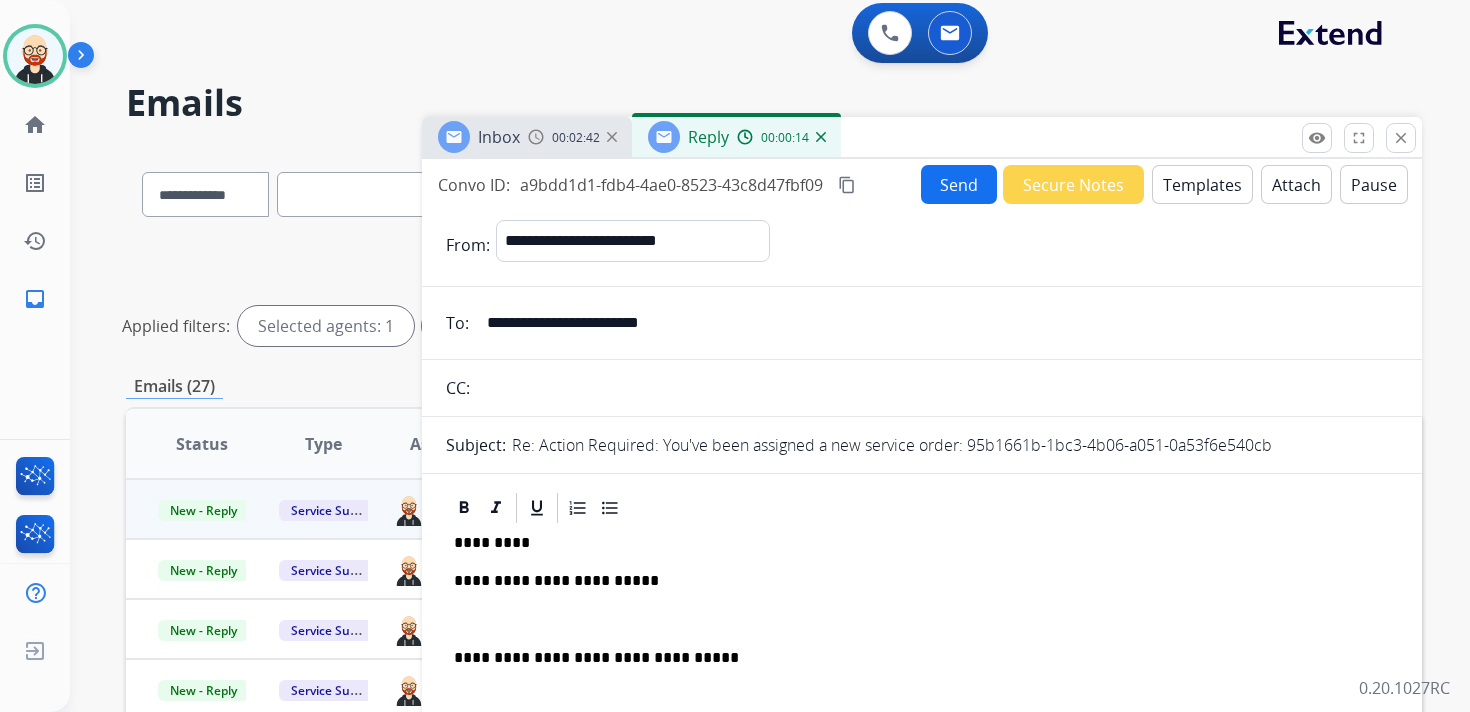 click at bounding box center (922, 620) 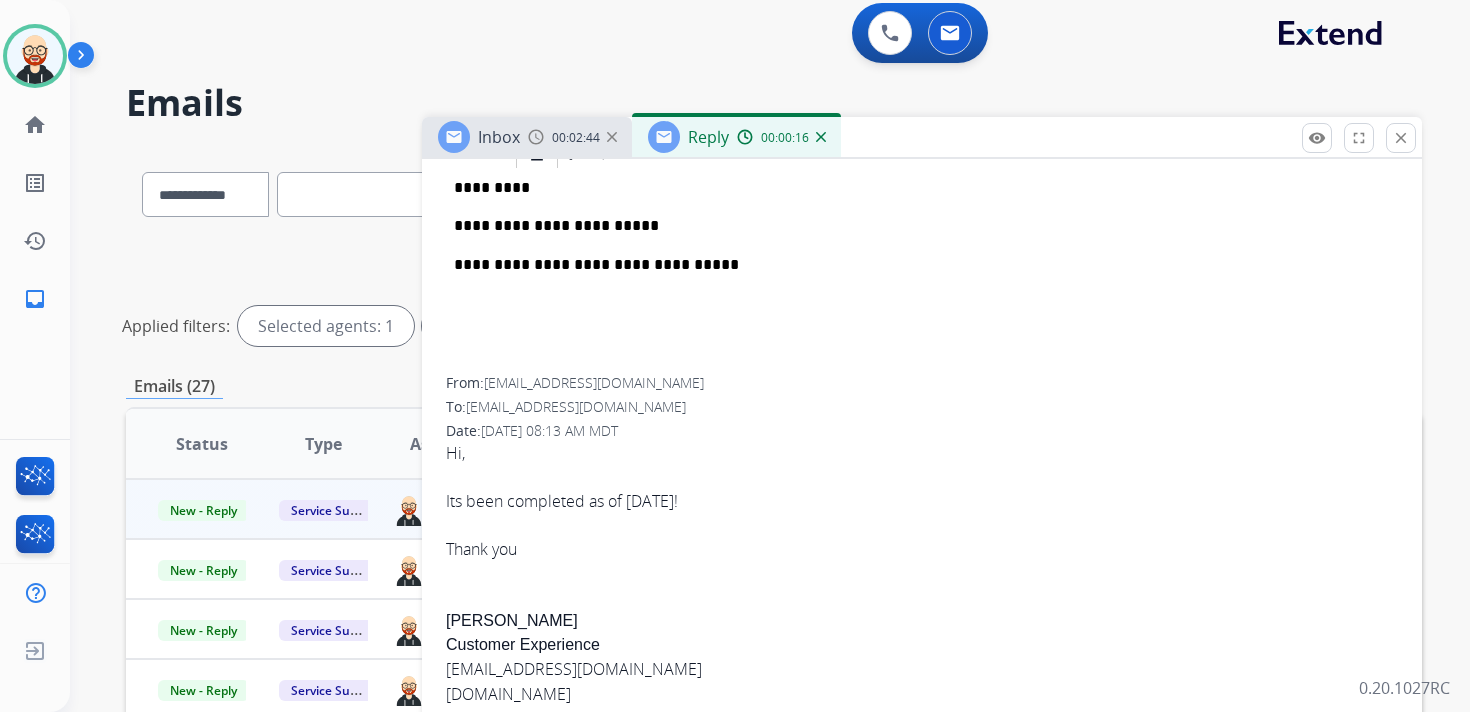 scroll, scrollTop: 357, scrollLeft: 0, axis: vertical 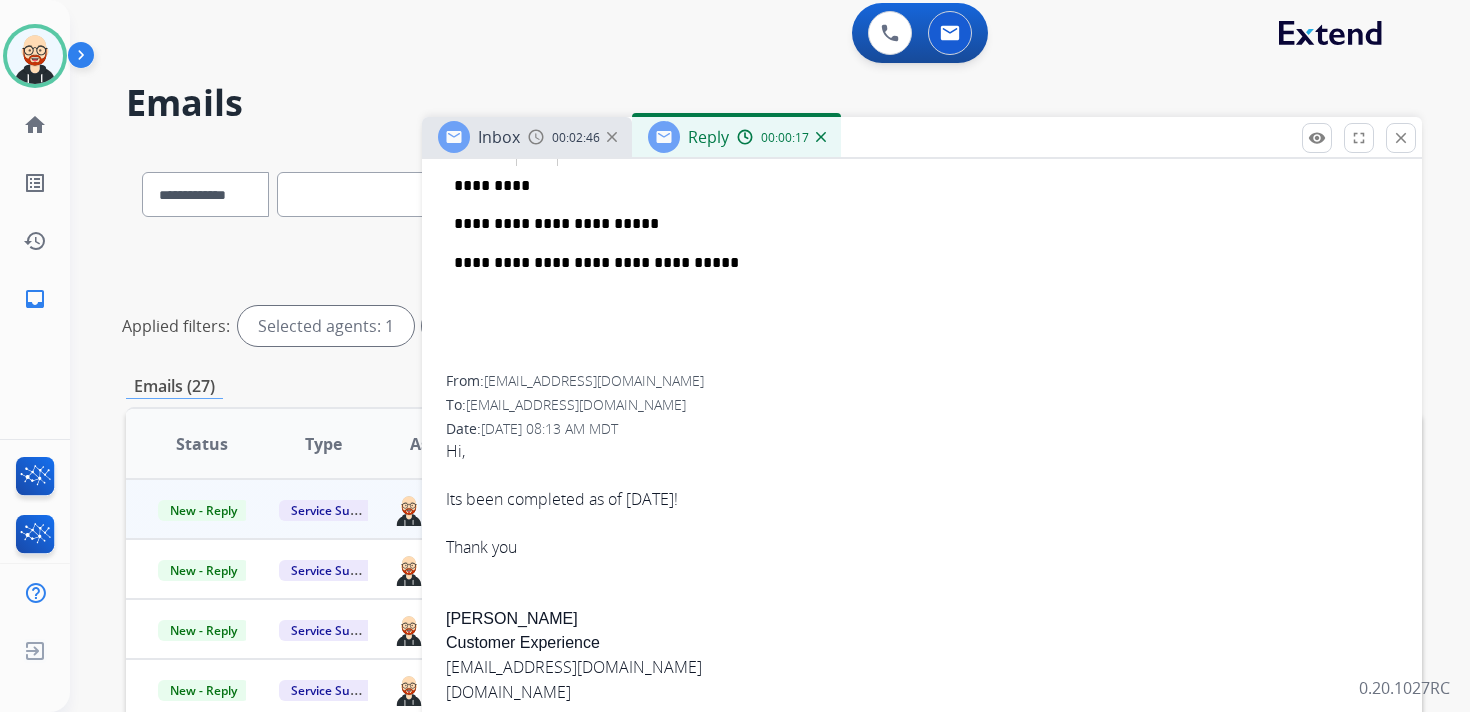 click on "Hi, Its been completed as of June 25th! Thank you
Sarah S Customer Experience support@jewlr.com www.jewlr.com How would you rate my service? Great      Okay      Not Good If you have feedback about our policies or anything beyond my service, you’re welcome to schedule a 30-minute call with us  here . As a thank you for your time, we’ll send you a free gift for your participation!" at bounding box center [922, 700] 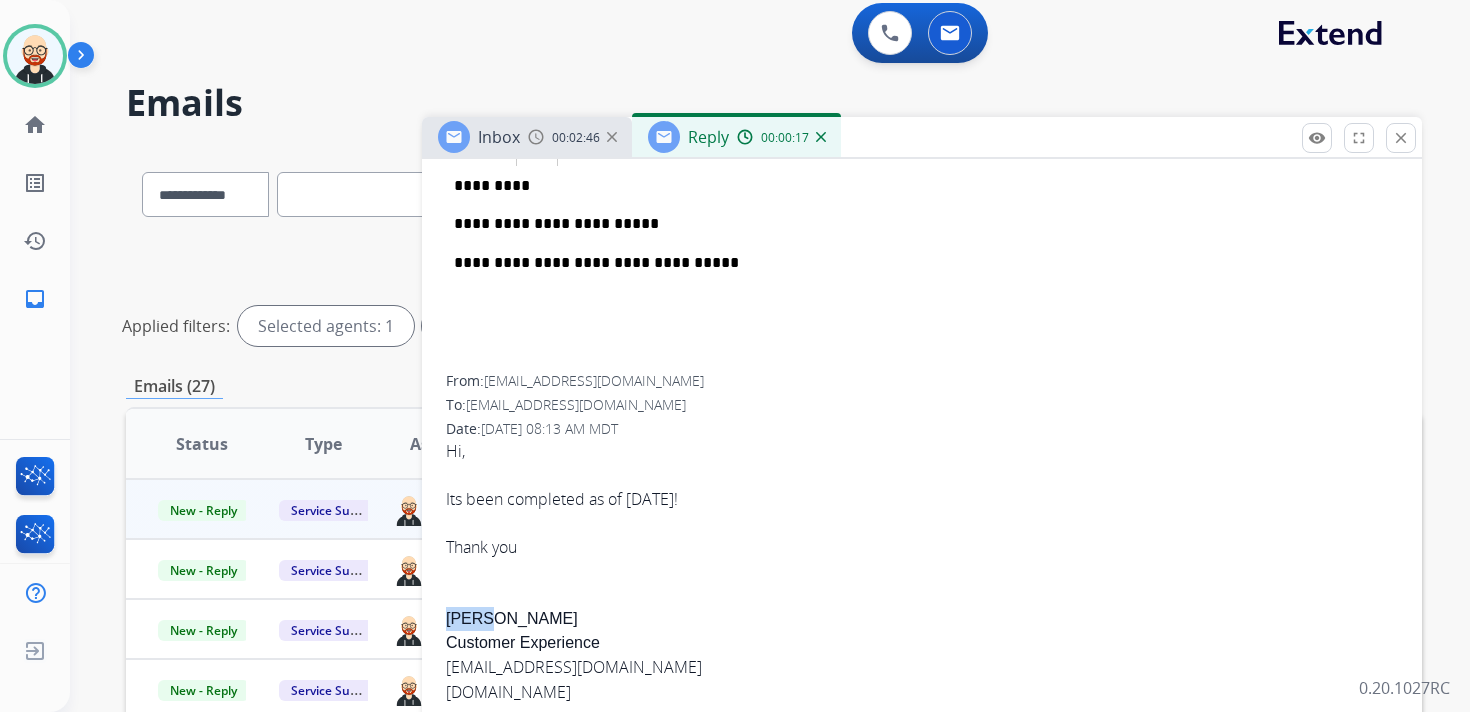 click on "Hi, Its been completed as of June 25th! Thank you
Sarah S Customer Experience support@jewlr.com www.jewlr.com How would you rate my service? Great      Okay      Not Good If you have feedback about our policies or anything beyond my service, you’re welcome to schedule a 30-minute call with us  here . As a thank you for your time, we’ll send you a free gift for your participation!" at bounding box center (922, 700) 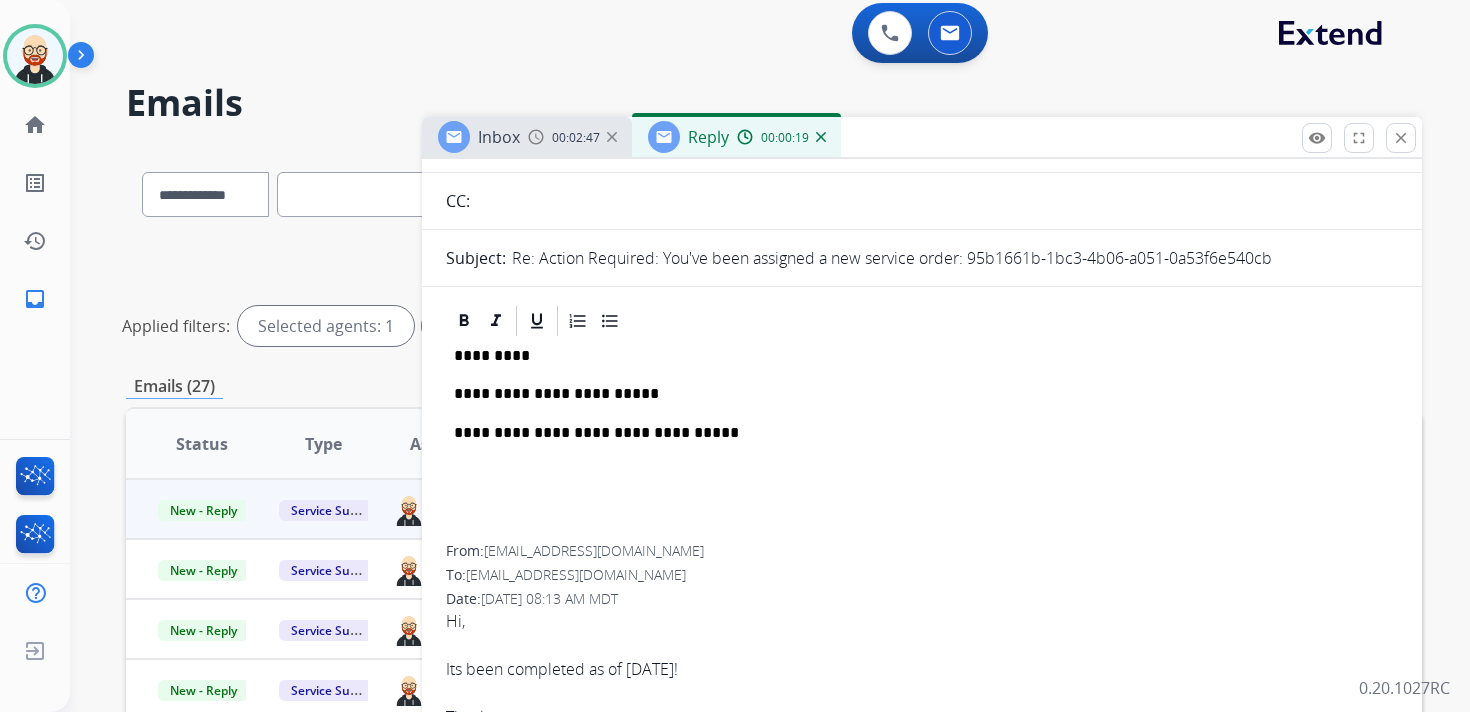 scroll, scrollTop: 0, scrollLeft: 0, axis: both 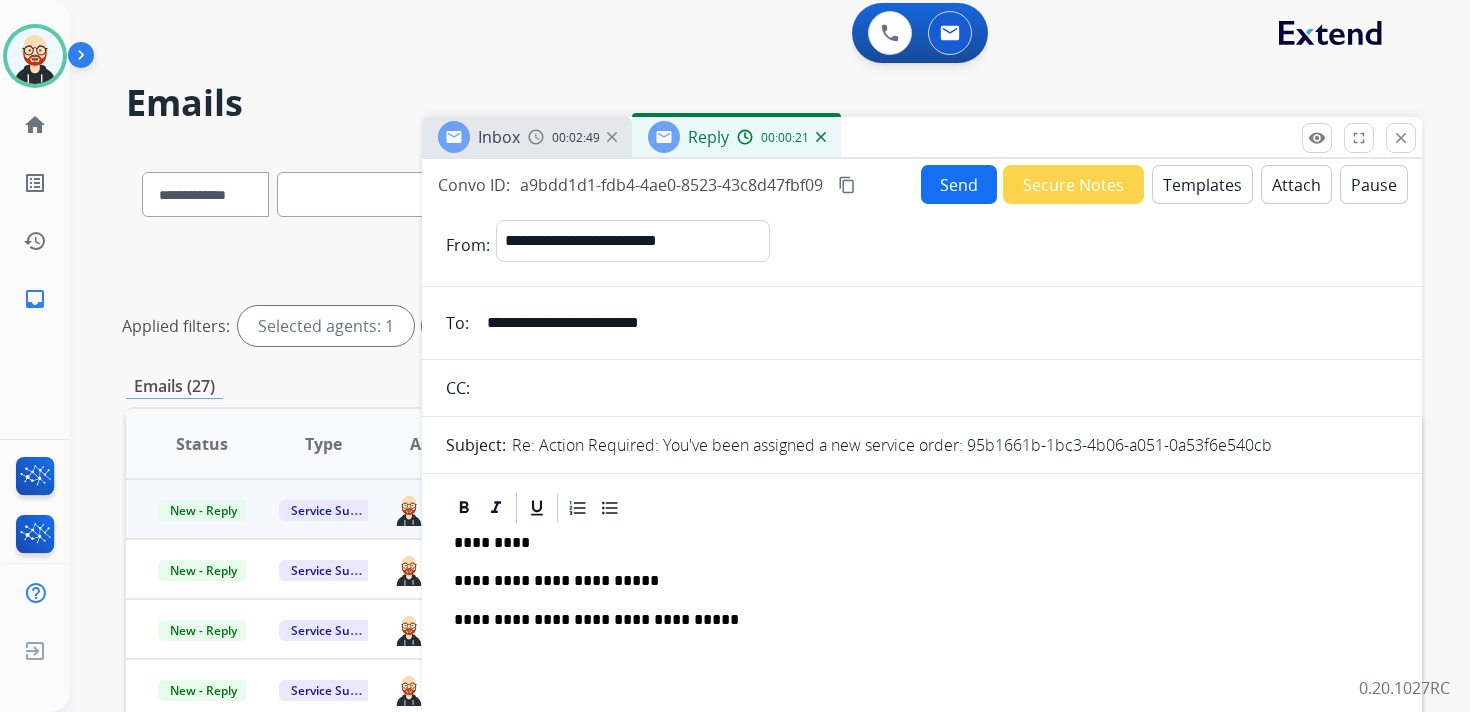 click on "*********" at bounding box center [914, 543] 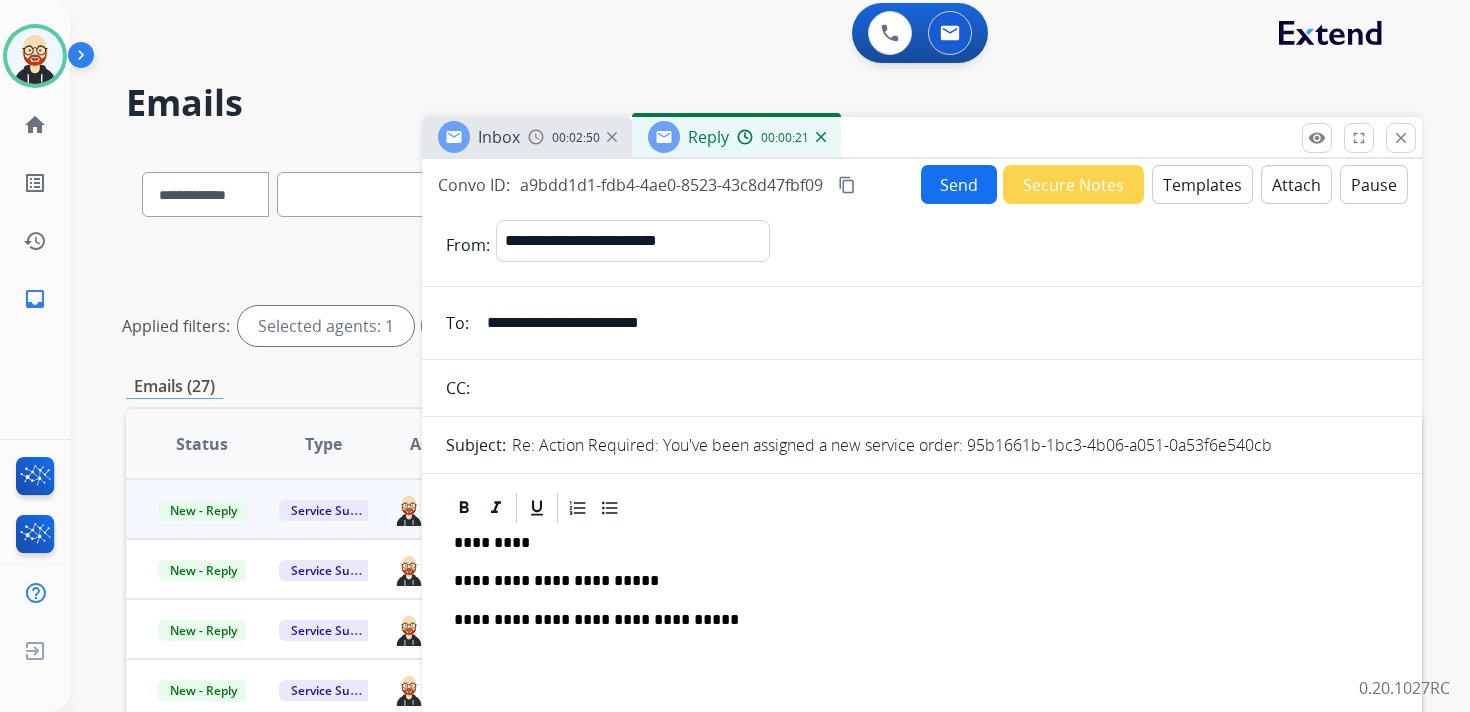 click on "*********" at bounding box center (914, 543) 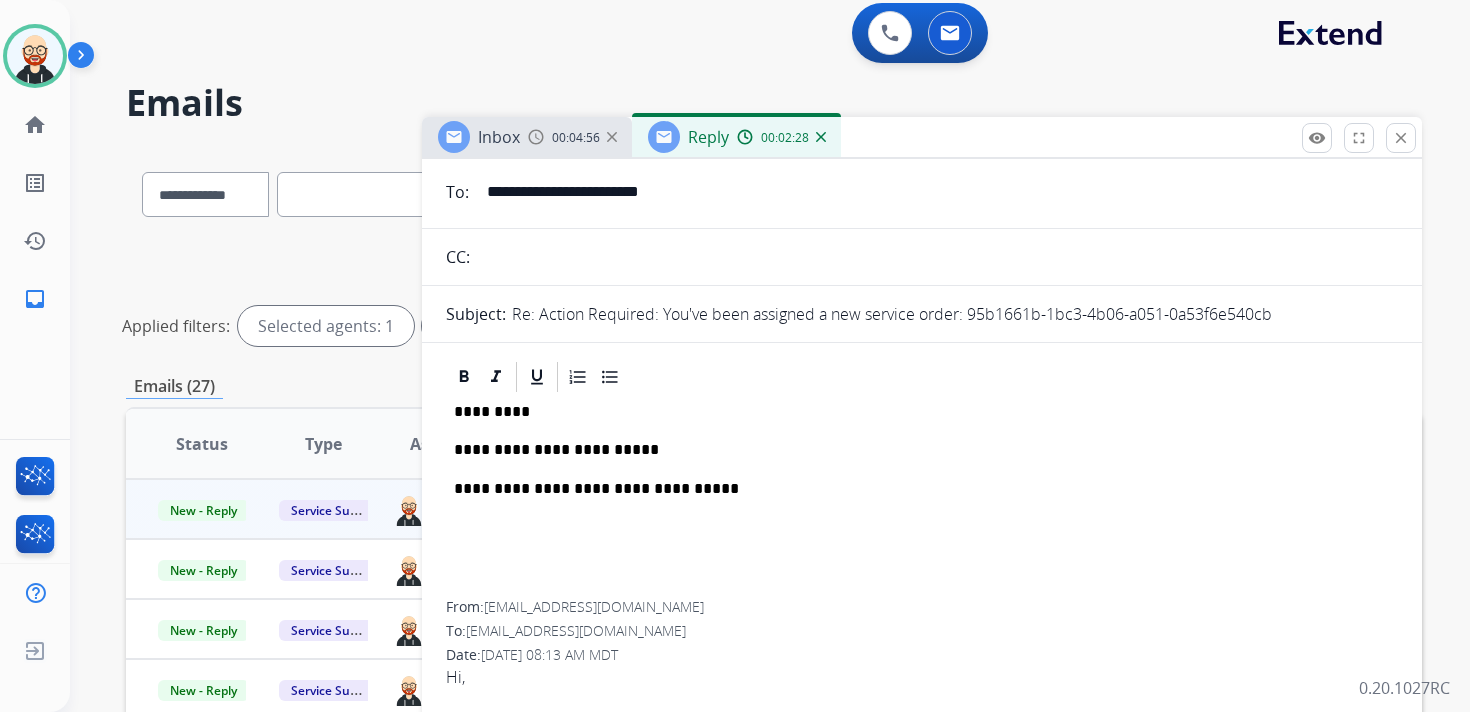 scroll, scrollTop: 0, scrollLeft: 0, axis: both 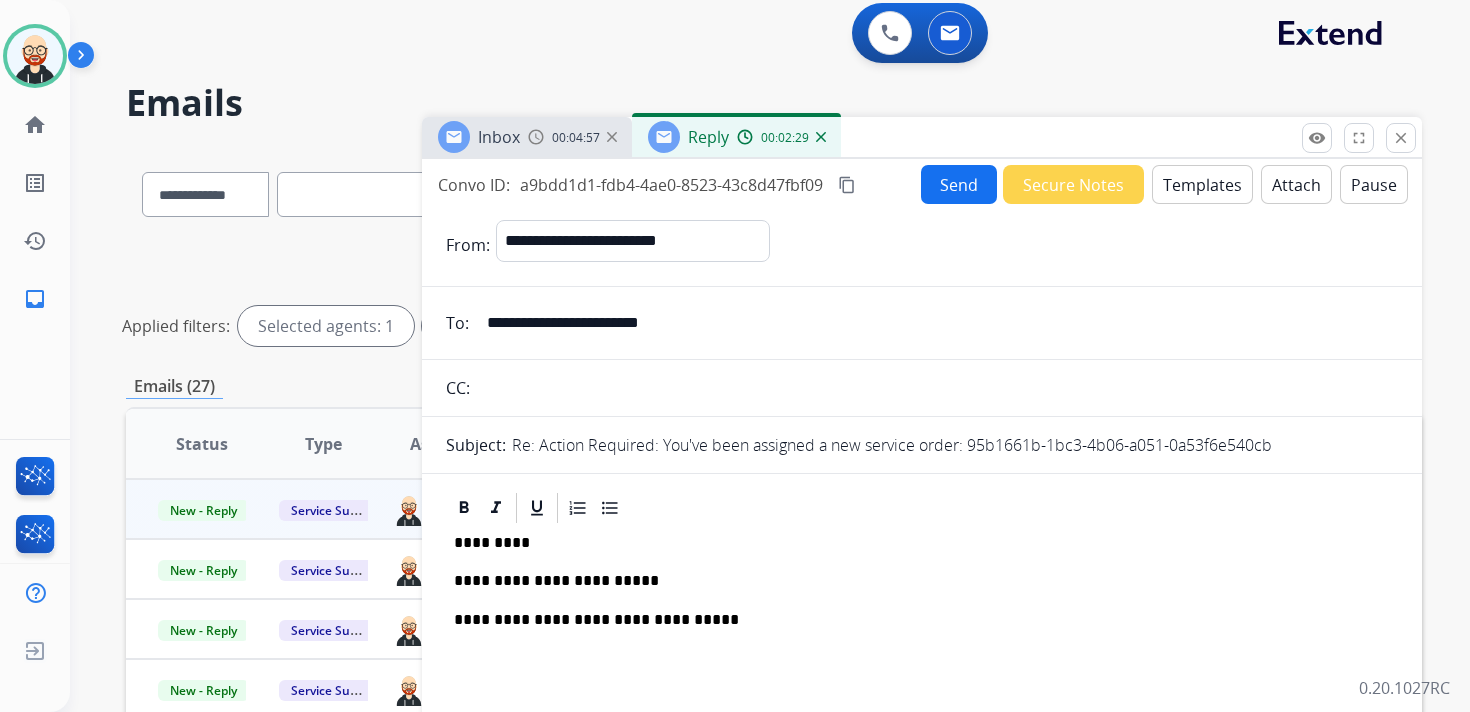 click on "Send" at bounding box center (959, 184) 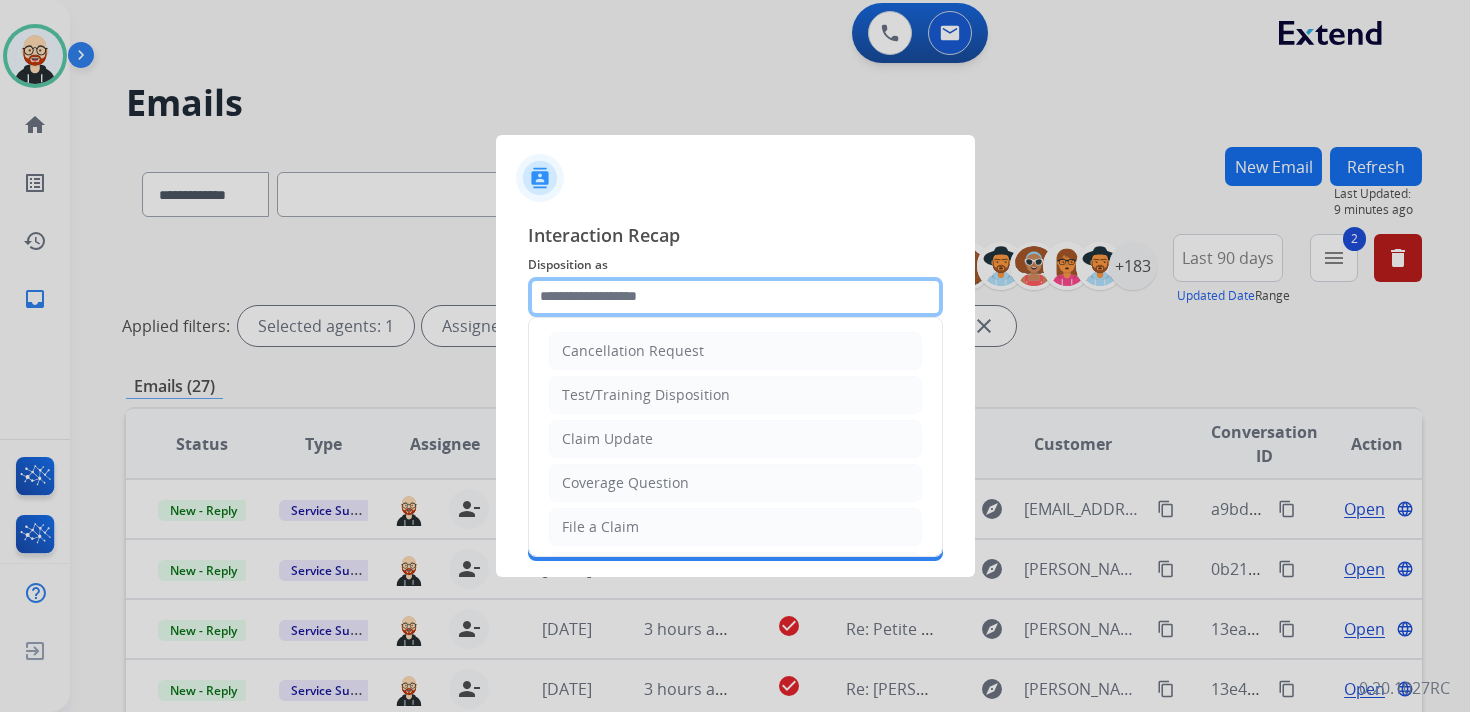 click 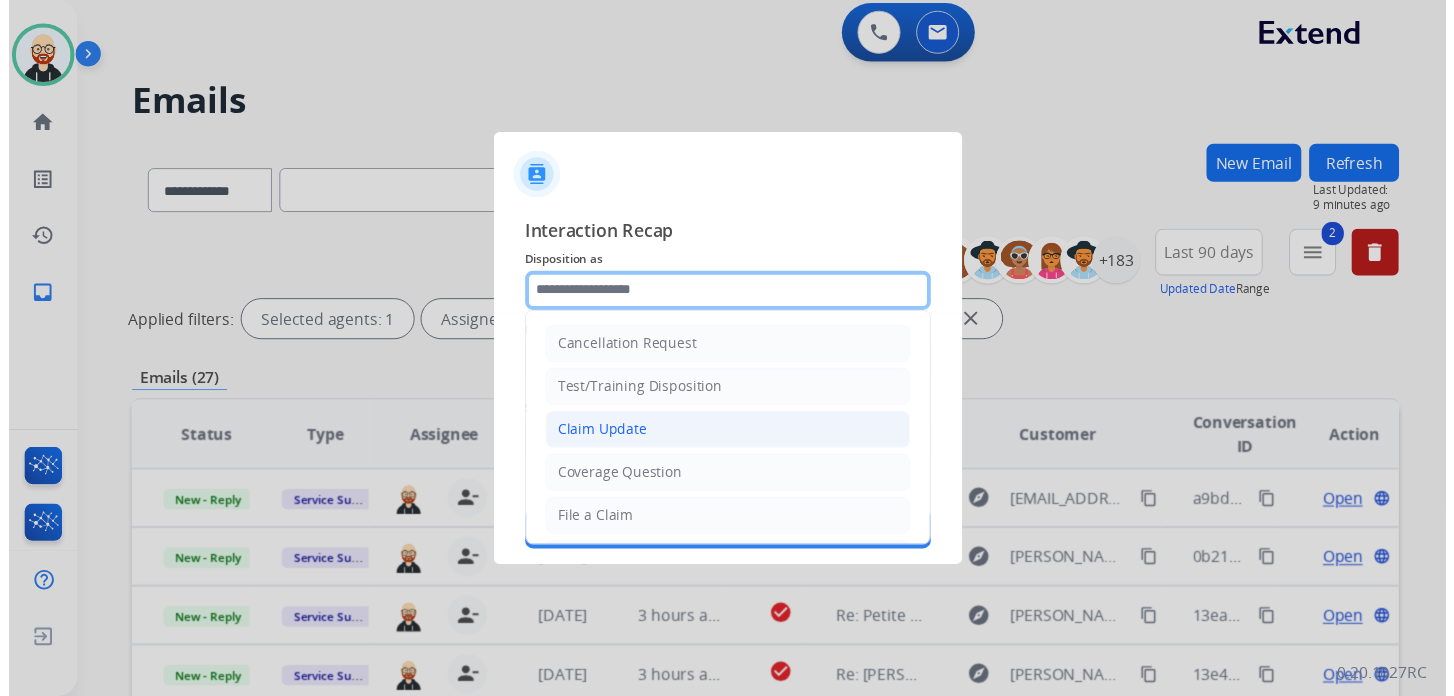 scroll, scrollTop: 300, scrollLeft: 0, axis: vertical 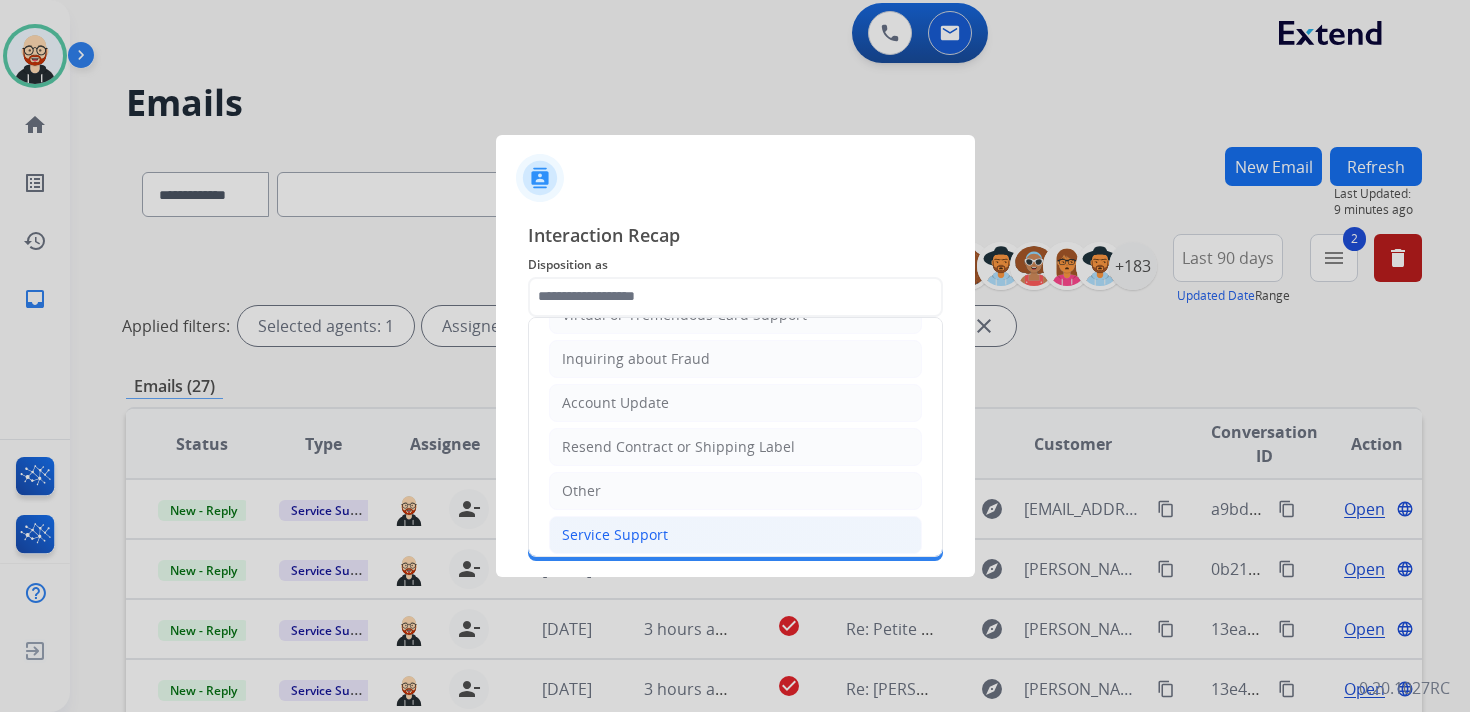 click on "Service Support" 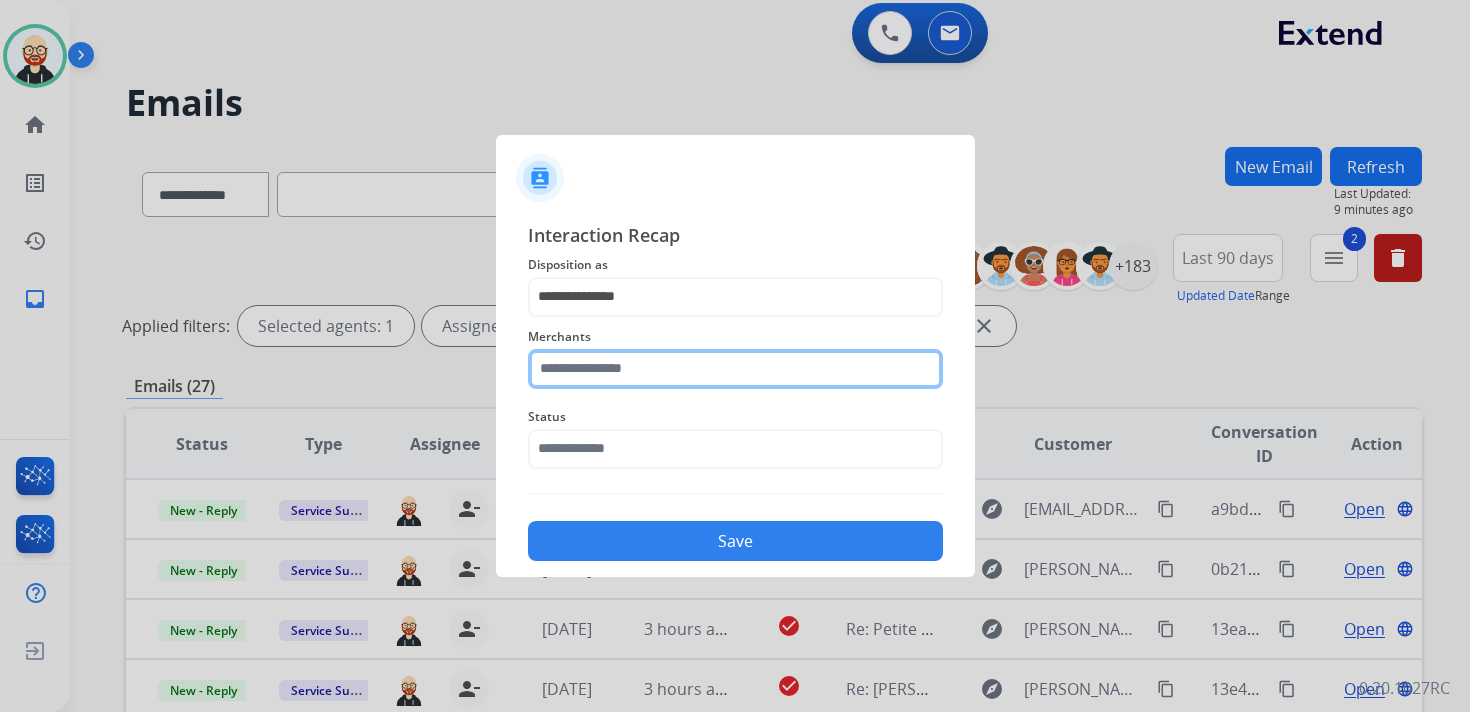 click 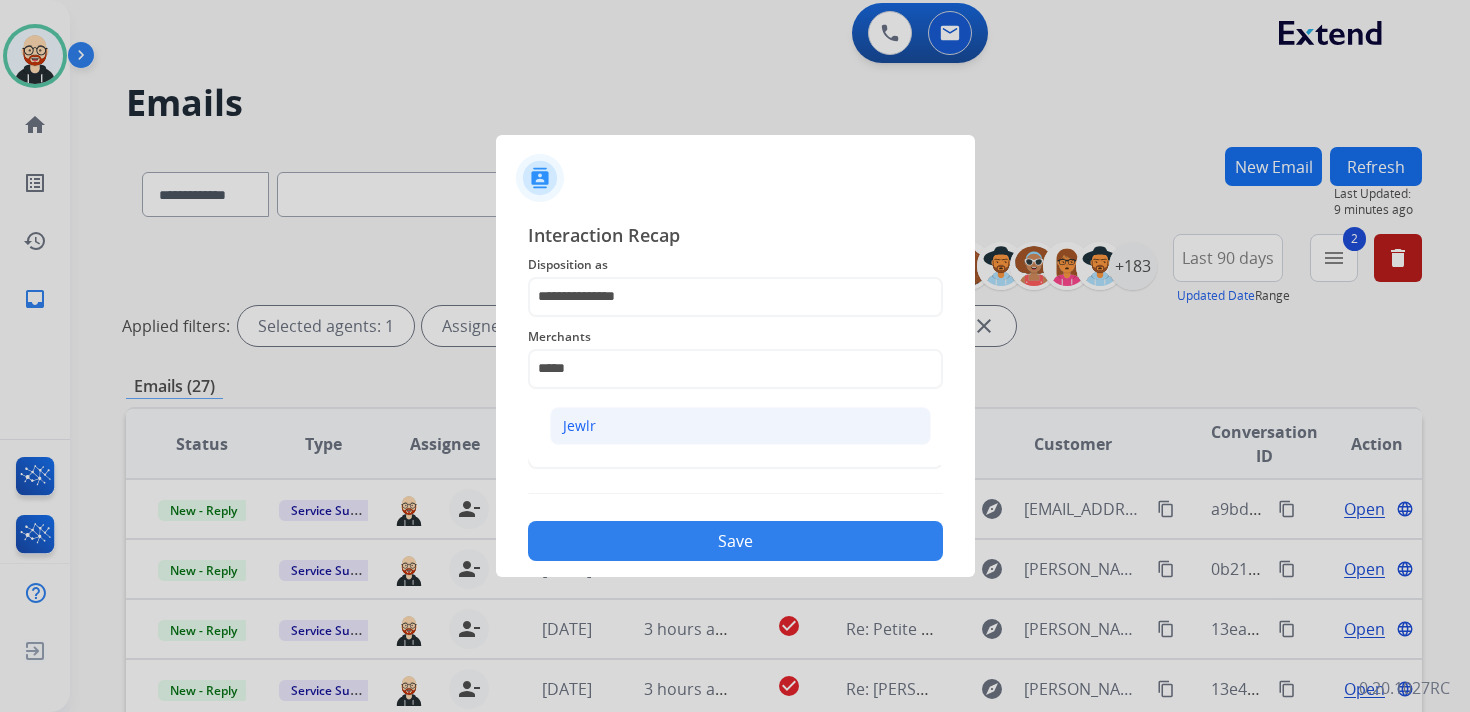 click on "Jewlr" 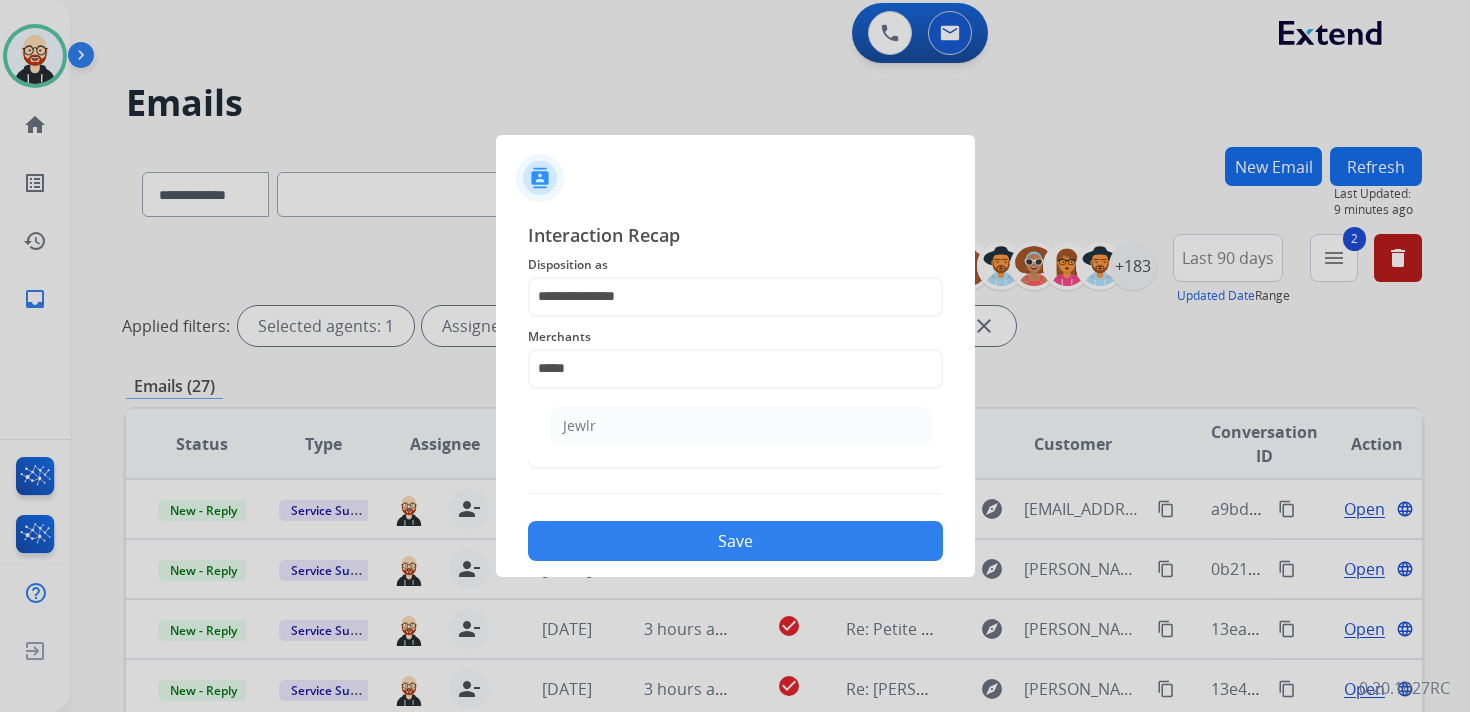 type on "*****" 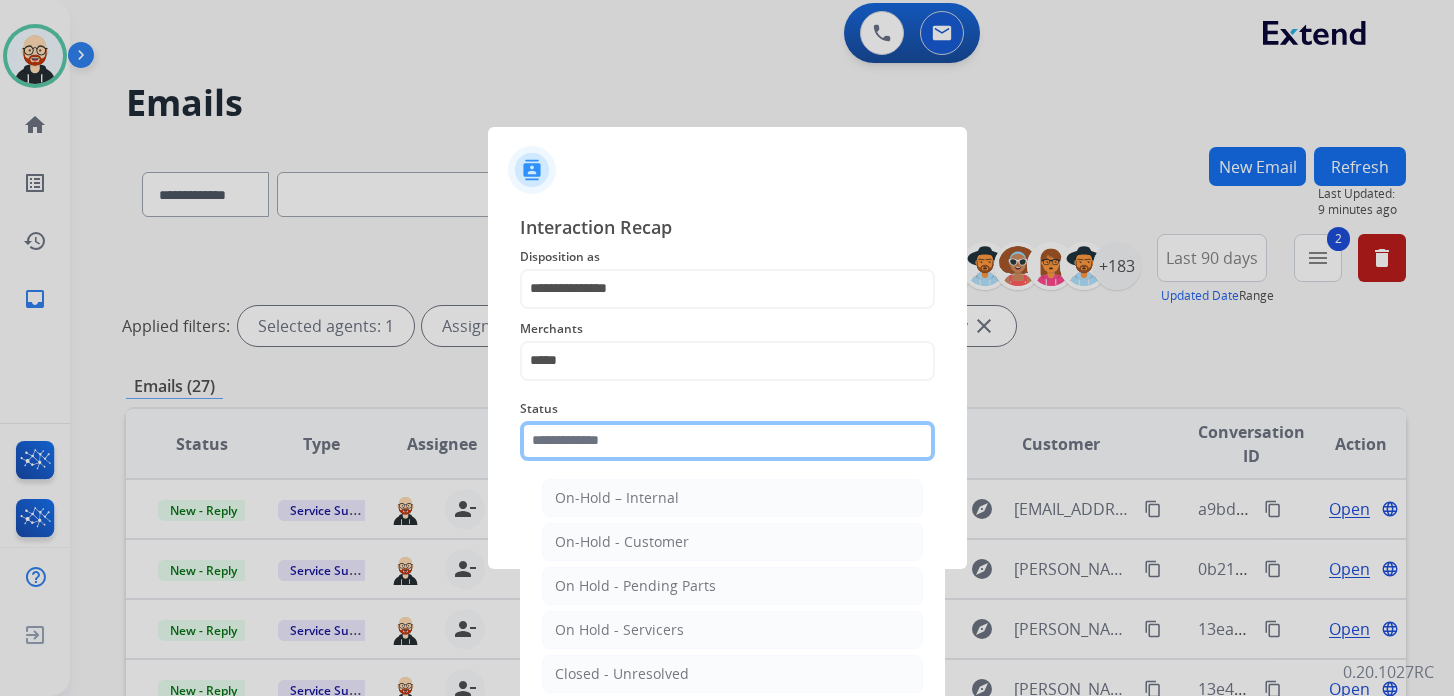 click on "Status    On-Hold – Internal   On-Hold - Customer   On Hold - Pending Parts   On Hold - Servicers   Closed - Unresolved   Closed – Solved   Closed – Merchant Transfer   New - Initial   New - Reply" 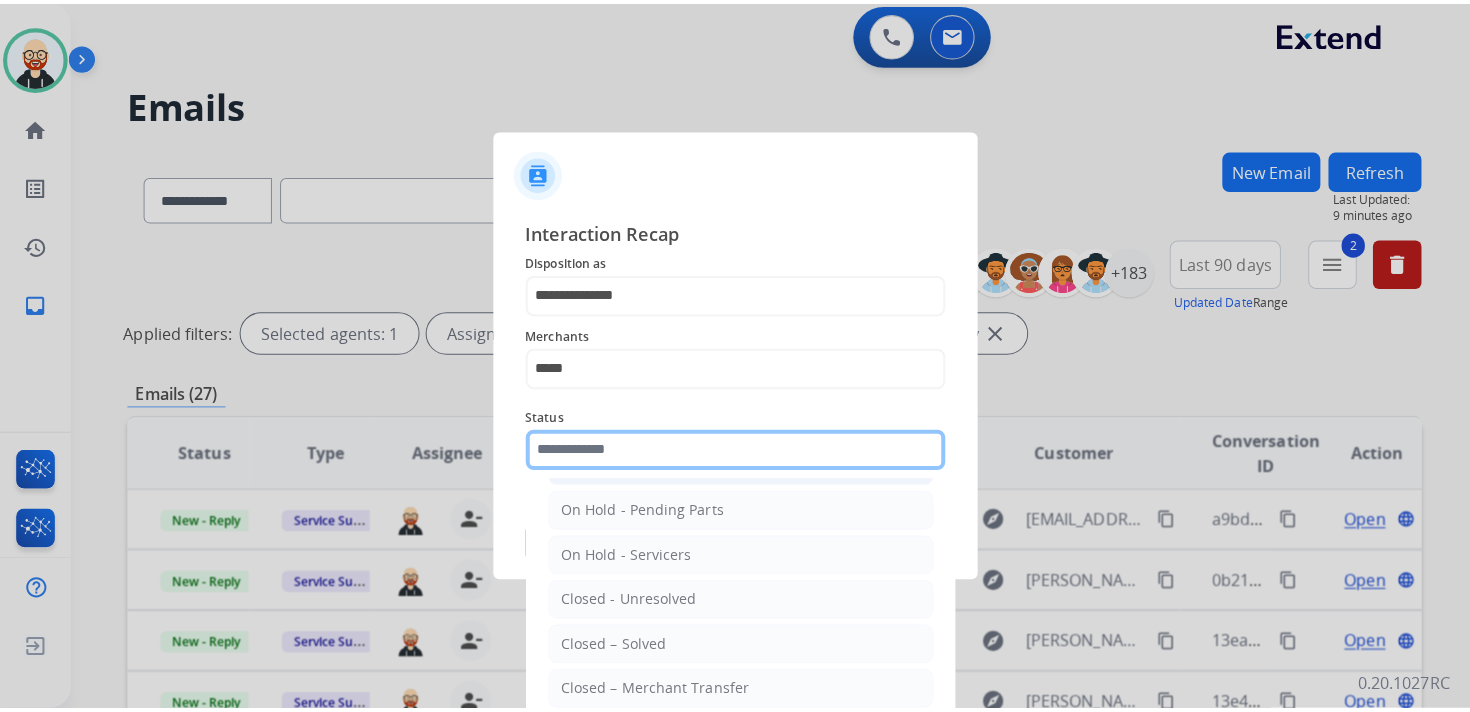 scroll, scrollTop: 111, scrollLeft: 0, axis: vertical 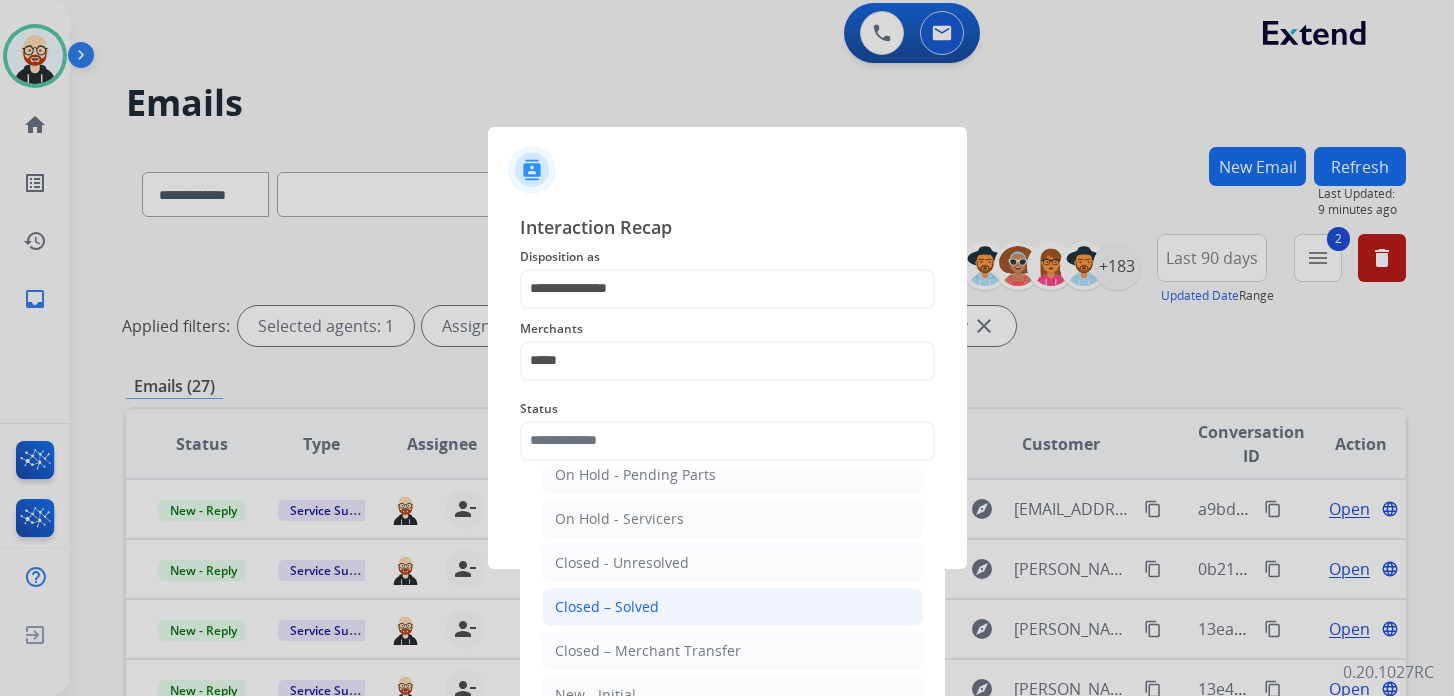 click on "Closed – Solved" 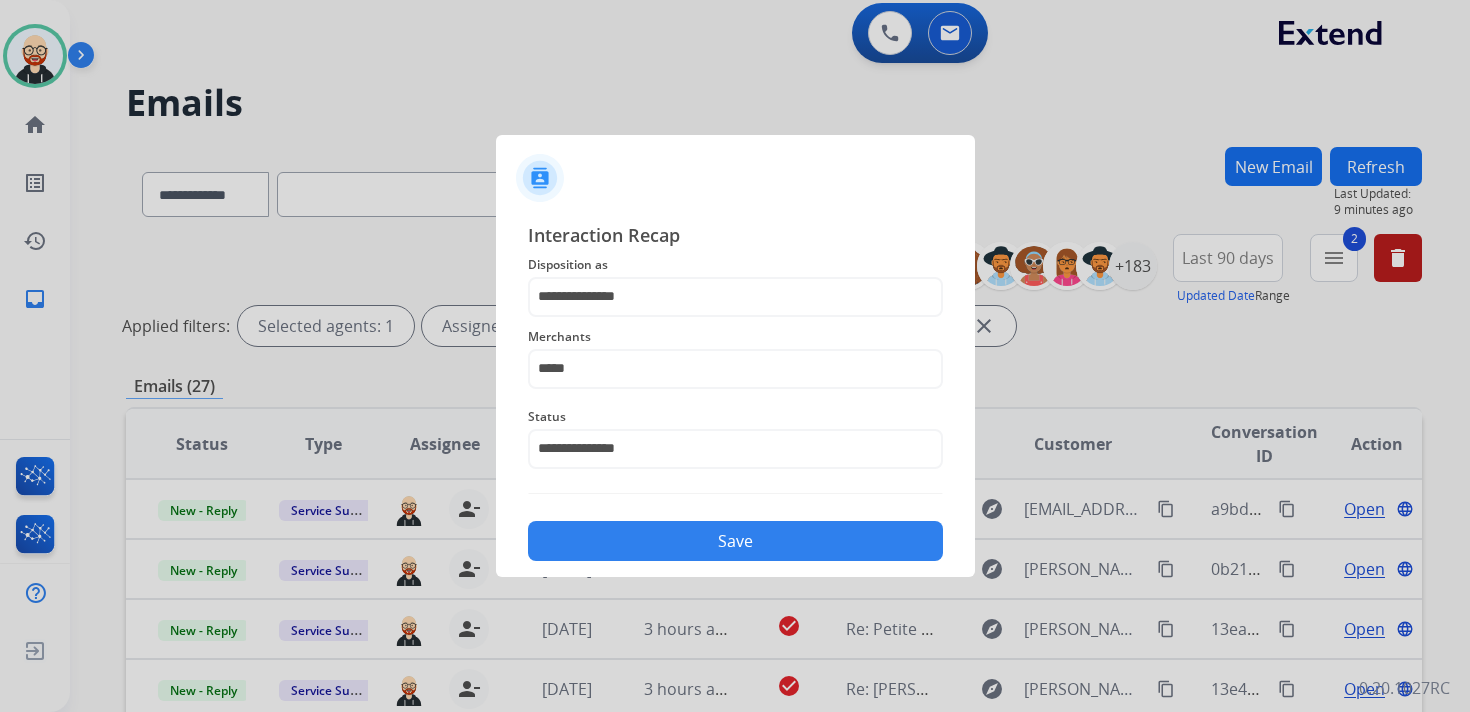 click on "Save" 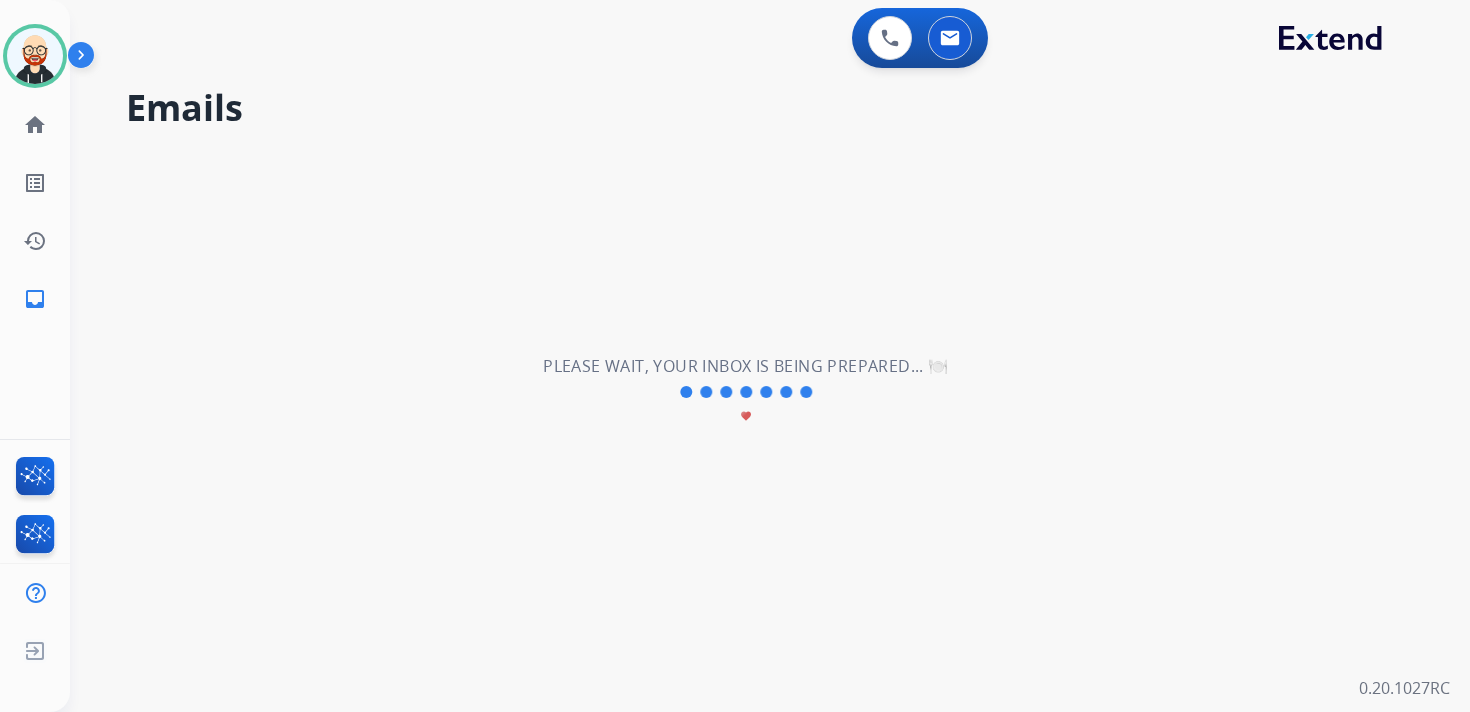 scroll, scrollTop: 0, scrollLeft: 0, axis: both 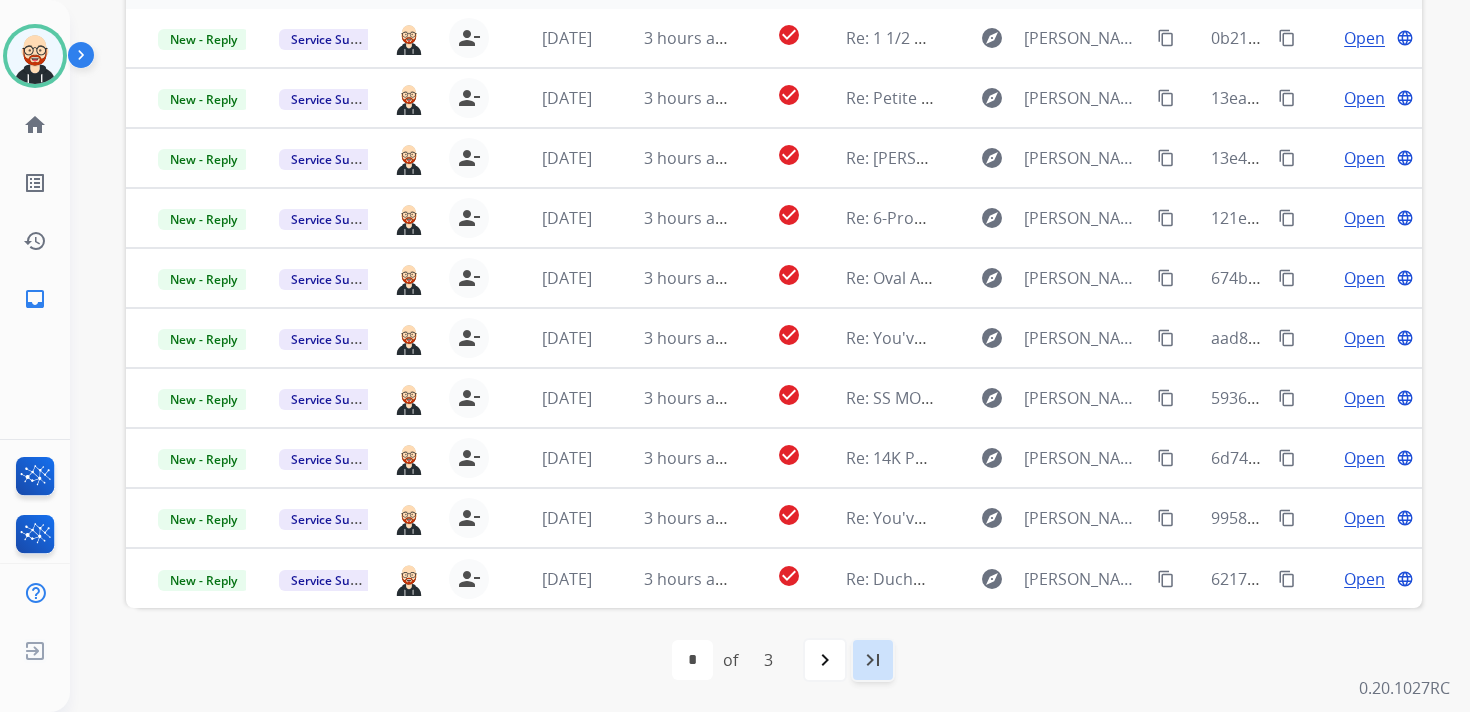 click on "last_page" at bounding box center (873, 660) 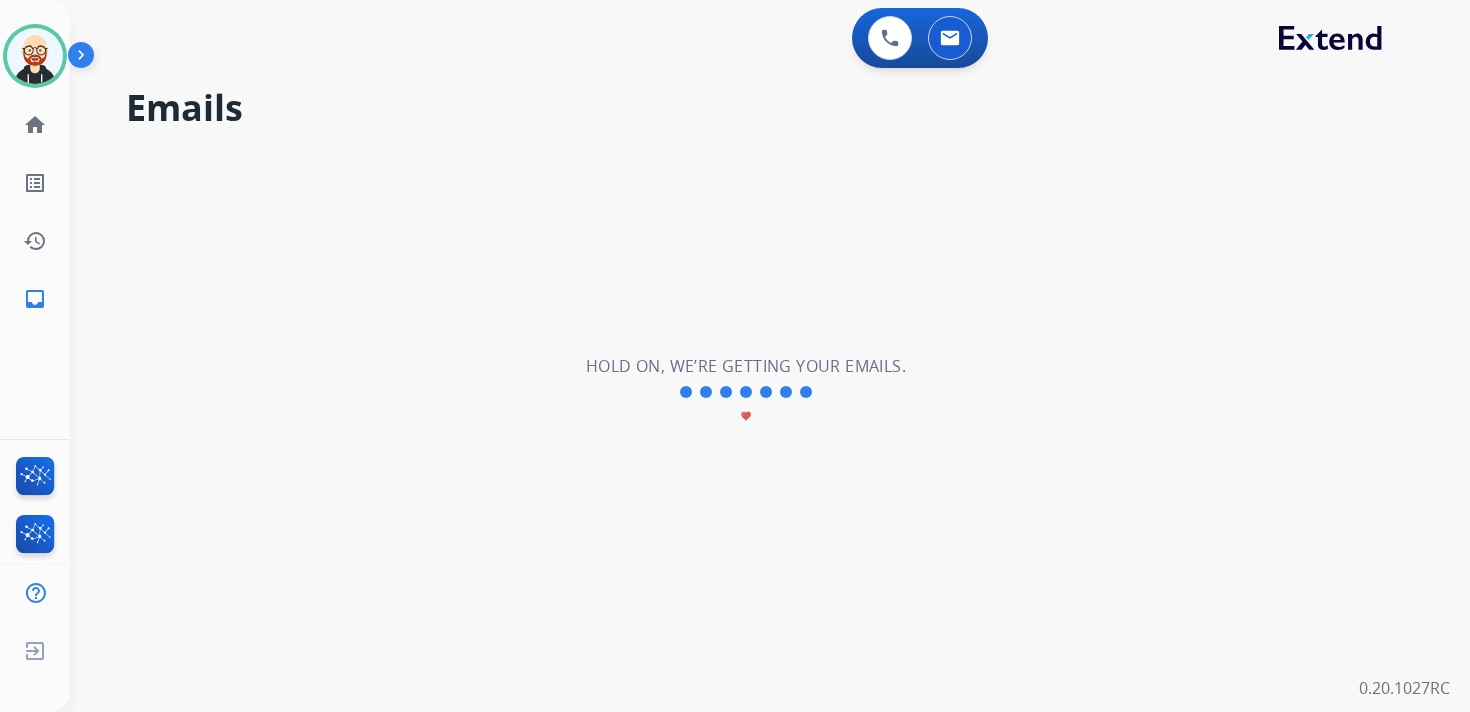 scroll, scrollTop: 0, scrollLeft: 0, axis: both 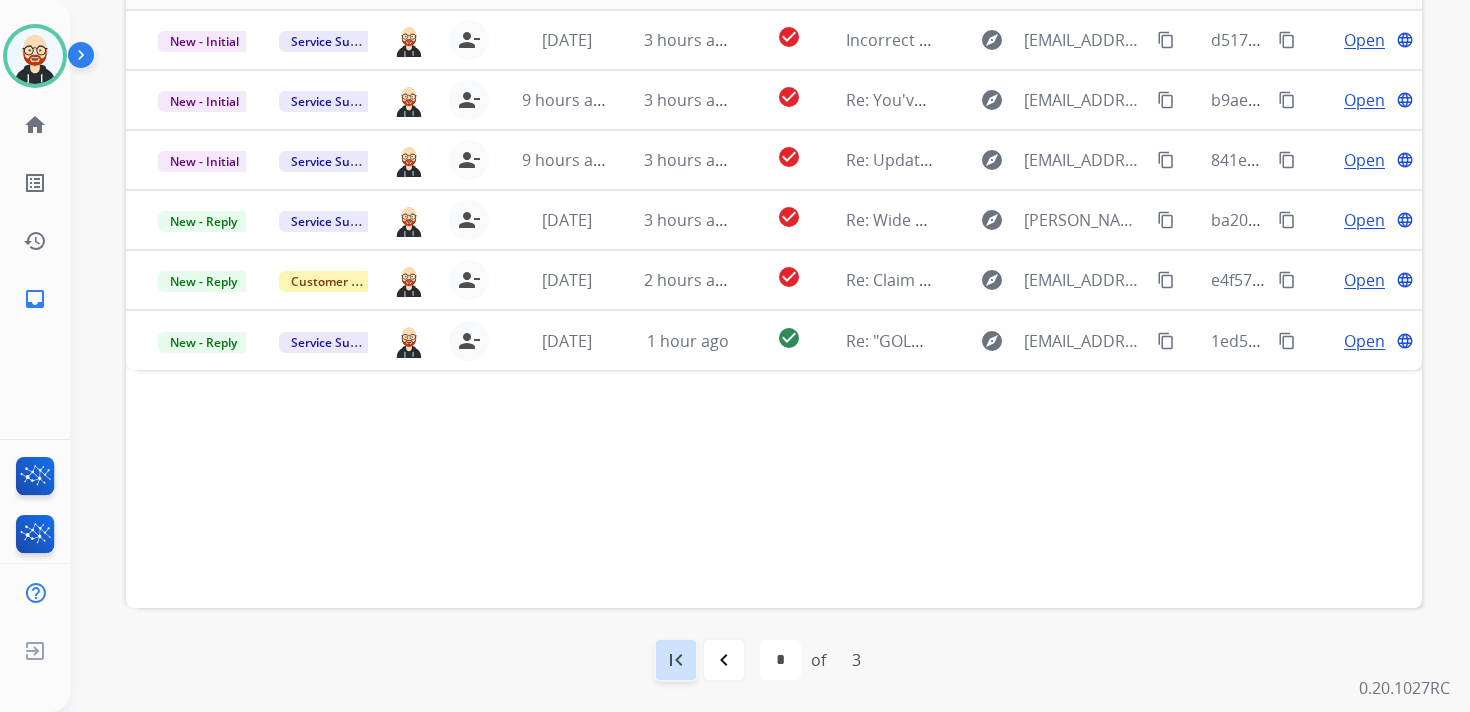 click on "first_page" at bounding box center (676, 660) 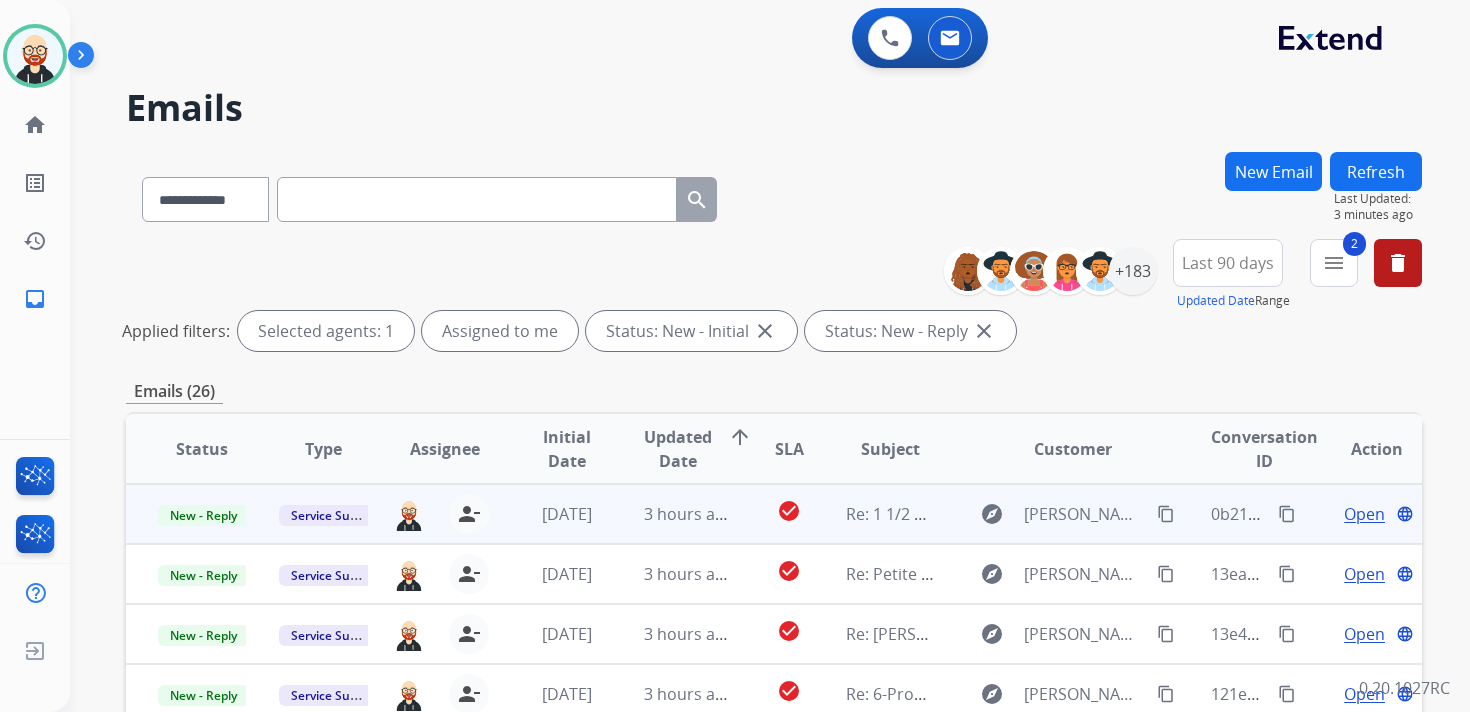 click on "Open" at bounding box center [1364, 514] 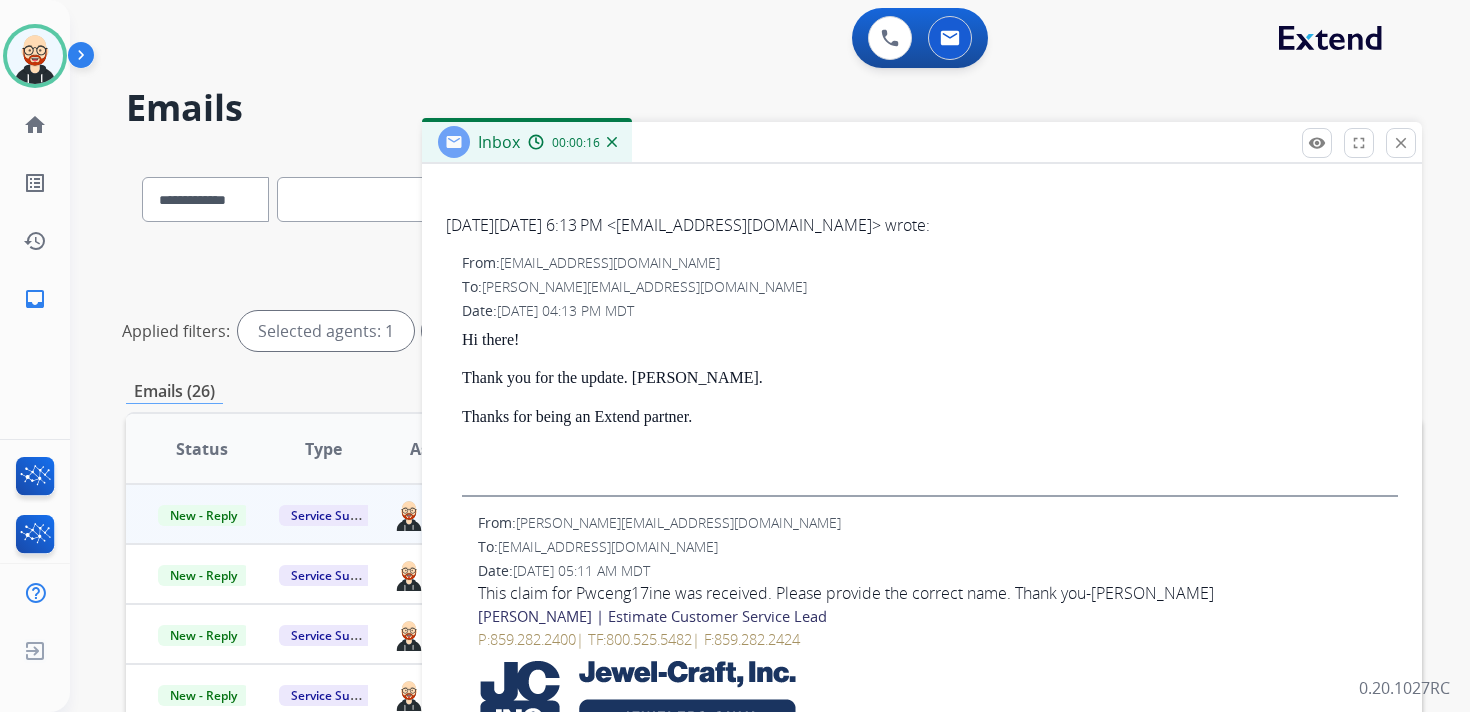 scroll, scrollTop: 0, scrollLeft: 0, axis: both 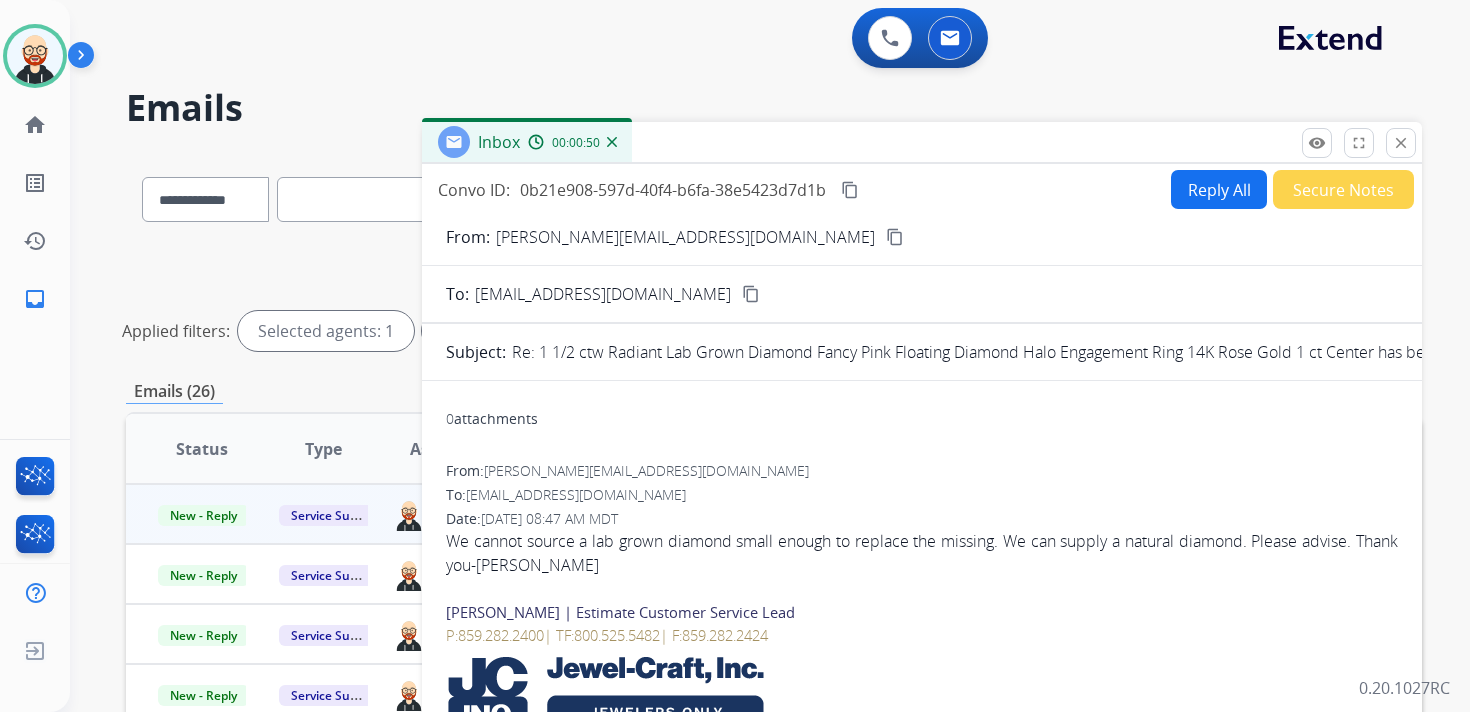click on "Reply All" at bounding box center [1219, 189] 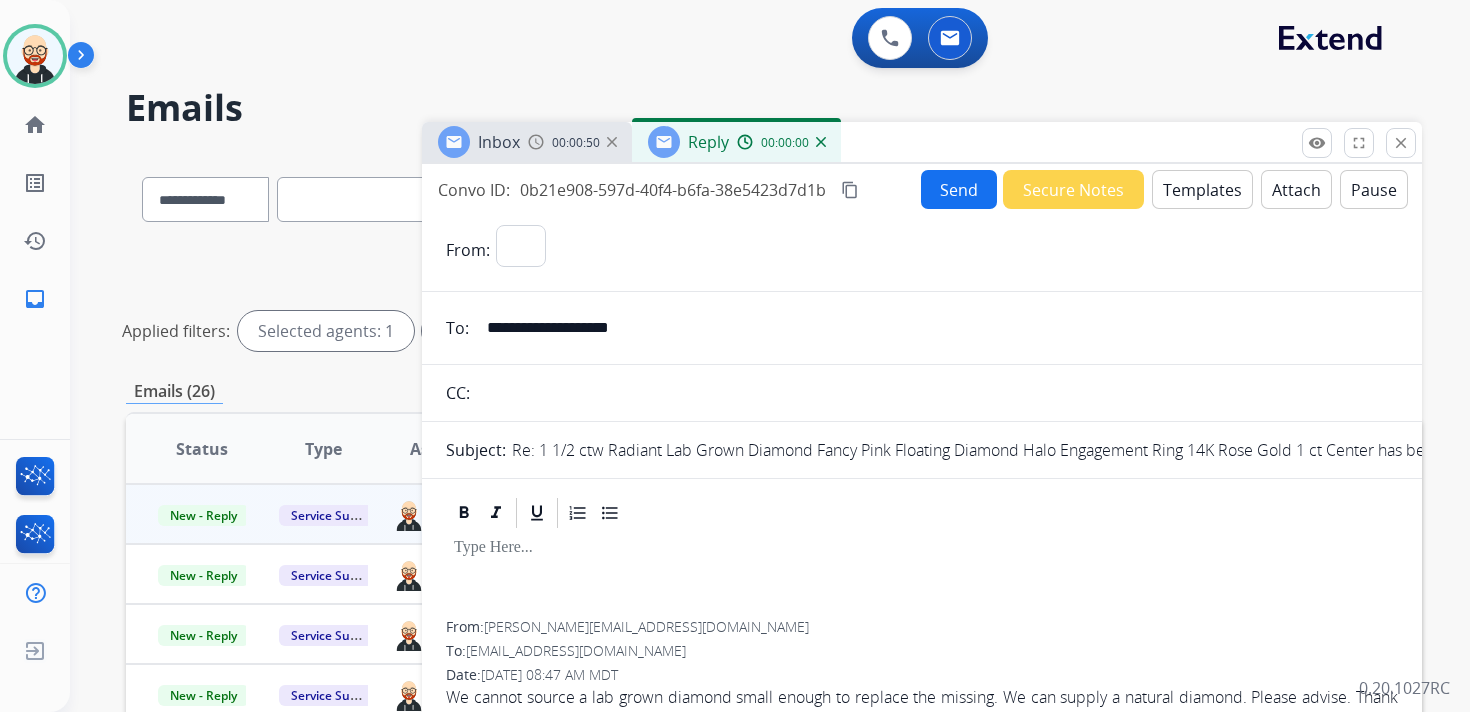 select on "**********" 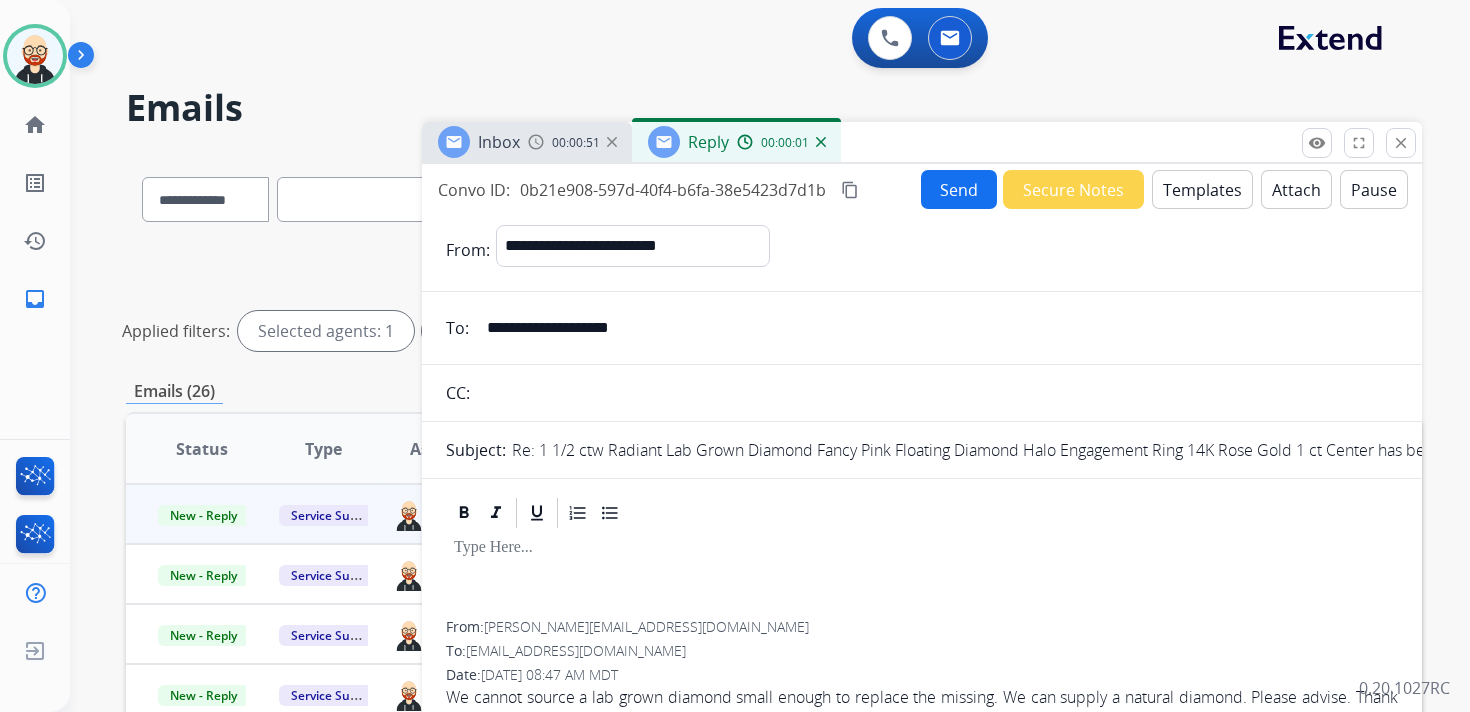 click at bounding box center [922, 576] 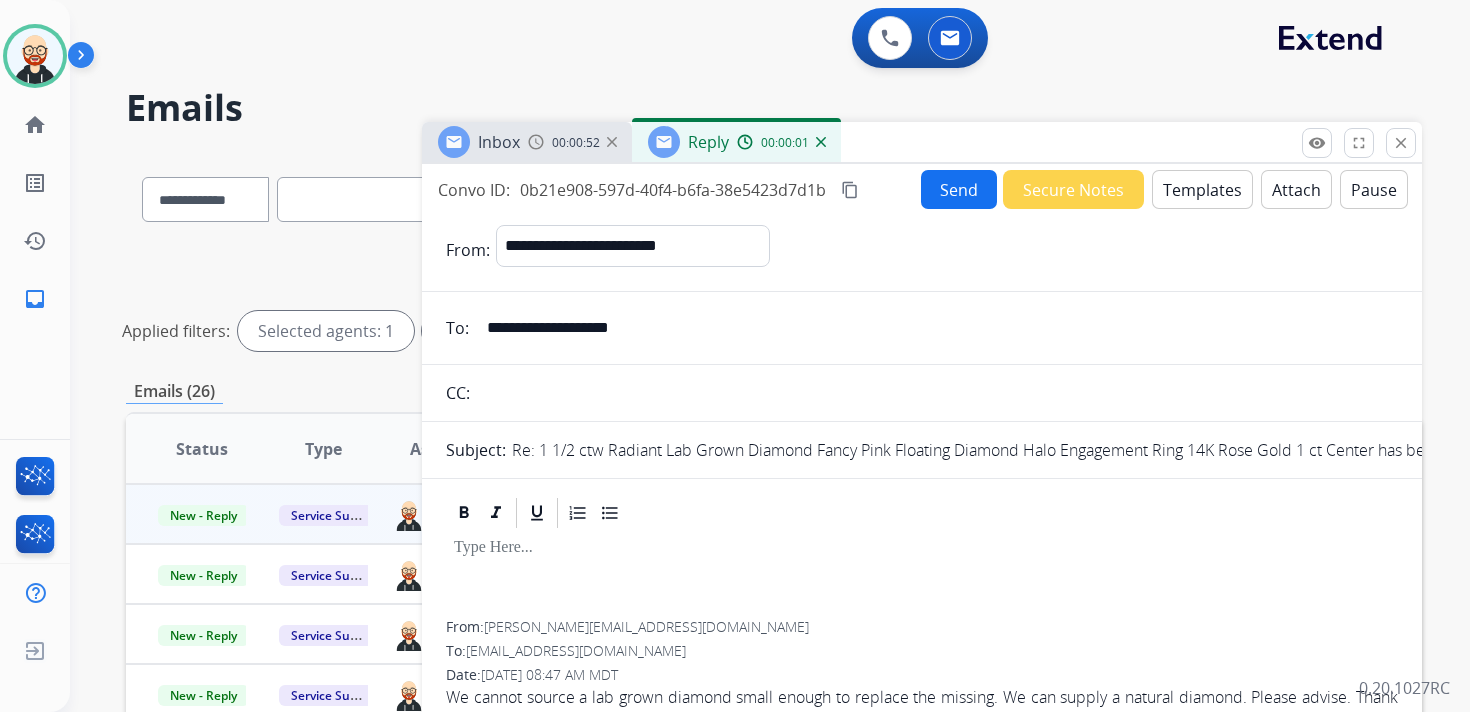 type 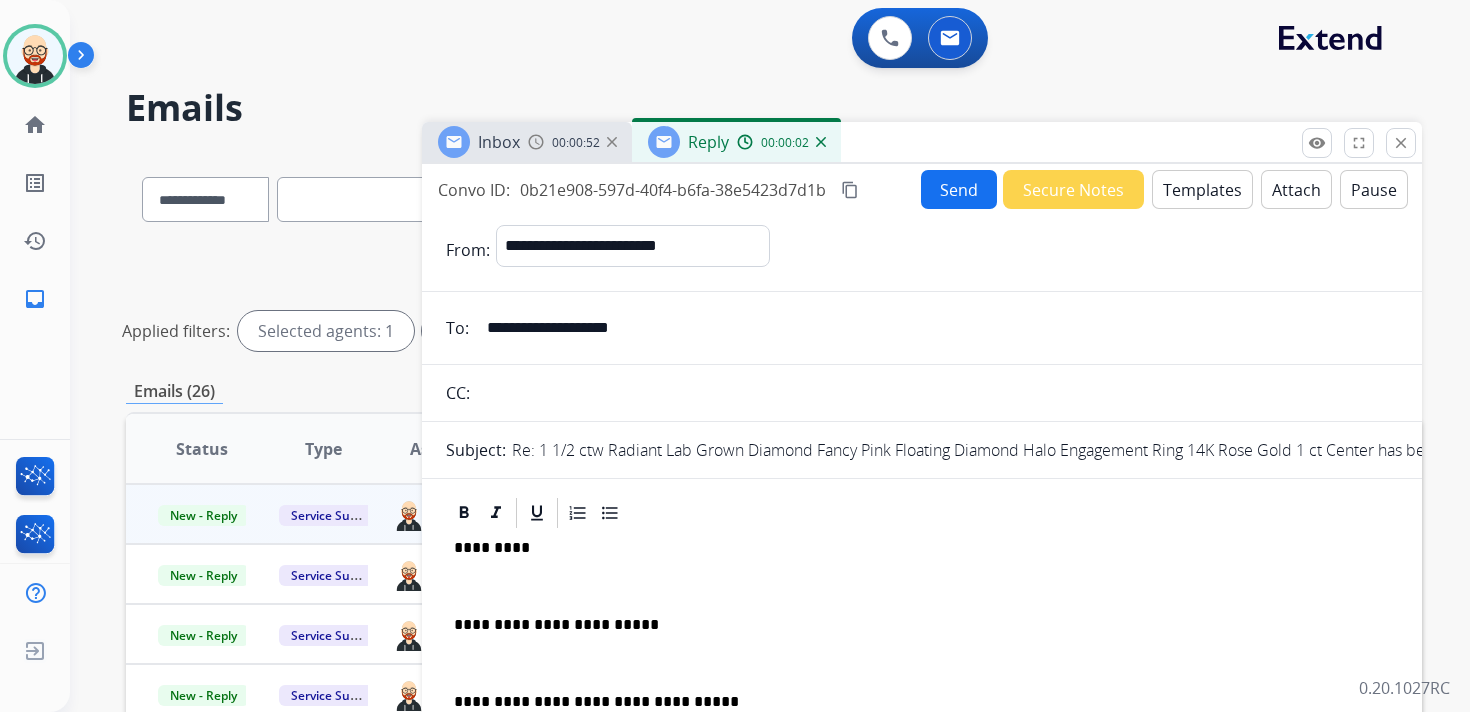 scroll, scrollTop: 5, scrollLeft: 0, axis: vertical 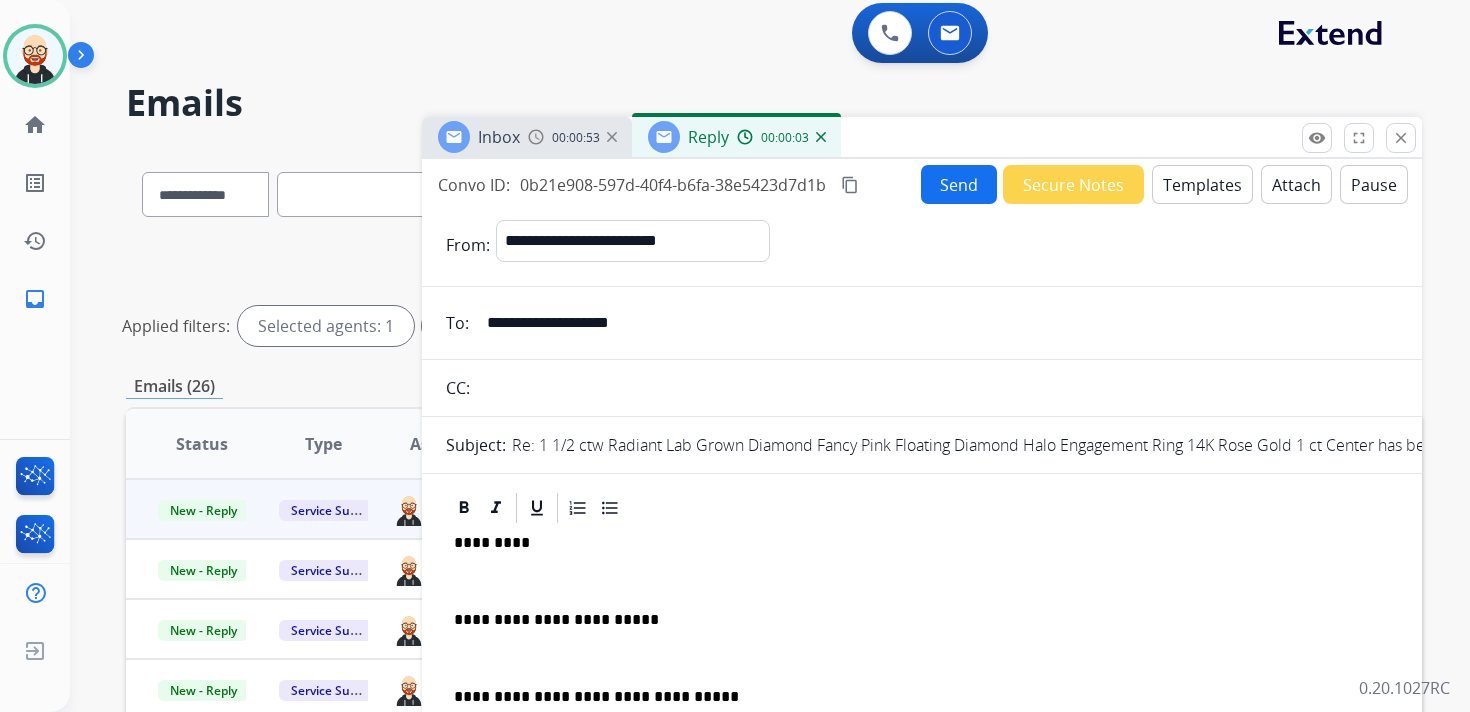 click on "*********" at bounding box center [914, 543] 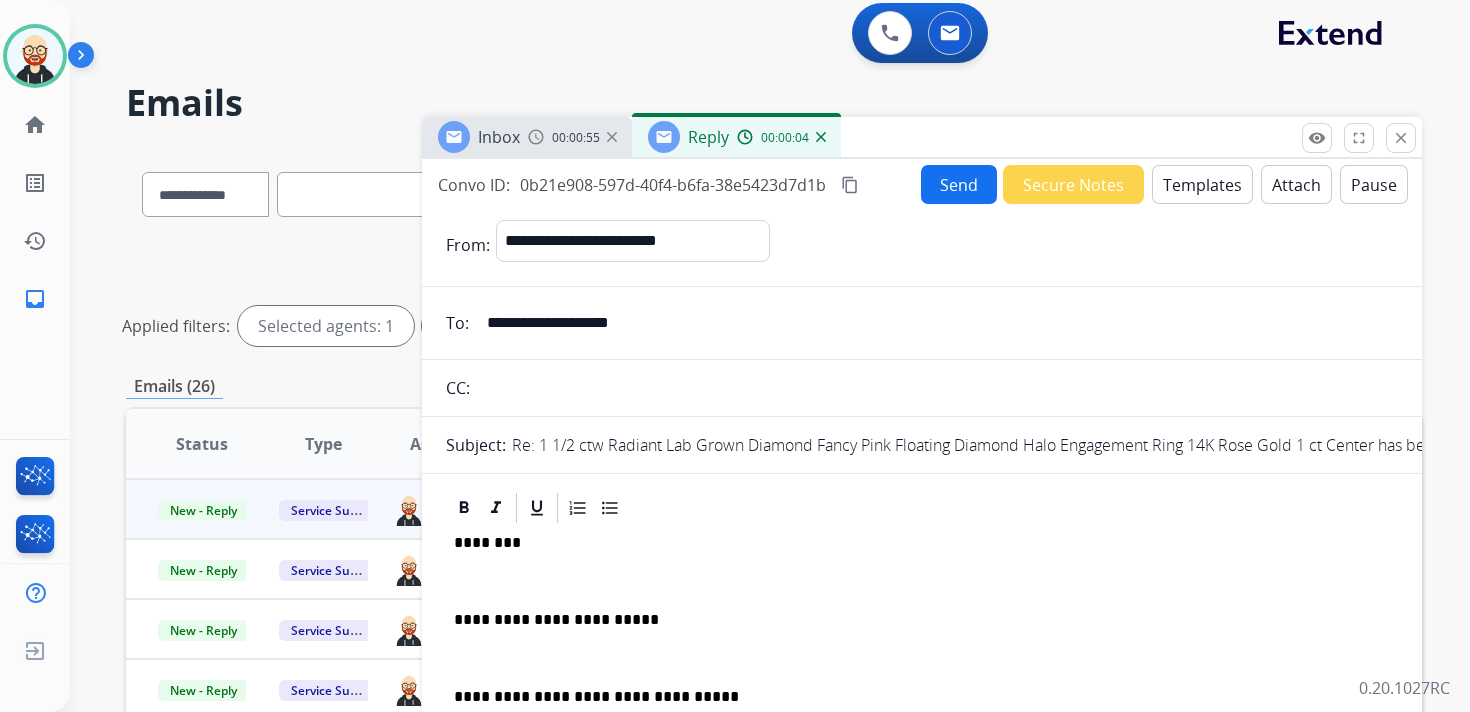 click at bounding box center [922, 581] 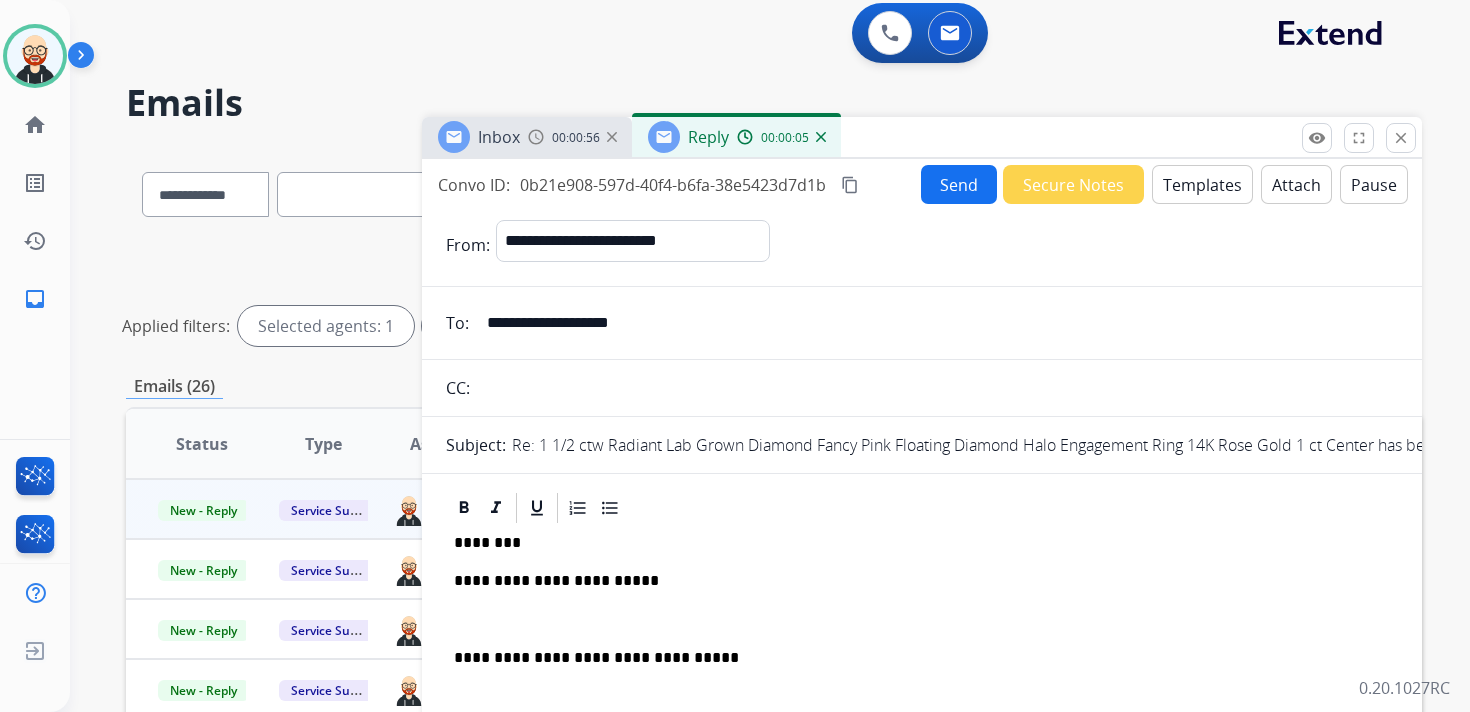 click at bounding box center [922, 620] 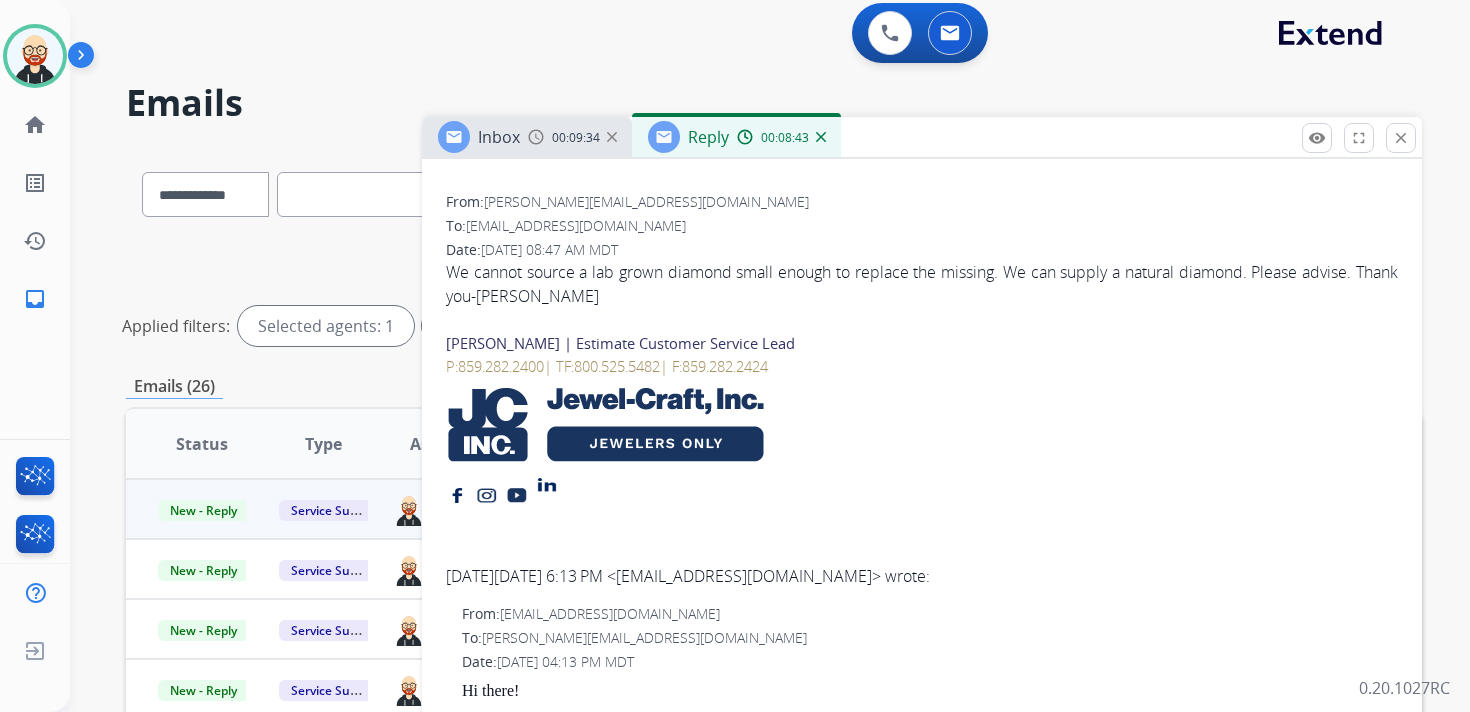scroll, scrollTop: 0, scrollLeft: 0, axis: both 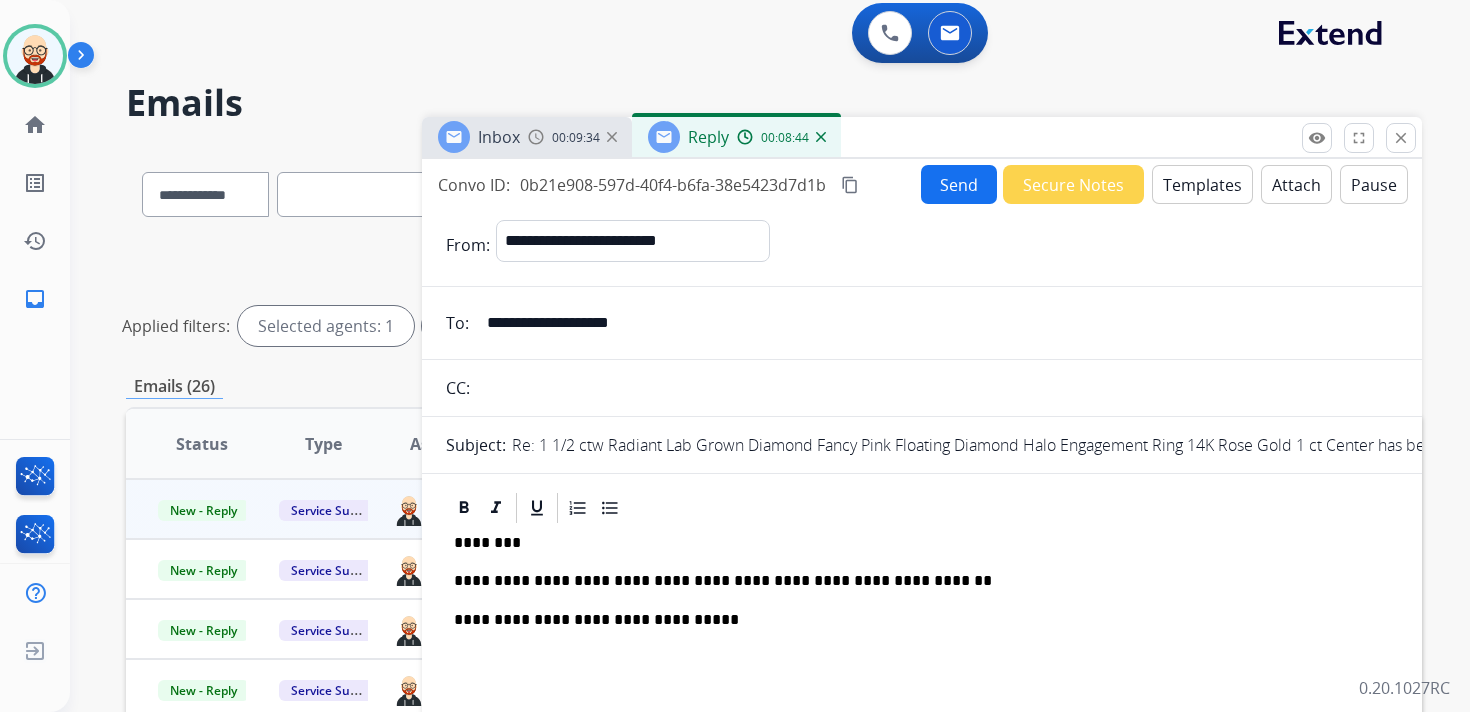 click on "Send" at bounding box center [959, 184] 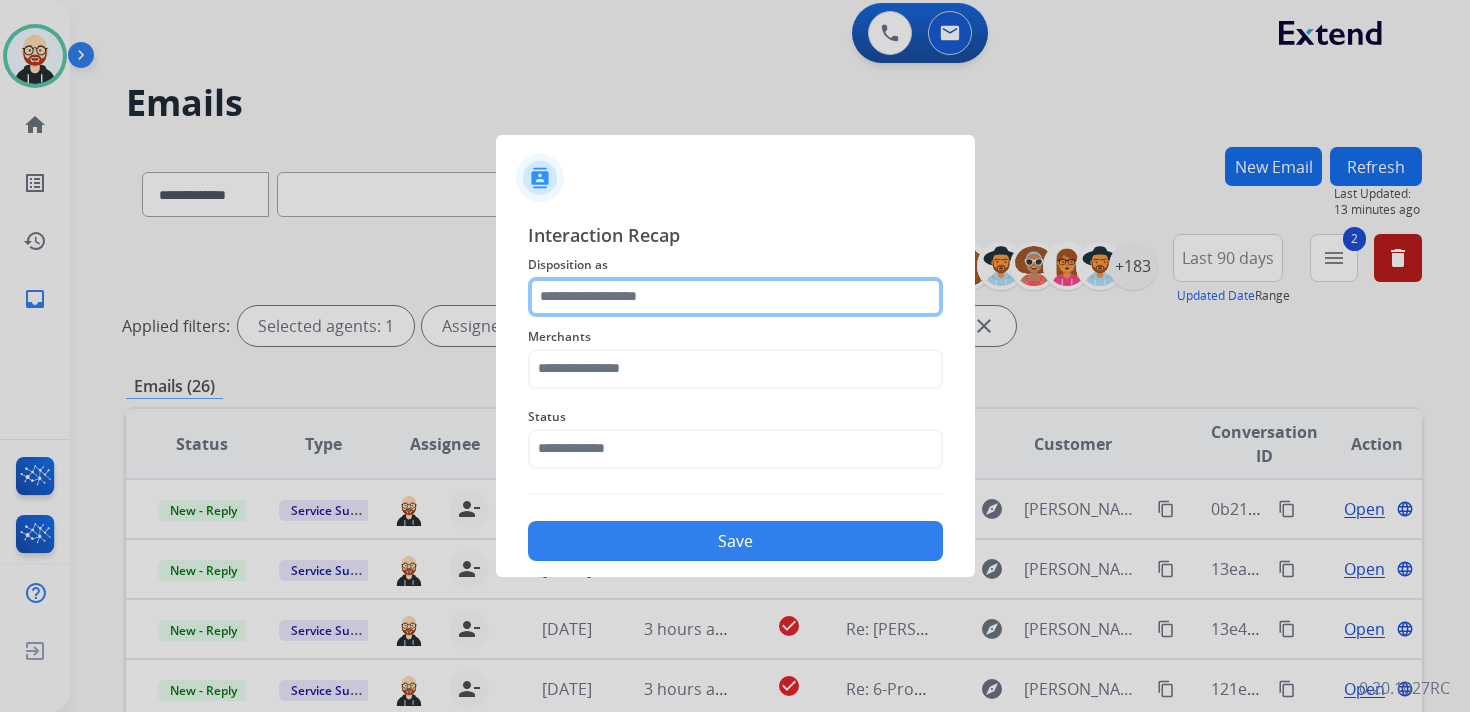 click 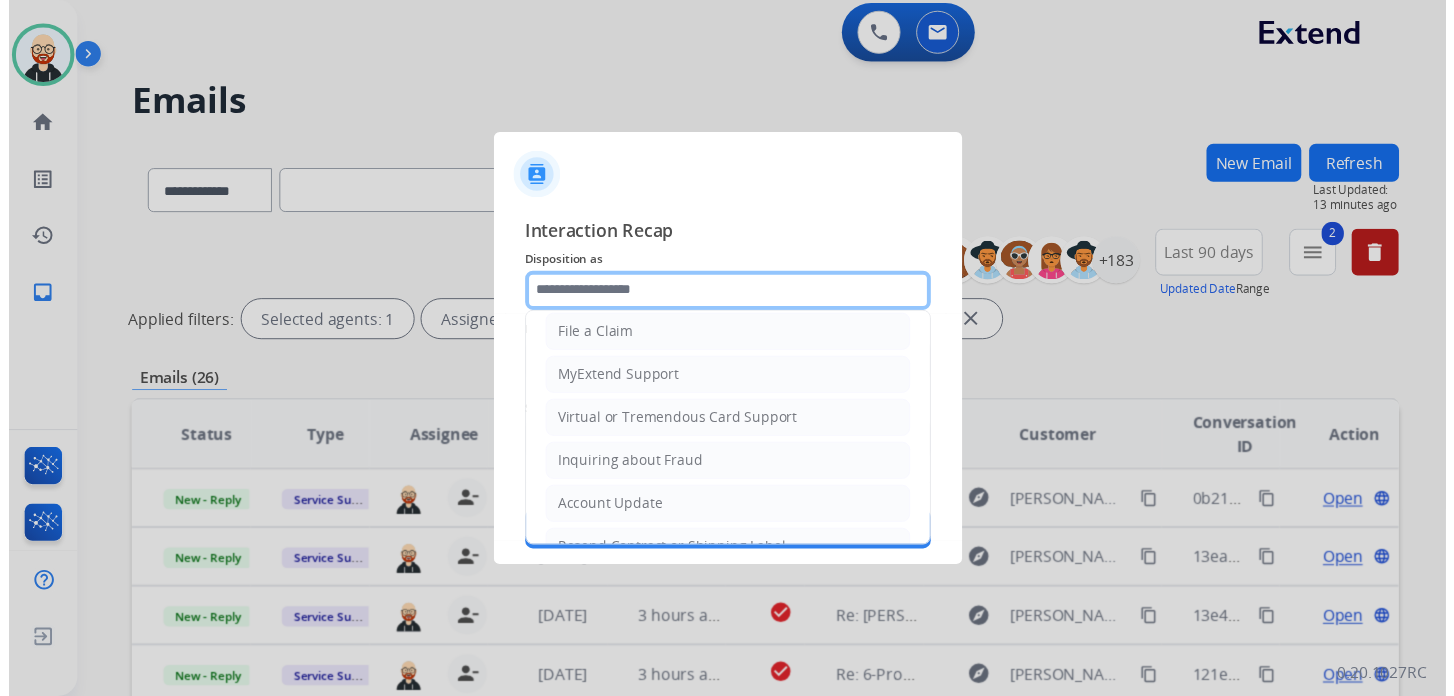 scroll, scrollTop: 300, scrollLeft: 0, axis: vertical 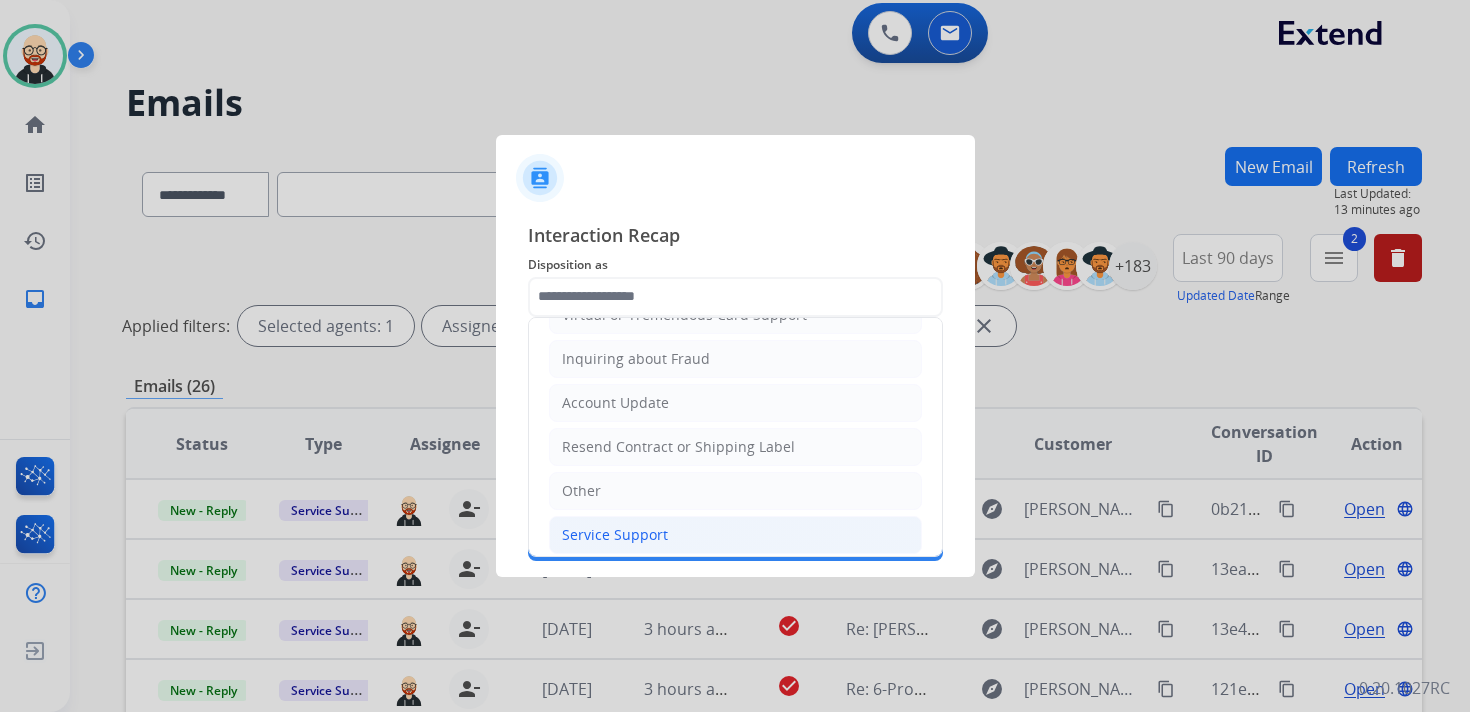 click on "Service Support" 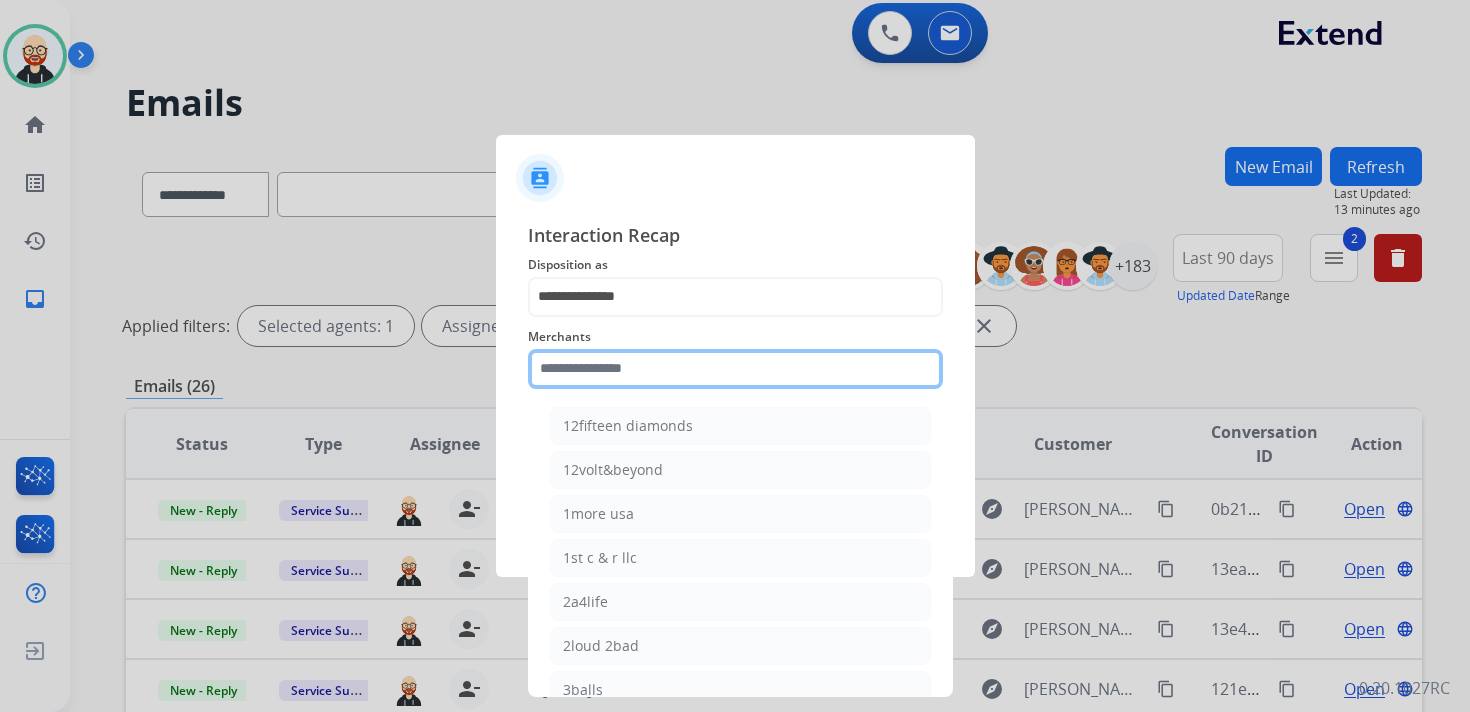click 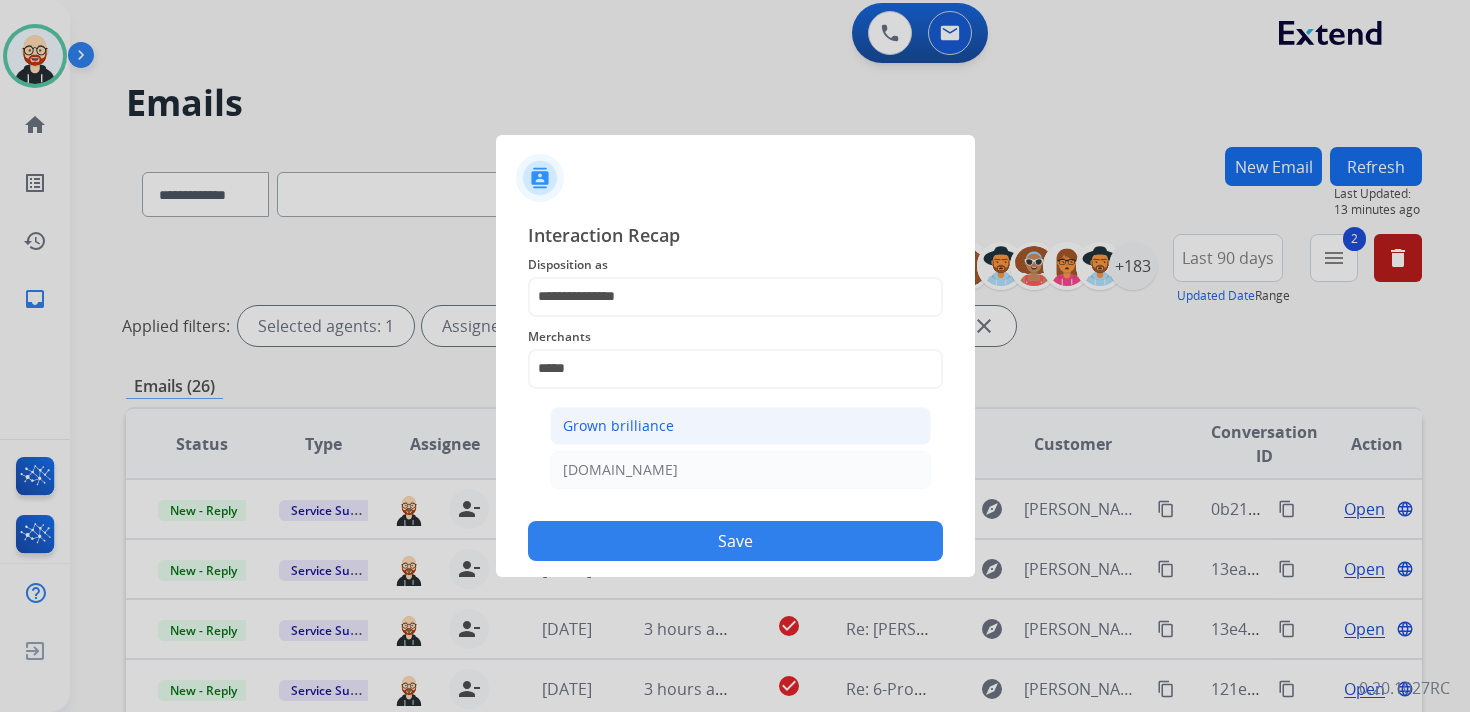 click on "Grown brilliance" 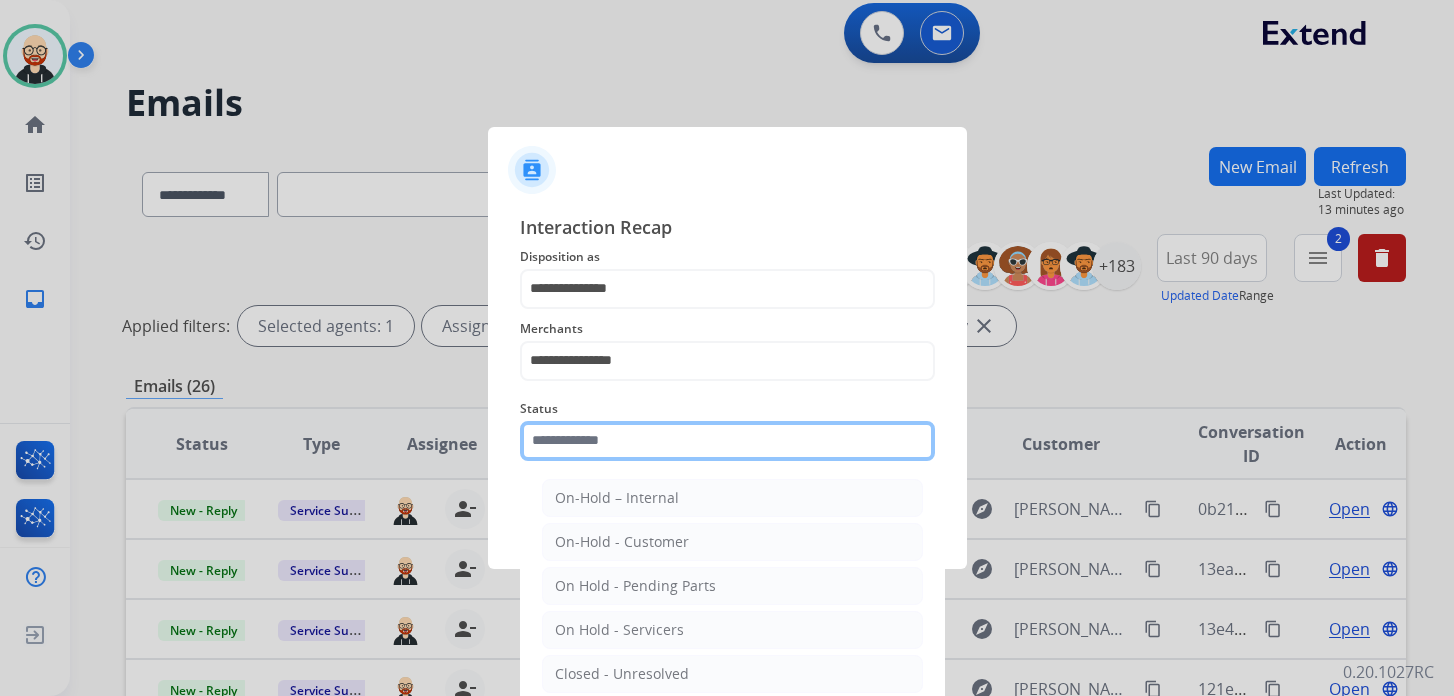 click 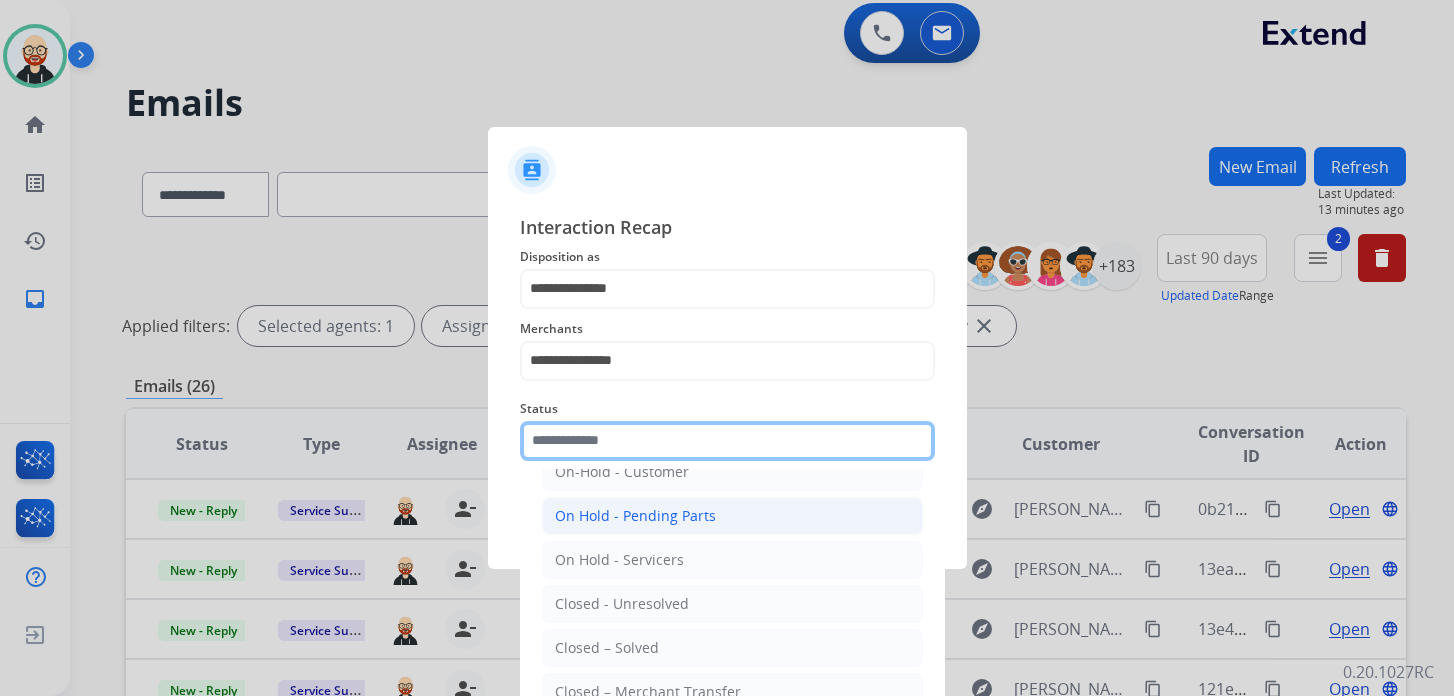 scroll, scrollTop: 111, scrollLeft: 0, axis: vertical 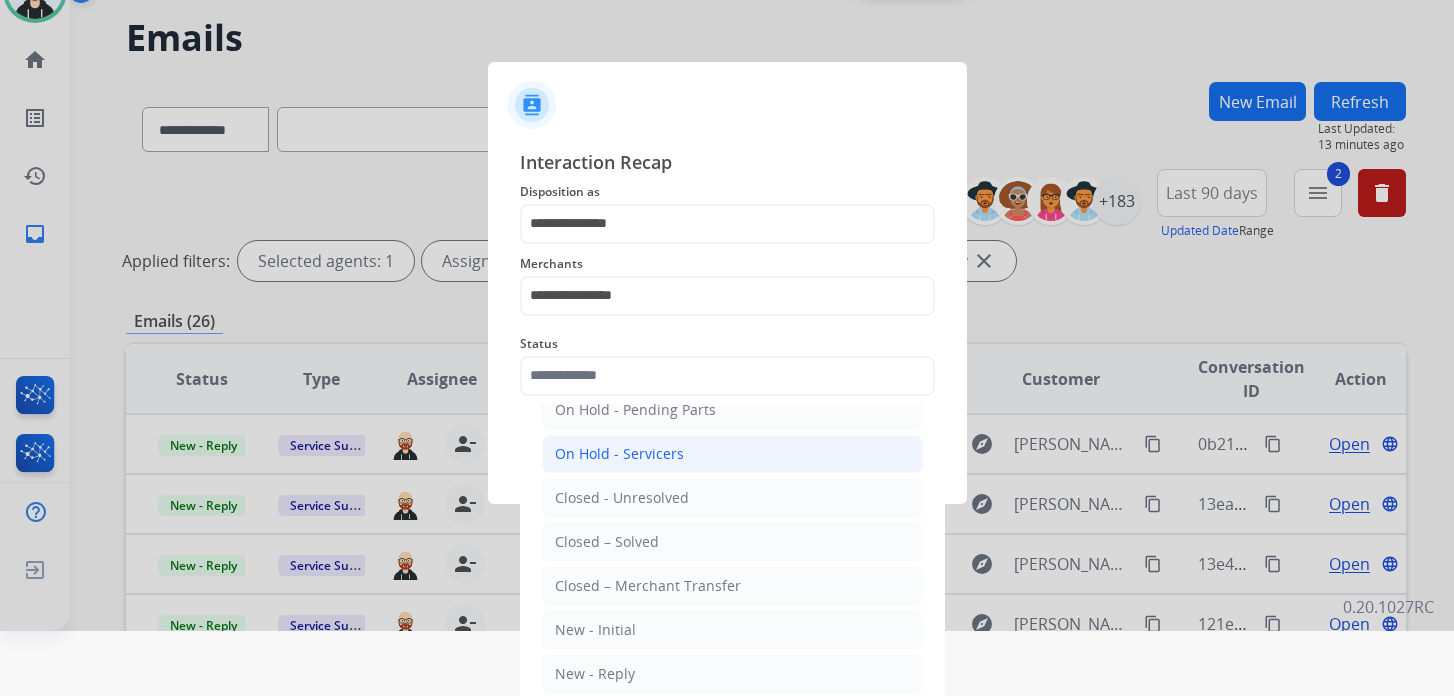 click on "On Hold - Servicers" 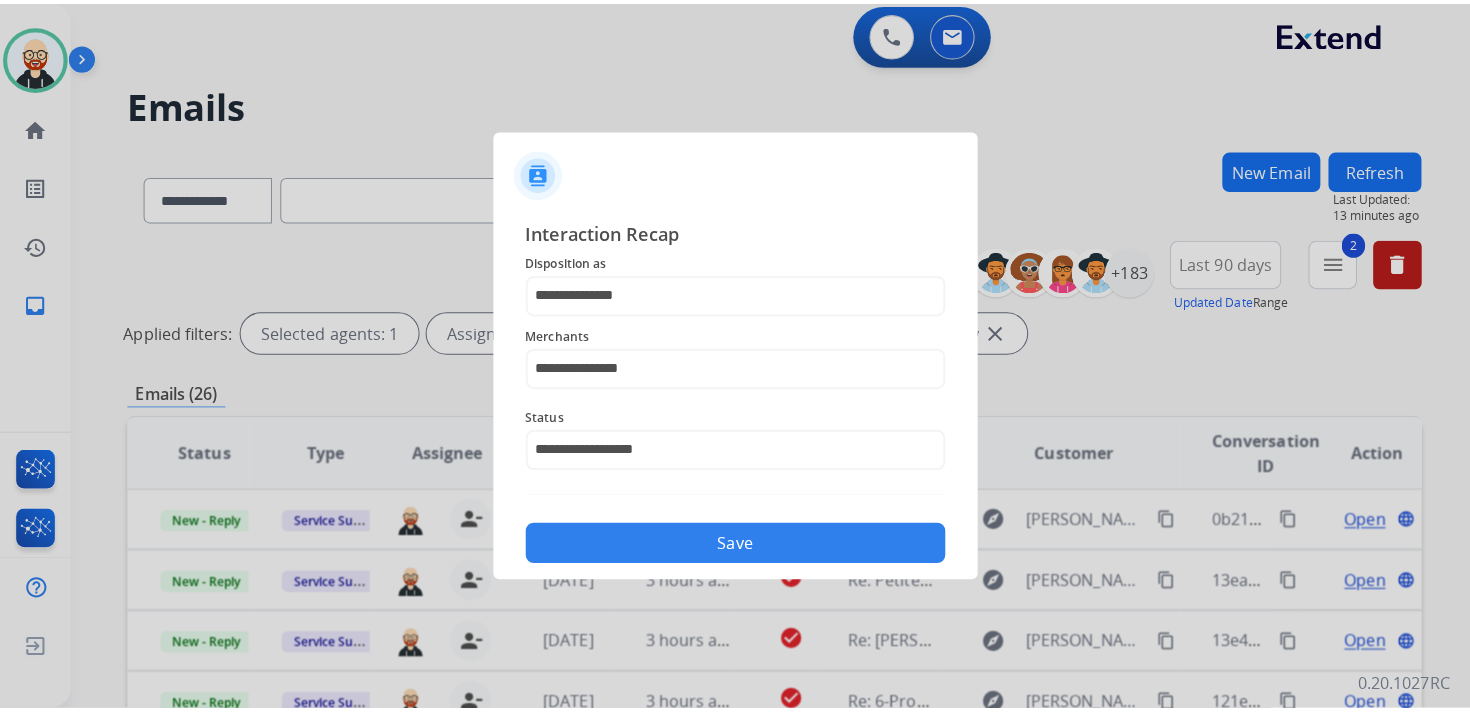 scroll, scrollTop: 0, scrollLeft: 0, axis: both 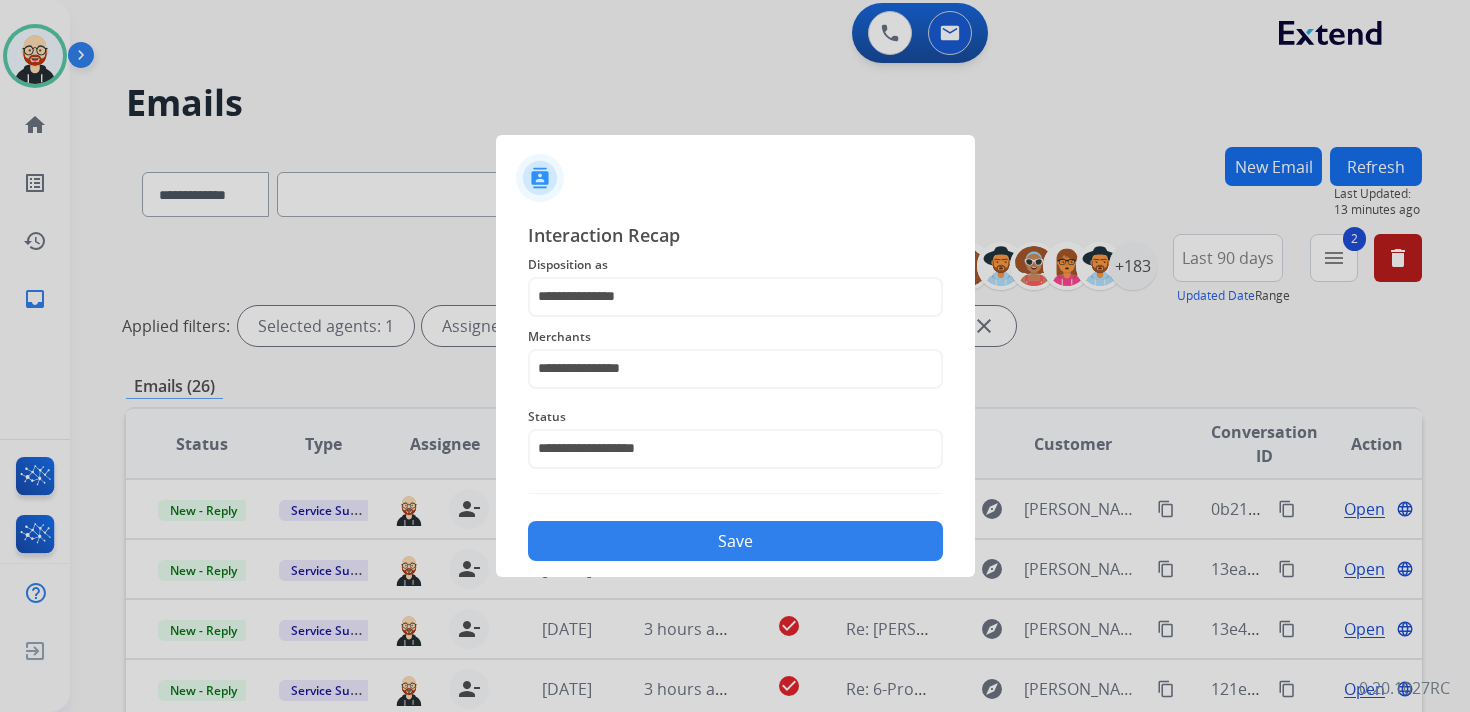 click on "Save" 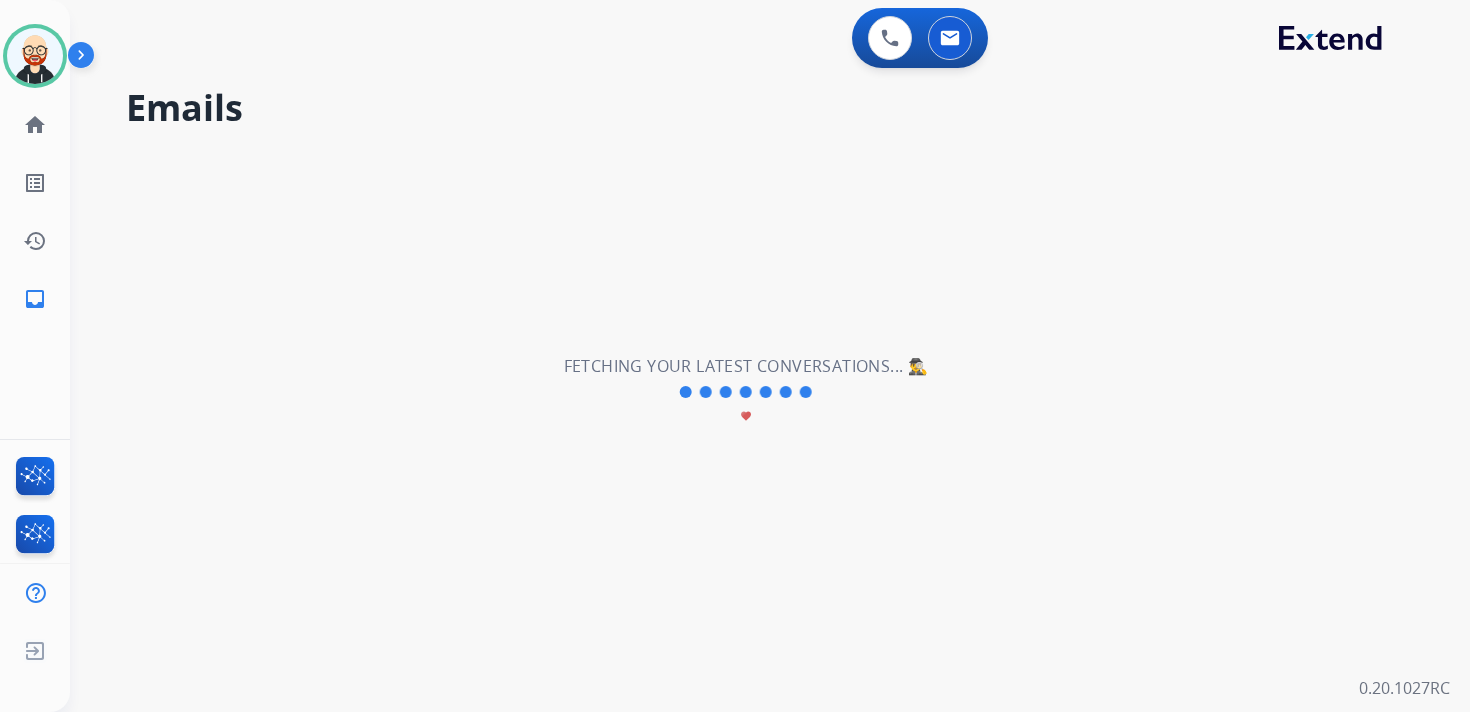 scroll, scrollTop: 0, scrollLeft: 0, axis: both 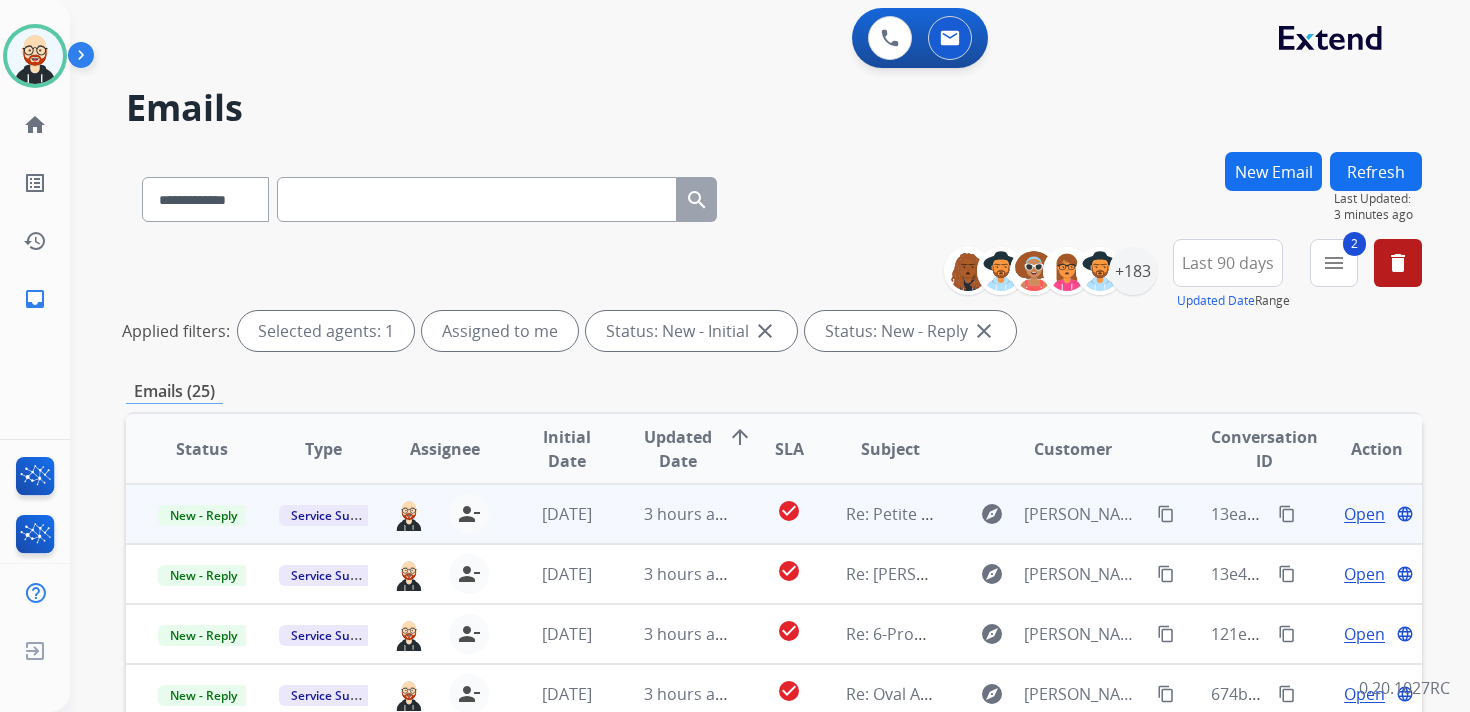 click on "Open" at bounding box center (1364, 514) 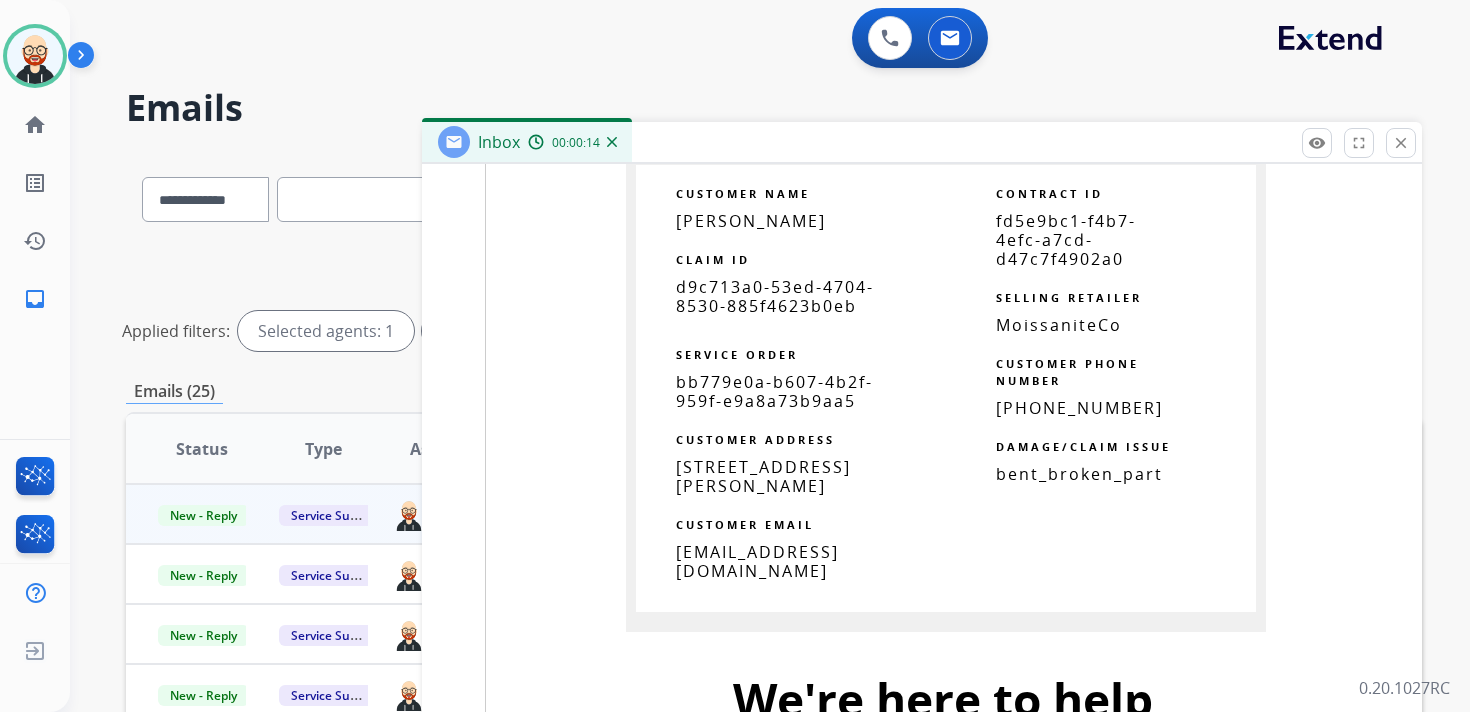 scroll, scrollTop: 2164, scrollLeft: 0, axis: vertical 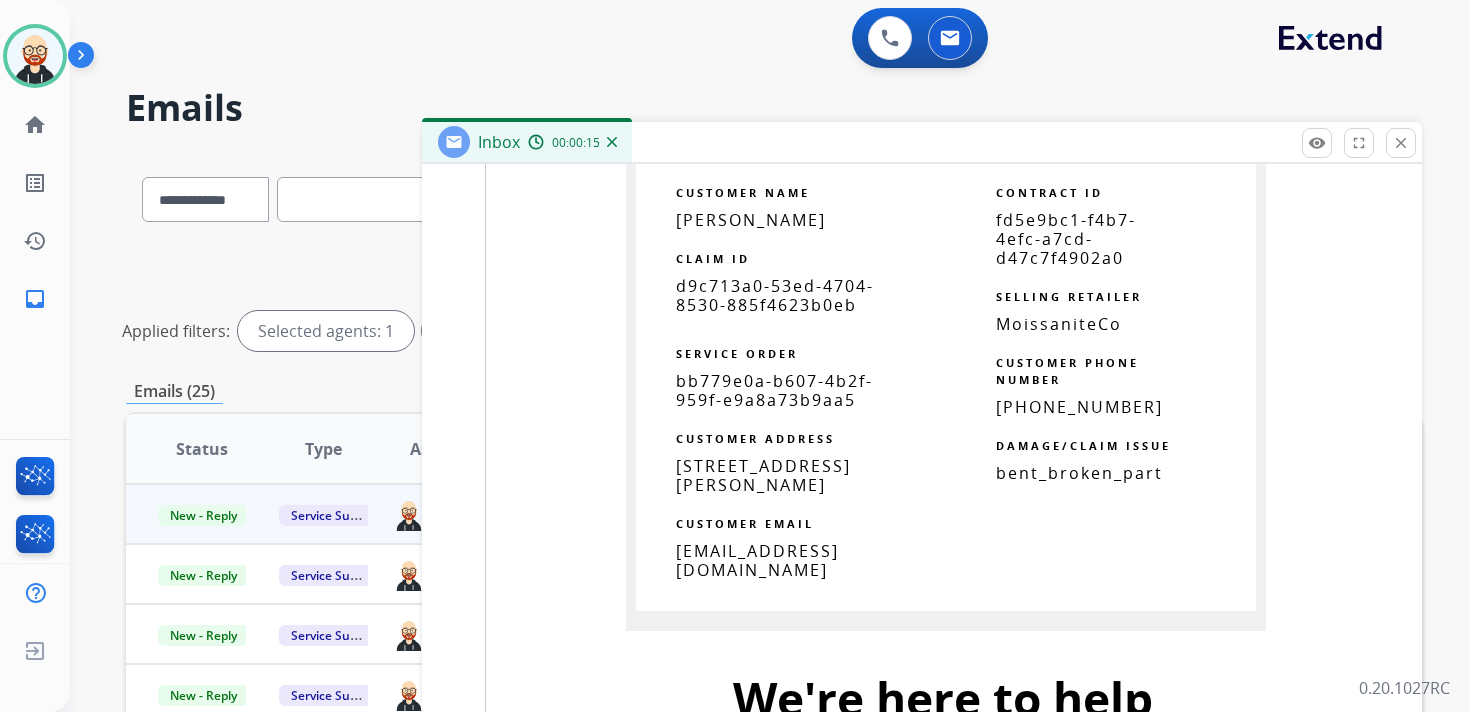 click on "d9c713a0-53ed-4704-8530-885f4623b0eb" at bounding box center [775, 295] 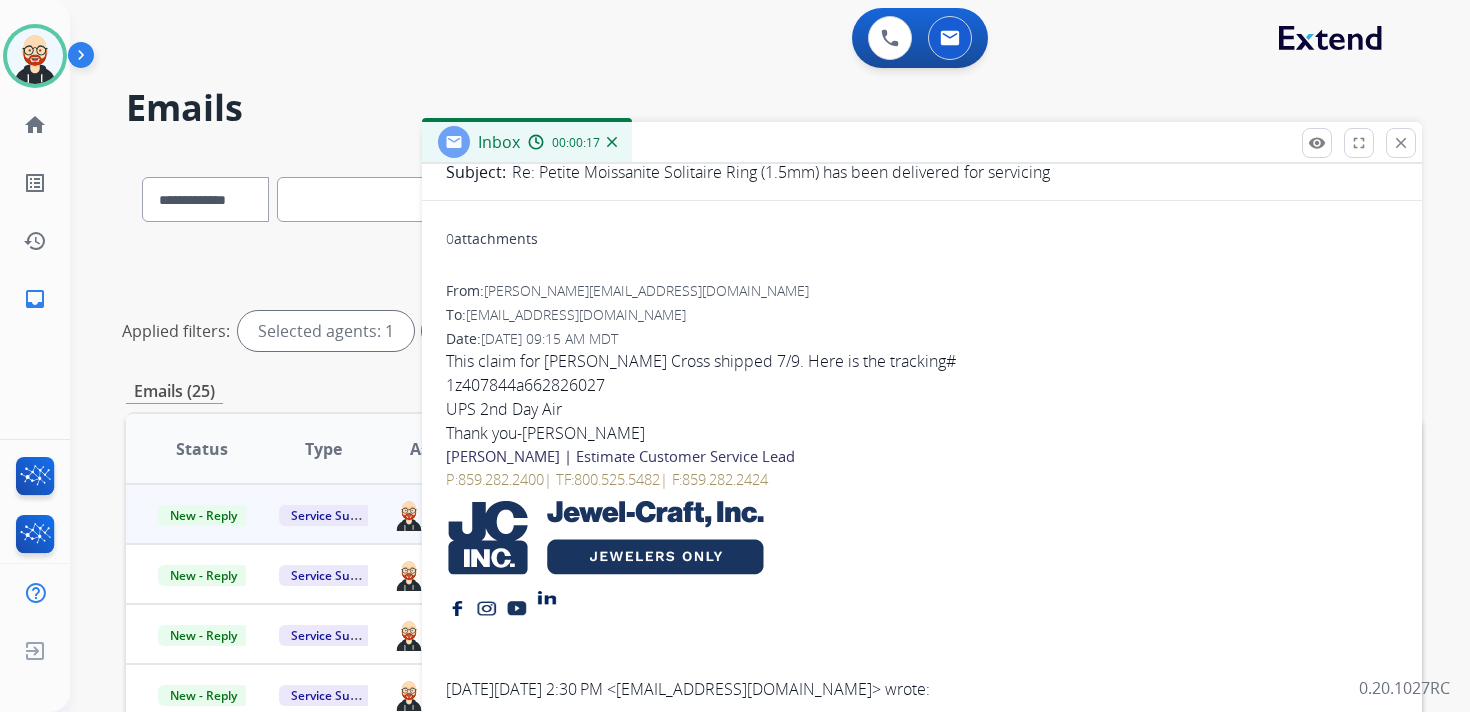 scroll, scrollTop: 0, scrollLeft: 0, axis: both 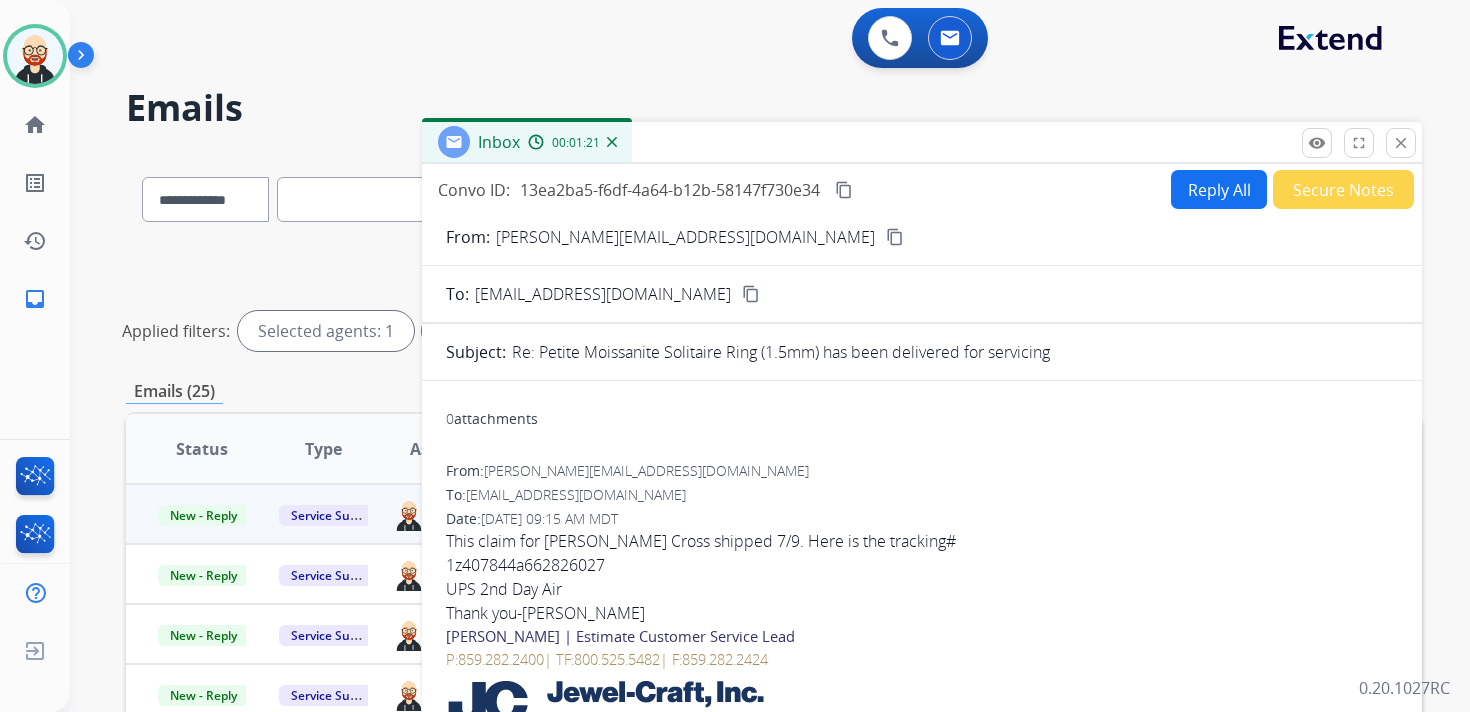 click on "content_copy" at bounding box center [844, 190] 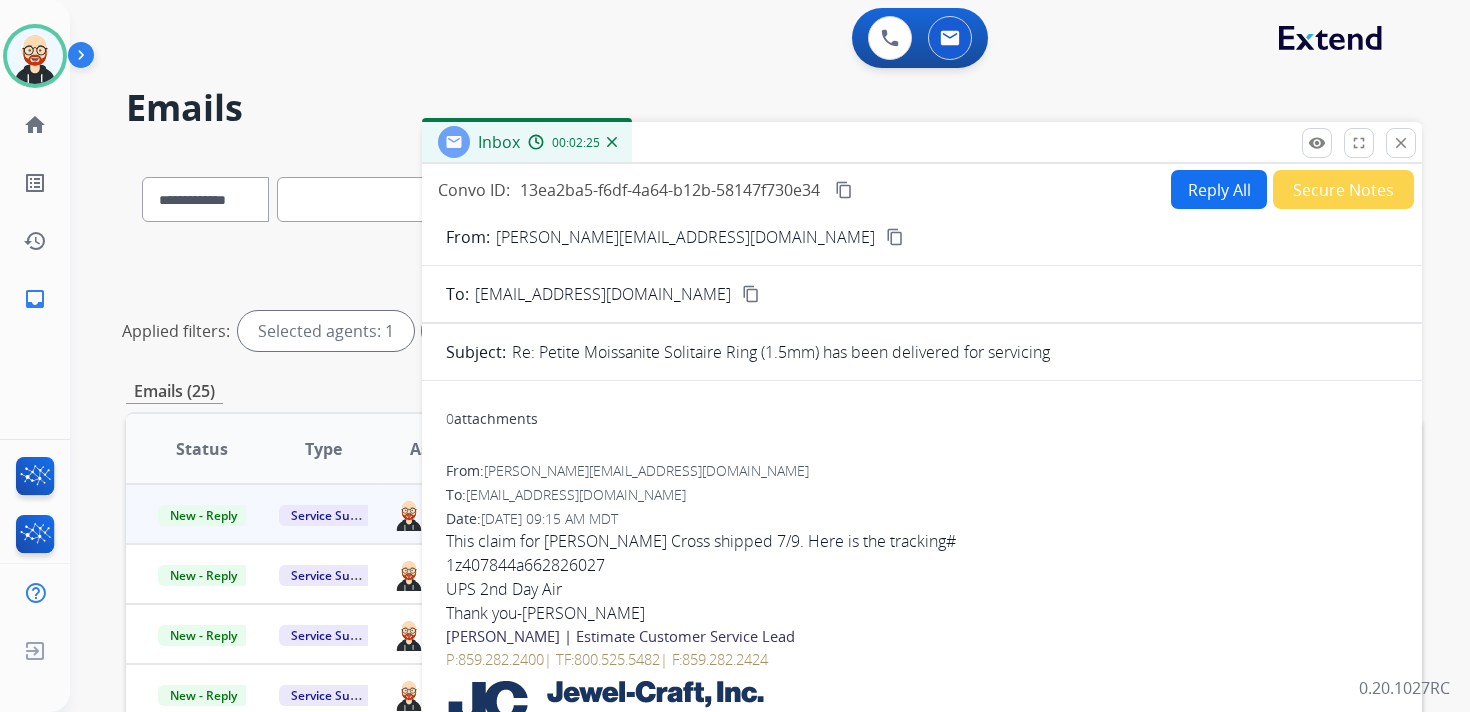 click on "1z407844a662826027" at bounding box center [922, 565] 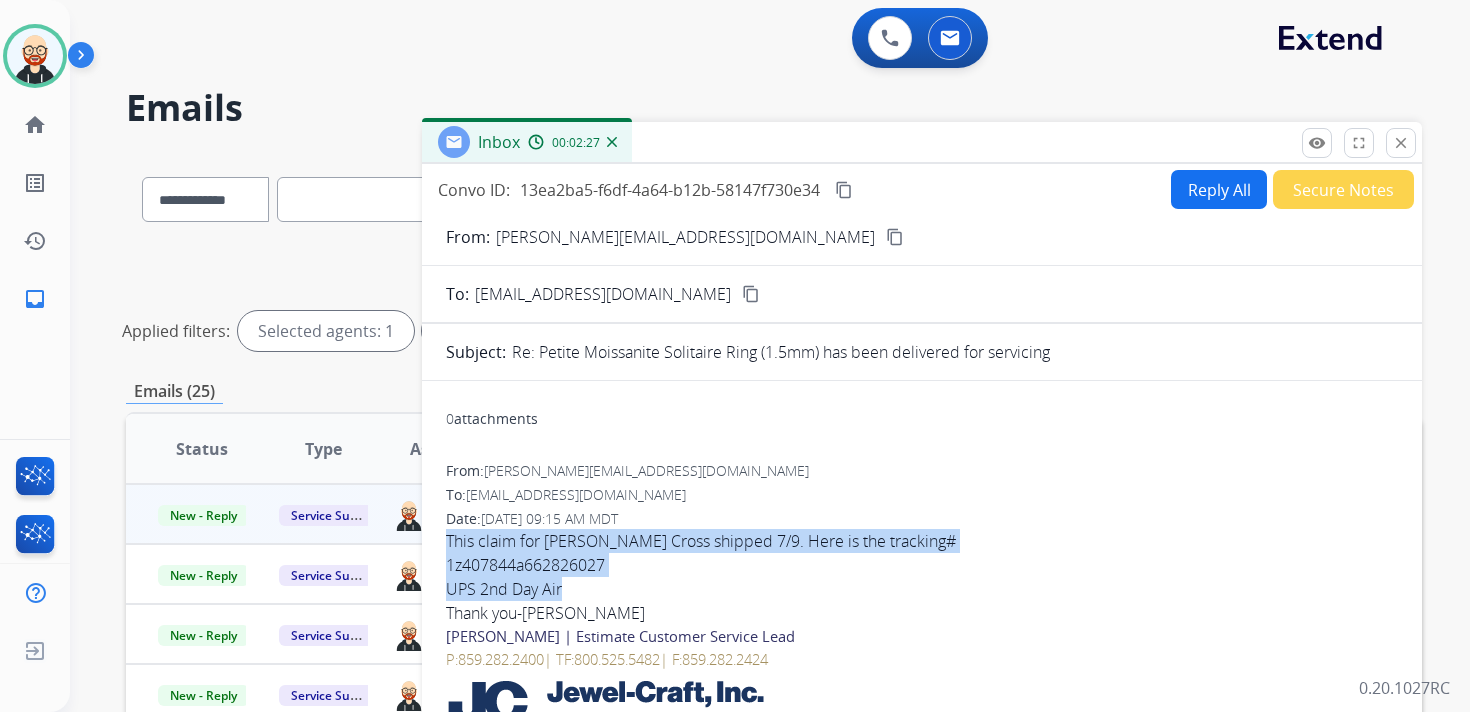 drag, startPoint x: 579, startPoint y: 590, endPoint x: 449, endPoint y: 534, distance: 141.54858 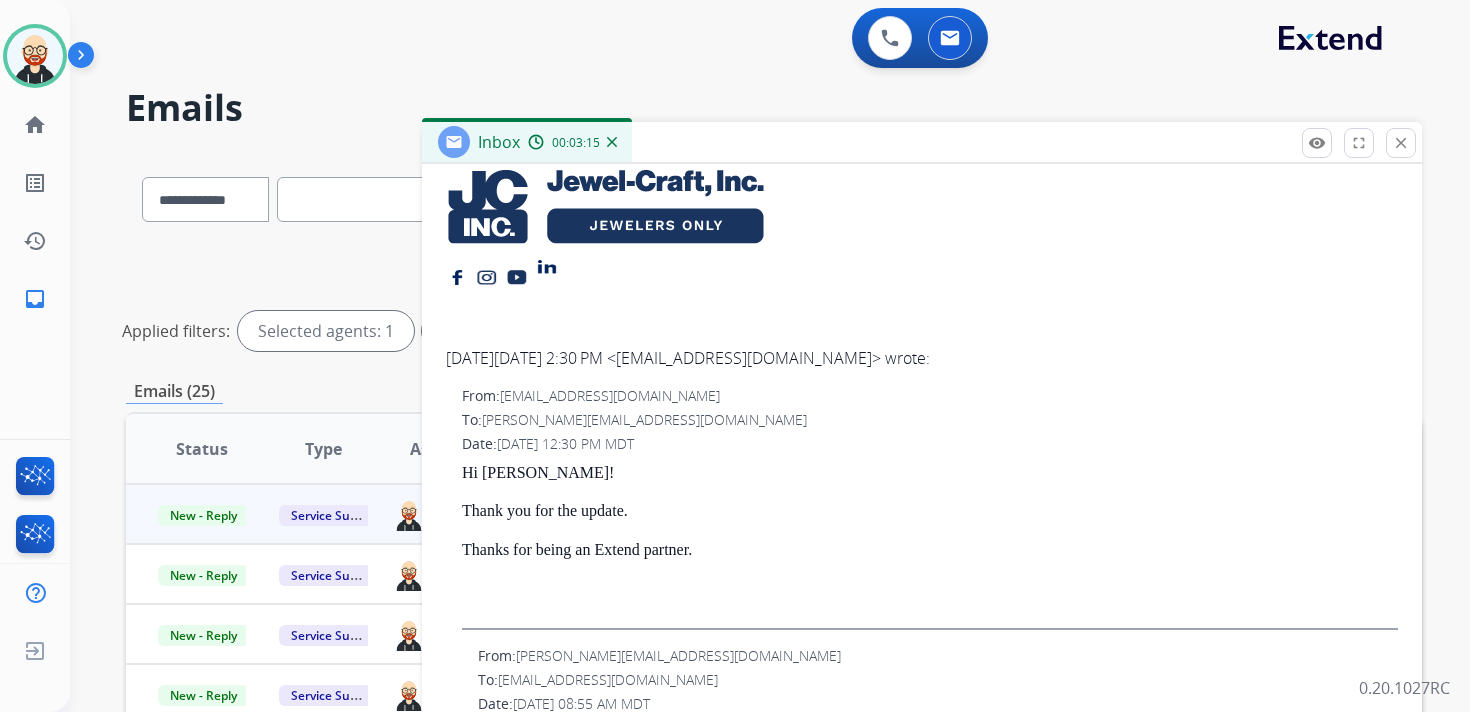 scroll, scrollTop: 4, scrollLeft: 0, axis: vertical 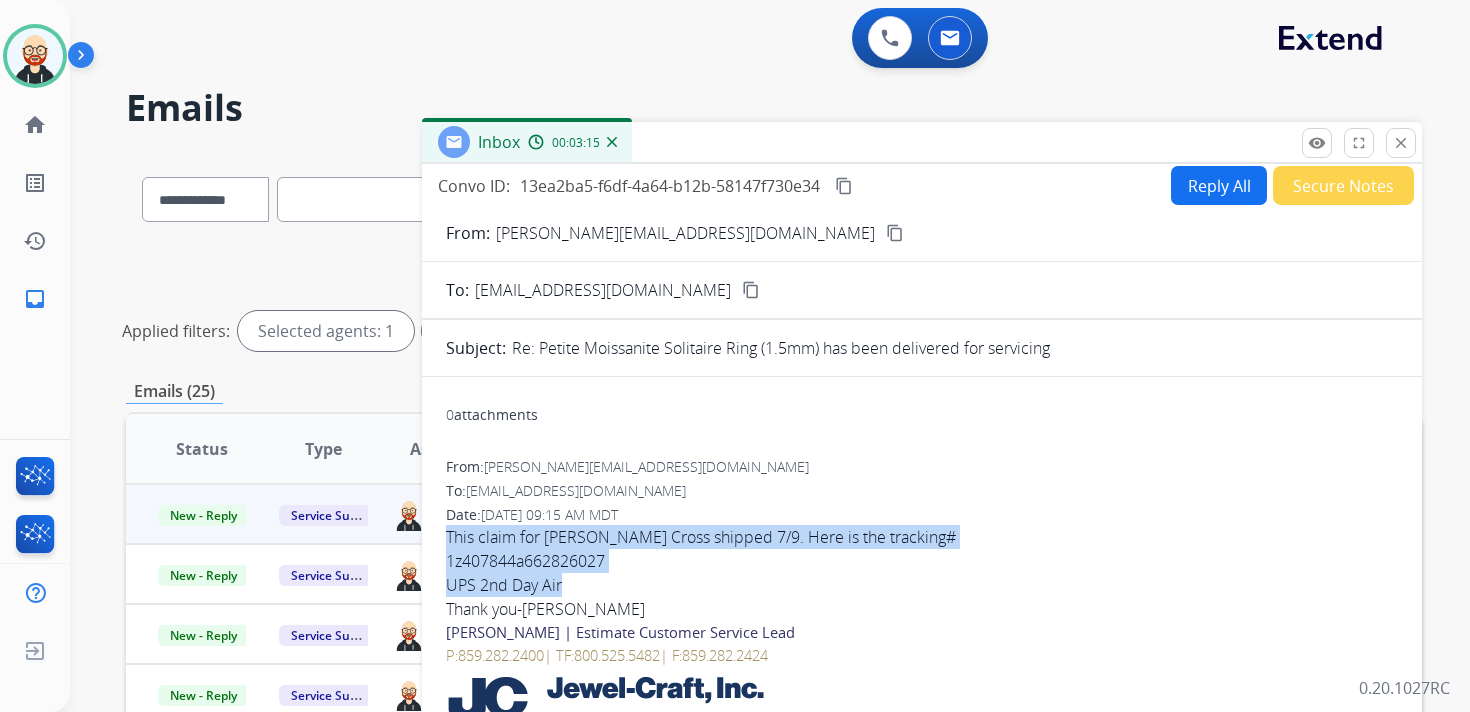 click on "Reply All" at bounding box center [1219, 185] 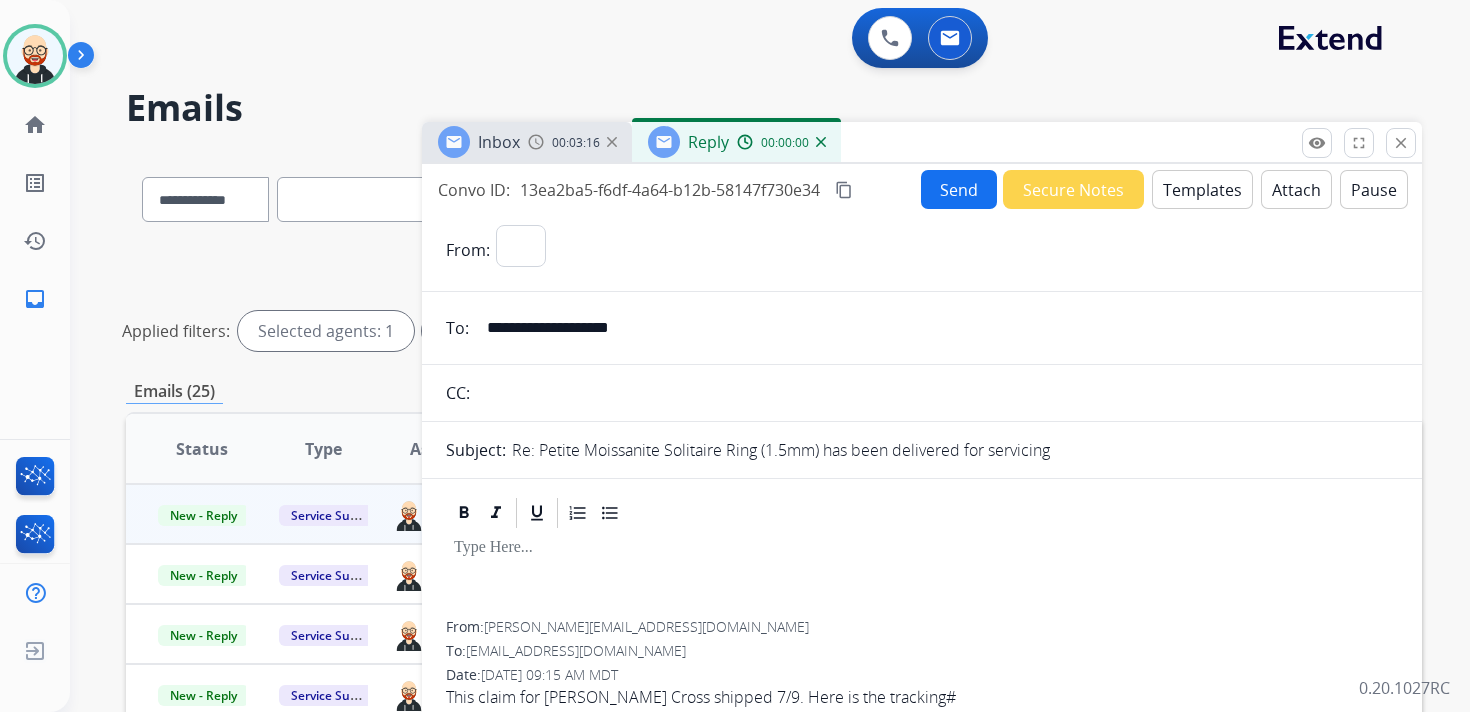 select on "**********" 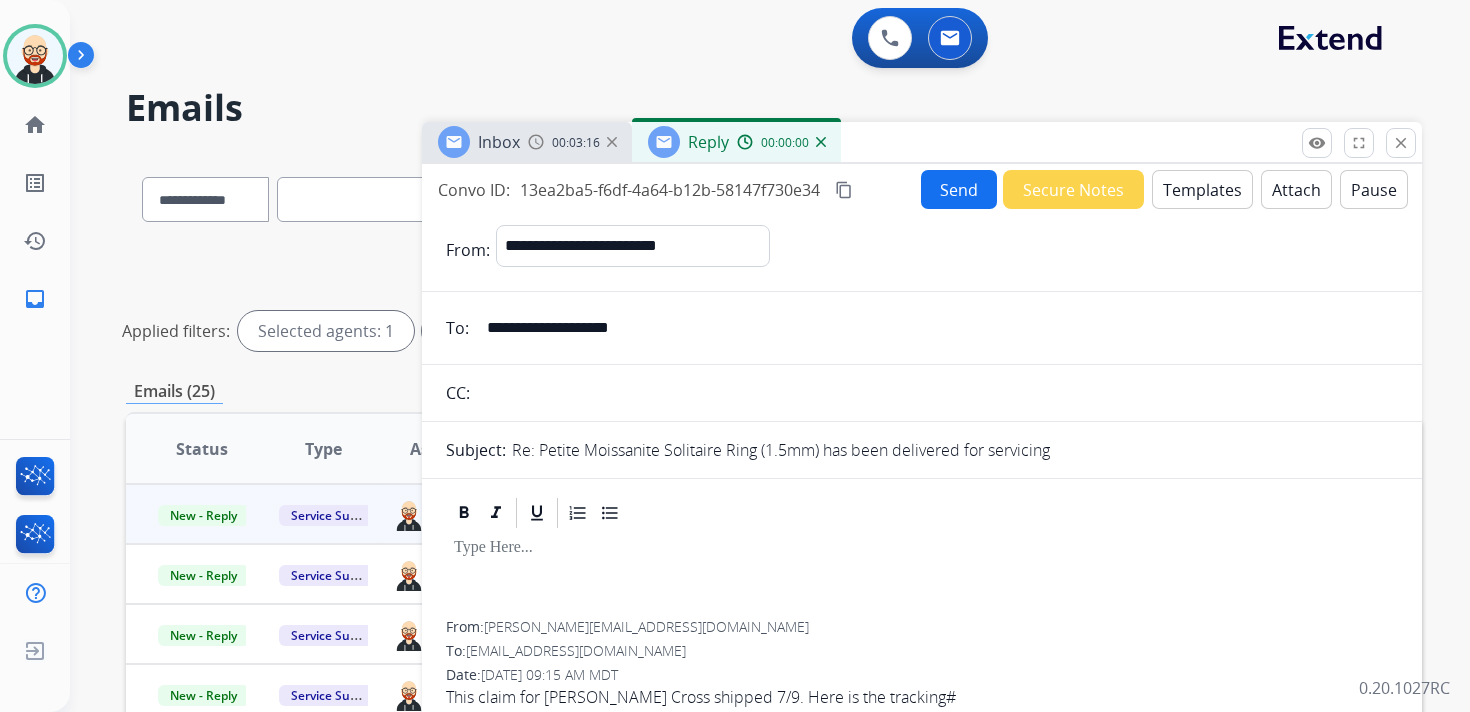 click at bounding box center [922, 576] 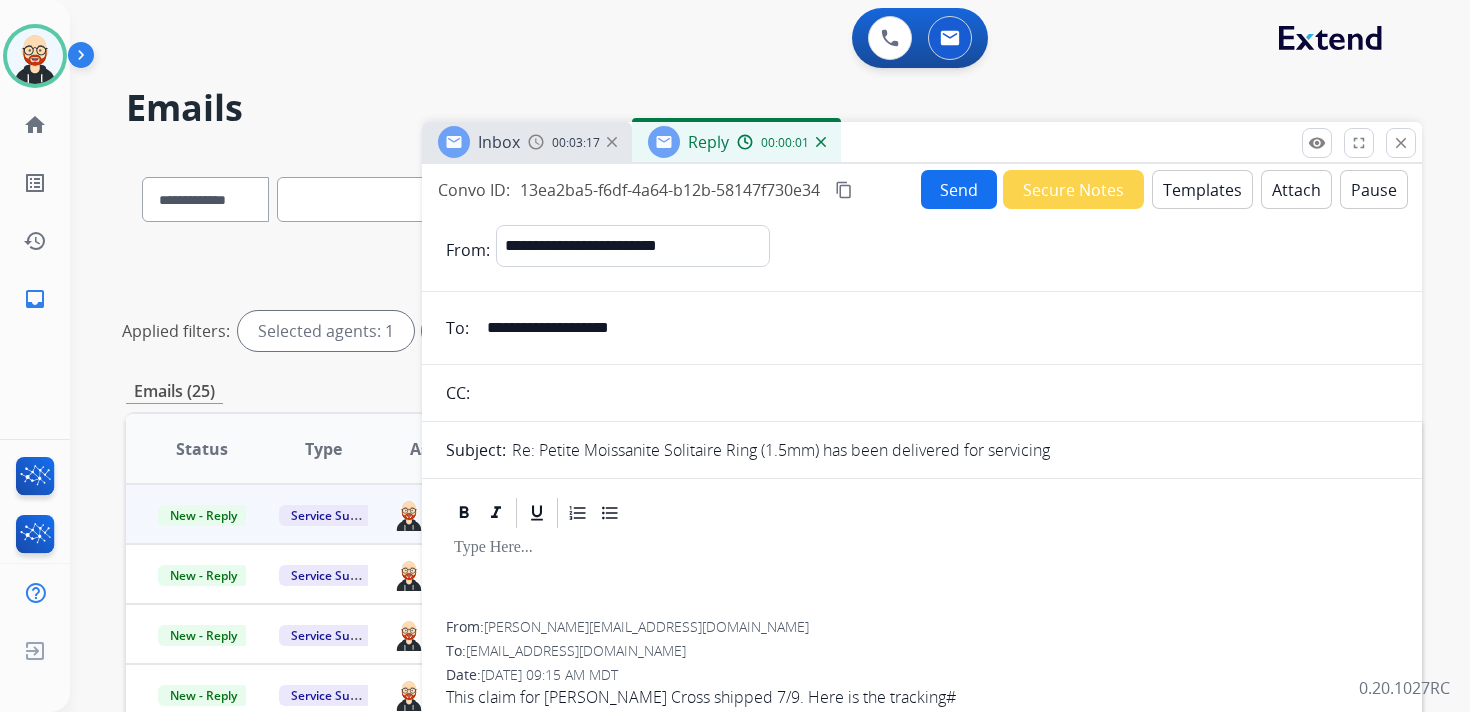 type 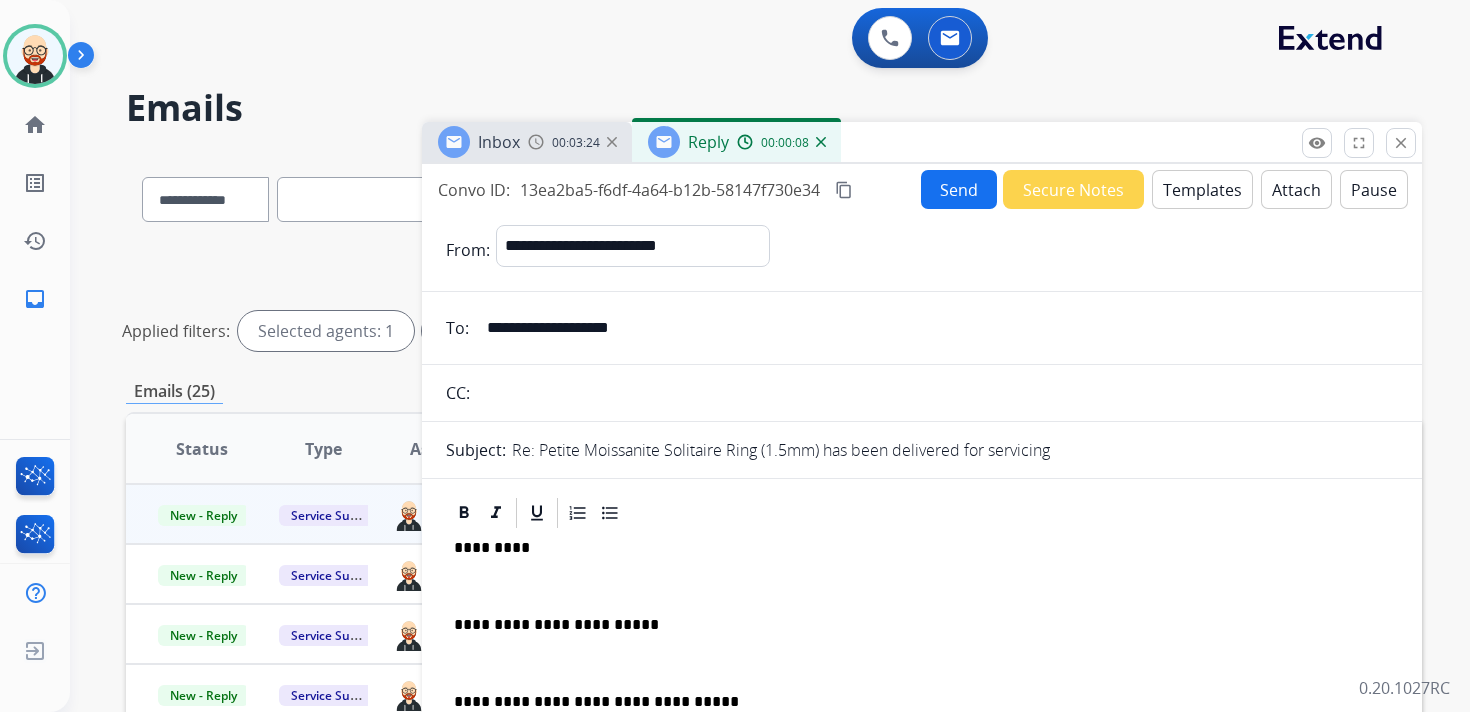 scroll, scrollTop: 5, scrollLeft: 0, axis: vertical 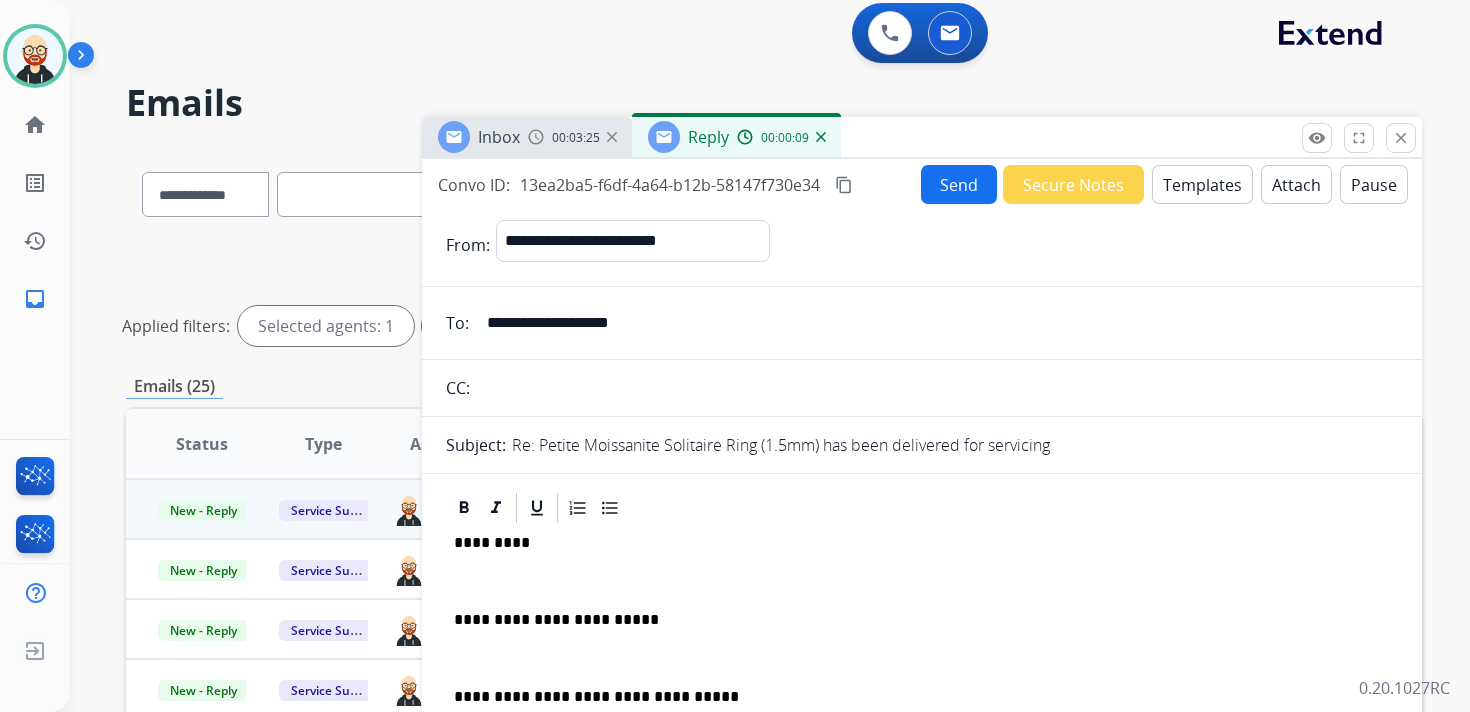 click on "*********" at bounding box center [914, 543] 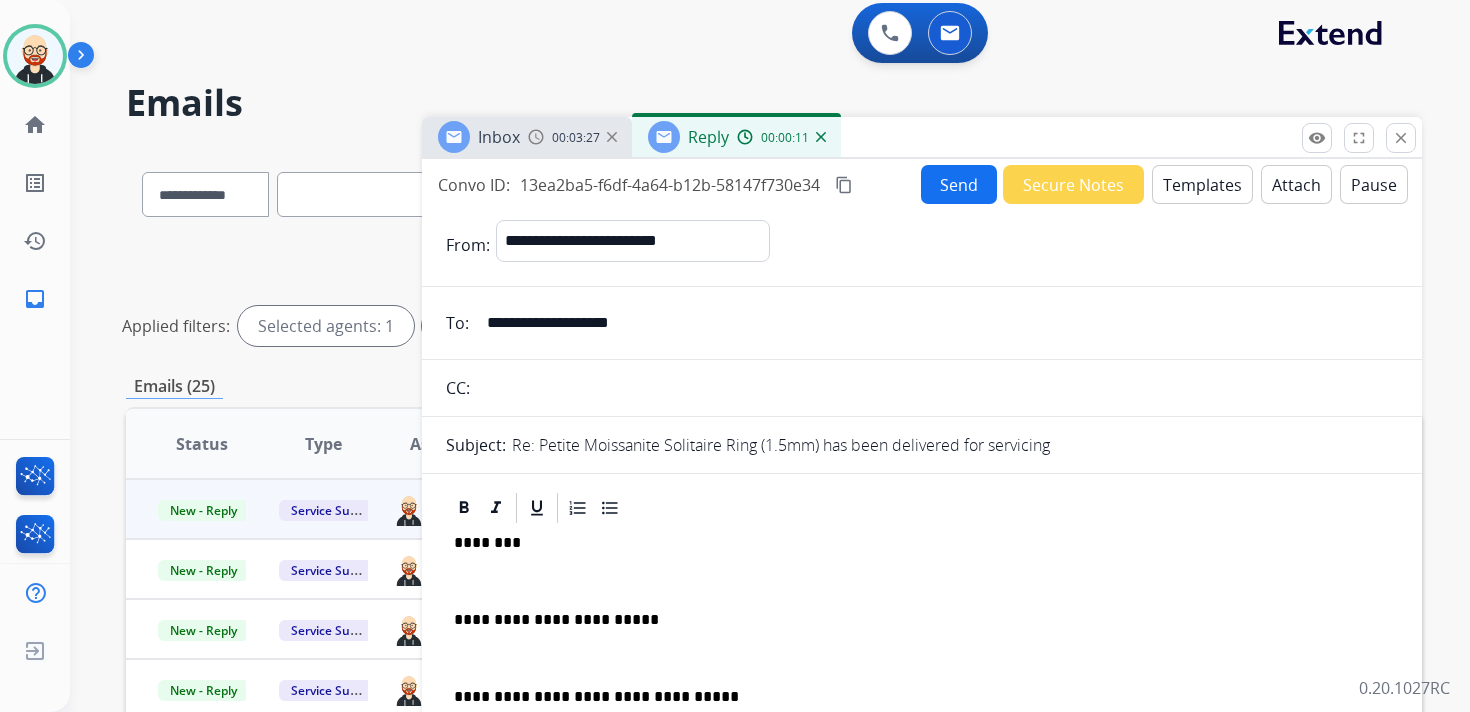 click on "**********" at bounding box center [922, 667] 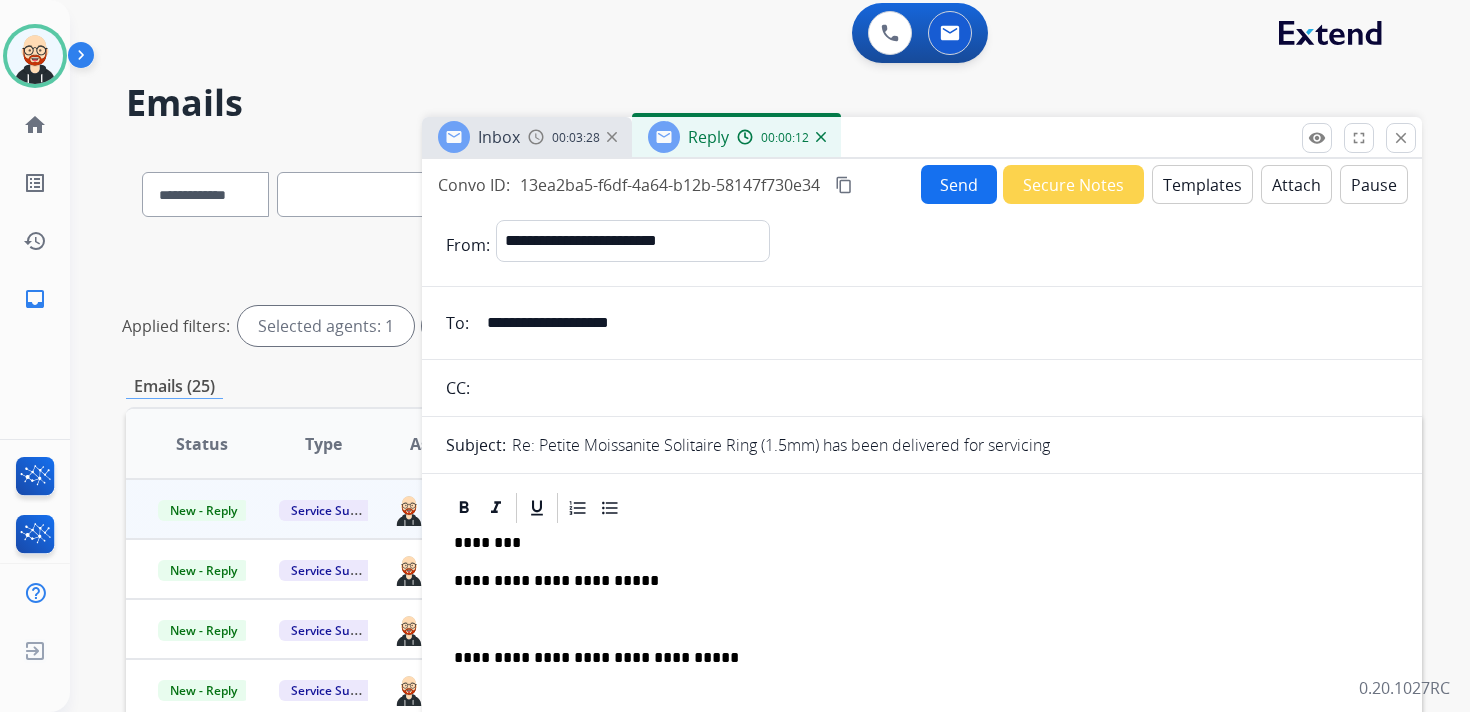 click on "**********" at bounding box center [922, 648] 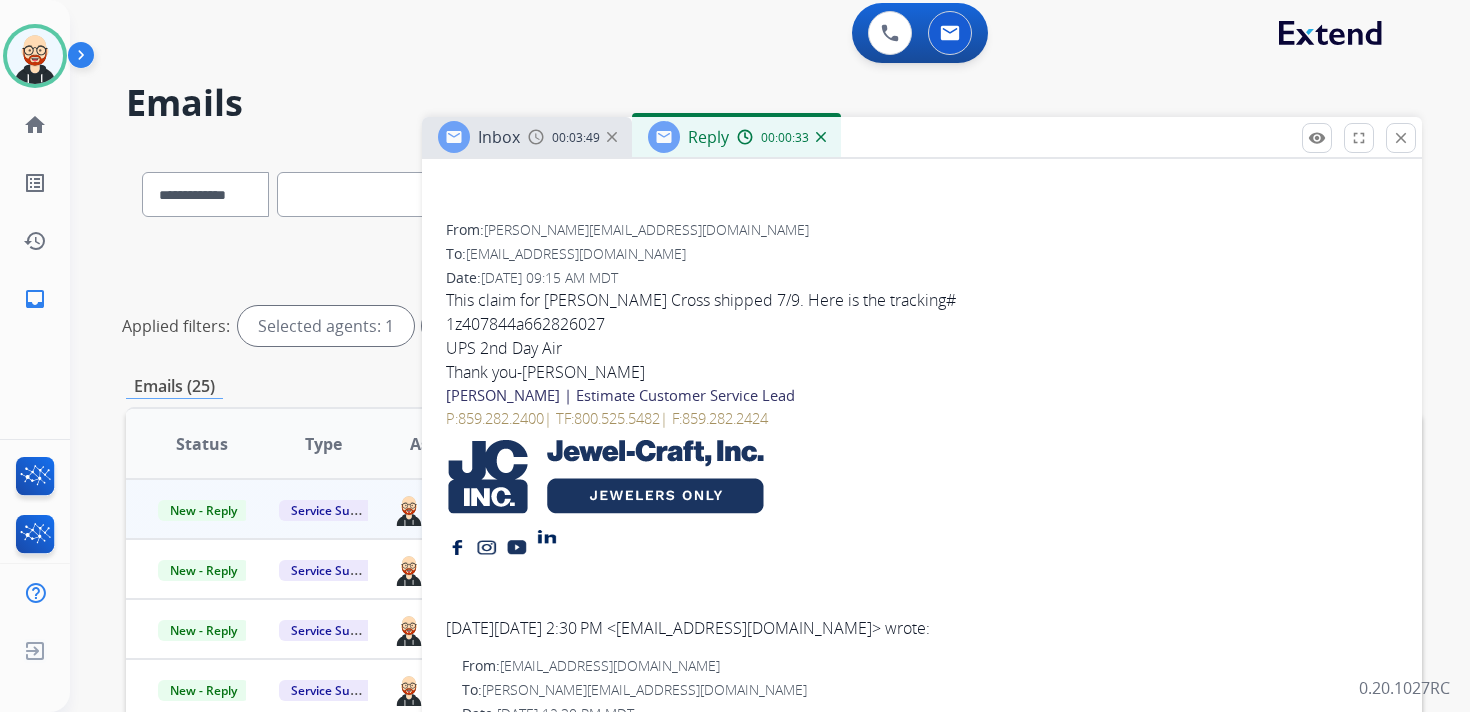 scroll, scrollTop: 0, scrollLeft: 0, axis: both 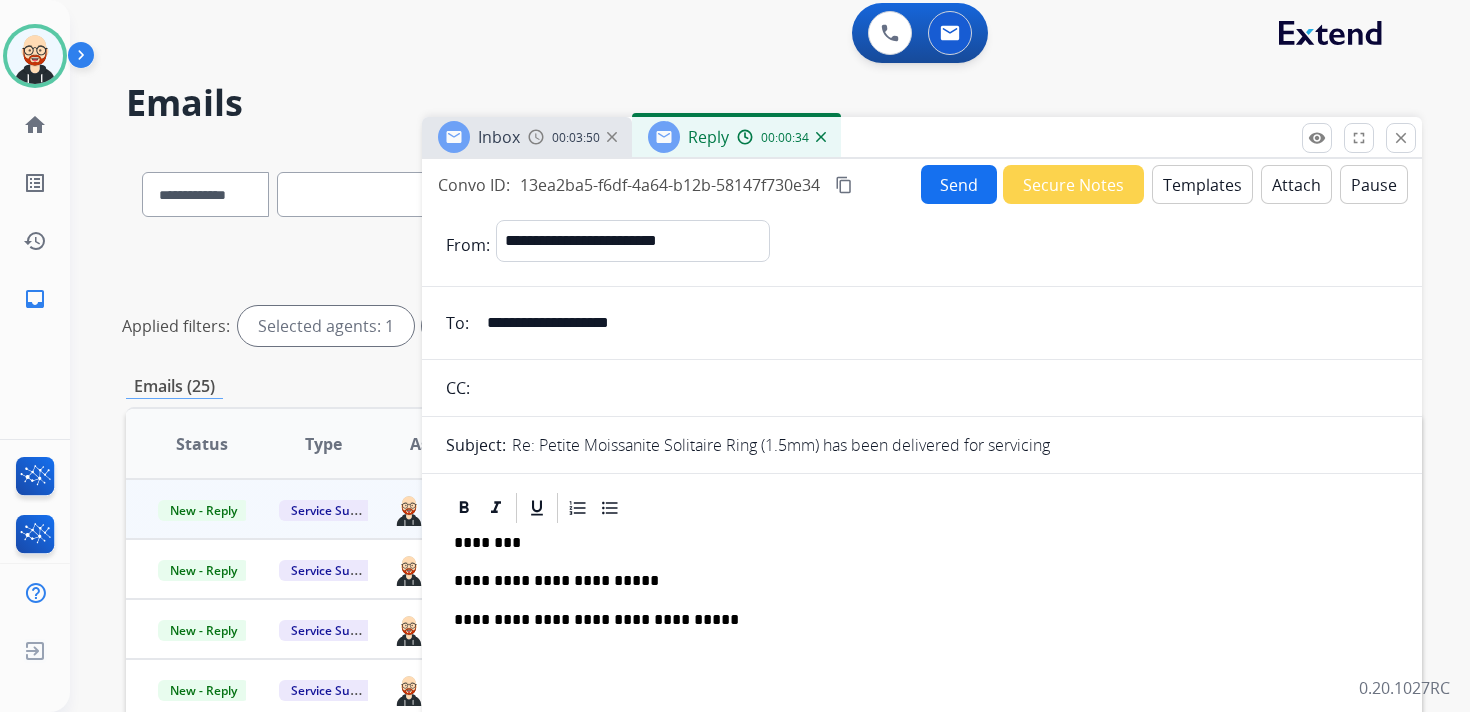 click on "Send" at bounding box center (959, 184) 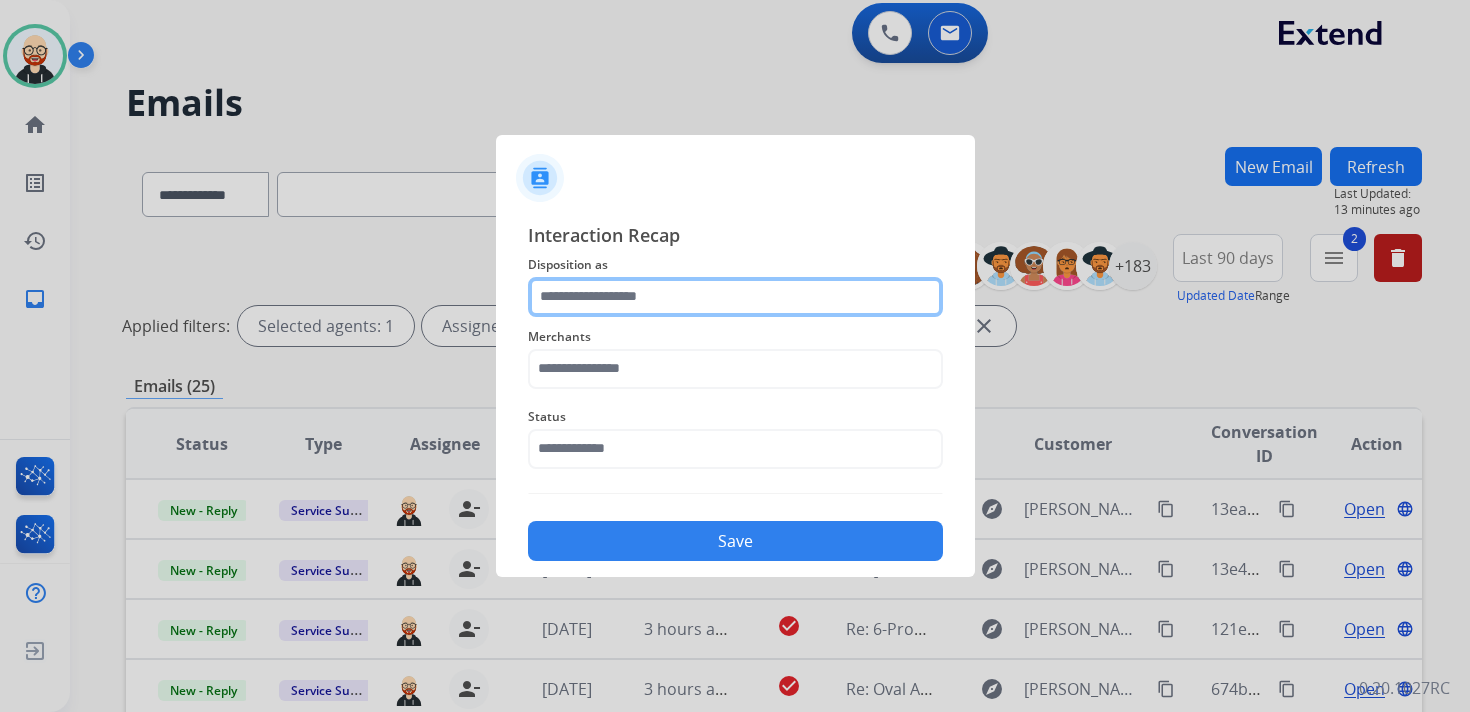 click 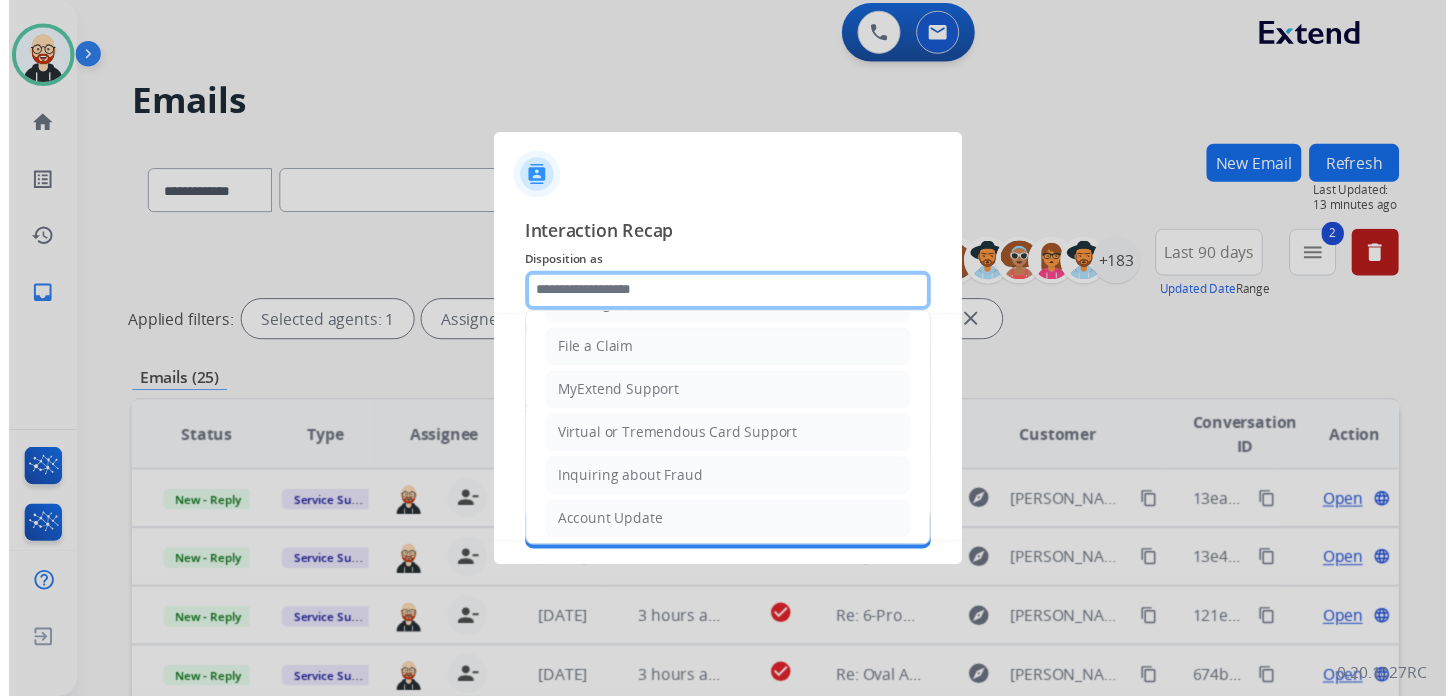 scroll, scrollTop: 300, scrollLeft: 0, axis: vertical 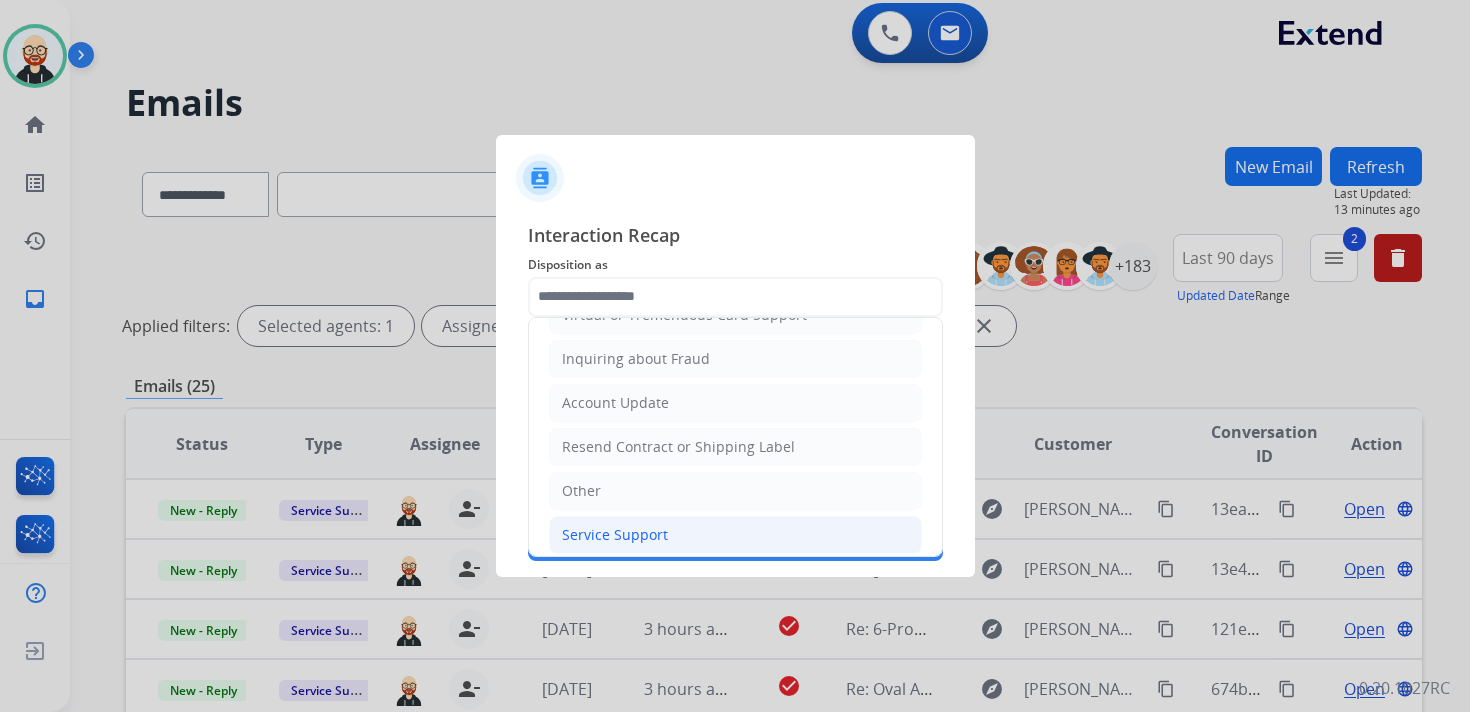 click on "Service Support" 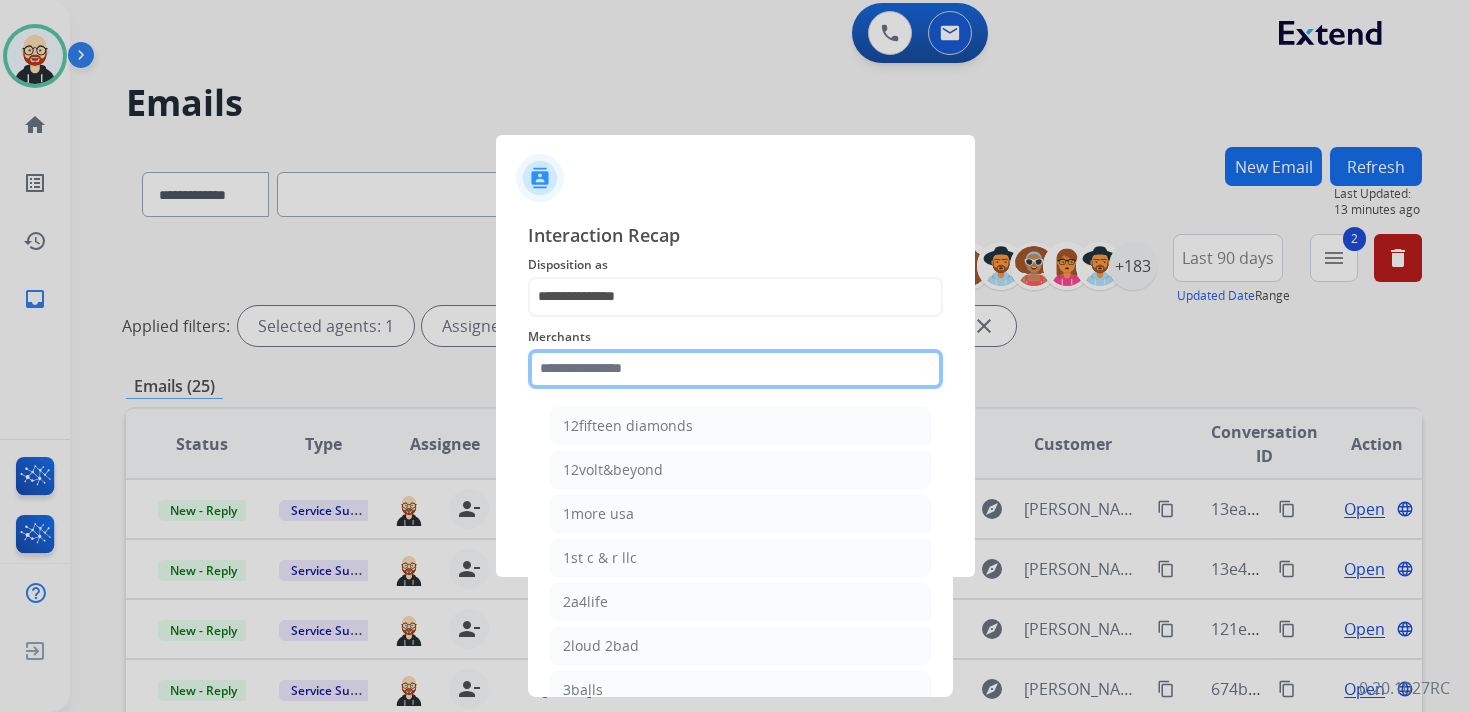click 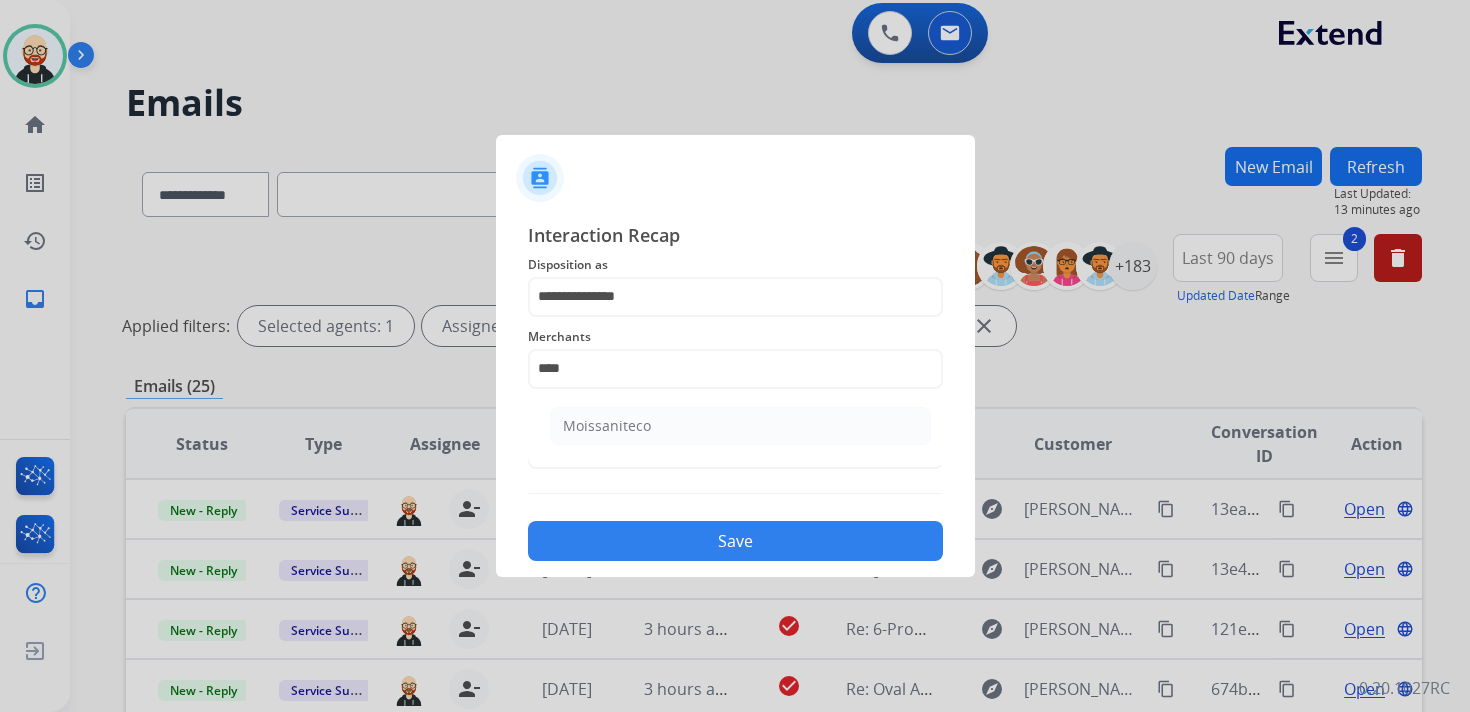 click on "Moissaniteco" 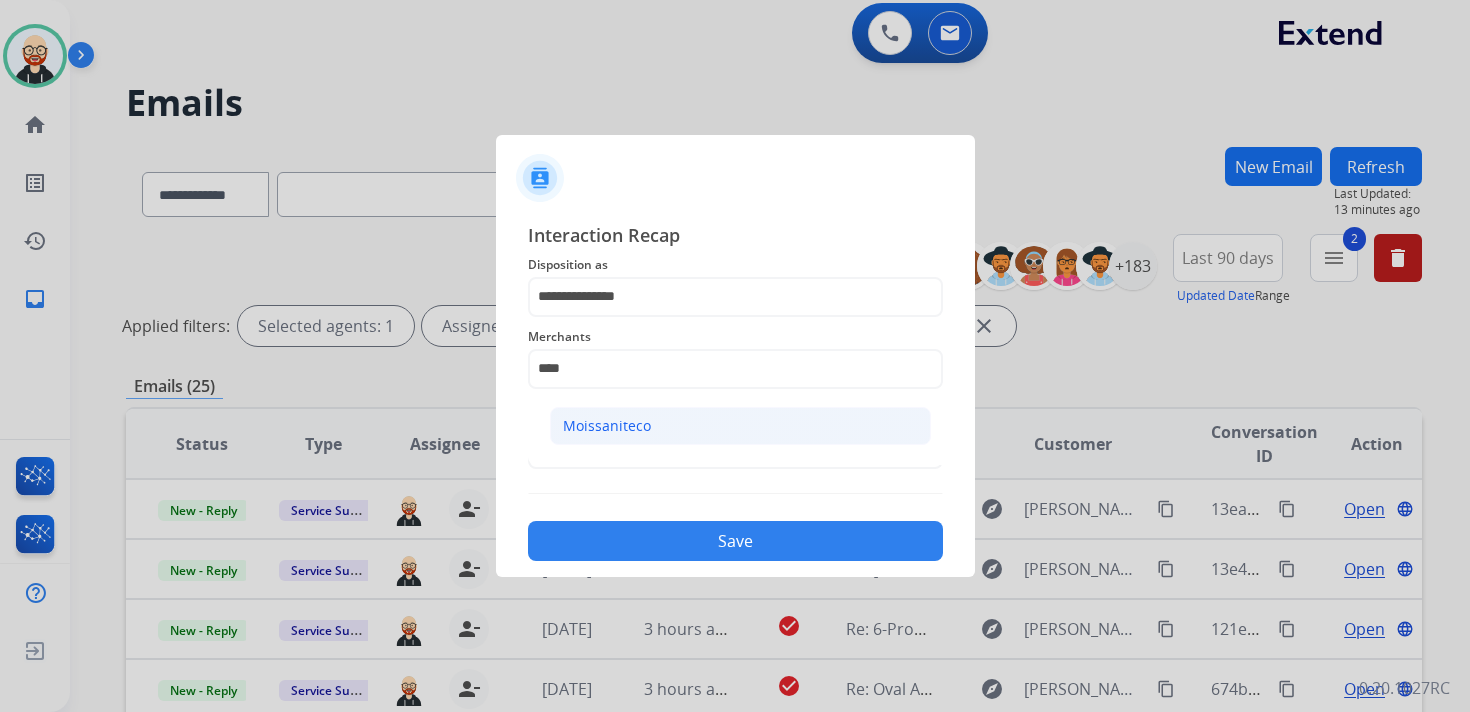 click on "Moissaniteco" 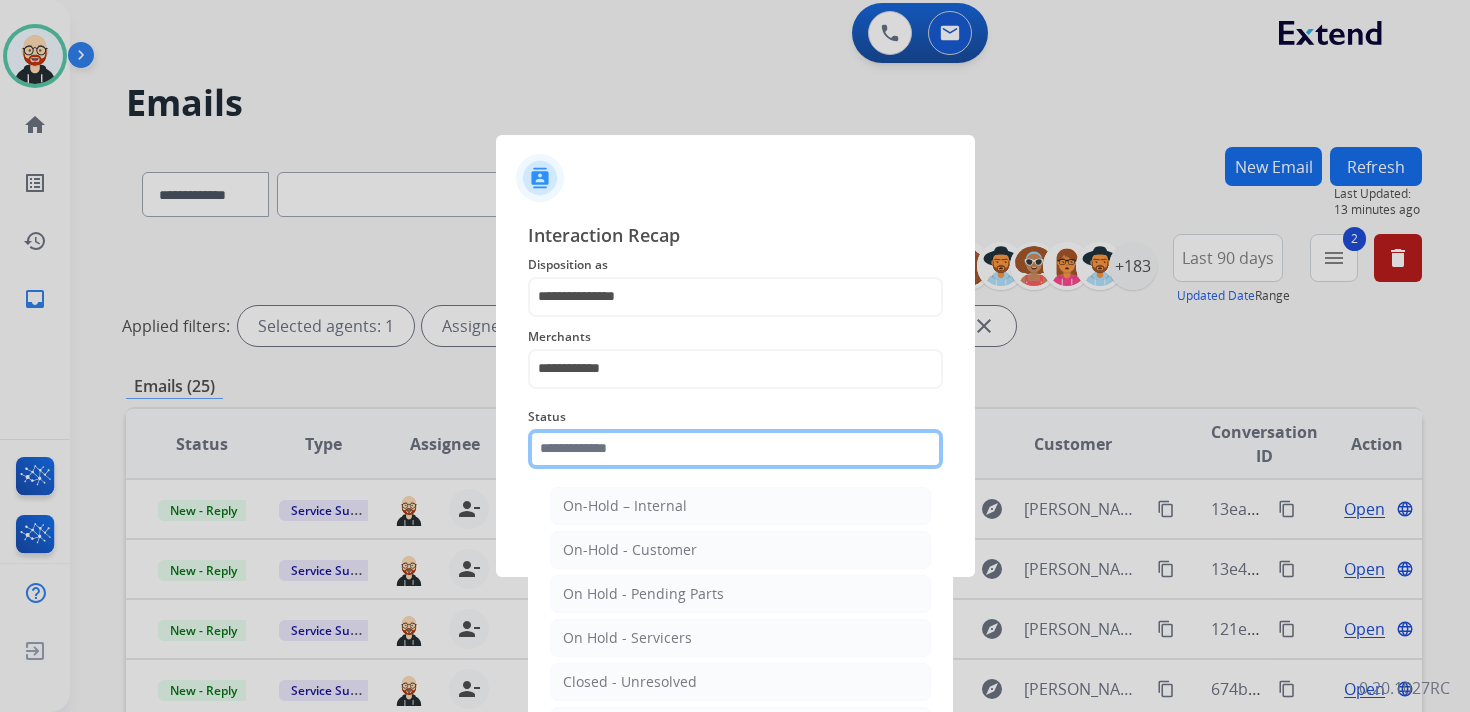 click 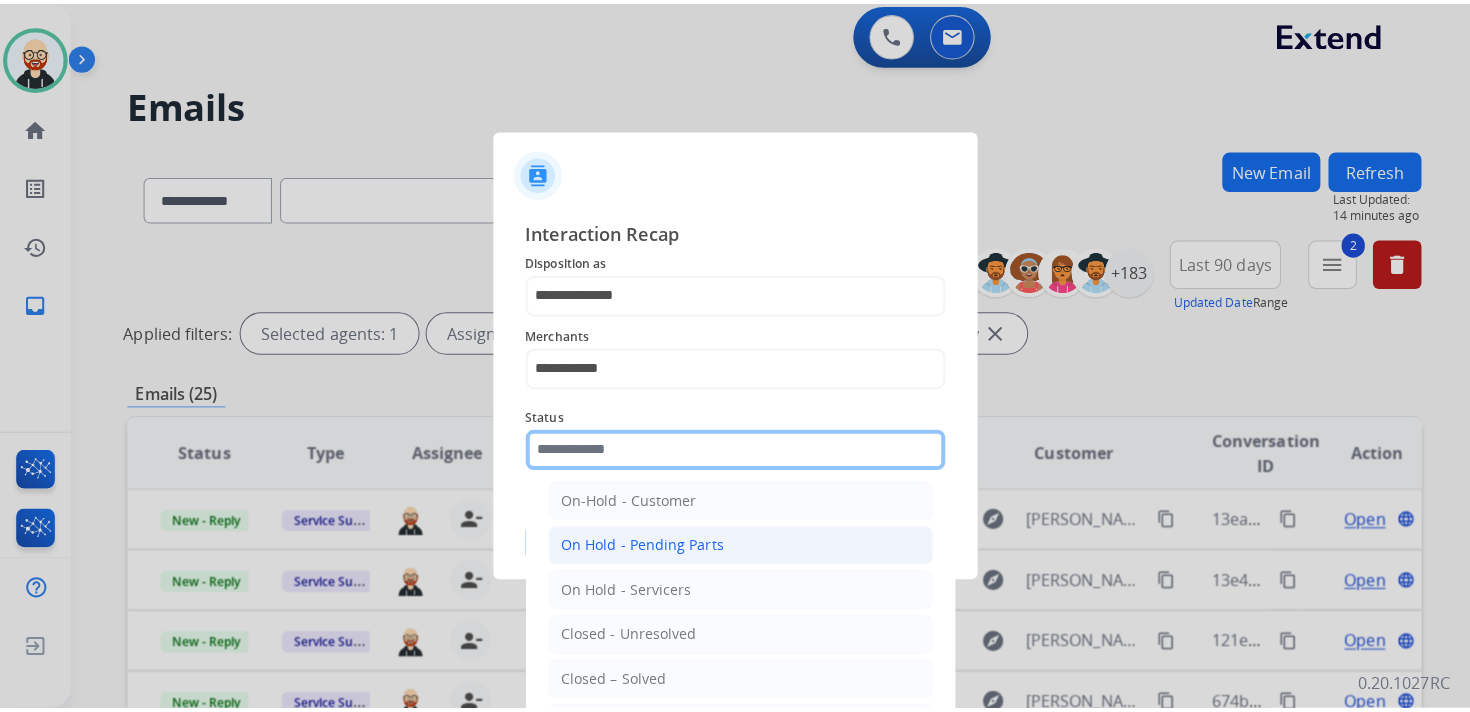 scroll, scrollTop: 111, scrollLeft: 0, axis: vertical 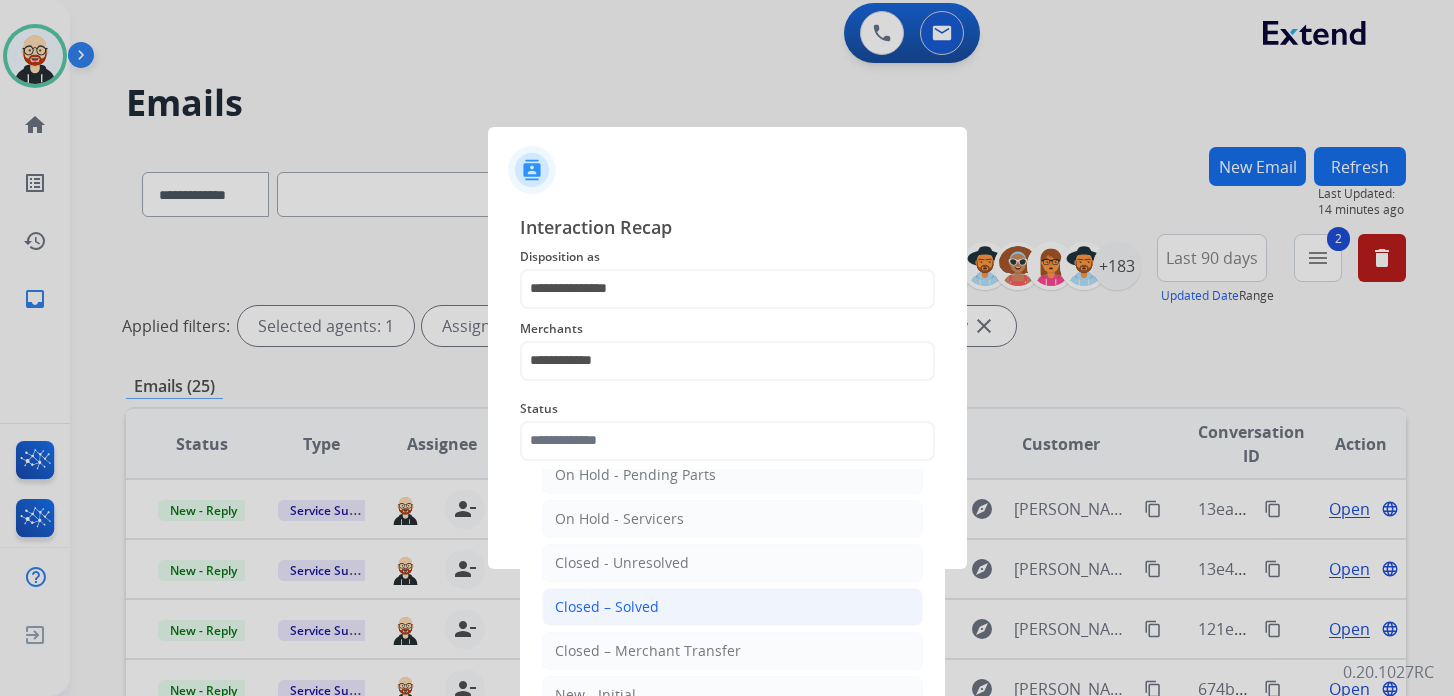 click on "Closed – Solved" 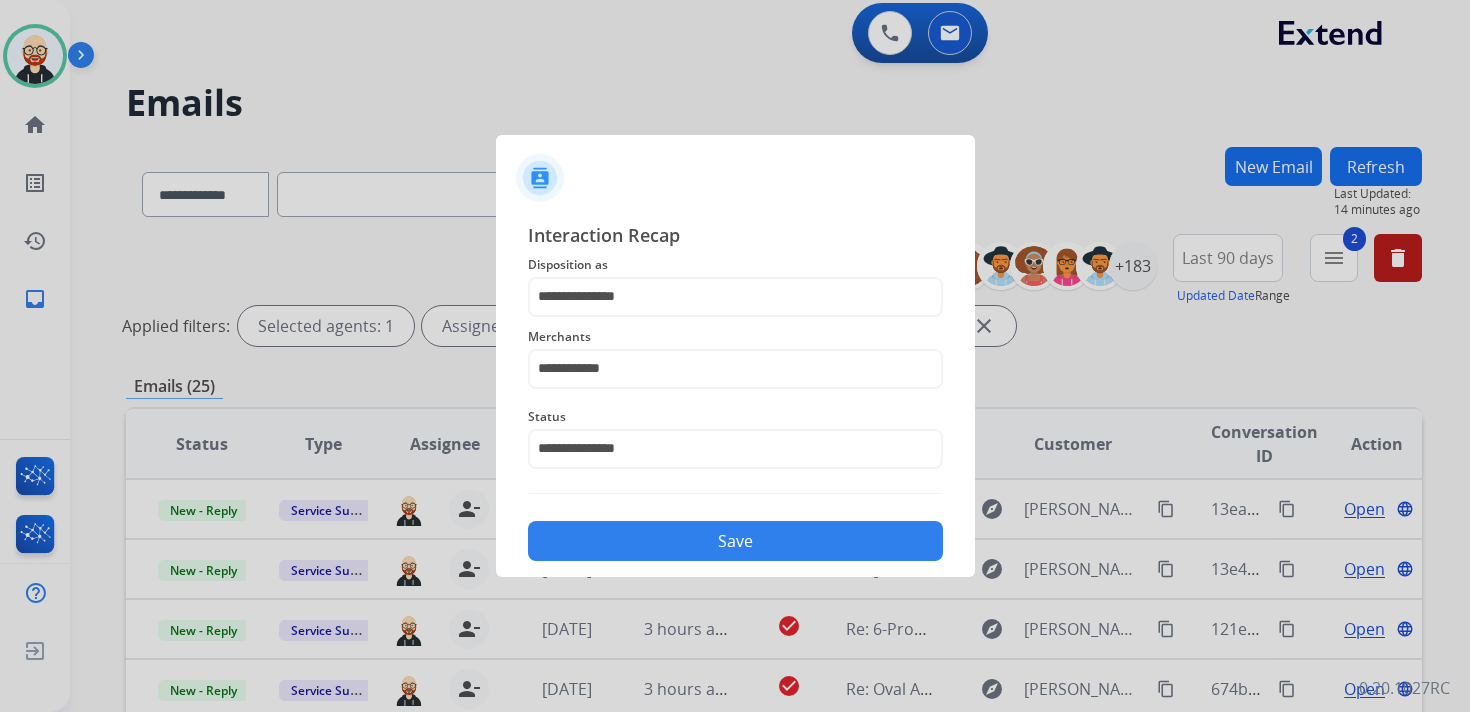 click on "**********" 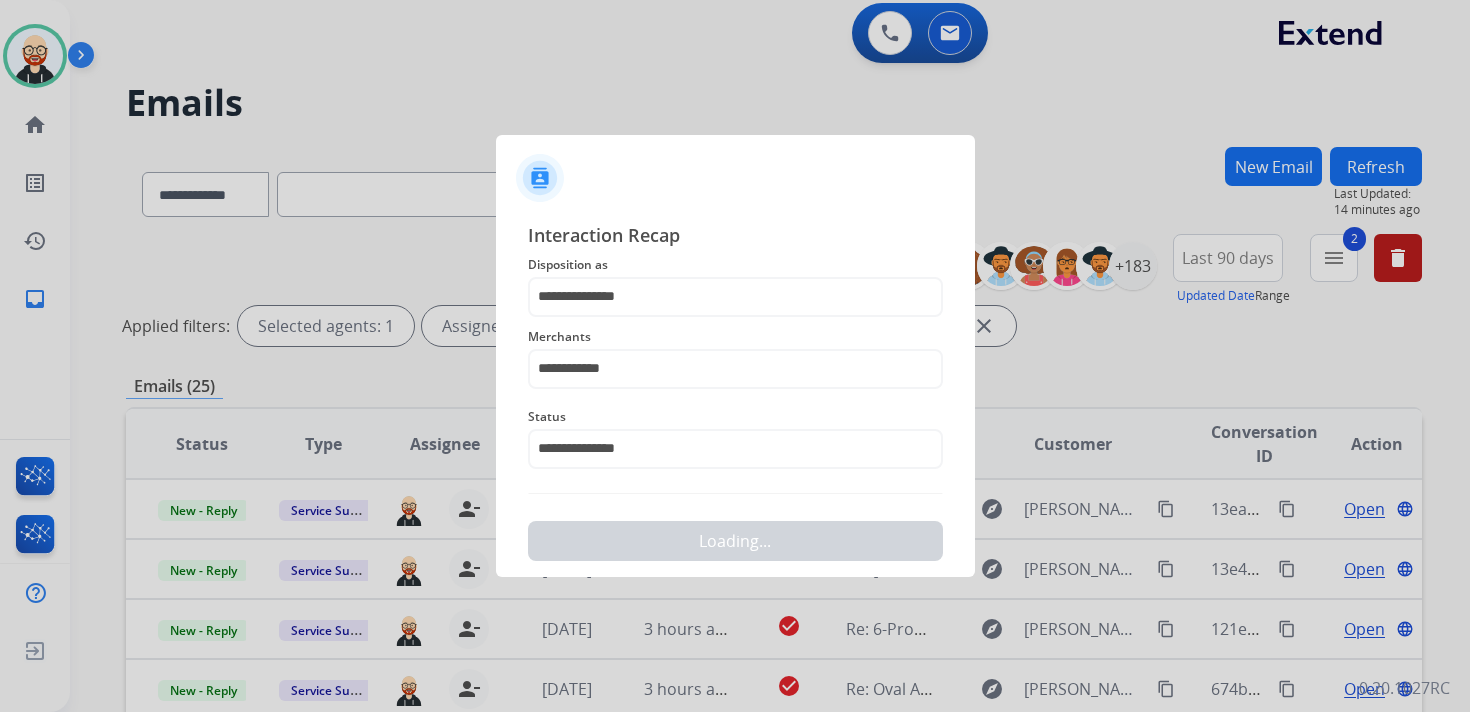 scroll, scrollTop: 0, scrollLeft: 0, axis: both 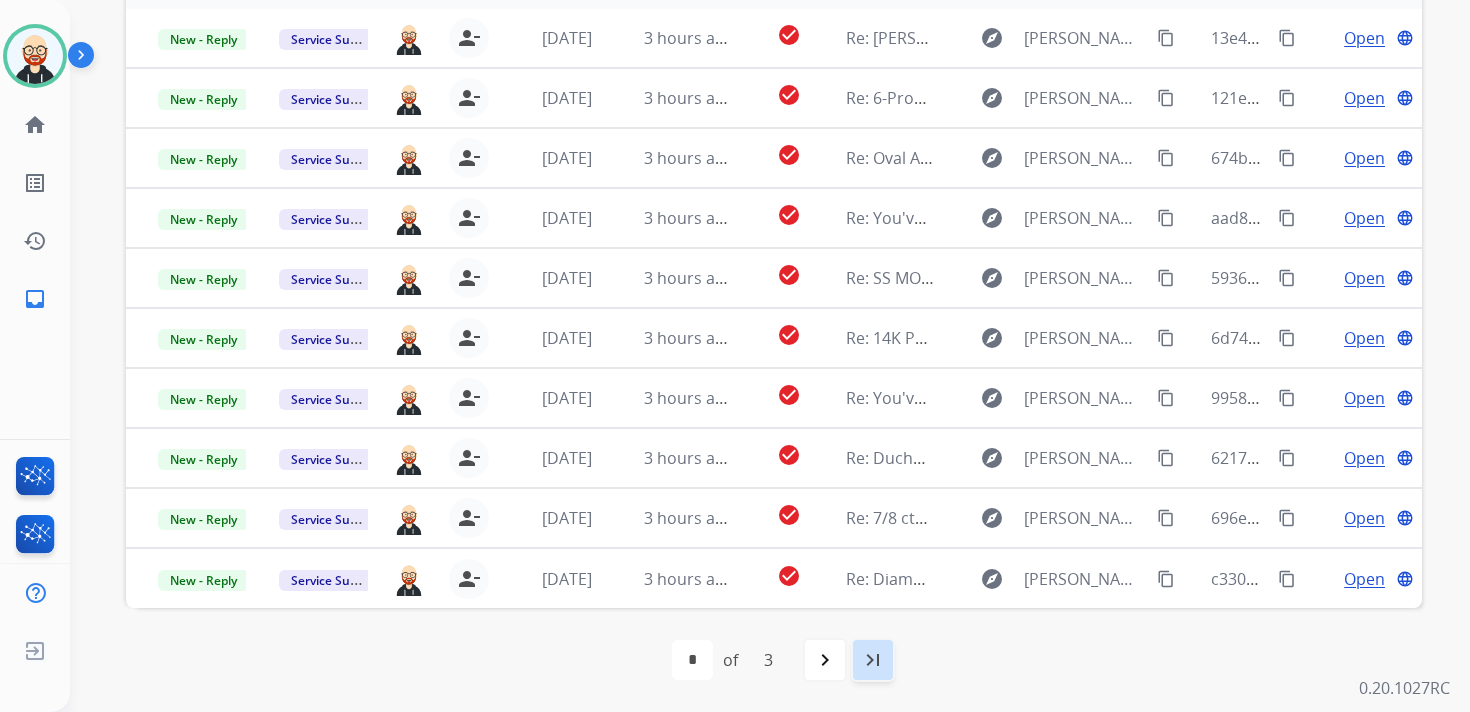 click on "last_page" at bounding box center (873, 660) 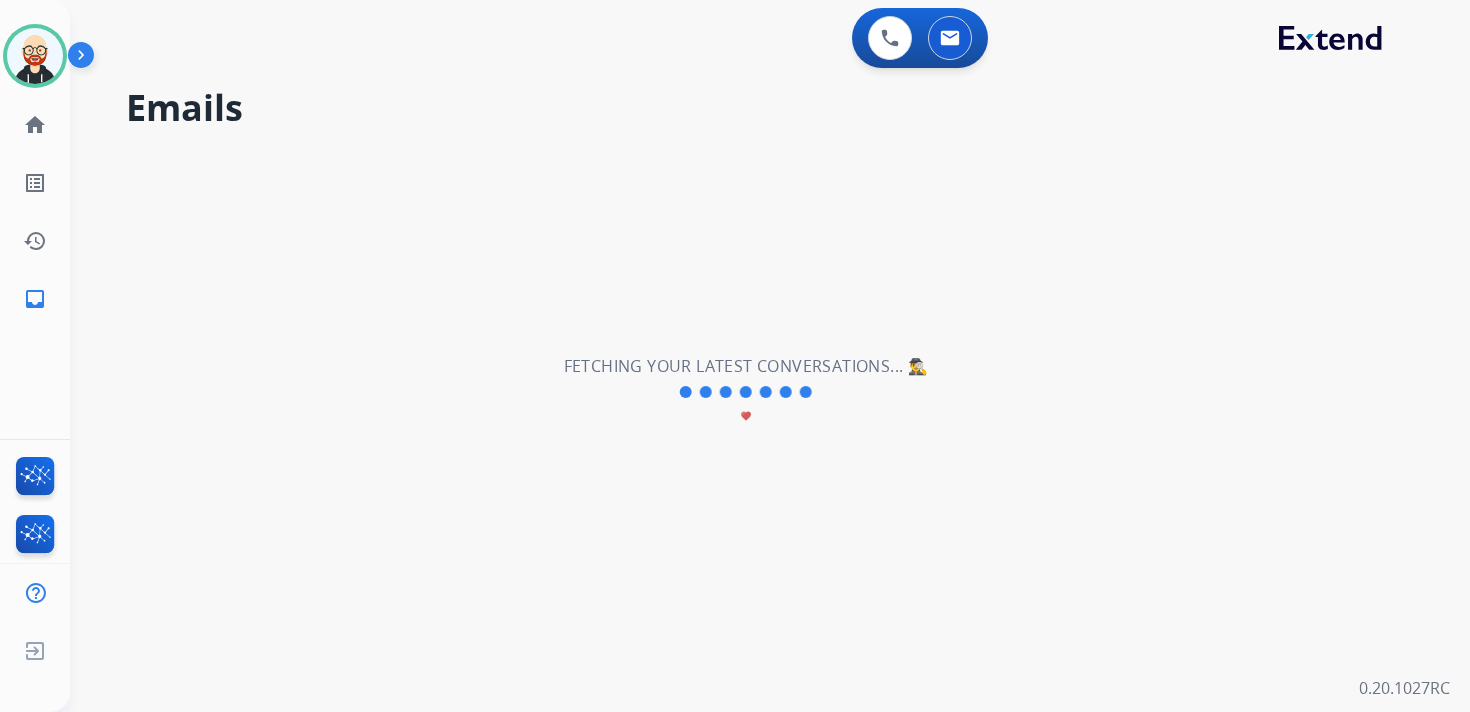 scroll, scrollTop: 0, scrollLeft: 0, axis: both 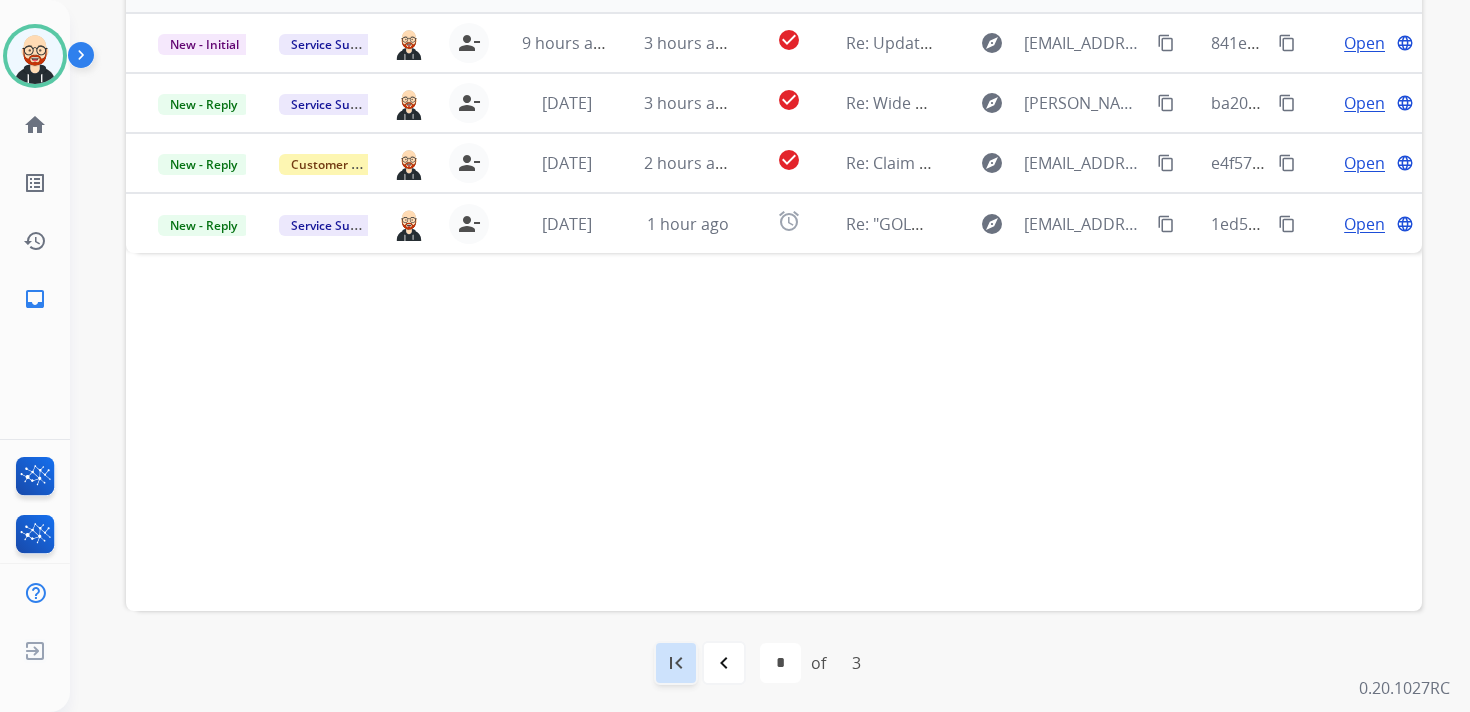 click on "first_page" at bounding box center [676, 663] 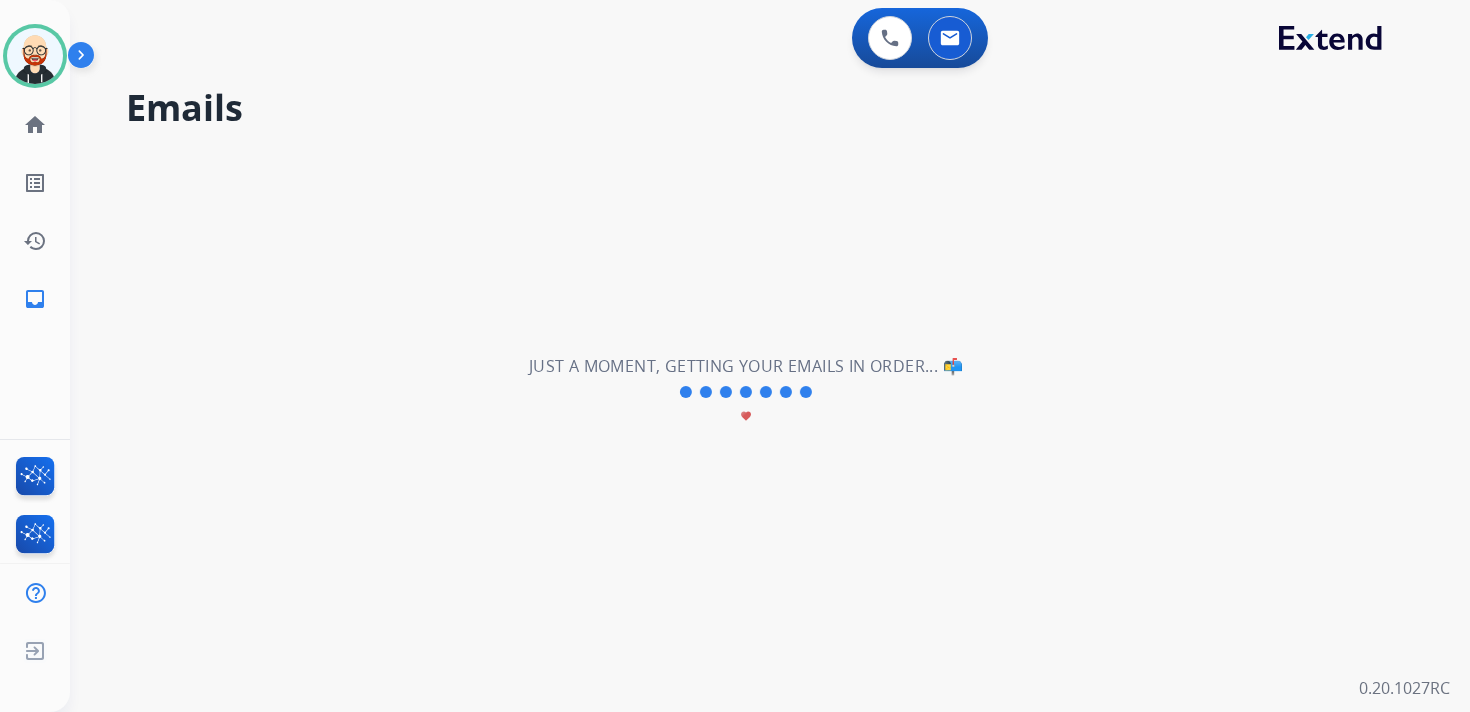 scroll, scrollTop: 0, scrollLeft: 0, axis: both 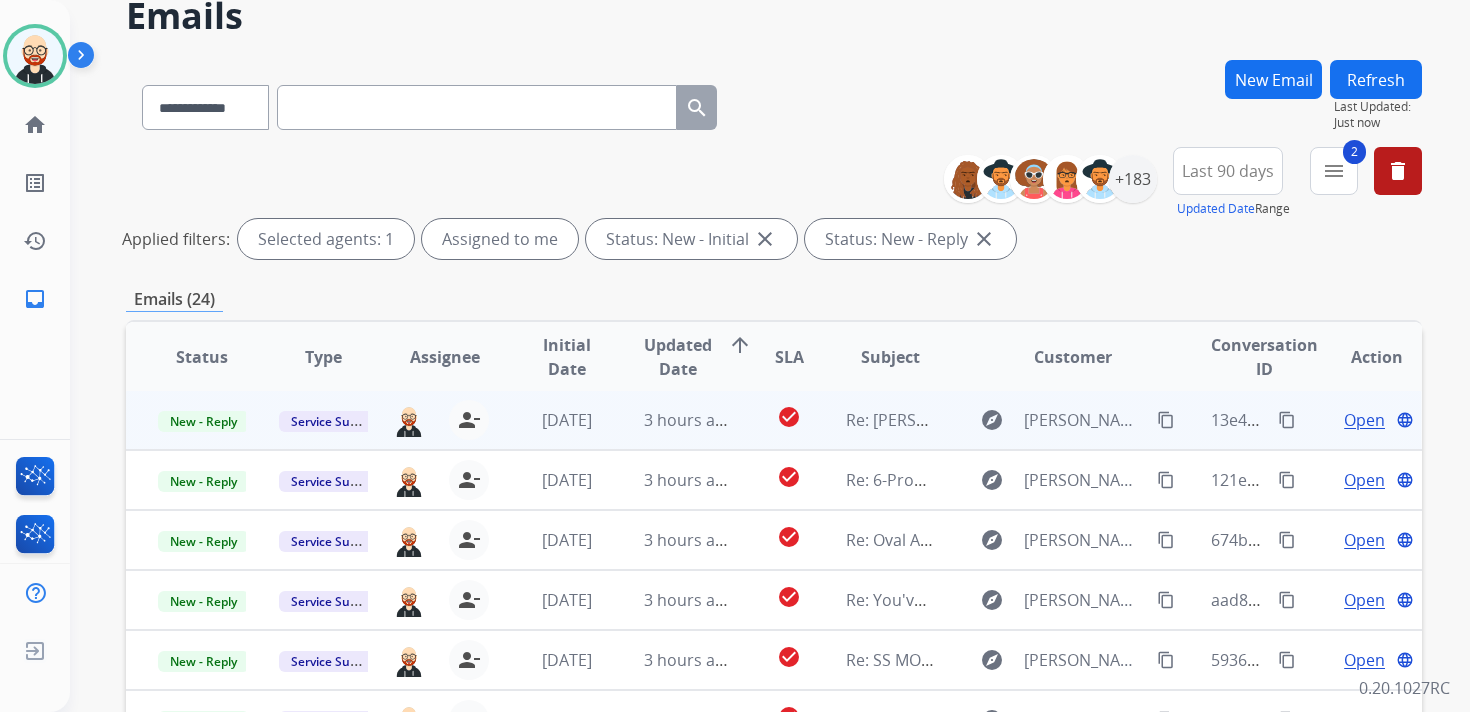 click on "Open" at bounding box center [1364, 420] 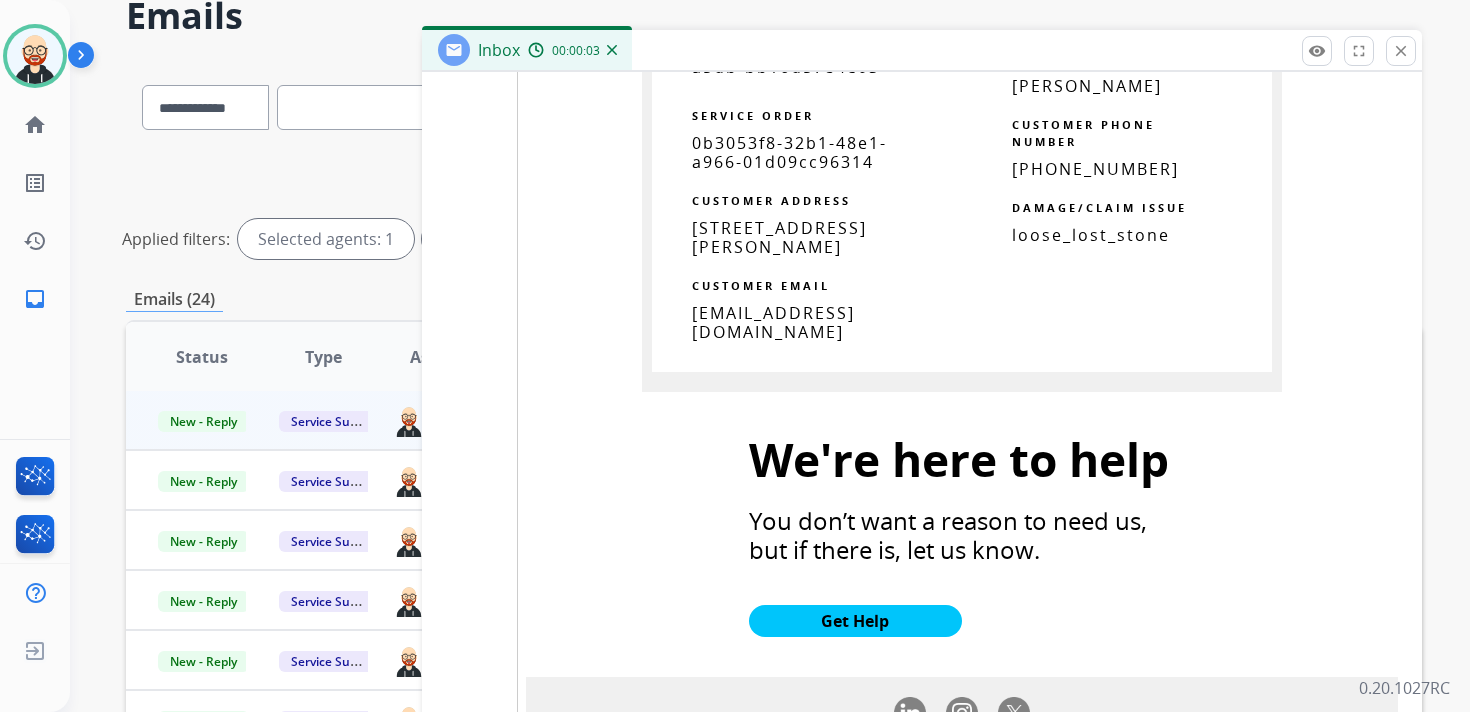 scroll, scrollTop: 2700, scrollLeft: 0, axis: vertical 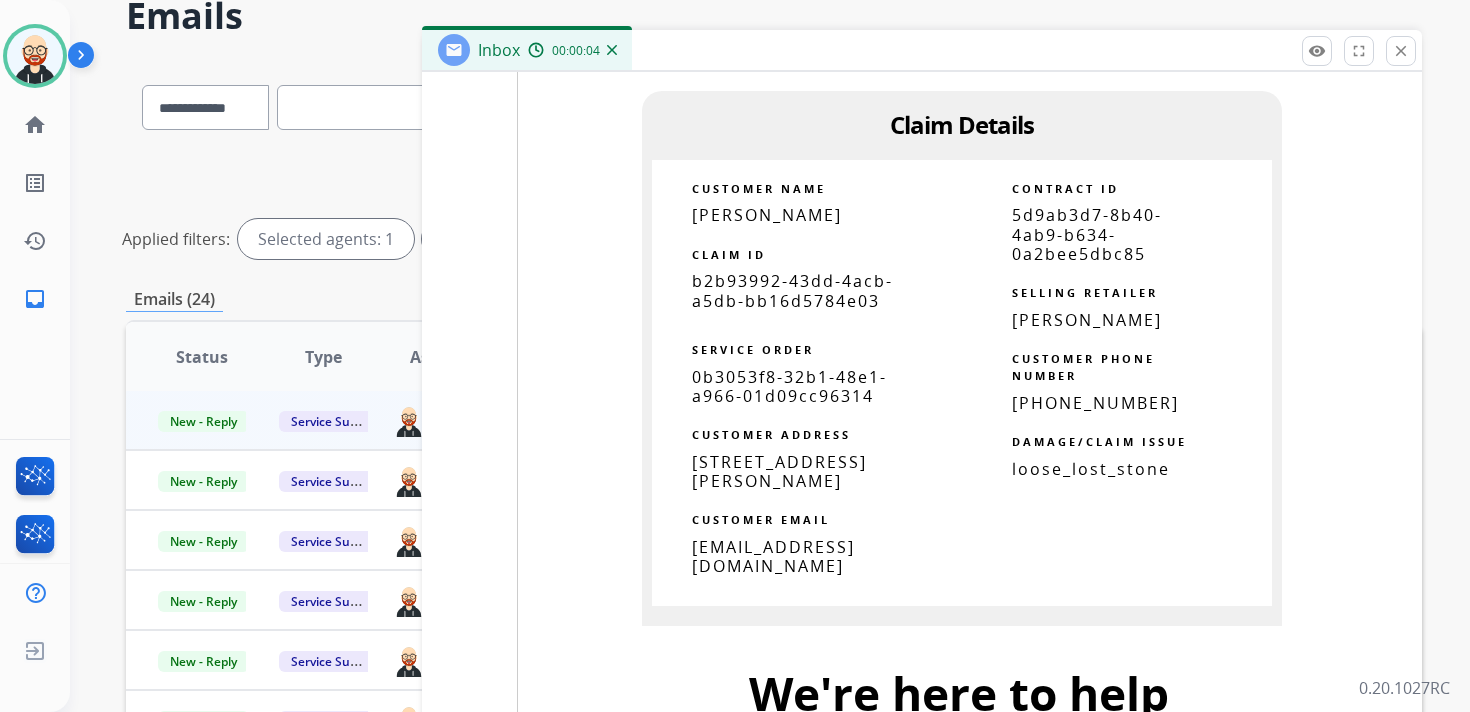 click on "b2b93992-43dd-4acb-a5db-bb16d5784e03" at bounding box center (792, 290) 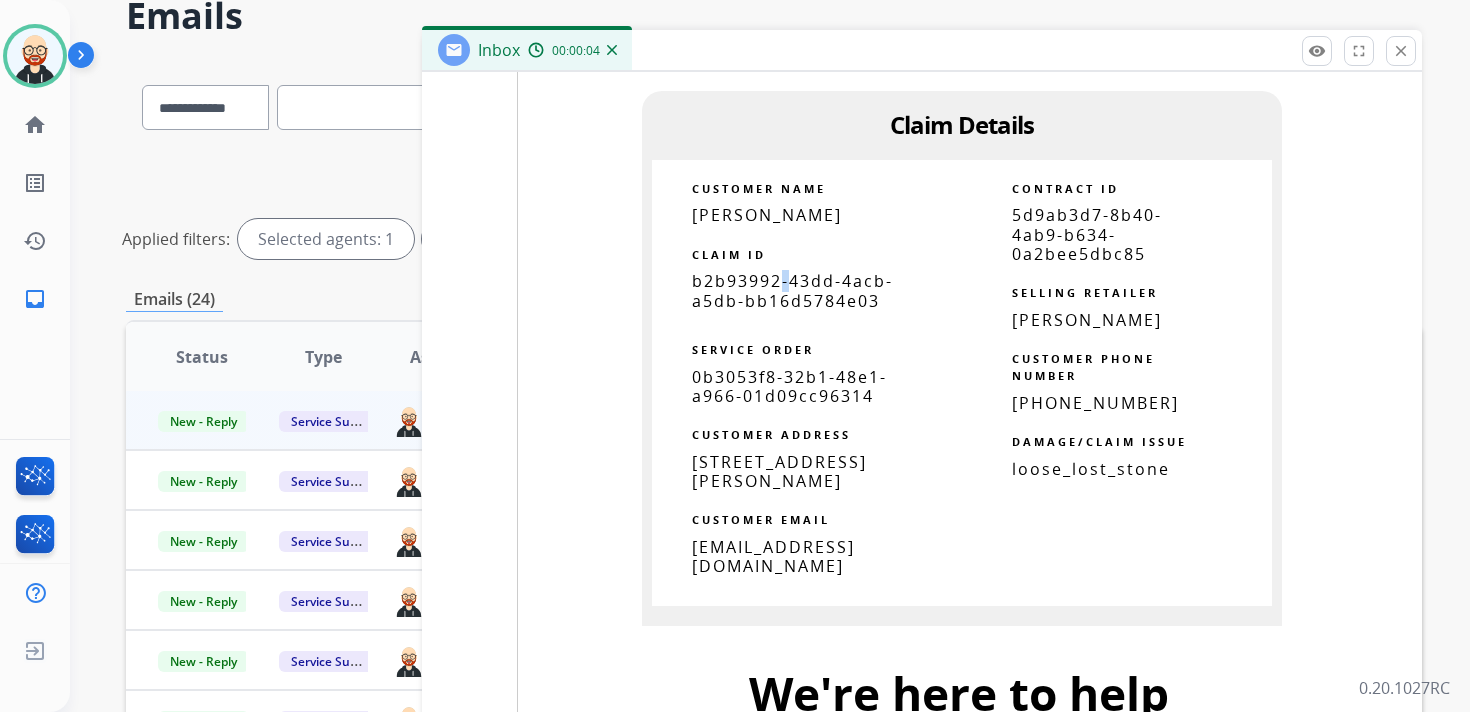 click on "b2b93992-43dd-4acb-a5db-bb16d5784e03" at bounding box center (792, 290) 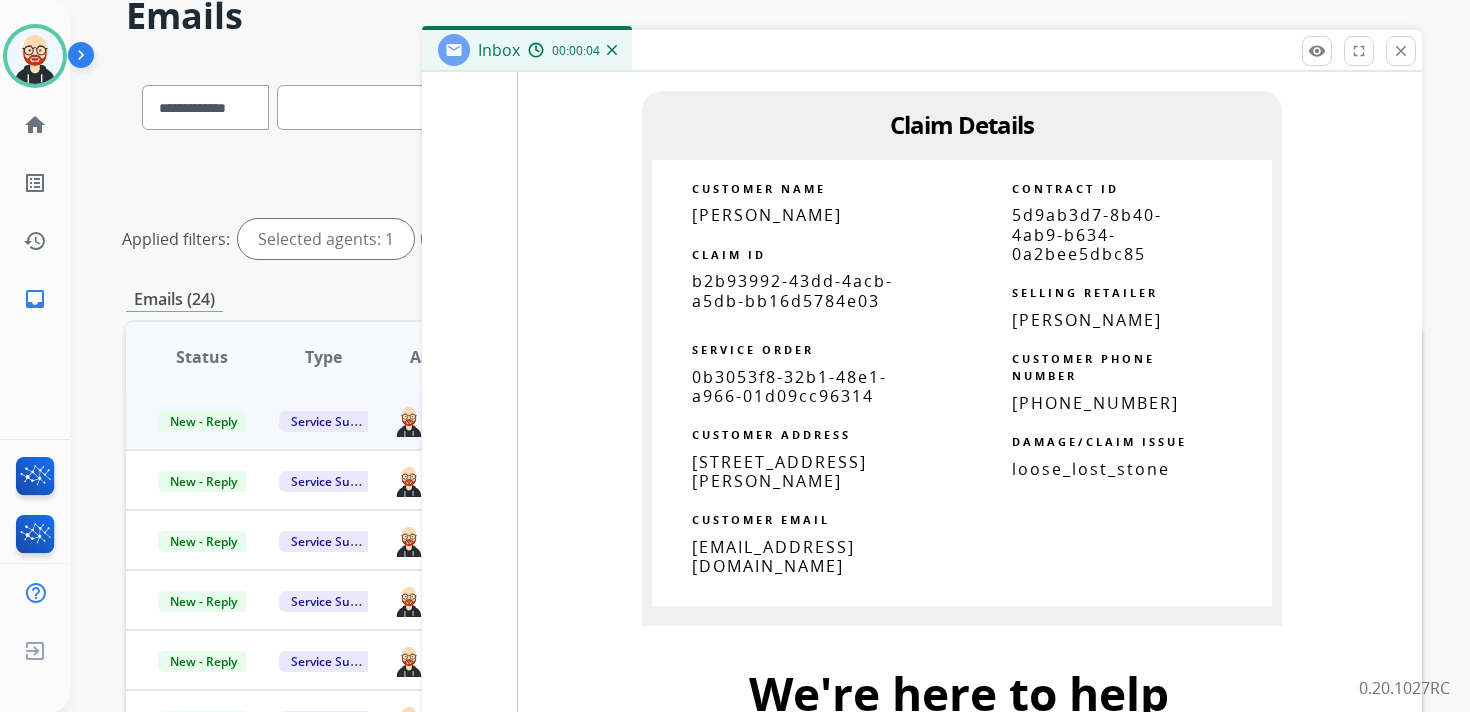 click on "b2b93992-43dd-4acb-a5db-bb16d5784e03" at bounding box center (792, 290) 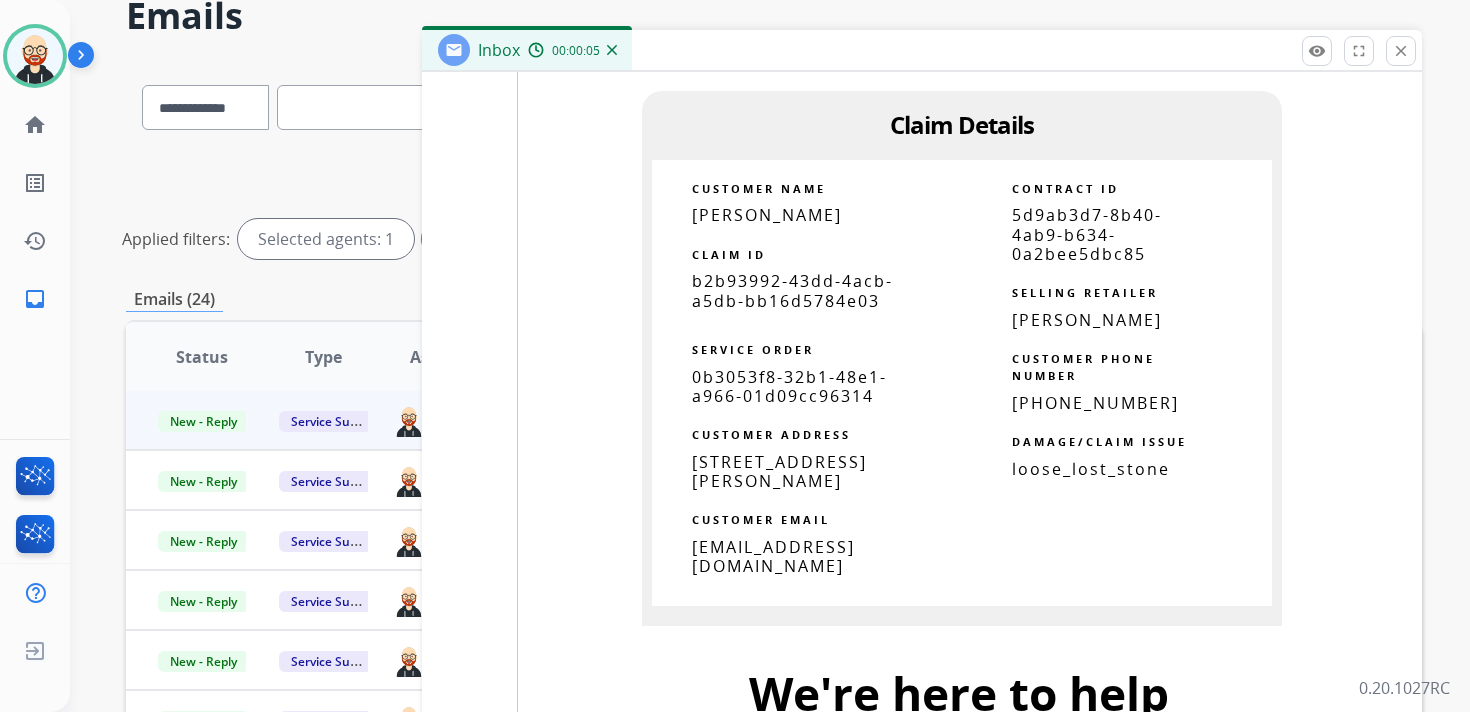 copy 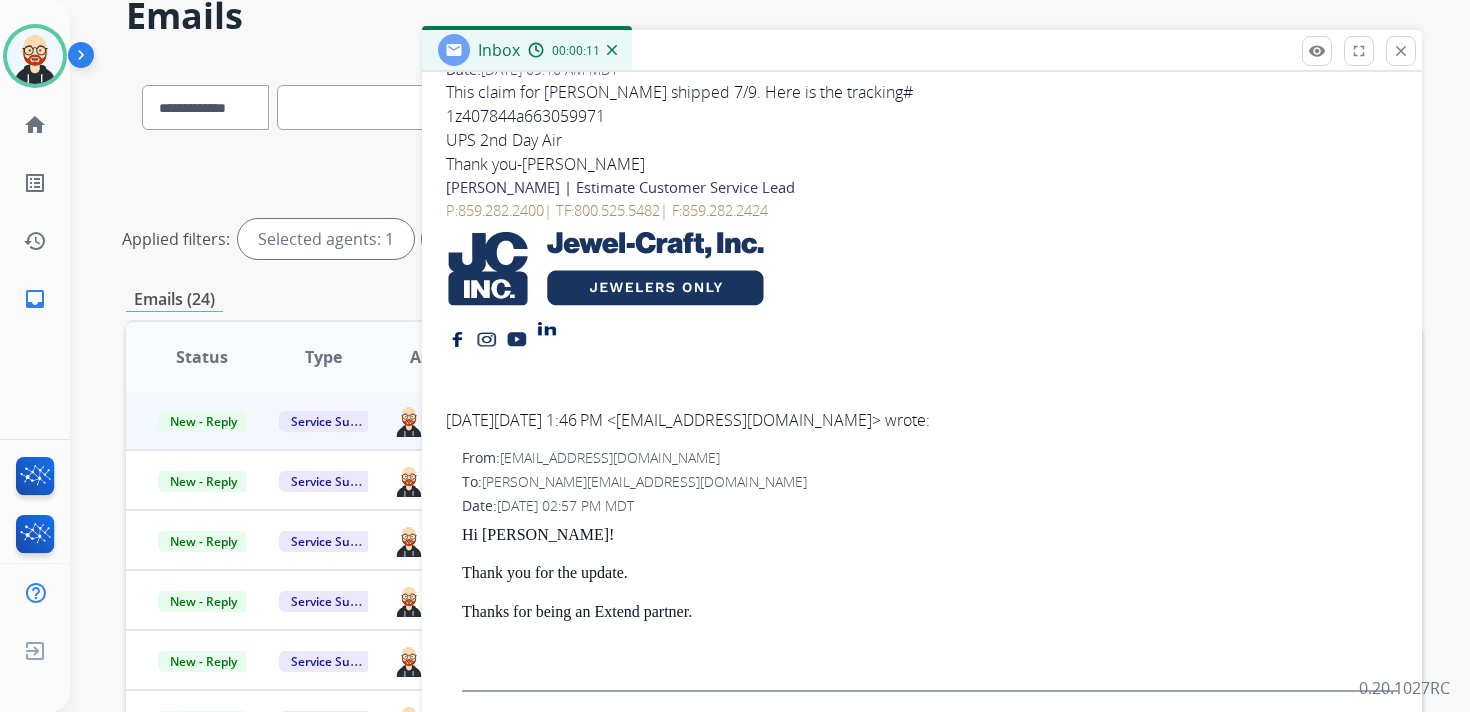 scroll, scrollTop: 0, scrollLeft: 0, axis: both 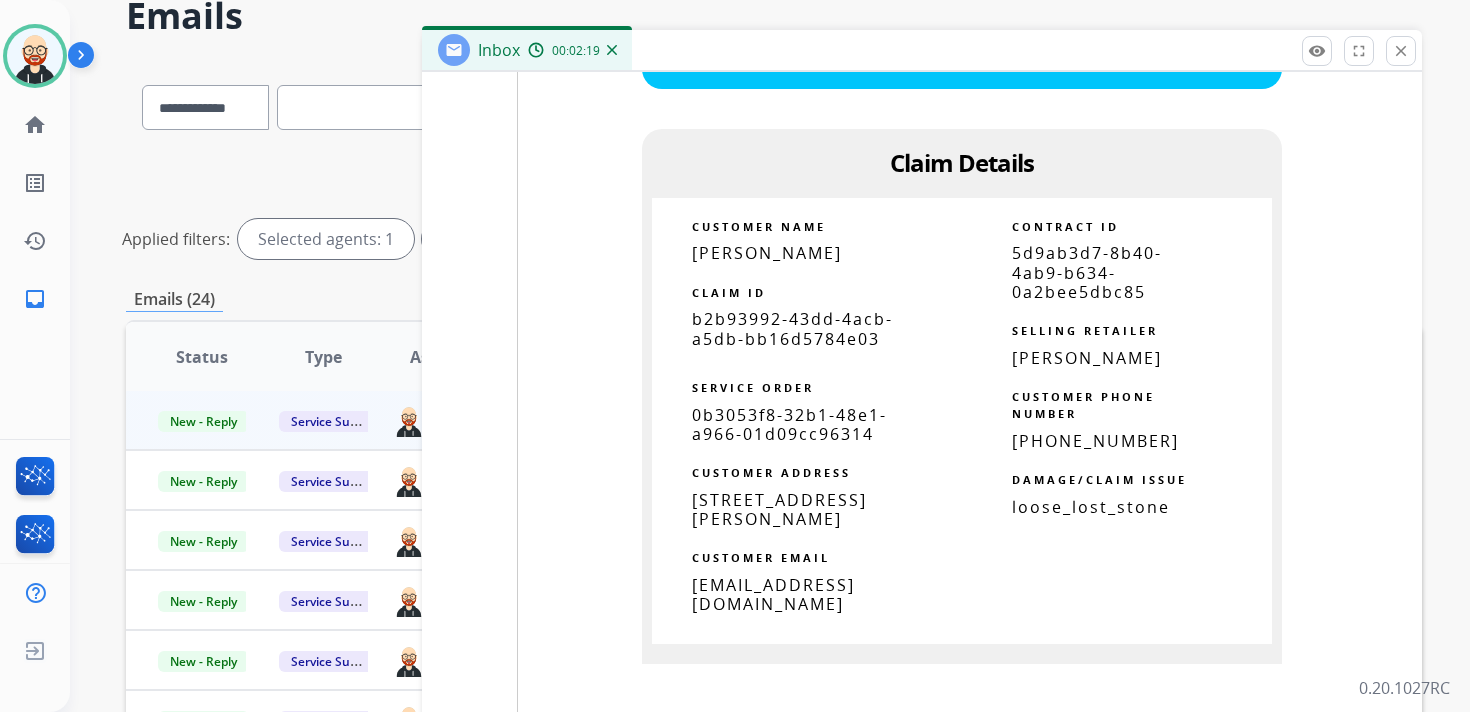 copy 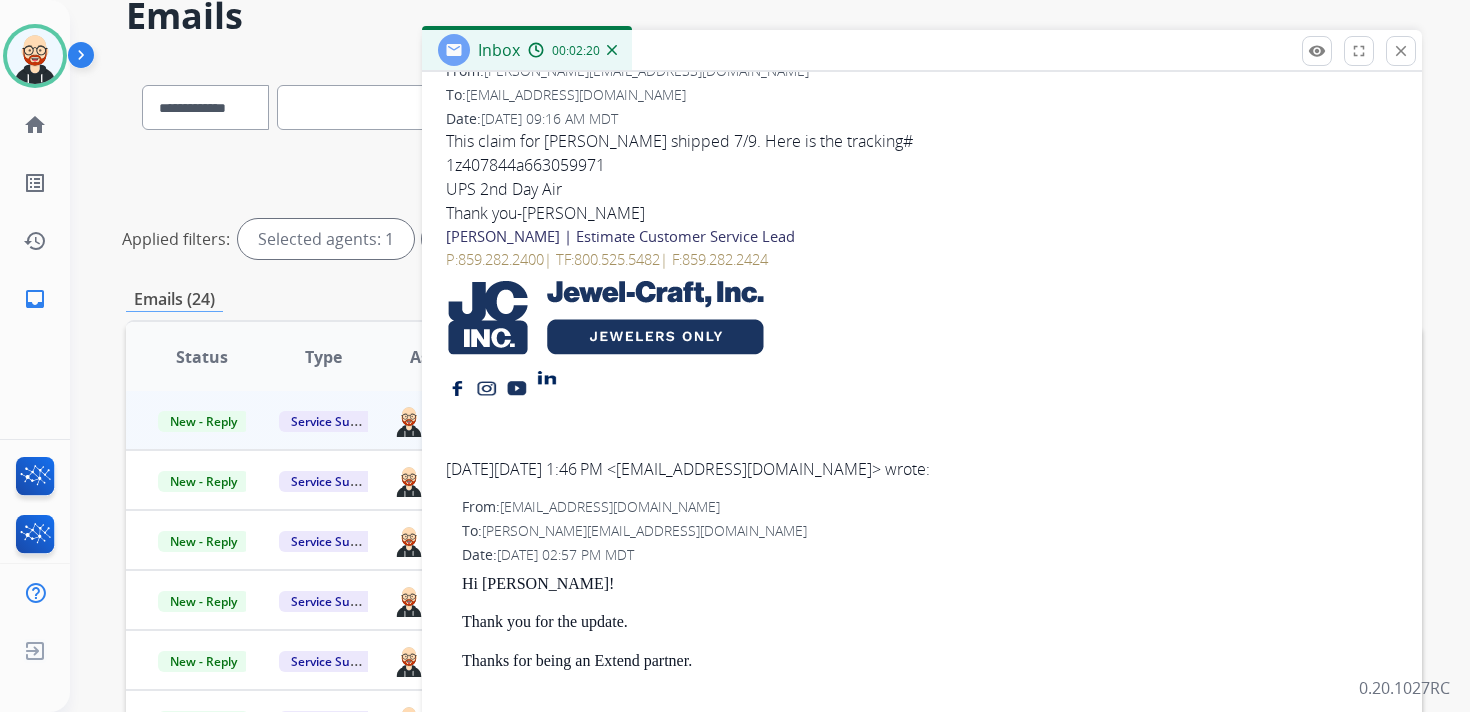 scroll, scrollTop: 0, scrollLeft: 0, axis: both 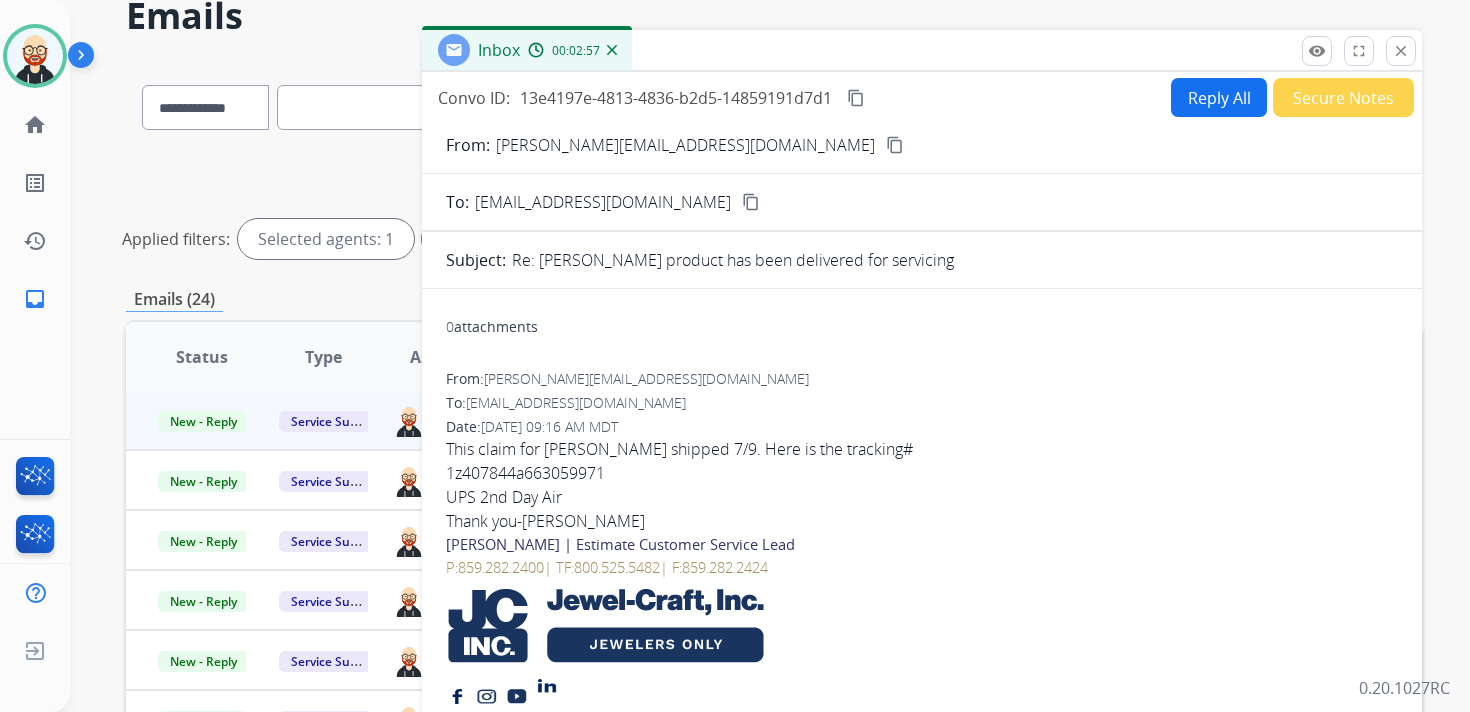 click on "content_copy" at bounding box center [856, 98] 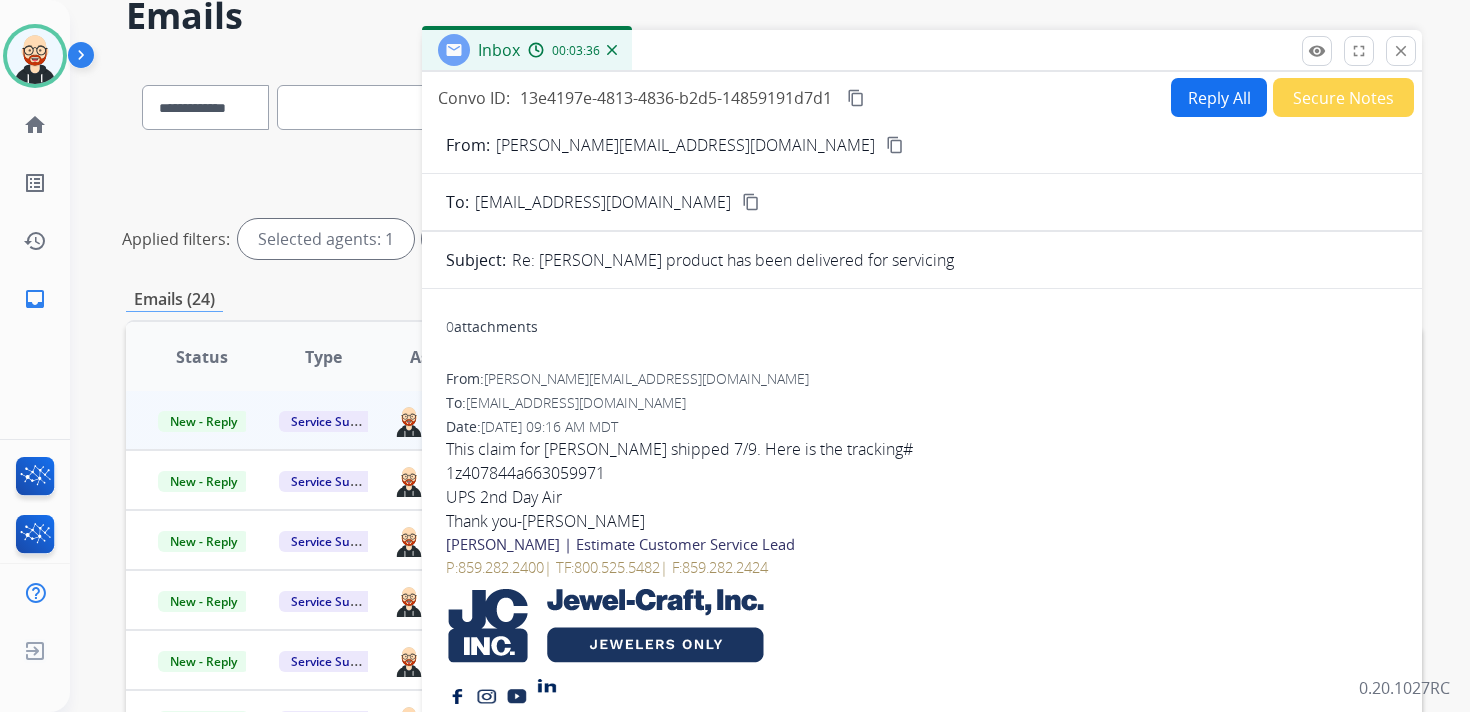 click on "UPS 2nd Day Air" at bounding box center (922, 497) 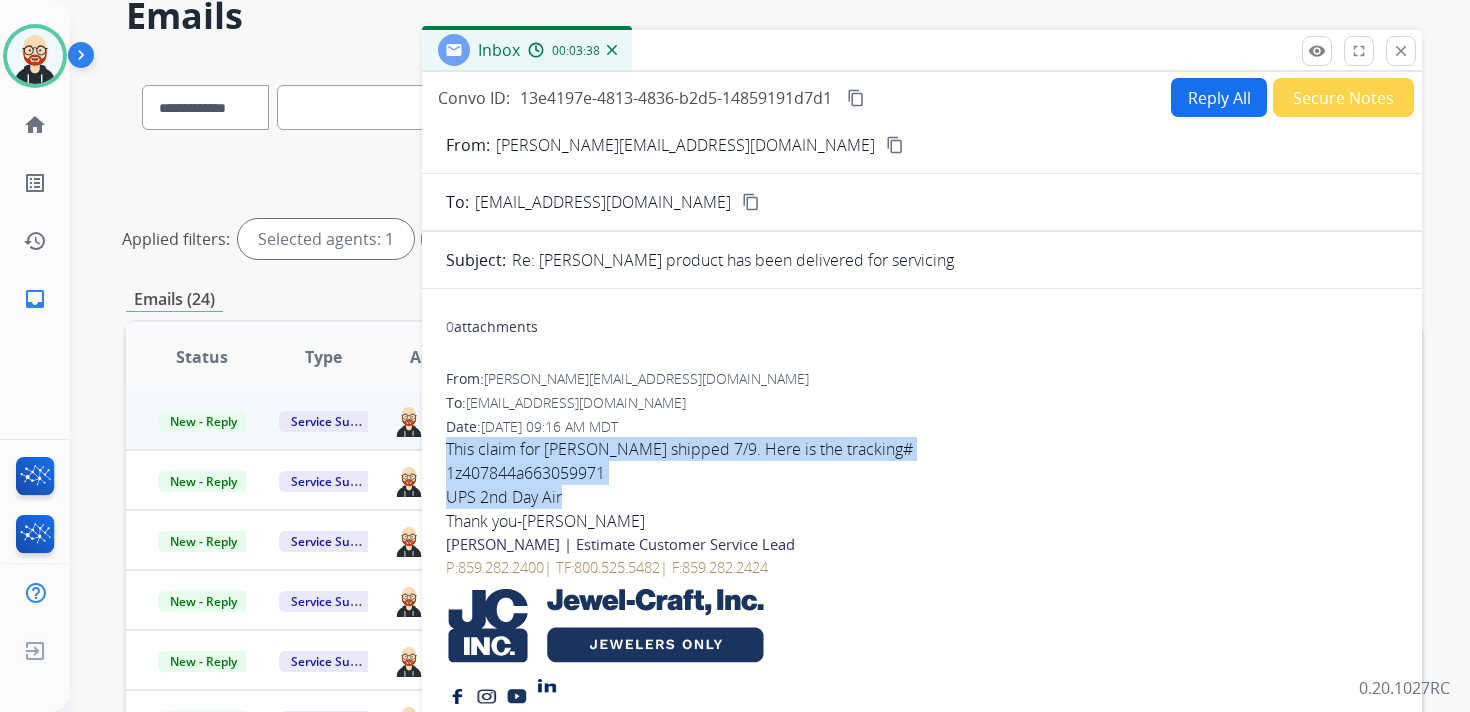 drag, startPoint x: 580, startPoint y: 495, endPoint x: 439, endPoint y: 447, distance: 148.9463 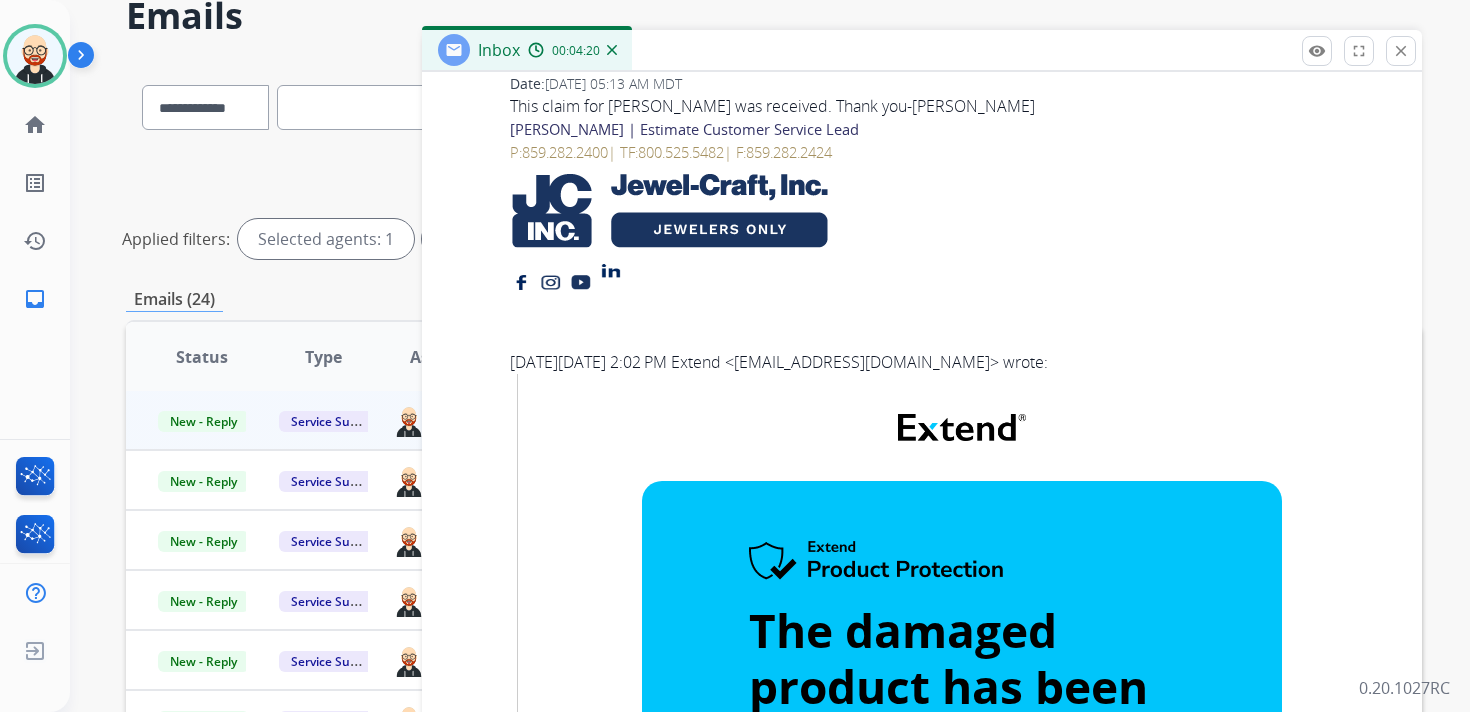 scroll, scrollTop: 0, scrollLeft: 0, axis: both 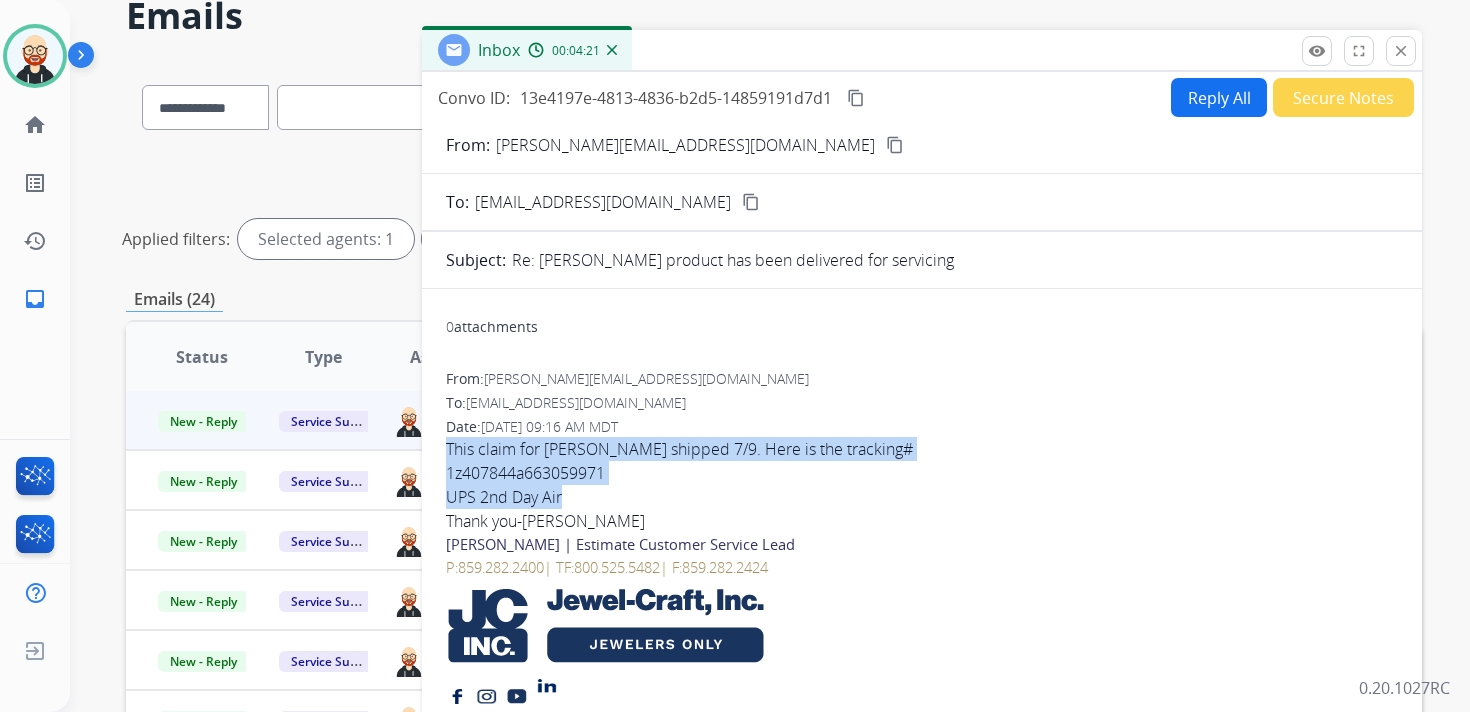click on "Reply All" at bounding box center (1219, 97) 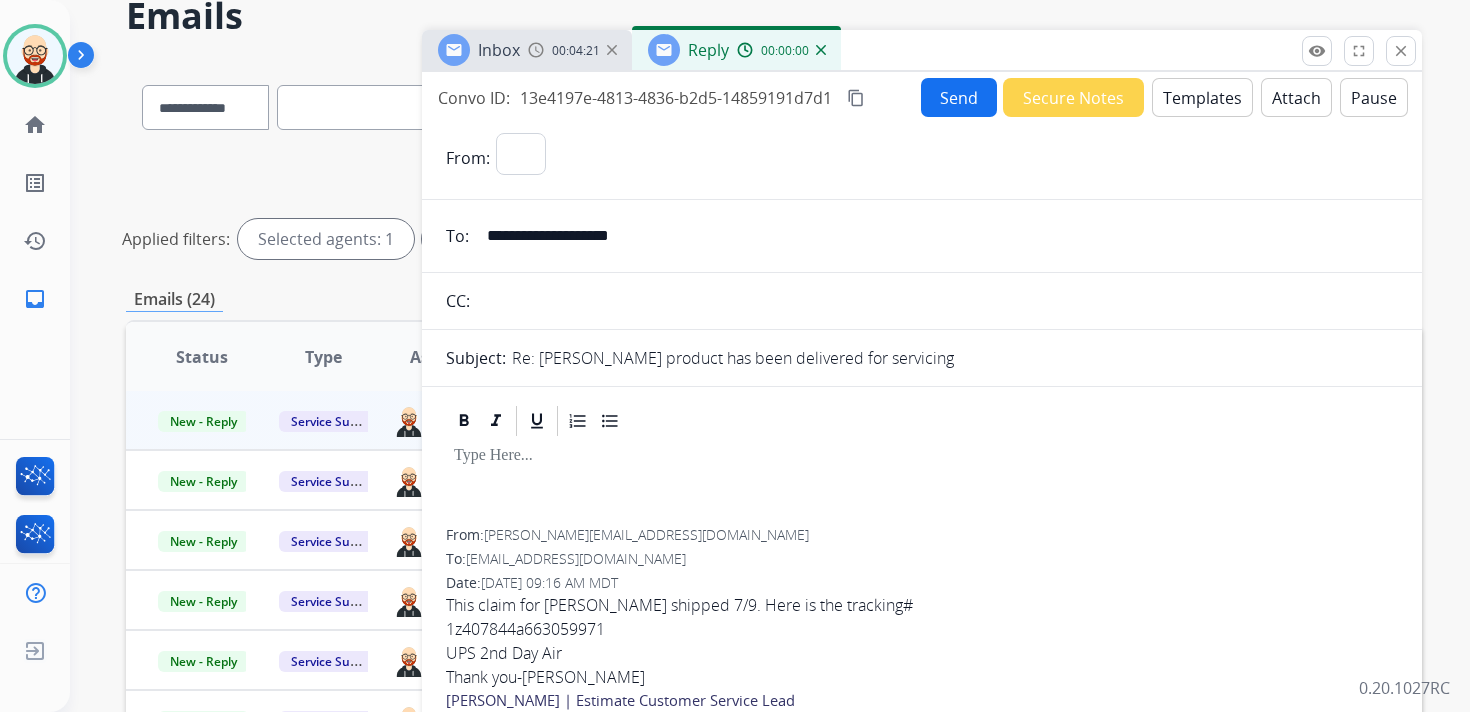 select on "**********" 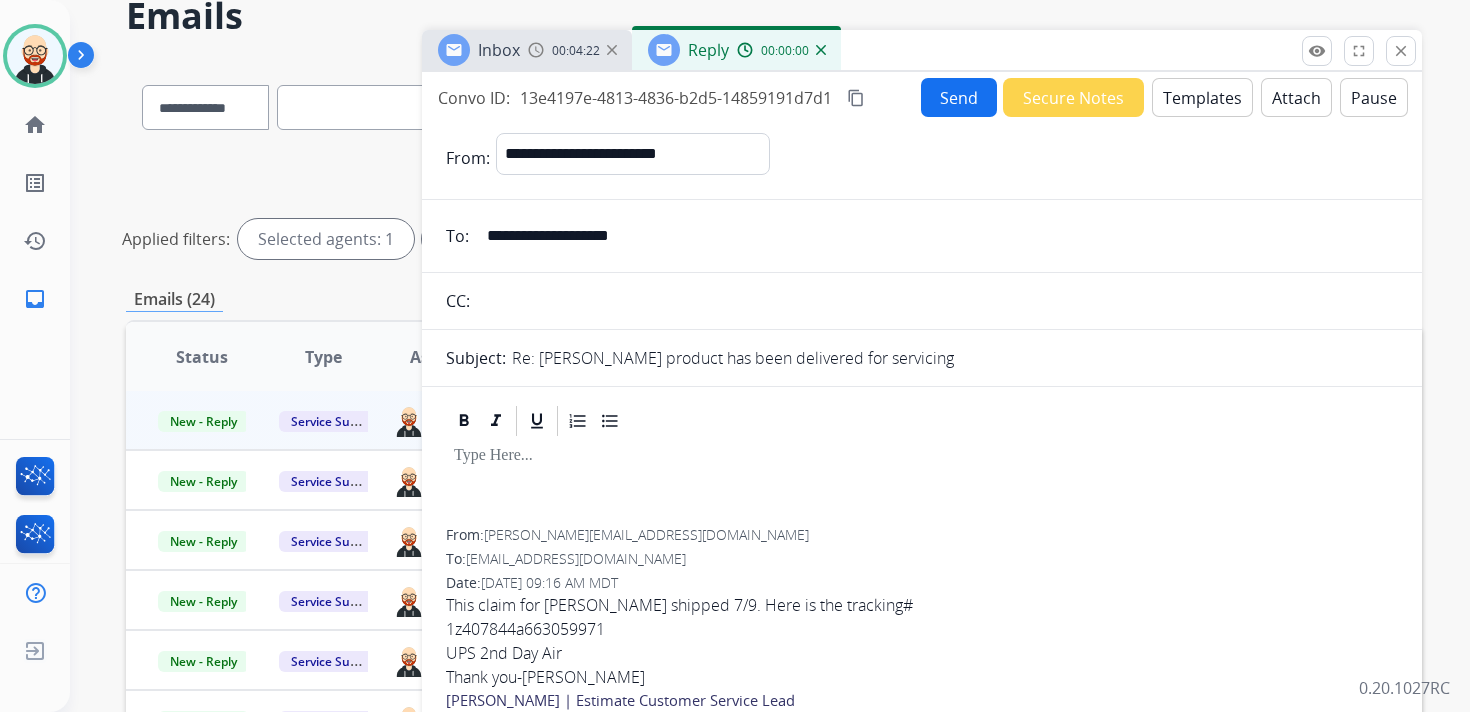 click at bounding box center [922, 484] 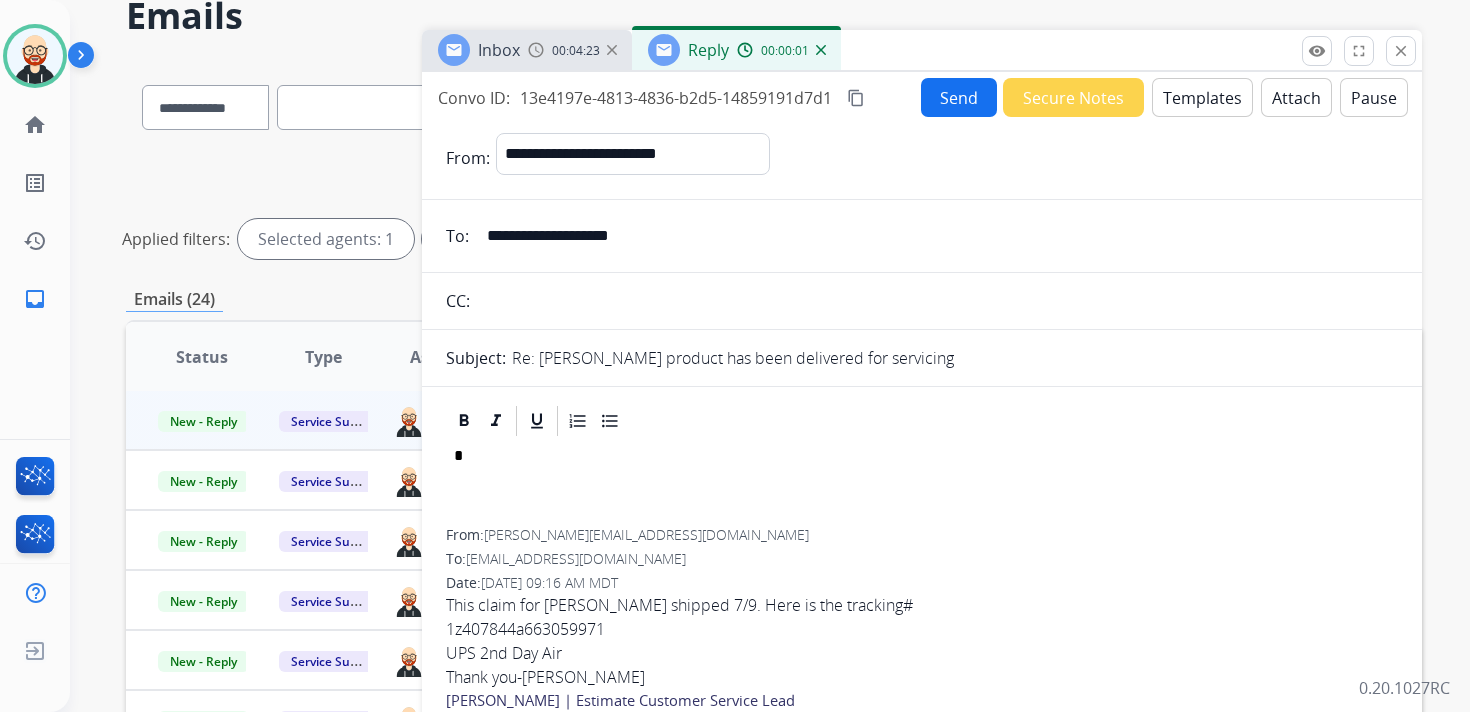 type 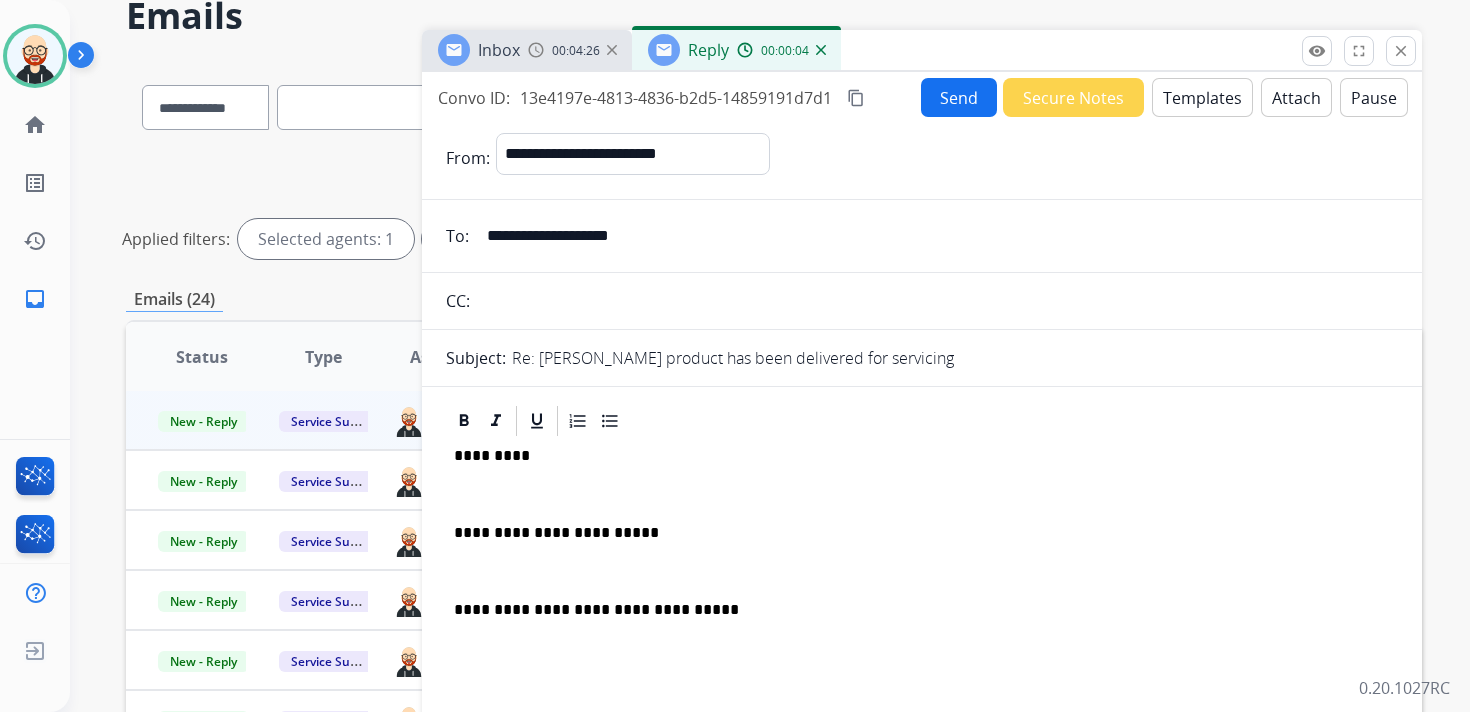 click on "*********" at bounding box center (914, 456) 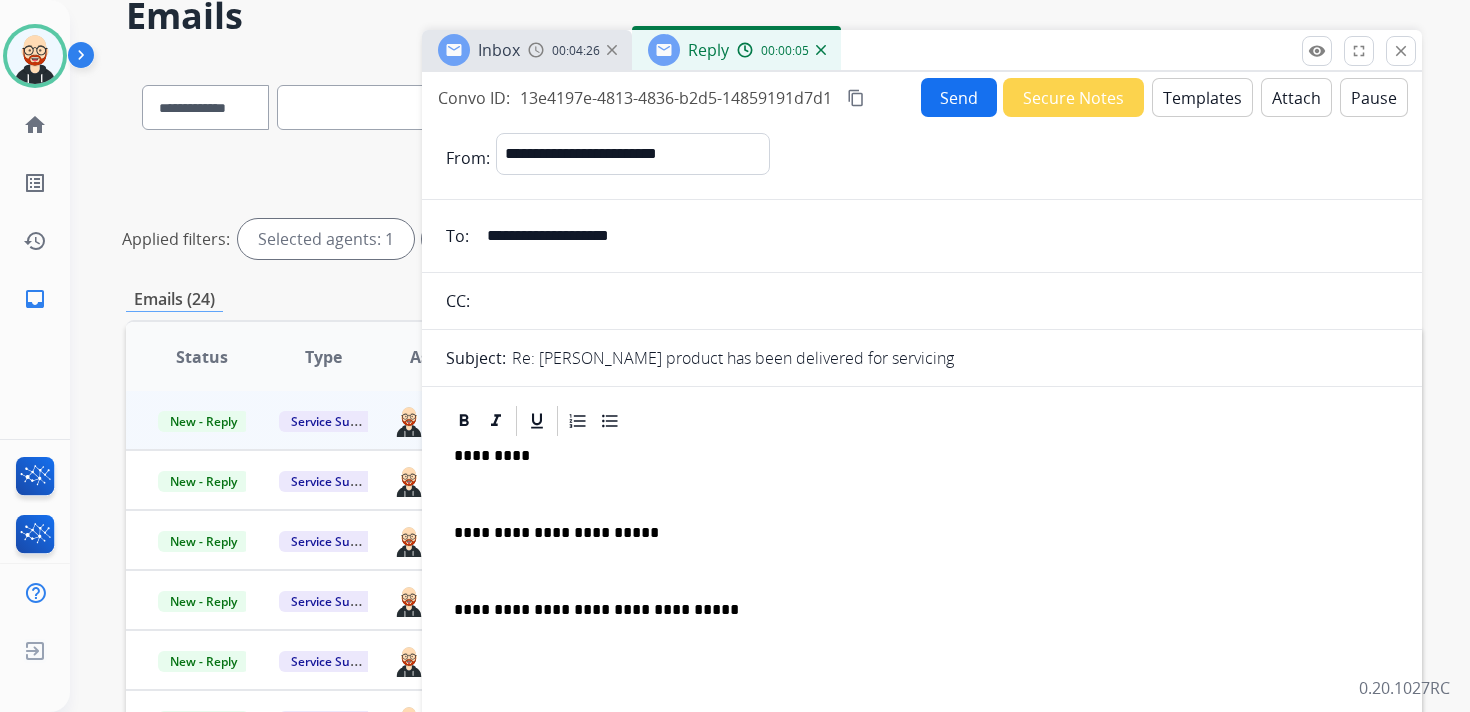 click on "*********" at bounding box center [914, 456] 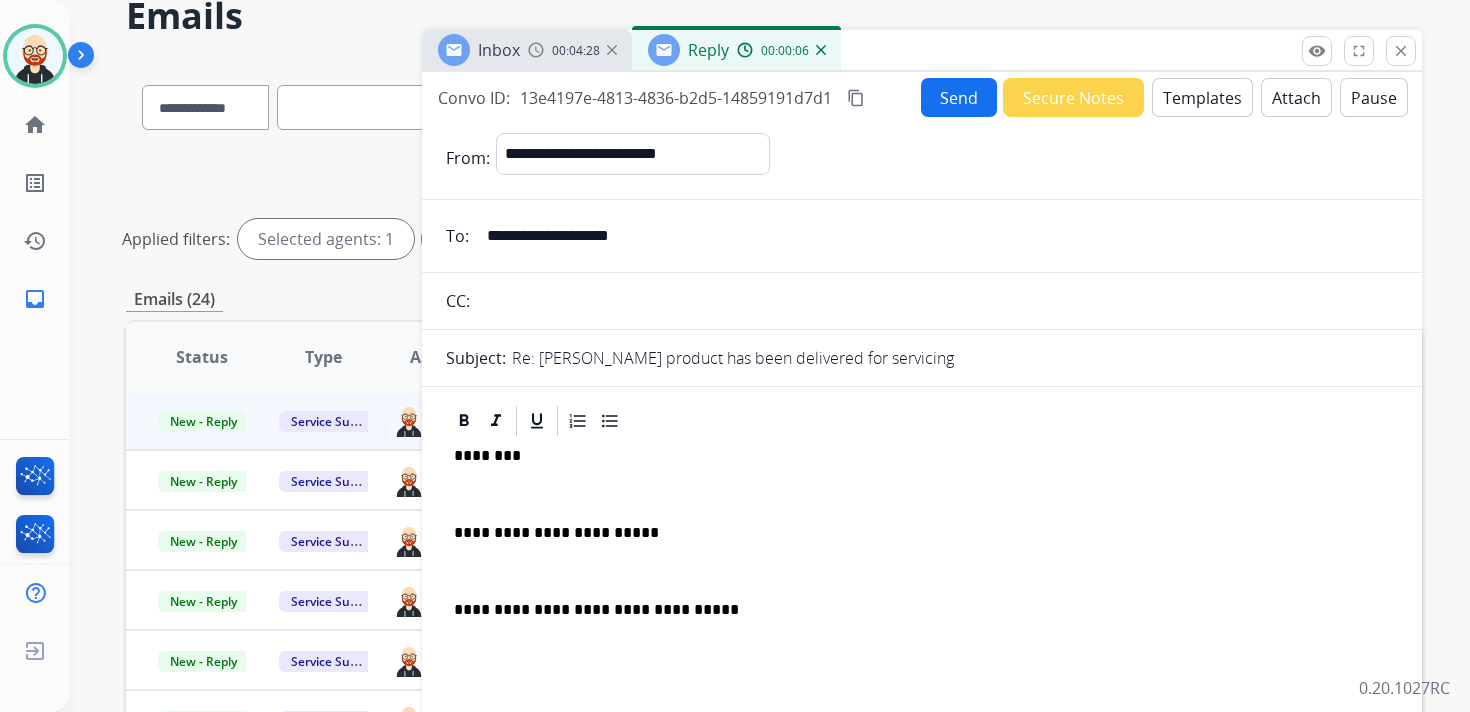 click on "**********" at bounding box center [922, 580] 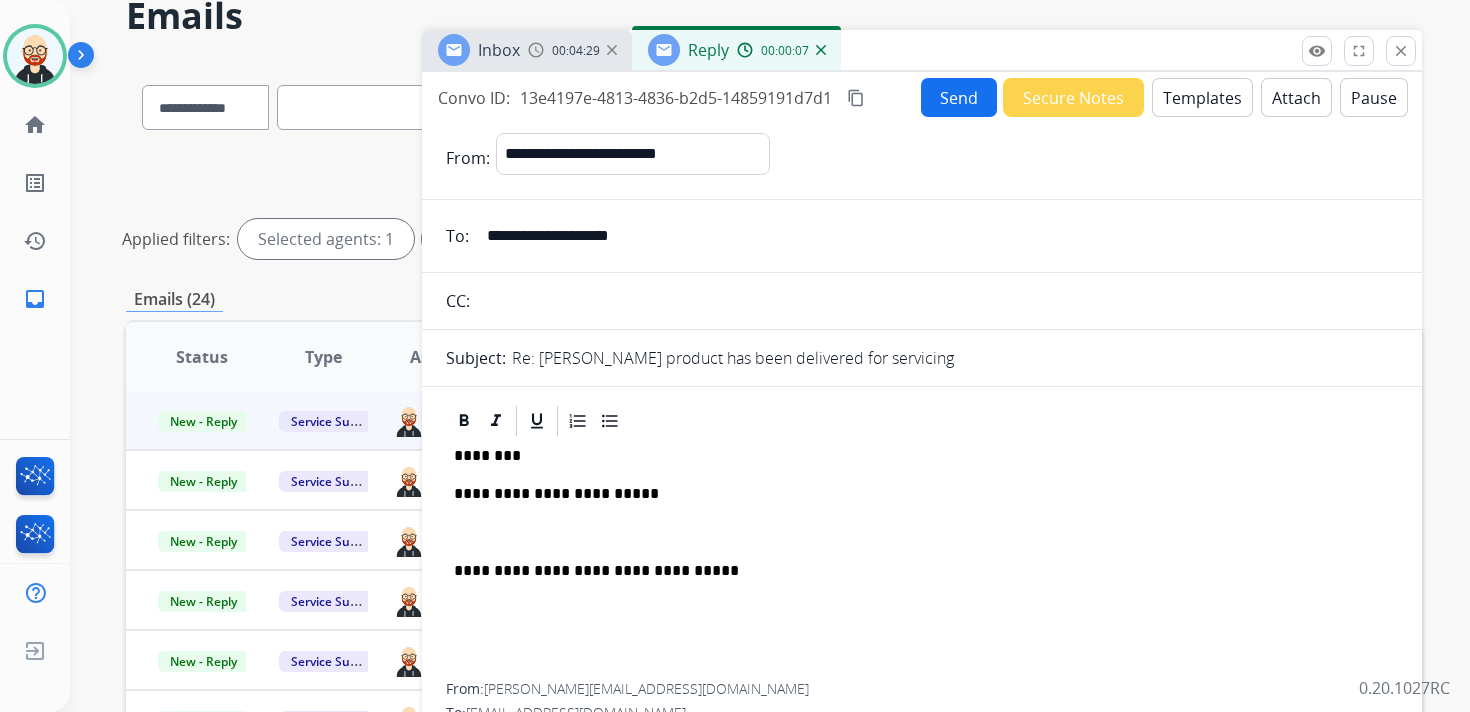 drag, startPoint x: 518, startPoint y: 530, endPoint x: 519, endPoint y: 520, distance: 10.049875 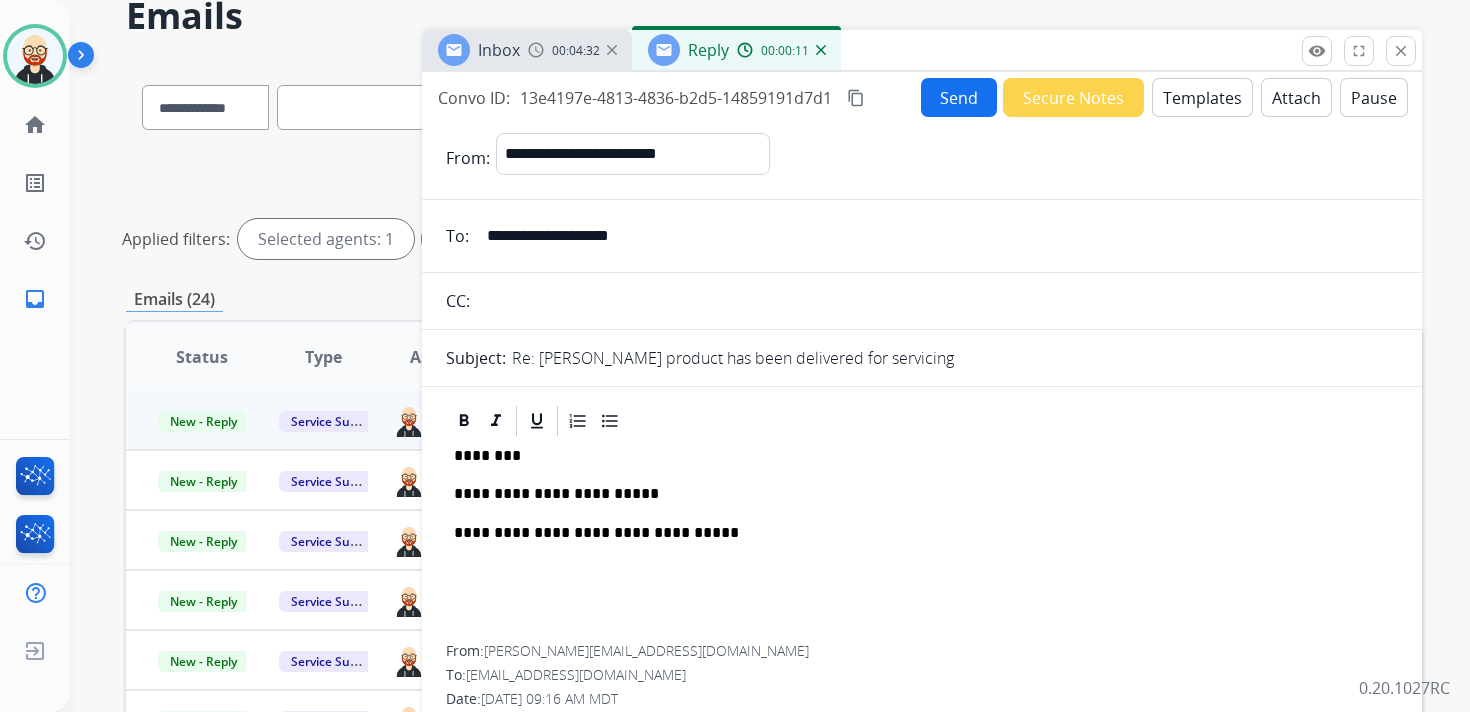 click on "Send" at bounding box center [959, 97] 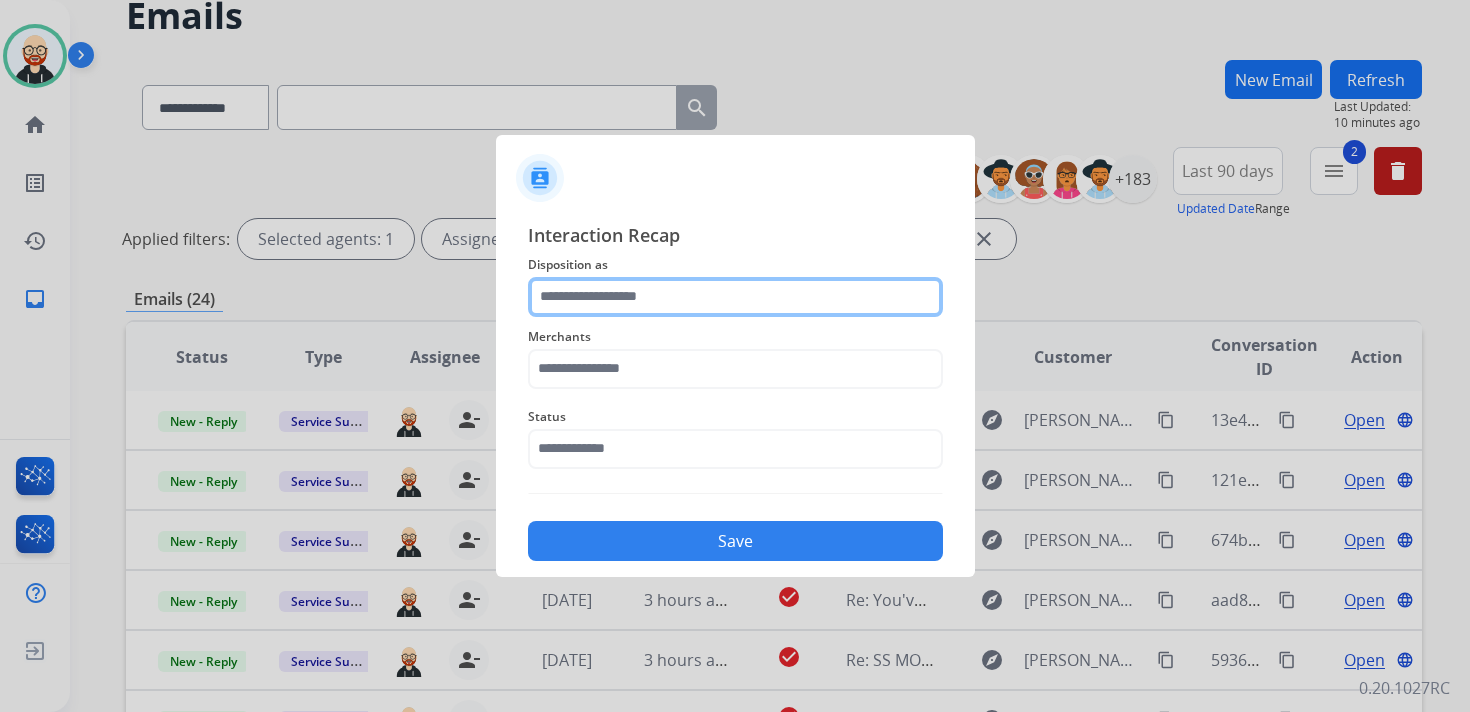 click 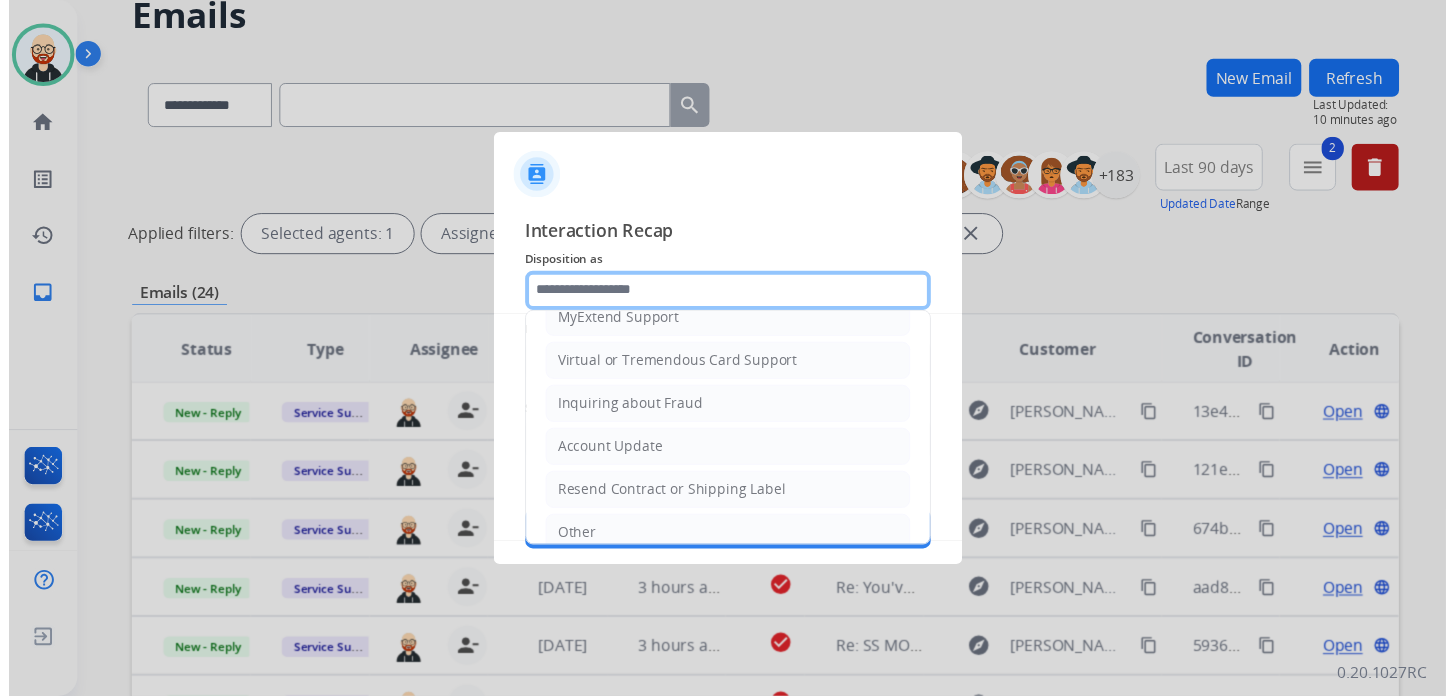 scroll, scrollTop: 300, scrollLeft: 0, axis: vertical 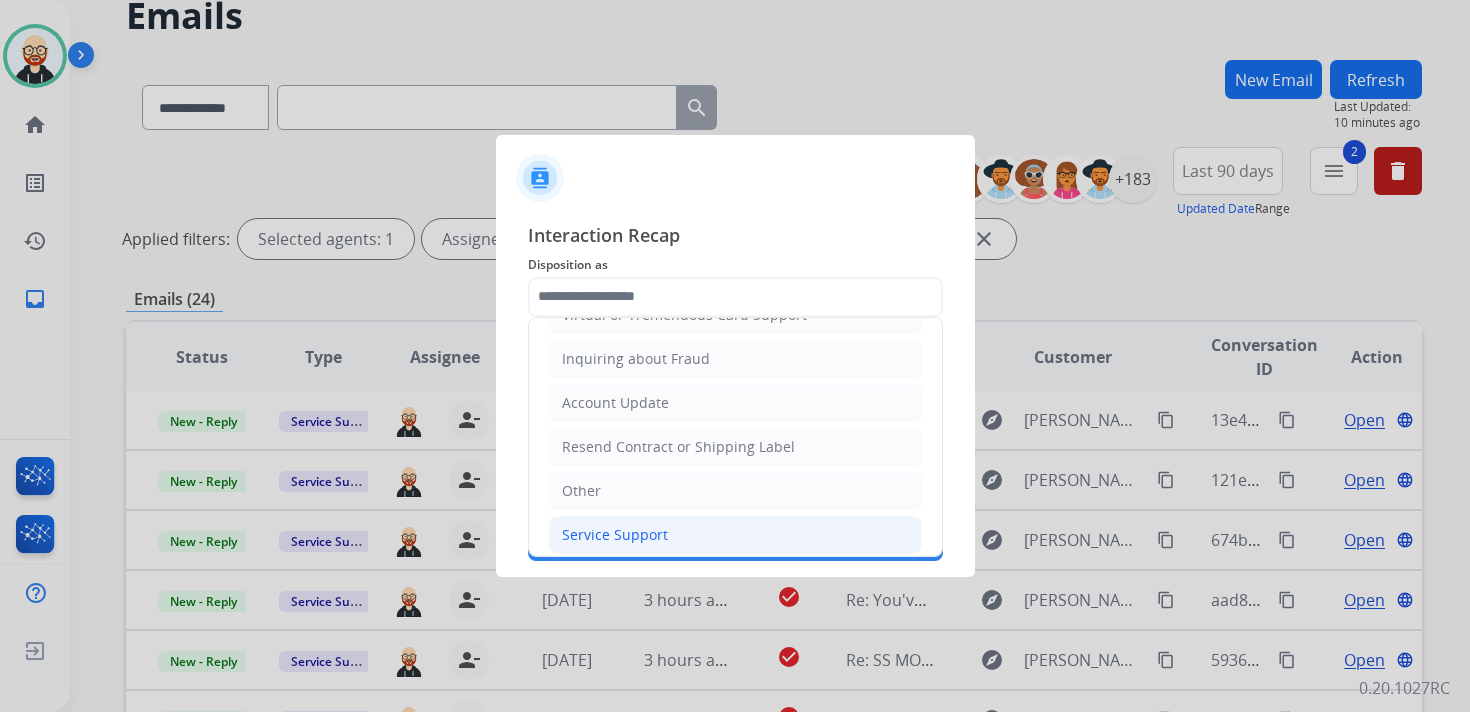 click on "Service Support" 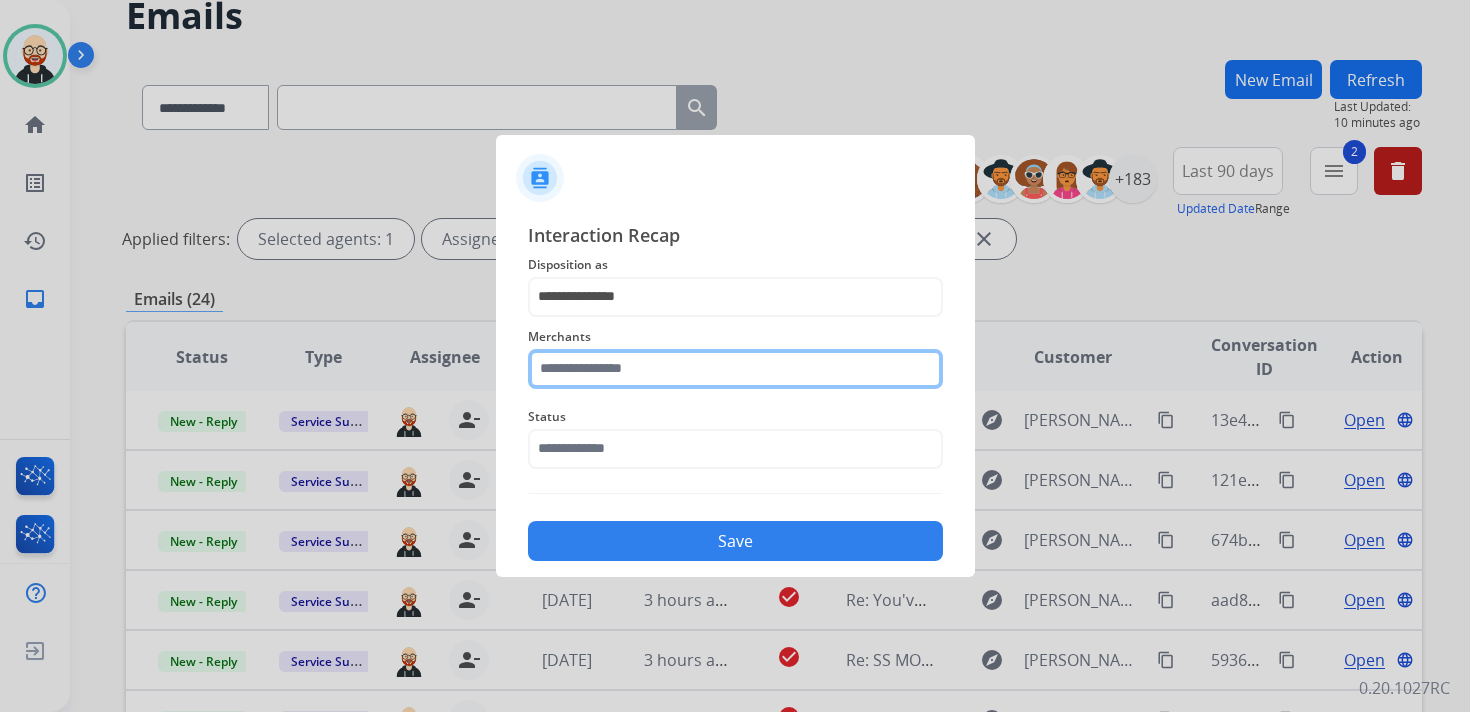 click 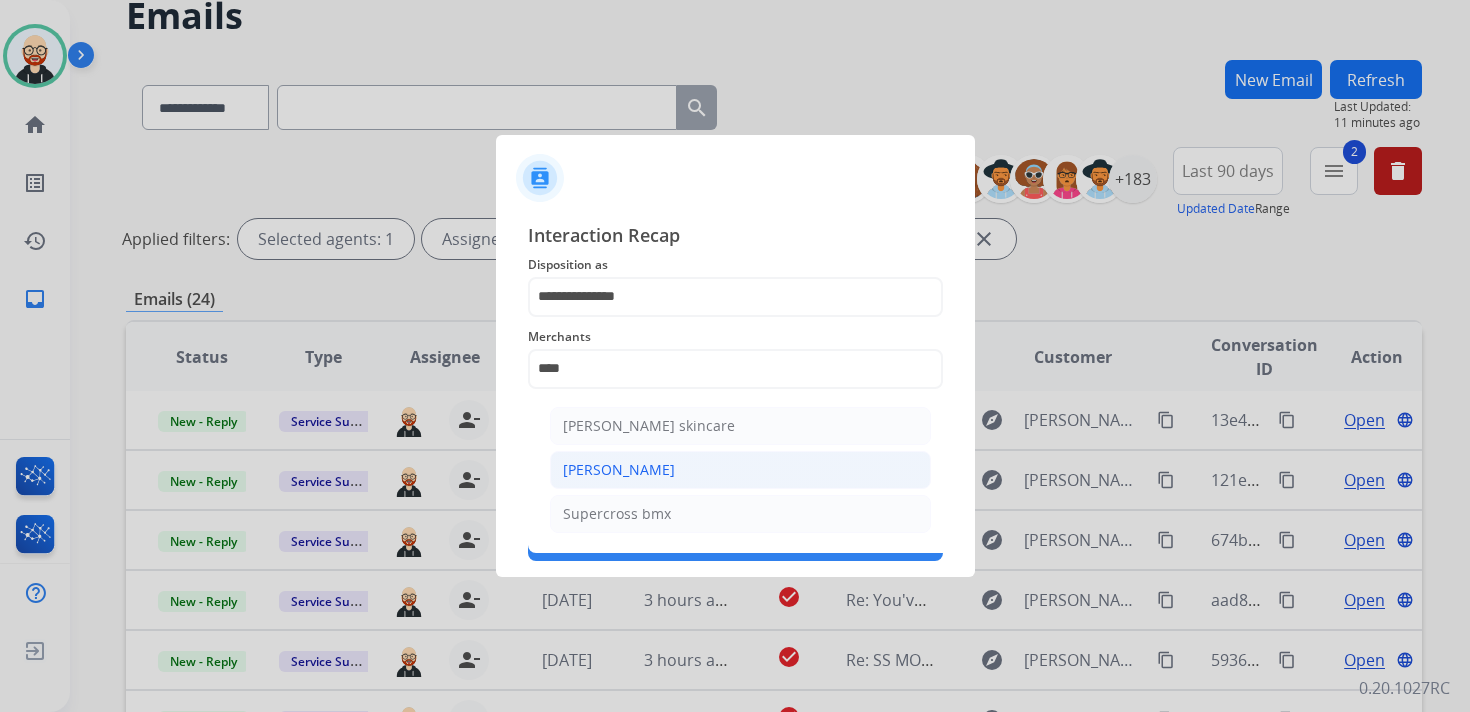 click on "[PERSON_NAME]" 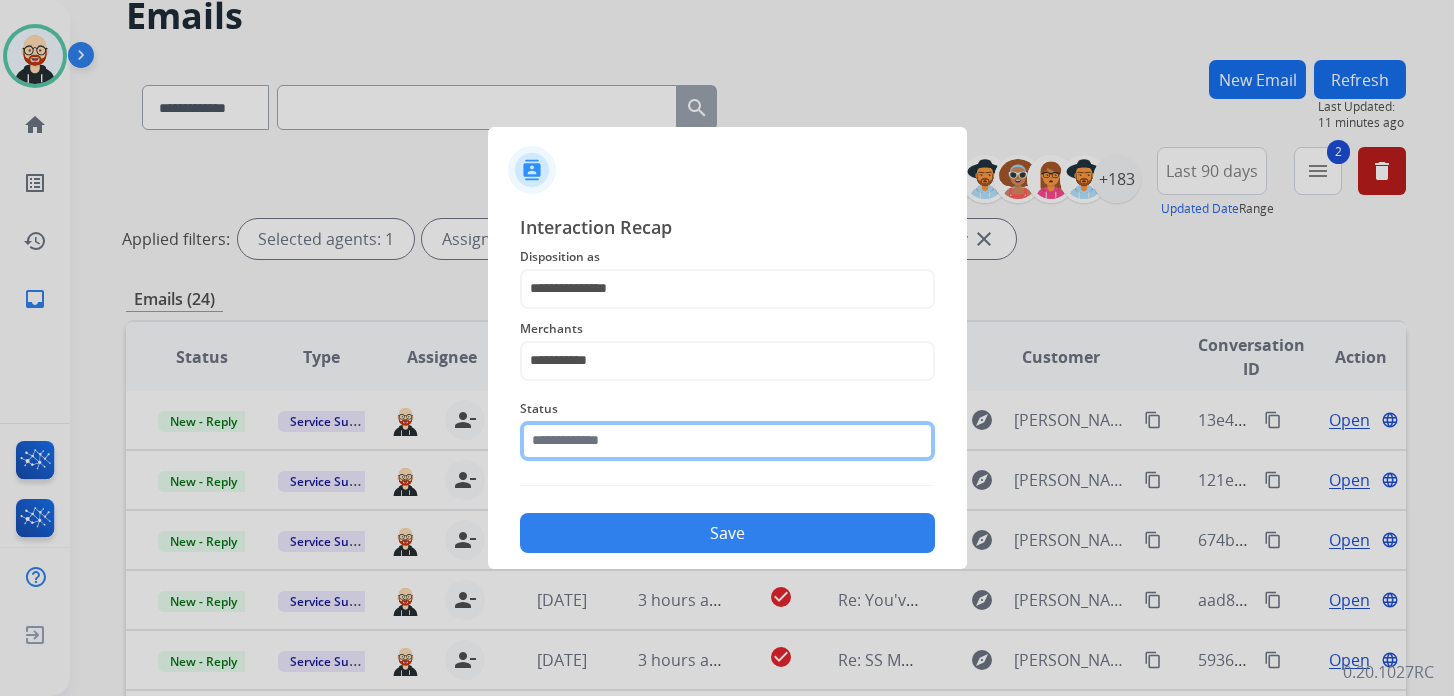click 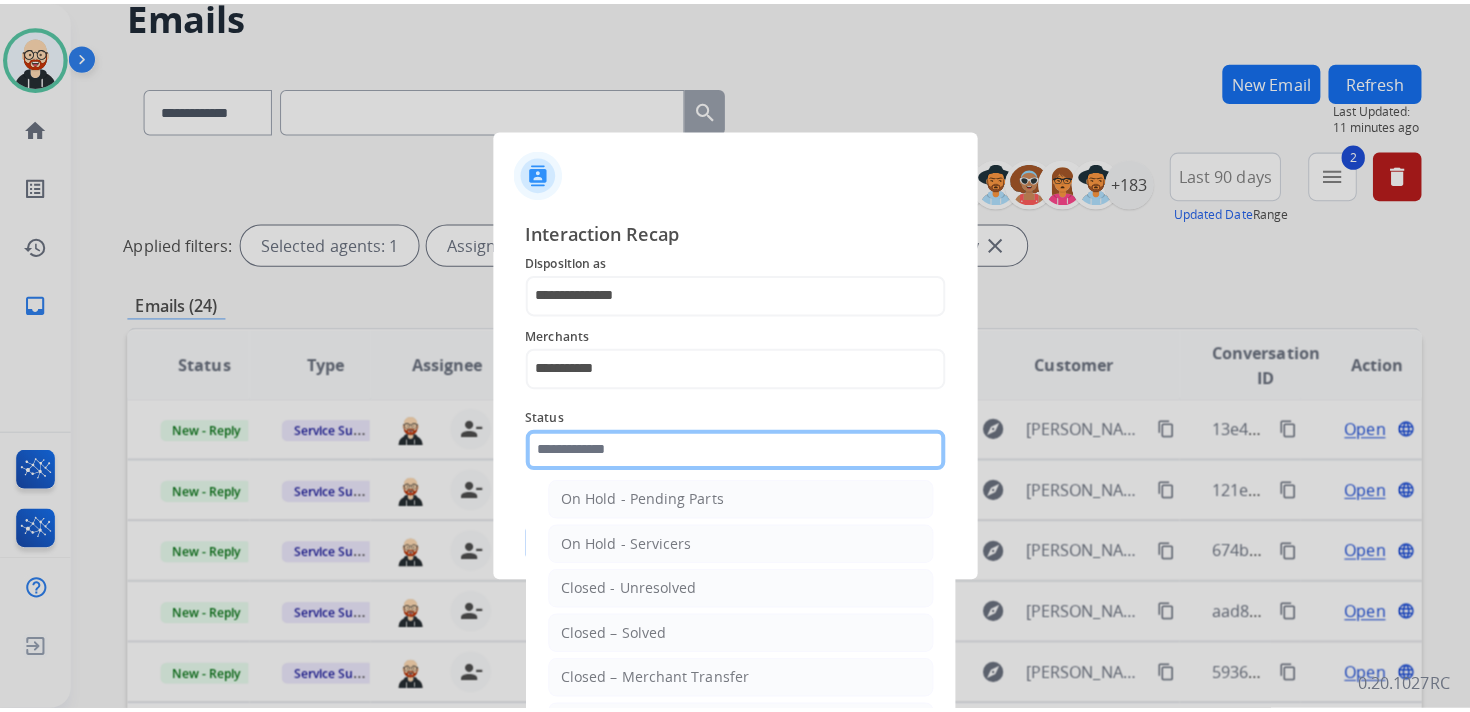 scroll, scrollTop: 111, scrollLeft: 0, axis: vertical 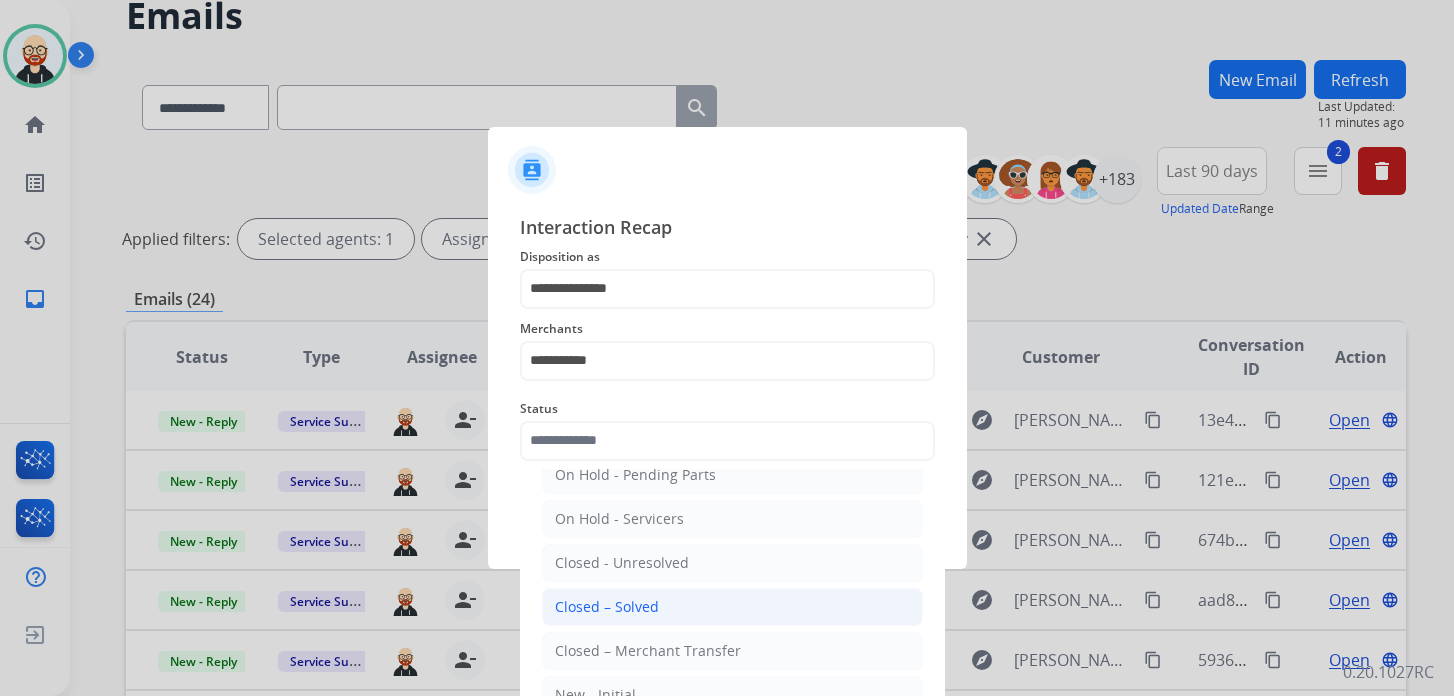 click on "Closed – Solved" 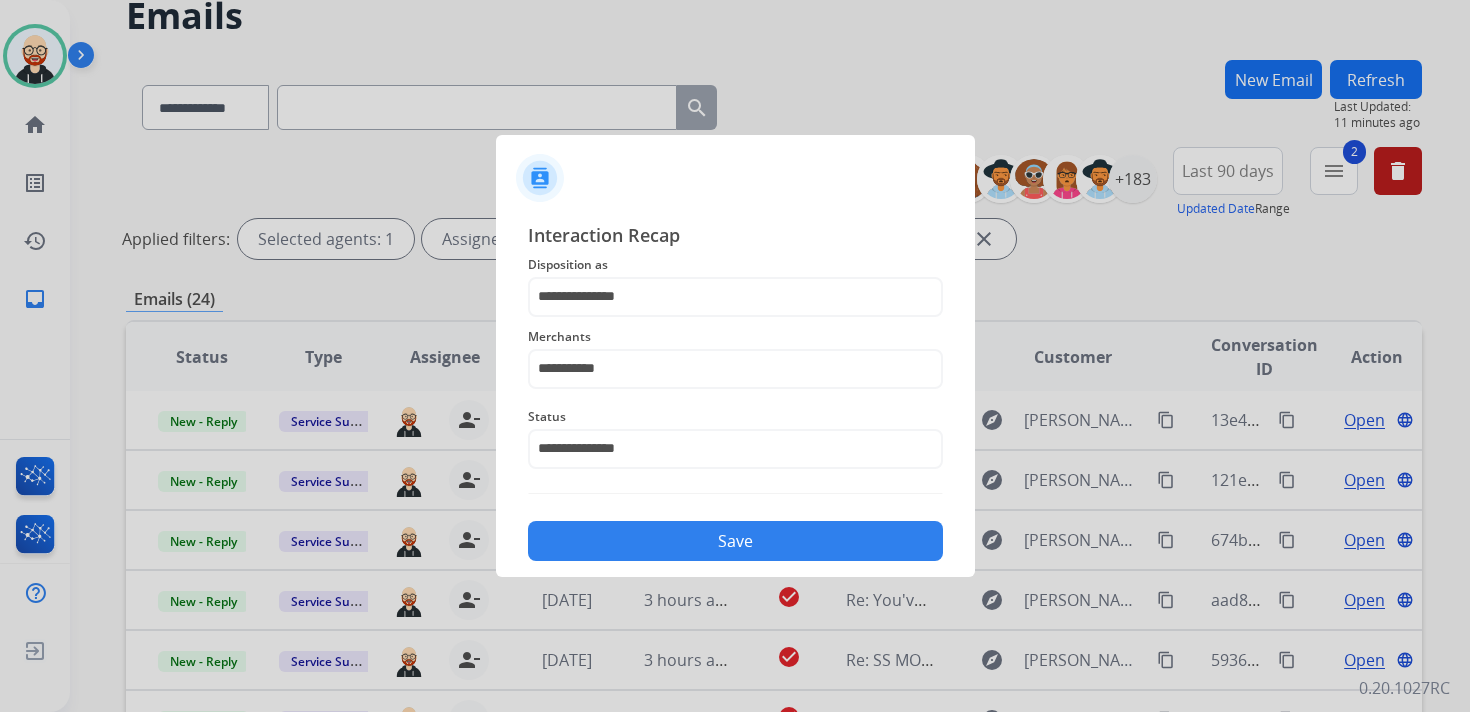 click on "Save" 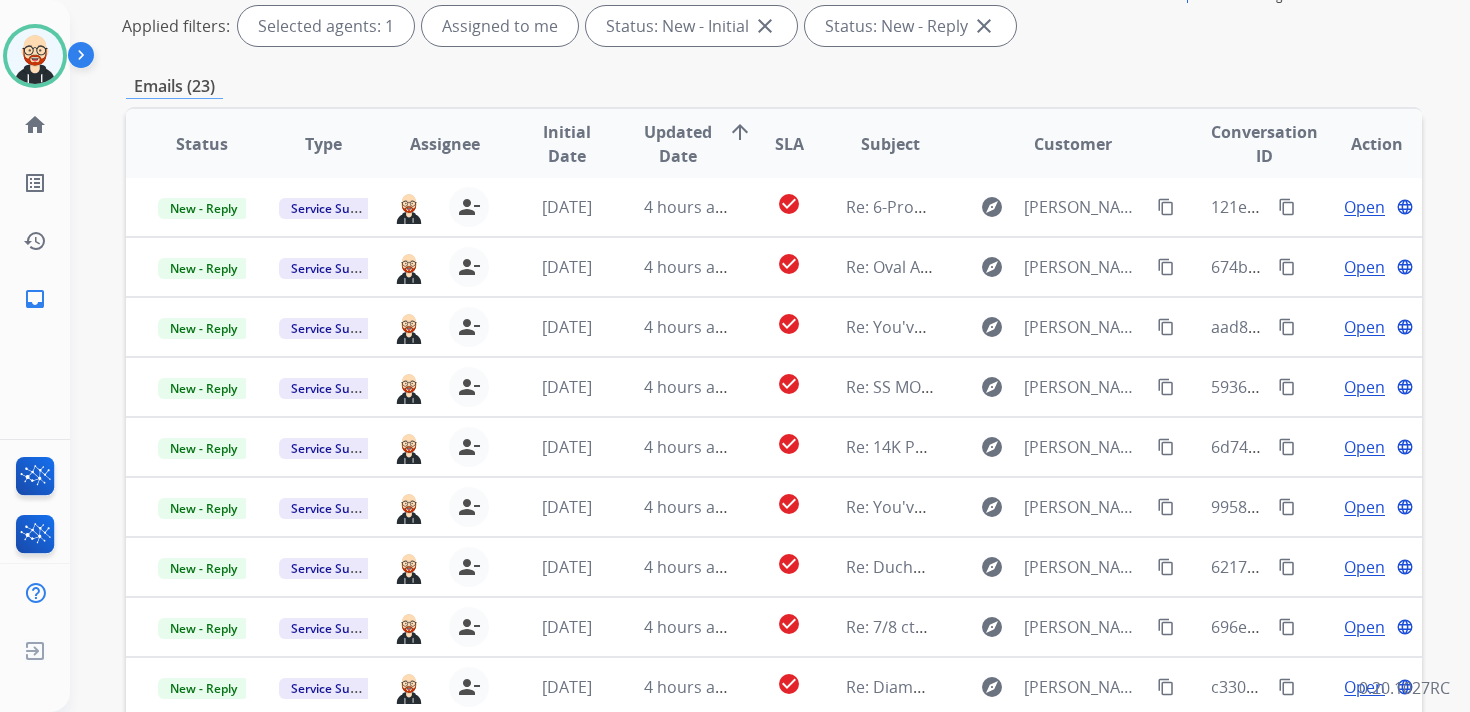 scroll, scrollTop: 474, scrollLeft: 0, axis: vertical 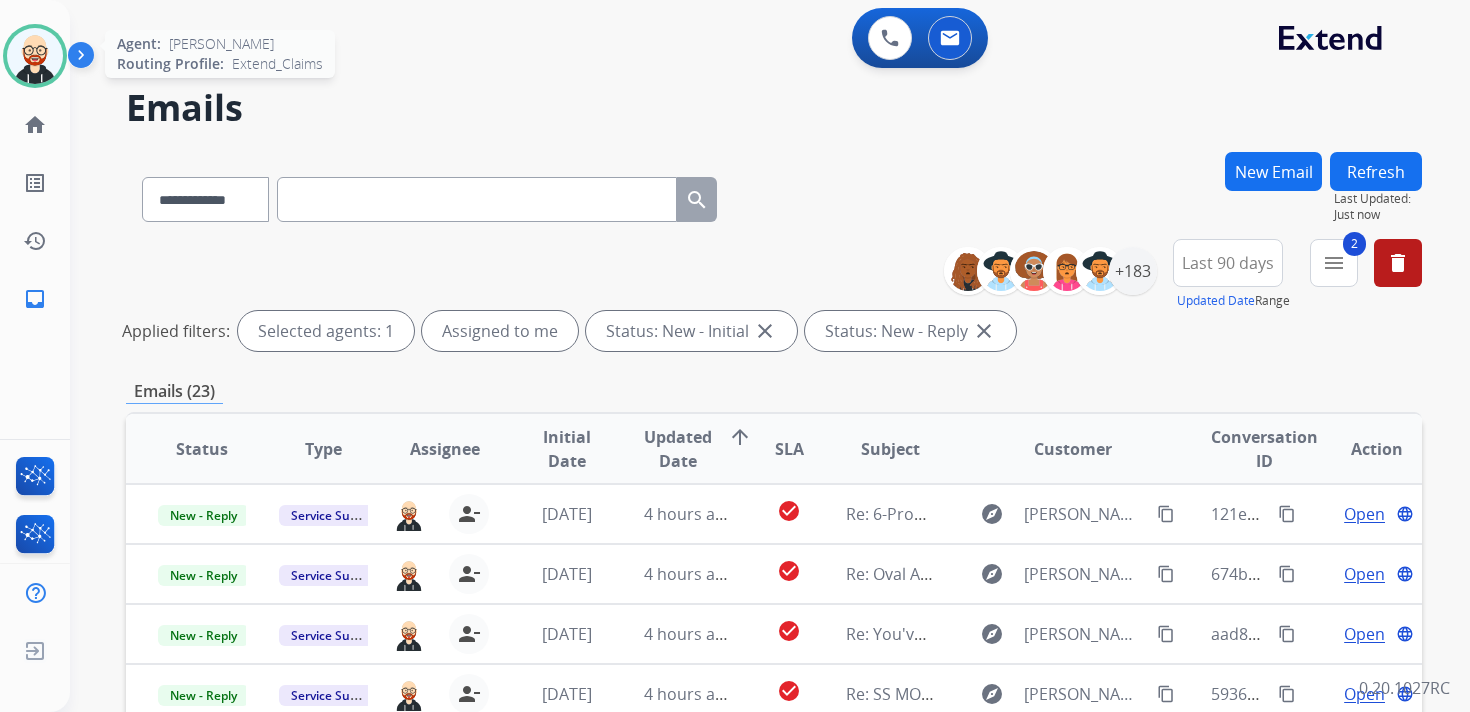 click at bounding box center [35, 56] 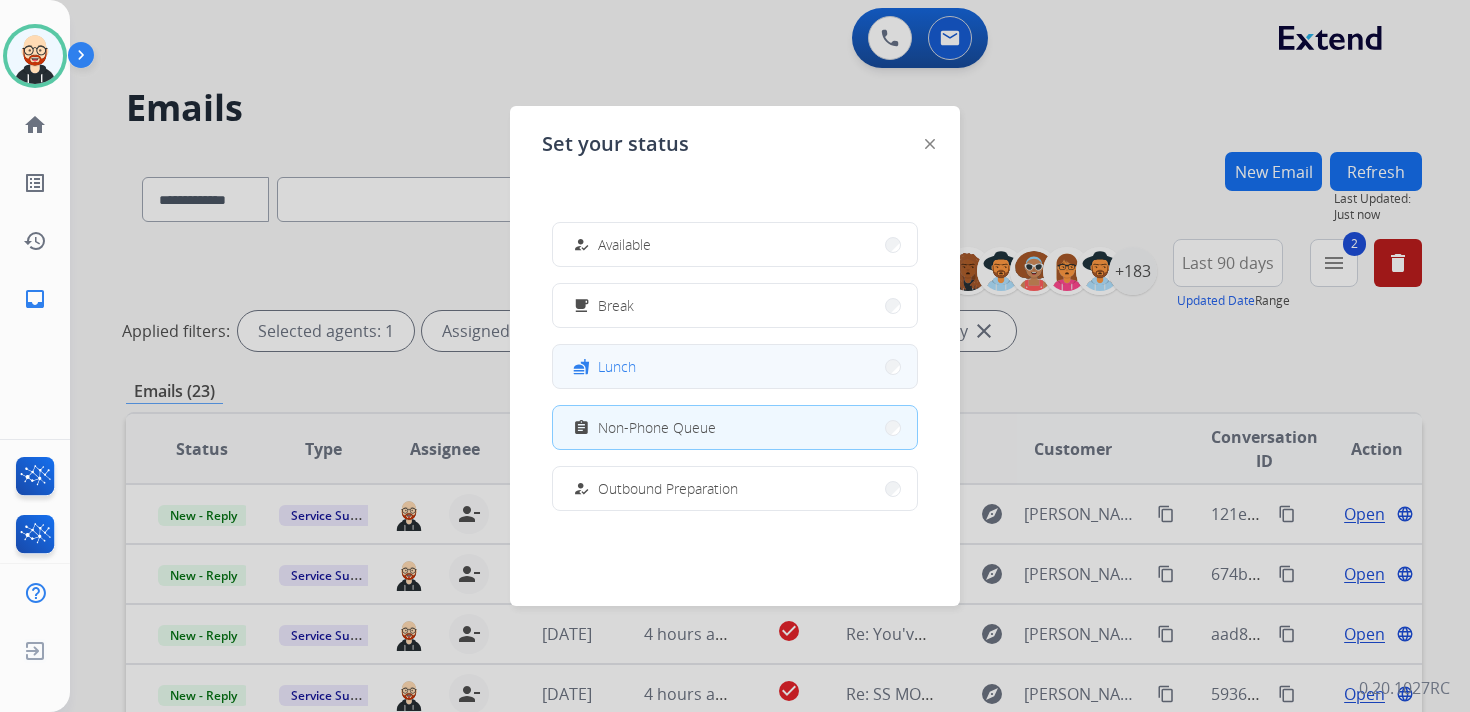 scroll, scrollTop: 377, scrollLeft: 0, axis: vertical 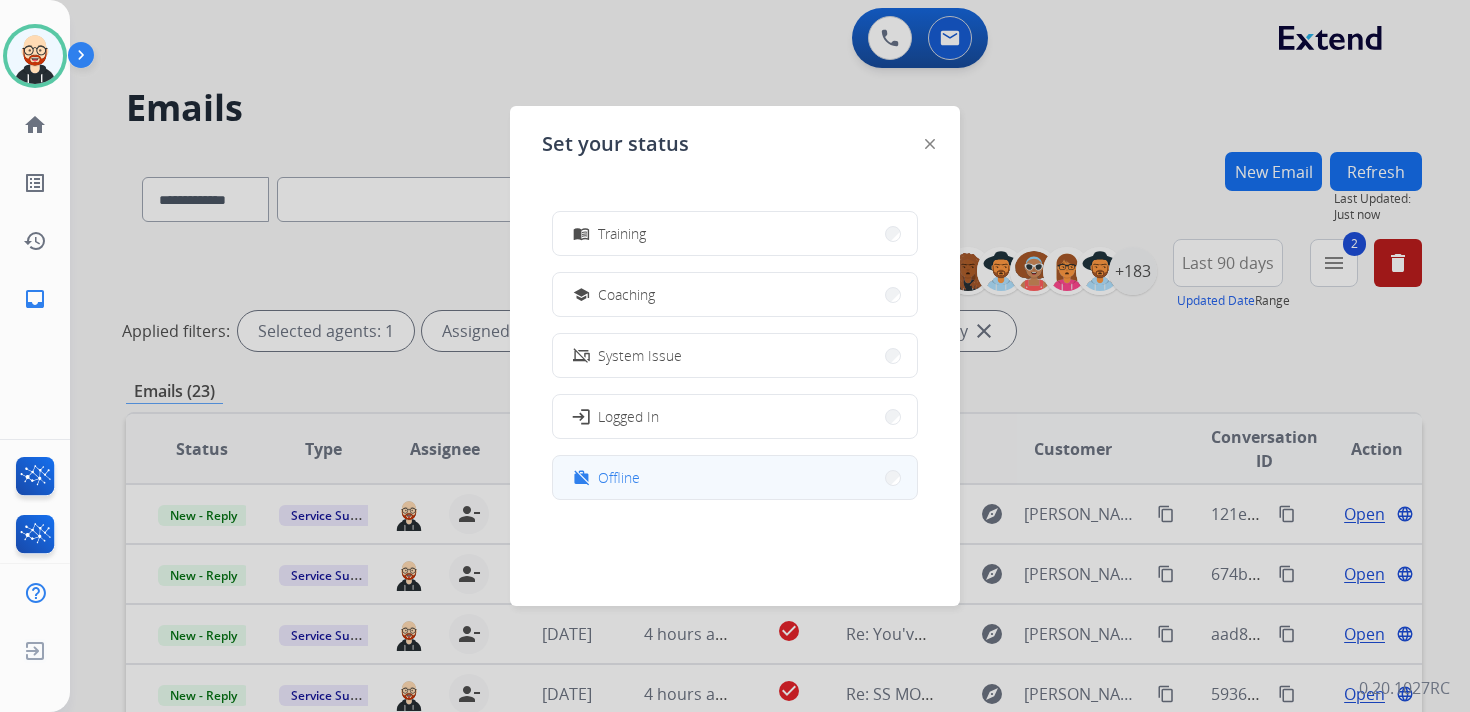 click on "Offline" at bounding box center [619, 477] 